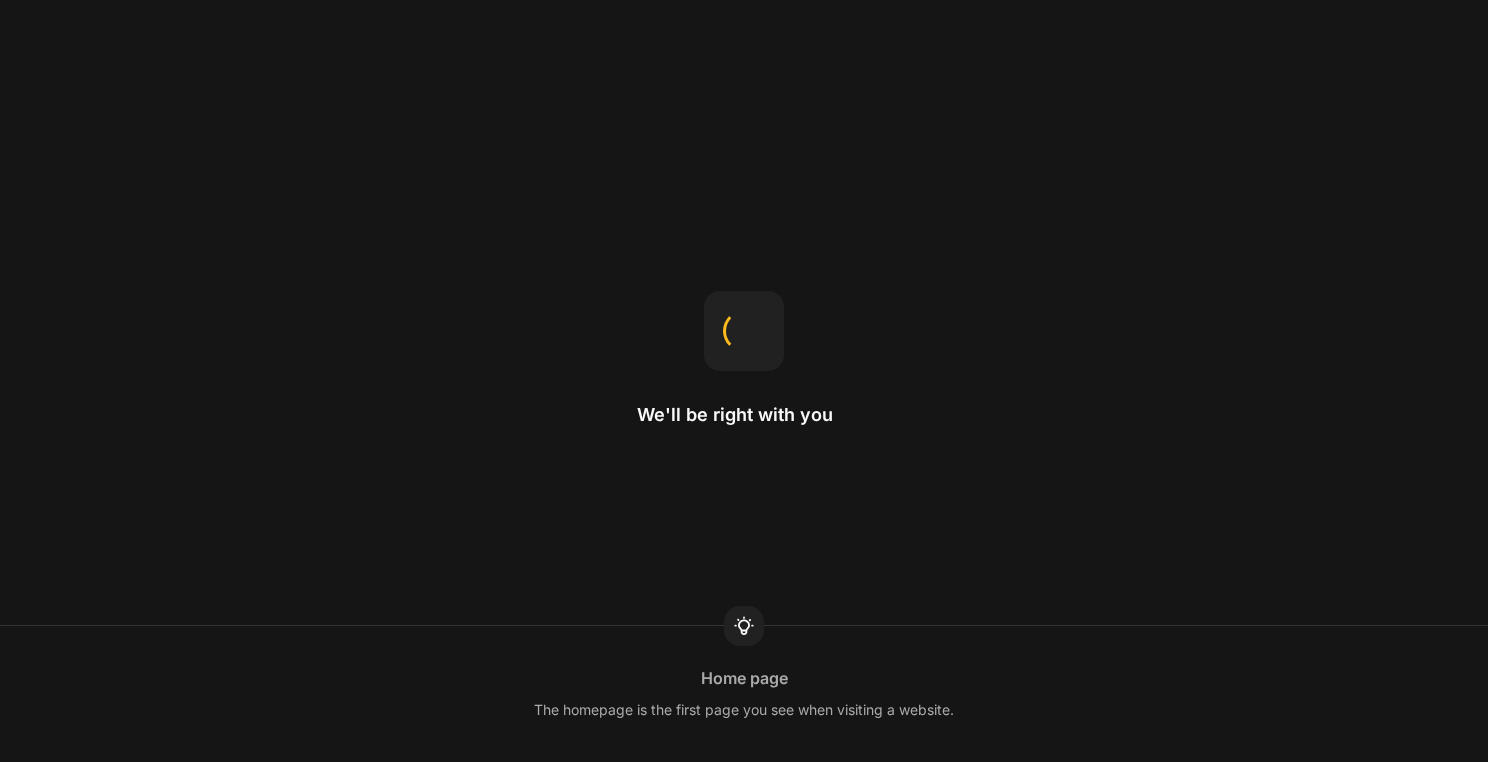 scroll, scrollTop: 0, scrollLeft: 0, axis: both 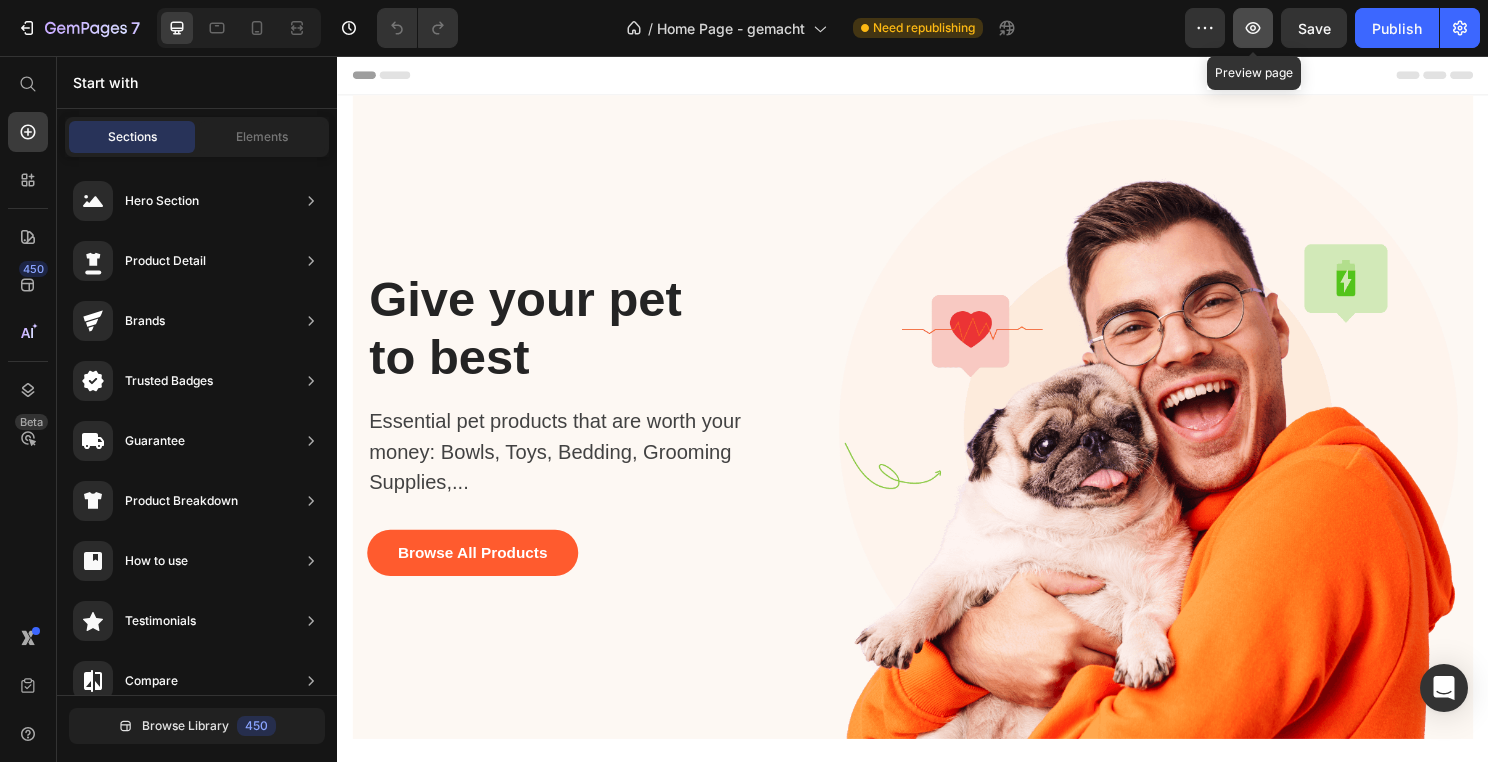 click 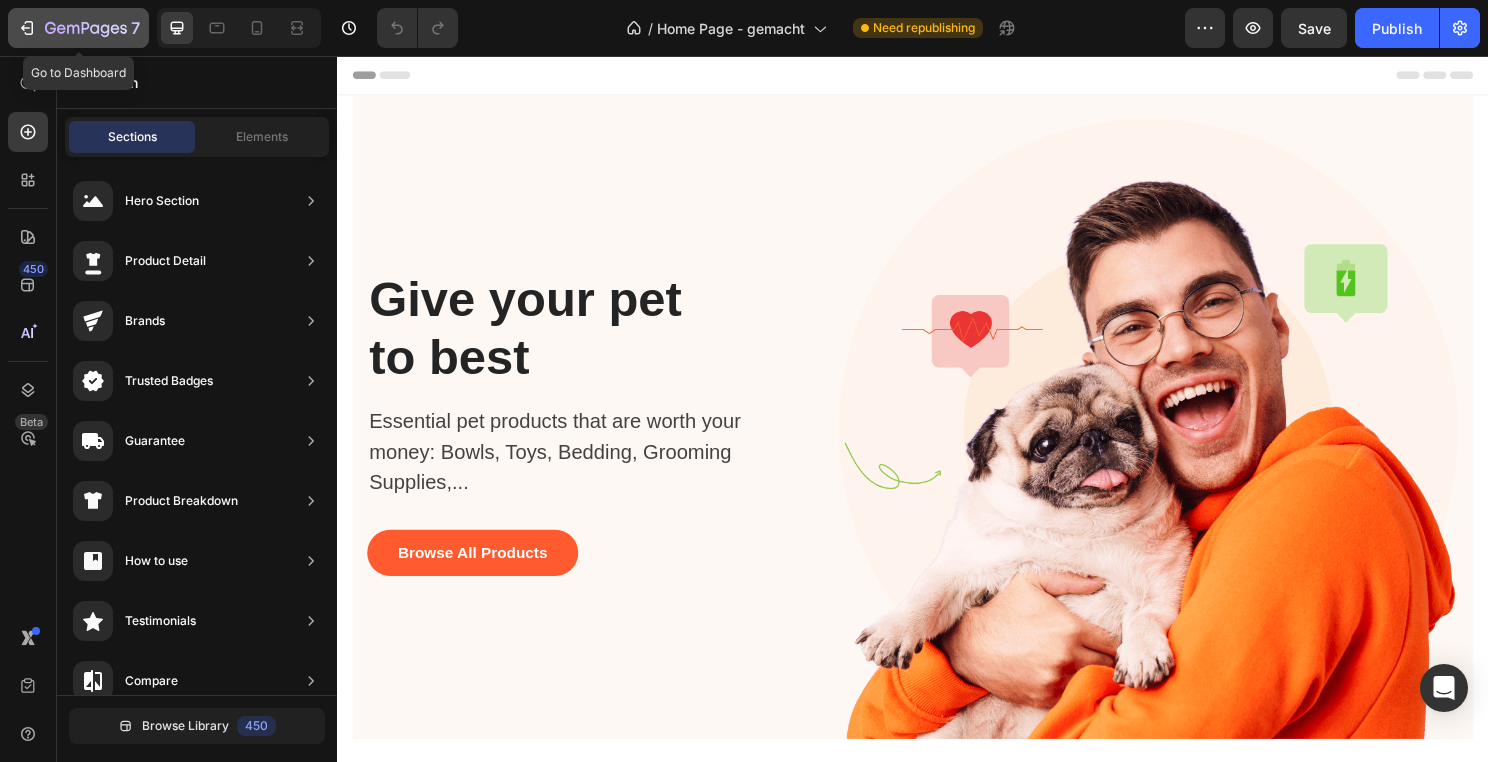 click on "7" 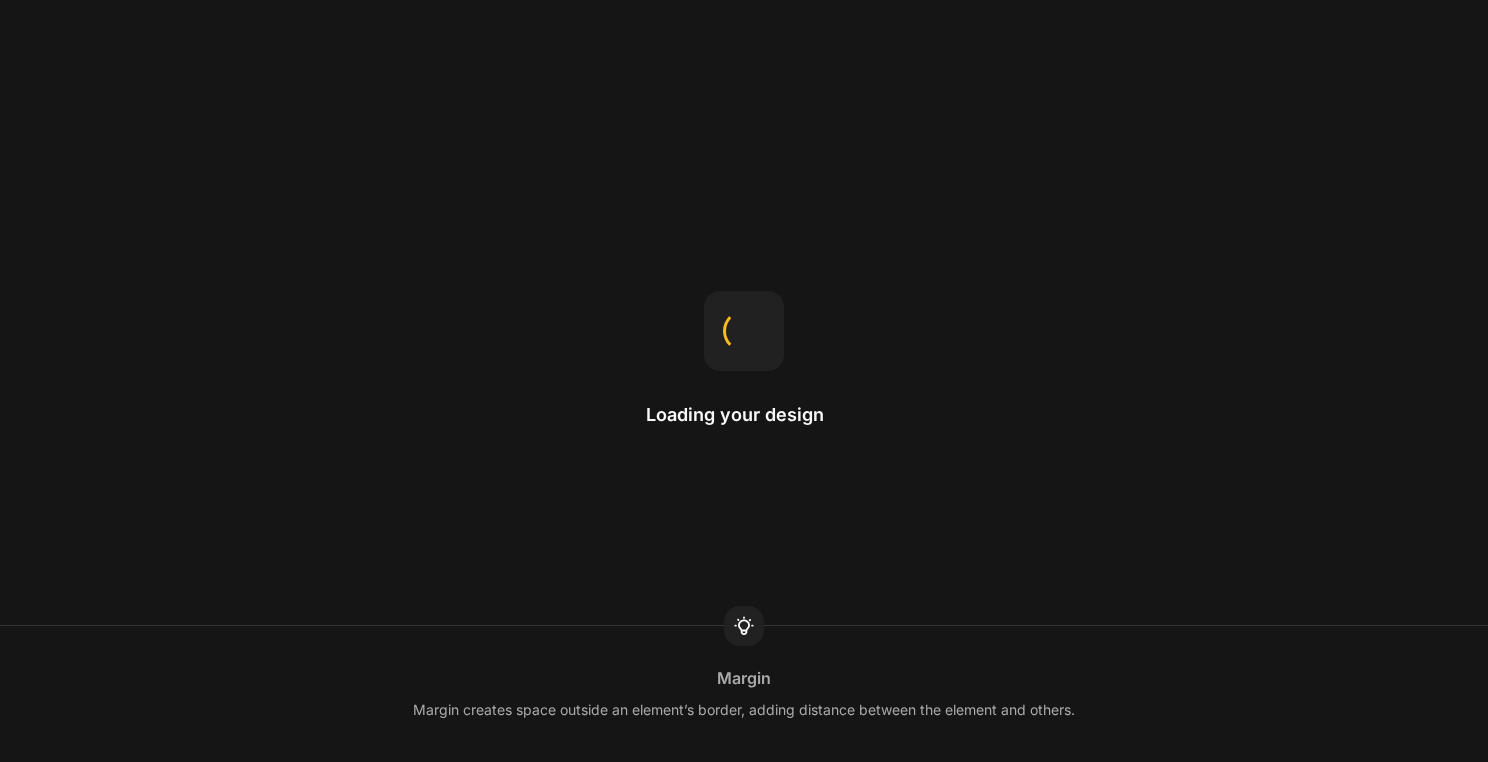 scroll, scrollTop: 0, scrollLeft: 0, axis: both 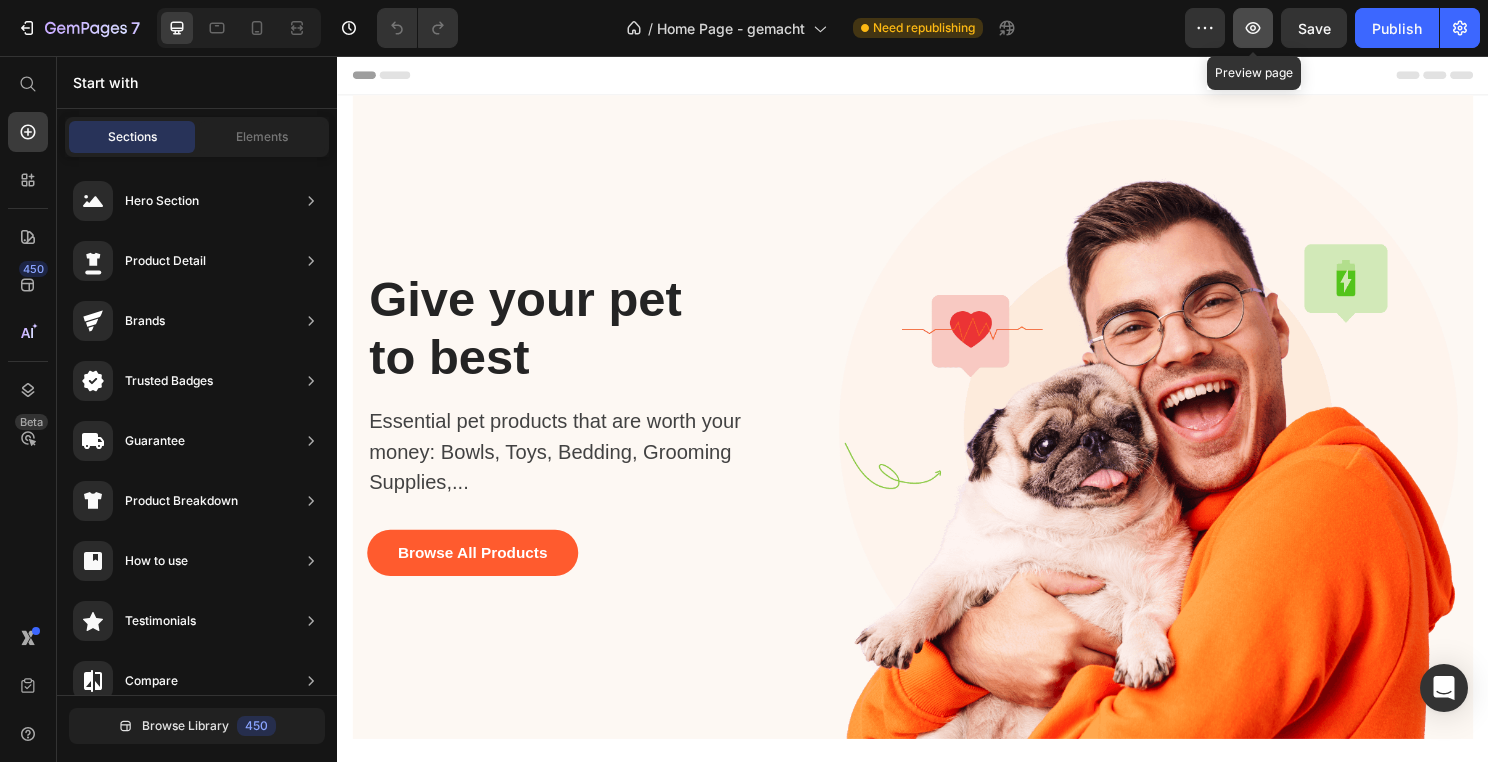 click 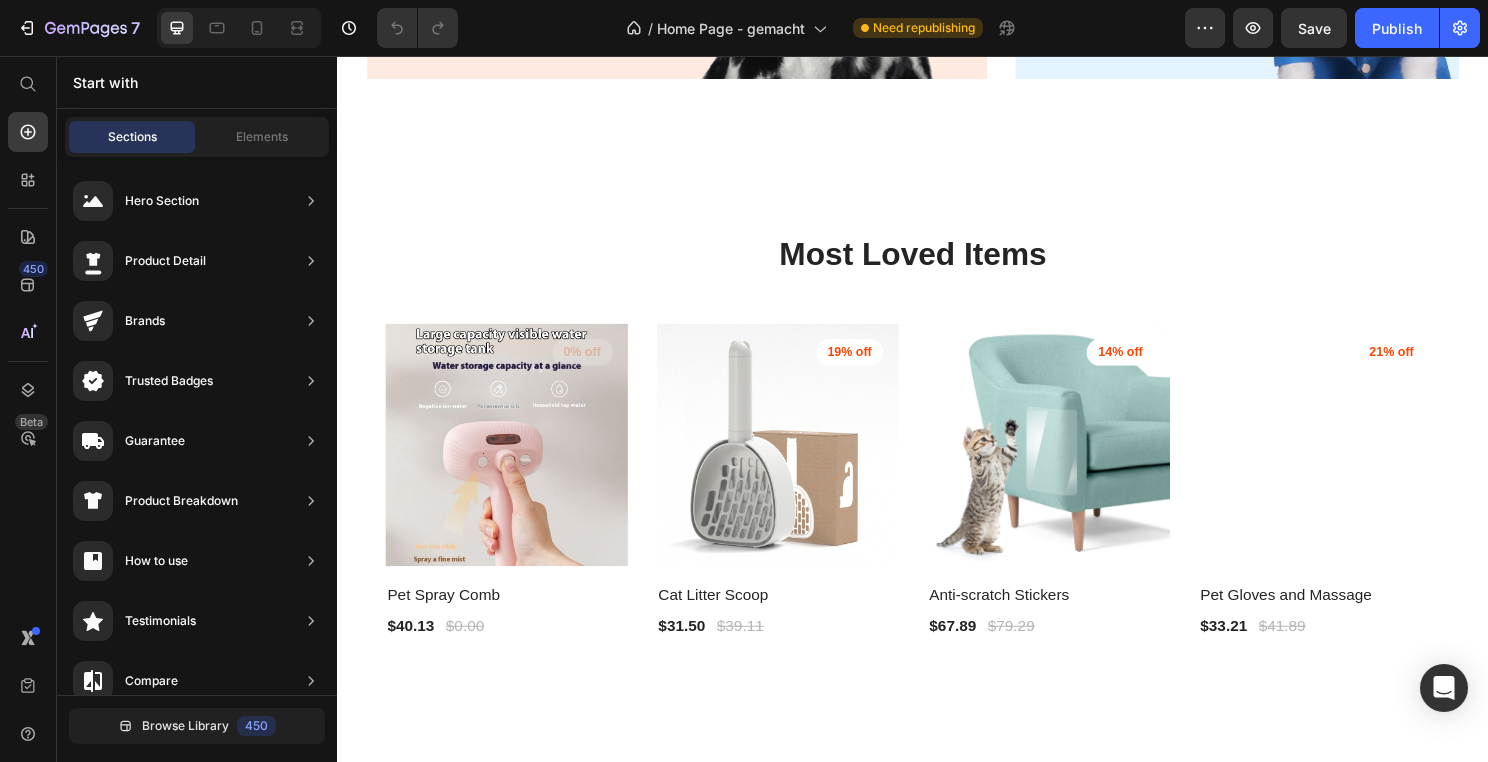 scroll, scrollTop: 1850, scrollLeft: 0, axis: vertical 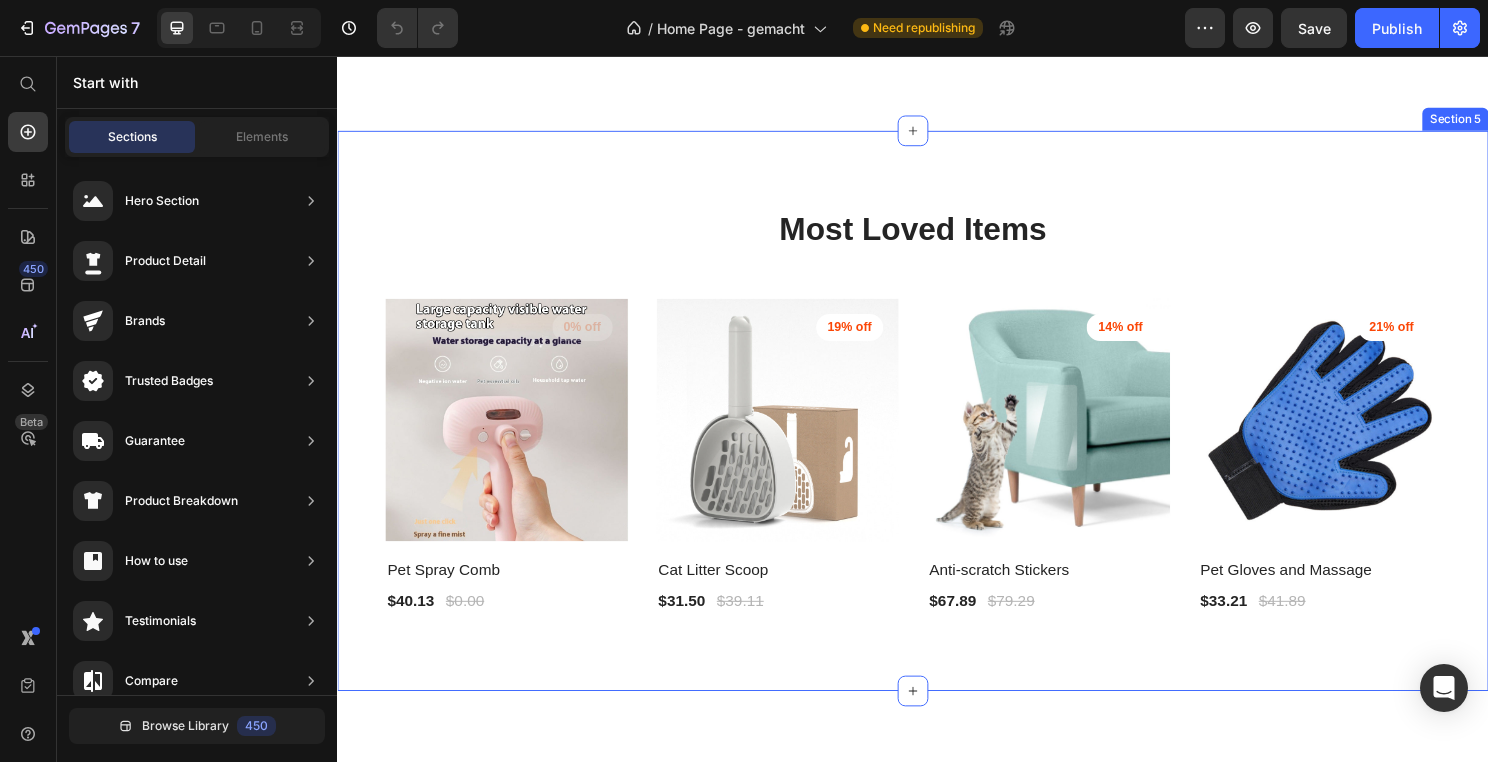 click on "Most Loved Items Heading Row (P) Images 0% off Product Badge Row Pet Spray Comb (P) Title $40.13 (P) Price $0.00 (P) Price Row Row (P) Images 19% off Product Badge Row Cat Litter Scoop (P) Title $31.50 (P) Price $39.11 (P) Price Row Row (P) Images 14% off Product Badge Row Anti-scratch Stickers (P) Title $67.89 (P) Price $79.29 (P) Price Row Row (P) Images 21% off Product Badge Row Pet Gloves and Massage (P) Title $33.21 (P) Price $41.89 (P) Price Row Row Product List Row Section 5" at bounding box center (937, 425) 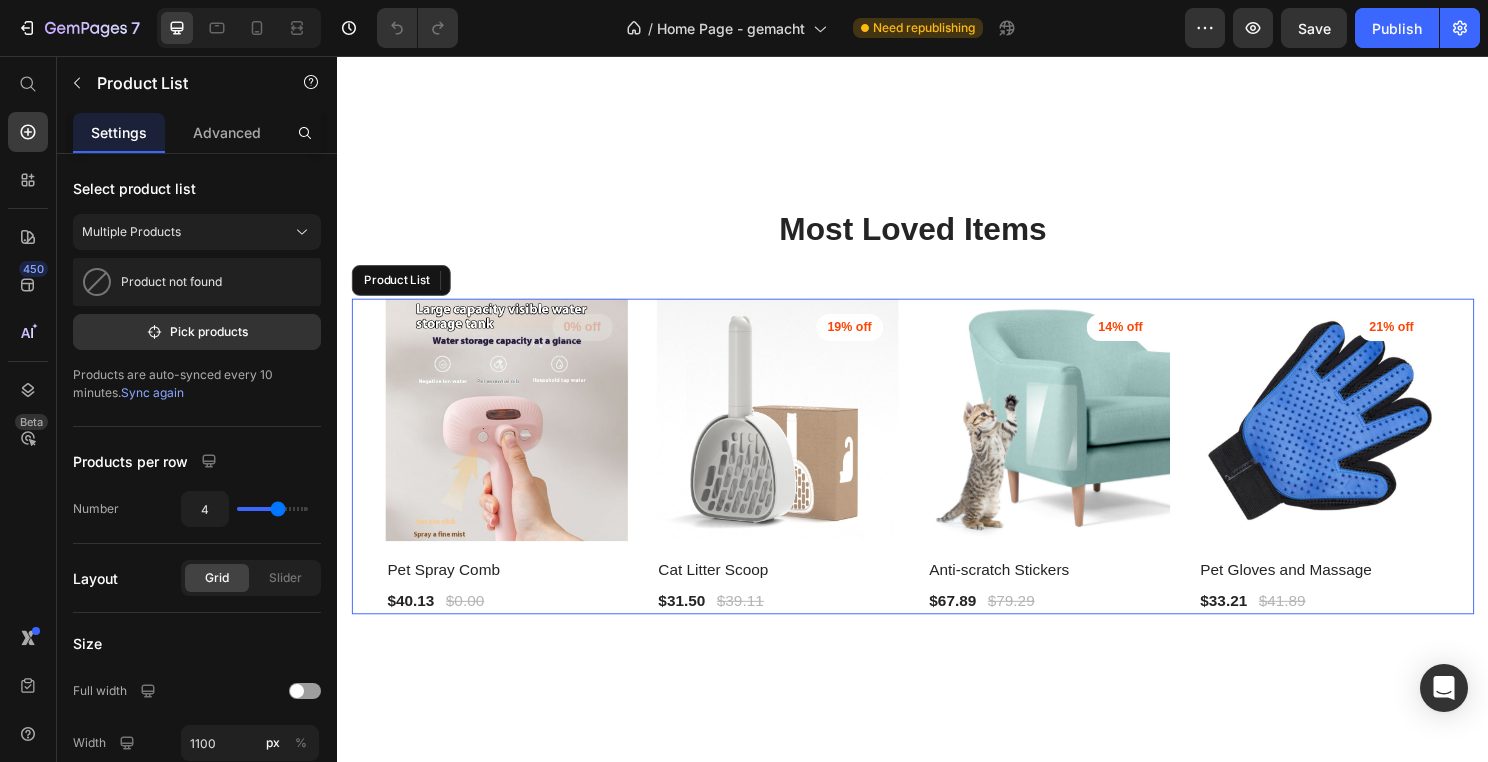 click on "(P) Images 0% off Product Badge Row Pet Spray Comb (P) Title $40.13 (P) Price $0.00 (P) Price Row Row (P) Images 19% off Product Badge Row Cat Litter Scoop (P) Title $31.50 (P) Price $39.11 (P) Price Row Row (P) Images 14% off Product Badge Row Anti-scratch Stickers (P) Title $67.89 (P) Price $79.29 (P) Price Row Row (P) Images 21% off Product Badge Row Pet Gloves and Massage (P) Title $33.21 (P) Price $41.89 (P) Price Row Row" at bounding box center [937, 473] 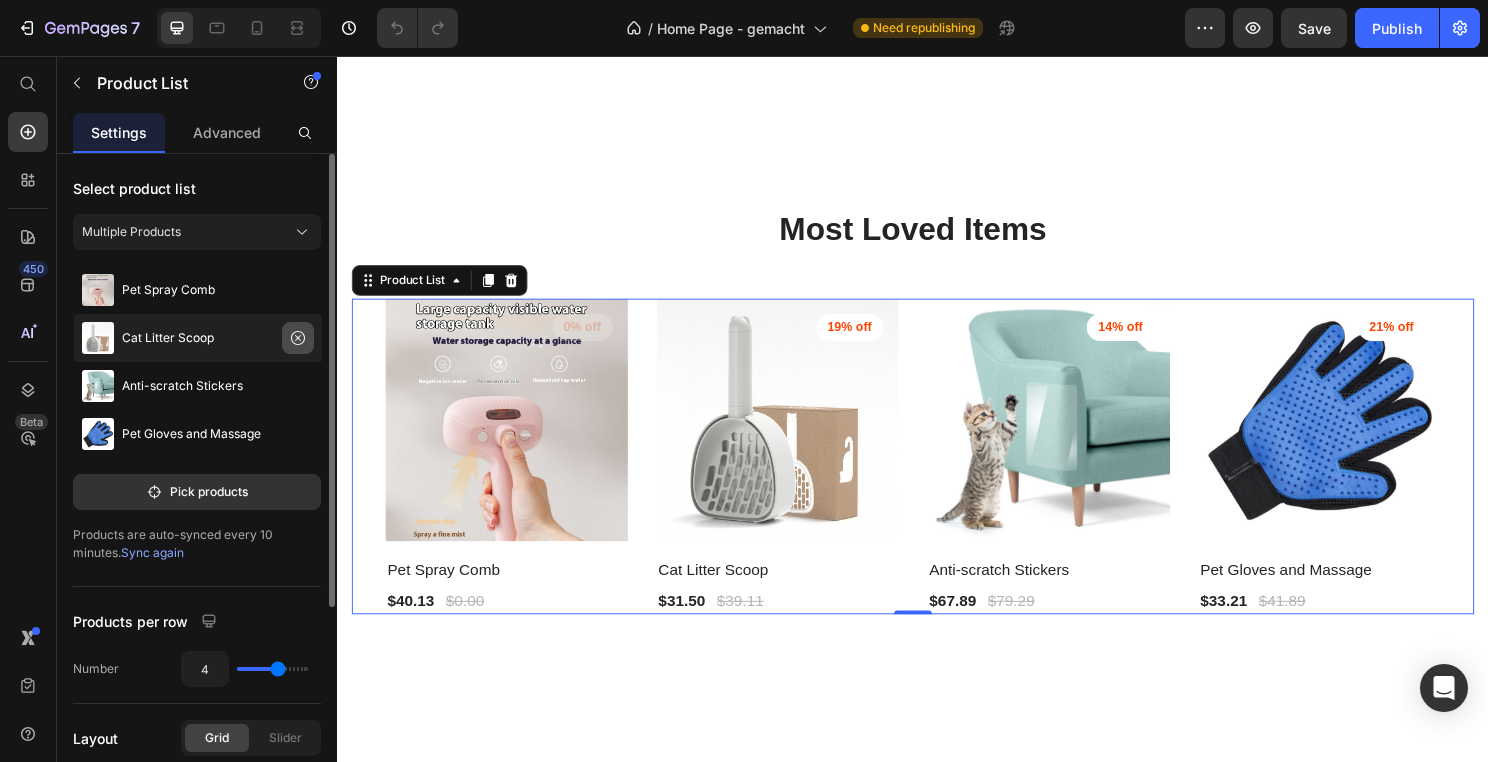 click 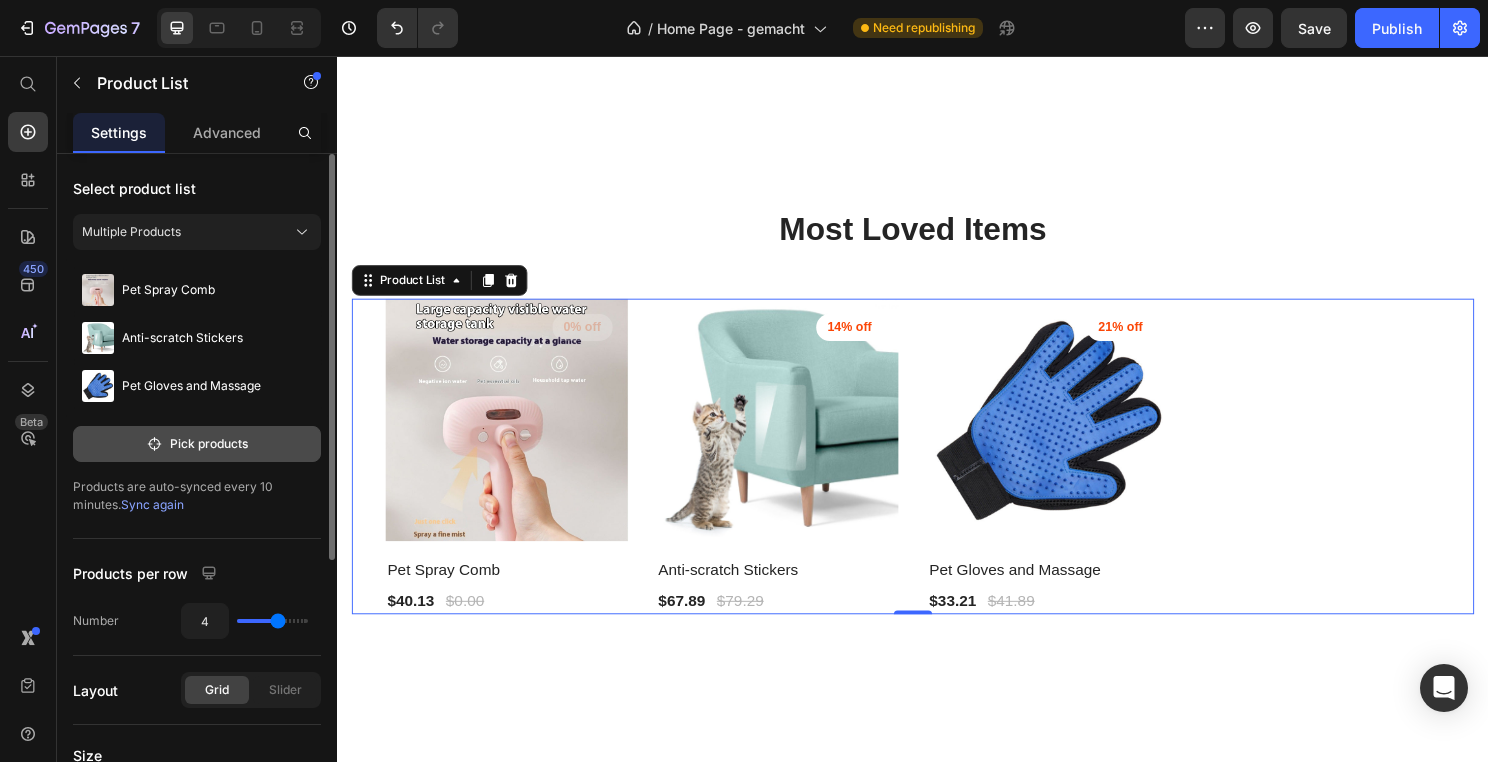 click on "Pick products" at bounding box center (197, 444) 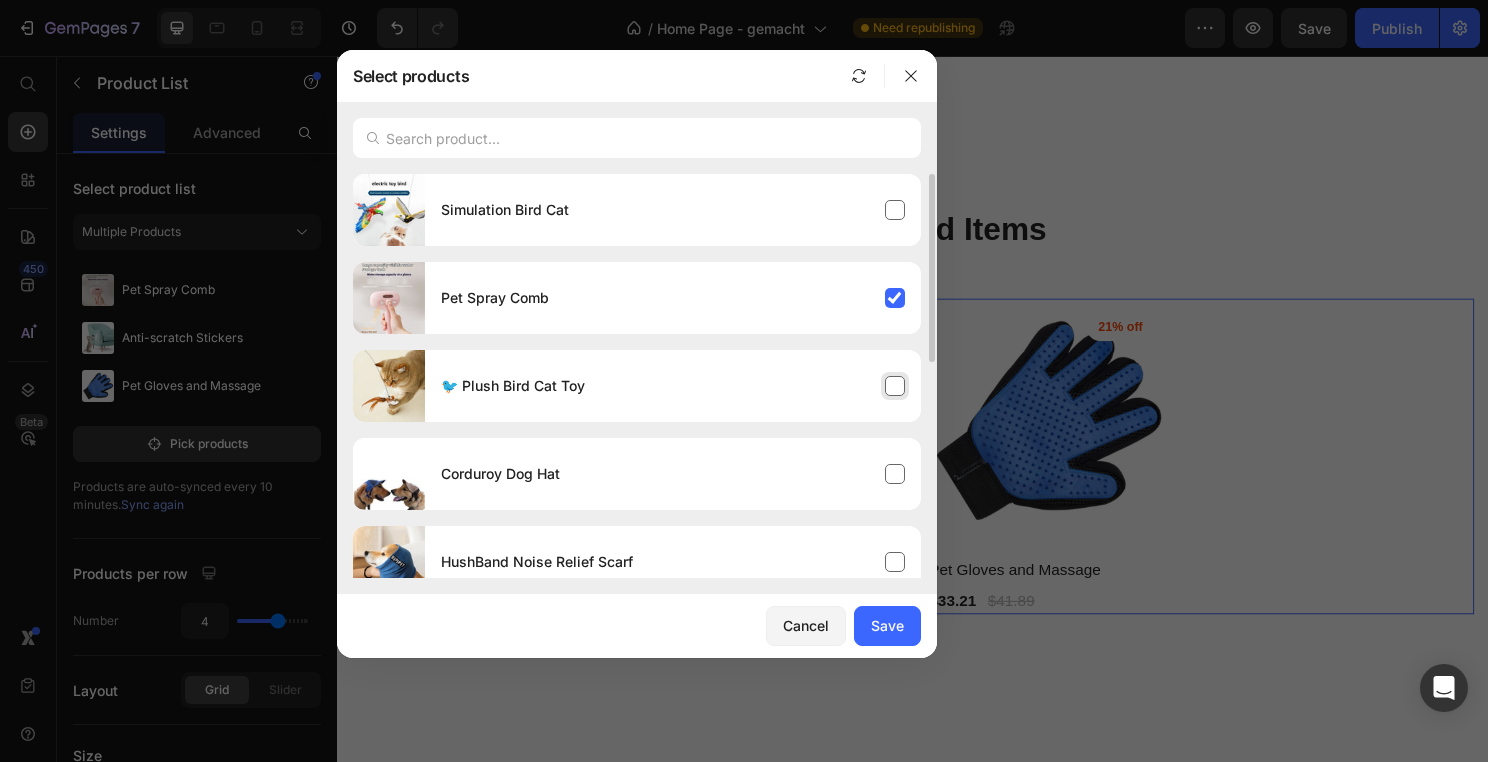 click on "🐦 Plush Bird Cat Toy" at bounding box center (673, 386) 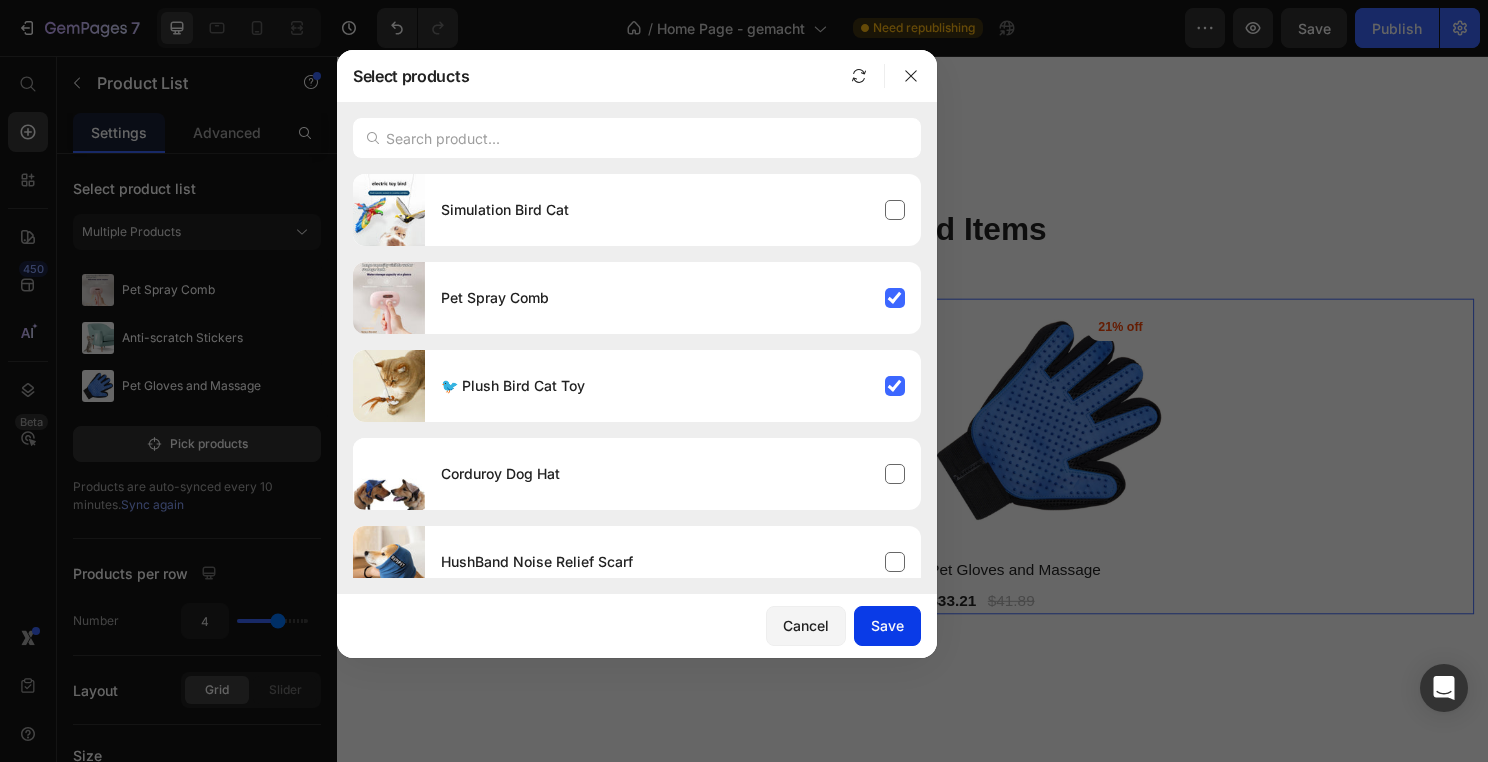 click on "Save" at bounding box center (887, 625) 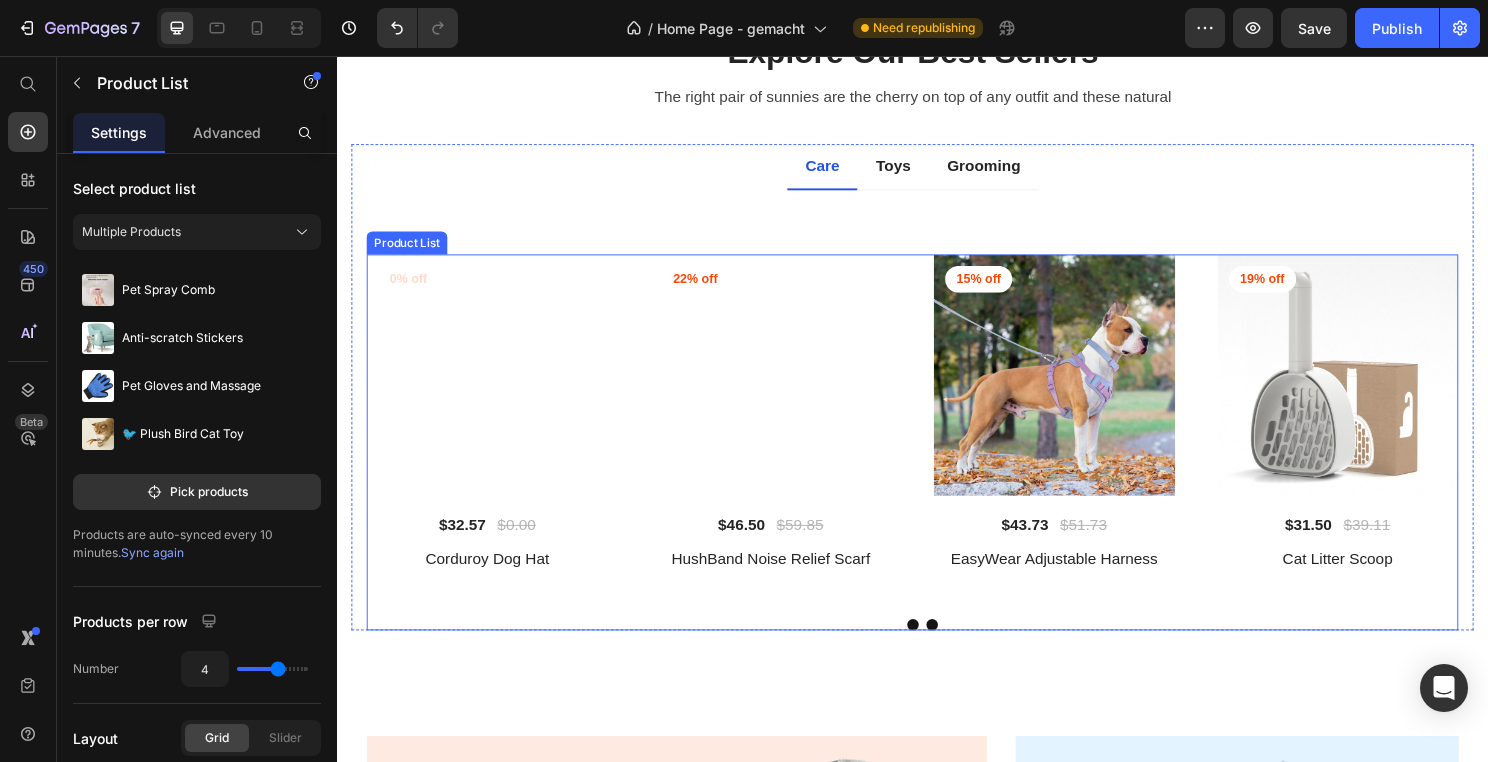 scroll, scrollTop: 1092, scrollLeft: 0, axis: vertical 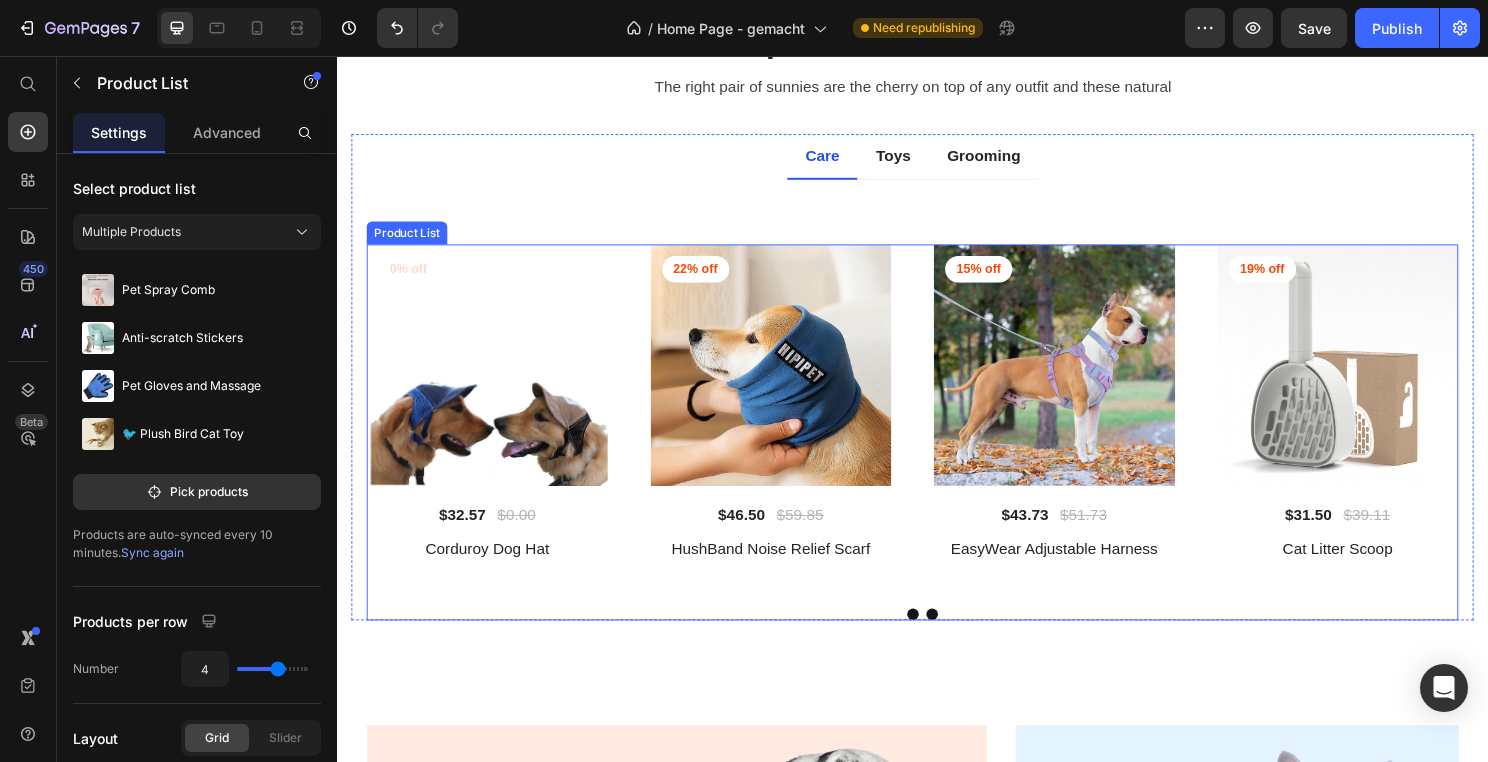 click at bounding box center (957, 638) 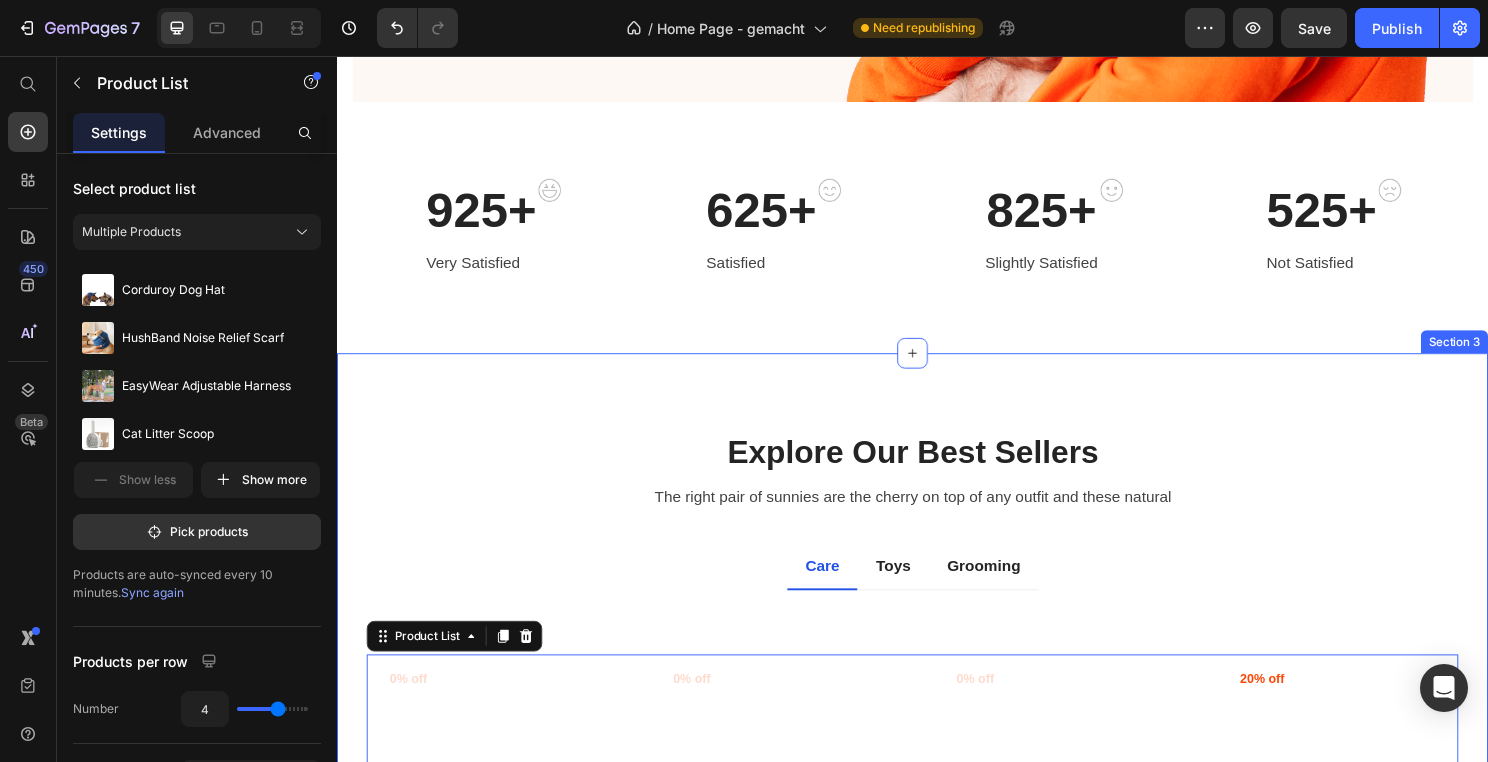scroll, scrollTop: 680, scrollLeft: 0, axis: vertical 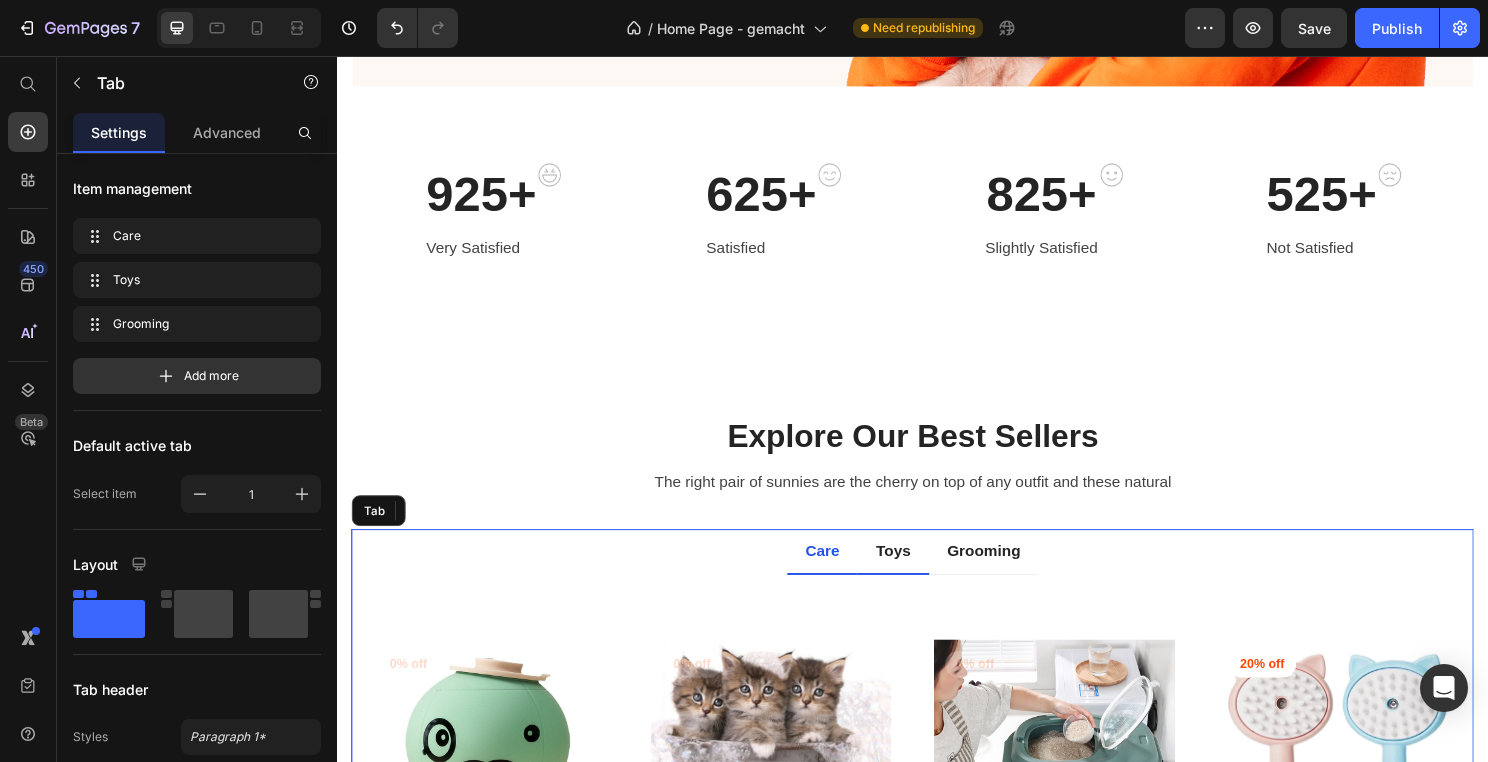 click on "Toys" at bounding box center (916, 572) 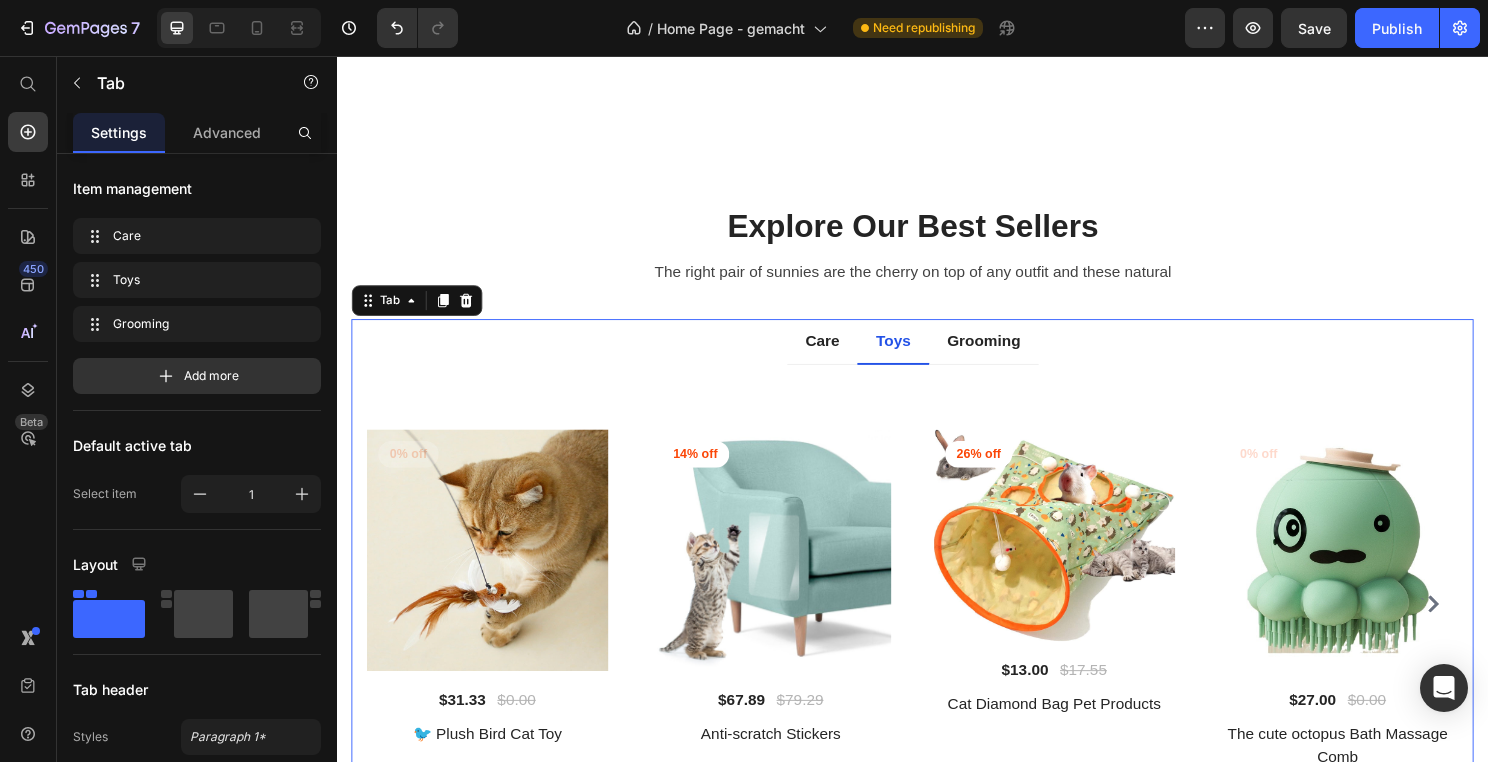 scroll, scrollTop: 908, scrollLeft: 0, axis: vertical 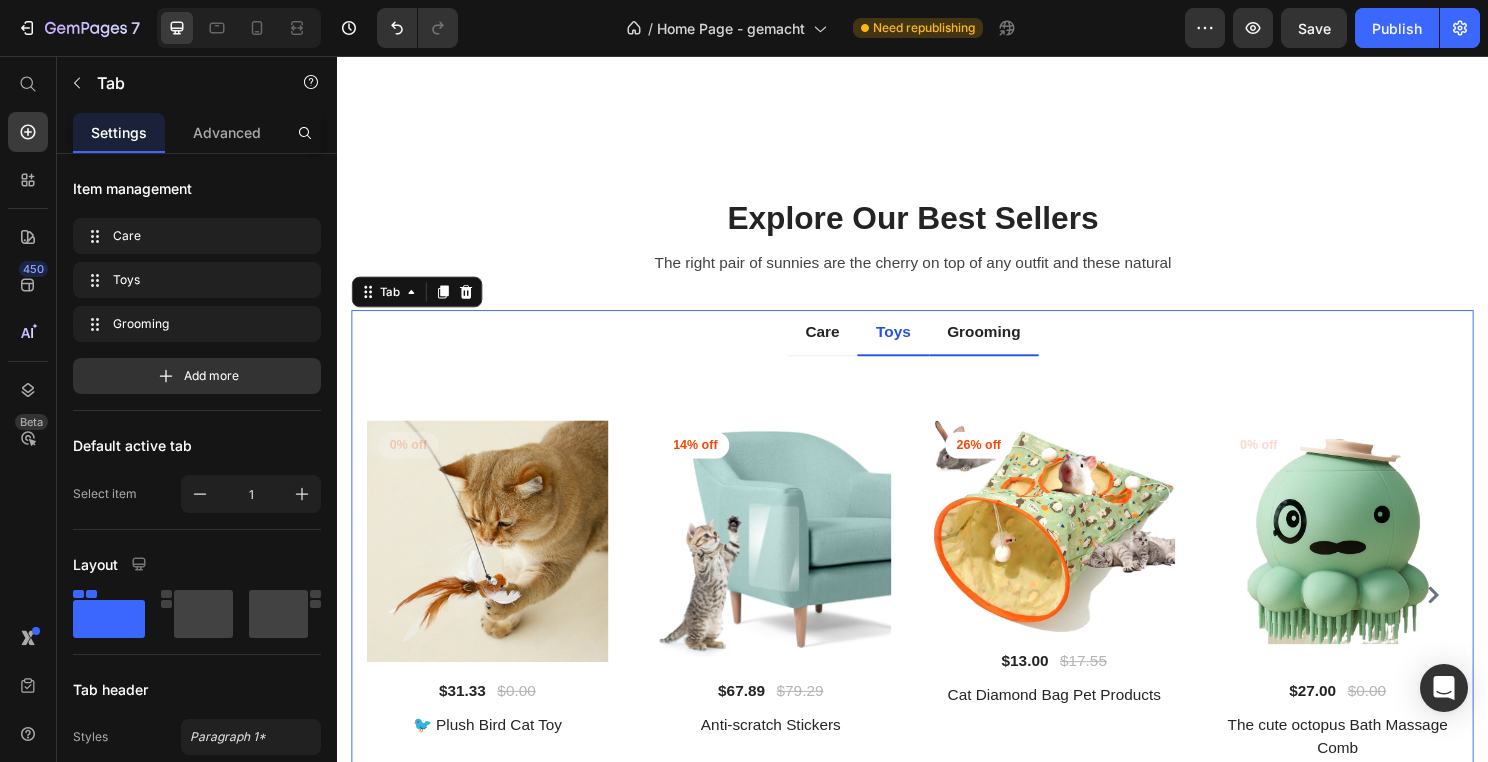 click on "Grooming" at bounding box center (1011, 344) 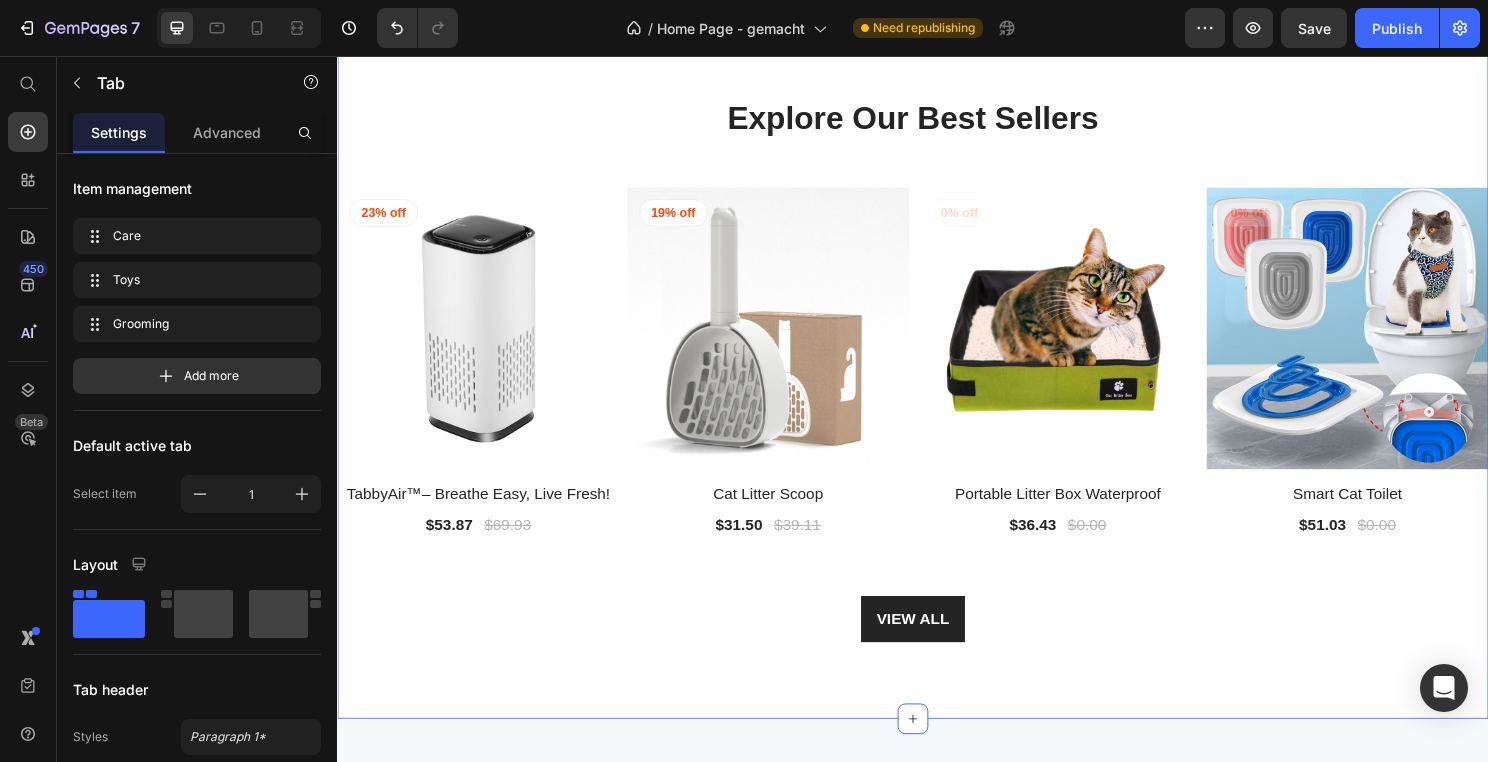 scroll, scrollTop: 2465, scrollLeft: 0, axis: vertical 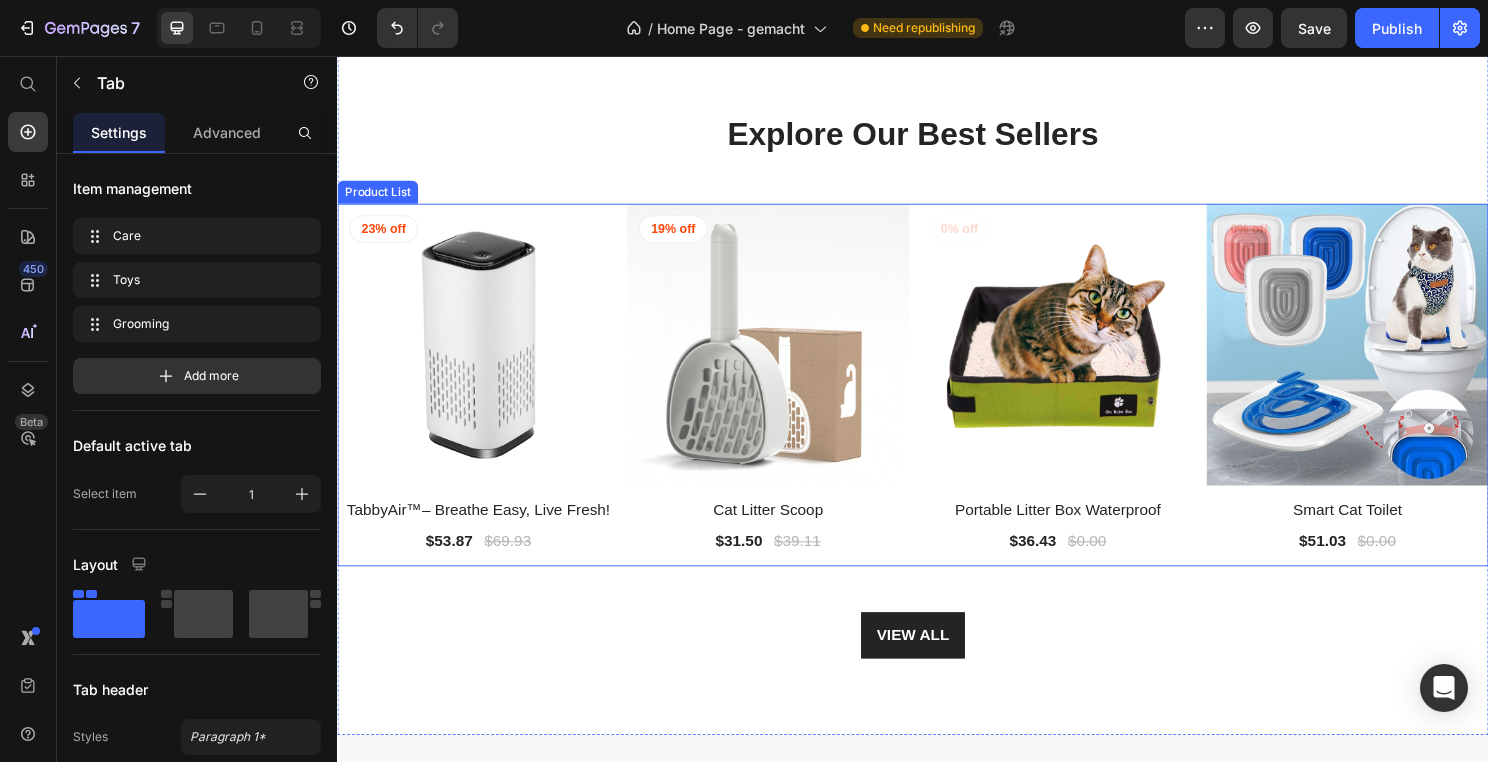 click on "(P) Images 23% off Product Badge Row TabbyAir™– Breathe Easy, Live Fresh! (P) Title $53.87 (P) Price $69.93 (P) Price Row Row (P) Images 19% off Product Badge Row Cat Litter Scoop (P) Title $31.50 (P) Price $39.11 (P) Price Row Row (P) Images 0% off Product Badge Row Portable Litter Box Waterproof (P) Title $36.43 (P) Price $0.00 (P) Price Row Row (P) Images 0% off Product Badge Row Smart Cat Toilet (P) Title $51.03 (P) Price $0.00 (P) Price Row Row" at bounding box center [937, 399] 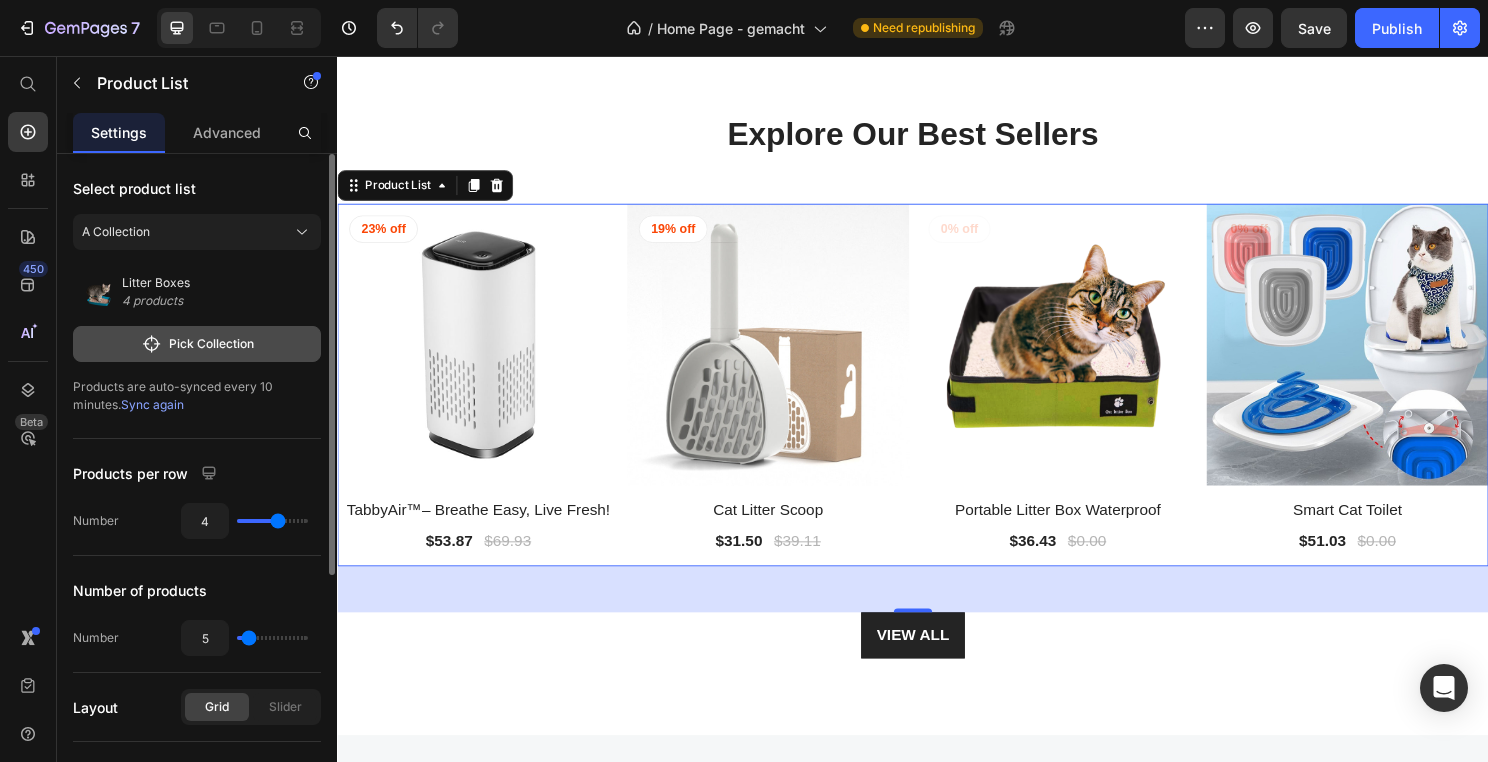 click on "Pick Collection" 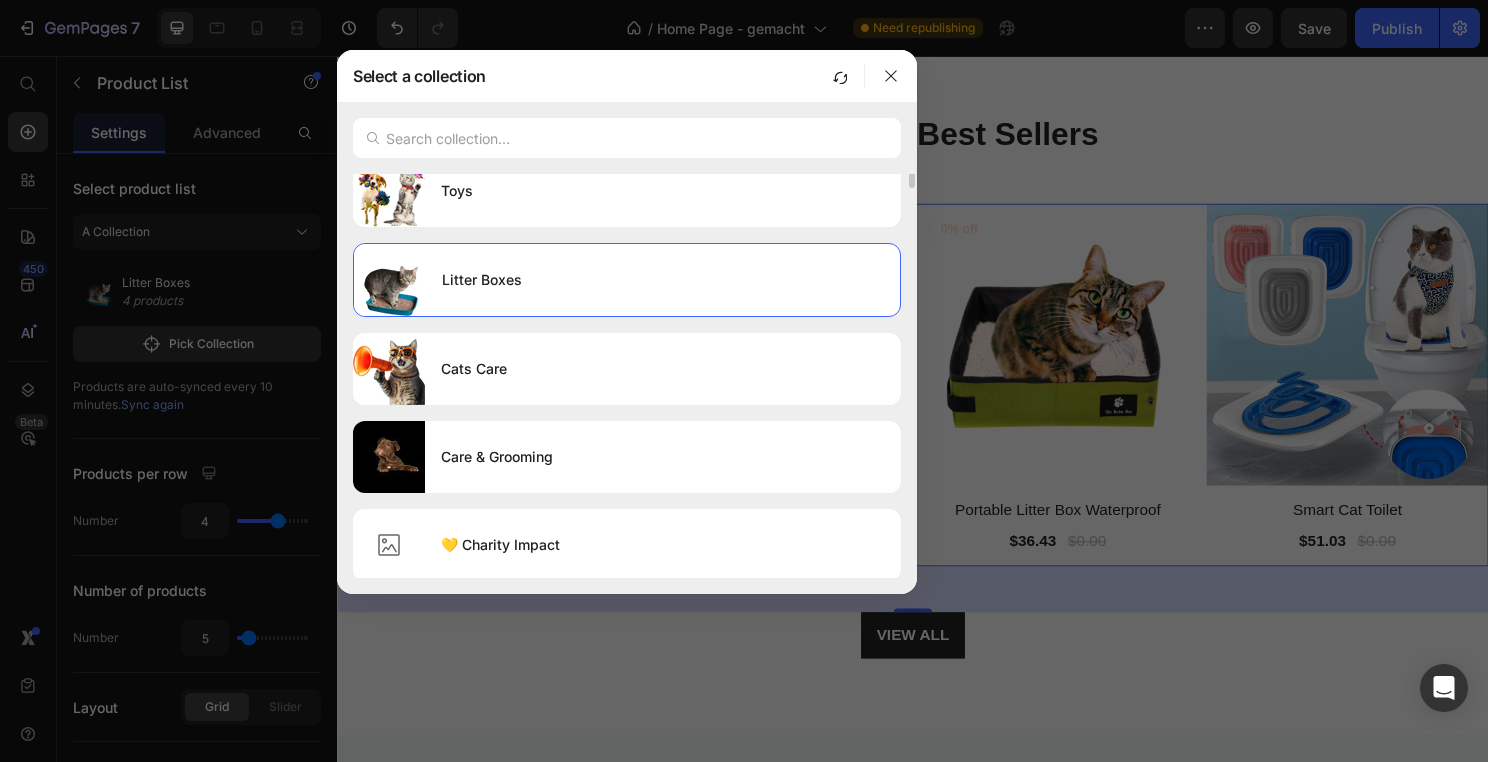 scroll, scrollTop: 0, scrollLeft: 0, axis: both 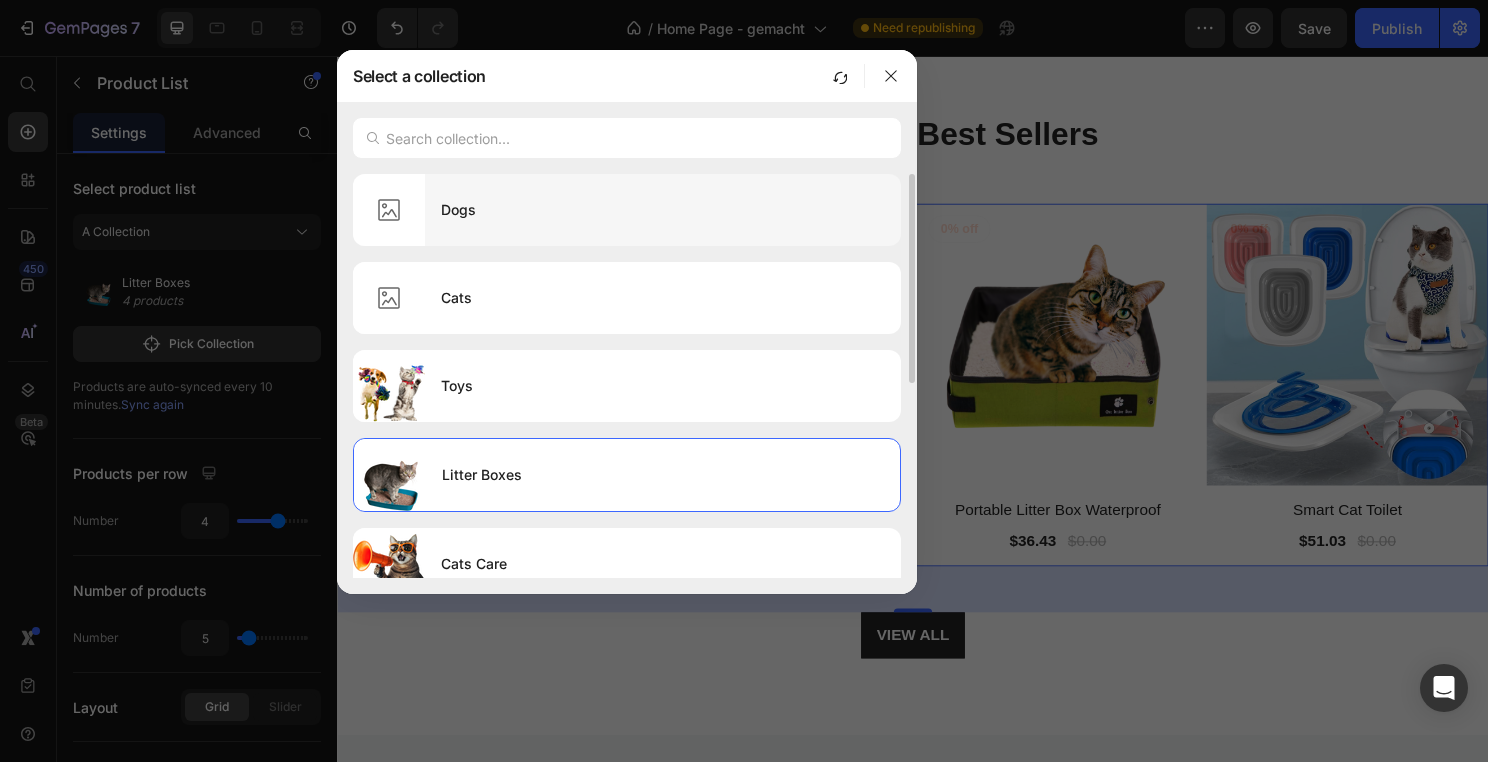 click on "Dogs" at bounding box center [663, 210] 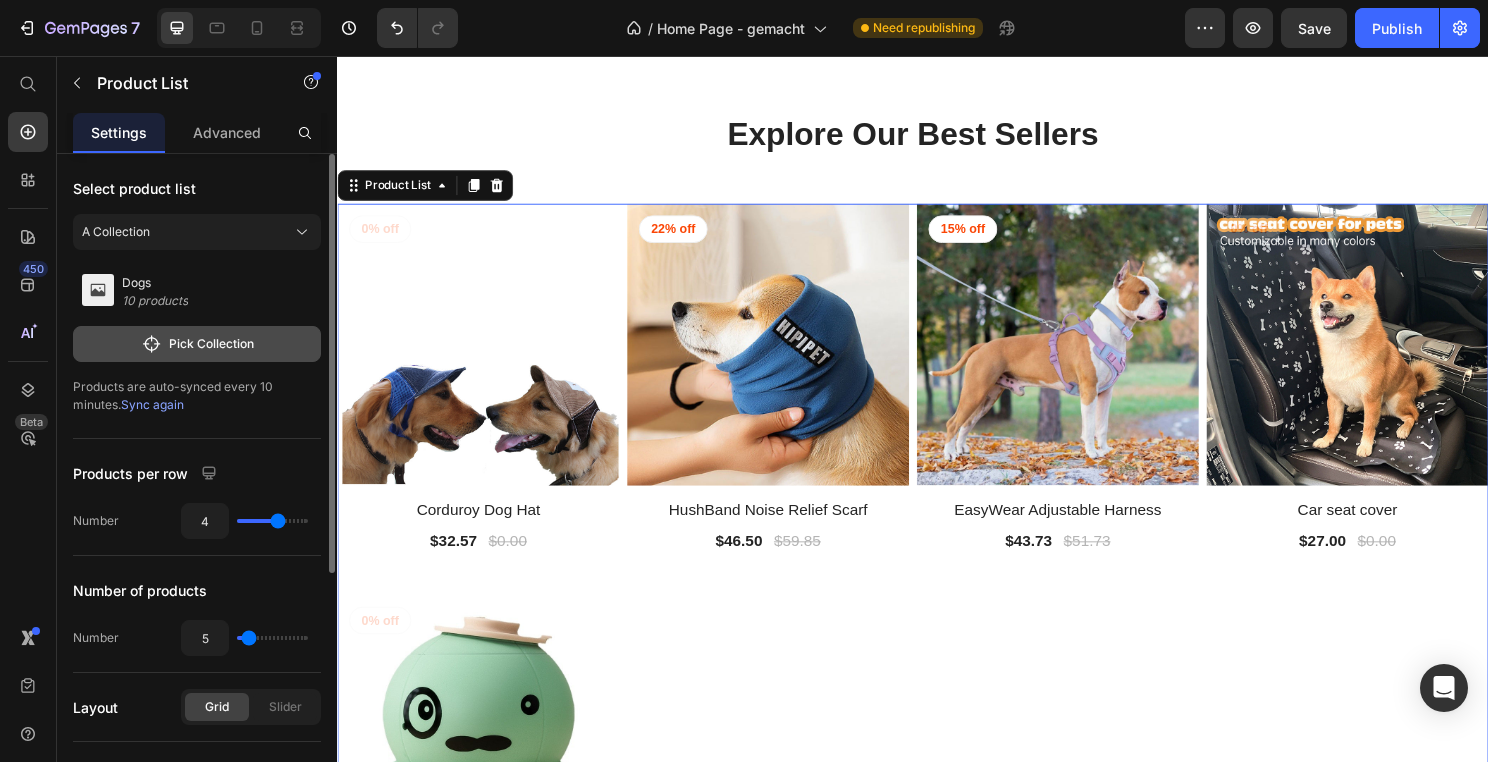 click on "Pick Collection" at bounding box center (197, 344) 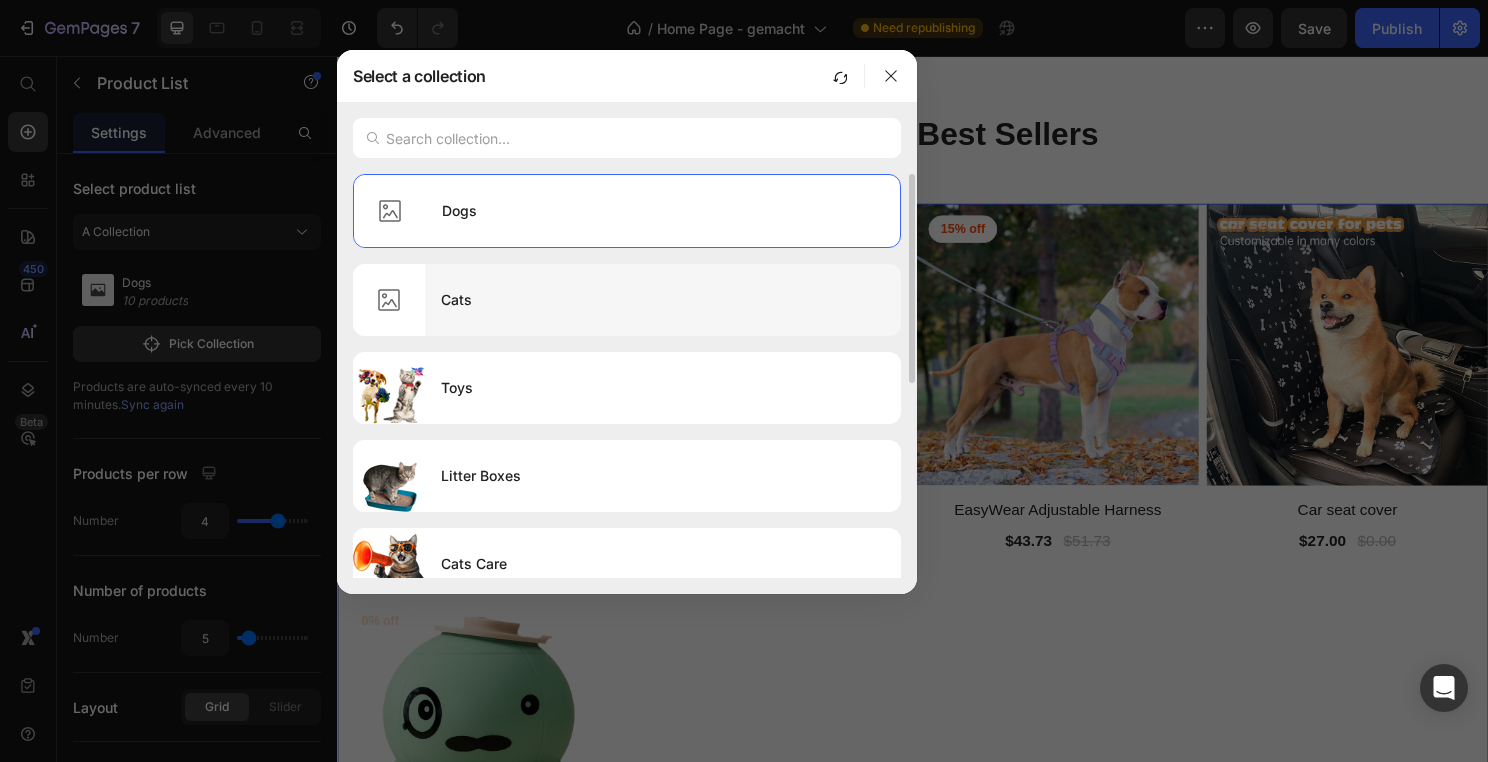 click on "Cats" at bounding box center [663, 300] 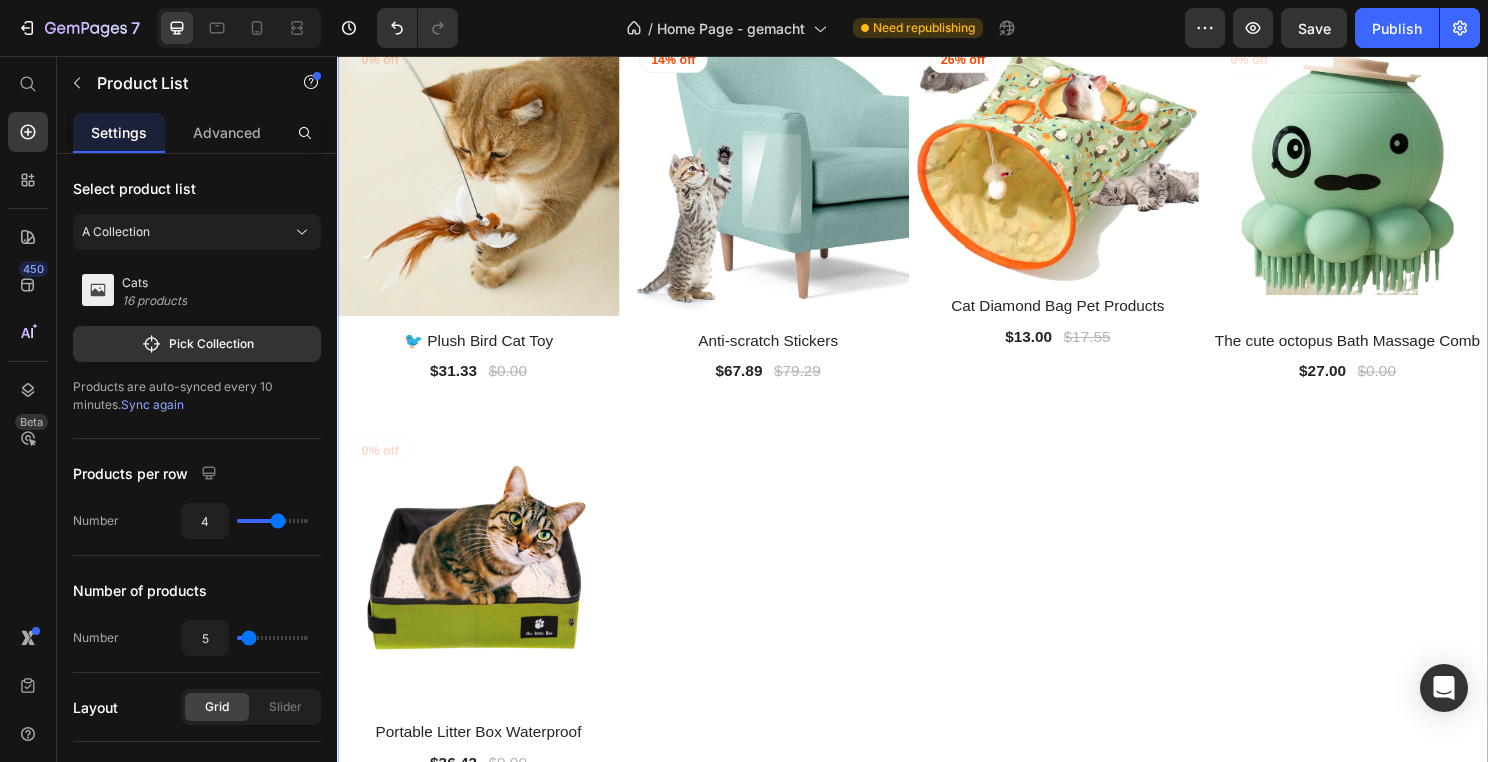 scroll, scrollTop: 2657, scrollLeft: 0, axis: vertical 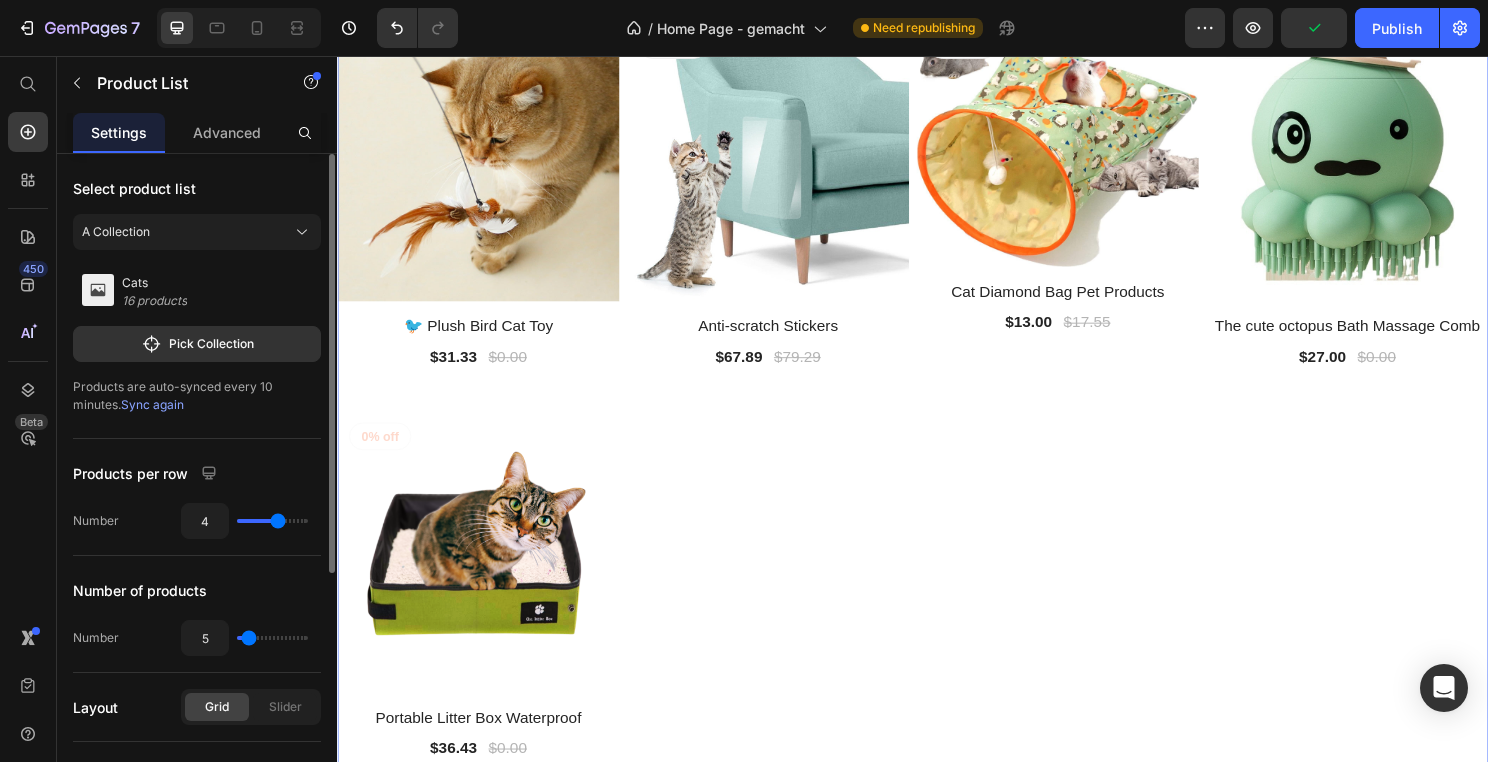 type on "5" 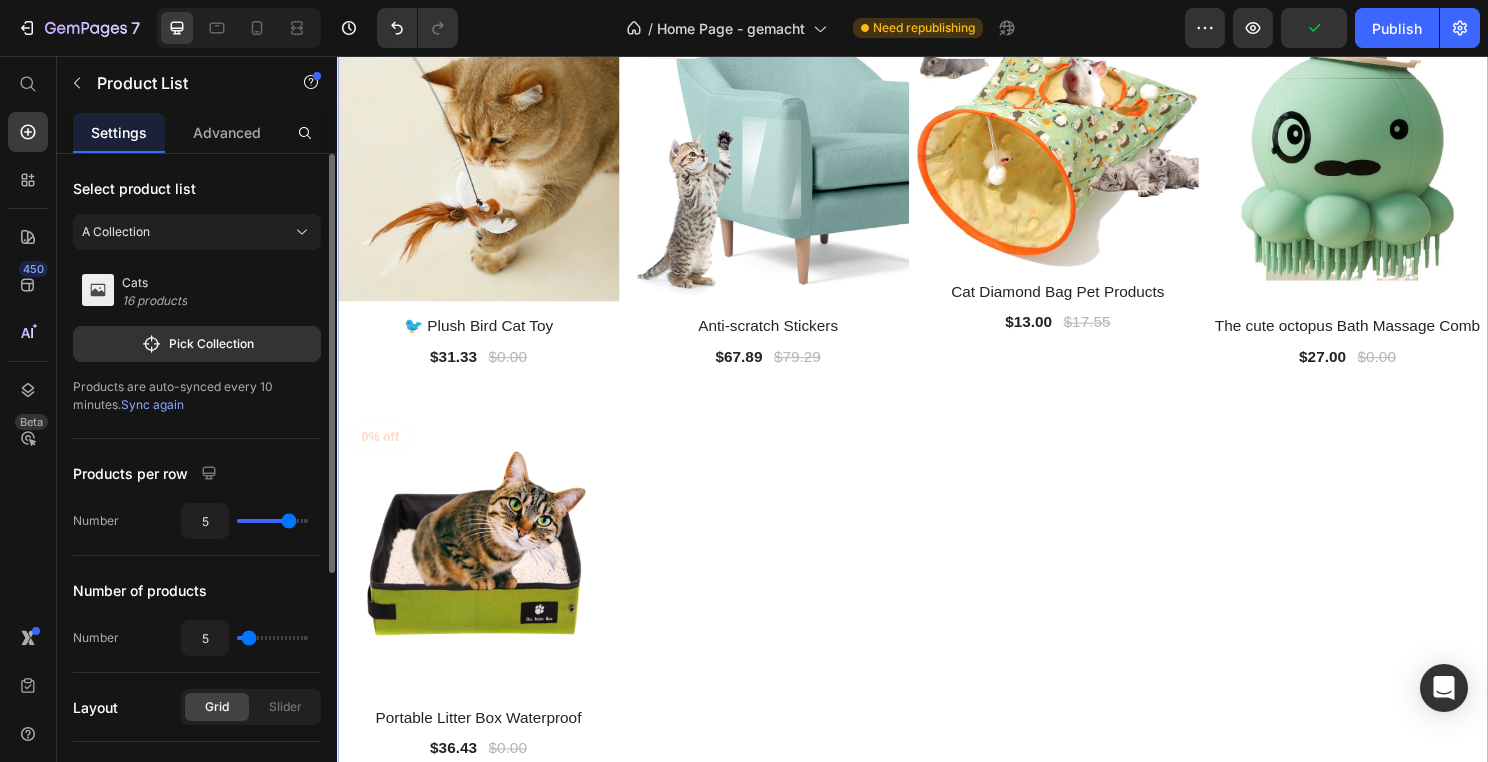 type on "5" 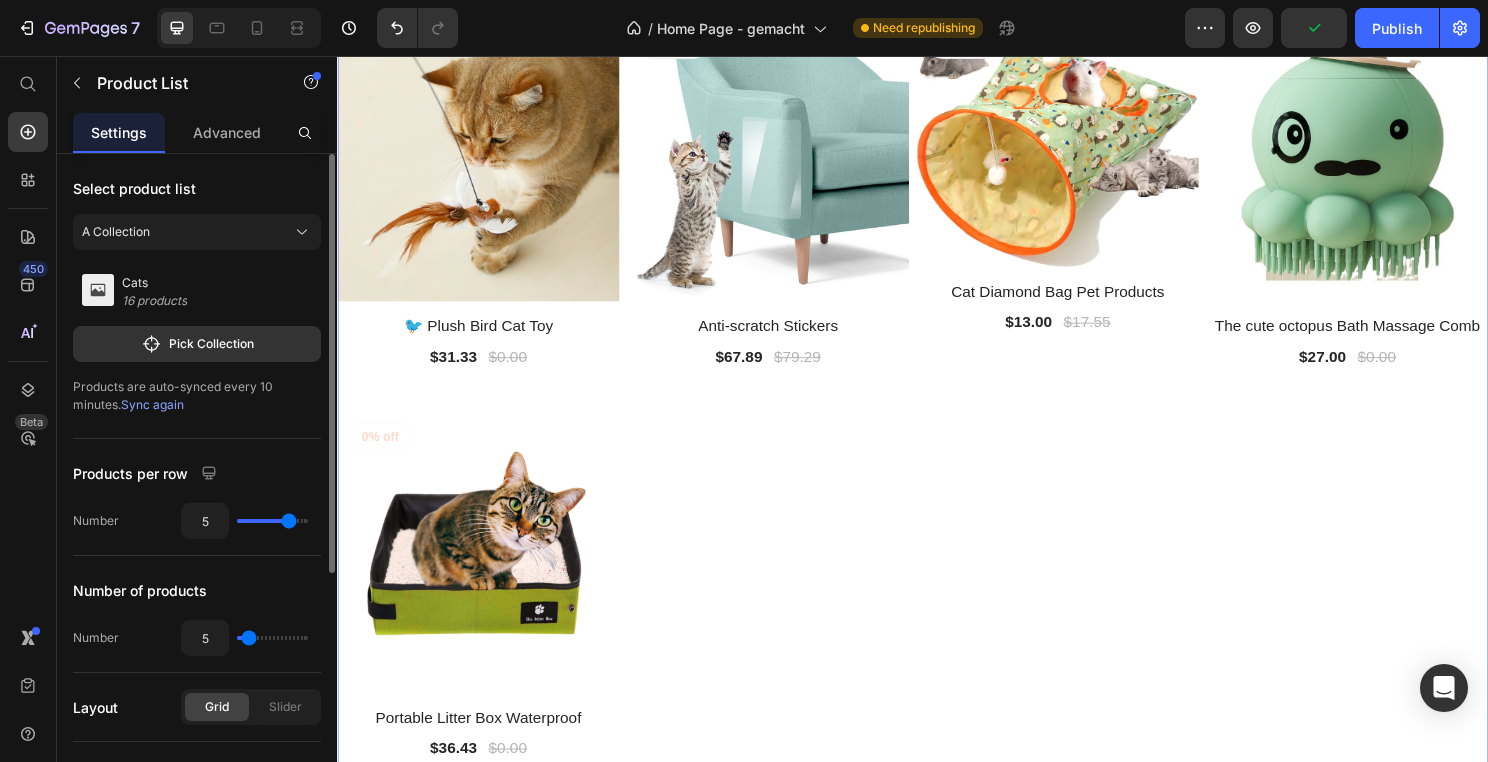 click at bounding box center [272, 521] 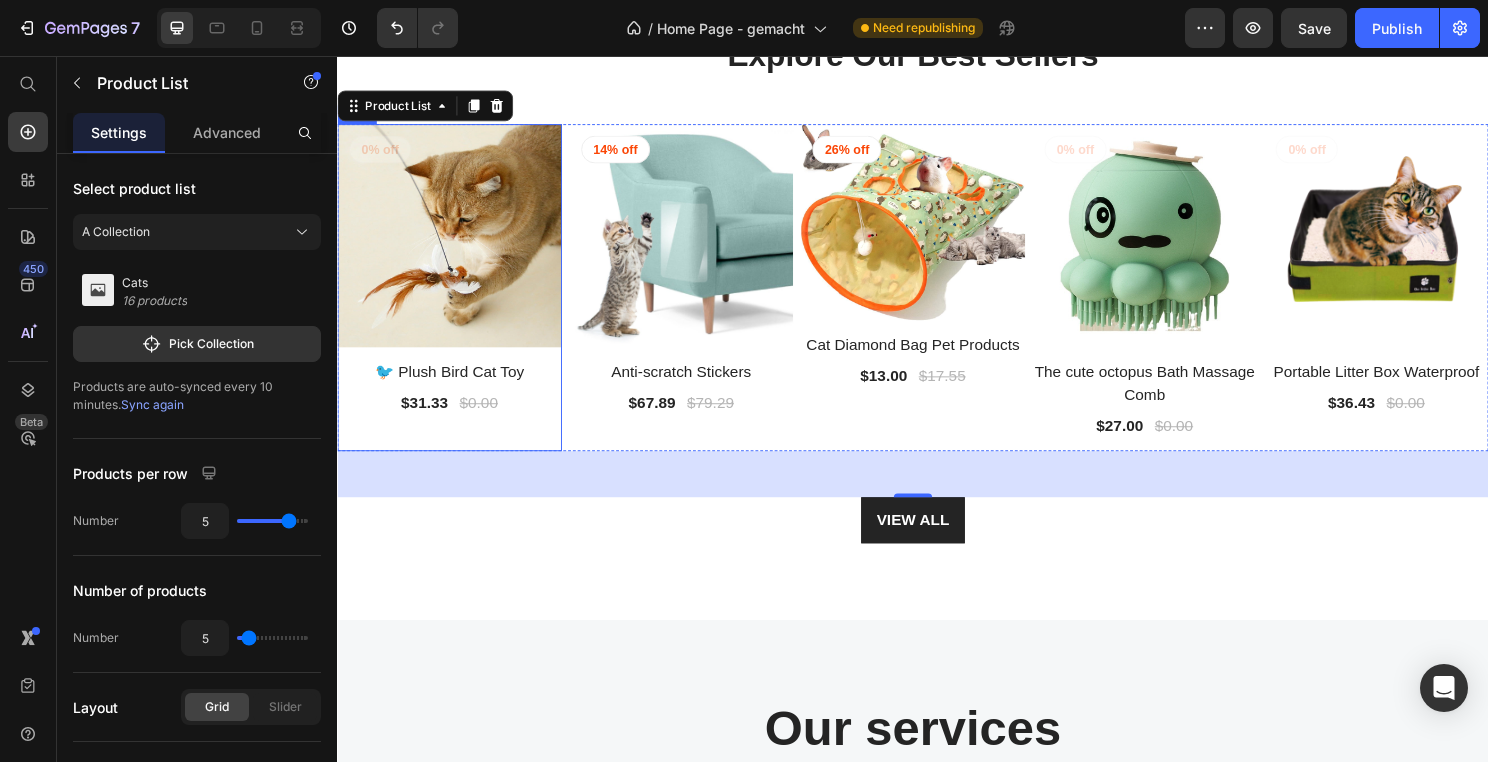 scroll, scrollTop: 2550, scrollLeft: 0, axis: vertical 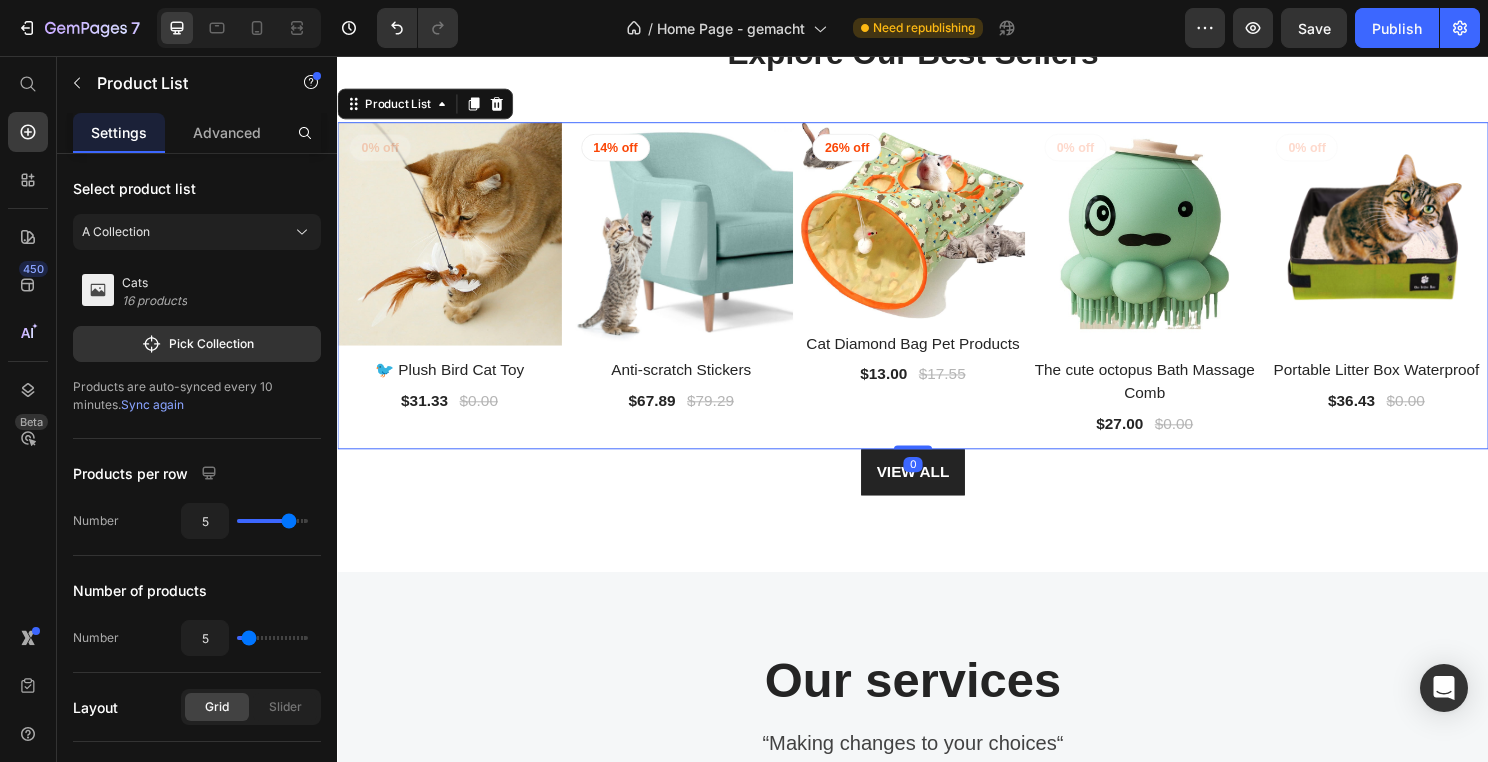 drag, startPoint x: 949, startPoint y: 508, endPoint x: 948, endPoint y: 459, distance: 49.010204 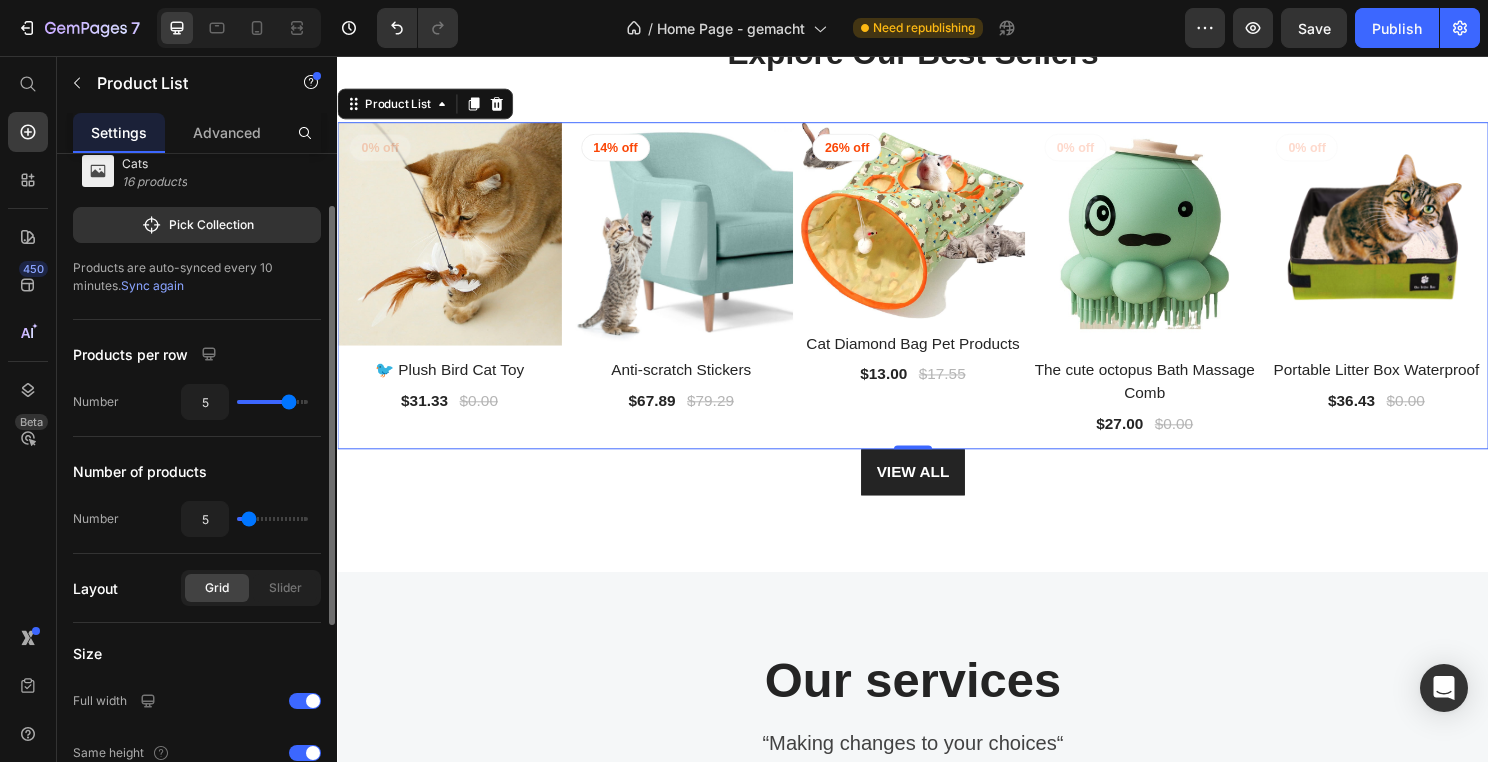 scroll, scrollTop: 140, scrollLeft: 0, axis: vertical 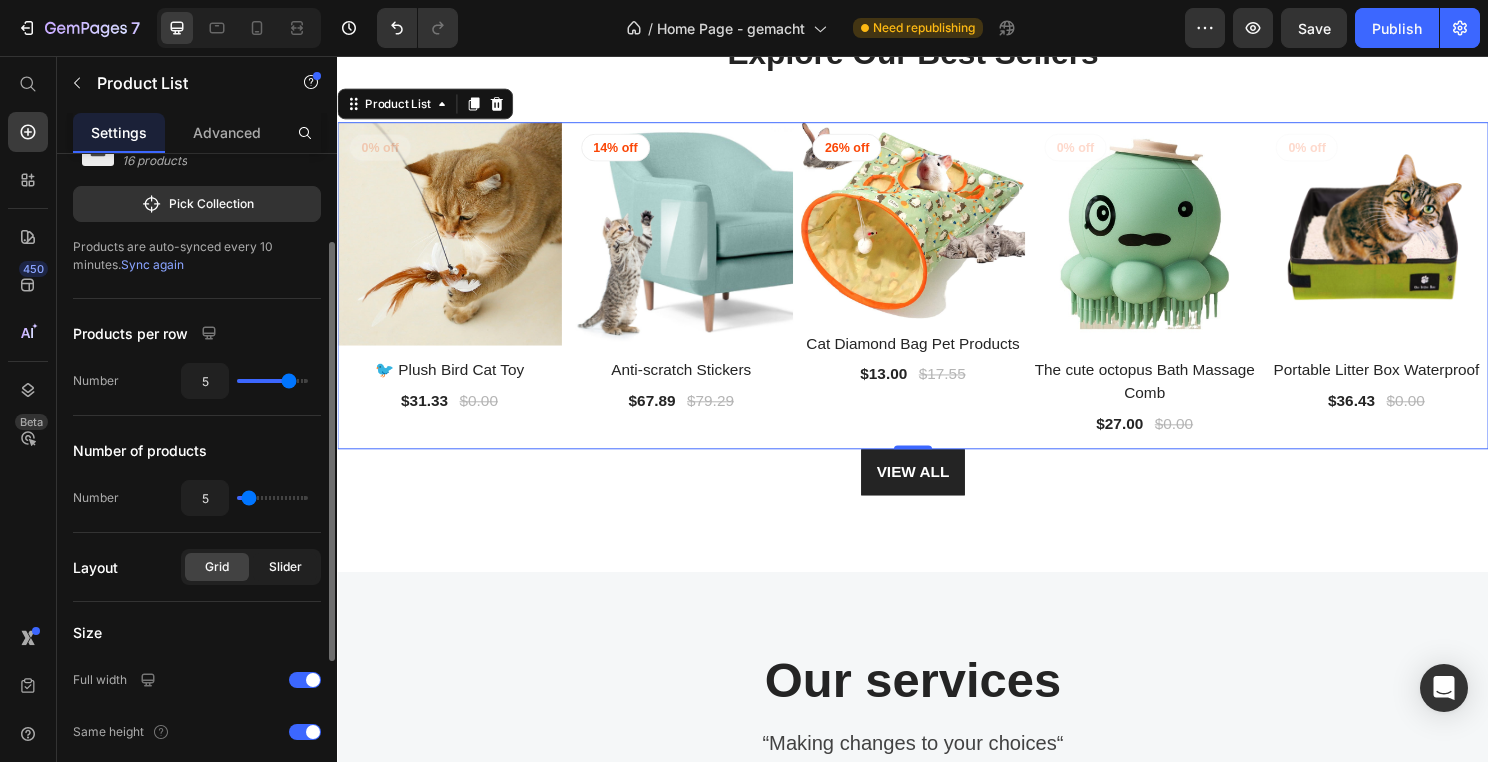 click on "Slider" 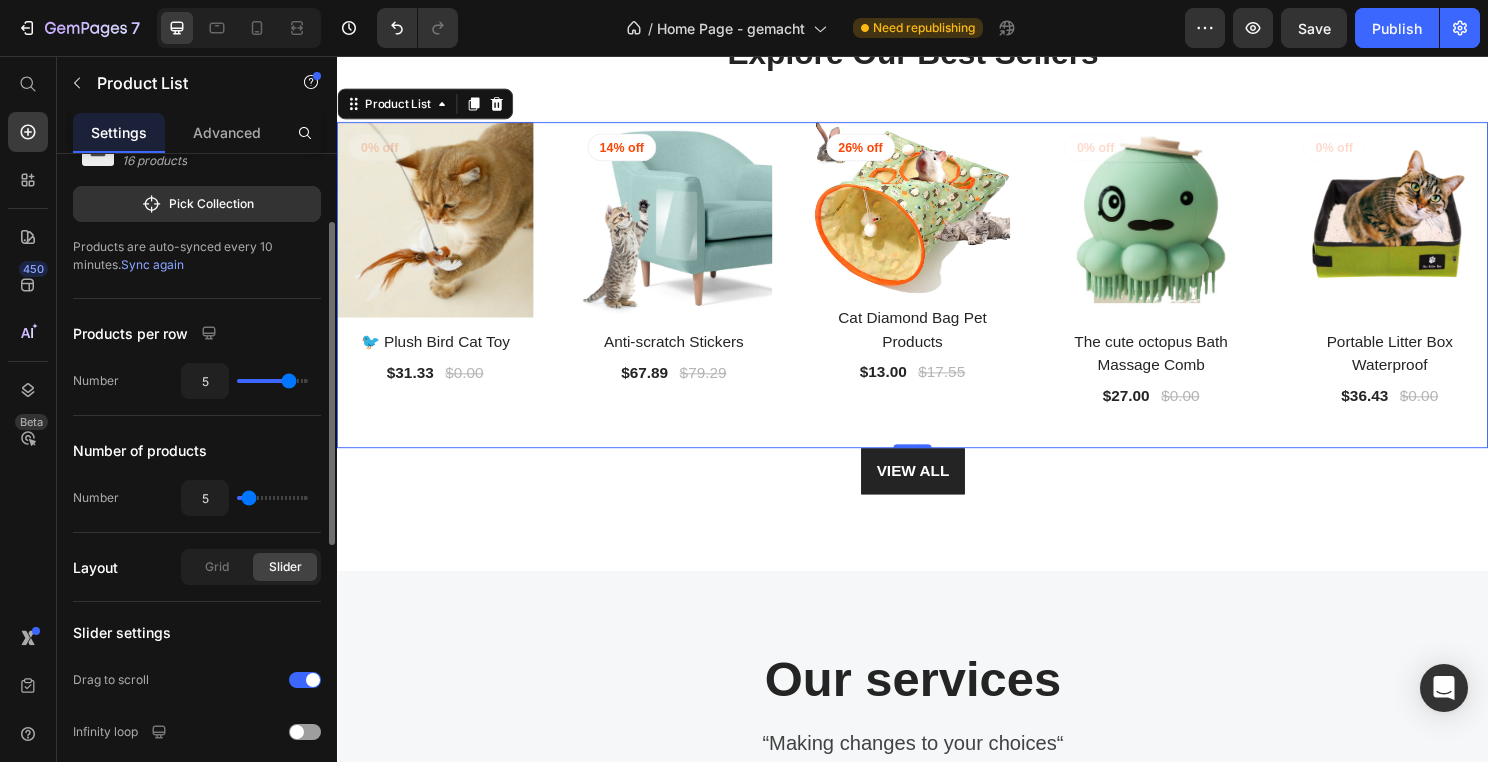 type on "11" 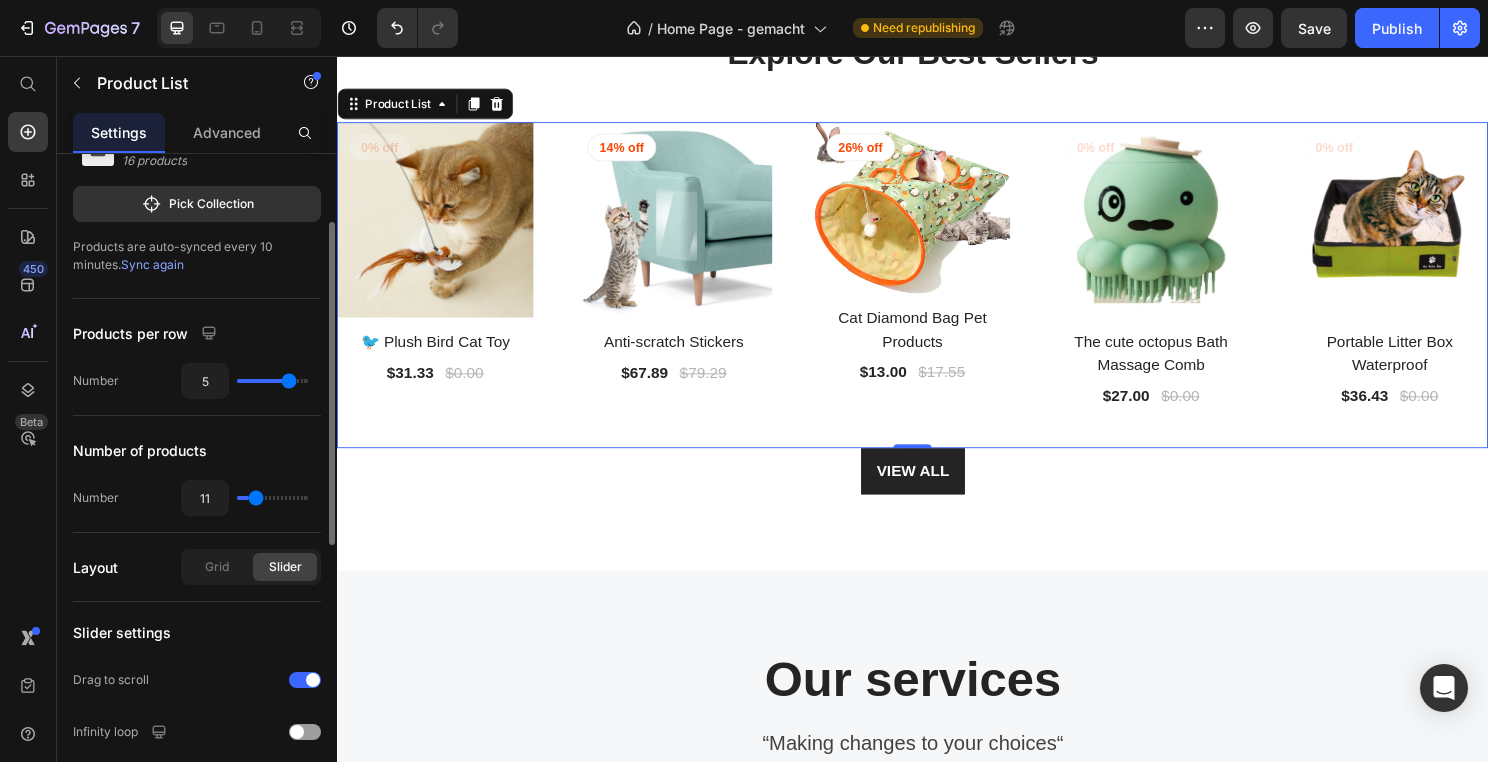 type on "12" 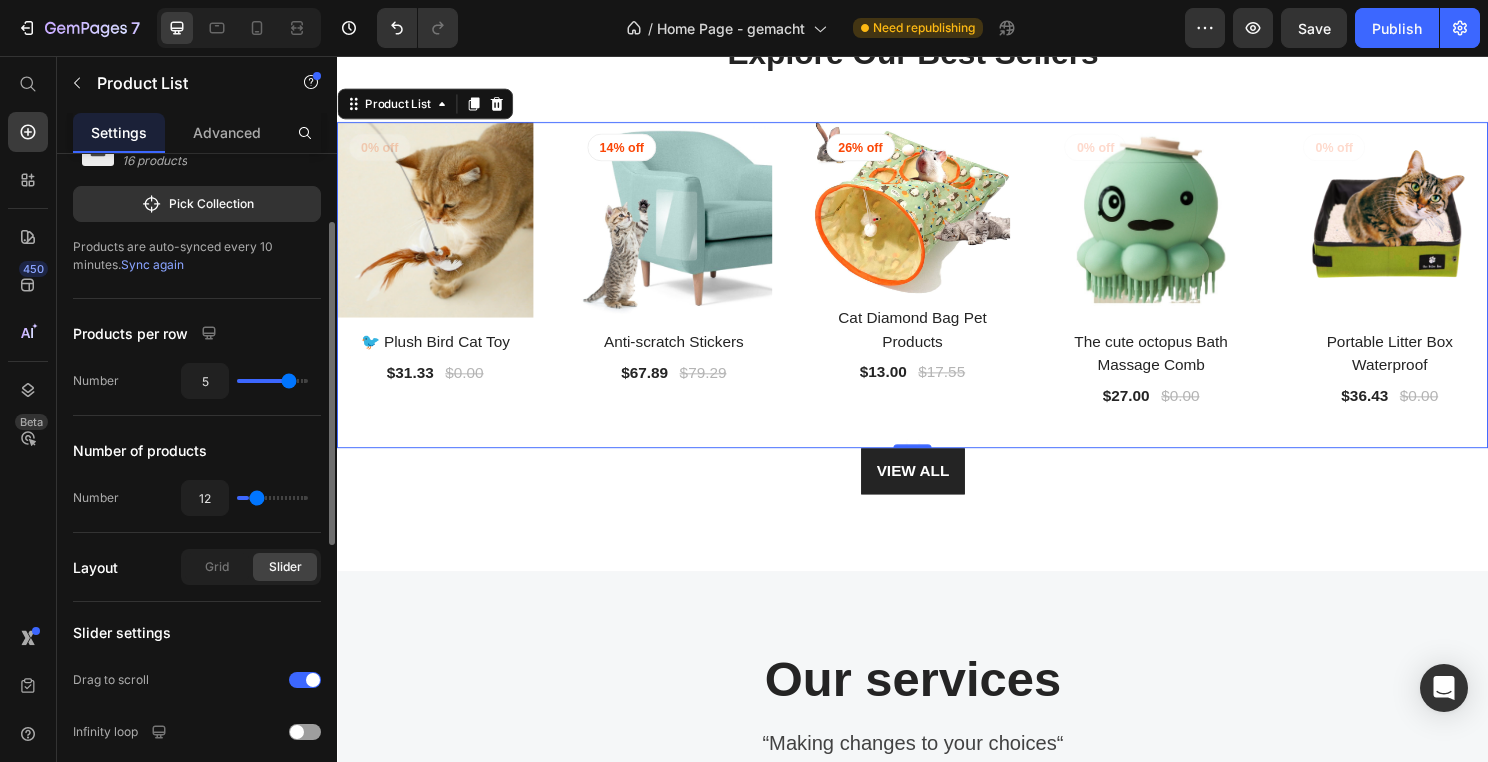 type on "17" 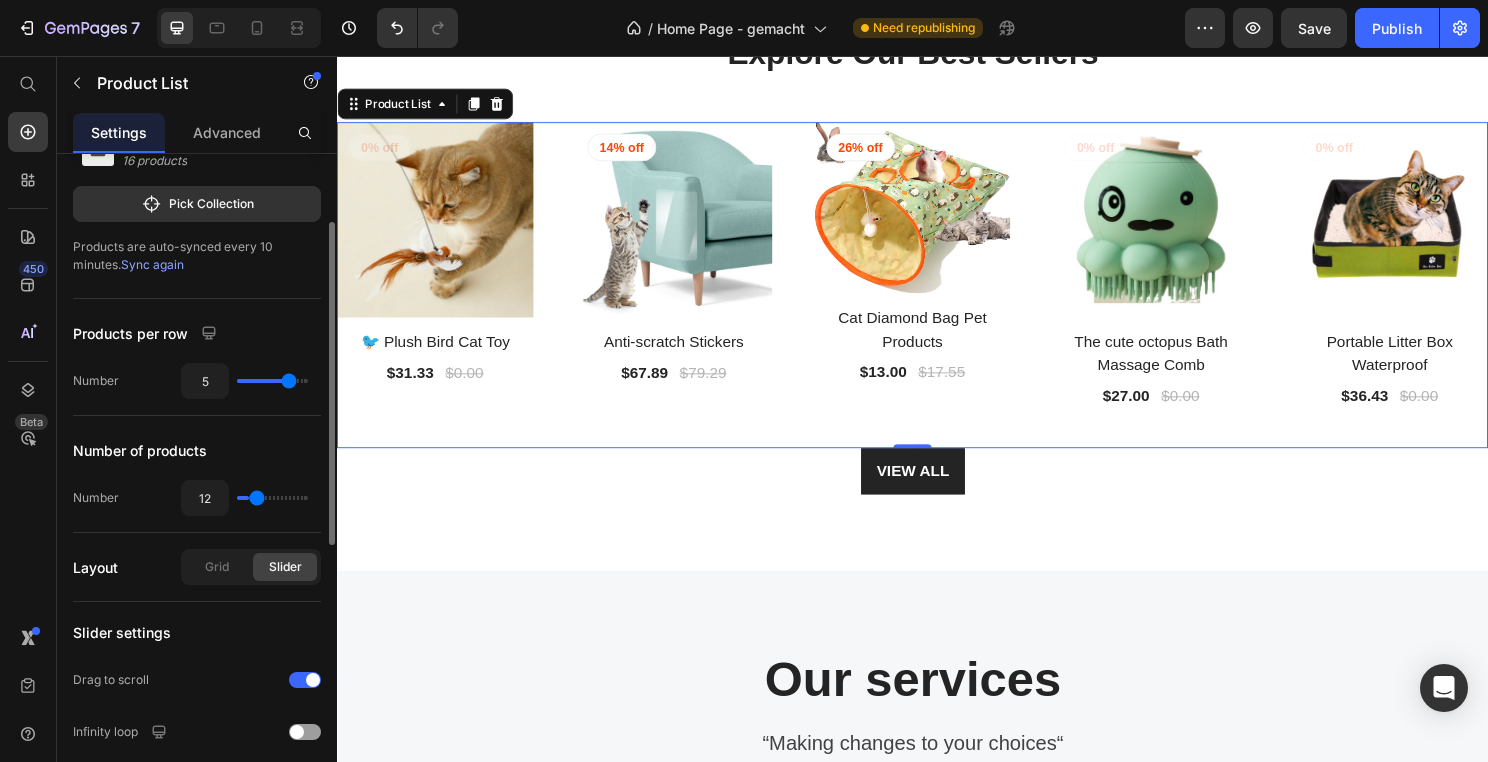 type on "17" 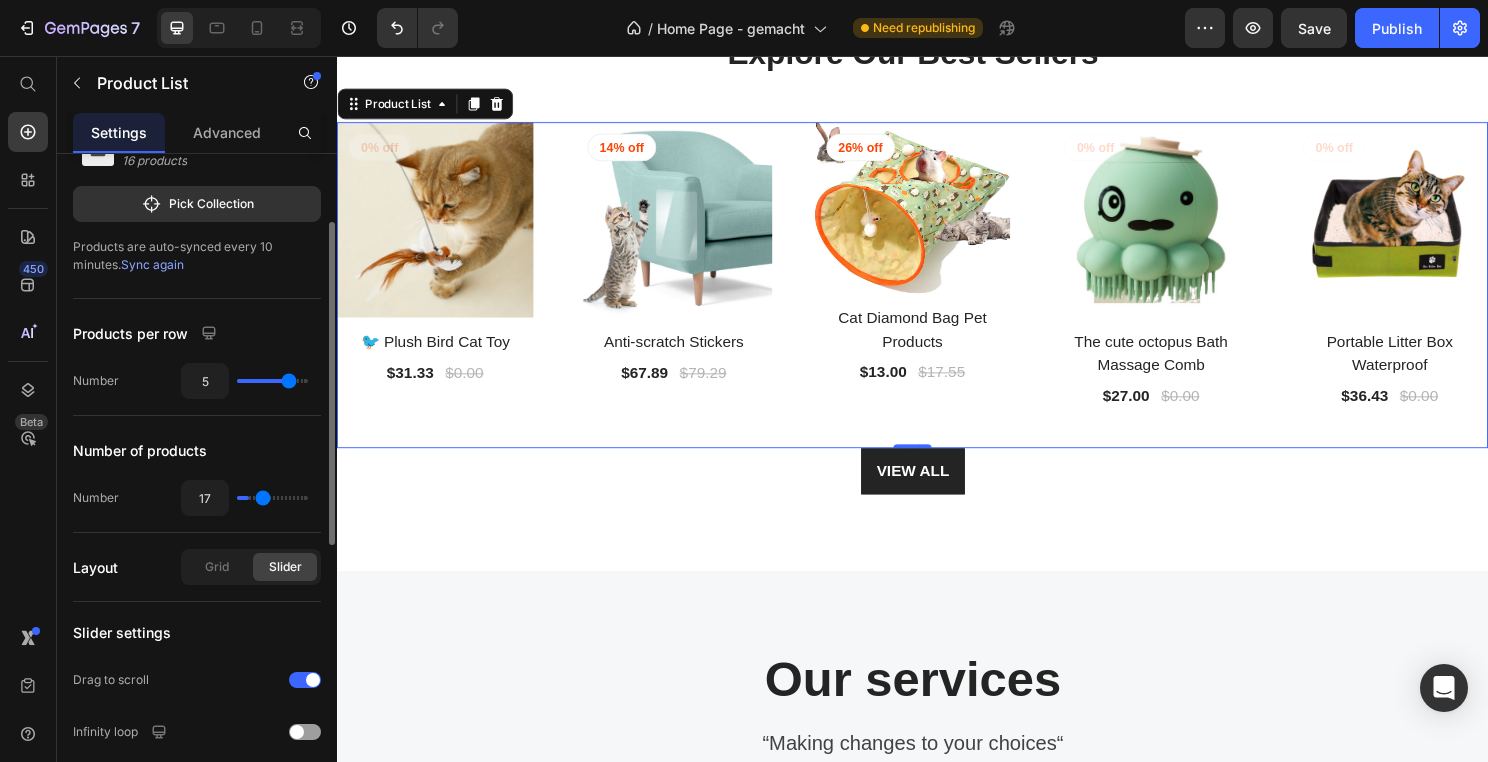 type on "21" 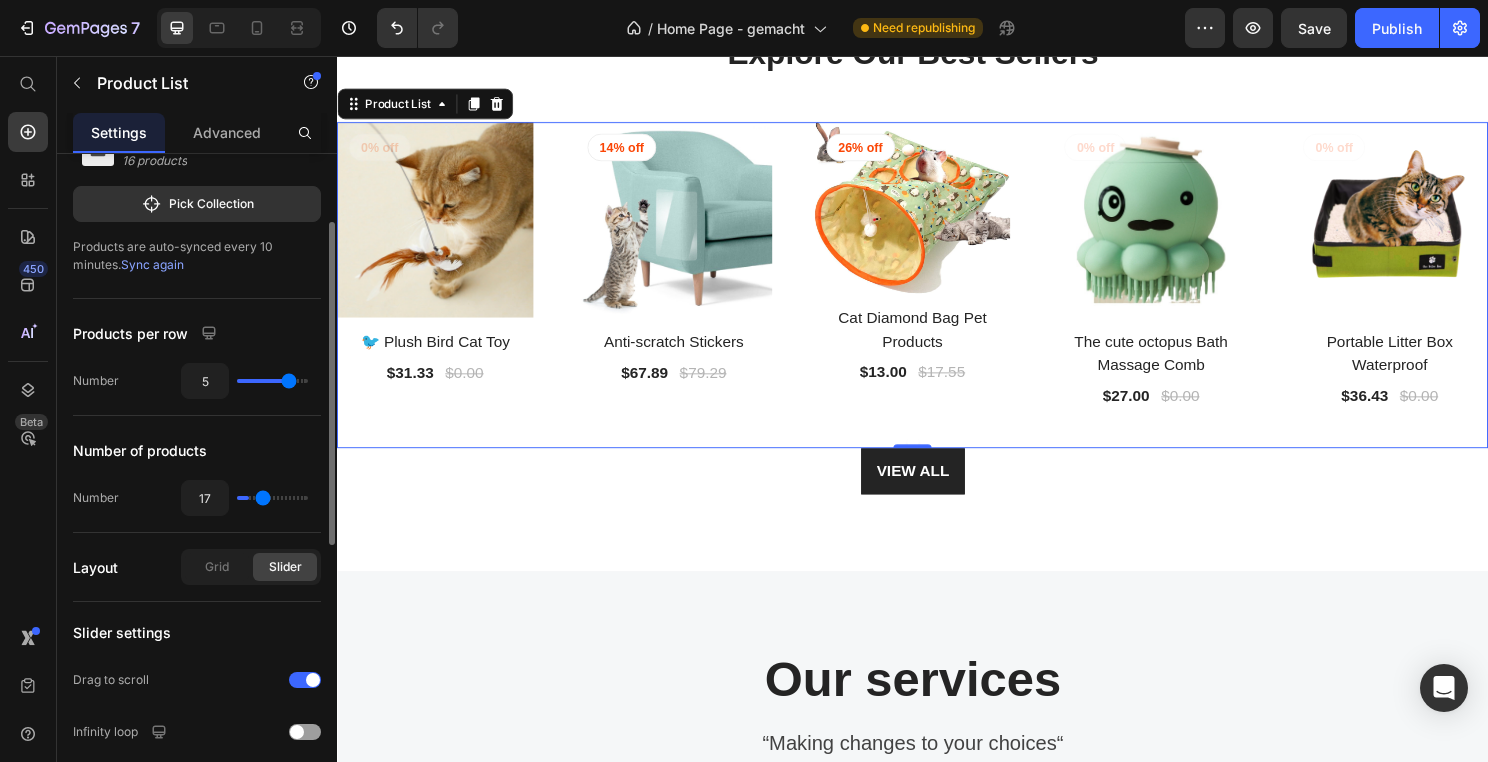 type on "21" 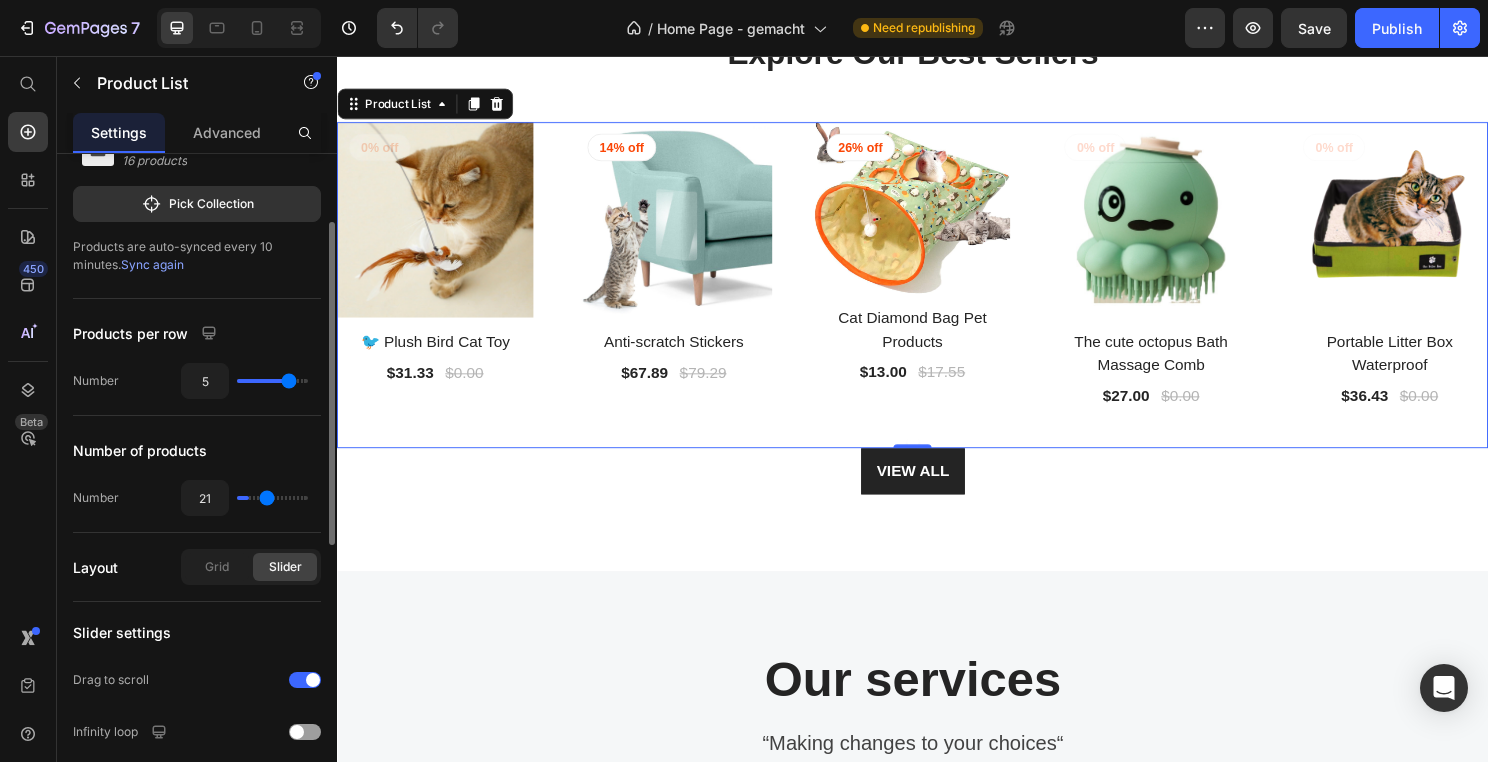 type on "25" 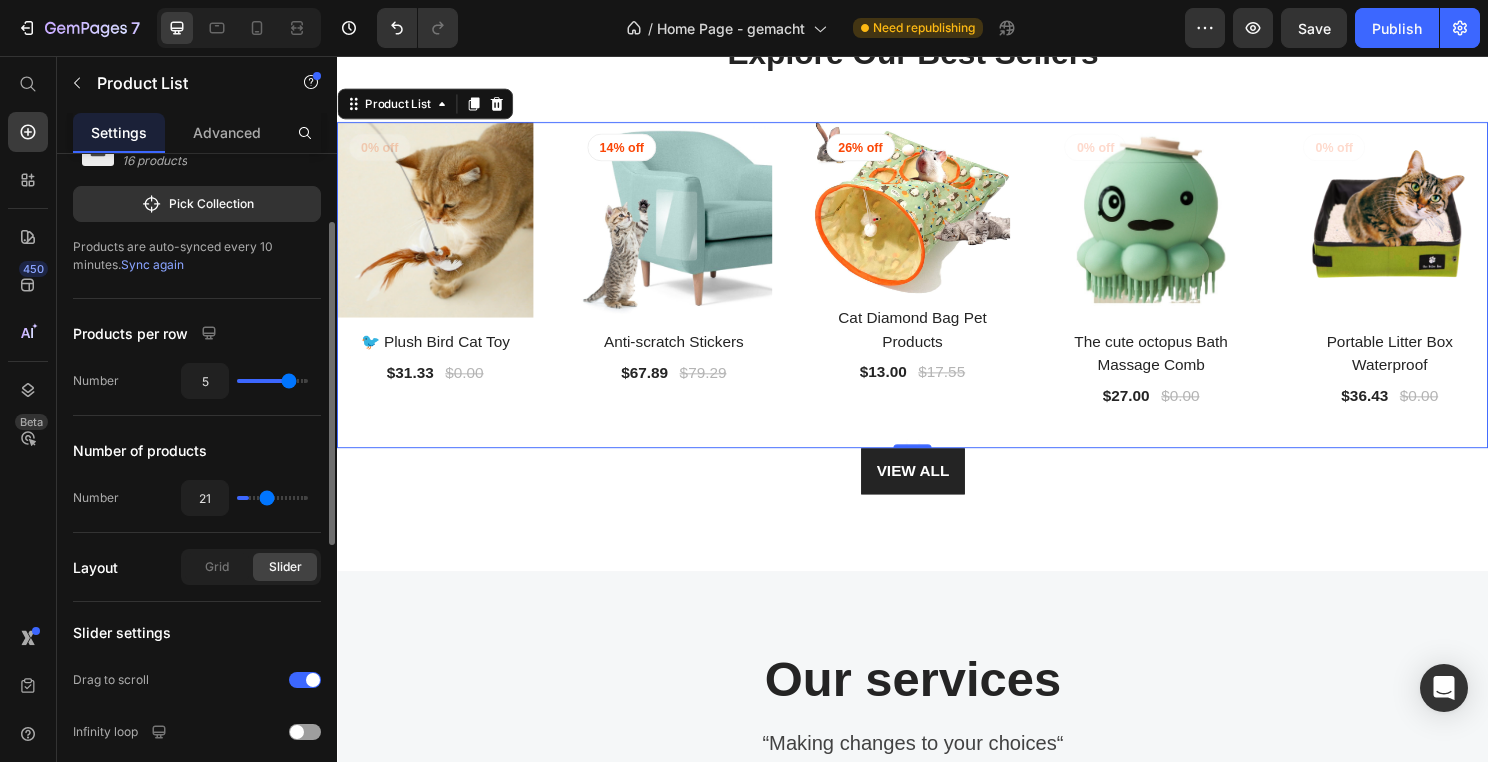 type on "25" 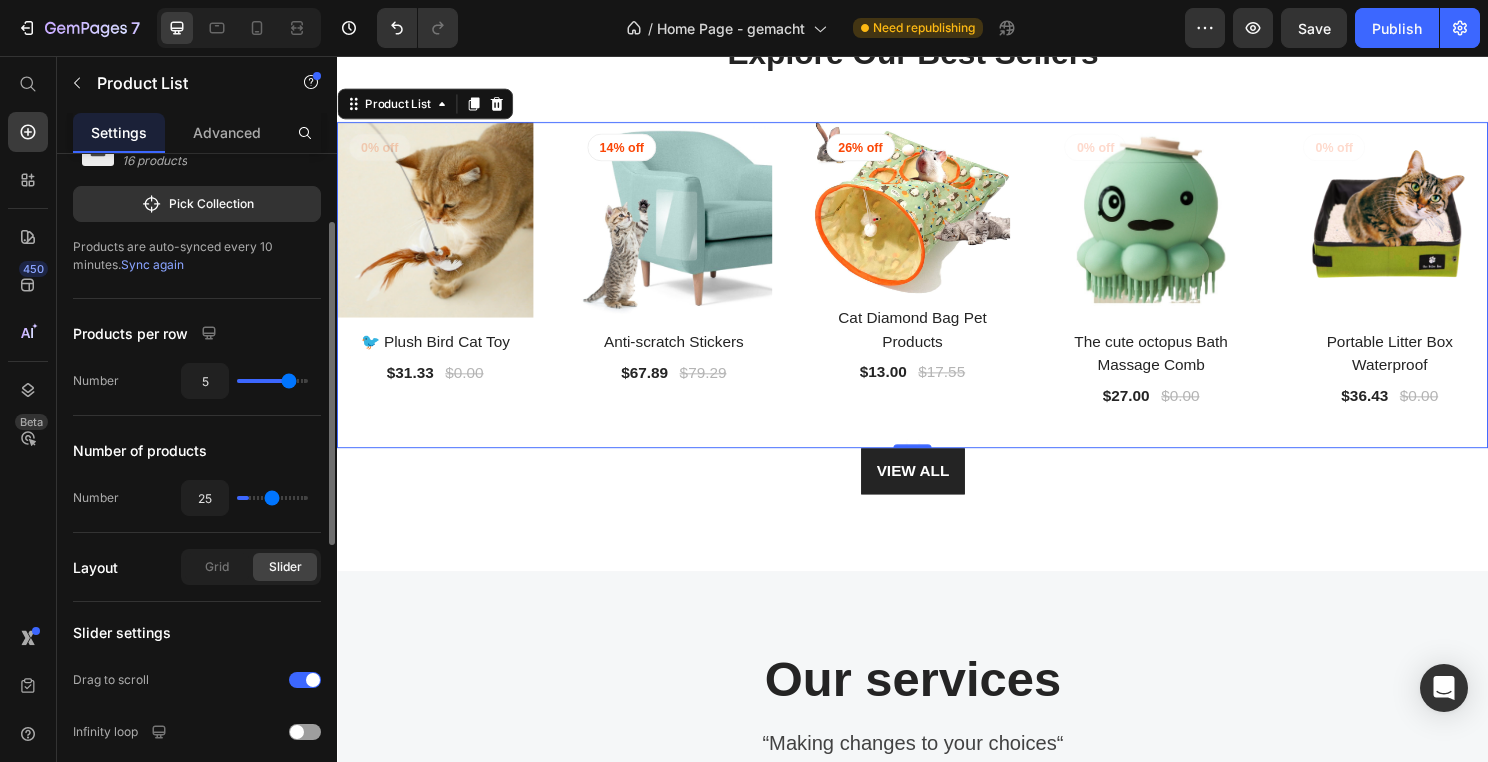 type on "31" 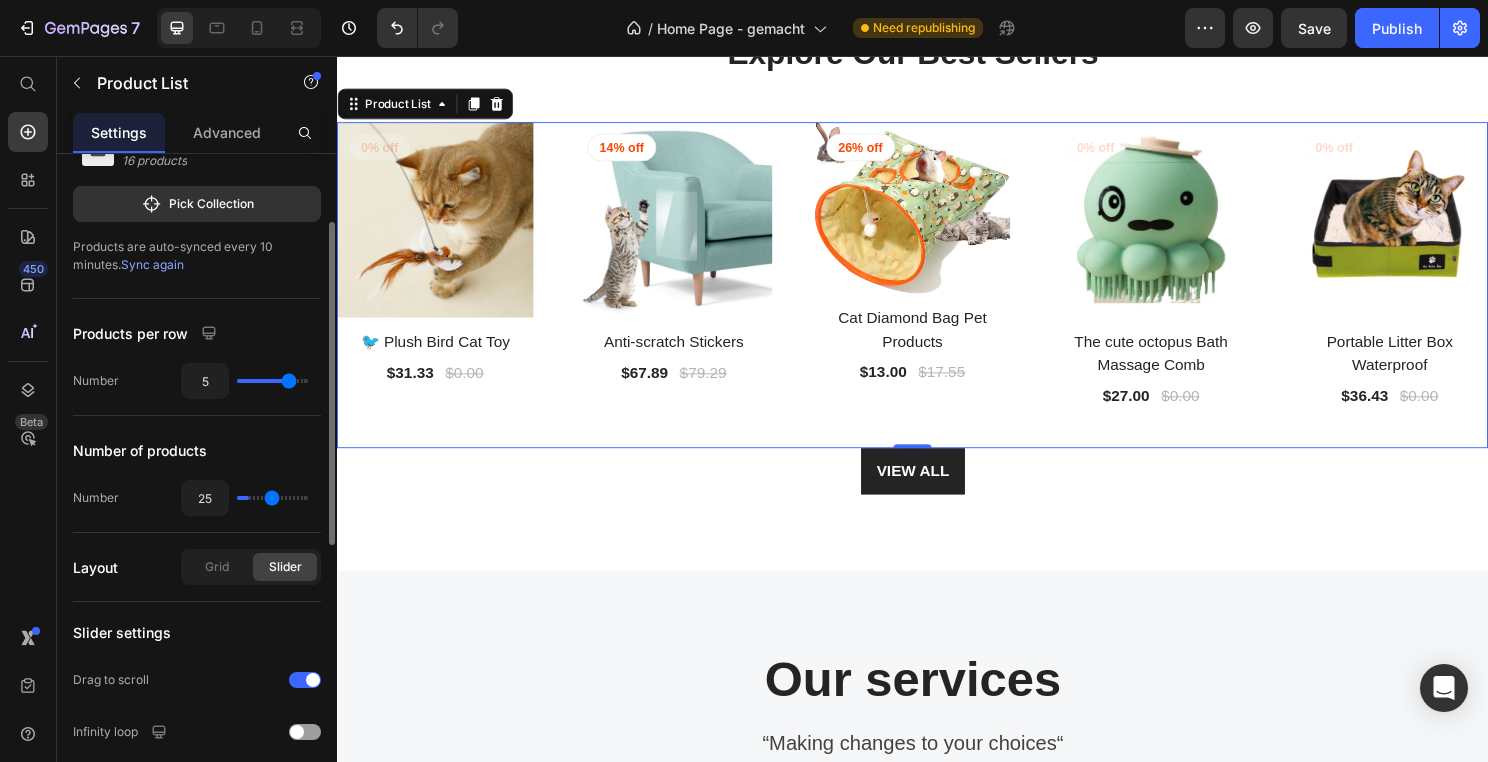 type on "31" 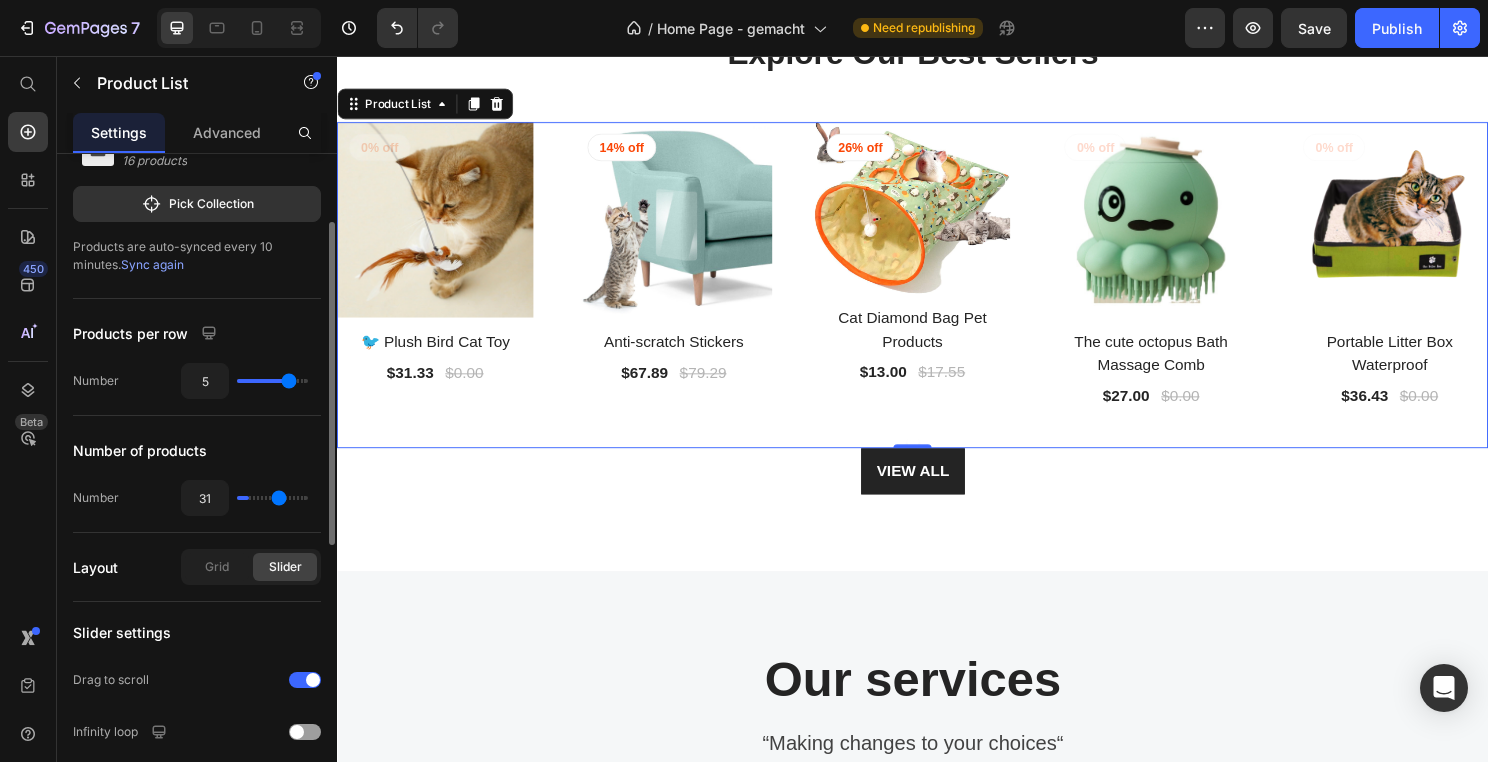 type on "37" 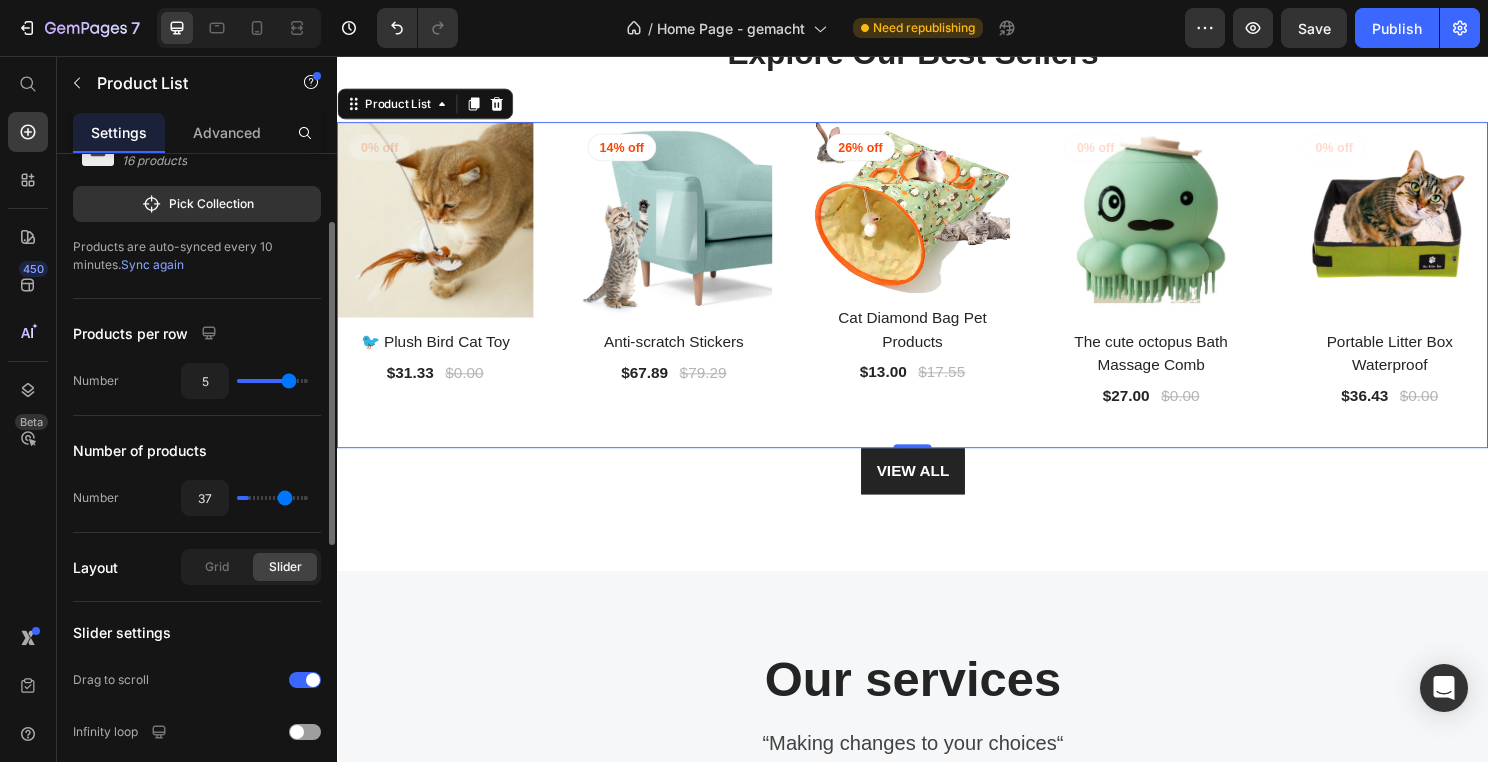 type on "42" 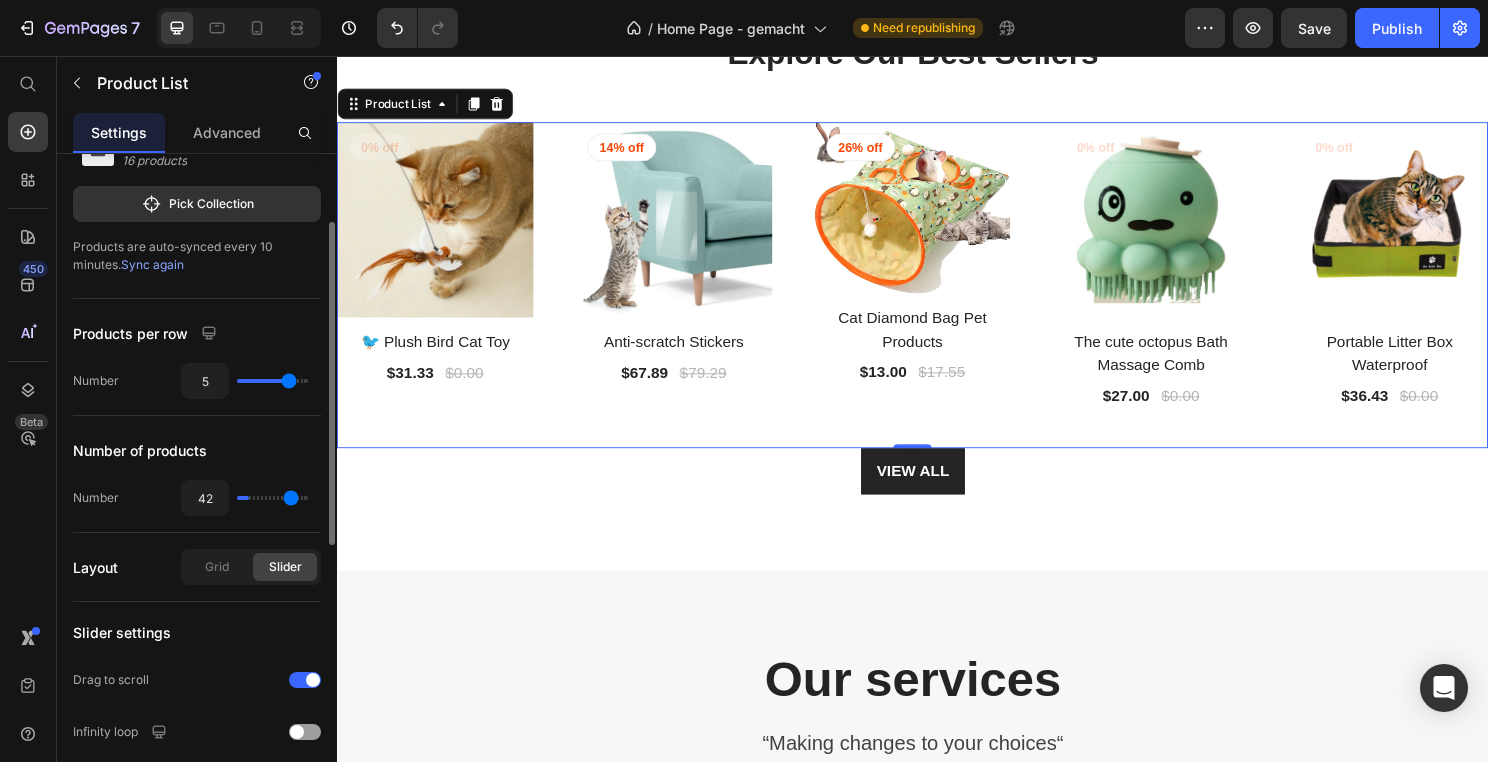 type on "46" 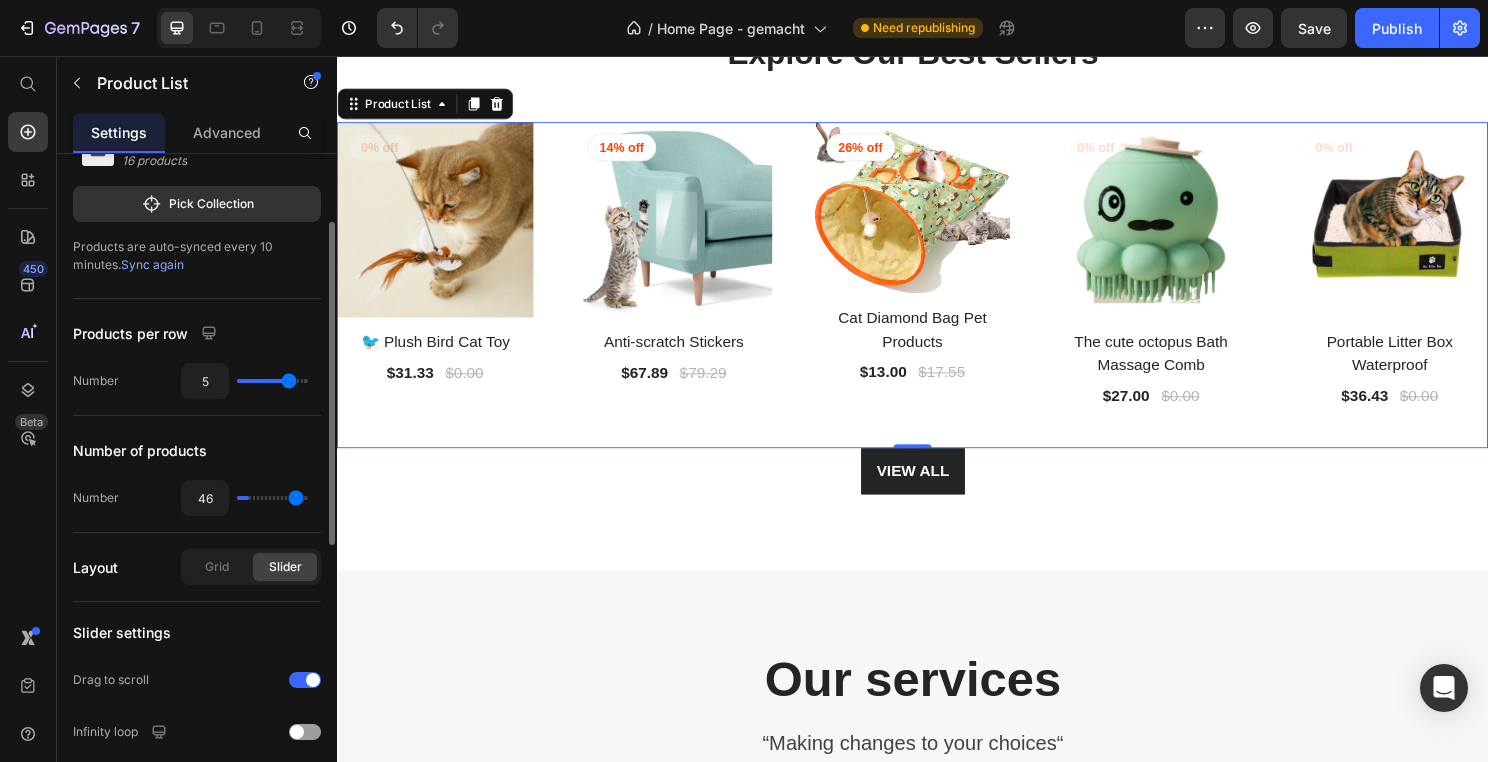 type on "49" 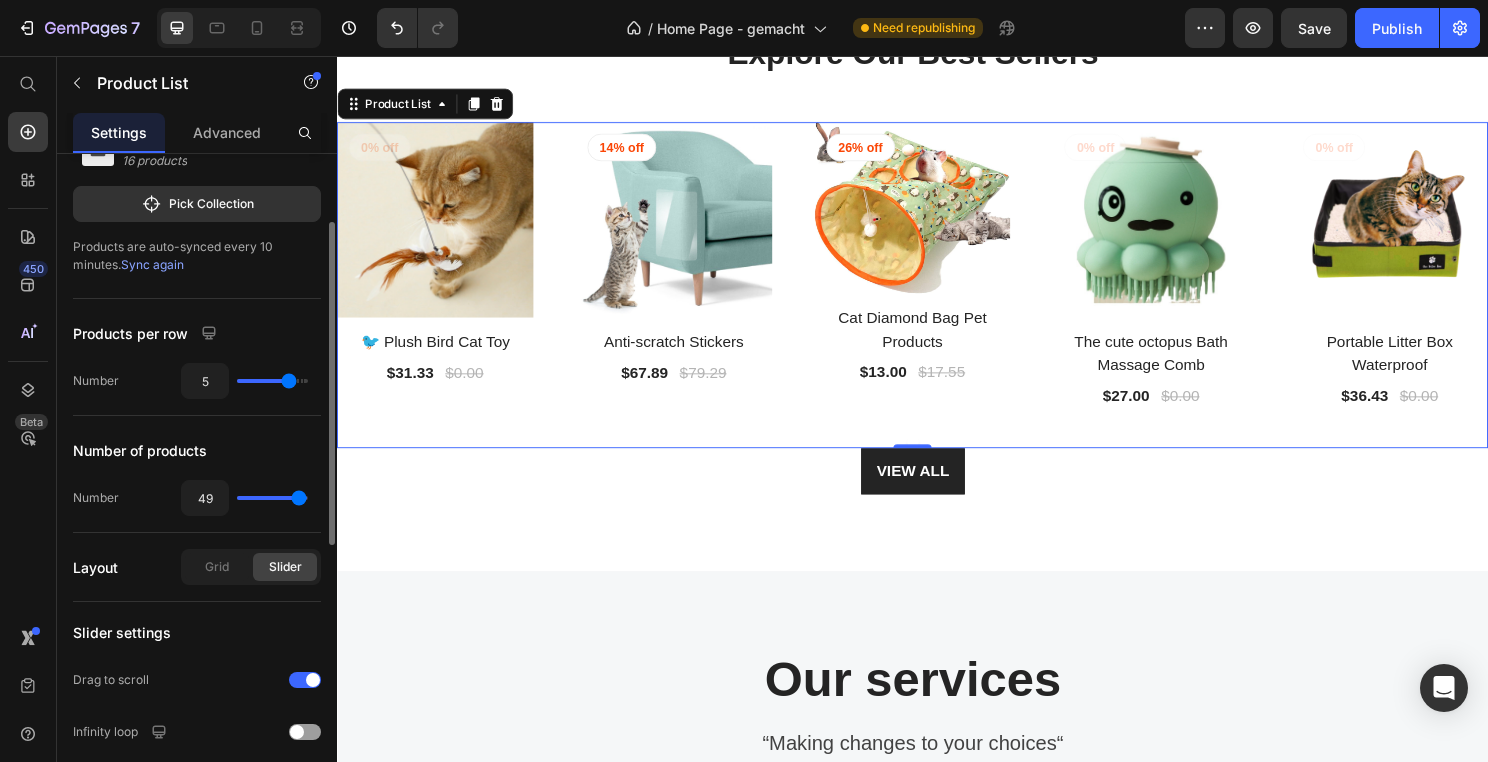 type on "50" 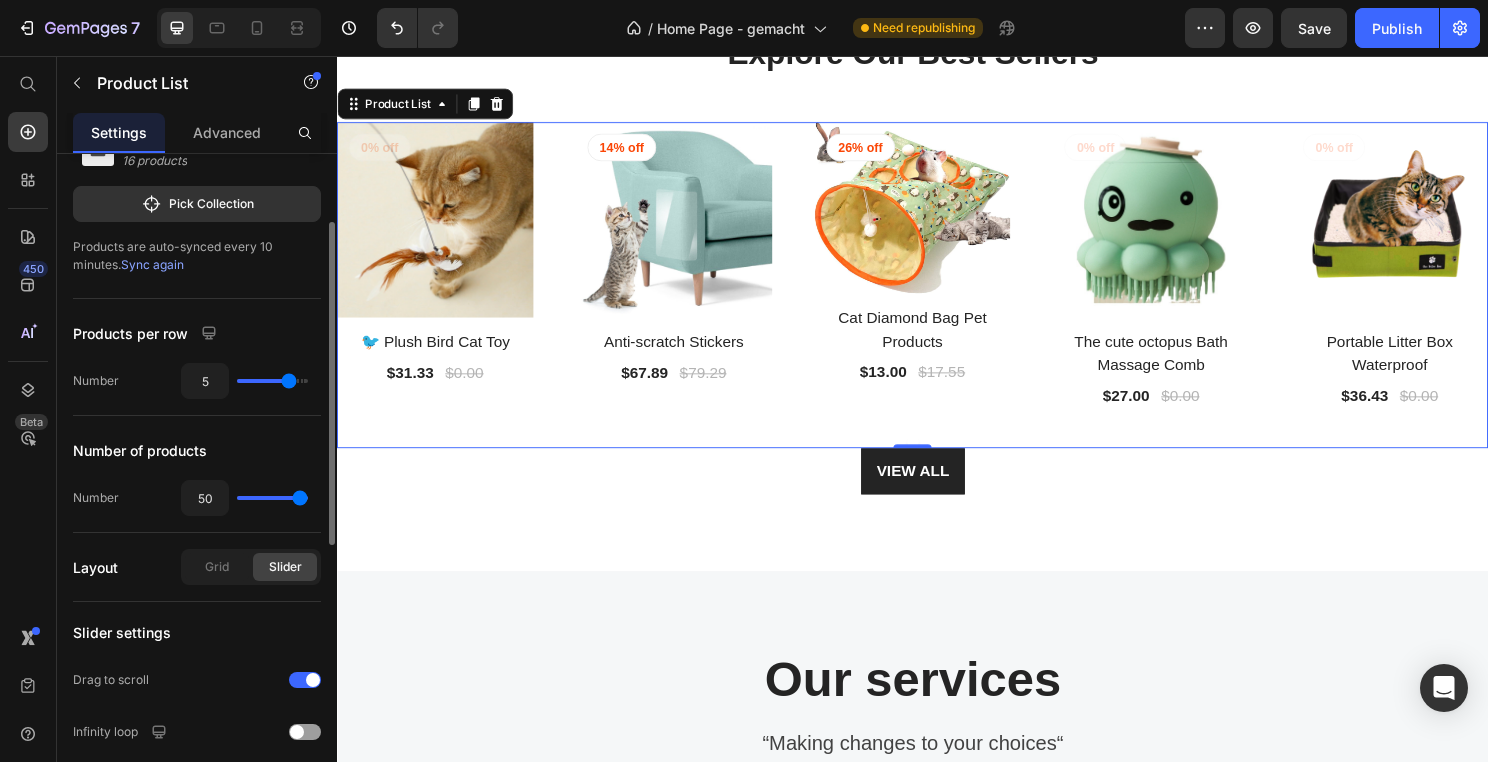 drag, startPoint x: 255, startPoint y: 497, endPoint x: 309, endPoint y: 497, distance: 54 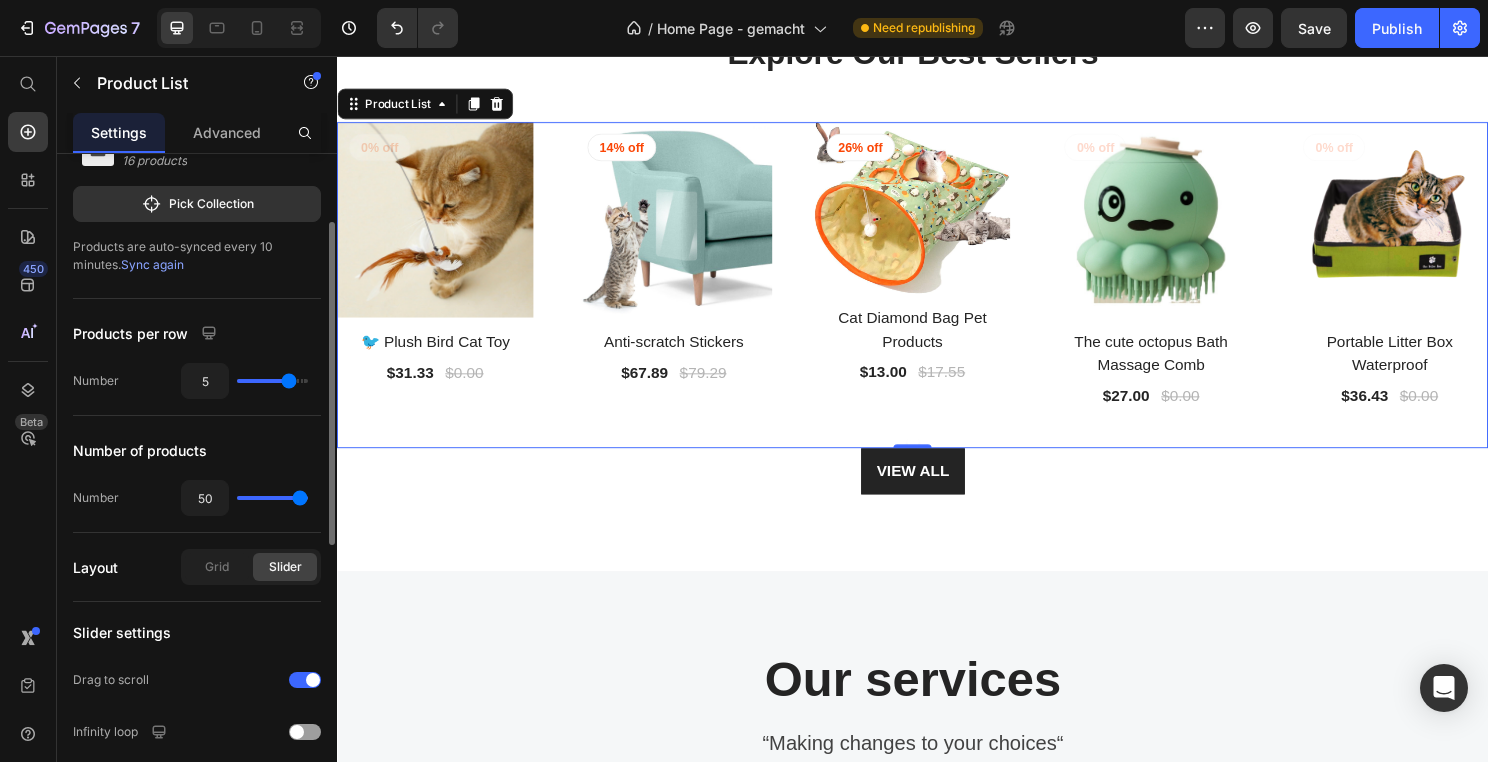 type on "50" 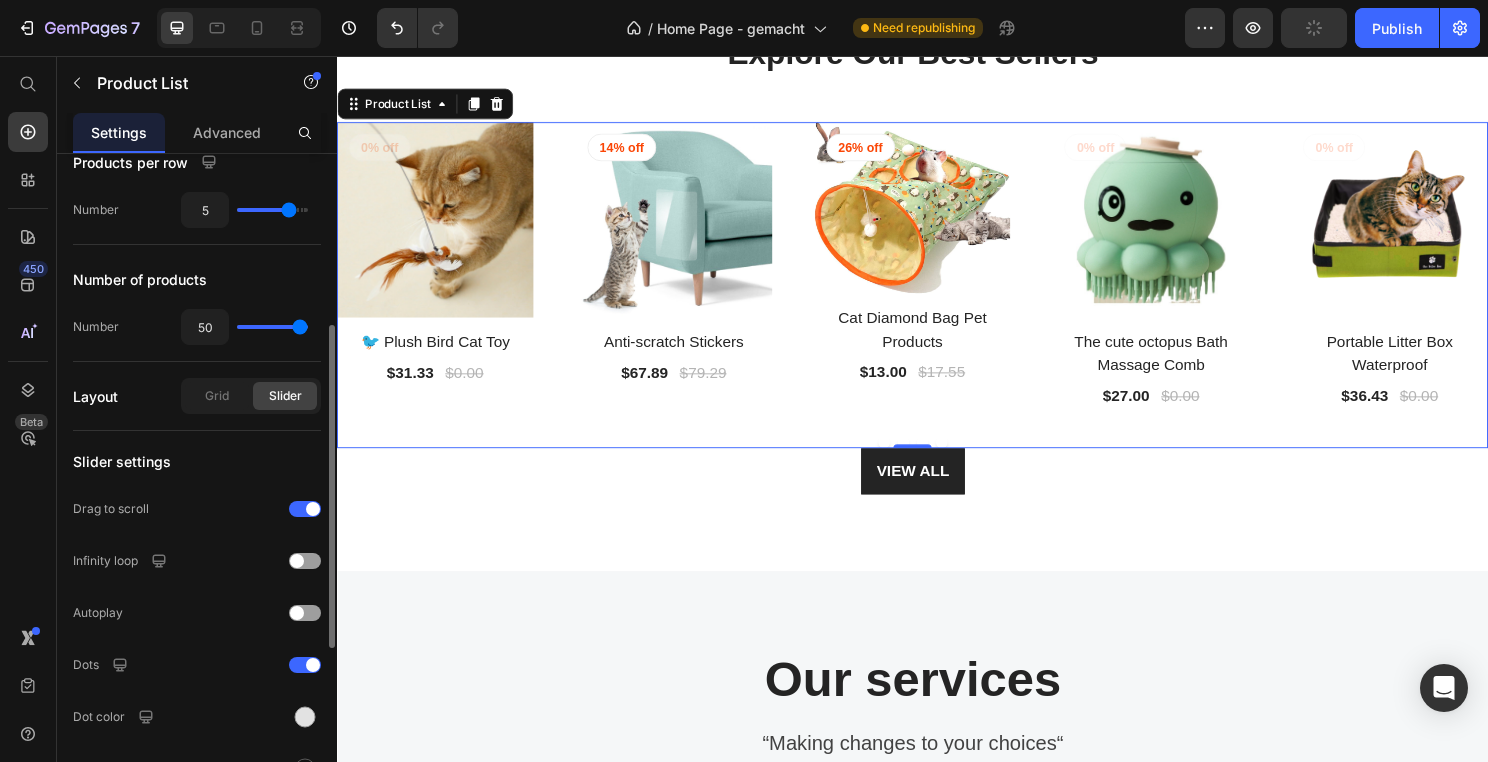 scroll, scrollTop: 327, scrollLeft: 0, axis: vertical 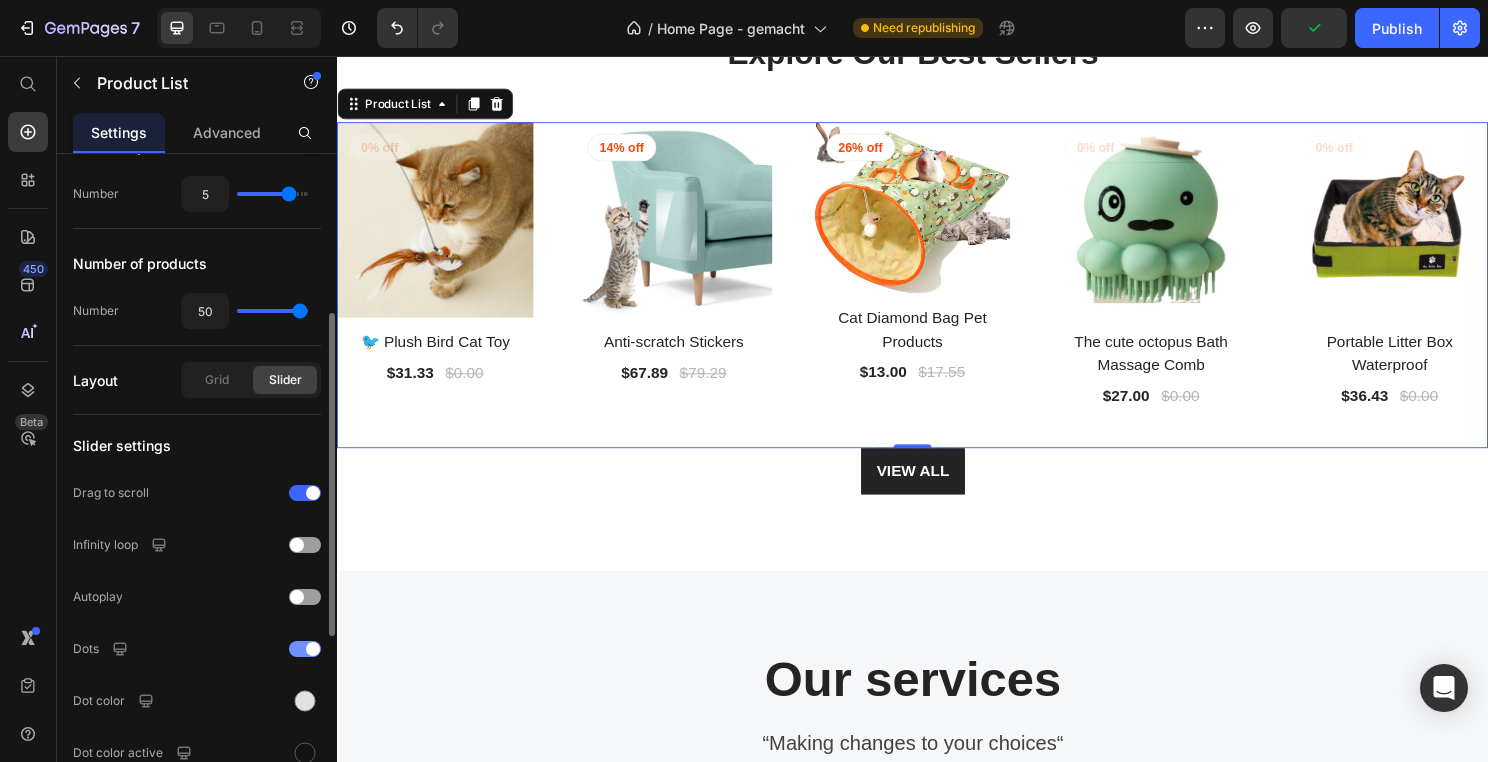 click at bounding box center (305, 649) 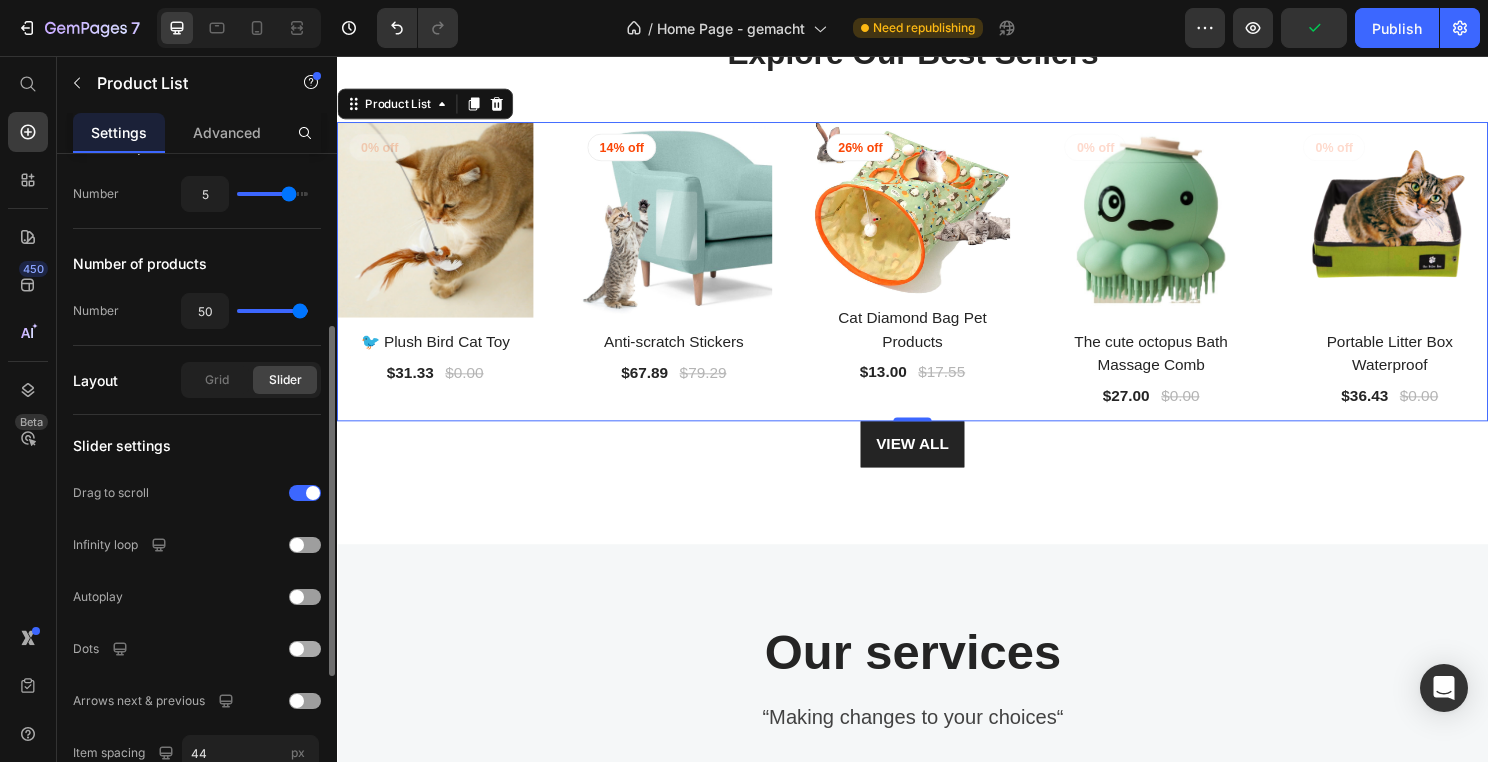click at bounding box center [305, 649] 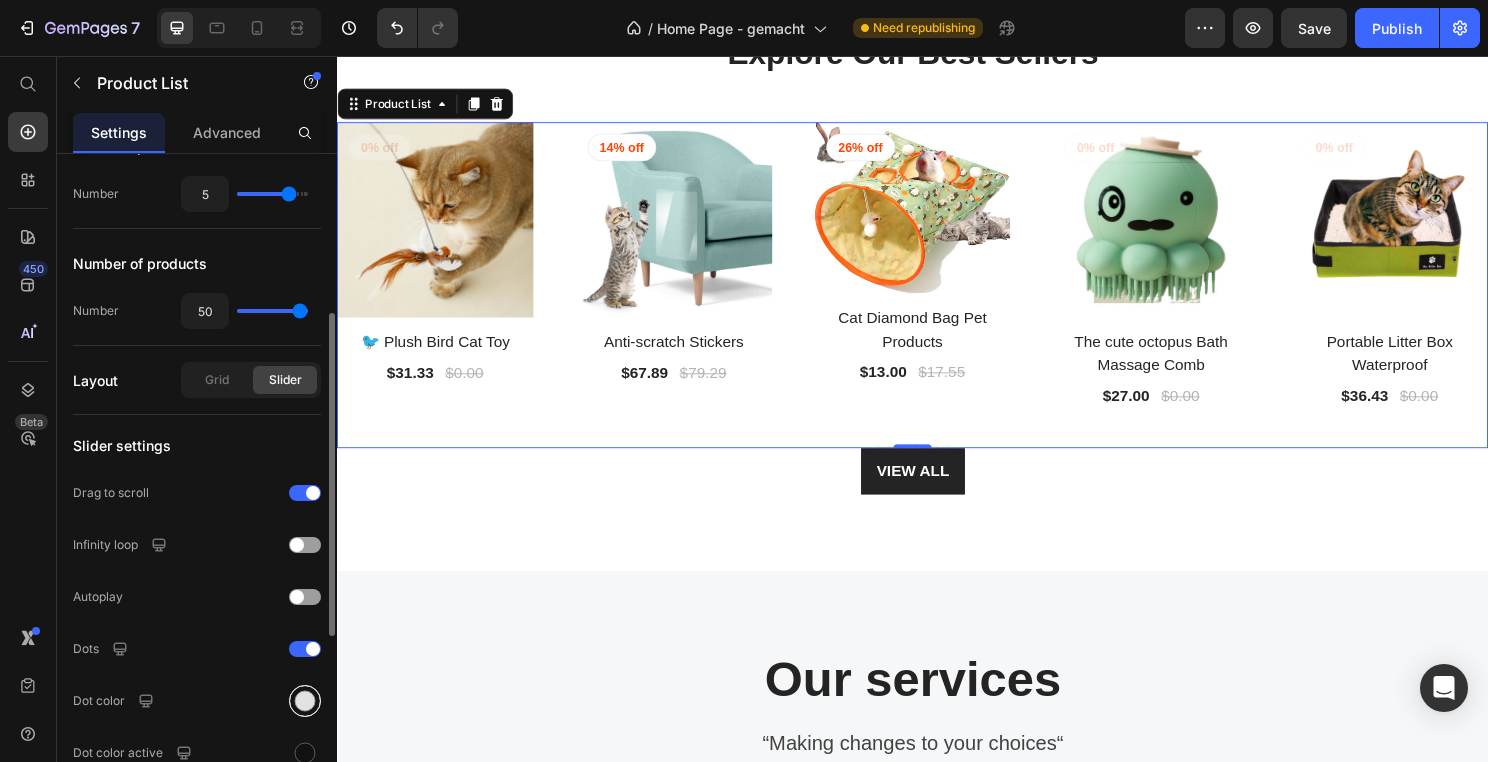 click at bounding box center [305, 701] 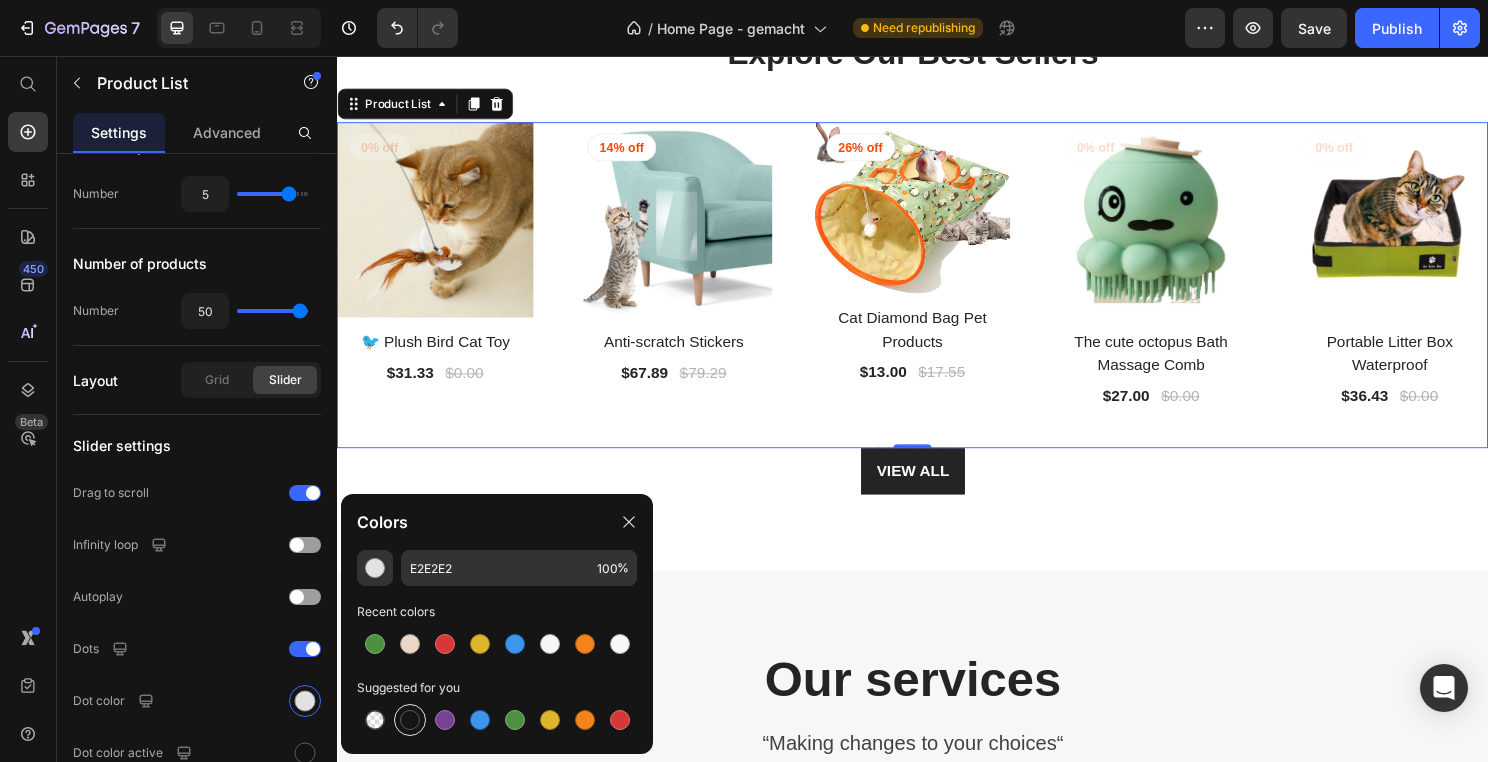 click at bounding box center (410, 720) 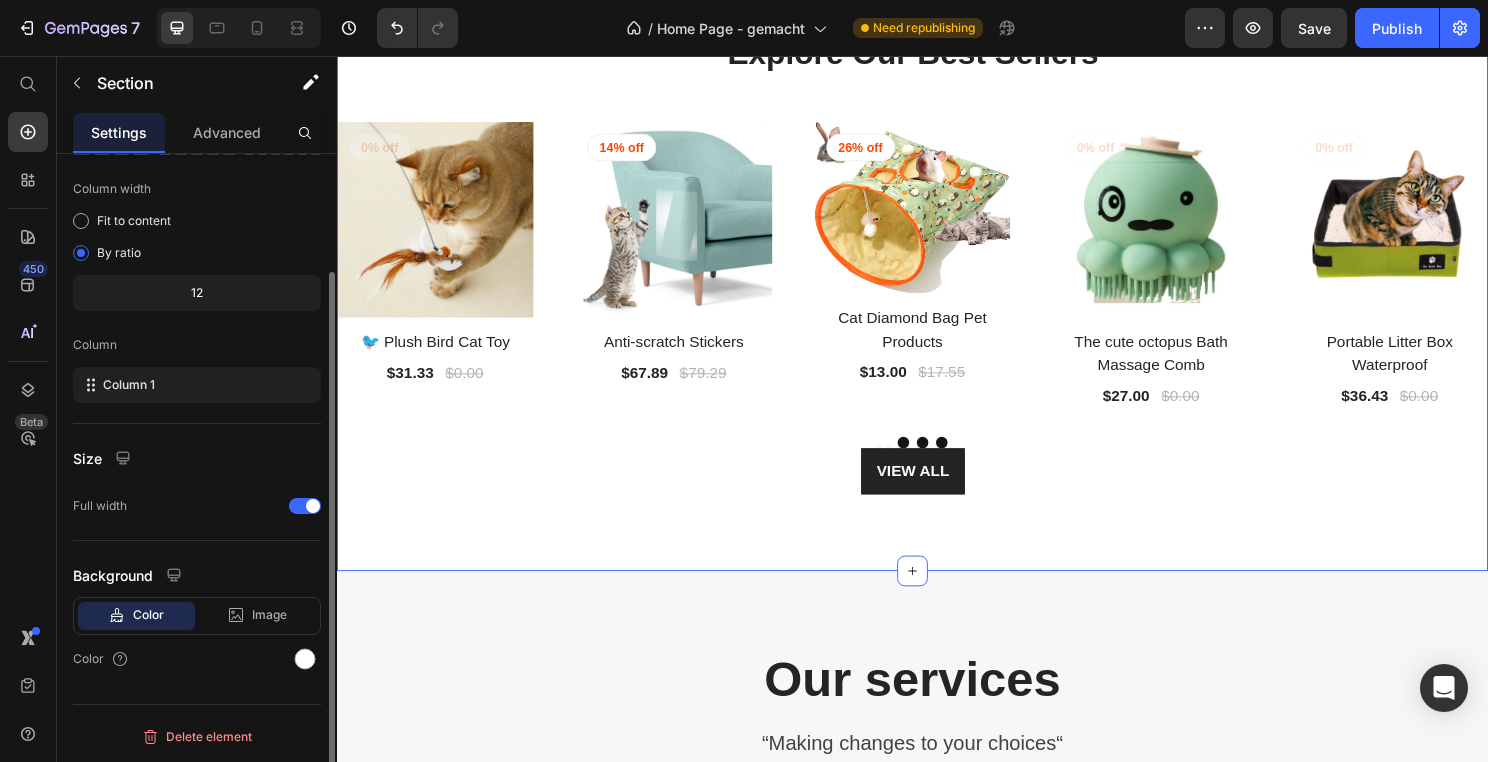 click on "Explore Our Best Sellers Heading Row (P) Images 0% off Product Badge Row 🐦 Plush Bird Cat Toy (P) Title $31.33 (P) Price $0.00 (P) Price Row Row (P) Images 14% off Product Badge Row Anti-scratch Stickers (P) Title $67.89 (P) Price $79.29 (P) Price Row Row (P) Images 26% off Product Badge Row Cat Diamond Bag Pet Products (P) Title $13.00 (P) Price $17.55 (P) Price Row Row (P) Images 0% off Product Badge Row The cute octopus Bath Massage Comb (P) Title $27.00 (P) Price $0.00 (P) Price Row Row (P) Images 0% off Product Badge Row Portable Litter Box Waterproof (P) Title $36.43 (P) Price $0.00 (P) Price Row Row (P) Images 0% off Product Badge Row Pet Products Tooth Cleaning Finger Set (P) Title $34.39 (P) Price $0.00 (P) Price Row Row (P) Images 0% off Product Badge Row Smart Cat Toilet (P) Title $51.03 (P) Price $0.00 (P) Price Row Row (P) Images 0% off Product Badge Row Elastic Hanging Gear 🐾 (P) Title $27.58 (P) Price $0.00 (P) Price Row Row (P) Images 37% off Product Badge Row (P) Title $37.89 (P) Price" at bounding box center (937, 272) 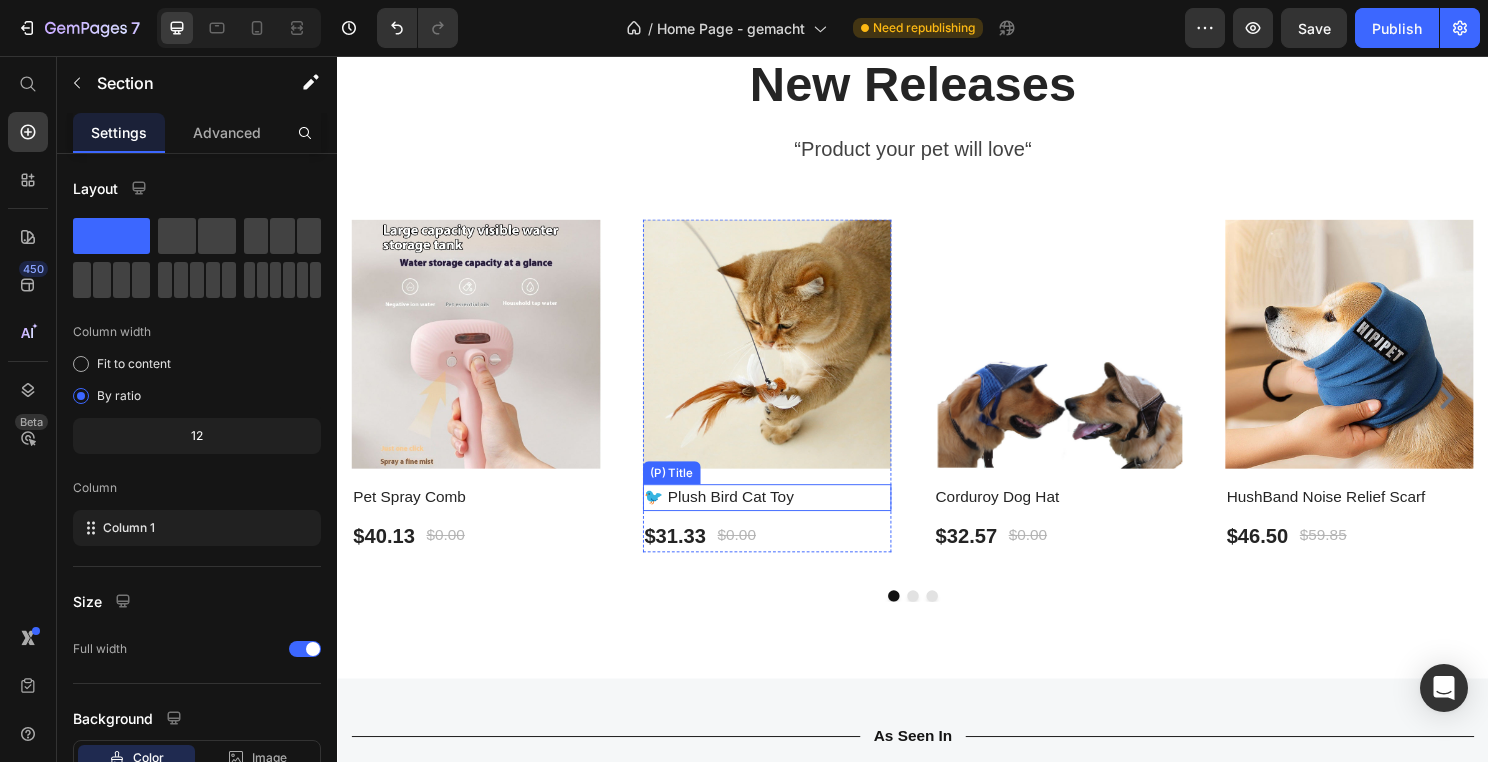 scroll, scrollTop: 4081, scrollLeft: 0, axis: vertical 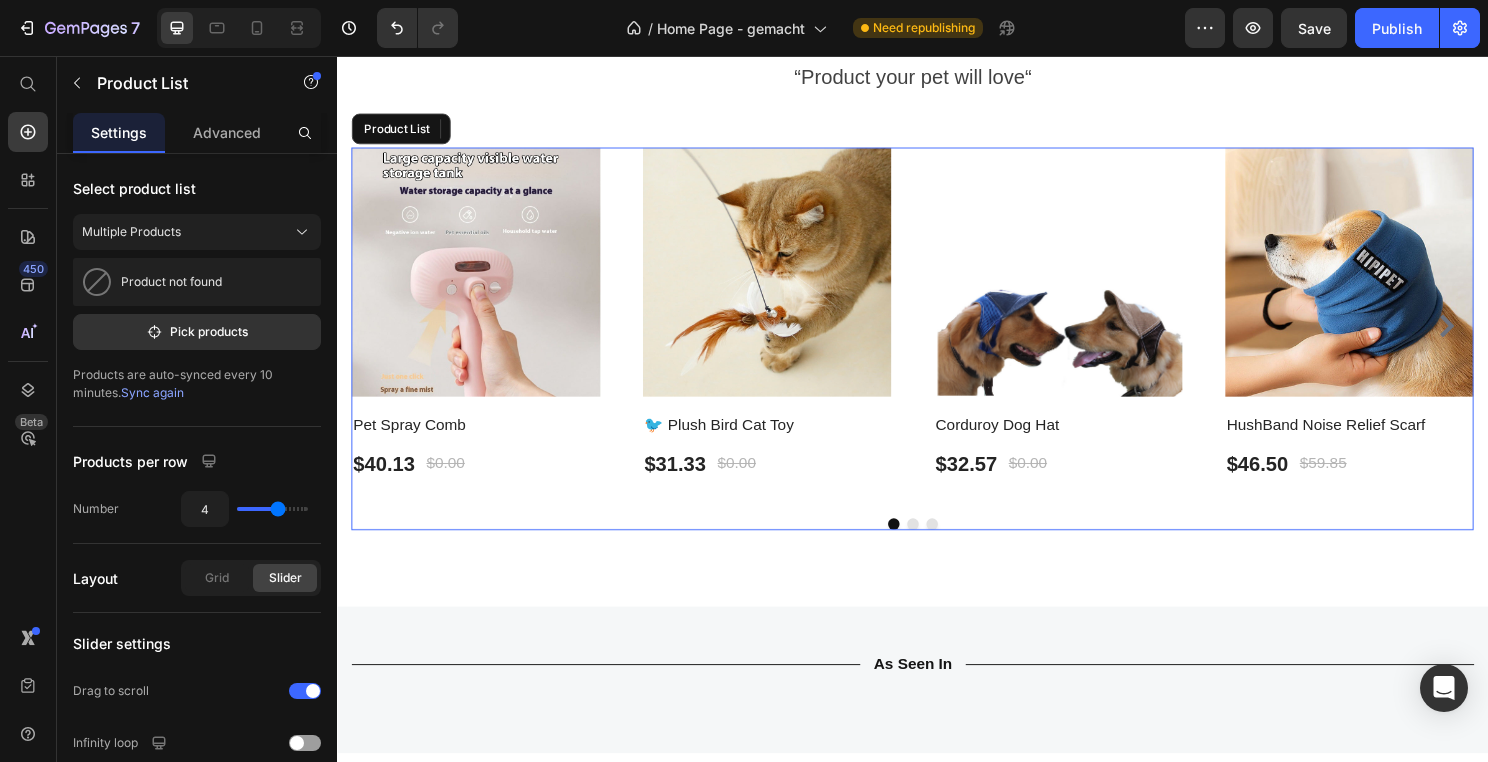 click at bounding box center [937, 544] 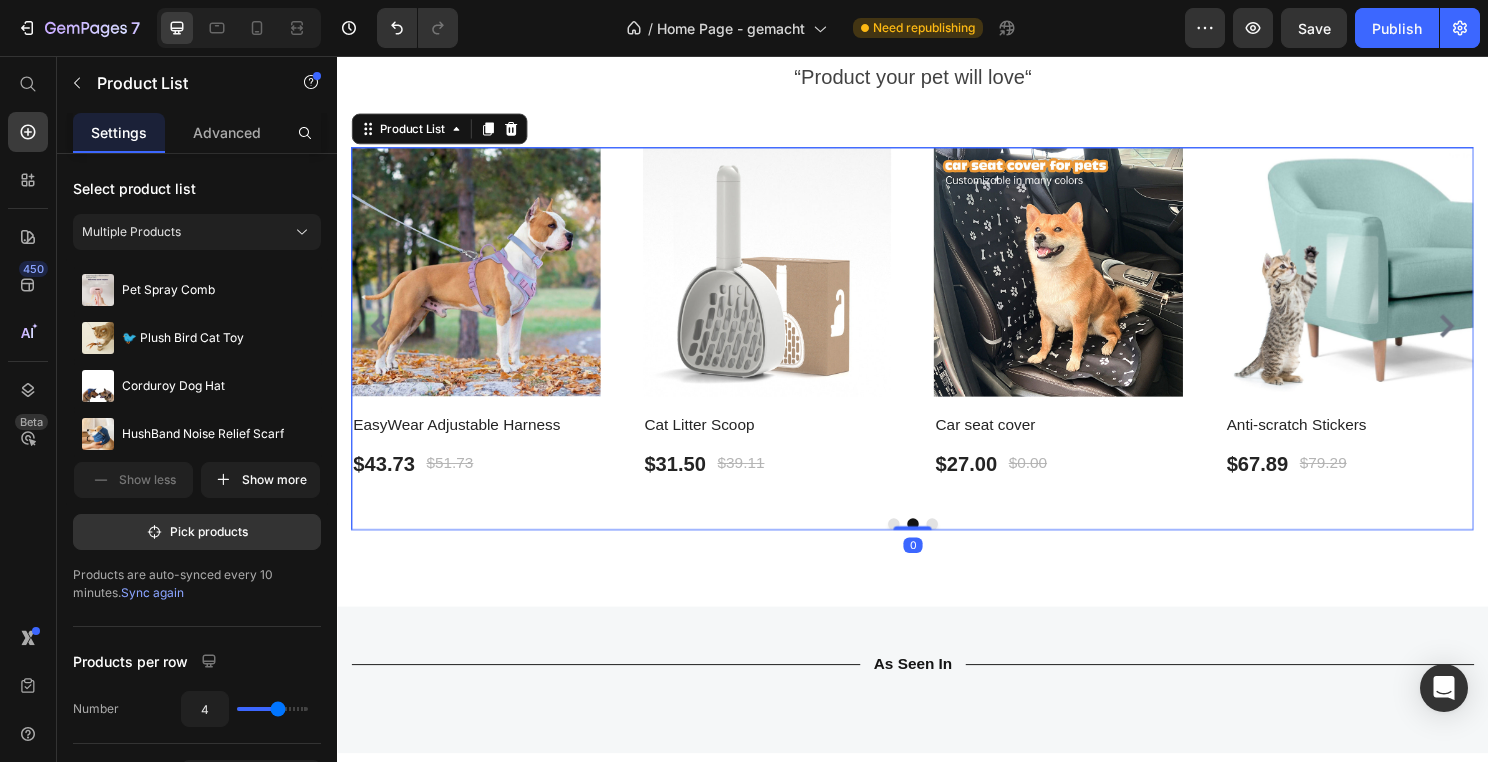 click at bounding box center (957, 544) 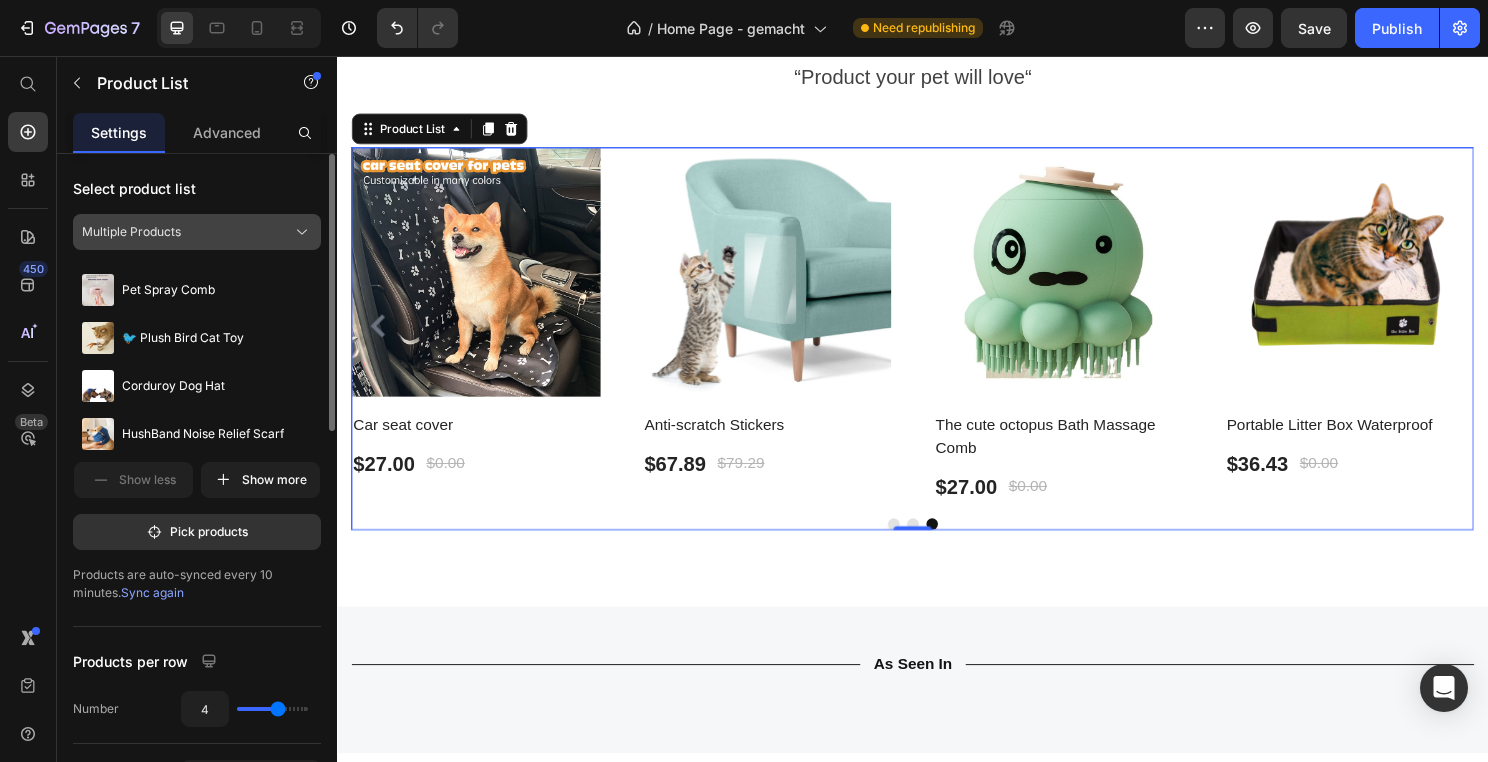 click 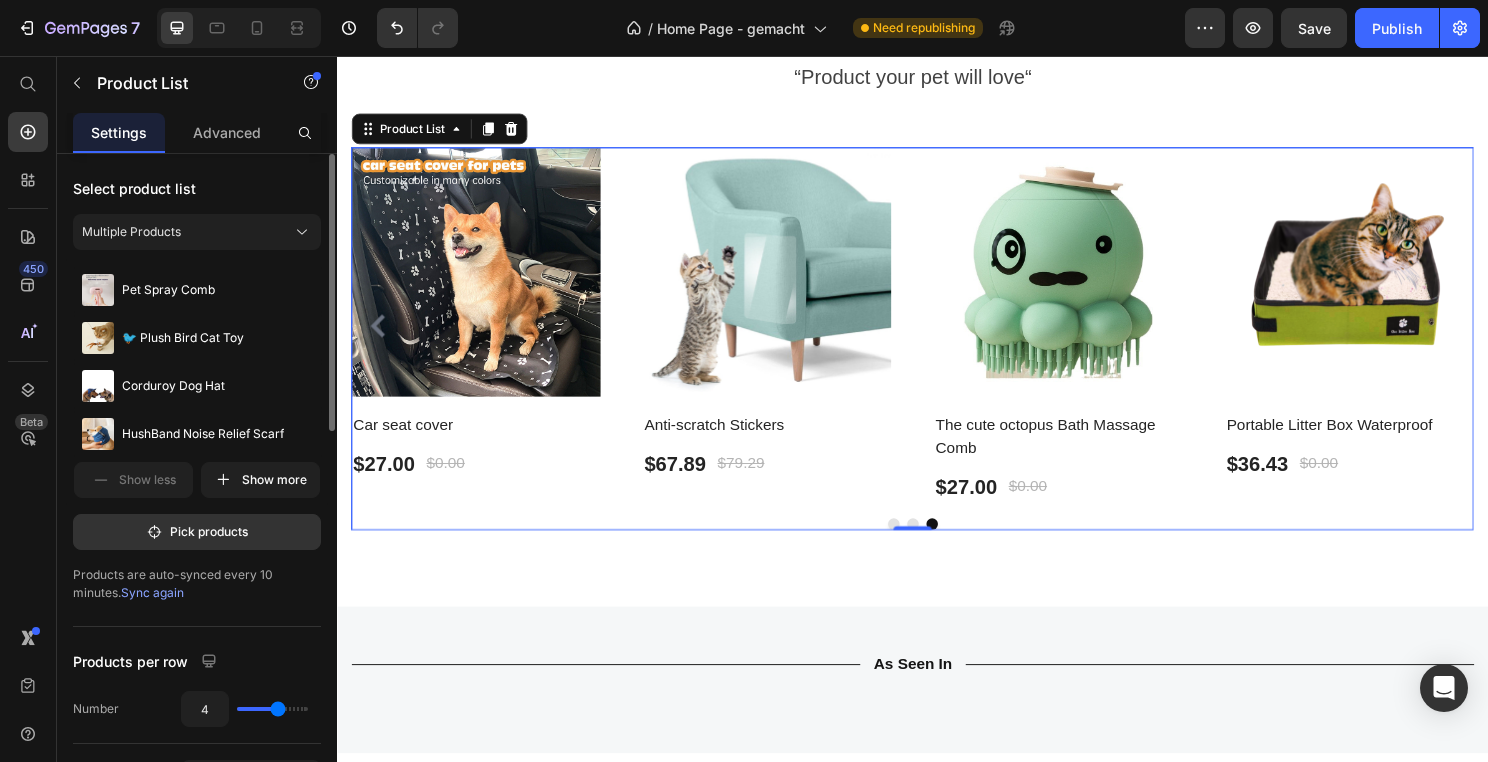 click on "Select product list" at bounding box center [197, 188] 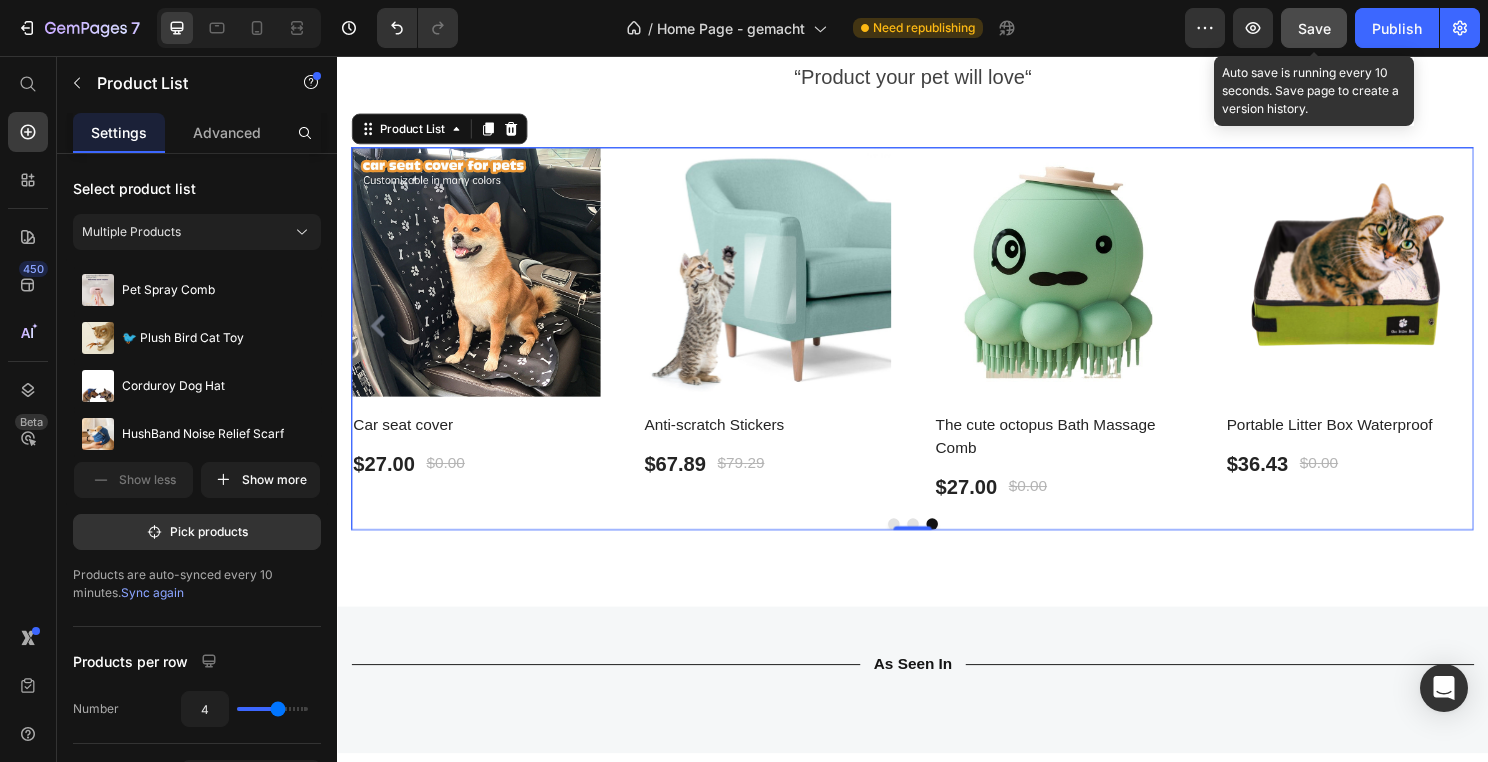 click on "Save" at bounding box center (1314, 28) 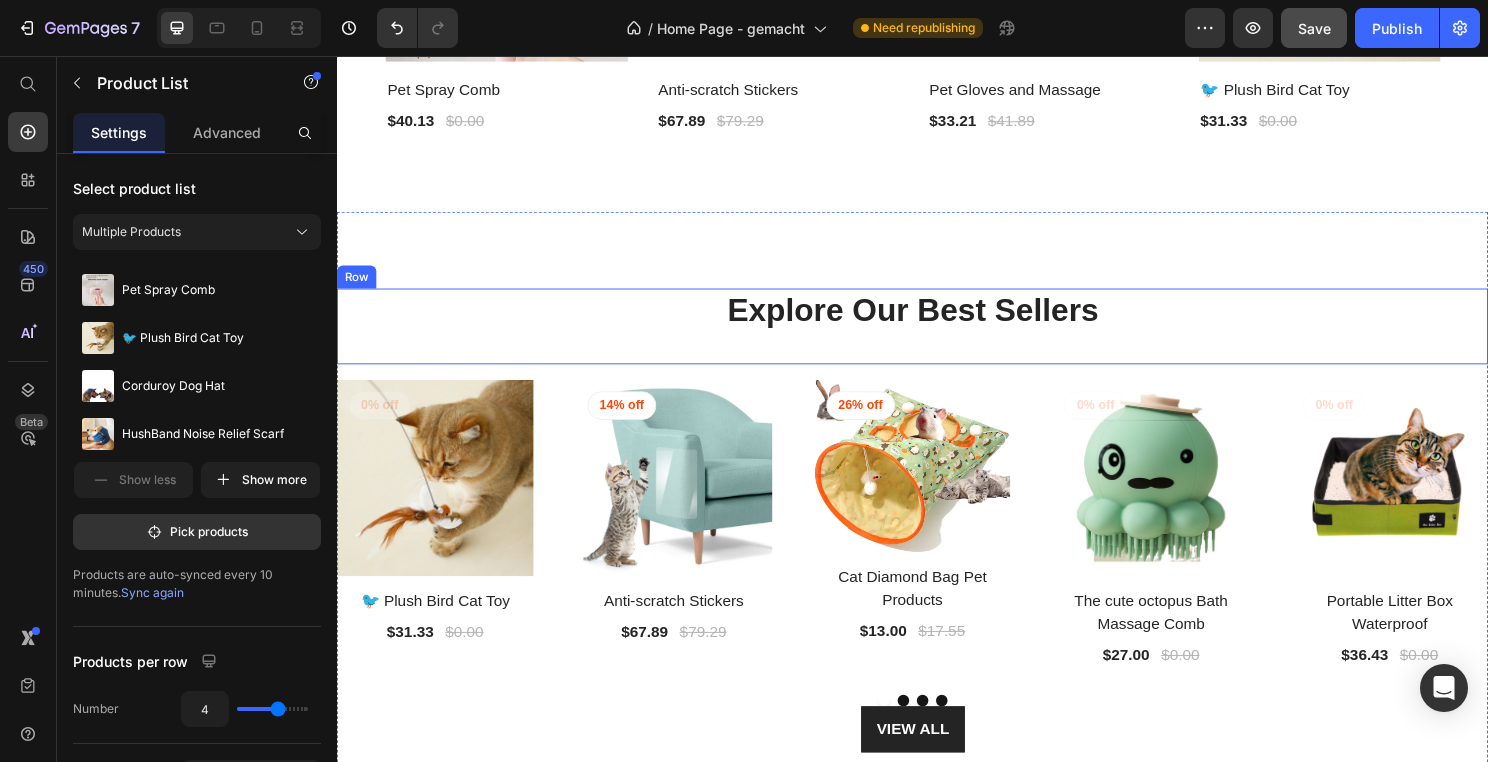 scroll, scrollTop: 2673, scrollLeft: 0, axis: vertical 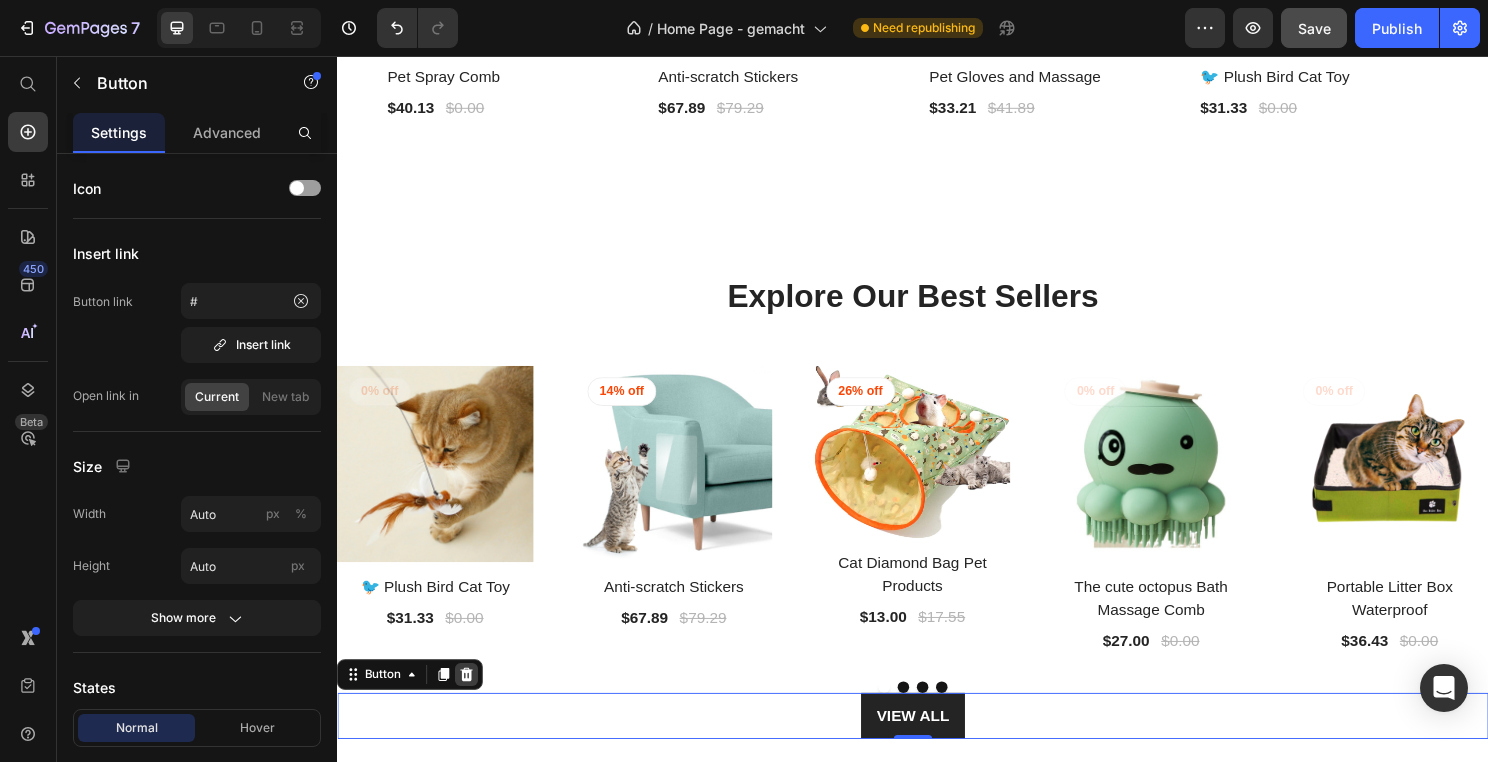 click 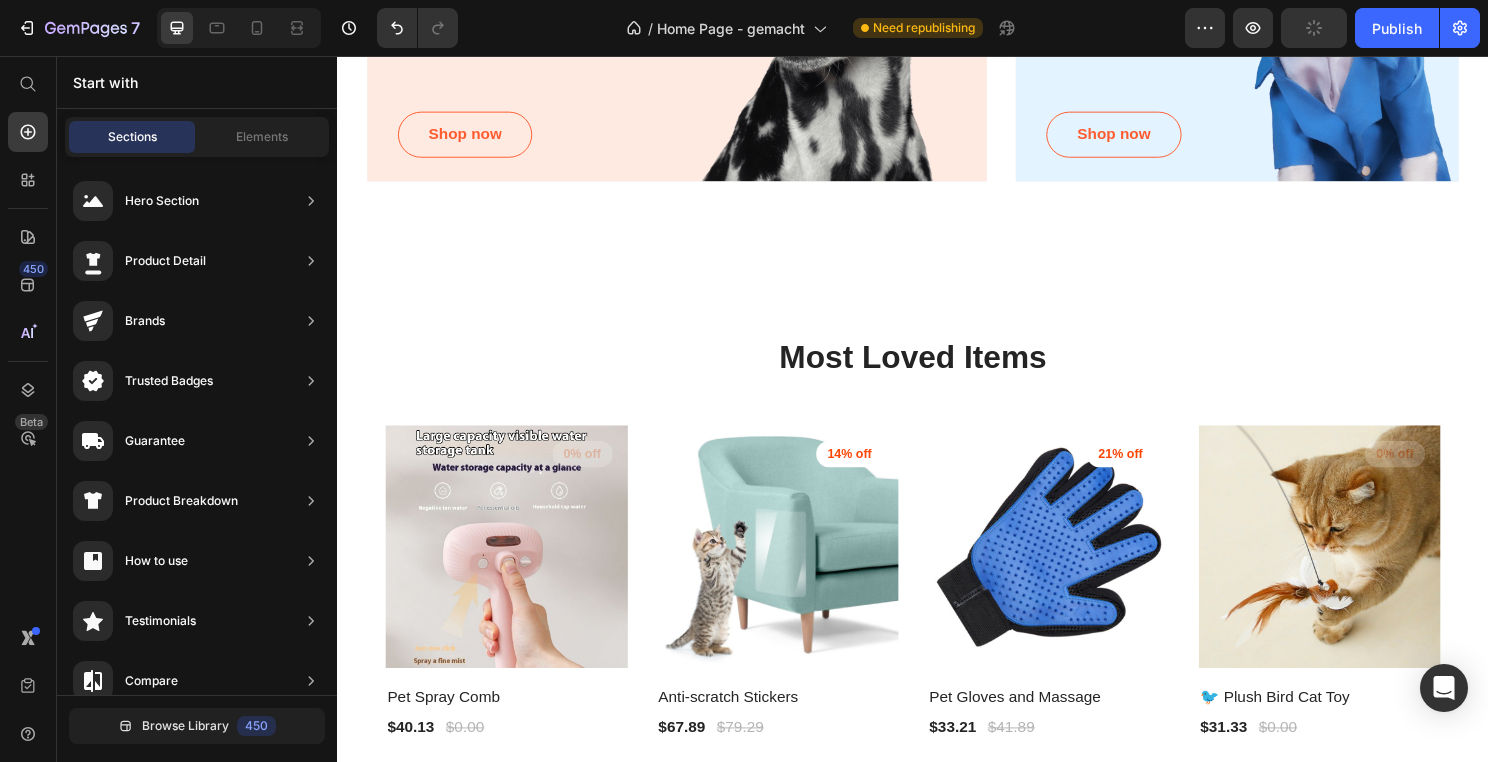scroll, scrollTop: 2031, scrollLeft: 0, axis: vertical 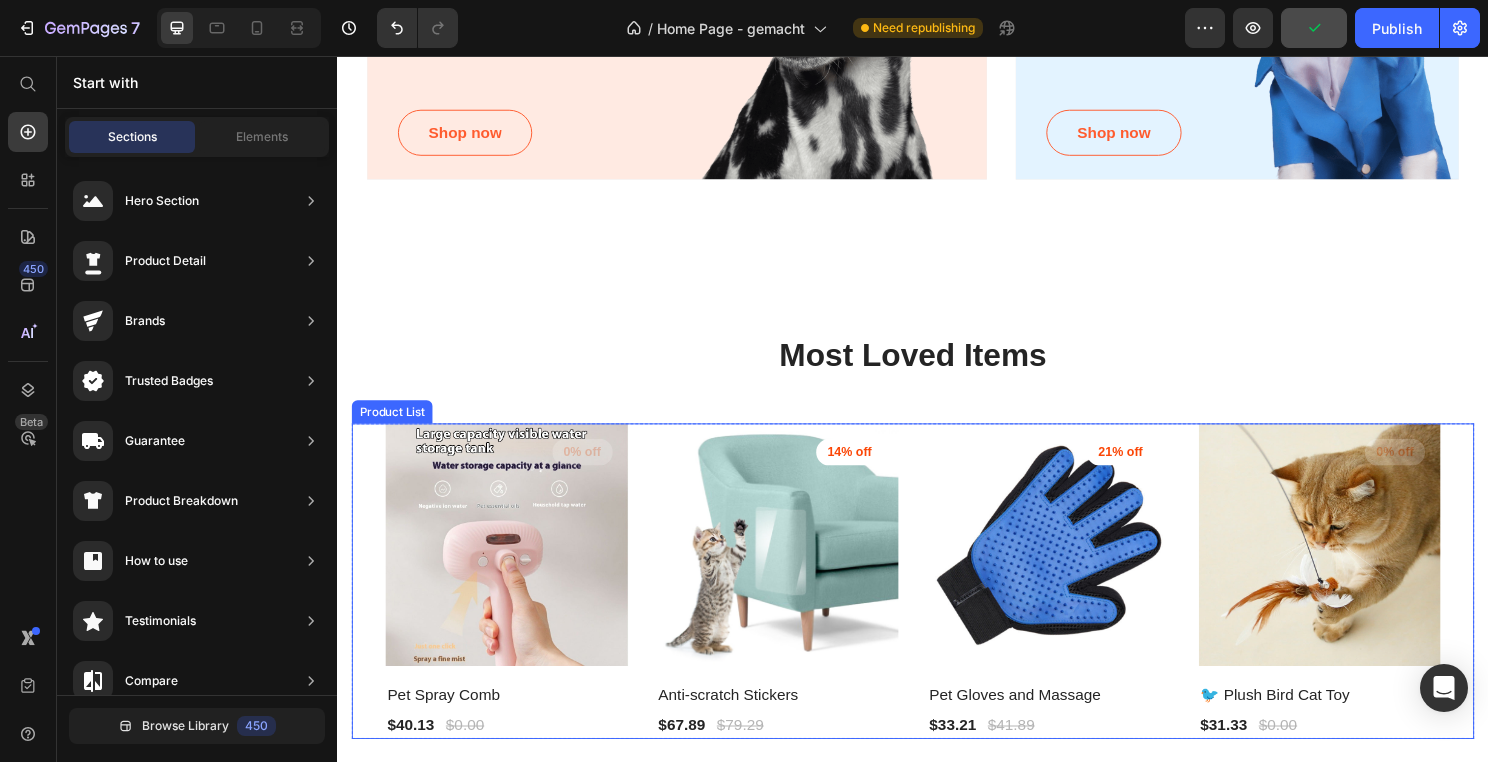 click on "(P) Images 0% off Product Badge Row Pet Spray Comb (P) Title $40.13 (P) Price $0.00 (P) Price Row Row (P) Images 14% off Product Badge Row Anti-scratch Stickers (P) Title $67.89 (P) Price $79.29 (P) Price Row Row (P) Images 21% off Product Badge Row Pet Gloves and Massage (P) Title $33.21 (P) Price $41.89 (P) Price Row Row (P) Images 0% off Product Badge Row 🐦 Plush Bird Cat Toy (P) Title $31.33 (P) Price $0.00 (P) Price Row Row" at bounding box center [937, 603] 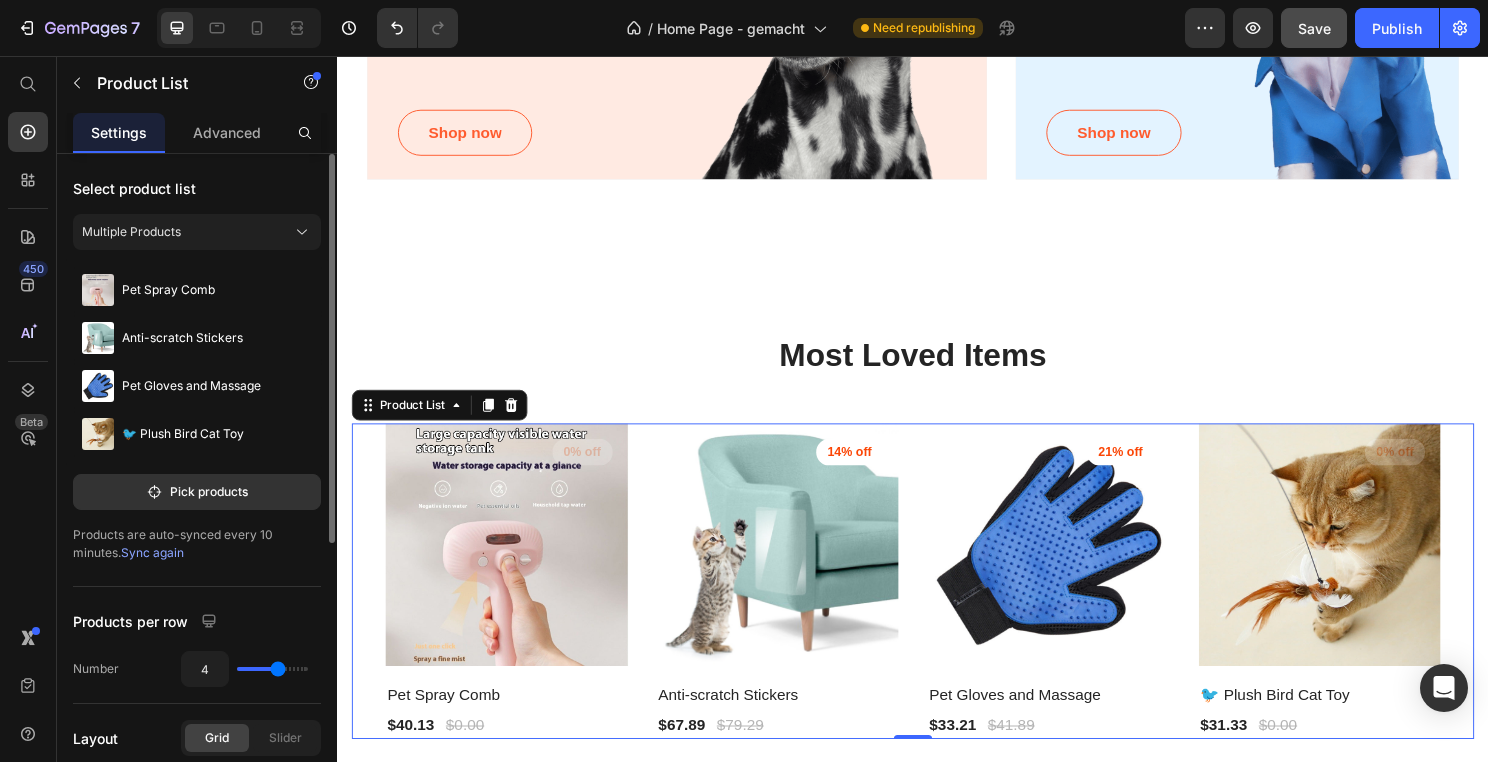 type on "5" 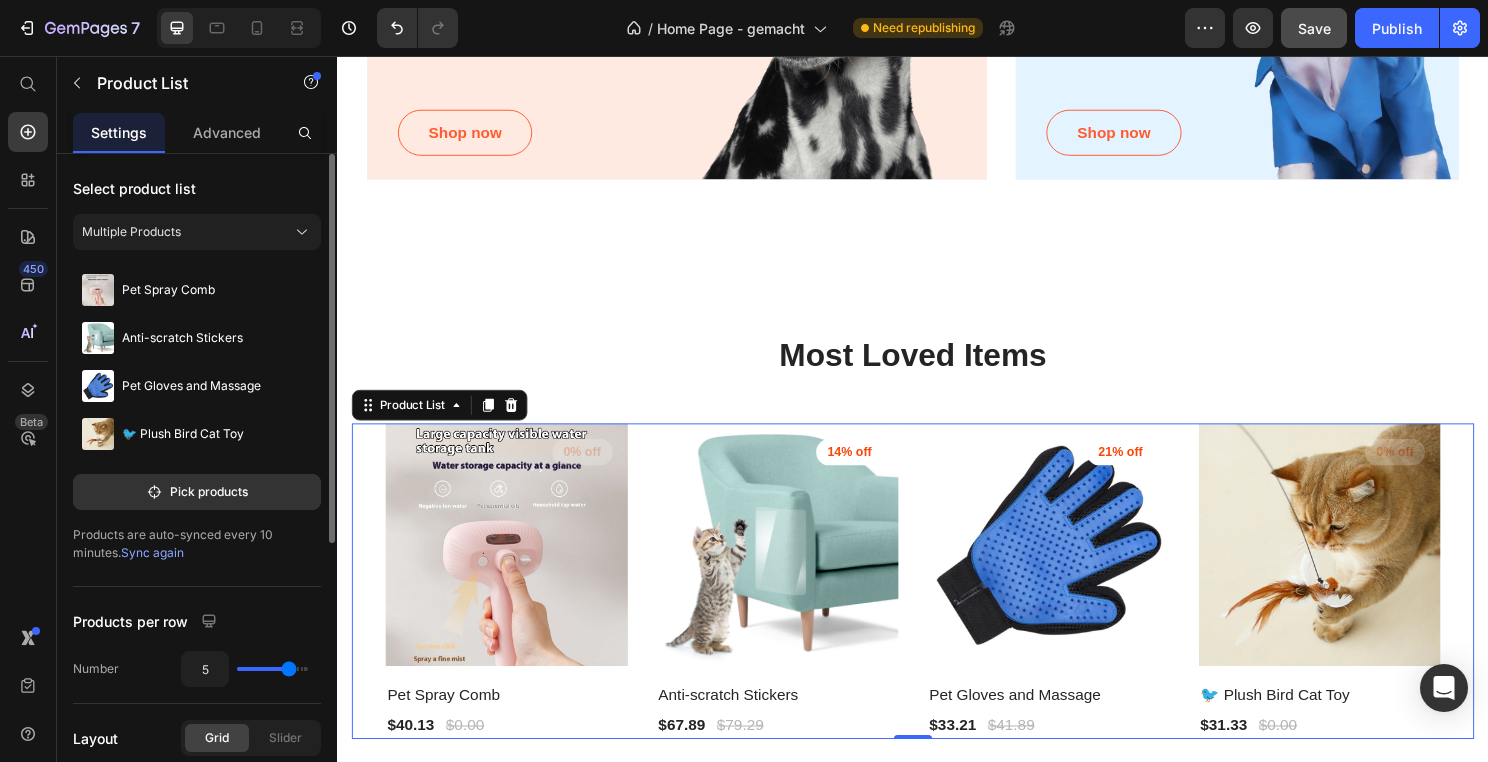 drag, startPoint x: 272, startPoint y: 669, endPoint x: 289, endPoint y: 669, distance: 17 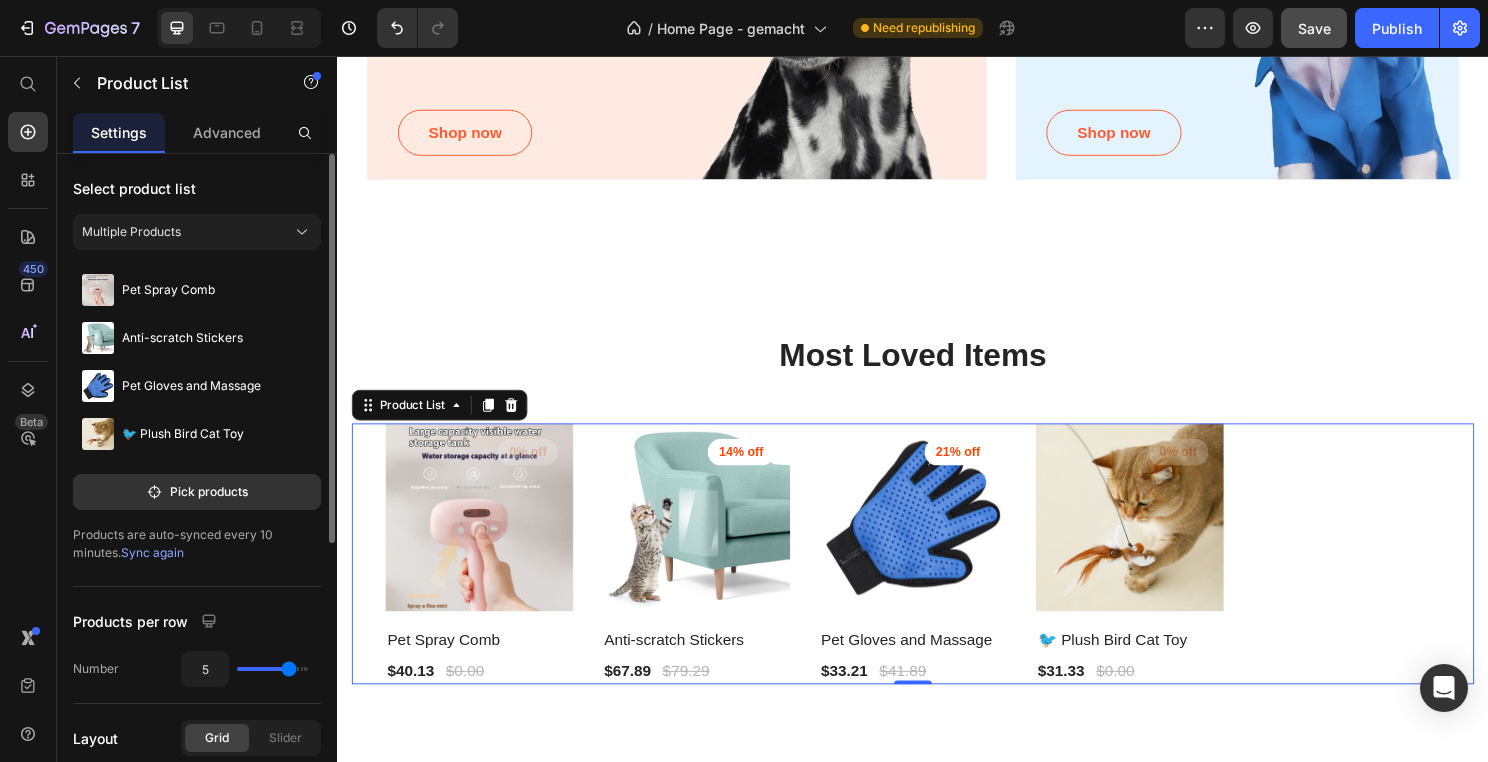 type on "6" 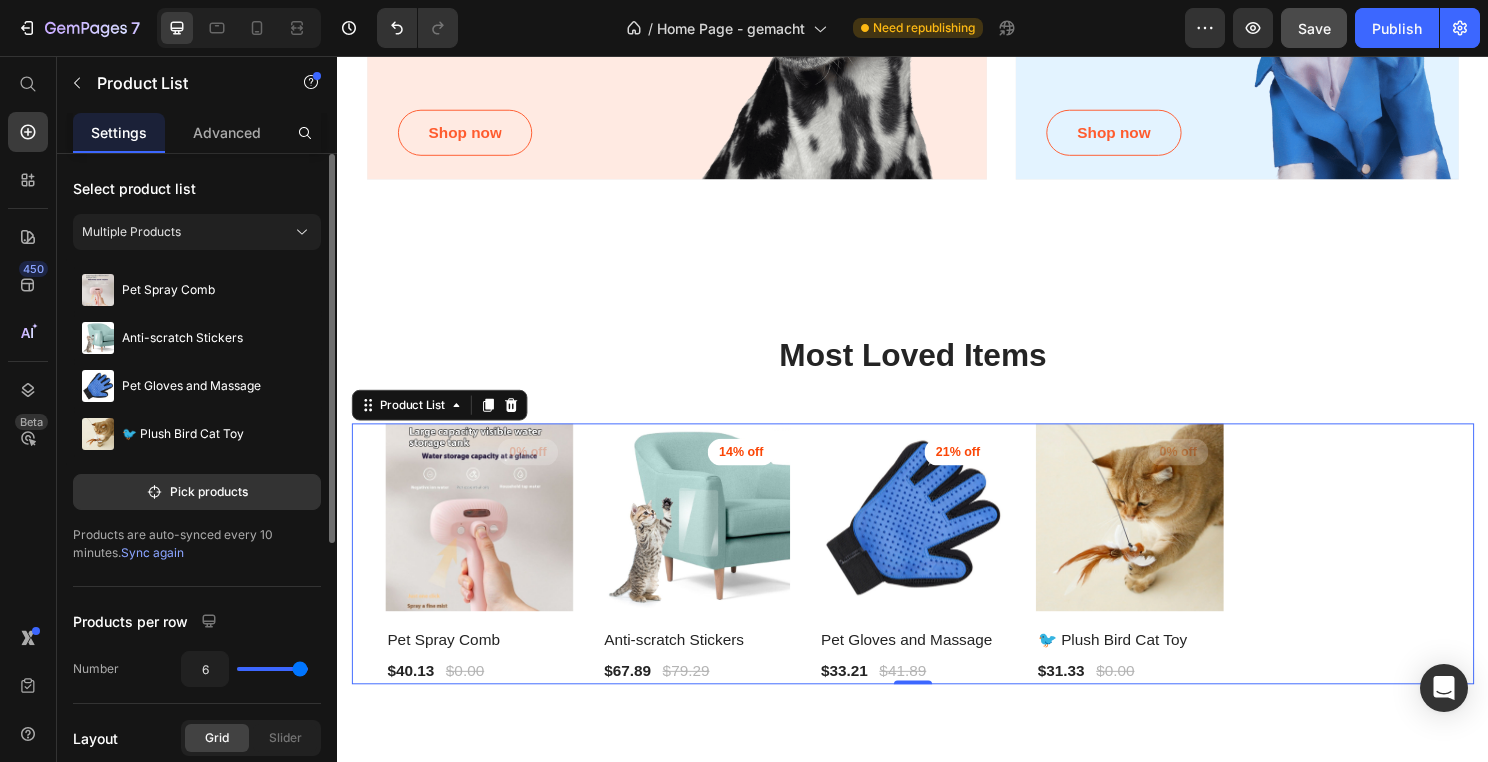 drag, startPoint x: 289, startPoint y: 669, endPoint x: 299, endPoint y: 671, distance: 10.198039 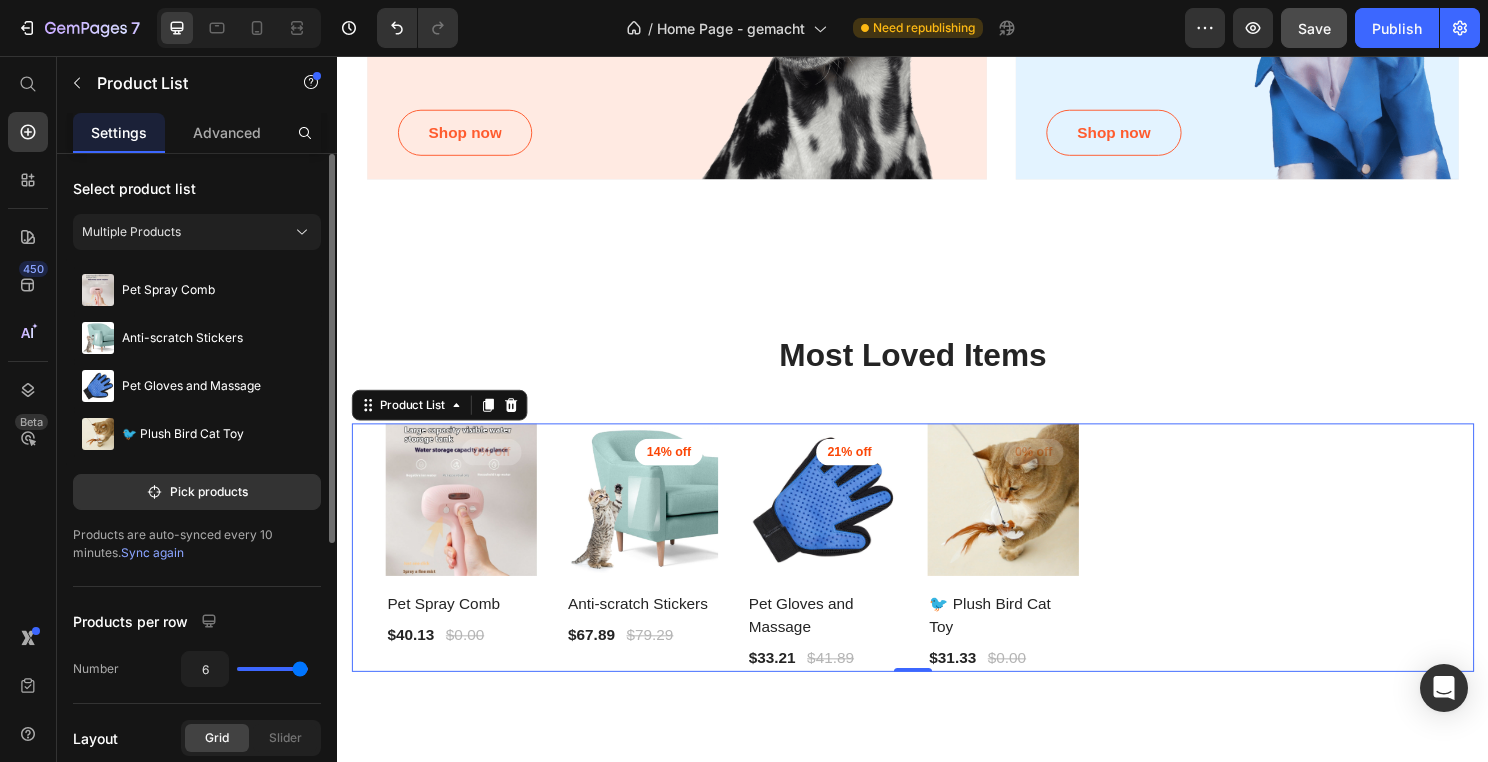 type on "5" 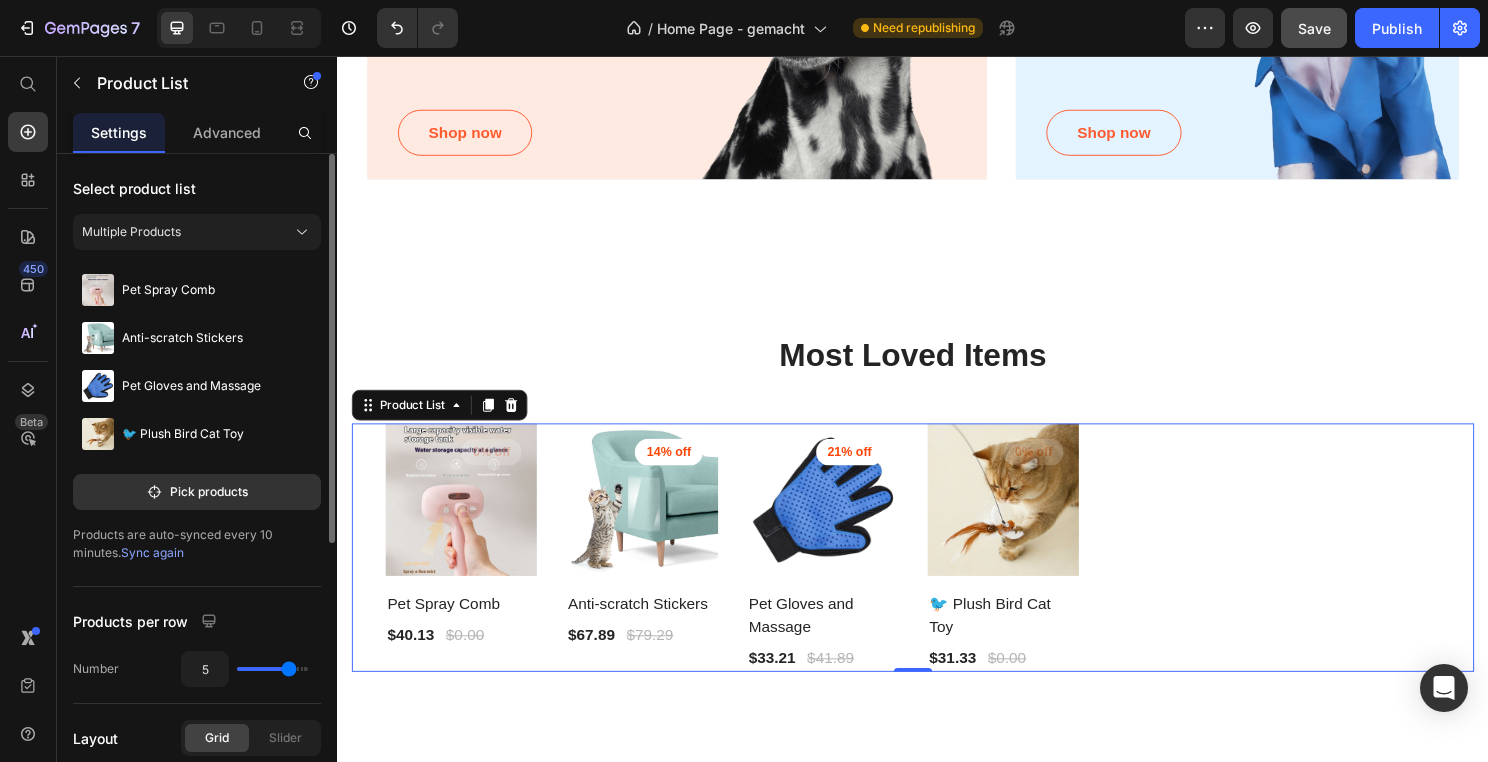 type on "5" 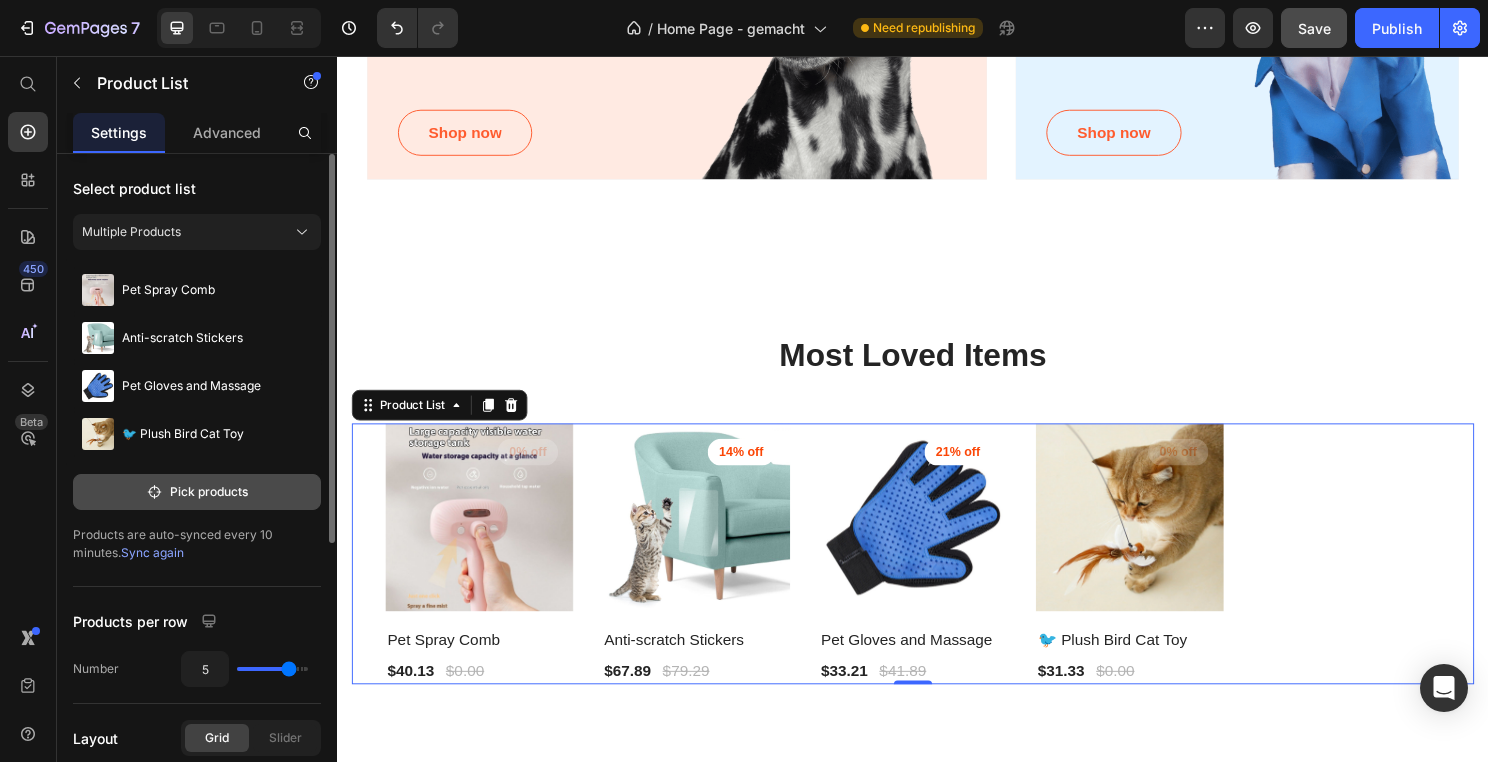 click on "Pick products" at bounding box center [197, 492] 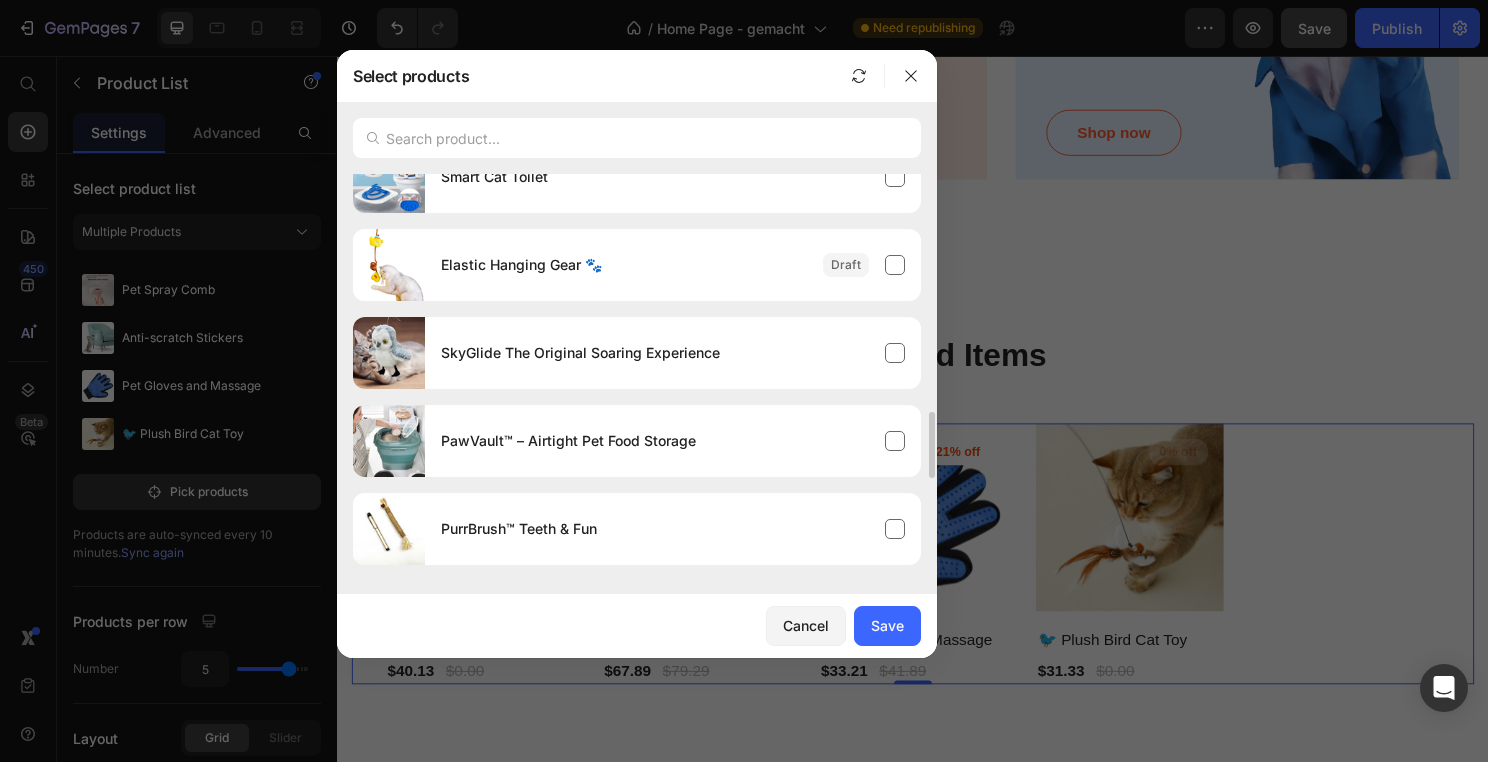 scroll, scrollTop: 1482, scrollLeft: 0, axis: vertical 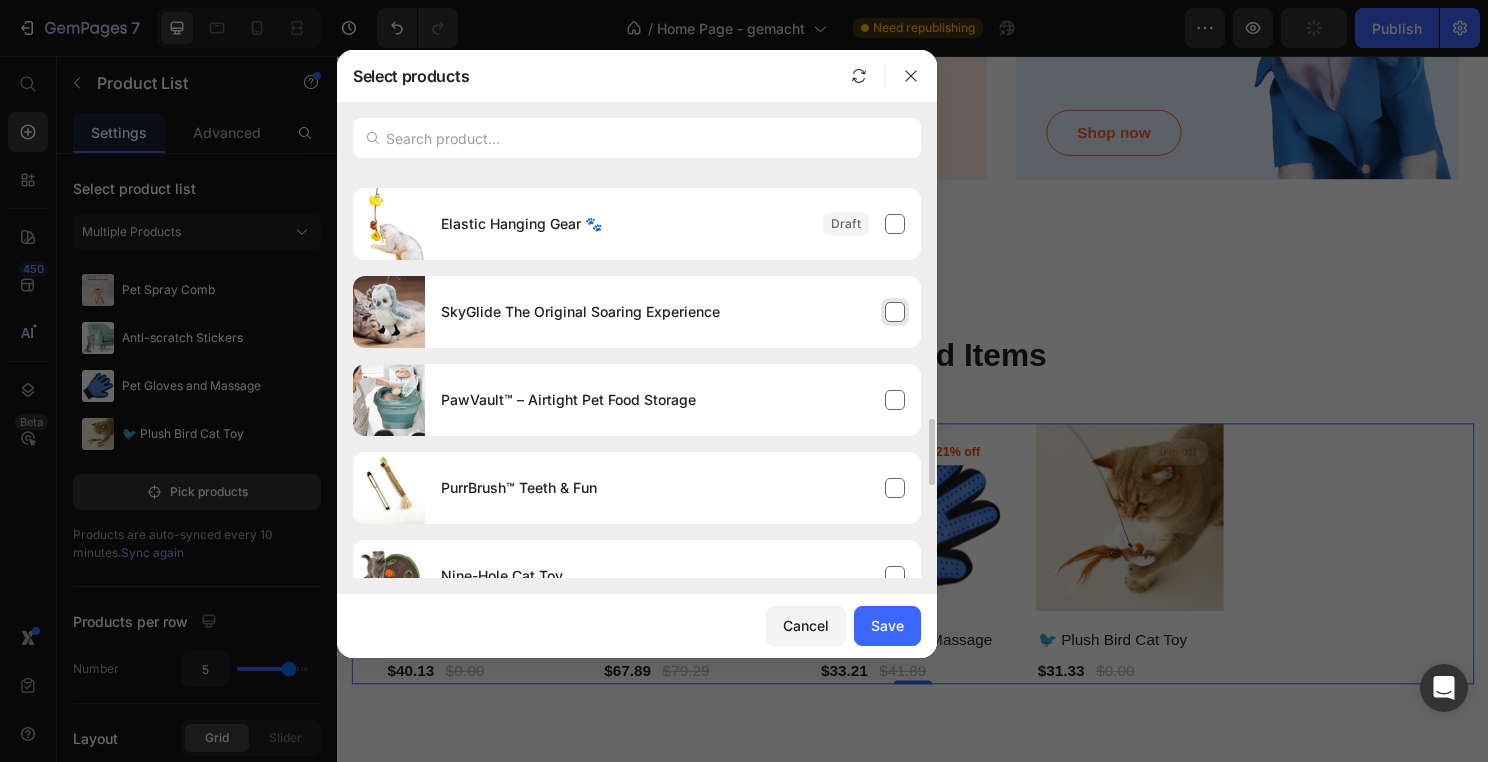 click on "SkyGlide The Original Soaring Experience" at bounding box center [580, 312] 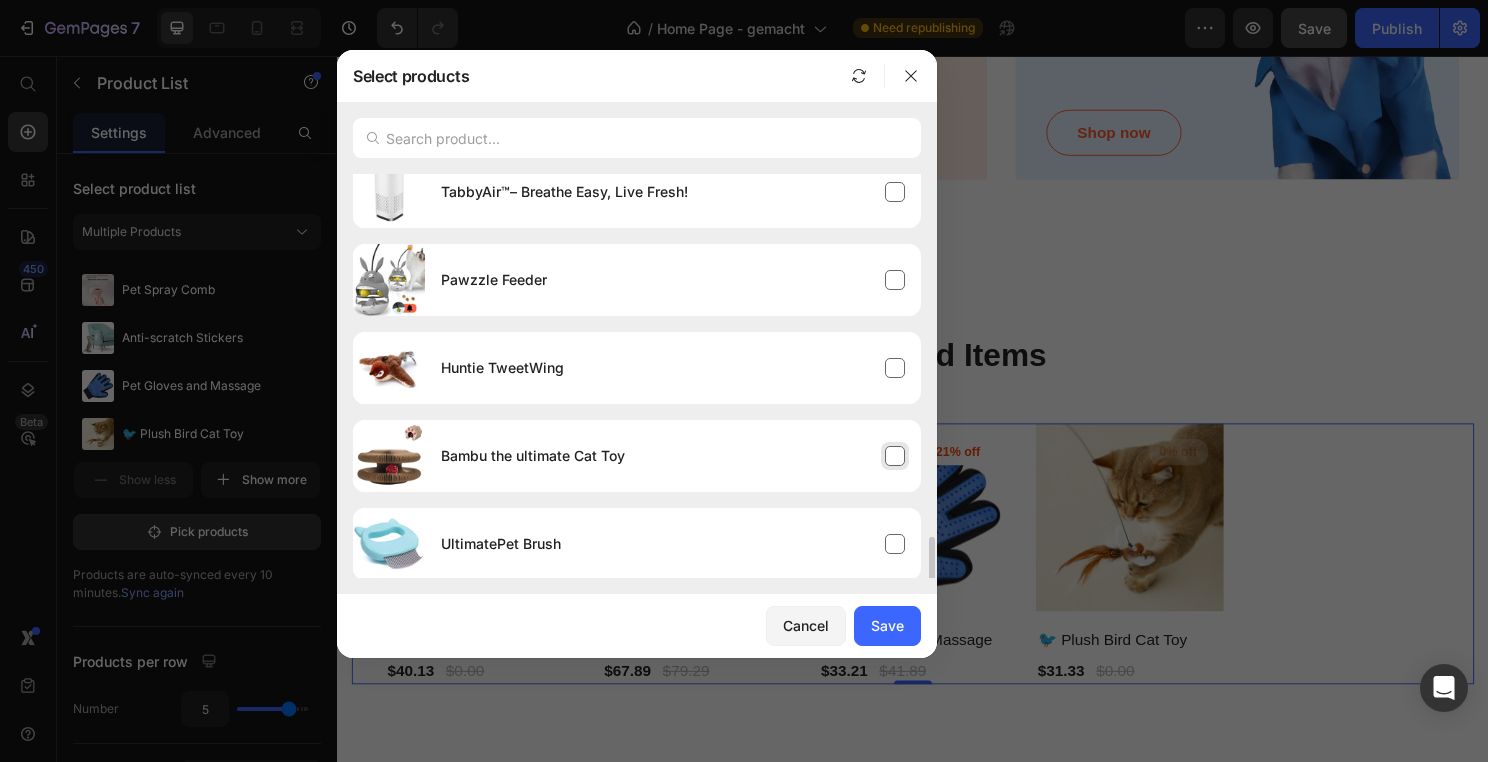 scroll, scrollTop: 2044, scrollLeft: 0, axis: vertical 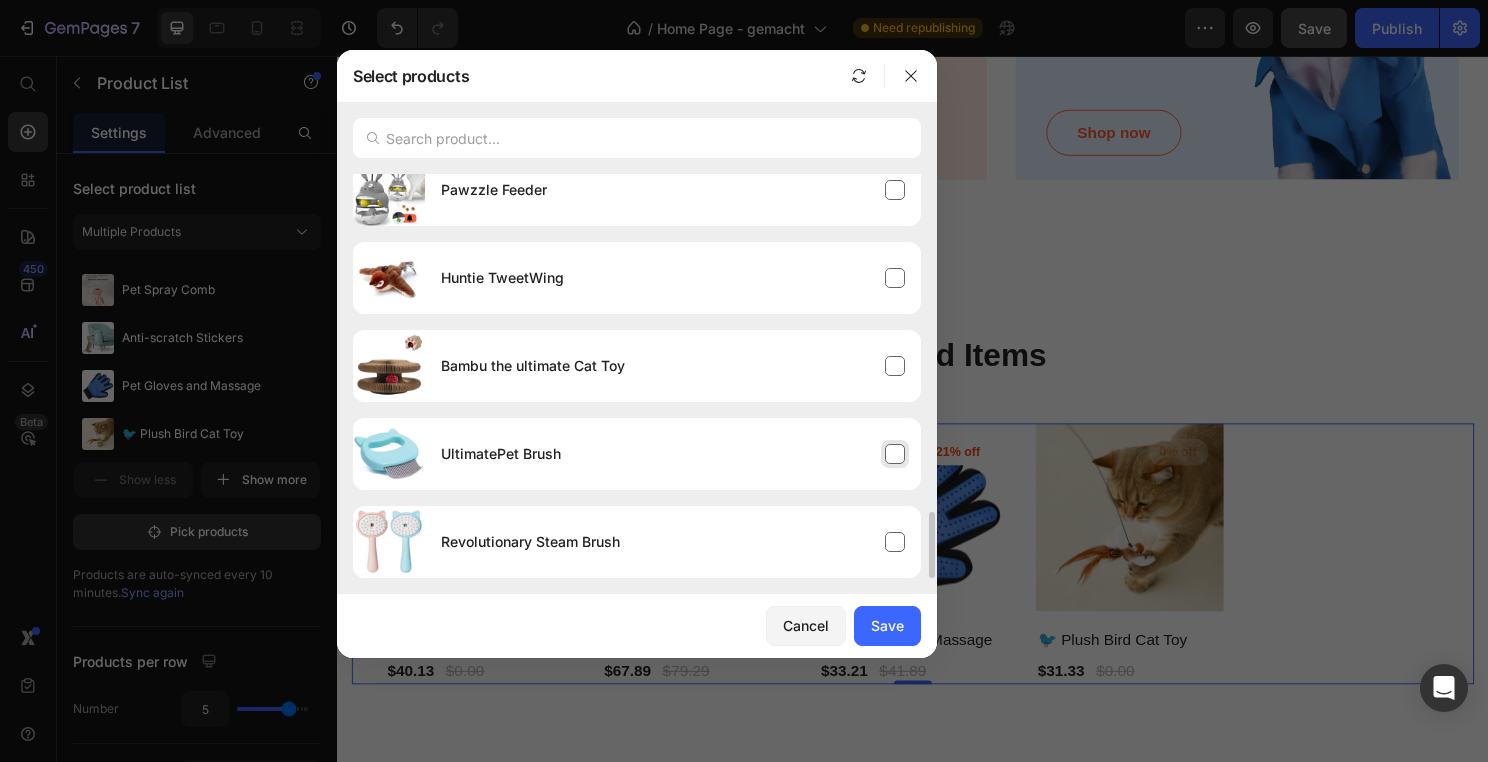 click on "UltimatePet Brush" at bounding box center [673, 454] 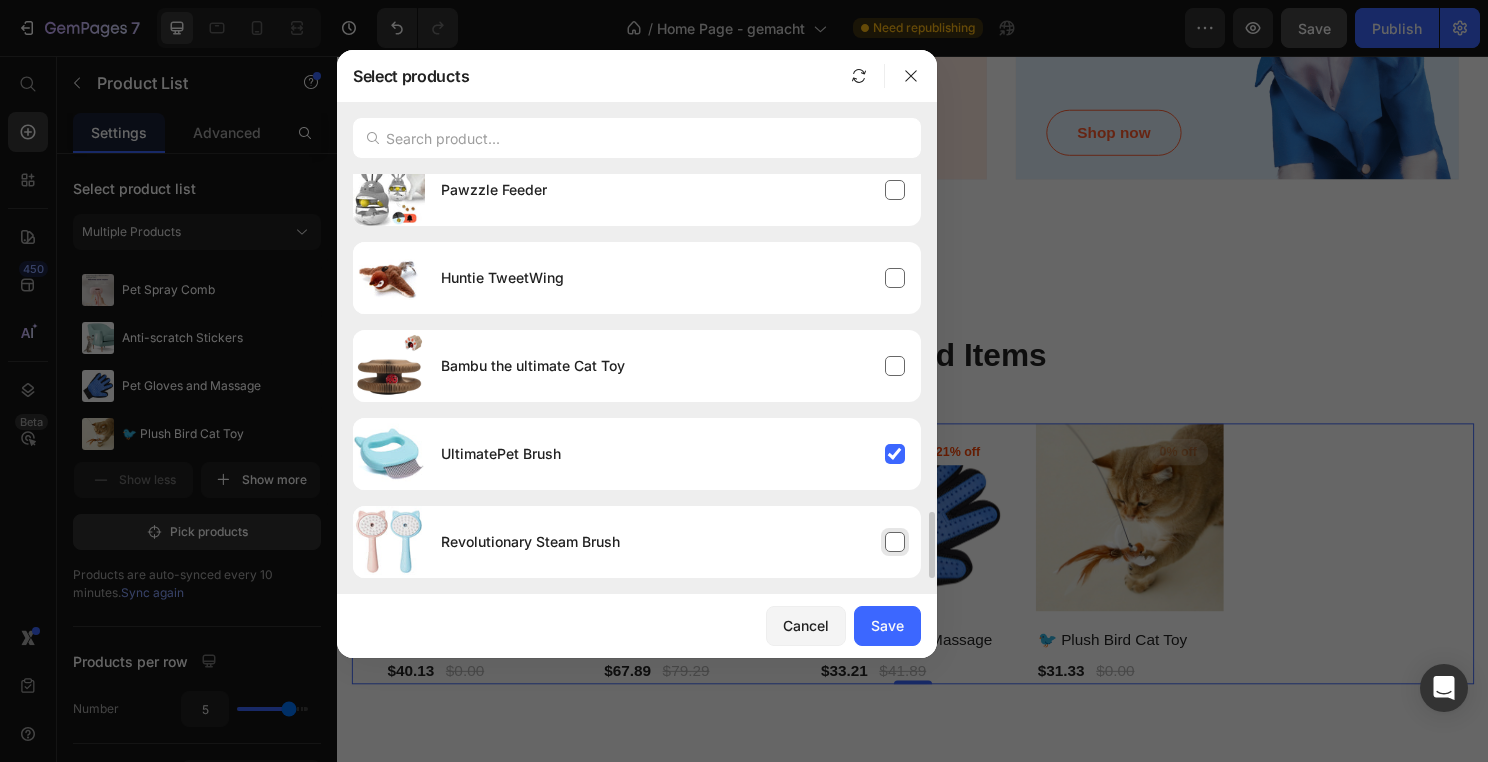 click on "Revolutionary Steam Brush" at bounding box center (673, 542) 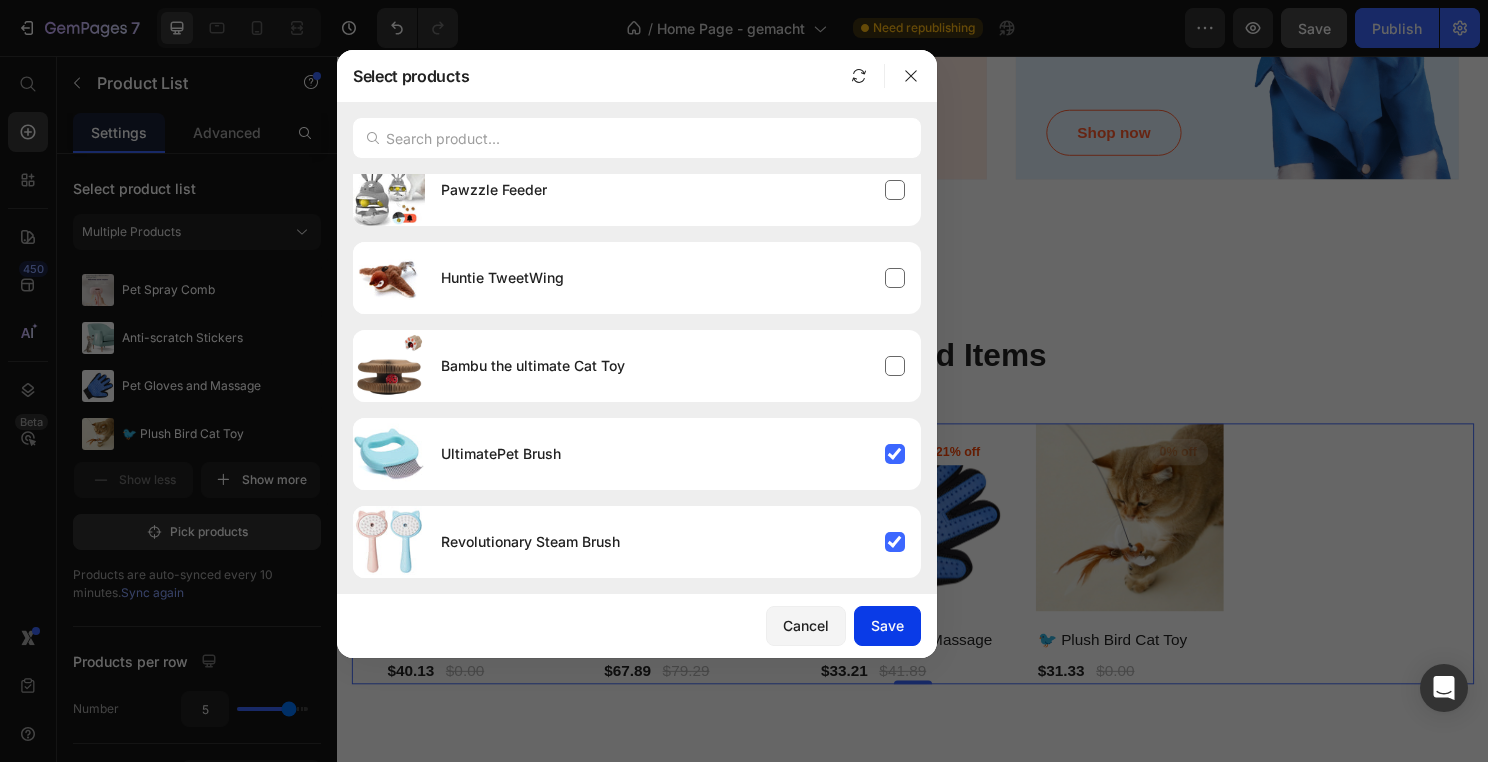 click on "Save" at bounding box center (887, 625) 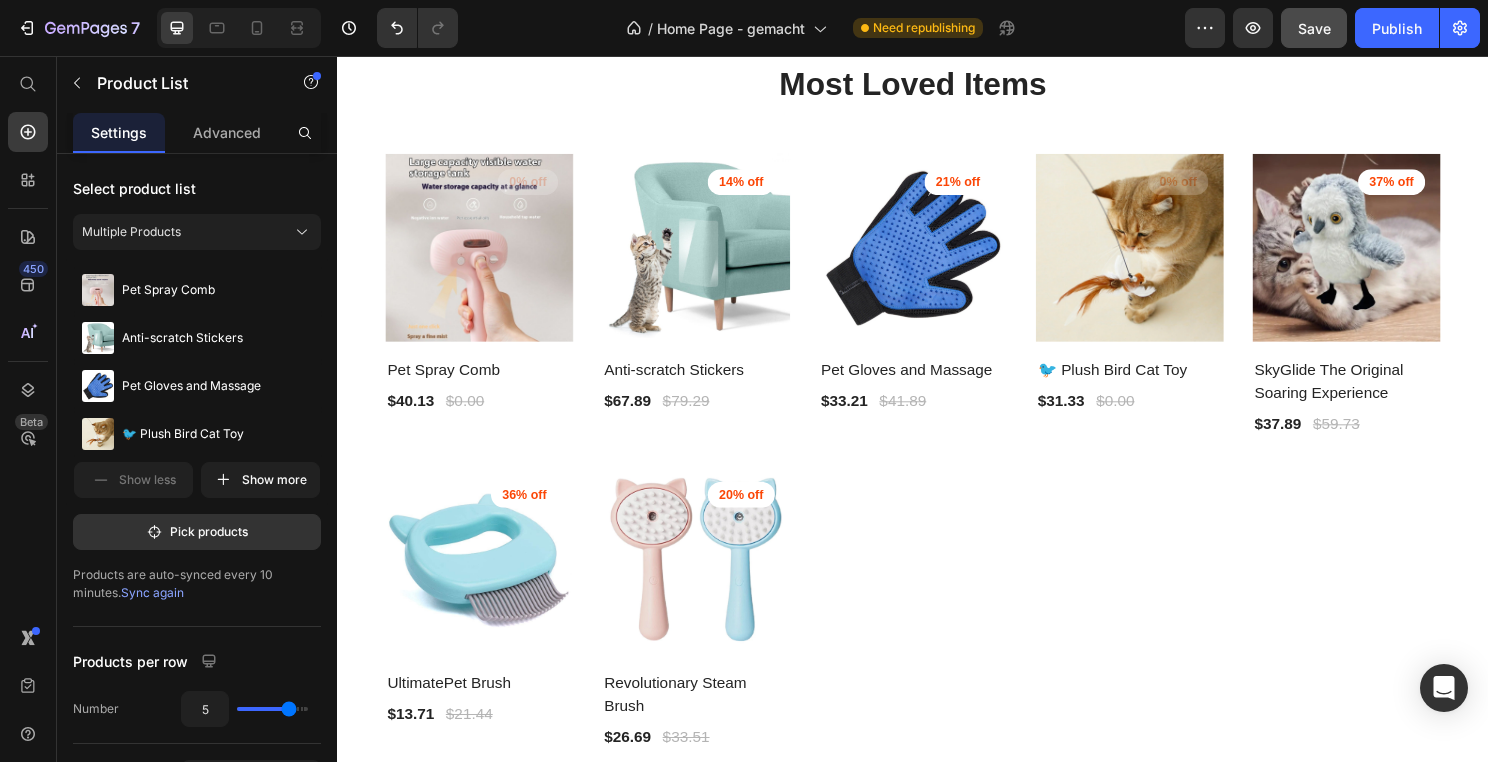 scroll, scrollTop: 2312, scrollLeft: 0, axis: vertical 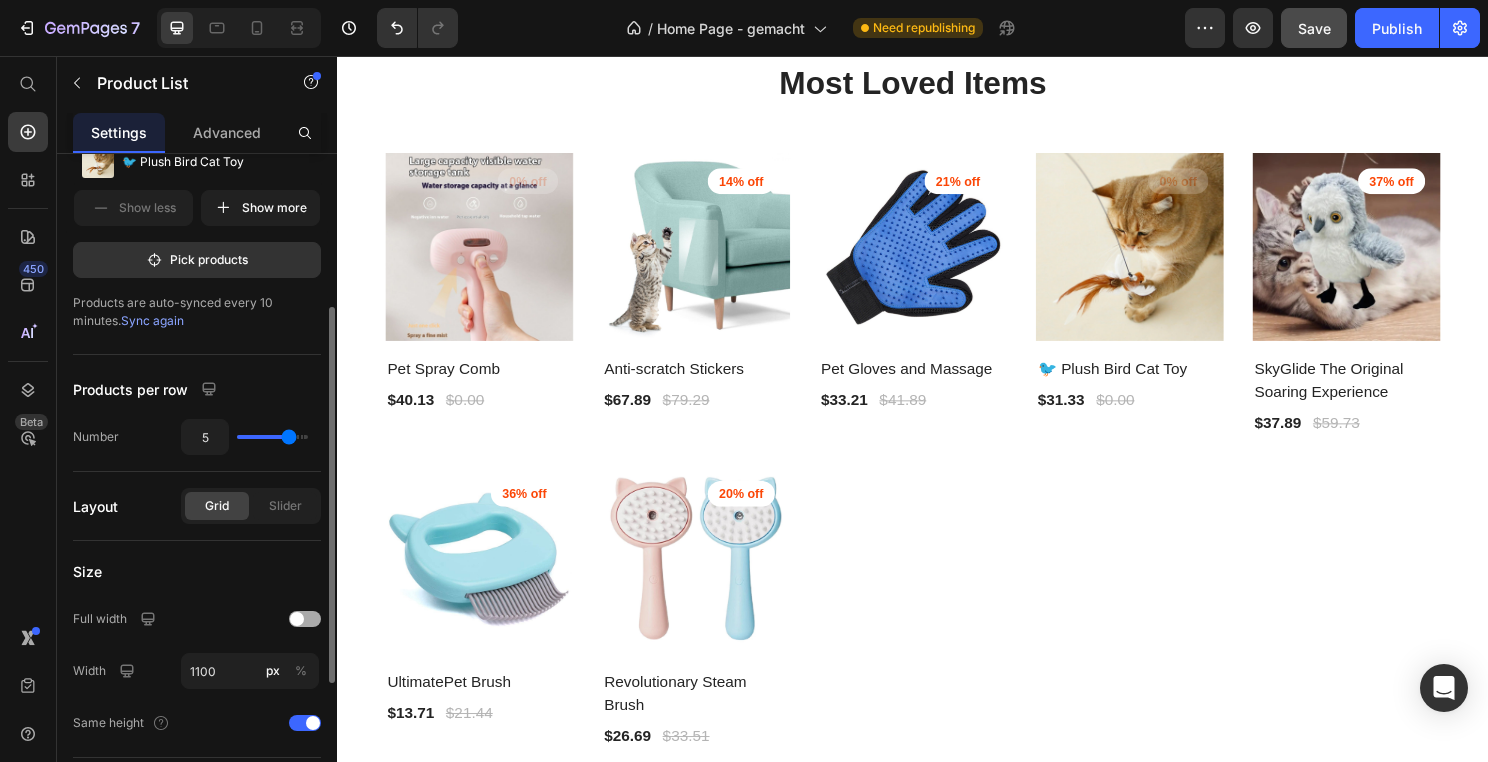 click at bounding box center [297, 619] 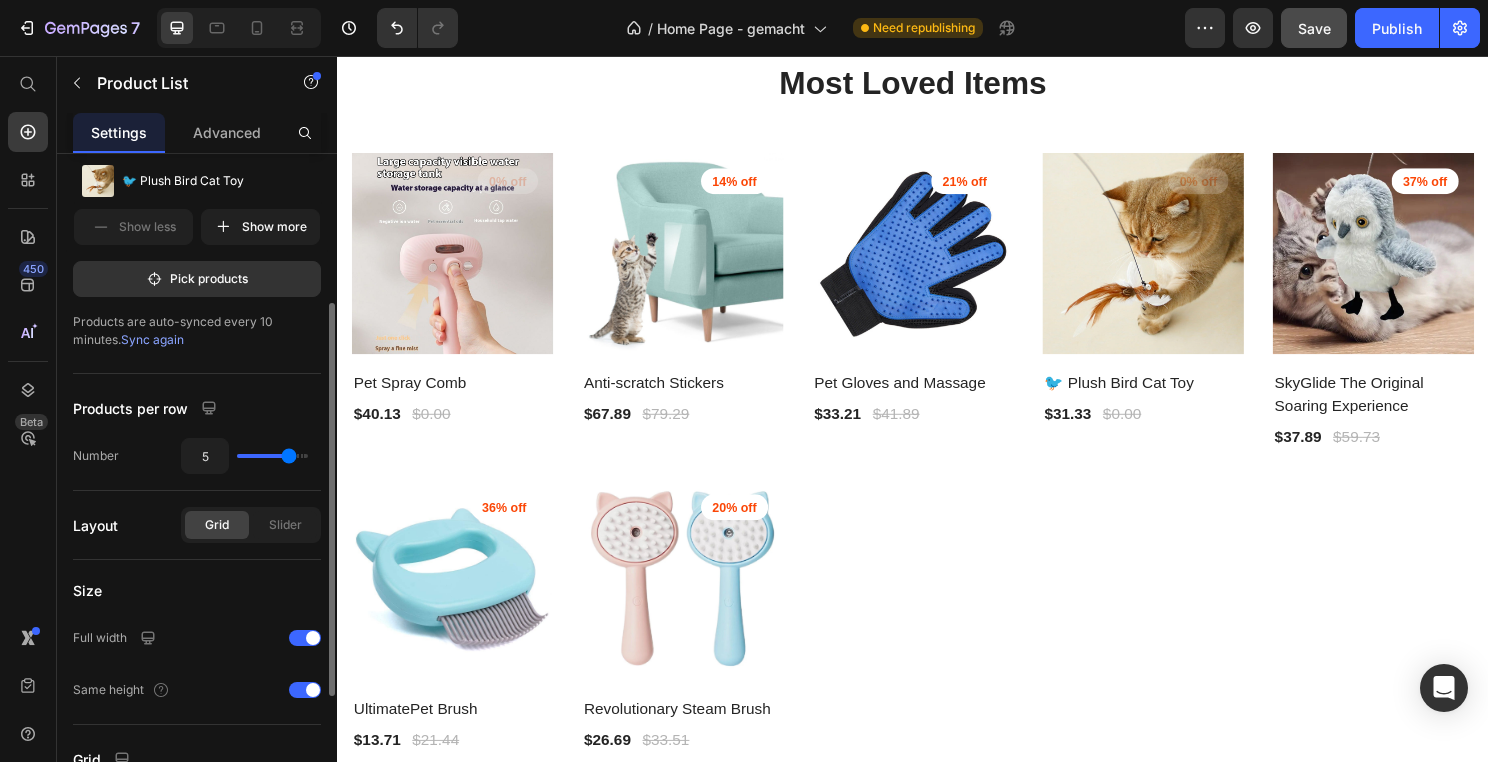 scroll, scrollTop: 244, scrollLeft: 0, axis: vertical 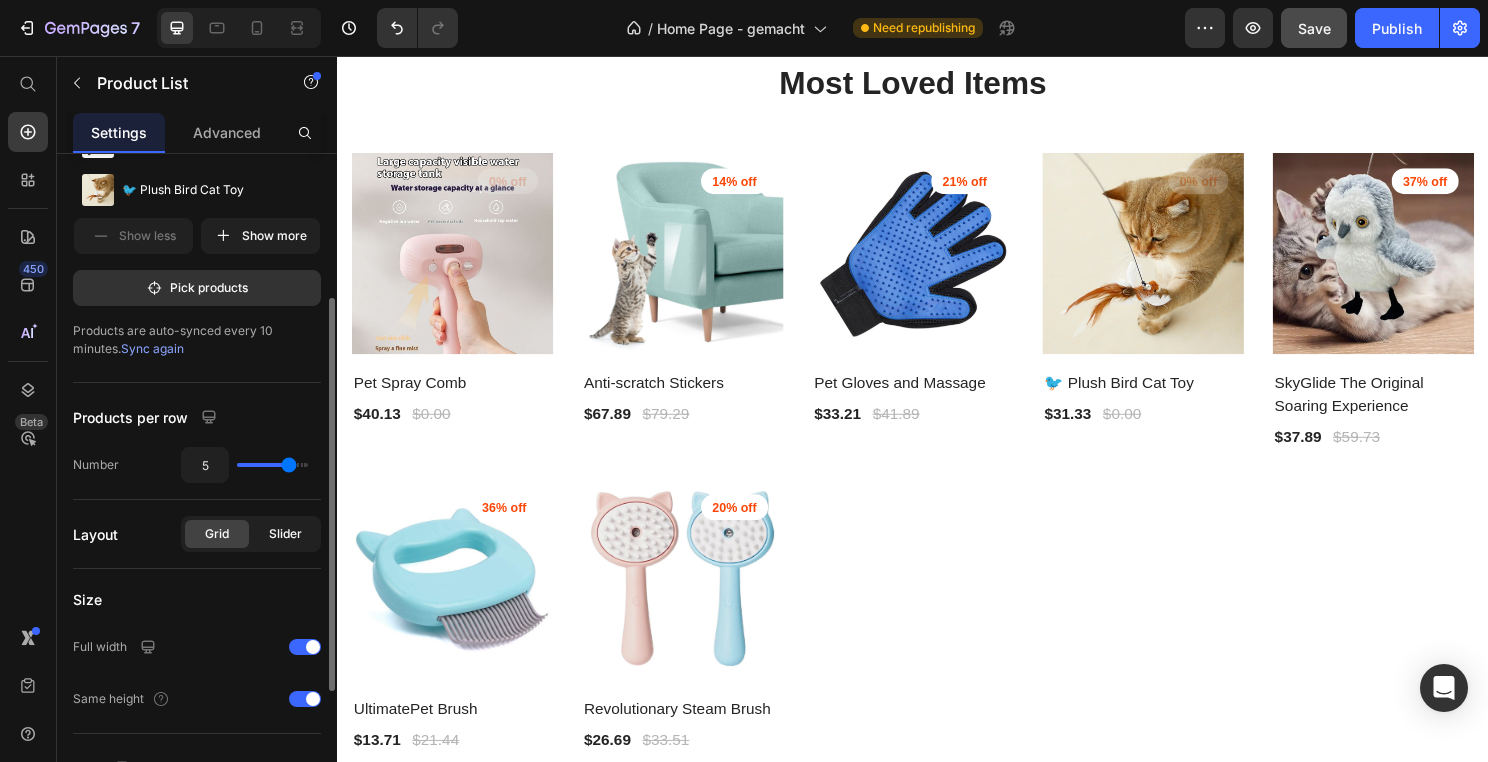 click on "Slider" 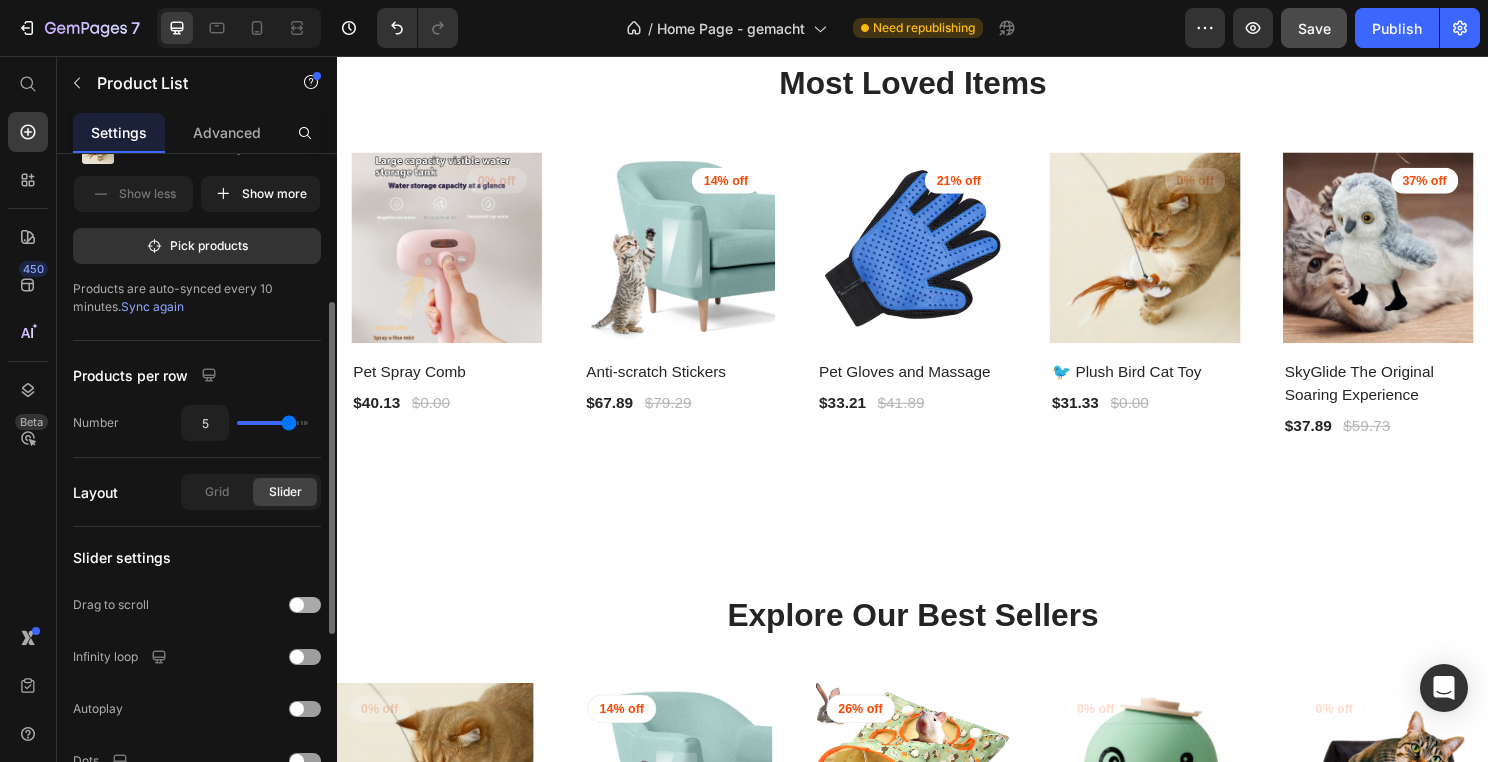 scroll, scrollTop: 304, scrollLeft: 0, axis: vertical 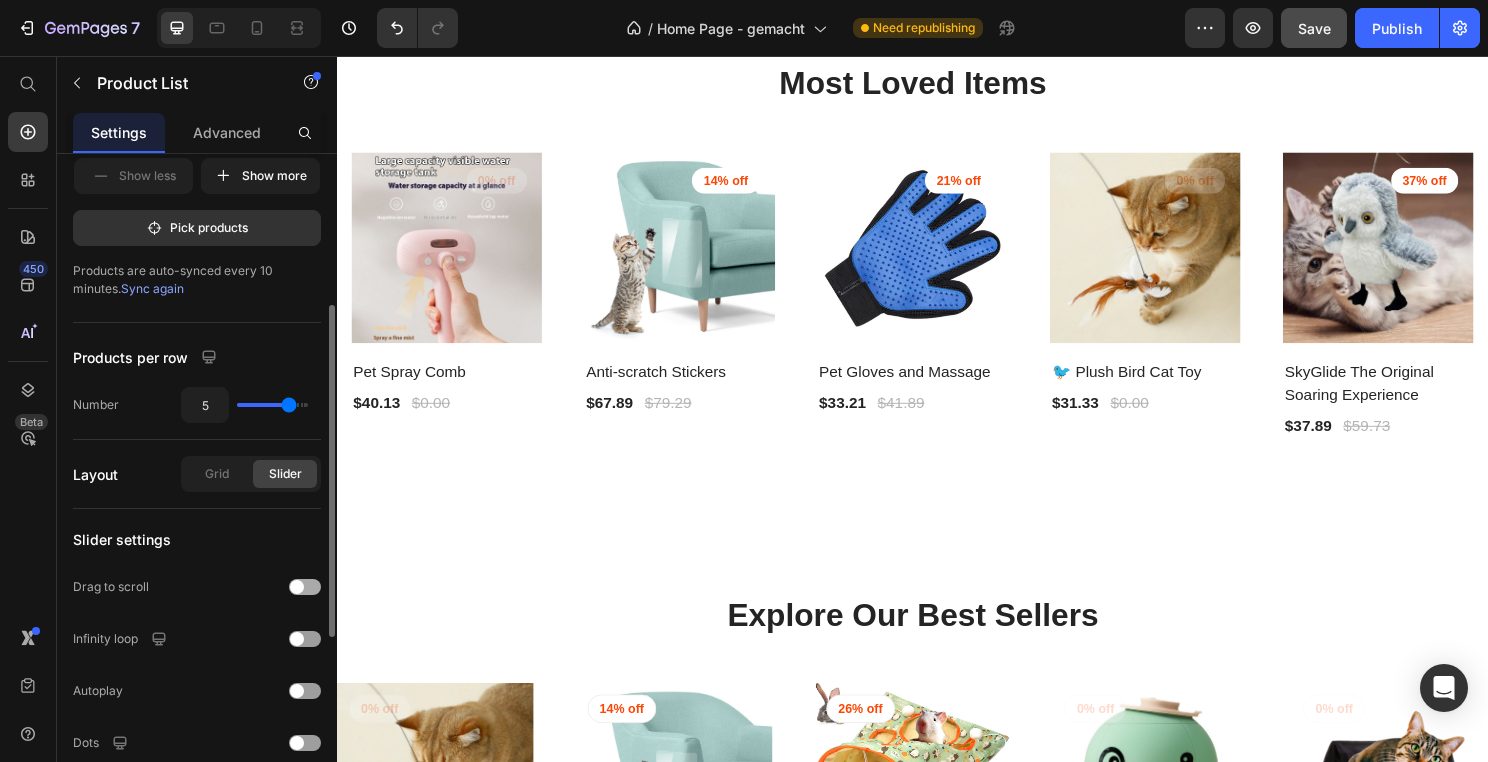 click at bounding box center (297, 587) 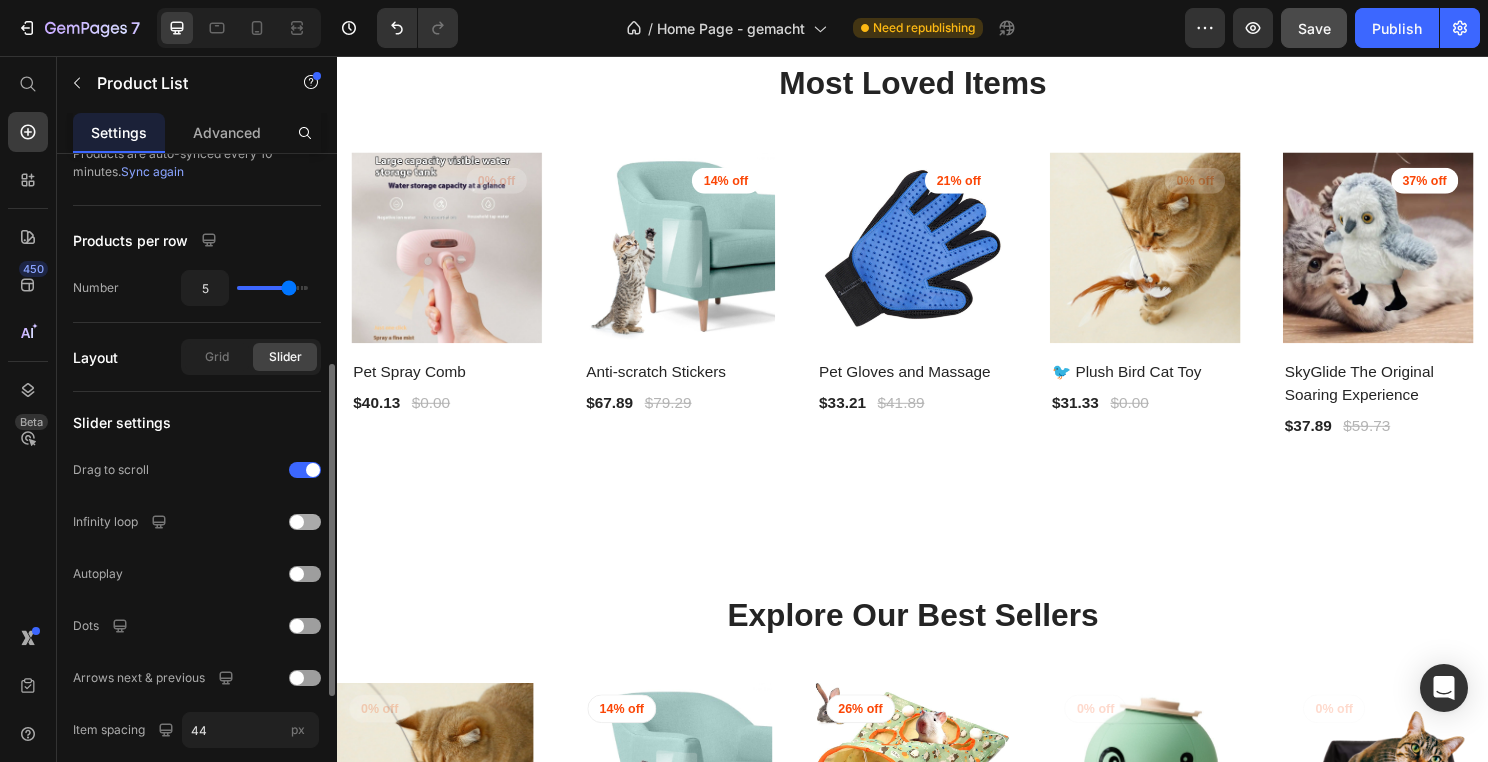 scroll, scrollTop: 421, scrollLeft: 0, axis: vertical 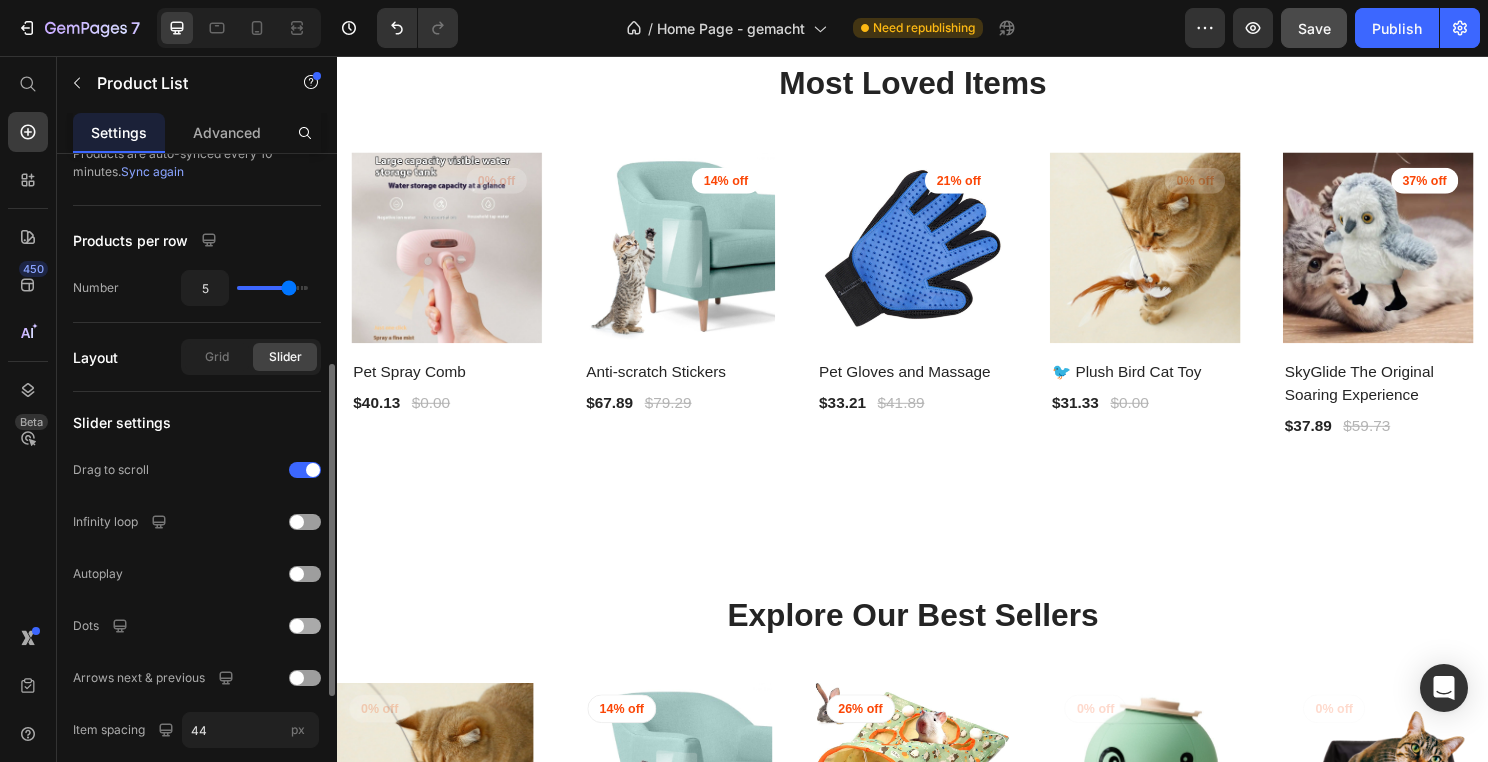 click at bounding box center (305, 626) 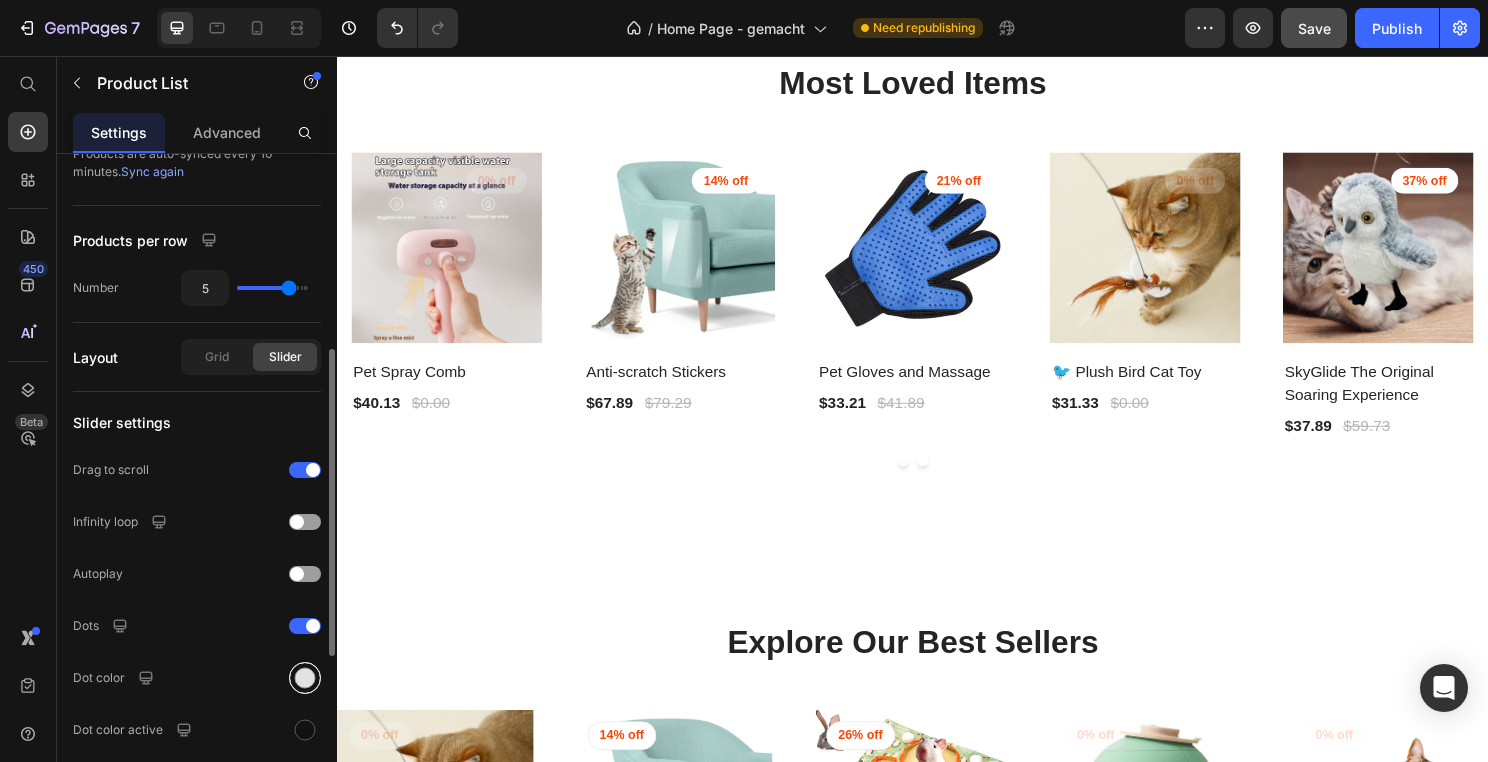 click at bounding box center [305, 678] 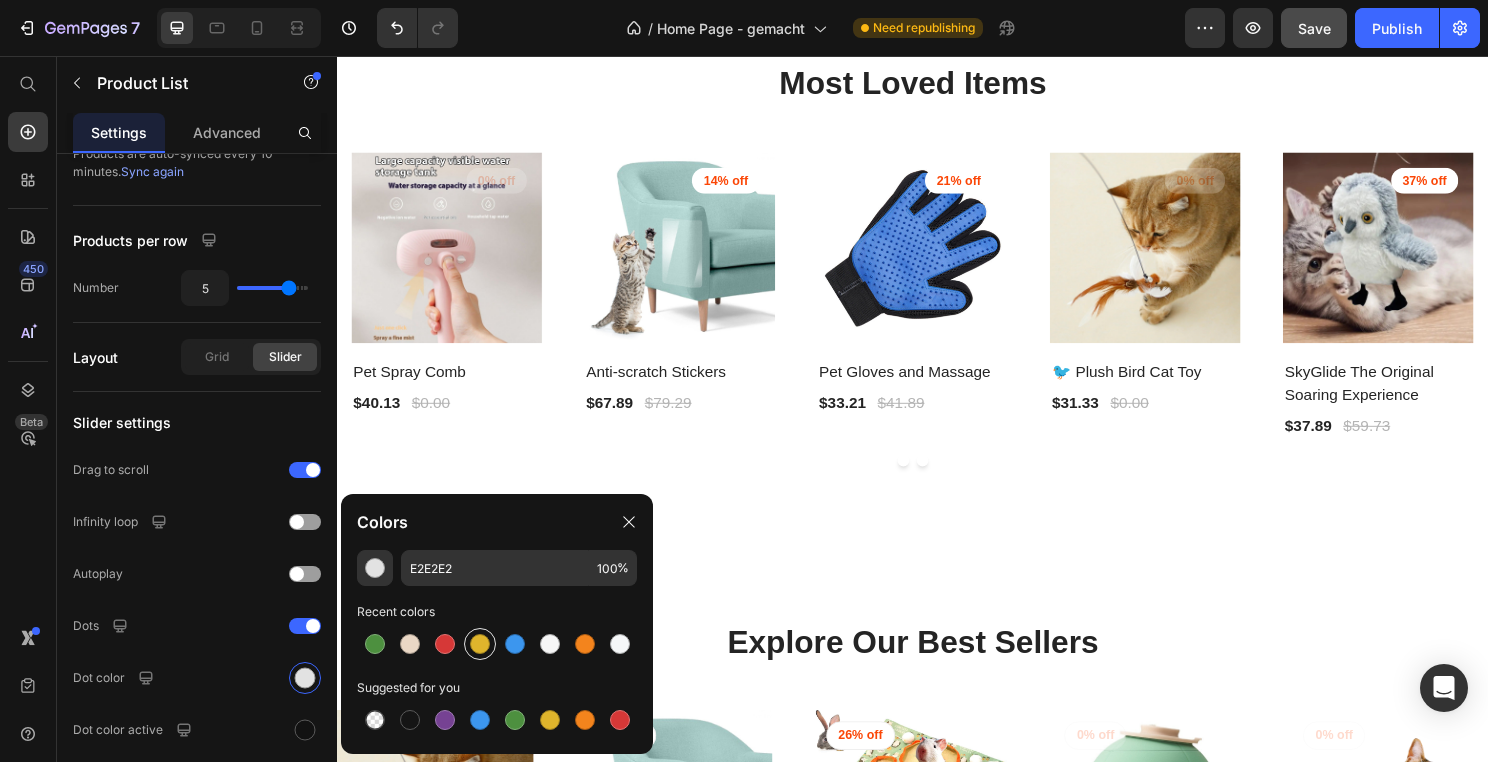click at bounding box center [480, 644] 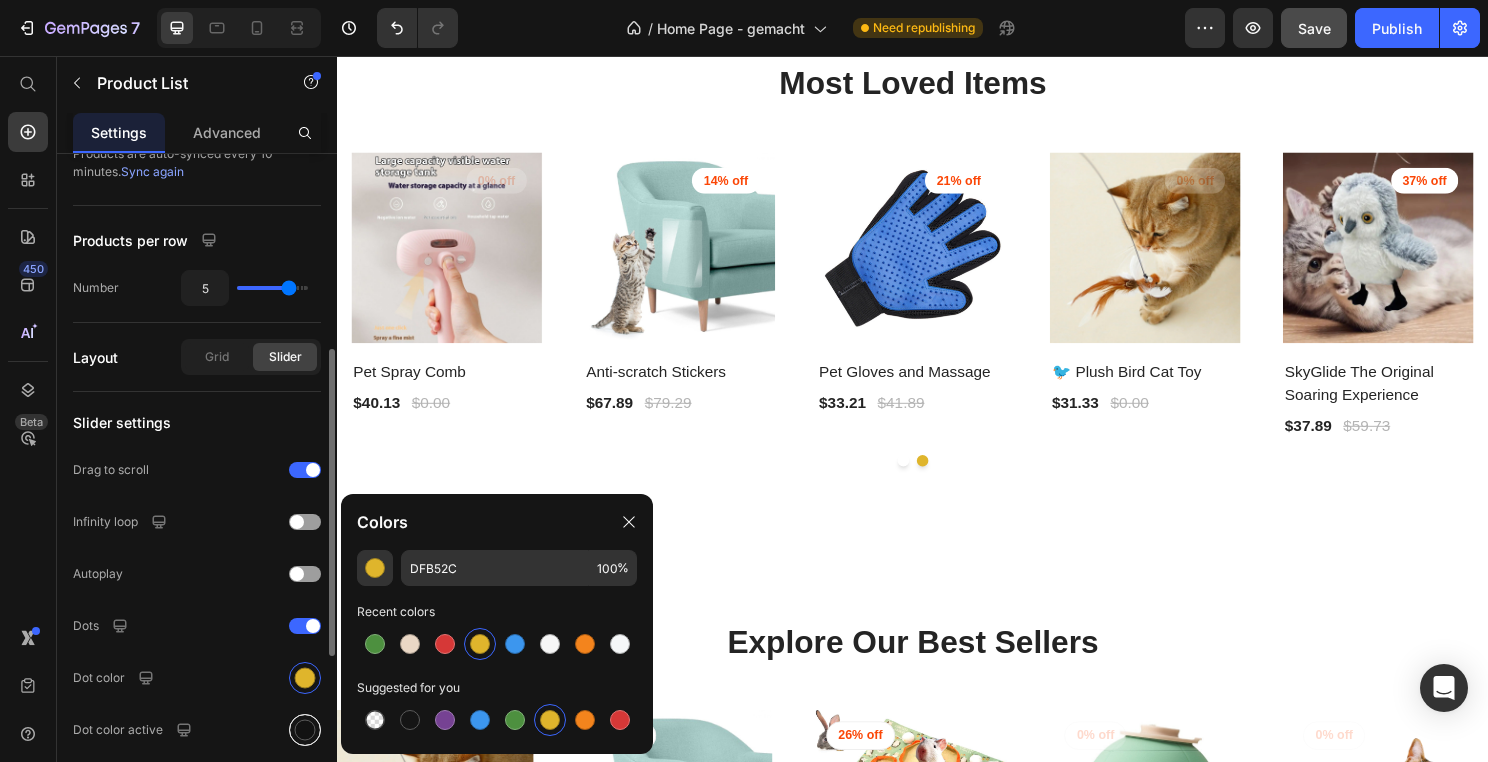 click at bounding box center [305, 730] 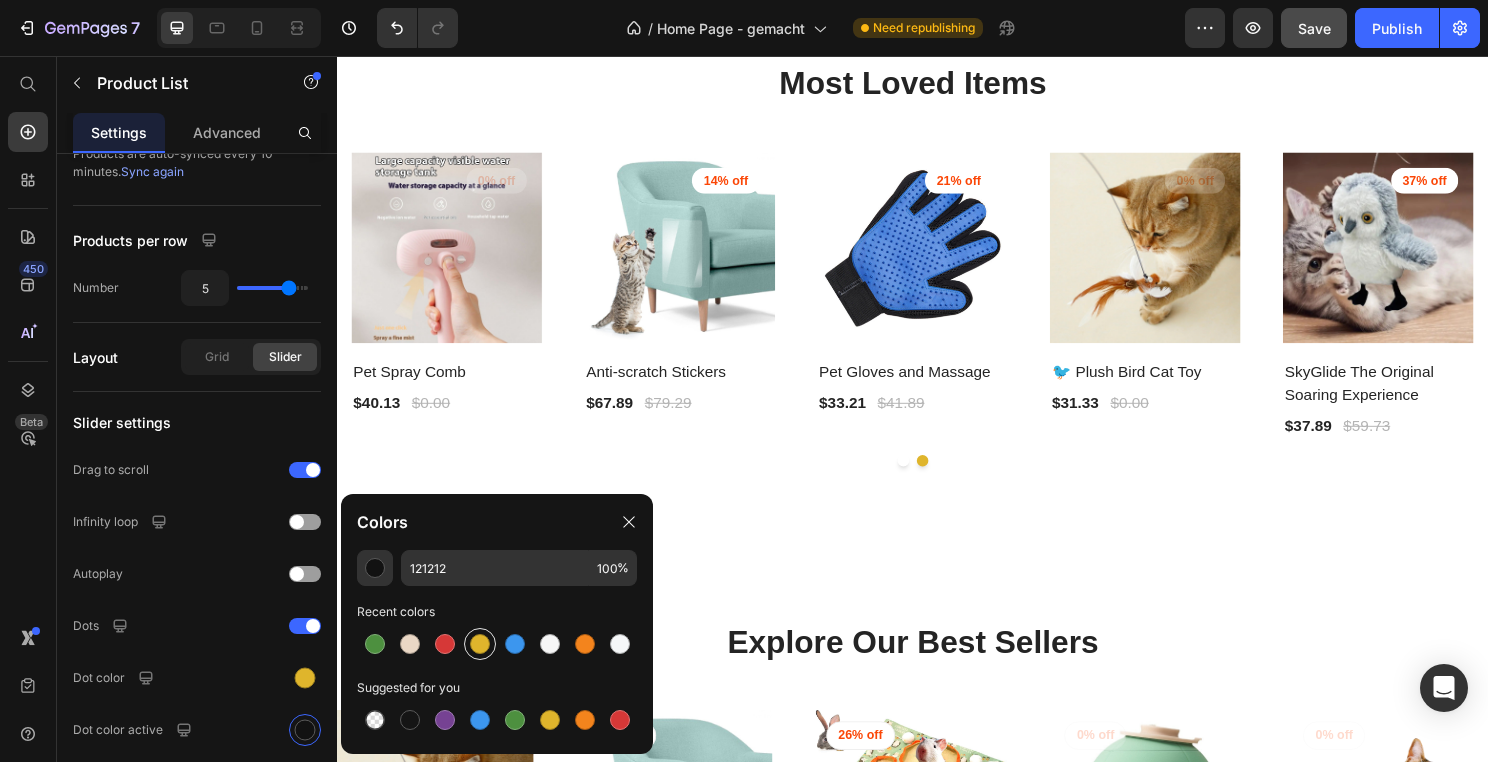 click at bounding box center (480, 644) 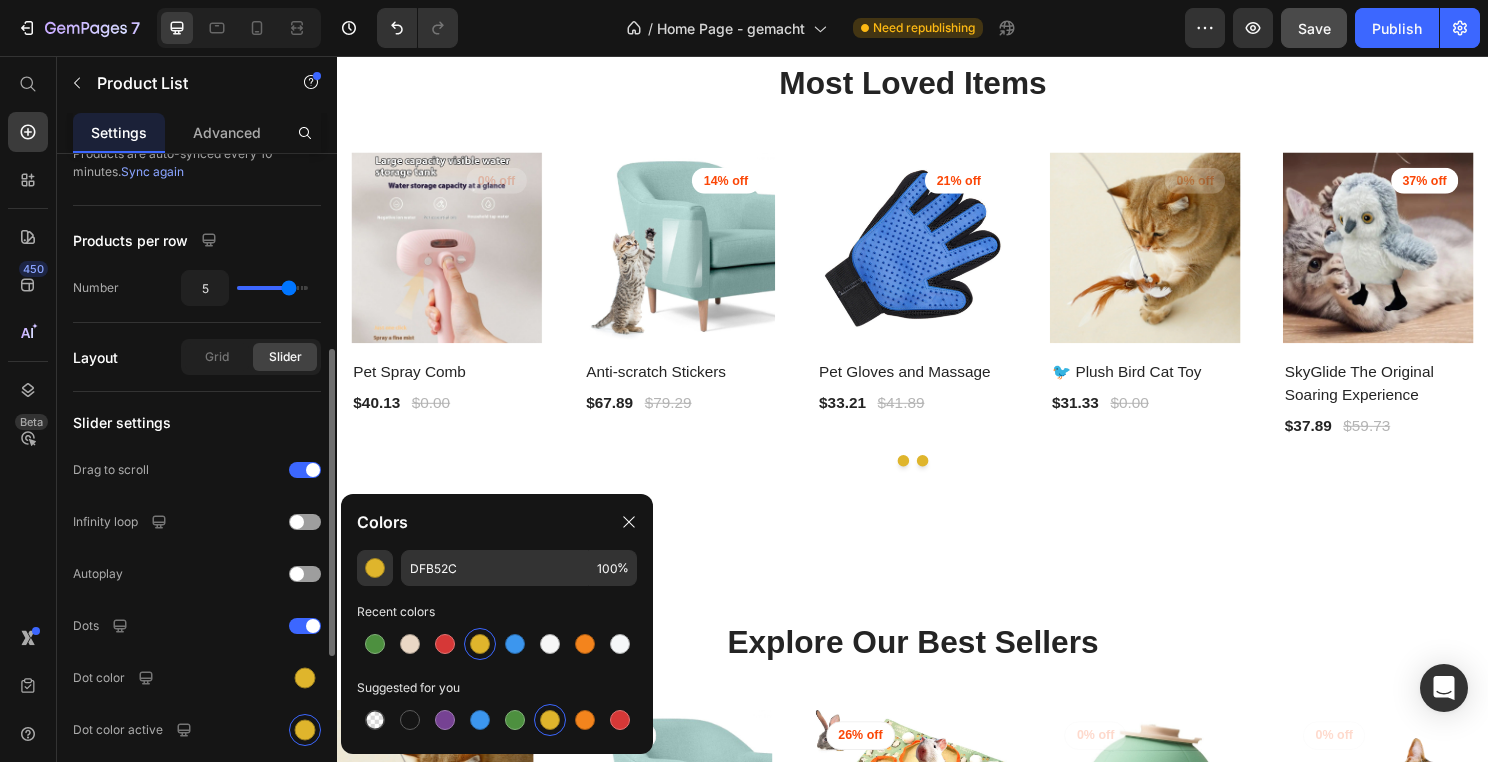 click on "Dot color" 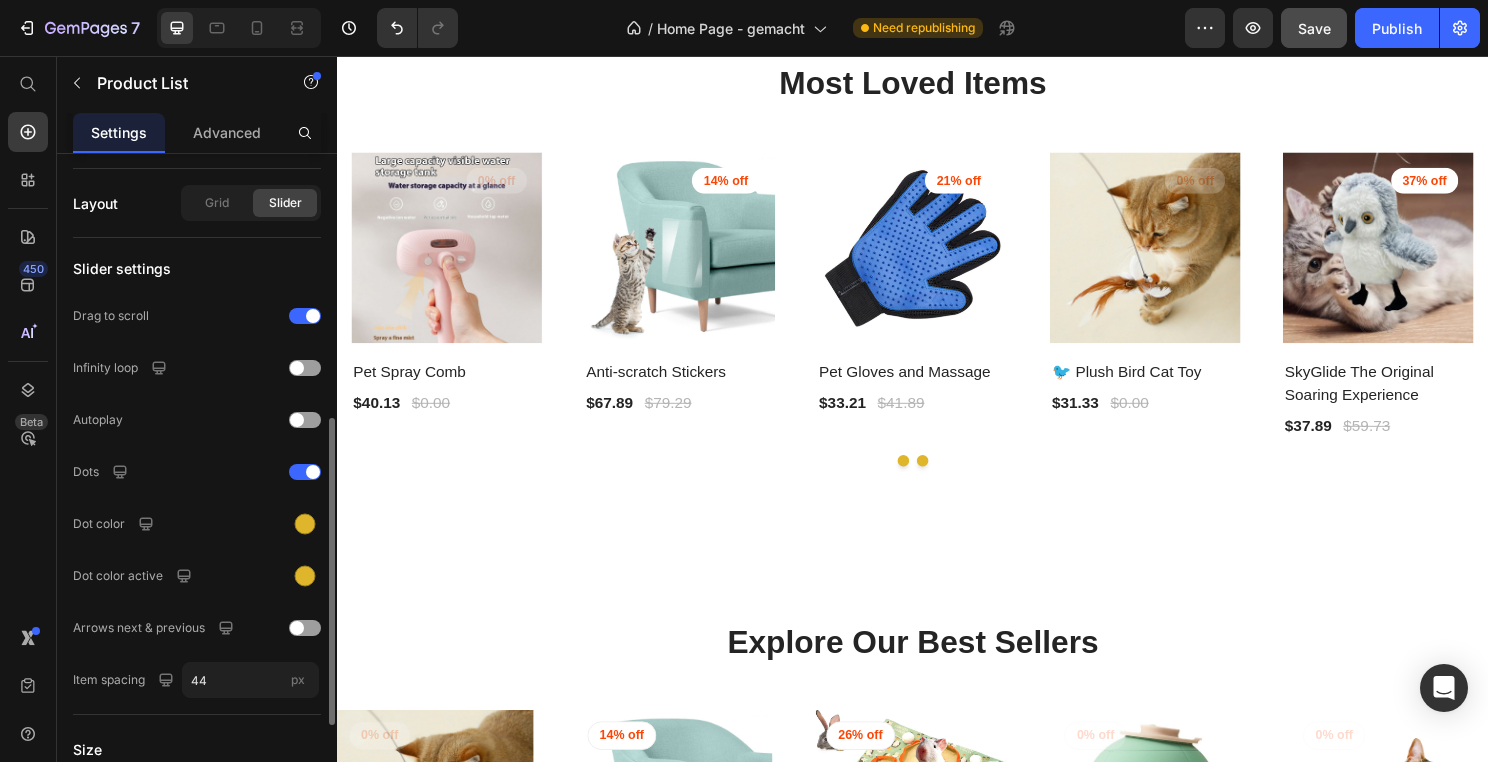 scroll, scrollTop: 577, scrollLeft: 0, axis: vertical 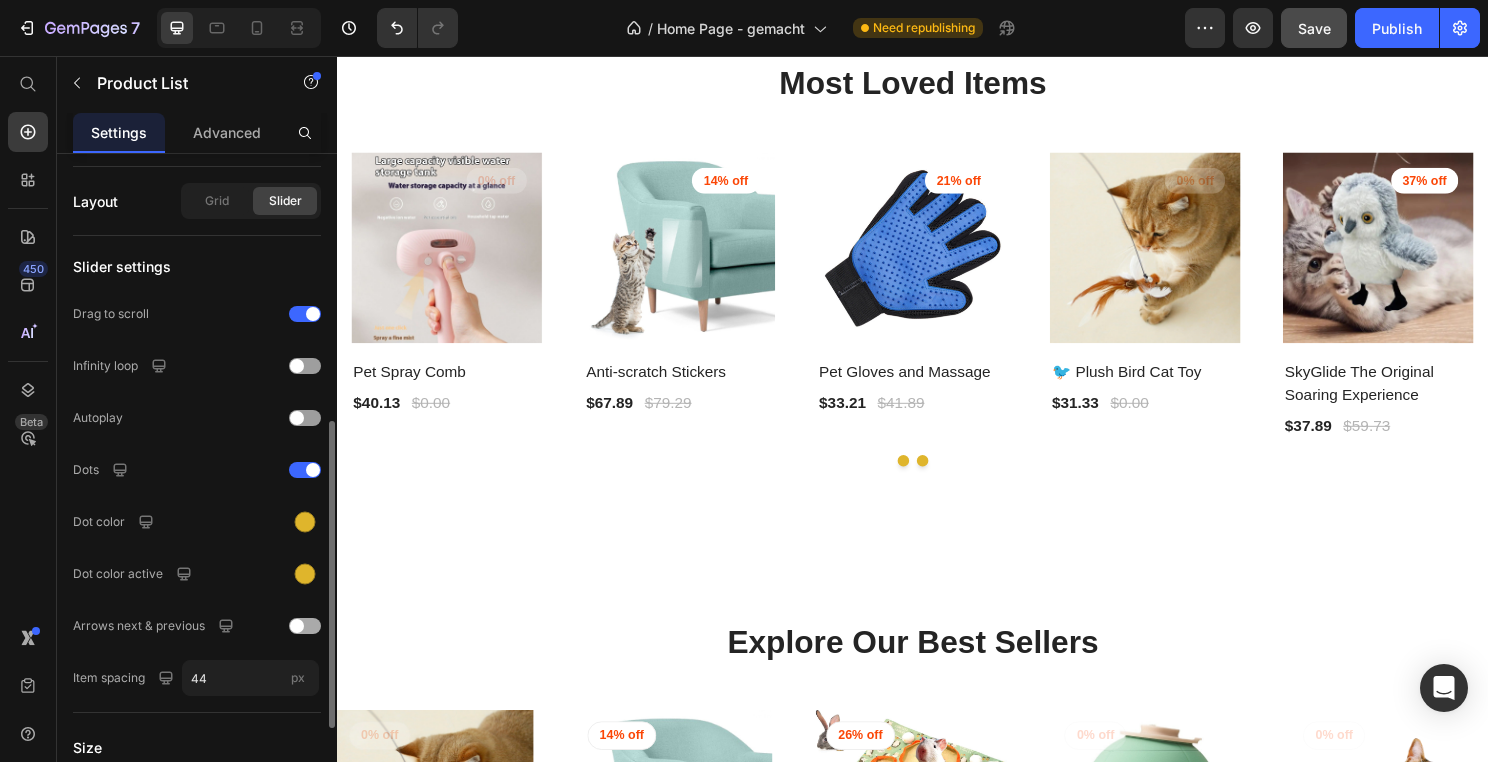 click at bounding box center [297, 626] 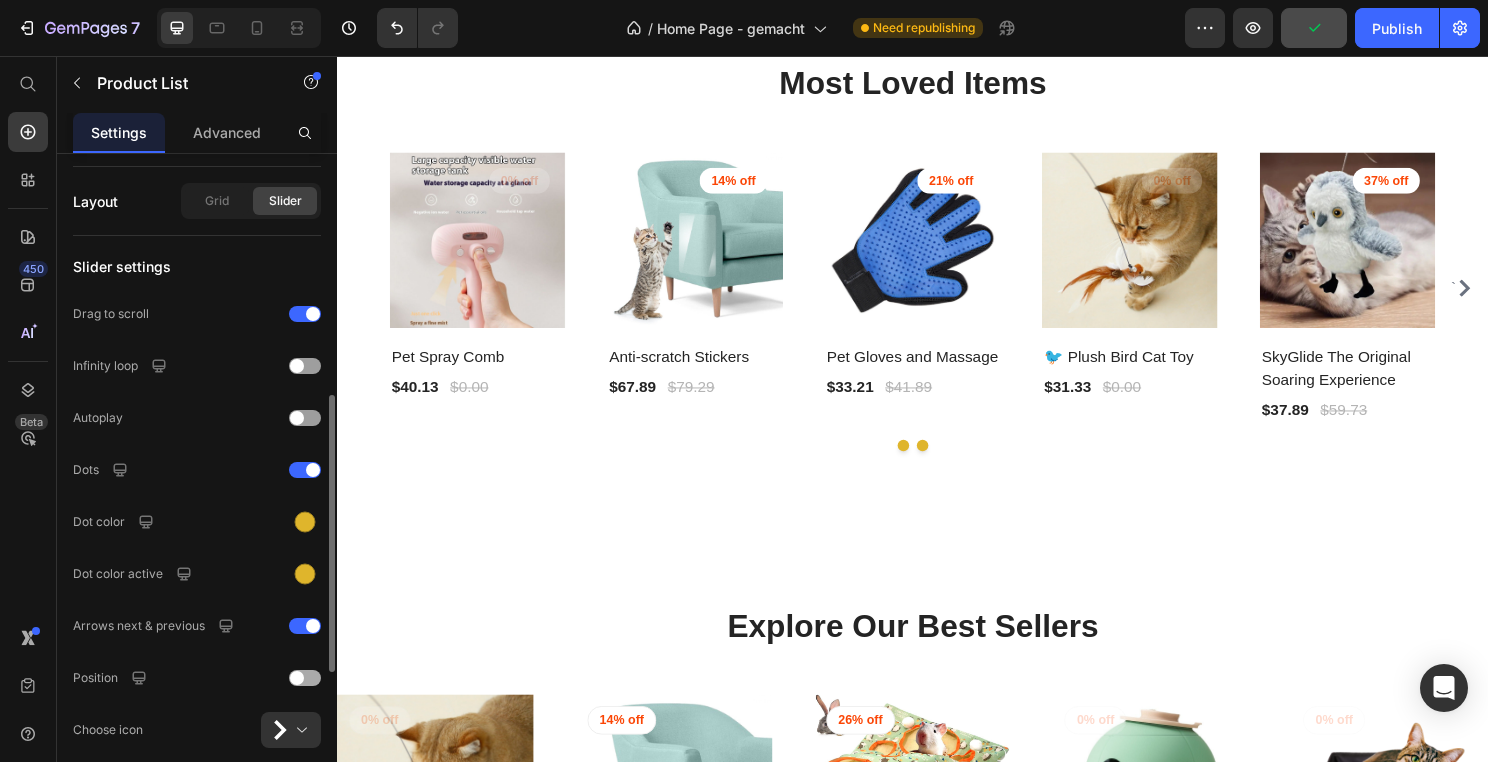 click at bounding box center [297, 678] 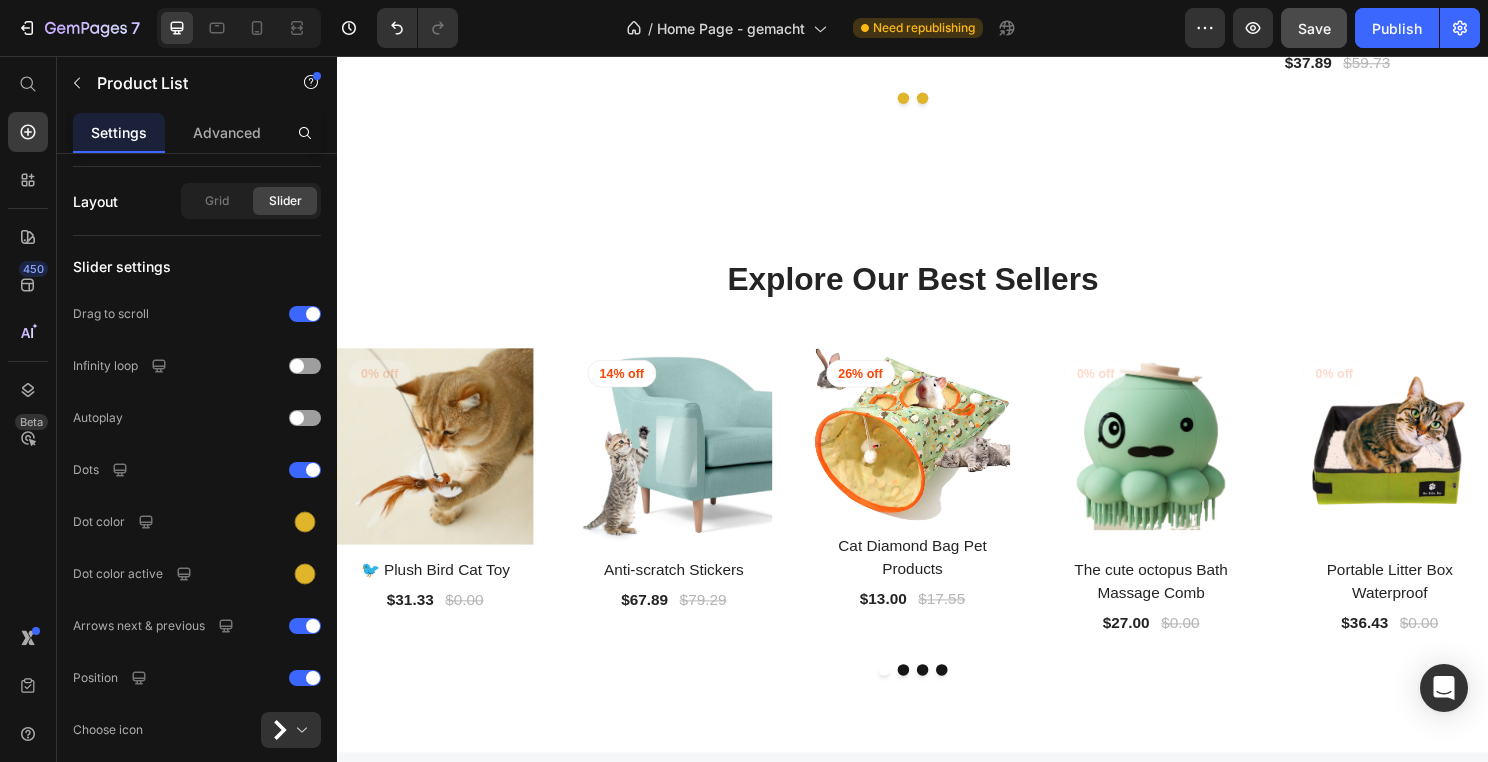 scroll, scrollTop: 2202, scrollLeft: 0, axis: vertical 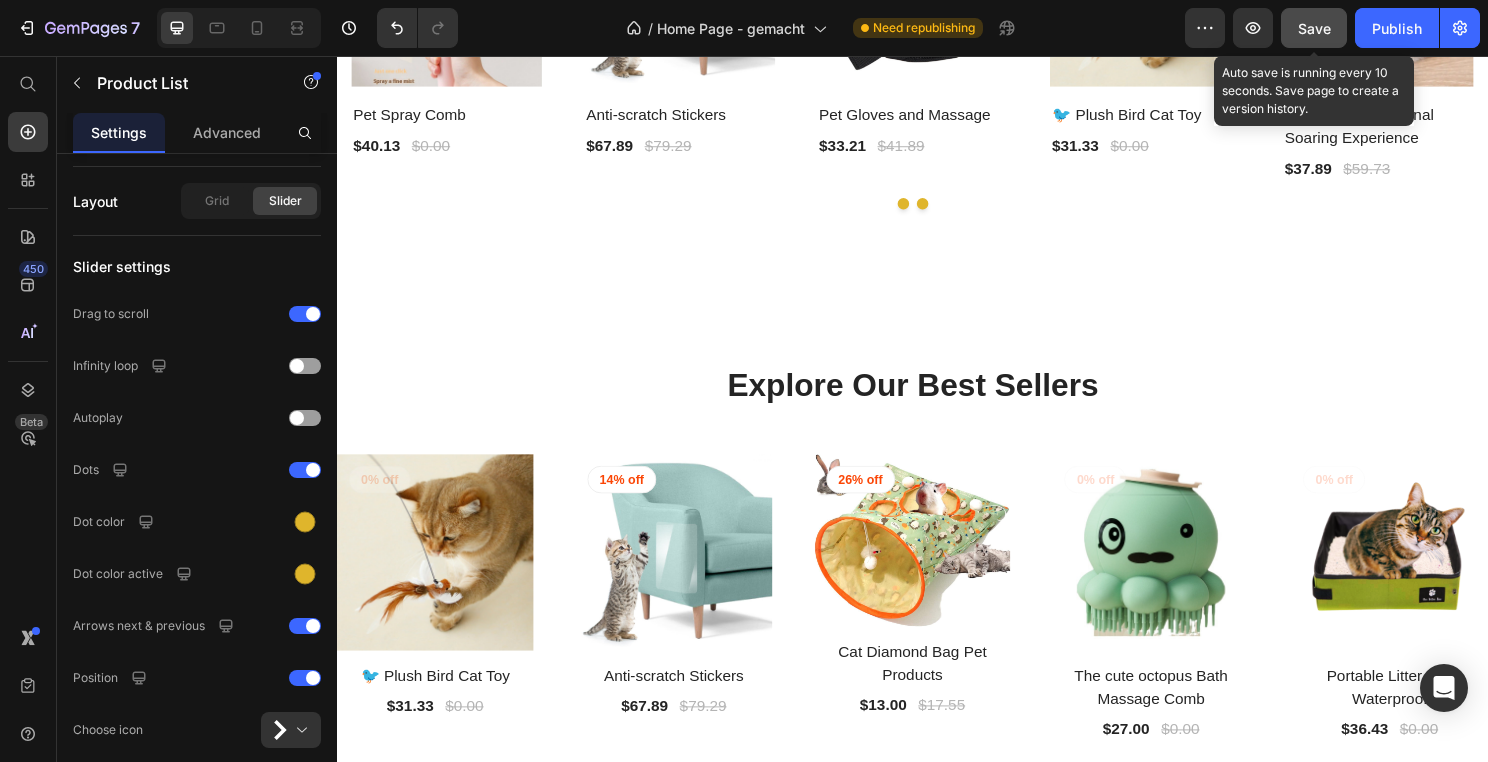 click on "Save" at bounding box center (1314, 28) 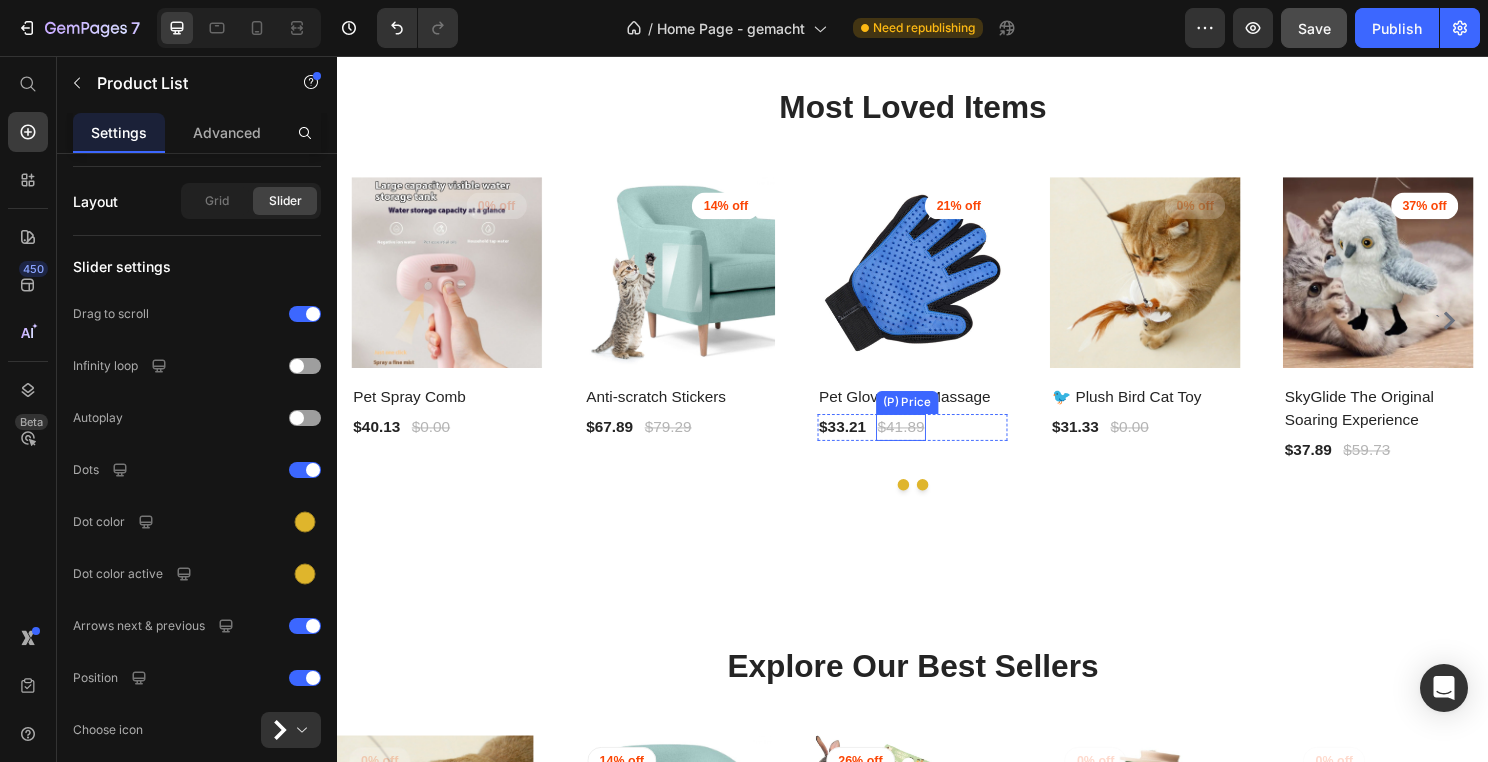 scroll, scrollTop: 2010, scrollLeft: 0, axis: vertical 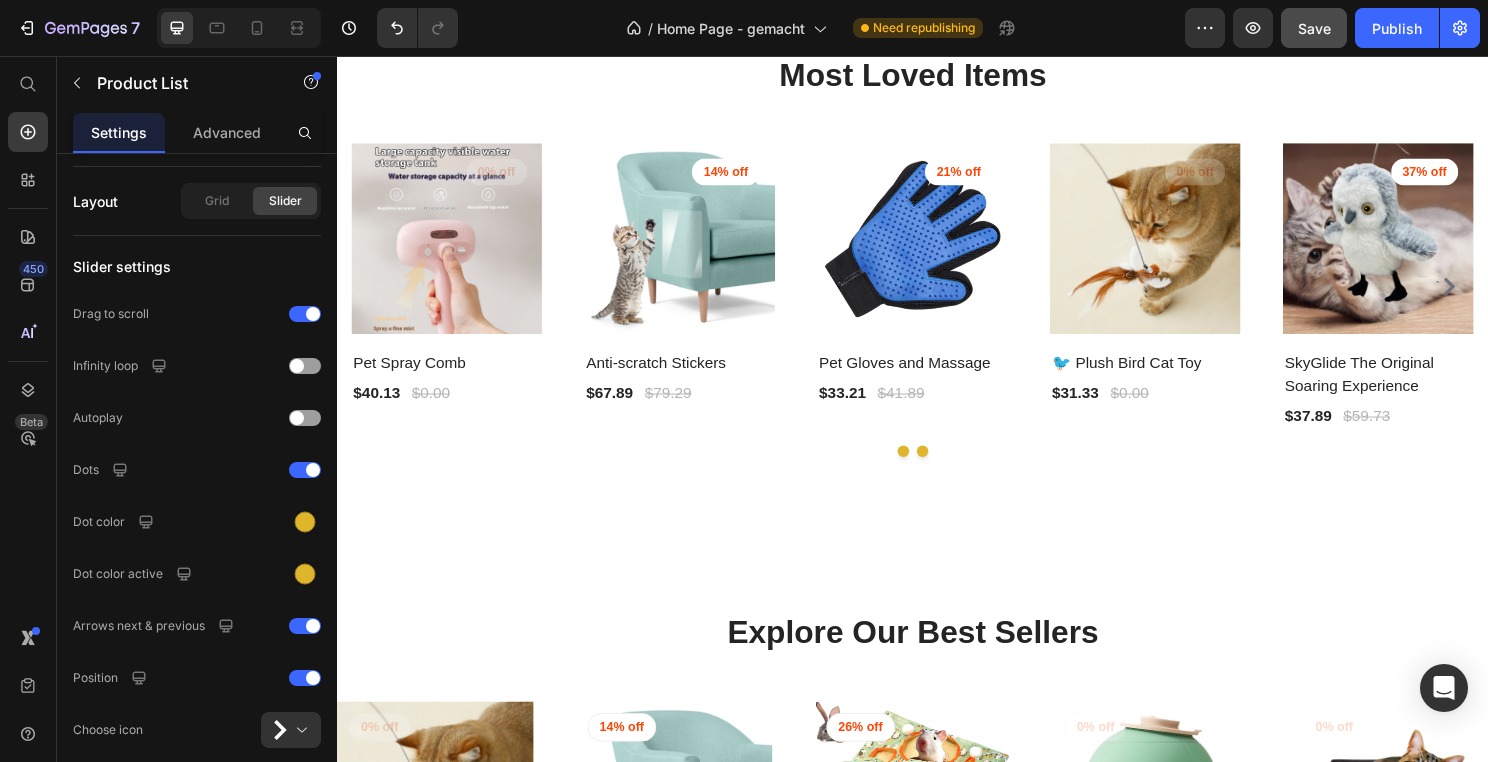 click on "(P) Images 0% off Product Badge Row Pet Spray Comb (P) Title $40.13 (P) Price $0.00 (P) Price Row Row (P) Images 14% off Product Badge Row Anti-scratch Stickers (P) Title $67.89 (P) Price $79.29 (P) Price Row Row (P) Images 21% off Product Badge Row Pet Gloves and Massage (P) Title $33.21 (P) Price $41.89 (P) Price Row Row (P) Images 0% off Product Badge Row 🐦 Plush Bird Cat Toy (P) Title $31.33 (P) Price $0.00 (P) Price Row Row (P) Images 37% off Product Badge Row SkyGlide The Original Soaring Experience (P) Title $37.89 (P) Price $59.73 (P) Price Row Row (P) Images 36% off Product Badge Row UltimatePet Brush (P) Title $13.71 (P) Price $21.44 (P) Price Row Row (P) Images 20% off Product Badge Row Revolutionary Steam Brush (P) Title $26.69 (P) Price $33.51 (P) Price Row Row" at bounding box center [937, 296] 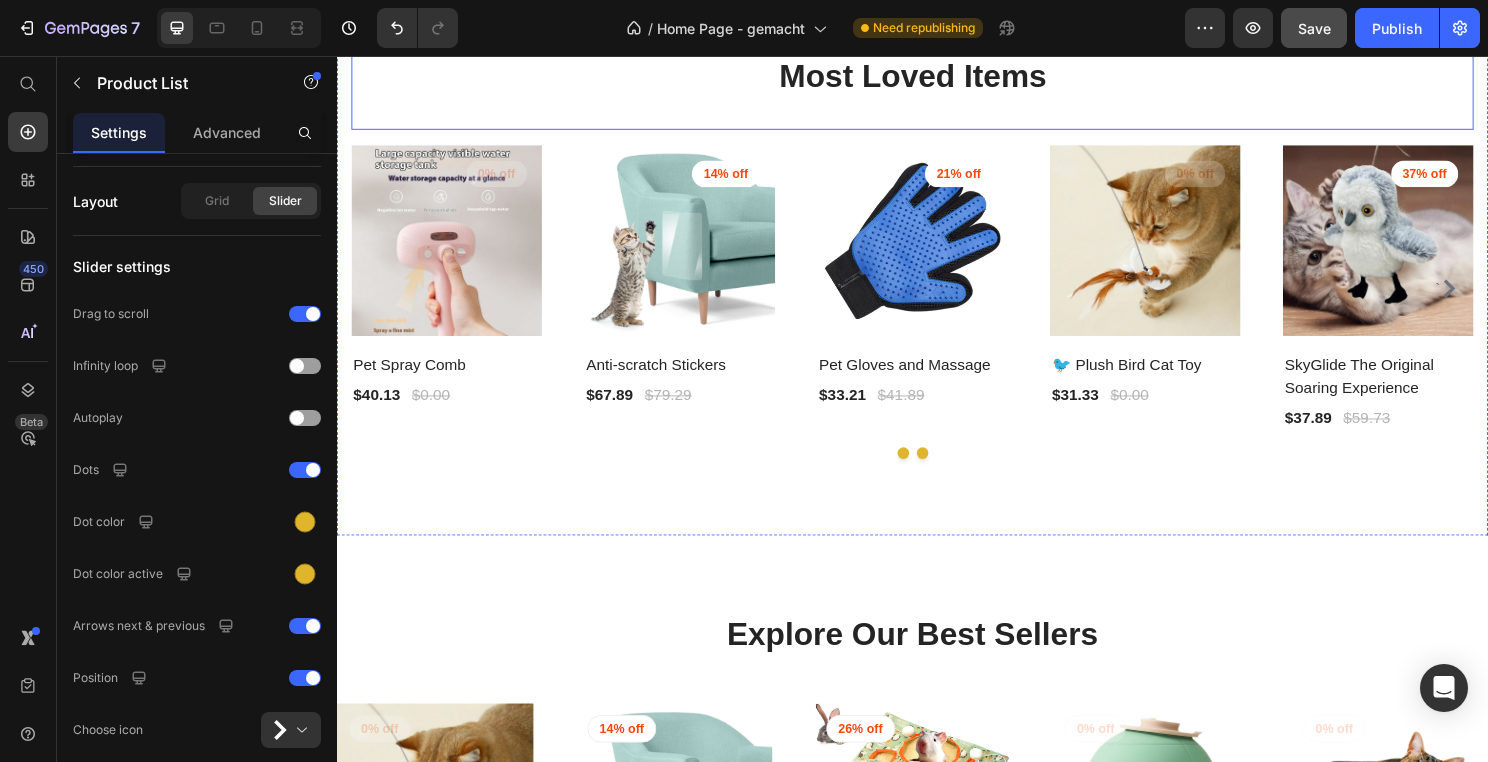 click on "Most Loved Items Heading" at bounding box center (937, 93) 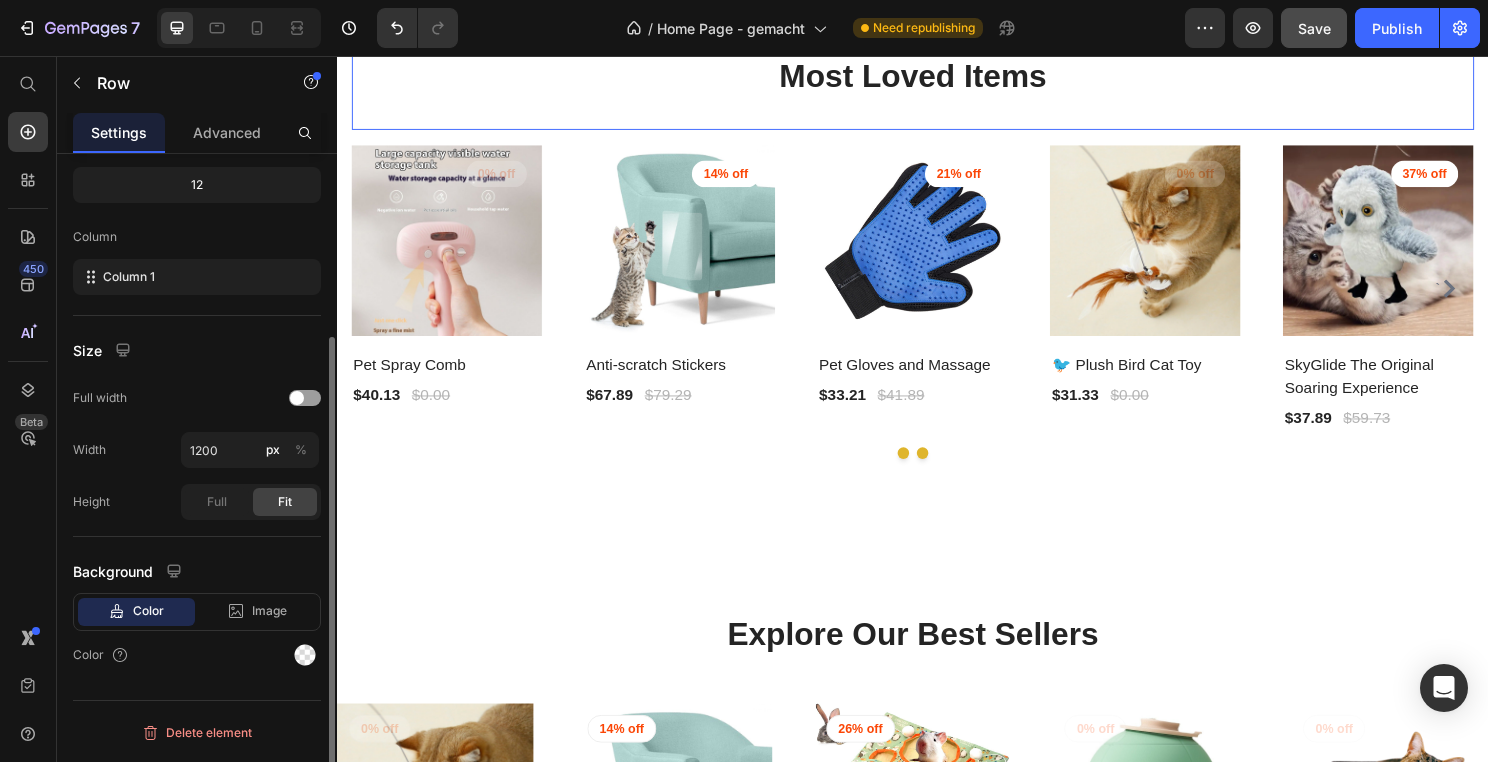 scroll, scrollTop: 0, scrollLeft: 0, axis: both 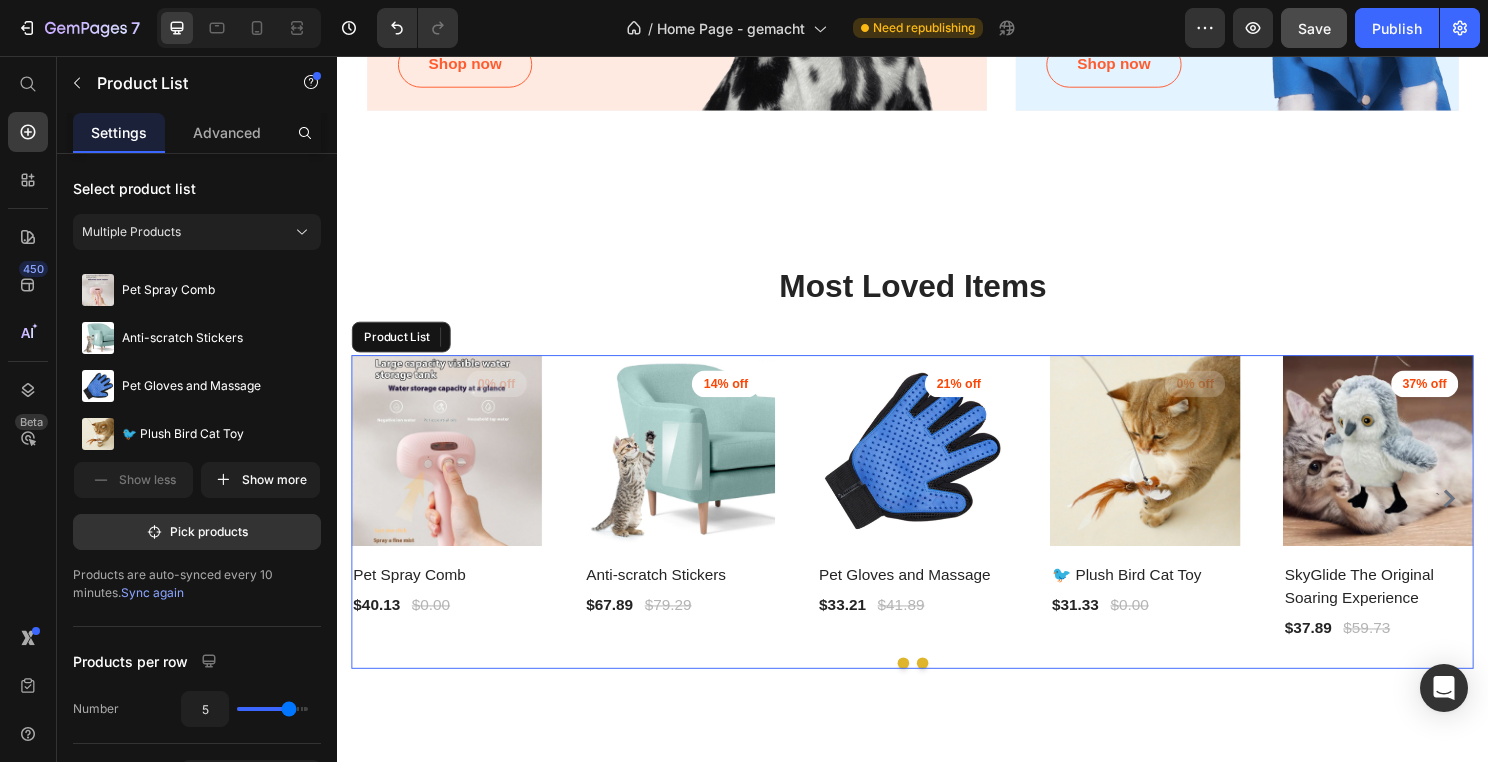 click on "(P) Images 0% off Product Badge Row Pet Spray Comb (P) Title $40.13 (P) Price $0.00 (P) Price Row Row (P) Images 14% off Product Badge Row Anti-scratch Stickers (P) Title $67.89 (P) Price $79.29 (P) Price Row Row (P) Images 21% off Product Badge Row Pet Gloves and Massage (P) Title $33.21 (P) Price $41.89 (P) Price Row Row (P) Images 0% off Product Badge Row 🐦 Plush Bird Cat Toy (P) Title $31.33 (P) Price $0.00 (P) Price Row Row (P) Images 37% off Product Badge Row SkyGlide The Original Soaring Experience (P) Title $37.89 (P) Price $59.73 (P) Price Row Row (P) Images 36% off Product Badge Row UltimatePet Brush (P) Title $13.71 (P) Price $21.44 (P) Price Row Row (P) Images 20% off Product Badge Row Revolutionary Steam Brush (P) Title $26.69 (P) Price $33.51 (P) Price Row Row" at bounding box center [937, 517] 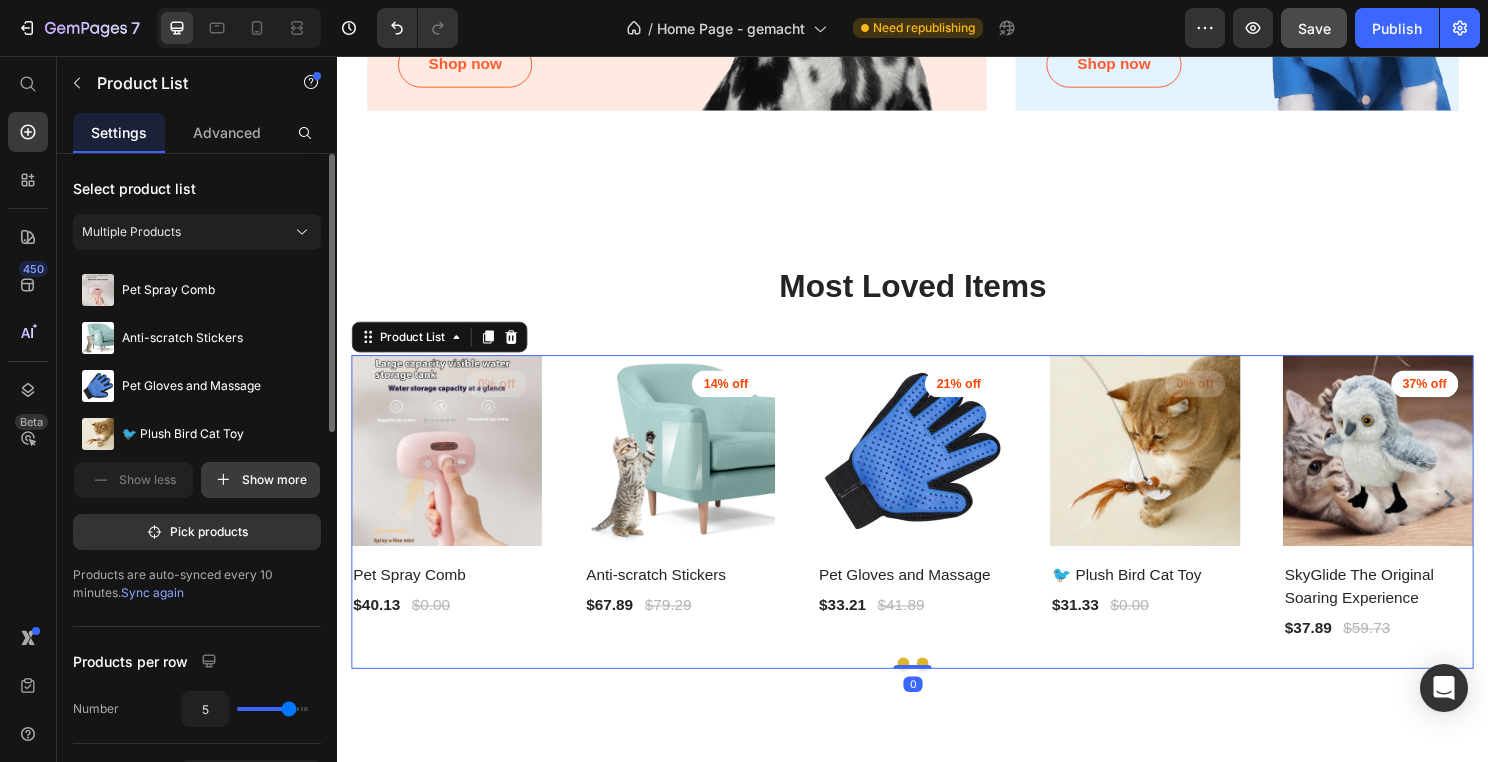 click on "Show more" at bounding box center (260, 480) 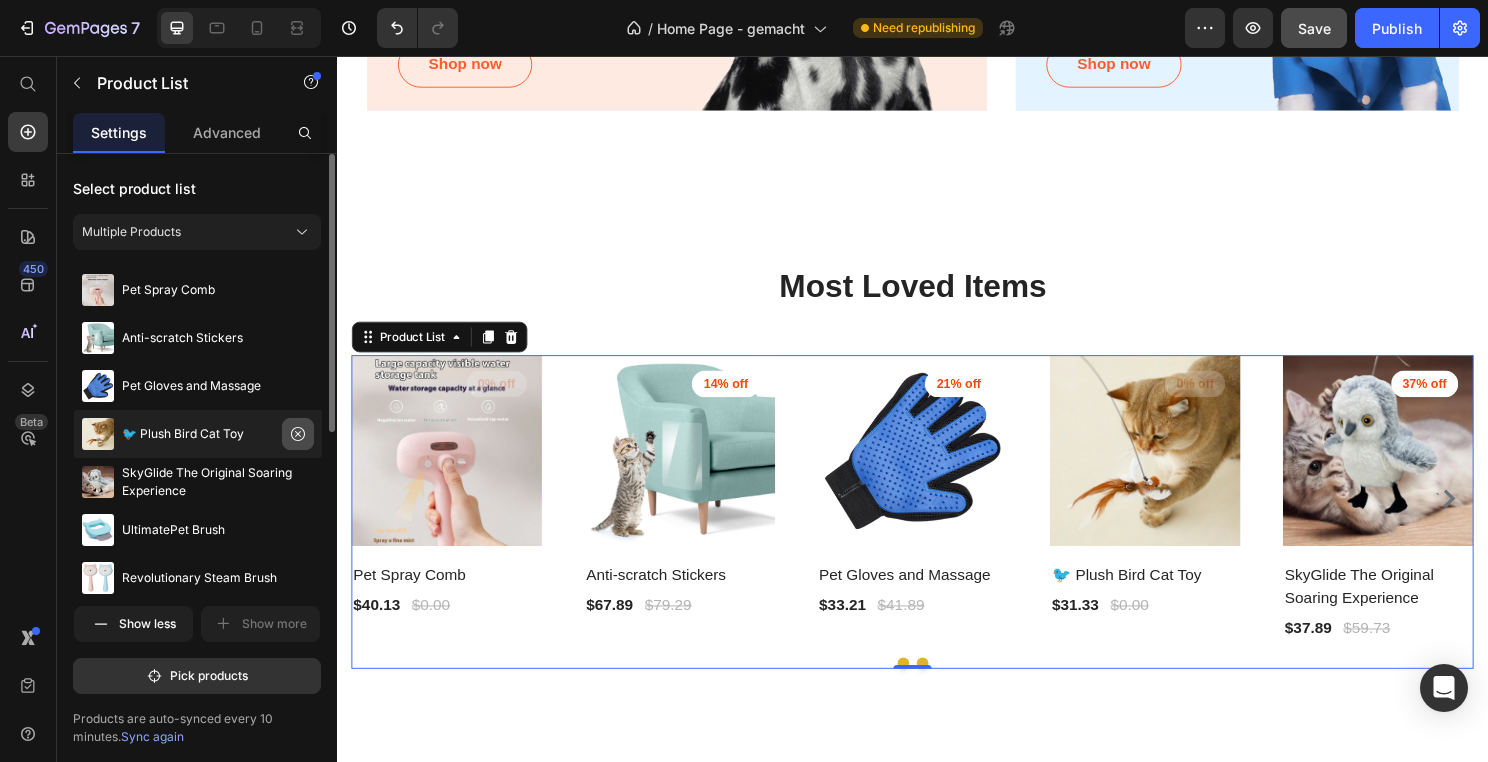 click 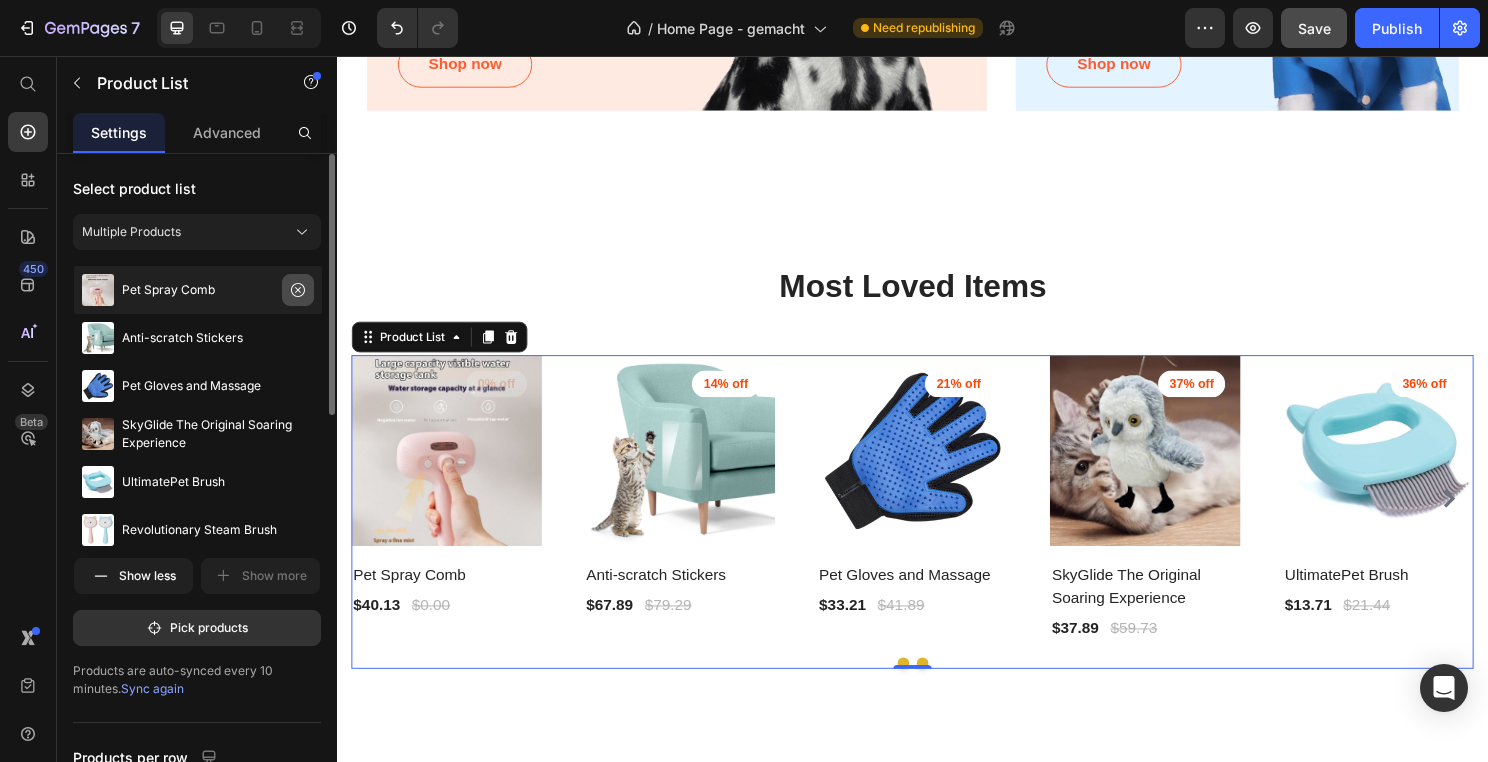 click 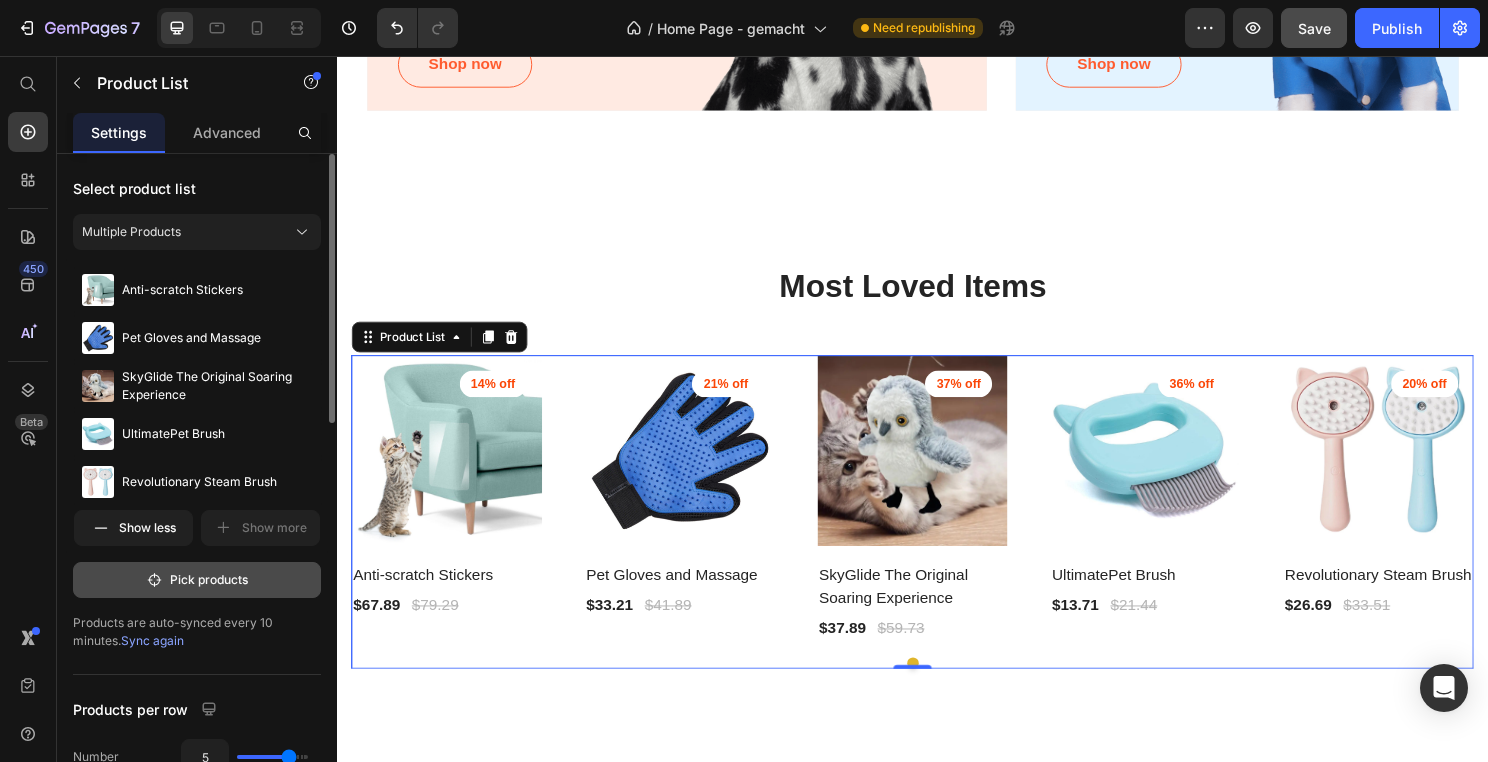click on "Pick products" at bounding box center [197, 580] 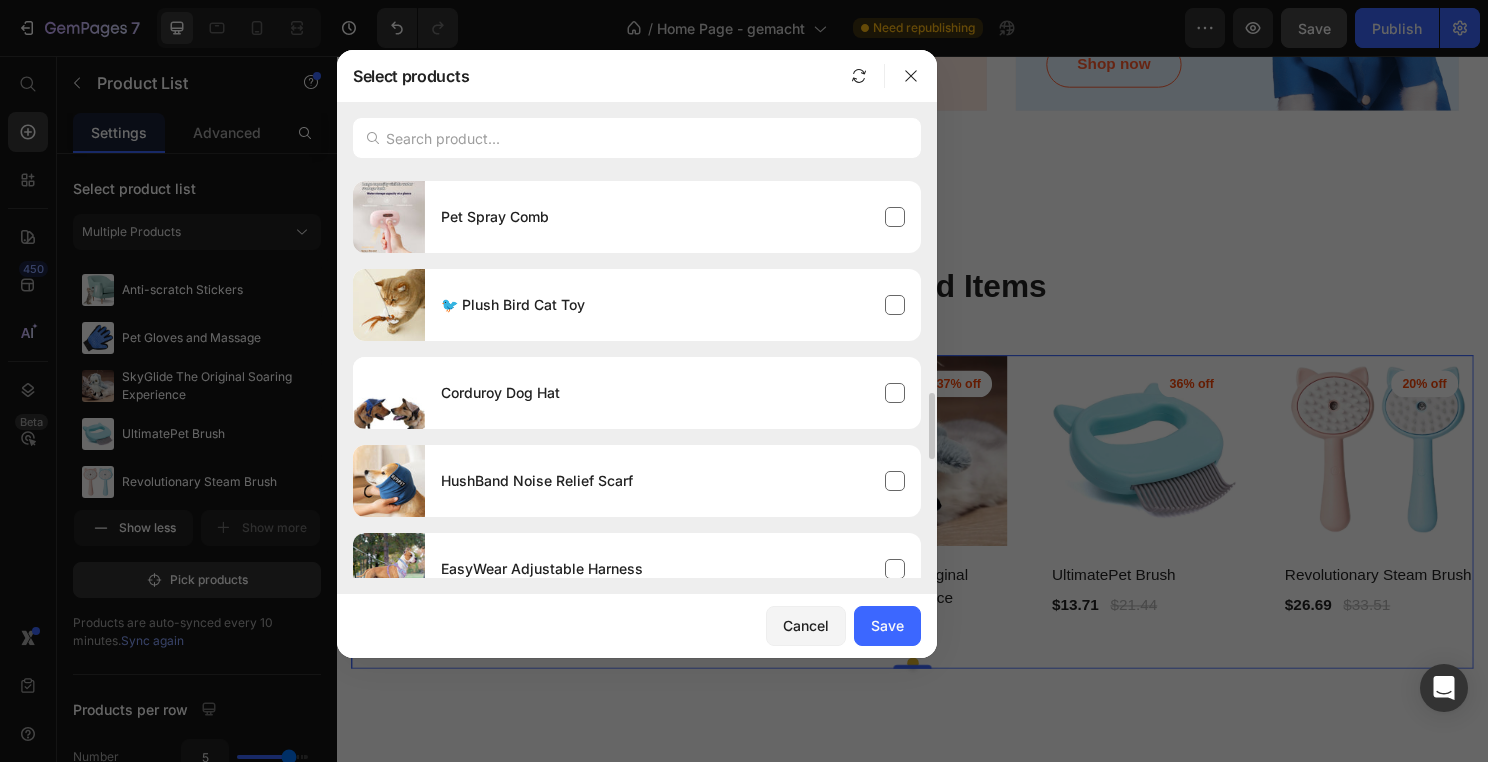 scroll, scrollTop: 0, scrollLeft: 0, axis: both 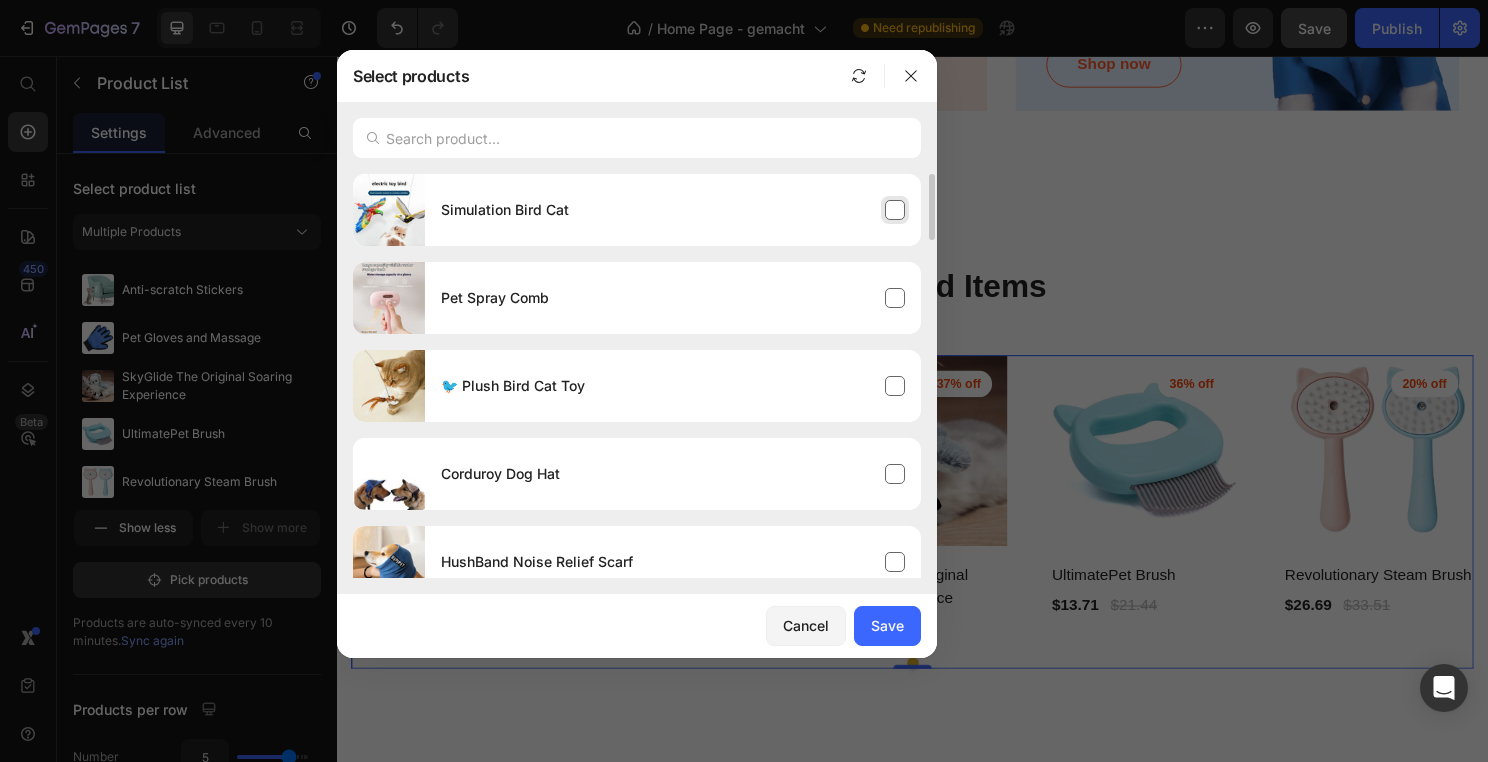 click on "Simulation Bird Cat" at bounding box center [673, 210] 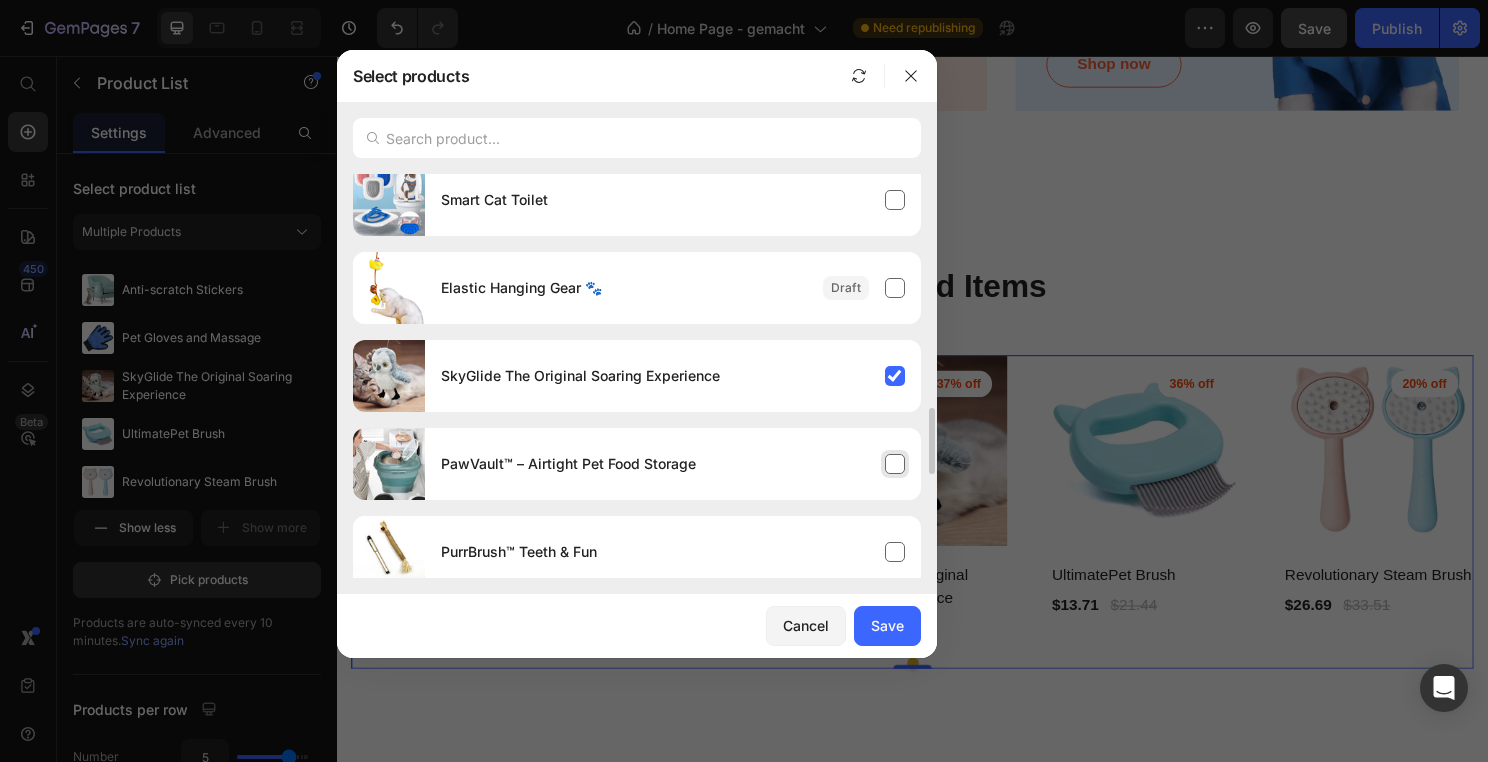scroll, scrollTop: 1416, scrollLeft: 0, axis: vertical 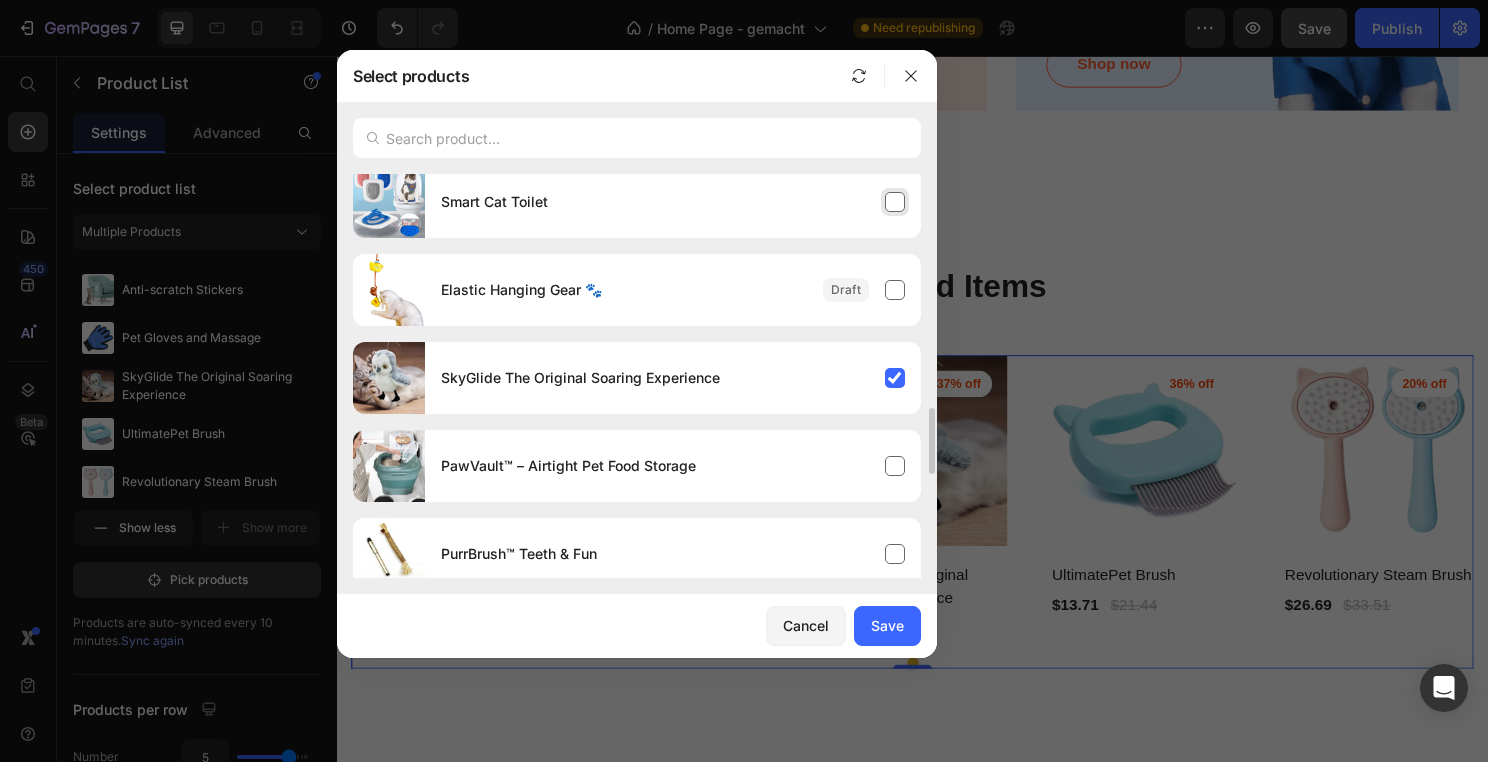 click on "Smart Cat Toilet" at bounding box center [673, 202] 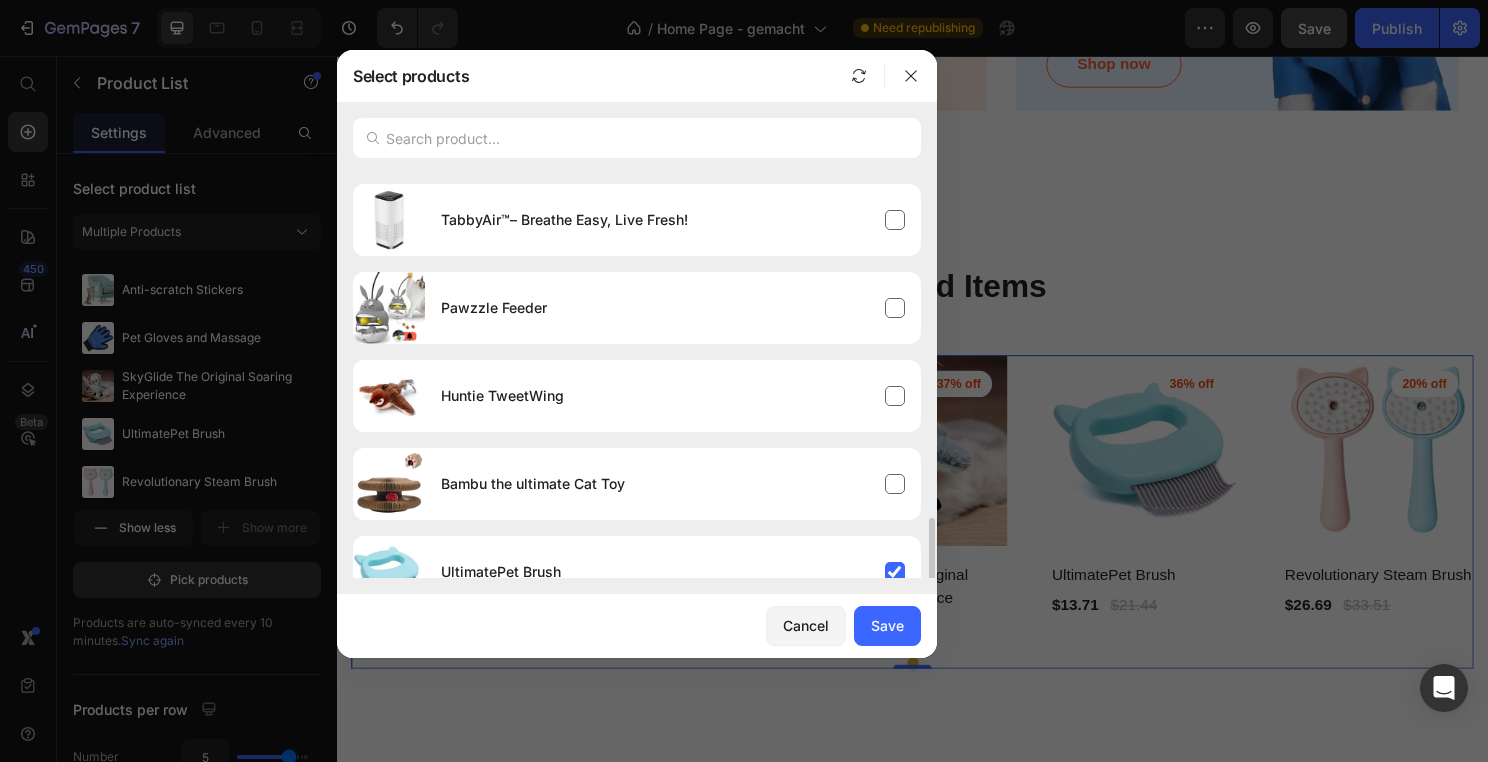 scroll, scrollTop: 2044, scrollLeft: 0, axis: vertical 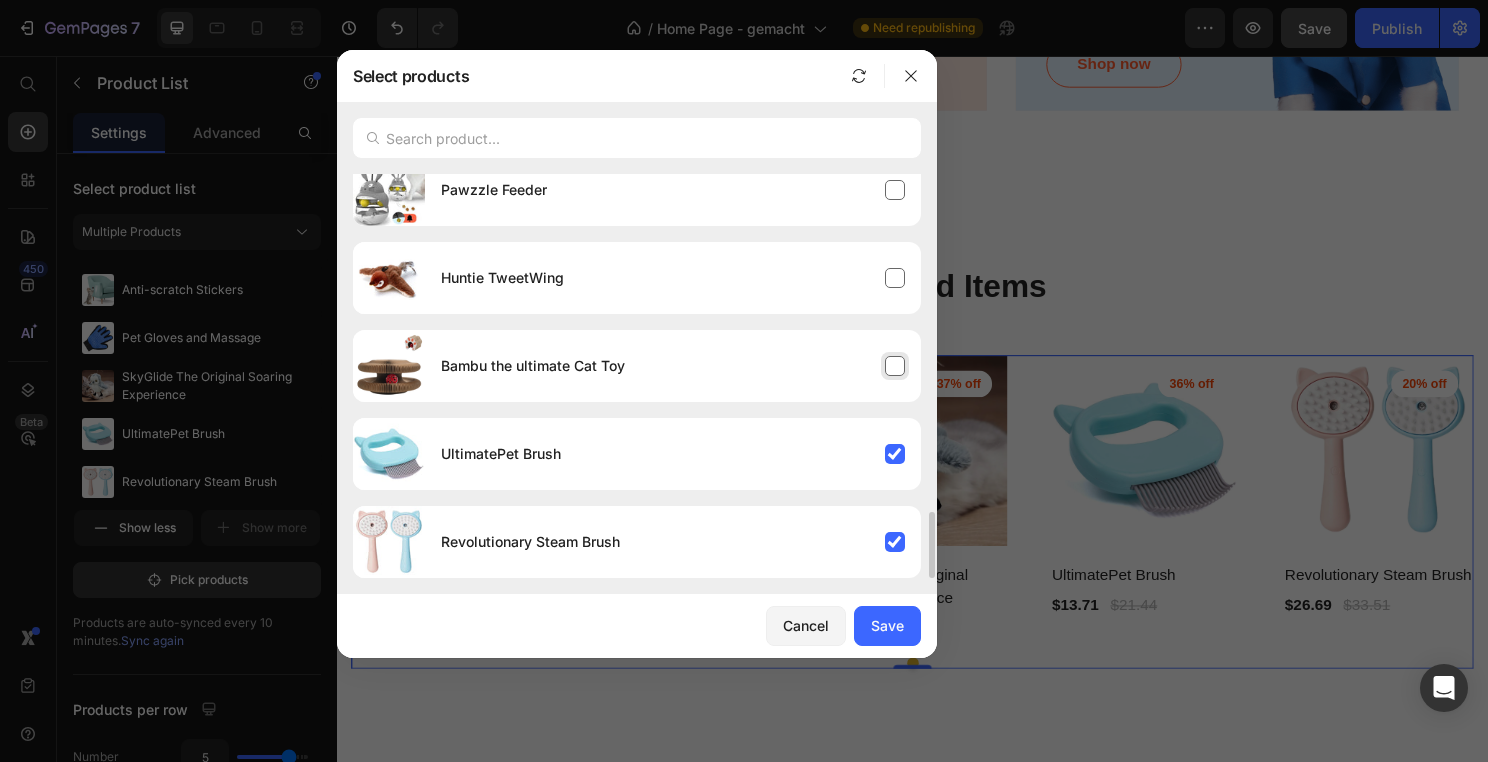 click on "Bambu the ultimate Cat Toy" at bounding box center [673, 366] 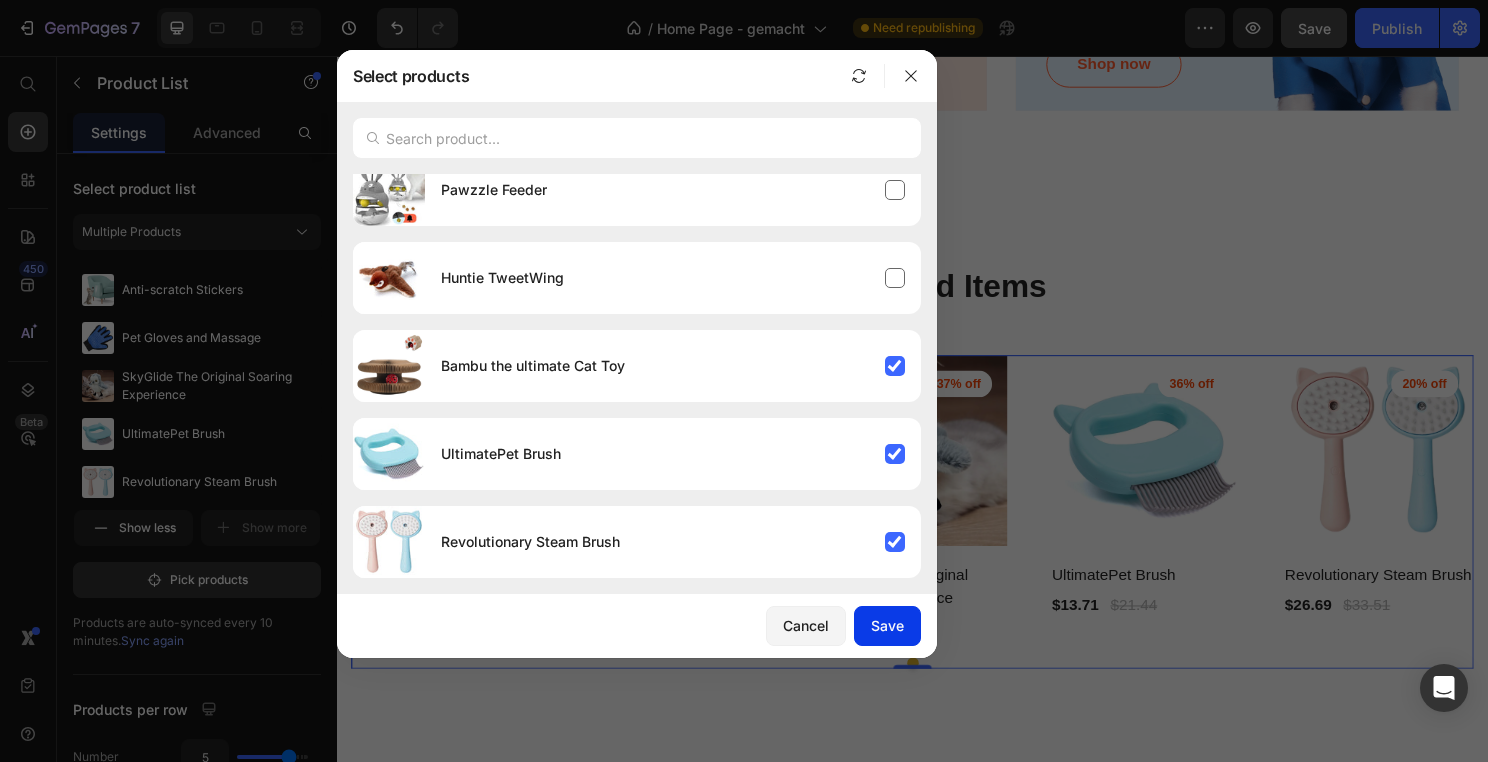 click on "Save" at bounding box center (887, 625) 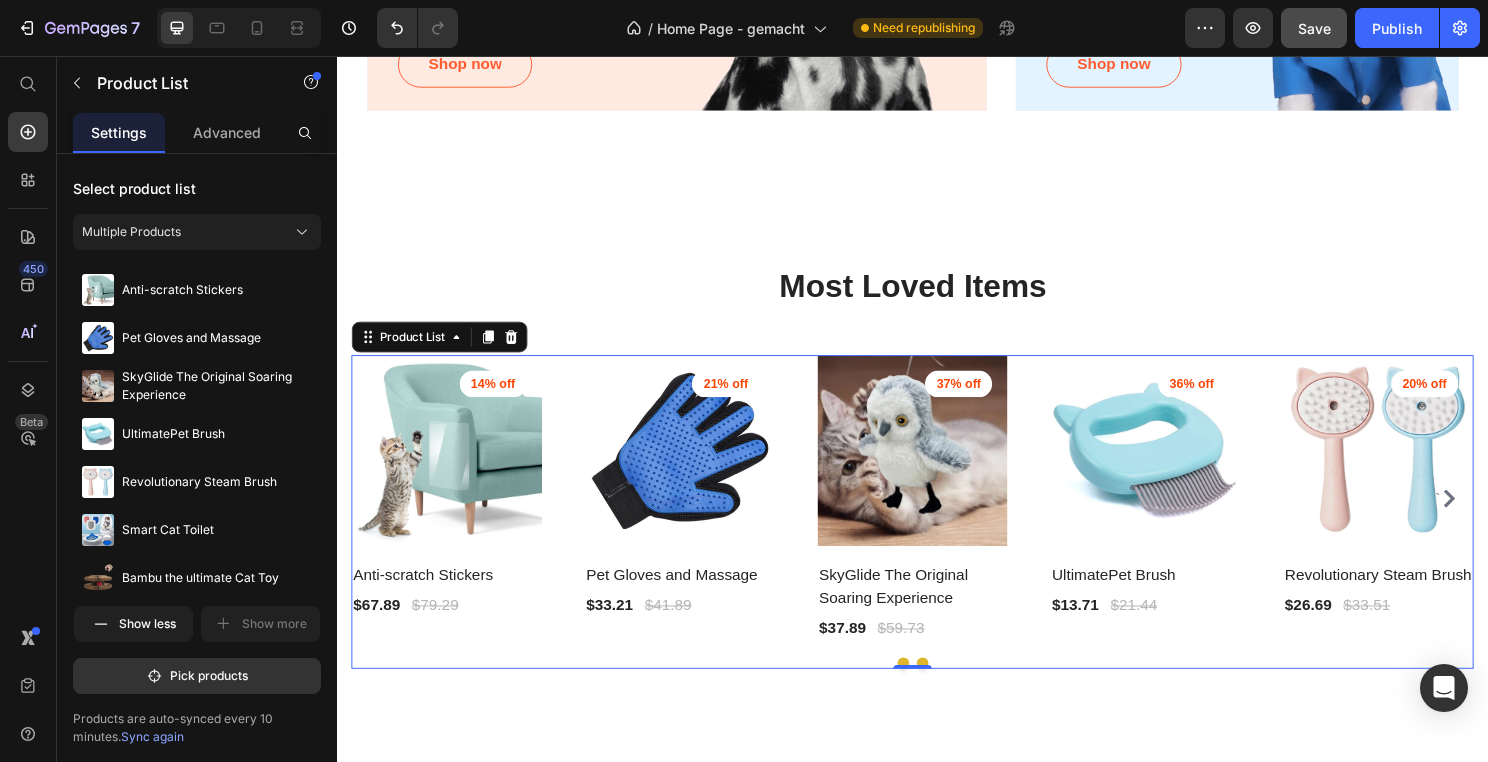 click at bounding box center (947, 689) 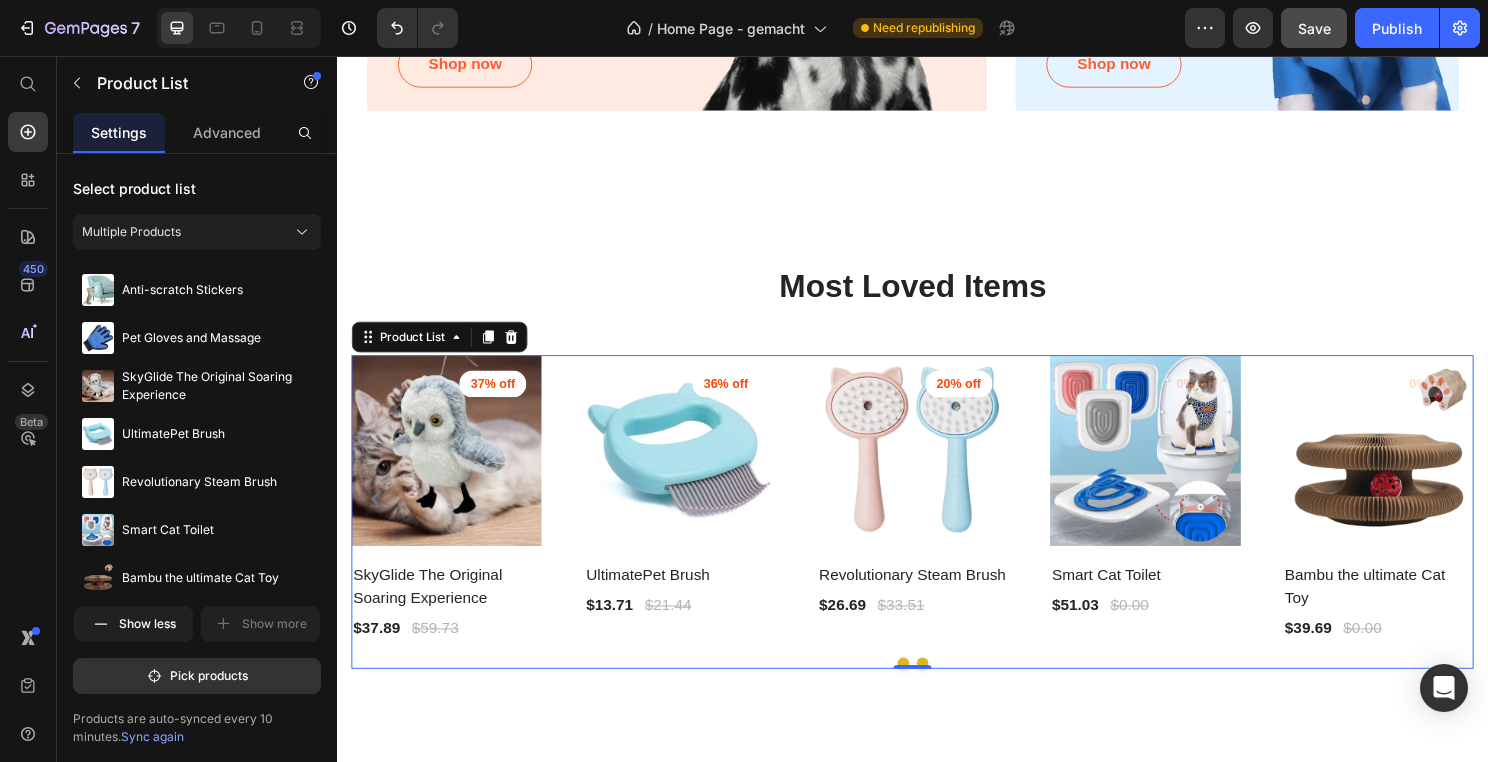 click at bounding box center [927, 689] 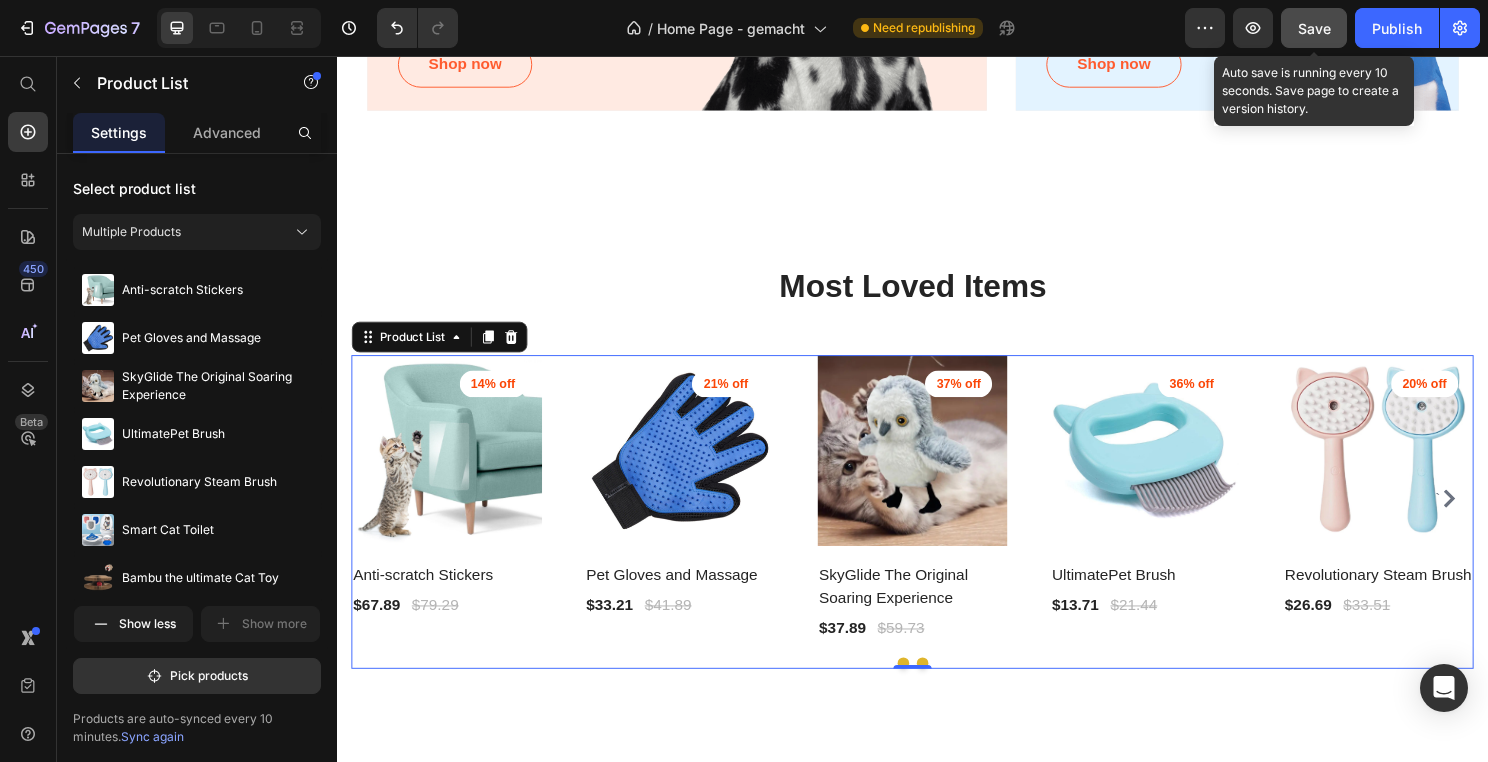 click on "Save" at bounding box center (1314, 28) 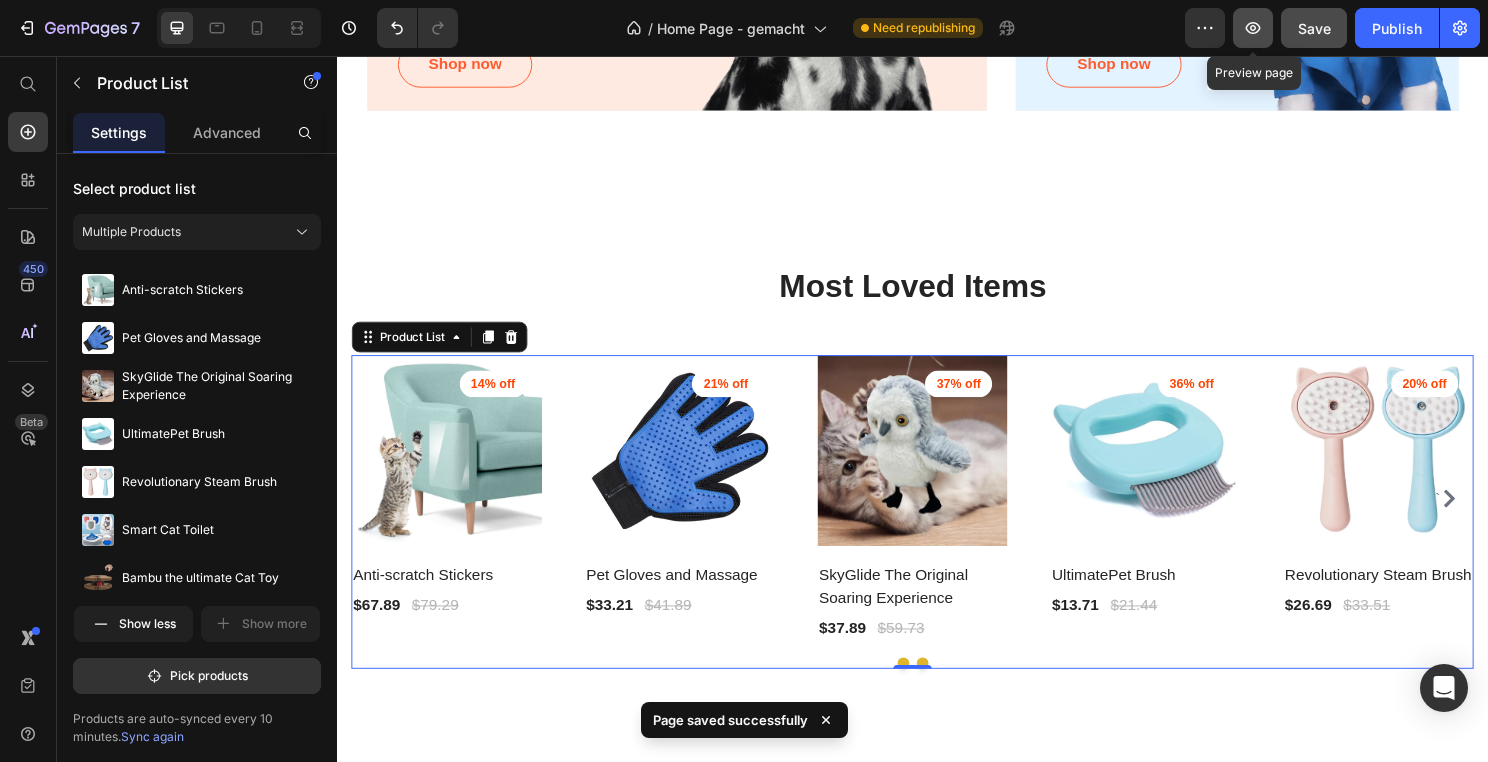 click 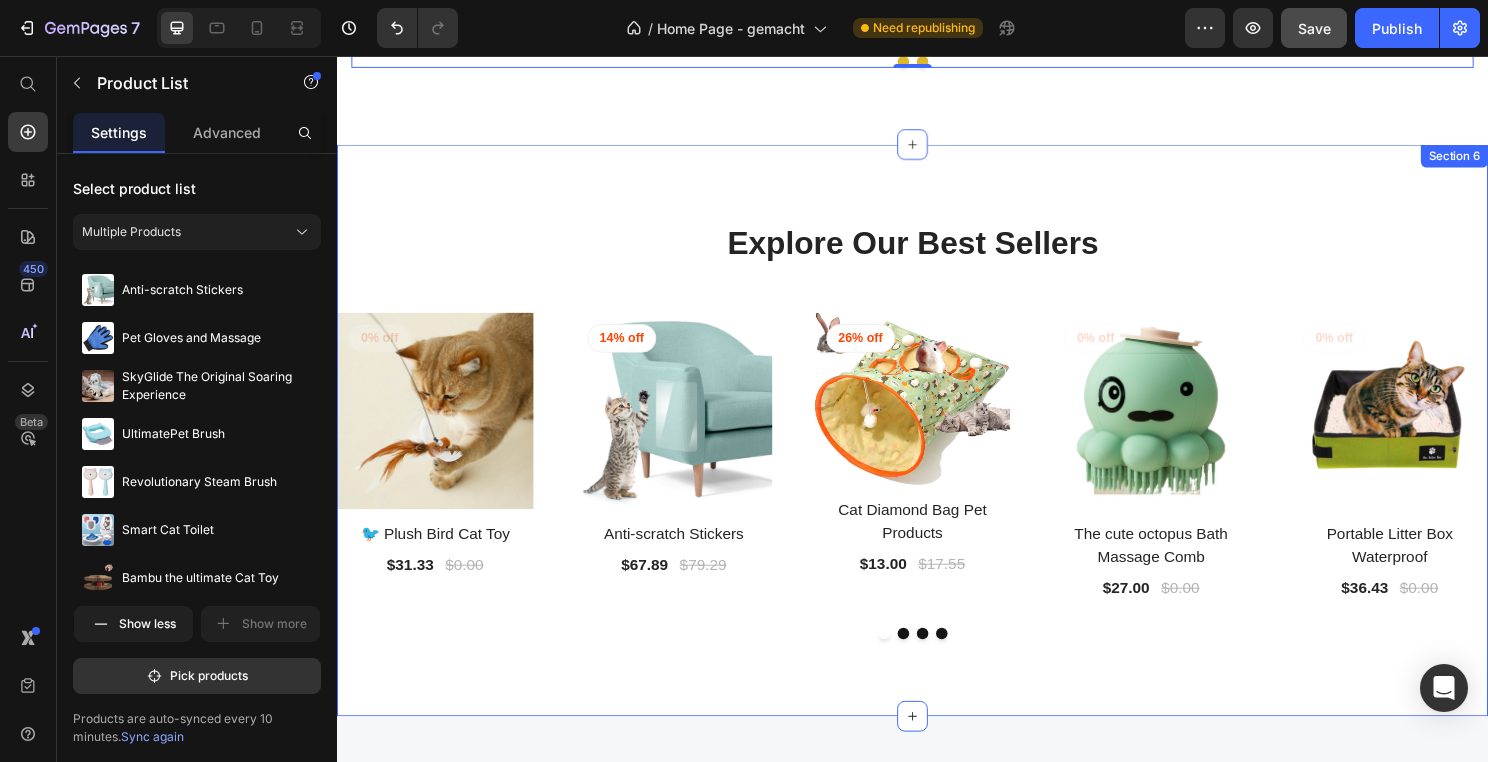 scroll, scrollTop: 2628, scrollLeft: 0, axis: vertical 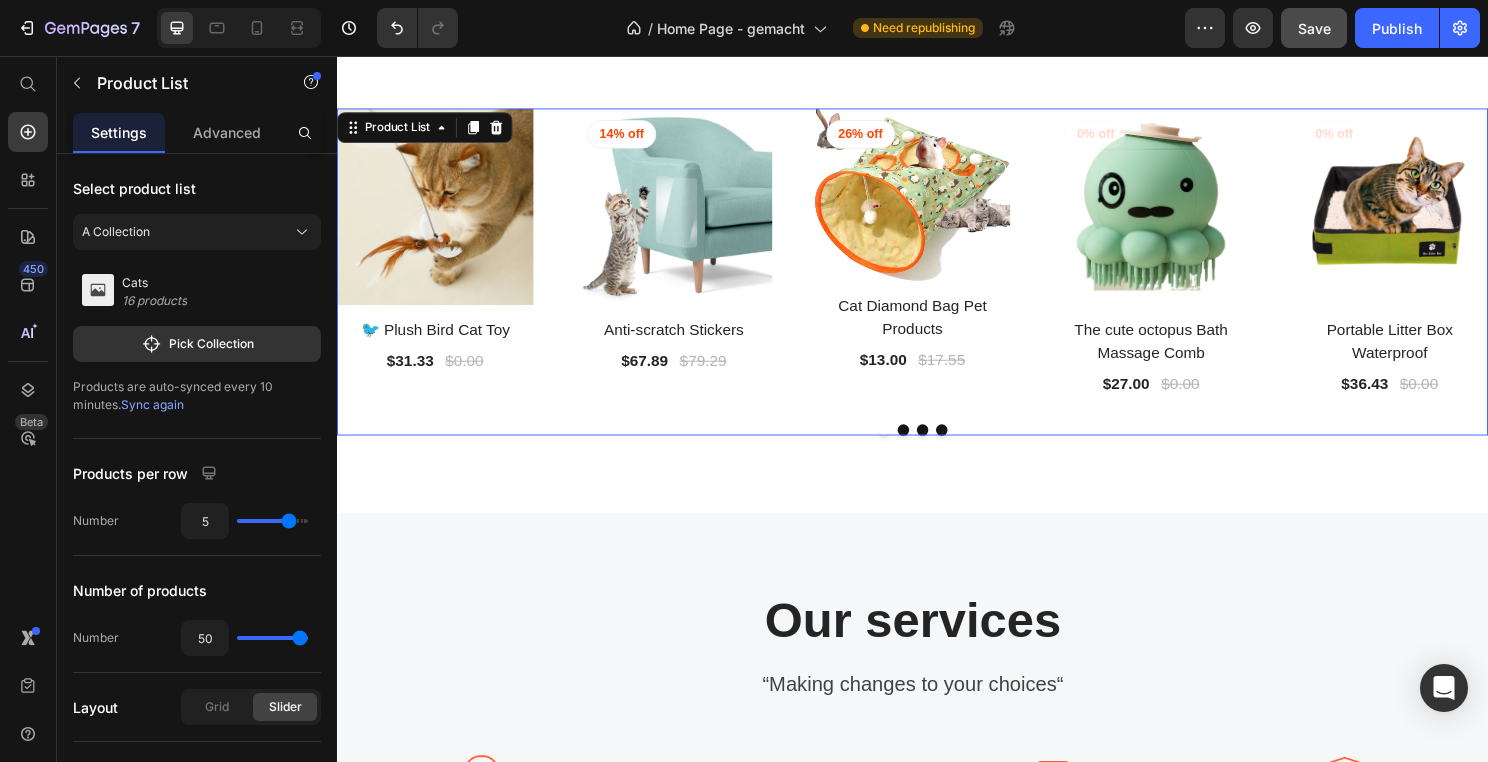 click at bounding box center [907, 446] 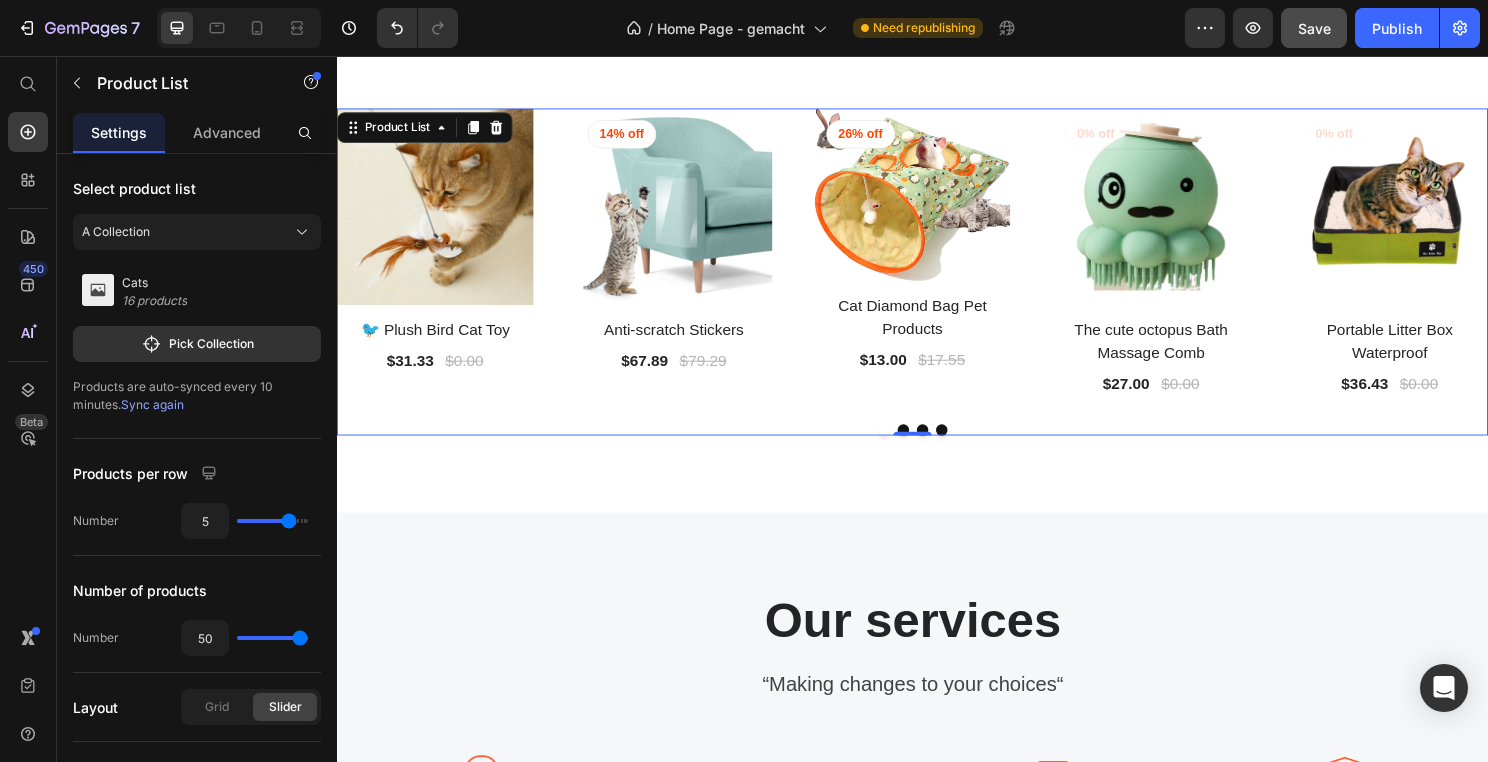 click at bounding box center [967, 446] 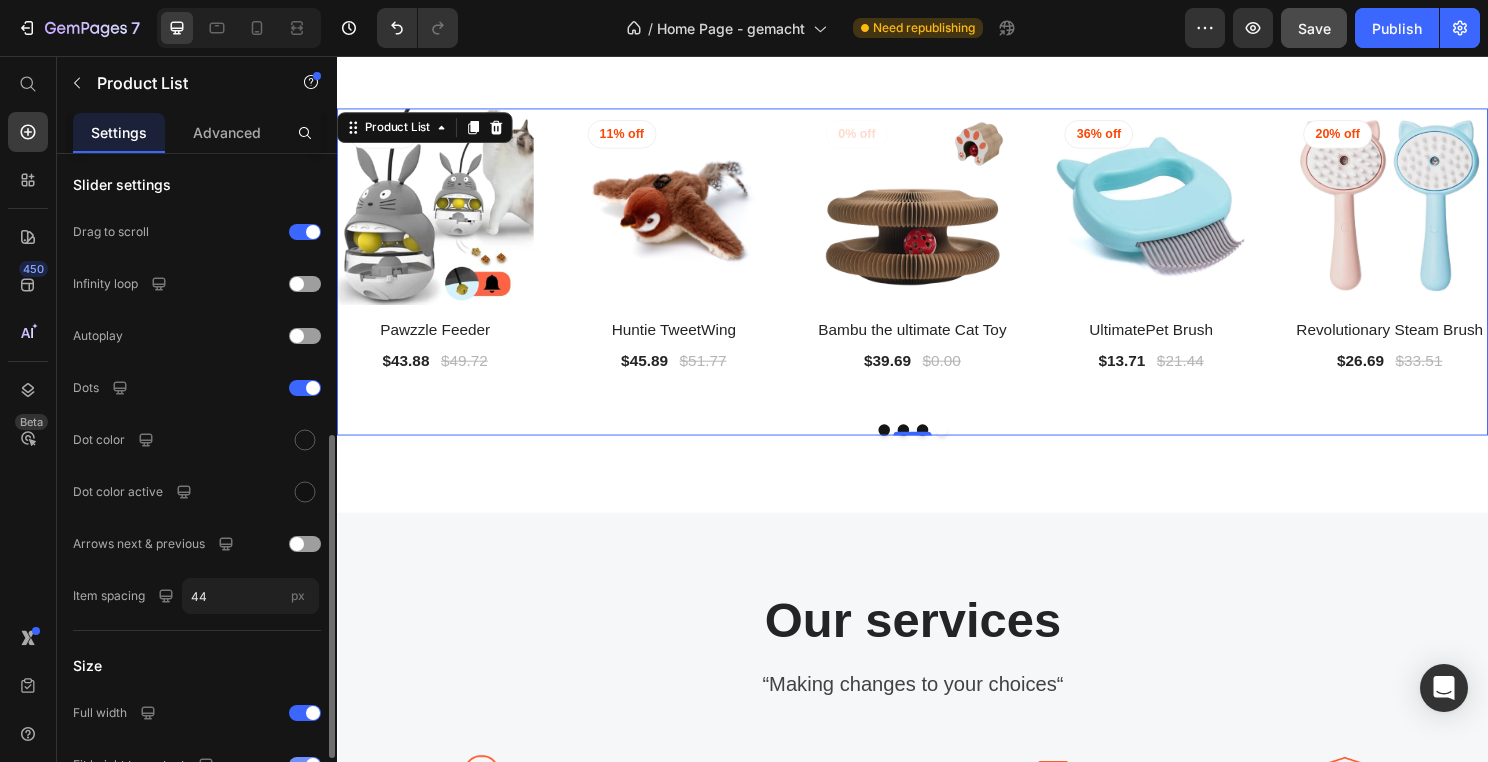 scroll, scrollTop: 554, scrollLeft: 0, axis: vertical 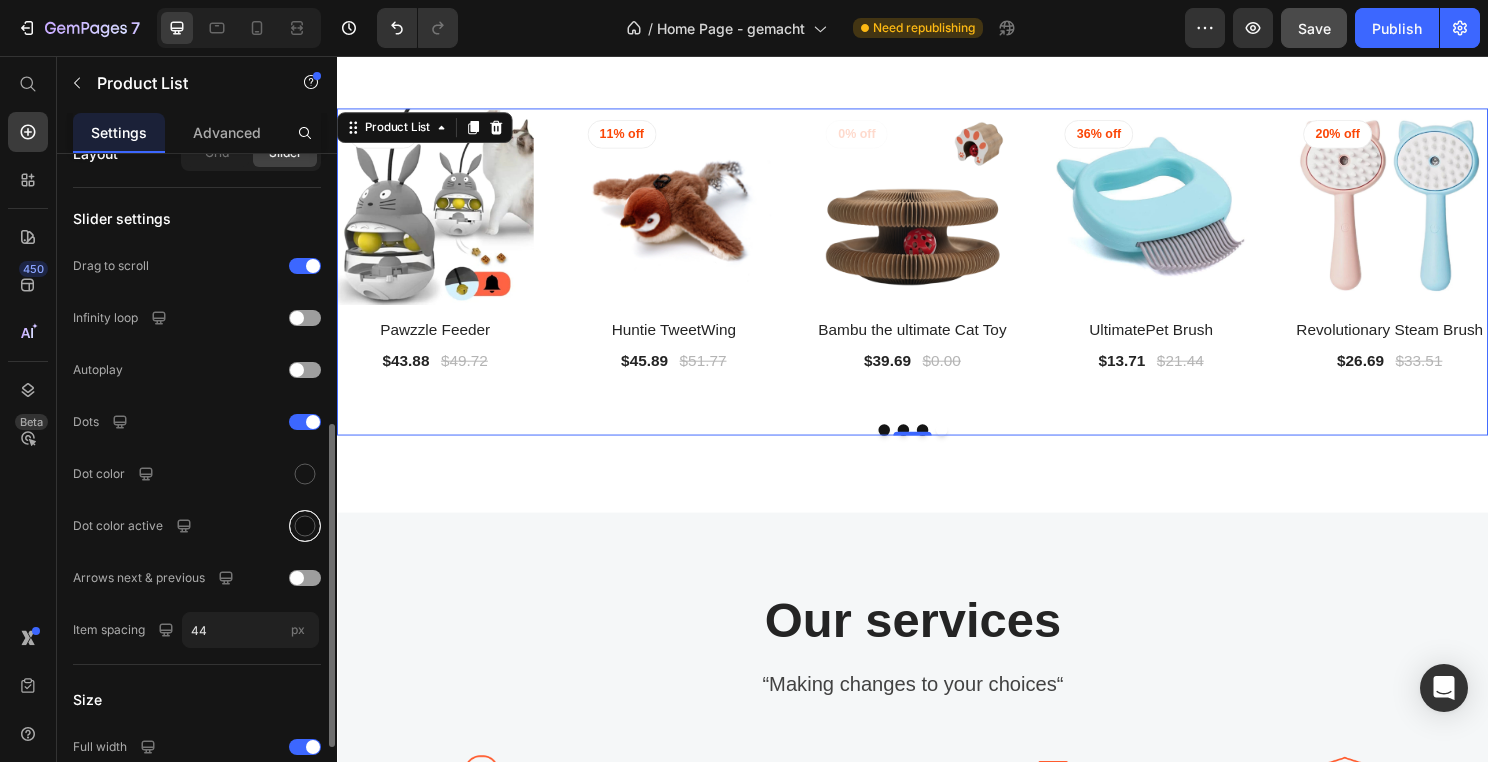 click at bounding box center (305, 526) 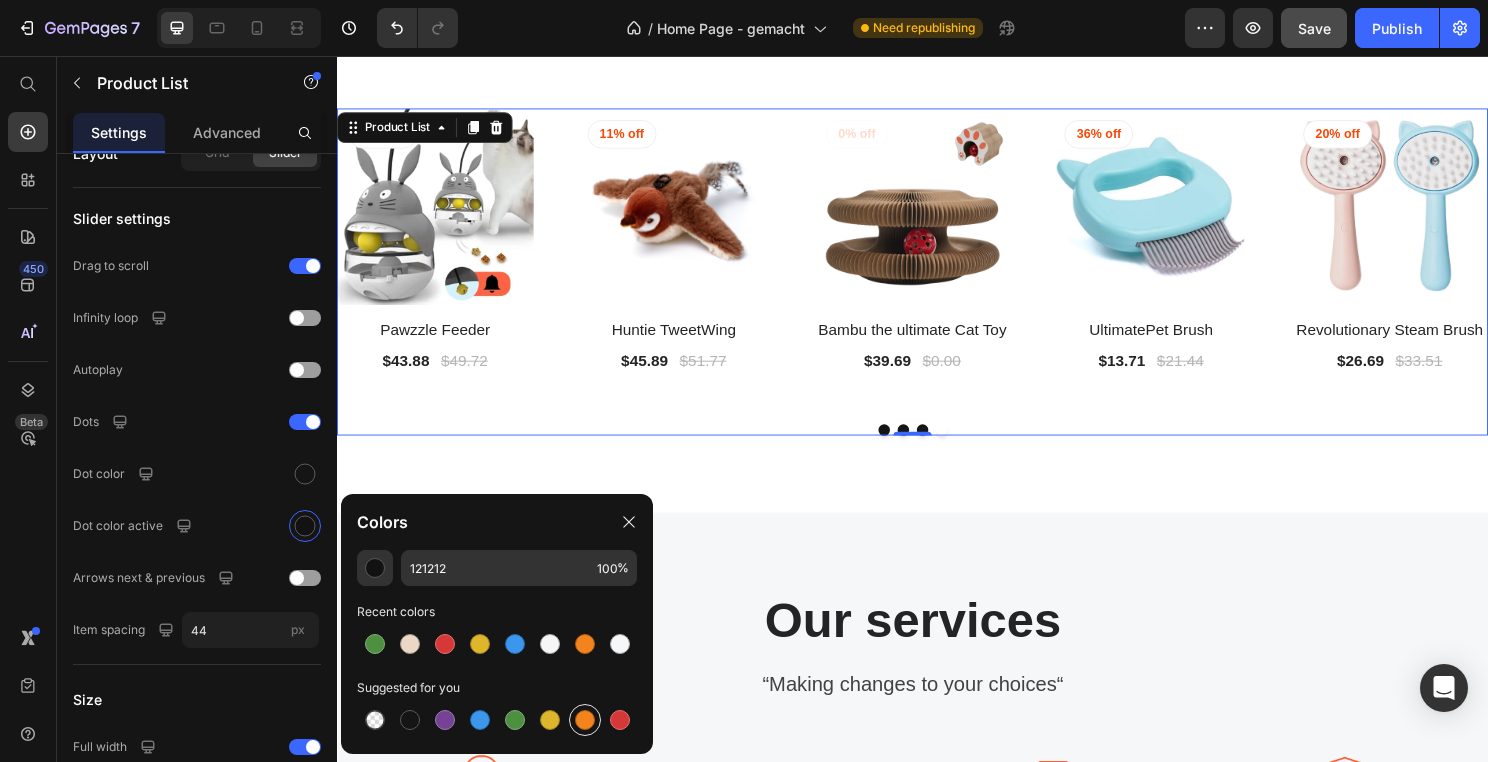 click at bounding box center (585, 720) 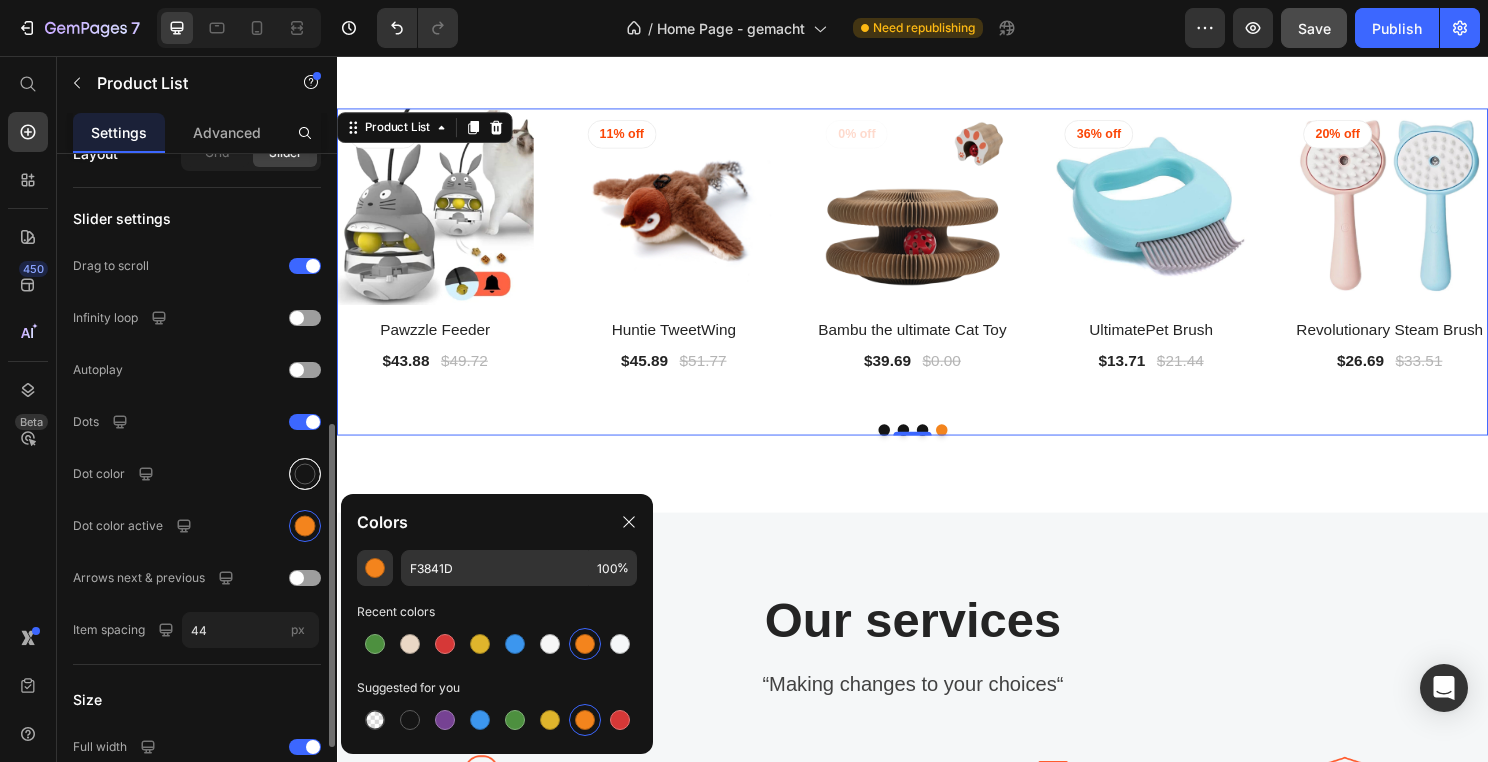 click at bounding box center [305, 474] 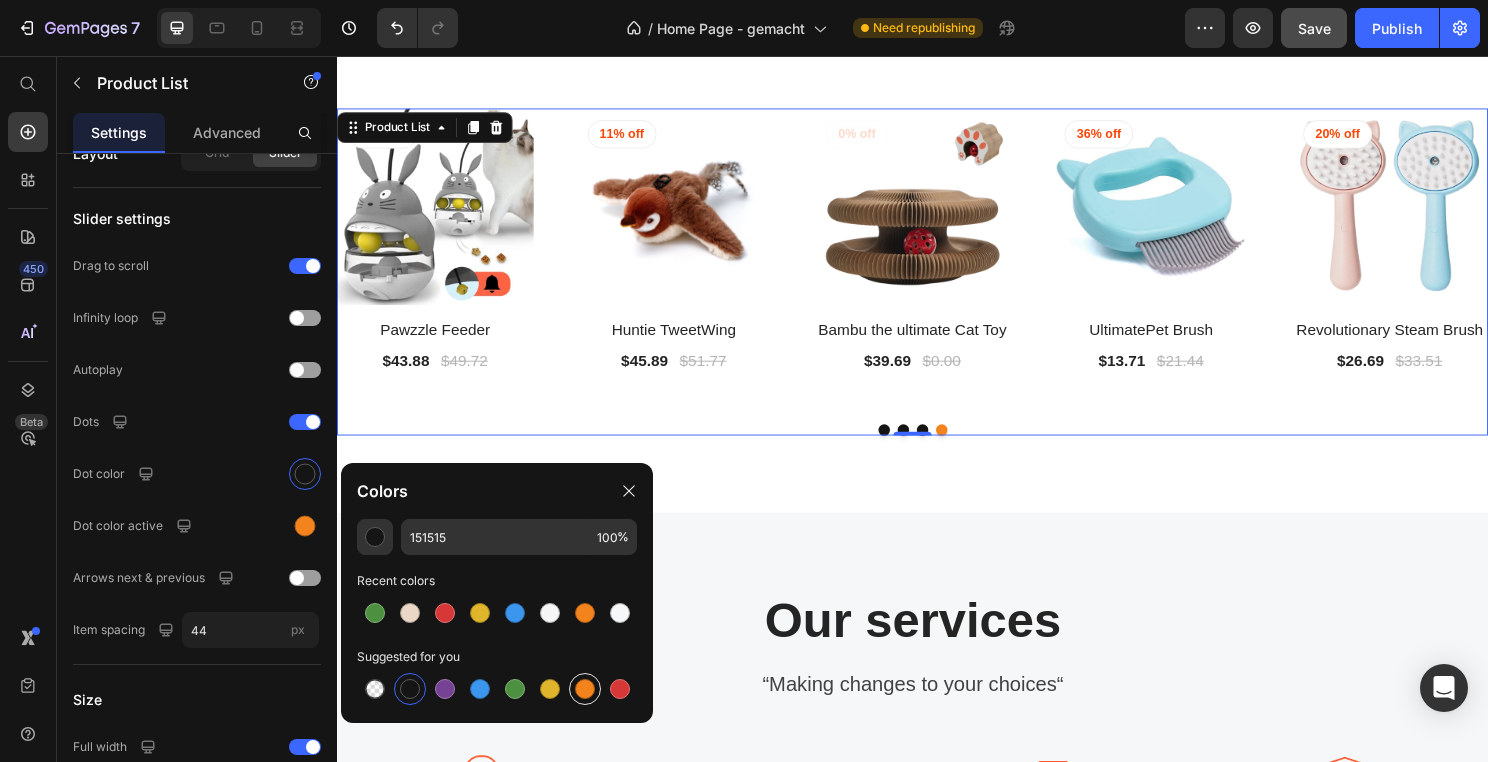 click at bounding box center [585, 689] 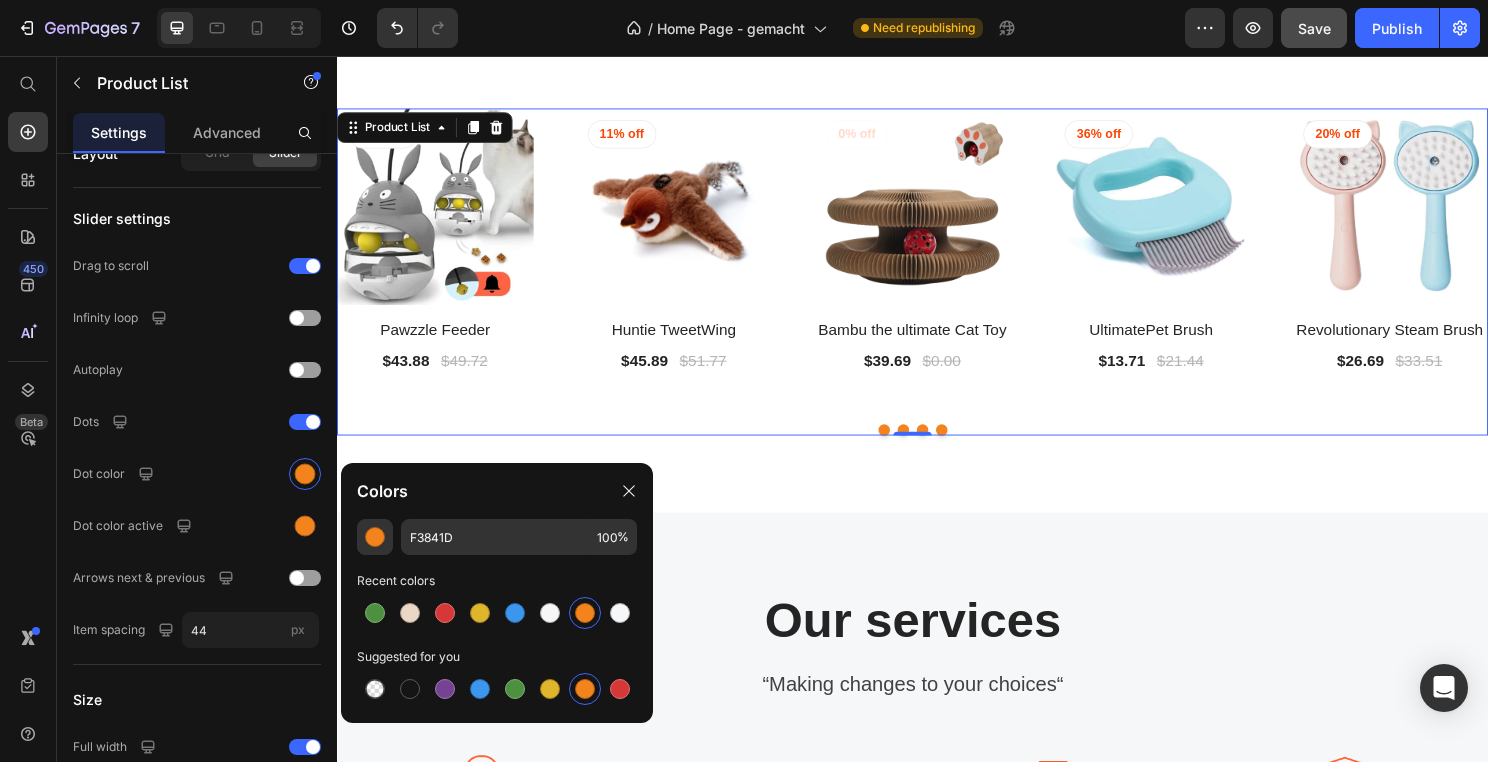 click on "(P) Images 11% off Product Badge Row Huntie TweetWing (P) Title $45.89 (P) Price $51.77 (P) Price Row Row" at bounding box center (688, 267) 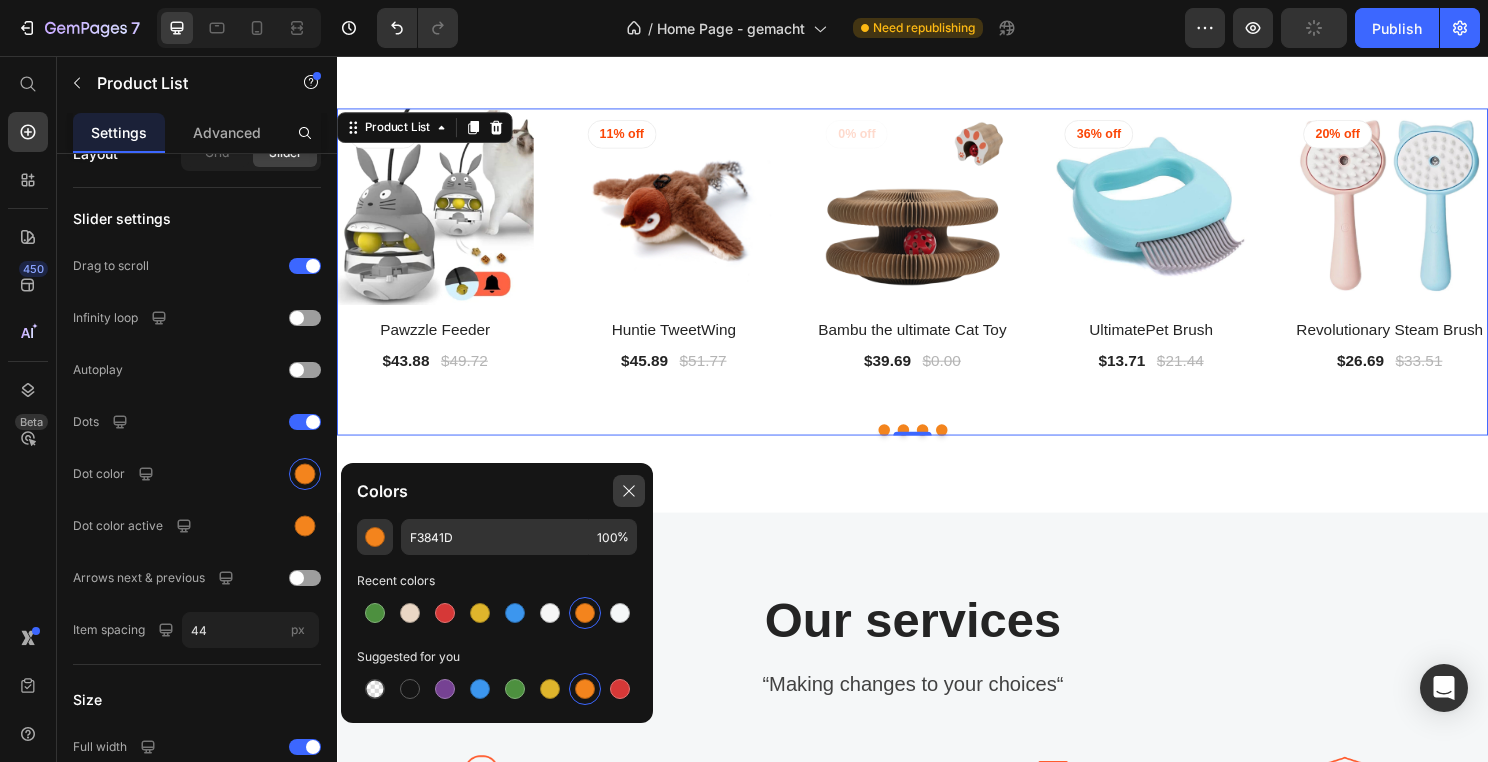 click 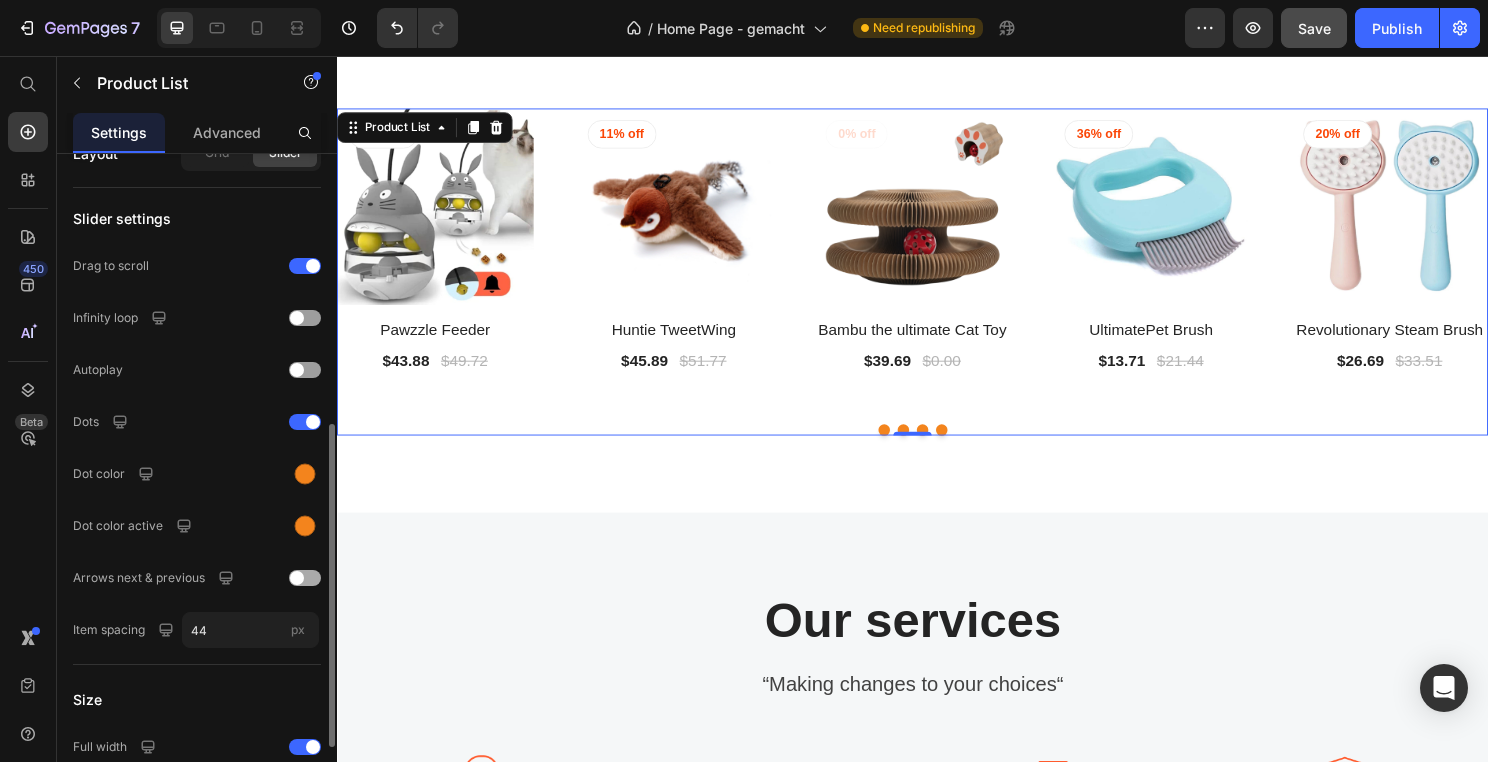 click at bounding box center (305, 578) 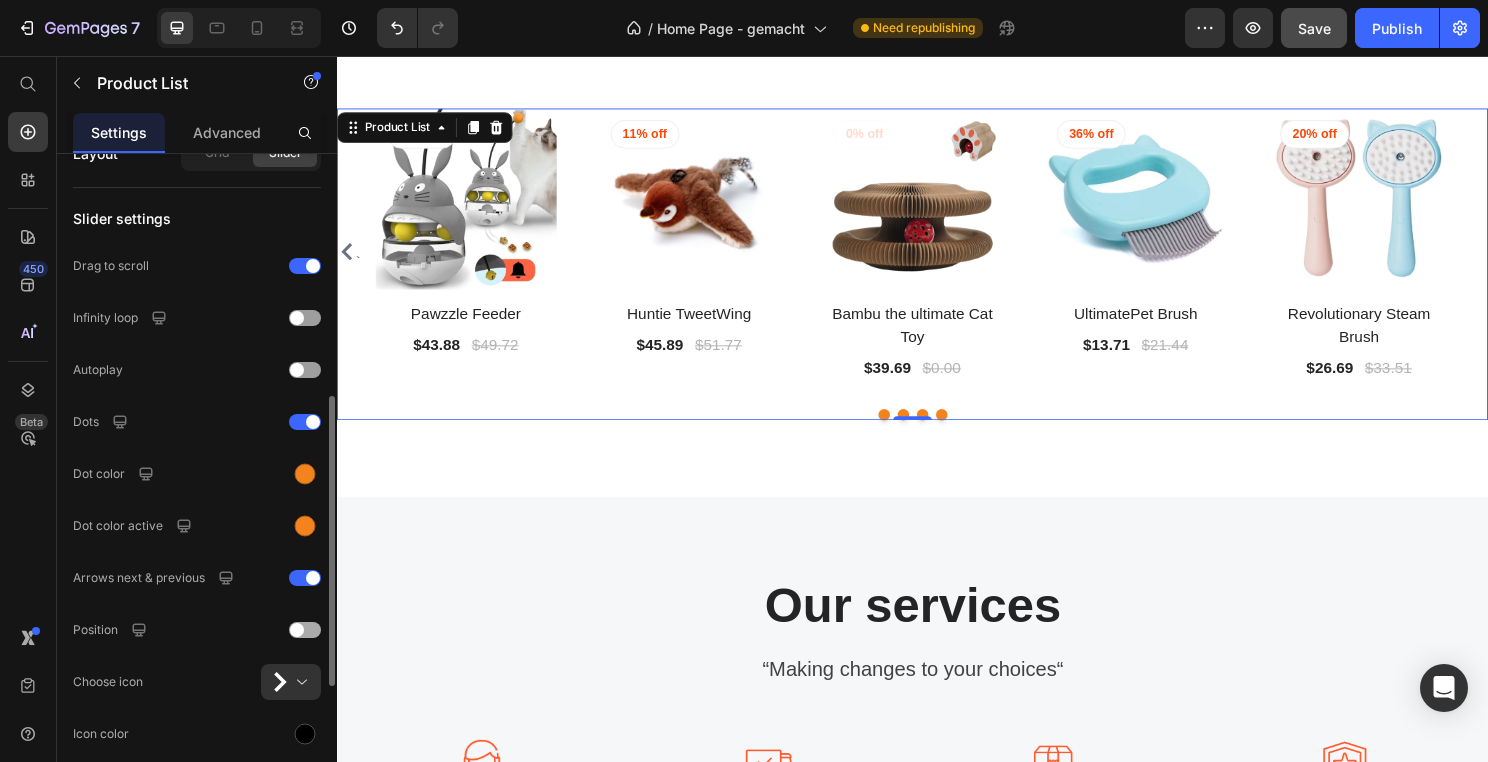 click at bounding box center (297, 630) 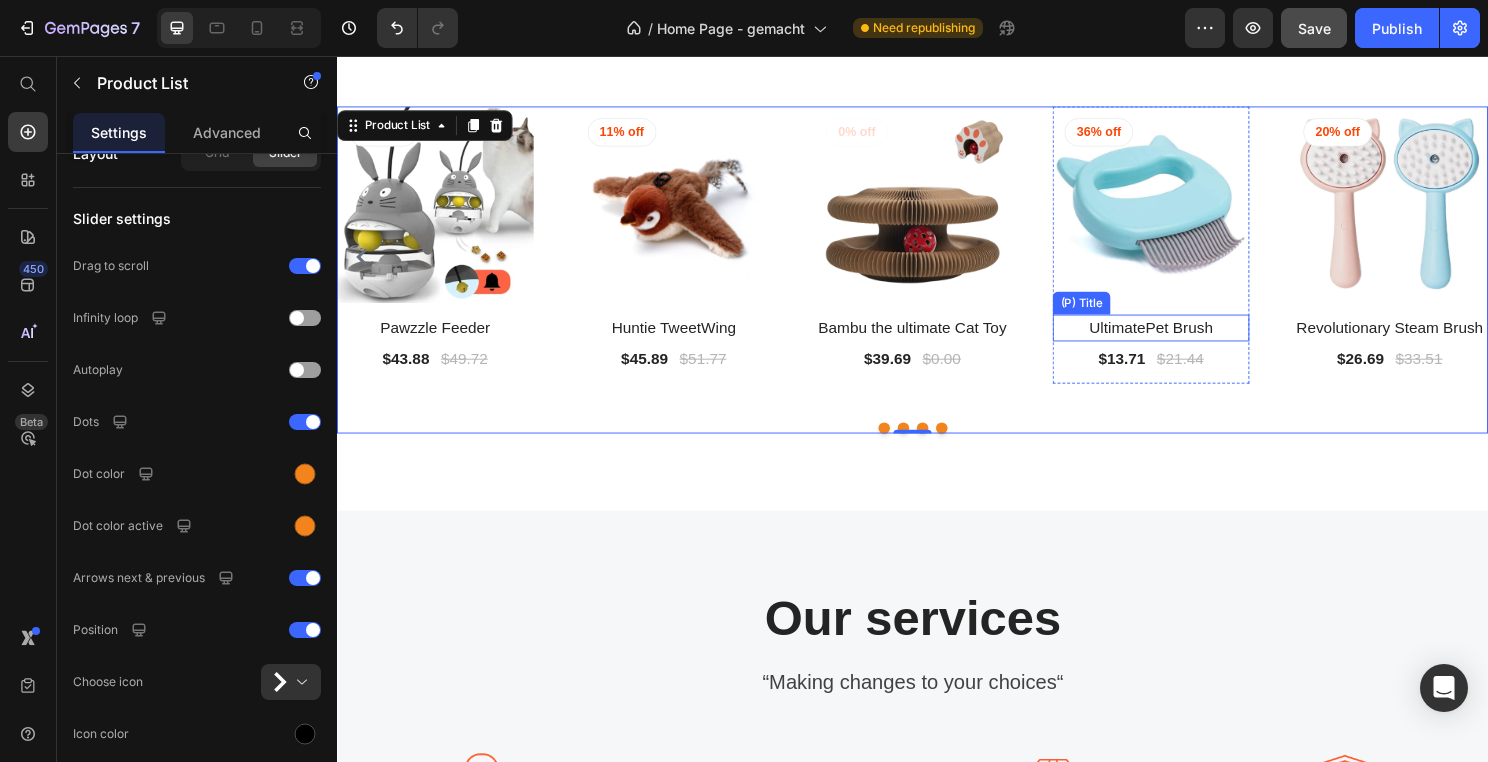 scroll, scrollTop: 2628, scrollLeft: 0, axis: vertical 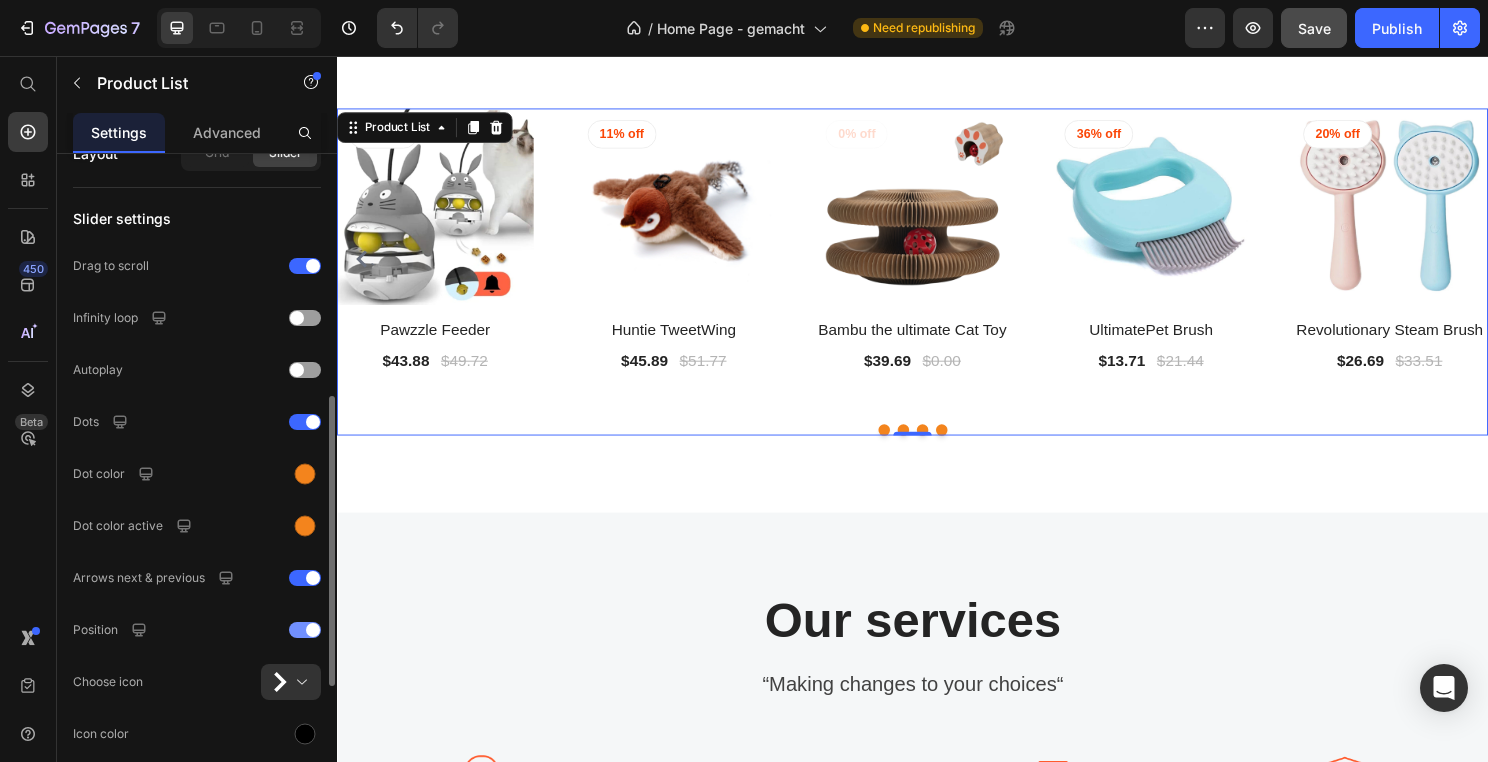 click at bounding box center (313, 630) 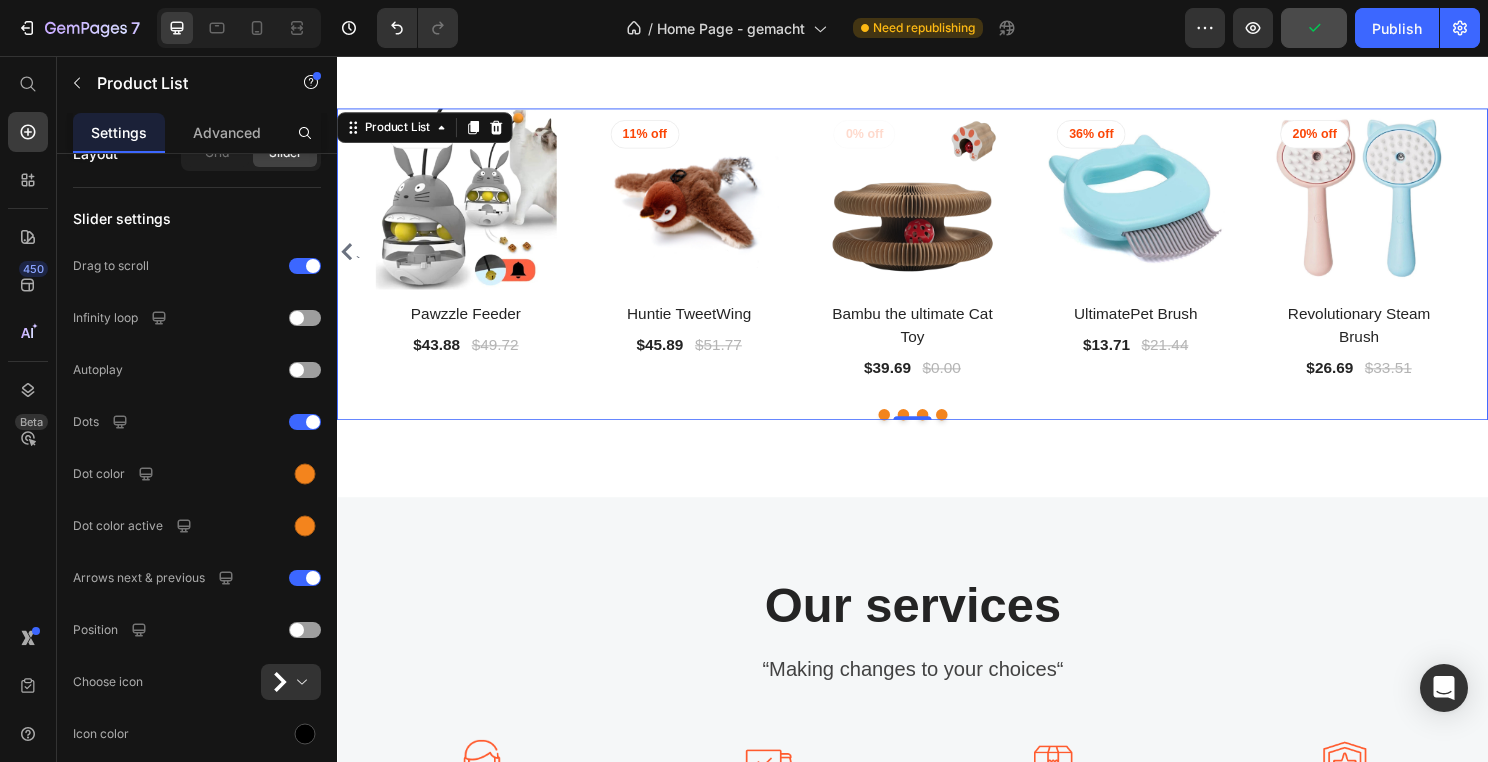 click 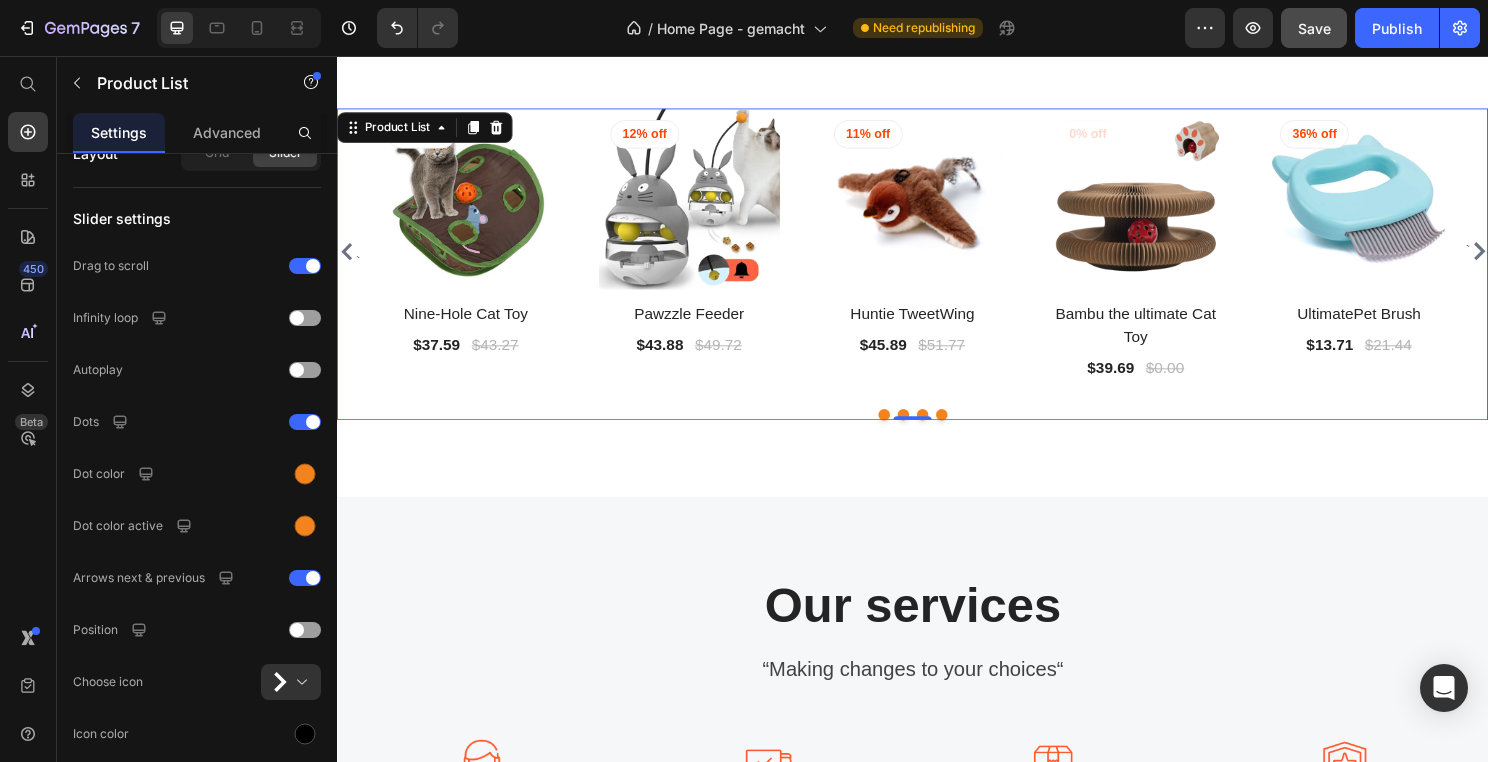 click 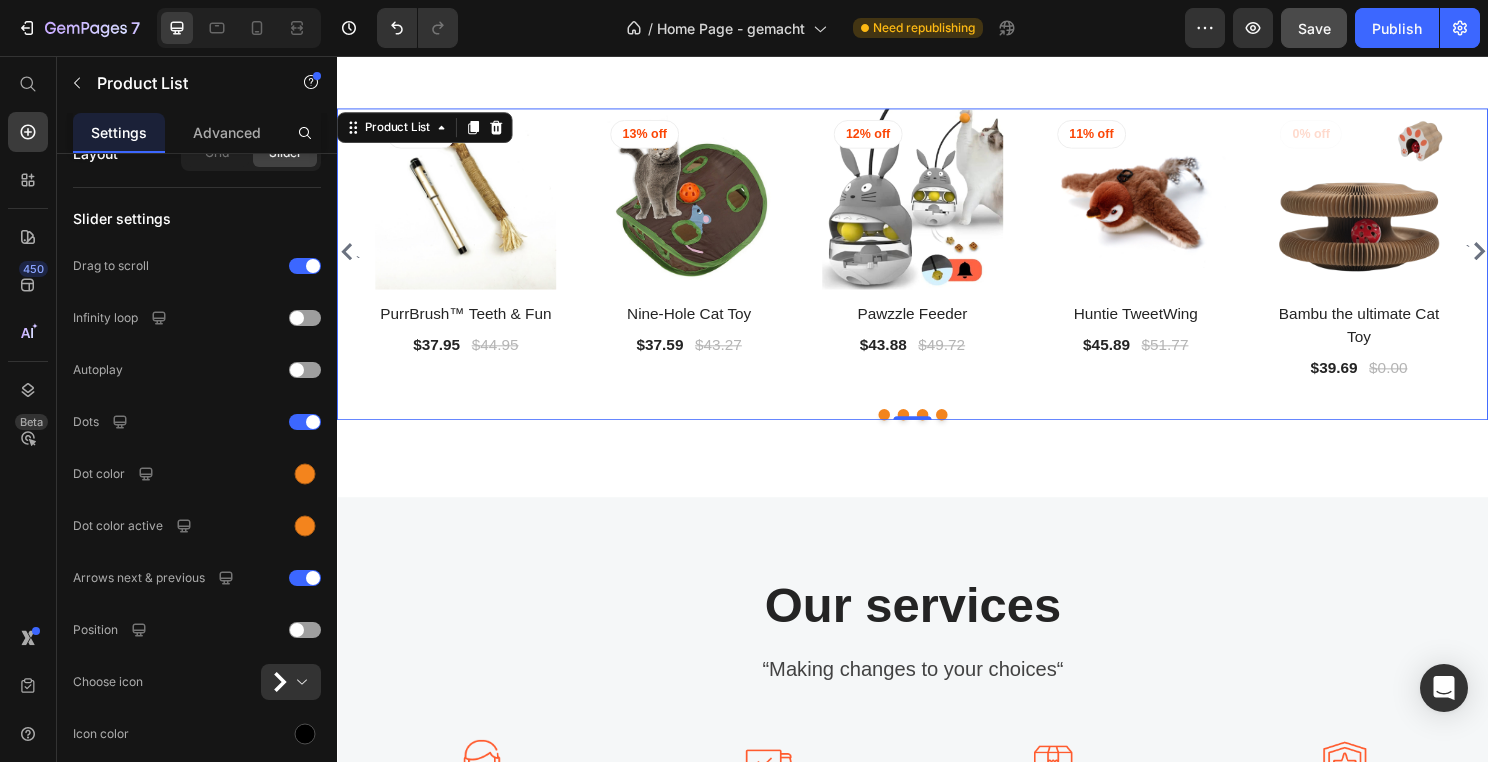 click 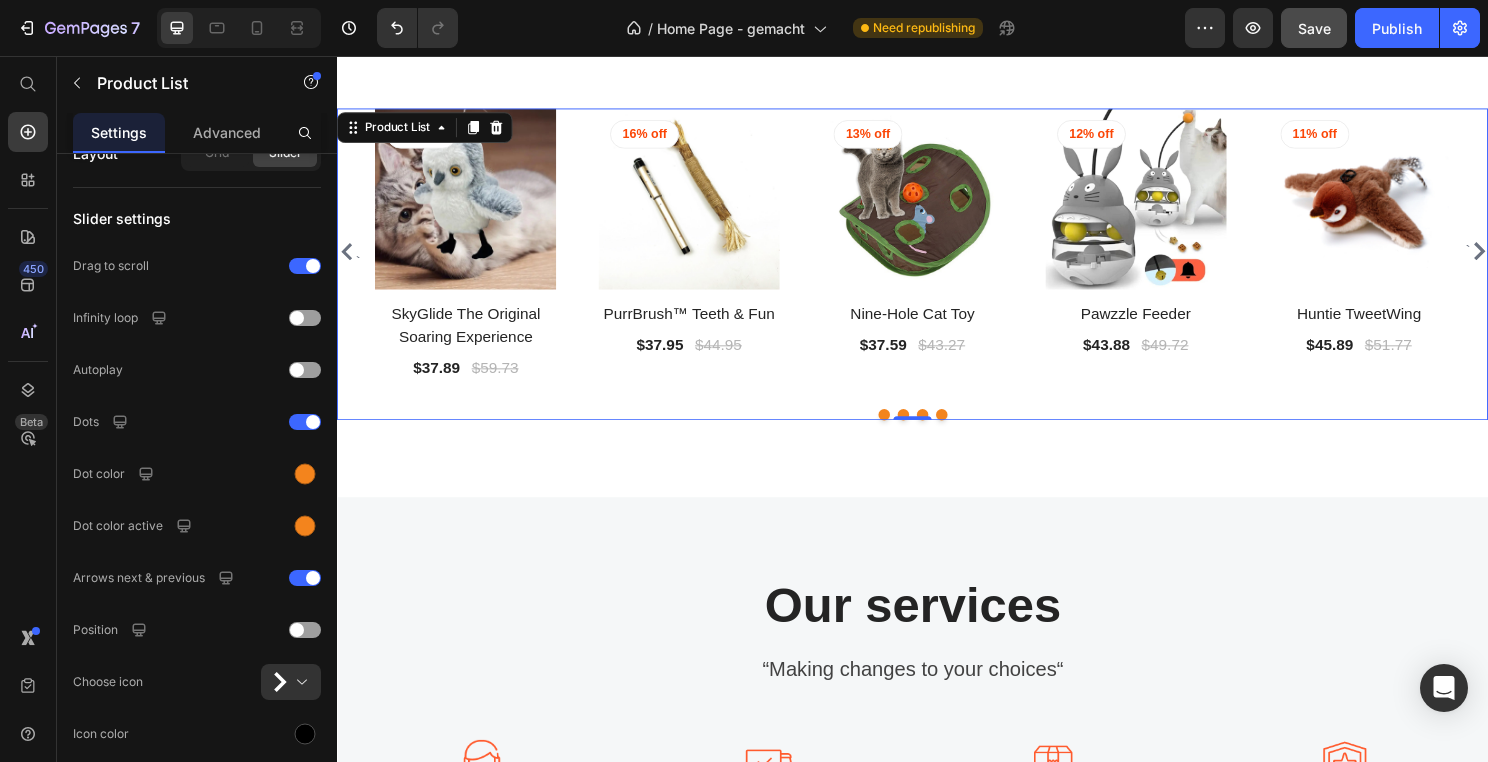 click 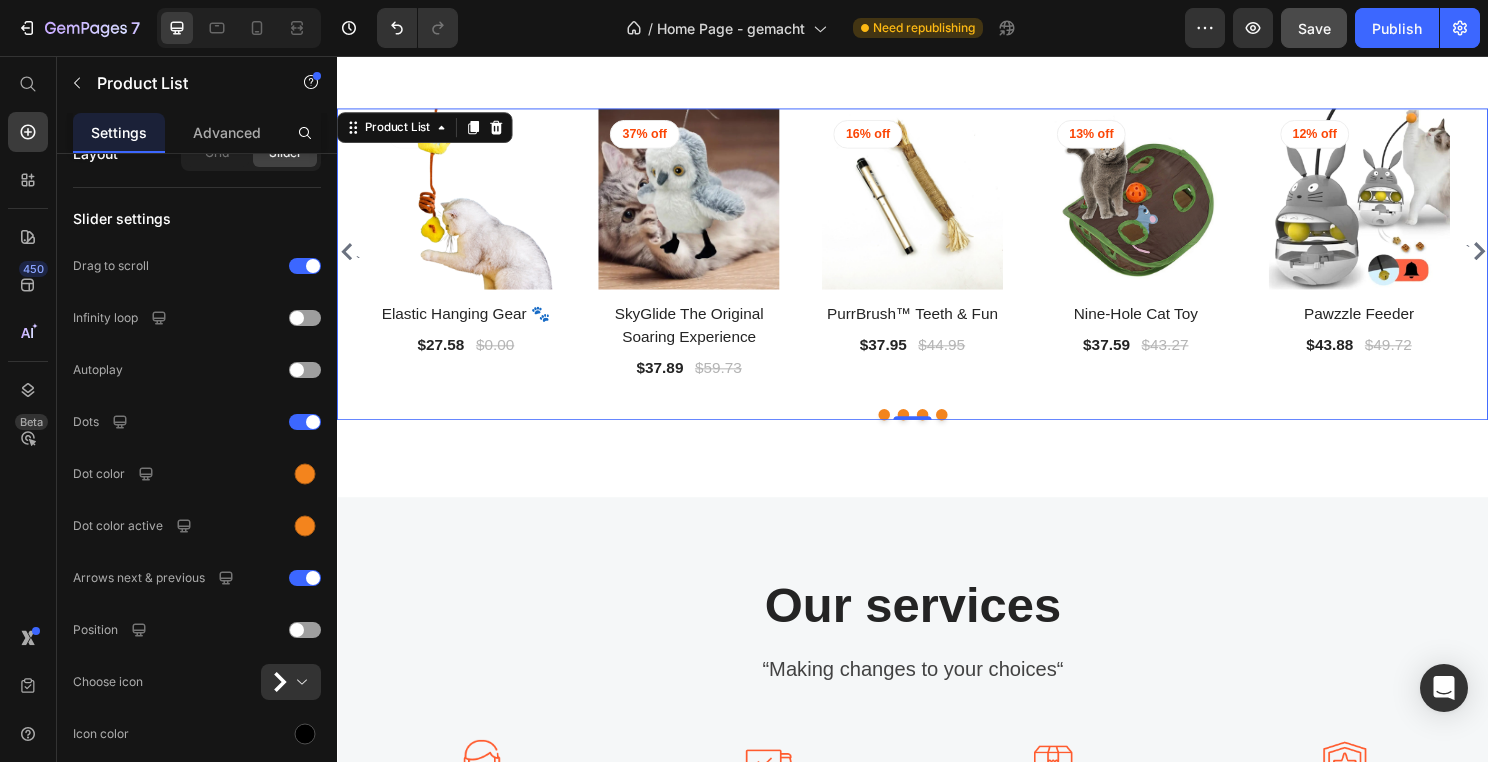 click 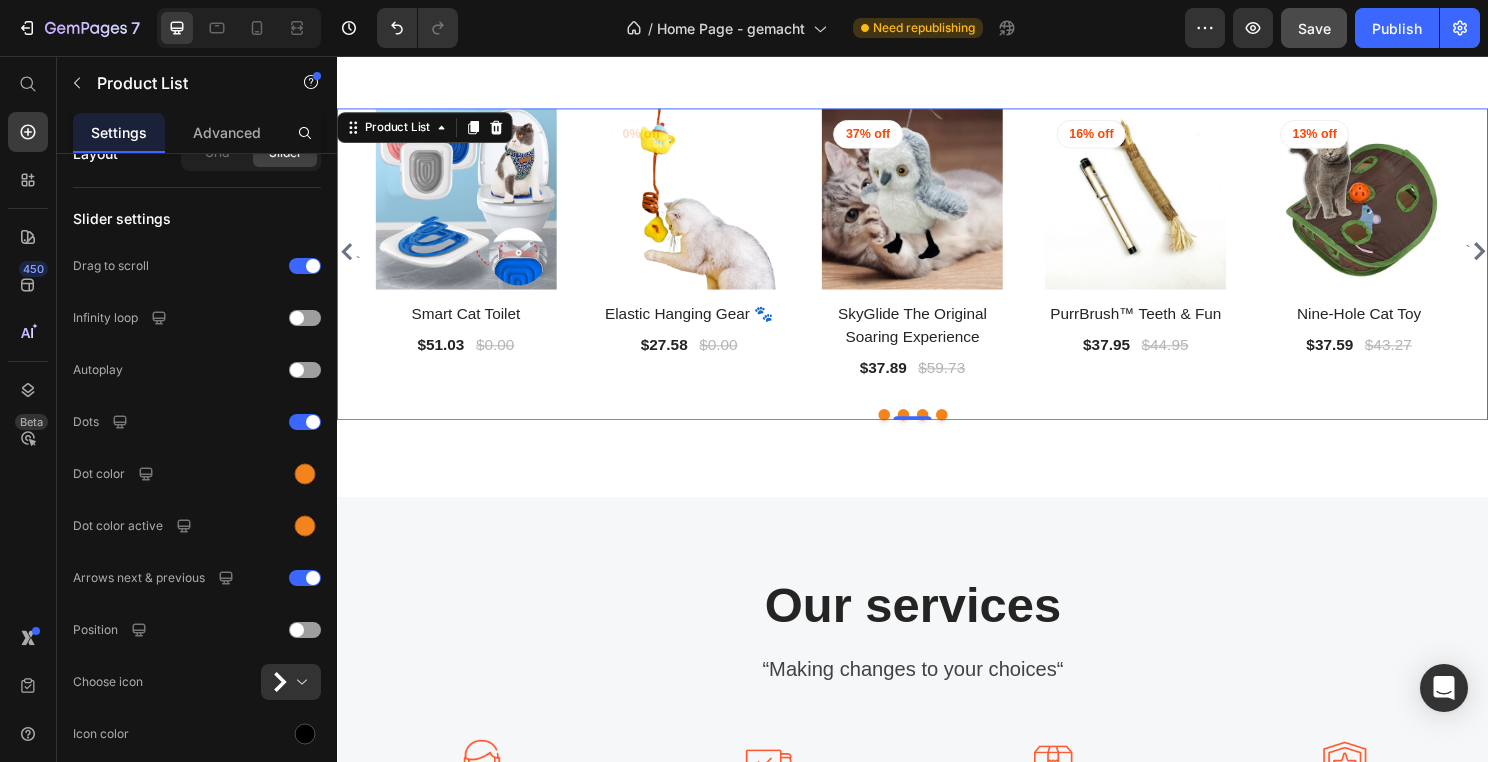 click 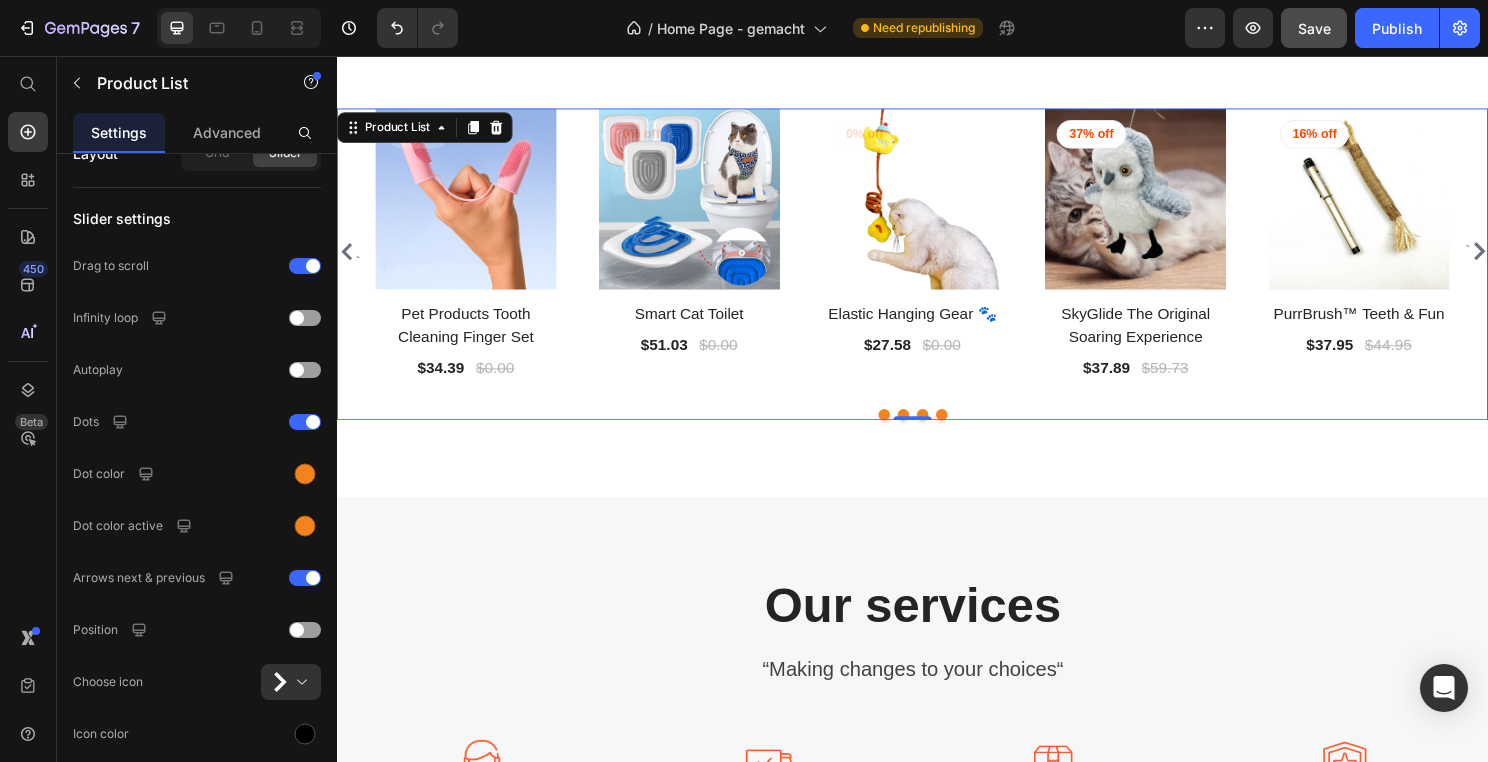 click 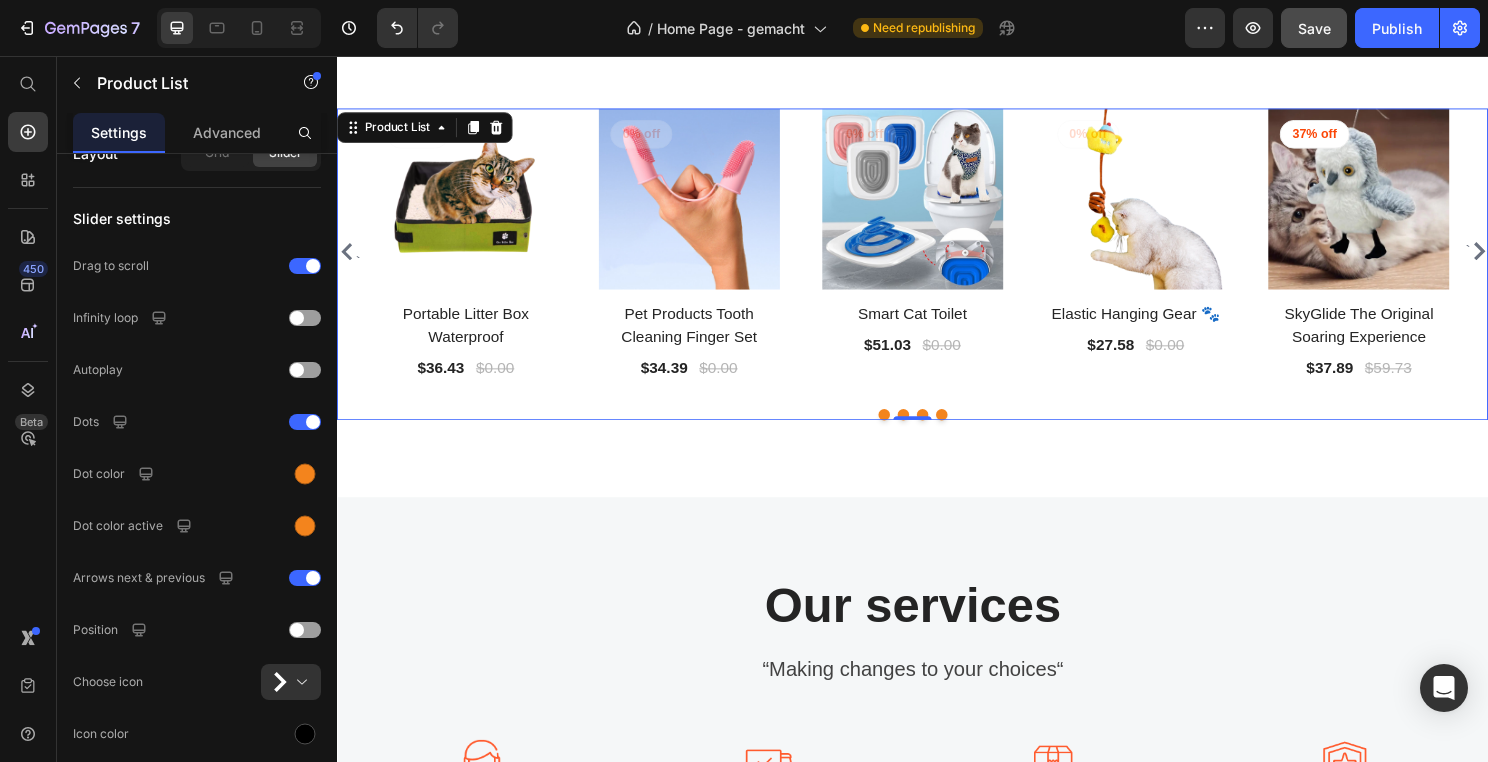 click 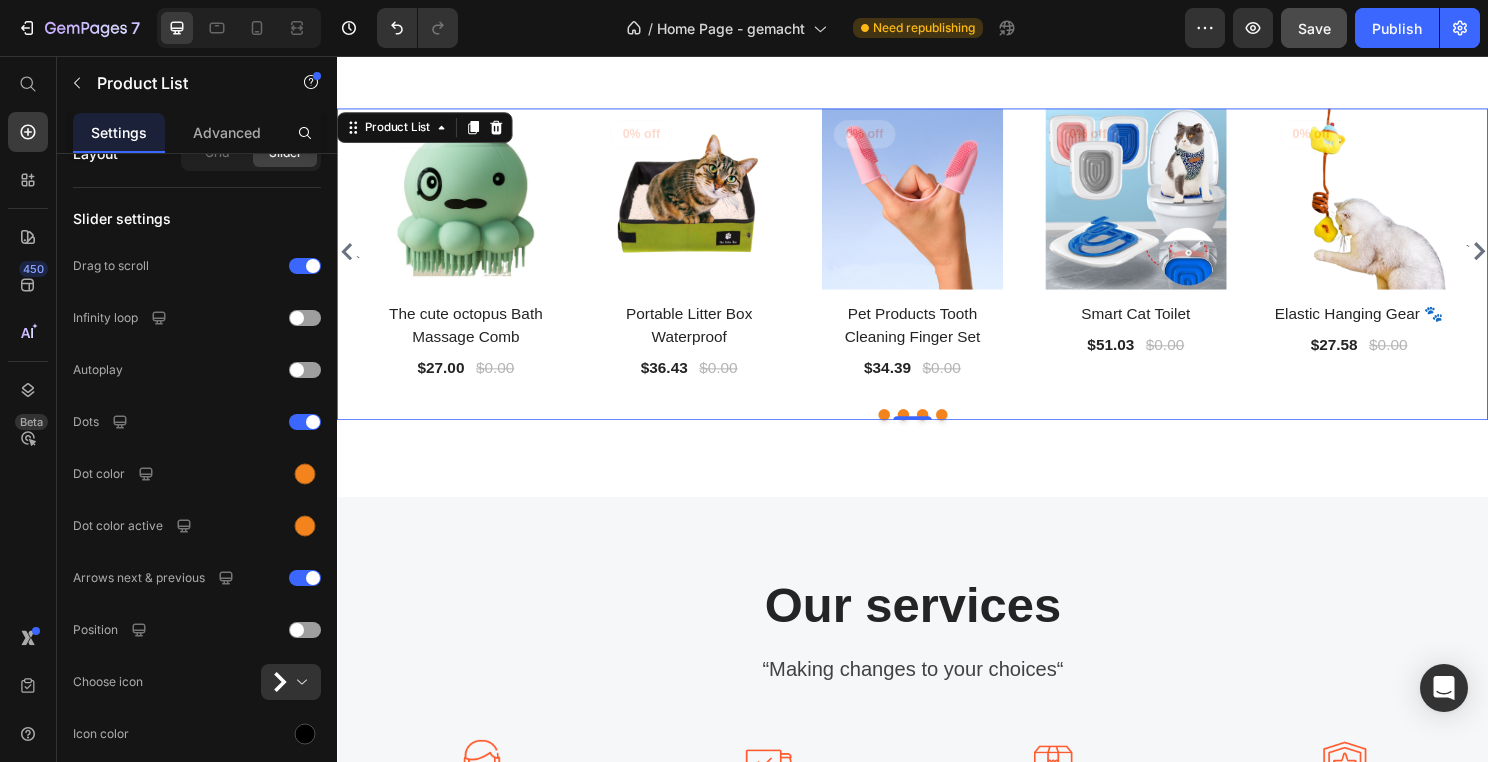 click 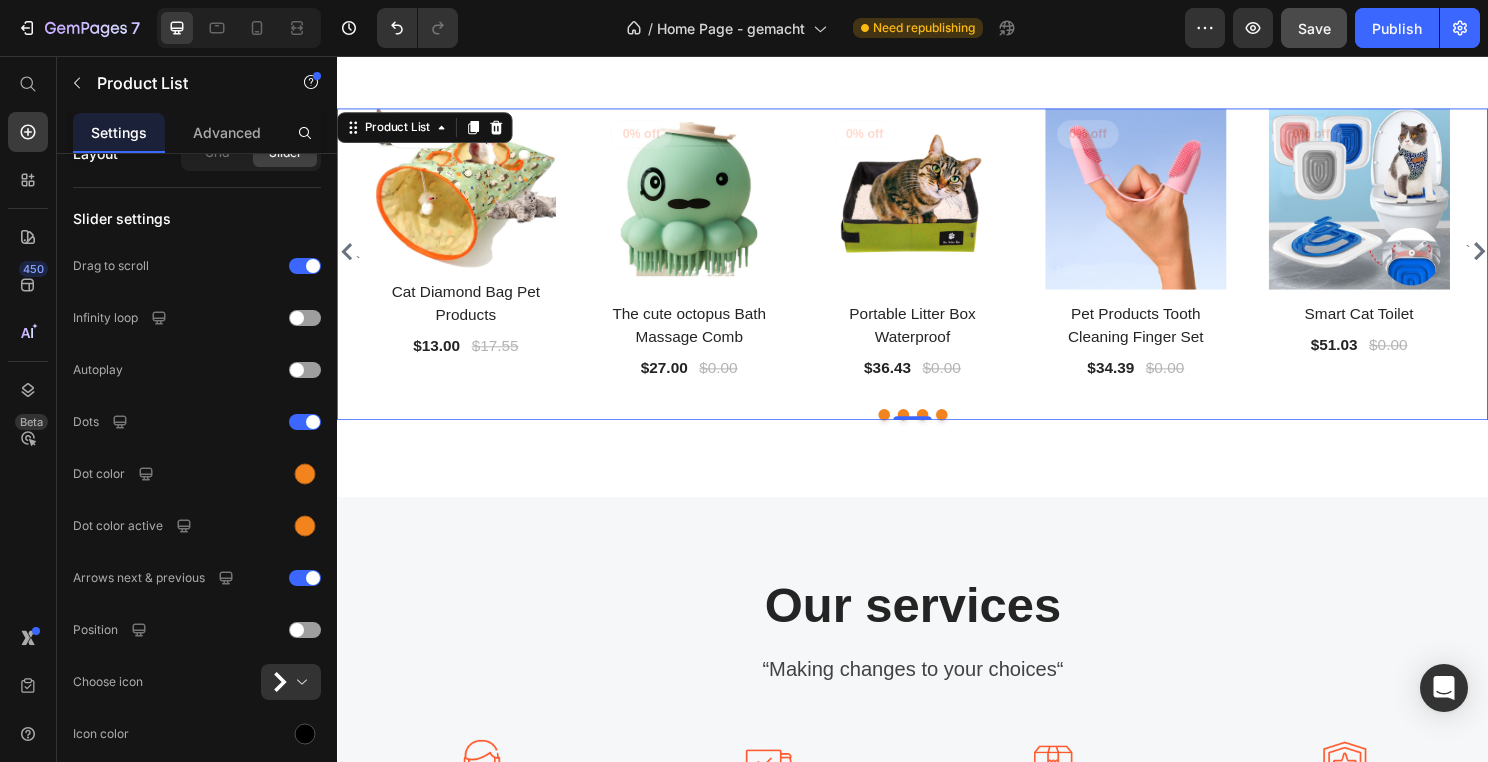 click 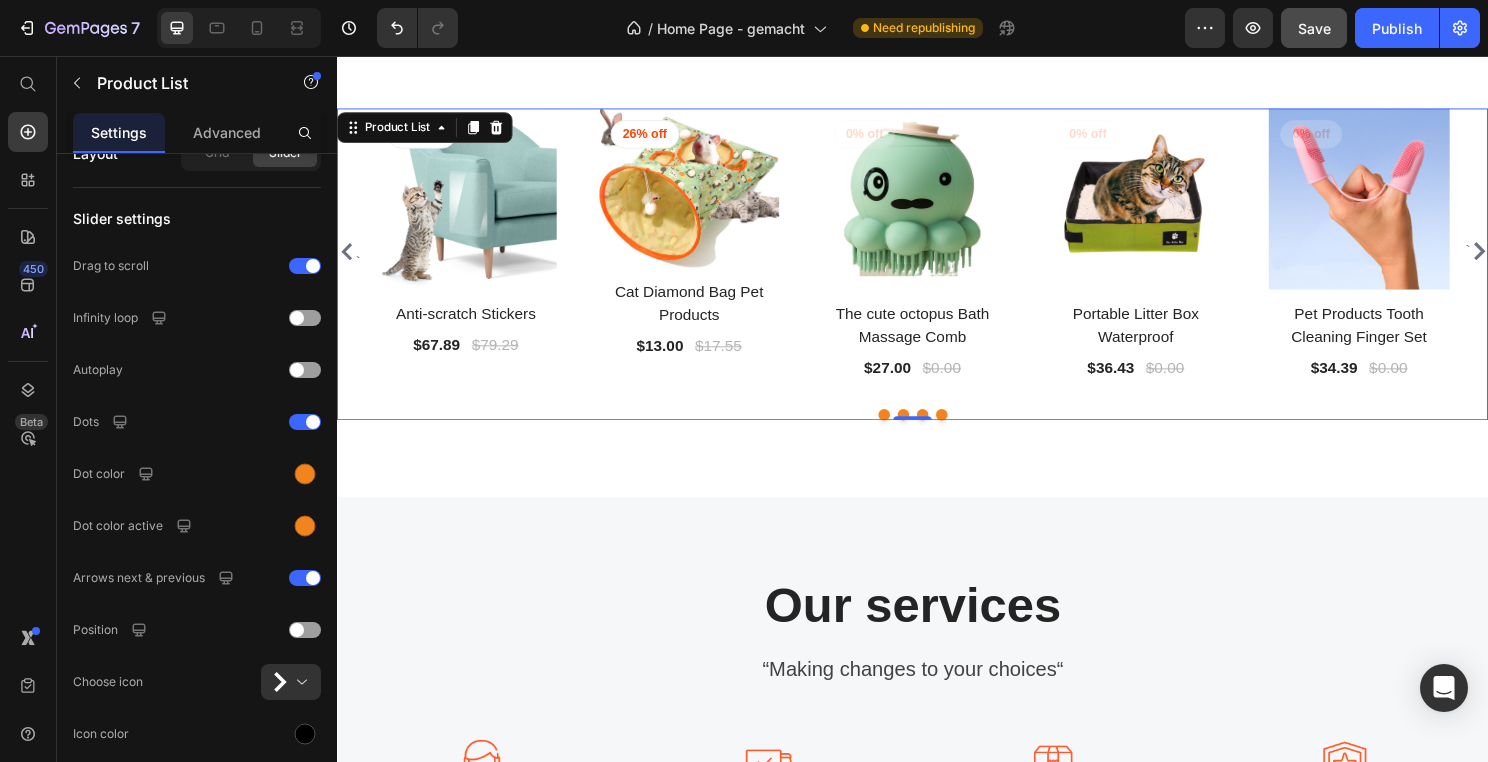 click 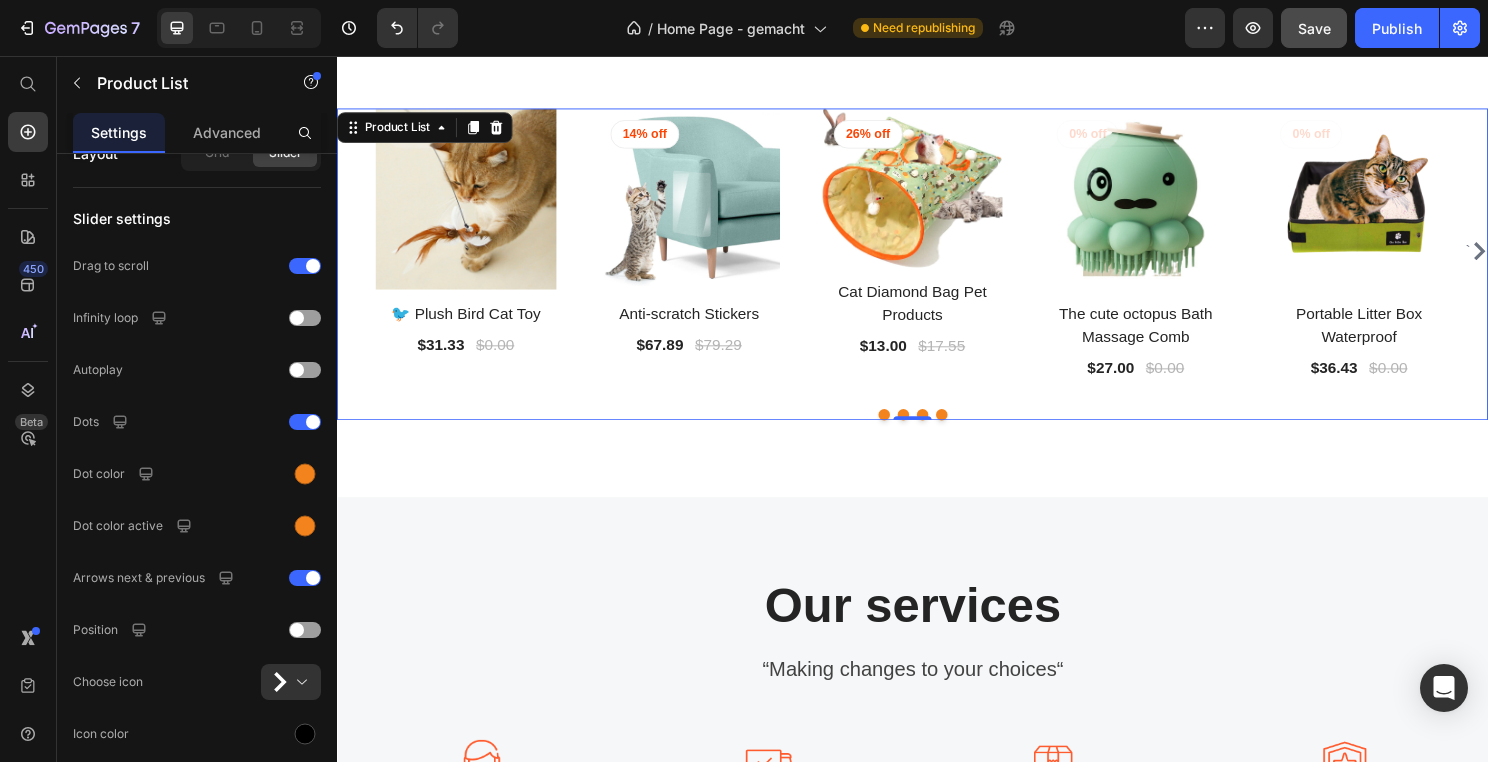 click on "` (P) Images 0% off Product Badge Row 🐦 Plush Bird Cat Toy (P) Title $31.33 (P) Price $0.00 (P) Price Row Row (P) Images 14% off Product Badge Row Anti-scratch Stickers (P) Title $67.89 (P) Price $79.29 (P) Price Row Row (P) Images 26% off Product Badge Row Cat Diamond Bag Pet Products (P) Title $13.00 (P) Price $17.55 (P) Price Row Row (P) Images 0% off Product Badge Row The cute octopus Bath Massage Comb (P) Title $27.00 (P) Price $0.00 (P) Price Row Row (P) Images 0% off Product Badge Row Portable Litter Box Waterproof (P) Title $36.43 (P) Price $0.00 (P) Price Row Row (P) Images 0% off Product Badge Row Pet Products Tooth Cleaning Finger Set (P) Title $34.39 (P) Price $0.00 (P) Price Row Row (P) Images 0% off Product Badge Row Smart Cat Toilet (P) Title $51.03 (P) Price $0.00 (P) Price Row Row (P) Images 0% off Product Badge Row Elastic Hanging Gear 🐾 (P) Title $27.58 (P) Price $0.00 (P) Price Row Row (P) Images 37% off Product Badge Row SkyGlide The Original Soaring Experience (P) Title $37.89 Row" at bounding box center [937, 259] 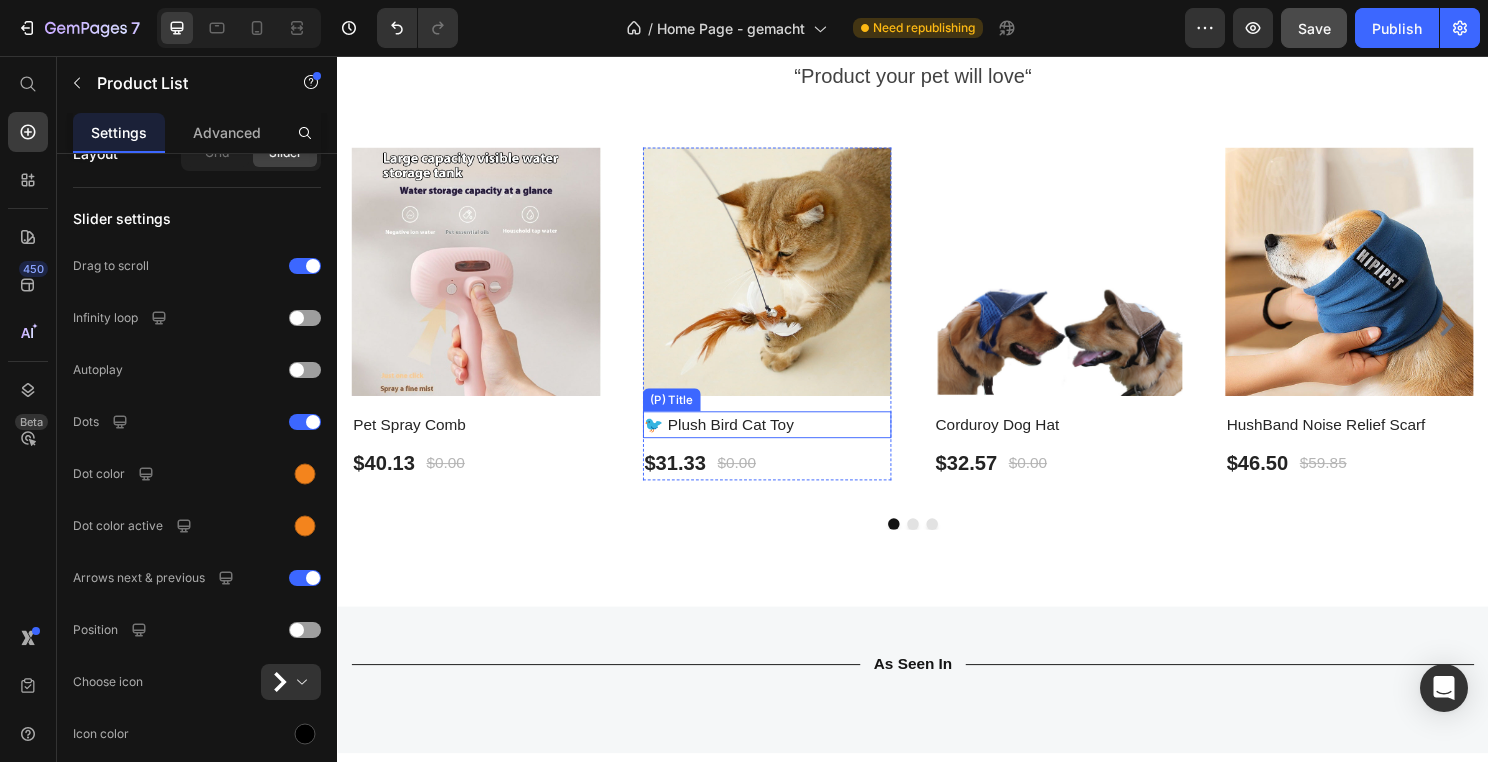 scroll, scrollTop: 3767, scrollLeft: 0, axis: vertical 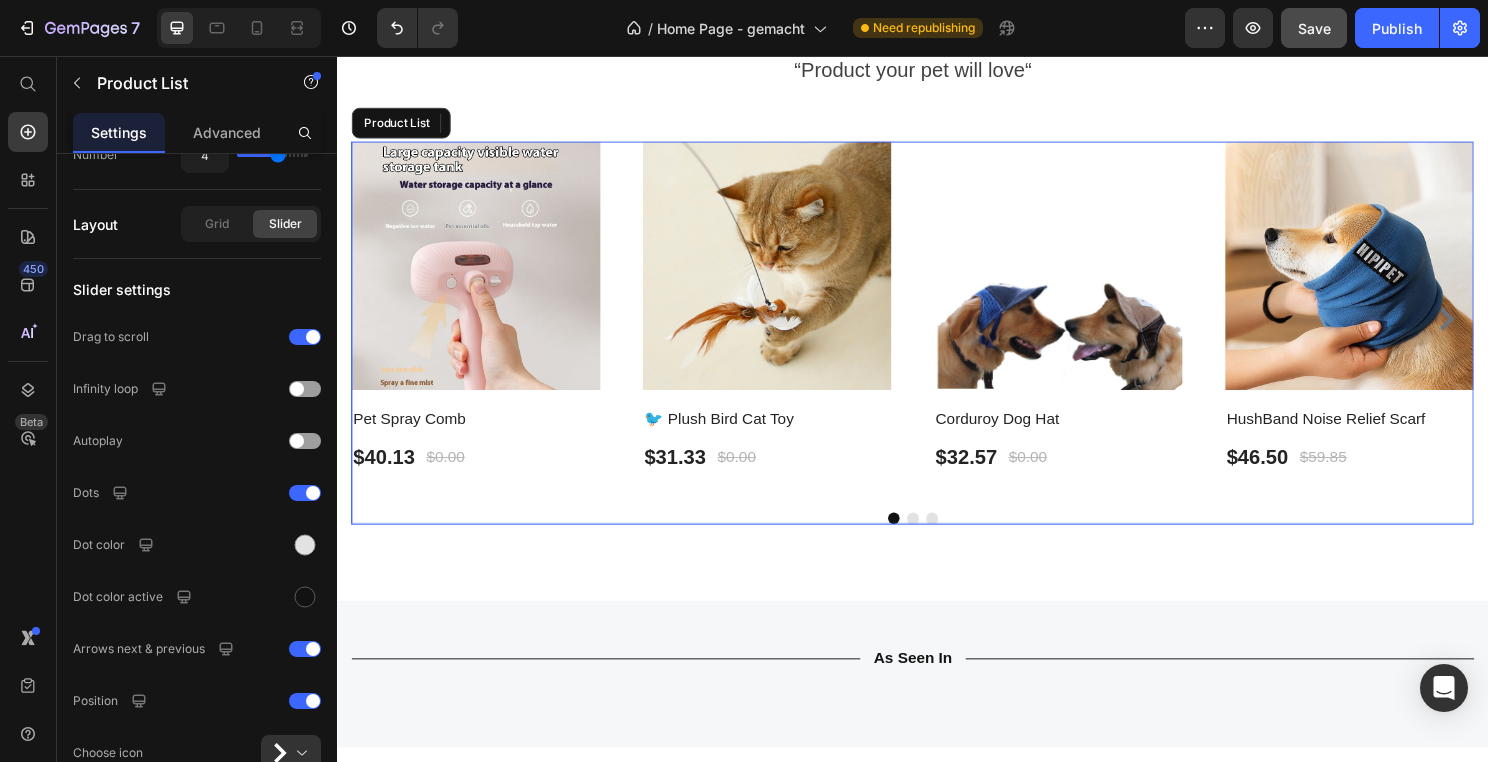click on "Product Images Pet Spray Comb (P) Title $40.13 (P) Price $0.00 (P) Price Row Row Product Images 🐦 Plush Bird Cat Toy (P) Title $31.33 (P) Price $0.00 (P) Price Row Row Product Images Corduroy Dog Hat (P) Title $32.57 (P) Price $0.00 (P) Price Row Row Product Images HushBand Noise Relief Scarf (P) Title $46.50 (P) Price $59.85 (P) Price Row Row Product Images EasyWear Adjustable Harness (P) Title $43.73 (P) Price $51.73 (P) Price Row Row Product Images Cat Litter Scoop (P) Title $31.50 (P) Price $39.11 (P) Price Row Row Product Images Car seat cover (P) Title $27.00 (P) Price $0.00 (P) Price Row Row Product Images Anti-scratch Stickers (P) Title $67.89 (P) Price $79.29 (P) Price Row Row Product Images The cute octopus Bath Massage Comb (P) Title $27.00 (P) Price $0.00 (P) Price Row Row Product Images Portable Litter Box Waterproof (P) Title $36.43 (P) Price $0.00 (P) Price Row Row" at bounding box center (937, 344) 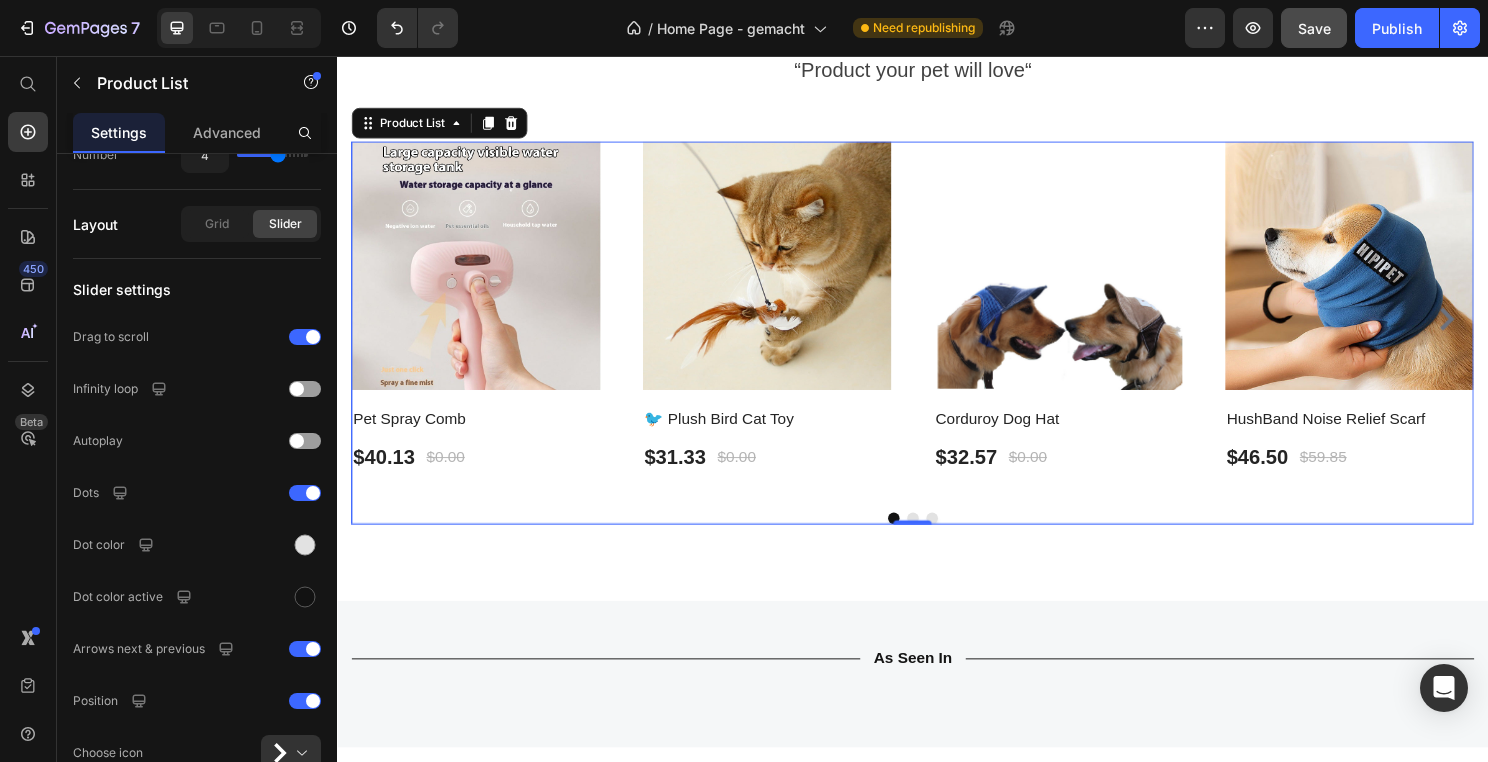 click on "Product Images Pet Spray Comb (P) Title $40.13 (P) Price $0.00 (P) Price Row Row Product Images 🐦 Plush Bird Cat Toy (P) Title $31.33 (P) Price $0.00 (P) Price Row Row Product Images Corduroy Dog Hat (P) Title $32.57 (P) Price $0.00 (P) Price Row Row Product Images HushBand Noise Relief Scarf (P) Title $46.50 (P) Price $59.85 (P) Price Row Row Product Images EasyWear Adjustable Harness (P) Title $43.73 (P) Price $51.73 (P) Price Row Row Product Images Cat Litter Scoop (P) Title $31.50 (P) Price $39.11 (P) Price Row Row Product Images Car seat cover (P) Title $27.00 (P) Price $0.00 (P) Price Row Row Product Images Anti-scratch Stickers (P) Title $67.89 (P) Price $79.29 (P) Price Row Row Product Images The cute octopus Bath Massage Comb (P) Title $27.00 (P) Price $0.00 (P) Price Row Row Product Images Portable Litter Box Waterproof (P) Title $36.43 (P) Price $0.00 (P) Price Row Row" at bounding box center (937, 330) 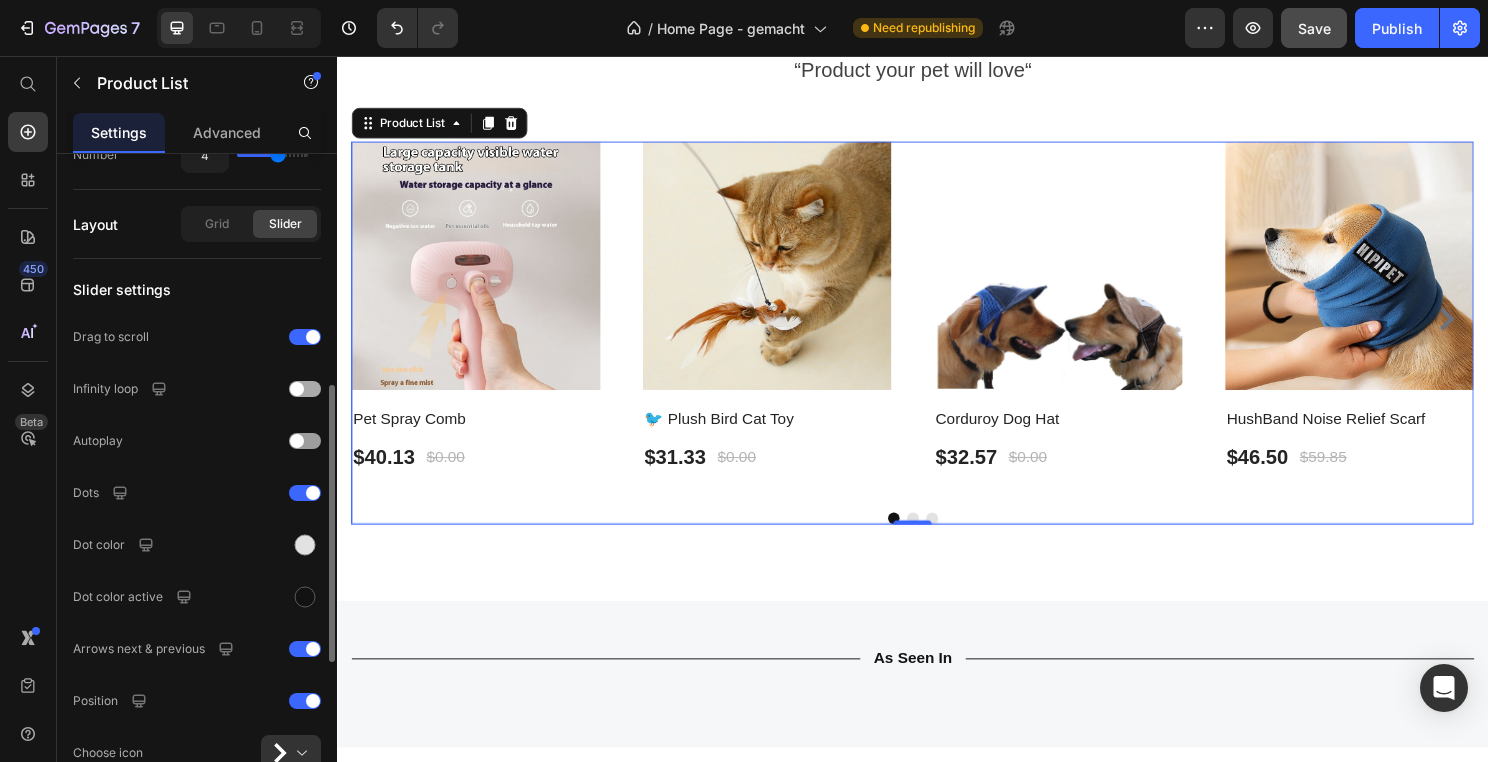 scroll, scrollTop: 0, scrollLeft: 0, axis: both 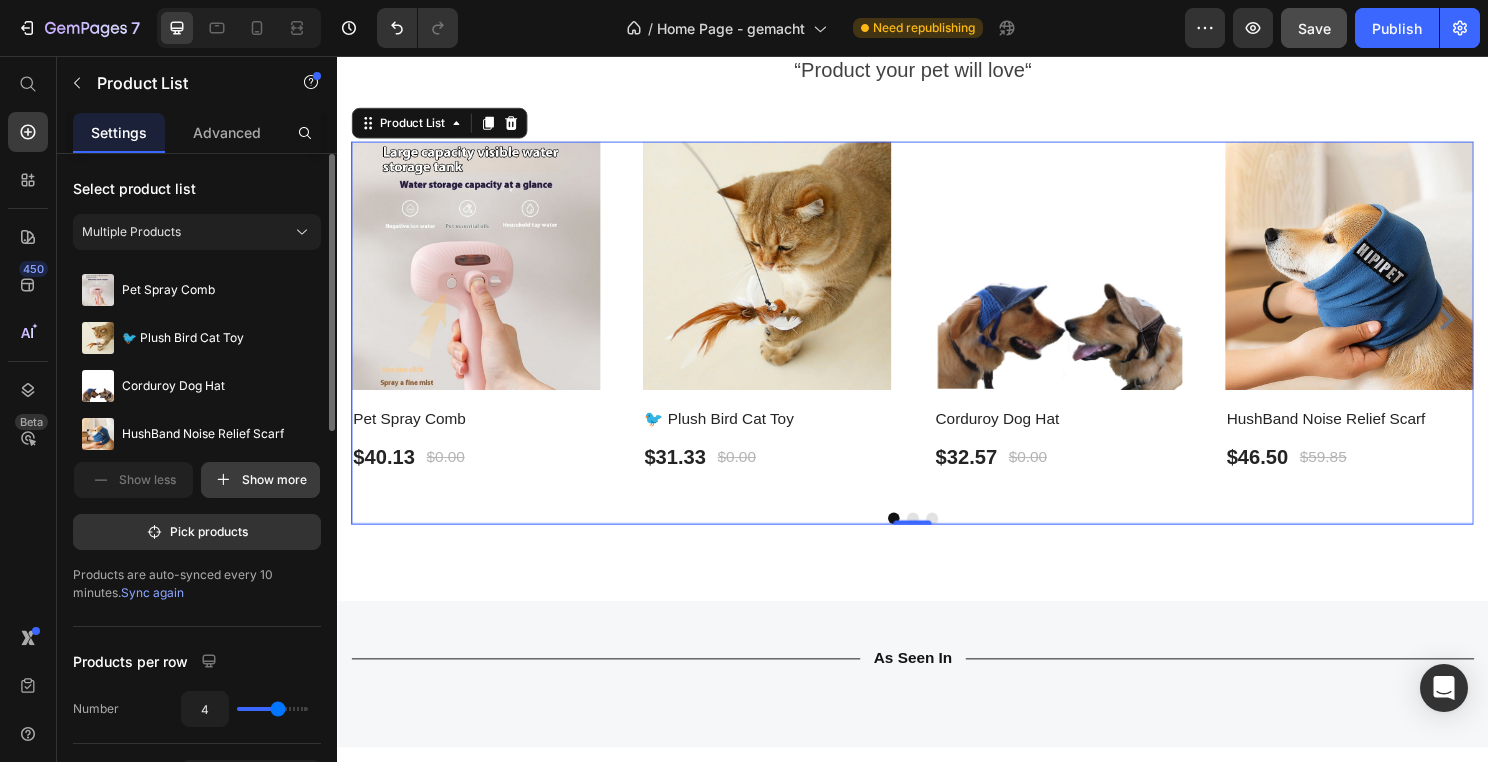 click on "Show more" at bounding box center [260, 480] 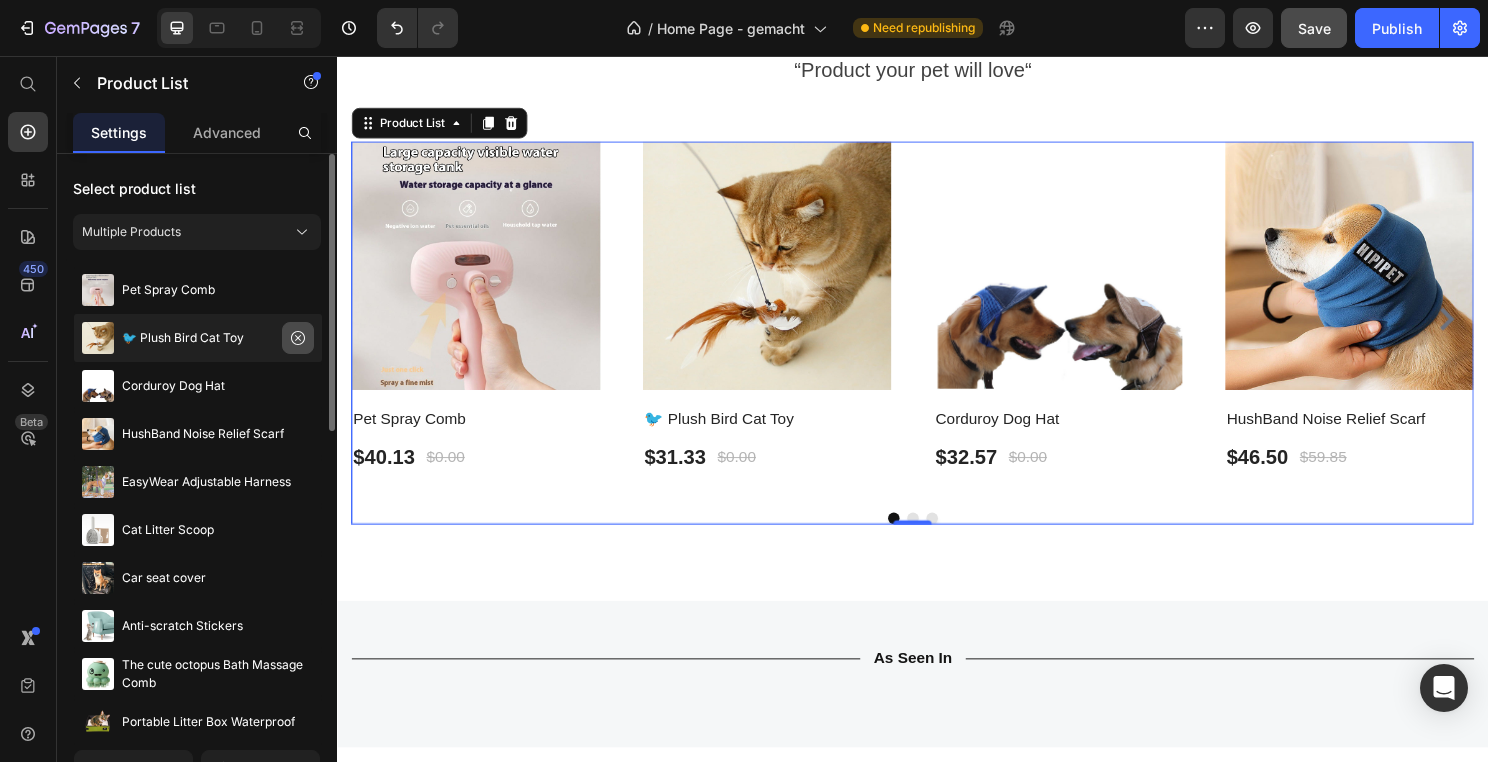 click 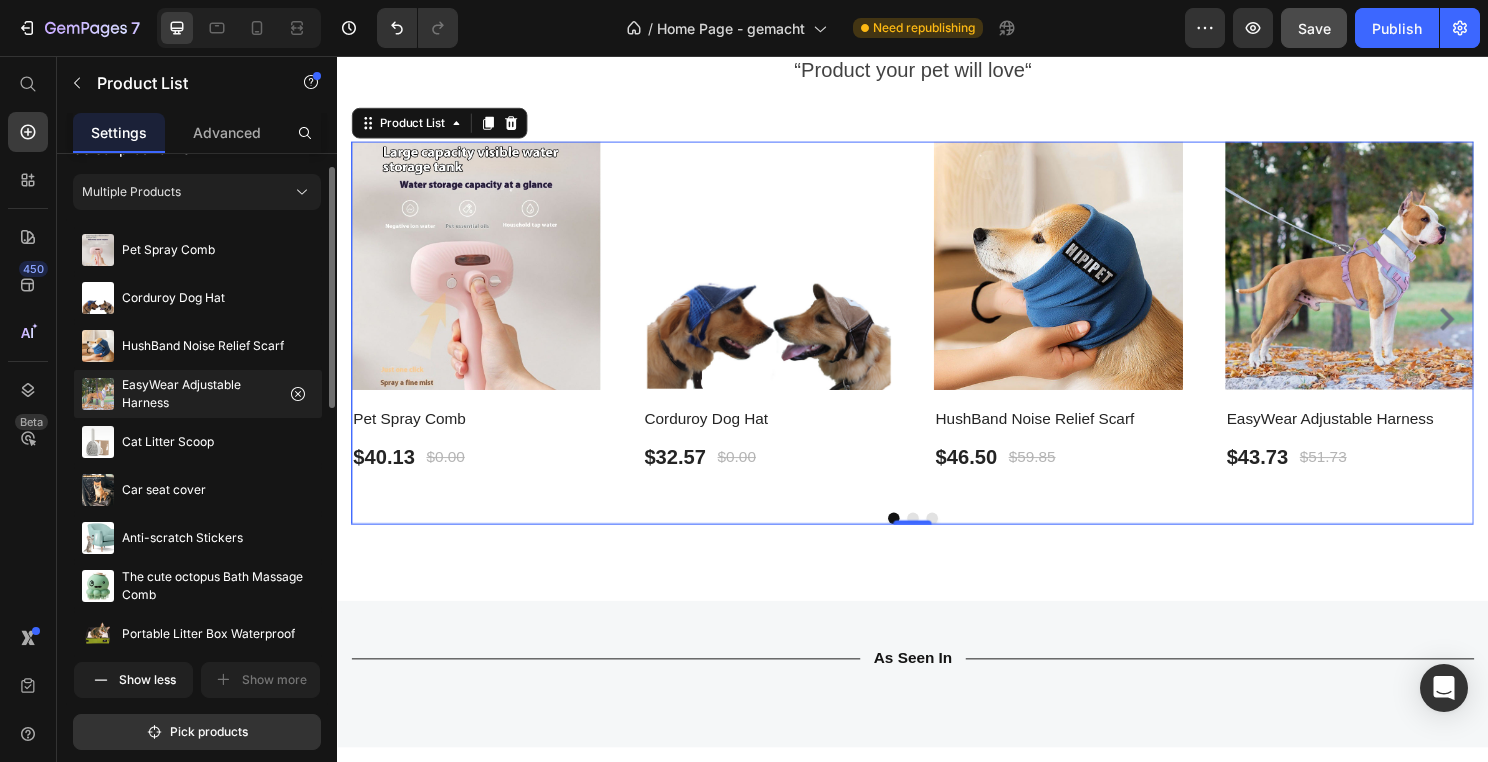 scroll, scrollTop: 0, scrollLeft: 0, axis: both 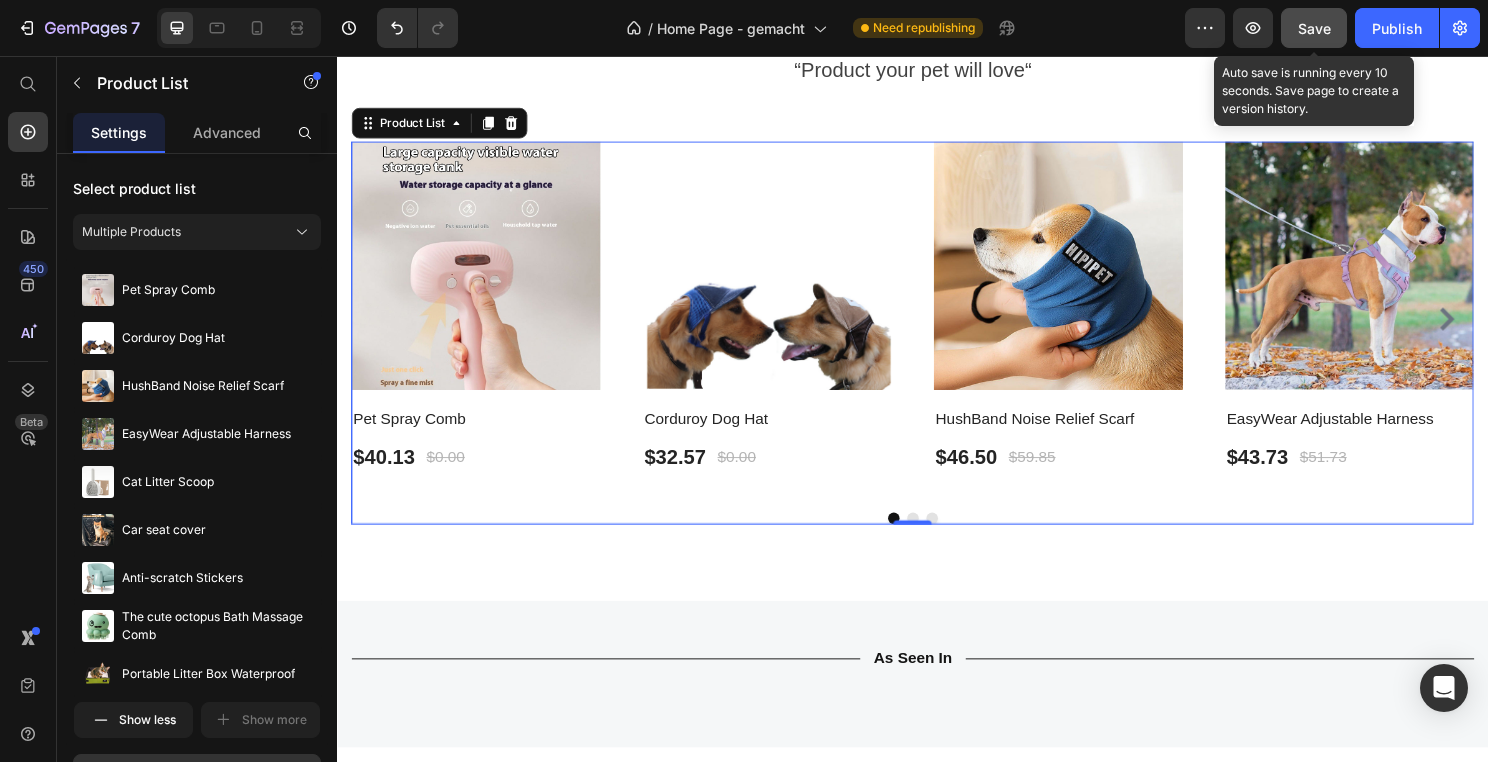 click on "Save" at bounding box center [1314, 28] 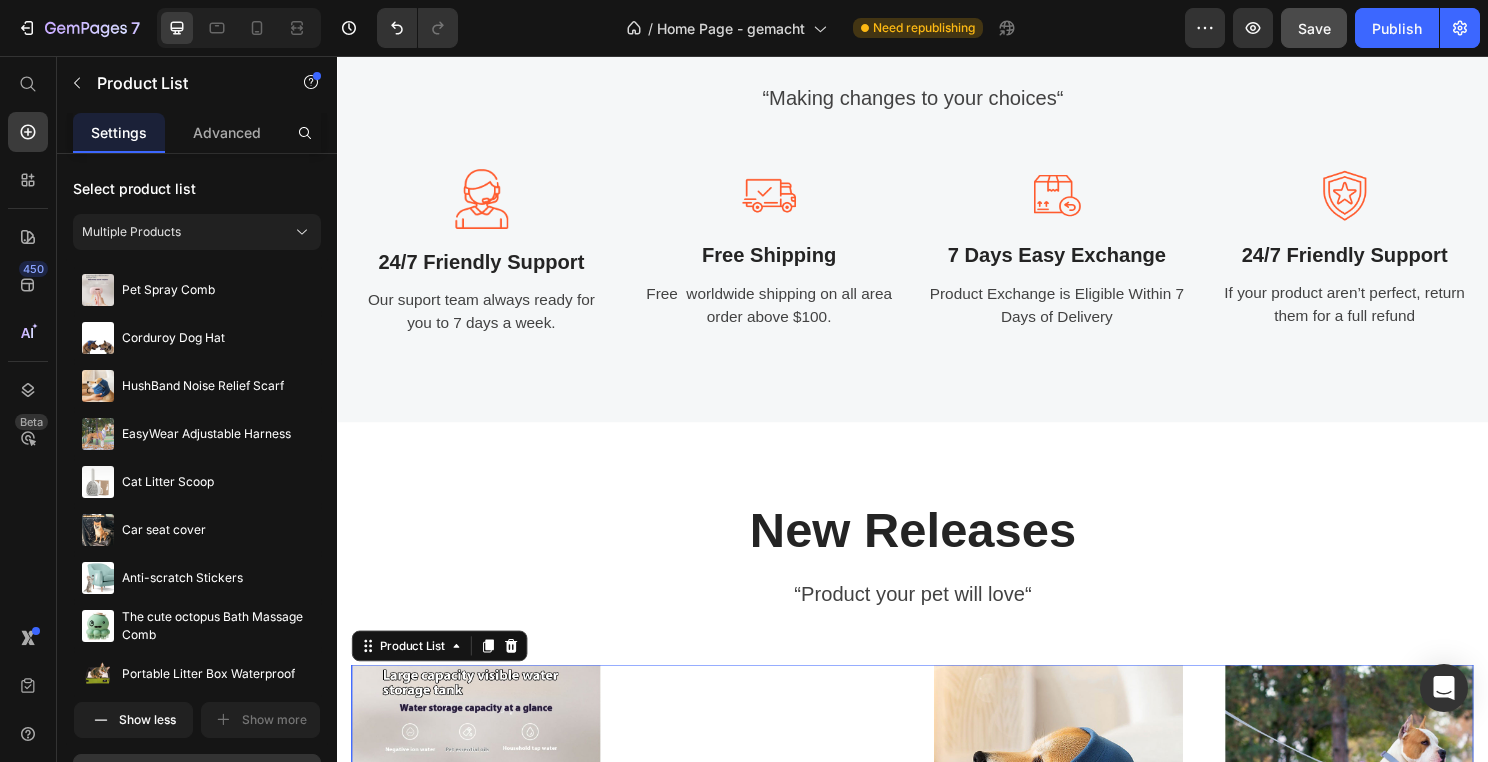 scroll, scrollTop: 2510, scrollLeft: 0, axis: vertical 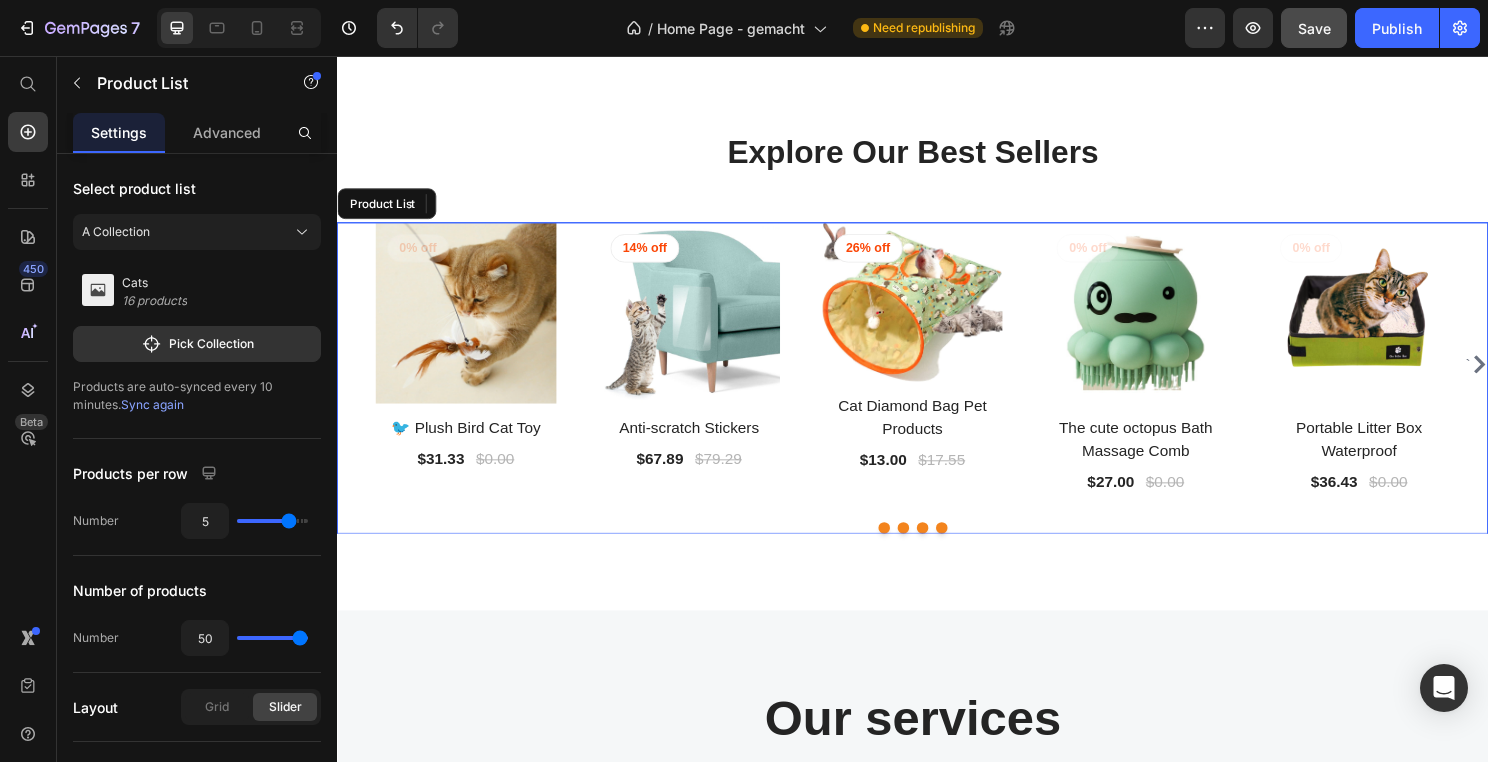 click at bounding box center [927, 548] 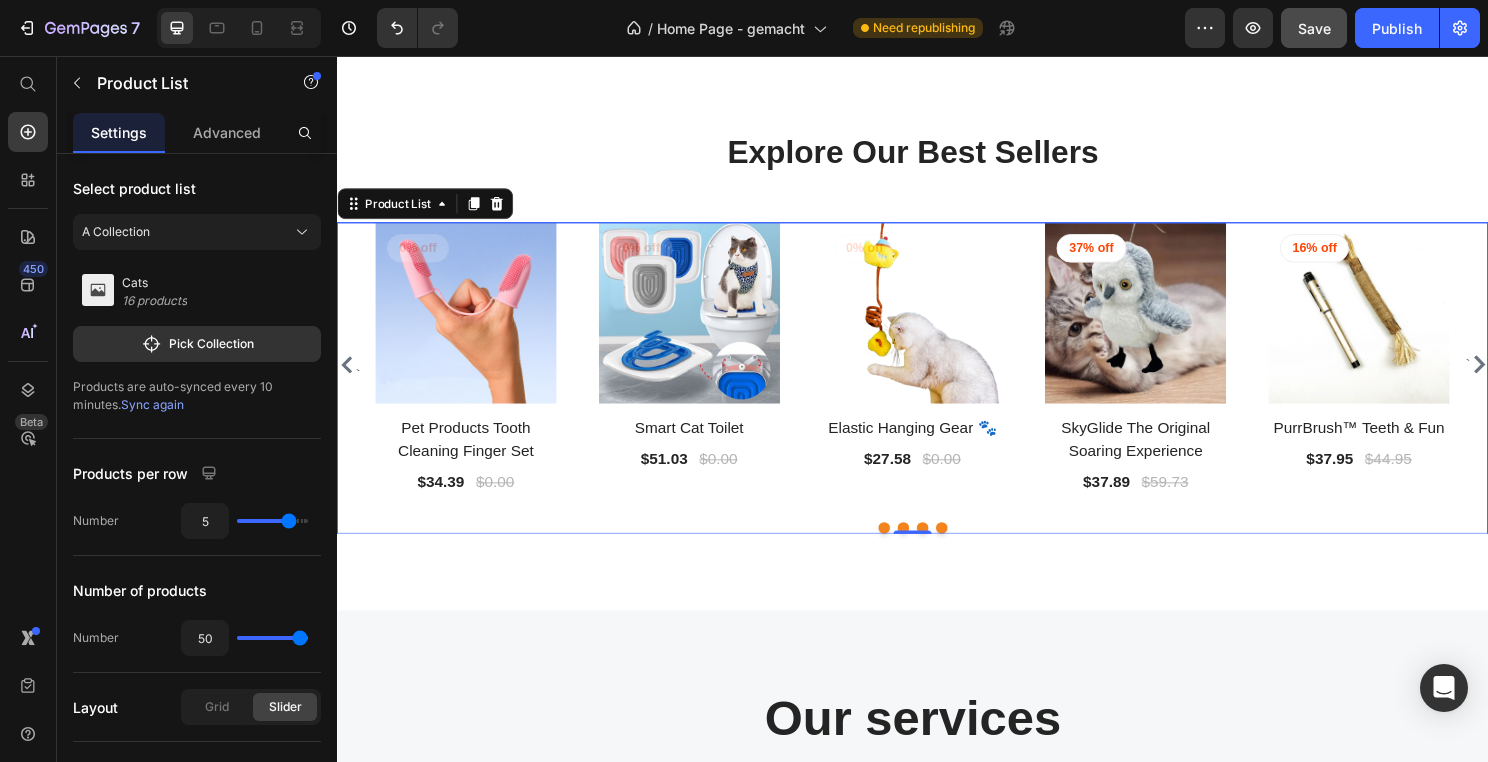 click at bounding box center [947, 548] 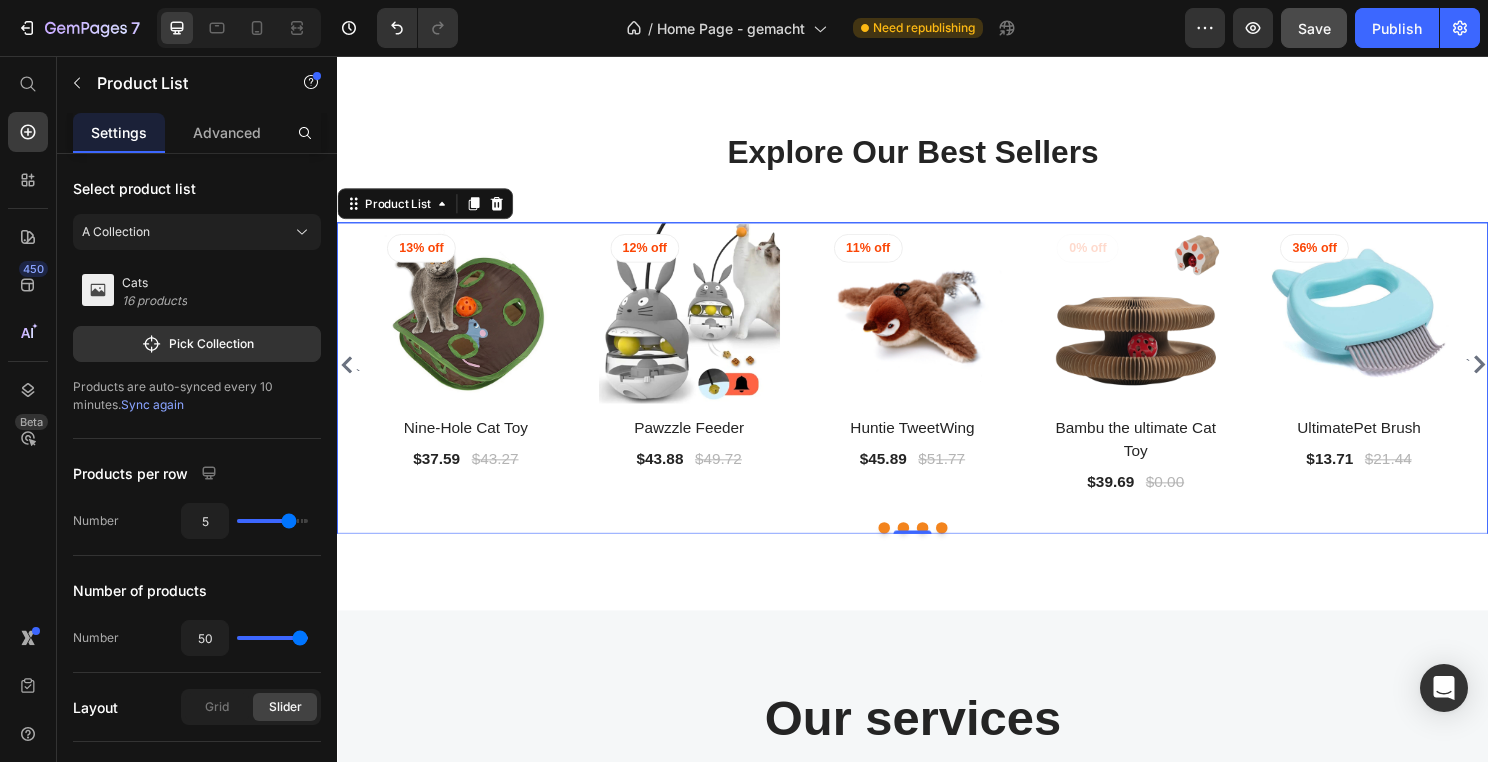 click at bounding box center (967, 548) 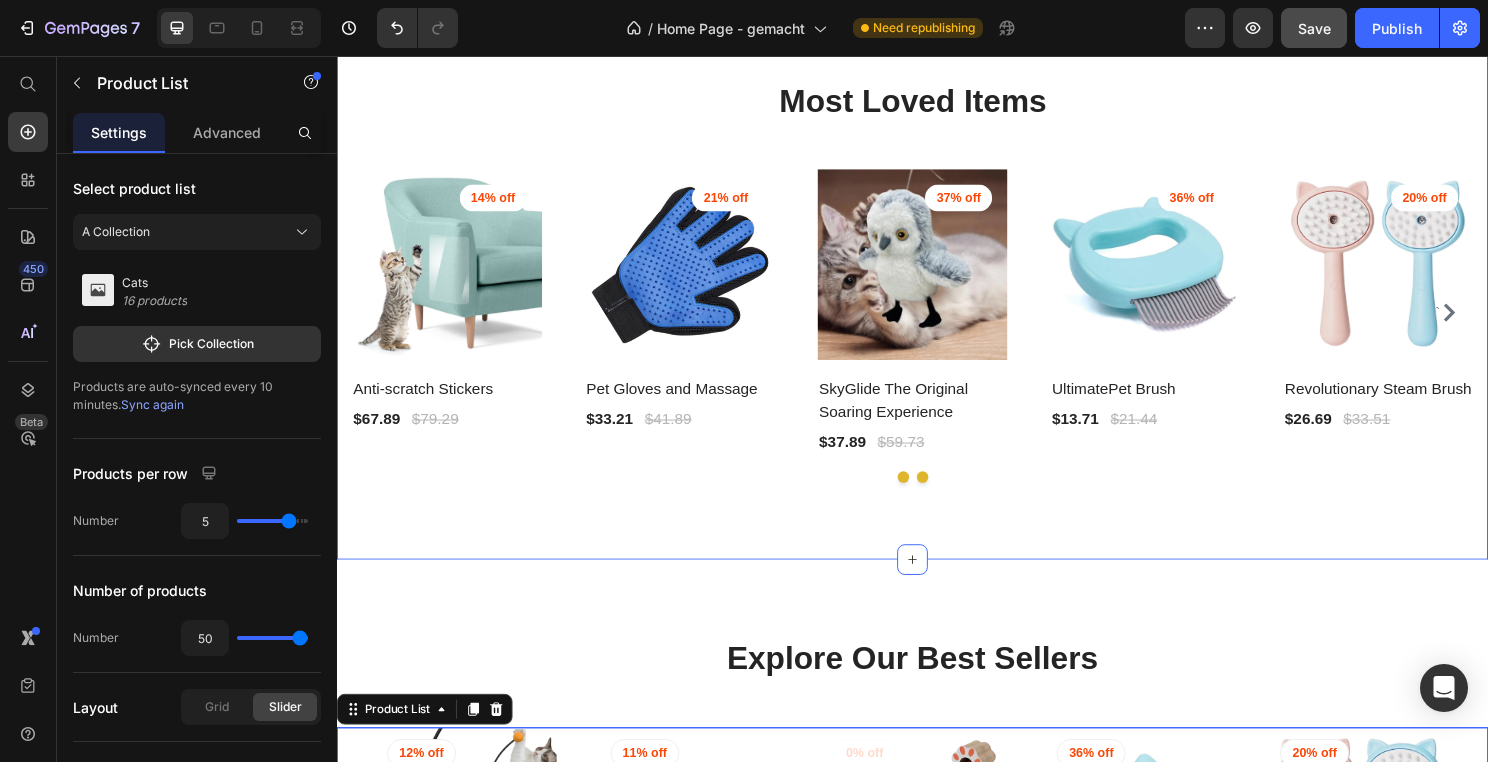 scroll, scrollTop: 1995, scrollLeft: 0, axis: vertical 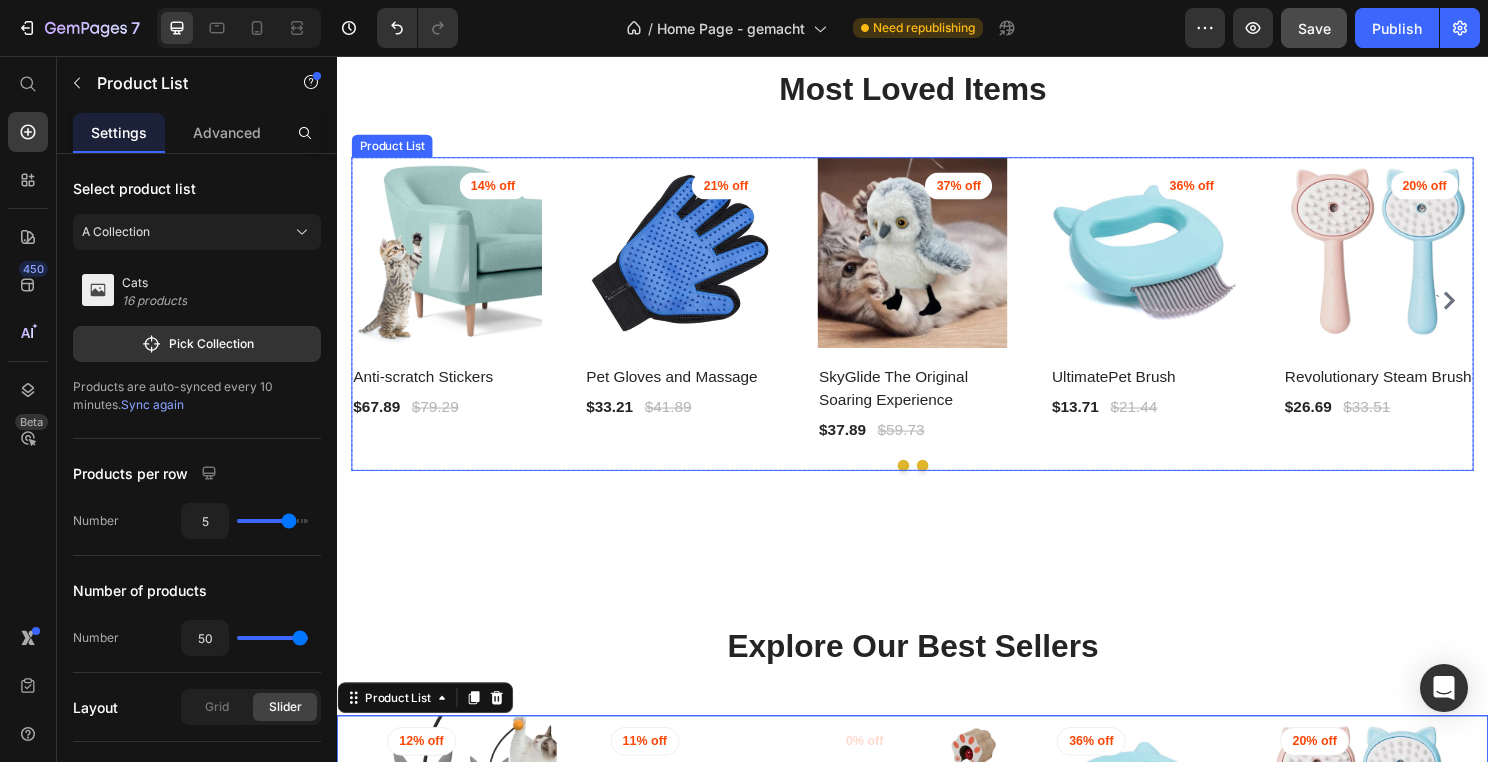 click at bounding box center [947, 483] 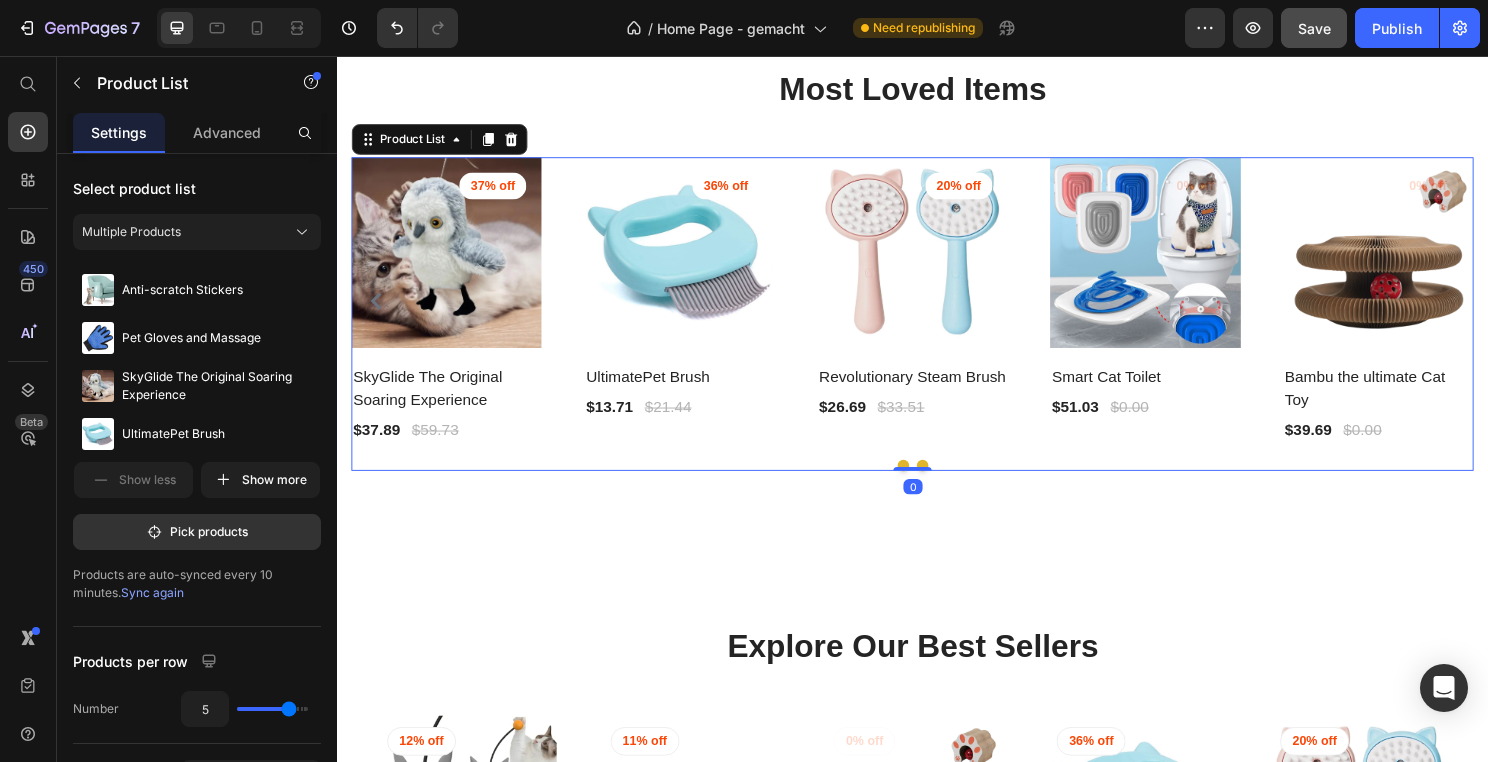 click at bounding box center [947, 483] 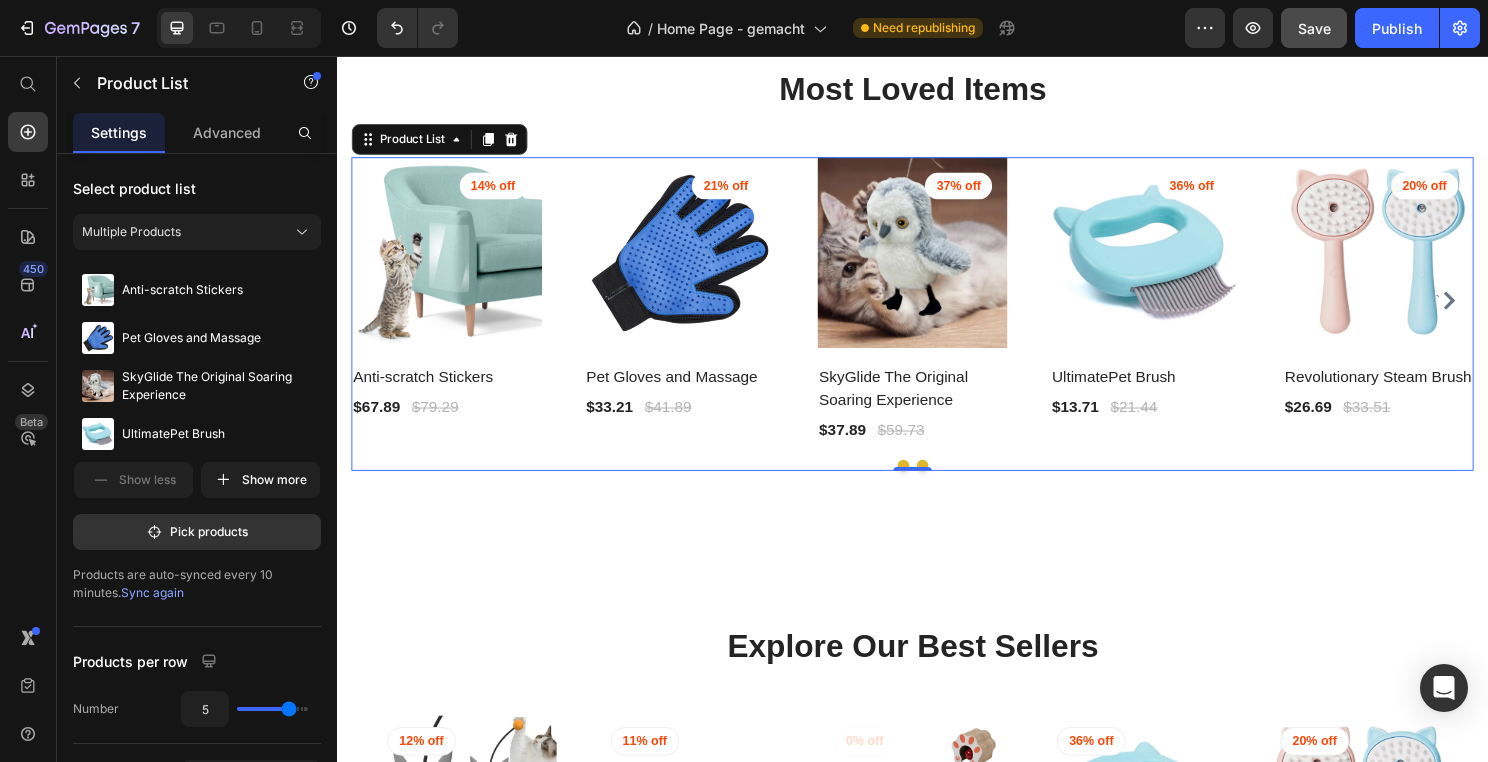 click at bounding box center (947, 483) 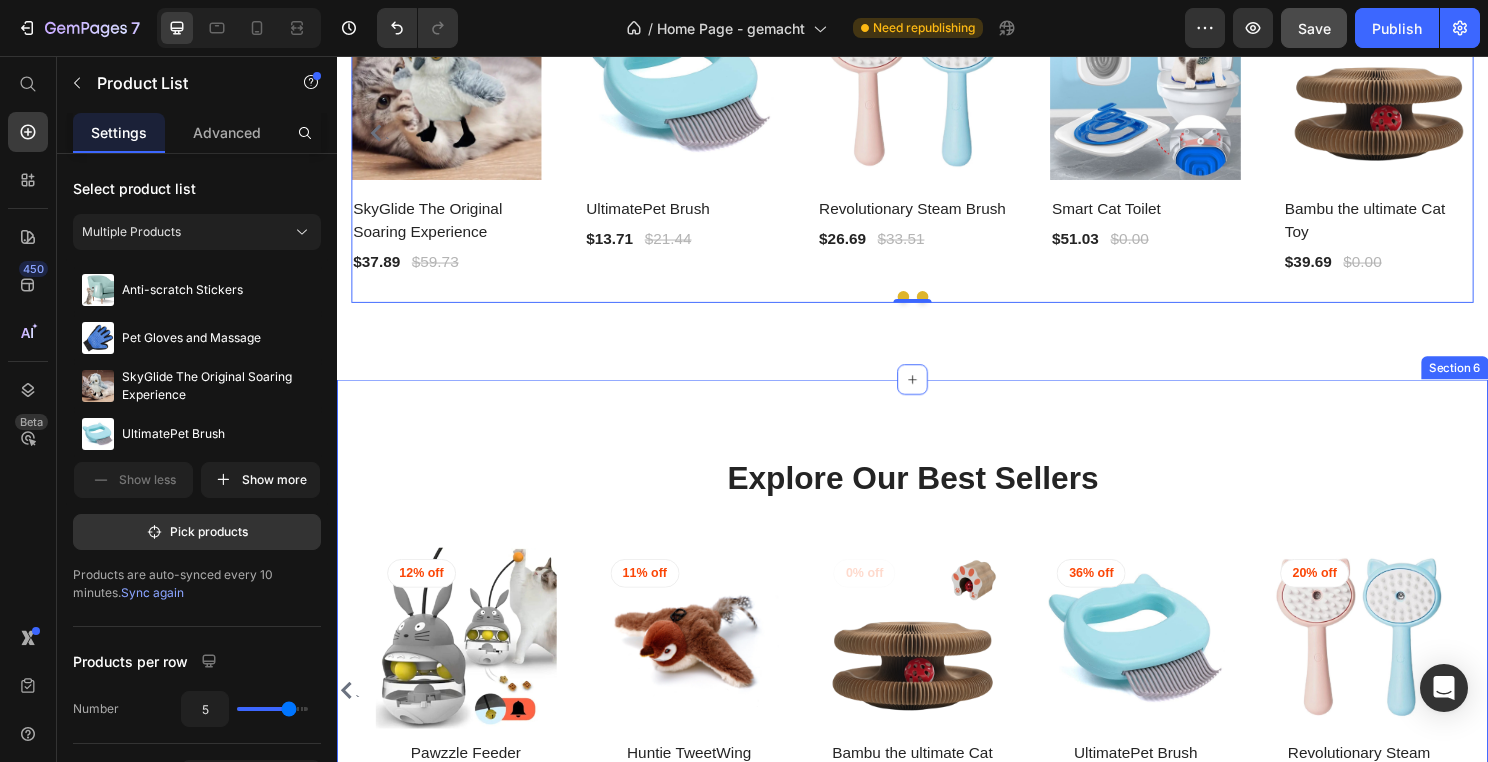 scroll, scrollTop: 2079, scrollLeft: 0, axis: vertical 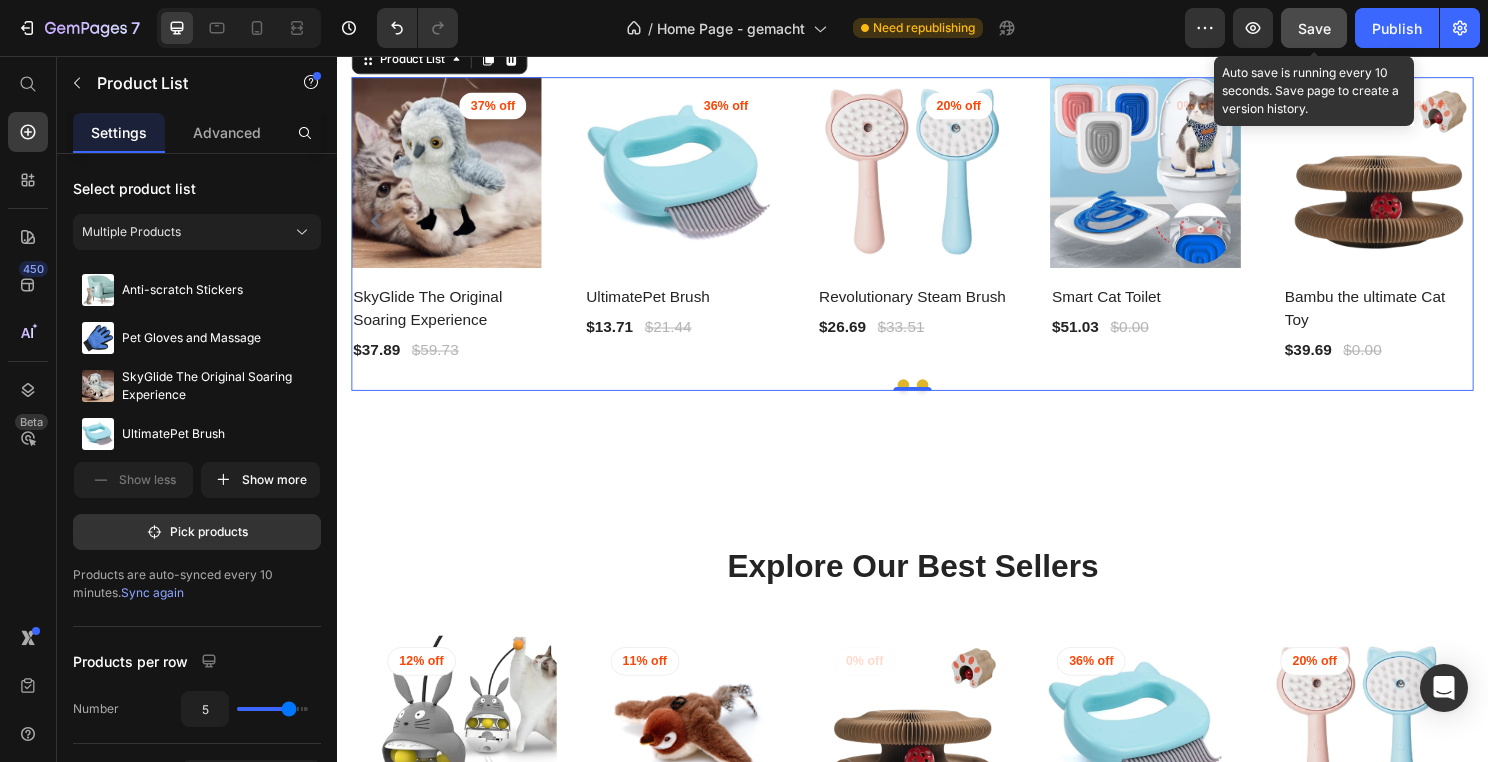click on "Save" 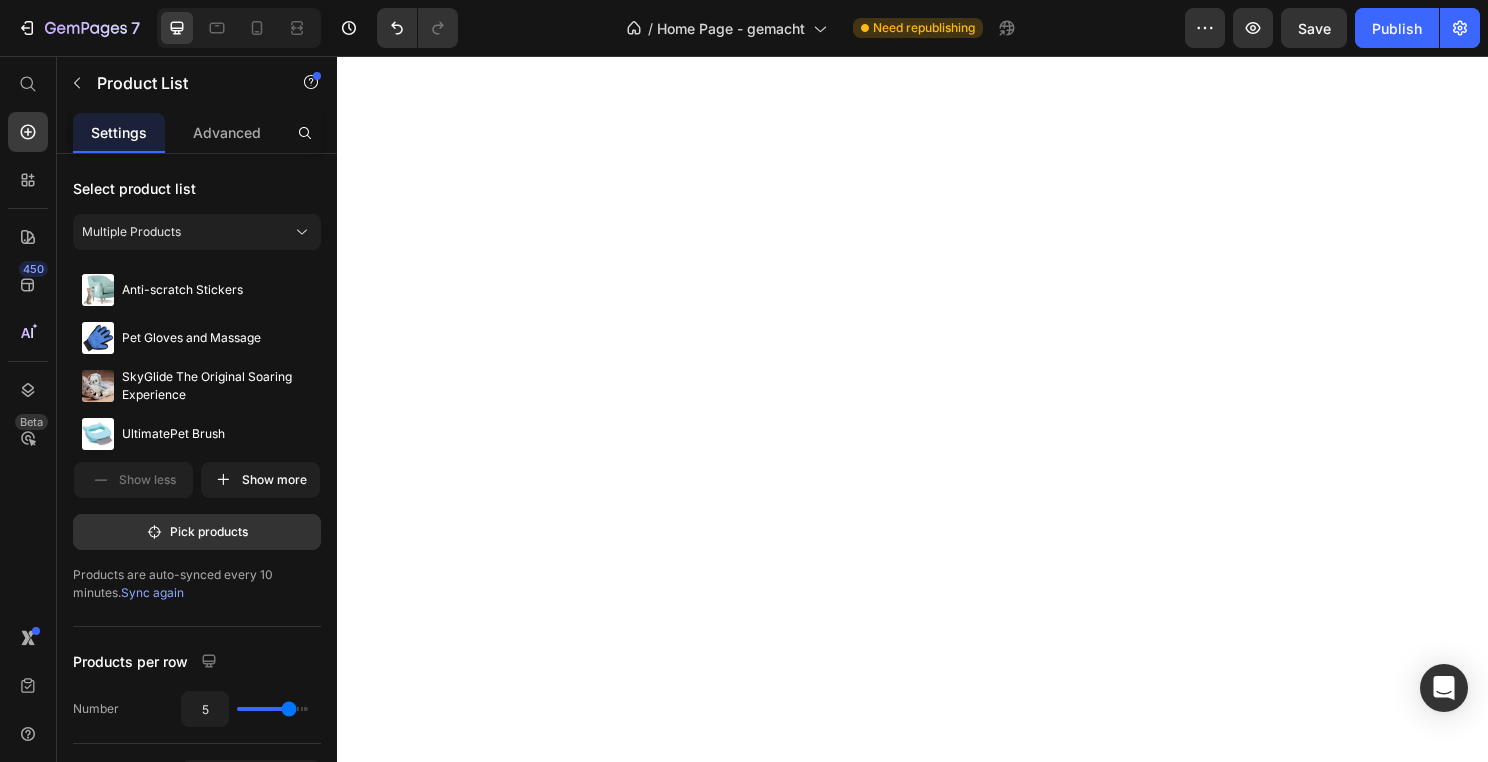 scroll, scrollTop: 0, scrollLeft: 0, axis: both 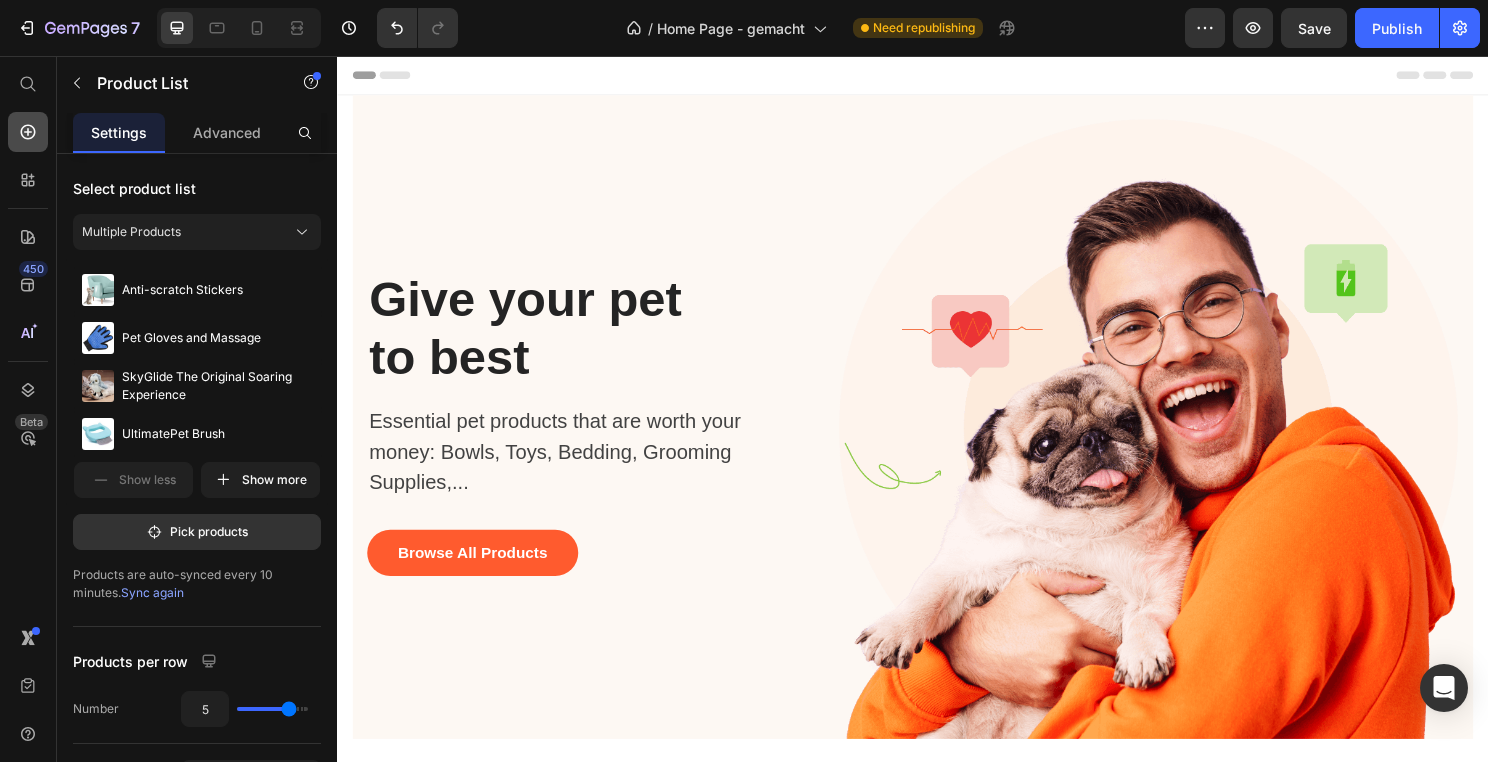 click 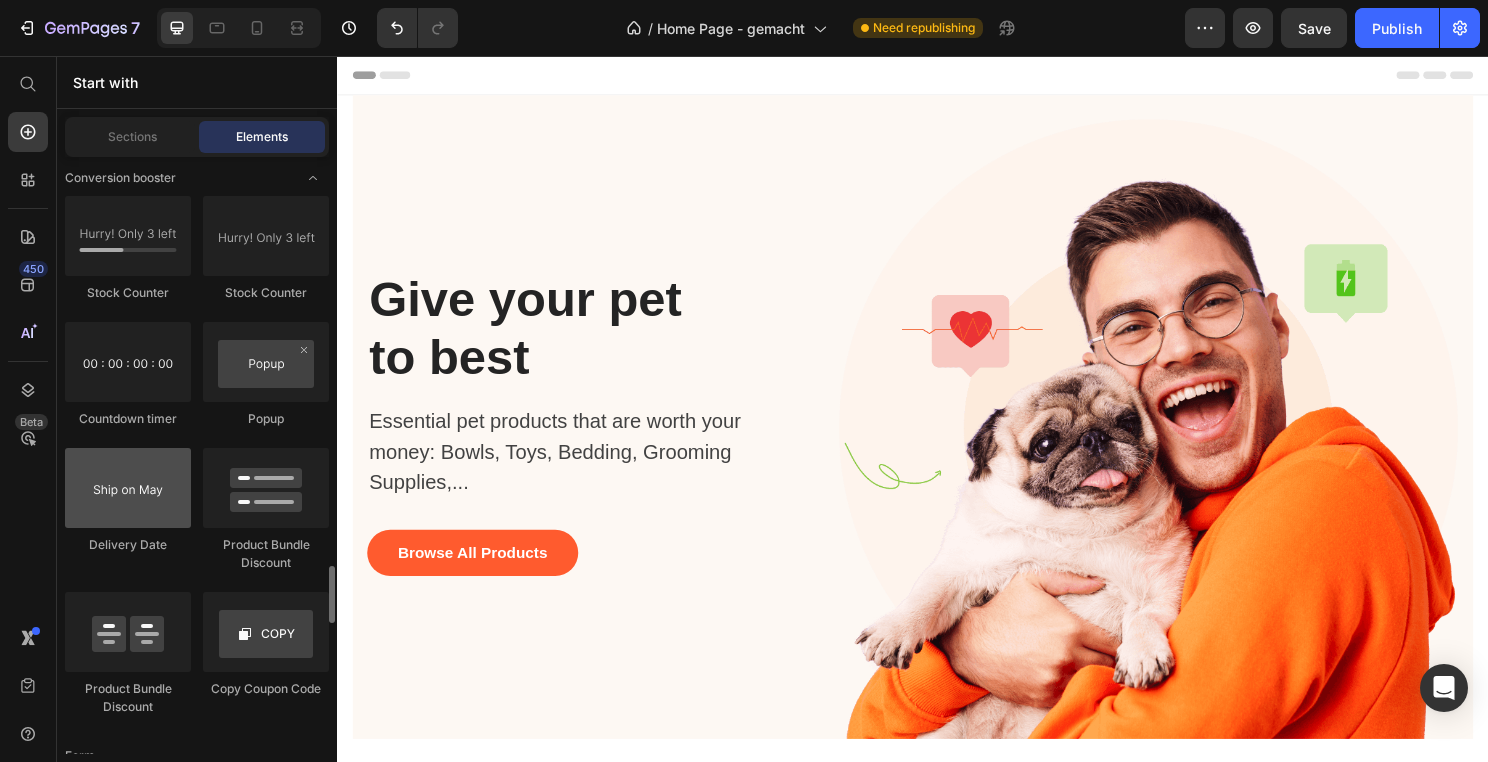 scroll, scrollTop: 4272, scrollLeft: 0, axis: vertical 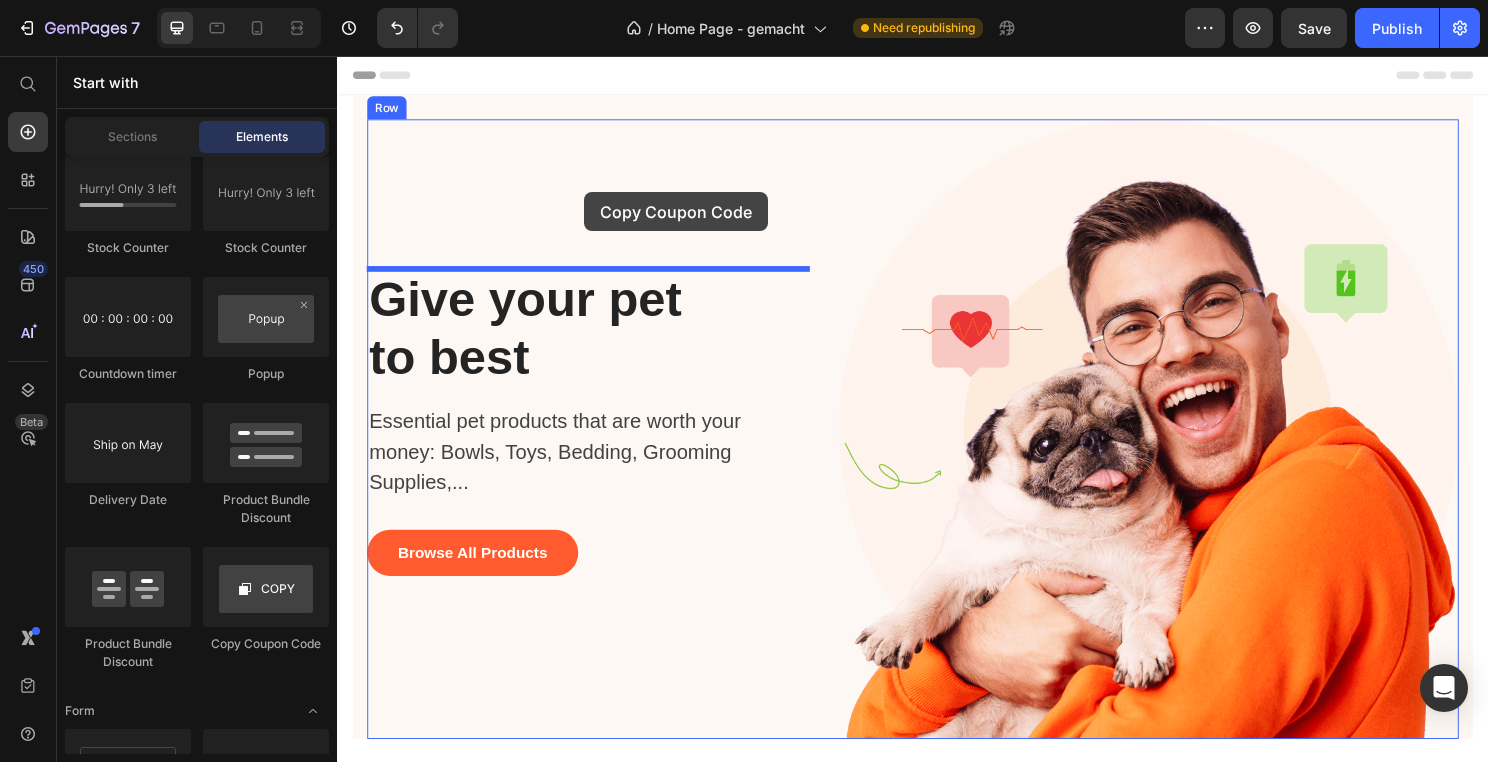 drag, startPoint x: 588, startPoint y: 659, endPoint x: 595, endPoint y: 198, distance: 461.05313 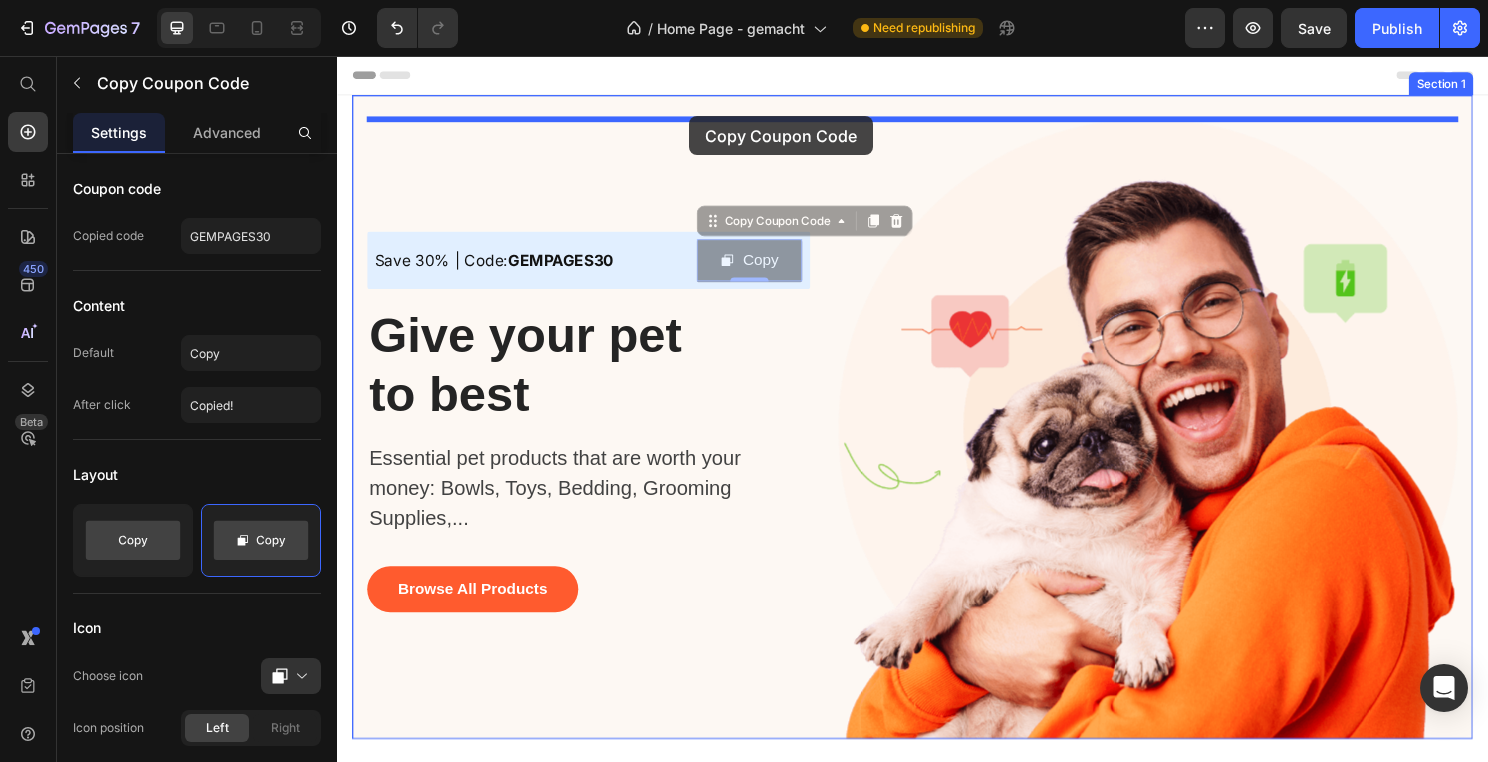 drag, startPoint x: 731, startPoint y: 233, endPoint x: 704, endPoint y: 119, distance: 117.15375 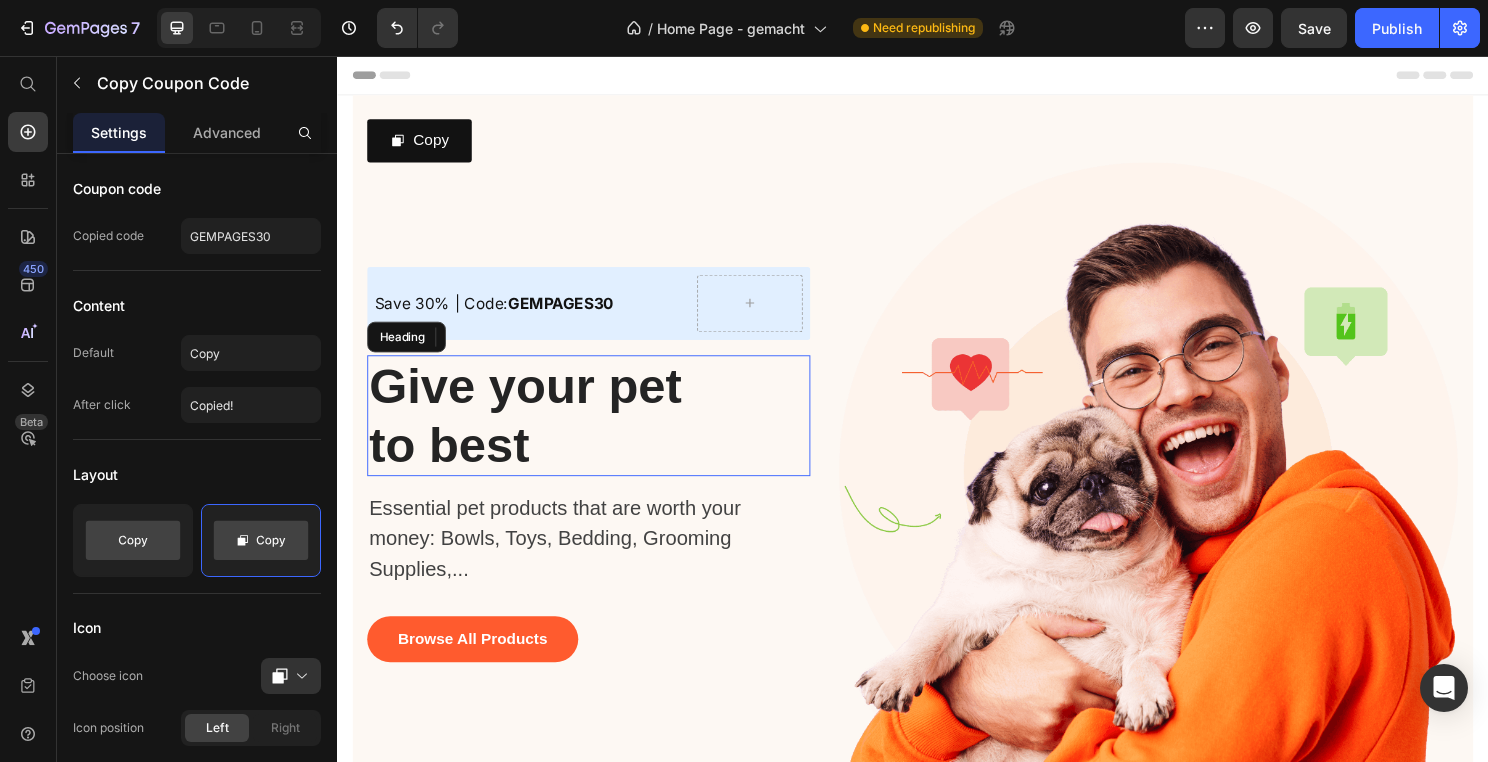 click on "Give your pet to best Heading" at bounding box center [599, 431] 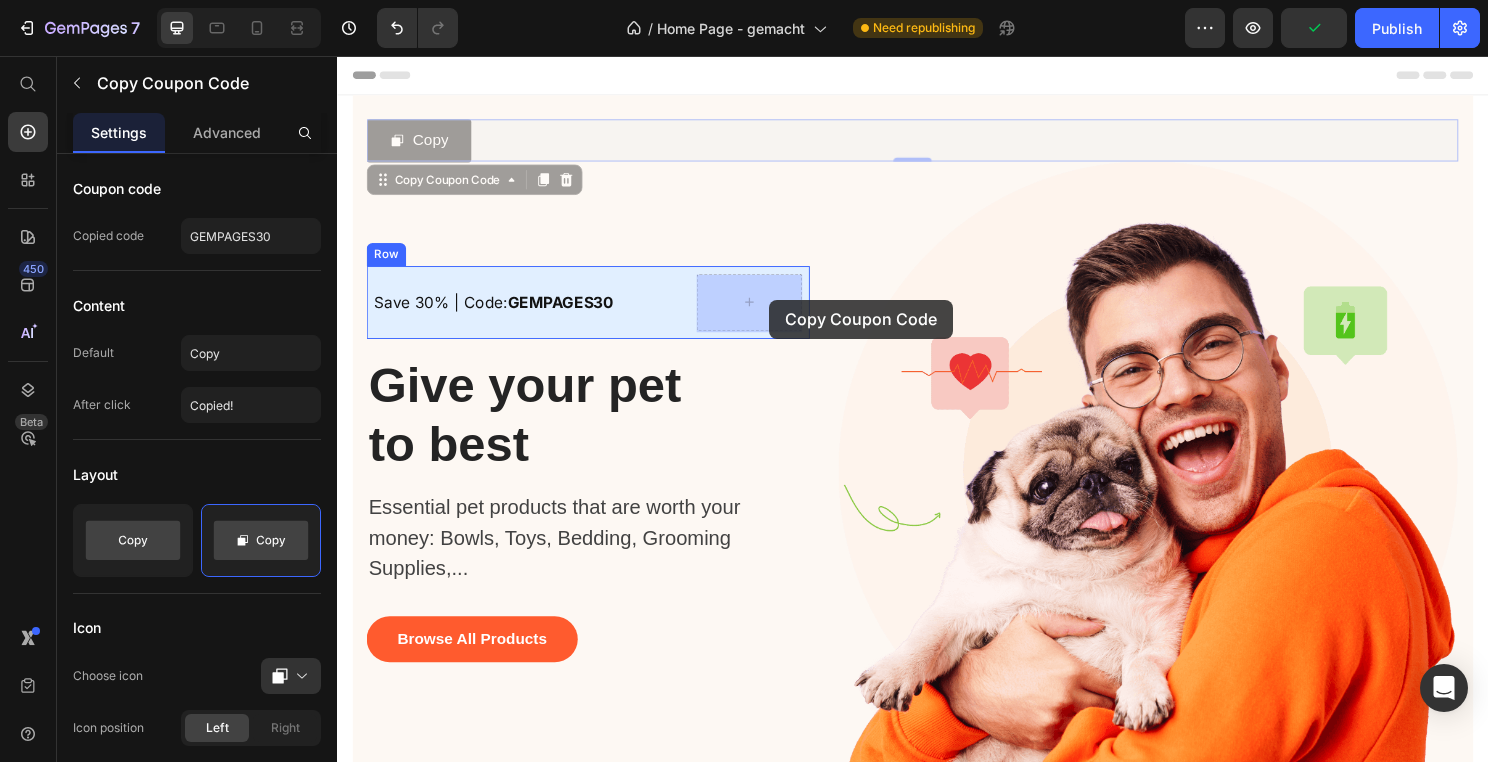 drag, startPoint x: 428, startPoint y: 134, endPoint x: 787, endPoint y: 310, distance: 399.8212 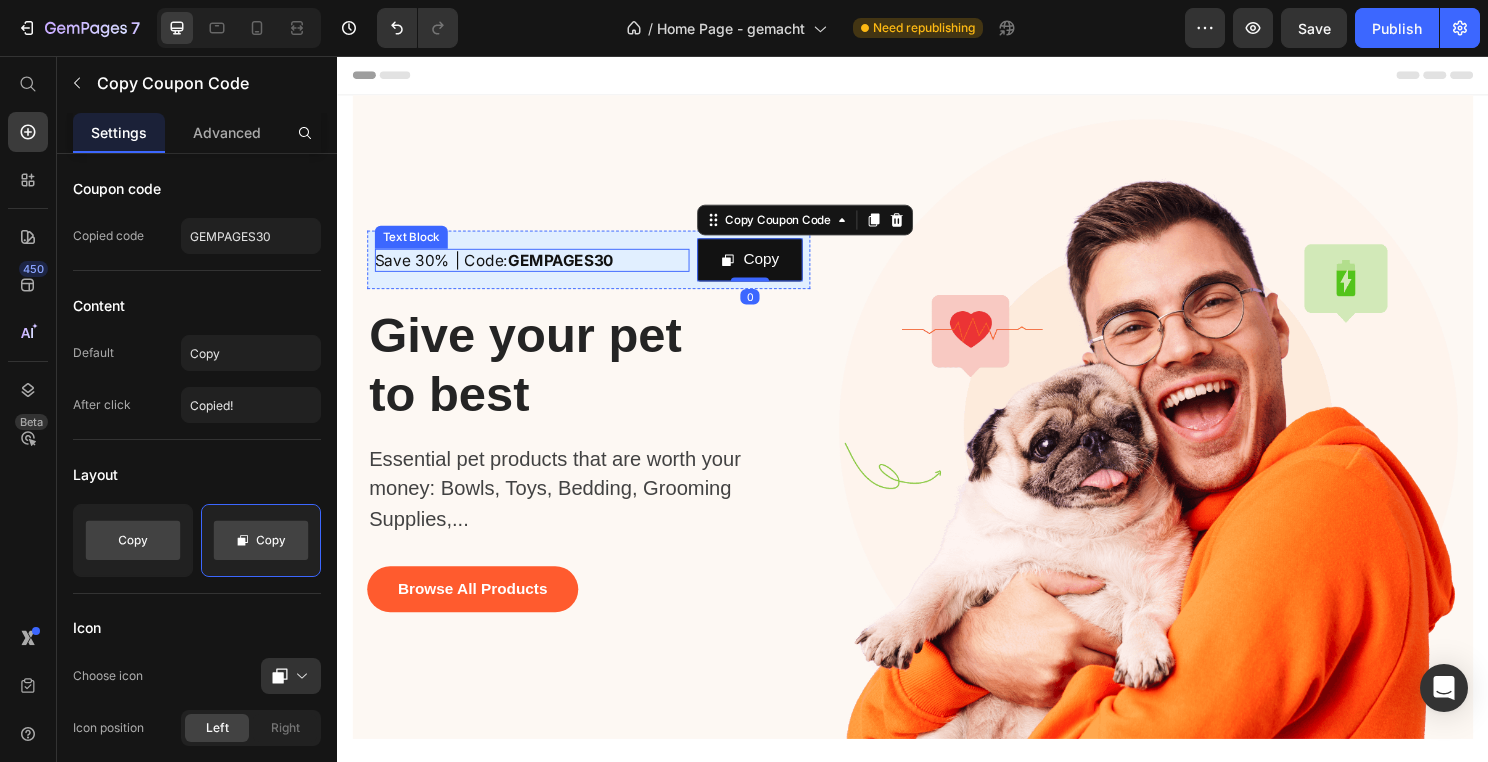 click on "Save 30% | Code:  GEMPAGES30" at bounding box center [540, 269] 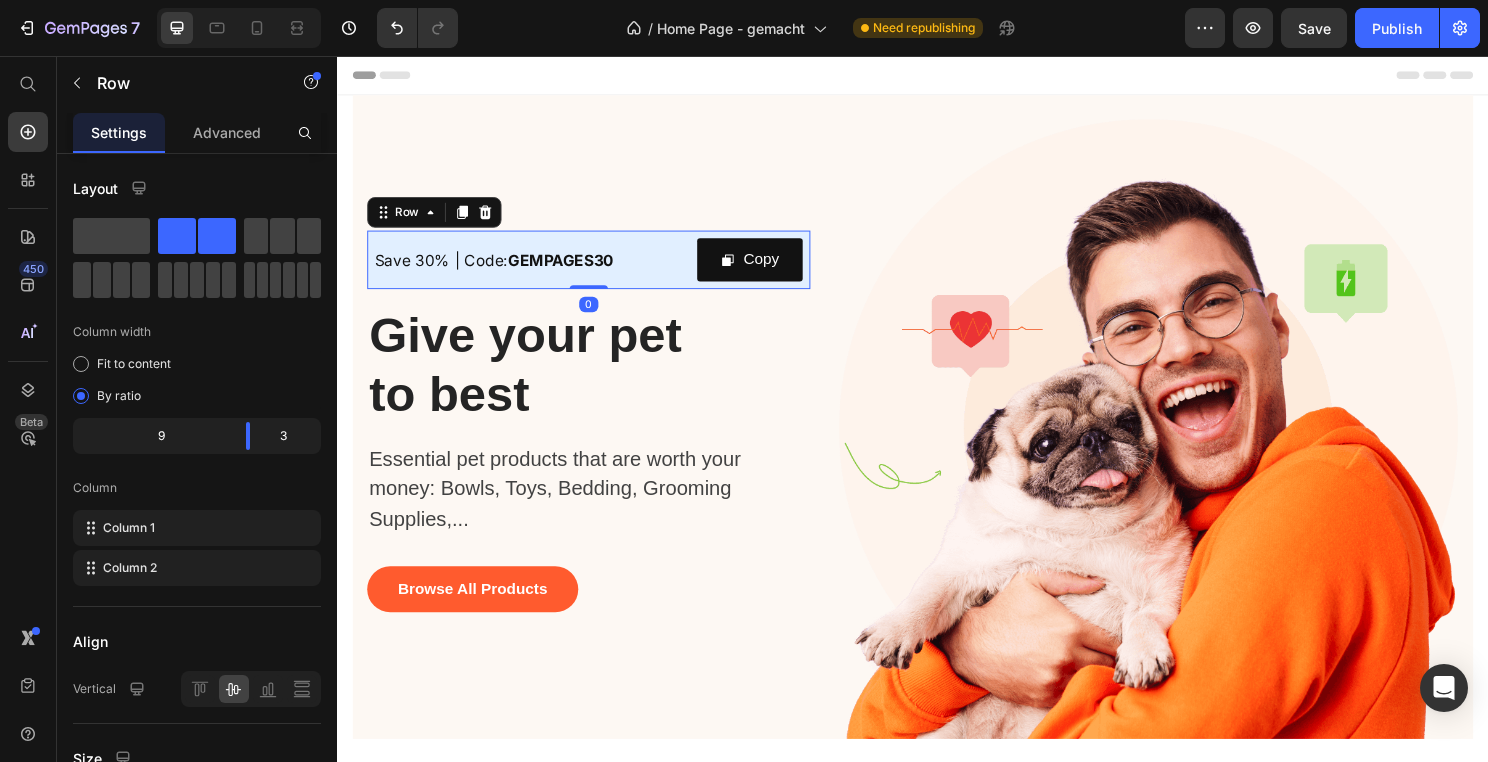 click on "Save 30% | Code:  GEMPAGES30 Text Block" at bounding box center (540, 268) 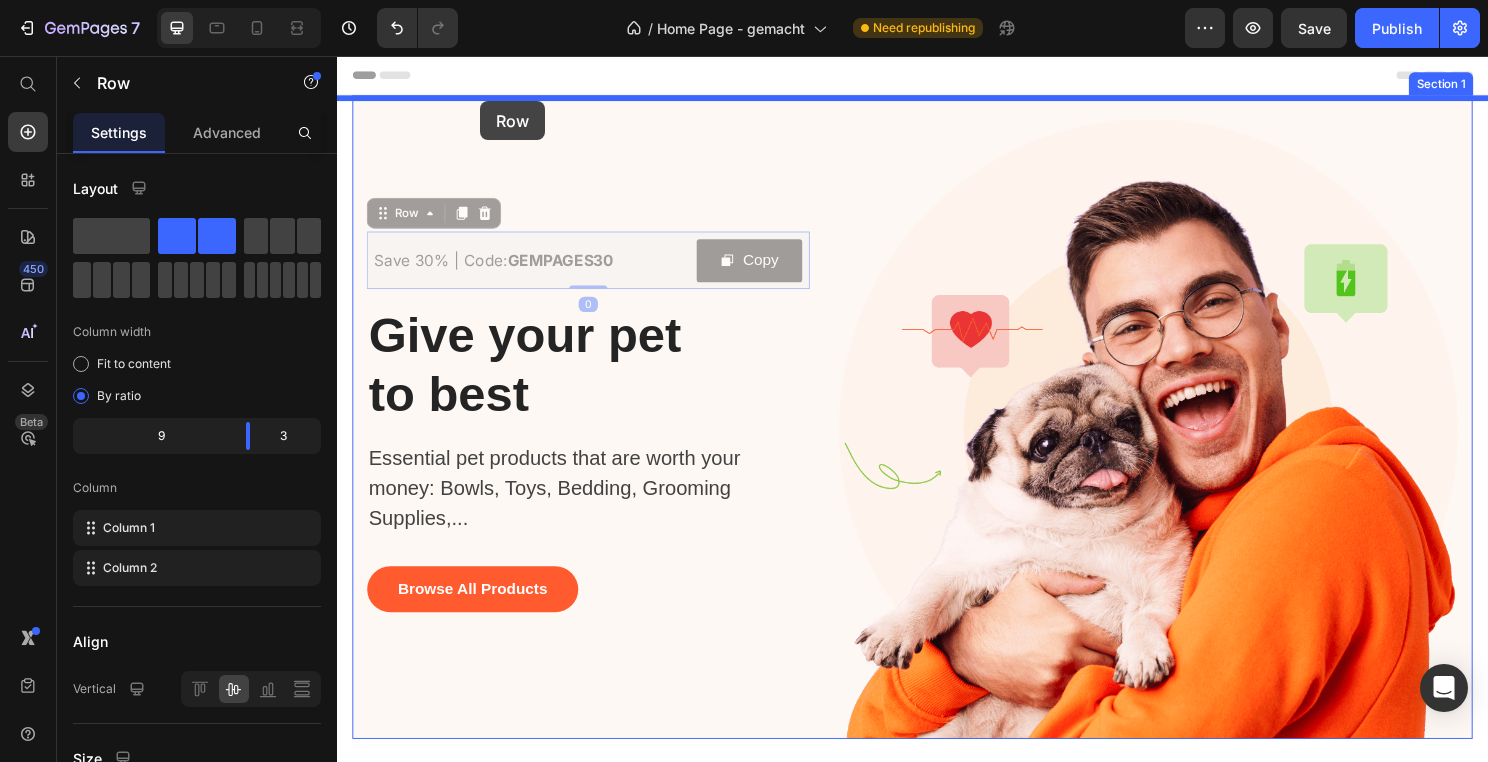 drag, startPoint x: 377, startPoint y: 217, endPoint x: 486, endPoint y: 103, distance: 157.72444 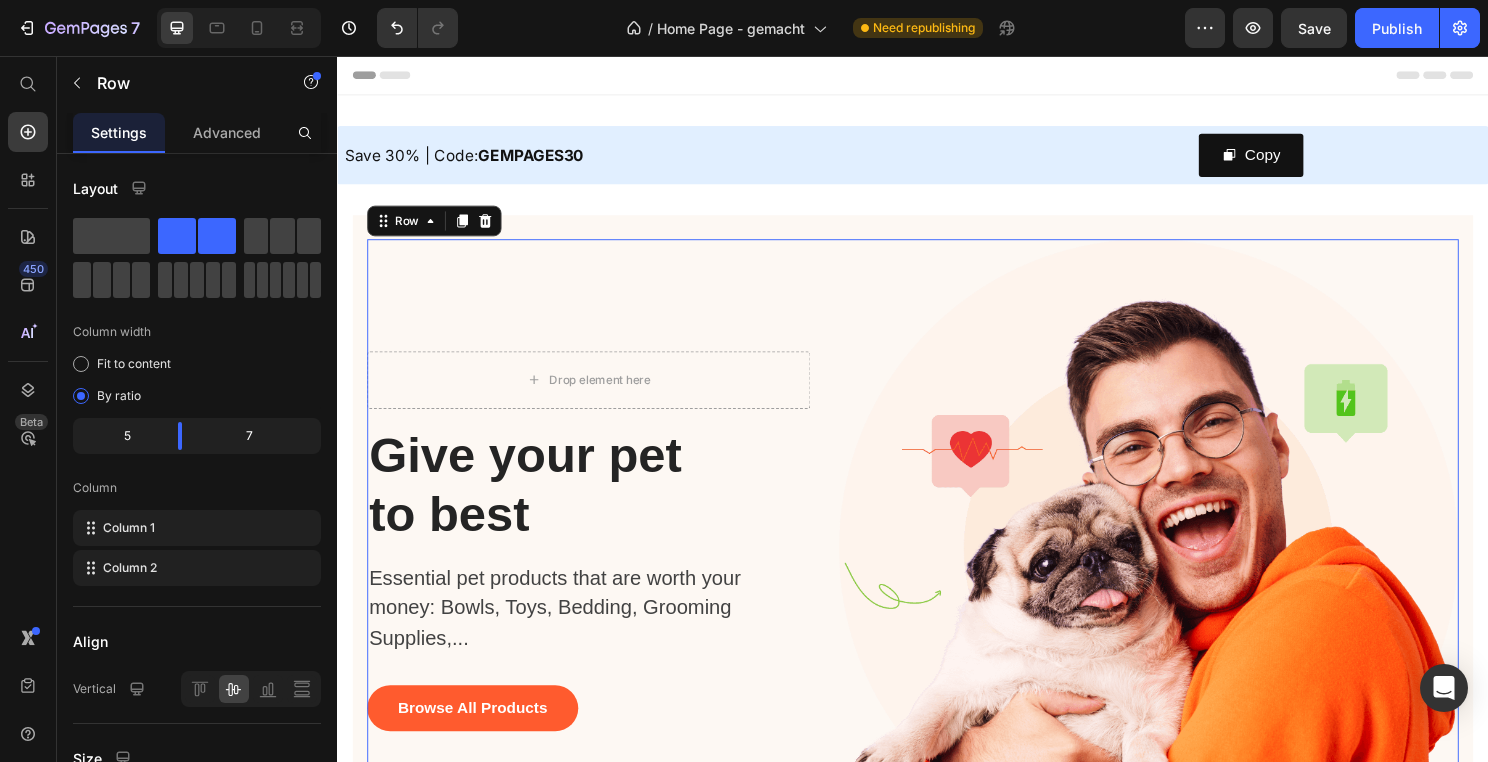 click on "Drop element here Row Give your pet to best Heading Essential pet products that are worth your money: Bowls, Toys, Bedding, Grooming Supplies,... Text block Browse All Products Button" at bounding box center (599, 570) 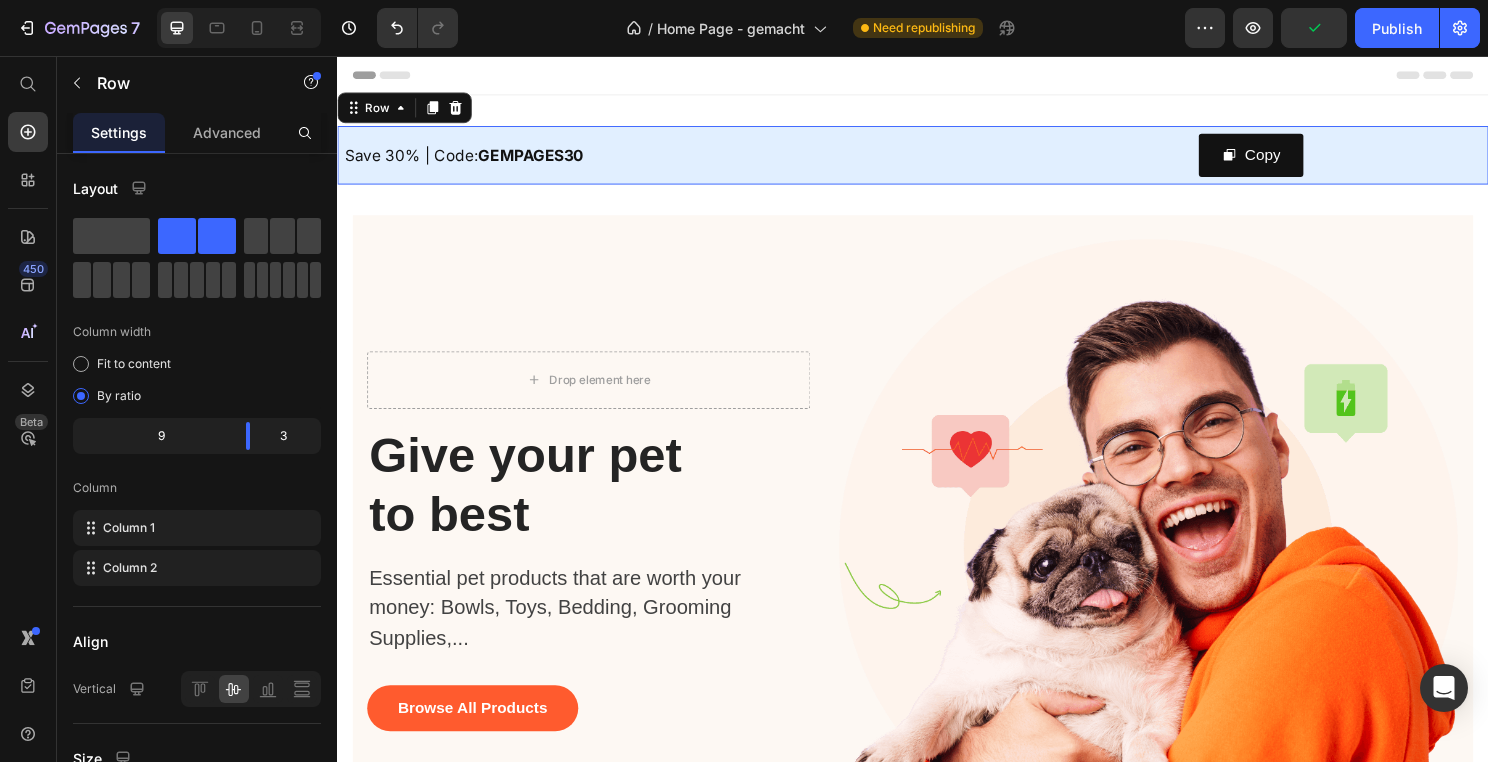 click on "Save 30% | Code:  GEMPAGES30 Text Block" at bounding box center (786, 159) 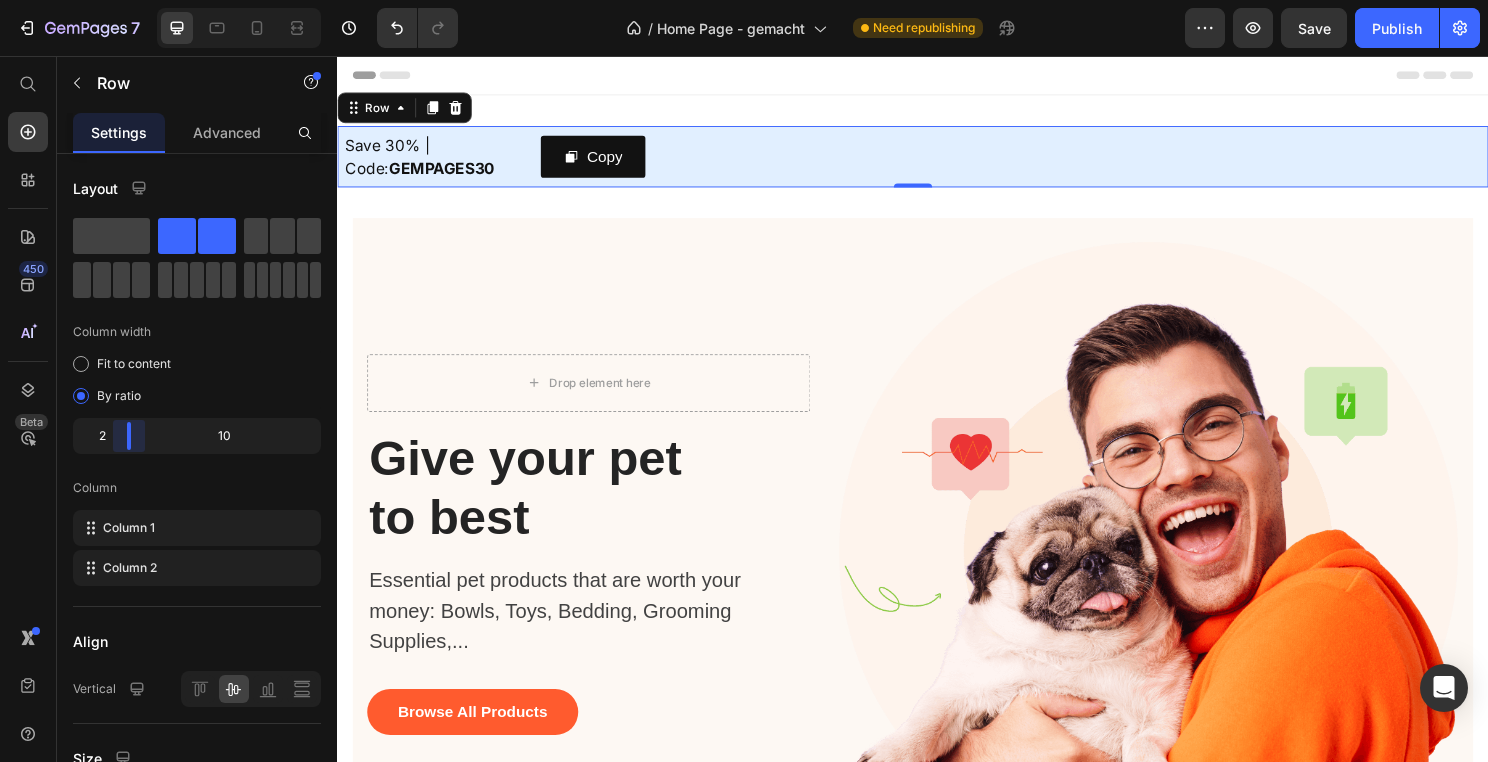 drag, startPoint x: 248, startPoint y: 446, endPoint x: 121, endPoint y: 446, distance: 127 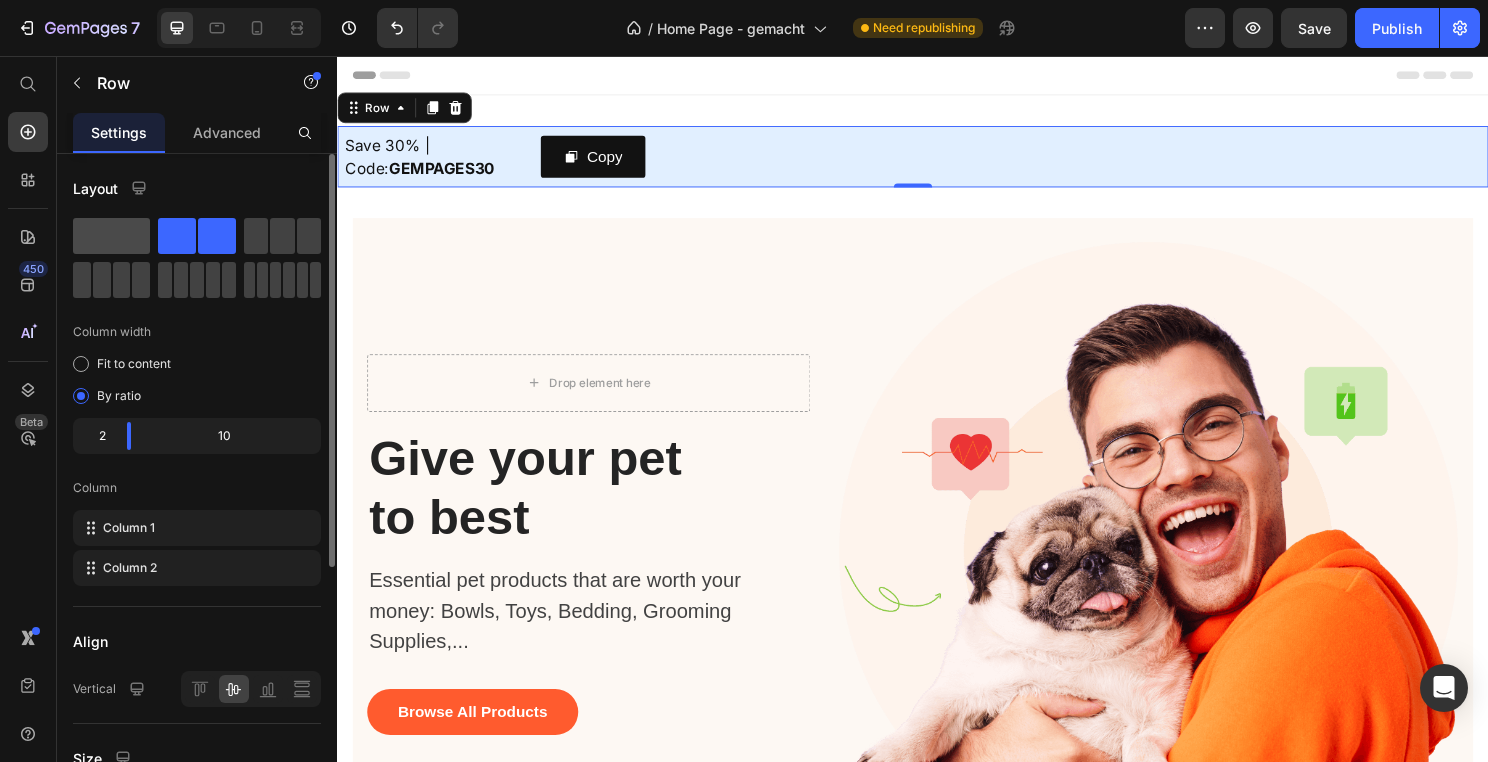 click 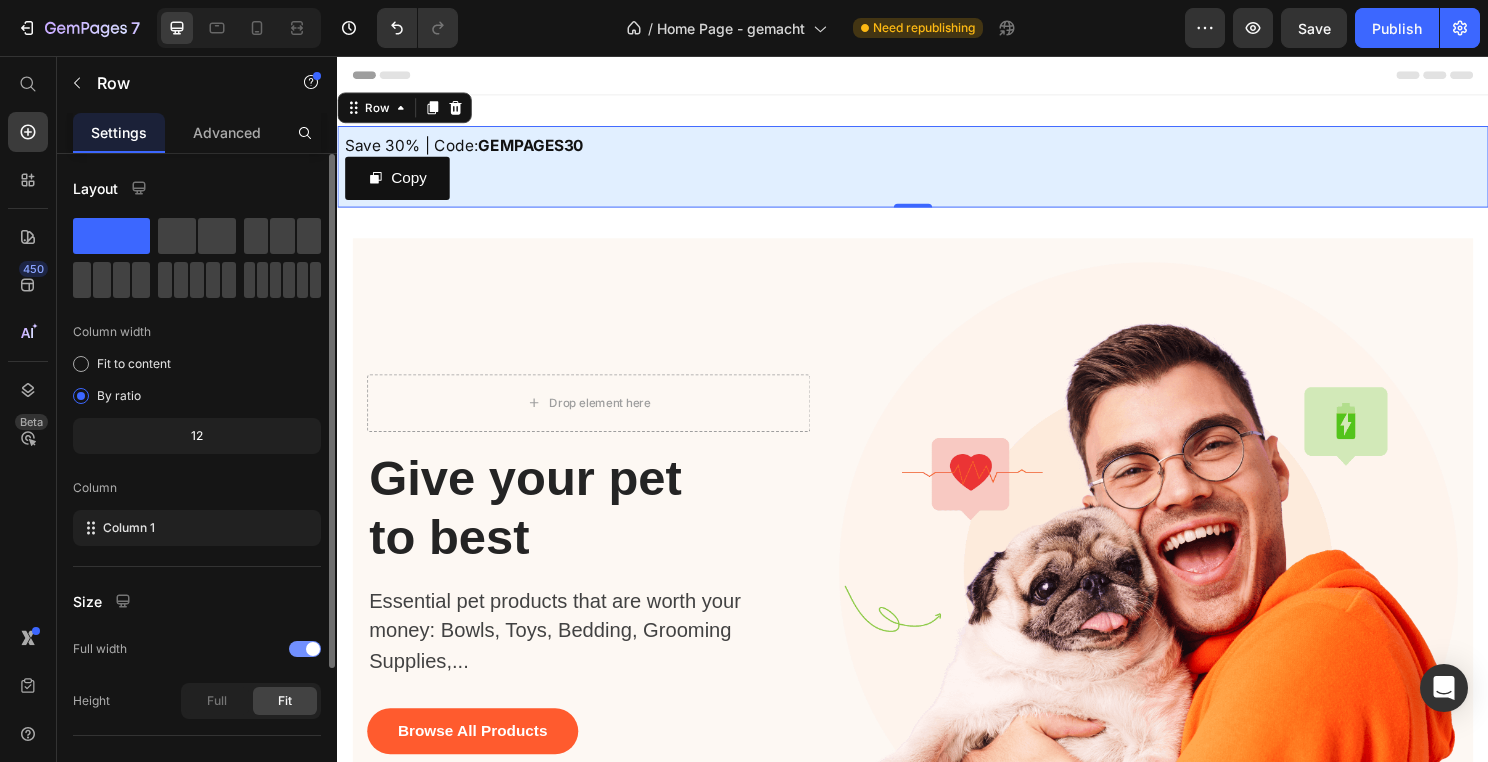 click at bounding box center [313, 649] 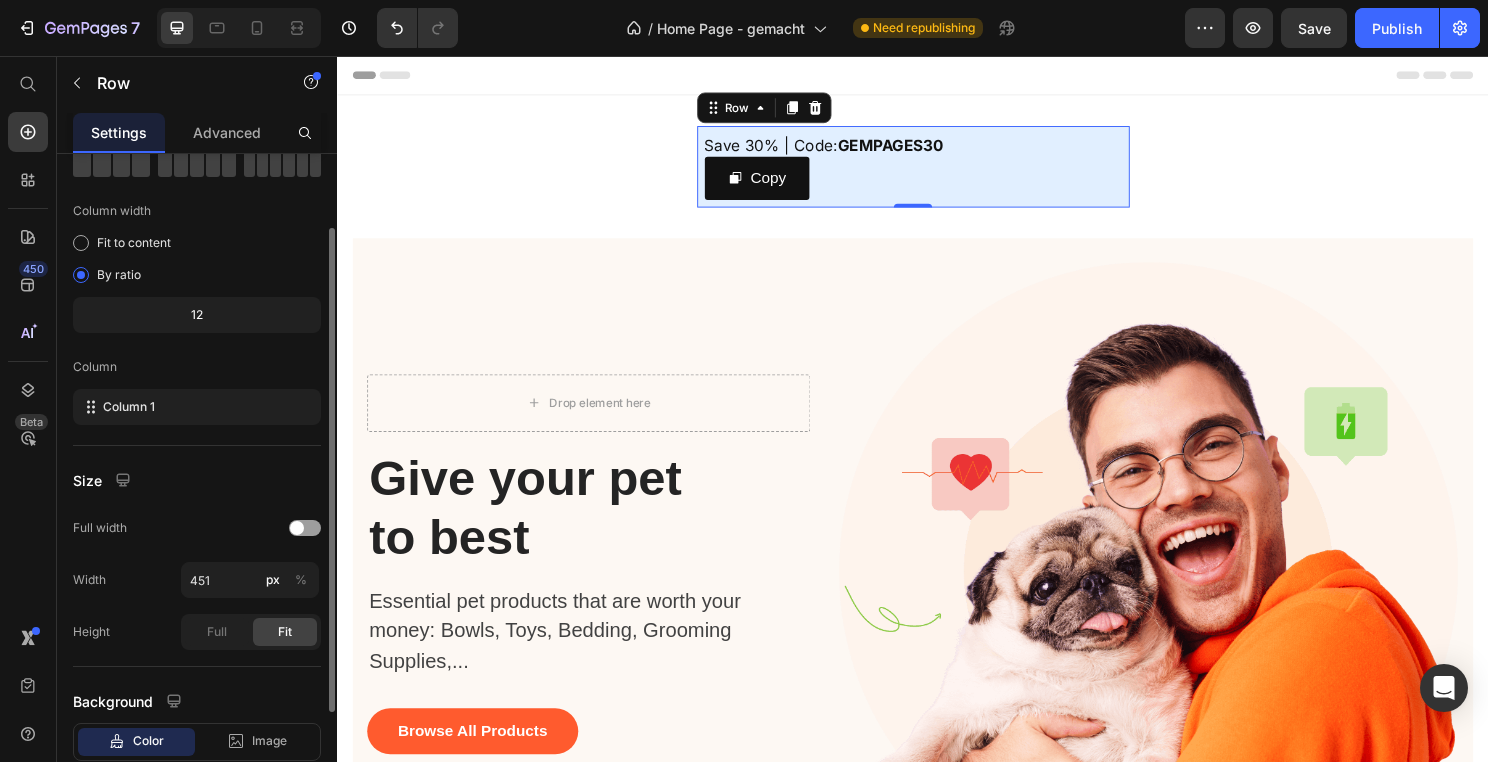 scroll, scrollTop: 130, scrollLeft: 0, axis: vertical 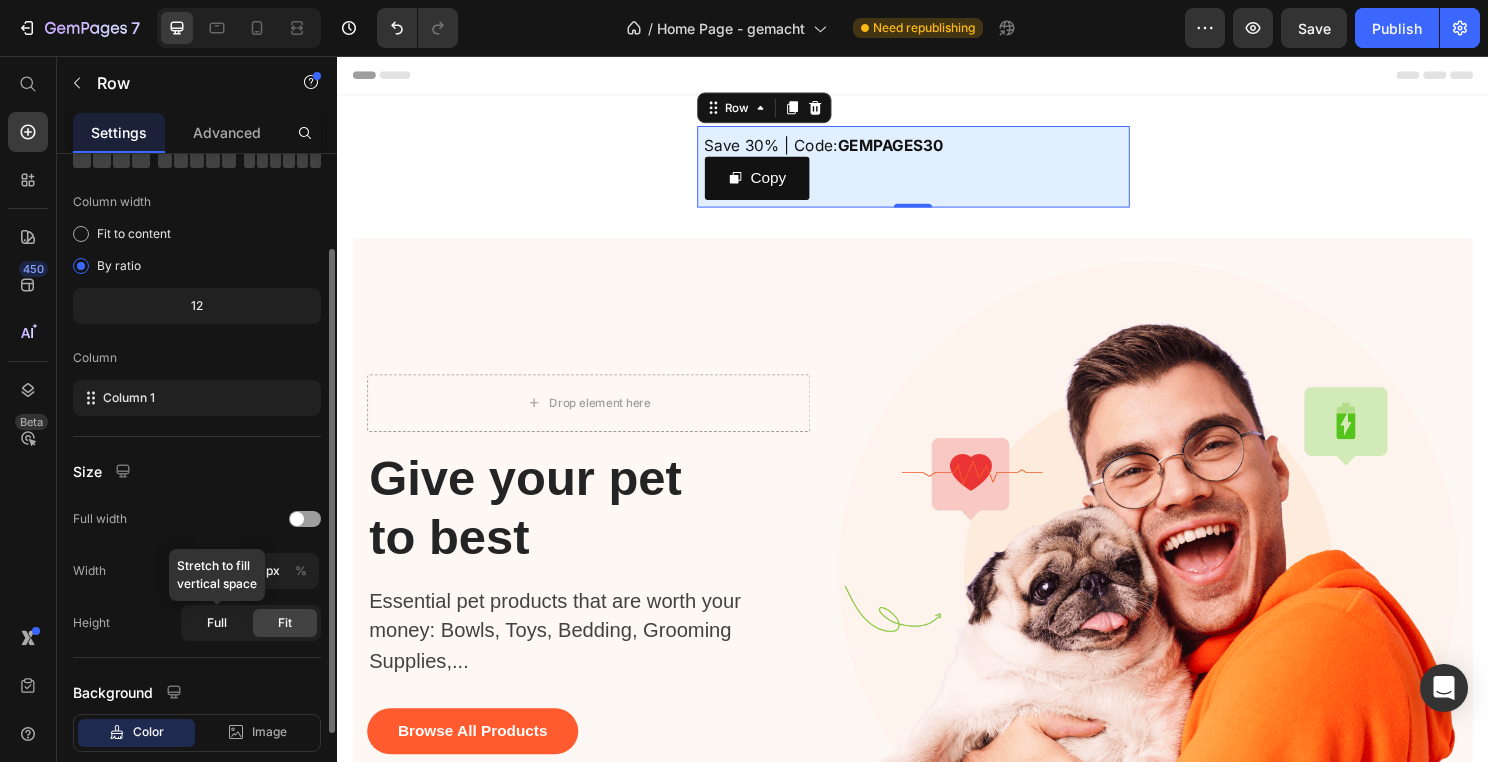 click on "Full" 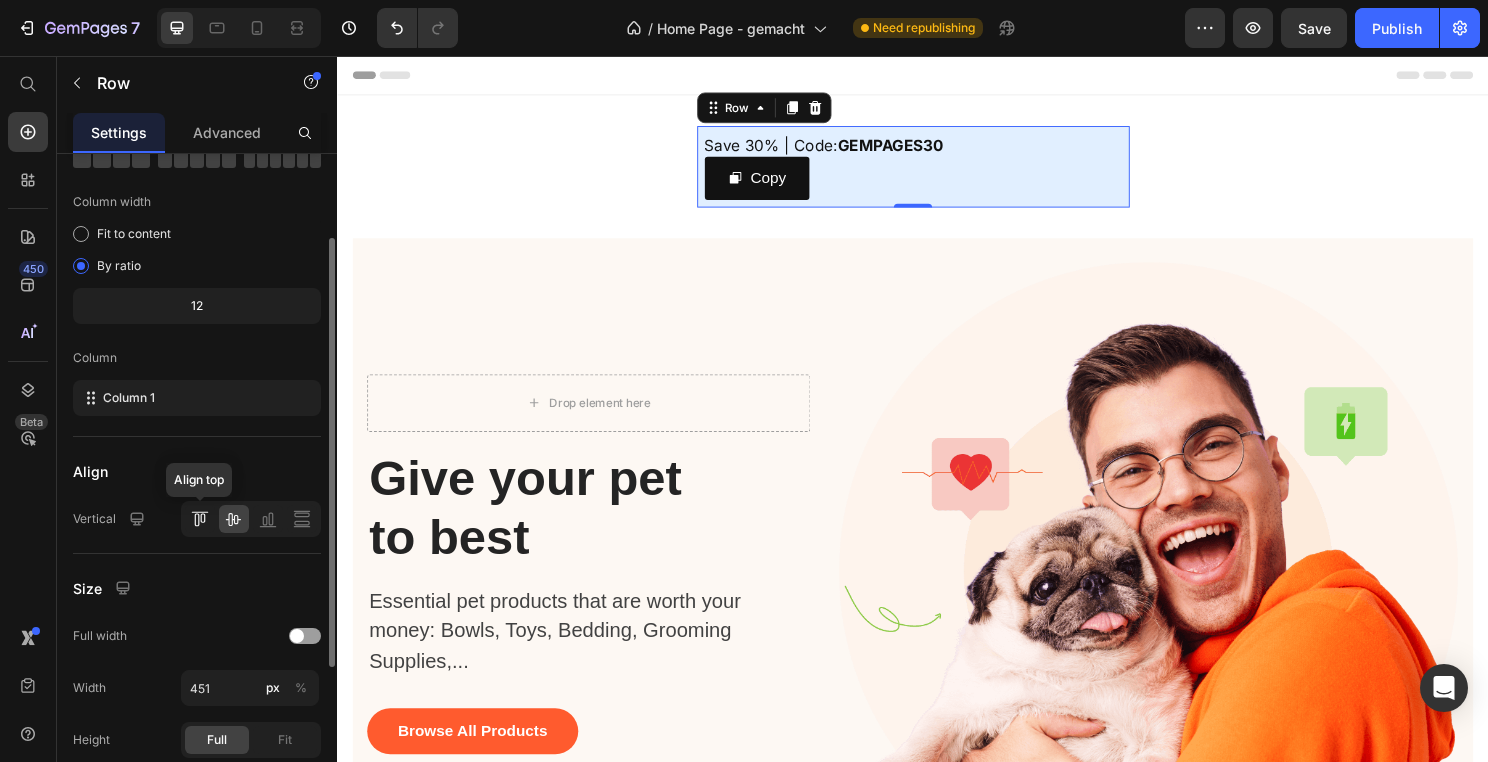 click 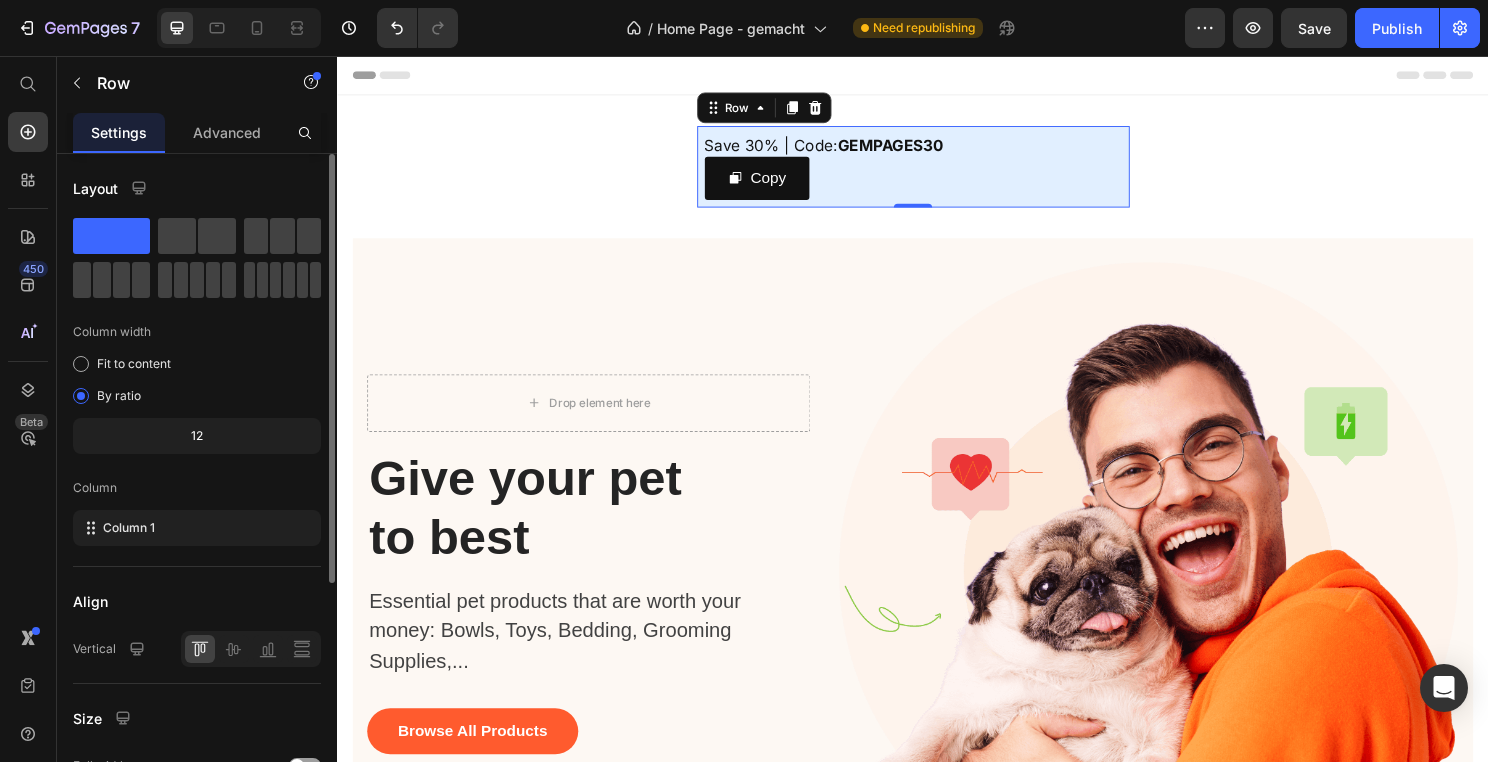scroll, scrollTop: 3, scrollLeft: 0, axis: vertical 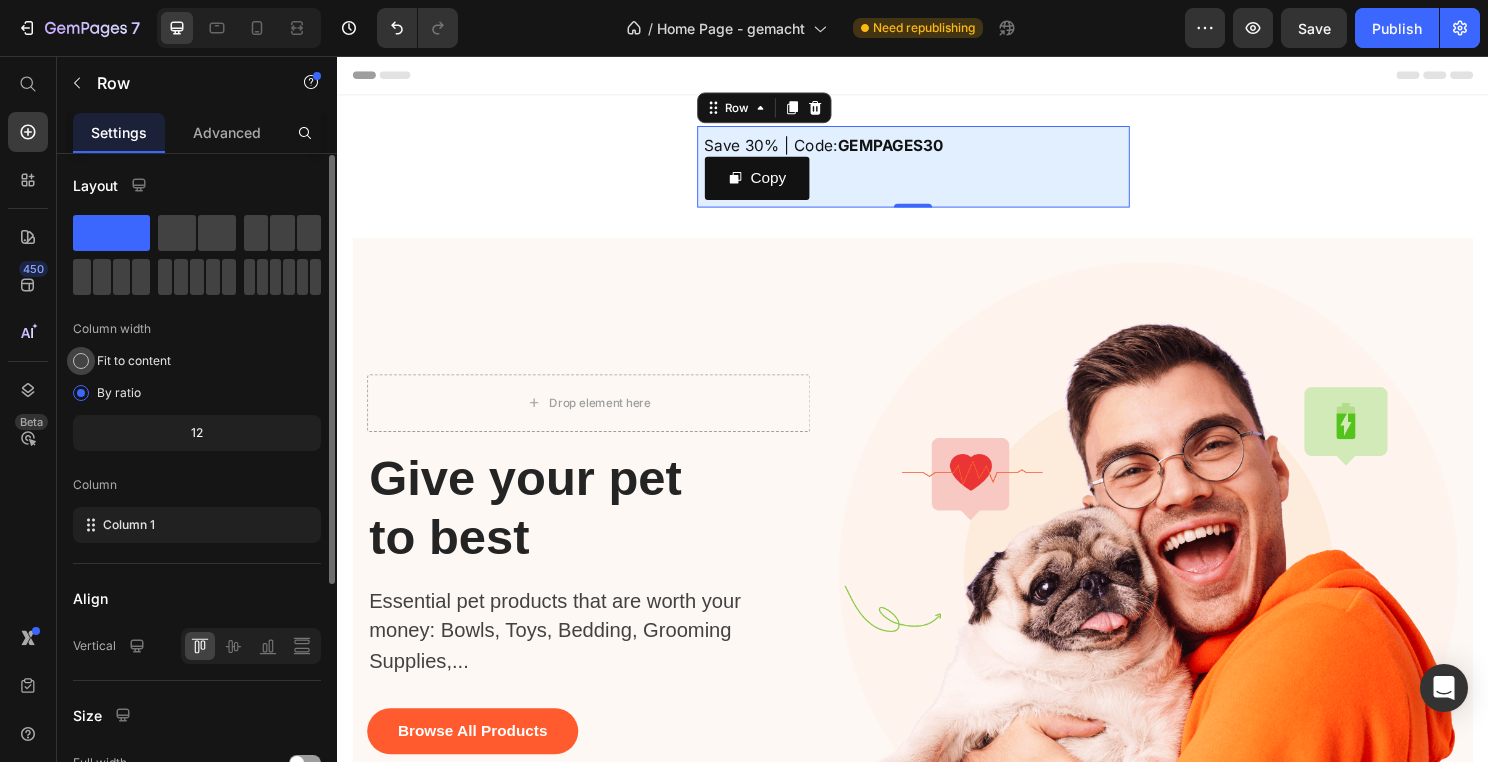 click on "Fit to content" at bounding box center [134, 361] 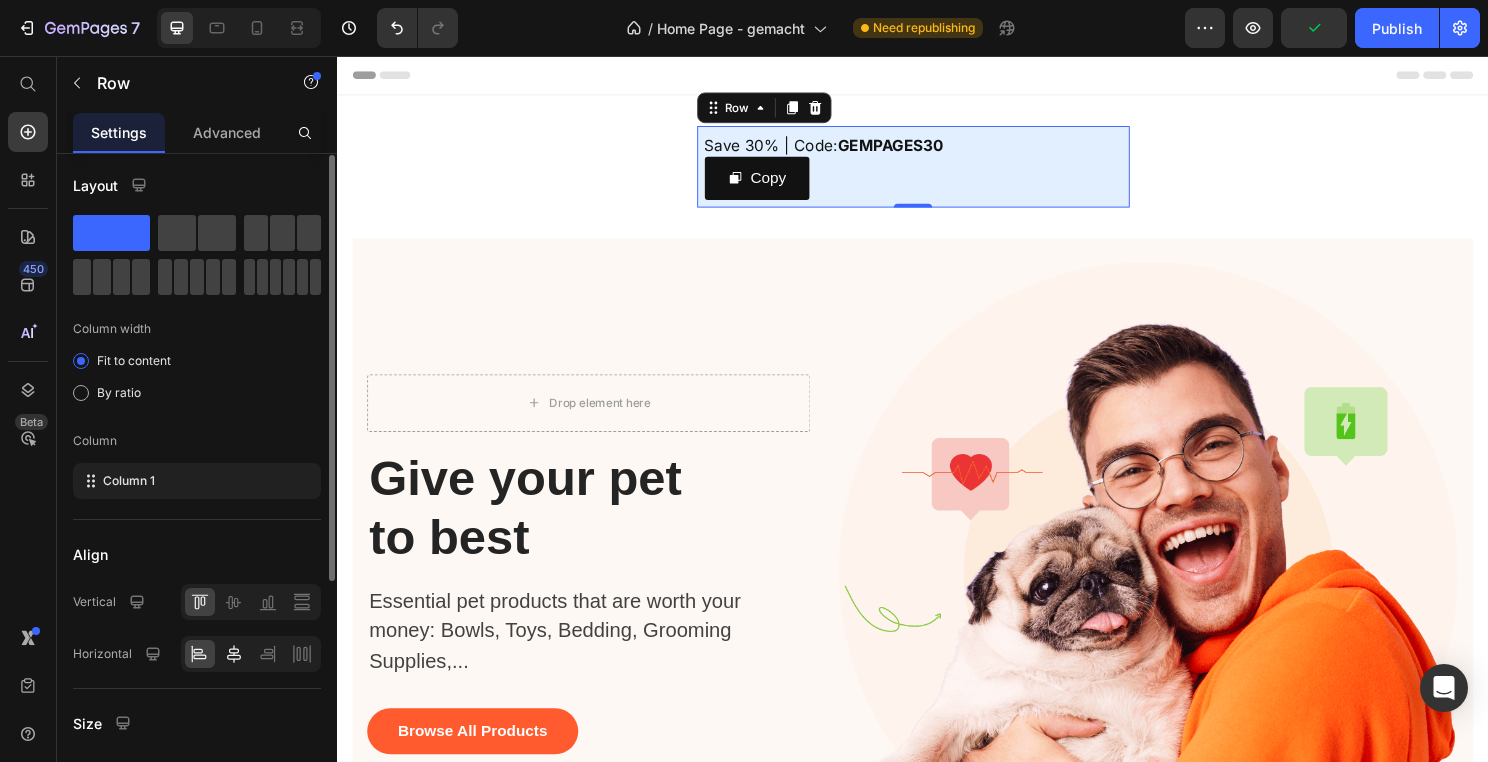 click 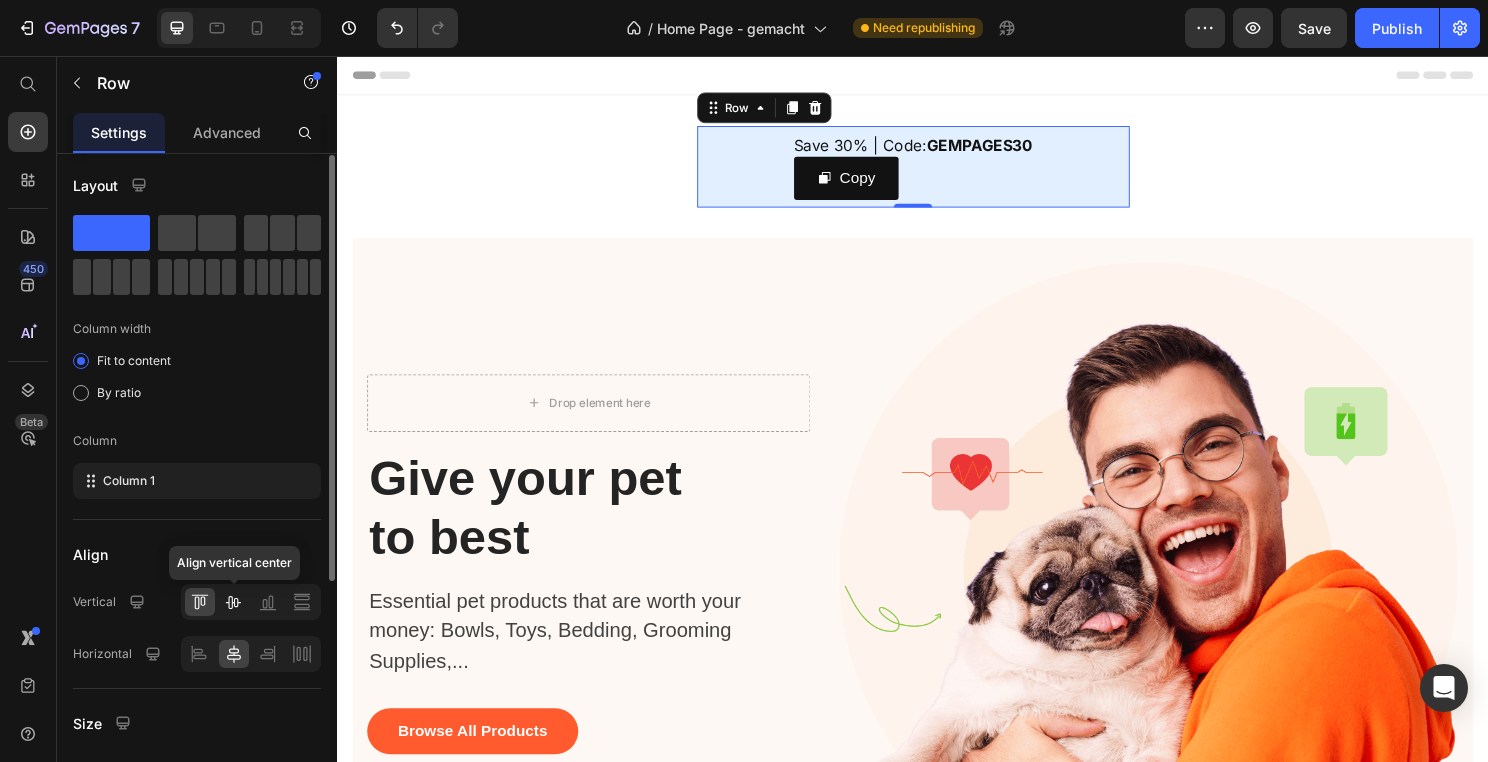 click 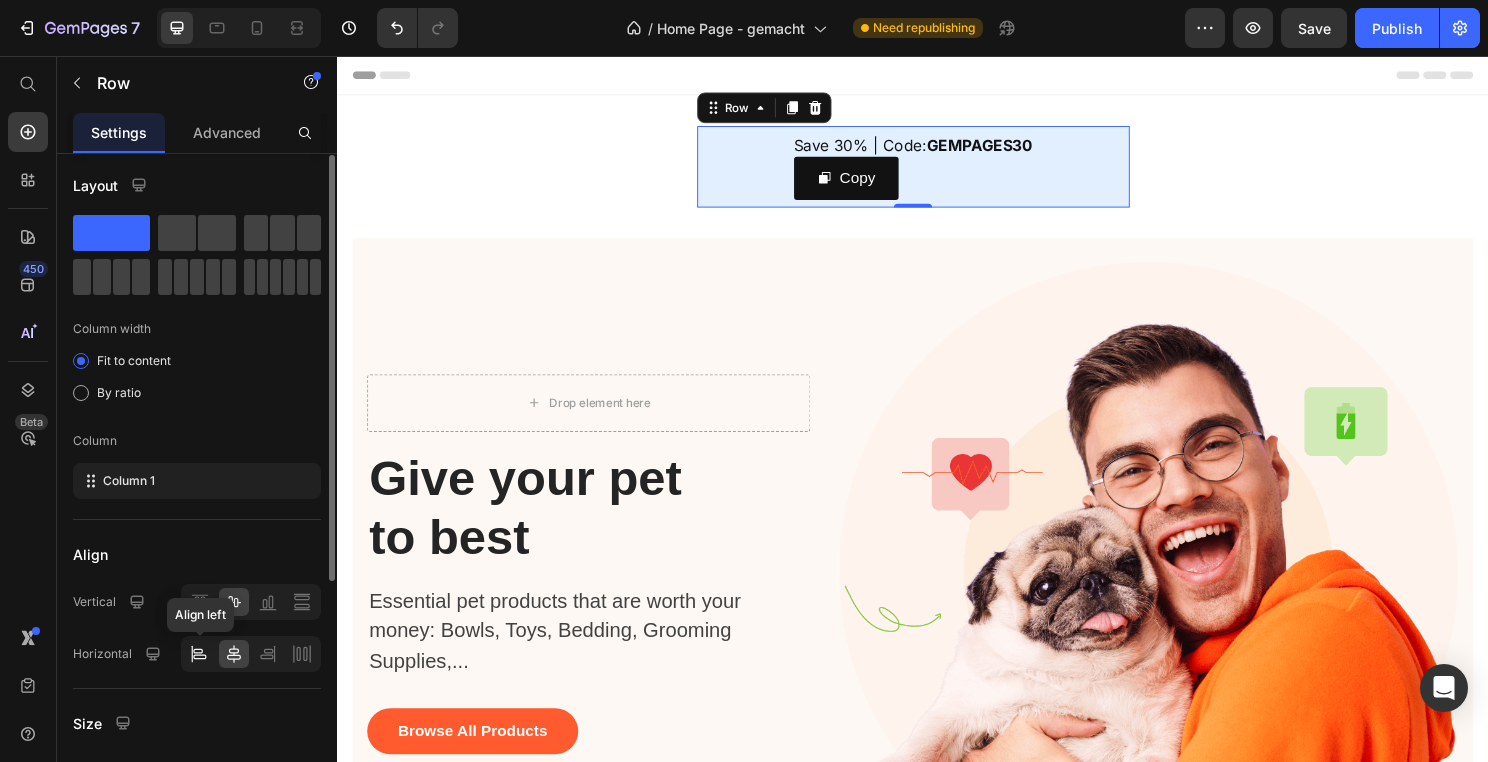 click 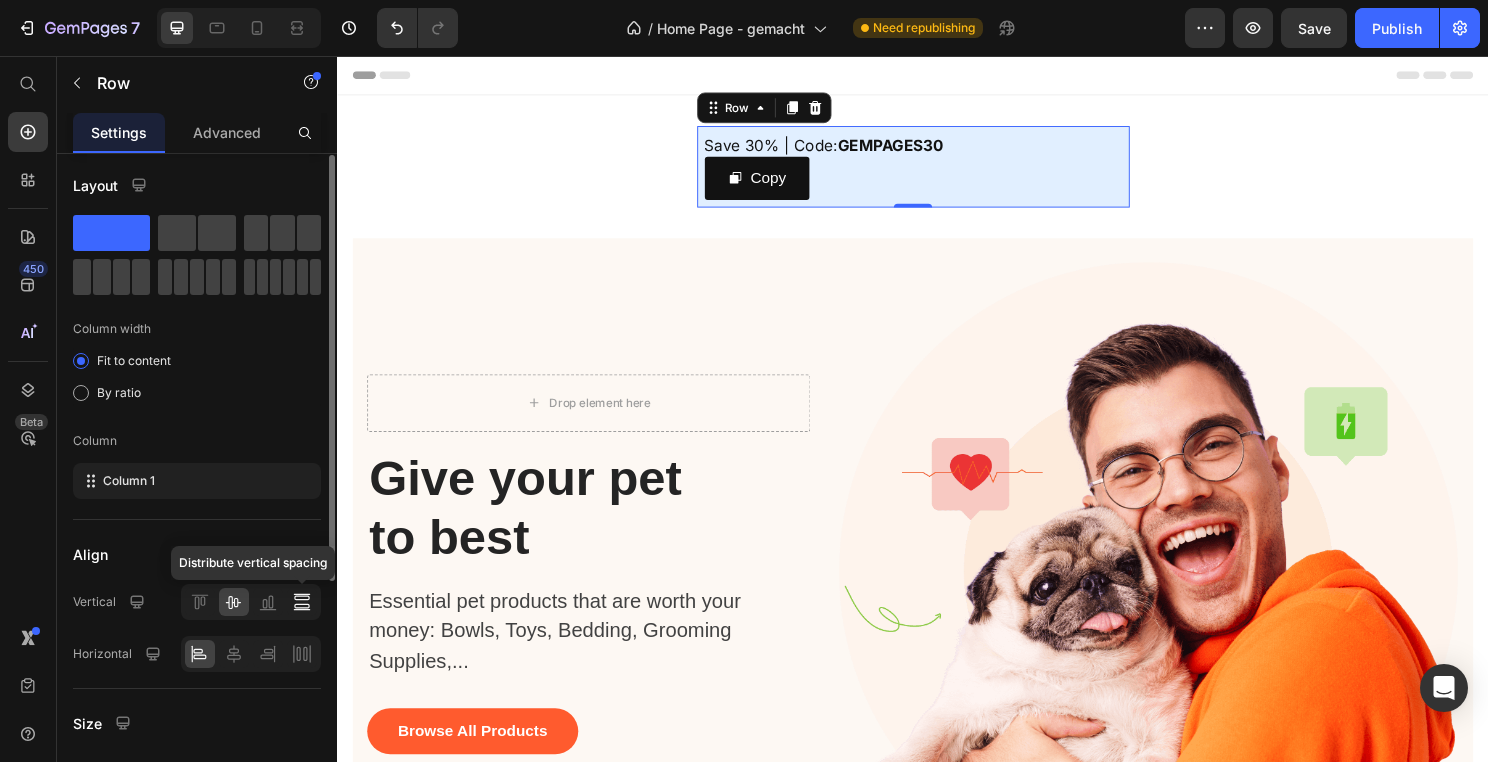 click 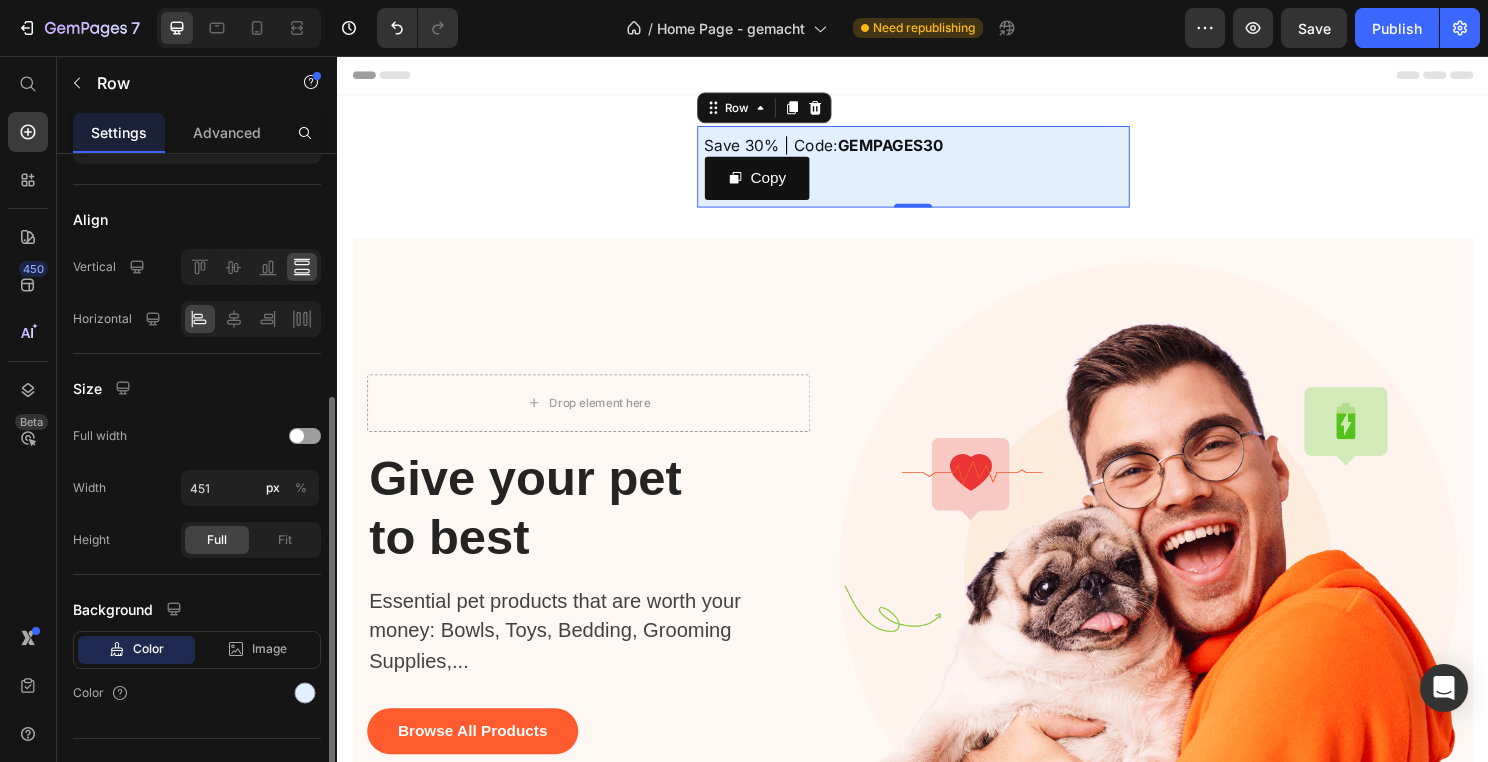 scroll, scrollTop: 356, scrollLeft: 0, axis: vertical 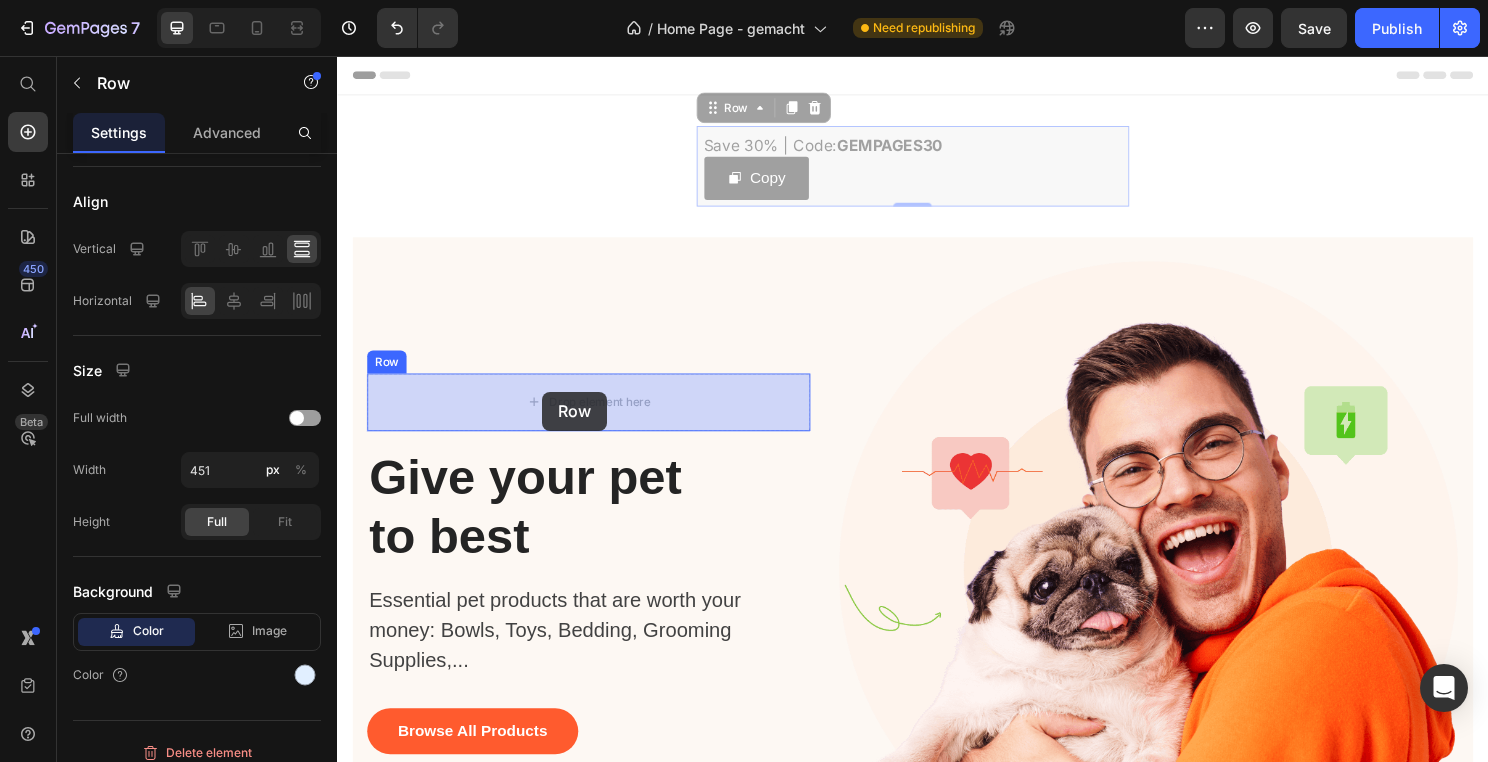 drag, startPoint x: 727, startPoint y: 113, endPoint x: 551, endPoint y: 406, distance: 341.79672 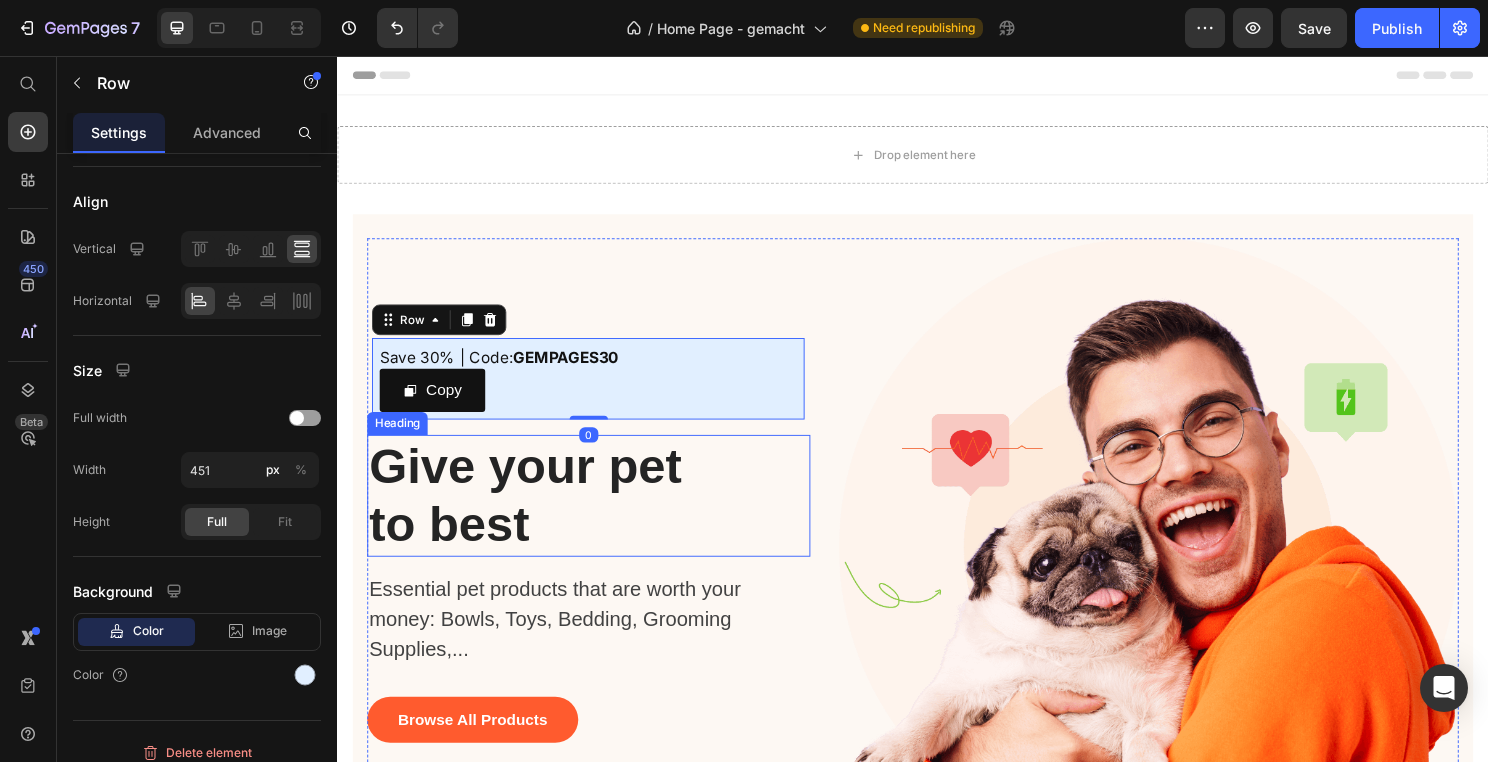 click on "Give your pet to best Heading" at bounding box center [599, 514] 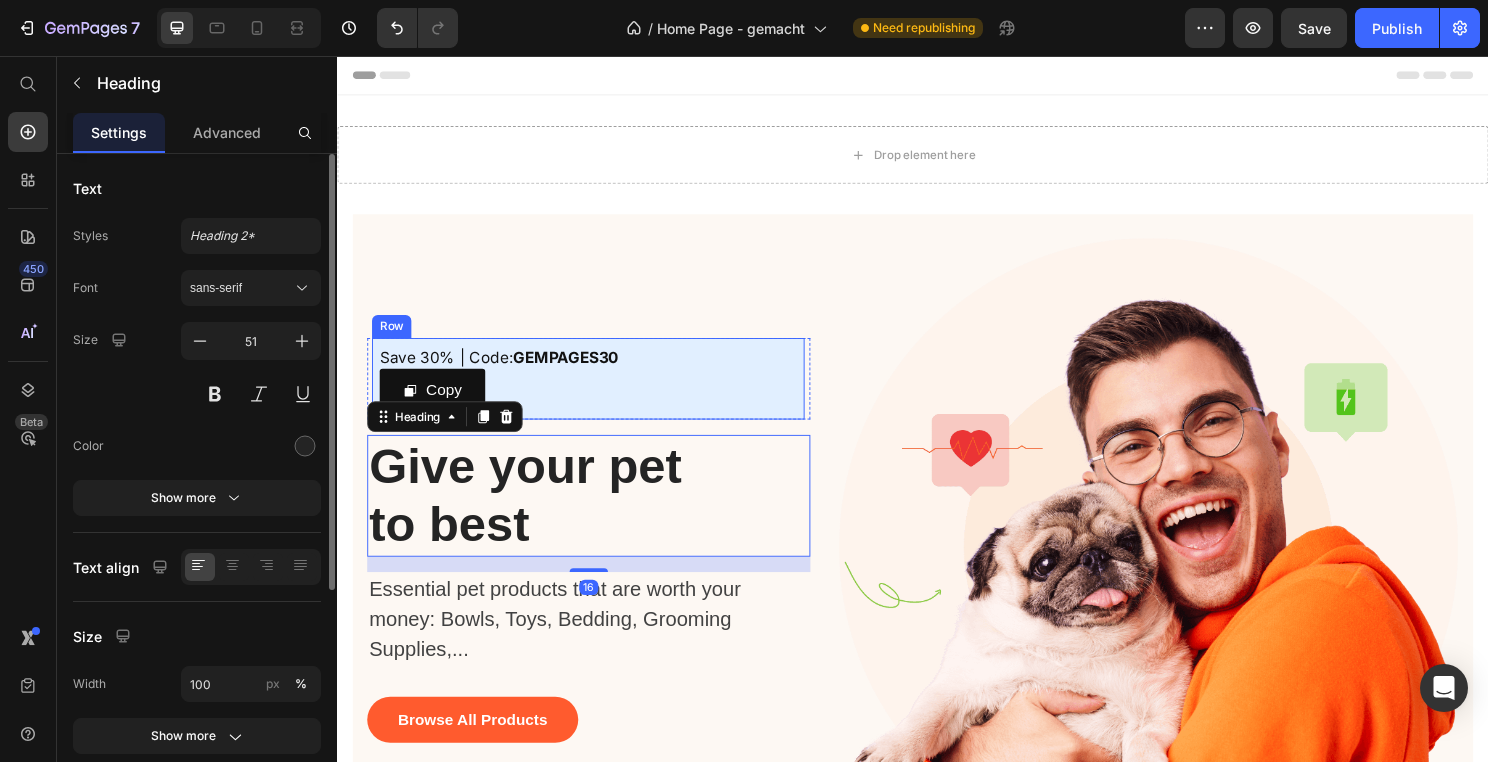 click on "Save 30% | Code:  GEMPAGES30 Text Block Copy Copy Coupon Code Row" at bounding box center (598, 392) 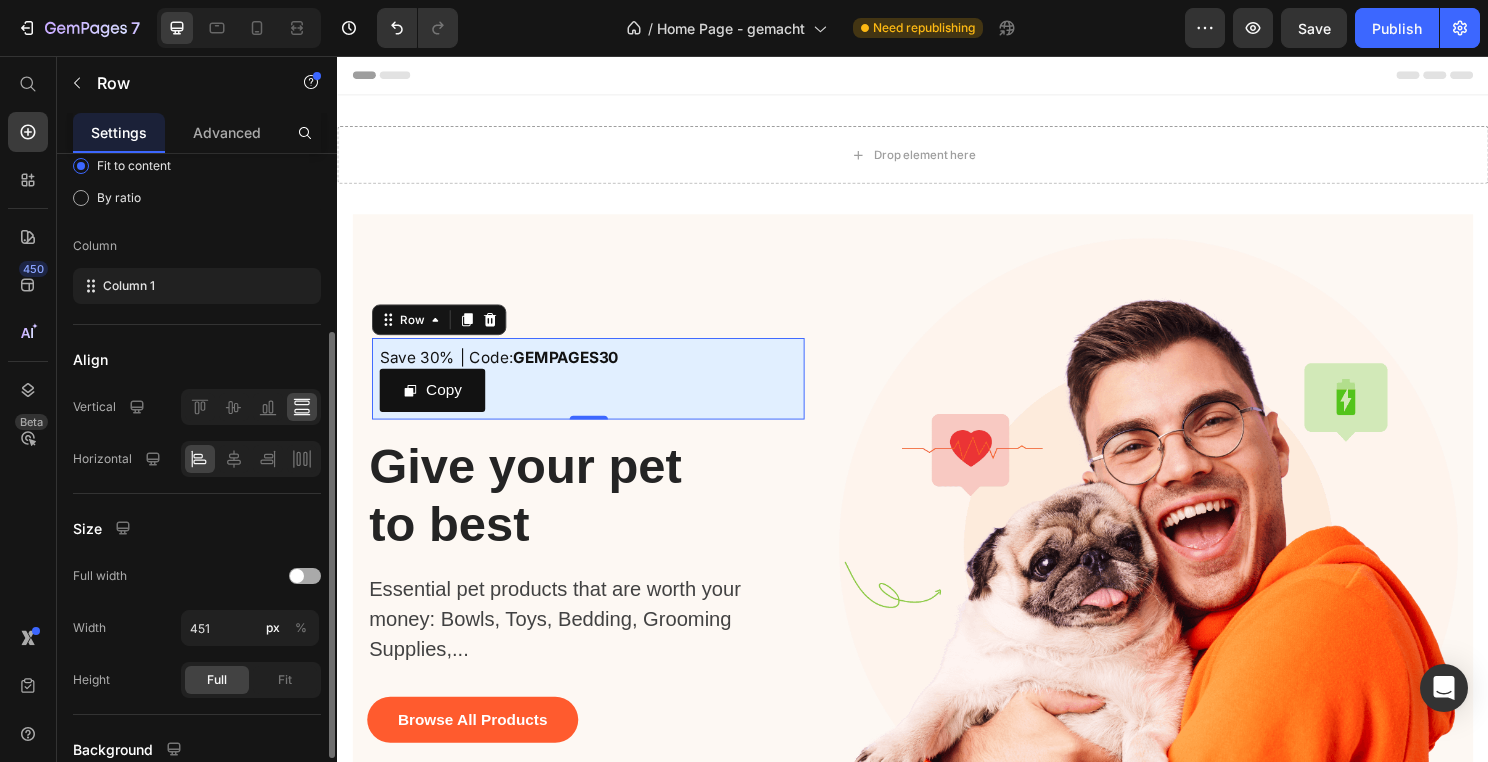 scroll, scrollTop: 261, scrollLeft: 0, axis: vertical 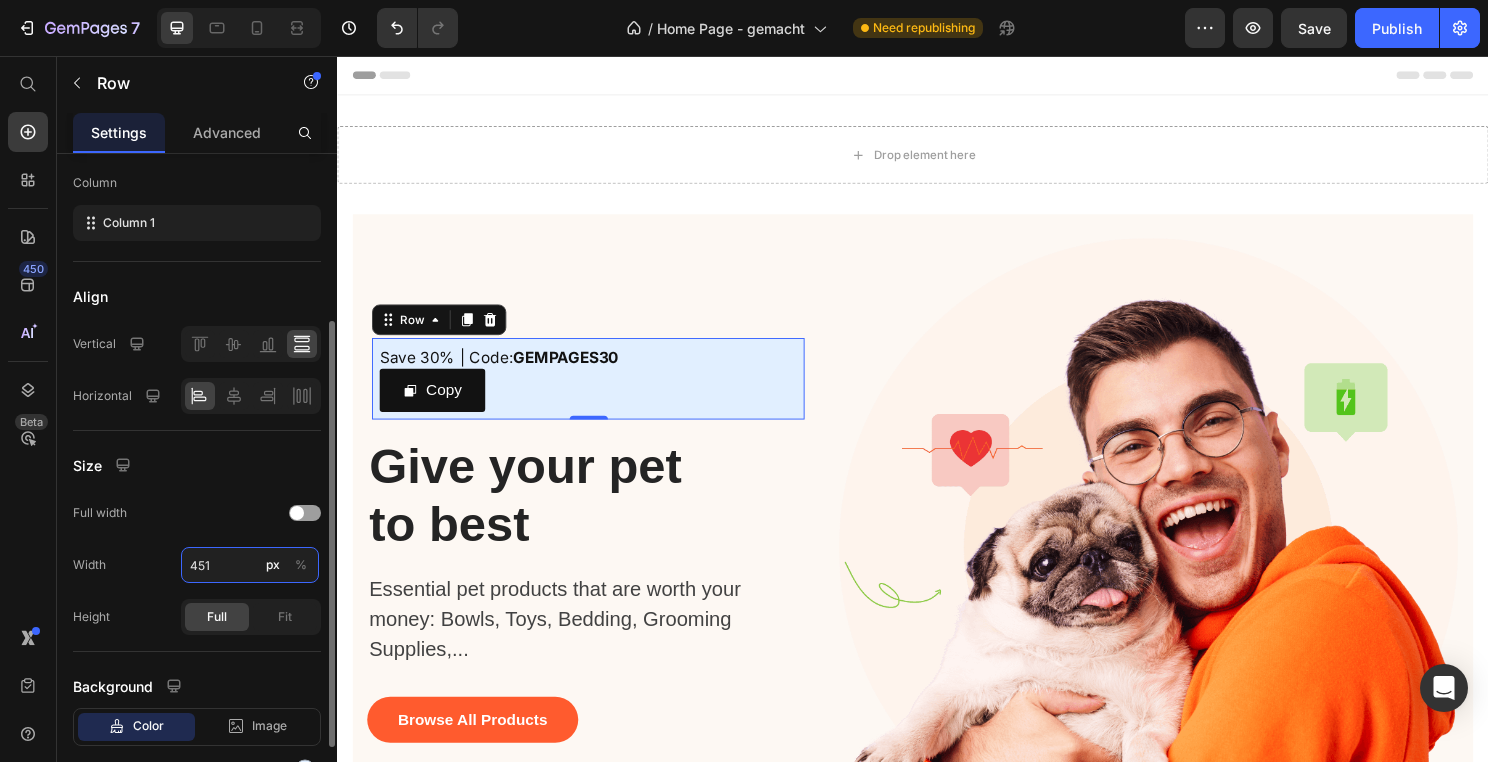 click on "451" at bounding box center (250, 565) 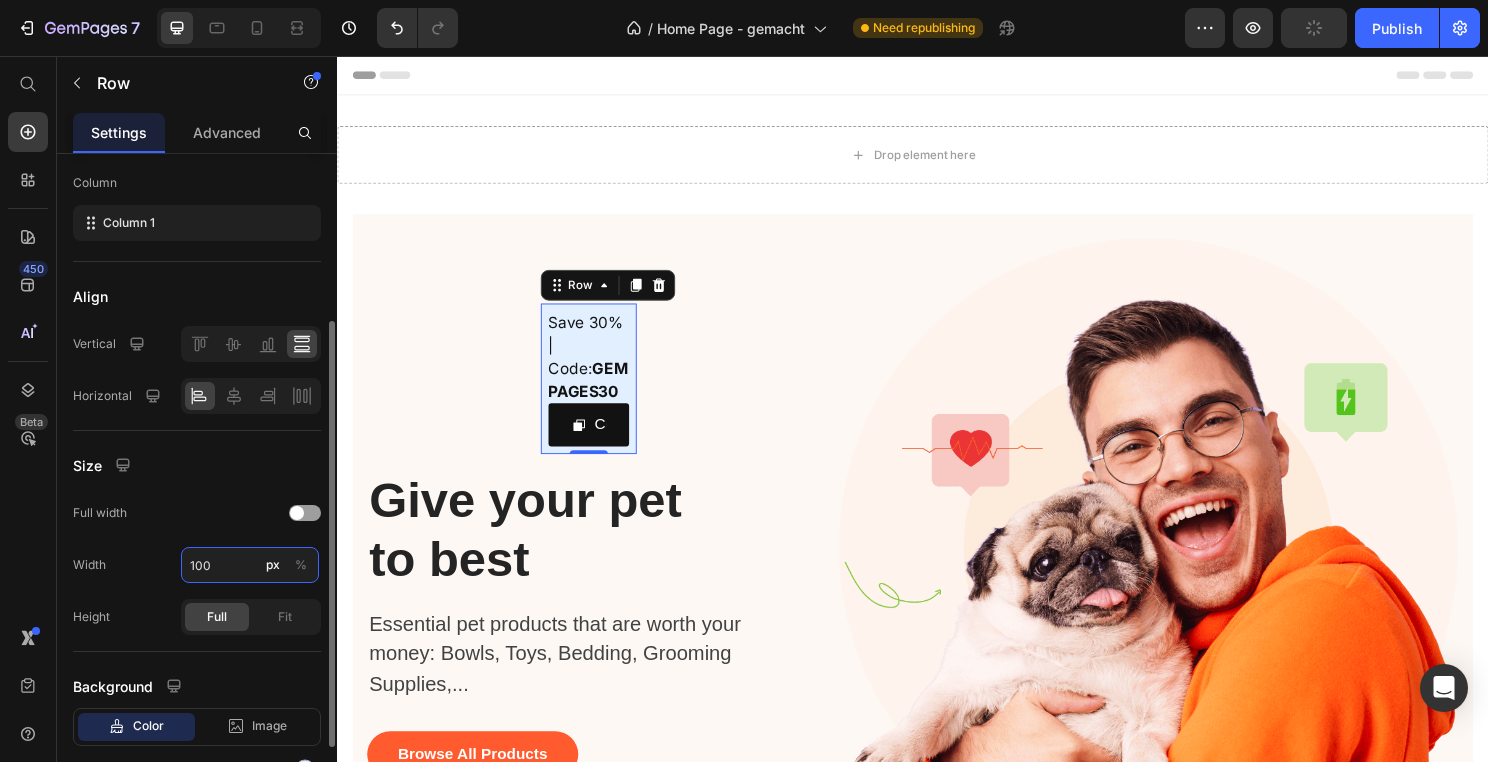 type on "451" 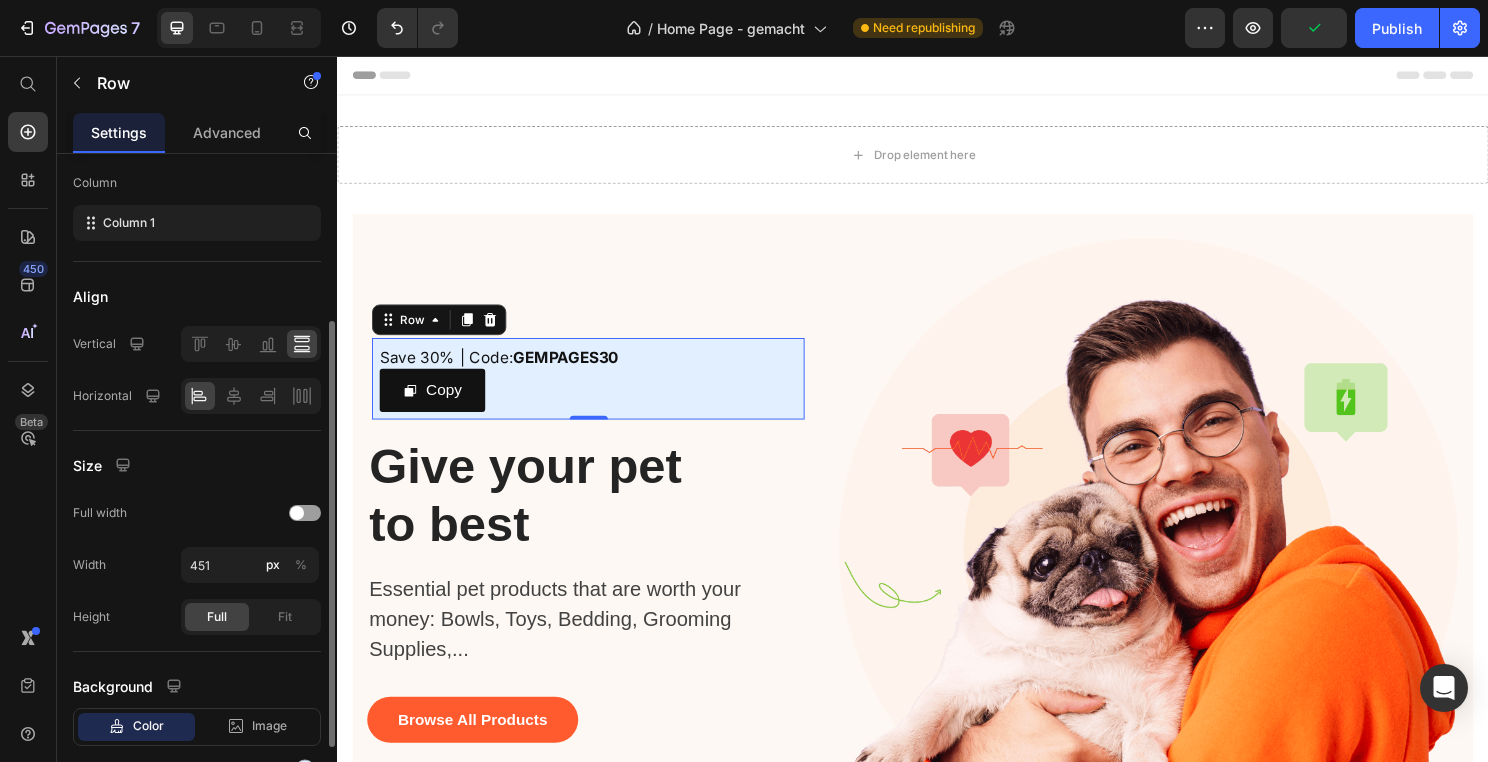 click on "Size Full width Width 451 px % Height Full Fit" 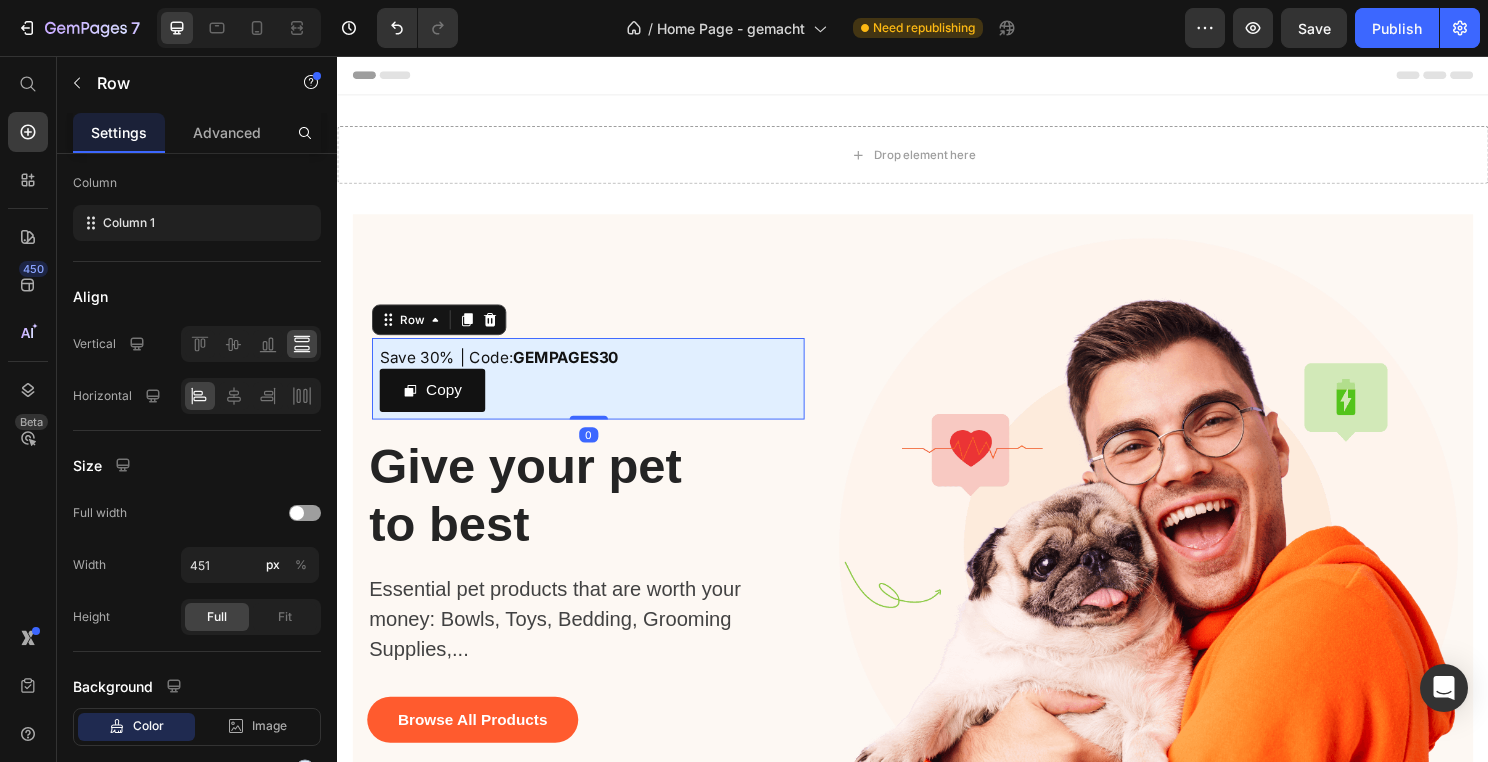 click on "Save 30% | Code:  GEMPAGES30 Text Block Copy Copy Coupon Code Row   0" at bounding box center [598, 392] 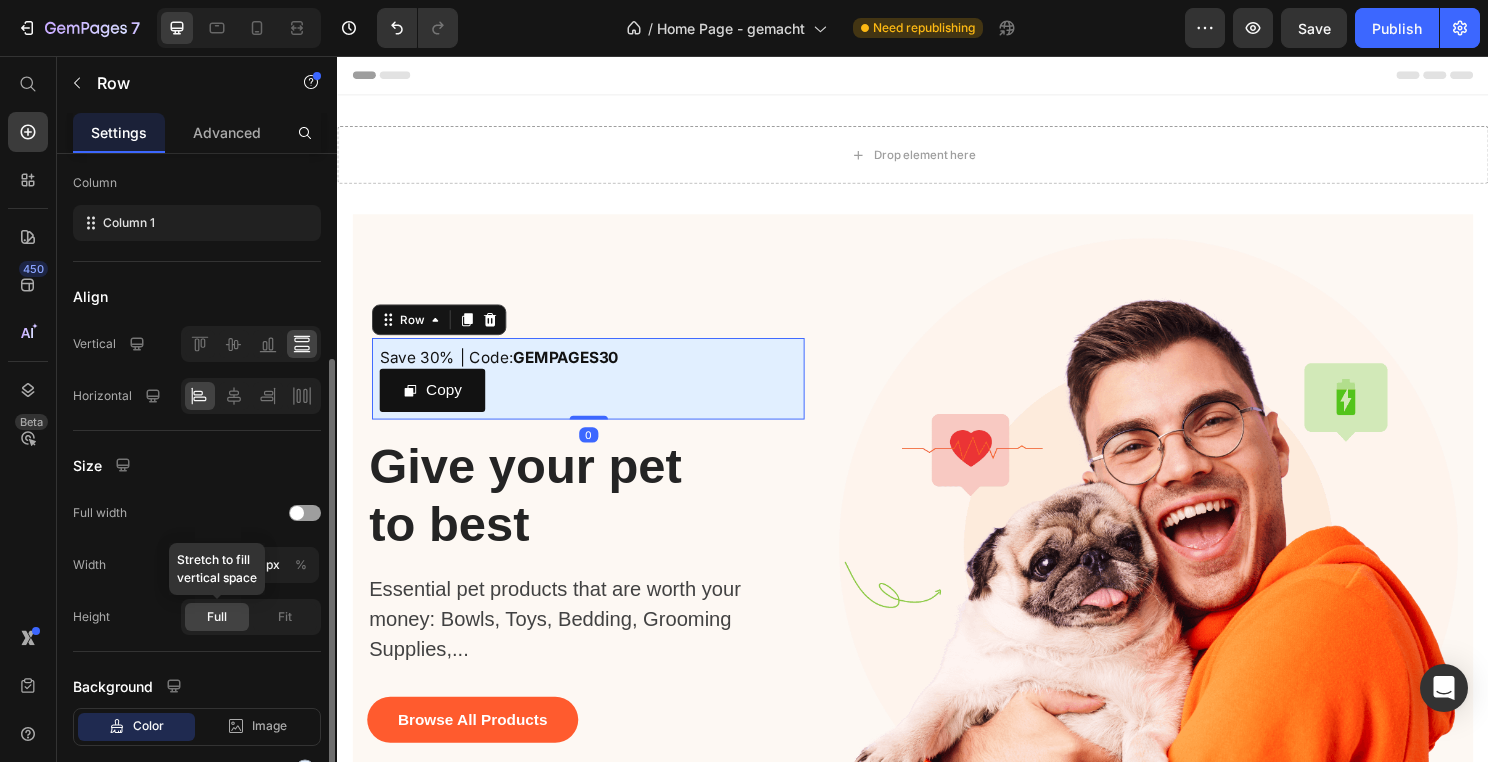 scroll, scrollTop: 372, scrollLeft: 0, axis: vertical 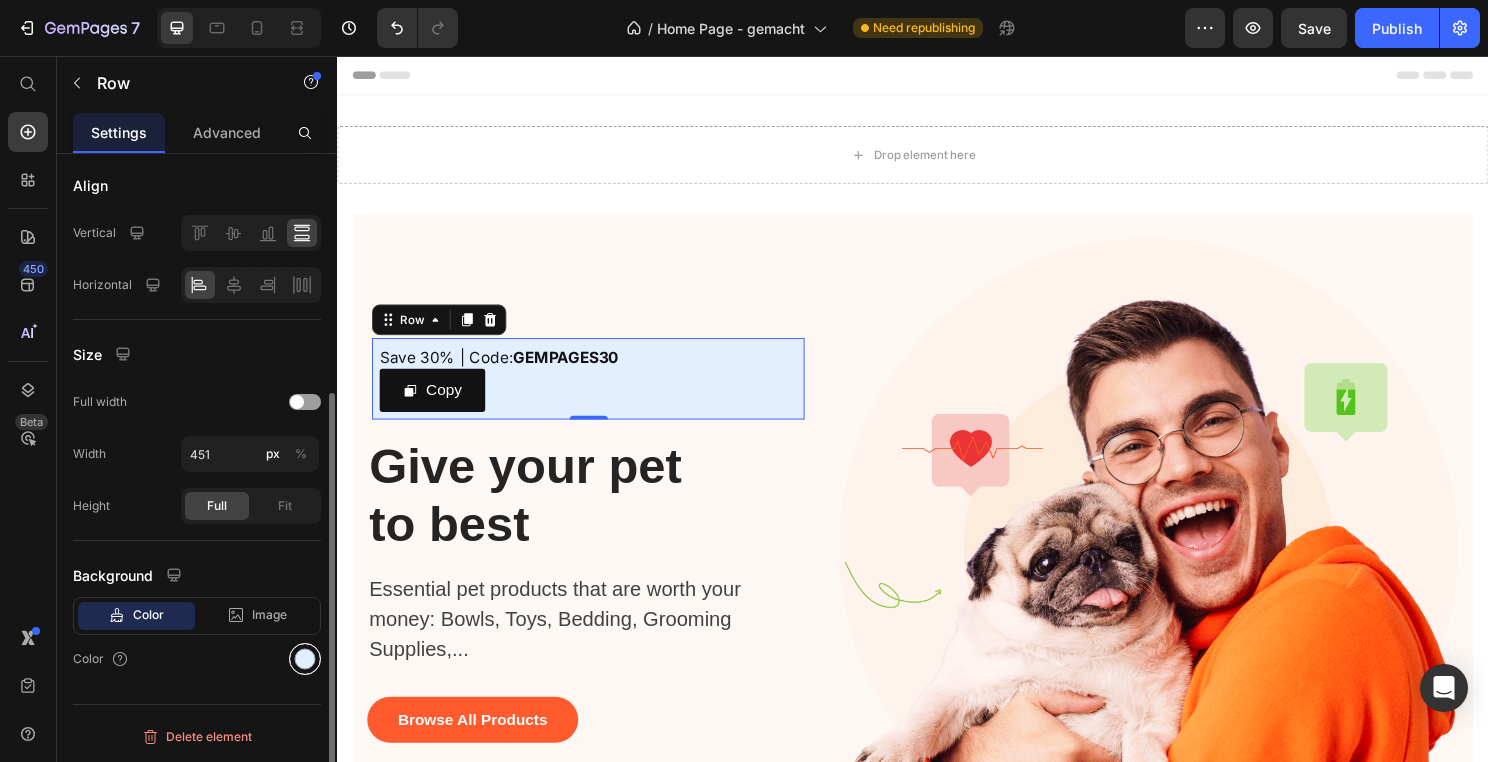 click at bounding box center (305, 659) 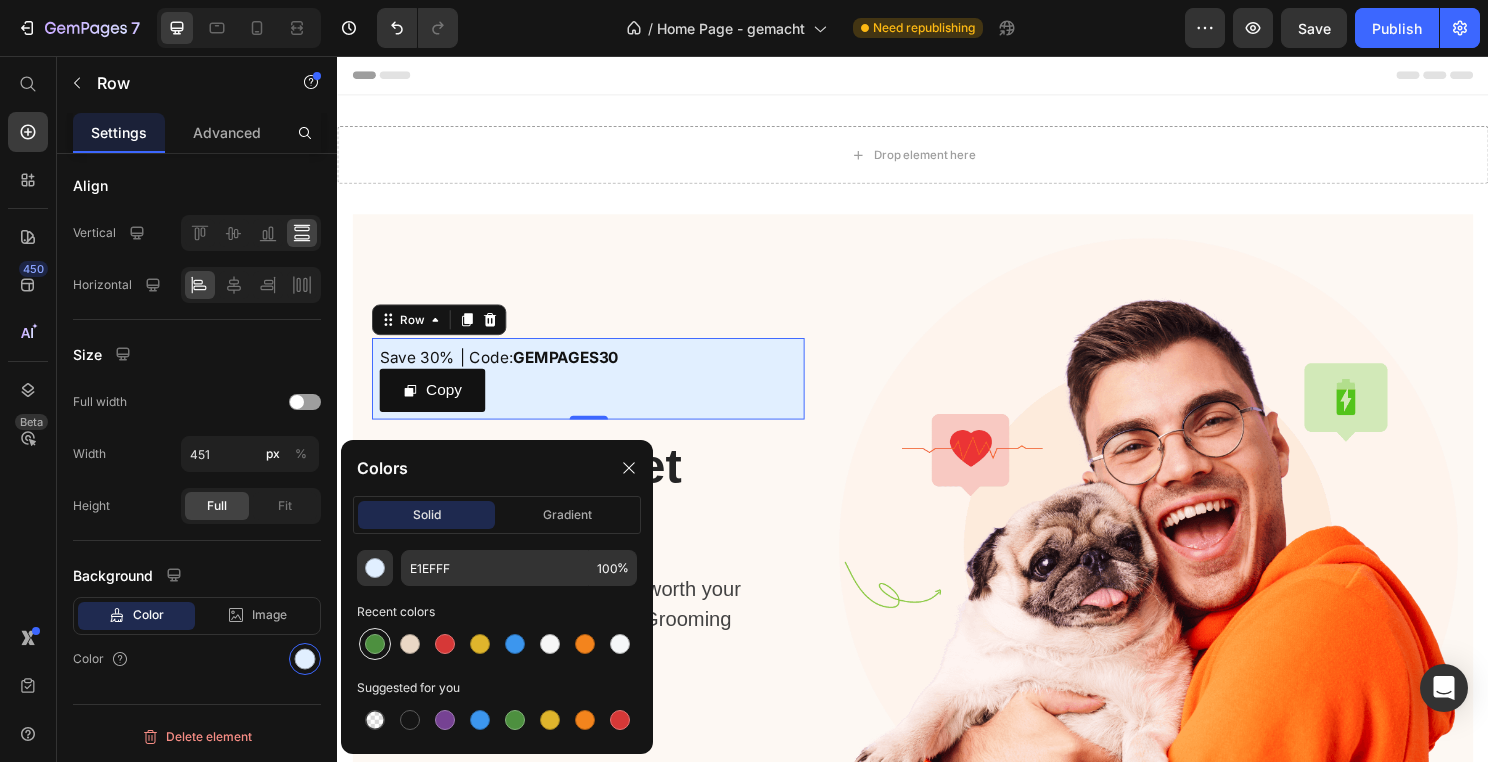 click at bounding box center (375, 644) 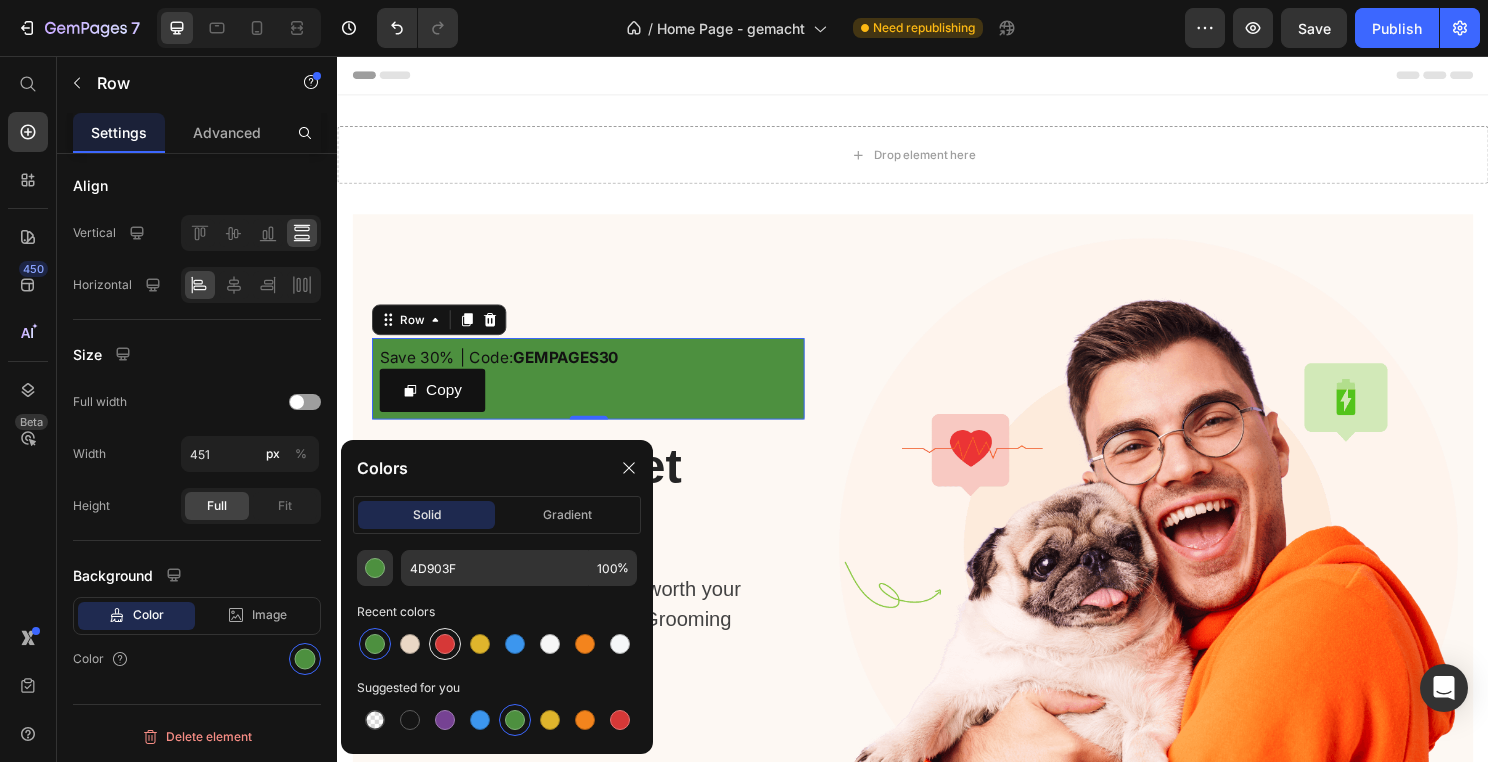 click at bounding box center (445, 644) 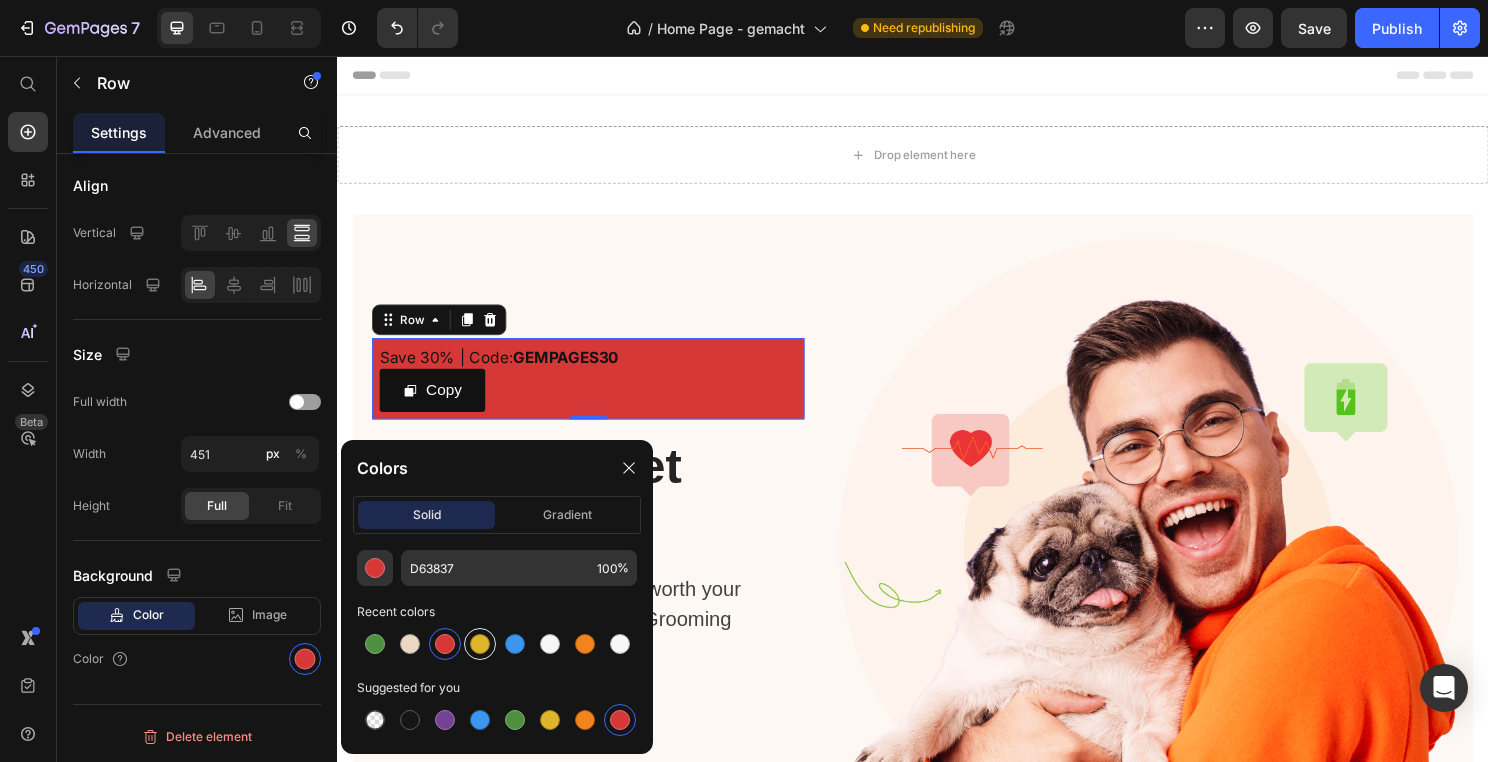 click at bounding box center (480, 644) 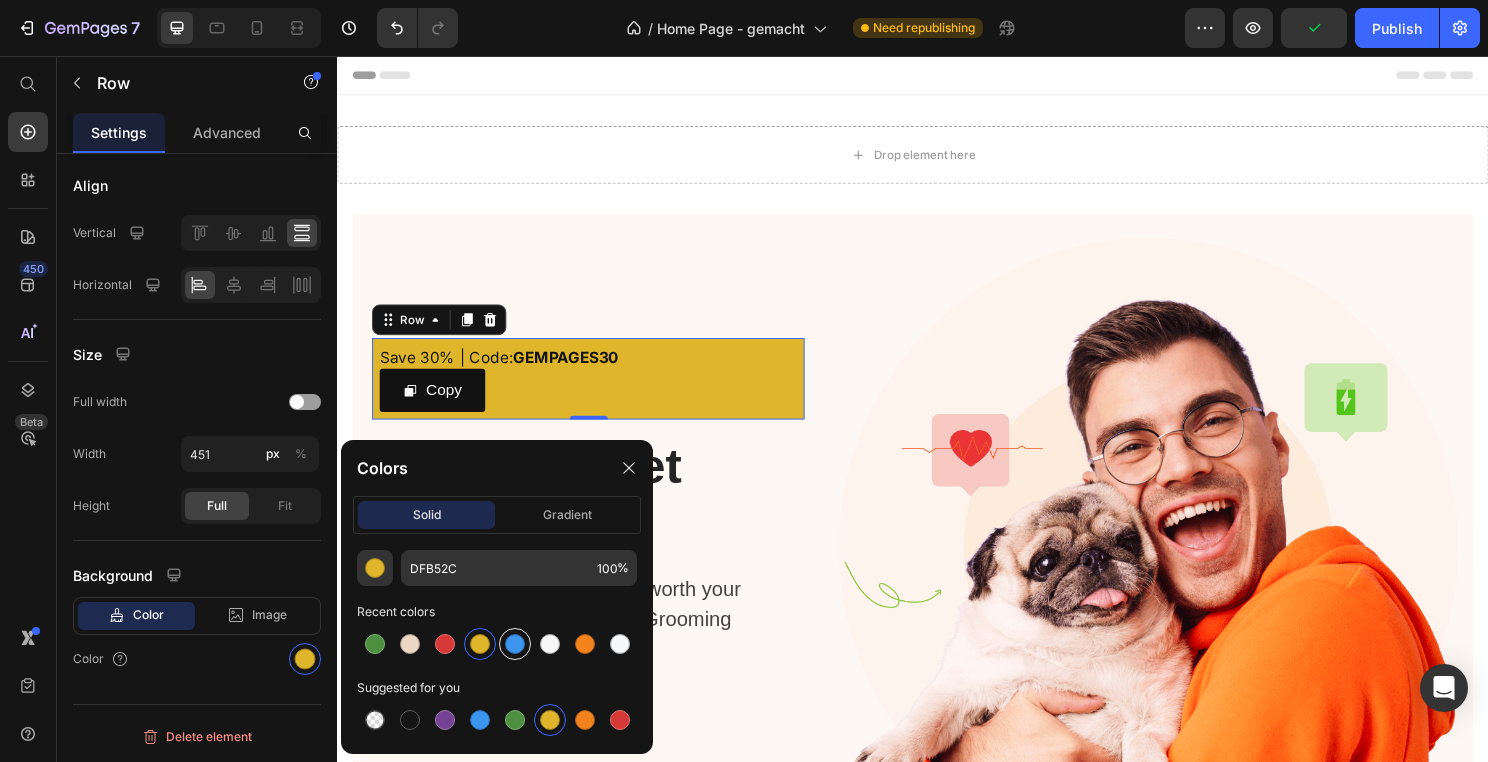click at bounding box center [515, 644] 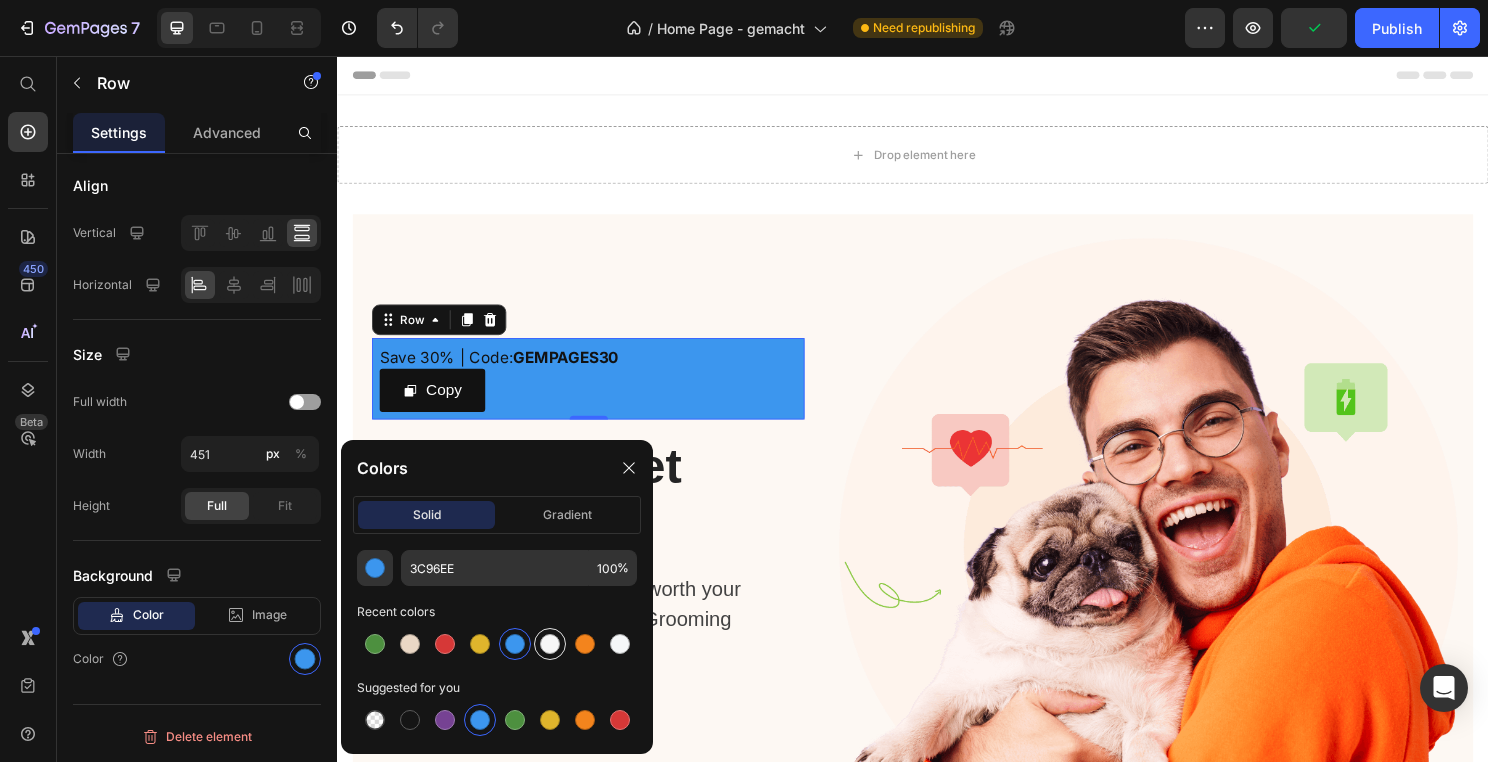 click at bounding box center (550, 644) 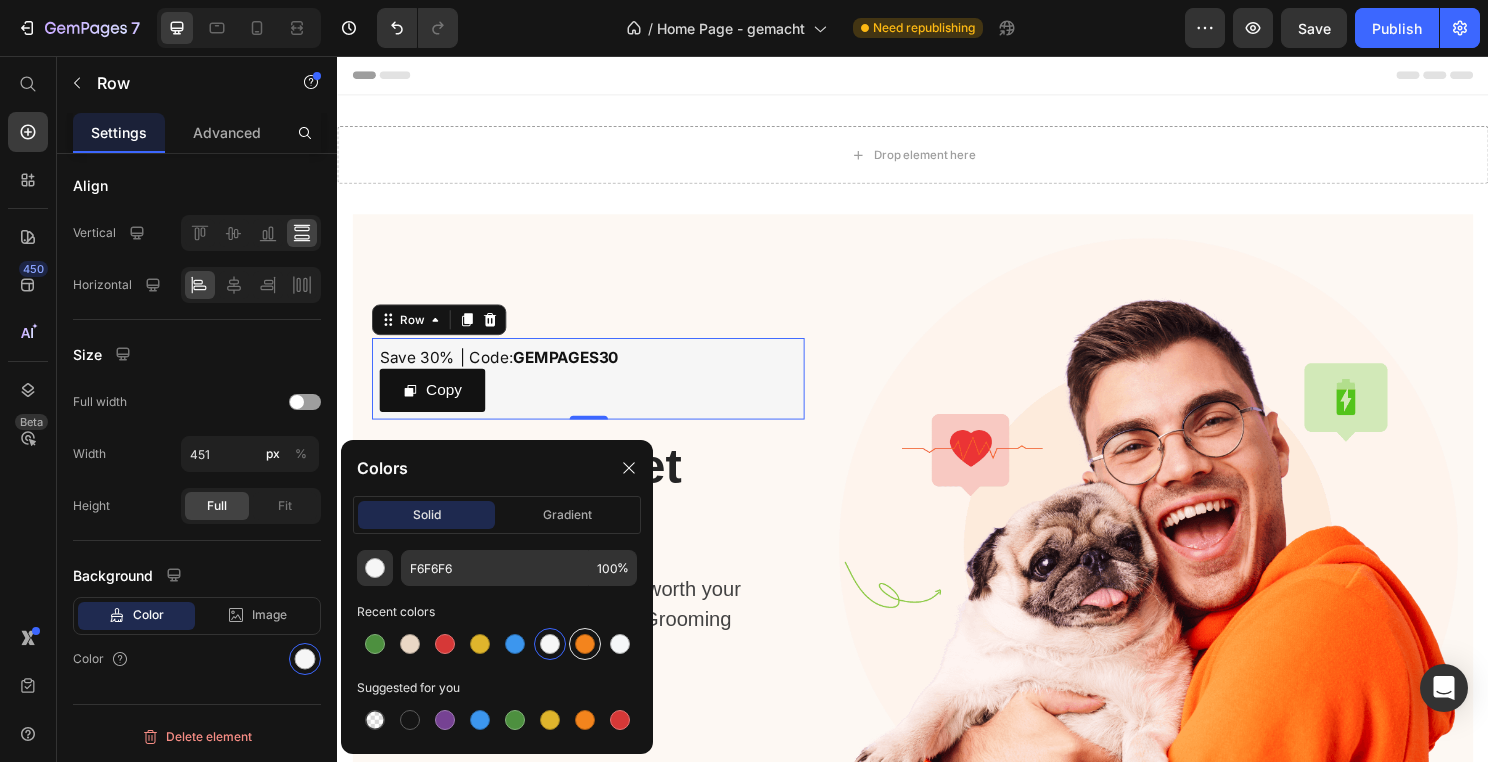 click at bounding box center (585, 644) 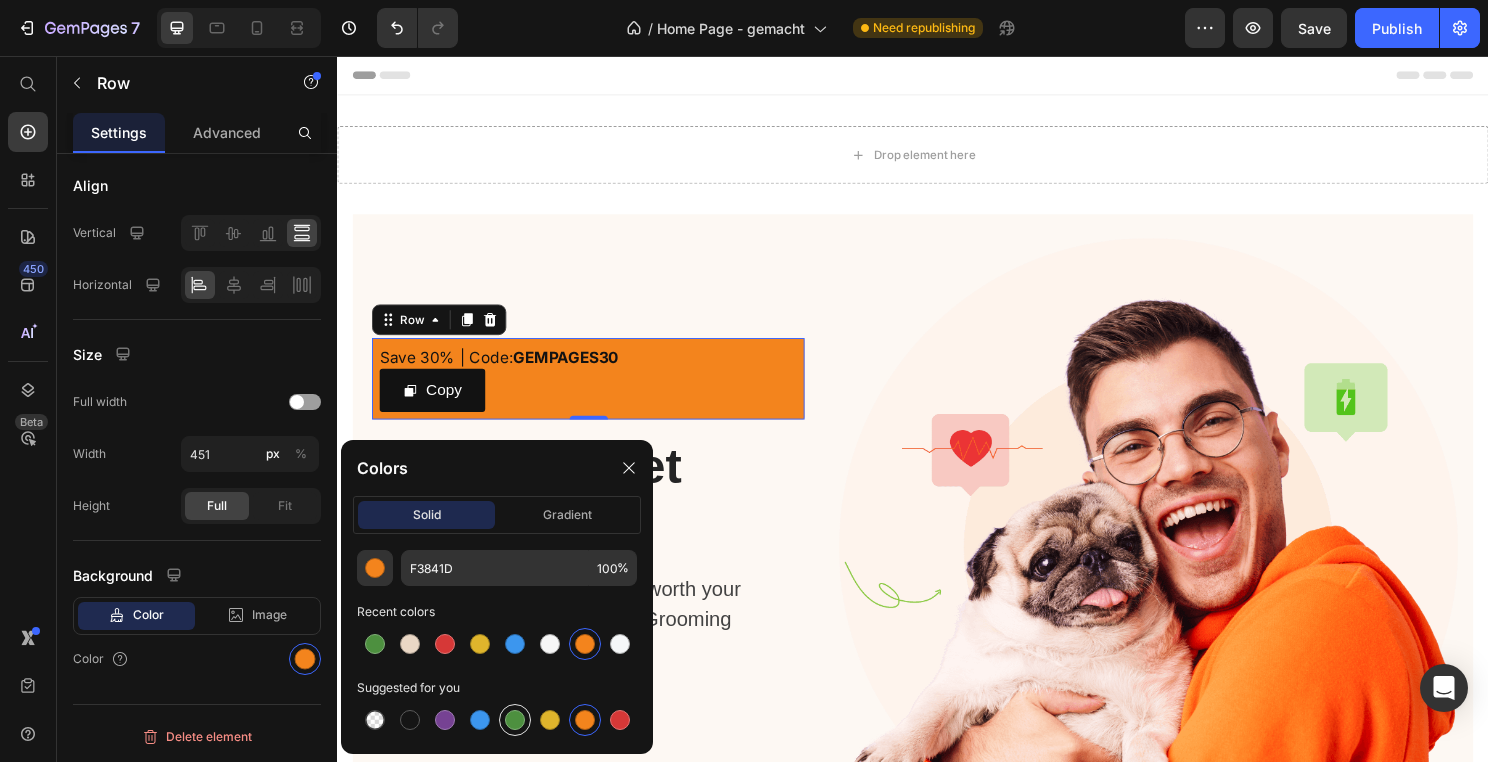 click at bounding box center [515, 720] 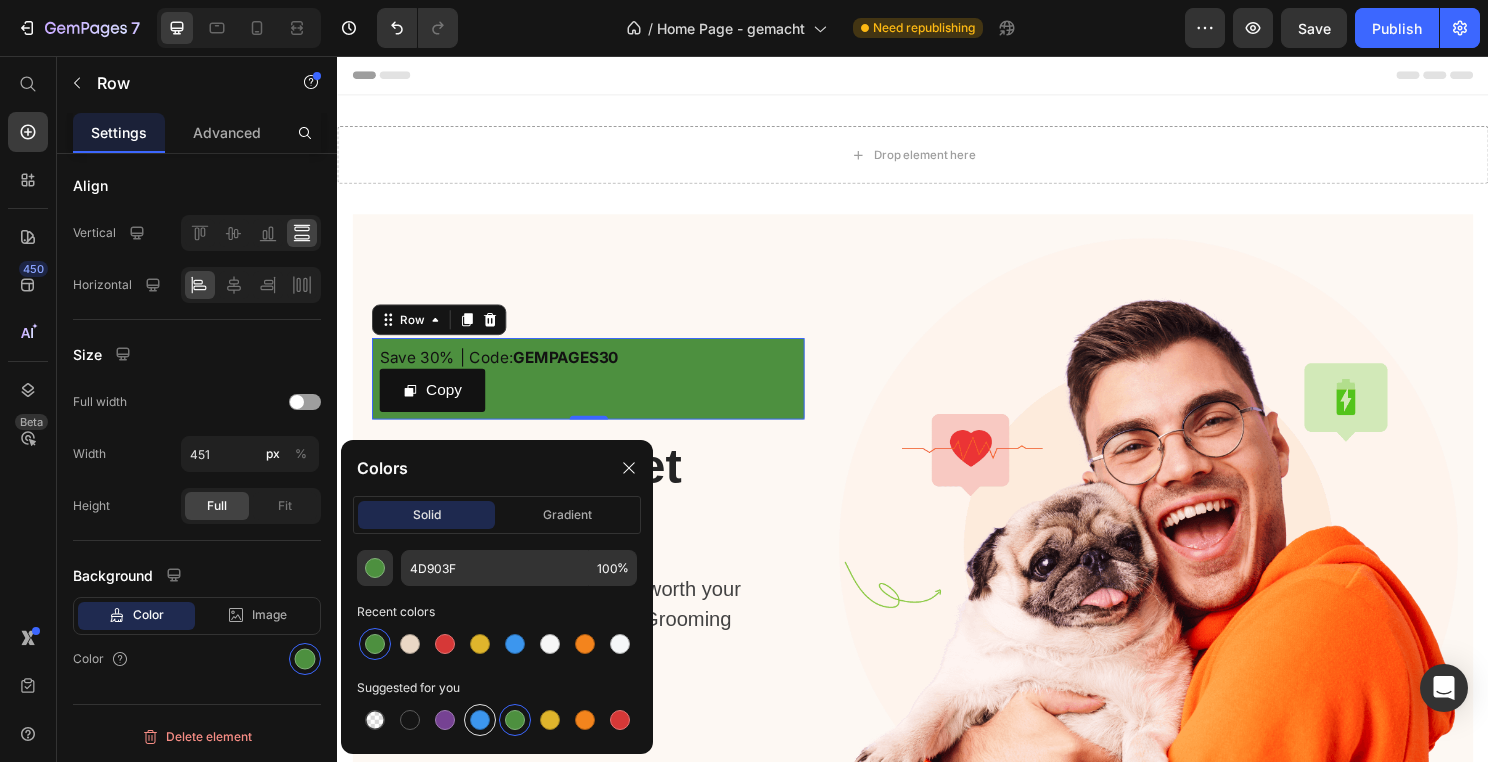 click at bounding box center [480, 720] 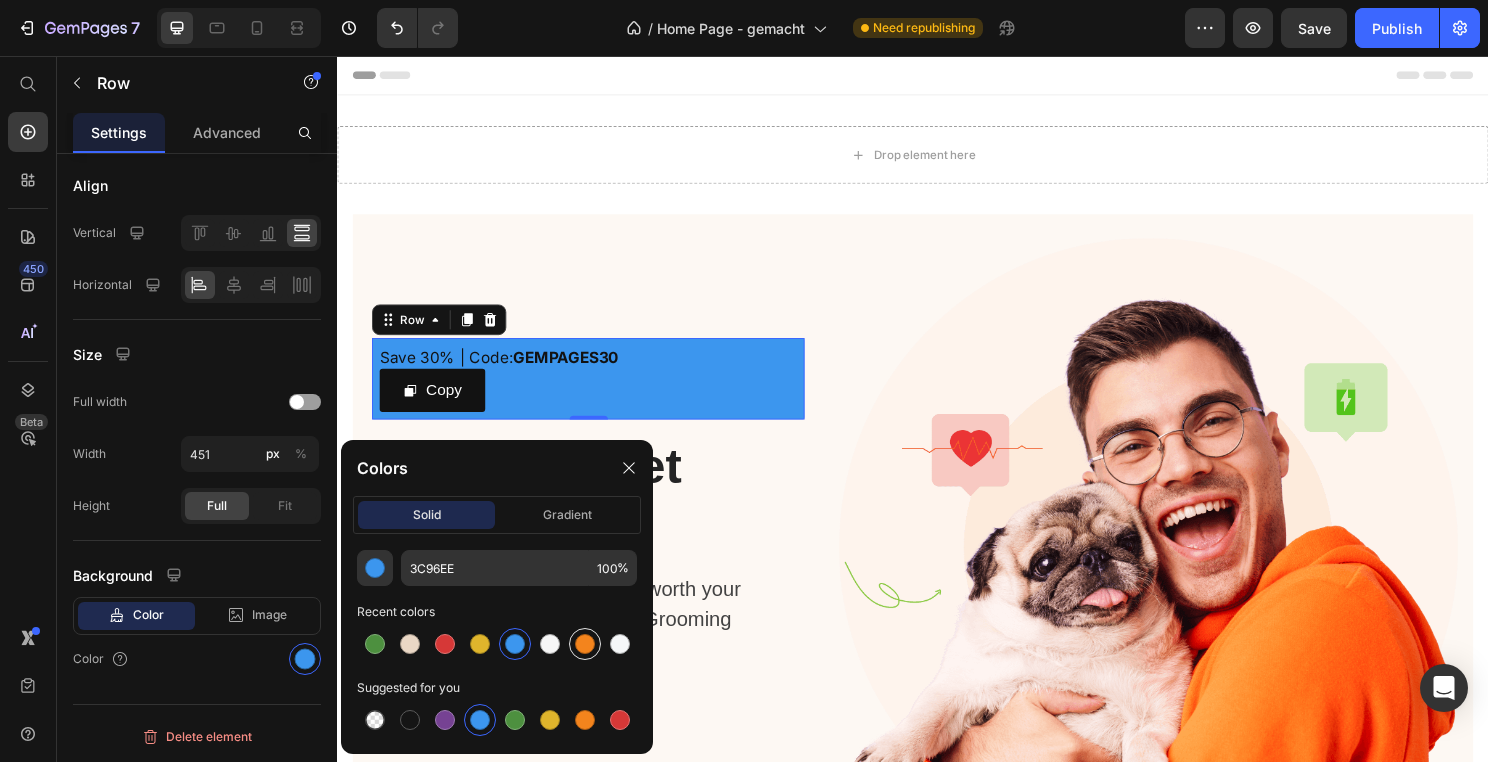 click at bounding box center [585, 644] 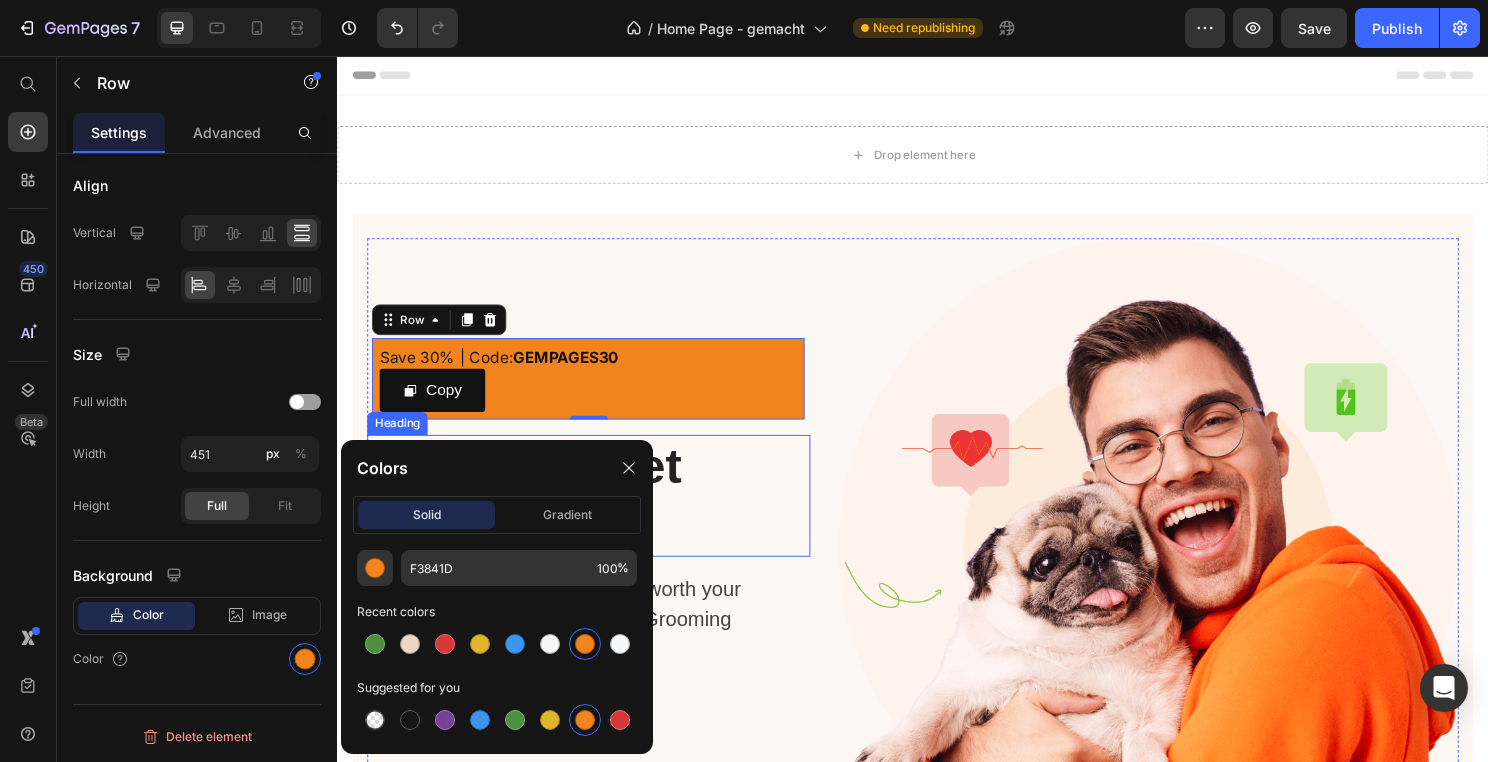 click on "Give your pet to best Heading" at bounding box center [599, 514] 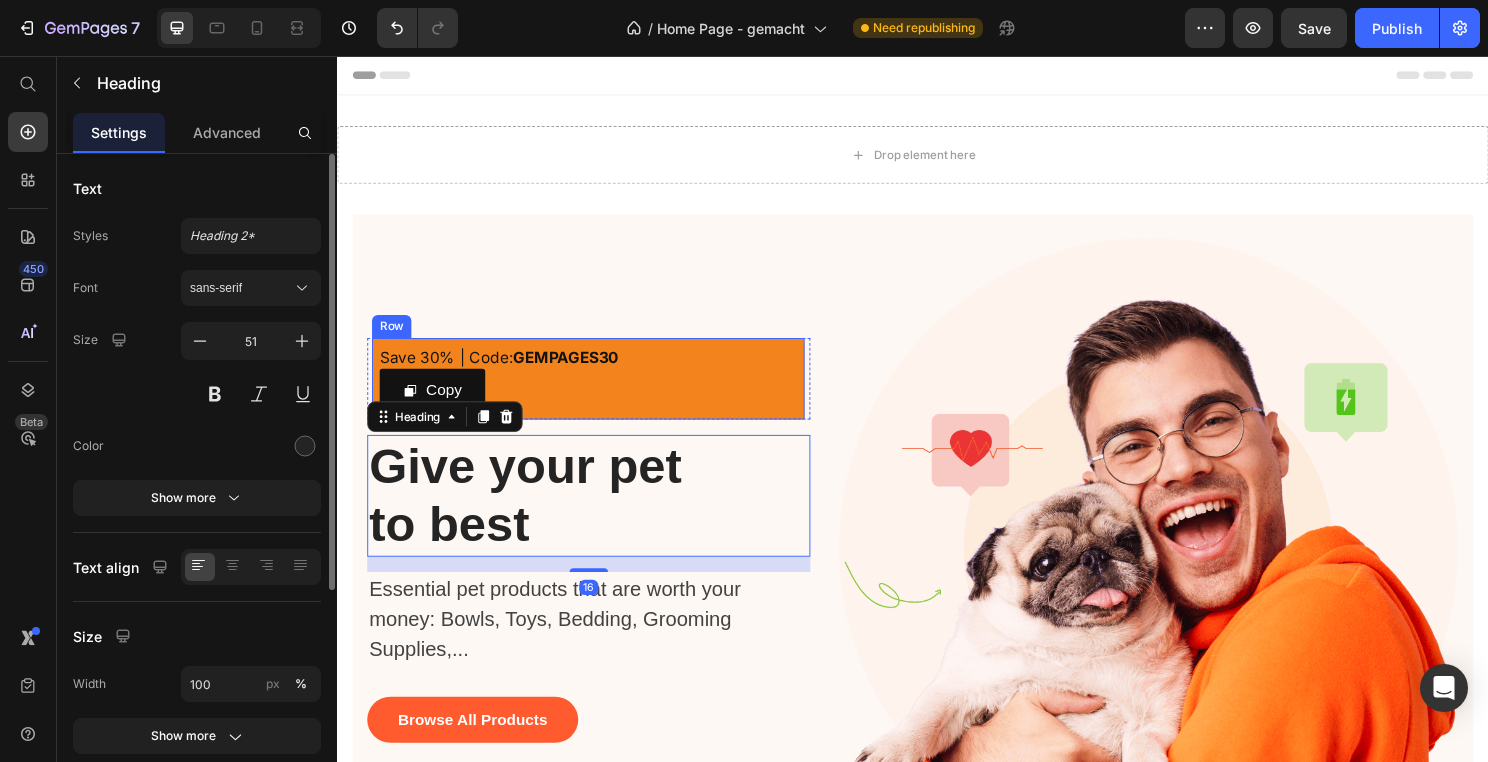 click at bounding box center [1183, 569] 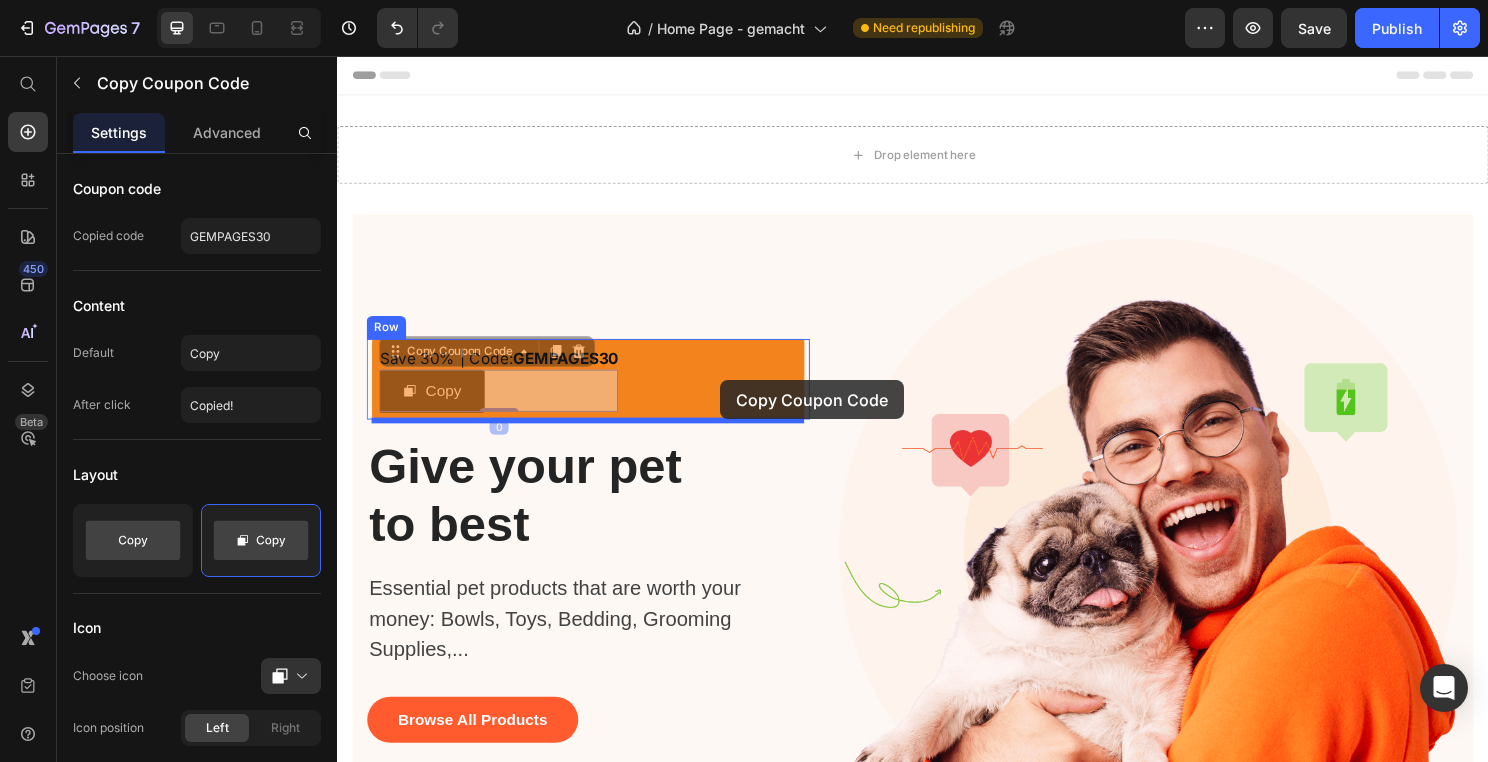 drag, startPoint x: 450, startPoint y: 405, endPoint x: 736, endPoint y: 394, distance: 286.21146 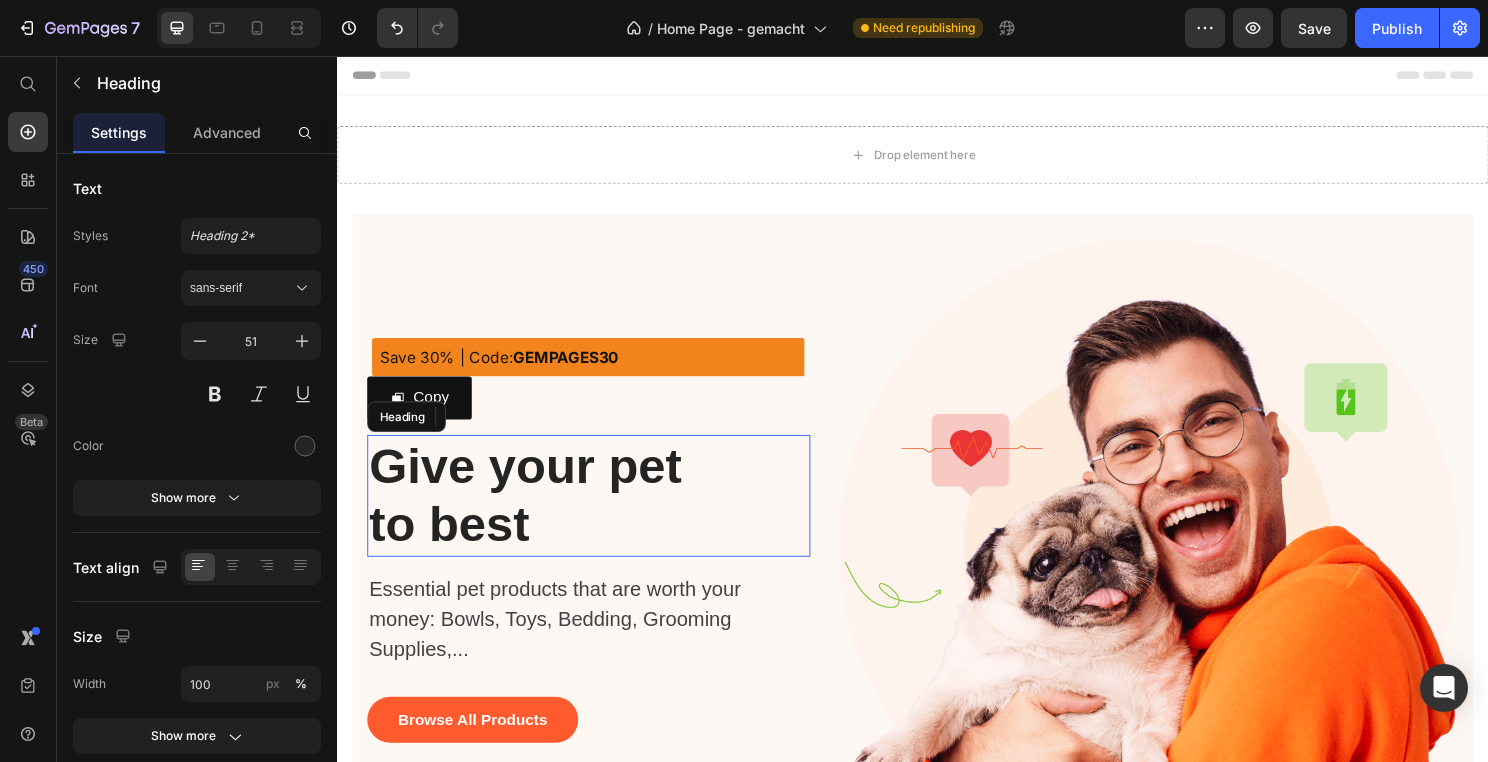 click on "Give your pet to best" at bounding box center (554, 514) 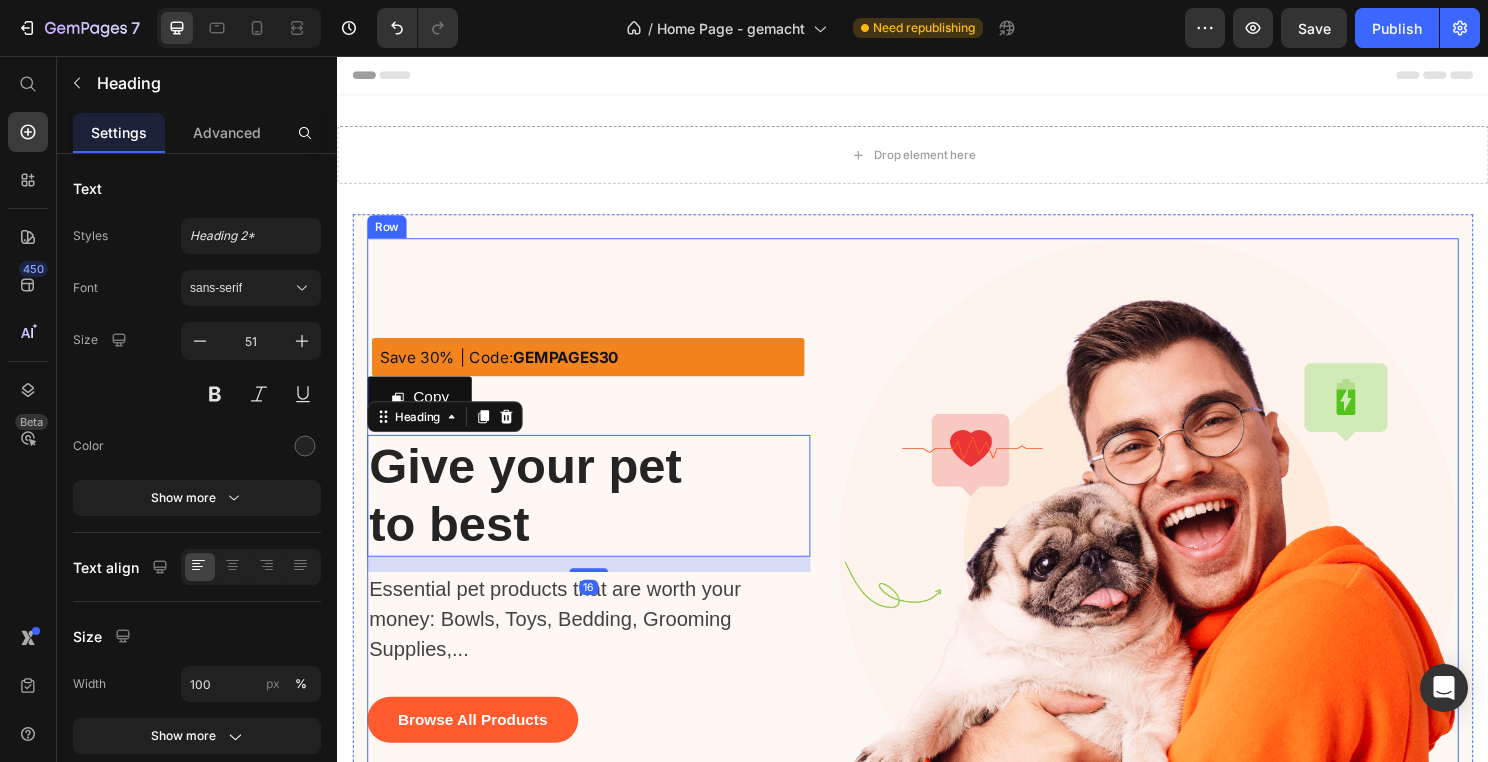 click on "Save 30% | Code:  GEMPAGES30 Text Block Row Copy Copy Coupon Code Row Give your pet to best Heading   16 Essential pet products that are worth your money: Bowls, Toys, Bedding, Grooming Supplies,... Text block Browse All Products Button" at bounding box center (599, 569) 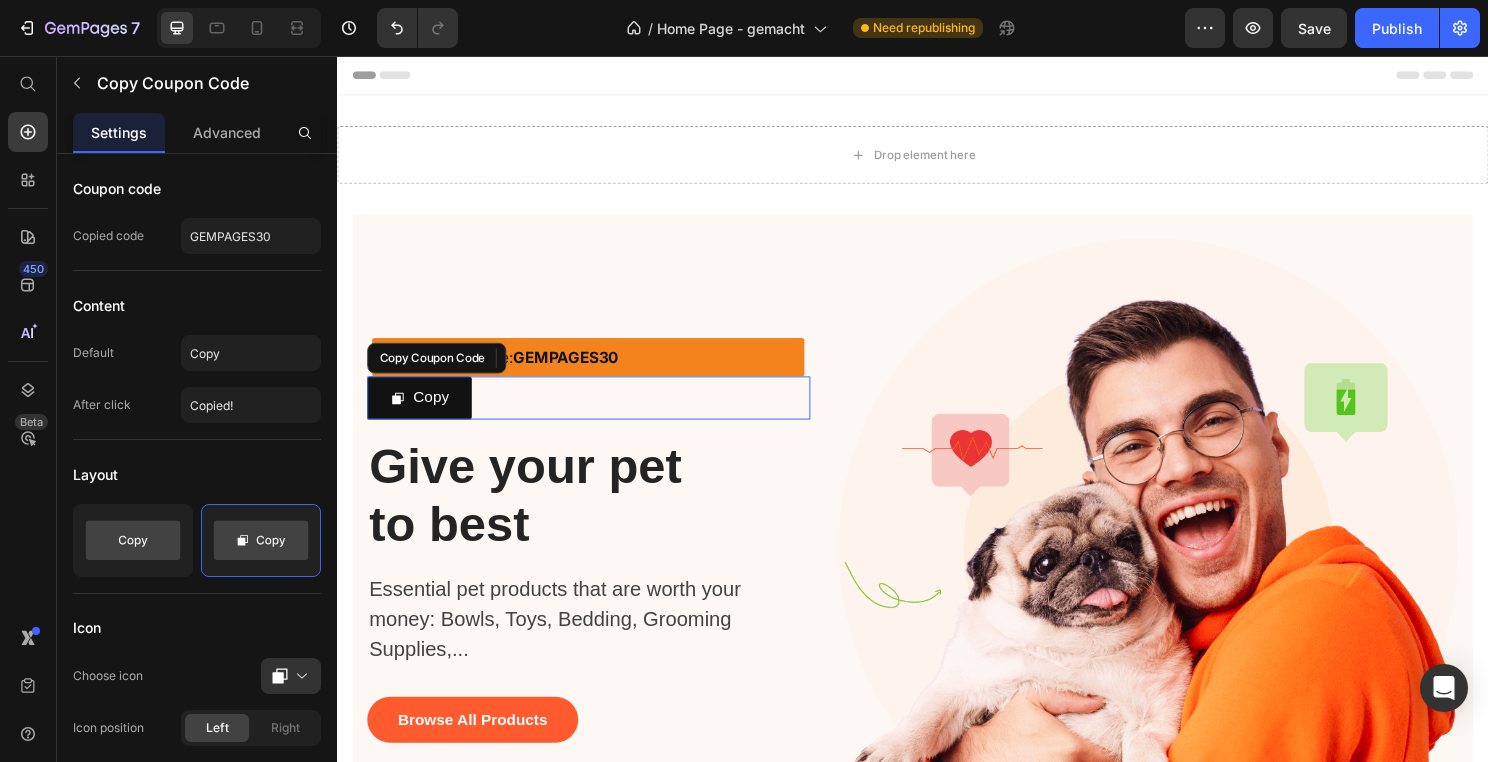click on "Copy" at bounding box center (599, 412) 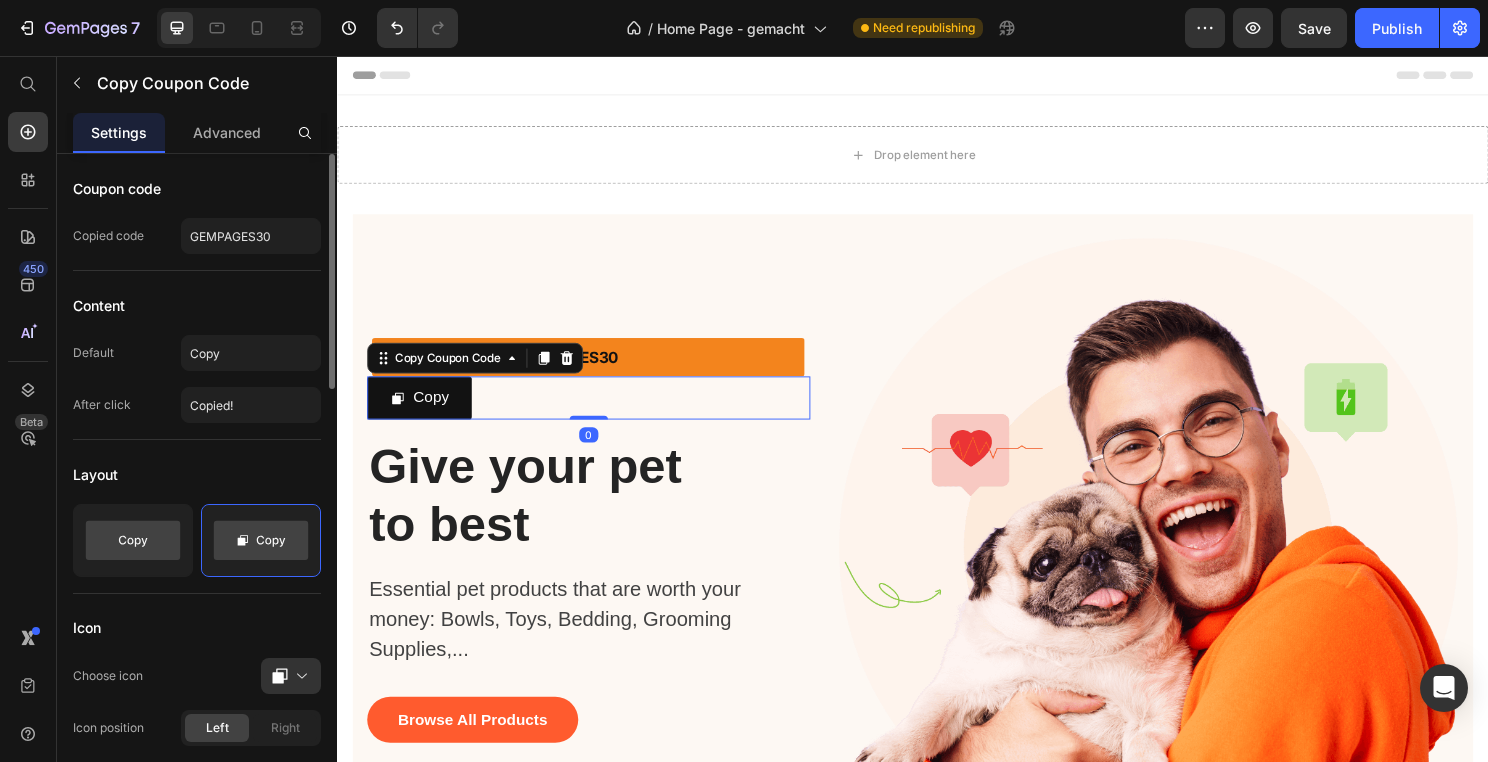 click 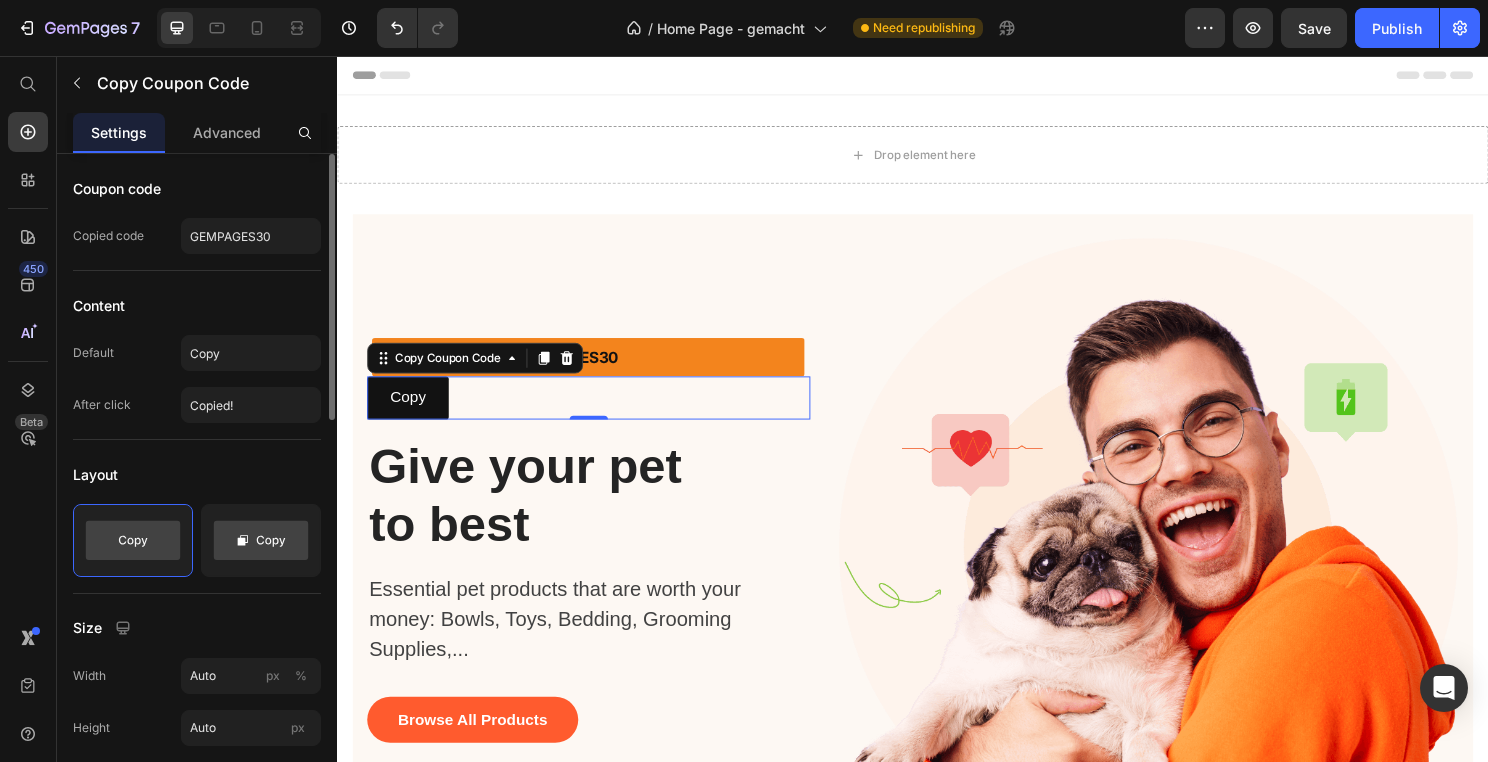 click 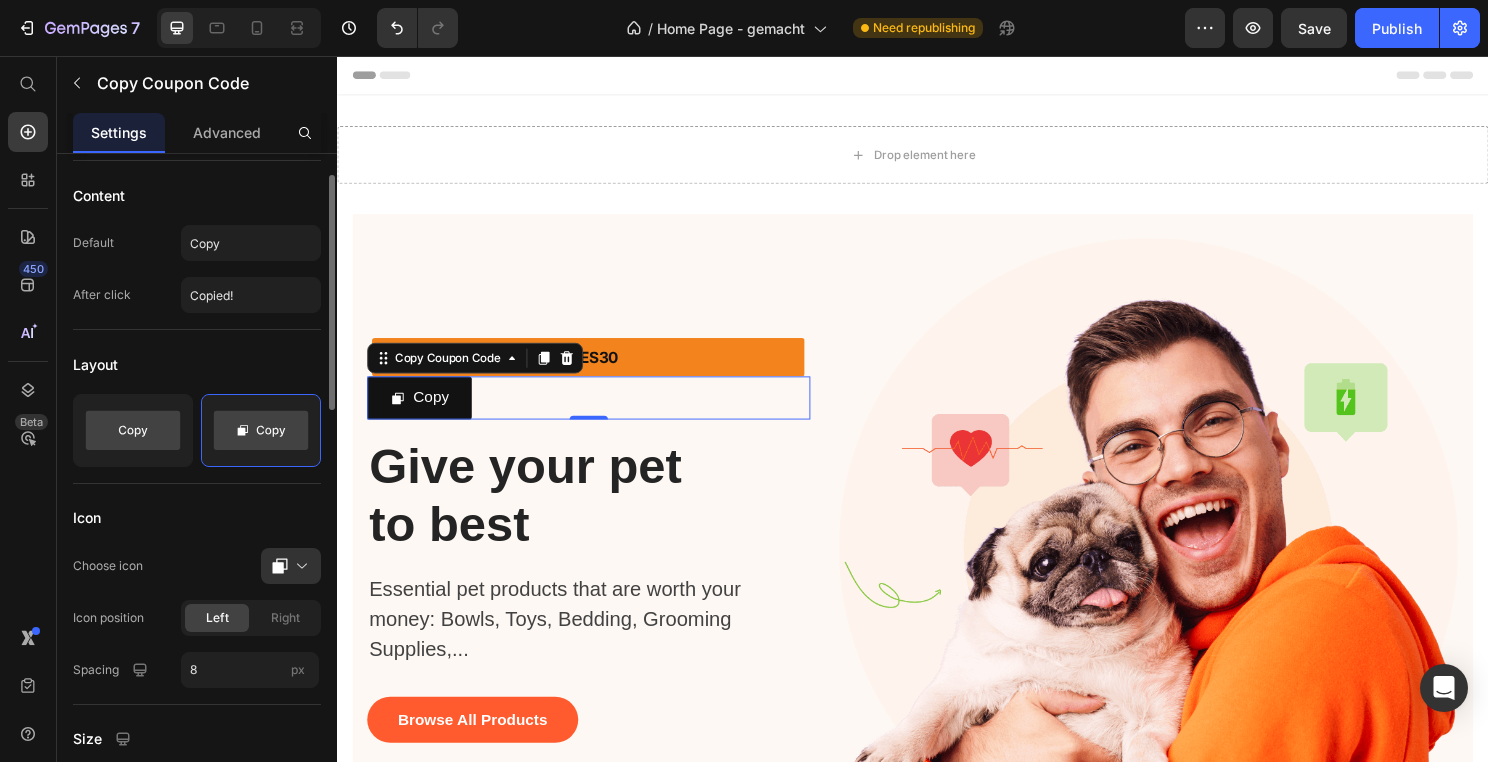 scroll, scrollTop: 113, scrollLeft: 0, axis: vertical 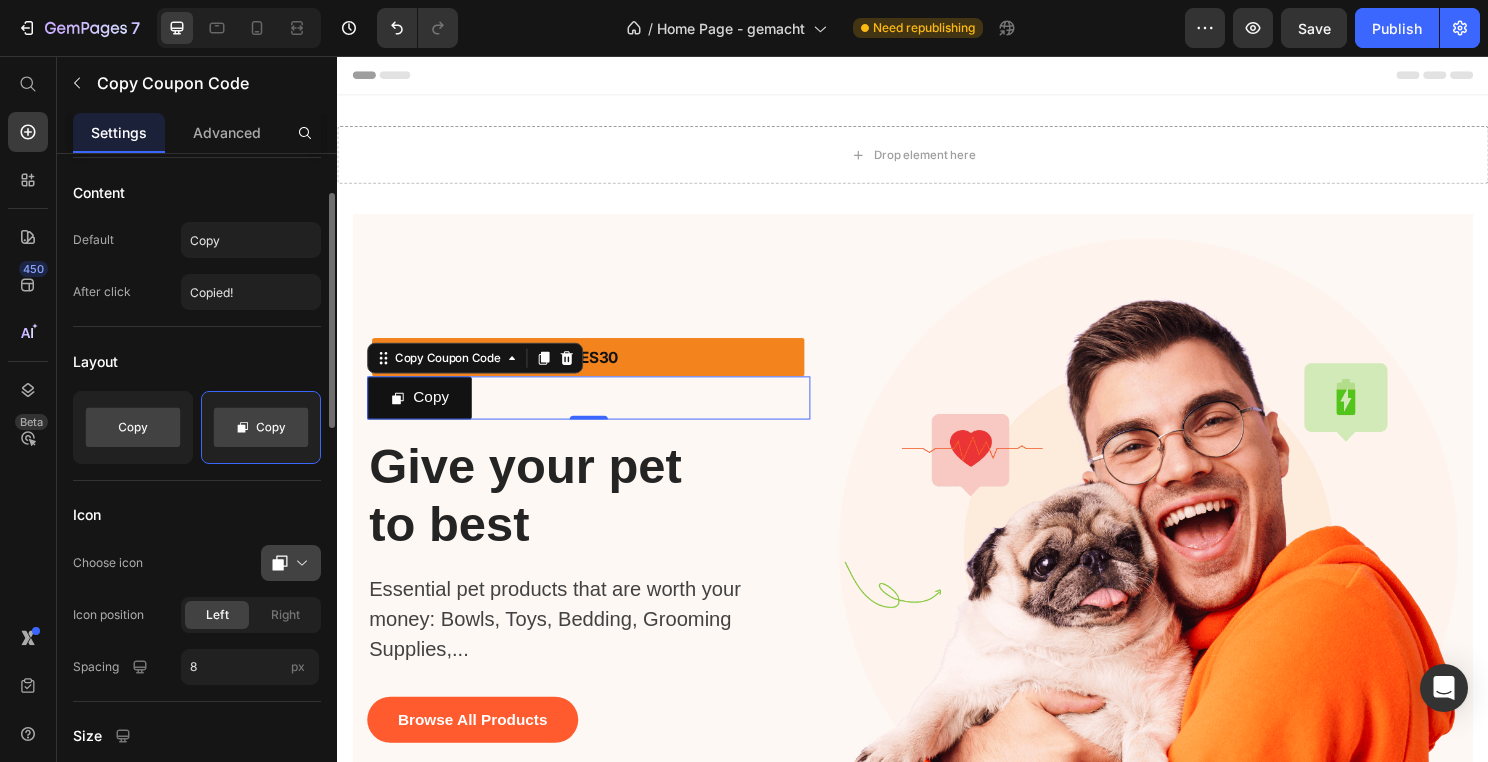 click at bounding box center (299, 563) 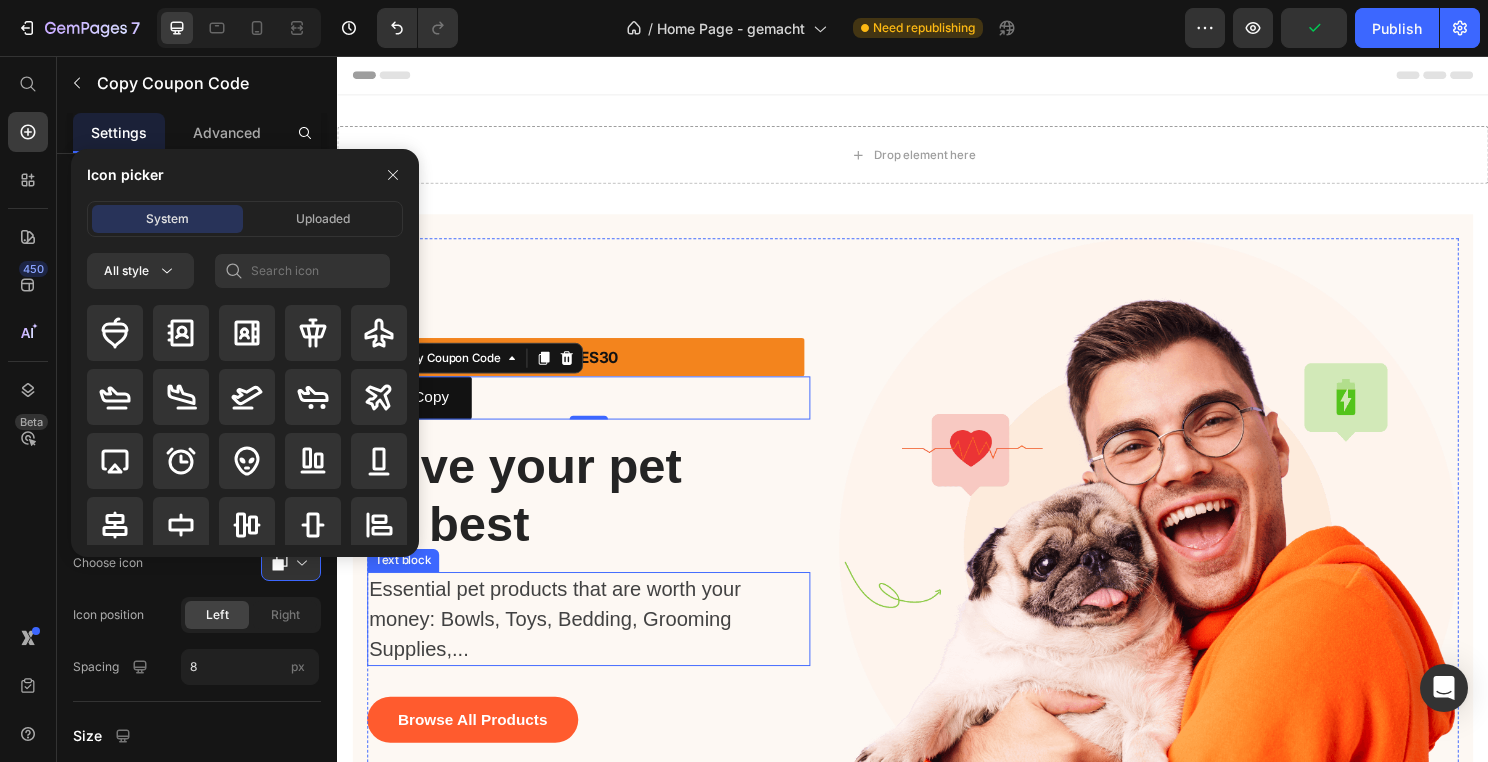 click on "Essential pet products that are worth your money: Bowls, Toys, Bedding, Grooming Supplies,..." at bounding box center (589, 643) 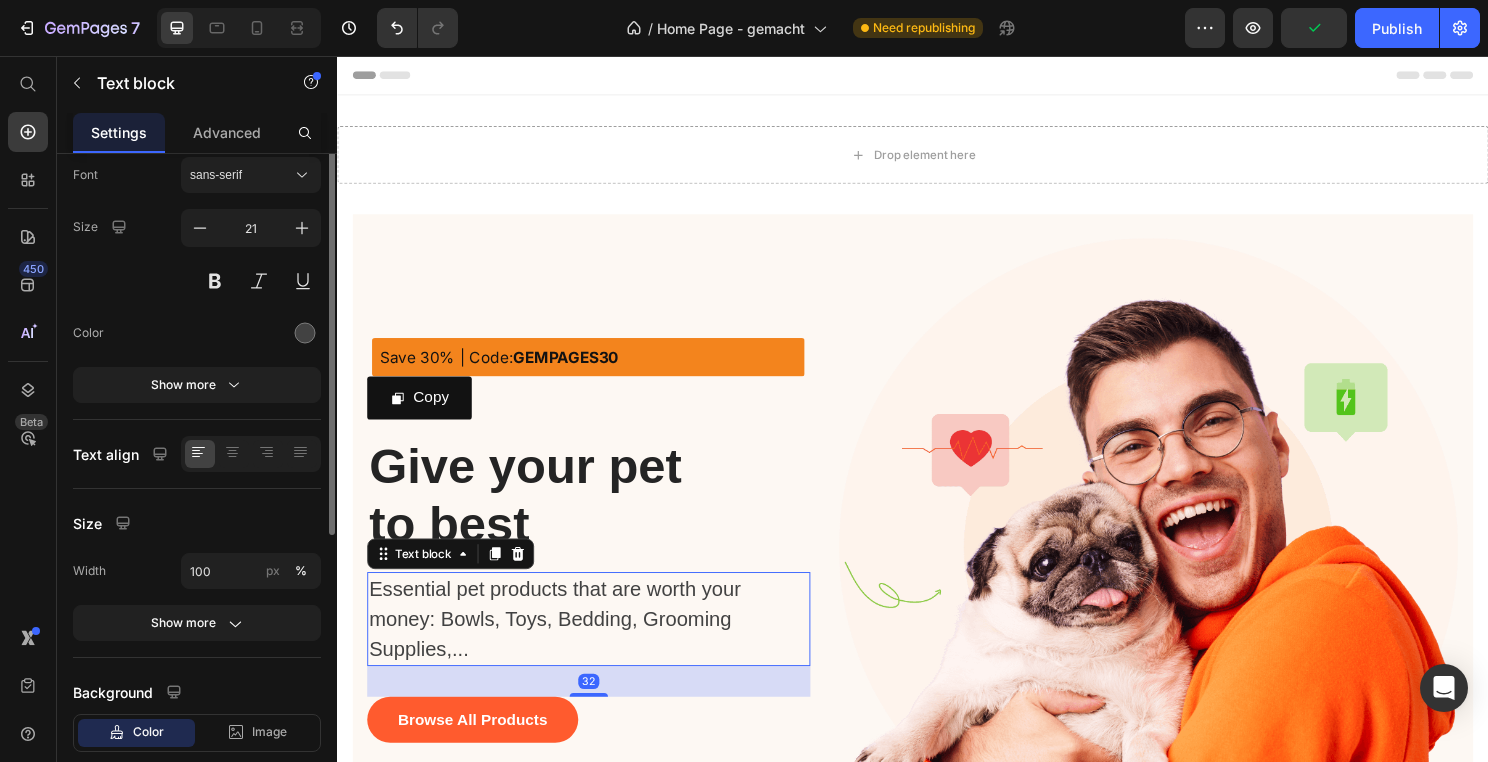 scroll, scrollTop: 0, scrollLeft: 0, axis: both 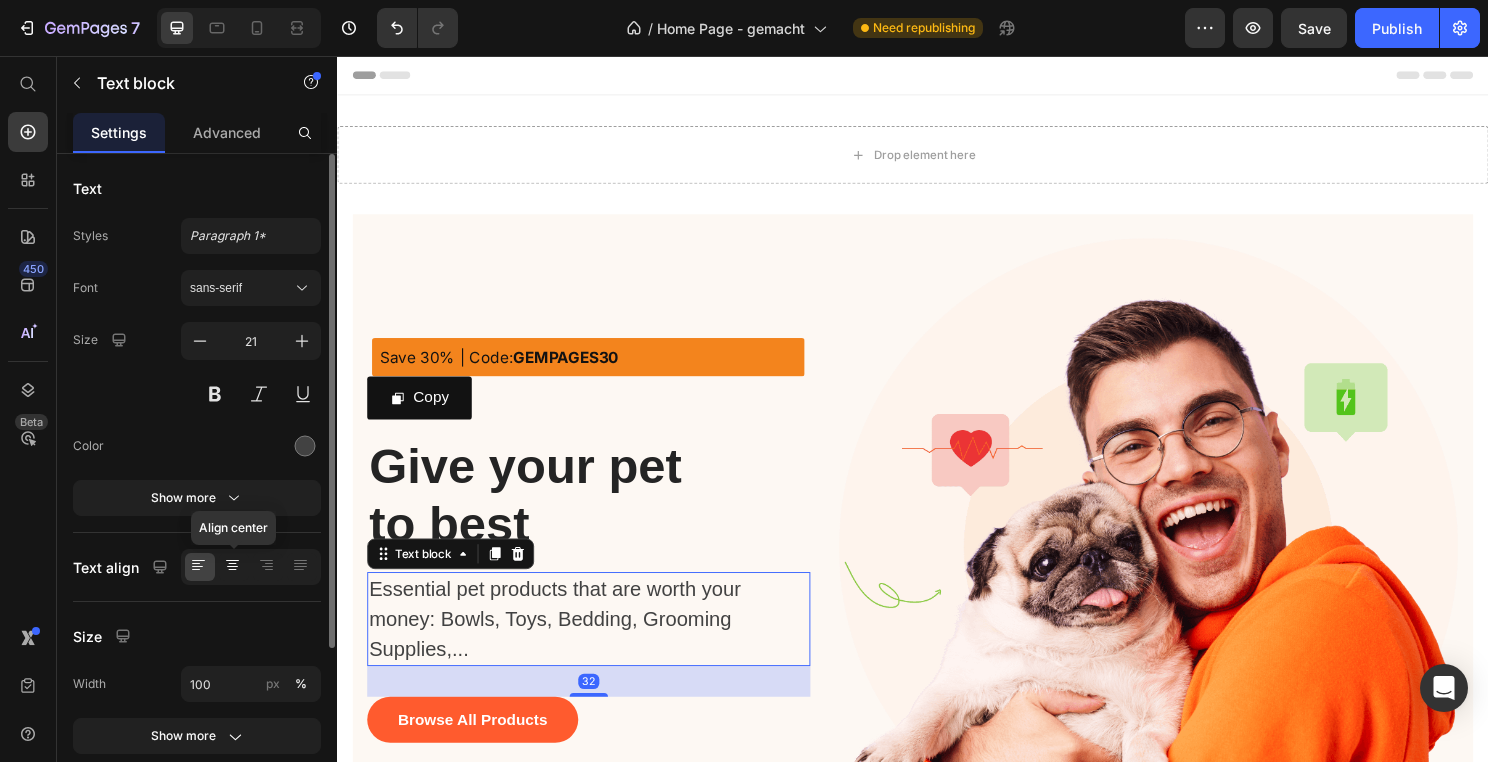 click 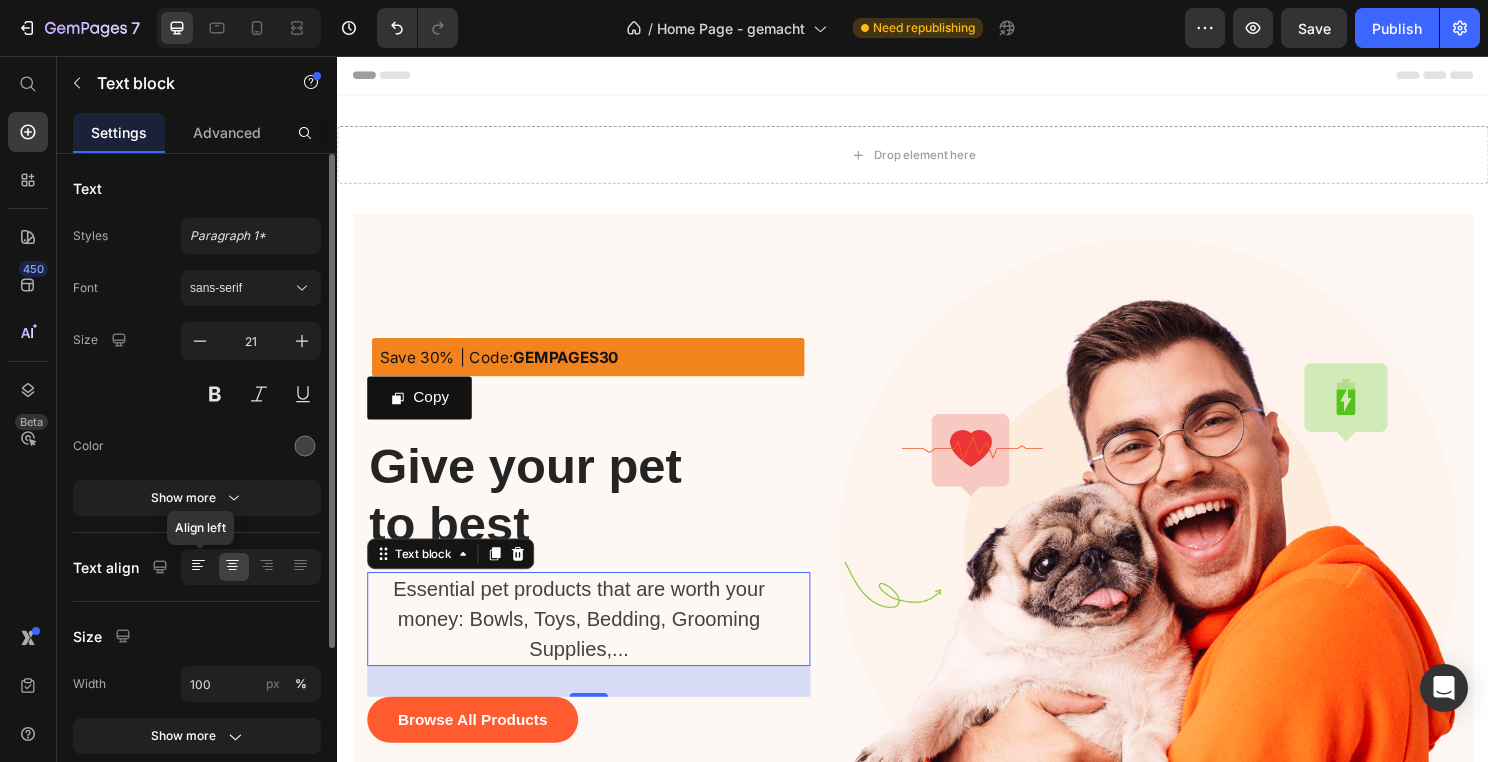 click 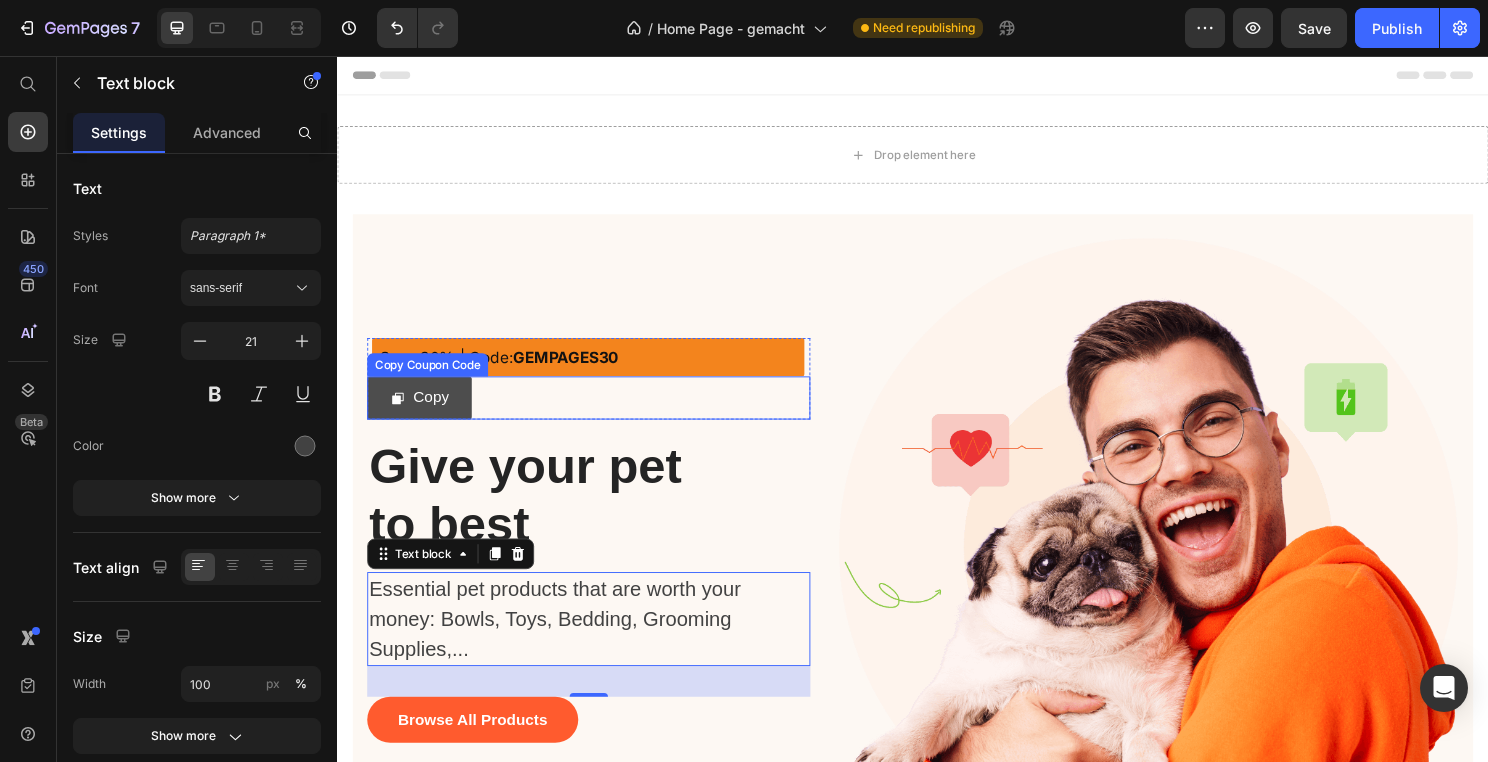 click on "Copy" at bounding box center [422, 412] 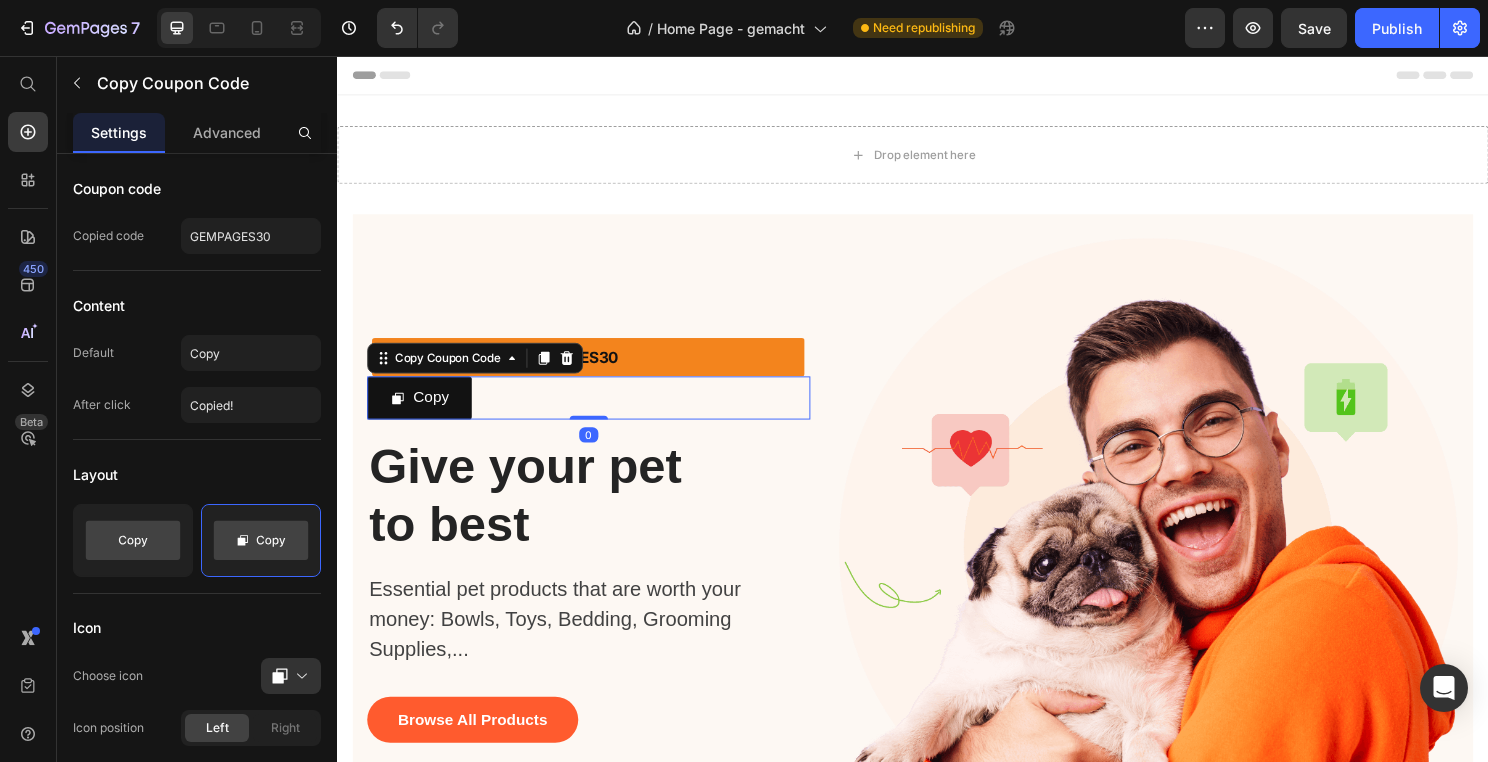 click on "Copy" at bounding box center [599, 412] 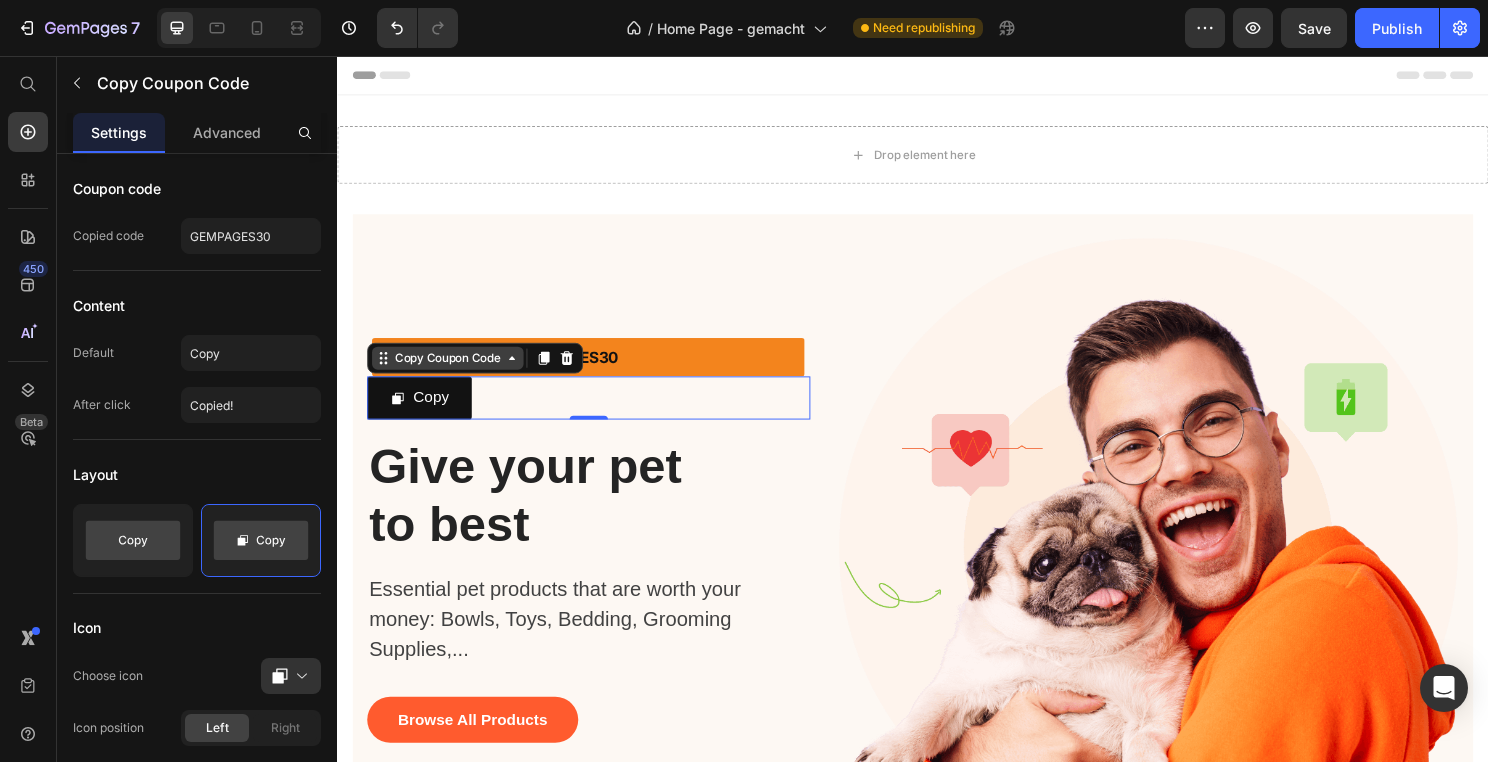 click on "Copy Coupon Code" at bounding box center [452, 371] 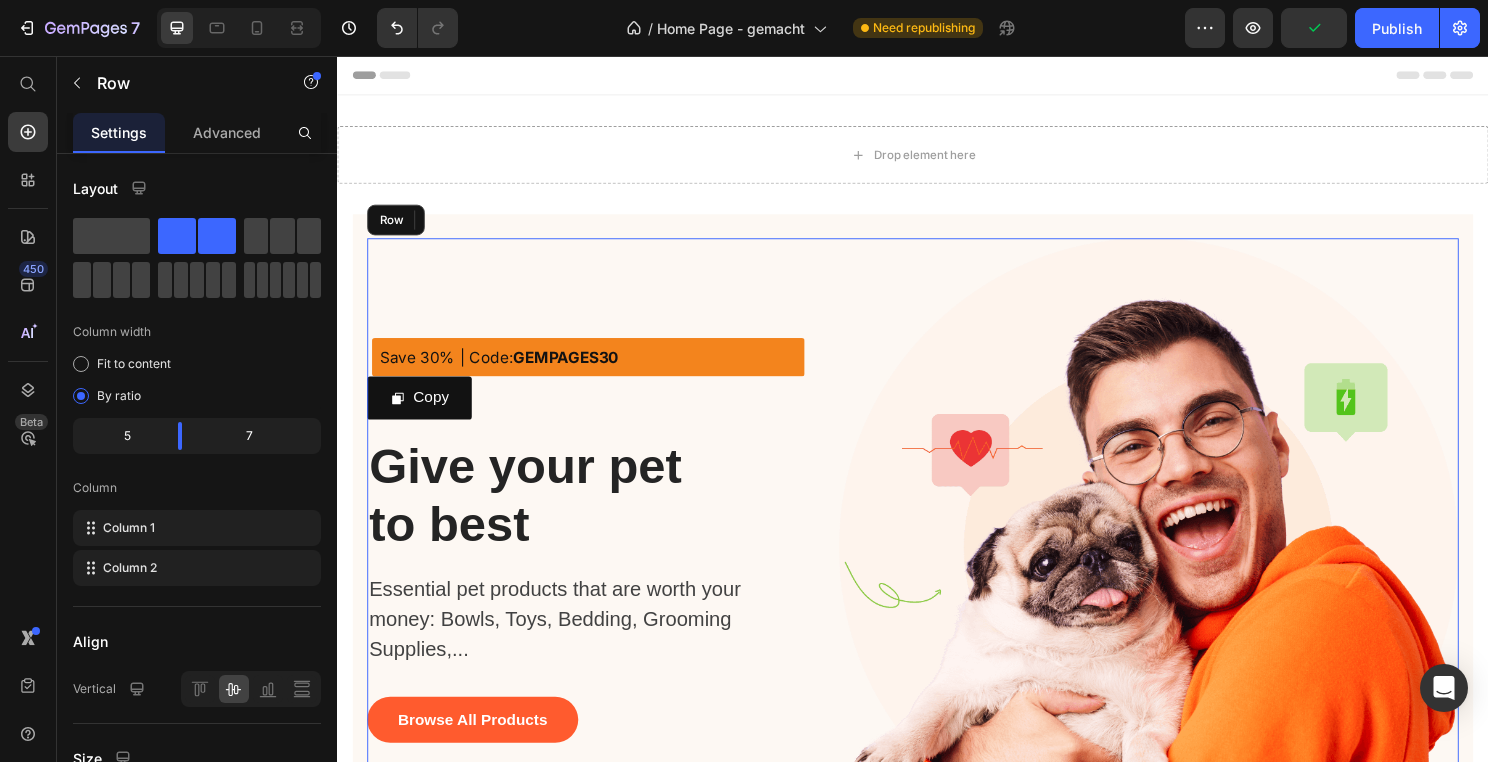 click on "Save 30% | Code:  GEMPAGES30 Text Block Row Copy Copy Coupon Code Row 1 col Row 2 cols Section   0 Row Give your pet to best Heading Essential pet products that are worth your money: Bowls, Toys, Bedding, Grooming Supplies,... Text block Browse All Products Button" at bounding box center (599, 569) 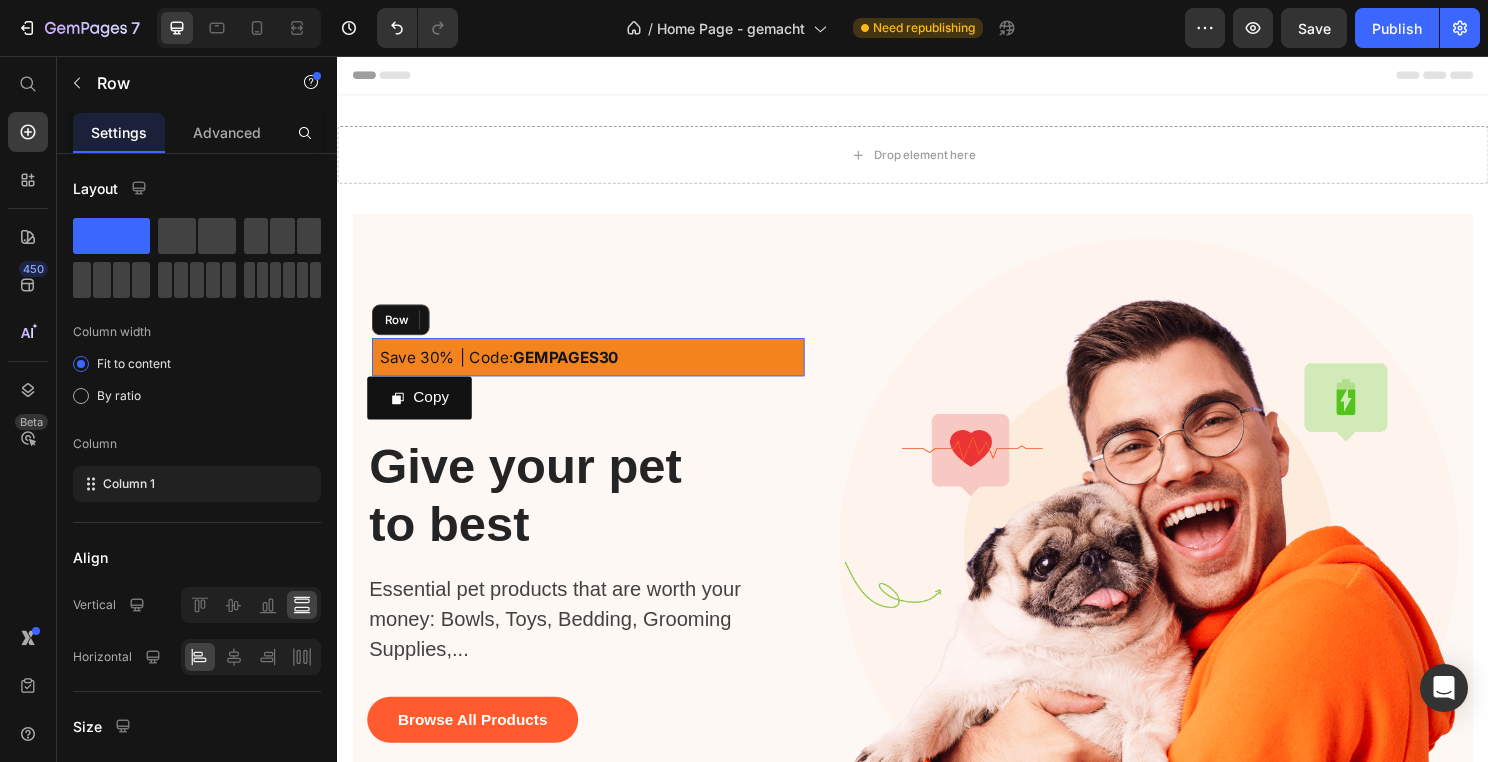 click on "Save 30% | Code:  GEMPAGES30 Text Block Row" at bounding box center (598, 370) 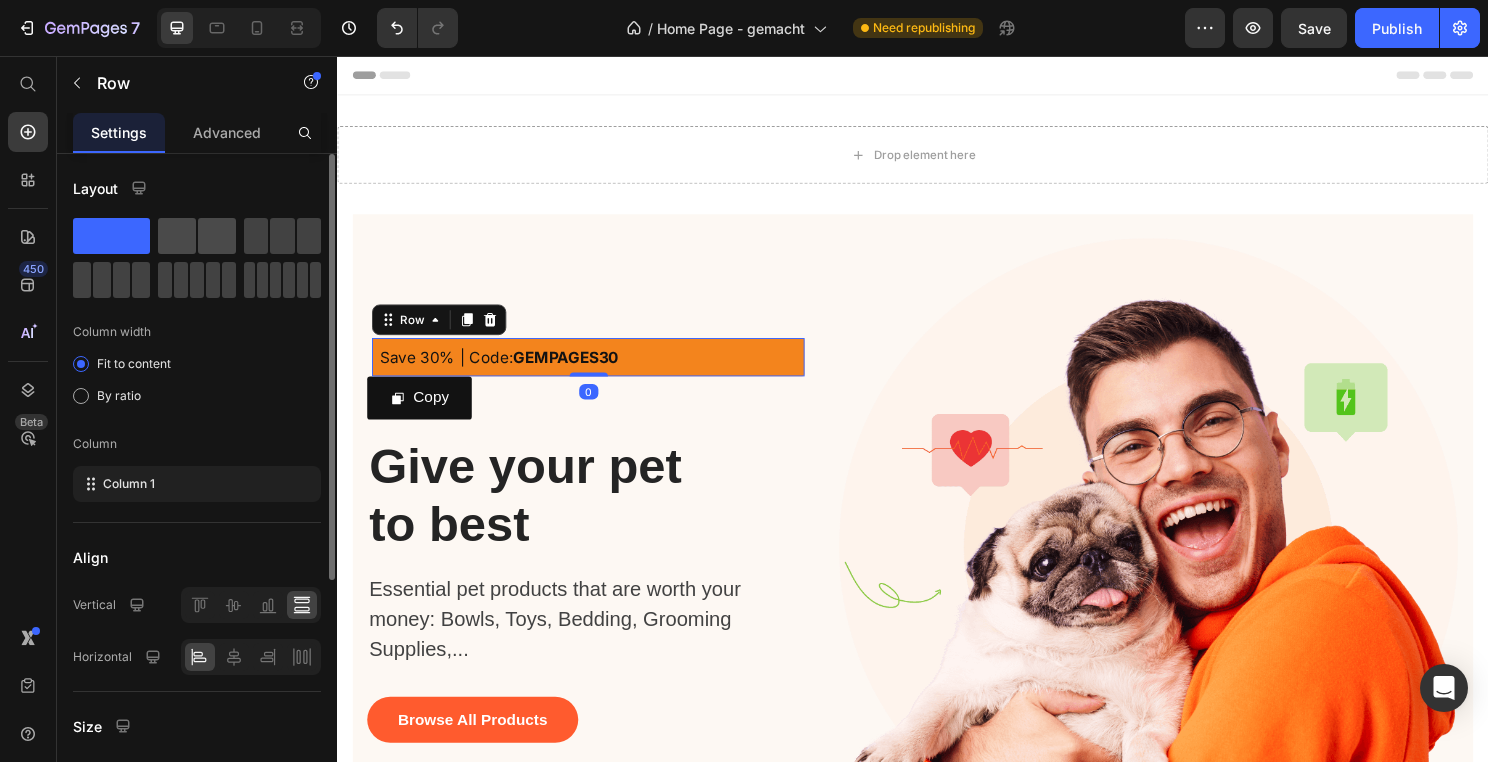 click 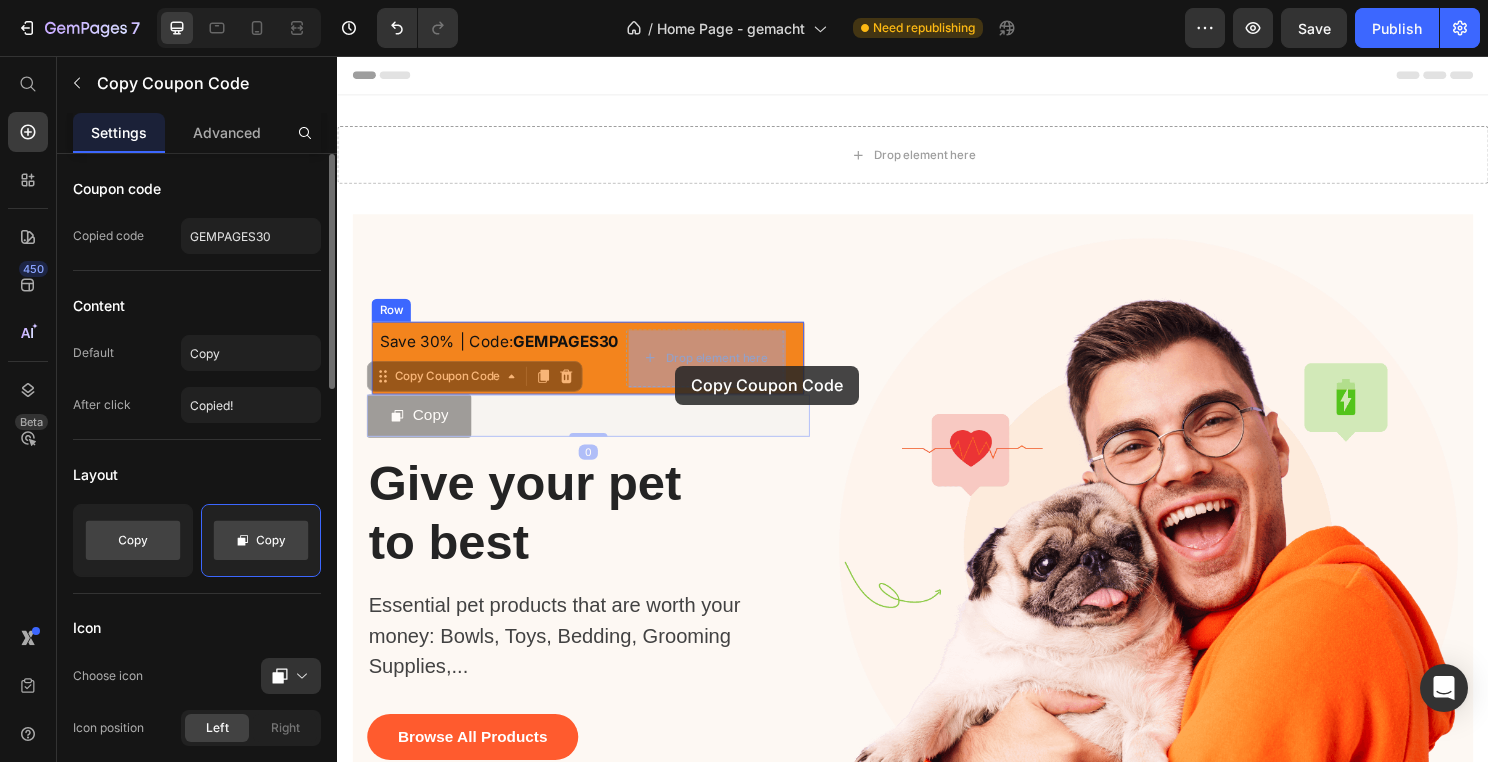 drag, startPoint x: 462, startPoint y: 439, endPoint x: 690, endPoint y: 379, distance: 235.76259 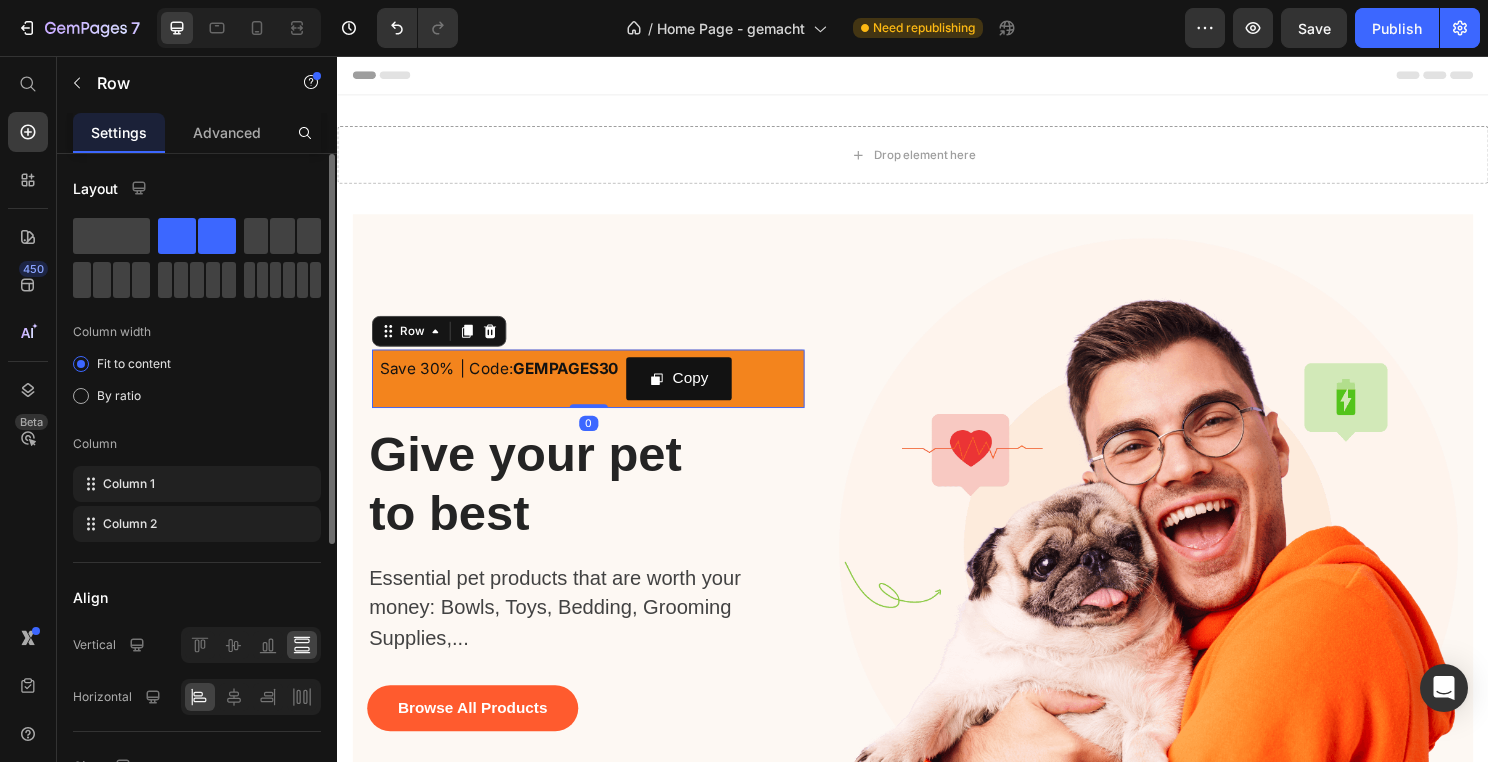 click on "Save 30% | Code:  GEMPAGES30 Text Block Copy Copy Coupon Code Row   0" at bounding box center (598, 392) 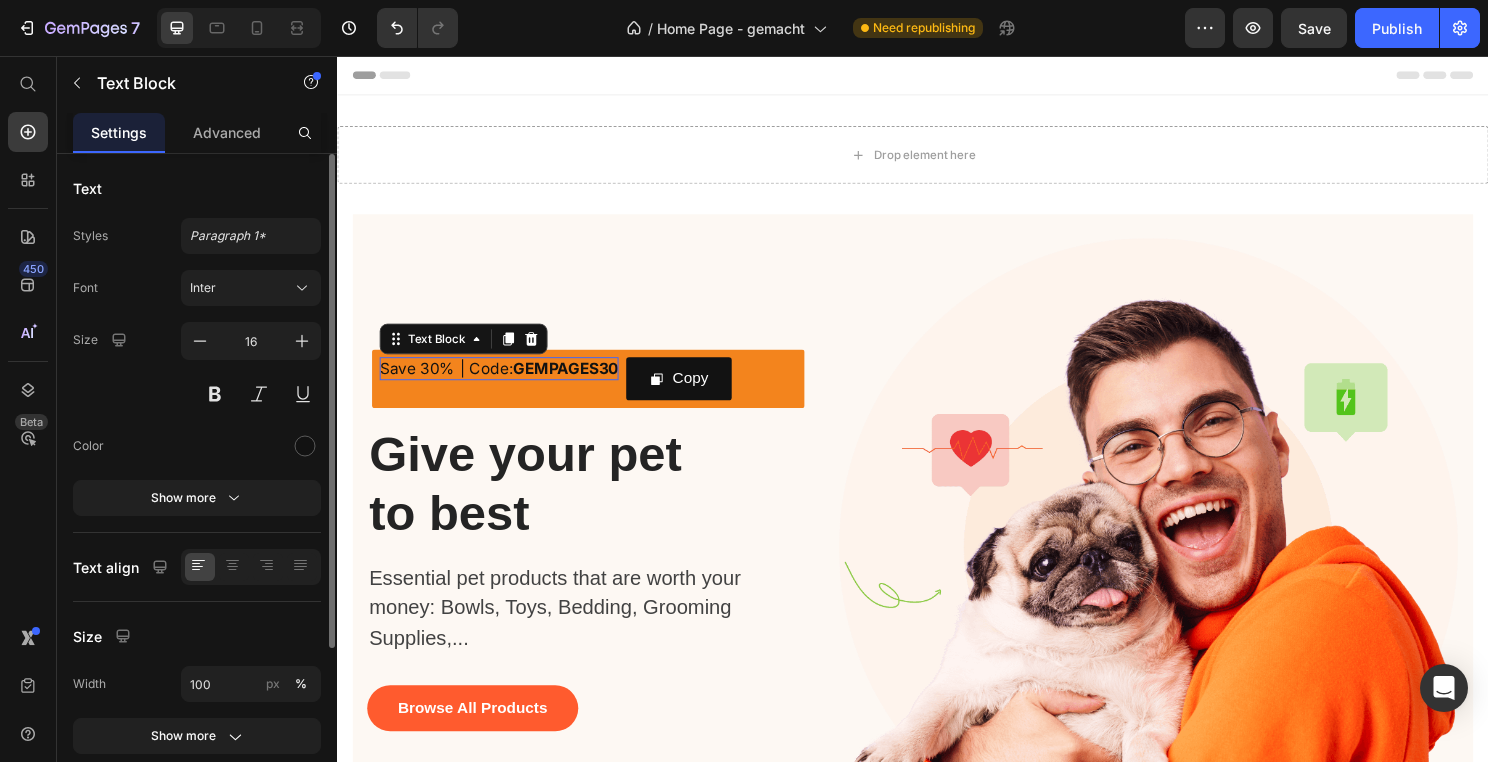 click on "Save 30% | Code:  GEMPAGES30" at bounding box center [505, 382] 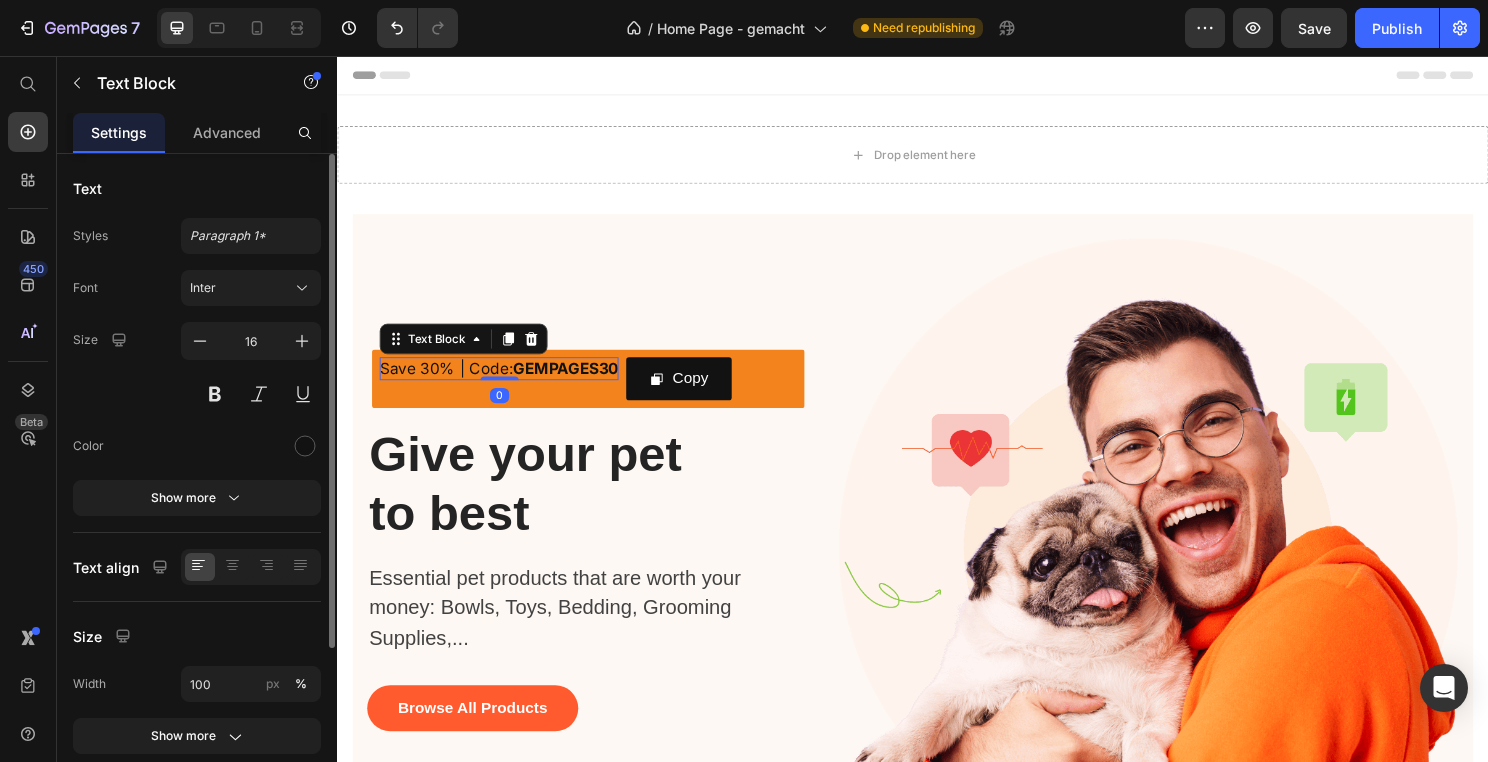 drag, startPoint x: 517, startPoint y: 394, endPoint x: 522, endPoint y: 378, distance: 16.763054 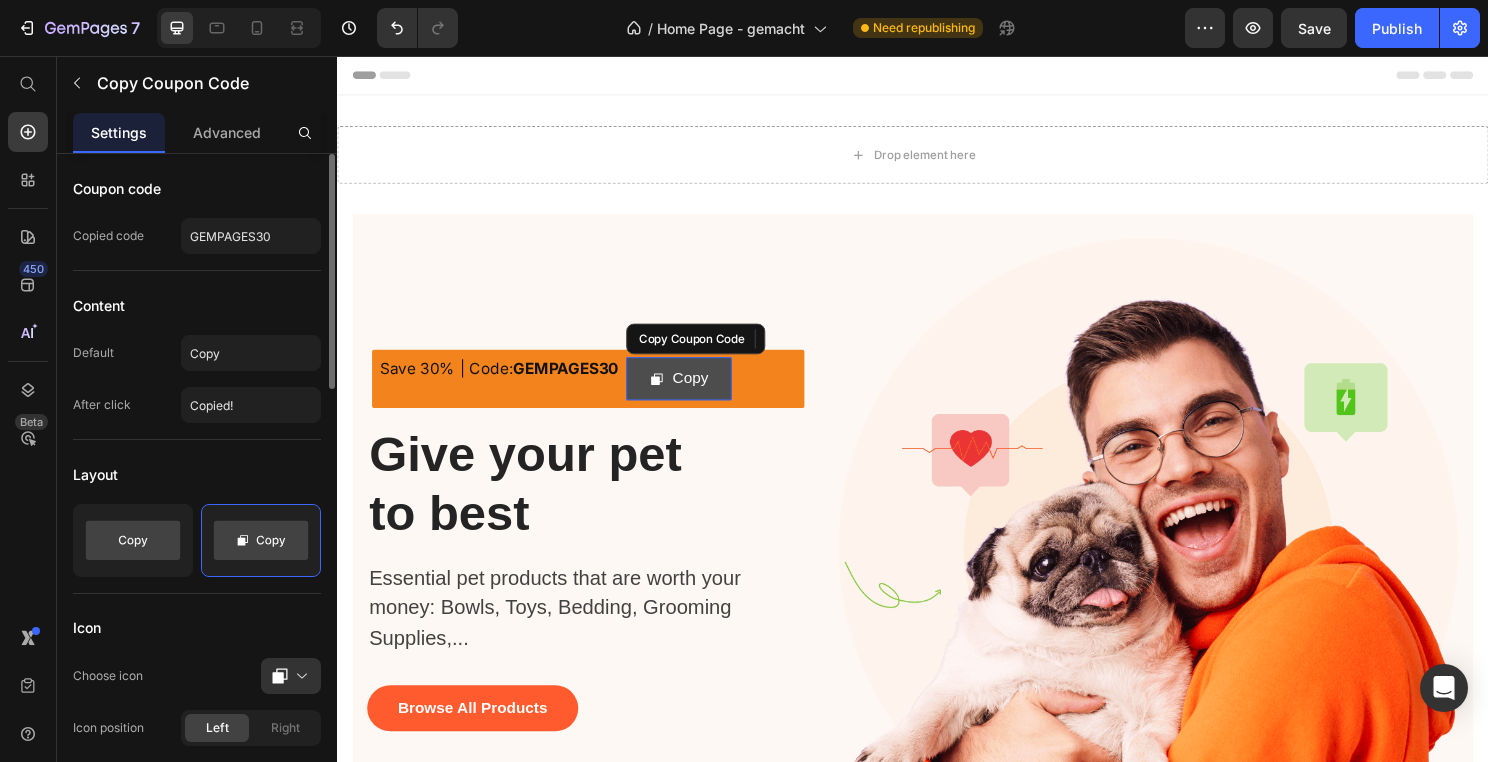click on "Copy" at bounding box center [692, 392] 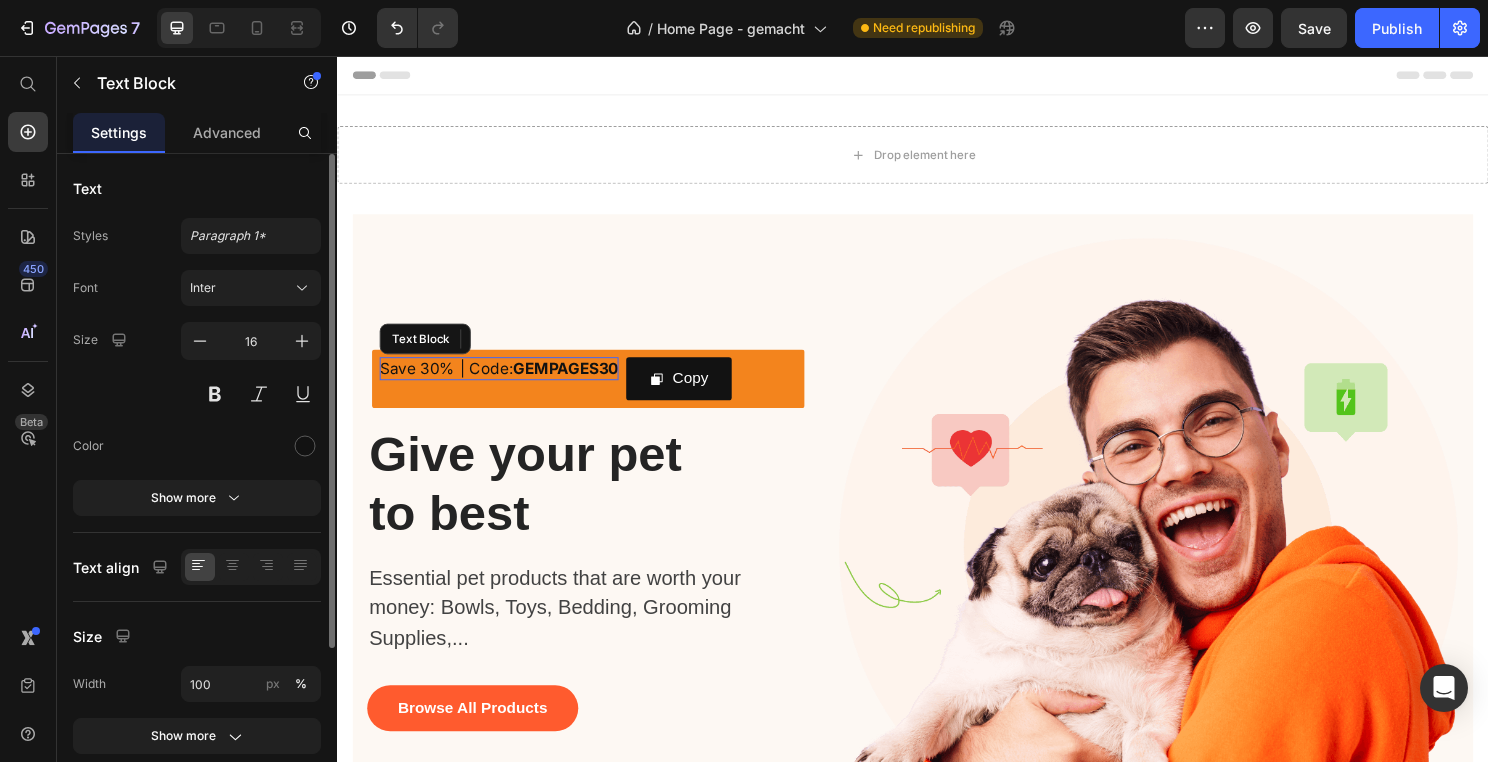 click on "GEMPAGES30" at bounding box center (575, 382) 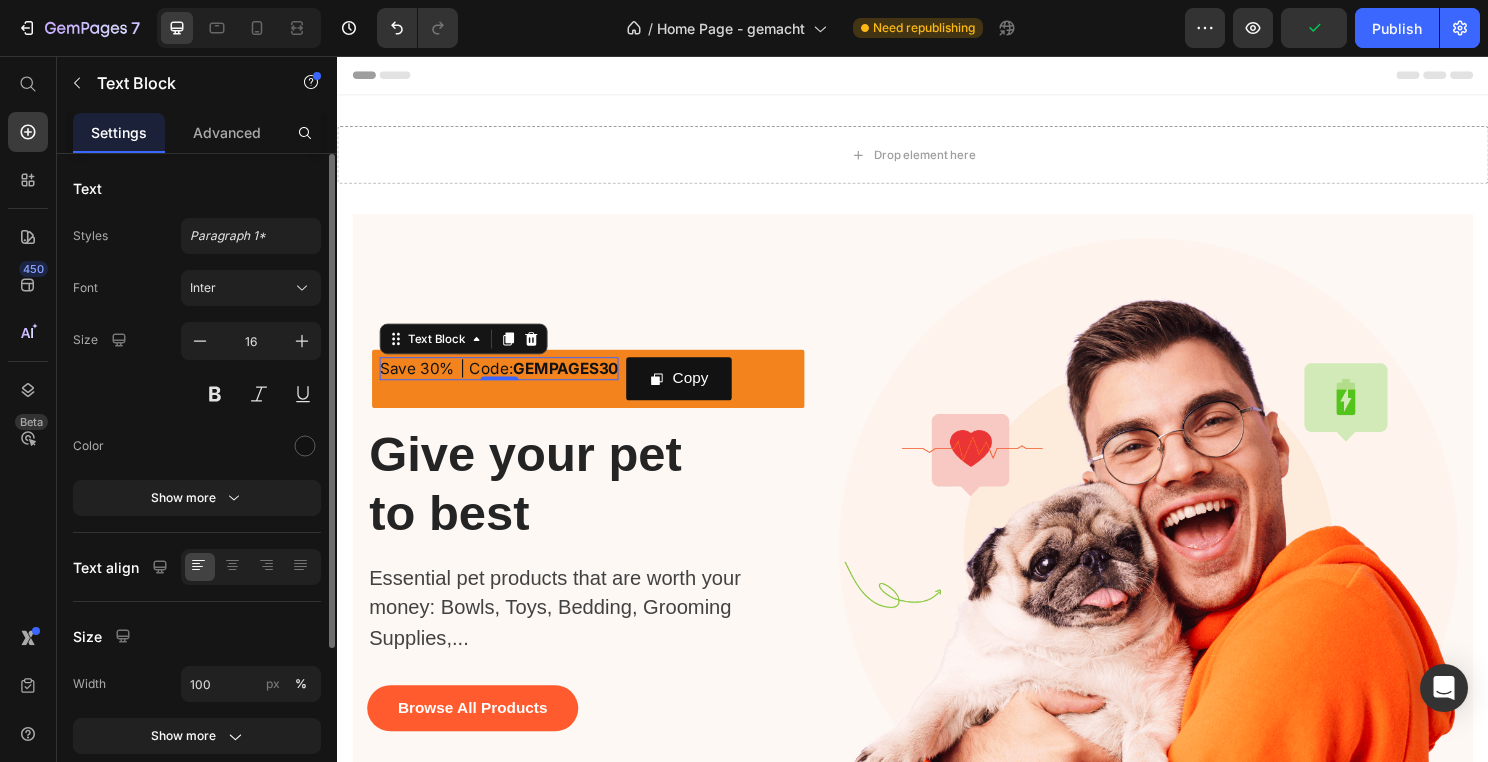 click on "GEMPAGES30" at bounding box center [575, 382] 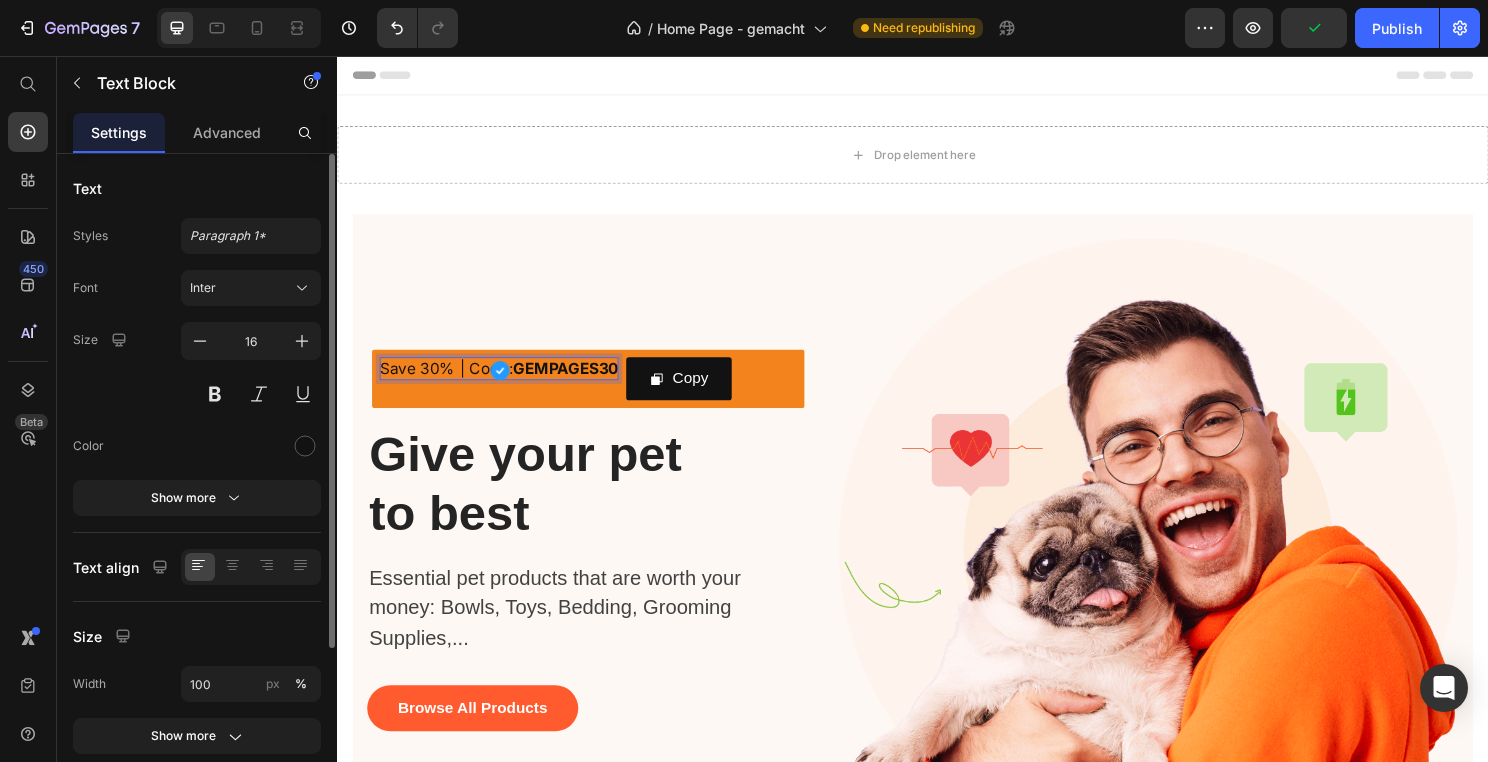 click on "GEMPAGES30" at bounding box center (575, 382) 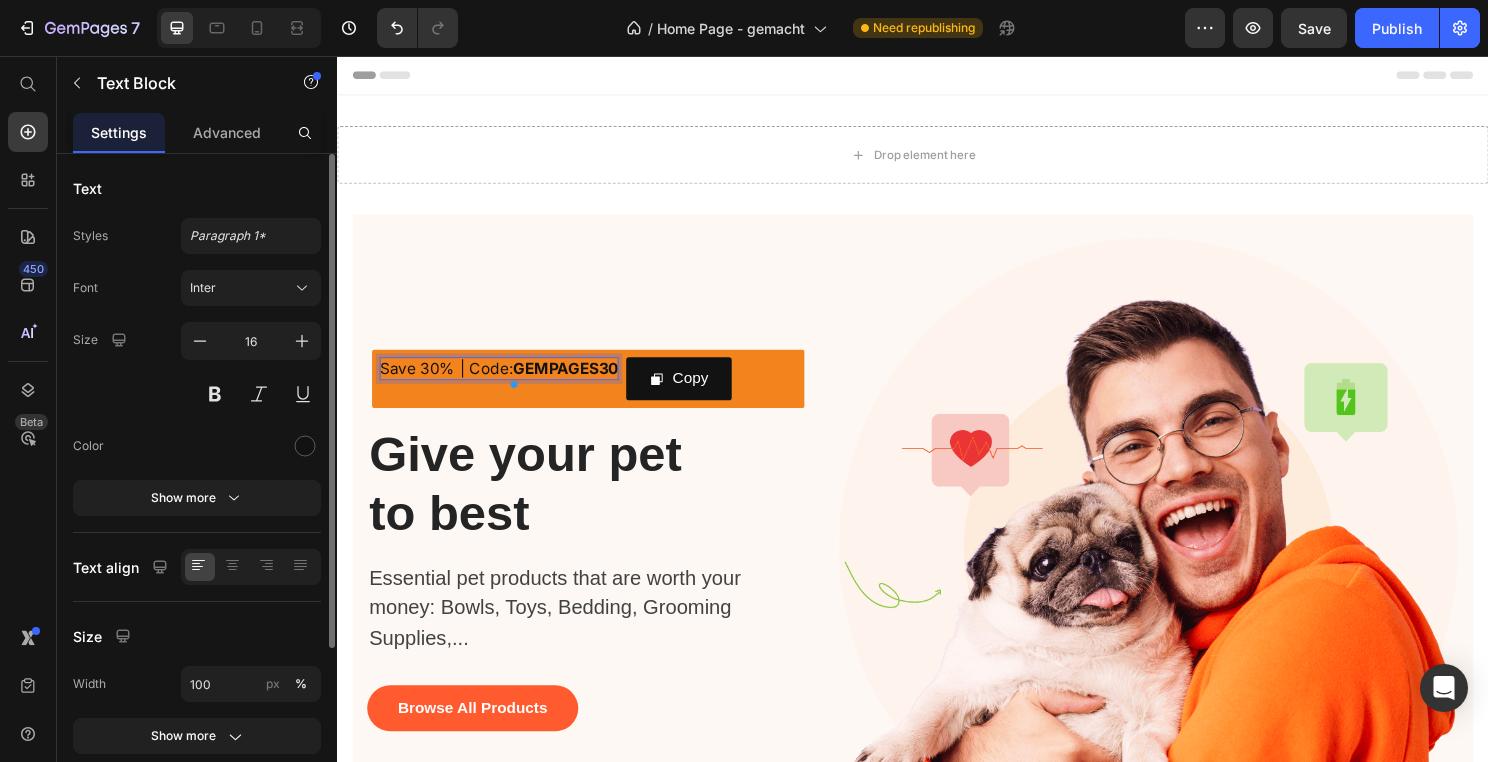 click on "GEMPAGES30" at bounding box center [575, 382] 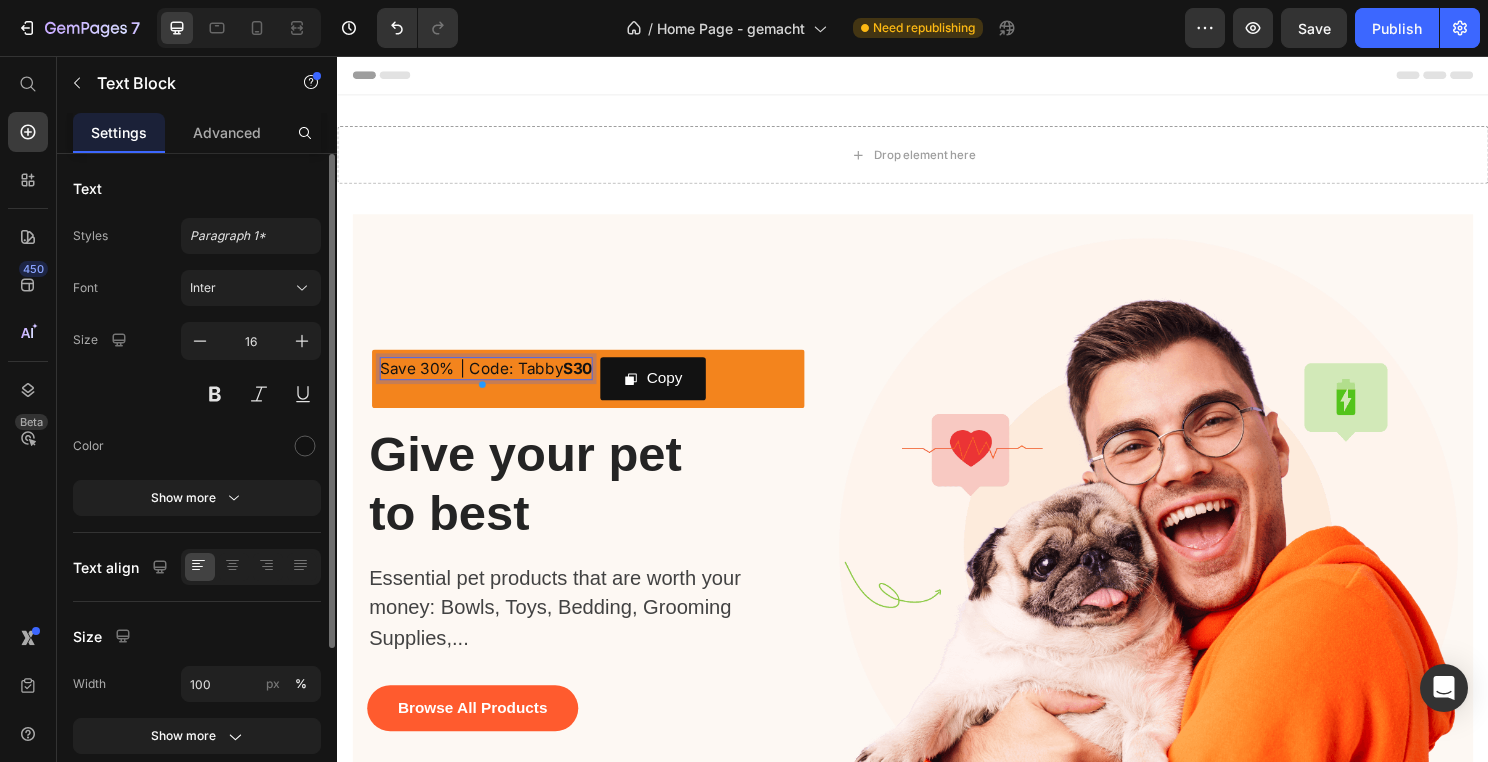 click on "Save 30% | Code: Tabby S30" at bounding box center (492, 382) 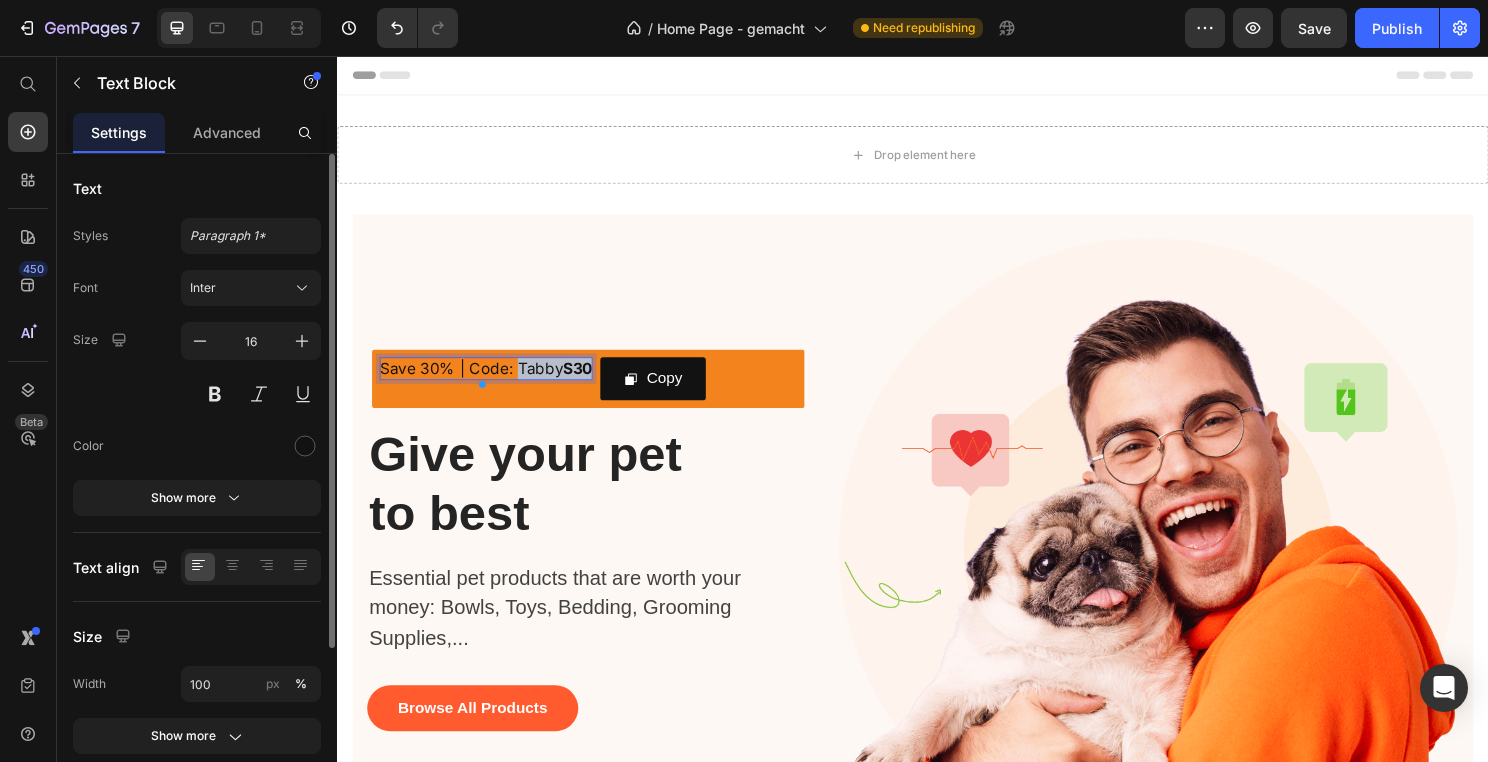 click on "Save 30% | Code: Tabby S30" at bounding box center [492, 382] 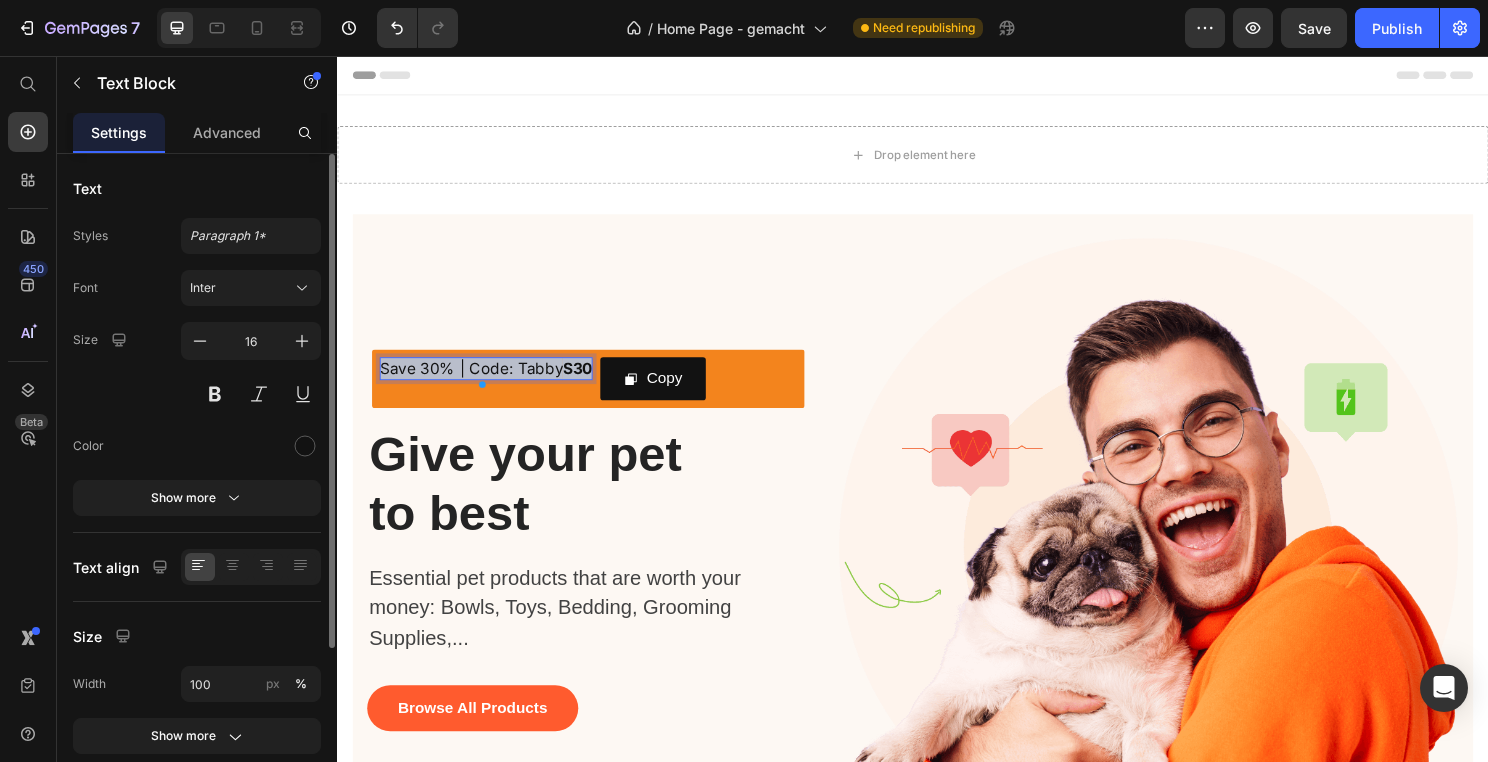 click on "Save 30% | Code: Tabby S30" at bounding box center (492, 382) 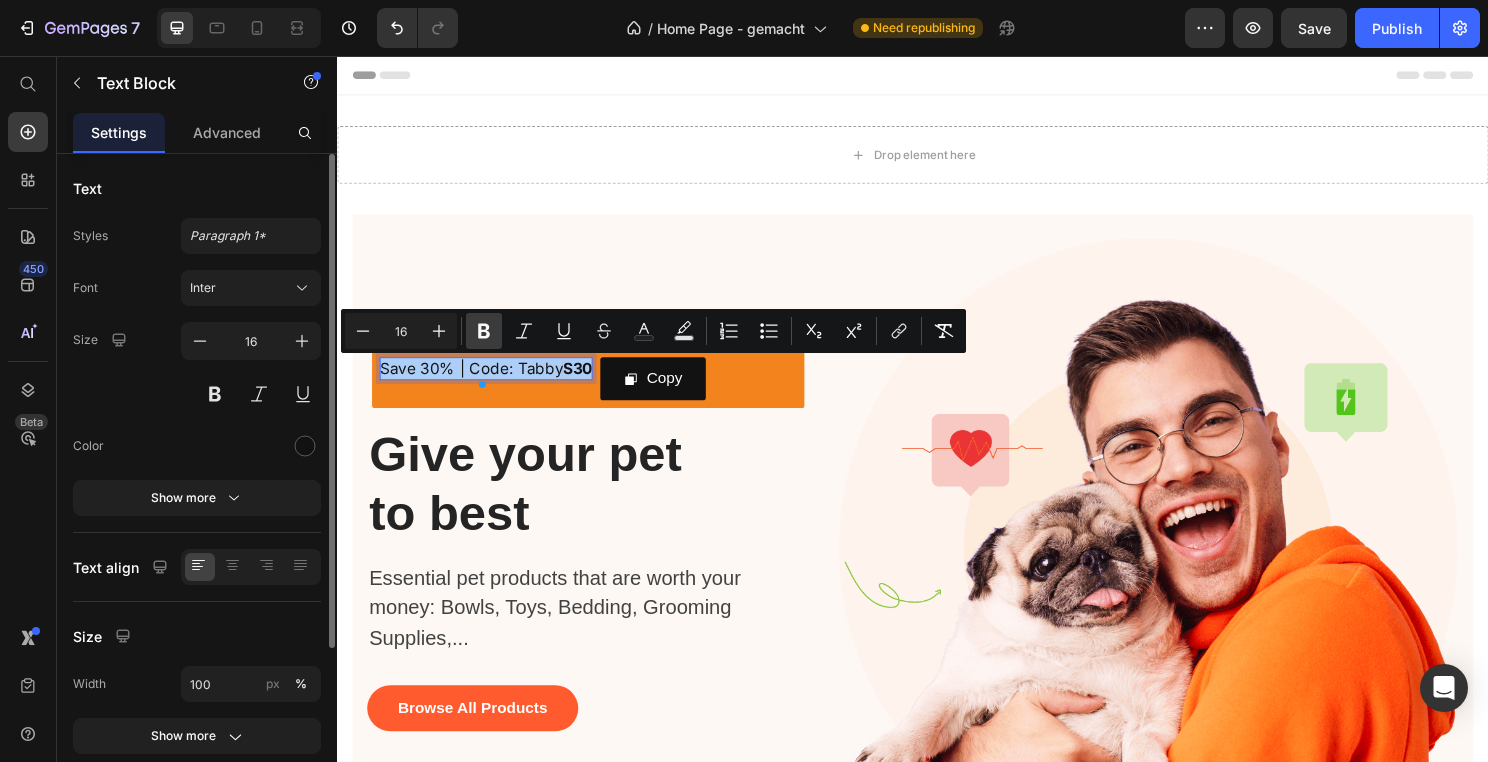click 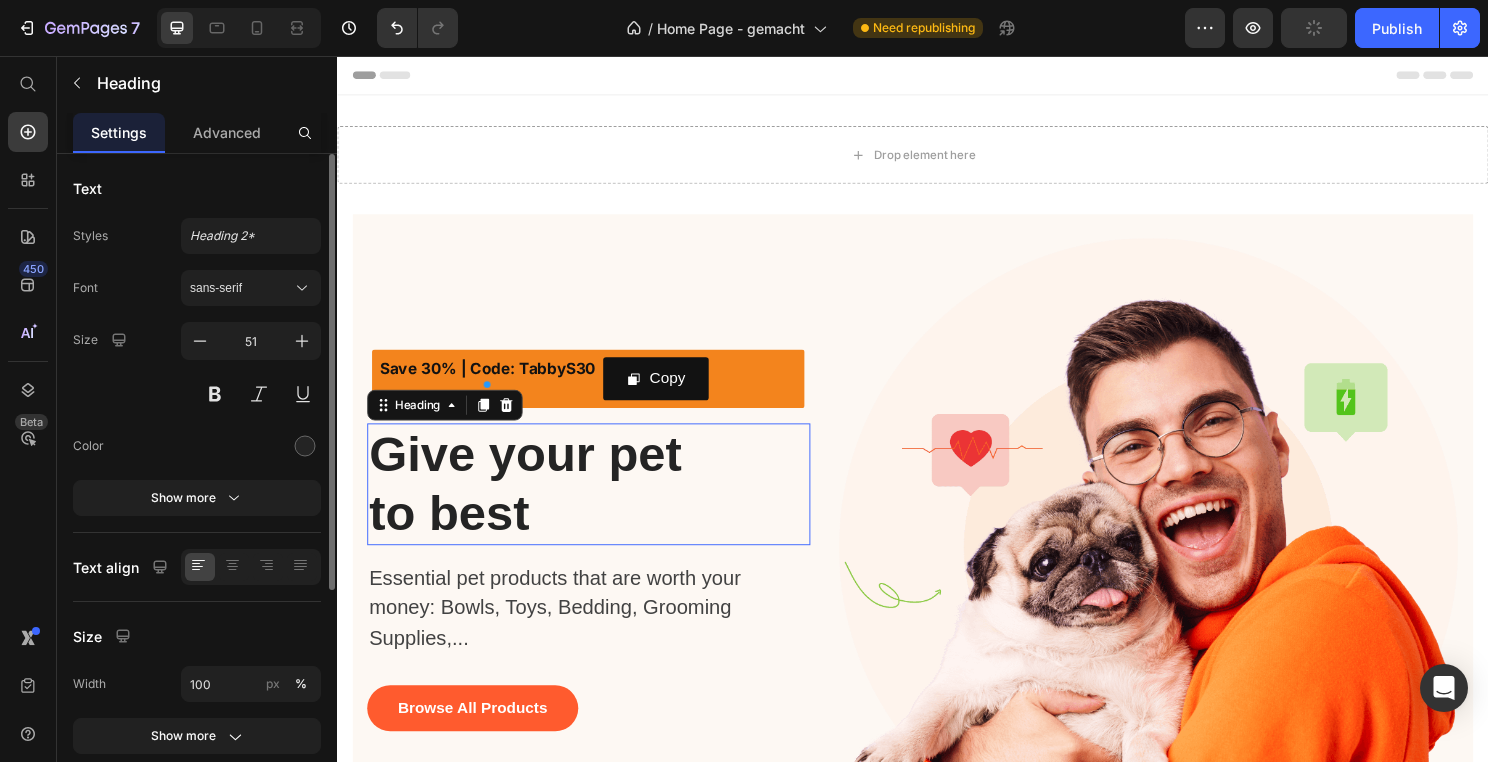 click on "Give your pet to best" at bounding box center [554, 502] 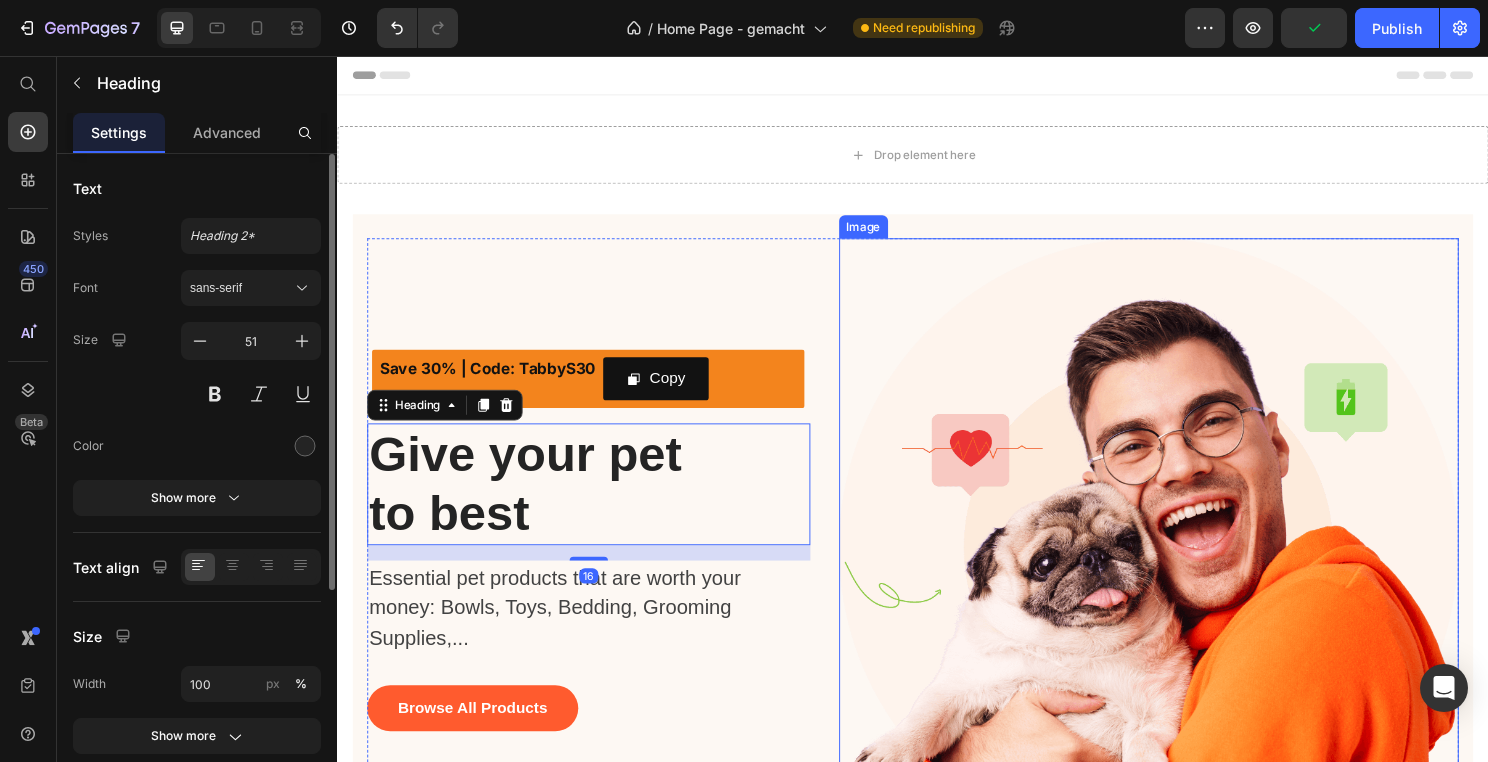 click at bounding box center (1183, 569) 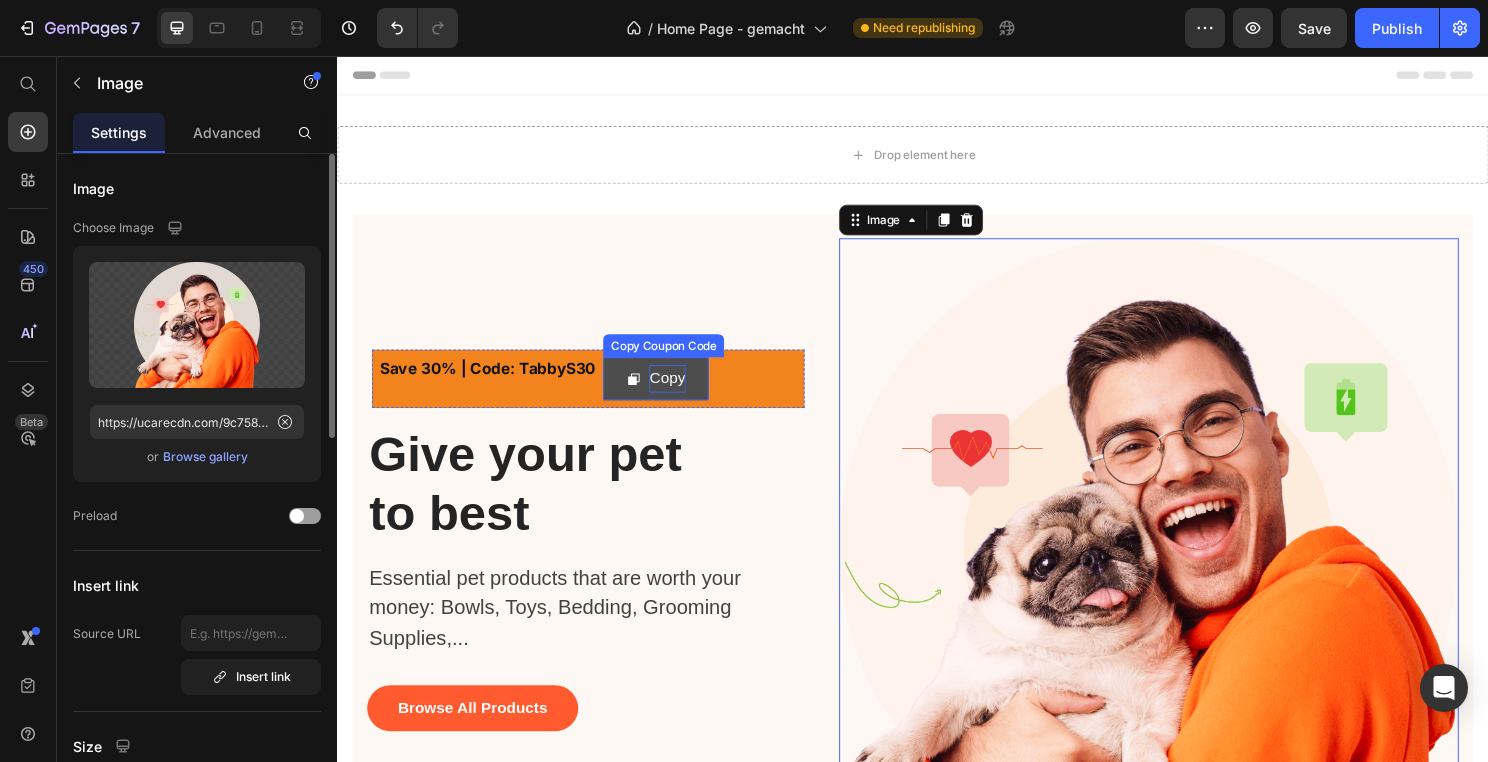 click on "Copy" at bounding box center (680, 392) 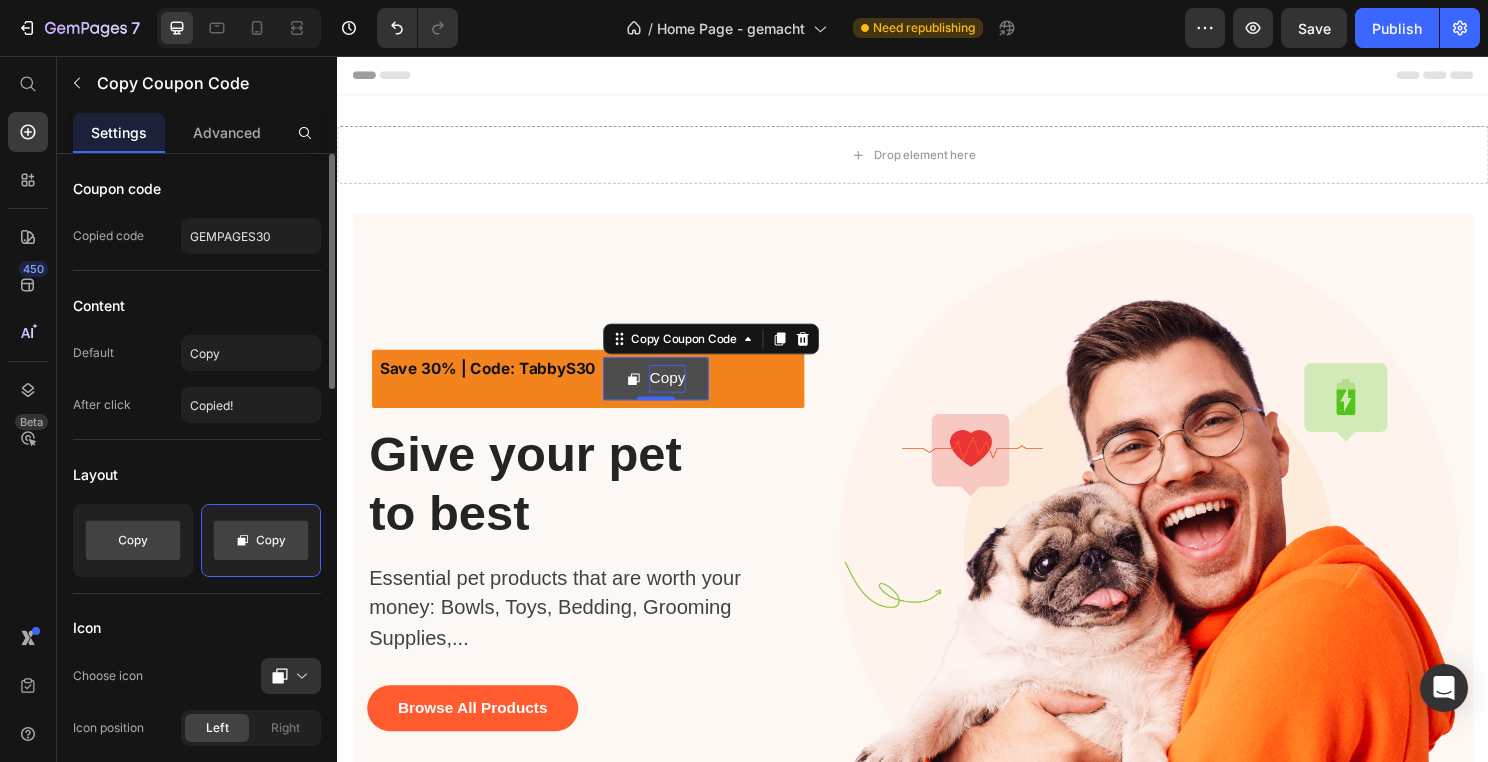 click on "Copy" at bounding box center [680, 392] 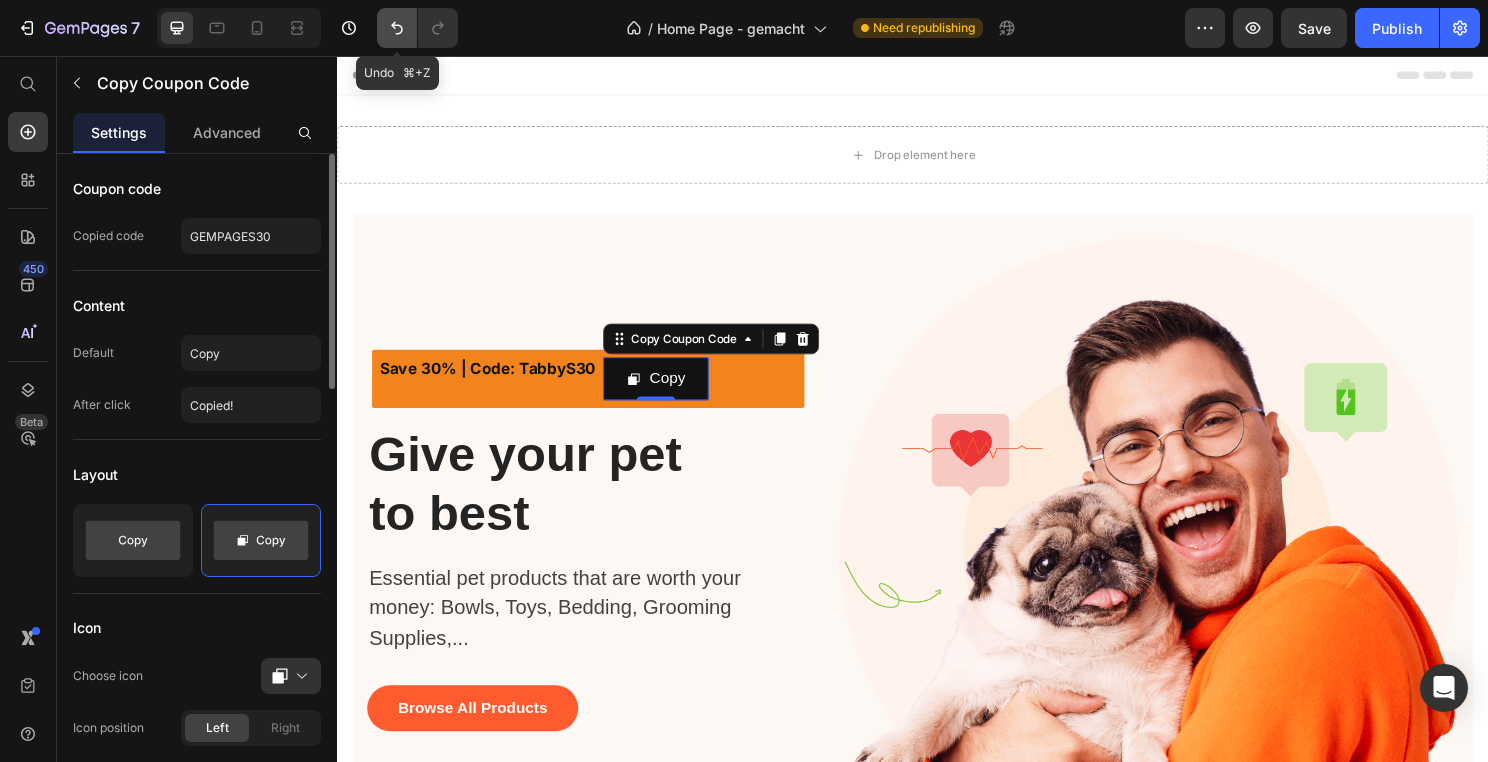 click 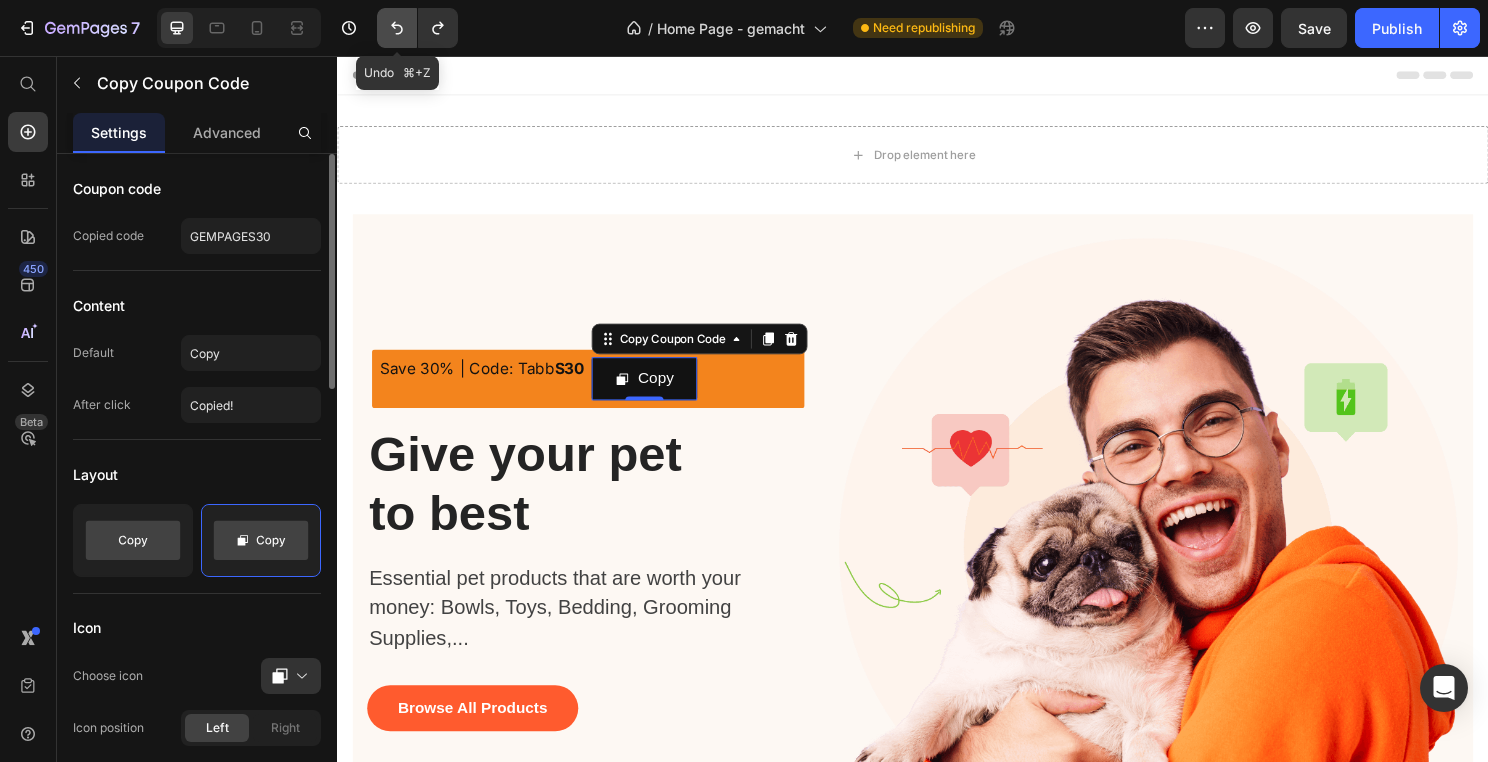 click 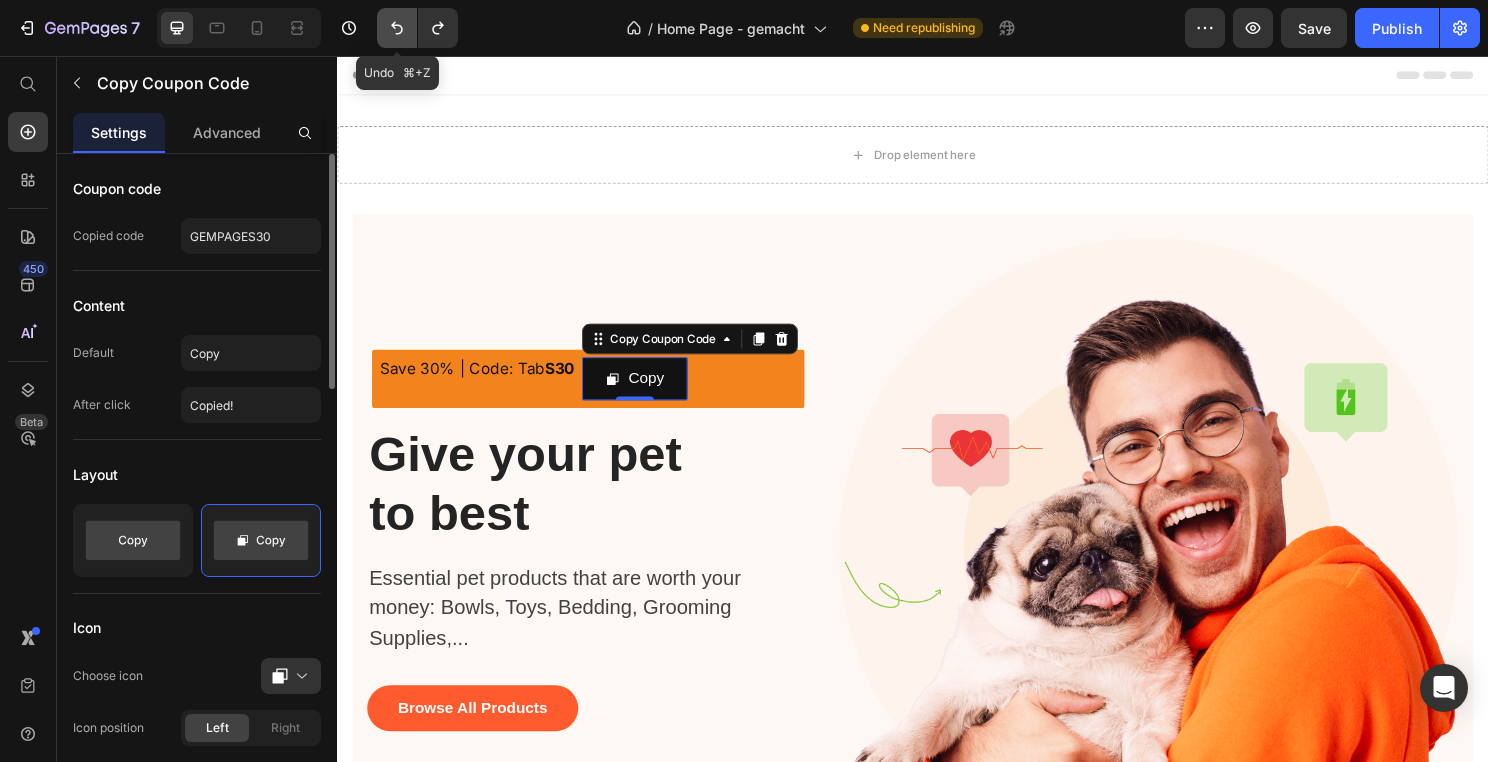 click 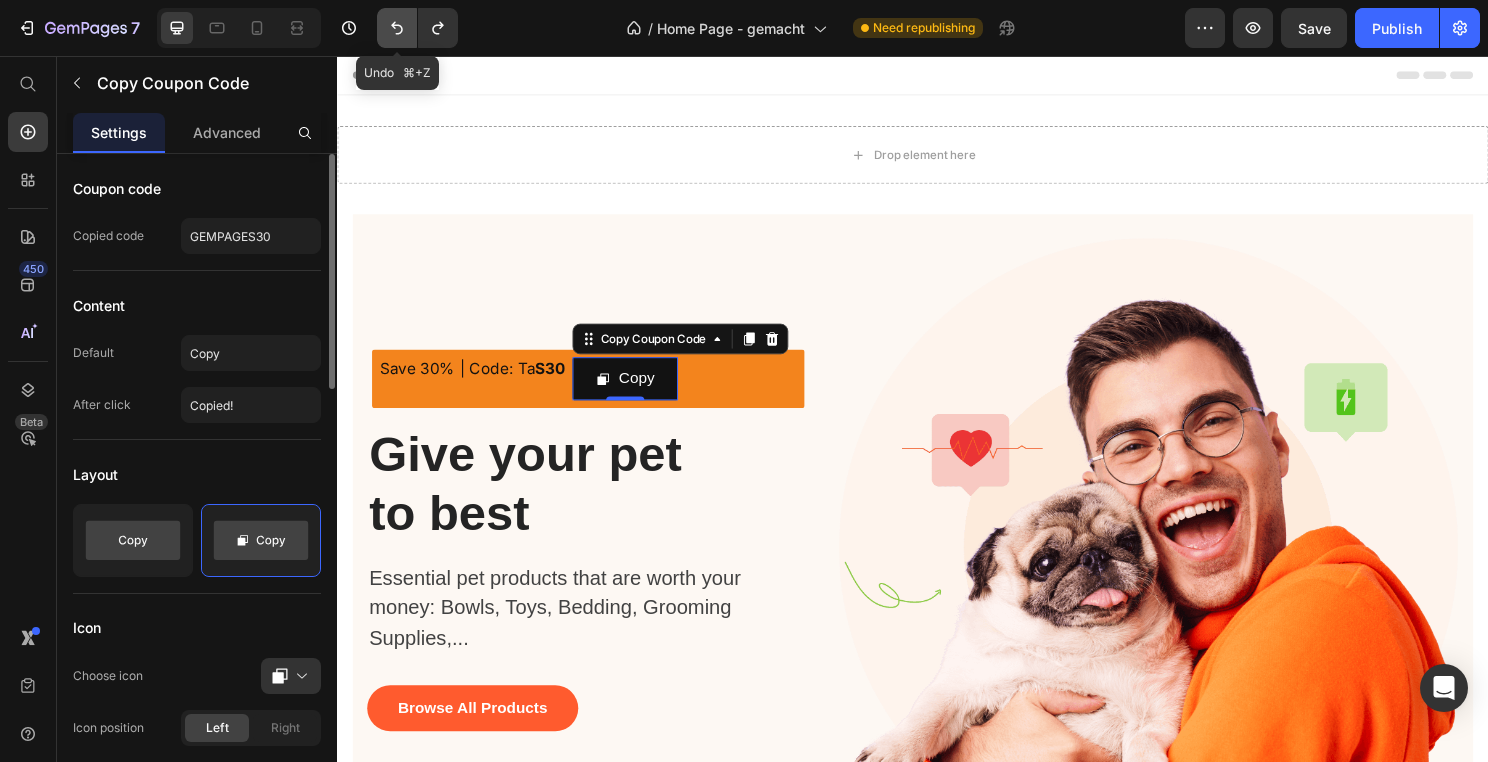 click 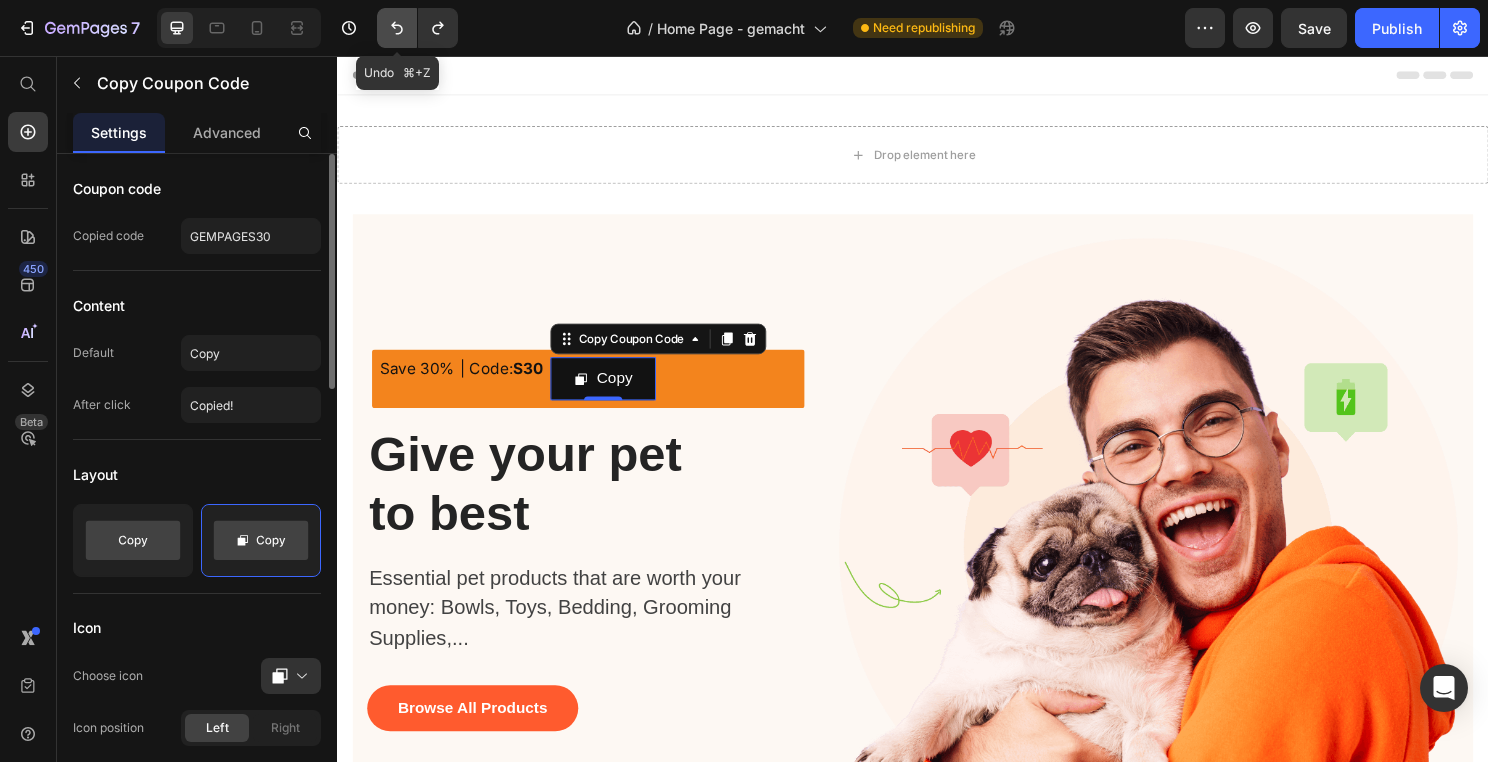 click 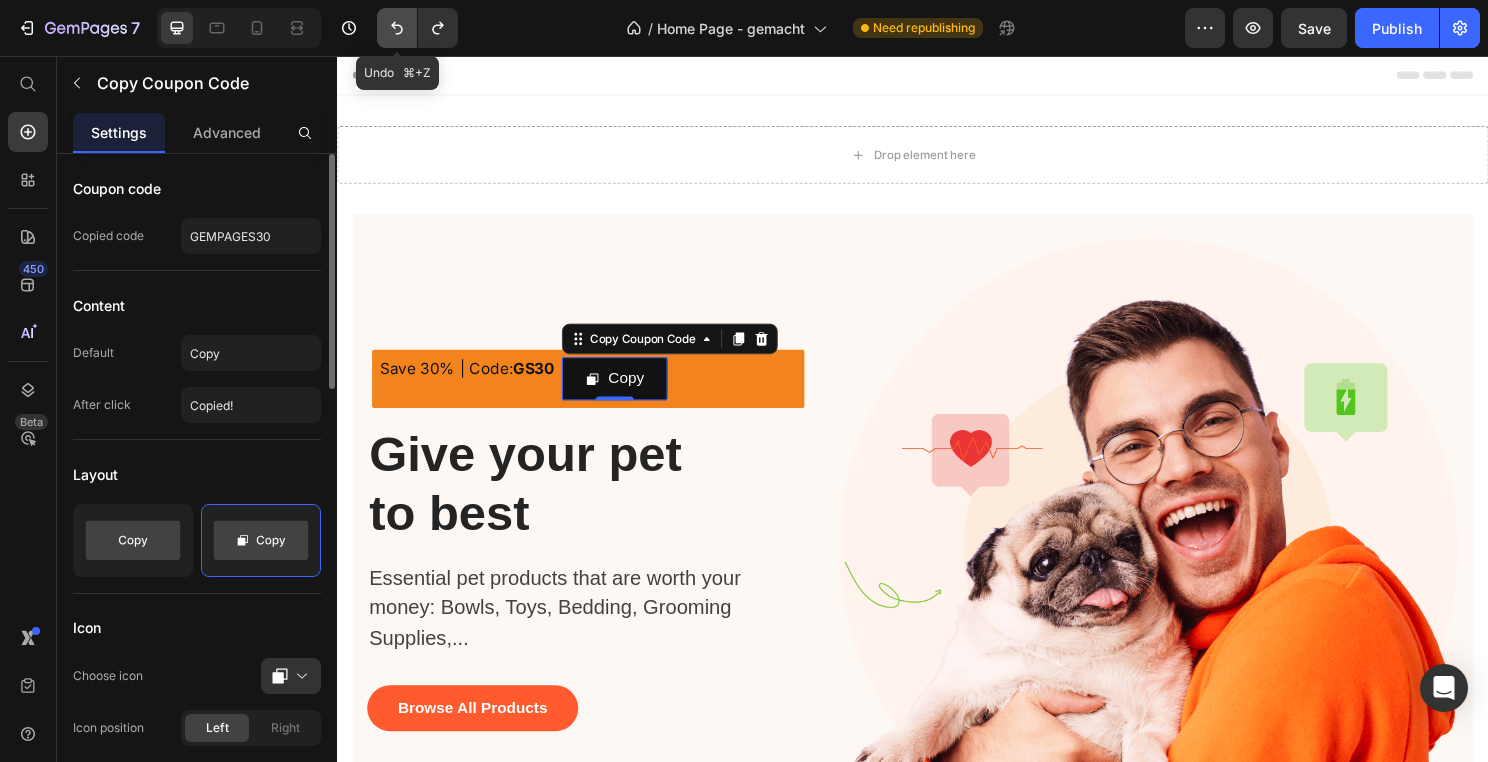 click 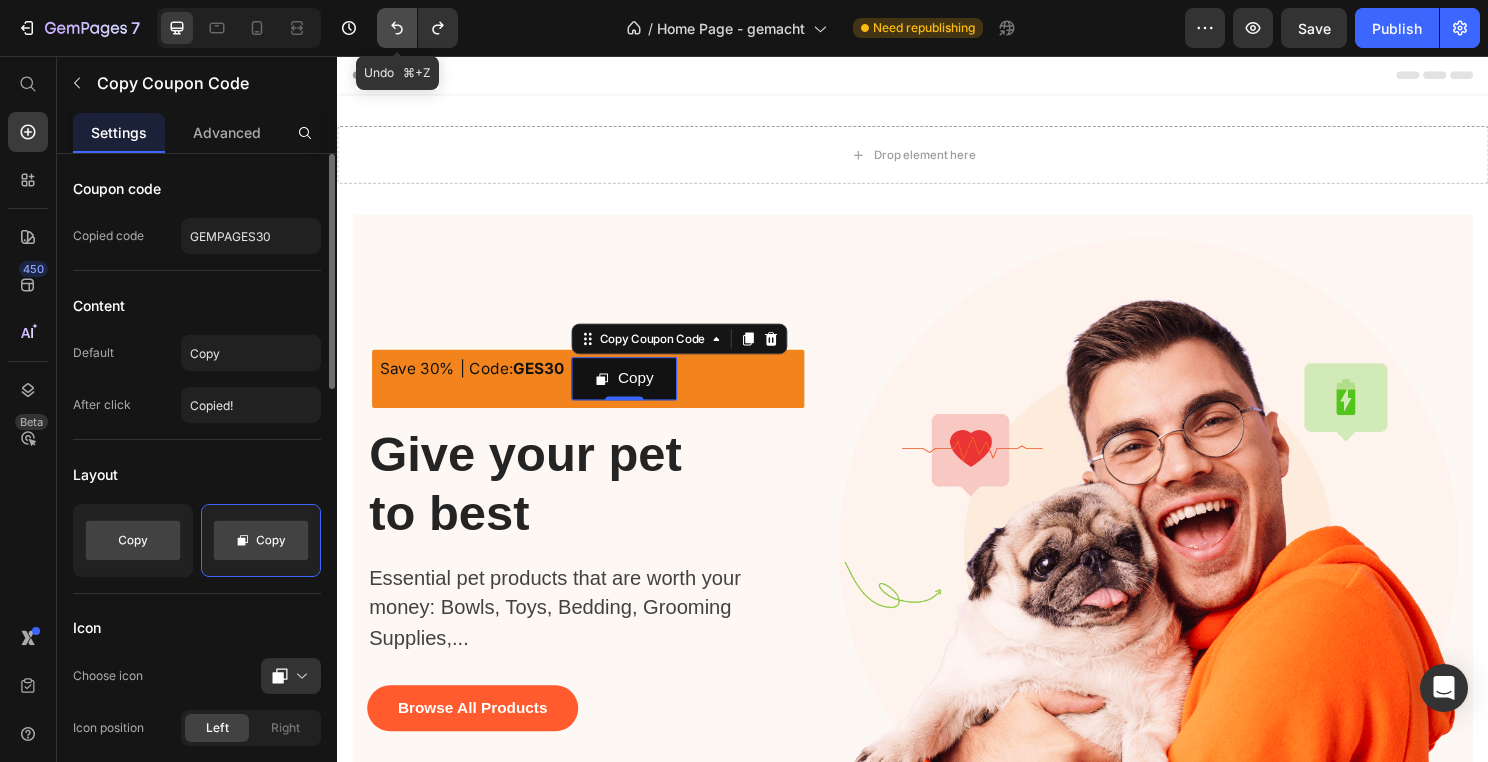 click 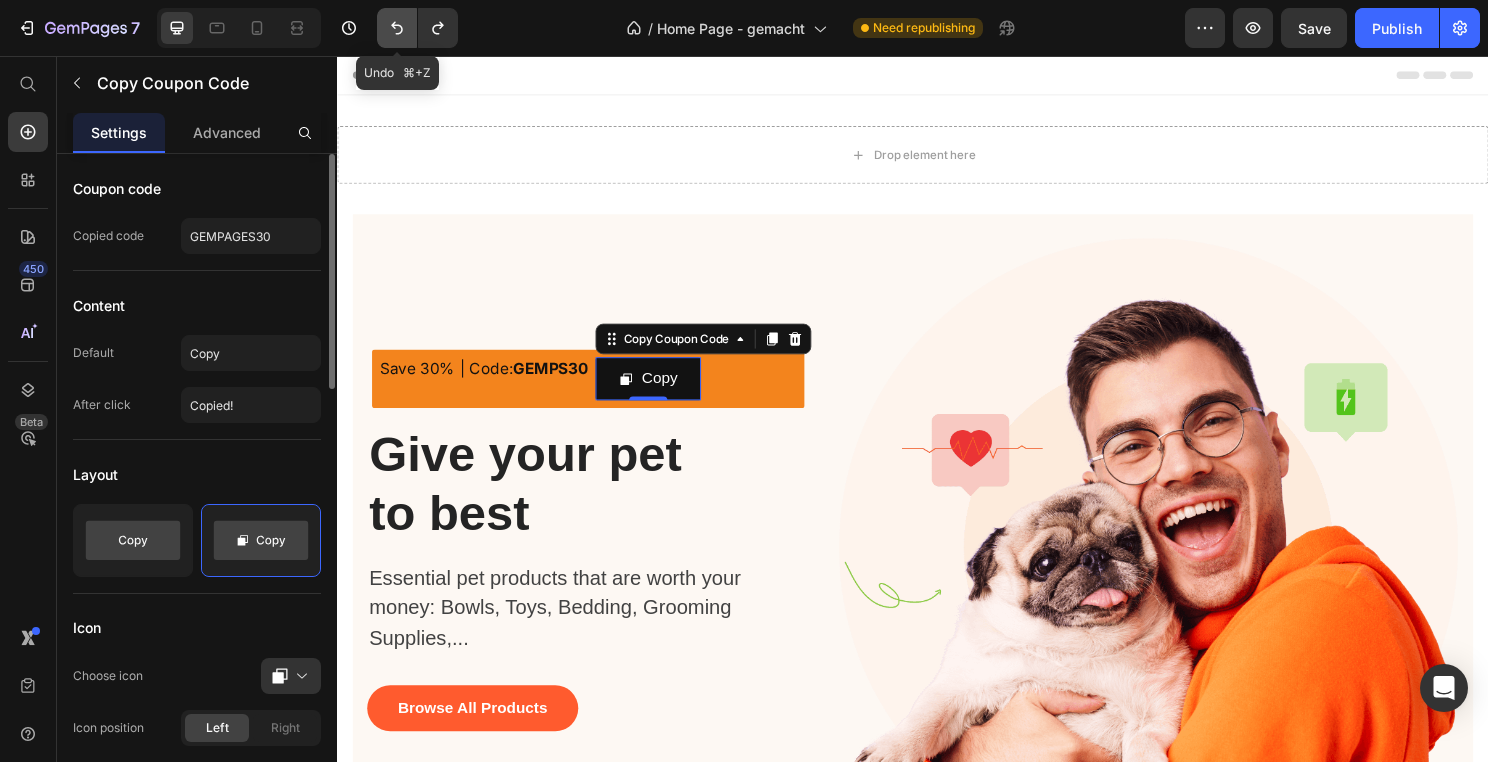 click 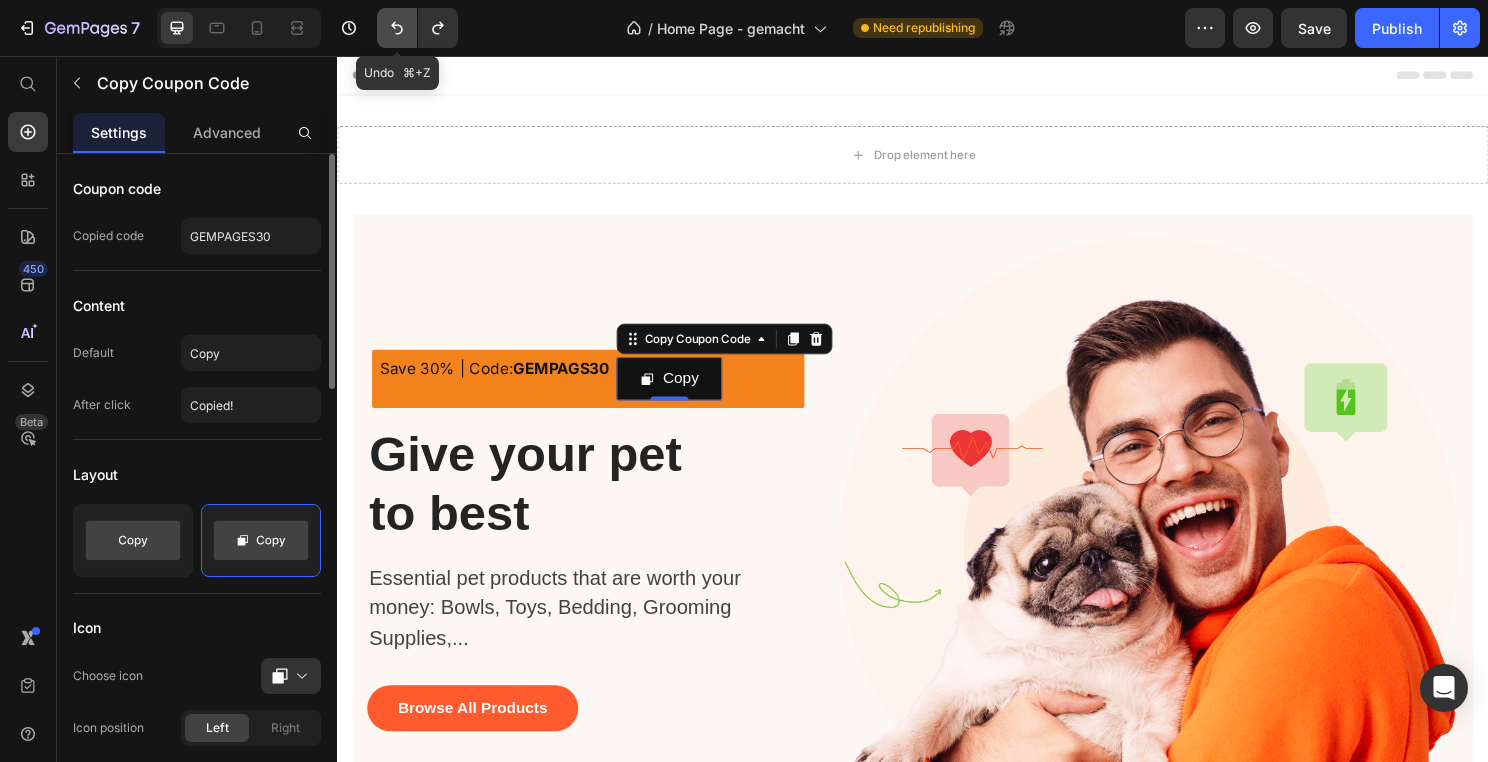 click 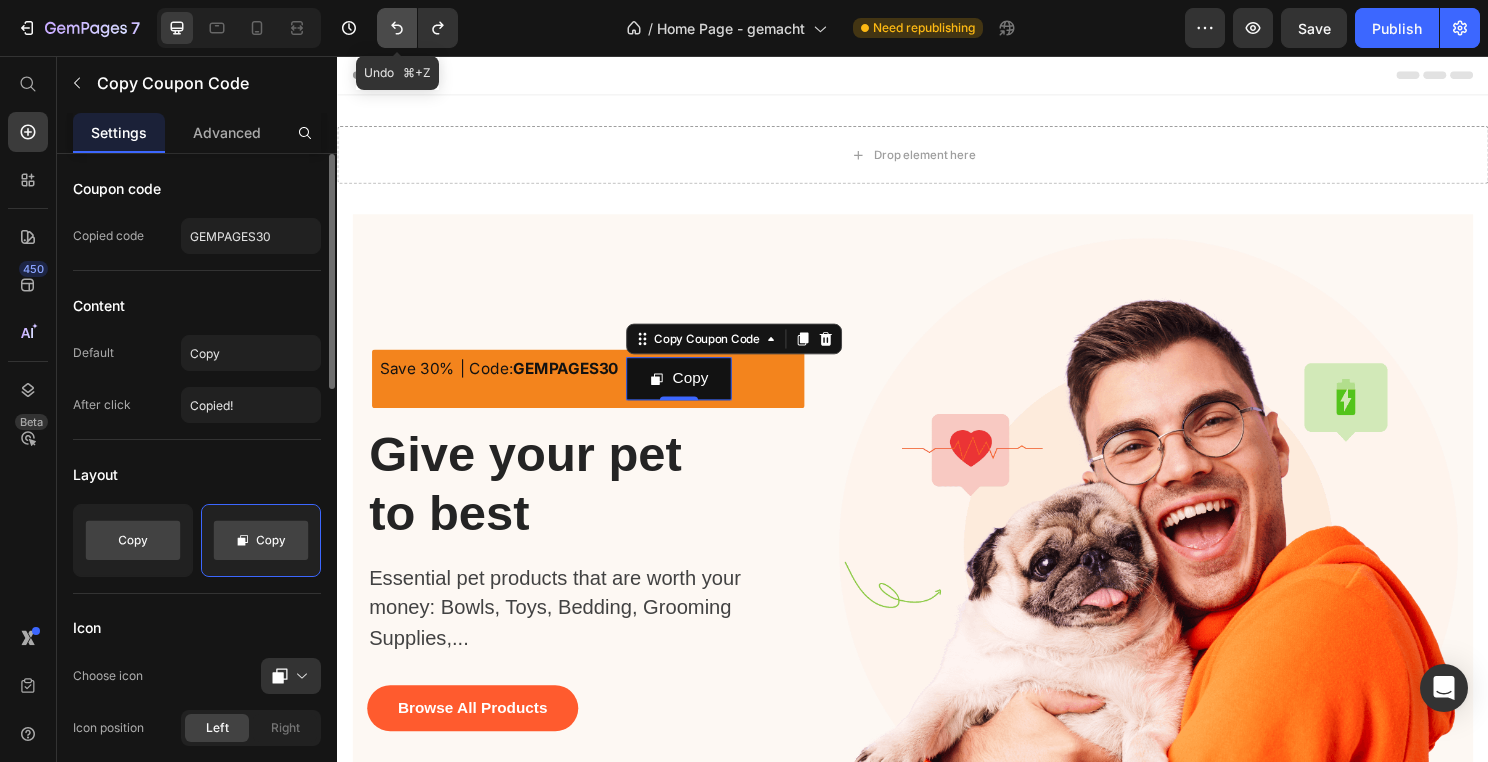 click 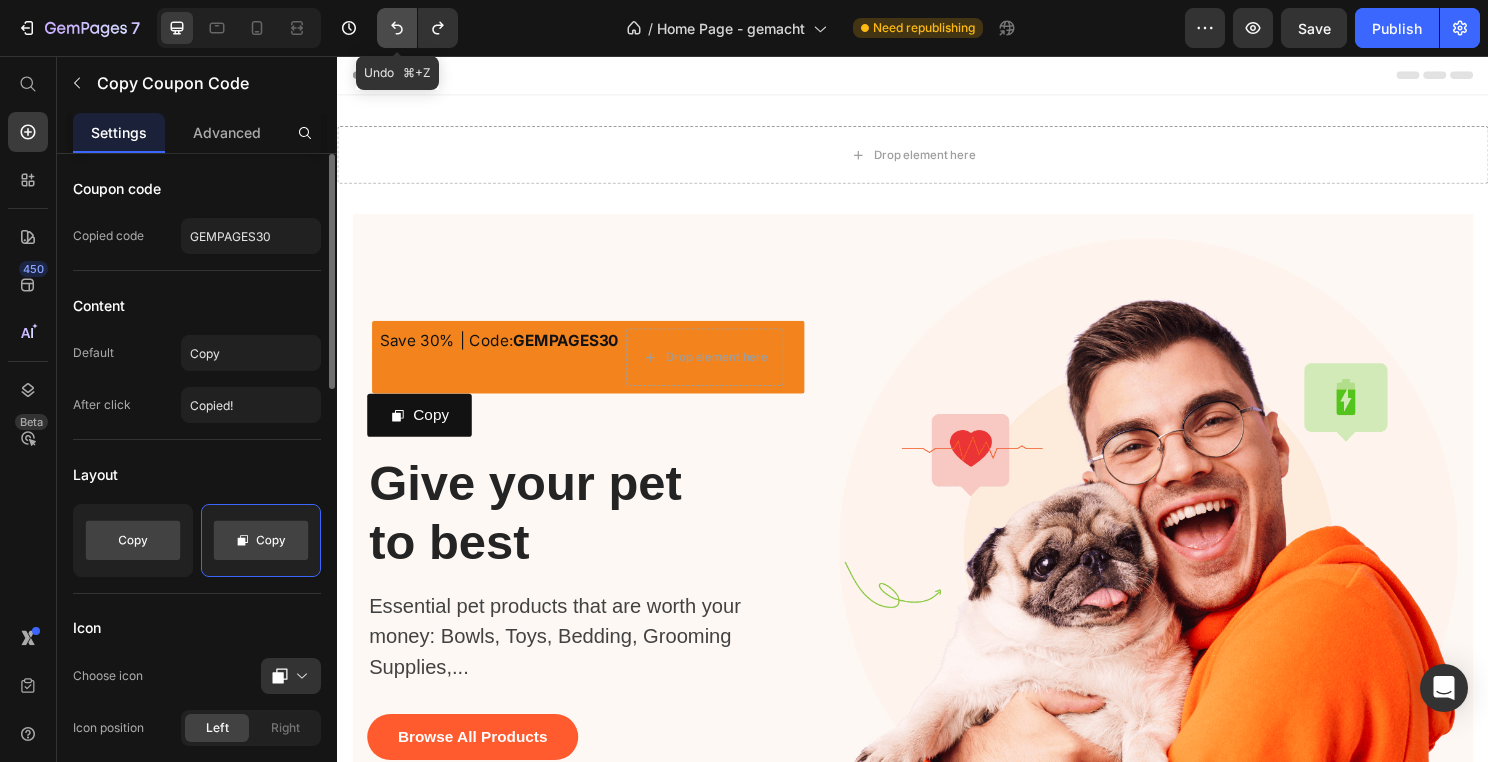 click 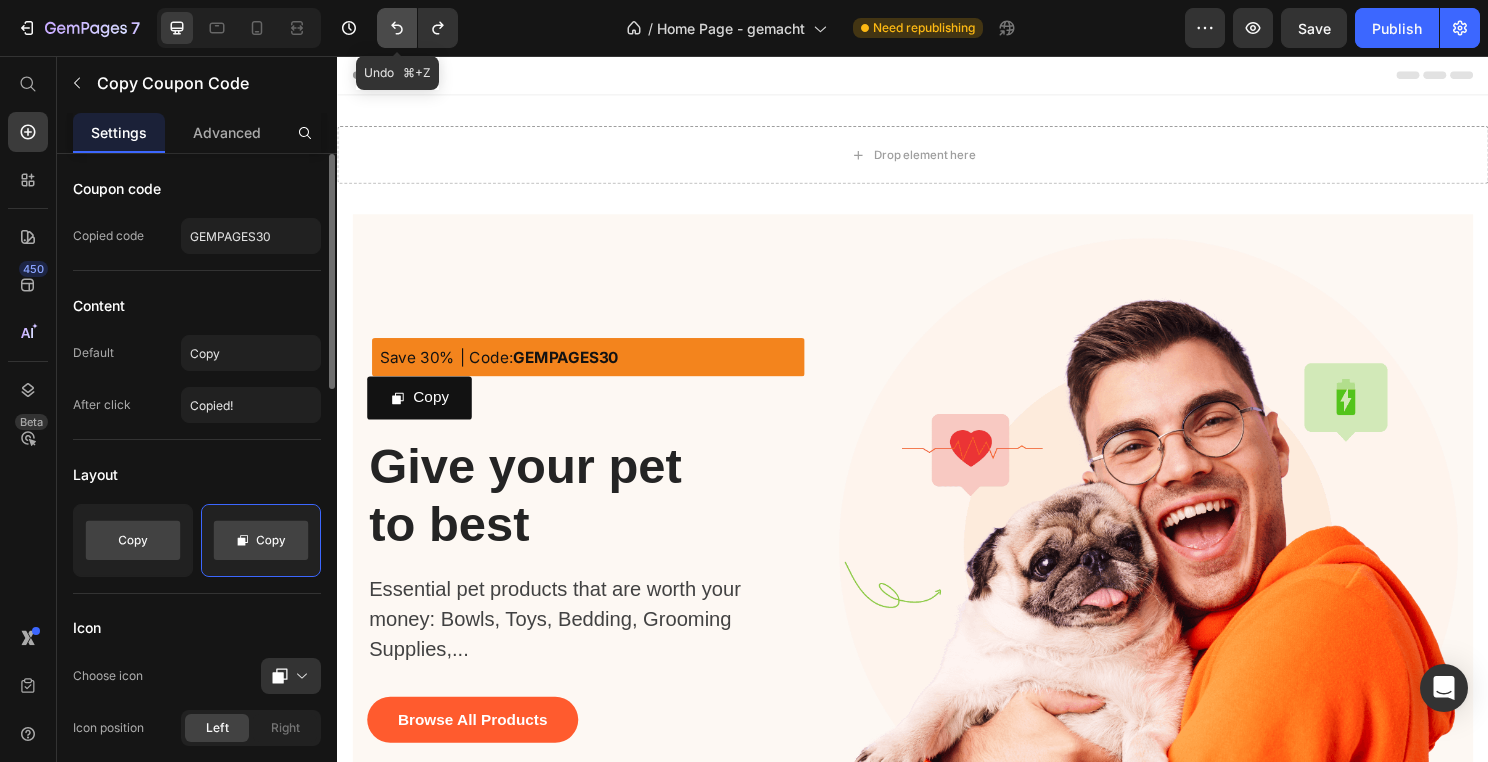 click 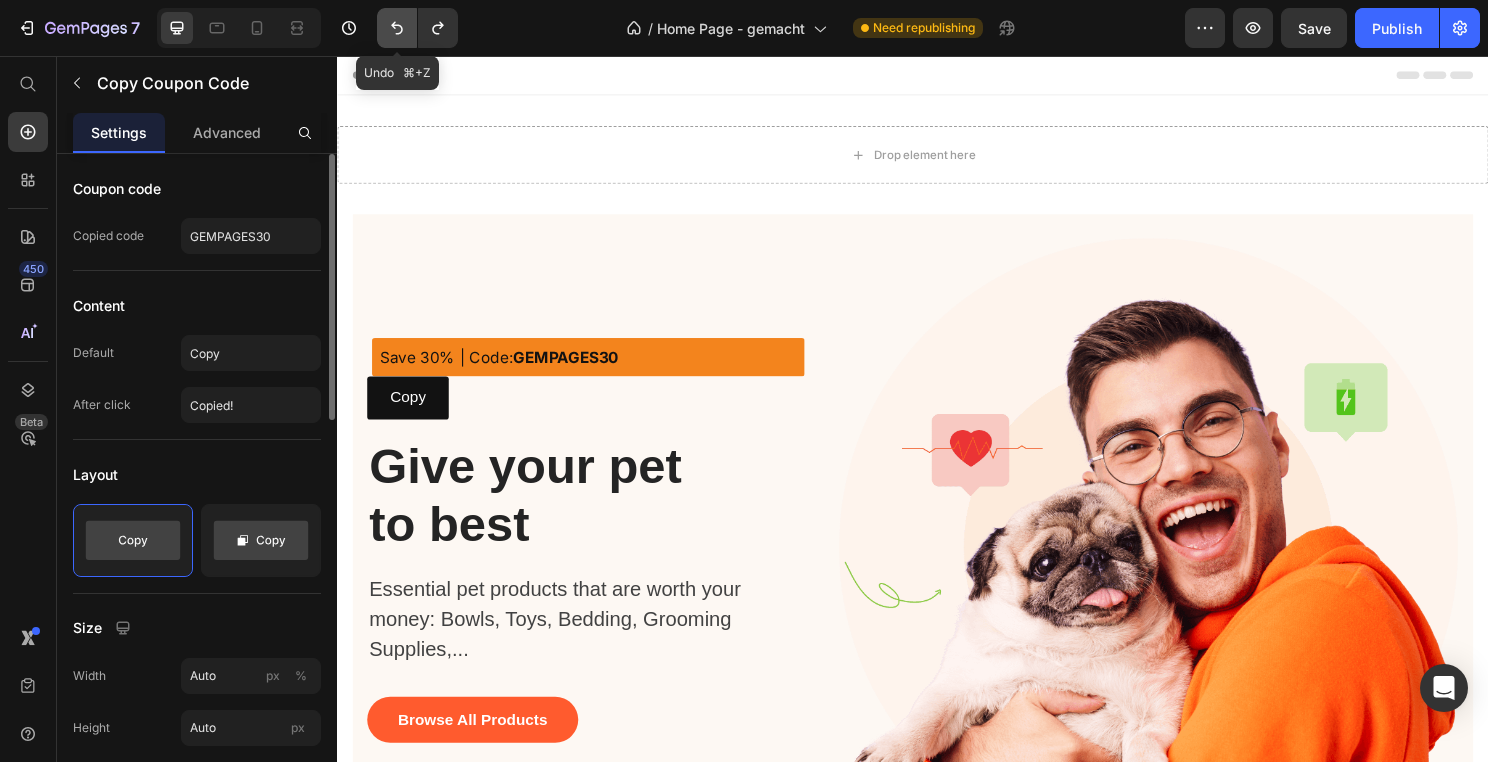 click 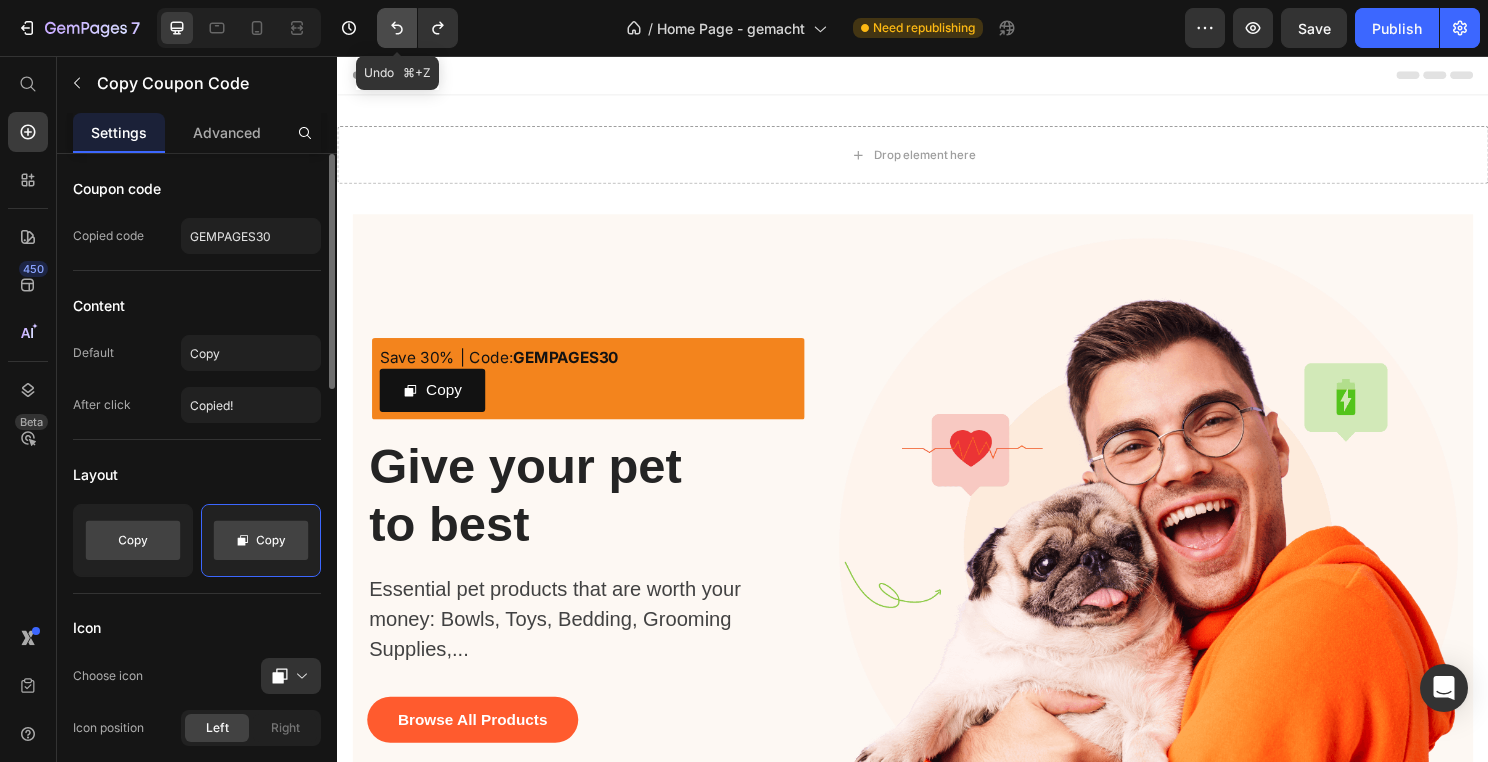 click 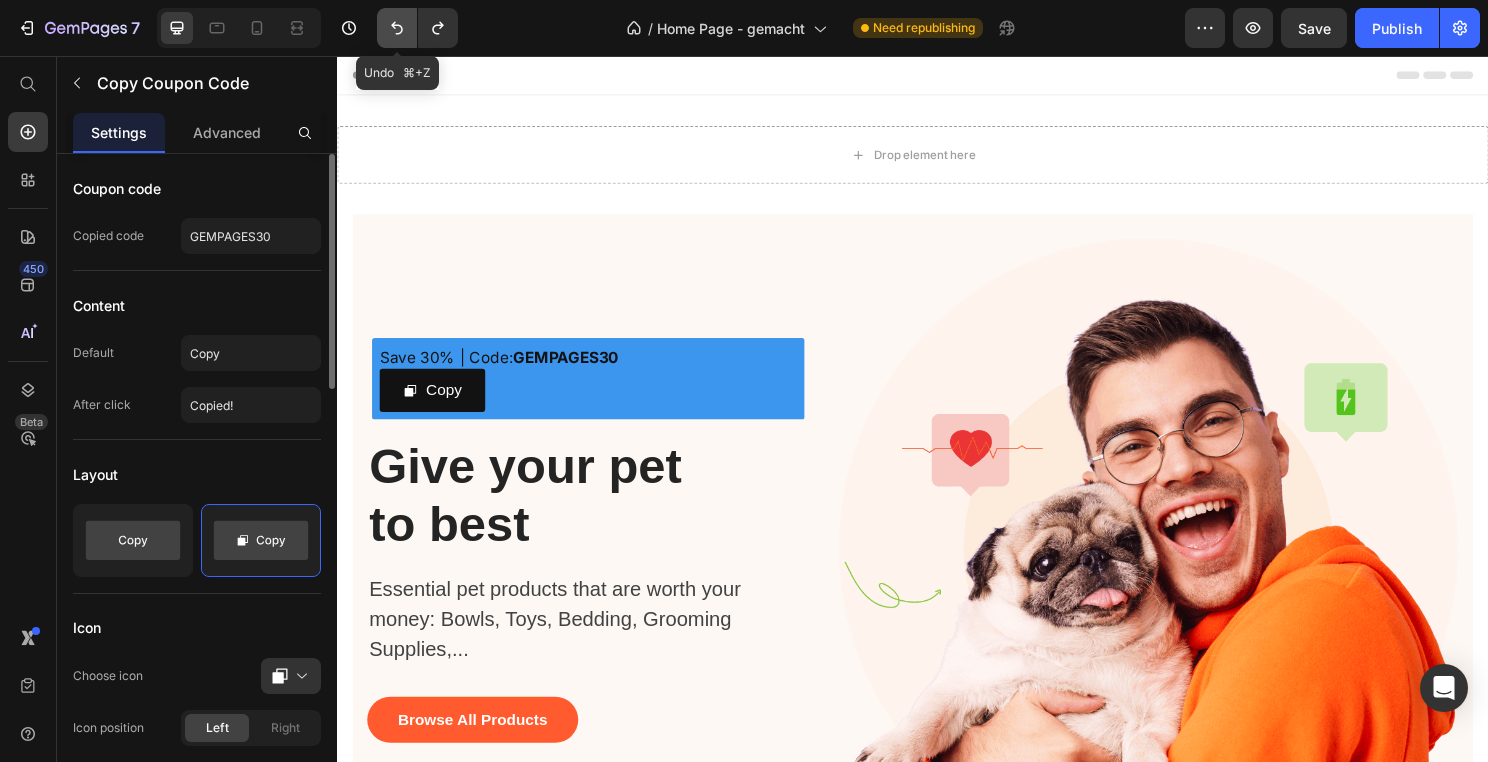 click 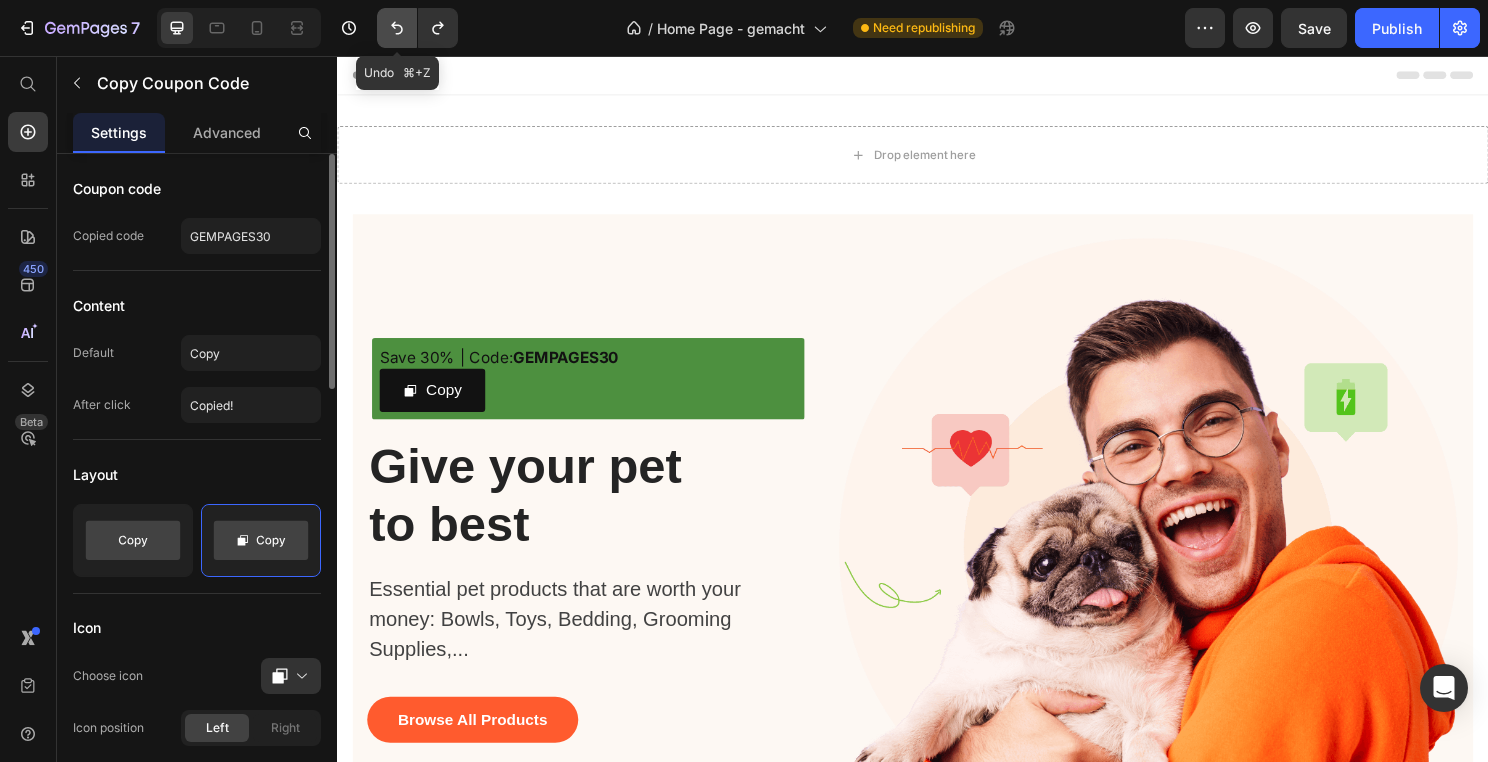 click 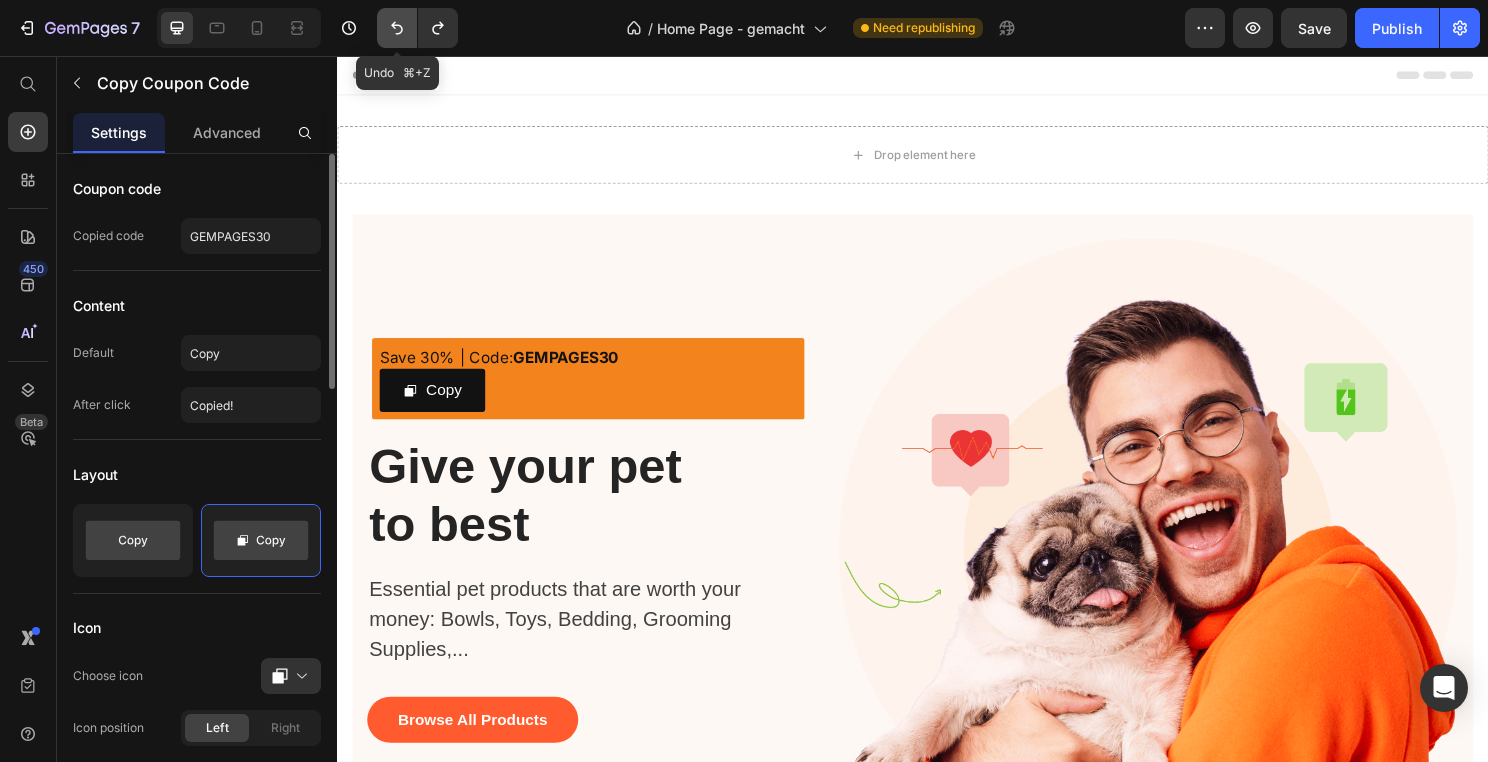 click 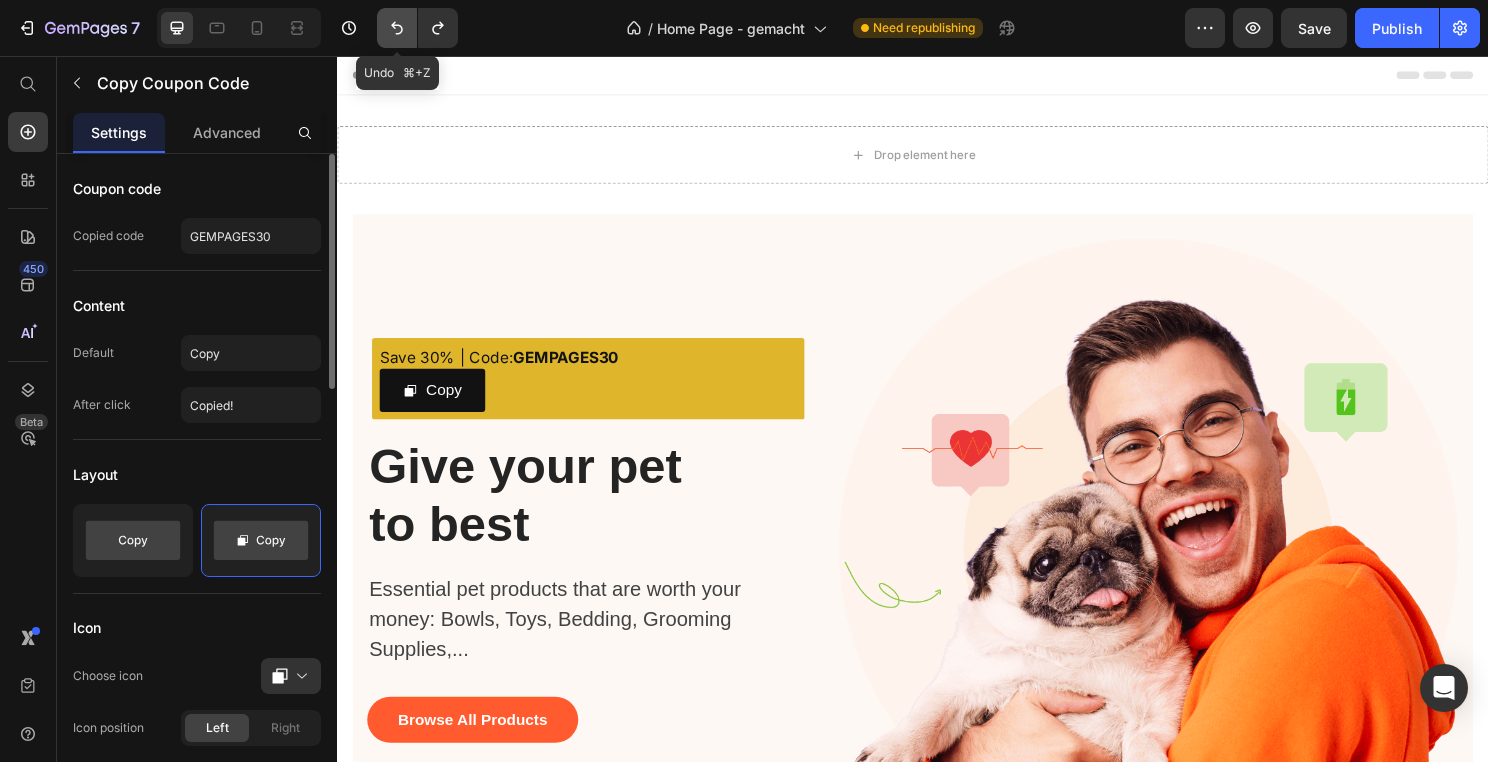 click 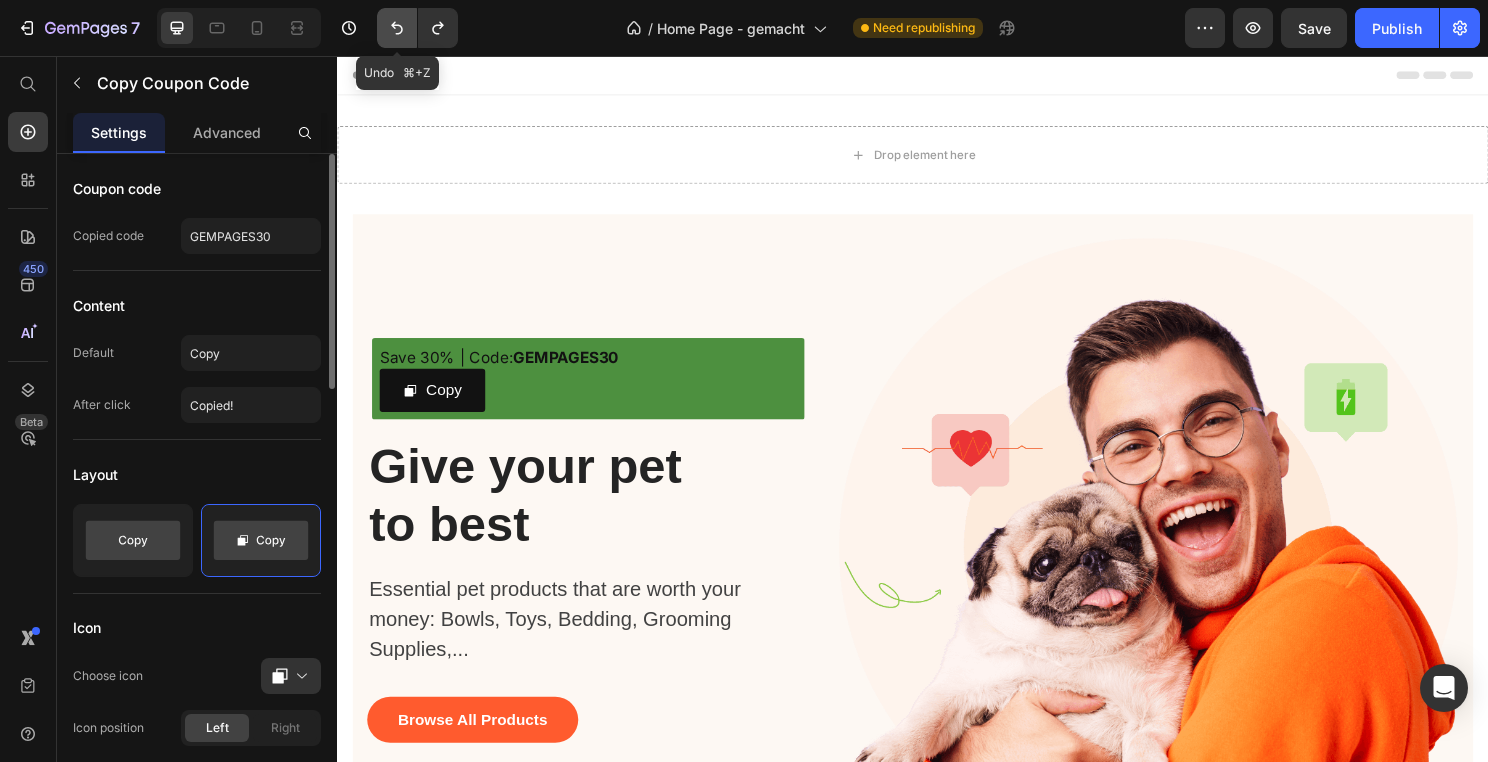 click 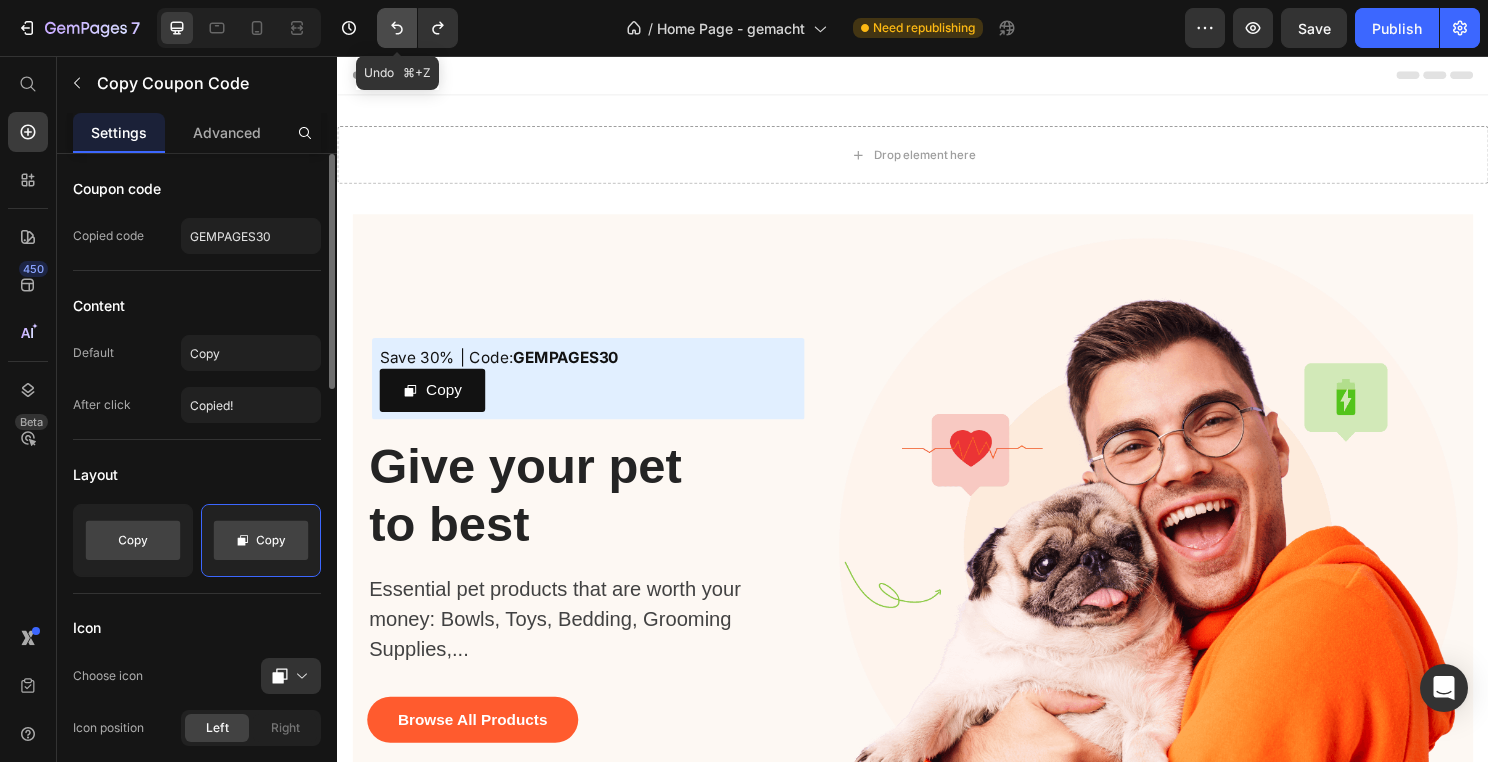 click 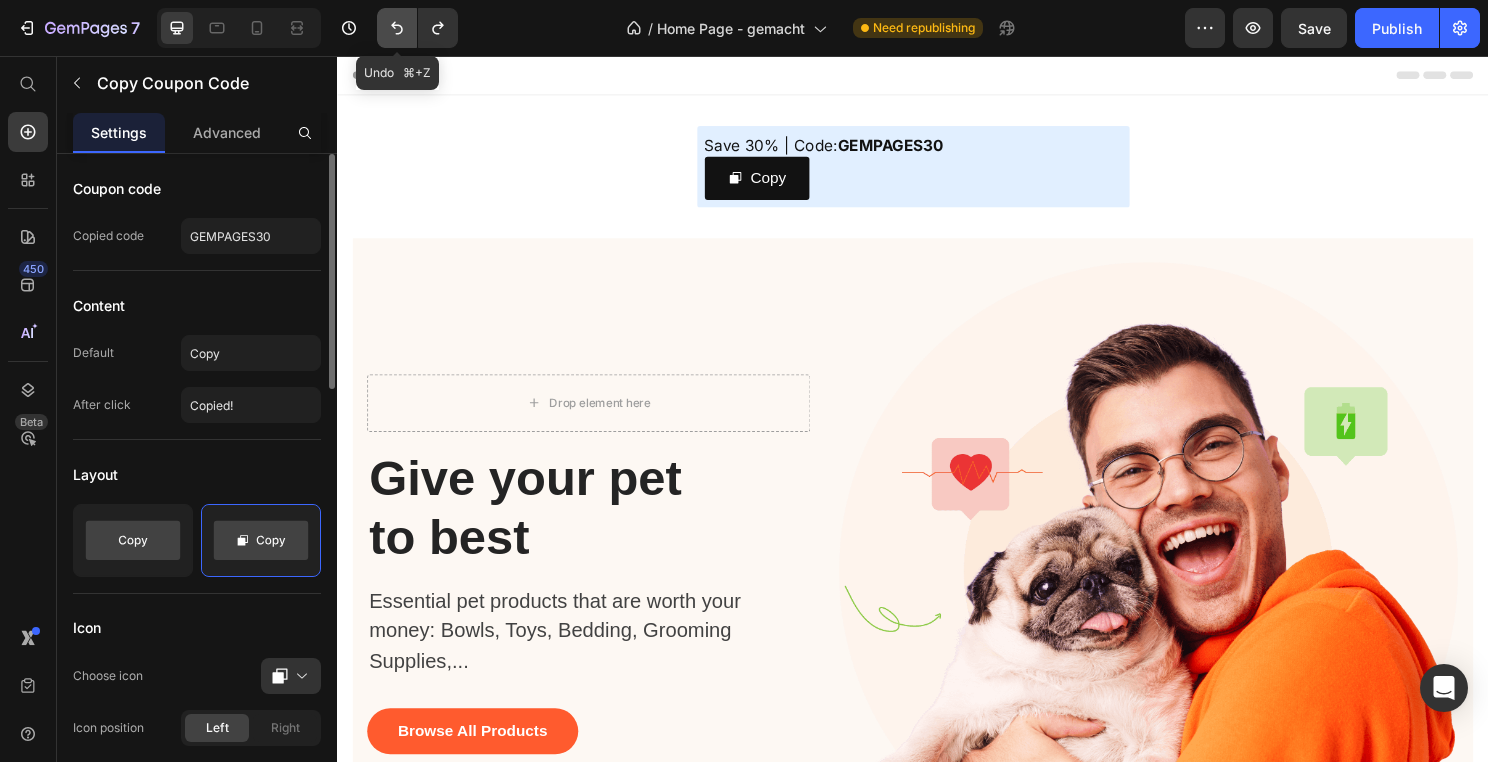 click 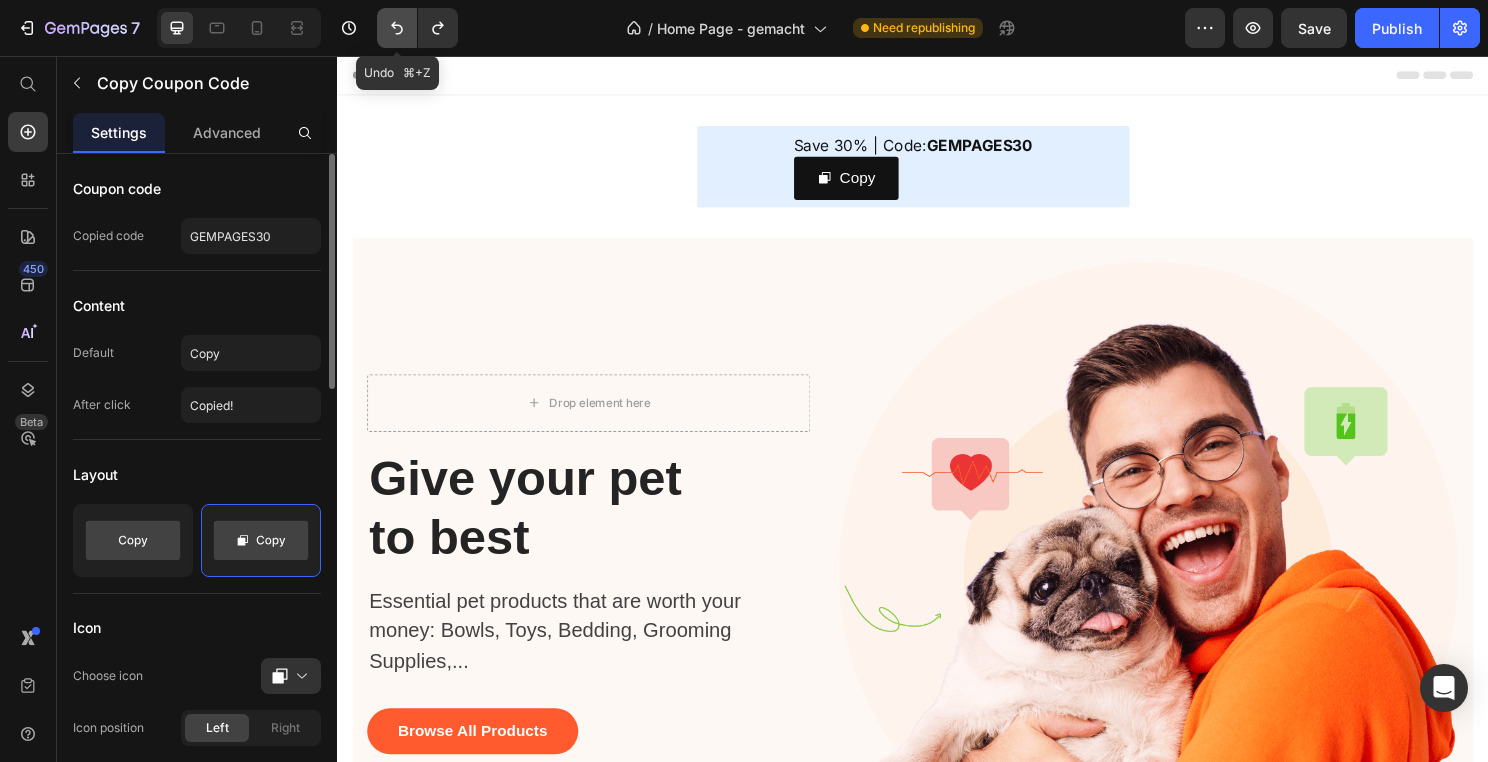 click 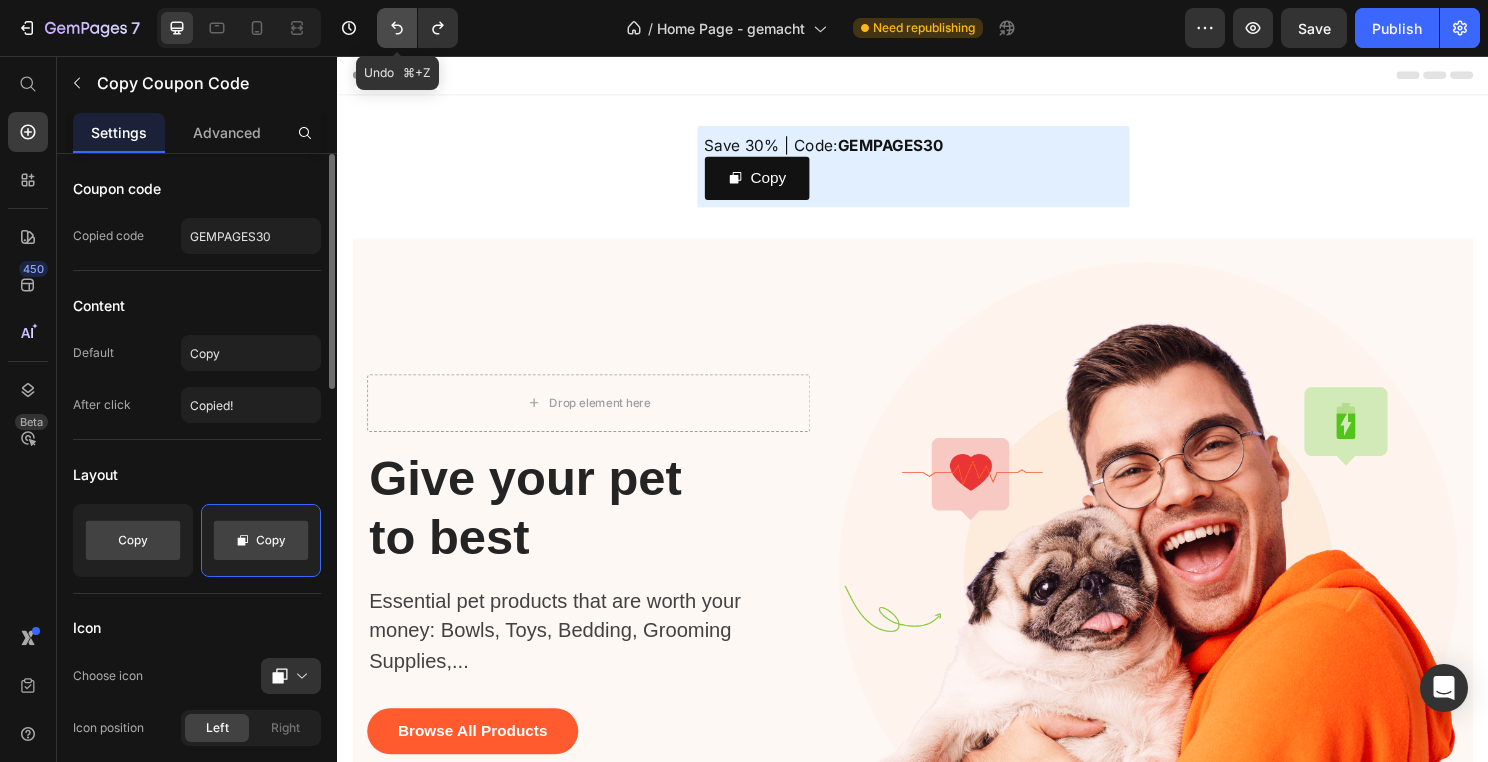 click 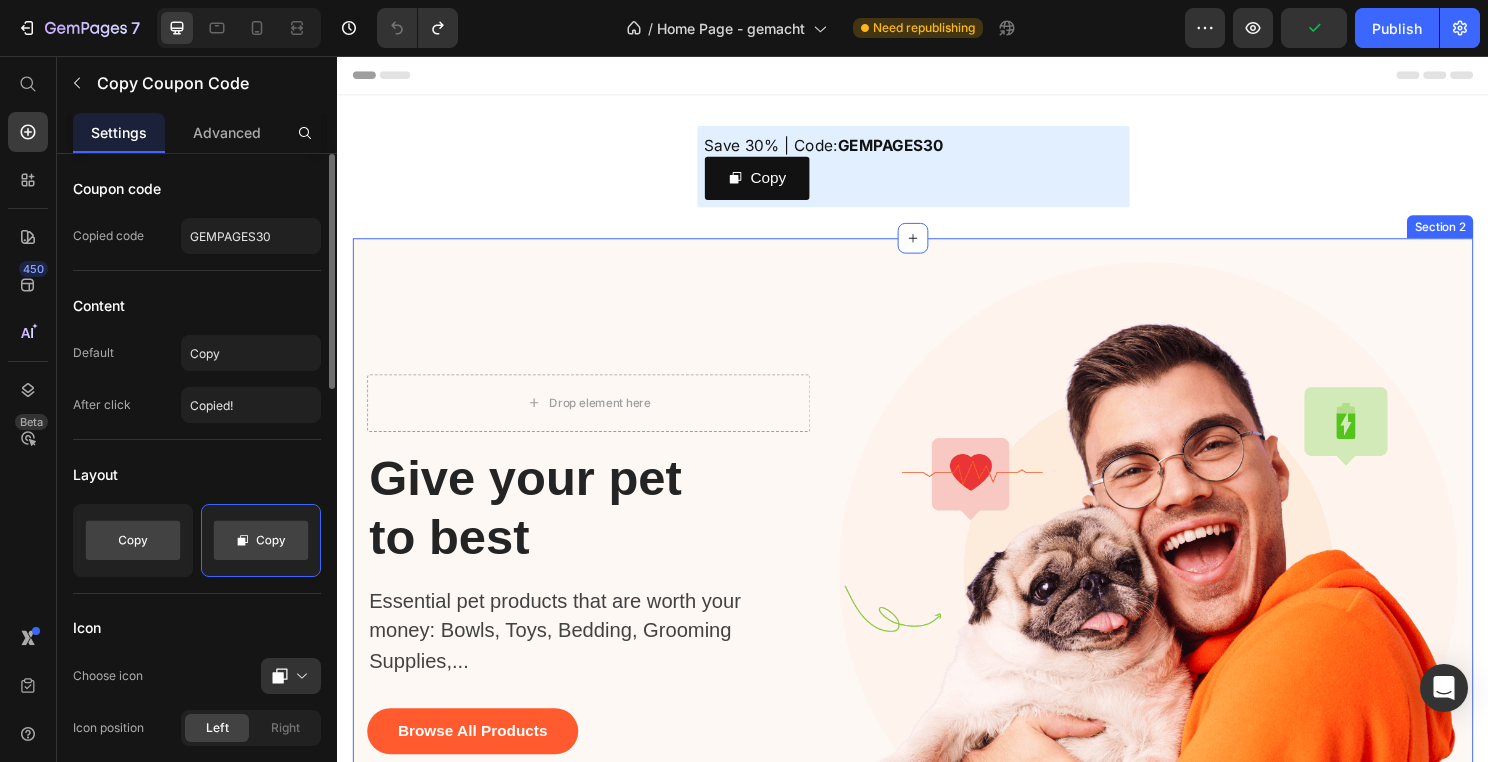 click on "Drop element here Row Give your pet to best Heading Essential pet products that are worth your money: Bowls, Toys, Bedding, Grooming Supplies,... Text block Browse All Products Button Image Row Section 2" at bounding box center [937, 581] 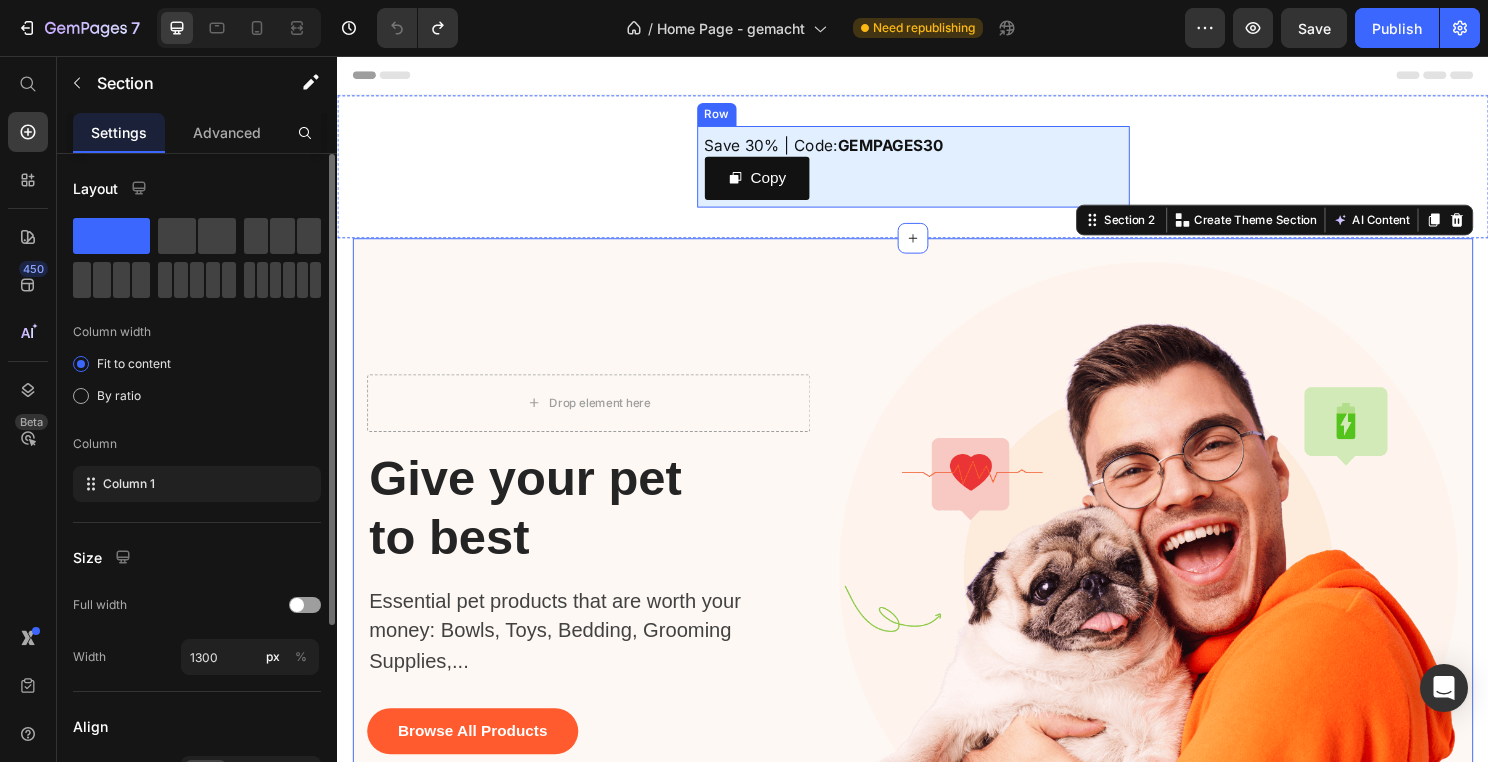 click on "Save 30% | Code:  GEMPAGES30 Text Block Copy Copy Coupon Code Row" at bounding box center (937, 171) 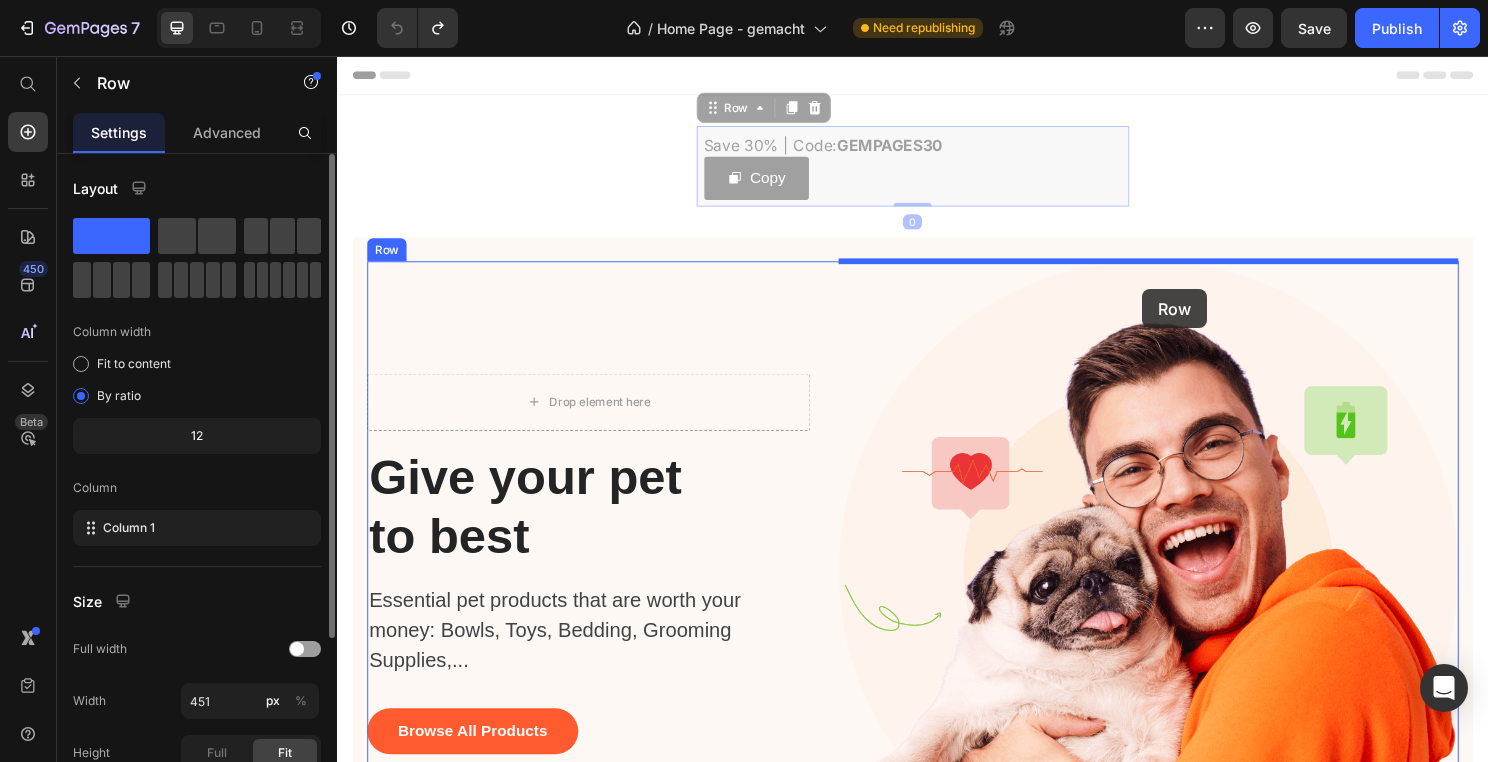 drag, startPoint x: 732, startPoint y: 108, endPoint x: 1176, endPoint y: 299, distance: 483.33942 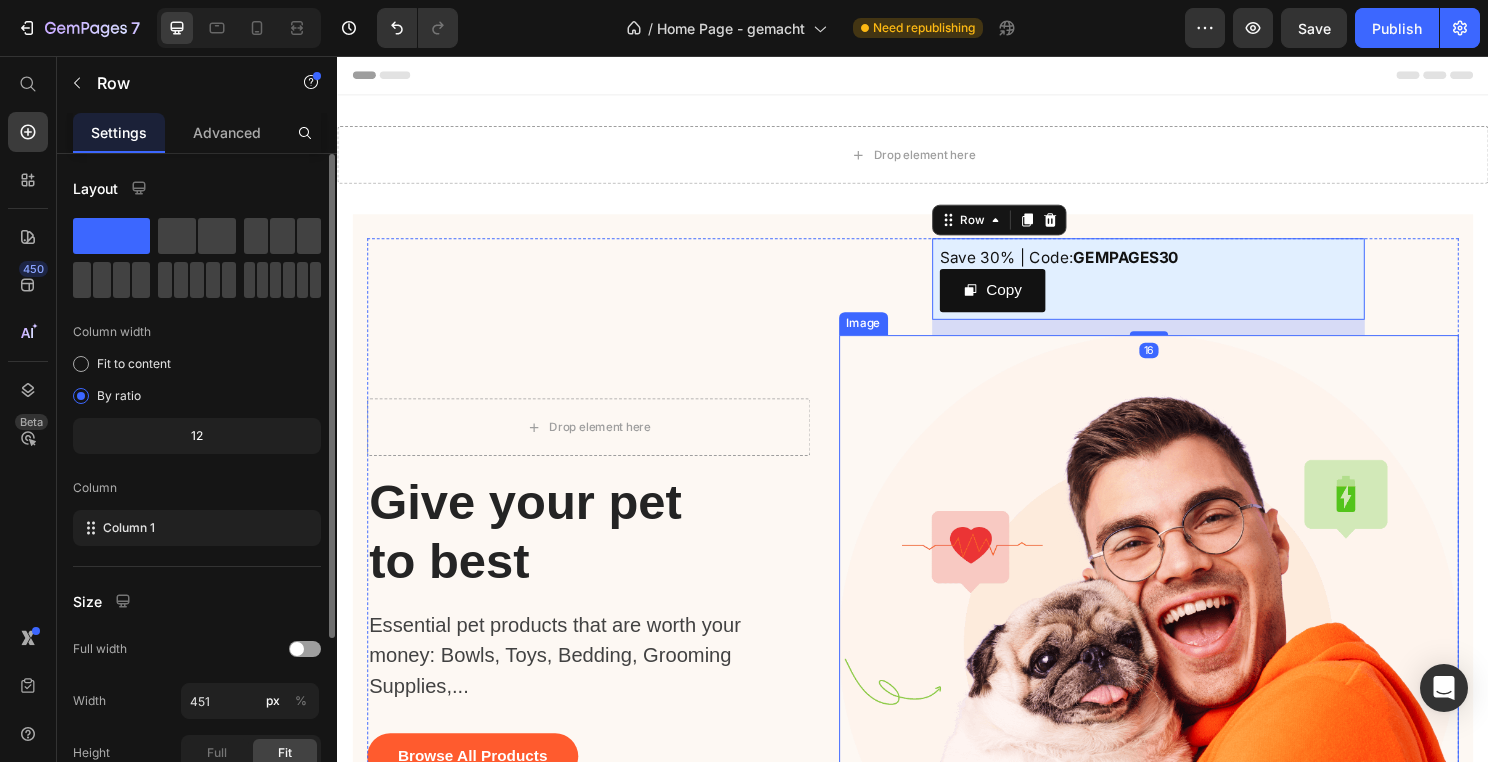 click at bounding box center [1183, 670] 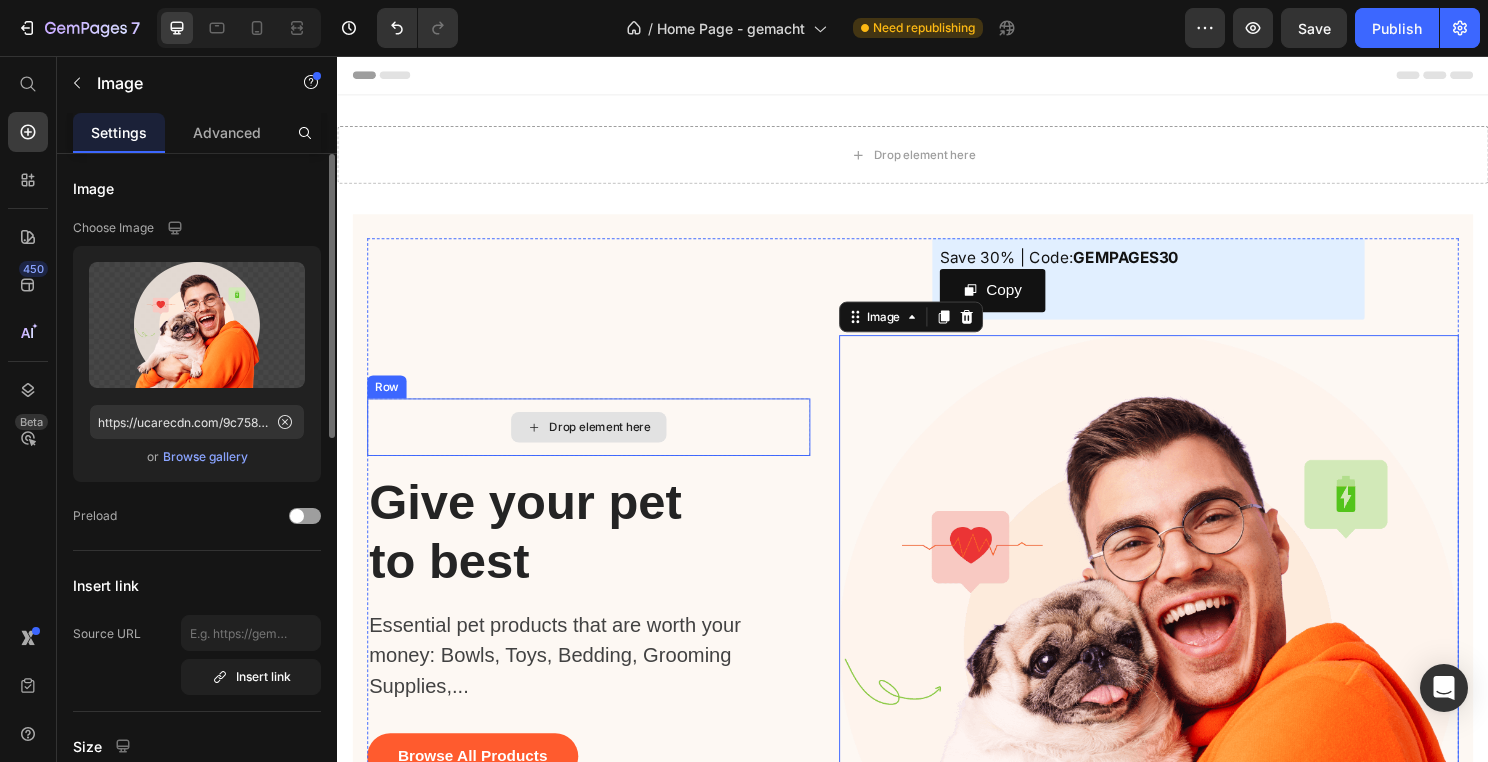 click on "Drop element here" at bounding box center [599, 443] 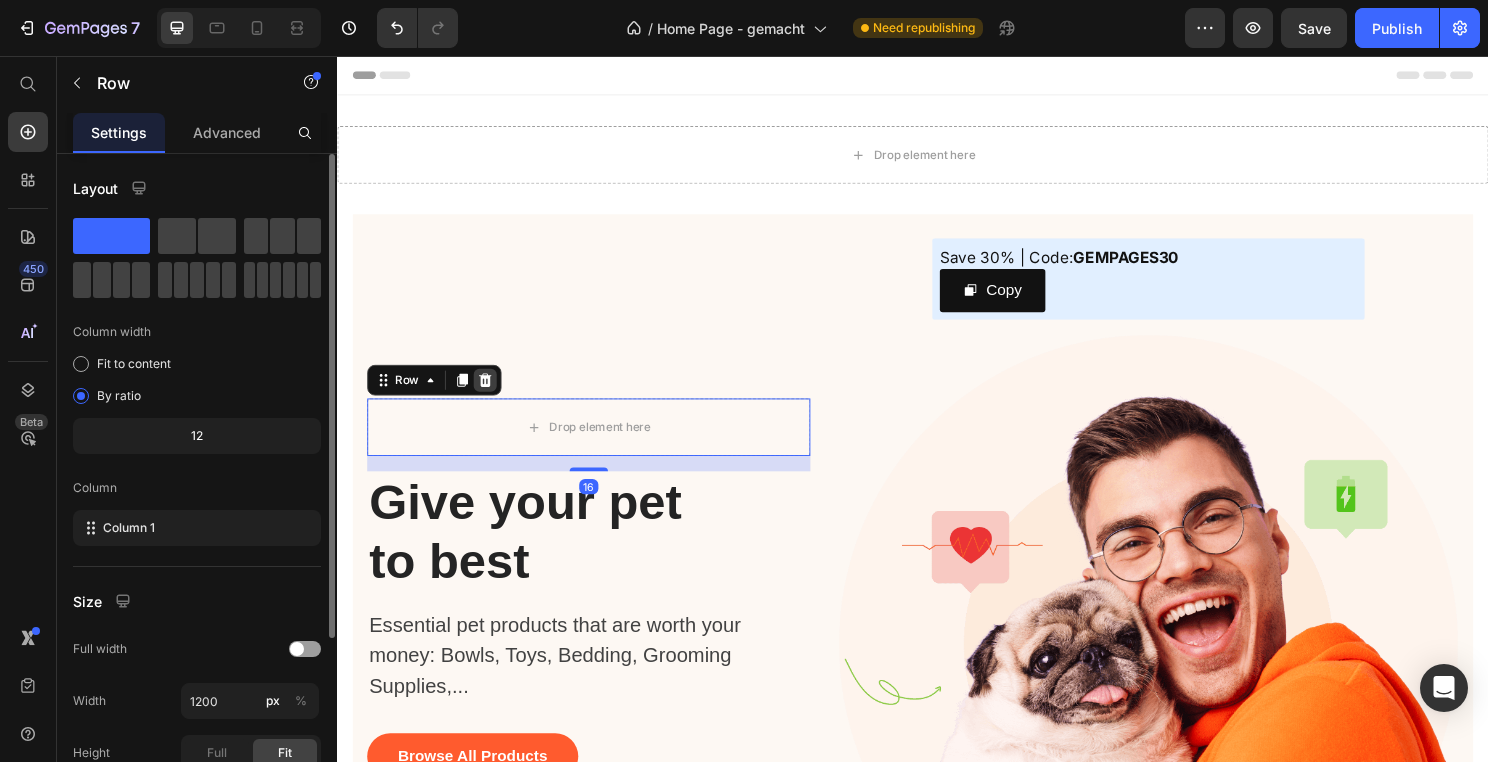 click 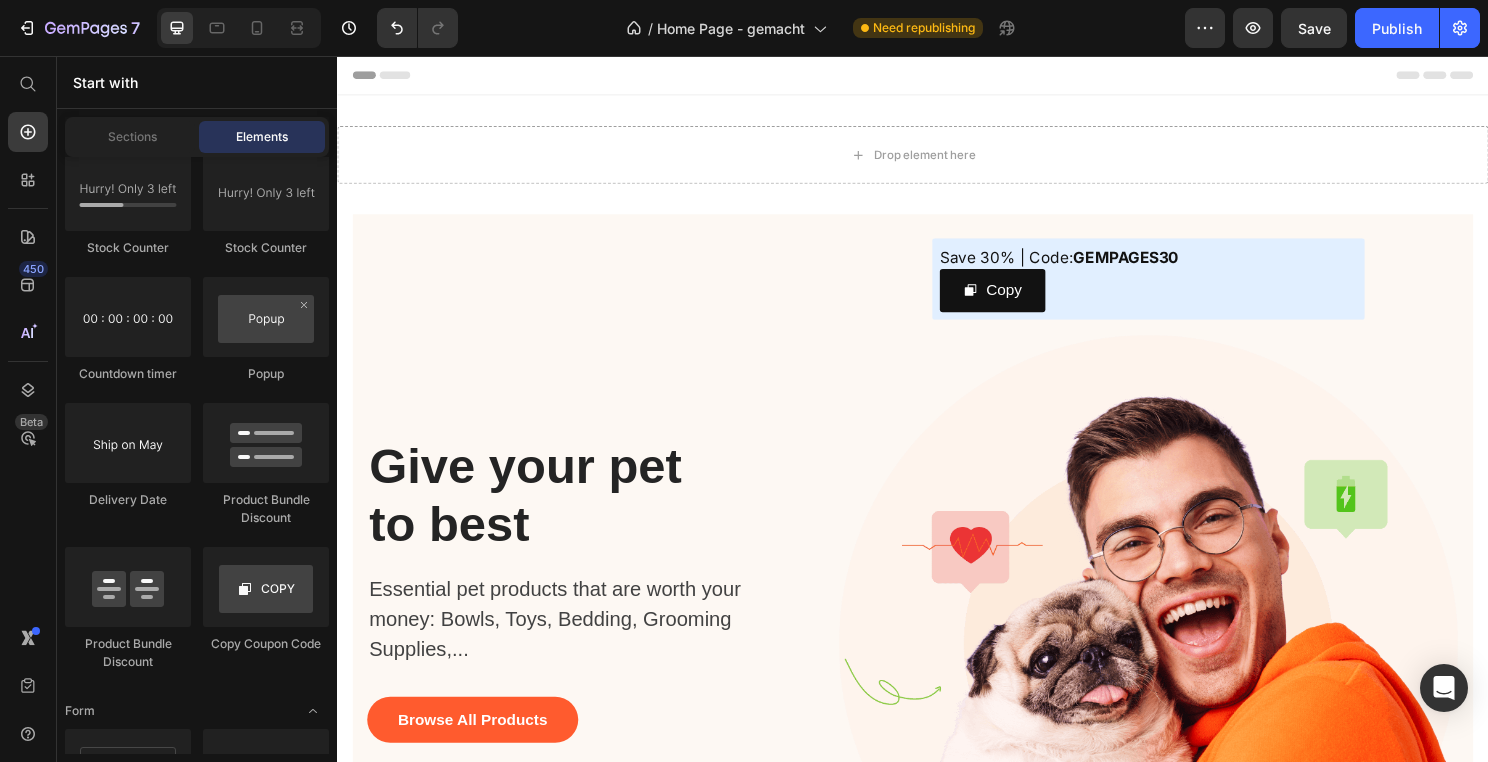scroll, scrollTop: 0, scrollLeft: 0, axis: both 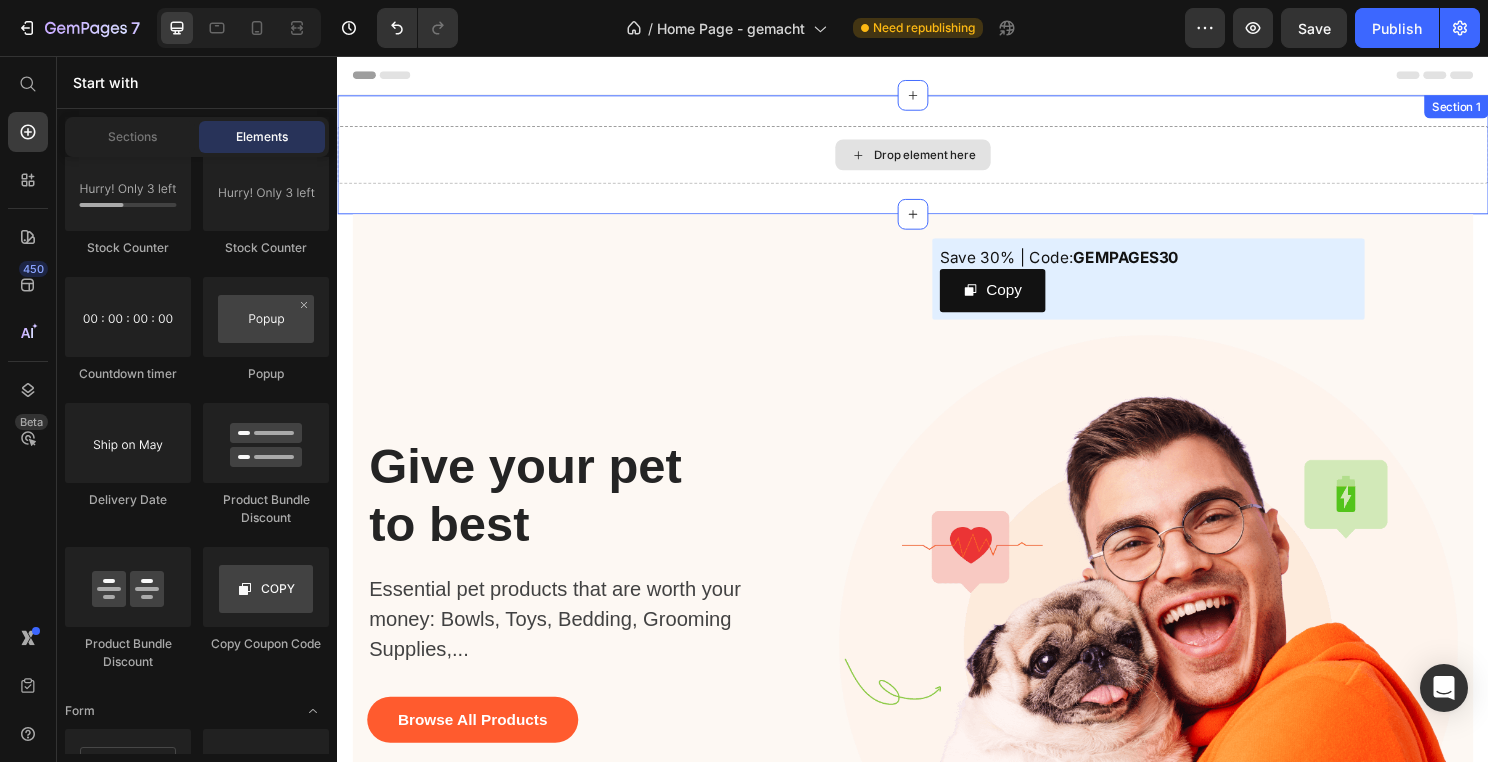 click on "Drop element here" at bounding box center (949, 159) 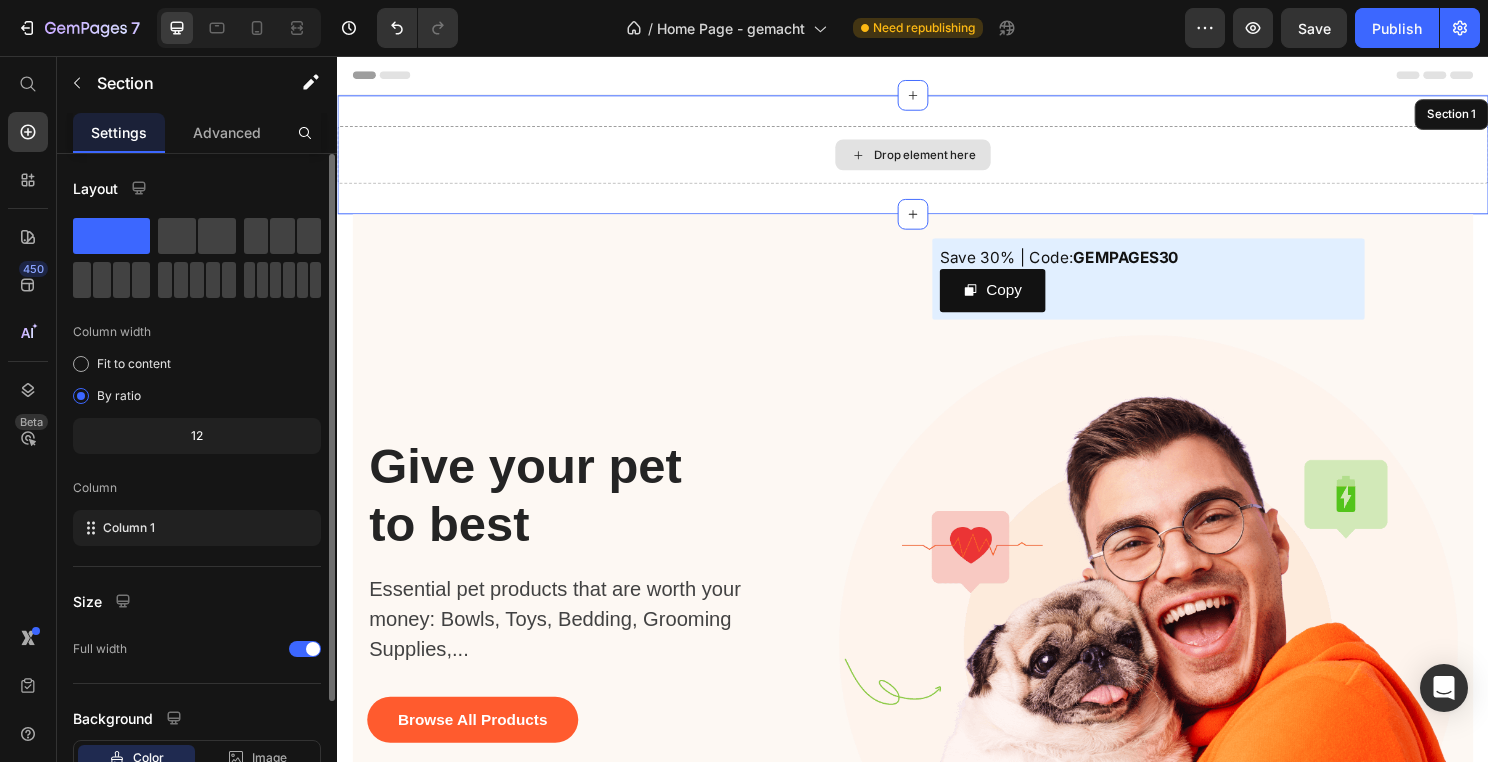 click on "Drop element here" at bounding box center (937, 159) 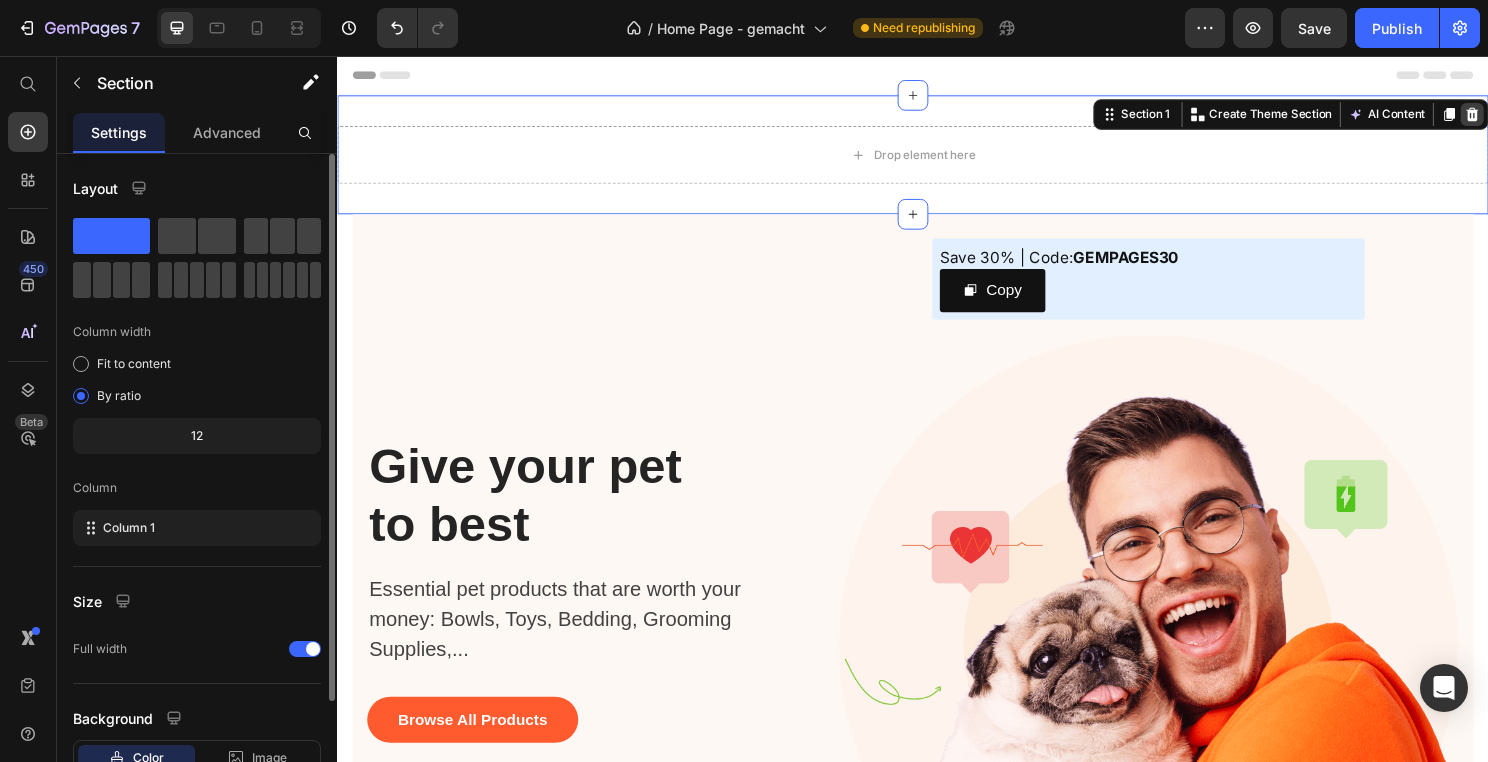 click 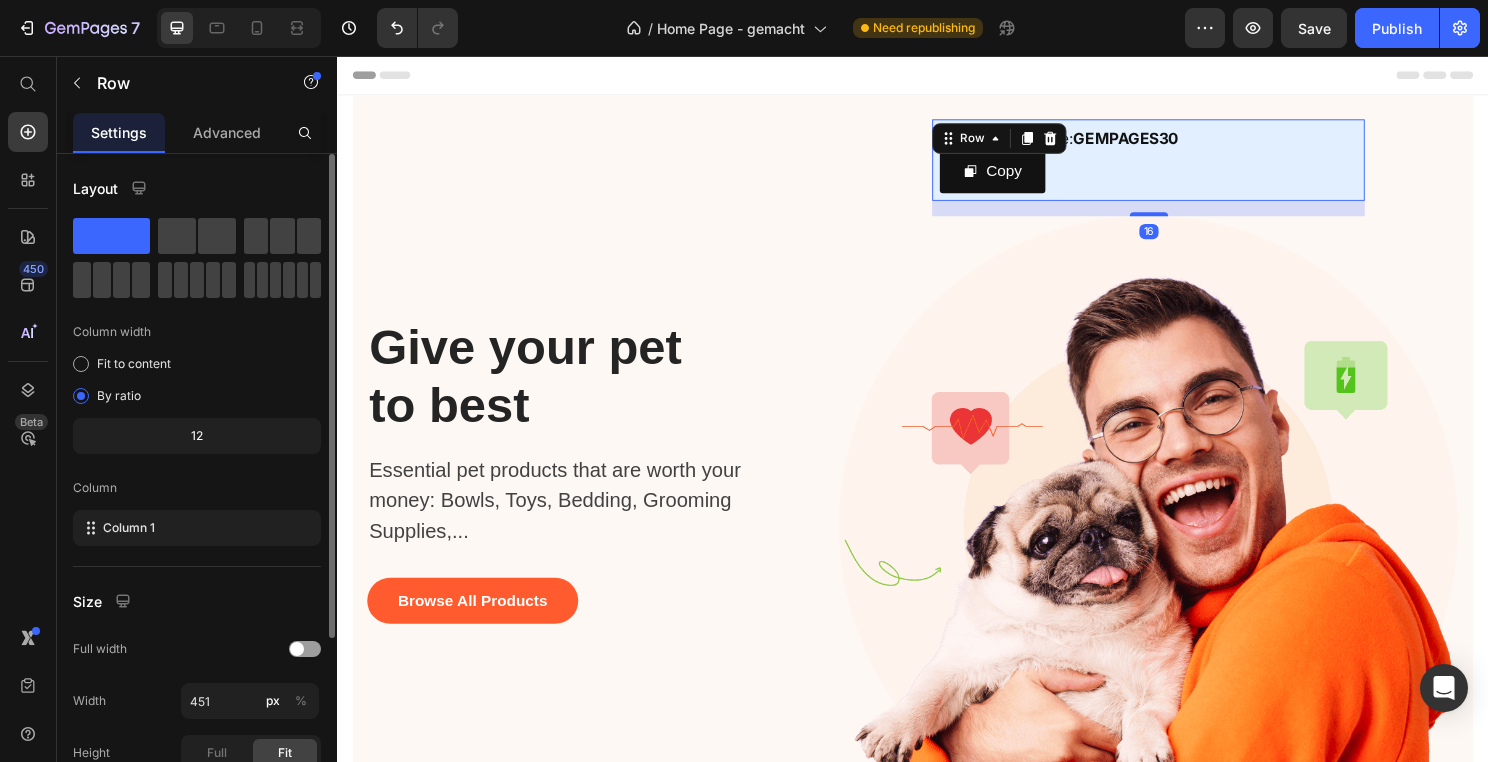click on "Save 30% | Code:  GEMPAGES30 Text Block Copy Copy Coupon Code Row   16" at bounding box center [1182, 164] 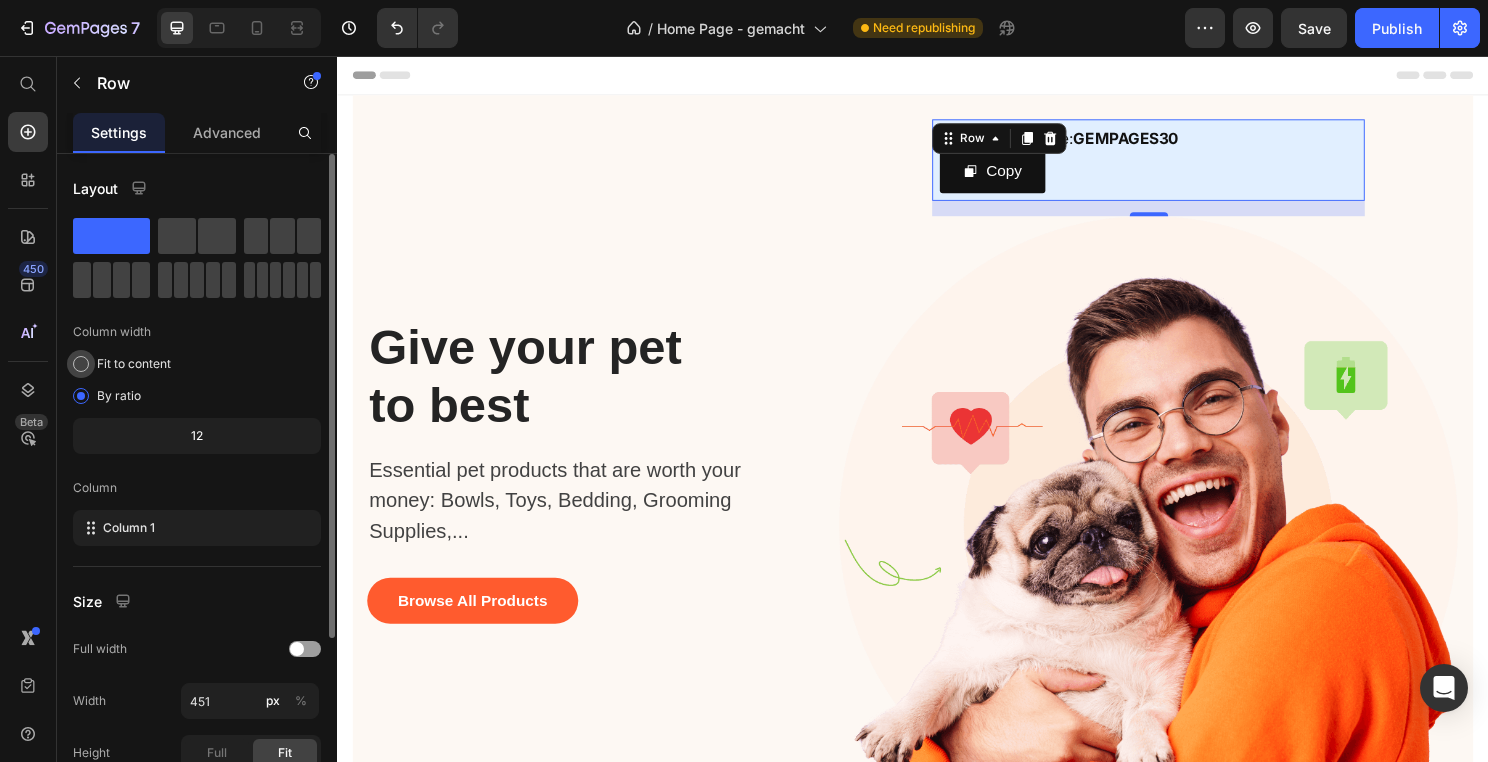 click on "Fit to content" at bounding box center (134, 364) 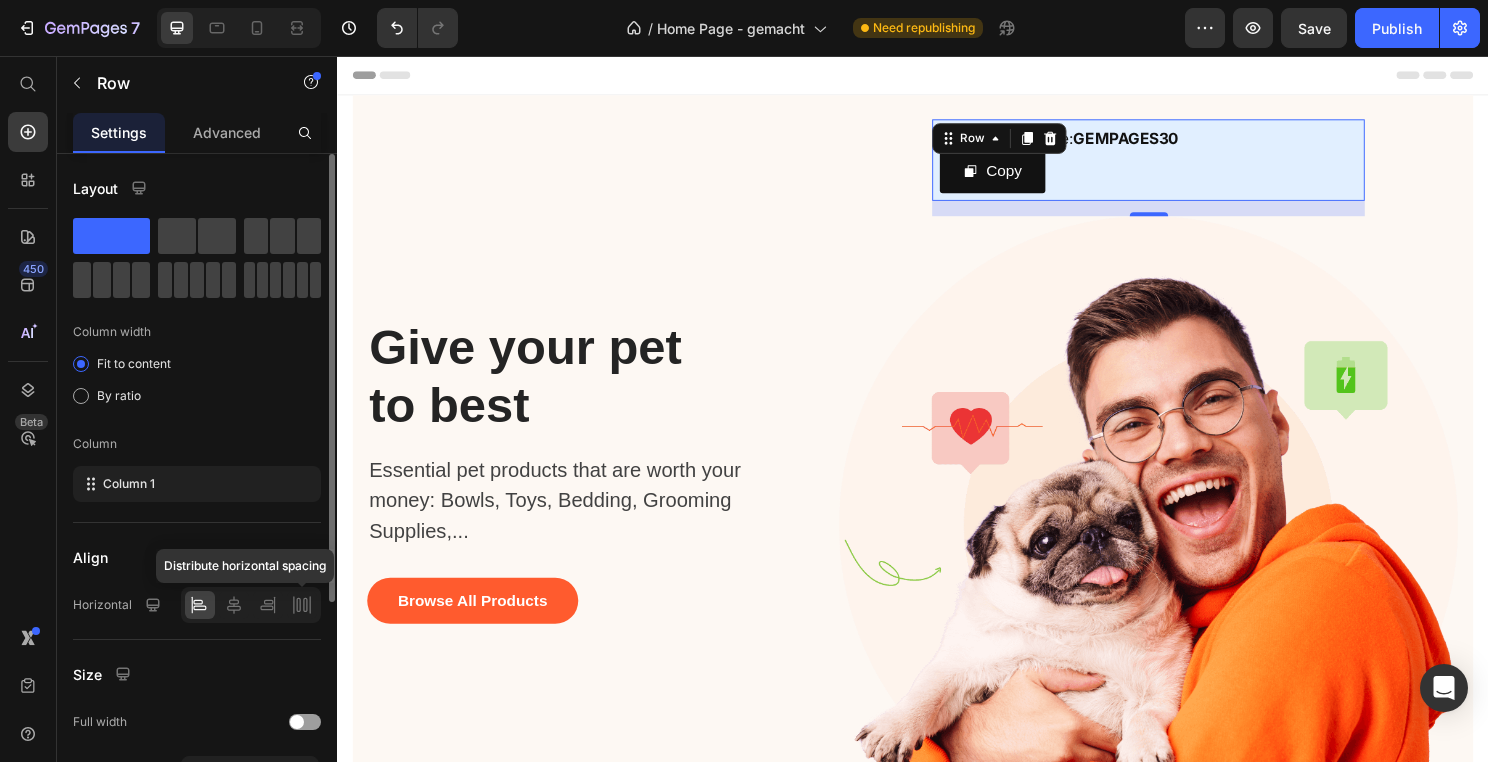 click 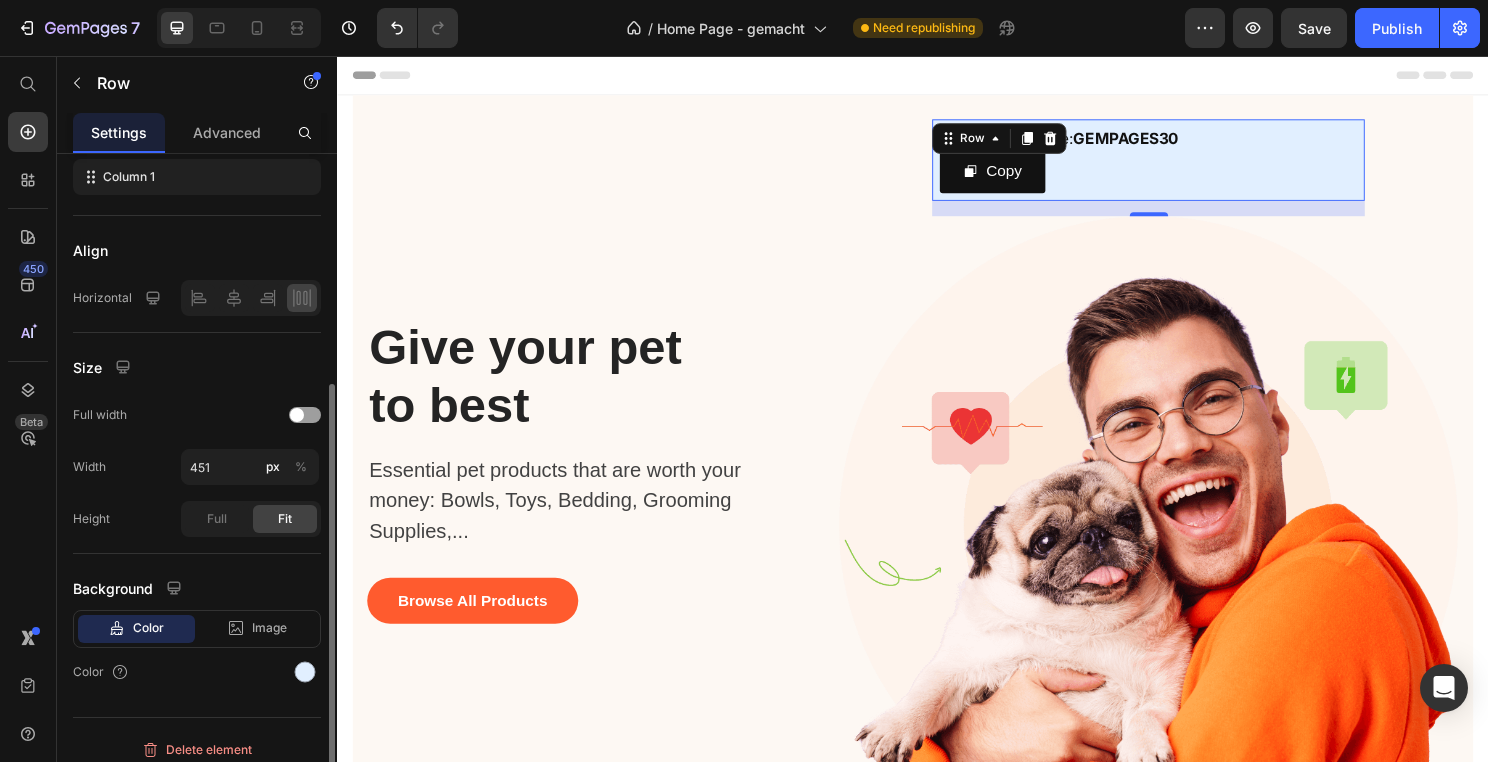 scroll, scrollTop: 320, scrollLeft: 0, axis: vertical 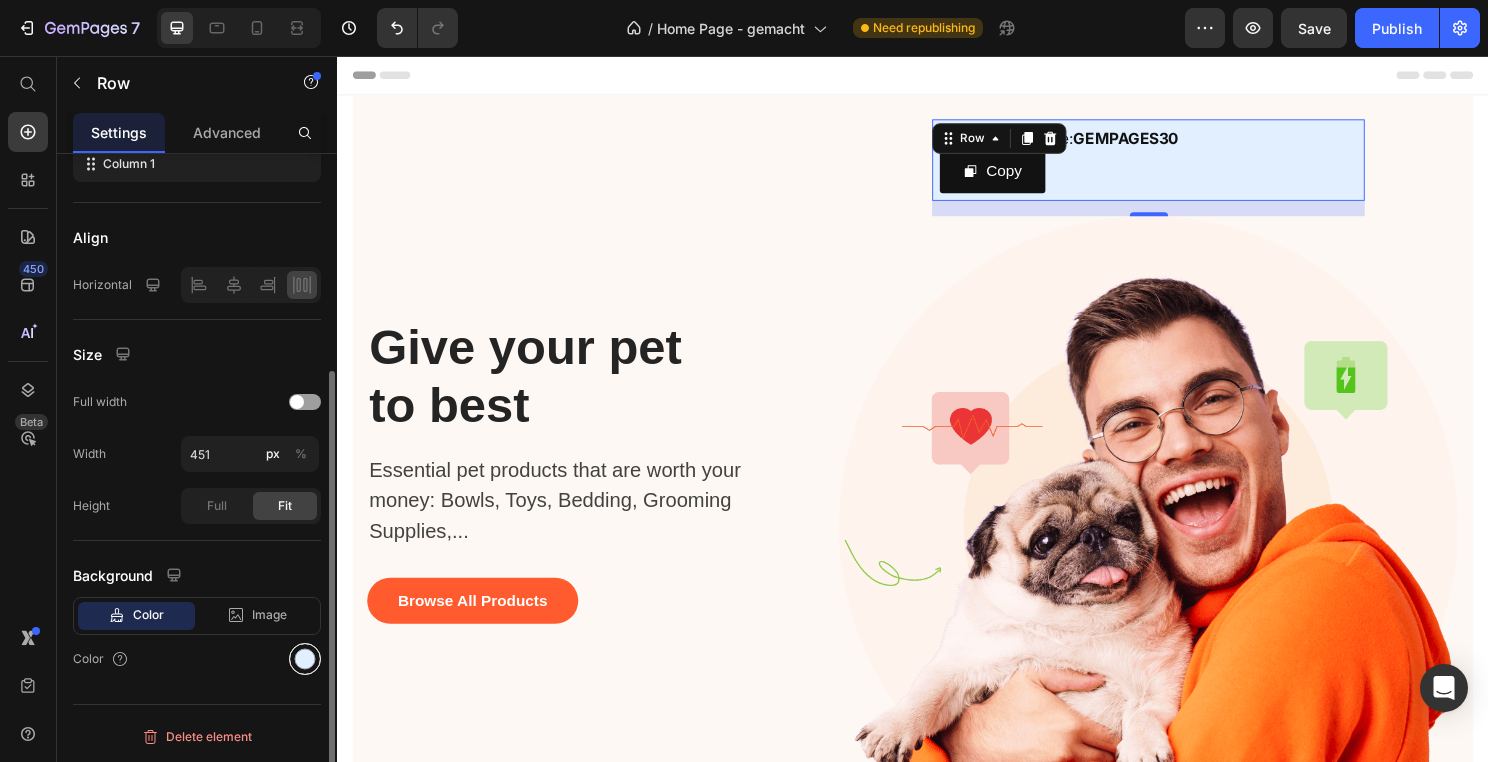 click at bounding box center (305, 659) 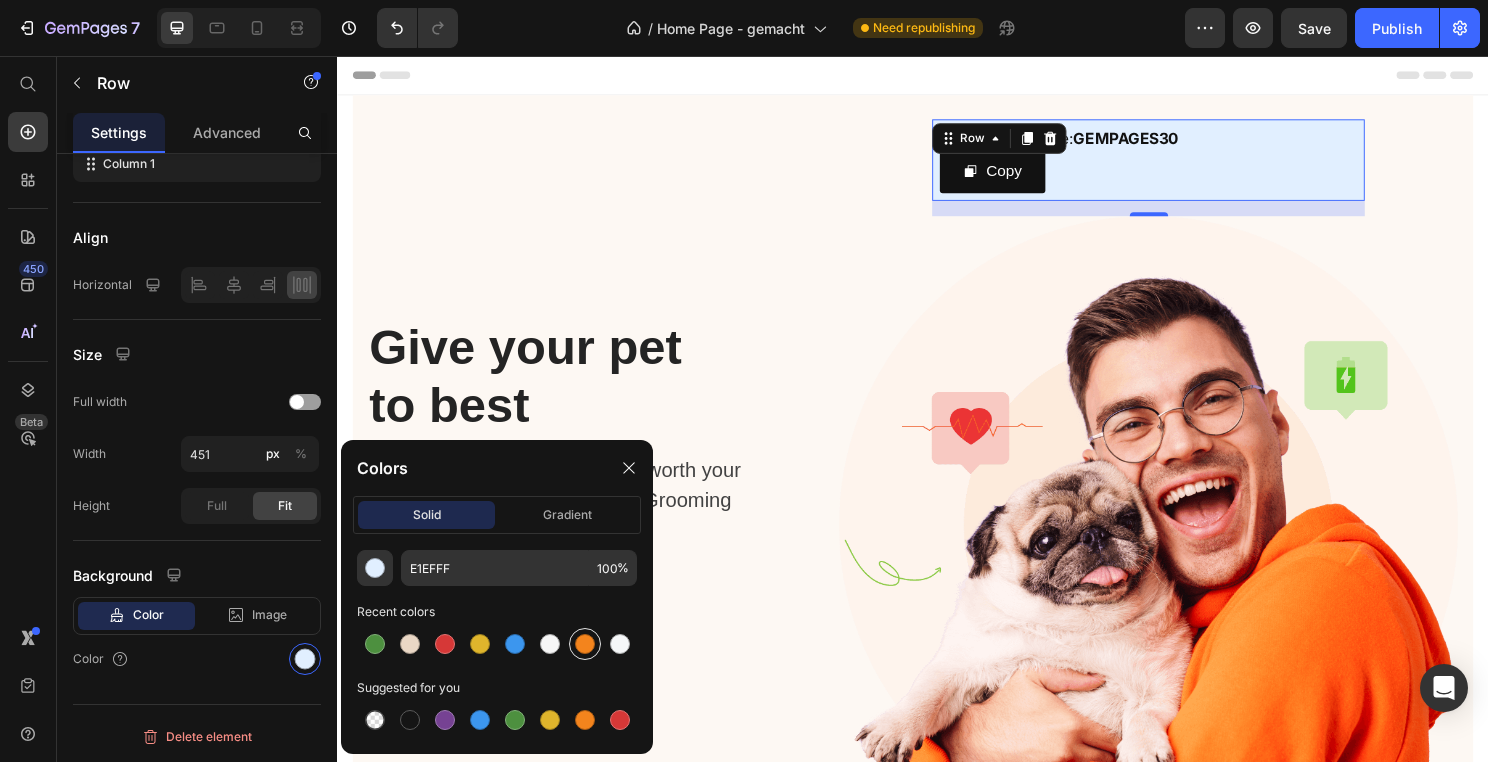click at bounding box center (585, 644) 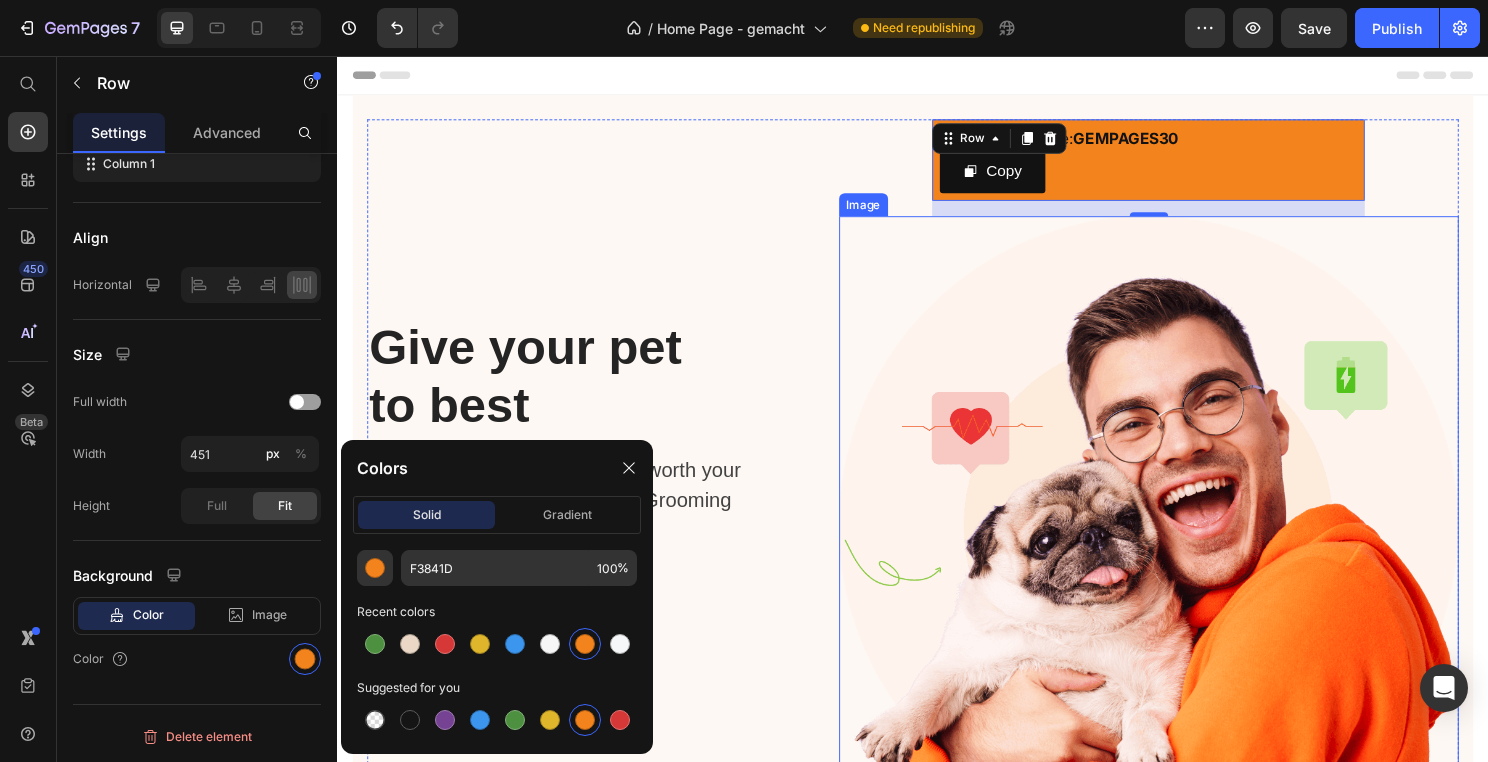 click at bounding box center (1183, 546) 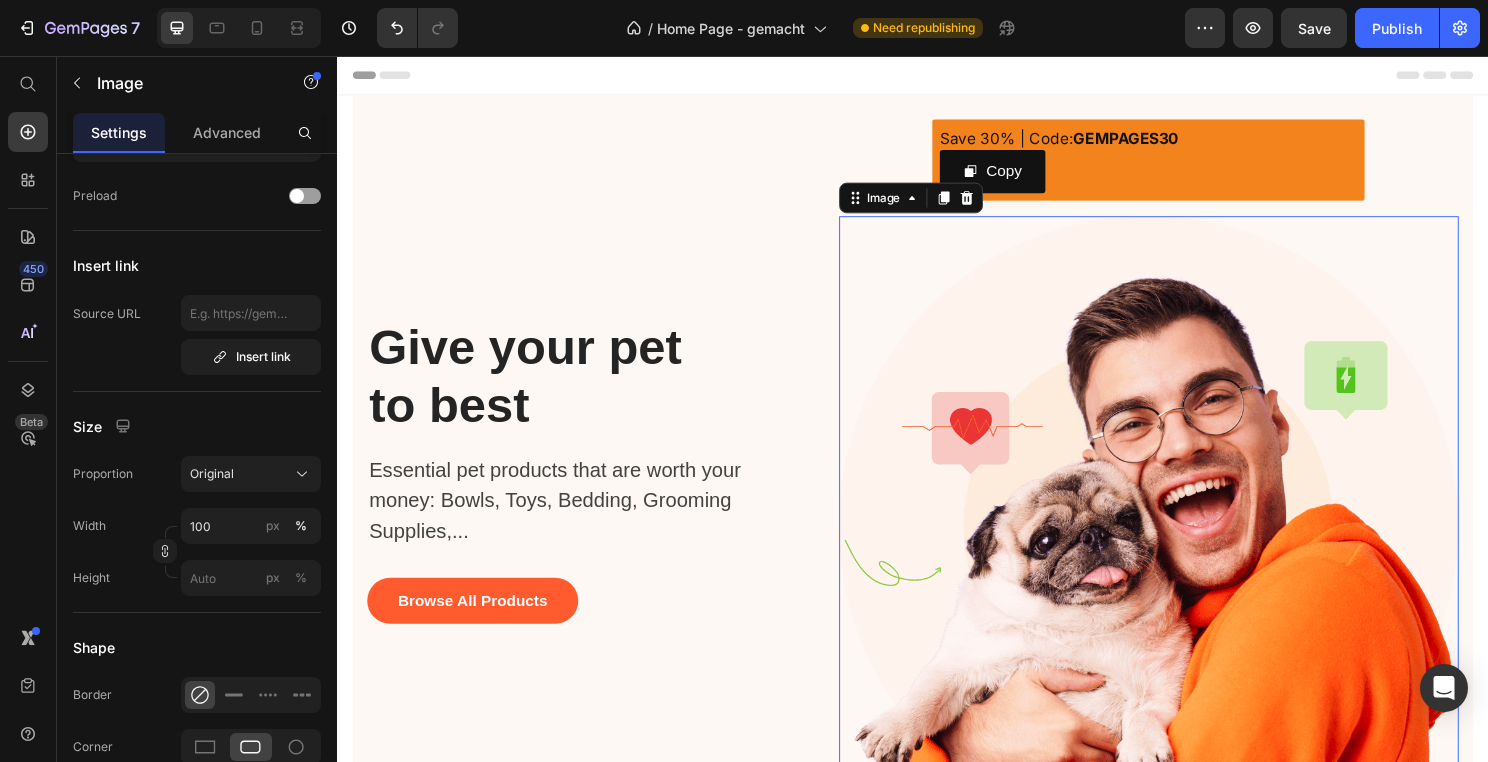 scroll, scrollTop: 0, scrollLeft: 0, axis: both 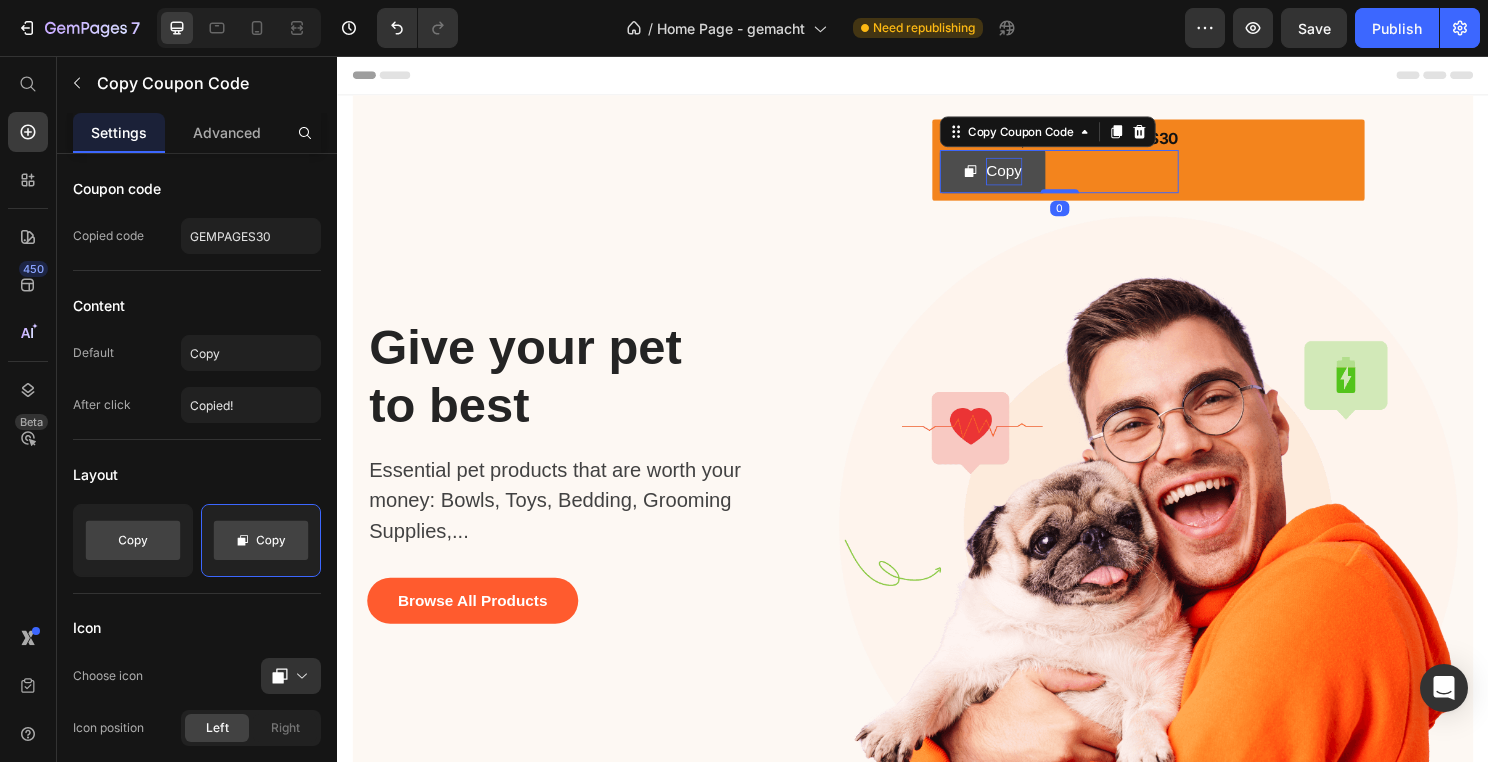 click on "Copy" at bounding box center [1031, 176] 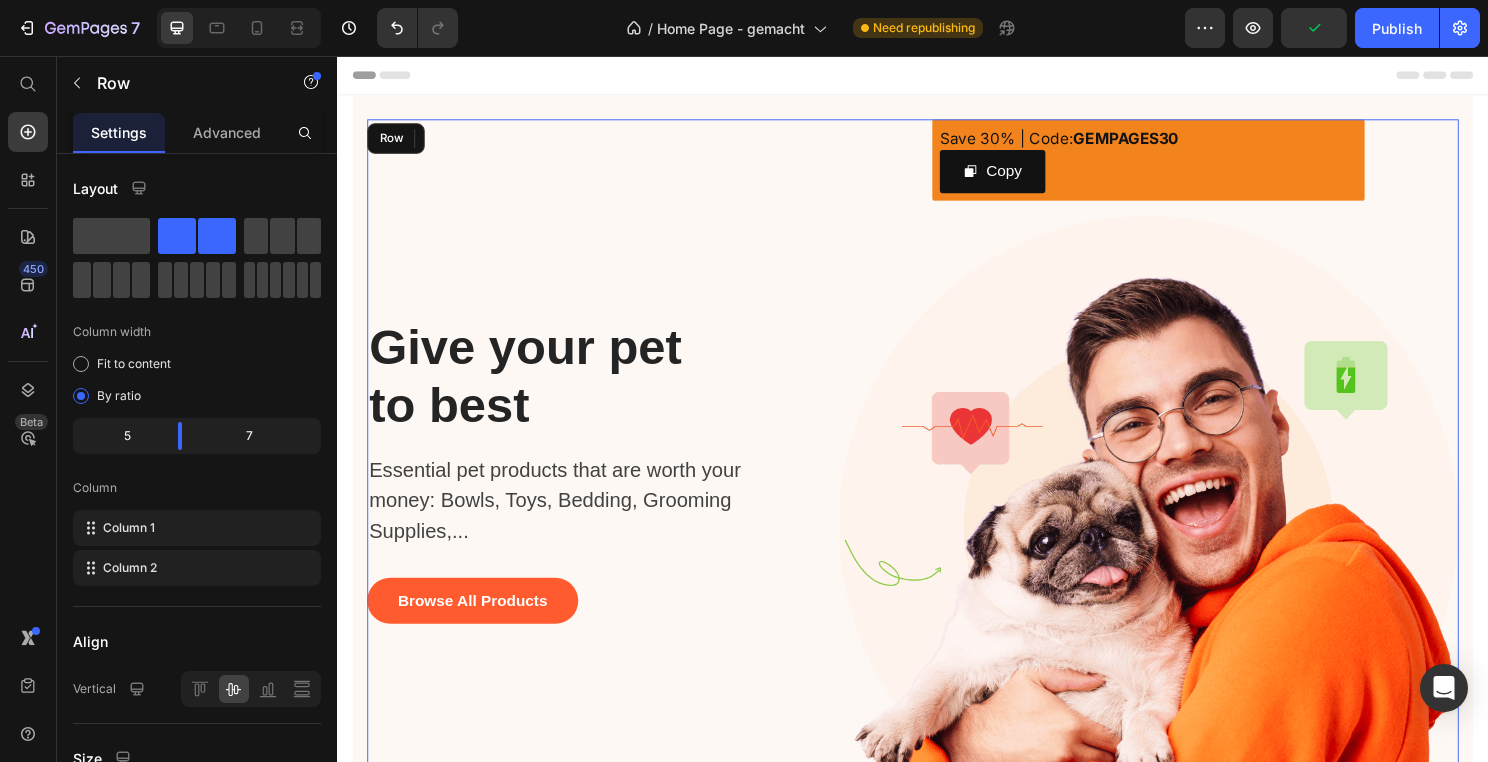 click on "Give your pet to best Heading Essential pet products that are worth your money: Bowls, Toys, Bedding, Grooming Supplies,... Text block Browse All Products Button Save 30% | Code:  GEMPAGES30 Text Block Copy Copy Coupon Code   0 Row Image Row" at bounding box center [937, 495] 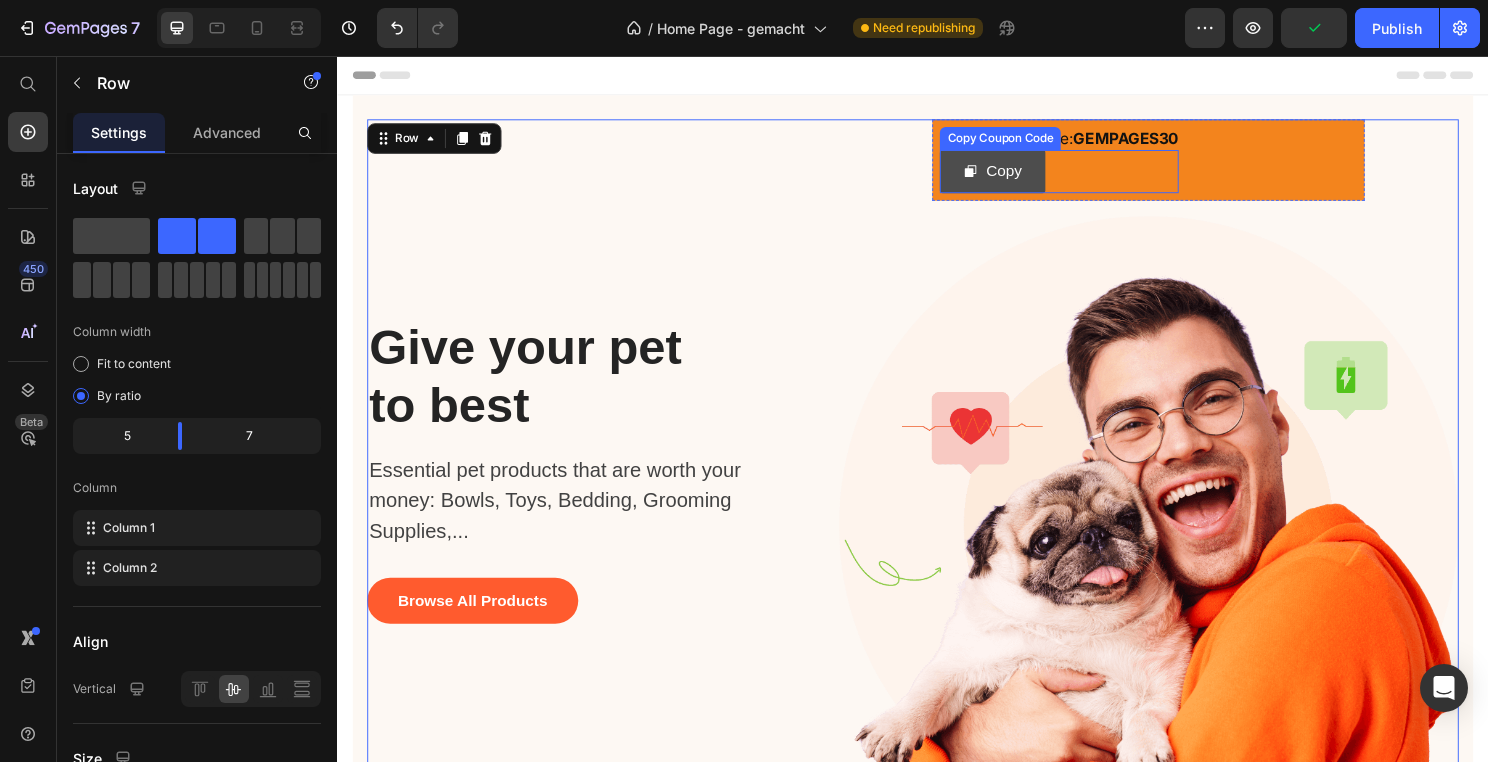click on "Copy" at bounding box center [1019, 176] 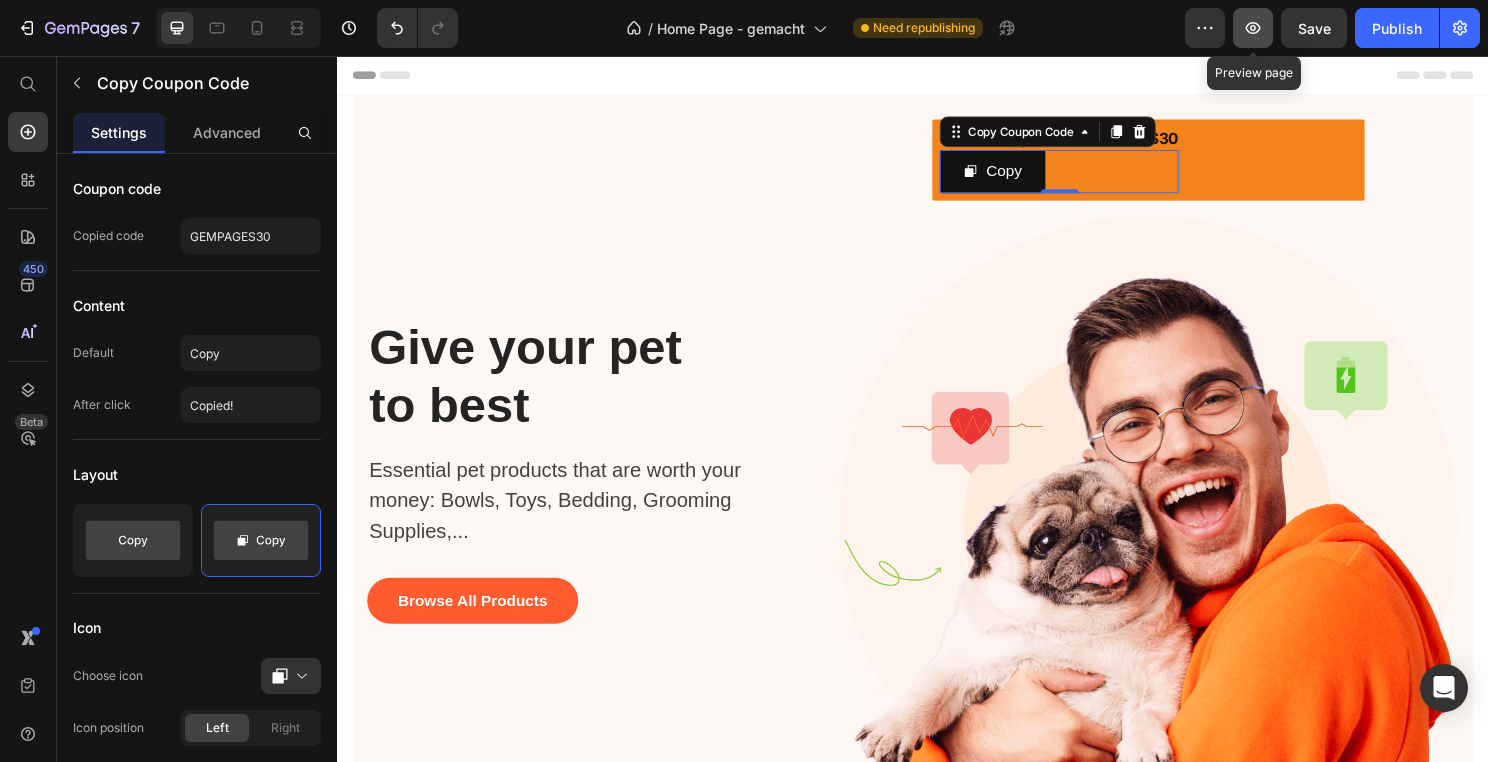 click 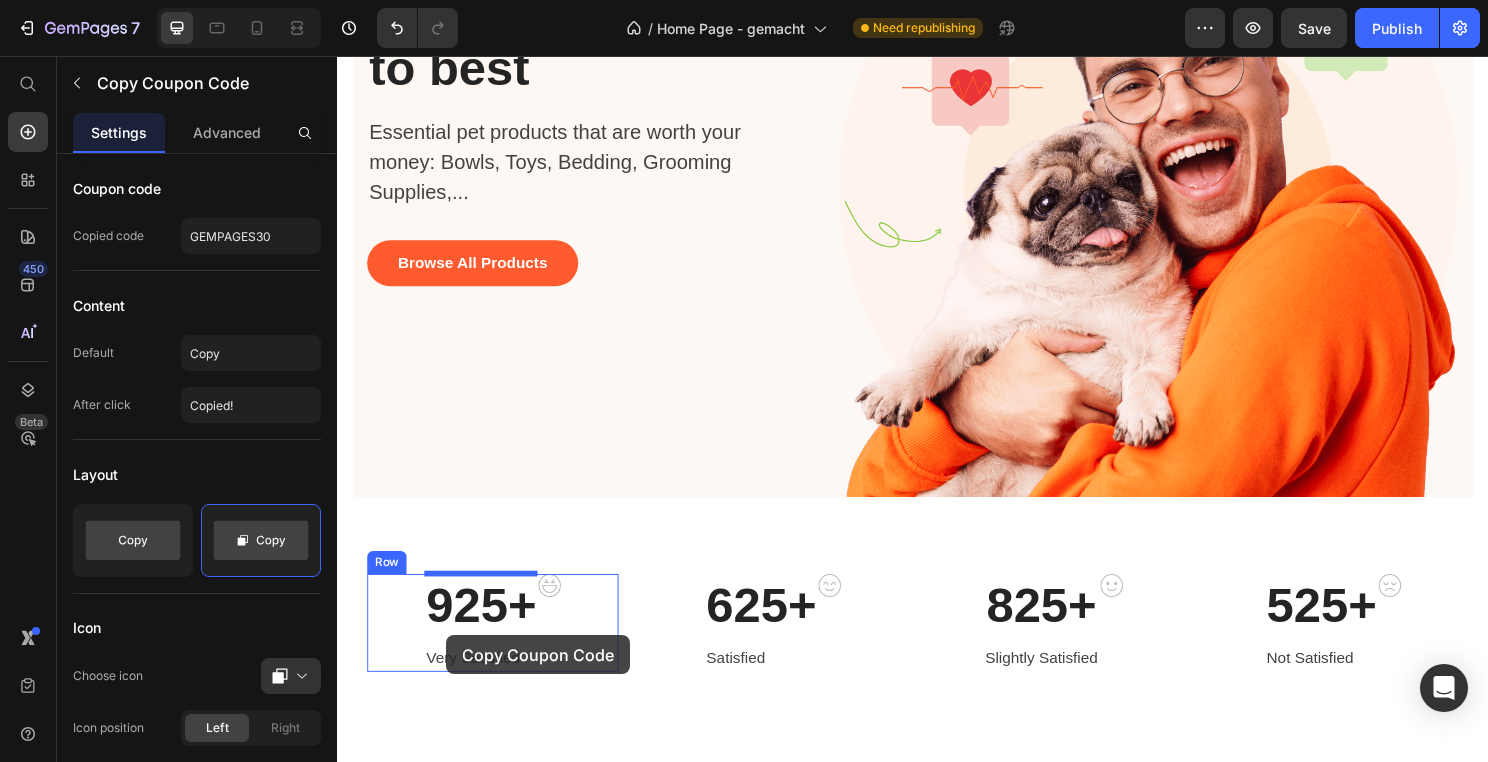 scroll, scrollTop: 361, scrollLeft: 0, axis: vertical 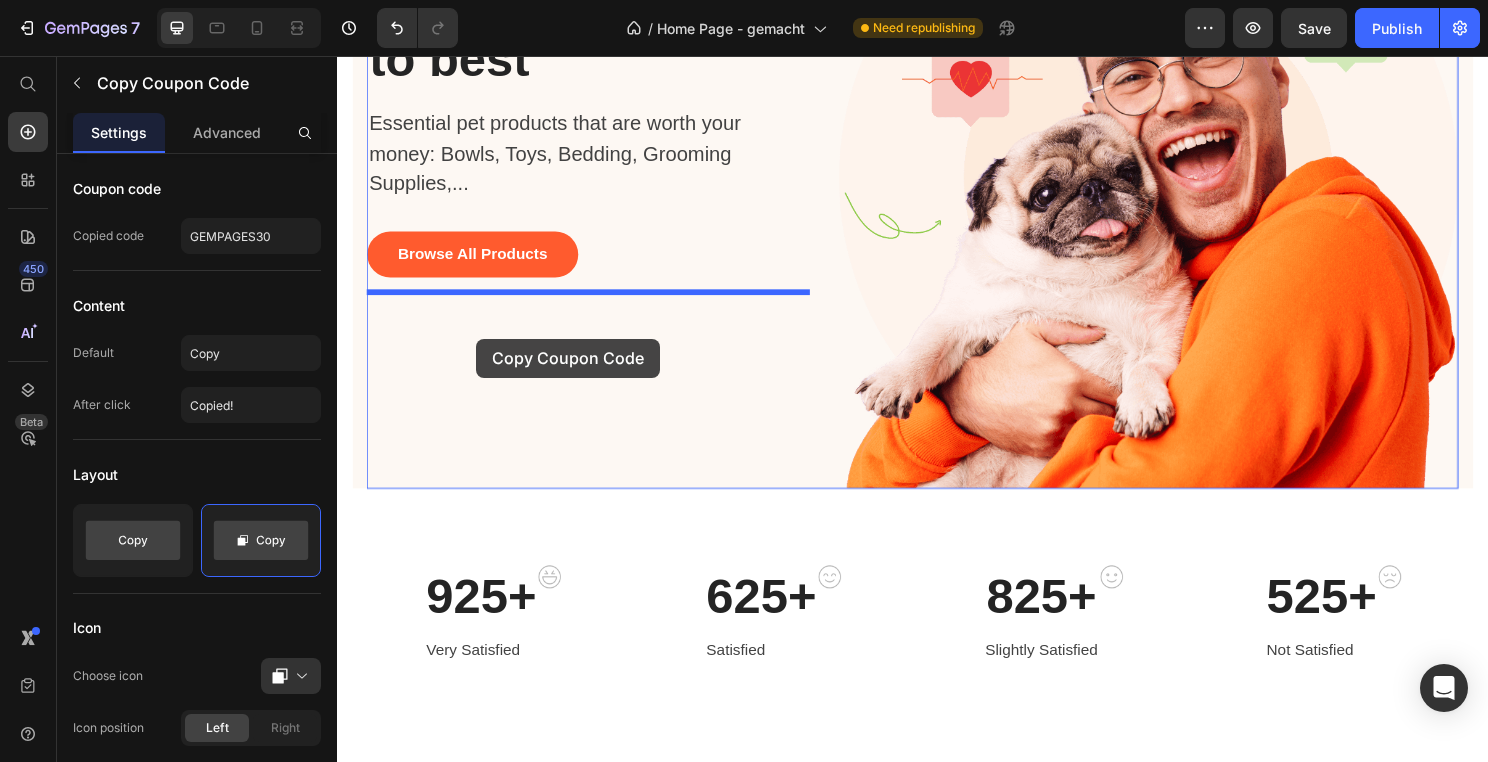 drag, startPoint x: 979, startPoint y: 132, endPoint x: 482, endPoint y: 351, distance: 543.1114 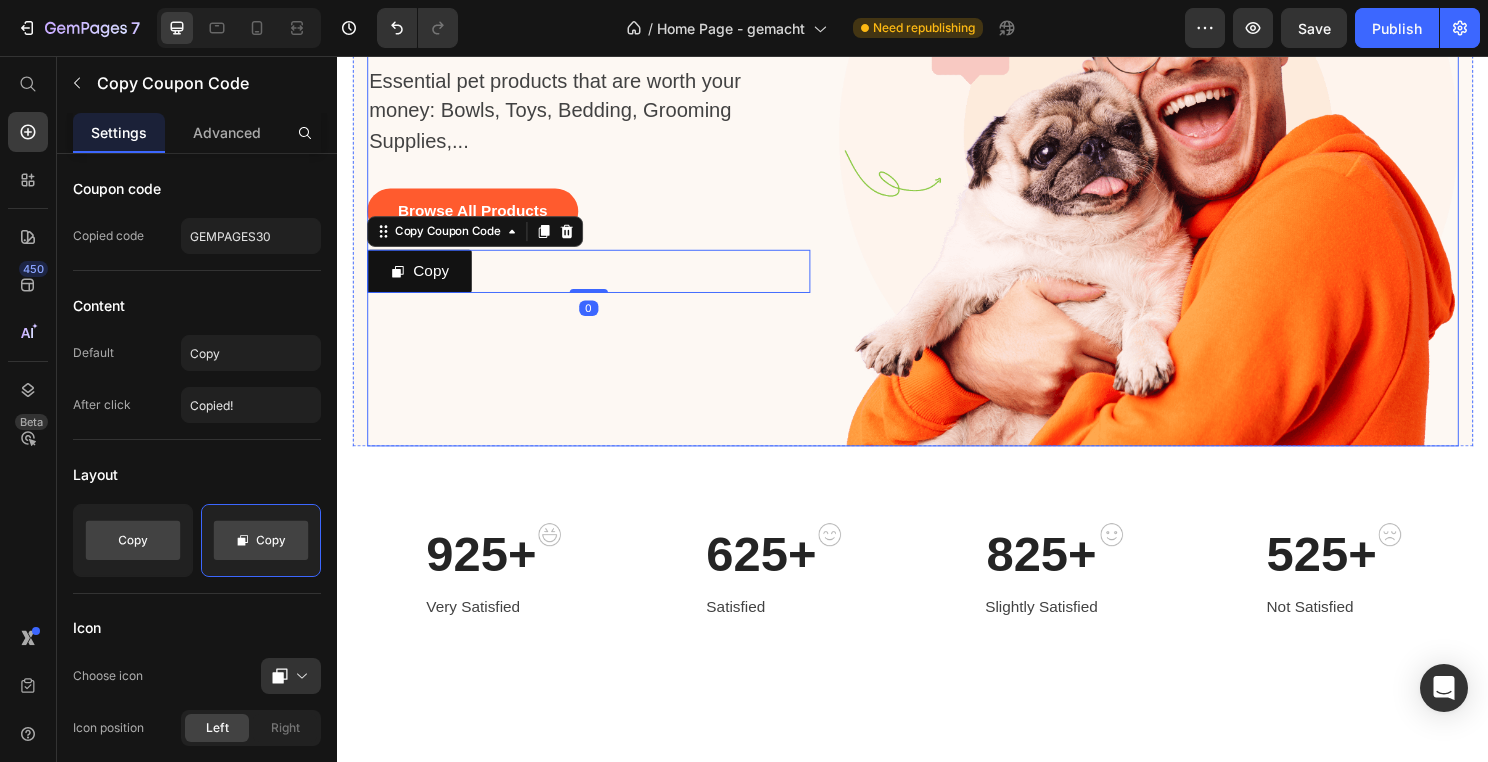click on "Give your pet to best Heading Essential pet products that are worth your money: Bowls, Toys, Bedding, Grooming Supplies,... Text block Browse All Products Button Copy Copy Coupon Code   0" at bounding box center [599, 112] 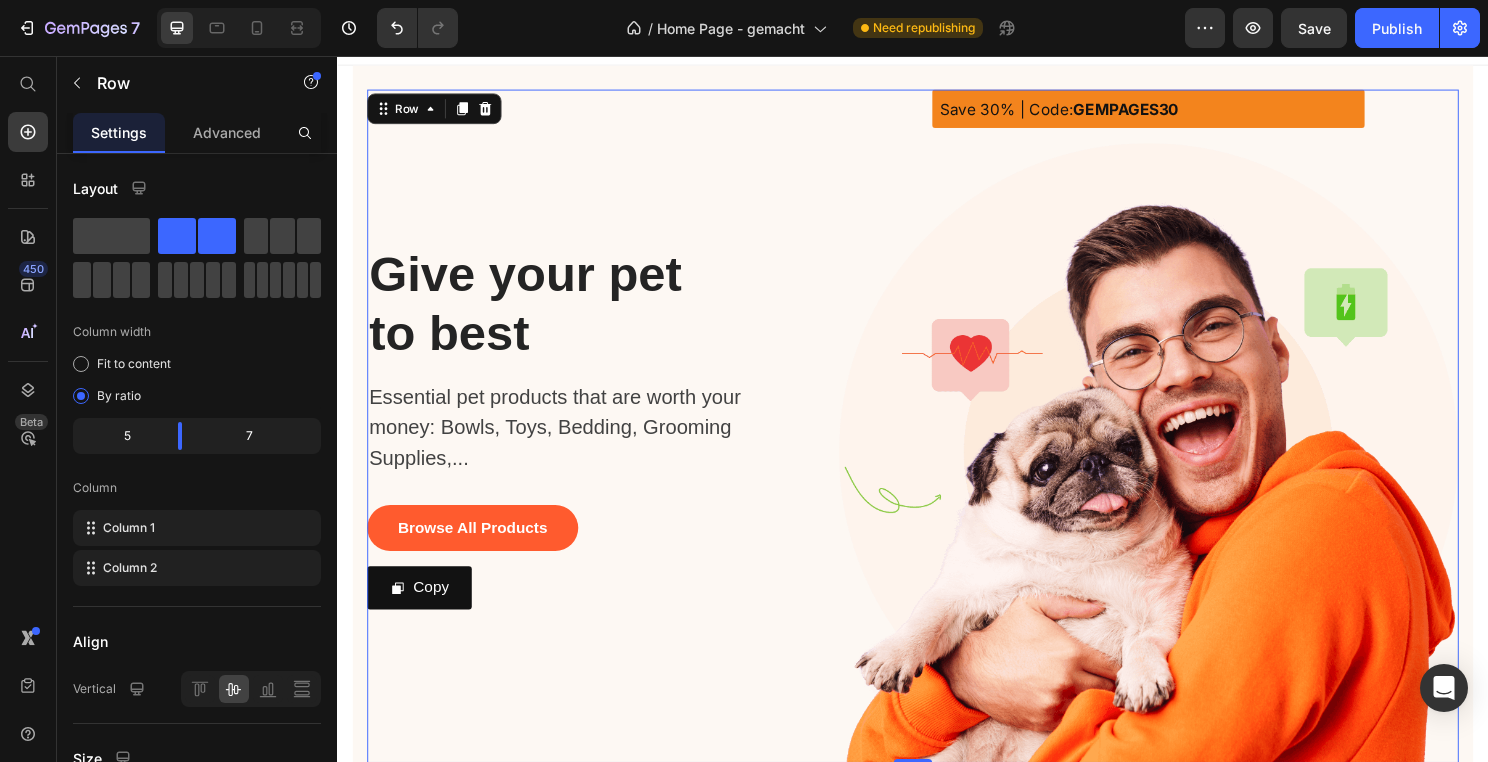 scroll, scrollTop: 41, scrollLeft: 0, axis: vertical 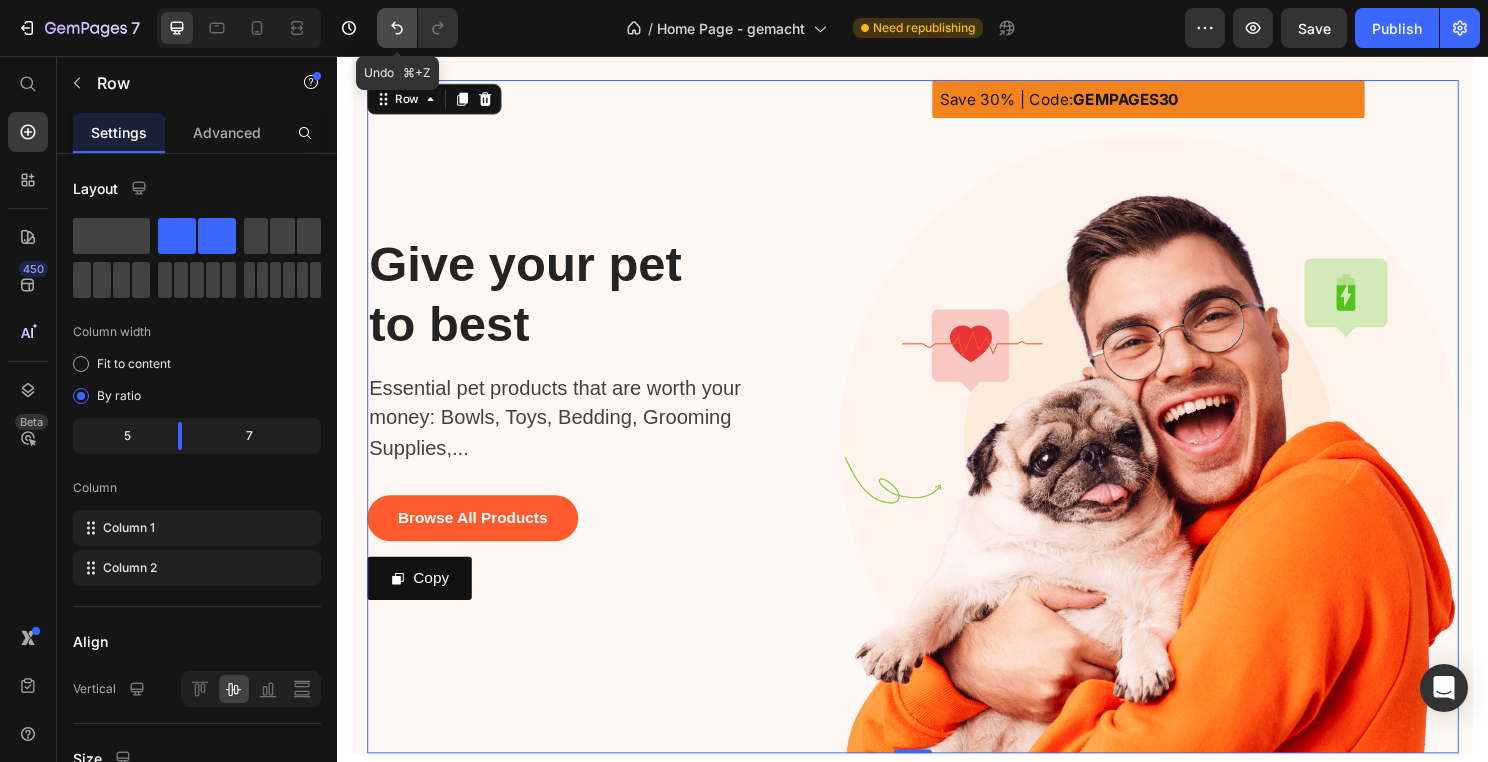 click 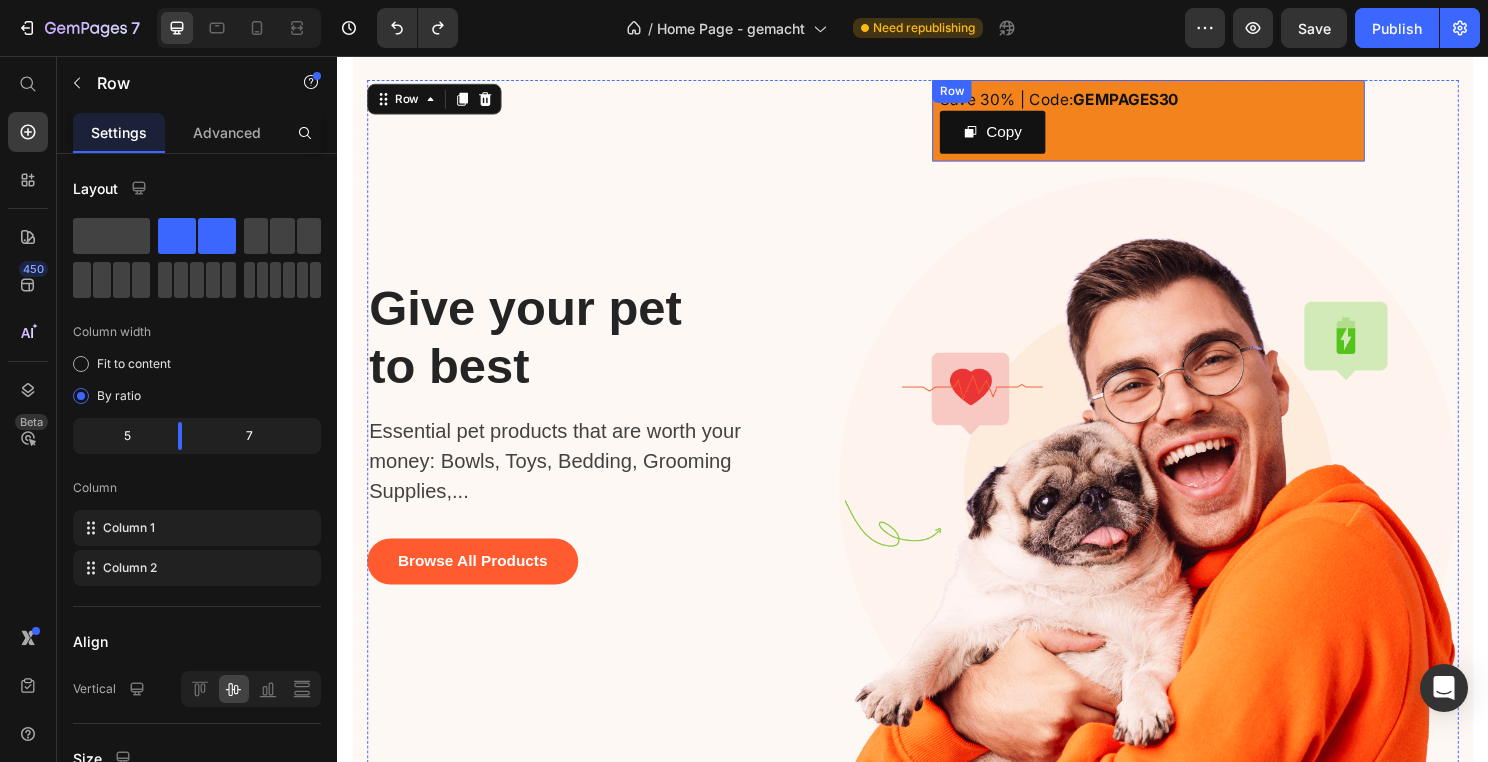 click on "Save 30% | Code:  GEMPAGES30 Text Block Copy Copy Coupon Code Row" at bounding box center [1182, 123] 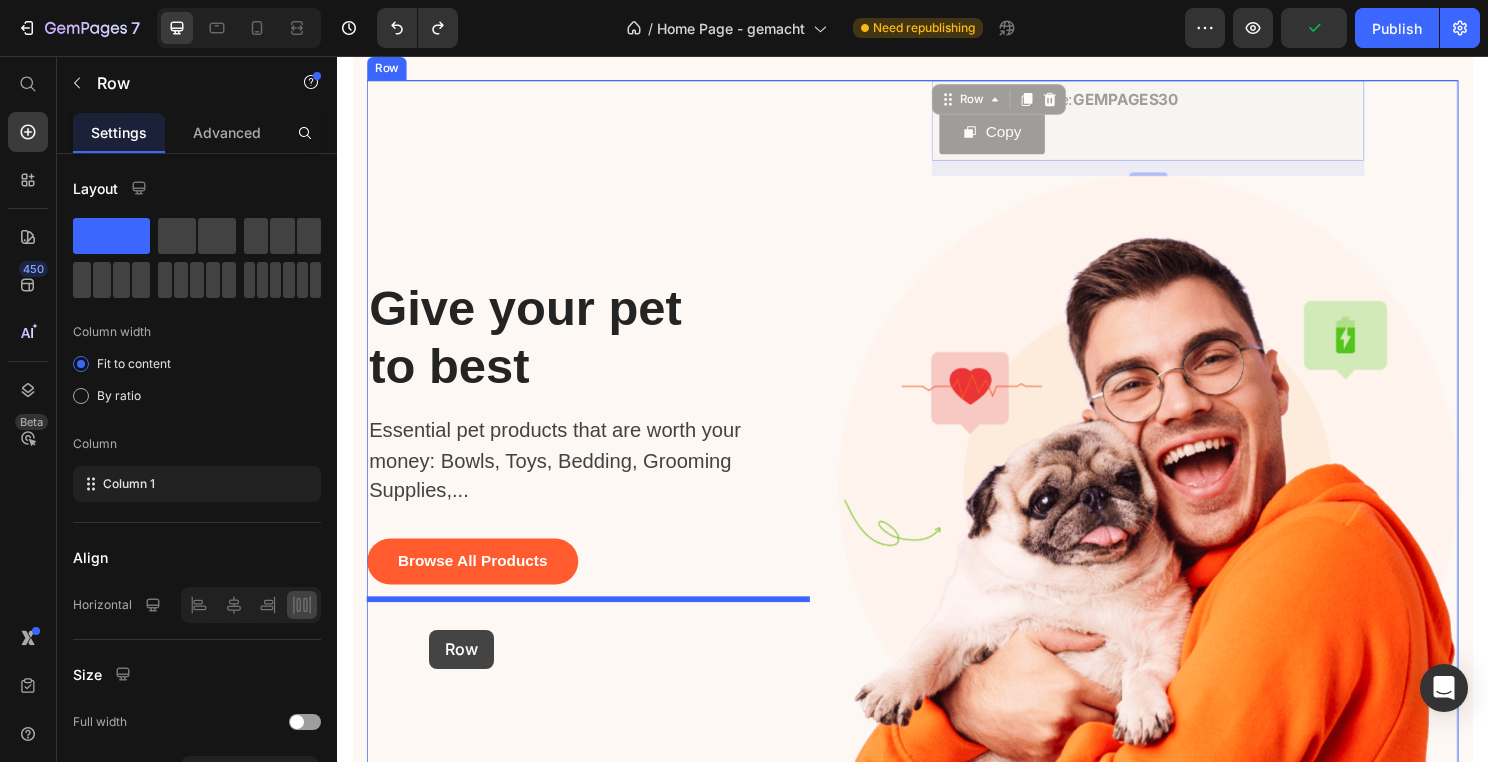 drag, startPoint x: 969, startPoint y: 104, endPoint x: 433, endPoint y: 654, distance: 767.98175 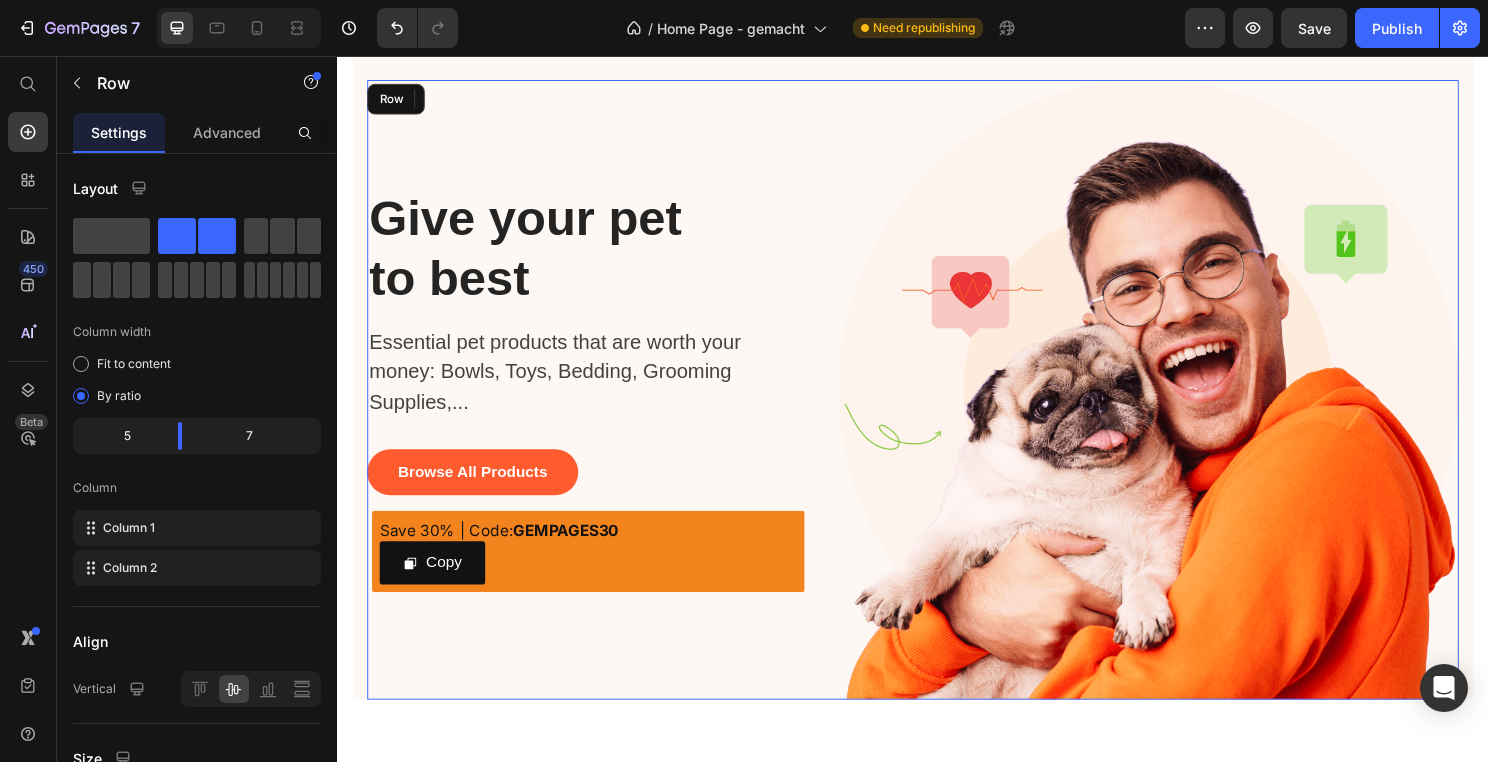 click on "Give your pet to best Heading Essential pet products that are worth your money: Bowls, Toys, Bedding, Grooming Supplies,... Text block Browse All Products Button Save 30% | Code:  GEMPAGES30 Text Block Copy Copy Coupon Code Row   0" at bounding box center (599, 404) 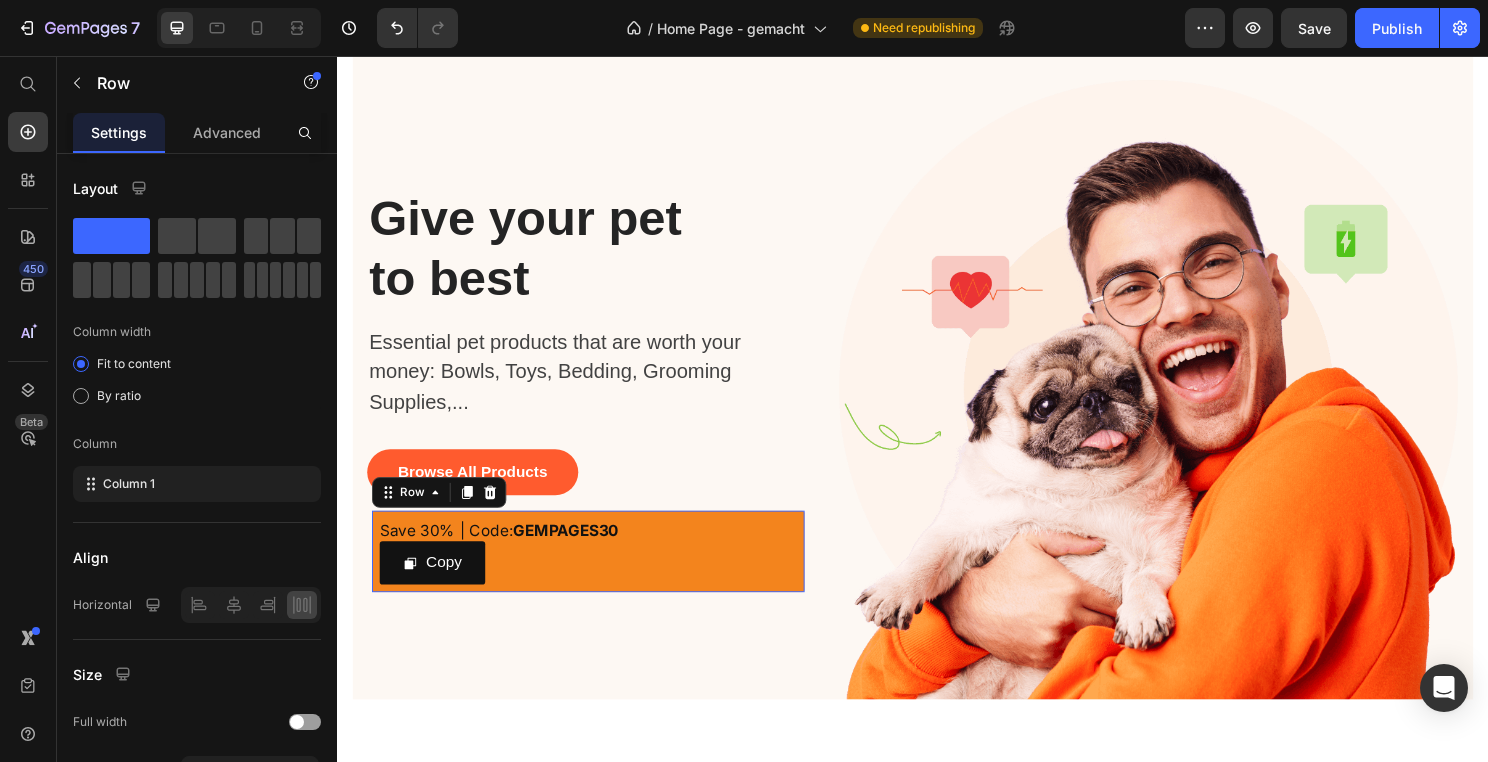 click on "Save 30% | Code:  GEMPAGES30 Text Block Copy Copy Coupon Code Row   0" at bounding box center [598, 572] 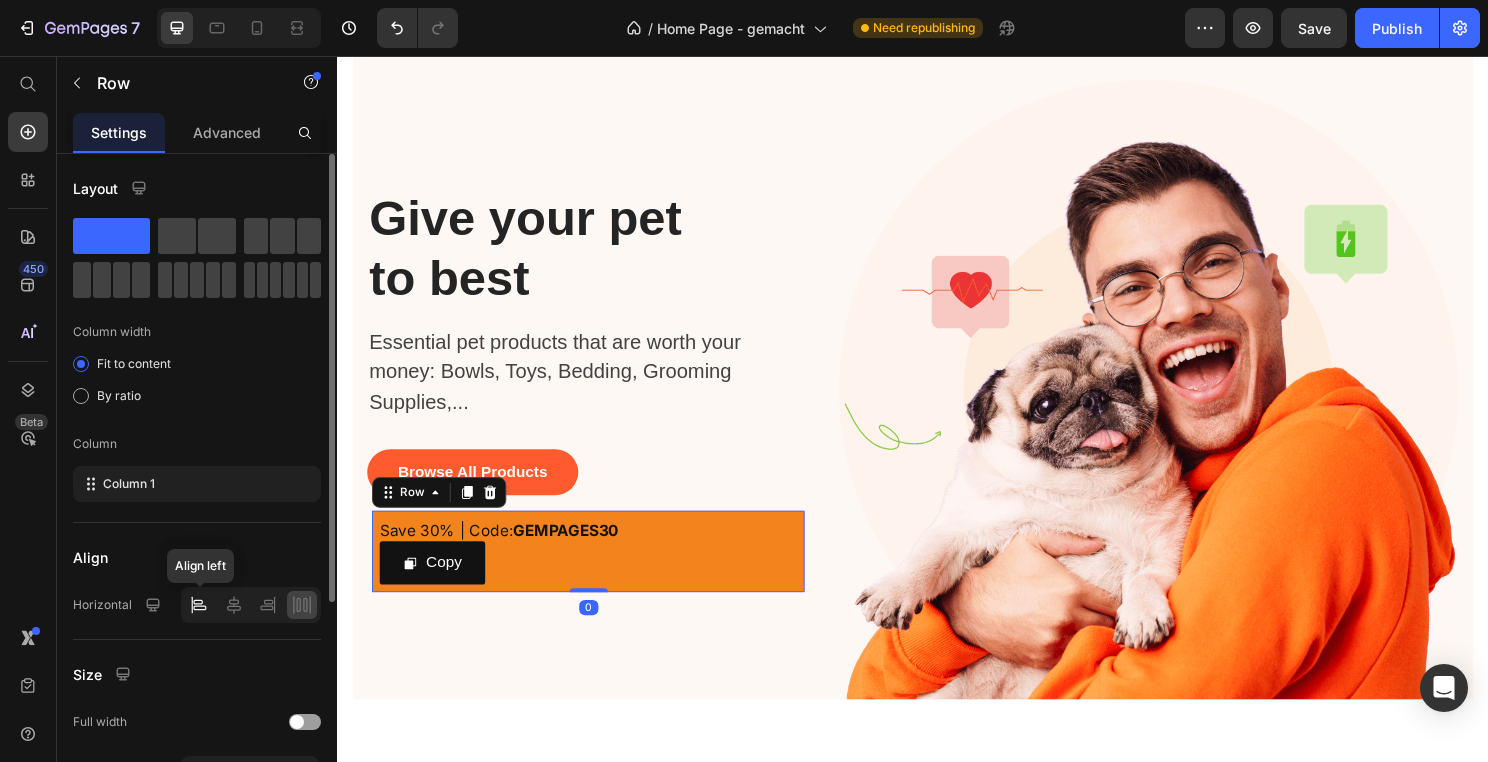 click 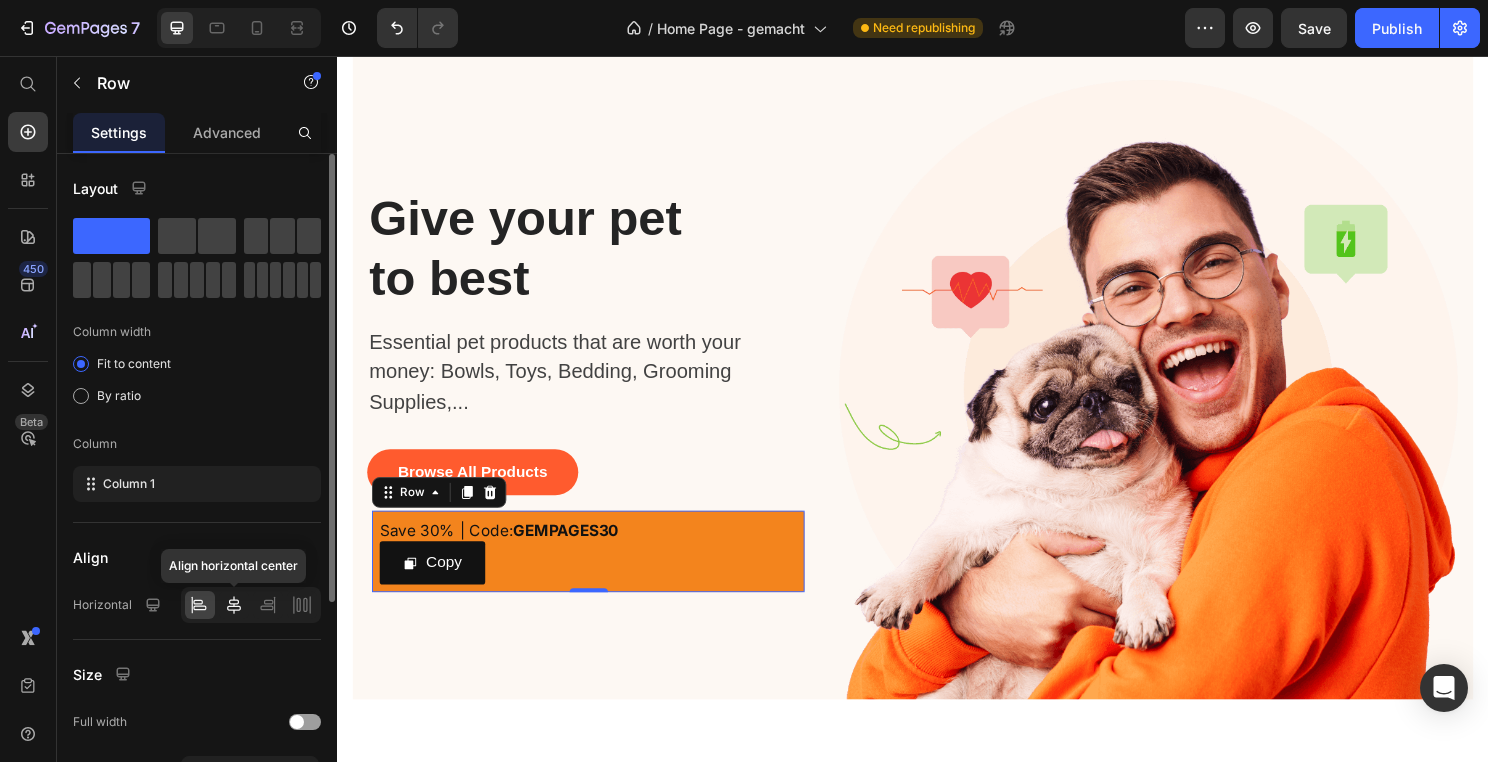click 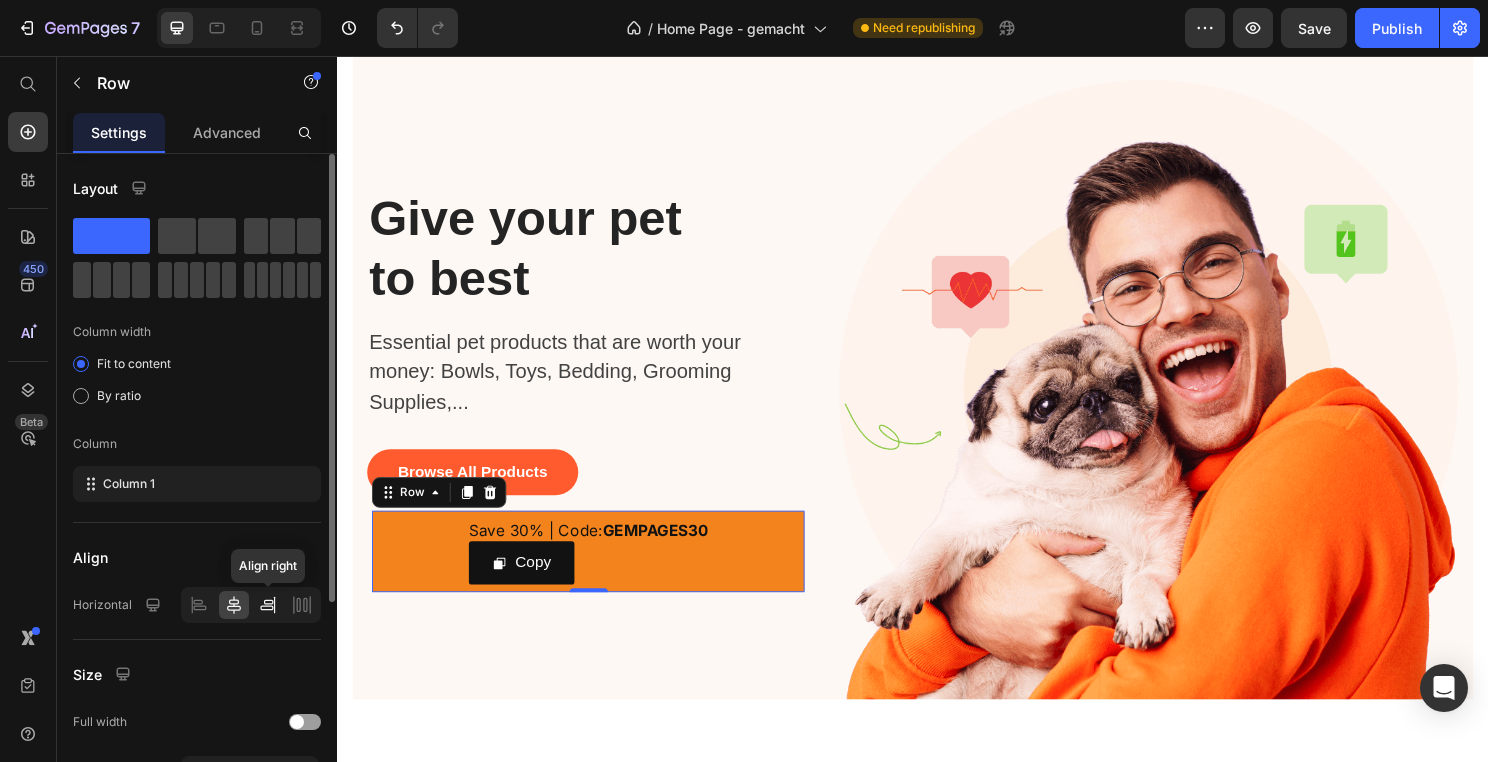 click 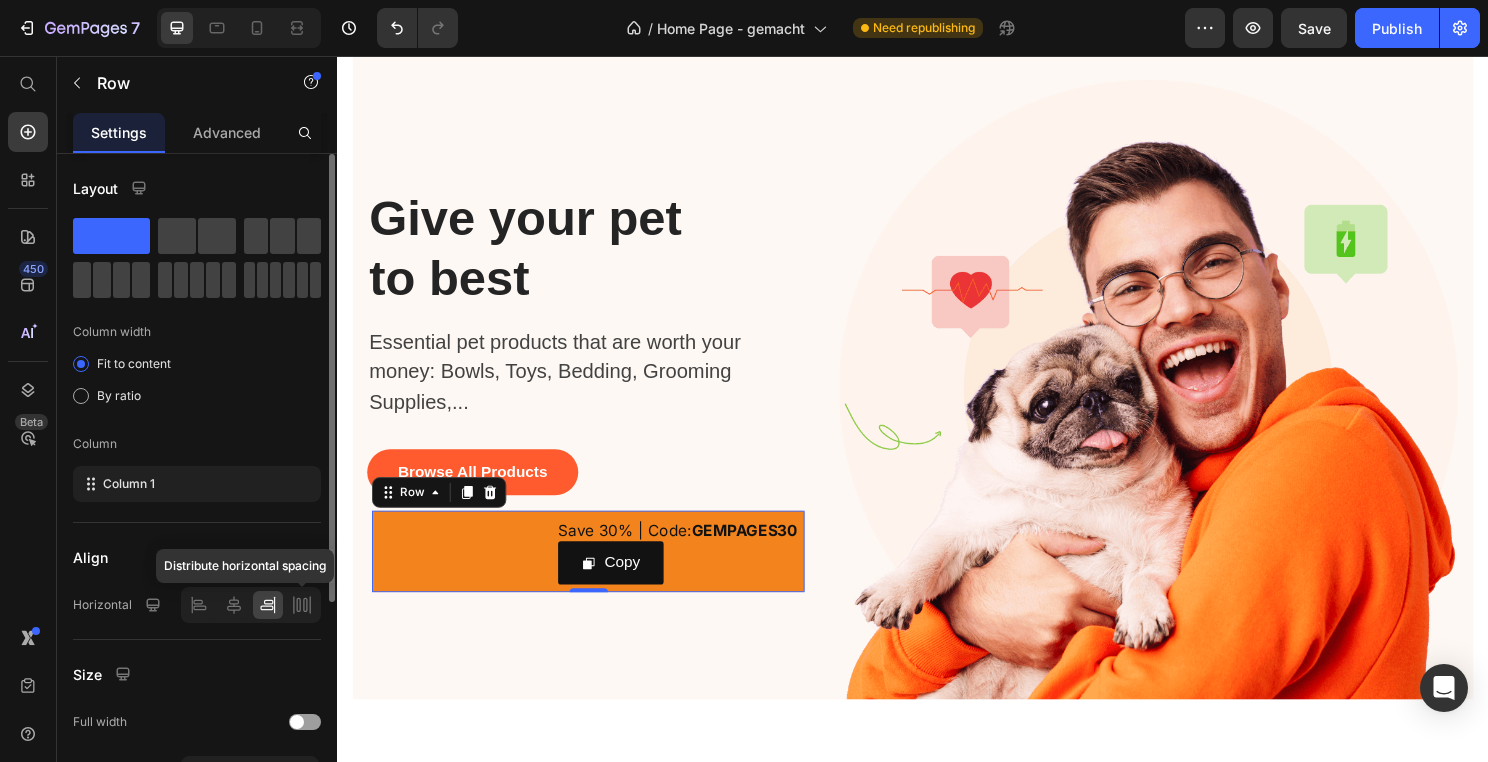 click 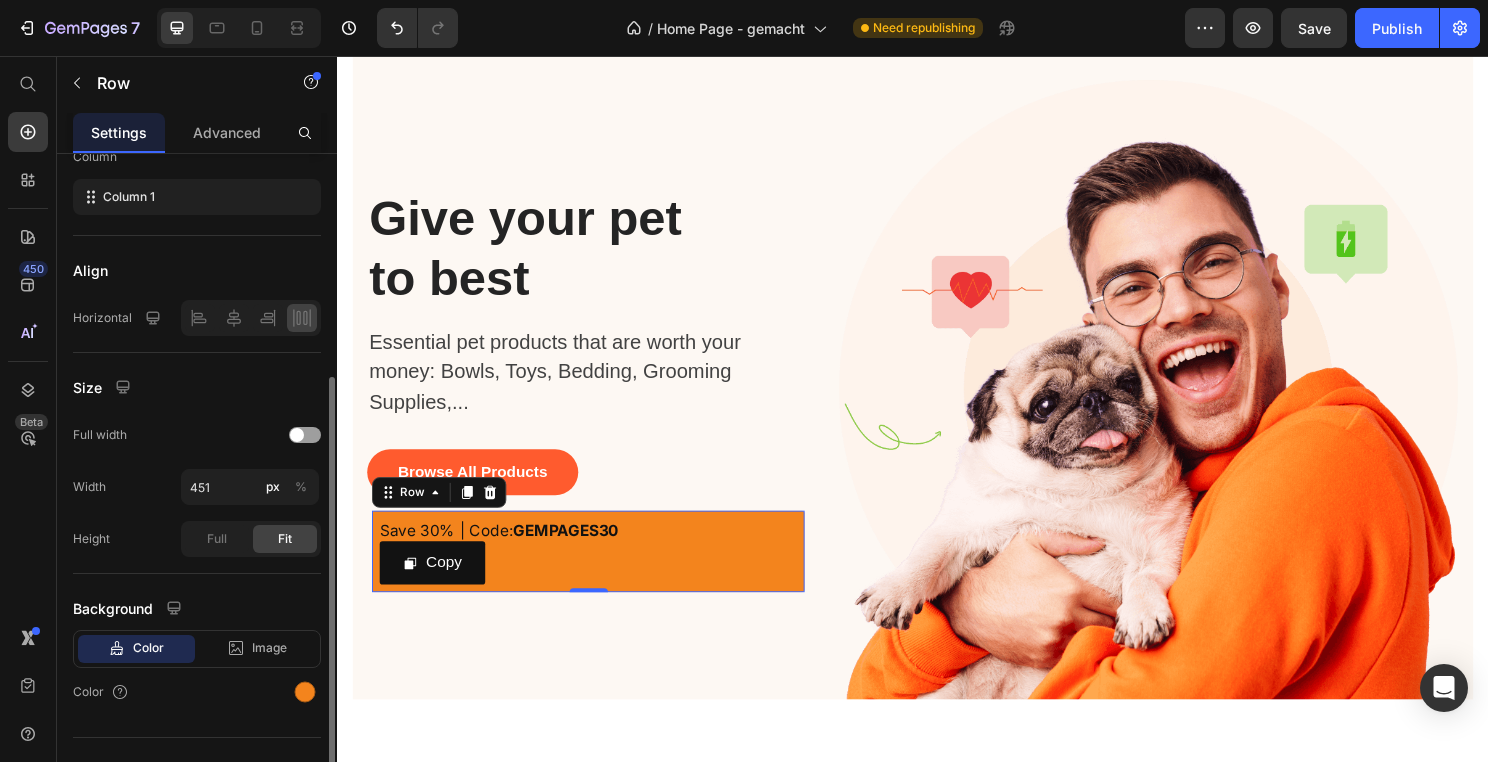 scroll, scrollTop: 306, scrollLeft: 0, axis: vertical 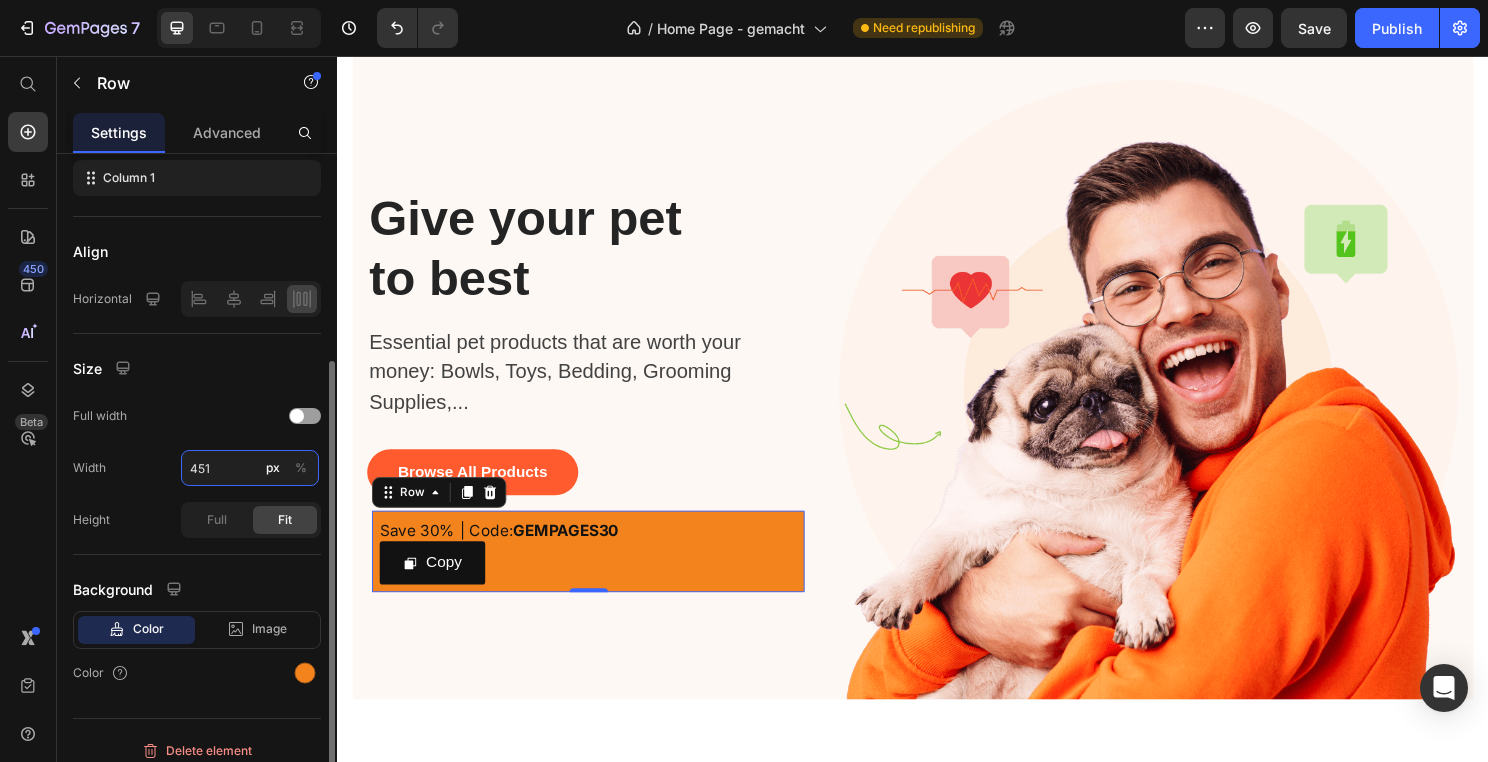click on "451" at bounding box center [250, 468] 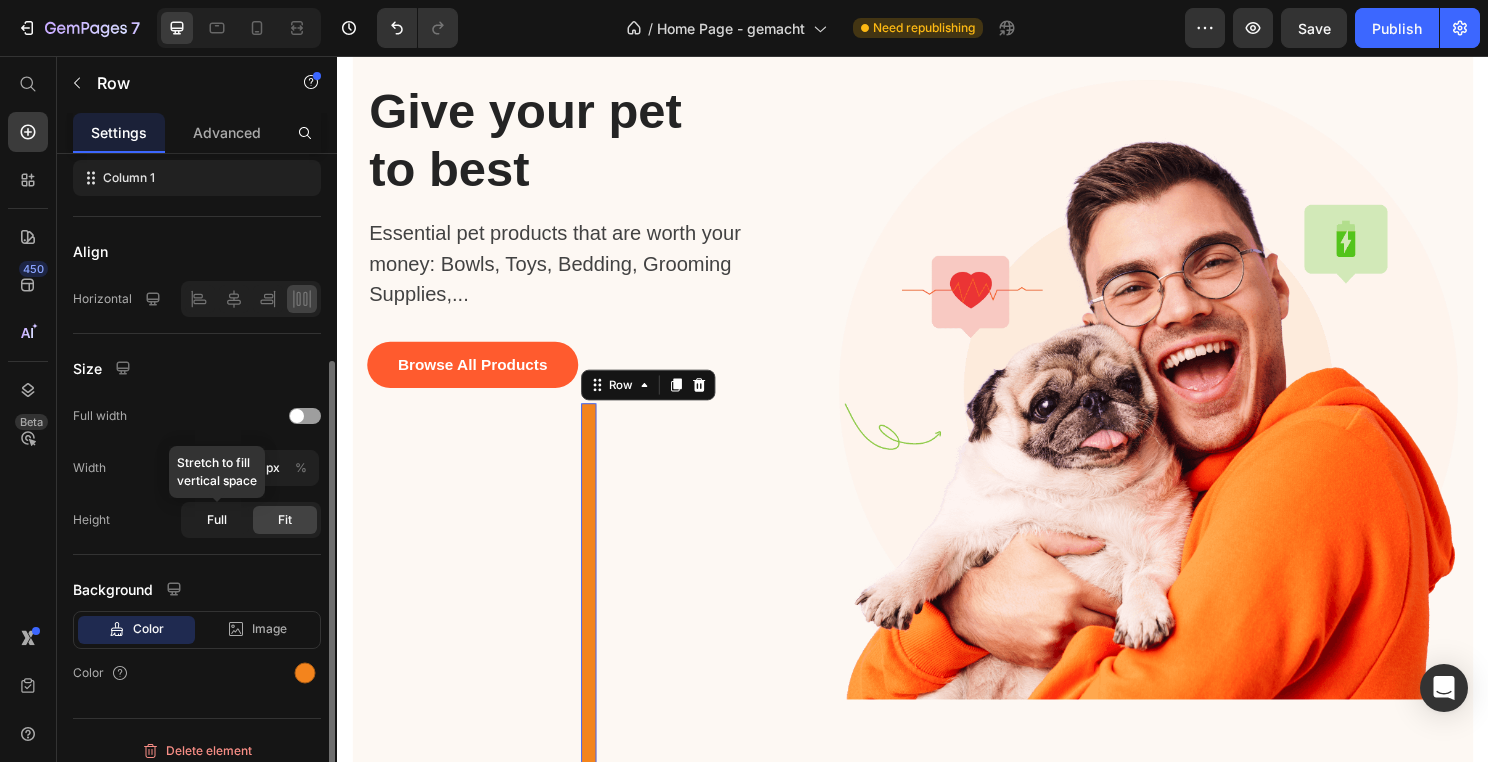click on "Full" 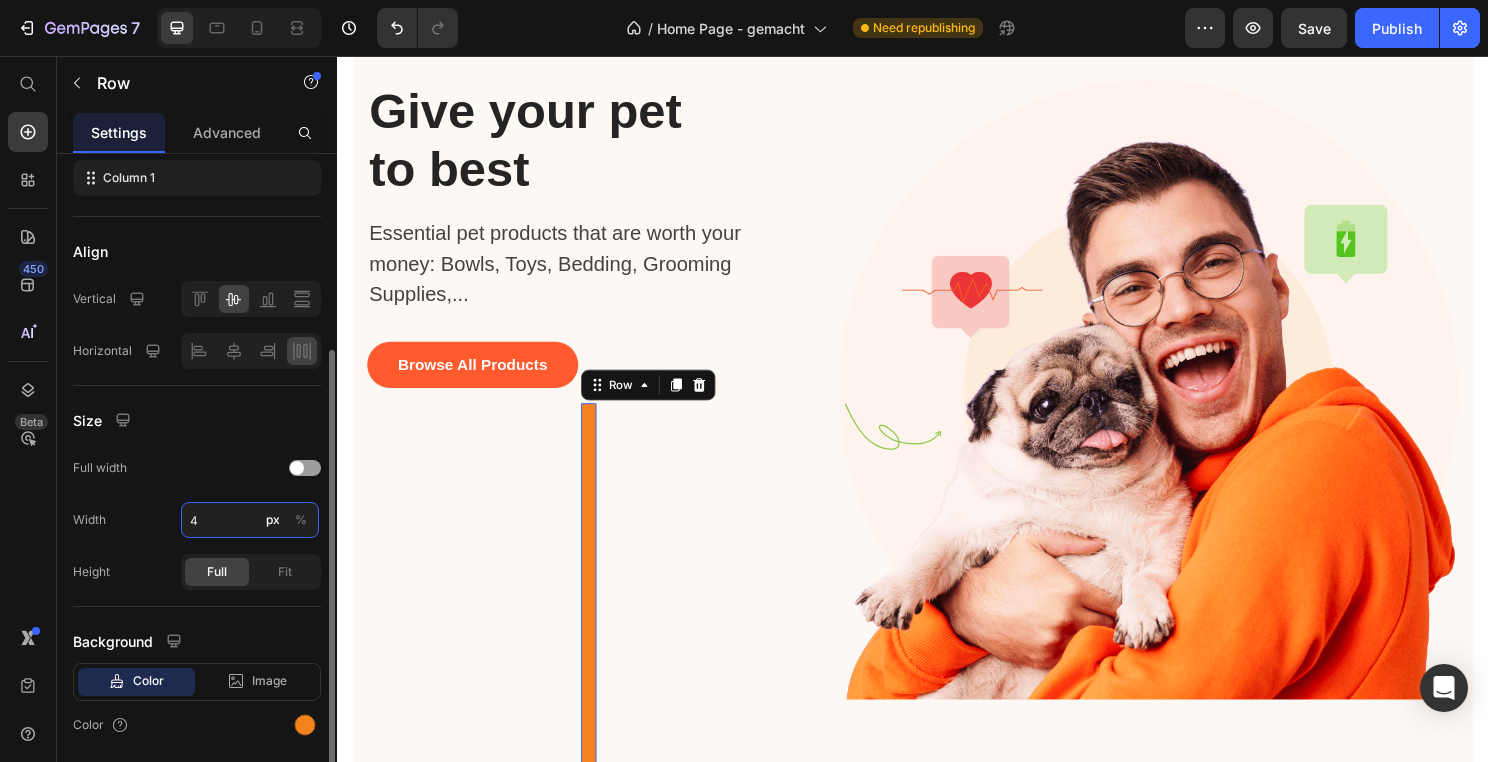 click on "4" at bounding box center (250, 520) 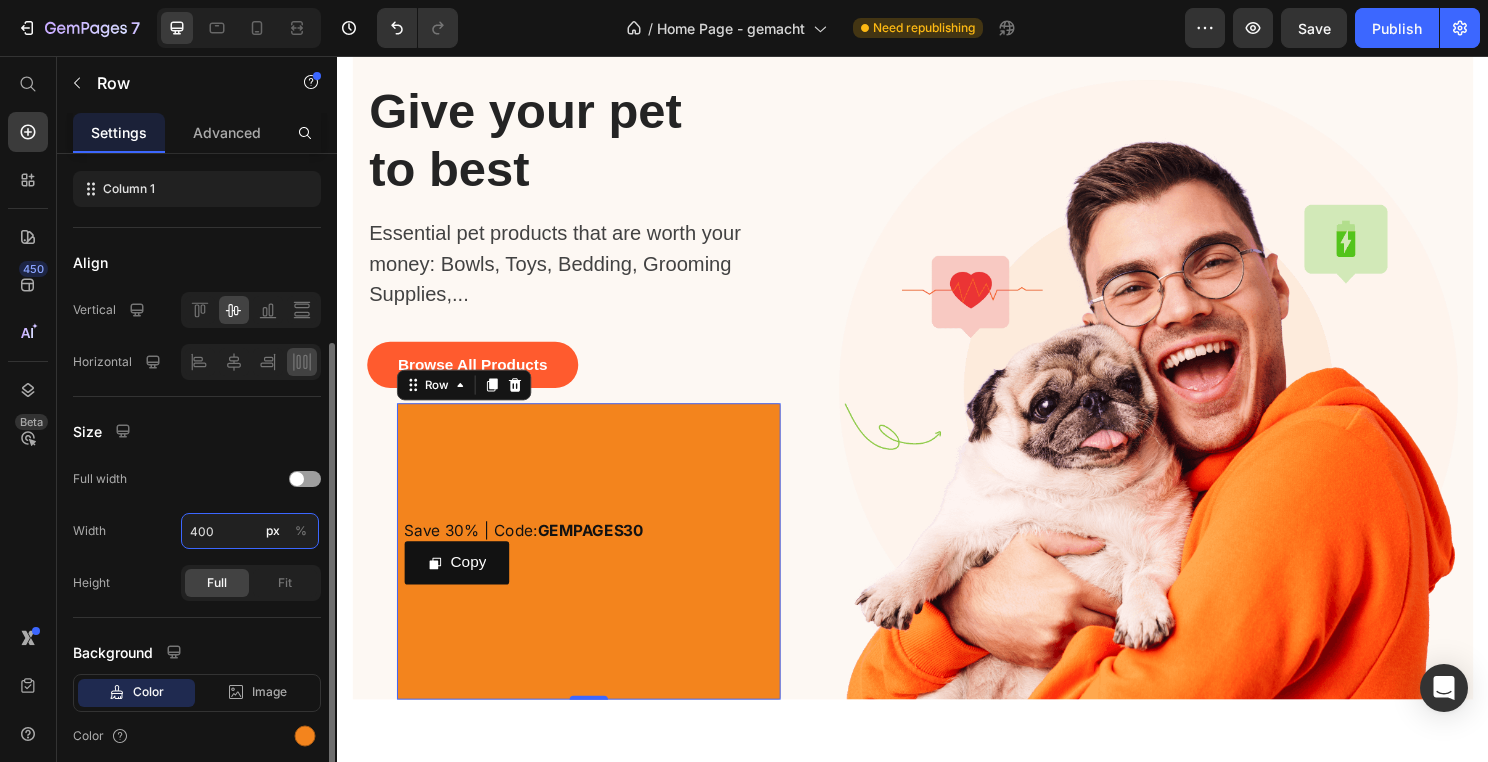 scroll, scrollTop: 291, scrollLeft: 0, axis: vertical 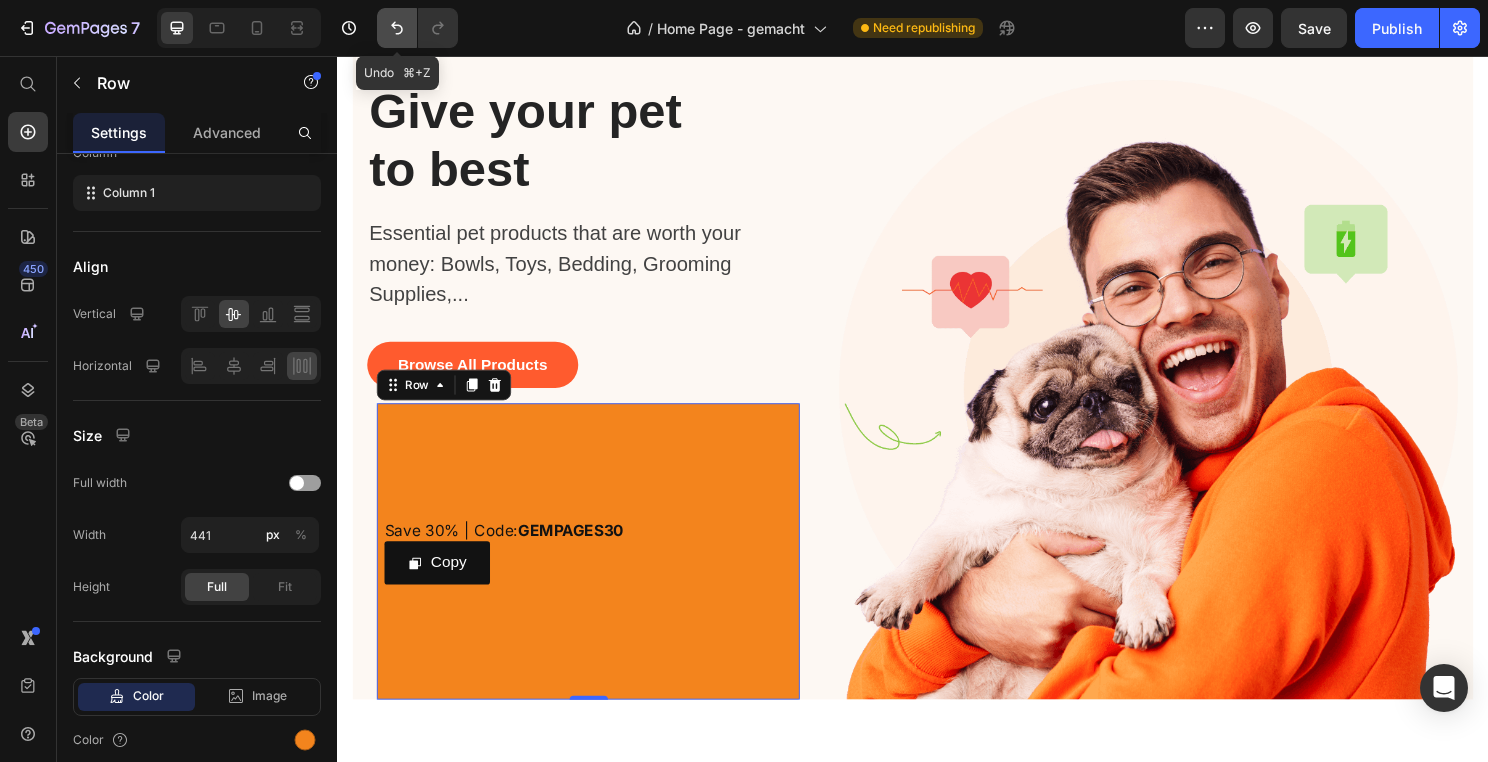 click 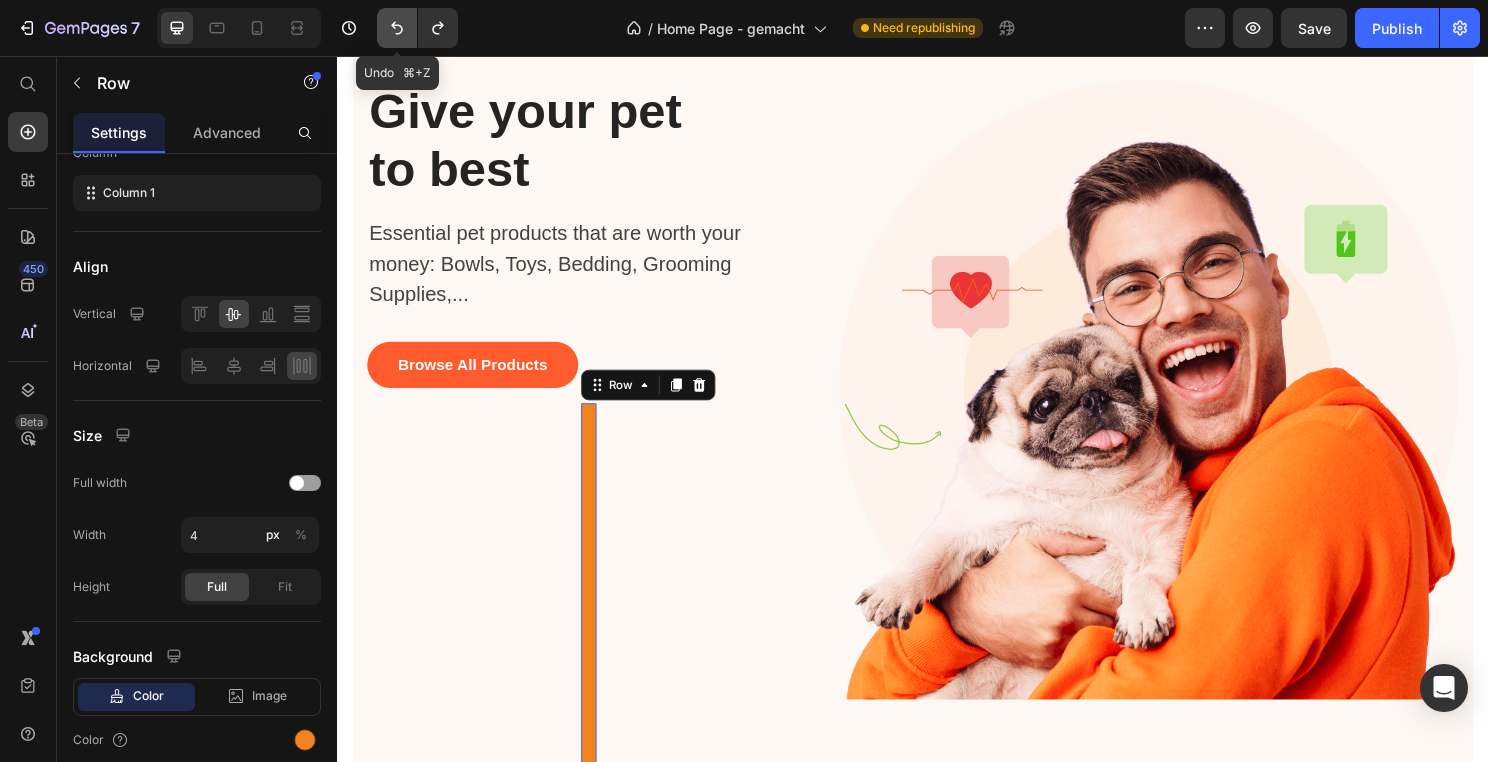 click 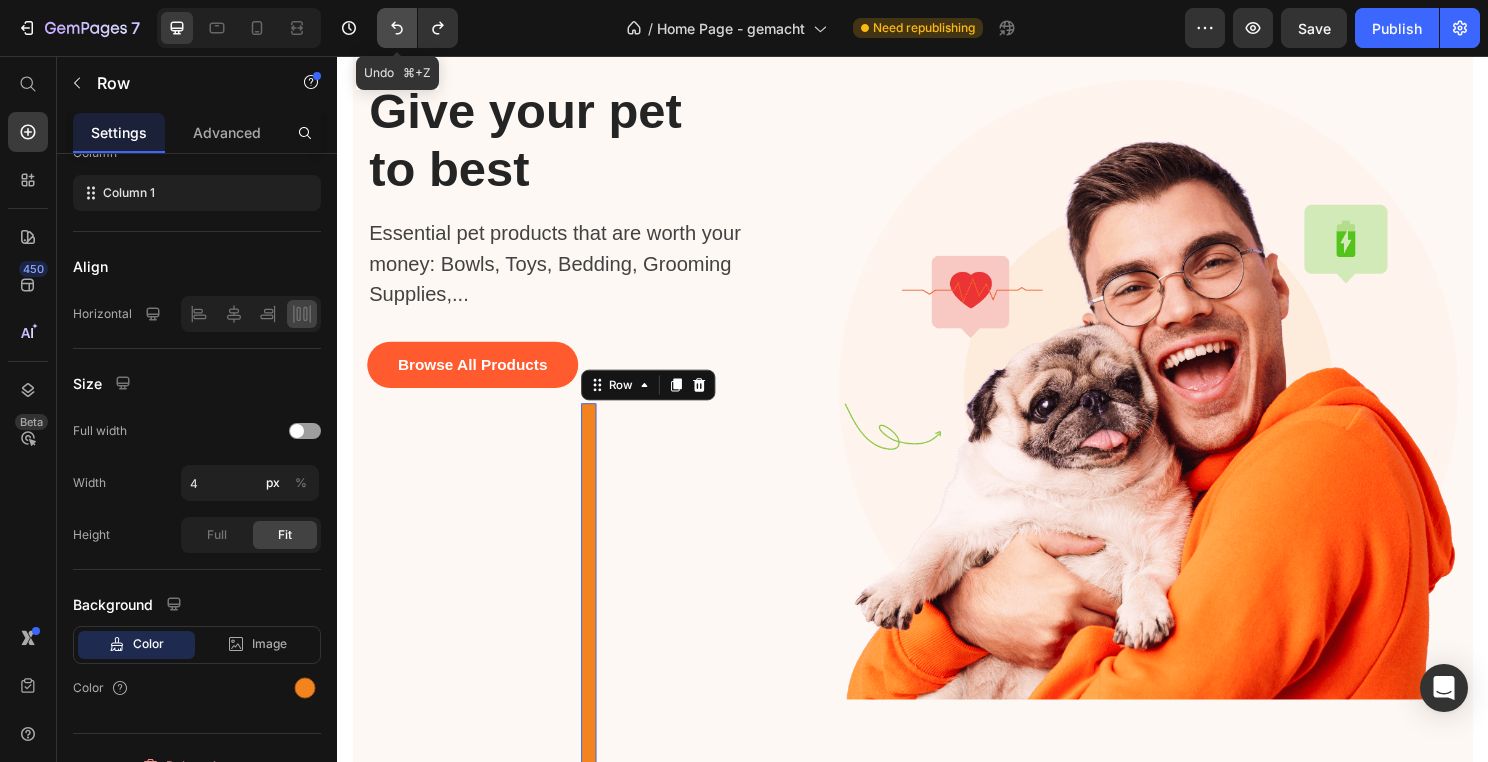 click 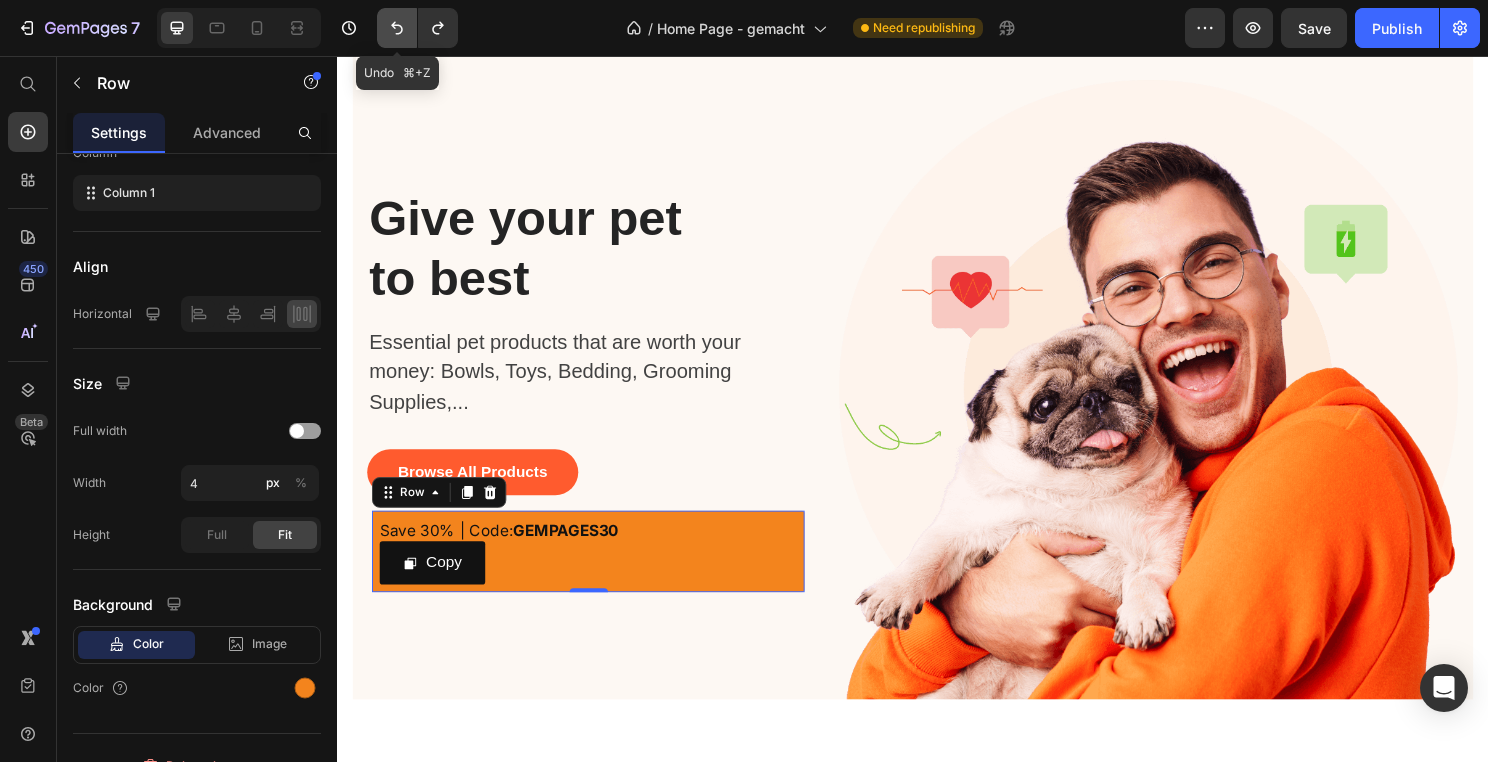 type on "451" 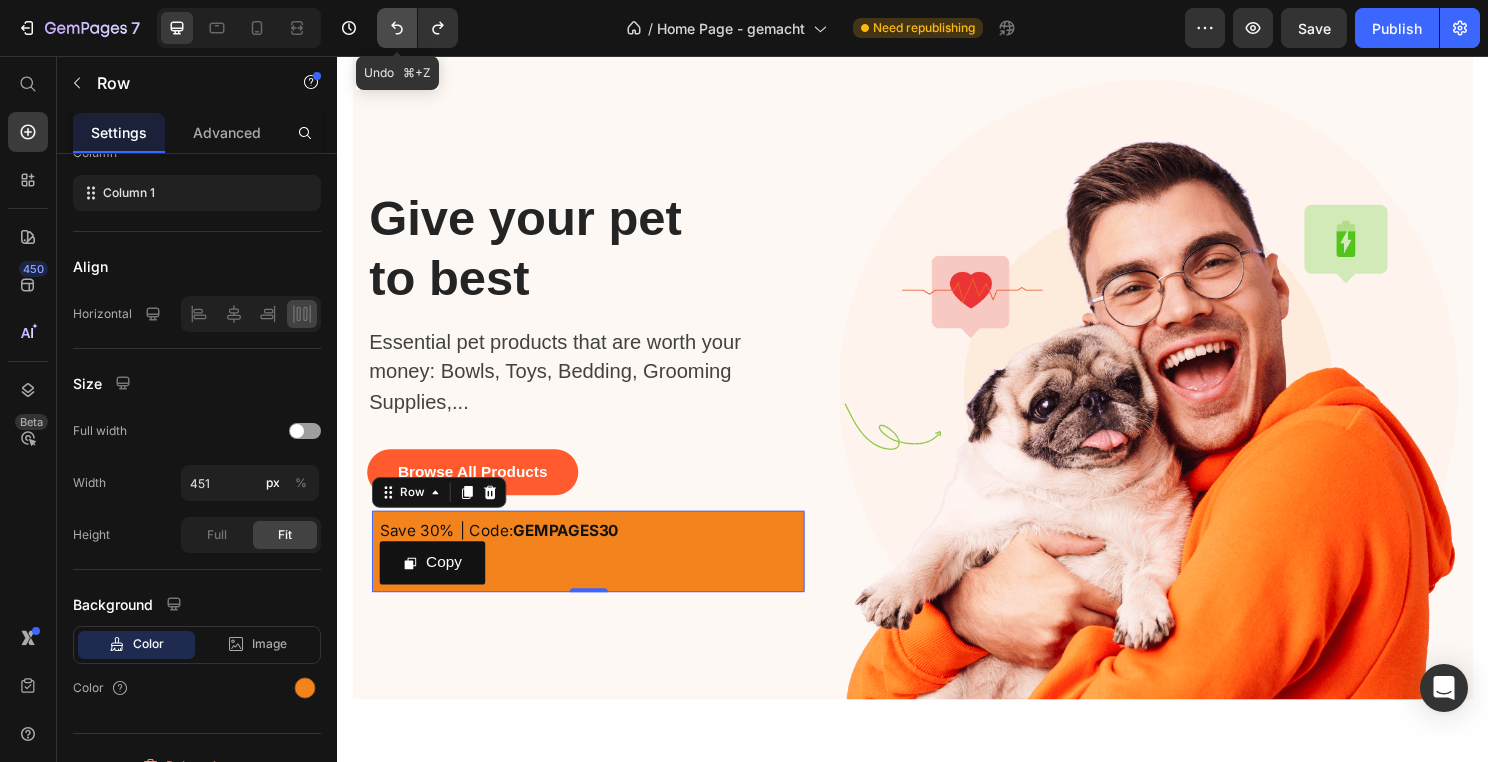 click 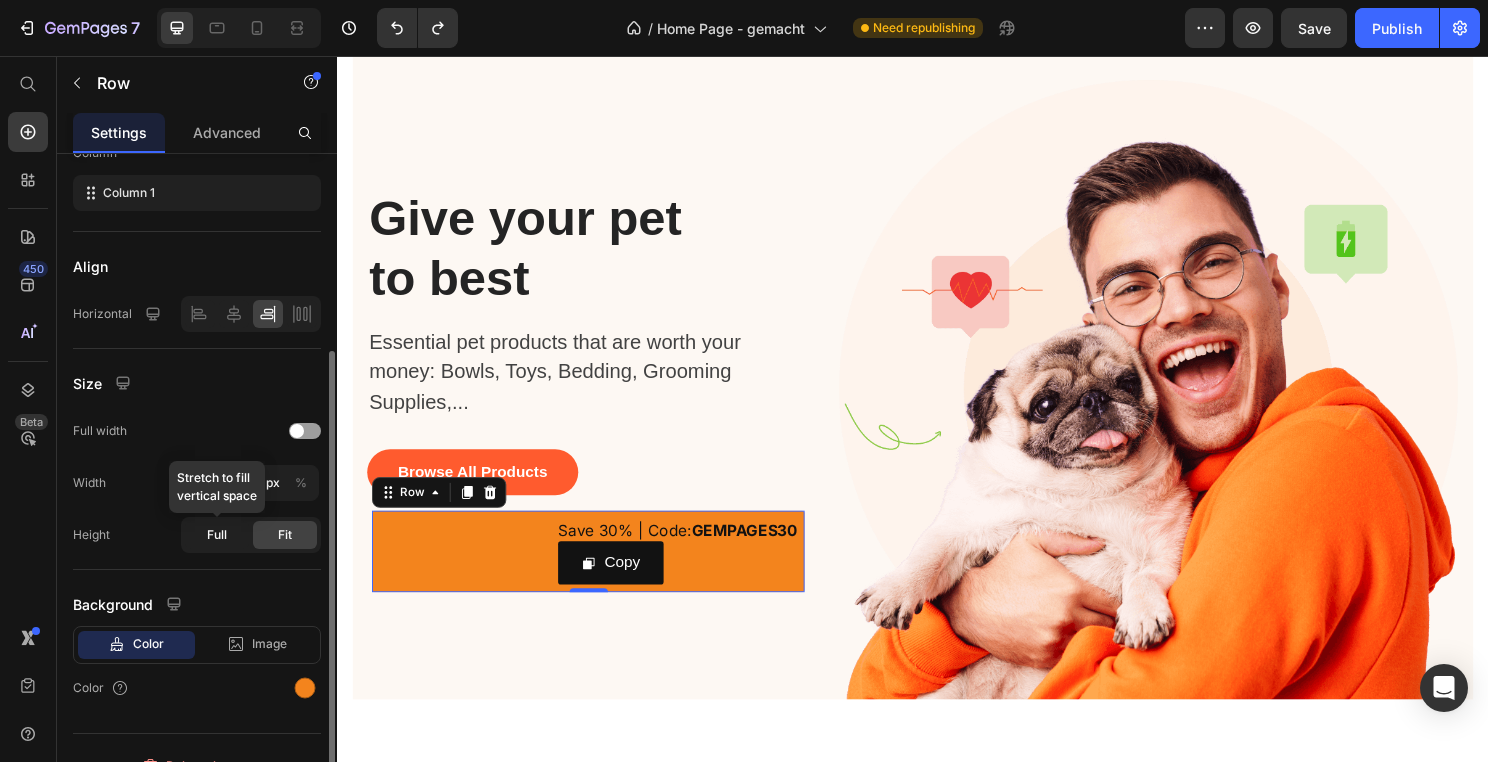 click on "Full" 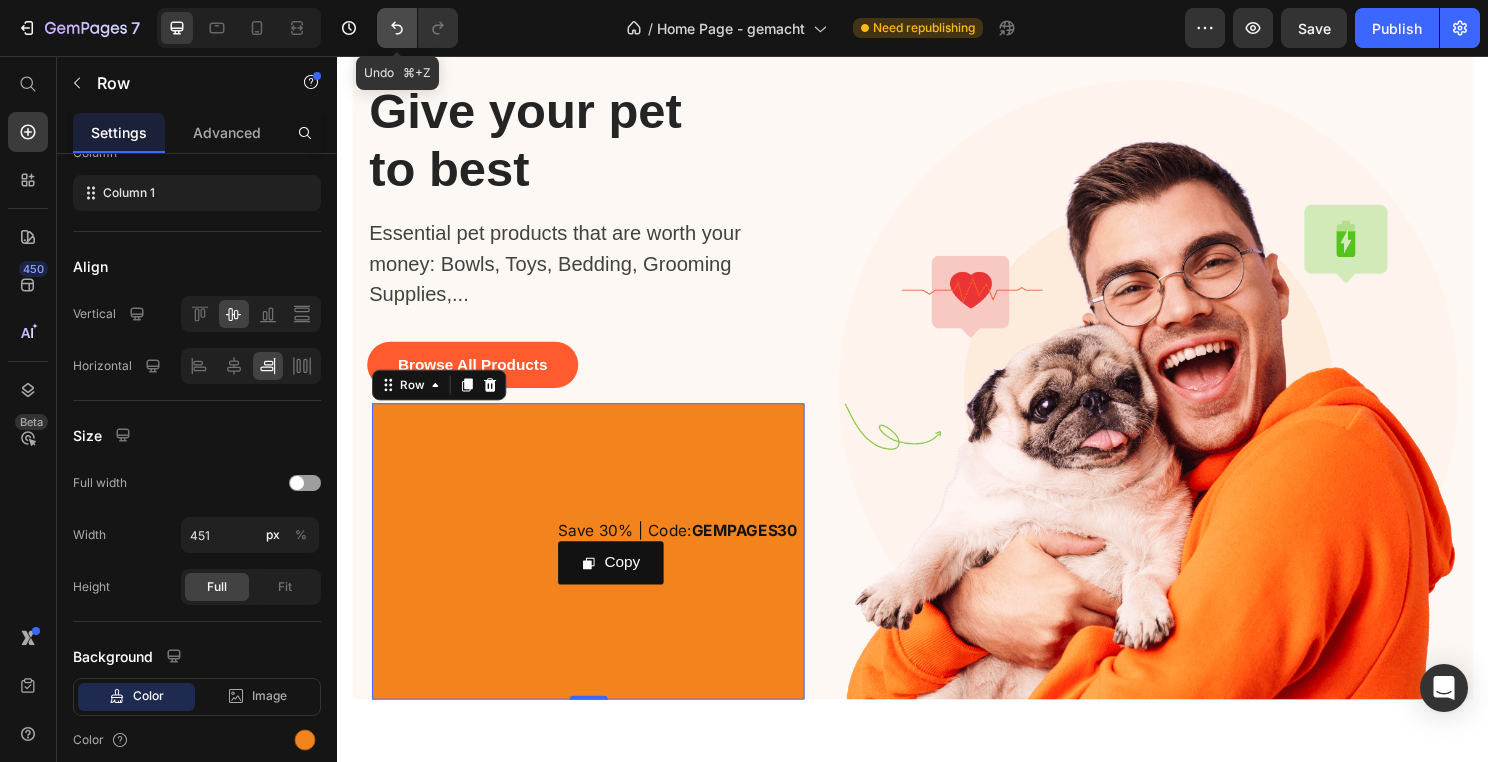 click 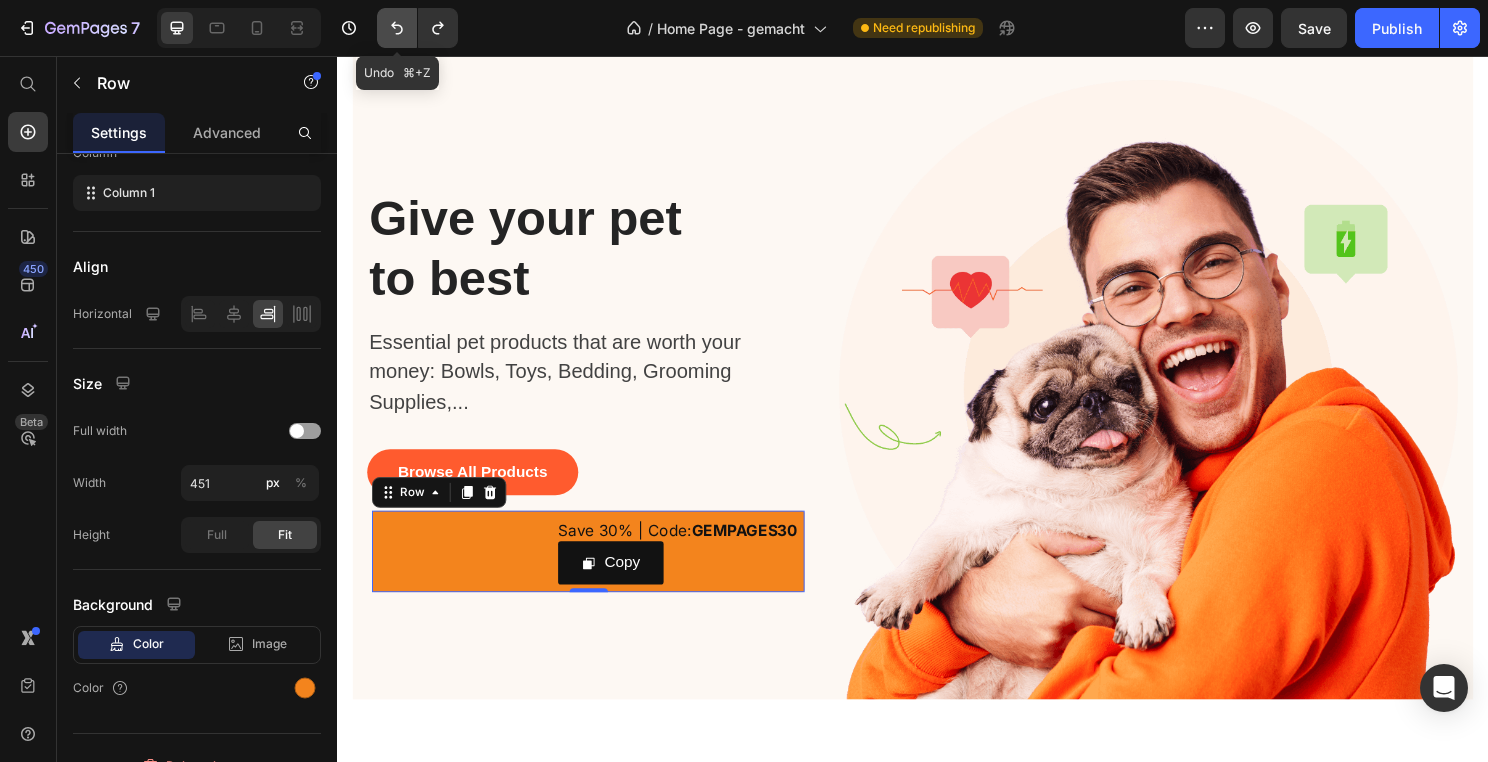 click 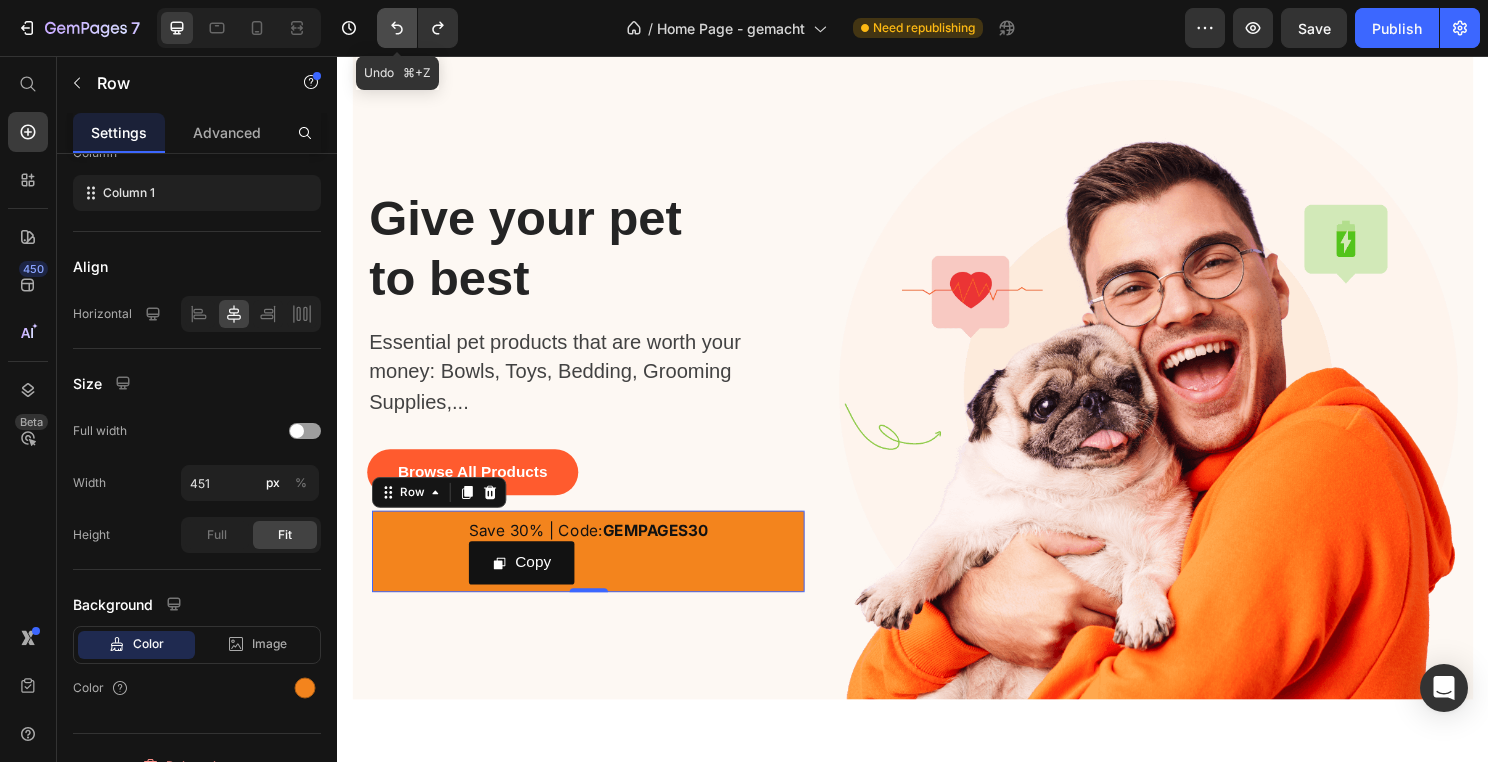click 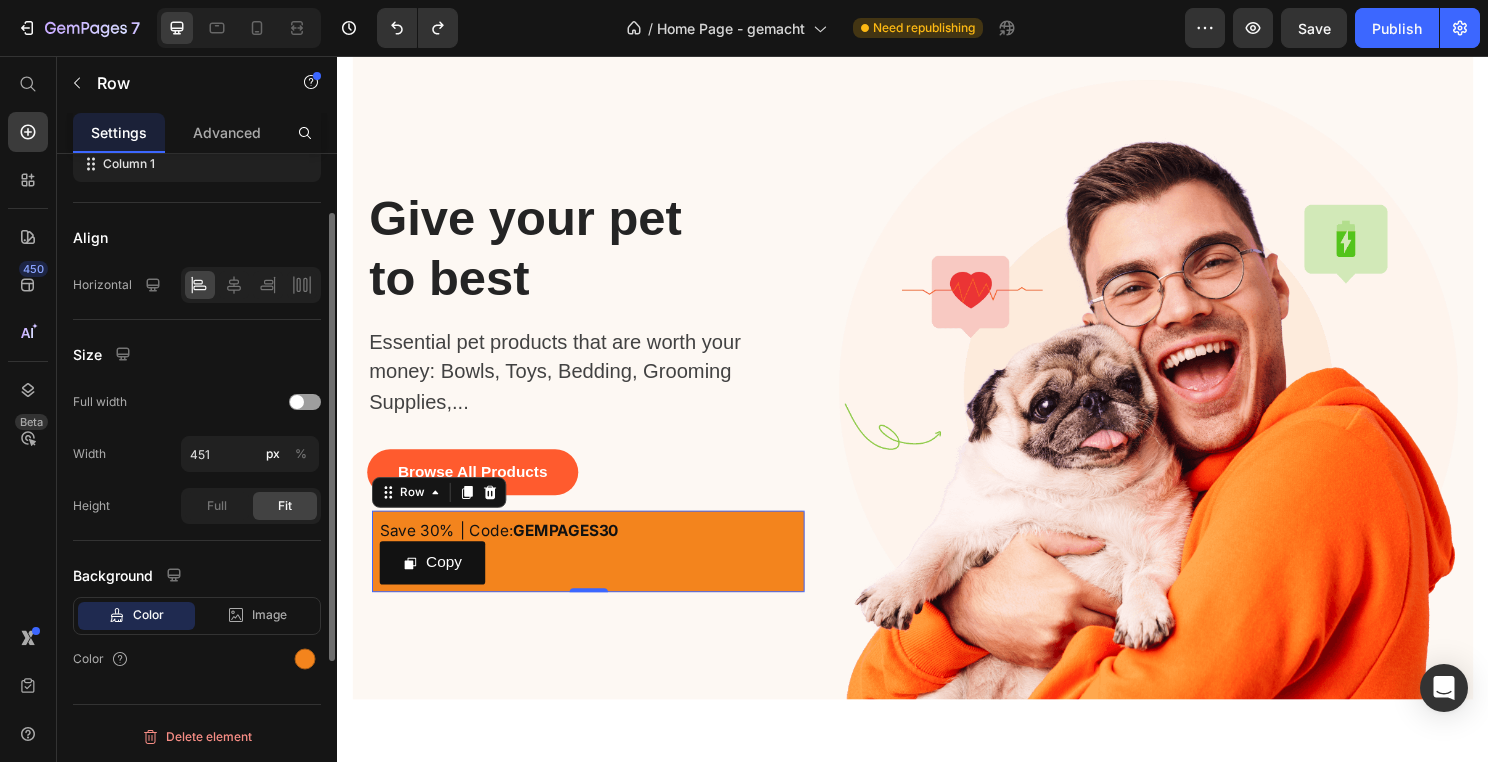 scroll, scrollTop: 0, scrollLeft: 0, axis: both 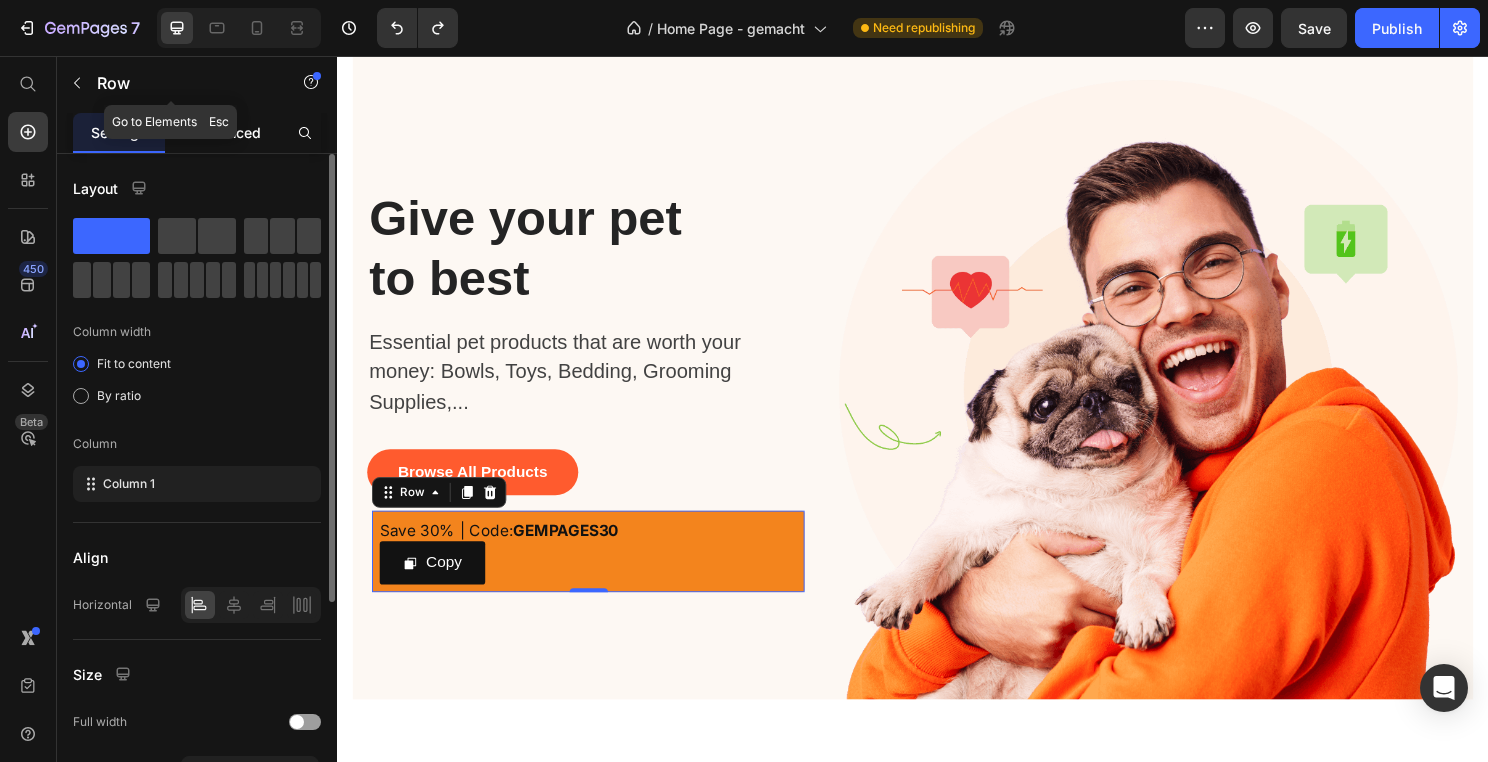 click on "Advanced" at bounding box center (227, 132) 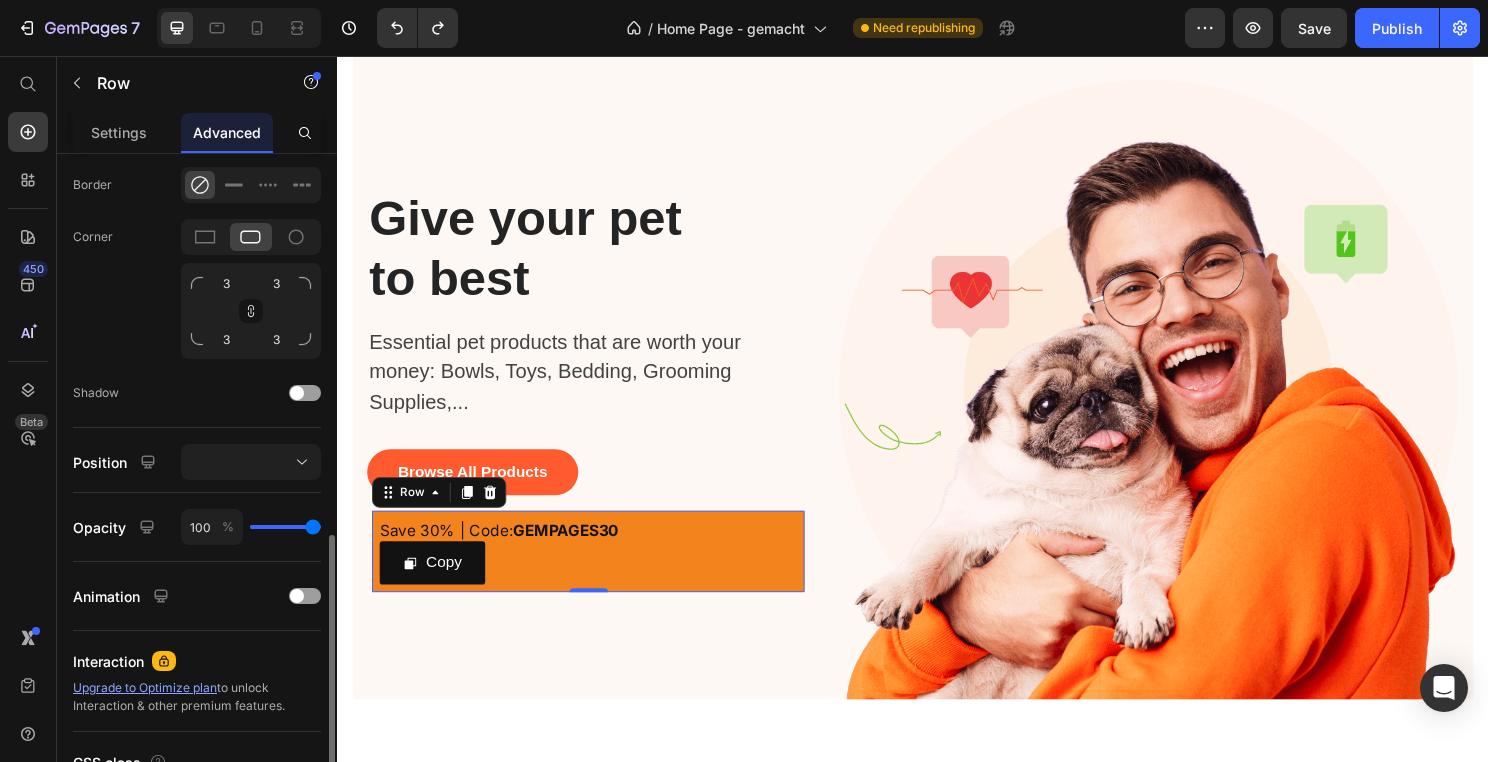 scroll, scrollTop: 548, scrollLeft: 0, axis: vertical 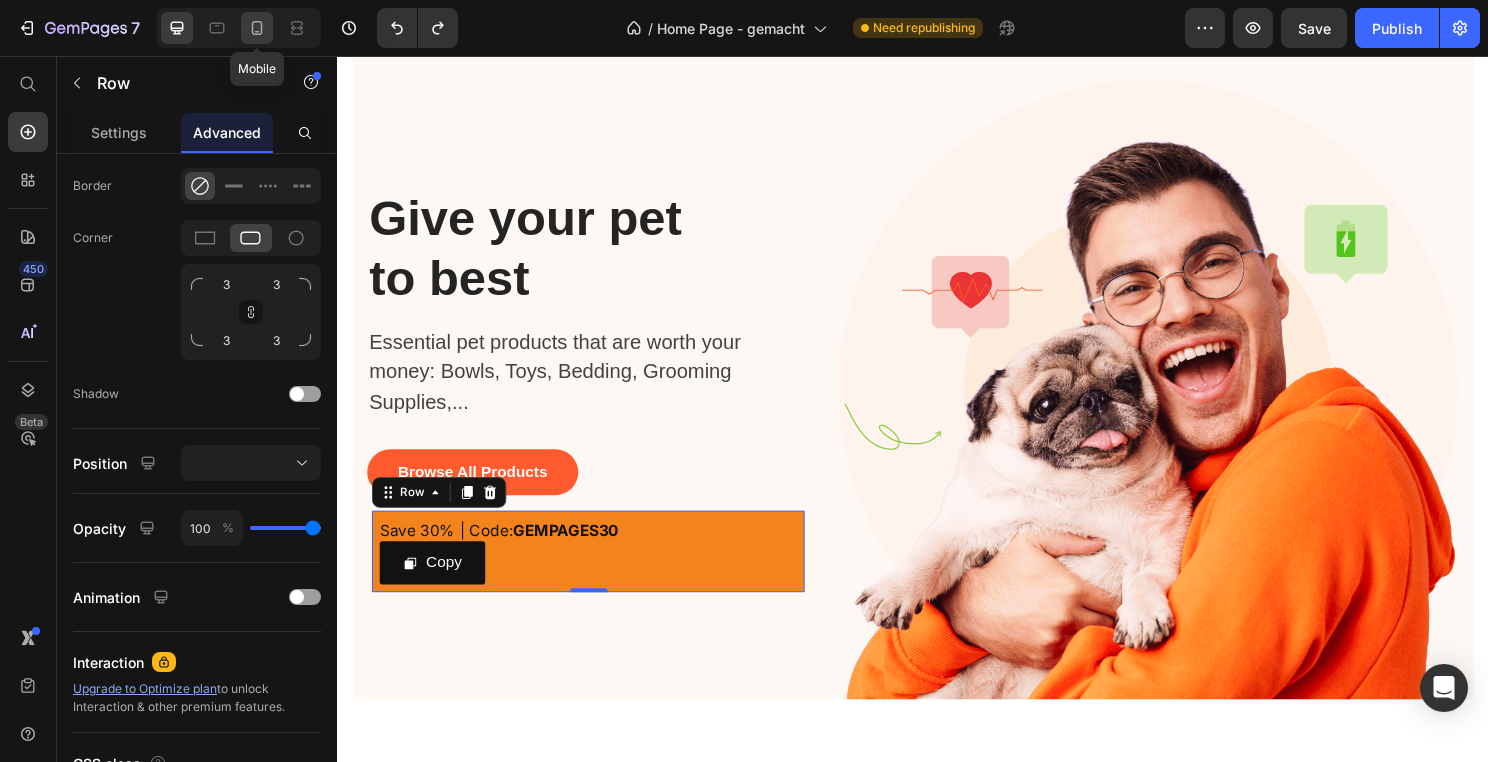 click 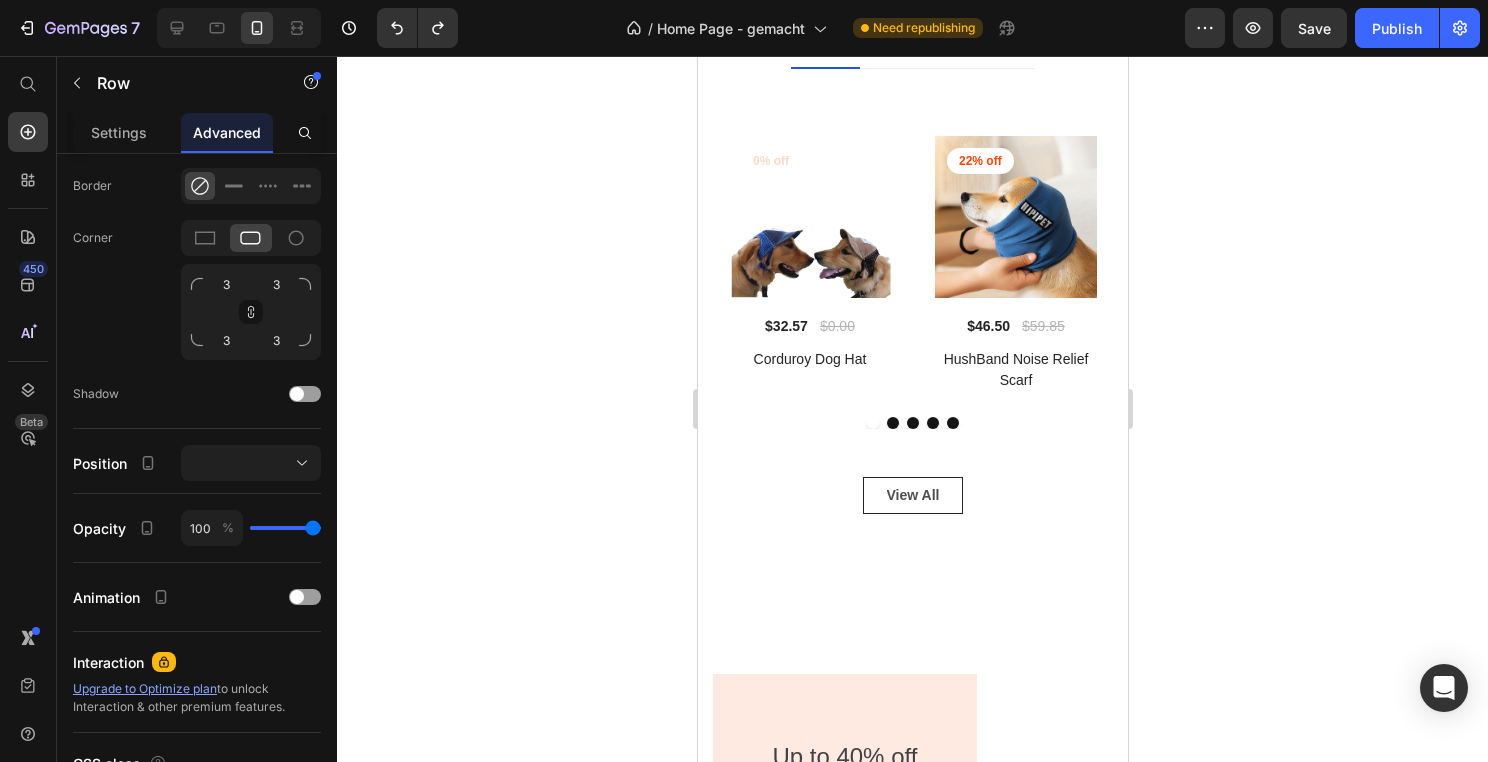 scroll, scrollTop: 1550, scrollLeft: 0, axis: vertical 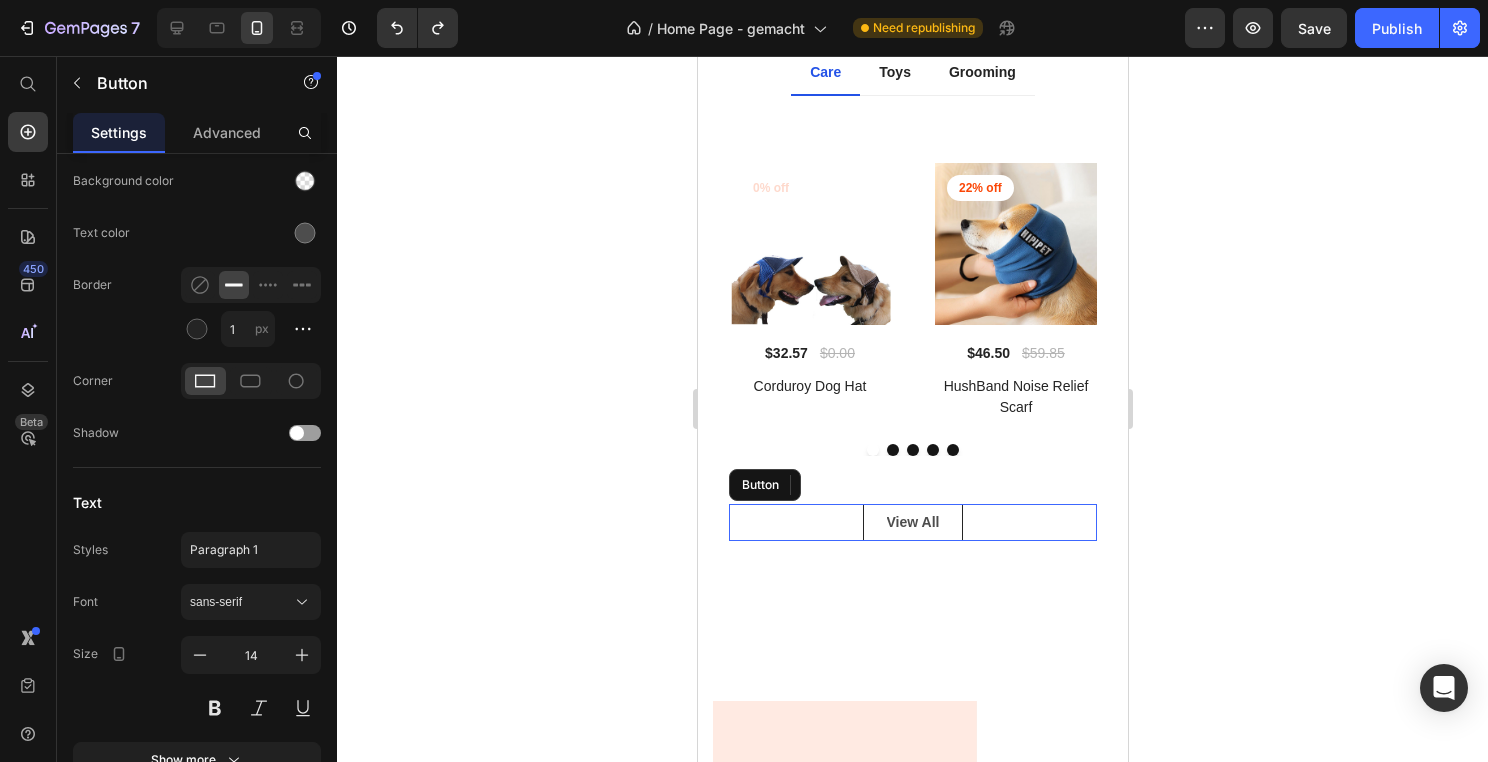click on "View All Button" at bounding box center [912, 522] 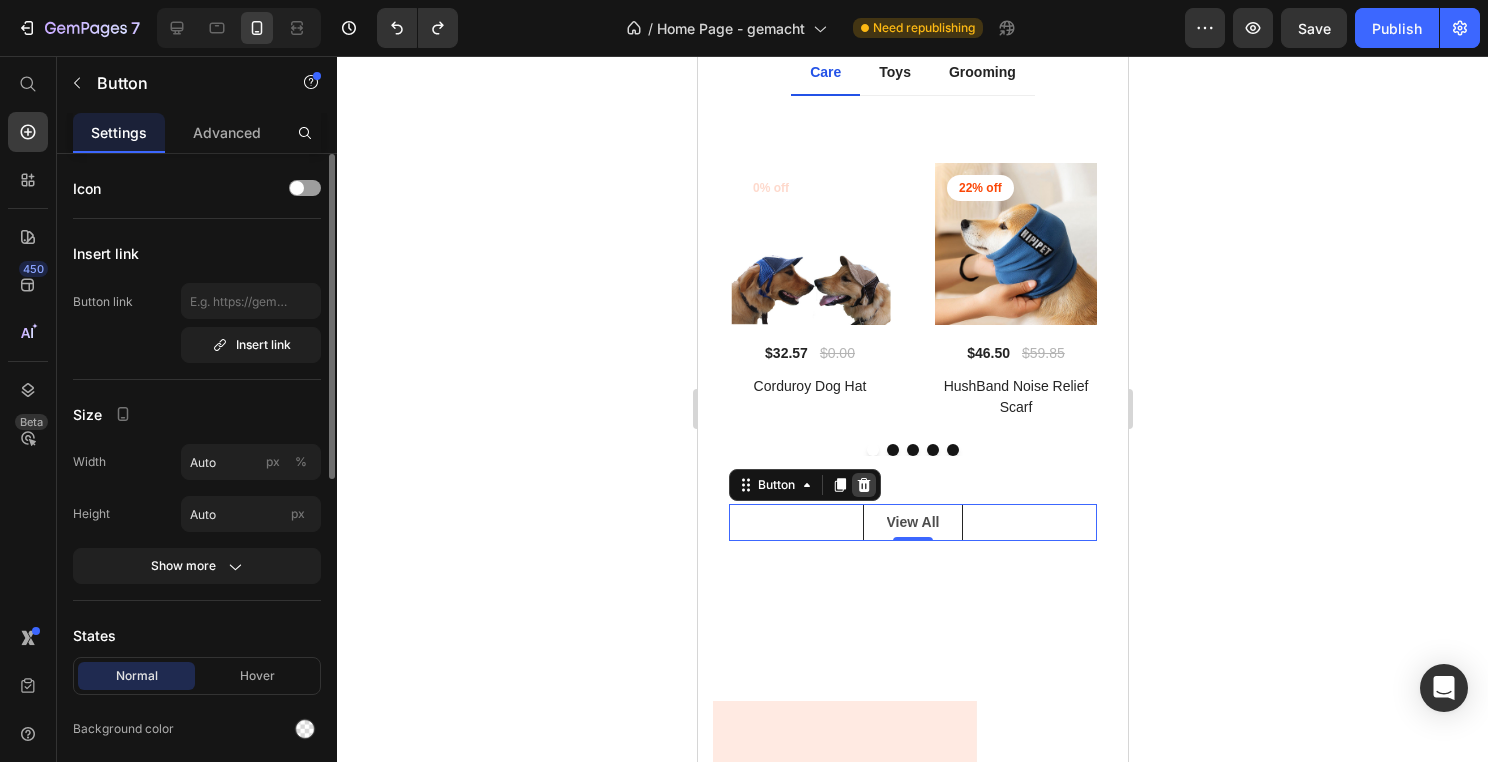 click 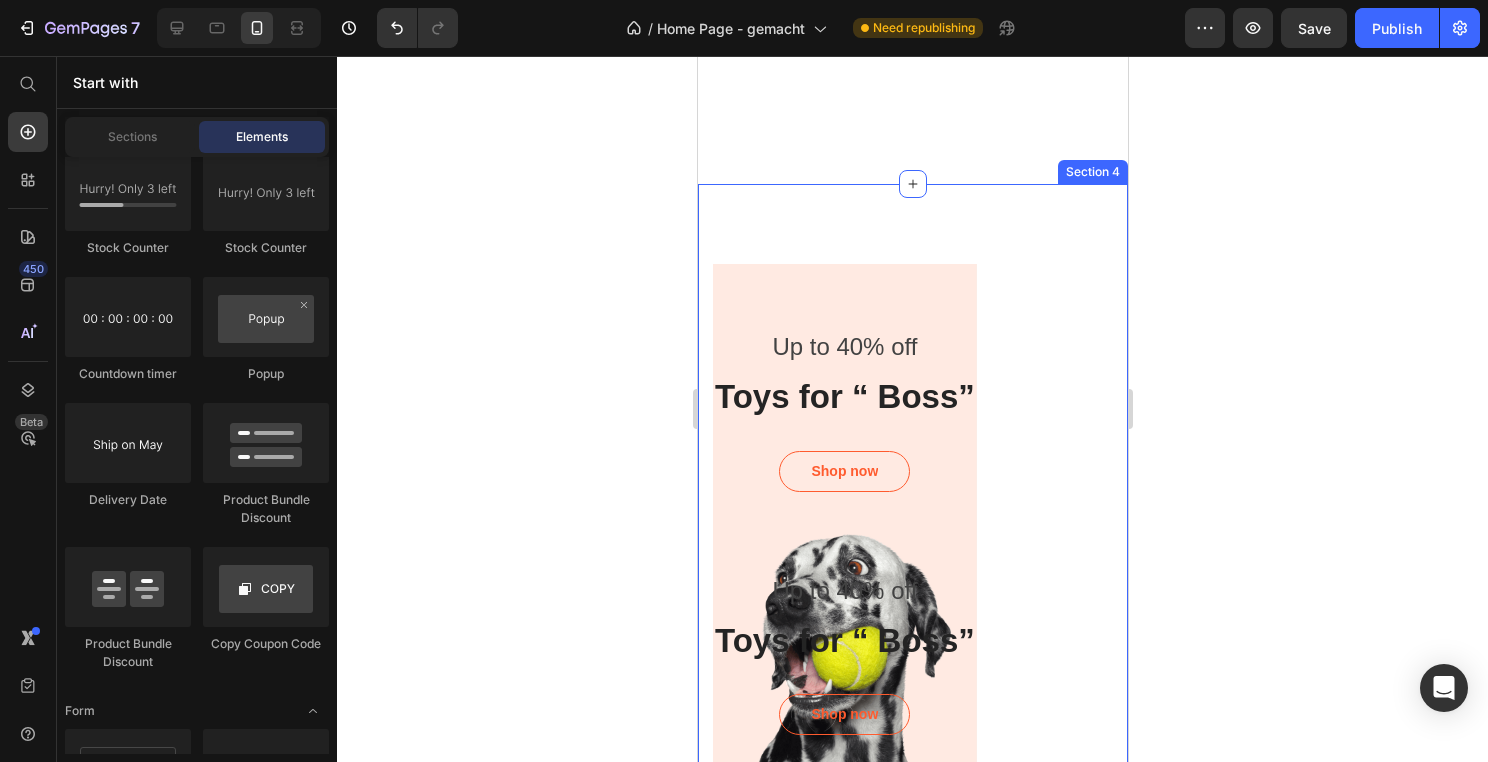 scroll, scrollTop: 2115, scrollLeft: 0, axis: vertical 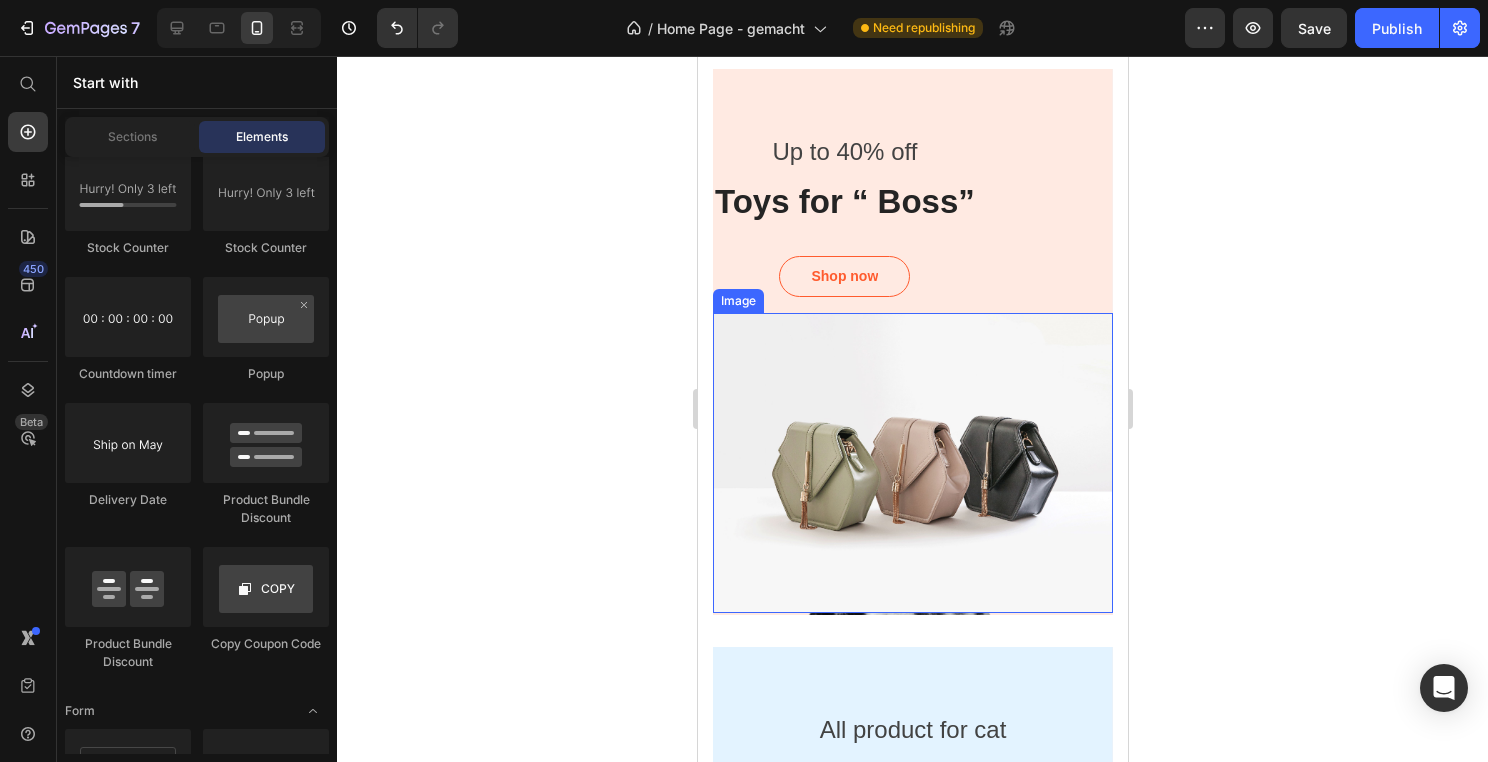 click at bounding box center [912, 463] 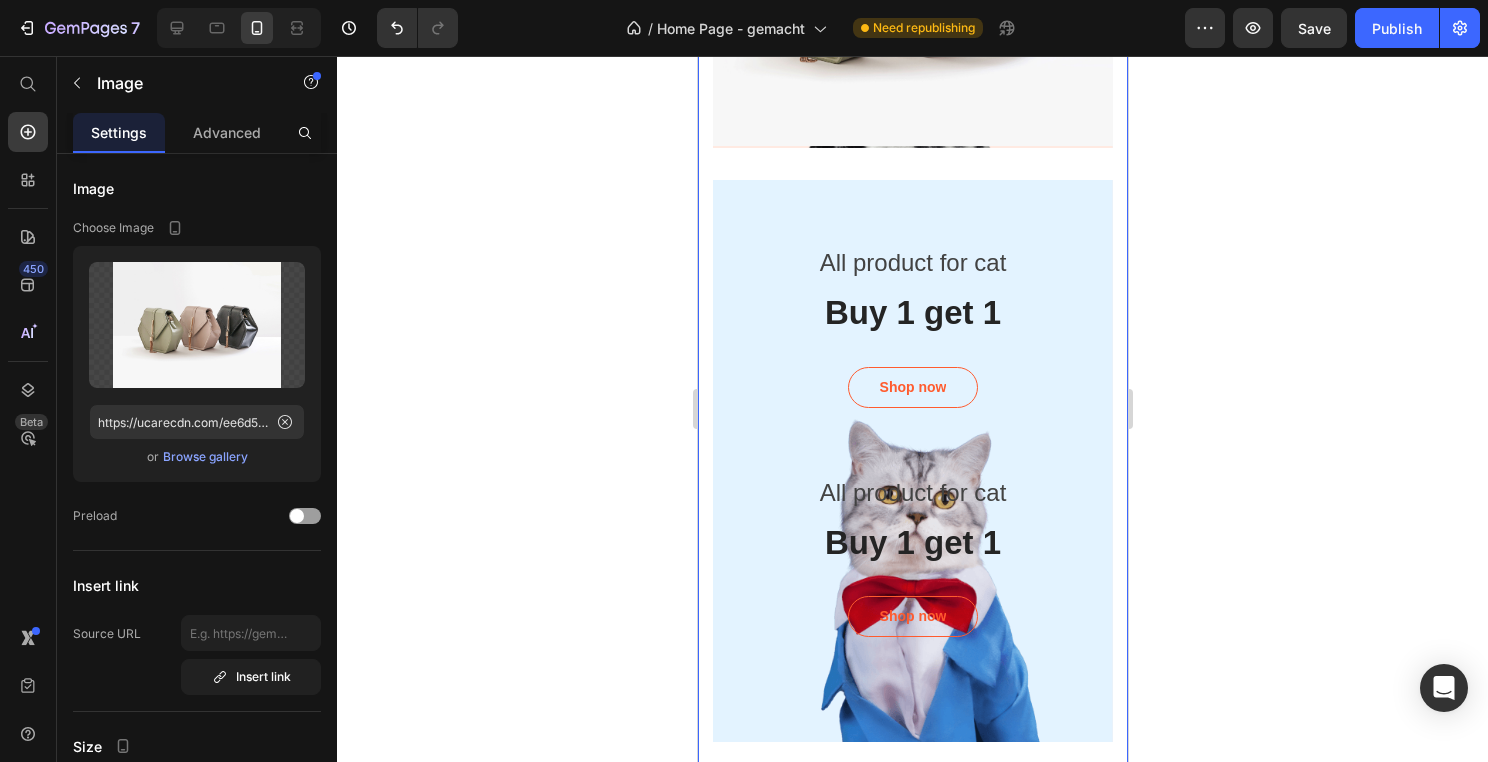 scroll, scrollTop: 2607, scrollLeft: 0, axis: vertical 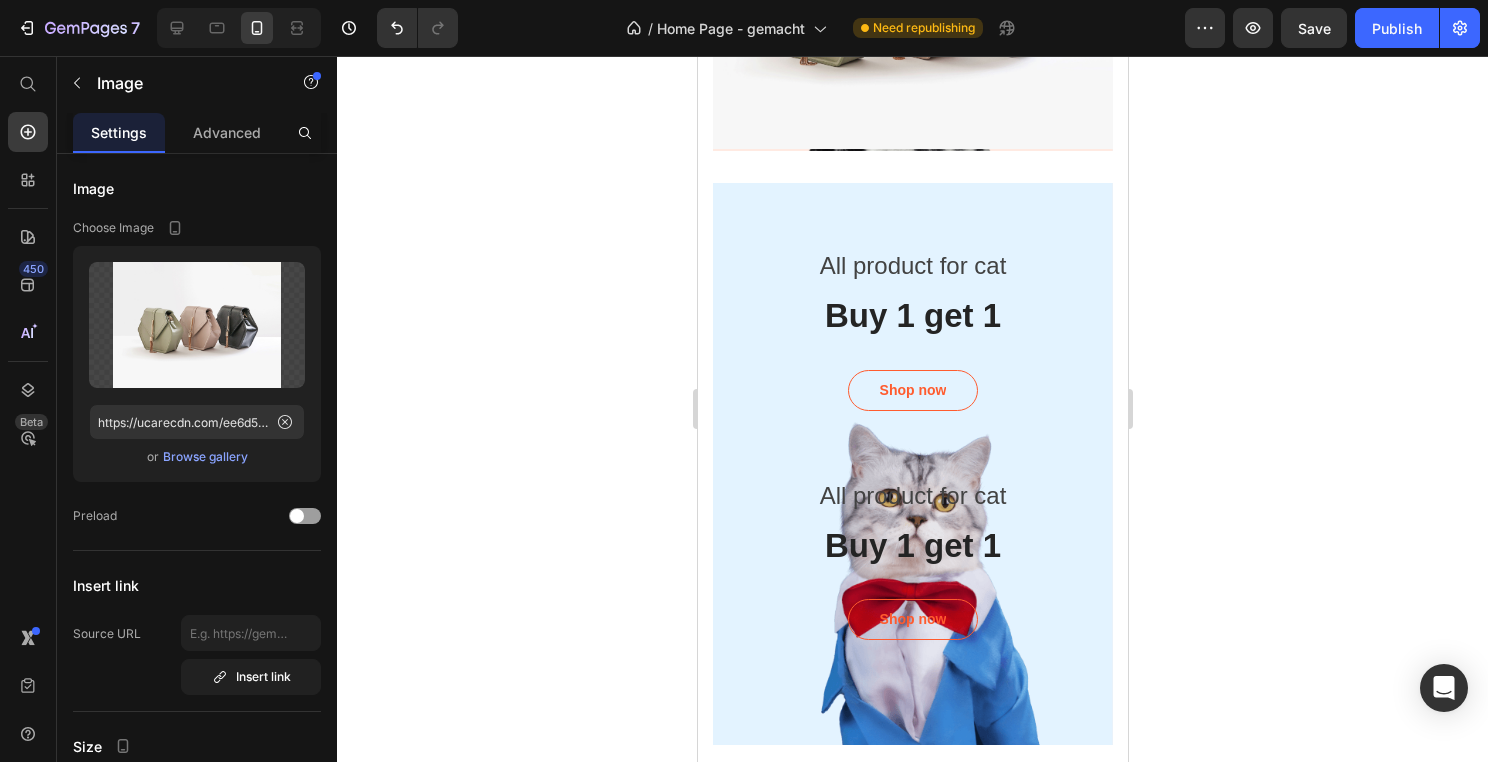 click at bounding box center (912, -1) 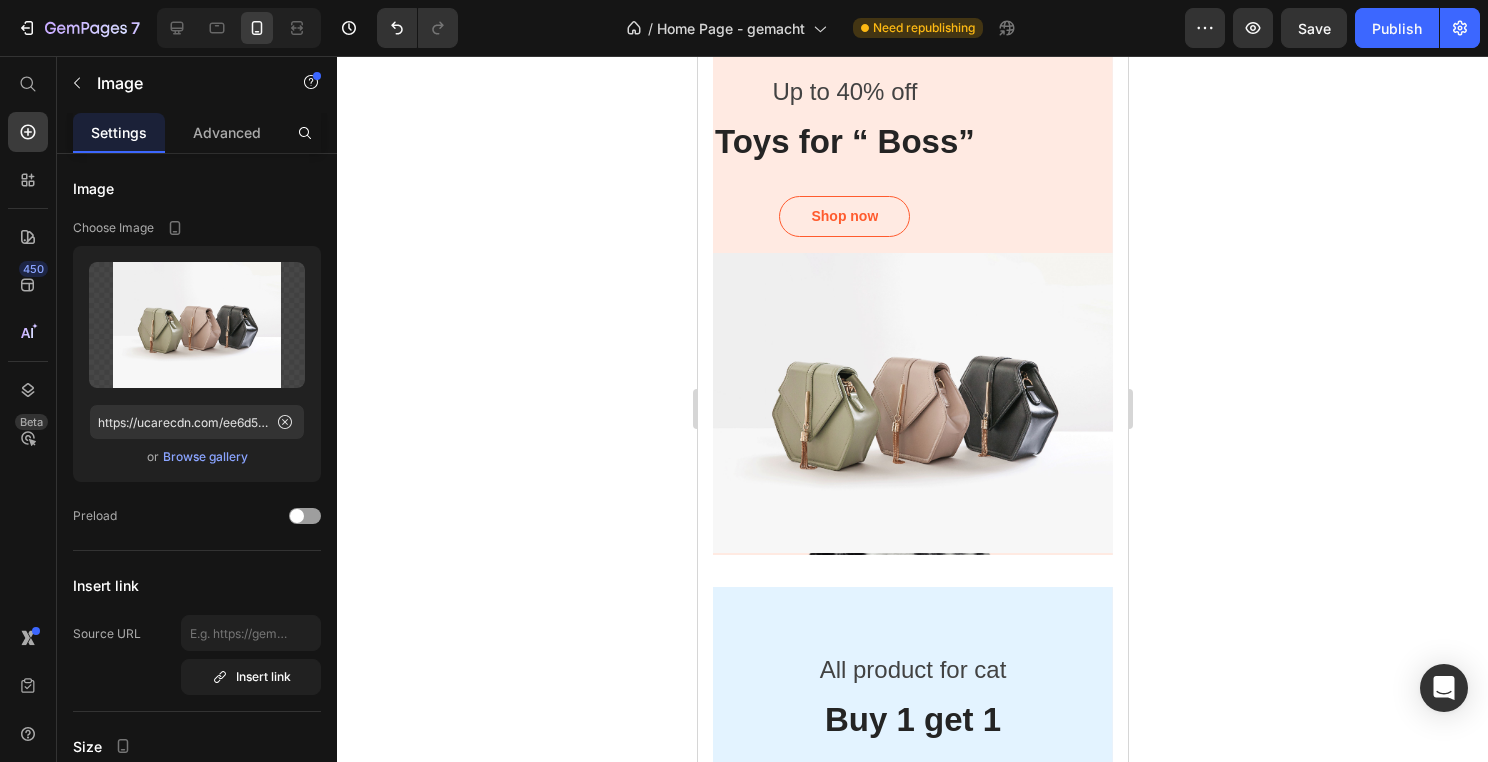 click at bounding box center [912, 403] 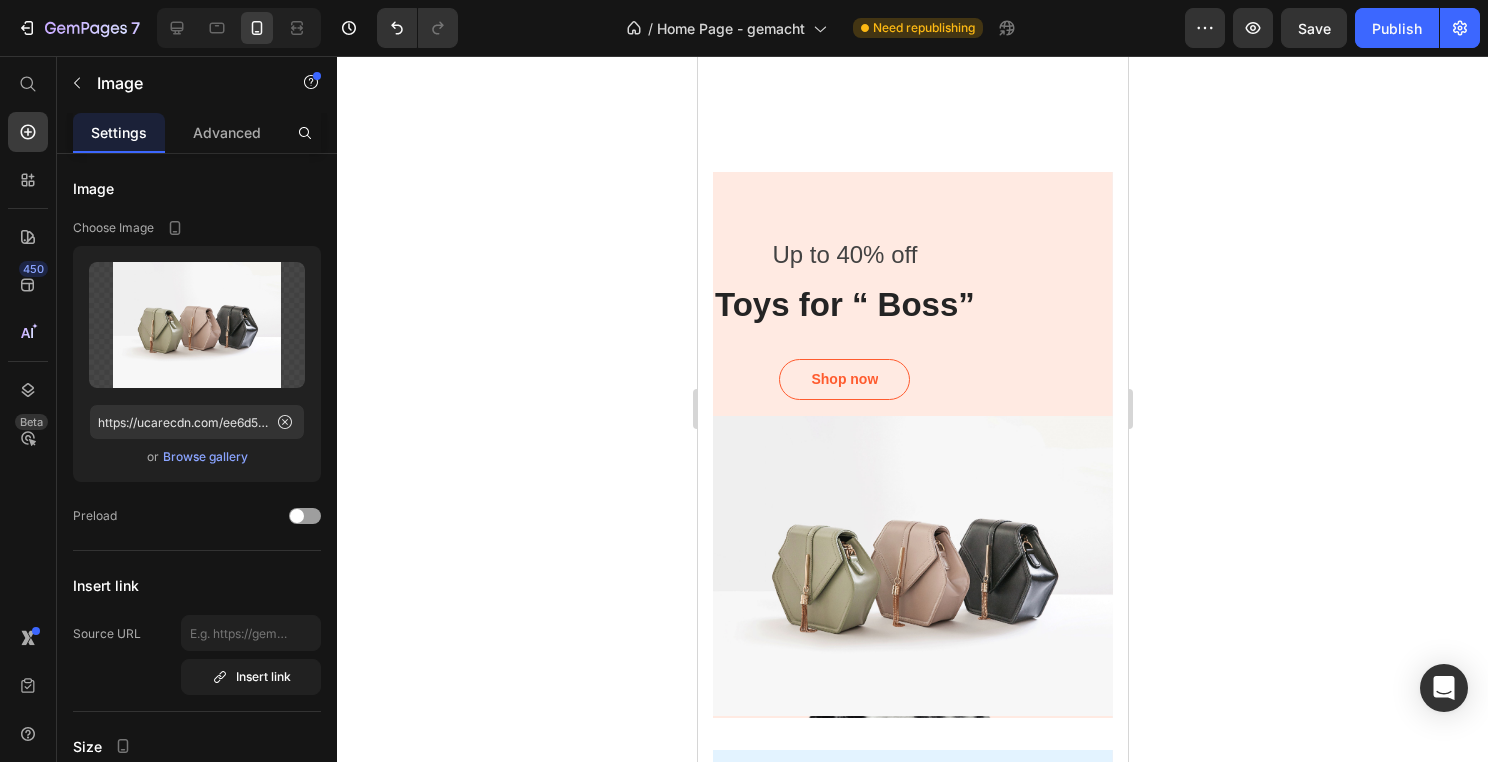 click at bounding box center (912, 566) 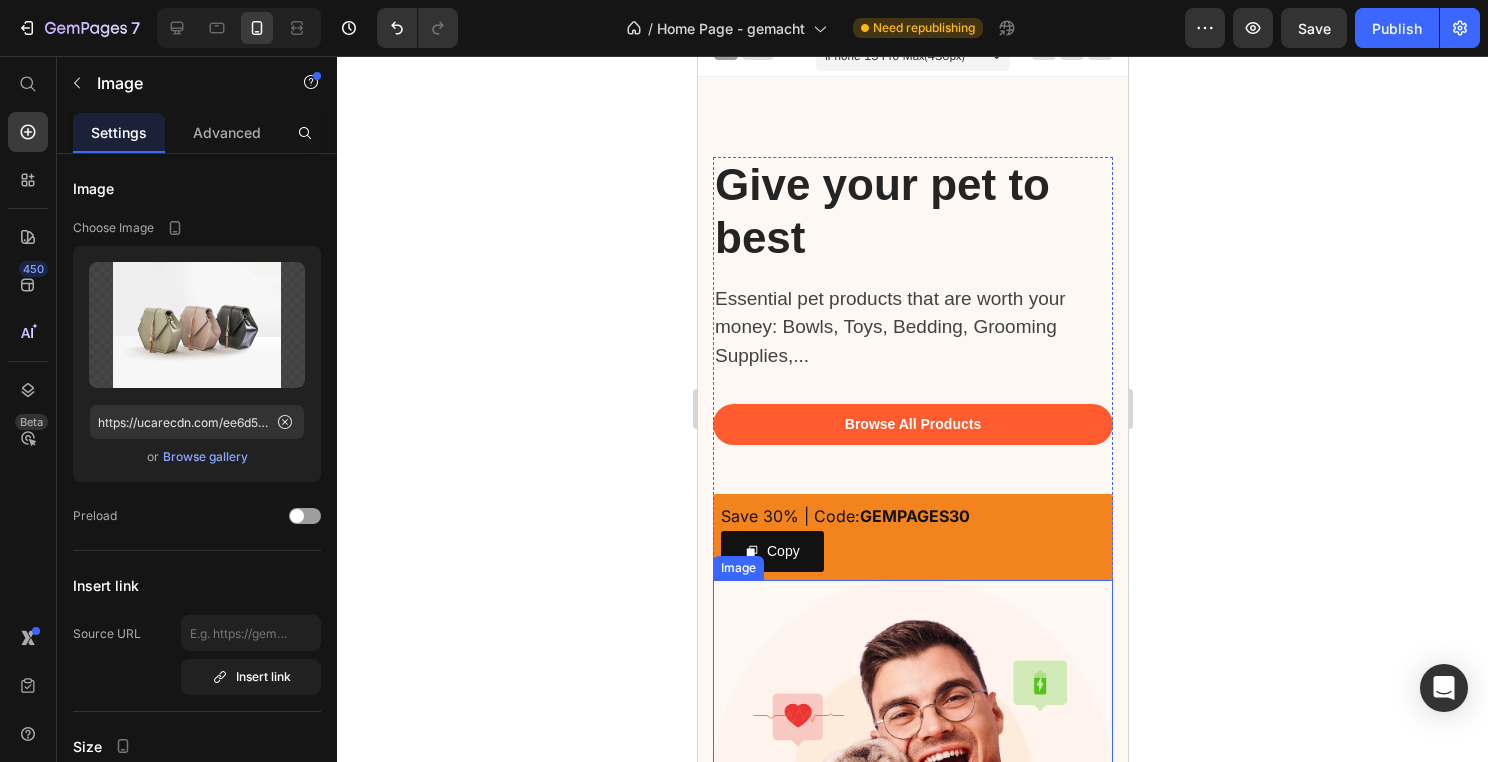 scroll, scrollTop: 1, scrollLeft: 0, axis: vertical 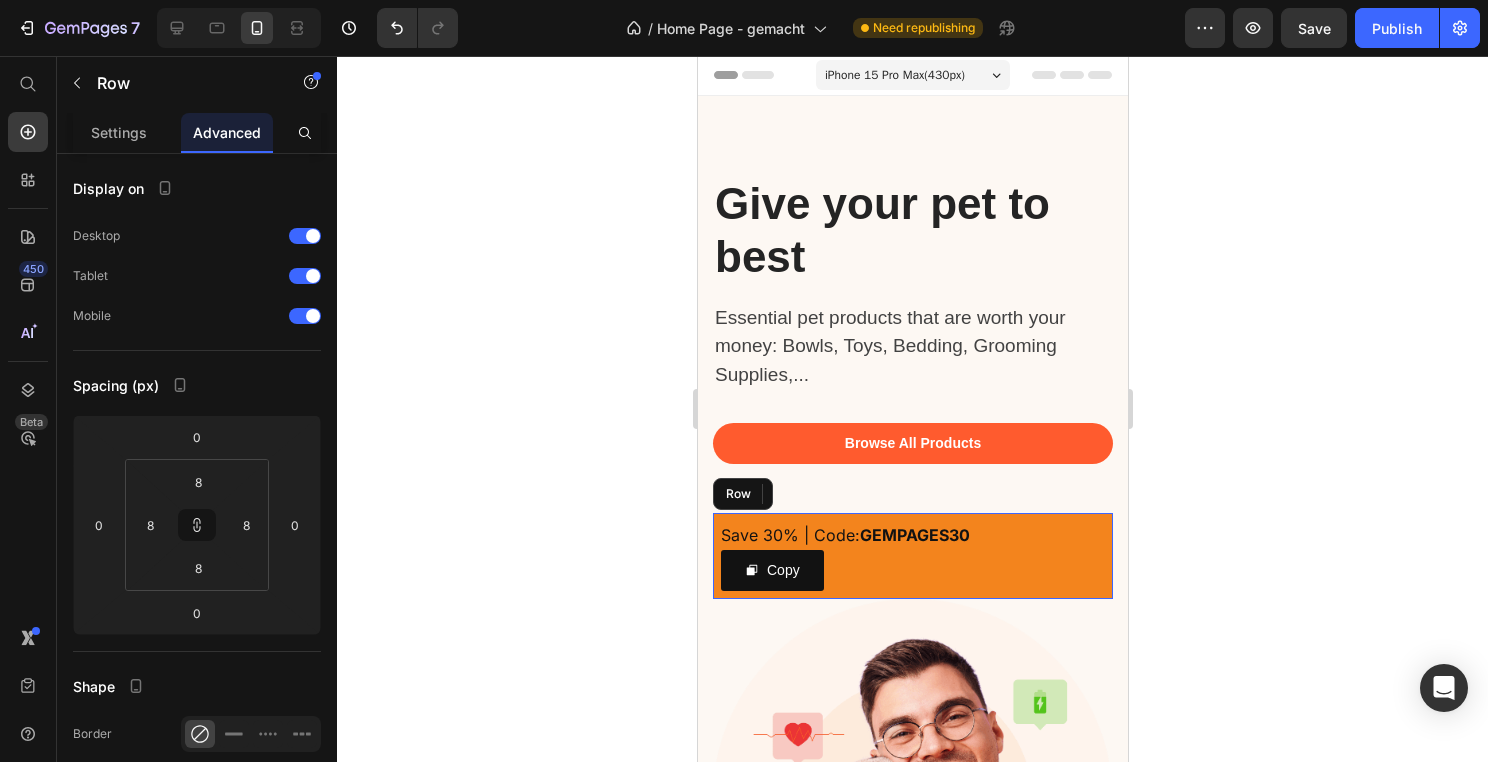 click on "Save 30% | Code:  GEMPAGES30 Text Block Copy Copy Coupon Code Row" at bounding box center (912, 556) 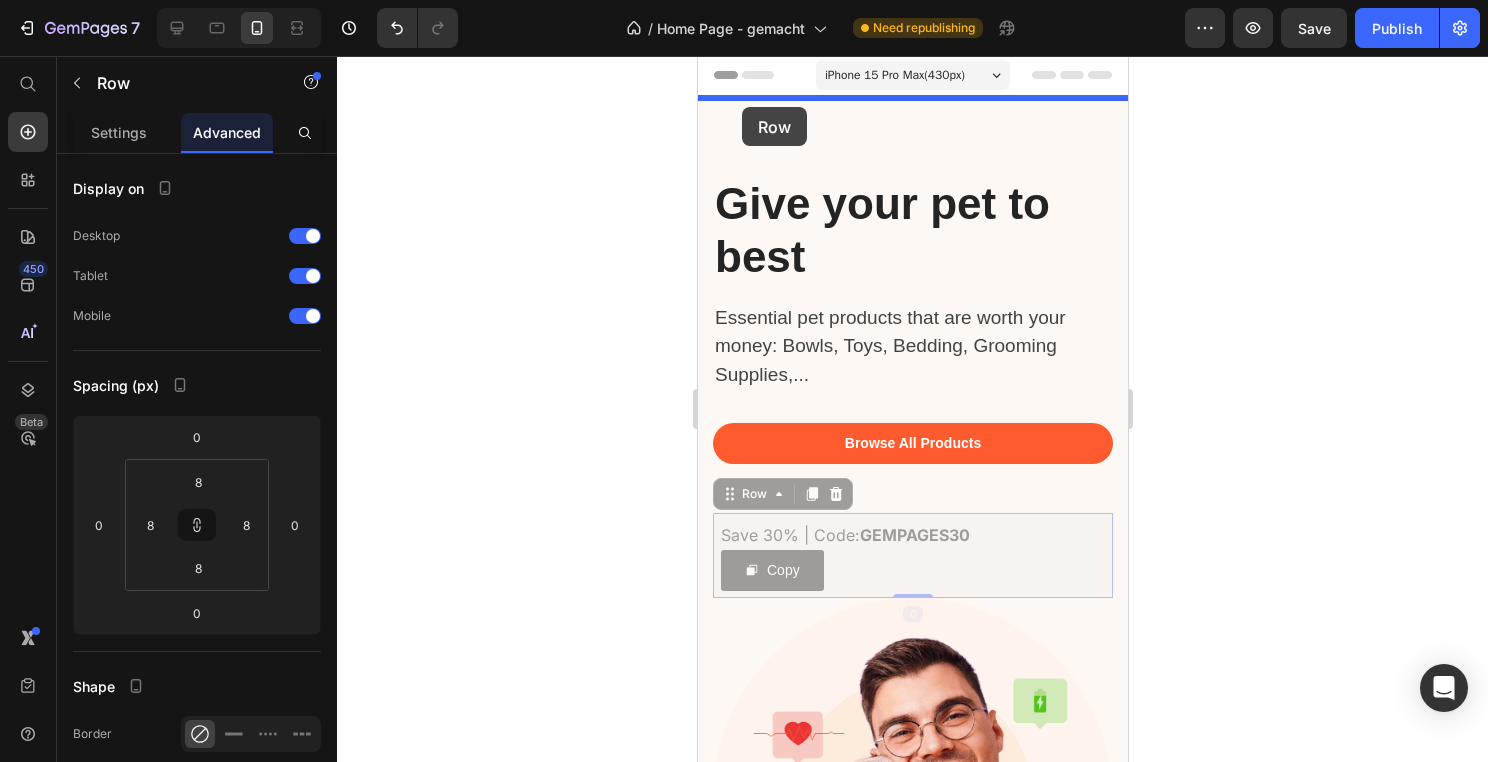 scroll, scrollTop: 0, scrollLeft: 0, axis: both 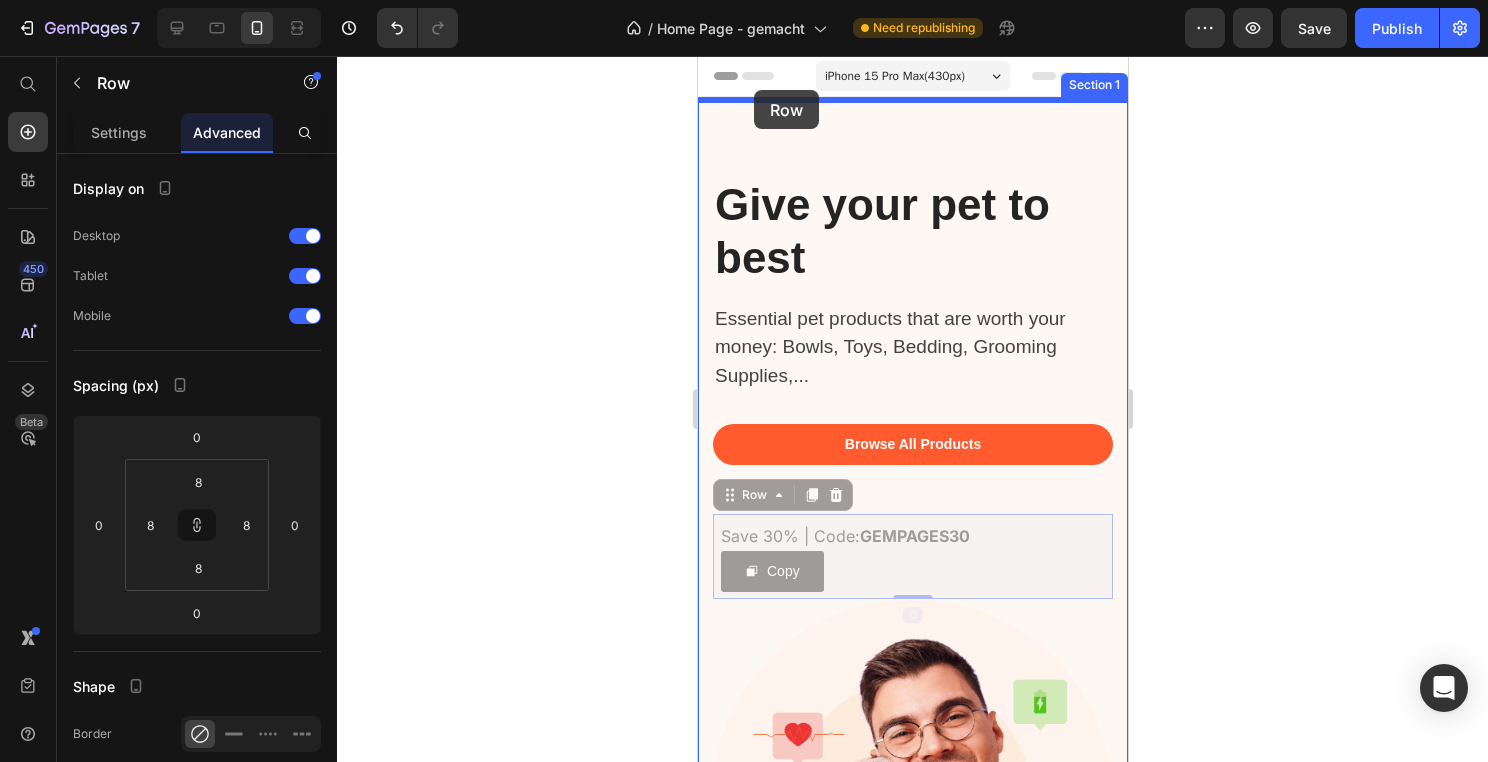 drag, startPoint x: 728, startPoint y: 498, endPoint x: 753, endPoint y: 90, distance: 408.76523 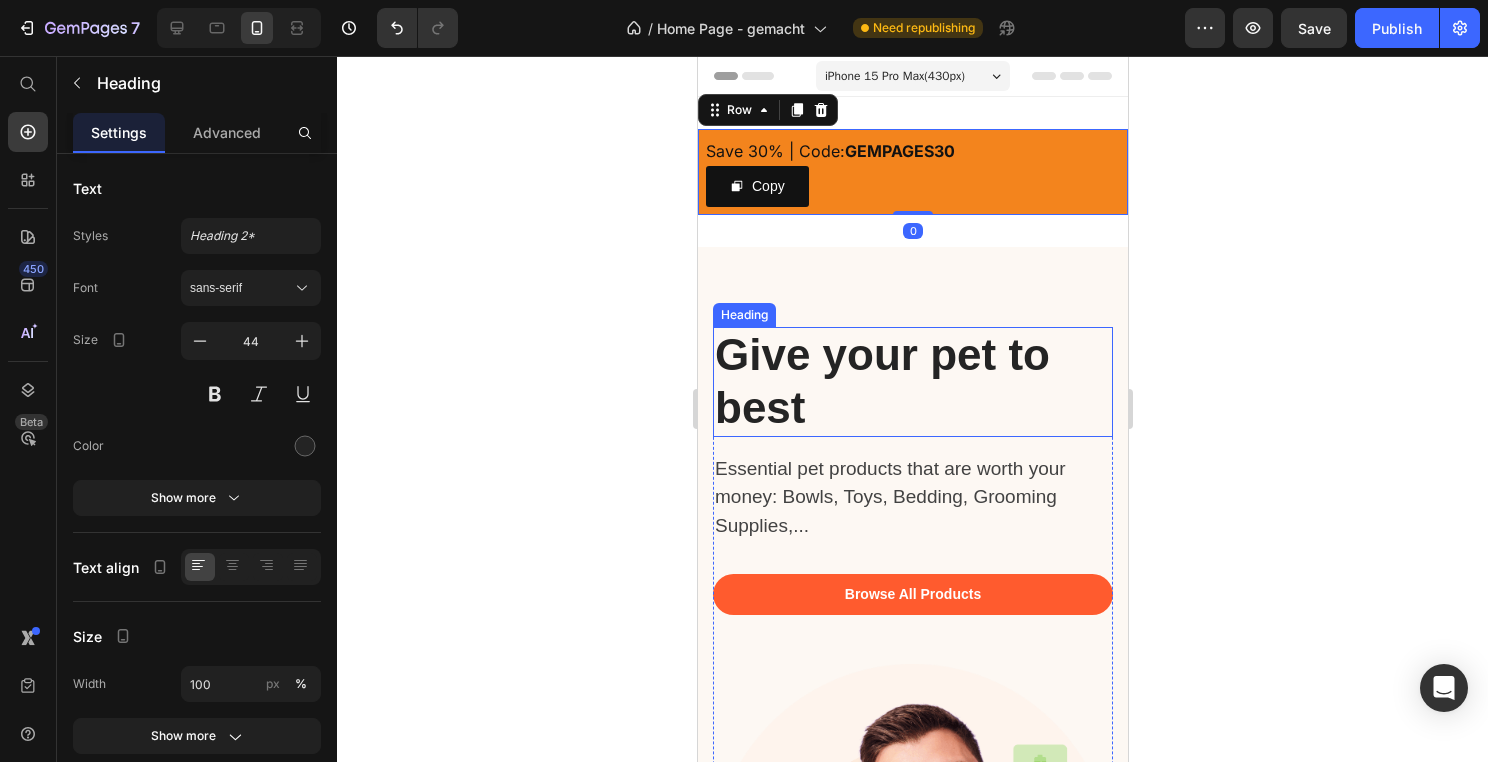 click on "Give your pet to best" at bounding box center (912, 382) 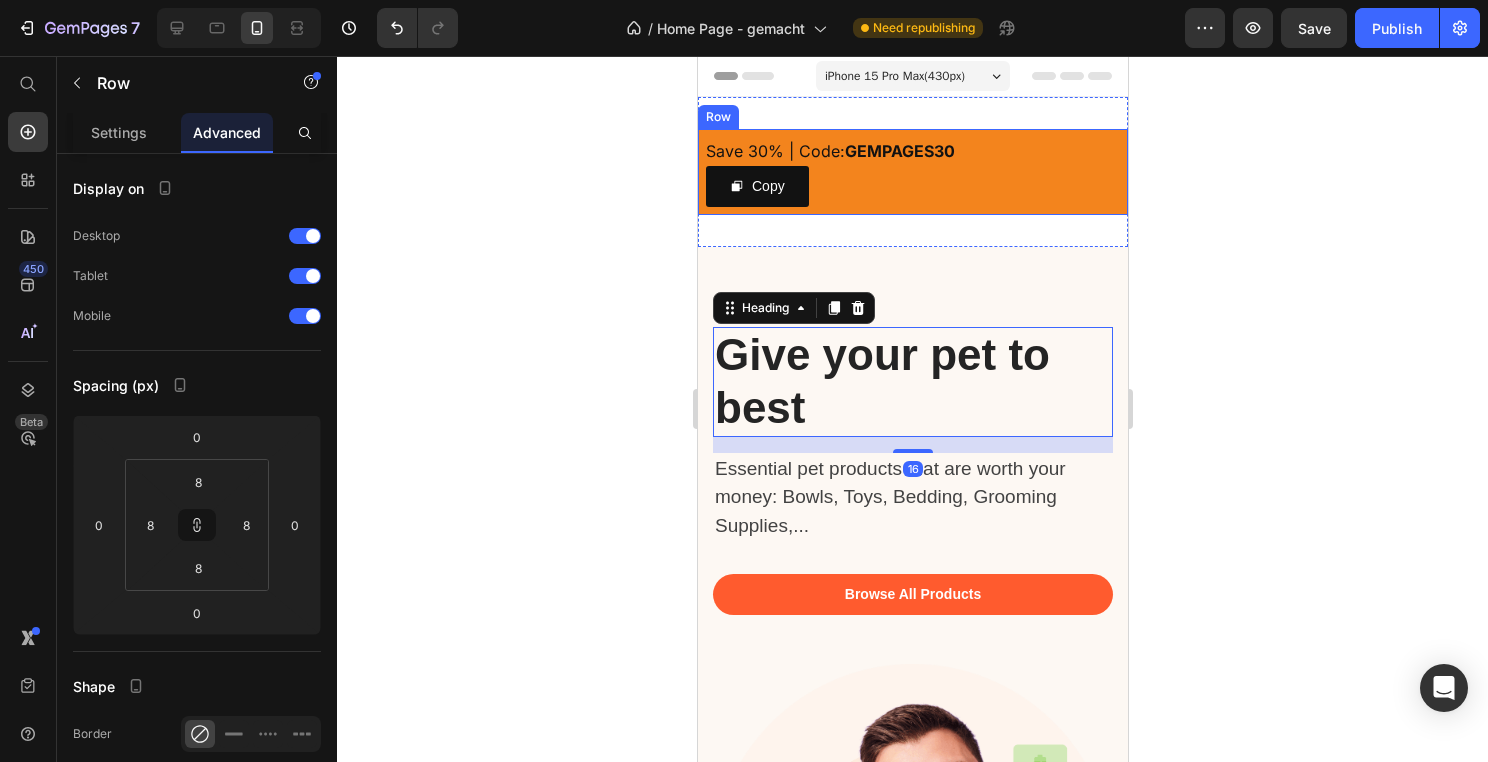 click on "Save 30% | Code:  GEMPAGES30 Text Block Copy Copy Coupon Code Row" at bounding box center [912, 172] 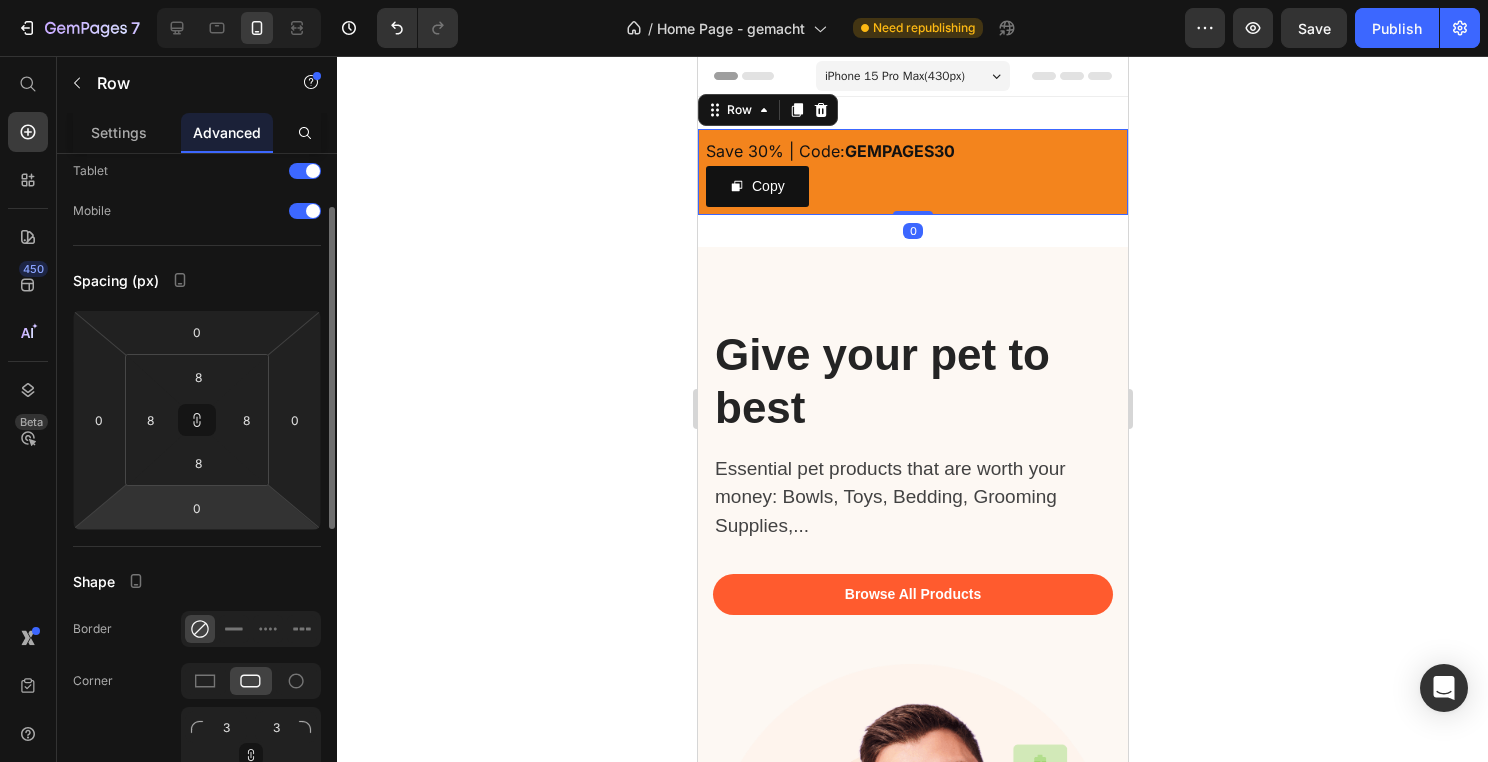 scroll, scrollTop: 107, scrollLeft: 0, axis: vertical 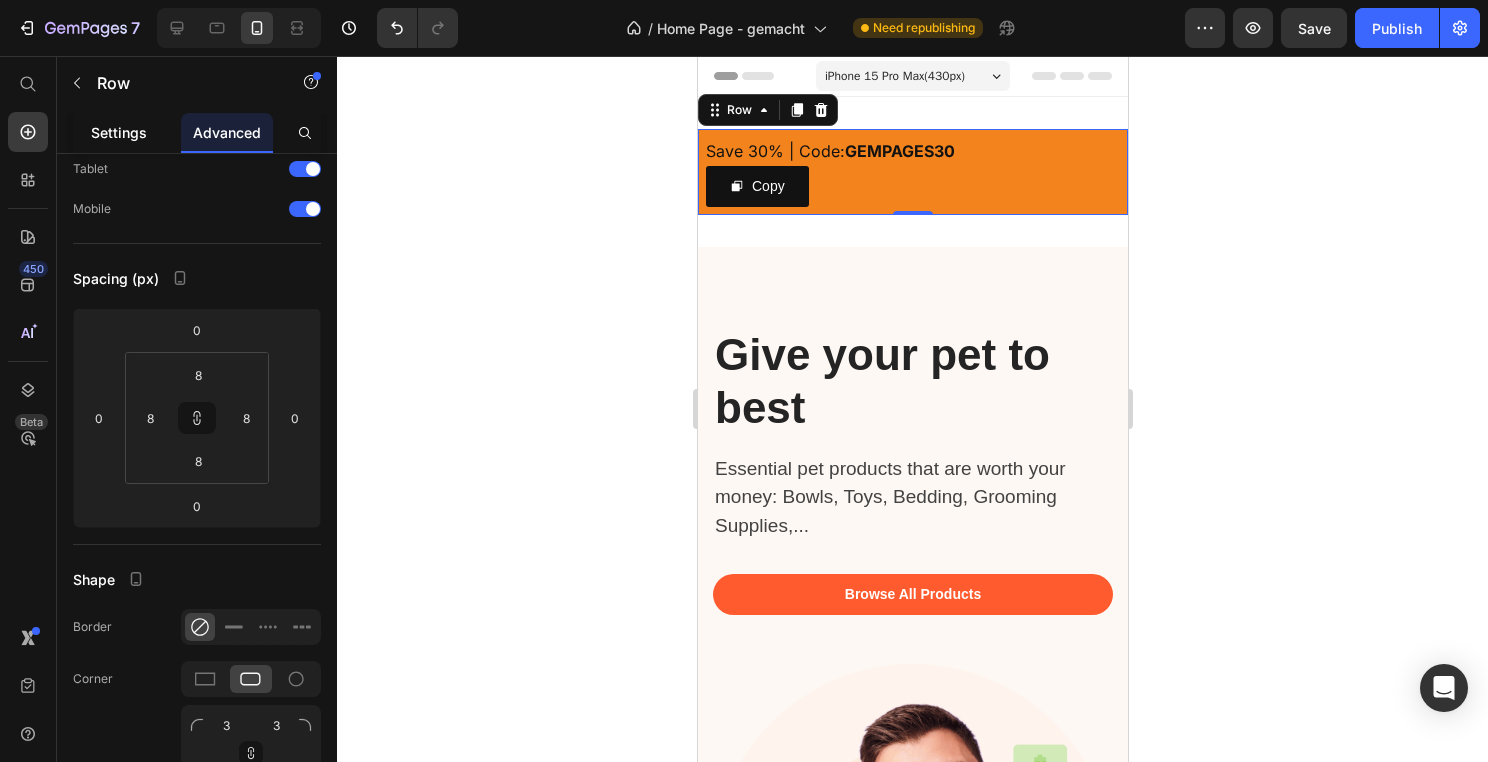 click on "Settings" at bounding box center (119, 132) 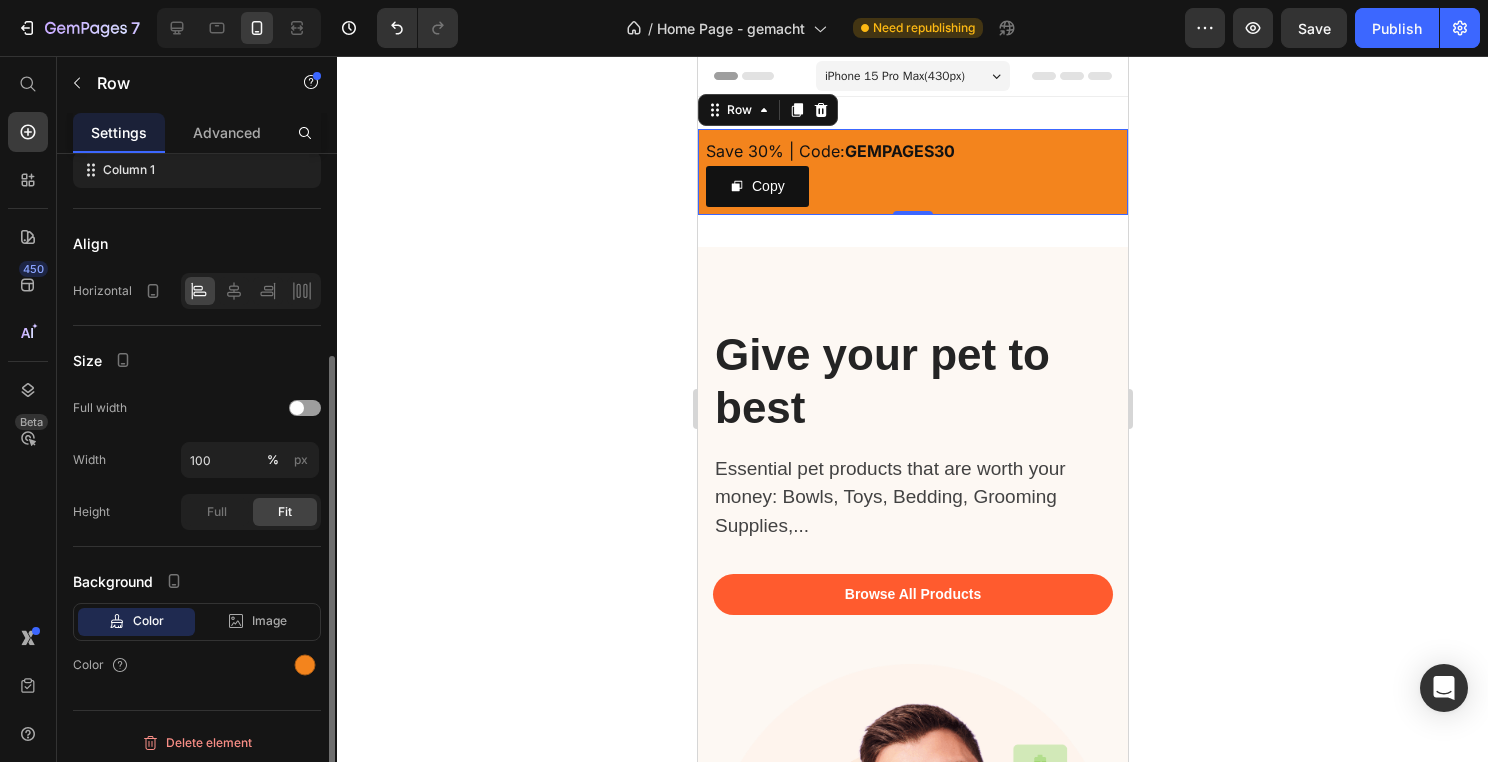 scroll, scrollTop: 276, scrollLeft: 0, axis: vertical 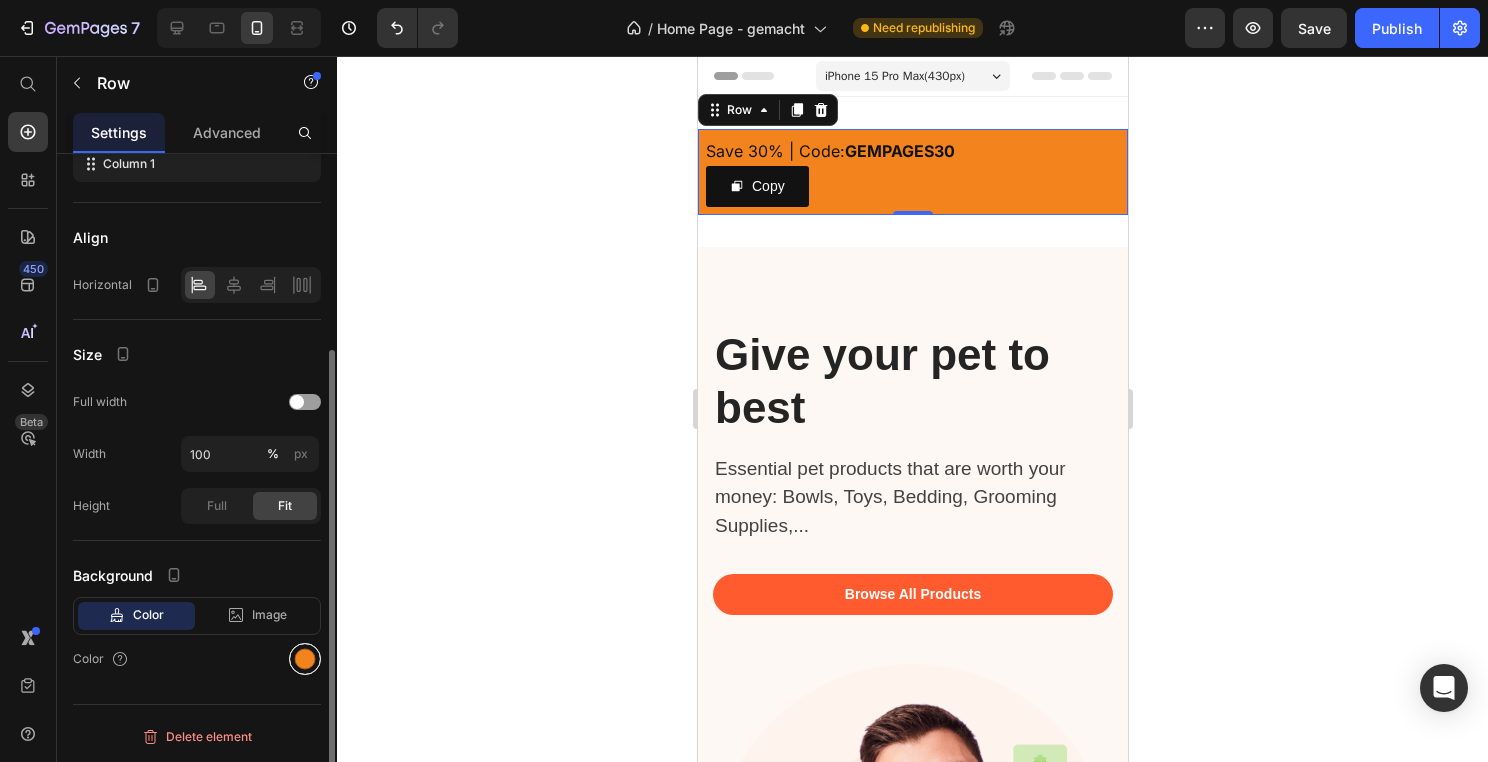 click at bounding box center (305, 659) 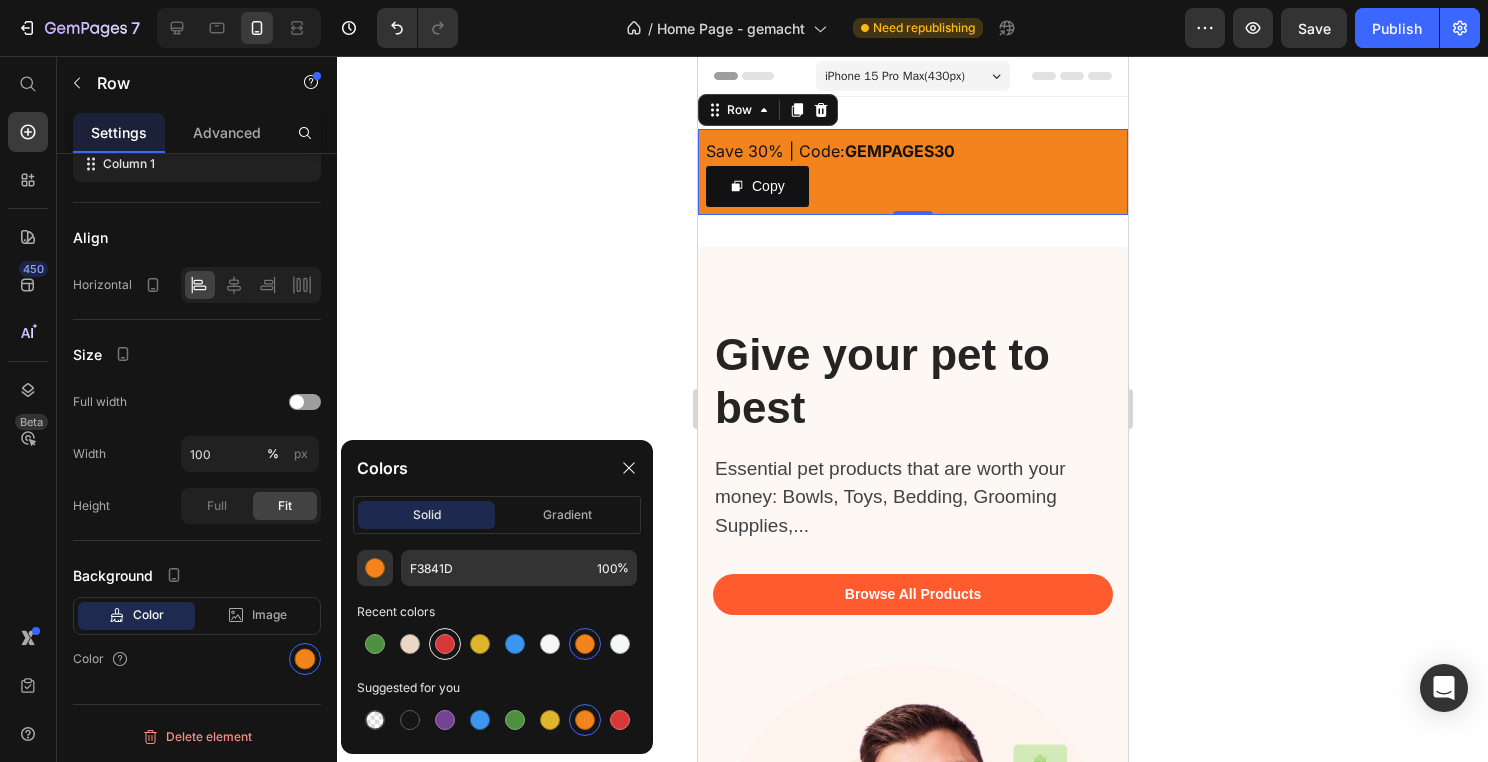 click at bounding box center [445, 644] 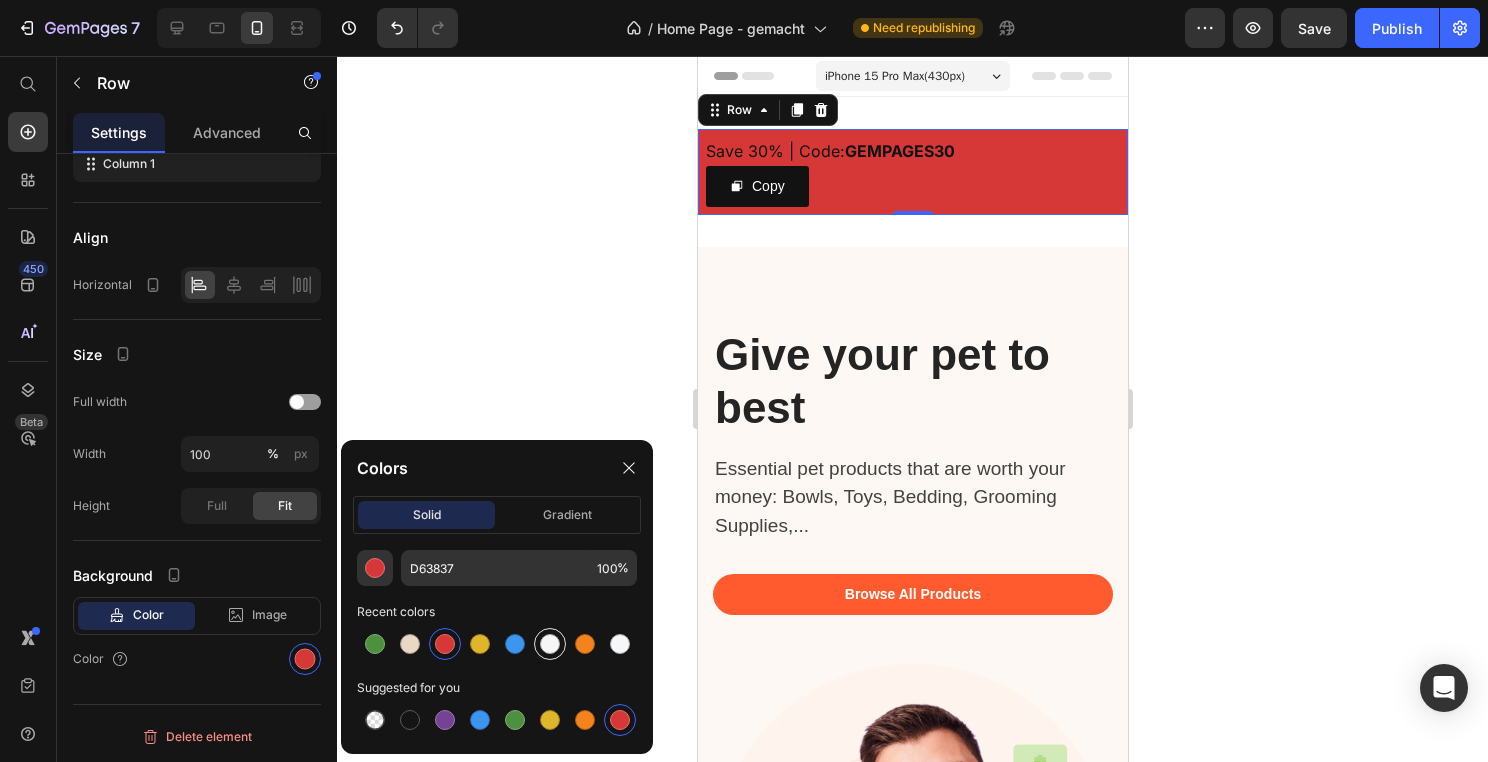 click at bounding box center (550, 644) 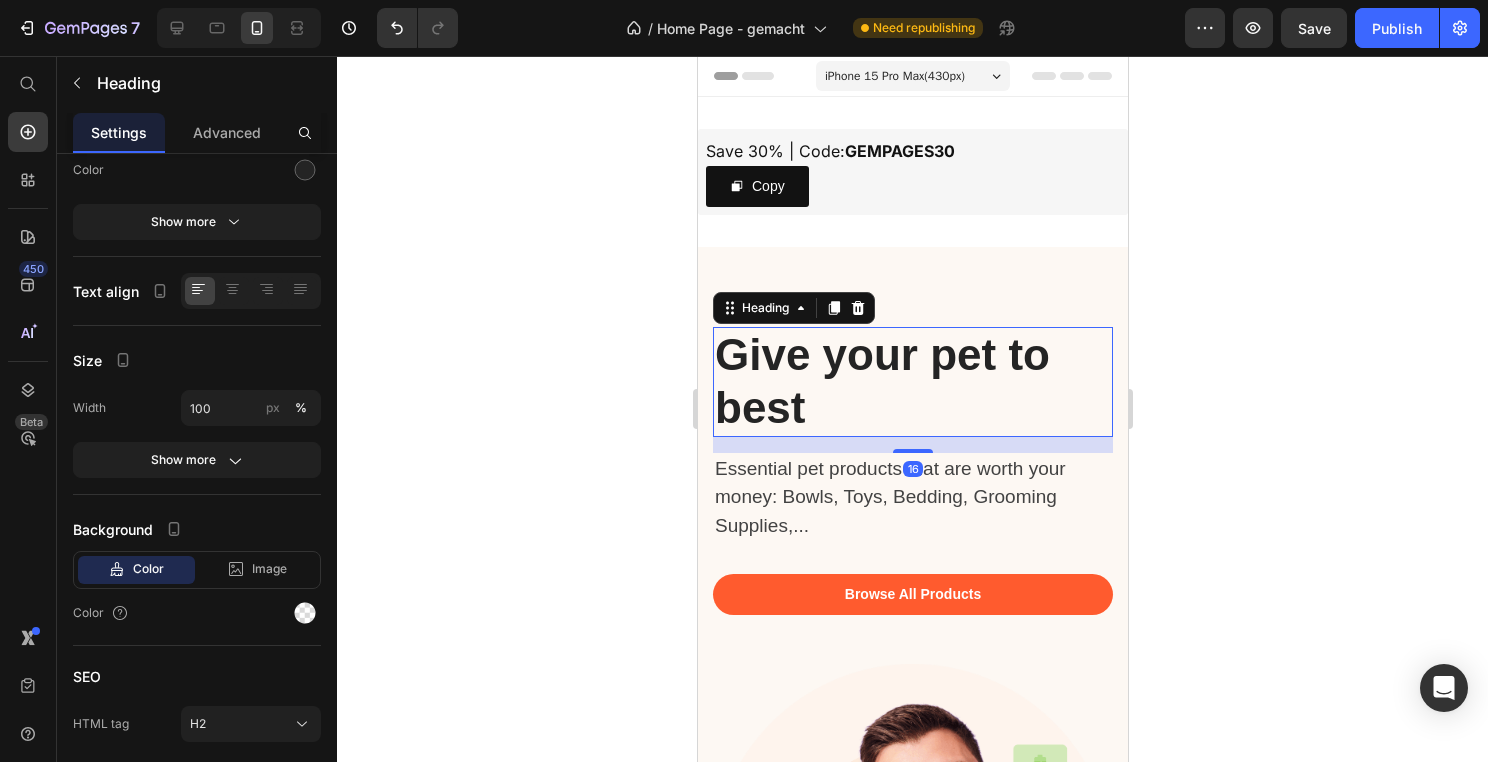 click on "Give your pet to best" at bounding box center (912, 382) 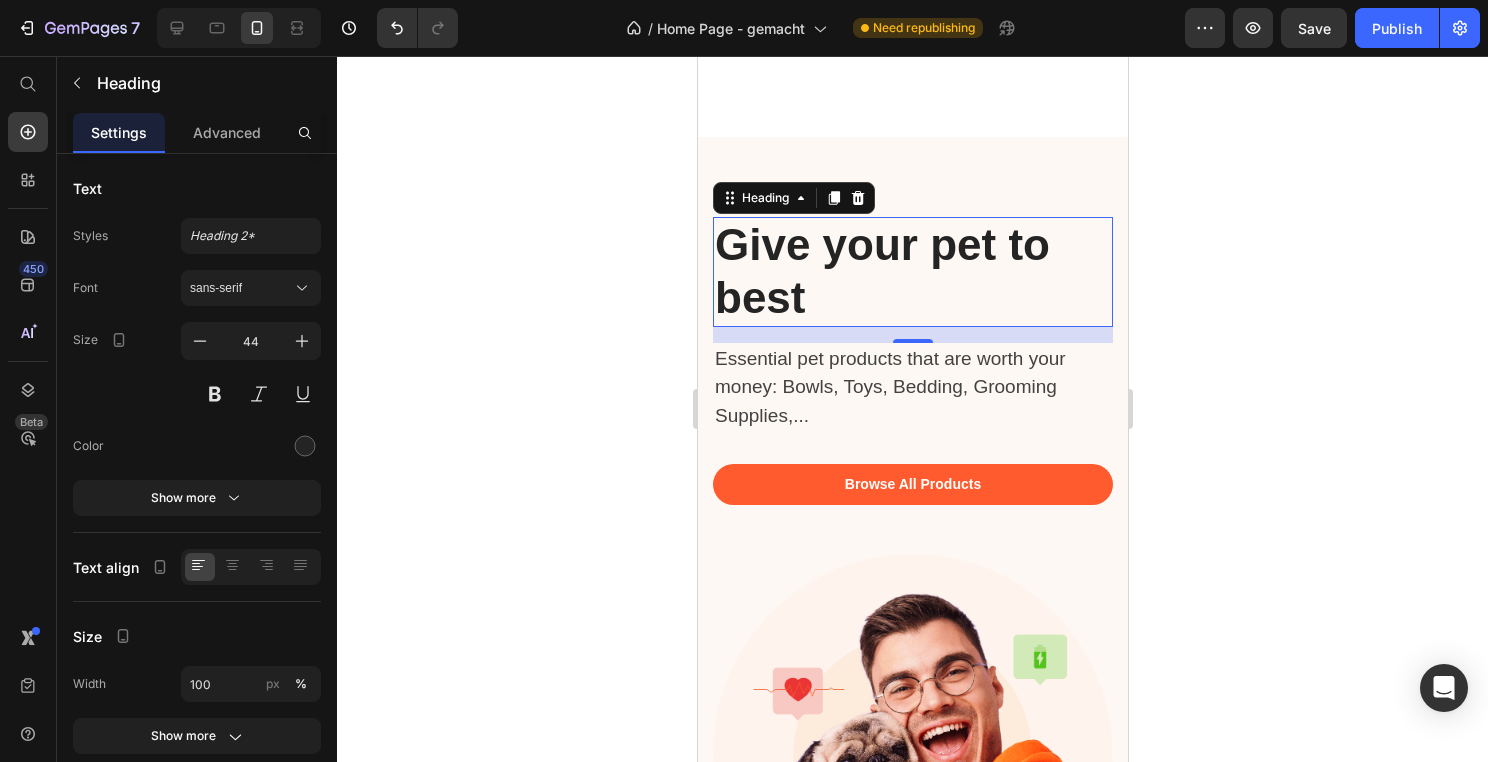 scroll, scrollTop: 1456, scrollLeft: 0, axis: vertical 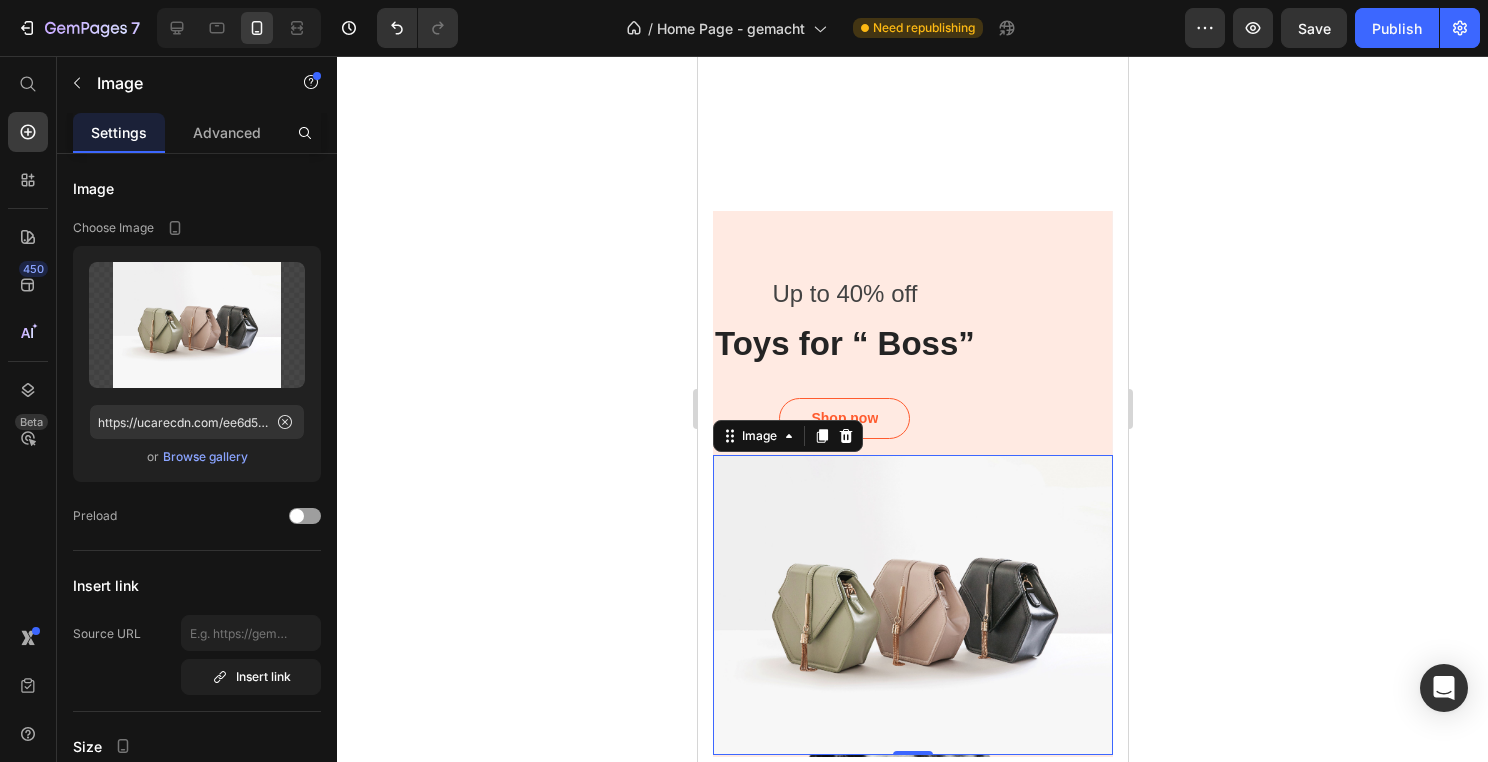 click at bounding box center (912, 605) 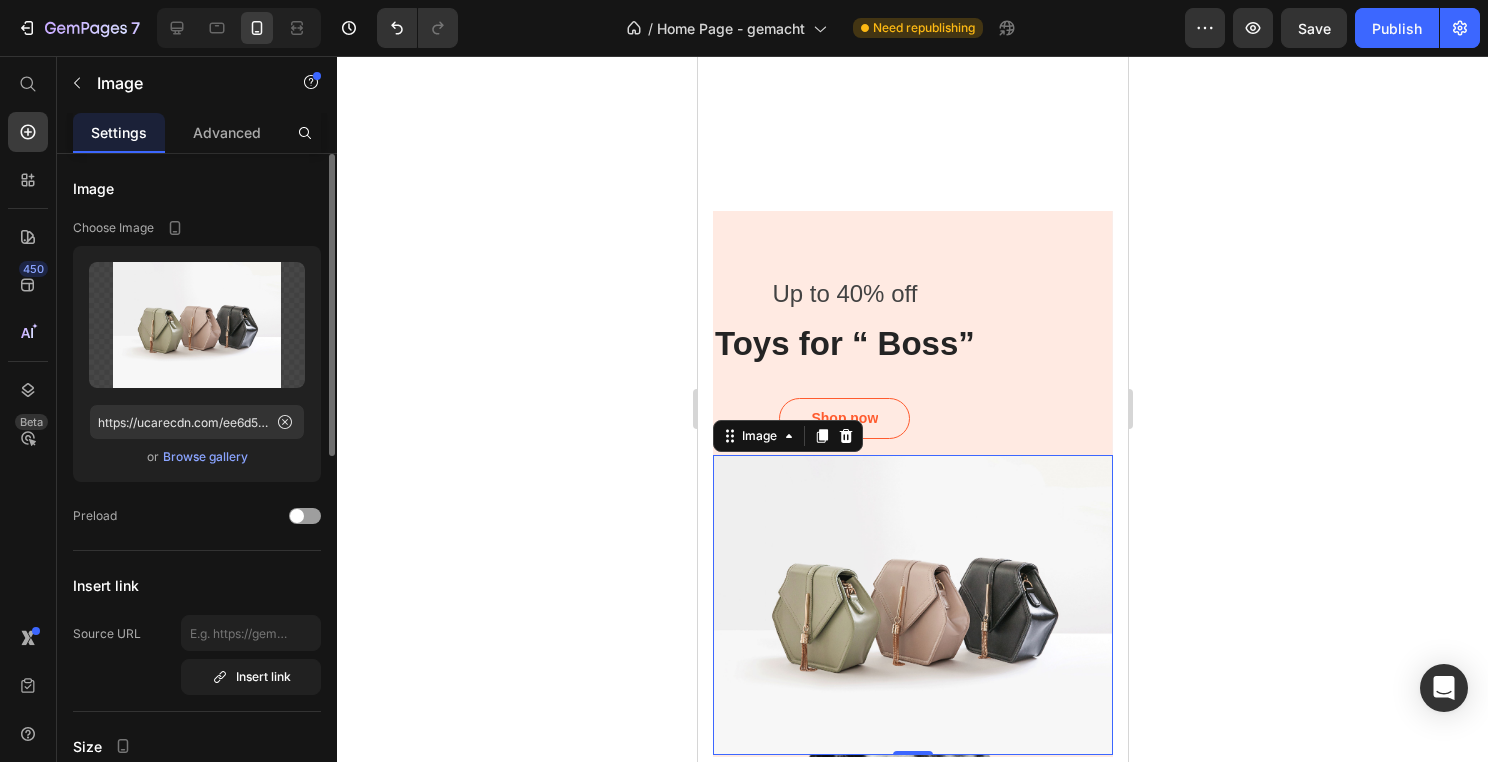 click on "Browse gallery" at bounding box center (205, 457) 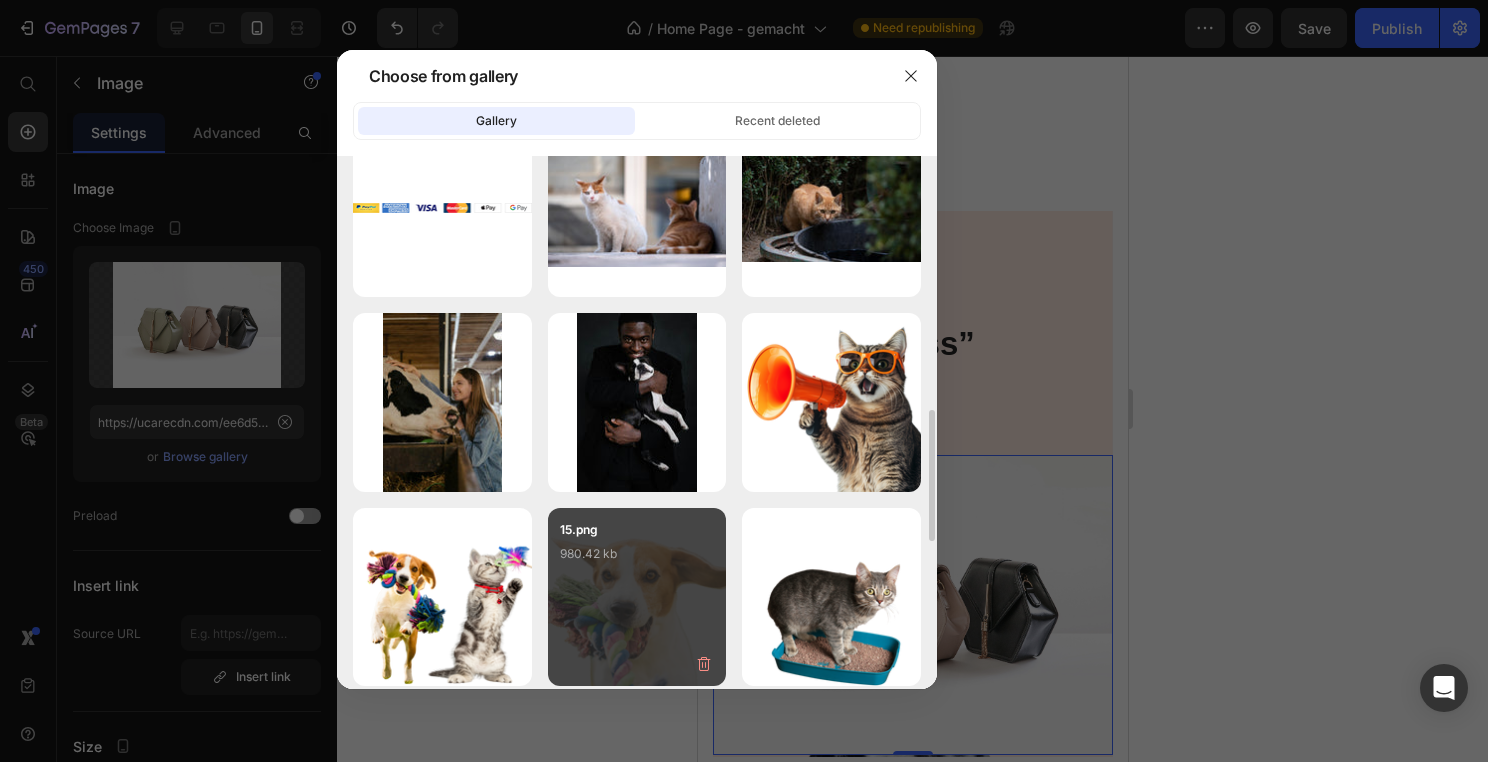scroll, scrollTop: 1170, scrollLeft: 0, axis: vertical 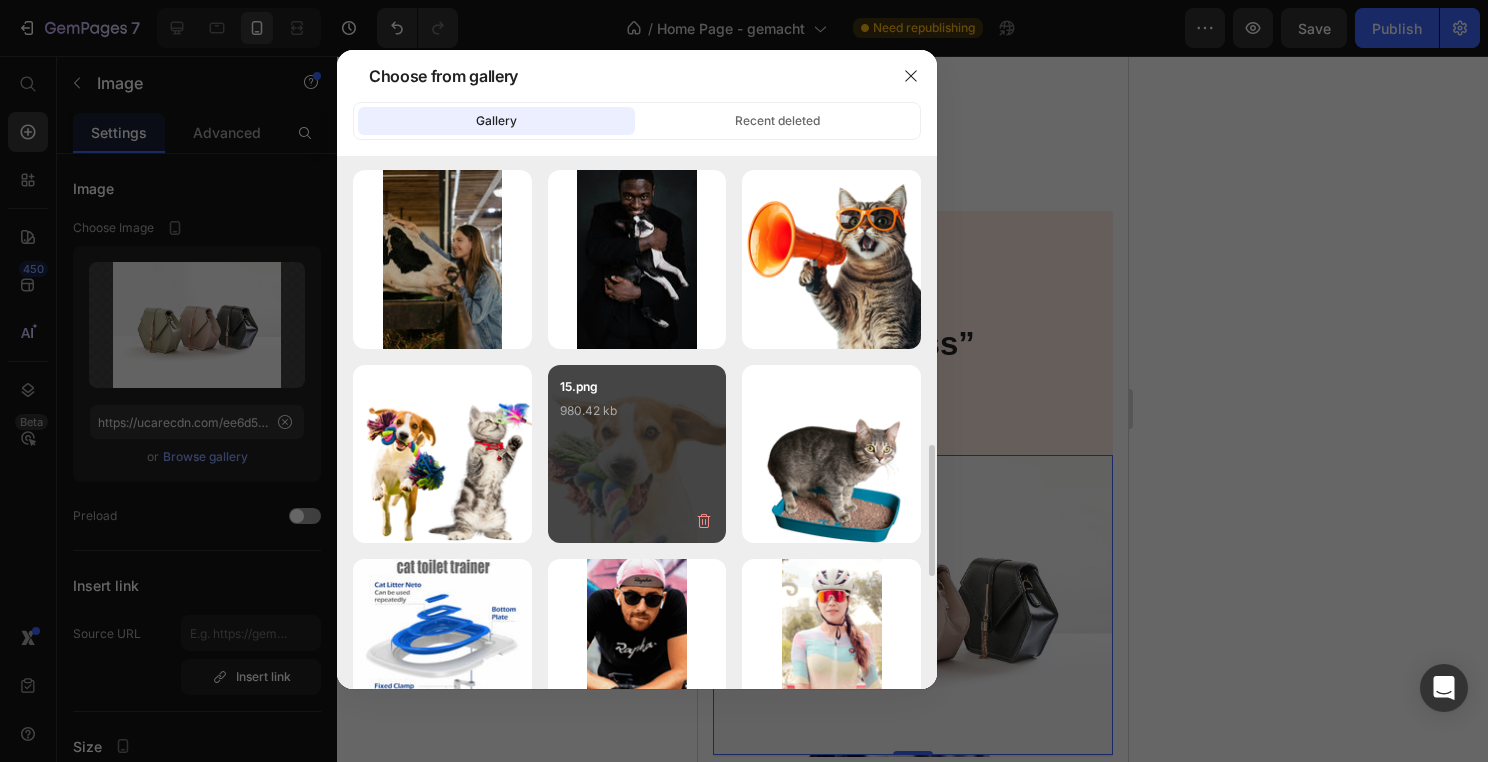 click on "15.png 980.42 kb" at bounding box center (637, 454) 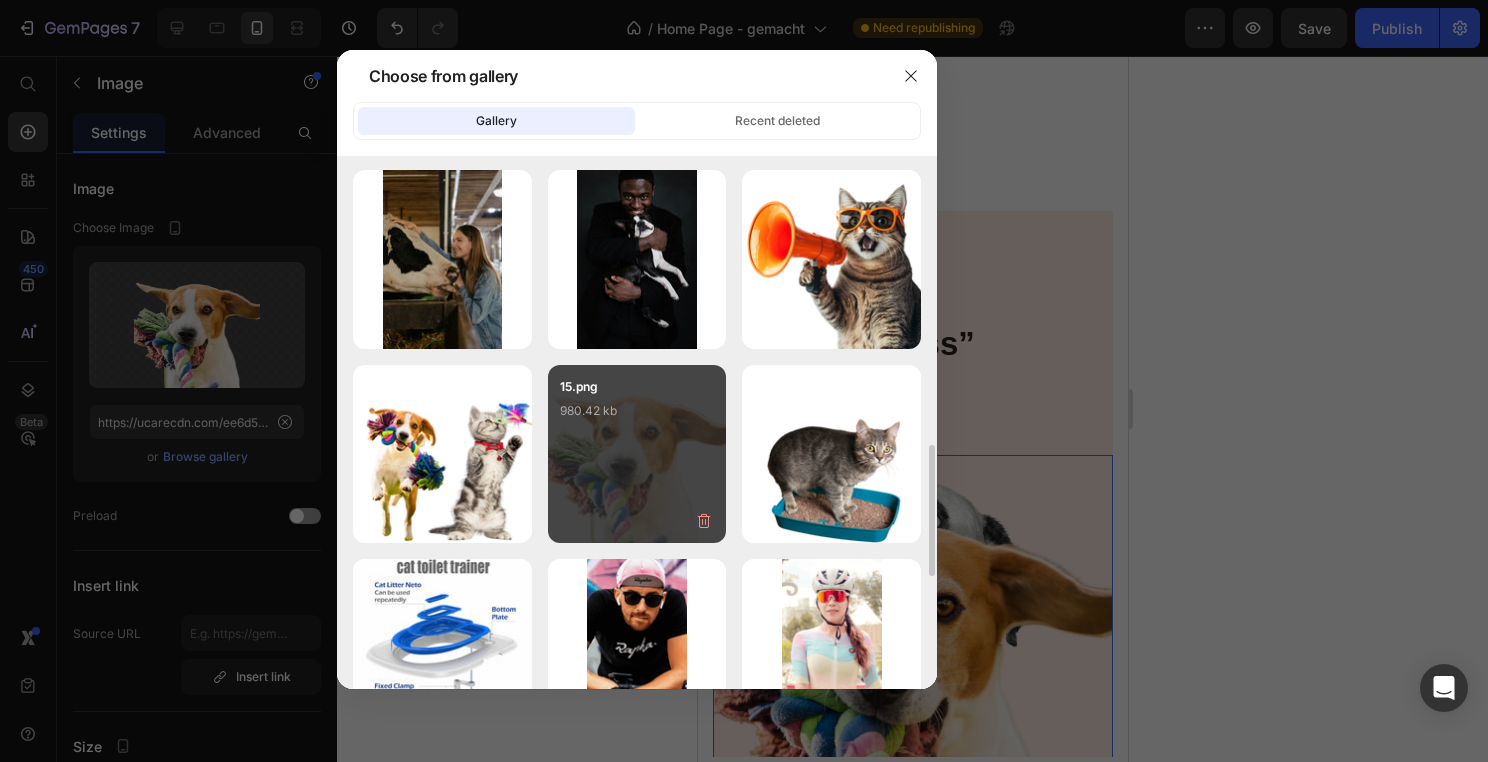 type on "https://cdn.shopify.com/s/files/1/0674/3615/0877/files/gempages_572117136298738912-6ac830a8-527c-4b00-a092-9b3016c858cf.png" 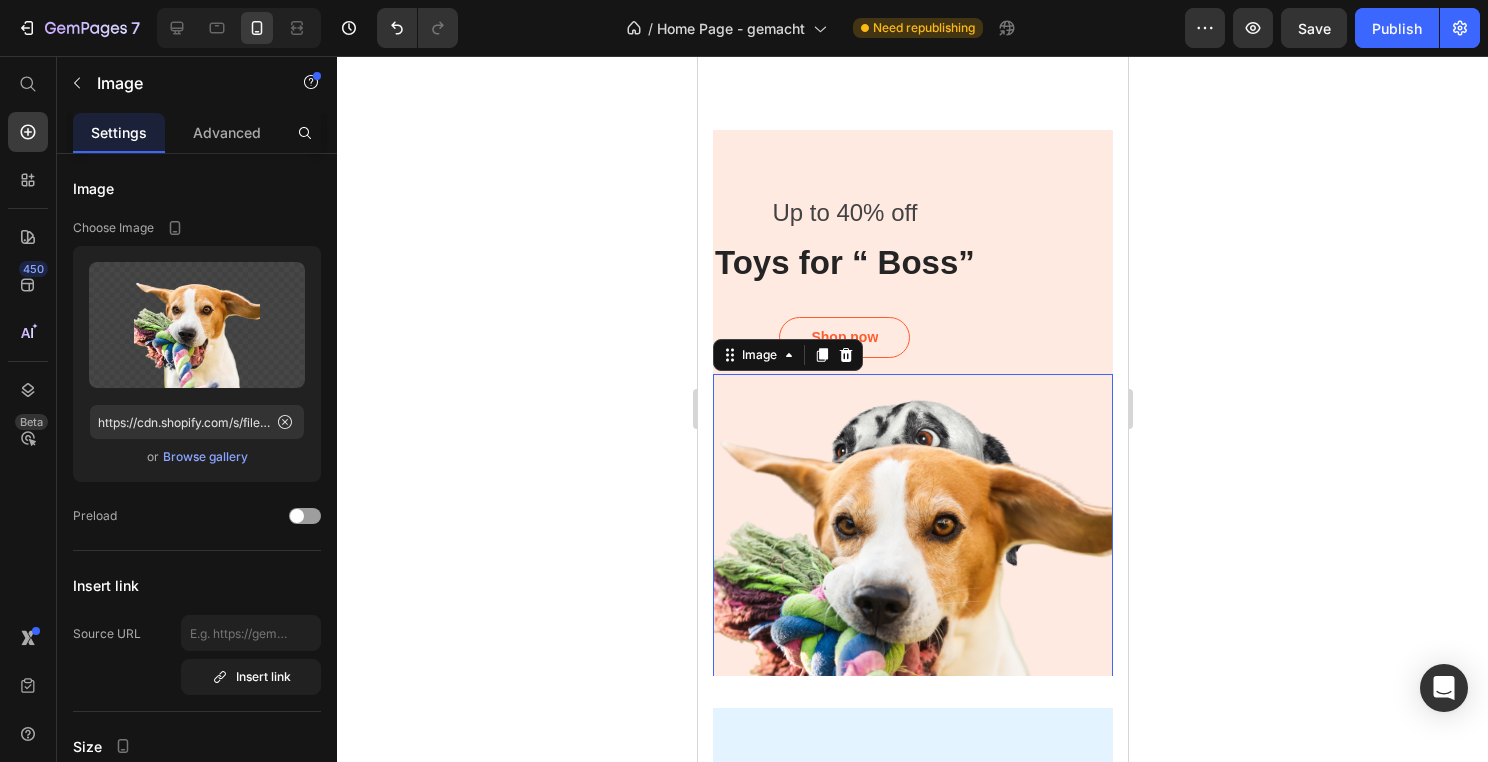 scroll, scrollTop: 2164, scrollLeft: 0, axis: vertical 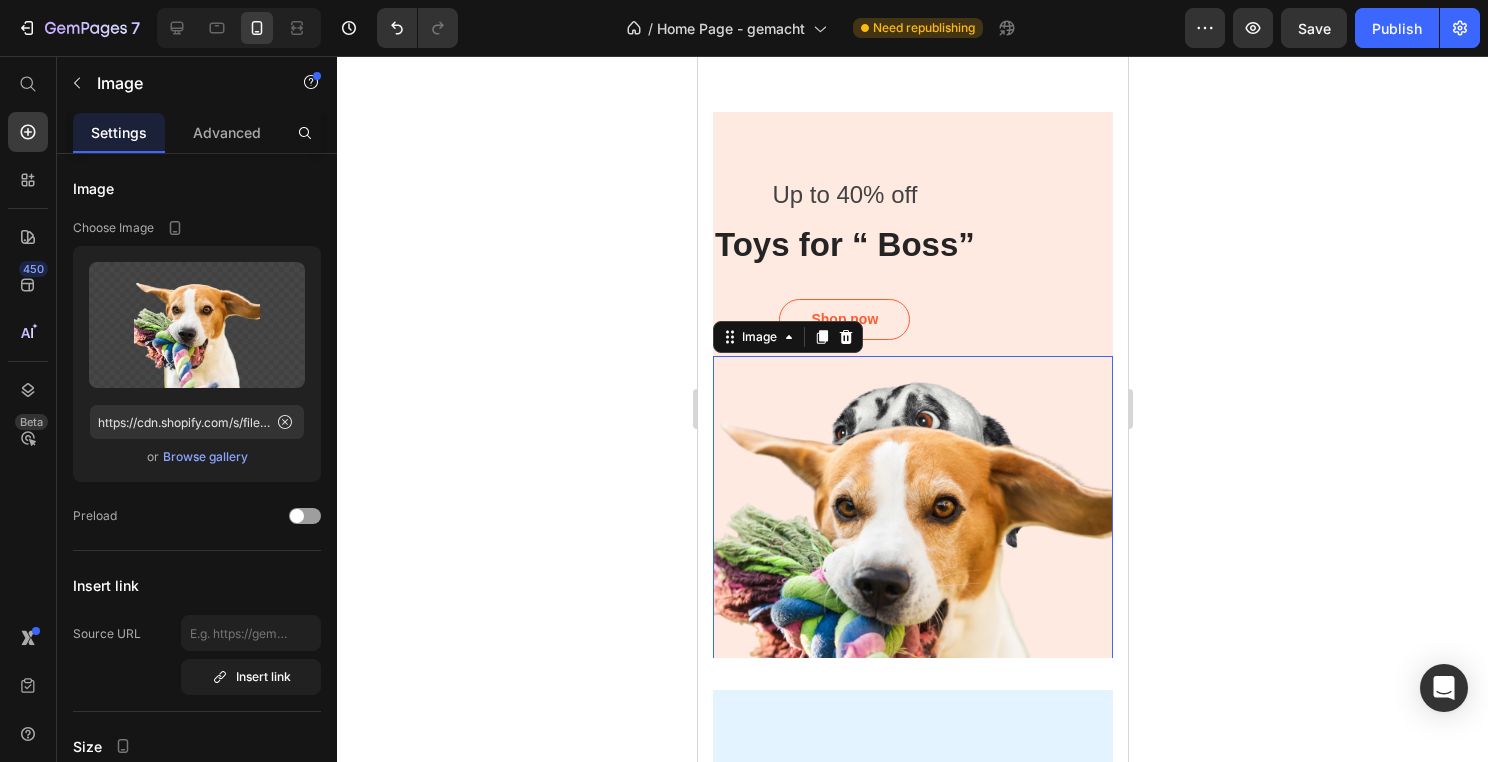 click at bounding box center [912, 556] 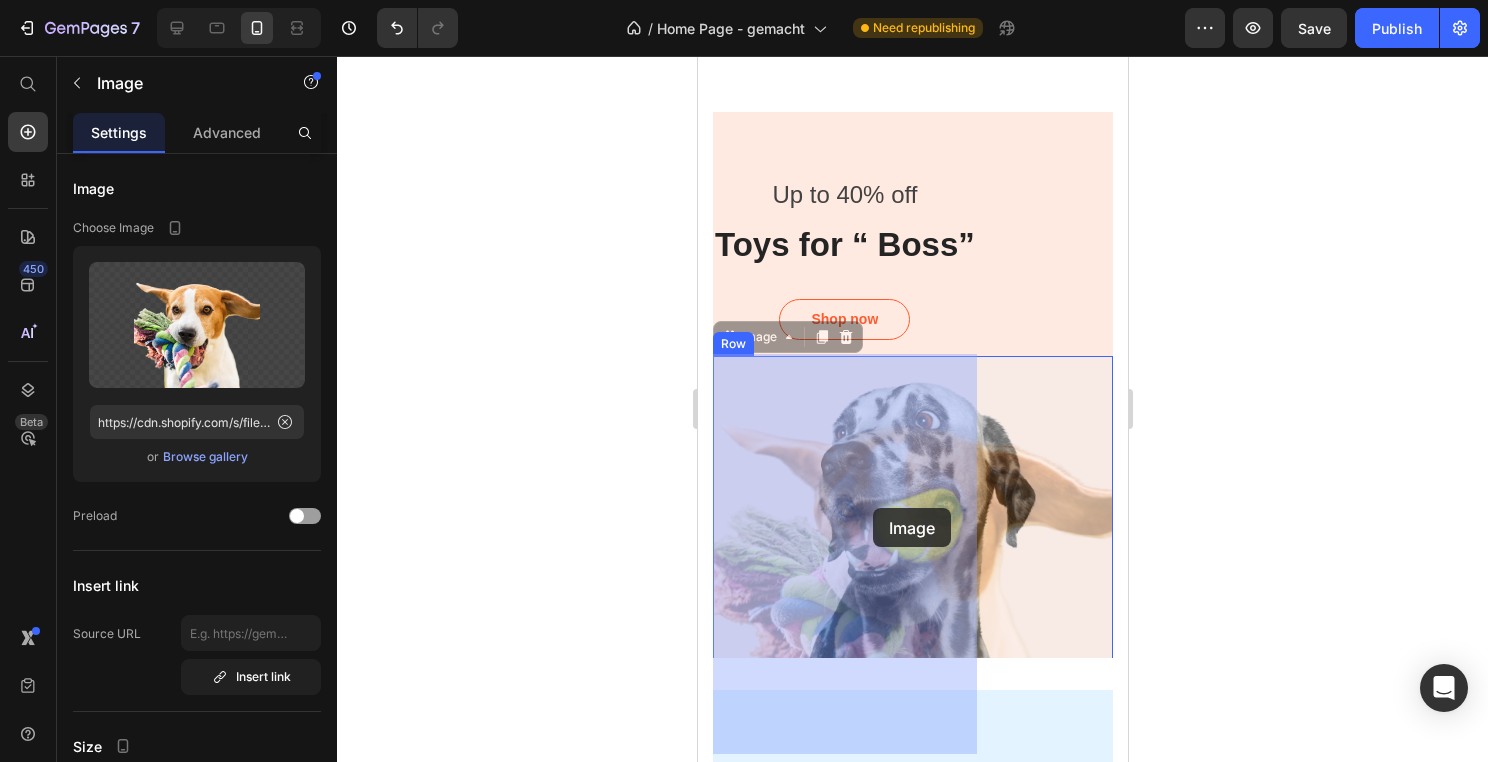 drag, startPoint x: 907, startPoint y: 509, endPoint x: 872, endPoint y: 508, distance: 35.014282 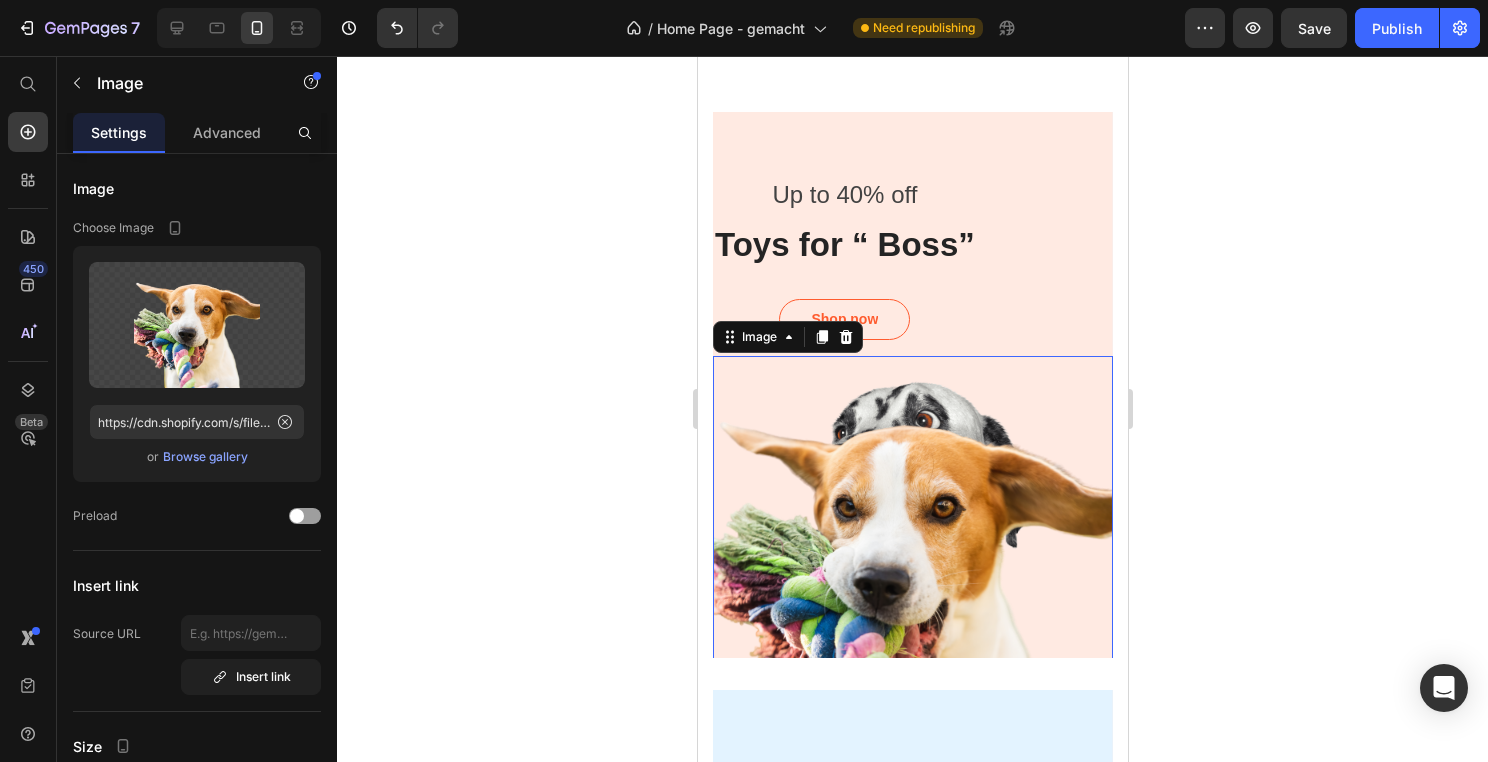 click at bounding box center (912, 556) 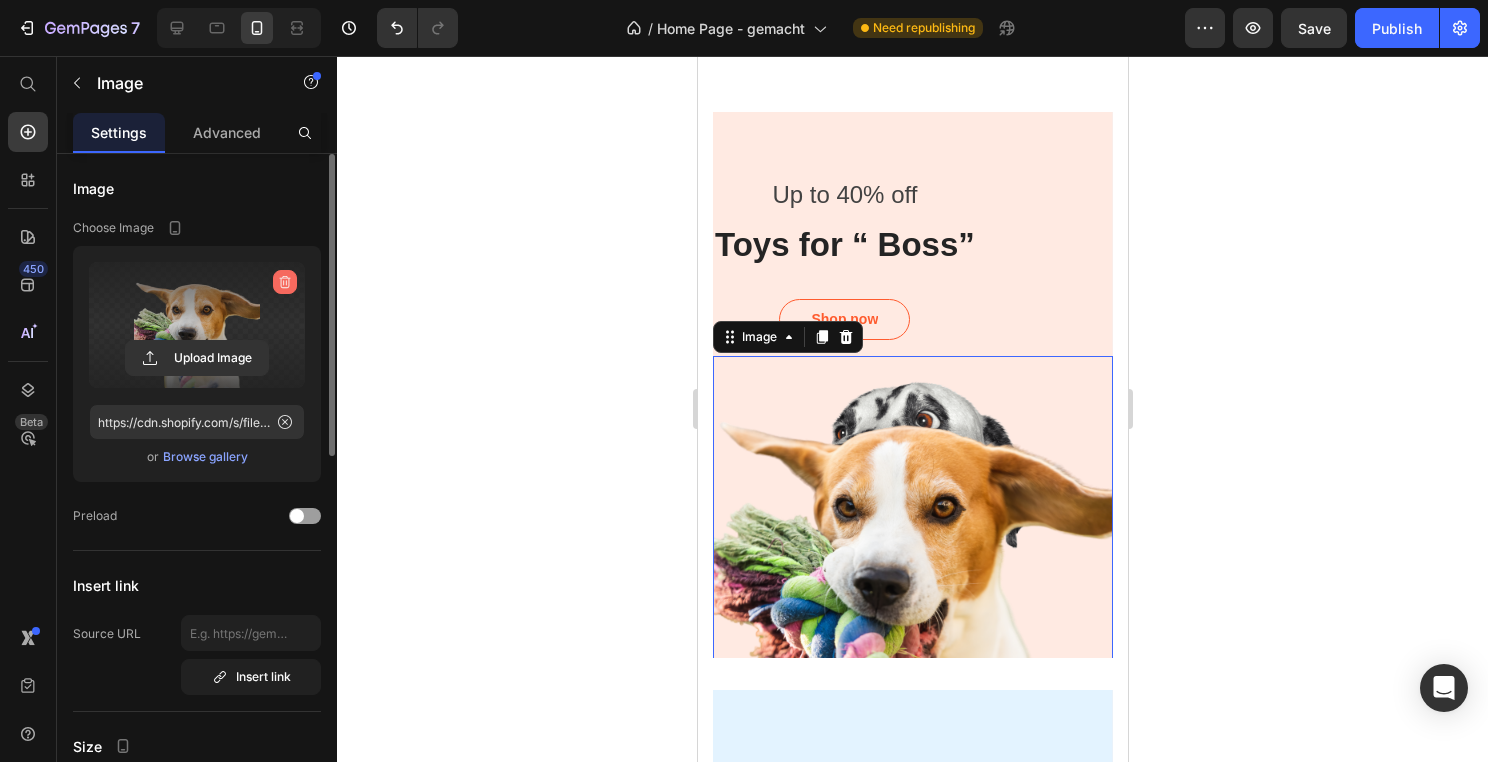 click 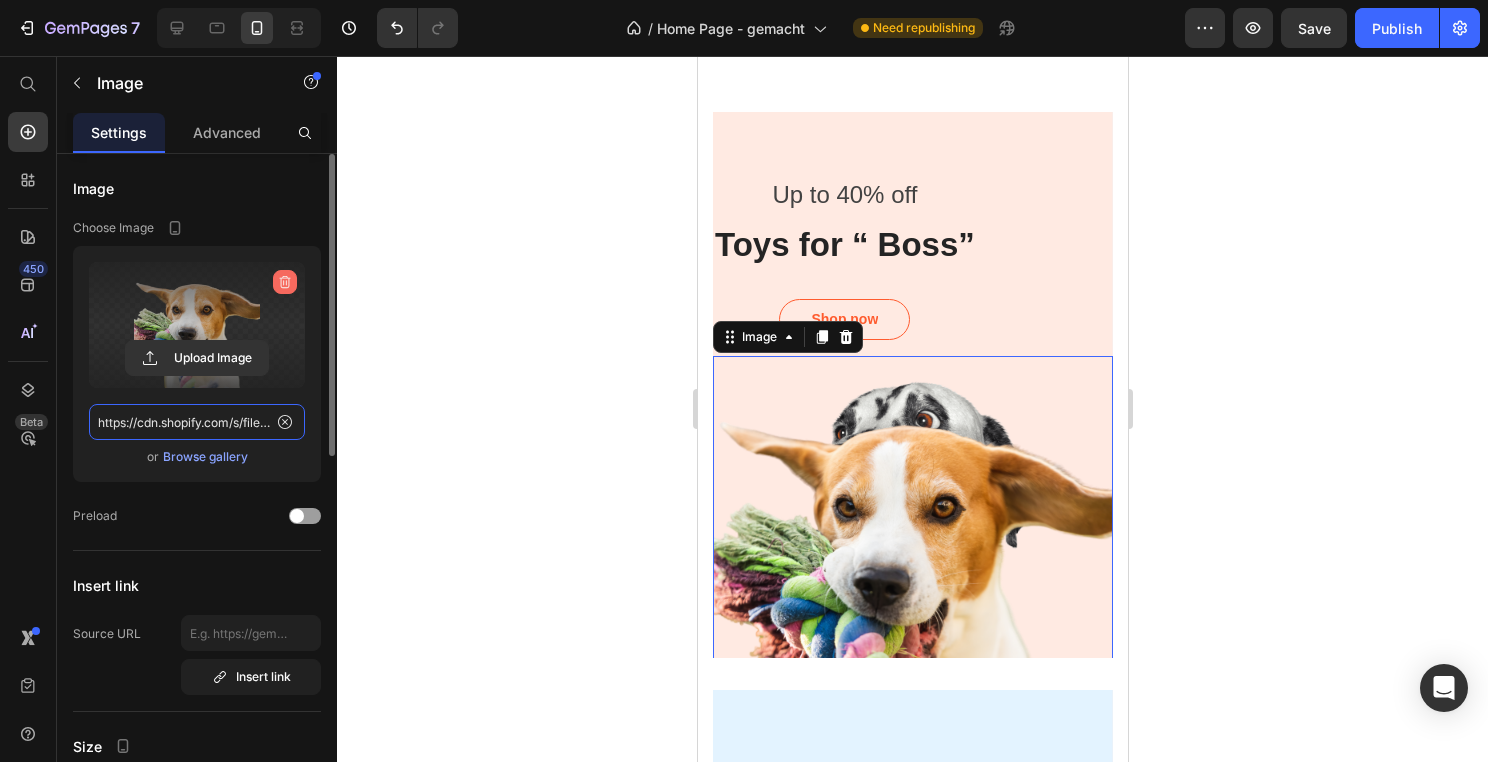 type 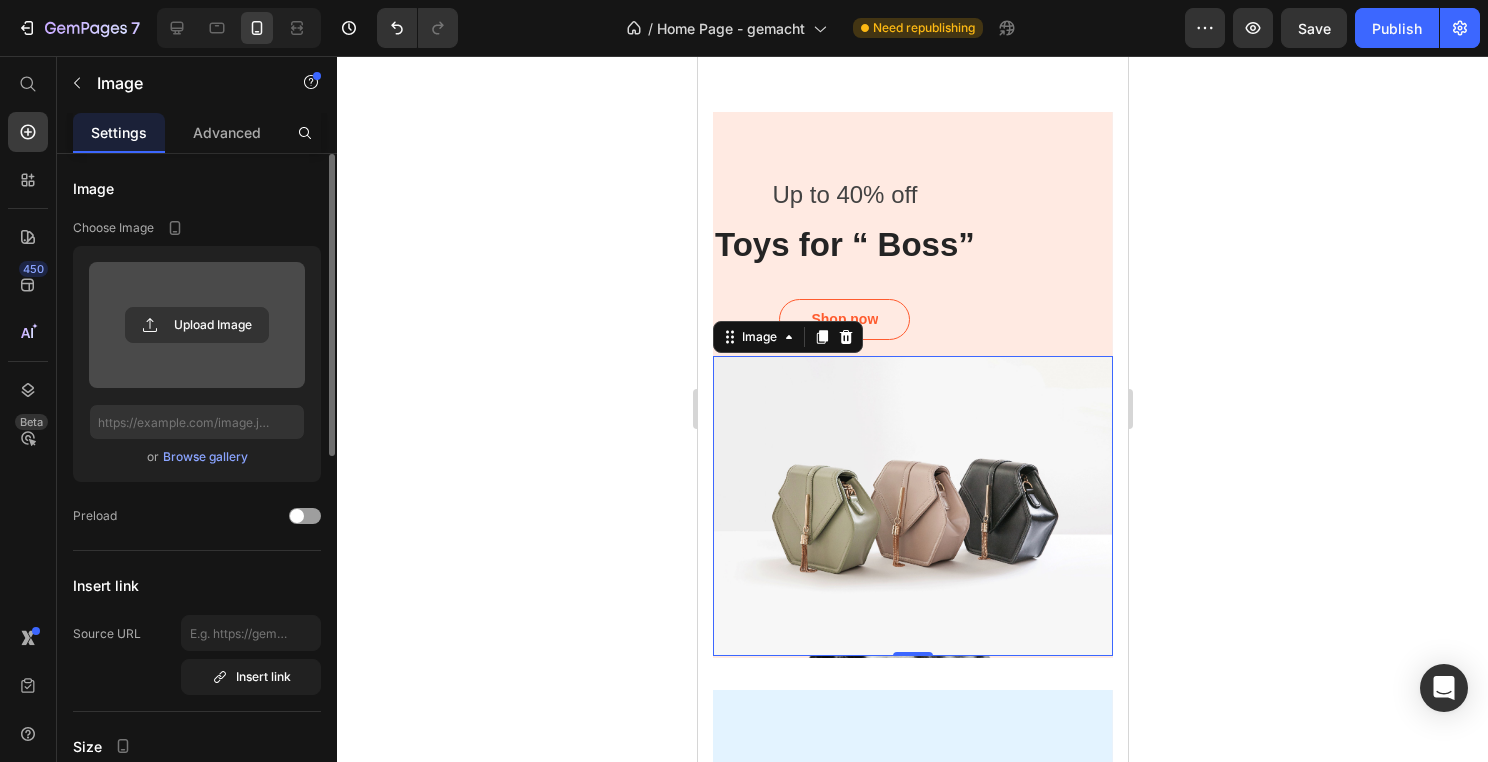 click on "Browse gallery" at bounding box center (205, 457) 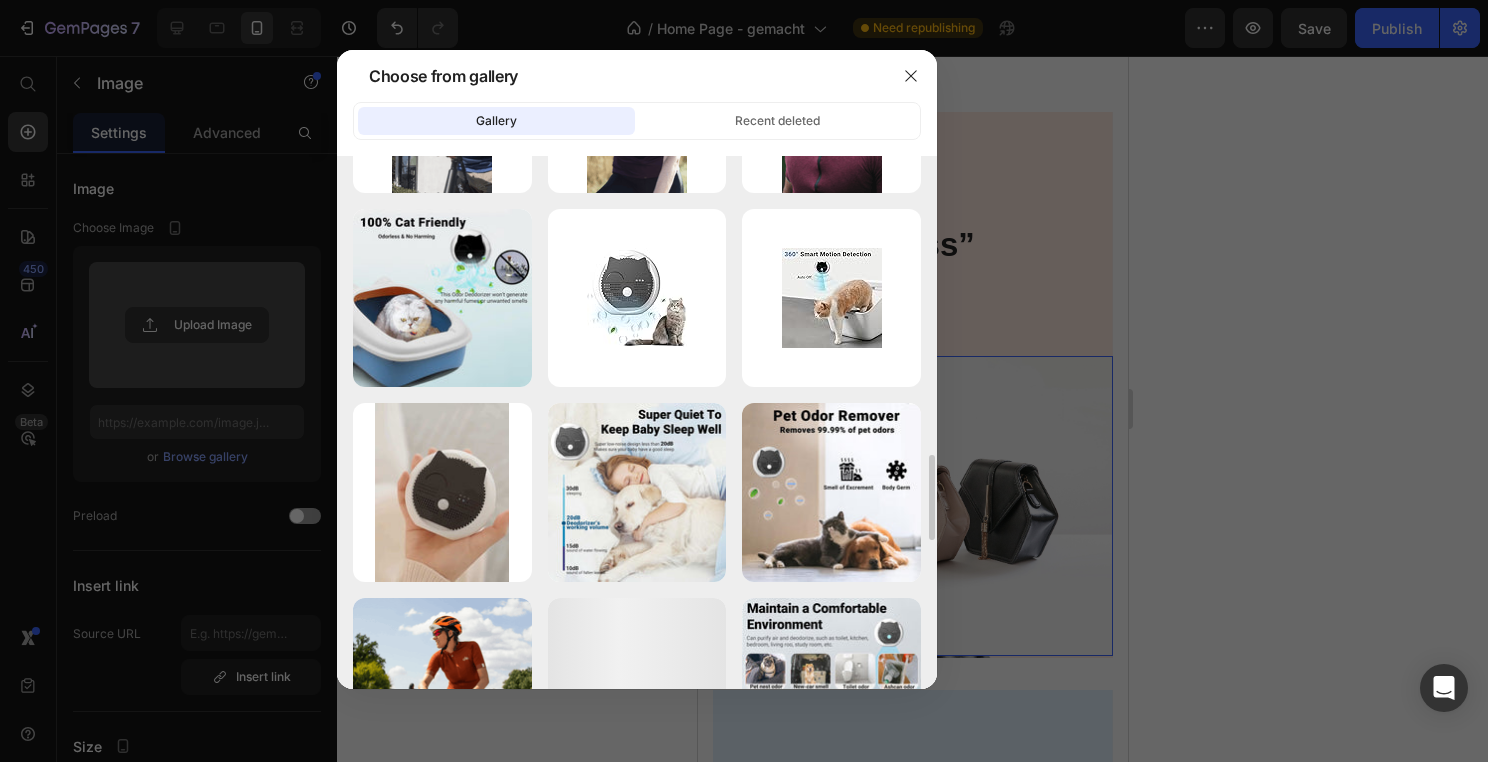 scroll, scrollTop: 1912, scrollLeft: 0, axis: vertical 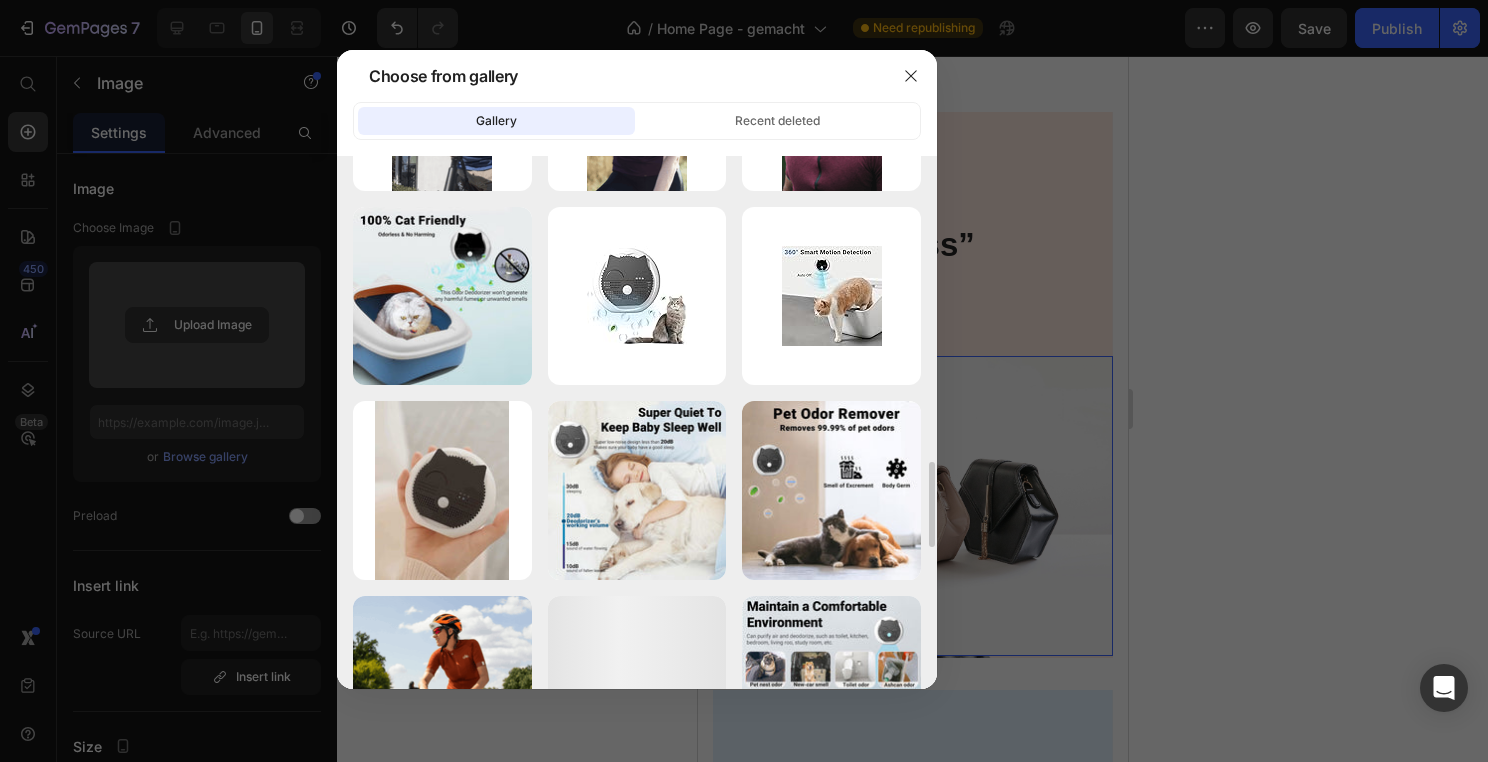 click at bounding box center (744, 381) 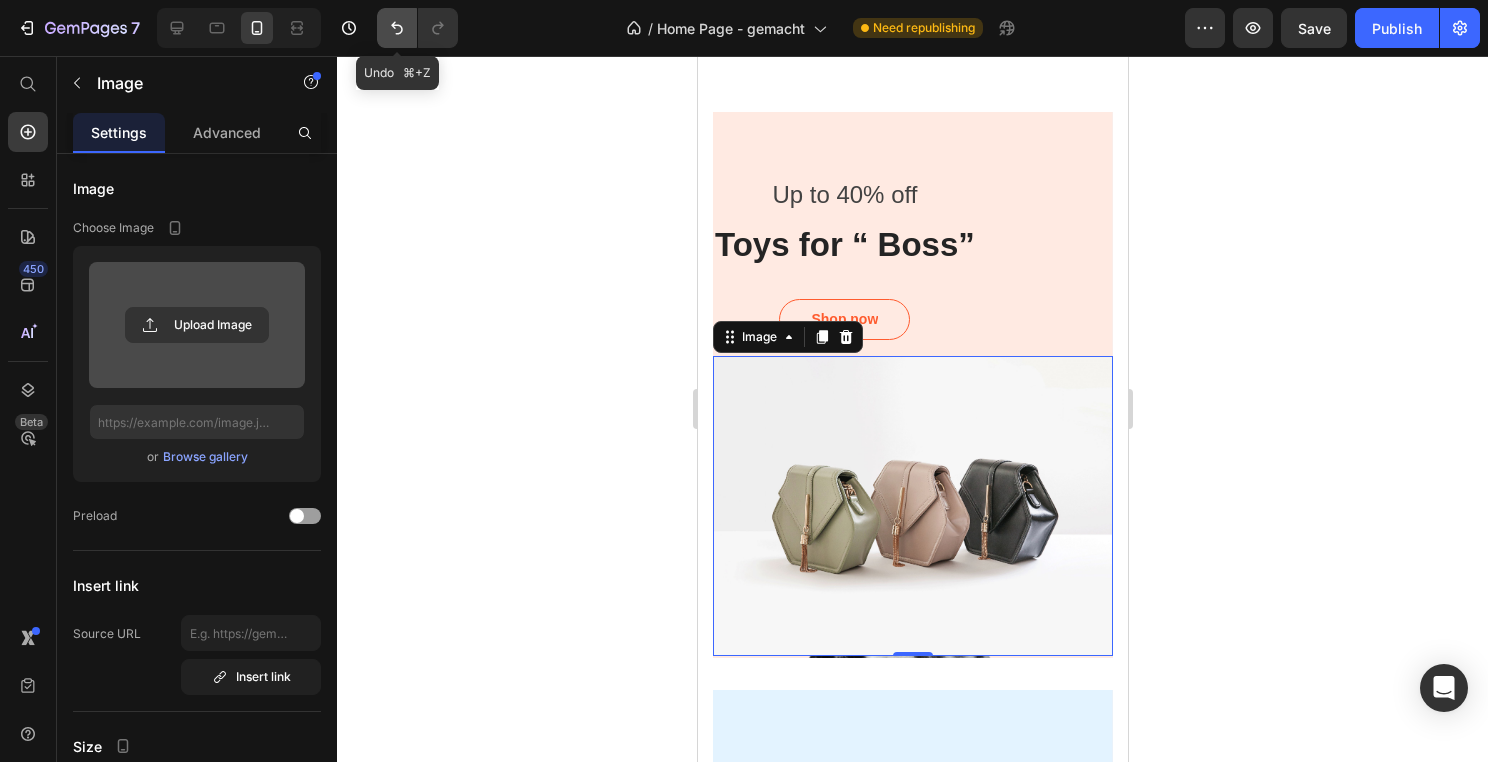 click 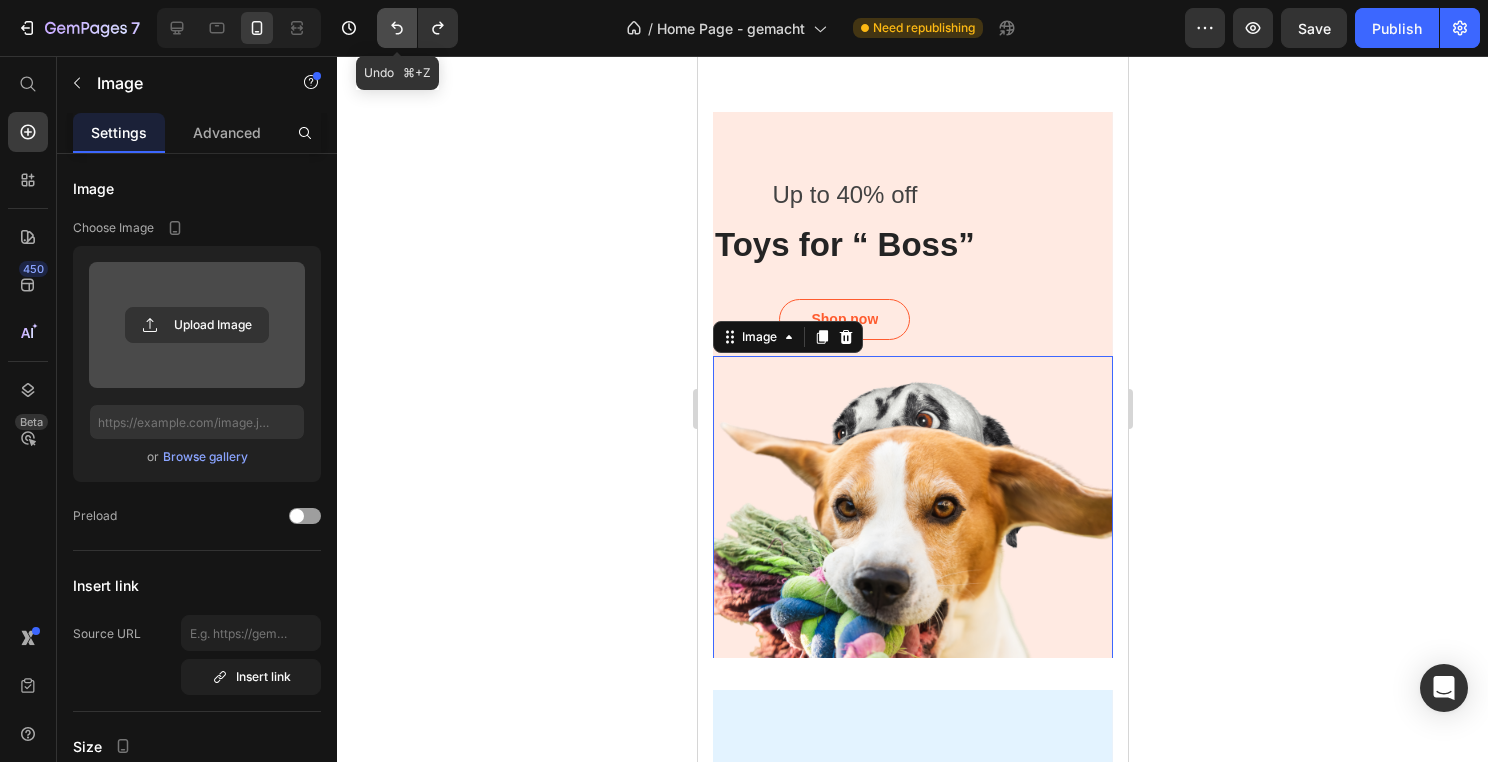 click 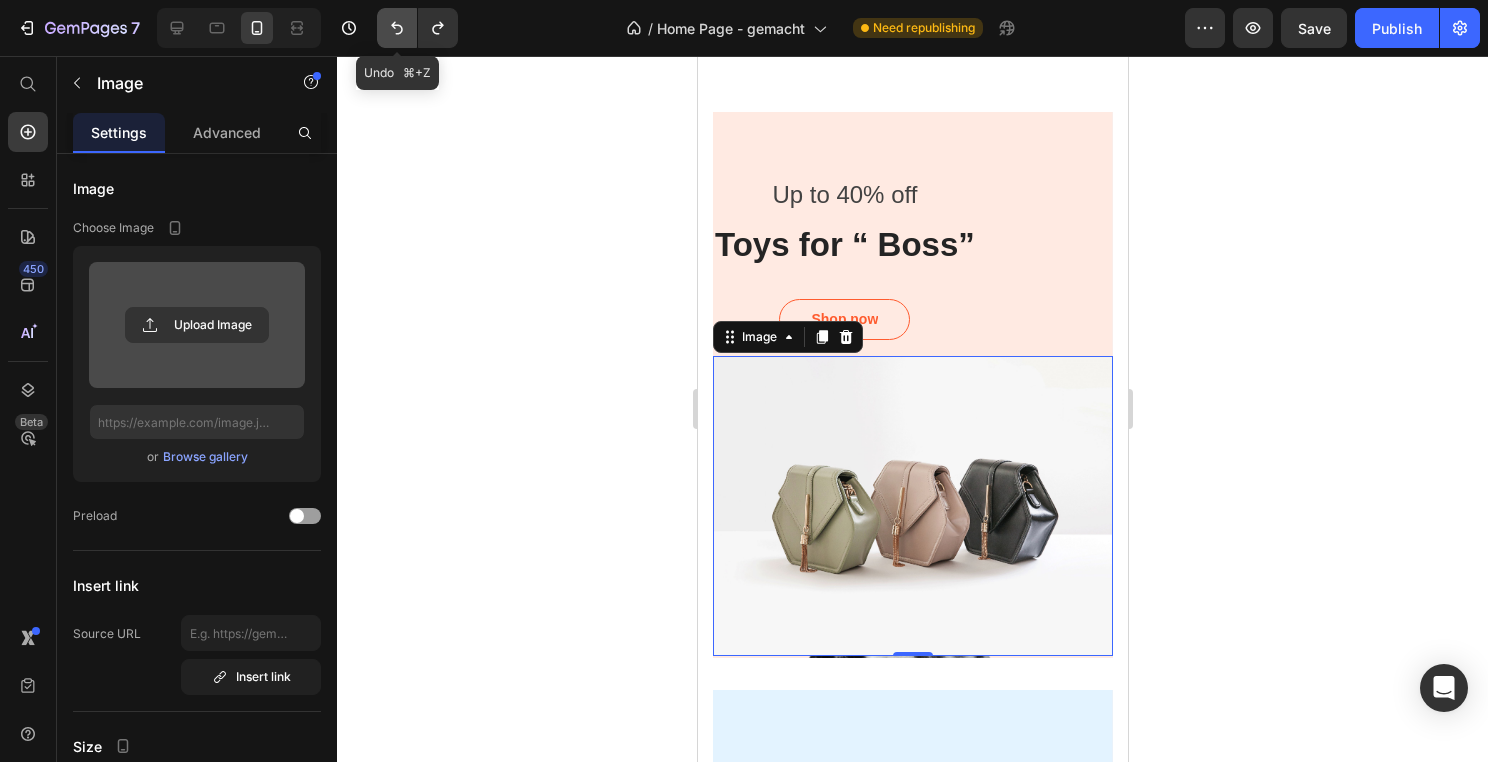 click 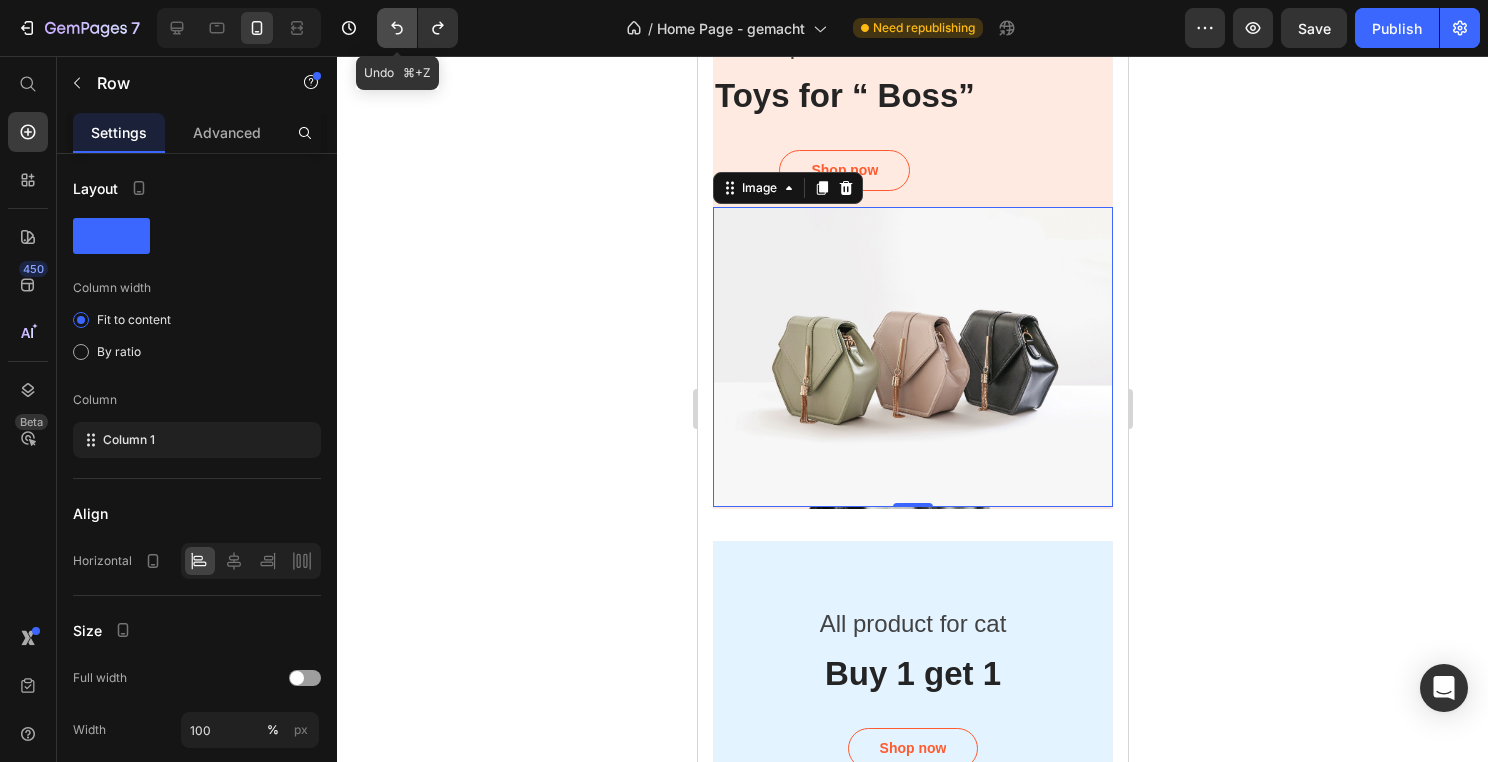 click 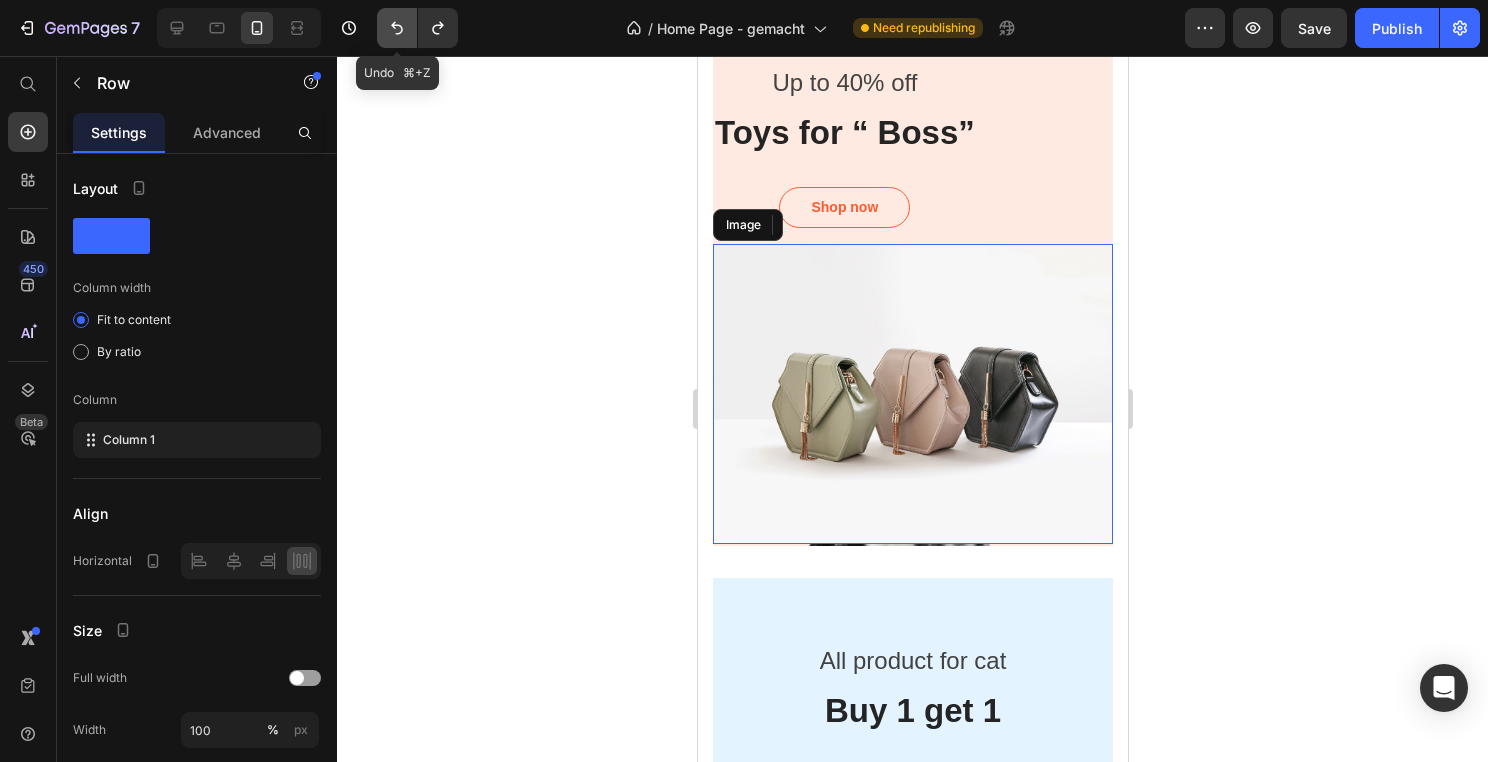 click 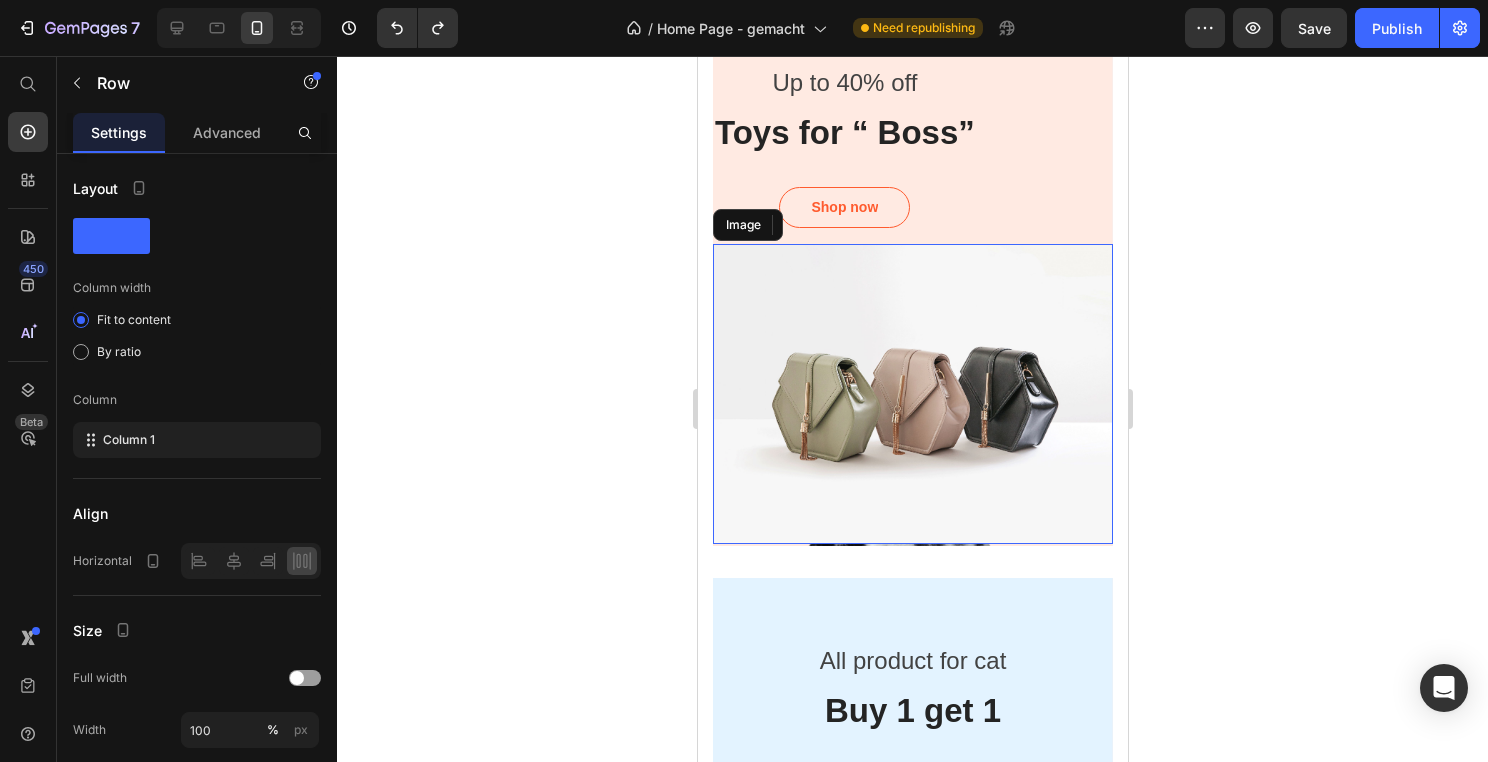 click at bounding box center [912, 394] 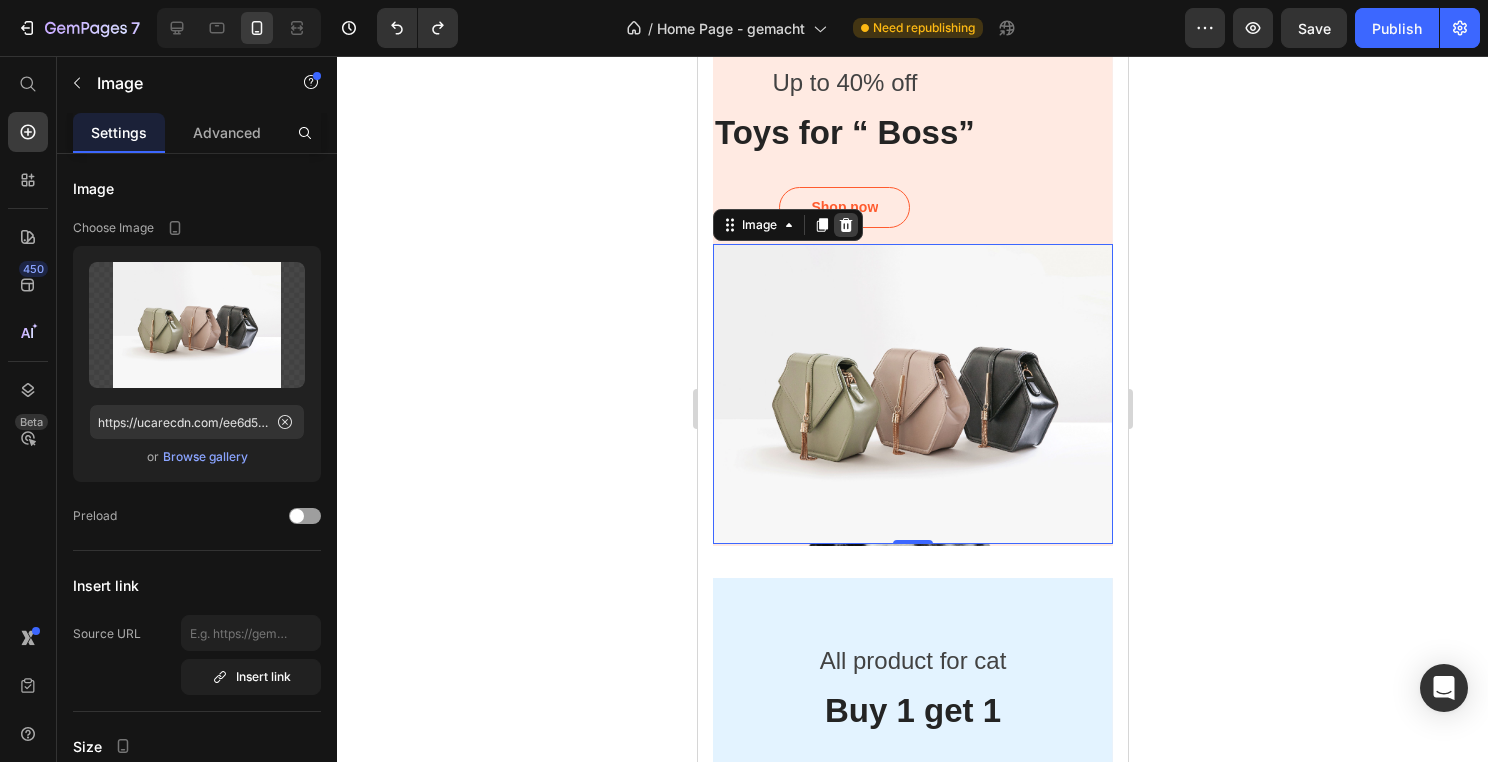 click 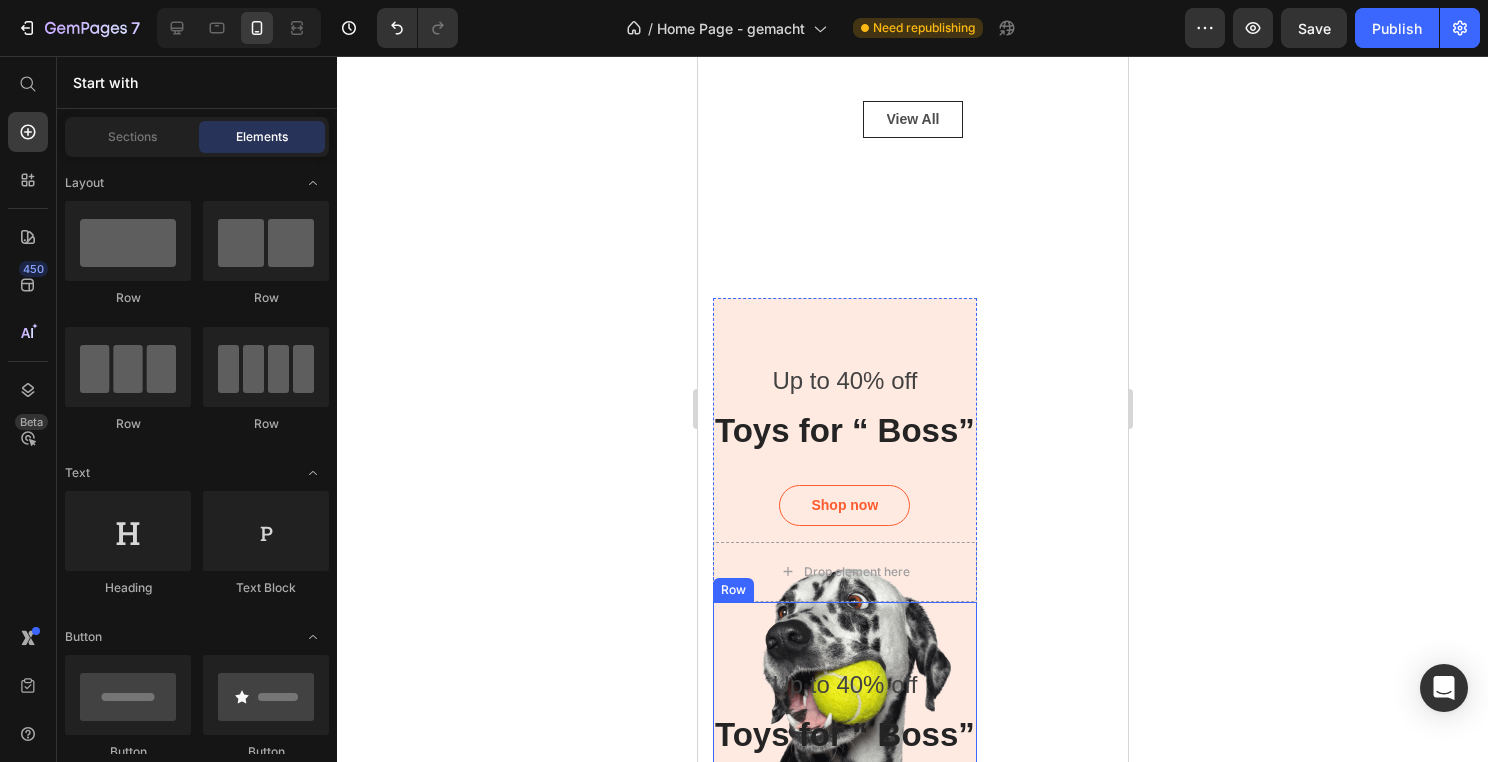 scroll, scrollTop: 1873, scrollLeft: 0, axis: vertical 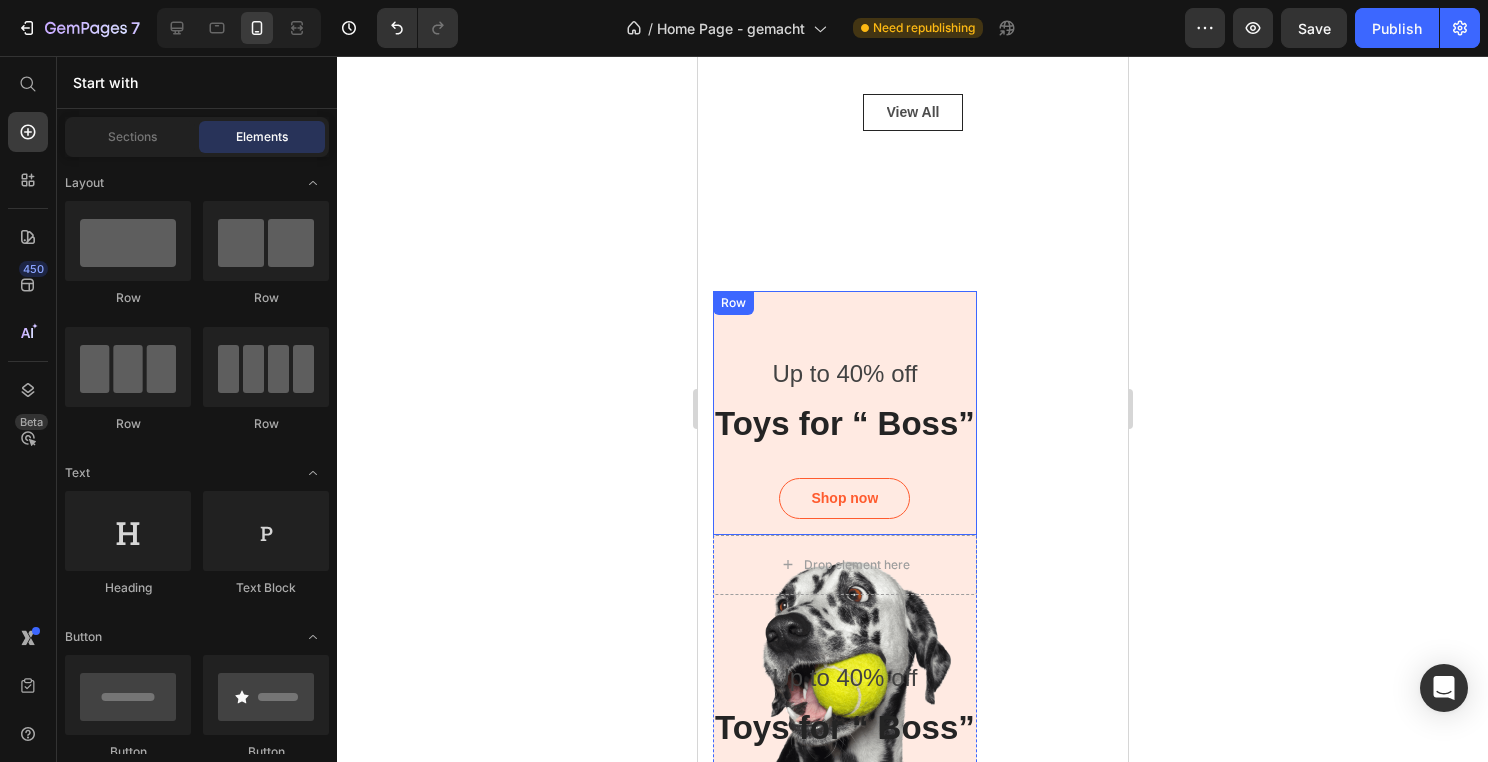 click on "Up to 40% off Text block Toys for “ Boss” Heading Shop now Button Row" at bounding box center [844, 413] 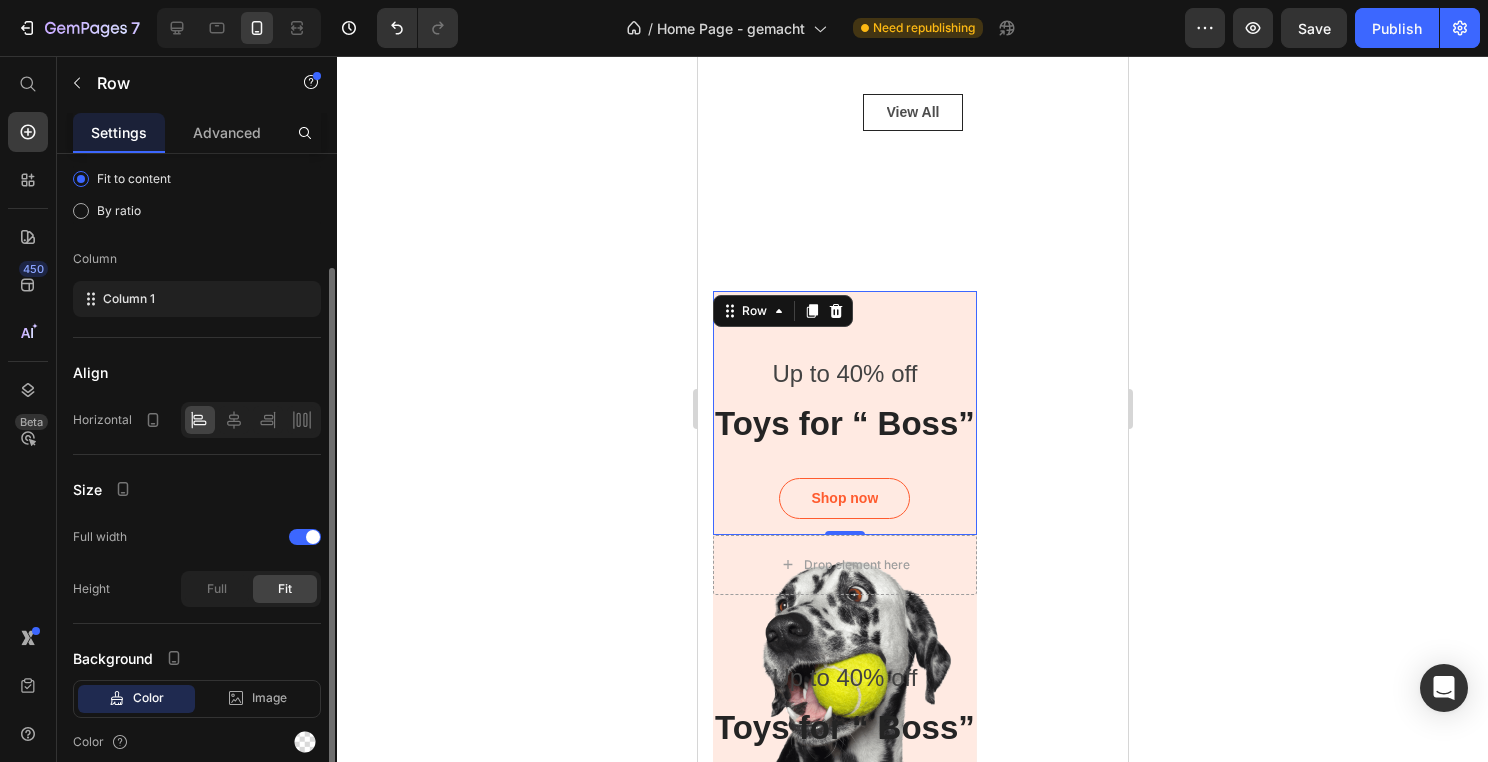 scroll, scrollTop: 151, scrollLeft: 0, axis: vertical 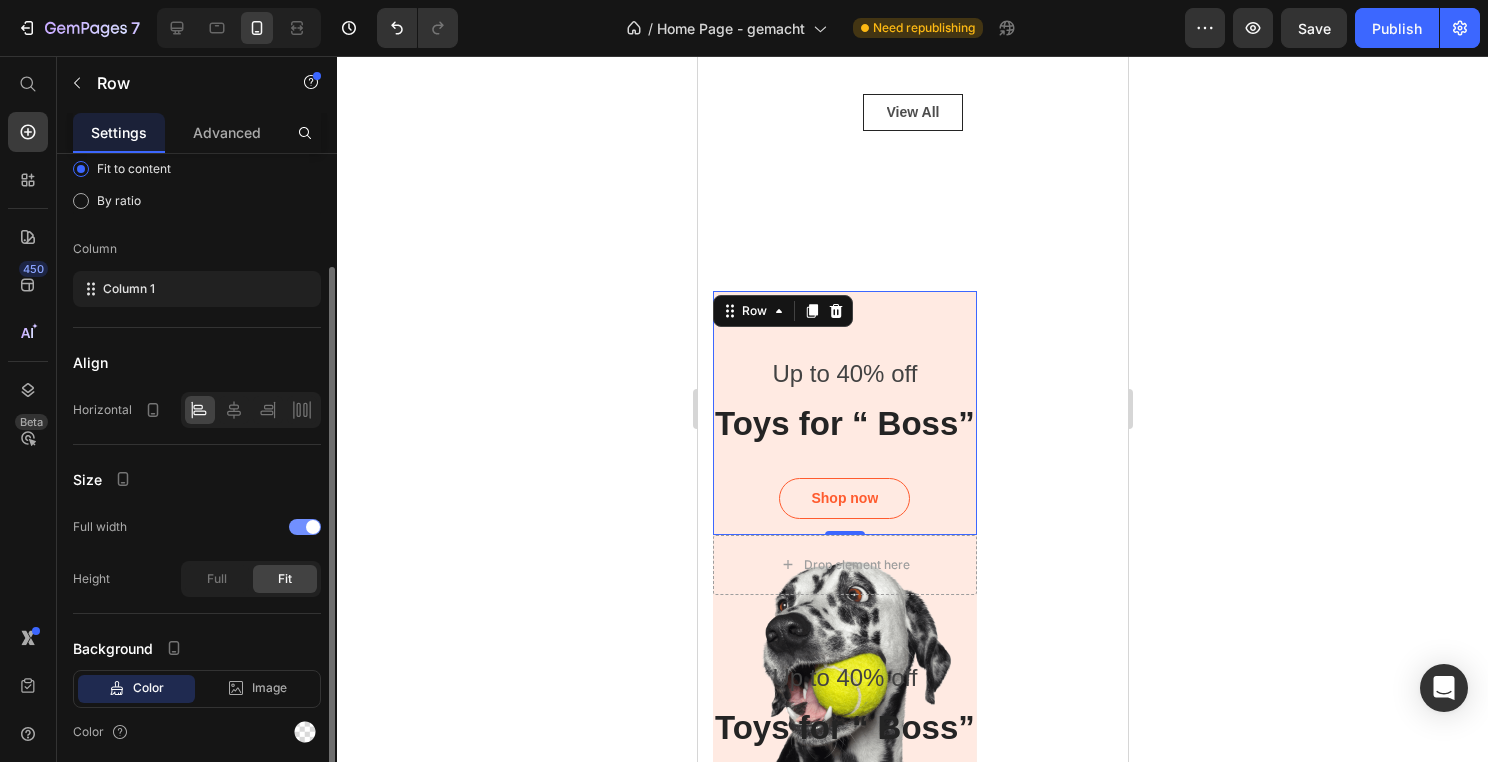 click at bounding box center [313, 527] 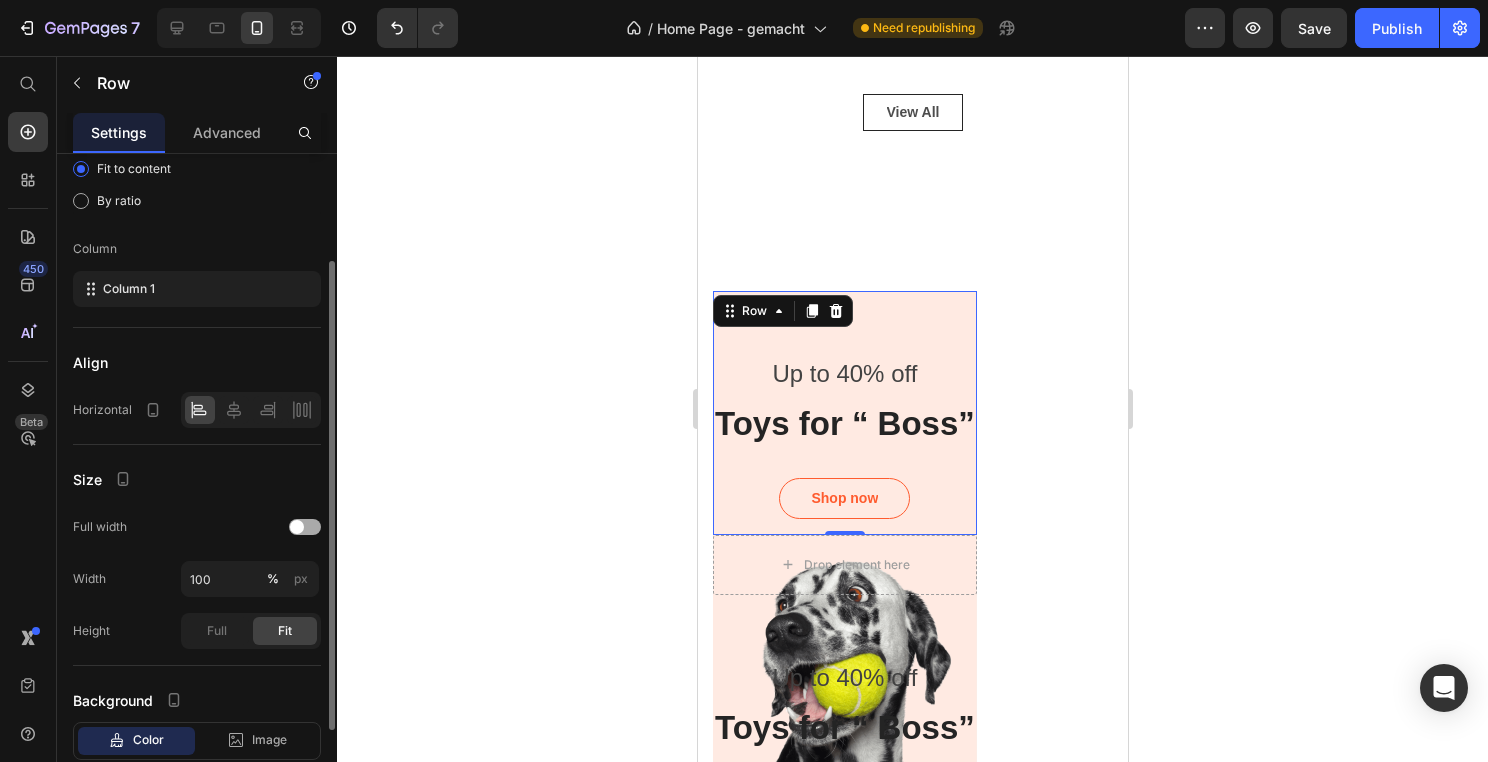 click at bounding box center (305, 527) 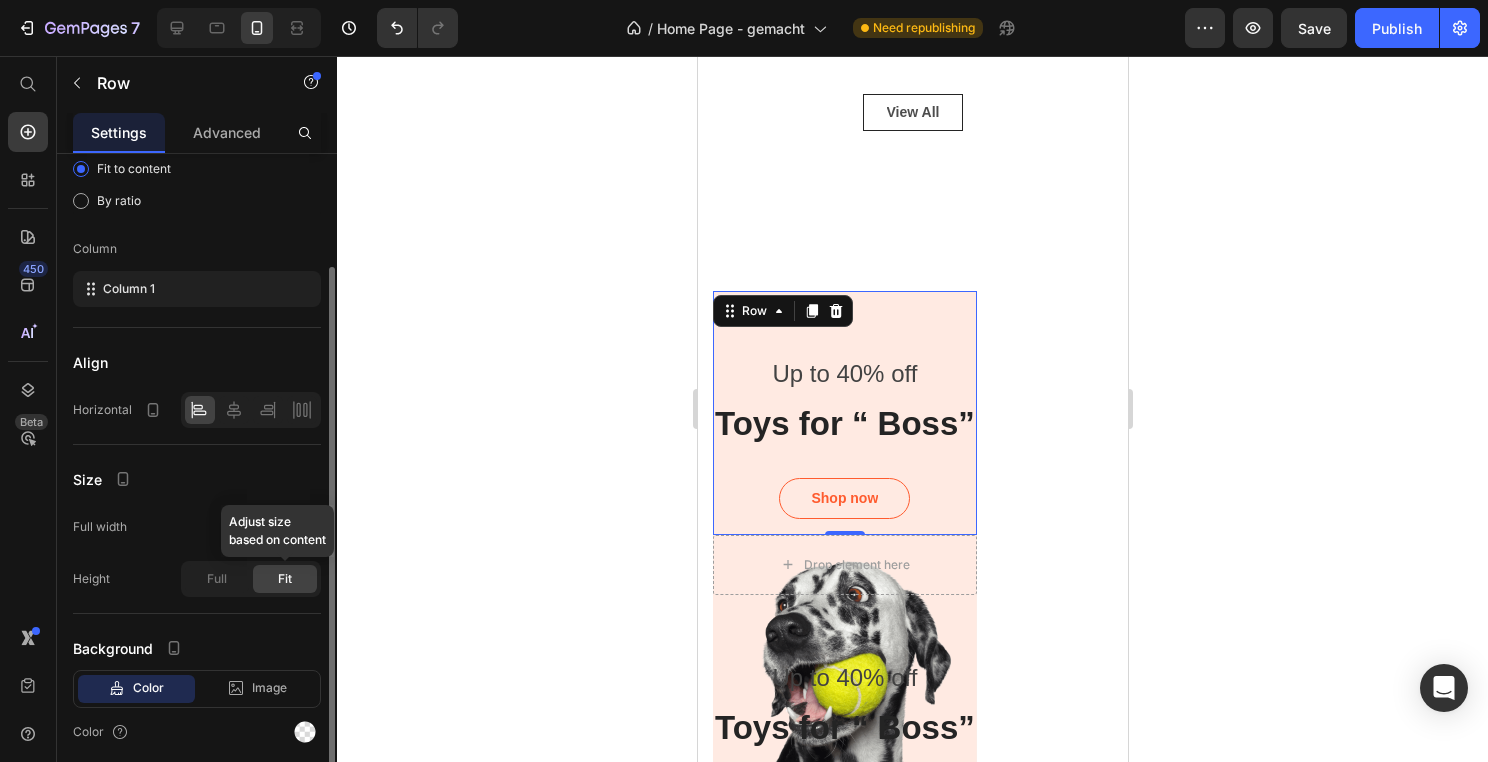 scroll, scrollTop: 224, scrollLeft: 0, axis: vertical 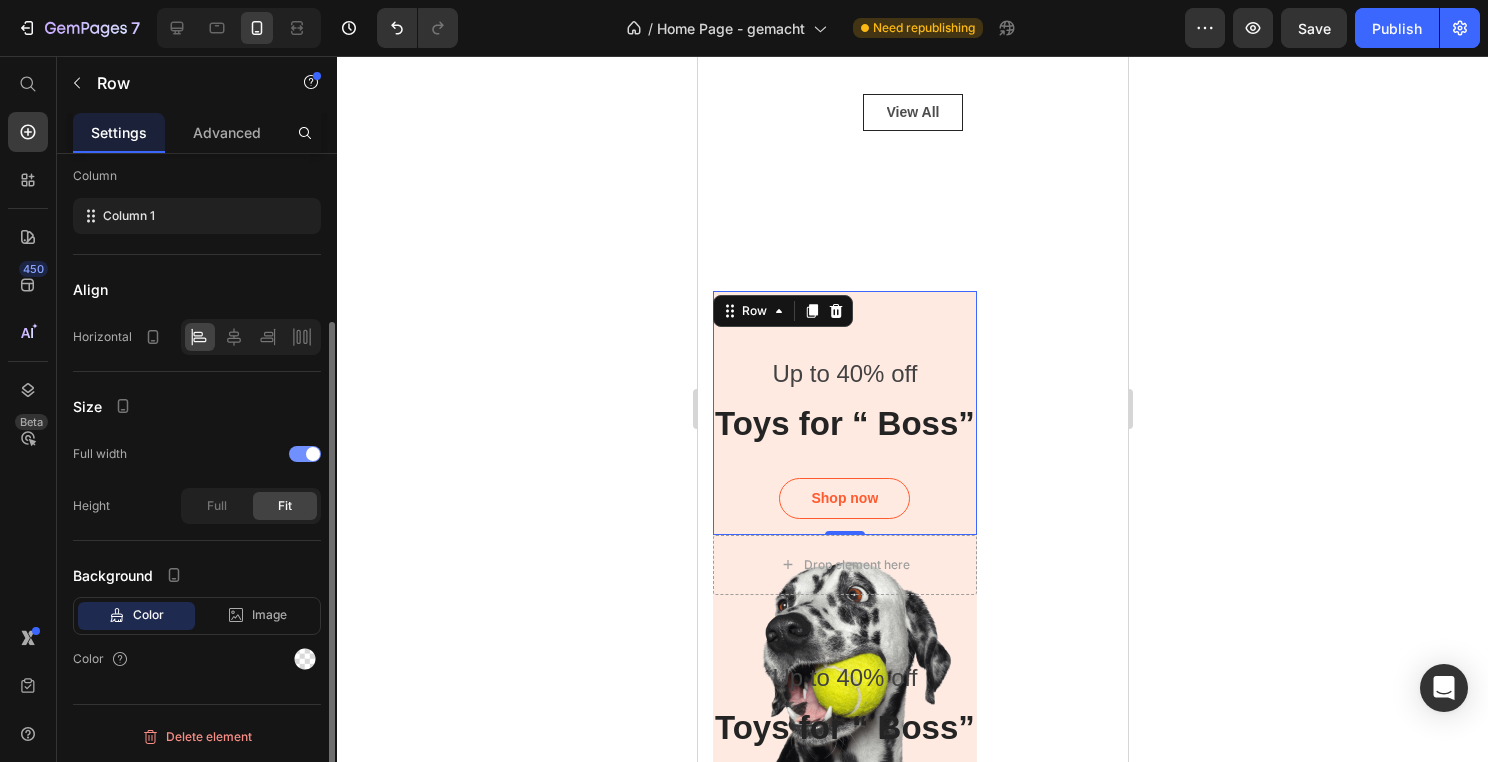 click at bounding box center [305, 454] 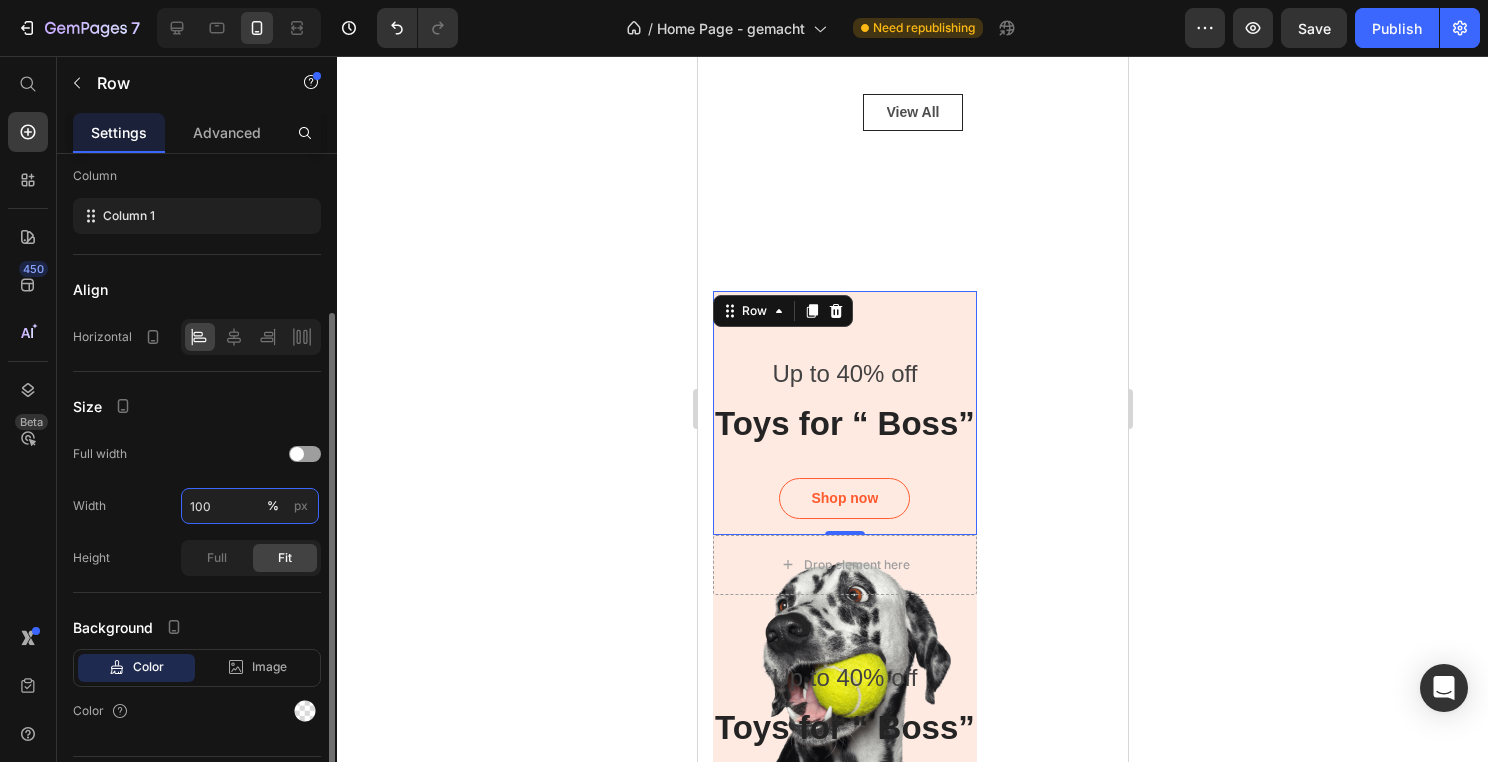 click on "100" at bounding box center (250, 506) 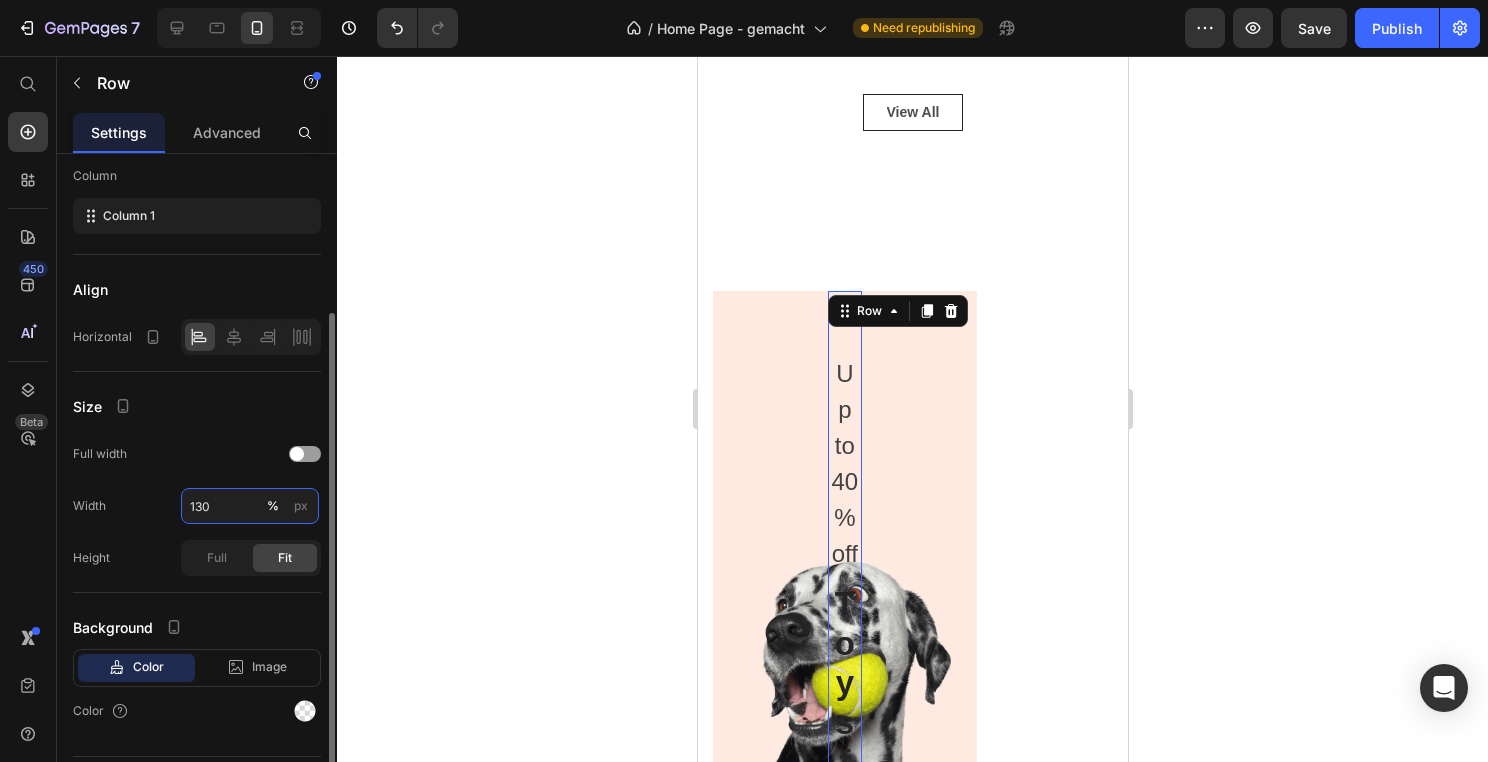 type on "1300" 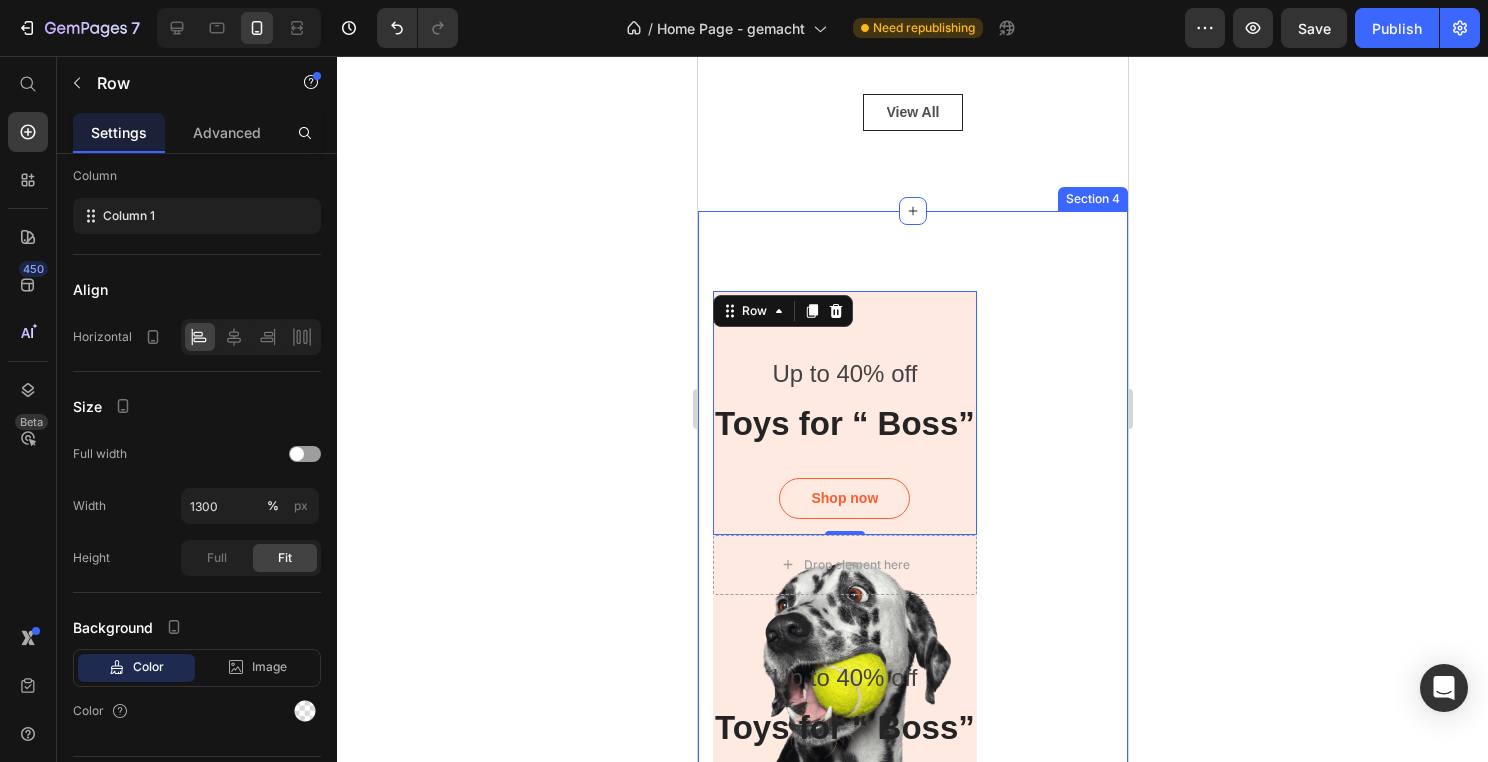 click on "Up to 40% off Text block Toys for “ Boss” Heading Shop now Button Row   0
Drop element here Row Up to 40% off Text block Toys for “ Boss” Heading Shop now Button Row Hero Banner All product for cat Text block Buy 1 get 1  Heading Shop now Button Row All product for cat Text block Buy 1 get 1  Heading Shop now Button Row Hero Banner Row Row Section 4" at bounding box center (912, 861) 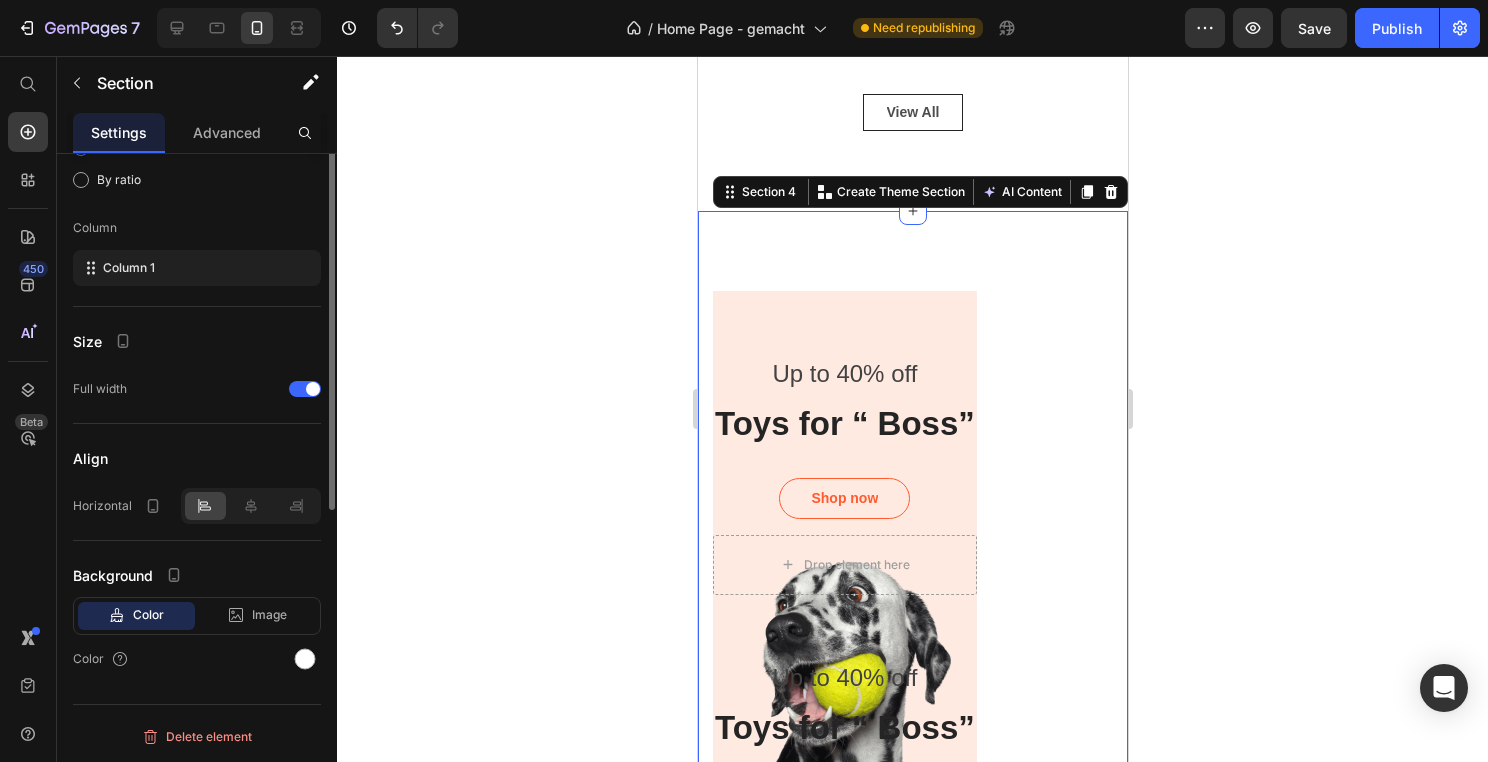 scroll, scrollTop: 0, scrollLeft: 0, axis: both 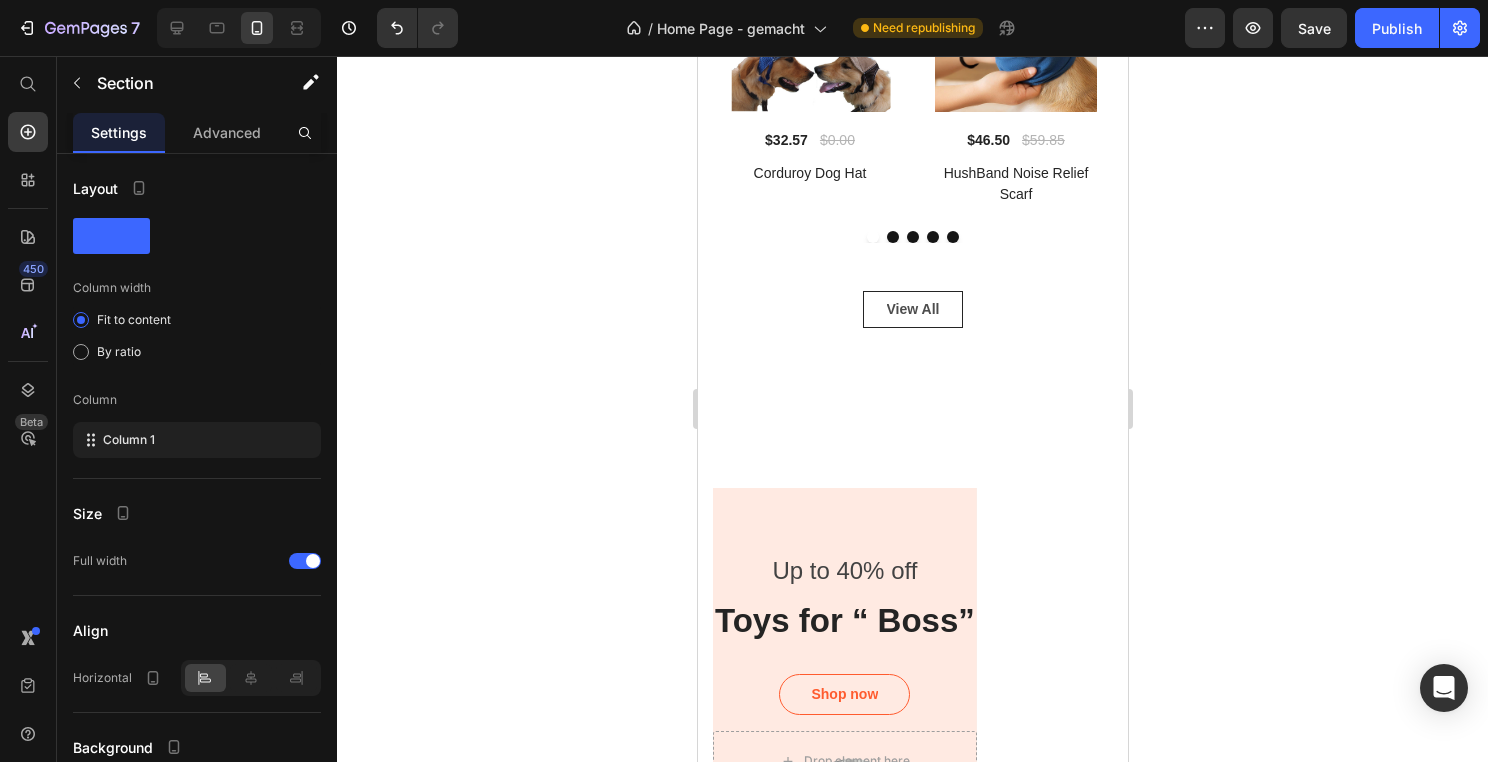 click on "Up to 40% off Text block Toys for “ Boss” Heading Shop now Button Row
Drop element here Row Up to 40% off Text block Toys for “ Boss” Heading Shop now Button Row Hero Banner All product for cat Text block Buy 1 get 1  Heading Shop now Button Row All product for cat Text block Buy 1 get 1  Heading Shop now Button Row Hero Banner Row Row Section 4" at bounding box center (912, 1058) 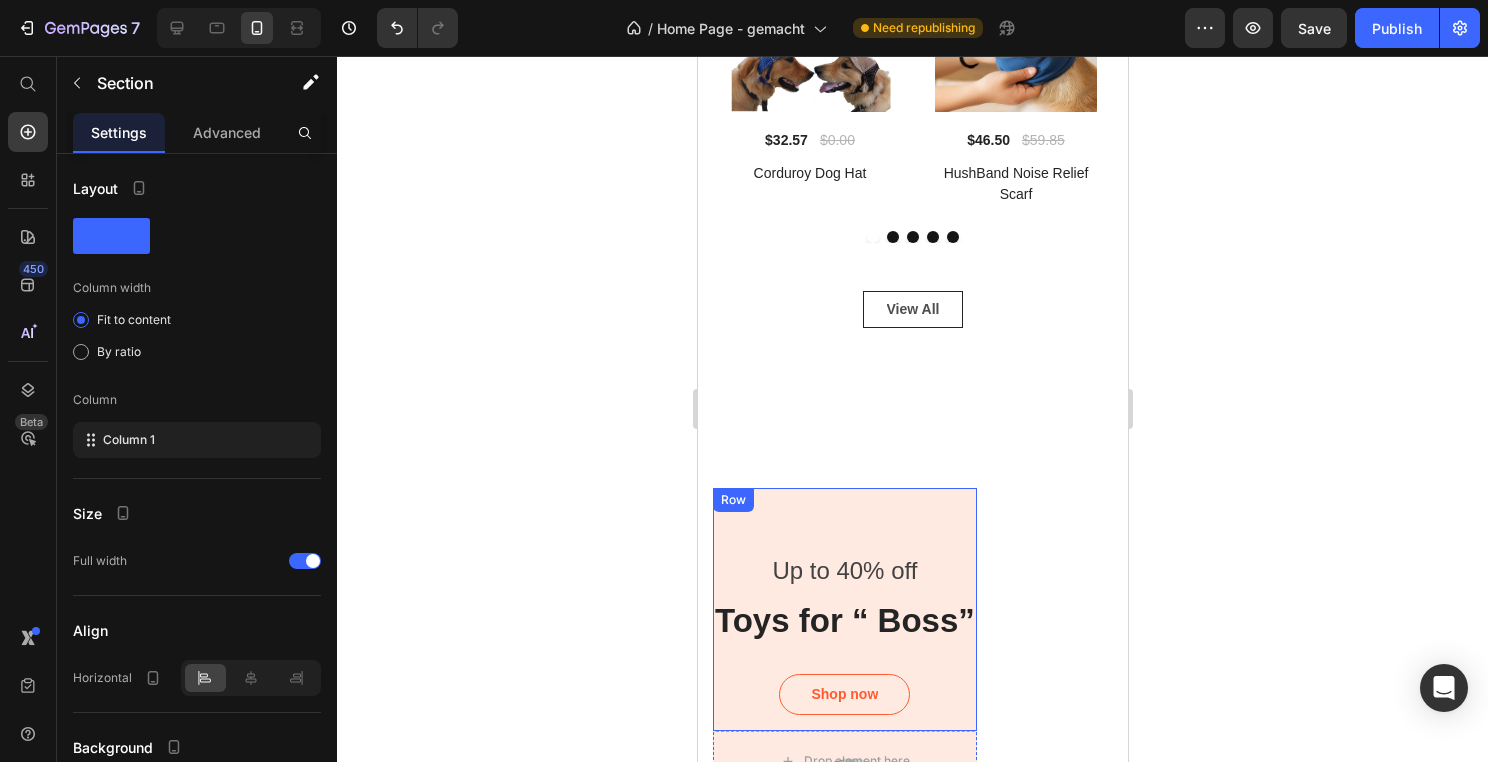 click on "Up to 40% off Text block Toys for “ Boss” Heading Shop now Button Row" at bounding box center (844, 610) 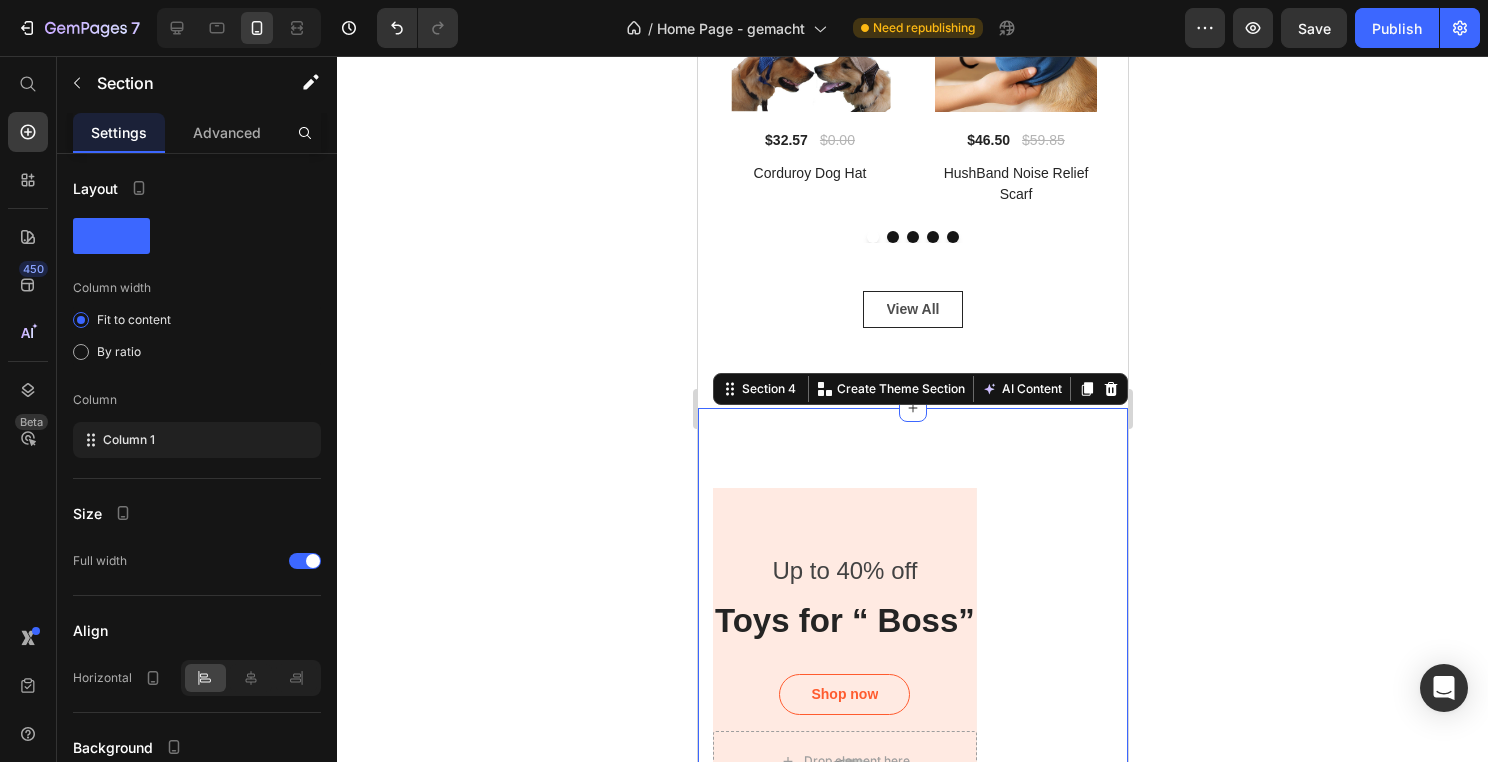 click on "Up to 40% off Text block Toys for “ Boss” Heading Shop now Button Row
Drop element here Row Up to 40% off Text block Toys for “ Boss” Heading Shop now Button Row Hero Banner All product for cat Text block Buy 1 get 1  Heading Shop now Button Row All product for cat Text block Buy 1 get 1  Heading Shop now Button Row Hero Banner Row Row Section 4   You can create reusable sections Create Theme Section AI Content Write with GemAI What would you like to describe here? Tone and Voice Persuasive Product Simulation Bird Cat Show more Generate" at bounding box center (912, 1058) 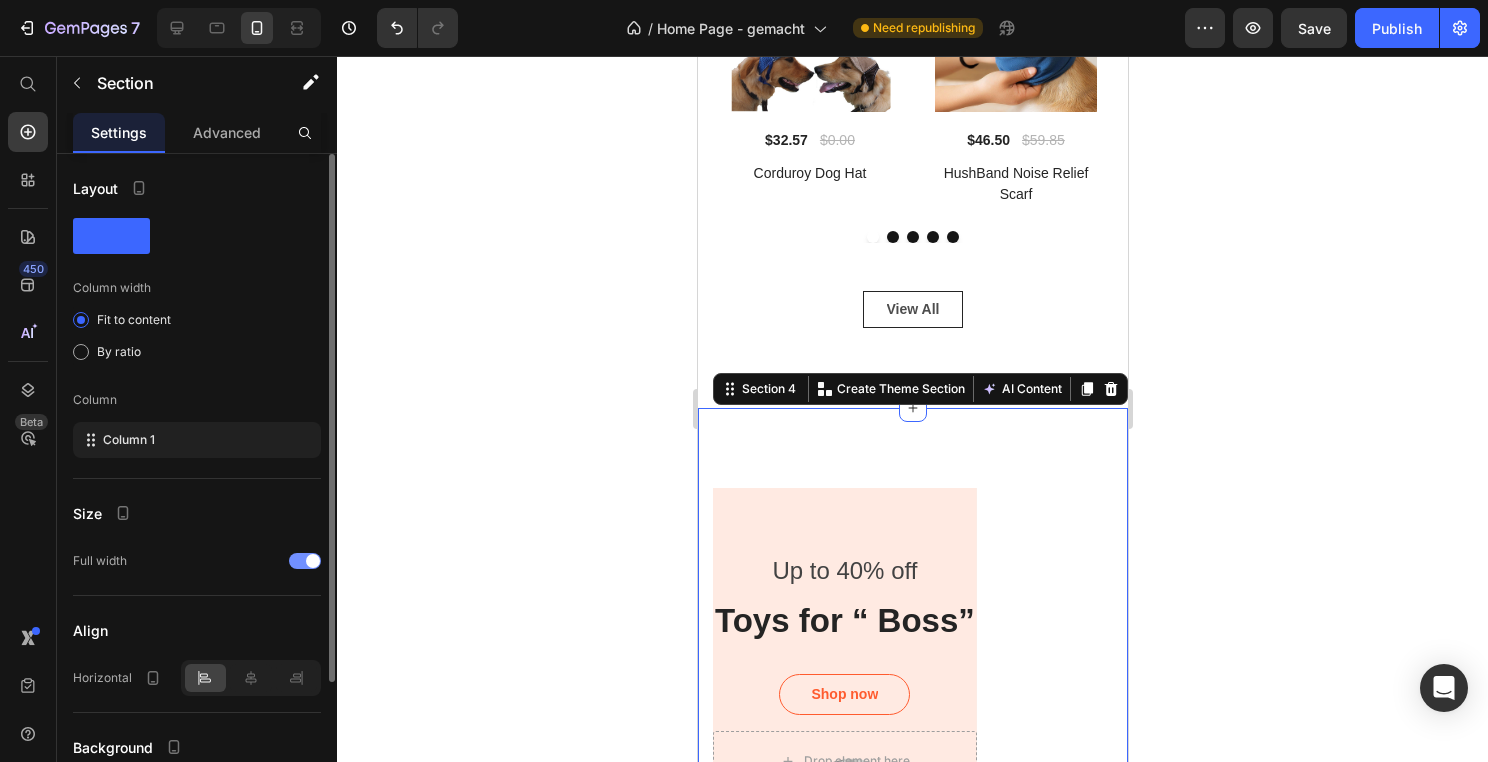 click at bounding box center [313, 561] 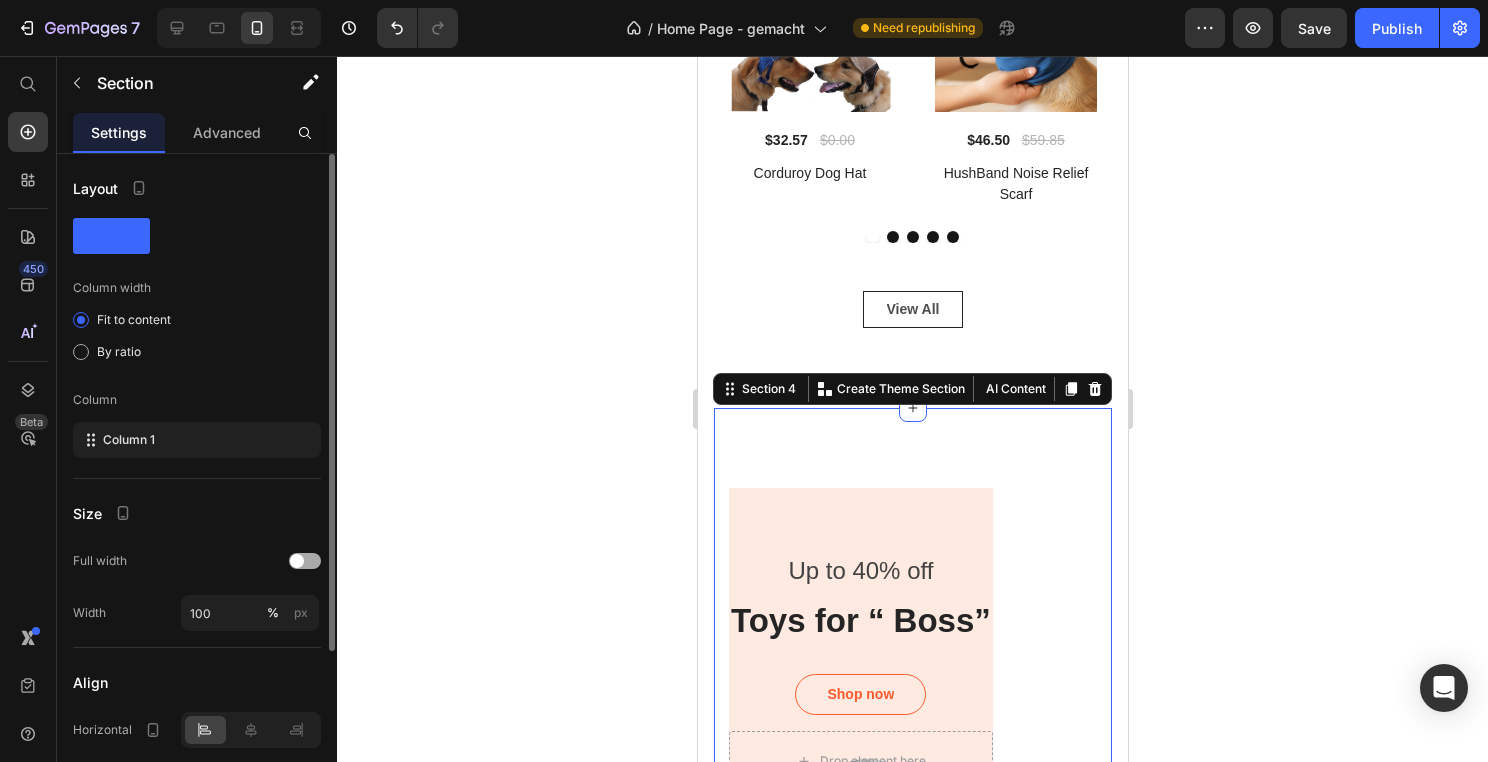 click at bounding box center [305, 561] 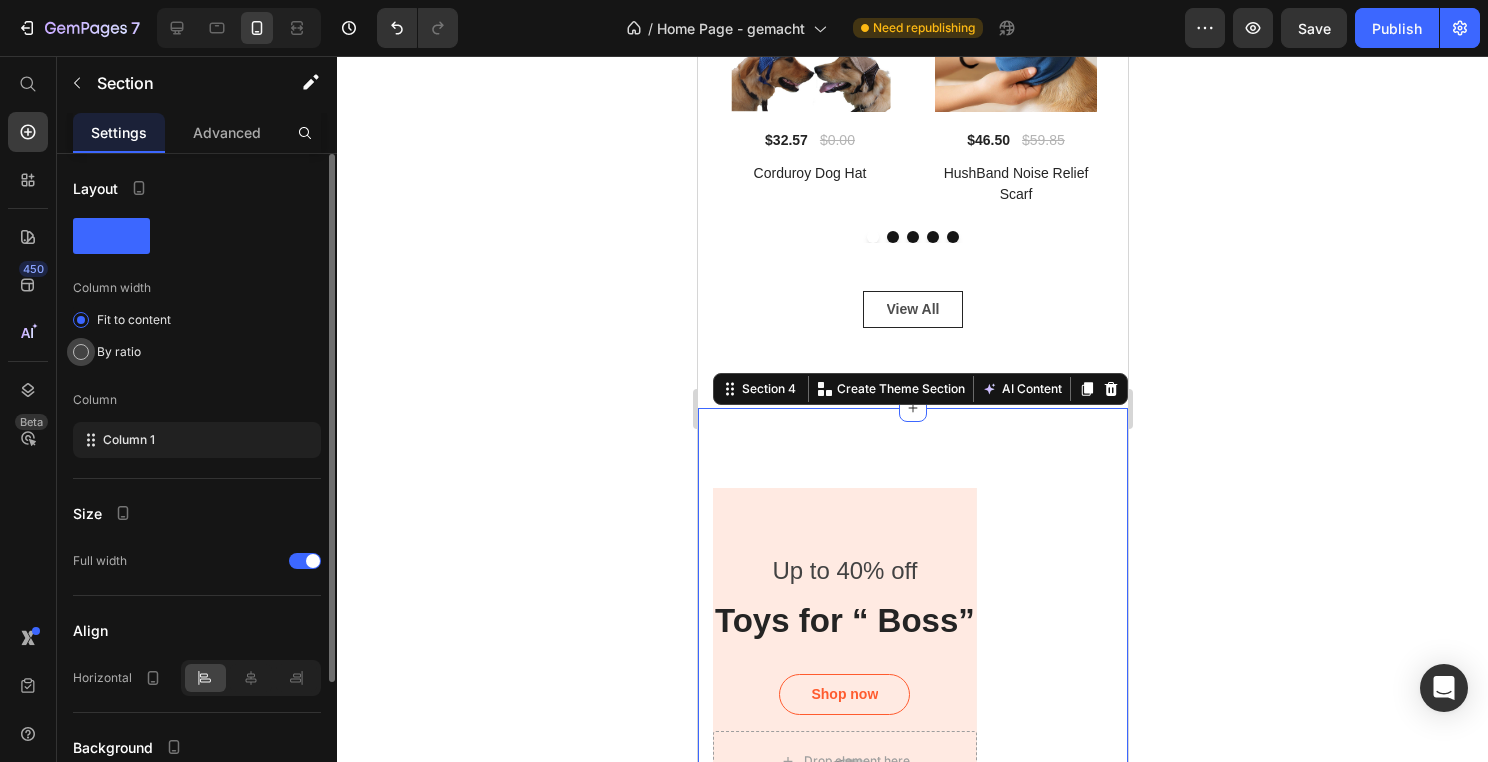 click on "By ratio" at bounding box center [119, 352] 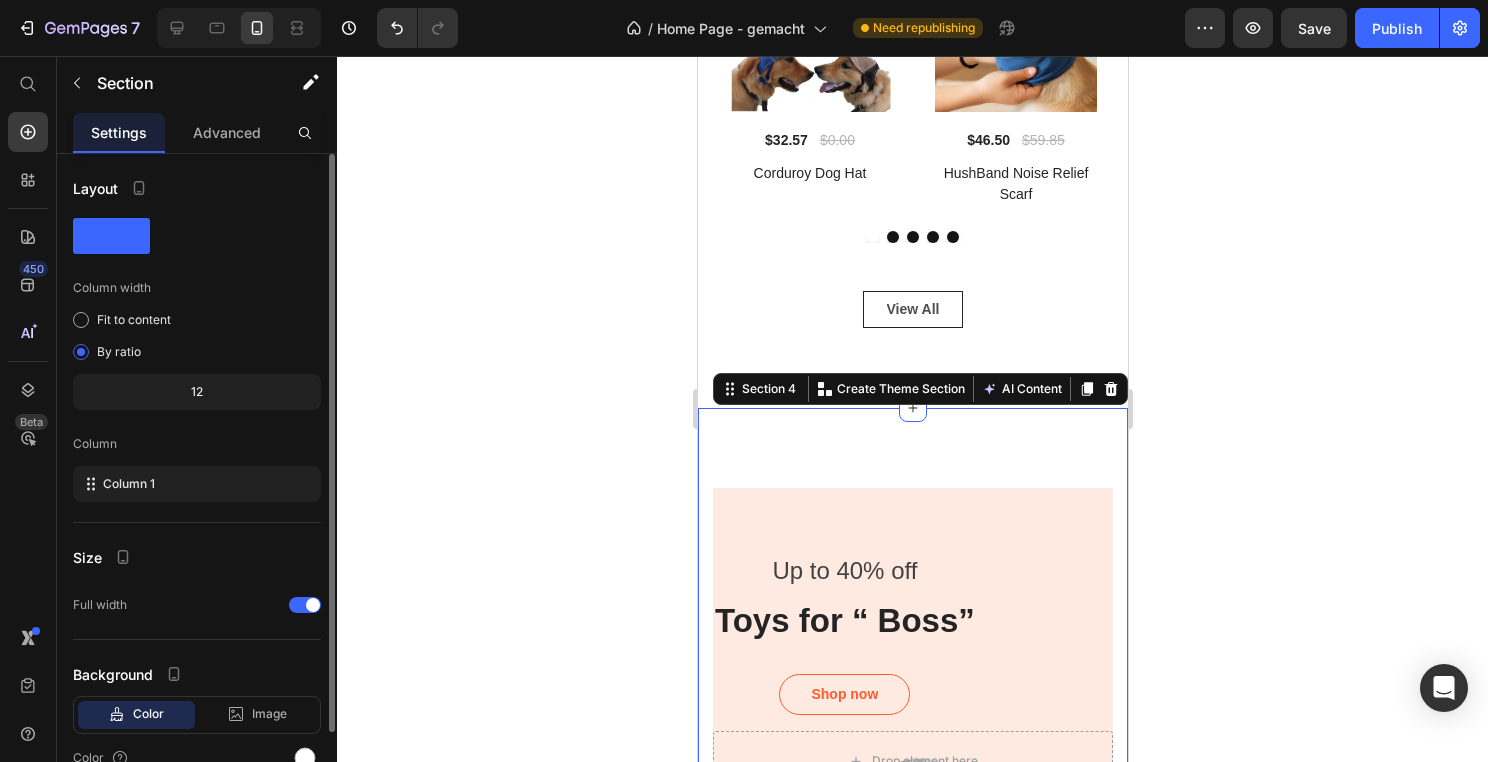 scroll, scrollTop: 99, scrollLeft: 0, axis: vertical 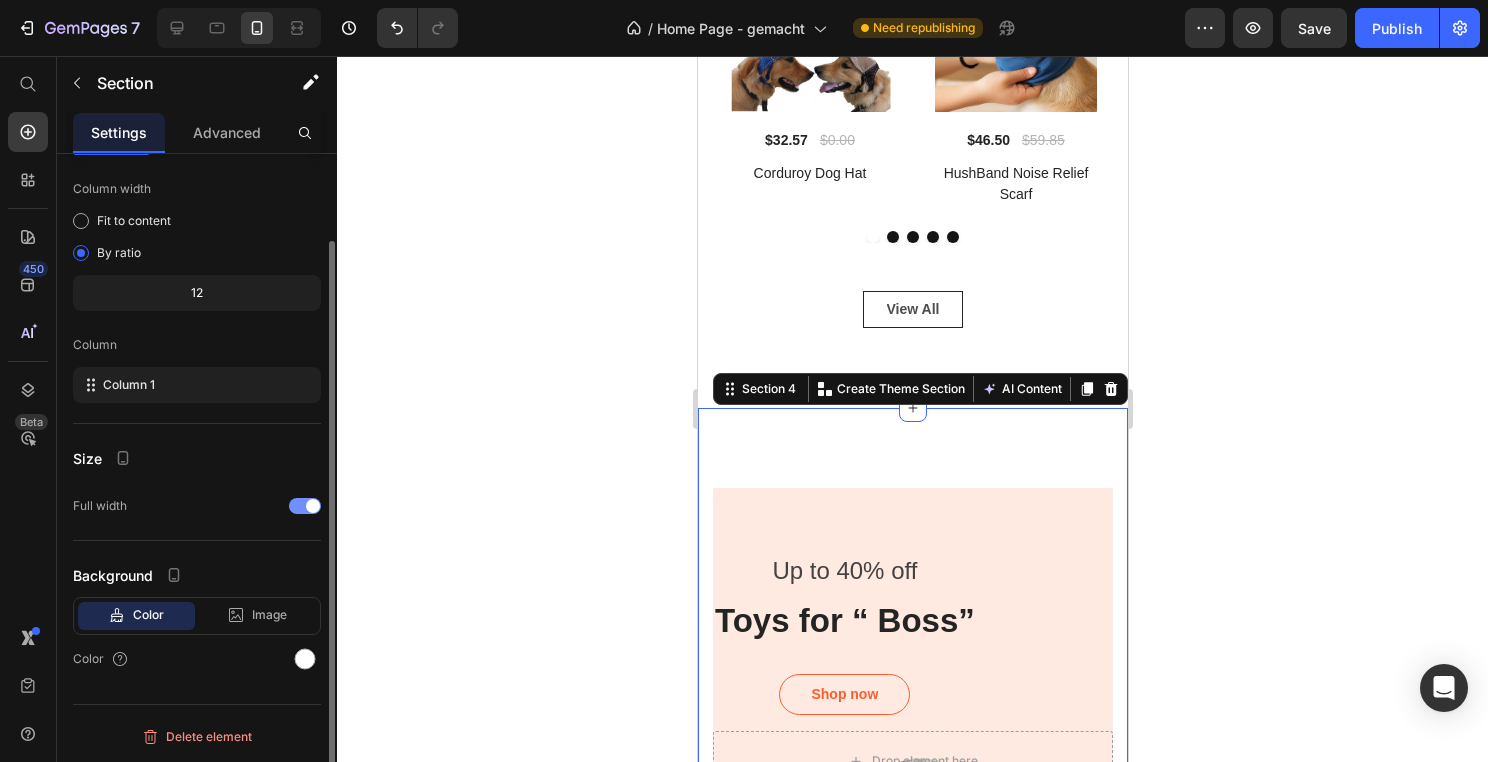 click at bounding box center (305, 506) 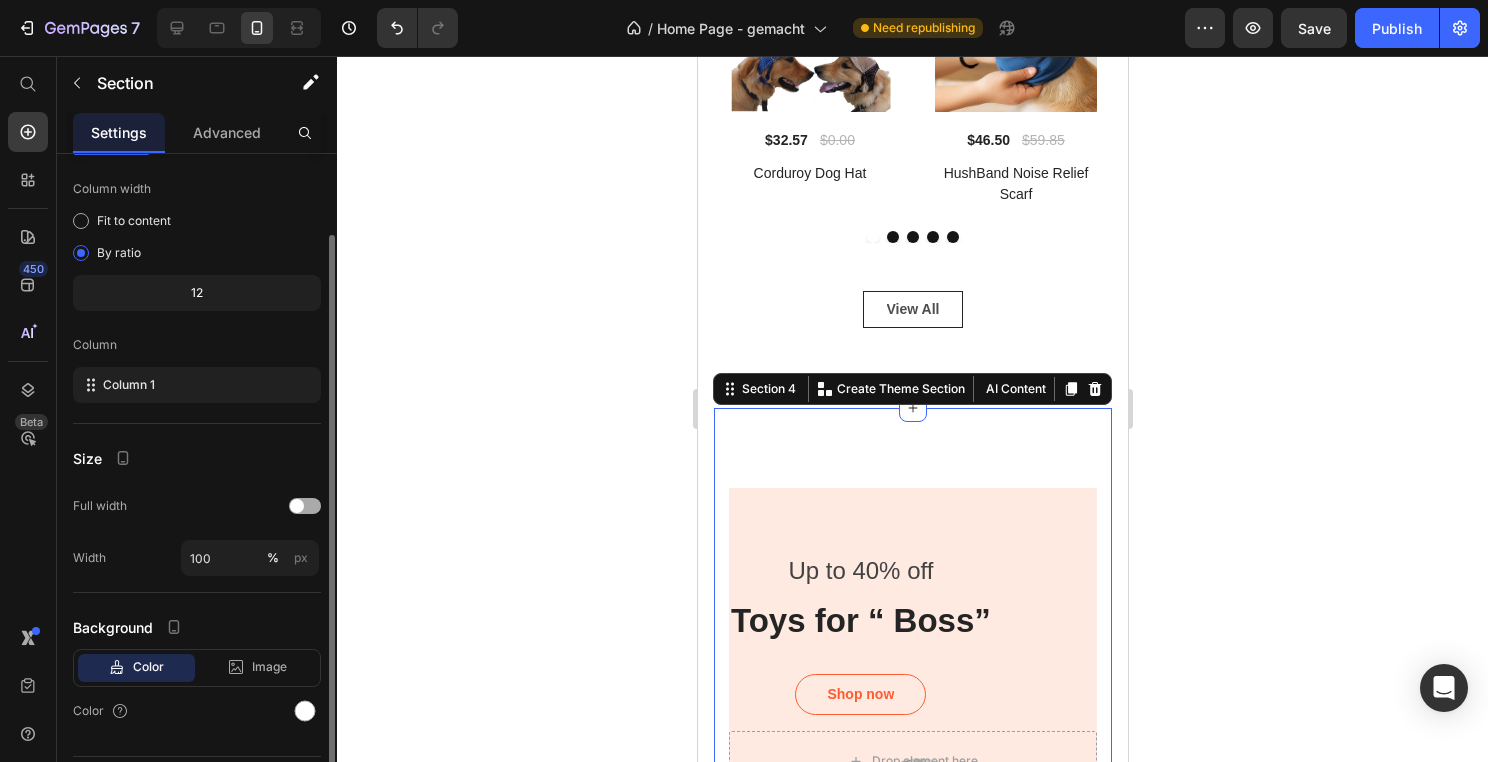 click at bounding box center [305, 506] 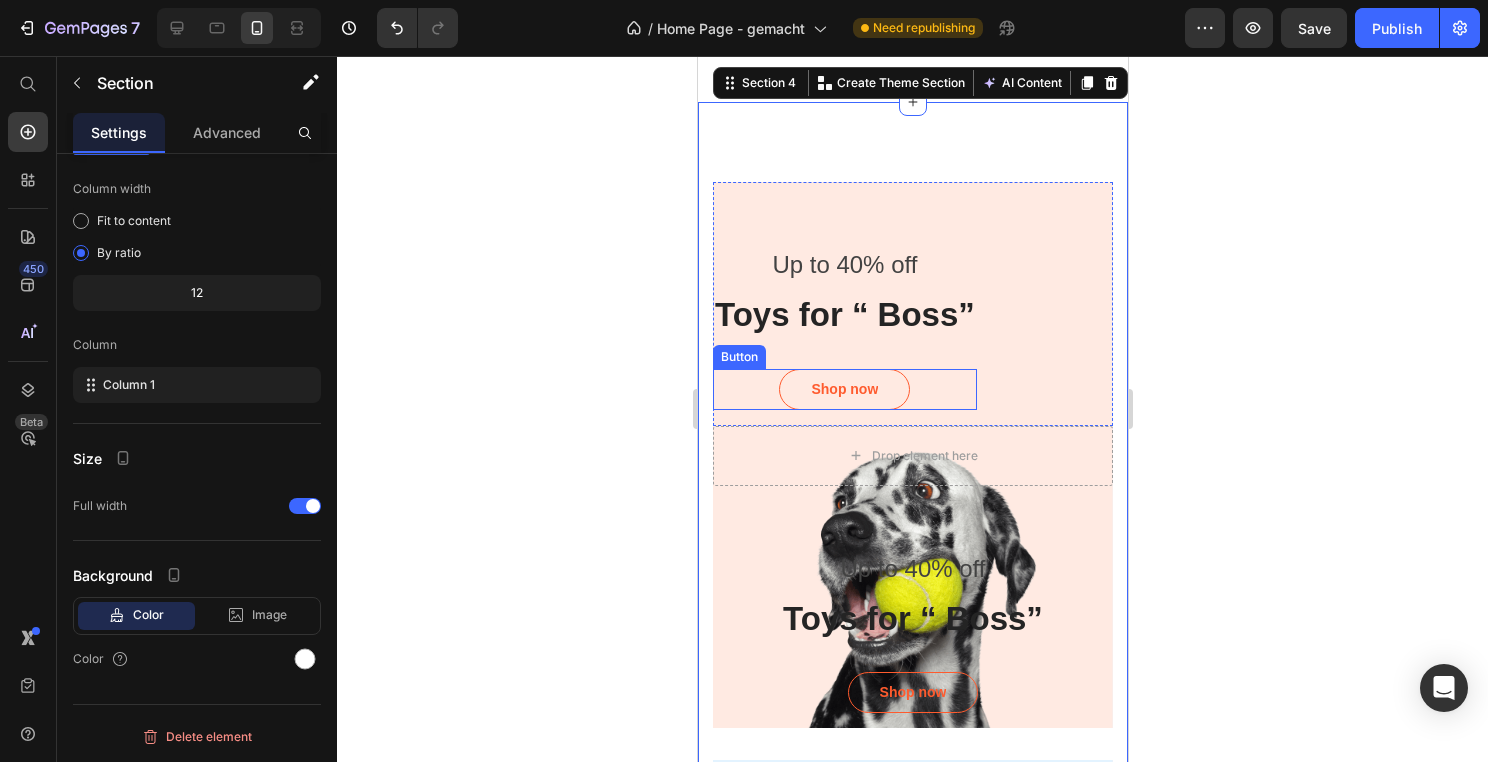 scroll, scrollTop: 2088, scrollLeft: 0, axis: vertical 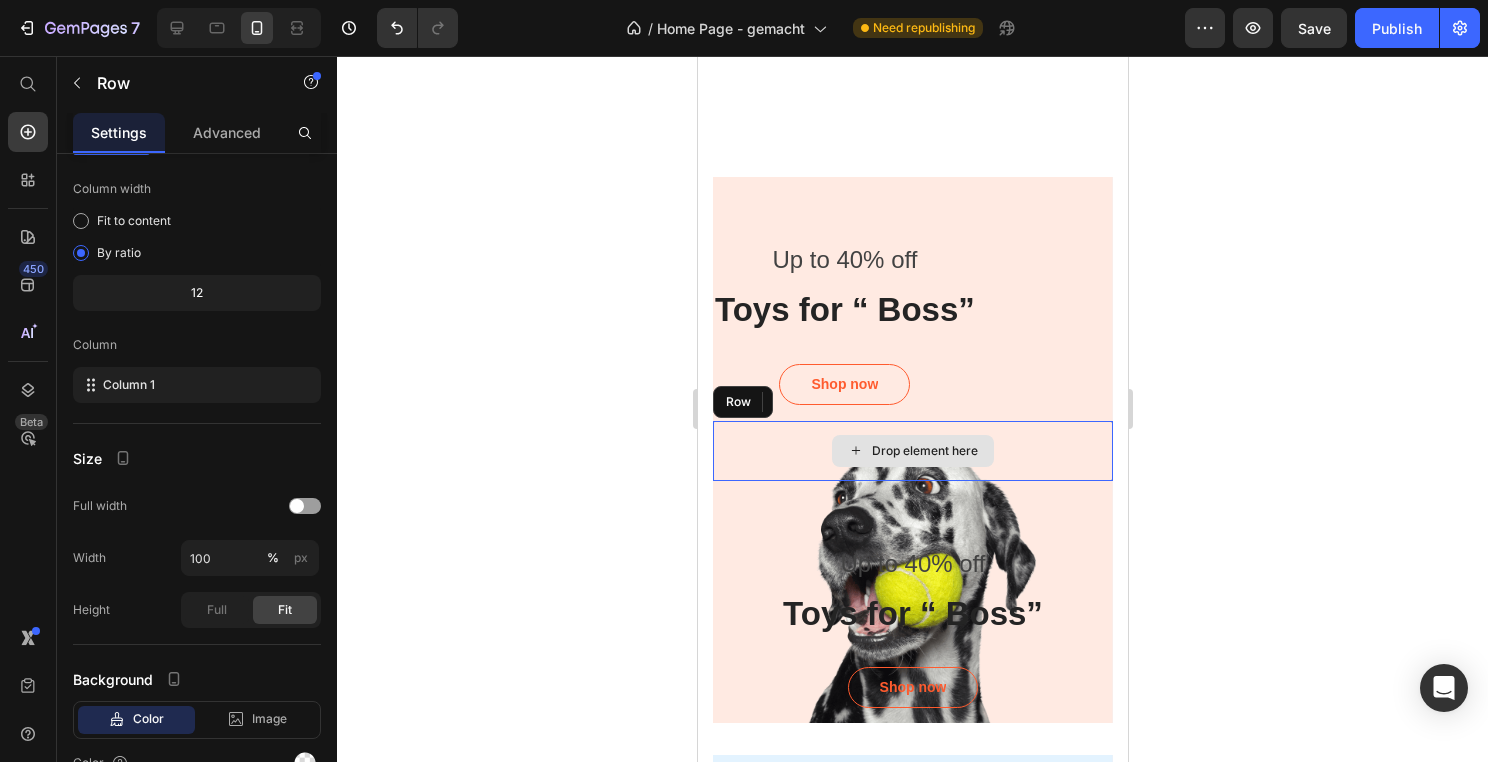 click on "Drop element here" at bounding box center (912, 451) 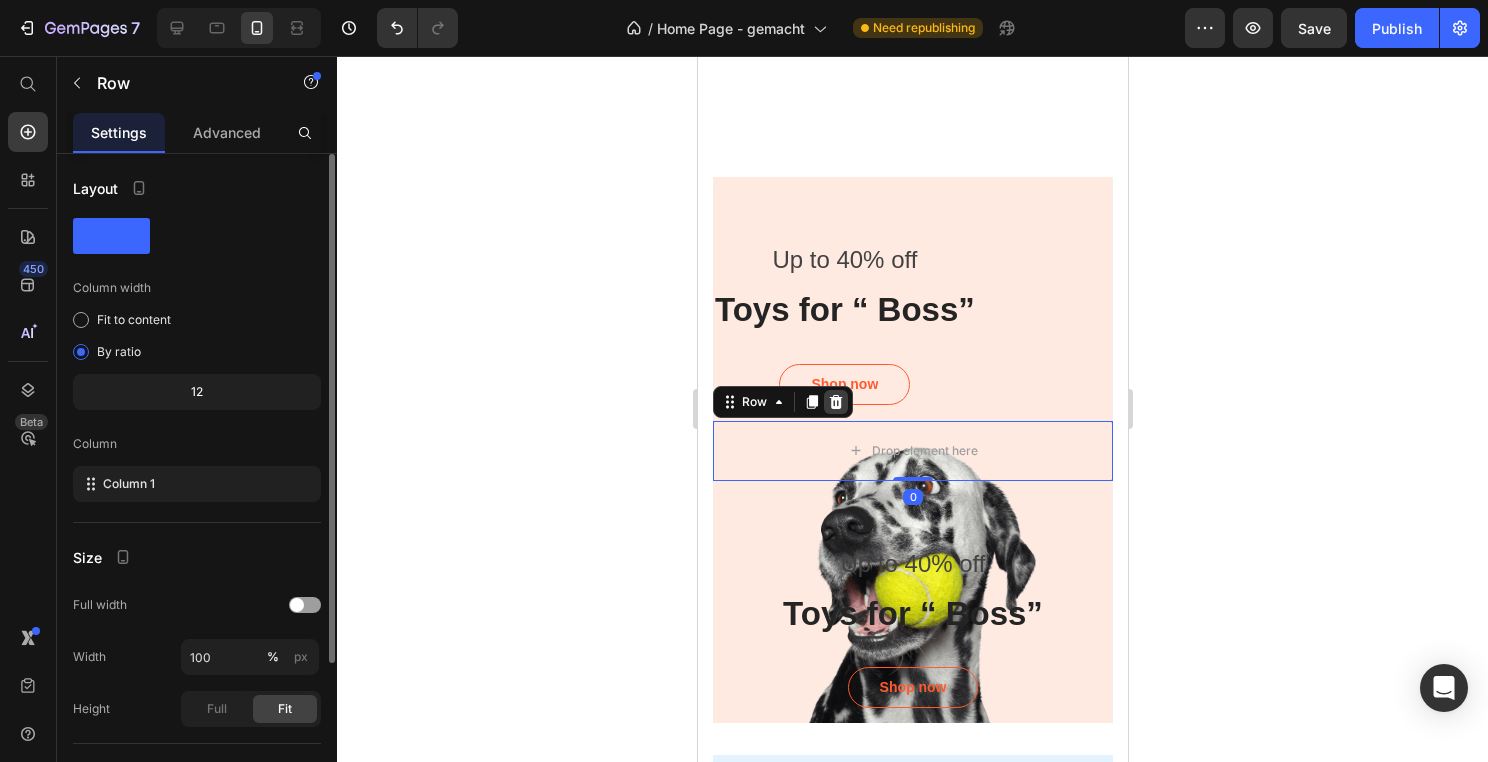 click 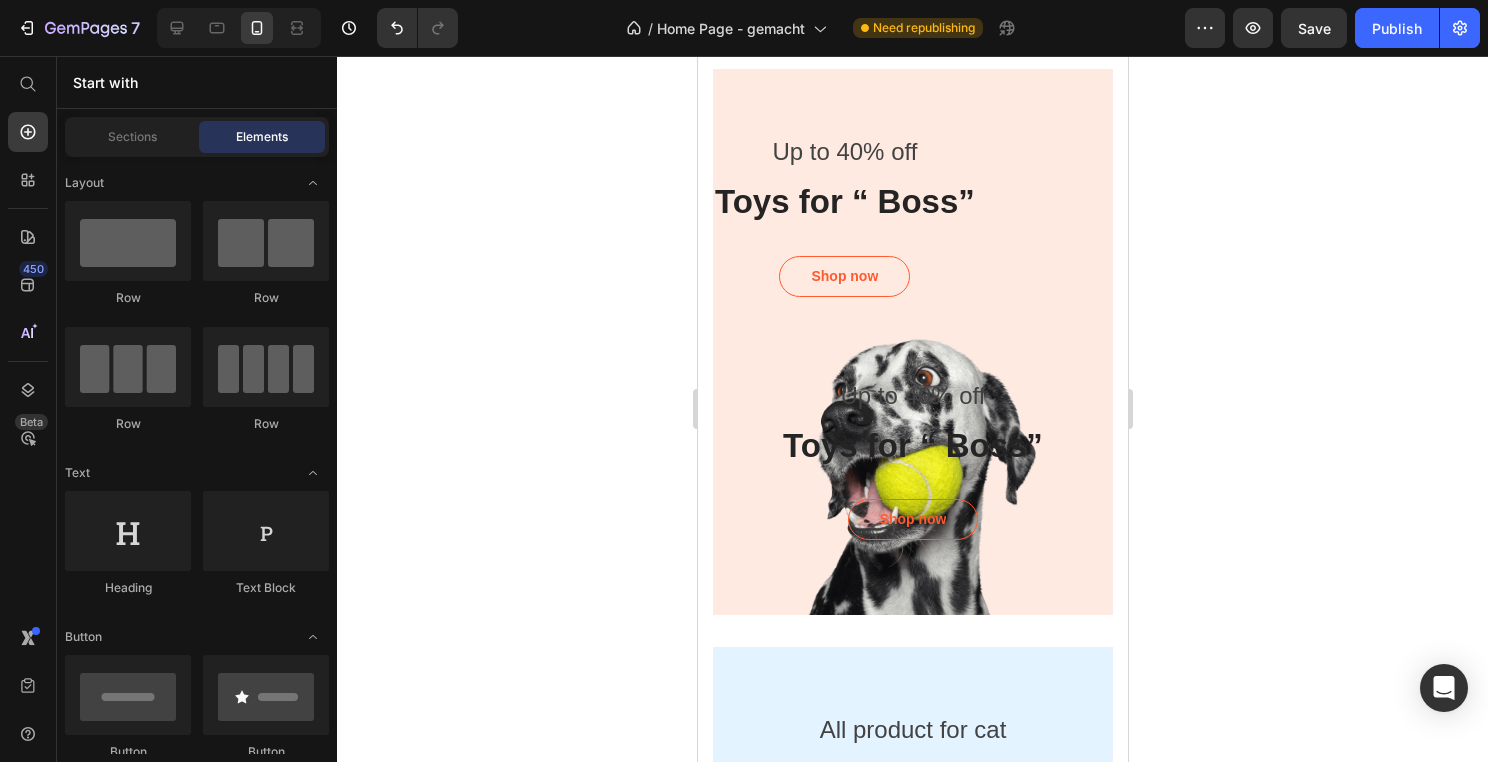 scroll, scrollTop: 2733, scrollLeft: 0, axis: vertical 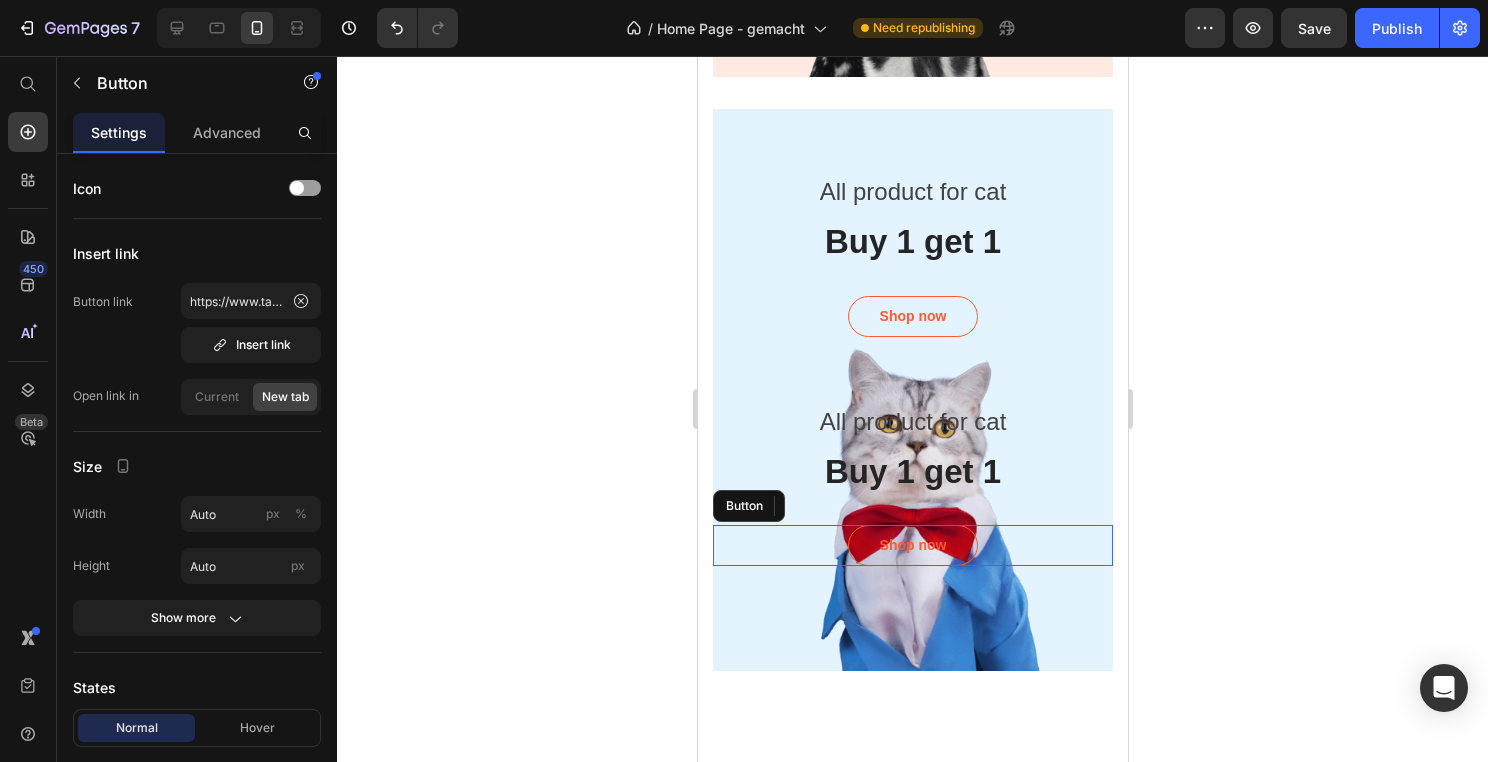 click on "Shop now Button" at bounding box center (912, 545) 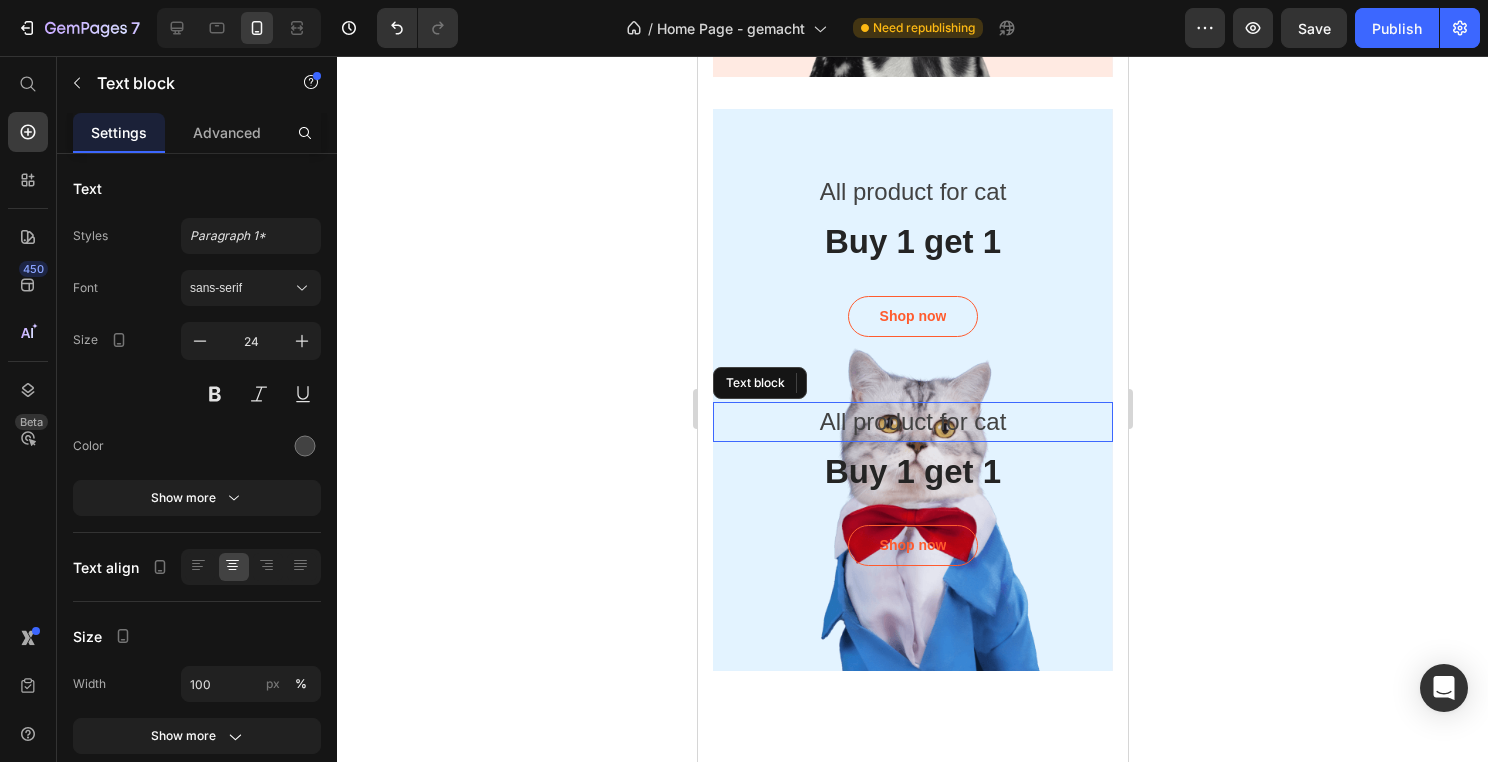 click on "All product for cat" at bounding box center (912, 422) 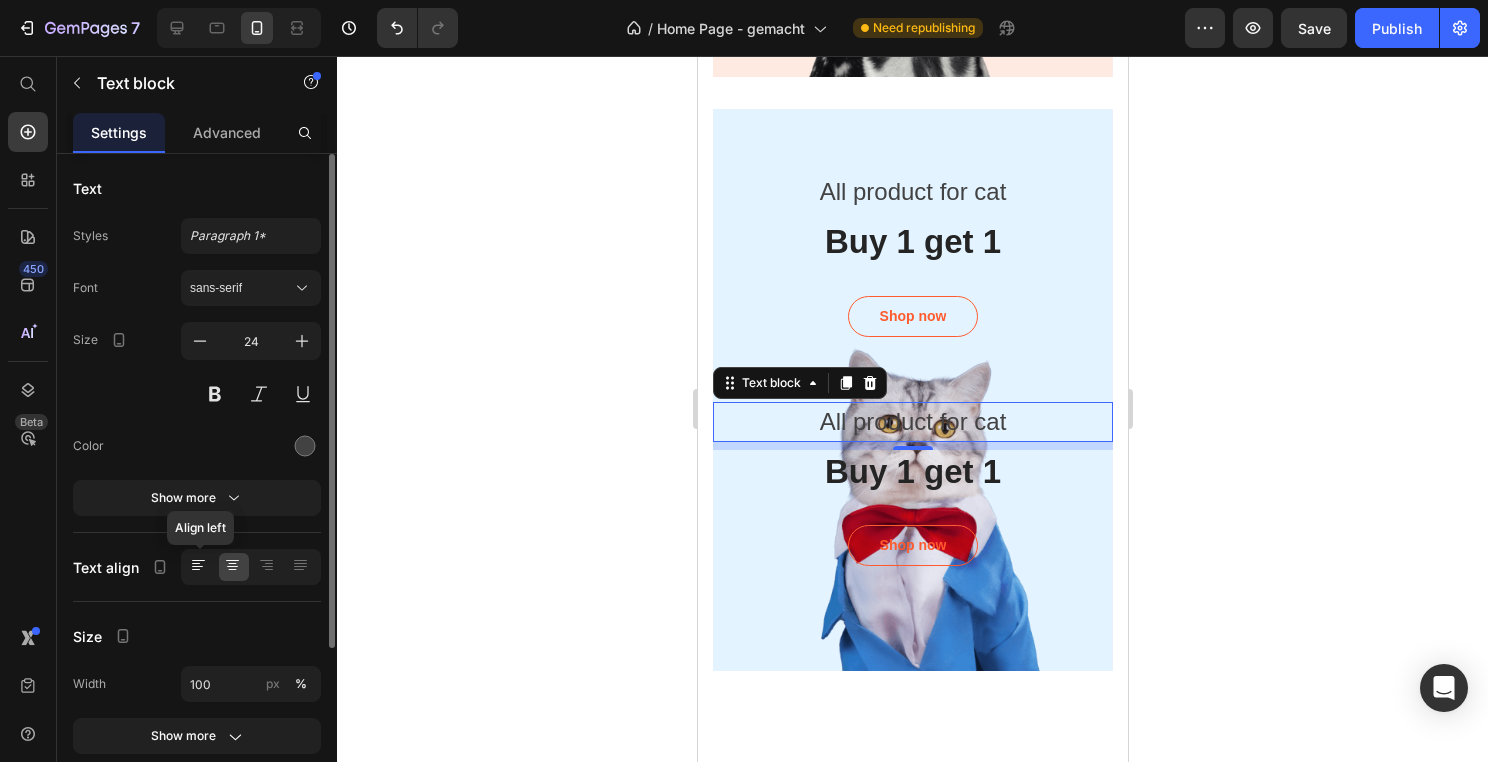 click 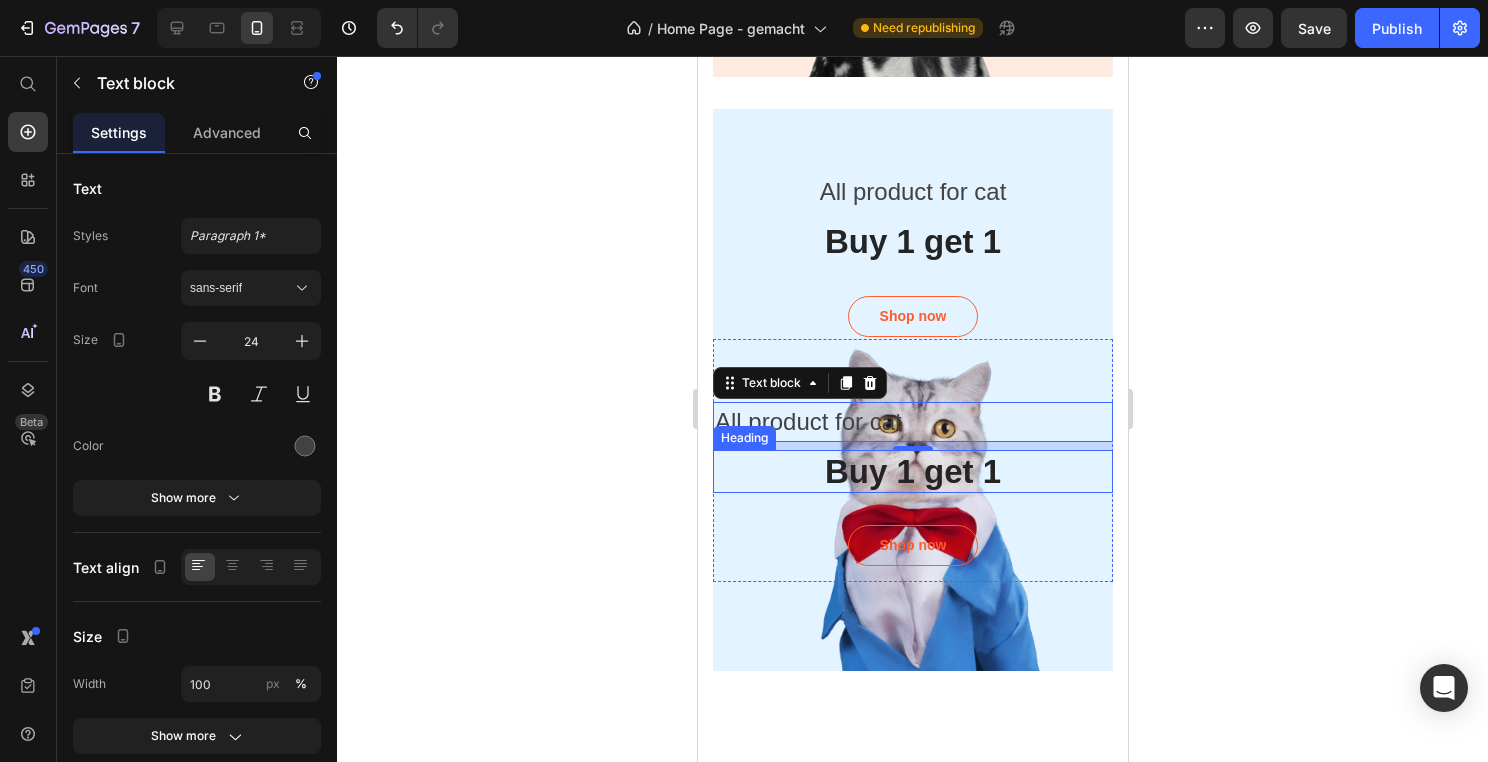 click on "Buy 1 get 1" at bounding box center (912, 472) 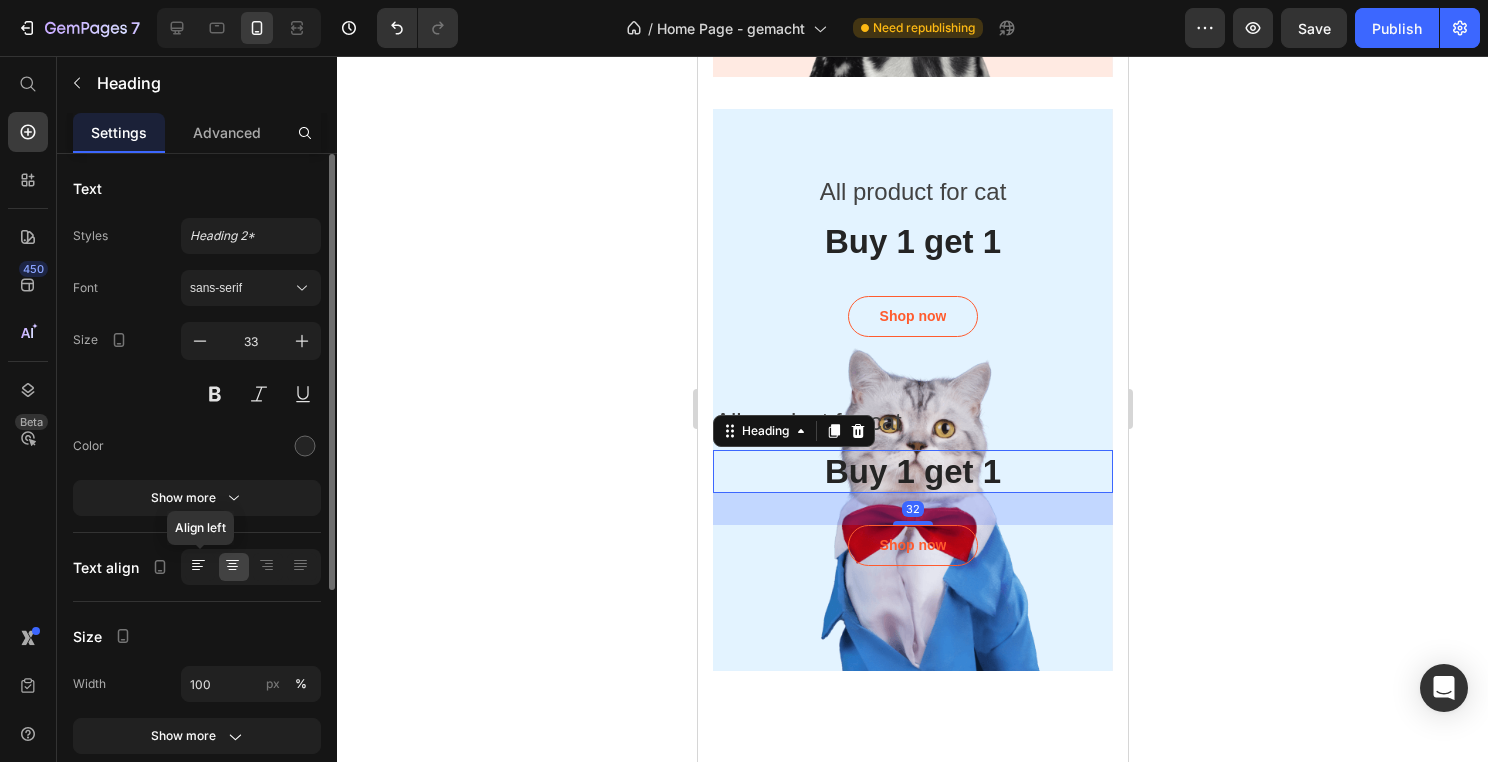 click 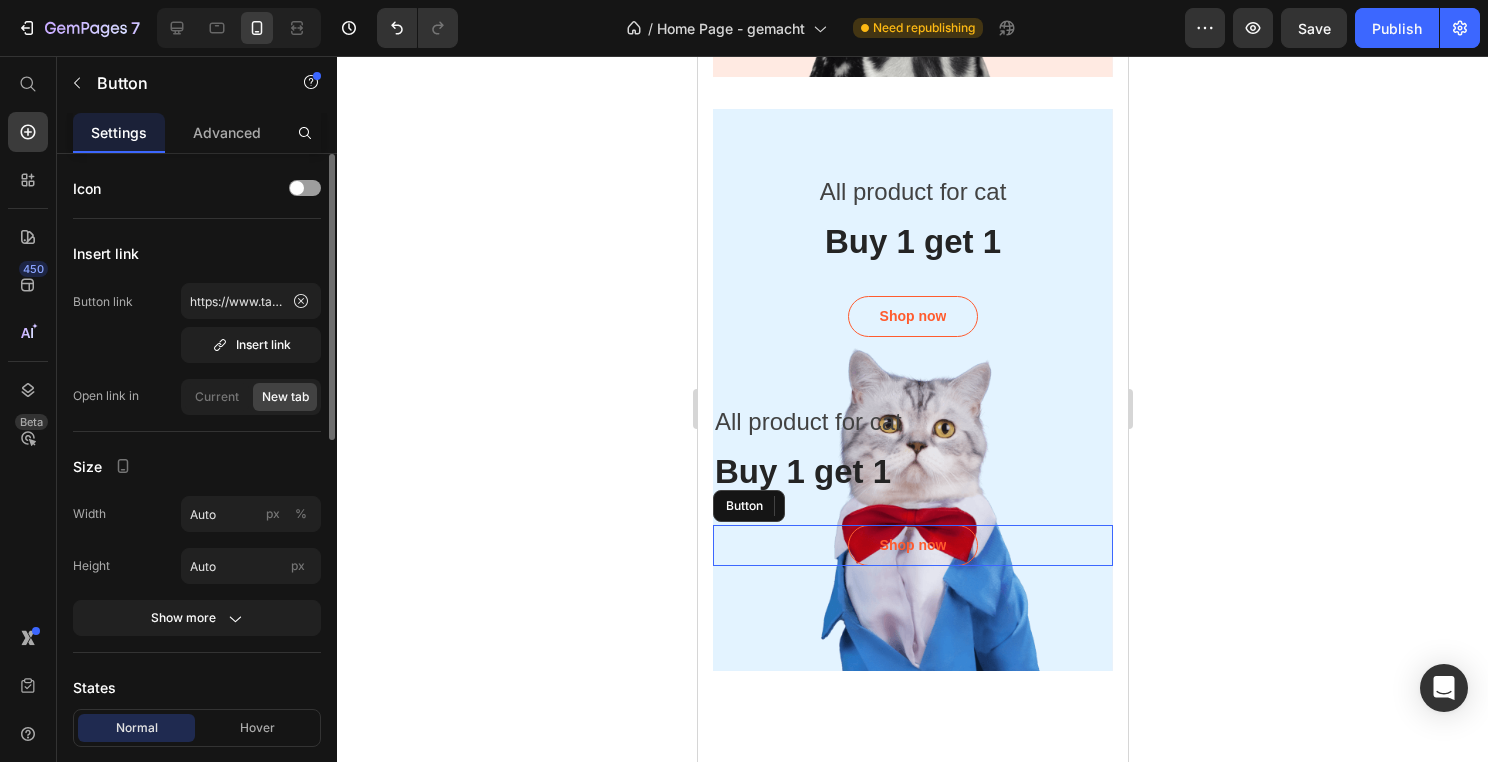 click on "Shop now Button" at bounding box center [912, 545] 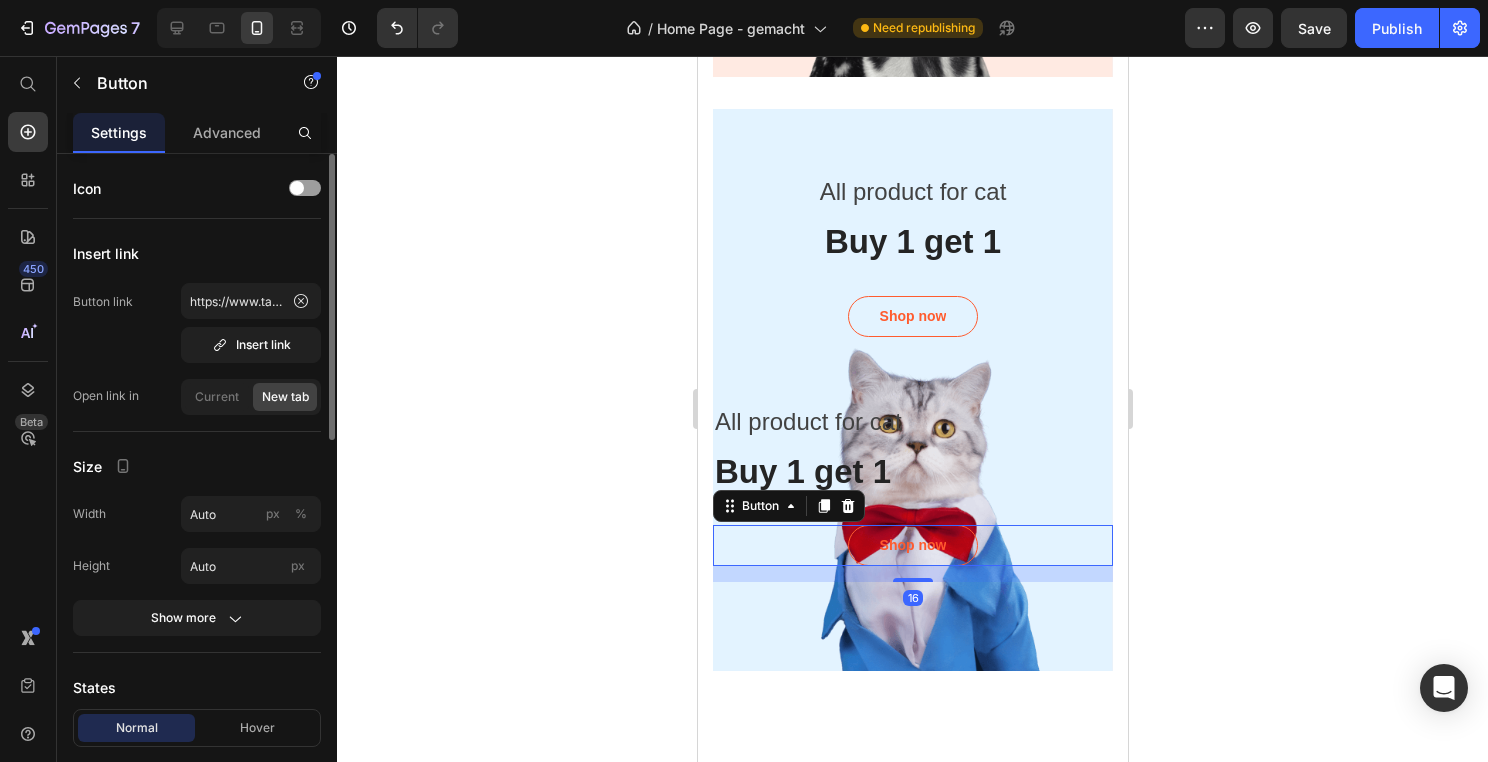 click on "Shop now Button   16" at bounding box center [912, 545] 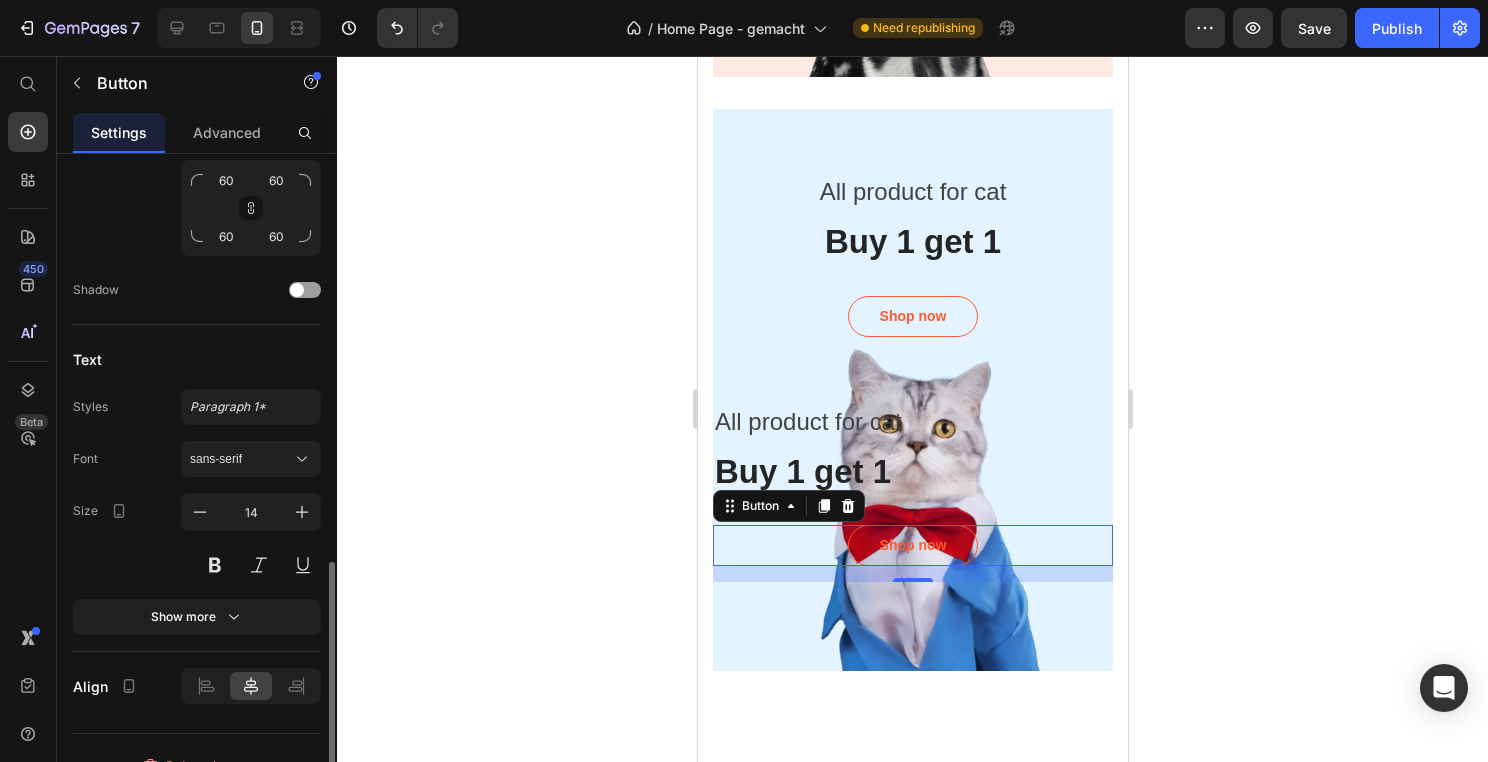 scroll, scrollTop: 876, scrollLeft: 0, axis: vertical 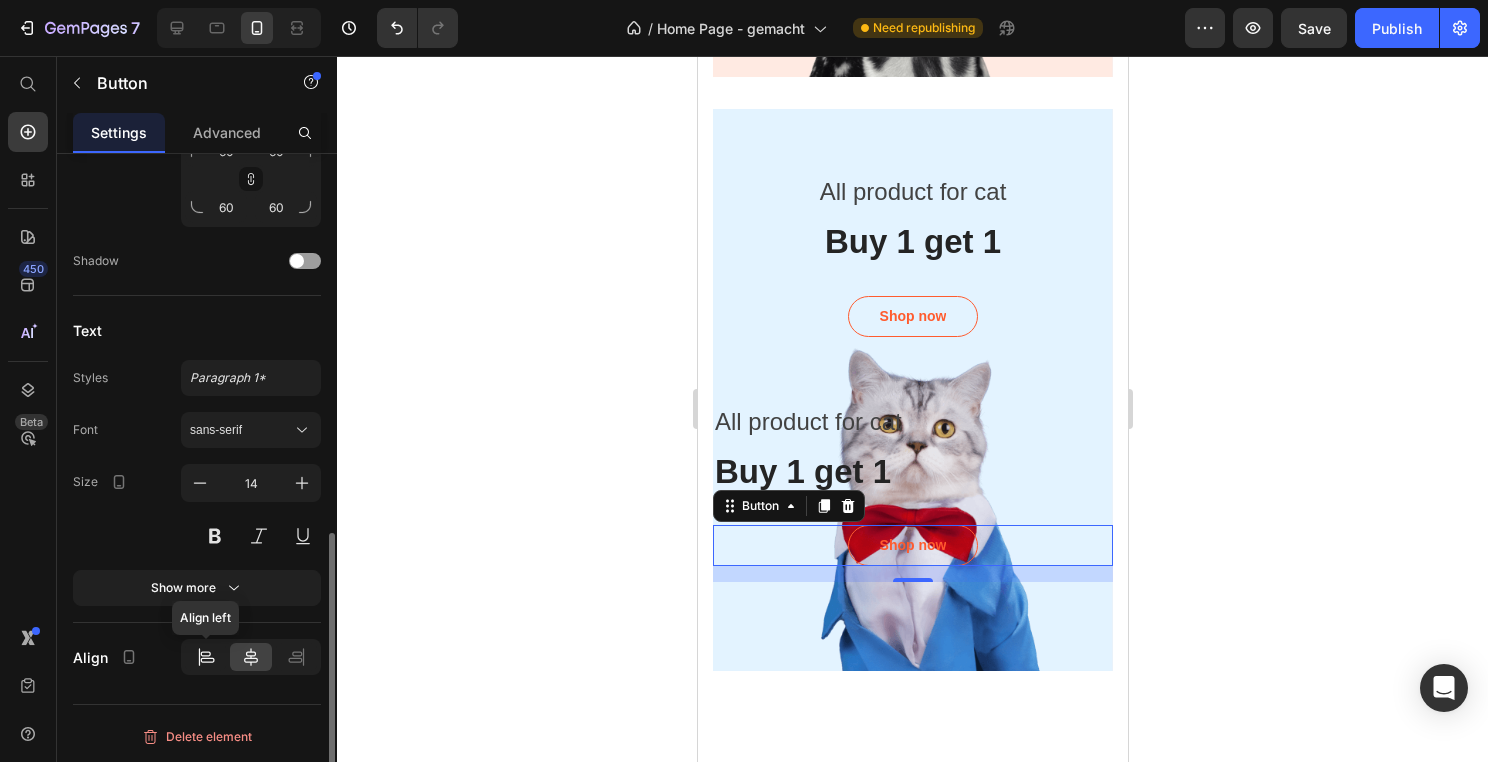 click 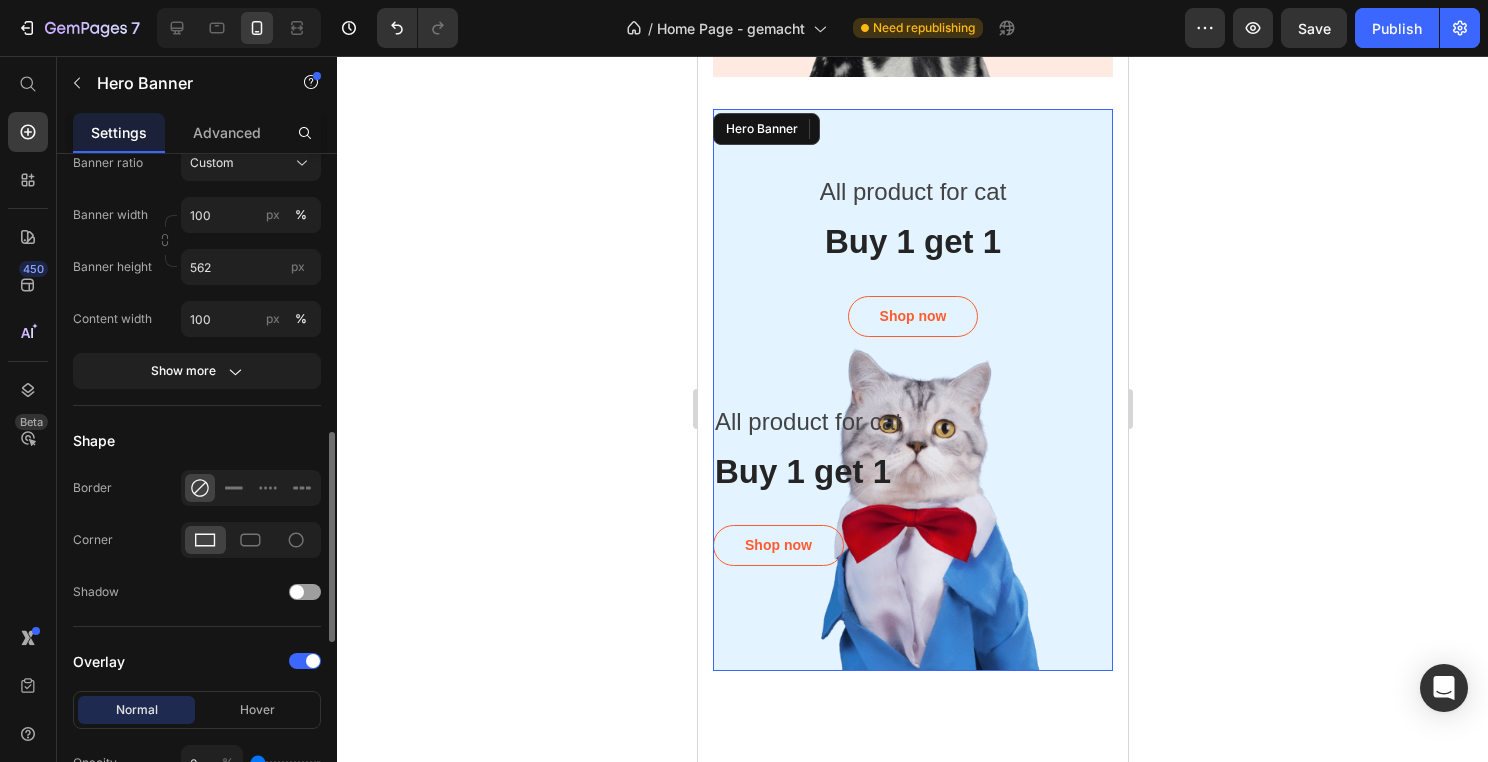 click at bounding box center [912, 390] 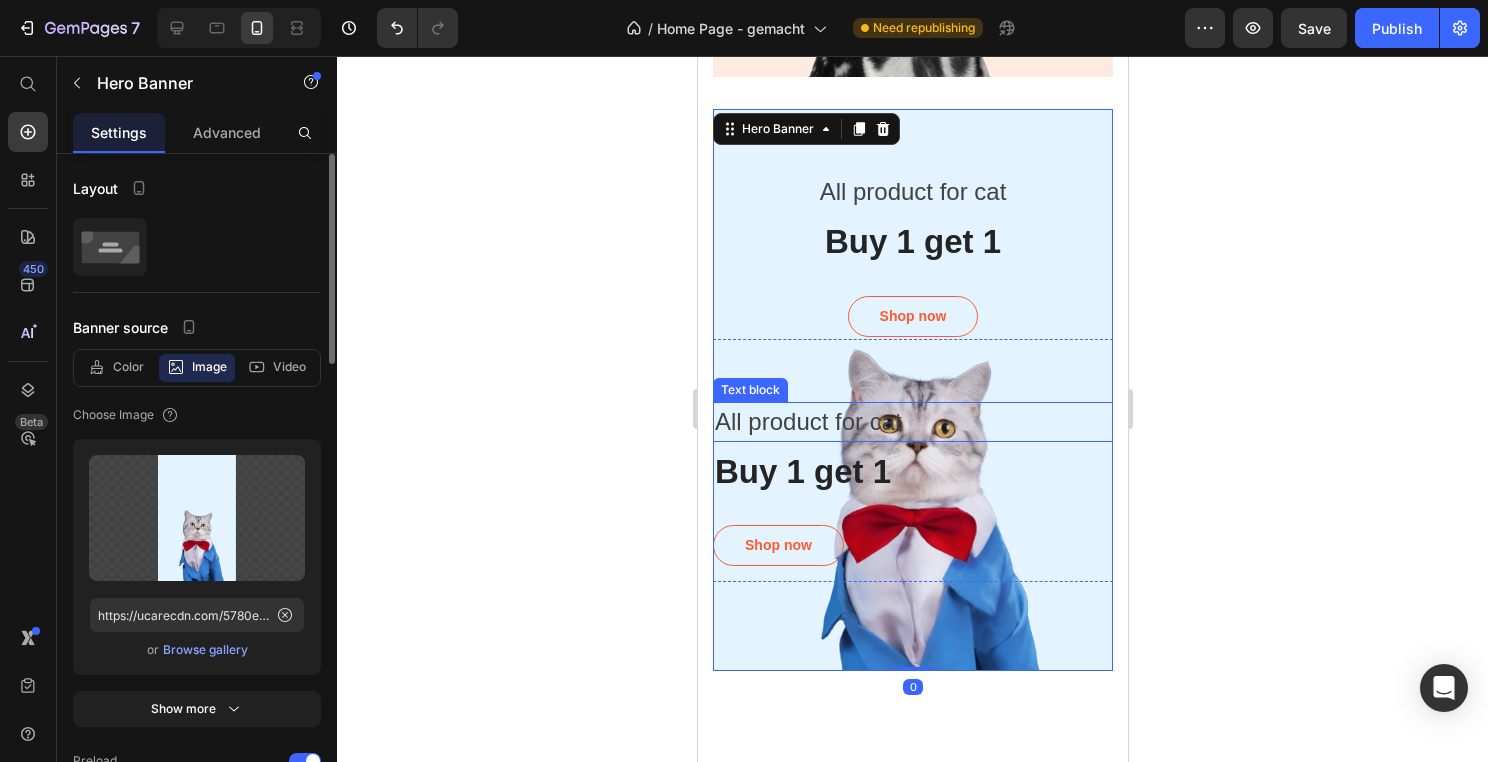 click on "All product for cat" at bounding box center (912, 422) 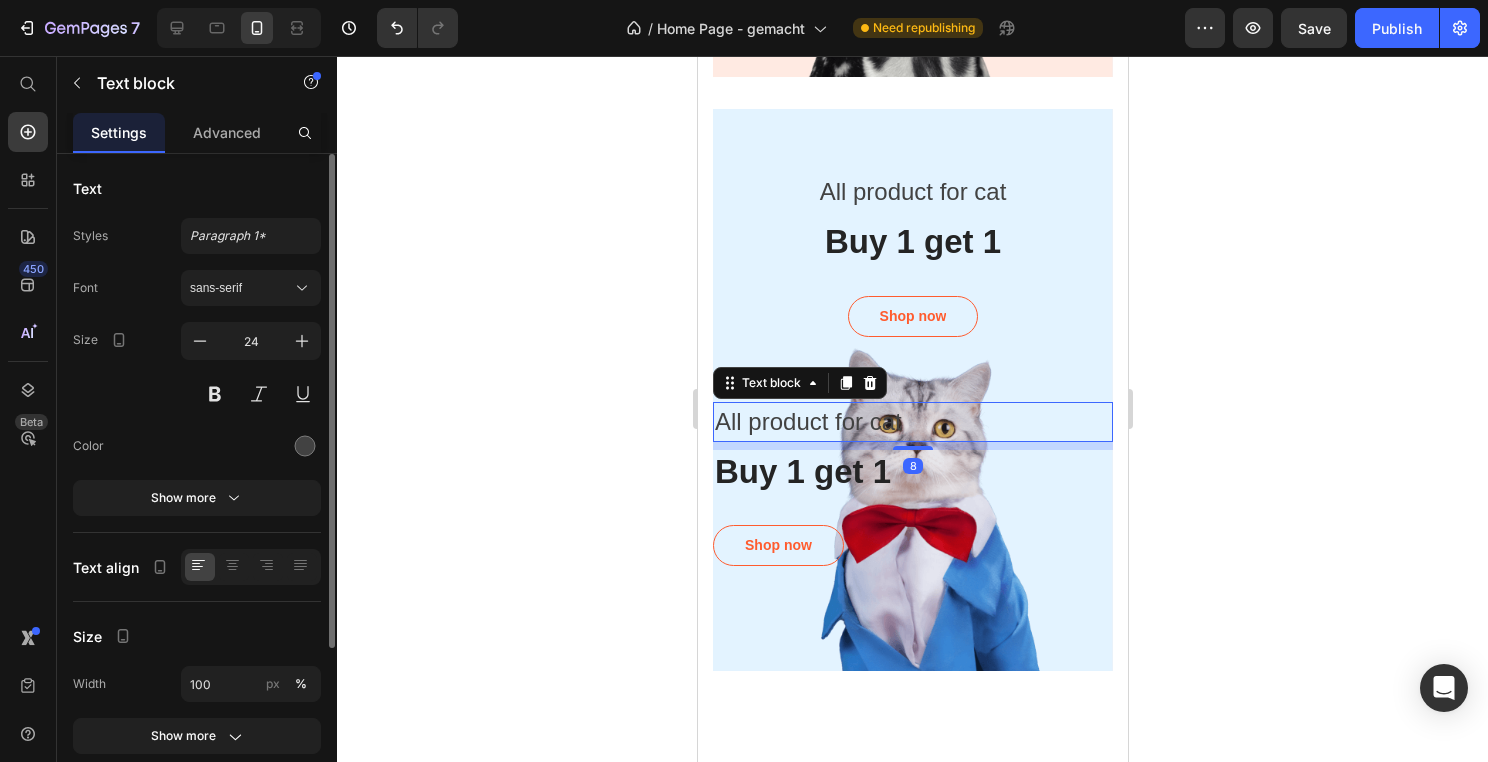 click on "All product for cat" at bounding box center [912, 422] 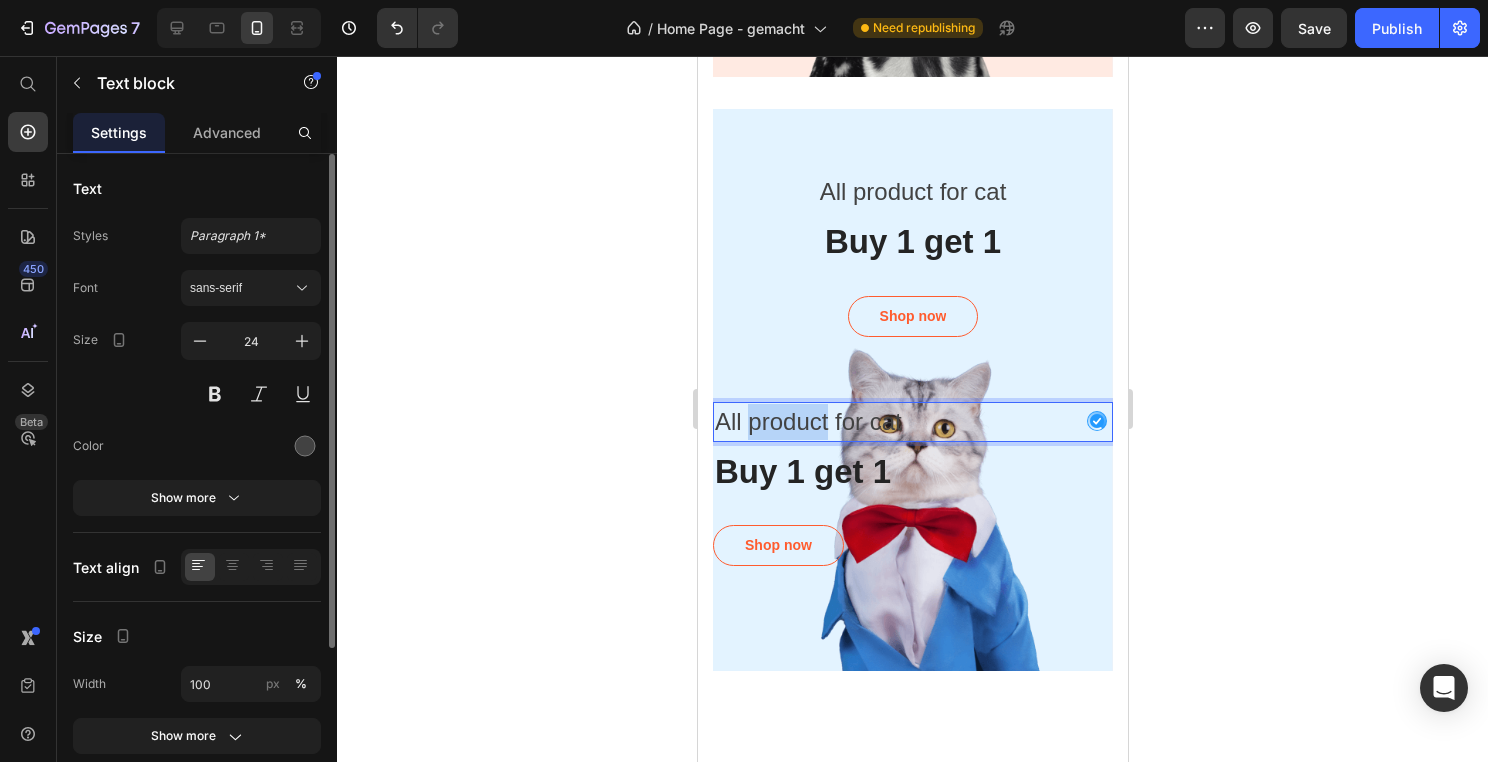 click on "All product for cat" at bounding box center (912, 422) 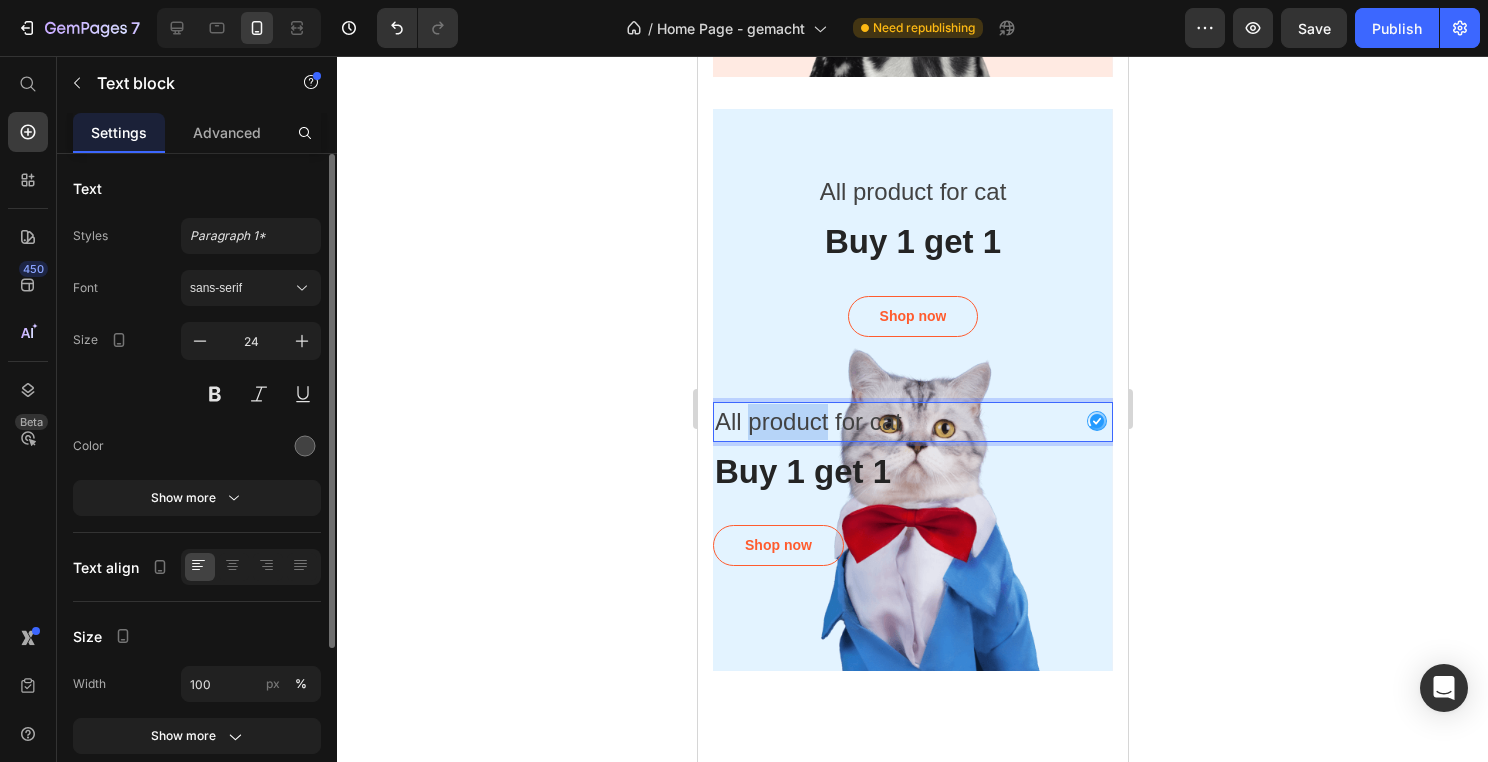 click on "All product for cat" at bounding box center [912, 422] 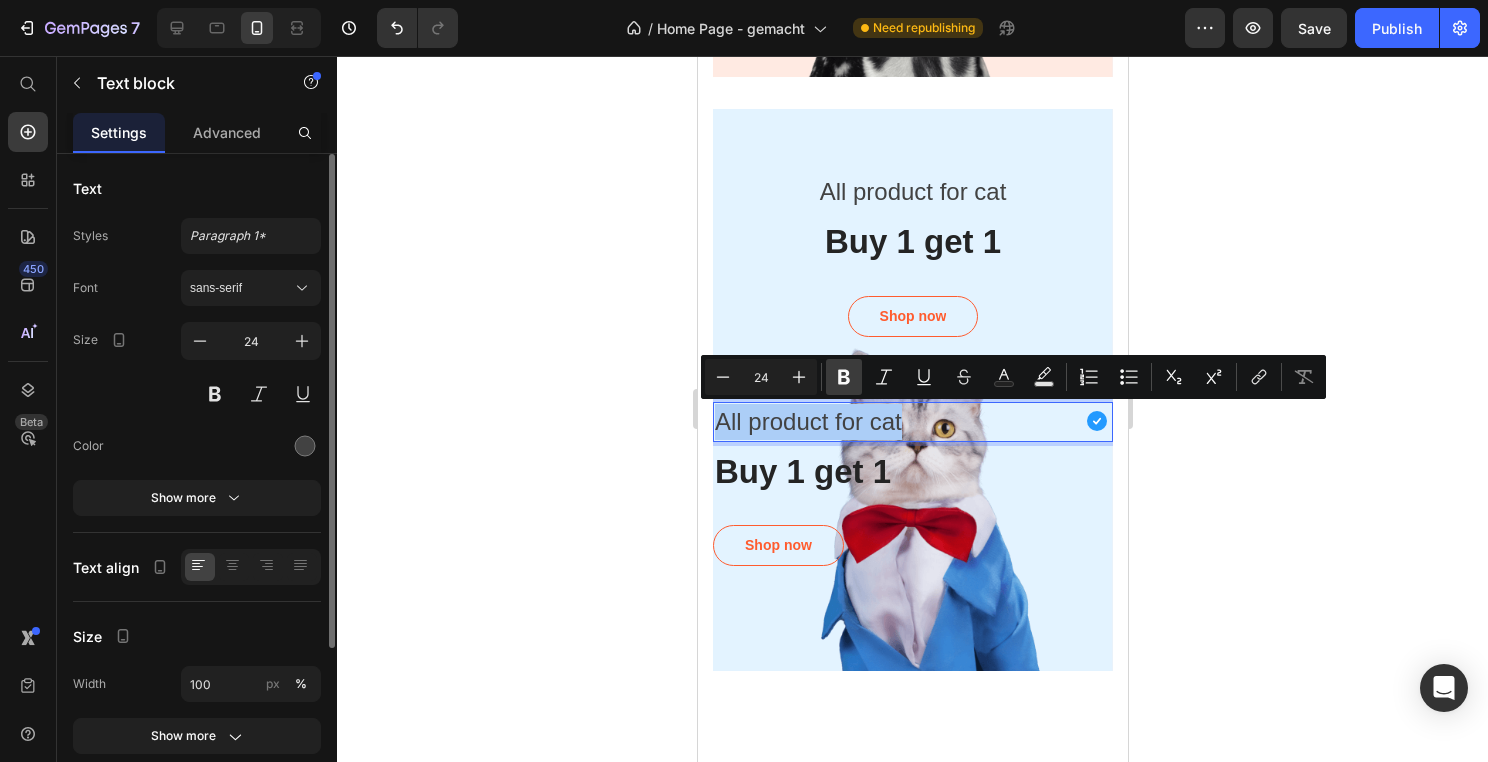 click 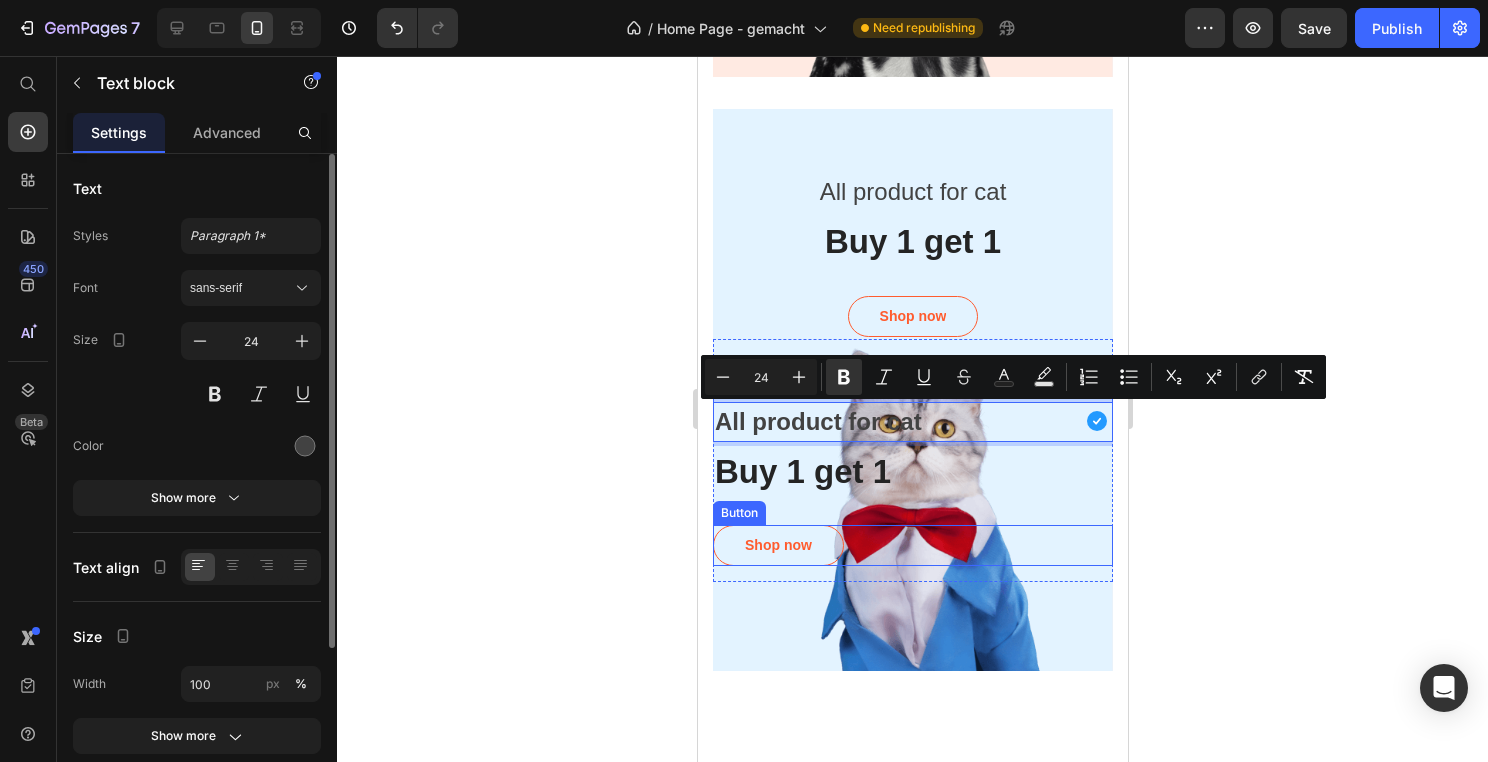 click on "Shop now Button" at bounding box center [912, 545] 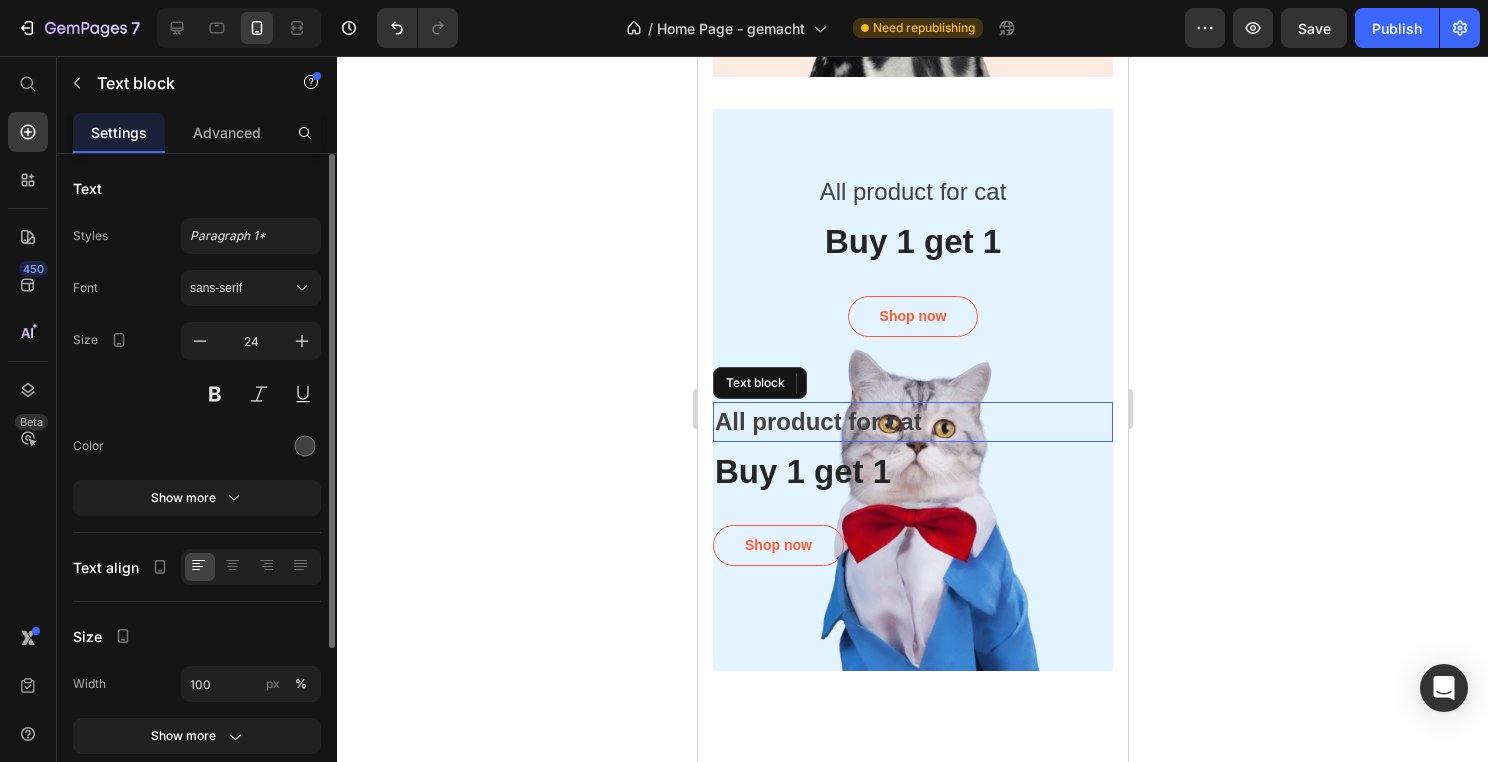 click on "All product for cat" at bounding box center (817, 421) 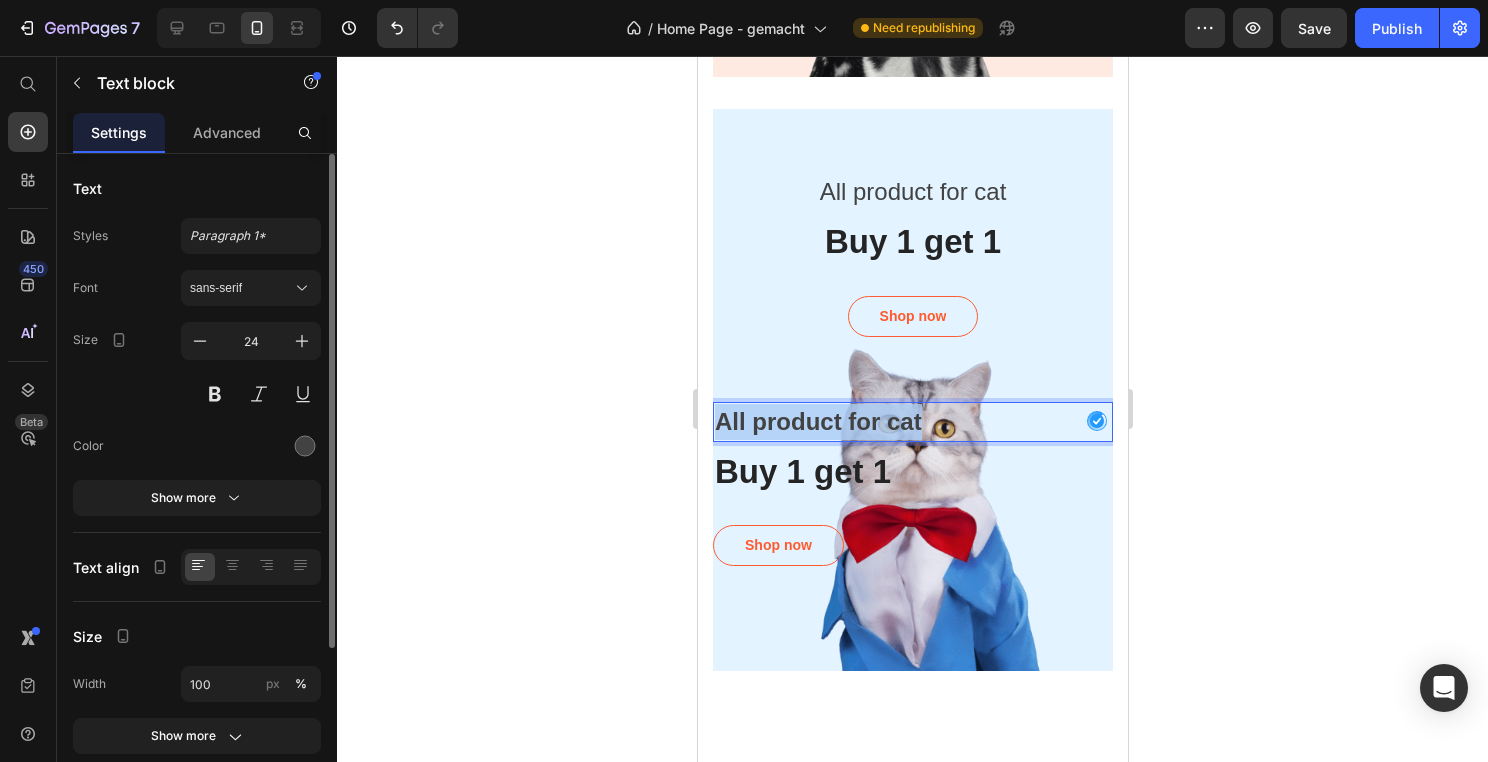 click on "All product for cat" at bounding box center [817, 421] 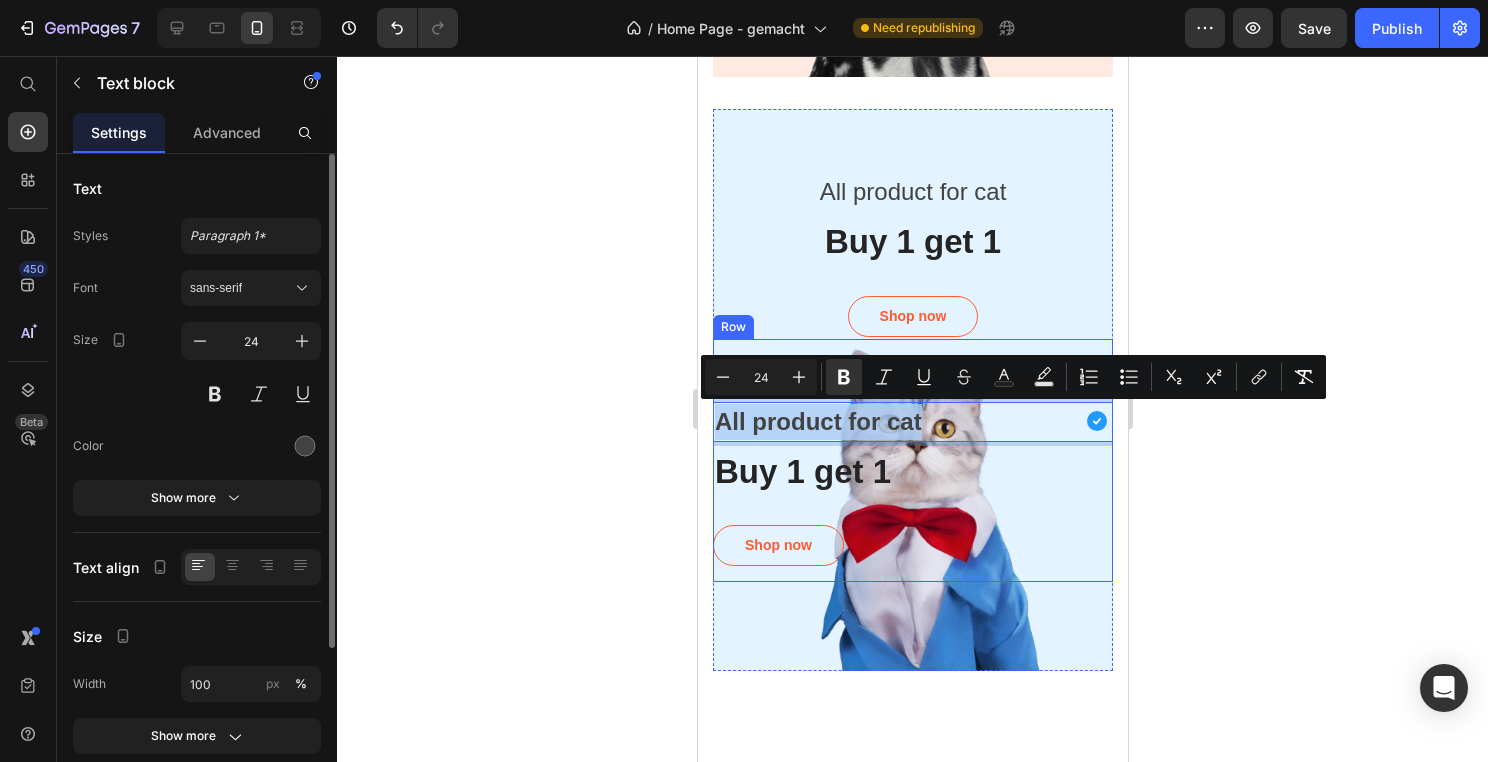 click on "Shop now Button" at bounding box center [912, 545] 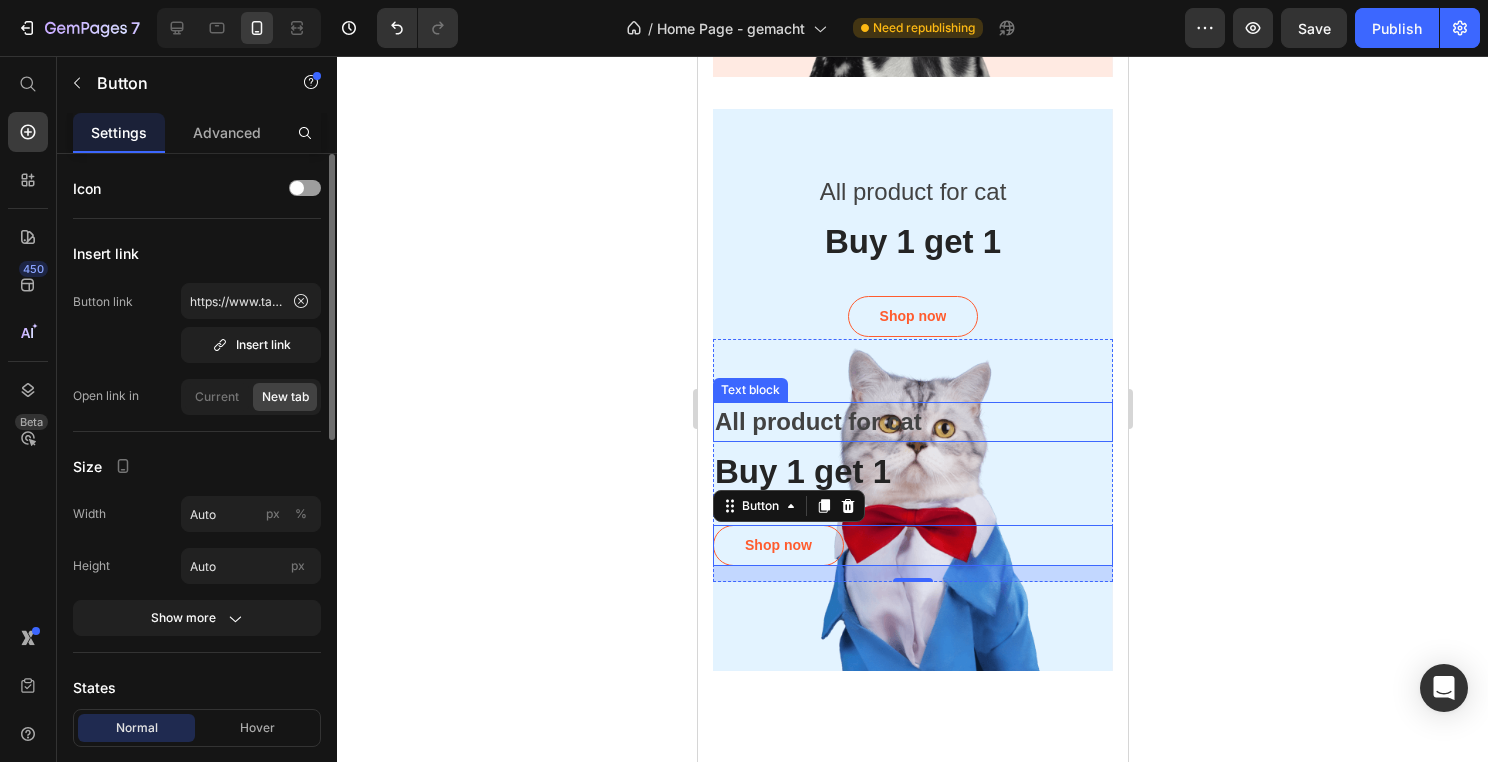 click on "All product for cat" at bounding box center (817, 421) 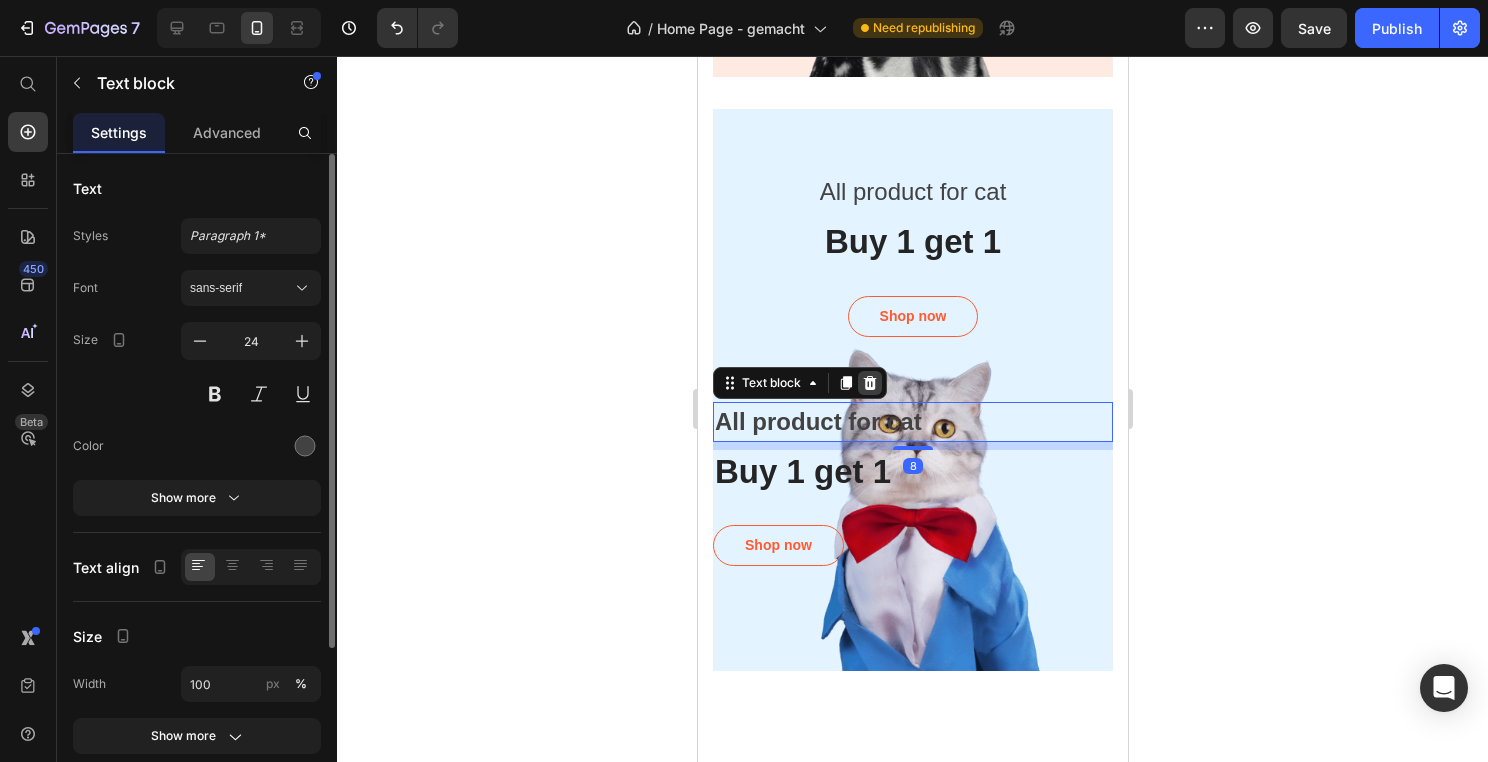 click 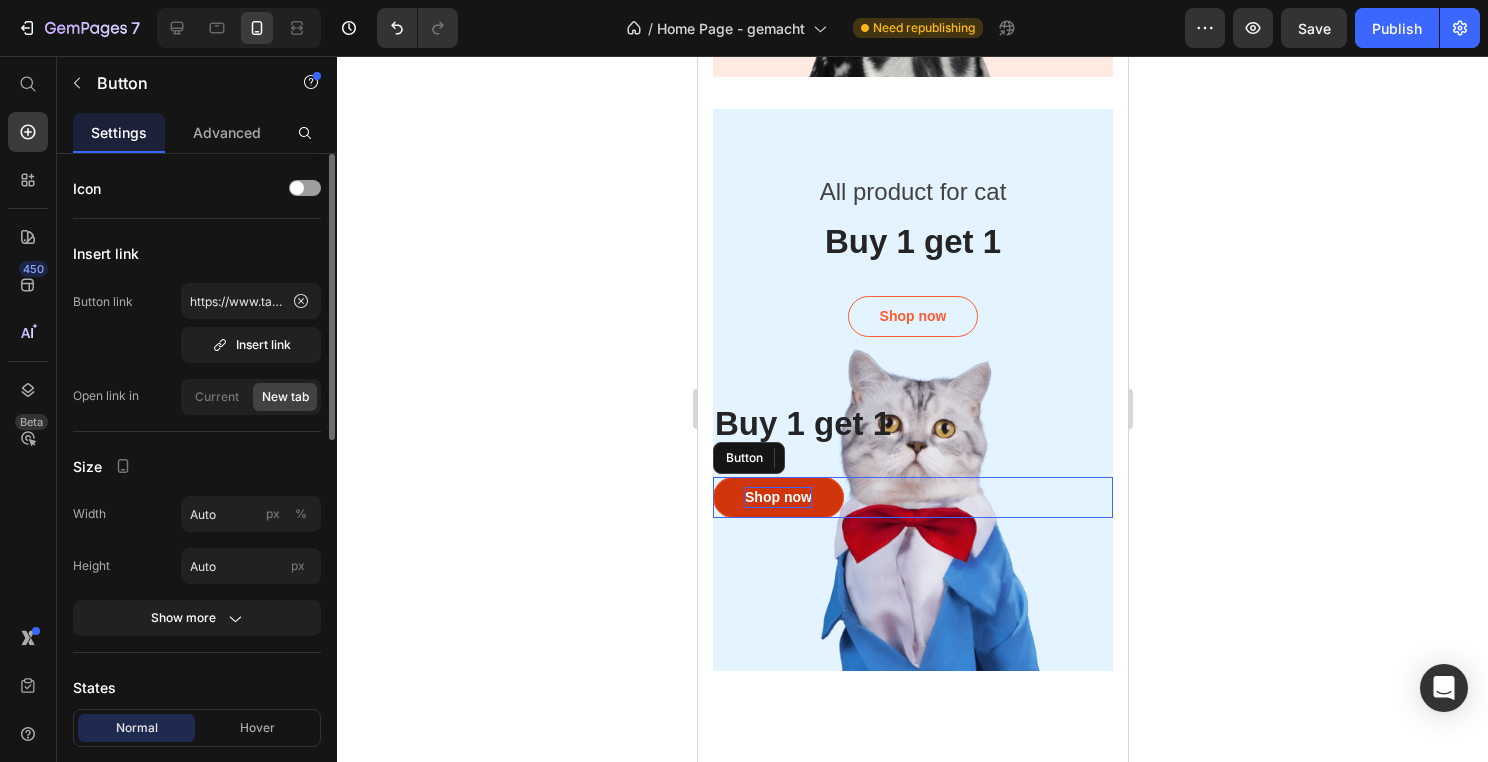 click on "Shop now" at bounding box center [777, 497] 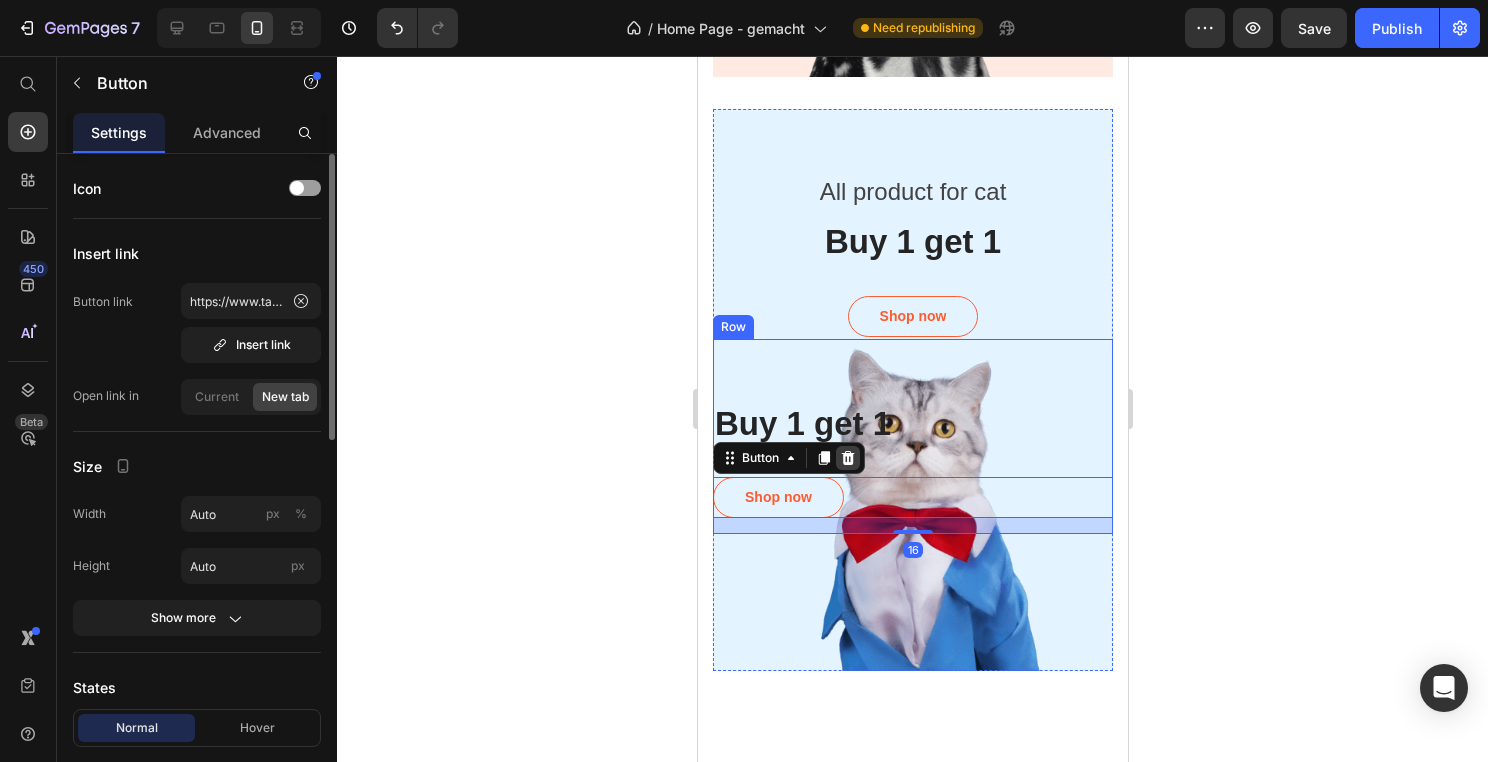click 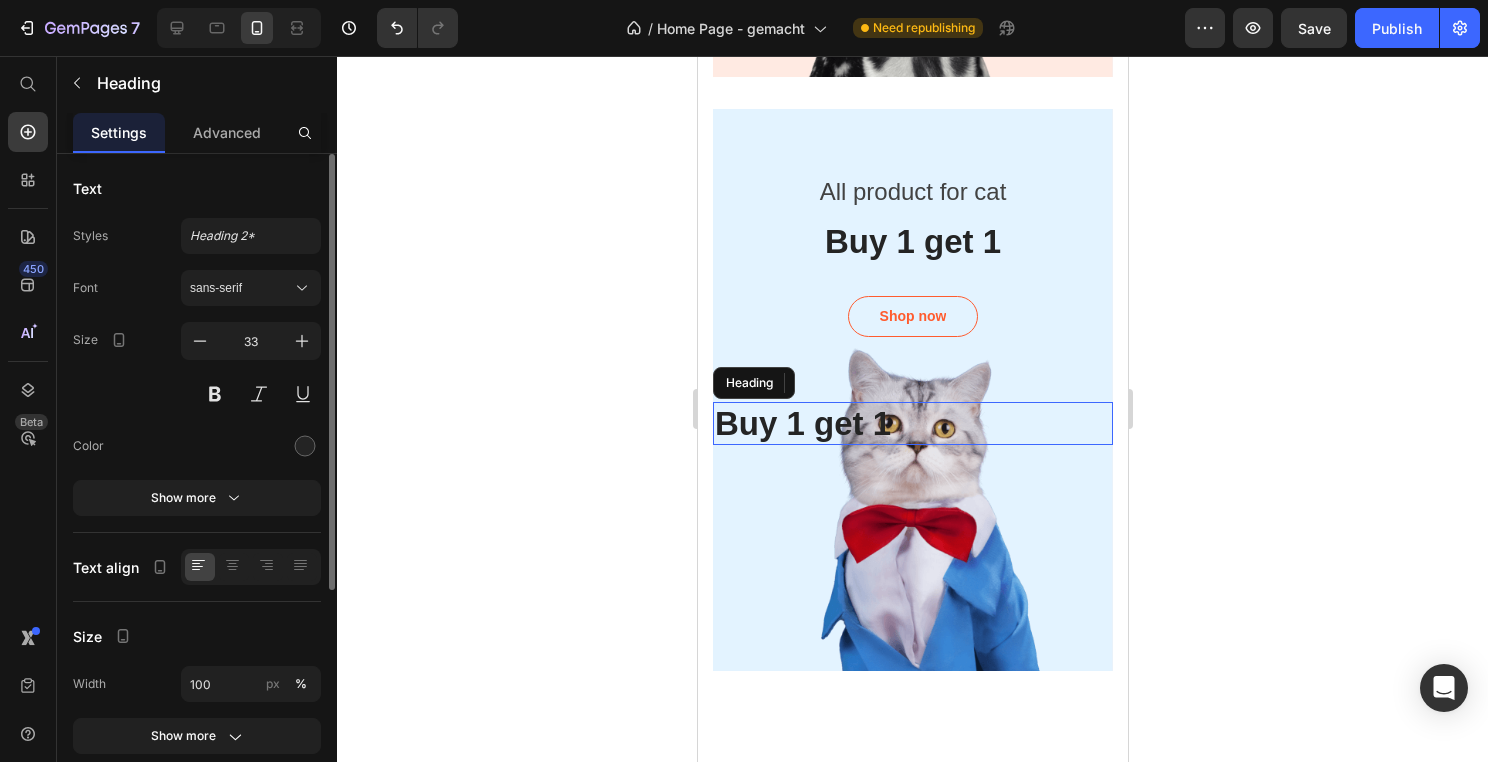 click on "Buy 1 get 1" at bounding box center [912, 424] 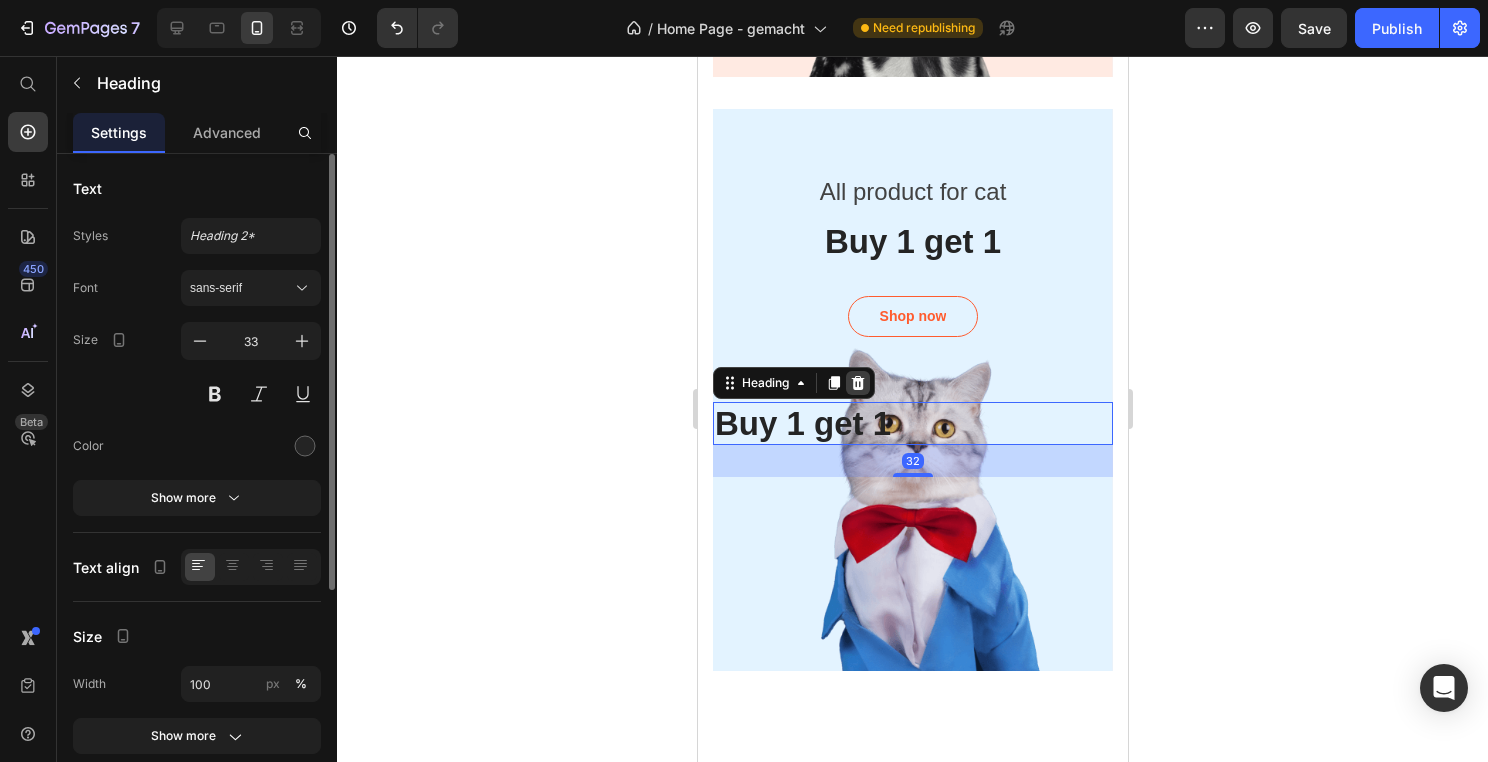 click 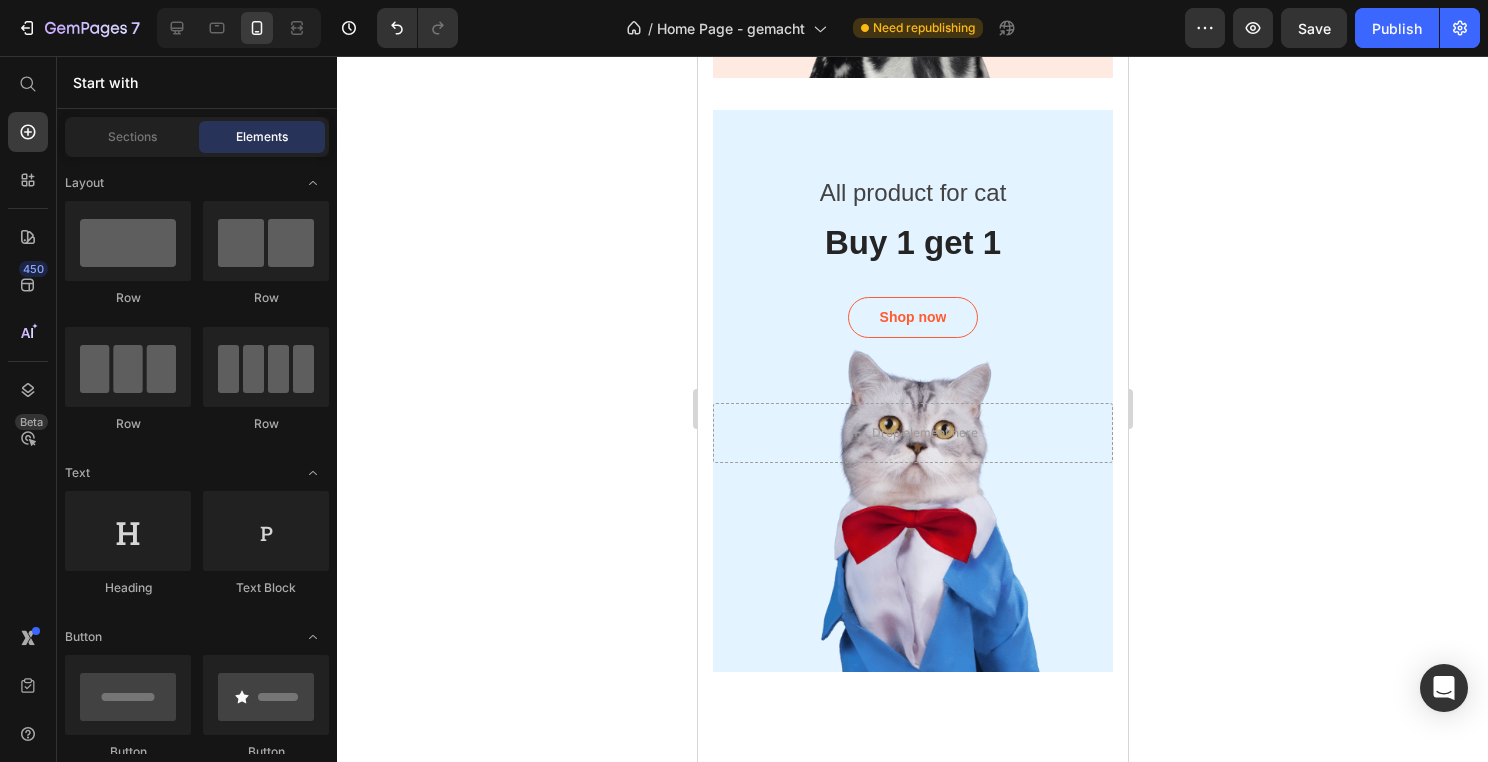 click on "All product for cat Text block Buy 1 get 1  Heading Shop now Button Row" at bounding box center [912, 225] 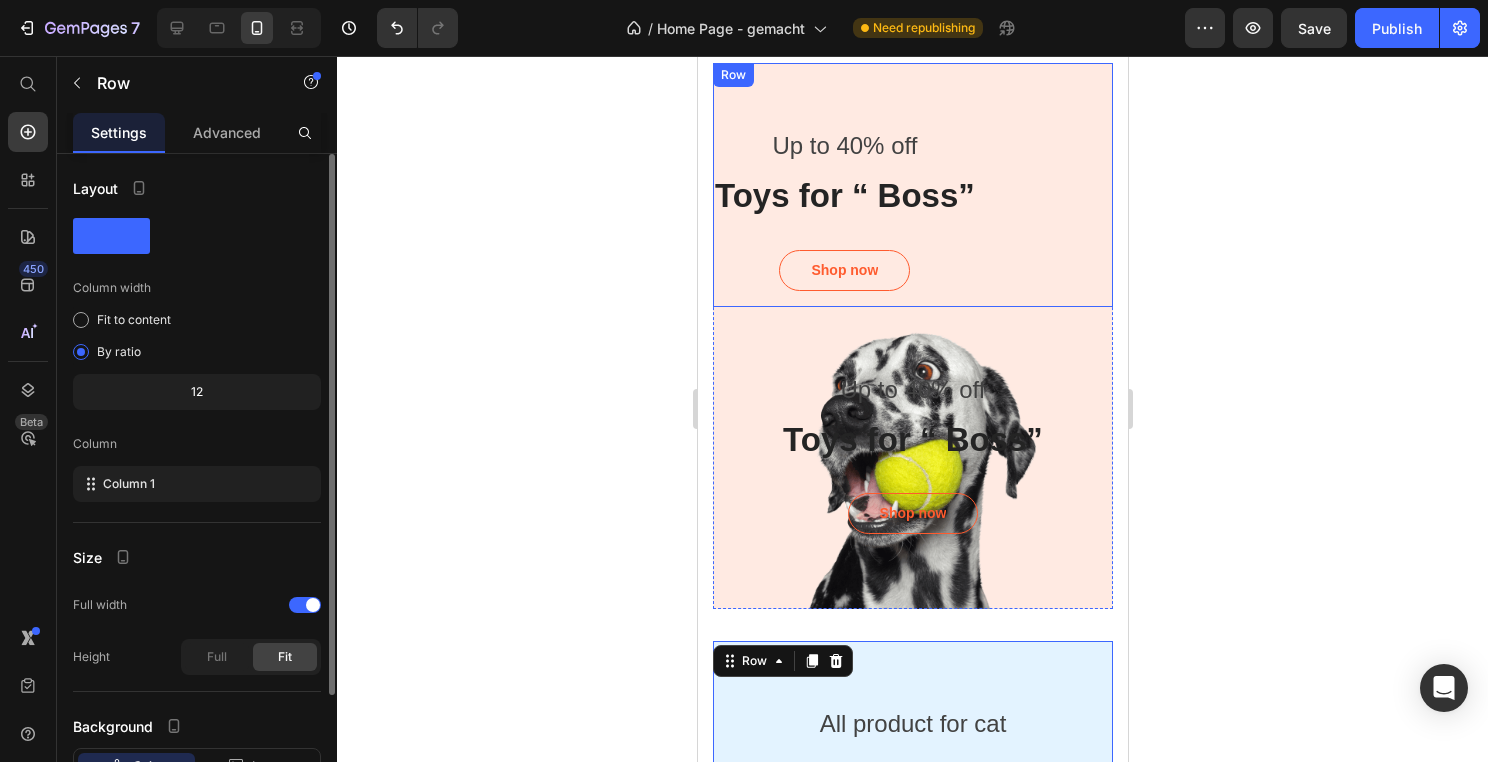 scroll, scrollTop: 2203, scrollLeft: 0, axis: vertical 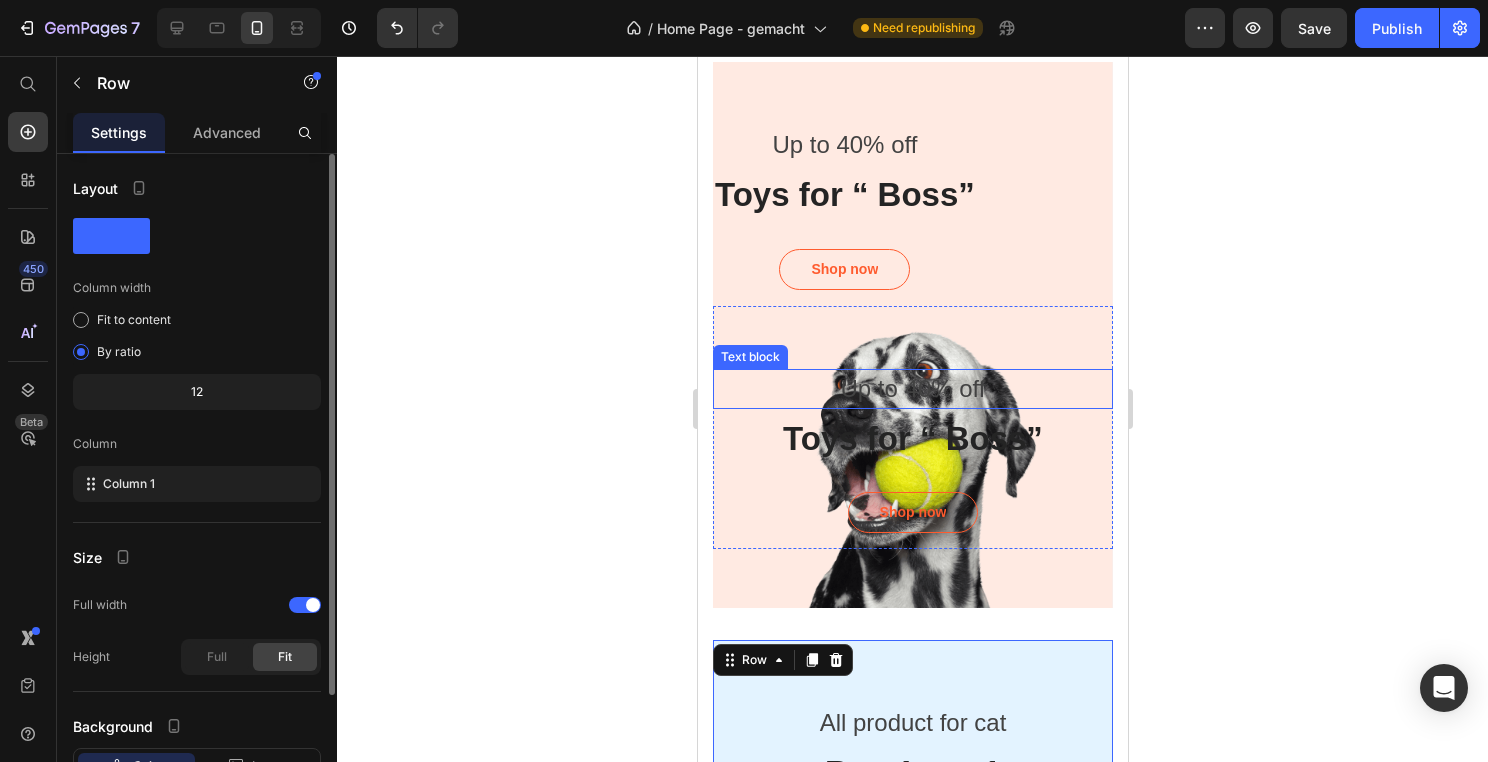 click on "Up to 40% off" at bounding box center [912, 389] 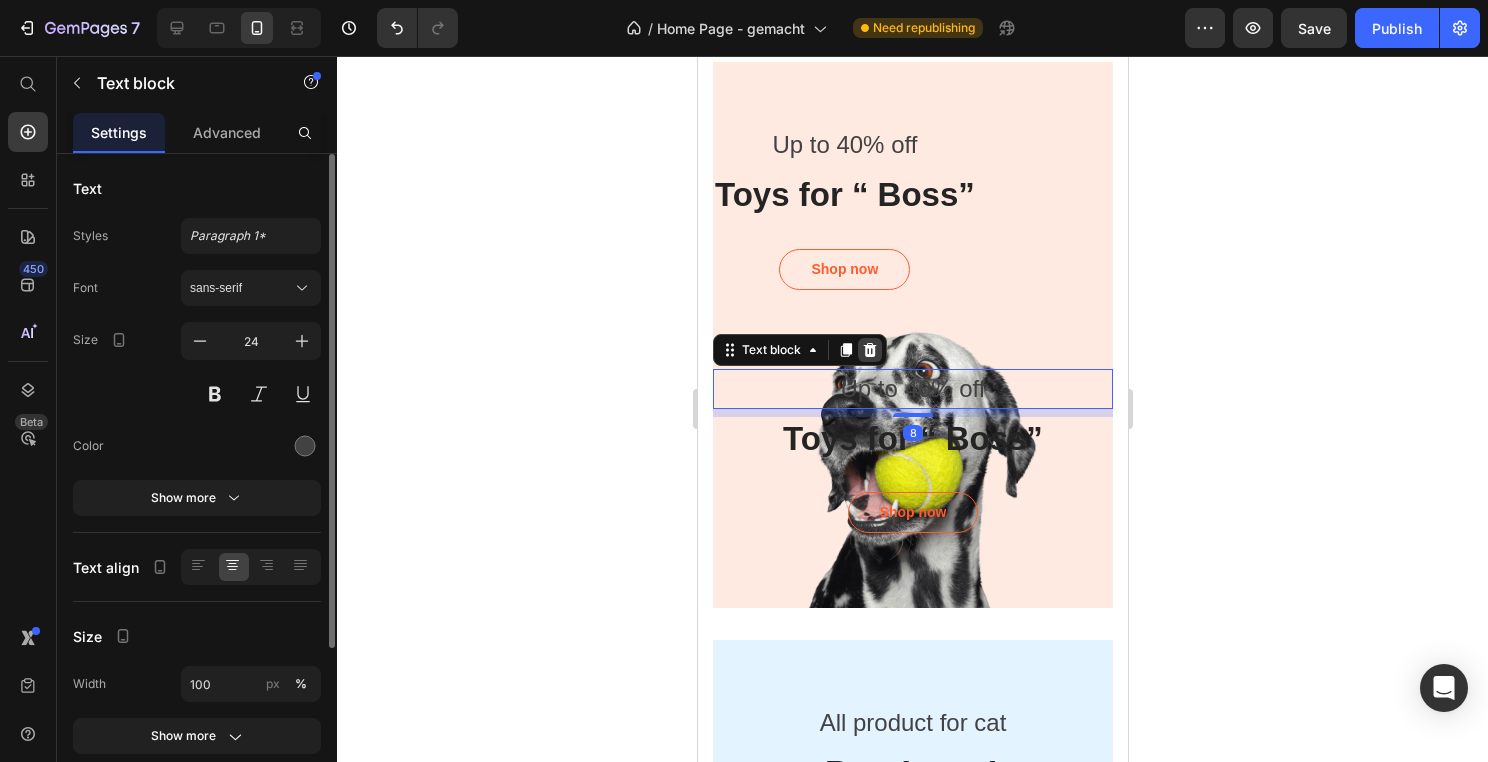 click 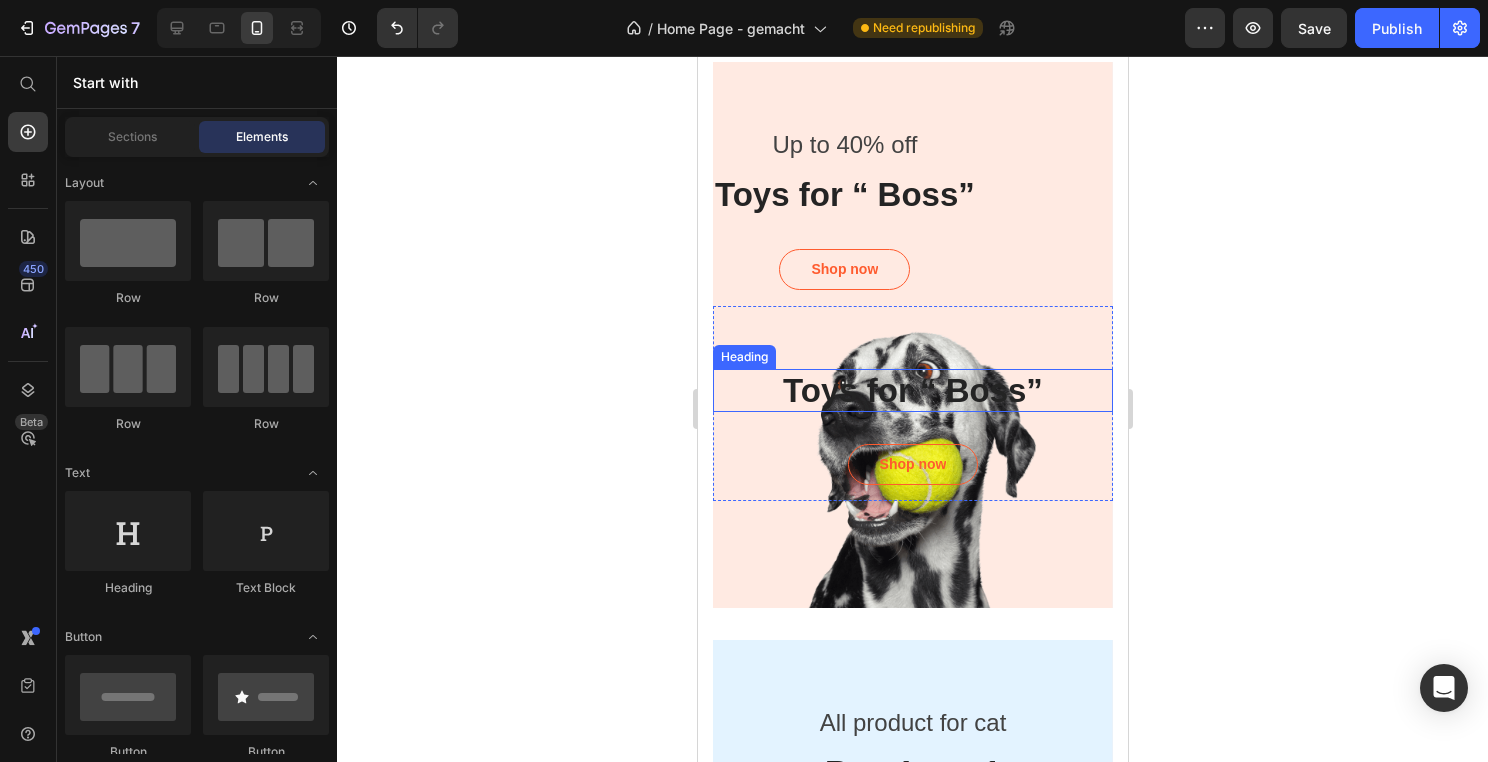 click on "Toys for “ Boss”" at bounding box center [912, 391] 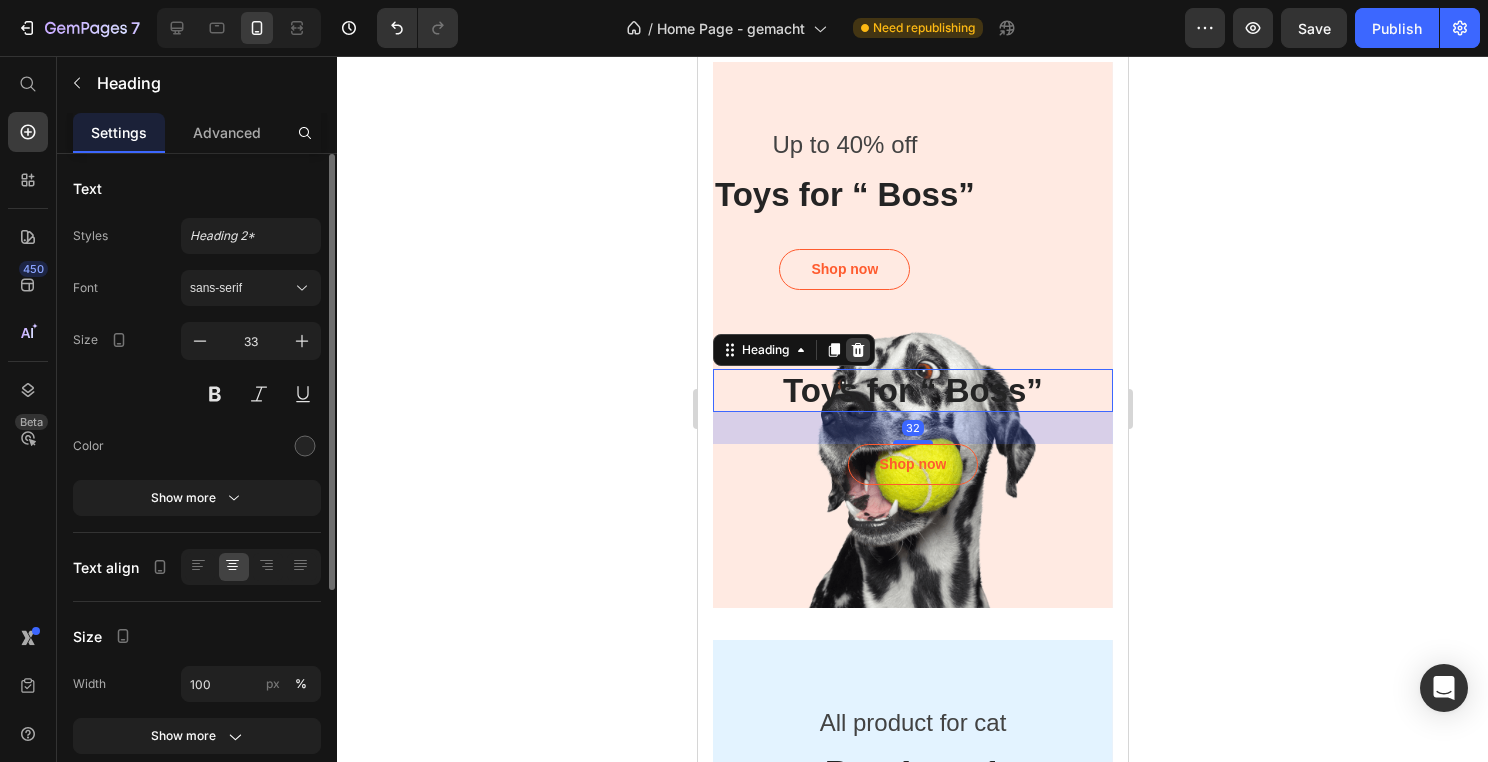 click 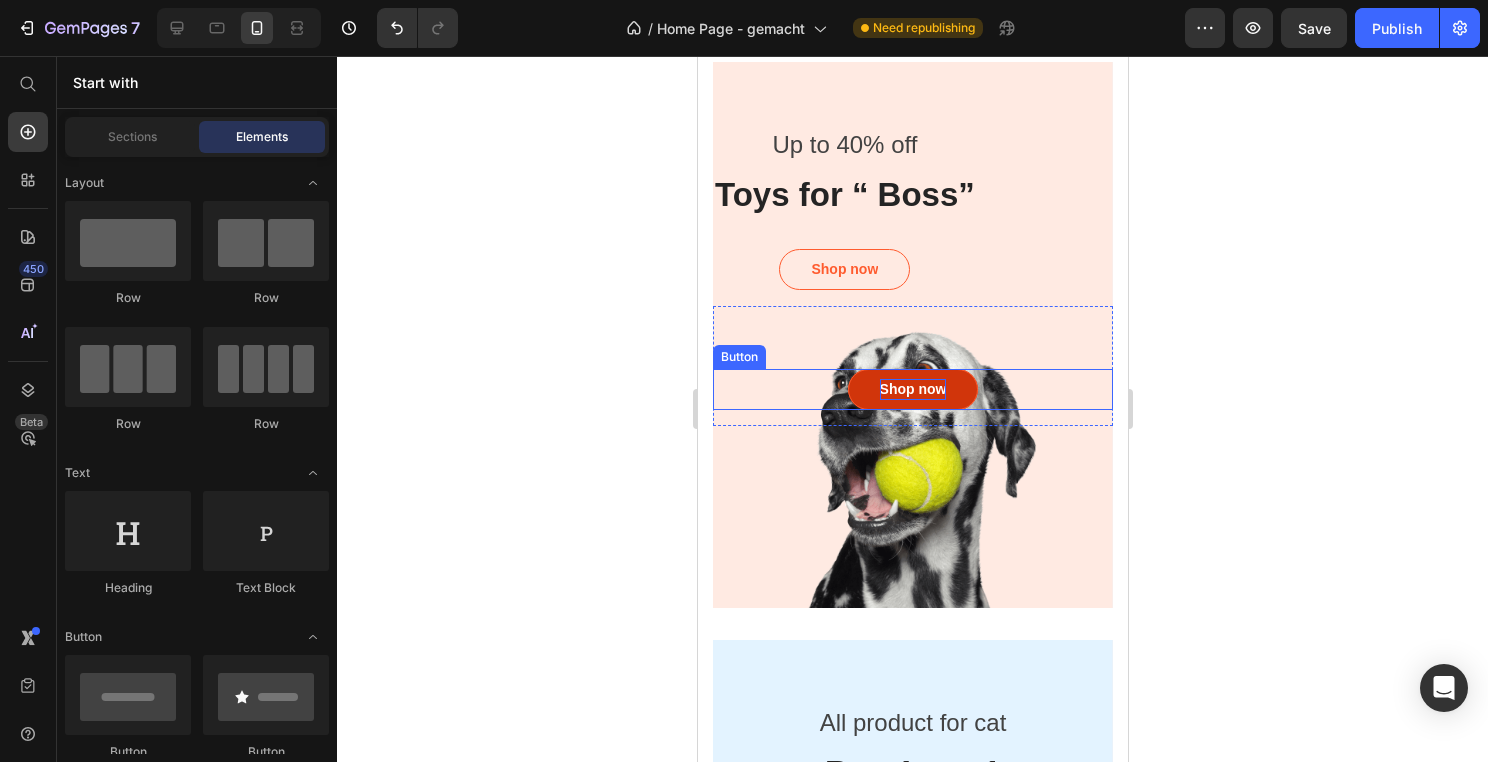click on "Shop now" at bounding box center (912, 389) 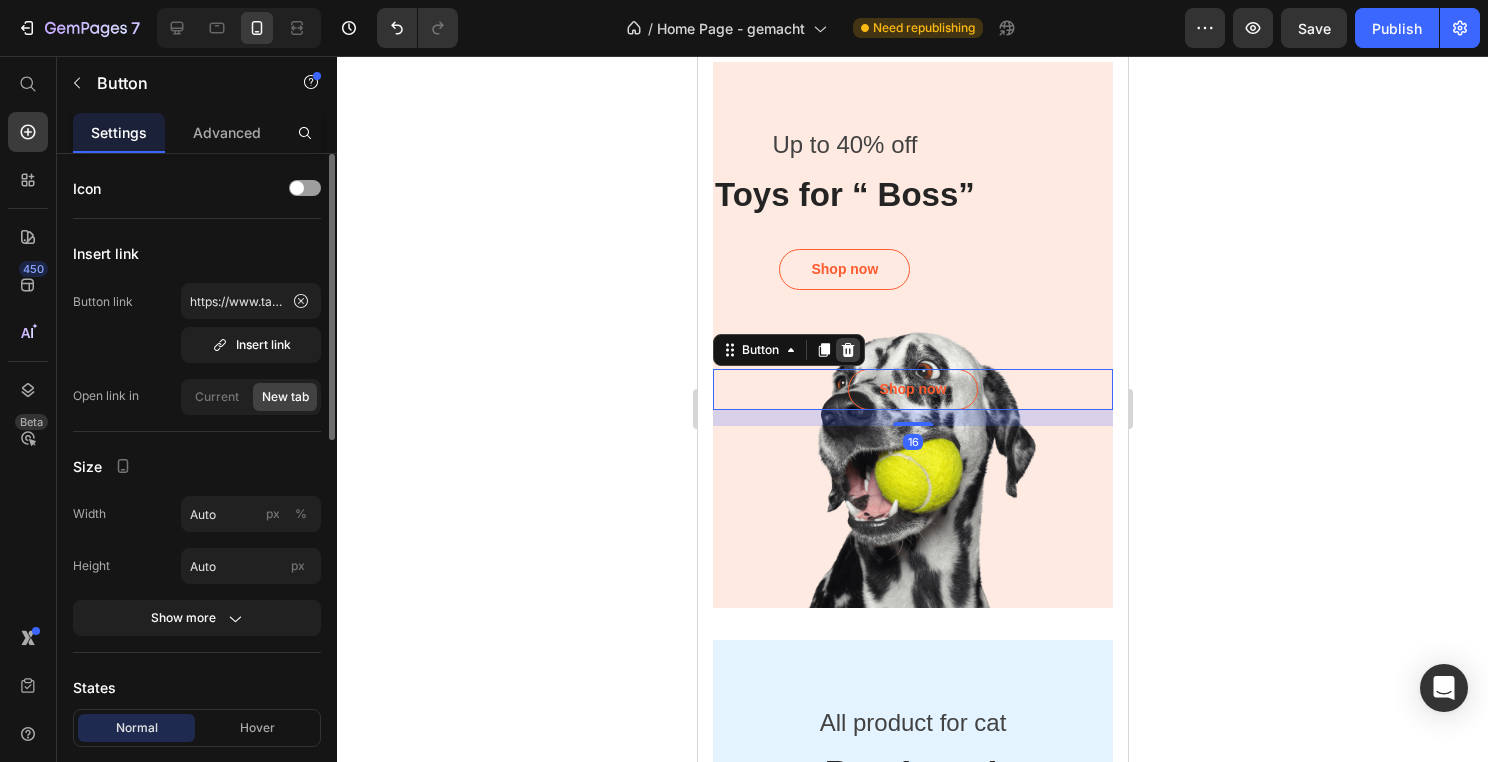 click 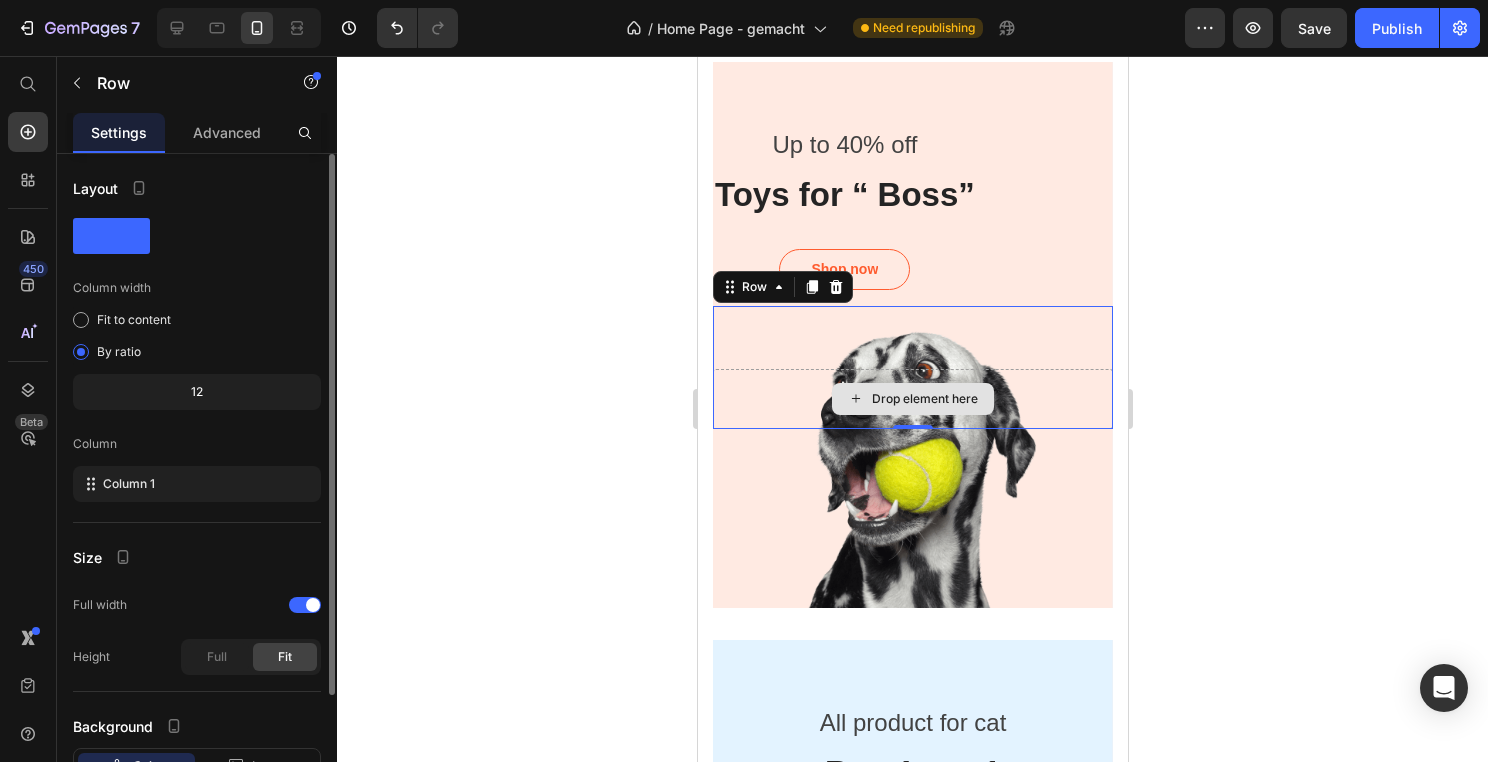 click on "Drop element here" at bounding box center [912, 399] 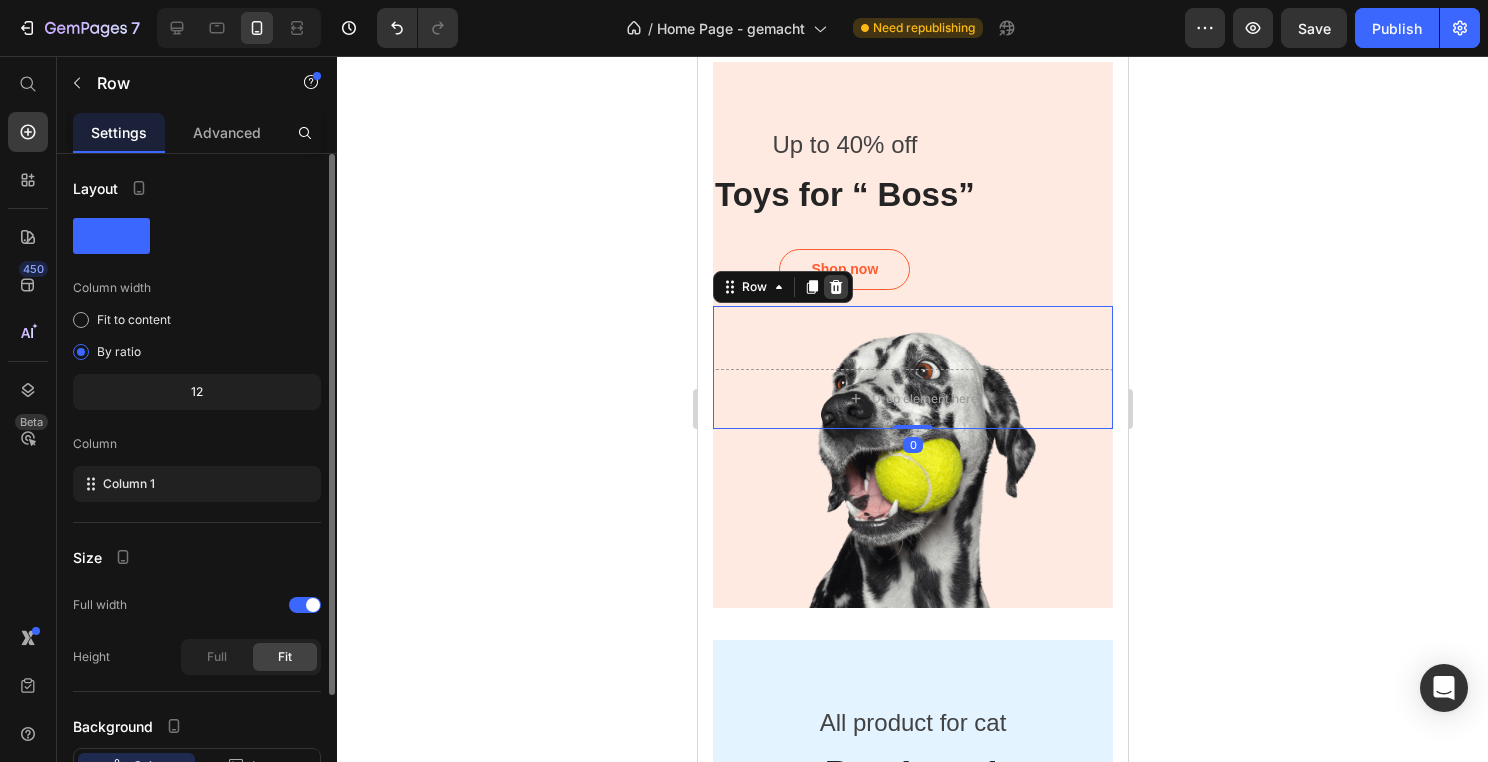 click 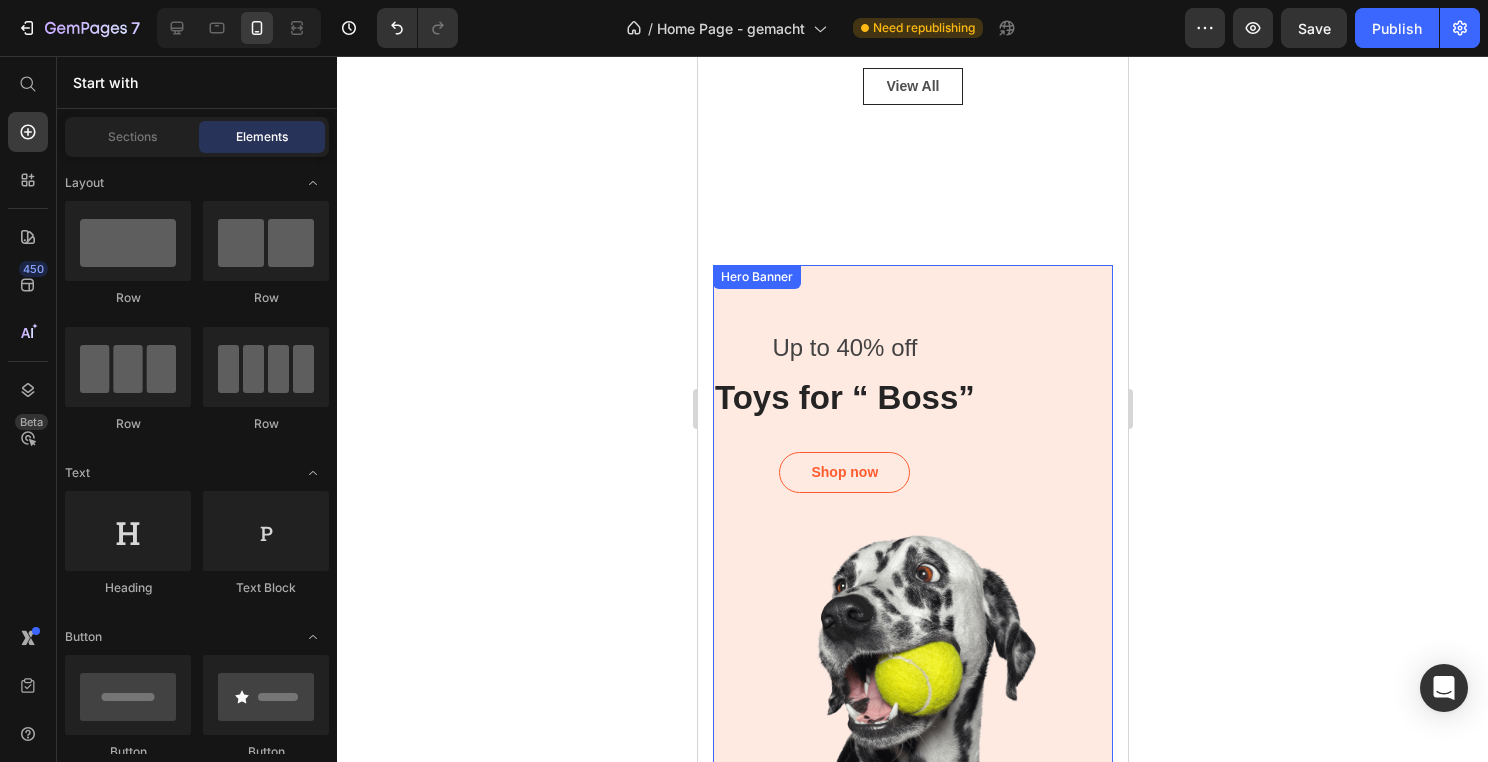 scroll, scrollTop: 1993, scrollLeft: 0, axis: vertical 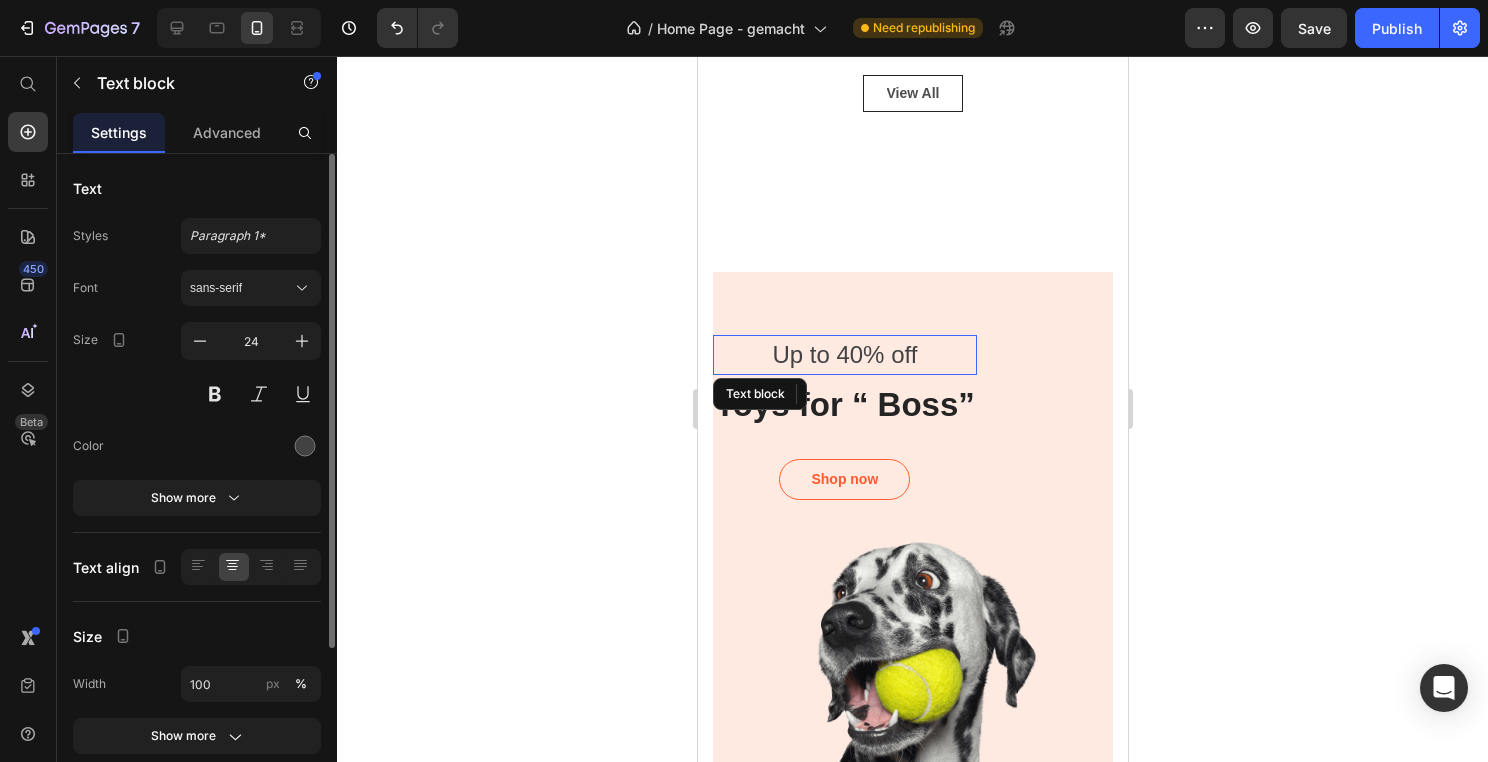 click on "Up to 40% off" at bounding box center [844, 355] 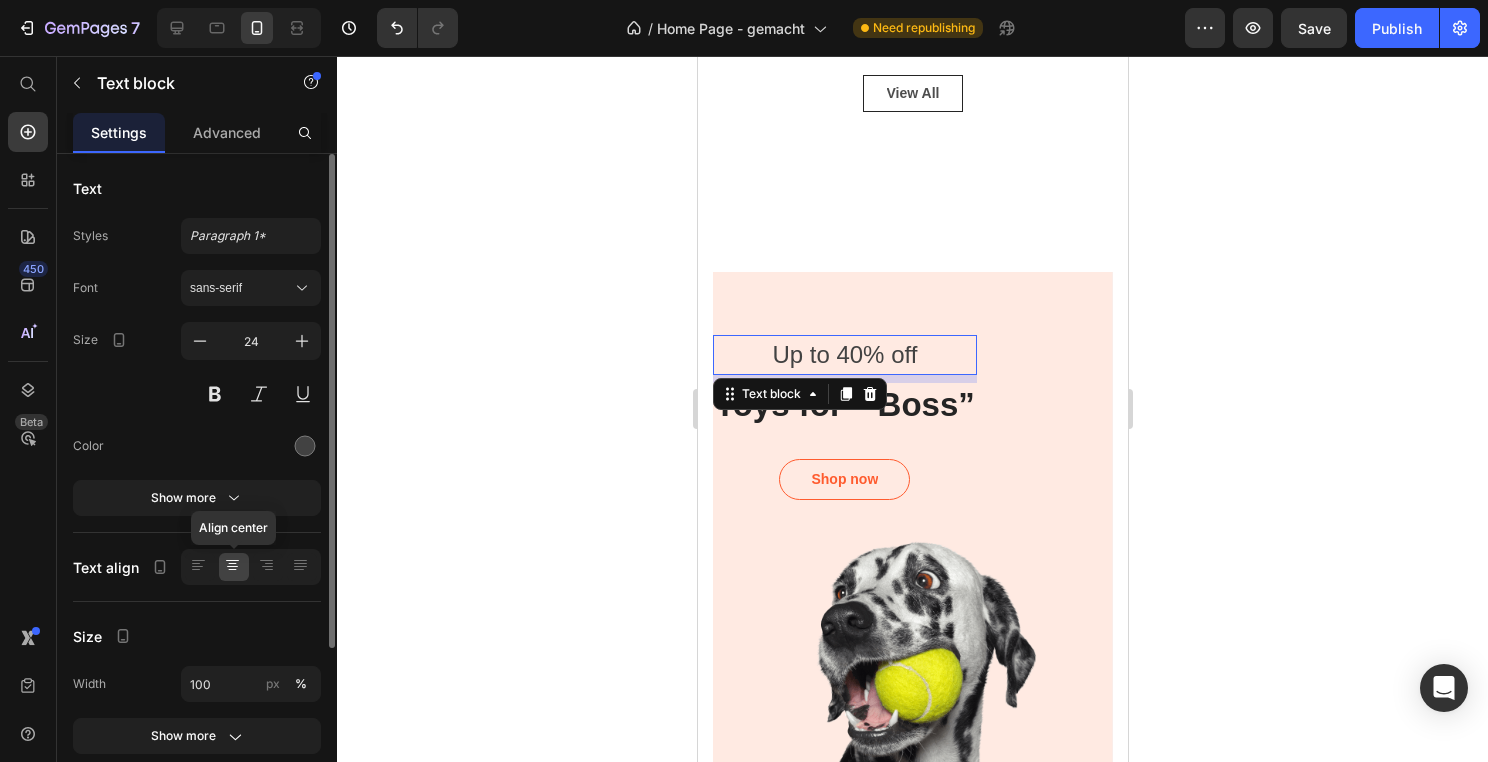 click 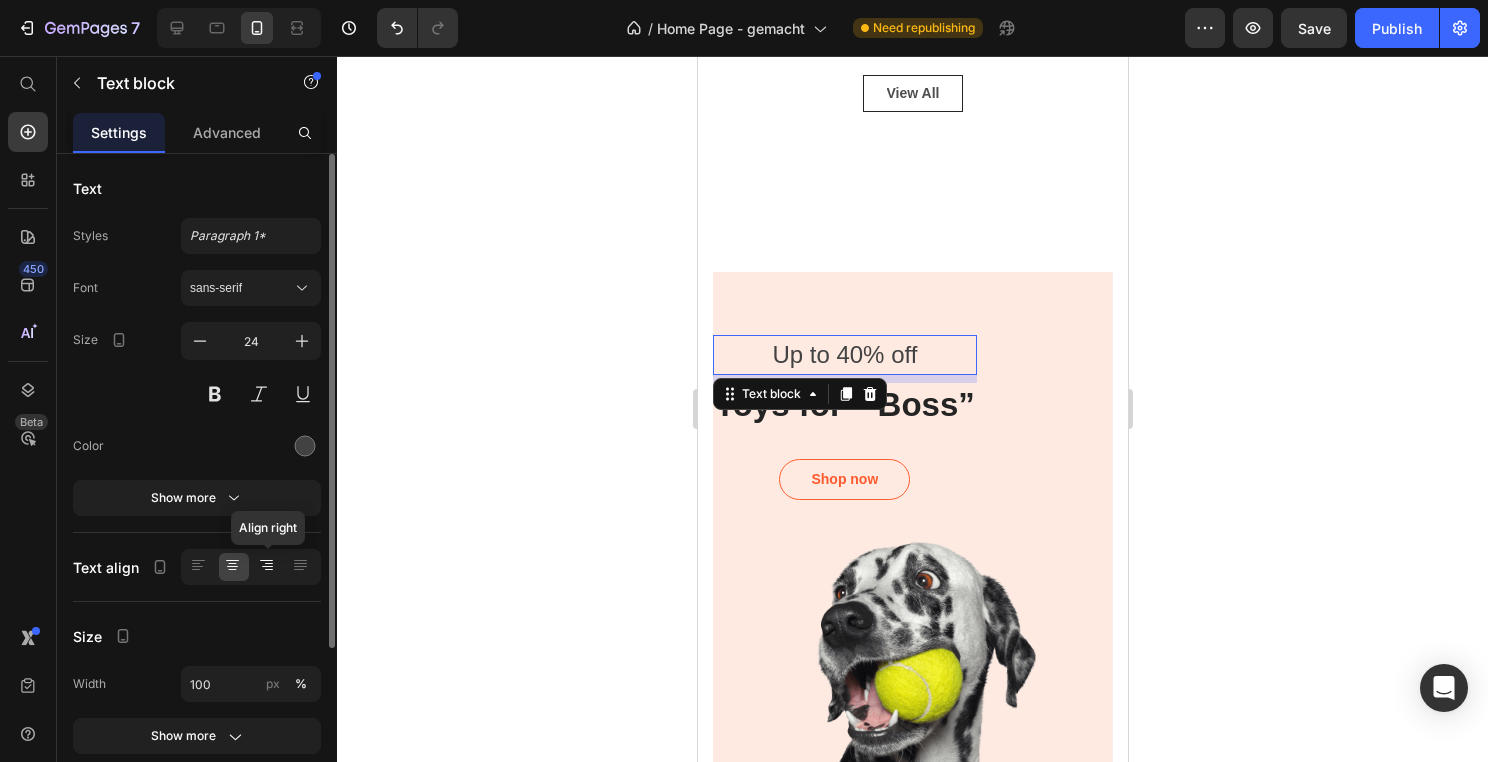click 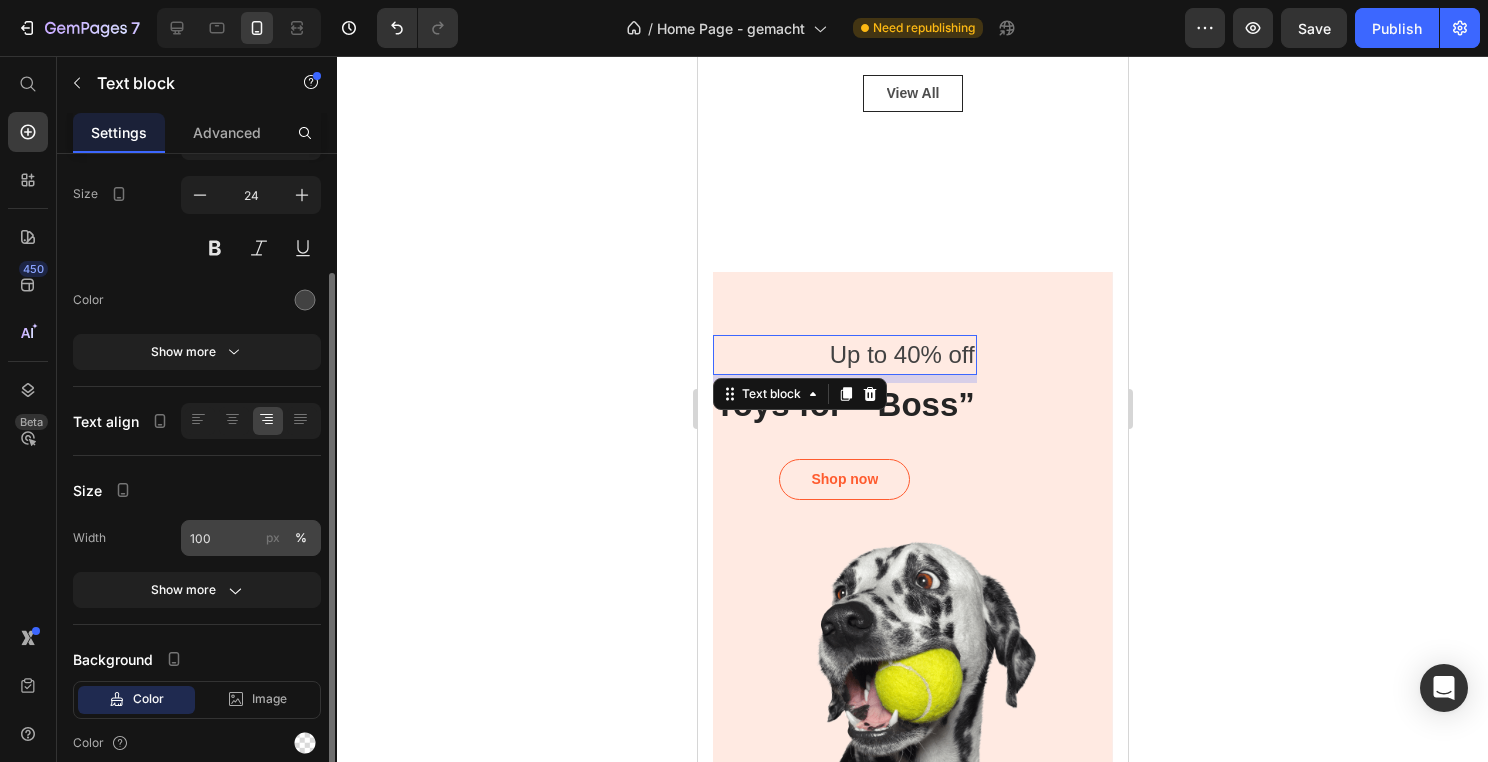 scroll, scrollTop: 152, scrollLeft: 0, axis: vertical 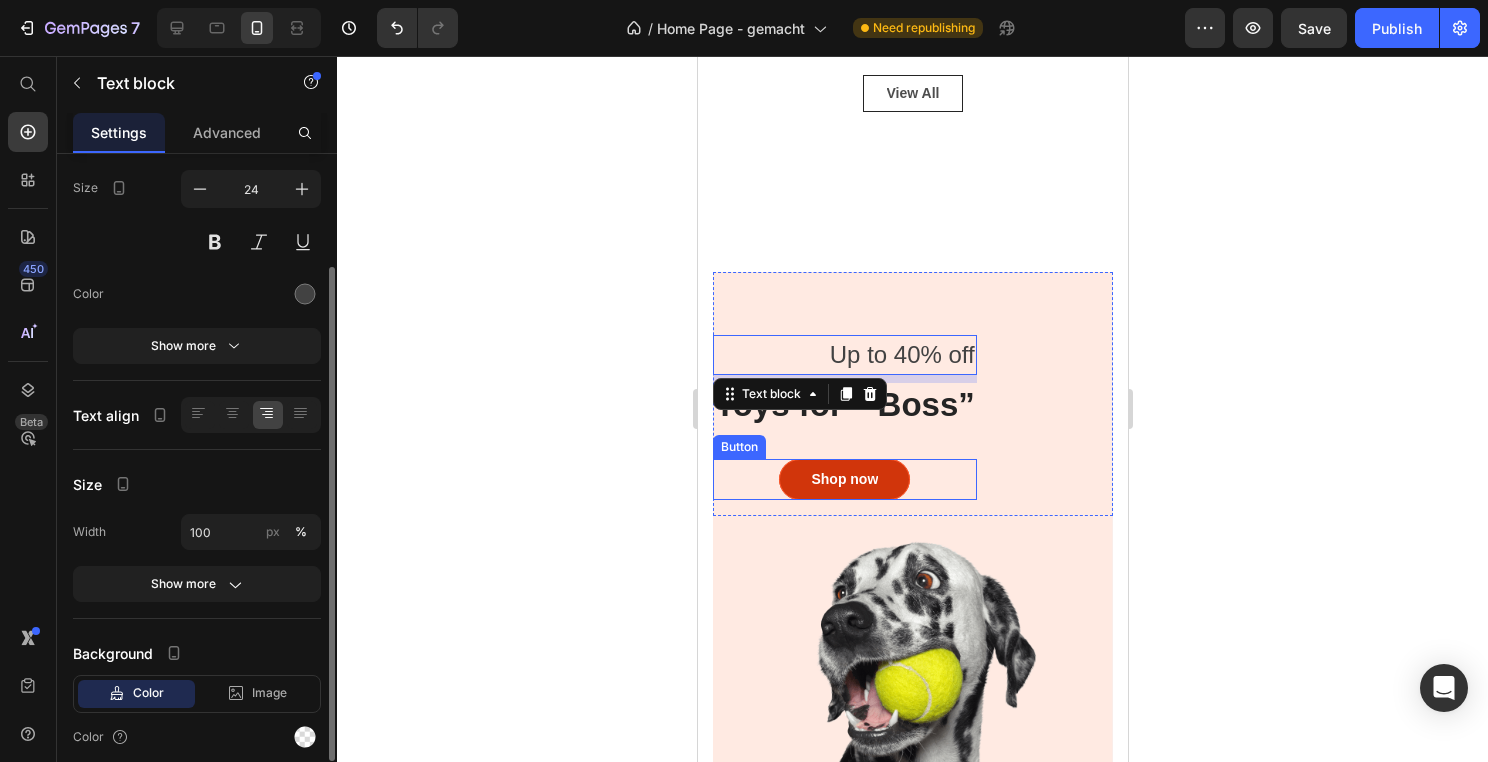 click on "Shop now" at bounding box center (843, 479) 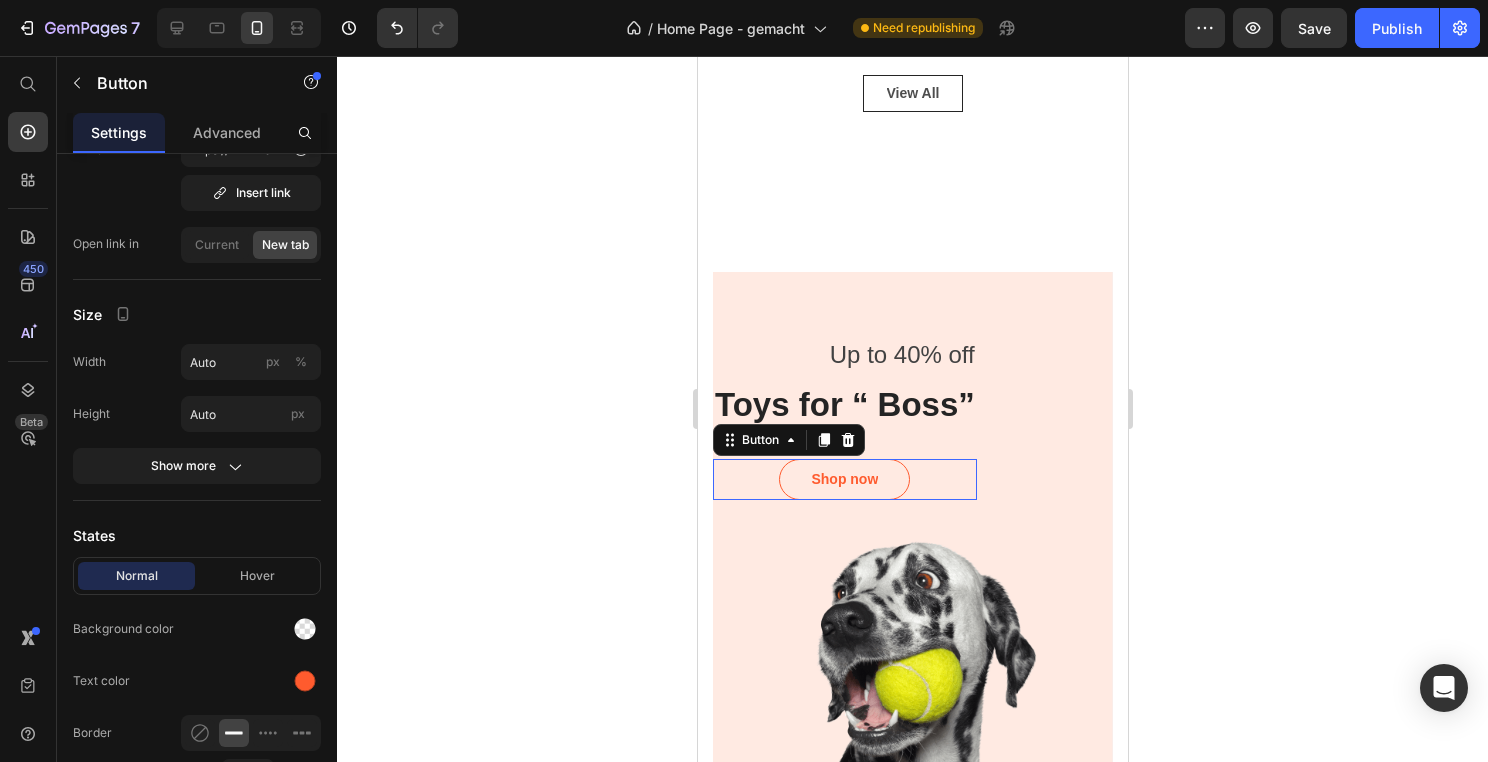 scroll, scrollTop: 0, scrollLeft: 0, axis: both 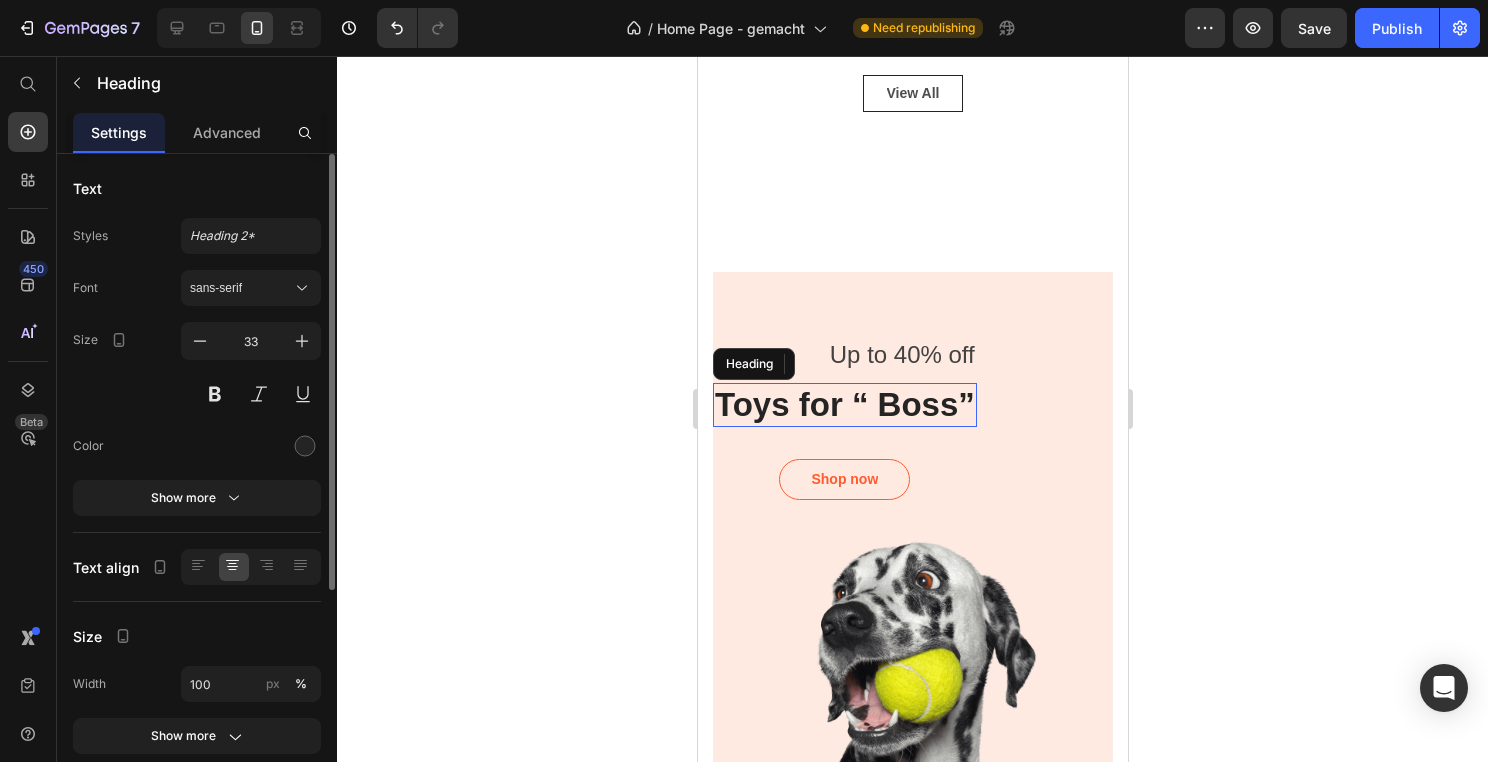 click on "Toys for “ Boss”" at bounding box center [844, 405] 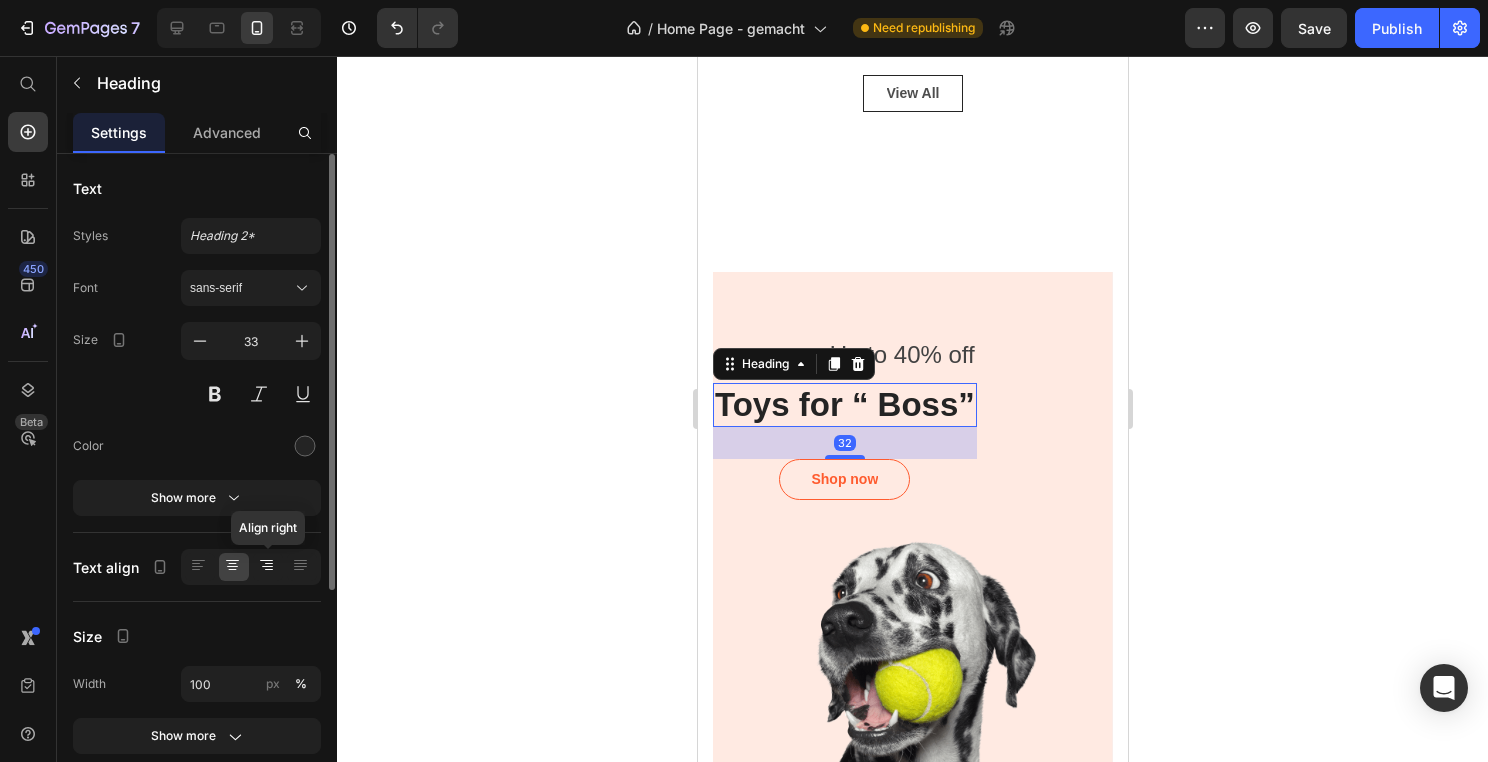 click 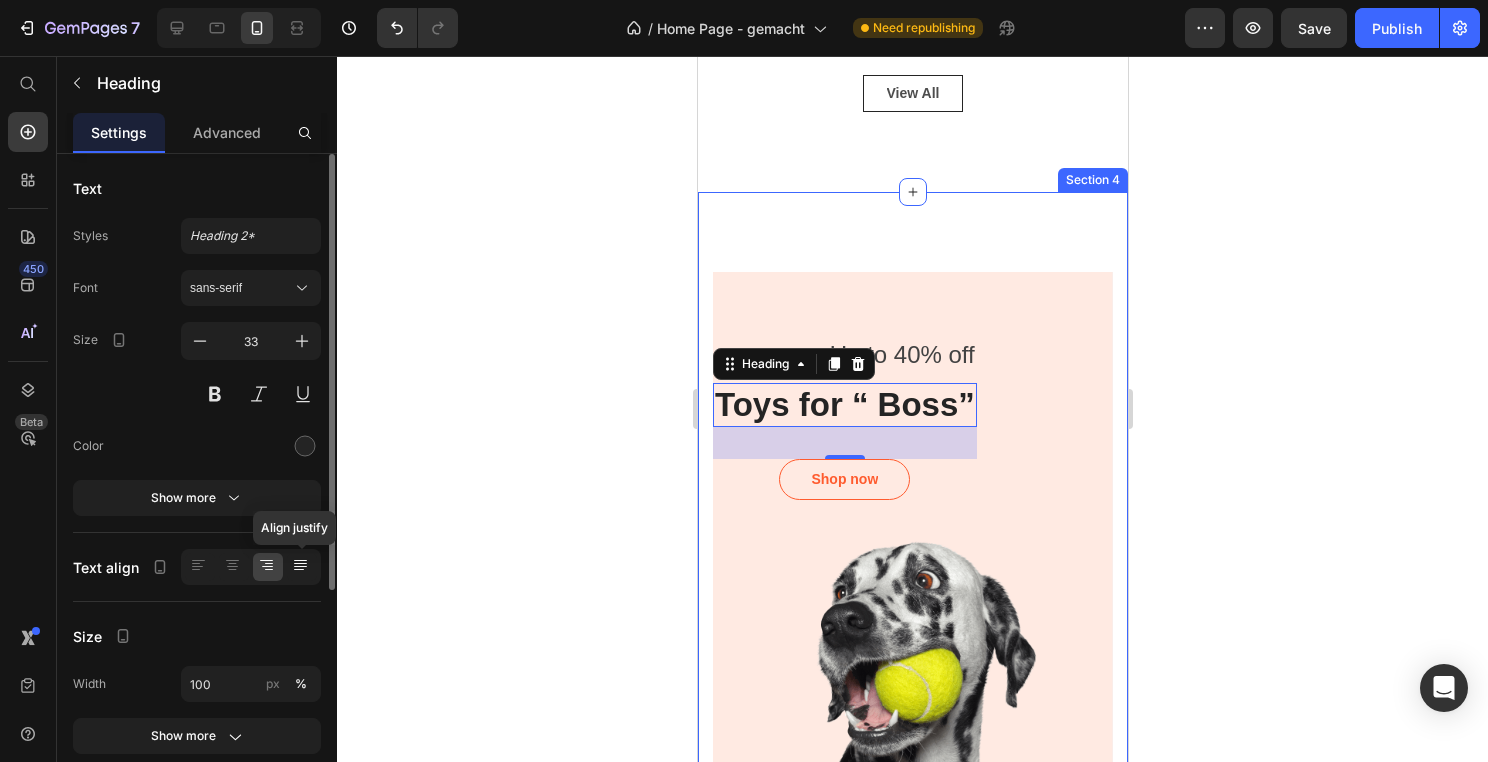 click 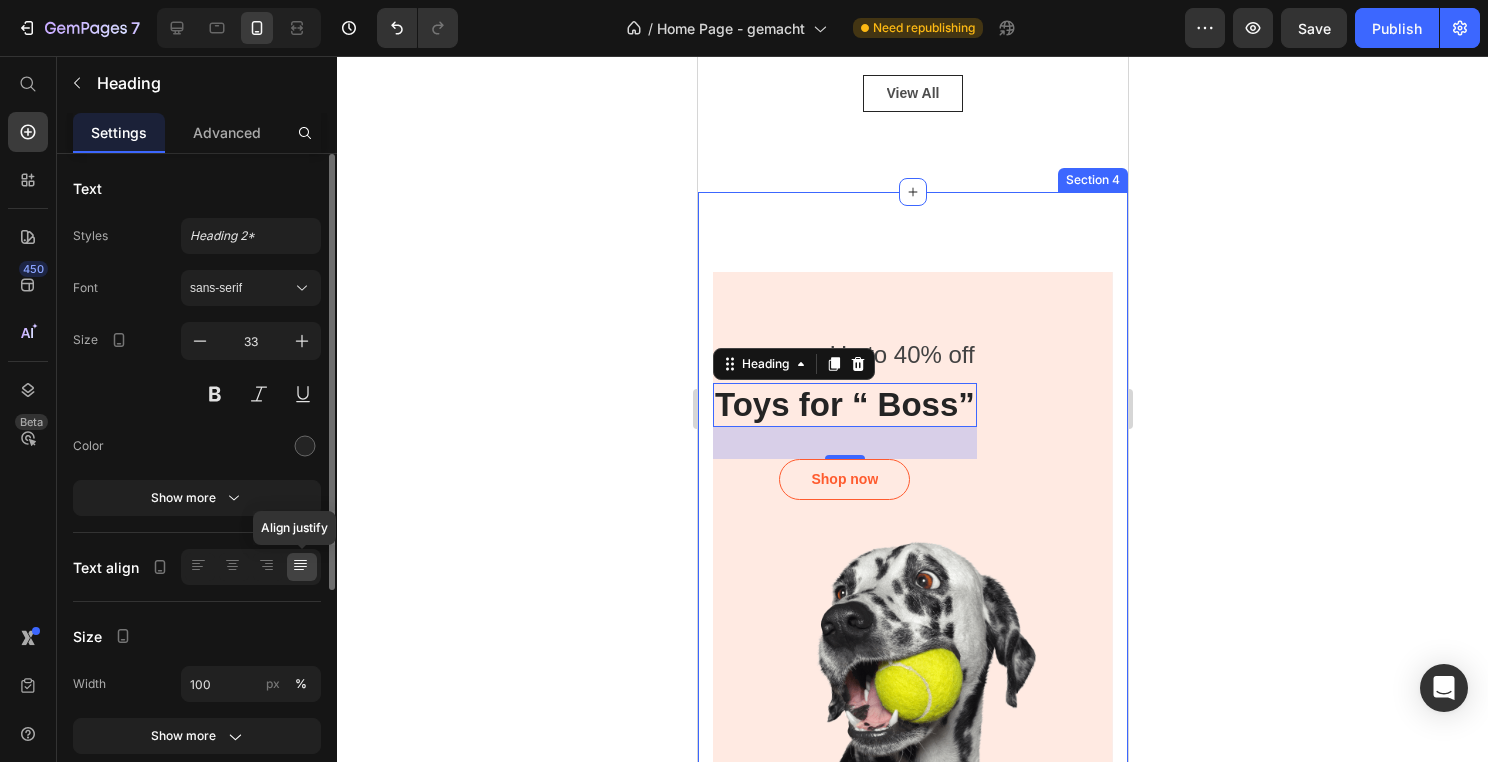 click on "Align justify" 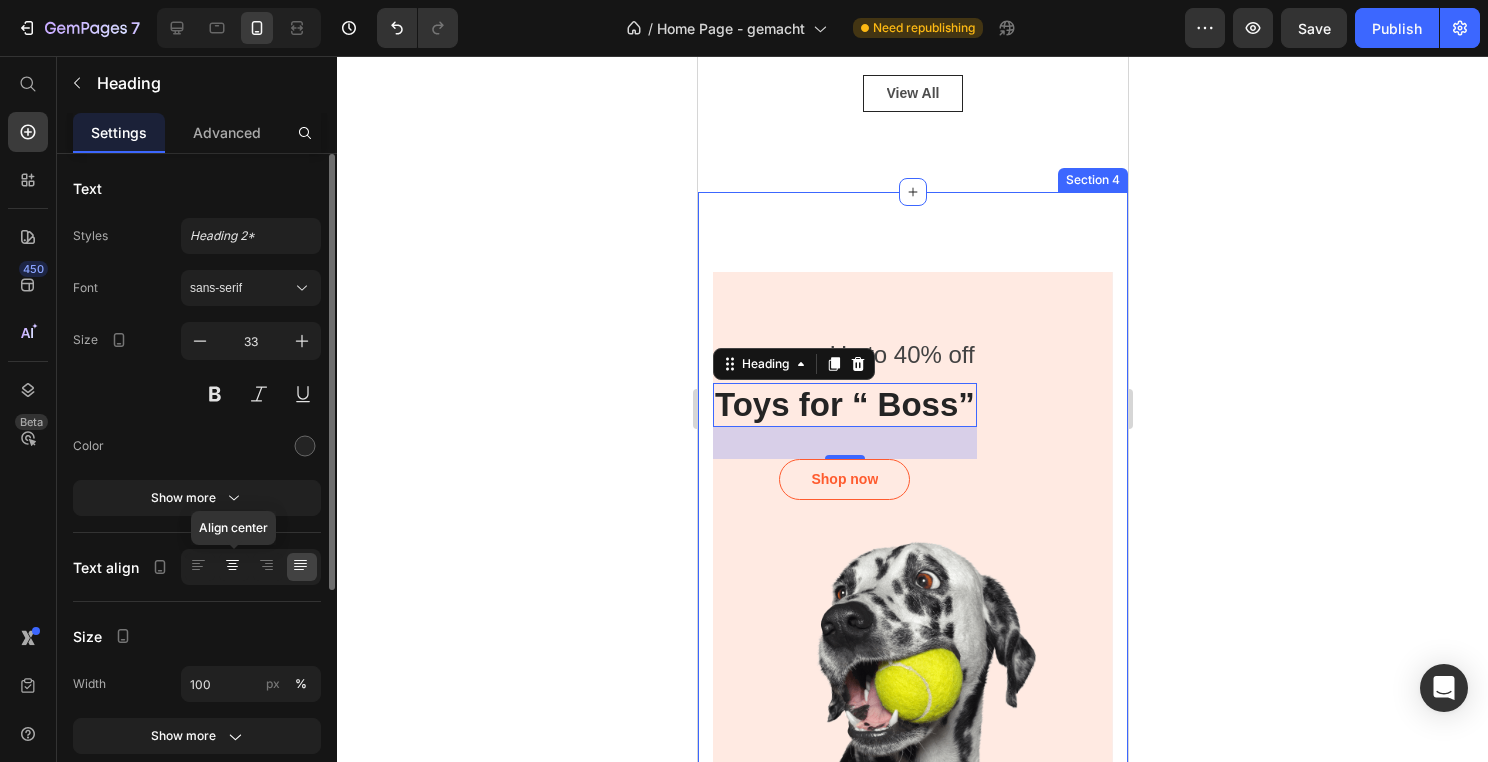 click 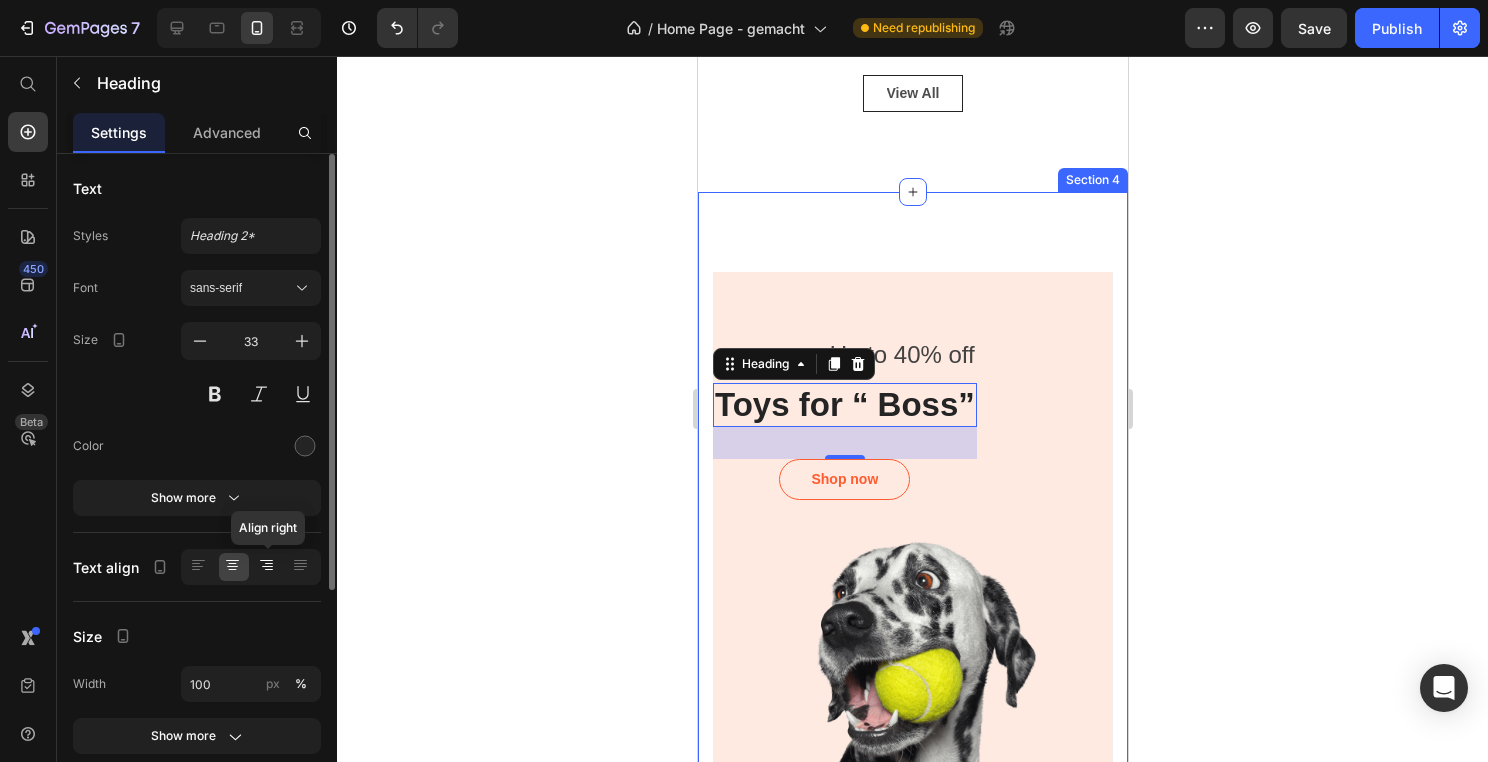 click 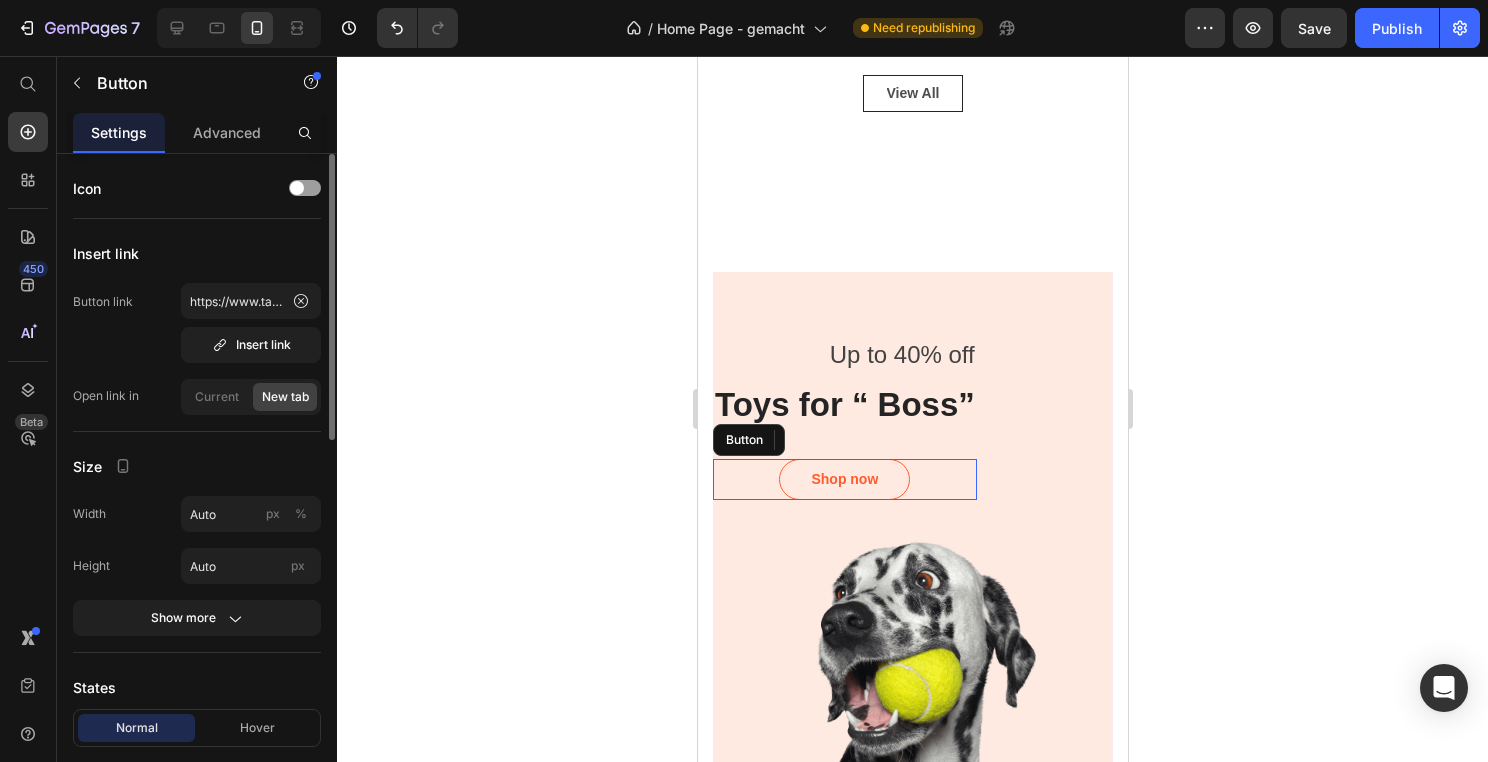 click on "Shop now Button" at bounding box center (844, 479) 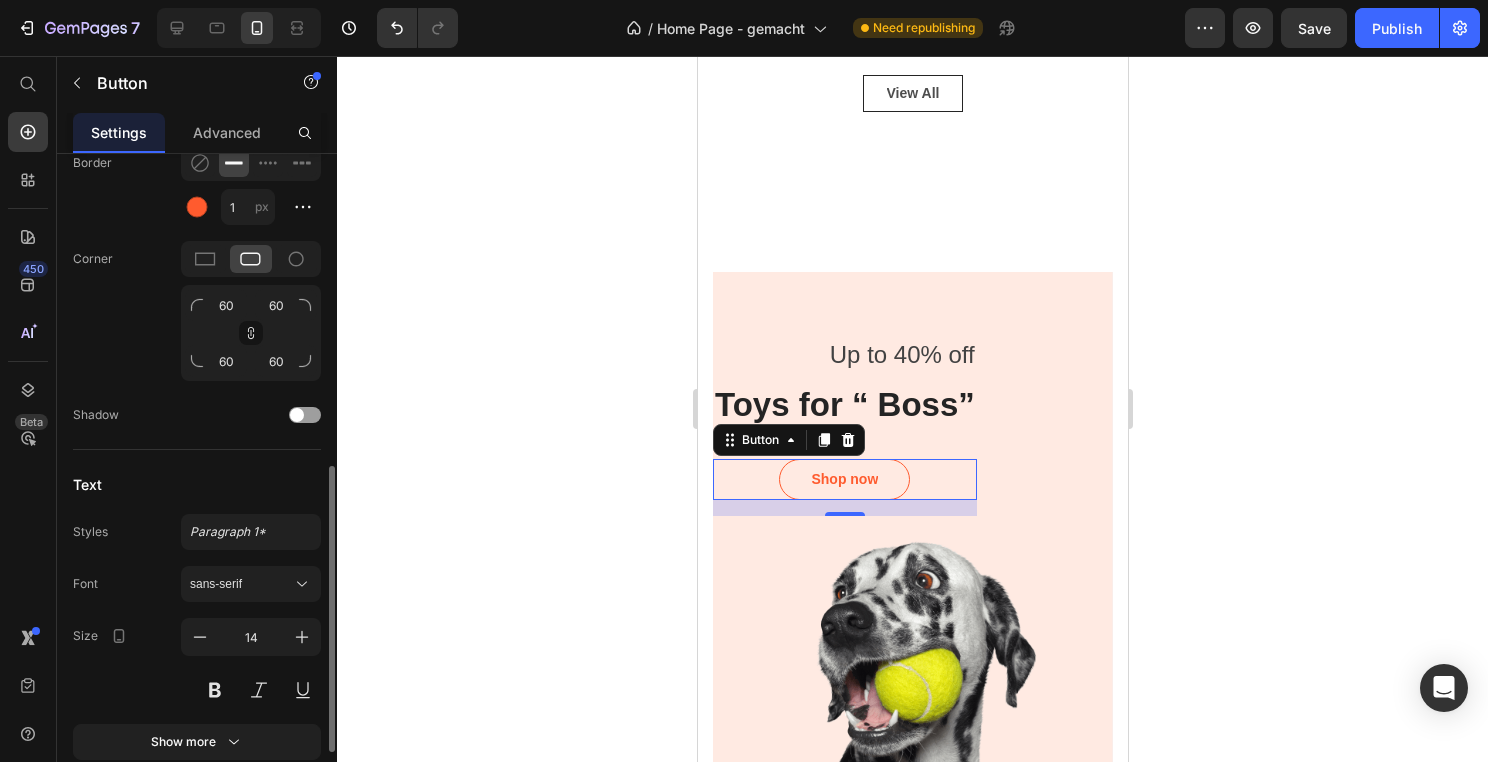 scroll, scrollTop: 876, scrollLeft: 0, axis: vertical 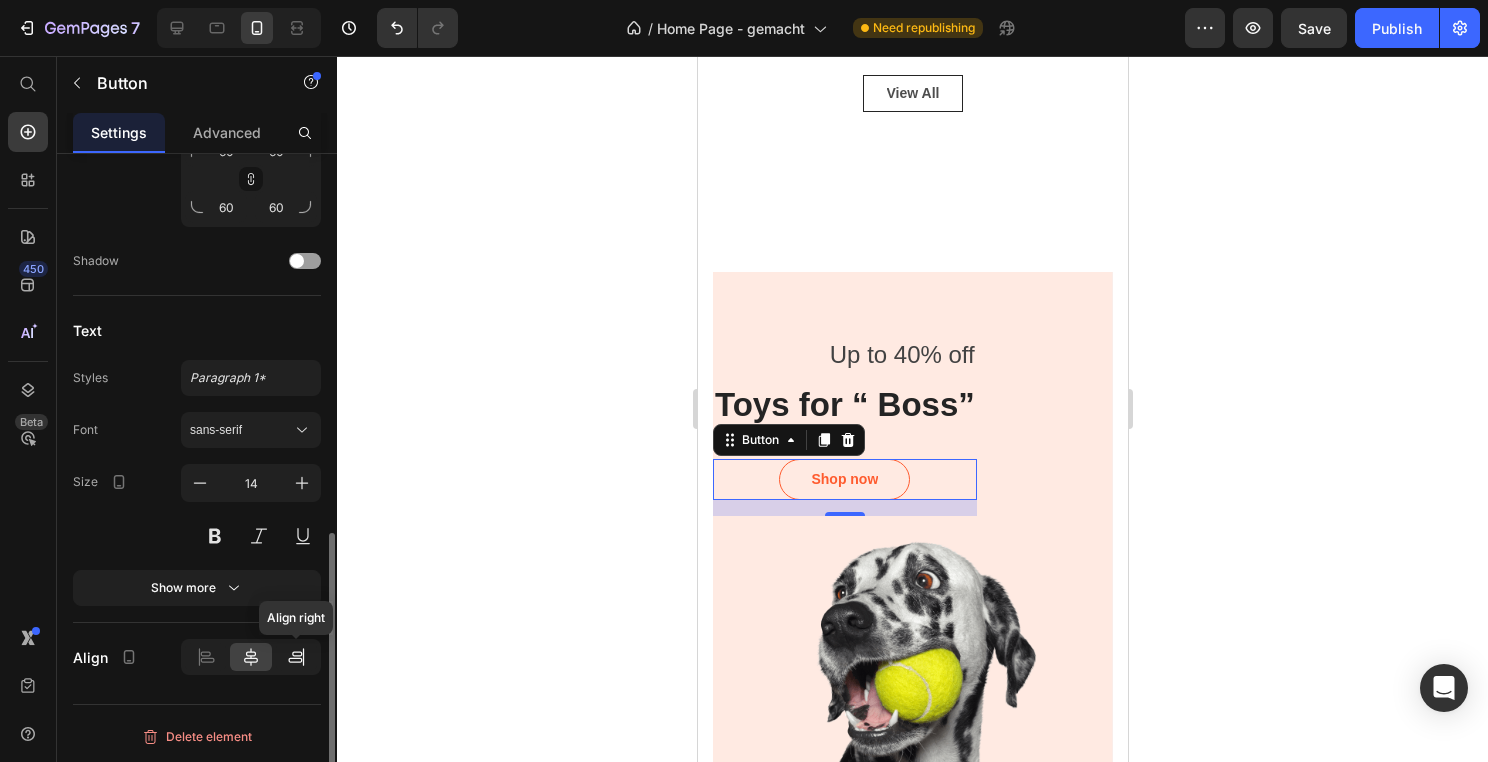 click 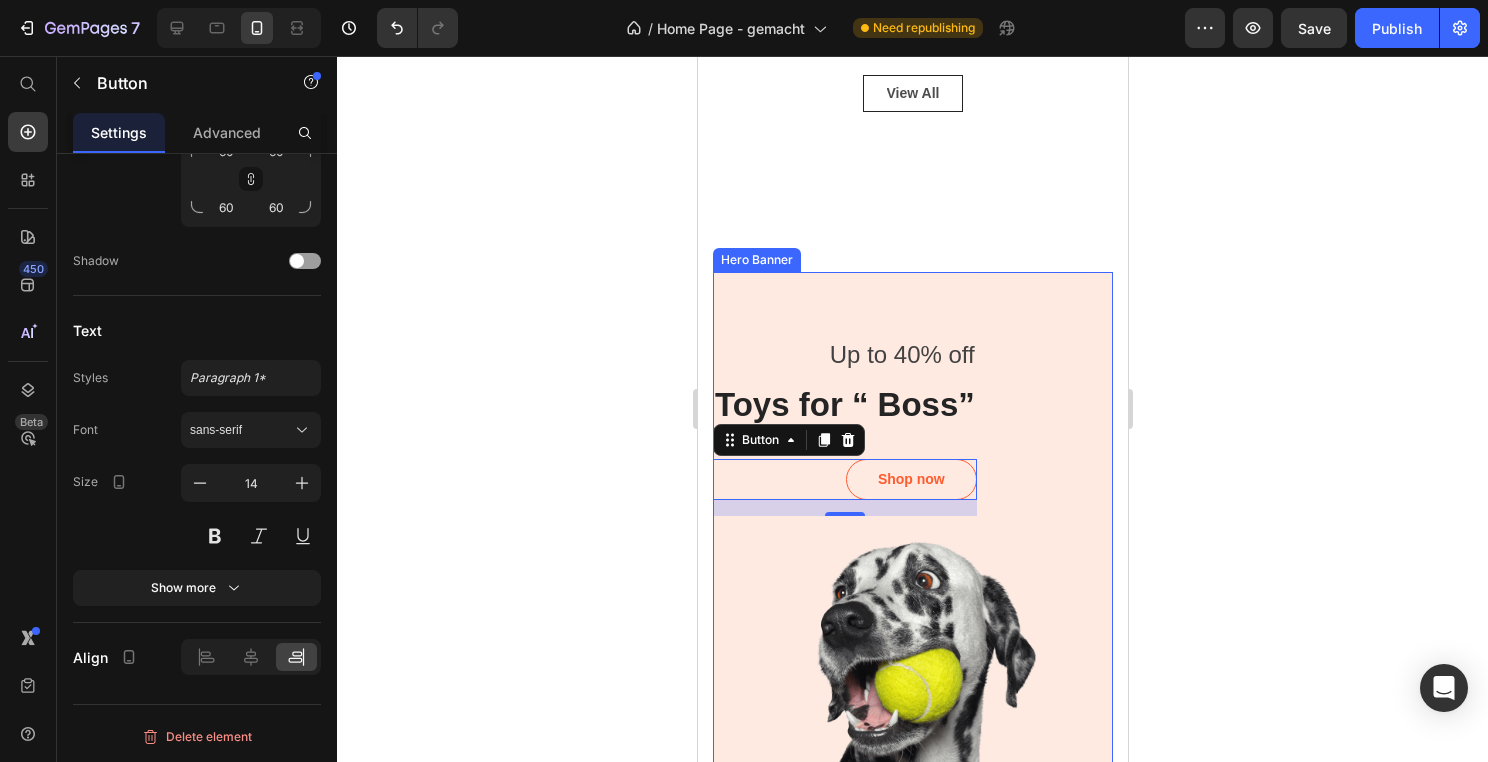 click at bounding box center (912, 545) 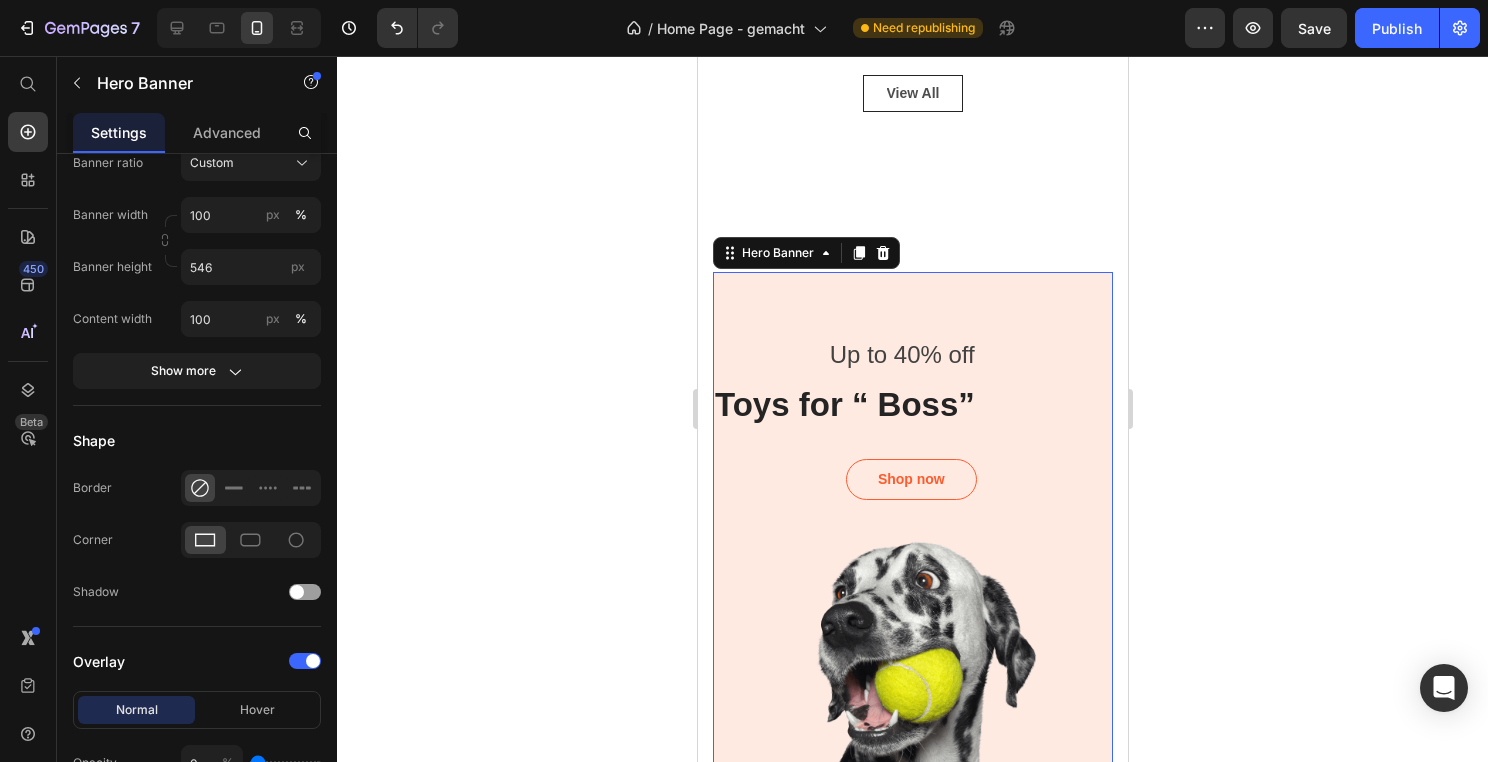 scroll, scrollTop: 0, scrollLeft: 0, axis: both 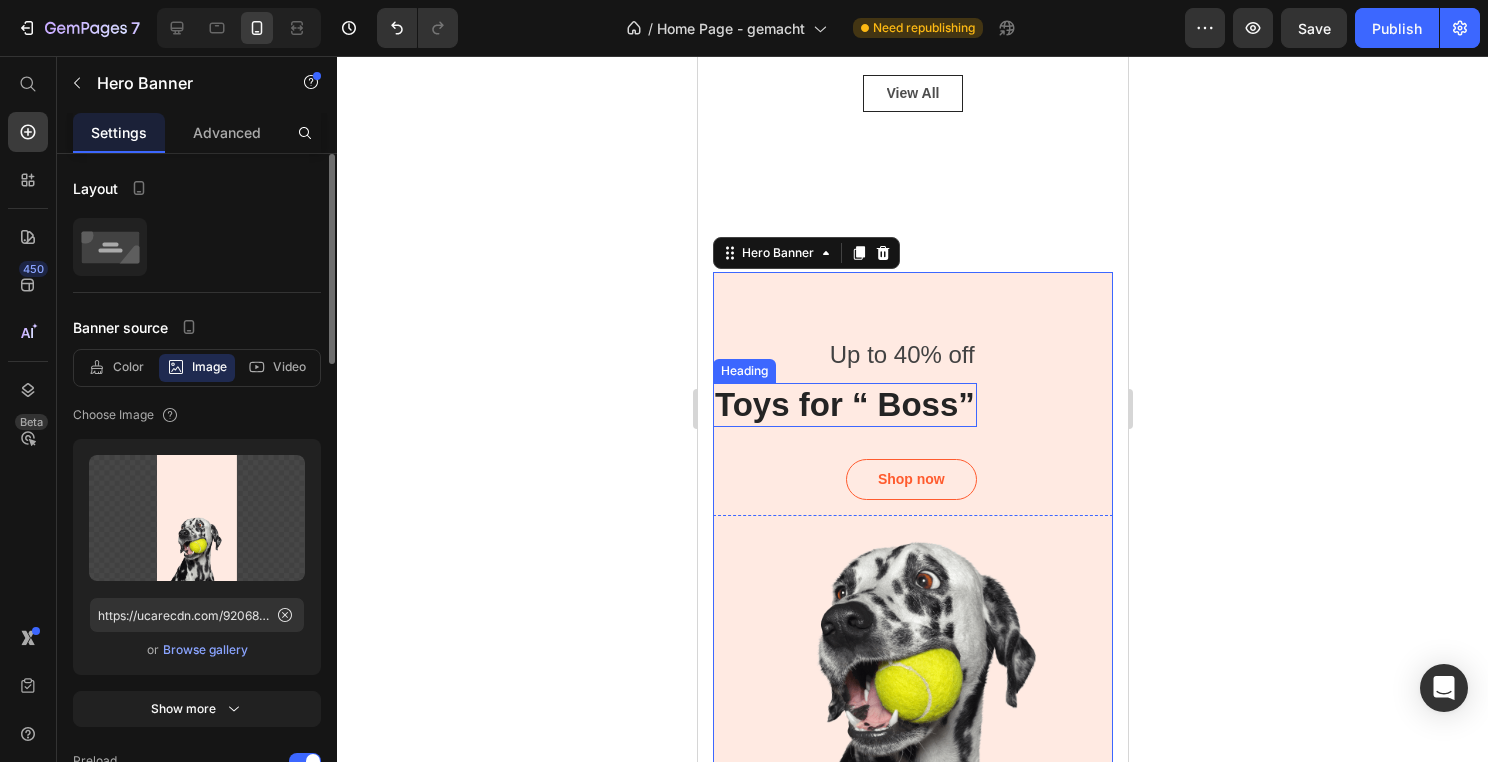 click on "Toys for “ Boss”" at bounding box center [844, 405] 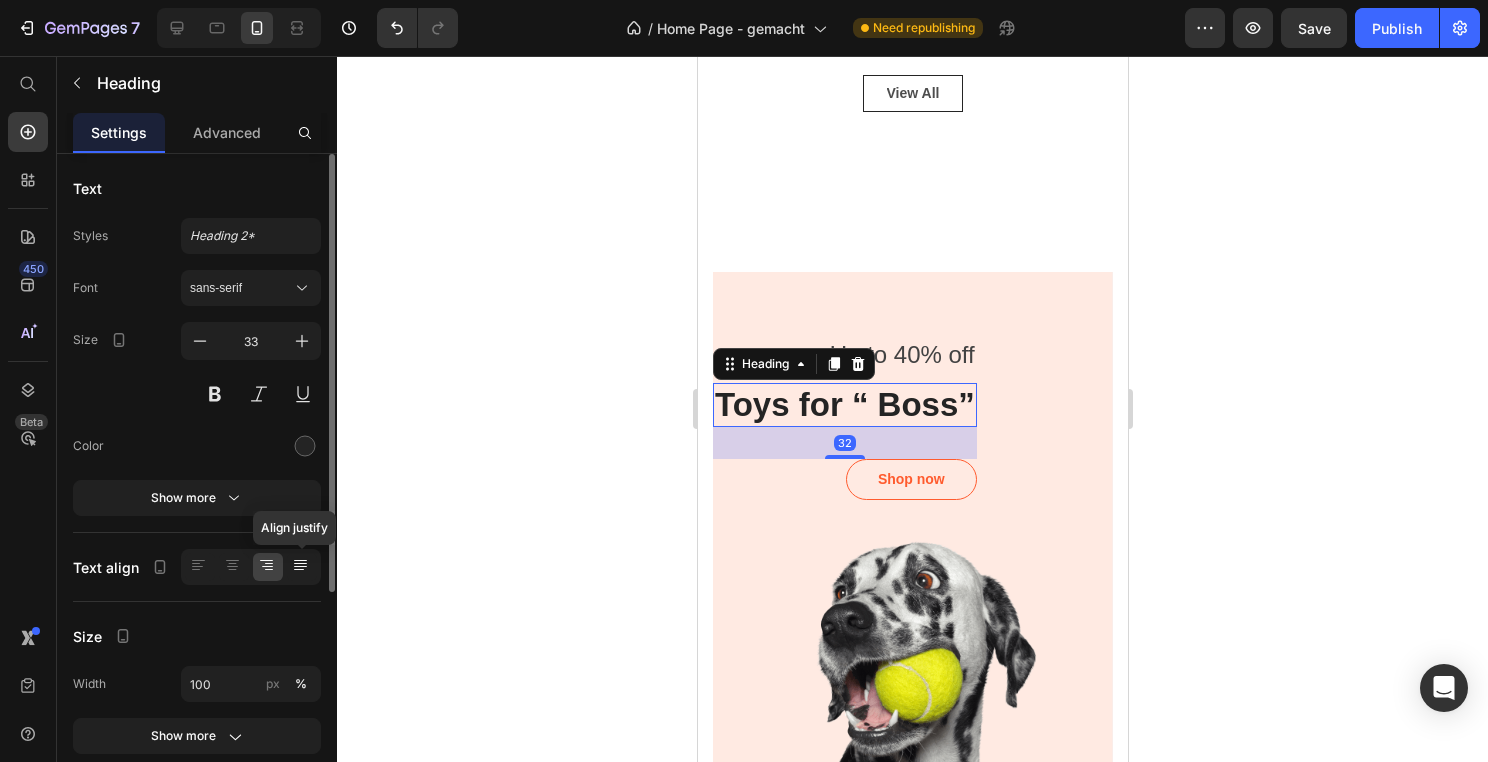 click 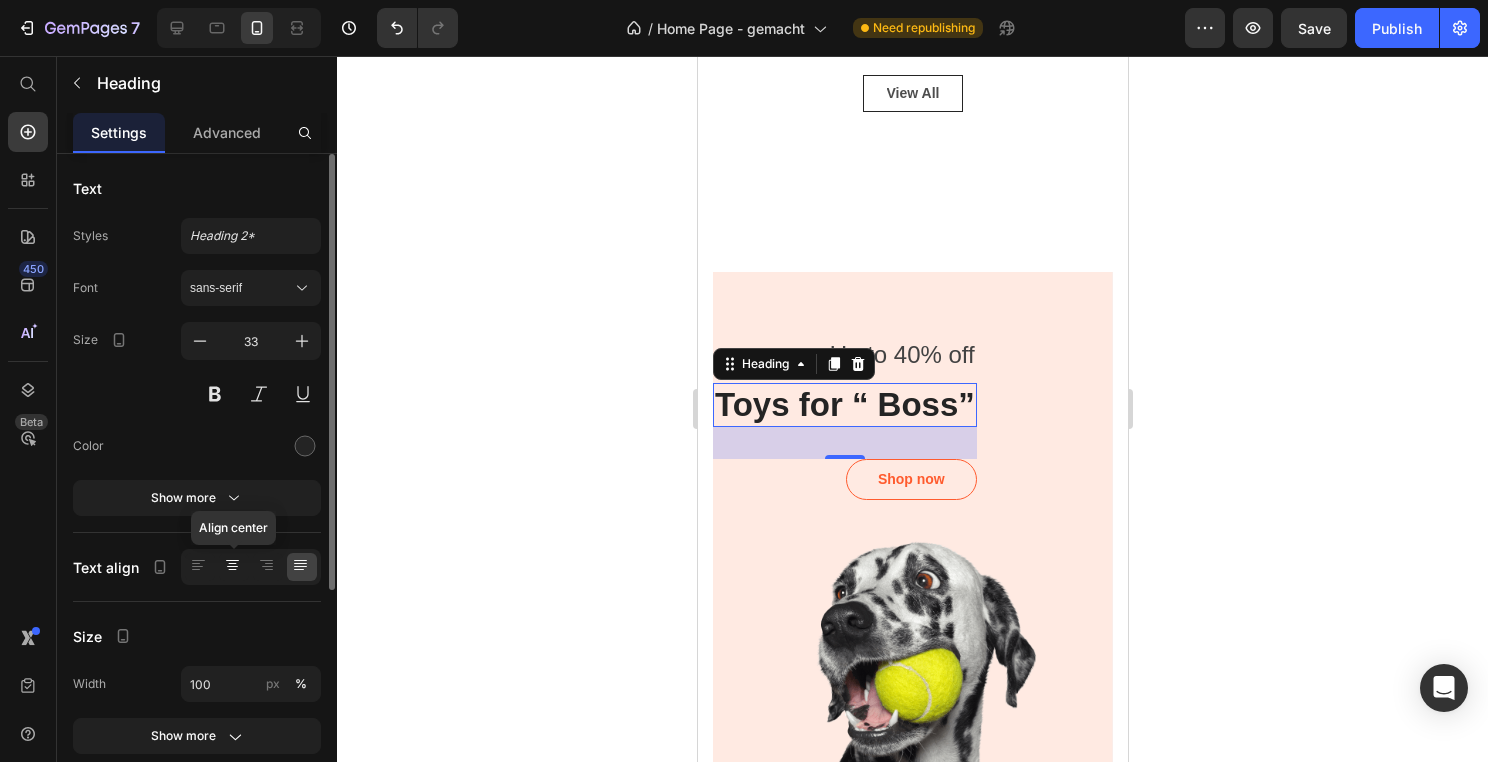 click 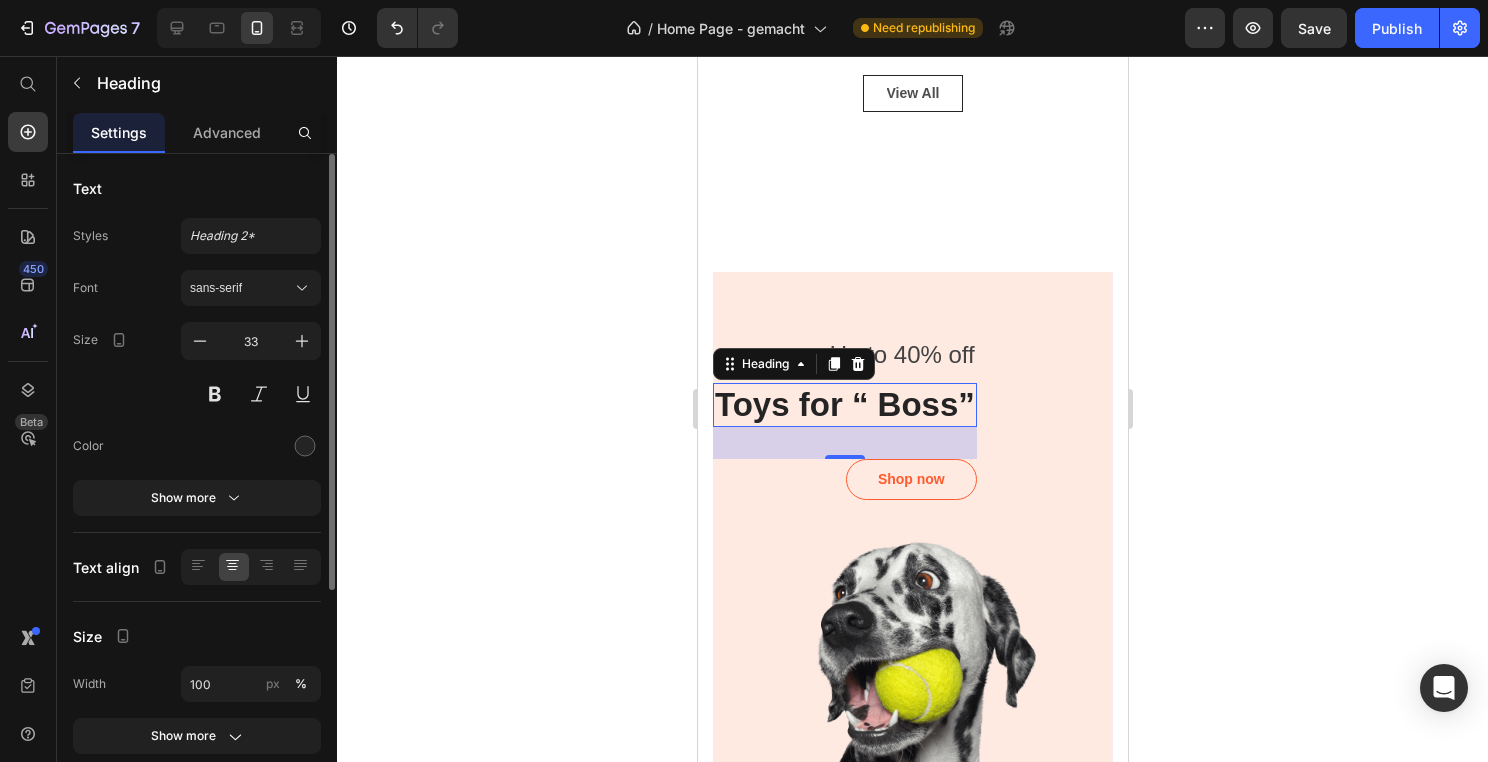 click 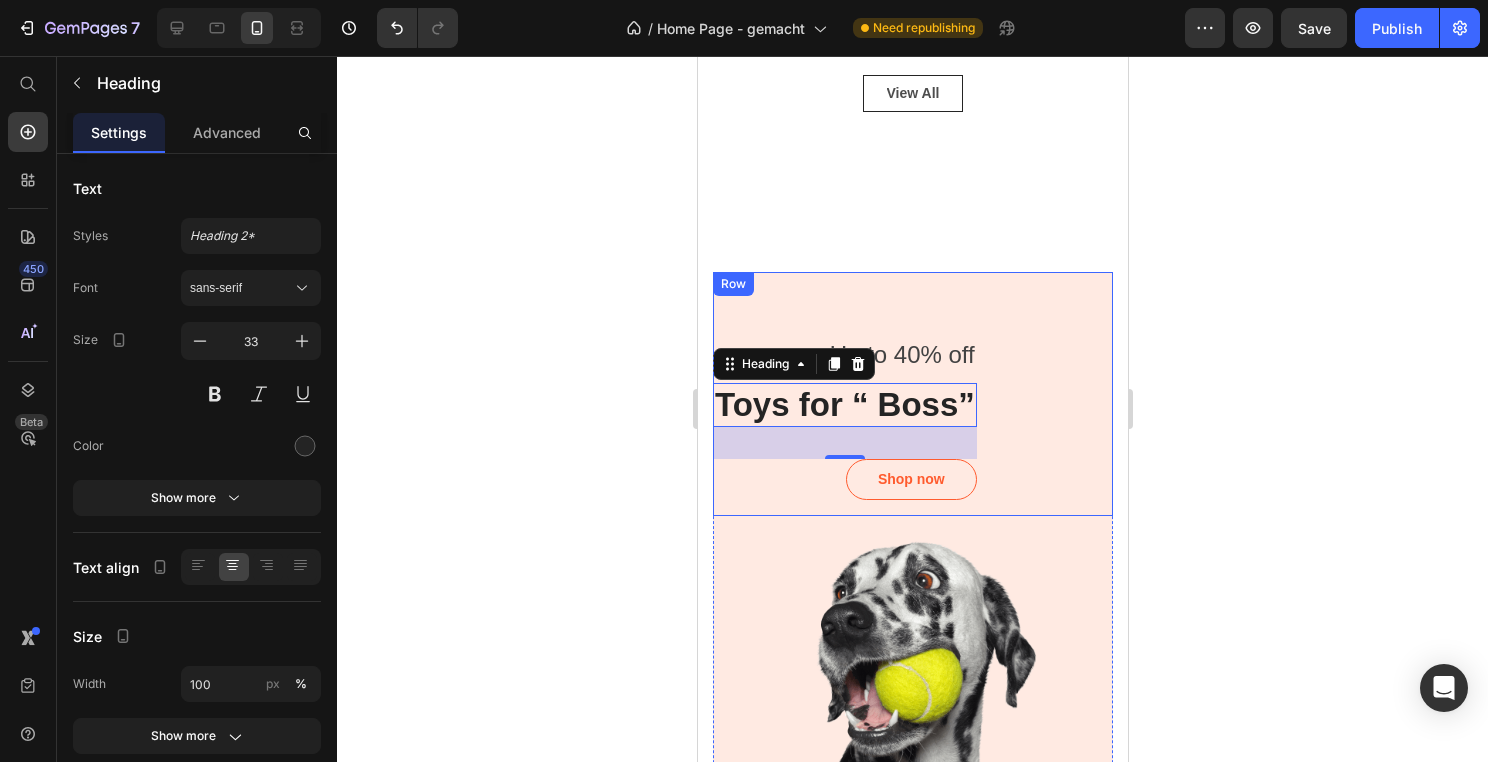 click on "Up to 40% off Text block Toys for “ Boss” Heading   32 Shop now Button" at bounding box center [844, 425] 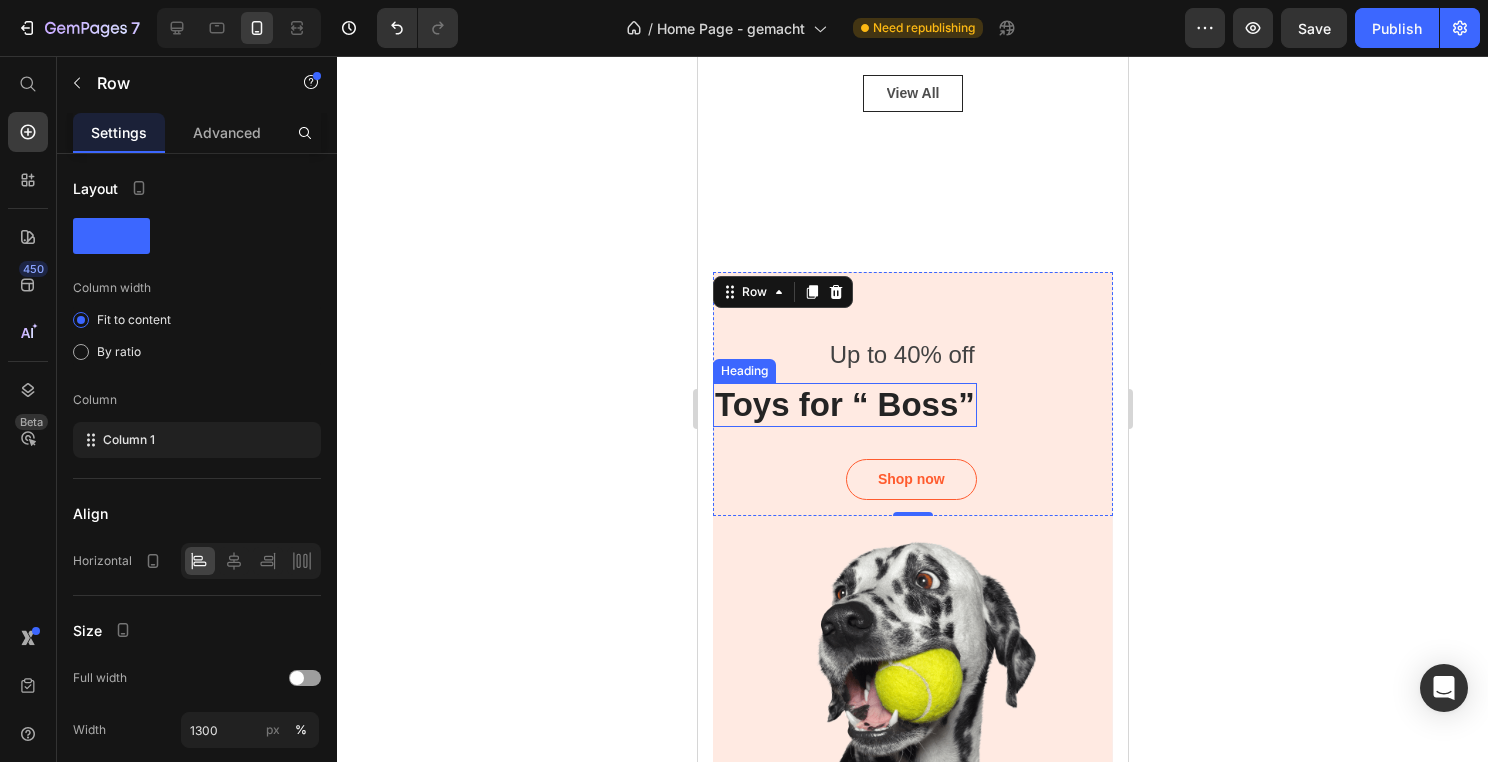 click on "Toys for “ Boss”" at bounding box center (844, 405) 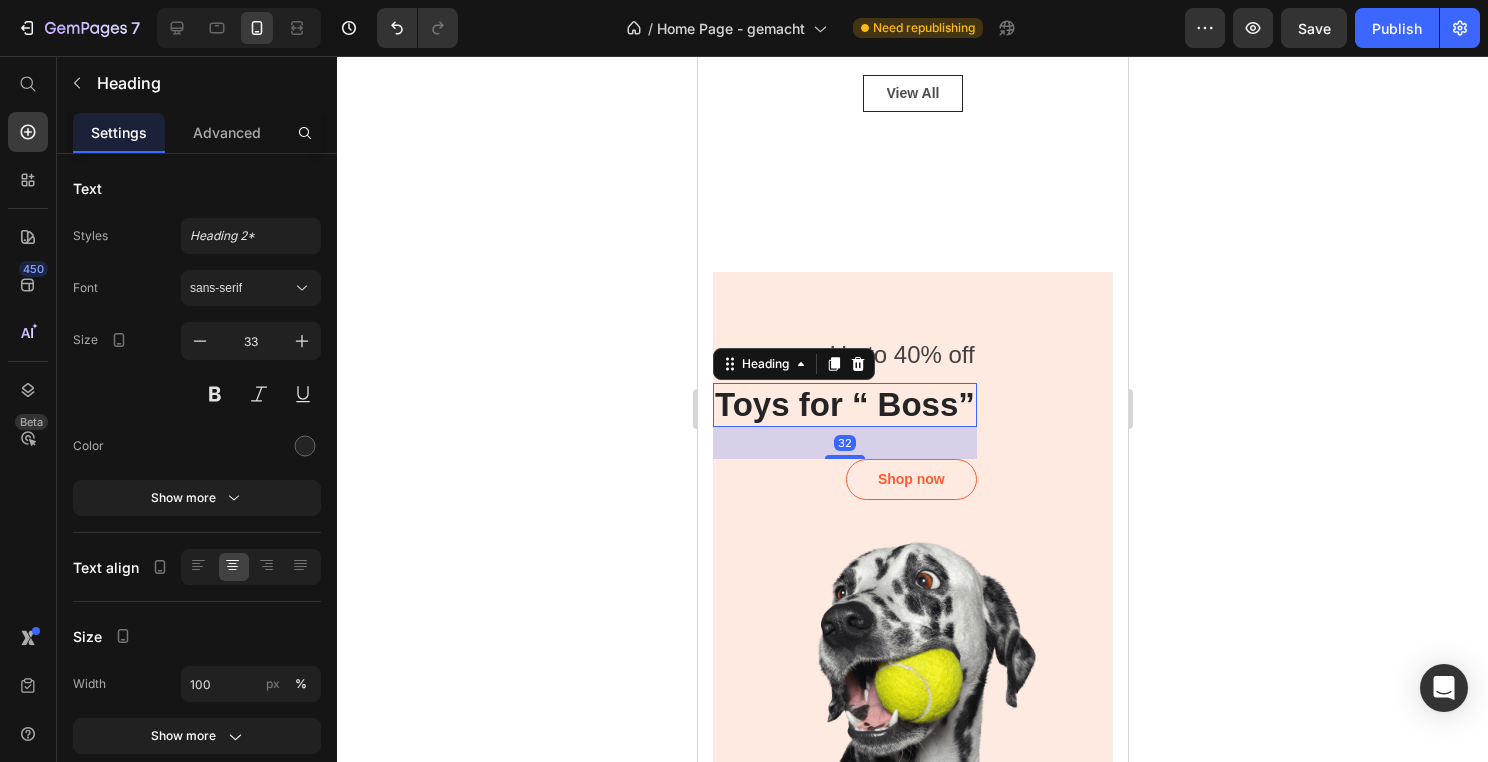 click on "Toys for “ Boss”" at bounding box center [844, 405] 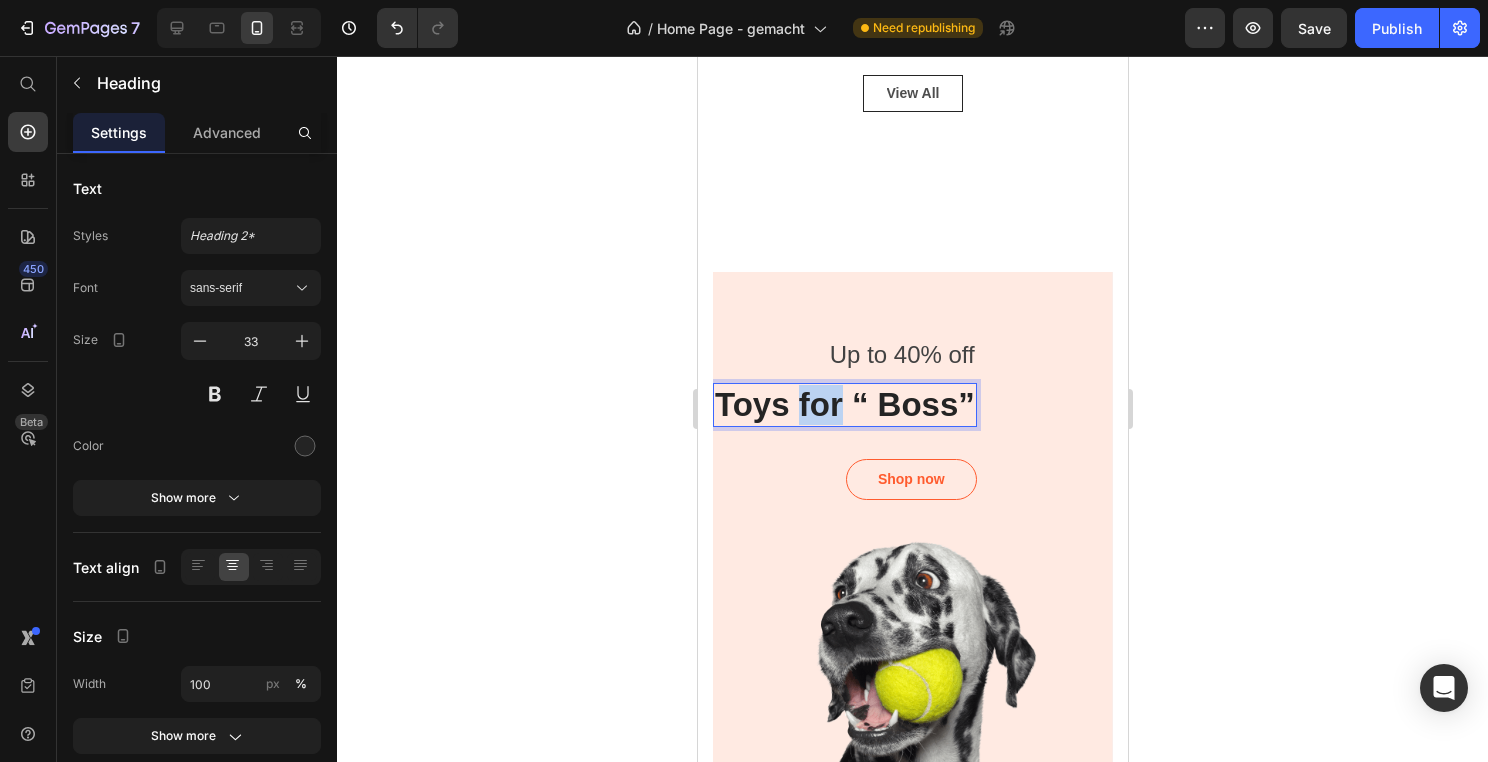 click on "Toys for “ Boss”" at bounding box center [844, 405] 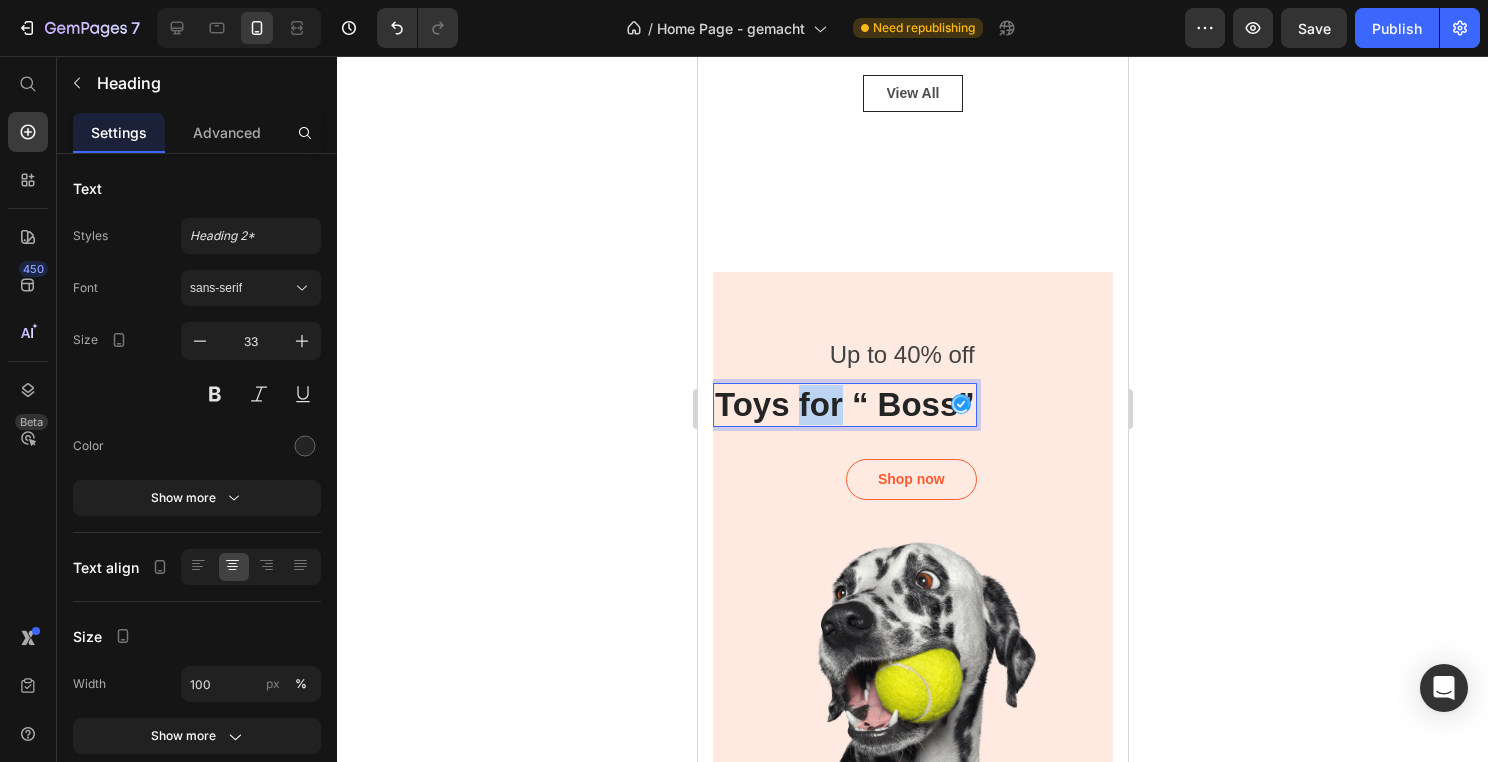 click on "Toys for “ Boss”" at bounding box center [844, 405] 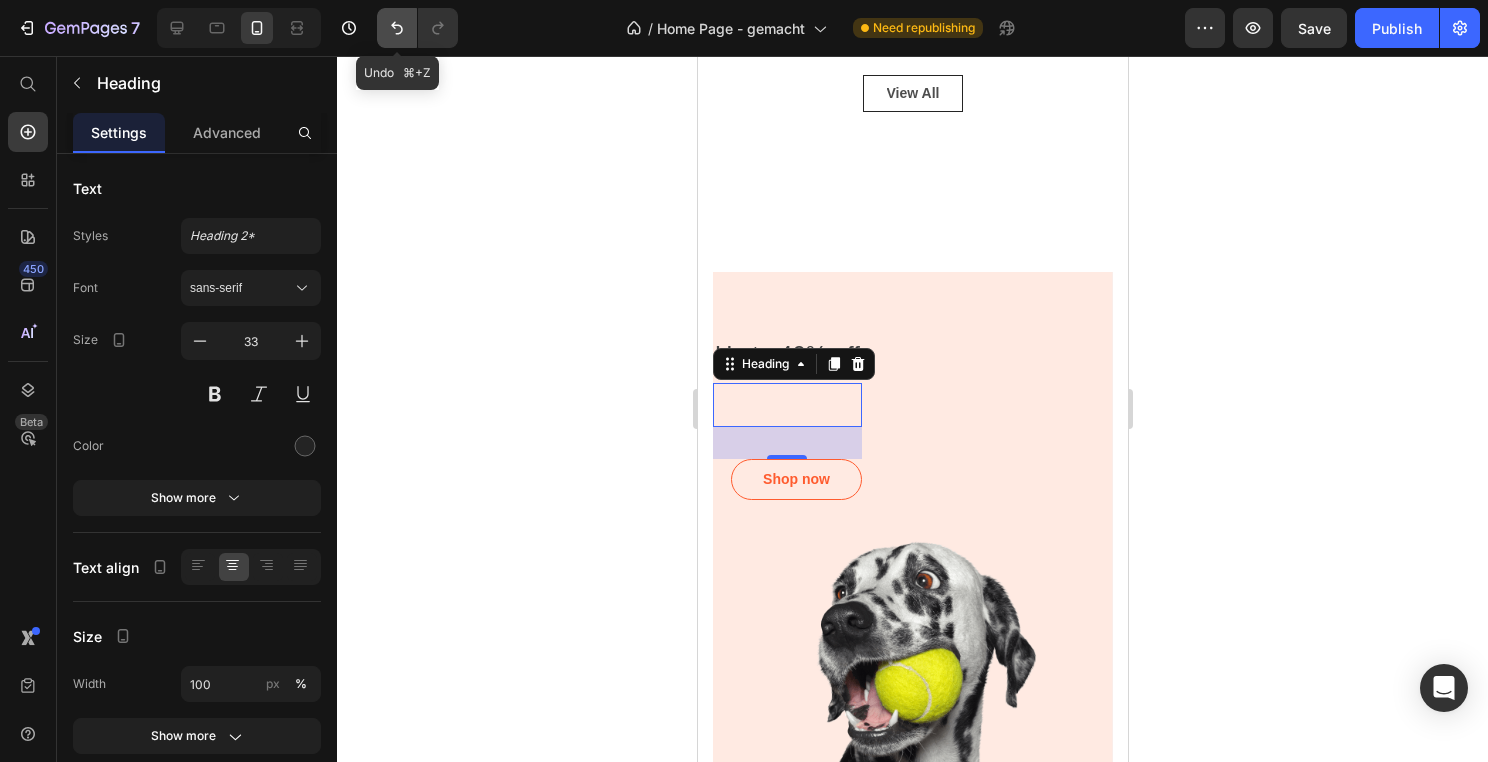 click 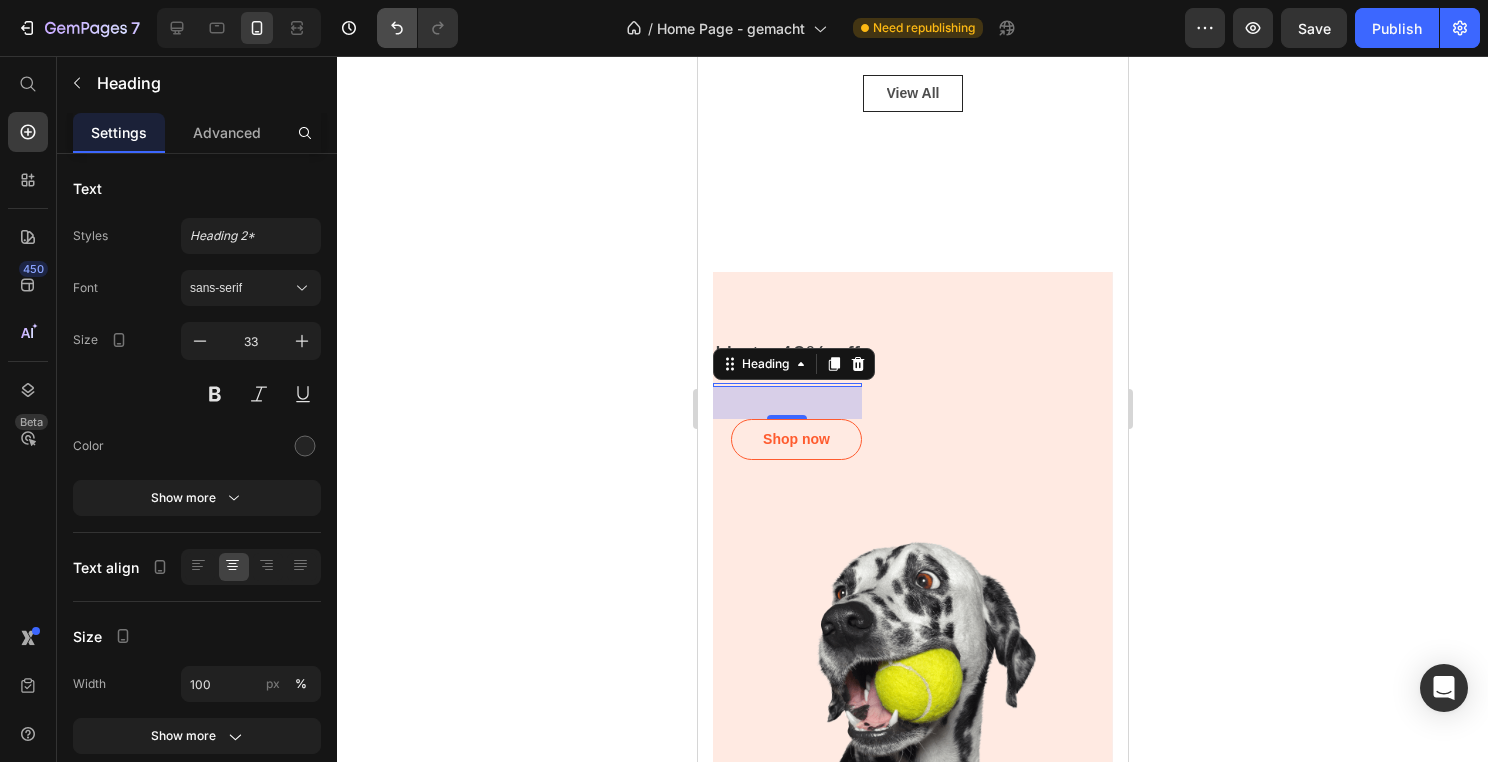 click 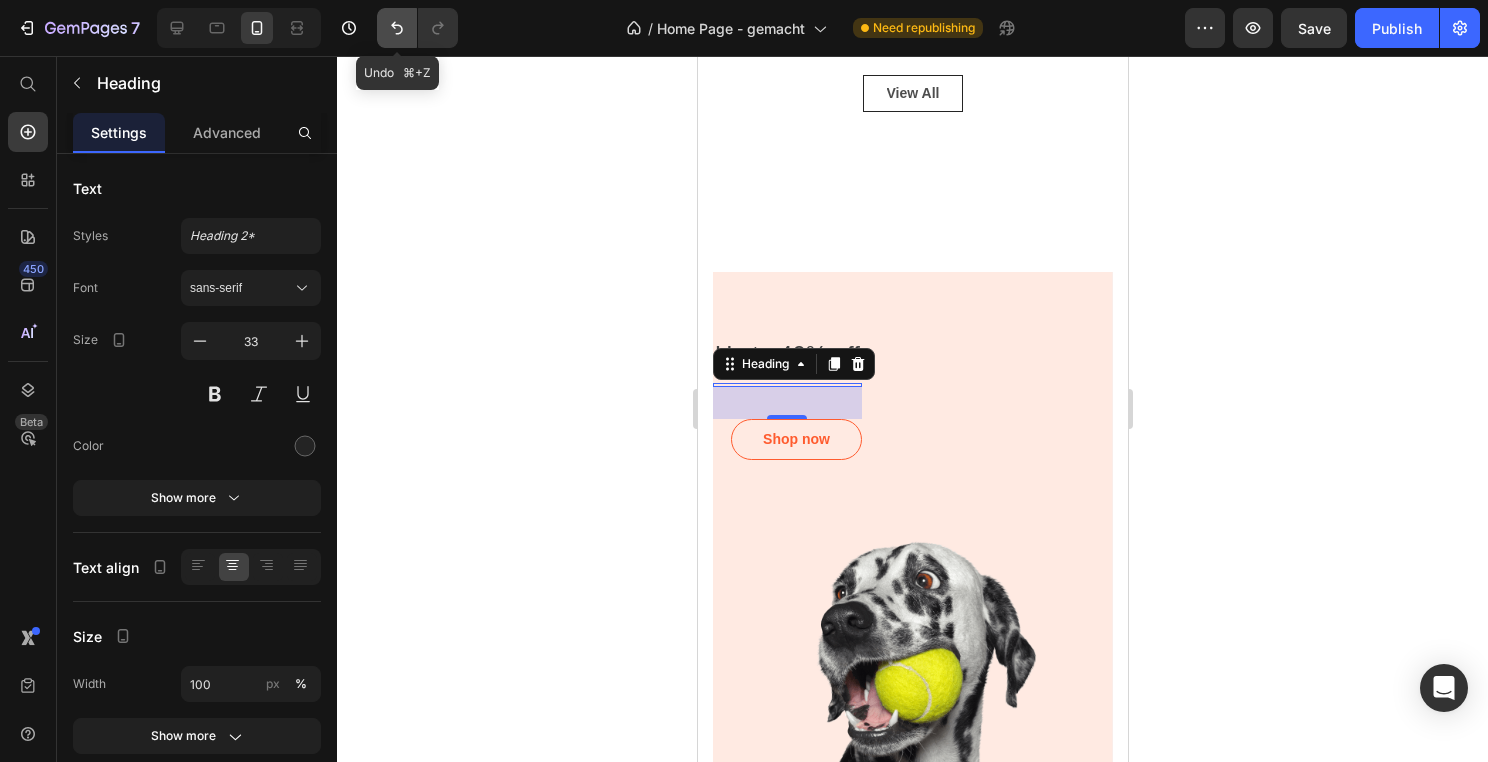 click 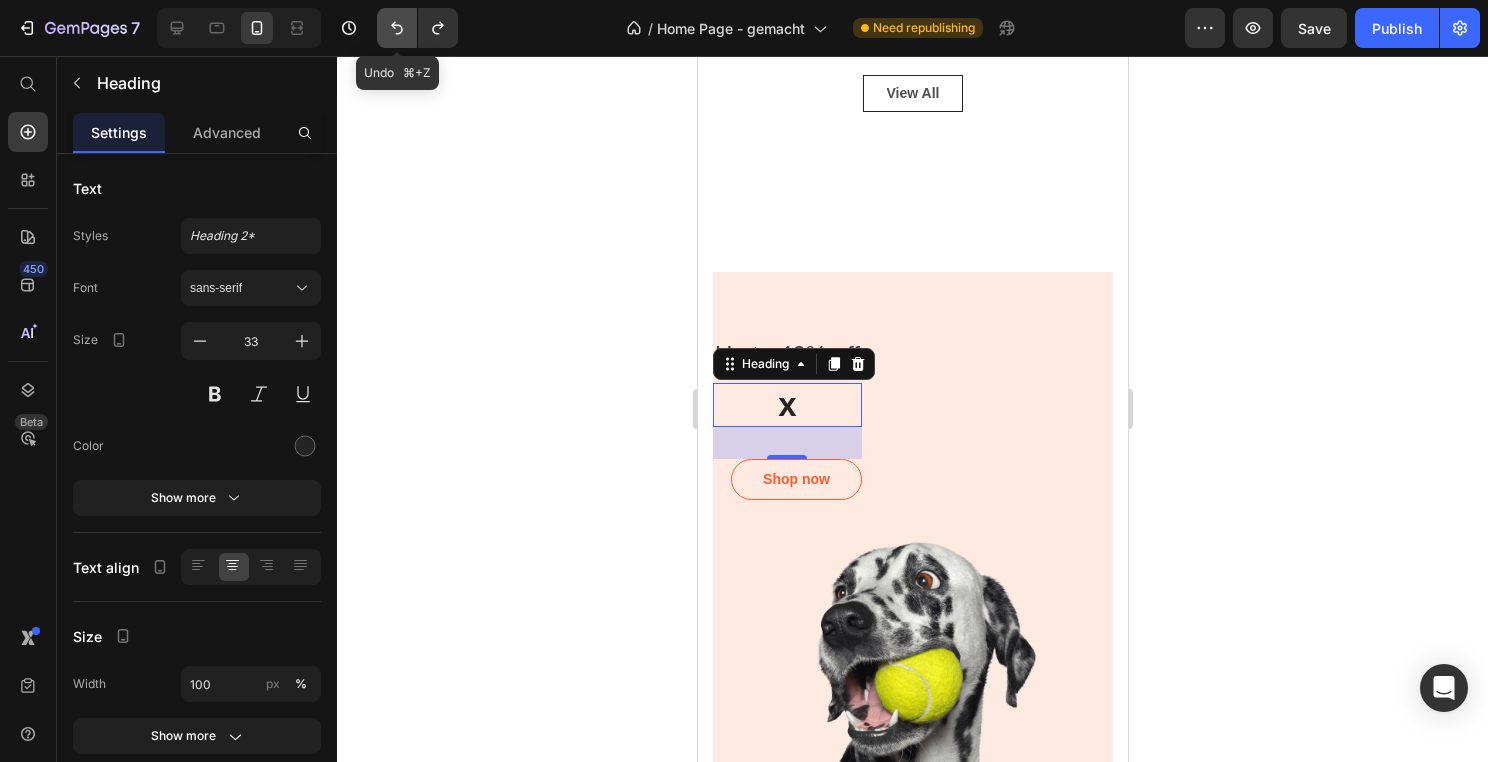click 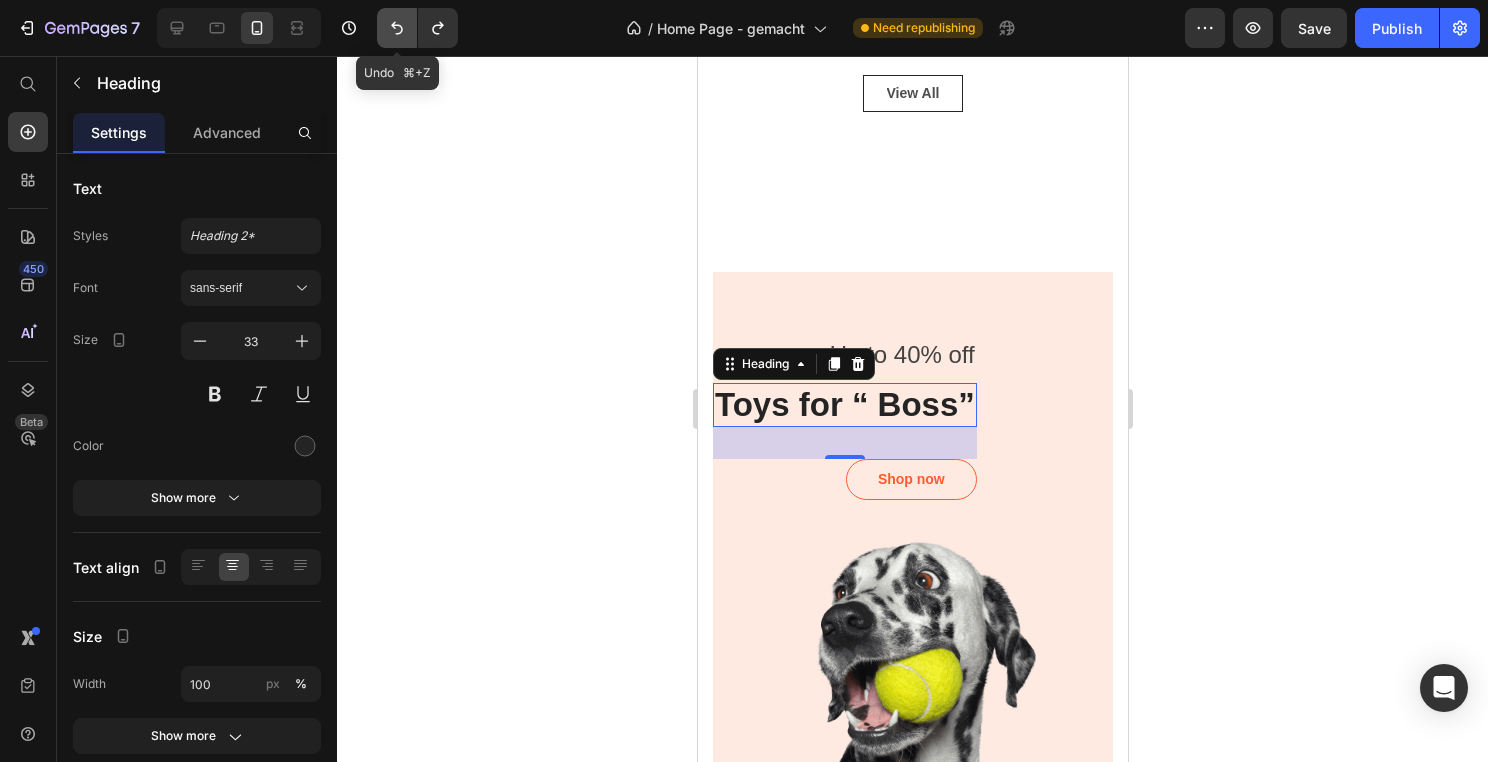 click 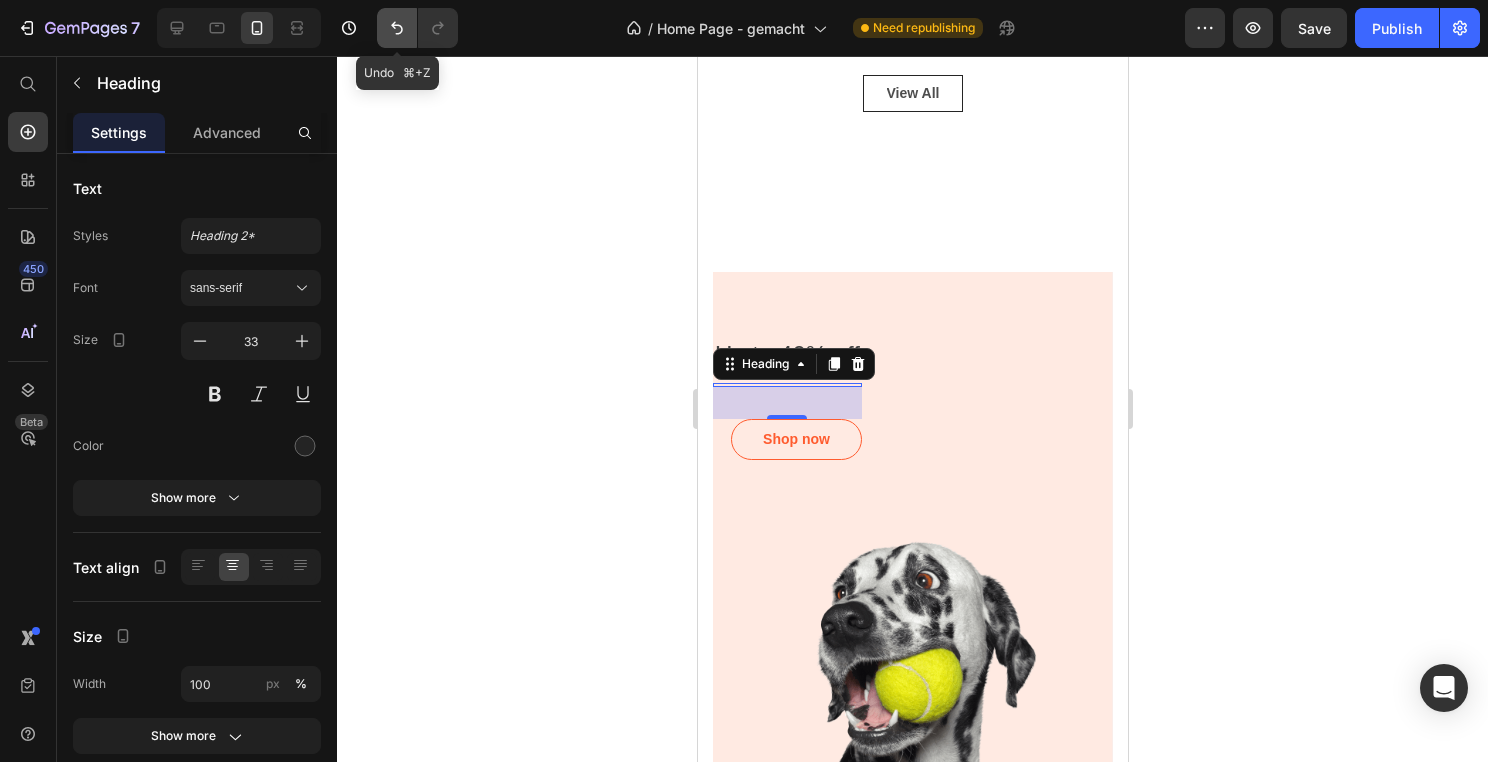 click 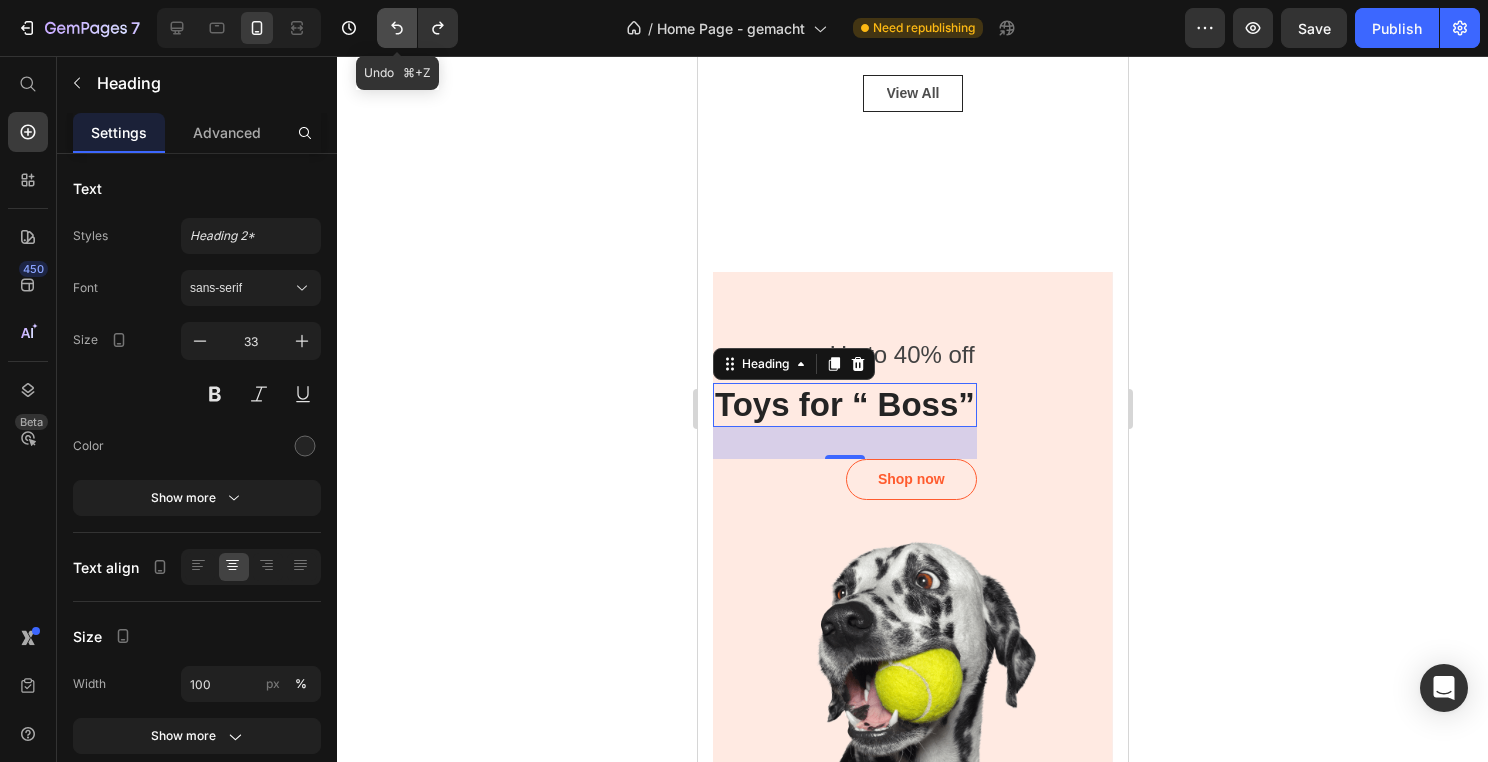 click 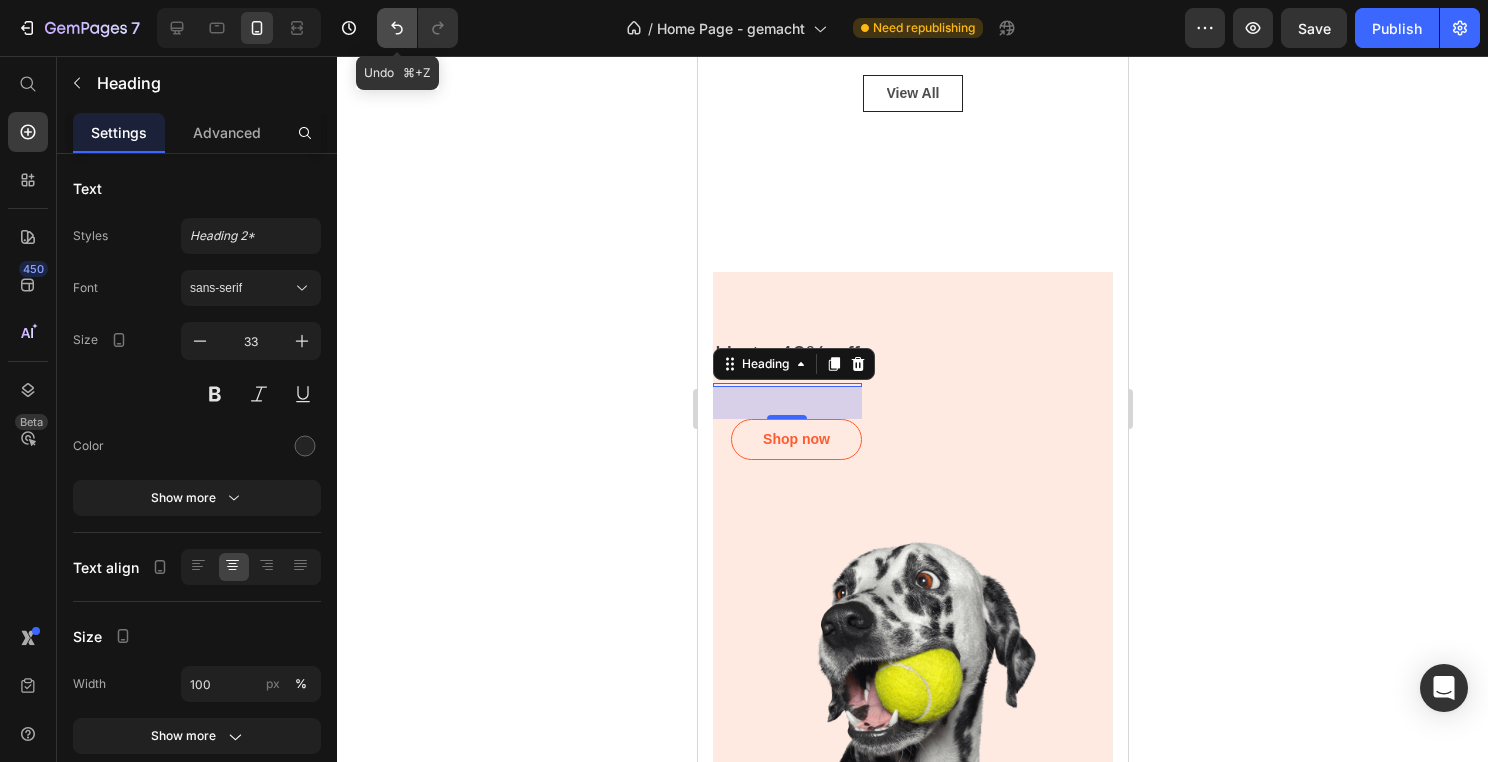 click 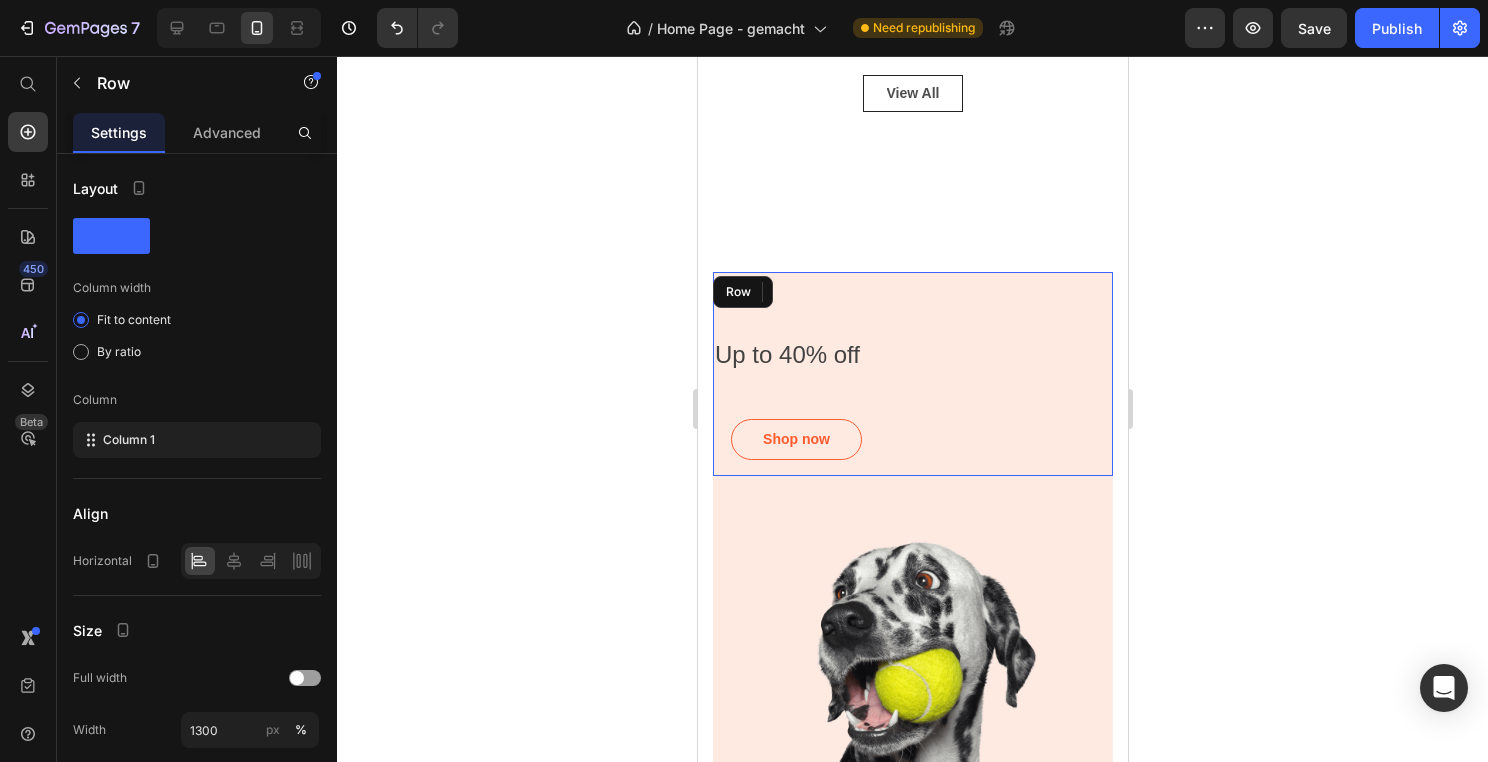 click on "Up to 40% off Text block Heading   32 Shop now Button Row" at bounding box center [912, 374] 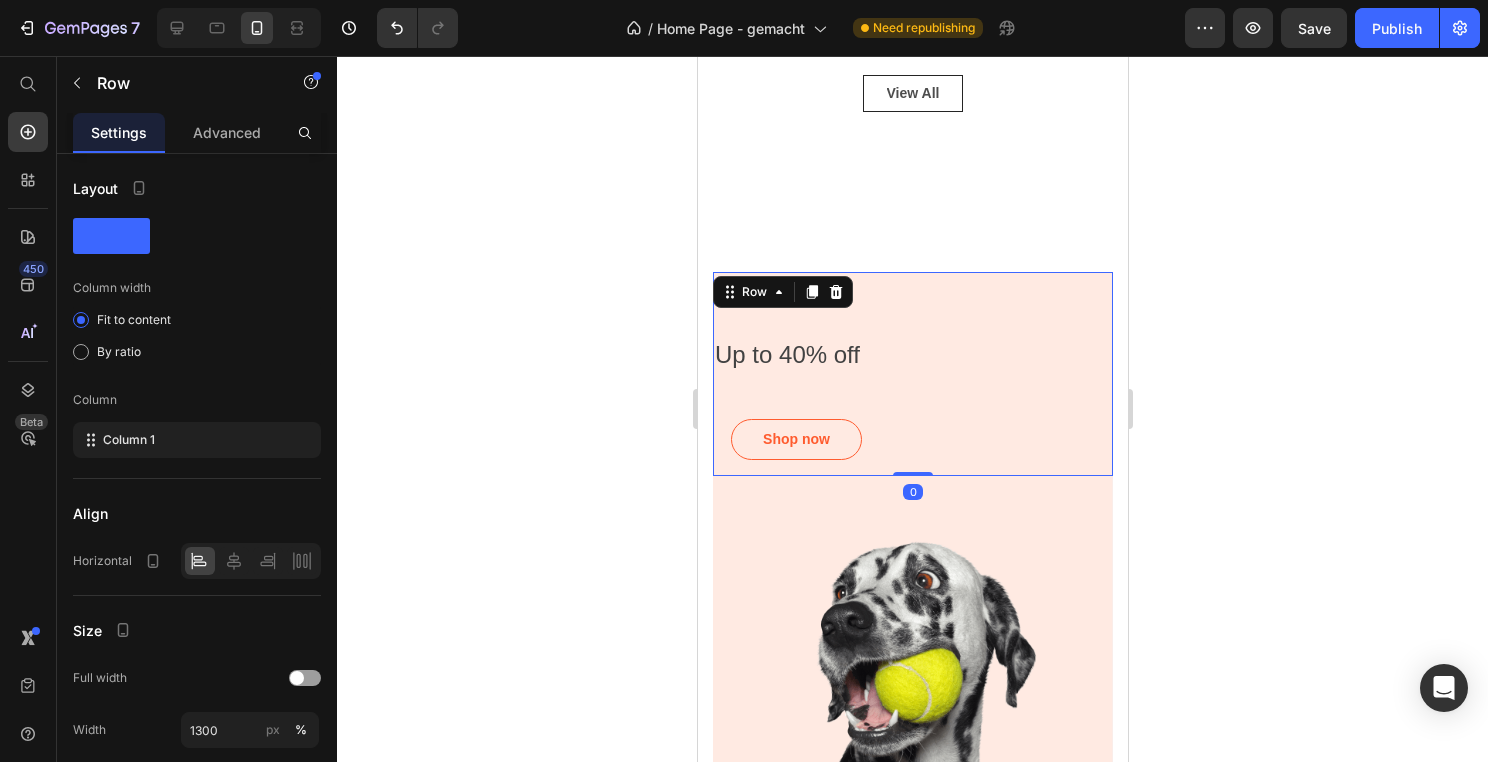 click on "Up to 40% off Text block Heading Shop now Button Row   0" at bounding box center (912, 374) 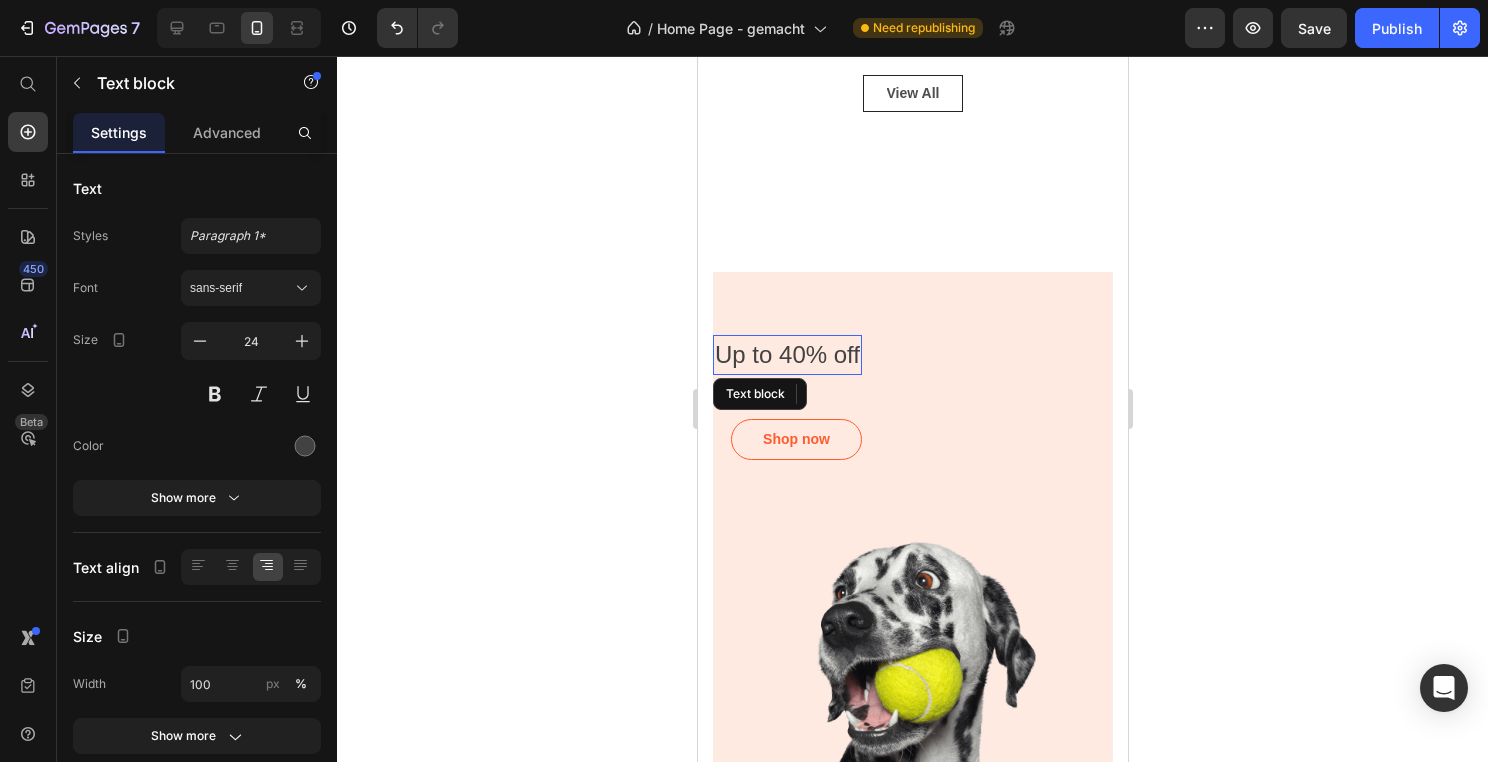 click on "Up to 40% off" at bounding box center (786, 355) 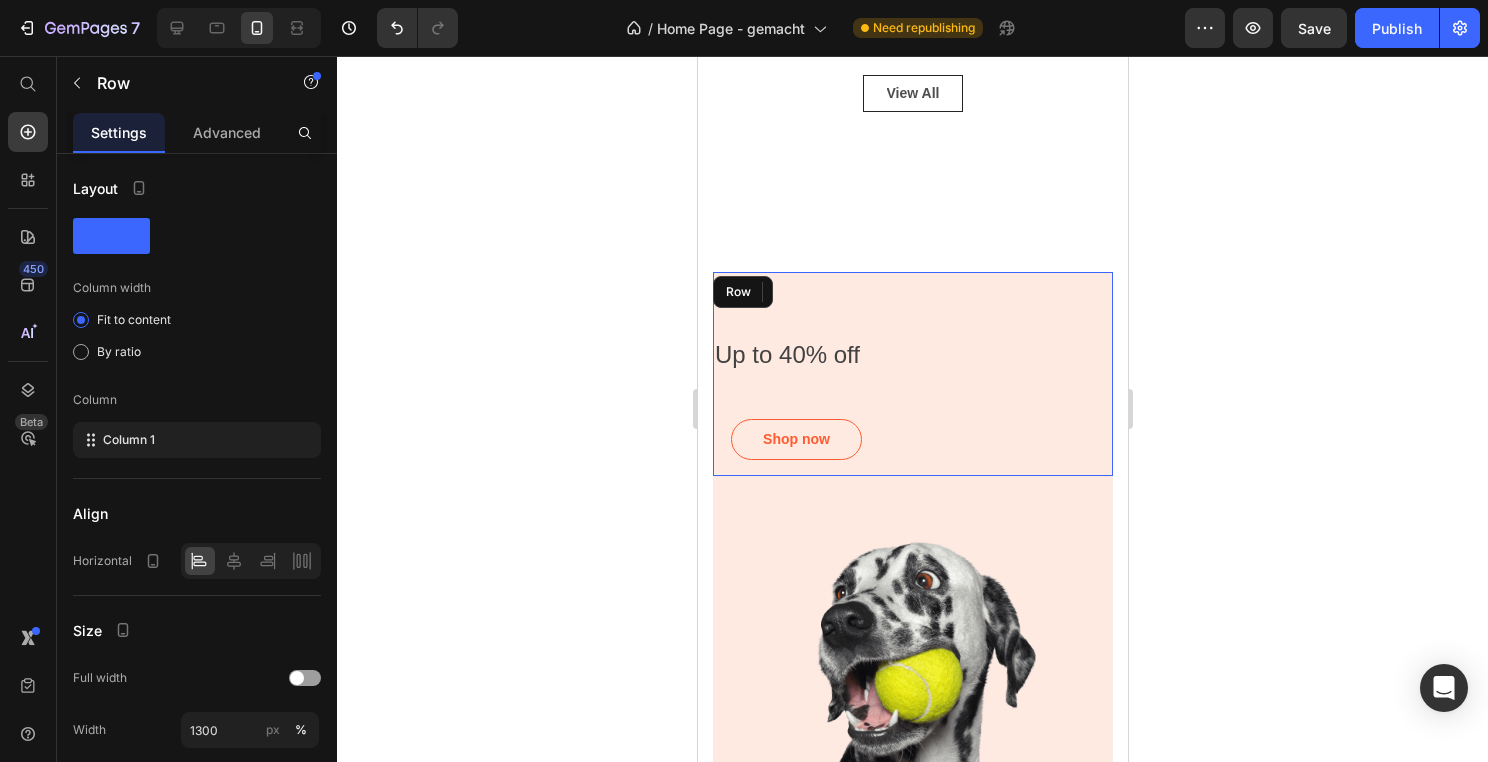 click on "Up to 40% off Text block   8 Heading Shop now Button Row" at bounding box center (912, 374) 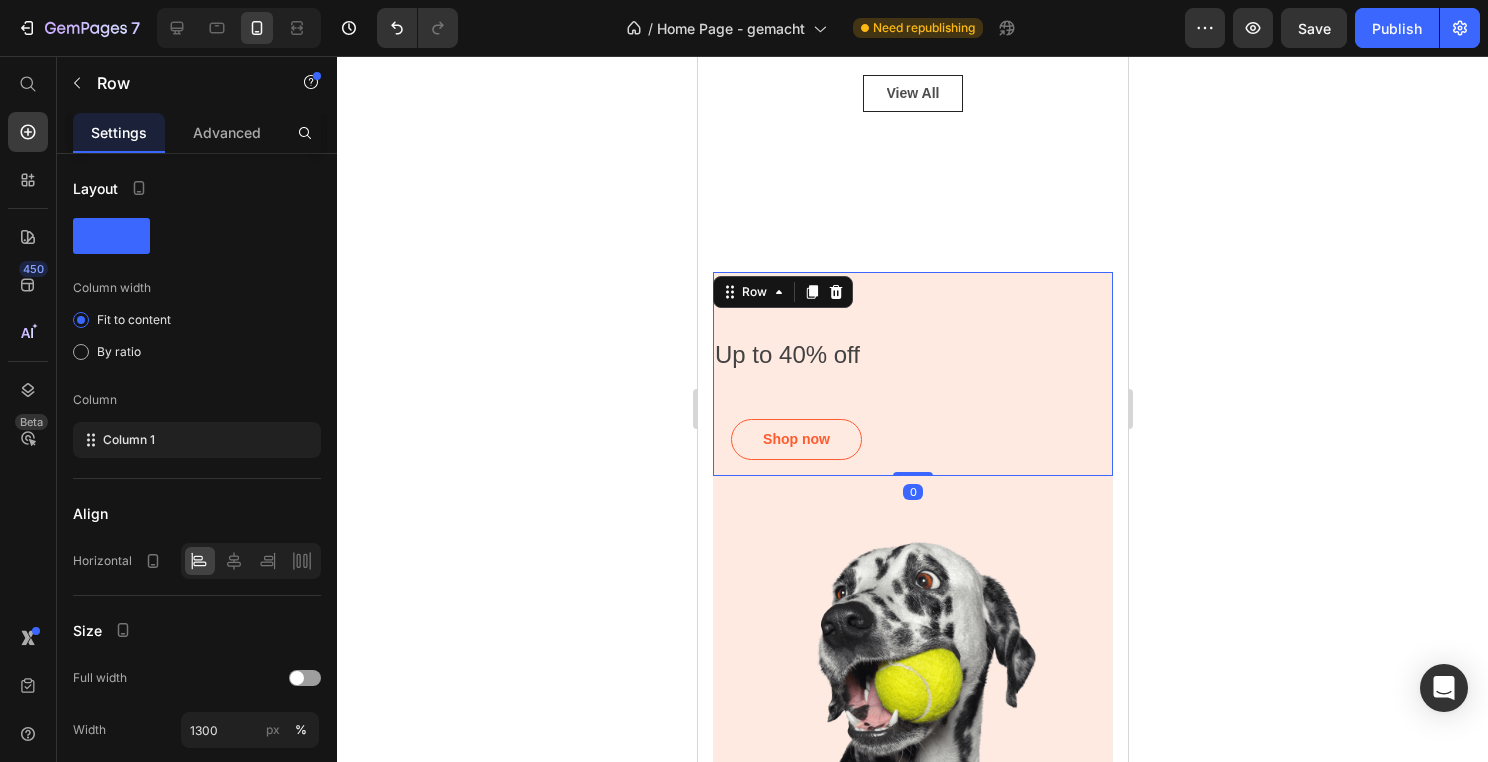 click on "Up to 40% off Text block Heading Shop now Button" at bounding box center (786, 405) 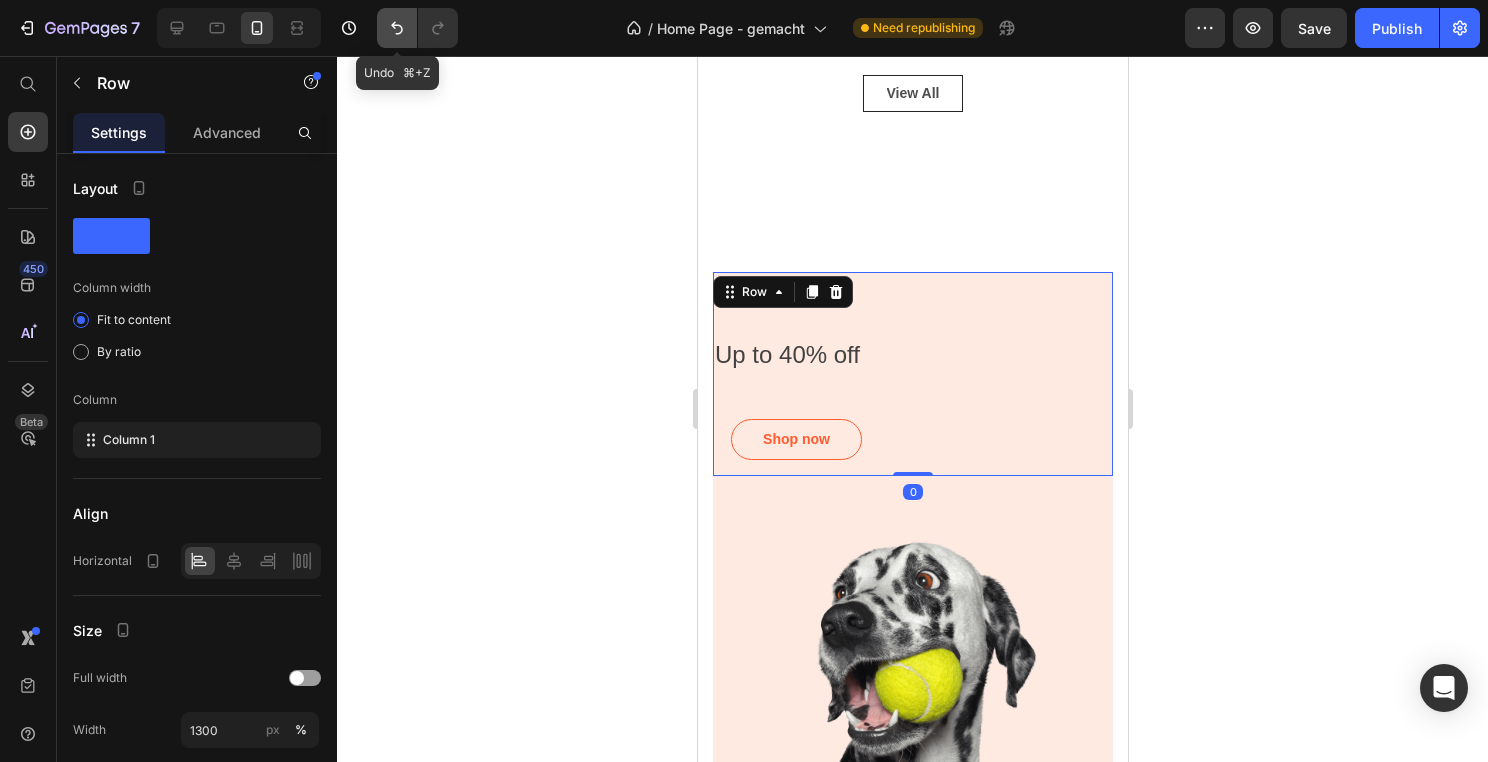 click 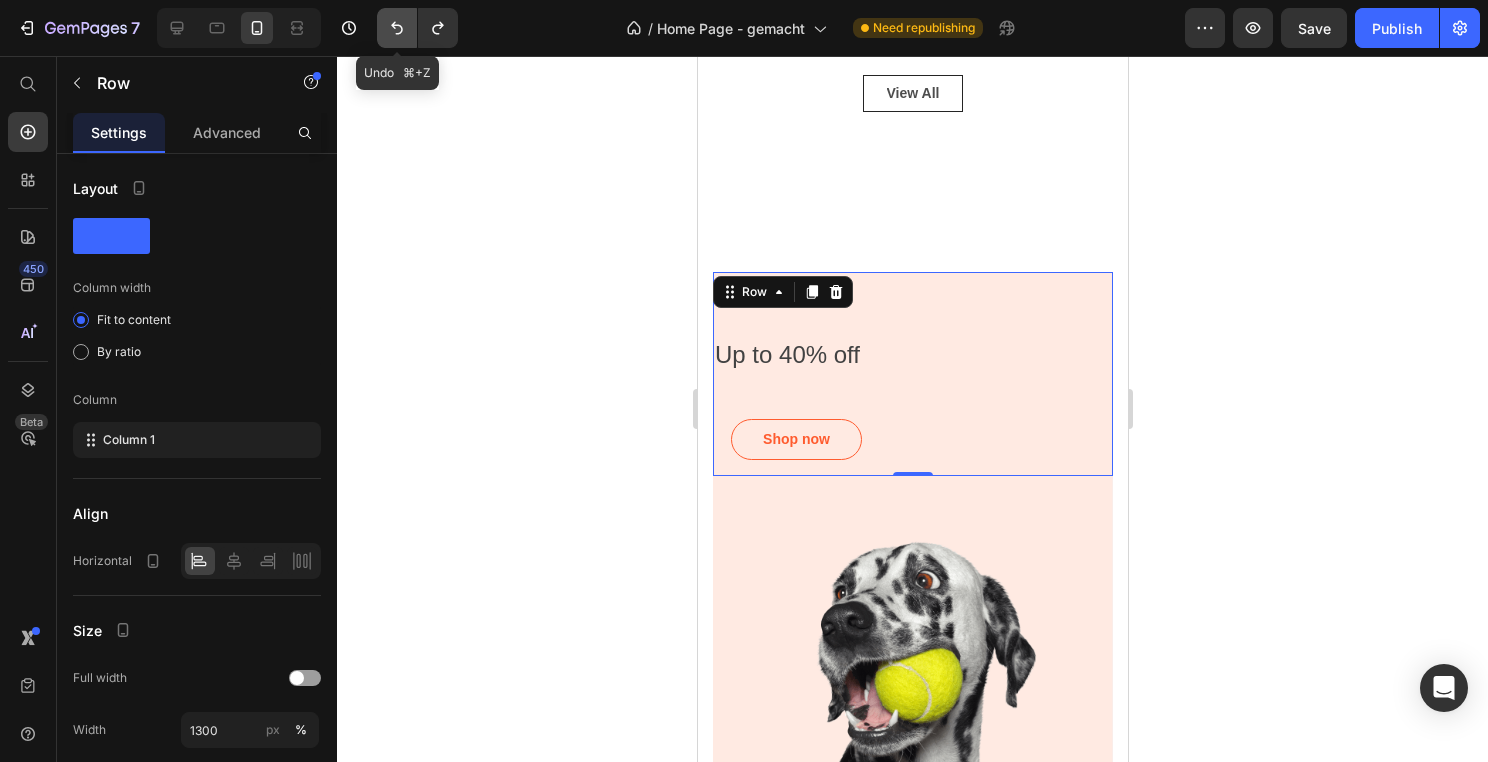 click 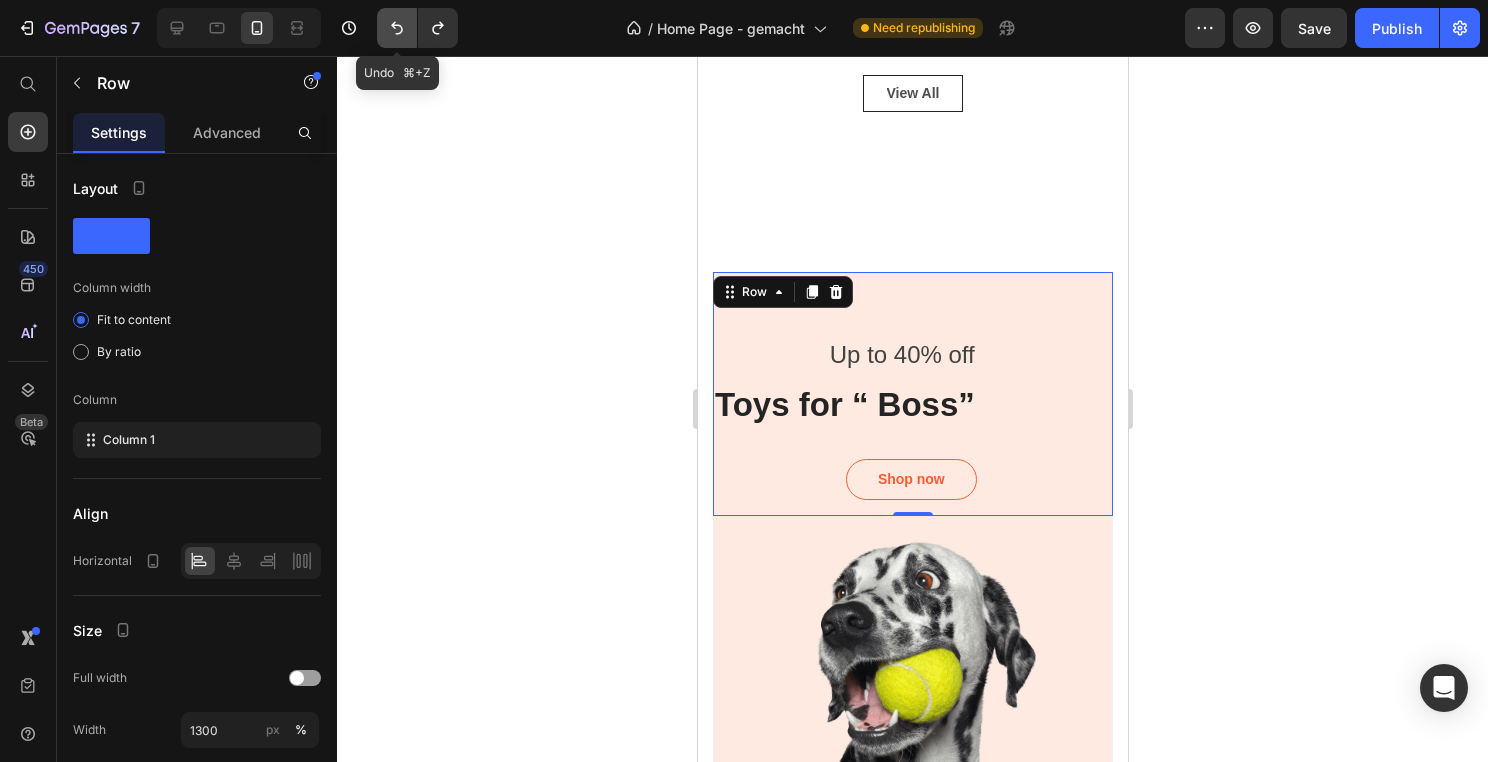 click 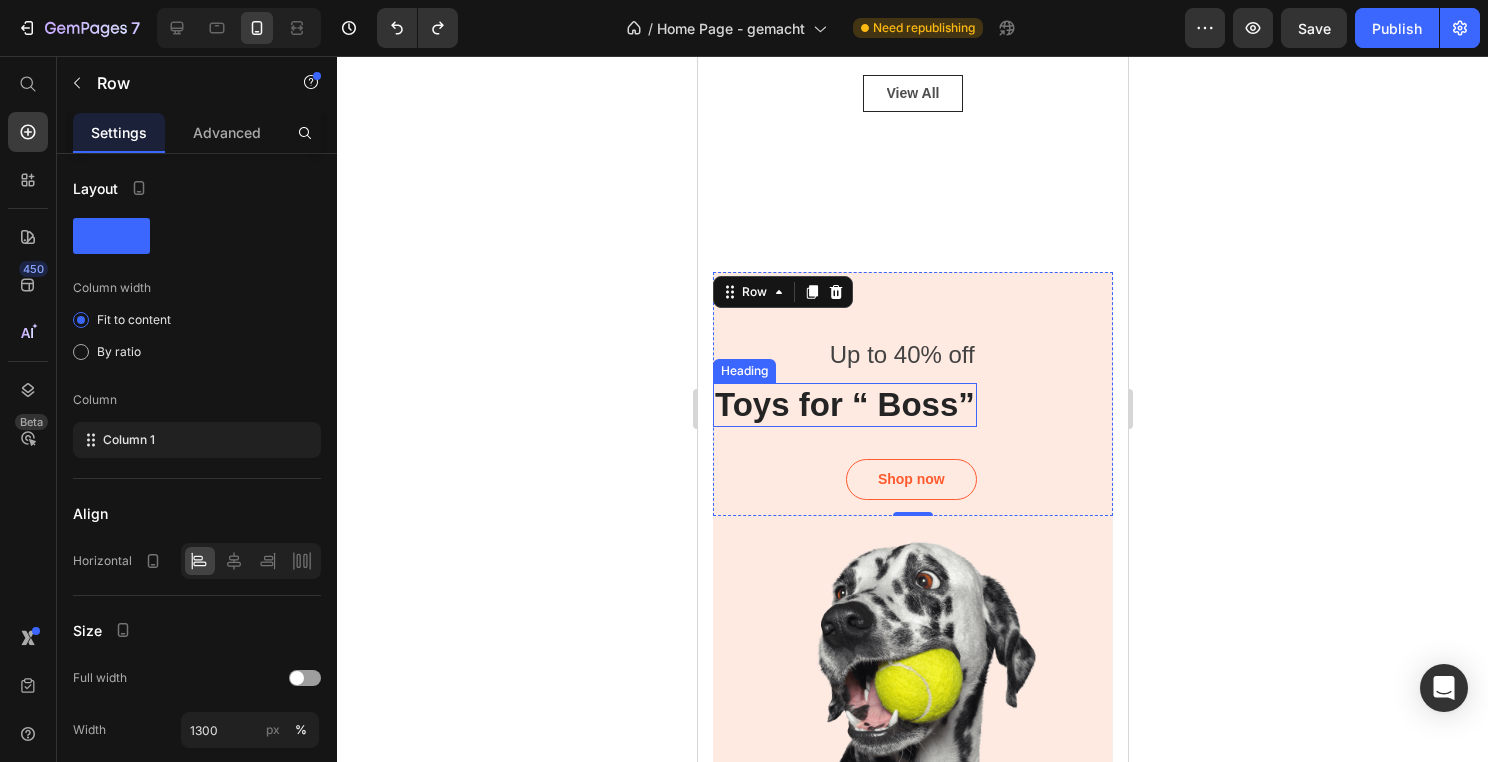 click on "Toys for “ Boss”" at bounding box center [844, 405] 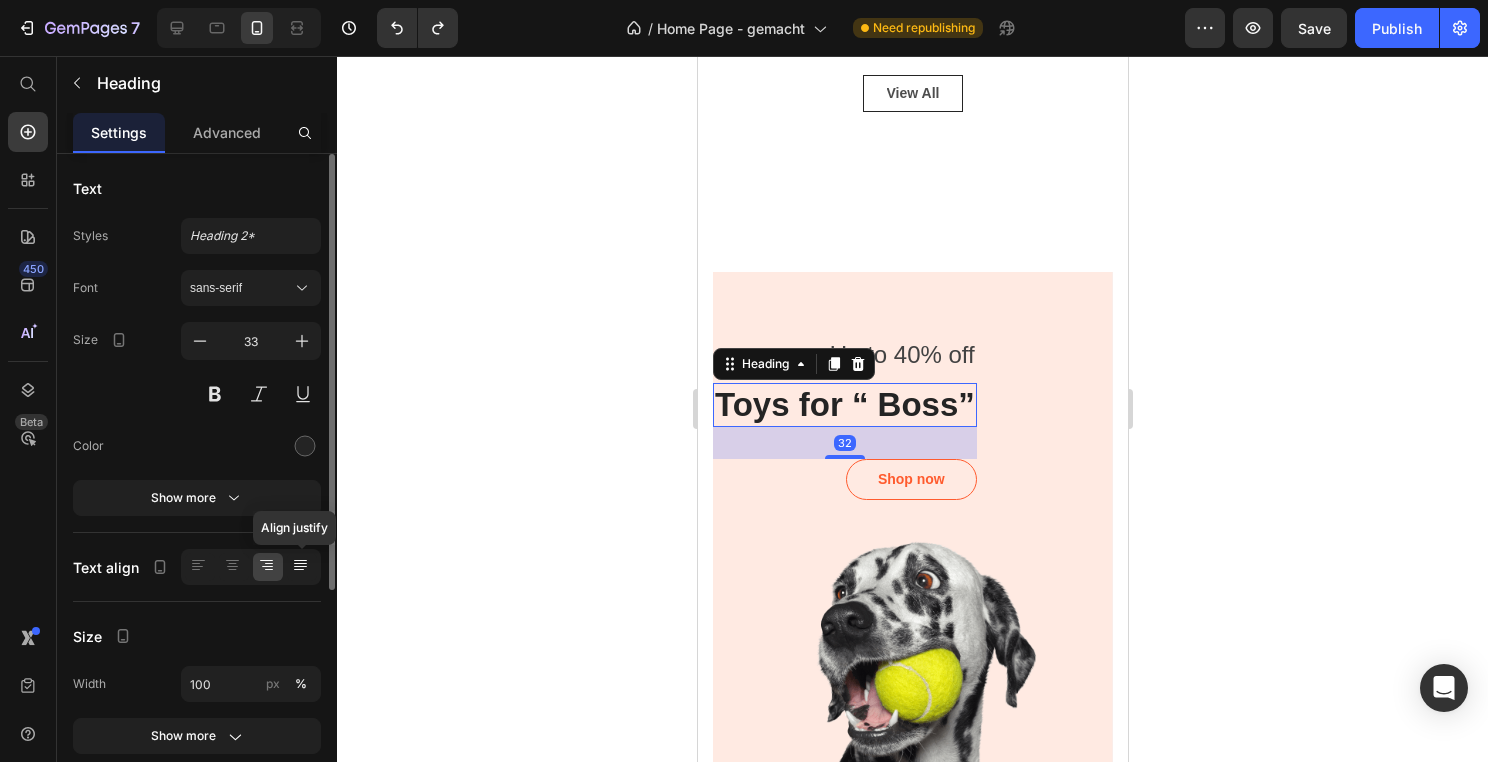 click 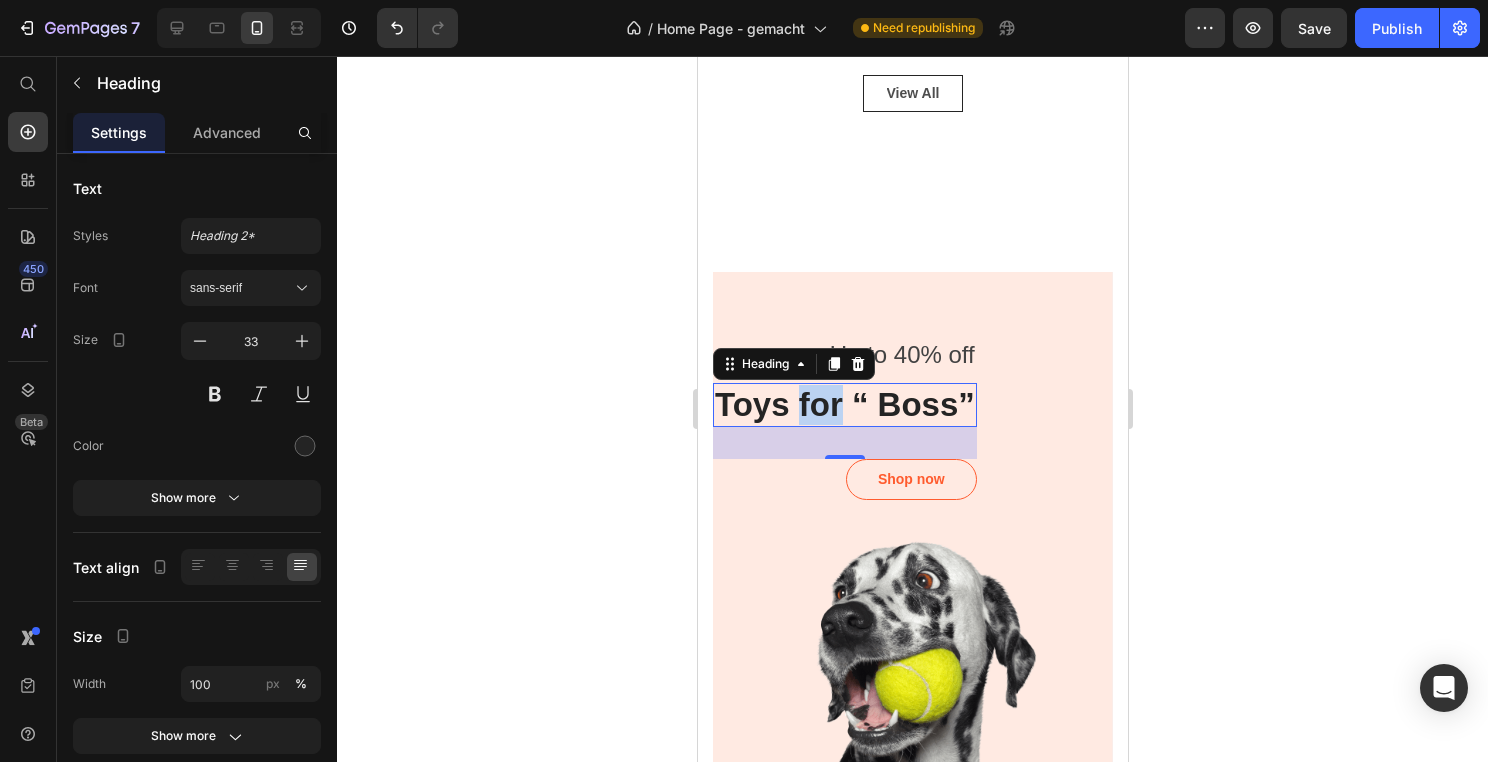click on "Toys for “ Boss”" at bounding box center [844, 405] 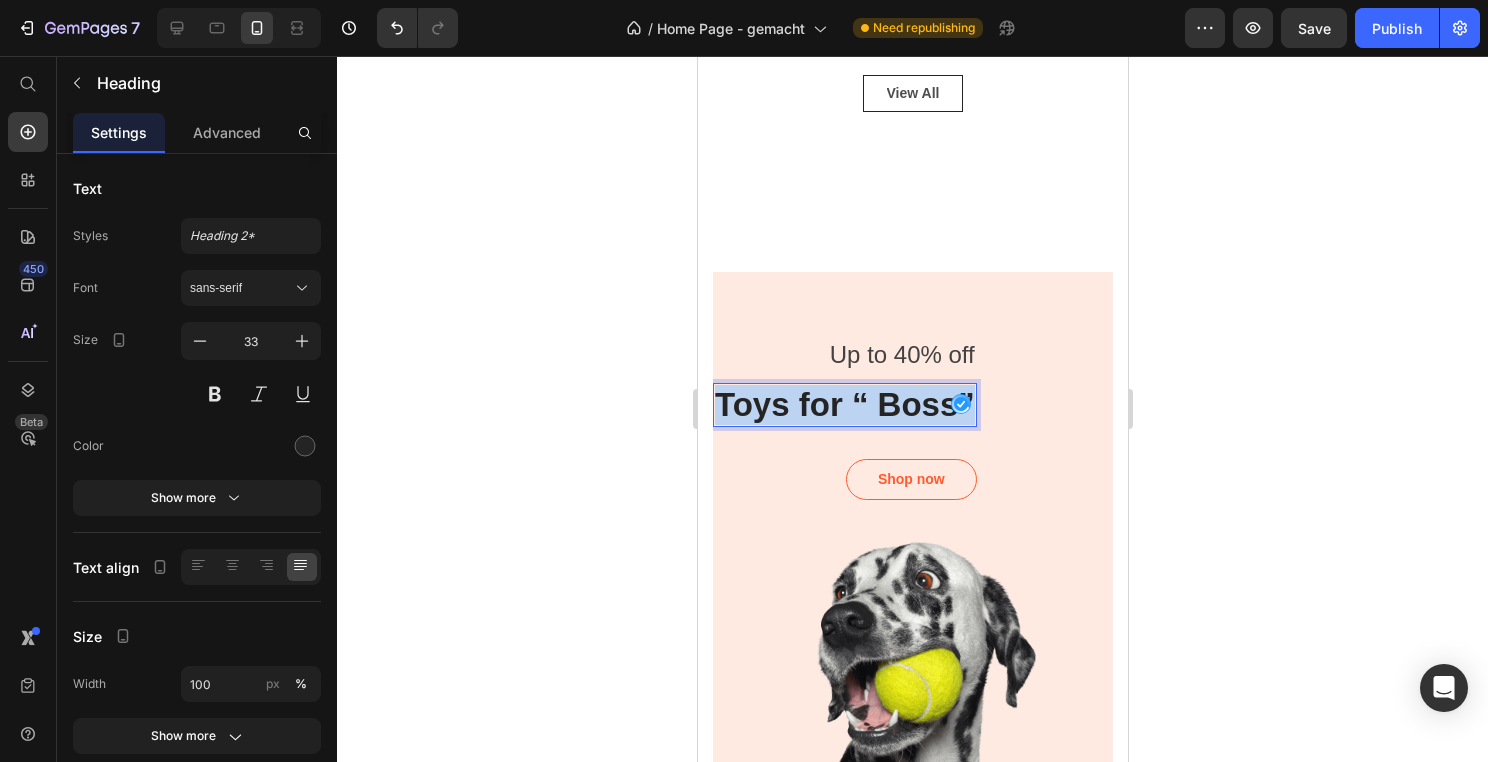 click on "Toys for “ Boss”" at bounding box center [844, 405] 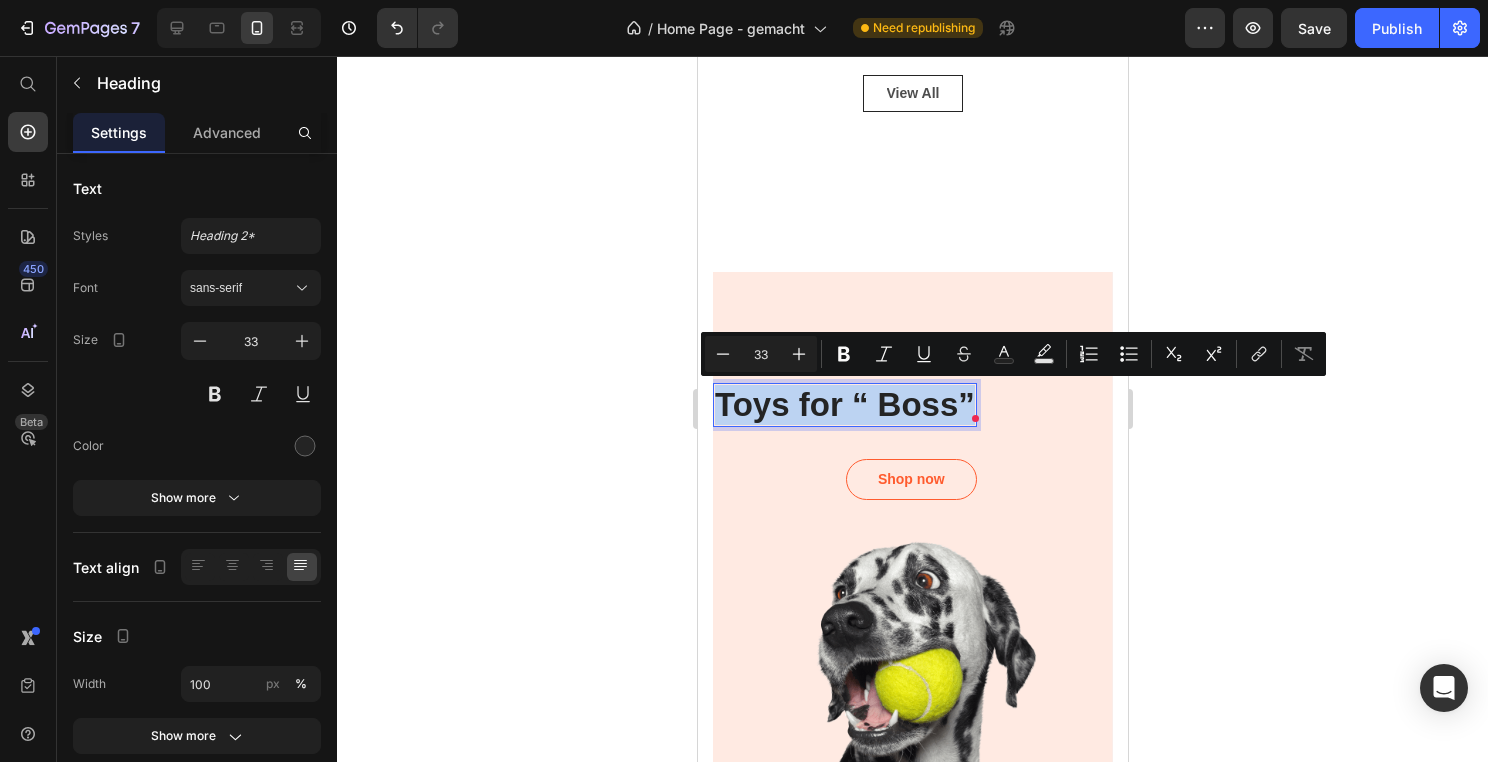 copy on "Toys for “ Boss”" 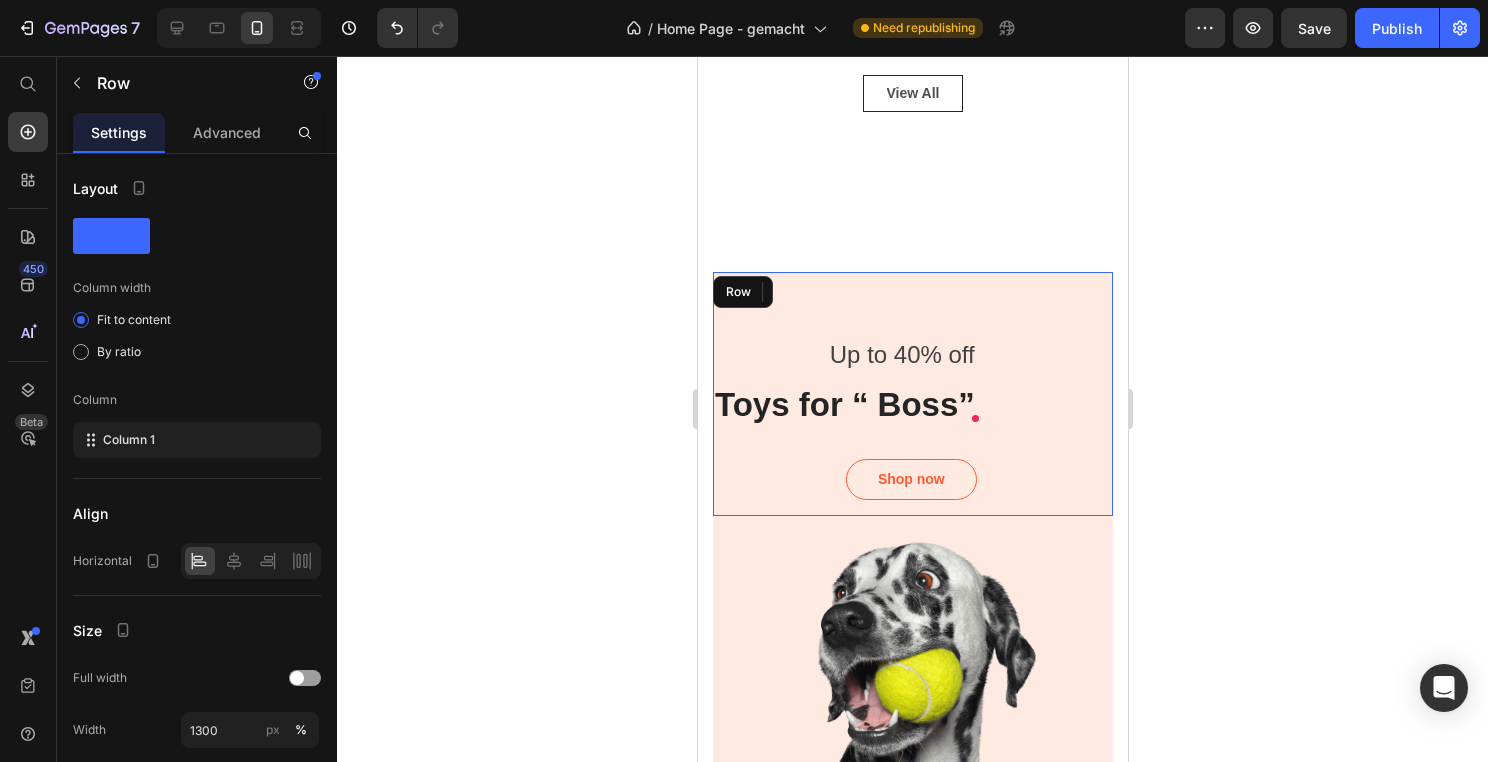 click on "Up to 40% off Text block Toys for “ Boss” Heading   32 Shop now Button Row" at bounding box center (912, 394) 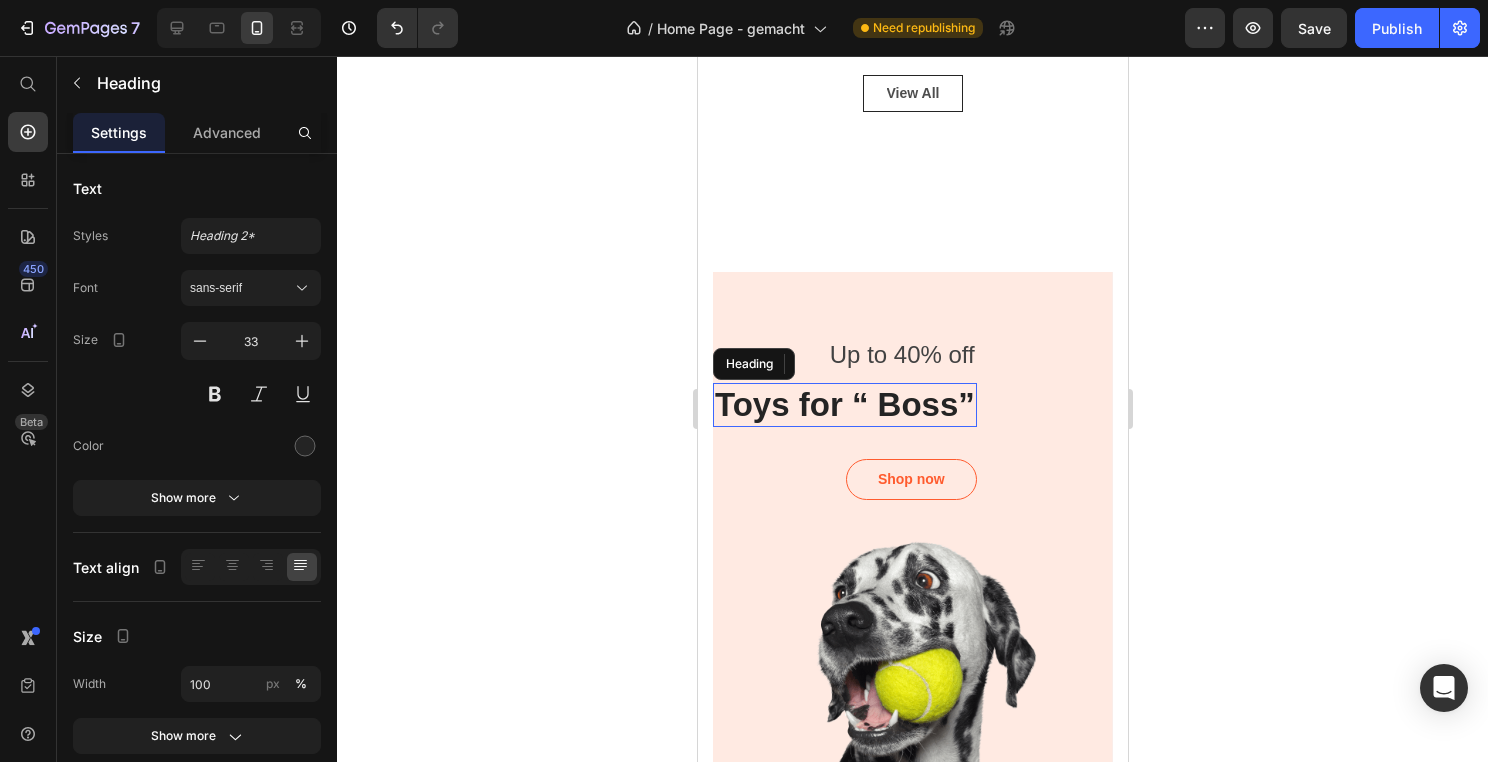 click on "Toys for “ Boss”" at bounding box center (844, 405) 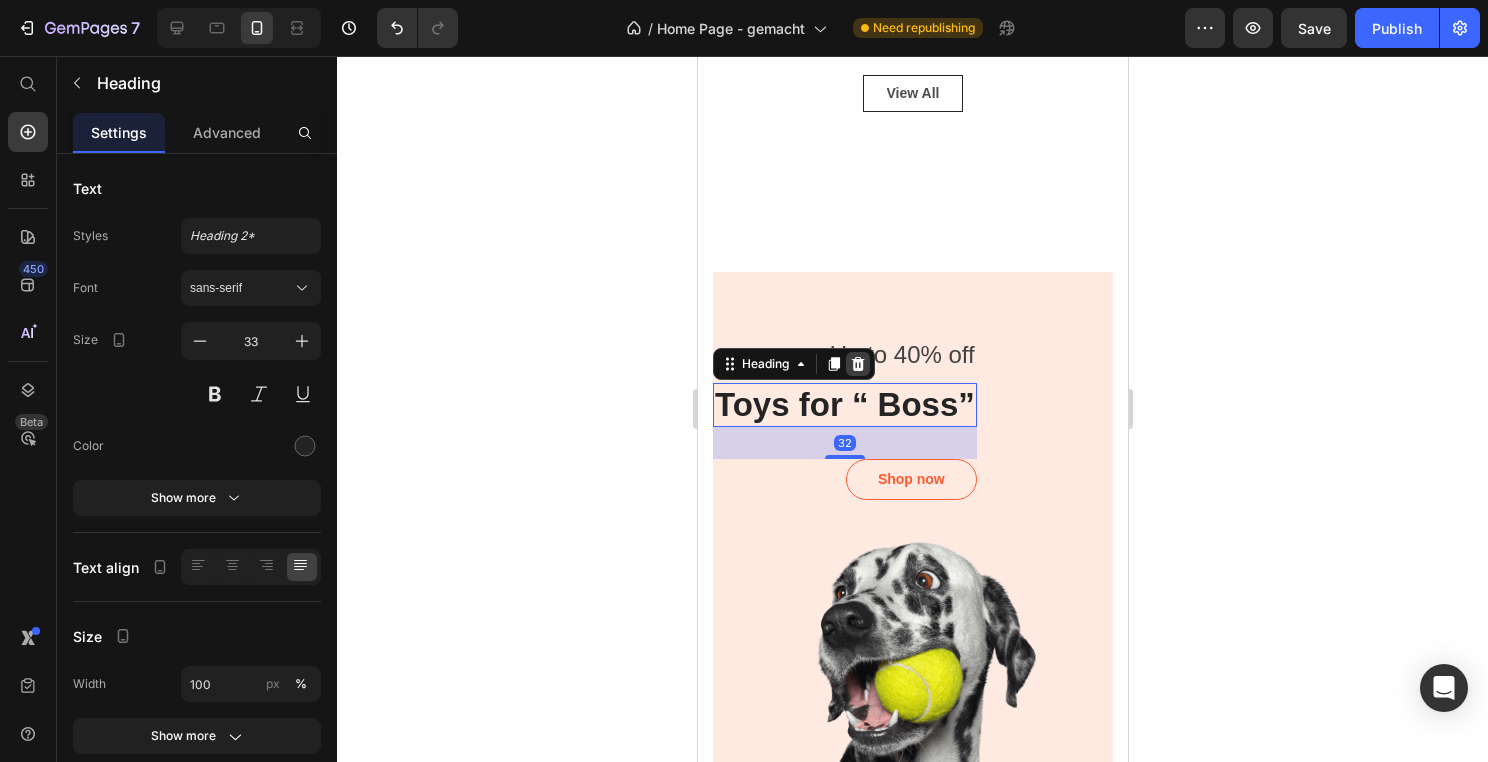 click 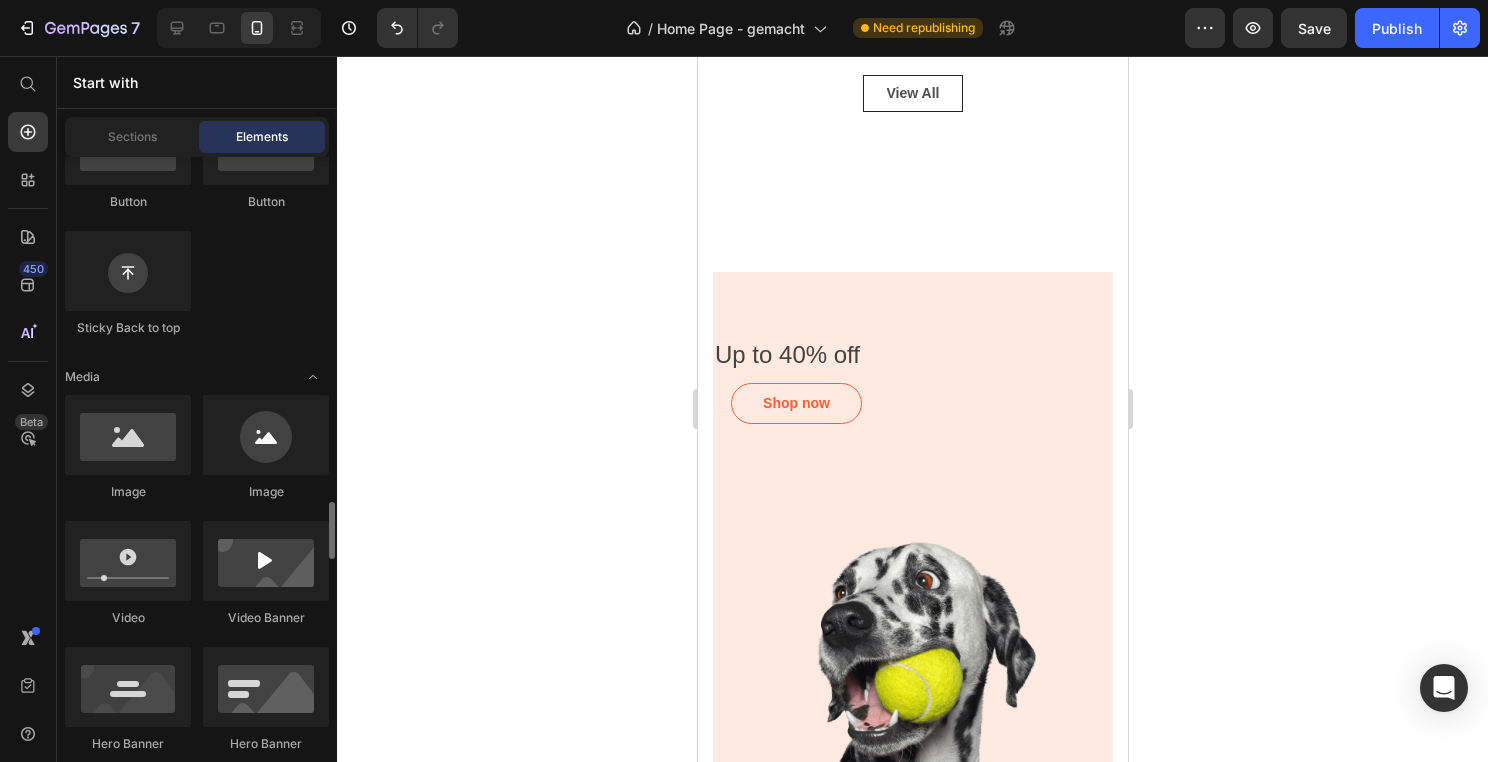 scroll, scrollTop: 0, scrollLeft: 0, axis: both 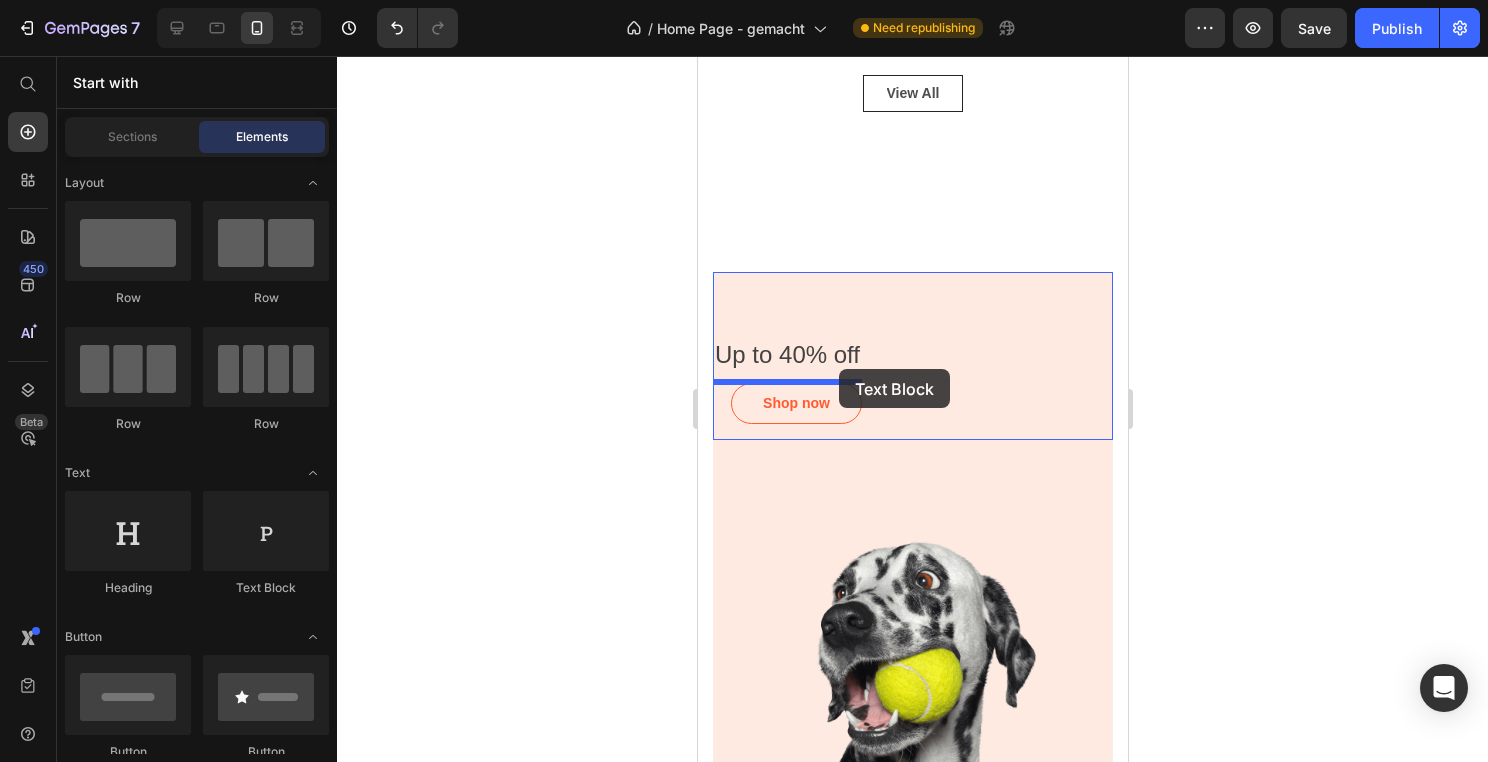 drag, startPoint x: 947, startPoint y: 582, endPoint x: 838, endPoint y: 369, distance: 239.26973 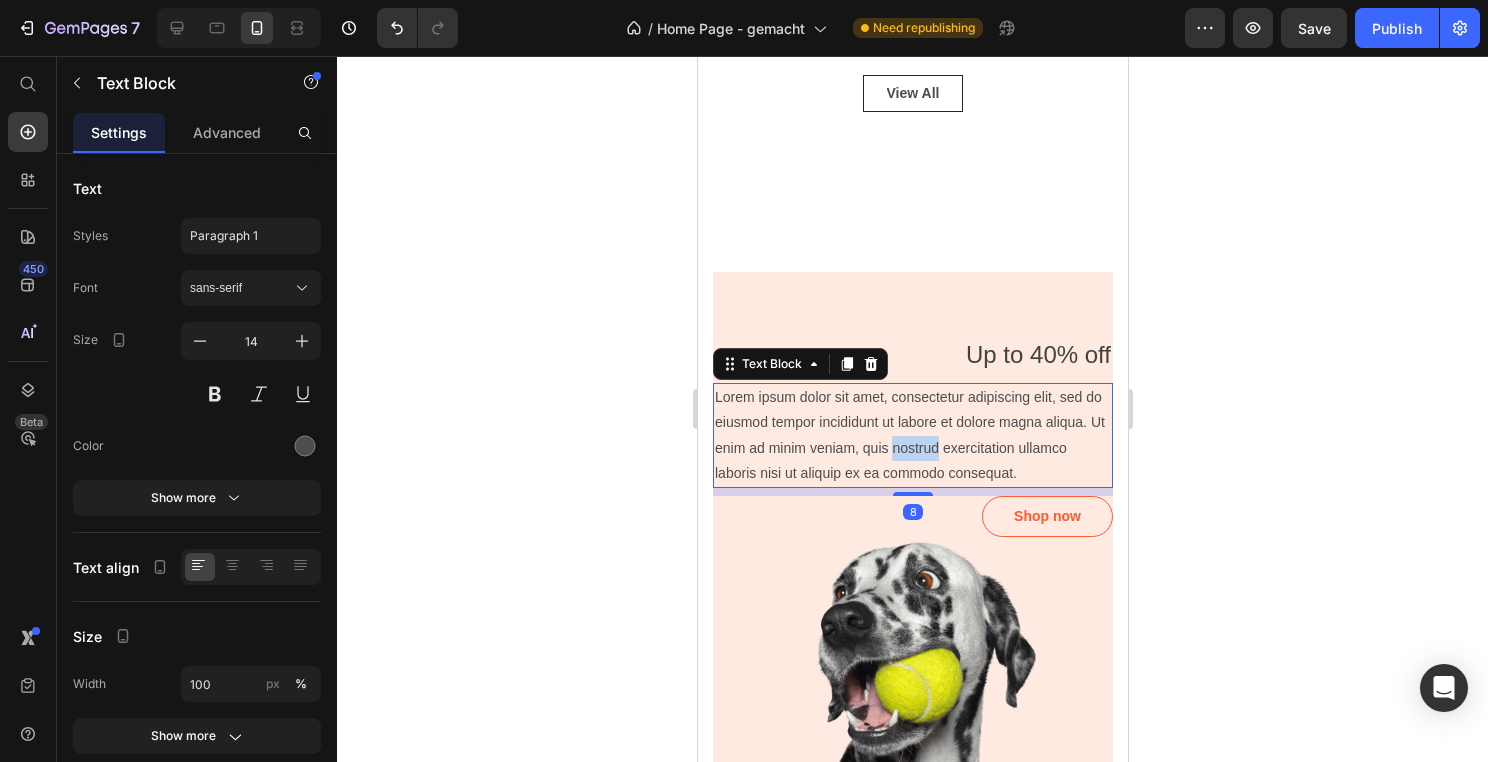 click on "Lorem ipsum dolor sit amet, consectetur adipiscing elit, sed do eiusmod tempor incididunt ut labore et dolore magna aliqua. Ut enim ad minim veniam, quis nostrud exercitation ullamco laboris nisi ut aliquip ex ea commodo consequat." at bounding box center (912, 435) 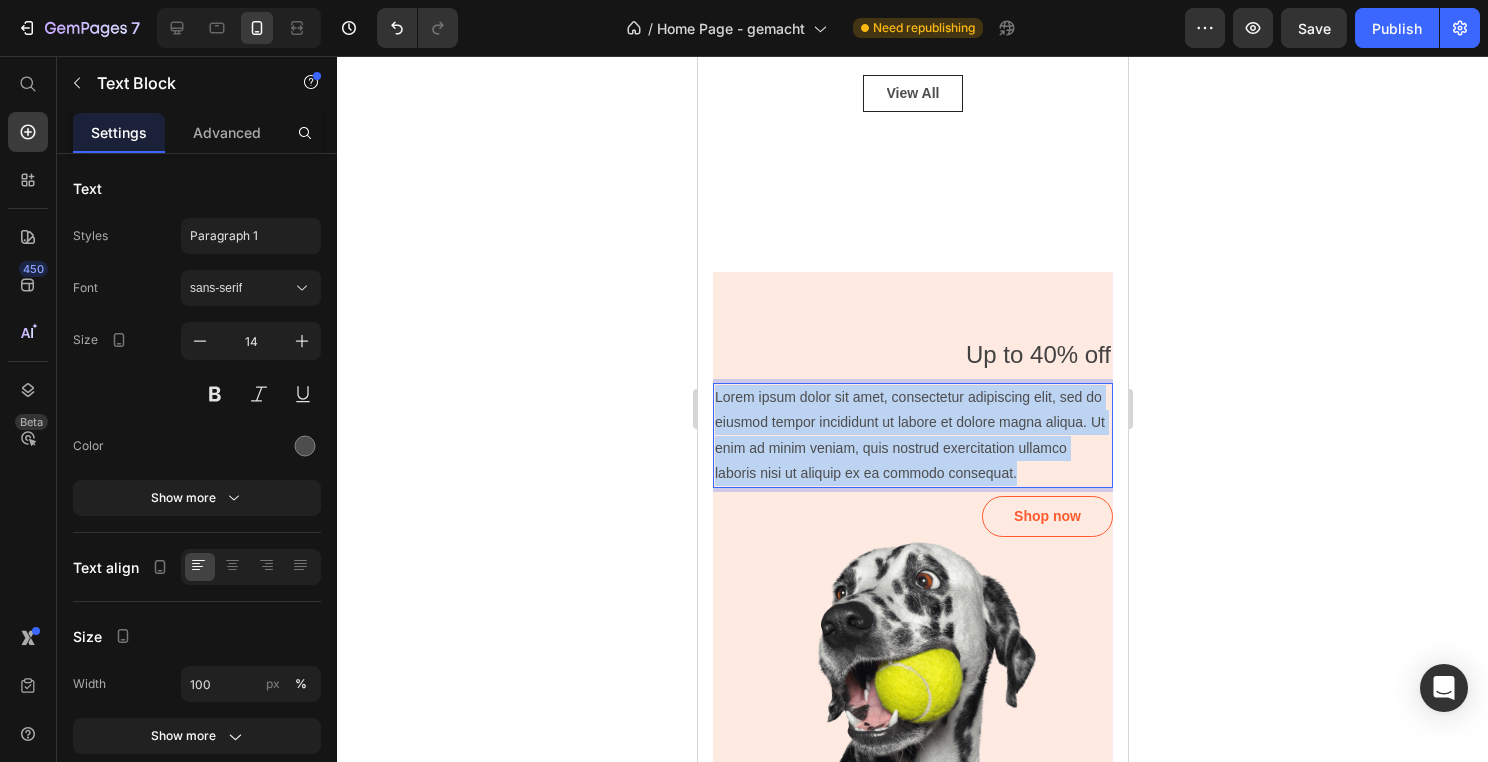click on "Lorem ipsum dolor sit amet, consectetur adipiscing elit, sed do eiusmod tempor incididunt ut labore et dolore magna aliqua. Ut enim ad minim veniam, quis nostrud exercitation ullamco laboris nisi ut aliquip ex ea commodo consequat." at bounding box center [912, 435] 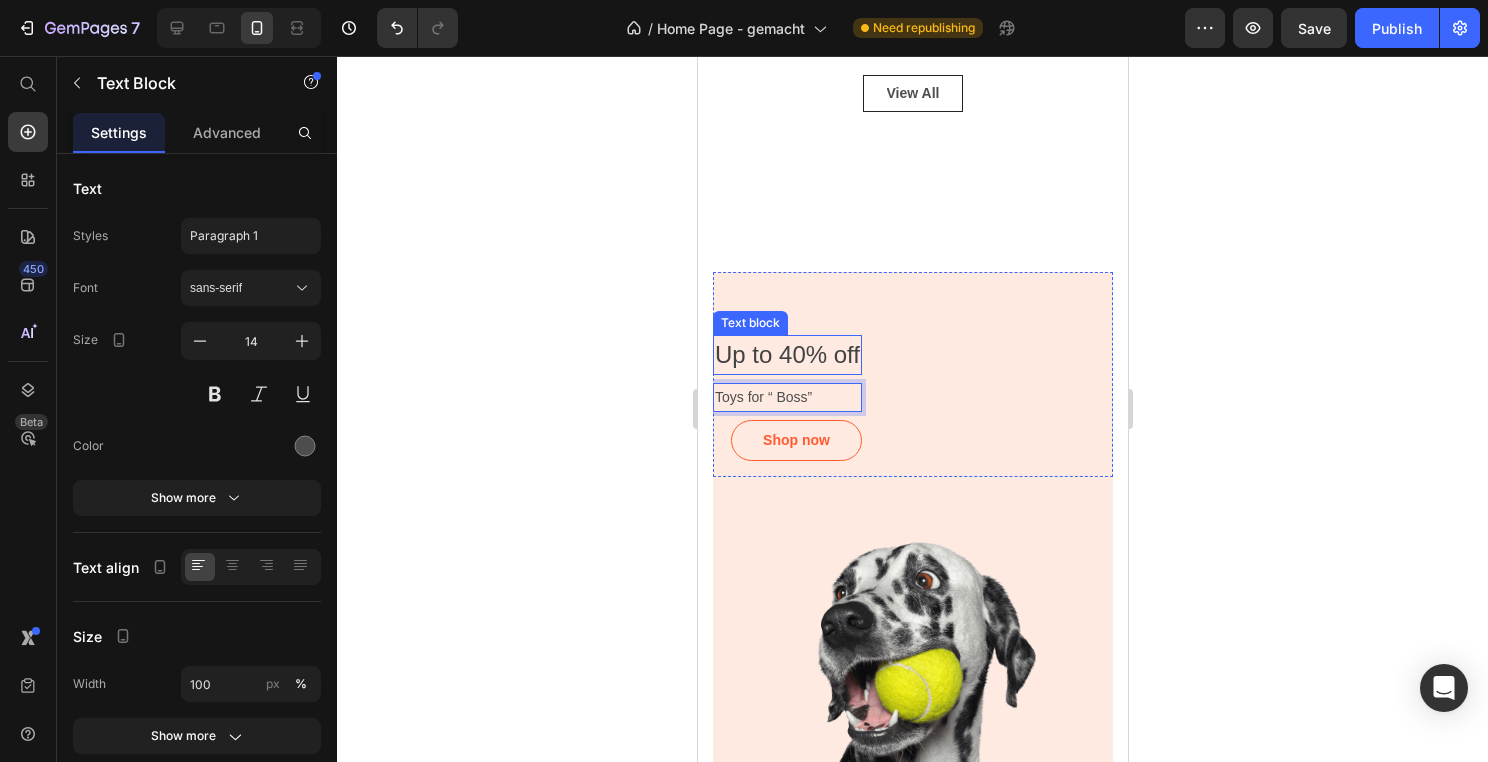 click on "Up to 40% off" at bounding box center [786, 355] 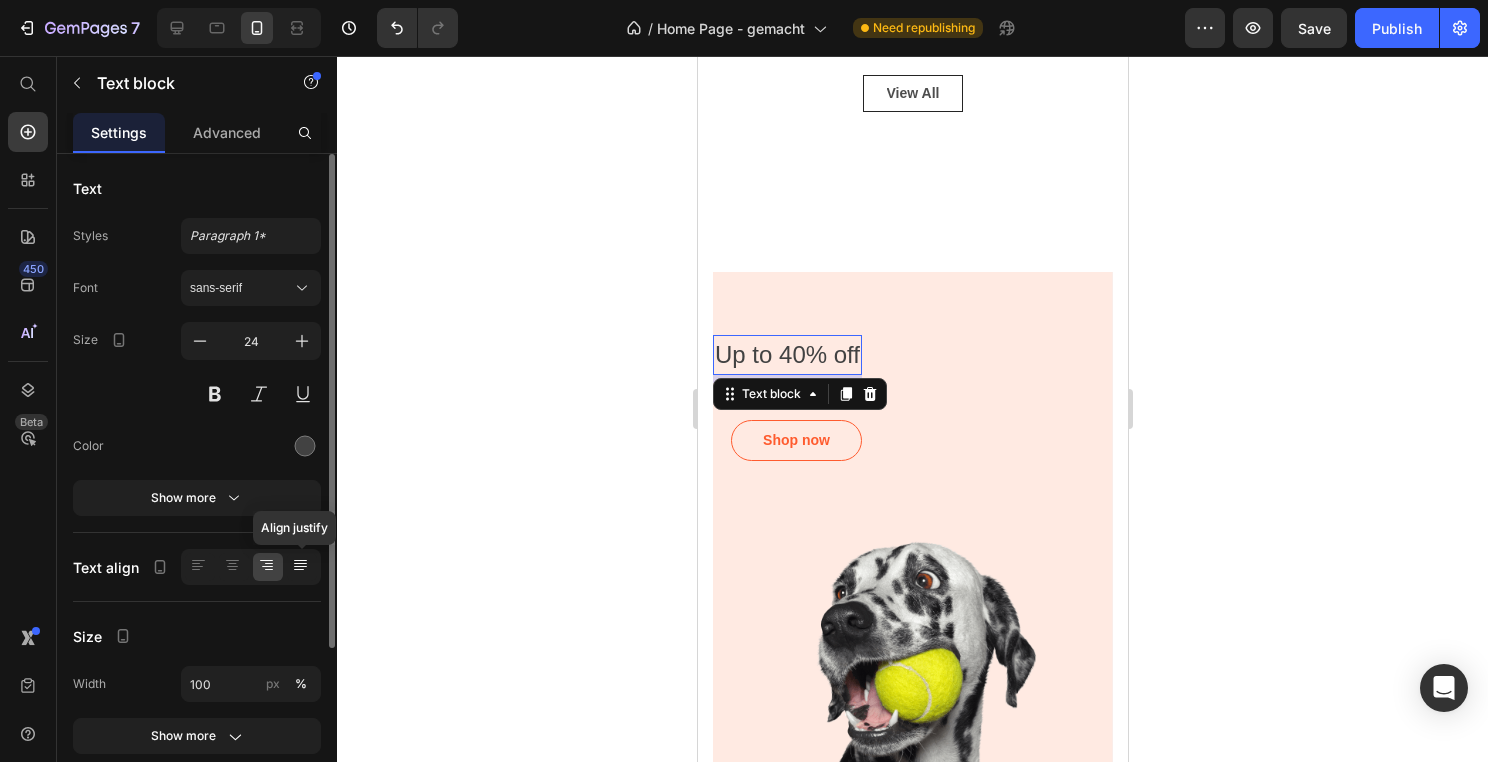 click 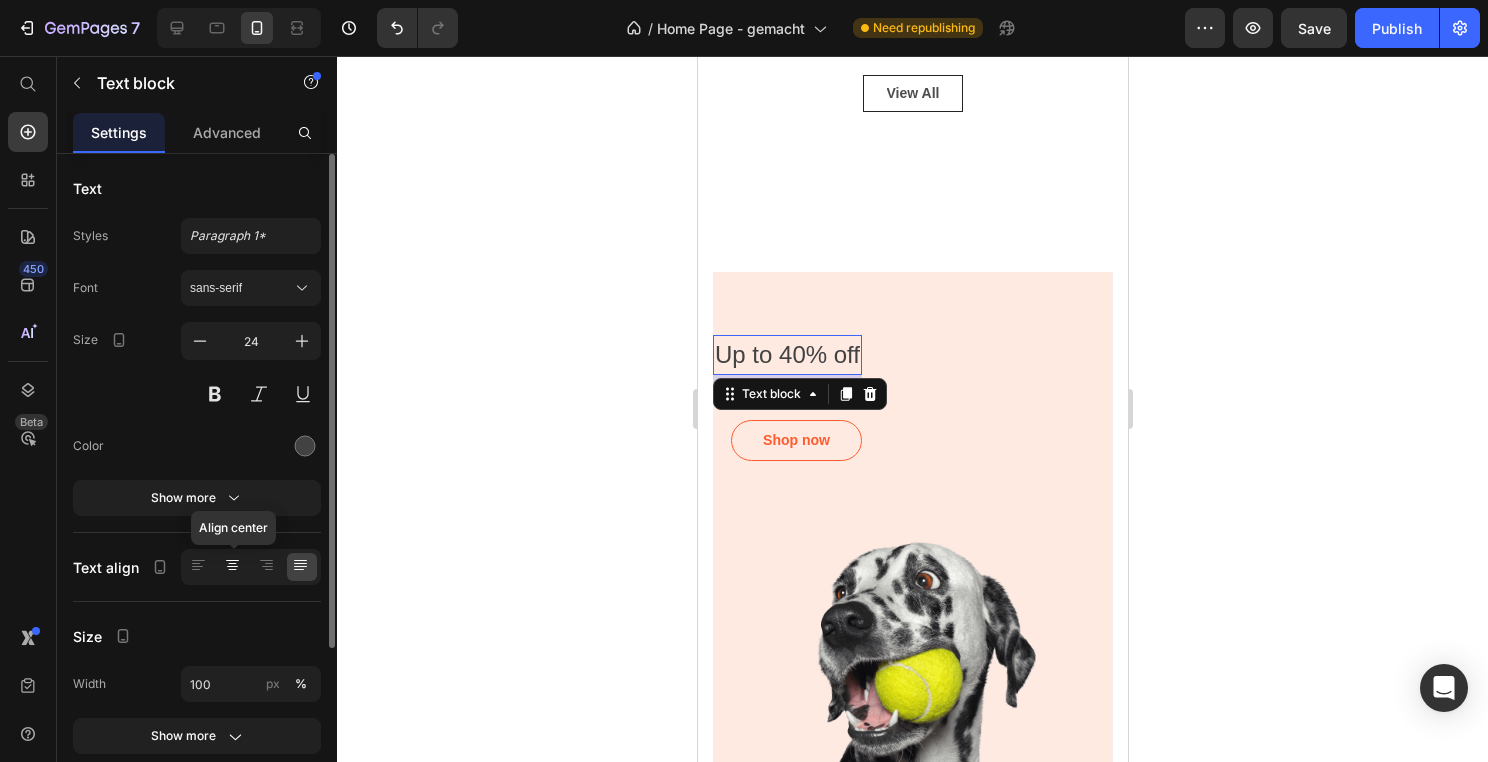 click 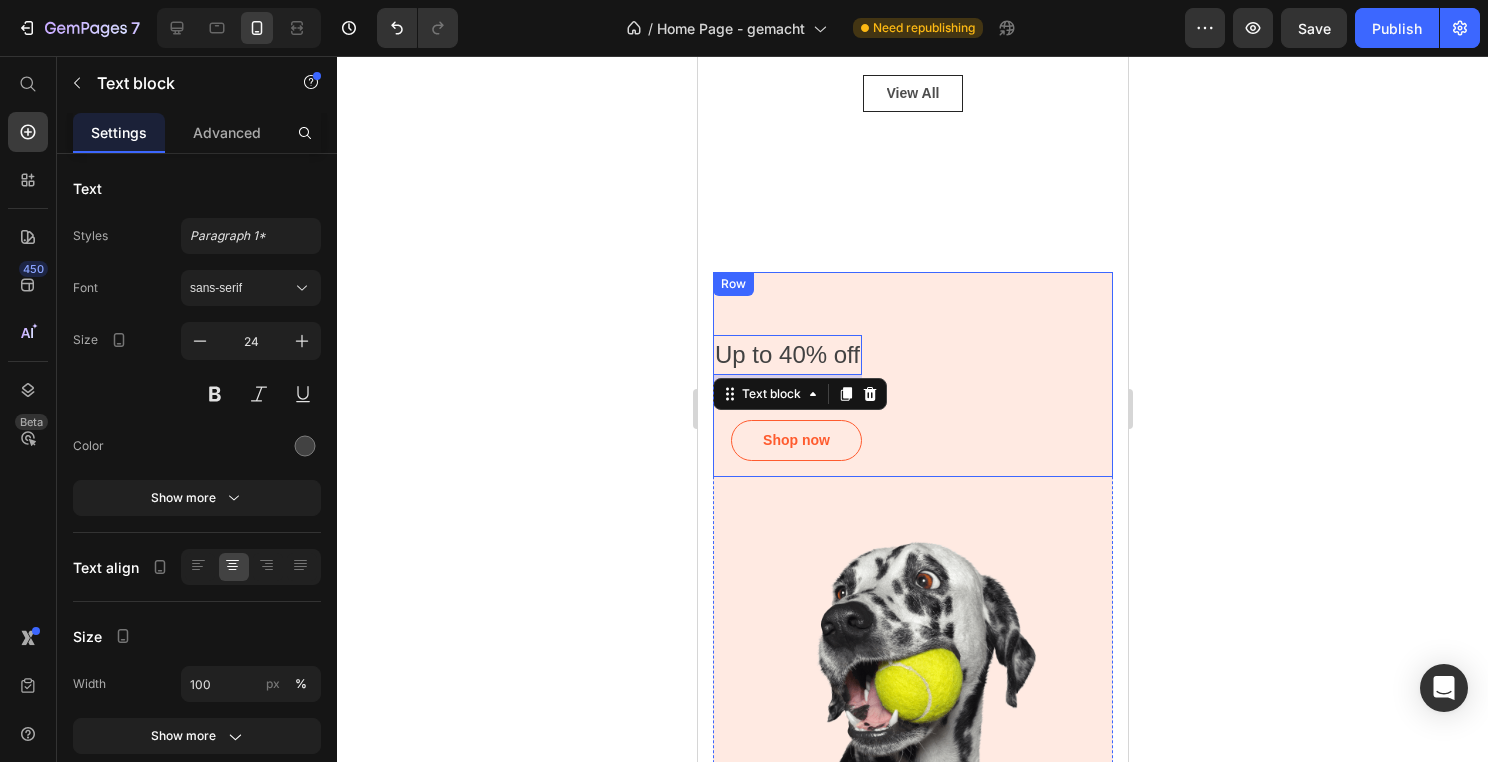 click on "Up to 40% off Text block   8 Toys for “ Boss” Text Block Shop now Button Row" at bounding box center [912, 374] 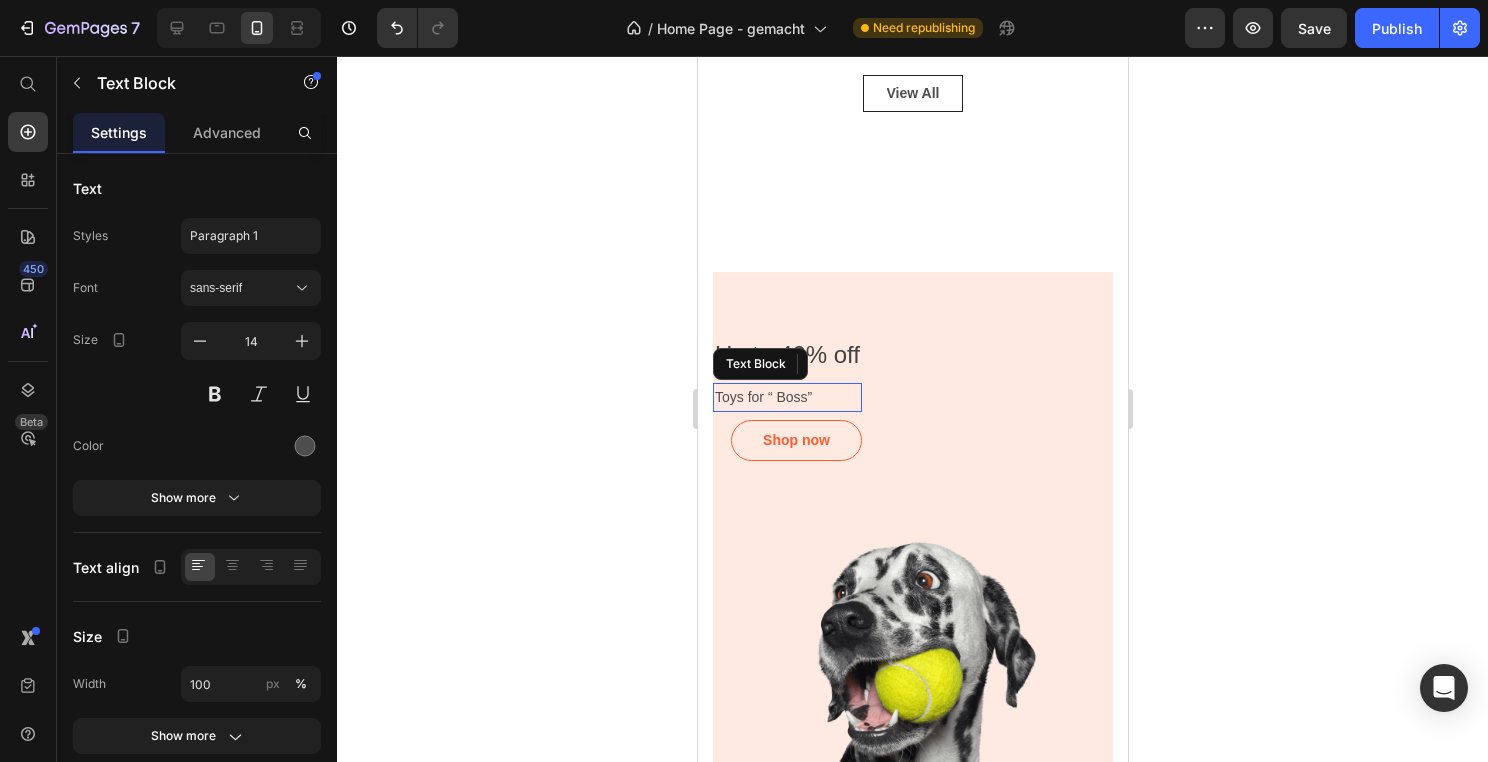 click on "Toys for “ Boss”" at bounding box center [786, 397] 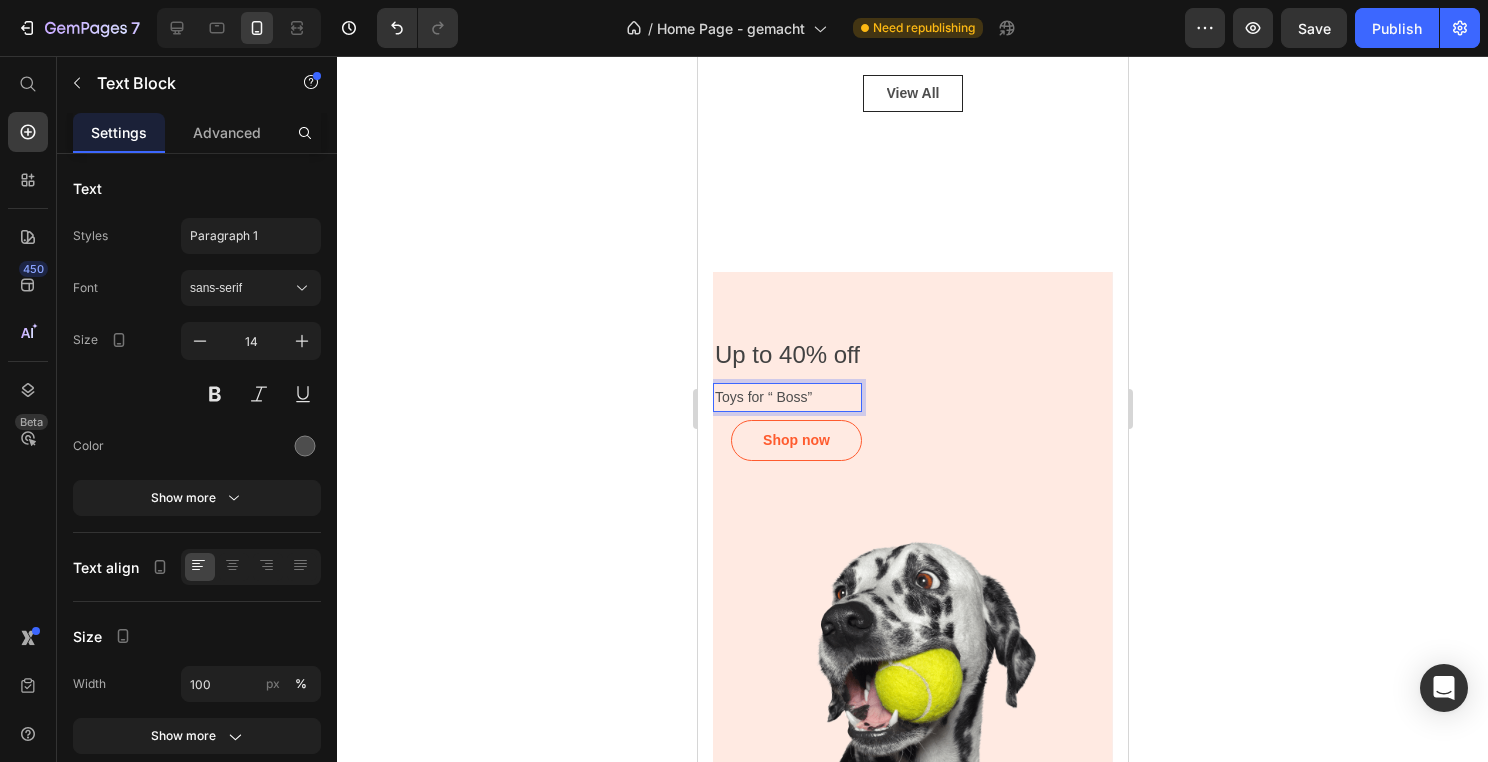 click on "Toys for “ Boss”" at bounding box center (786, 397) 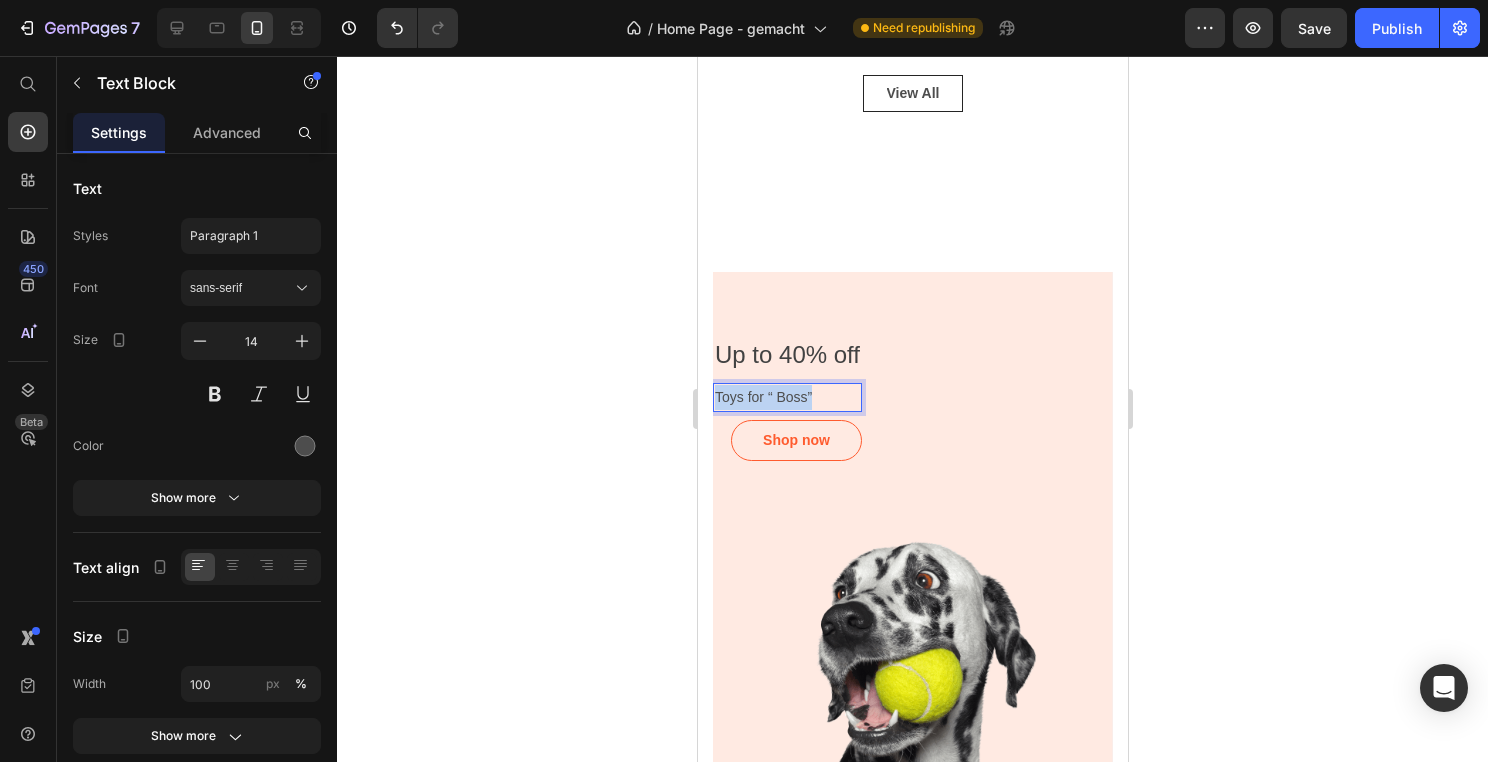 click on "Toys for “ Boss”" at bounding box center [786, 397] 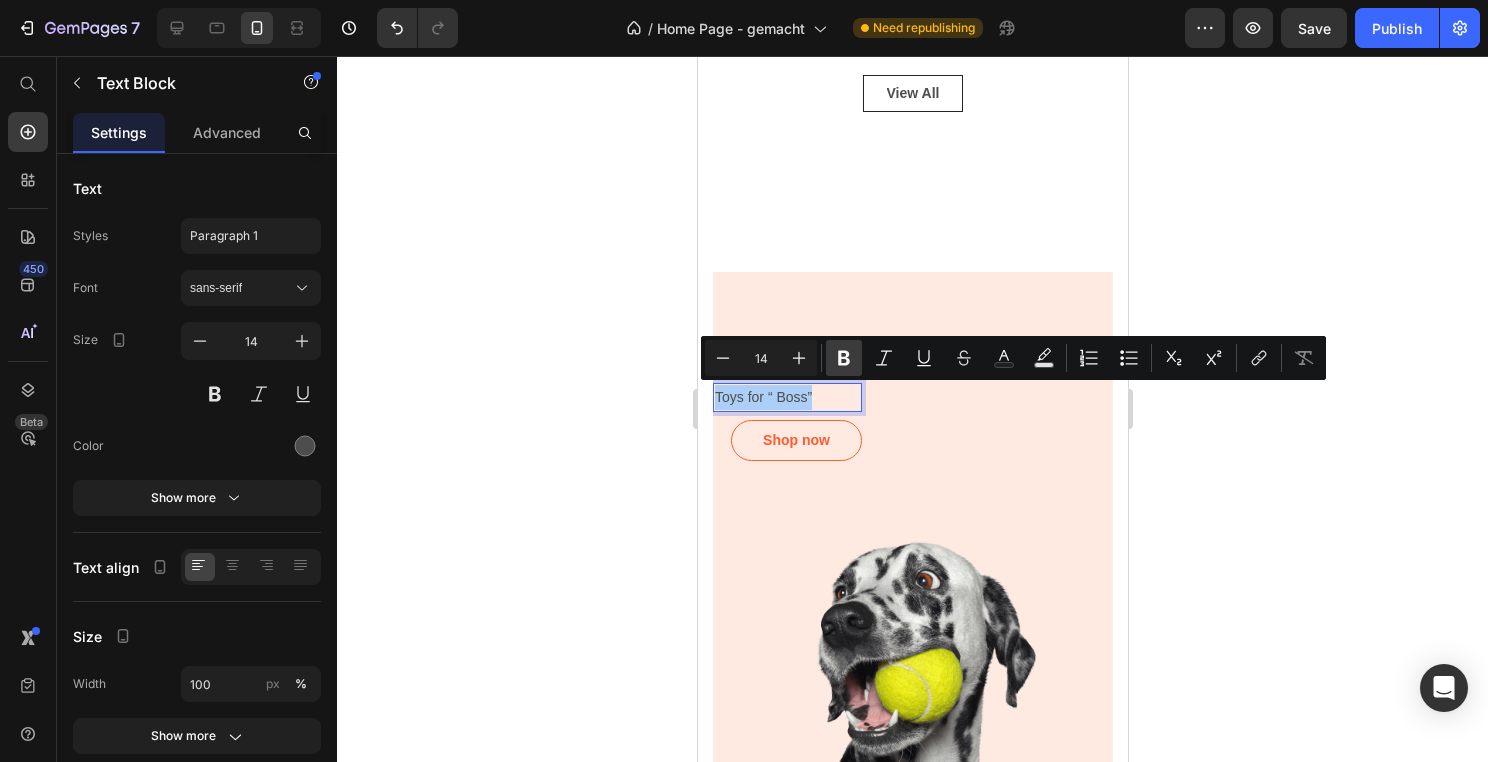 click 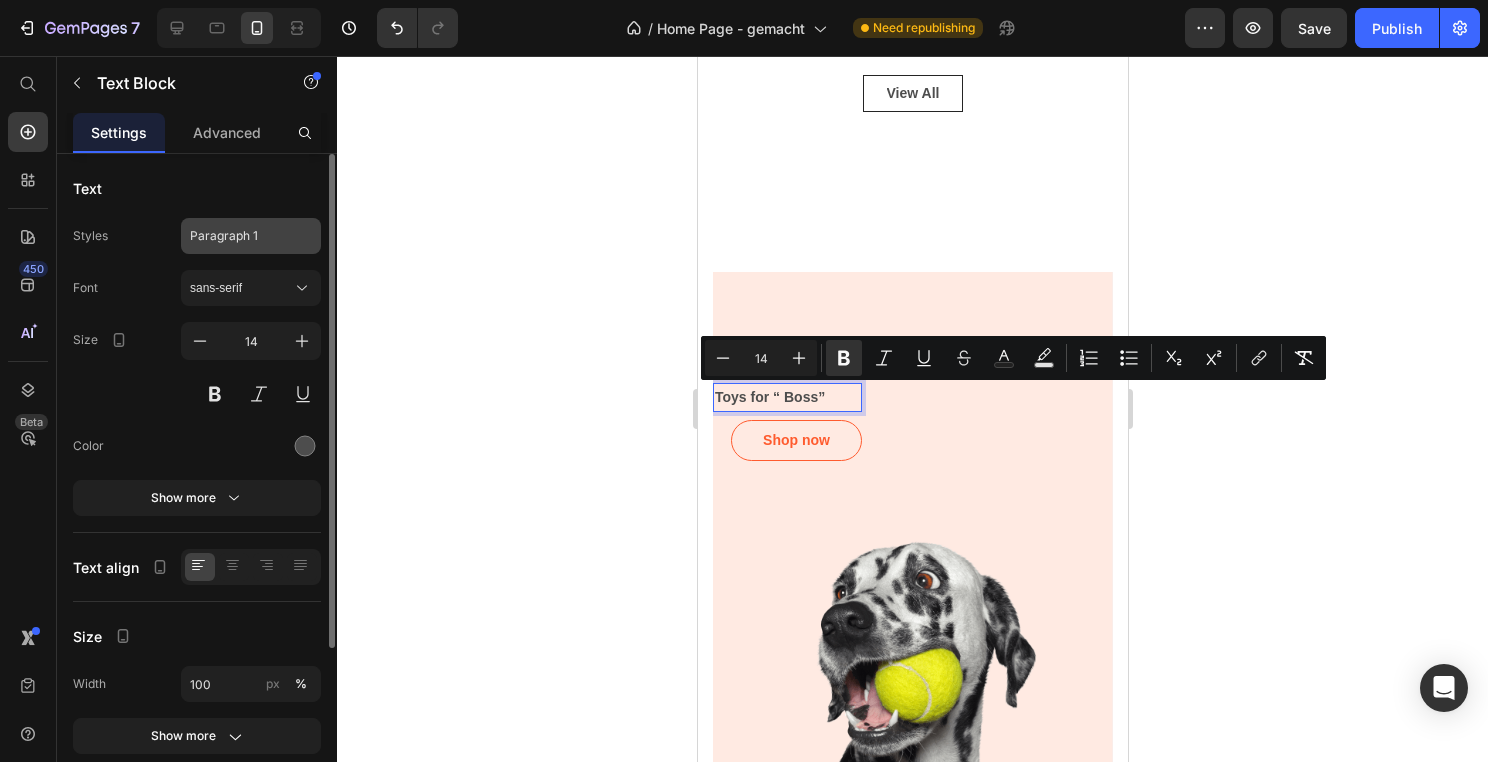 click on "Paragraph 1" 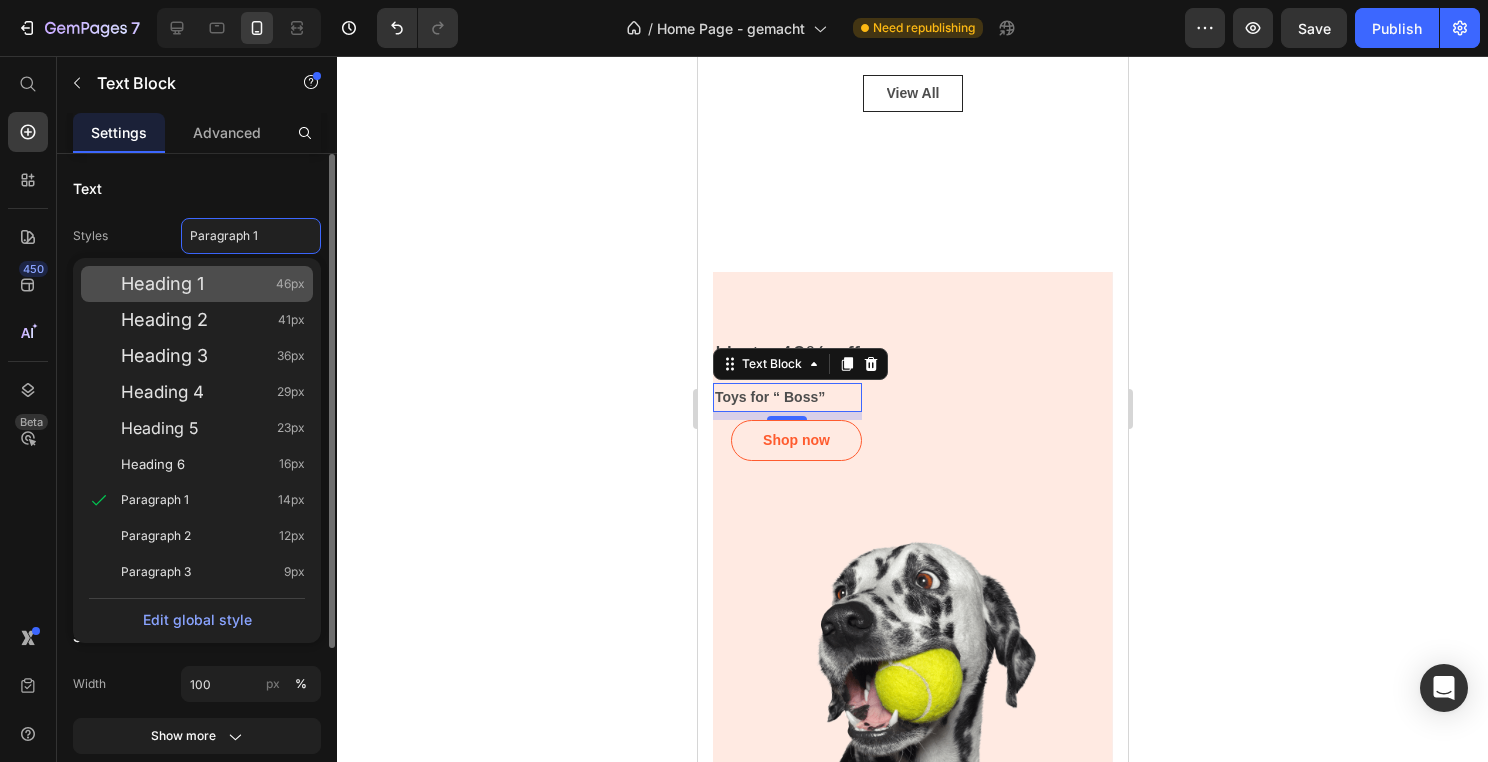 click on "Heading 1 46px" at bounding box center [213, 284] 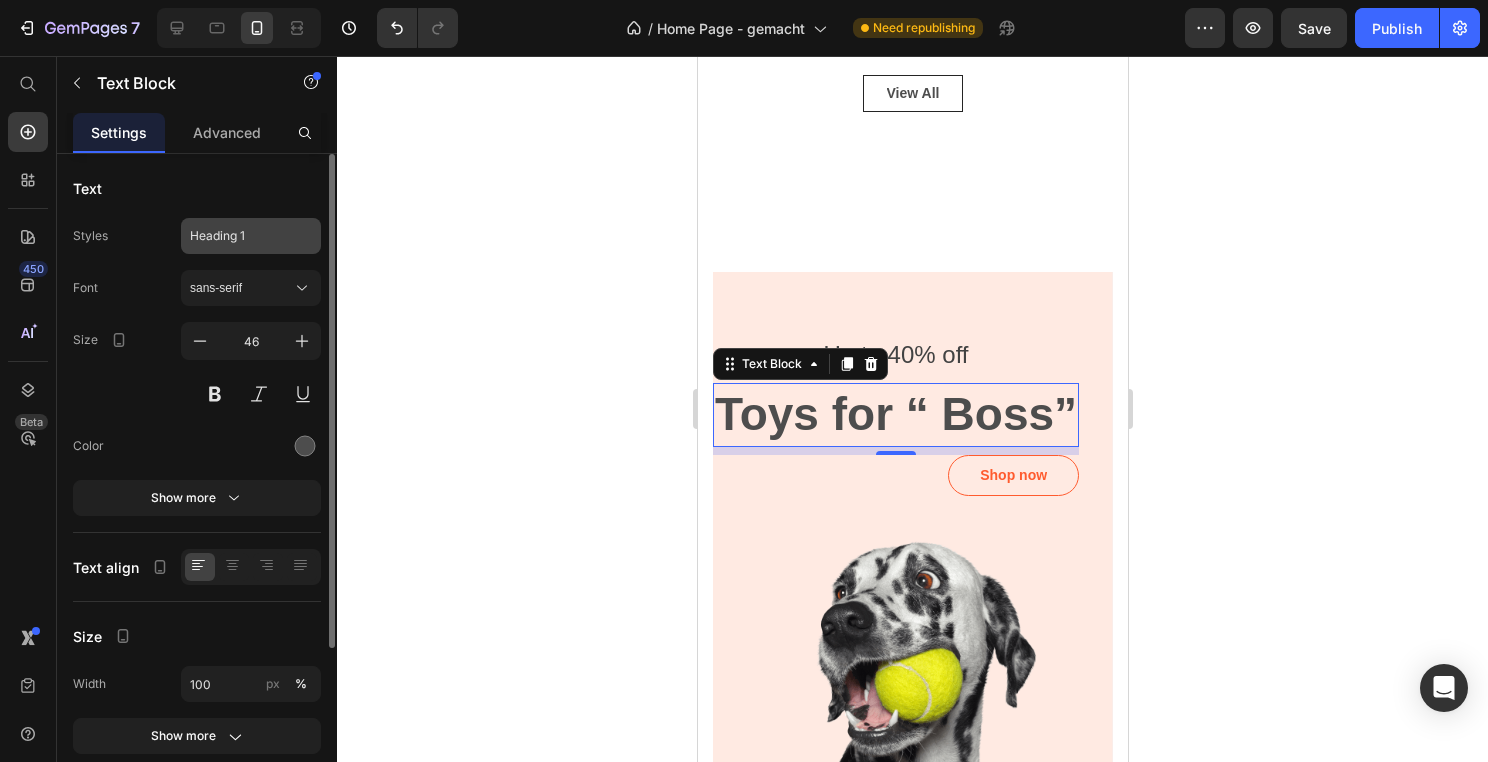 click on "Heading 1" at bounding box center (251, 236) 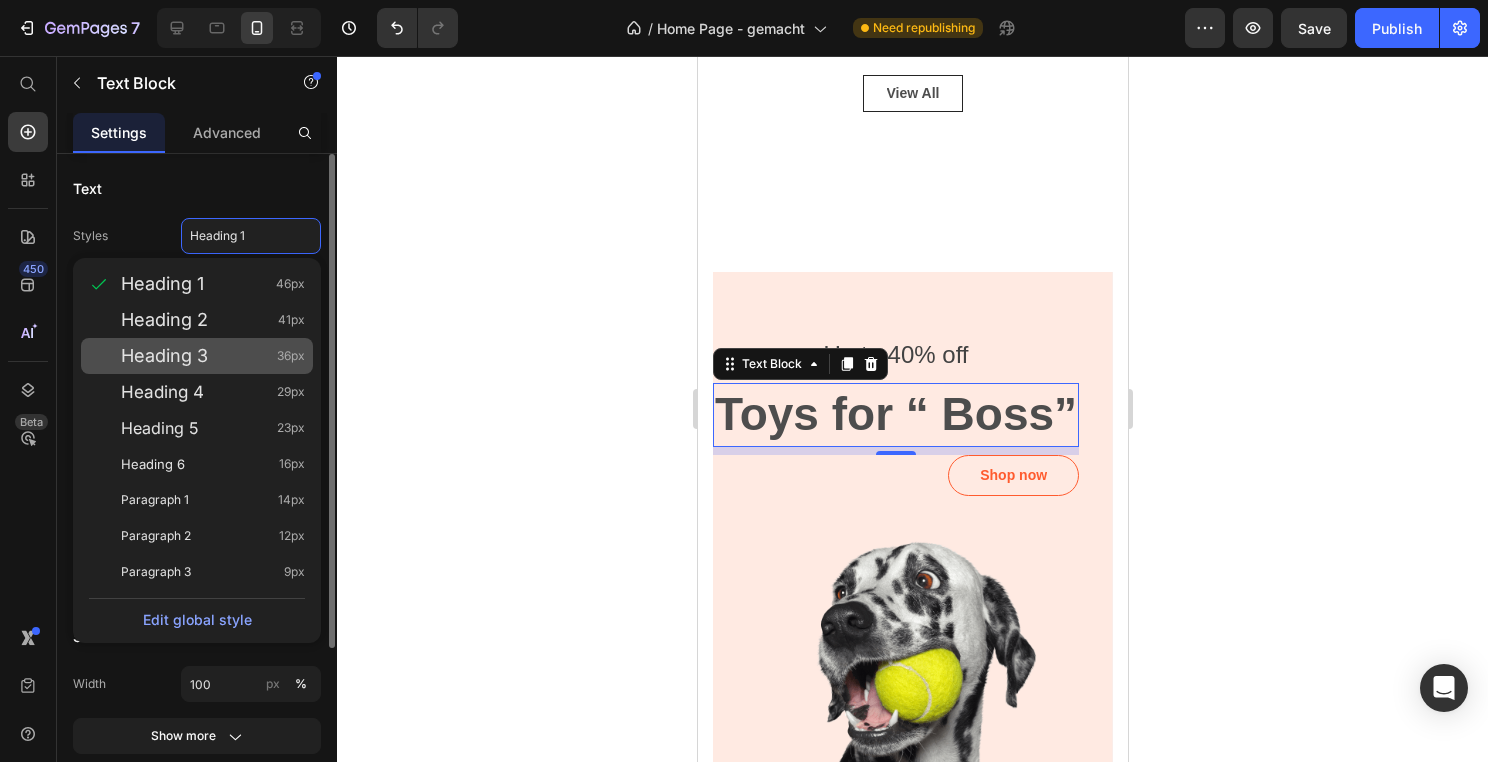 click on "Heading 3 36px" at bounding box center [213, 356] 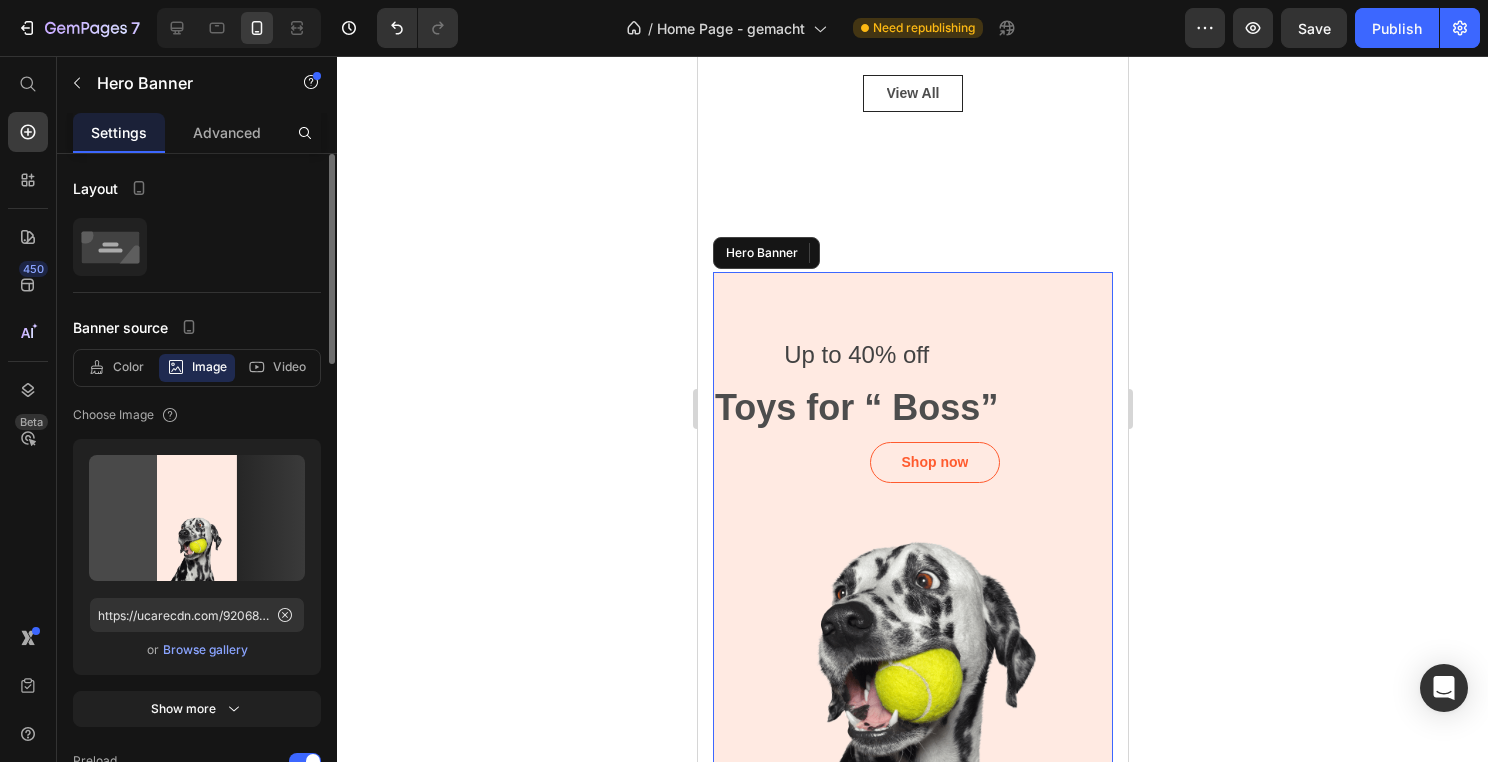 click at bounding box center [912, 545] 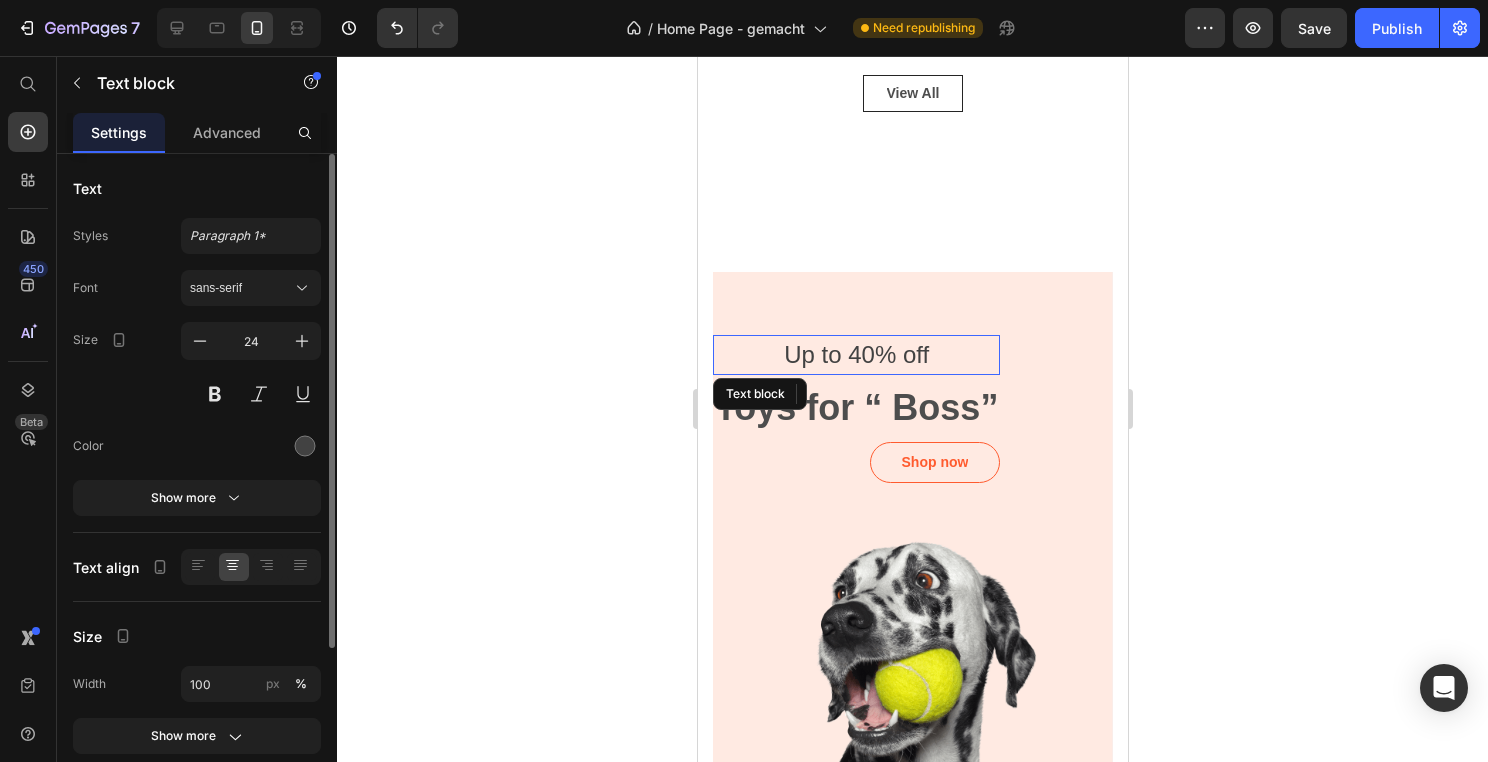 click on "Up to 40% off" at bounding box center (855, 355) 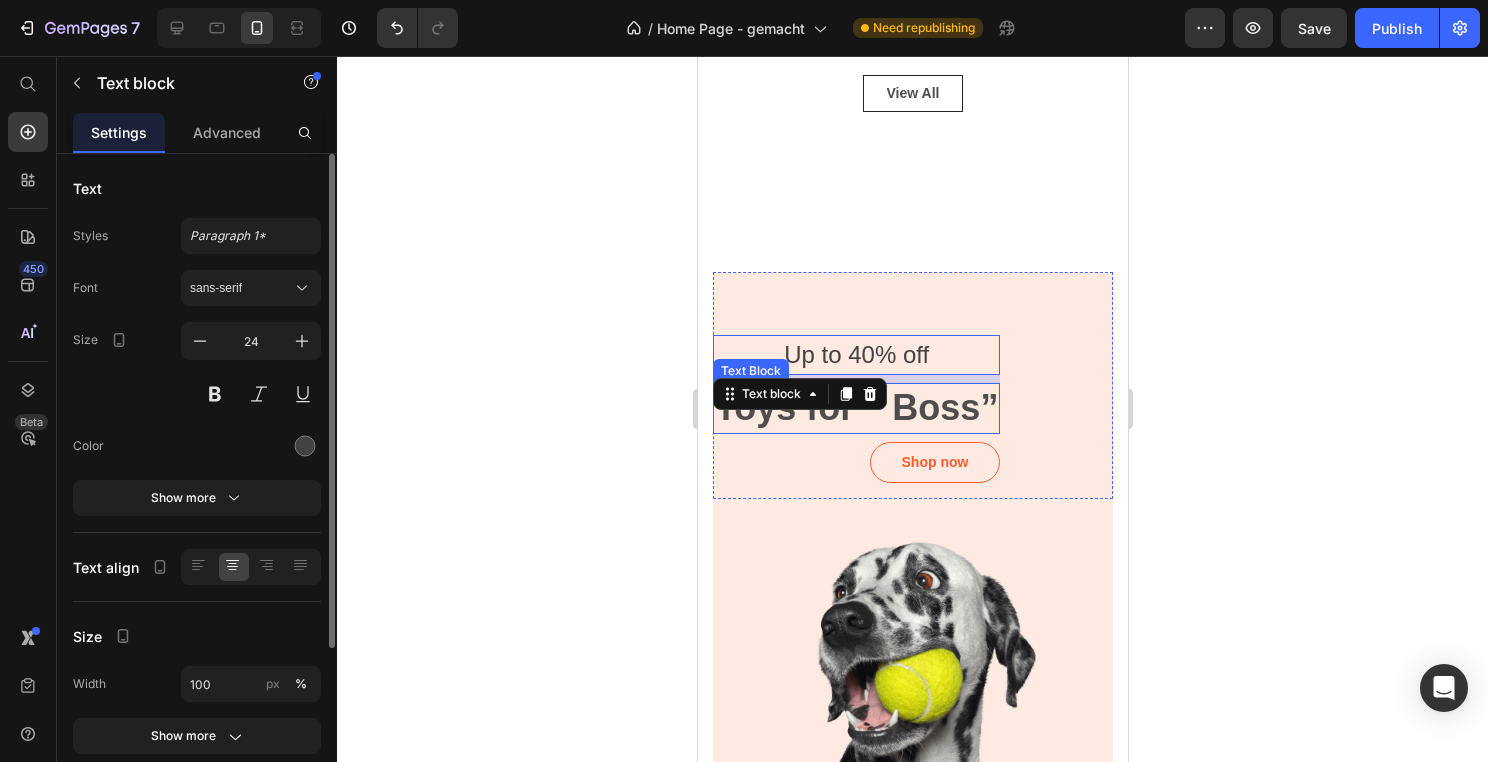 click on "Toys for “ Boss”" at bounding box center [855, 407] 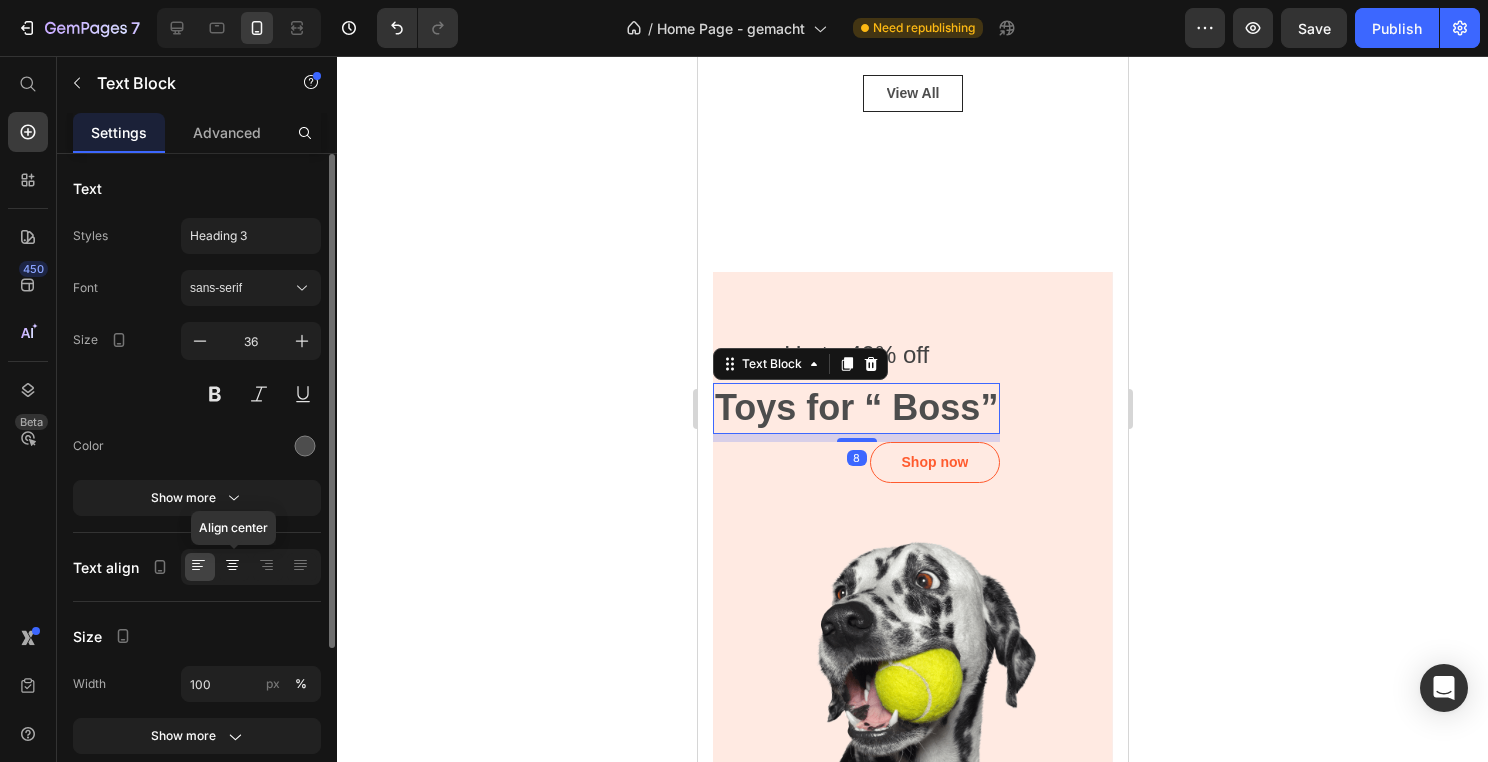 click 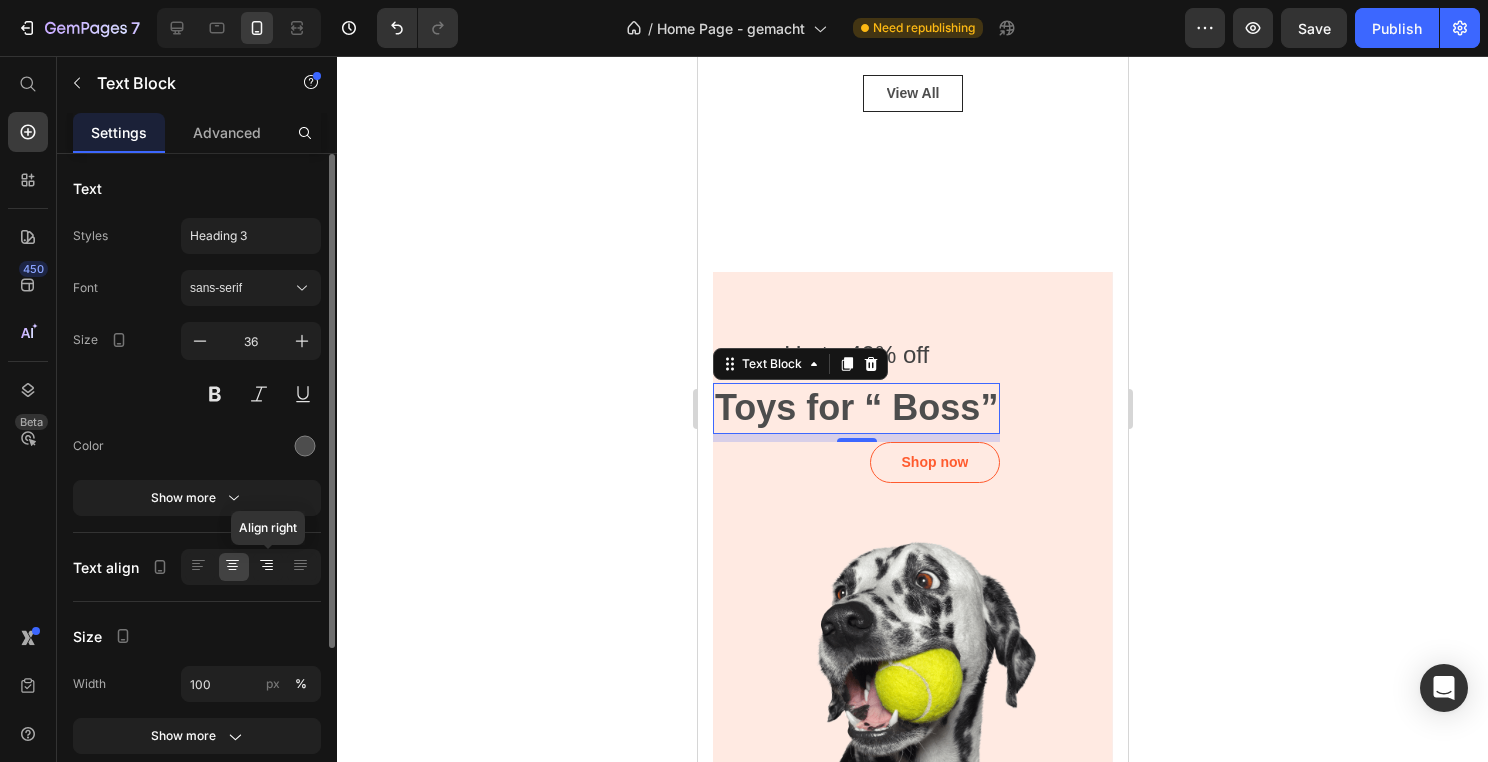 click 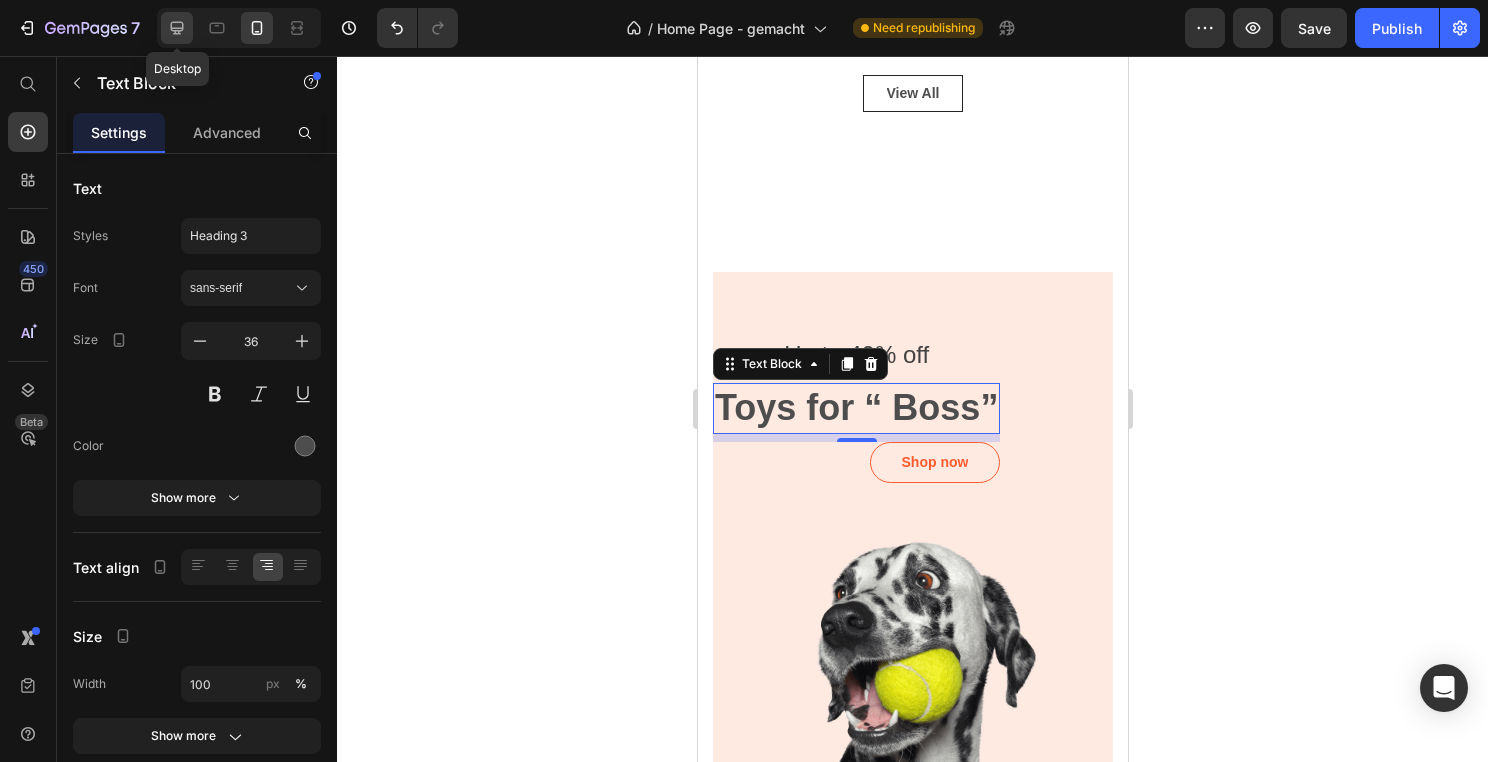 click 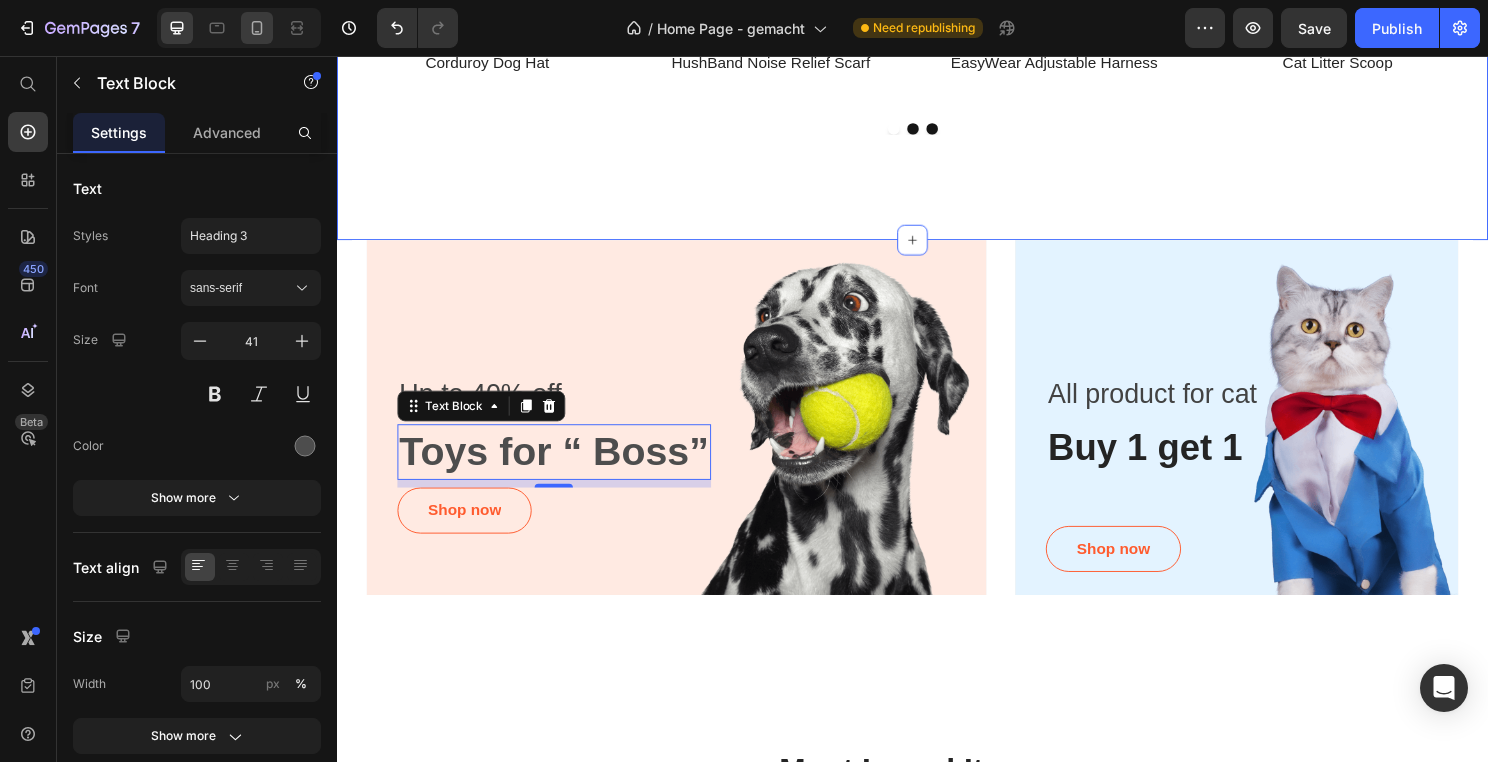 scroll, scrollTop: 1895, scrollLeft: 0, axis: vertical 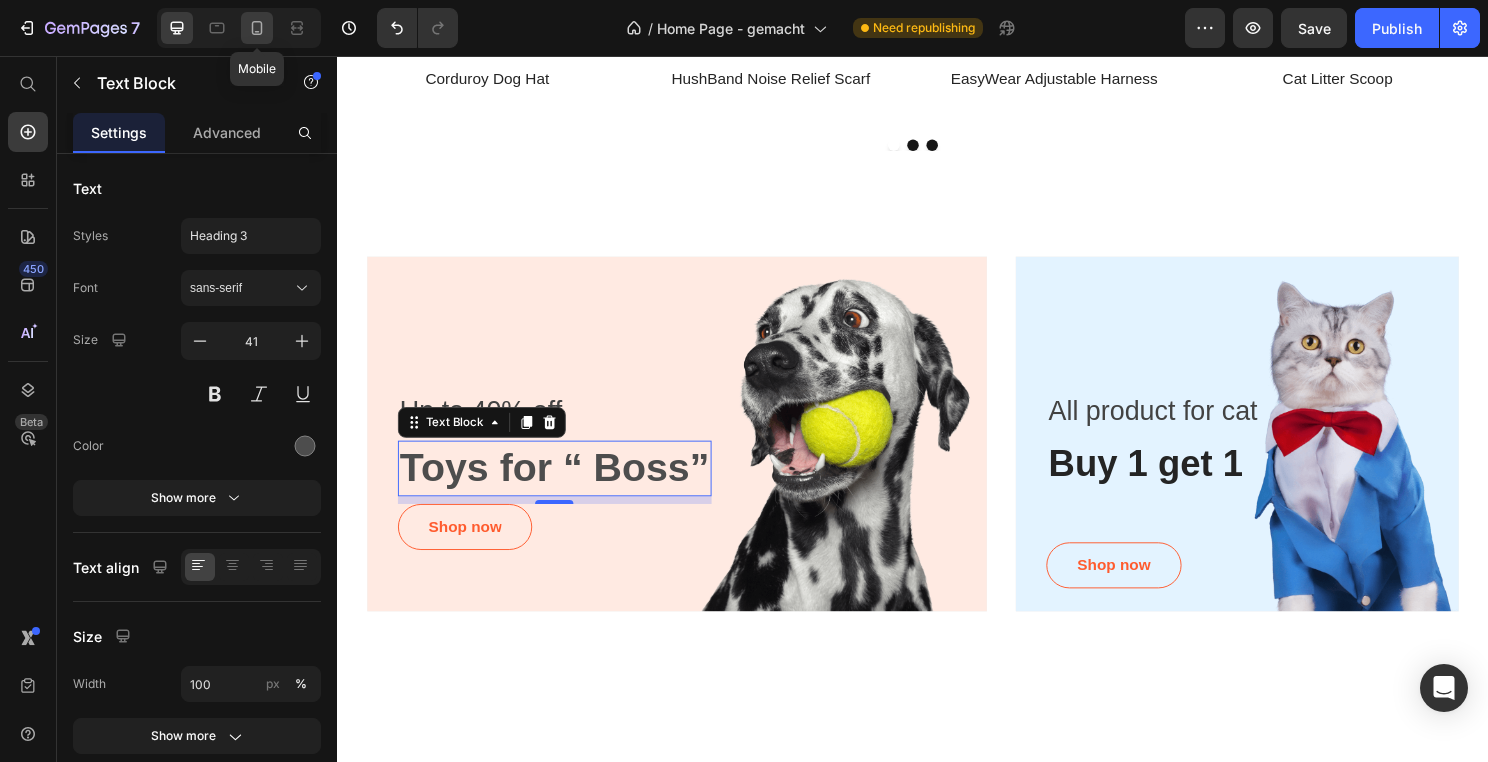 click 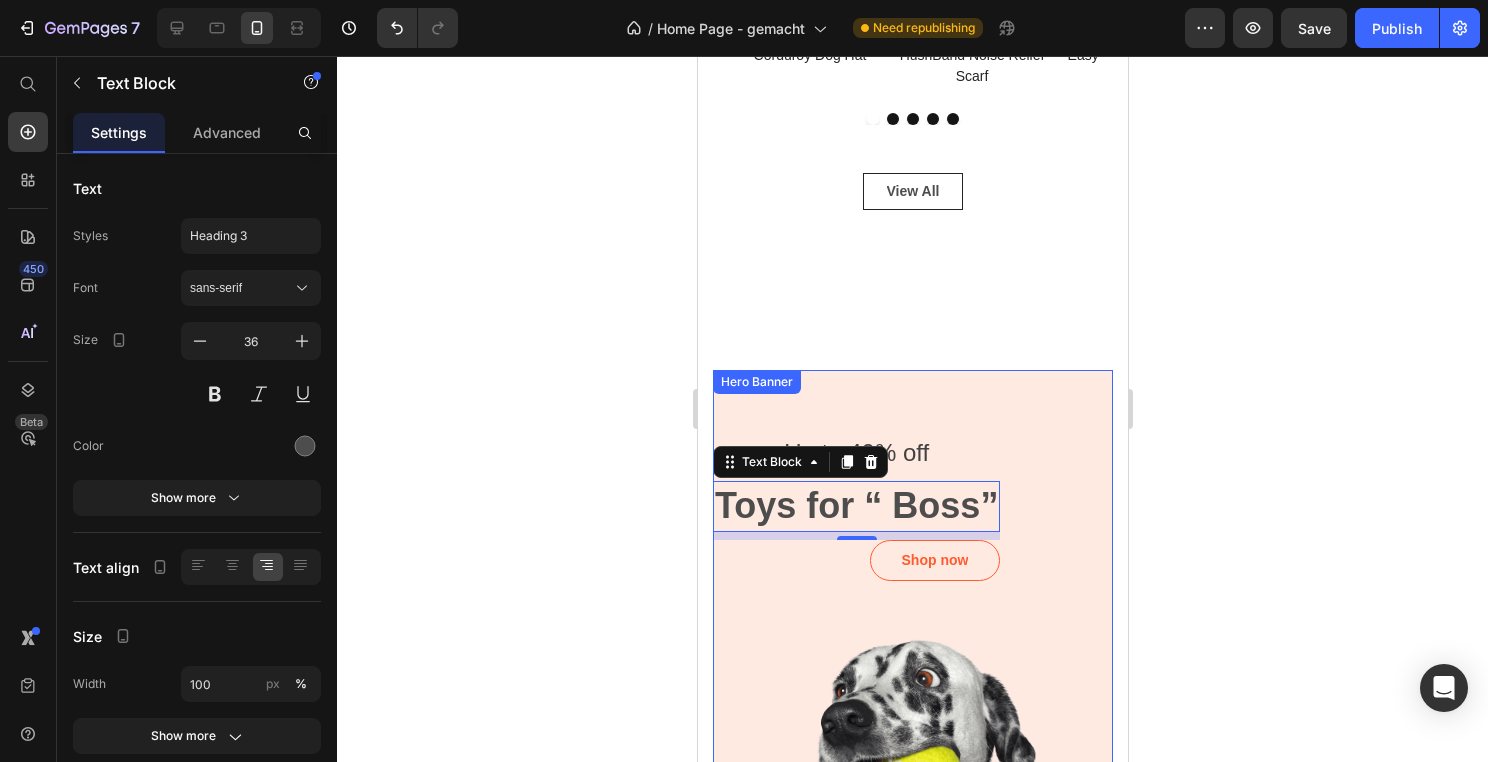 scroll, scrollTop: 2081, scrollLeft: 0, axis: vertical 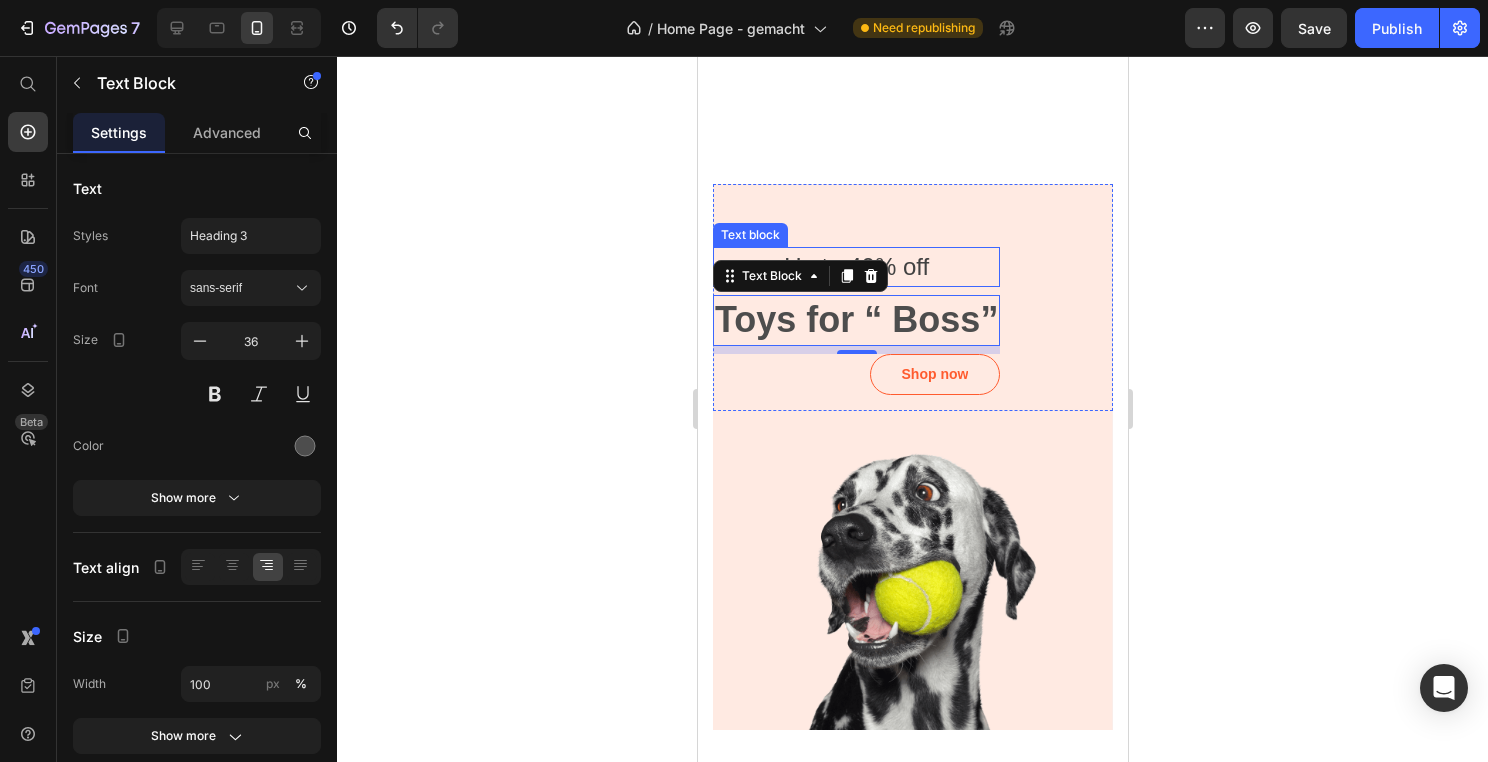 click on "Up to 40% off" at bounding box center [855, 267] 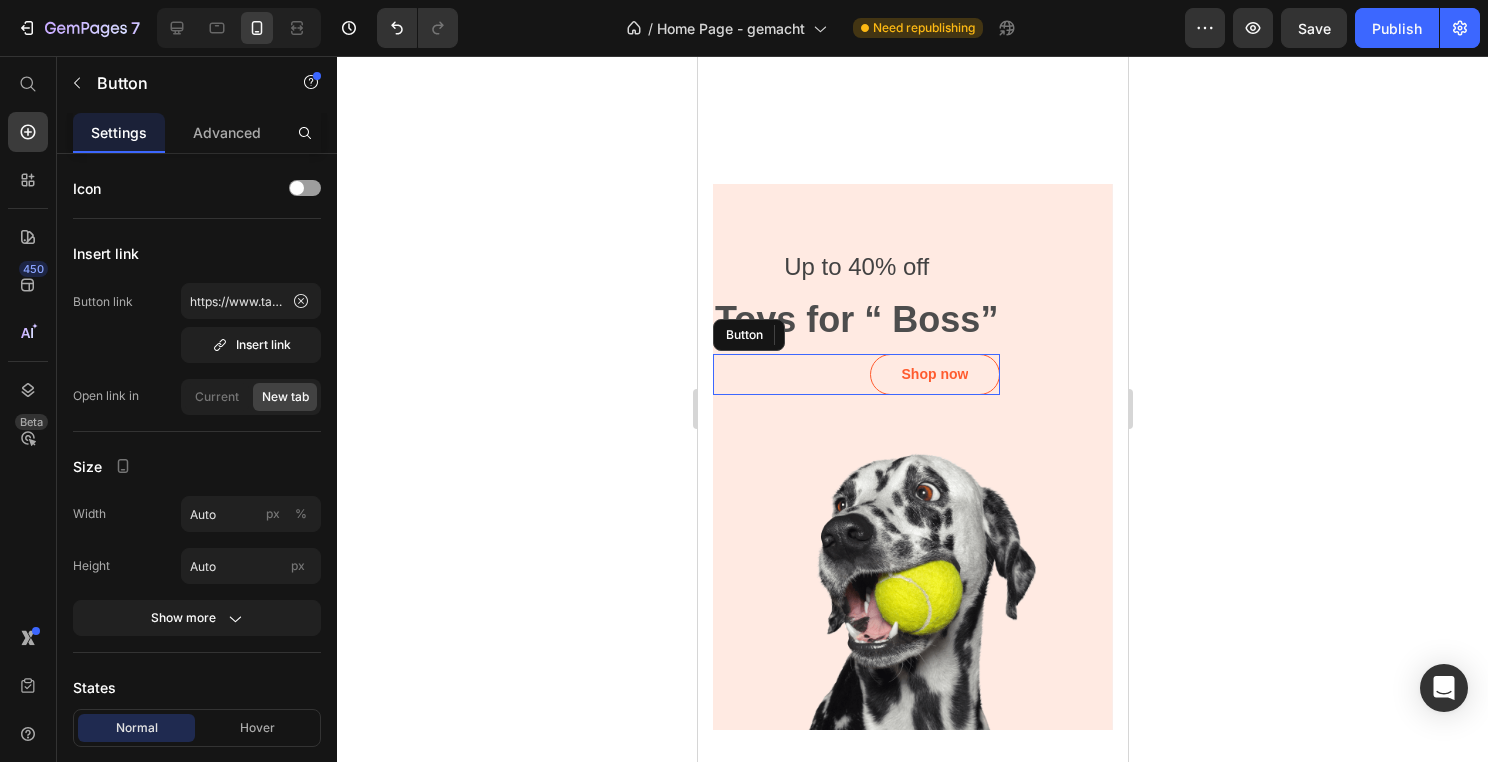 click on "Shop now Button" at bounding box center [855, 374] 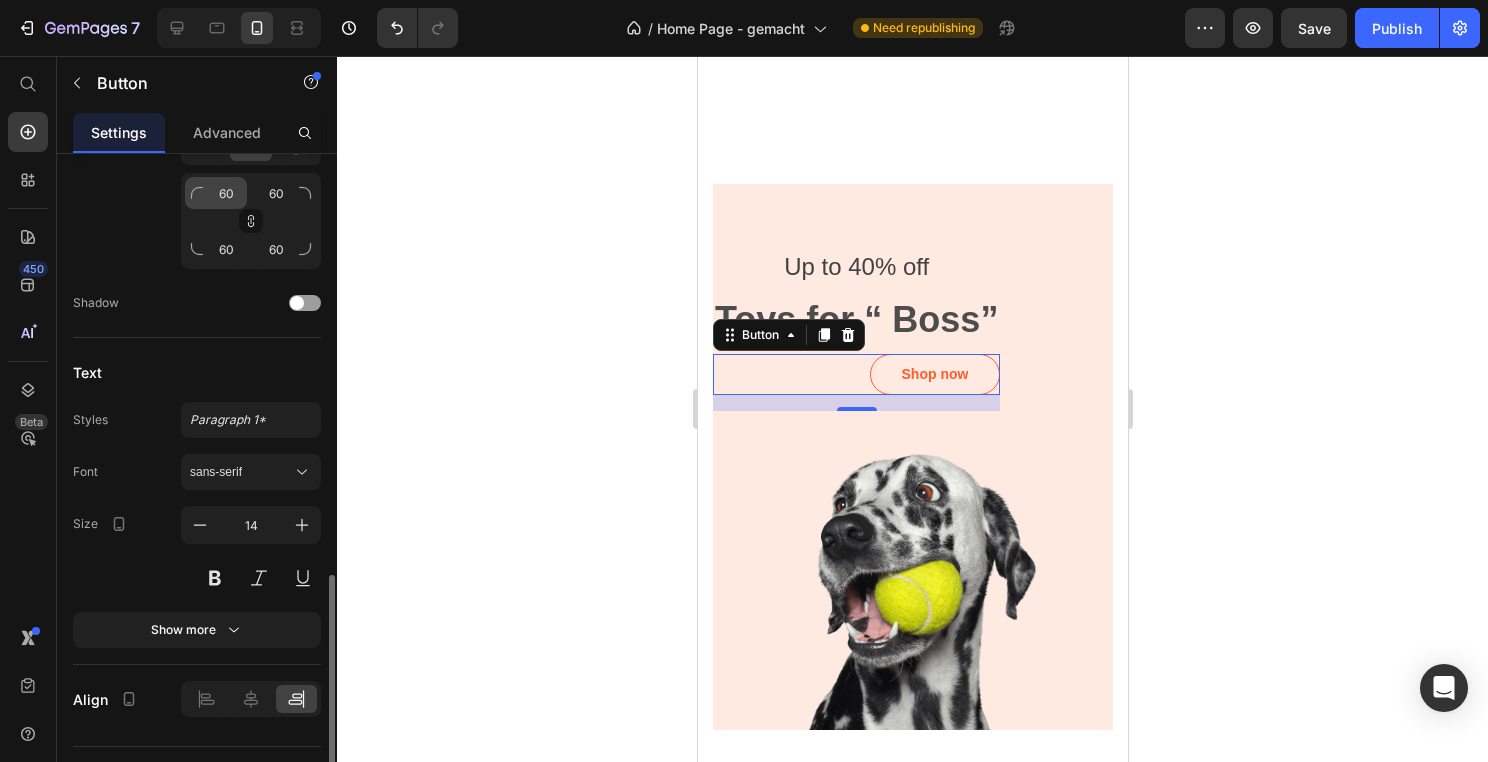 scroll, scrollTop: 876, scrollLeft: 0, axis: vertical 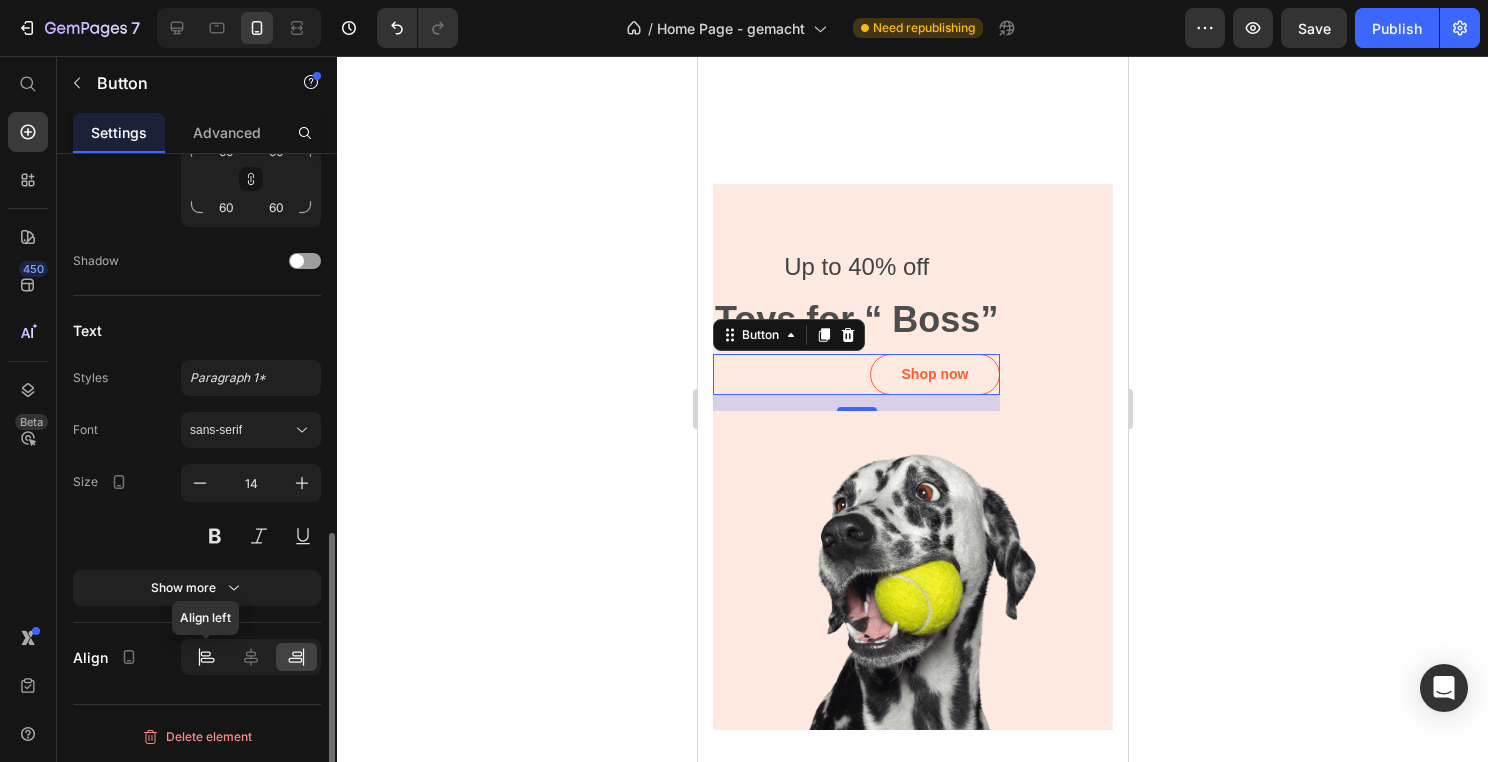 click 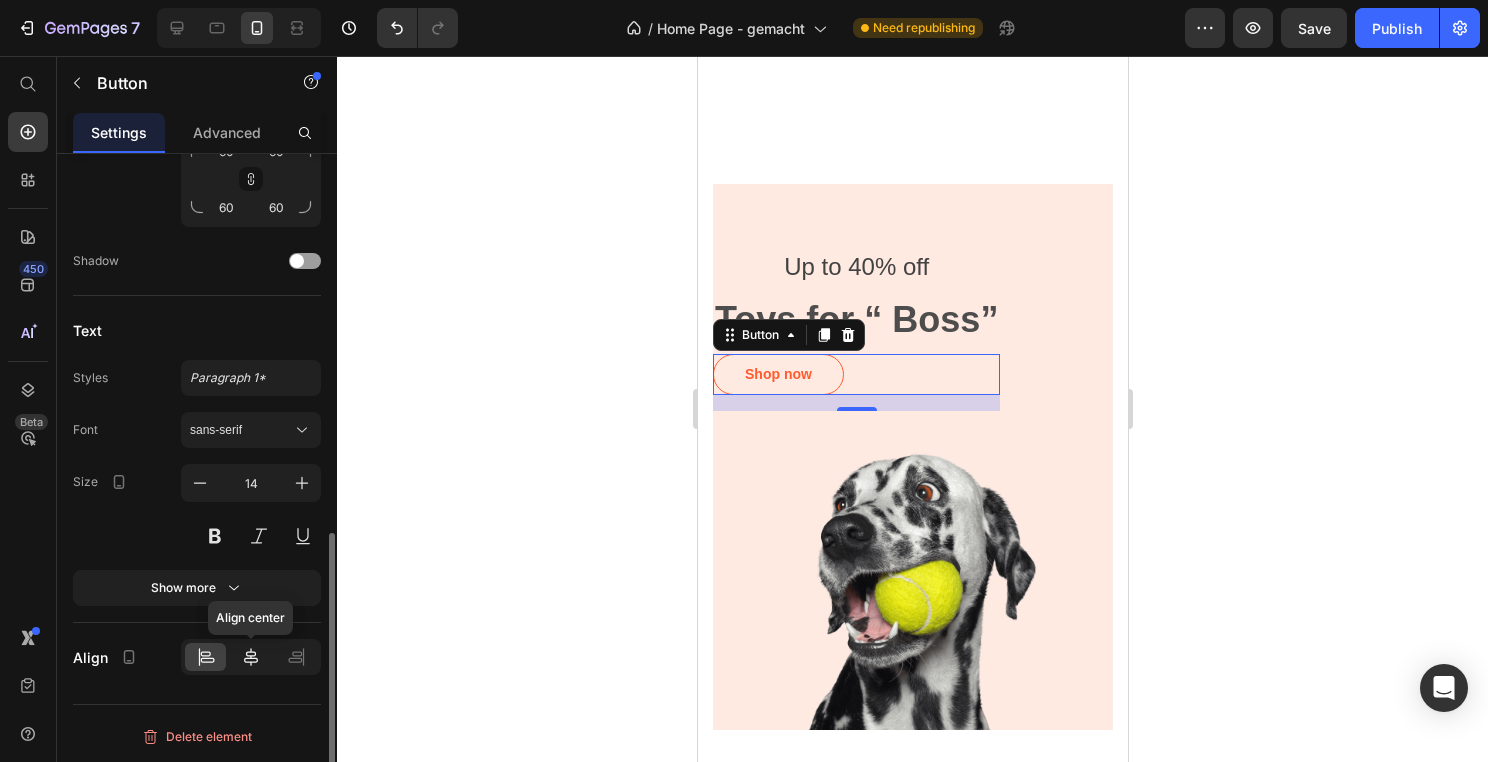 click 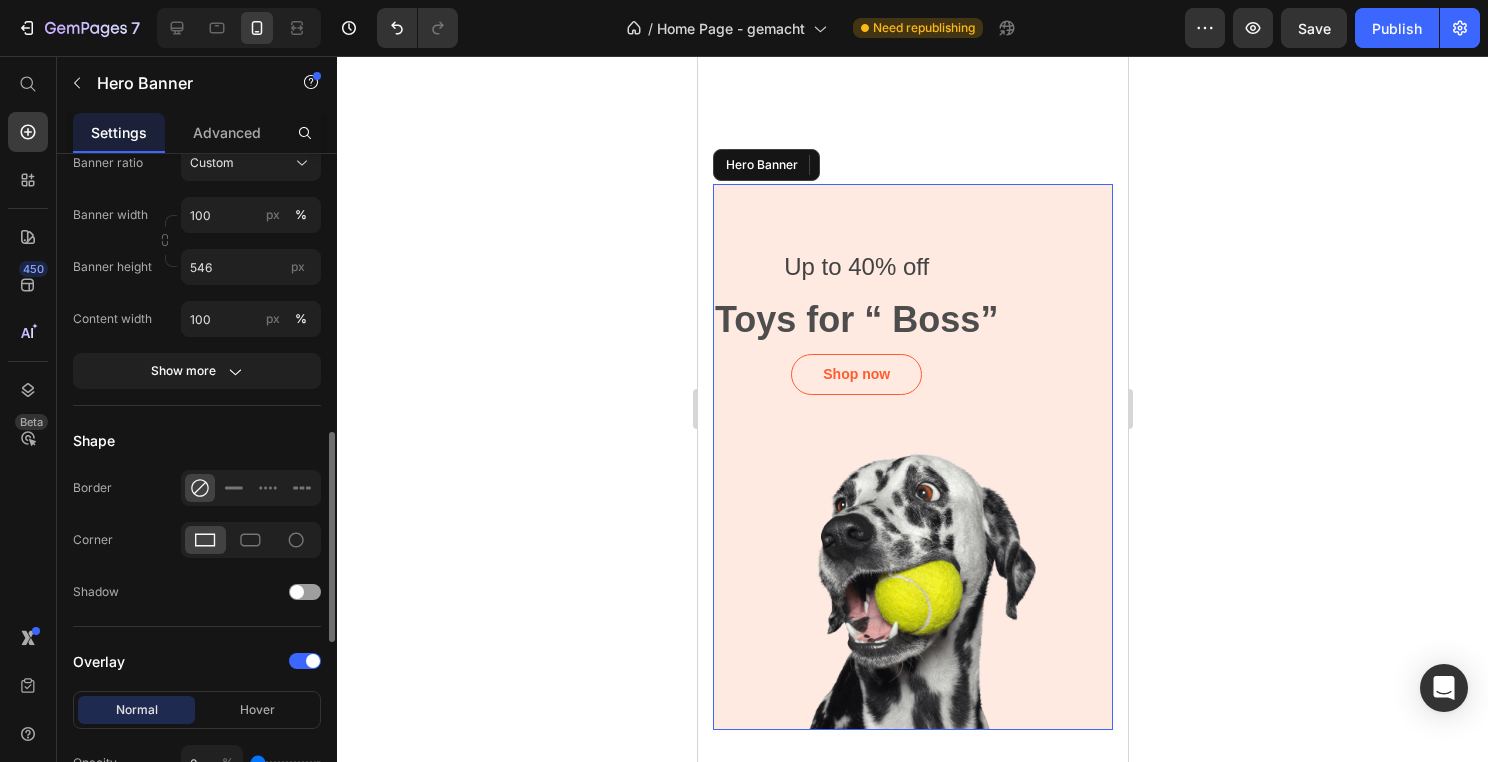 click at bounding box center (912, 457) 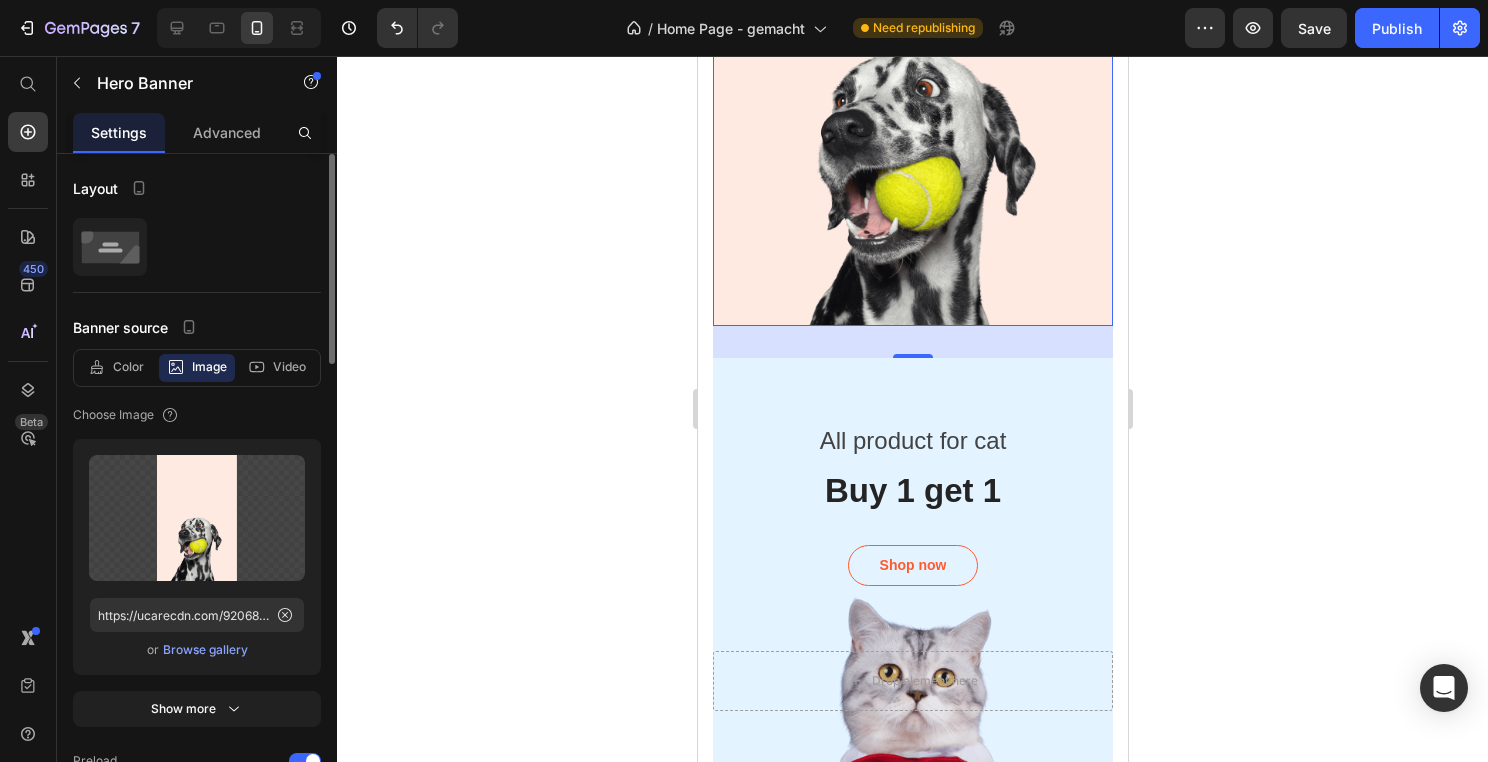 scroll, scrollTop: 2492, scrollLeft: 0, axis: vertical 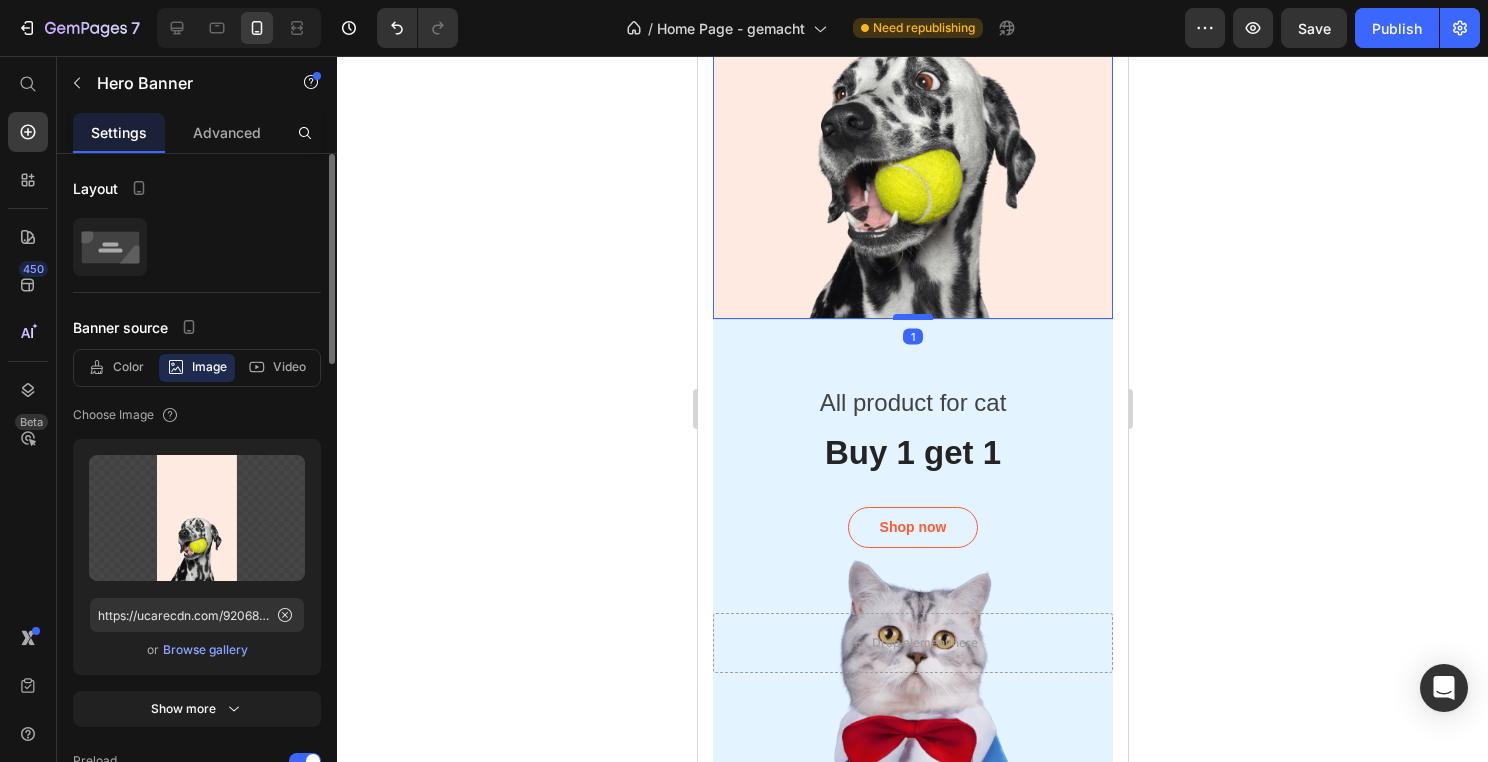drag, startPoint x: 915, startPoint y: 347, endPoint x: 919, endPoint y: 316, distance: 31.257 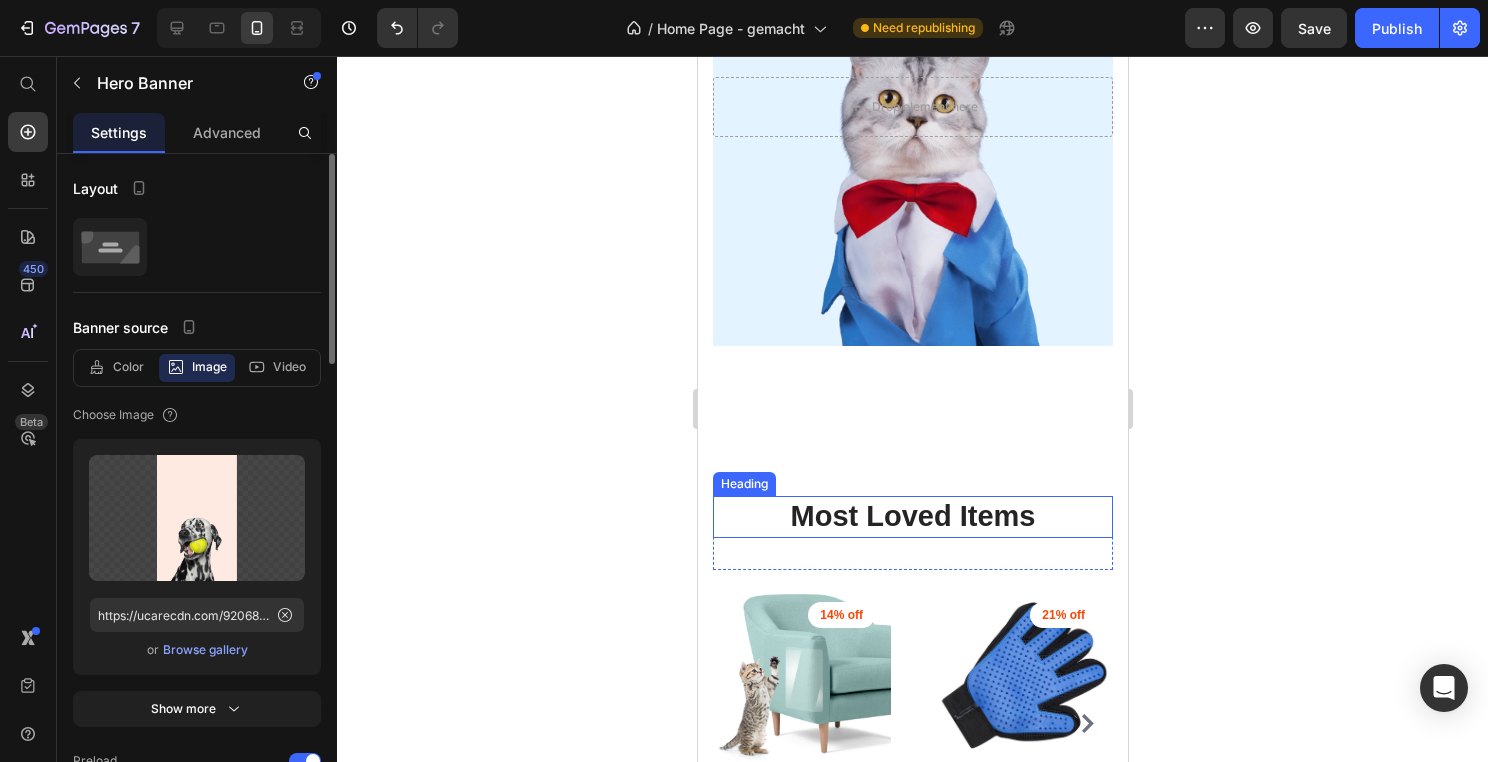 scroll, scrollTop: 3106, scrollLeft: 0, axis: vertical 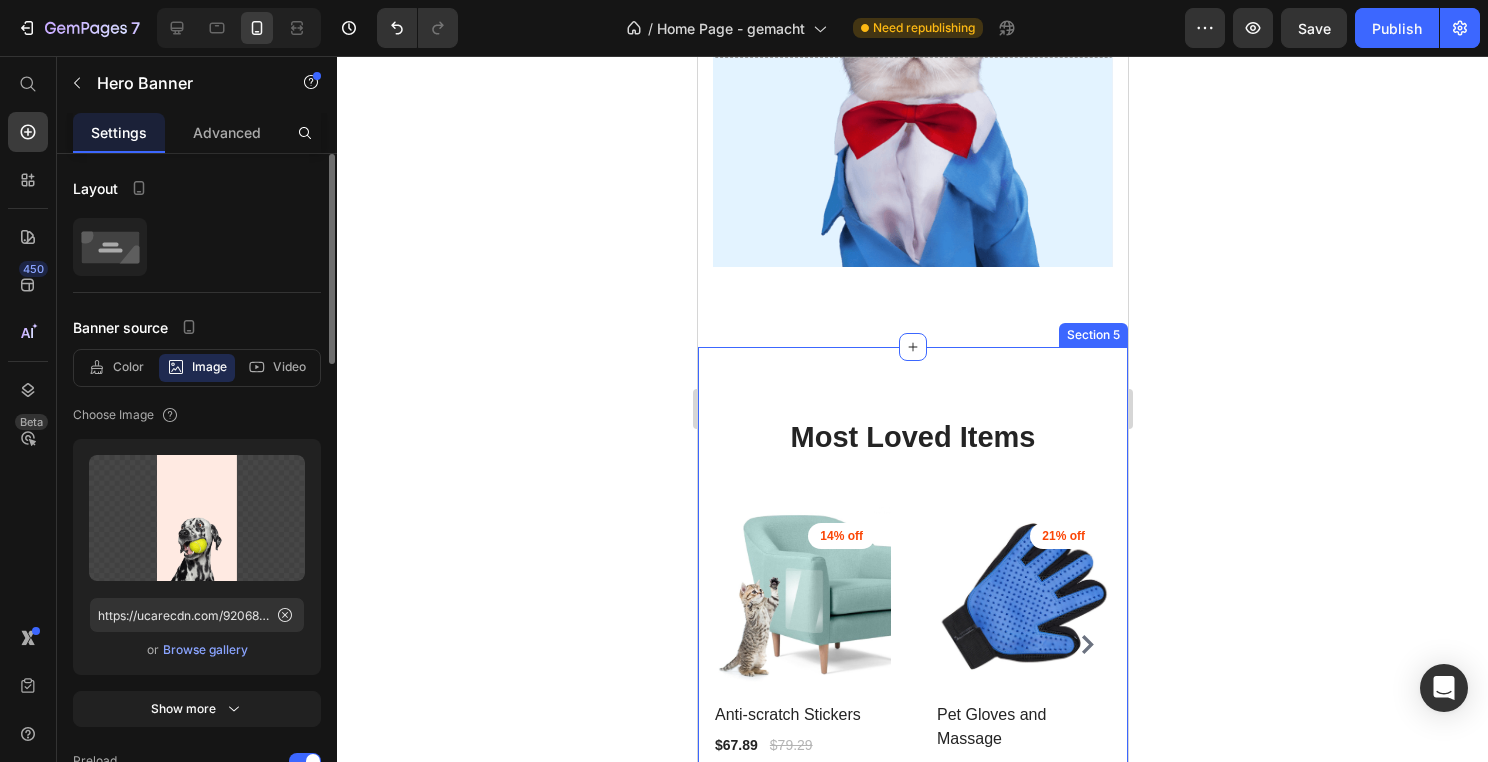 click on "Most Loved Items Heading Row ` (P) Images 14% off Product Badge Row Anti-scratch Stickers (P) Title $67.89 (P) Price $79.29 (P) Price Row Row (P) Images 21% off Product Badge Row Pet Gloves and Massage (P) Title $33.21 (P) Price $41.89 (P) Price Row Row (P) Images 37% off Product Badge Row SkyGlide The Original Soaring Experience (P) Title $37.89 (P) Price $59.73 (P) Price Row Row (P) Images 36% off Product Badge Row UltimatePet Brush (P) Title $13.71 (P) Price $21.44 (P) Price Row Row (P) Images 20% off Product Badge Row Revolutionary Steam Brush (P) Title $26.69 (P) Price $33.51 (P) Price Row Row (P) Images 0% off Product Badge Row Smart Cat Toilet (P) Title $51.03 (P) Price $0.00 (P) Price Row Row (P) Images 0% off Product Badge Row Bambu the ultimate Cat Toy (P) Title $39.69 (P) Price $0.00 (P) Price Row Row ` Product List Row" at bounding box center (912, 613) 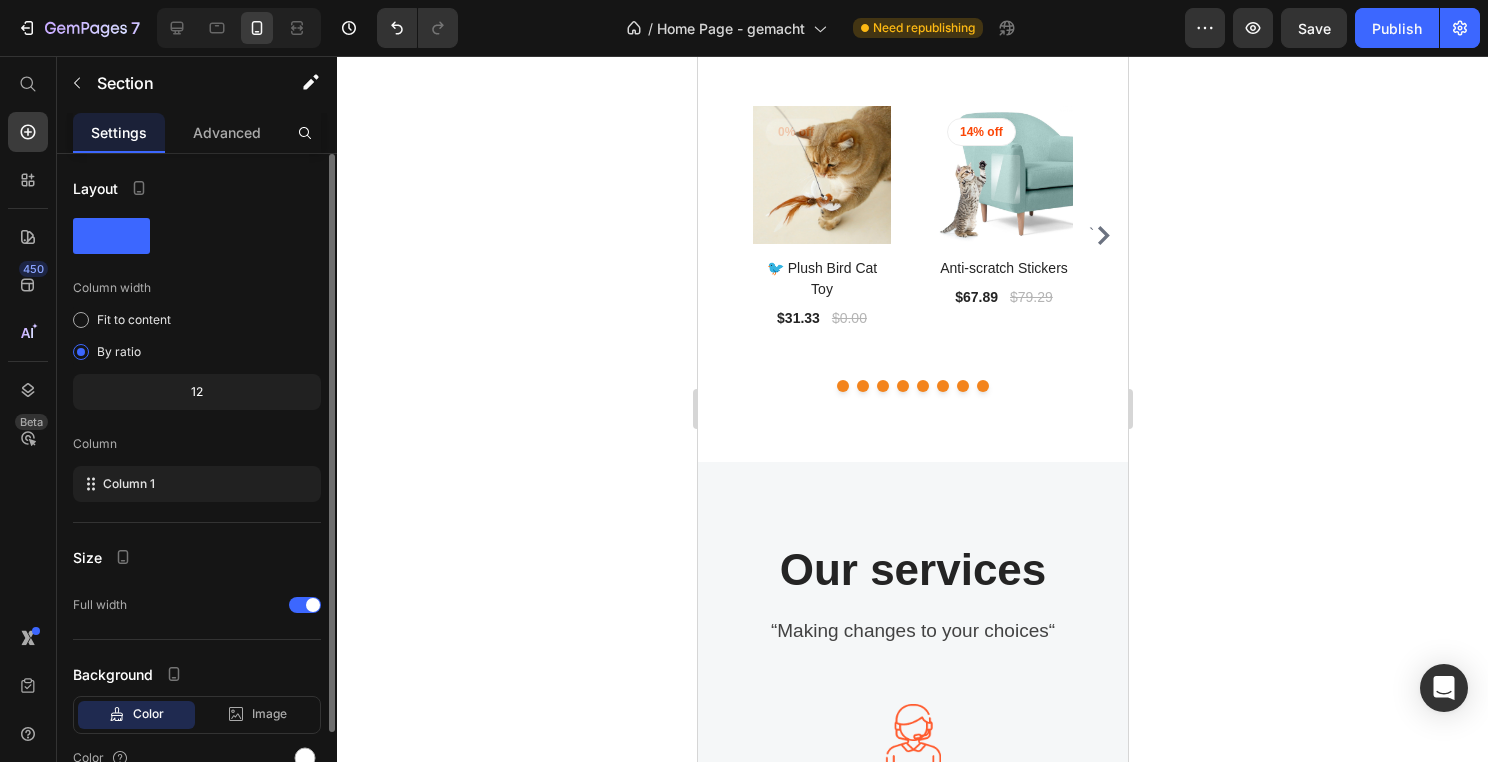 scroll, scrollTop: 4050, scrollLeft: 0, axis: vertical 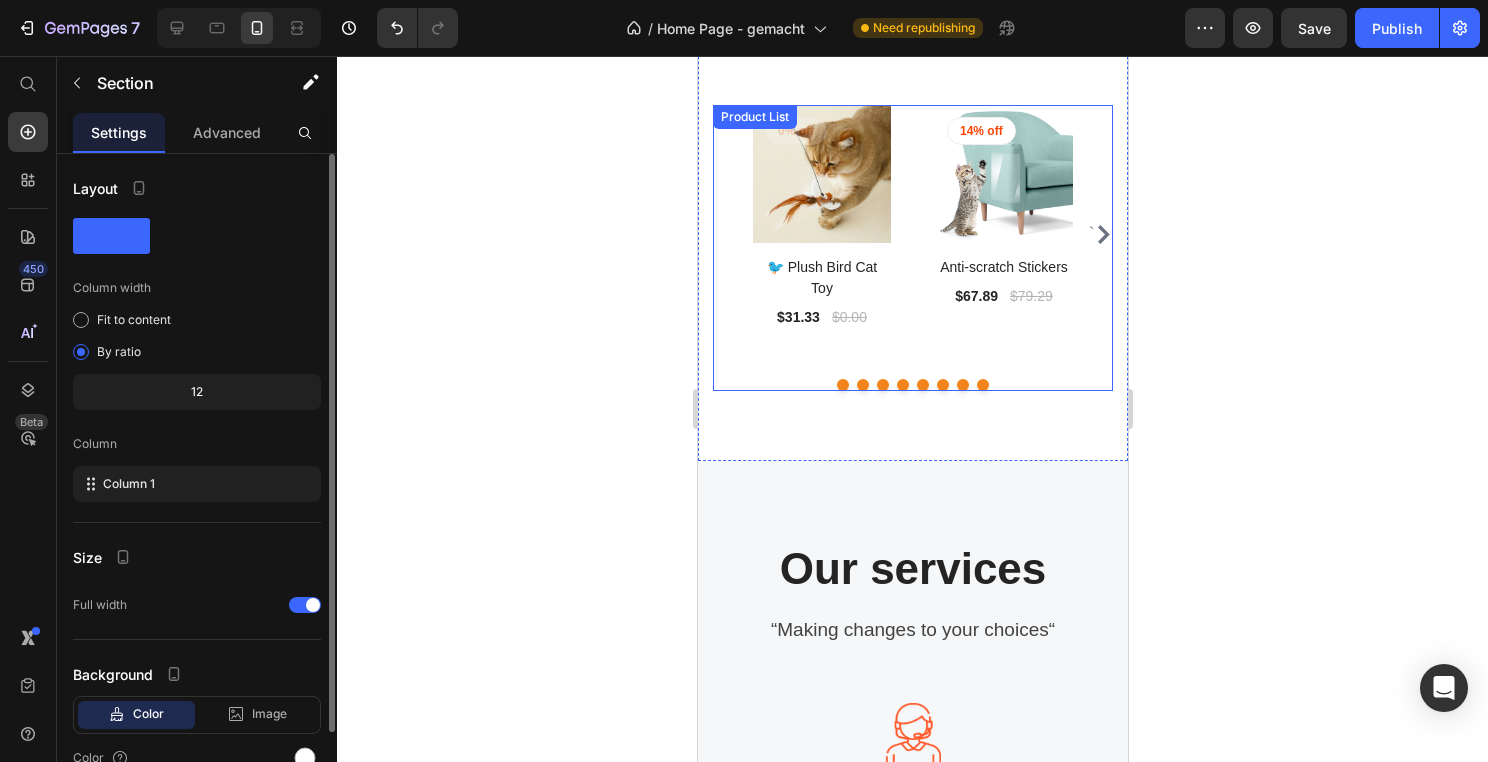 click at bounding box center (862, 385) 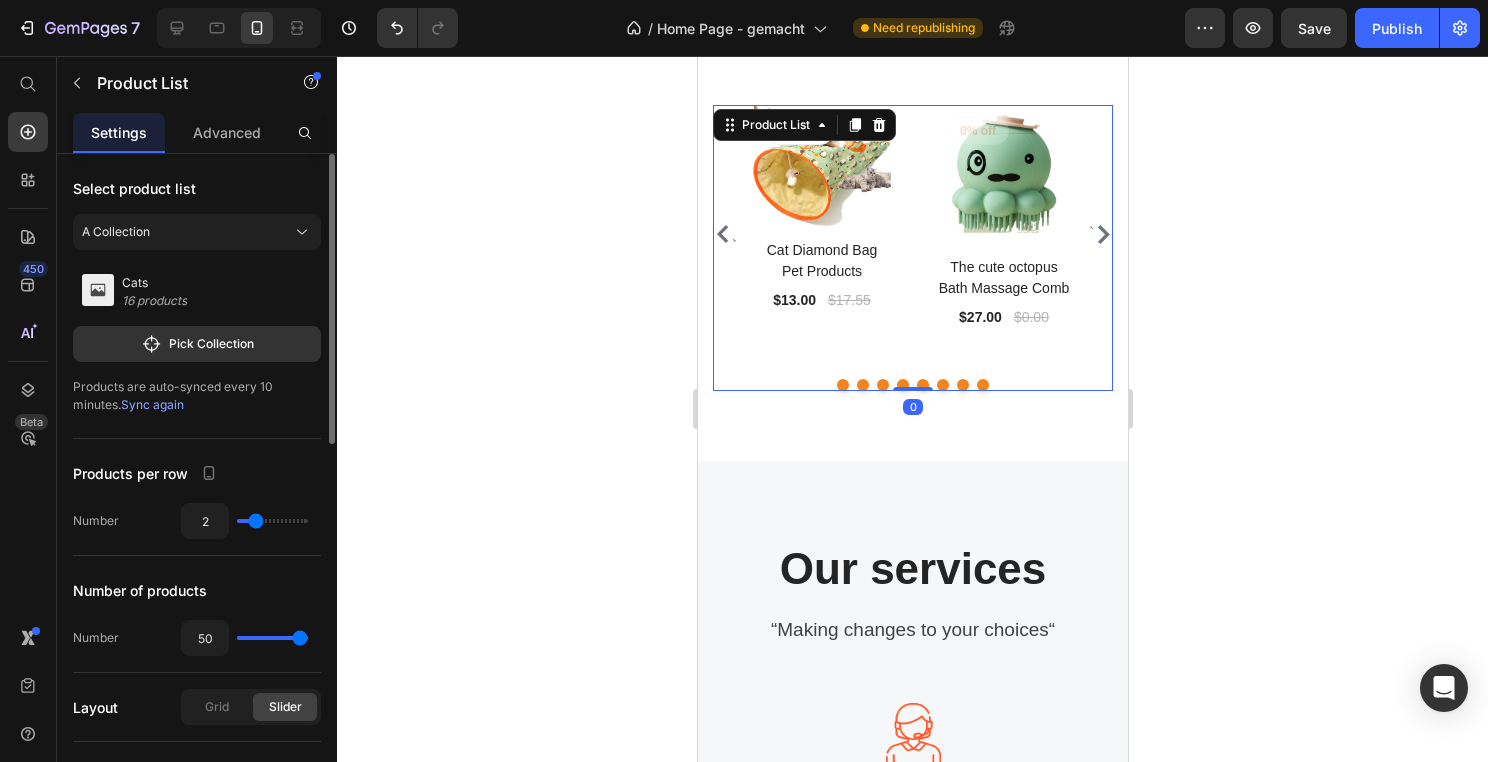 click at bounding box center (882, 385) 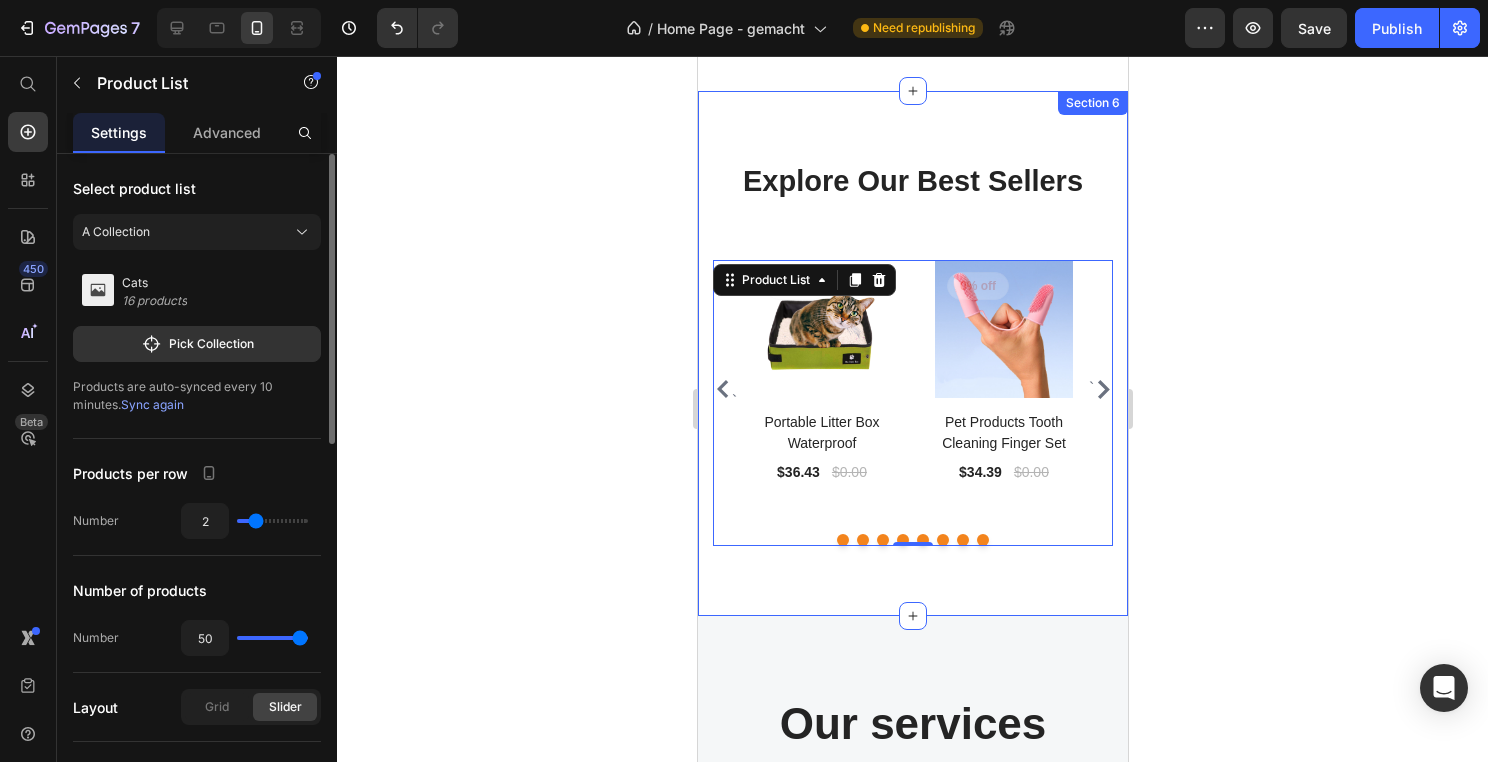 scroll, scrollTop: 3899, scrollLeft: 0, axis: vertical 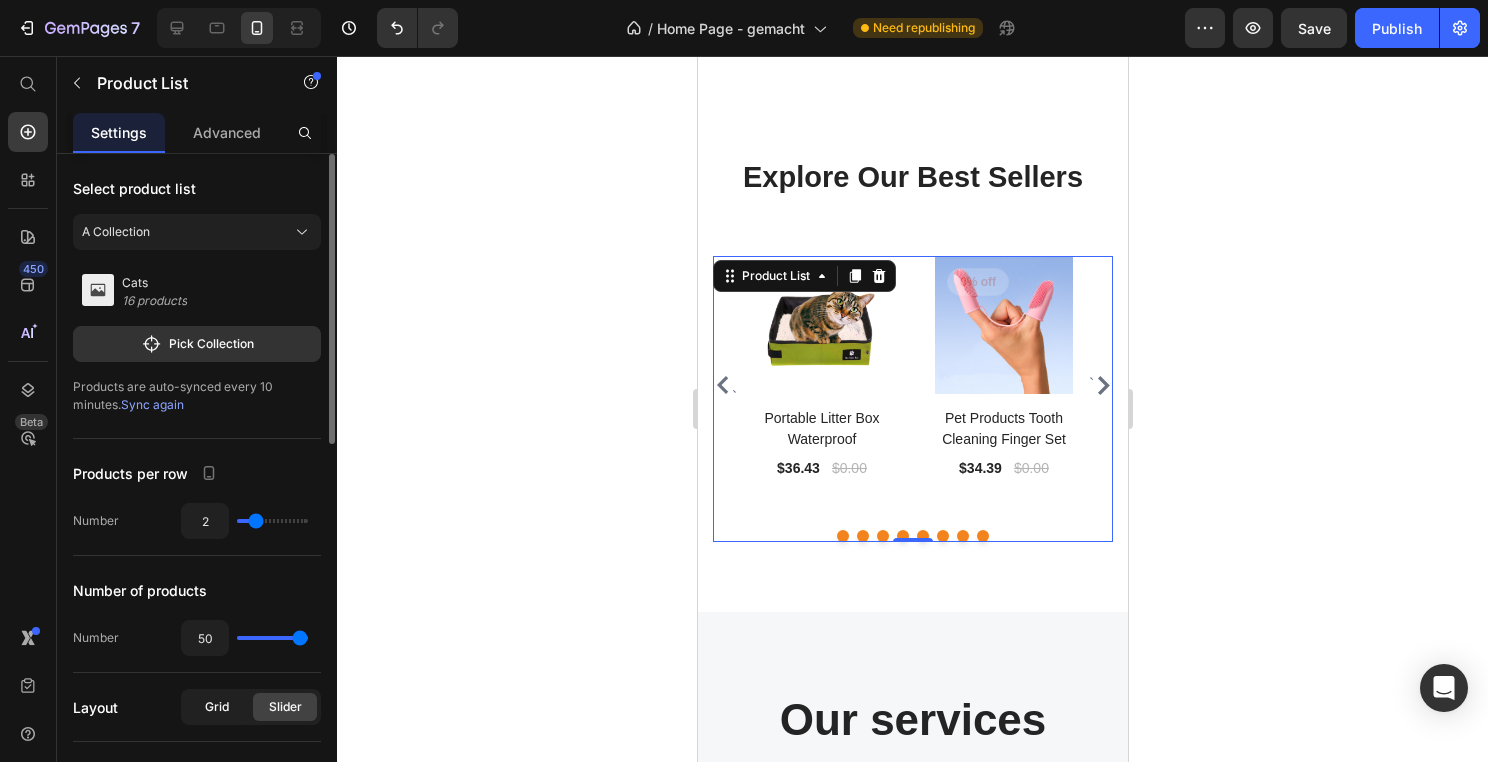 click on "Grid" 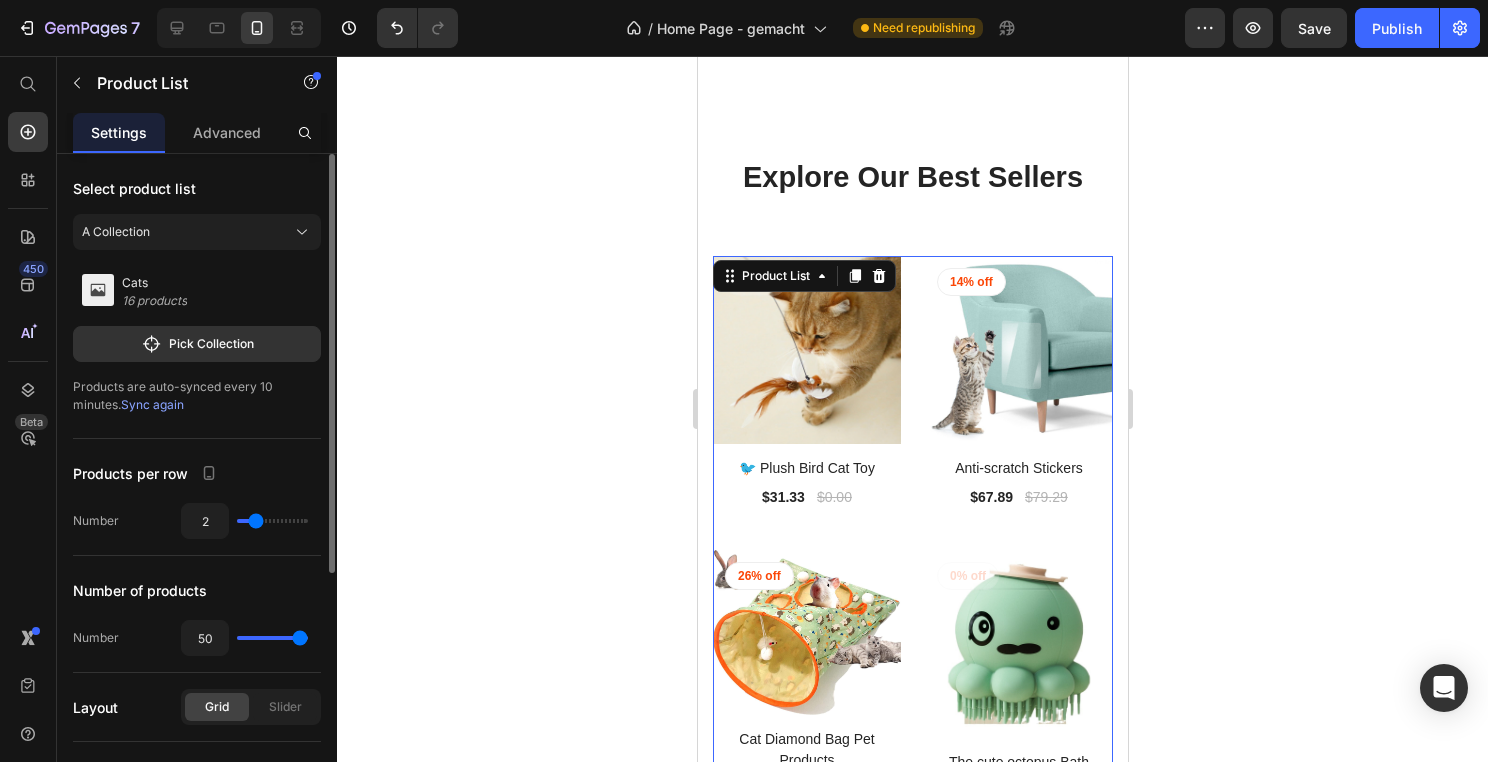 type on "49" 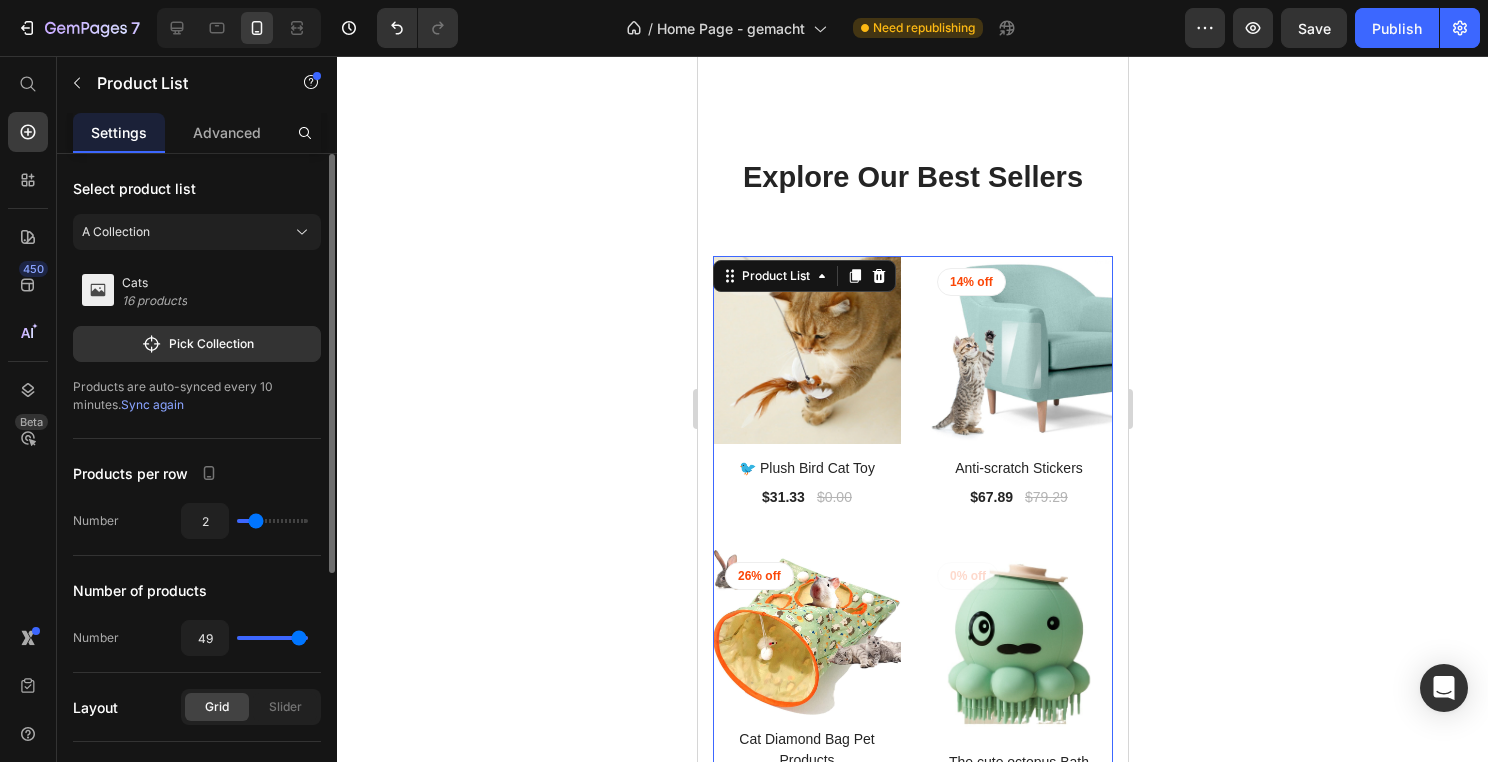 type on "48" 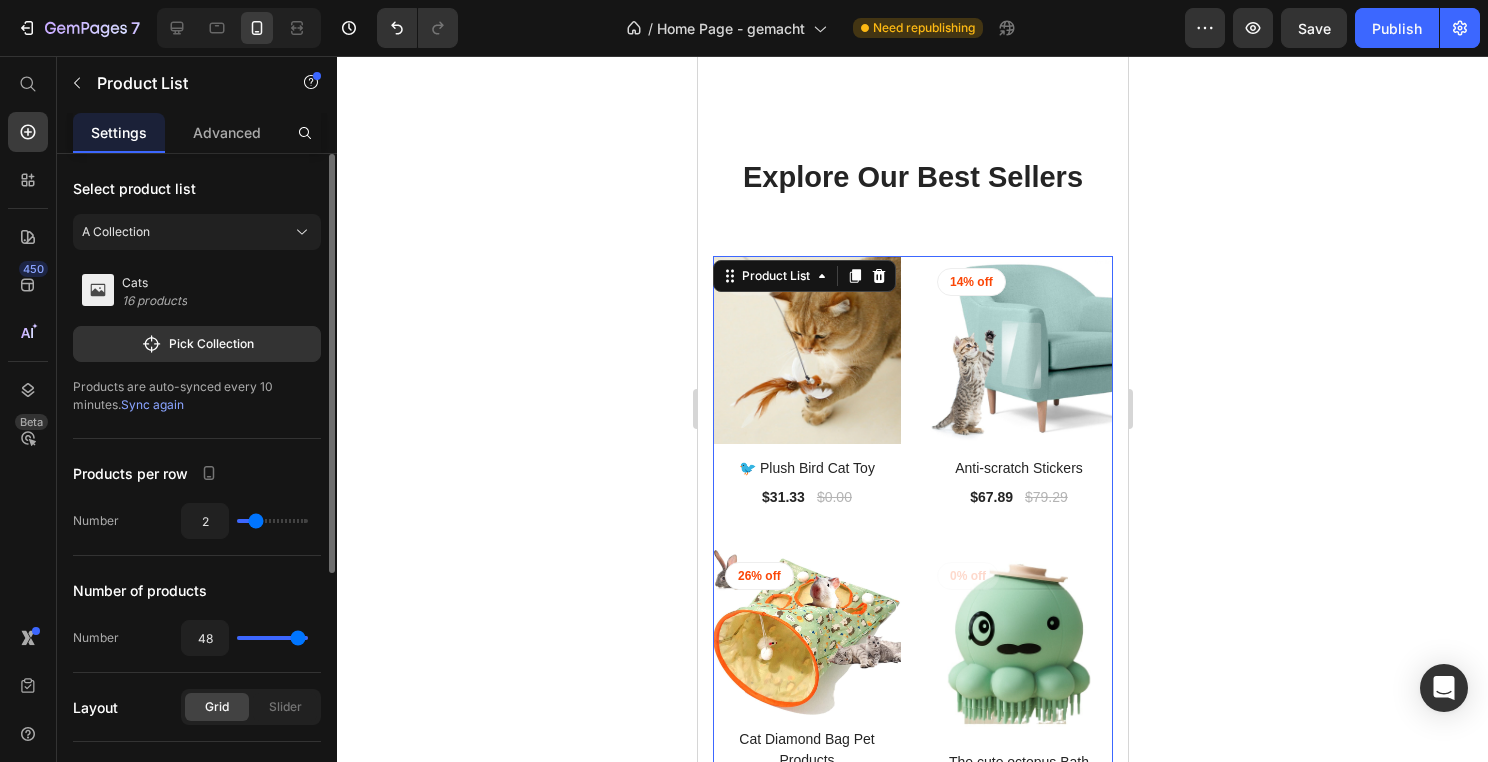 type on "47" 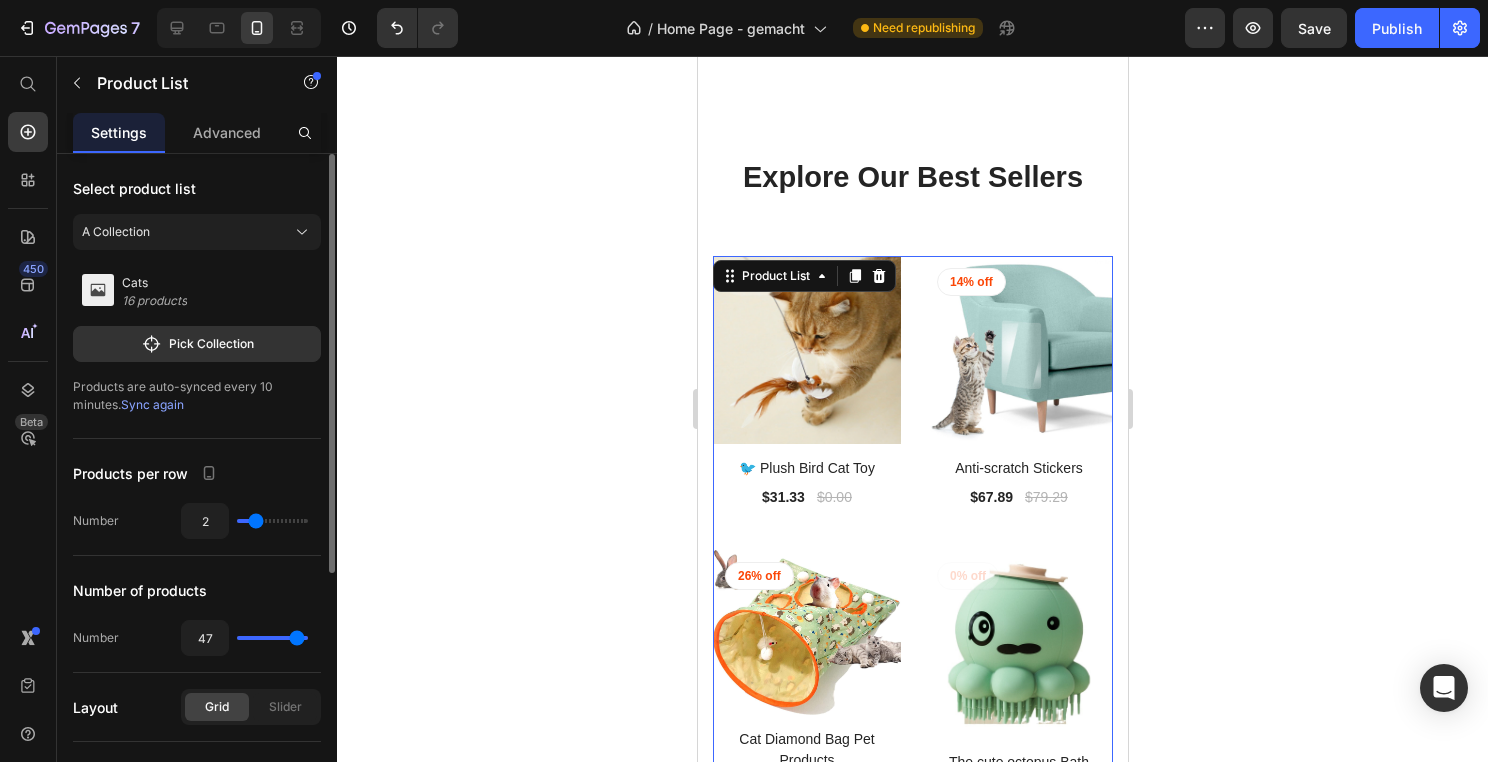 type on "46" 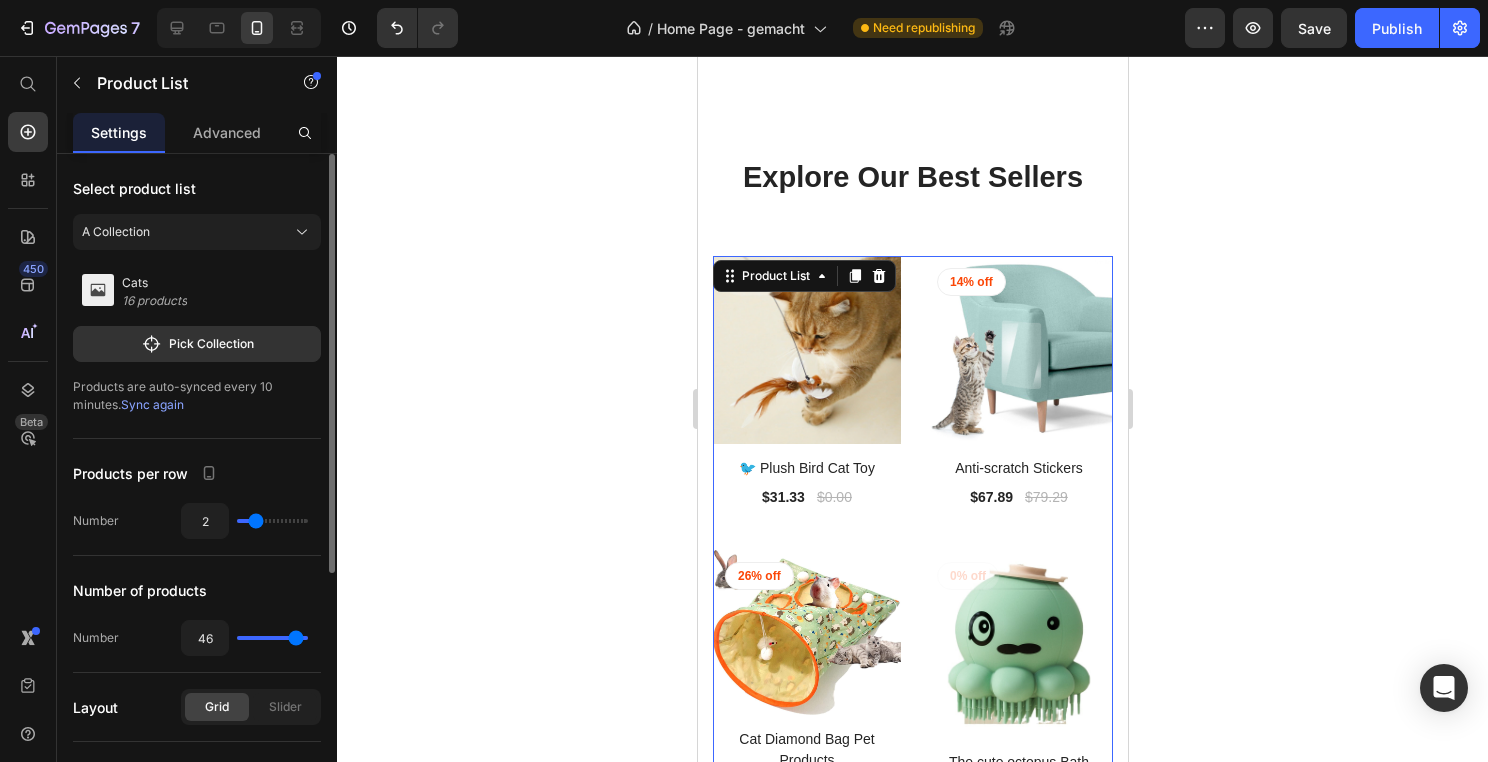 type on "45" 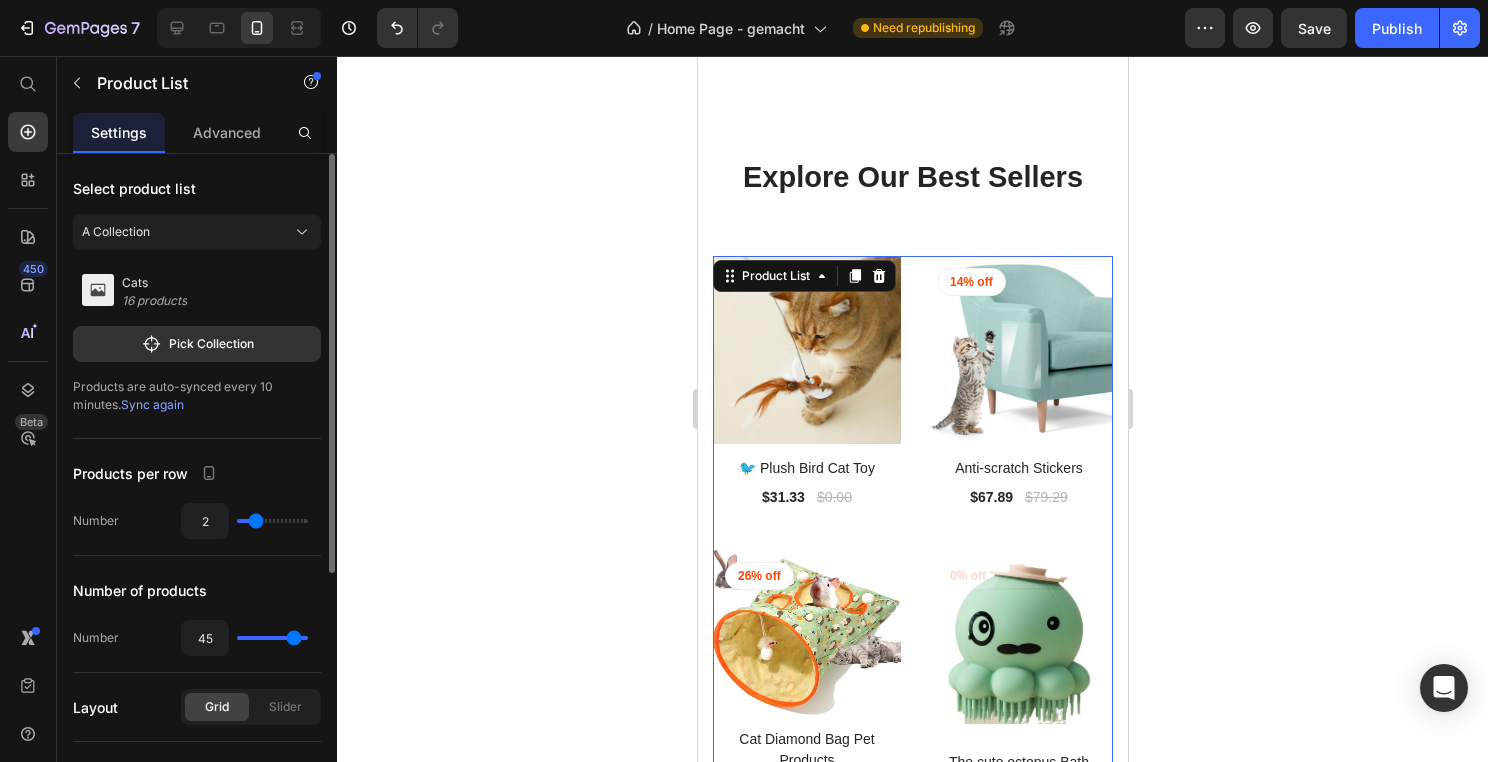 type on "43" 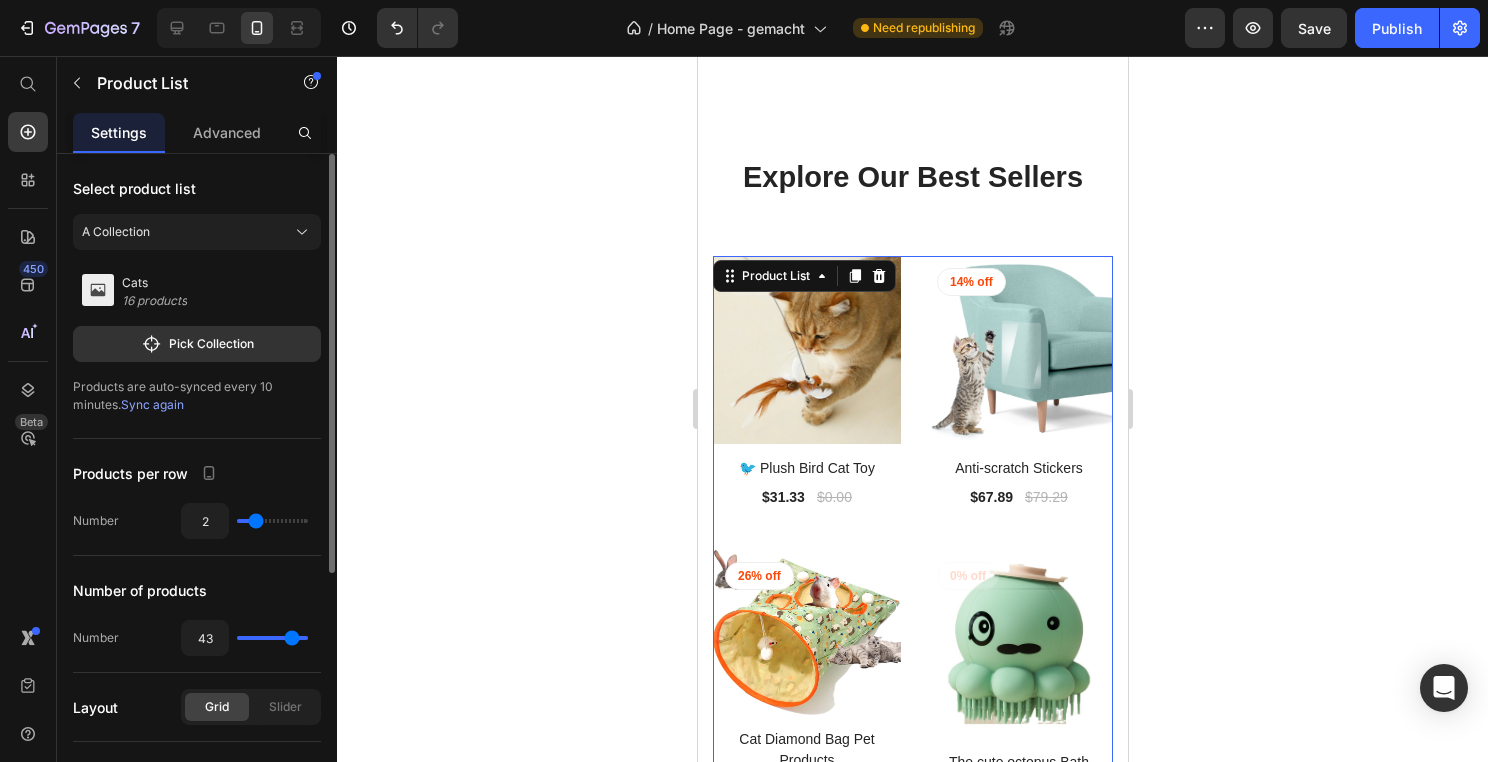 type on "42" 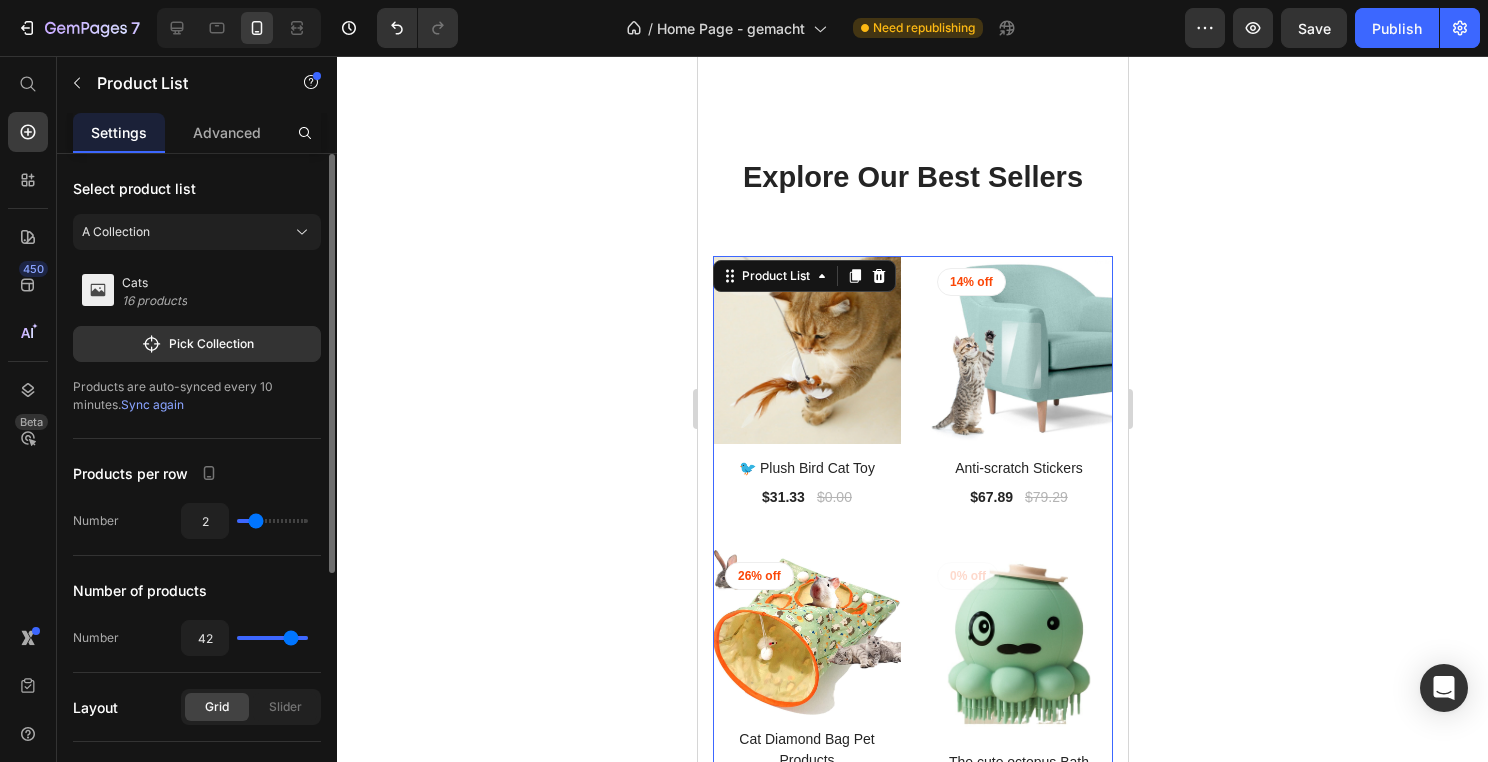 type on "41" 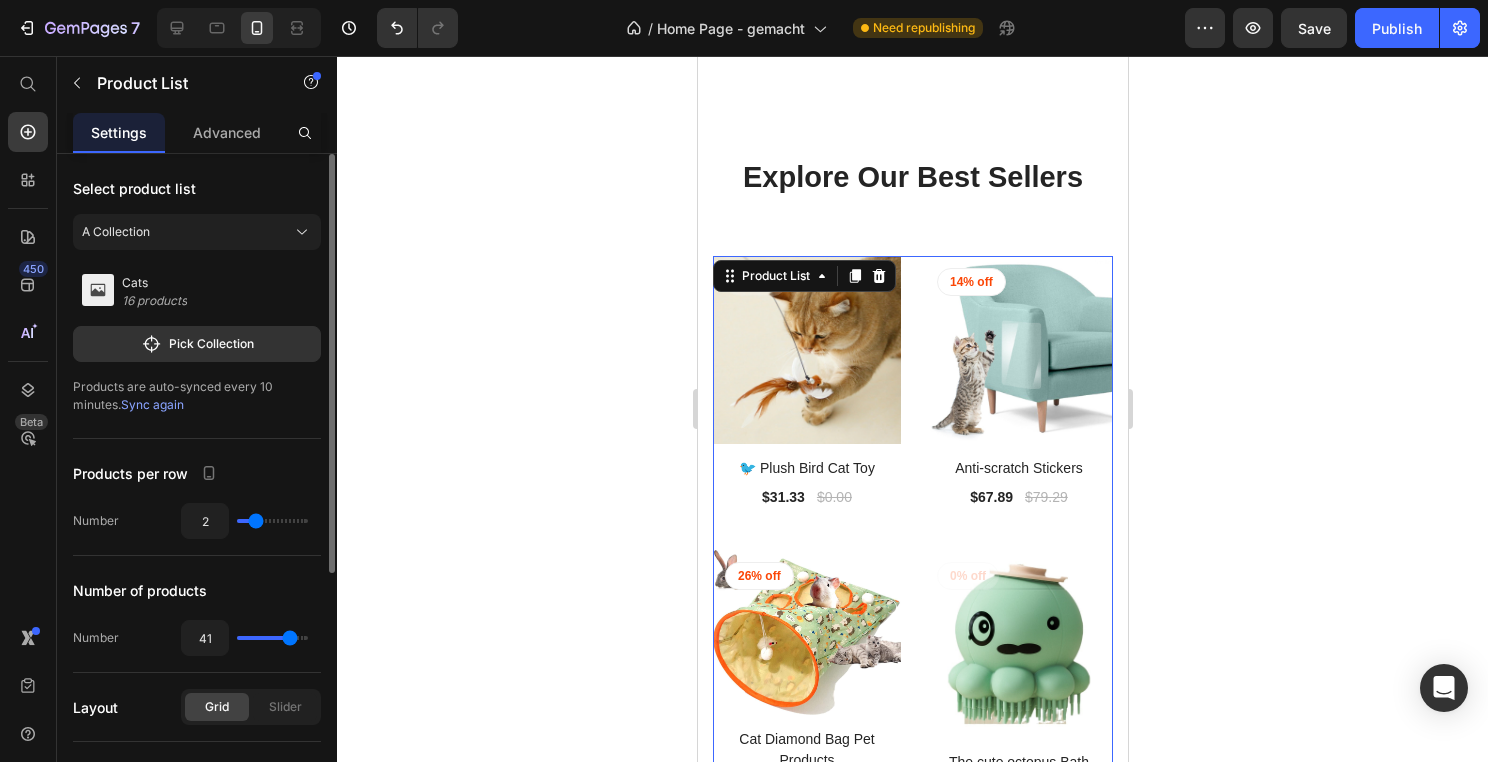 type on "40" 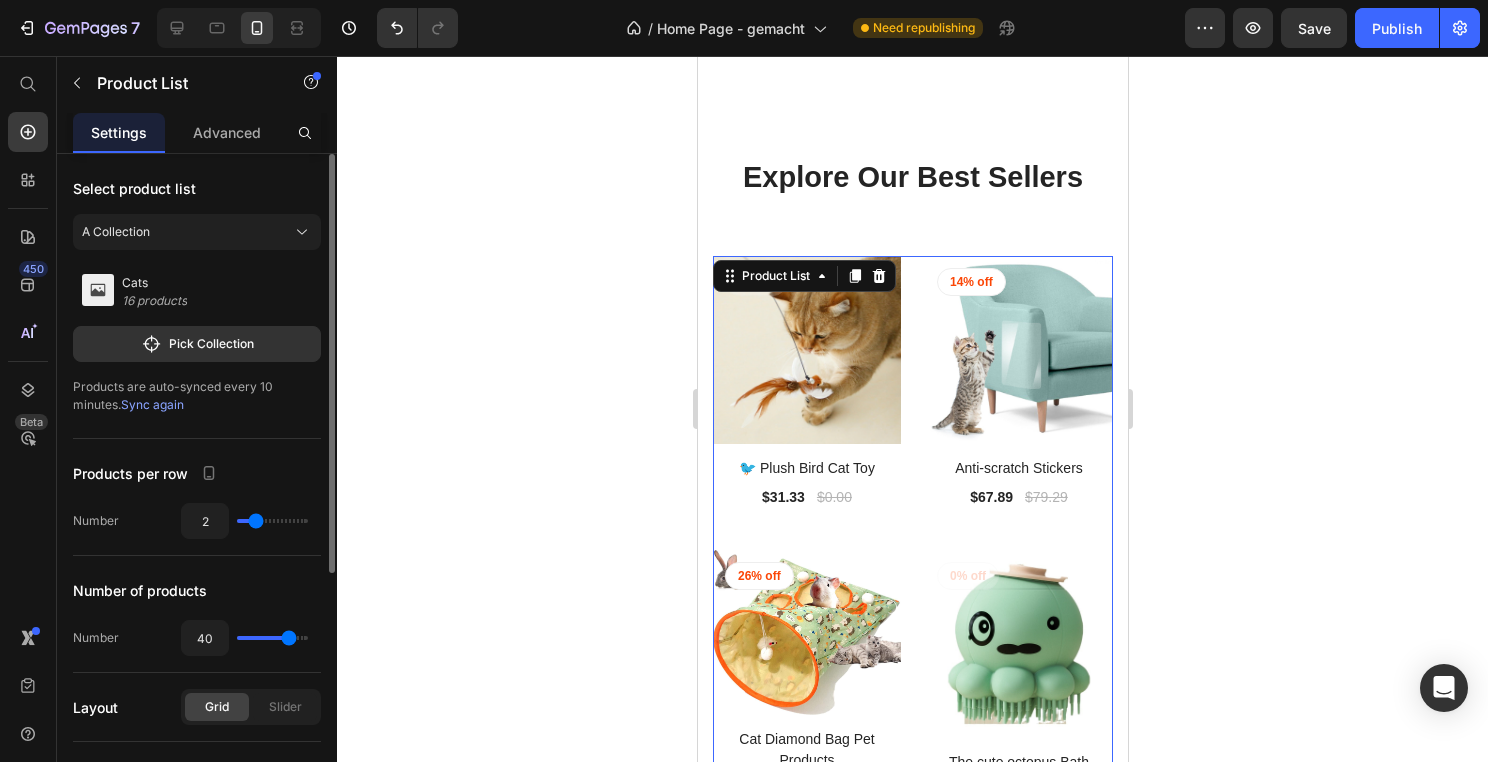 type on "39" 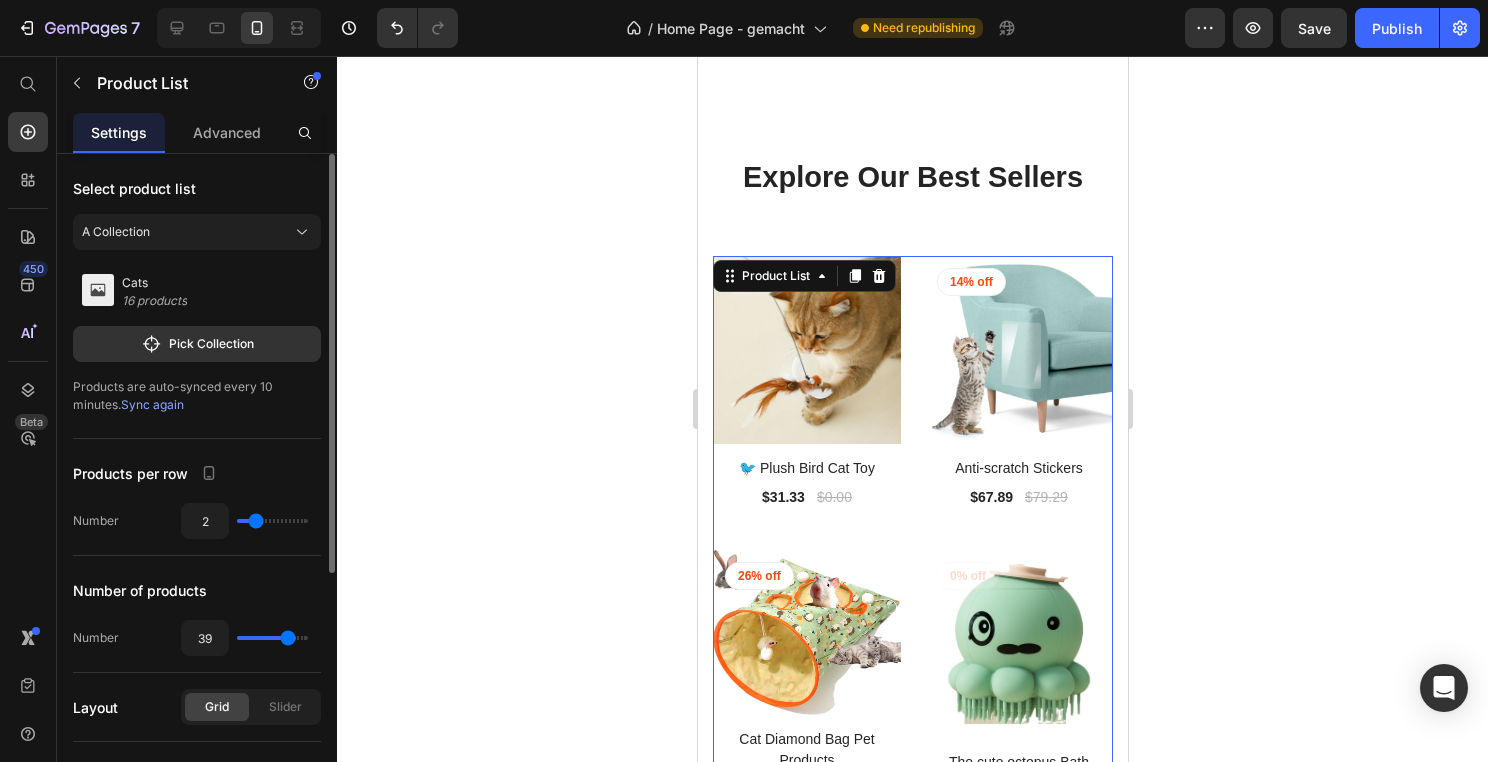 type on "38" 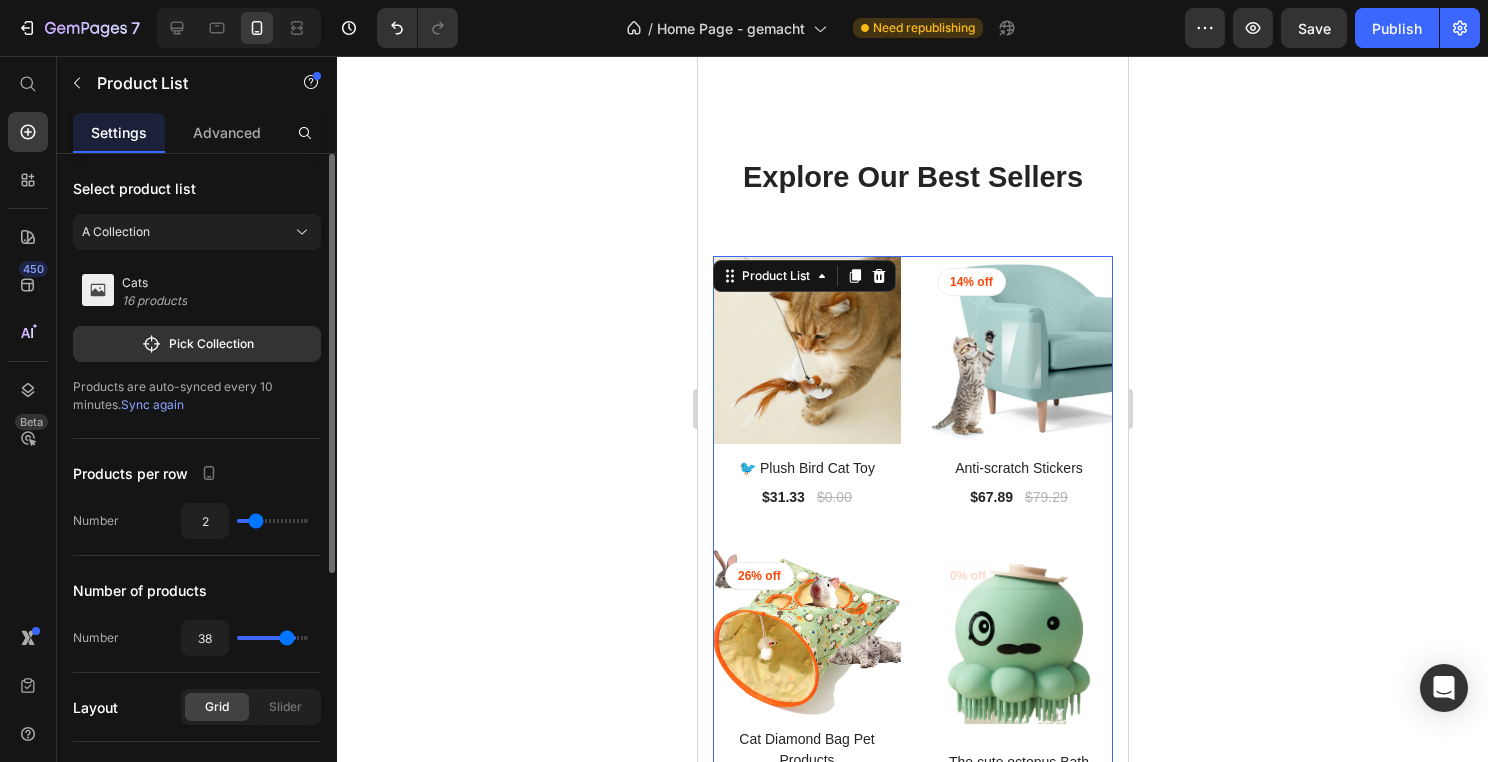 type on "37" 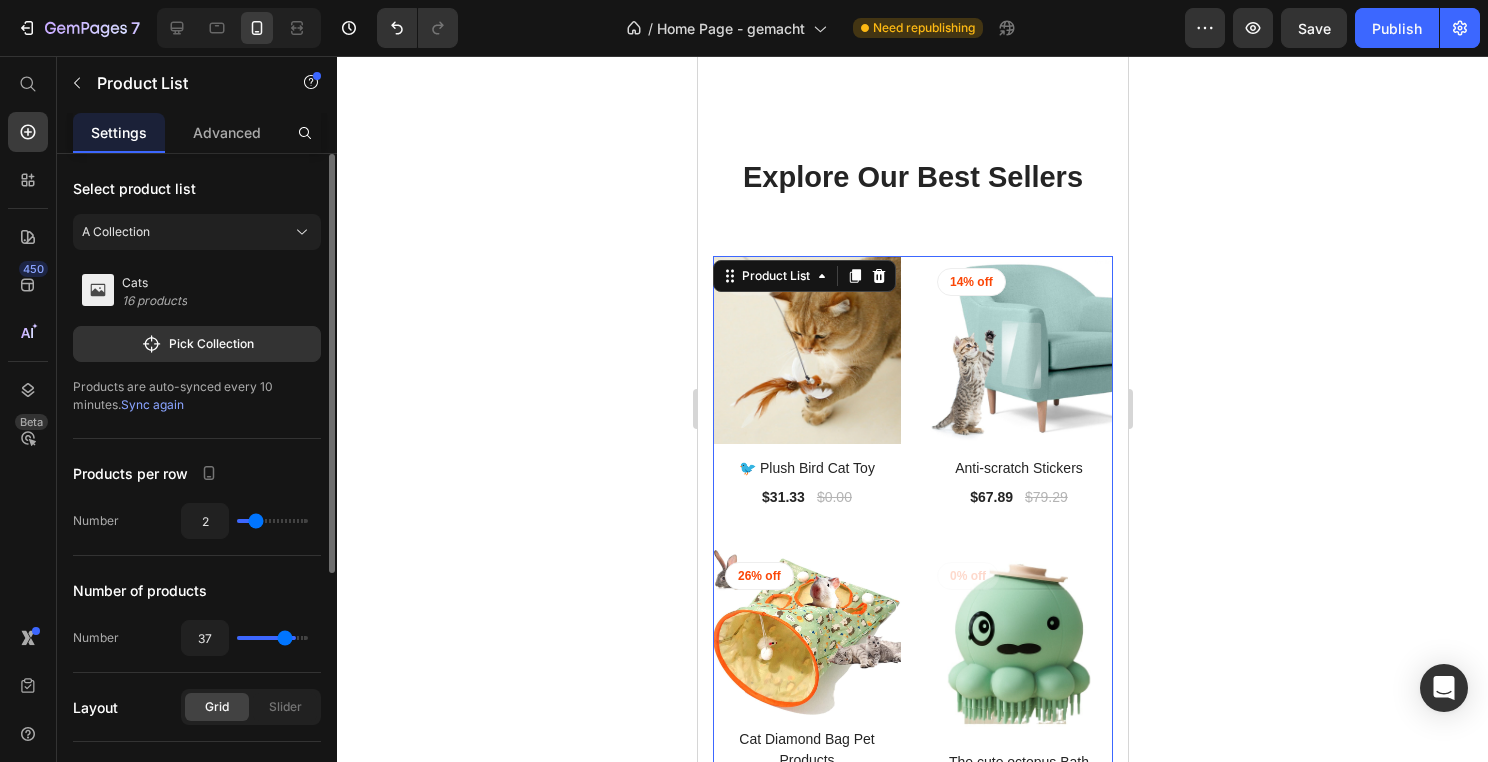 type on "36" 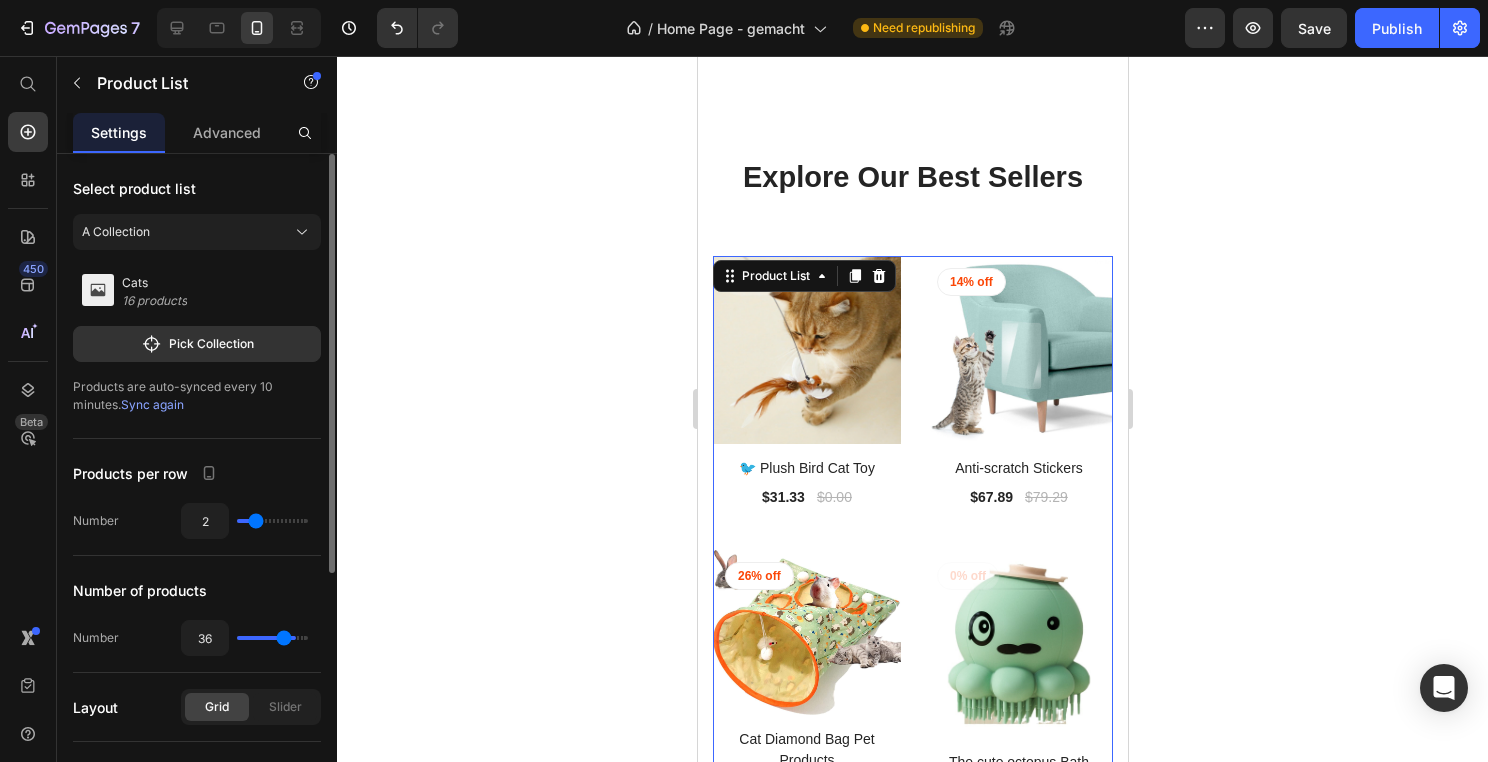 type on "35" 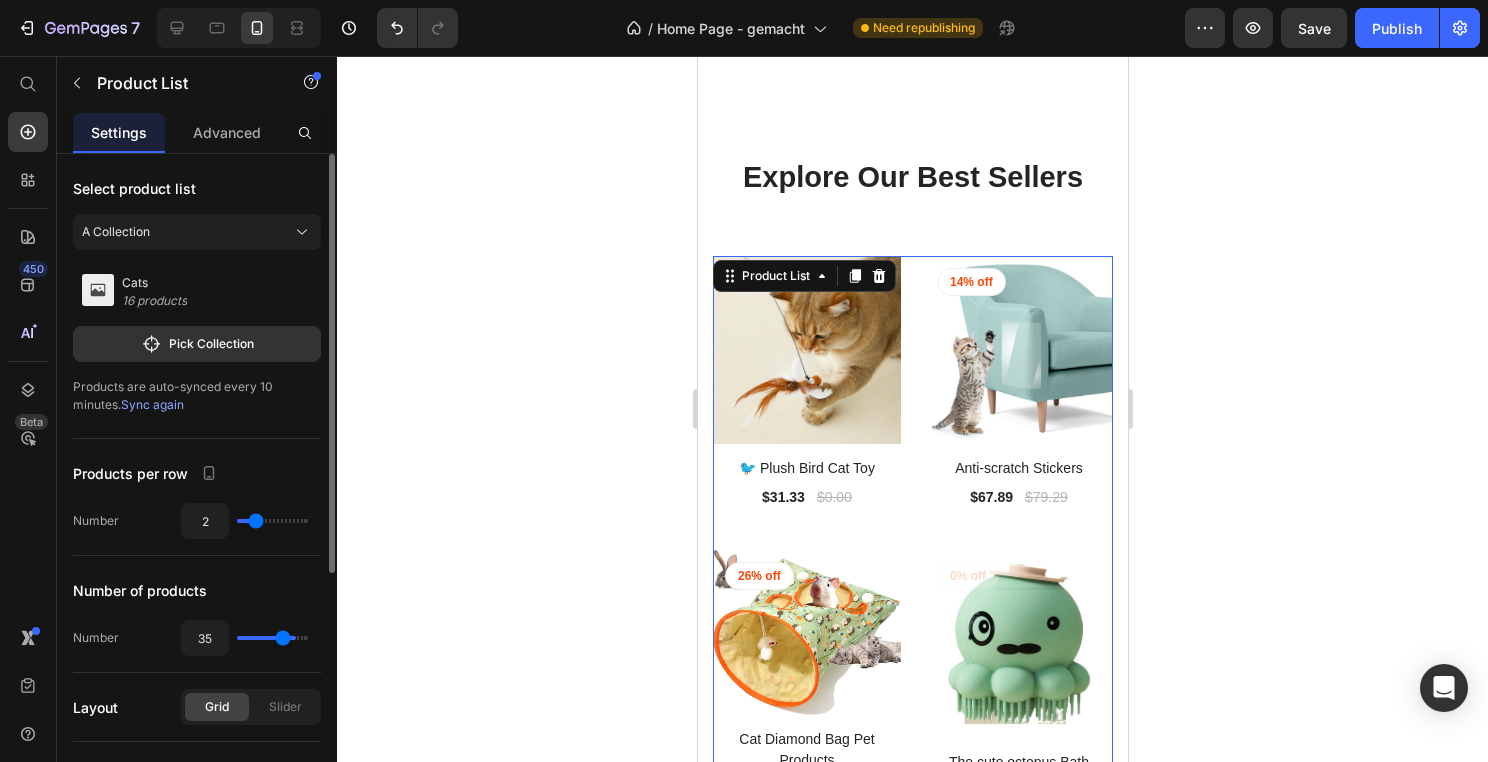 type on "34" 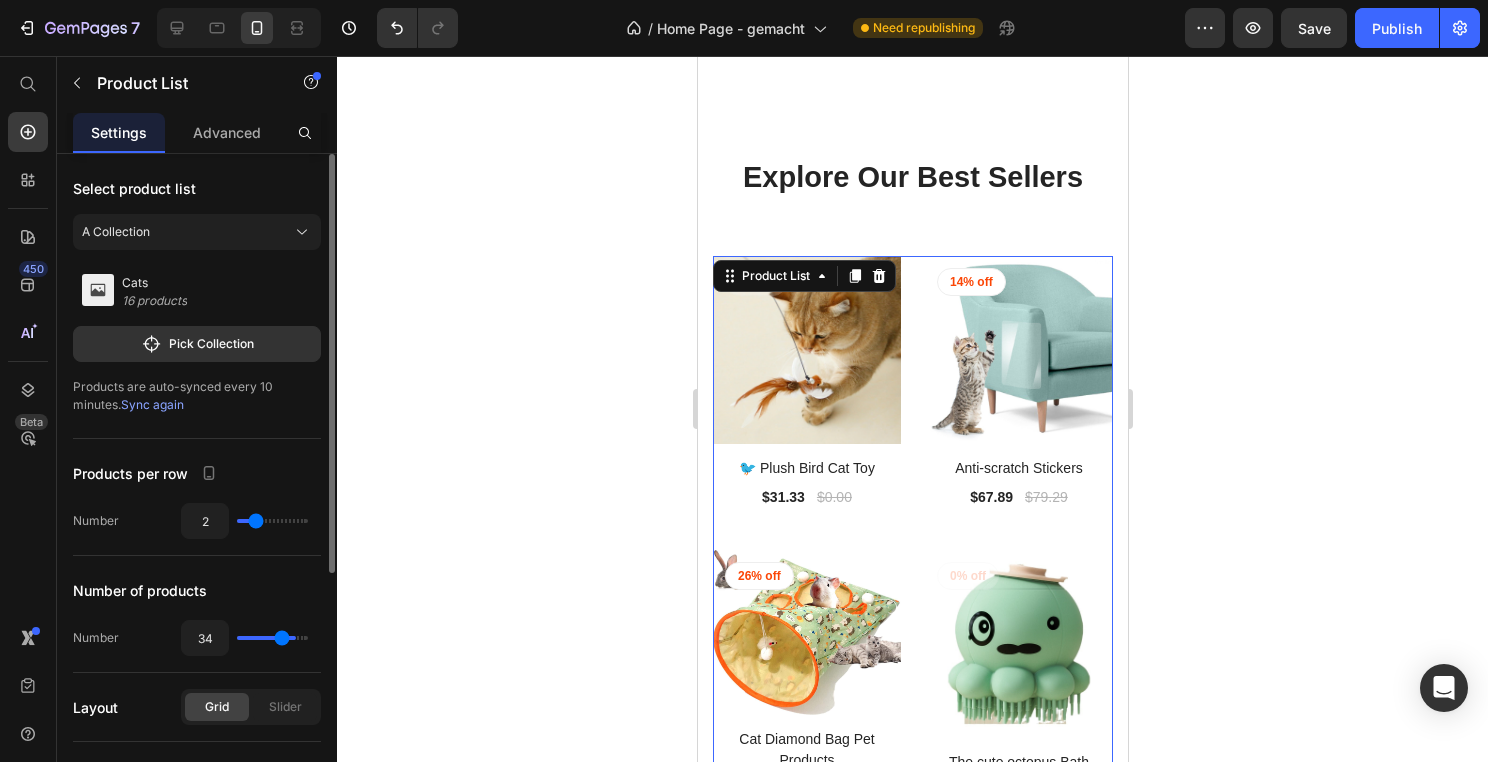 type on "33" 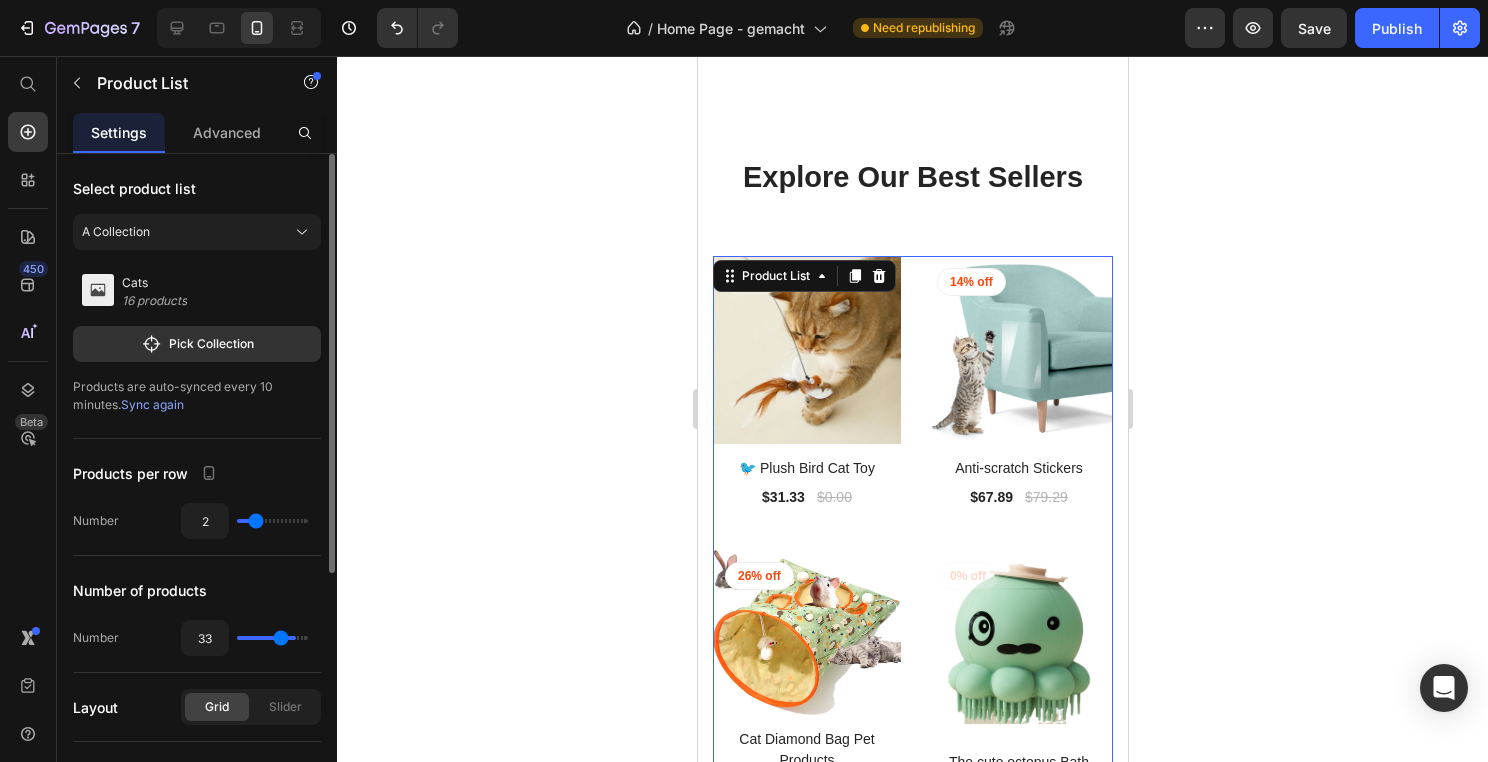 type on "32" 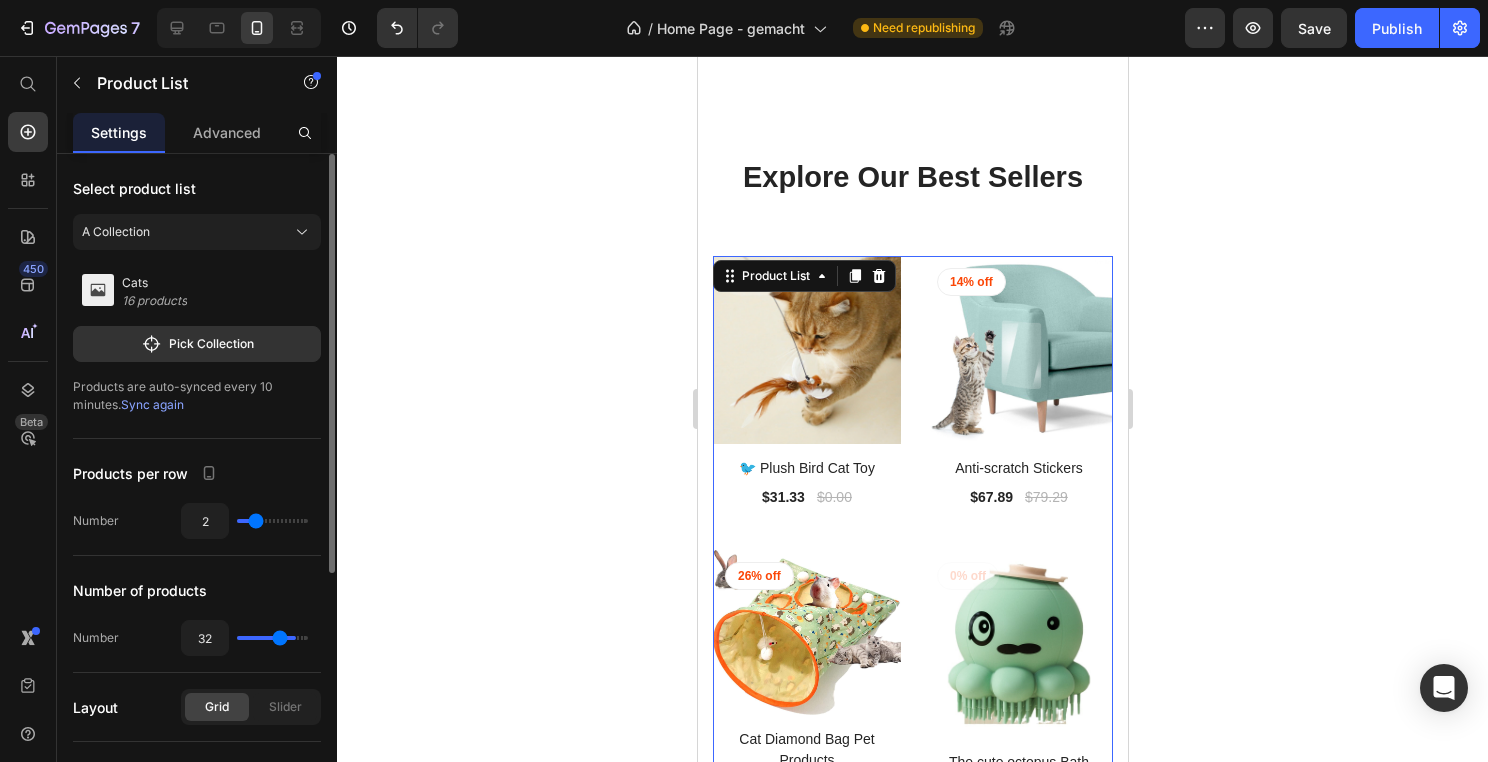 type on "31" 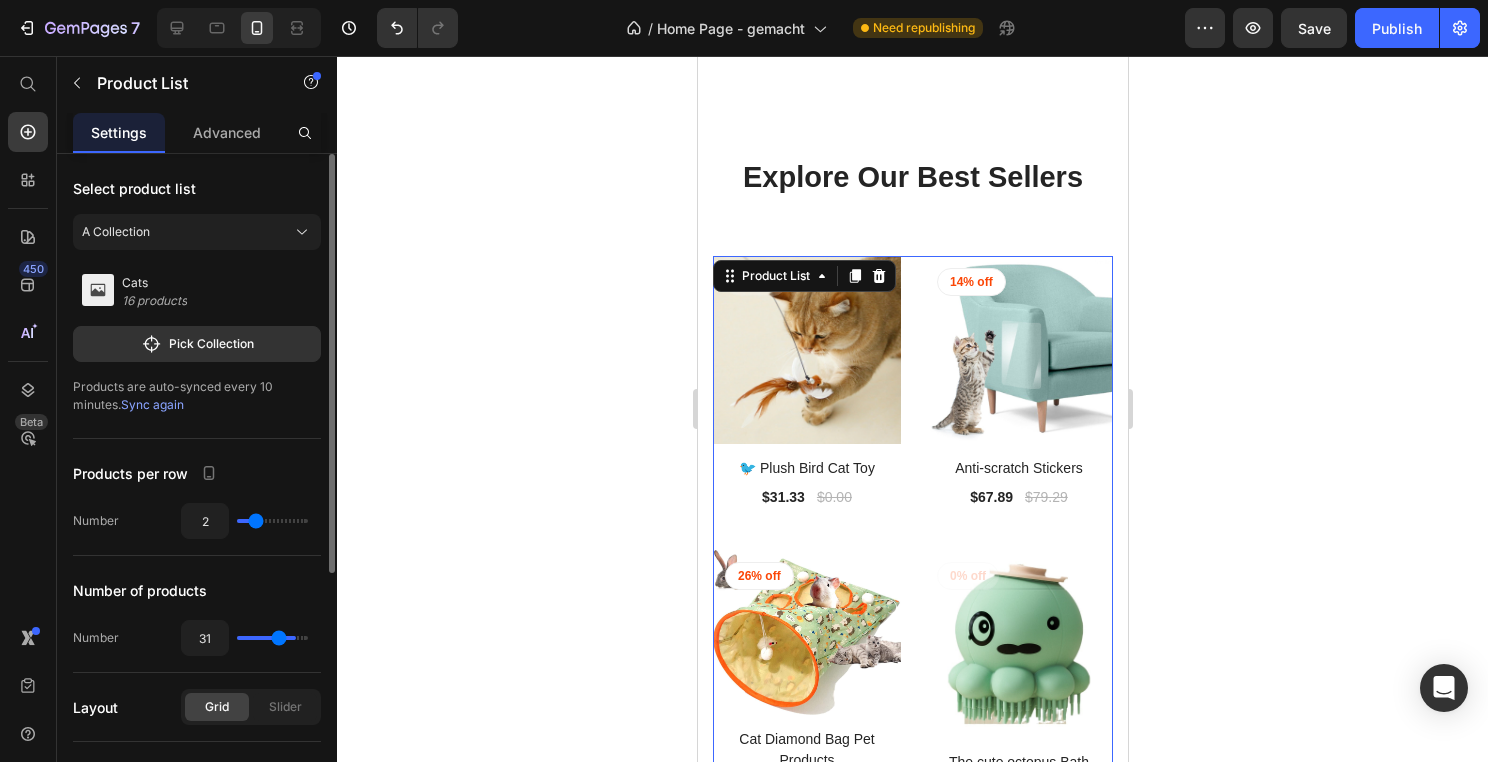 type on "30" 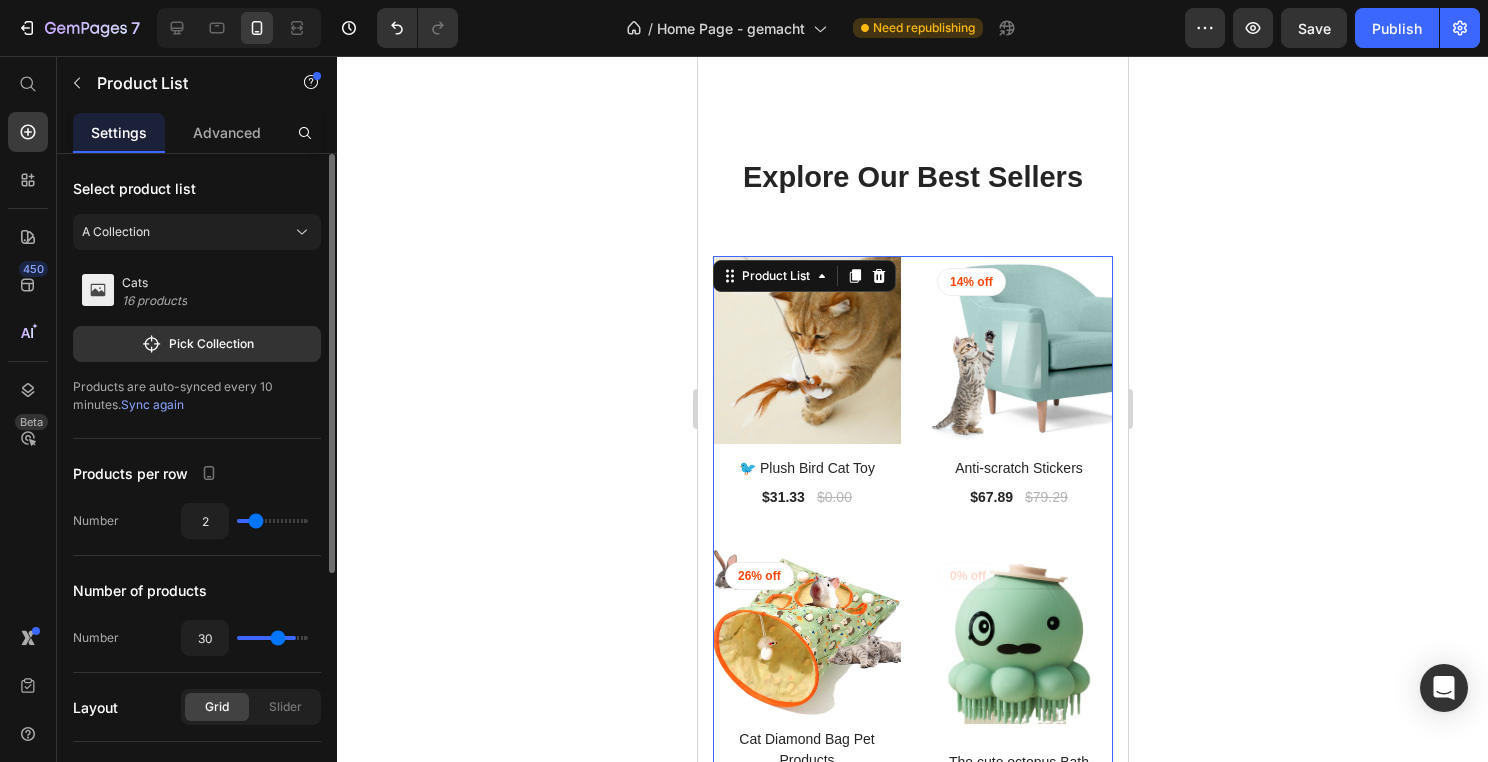 type on "29" 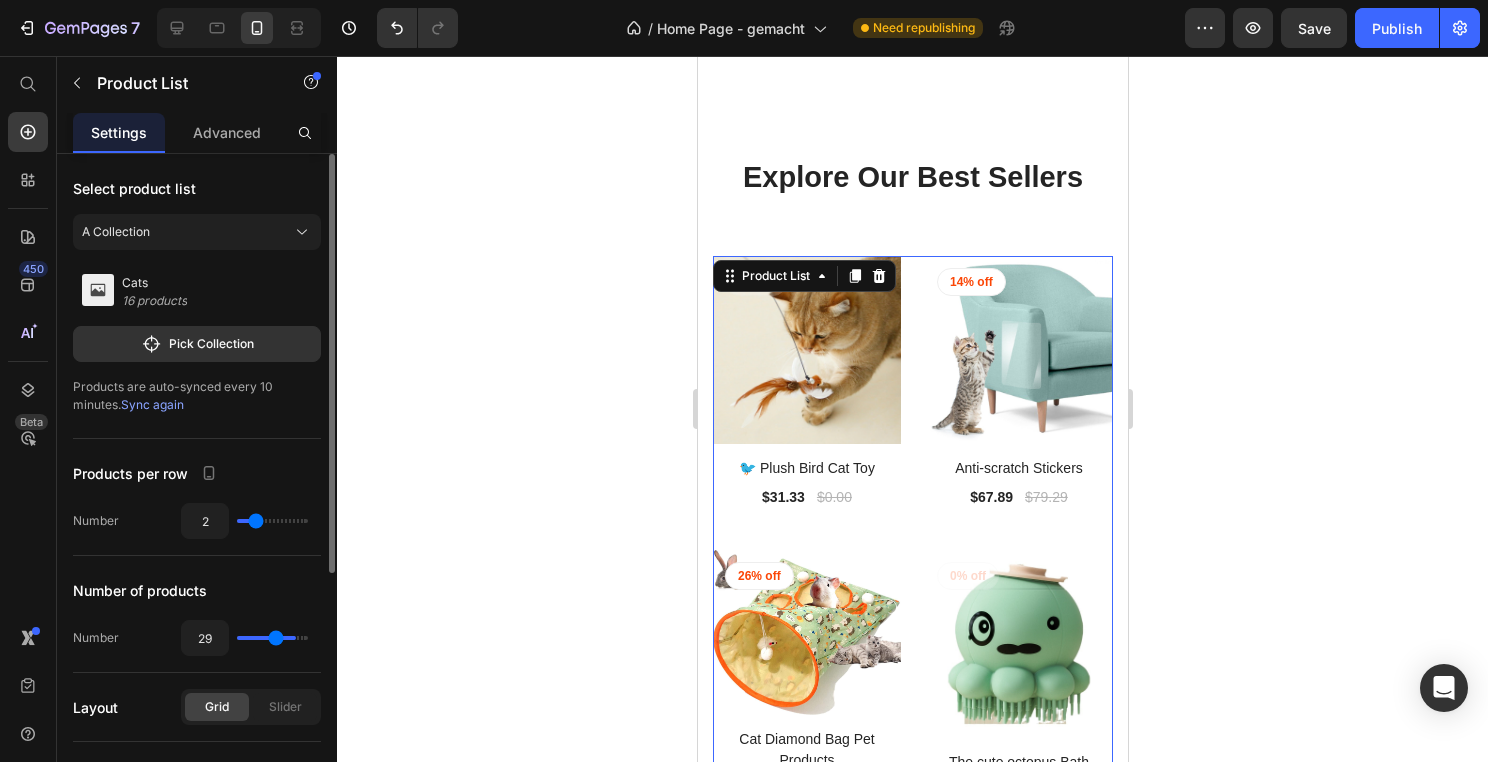 type on "28" 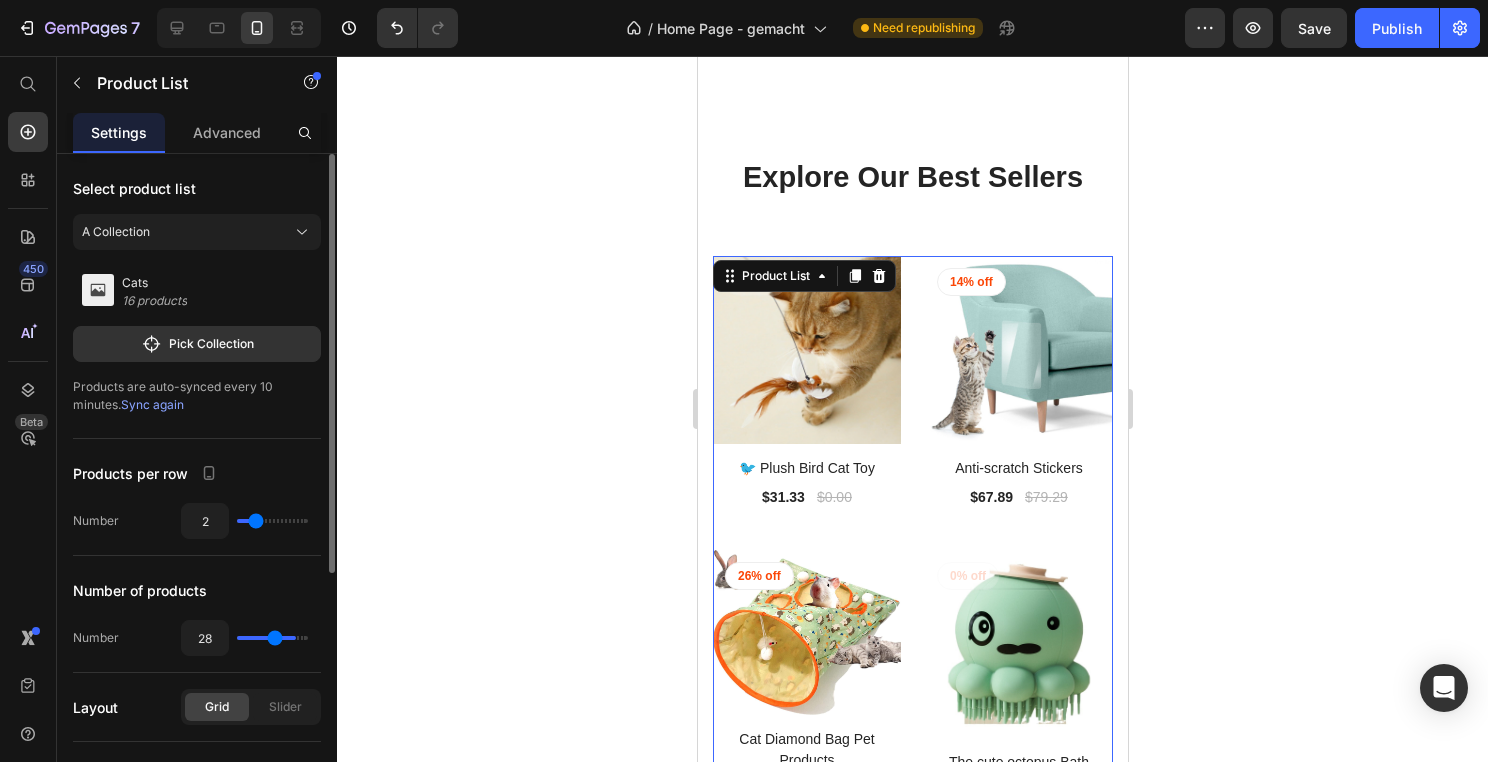 type on "27" 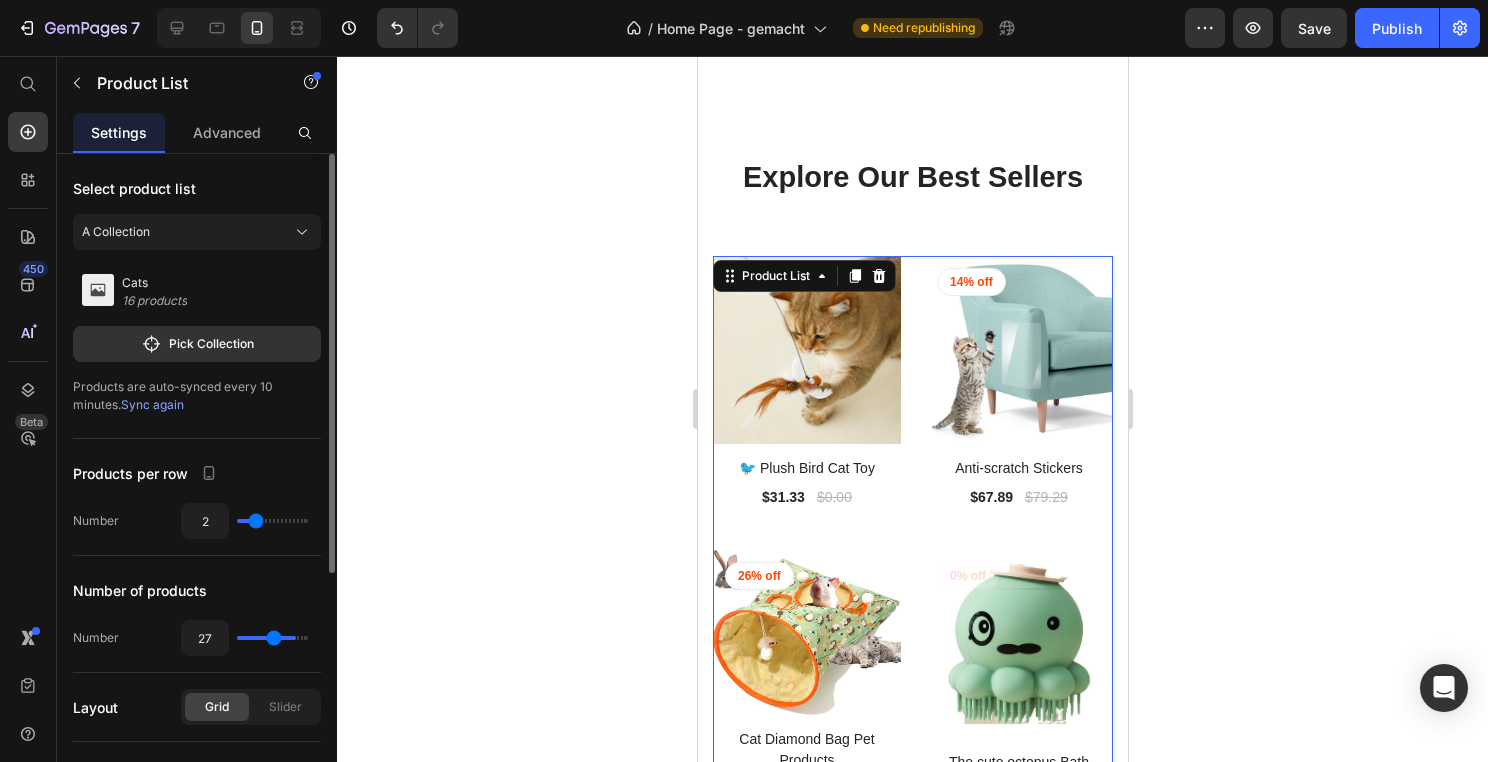 type on "26" 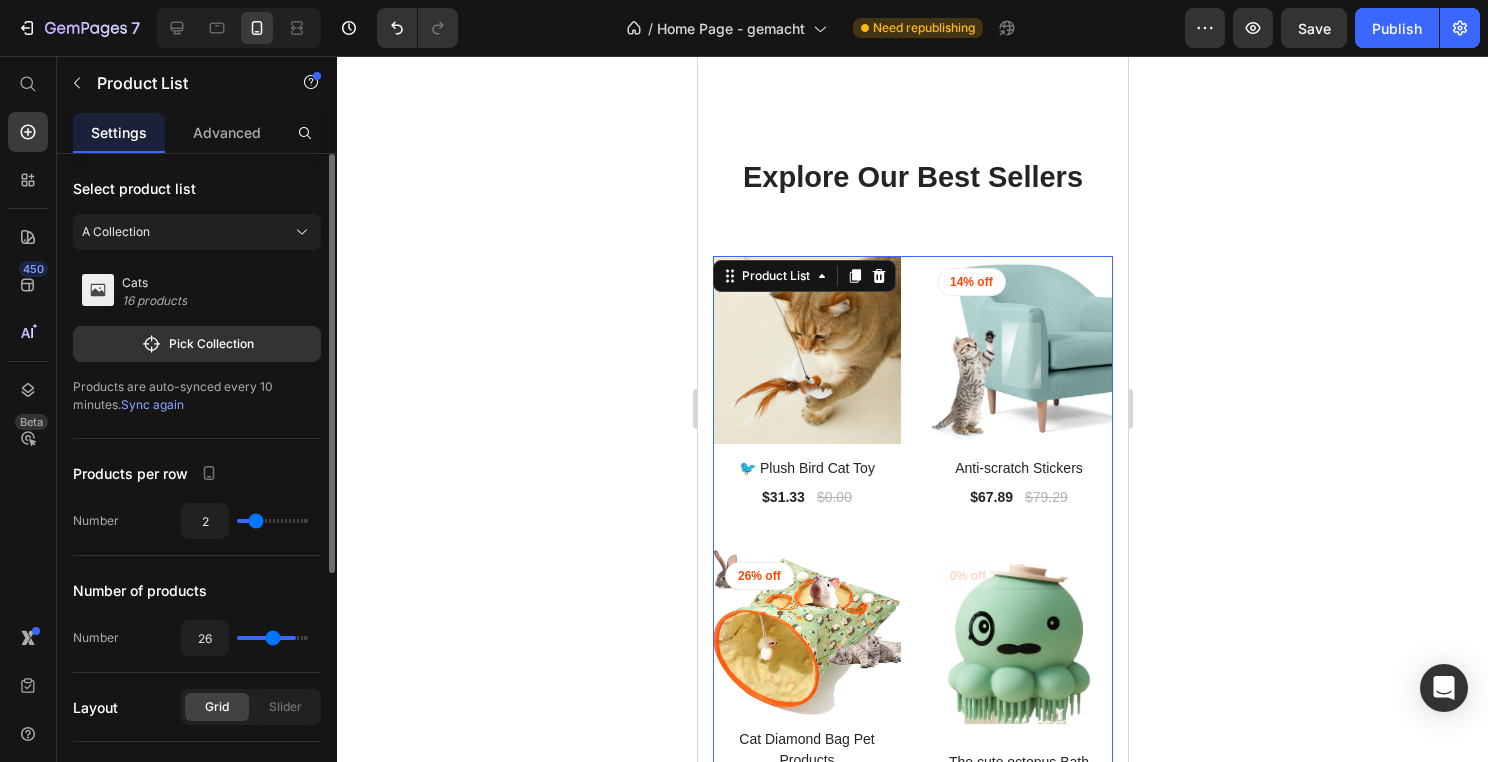type on "25" 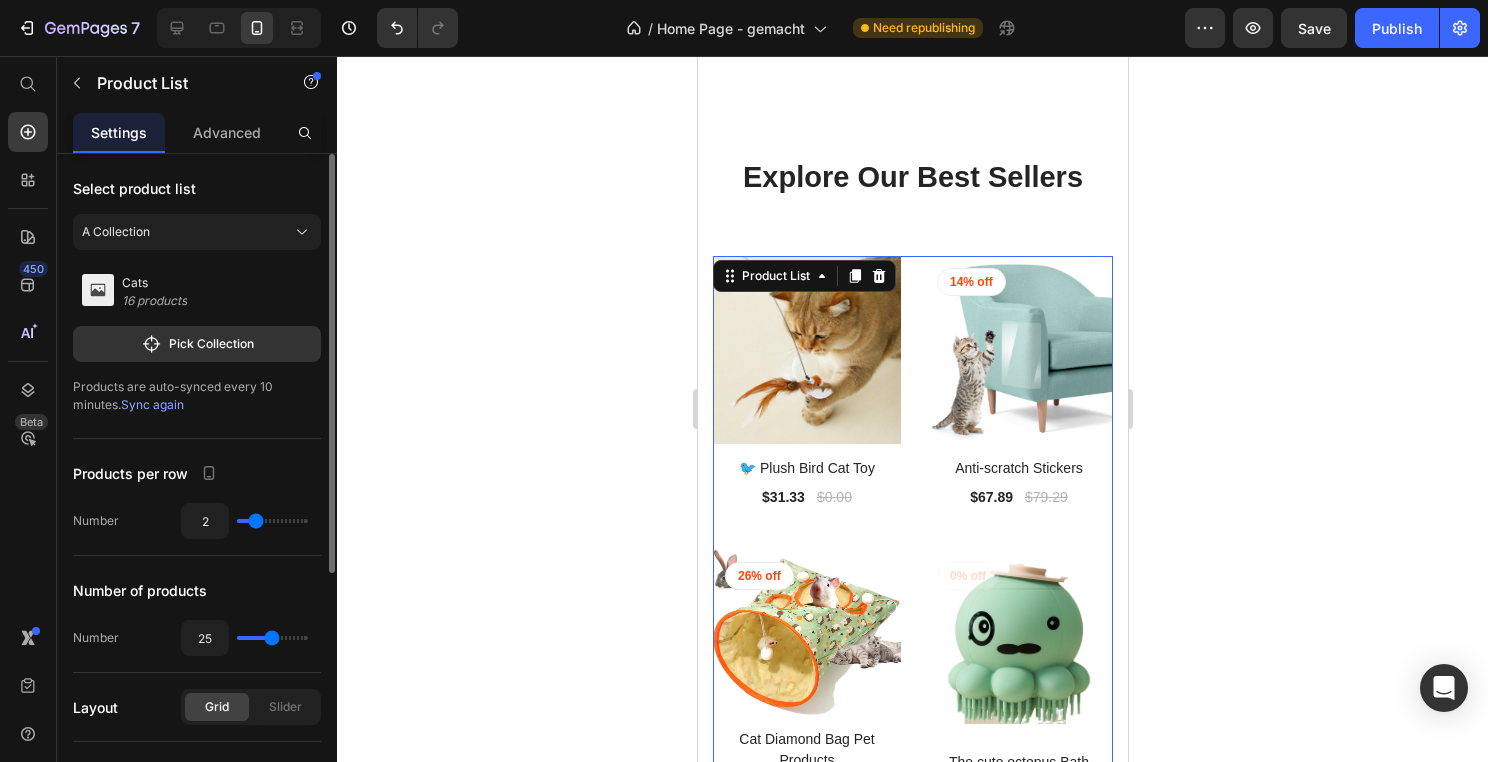 type on "24" 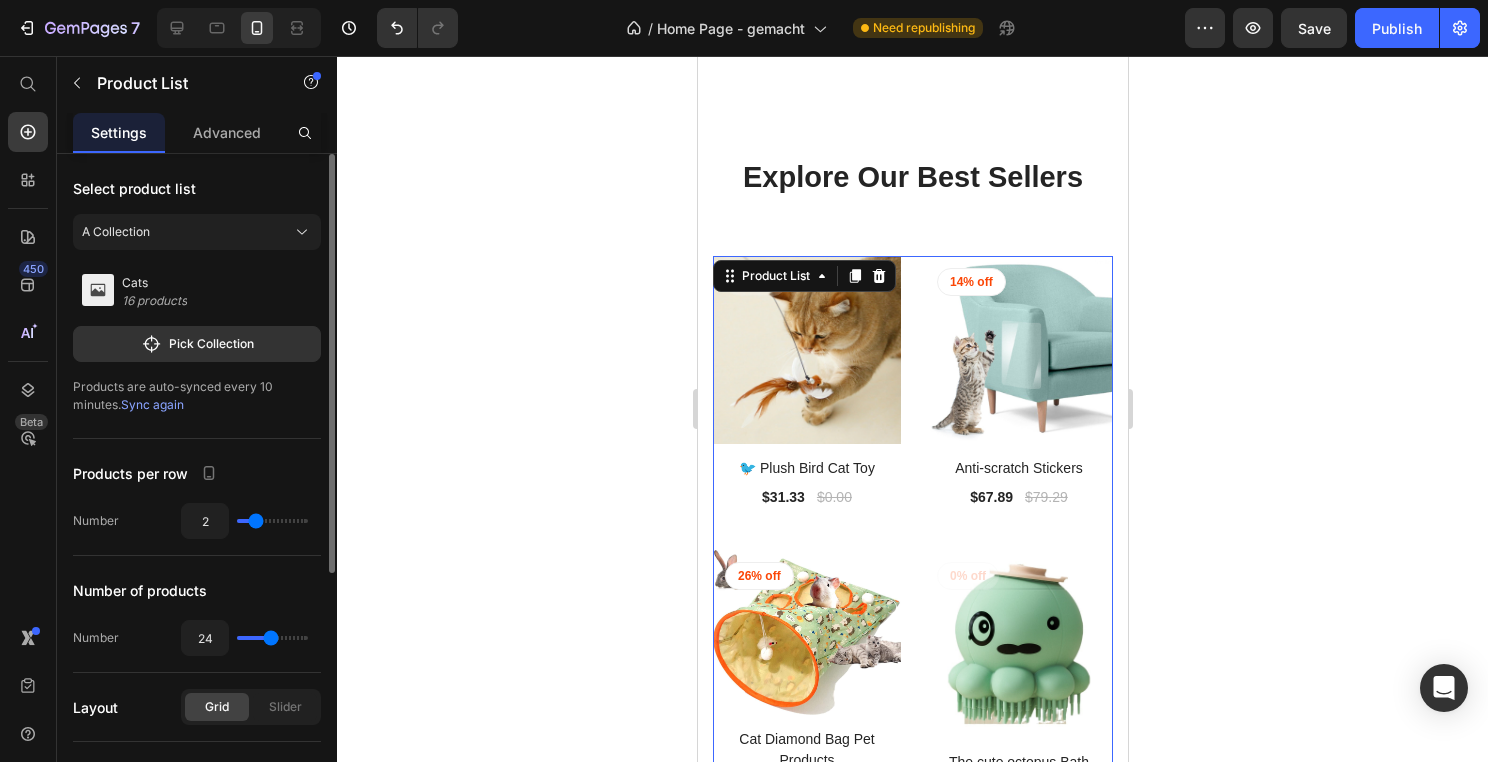 type on "23" 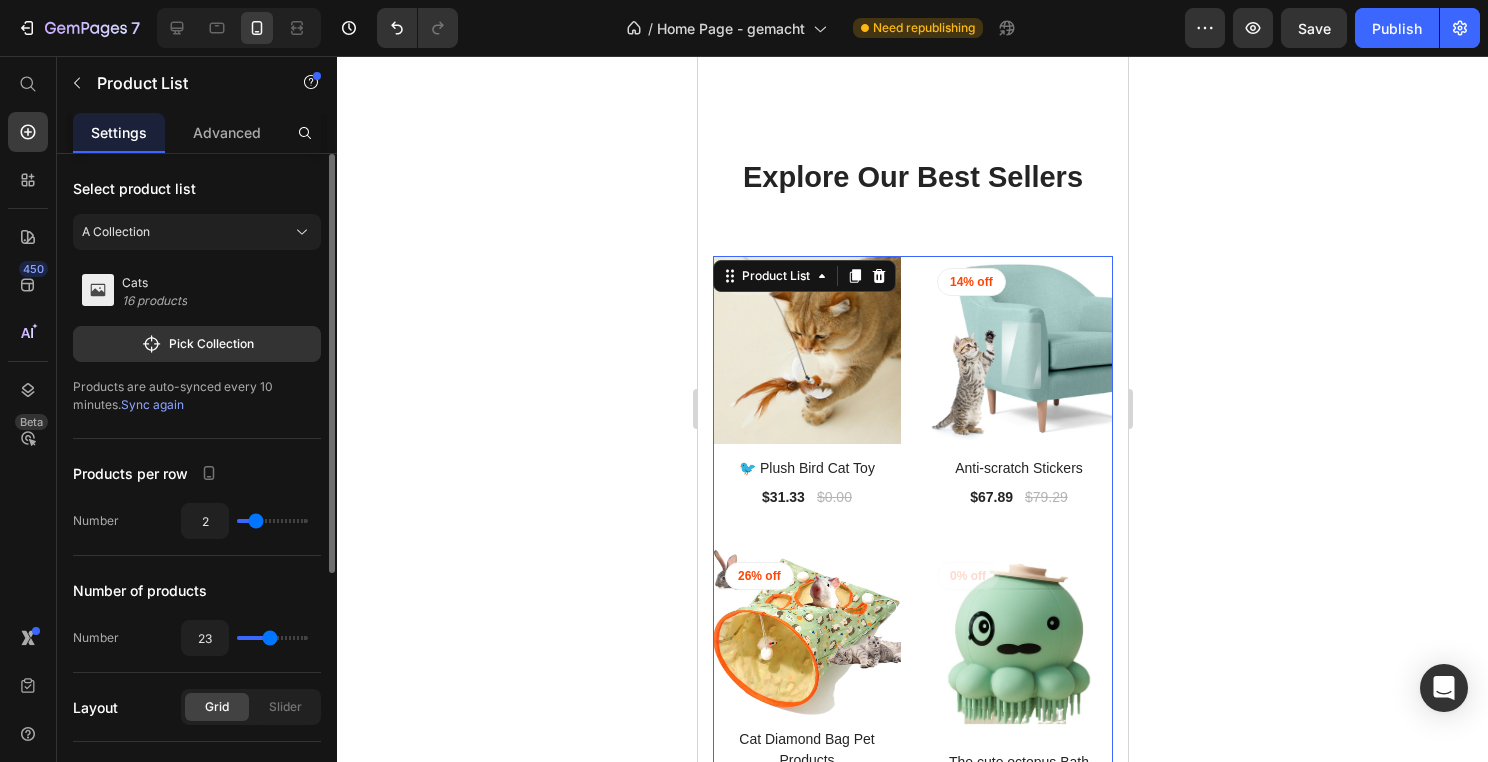 type on "22" 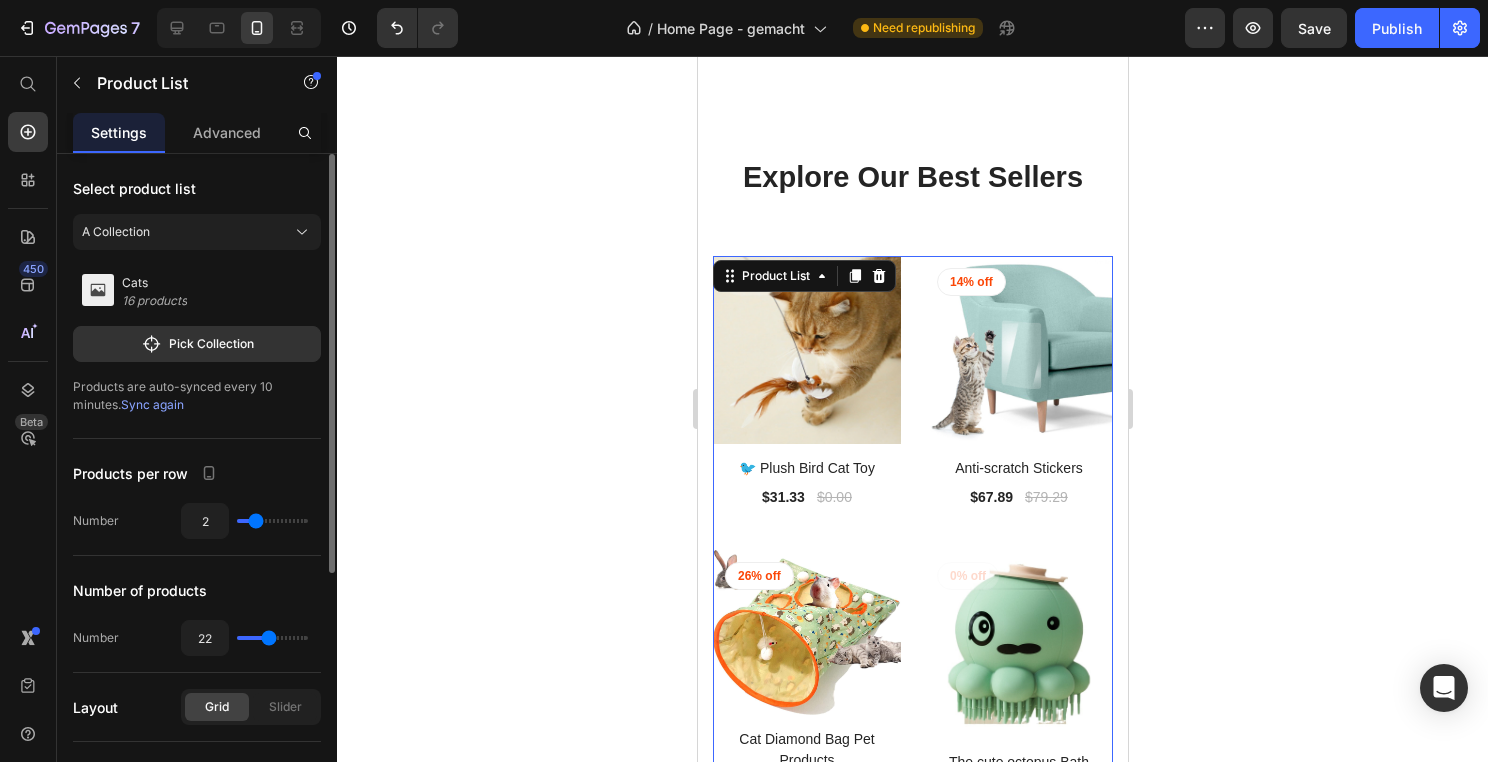 type on "21" 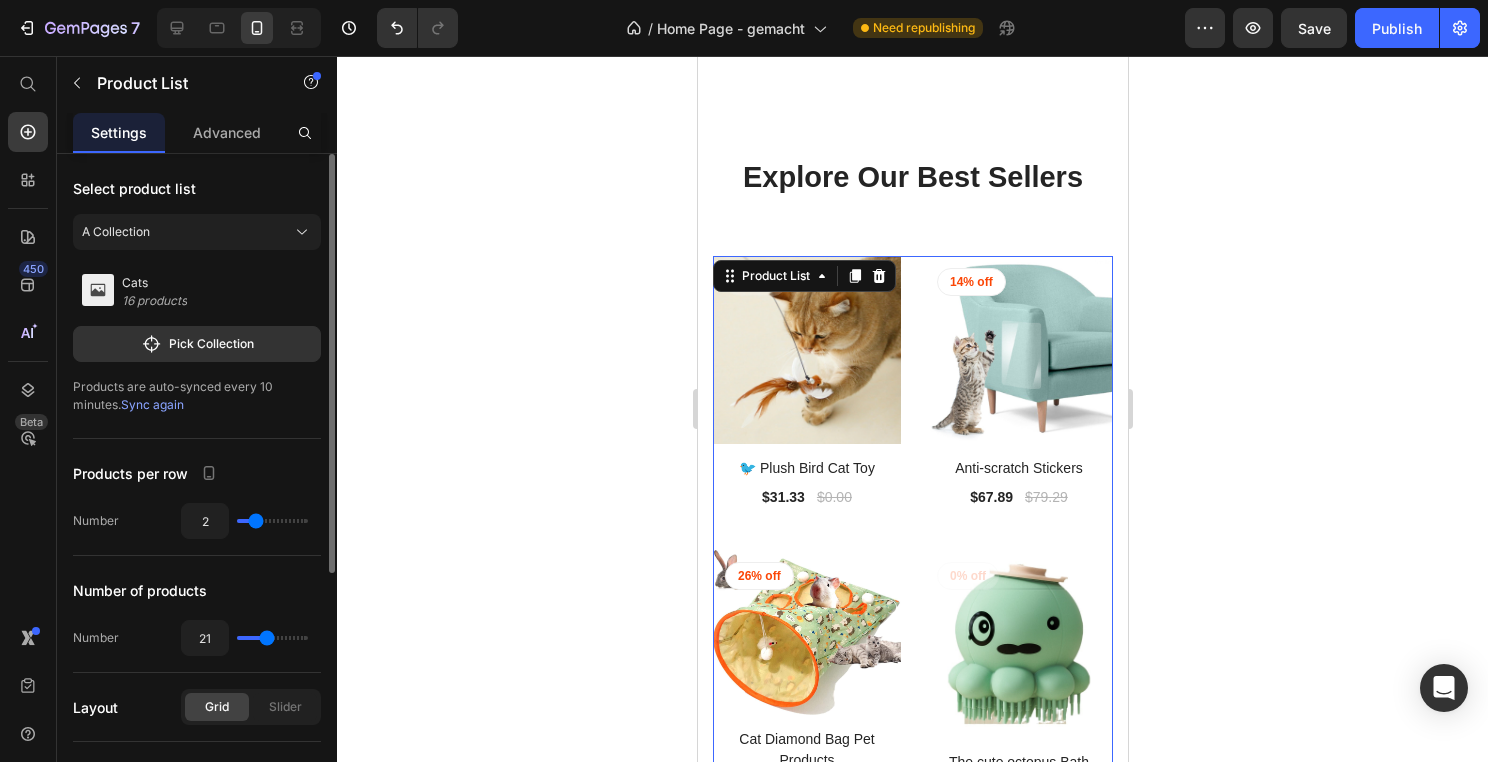 type on "20" 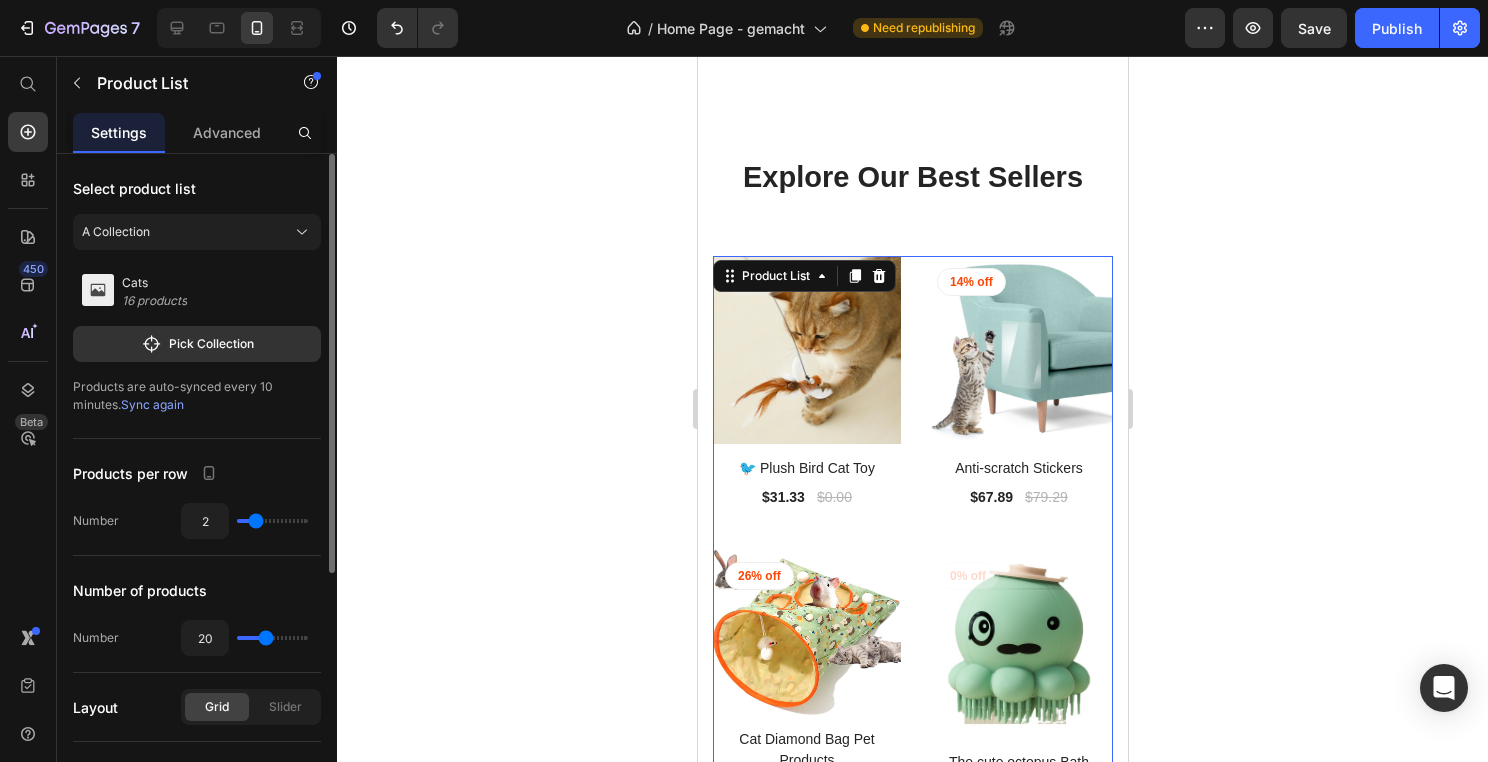 type on "19" 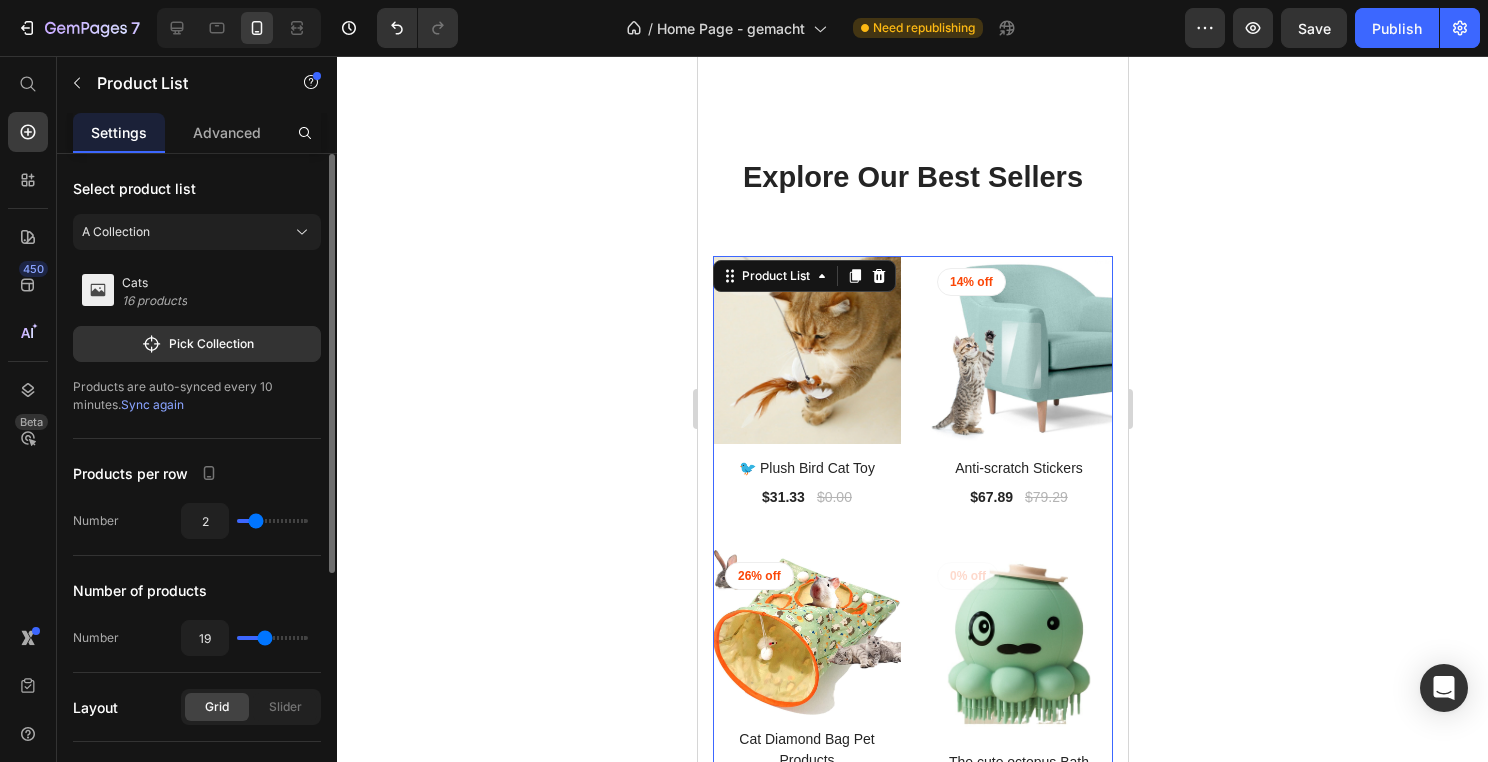 type on "18" 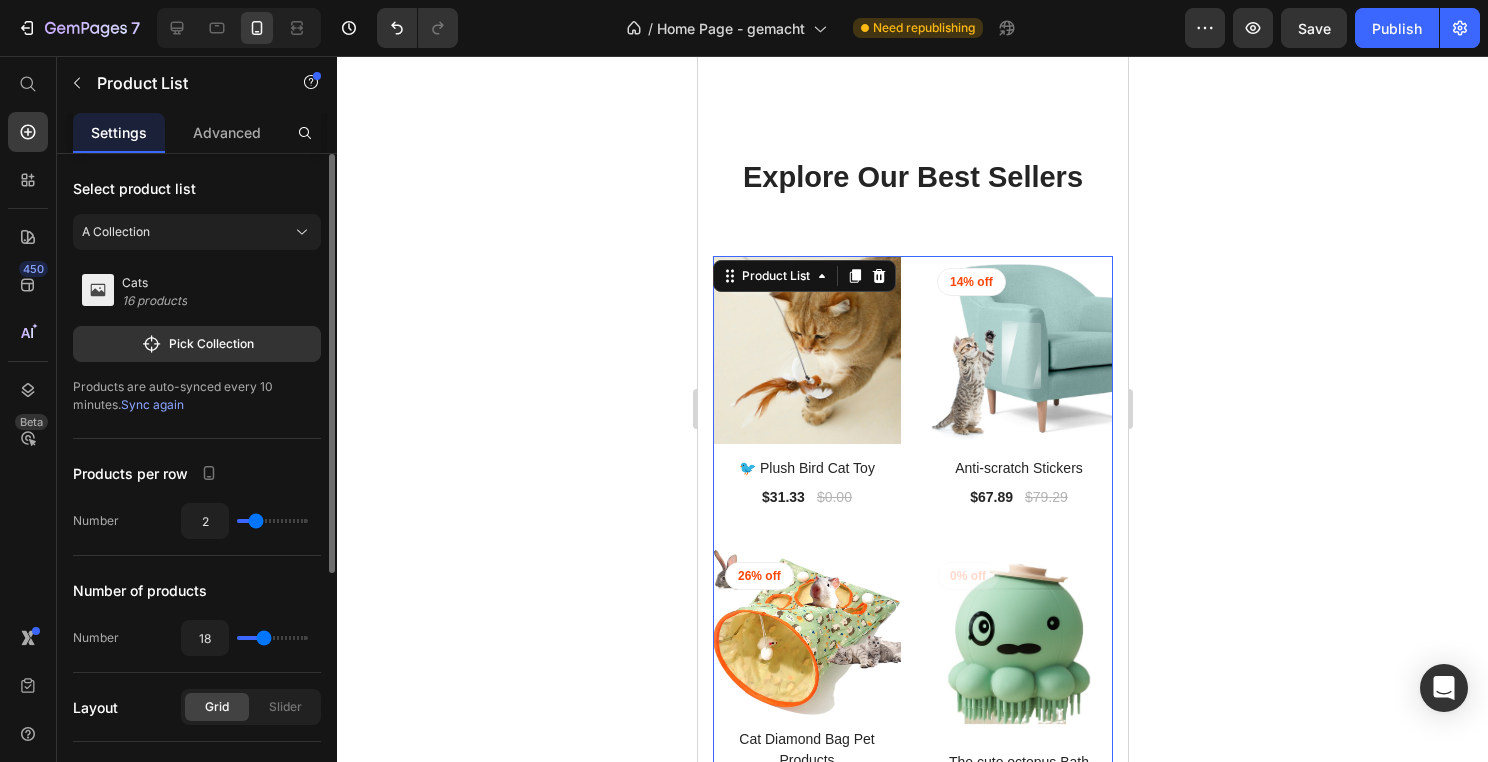 type on "17" 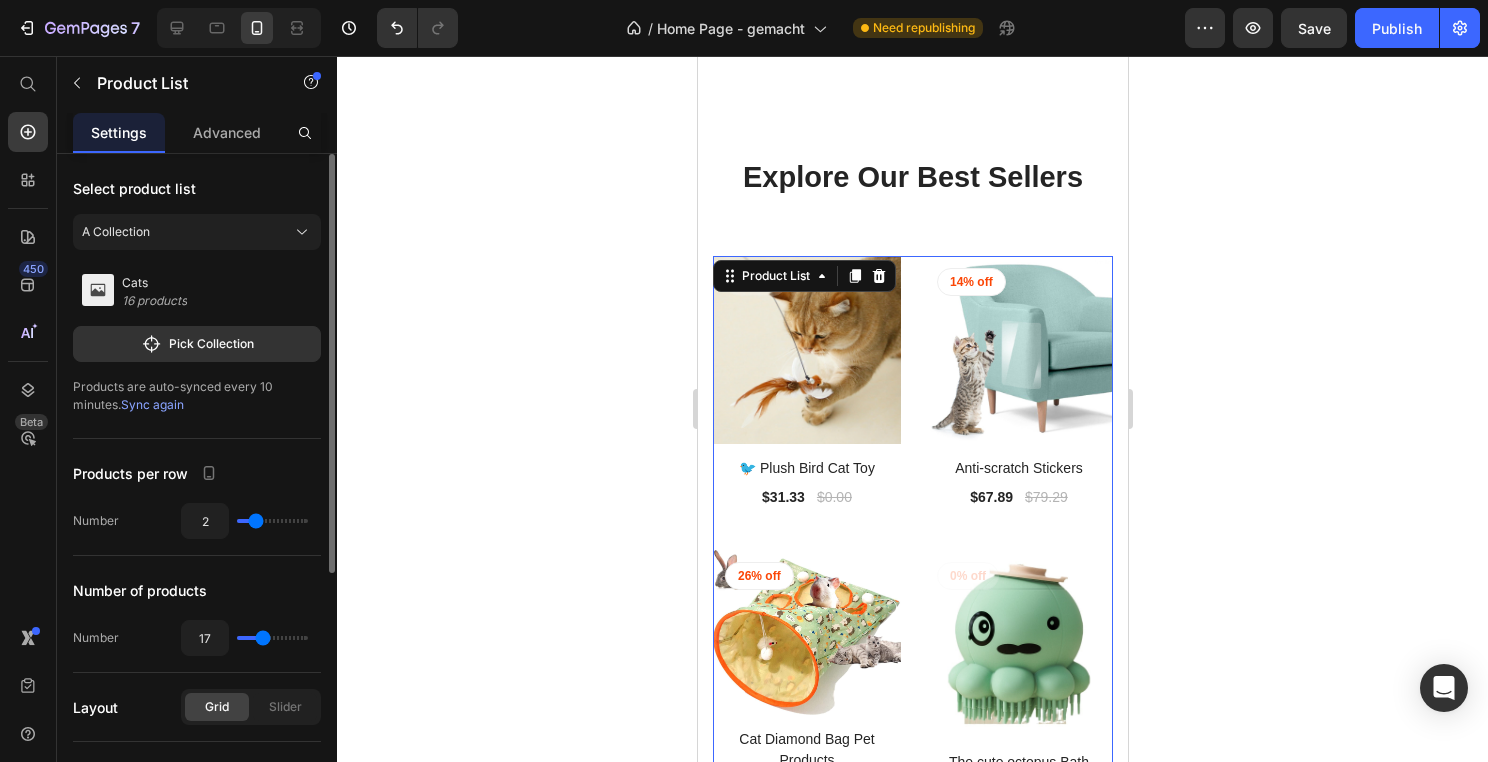drag, startPoint x: 298, startPoint y: 636, endPoint x: 263, endPoint y: 638, distance: 35.057095 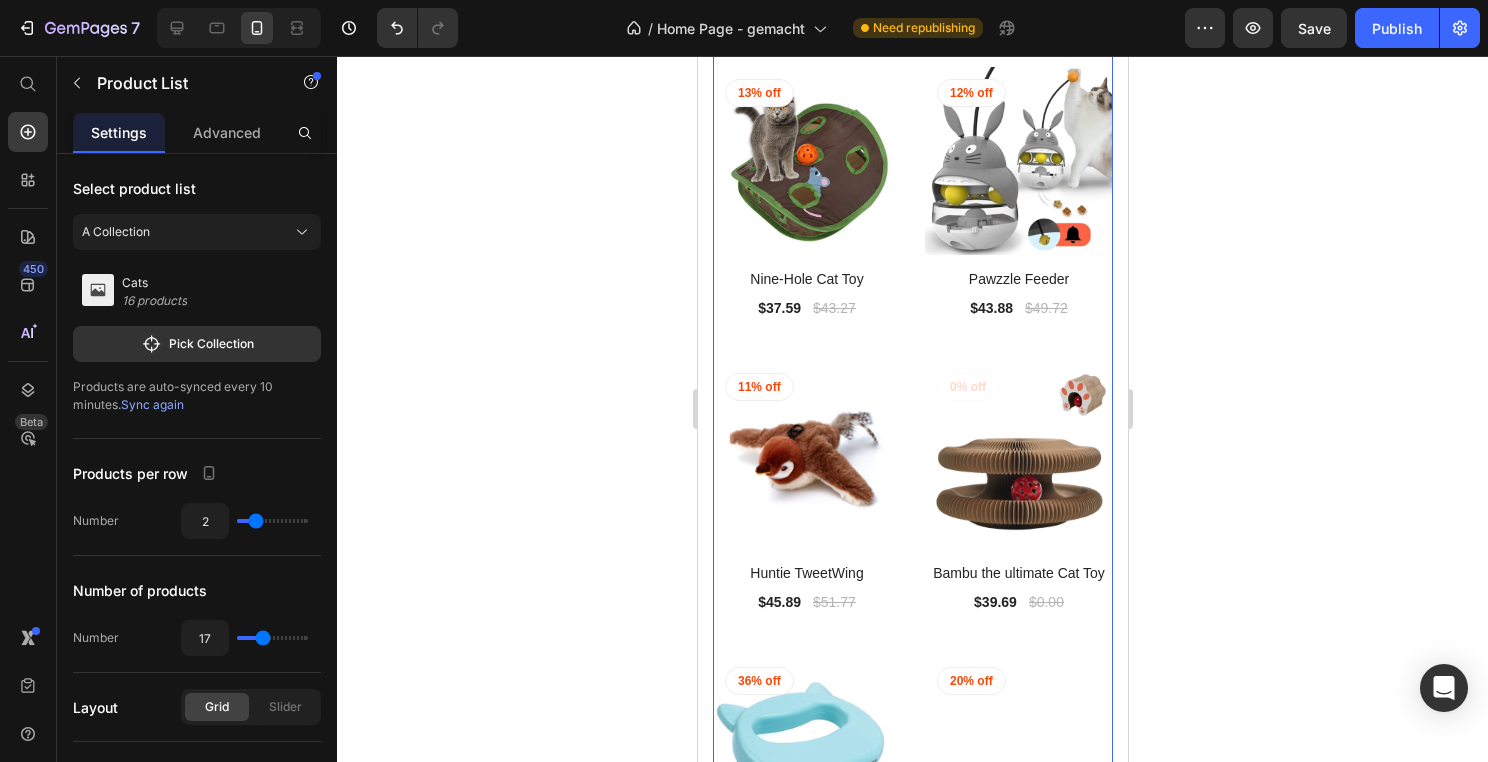 scroll, scrollTop: 5622, scrollLeft: 0, axis: vertical 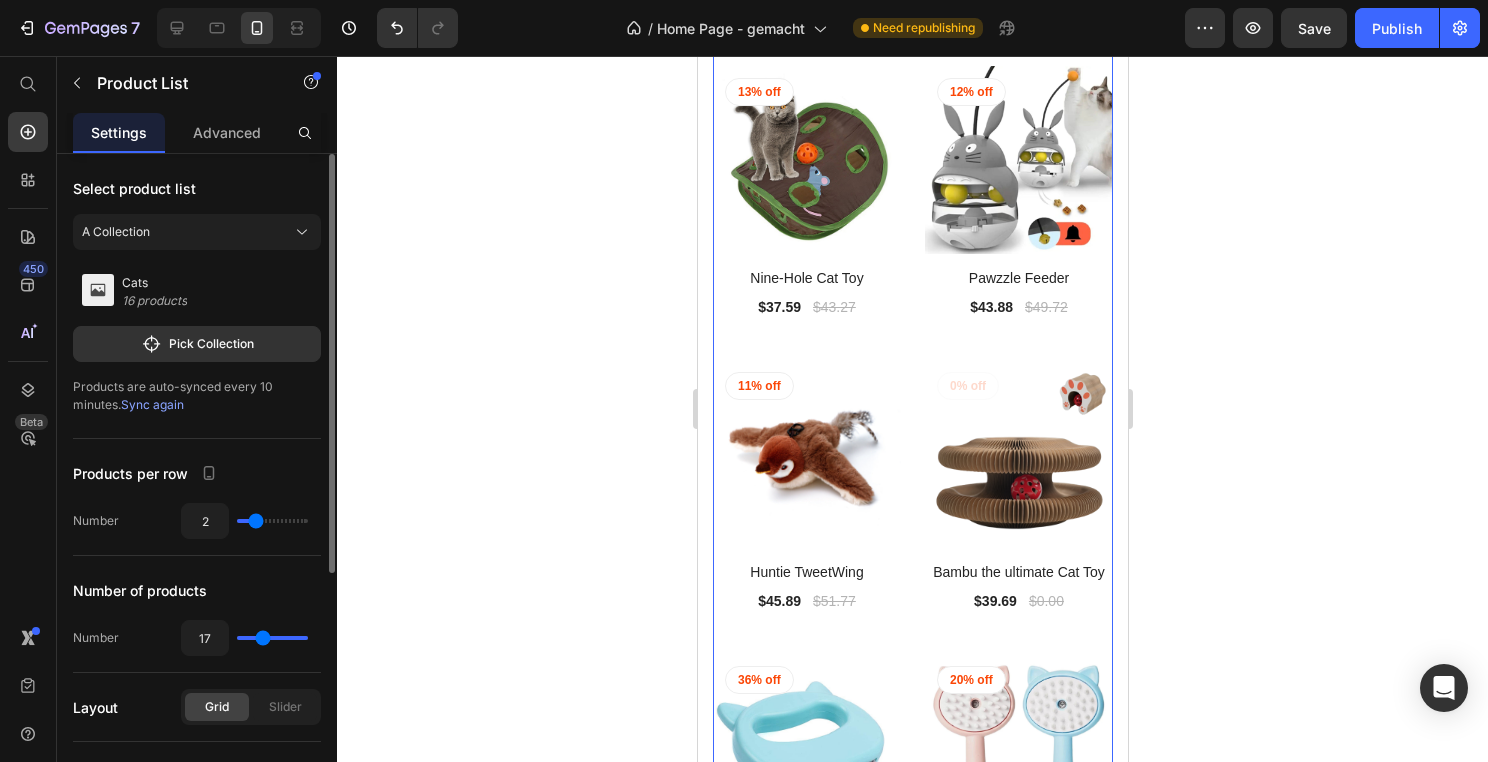 type on "7" 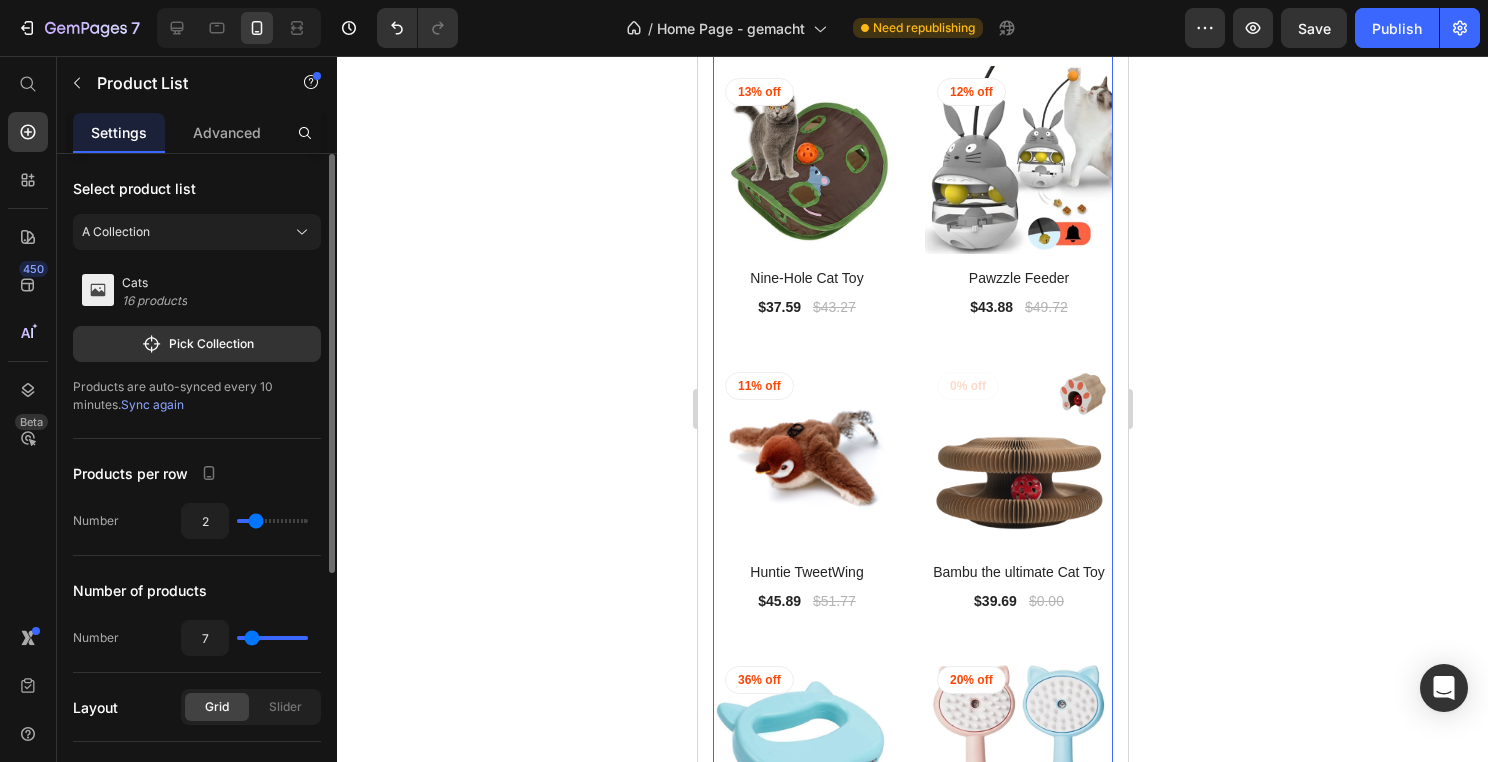 type on "5" 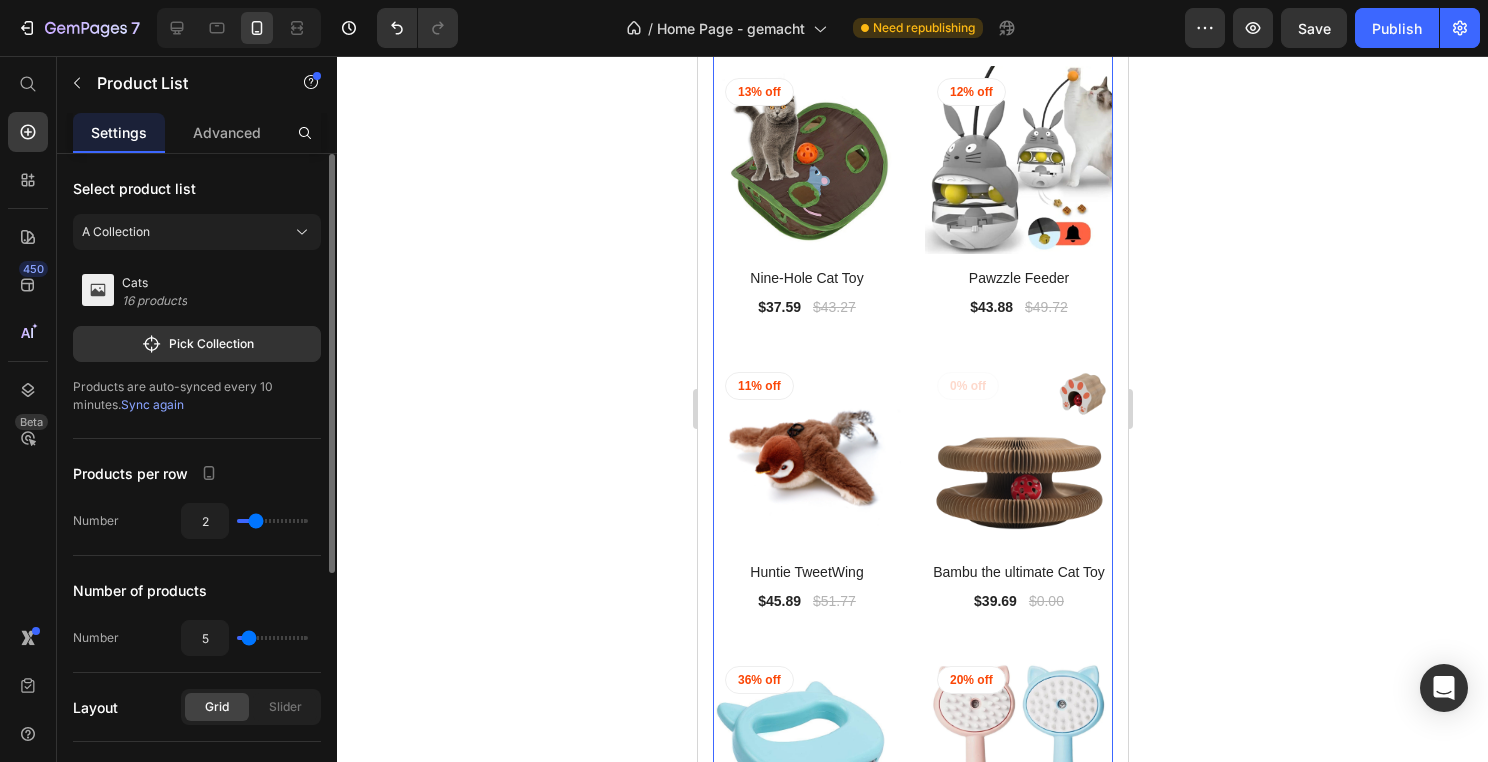 drag, startPoint x: 263, startPoint y: 641, endPoint x: 250, endPoint y: 639, distance: 13.152946 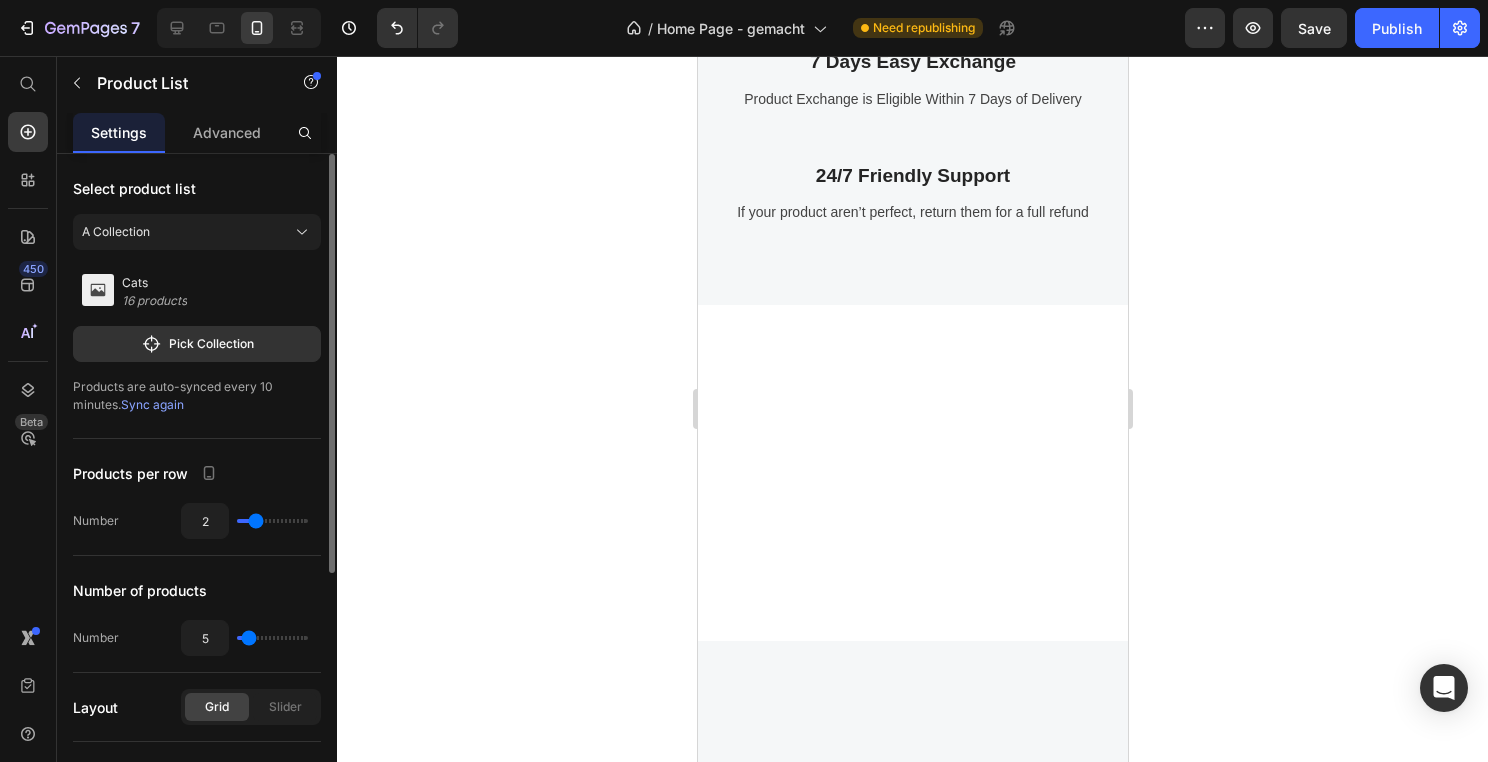 type on "6" 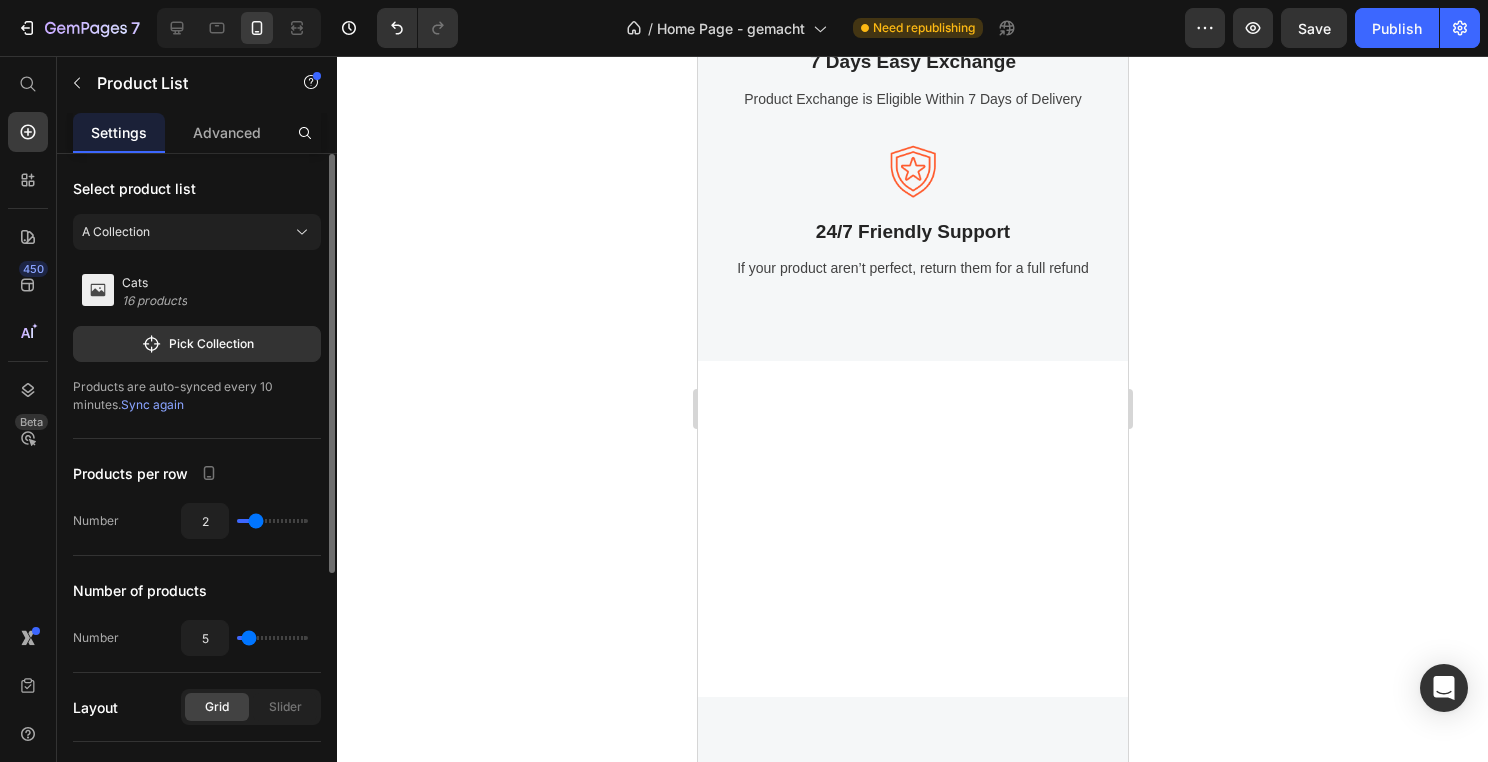 type on "6" 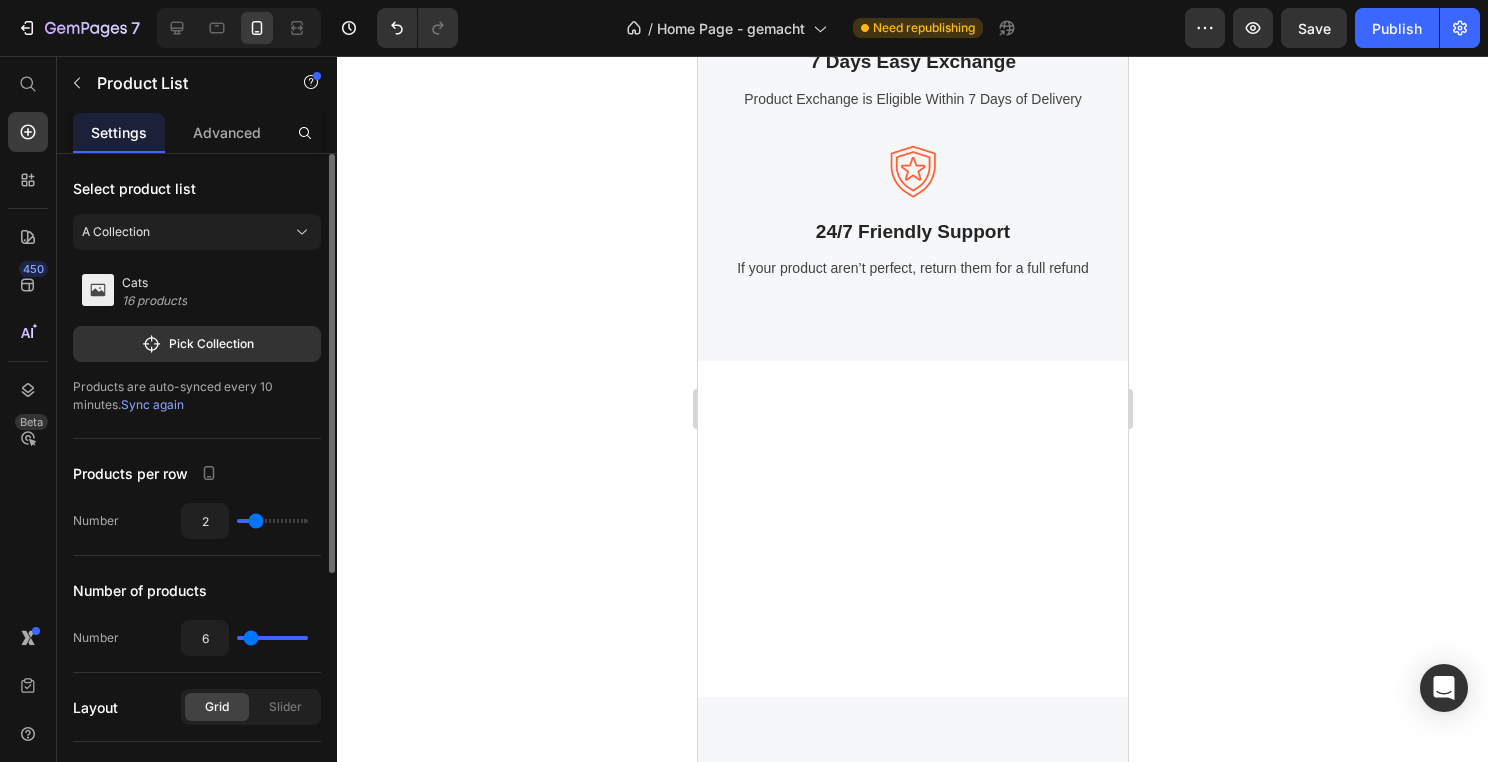 type on "7" 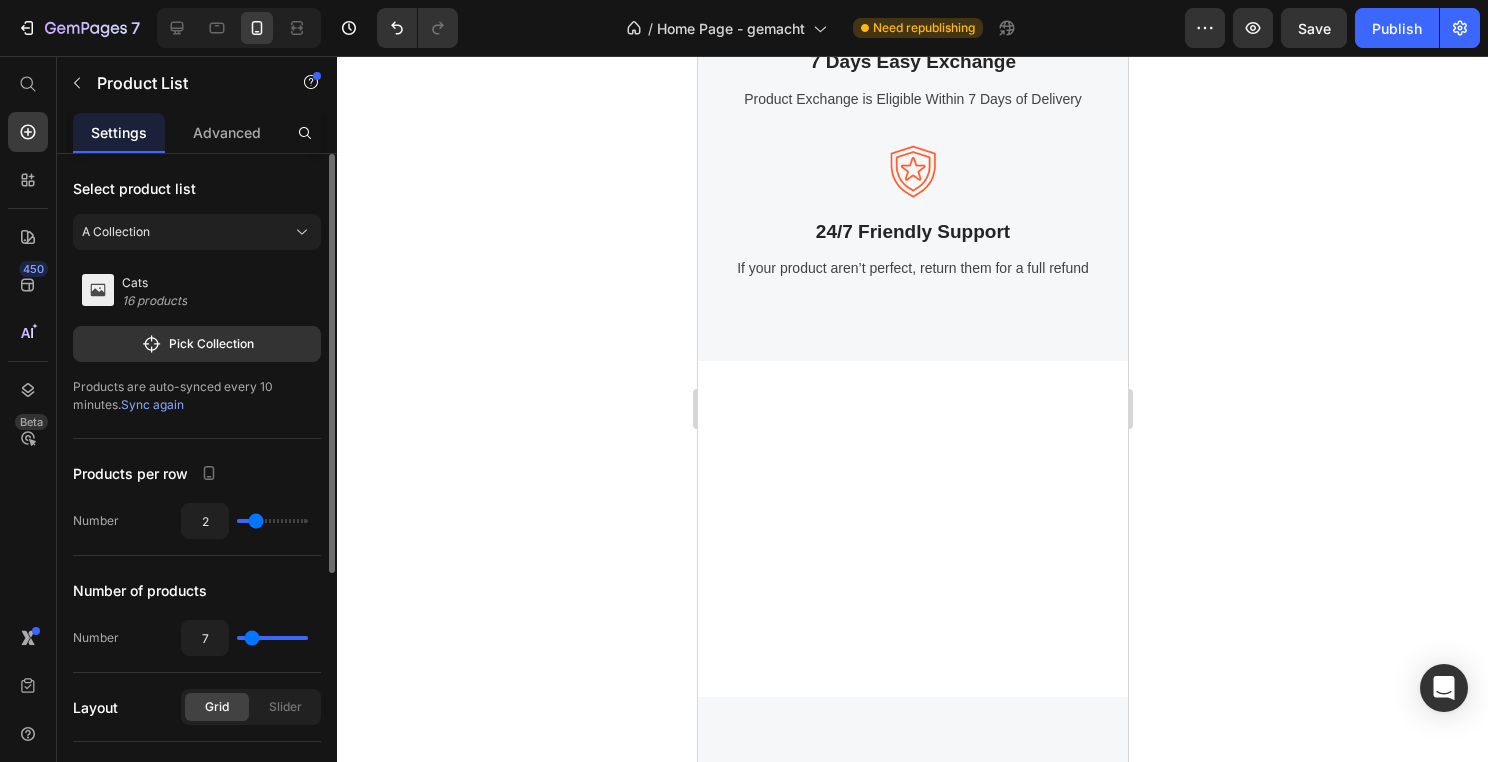 type on "8" 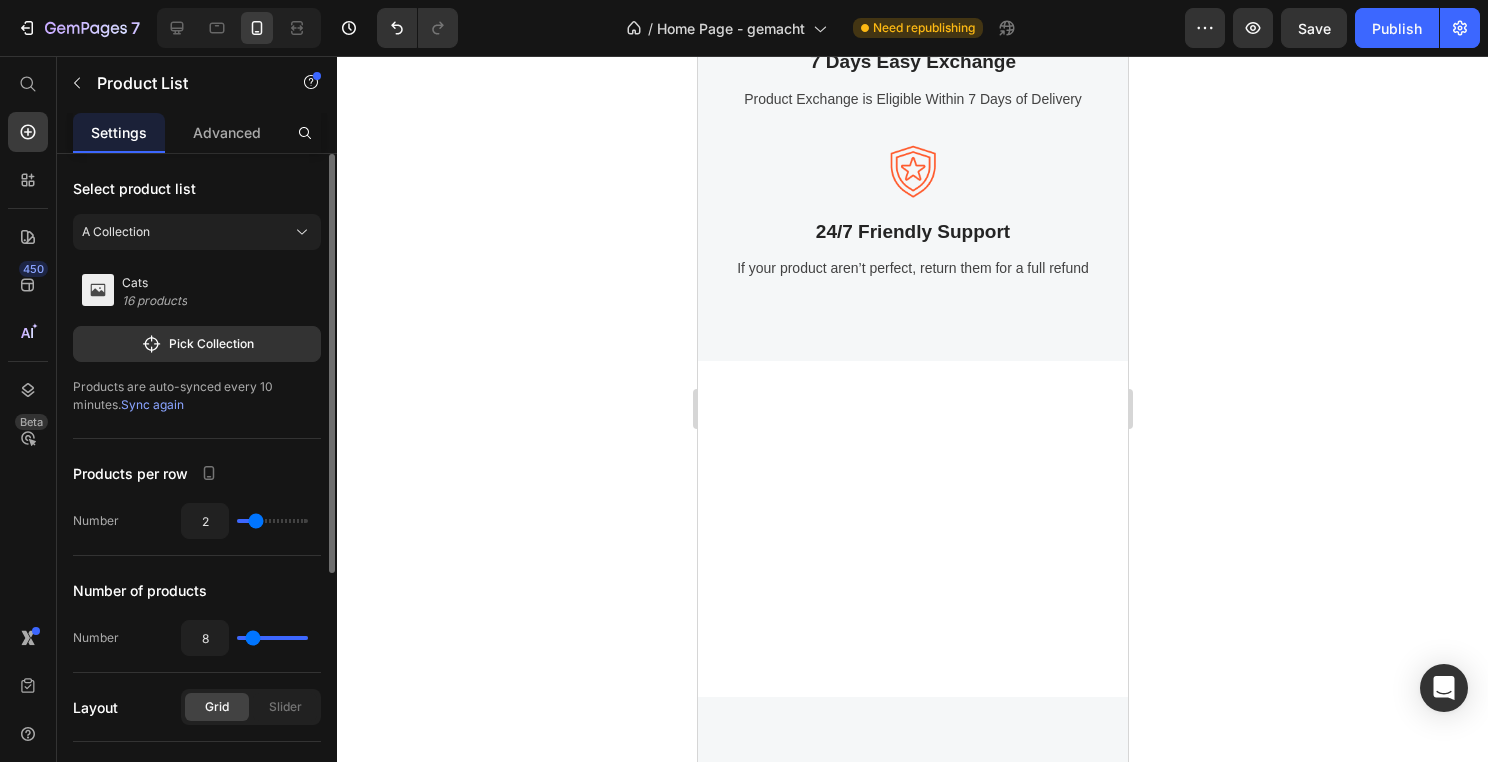 type on "9" 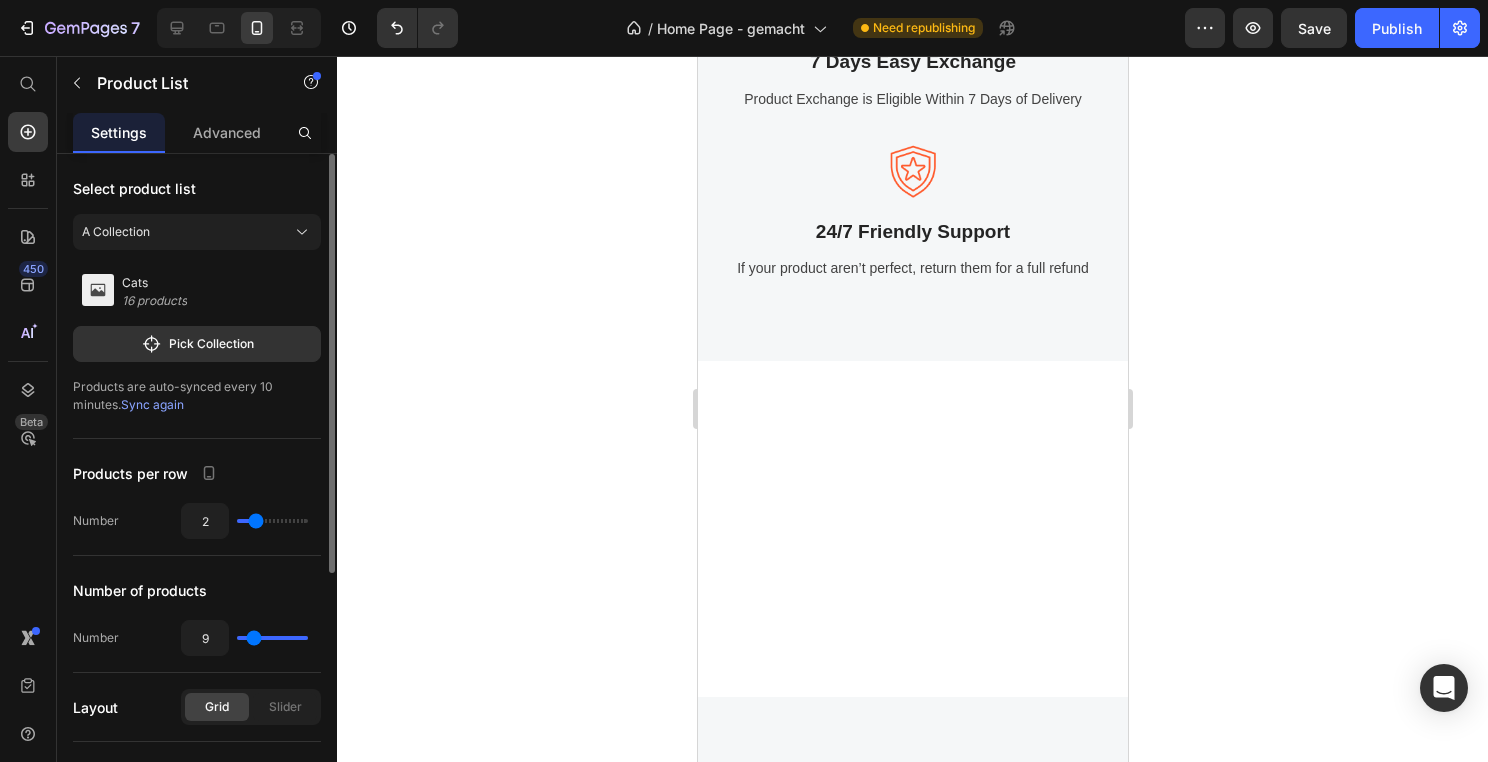 type on "10" 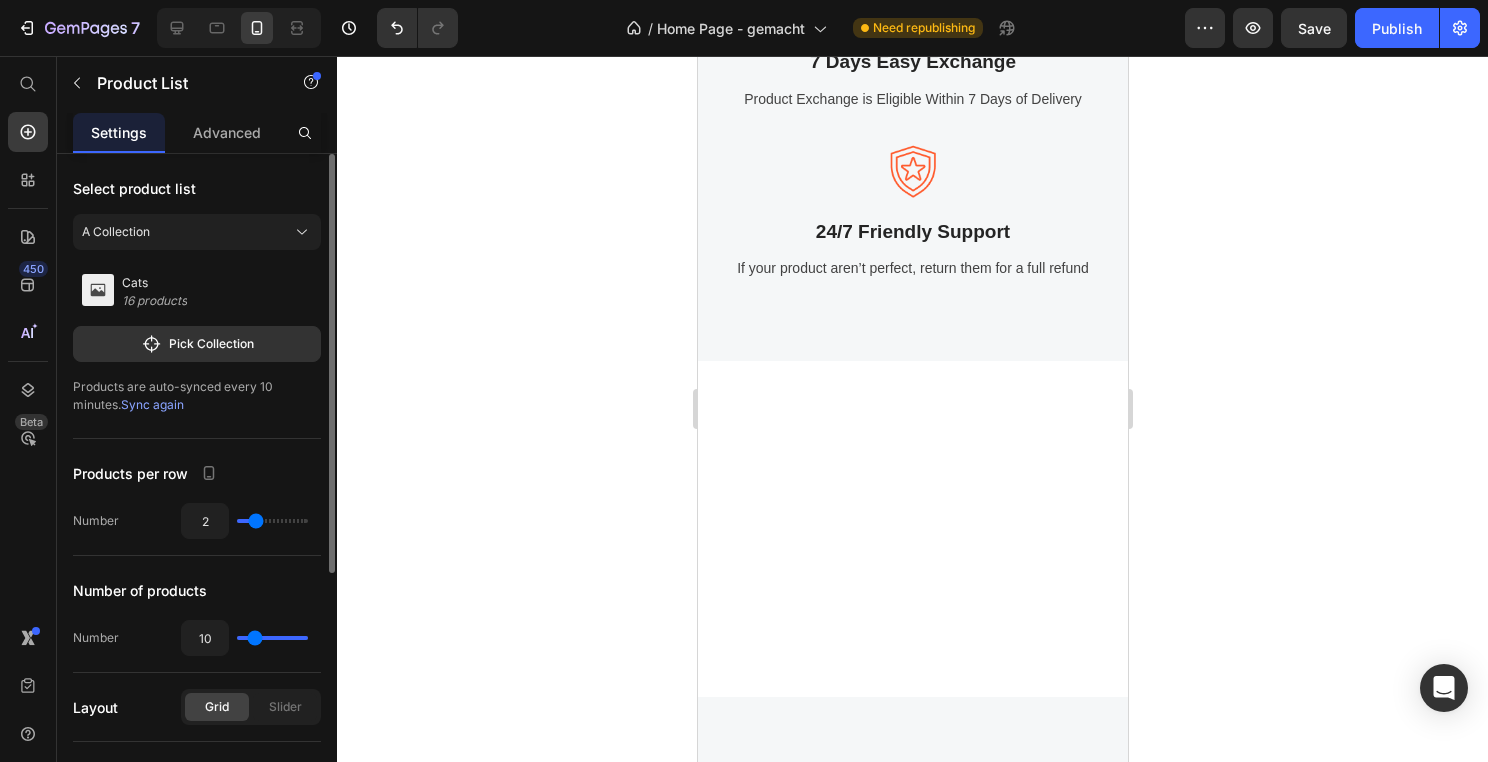 type on "11" 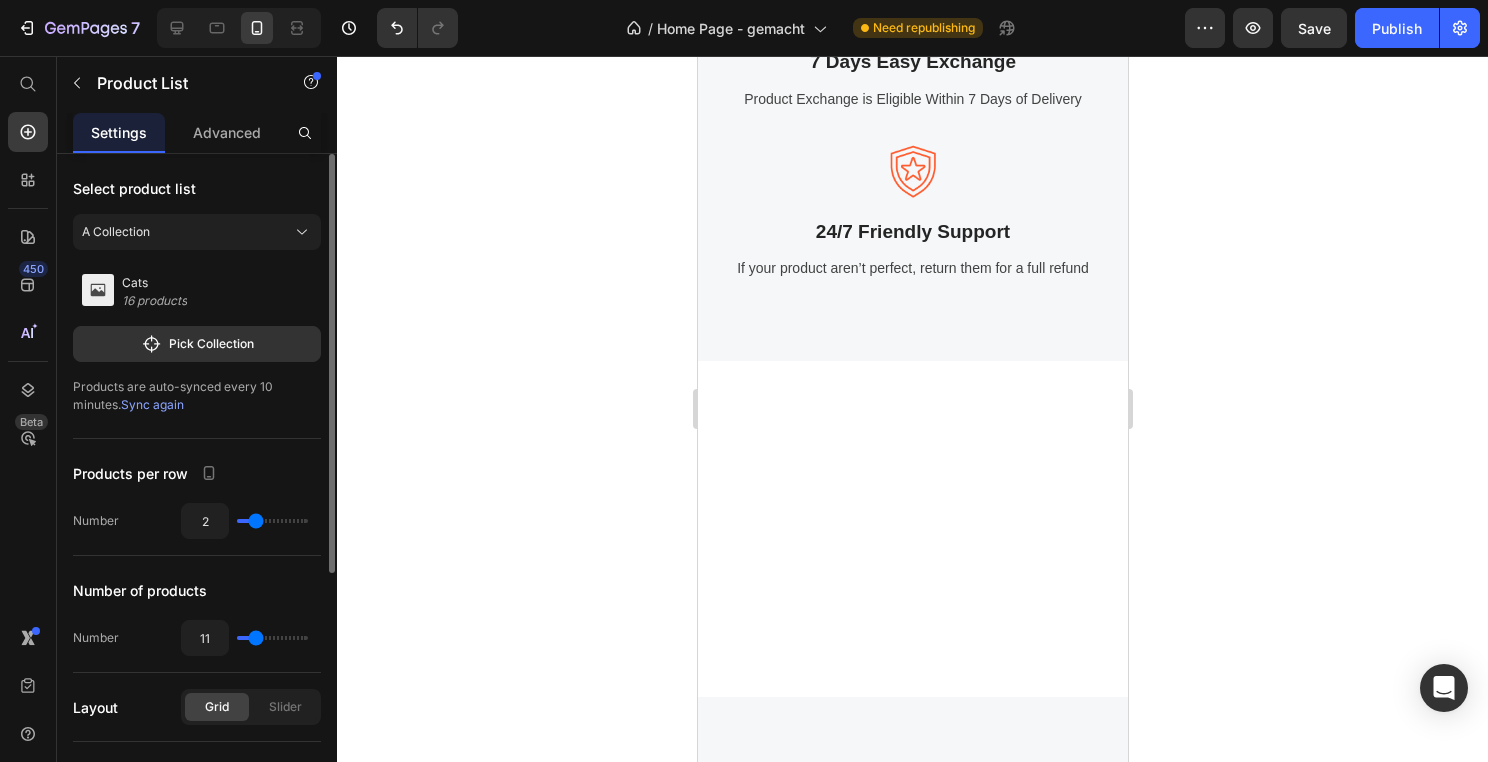 type on "10" 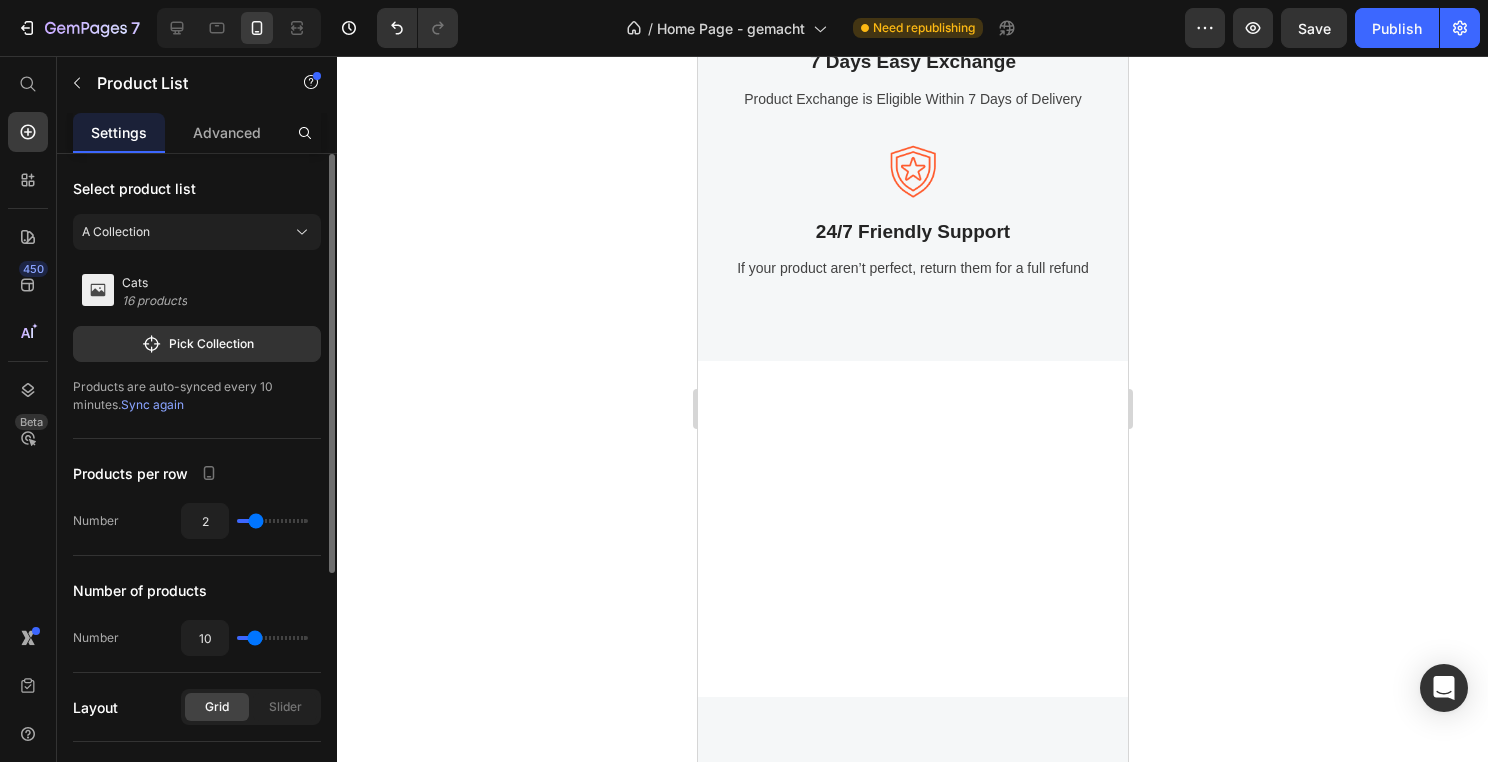 type on "9" 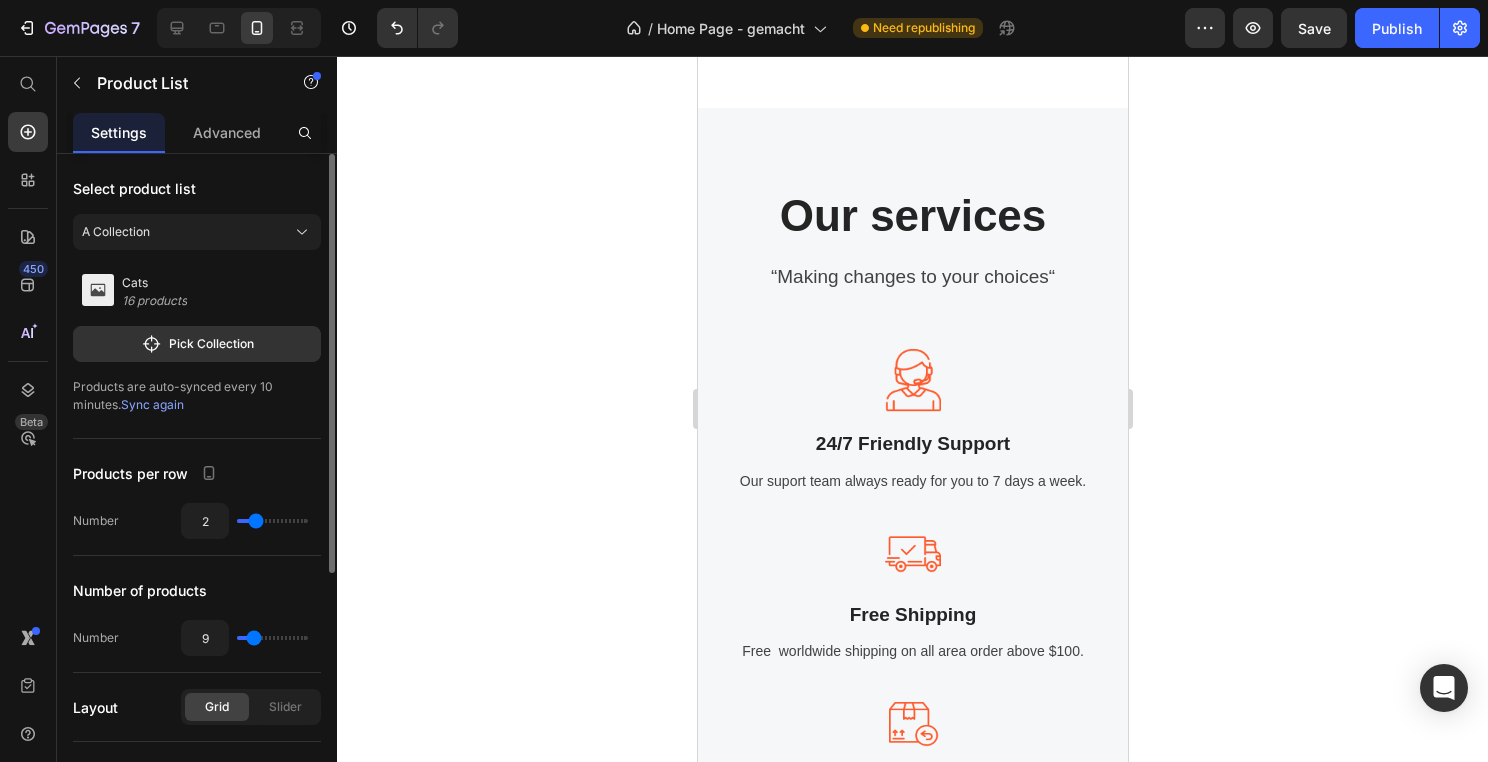 type on "8" 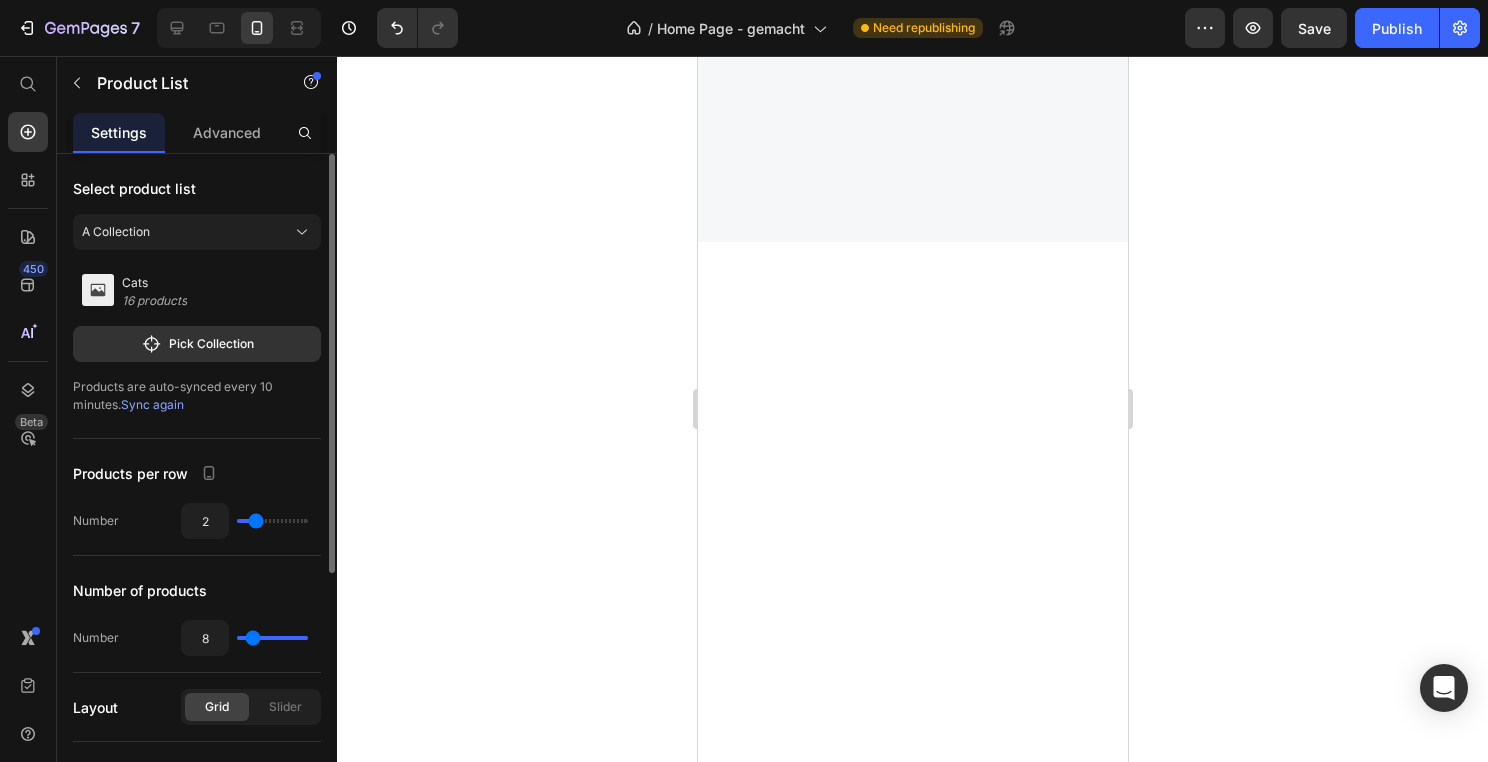 type on "8" 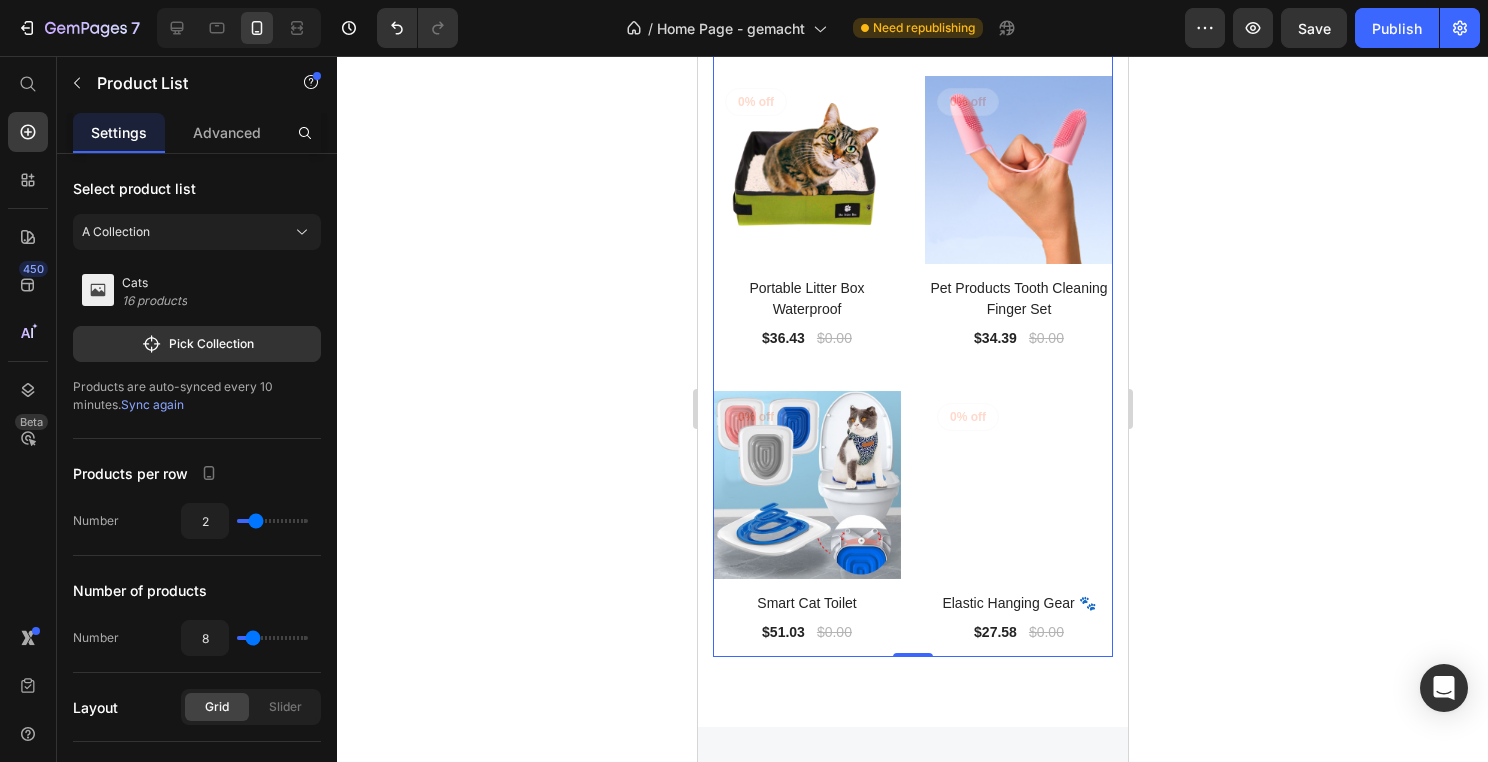 scroll, scrollTop: 4691, scrollLeft: 0, axis: vertical 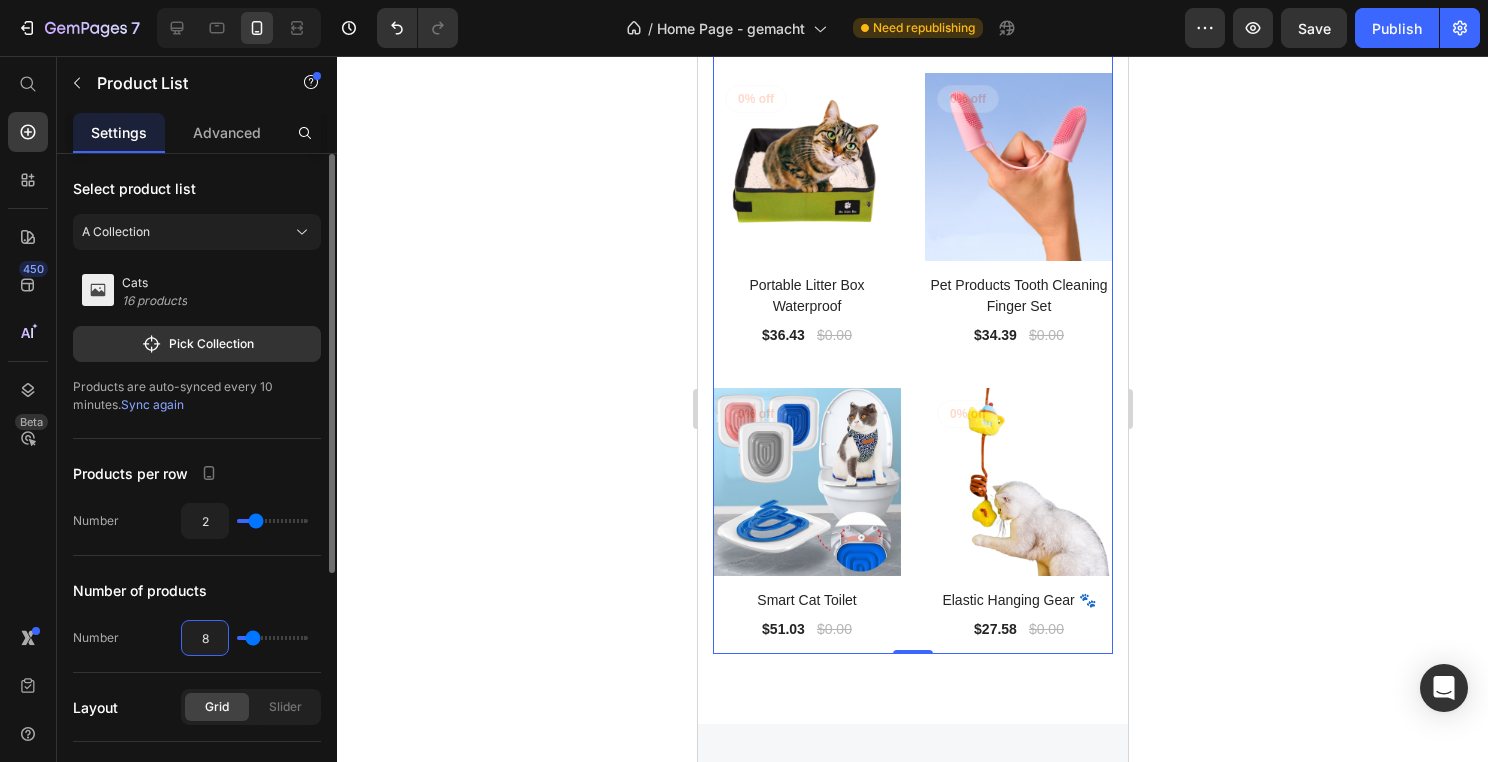 click on "8" at bounding box center (205, 638) 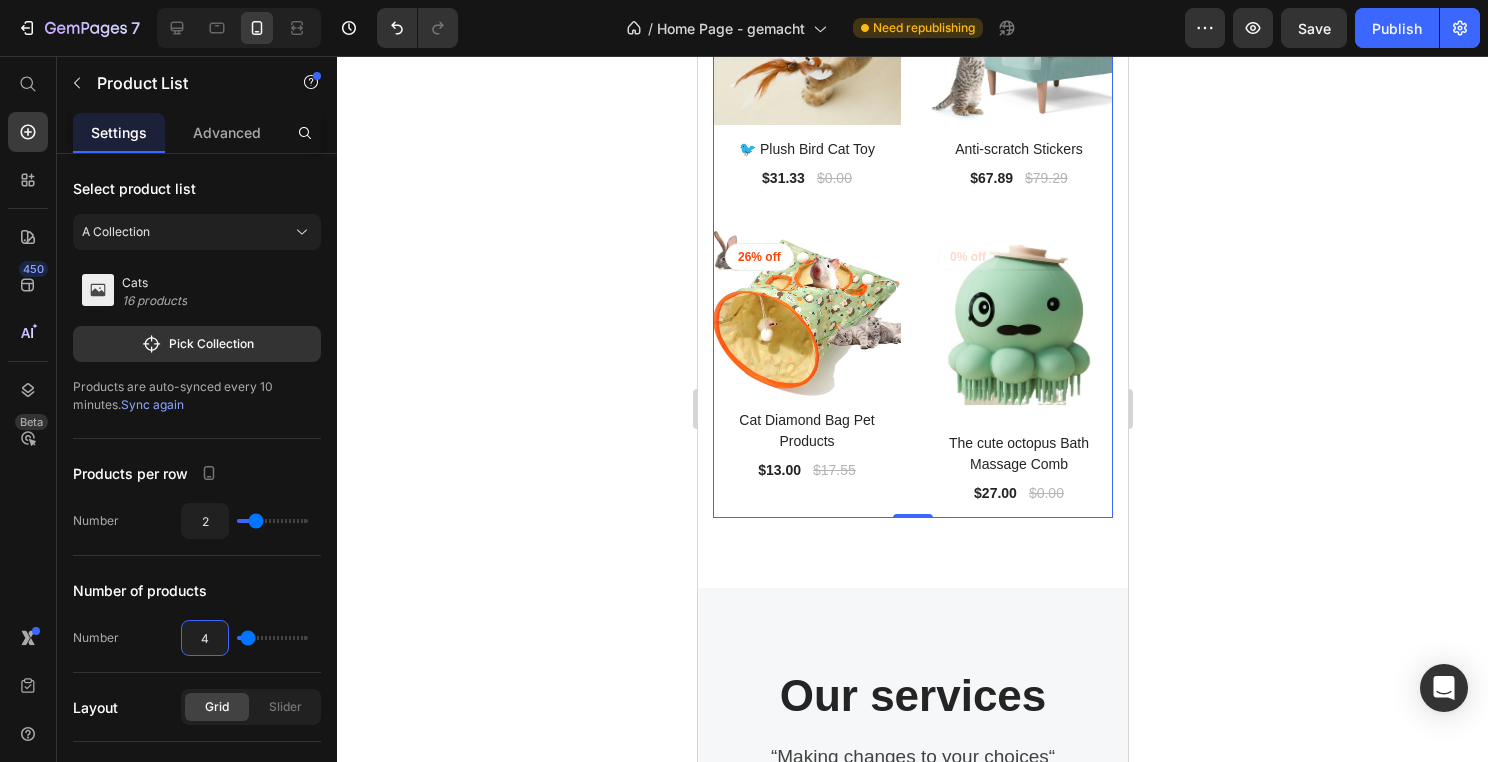 scroll, scrollTop: 4225, scrollLeft: 0, axis: vertical 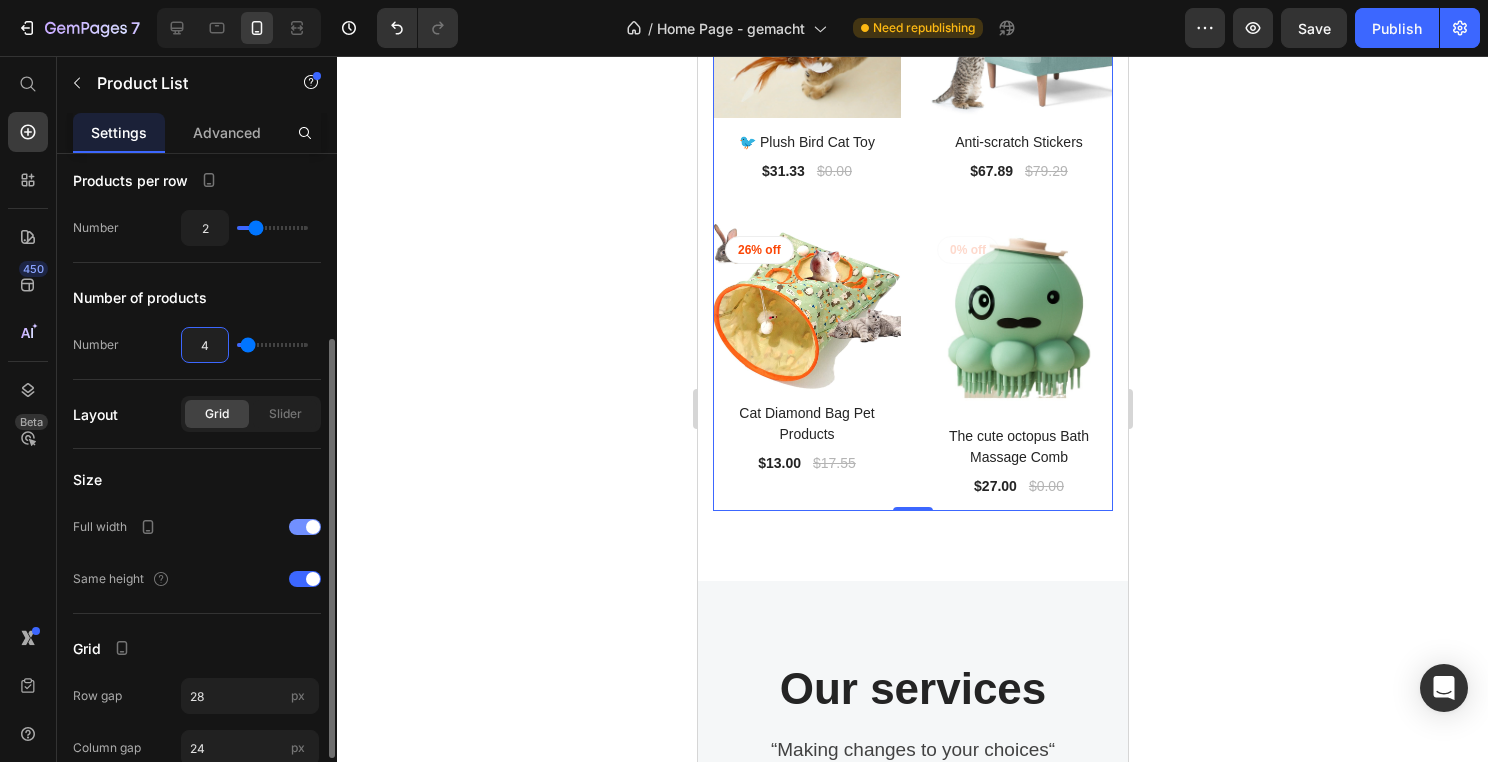 type on "4" 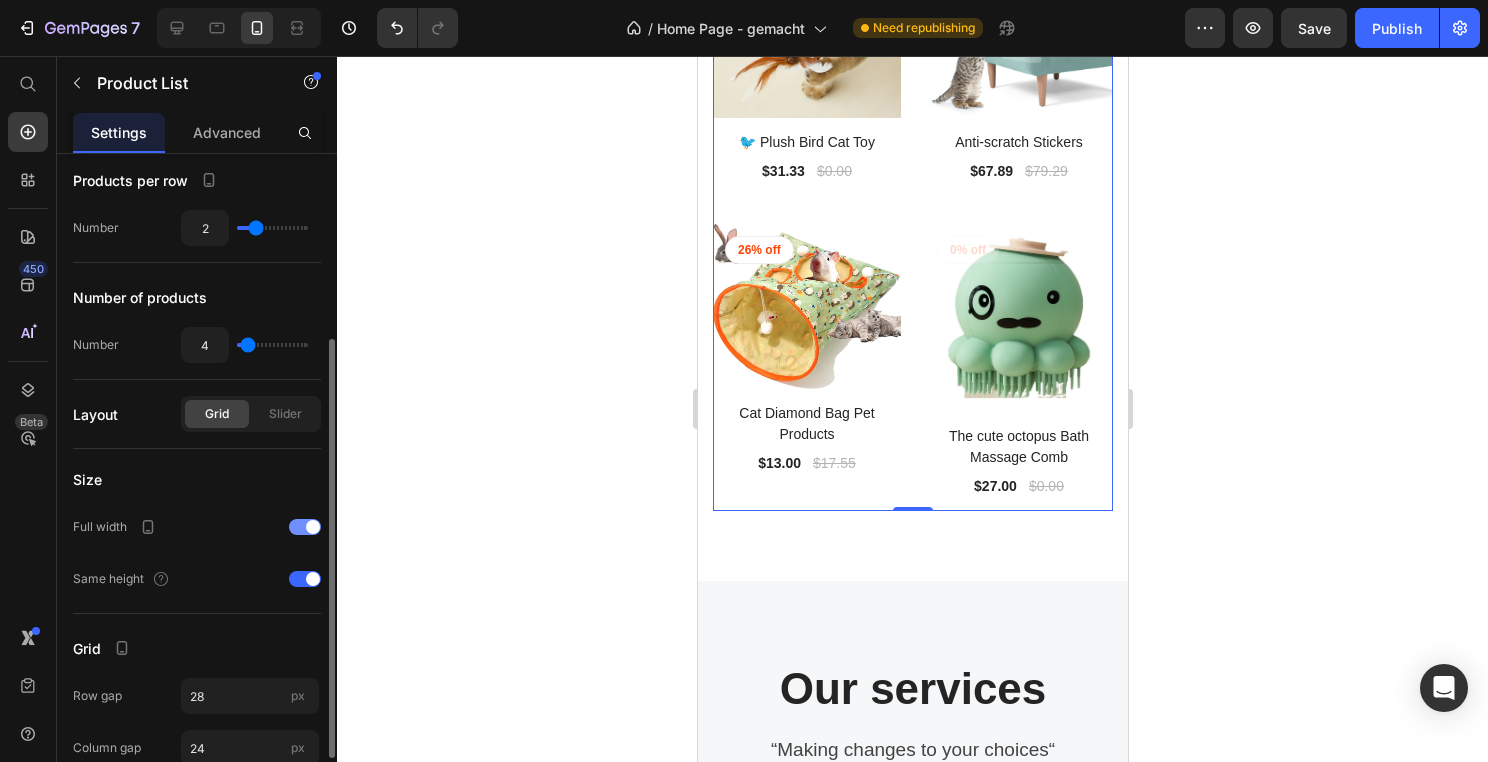 click at bounding box center (313, 527) 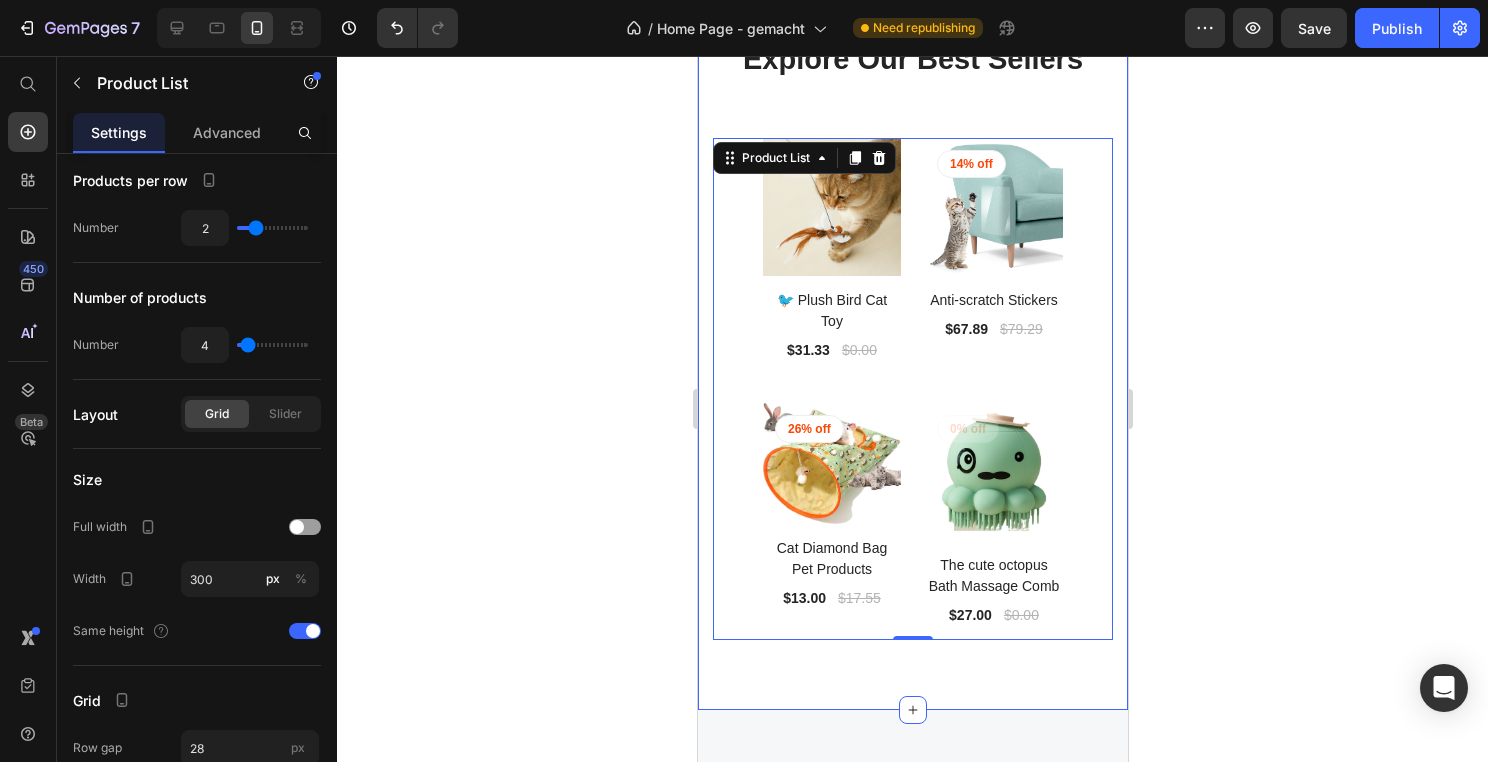 scroll, scrollTop: 4021, scrollLeft: 0, axis: vertical 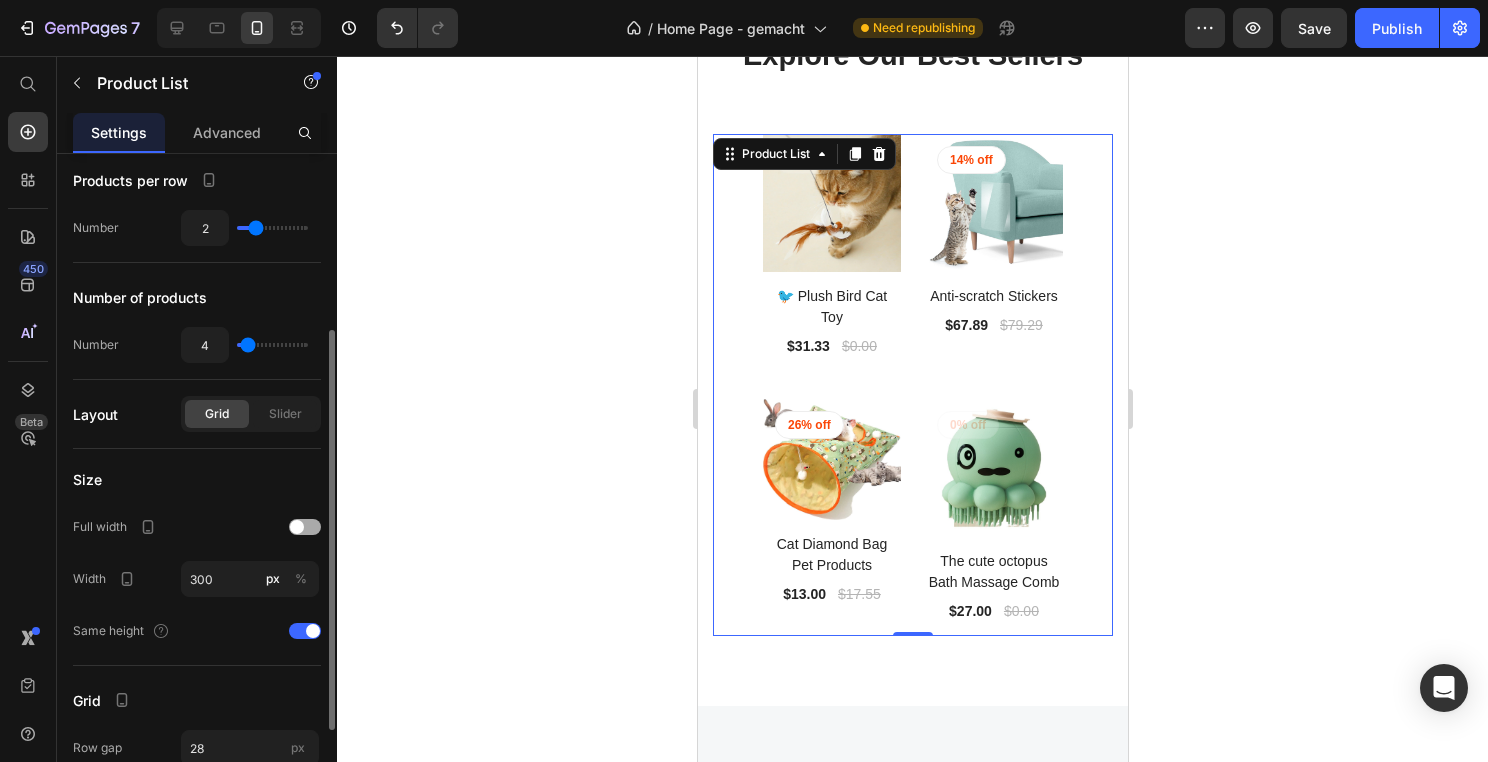 click at bounding box center (297, 527) 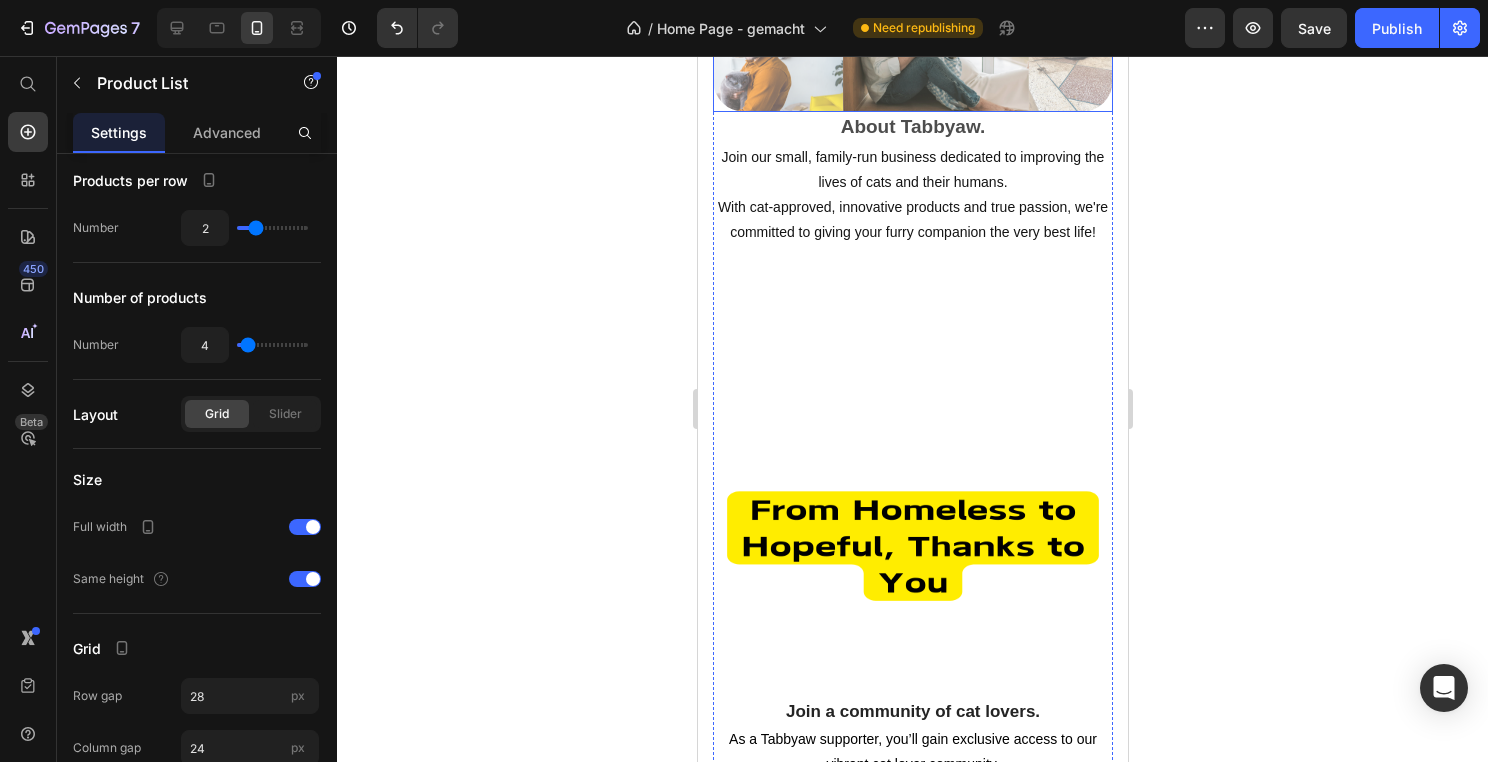scroll, scrollTop: 6563, scrollLeft: 0, axis: vertical 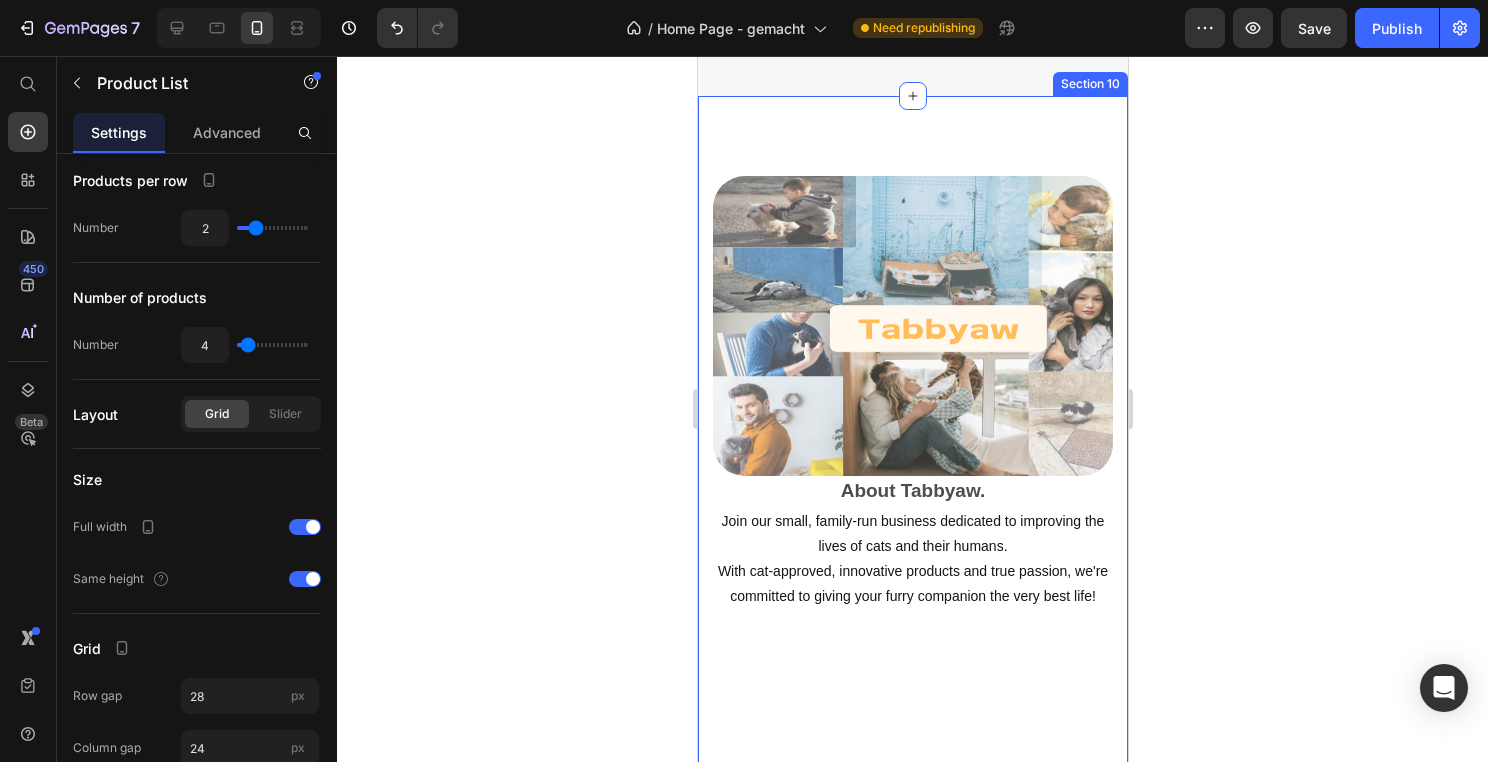 click on "Image About Tabbyaw. Text Block Join our small, family-run business dedicated to improving the lives of cats and their humans.  With cat-approved, innovative products and true passion, we're committed to giving your furry companion the very best life!             Text Block Image Join a community of cat lovers. Text block Row As a Tabbyaw supporter, you’ll gain exclusive access to our vibrant cat lover community.   Connect with fellow cat fans, share photos, get expert tips.  enjoy early access to new product launches and giveaways designed to make life with your furry friend even better.         Text Block Image We're in it for the cats. Text Block We support rescue centers like Khalid Cats, Cat World Africa, helping homeless cats find happy homes.e giving homeless cats a chance for a happy life. Let’s join forces to give every cat a safe and loving home.       Text block Row Section 10" at bounding box center (912, 1003) 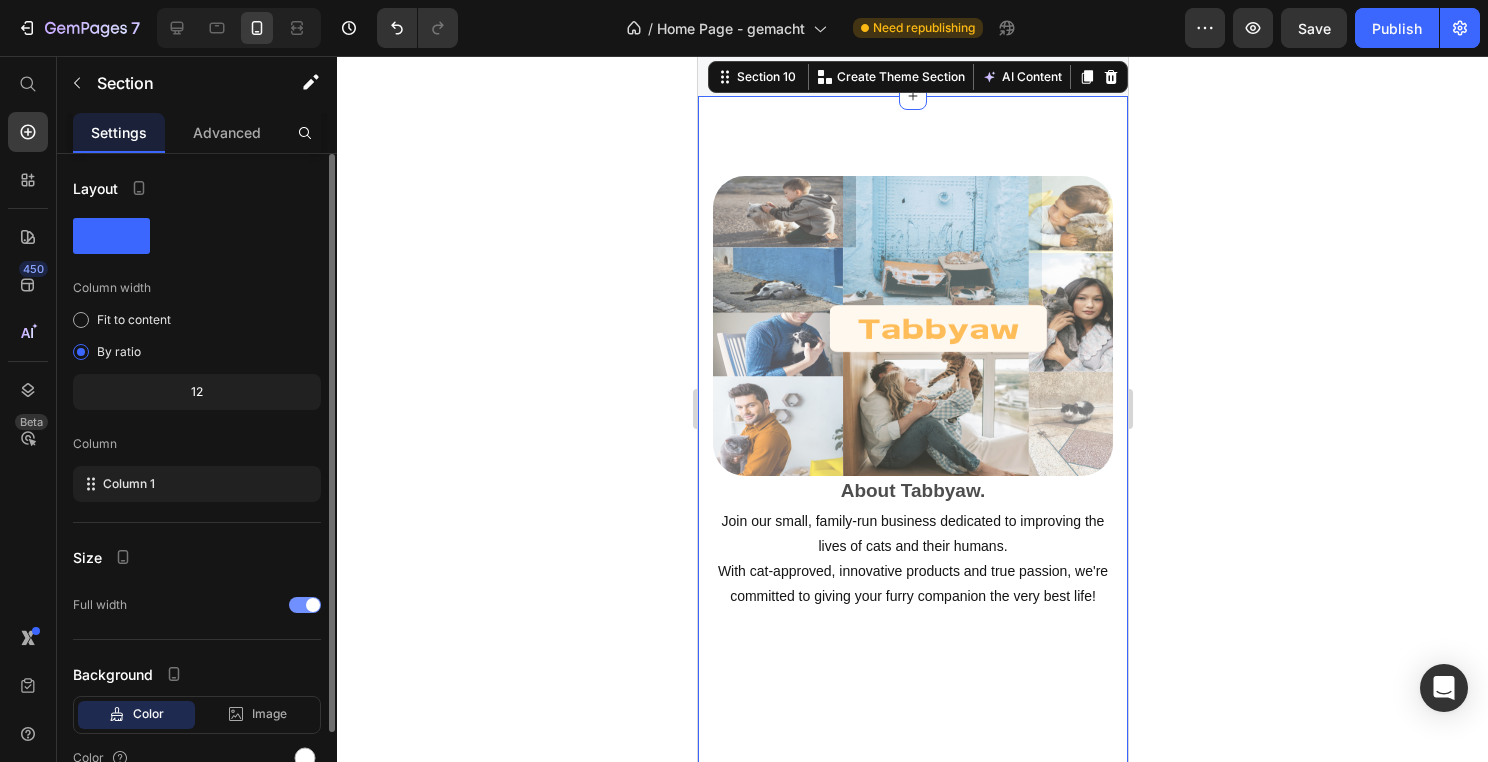 click at bounding box center (313, 605) 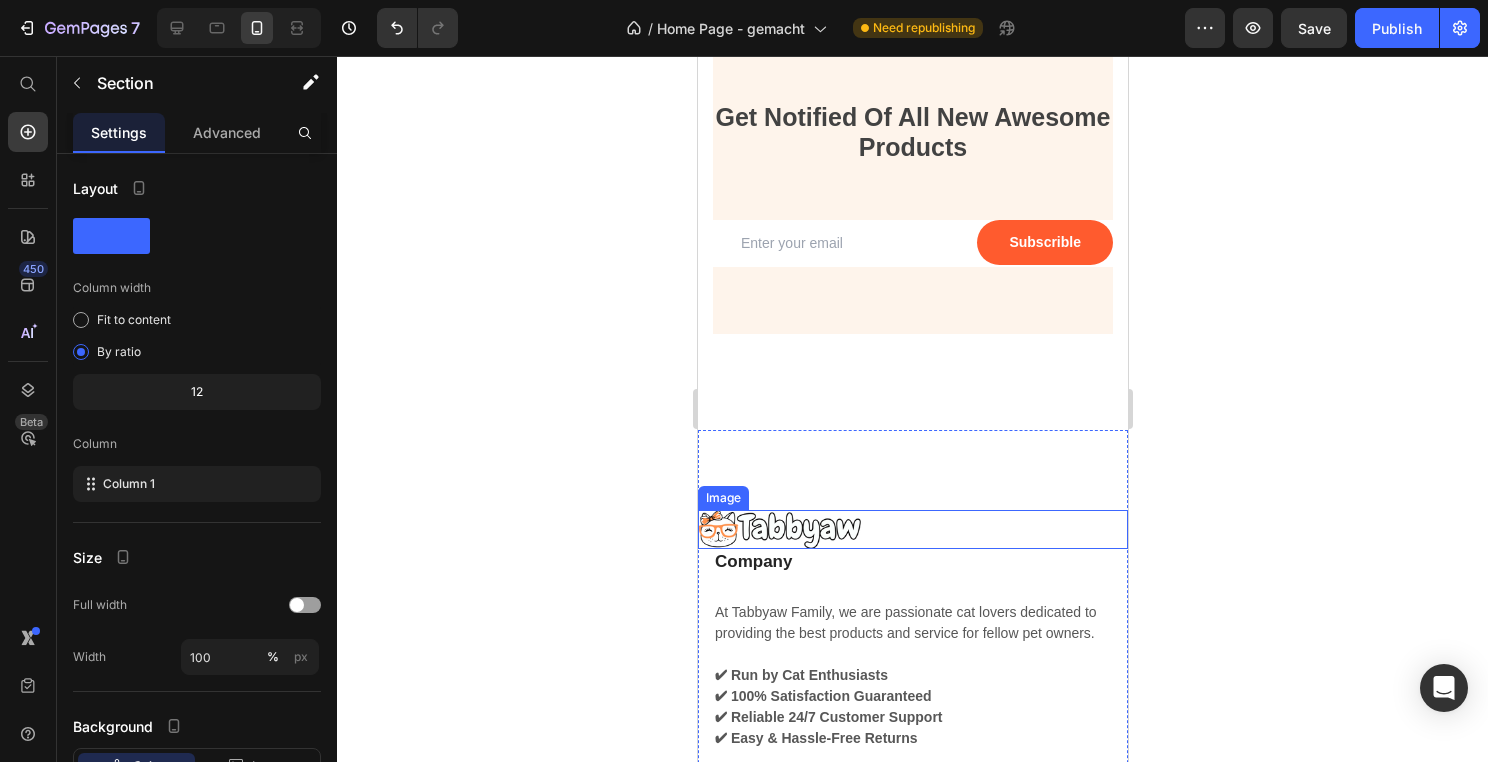 scroll, scrollTop: 8461, scrollLeft: 0, axis: vertical 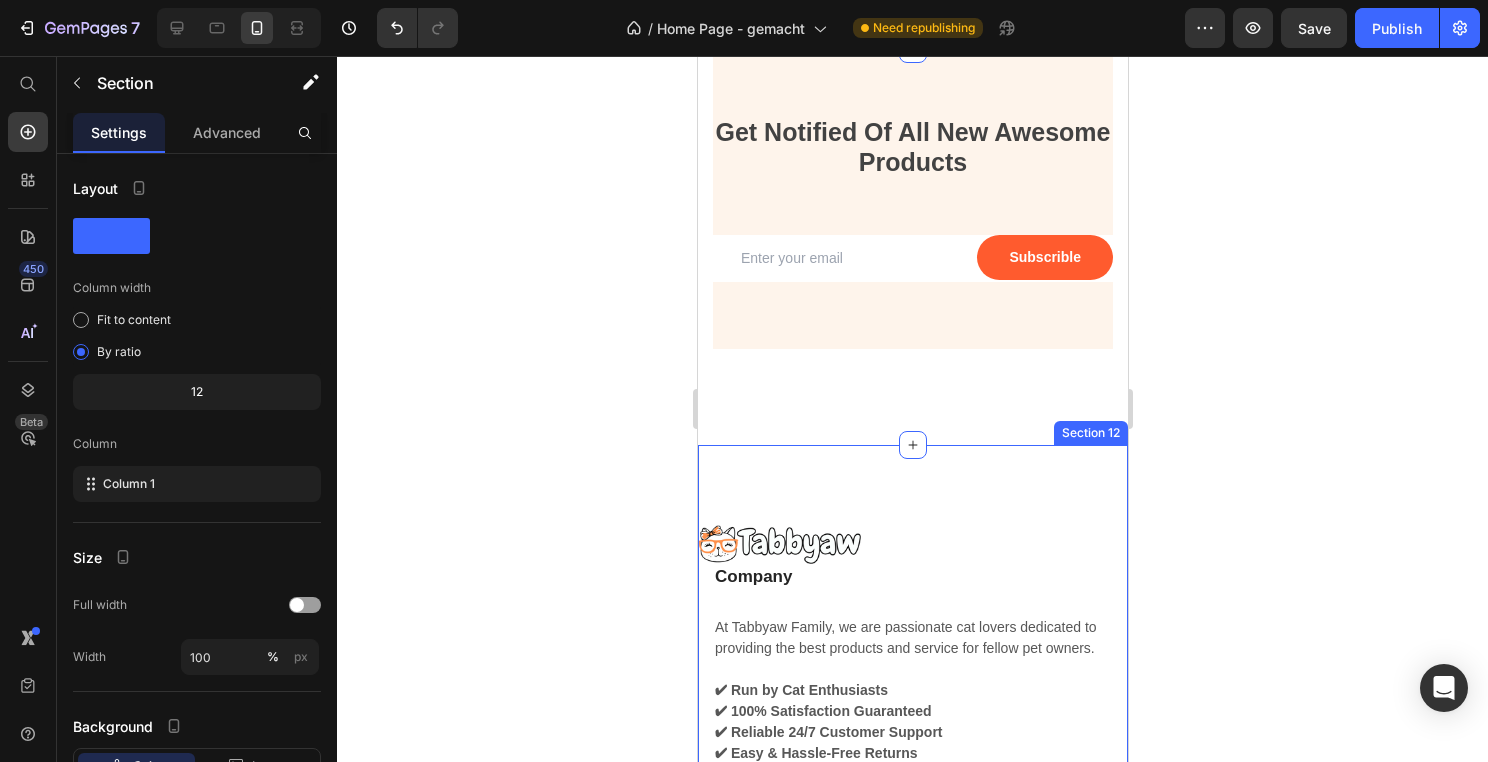 click on "Image Company Heading At Tabbyaw Family, we are passionate cat lovers dedicated to providing the best products and service for fellow pet owners.   ✔ Run by Cat Enthusiasts ✔ 100% Satisfaction Guaranteed ✔ Reliable 24/7 Customer Support ✔ Easy & Hassle-Free Returns   Address: Al Nahda Jbel Kabir Rue 225 Fes, Meknas, NV 30100 Marocco   Alfons Auer Straße Regensburg Bayern, germany 📧 Email:  support@Tabbyaw.com Text block Row Information Heading About Us Button Charity   Mission Button My Account Button My Cart Button Checkout Button Why us Button Contact Heading Contact us Button Help Center Button Shipping Policy Button Privacy Policy Button Refund Policy Button Terms of Service Button Row 10% off for regular customer Heading Chill and read any books Text block
Shop Now Button Row Hero Banner Row Tabbyaw Heading Copyright © 2025 Tabbyaw. All Rights Reserved. Text block Image Image Image Image Row Row Image Row Section 12" at bounding box center [912, 1204] 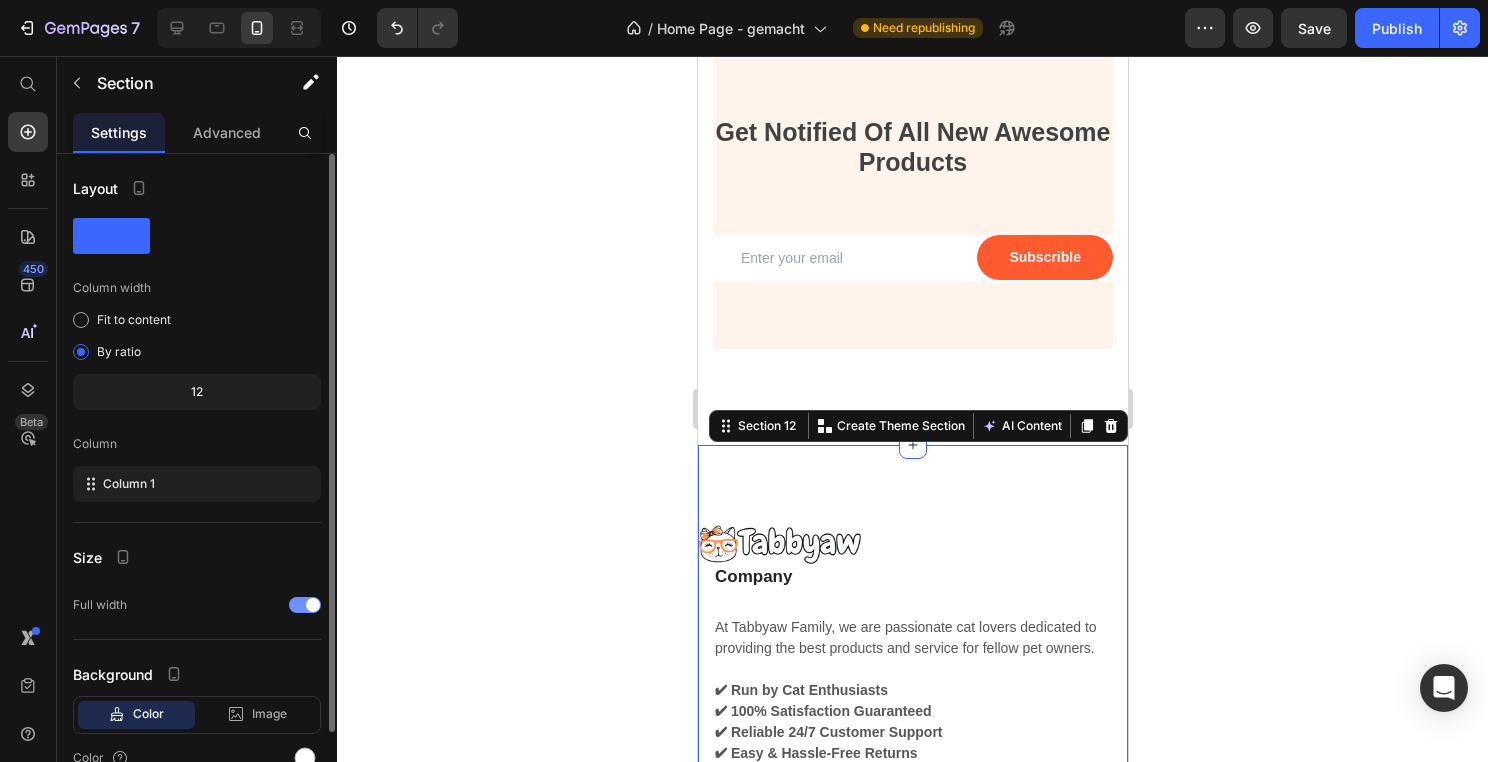 click at bounding box center [313, 605] 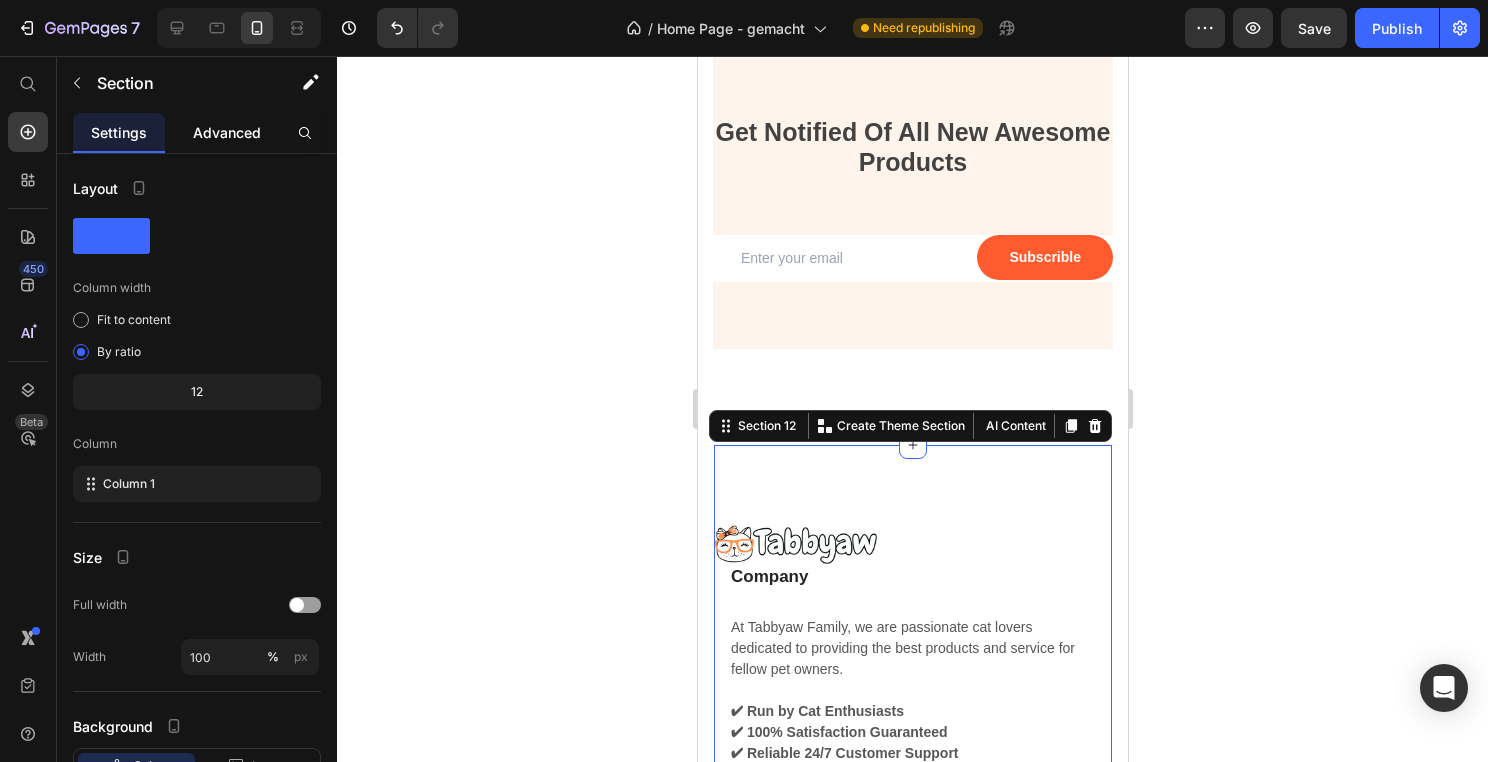 click on "Advanced" at bounding box center (227, 132) 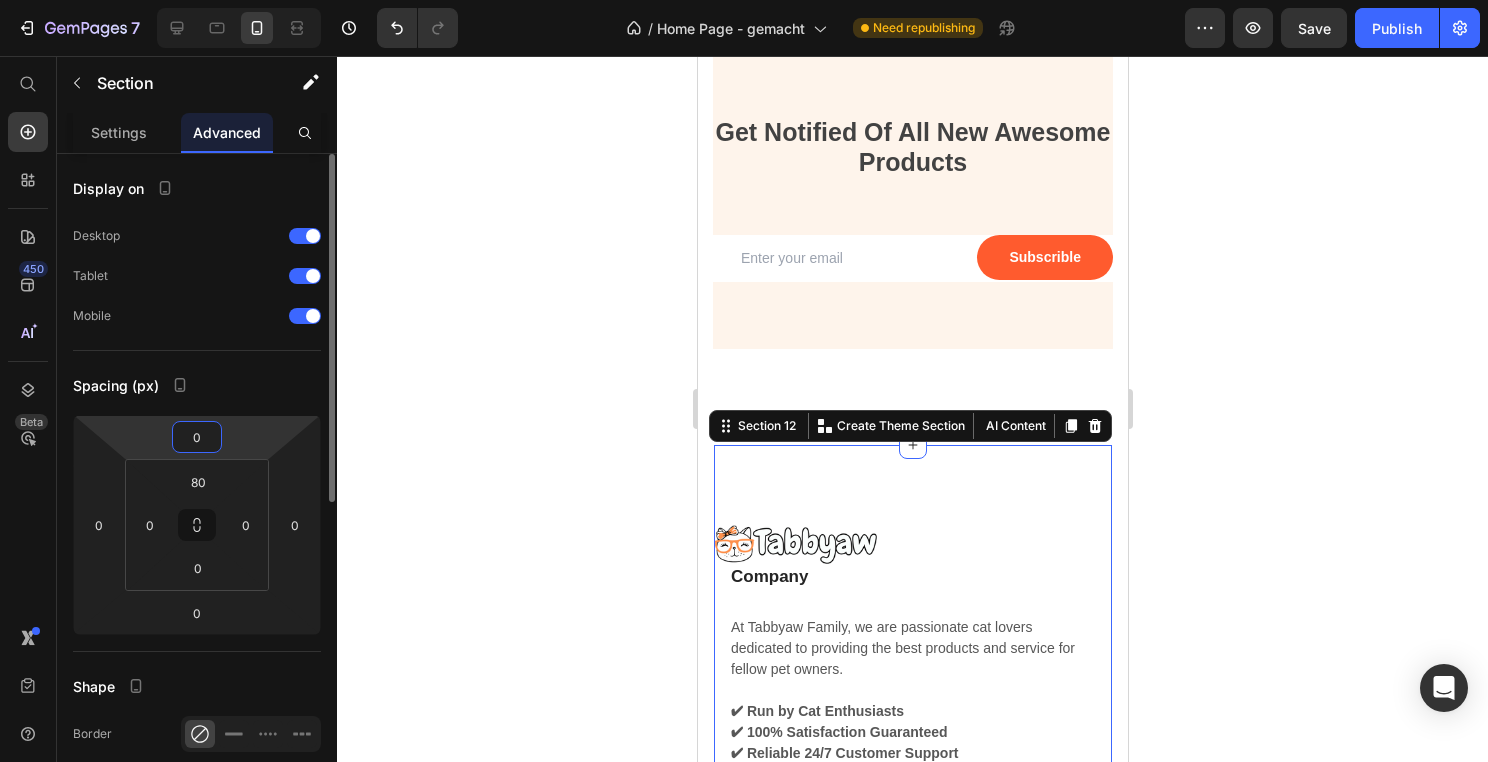 click on "0" at bounding box center (197, 437) 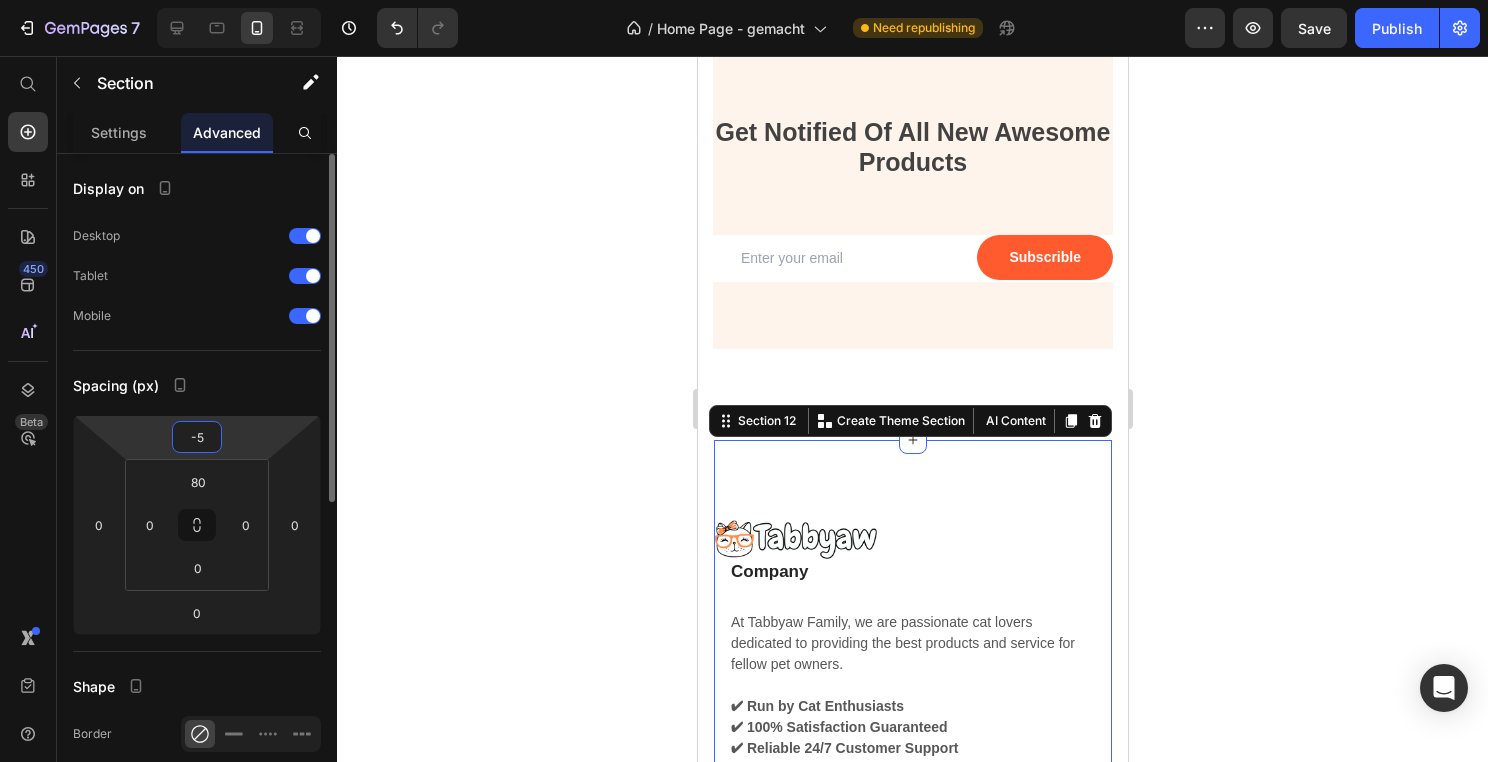 type on "-50" 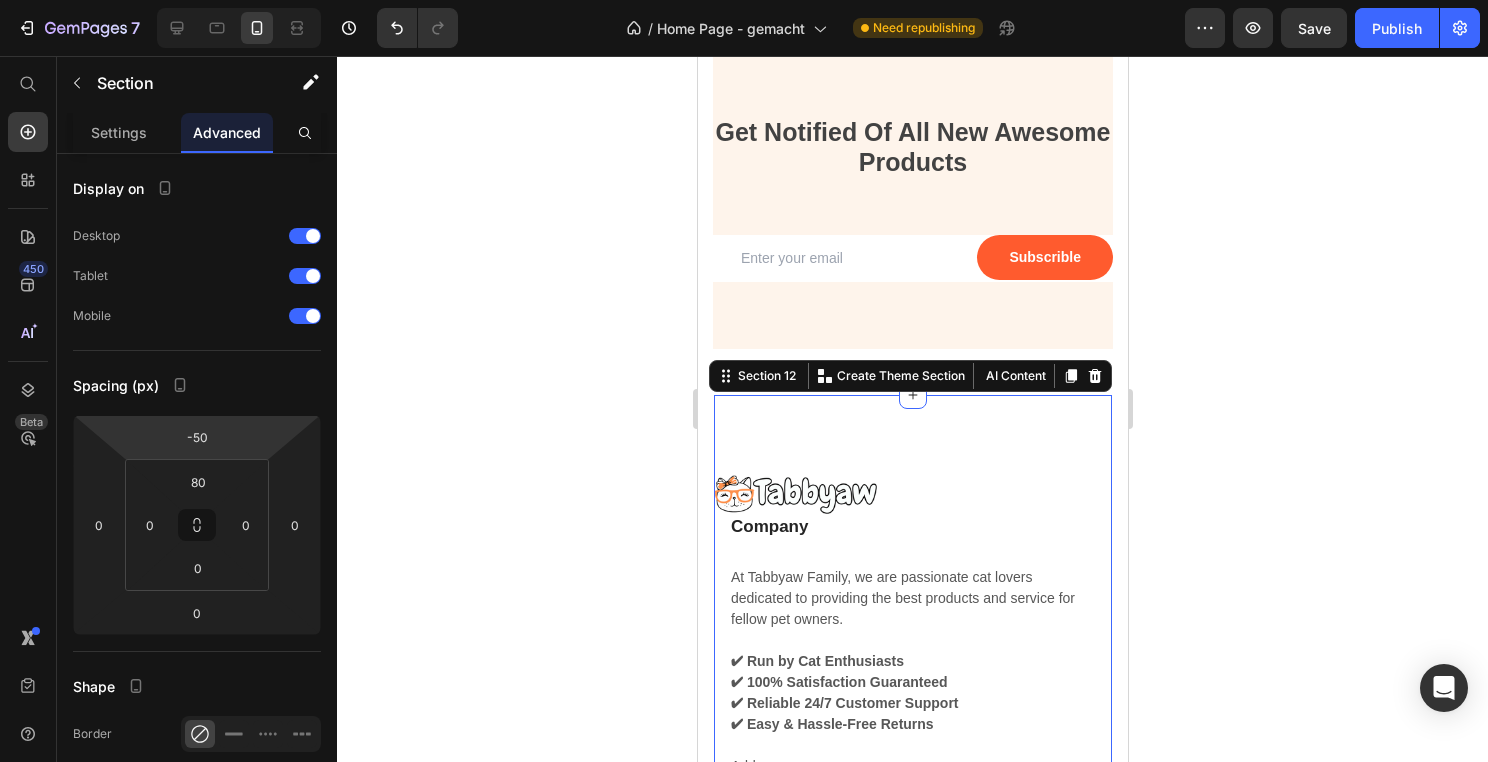 click 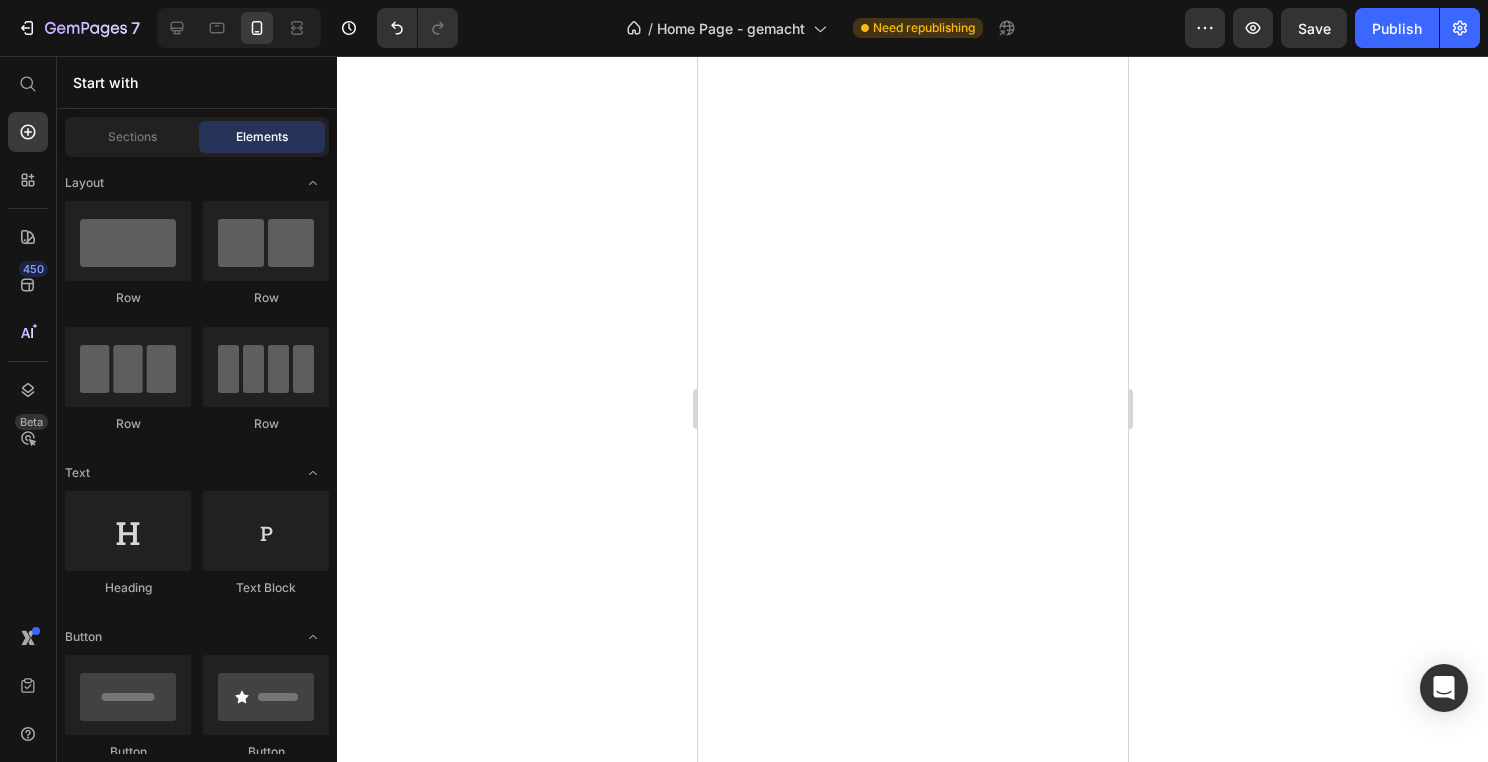 scroll, scrollTop: 0, scrollLeft: 0, axis: both 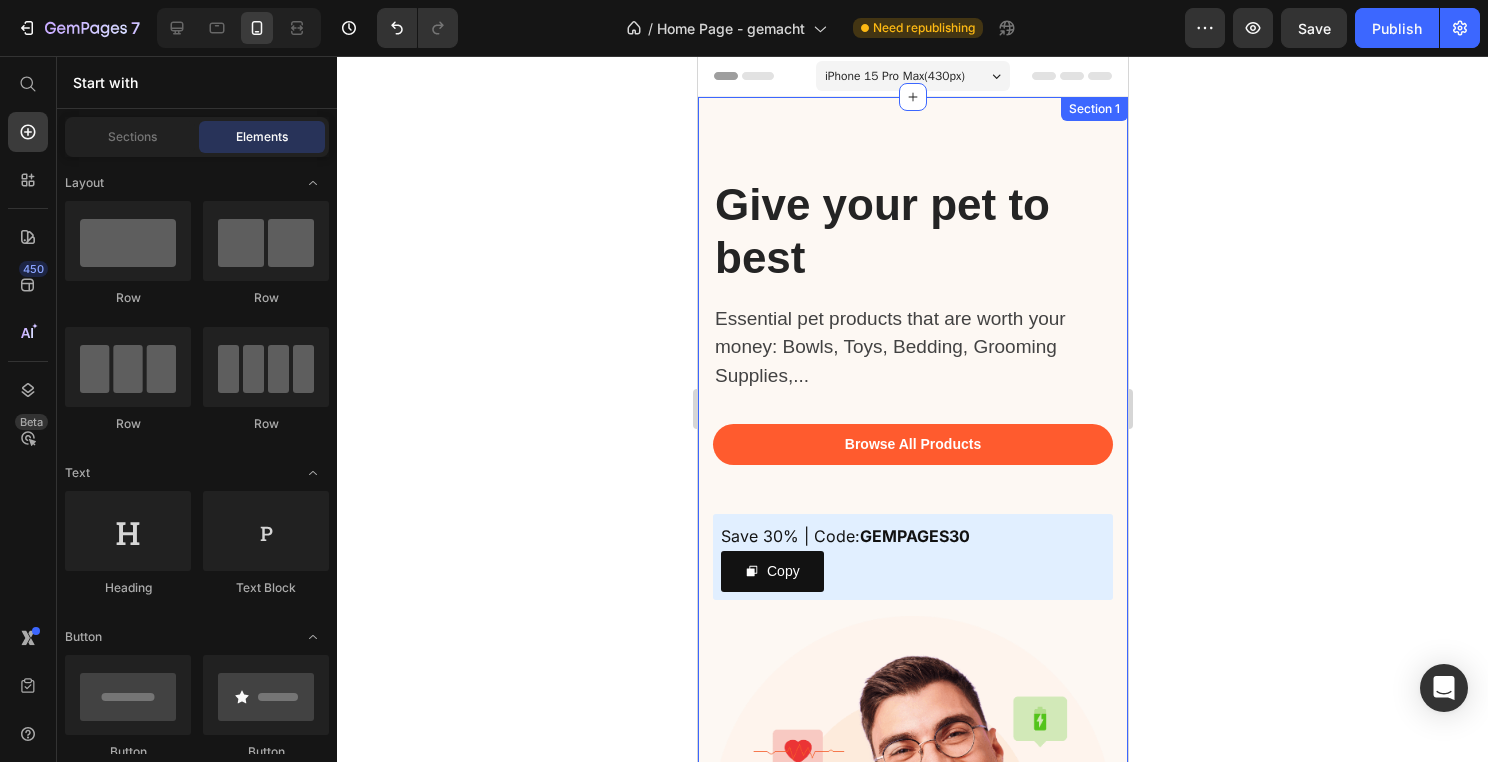 click on "Give your pet to best Heading Essential pet products that are worth your money: Bowls, Toys, Bedding, Grooming Supplies,... Text block Browse All Products Button Save 30% | Code:  GEMPAGES30 Text Block Copy Copy Coupon Code Row Image Row Section 1" at bounding box center (912, 556) 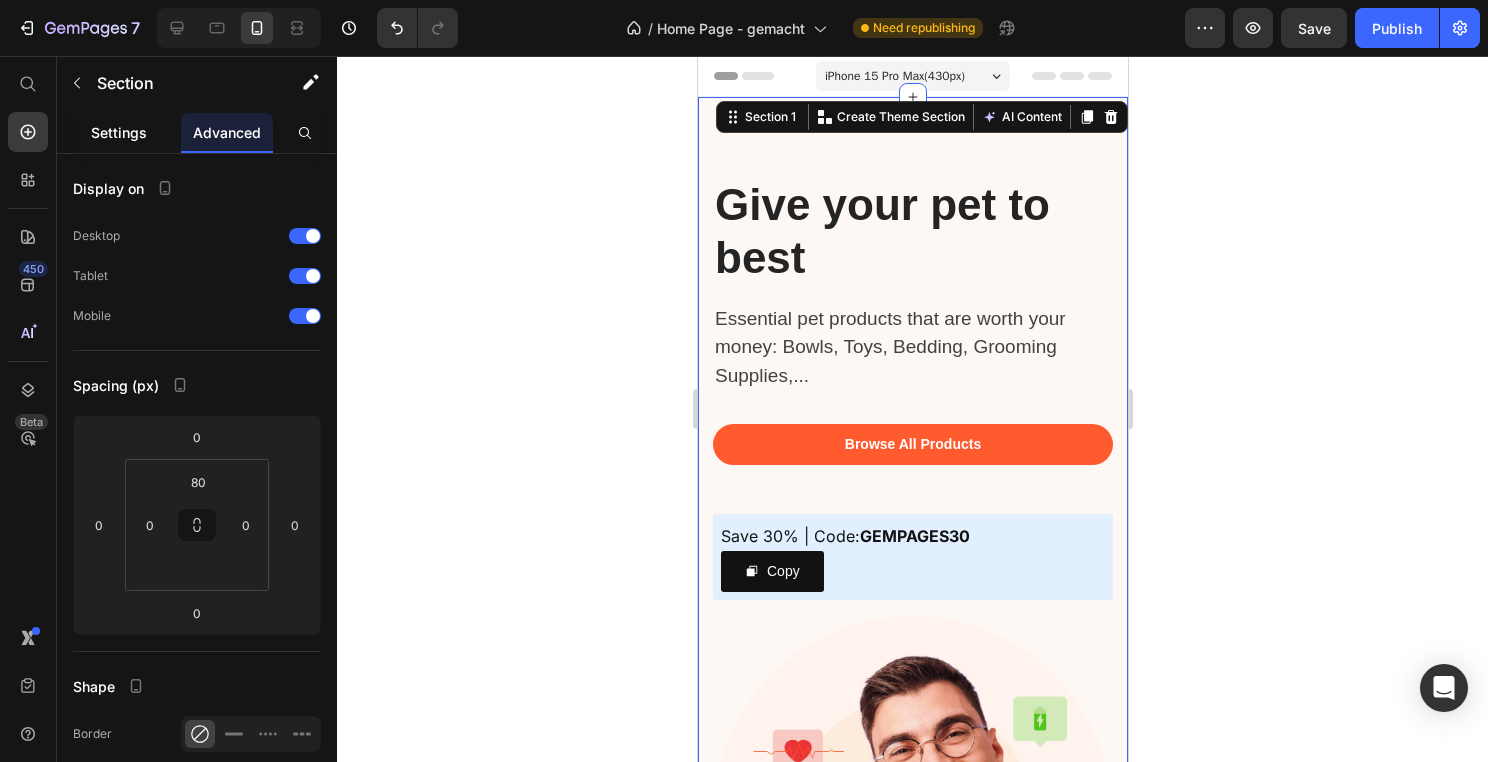 click on "Settings" at bounding box center [119, 132] 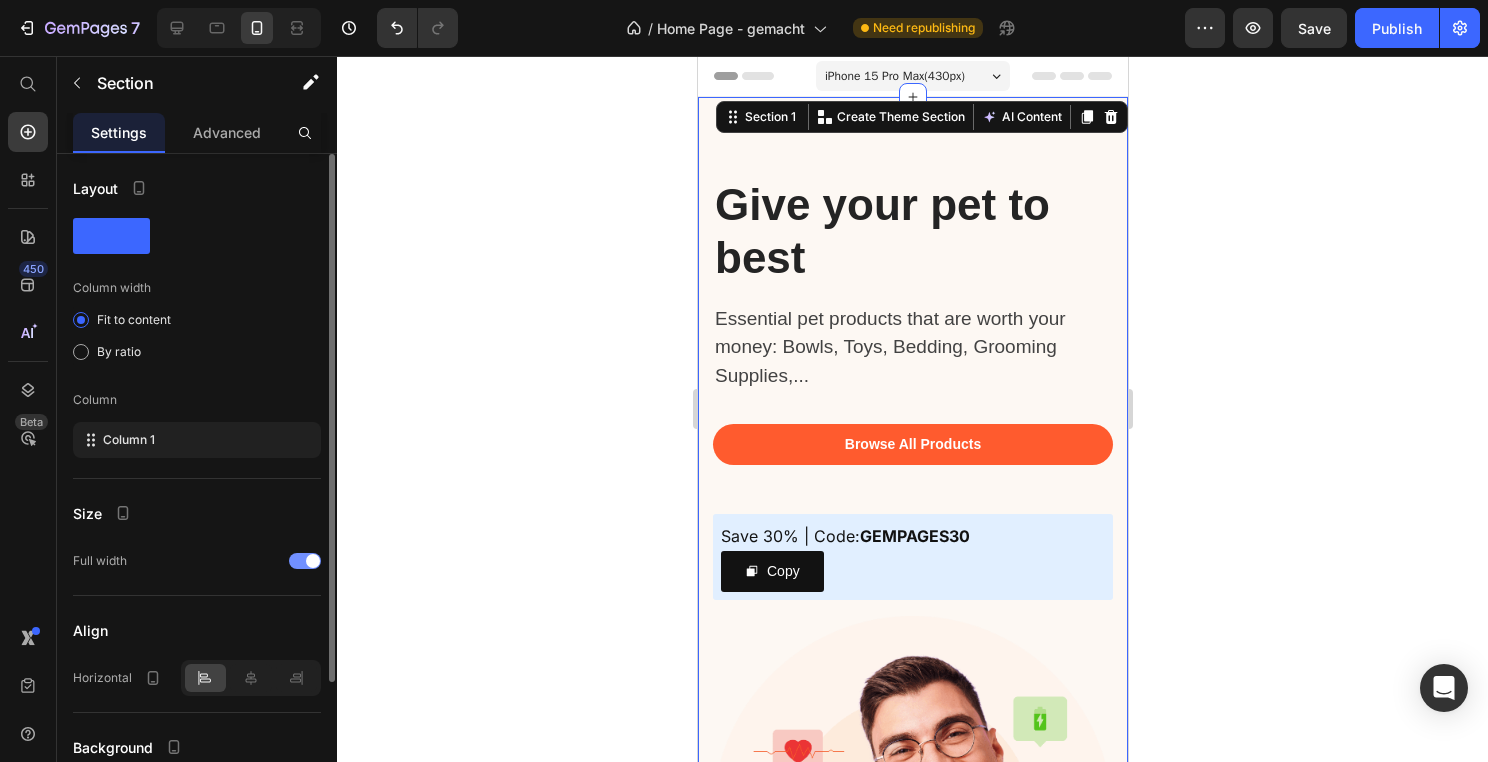 click at bounding box center (305, 561) 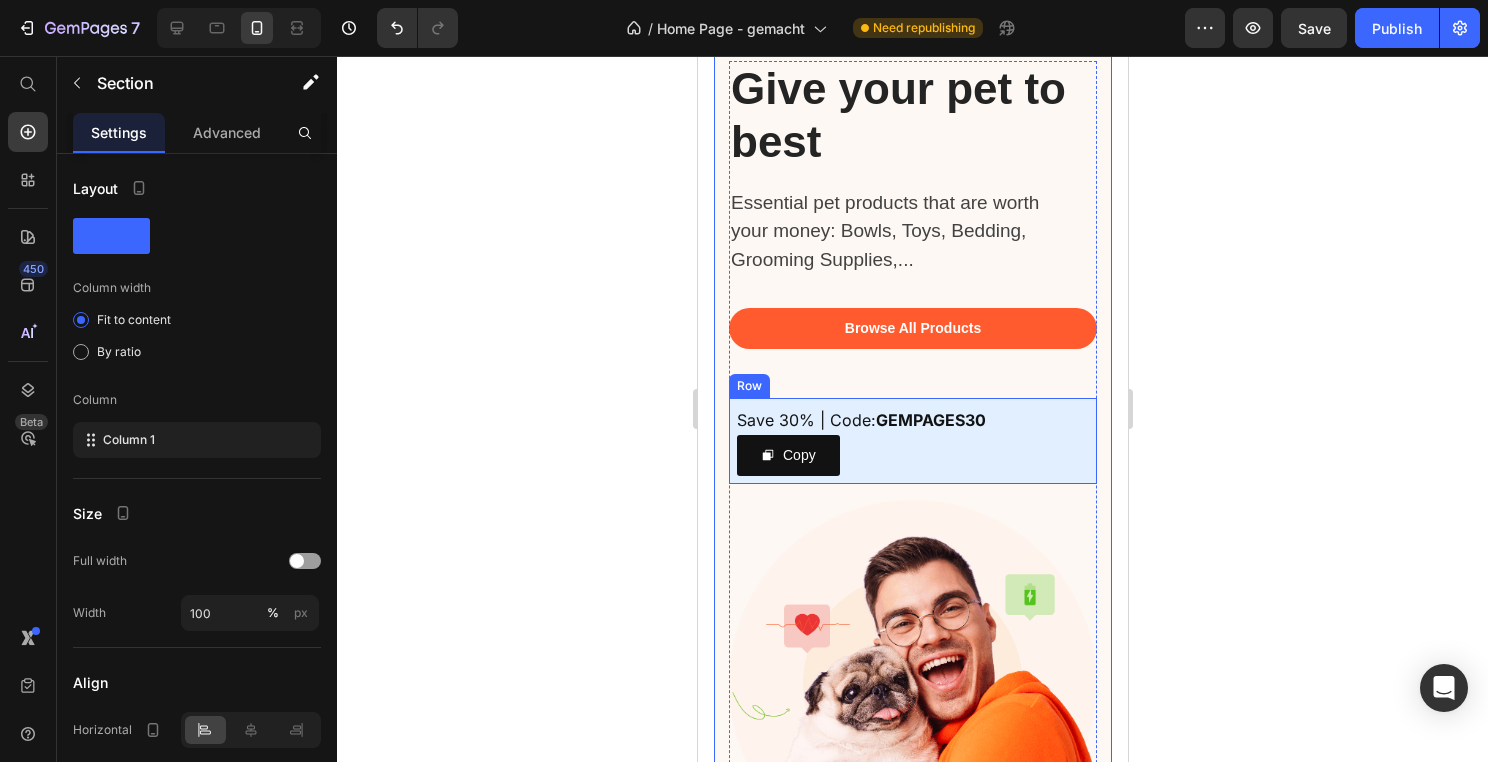 scroll, scrollTop: 74, scrollLeft: 0, axis: vertical 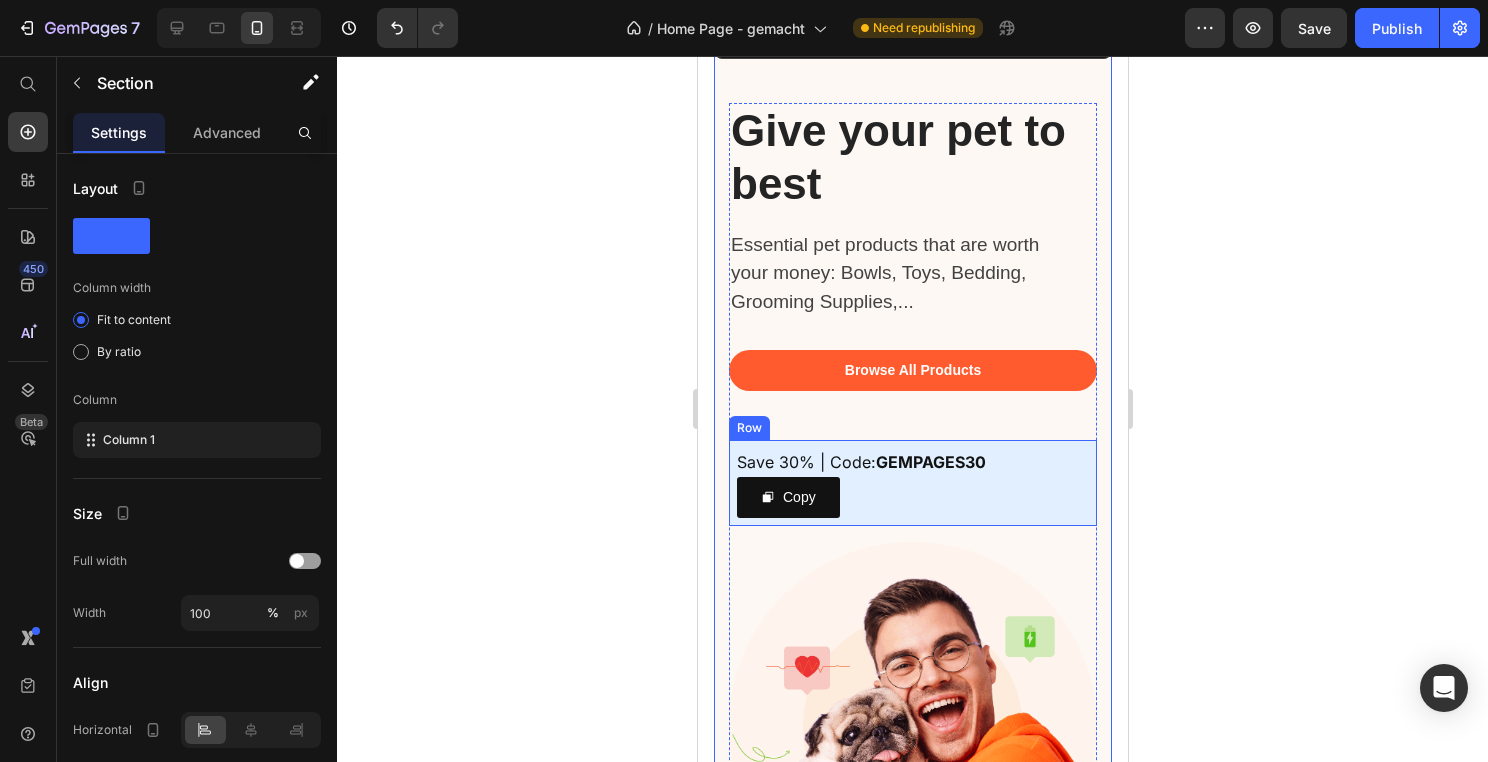 click on "Save 30% | Code:  GEMPAGES30 Text Block Copy Copy Coupon Code Row" at bounding box center [912, 483] 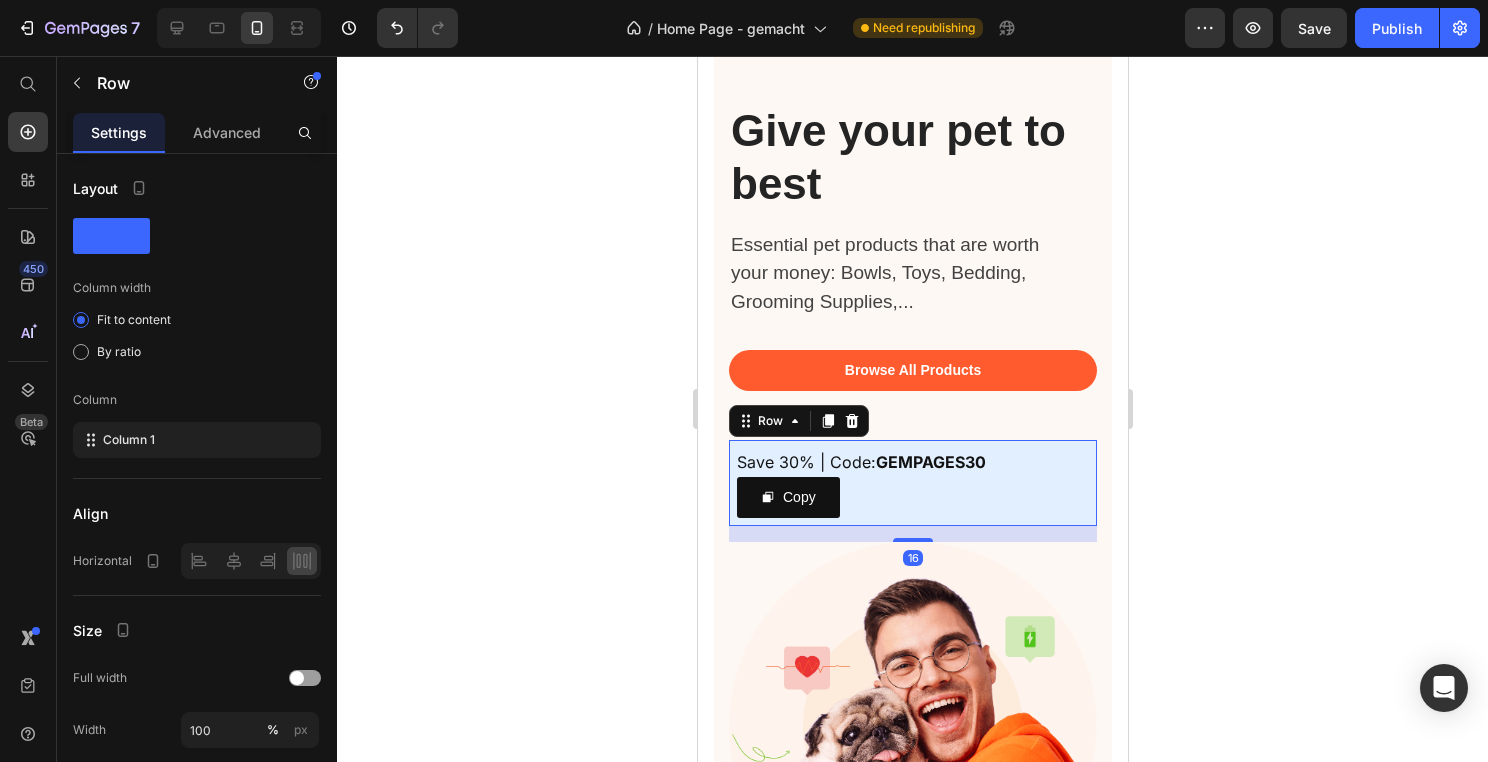 scroll, scrollTop: 0, scrollLeft: 0, axis: both 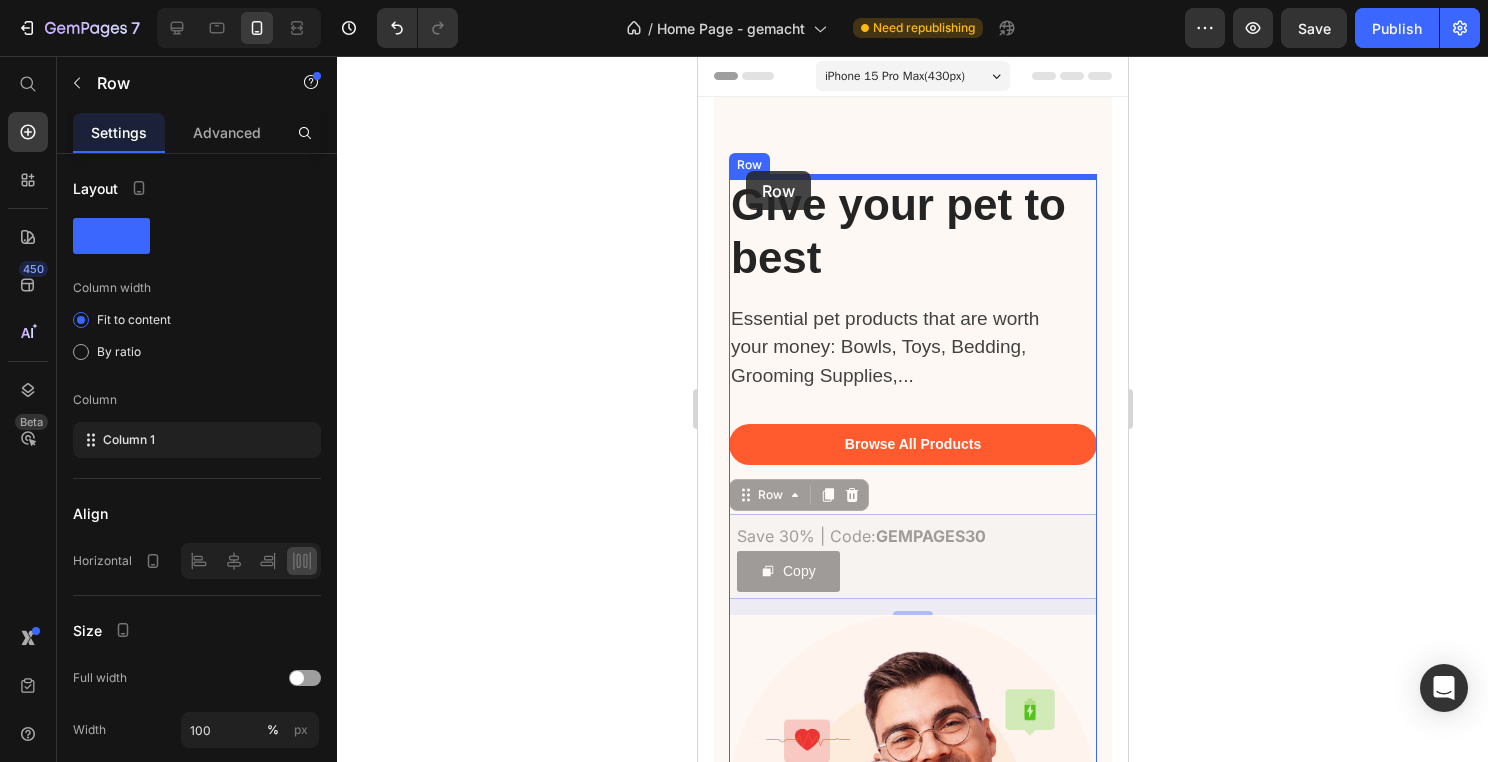 drag, startPoint x: 744, startPoint y: 495, endPoint x: 745, endPoint y: 171, distance: 324.00156 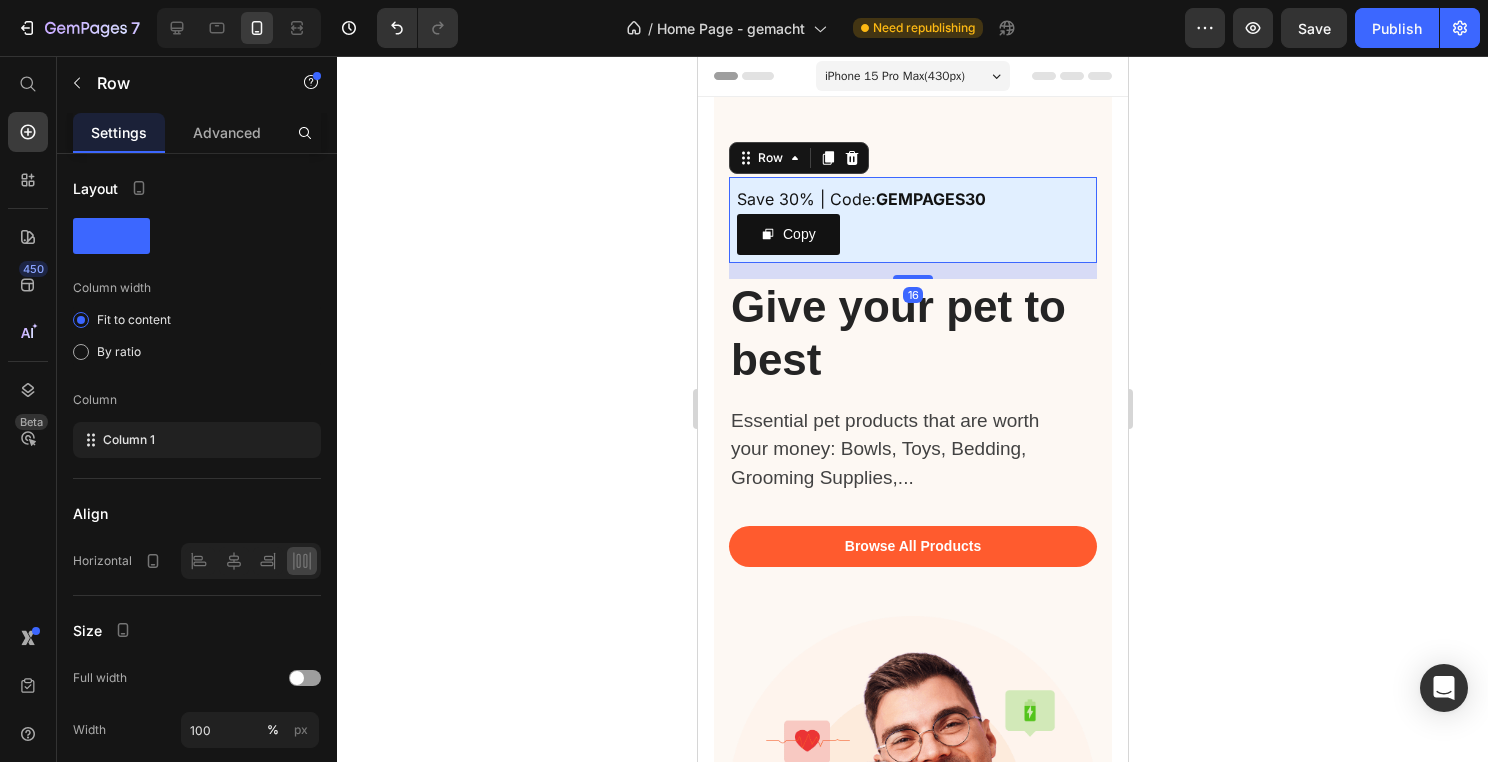 click on "Save 30% | Code:  GEMPAGES30 Text Block Copy Copy Coupon Code Row   16" at bounding box center (912, 220) 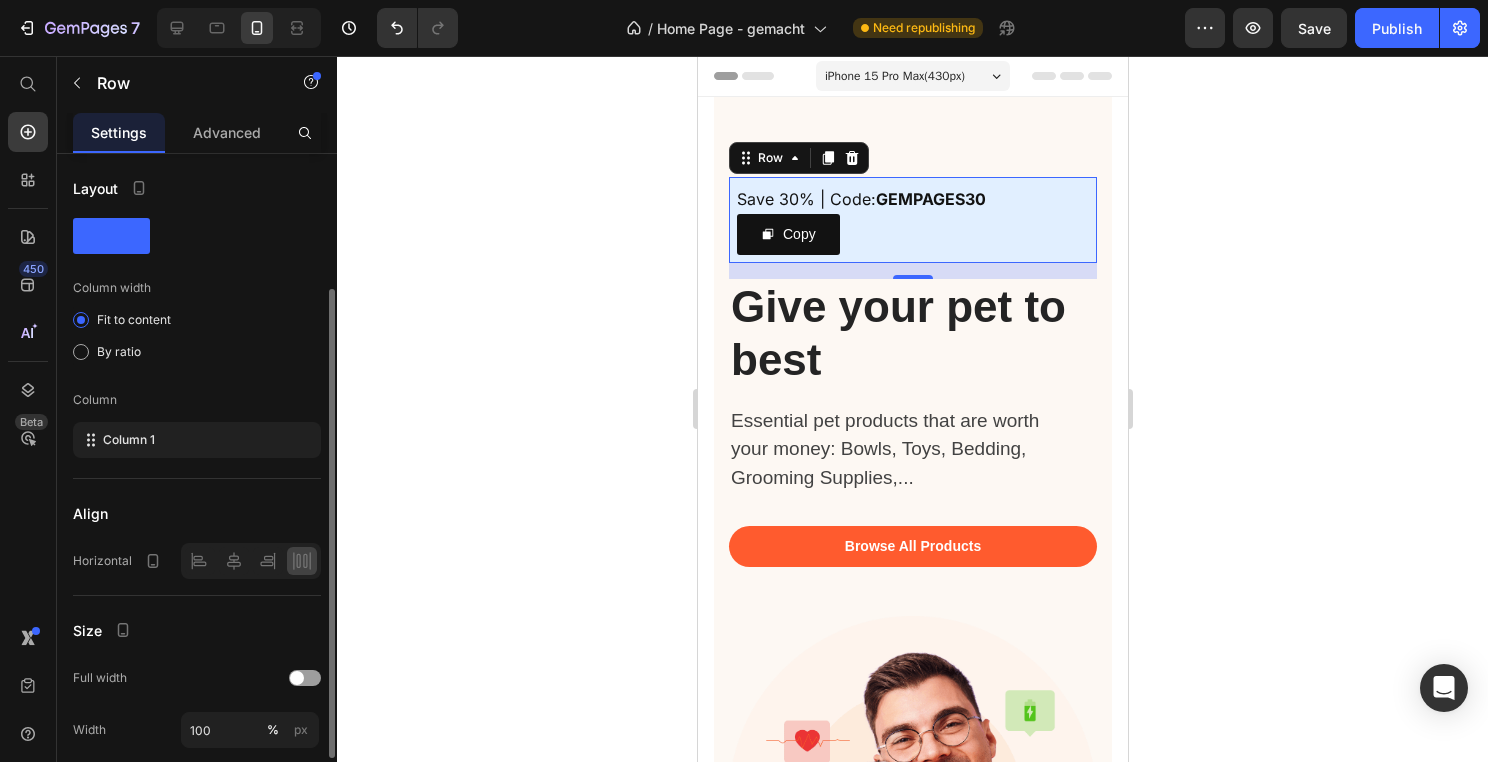 scroll, scrollTop: 276, scrollLeft: 0, axis: vertical 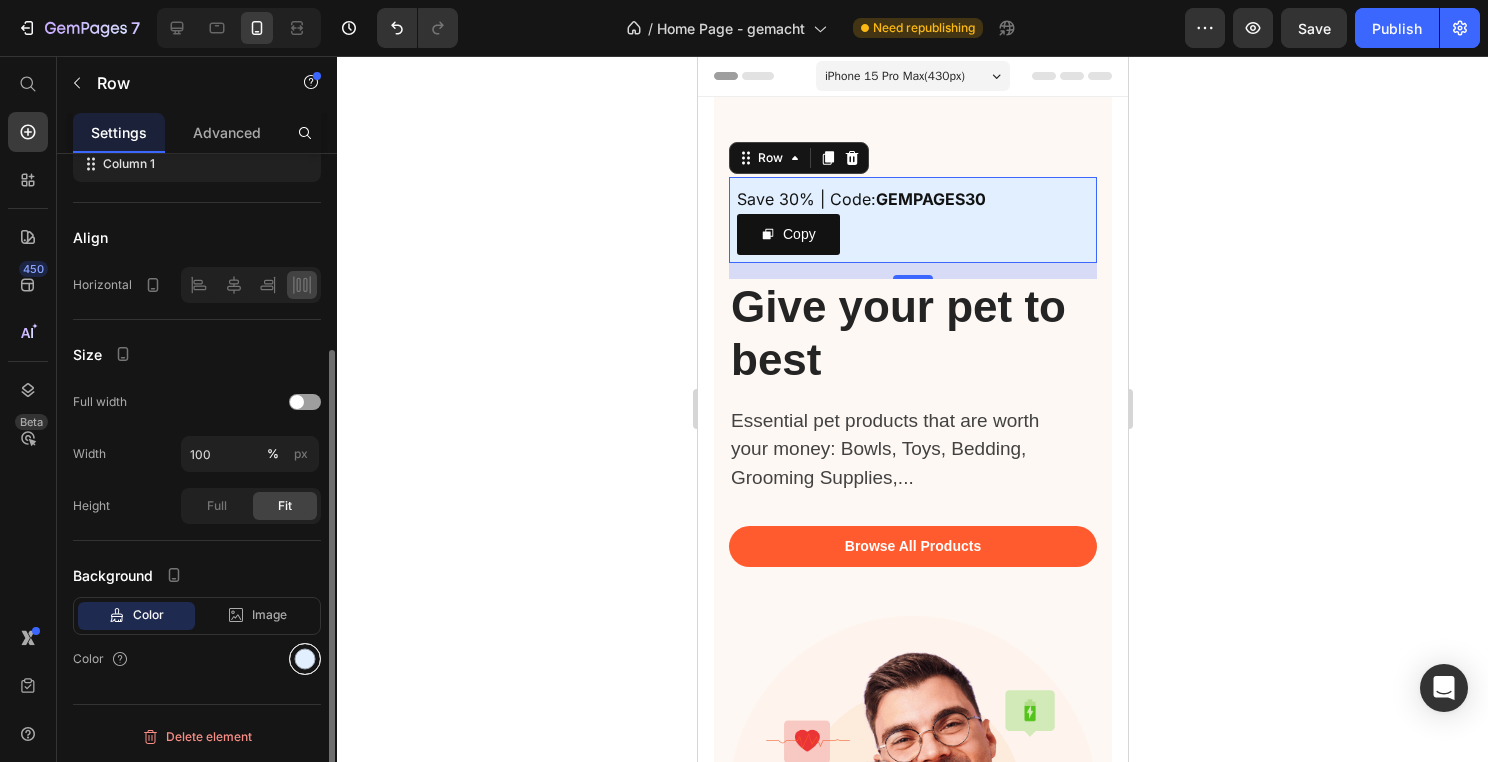 click at bounding box center [305, 659] 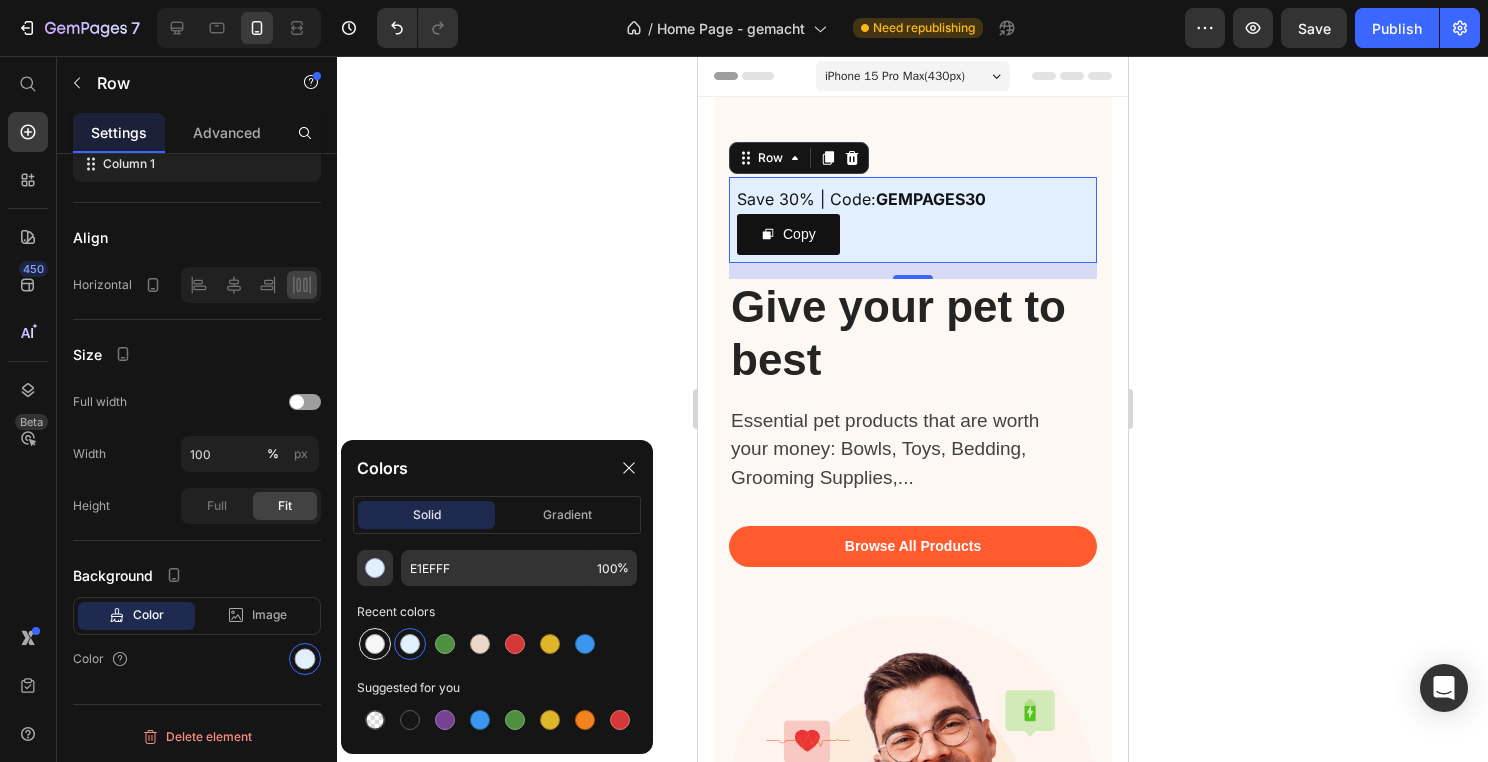 click at bounding box center (375, 644) 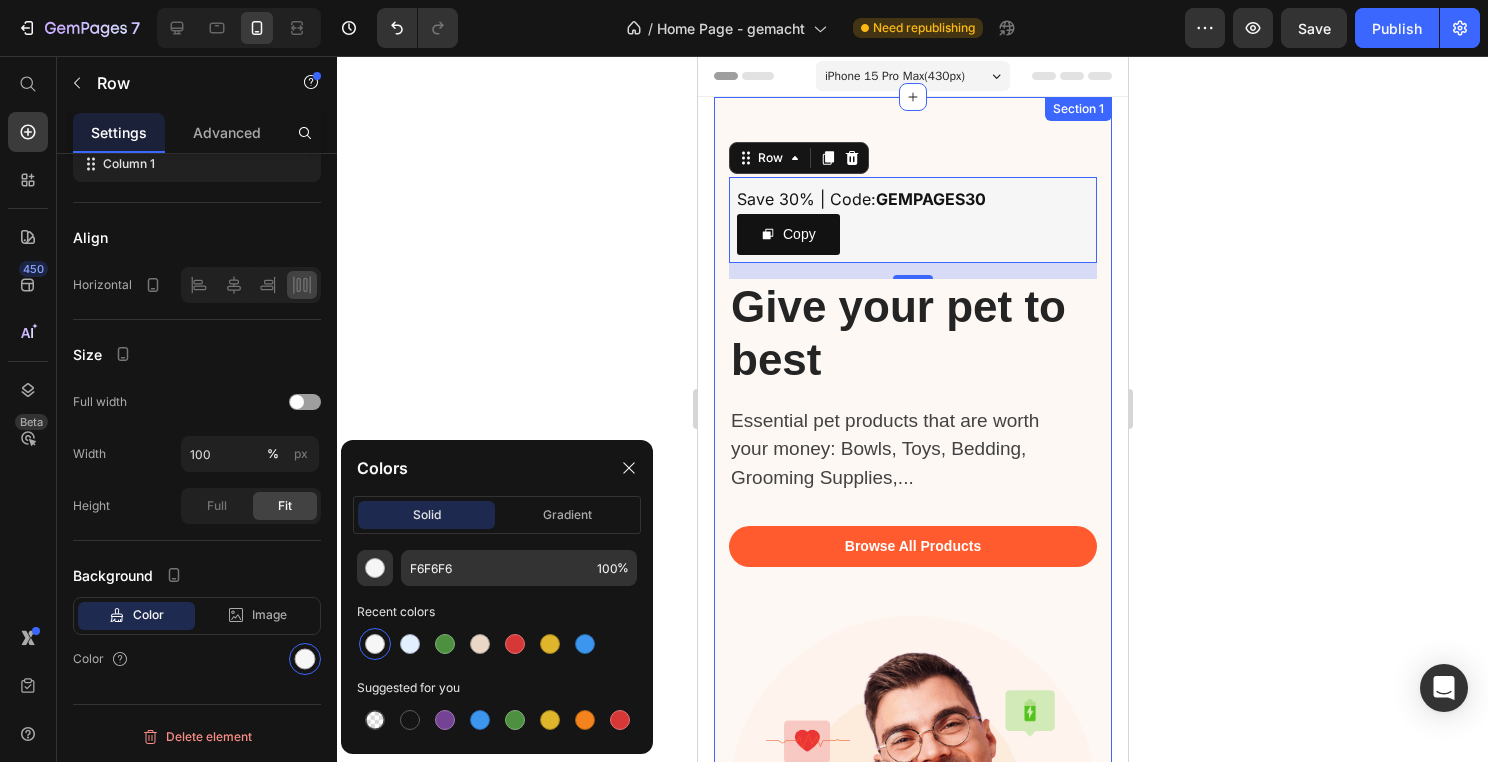click on "Save 30% | Code:  GEMPAGES30 Text Block Copy Copy Coupon Code Row   16 Give your pet to best Heading Essential pet products that are worth your money: Bowls, Toys, Bedding, Grooming Supplies,... Text block Browse All Products Button Image Row Section 1" at bounding box center [912, 540] 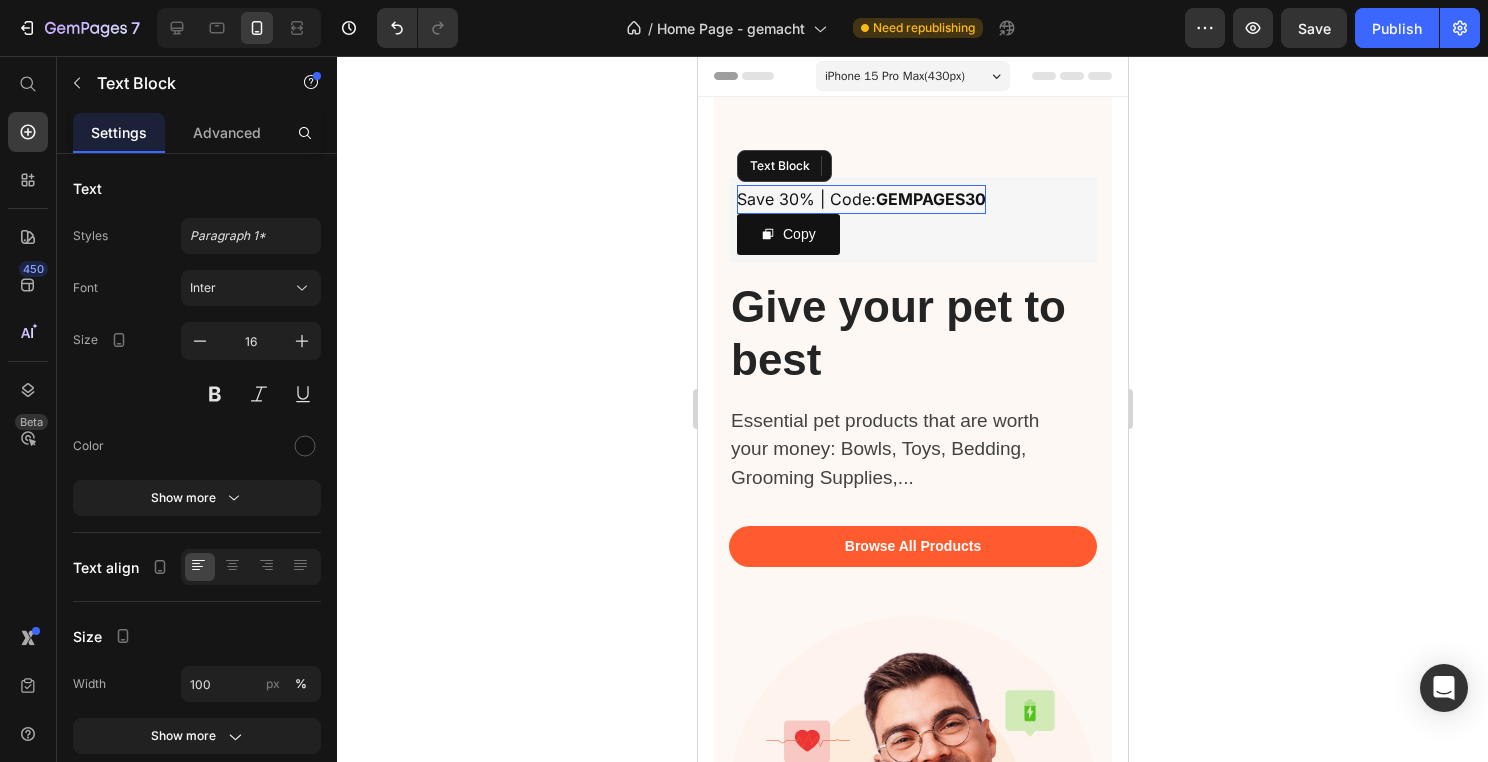 click on "GEMPAGES30" at bounding box center [930, 199] 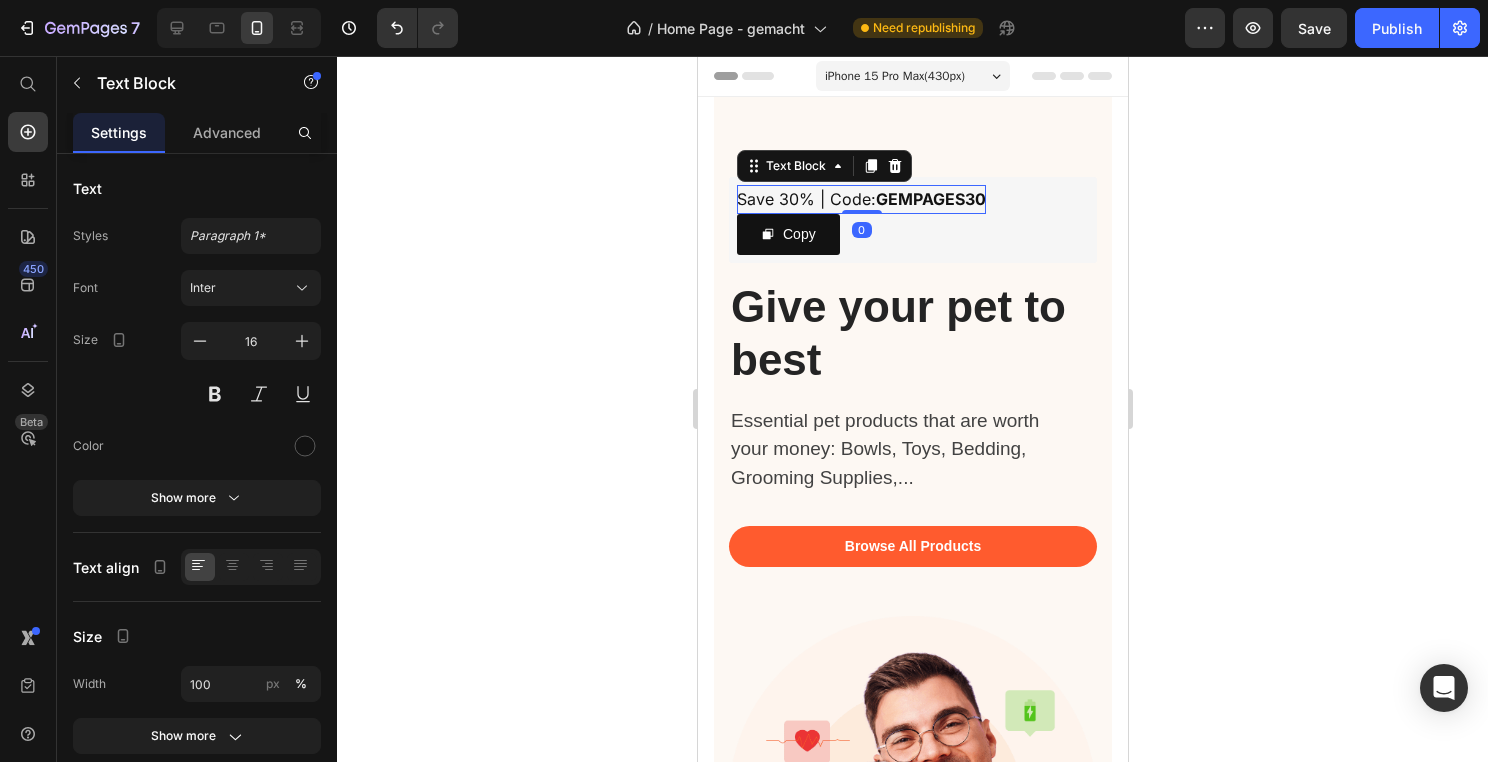 click on "GEMPAGES30" at bounding box center [930, 199] 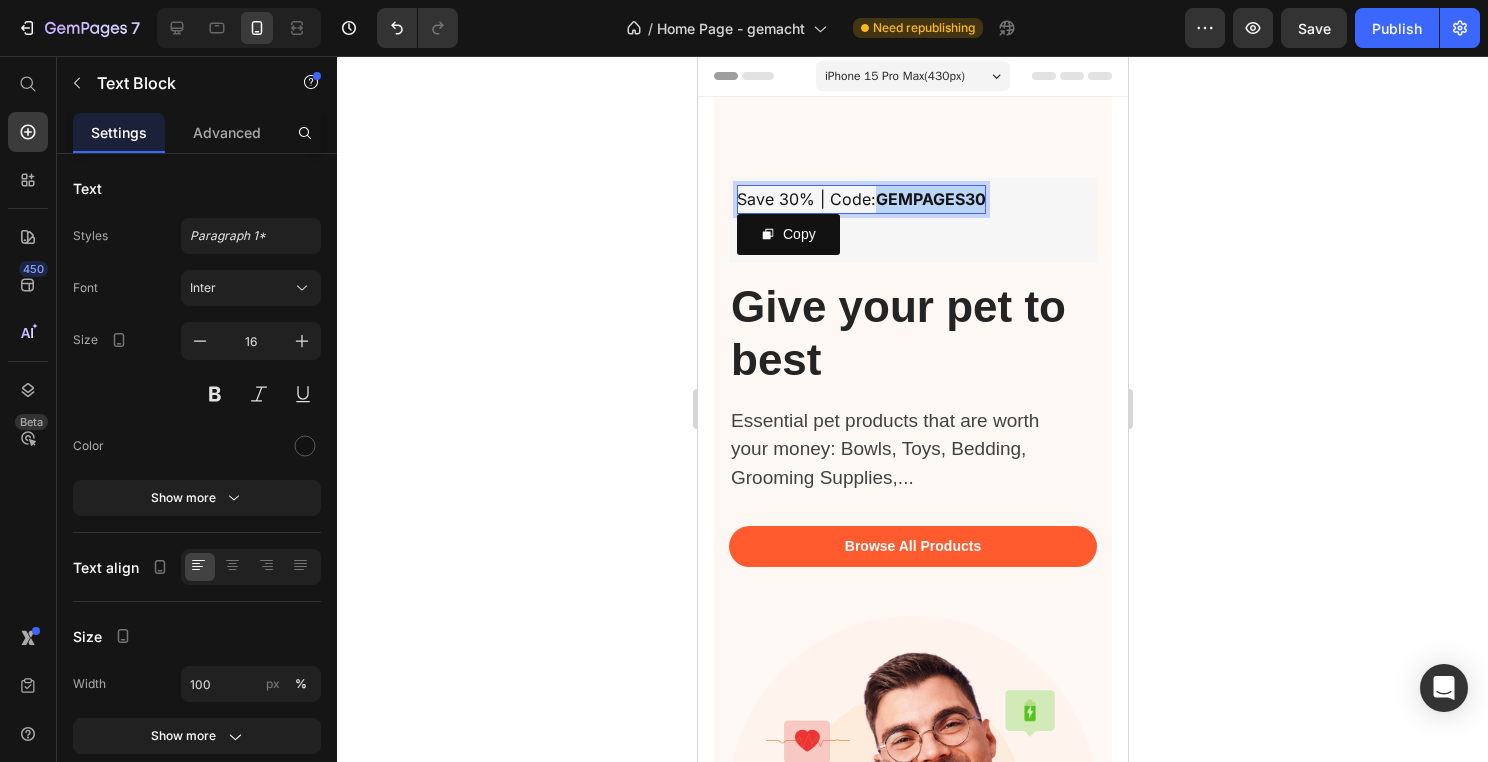 click on "GEMPAGES30" at bounding box center [930, 199] 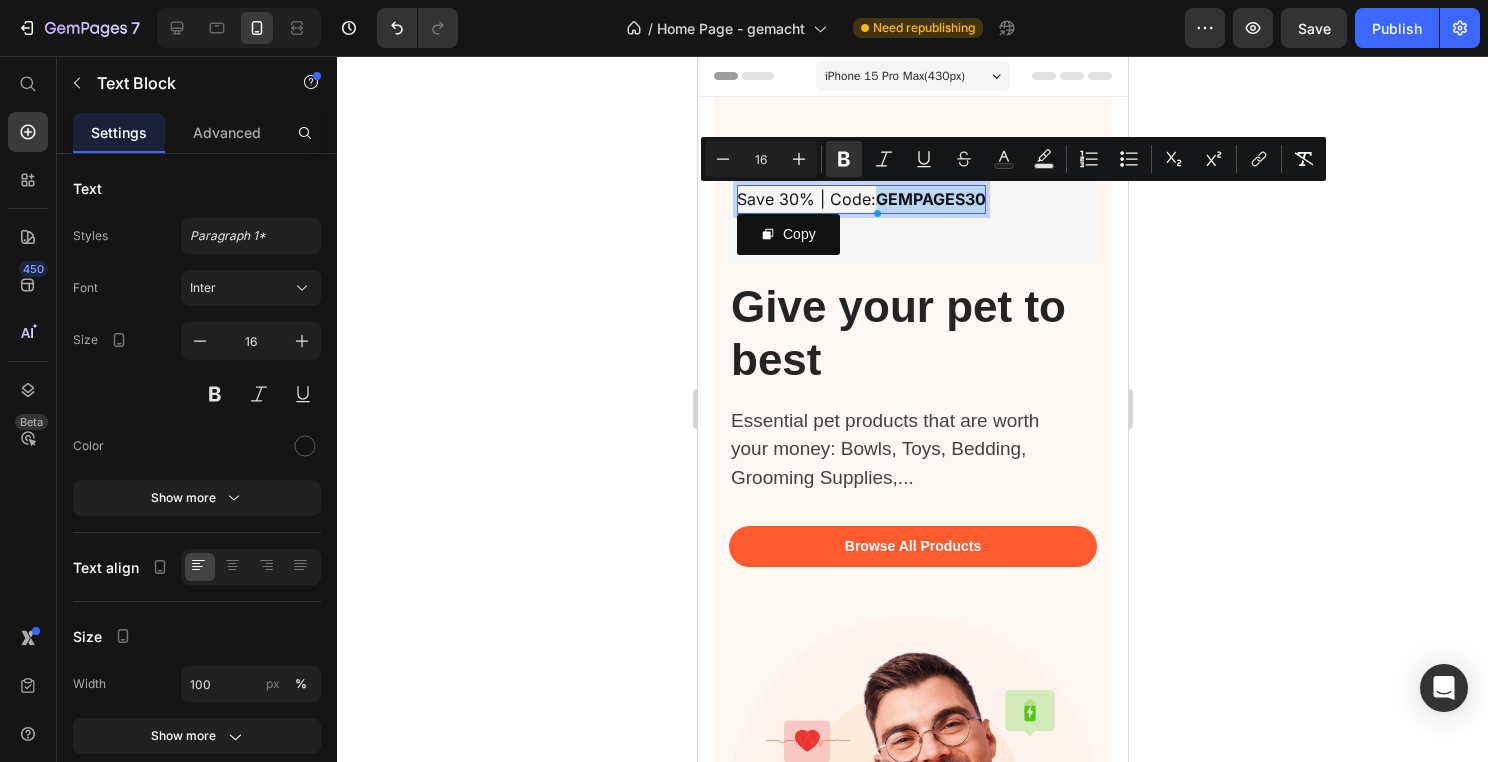 click on "GEMPAGES30" at bounding box center (930, 199) 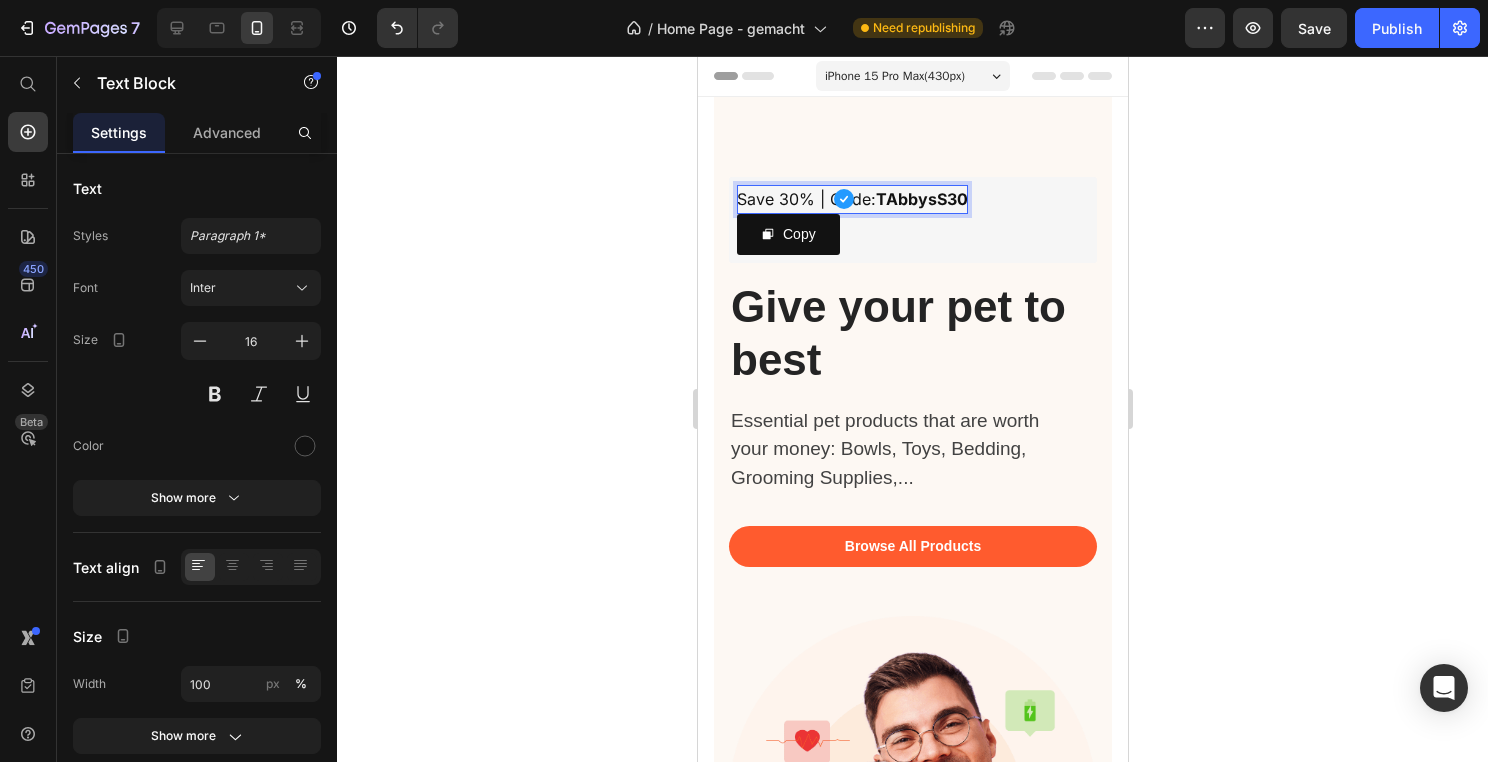 click on "TAbbysS30" at bounding box center [921, 199] 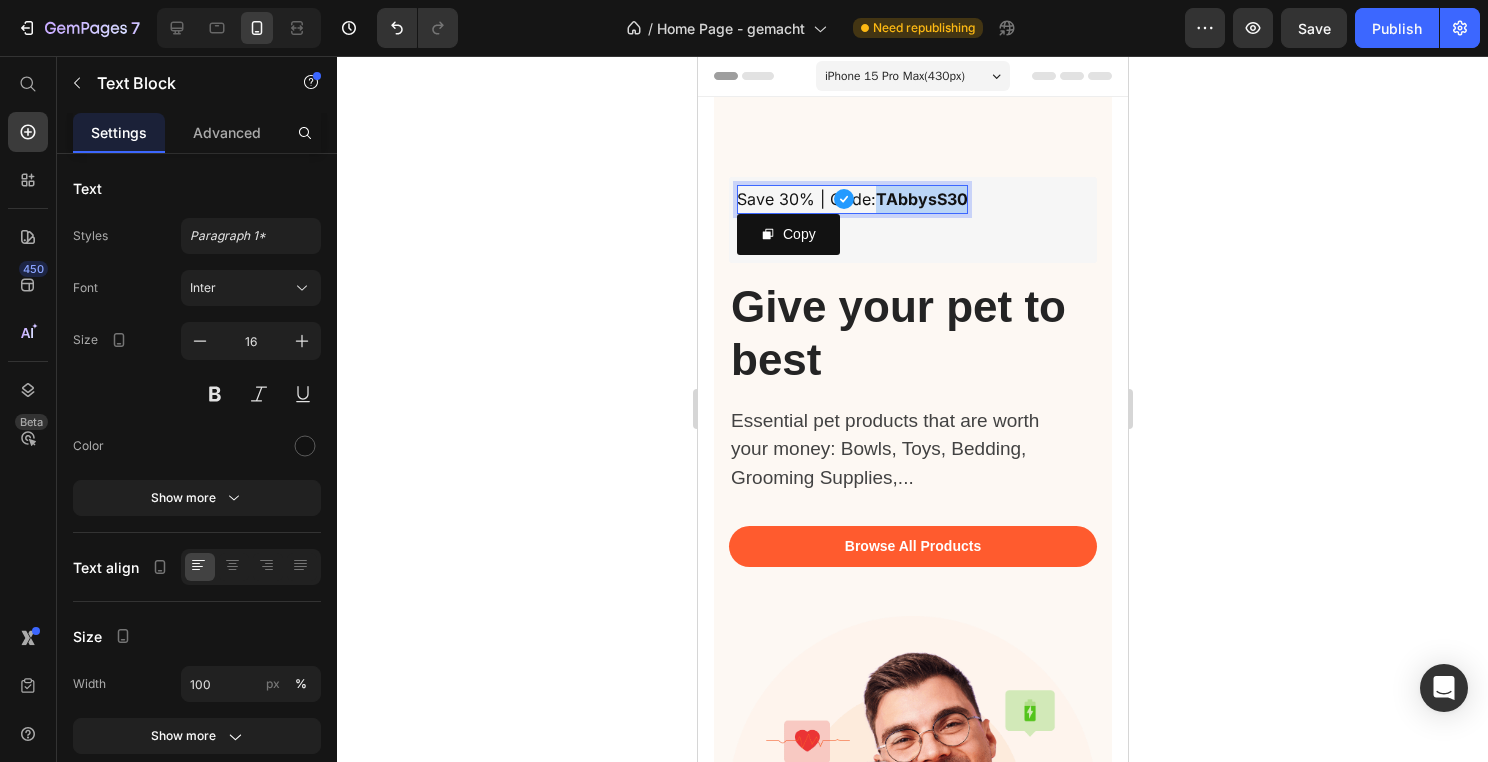 click on "TAbbysS30" at bounding box center (921, 199) 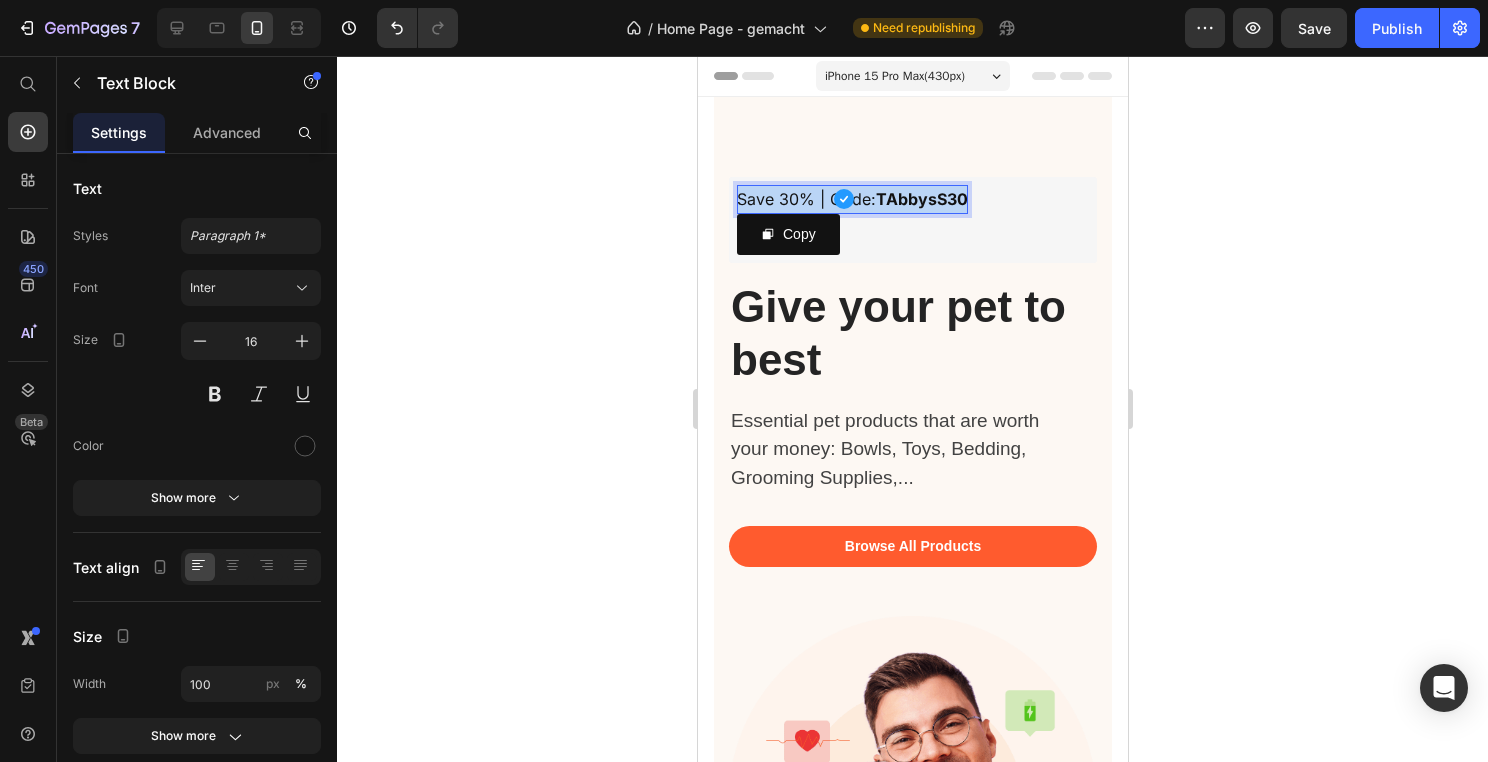 click on "TAbbysS30" at bounding box center (921, 199) 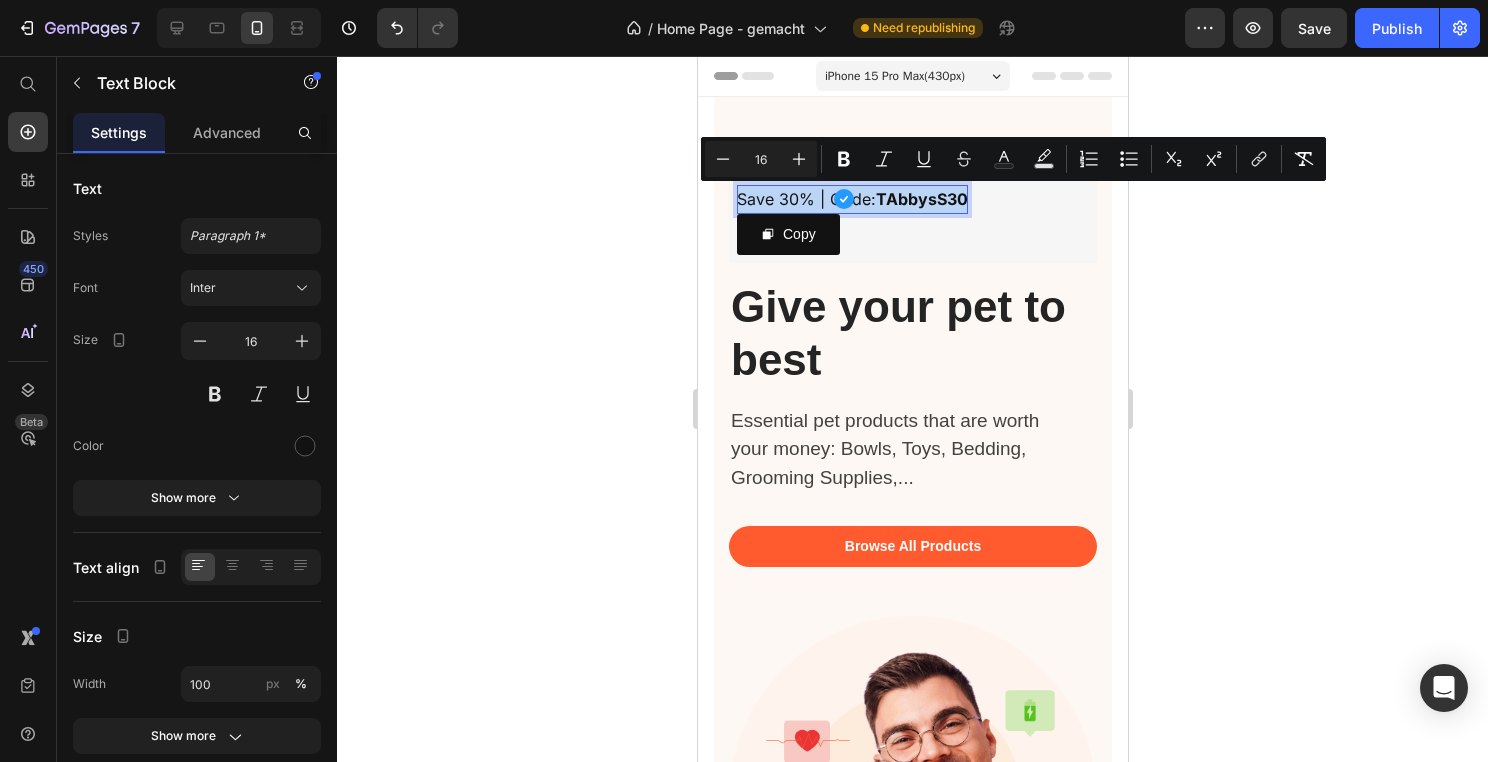 click on "TAbbysS30" at bounding box center (921, 199) 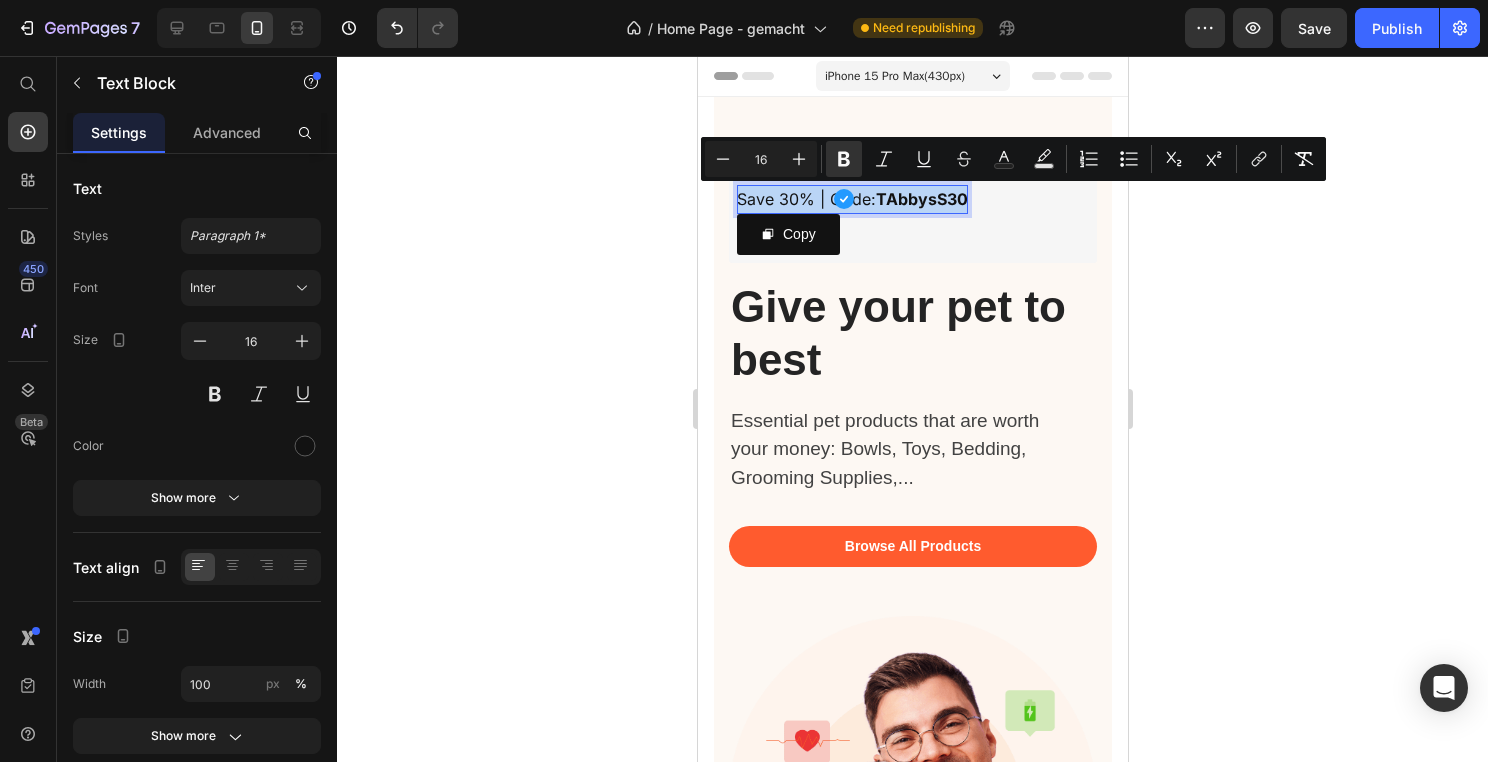 copy on "TAbbysS30" 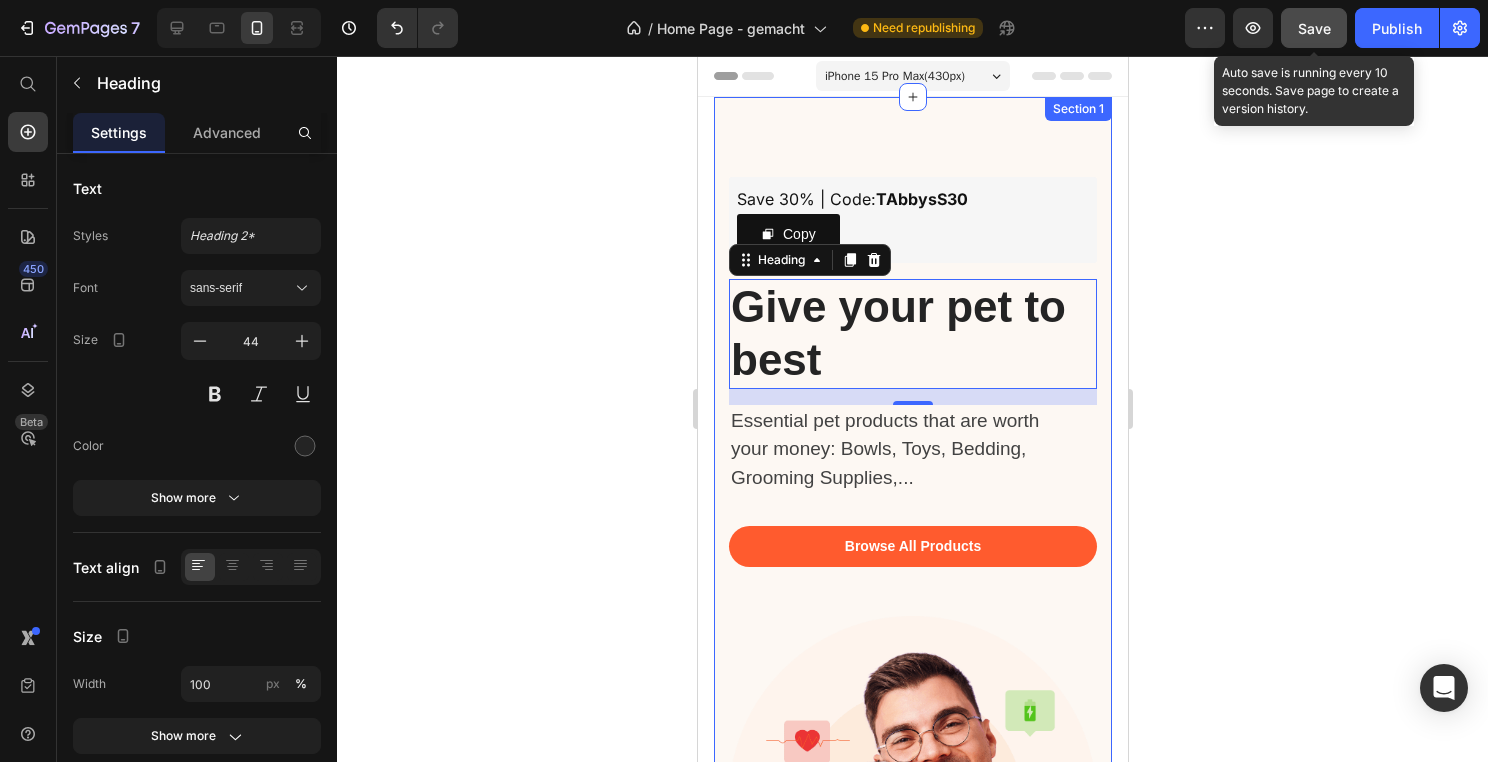 click on "Save" at bounding box center [1314, 28] 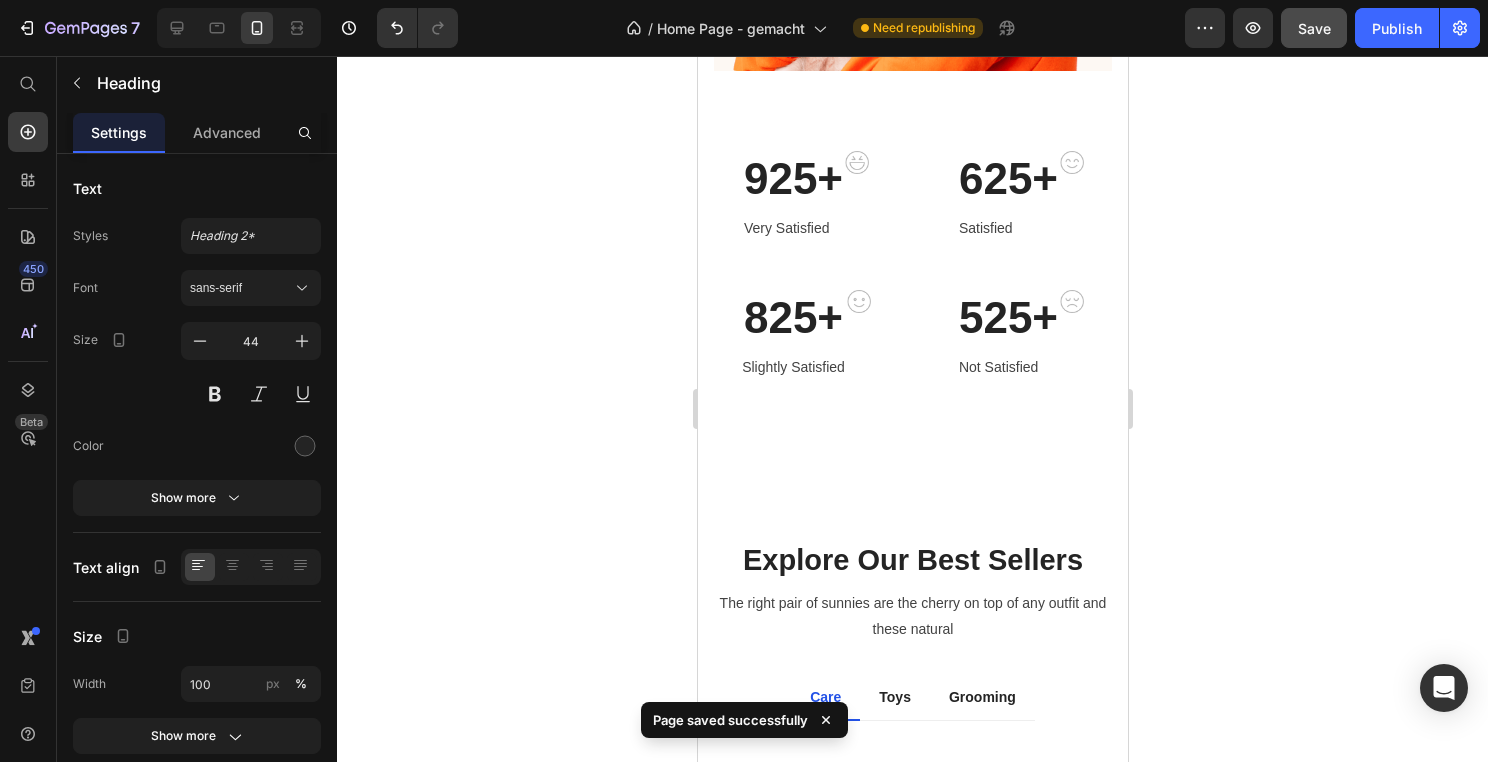 scroll, scrollTop: 887, scrollLeft: 0, axis: vertical 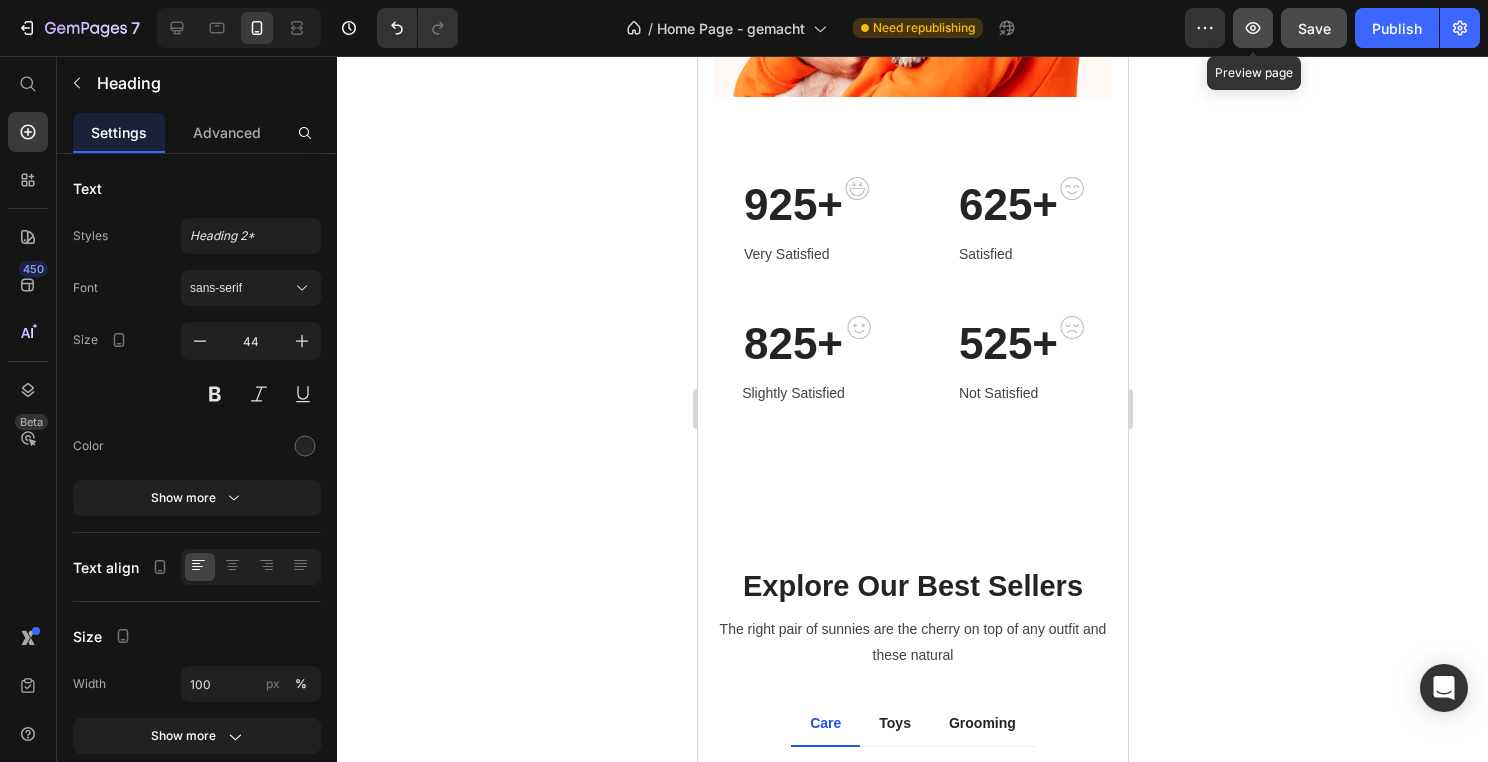 click 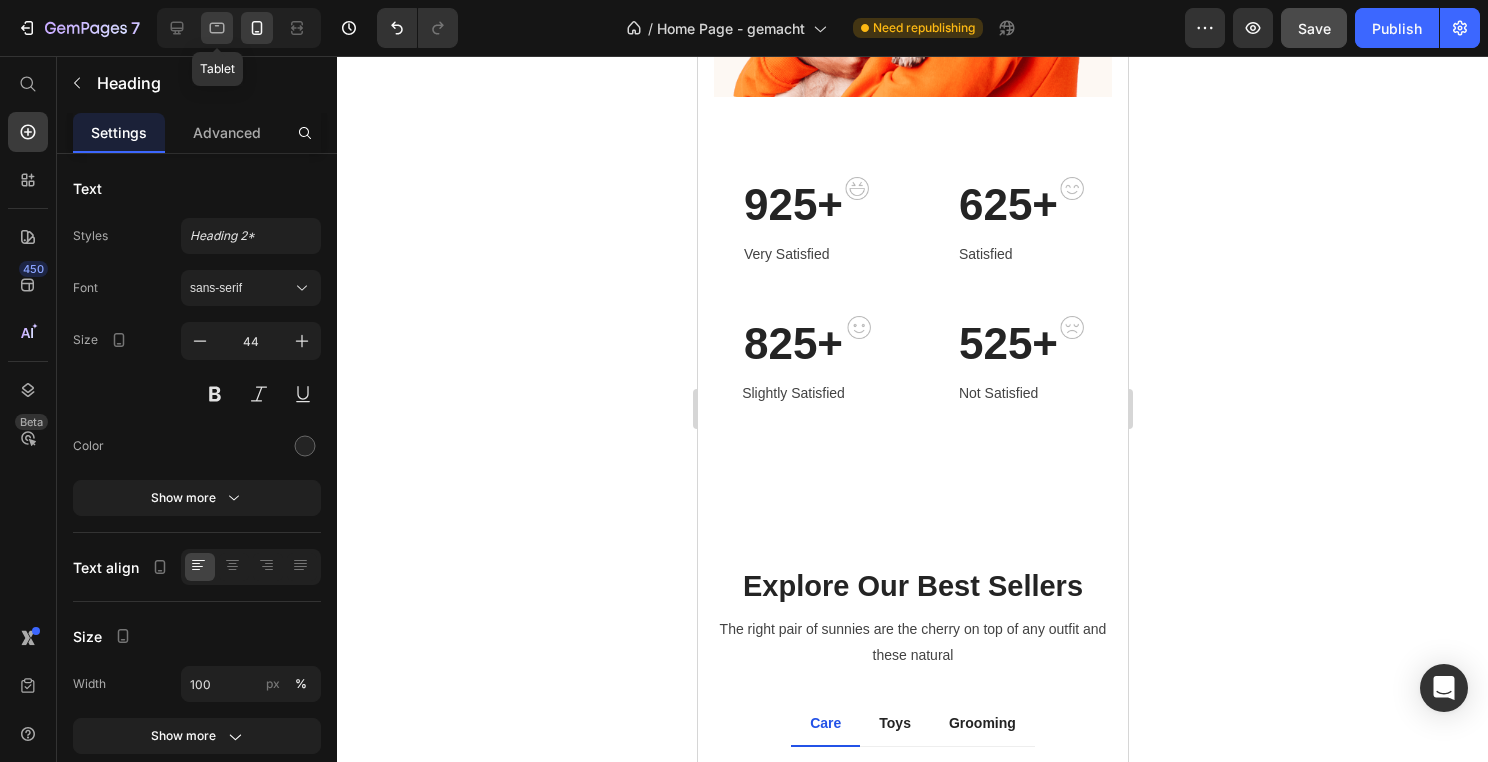 click 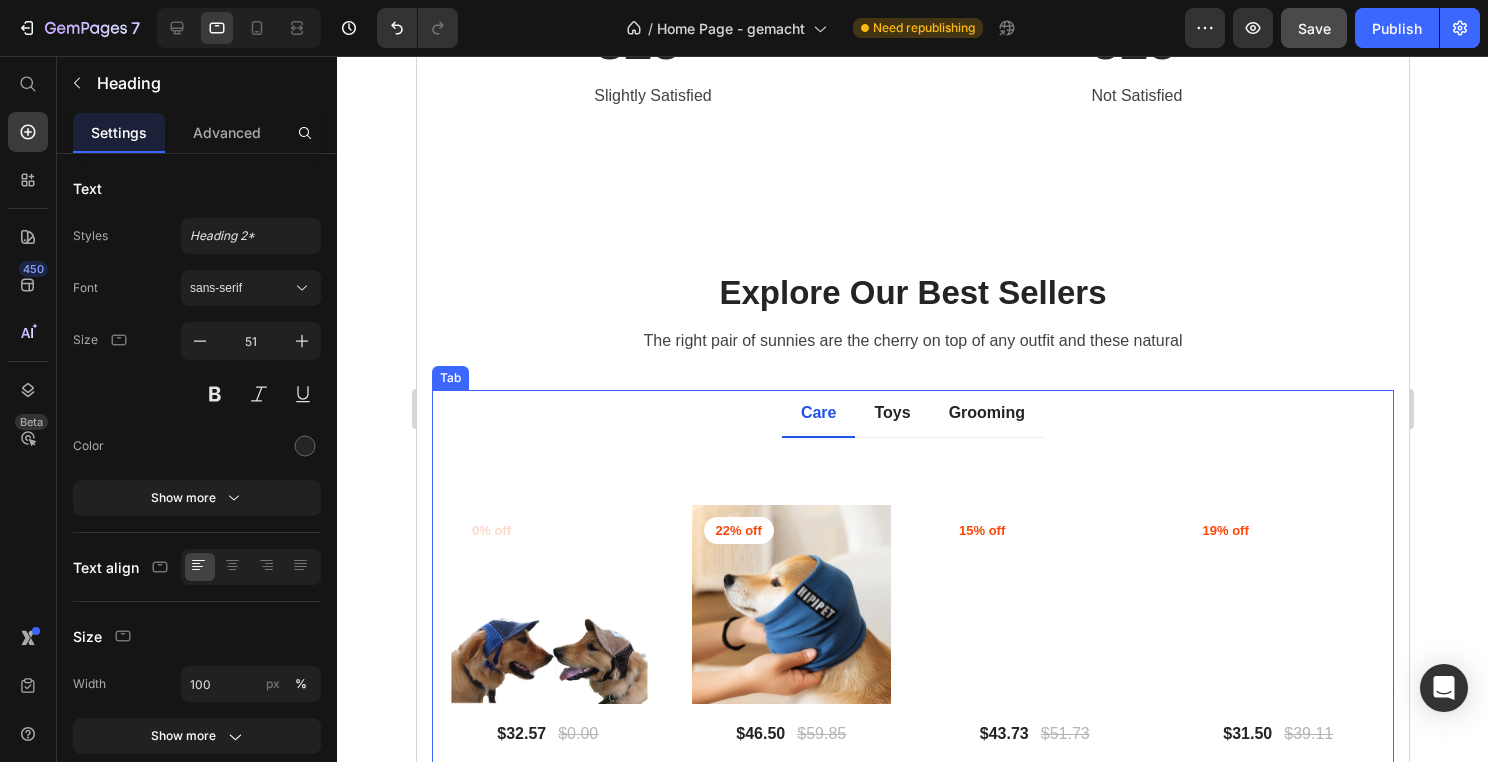 scroll, scrollTop: 0, scrollLeft: 0, axis: both 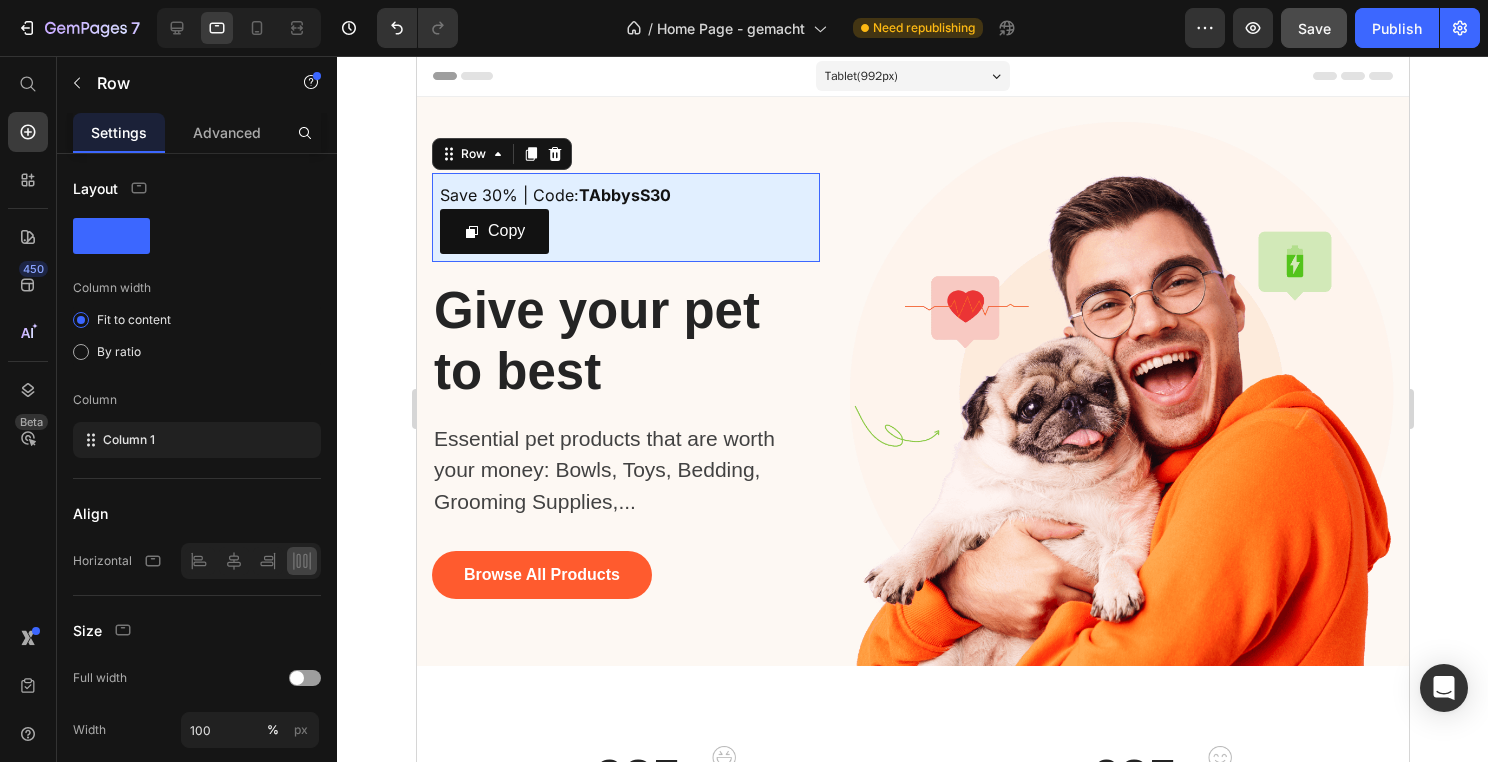 click on "Save 30% | Code:  TAbbysS30 Text Block Copy Copy Coupon Code Row   0" at bounding box center (625, 218) 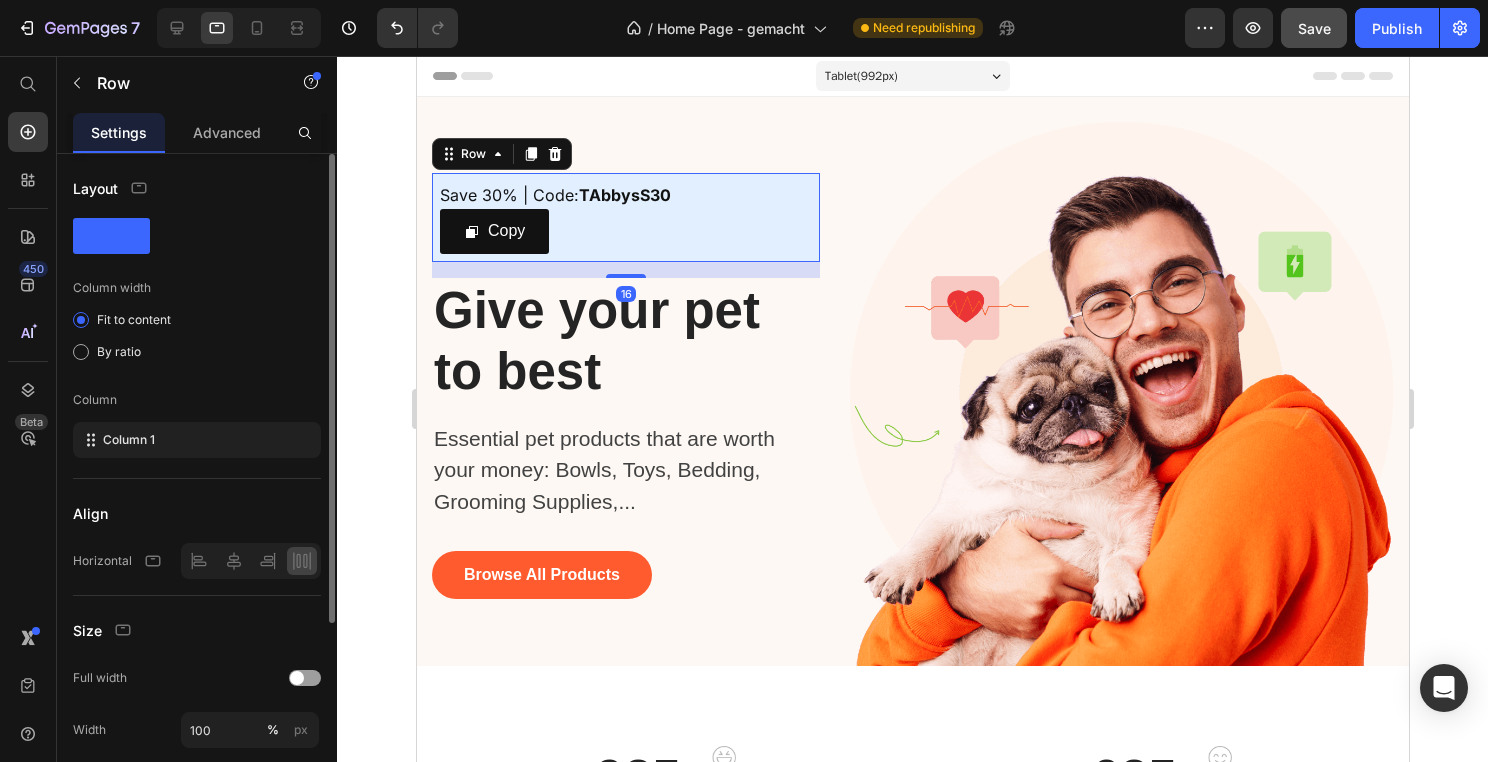 scroll, scrollTop: 276, scrollLeft: 0, axis: vertical 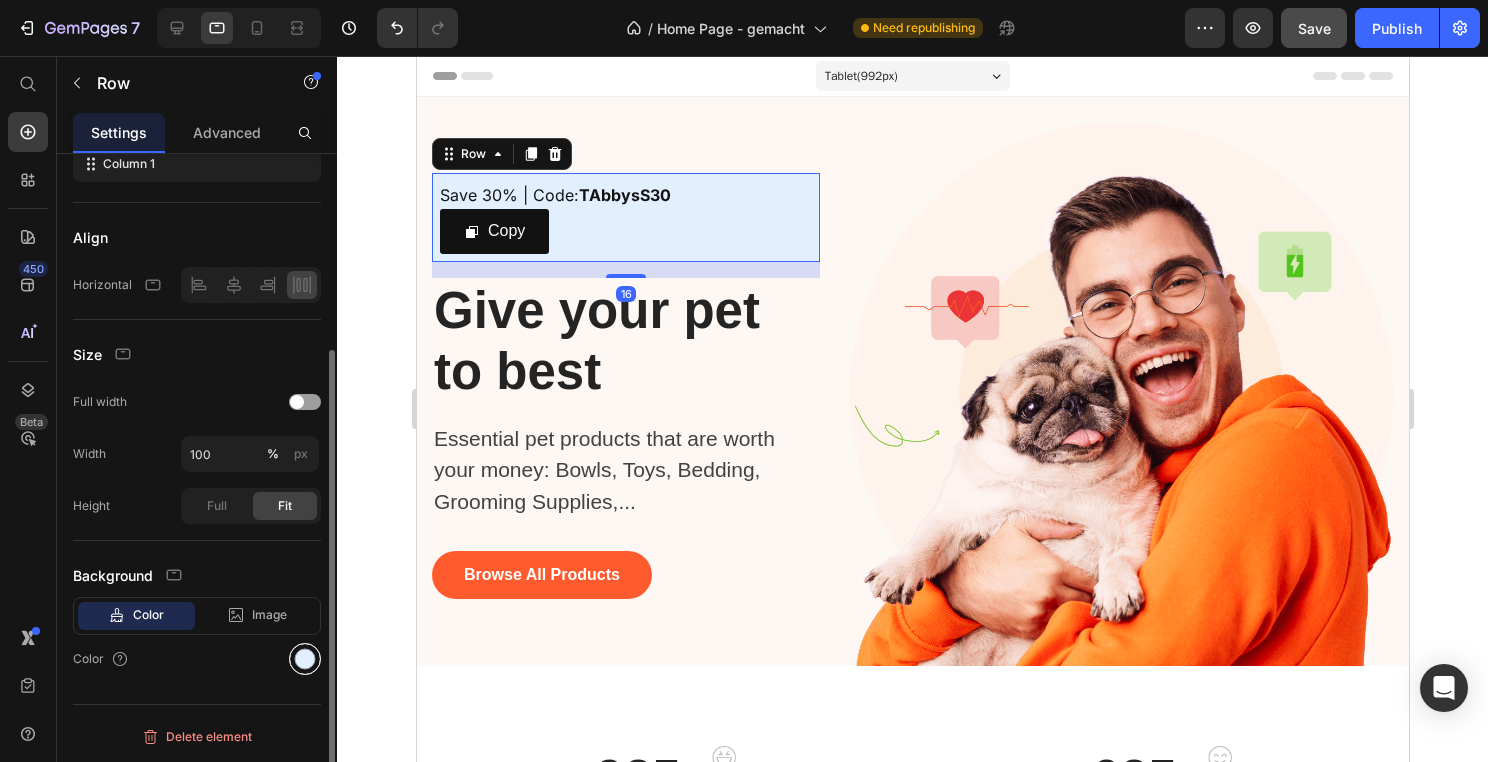 click at bounding box center [305, 659] 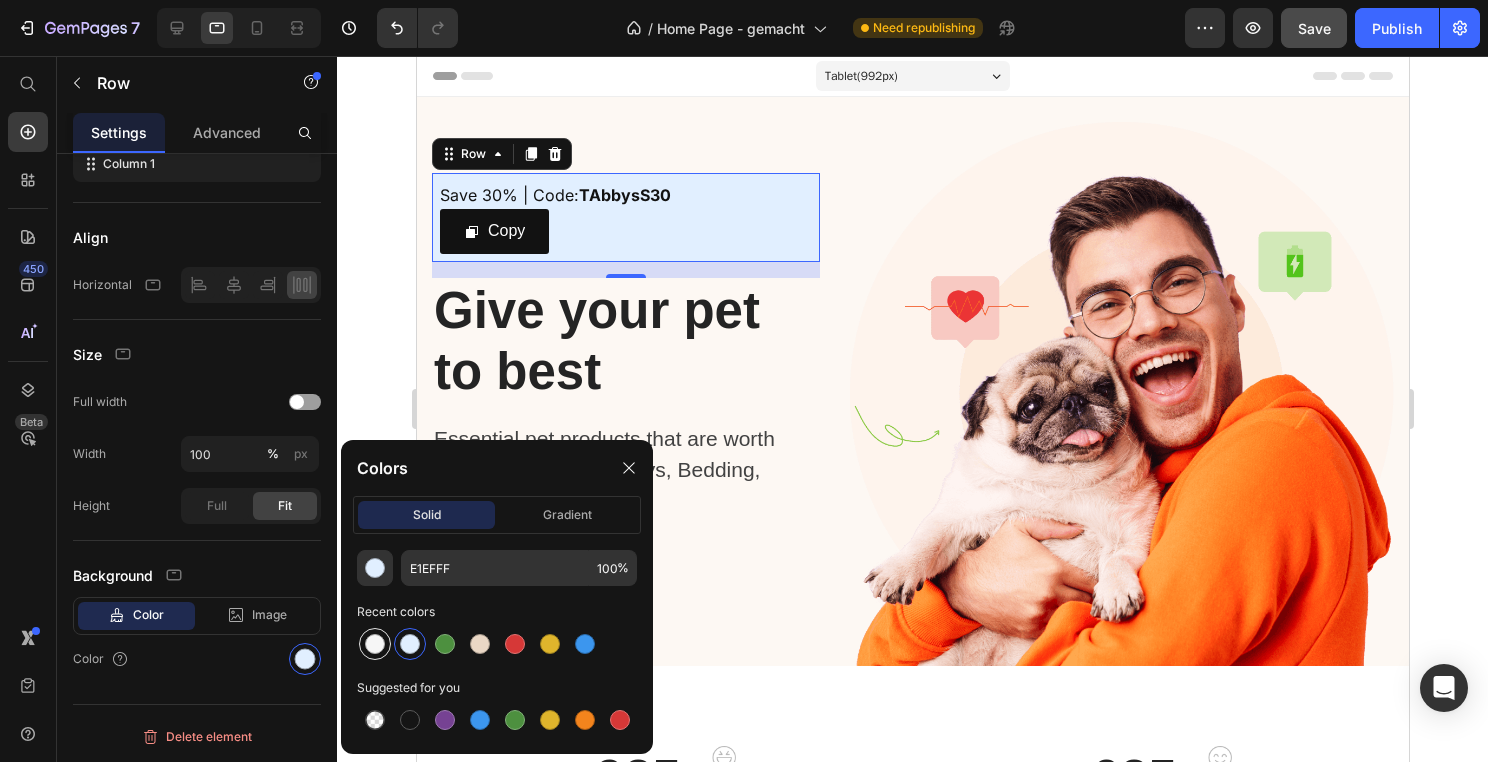 click at bounding box center (375, 644) 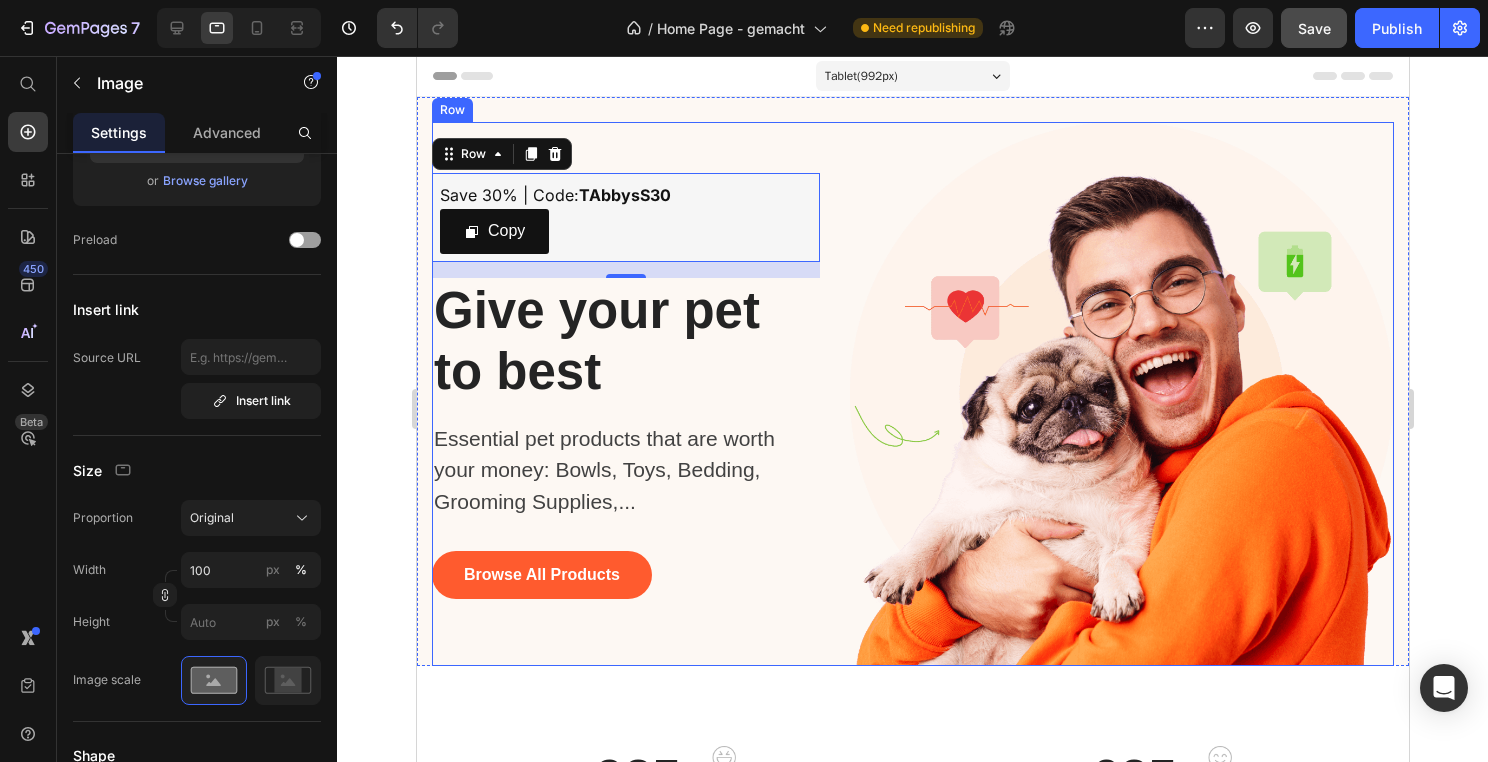 click at bounding box center (1121, 394) 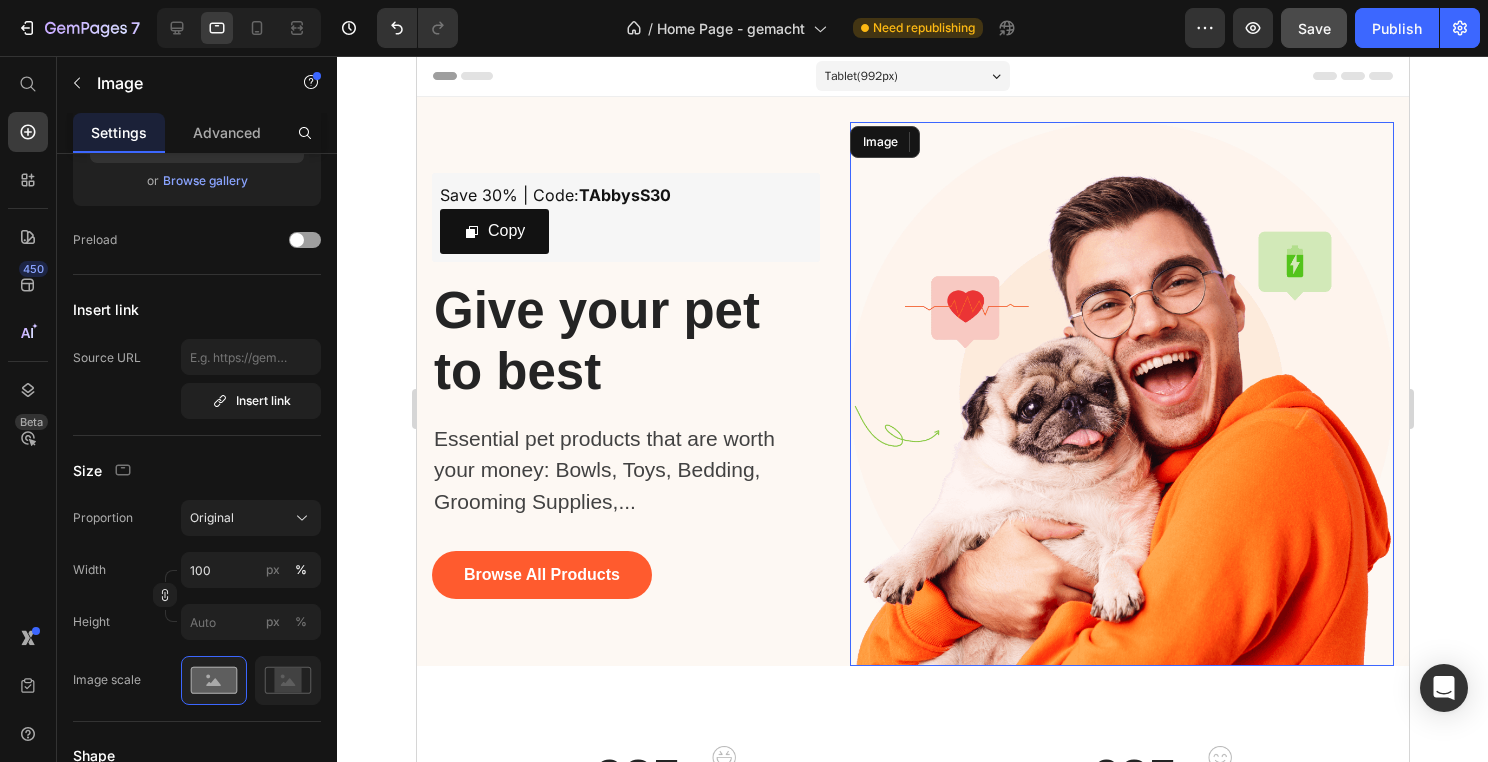 scroll, scrollTop: 0, scrollLeft: 0, axis: both 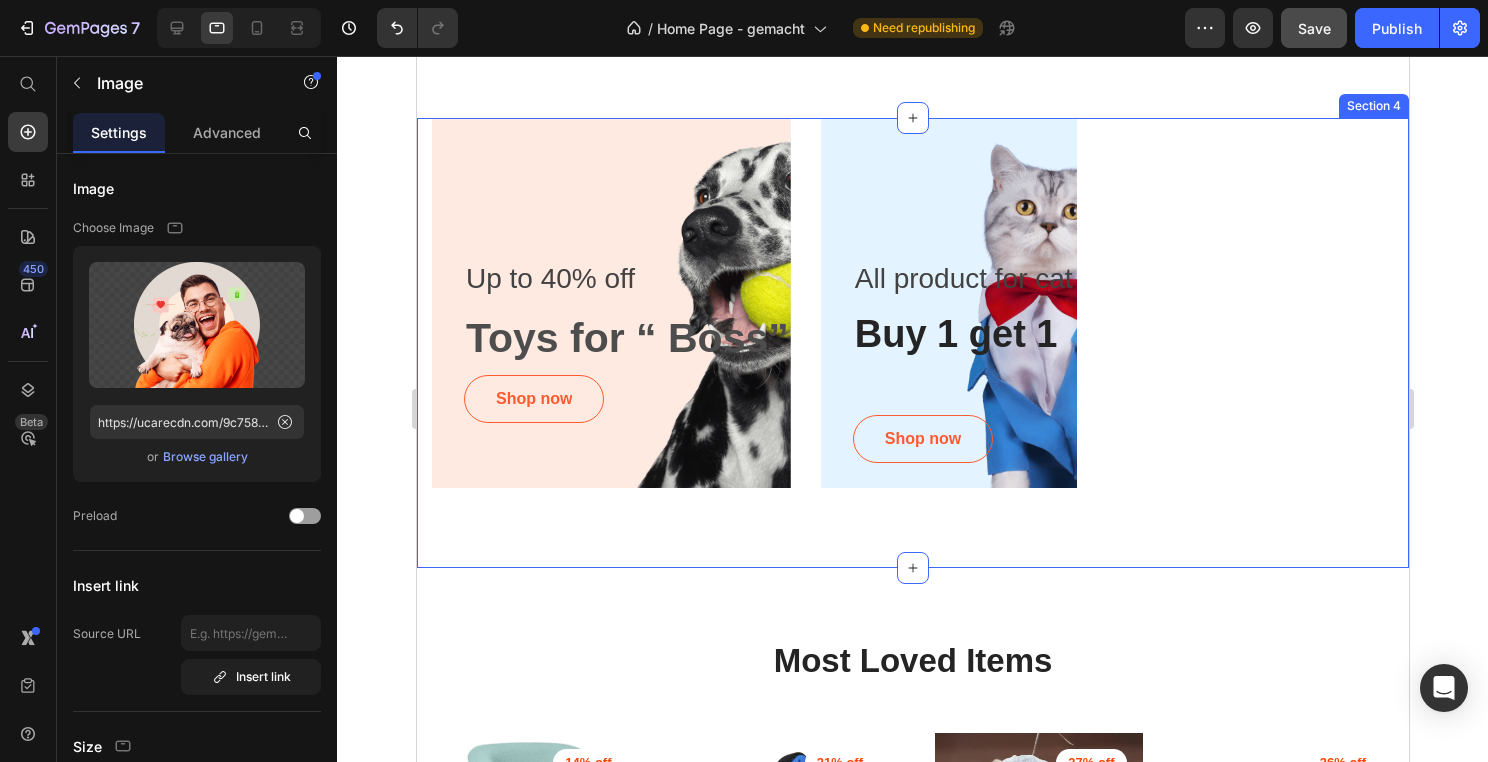 click on "Up to 40% off Text block Toys for “ Boss” Text Block Shop now Button Row Hero Banner All product for cat Text block Buy 1 get 1  Heading Shop now Button Row
Drop element here Row Hero Banner Row Row Section 4" at bounding box center (912, 343) 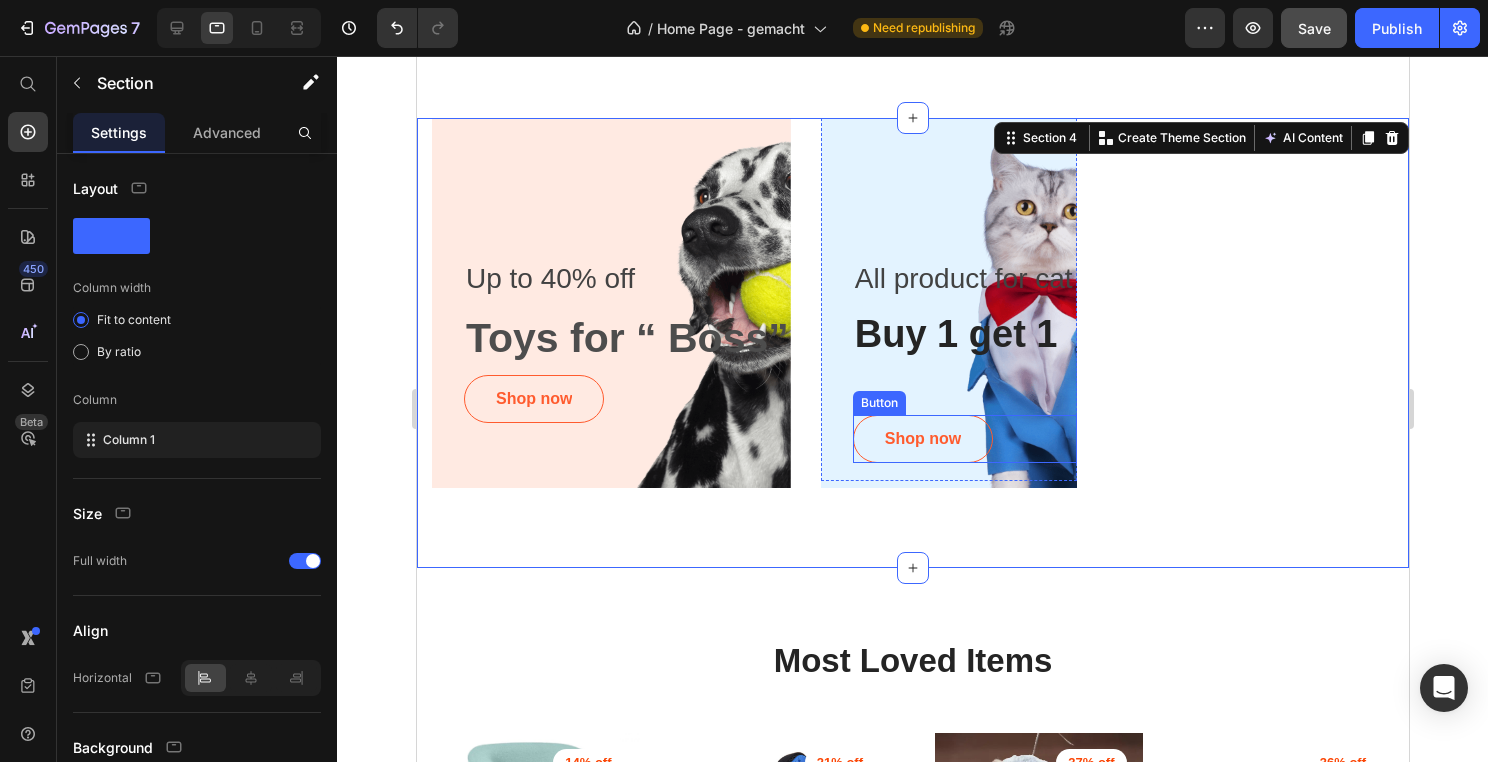 click on "Shop now Button" at bounding box center [964, 439] 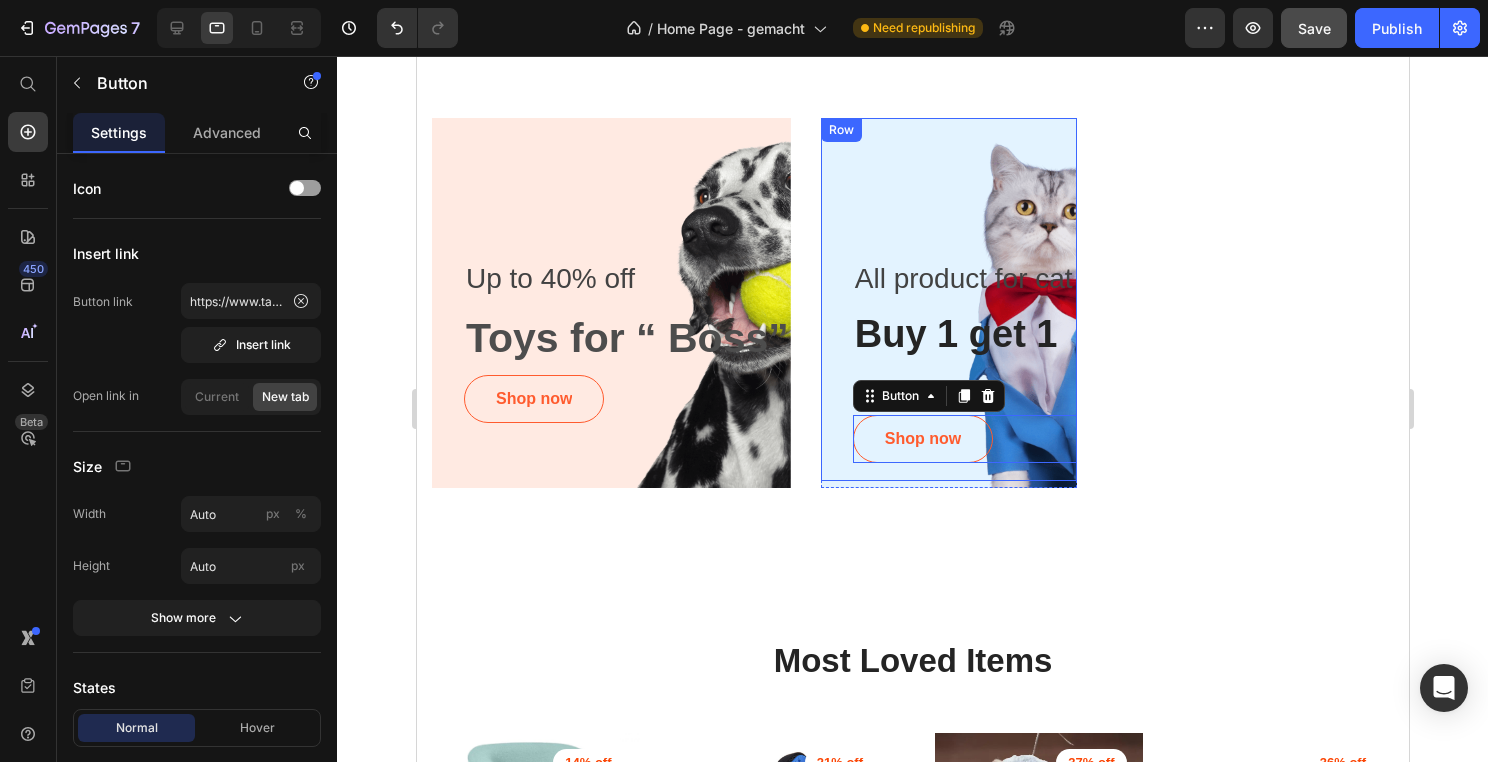 click on "All product for cat Text block Buy 1 get 1  Heading Shop now Button   0 Row" at bounding box center (948, 300) 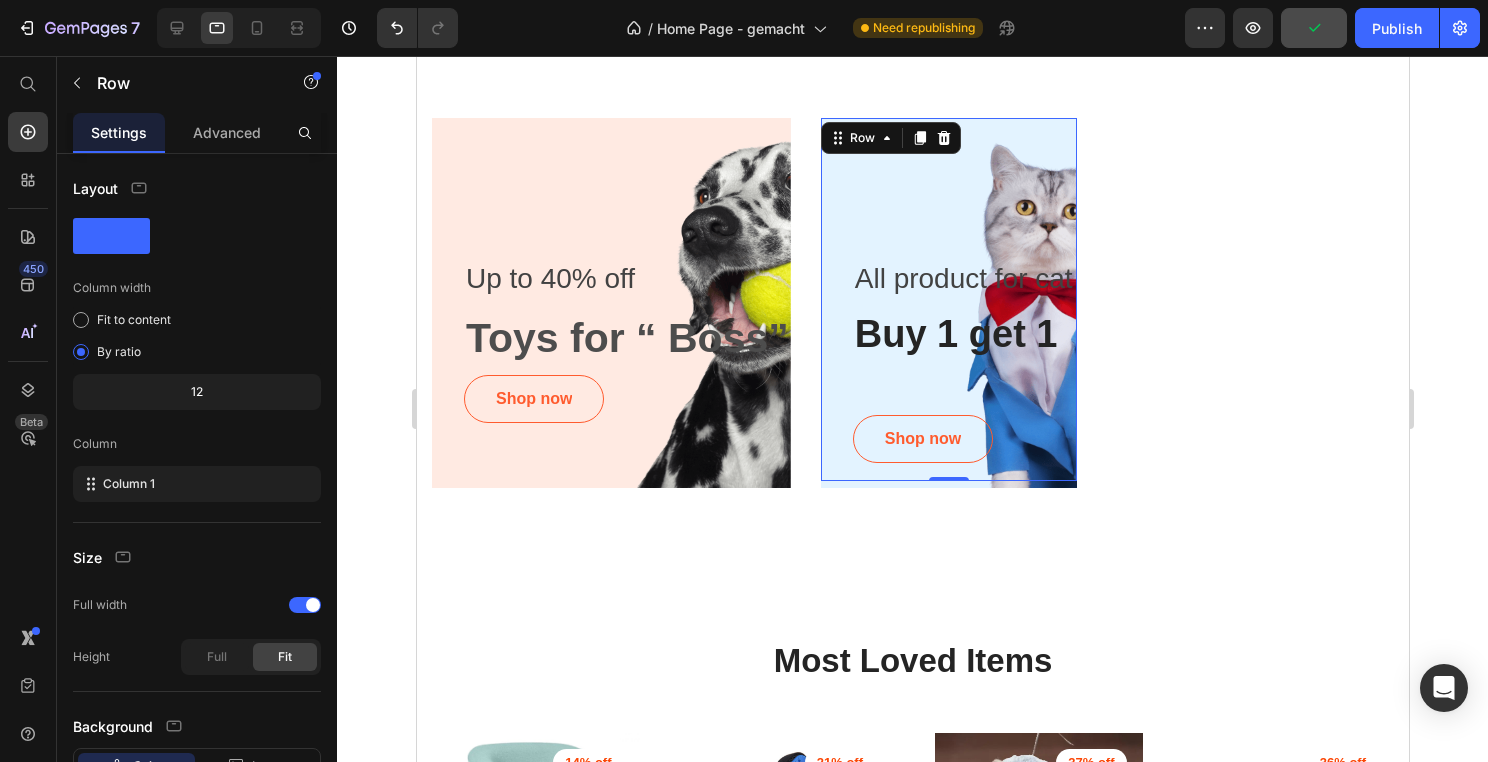 click on "All product for cat Text block Buy 1 get 1  Heading Shop now Button Row   0" at bounding box center (948, 300) 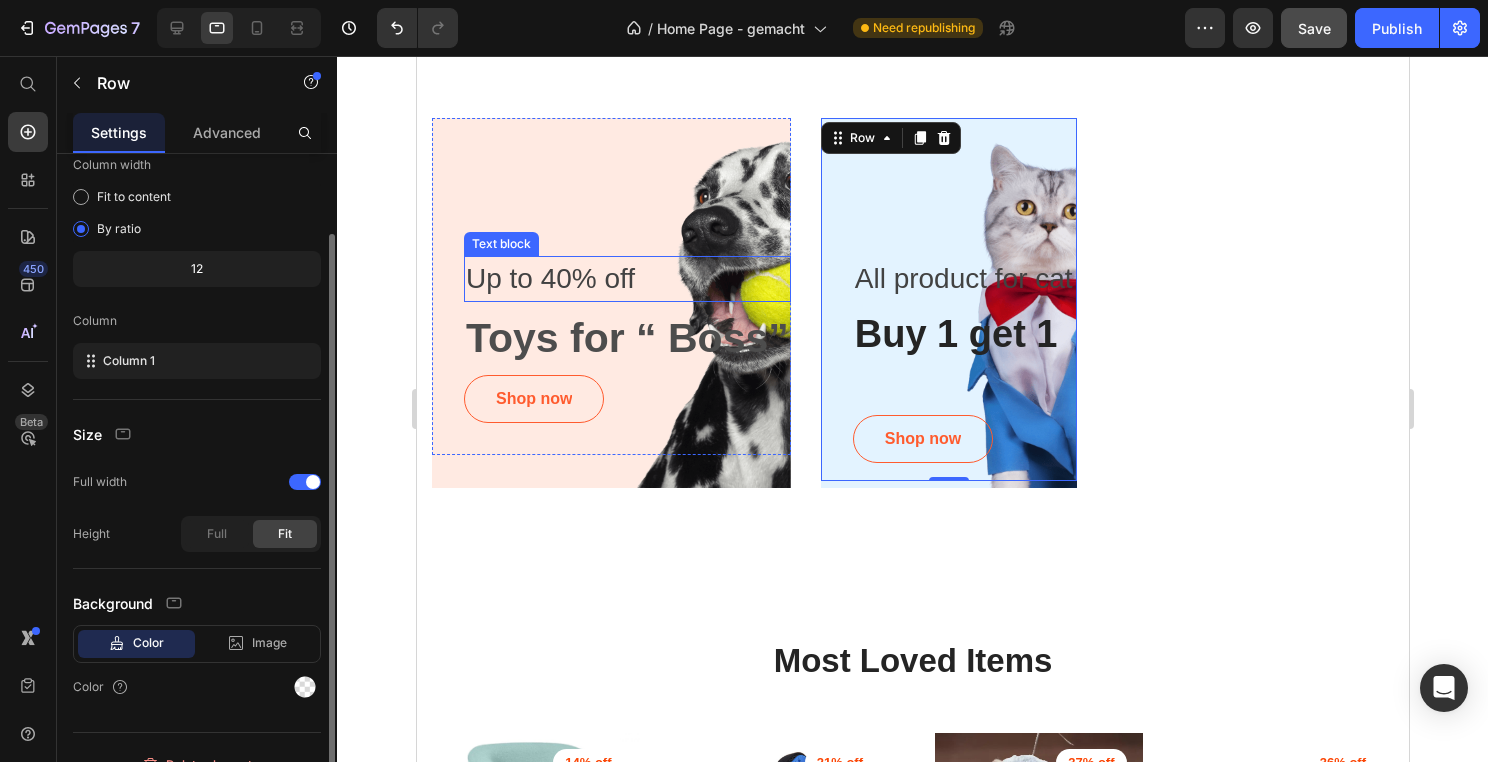 scroll, scrollTop: 138, scrollLeft: 0, axis: vertical 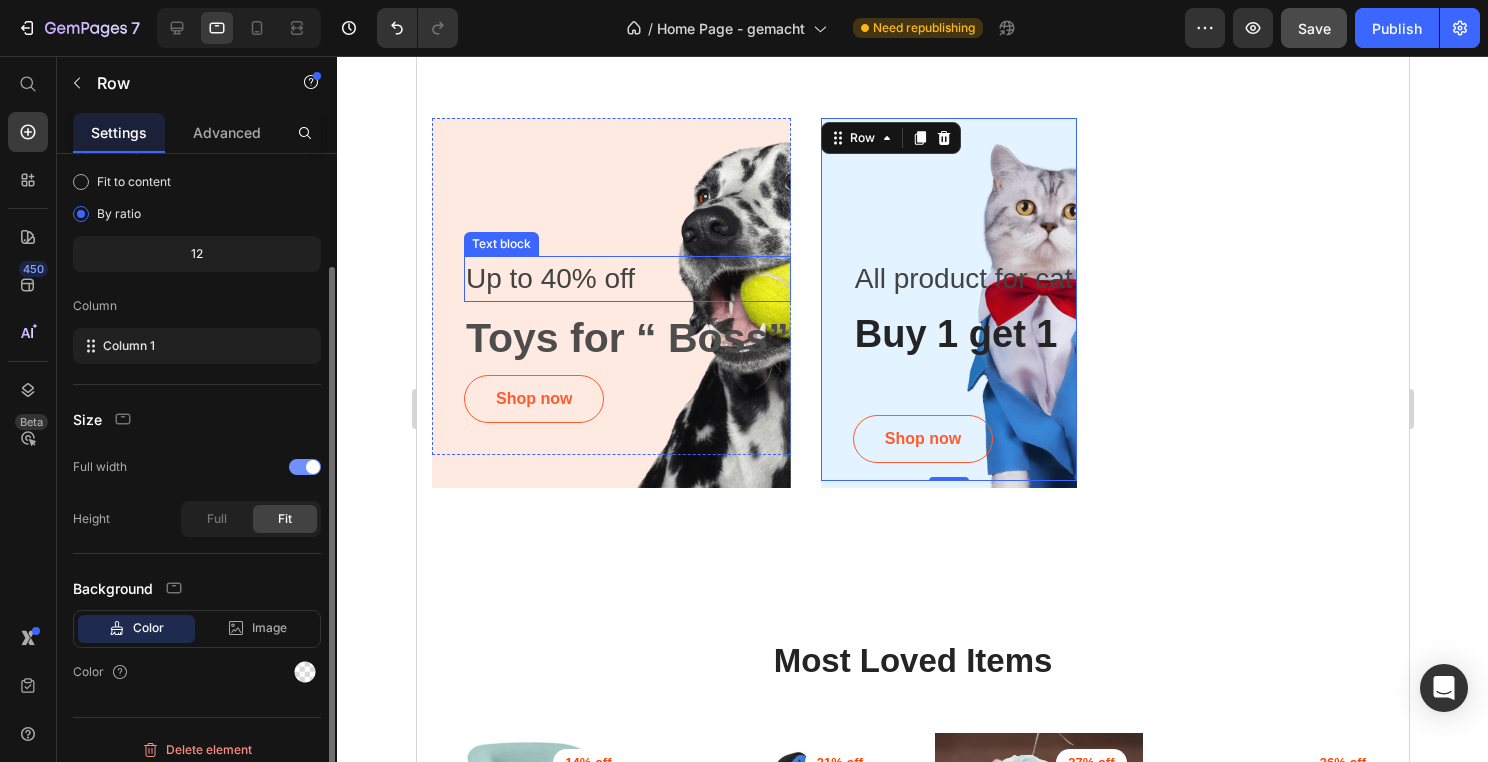 click at bounding box center (313, 467) 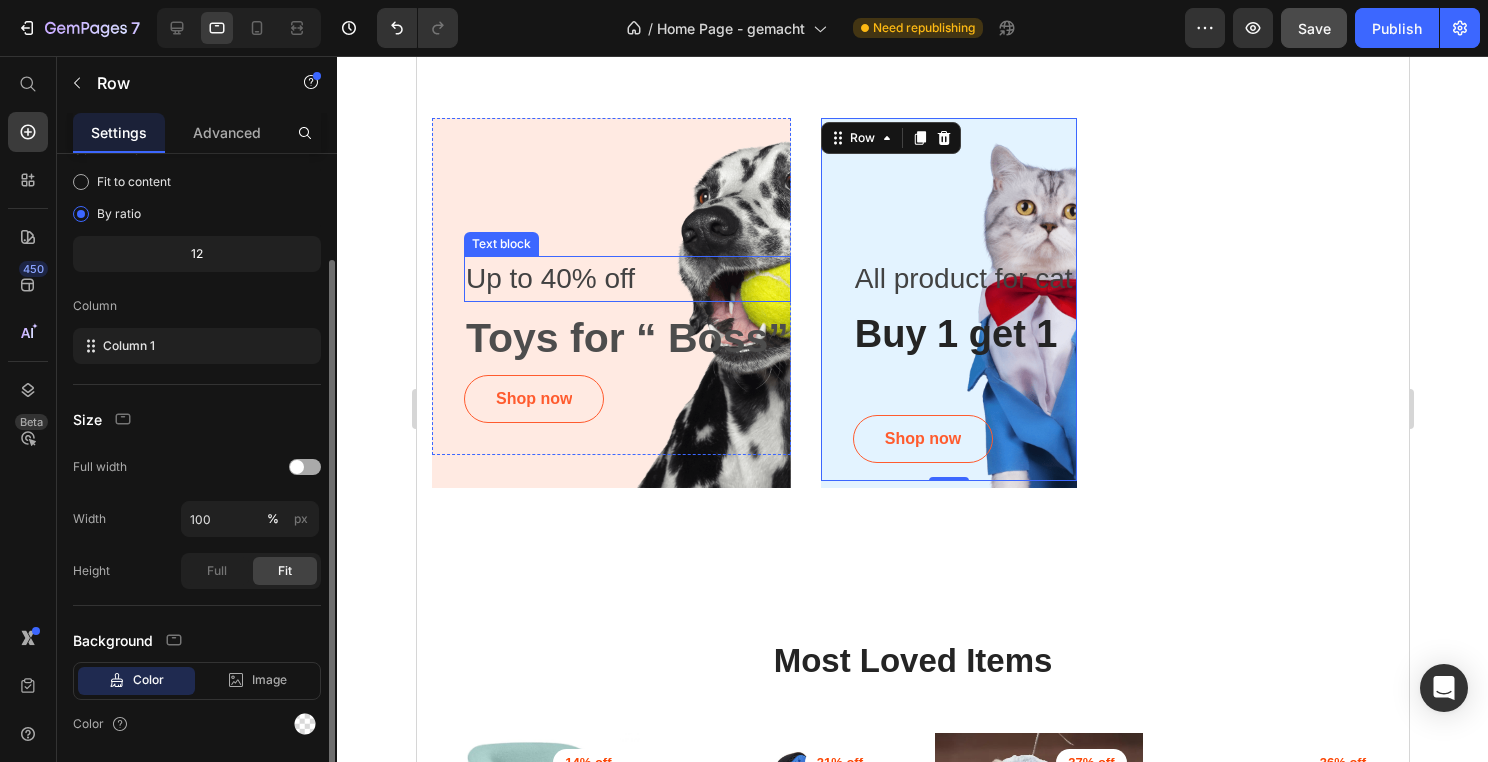click at bounding box center [305, 467] 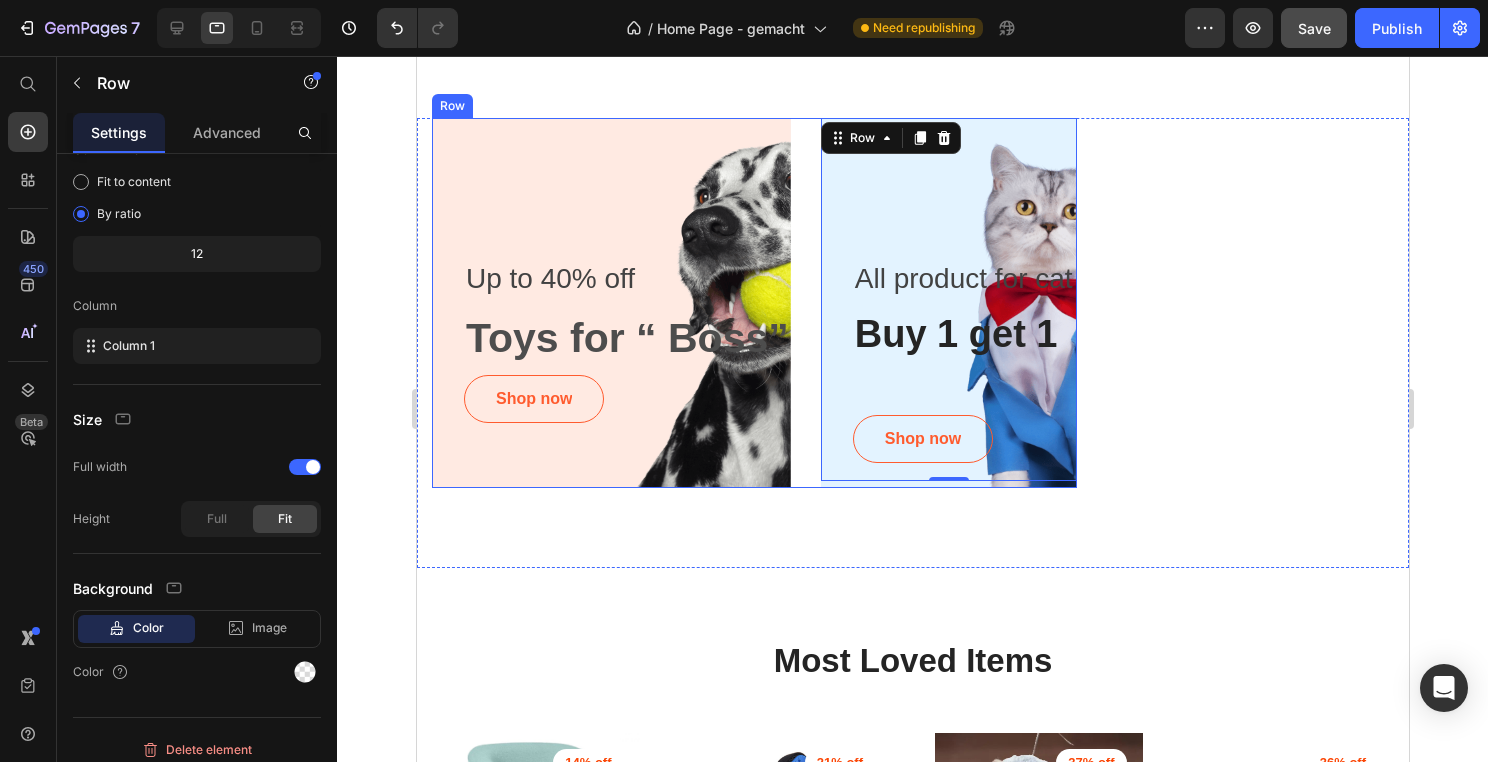 click on "Up to 40% off Text block Toys for “ Boss” Text Block Shop now Button Row Hero Banner All product for cat Text block Buy 1 get 1  Heading Shop now Button Row   0
Drop element here Row Hero Banner Row Row" at bounding box center (753, 303) 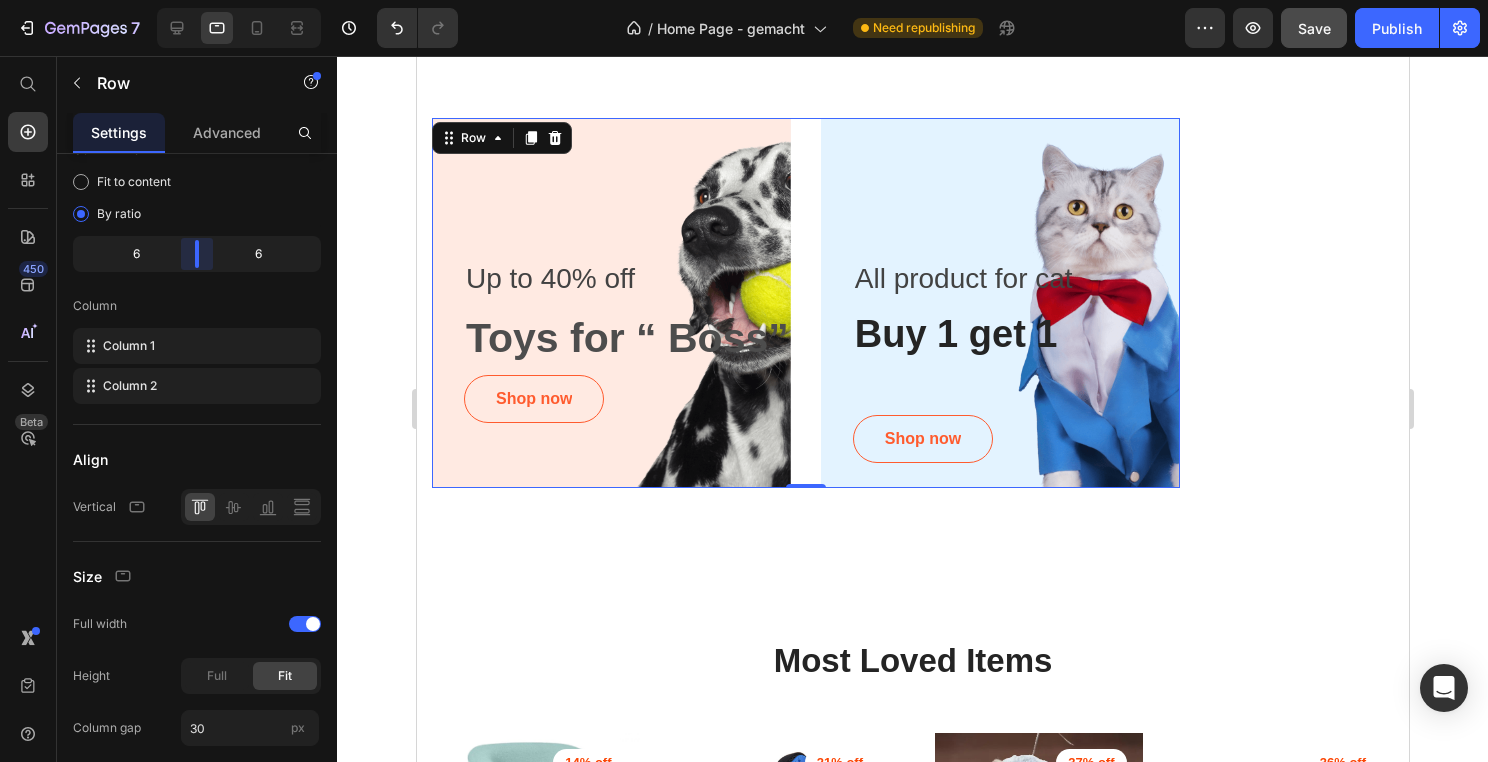 drag, startPoint x: 225, startPoint y: 249, endPoint x: 198, endPoint y: 262, distance: 29.966648 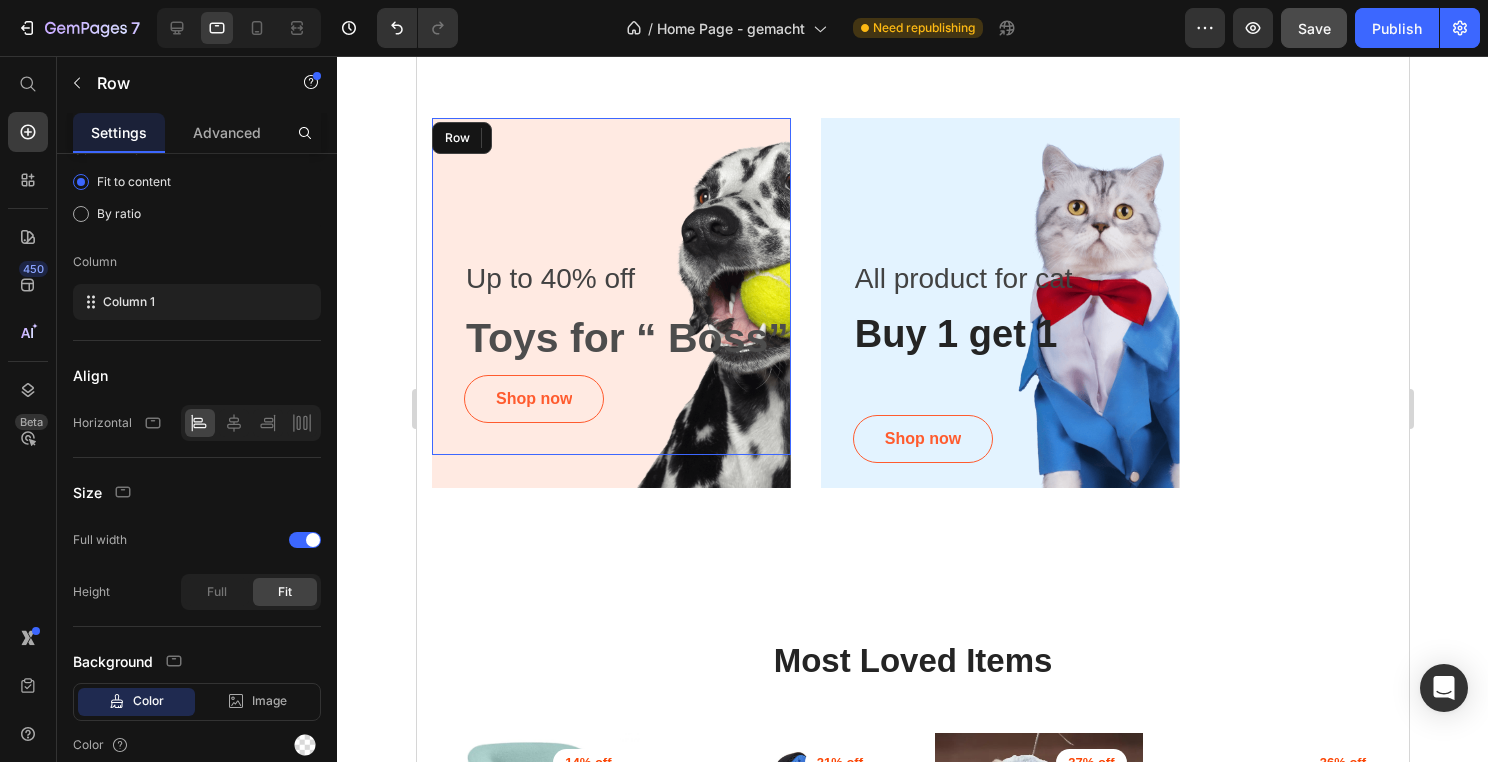 click on "Up to 40% off Text block Toys for “ Boss” Text Block Shop now Button Row" at bounding box center (610, 286) 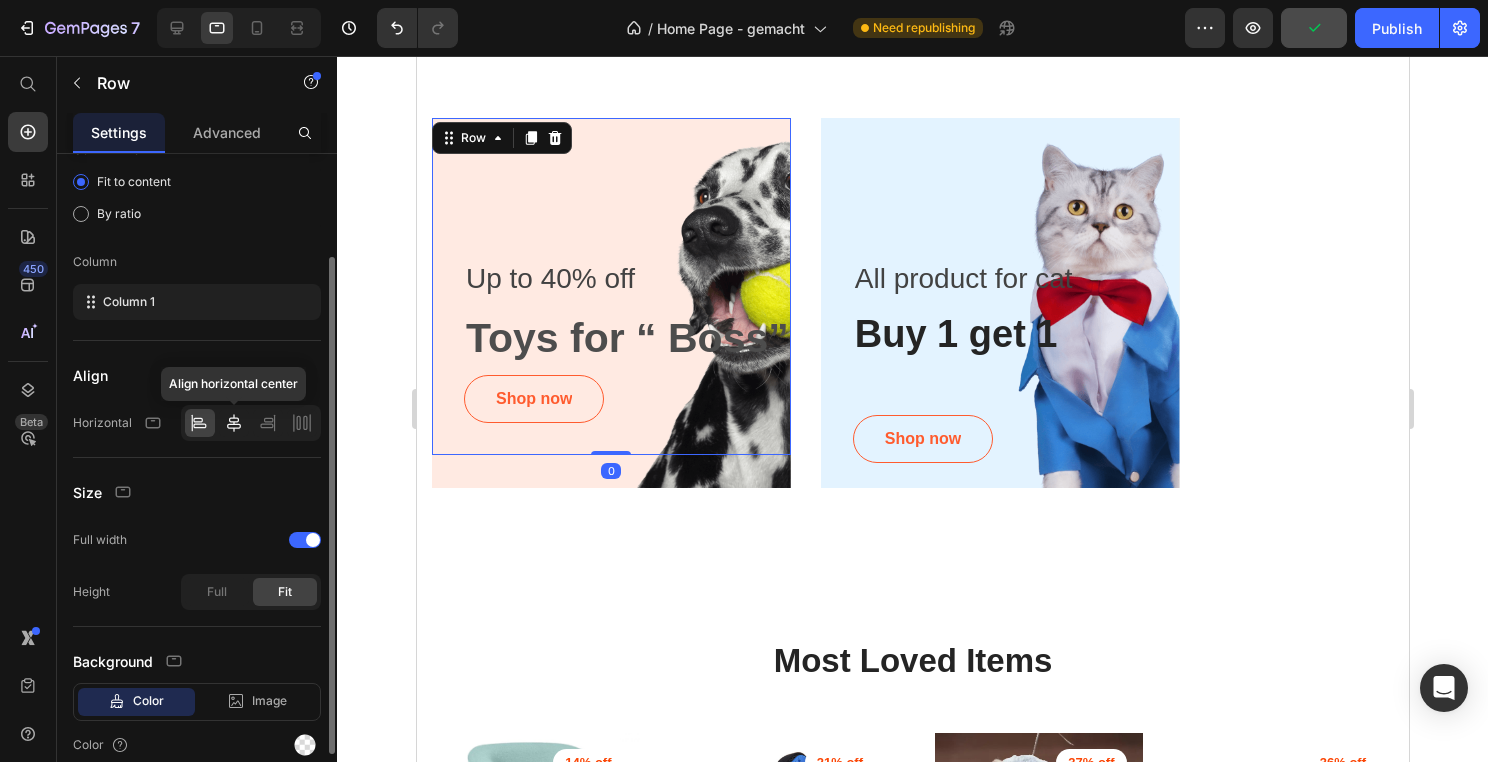 click 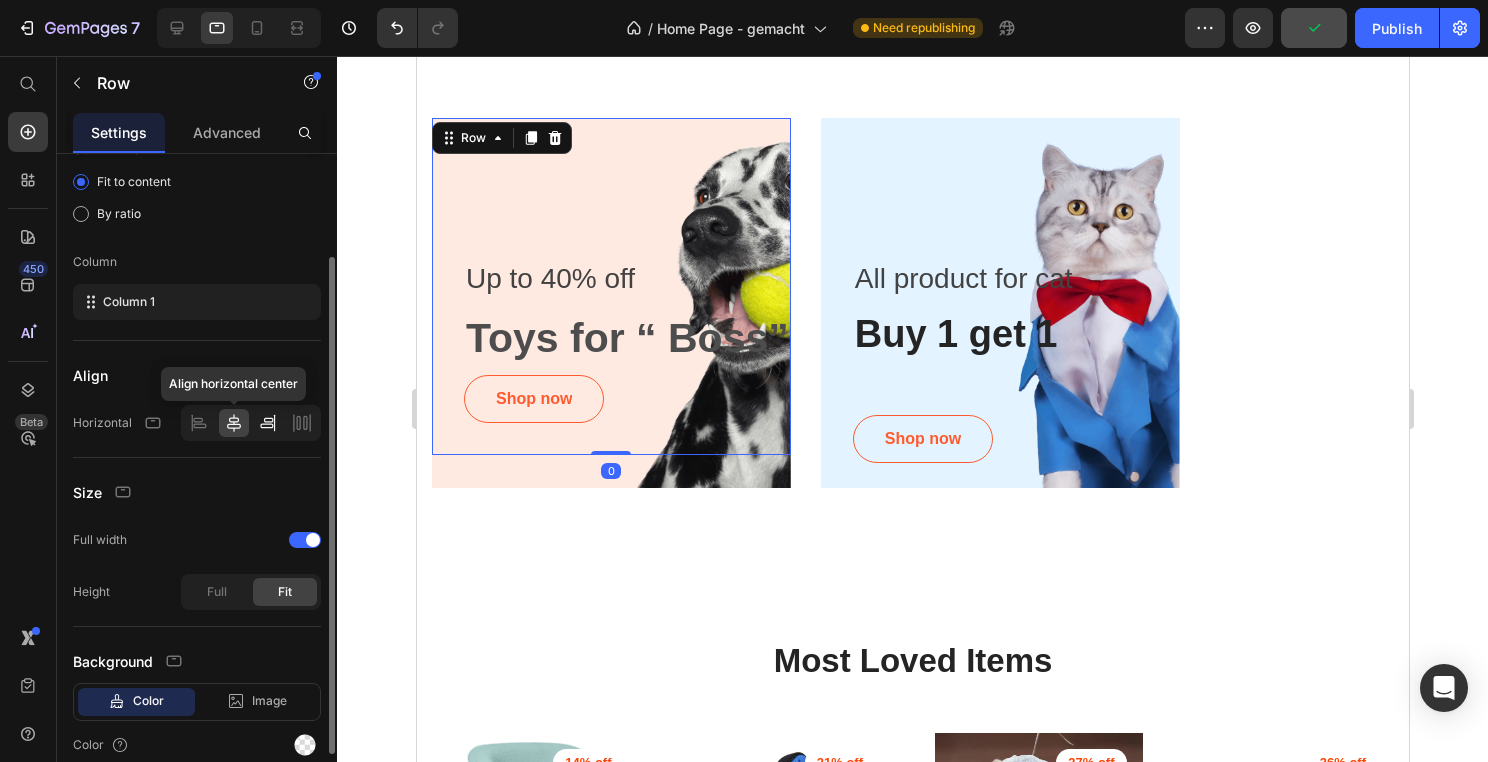 click 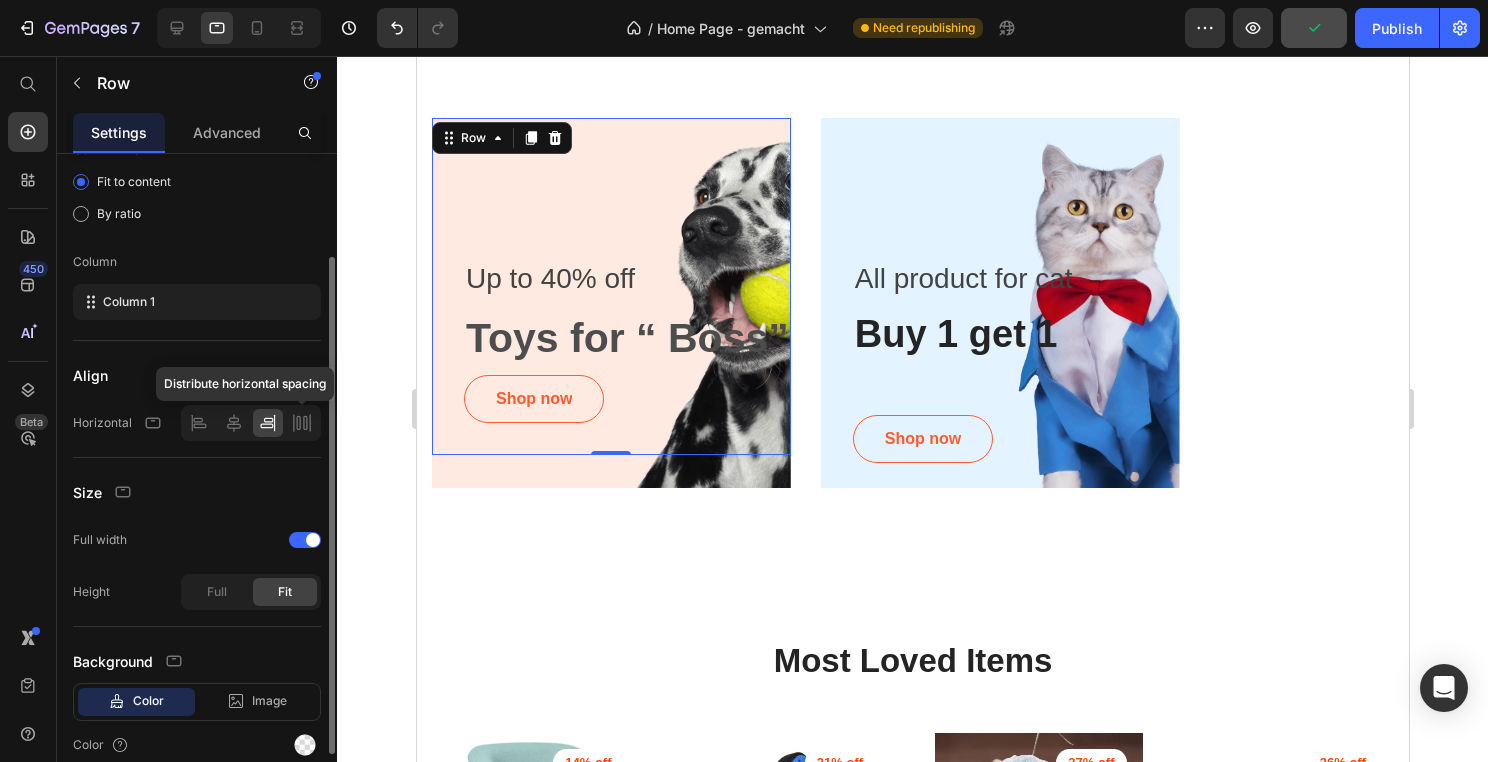 click 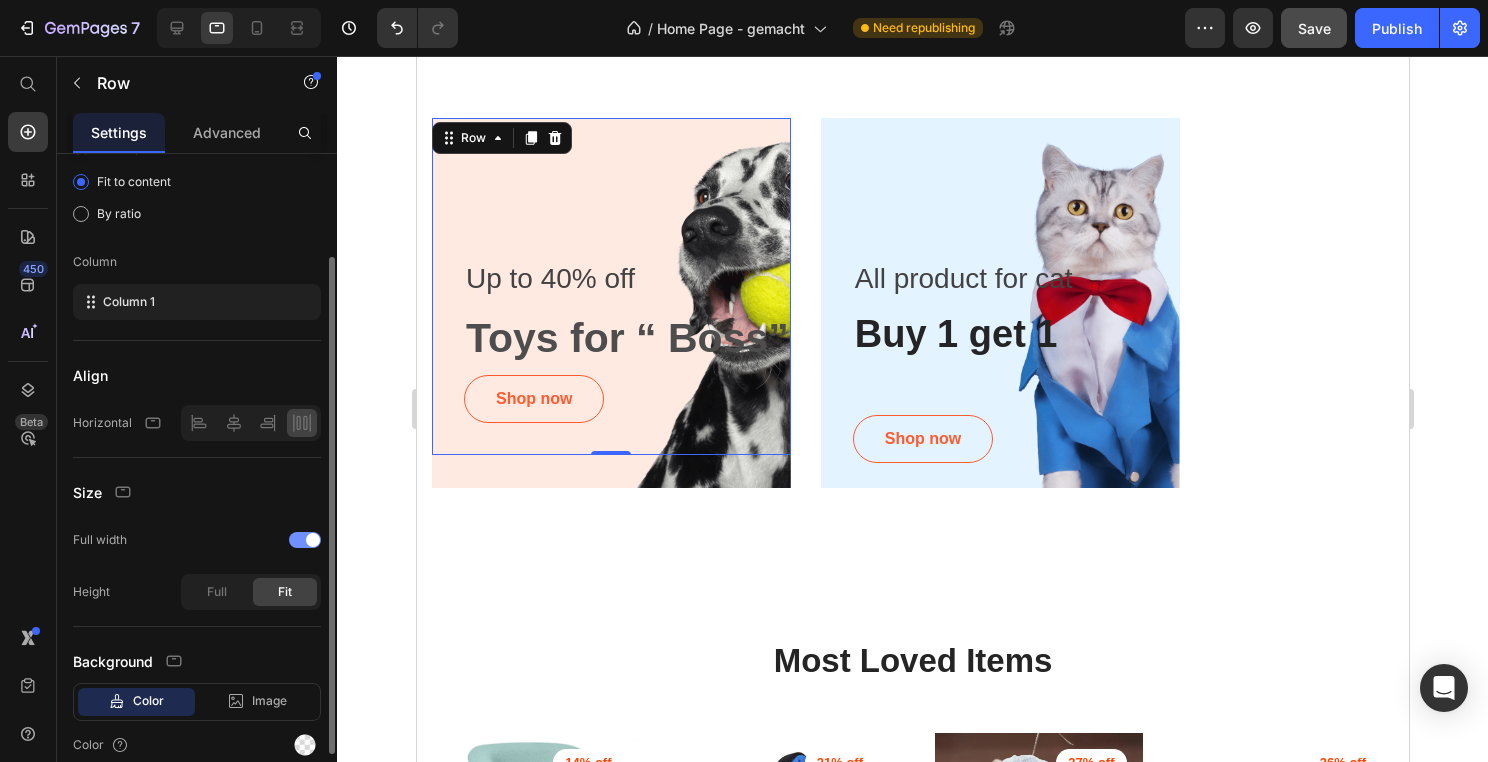 click at bounding box center [305, 540] 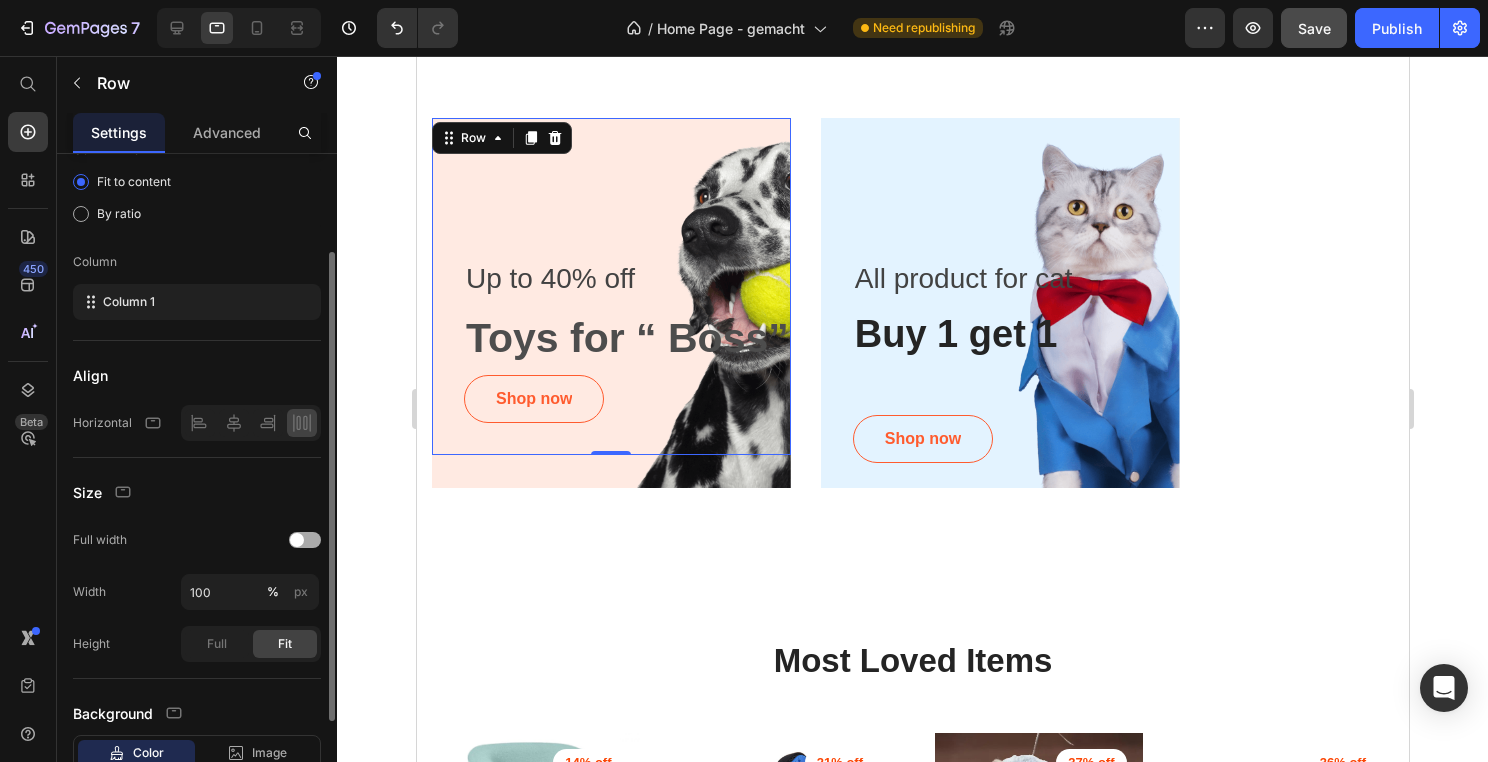 click at bounding box center [297, 540] 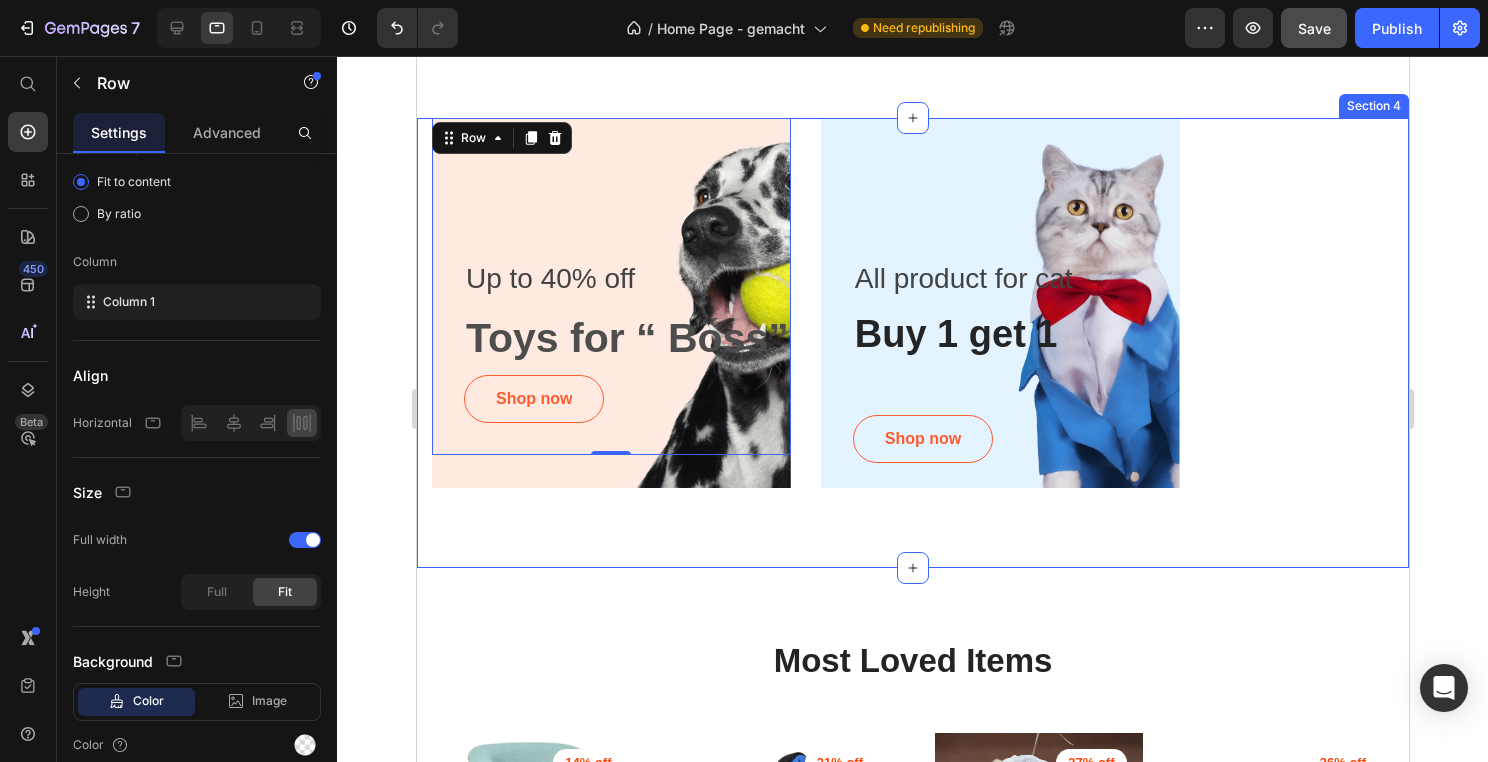 click on "Up to 40% off Text block Toys for “ Boss” Text Block Shop now Button Row   0 Hero Banner All product for cat Text block Buy 1 get 1  Heading Shop now Button Row
Drop element here Row Hero Banner Row Row Section 4" at bounding box center (912, 343) 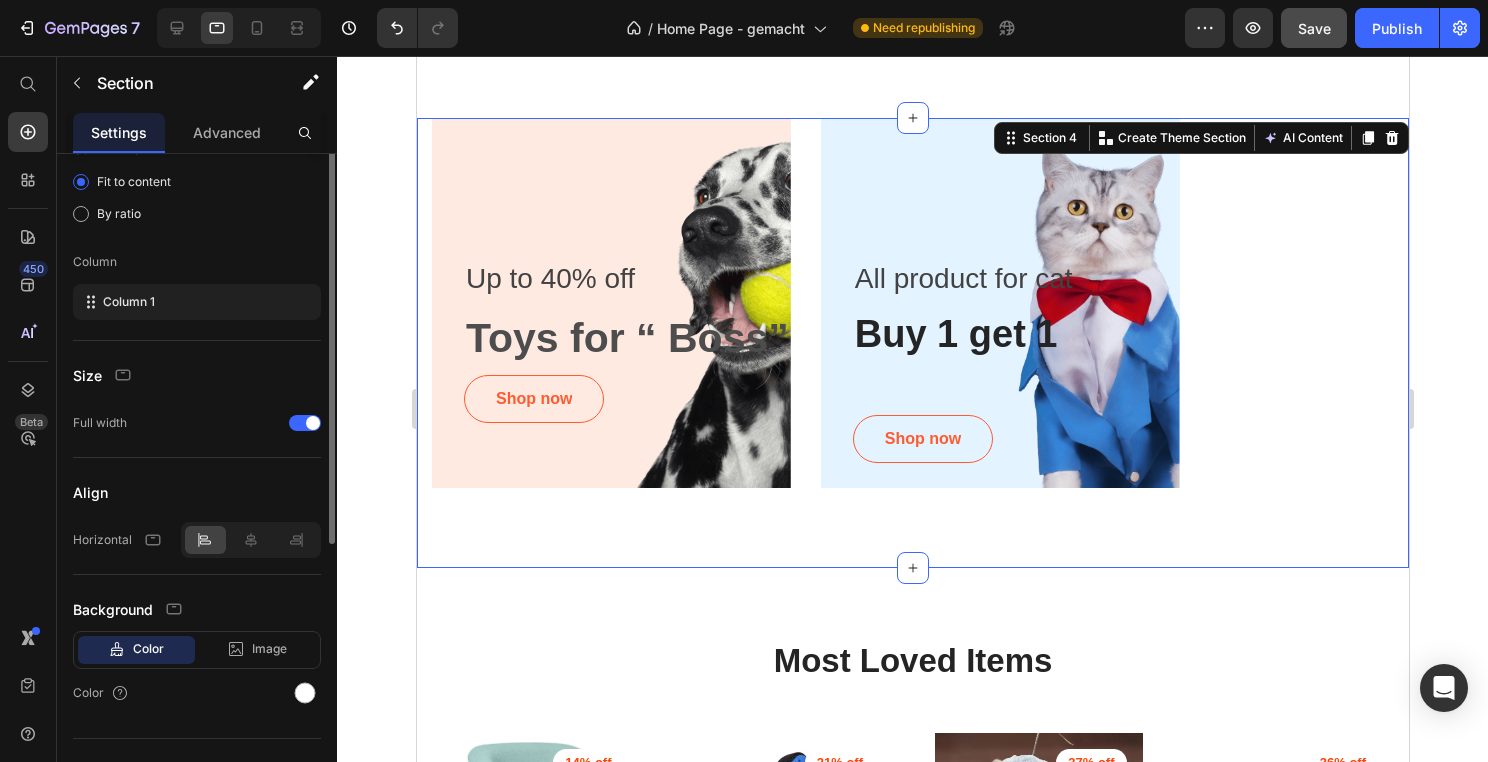 scroll, scrollTop: 0, scrollLeft: 0, axis: both 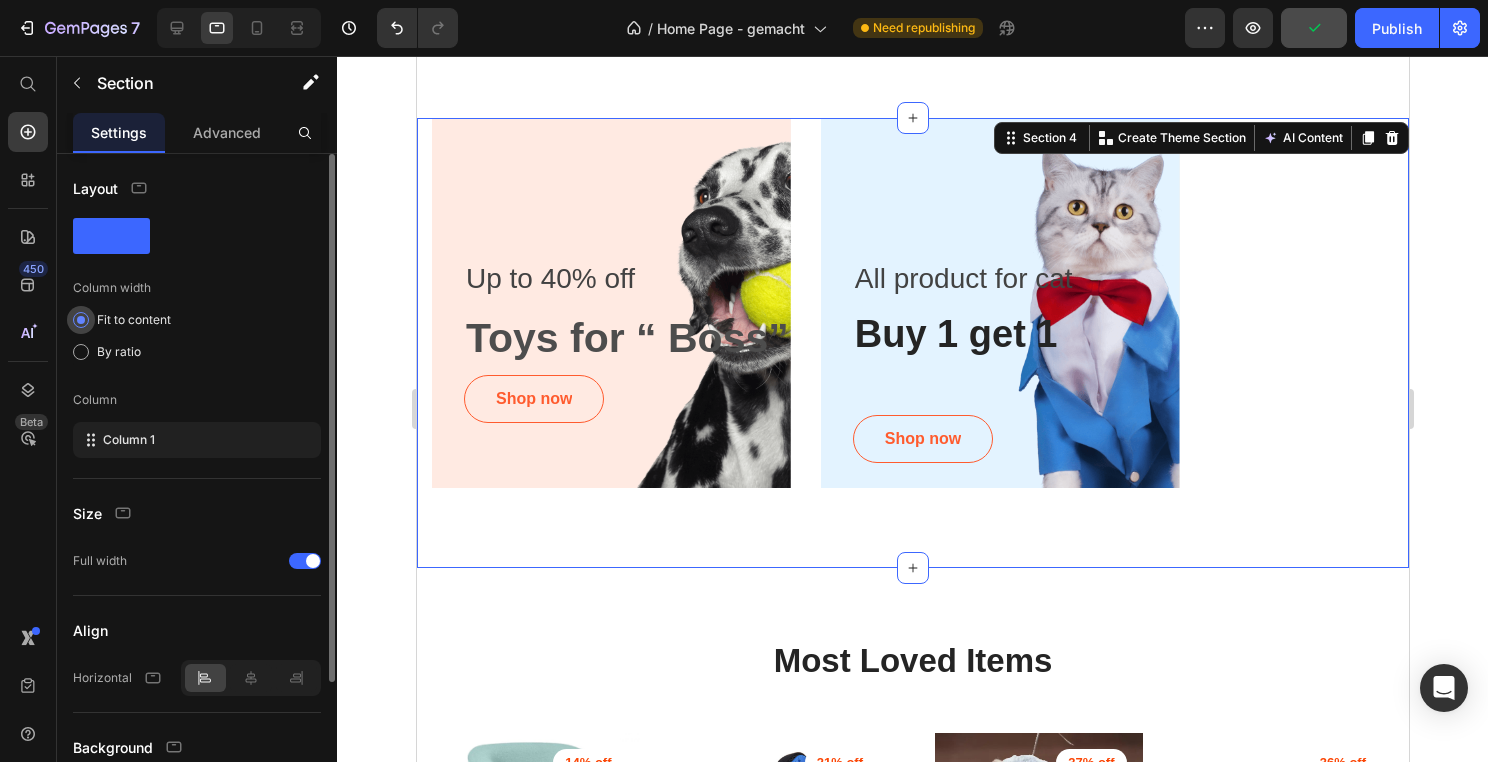 click on "Fit to content" 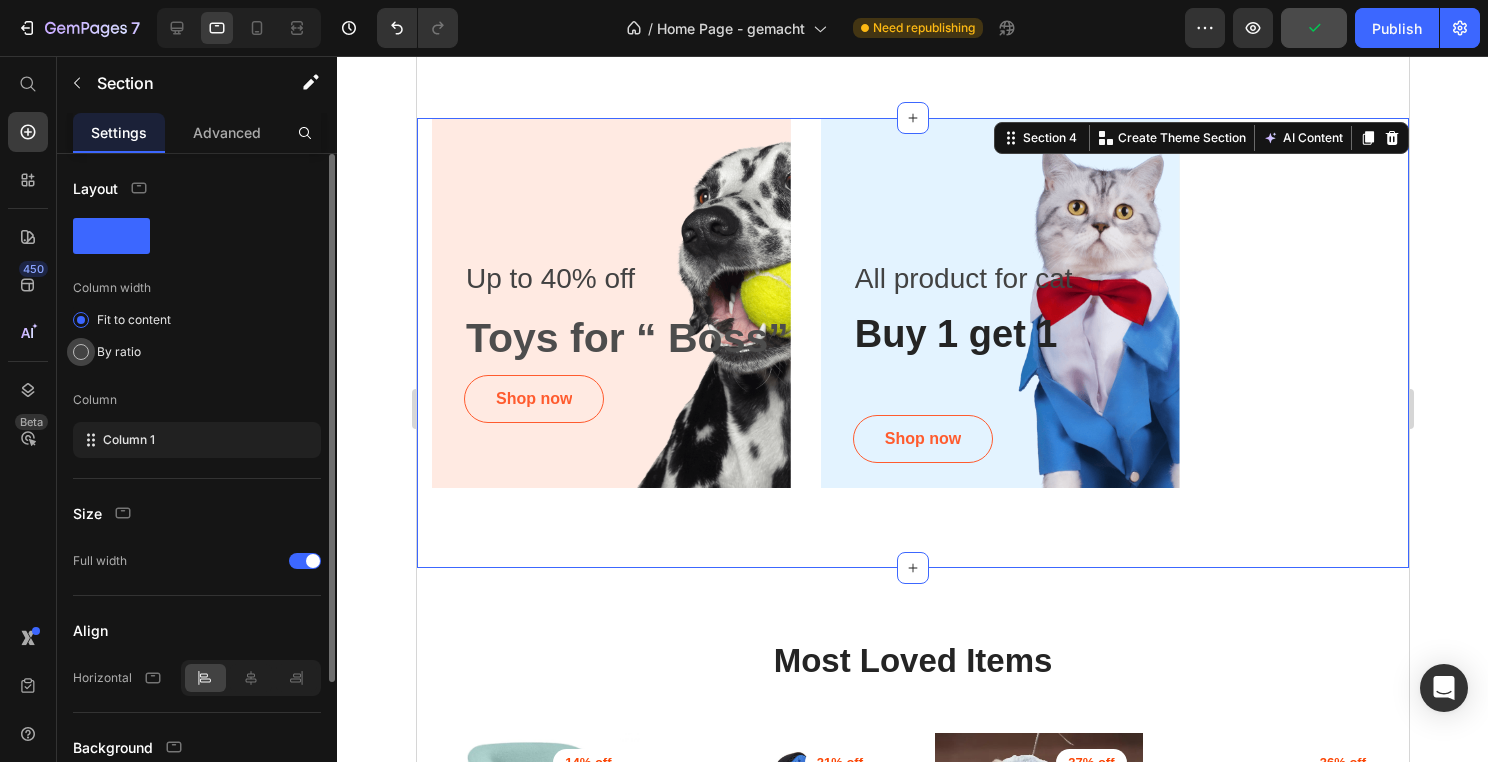 click on "By ratio" at bounding box center [119, 352] 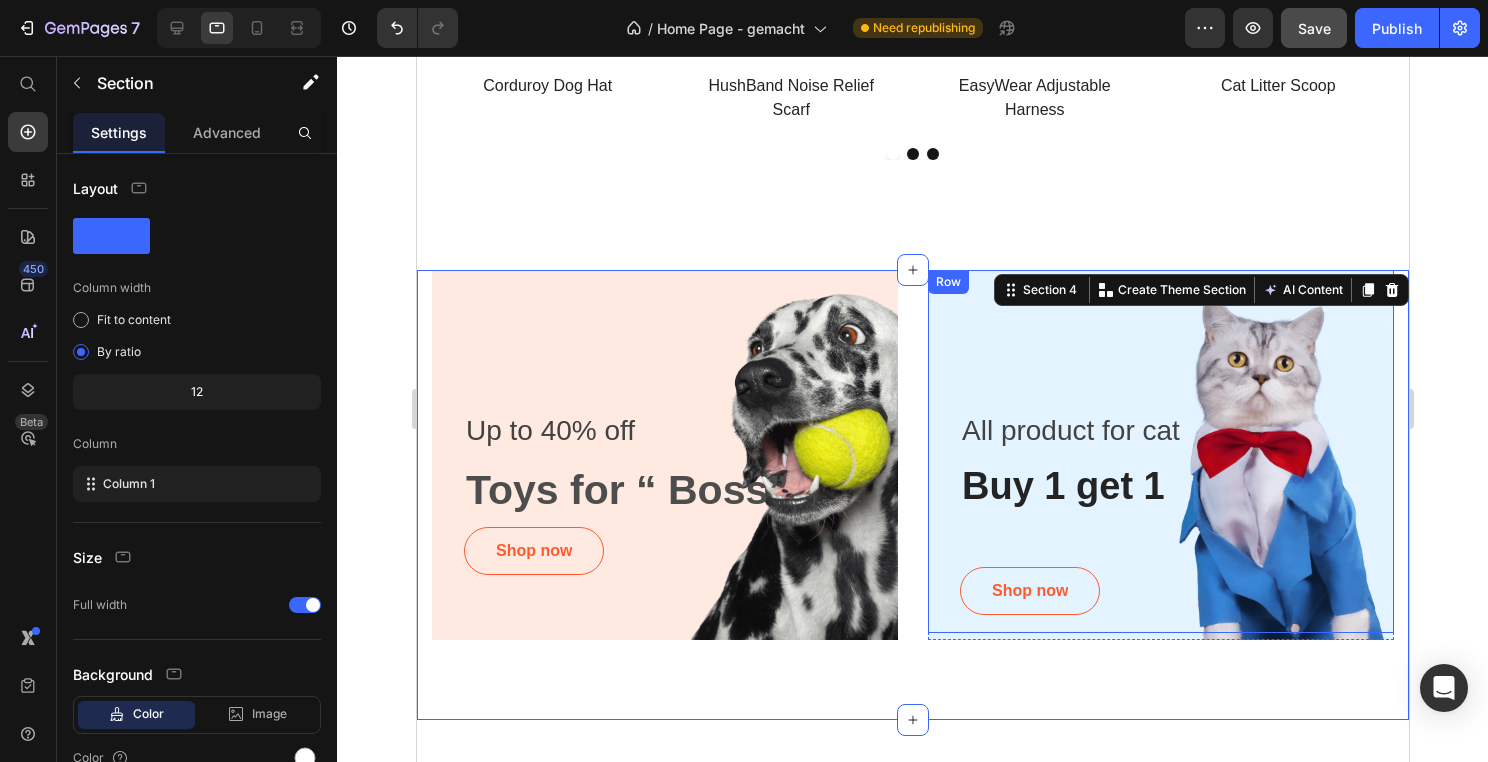 scroll, scrollTop: 1573, scrollLeft: 0, axis: vertical 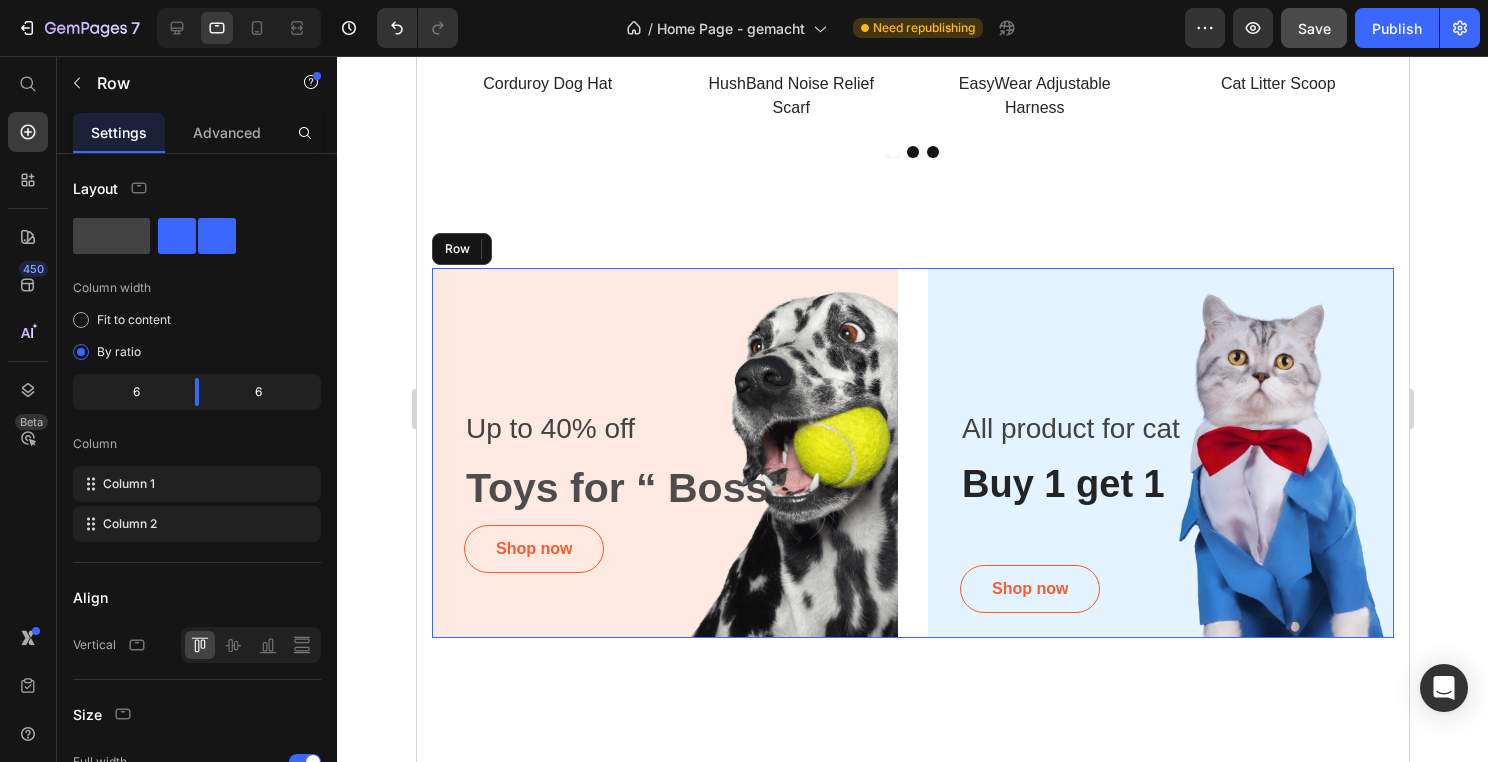 click on "Up to 40% off Text block Toys for “ Boss” Text Block Shop now Button Row Hero Banner All product for cat Text block Buy 1 get 1  Heading Shop now Button Row
Drop element here Row Hero Banner Row Row" at bounding box center (912, 453) 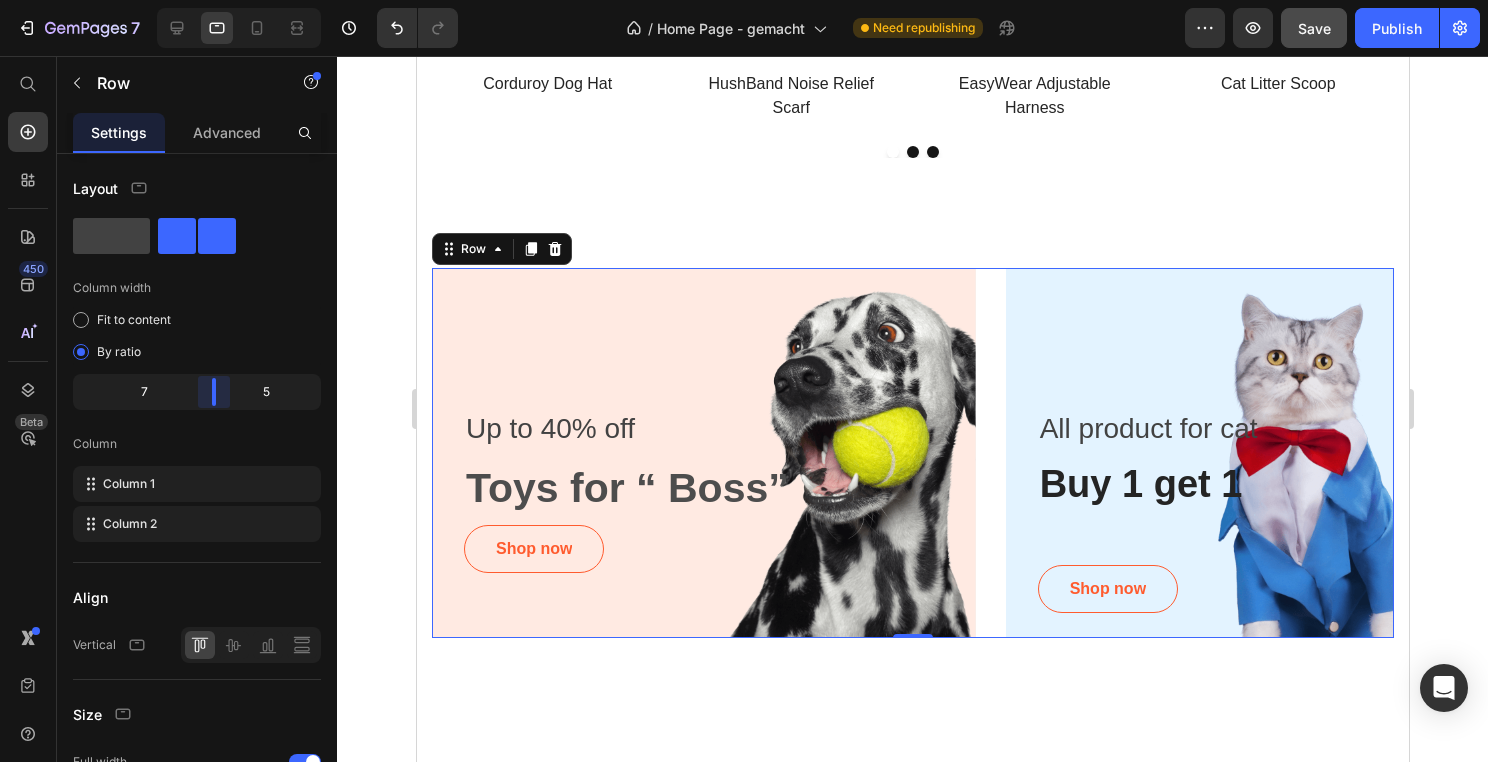 drag, startPoint x: 200, startPoint y: 397, endPoint x: 218, endPoint y: 396, distance: 18.027756 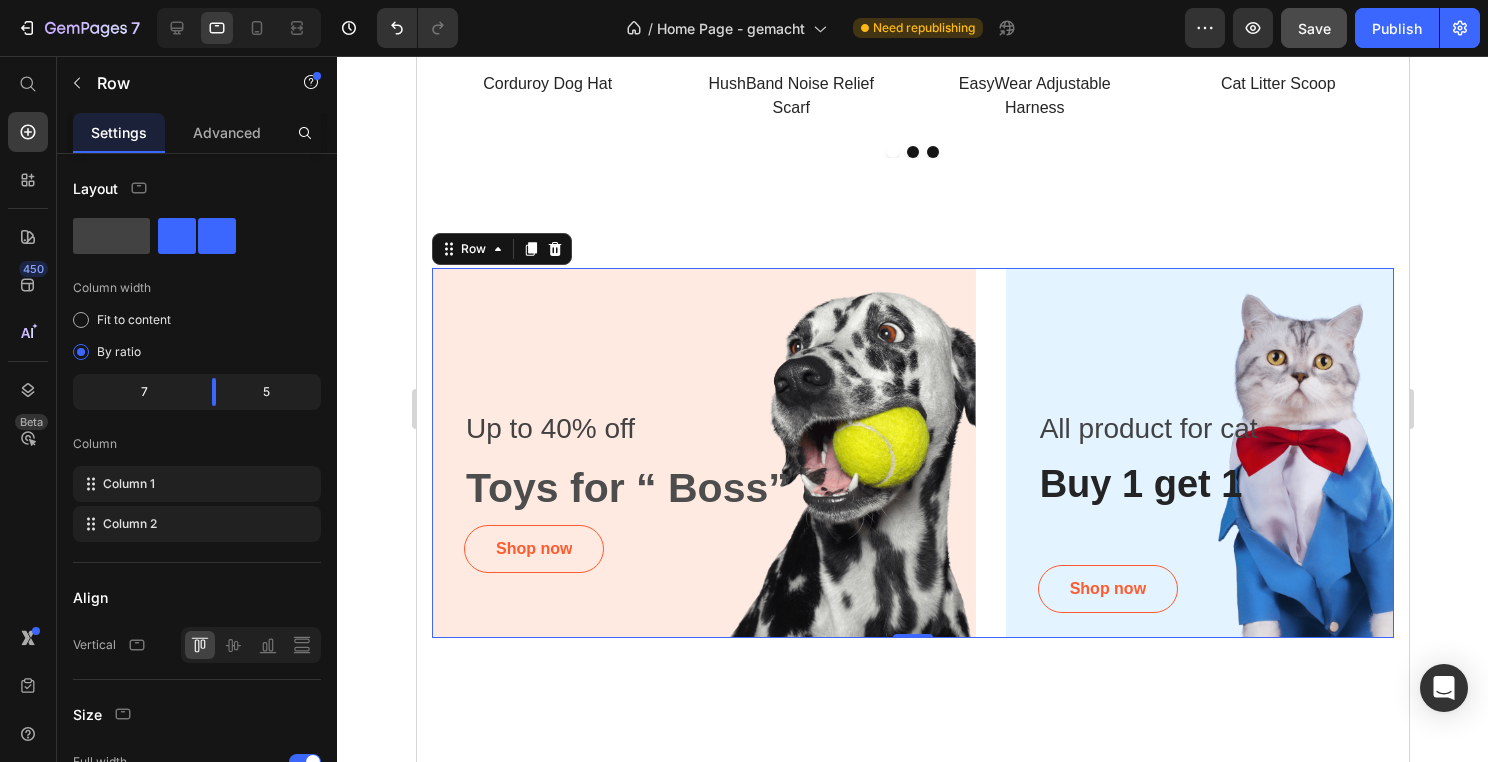 click on "Save" at bounding box center [1314, 28] 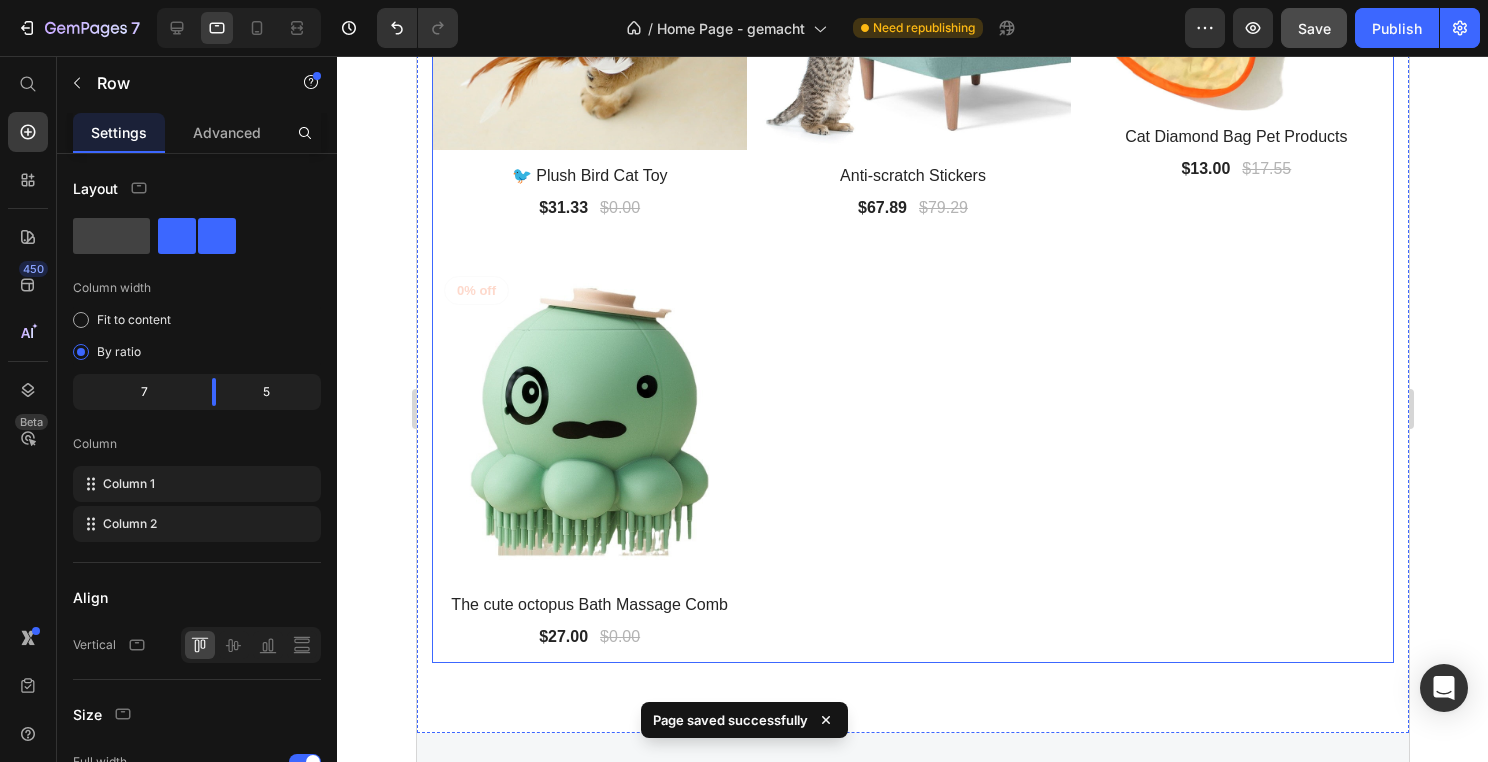scroll, scrollTop: 3142, scrollLeft: 0, axis: vertical 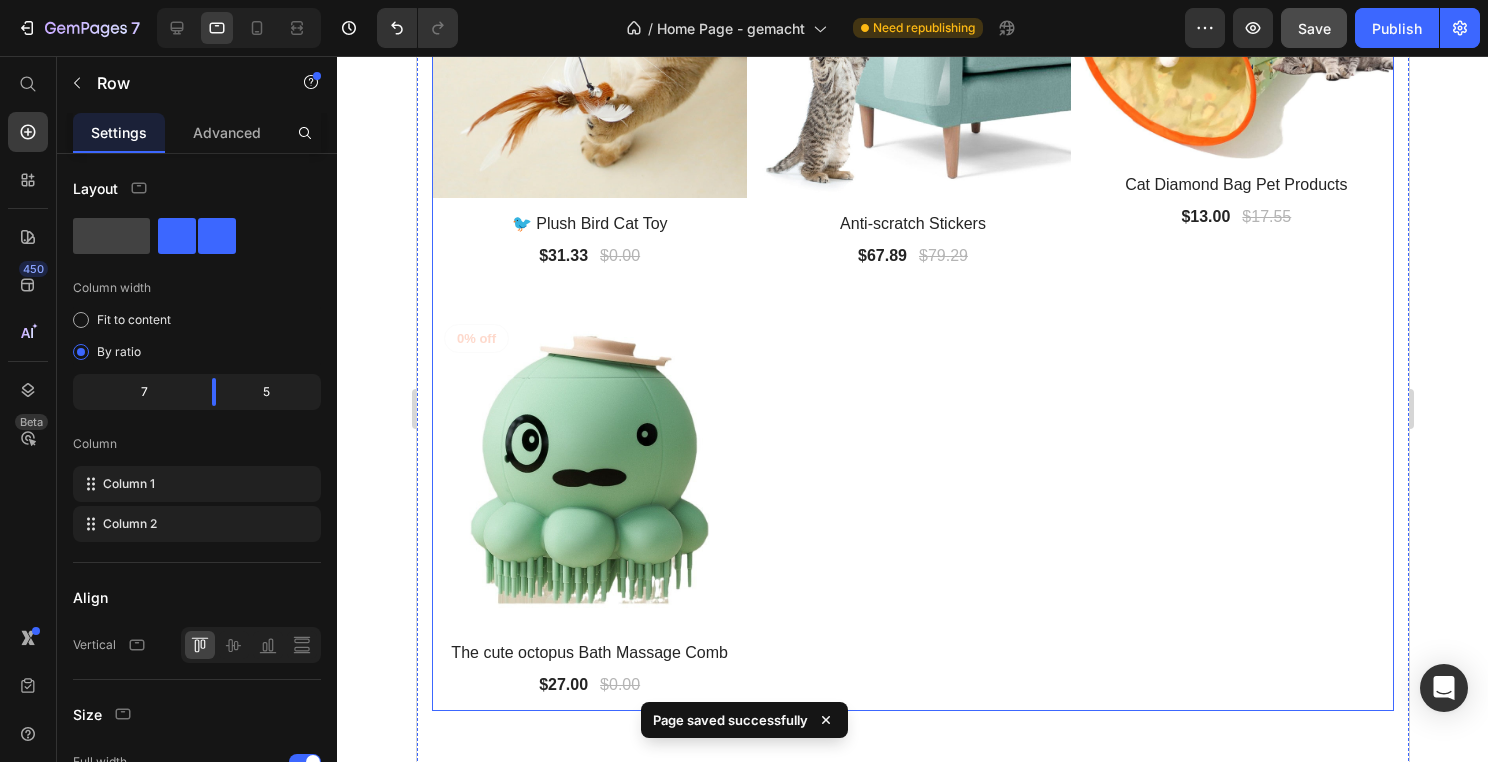 click on "(P) Images 0% off Product Badge Row 🐦 Plush Bird Cat Toy (P) Title $31.33 (P) Price $0.00 (P) Price Row Row (P) Images 14% off Product Badge Row Anti-scratch Stickers (P) Title $67.89 (P) Price $79.29 (P) Price Row Row (P) Images 26% off Product Badge Row Cat Diamond Bag Pet Products (P) Title $13.00 (P) Price $17.55 (P) Price Row Row (P) Images 0% off Product Badge Row The cute octopus Bath Massage Comb (P) Title $27.00 (P) Price $0.00 (P) Price Row Row" at bounding box center [912, 296] 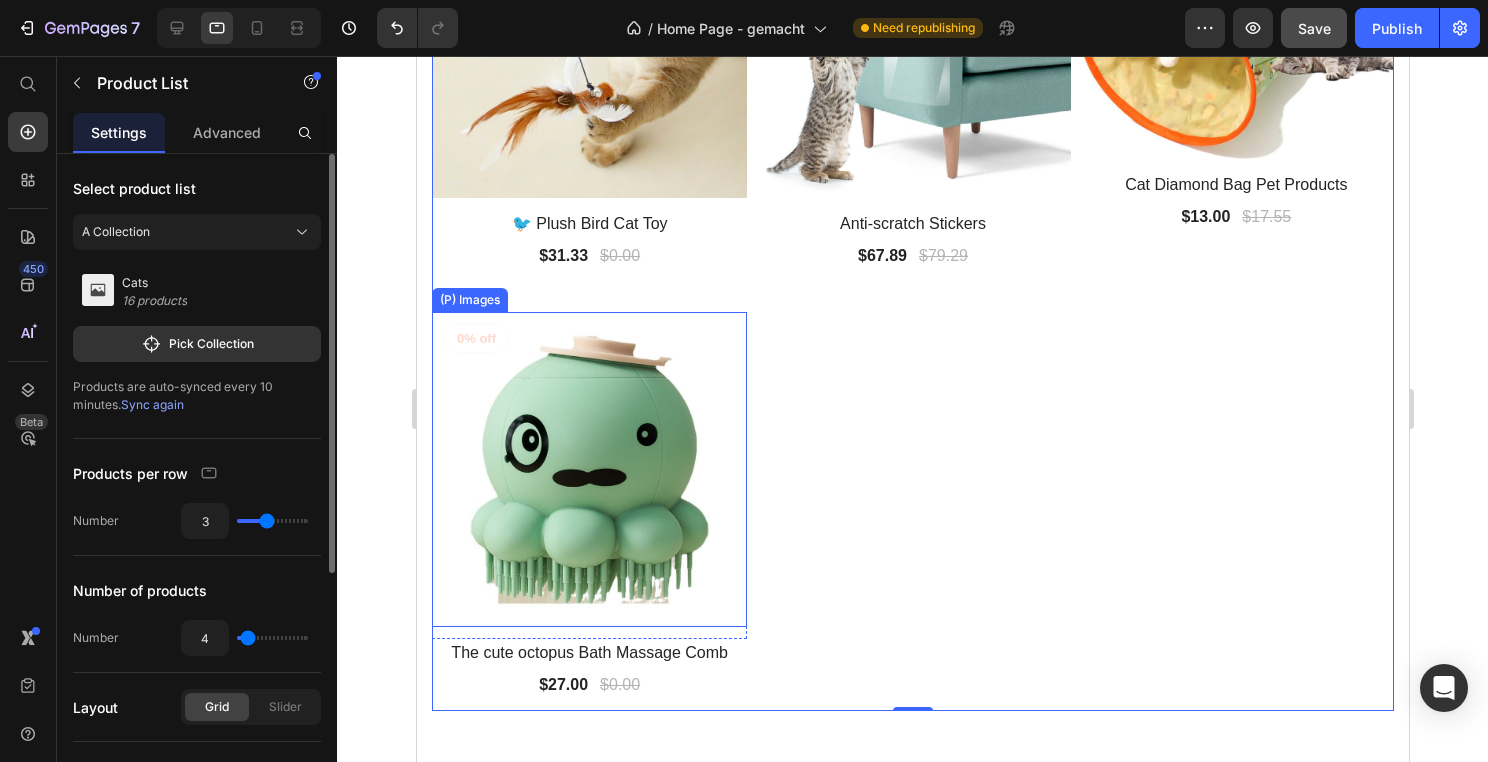 type on "4" 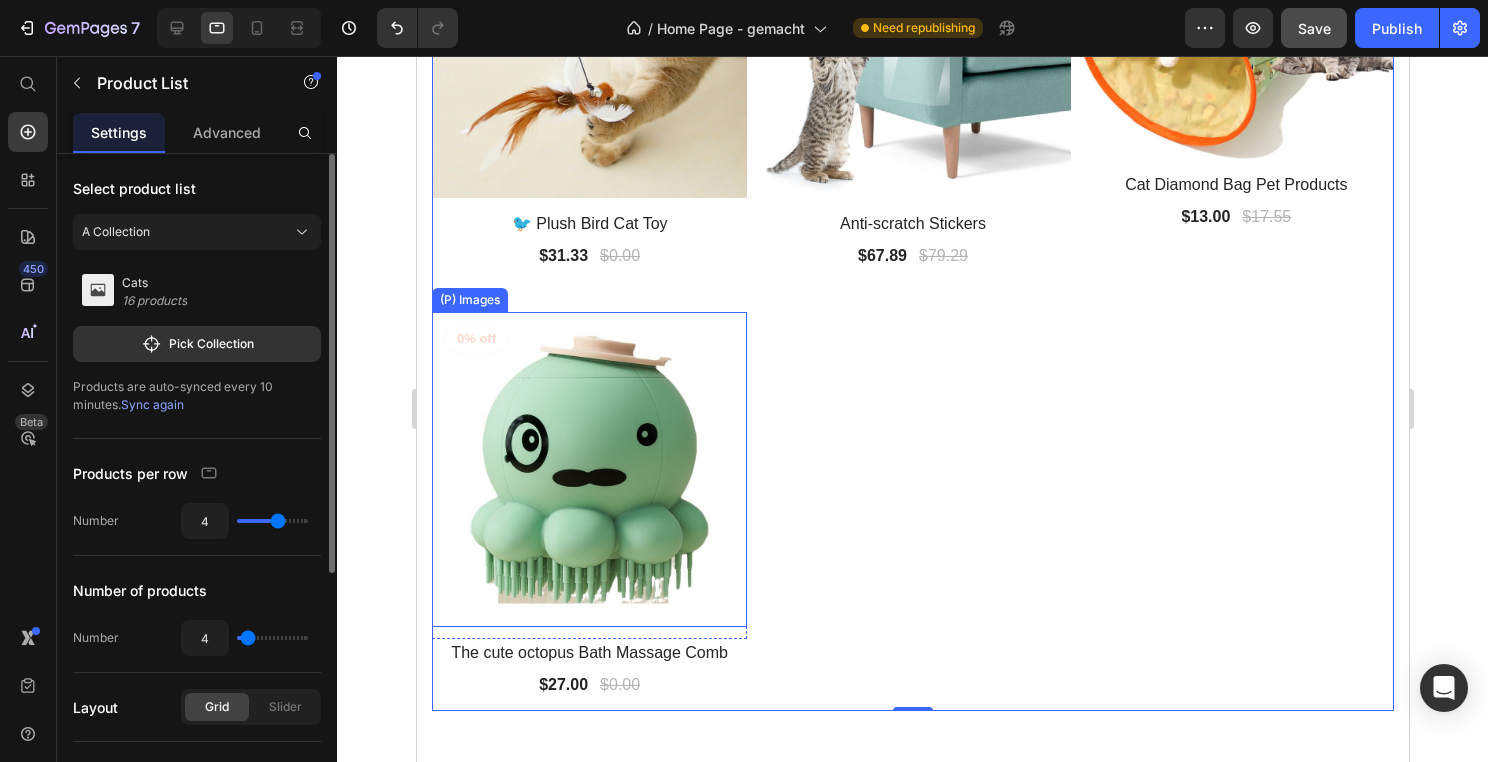 type on "4" 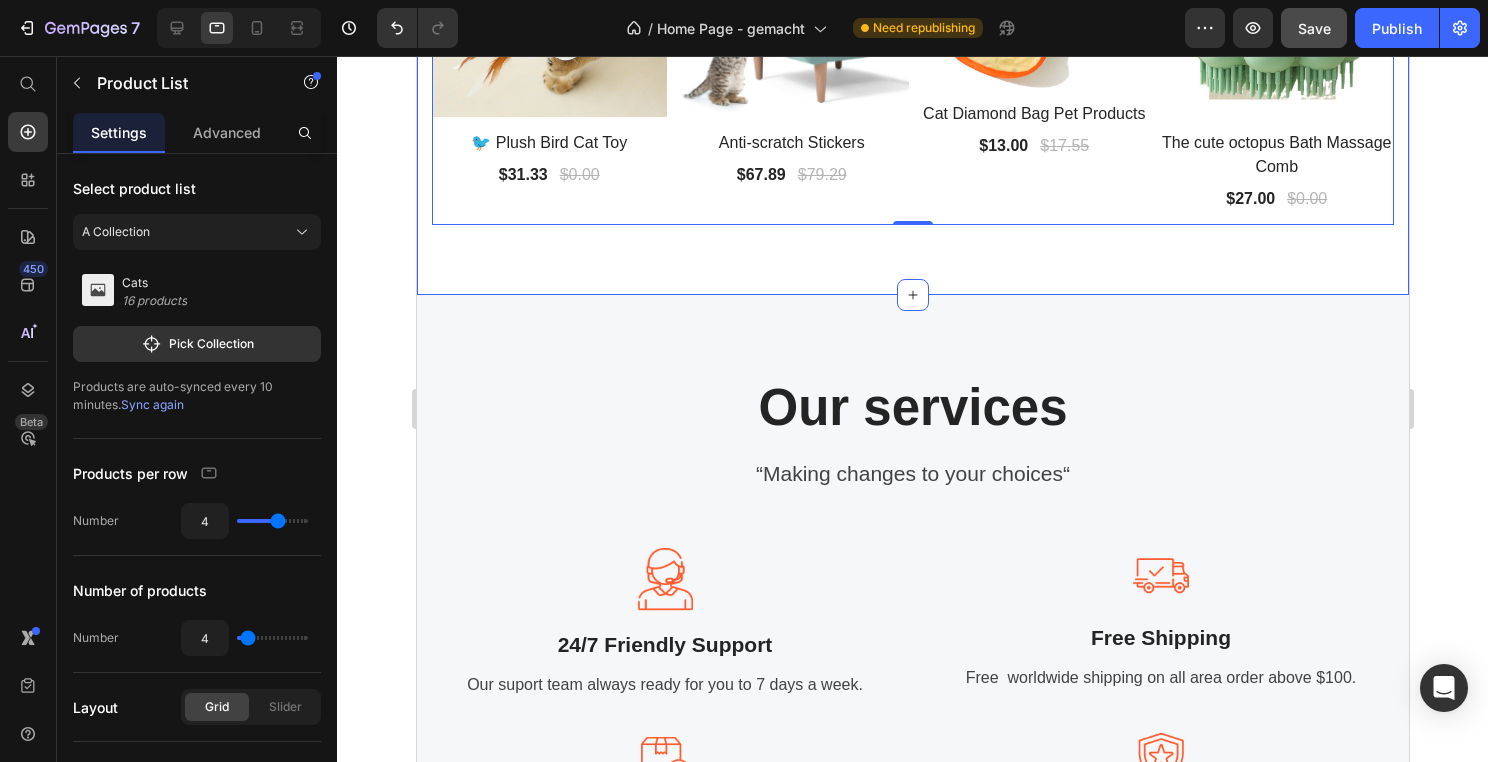 scroll, scrollTop: 2913, scrollLeft: 0, axis: vertical 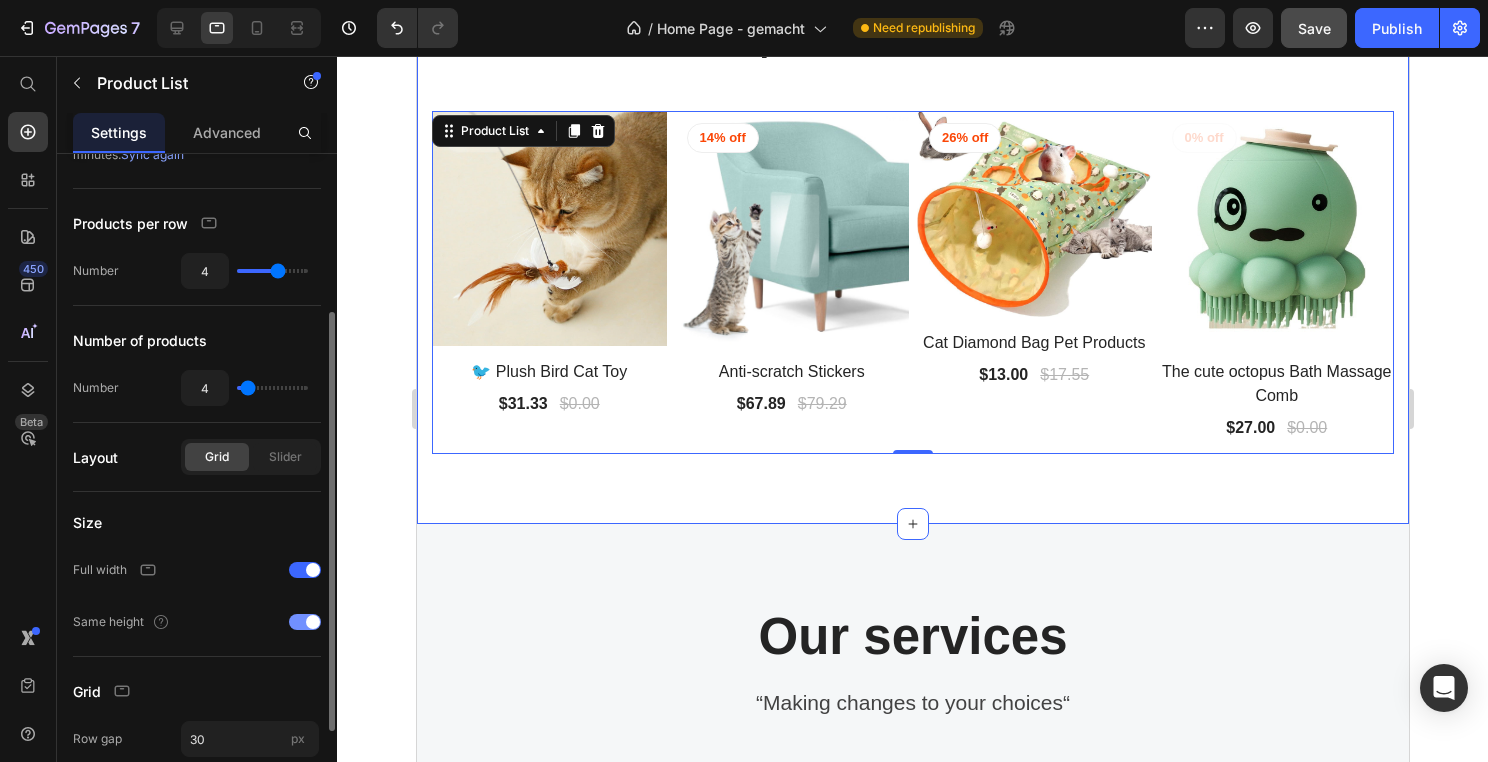 click at bounding box center [313, 622] 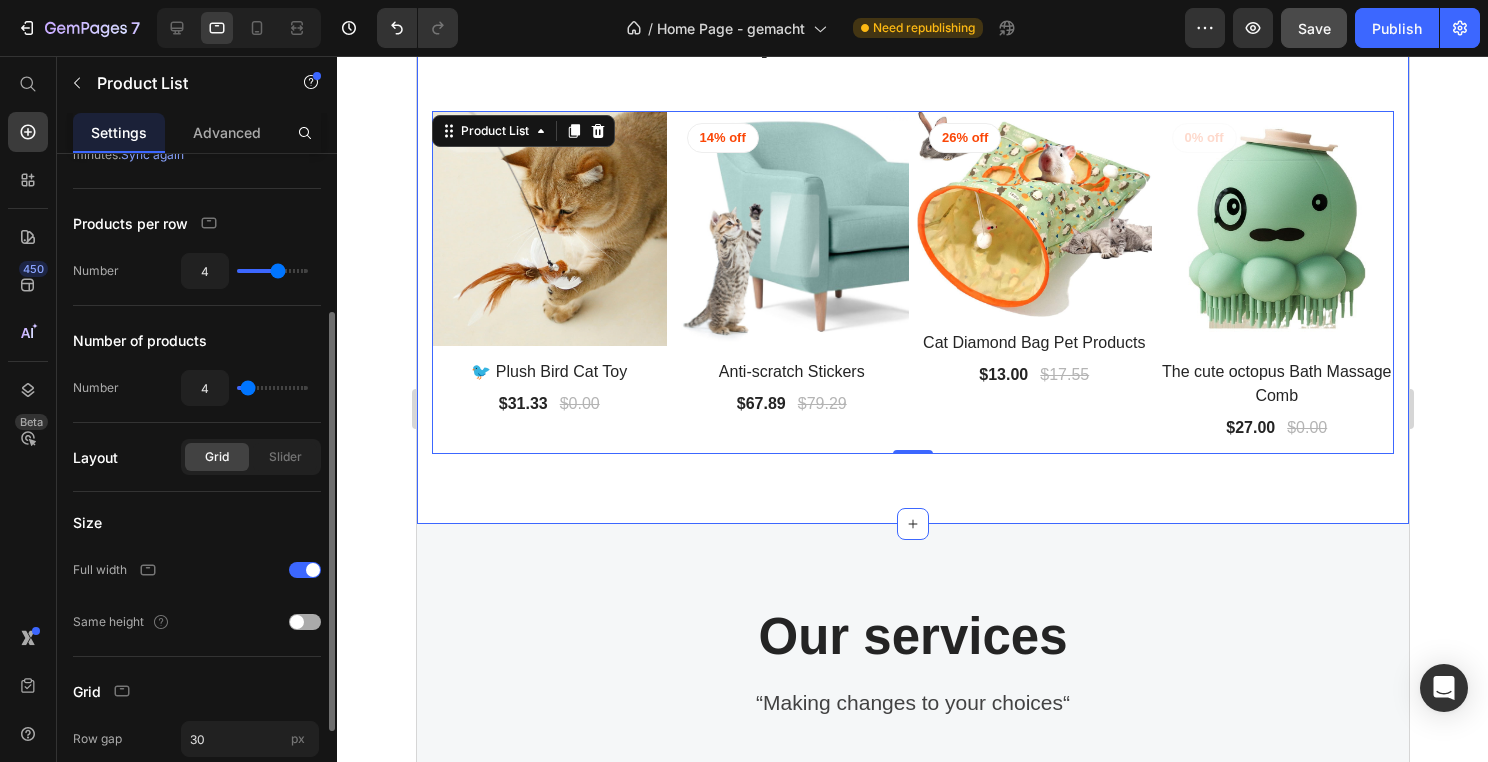 click at bounding box center [305, 622] 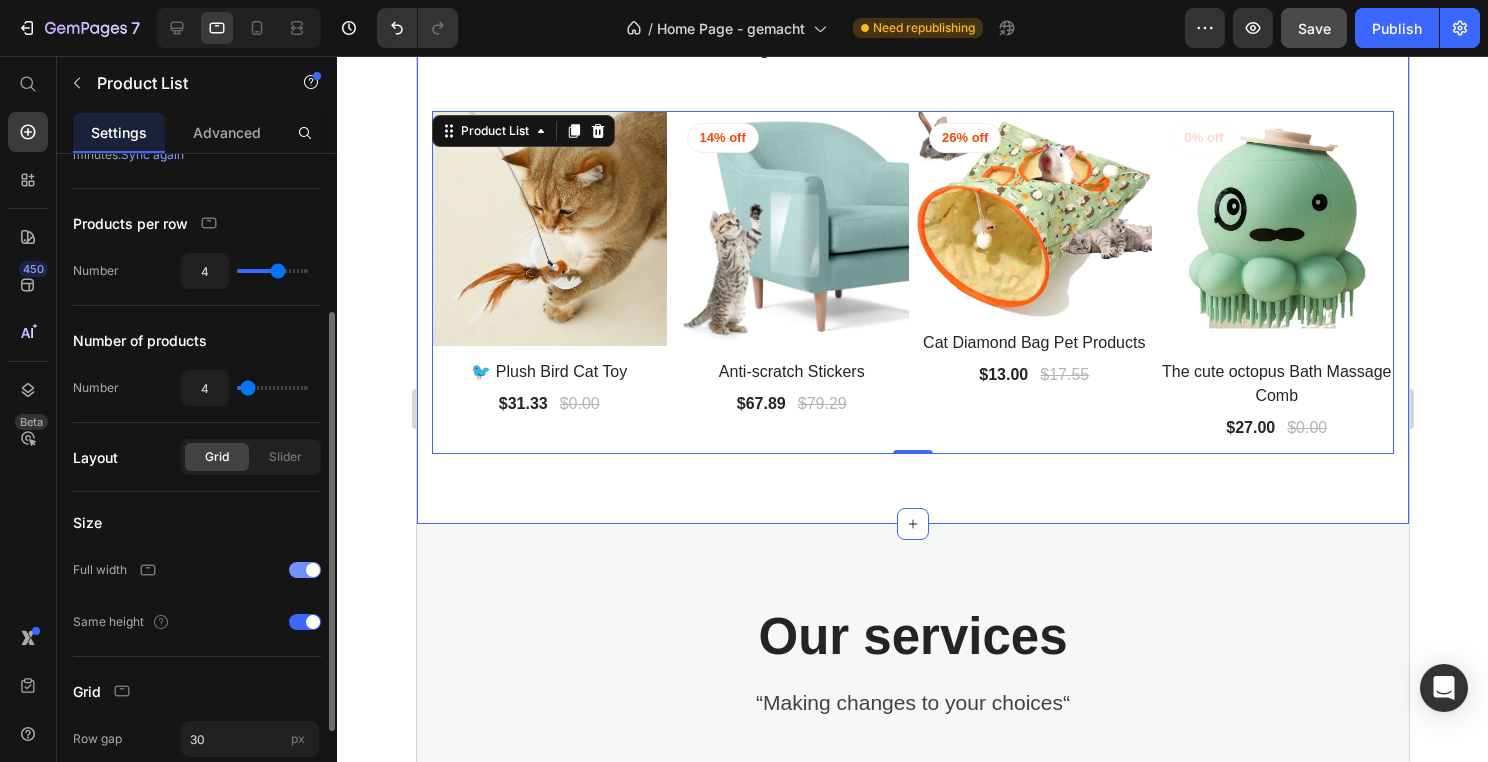 click at bounding box center (313, 570) 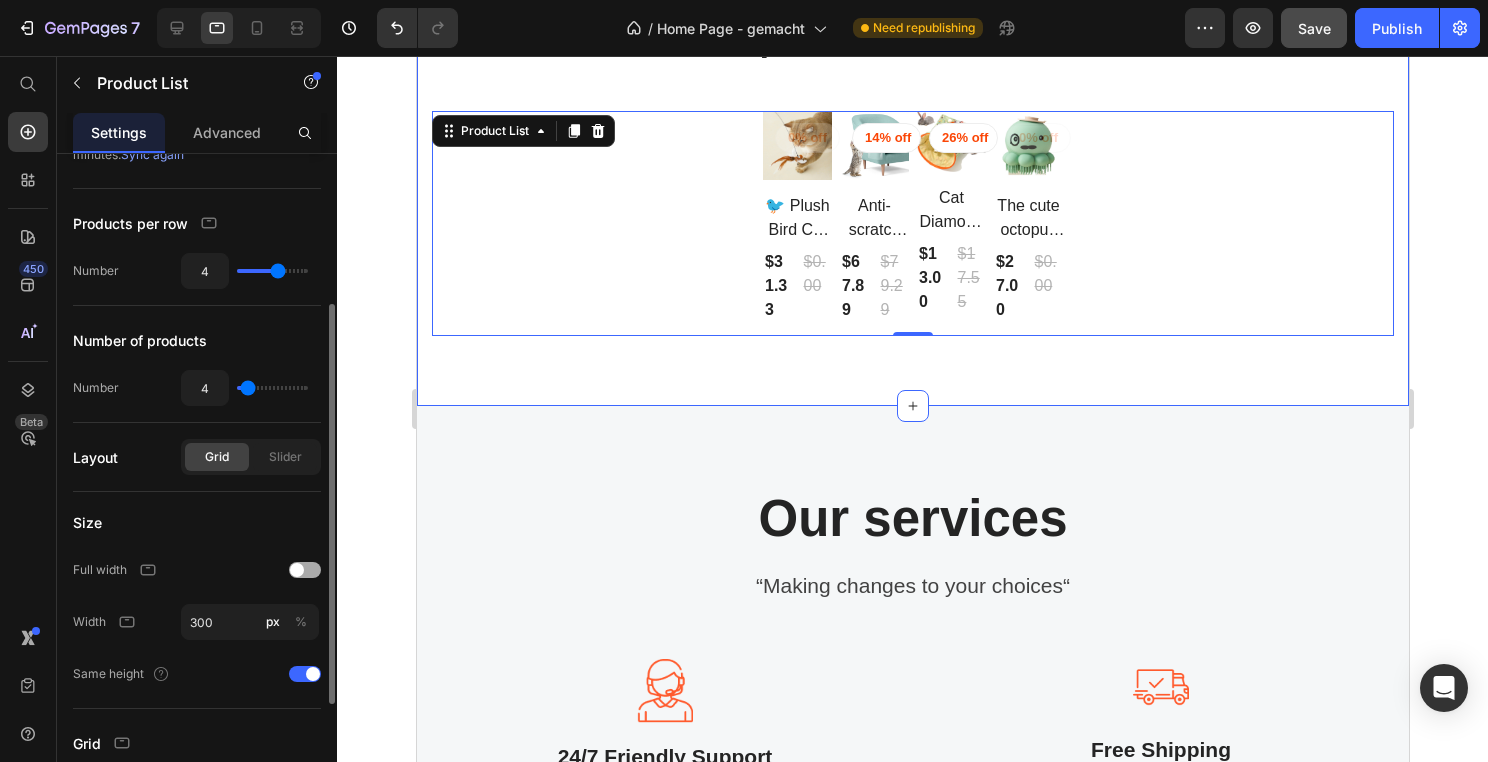 click at bounding box center (305, 570) 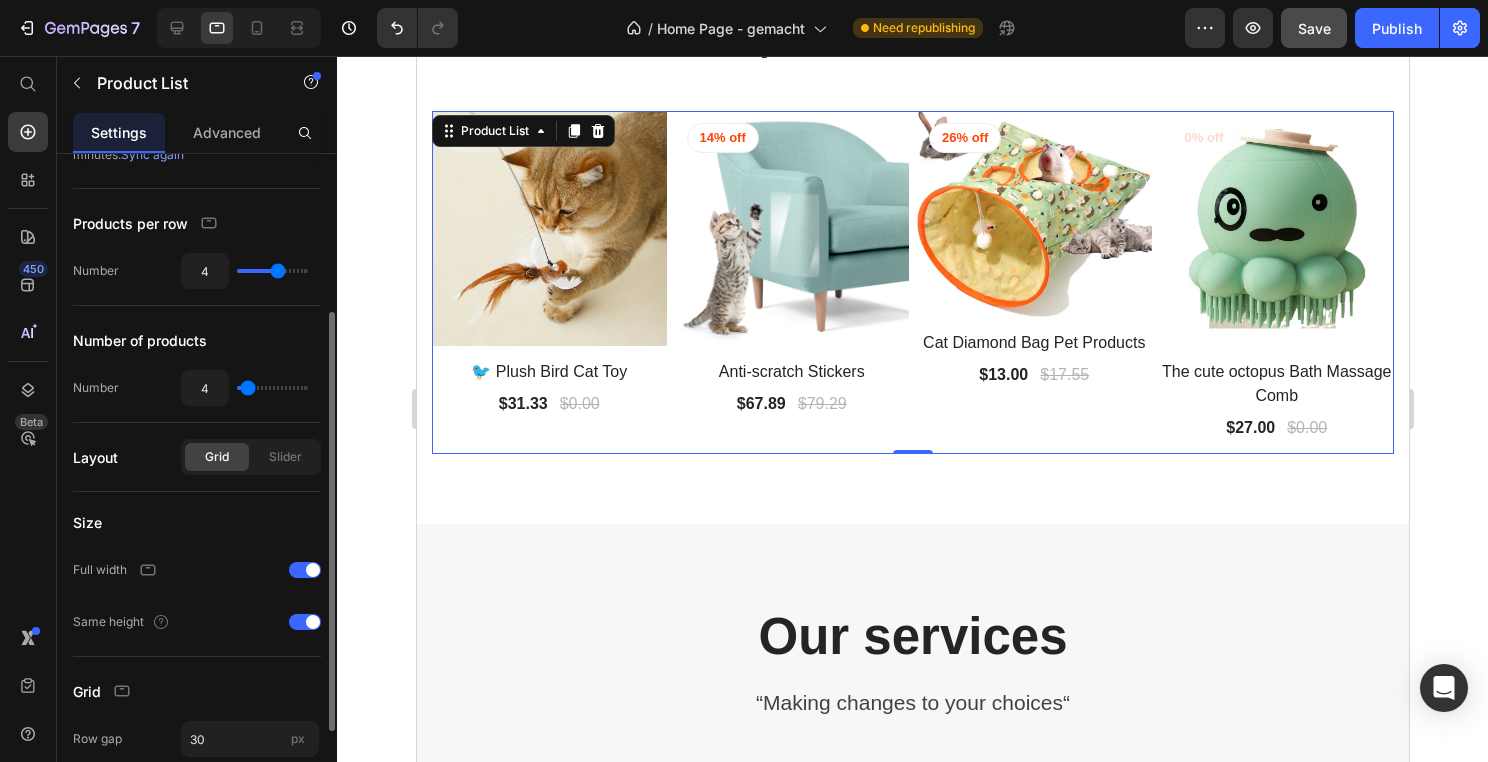type on "5" 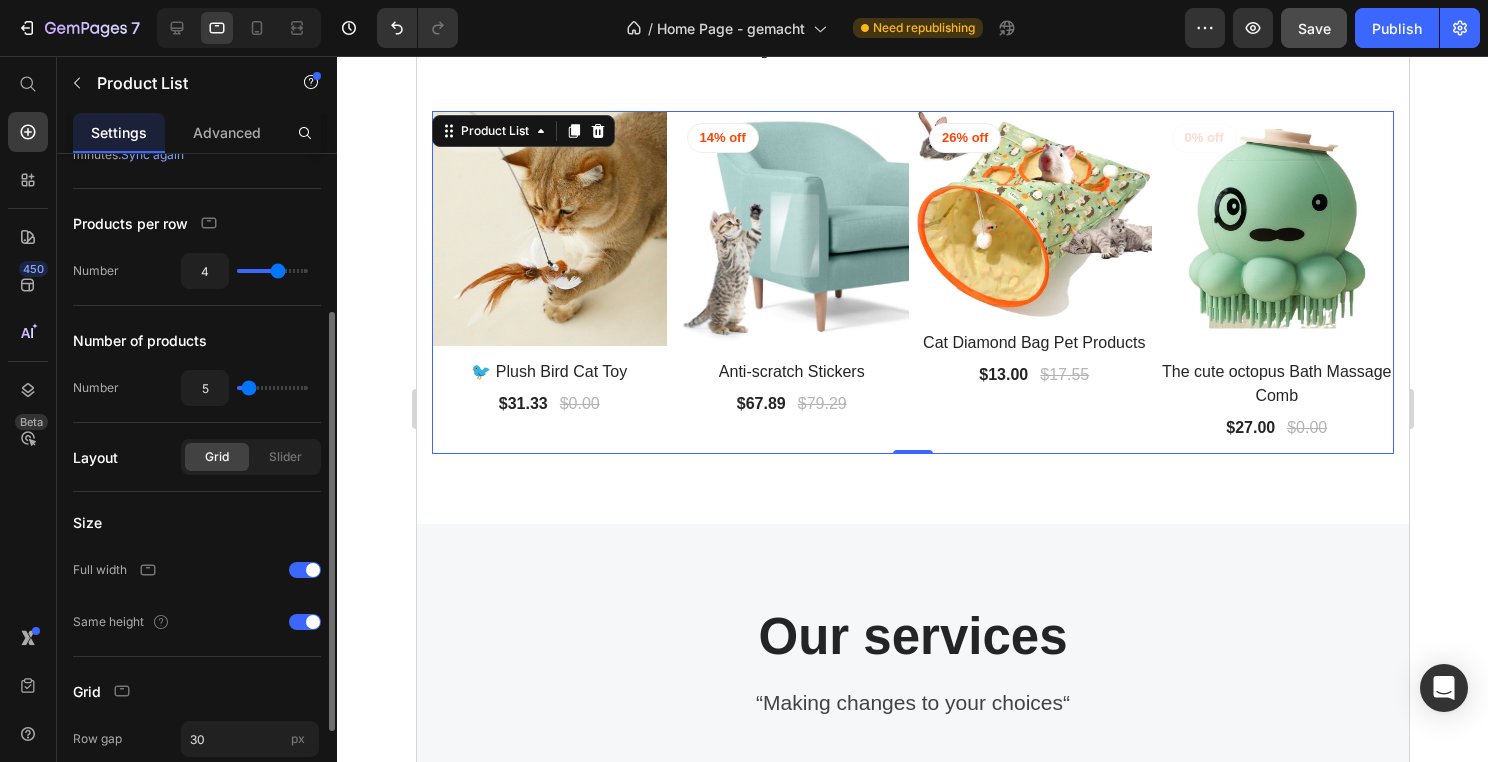 type on "6" 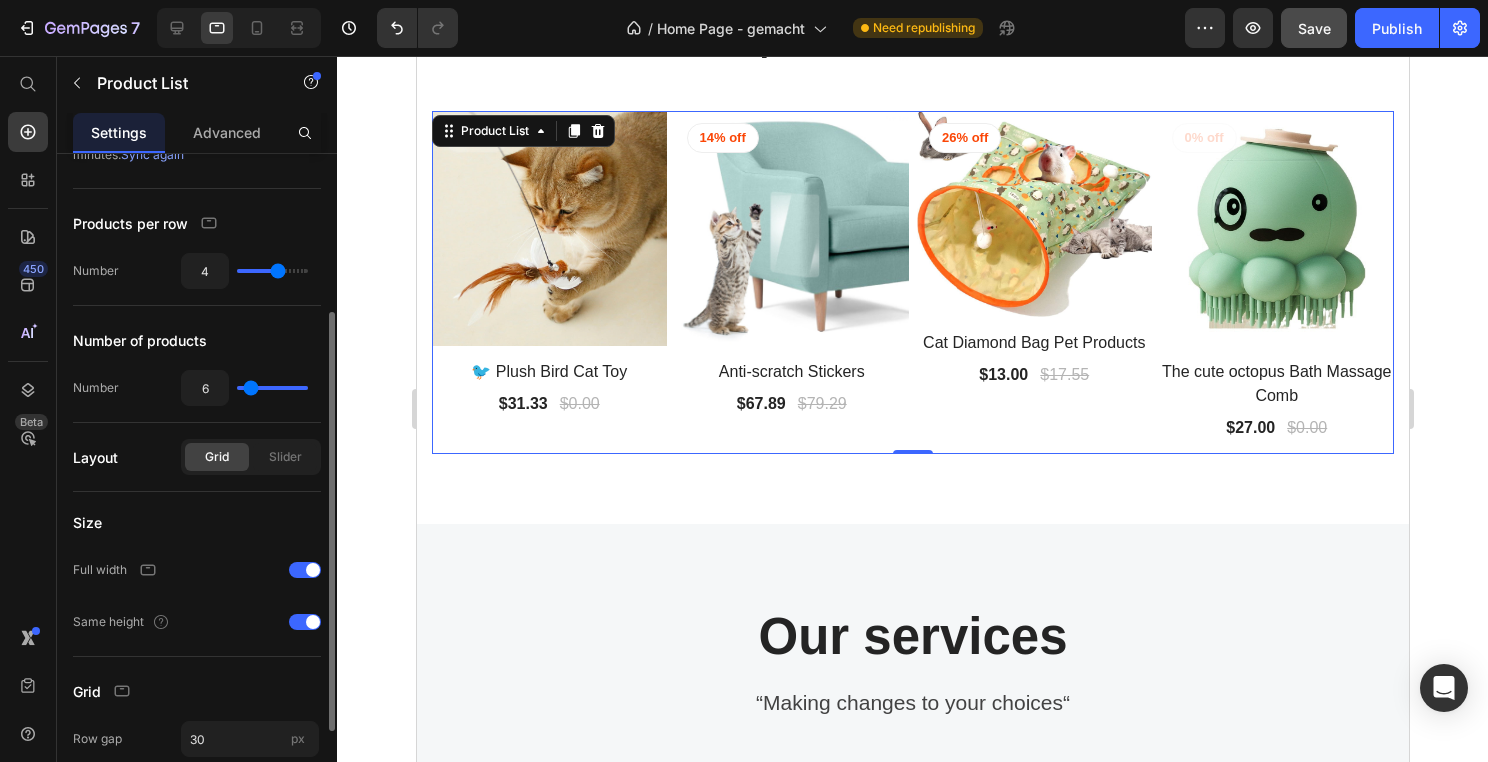 type on "7" 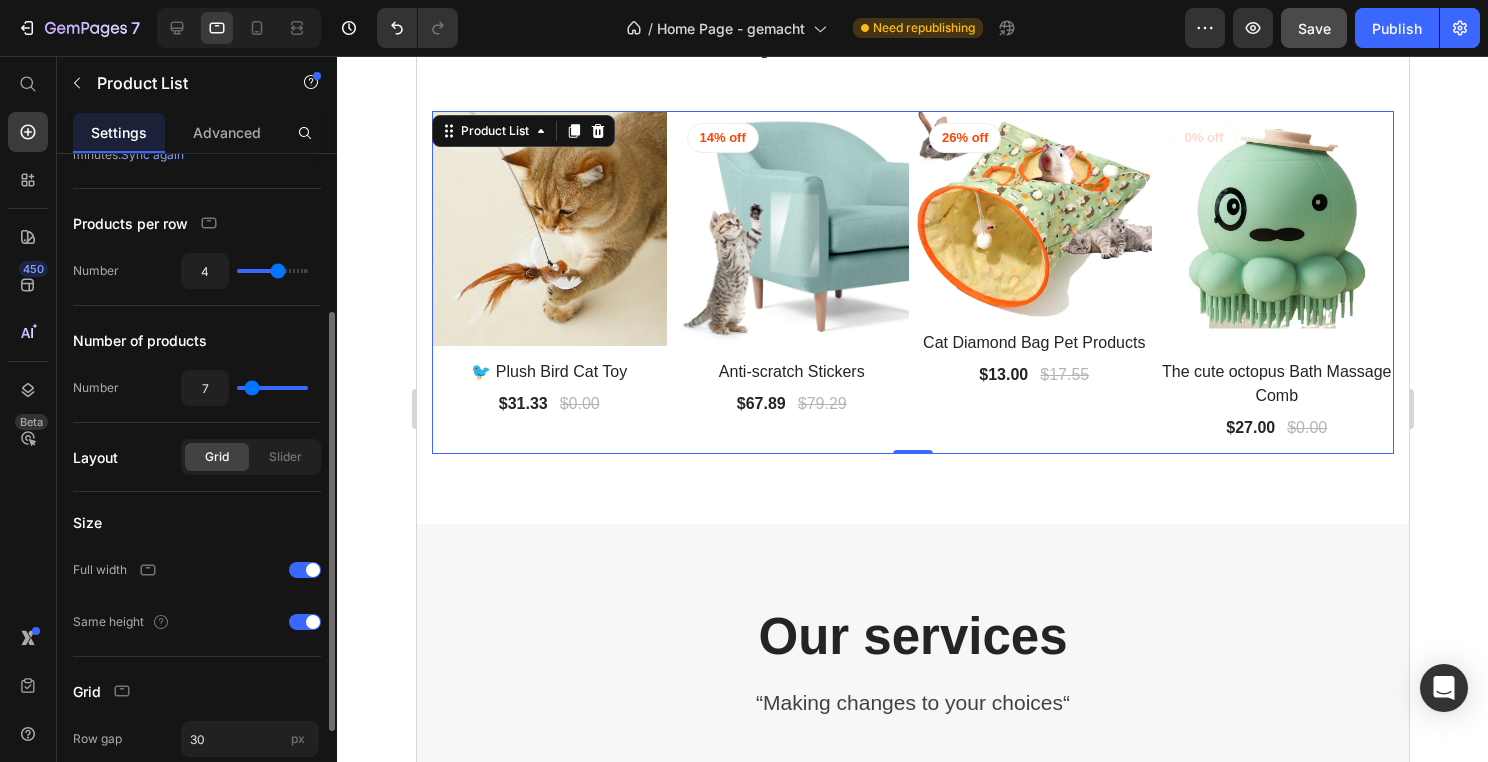 type on "8" 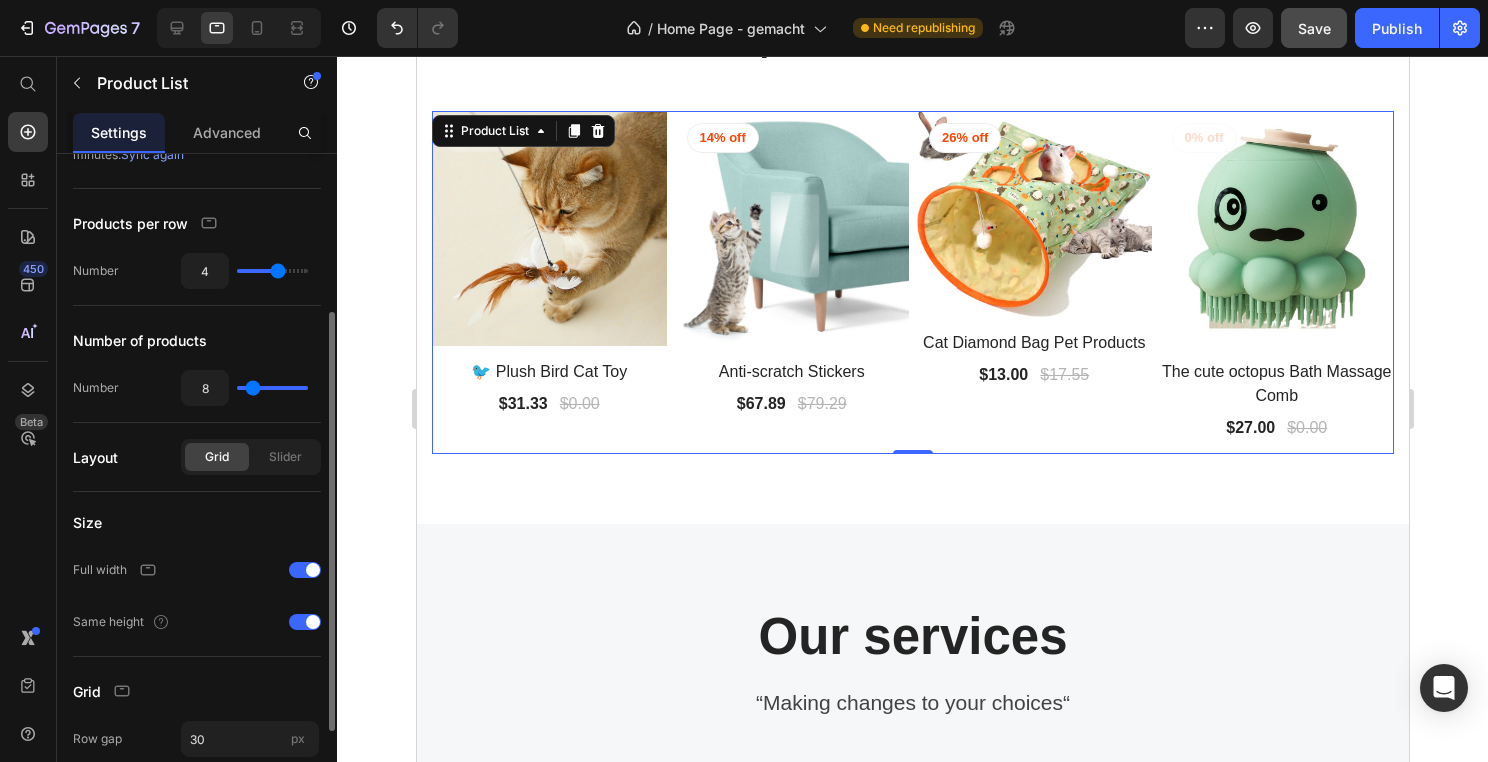 type on "8" 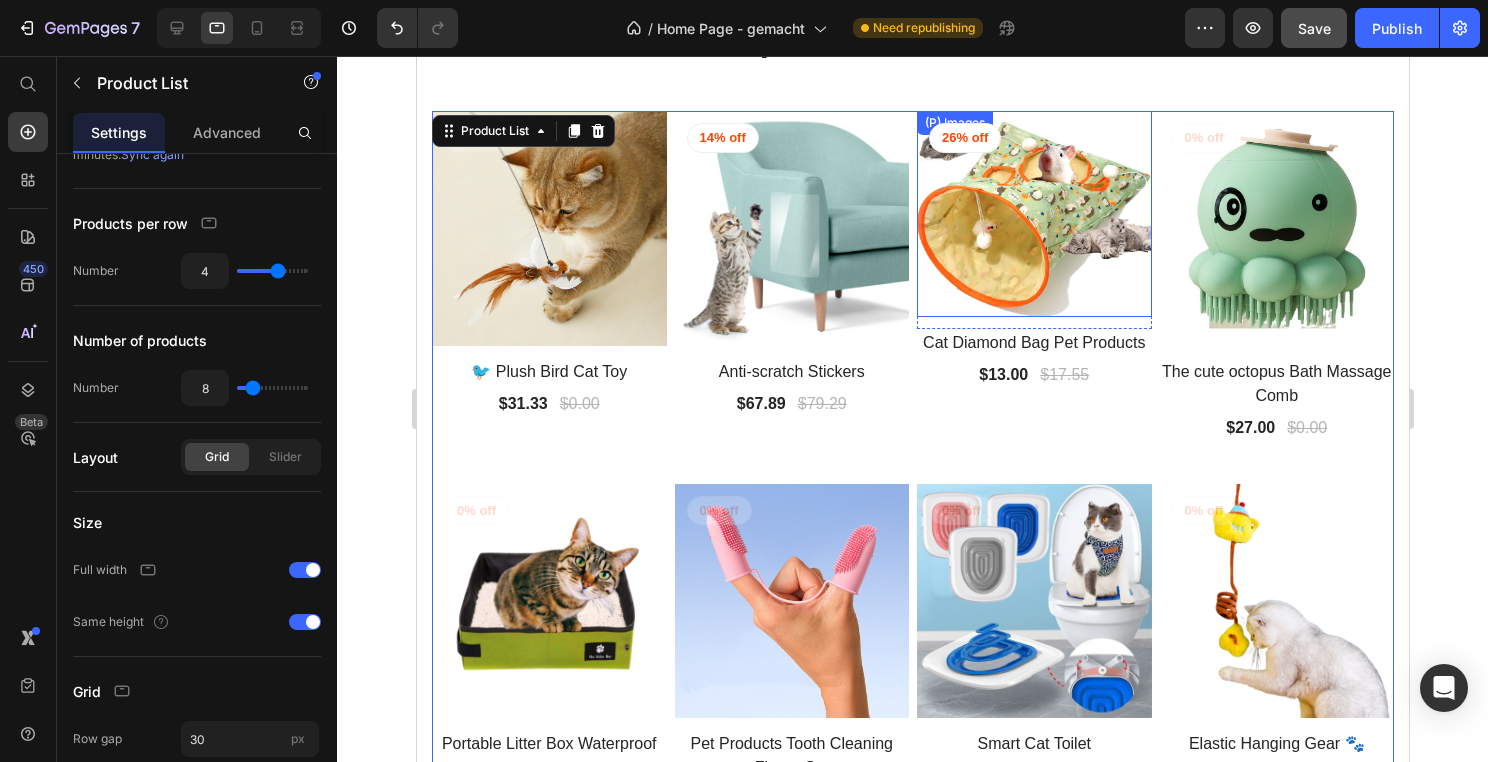 click at bounding box center (1033, 214) 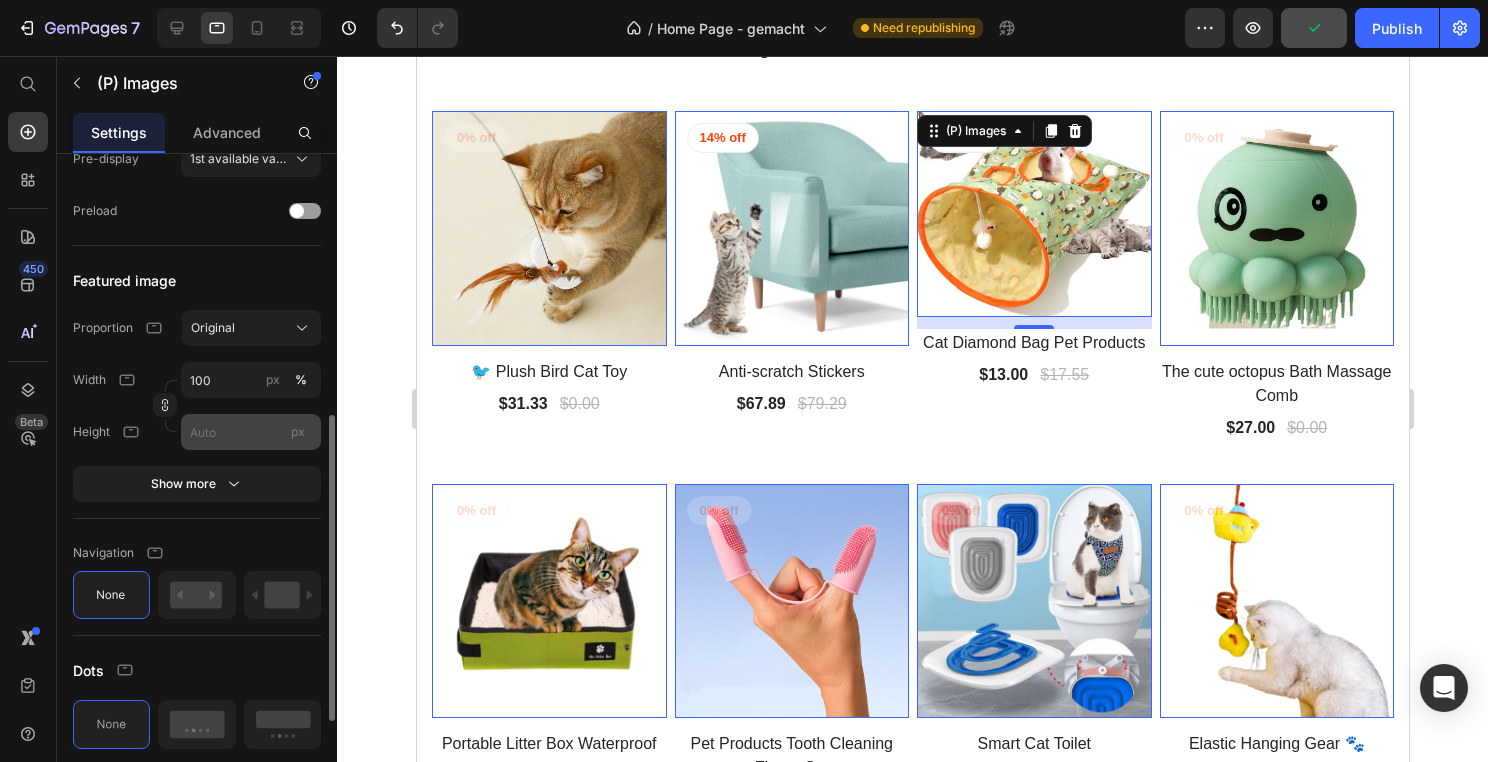 scroll, scrollTop: 573, scrollLeft: 0, axis: vertical 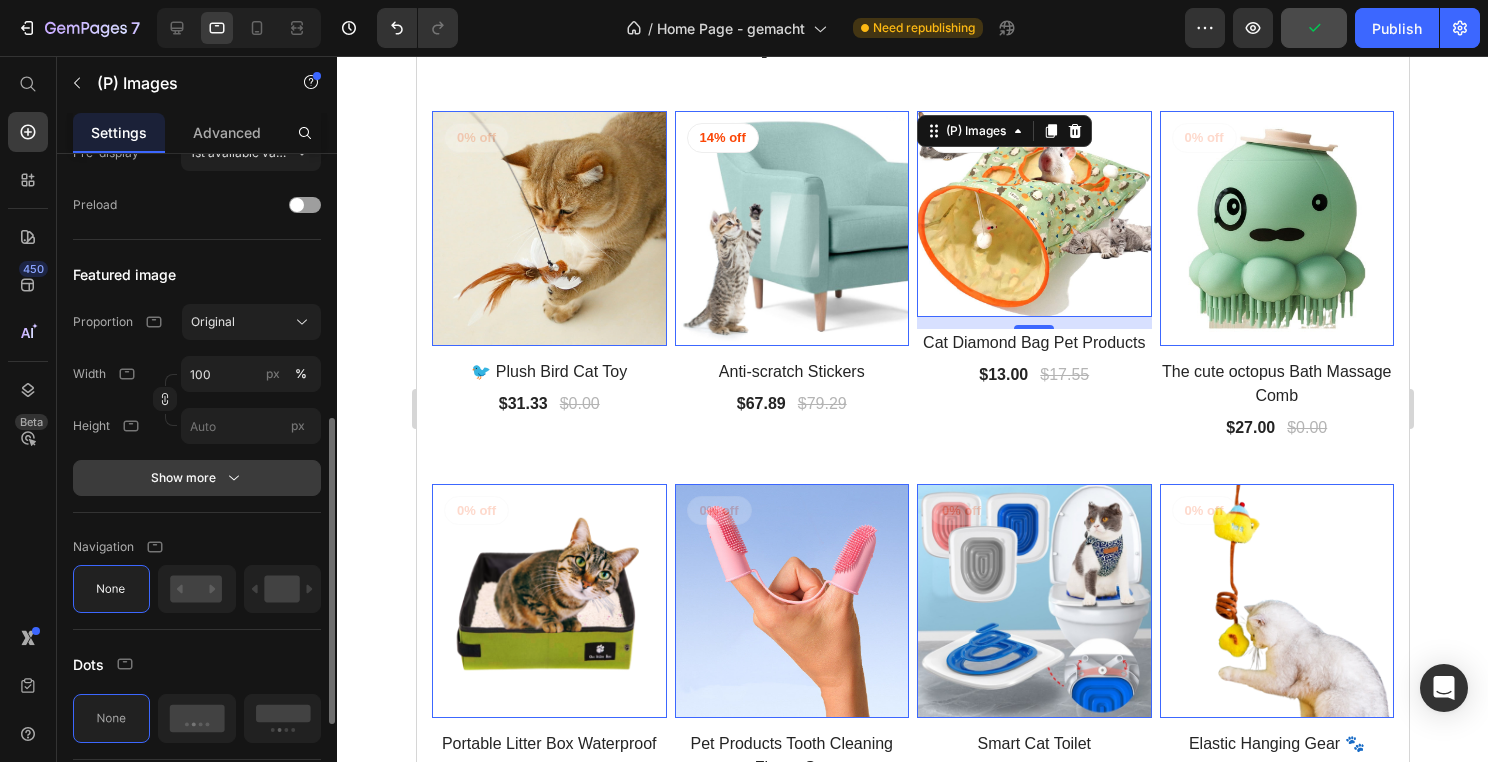click 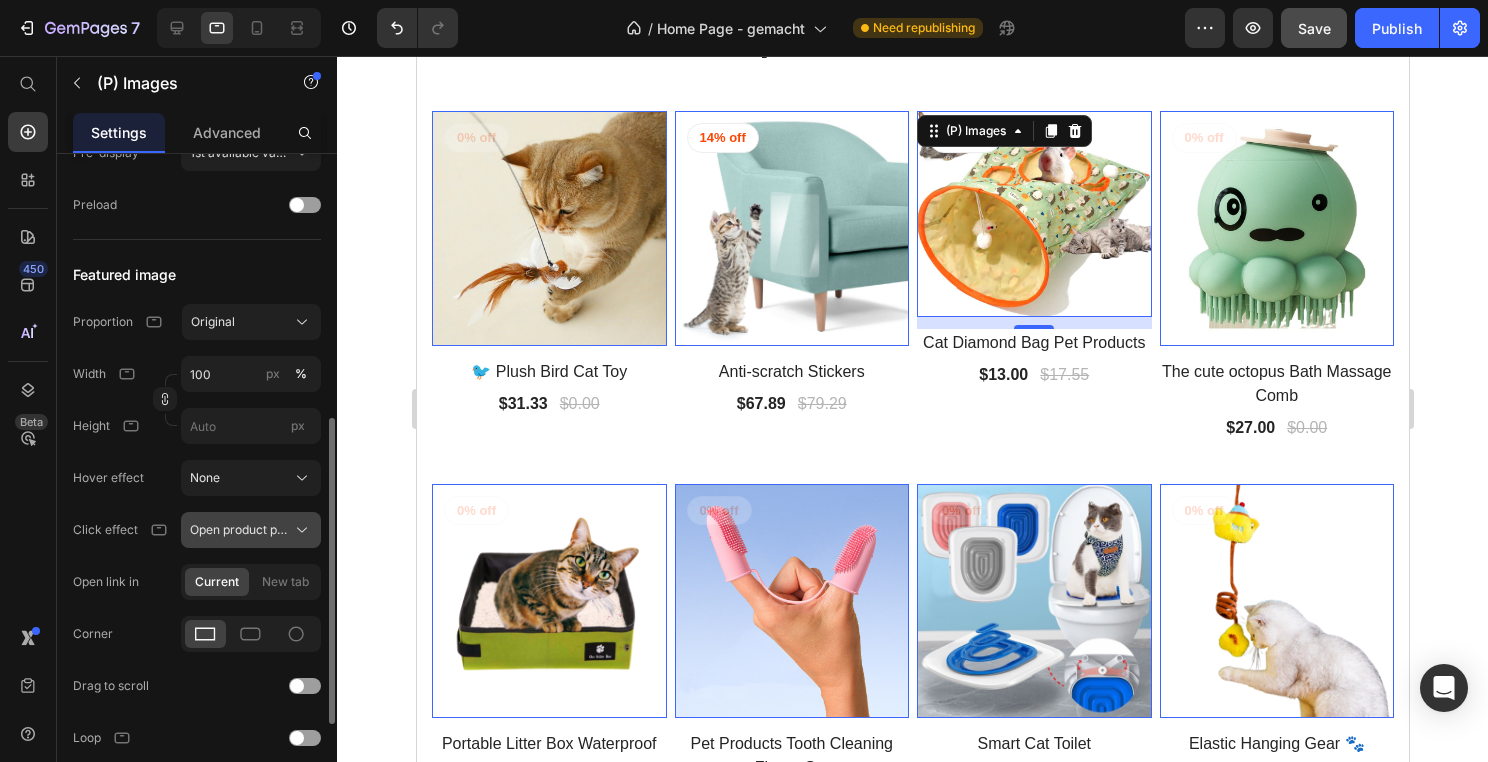 click on "Open product page" at bounding box center (239, 530) 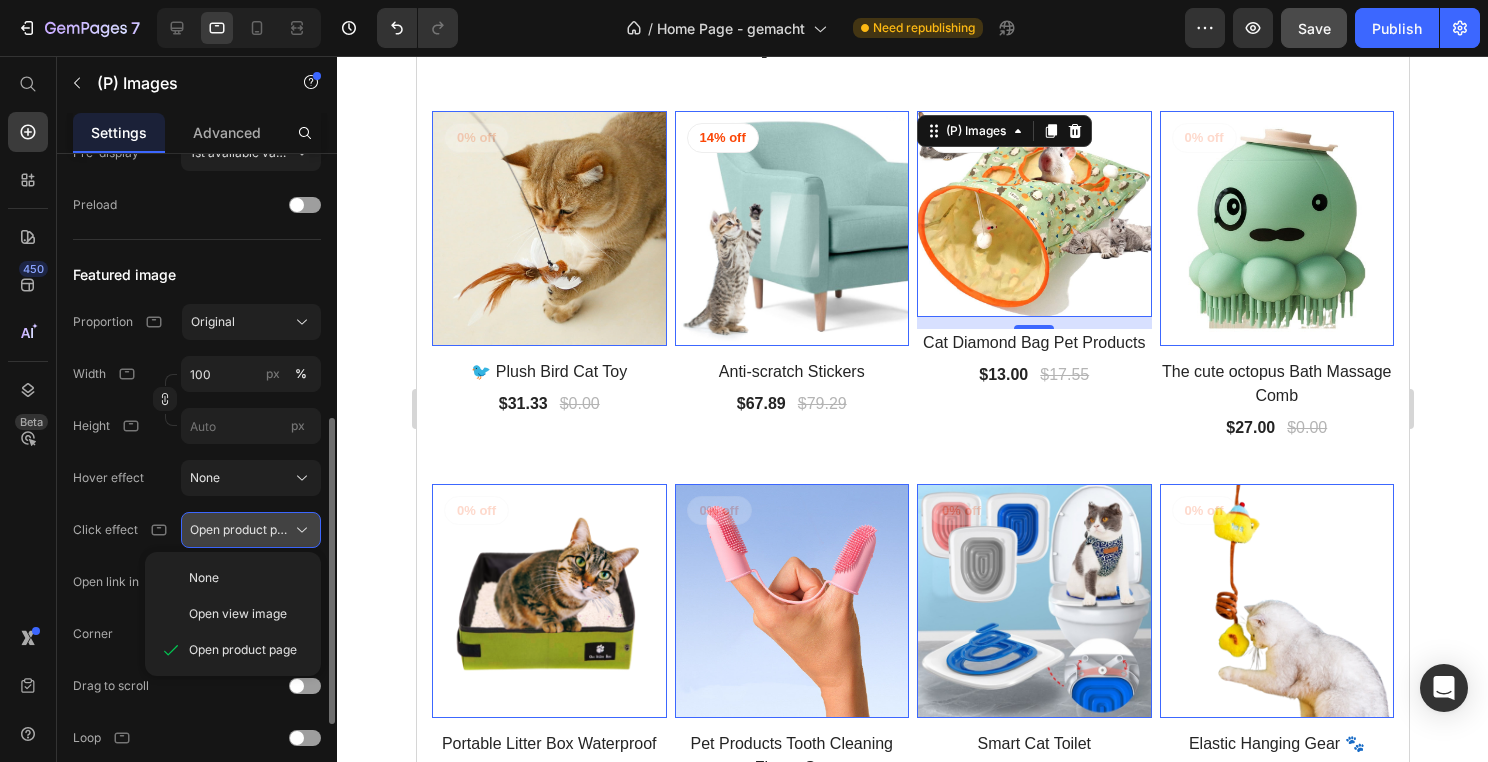 click 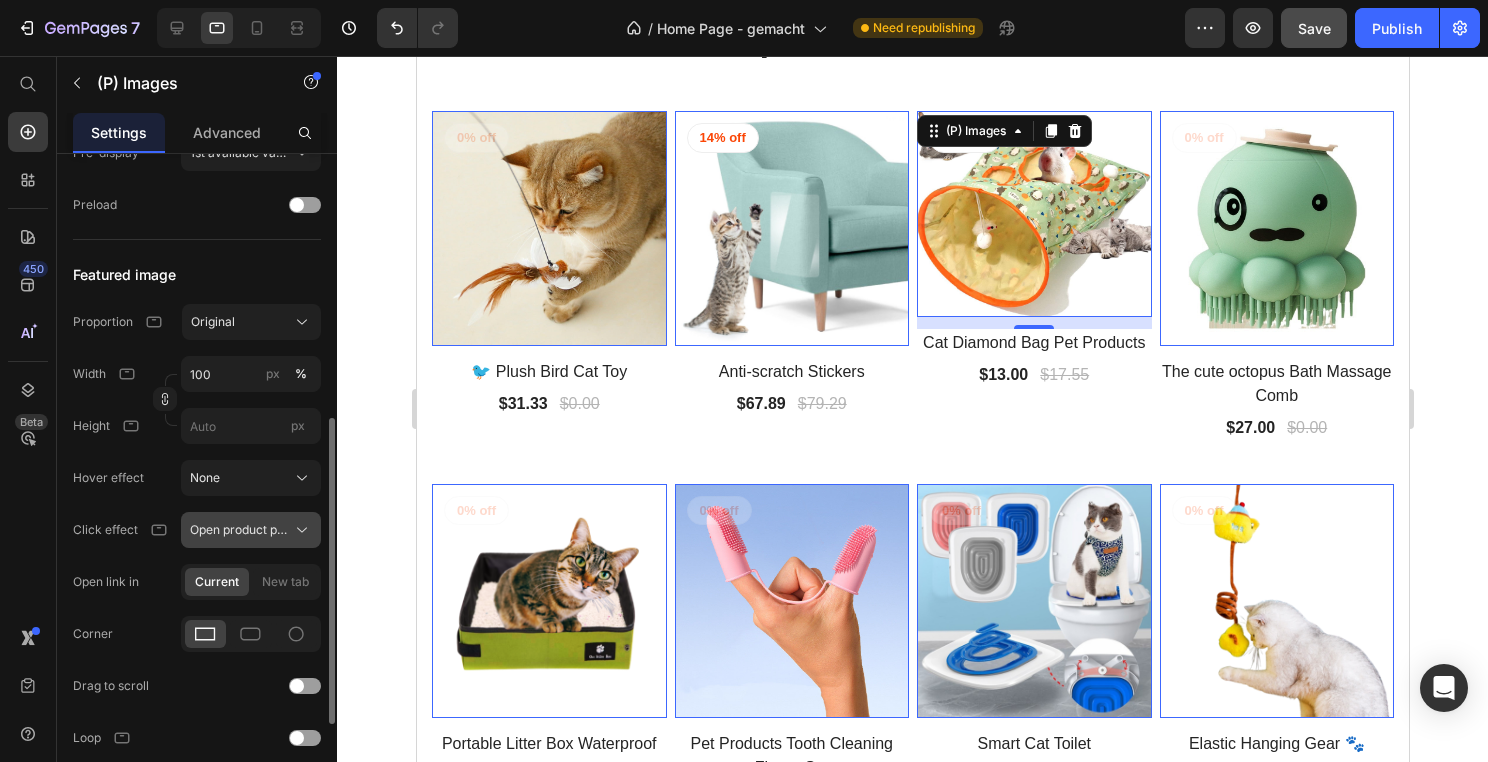 click 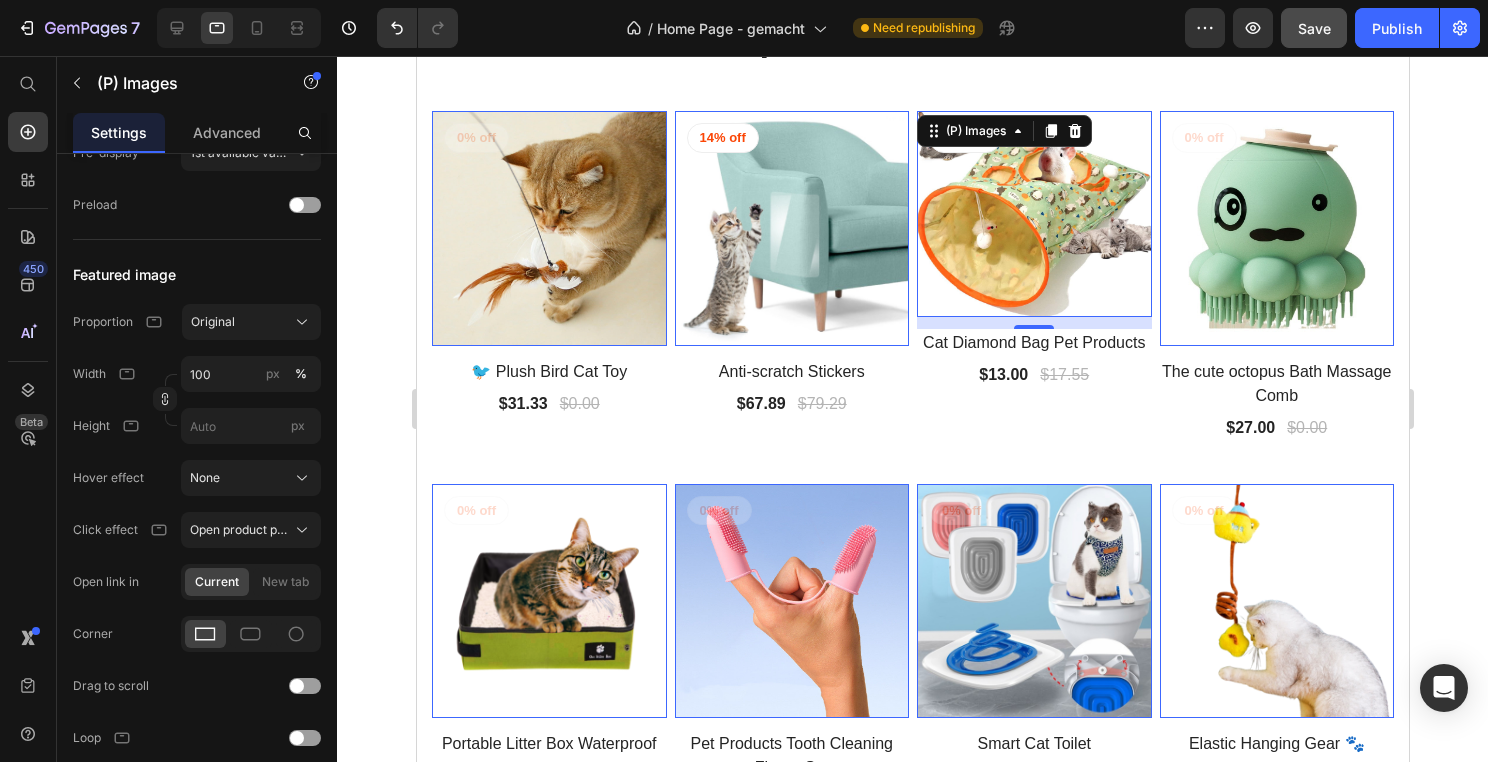 click on "450 Beta" at bounding box center [28, 341] 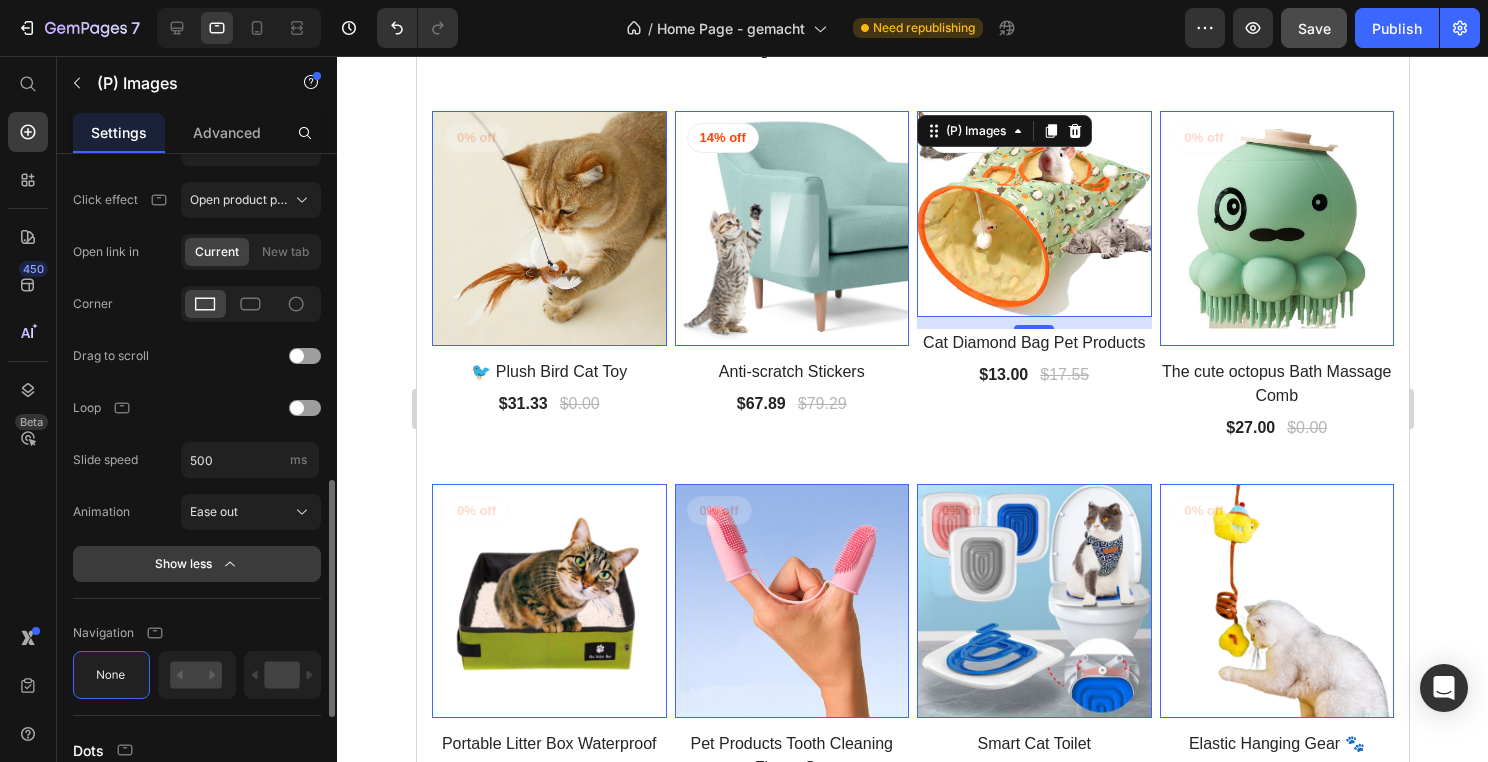 scroll, scrollTop: 905, scrollLeft: 0, axis: vertical 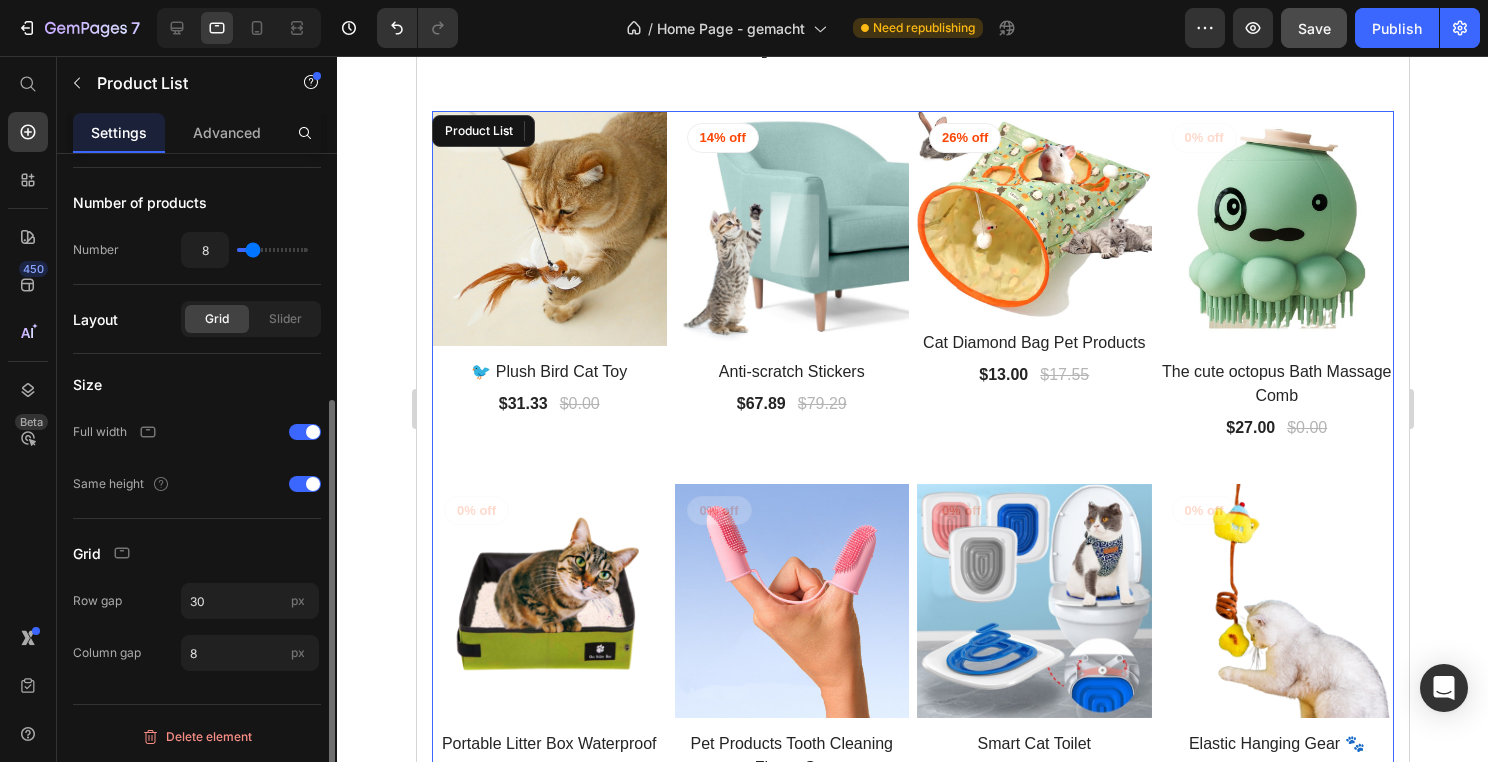 click on "(P) Images   0 0% off Product Badge Row 🐦 Plush Bird Cat Toy (P) Title $31.33 (P) Price $0.00 (P) Price Row Row (P) Images   0 14% off Product Badge Row Anti-scratch Stickers (P) Title $67.89 (P) Price $79.29 (P) Price Row Row (P) Images   12 26% off Product Badge Row Cat Diamond Bag Pet Products (P) Title $13.00 (P) Price $17.55 (P) Price Row Row (P) Images   0 0% off Product Badge Row The cute octopus Bath Massage Comb (P) Title $27.00 (P) Price $0.00 (P) Price Row Row (P) Images   0 0% off Product Badge Row Portable Litter Box Waterproof (P) Title $36.43 (P) Price $0.00 (P) Price Row Row (P) Images   0 0% off Product Badge Row Pet Products Tooth Cleaning Finger Set (P) Title $34.39 (P) Price $0.00 (P) Price Row Row (P) Images   0 0% off Product Badge Row Smart Cat Toilet (P) Title $51.03 (P) Price $0.00 (P) Price Row Row (P) Images   0 0% off Product Badge Row Elastic Hanging Gear 🐾 (P) Title $27.58 (P) Price $0.00 (P) Price Row Row" at bounding box center [912, 468] 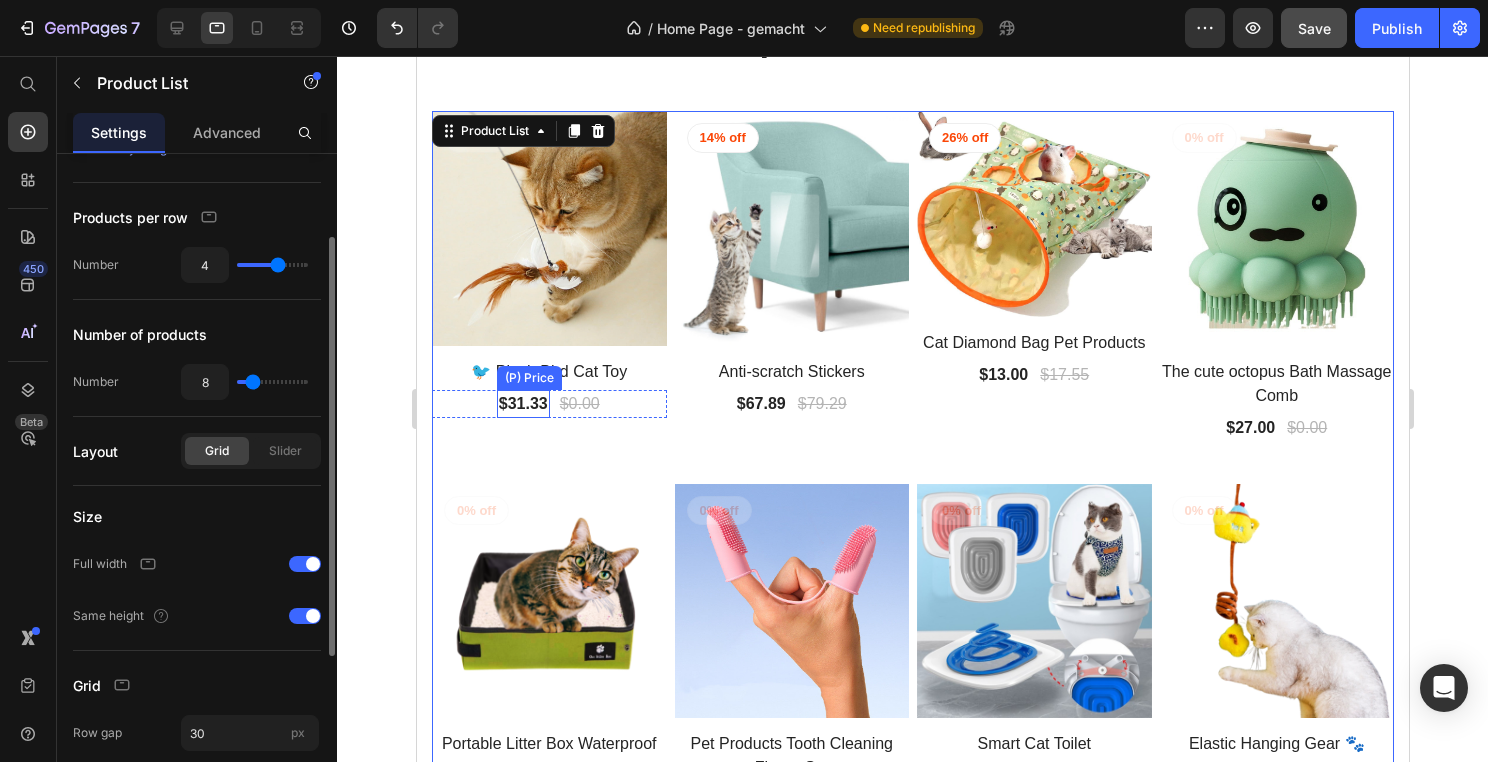 scroll, scrollTop: 258, scrollLeft: 0, axis: vertical 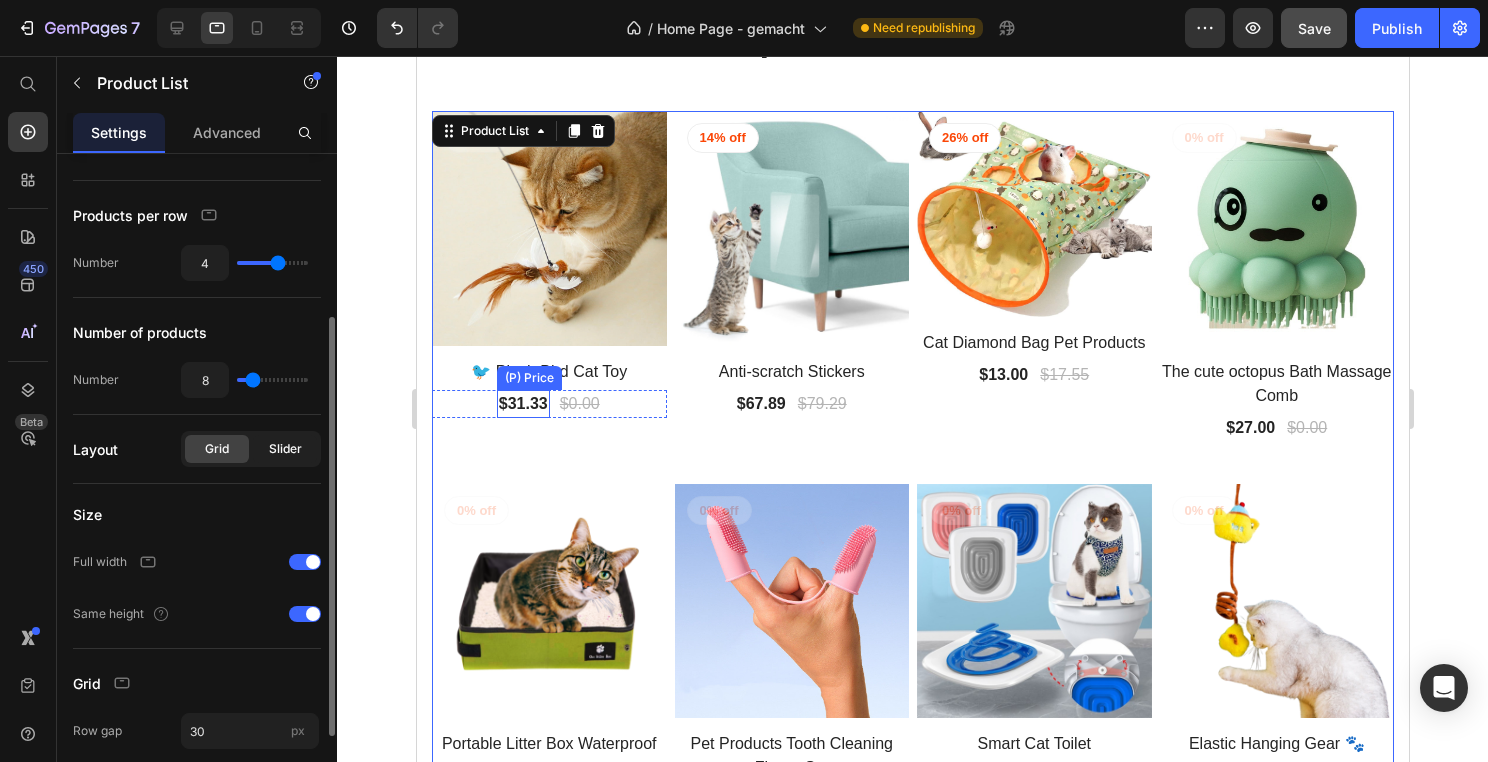 click on "Slider" 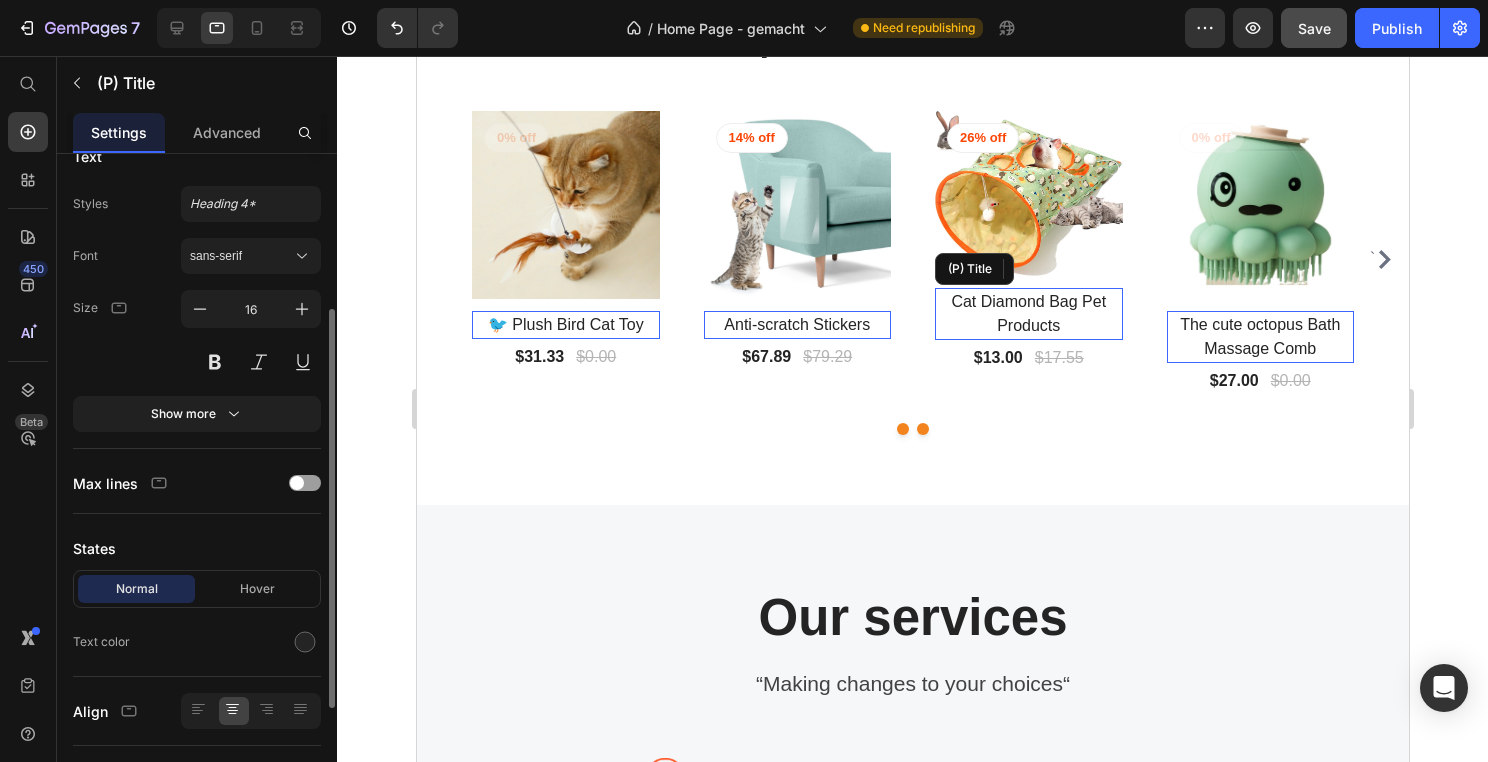 click on "Cat Diamond Bag Pet Products" at bounding box center (1028, 314) 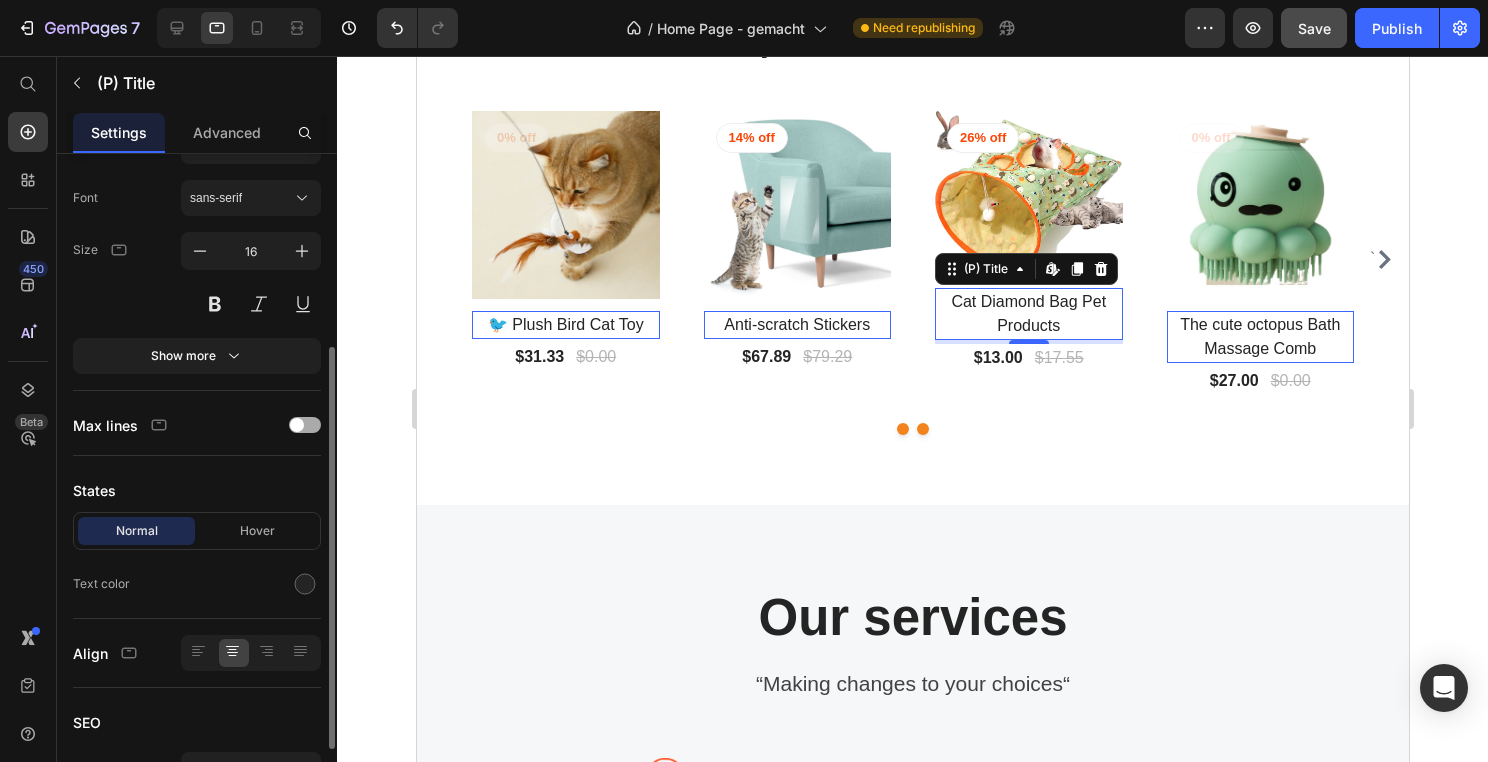 scroll, scrollTop: 317, scrollLeft: 0, axis: vertical 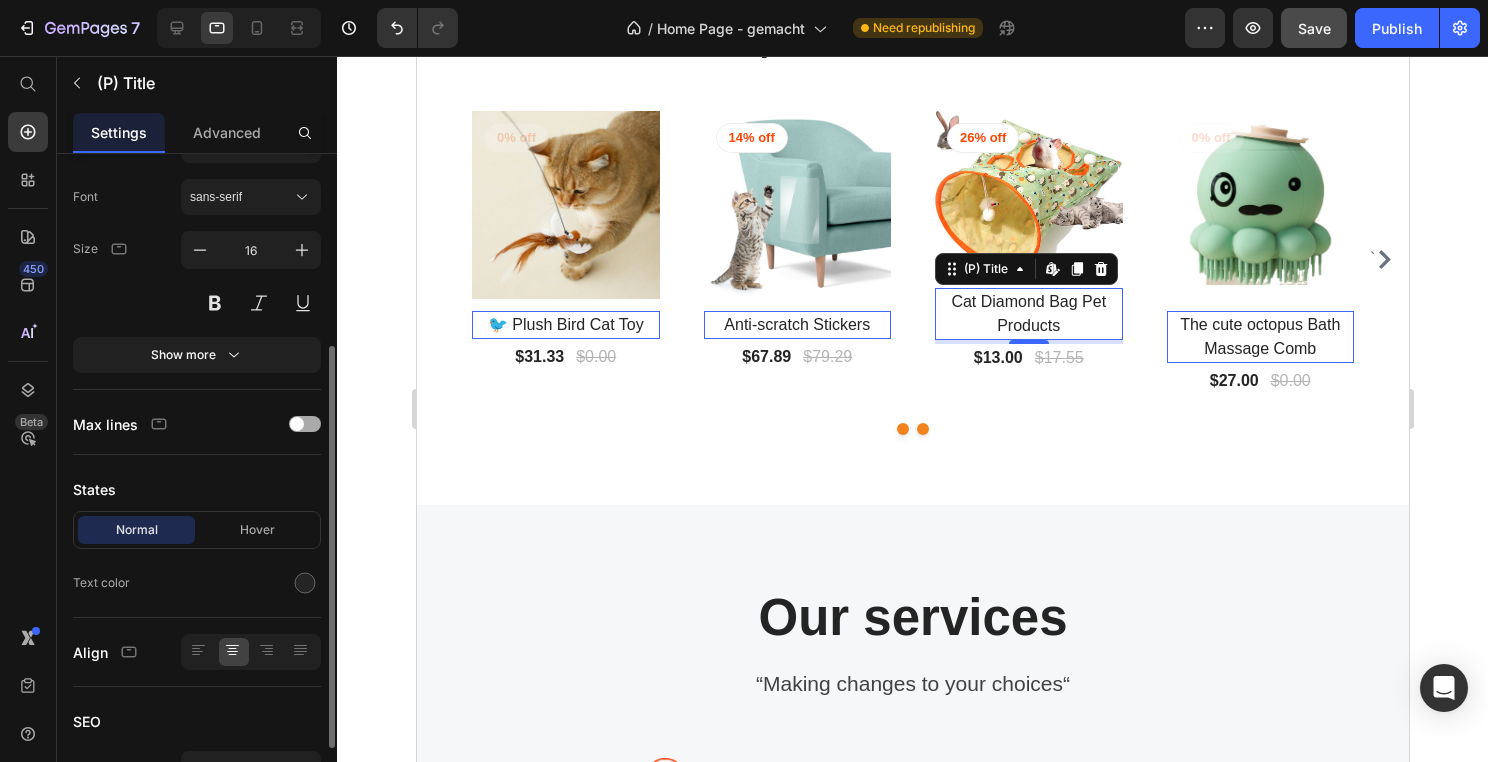 click at bounding box center (297, 424) 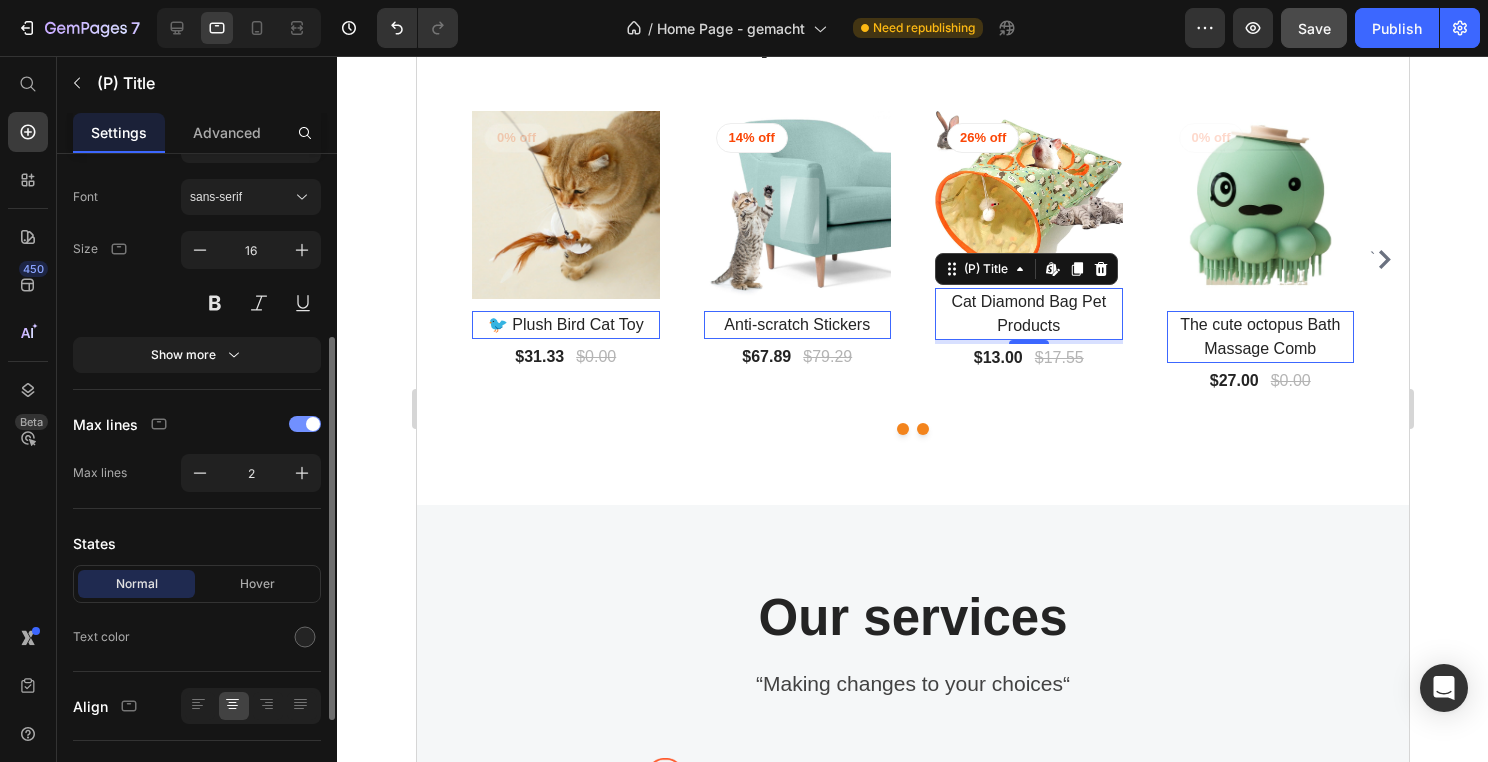 click at bounding box center [305, 424] 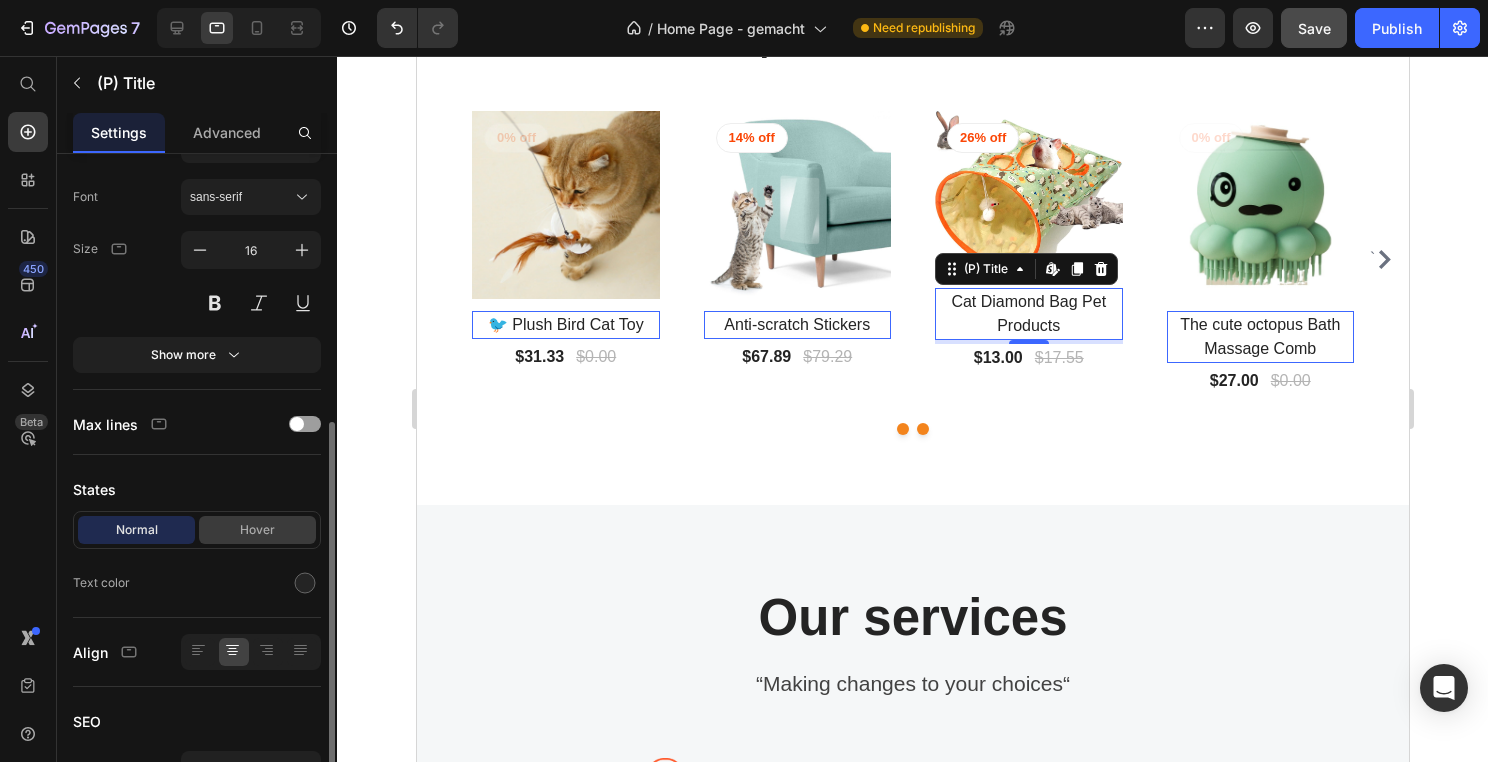 scroll, scrollTop: 433, scrollLeft: 0, axis: vertical 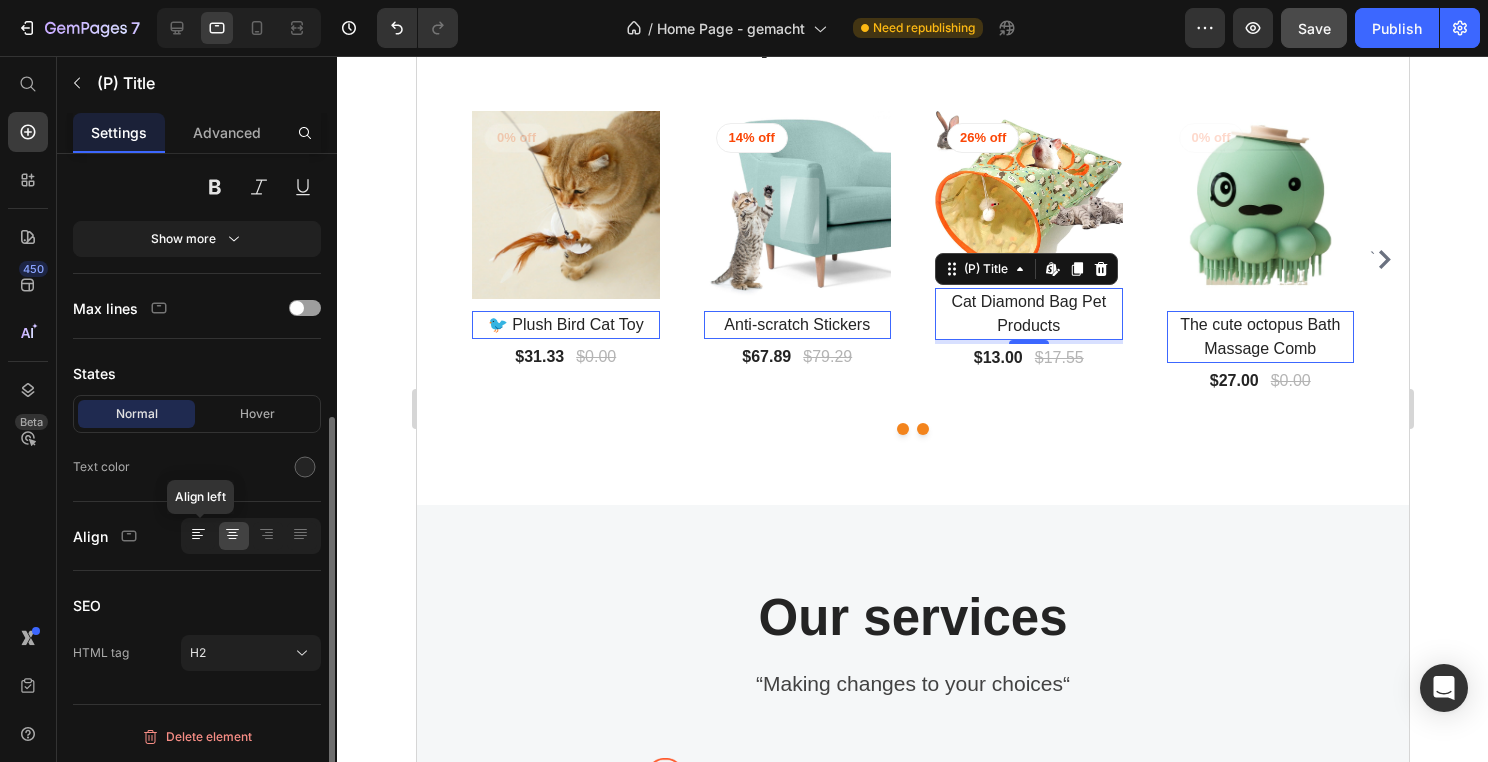 click 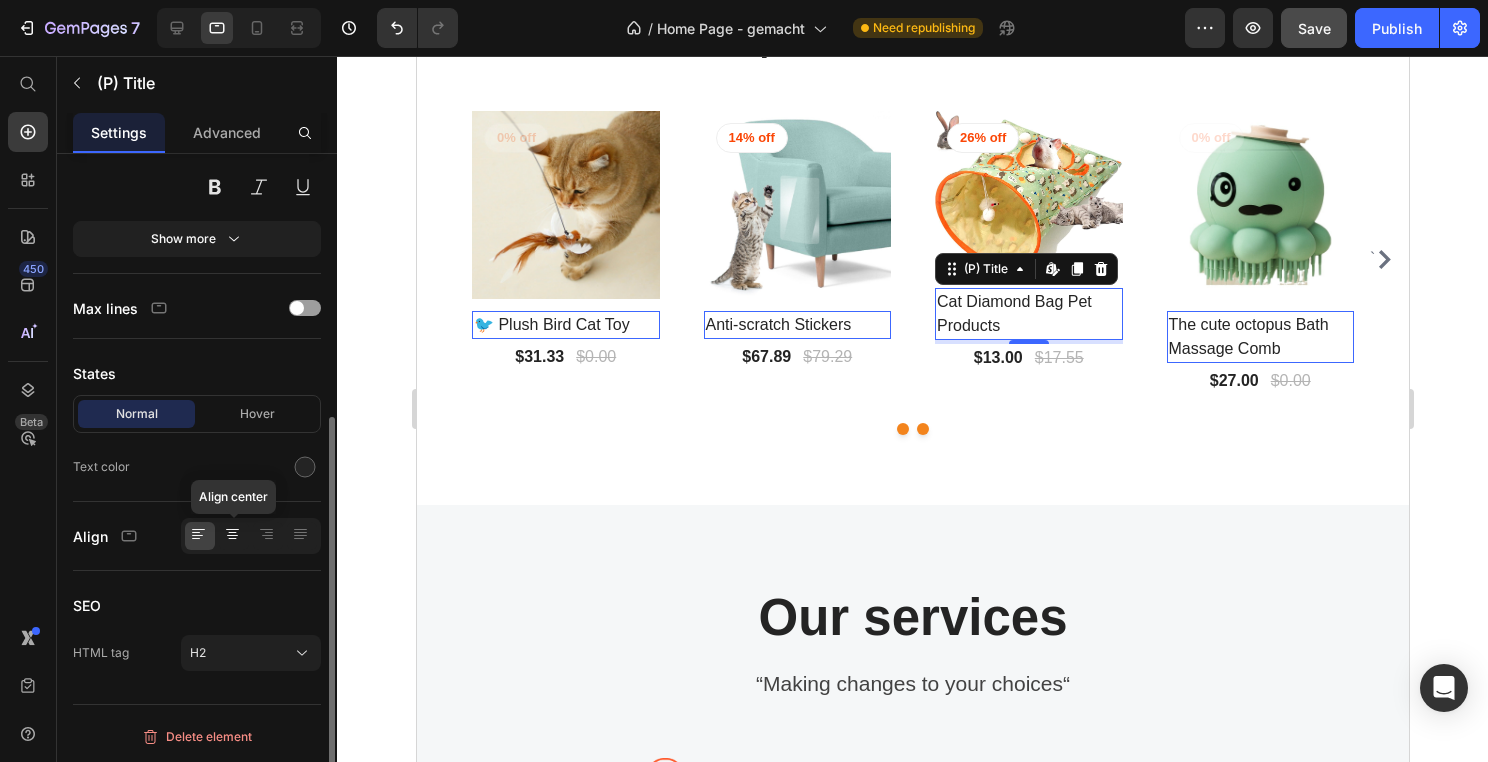 click 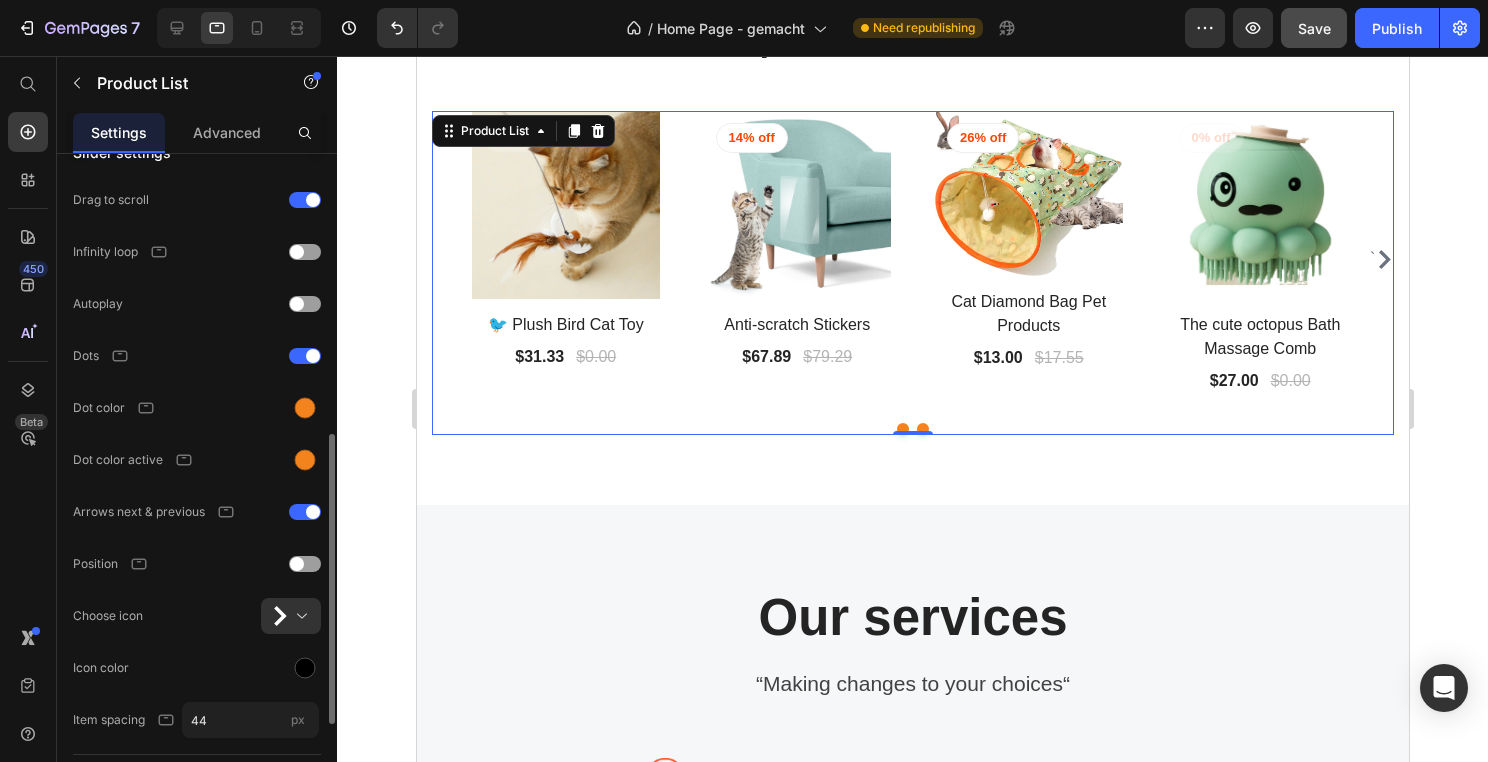 scroll, scrollTop: 627, scrollLeft: 0, axis: vertical 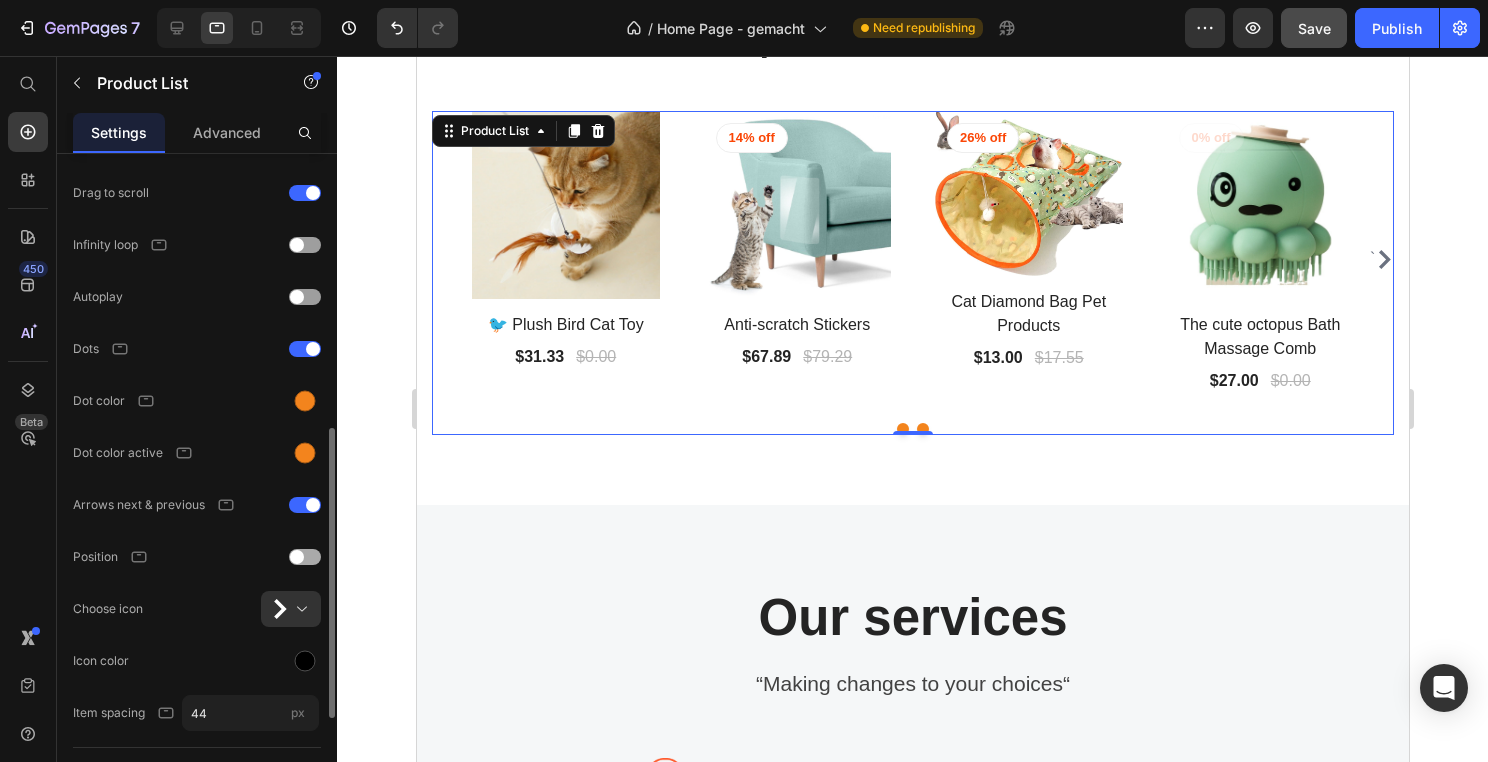 click at bounding box center (297, 557) 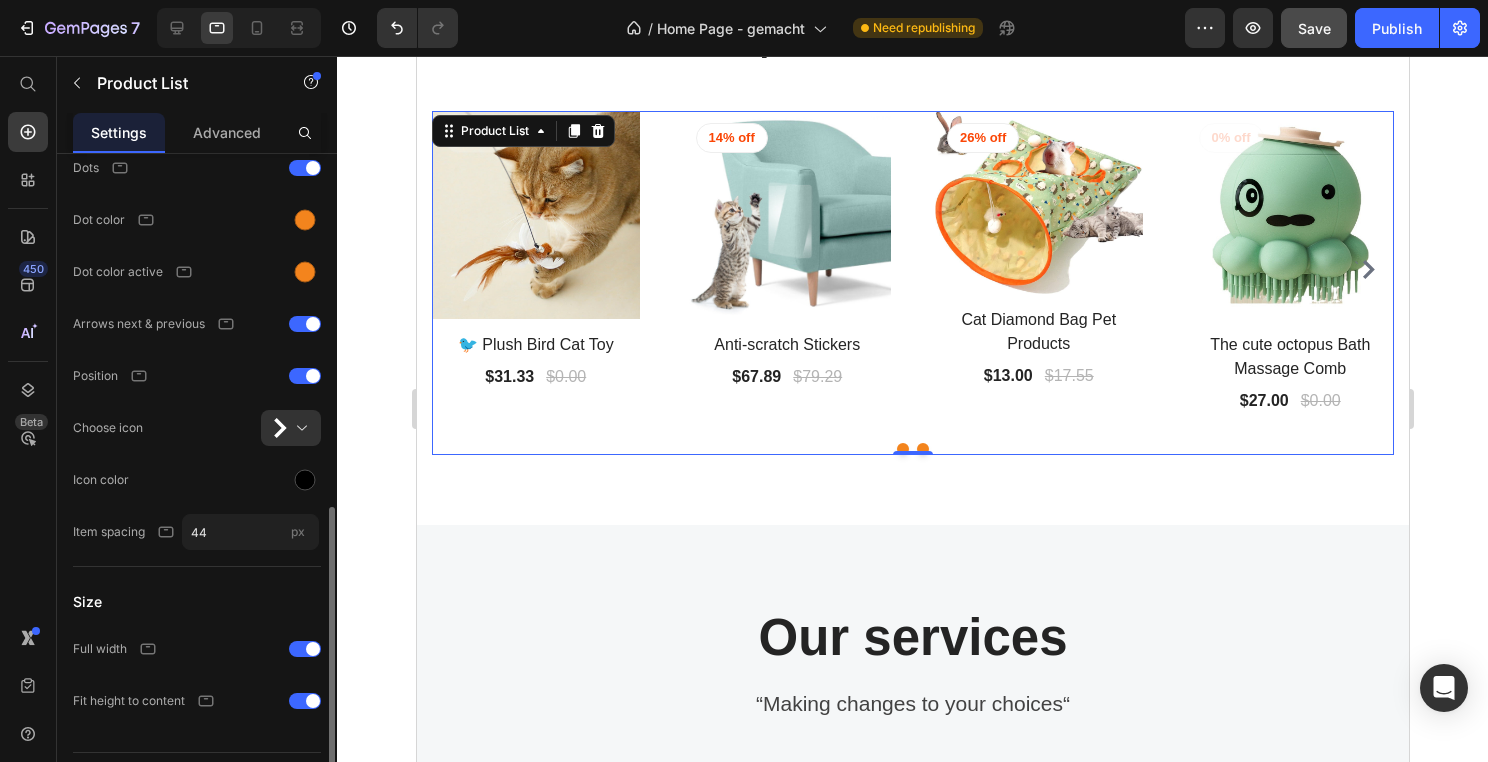 scroll, scrollTop: 856, scrollLeft: 0, axis: vertical 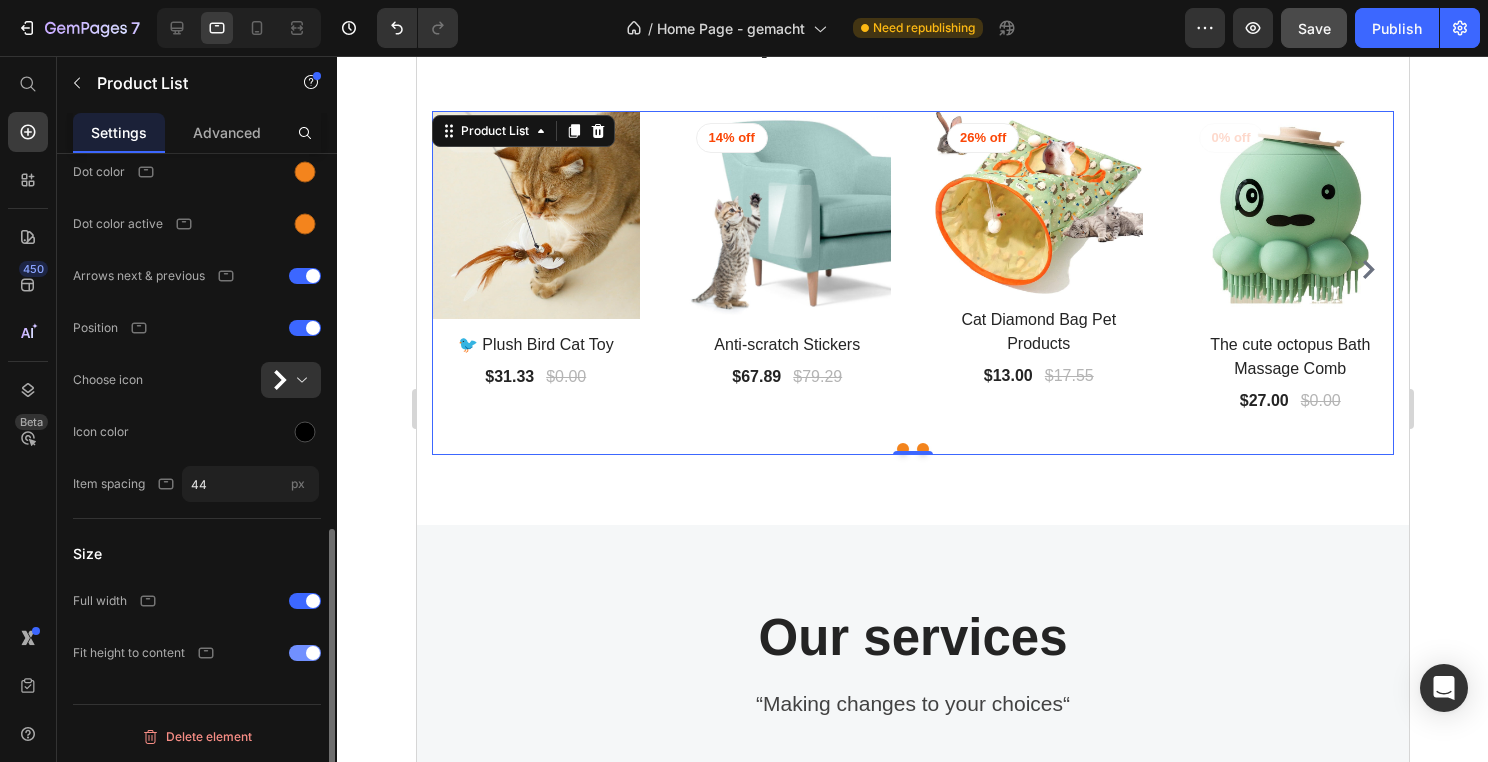 click at bounding box center (305, 653) 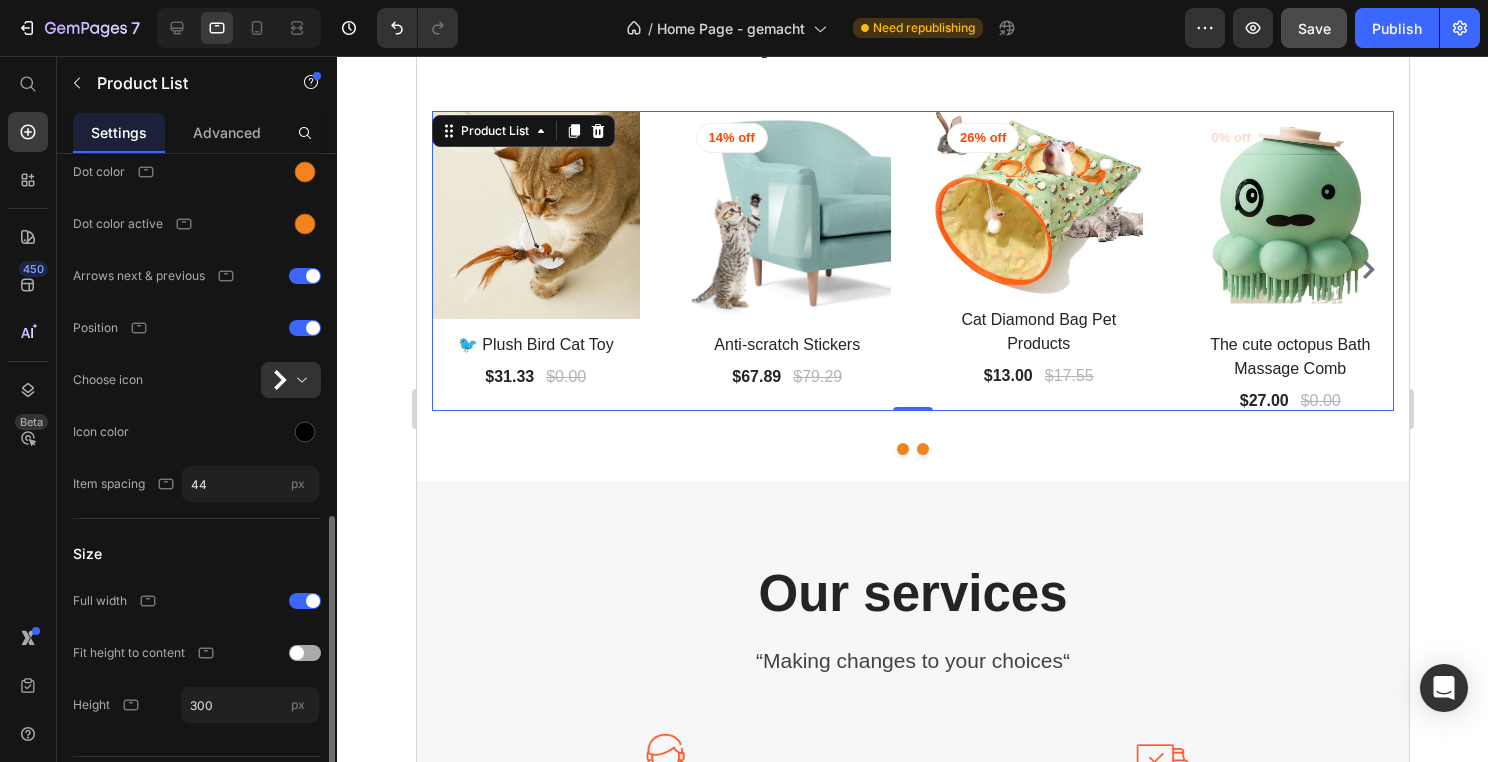 click at bounding box center [305, 653] 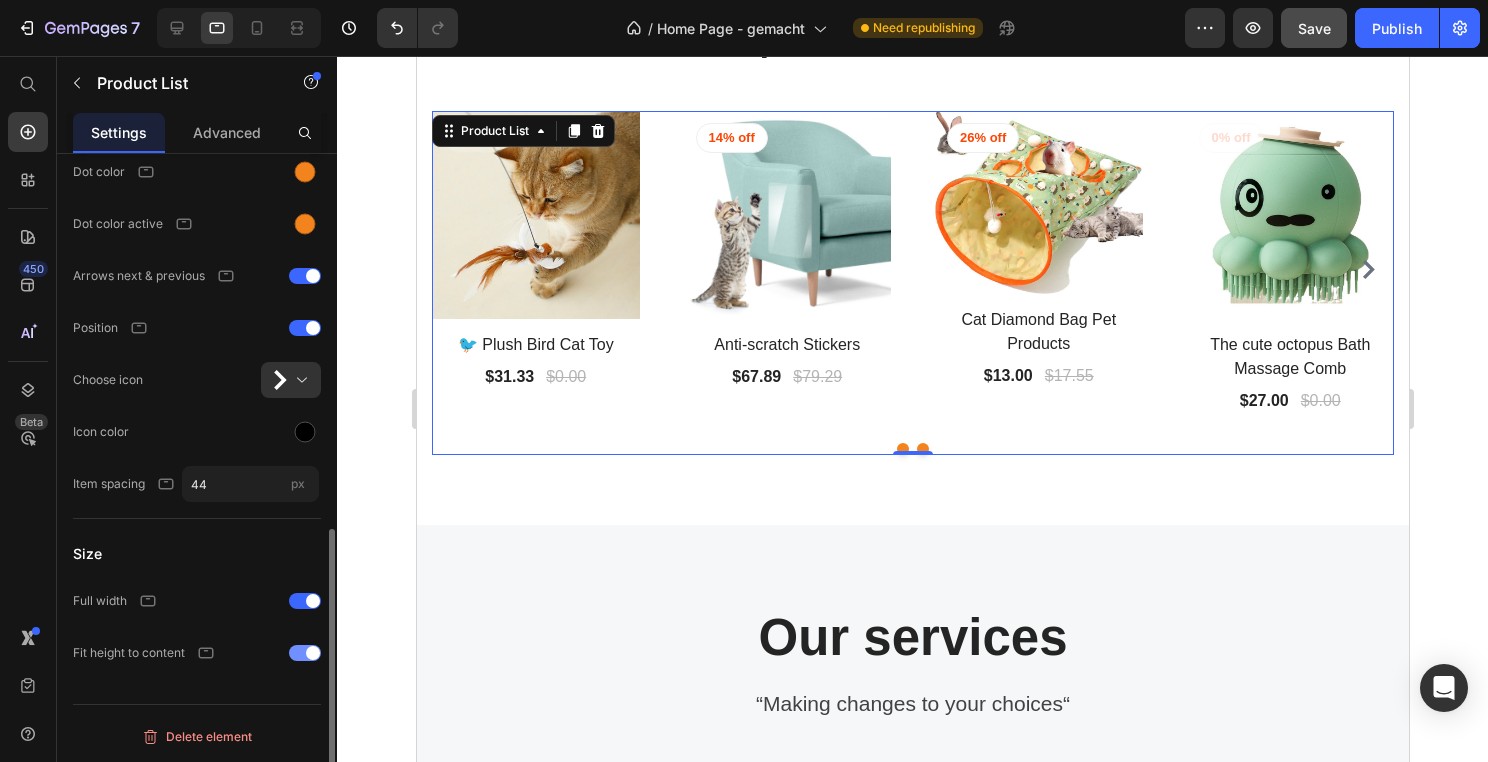 click at bounding box center (305, 653) 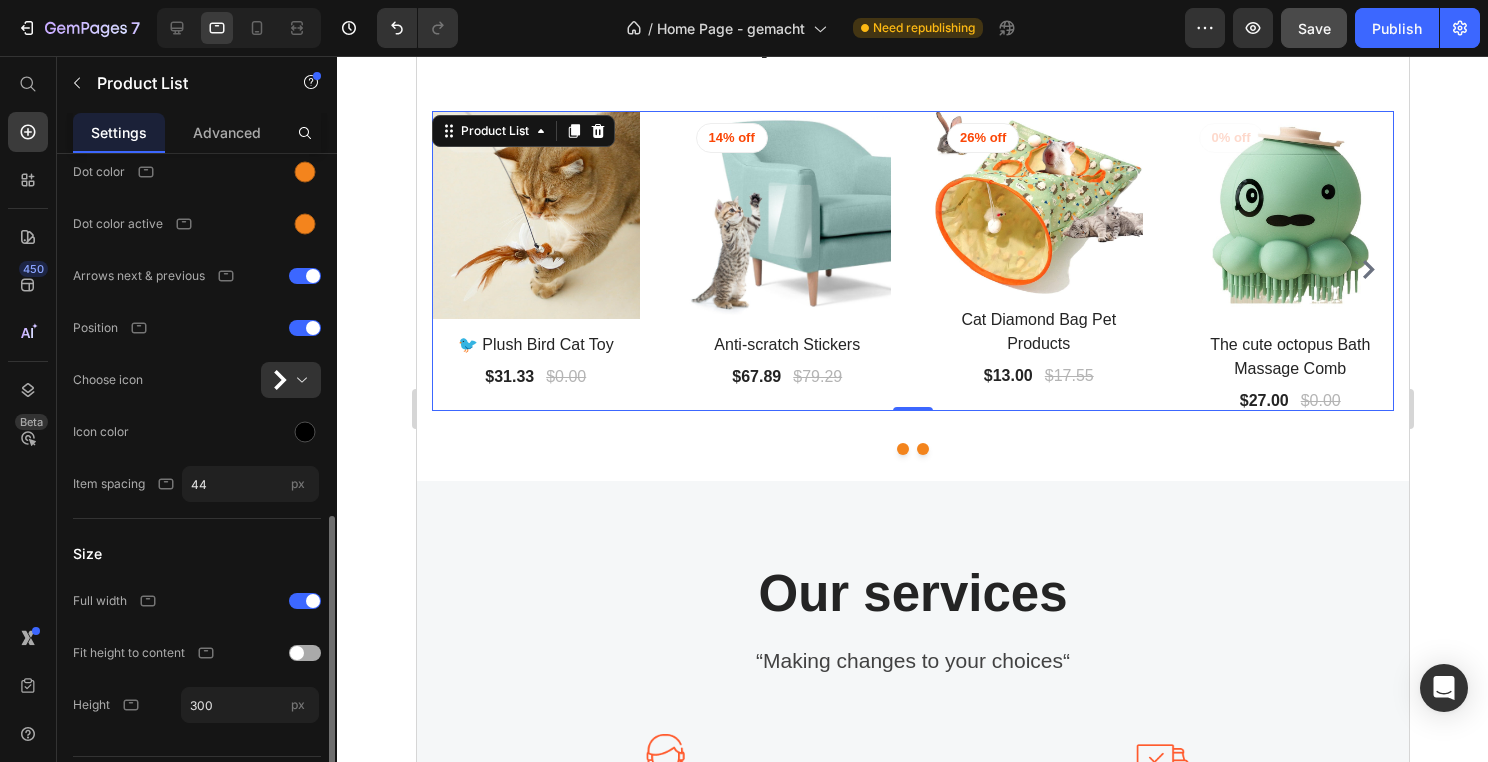 click at bounding box center [305, 653] 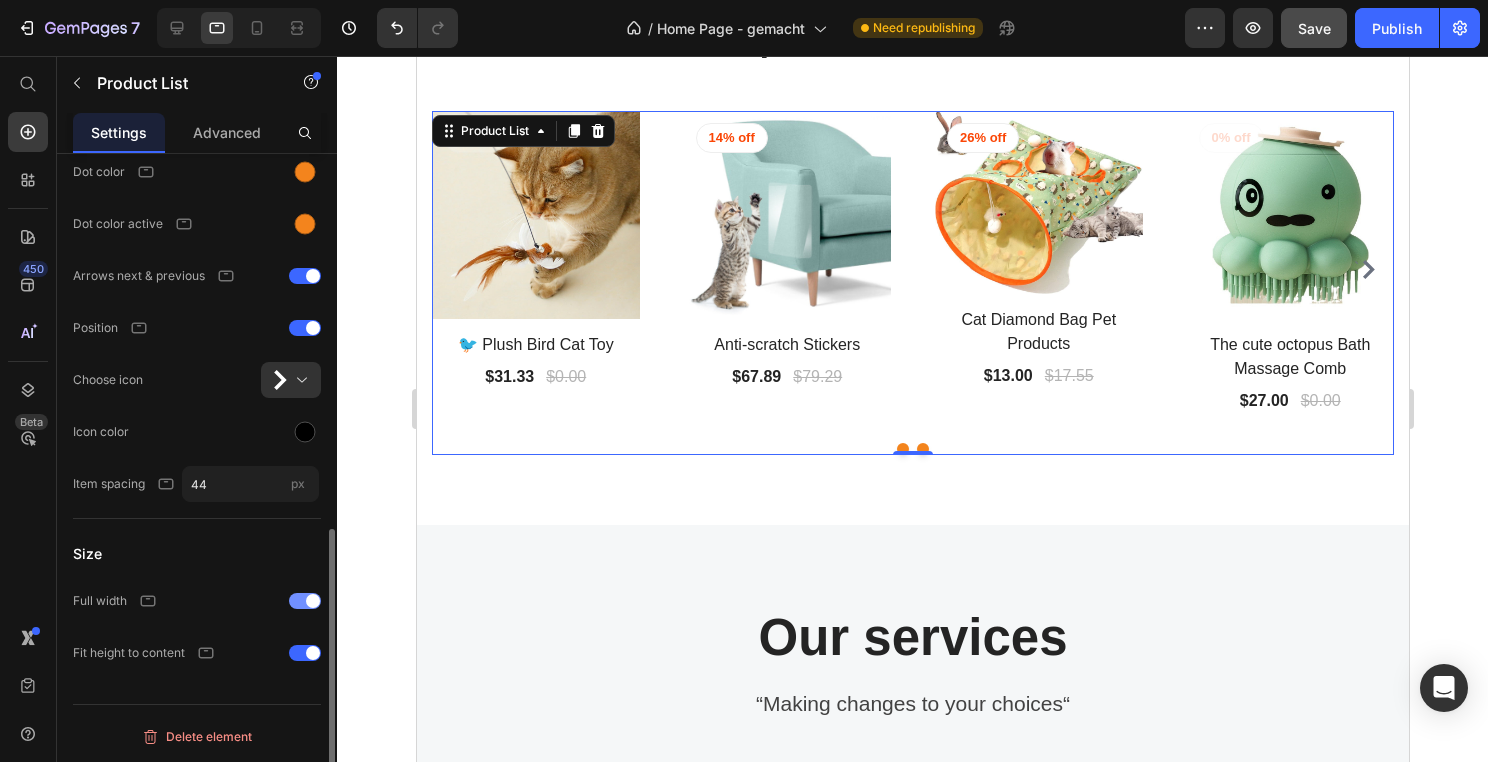click at bounding box center (313, 601) 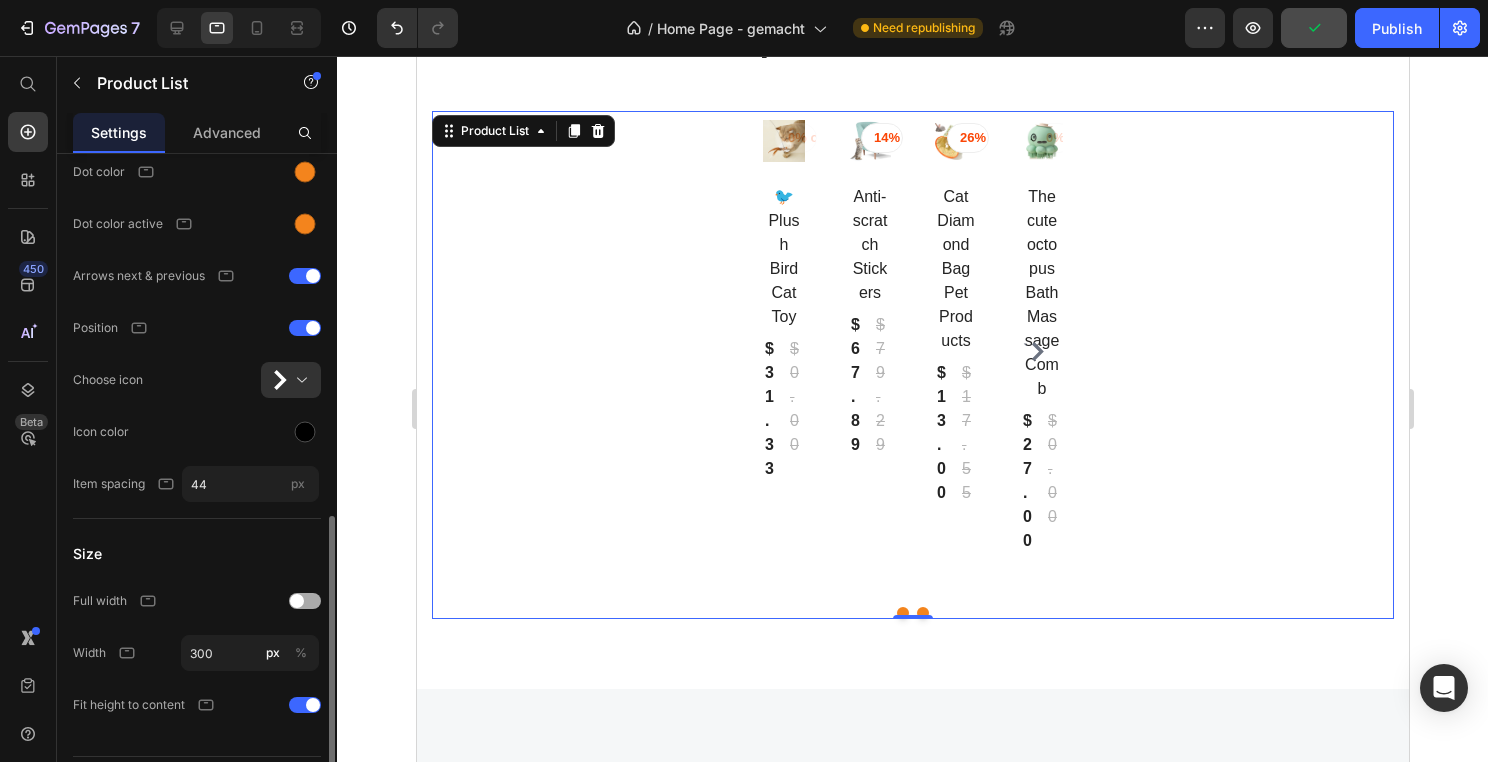 click at bounding box center (305, 601) 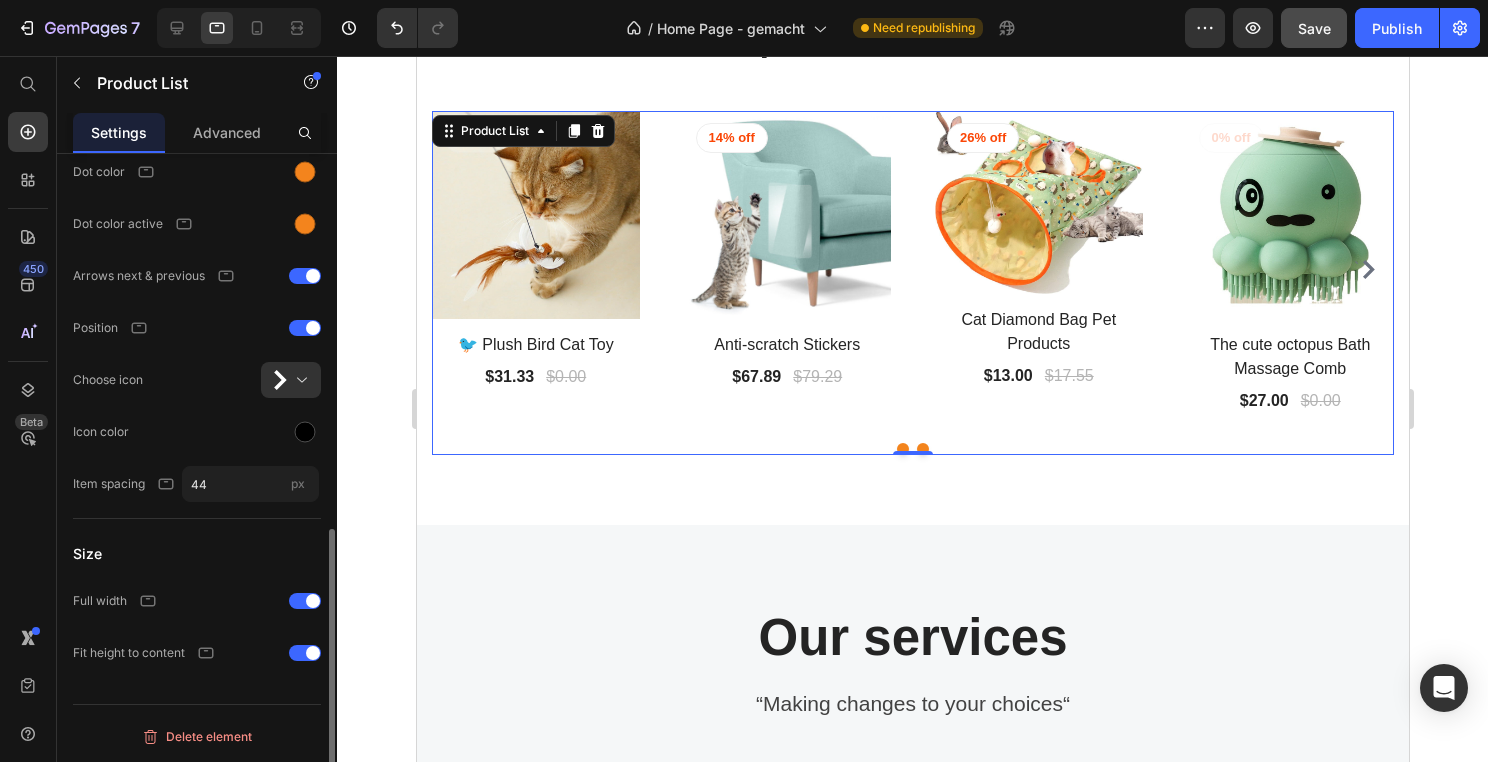 scroll, scrollTop: 0, scrollLeft: 0, axis: both 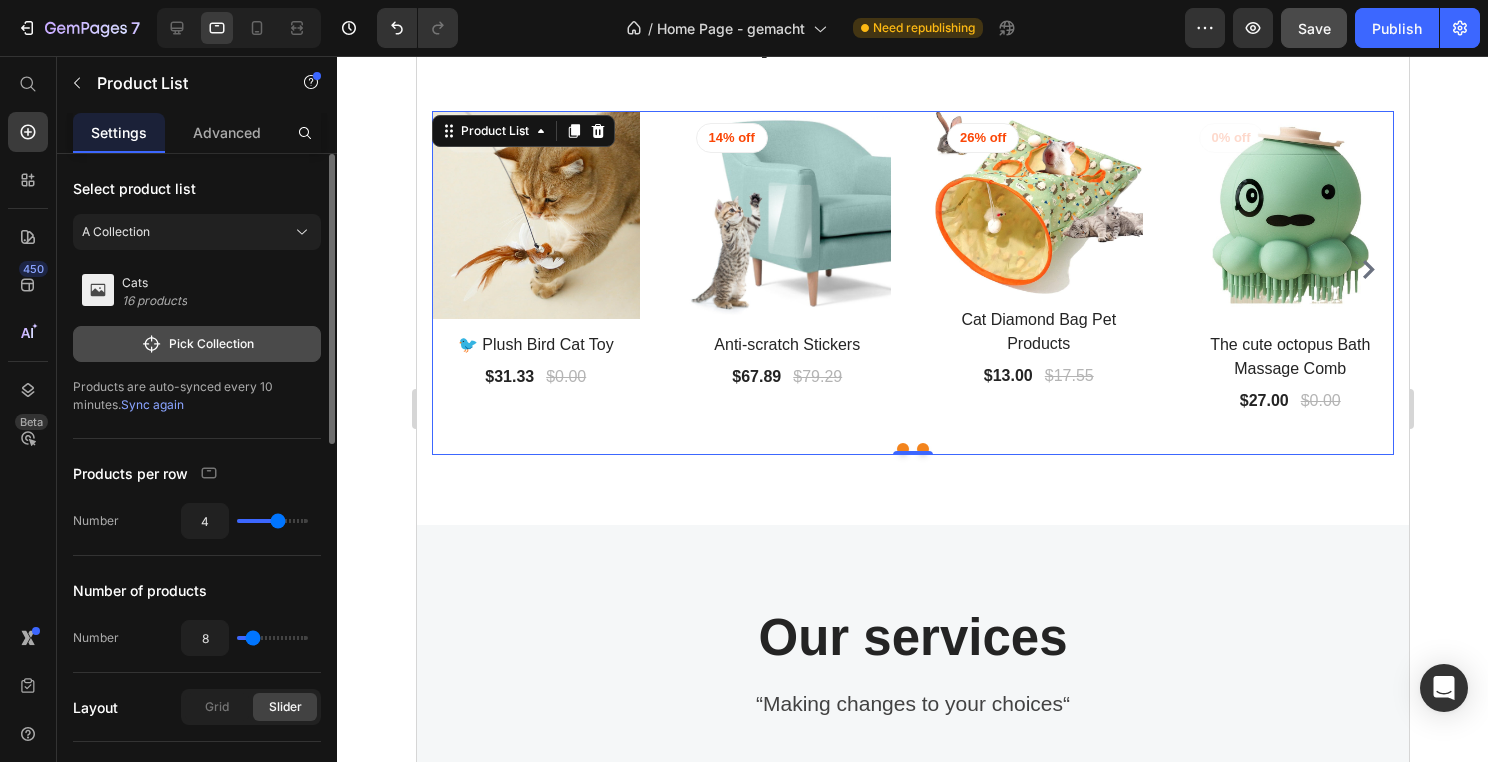 click on "Pick Collection" at bounding box center [197, 344] 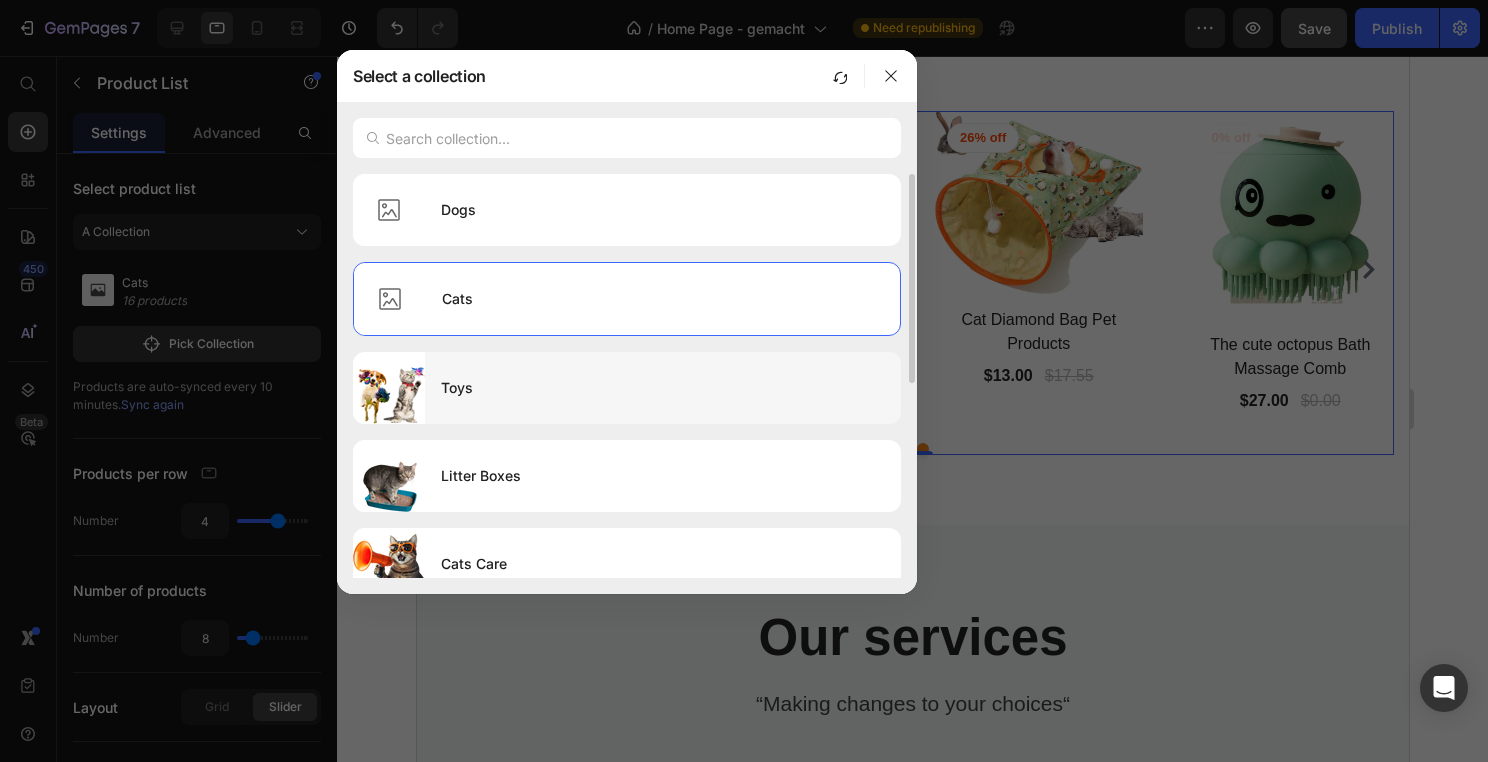 click on "Toys" at bounding box center (663, 388) 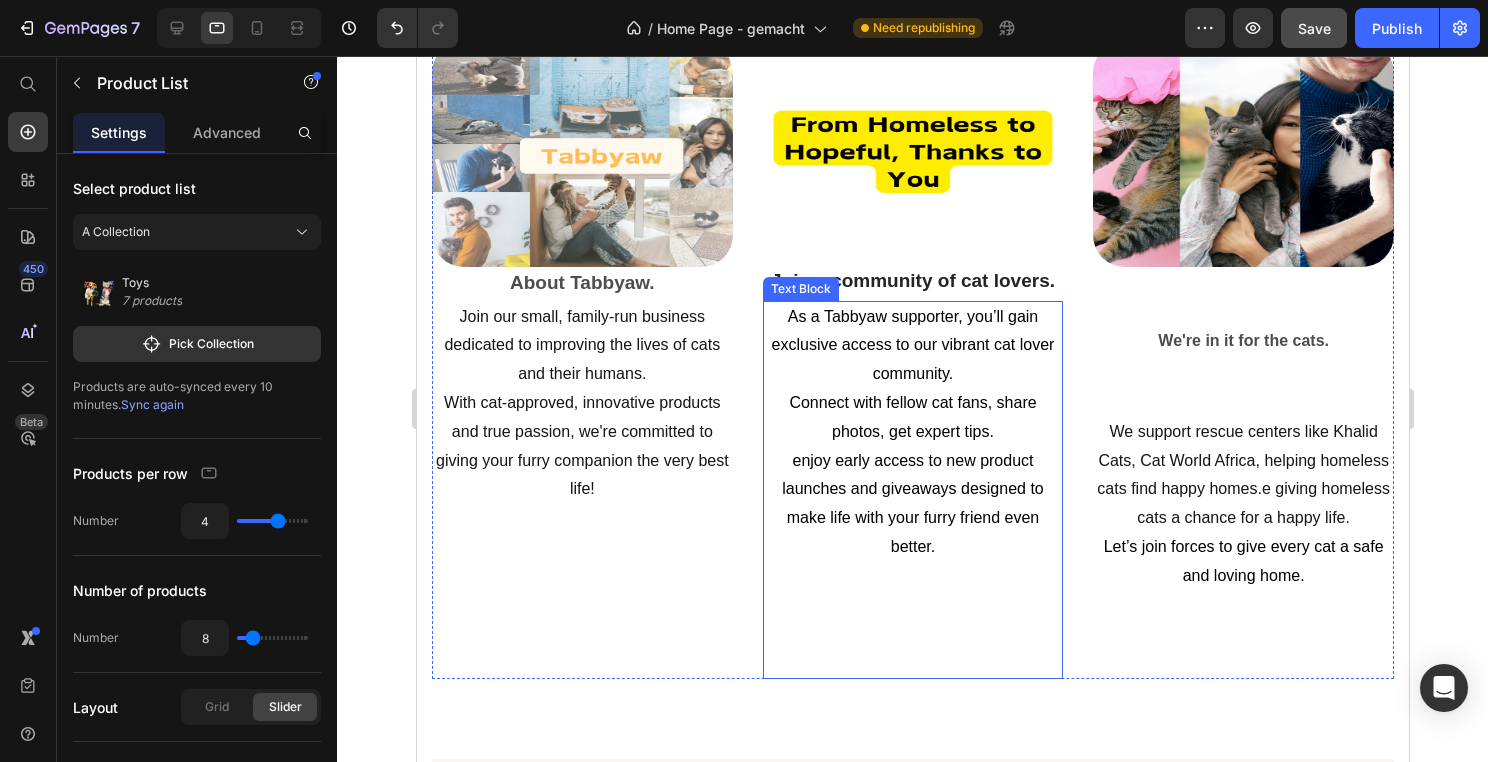 scroll, scrollTop: 4772, scrollLeft: 0, axis: vertical 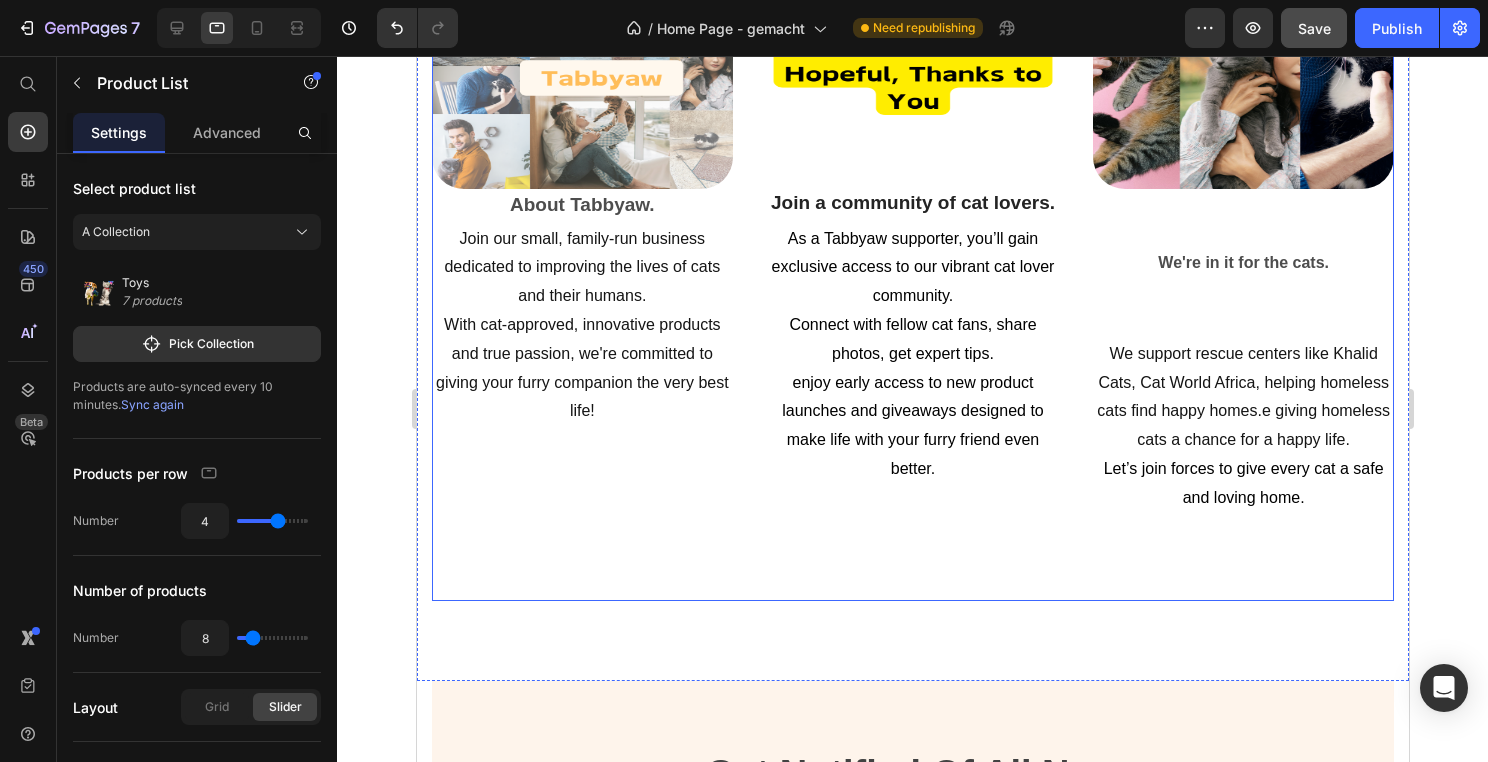 click on "Image We're in it for the cats. Text Block We support rescue centers like Khalid Cats, Cat World Africa, helping homeless cats find happy homes.e giving homeless cats a chance for a happy life. Let’s join forces to give every cat a safe and loving home.       Text block" at bounding box center [1242, 282] 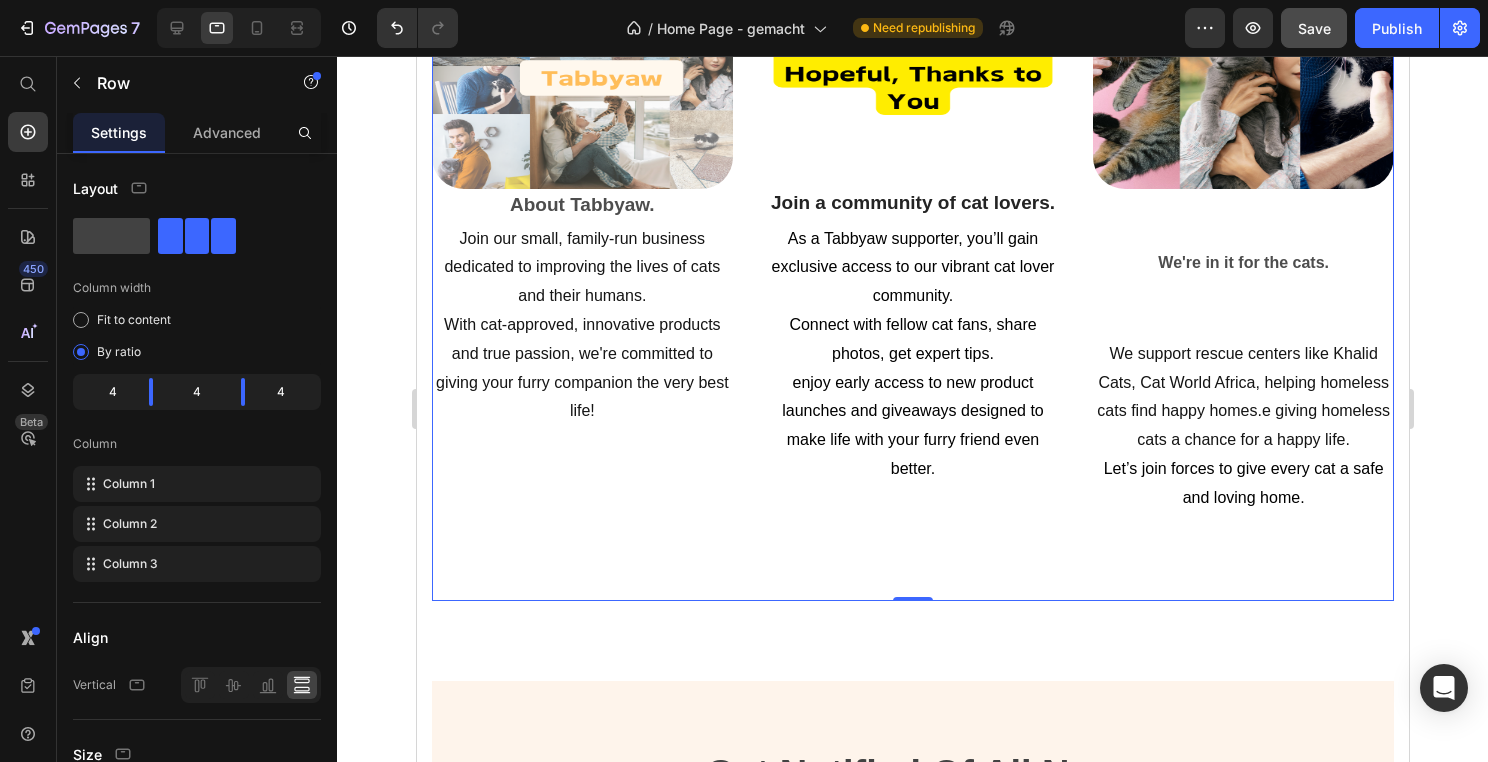 click on "Image We're in it for the cats. Text Block We support rescue centers like Khalid Cats, Cat World Africa, helping homeless cats find happy homes.e giving homeless cats a chance for a happy life. Let’s join forces to give every cat a safe and loving home.       Text block" at bounding box center [1242, 282] 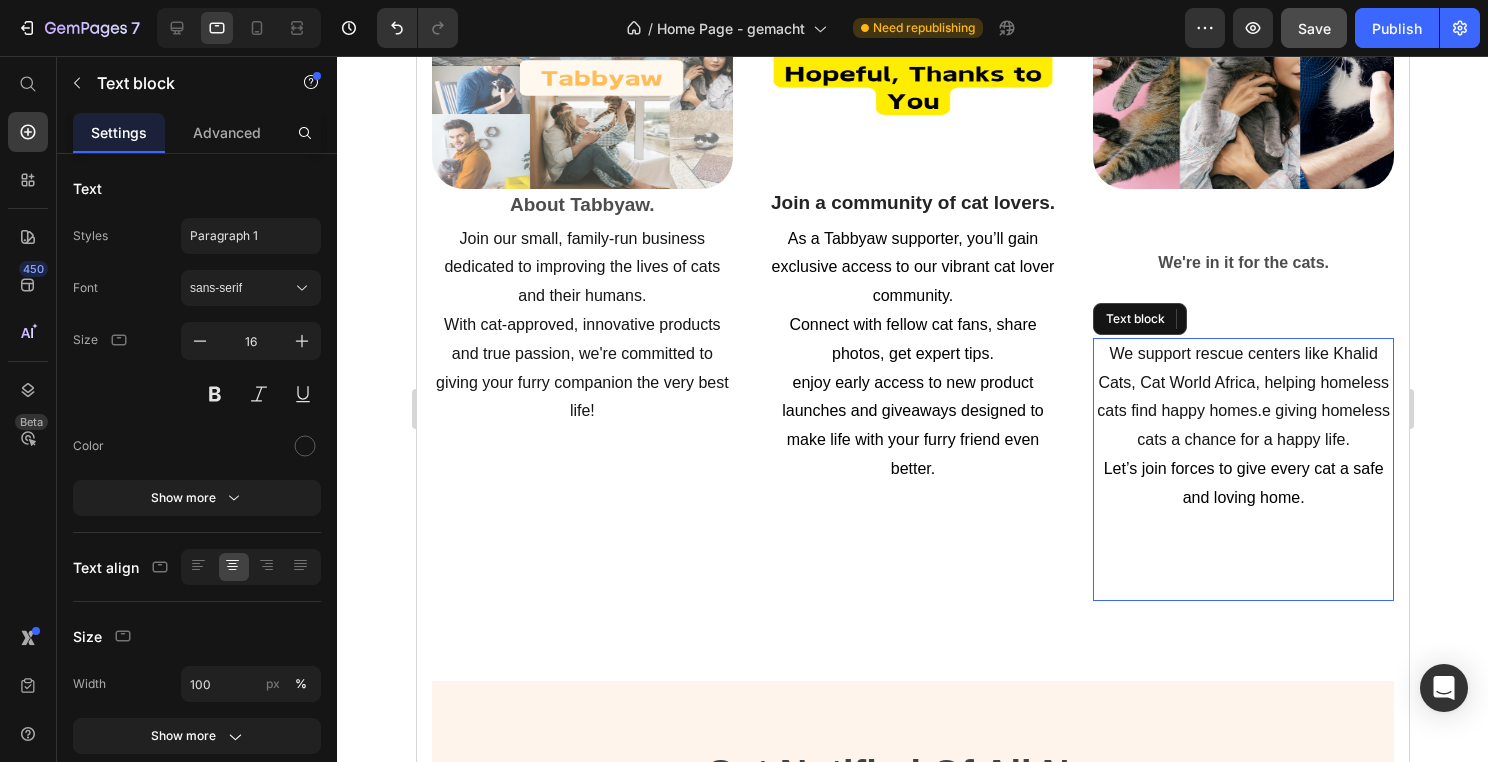 click on "Let’s join forces to give every cat a safe and loving home." at bounding box center [1243, 483] 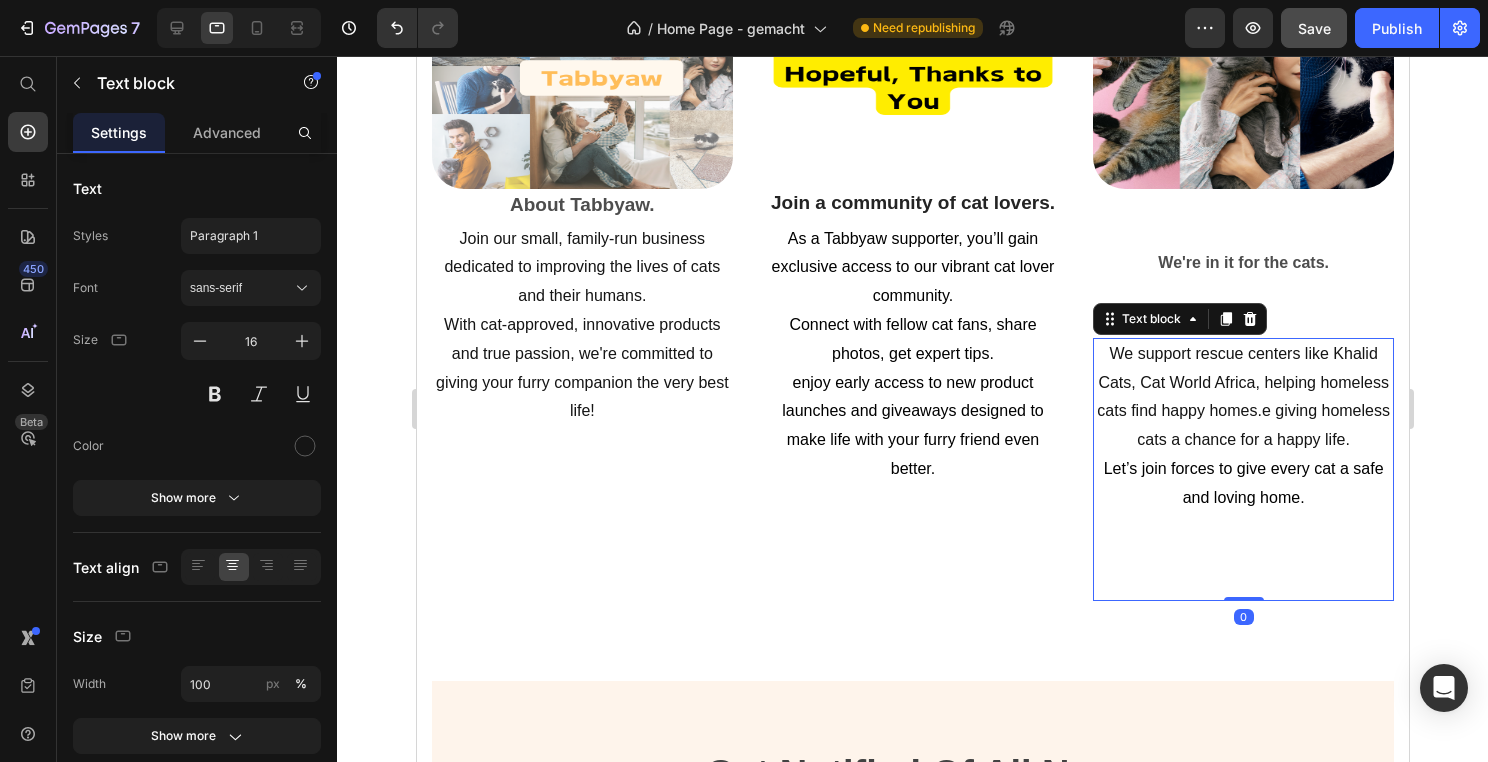 click at bounding box center (1242, 527) 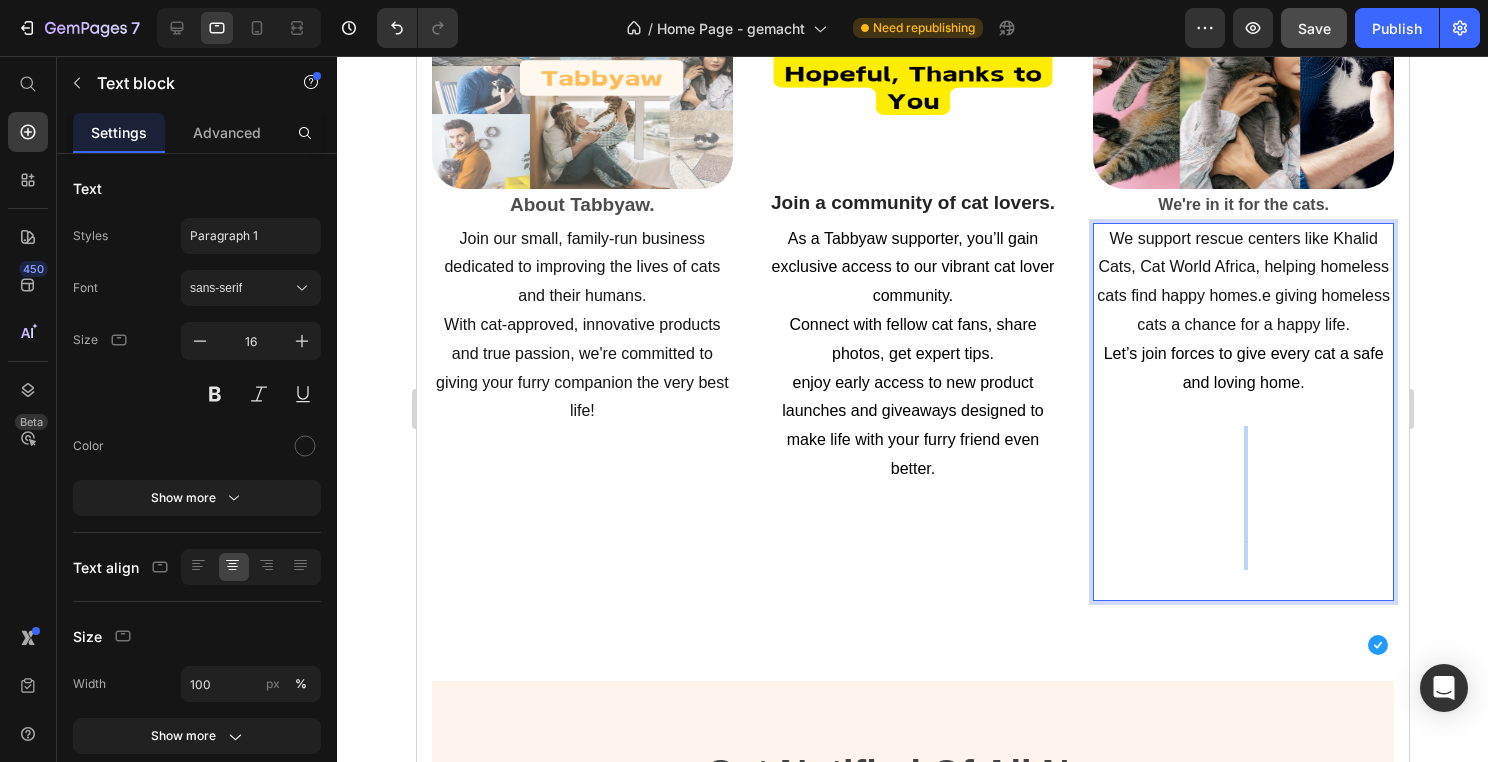 drag, startPoint x: 1320, startPoint y: 610, endPoint x: 1153, endPoint y: 487, distance: 207.4078 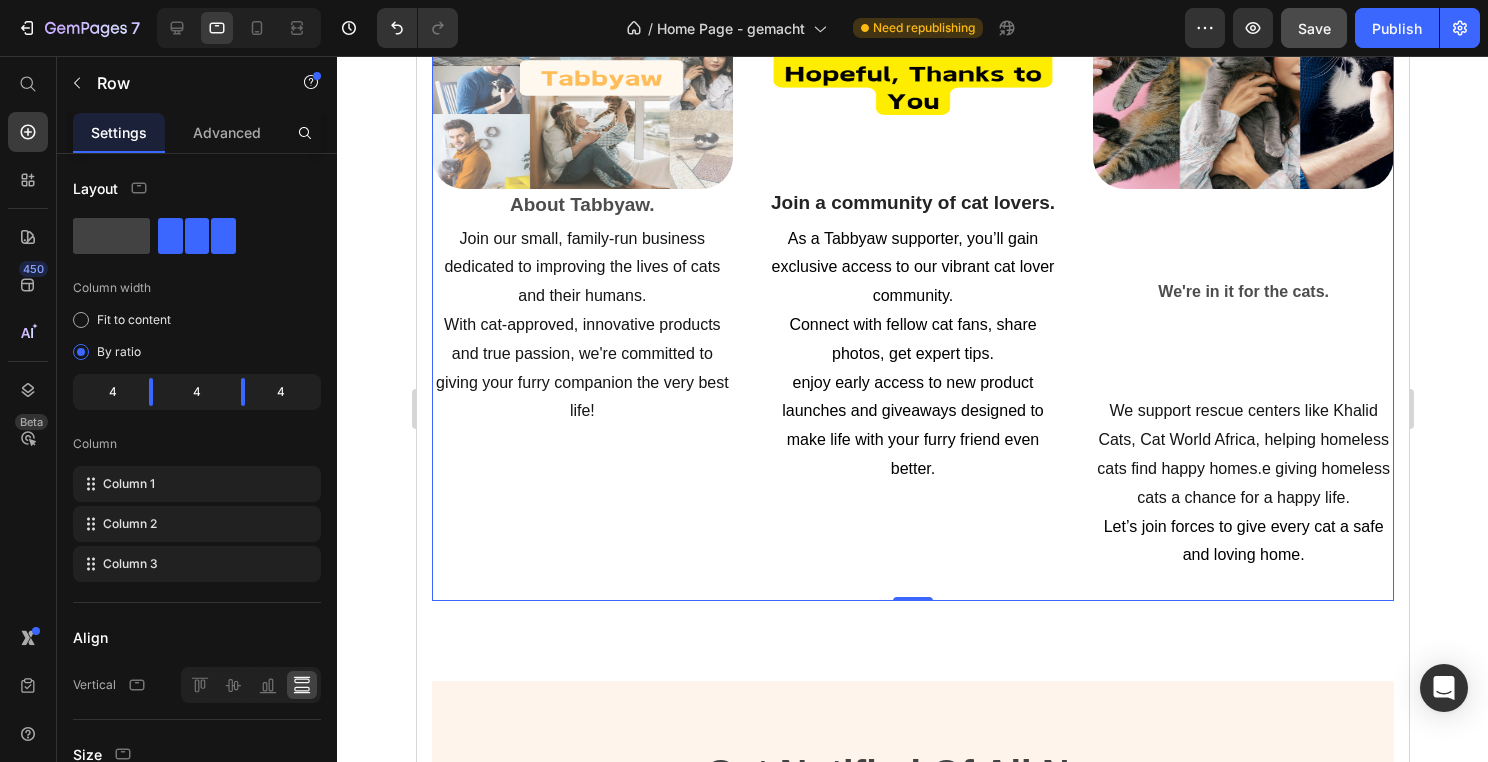 click on "Image We're in it for the cats. Text Block We support rescue centers like Khalid Cats, Cat World Africa, helping homeless cats find happy homes.e giving homeless cats a chance for a happy life. Let’s join forces to give every cat a safe and loving home. Text block" at bounding box center [1242, 282] 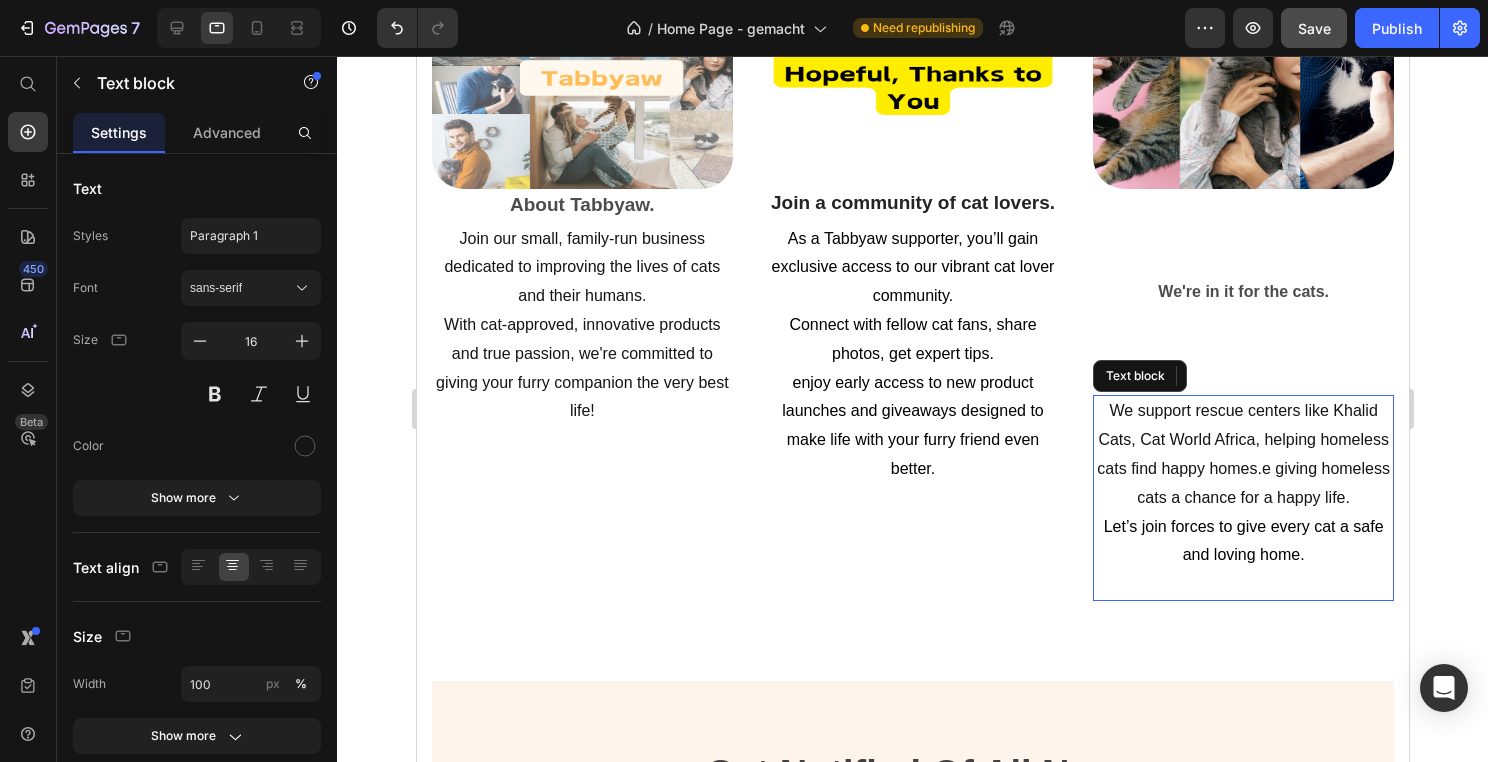 click on "We support rescue centers like Khalid Cats, Cat World Africa, helping homeless cats find happy homes.e giving homeless cats a chance for a happy life. Let’s join forces to give every cat a safe and loving home." at bounding box center (1242, 498) 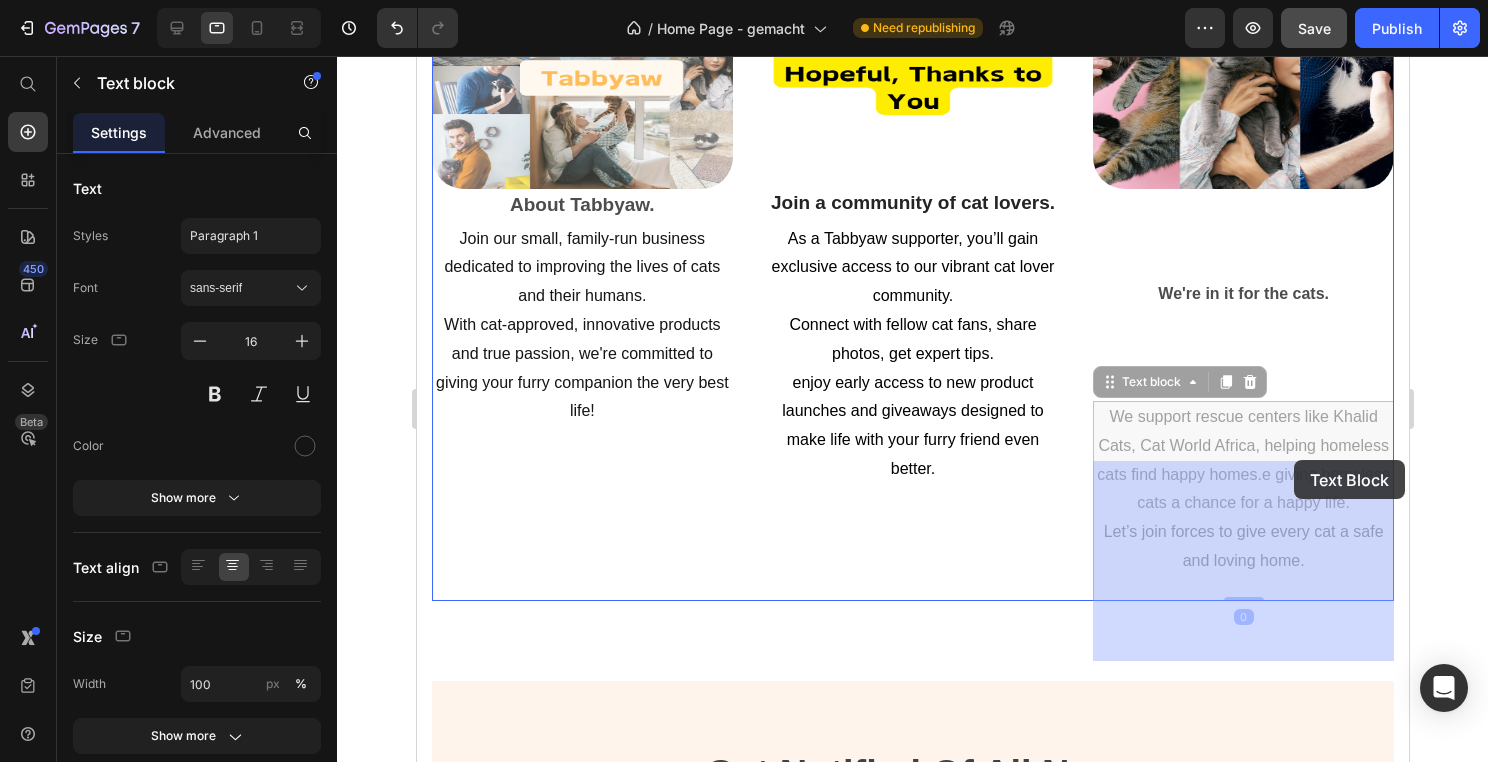 drag, startPoint x: 1110, startPoint y: 442, endPoint x: 1293, endPoint y: 460, distance: 183.88312 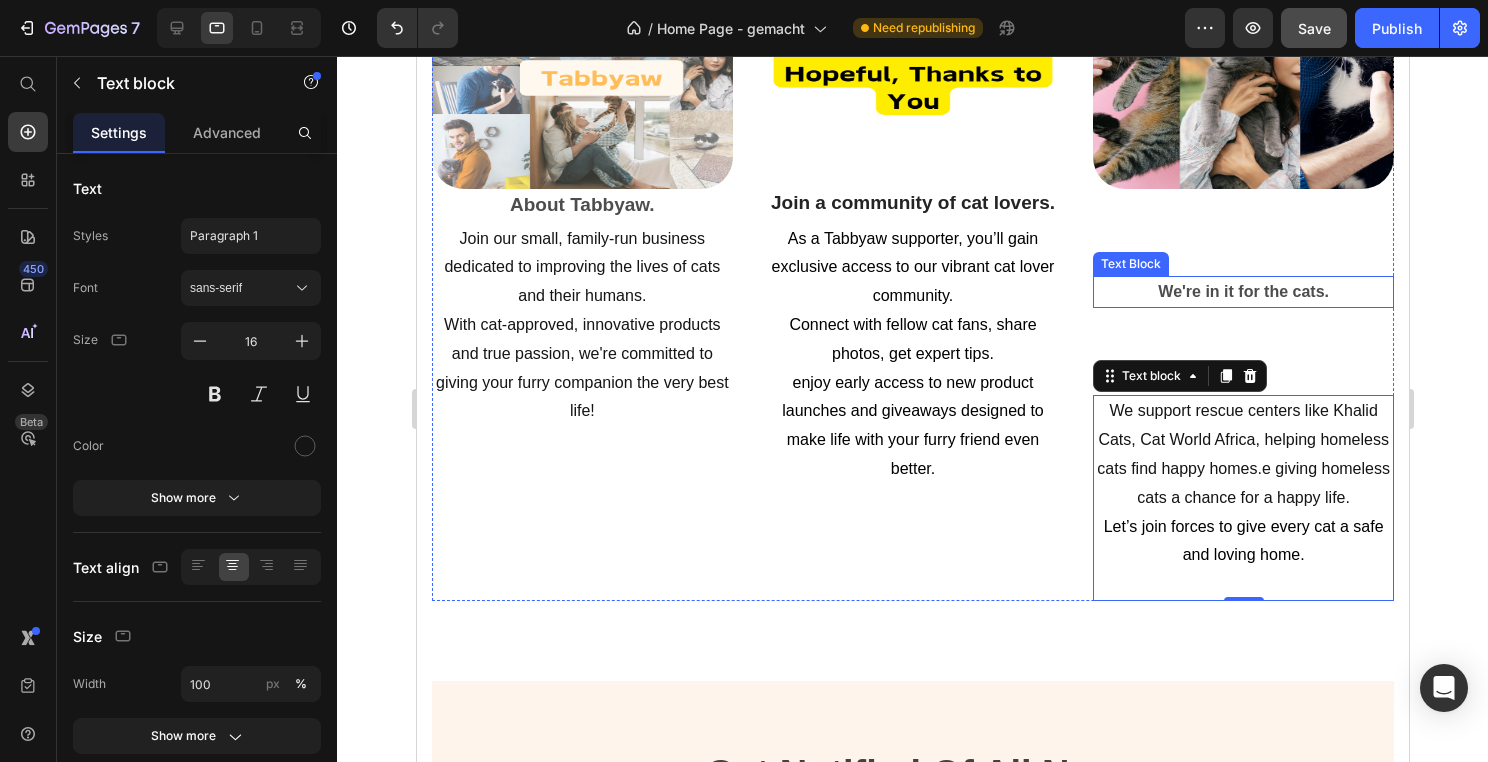 click on "We're in it for the cats." at bounding box center [1242, 292] 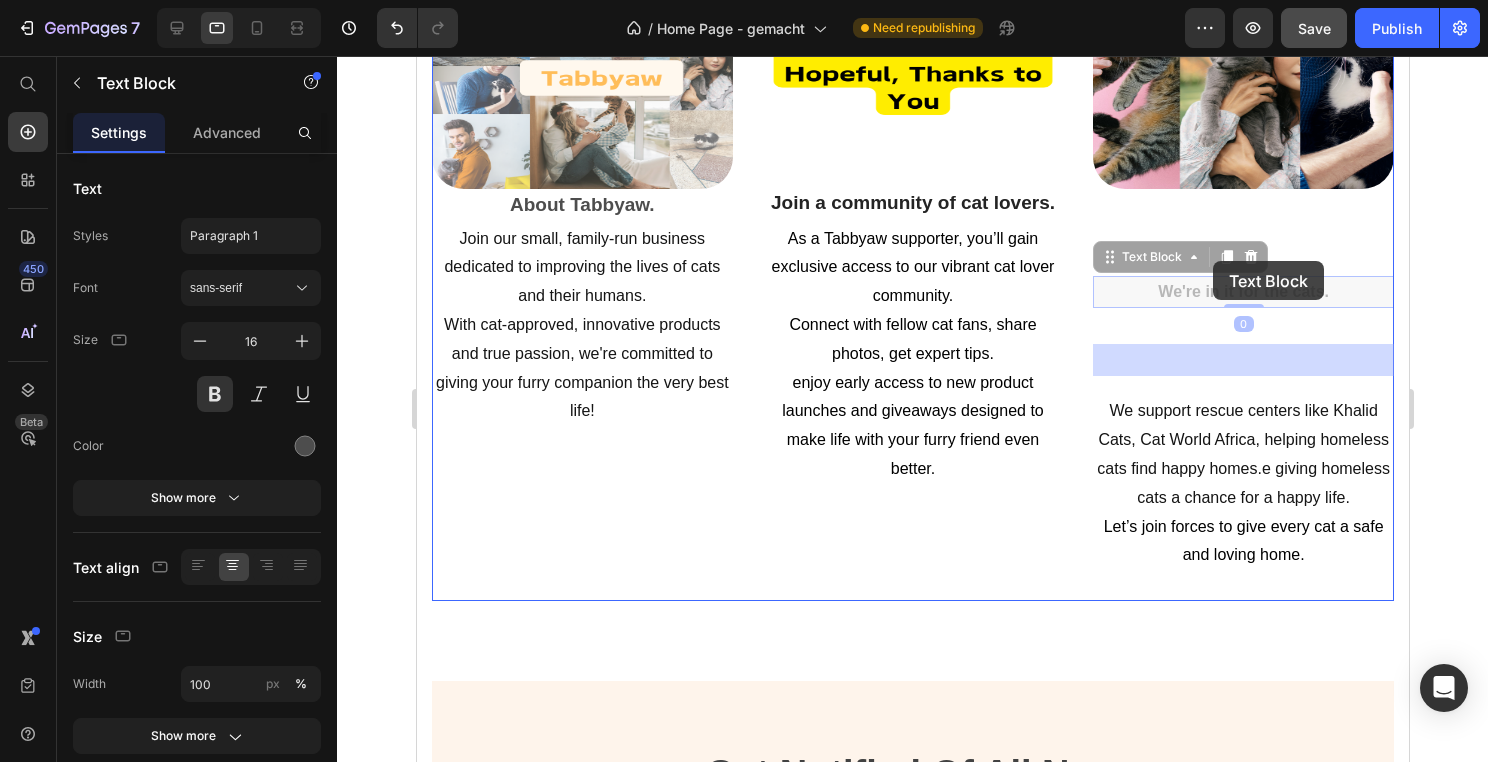 drag, startPoint x: 1109, startPoint y: 330, endPoint x: 1211, endPoint y: 264, distance: 121.49074 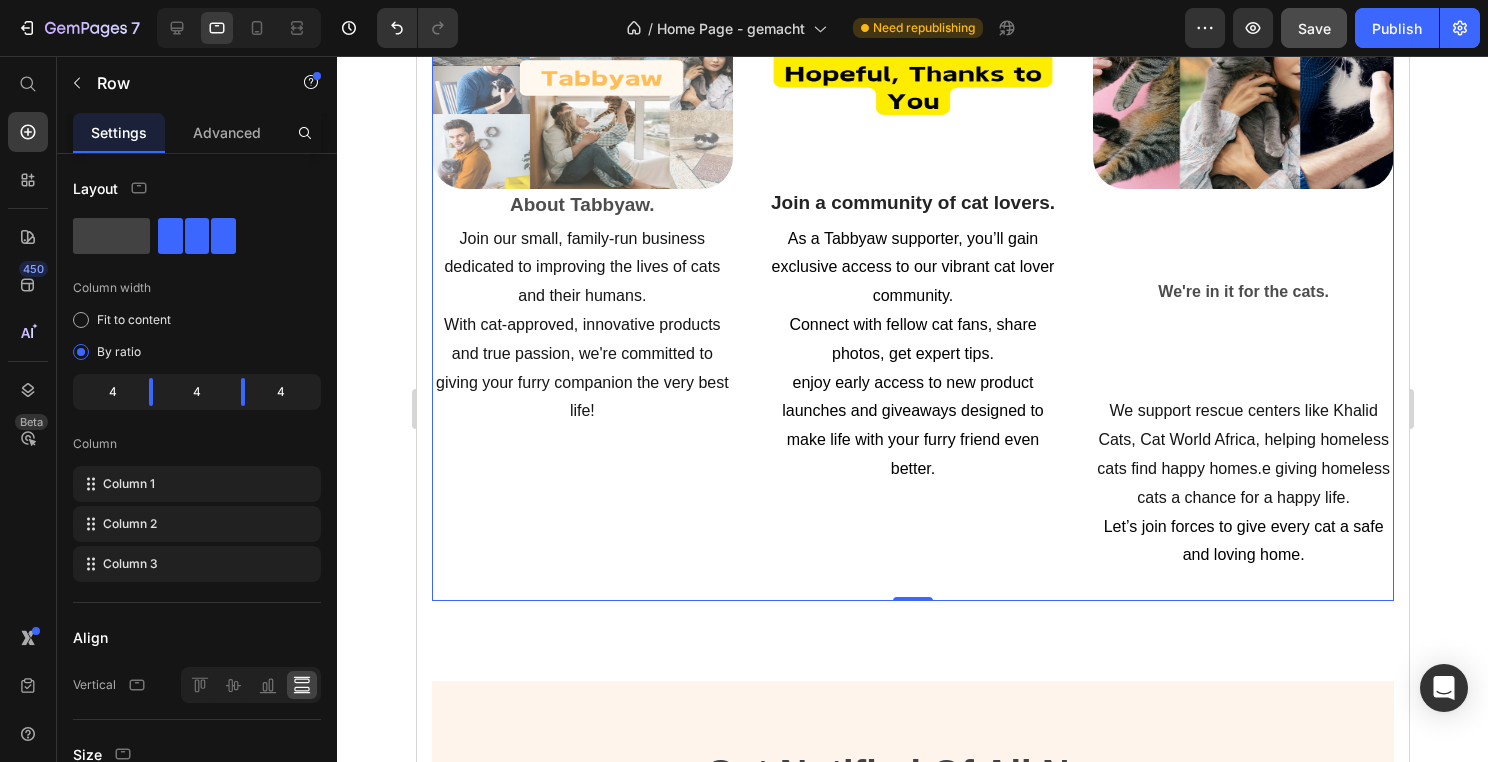 click on "Image We're in it for the cats. Text Block We support rescue centers like Khalid Cats, Cat World Africa, helping homeless cats find happy homes.e giving homeless cats a chance for a happy life. Let’s join forces to give every cat a safe and loving home. Text block" at bounding box center [1242, 282] 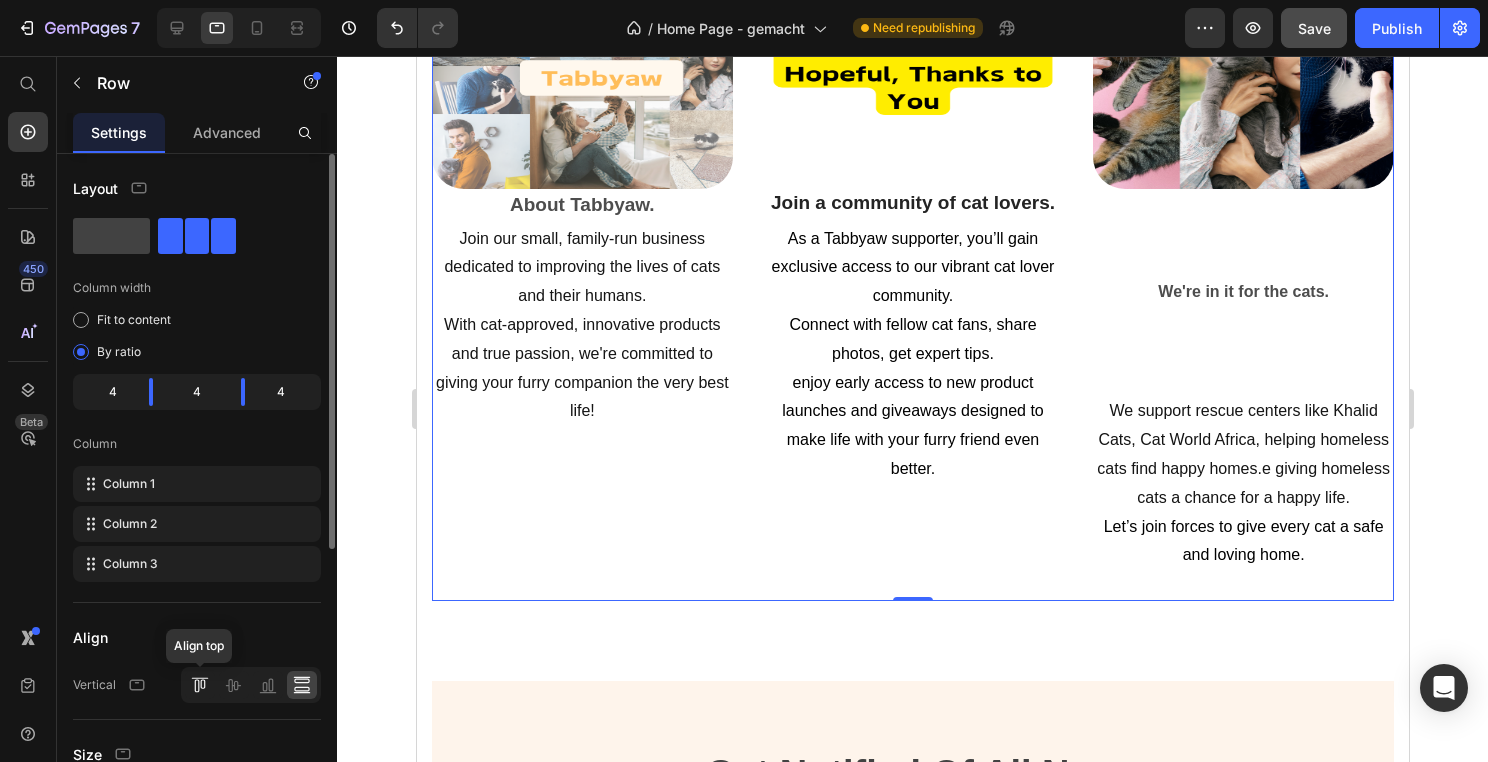 click 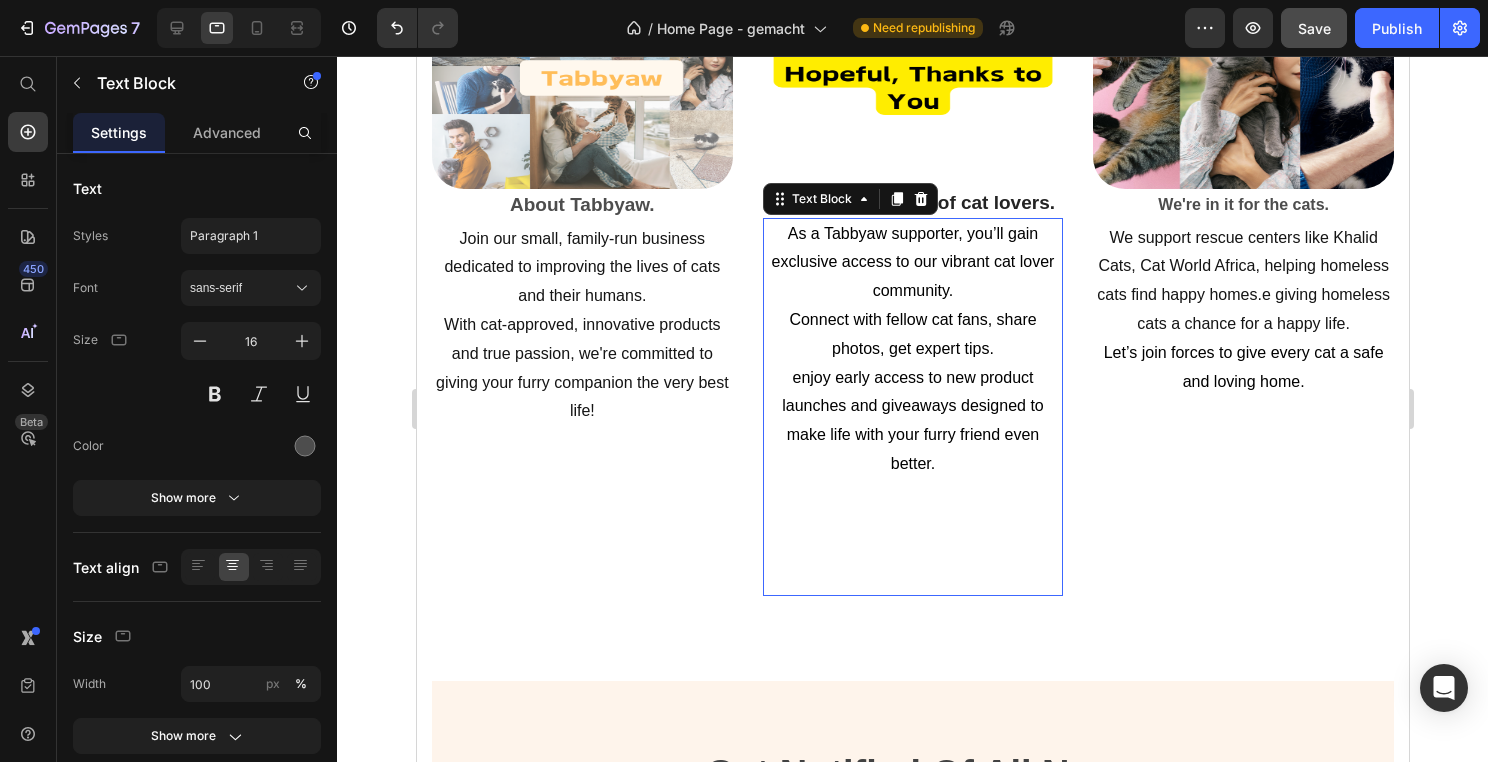 click on "enjoy early access to new product launches and giveaways designed to make life with your furry friend even better." at bounding box center [912, 421] 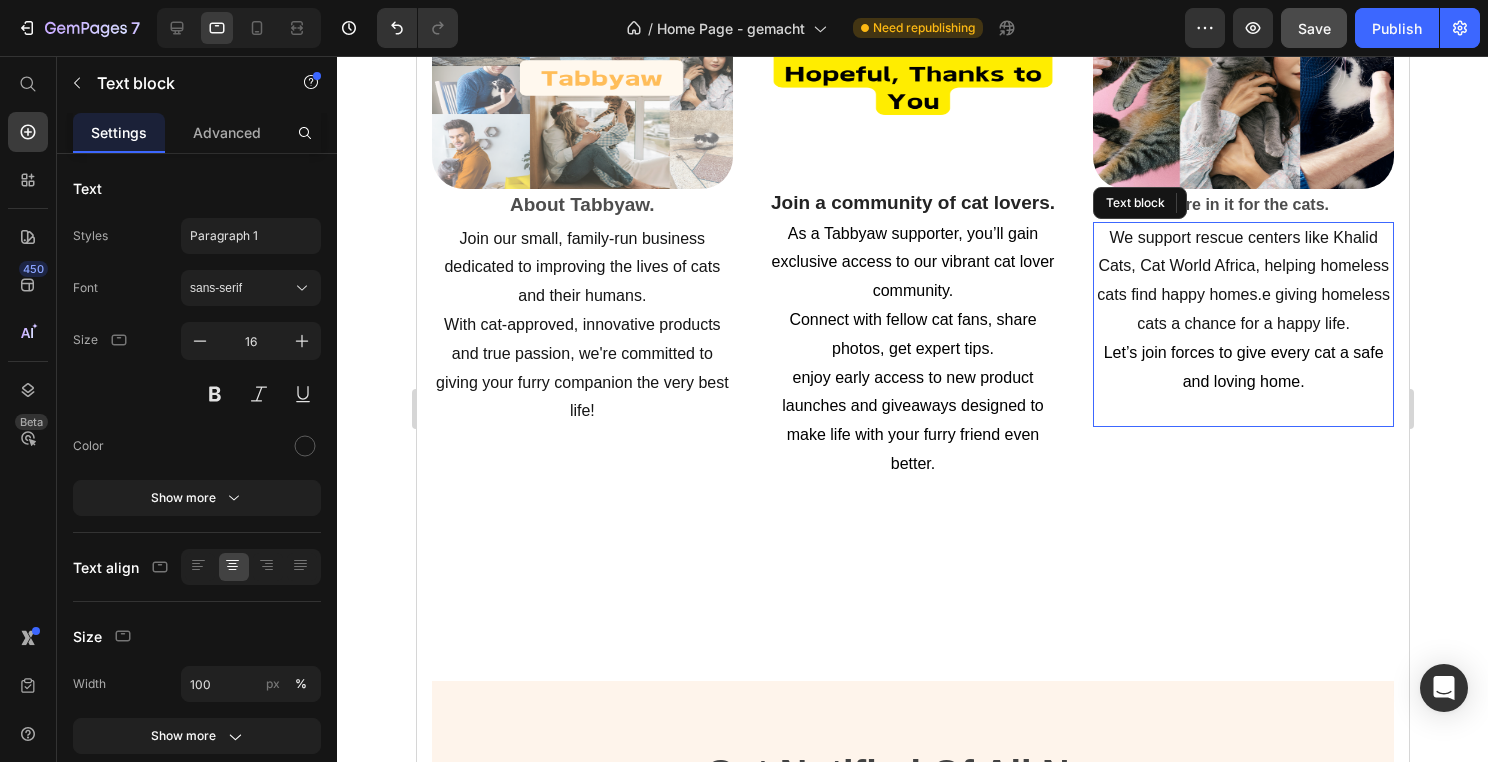 click on "Let’s join forces to give every cat a safe and loving home." at bounding box center (1242, 368) 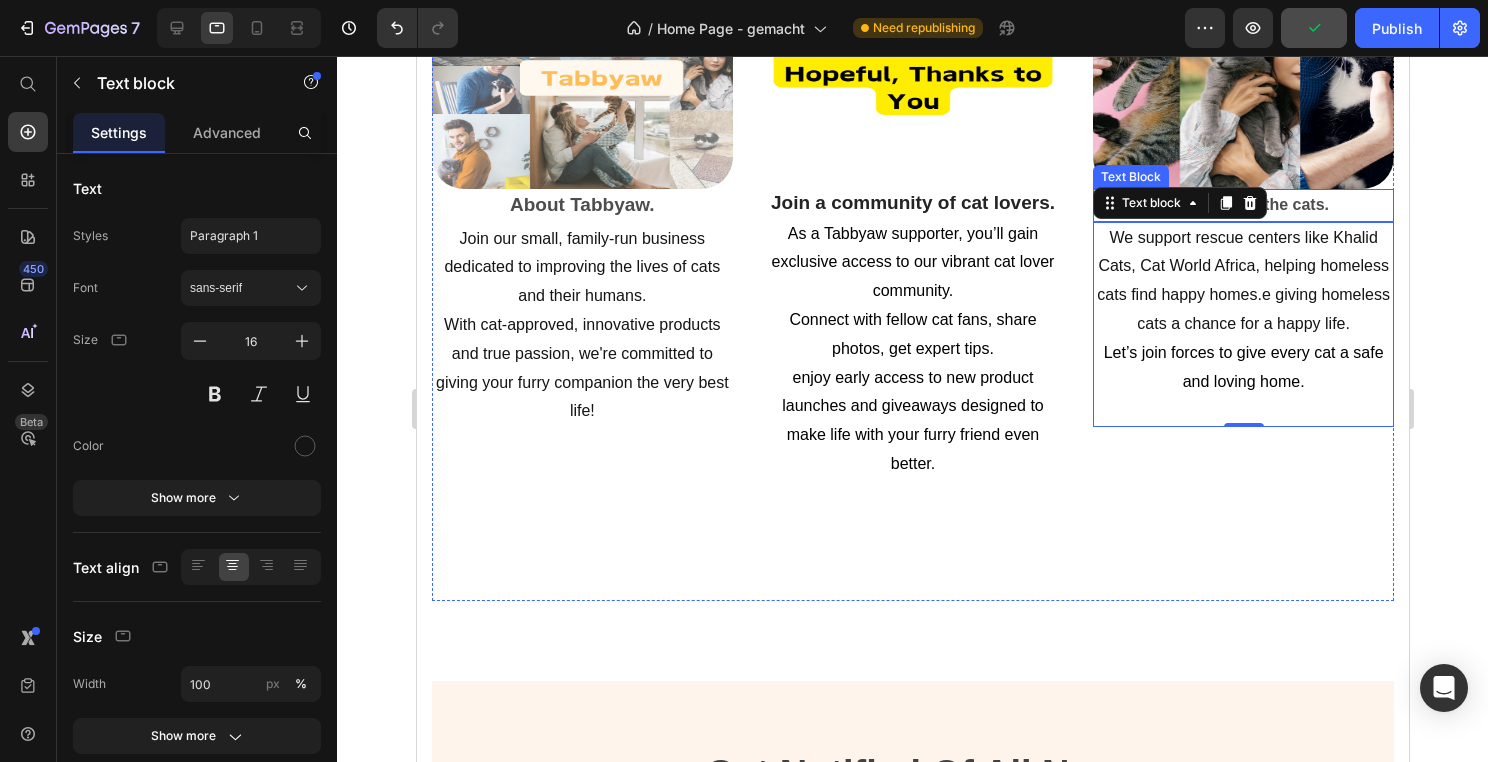 click on "We're in it for the cats." at bounding box center (1242, 205) 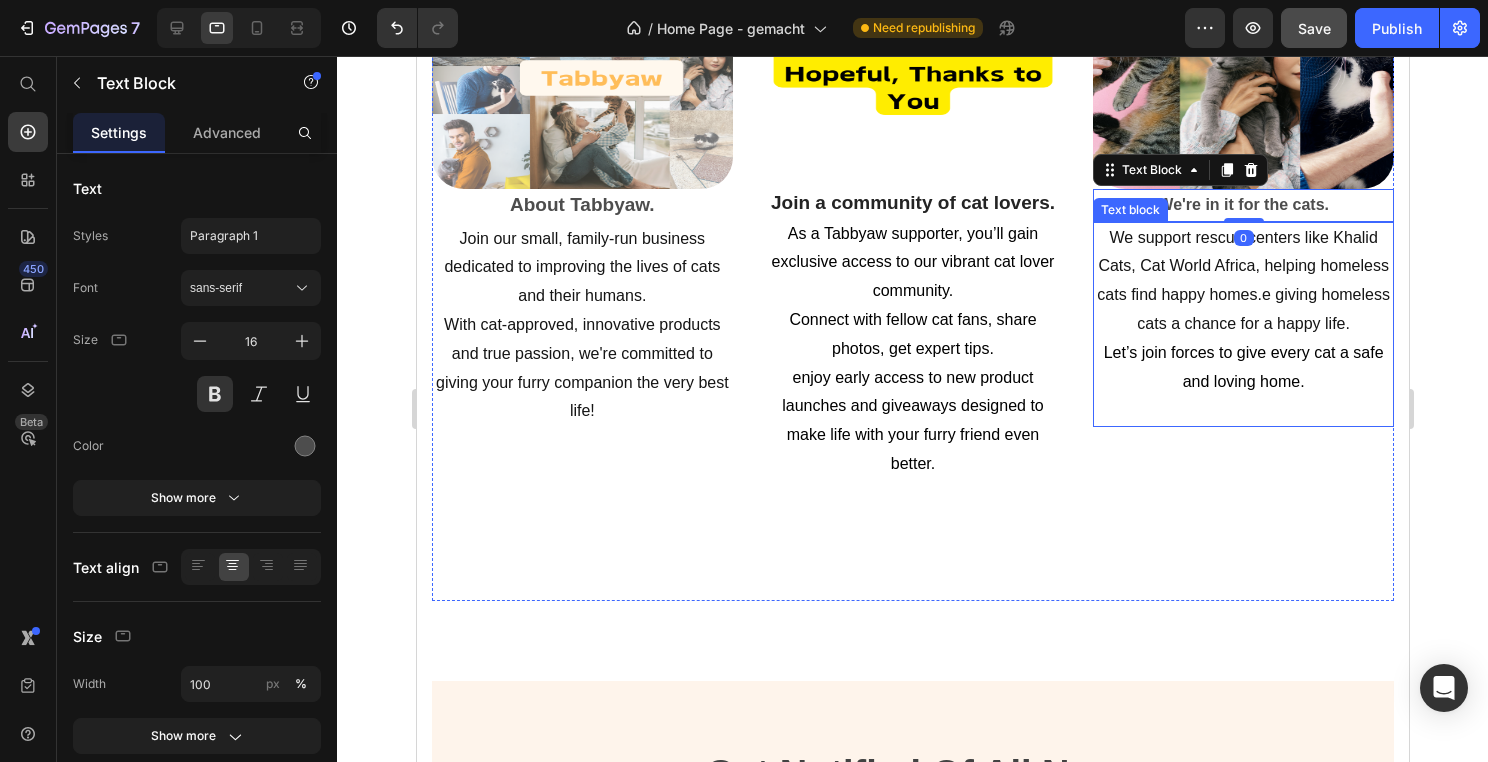 click on "Image We're in it for the cats. Text Block   0 We support rescue centers like Khalid Cats, Cat World Africa, helping homeless cats find happy homes.e giving homeless cats a chance for a happy life. Let’s join forces to give every cat a safe and loving home. Text block" at bounding box center [1242, 282] 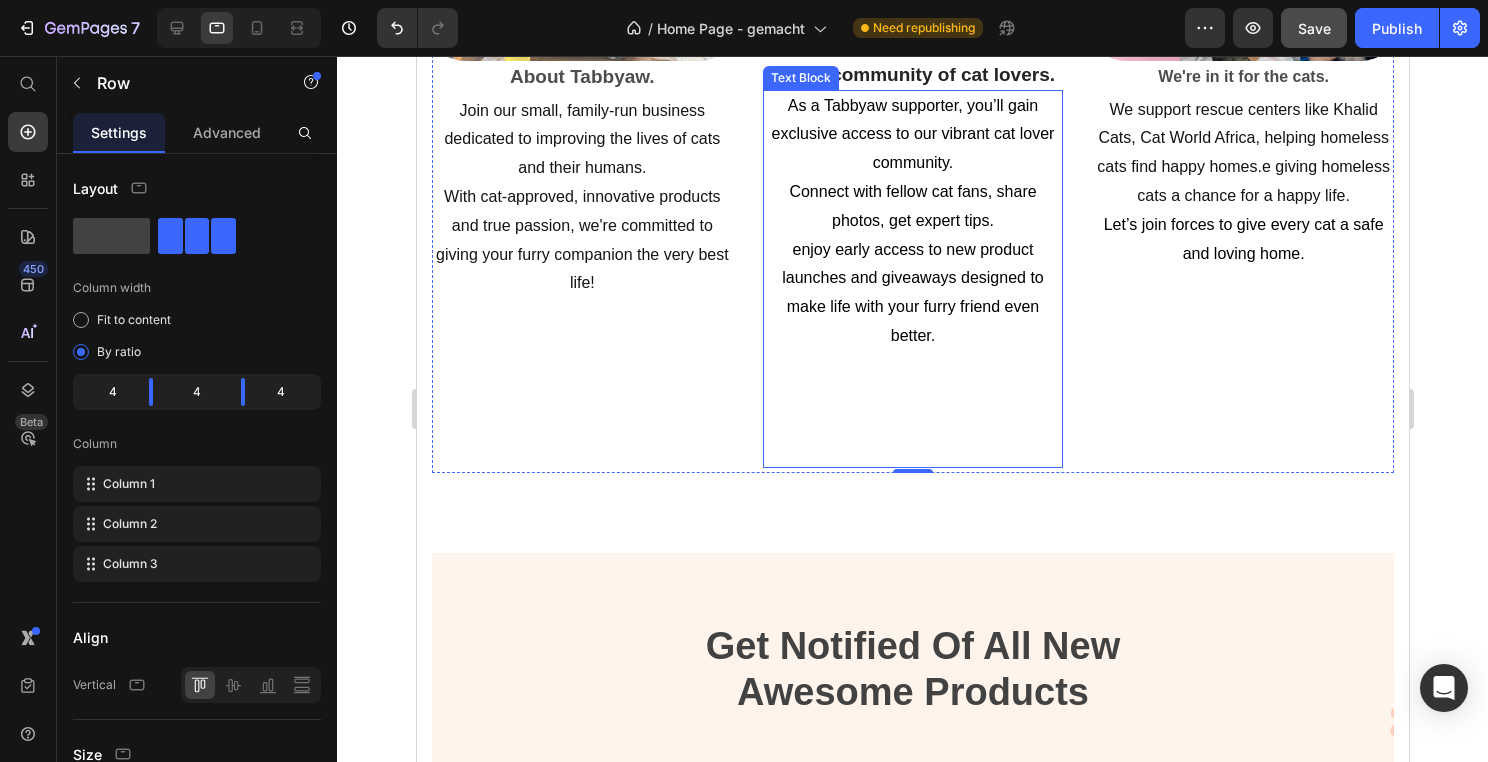 scroll, scrollTop: 4896, scrollLeft: 0, axis: vertical 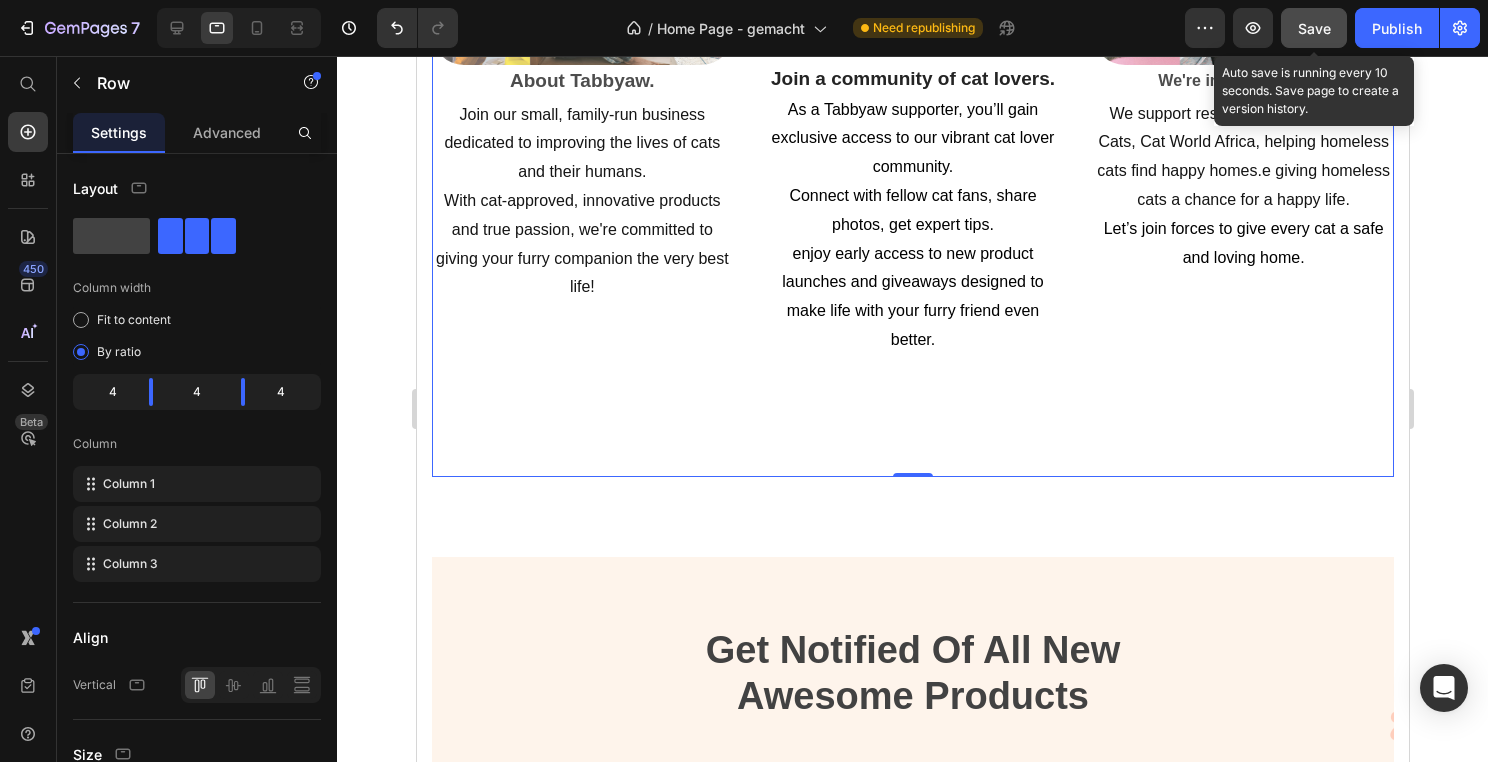 click on "Save" at bounding box center [1314, 28] 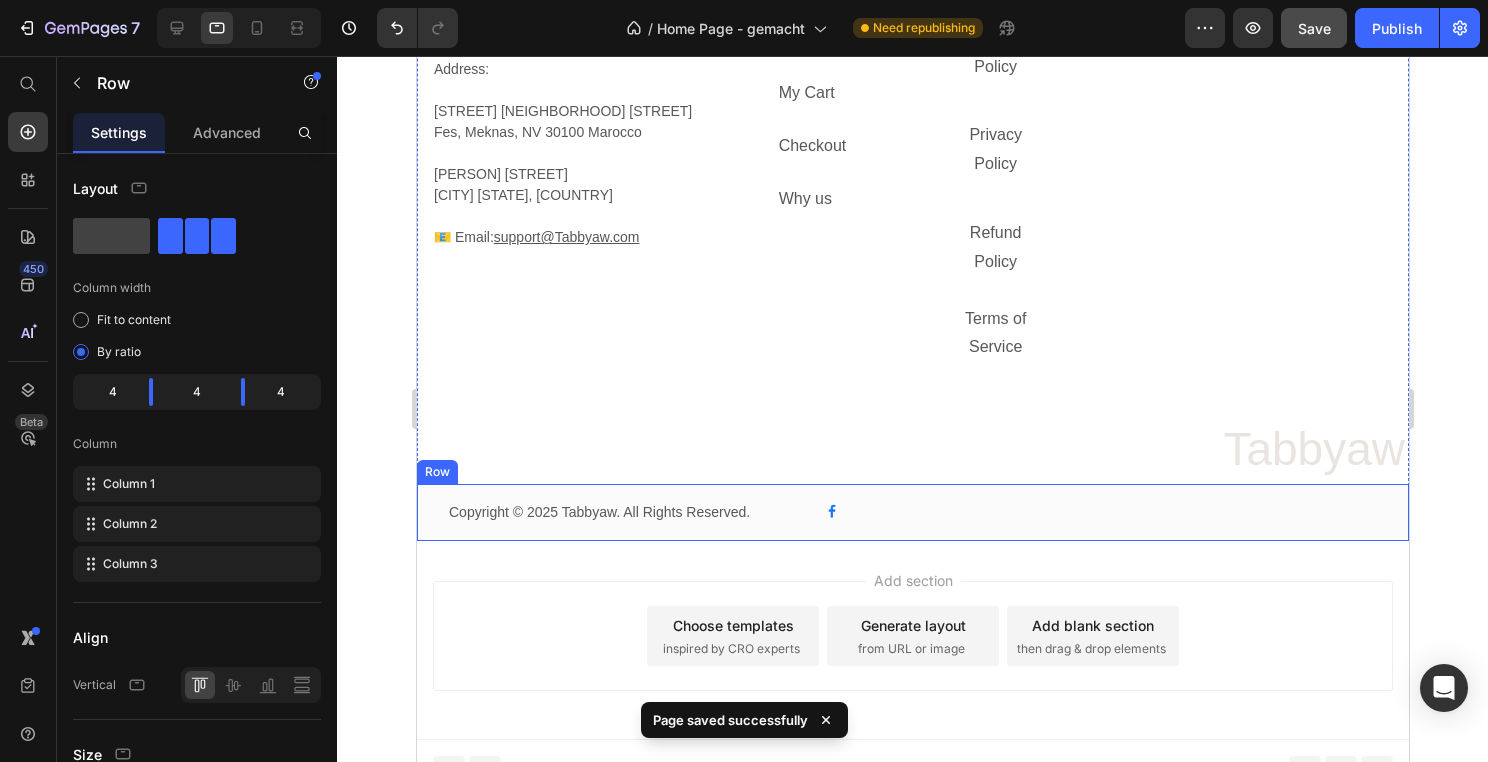 scroll, scrollTop: -4, scrollLeft: 0, axis: vertical 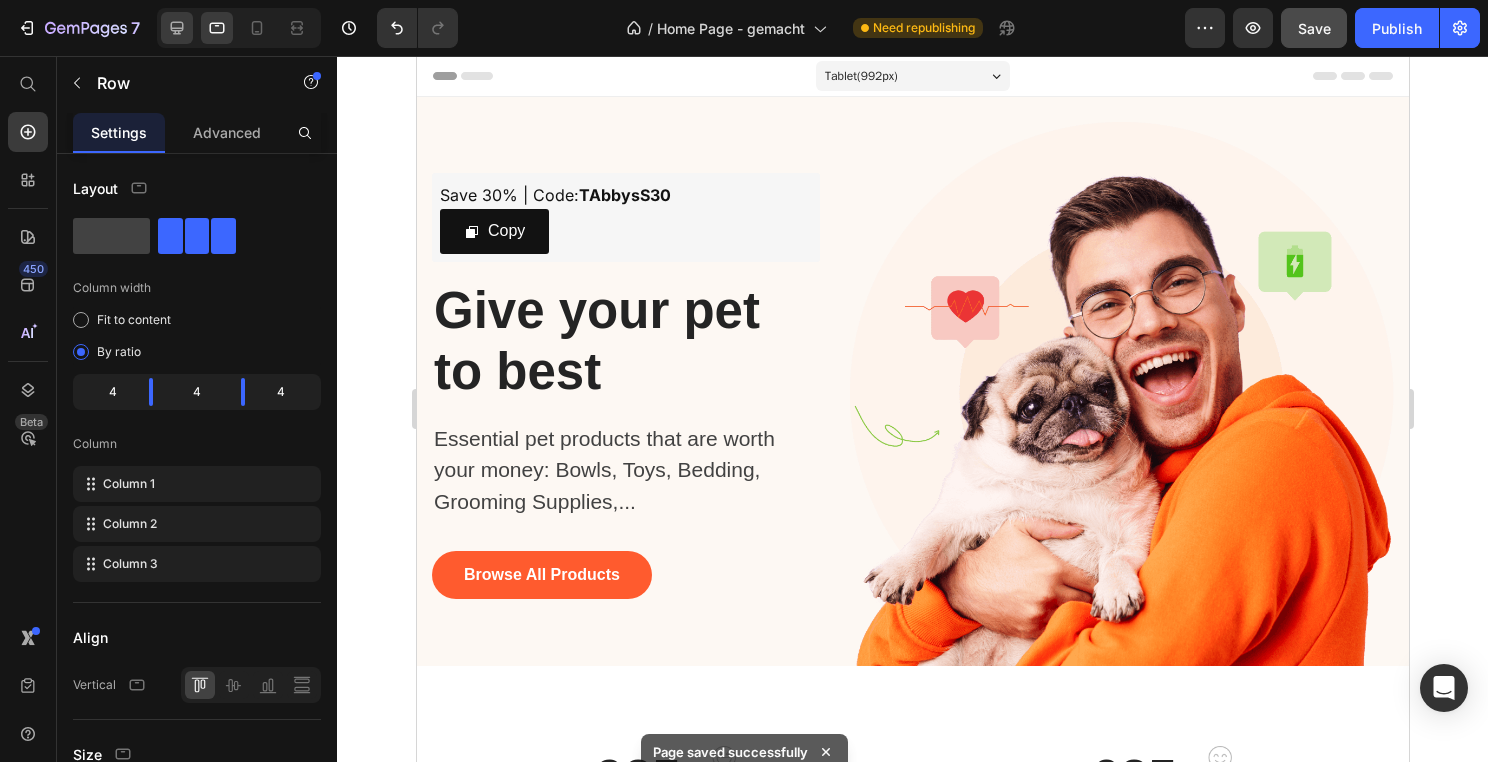 click 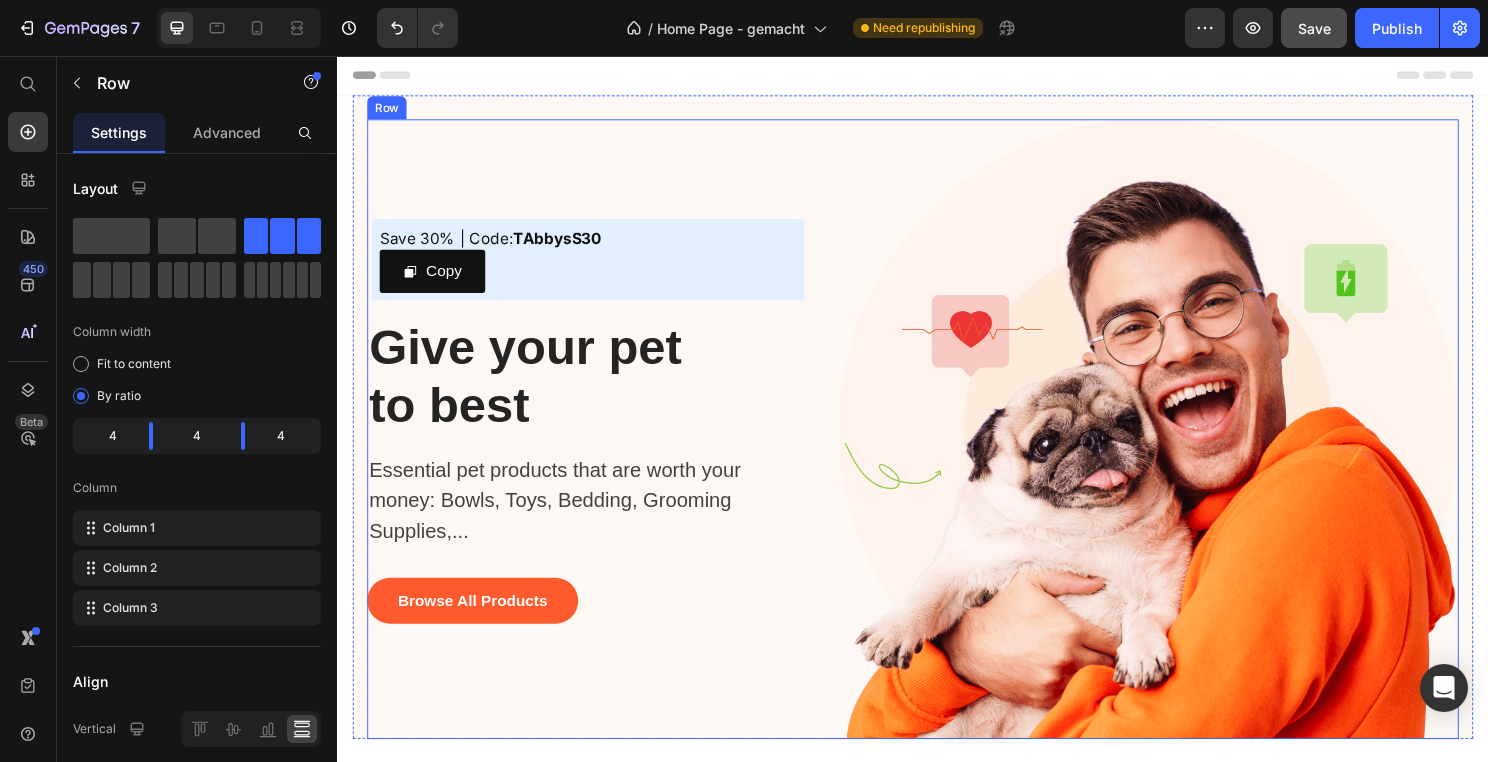 scroll, scrollTop: 124, scrollLeft: 0, axis: vertical 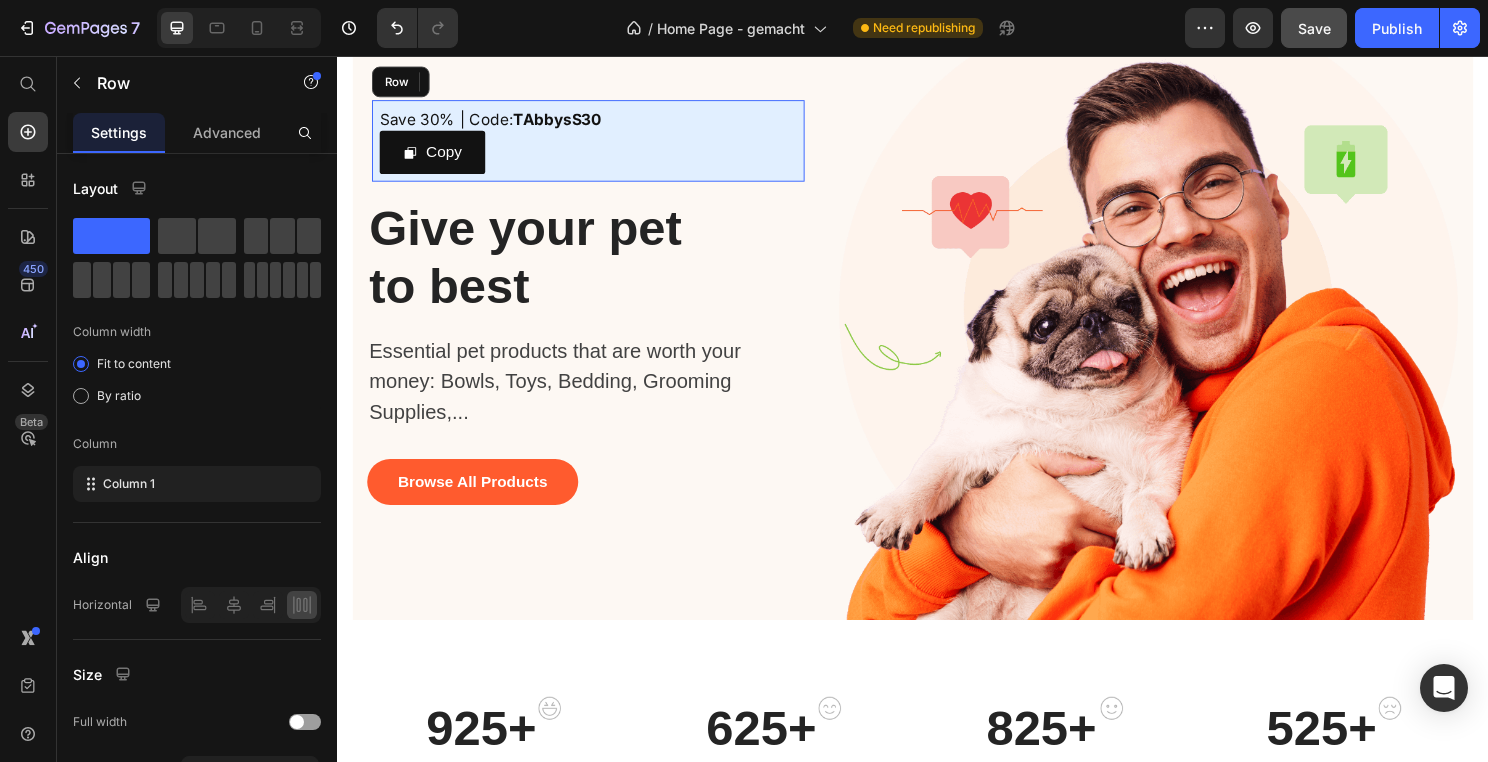 click on "Save 30% | Code:  TAbbysS30 Text Block Copy Copy Coupon Code Row" at bounding box center (598, 144) 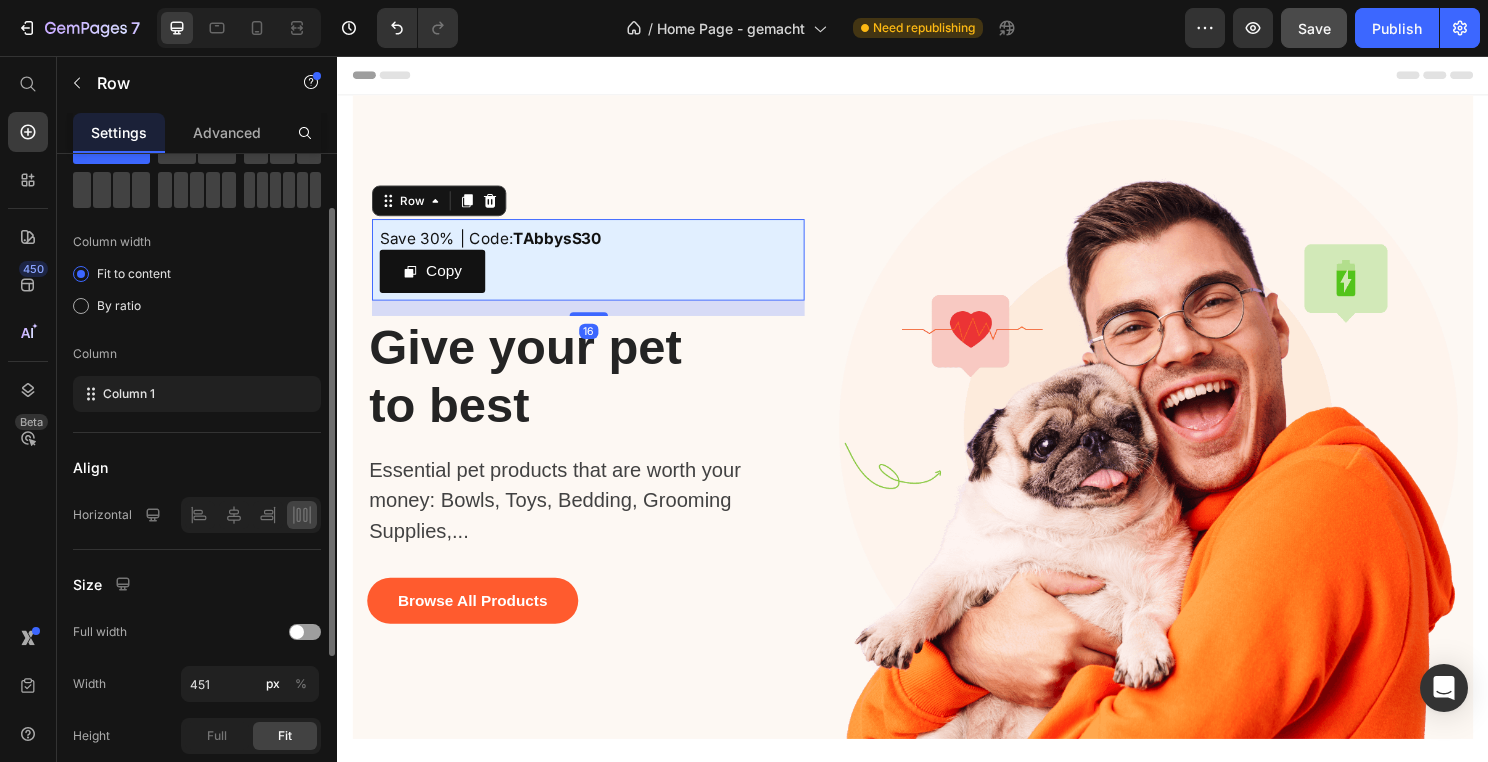 scroll, scrollTop: 99, scrollLeft: 0, axis: vertical 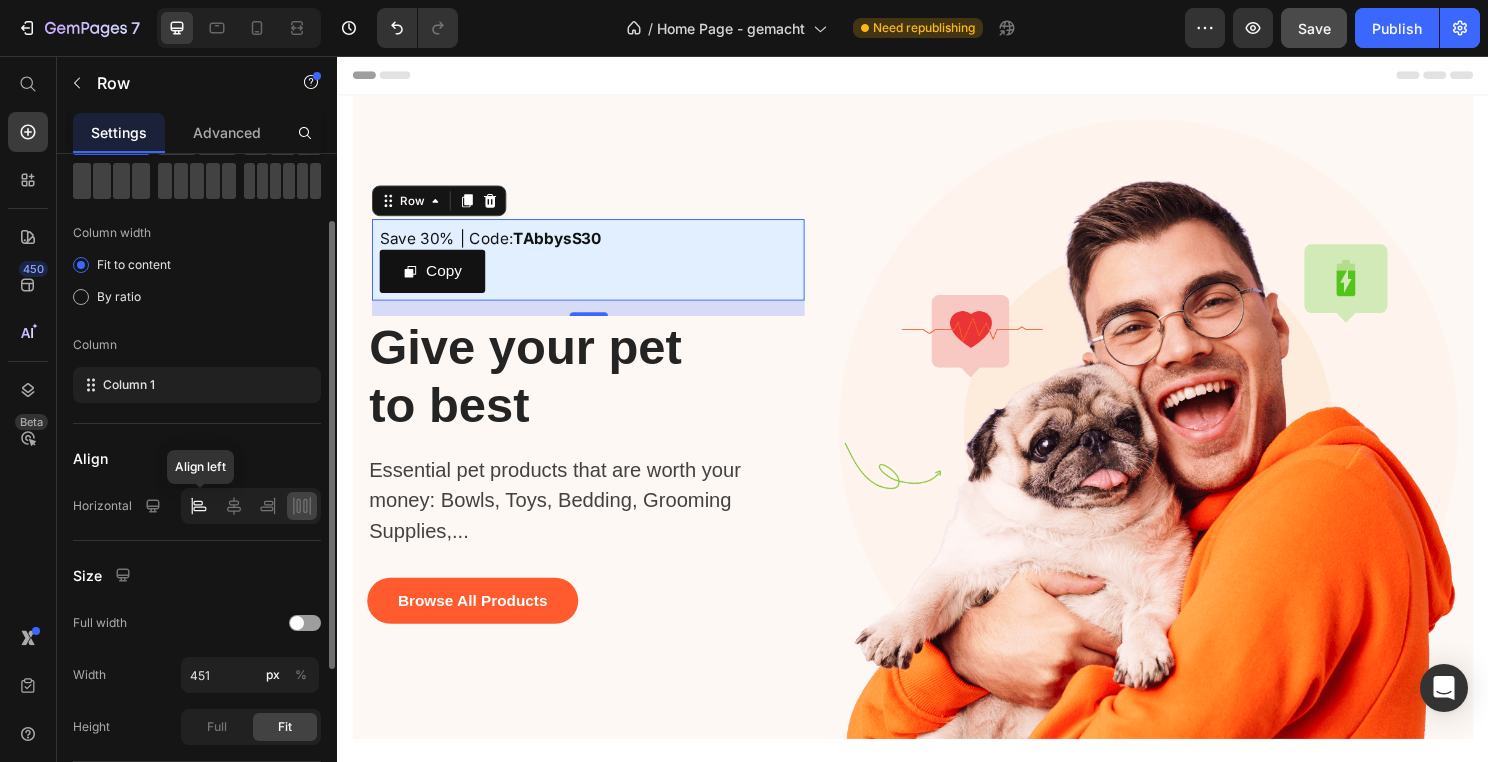 click 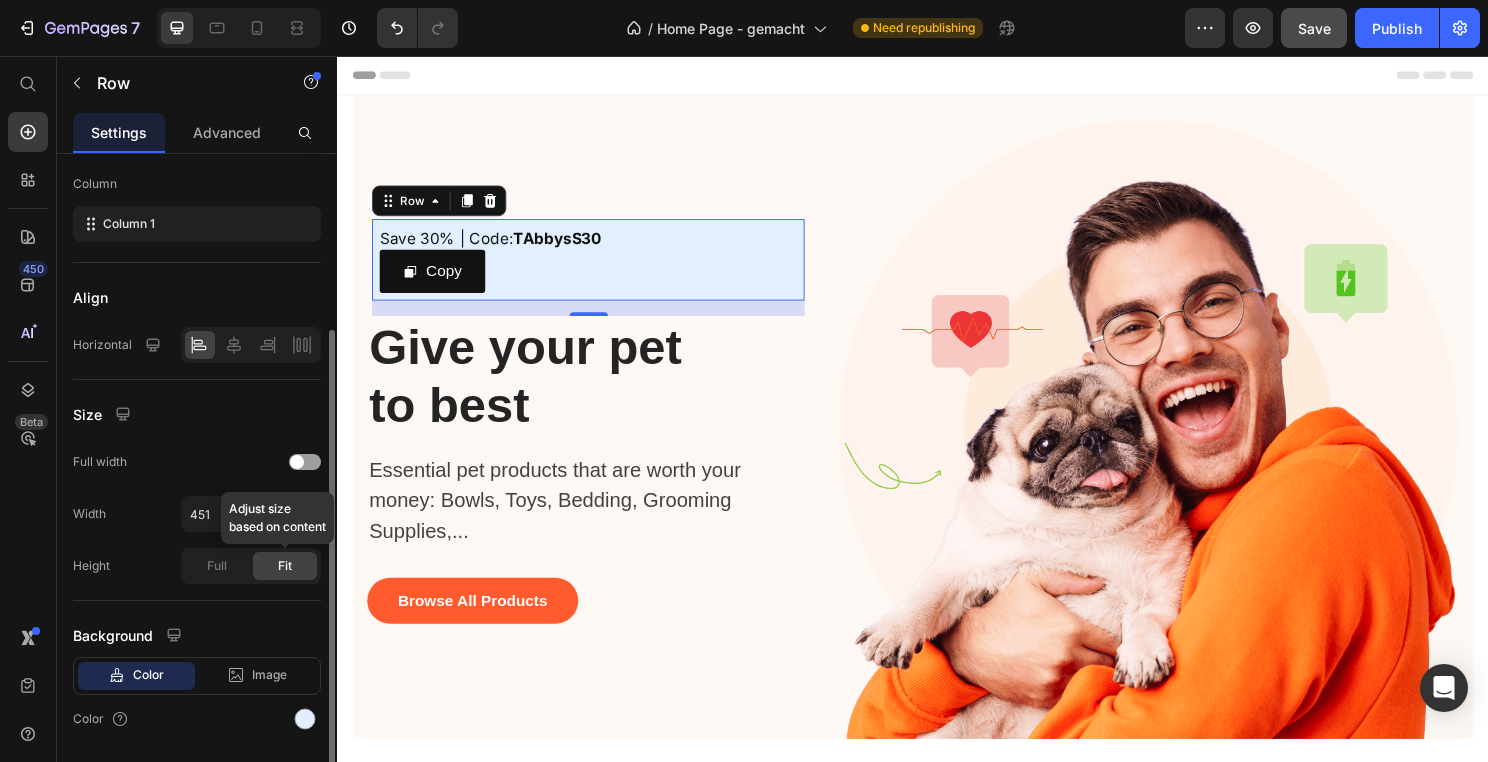 scroll, scrollTop: 320, scrollLeft: 0, axis: vertical 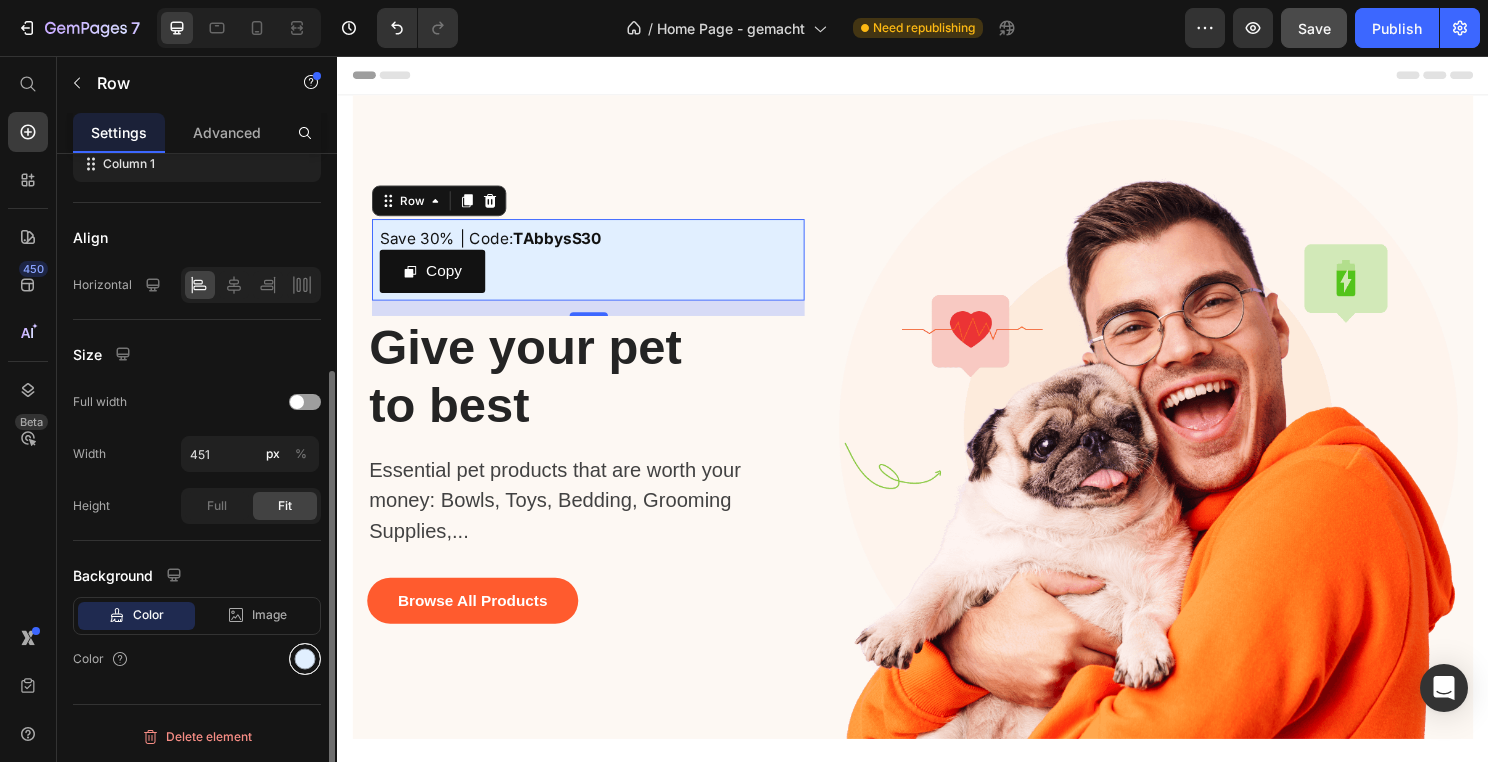 click at bounding box center [305, 659] 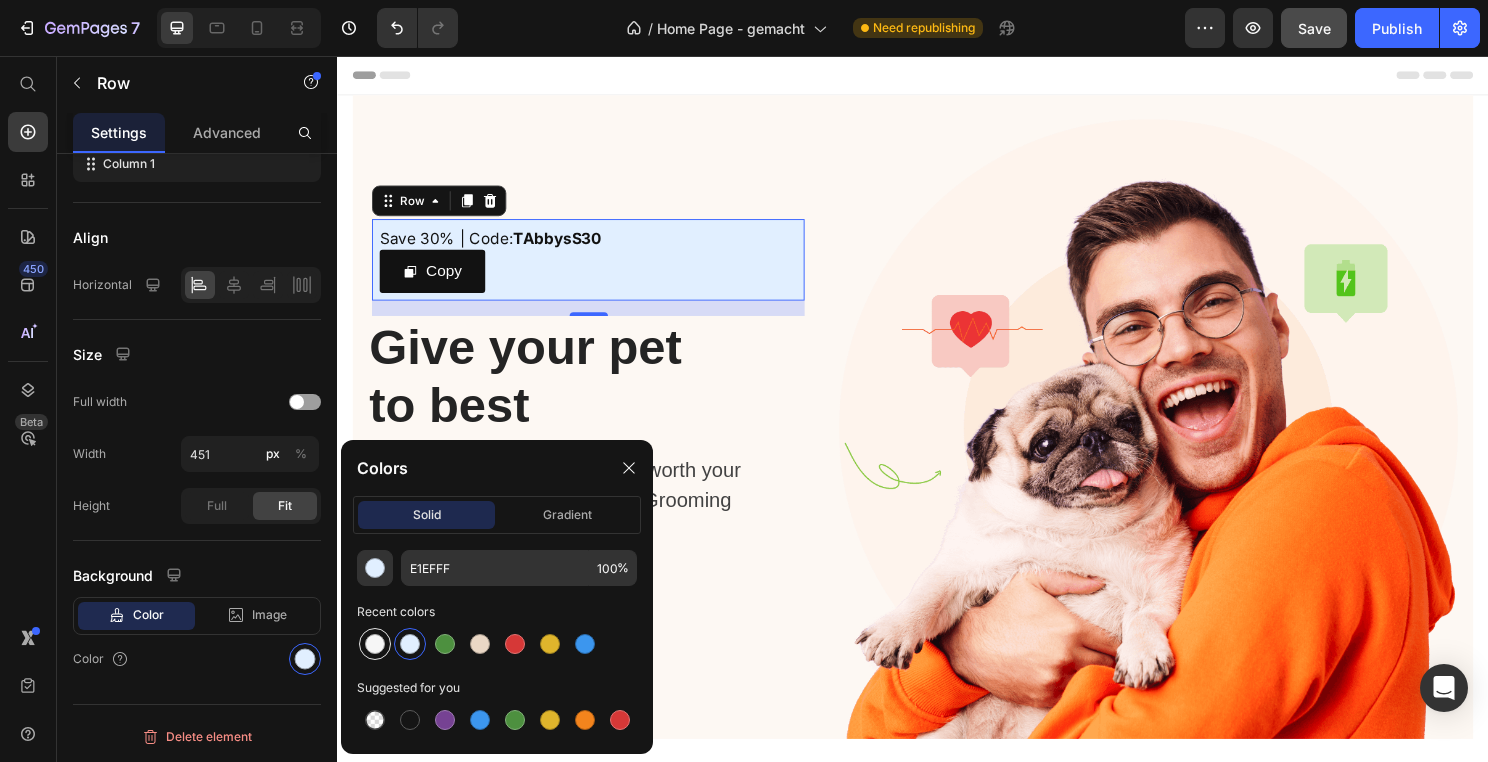 click at bounding box center [375, 644] 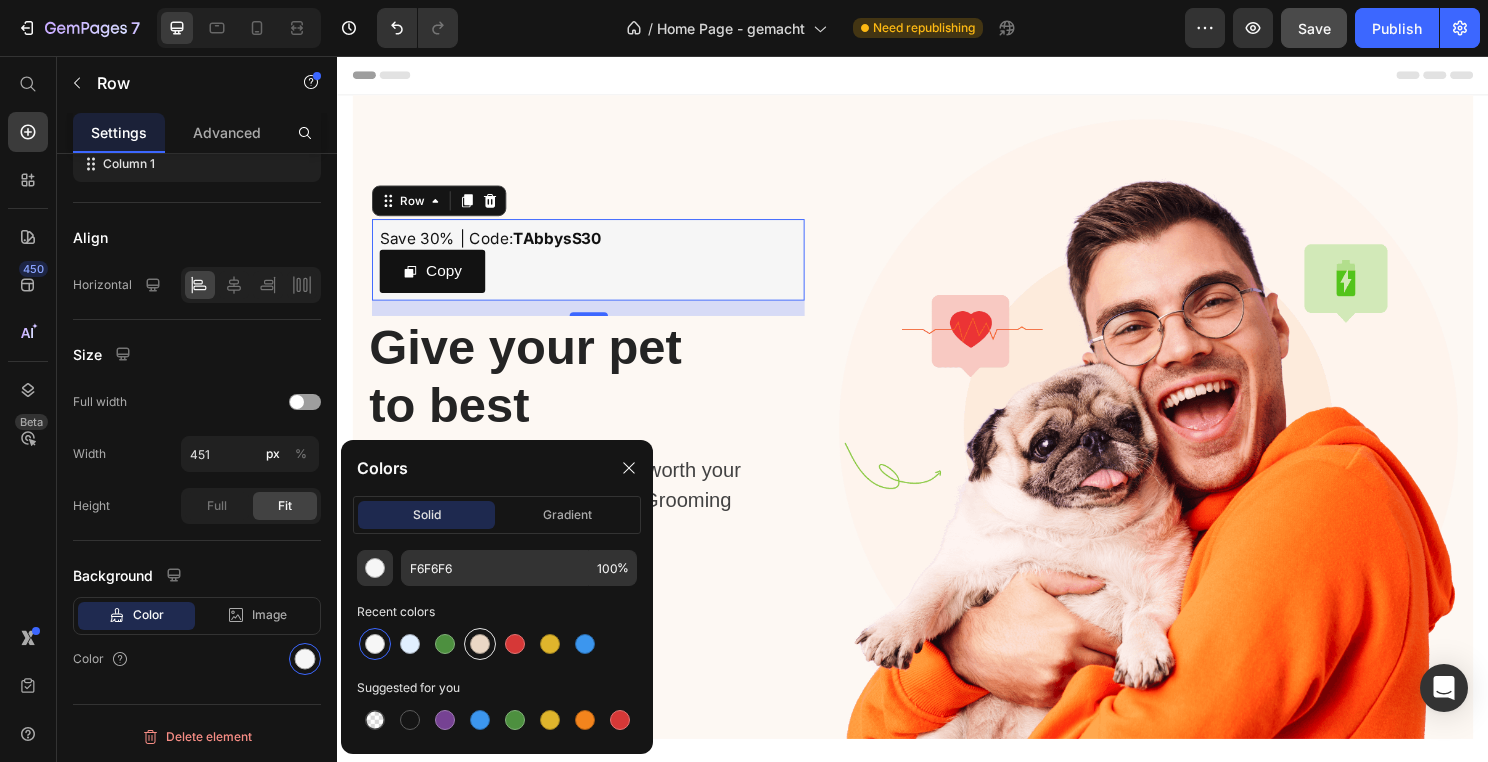 click at bounding box center [480, 644] 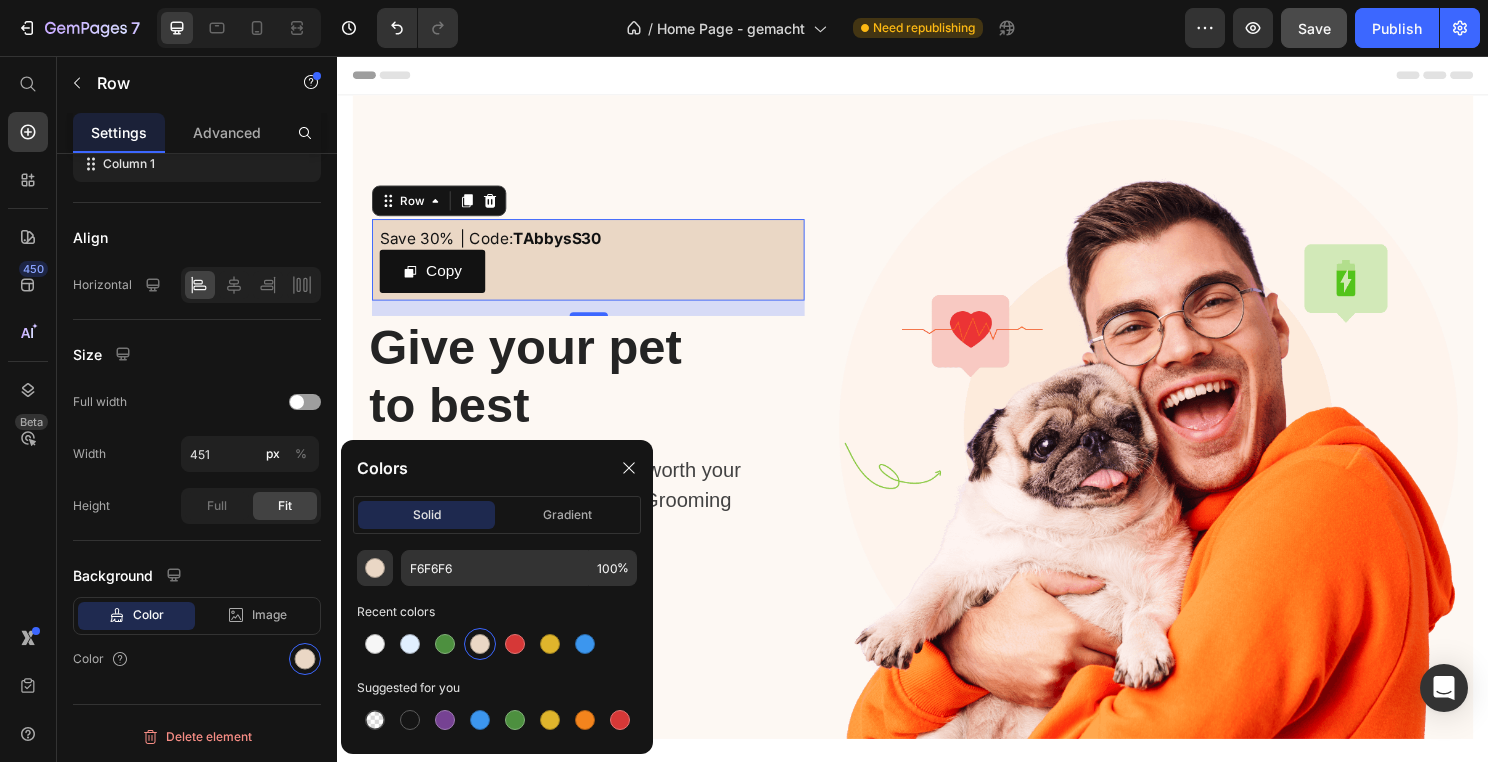 type on "EAD7C5" 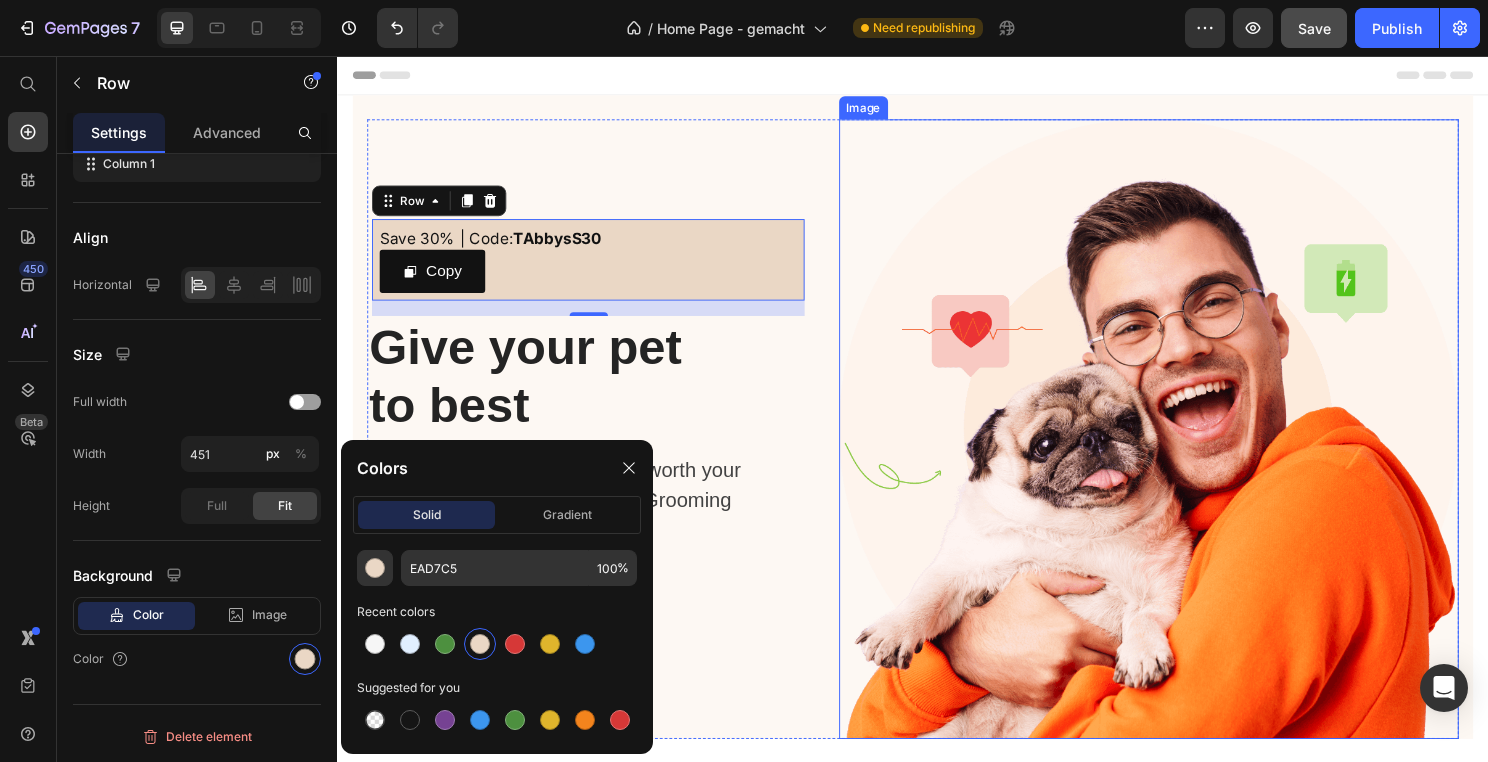click at bounding box center (1183, 445) 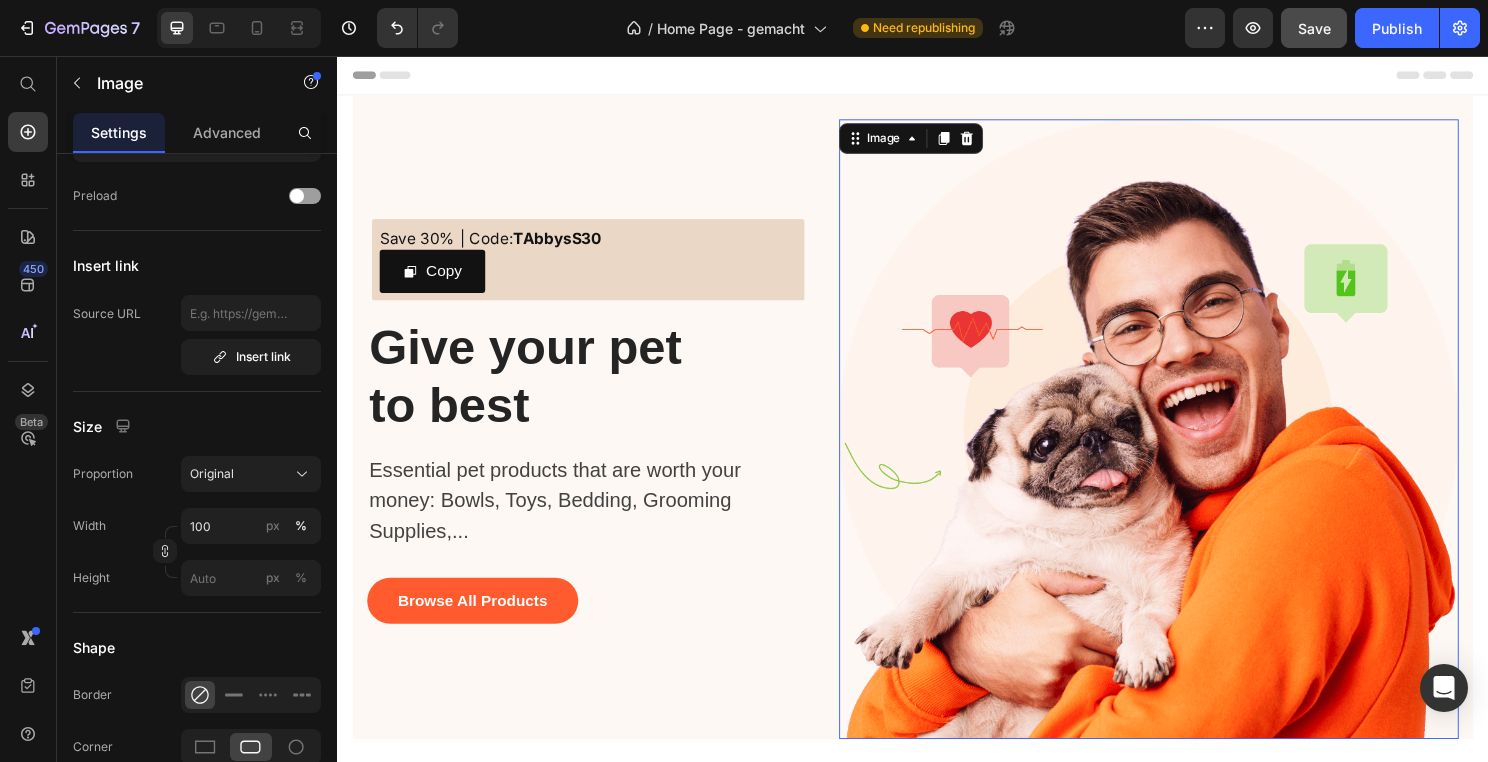 scroll, scrollTop: 0, scrollLeft: 0, axis: both 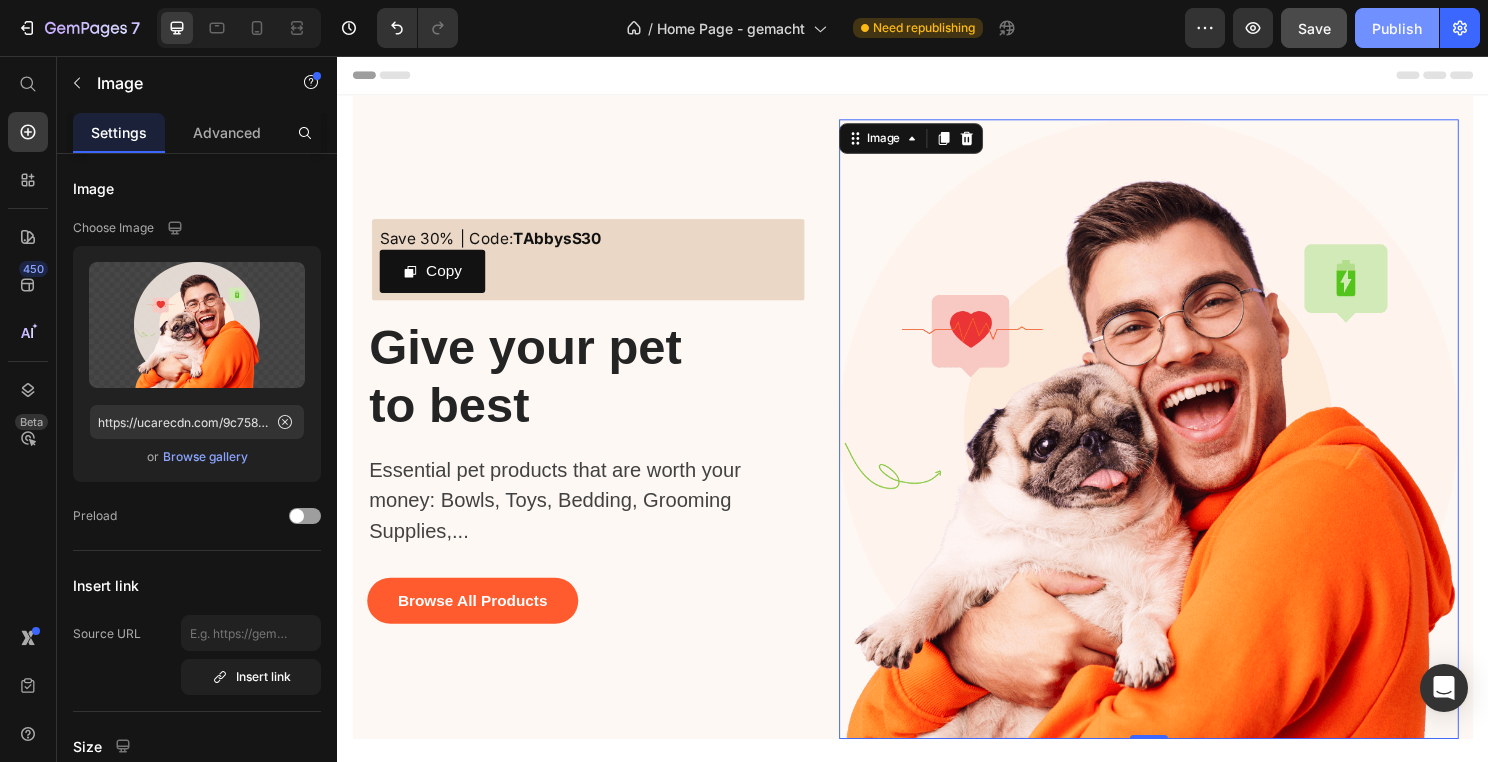click on "Publish" at bounding box center [1397, 28] 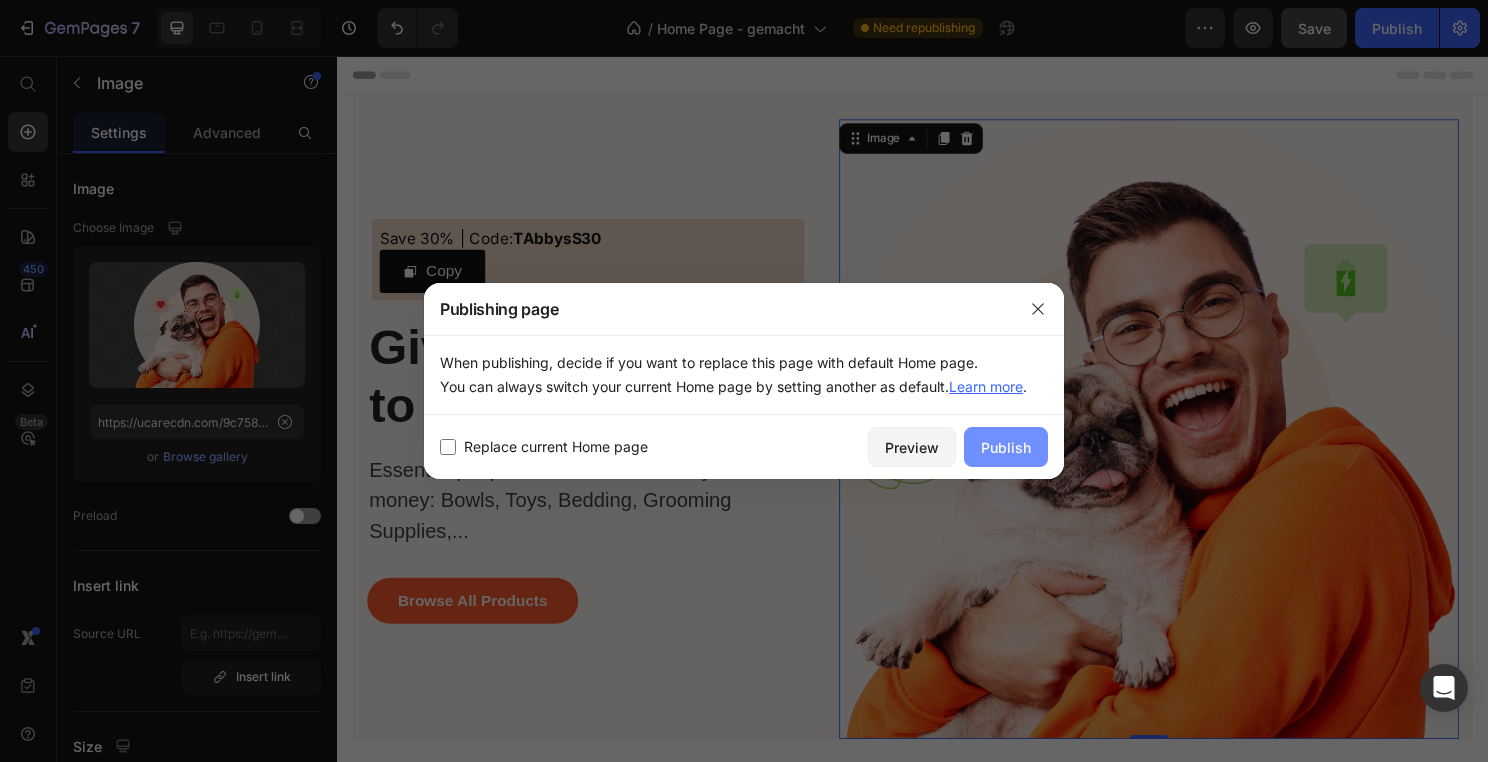 click on "Publish" at bounding box center (1006, 447) 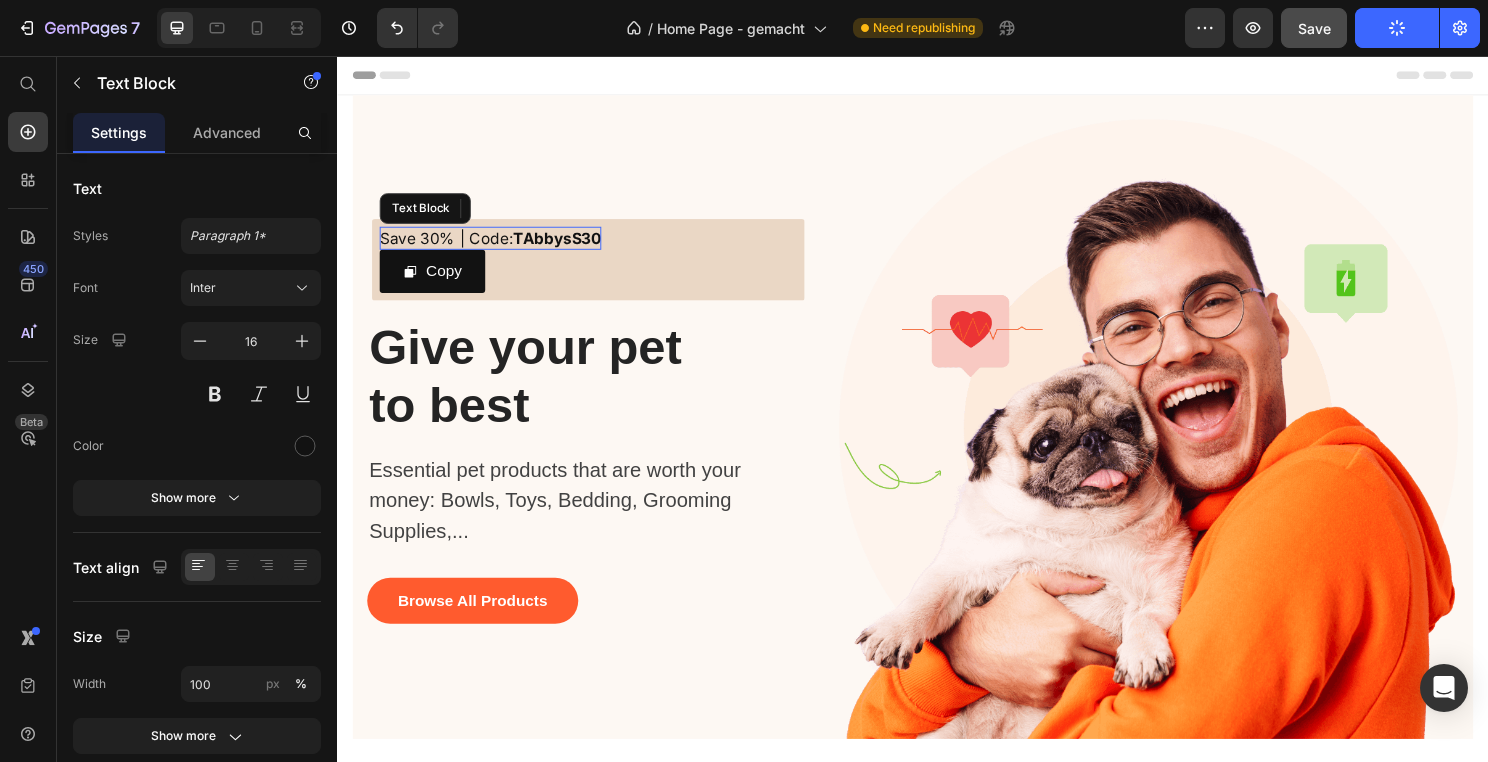 click on "TAbbysS30" at bounding box center (566, 246) 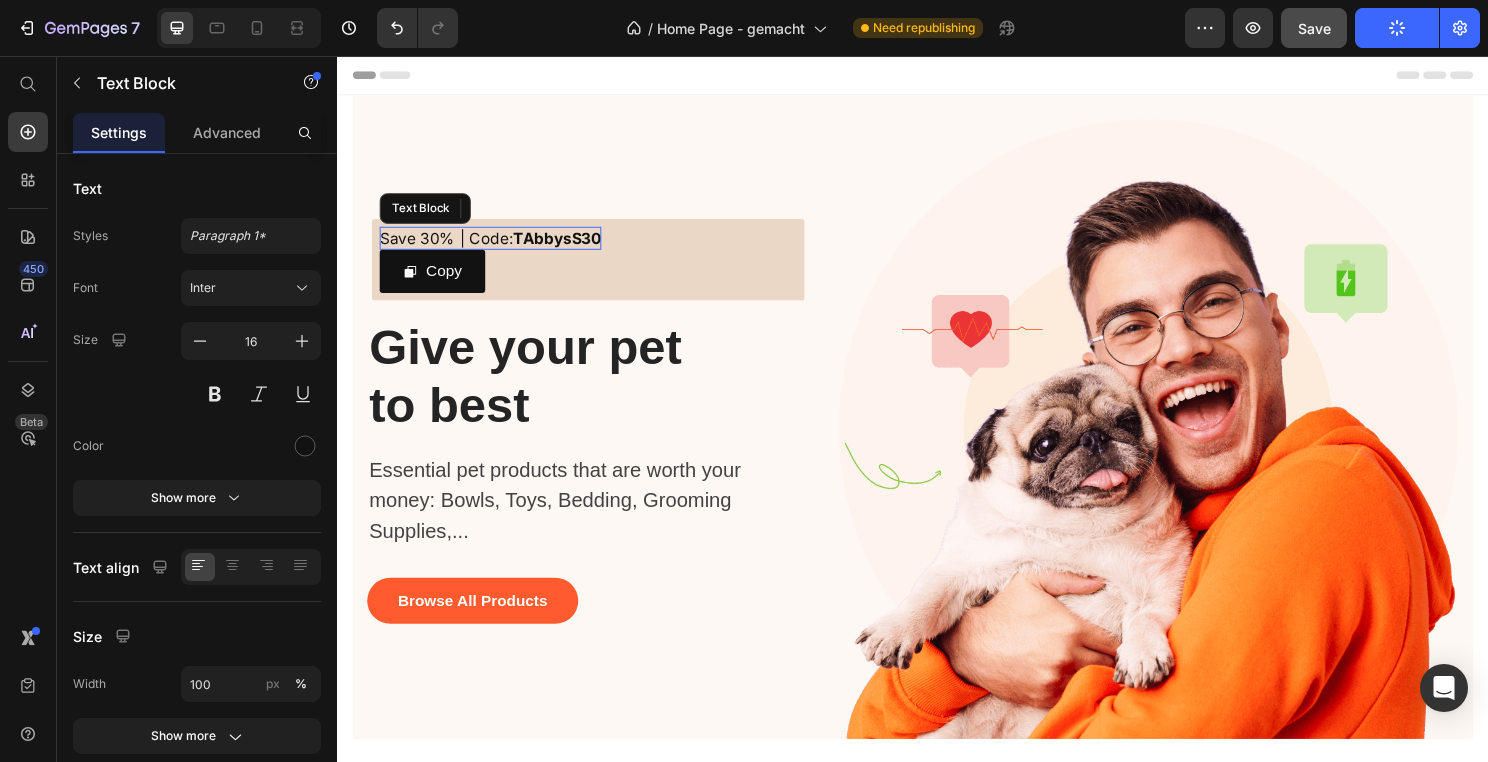 click on "TAbbysS30" at bounding box center [566, 246] 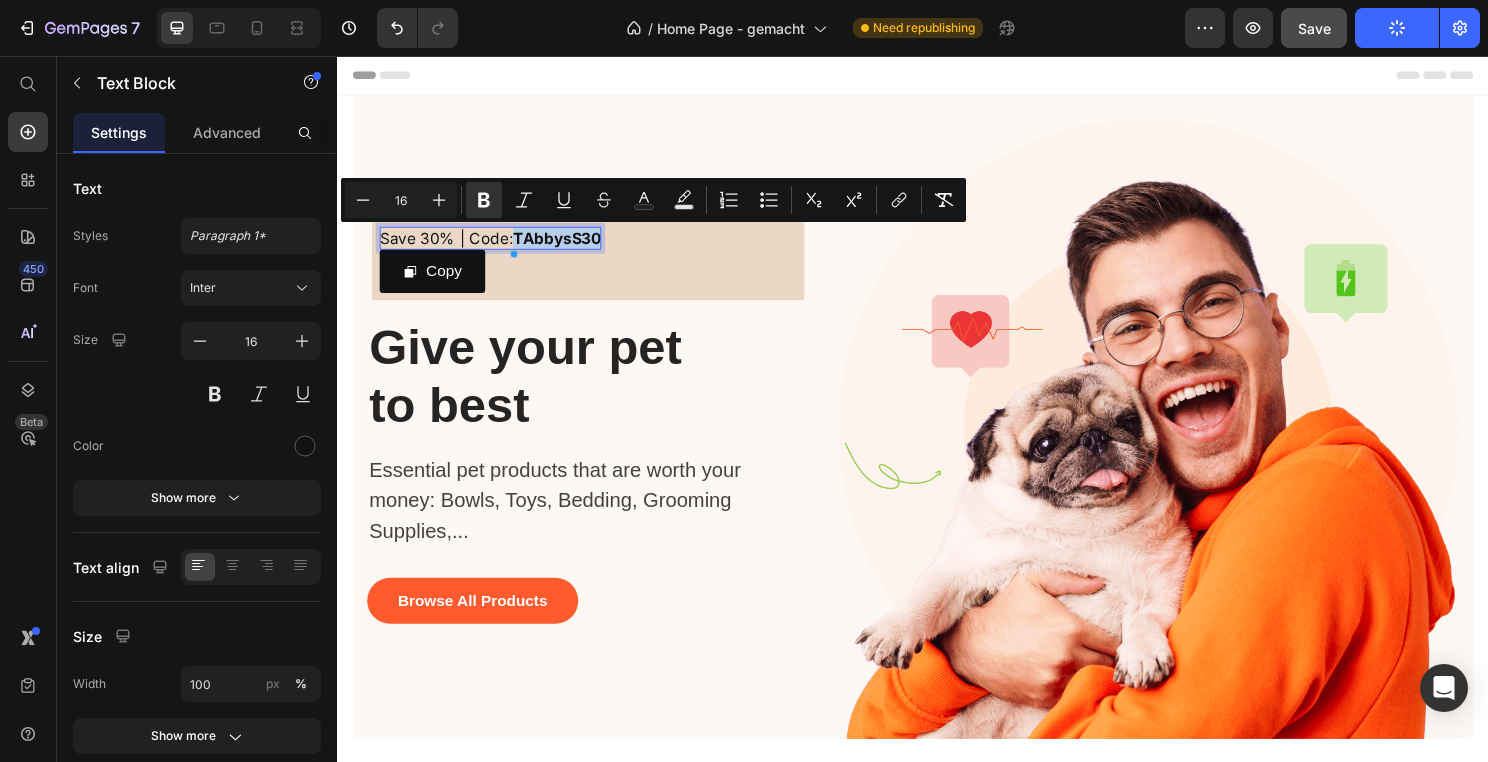 copy on "TAbbysS30" 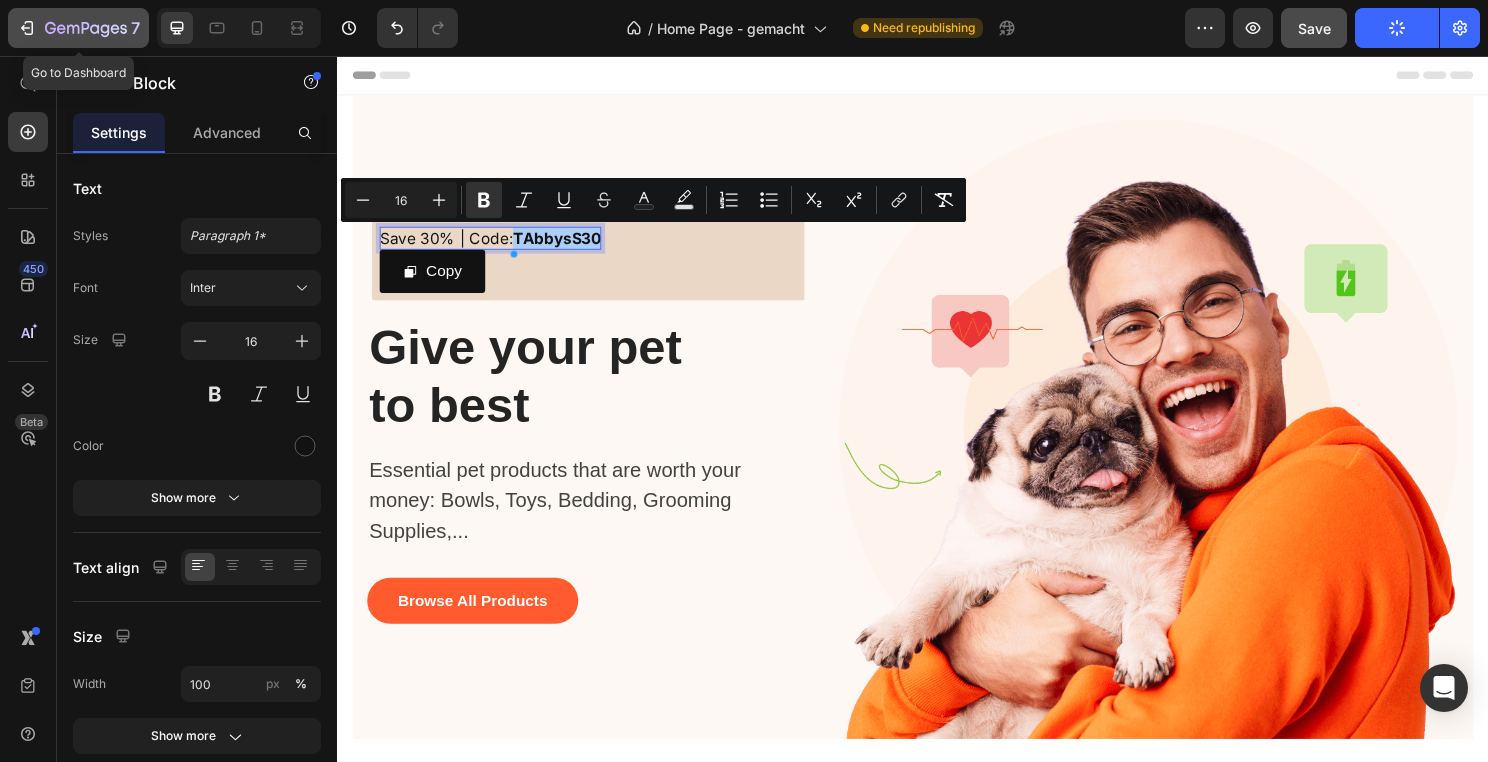 click on "7" at bounding box center (78, 28) 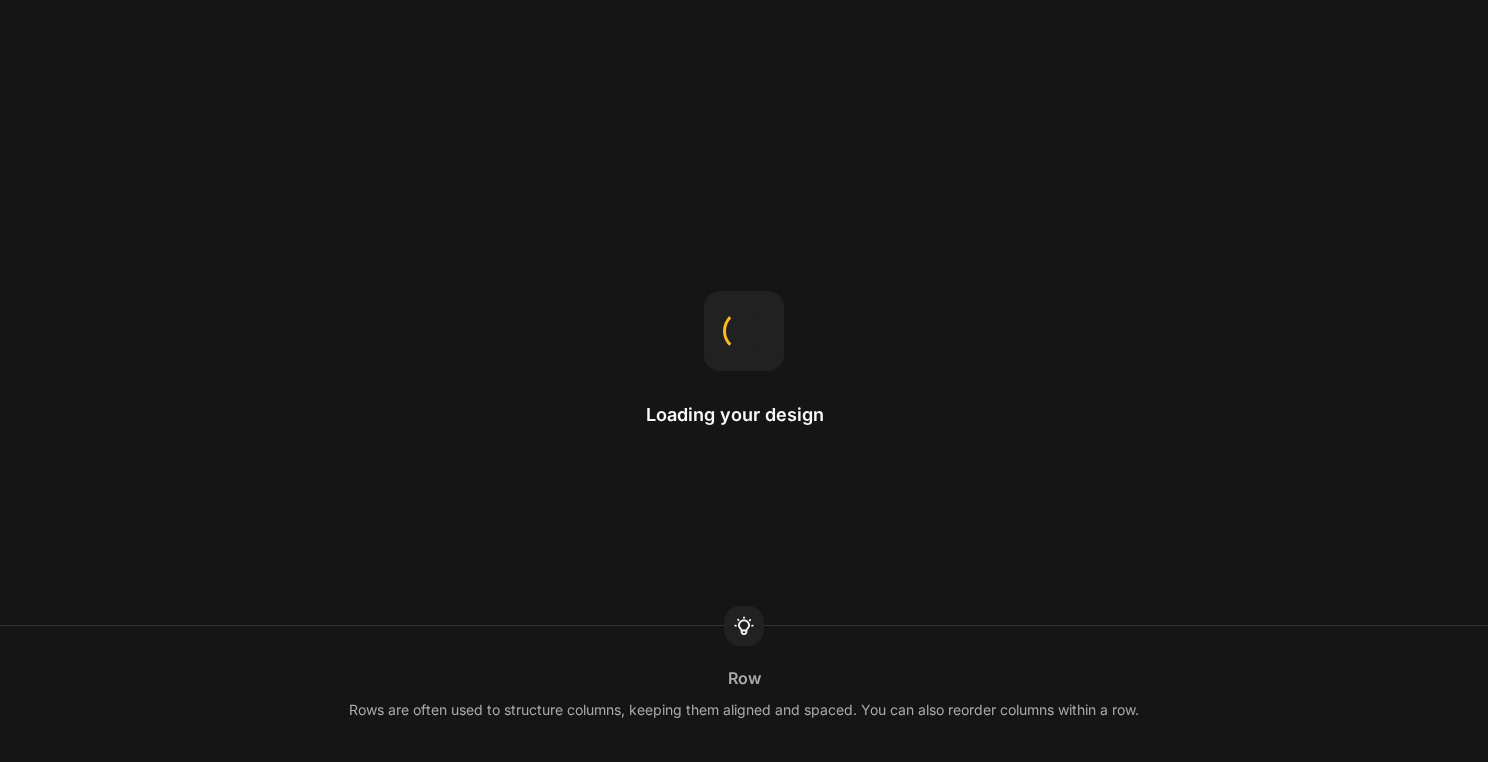 scroll, scrollTop: 0, scrollLeft: 0, axis: both 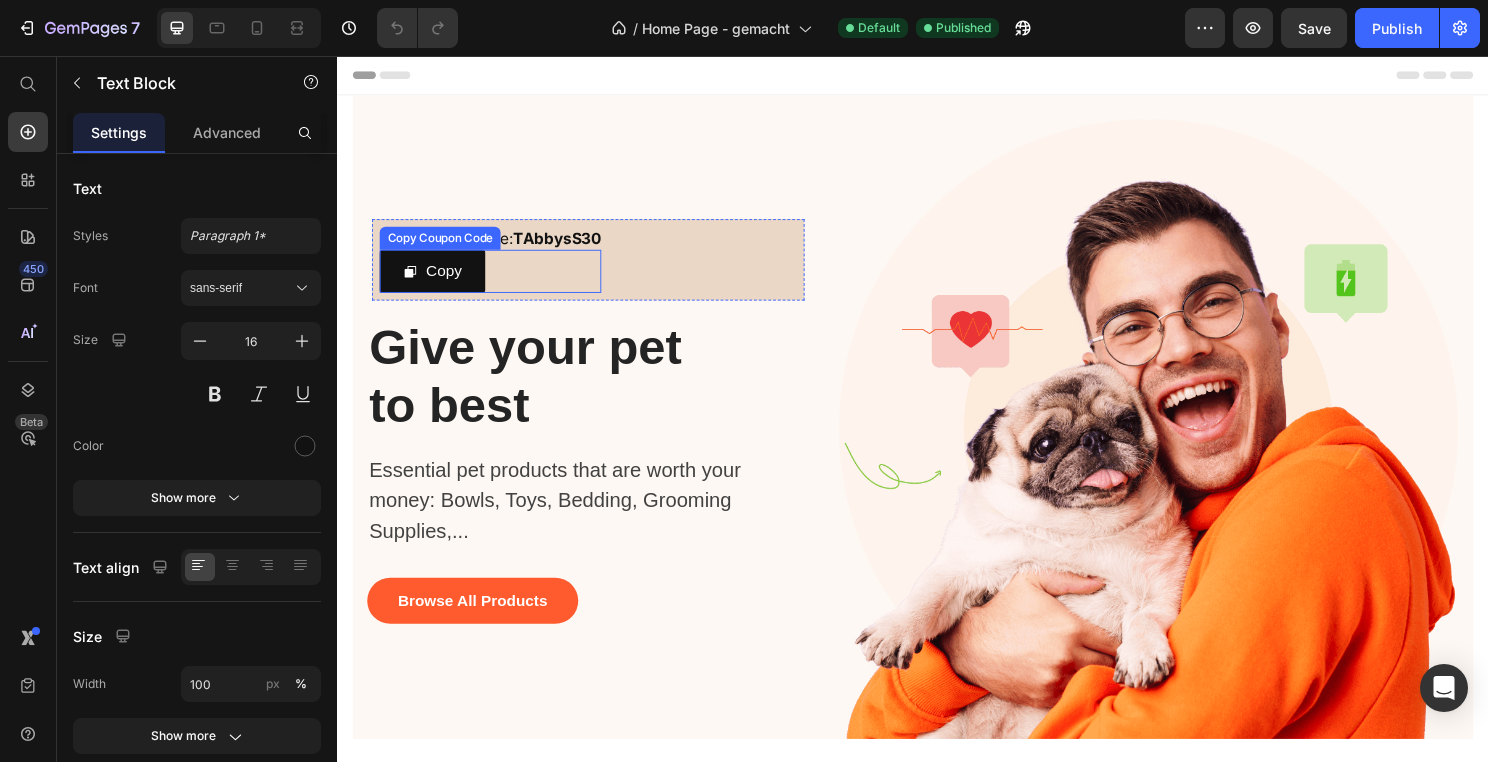 click on "Save 30% | Code:  TAbbysS30" at bounding box center [496, 246] 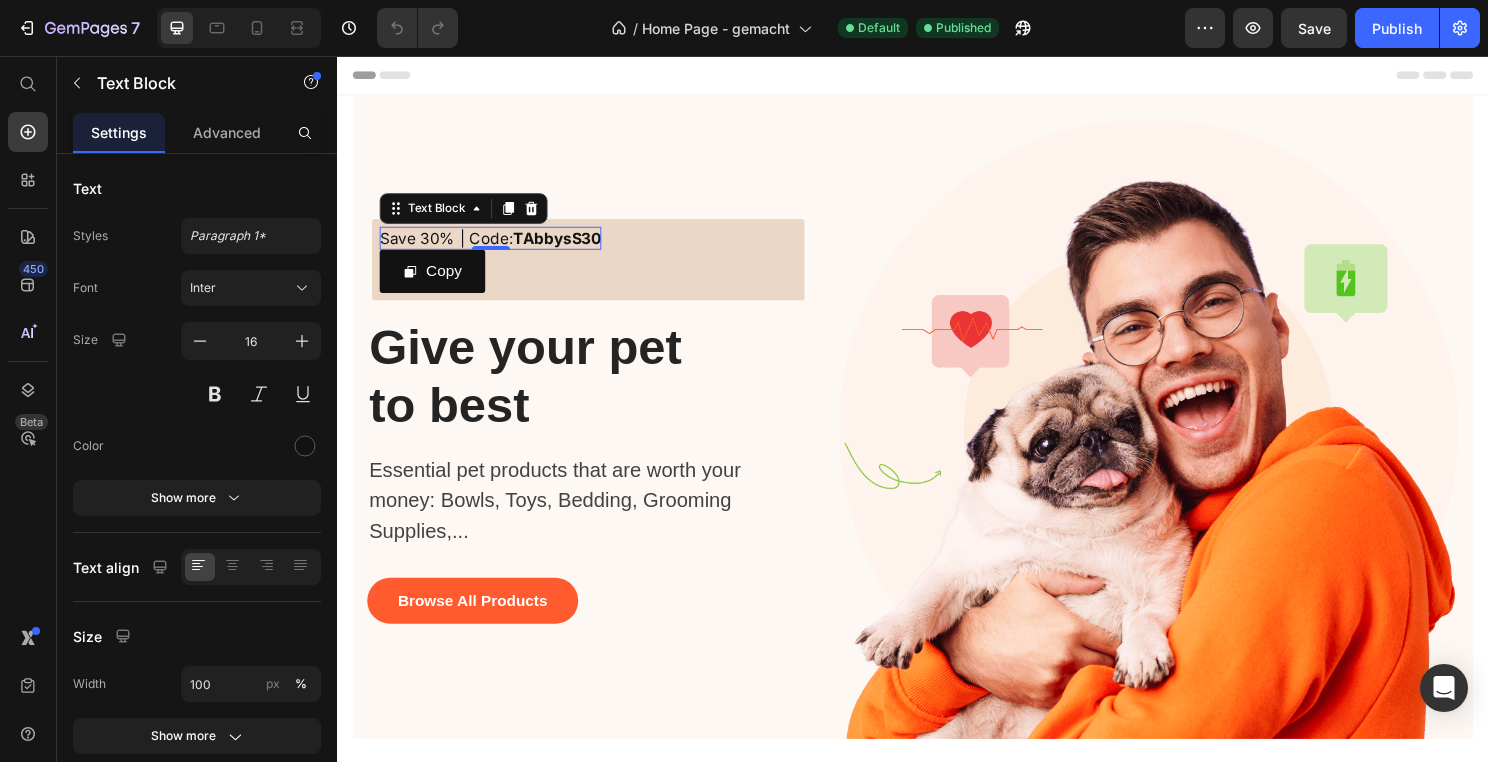 click on "TAbbysS30" at bounding box center (566, 246) 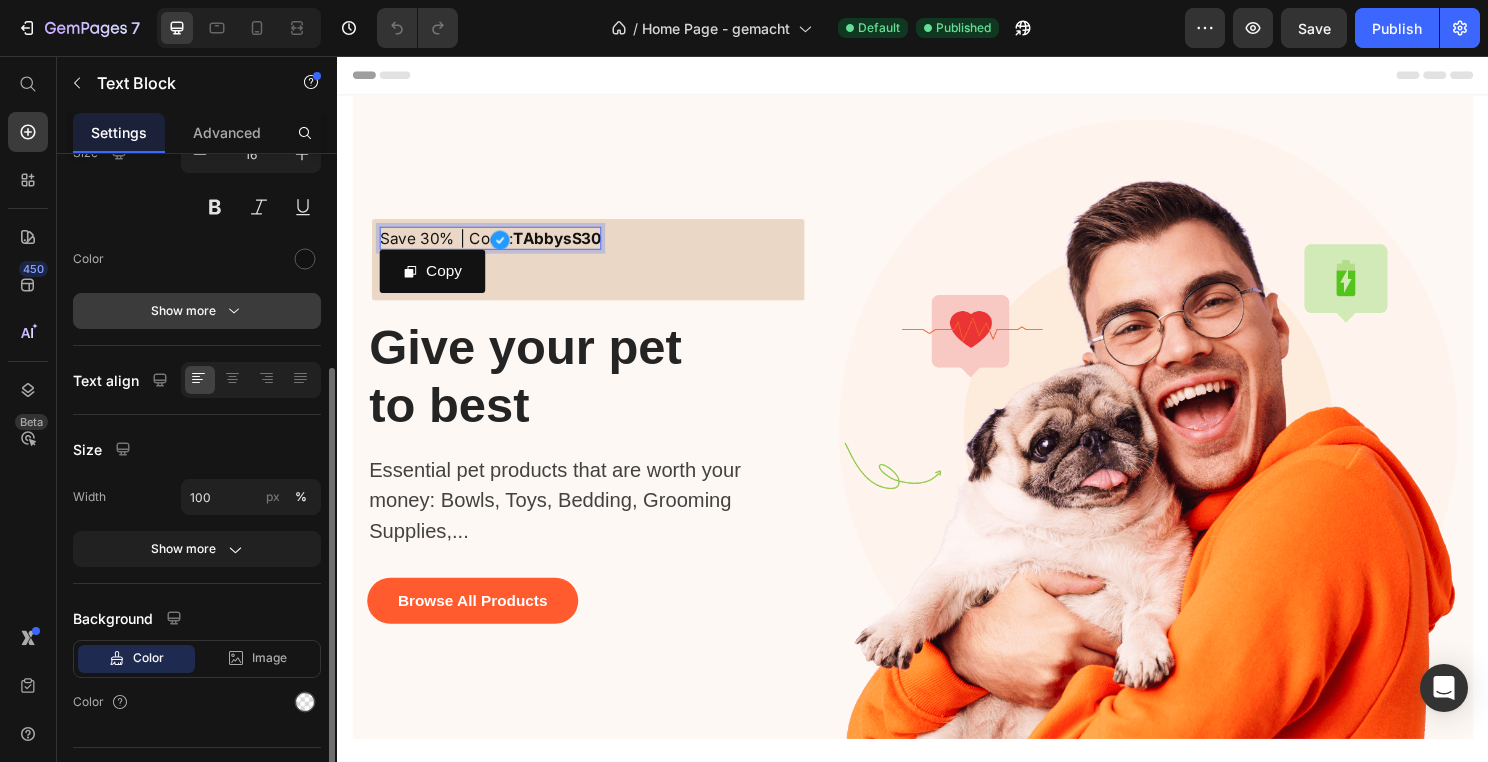 scroll, scrollTop: 230, scrollLeft: 0, axis: vertical 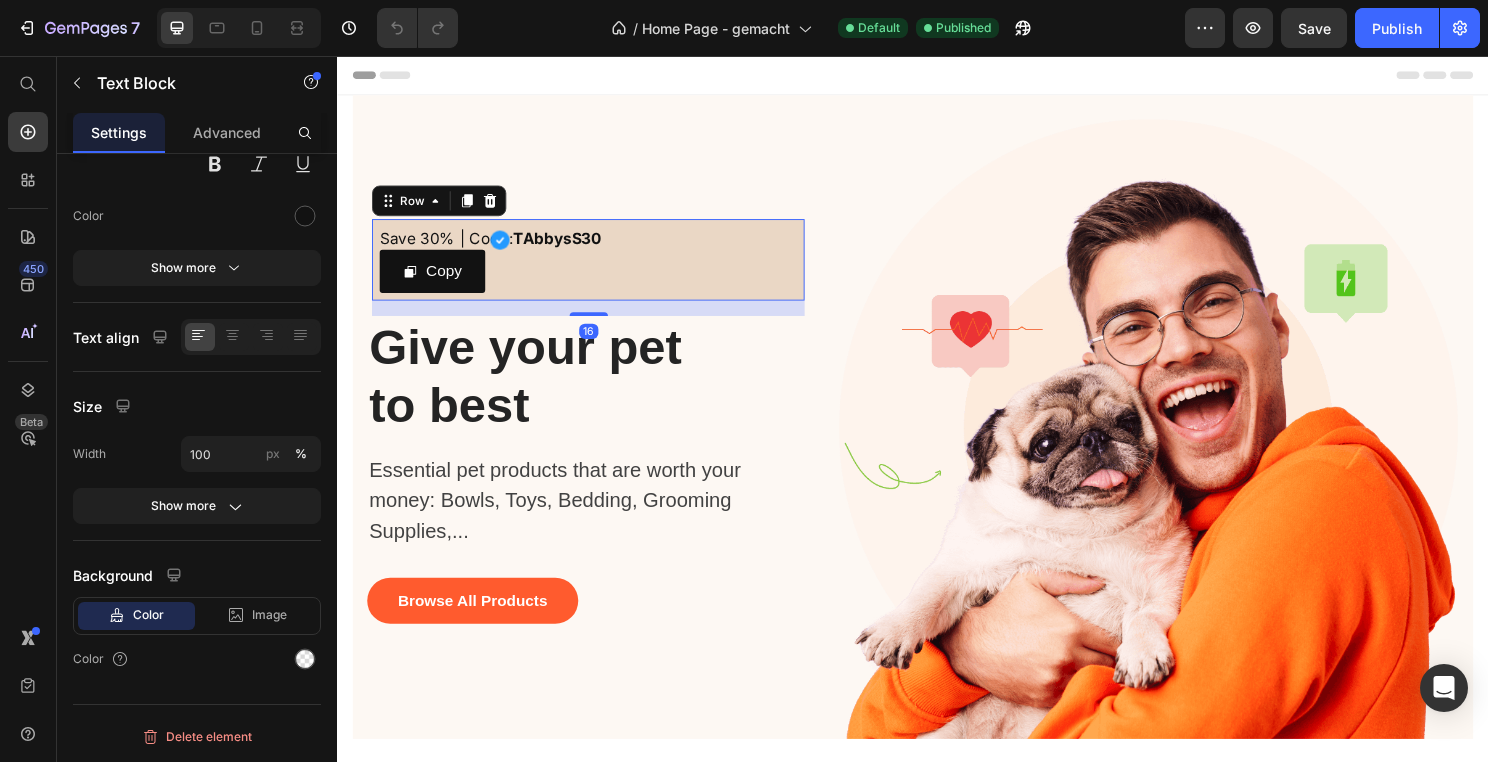 click on "Save 30% | Code:  TAbbysS30 Text Block Copy Copy Coupon Code Row   16" at bounding box center (598, 268) 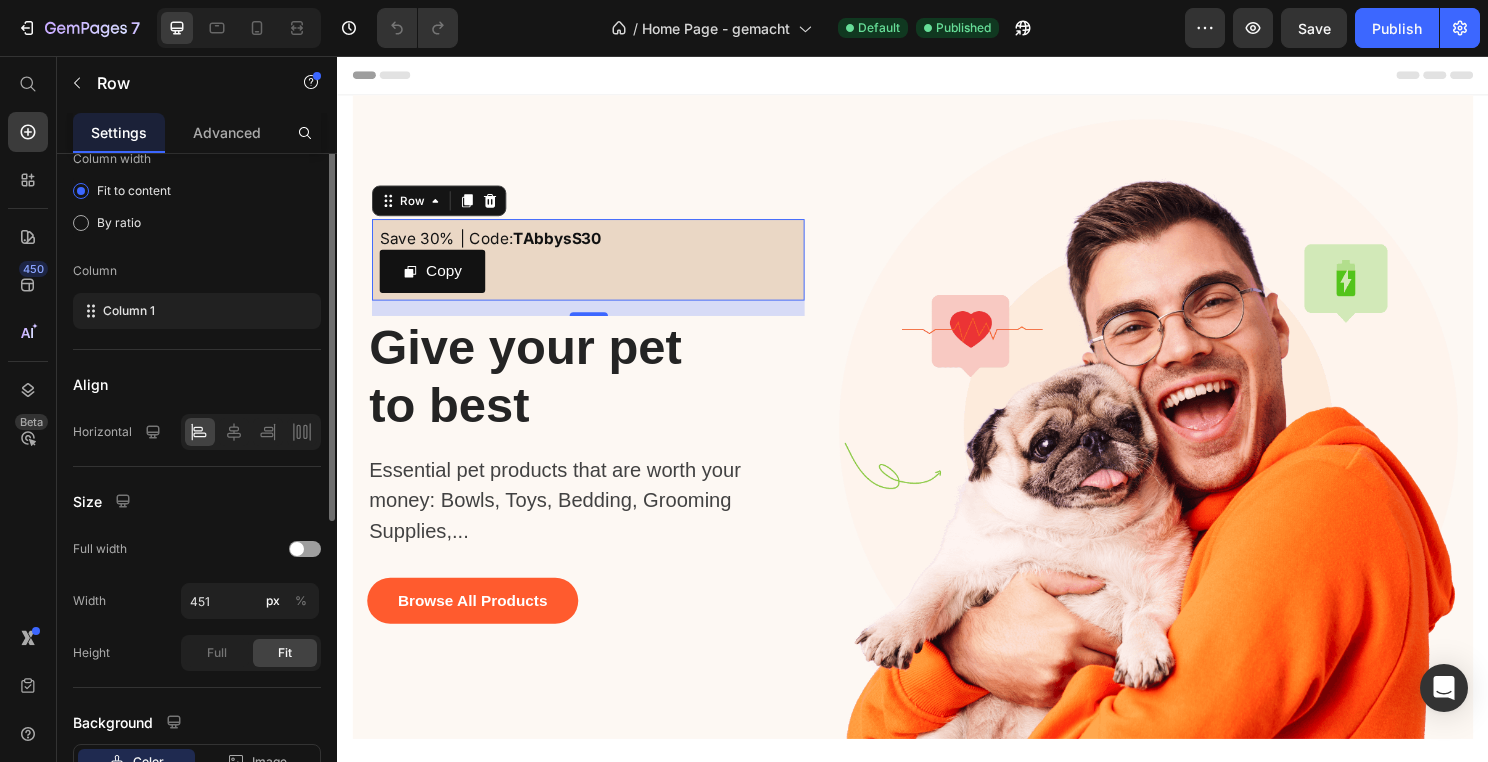 scroll, scrollTop: 0, scrollLeft: 0, axis: both 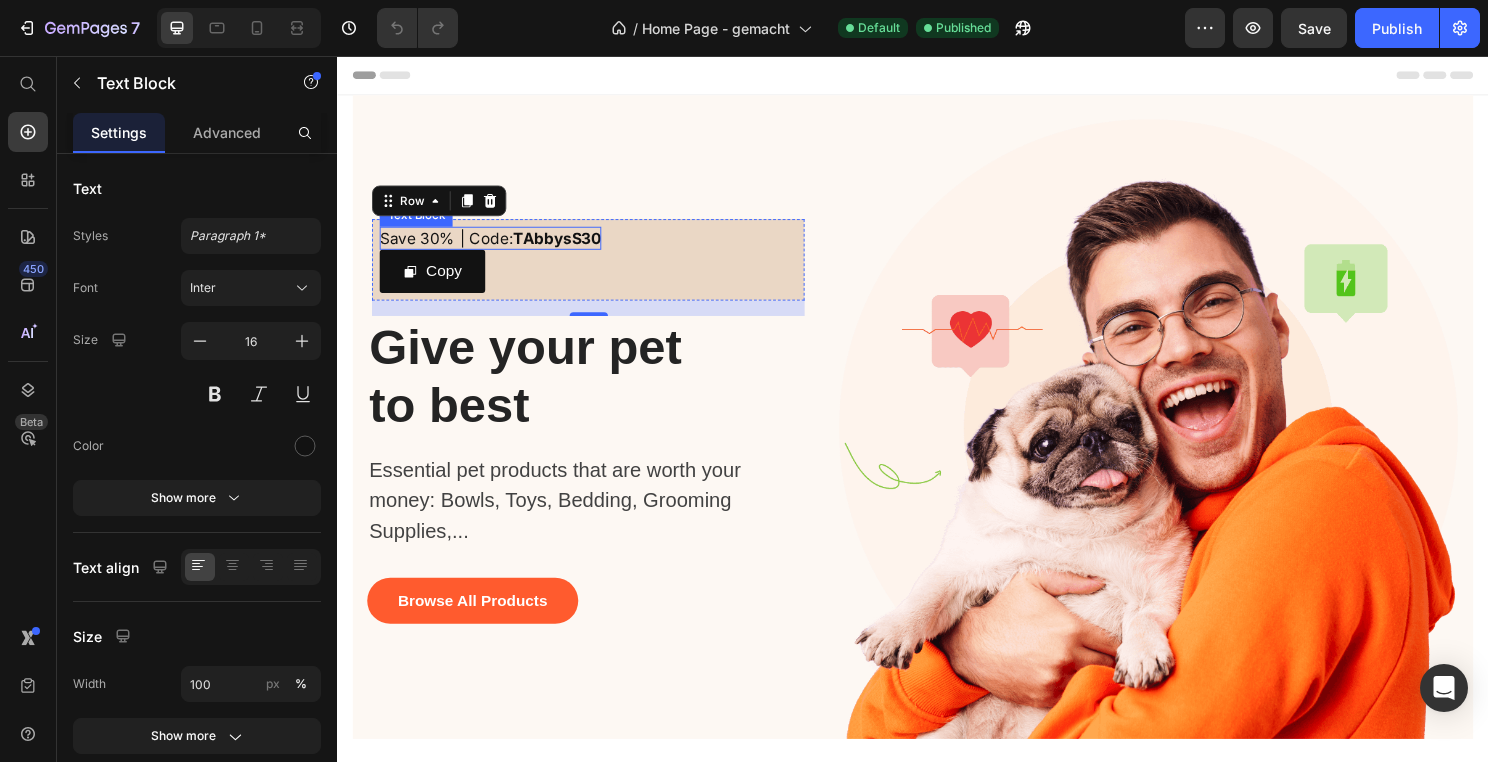 click on "Save 30% | Code:  TAbbysS30" at bounding box center (496, 246) 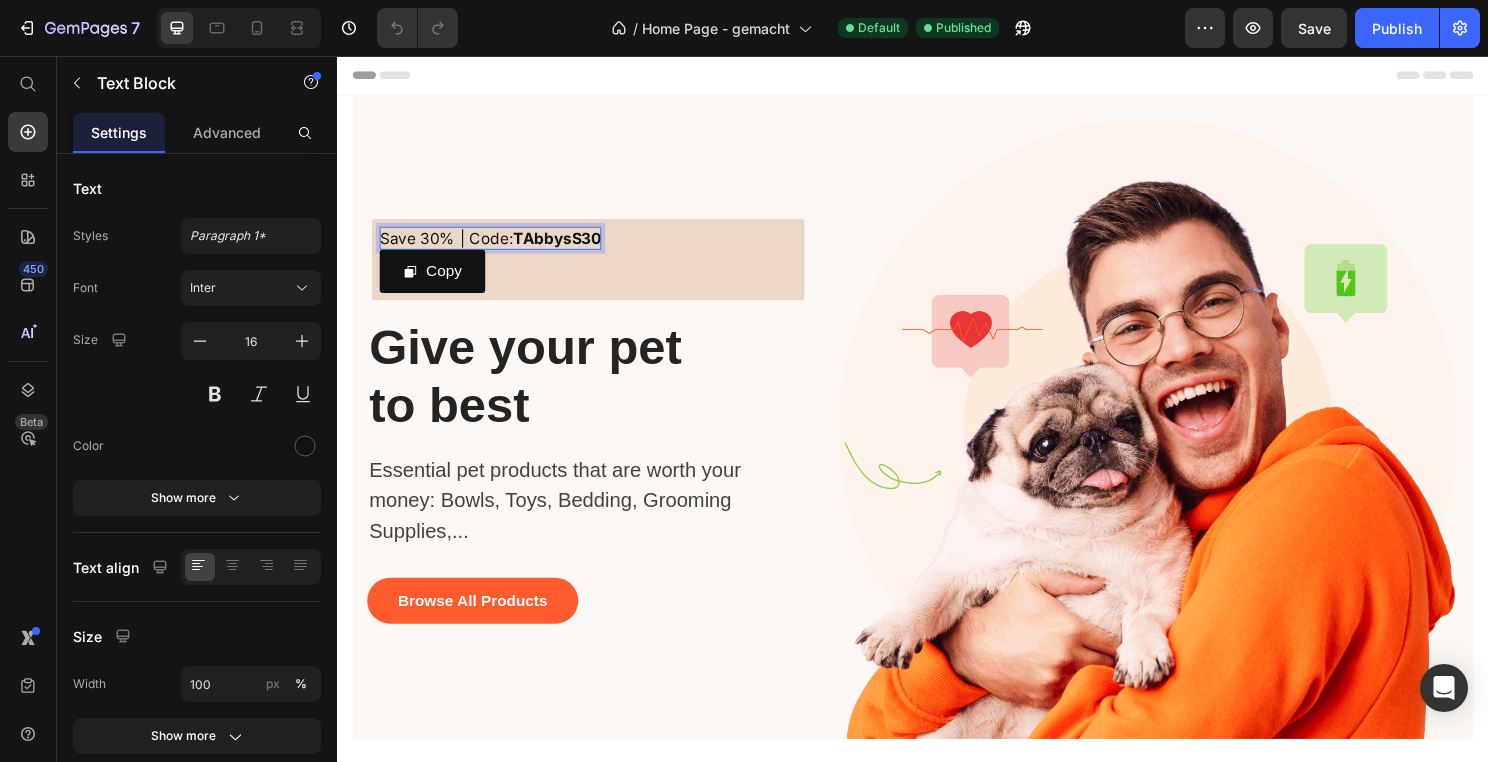 click on "Save 30% | Code:  TAbbysS30" at bounding box center (496, 246) 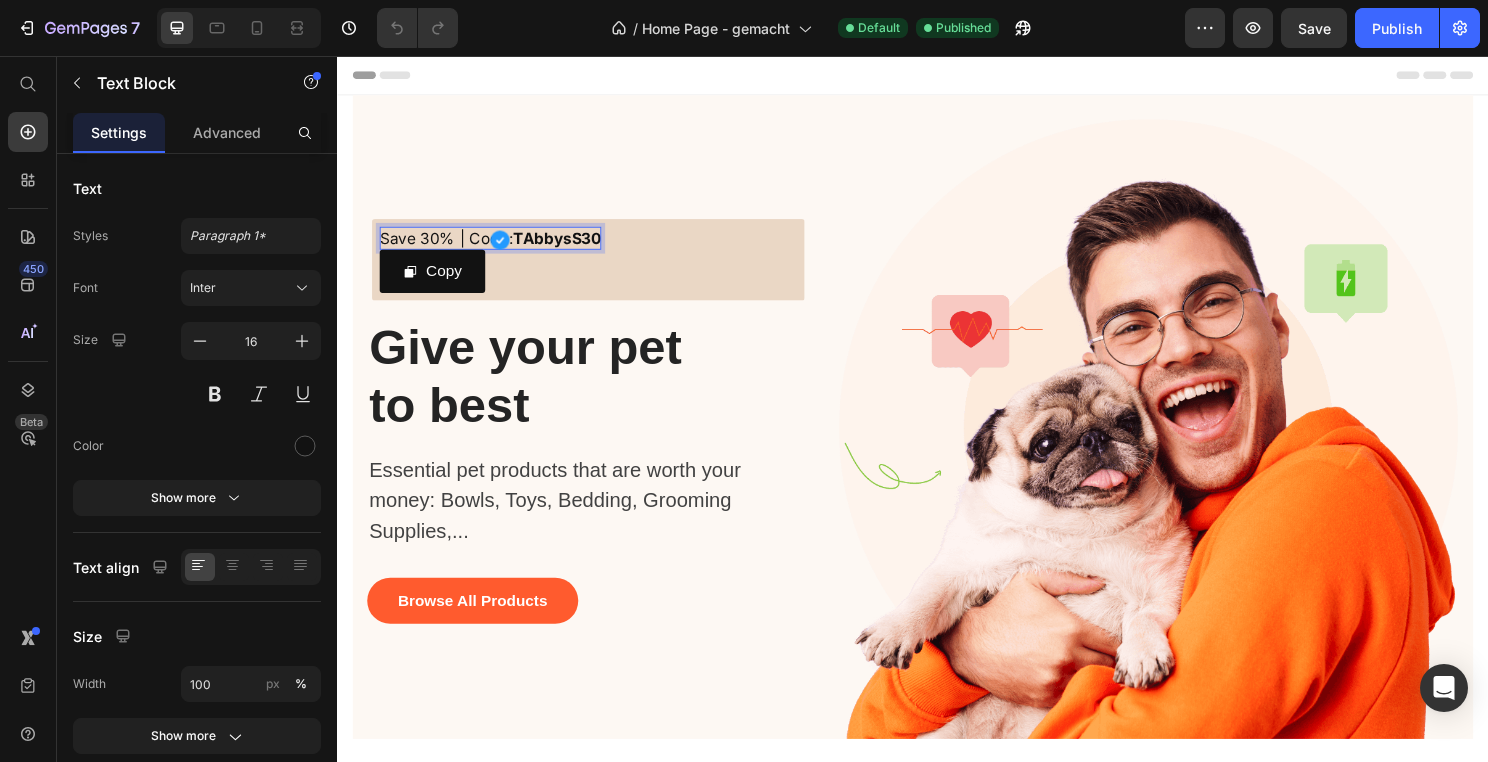 click on "Save 30% | Code:  TAbbysS30" at bounding box center (496, 246) 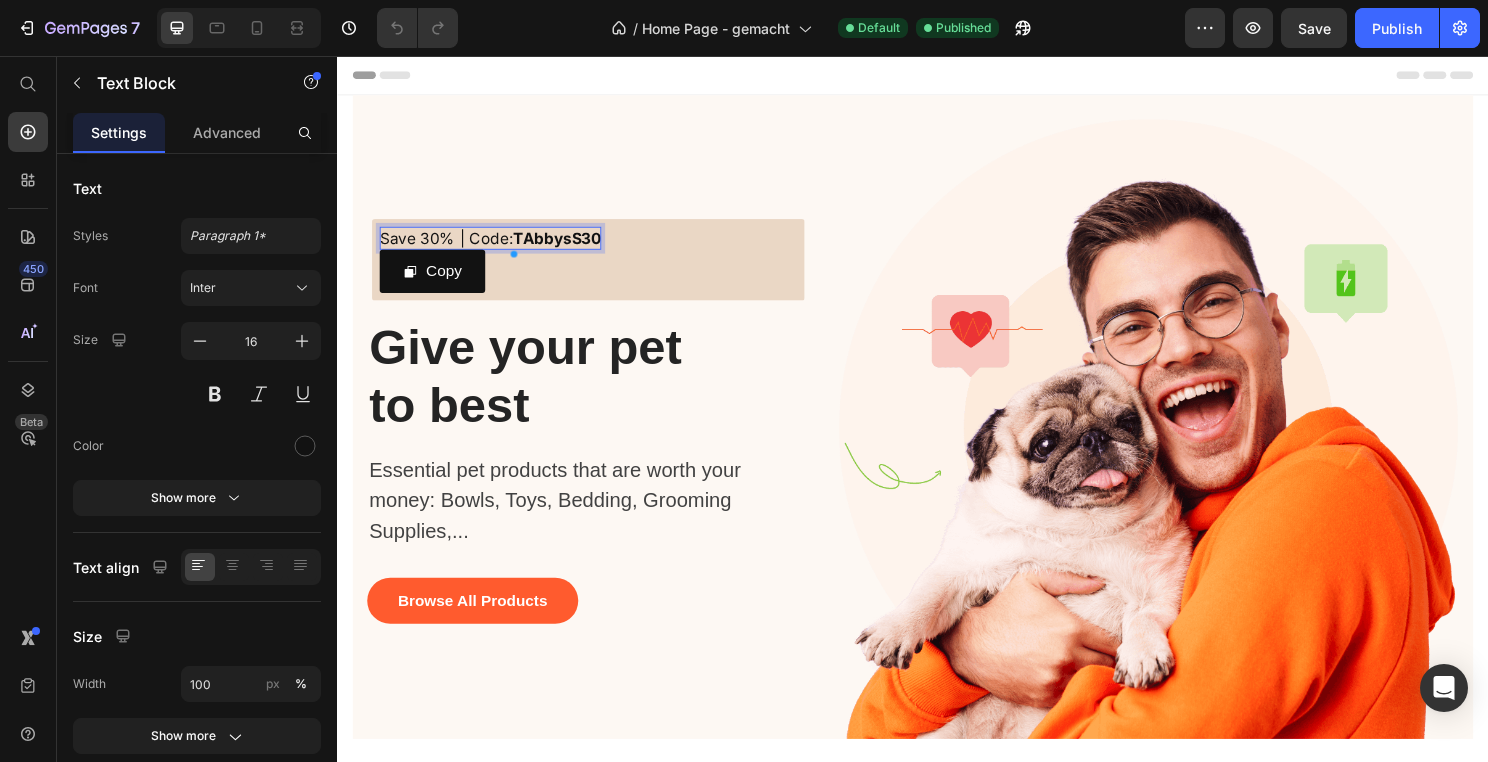 click on "TAbbysS30" at bounding box center [566, 246] 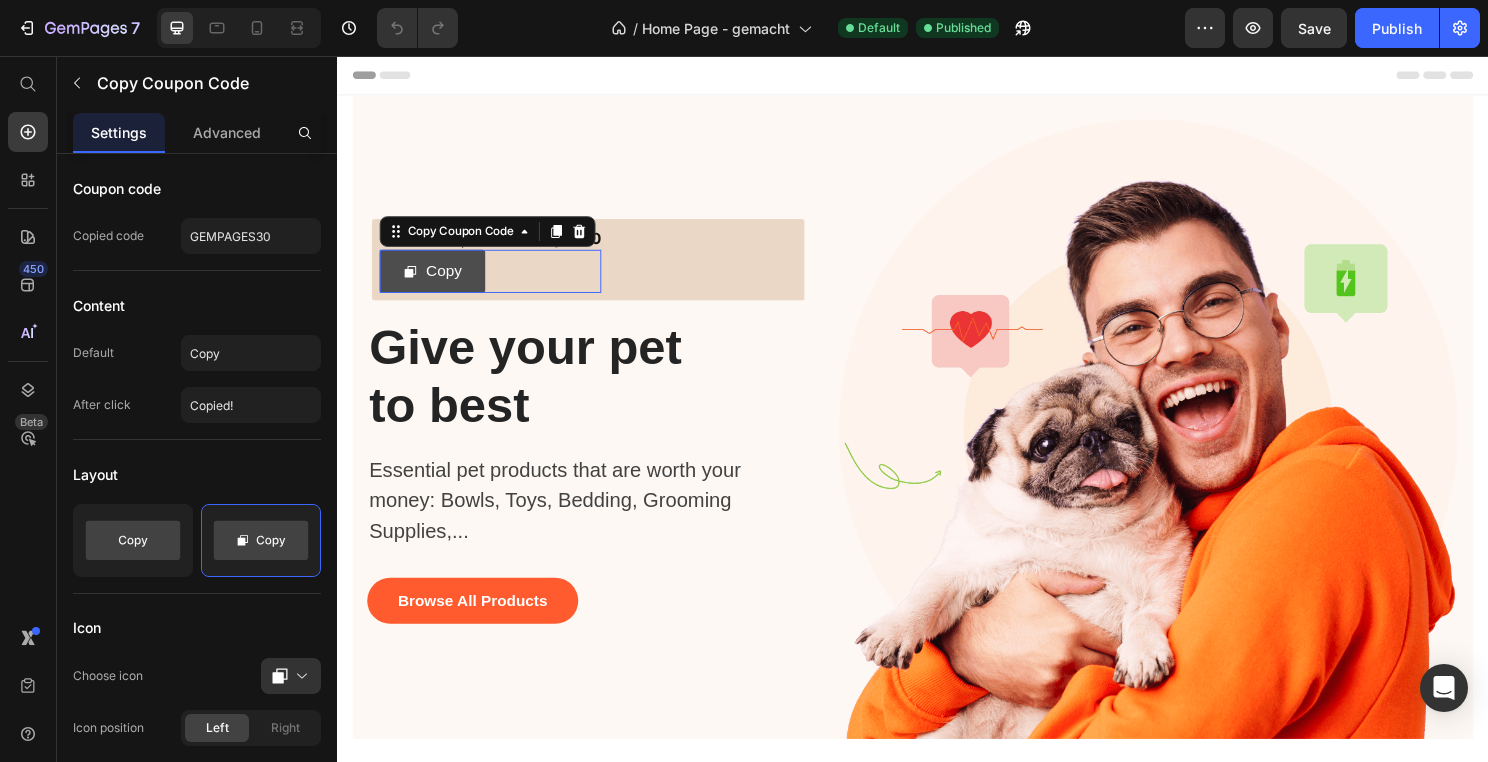 click 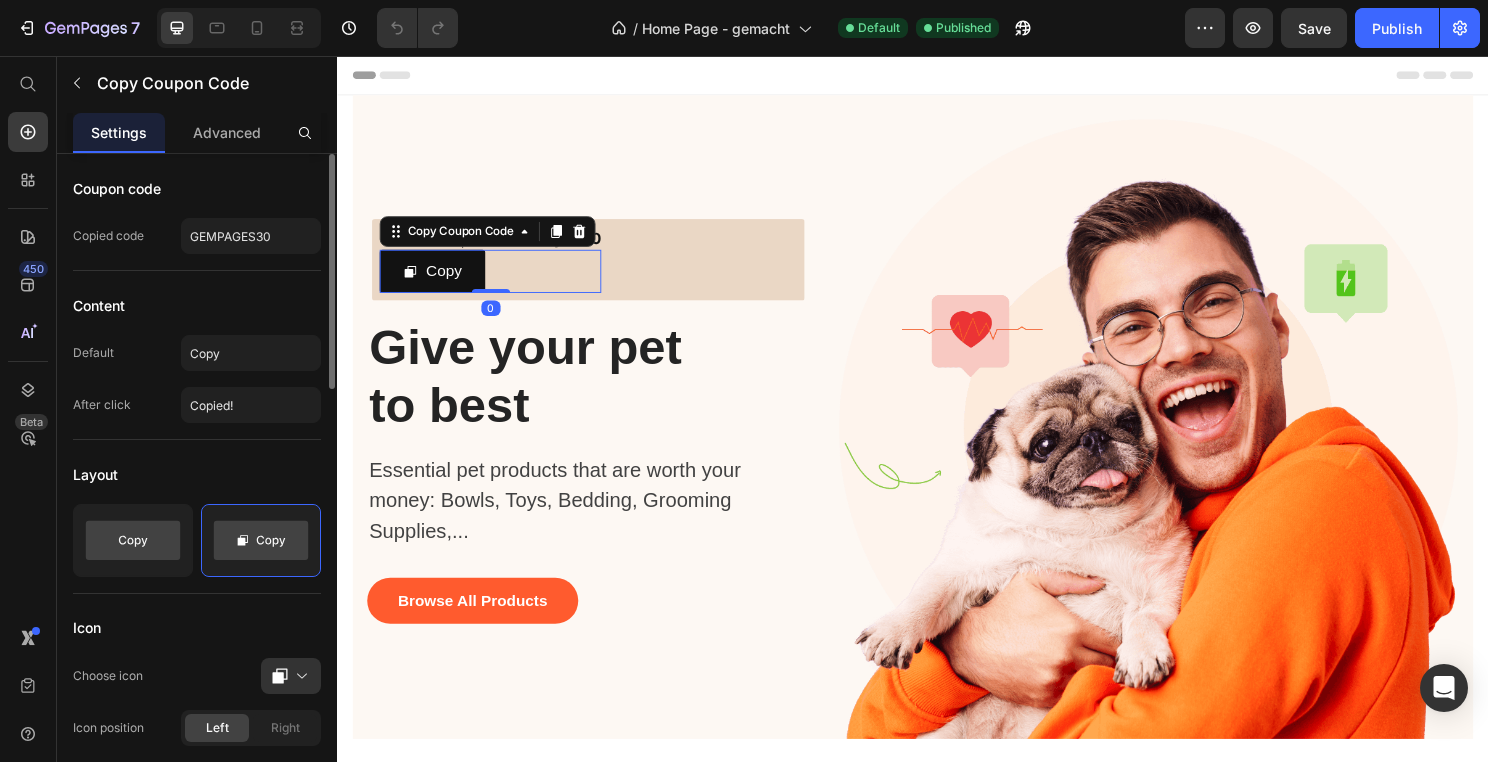 scroll, scrollTop: 1, scrollLeft: 0, axis: vertical 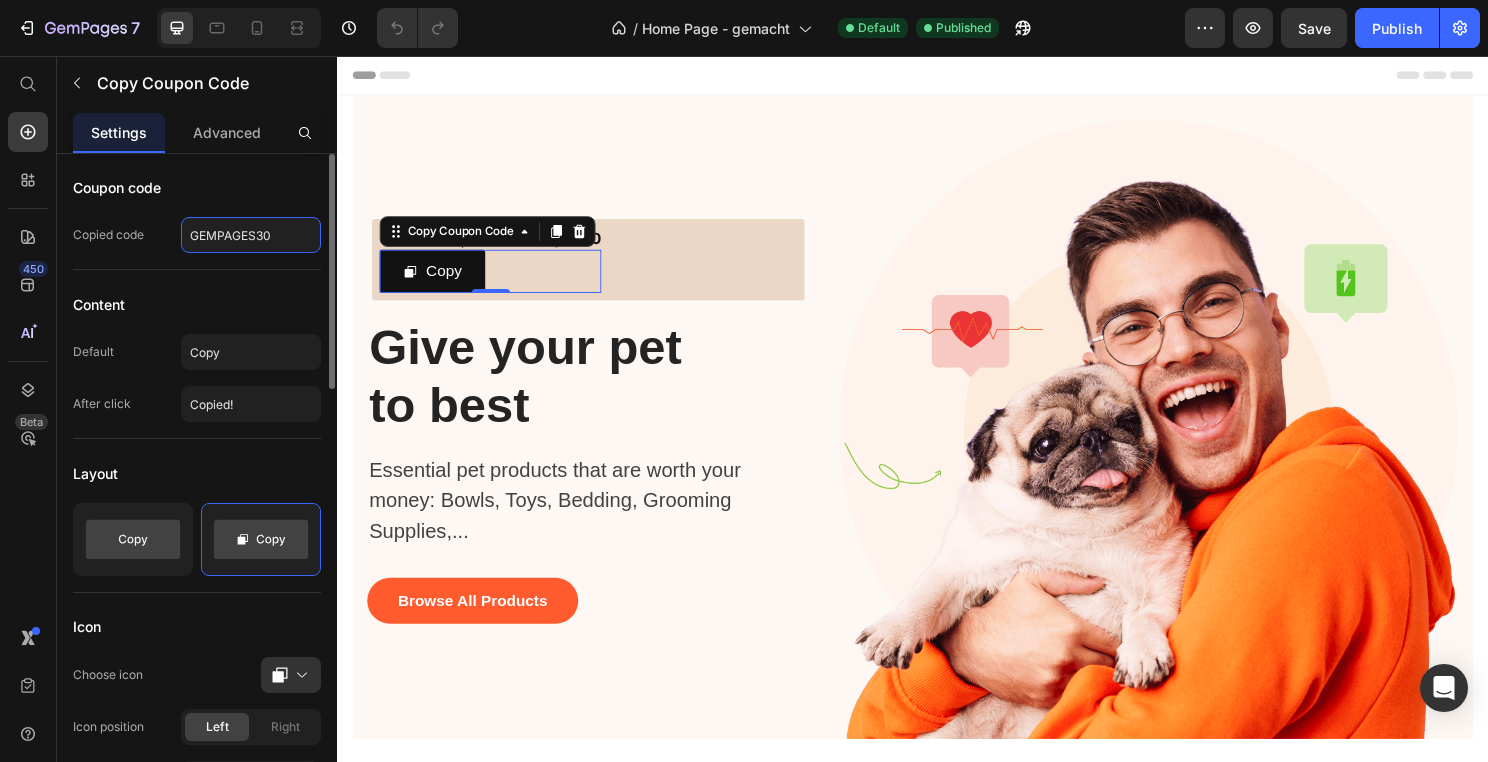 click on "GEMPAGES30" 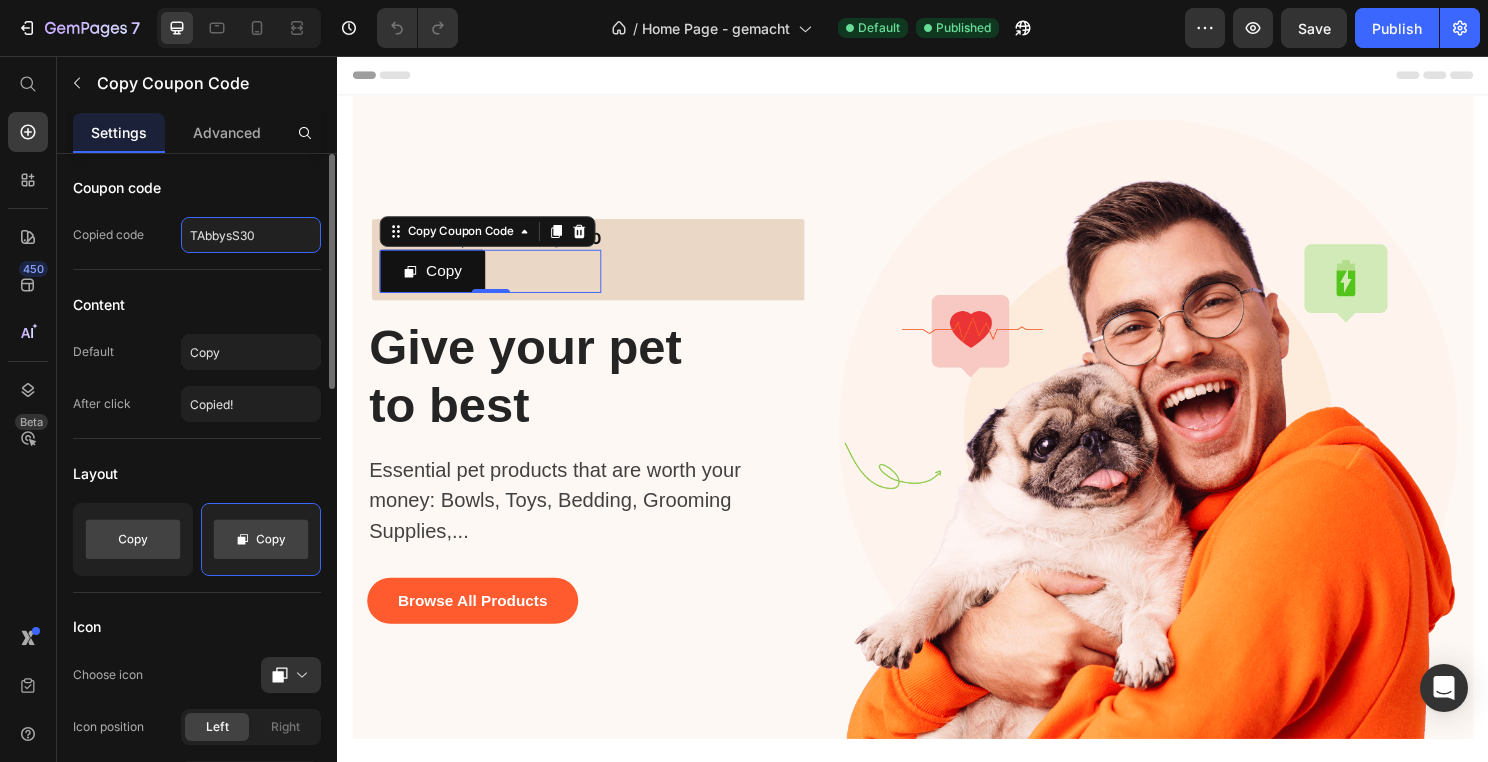 type on "TAbbysS30" 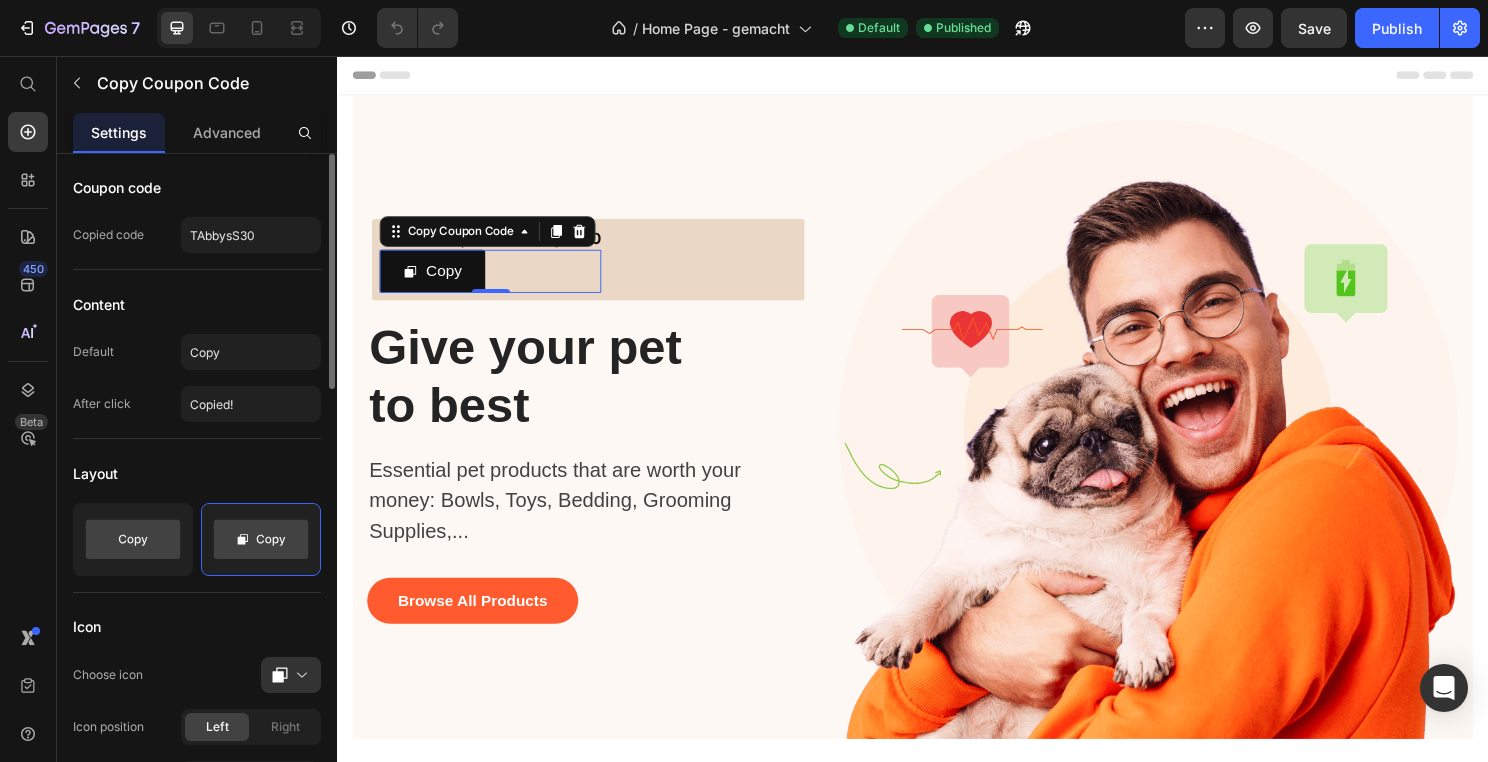 click on "Coupon code Copied code TAbbysS30 Content Default Copy After click Copied! Layout Icon Choose icon Icon position Left Right Spacing 8 px Size Width Auto px % Height Auto px Show more States Normal Hover Clicked Background color Text color Border Corner 3 3 3 3 Shadow Text Styles Paragraph 1 Font sans-serif Size 16 Show more Align" at bounding box center [197, 1043] 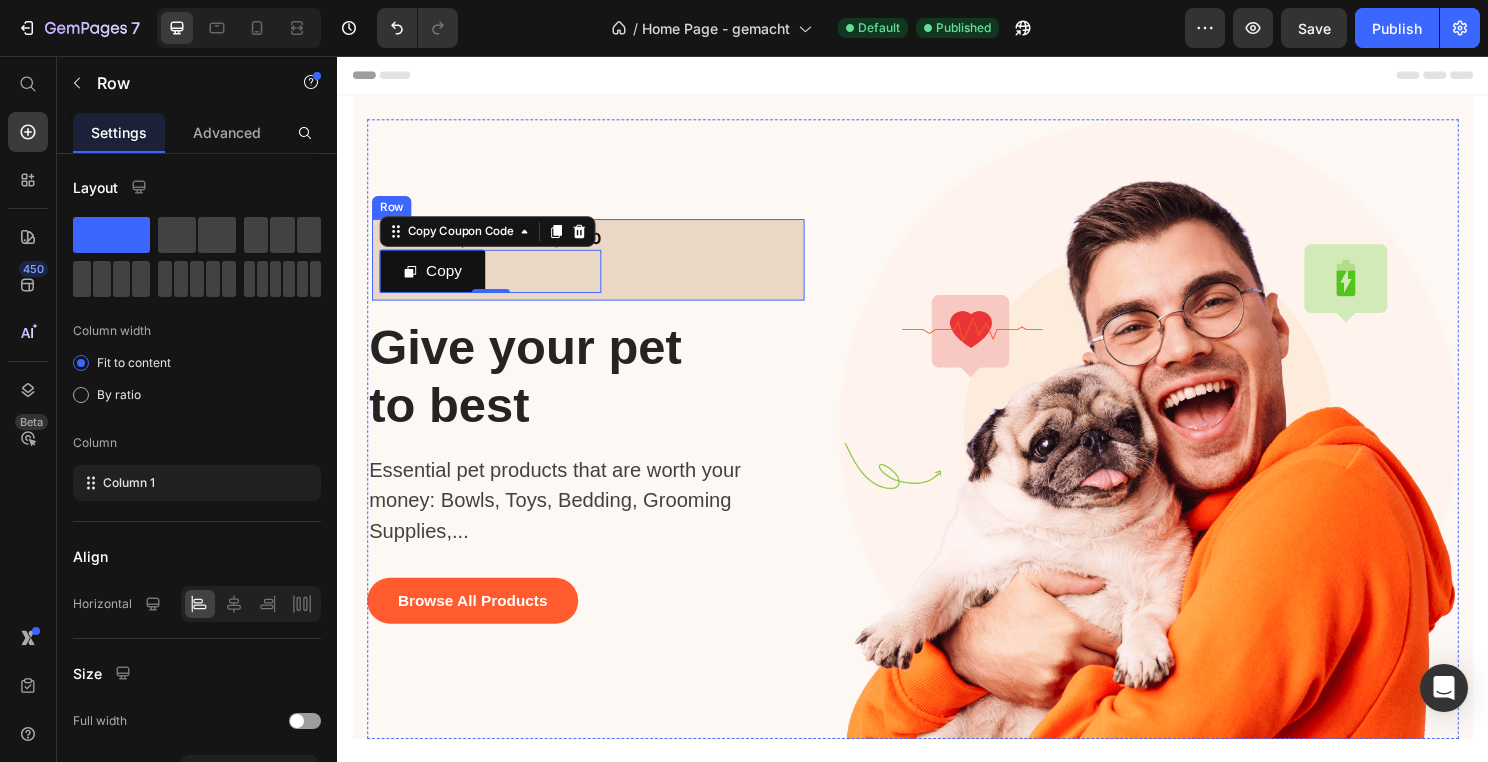 click on "Save 30% | Code:  TAbbysS30 Text Block Copy Copy Coupon Code   0 Row" at bounding box center [598, 268] 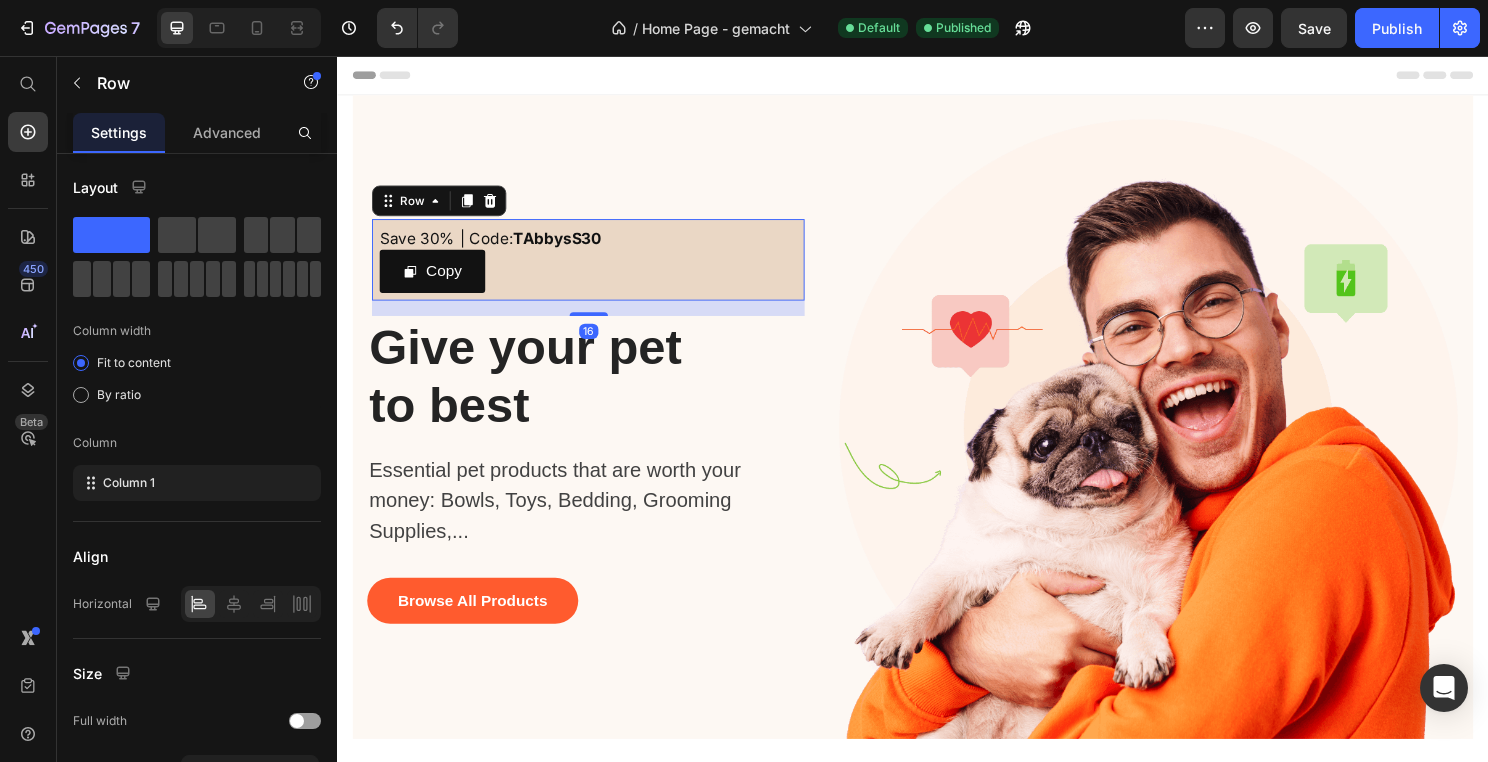 scroll, scrollTop: 0, scrollLeft: 0, axis: both 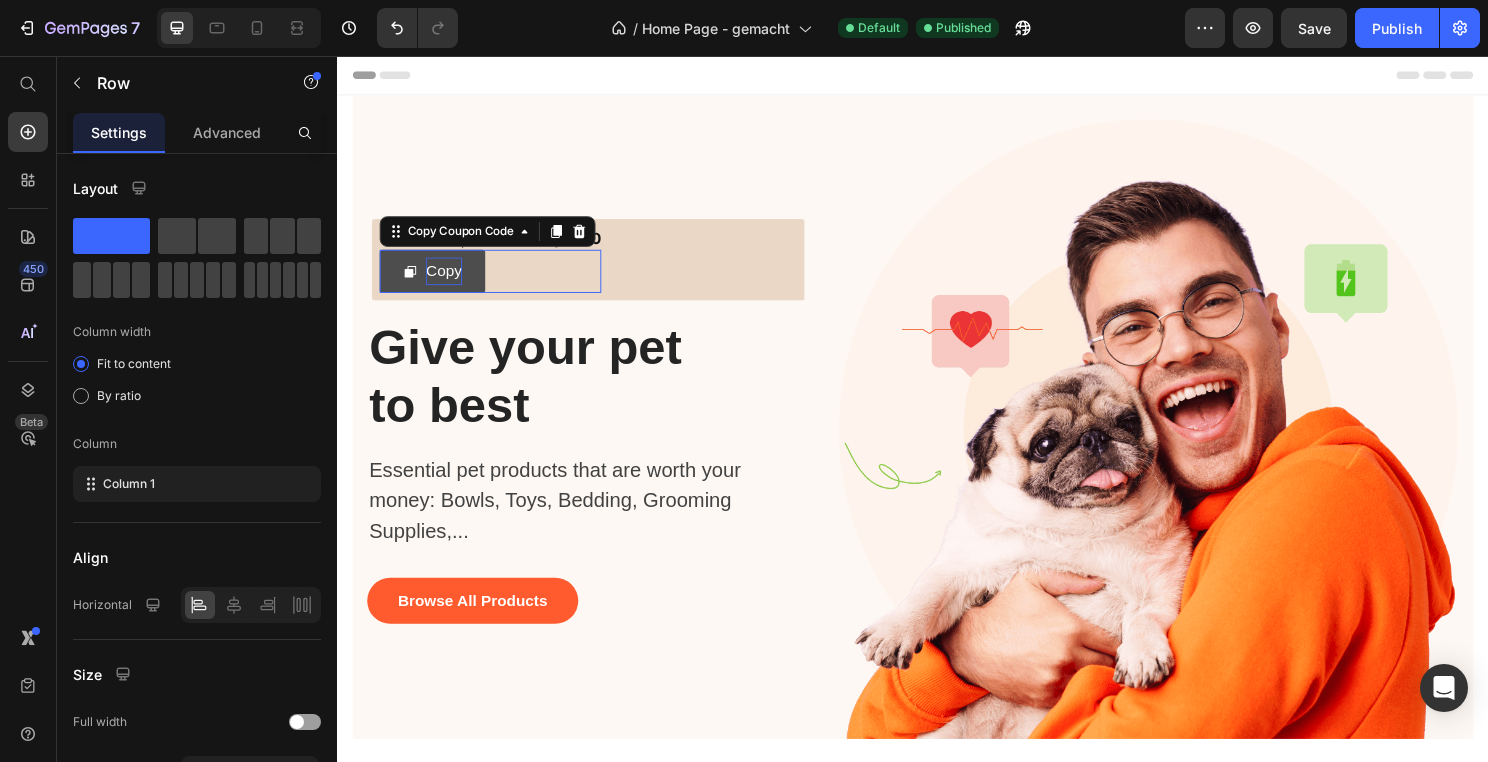 click on "Copy" at bounding box center [447, 280] 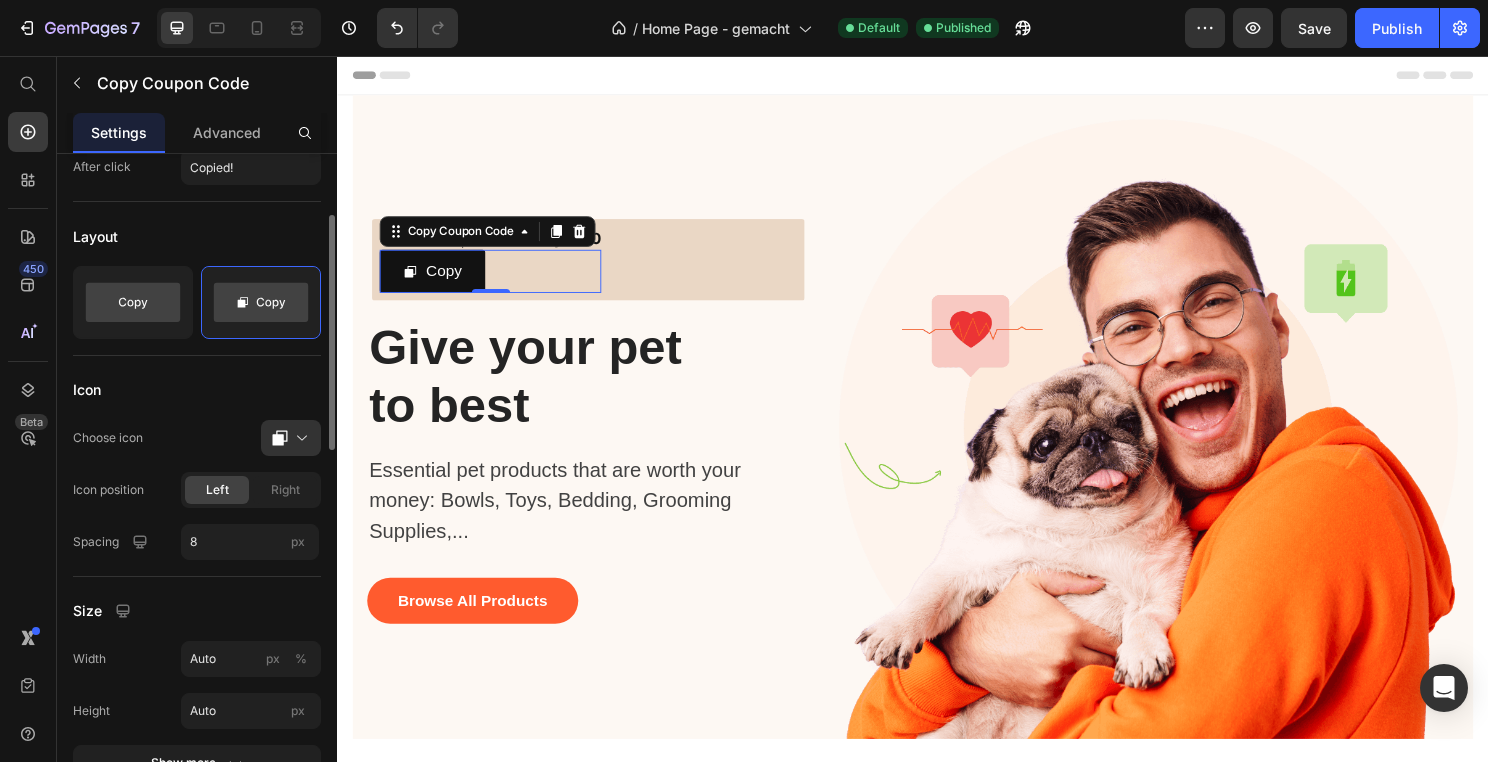 scroll, scrollTop: 250, scrollLeft: 0, axis: vertical 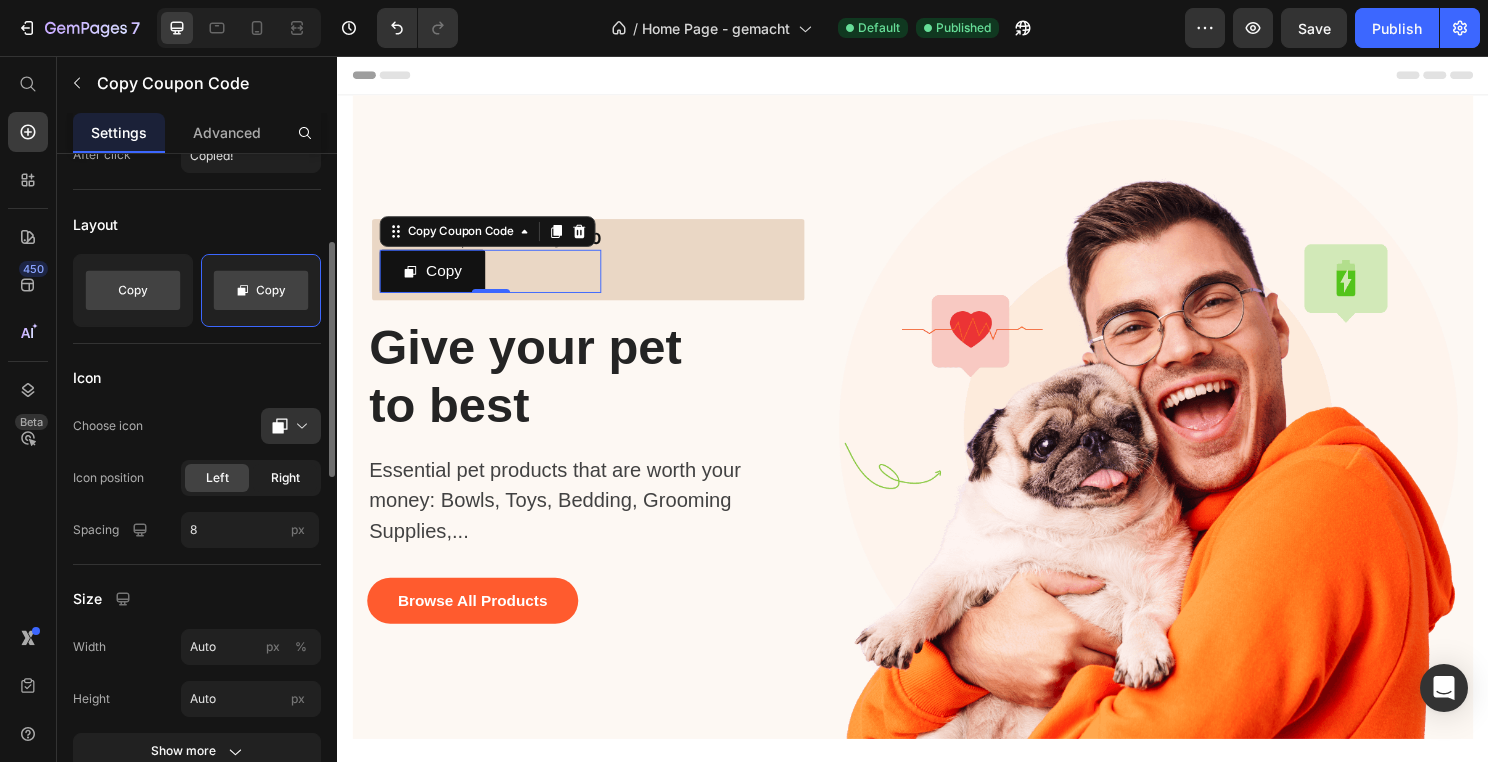 click on "Right" 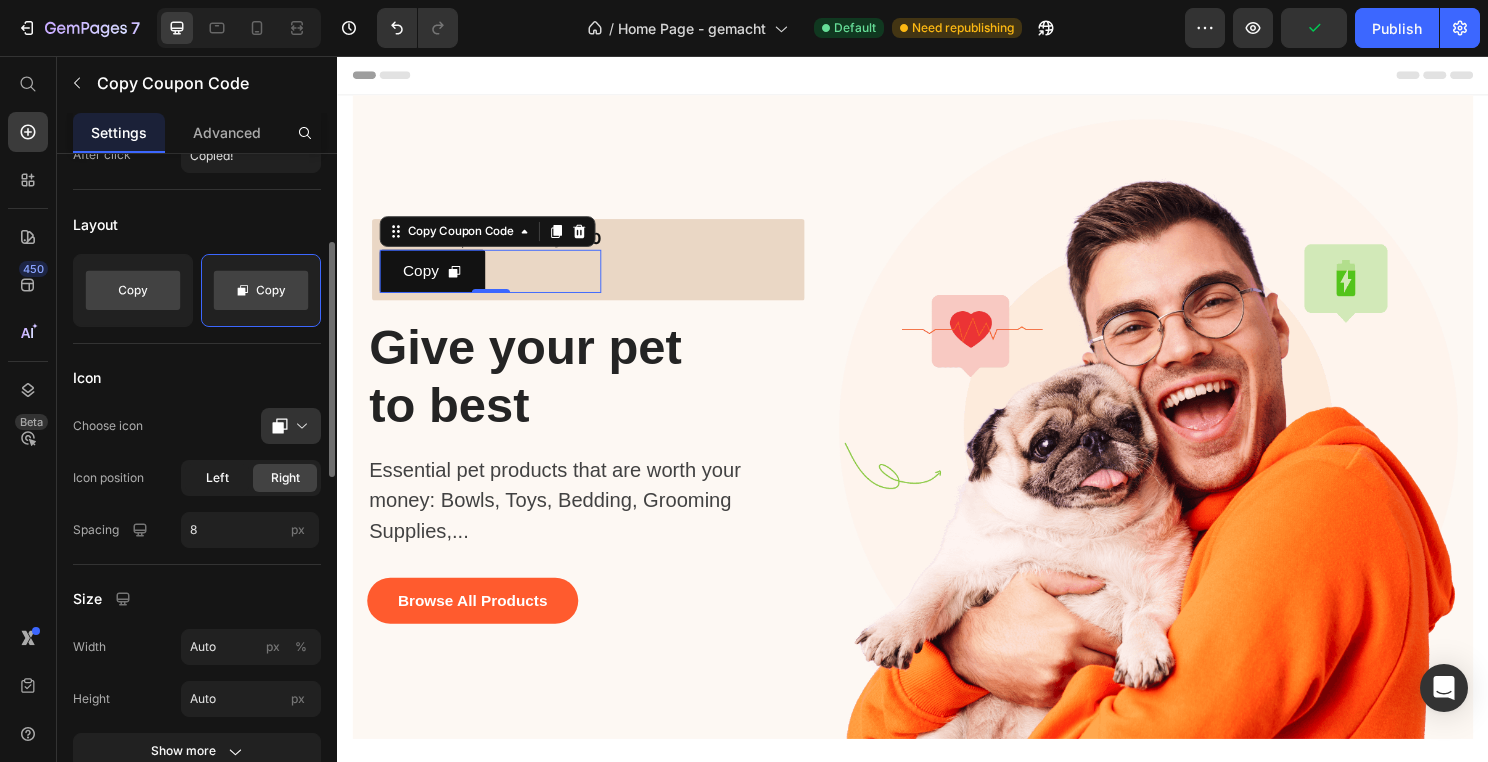 click on "Left" 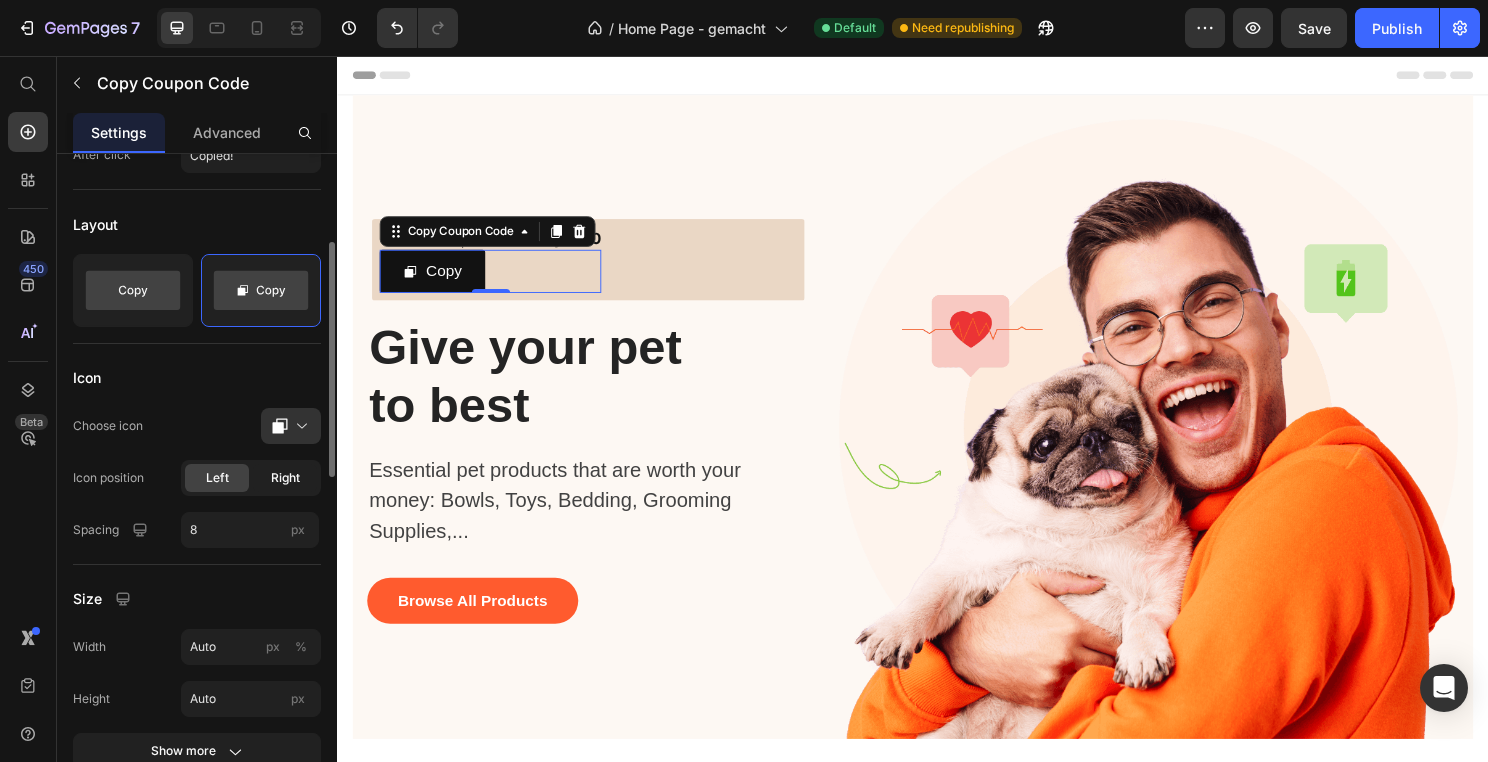 click on "Right" 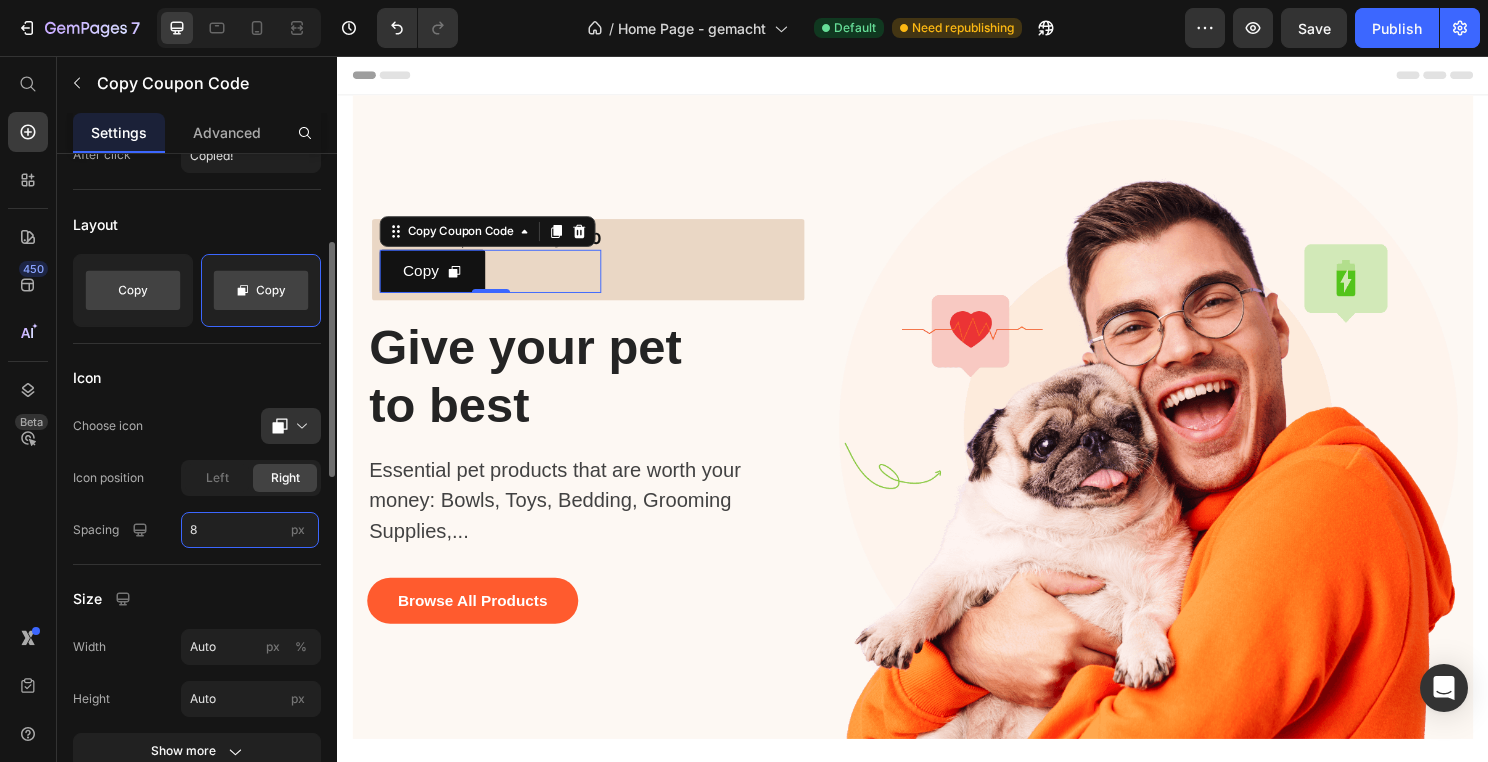 click on "8" at bounding box center (250, 530) 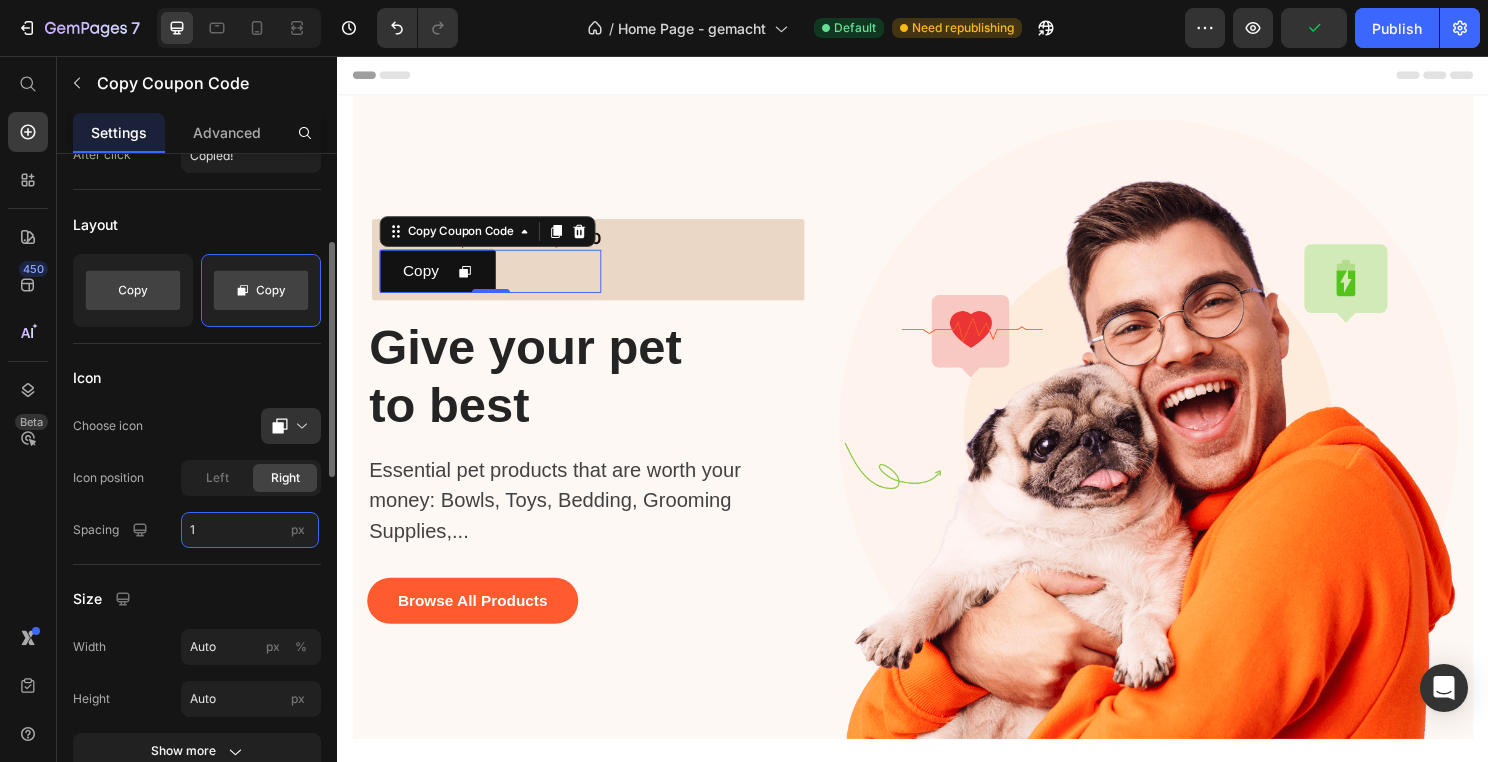 type on "19" 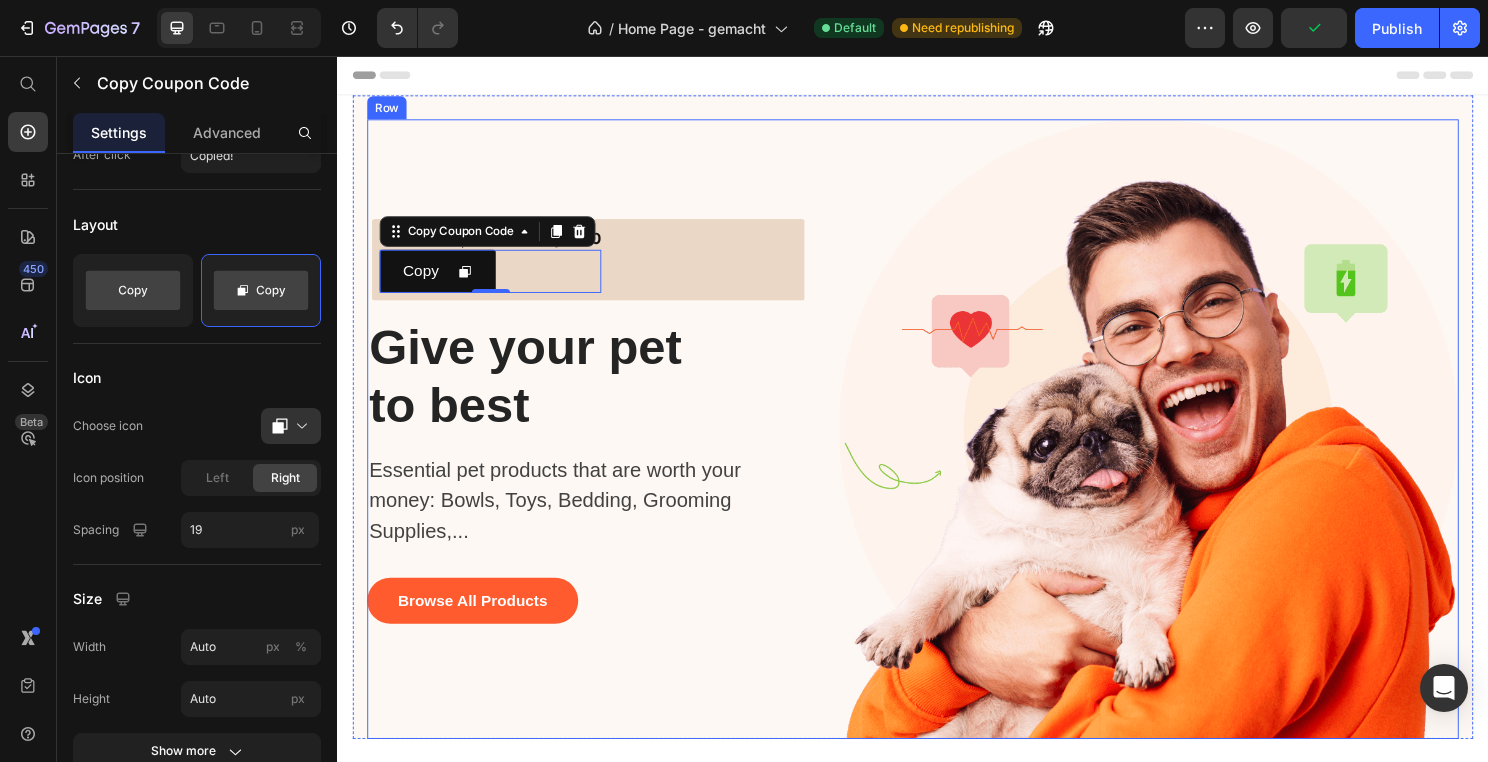 click on "Save 30% | Code:  TAbbysS30 Text Block Copy Copy Coupon Code   0 Row Give your pet to best Heading Essential pet products that are worth your money: Bowls, Toys, Bedding, Grooming Supplies,... Text block Browse All Products Button" at bounding box center [599, 445] 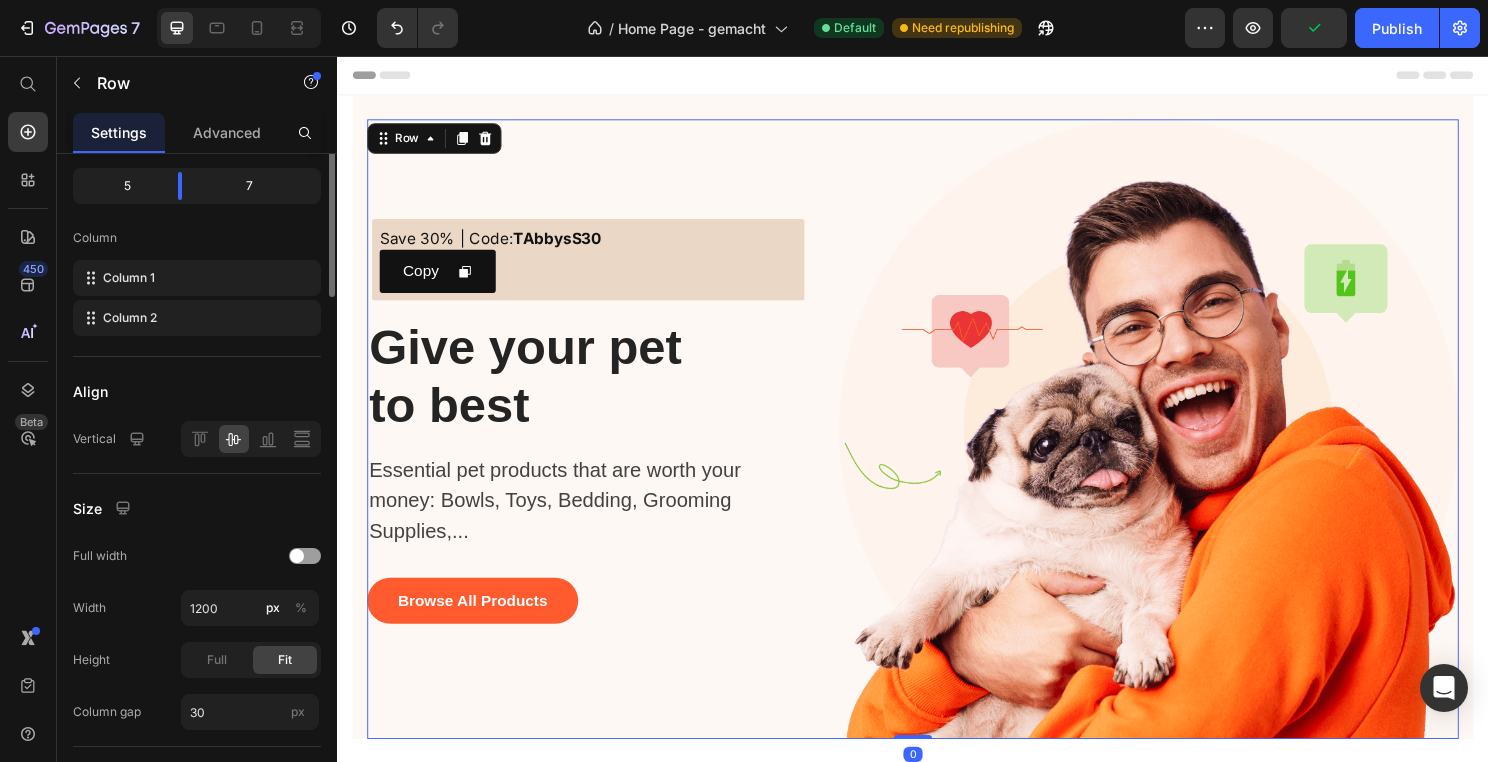 scroll, scrollTop: 0, scrollLeft: 0, axis: both 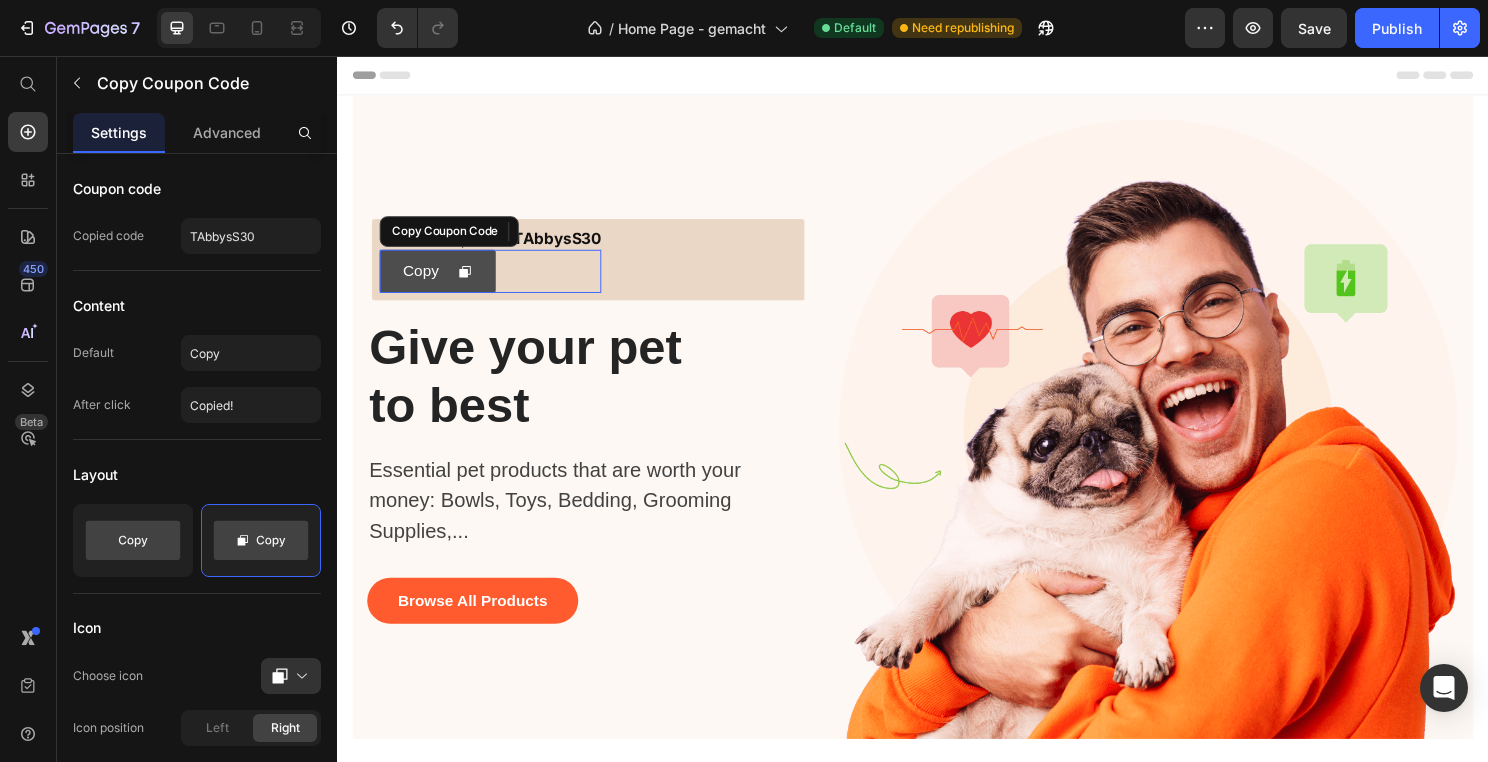 click at bounding box center (470, 280) 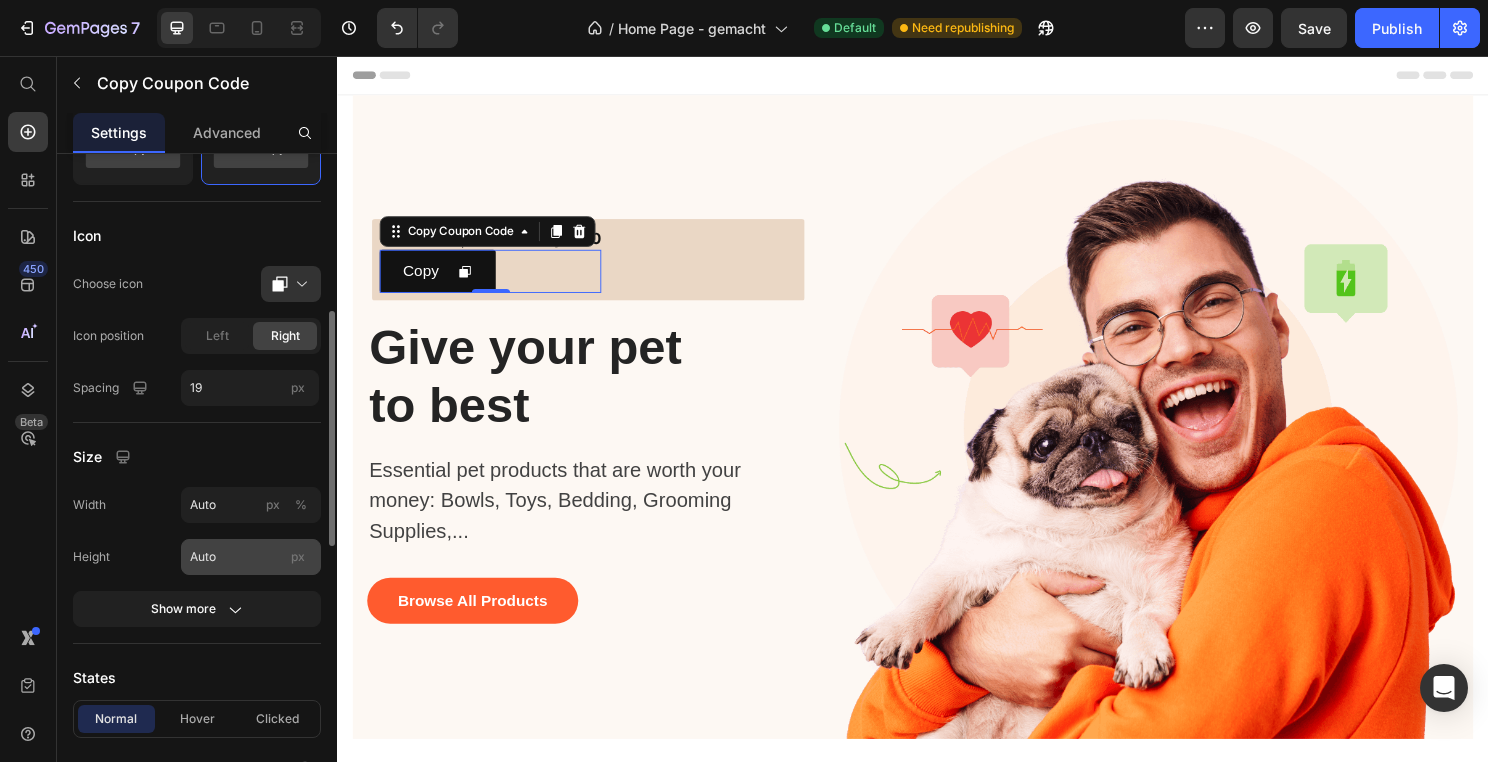 scroll, scrollTop: 406, scrollLeft: 0, axis: vertical 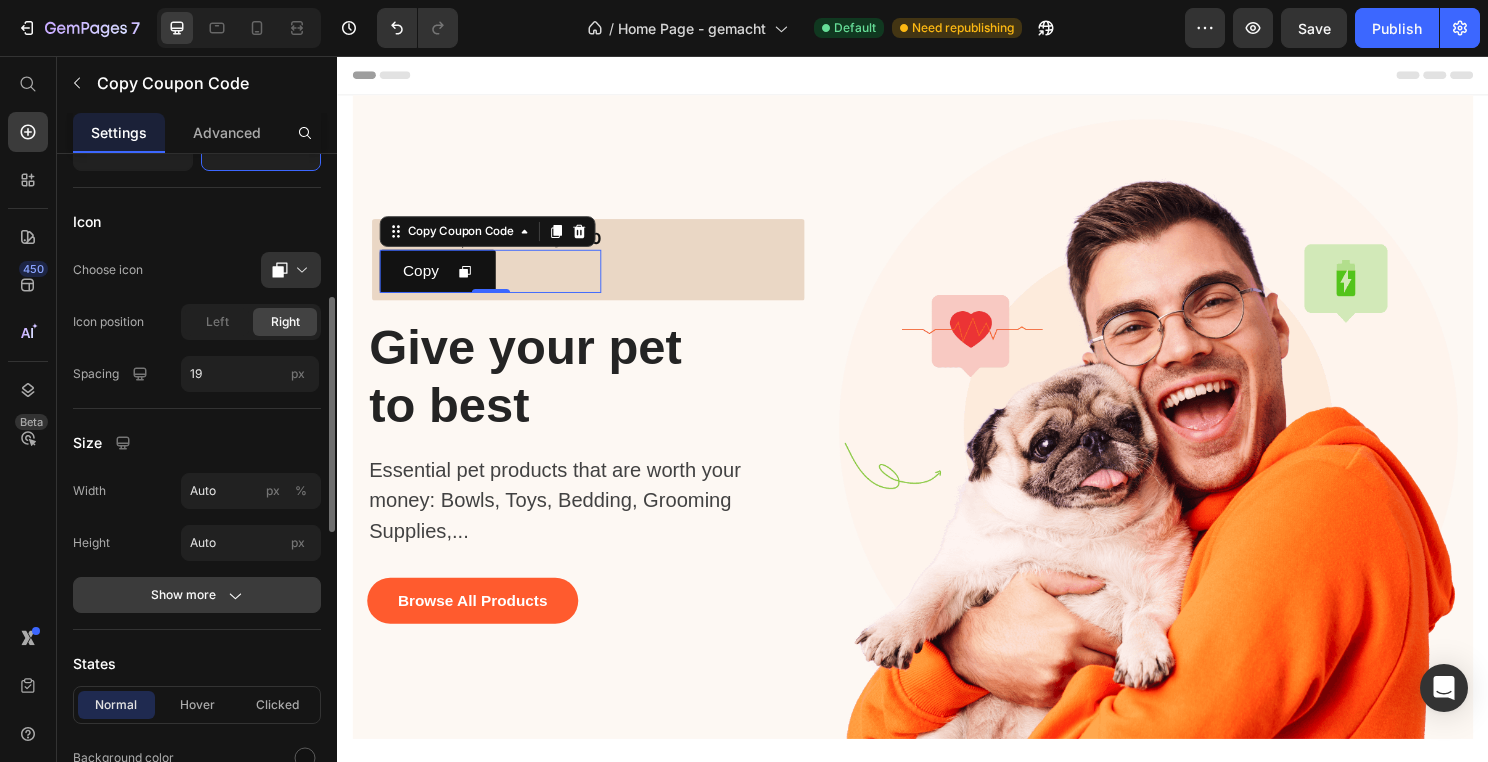 click 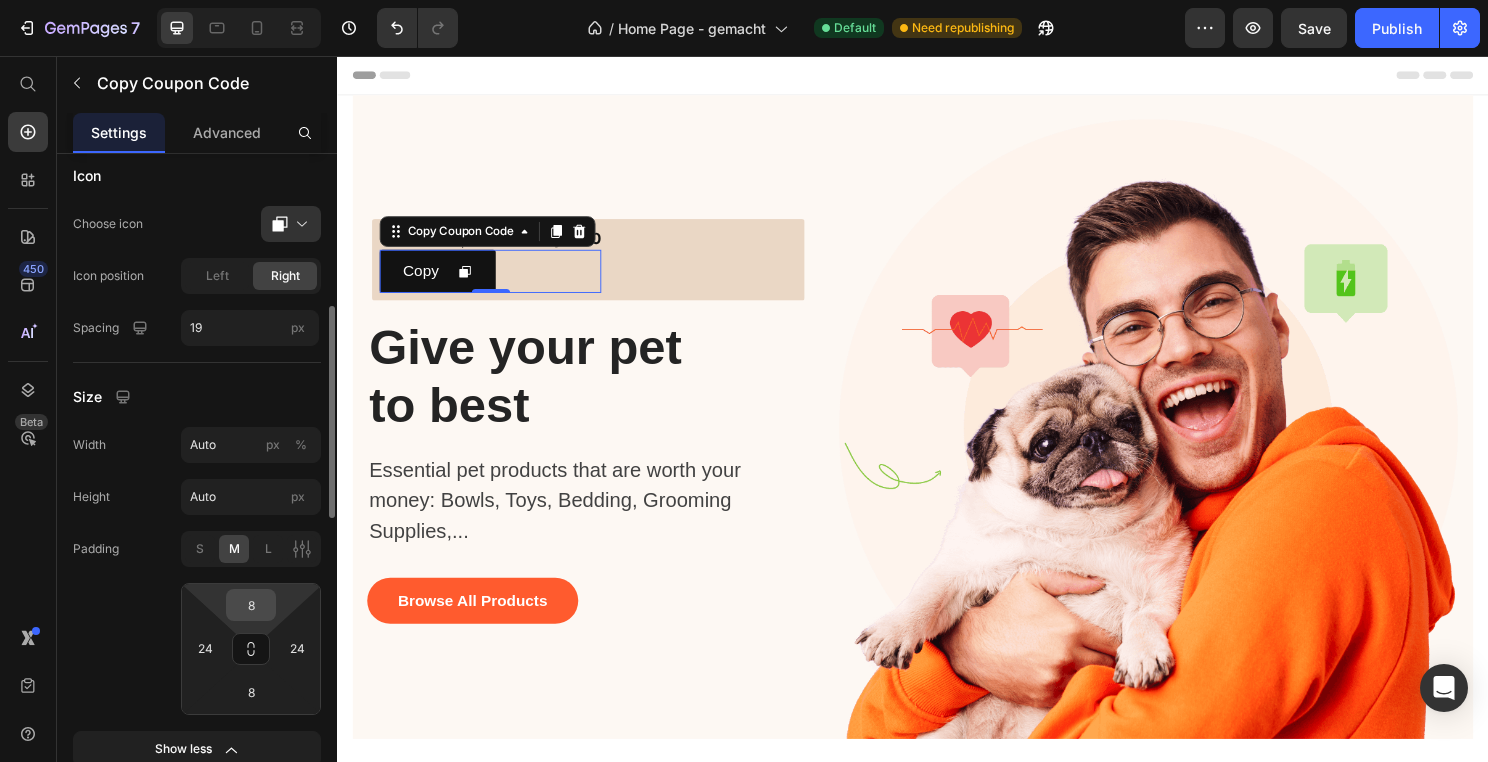 scroll, scrollTop: 462, scrollLeft: 0, axis: vertical 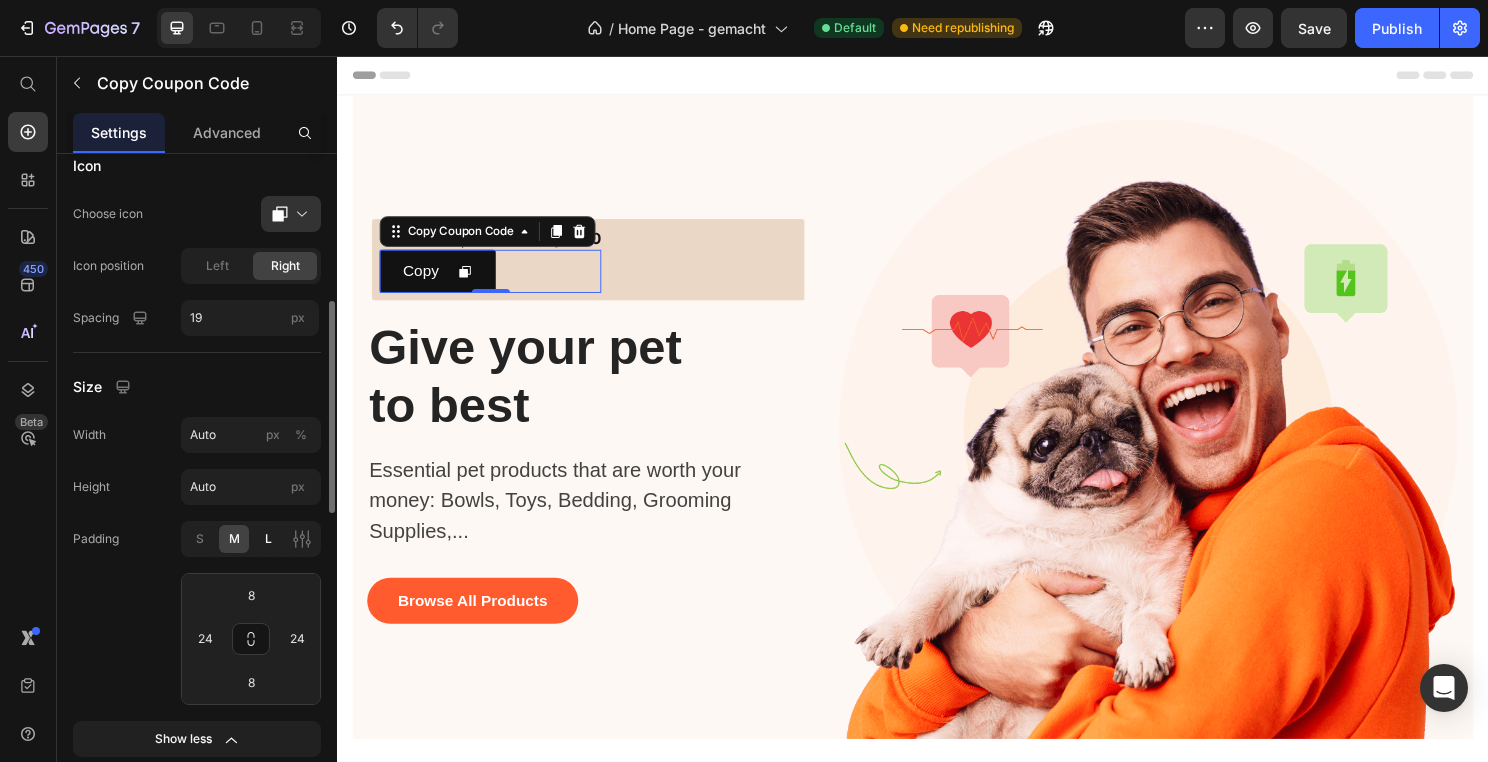 click on "L" 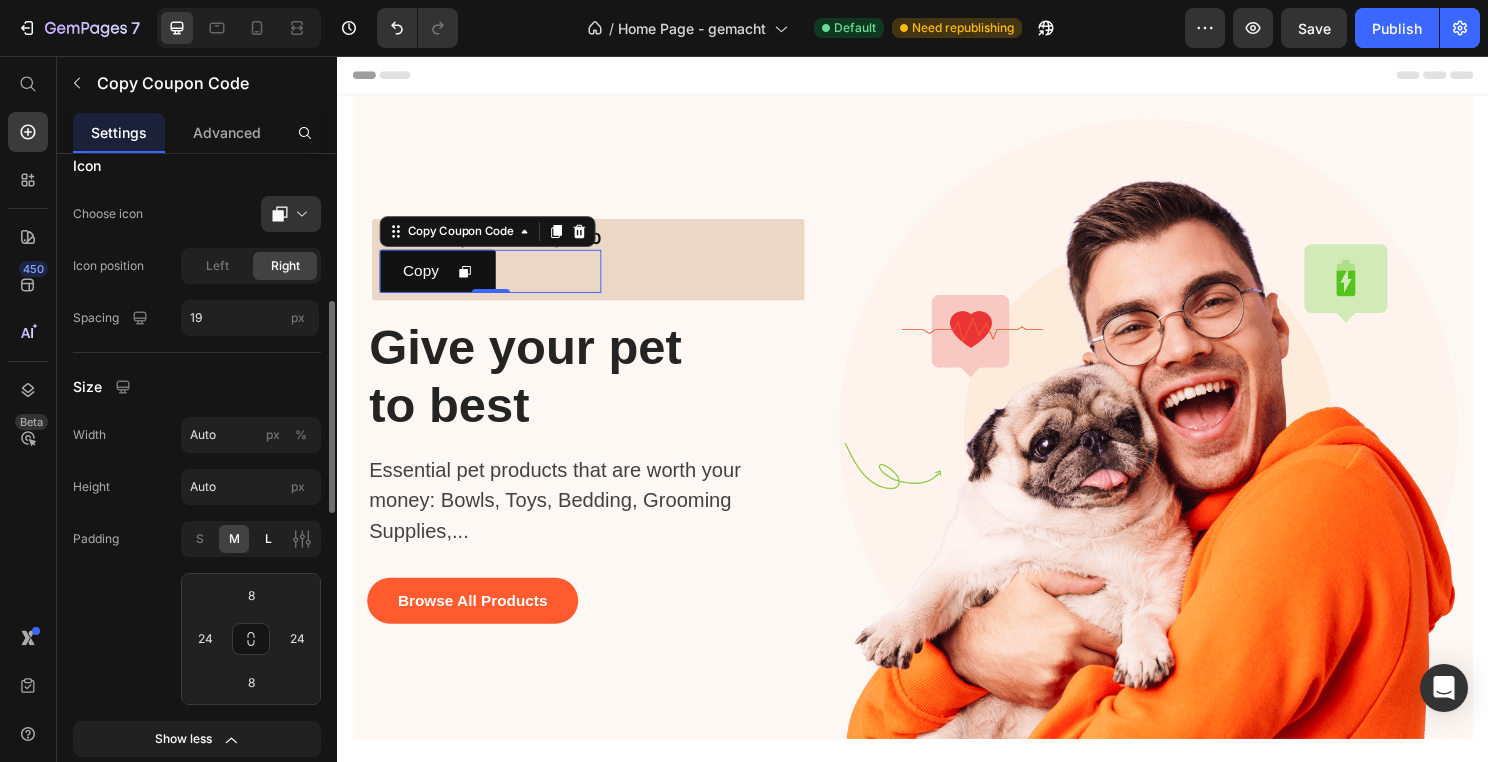type on "12" 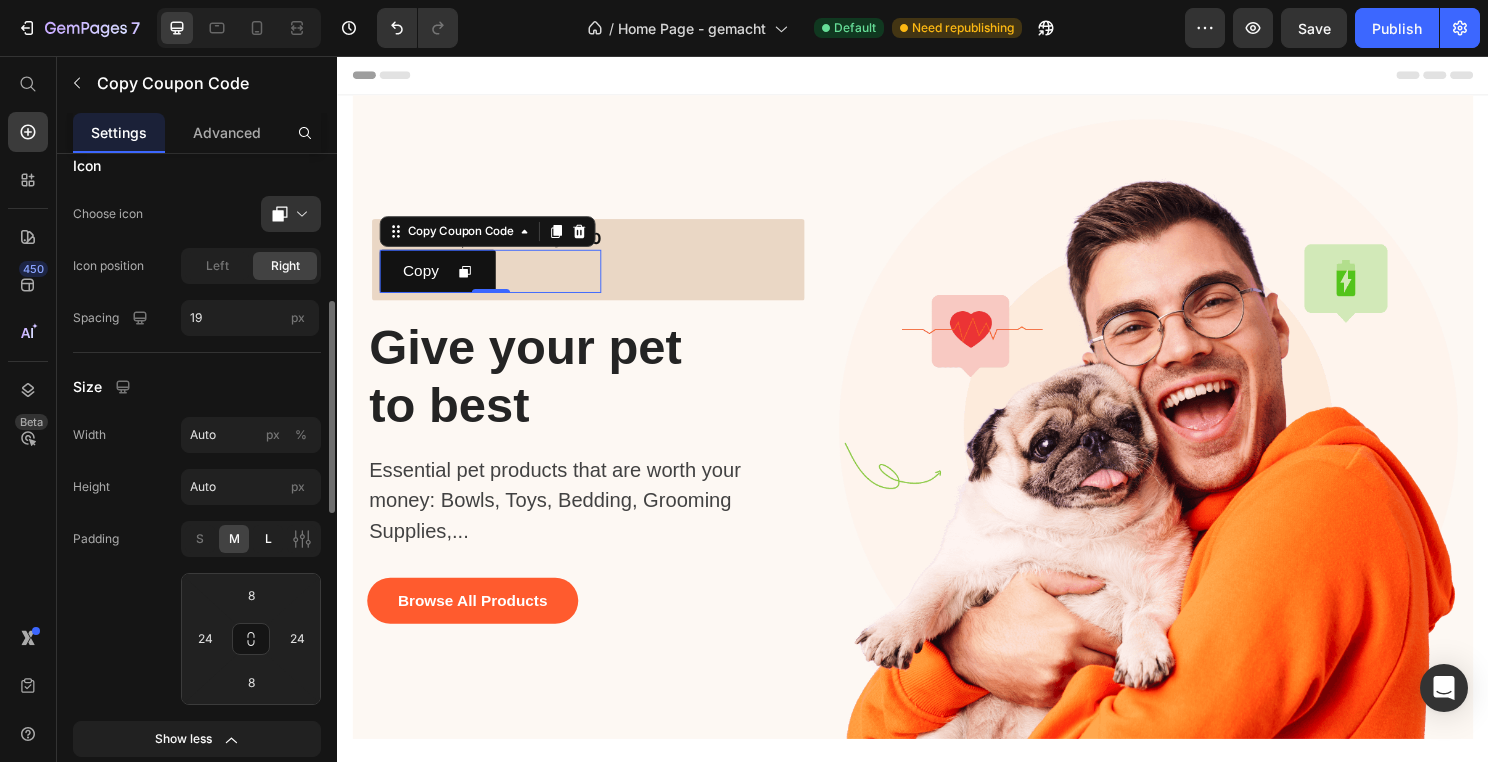 type on "32" 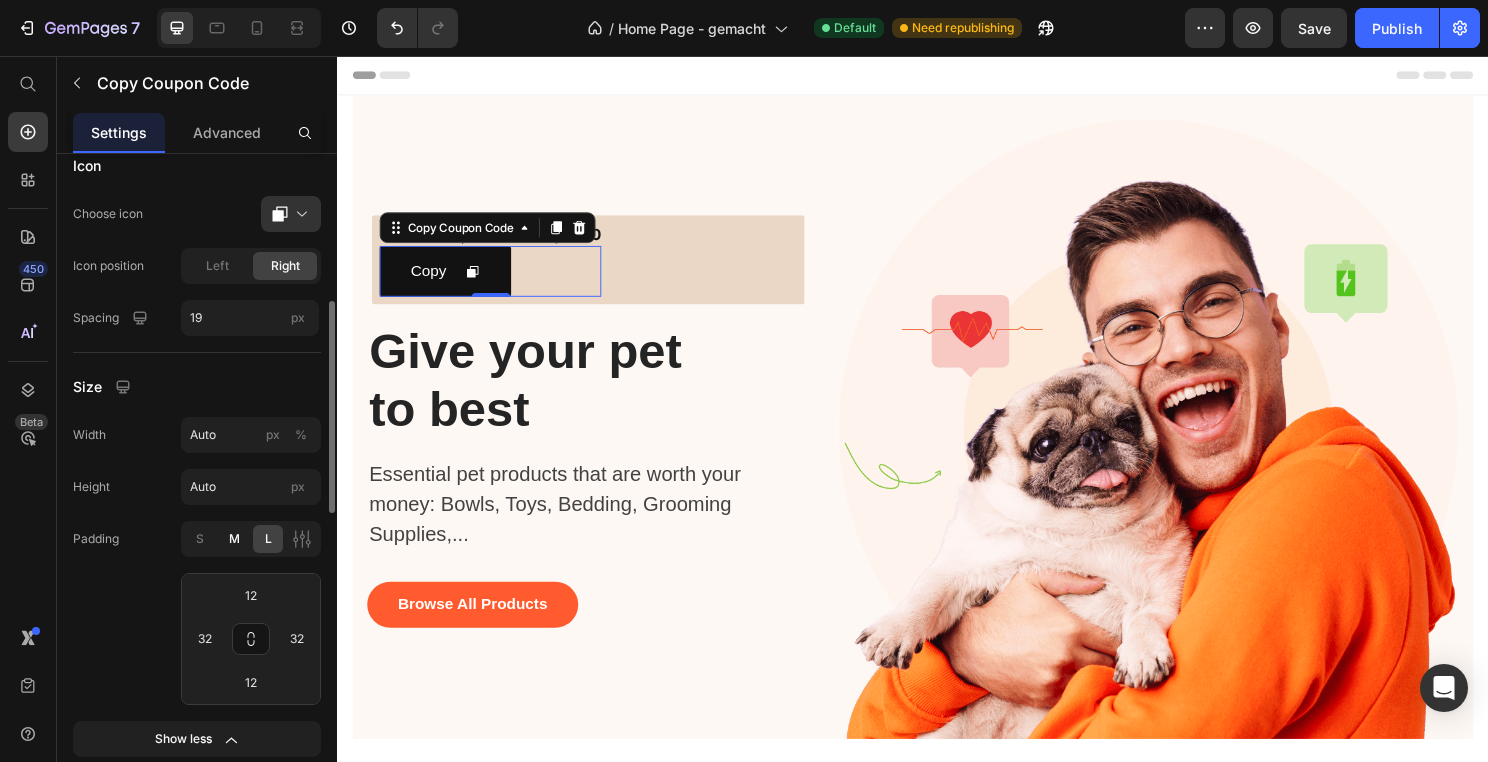 click on "M" 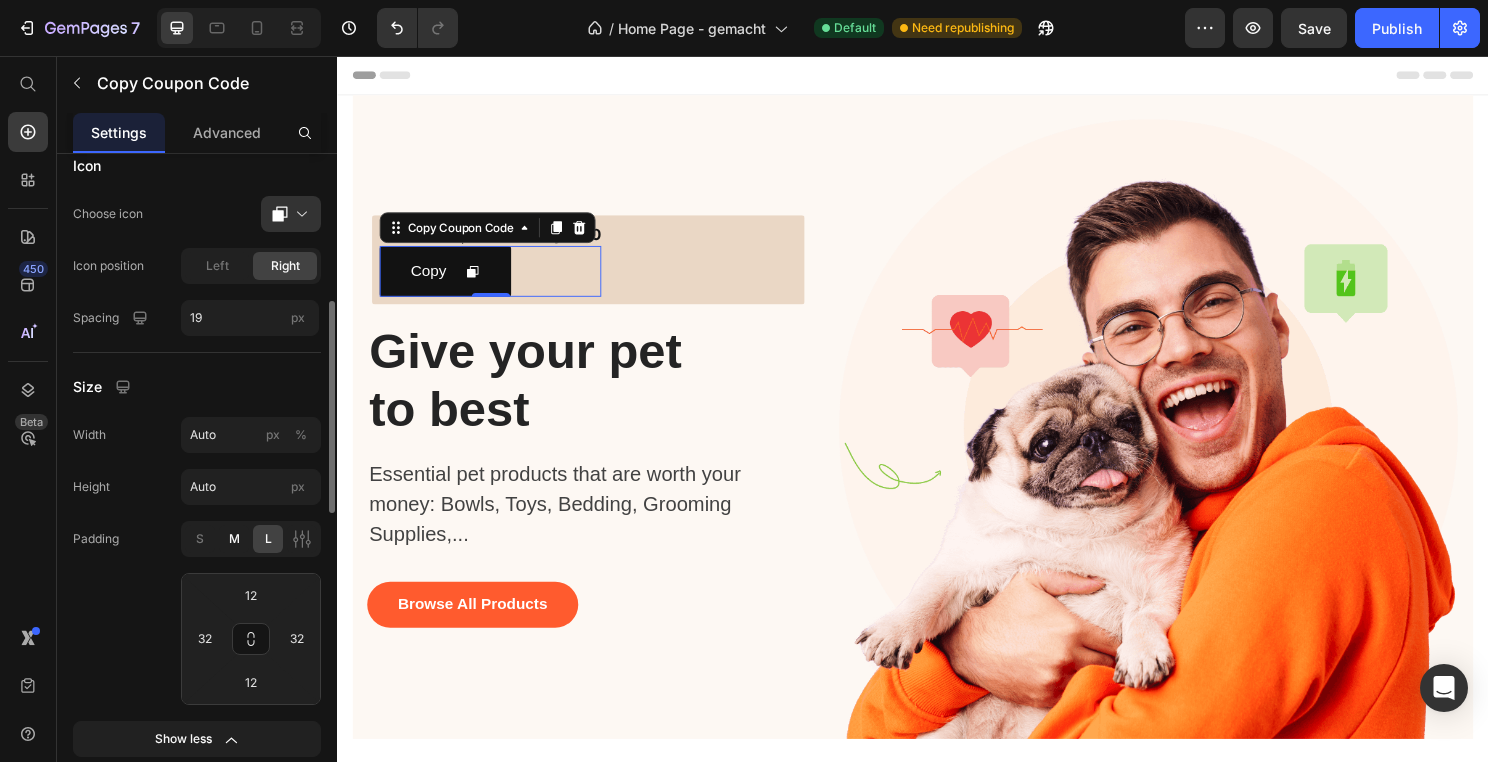 type on "24" 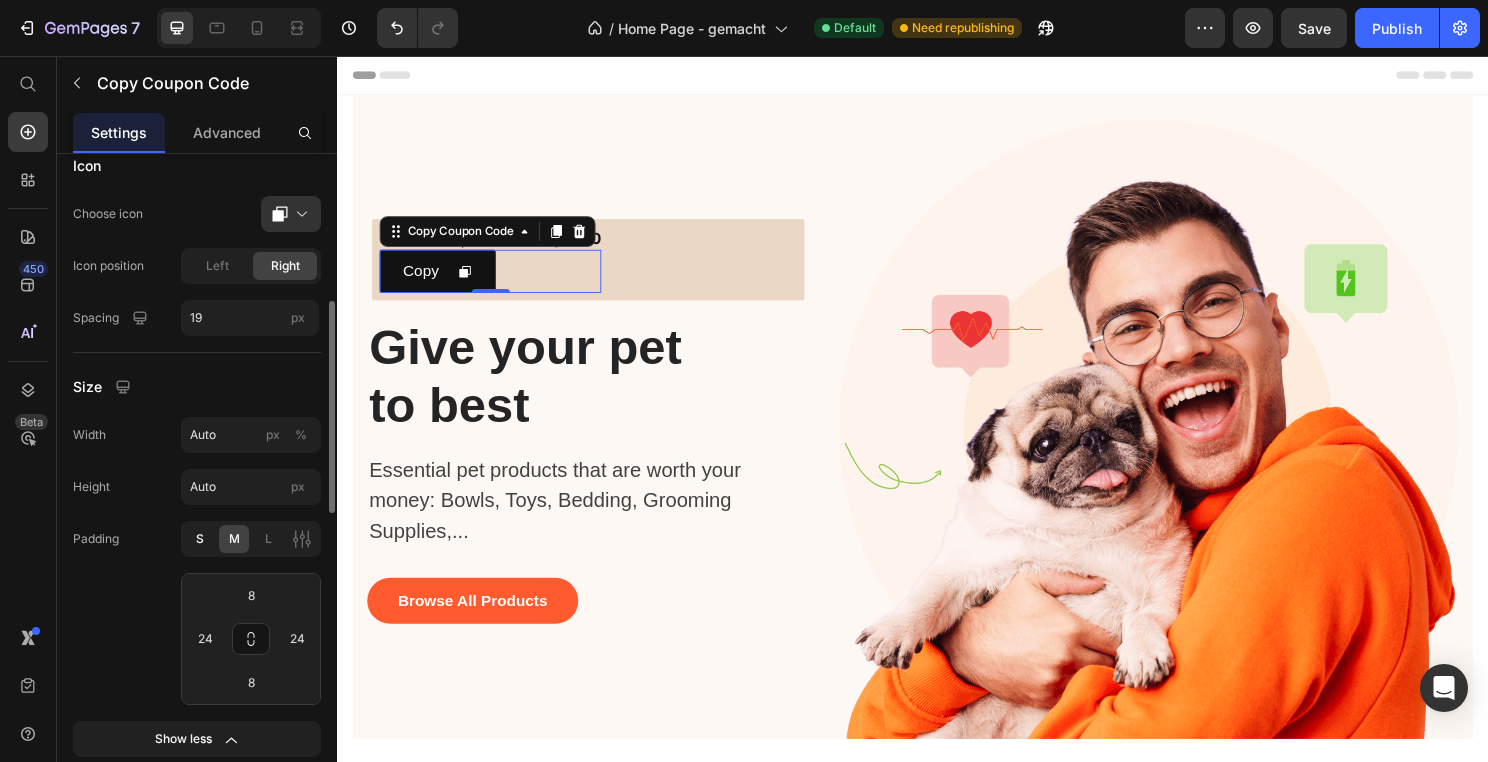 click on "S" 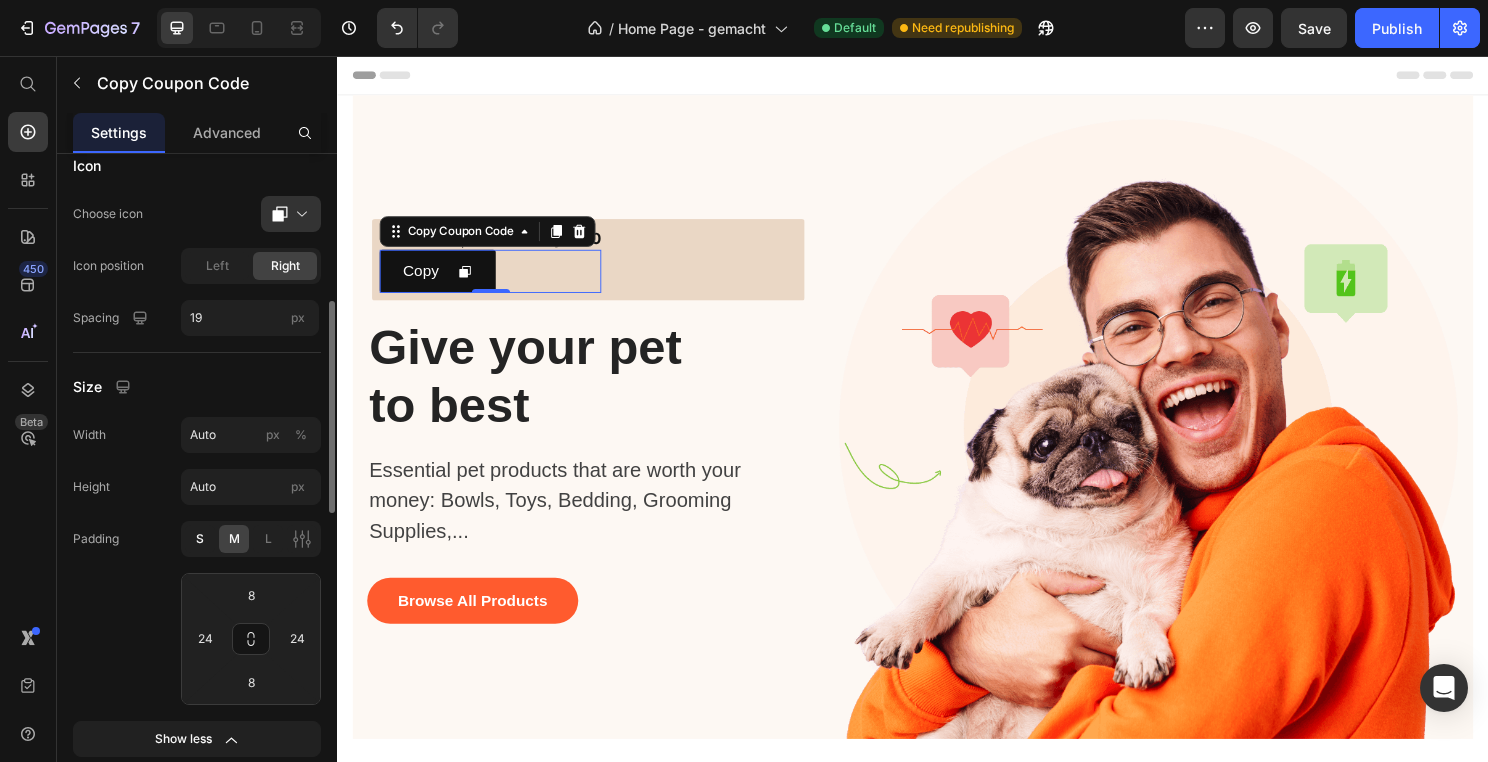 type on "4" 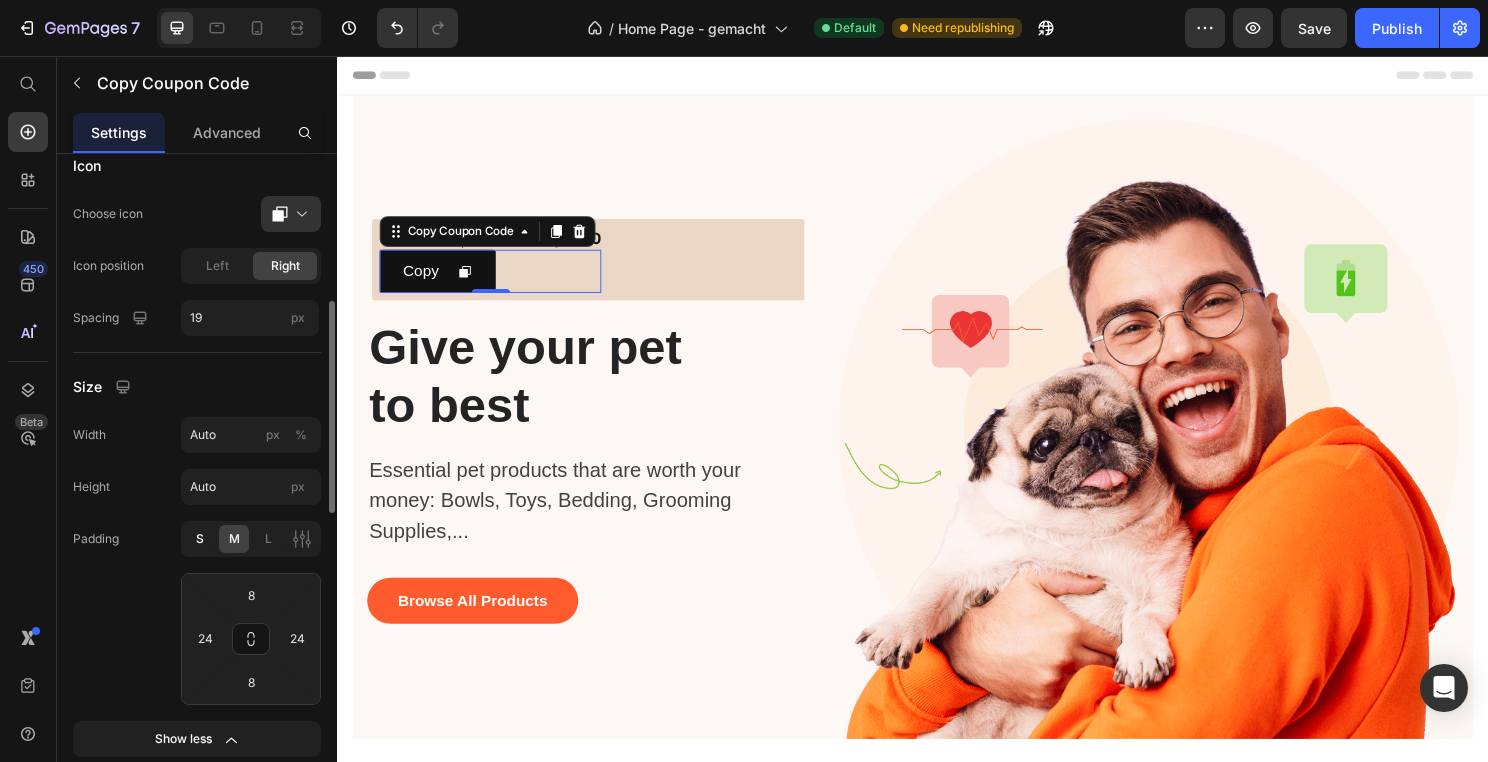 type on "4" 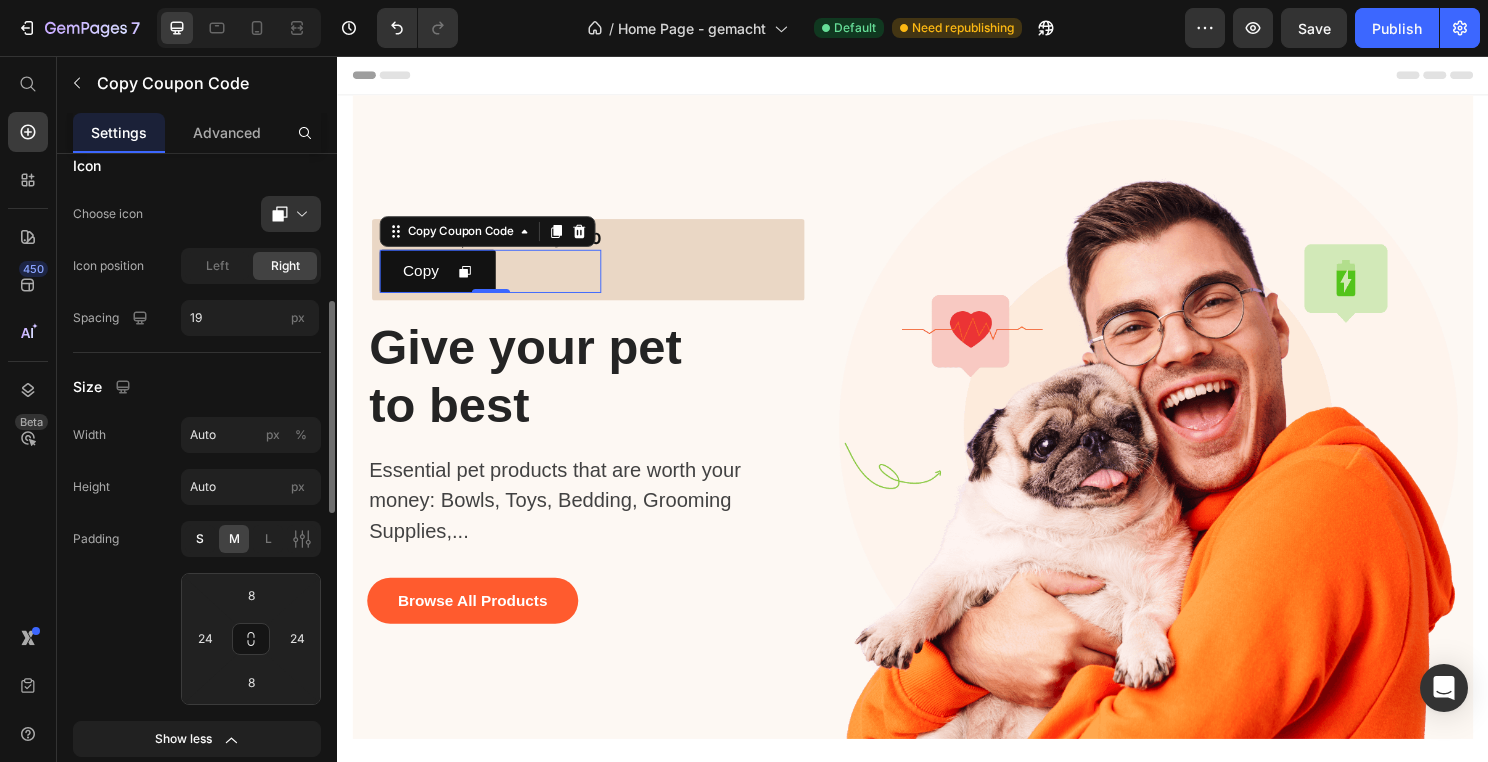 type on "16" 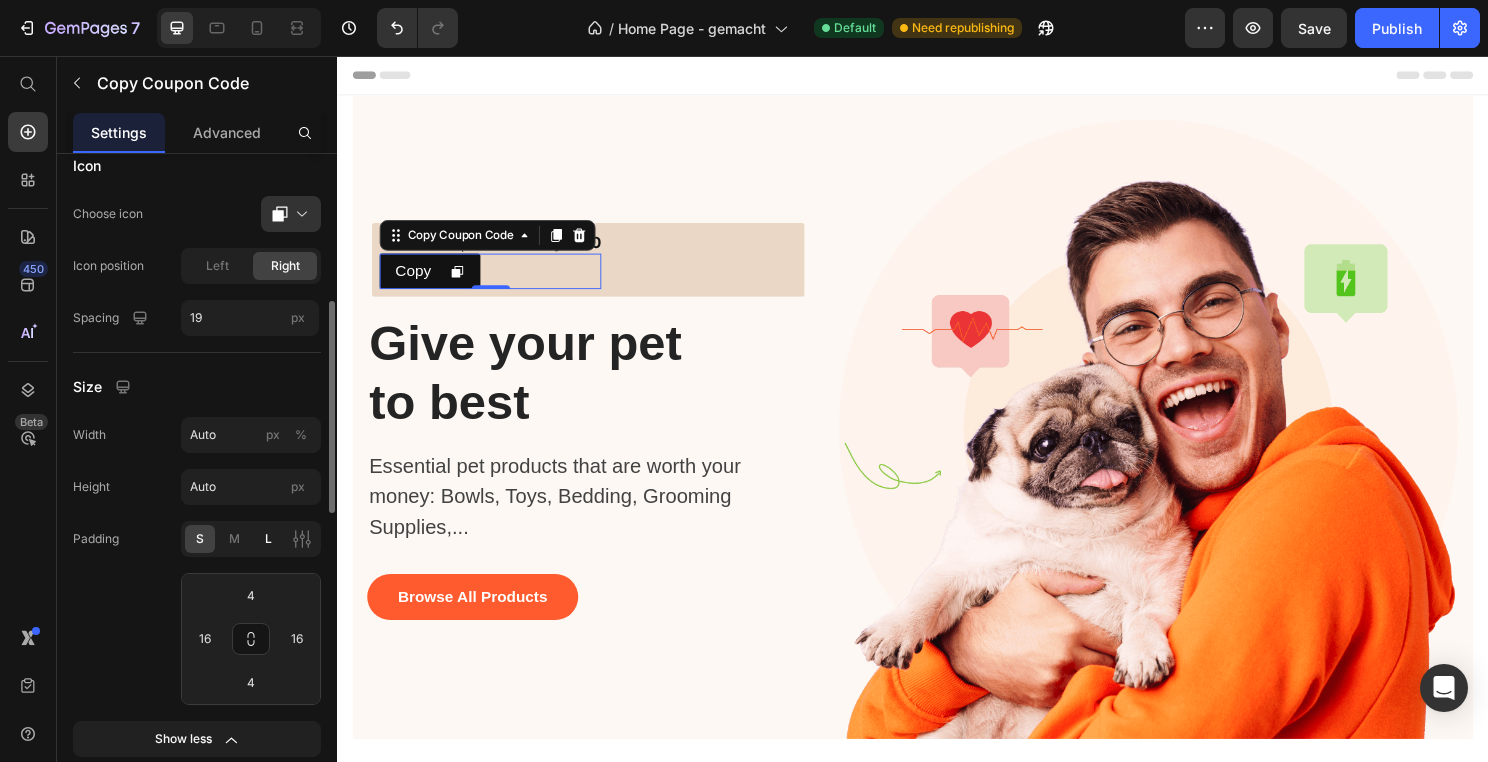 click on "L" 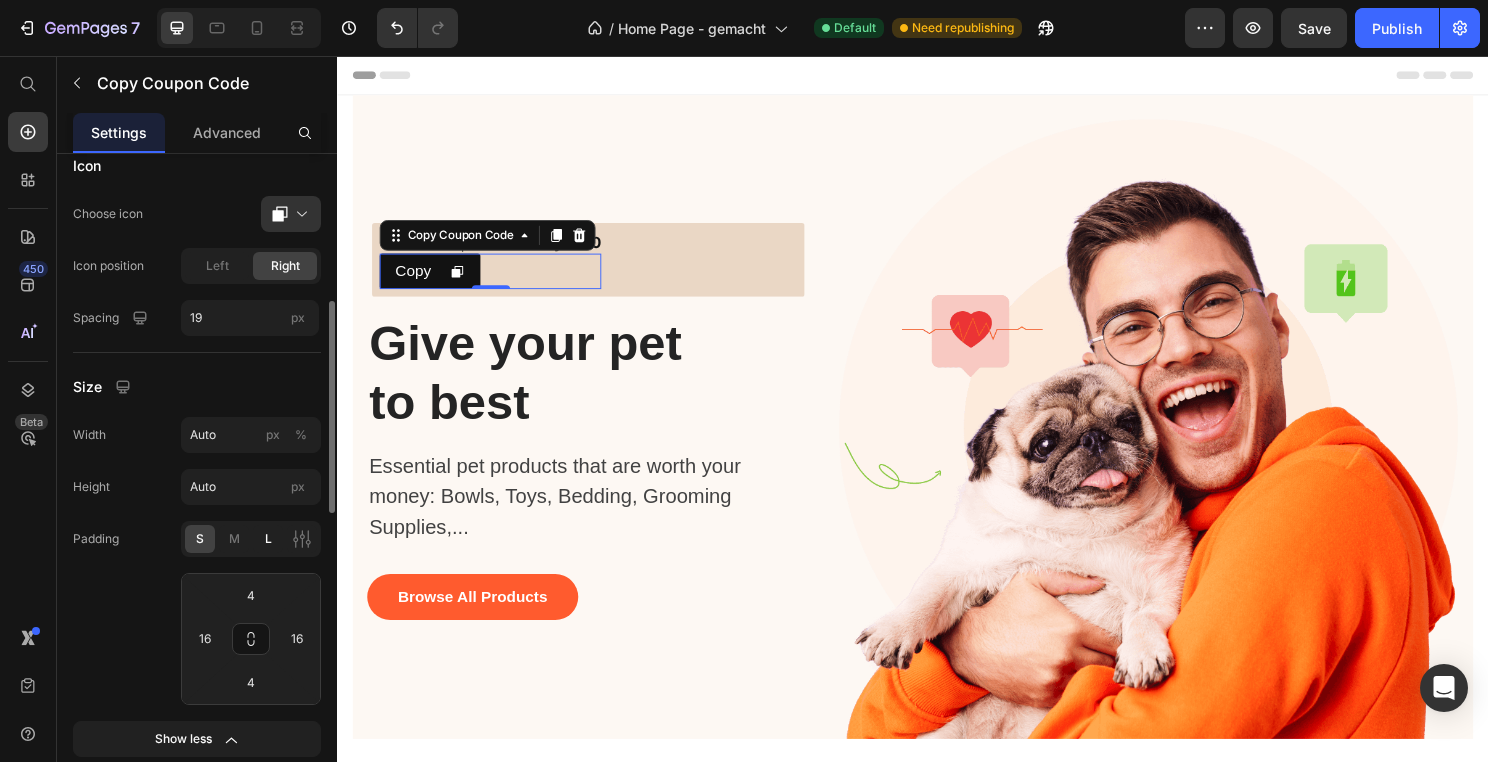 type on "12" 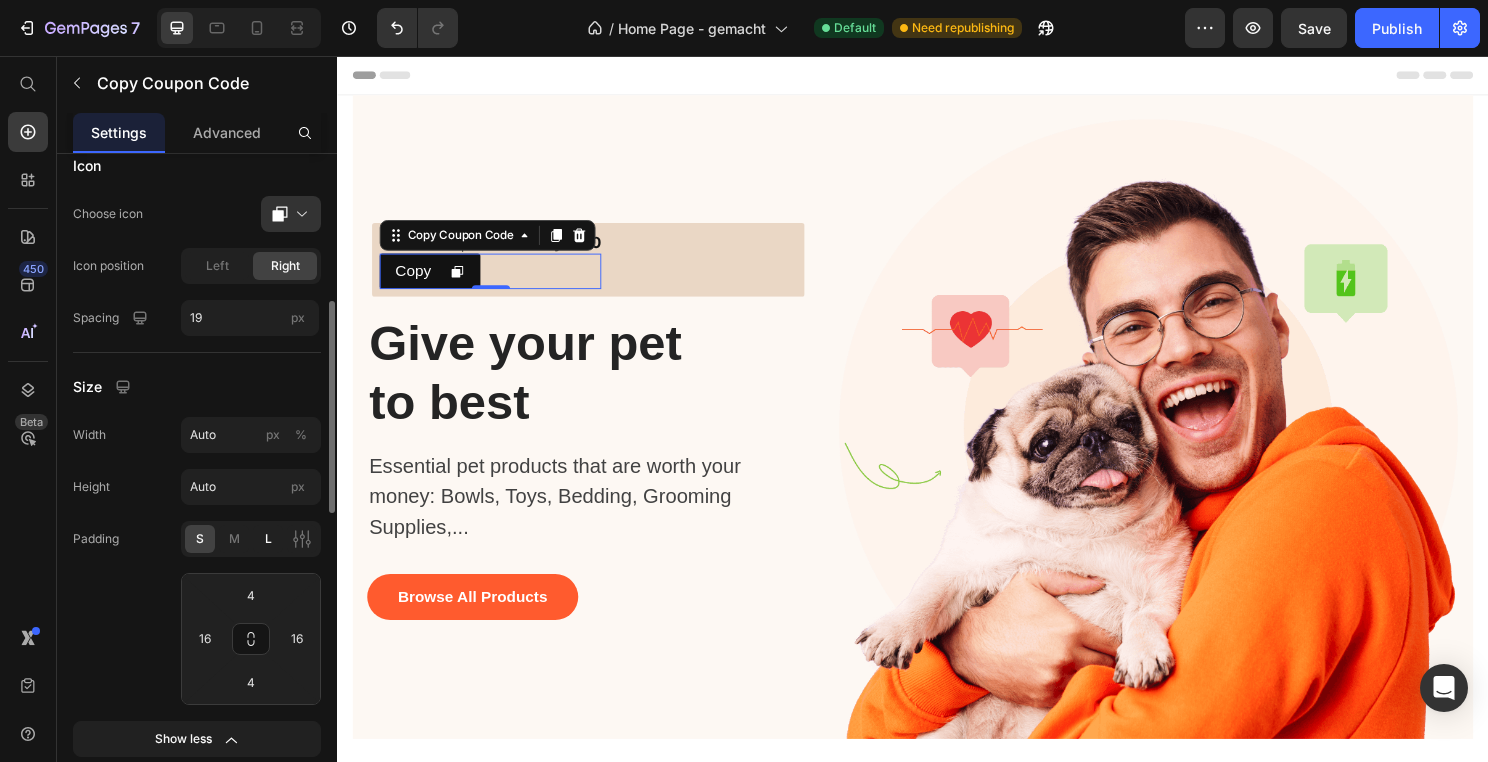 type on "32" 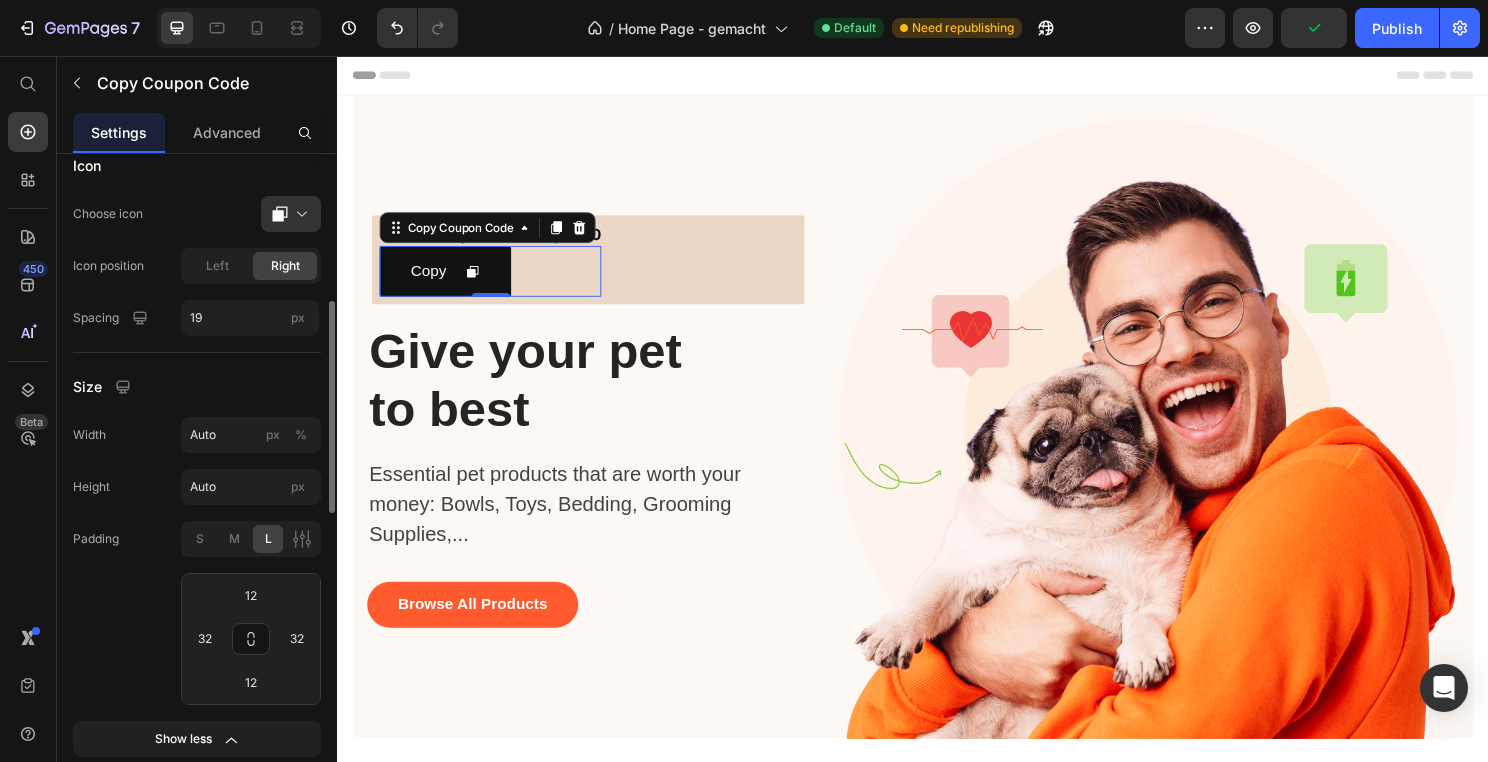 click on "S M L" 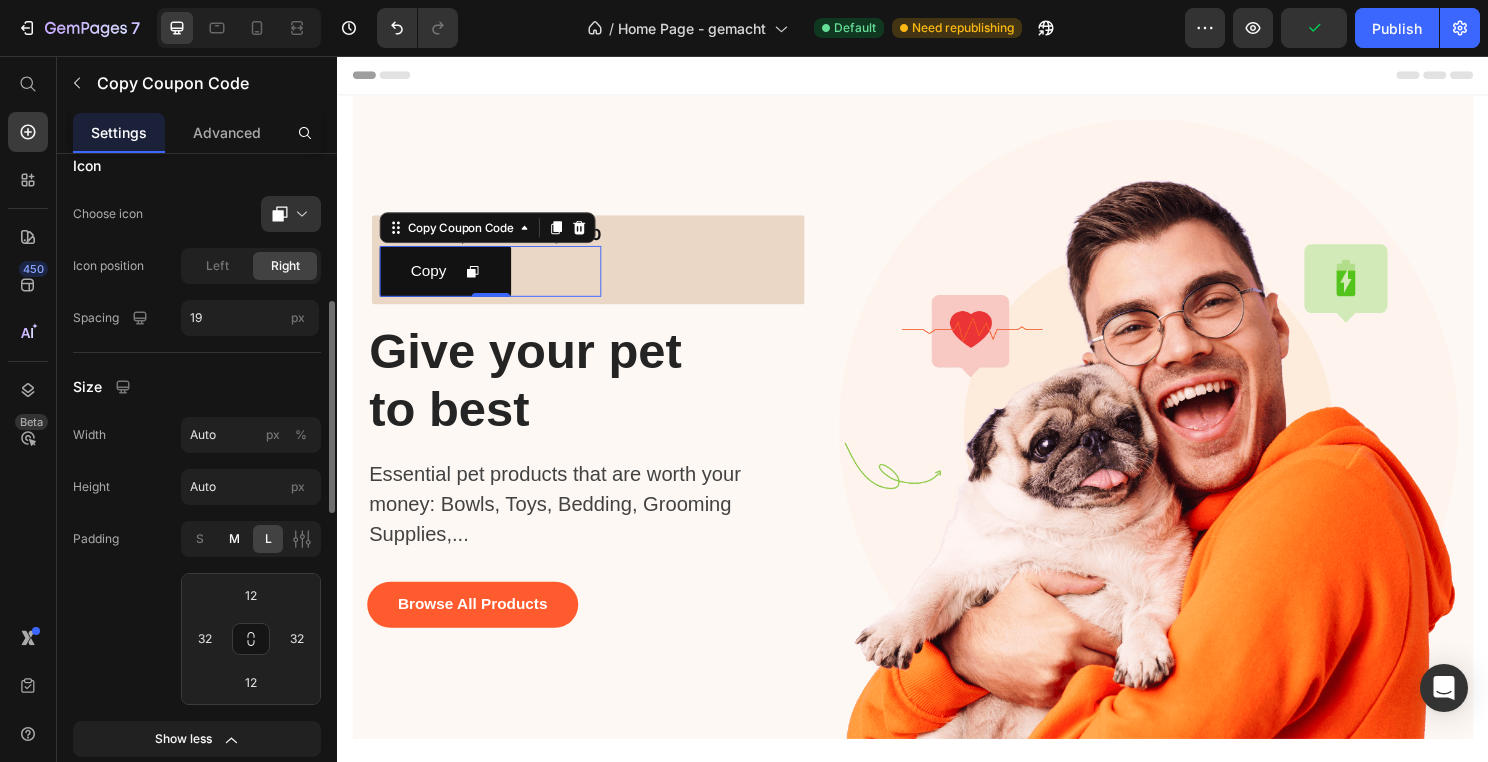 click on "M" 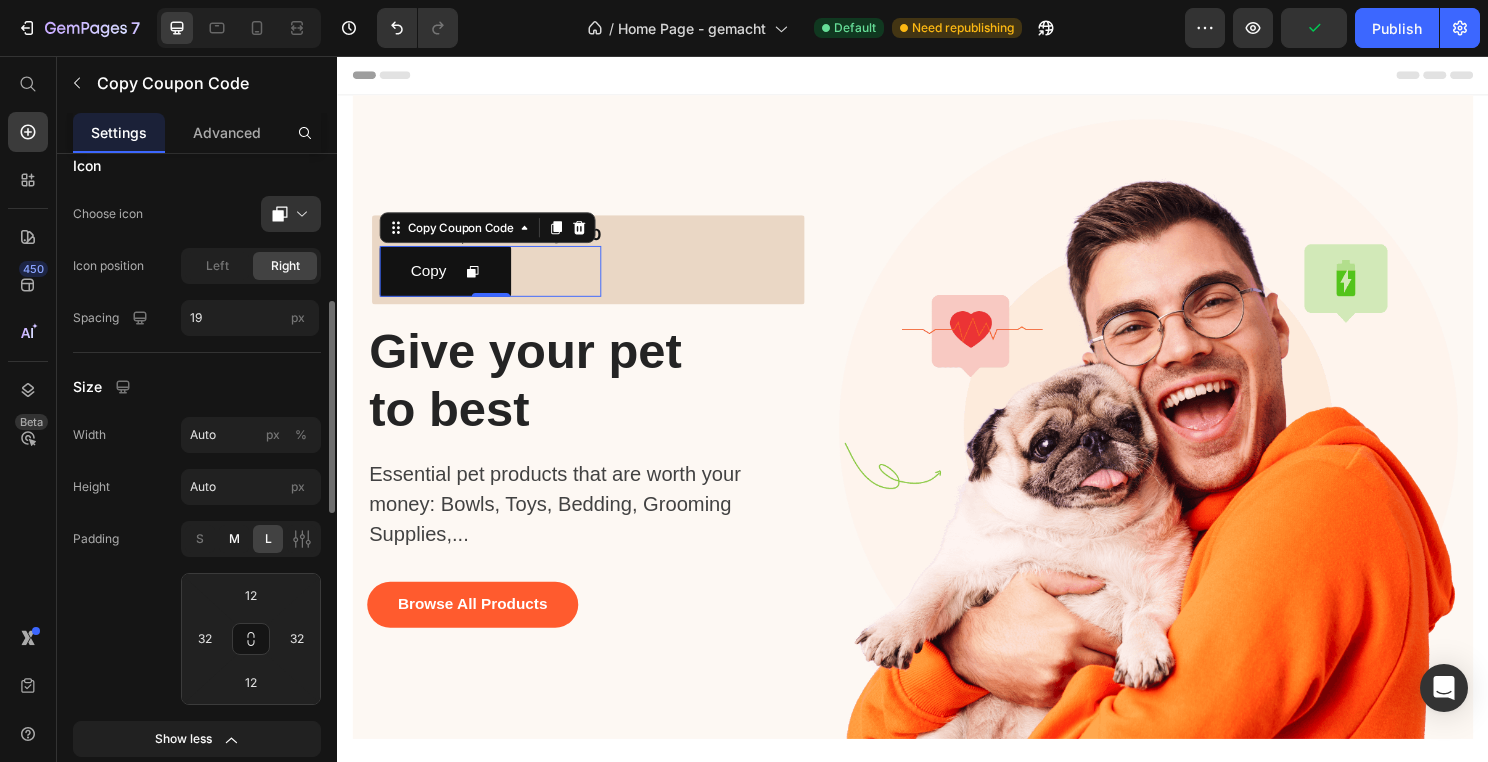 type on "8" 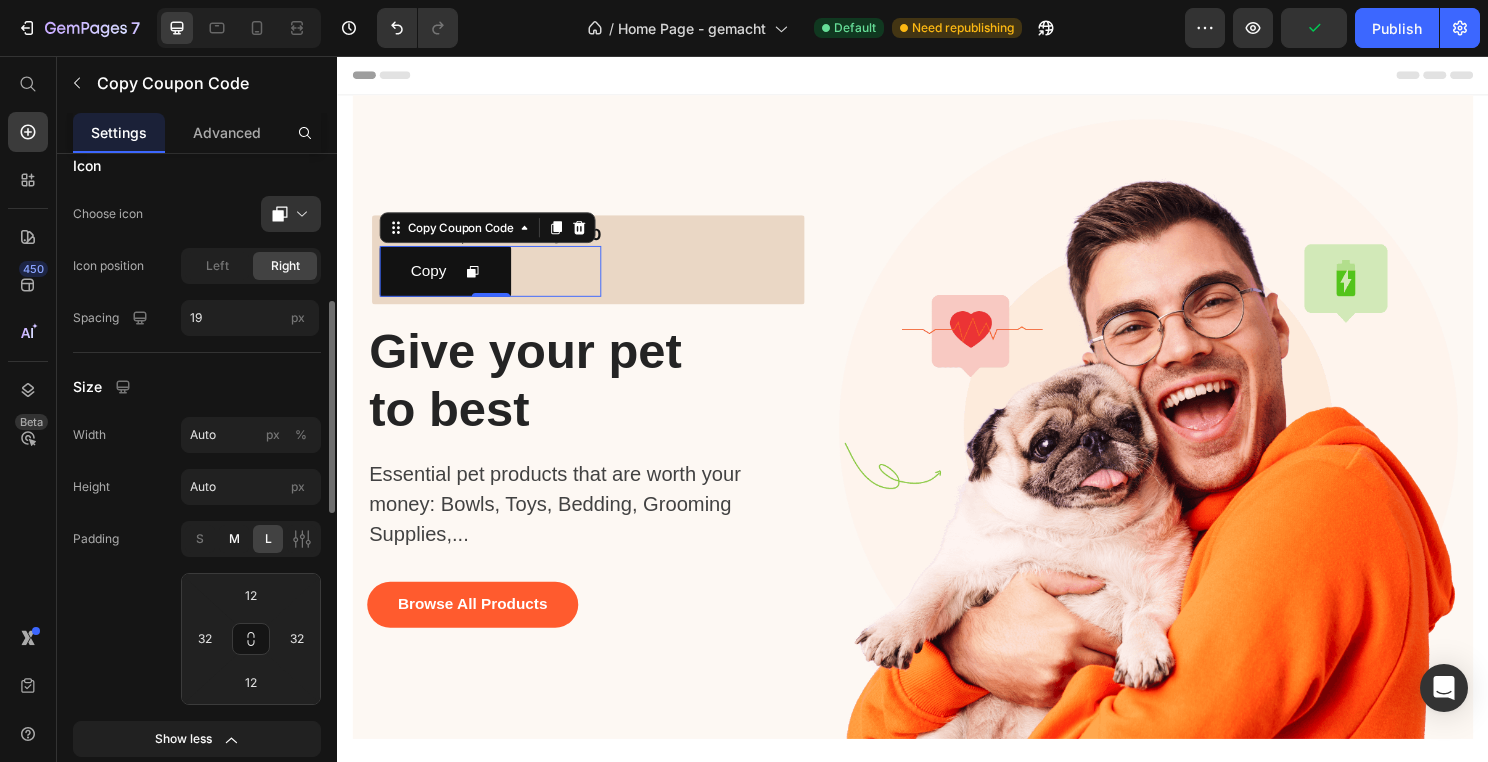 type on "24" 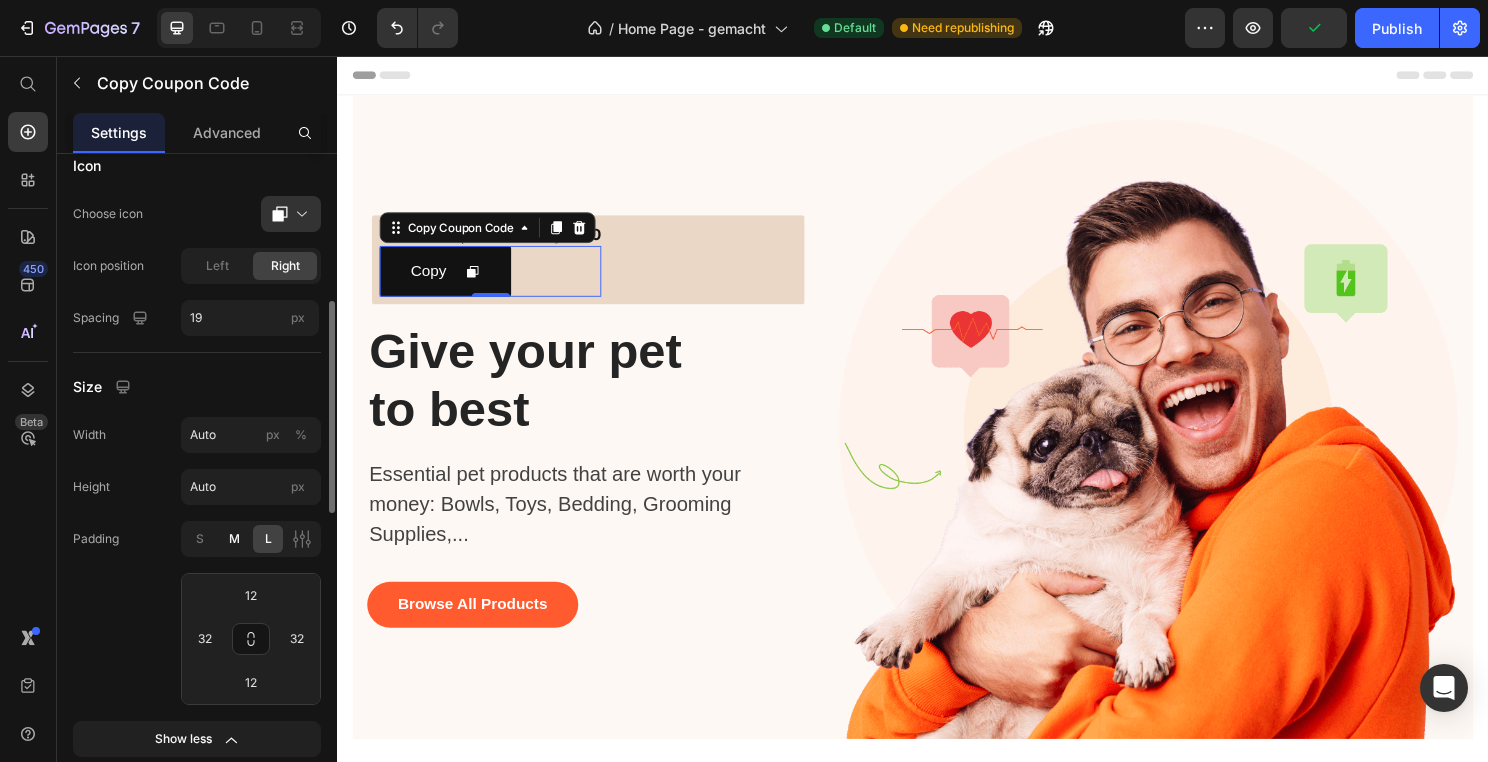 type on "24" 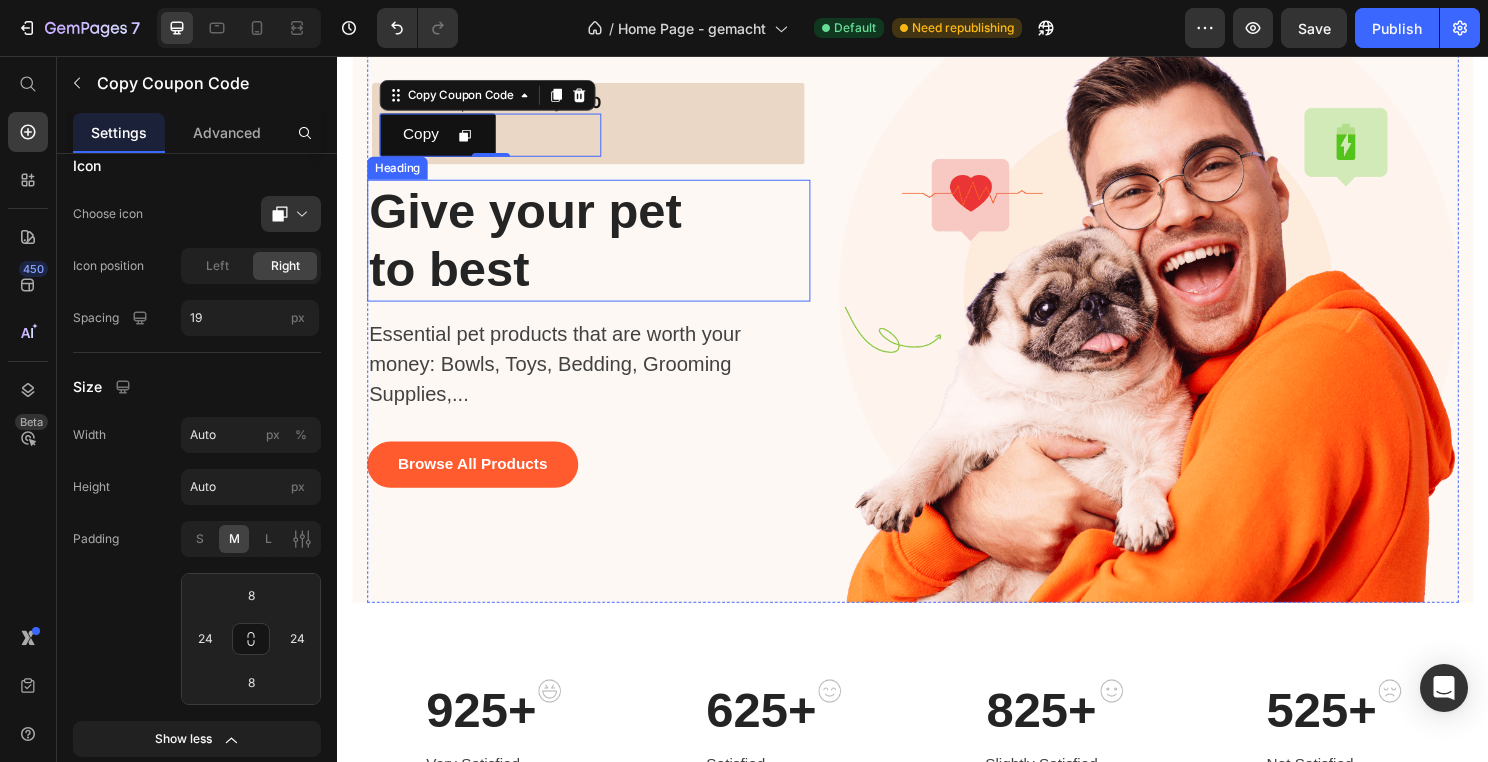 scroll, scrollTop: 154, scrollLeft: 0, axis: vertical 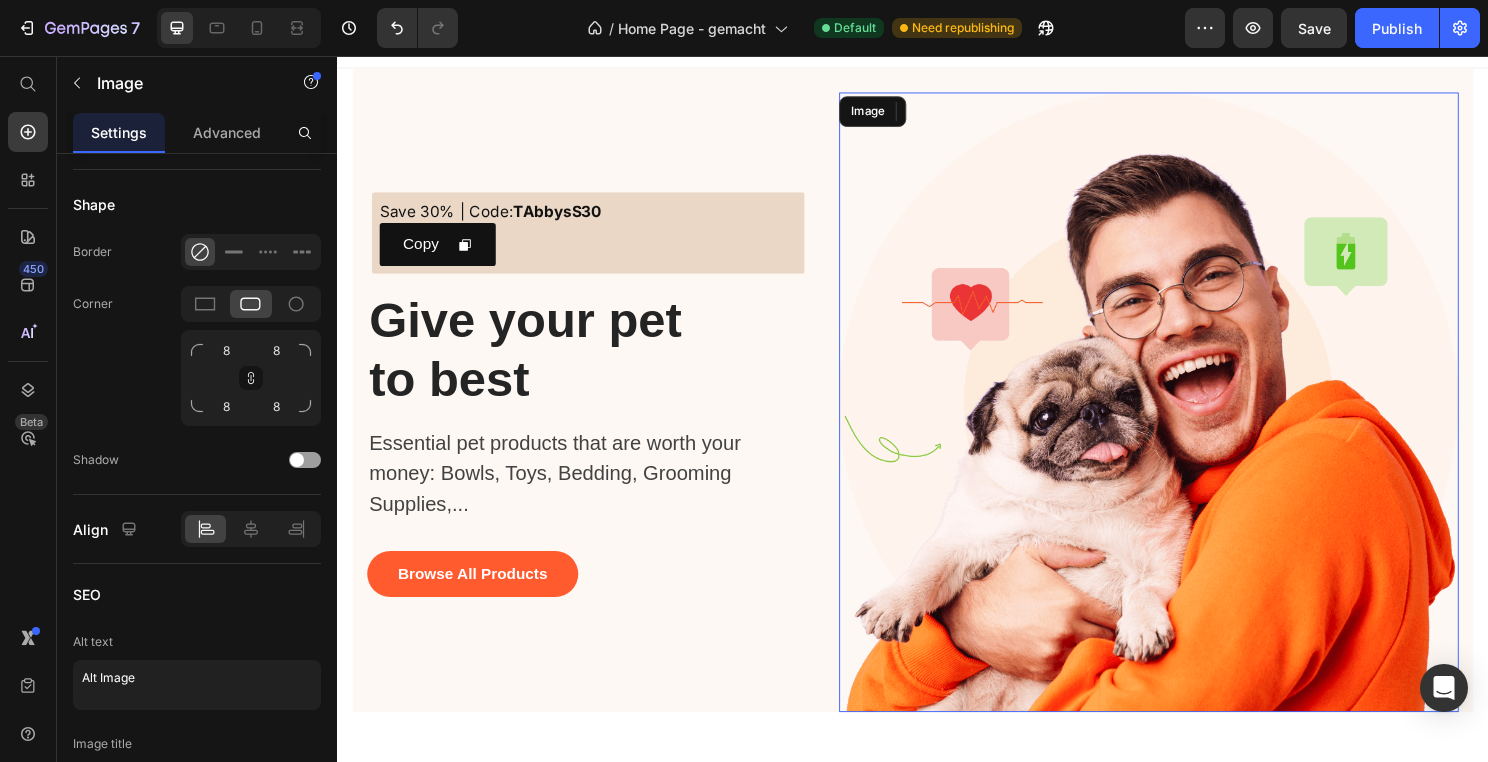 click at bounding box center (1183, 417) 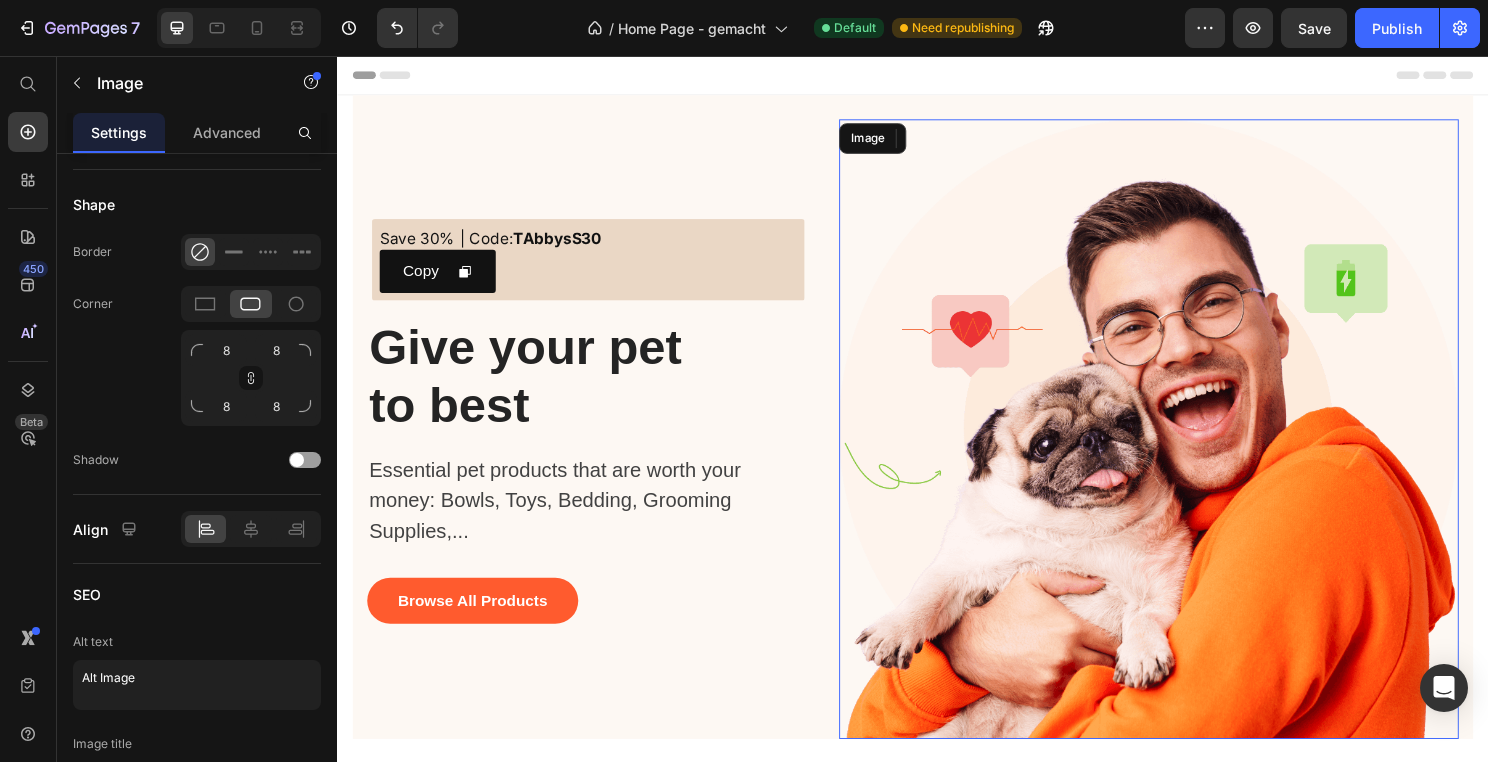 scroll, scrollTop: 0, scrollLeft: 0, axis: both 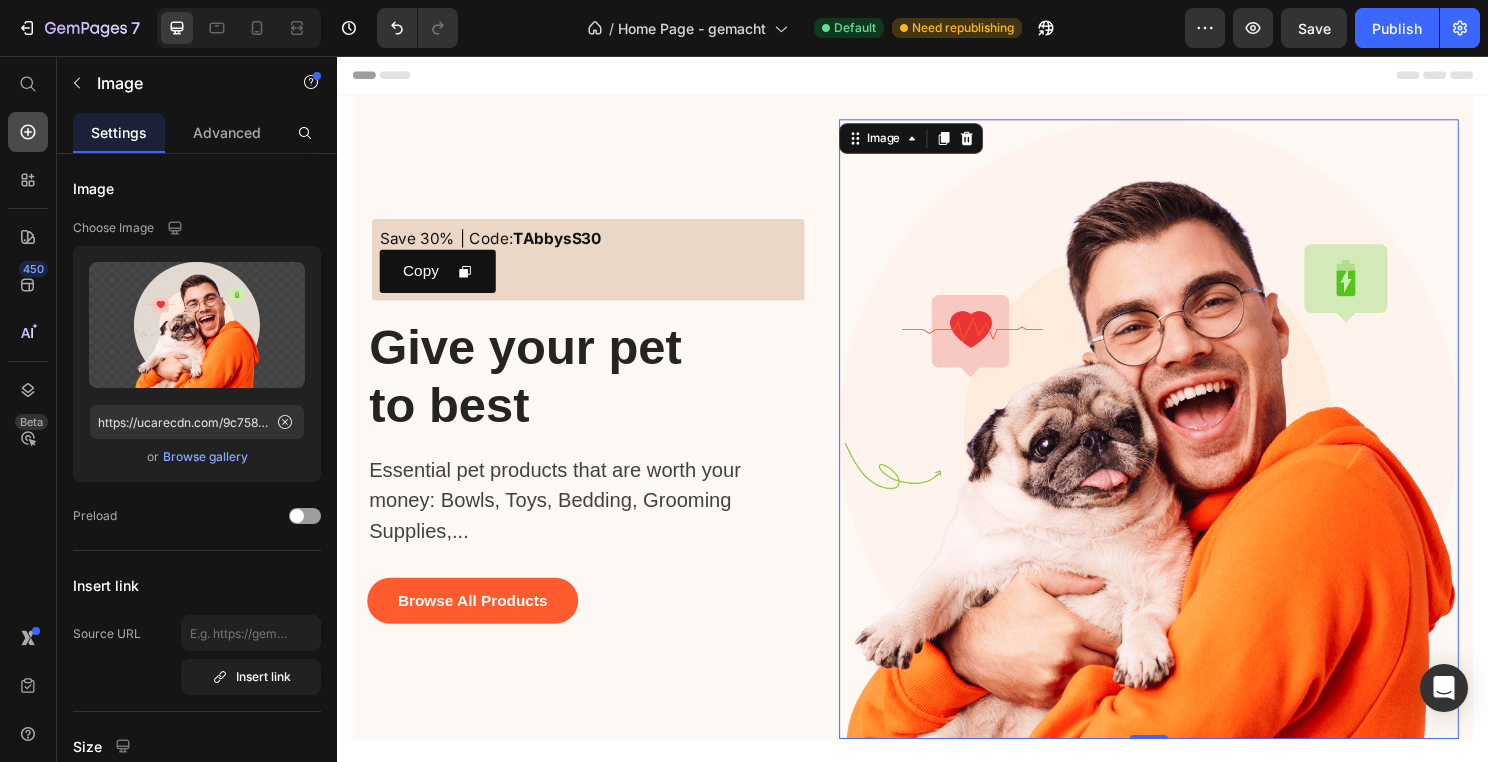 click 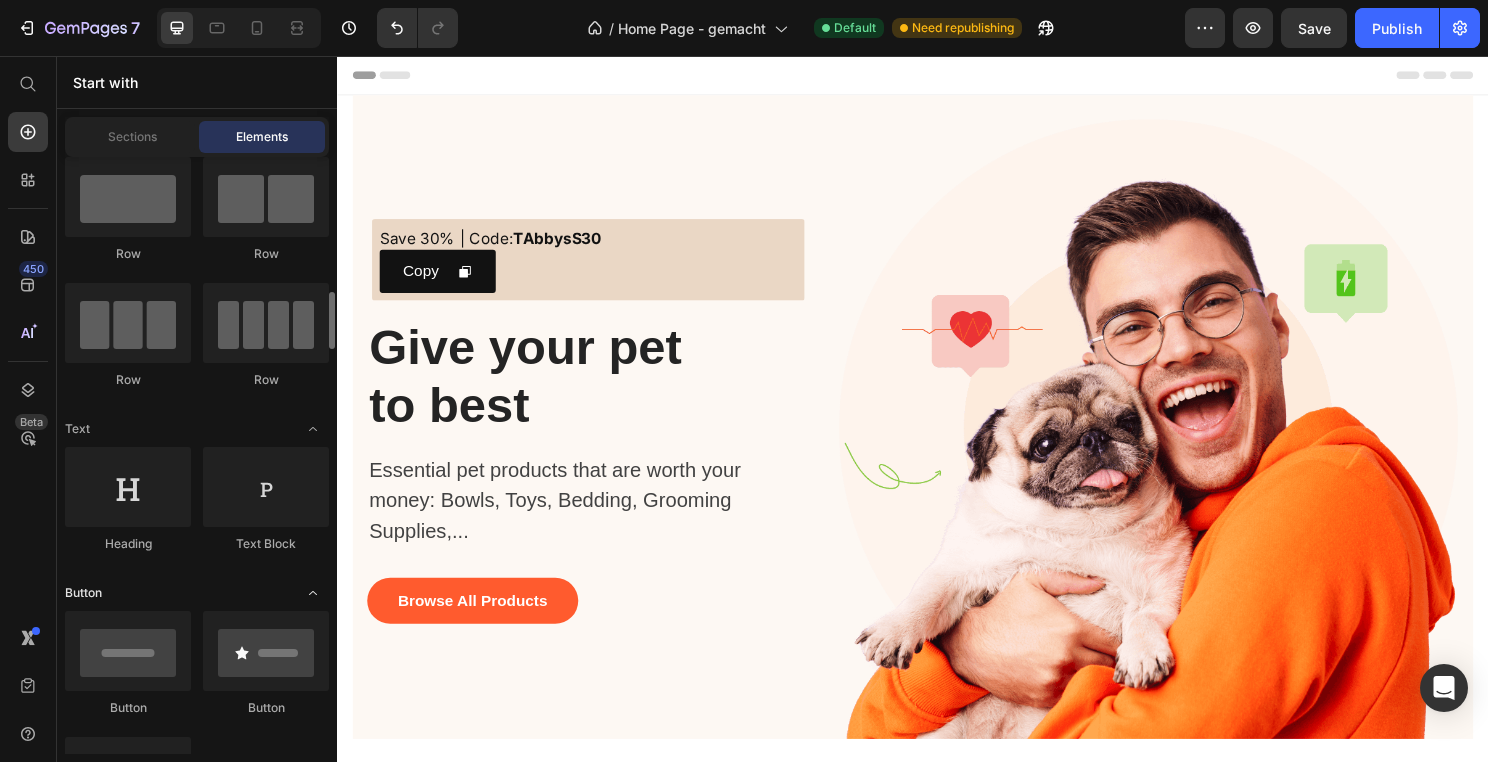 scroll, scrollTop: 0, scrollLeft: 0, axis: both 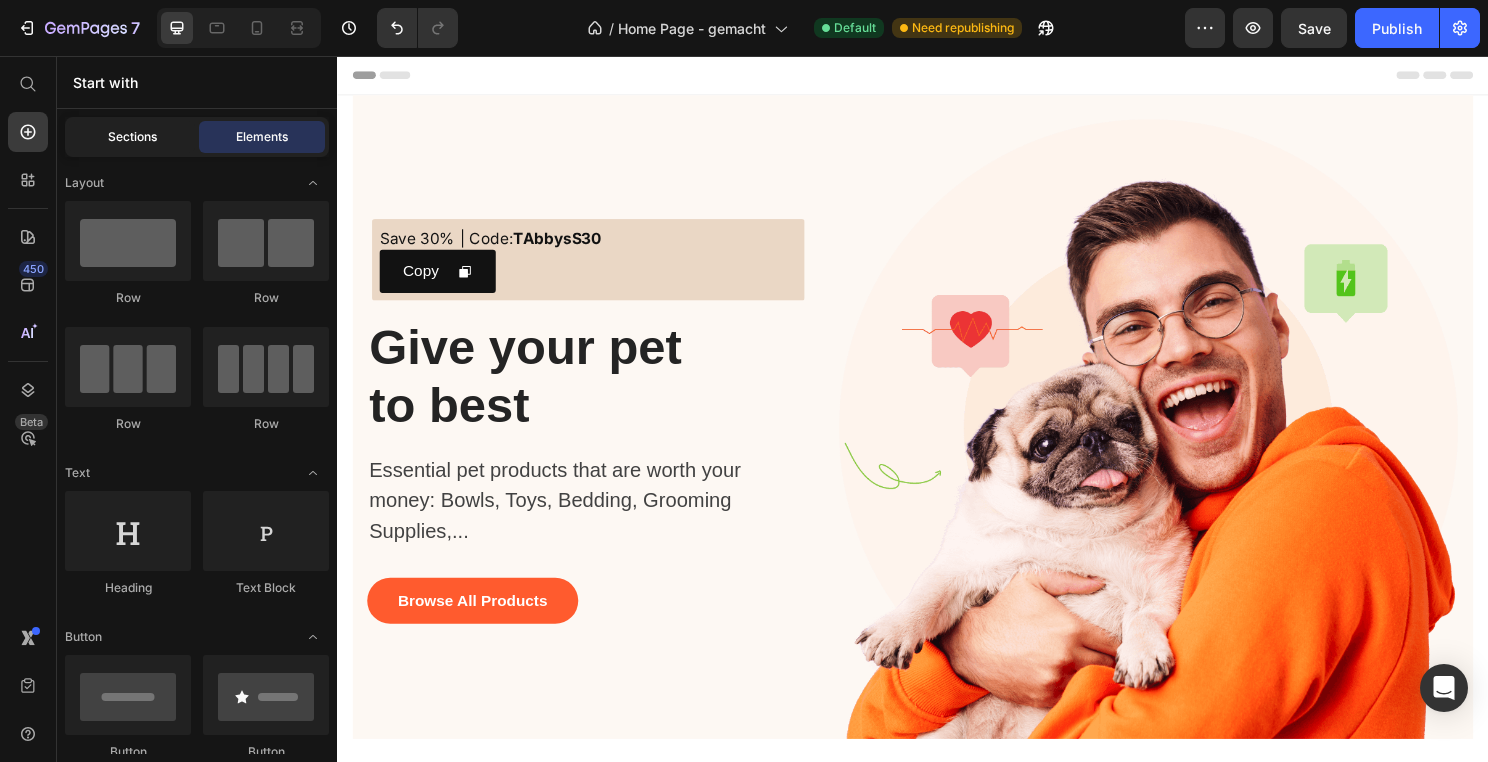 click on "Sections" at bounding box center (132, 137) 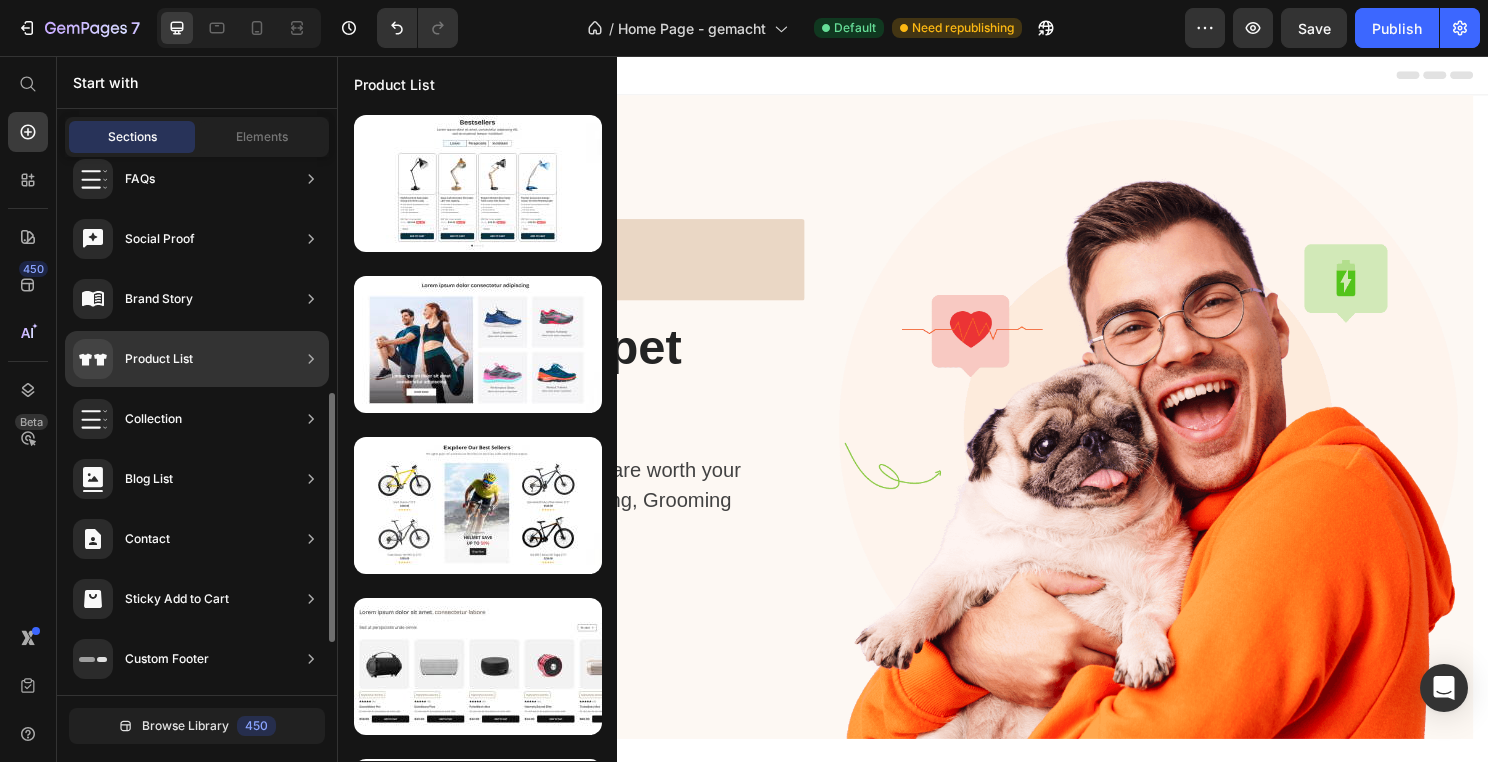 scroll, scrollTop: 534, scrollLeft: 0, axis: vertical 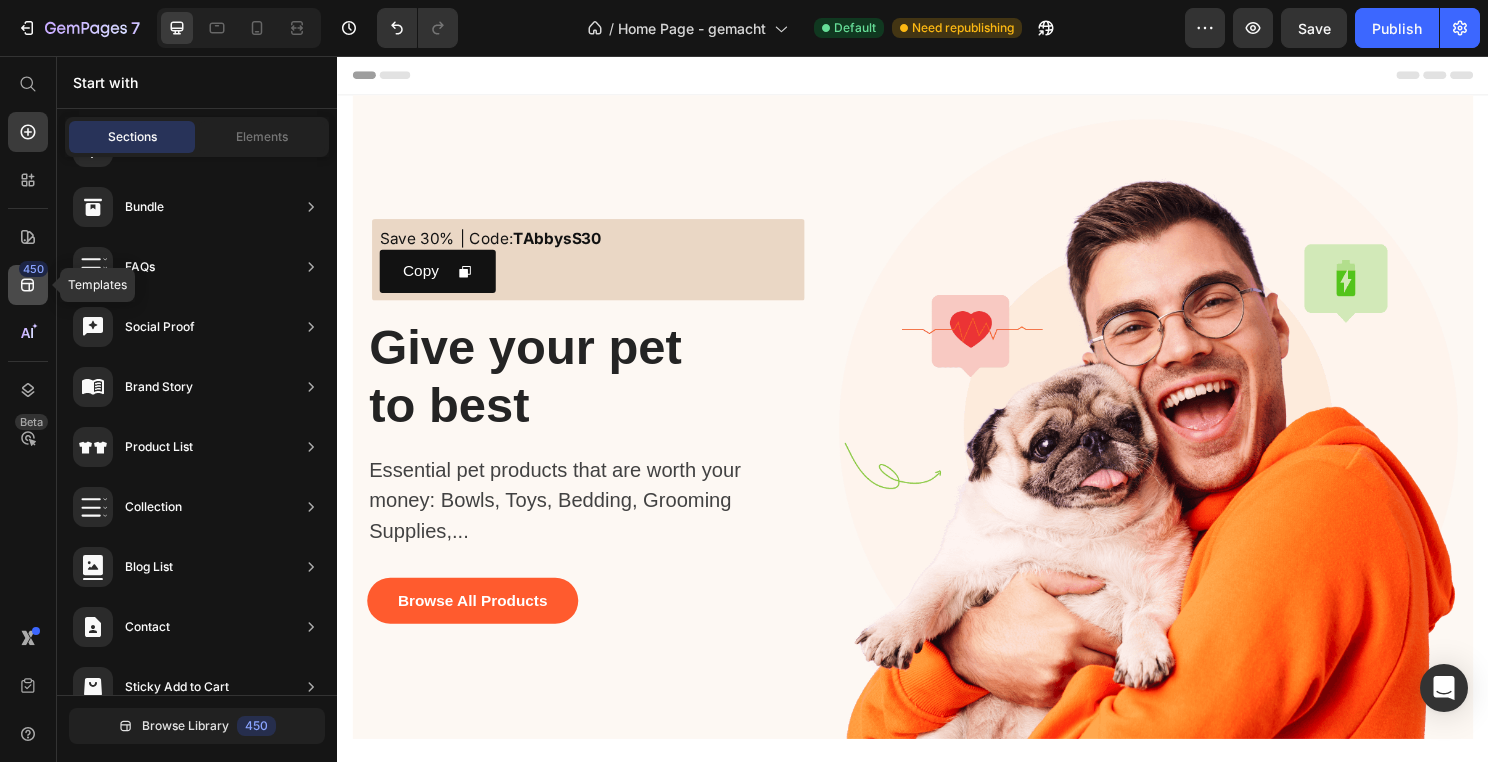 click 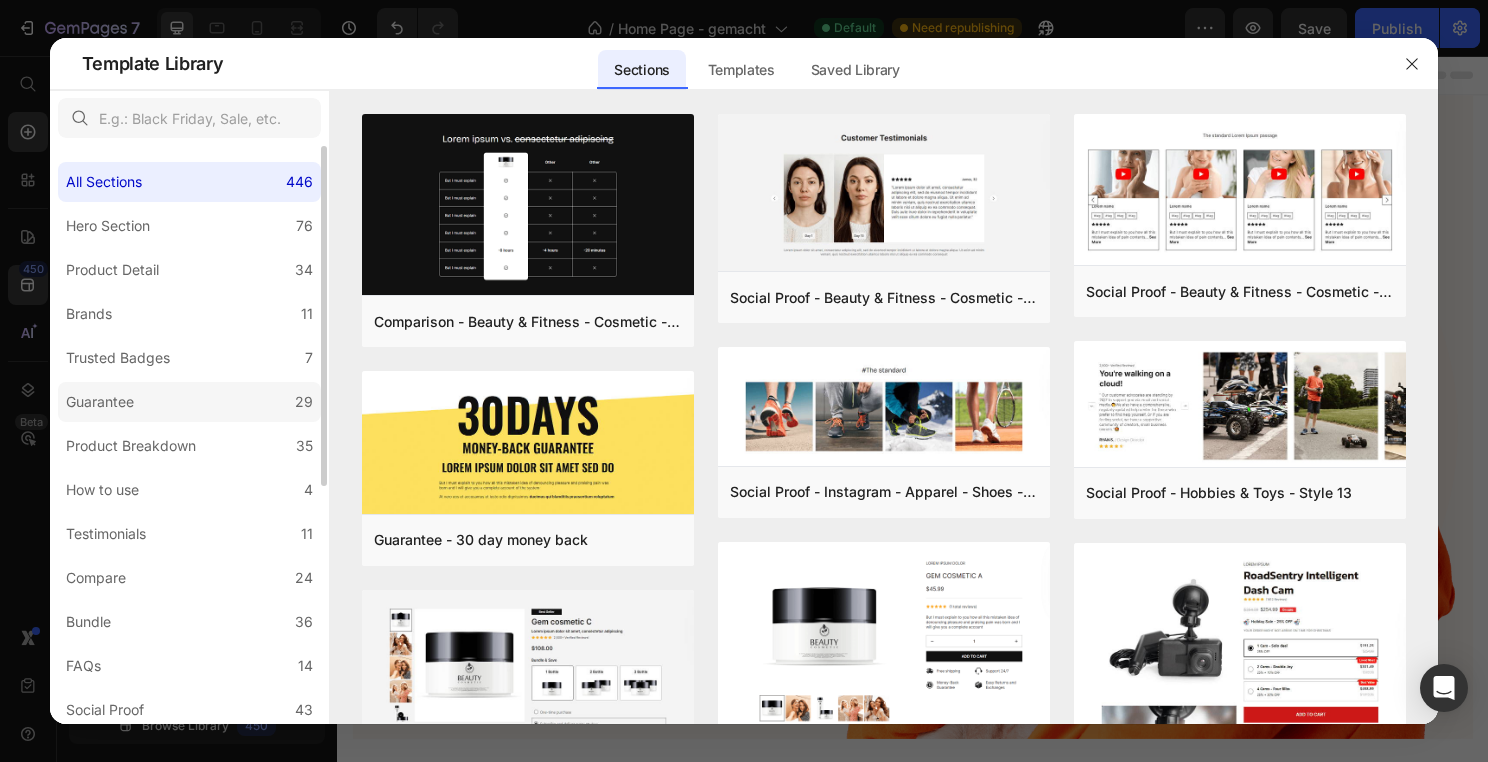 scroll, scrollTop: 402, scrollLeft: 0, axis: vertical 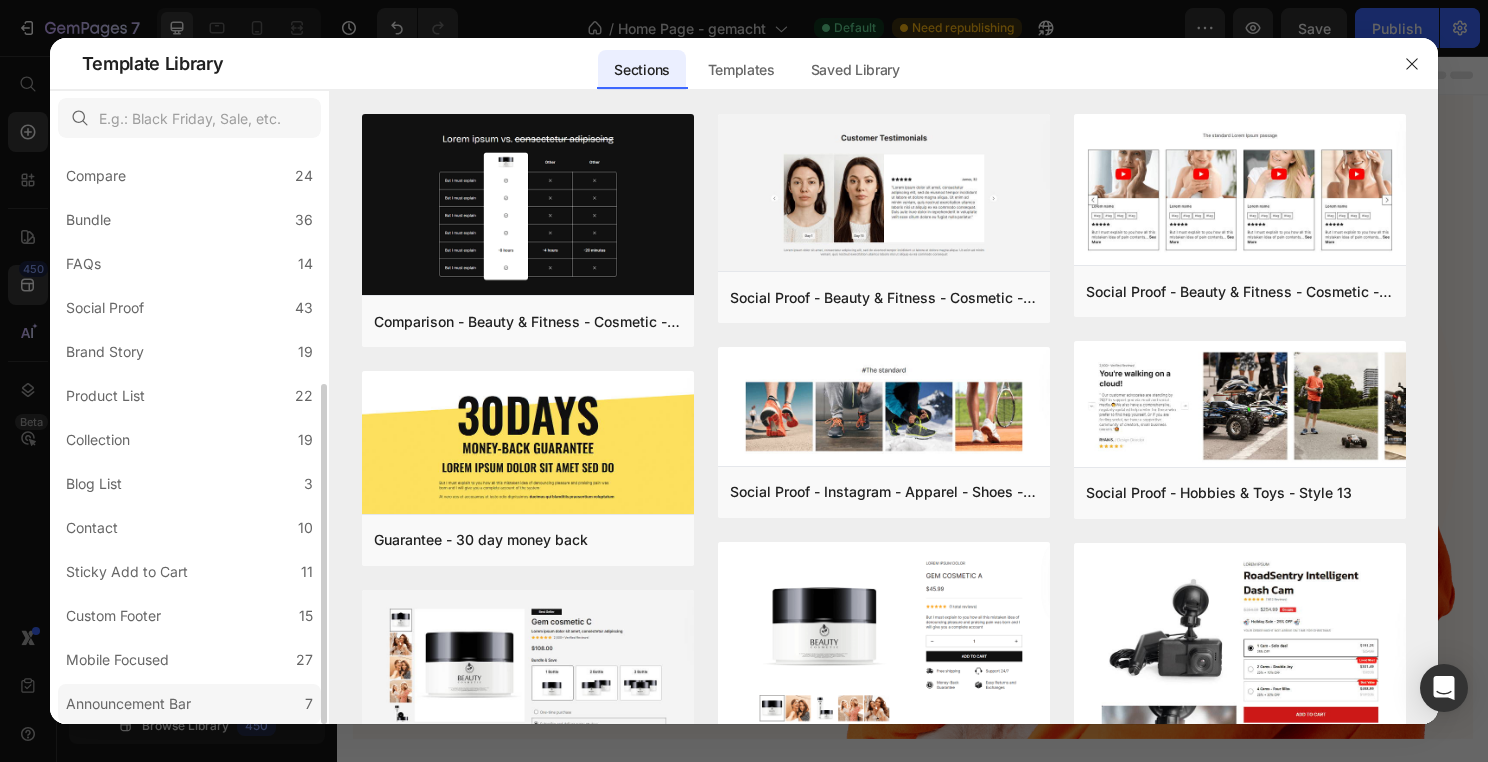 click on "Announcement Bar" at bounding box center (128, 704) 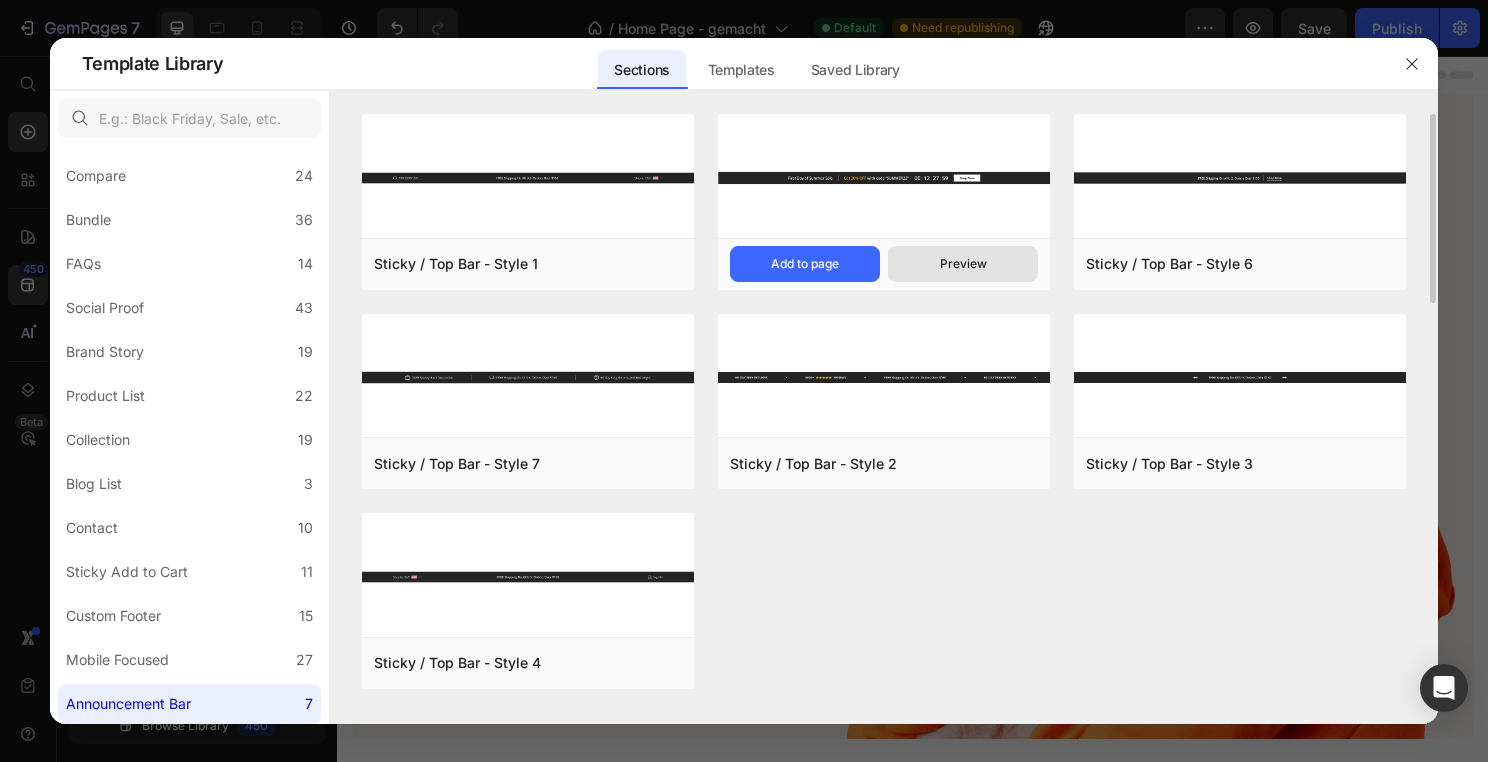click on "Preview" at bounding box center [963, 264] 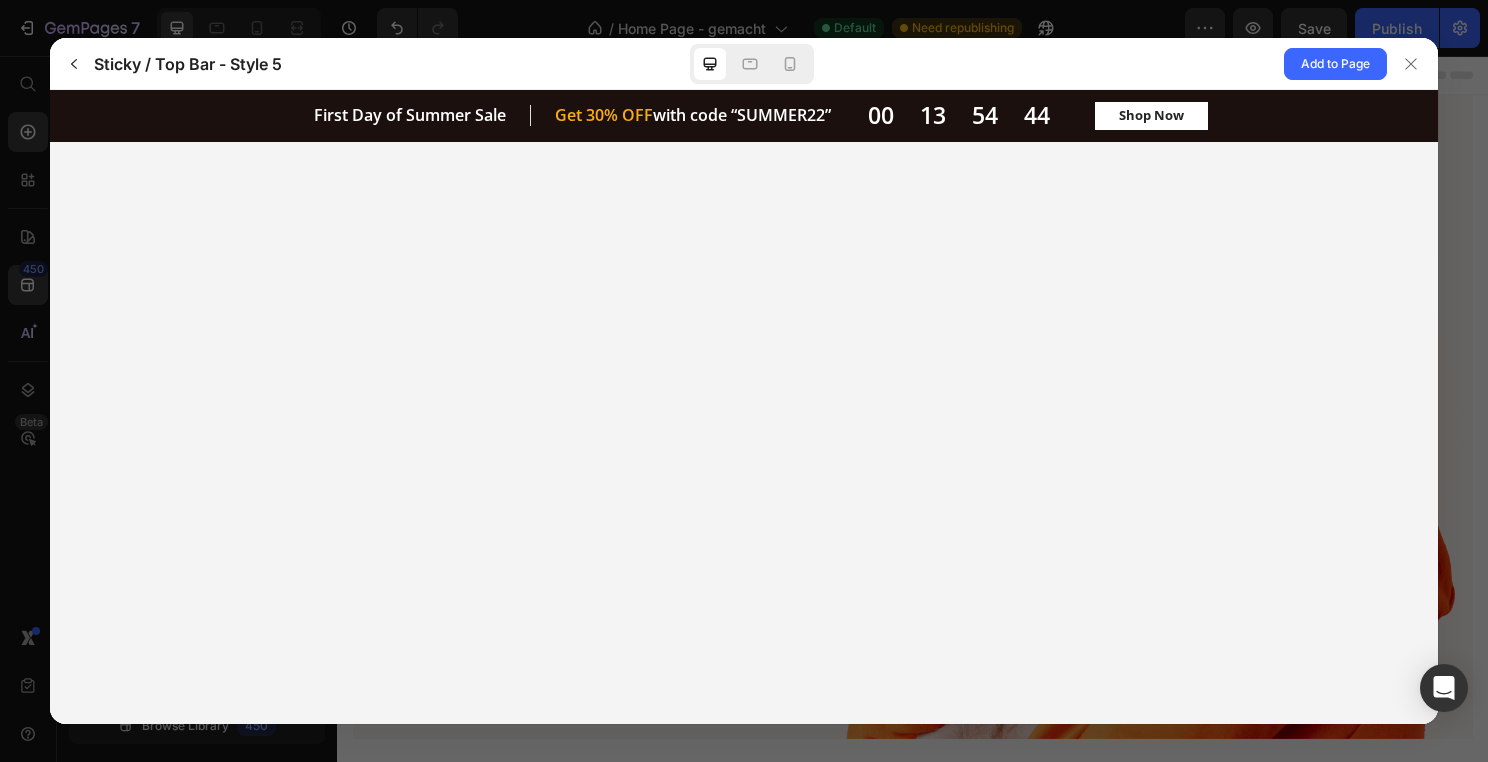 scroll, scrollTop: 0, scrollLeft: 0, axis: both 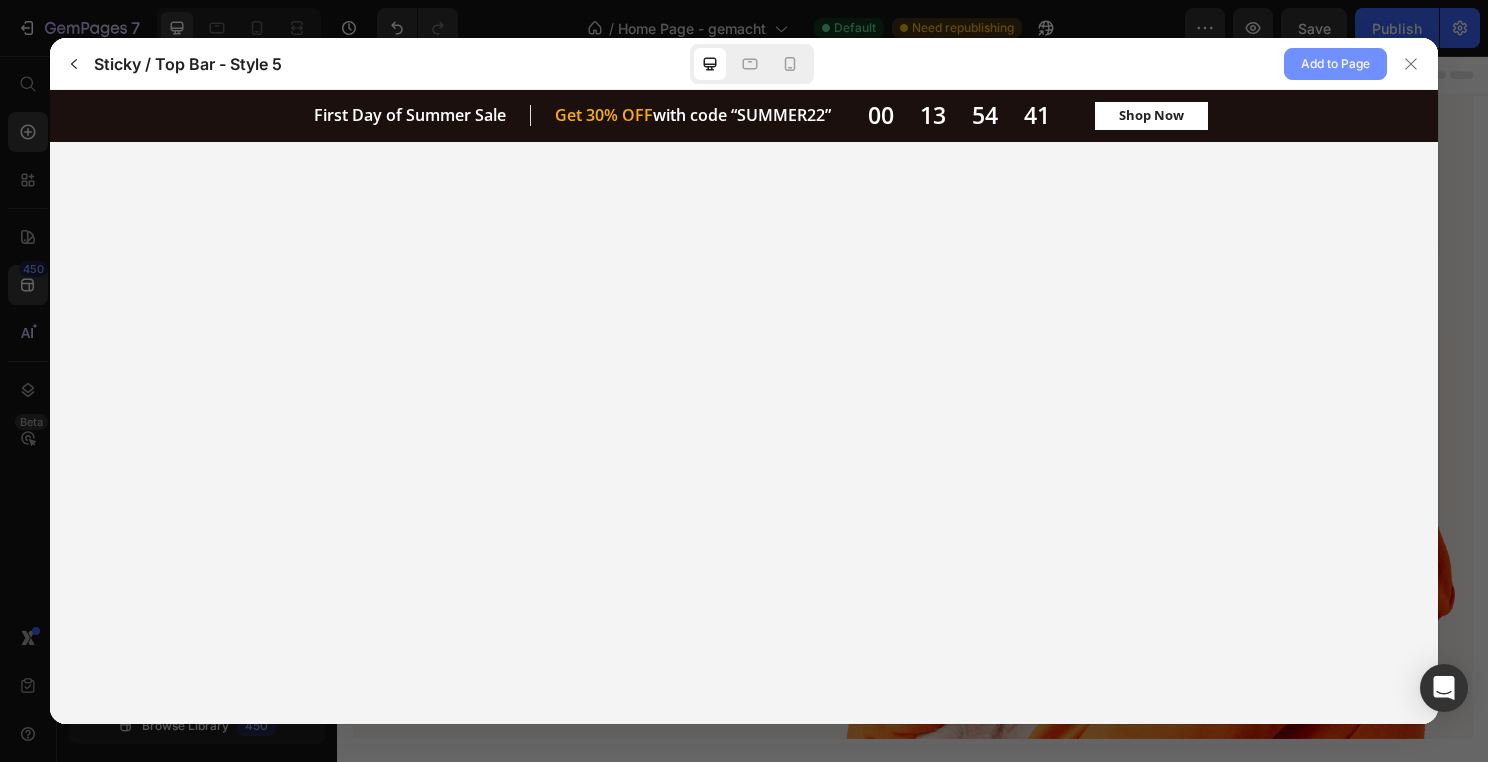 click on "Add to Page" 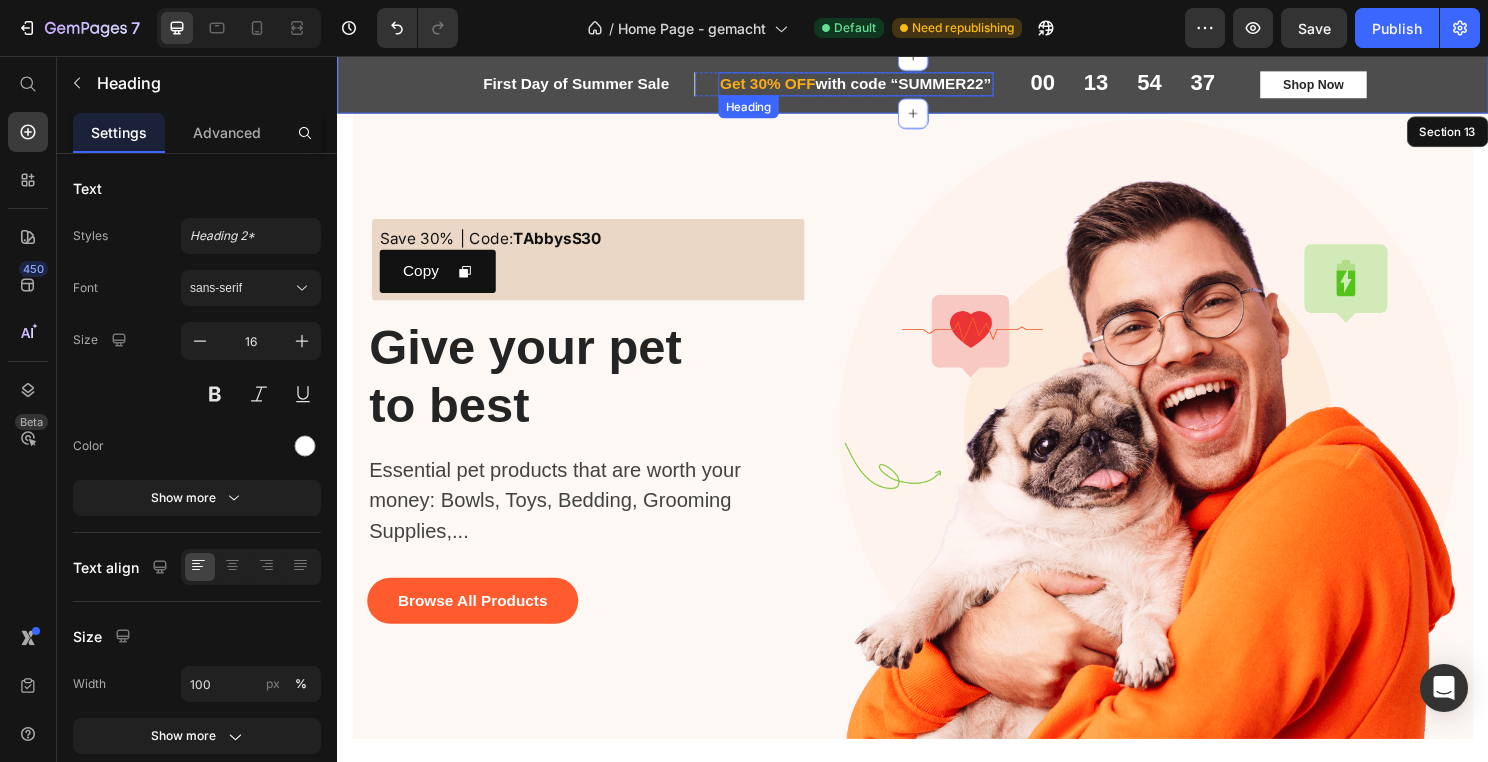 click on "Get 30% OFF  with code “SUMMER22”" at bounding box center (877, 85) 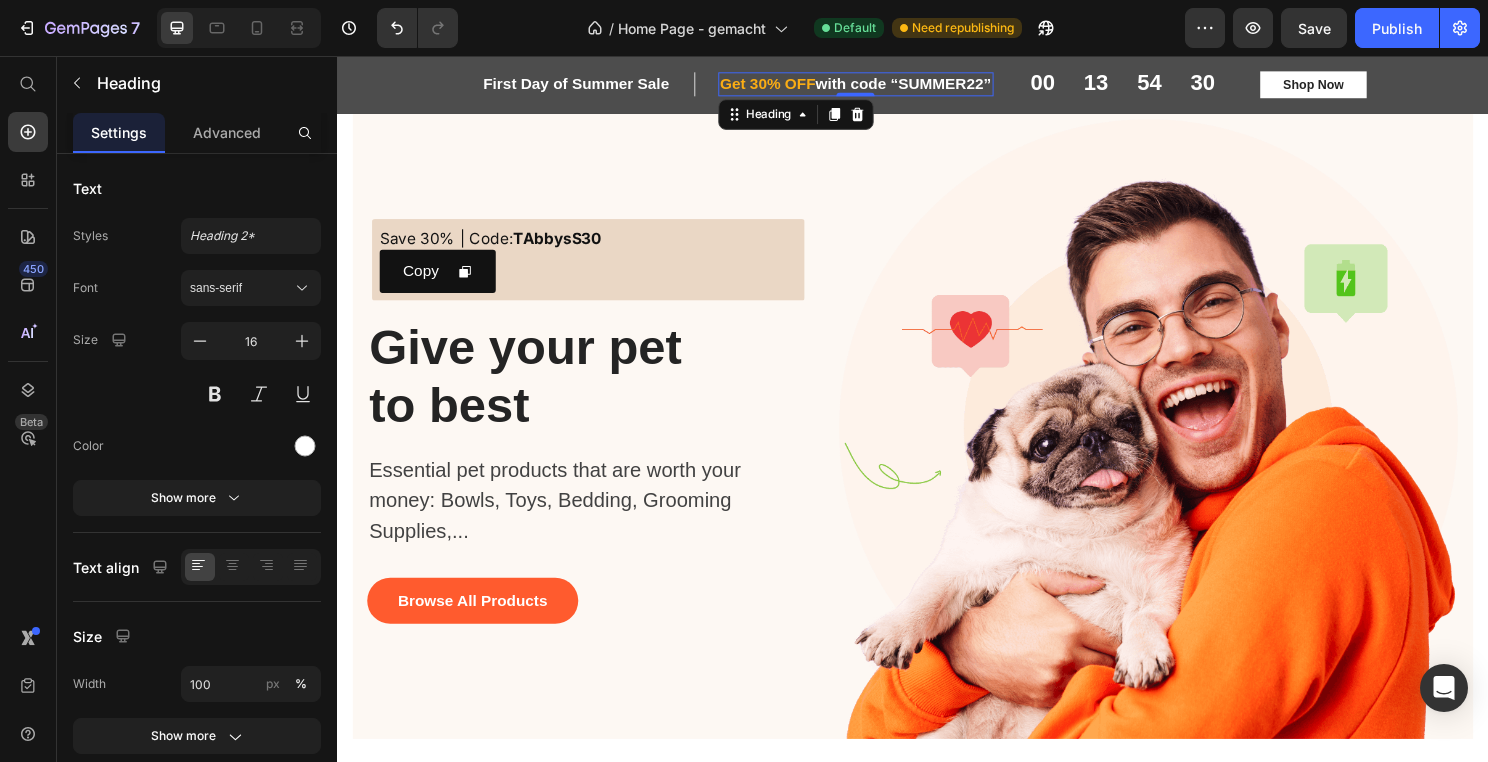 click on "Get 30% OFF  with code “SUMMER22”" at bounding box center [877, 85] 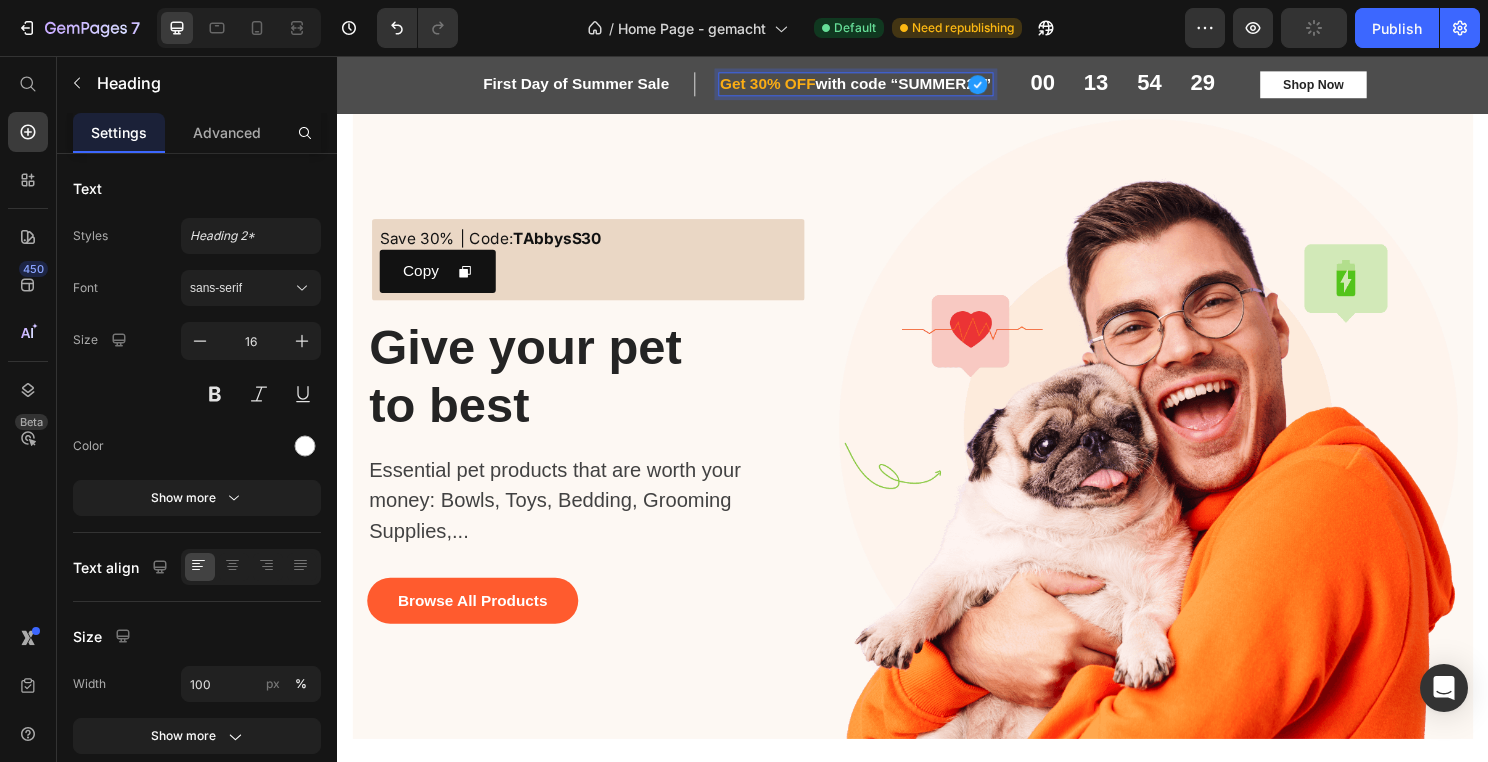 click on "Get 30% OFF  with code “SUMMER22”" at bounding box center [877, 85] 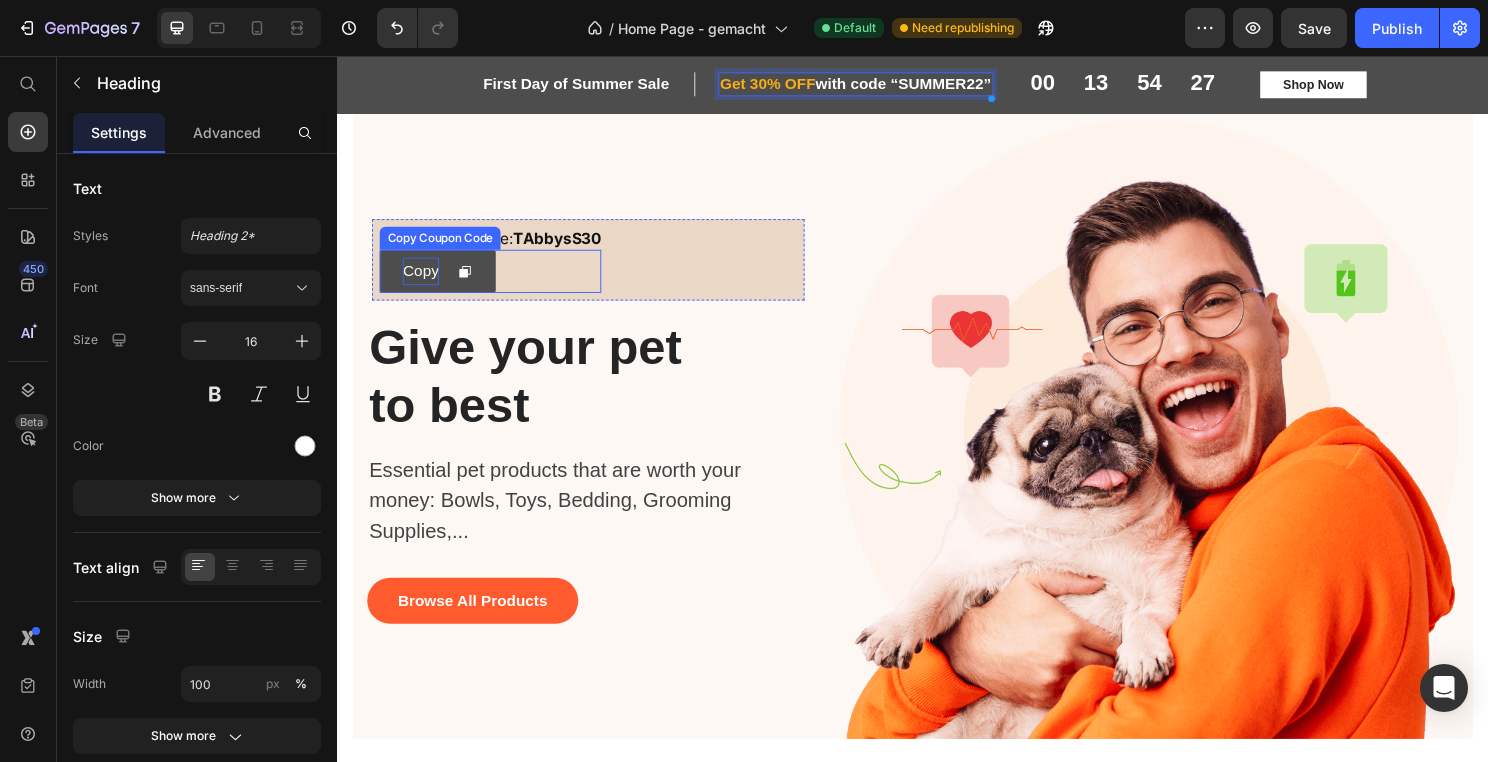 click on "Copy" at bounding box center [423, 280] 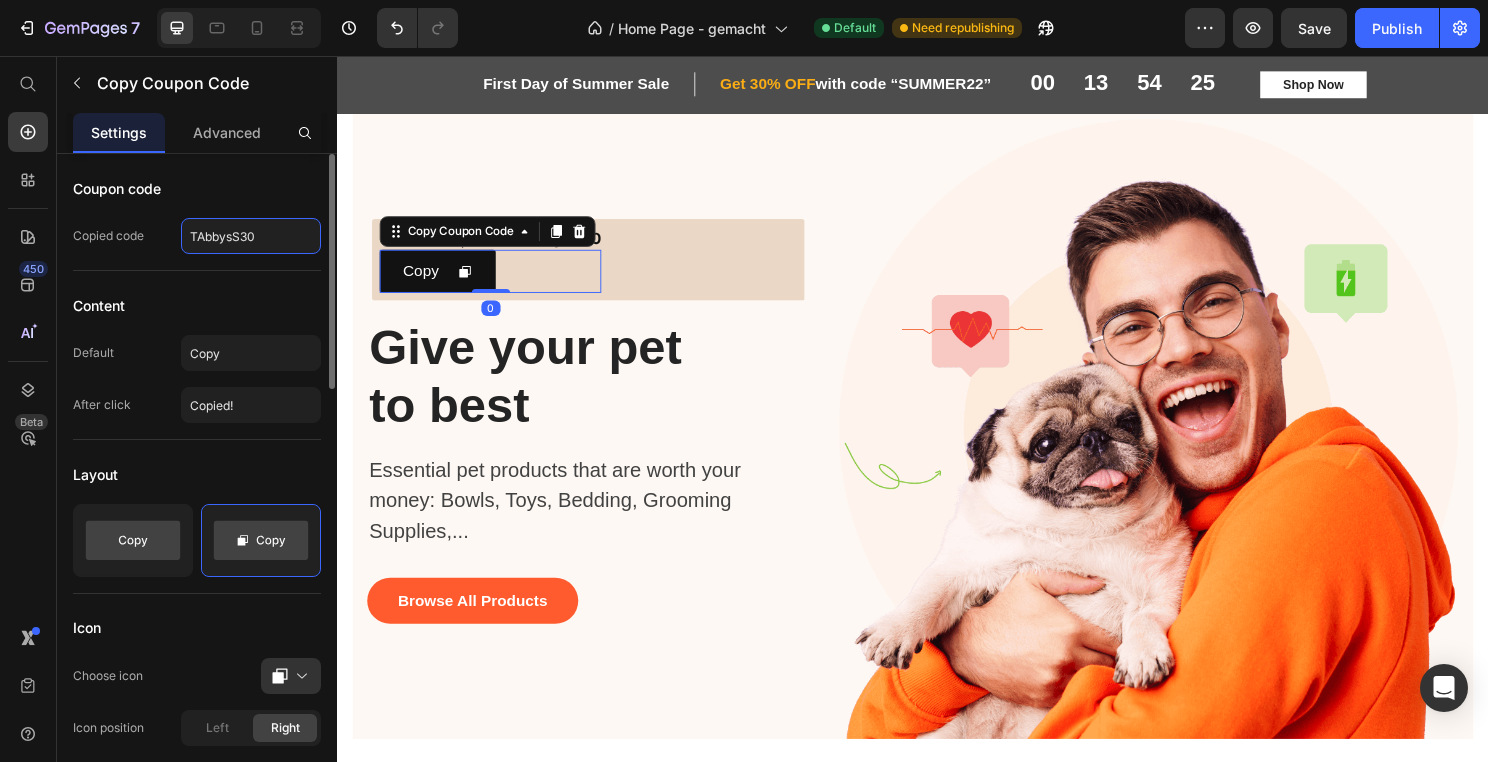 click on "TAbbysS30" 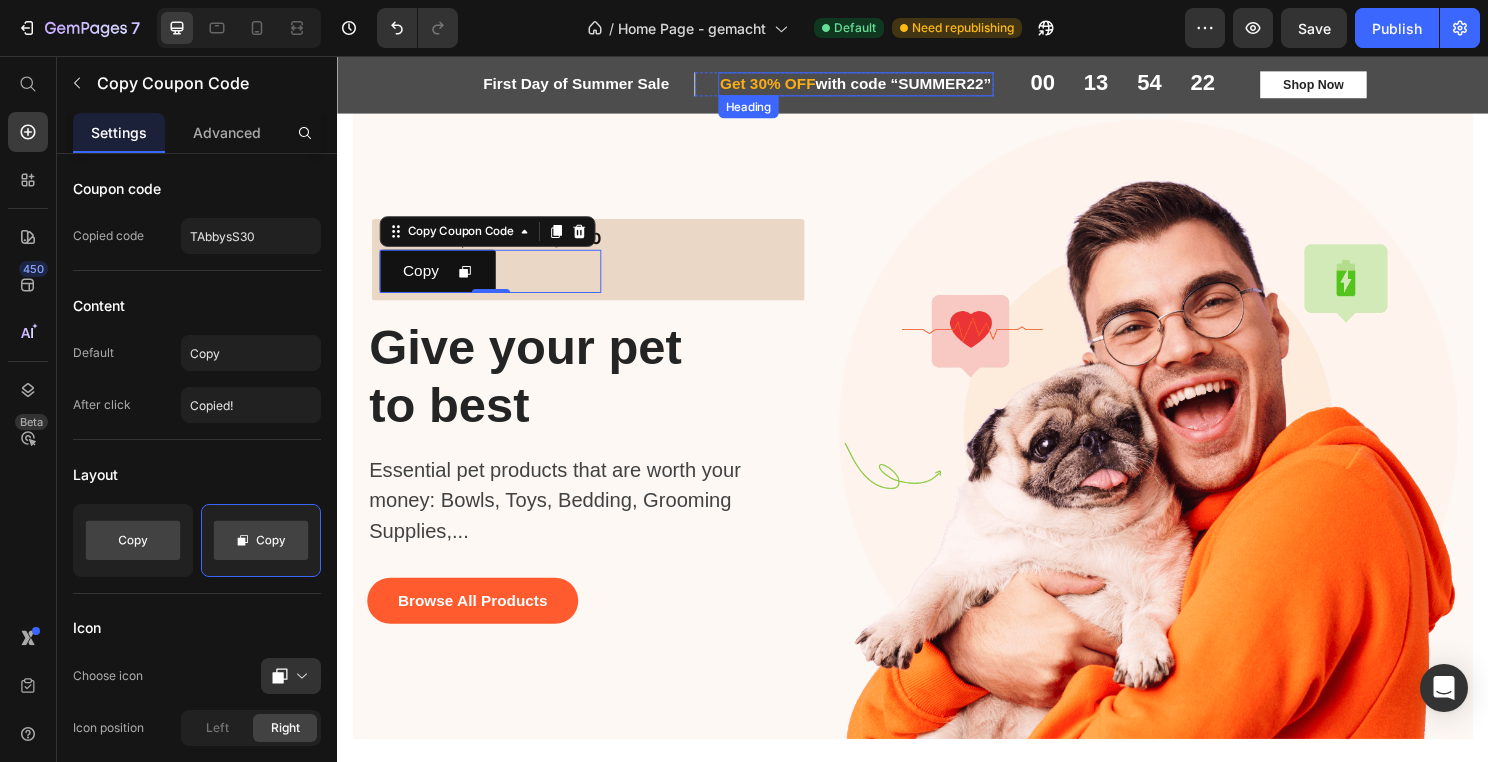 click on "⁠⁠⁠⁠⁠⁠⁠ Get 30% OFF  with code “SUMMER22”" at bounding box center (877, 85) 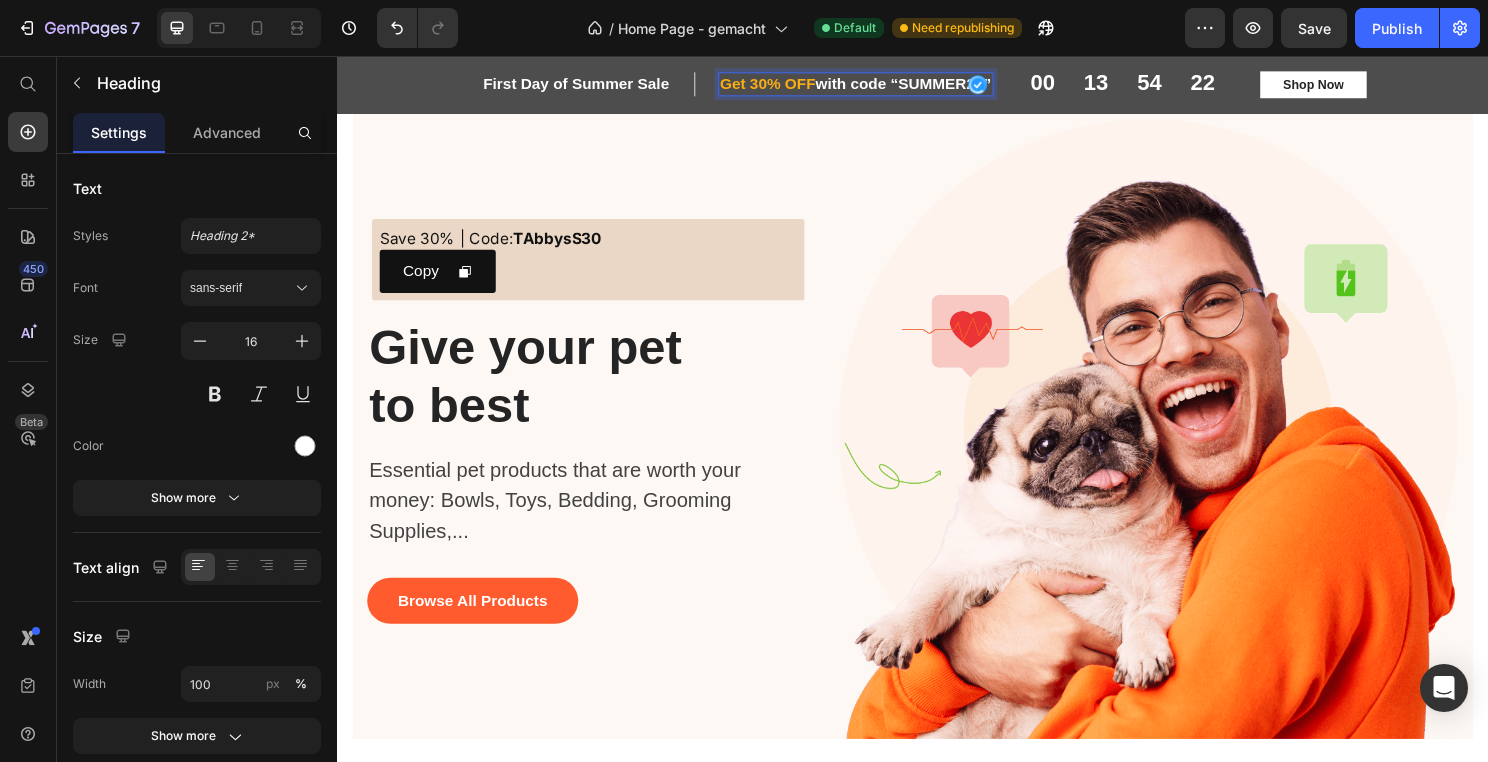 click on "Get 30% OFF  with code “SUMMER22”" at bounding box center (877, 85) 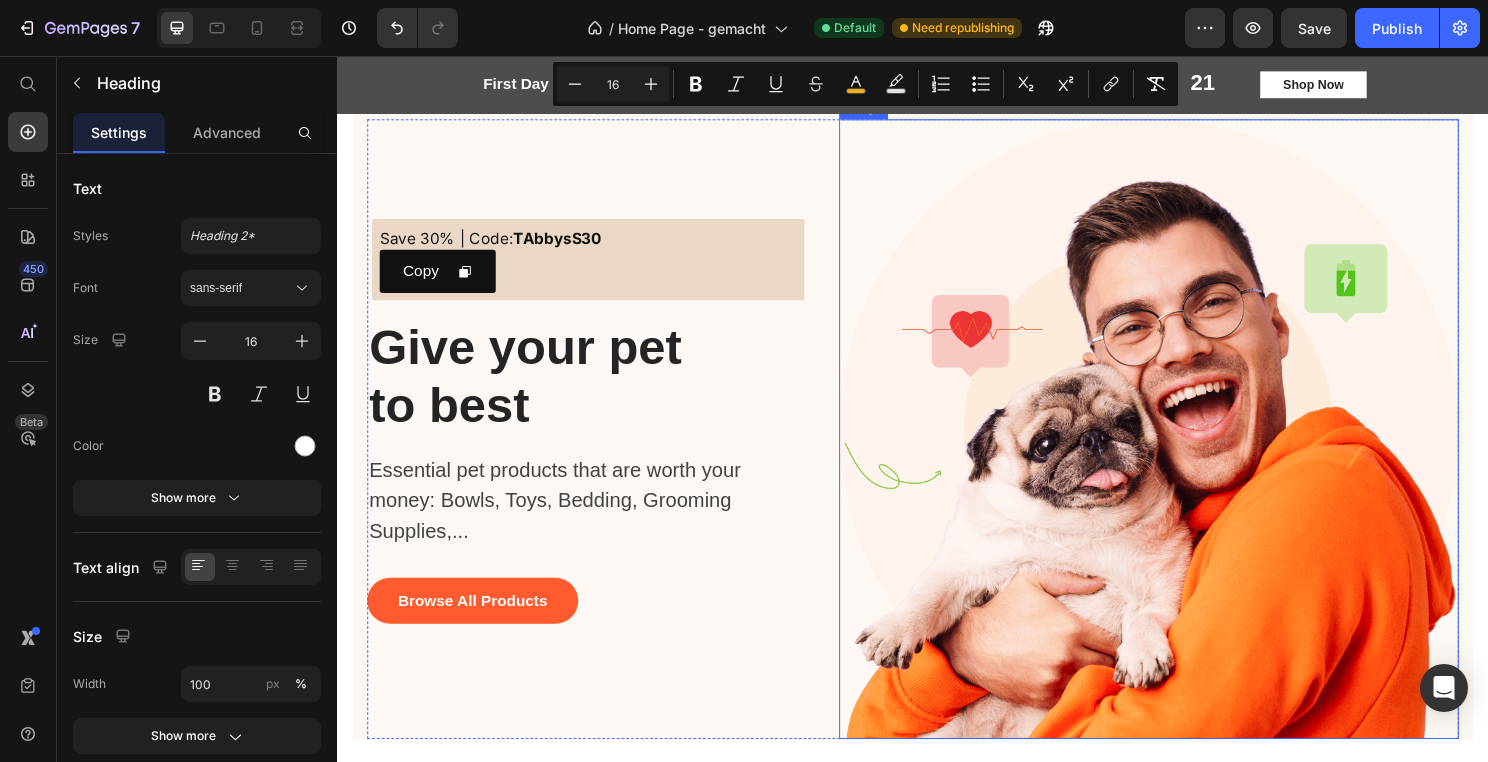 click at bounding box center (1183, 445) 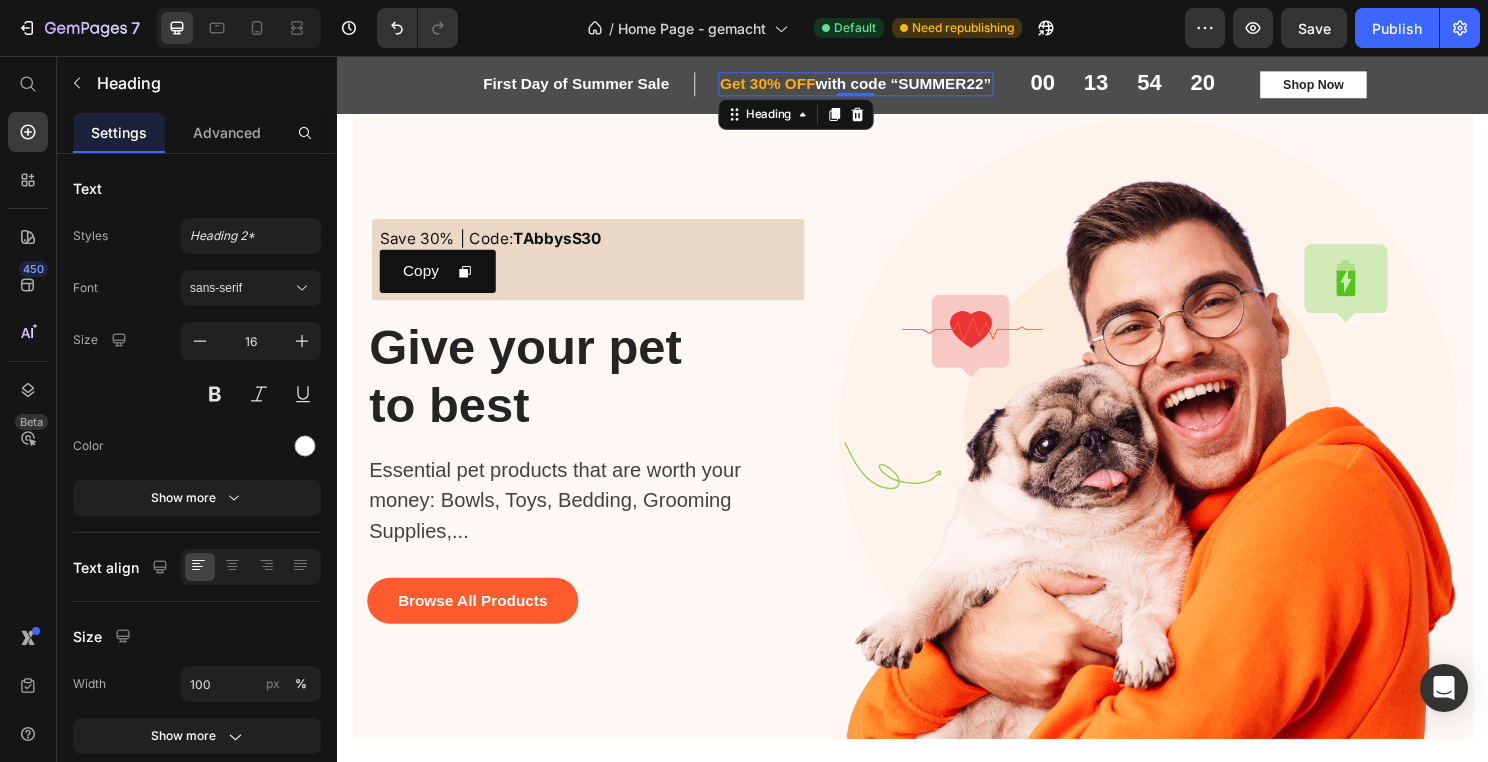 click on "⁠⁠⁠⁠⁠⁠⁠ Get 30% OFF  with code “SUMMER22”" at bounding box center [877, 85] 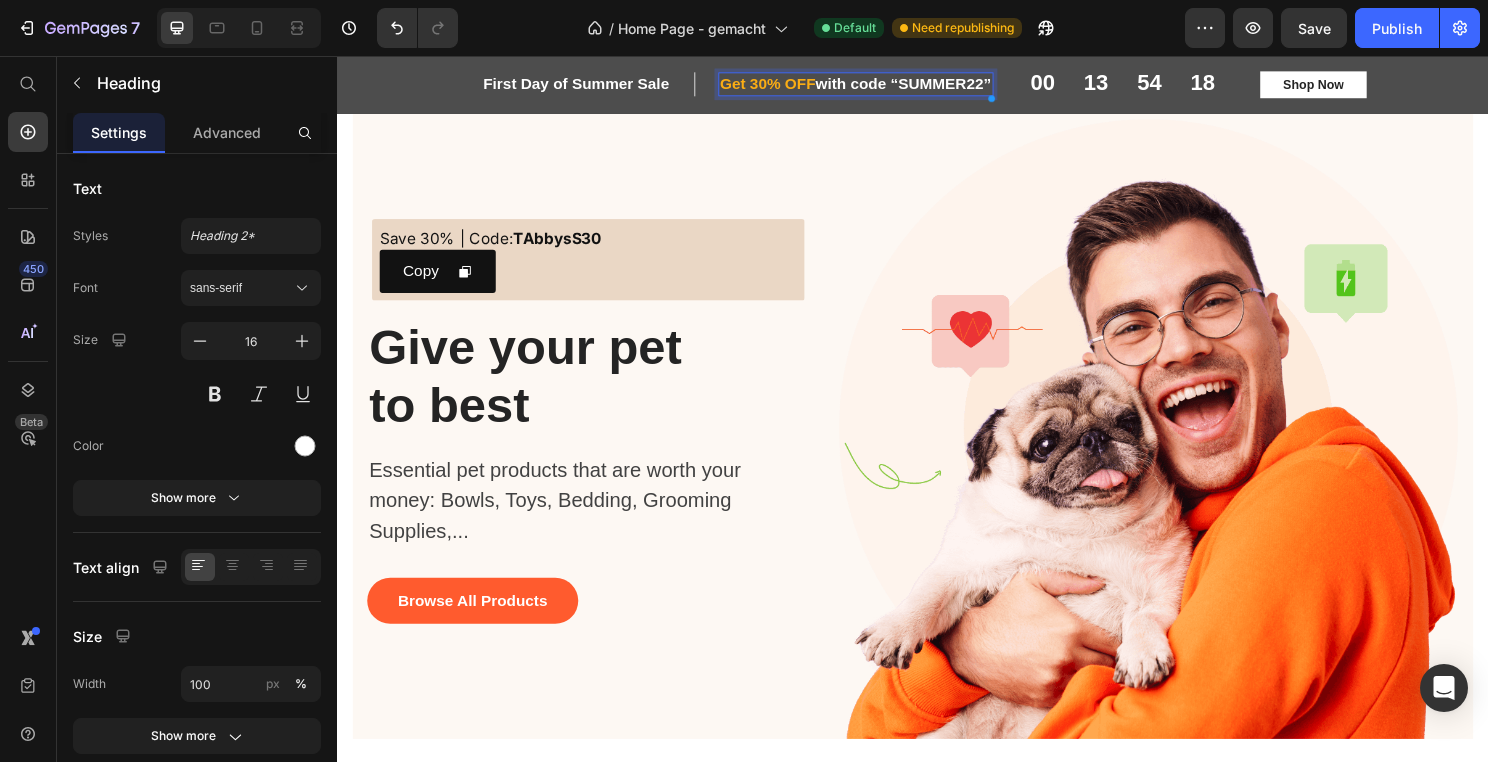 click on "Get 30% OFF  with code “SUMMER22”" at bounding box center [877, 85] 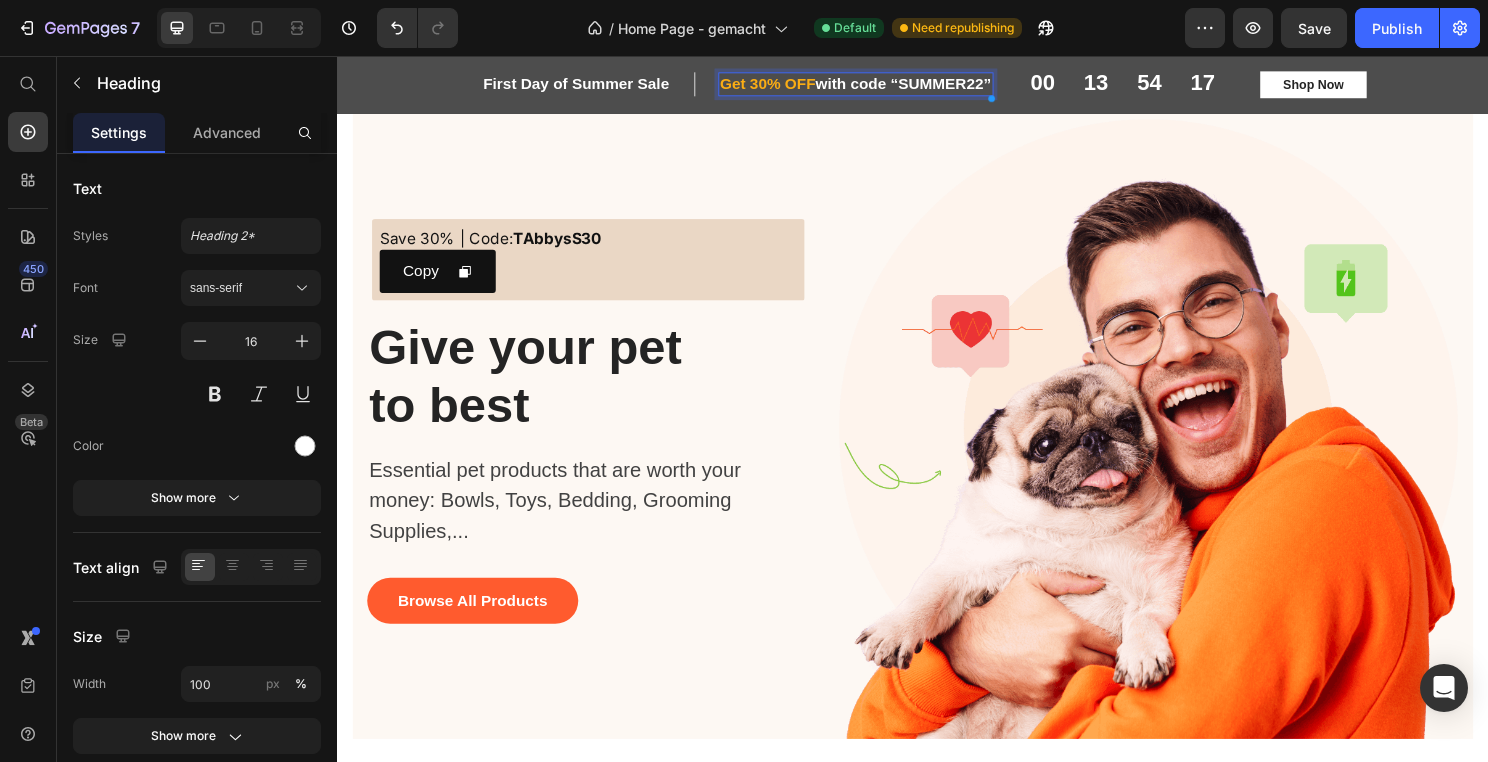 click on "Get 30% OFF  with code “SUMMER22”" at bounding box center [877, 85] 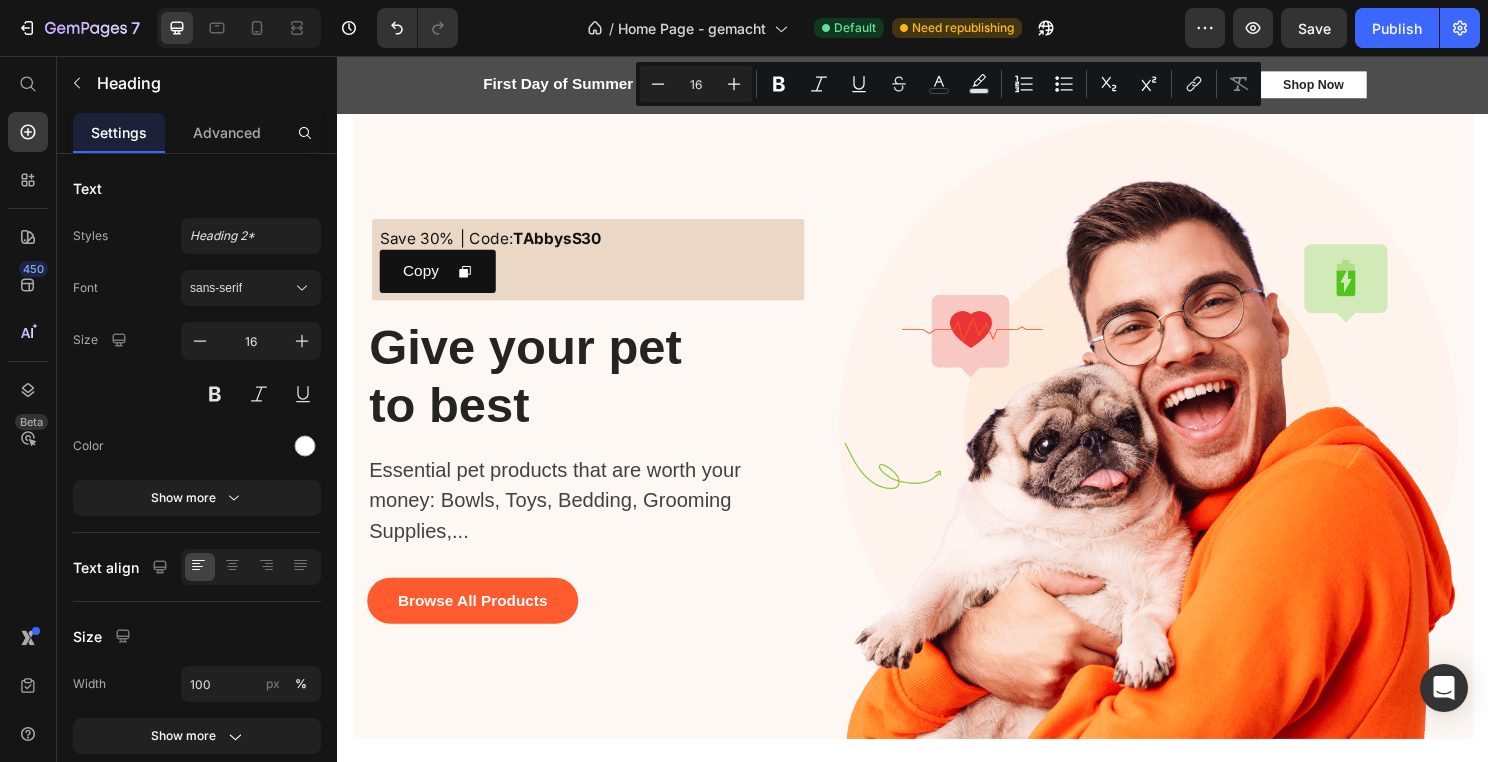 drag, startPoint x: 924, startPoint y: 87, endPoint x: 1004, endPoint y: 89, distance: 80.024994 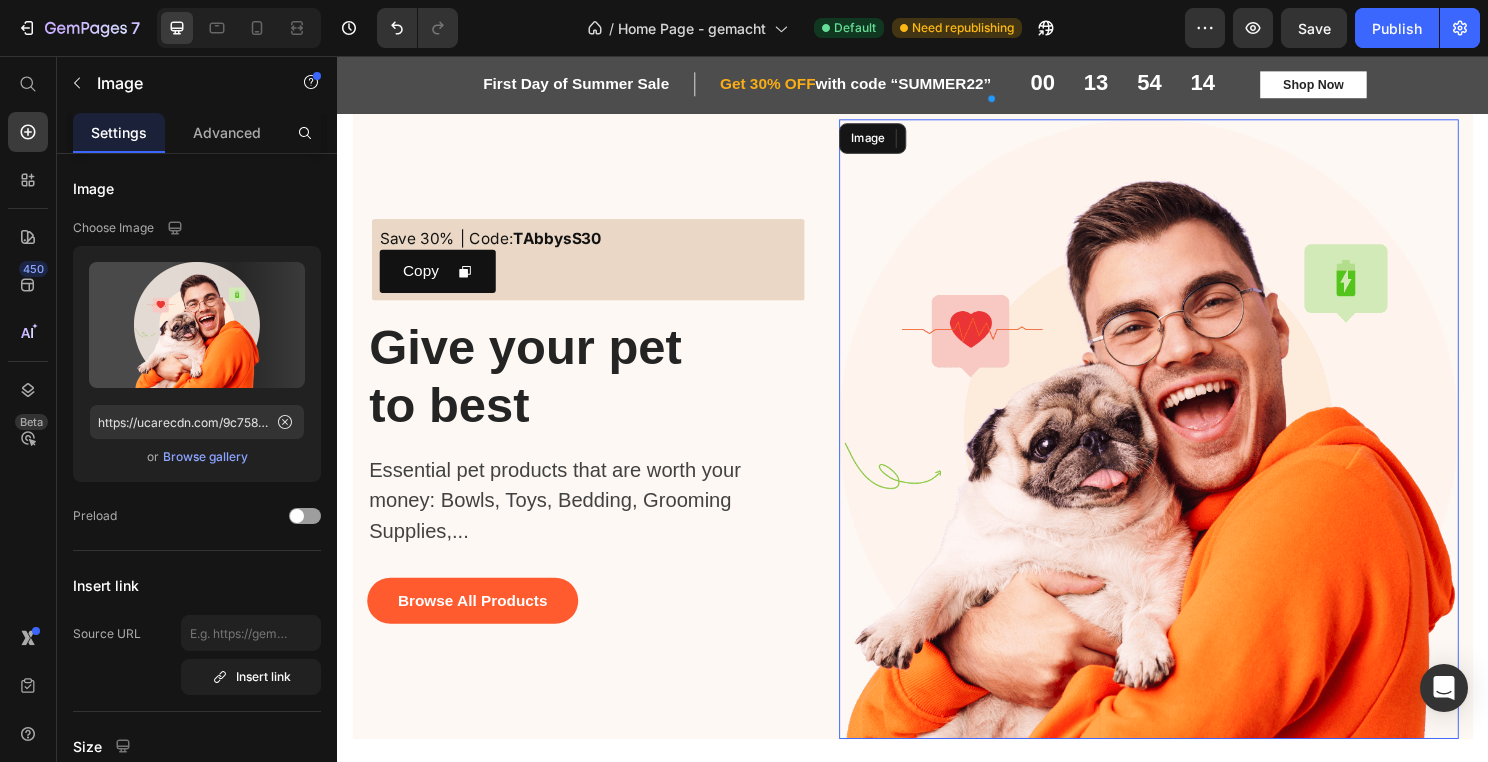 click at bounding box center (1183, 445) 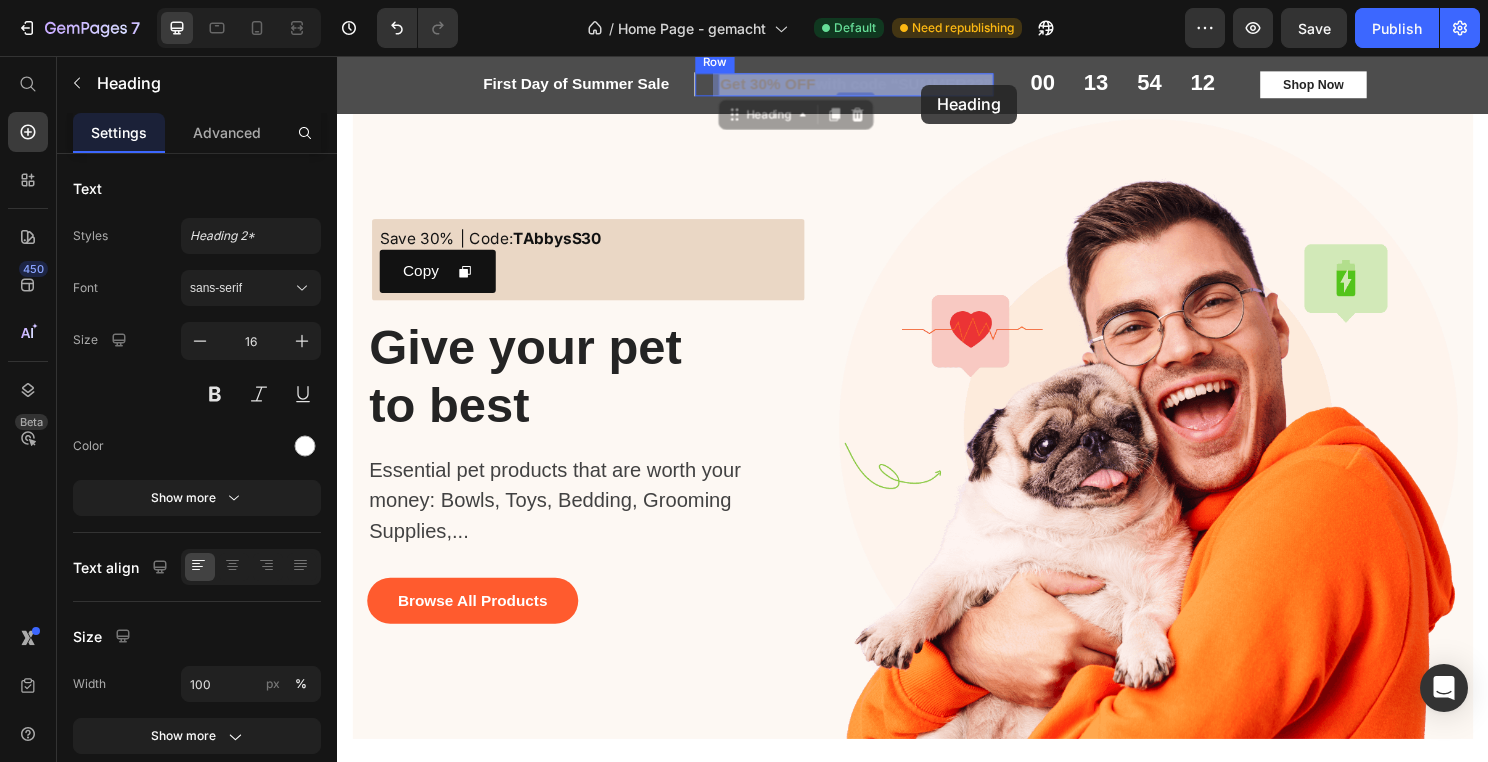drag, startPoint x: 922, startPoint y: 82, endPoint x: 946, endPoint y: 86, distance: 24.33105 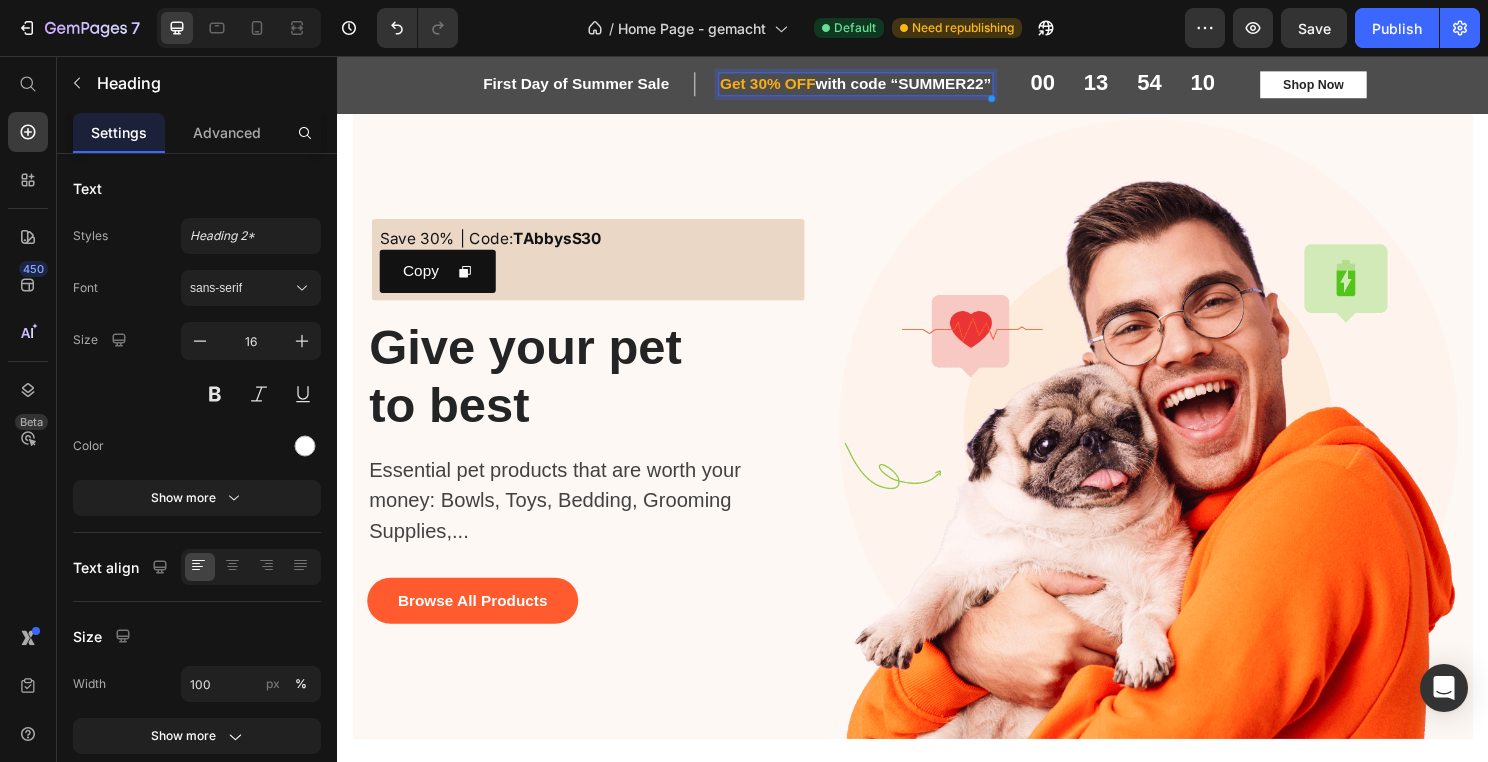click on "Get 30% OFF  with code “SUMMER22”" at bounding box center [877, 85] 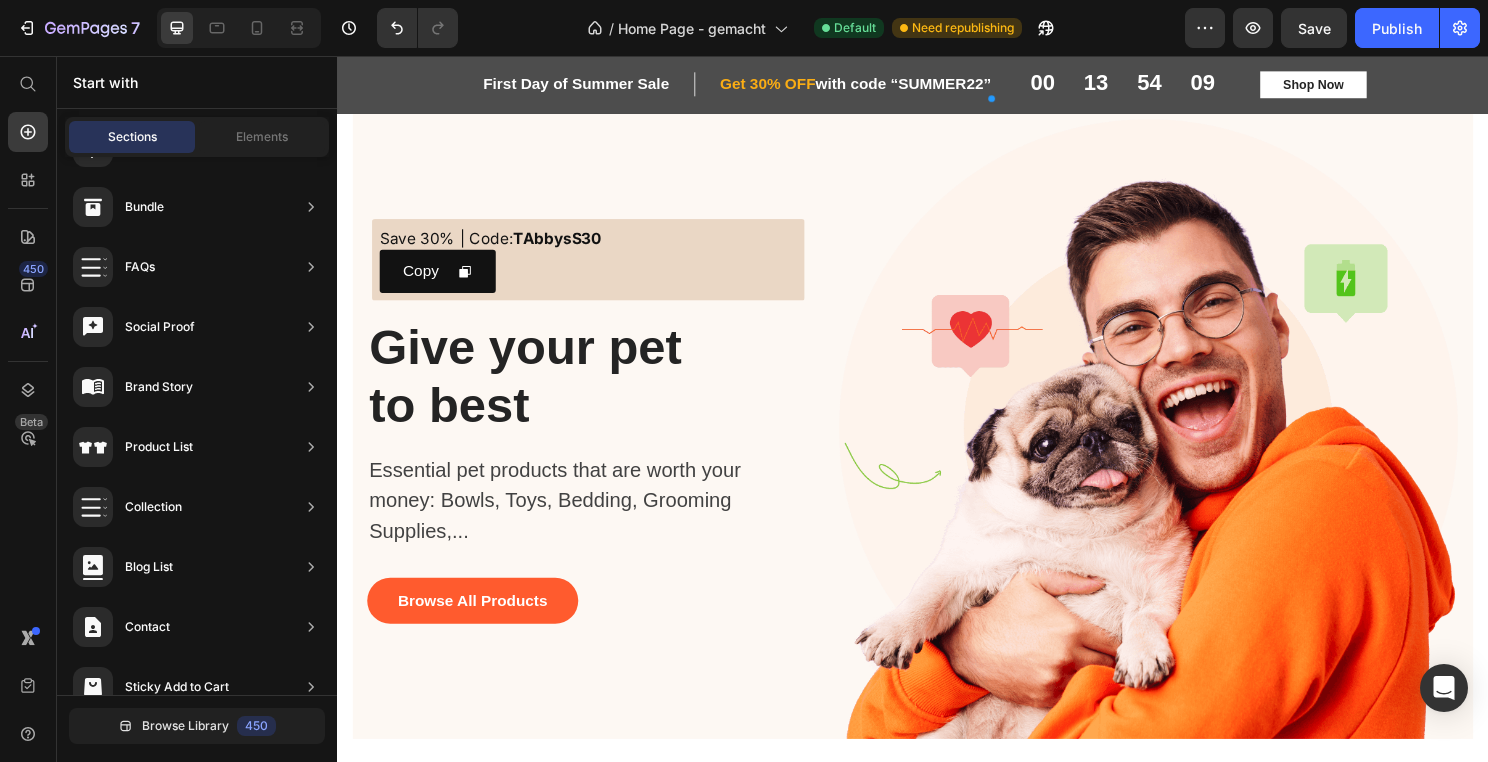 click 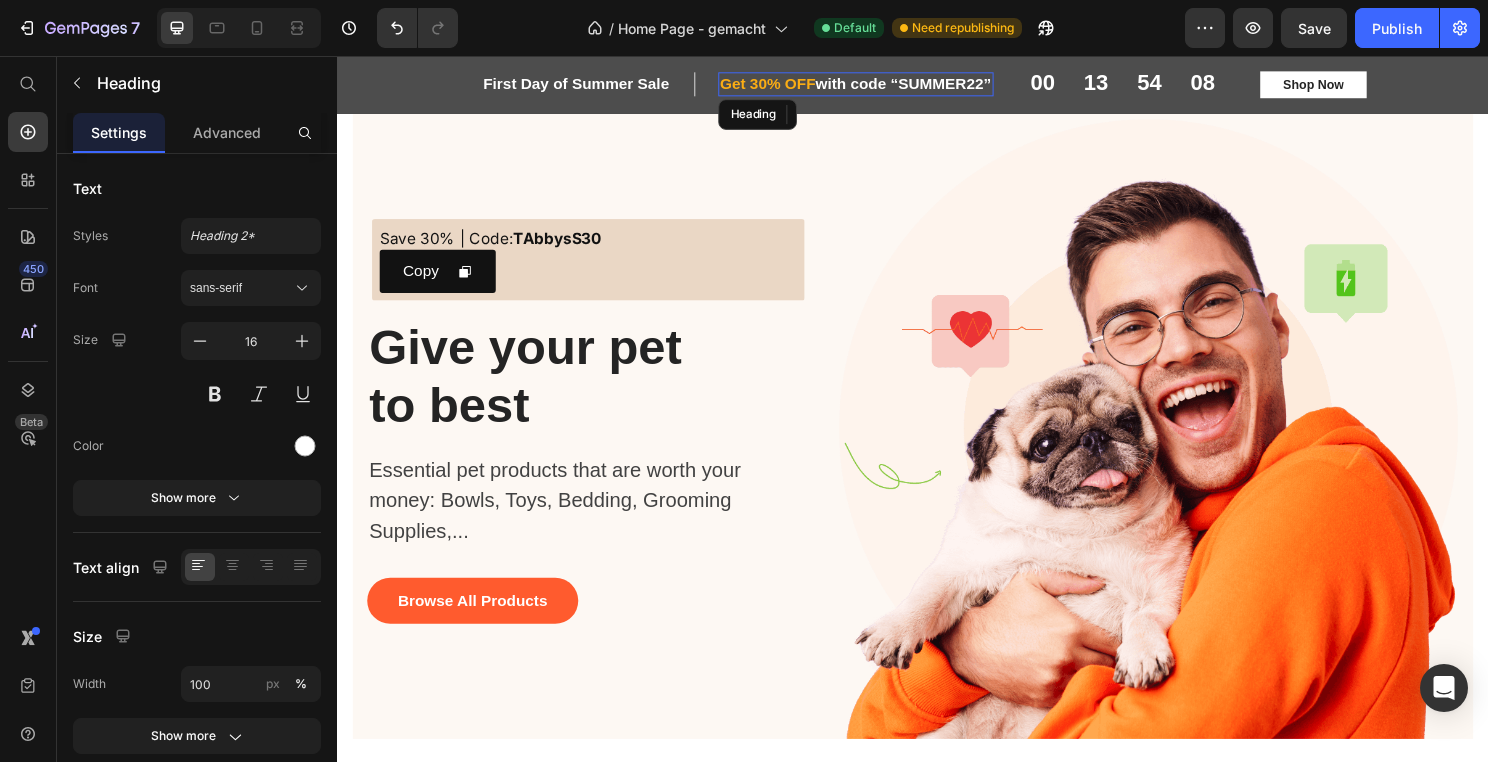 click on "⁠⁠⁠⁠⁠⁠⁠ Get 30% OFF  with code “SUMMER22”" at bounding box center (877, 85) 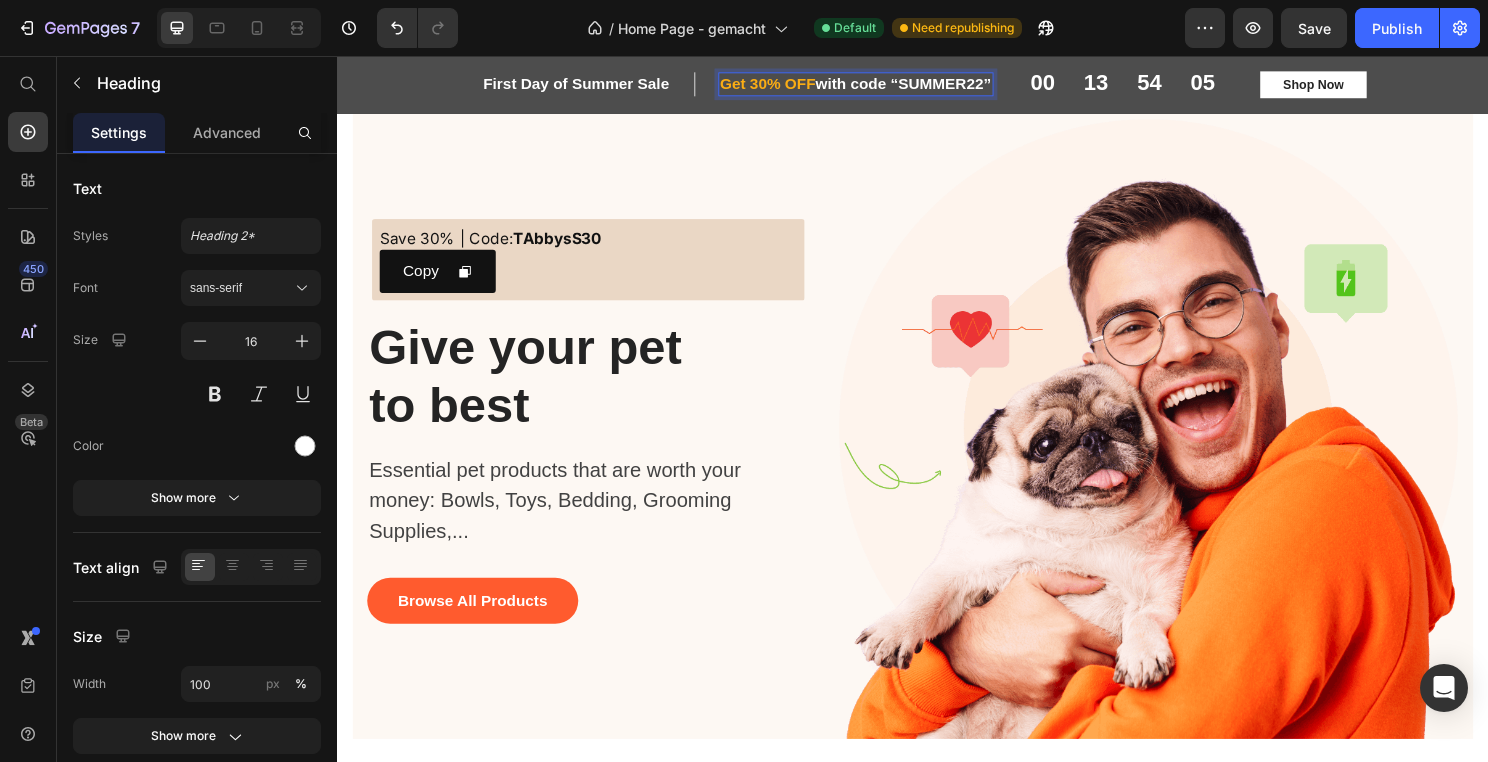 click on "Header Save 30% | Code:  TAbbysS30 Text Block Copy Copy Coupon Code Row Give your pet to best Heading Essential pet products that are worth your money: Bowls, Toys, Bedding, Grooming Supplies,... Text block Browse All Products Button Image Row Section 1 925+ Heading Very Satisfied Text block Image Row 625+ Heading Satisfied Text block Image Row Row 825+ Heading Slightly Satisfied Text block Image Row 525+ Heading Not Satisfied Text block Image Row Row Row Section 2 Explore Our Best Sellers Heading The right pair of sunnies are the cherry on top of any outfit and these natural Text block Row Care Toys Grooming                Title Line 0% off Product Badge (P) Images $32.57 (P) Price $0.00 (P) Price Row Corduroy Dog Hat (P) Title Row 22% off Product Badge (P) Images $46.50 (P) Price $59.85 (P) Price Row HushBand Noise Relief Scarf (P) Title Row 15% off Product Badge (P) Images $43.73 (P) Price $51.73 (P) Price Row EasyWear Adjustable Harness (P) Title Row 19% off Product Badge (P) Images $31.50 (P) Price Row `" at bounding box center (937, 3552) 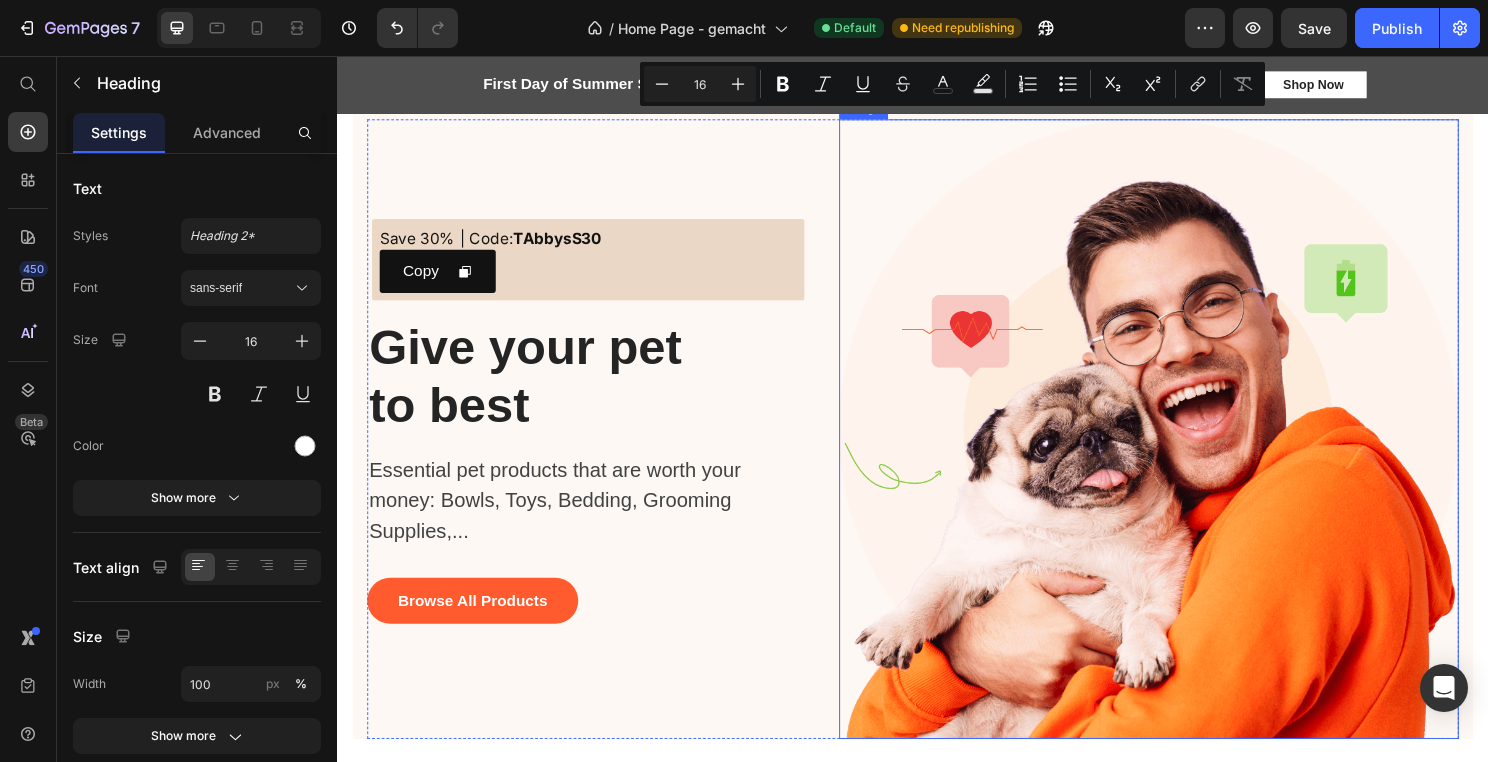 click on "Image" at bounding box center (1183, 445) 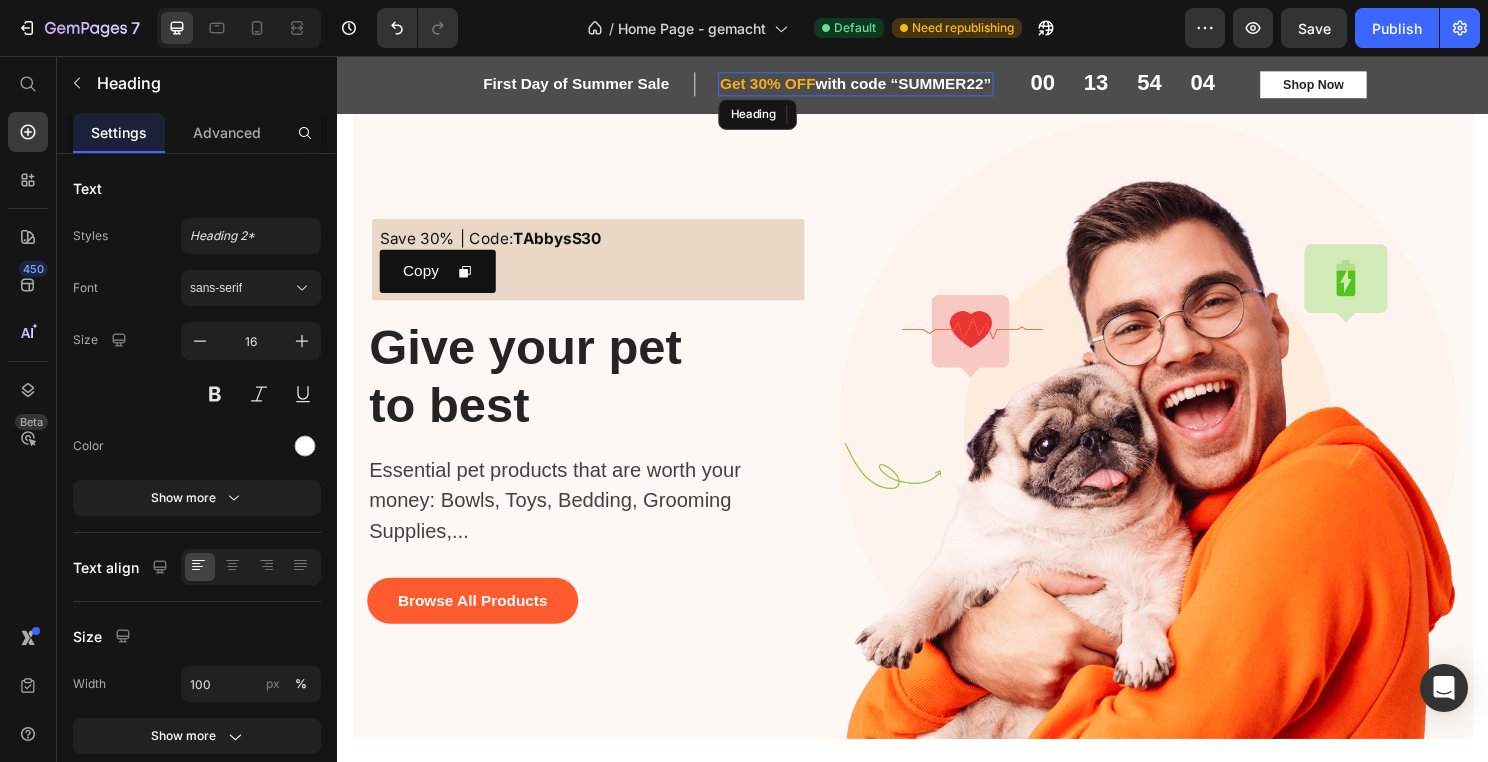 click on "⁠⁠⁠⁠⁠⁠⁠ Get 30% OFF  with code “SUMMER22”" at bounding box center [877, 85] 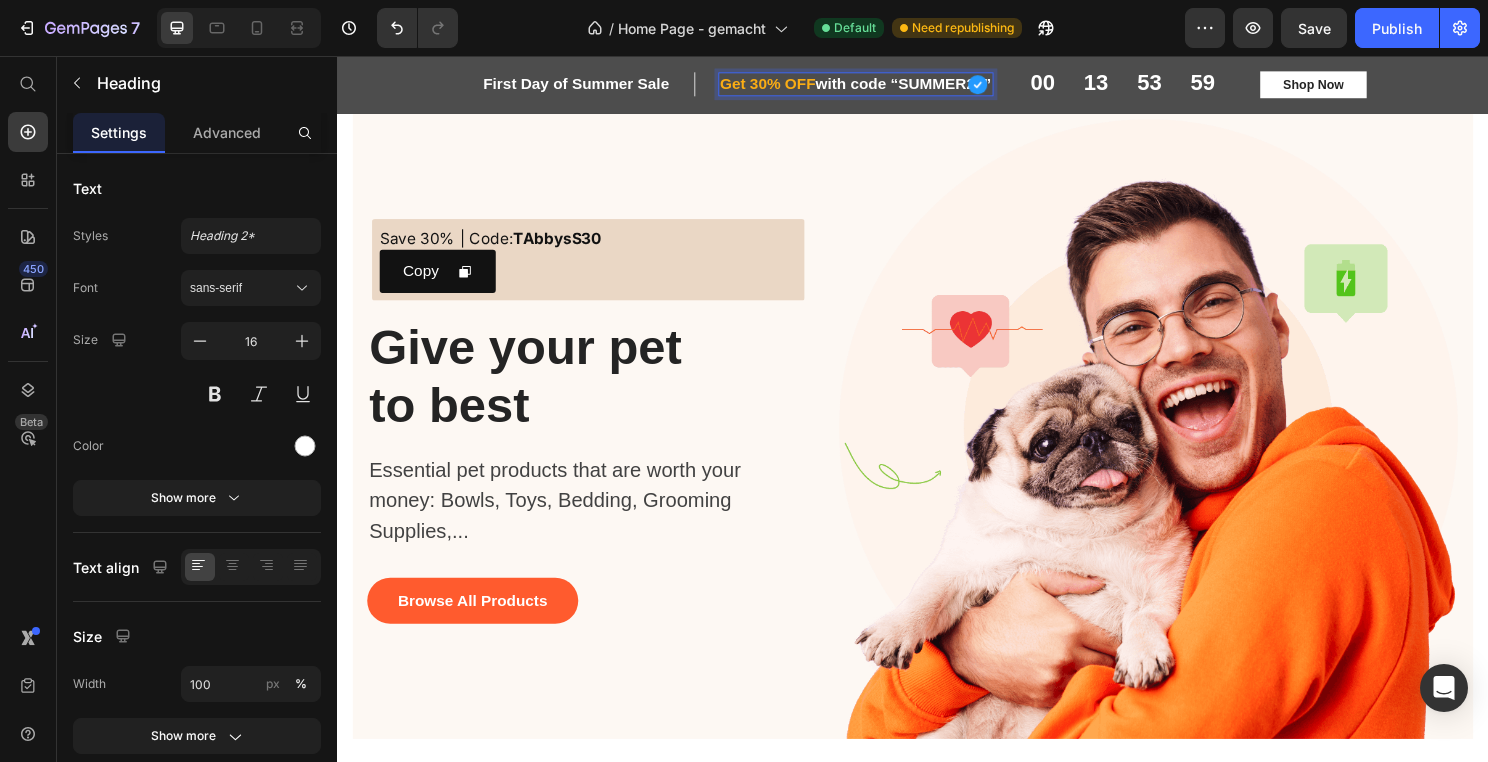 click on "Get 30% OFF  with code “SUMMER22”" at bounding box center (877, 85) 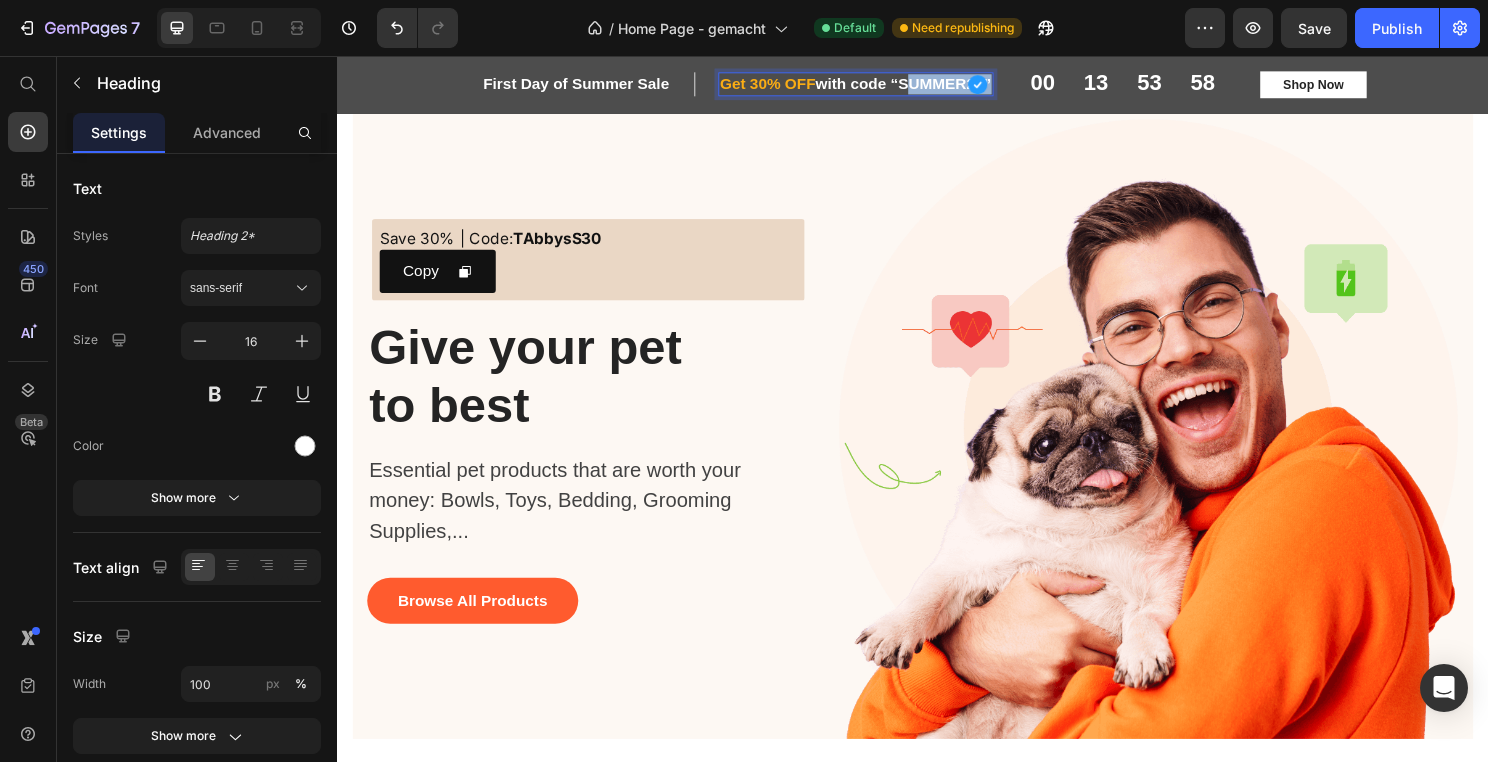 click on "Get 30% OFF  with code “SUMMER22”" at bounding box center [877, 85] 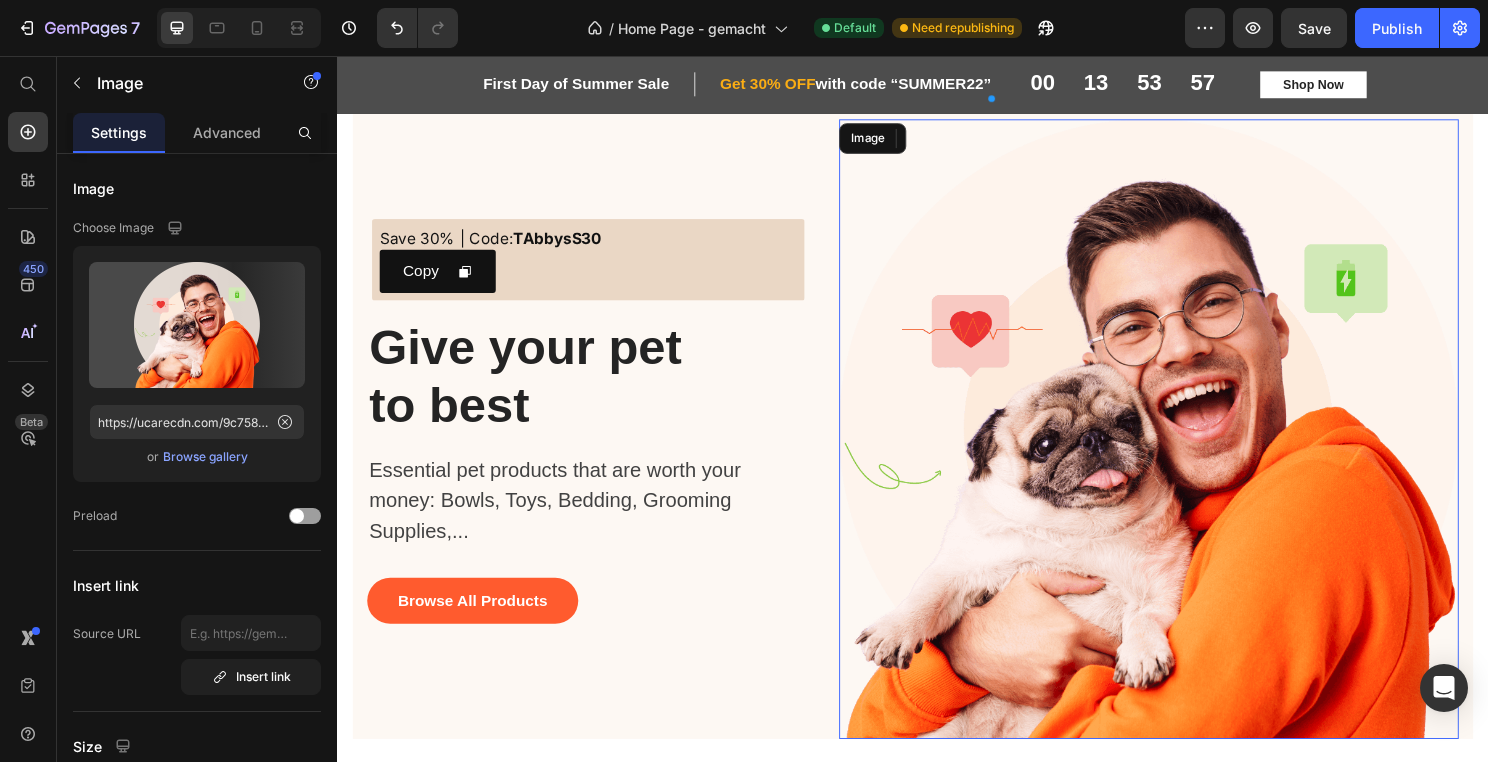 click on "Image" at bounding box center [1183, 445] 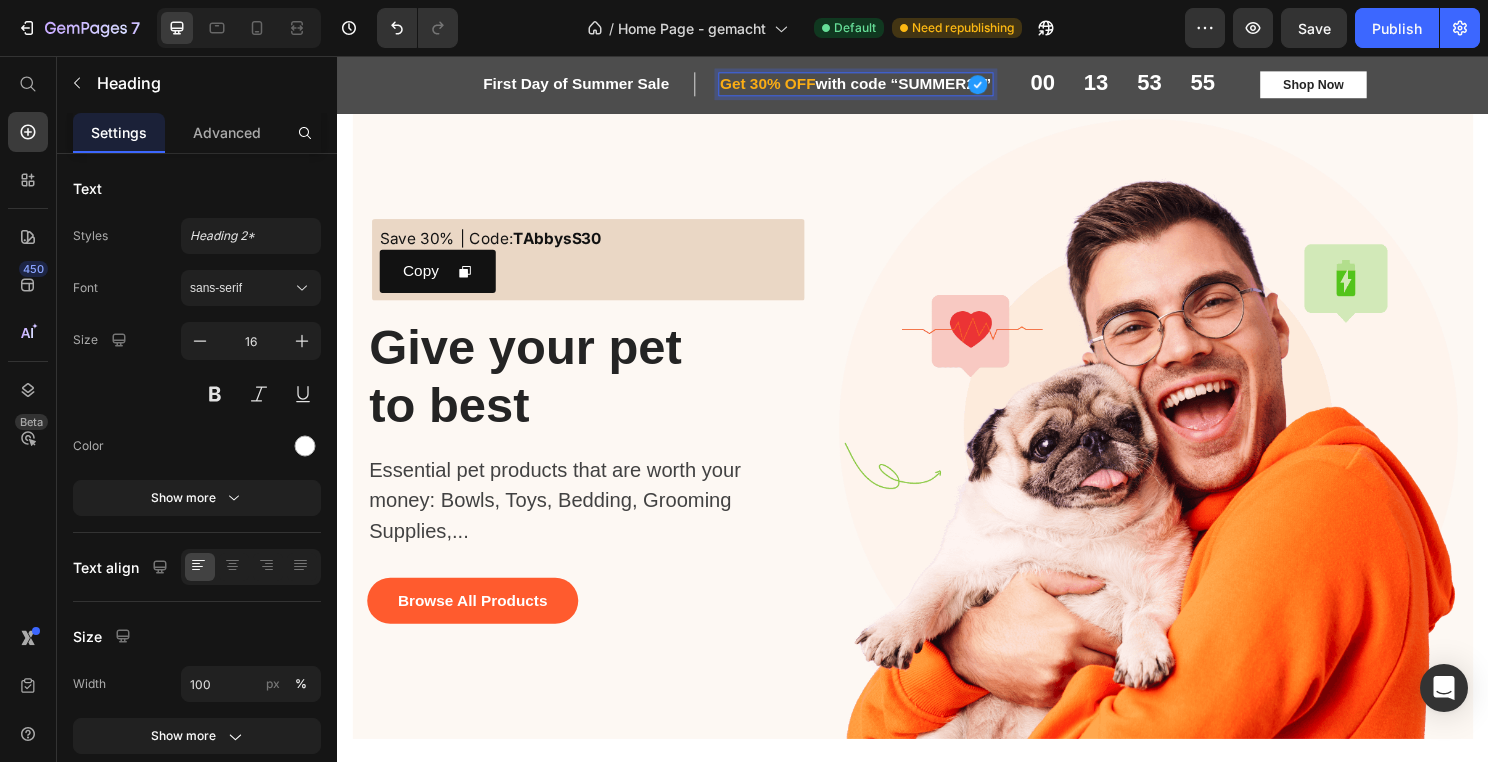 click on "Get 30% OFF  with code “SUMMER22”" at bounding box center [877, 85] 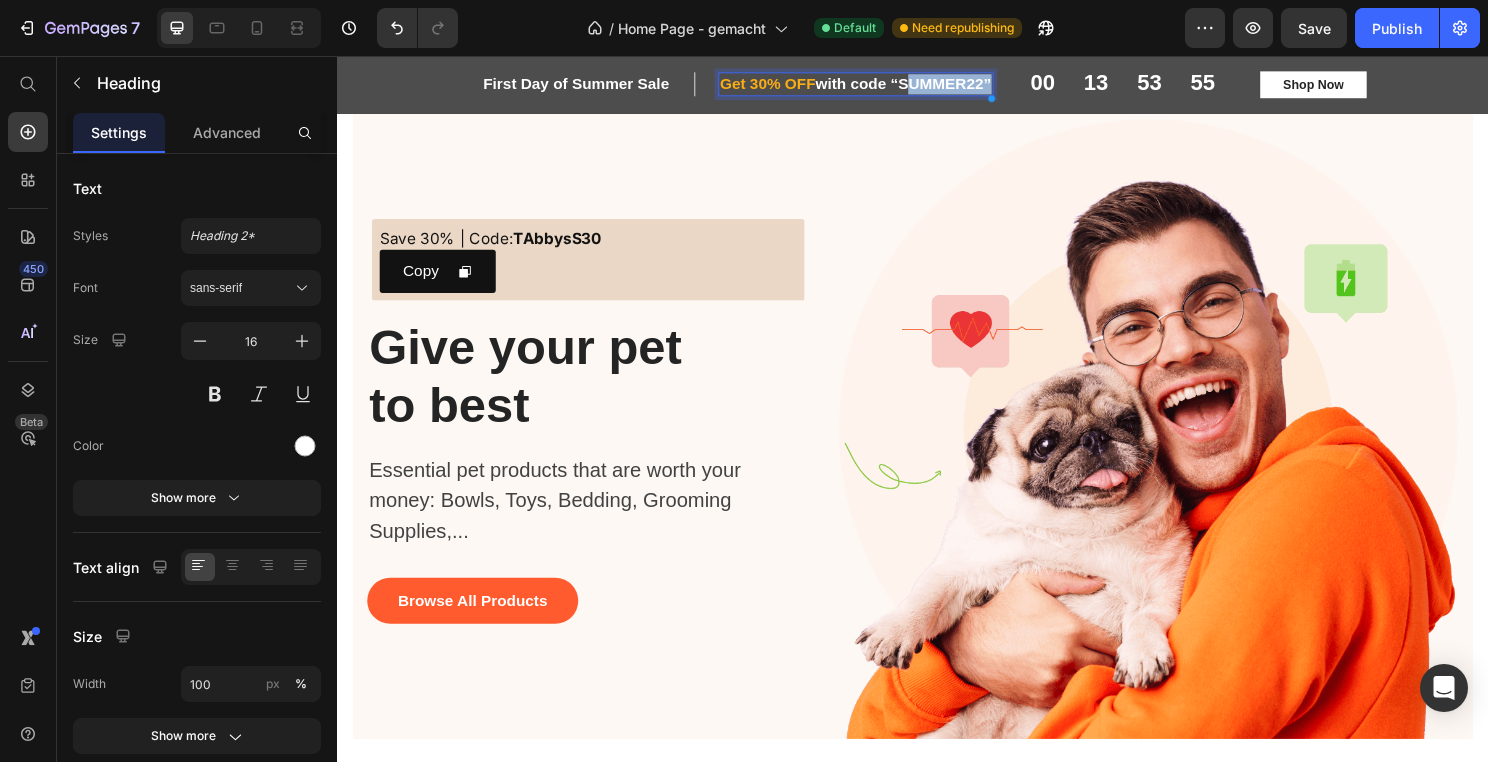 click on "Get 30% OFF  with code “SUMMER22”" at bounding box center (877, 85) 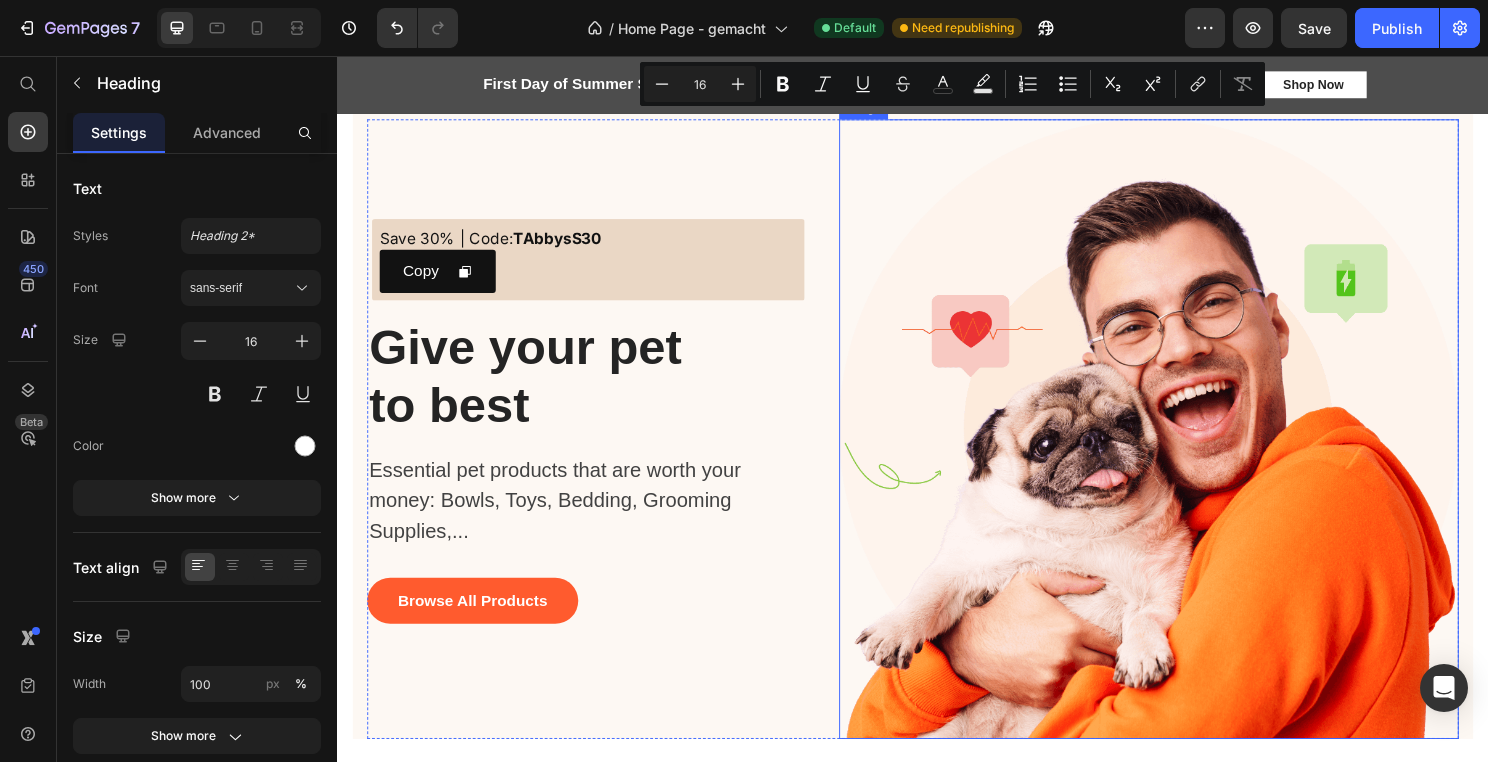 click on "Image" at bounding box center [1183, 445] 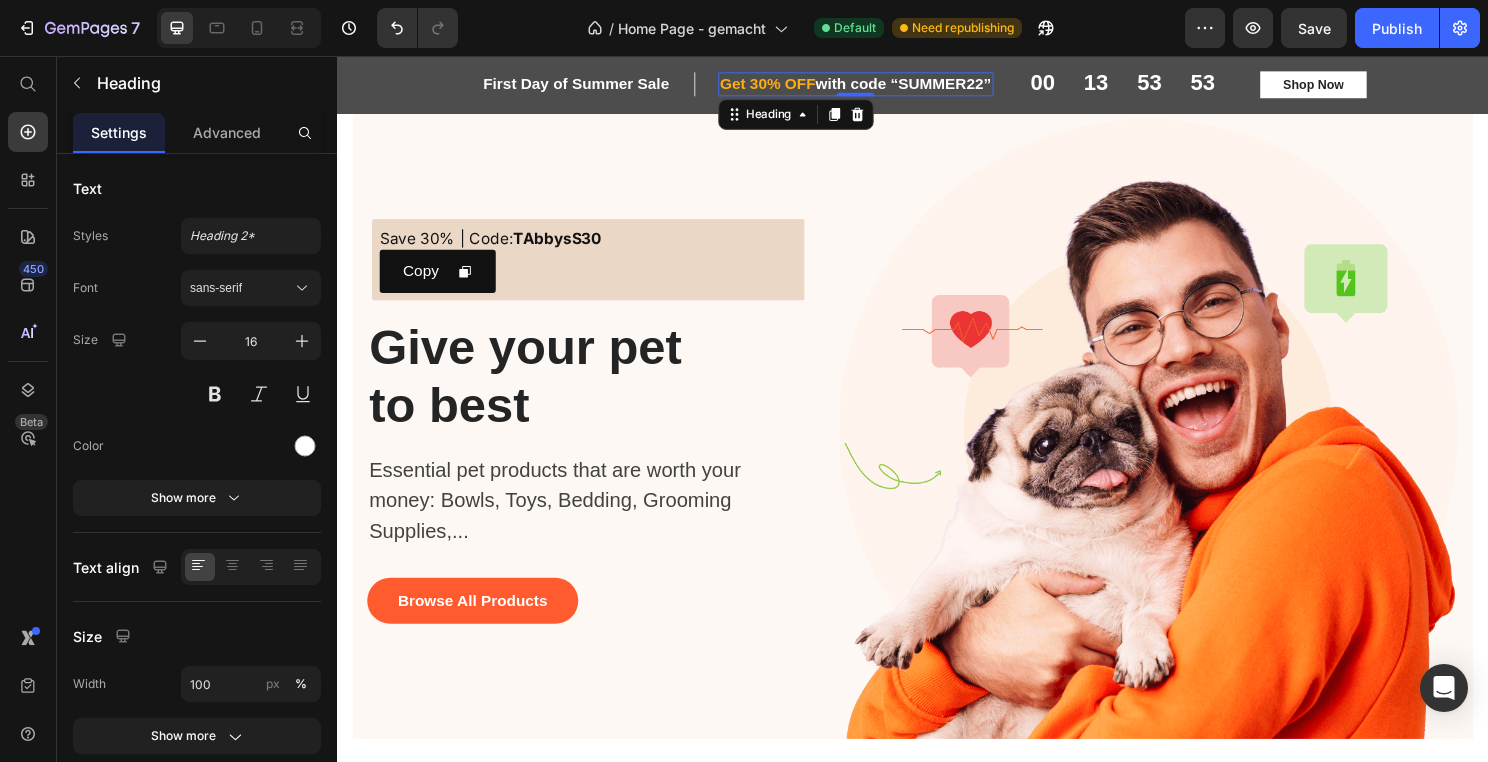 click on "⁠⁠⁠⁠⁠⁠⁠ Get 30% OFF  with code “SUMMER22”" at bounding box center (877, 85) 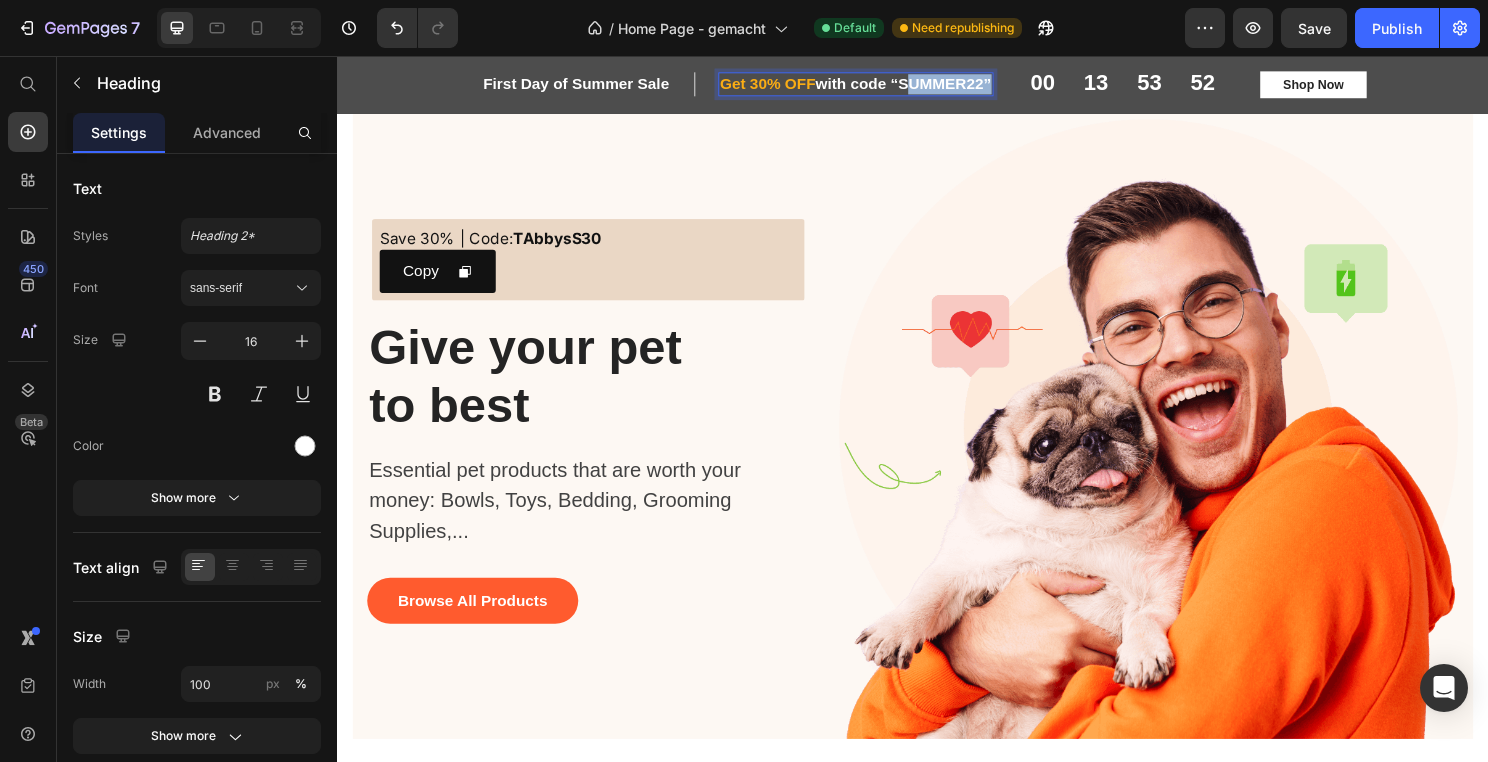 click on "Get 30% OFF  with code “SUMMER22”" at bounding box center (877, 85) 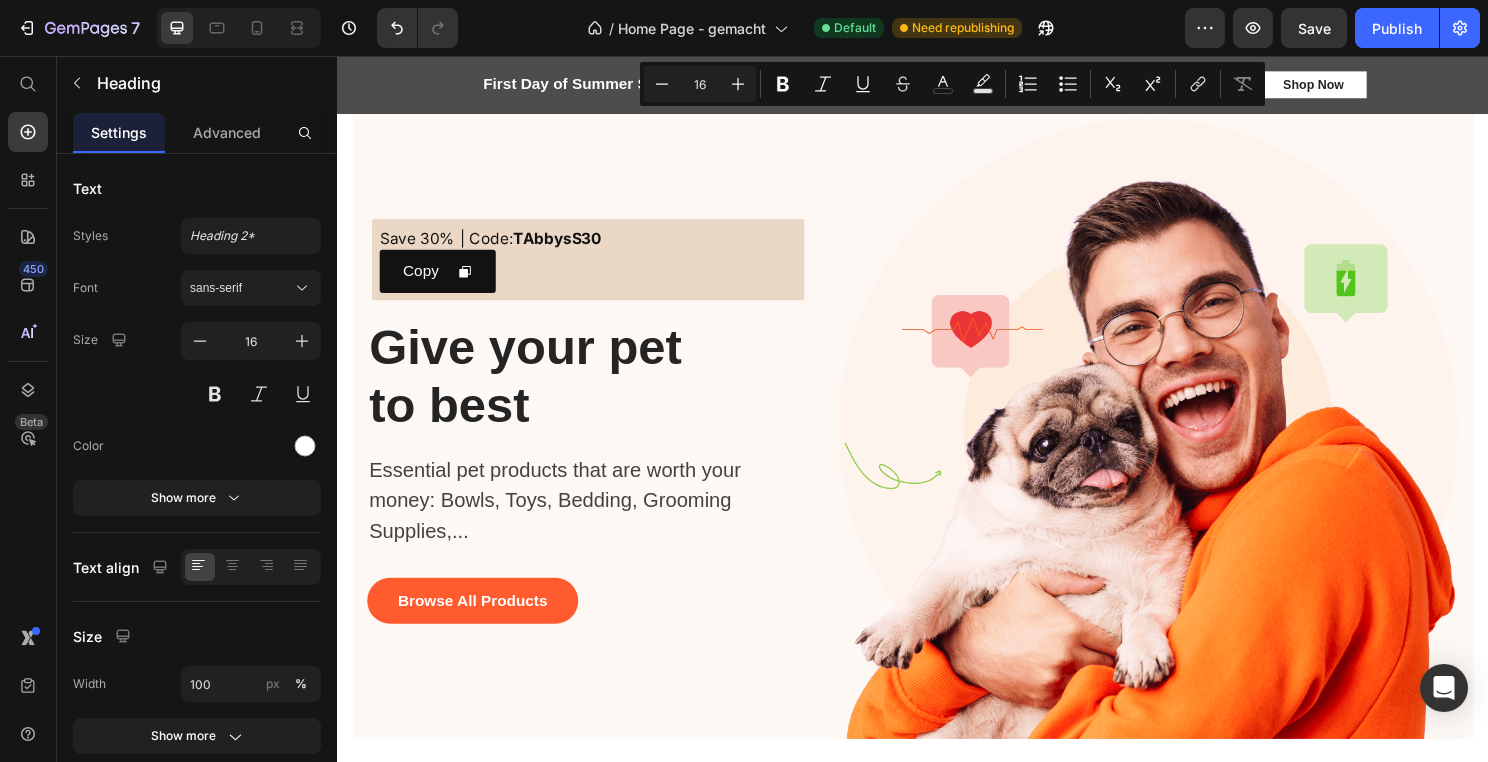 click on "Minus 16 Plus Bold Italic Underline       Strikethrough
color
Text Background Color Numbered List Bulleted List Subscript Superscript       link Remove Format" at bounding box center [952, 84] 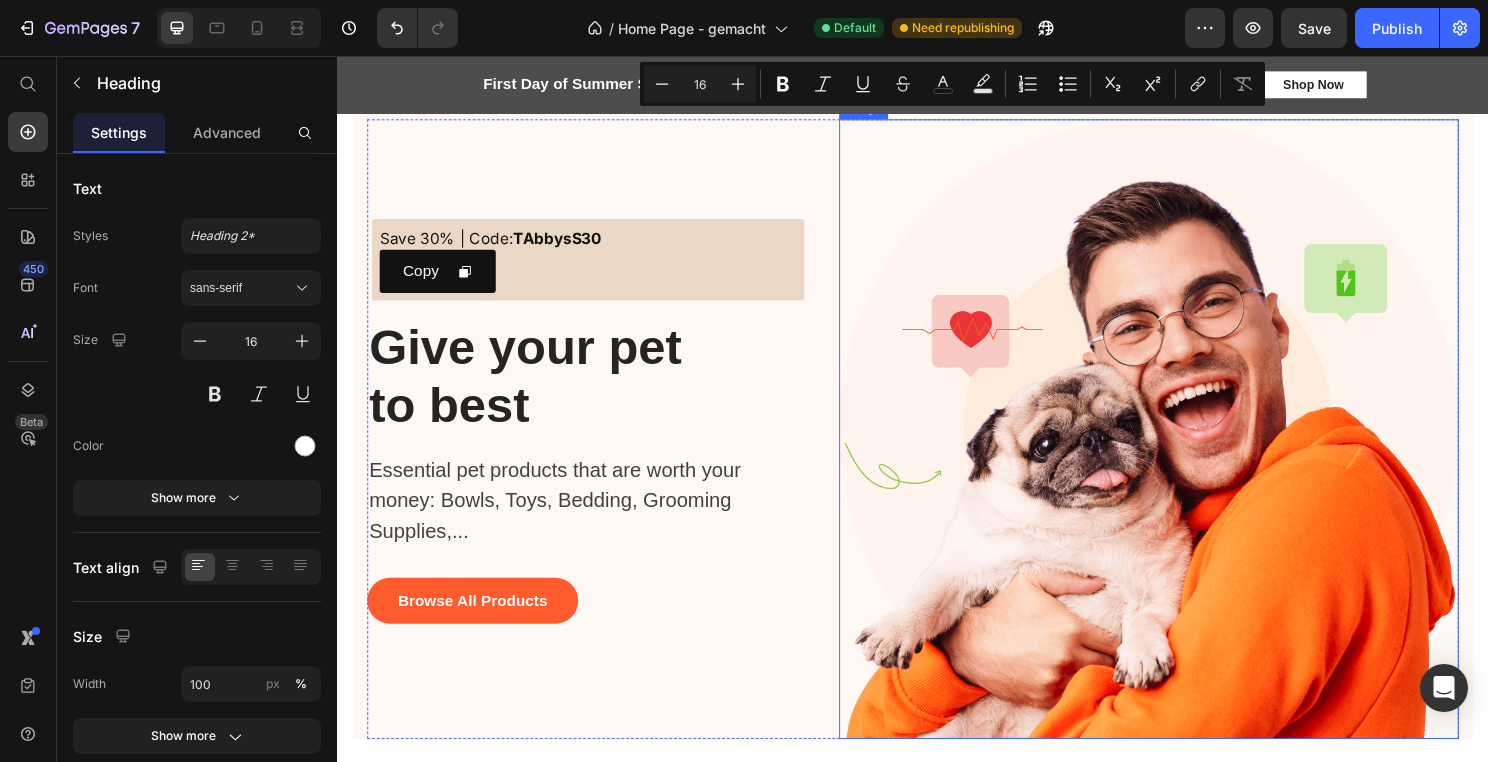 click at bounding box center [1183, 445] 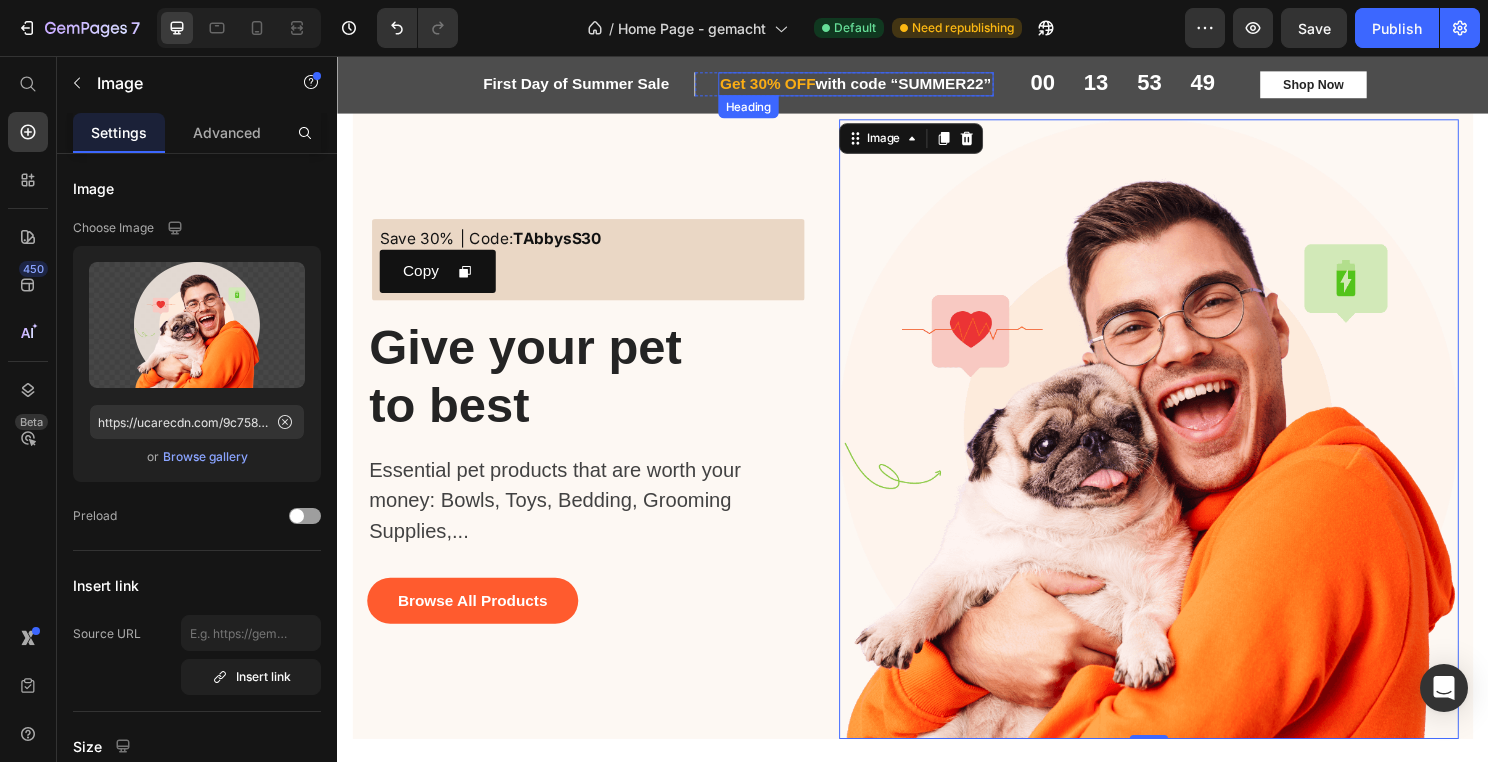 click on "⁠⁠⁠⁠⁠⁠⁠ Get 30% OFF  with code “SUMMER22”" at bounding box center [877, 85] 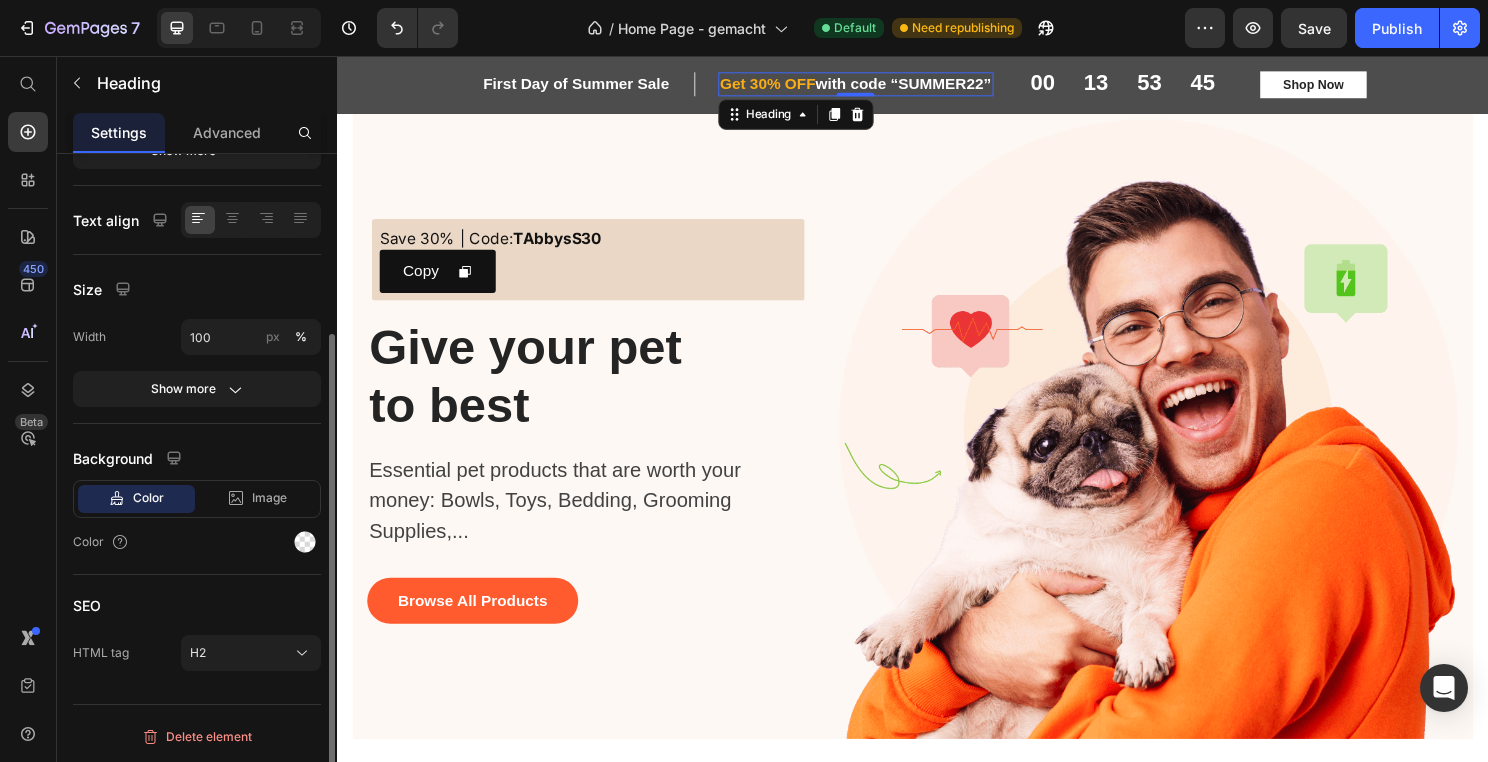 scroll, scrollTop: 0, scrollLeft: 0, axis: both 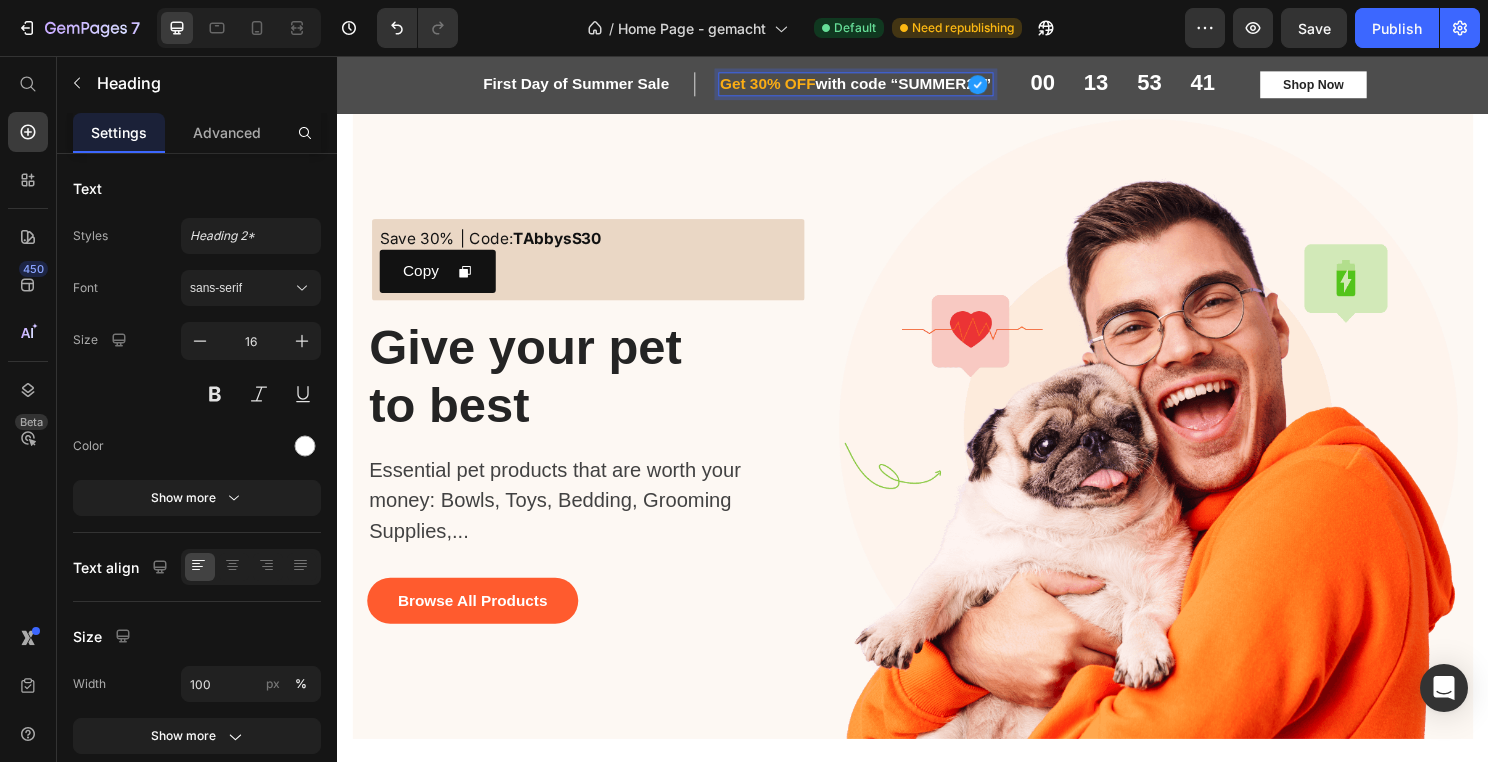 click on "Get 30% OFF  with code “SUMMER22”" at bounding box center (877, 85) 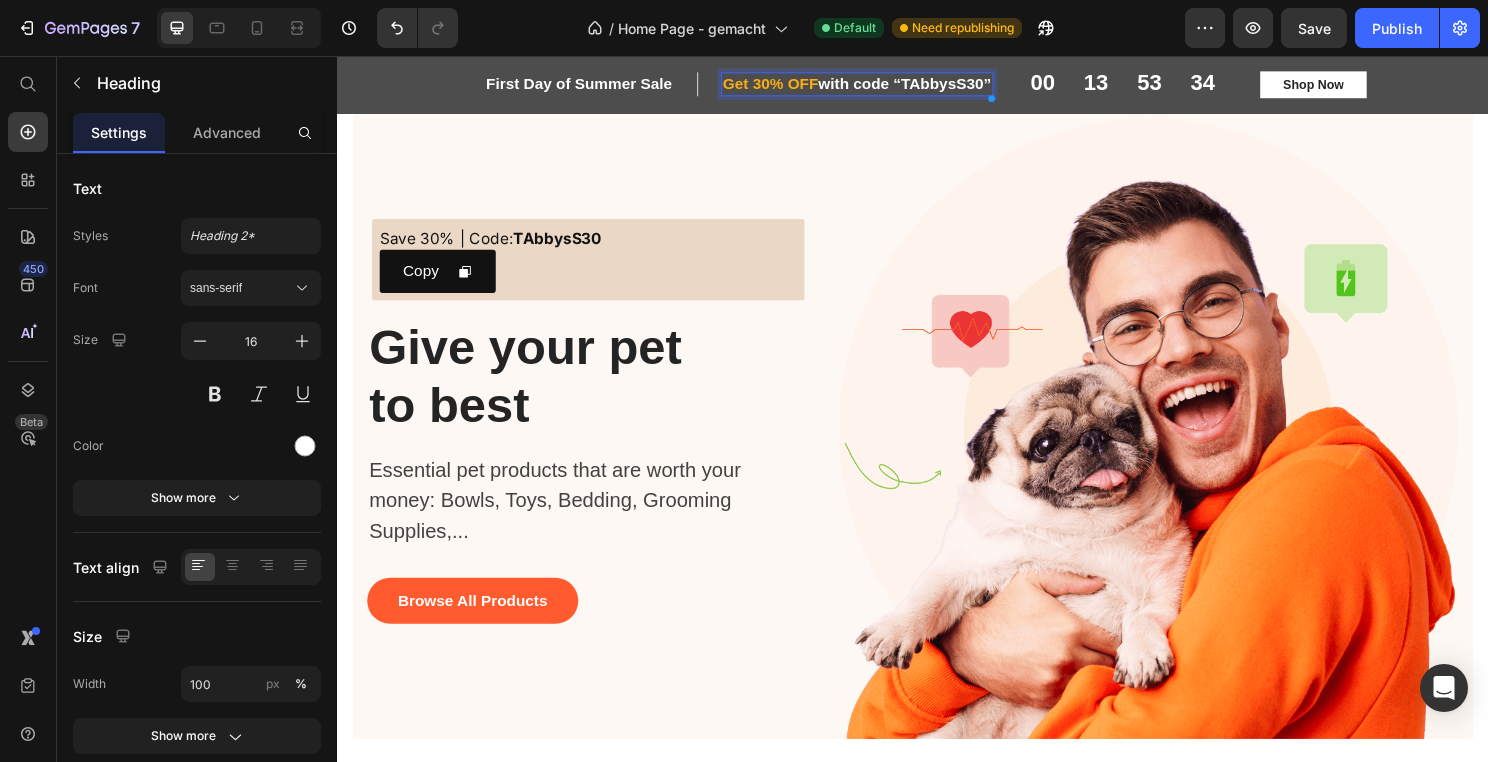click on "Get 30% OFF" at bounding box center [789, 84] 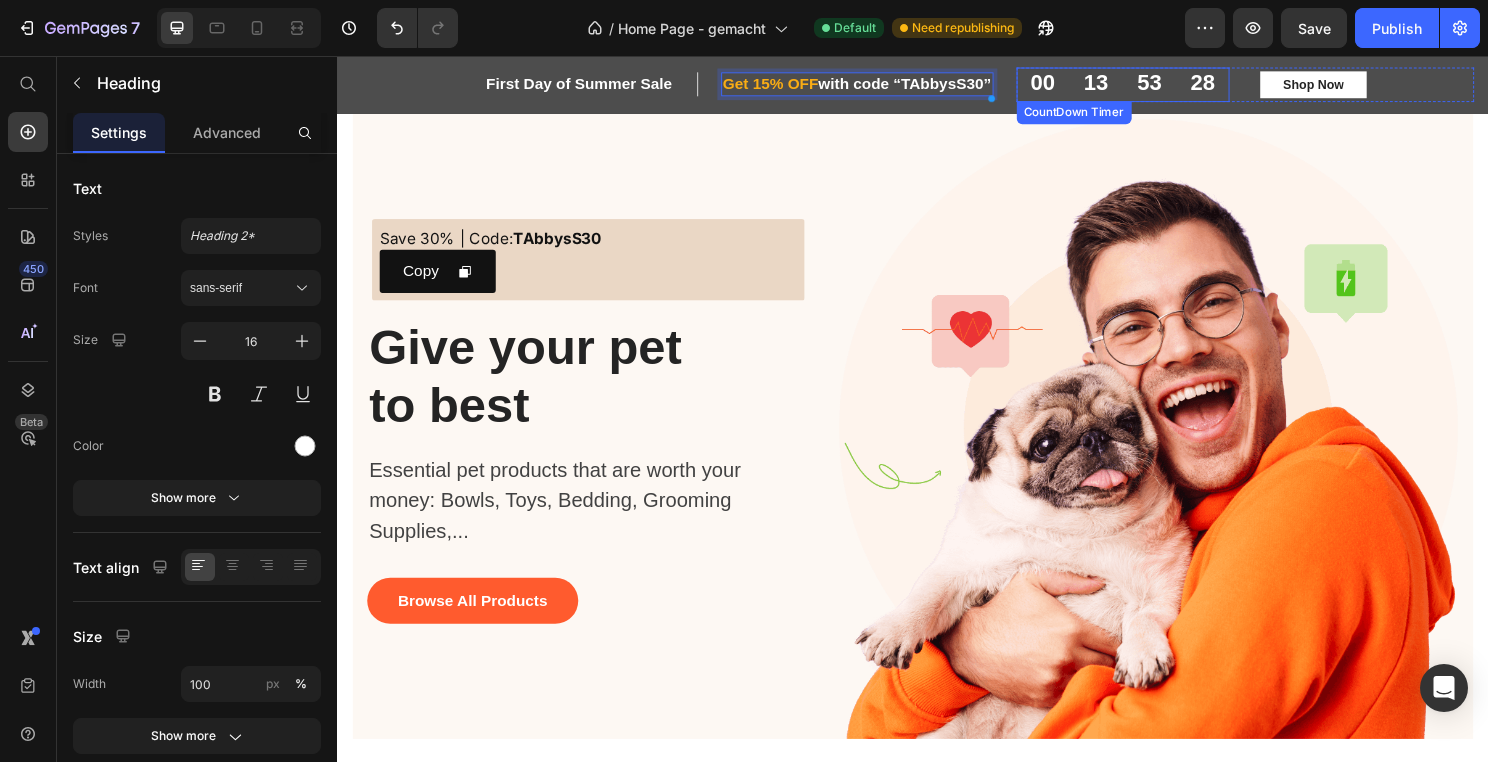 click on "13" at bounding box center [1128, 84] 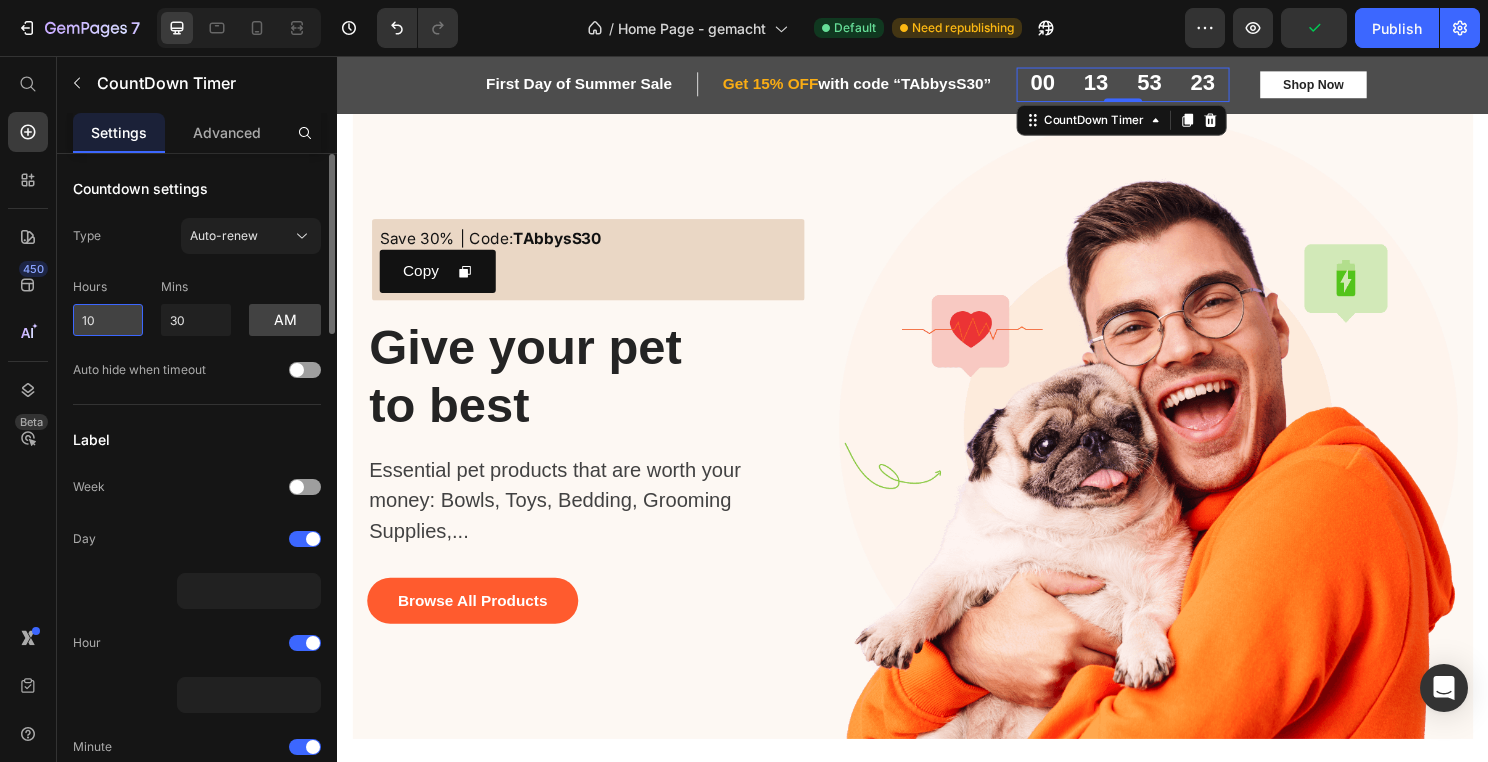 drag, startPoint x: 116, startPoint y: 321, endPoint x: 81, endPoint y: 321, distance: 35 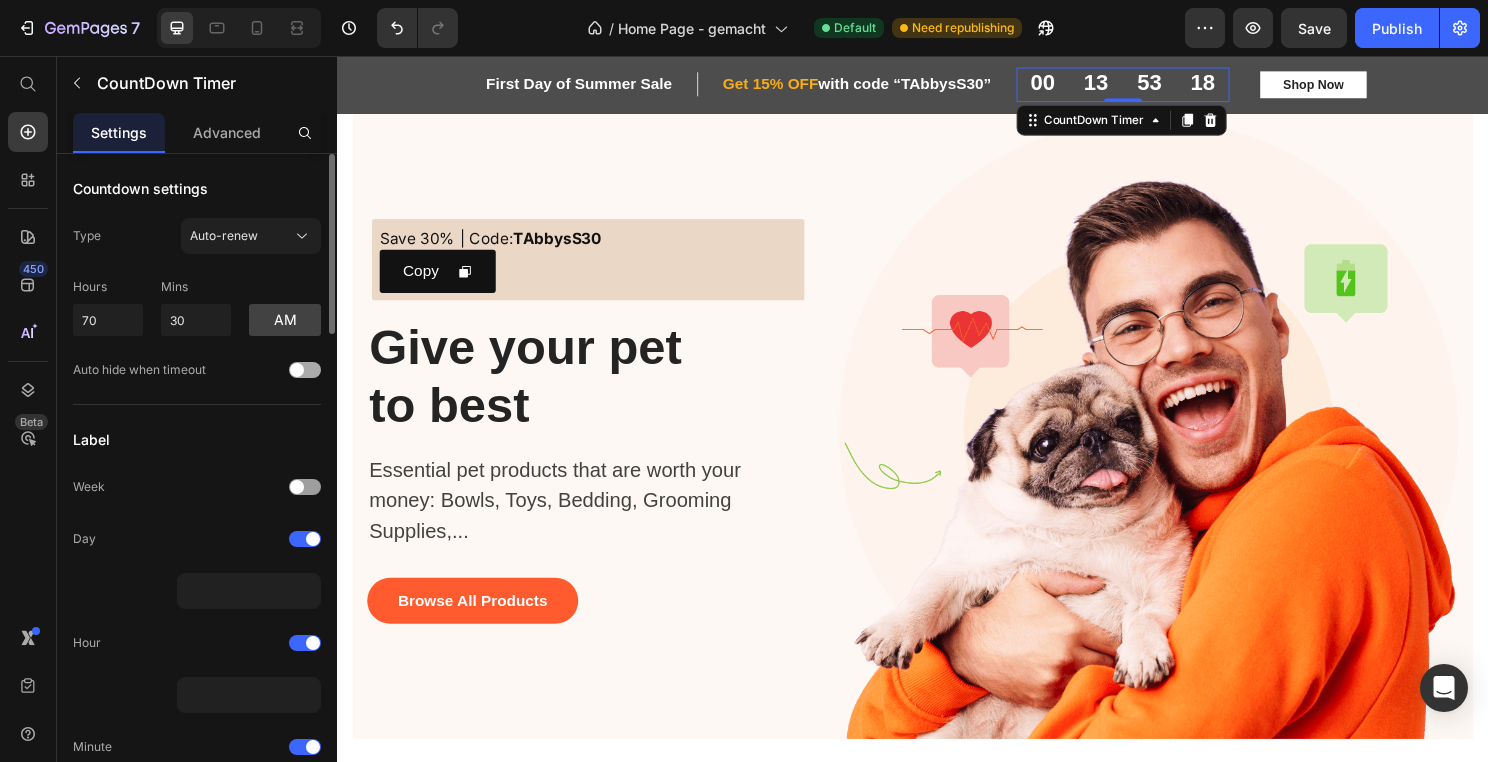 type on "10" 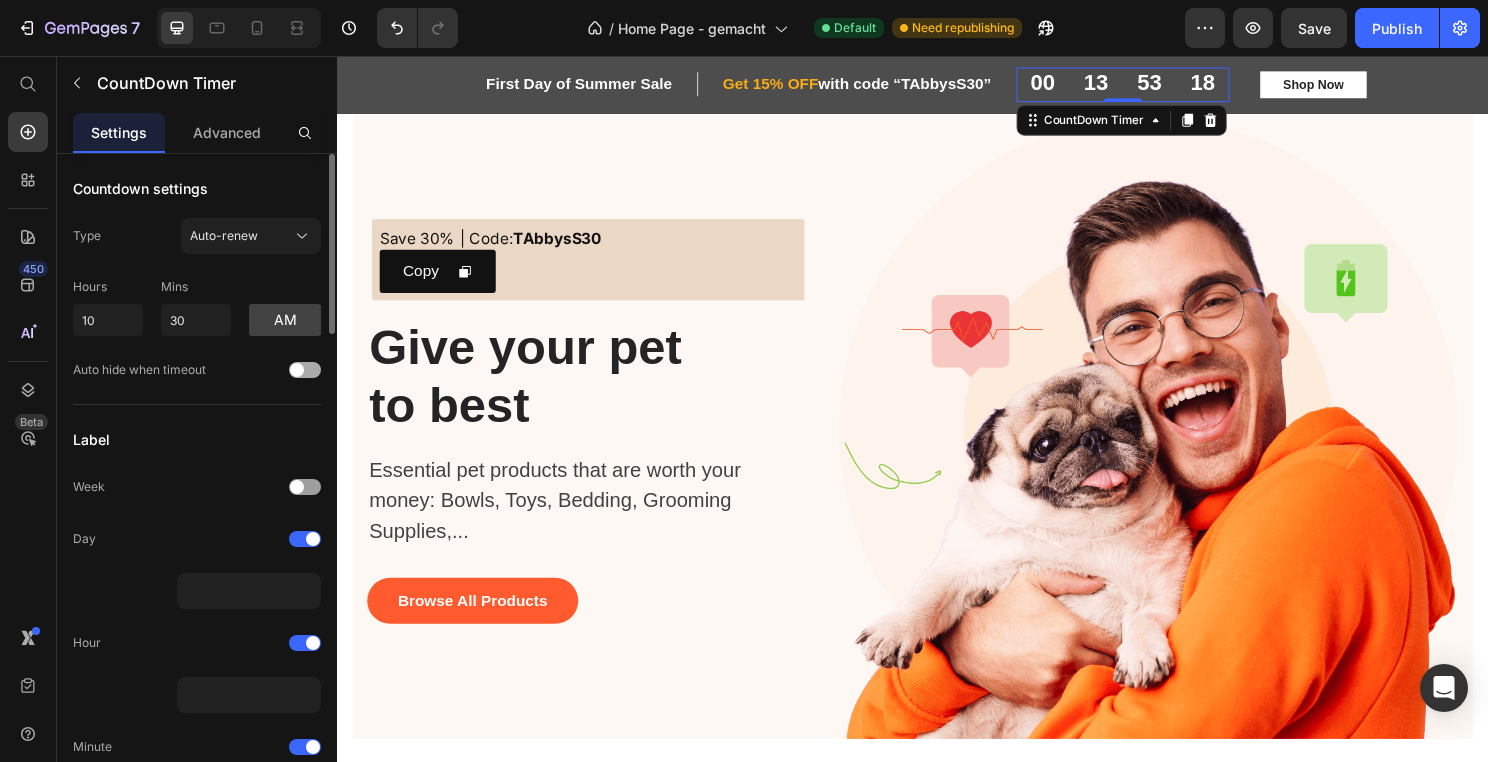 click at bounding box center [297, 370] 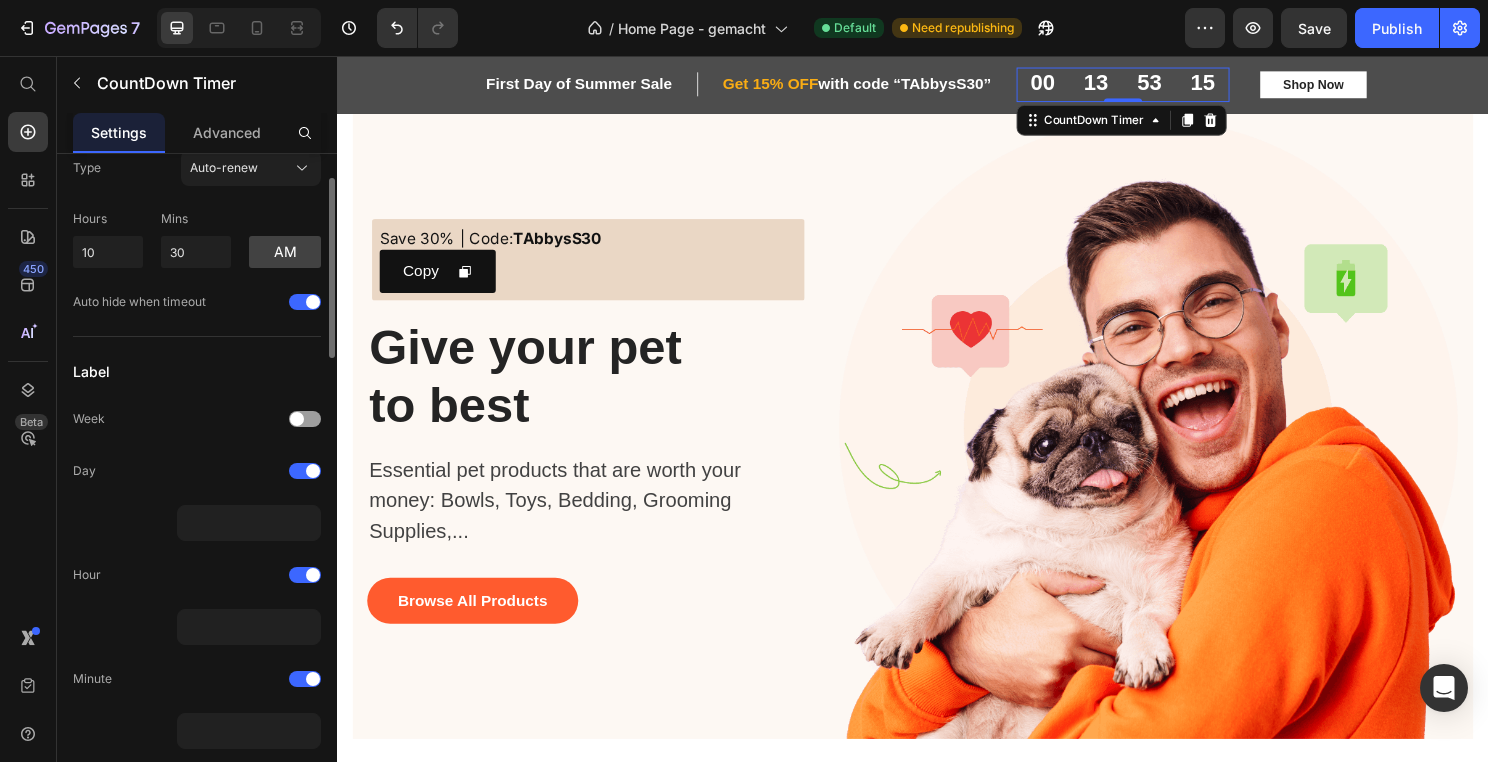 scroll, scrollTop: 75, scrollLeft: 0, axis: vertical 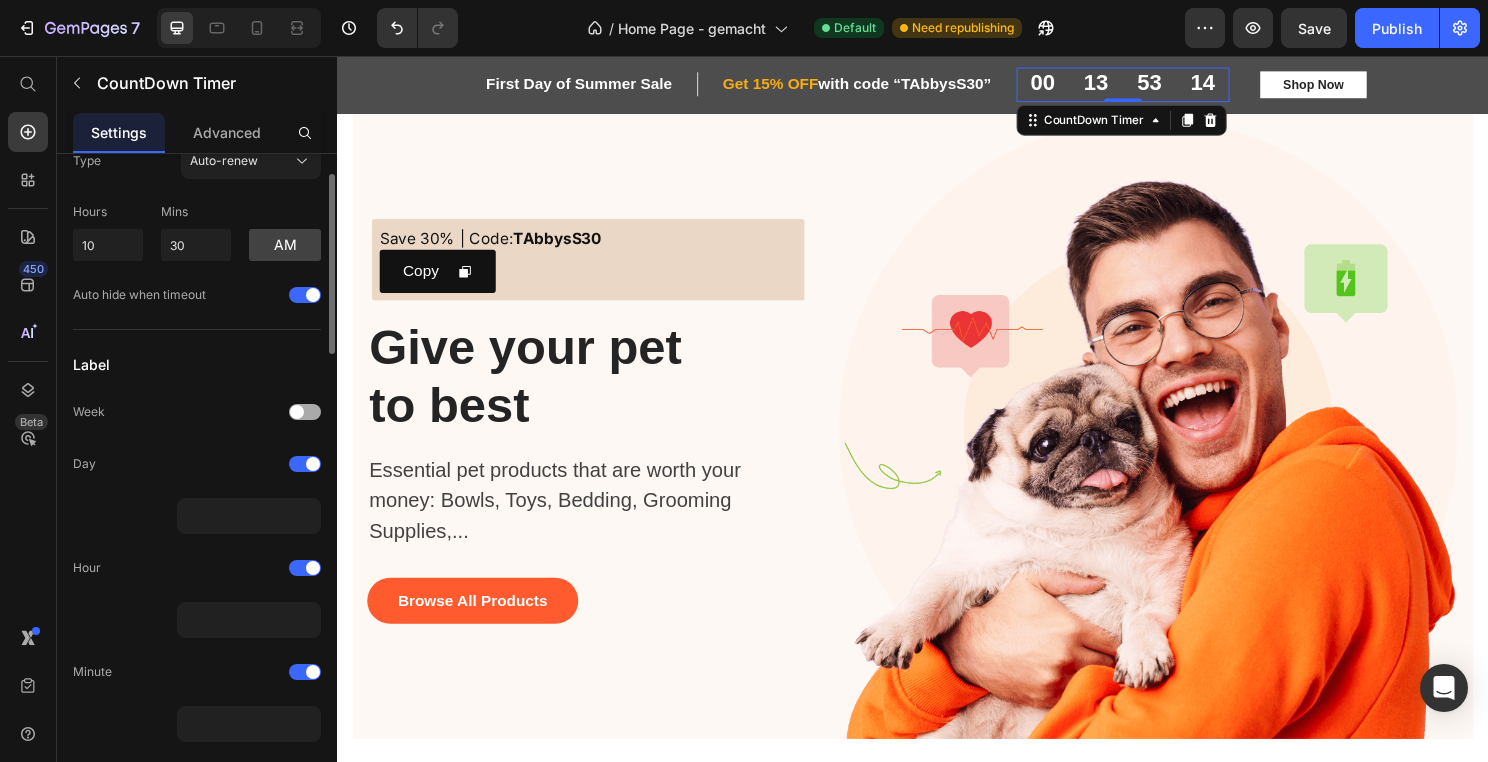 click at bounding box center (305, 412) 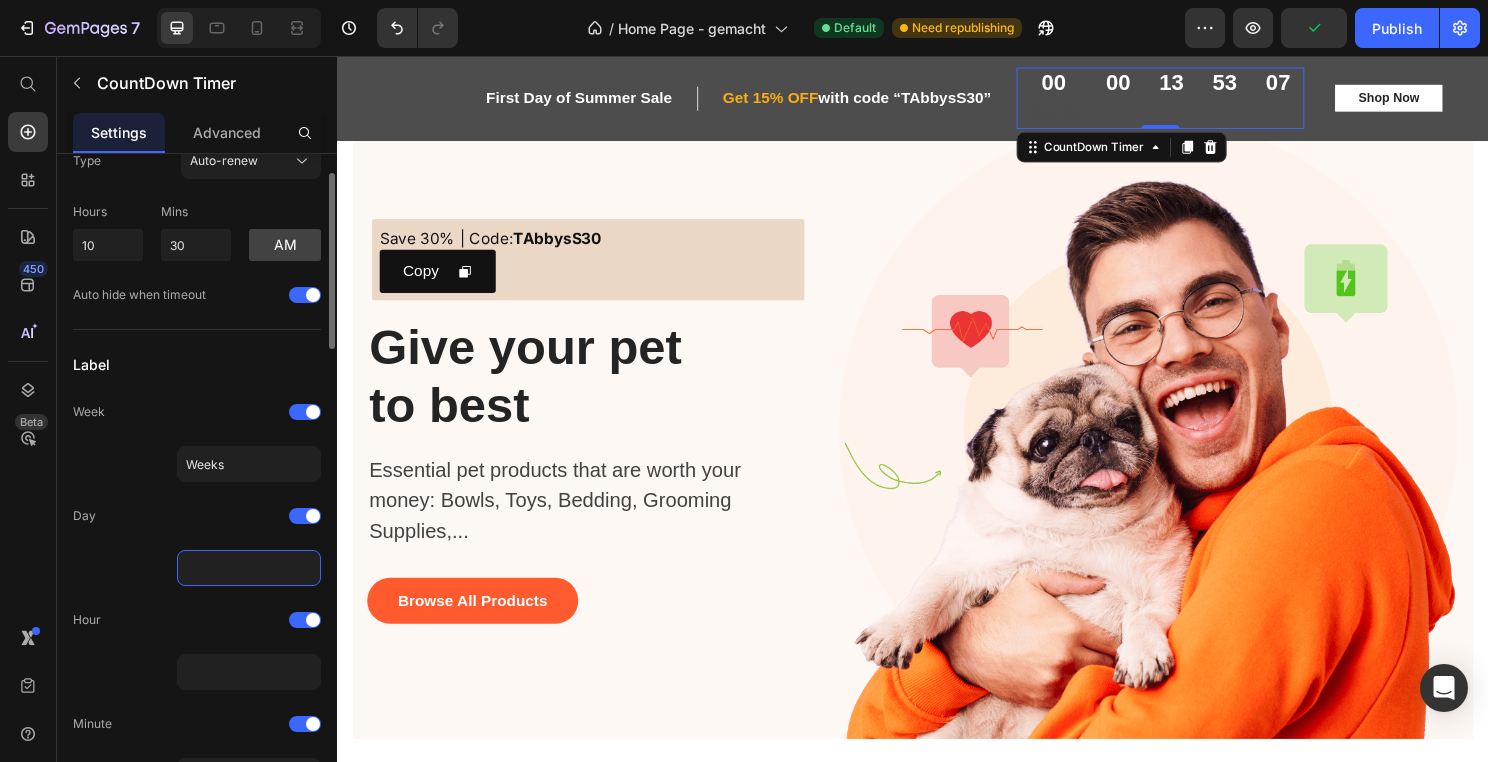 click 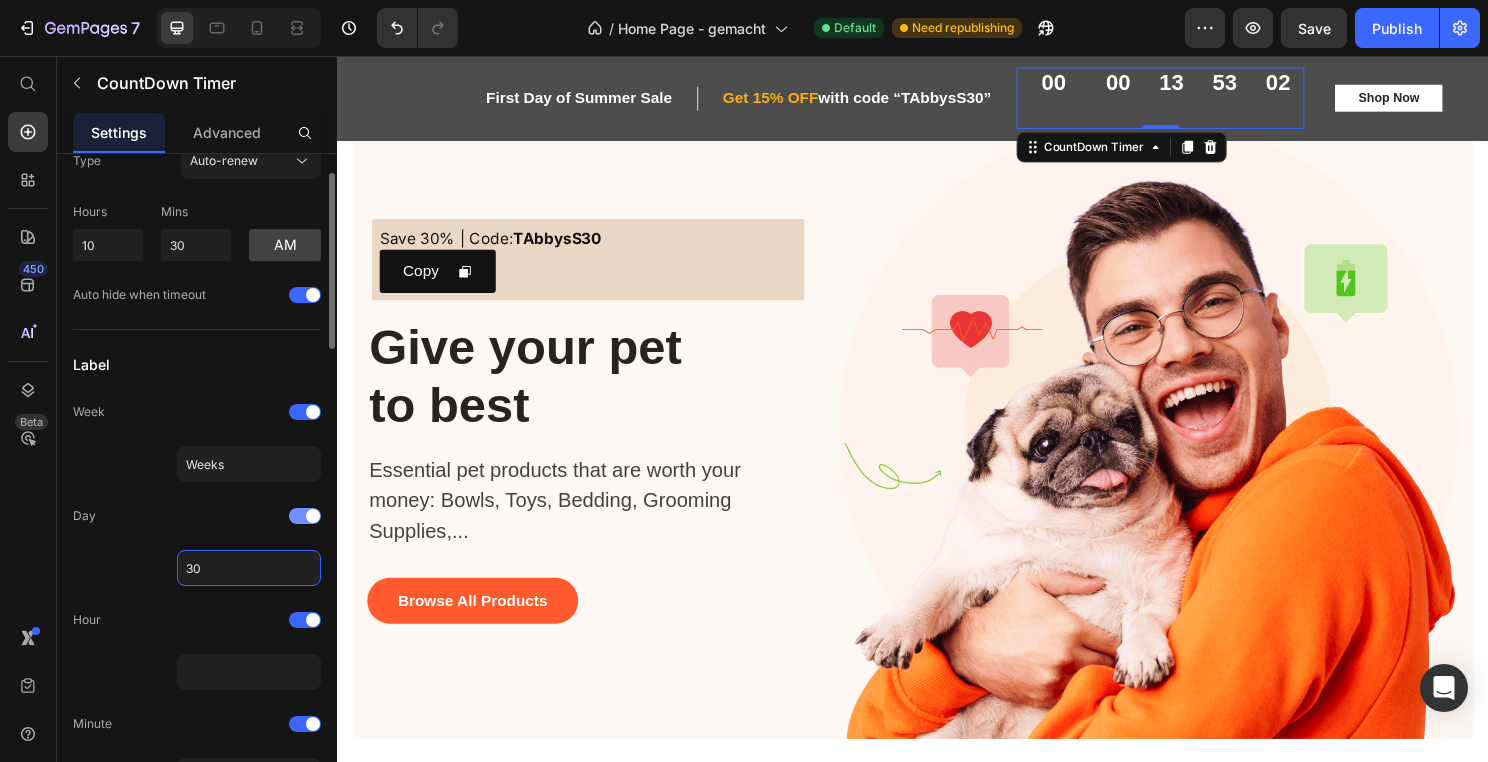 type on "30" 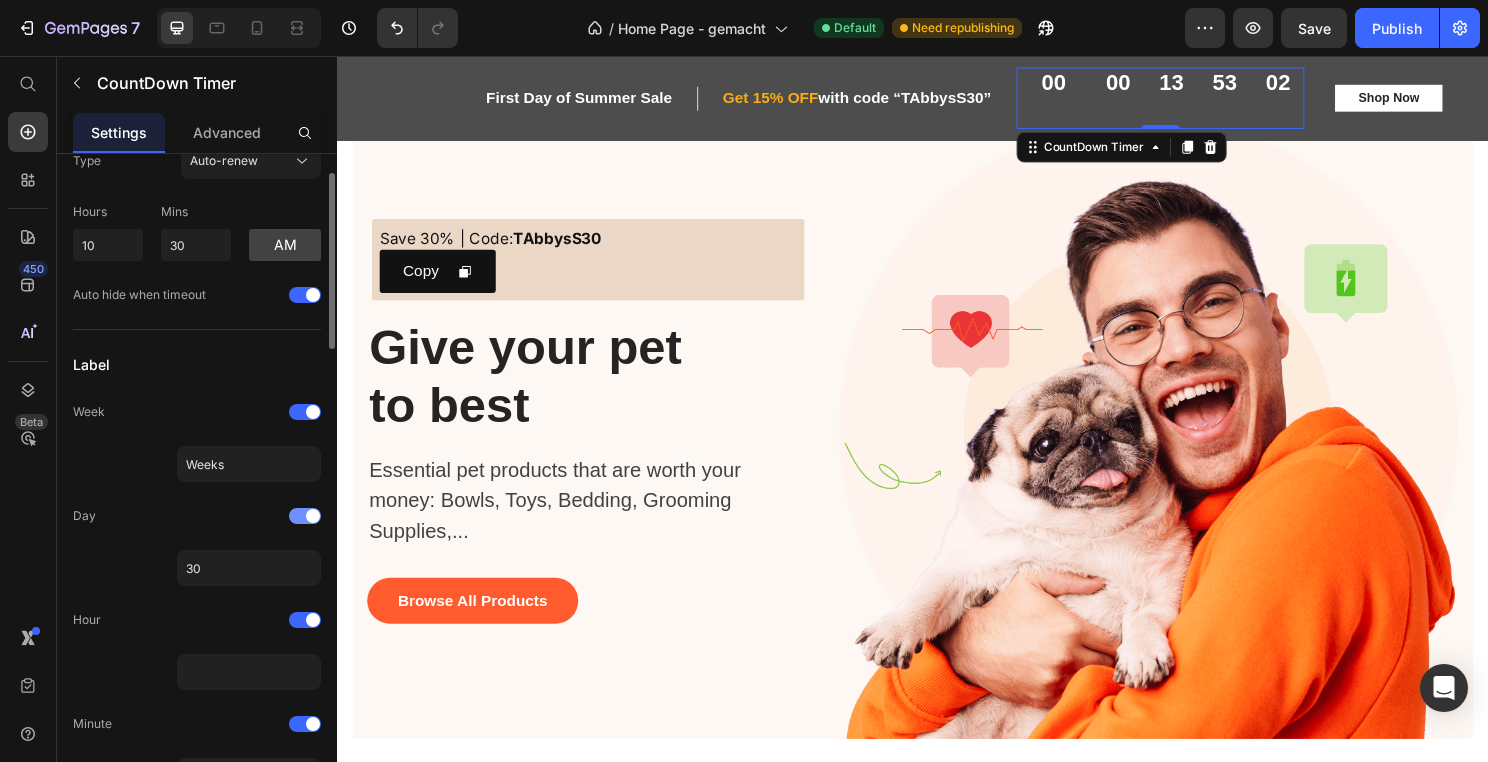 click on "Day" 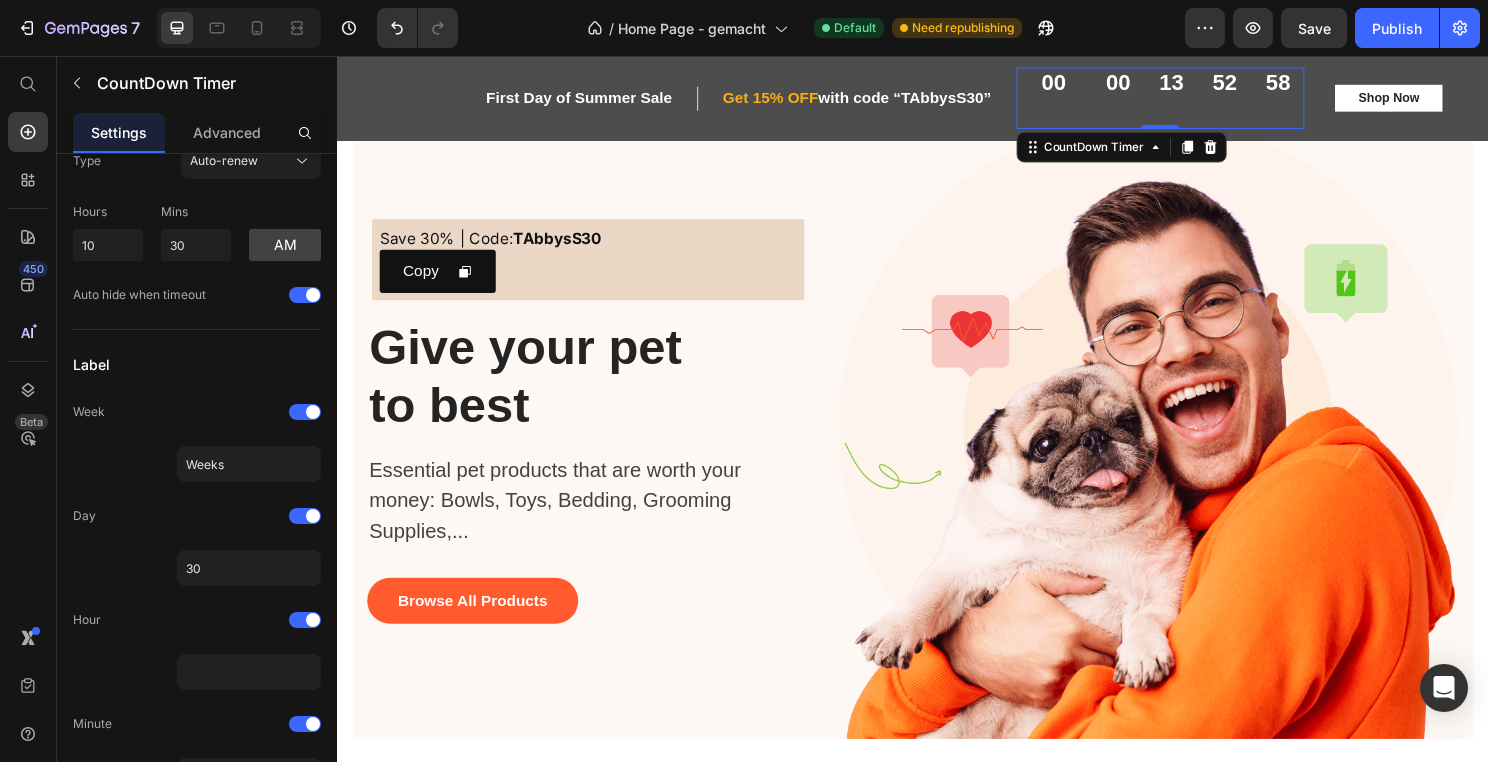 drag, startPoint x: 1201, startPoint y: 128, endPoint x: 1200, endPoint y: 90, distance: 38.013157 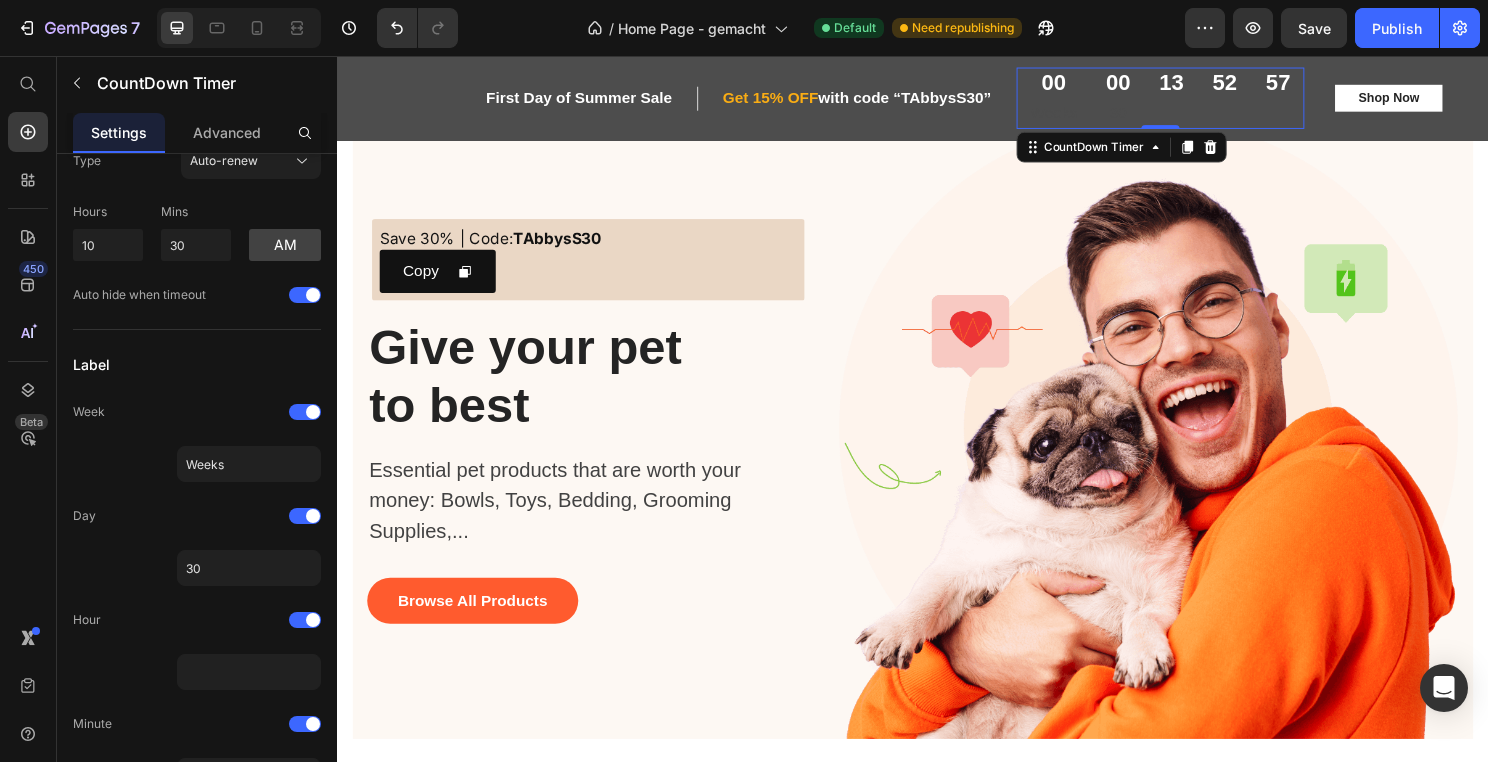 click on "00 Weeks 00 30 13 52 57 CountDown Timer   0" at bounding box center [1195, 100] 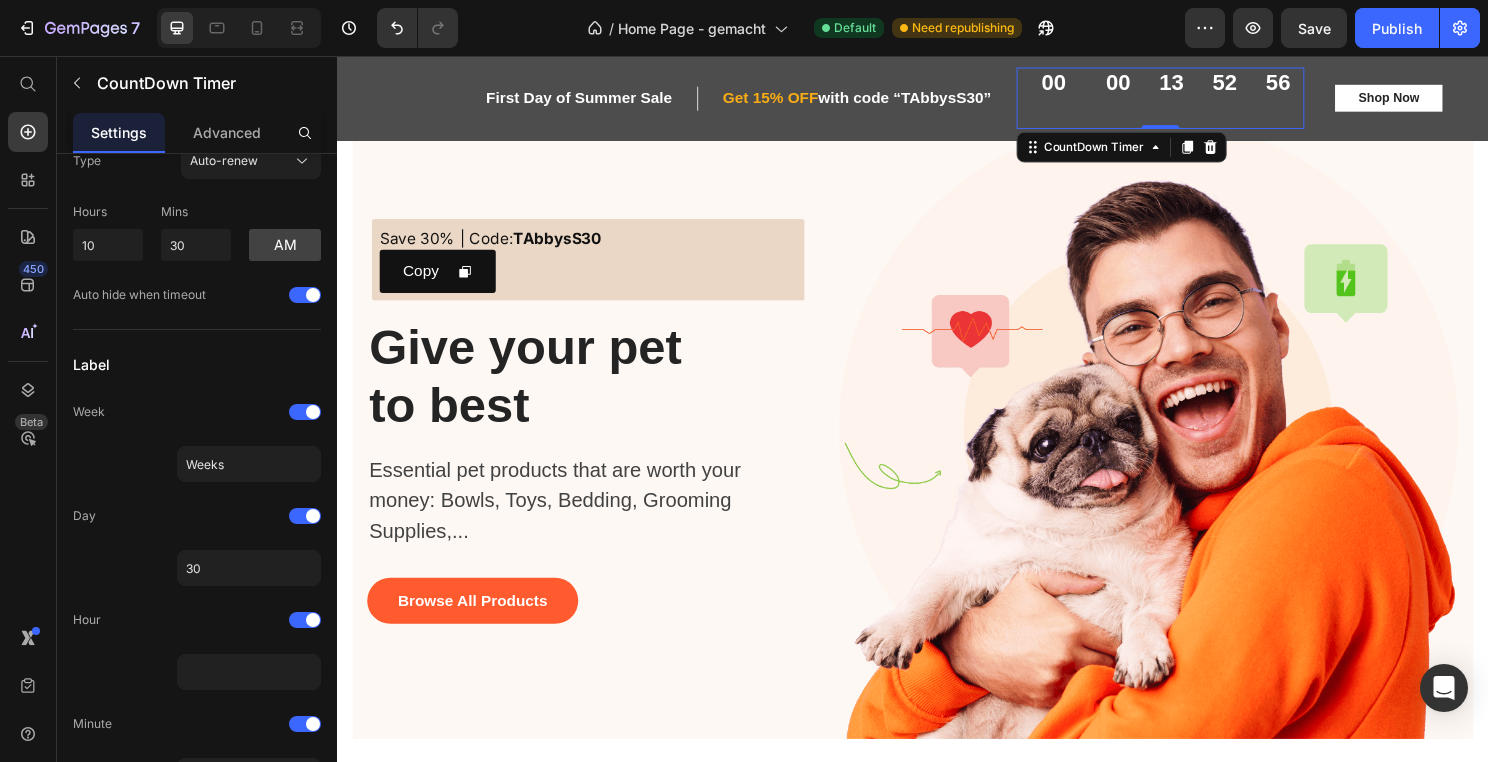click on "13" at bounding box center (1207, 100) 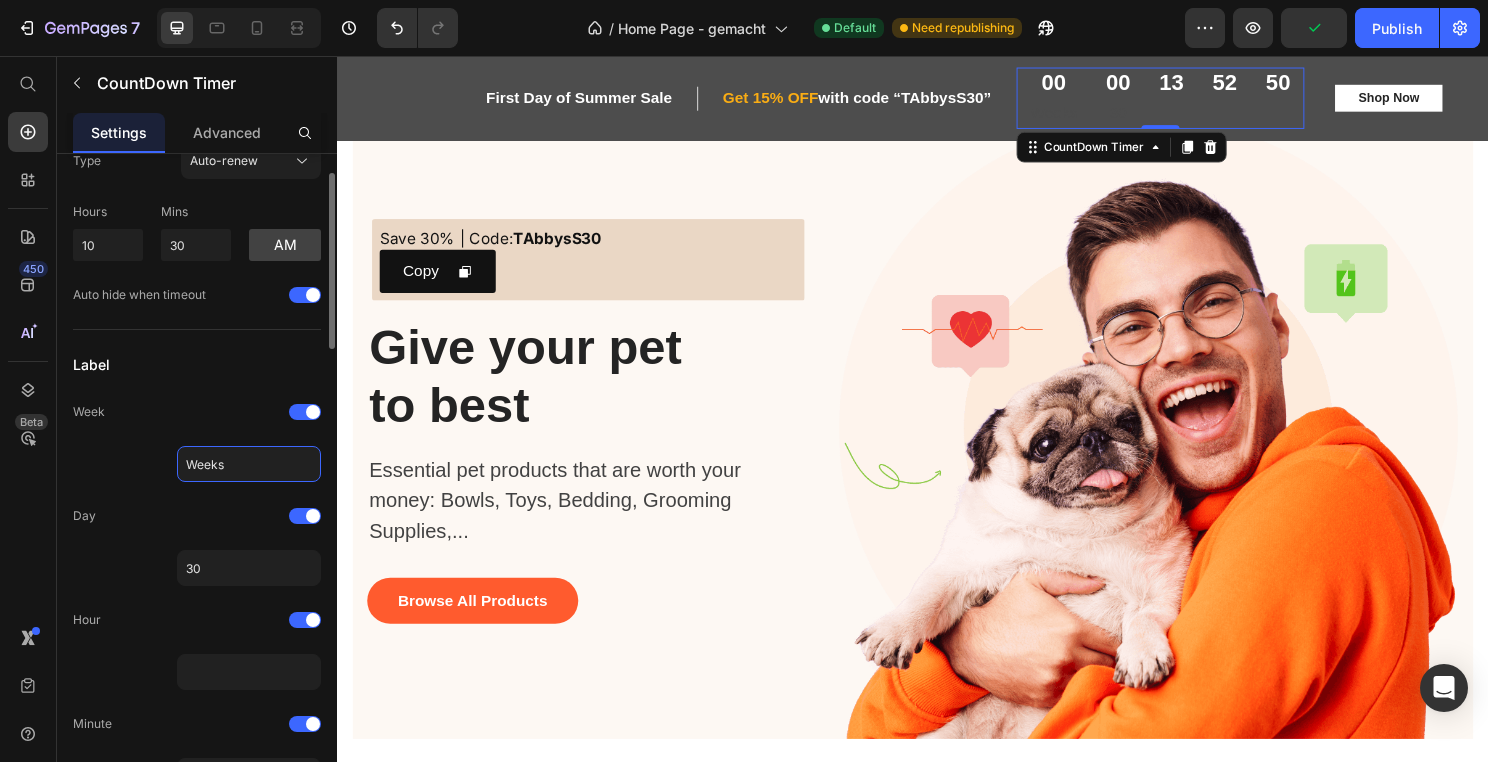 click on "Weeks" 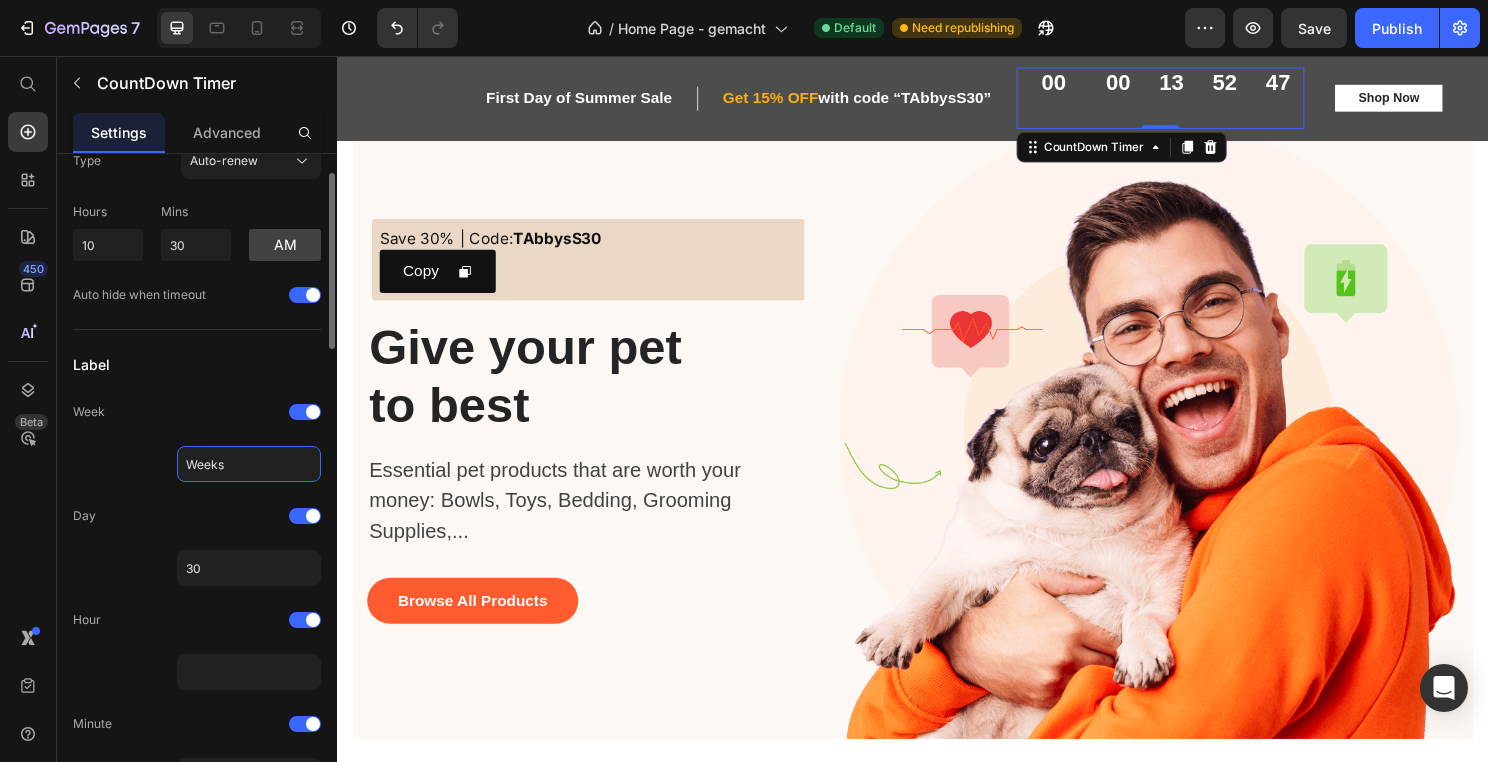 drag, startPoint x: 277, startPoint y: 468, endPoint x: 181, endPoint y: 468, distance: 96 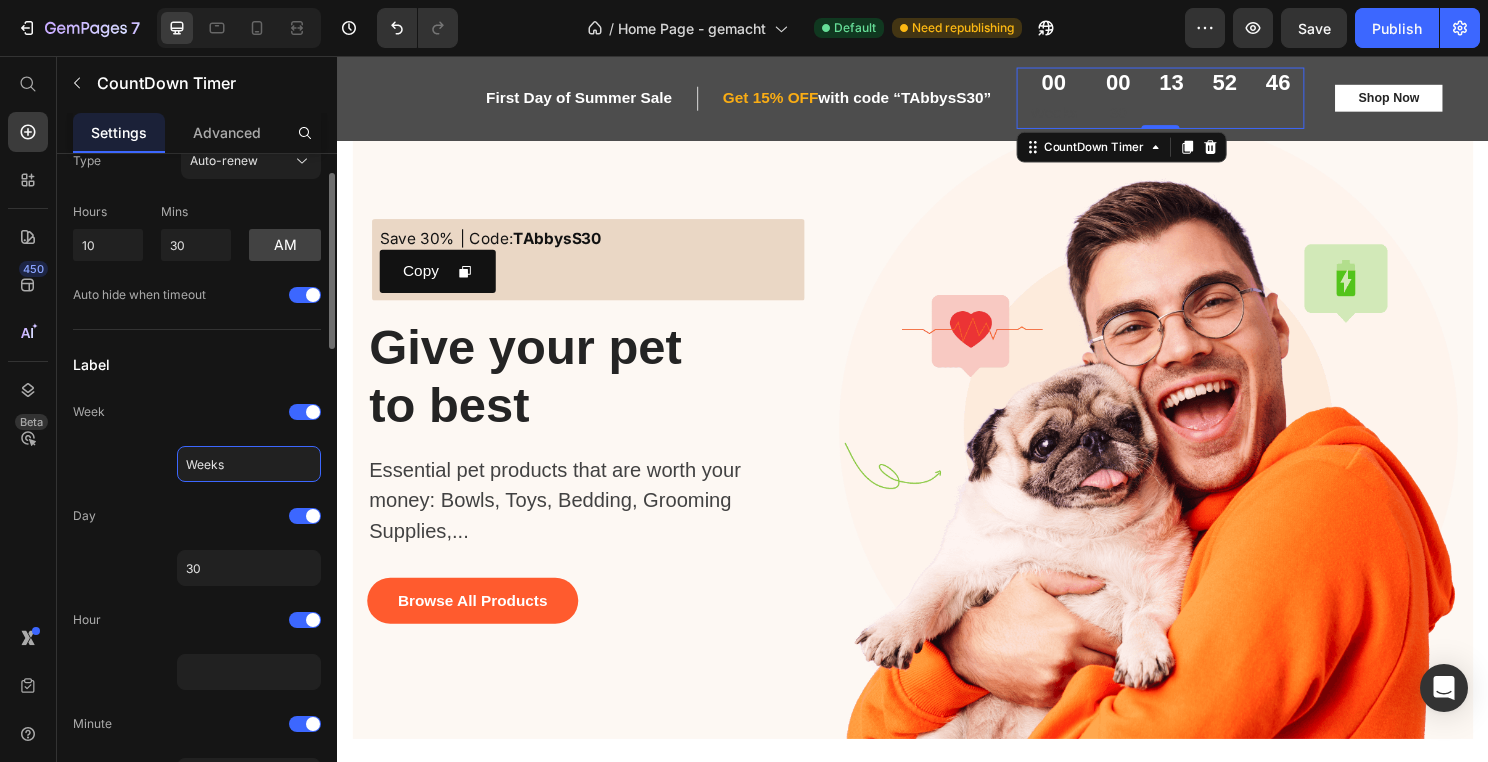 type on "6" 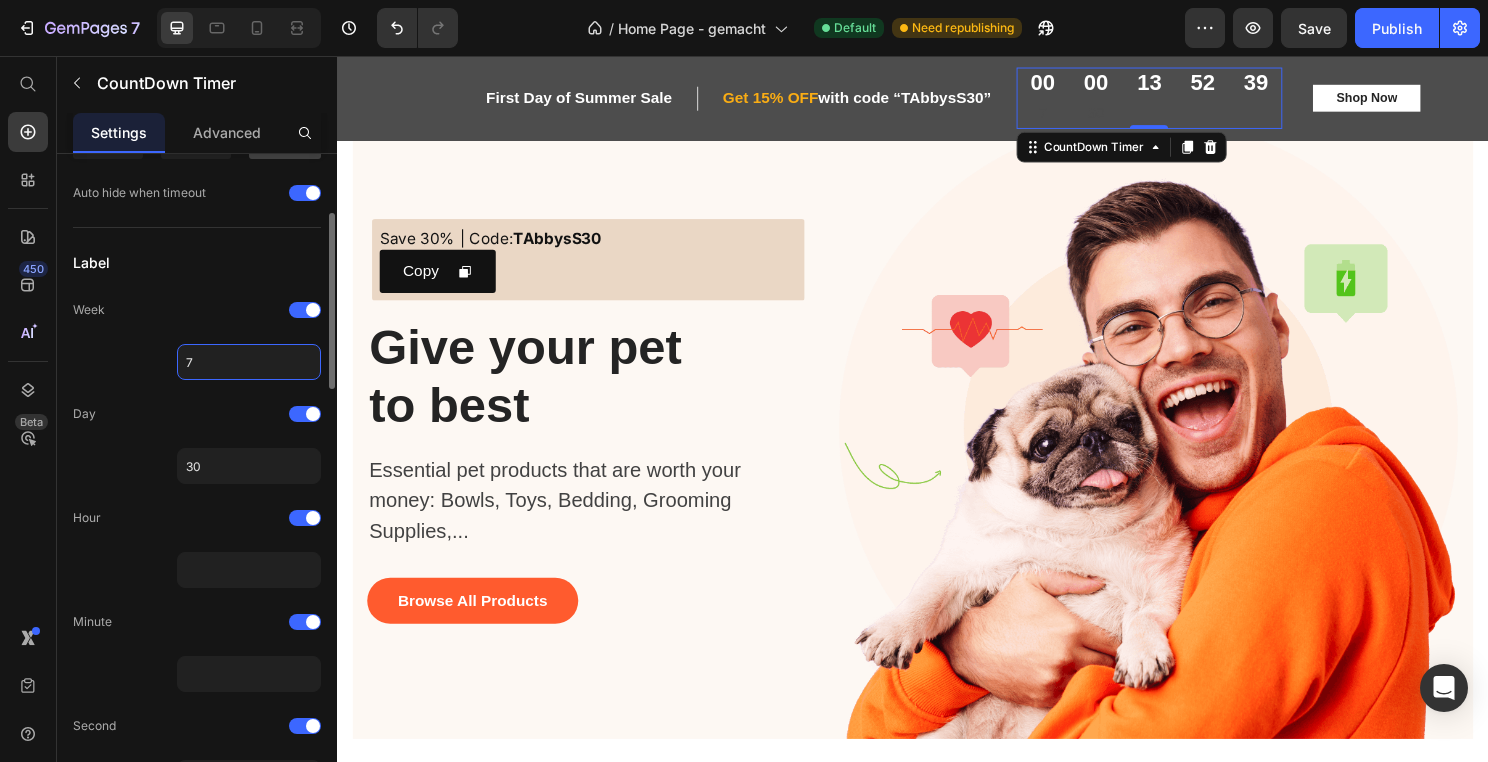 scroll, scrollTop: 187, scrollLeft: 0, axis: vertical 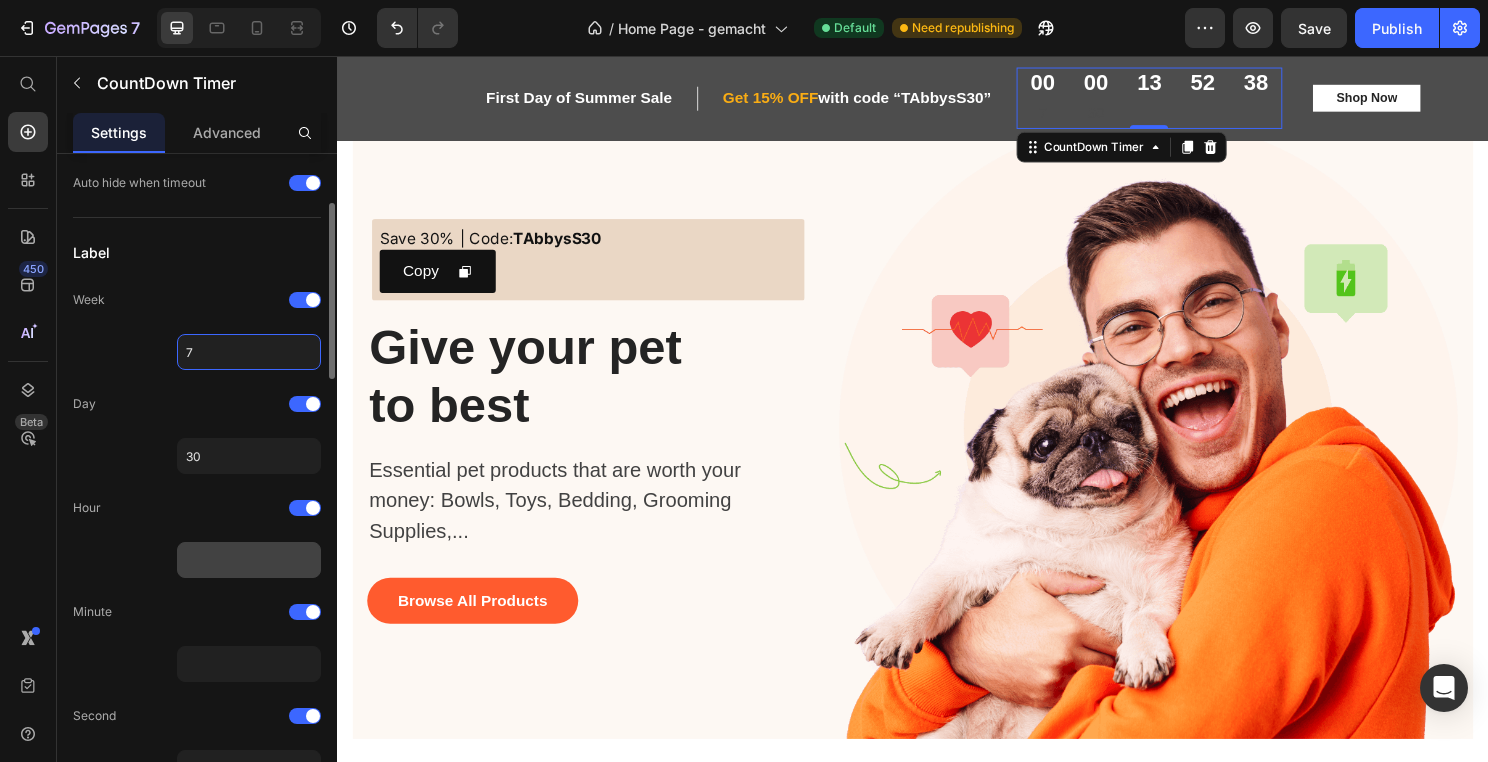 type on "7" 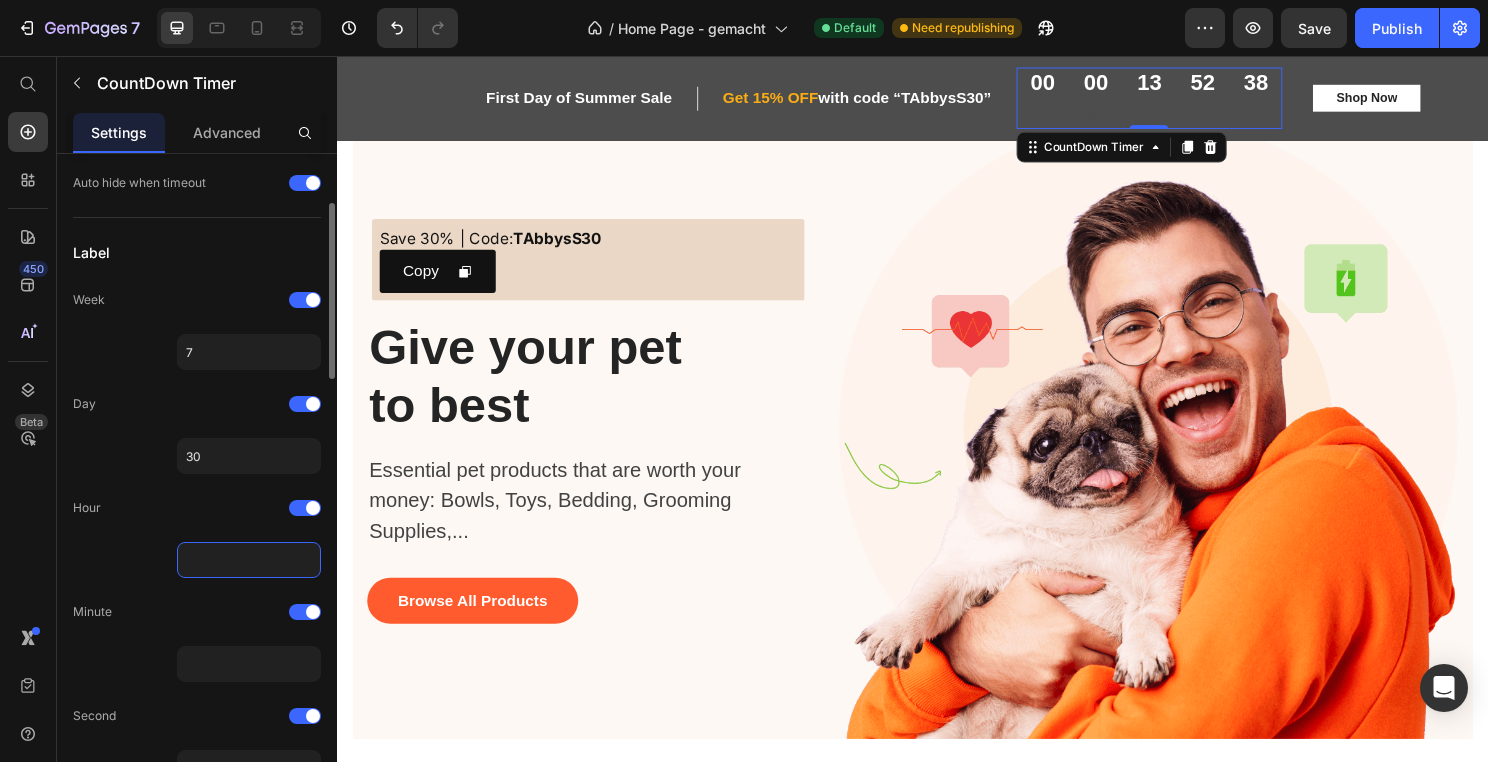 click 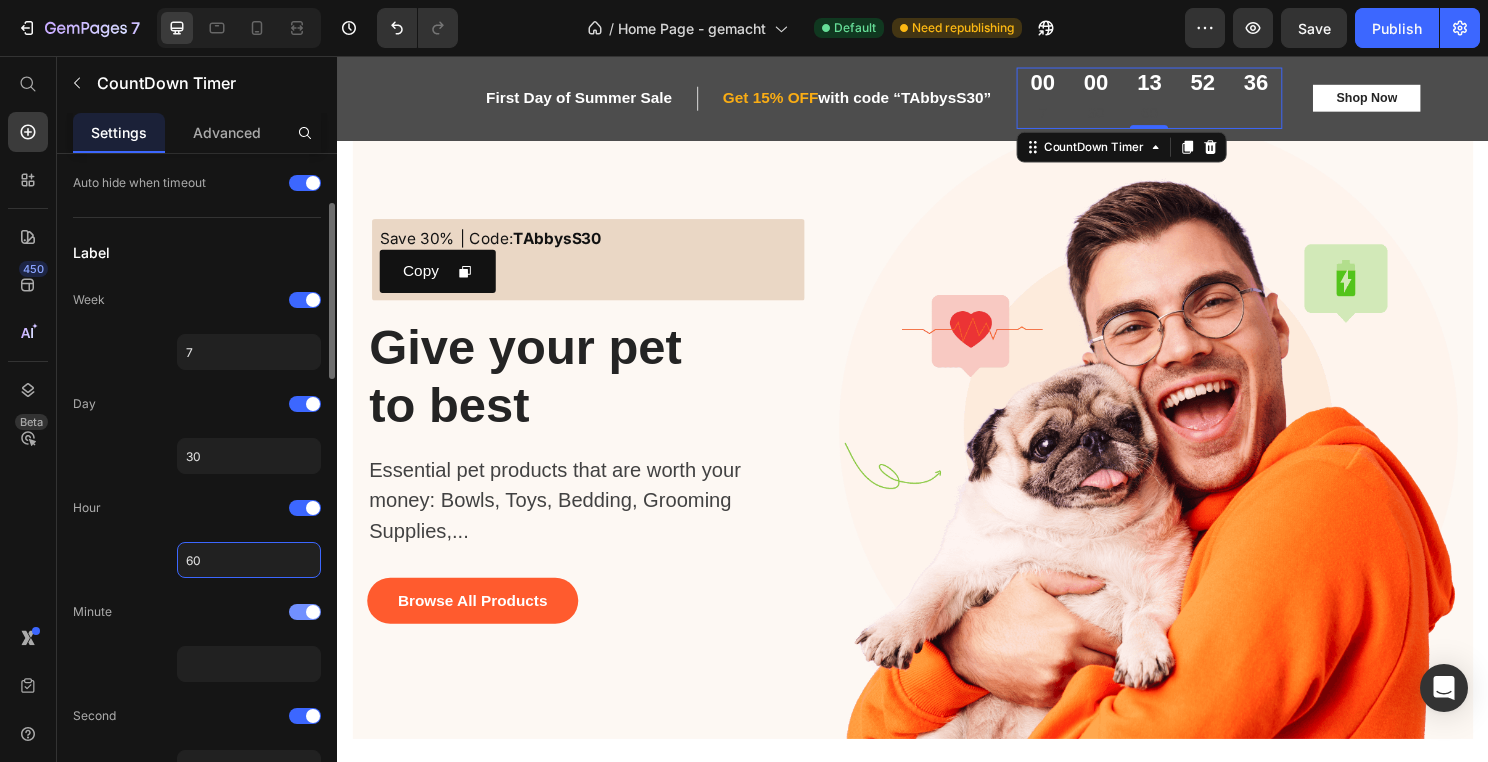 type on "60" 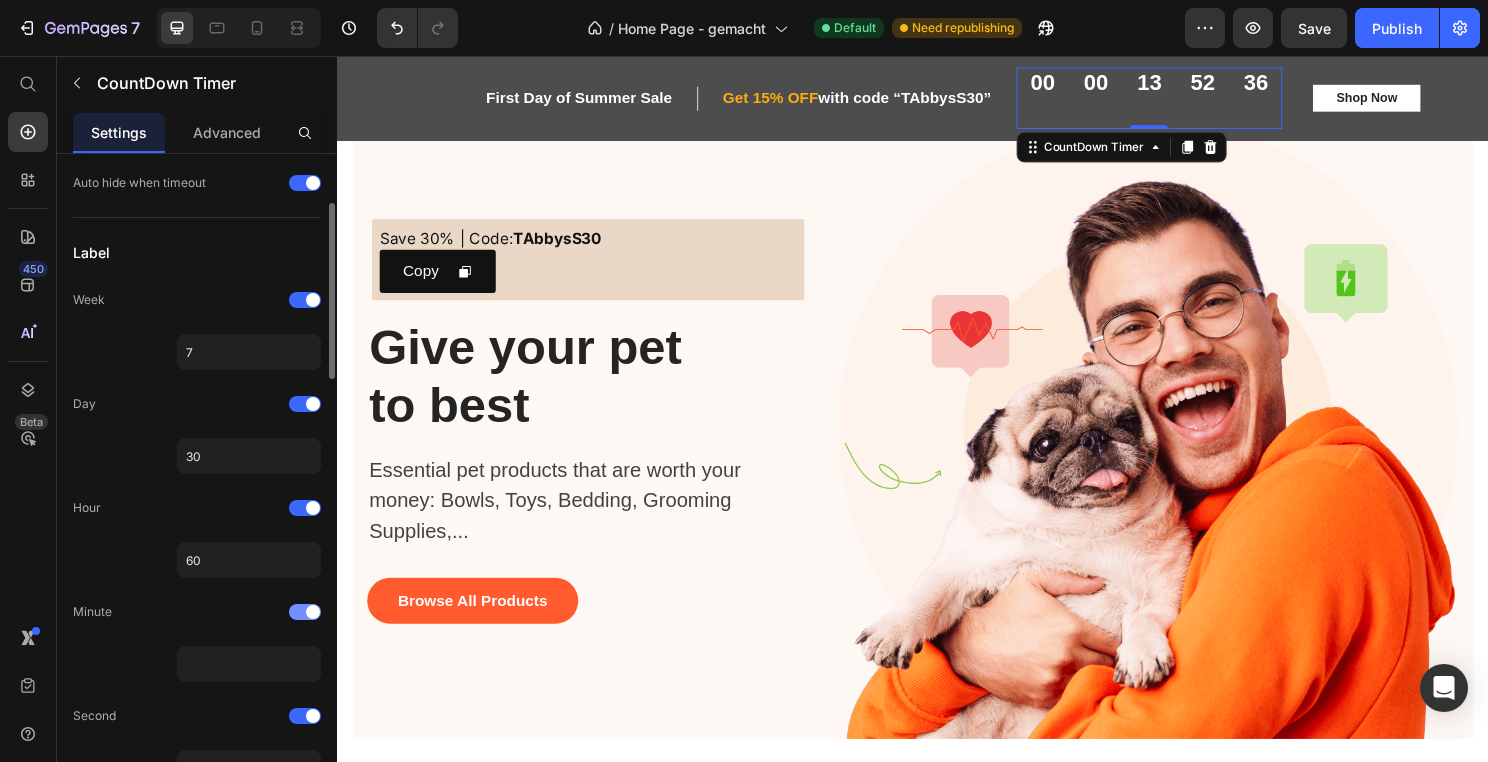 click on "Minute" 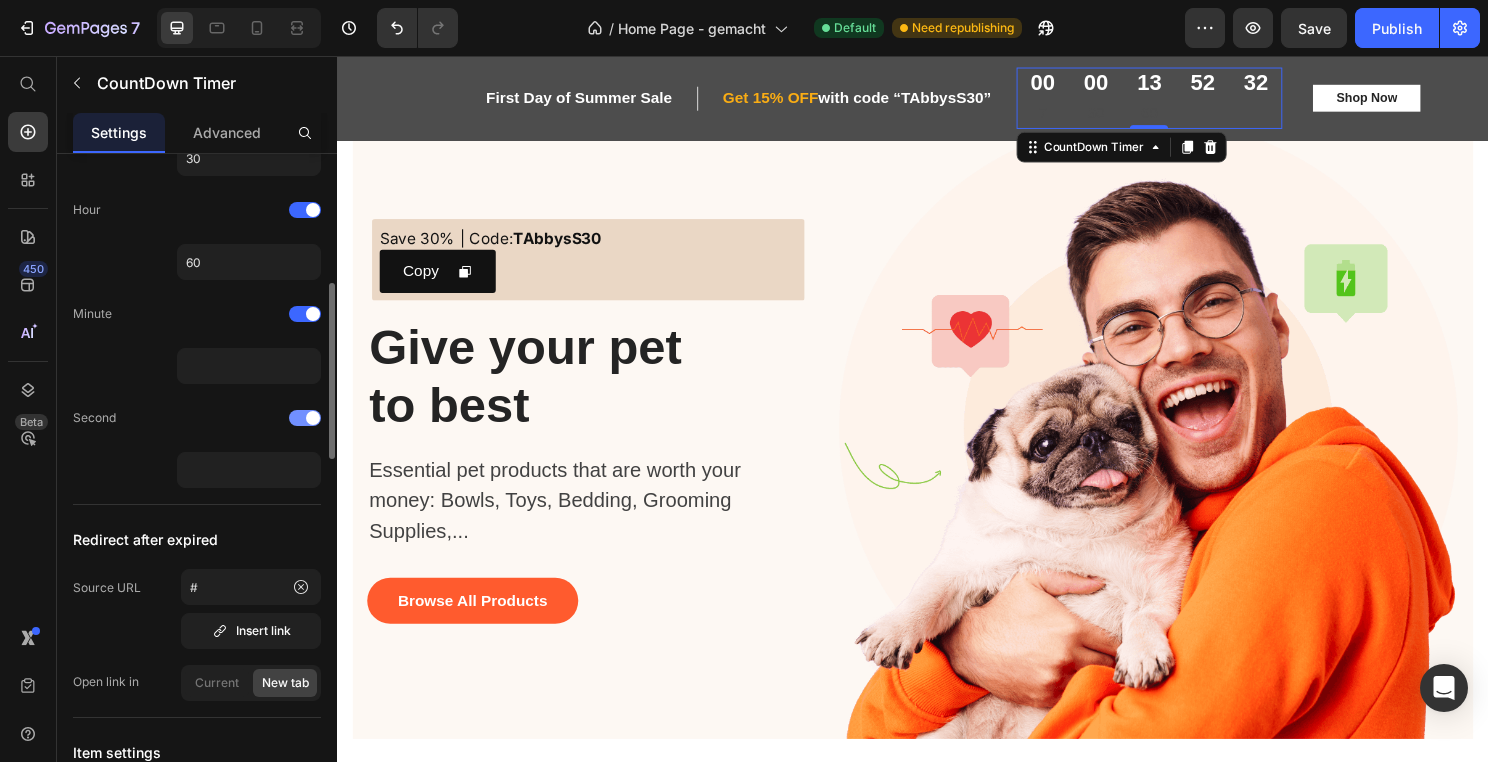 scroll, scrollTop: 0, scrollLeft: 0, axis: both 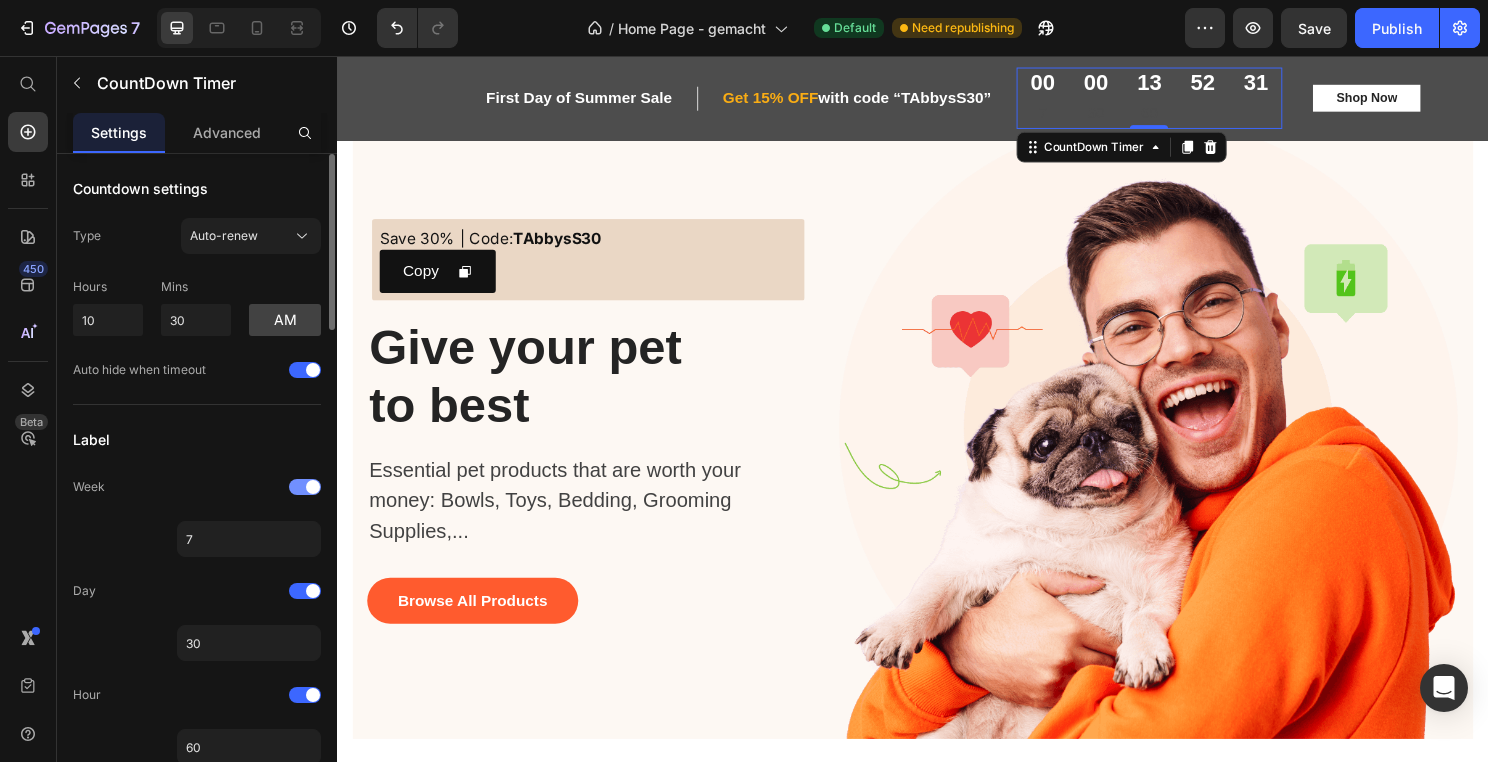 click at bounding box center (305, 487) 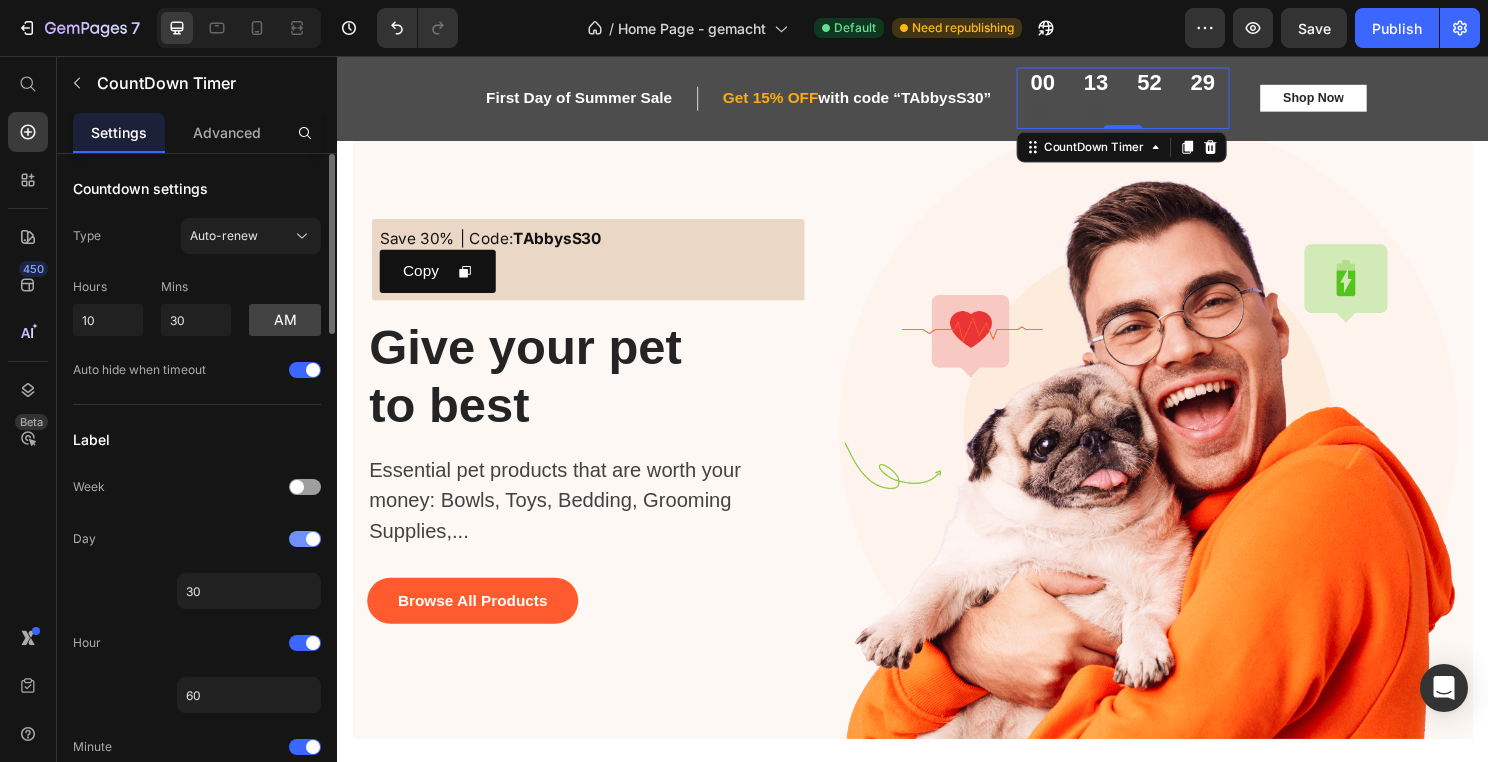 click at bounding box center (313, 539) 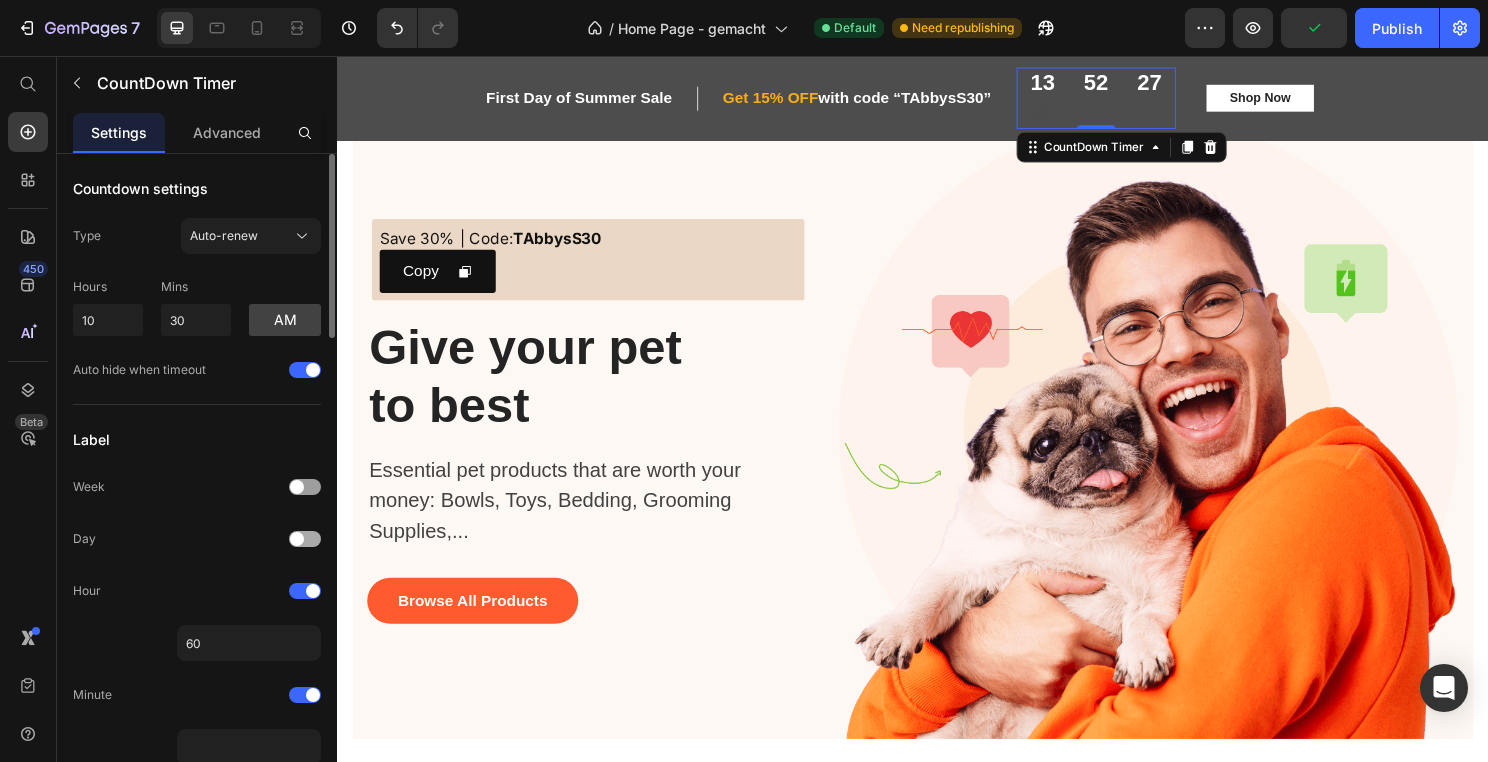 click at bounding box center [305, 539] 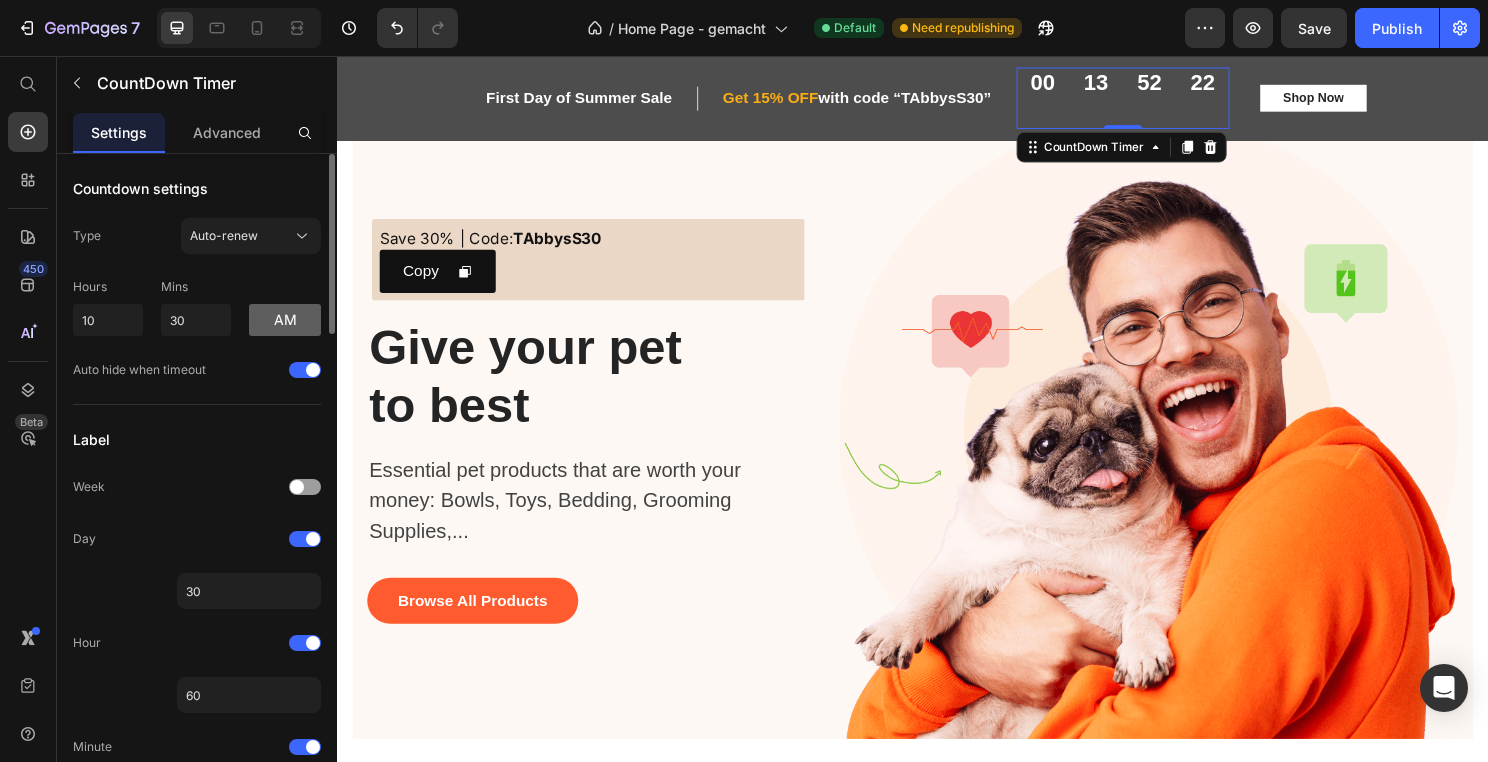 click on "am" at bounding box center (285, 320) 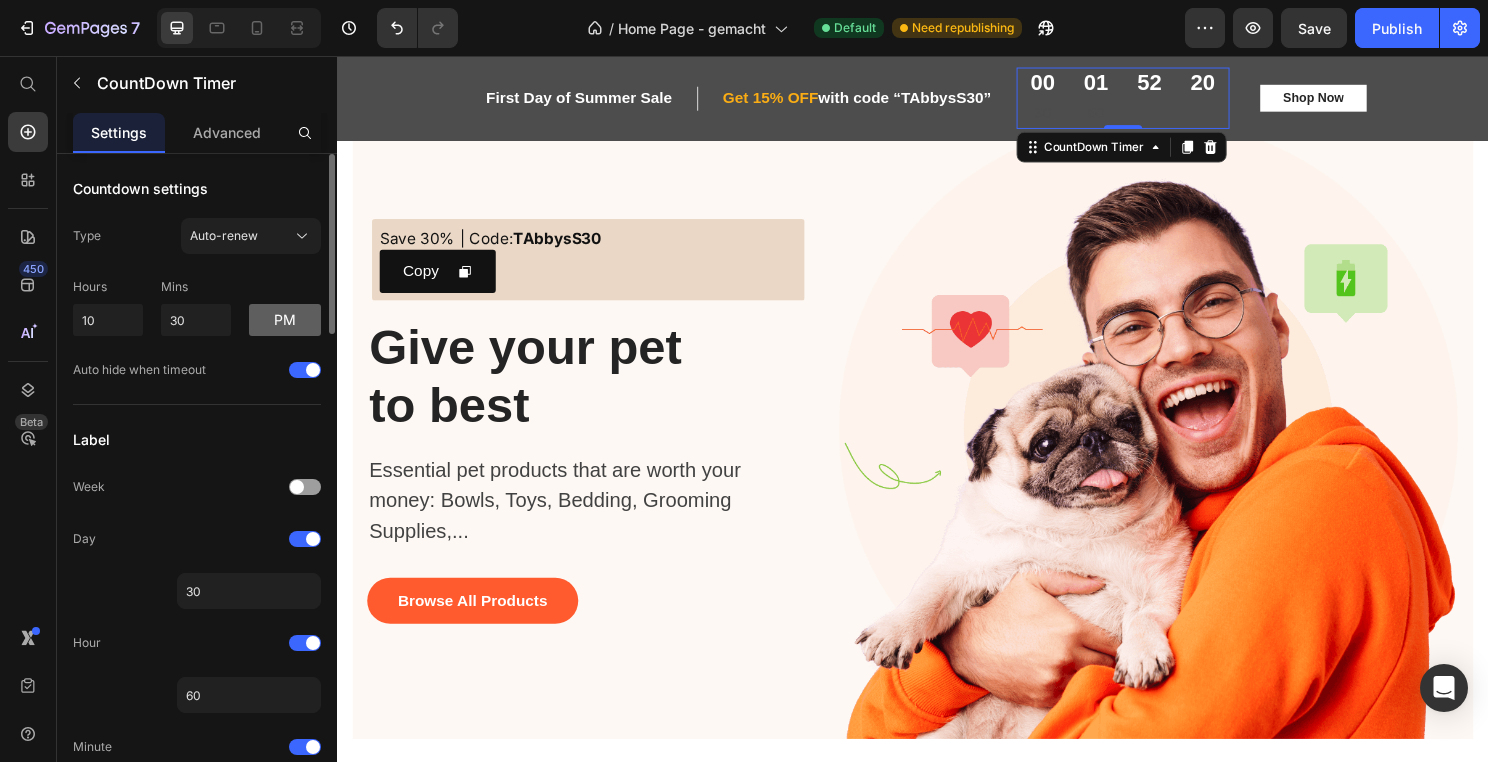 click on "pm" at bounding box center [285, 320] 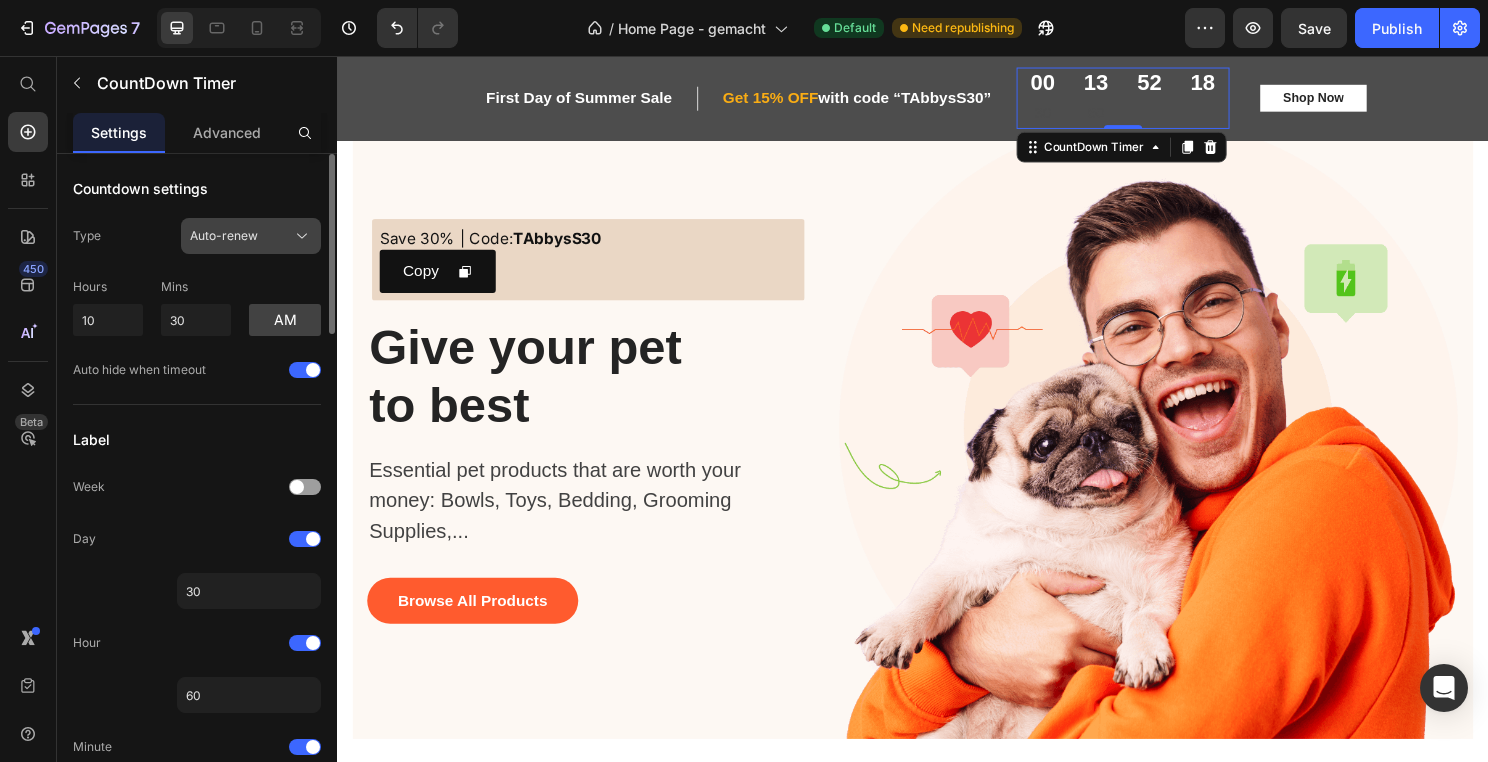 click on "Auto-renew" 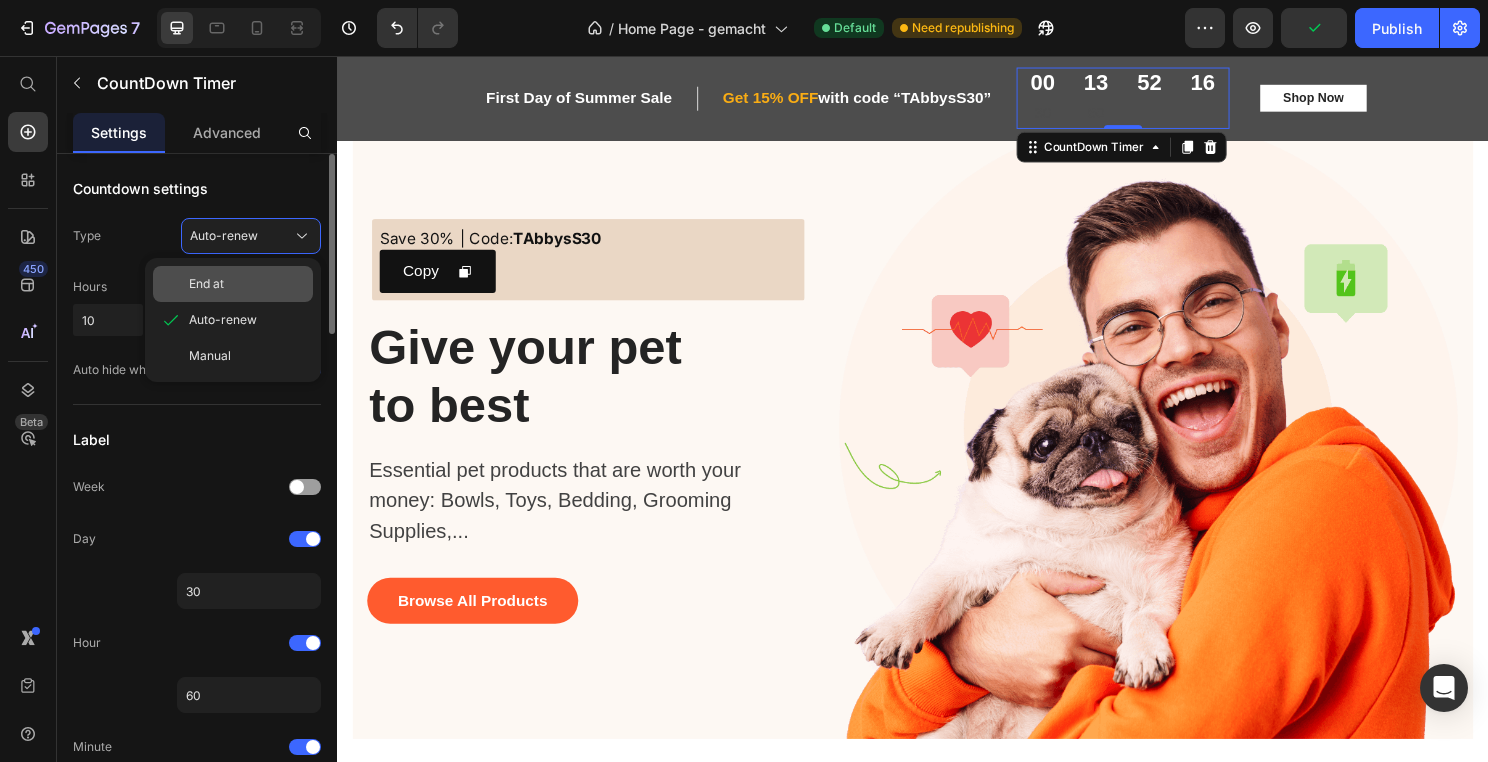 click on "End at" at bounding box center [247, 284] 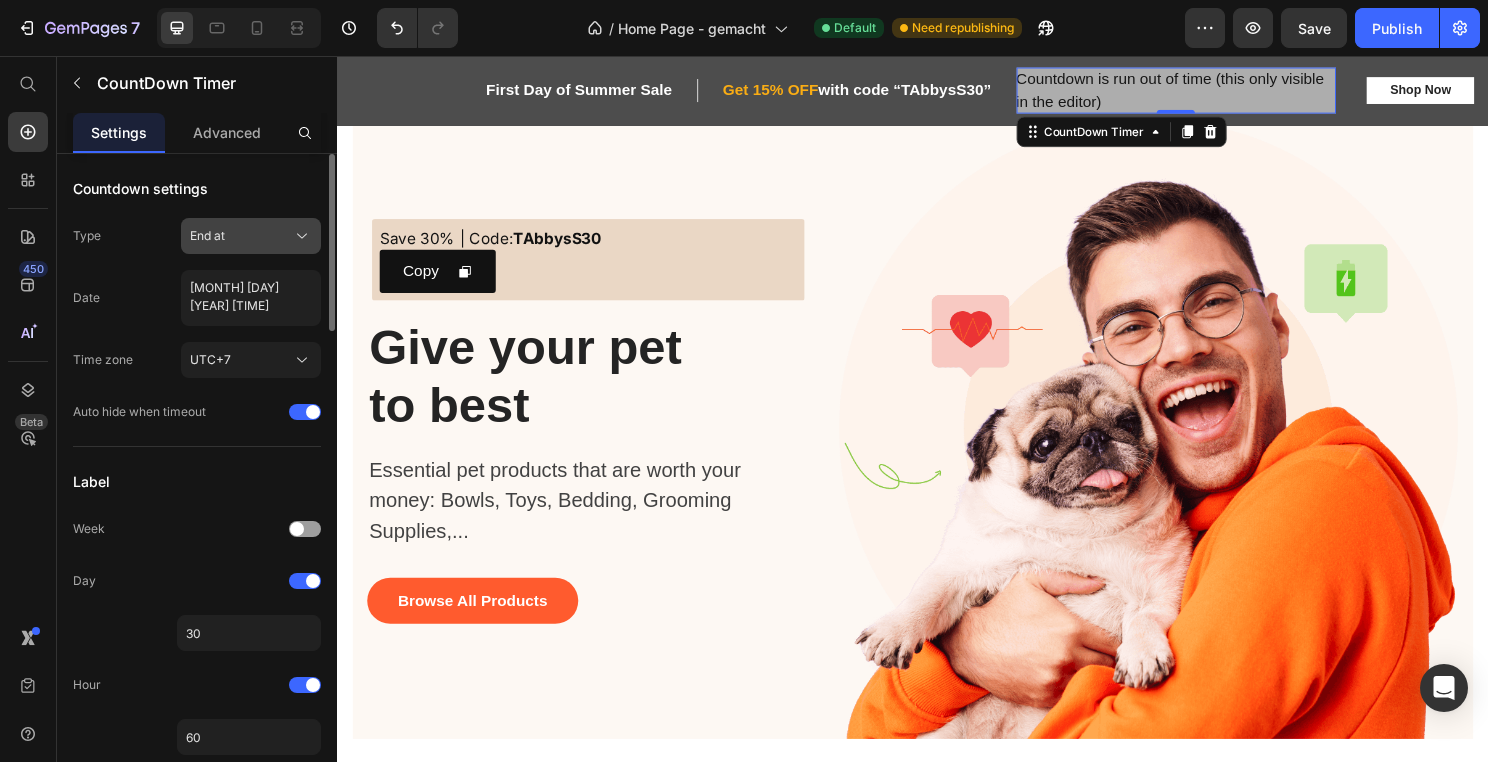 click 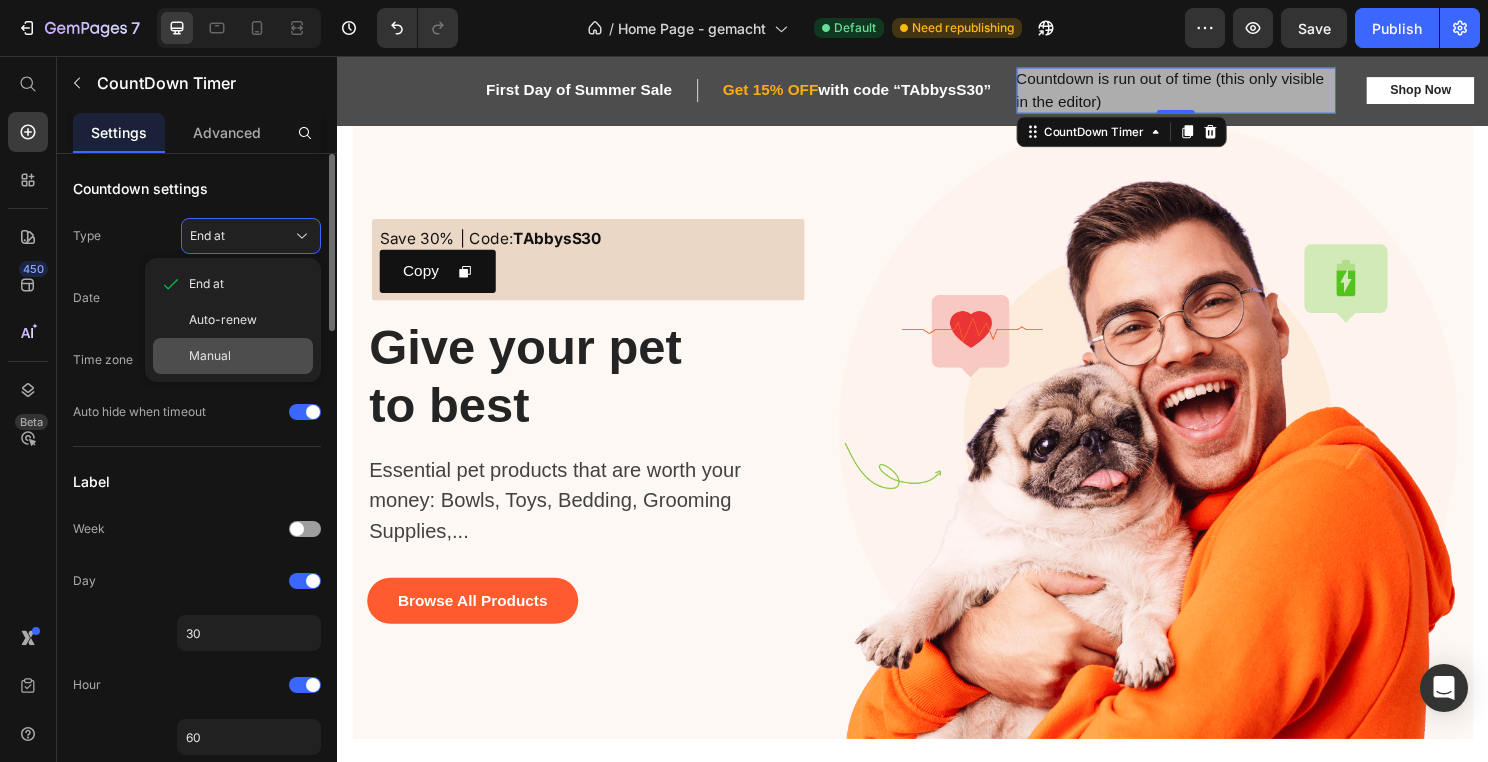 click on "Manual" 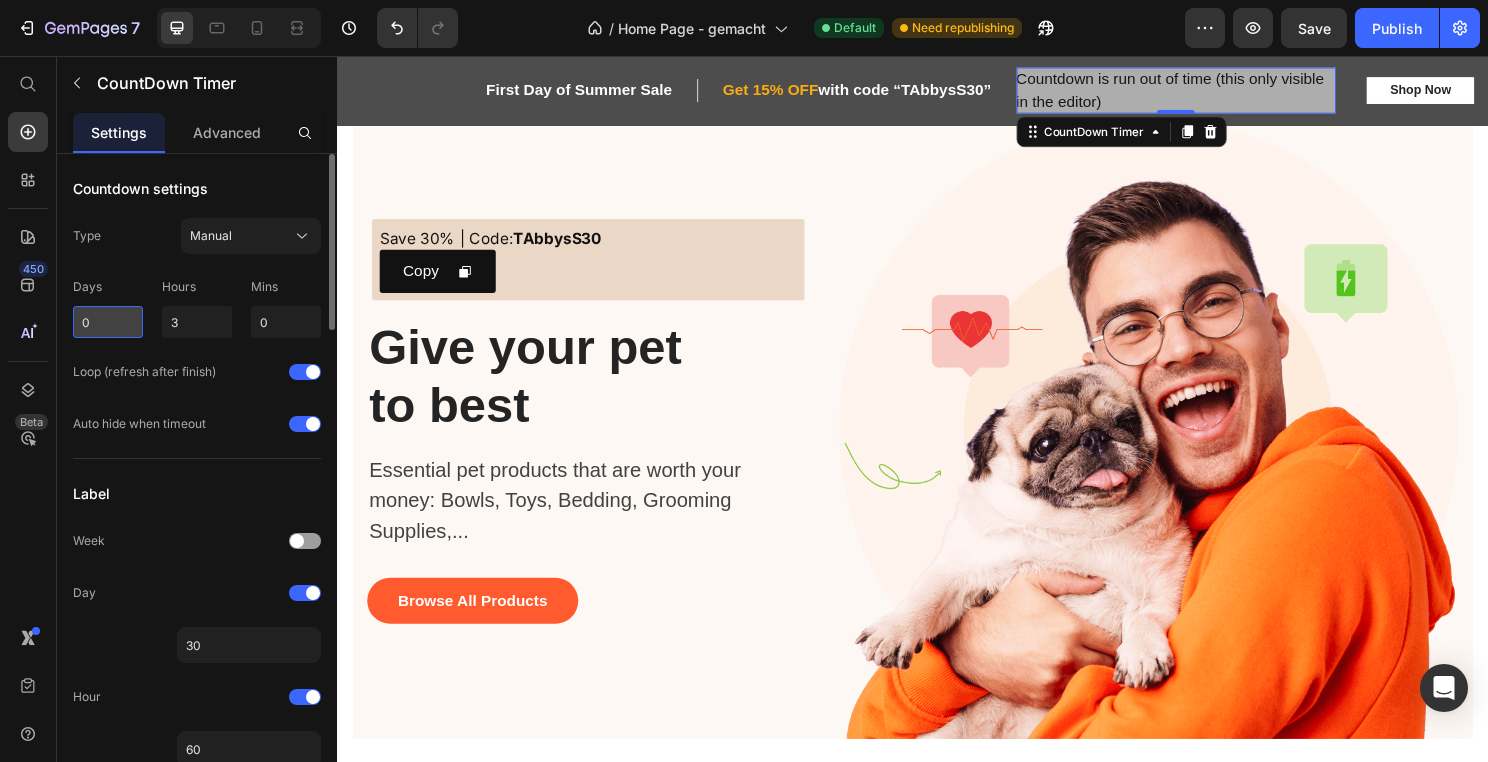 click on "0" at bounding box center [108, 322] 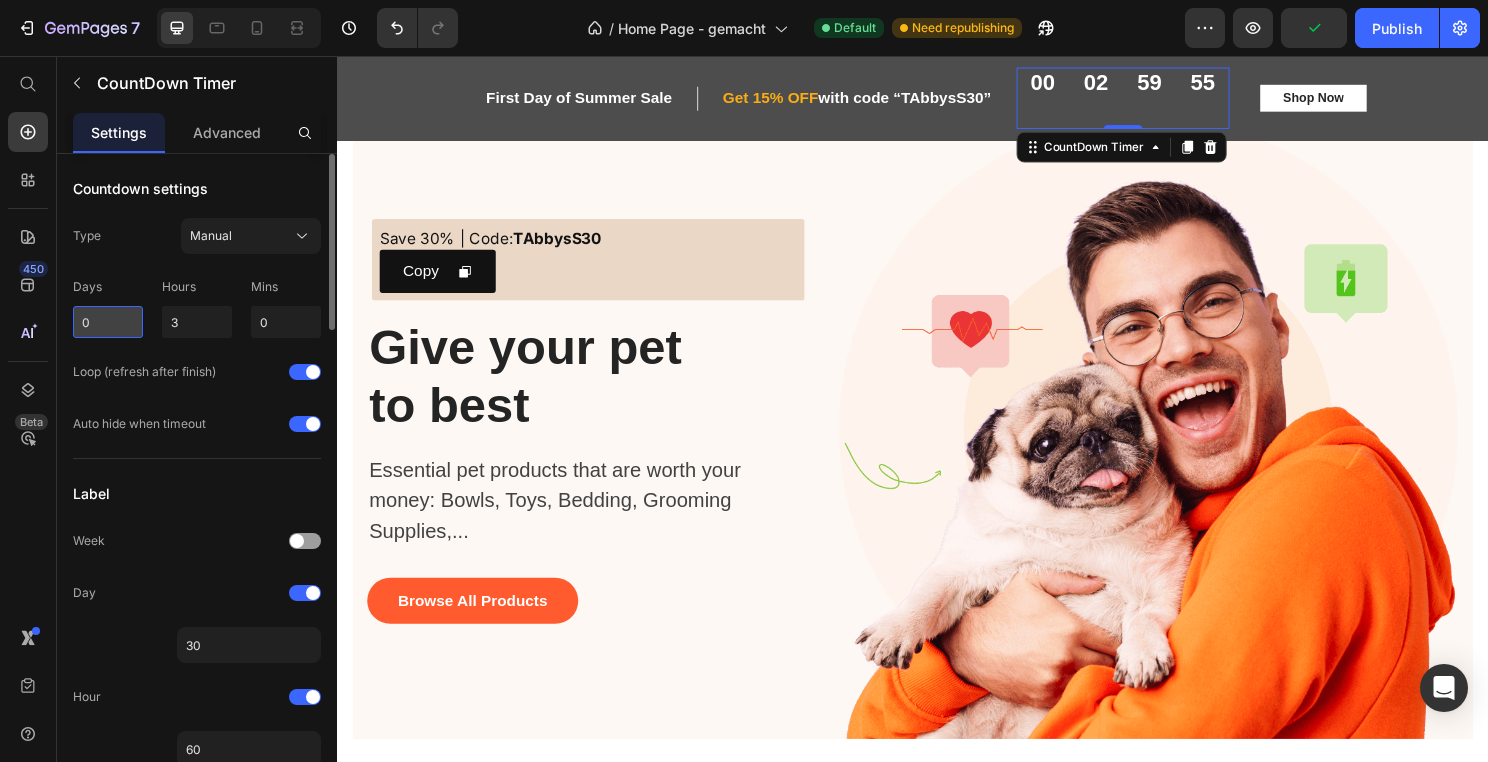 click on "0" at bounding box center (108, 322) 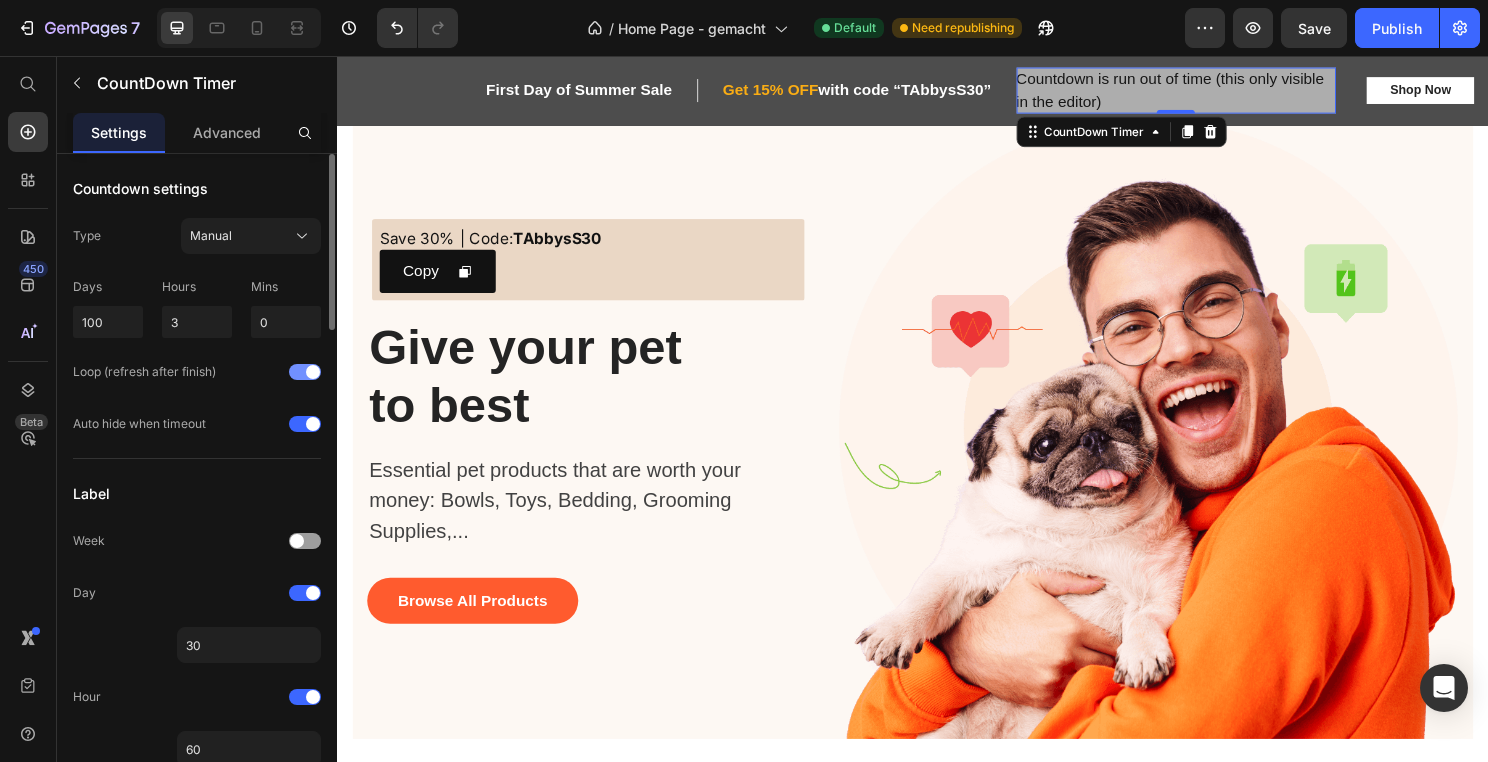 click at bounding box center (313, 372) 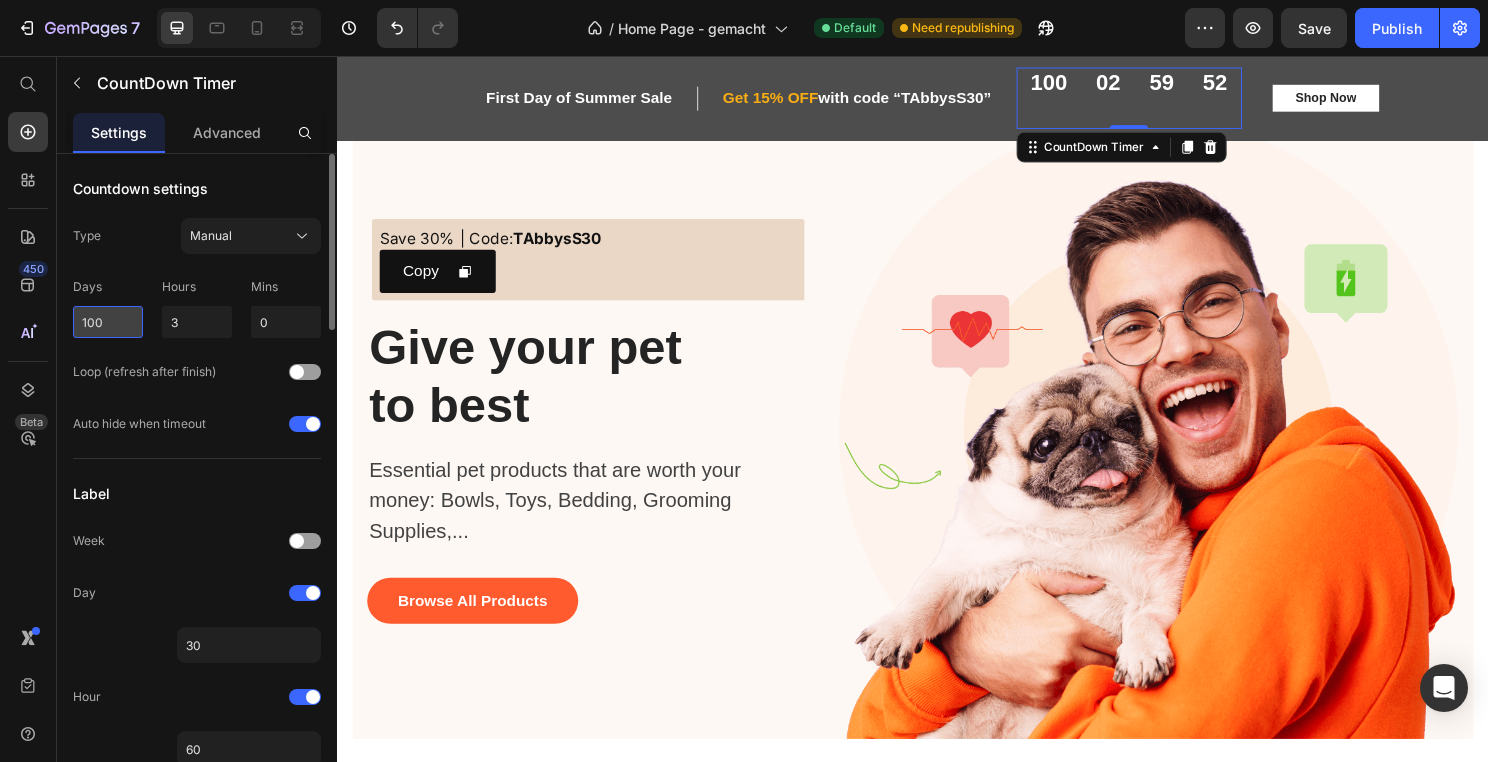drag, startPoint x: 105, startPoint y: 322, endPoint x: 78, endPoint y: 322, distance: 27 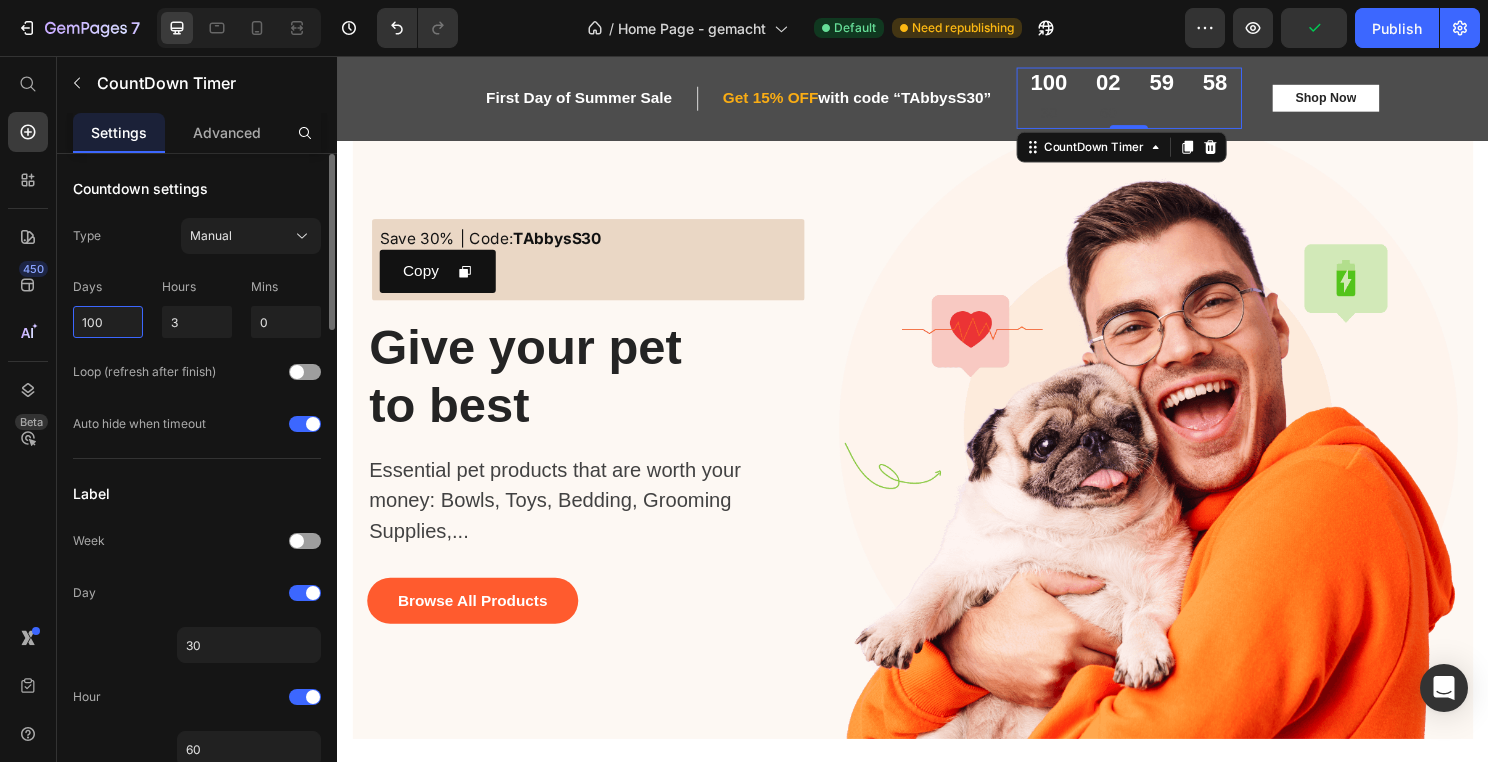 drag, startPoint x: 114, startPoint y: 323, endPoint x: 70, endPoint y: 322, distance: 44.011364 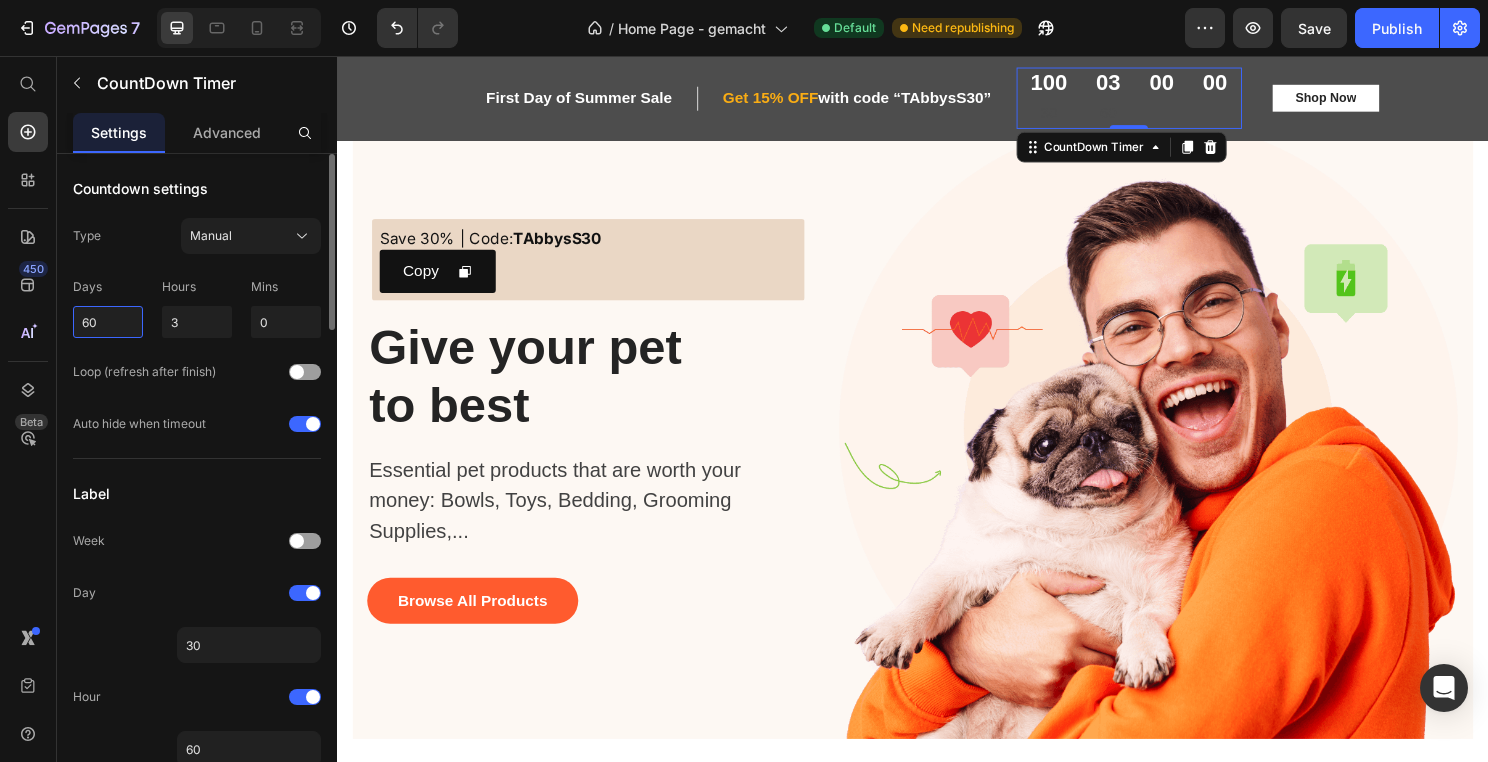 type on "60" 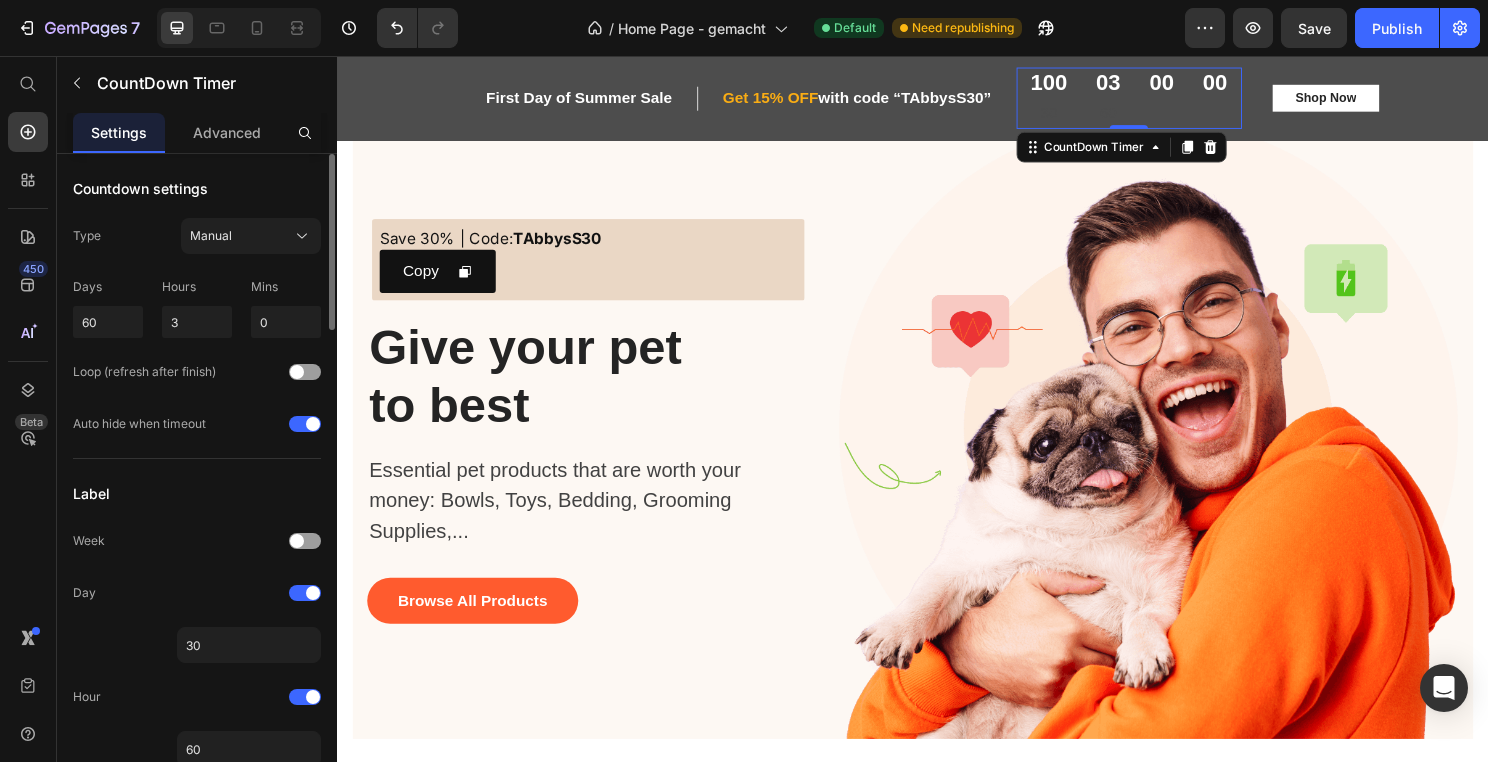 click on "Label" at bounding box center (197, 493) 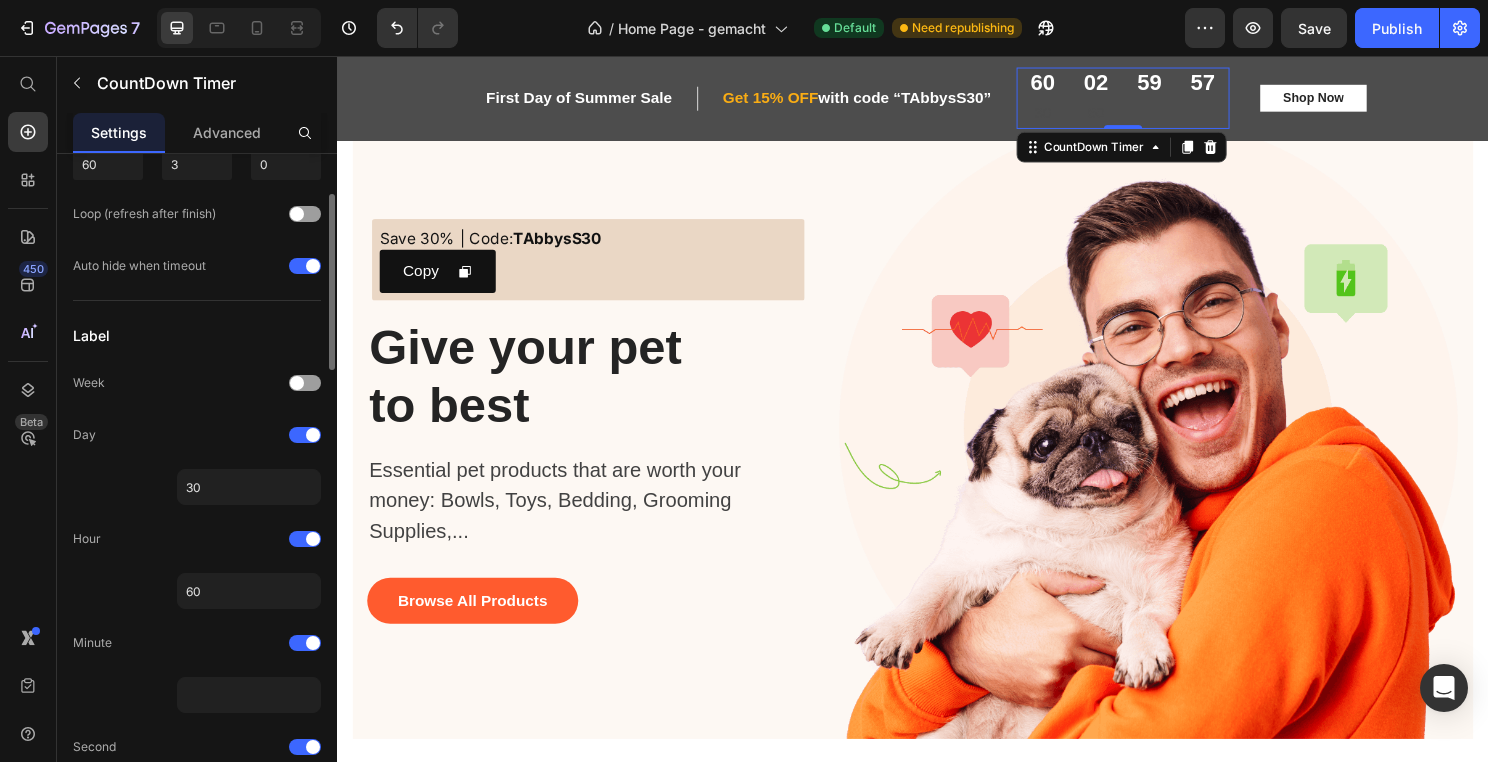 scroll, scrollTop: 159, scrollLeft: 0, axis: vertical 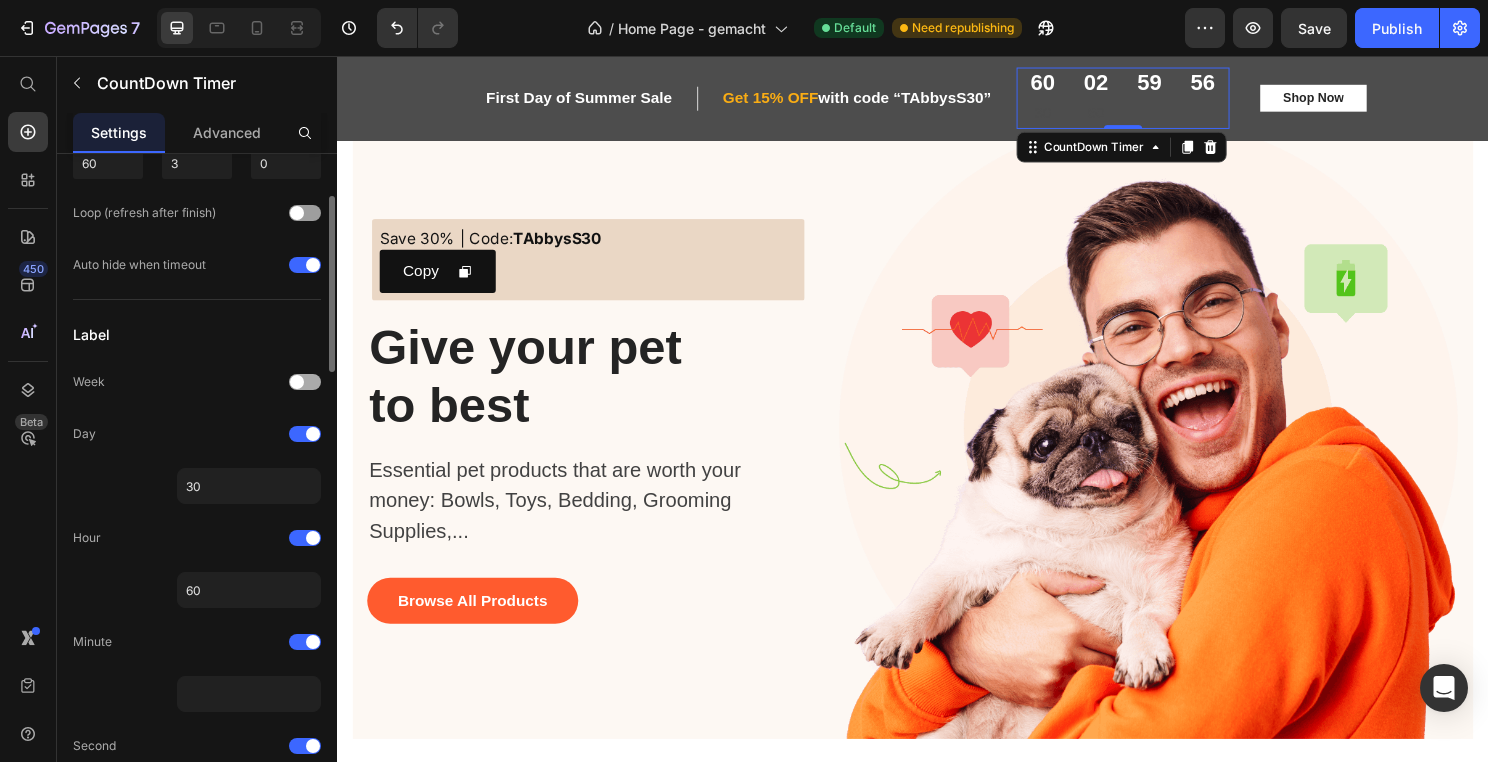 click at bounding box center (297, 382) 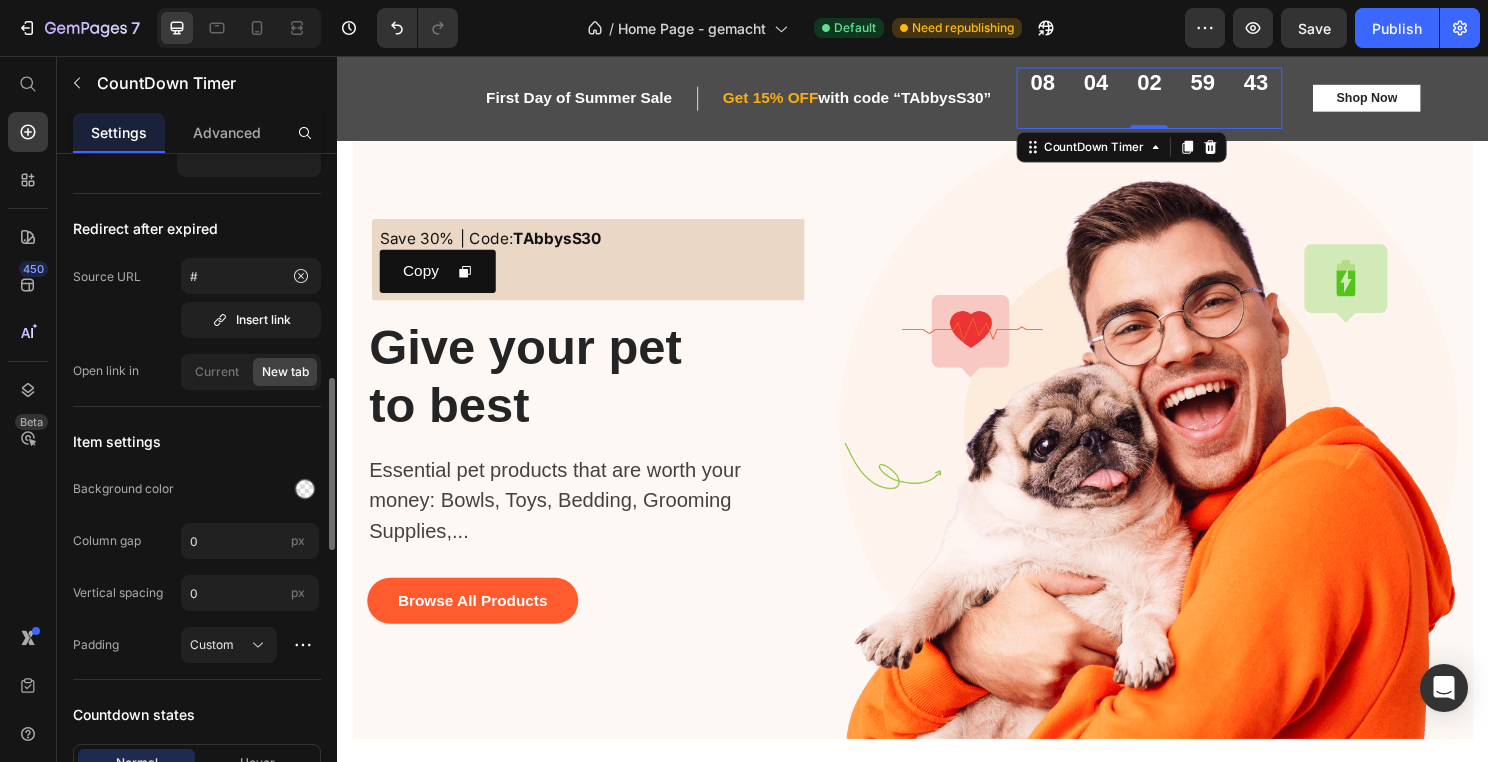scroll, scrollTop: 852, scrollLeft: 0, axis: vertical 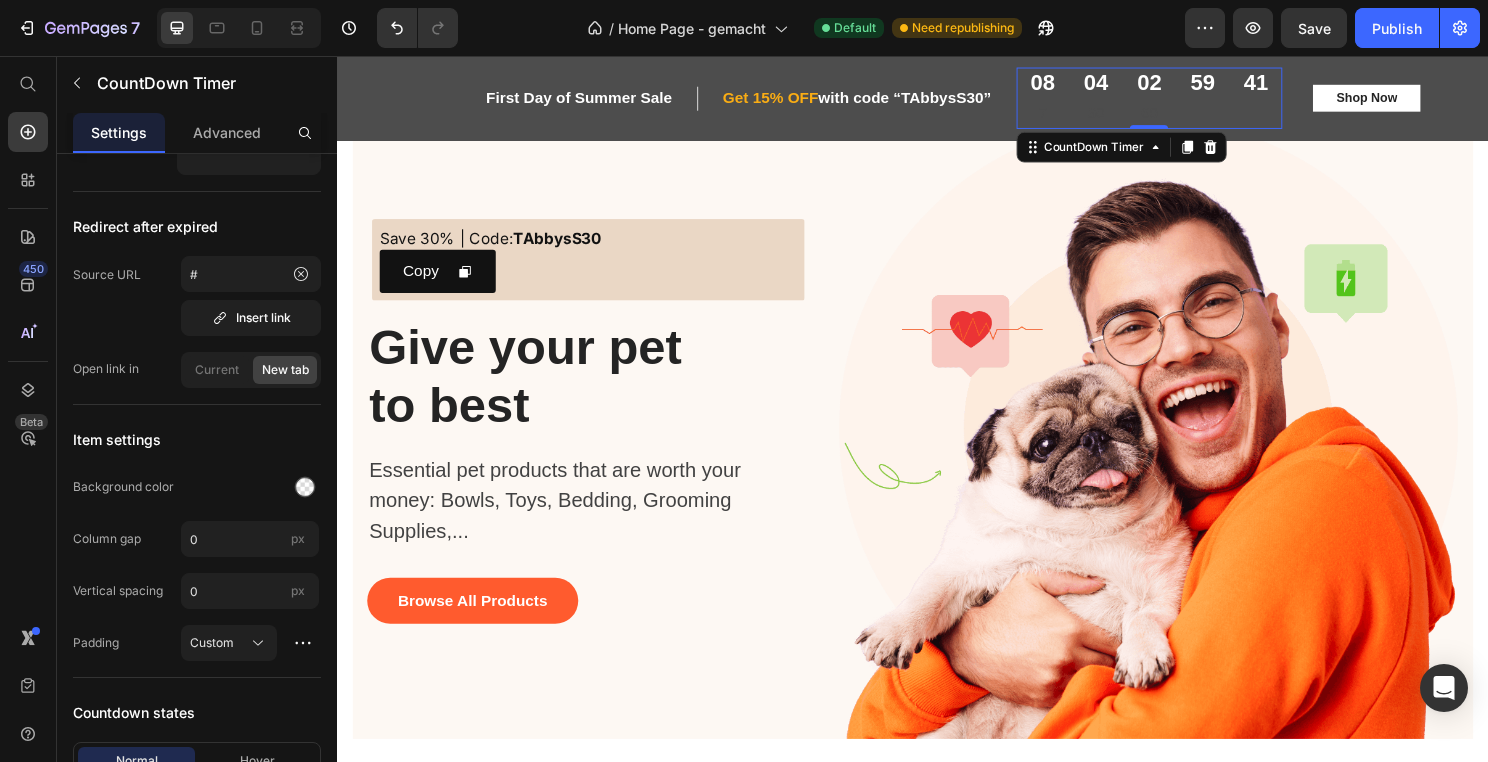 click on "7  Version history  /  Home Page - gemacht Default Need republishing Preview  Save   Publish" 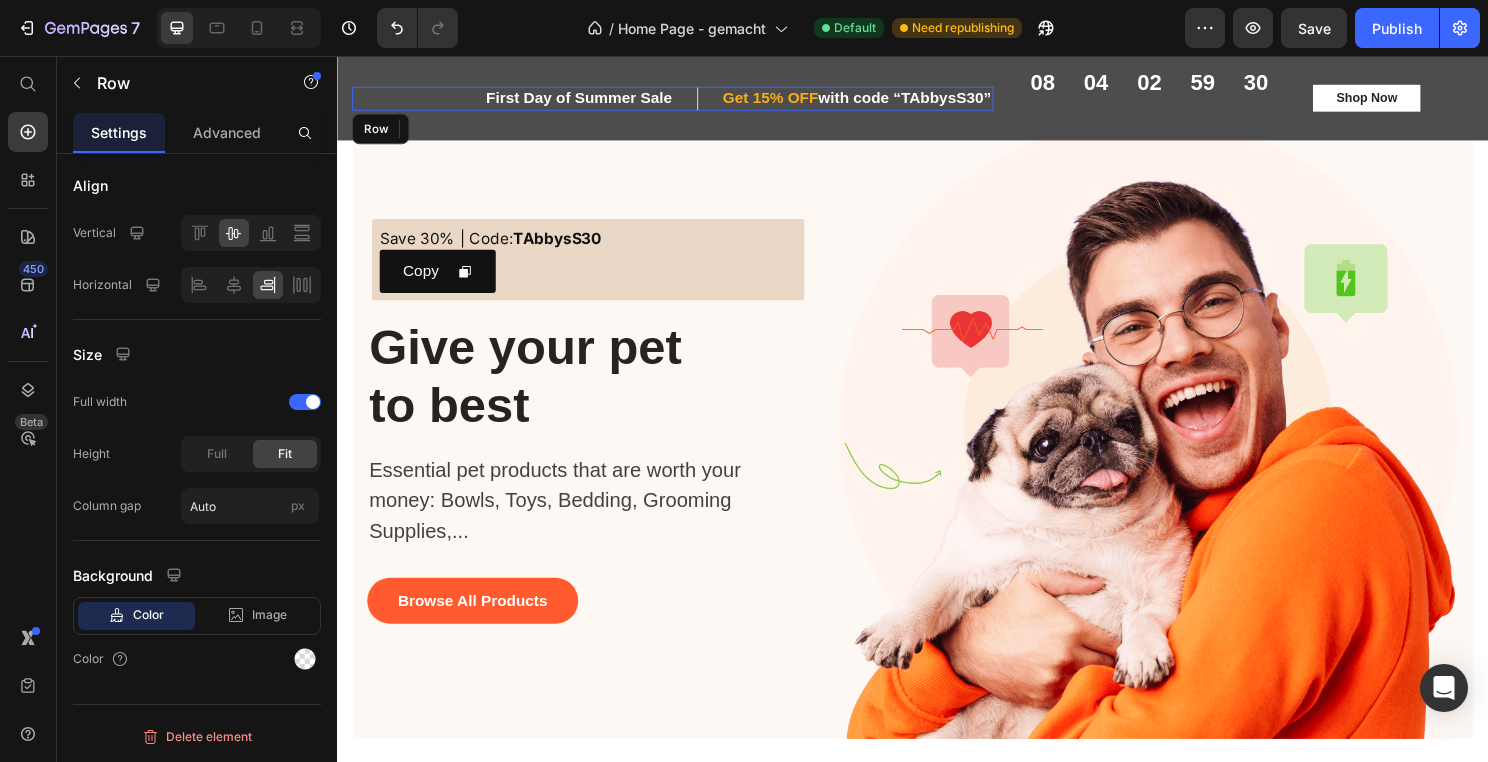 click on "First Day of Summer Sale Heading Row ⁠⁠⁠⁠⁠⁠⁠ Get 15% OFF  with code “TAbbysS30” Heading Row Row" at bounding box center (686, 100) 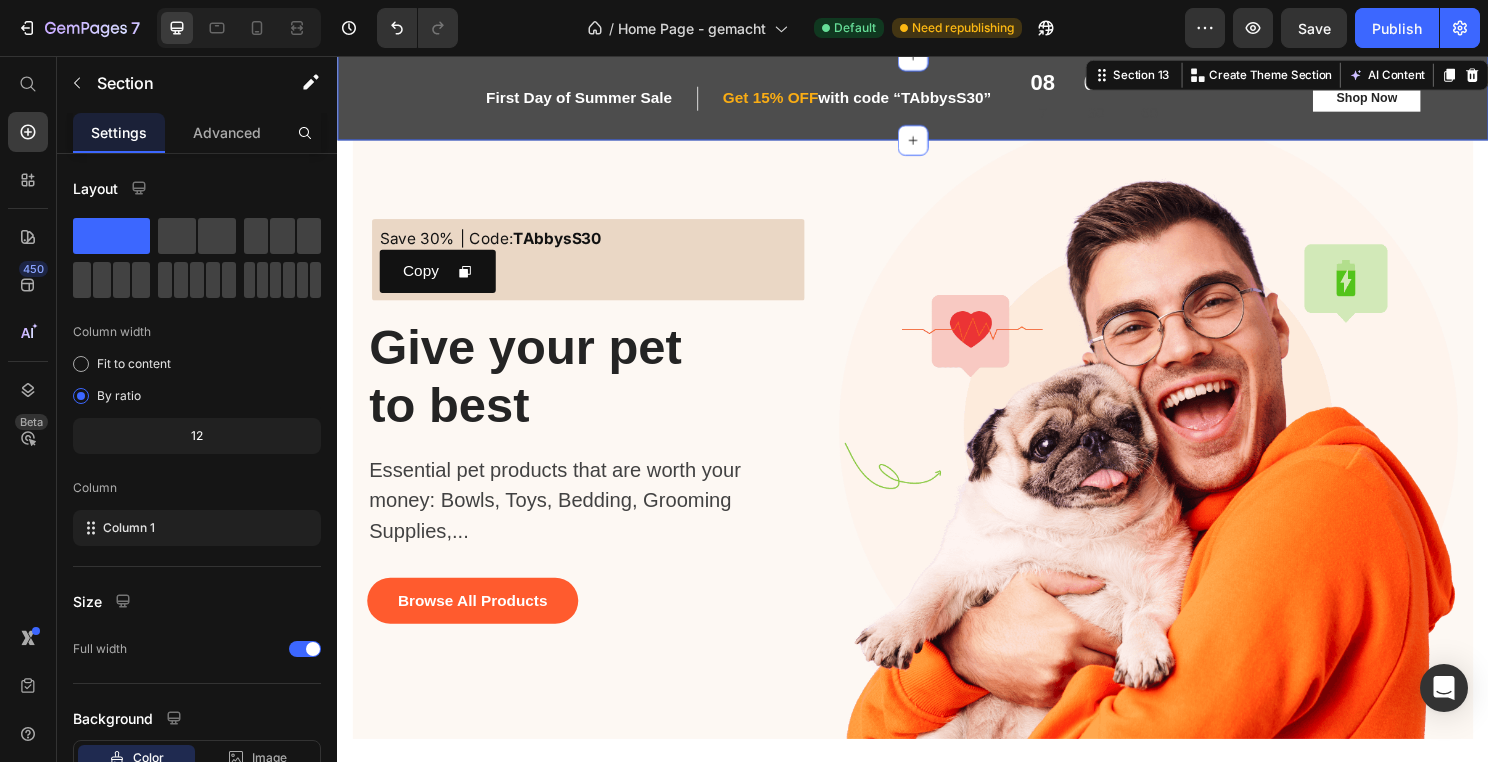 click on "First Day of Summer Sale Heading Row ⁠⁠⁠⁠⁠⁠⁠ Get 15% OFF  with code “TAbbysS30” Heading Row Row 08 7 04 30 02 60 59 28 CountDown Timer Shop Now Button Row Row Section 13   You can create reusable sections Create Theme Section AI Content Write with GemAI What would you like to describe here? Tone and Voice Persuasive Product Getting products... Show more Generate" at bounding box center [937, 100] 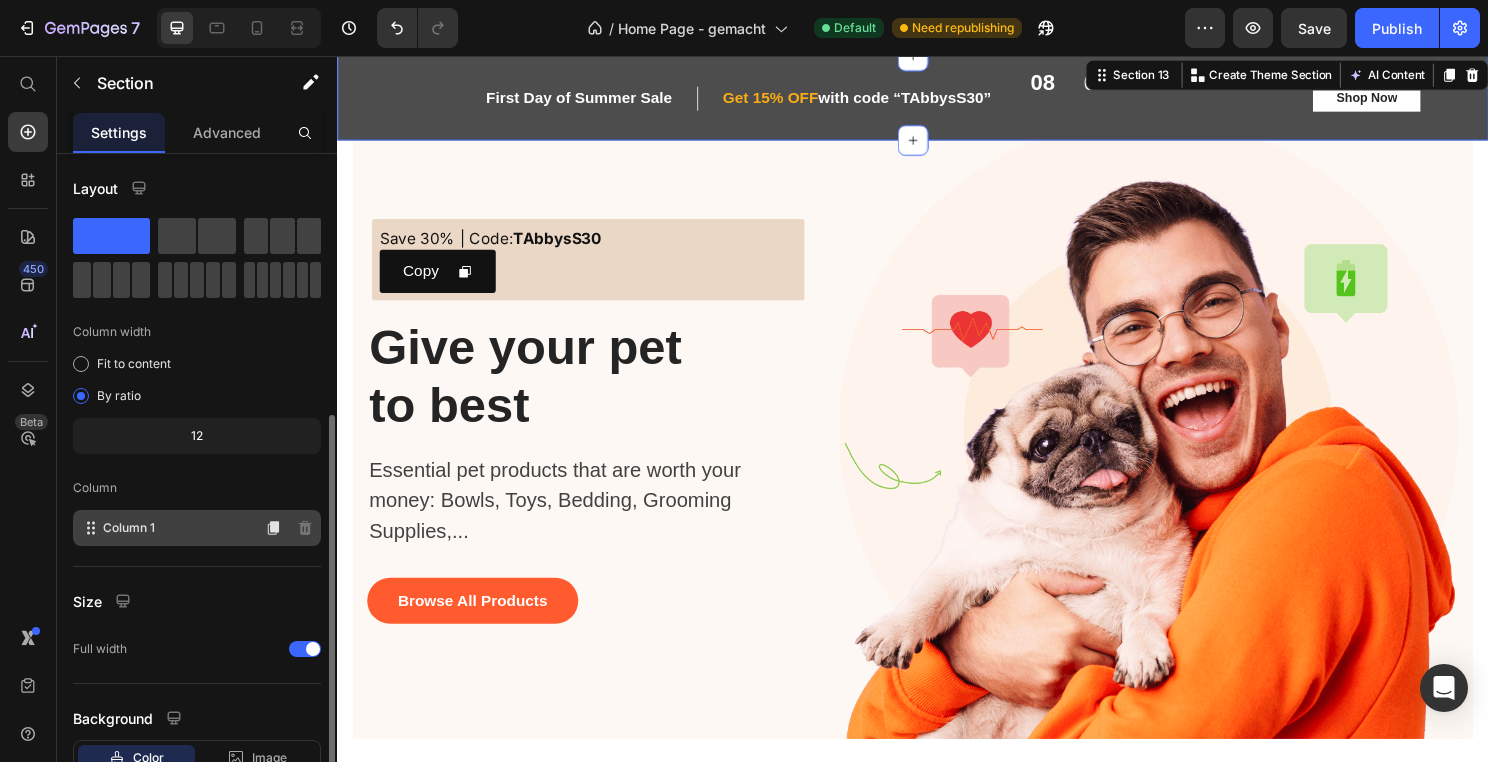 scroll, scrollTop: 143, scrollLeft: 0, axis: vertical 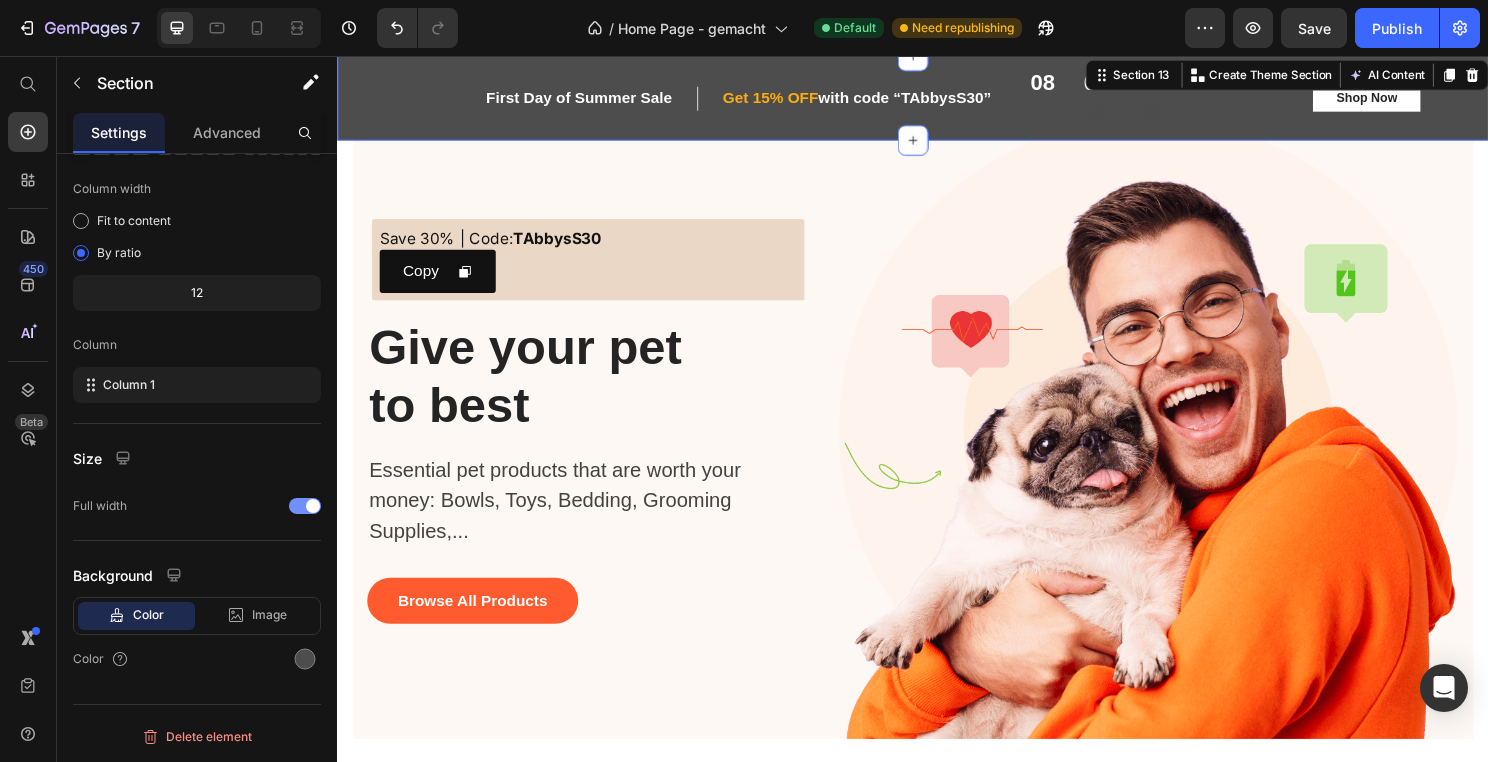 click at bounding box center (305, 506) 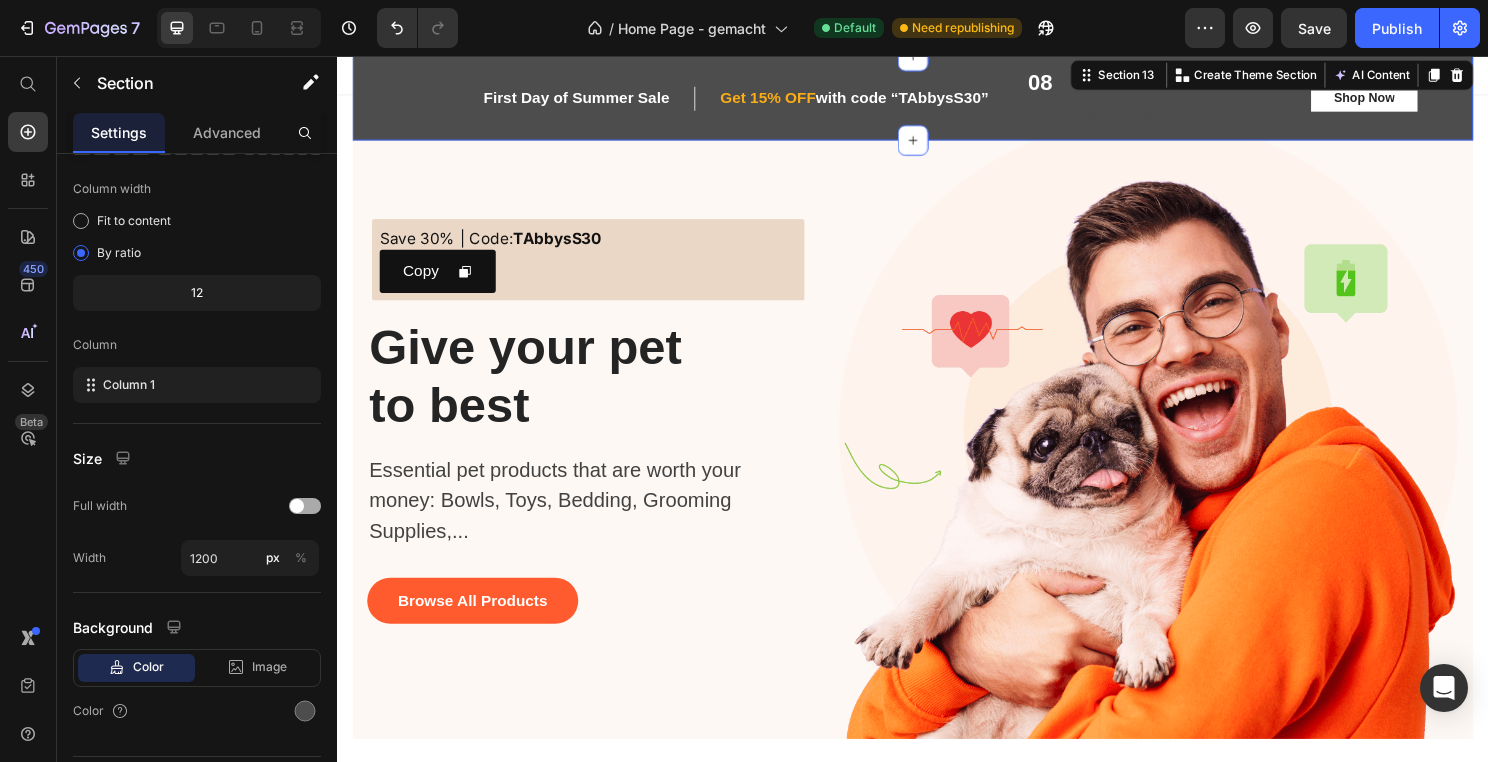 click at bounding box center (297, 506) 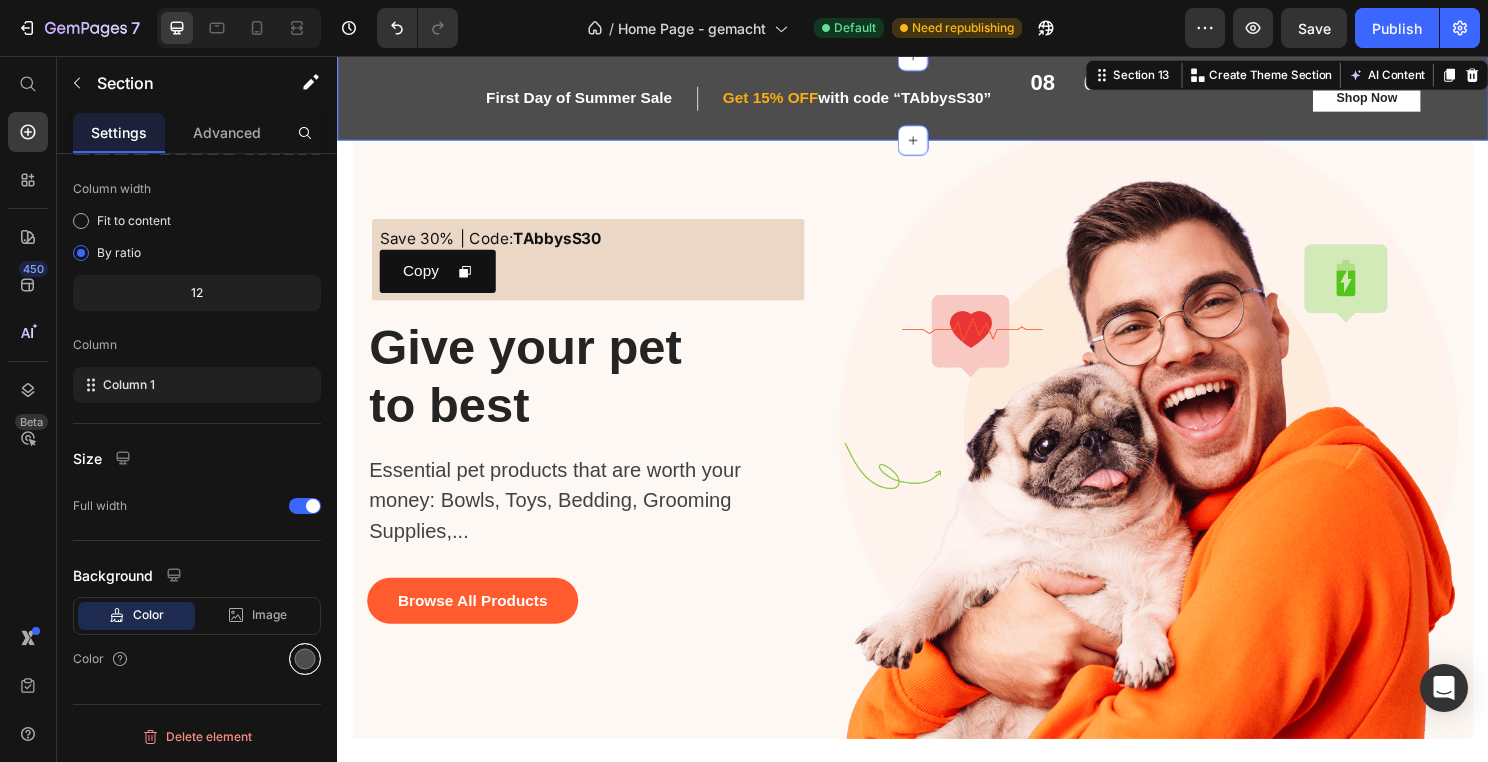 click at bounding box center [305, 659] 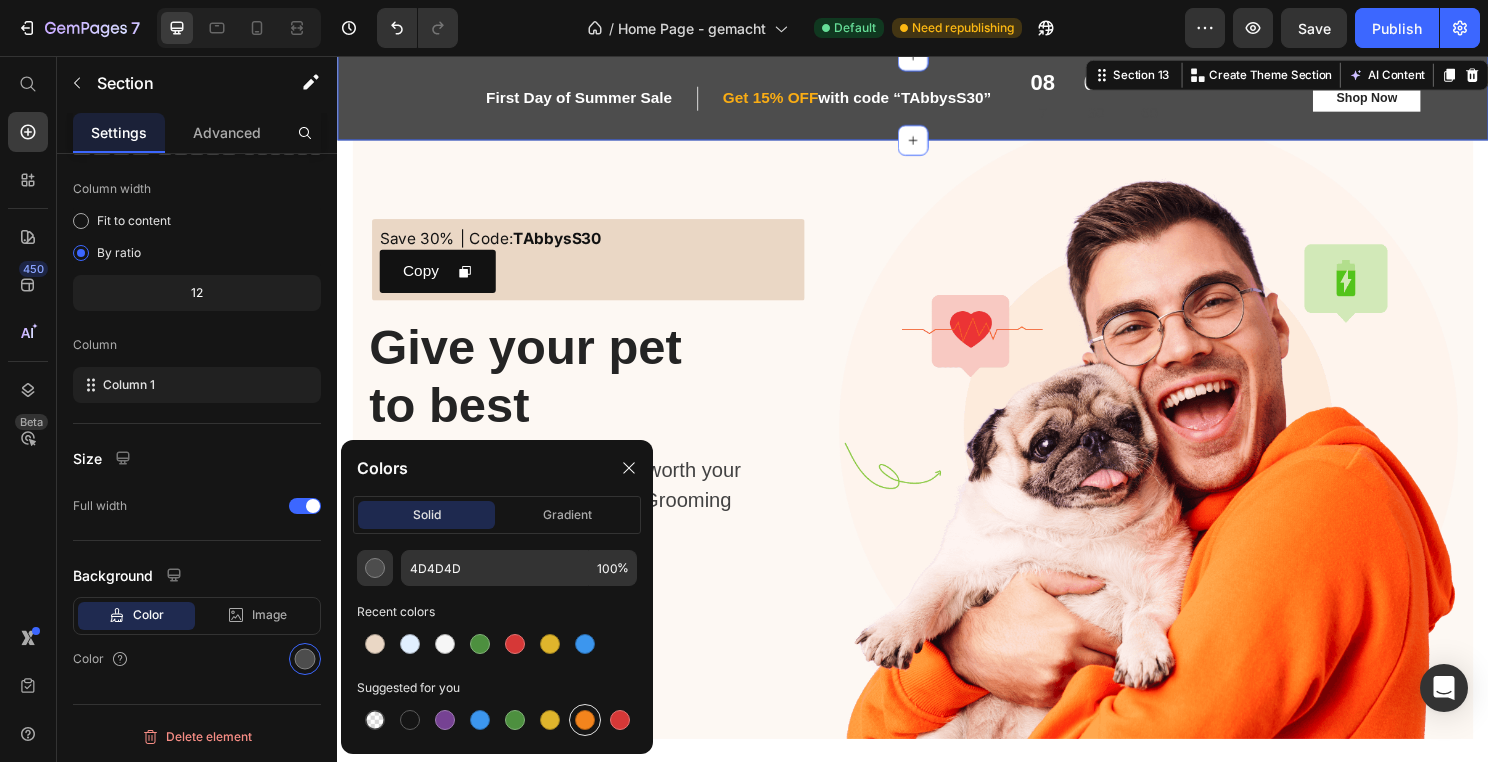 click at bounding box center [585, 720] 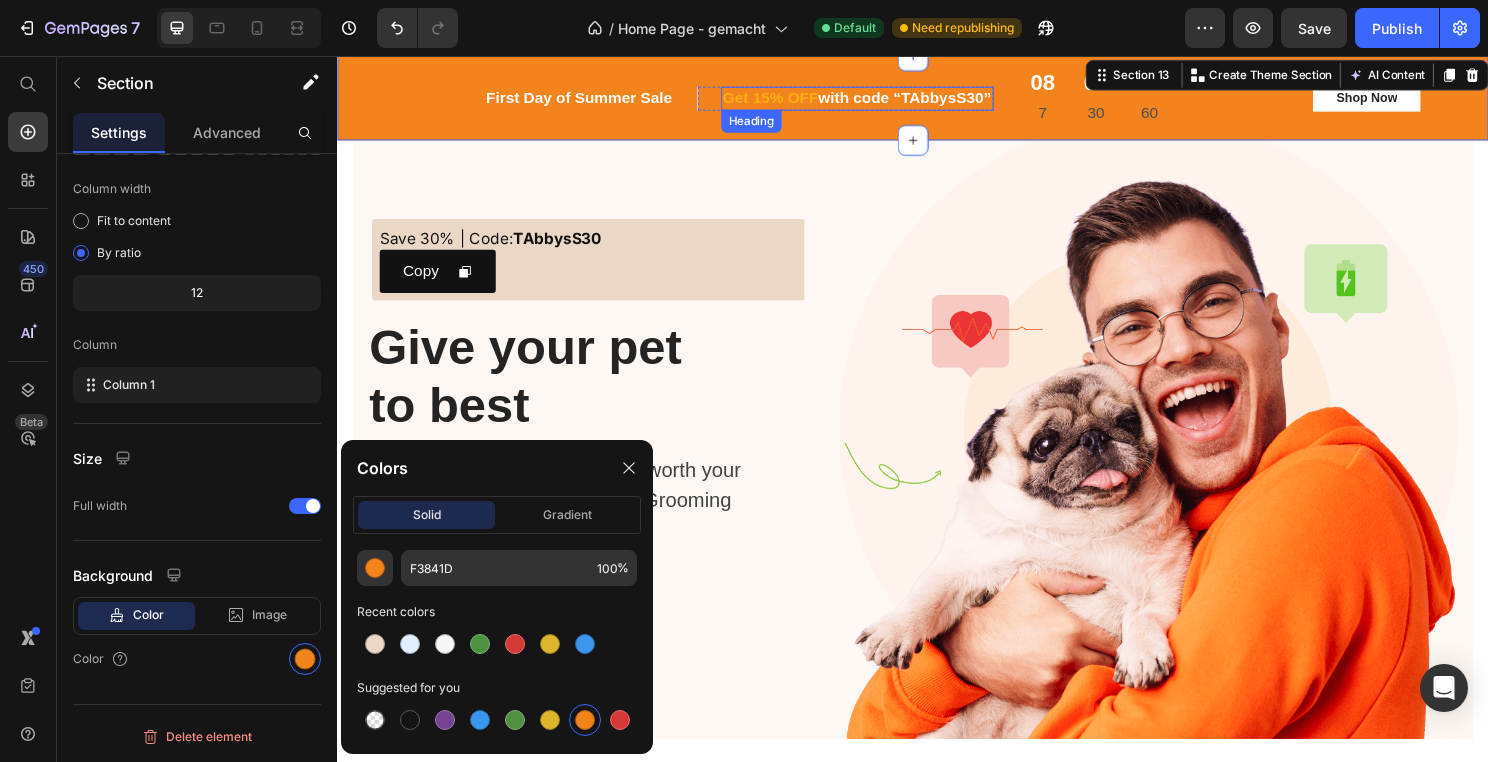 click on "Get 15% OFF" at bounding box center (789, 99) 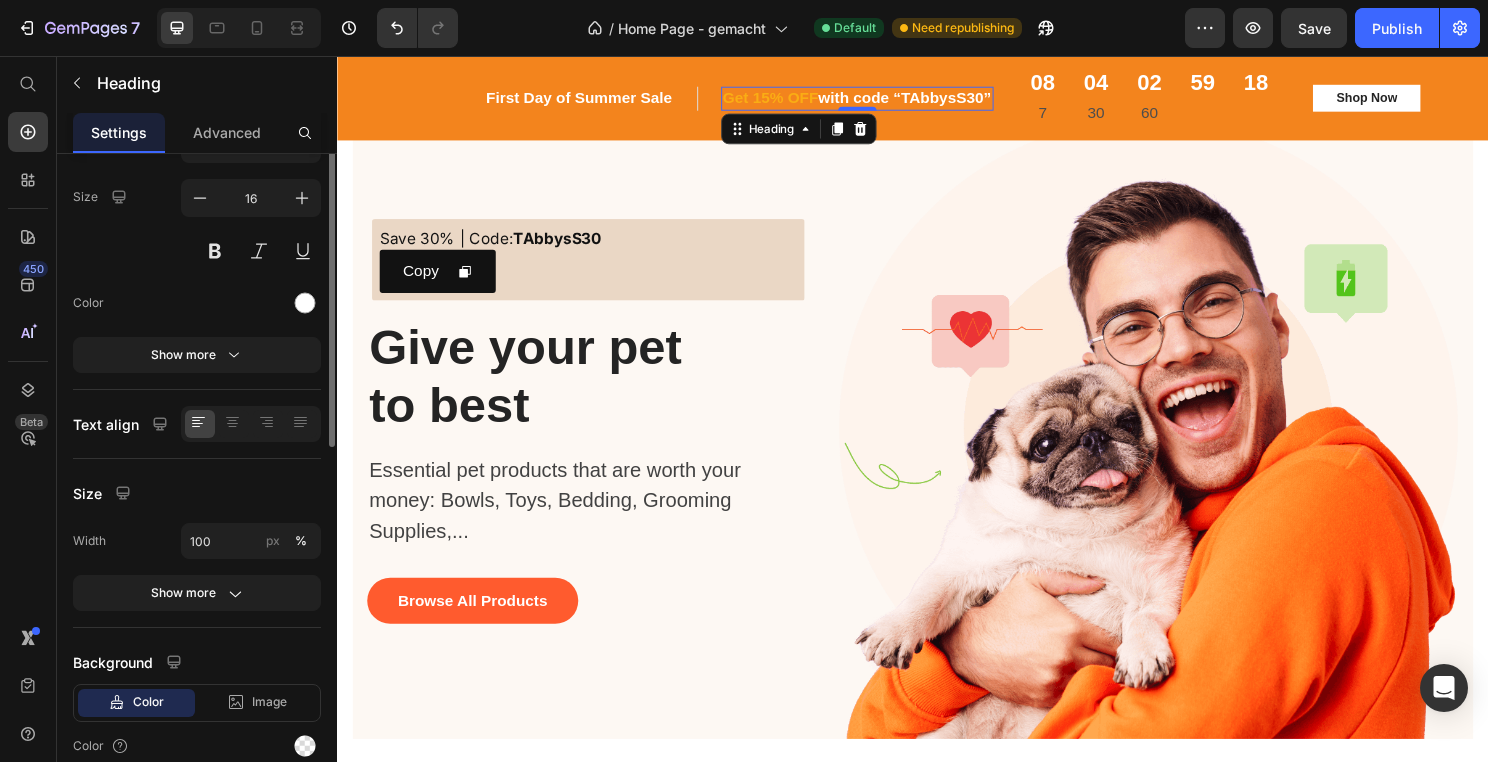 scroll, scrollTop: 0, scrollLeft: 0, axis: both 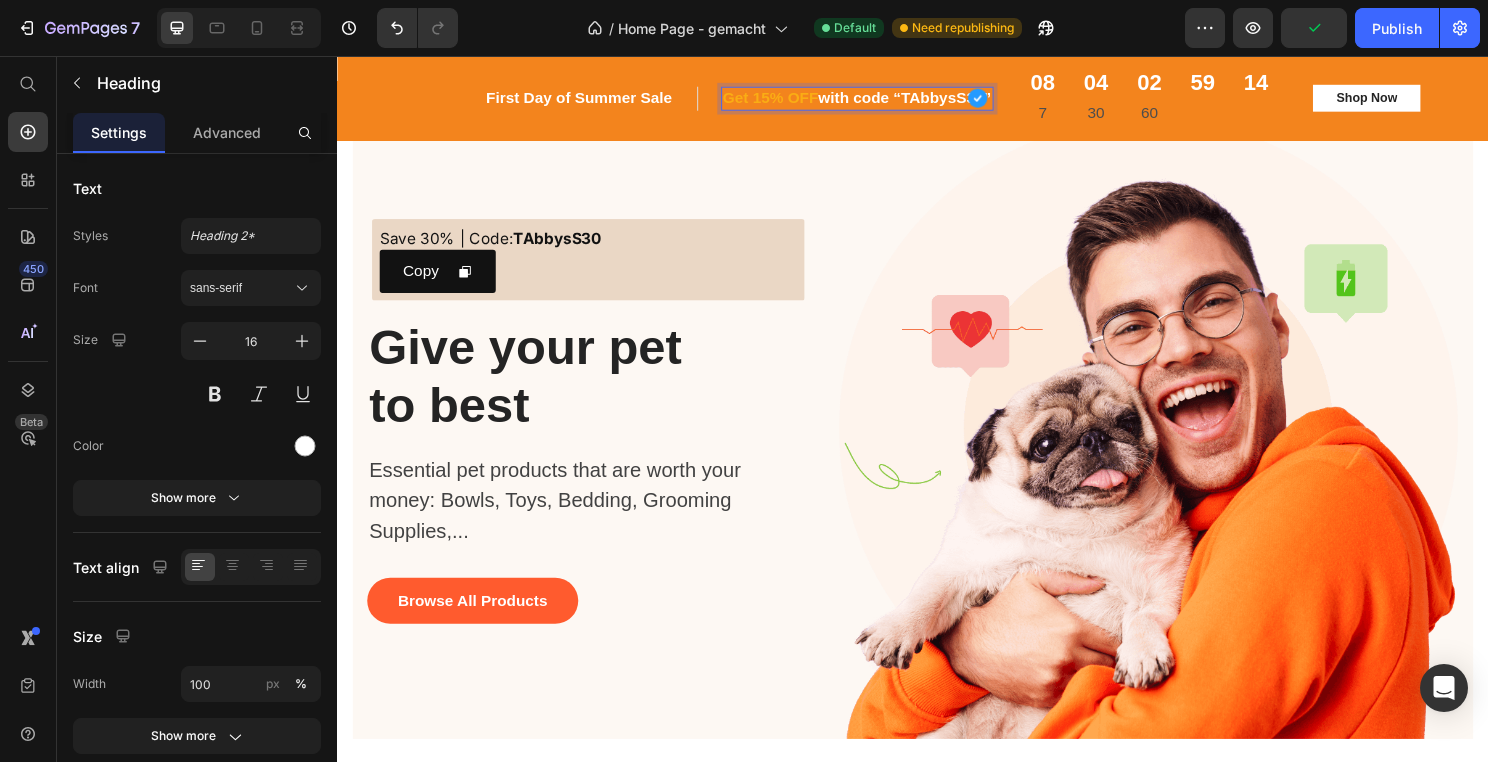 click on "Get 15% OFF" at bounding box center [789, 99] 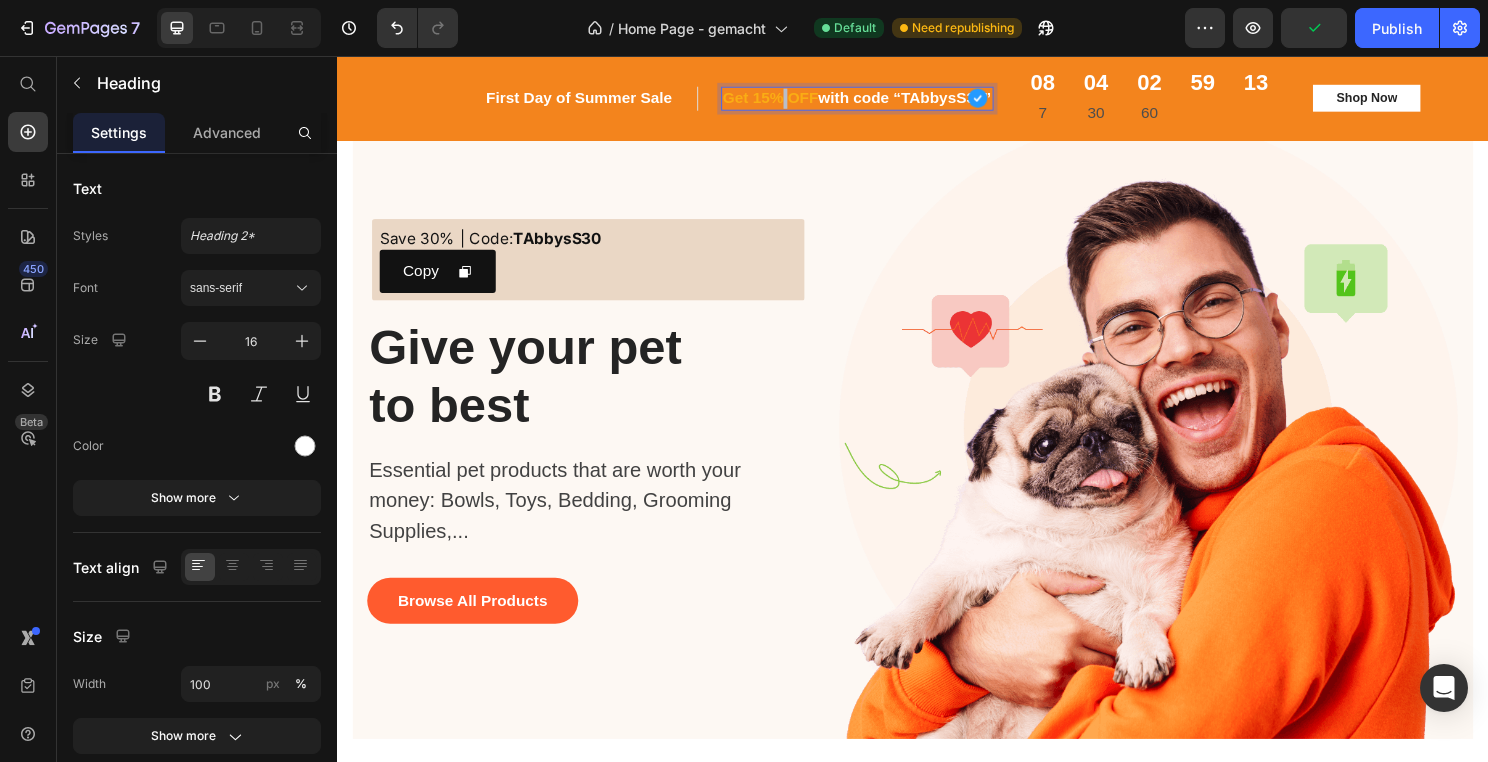 click on "Get 15% OFF" at bounding box center (789, 99) 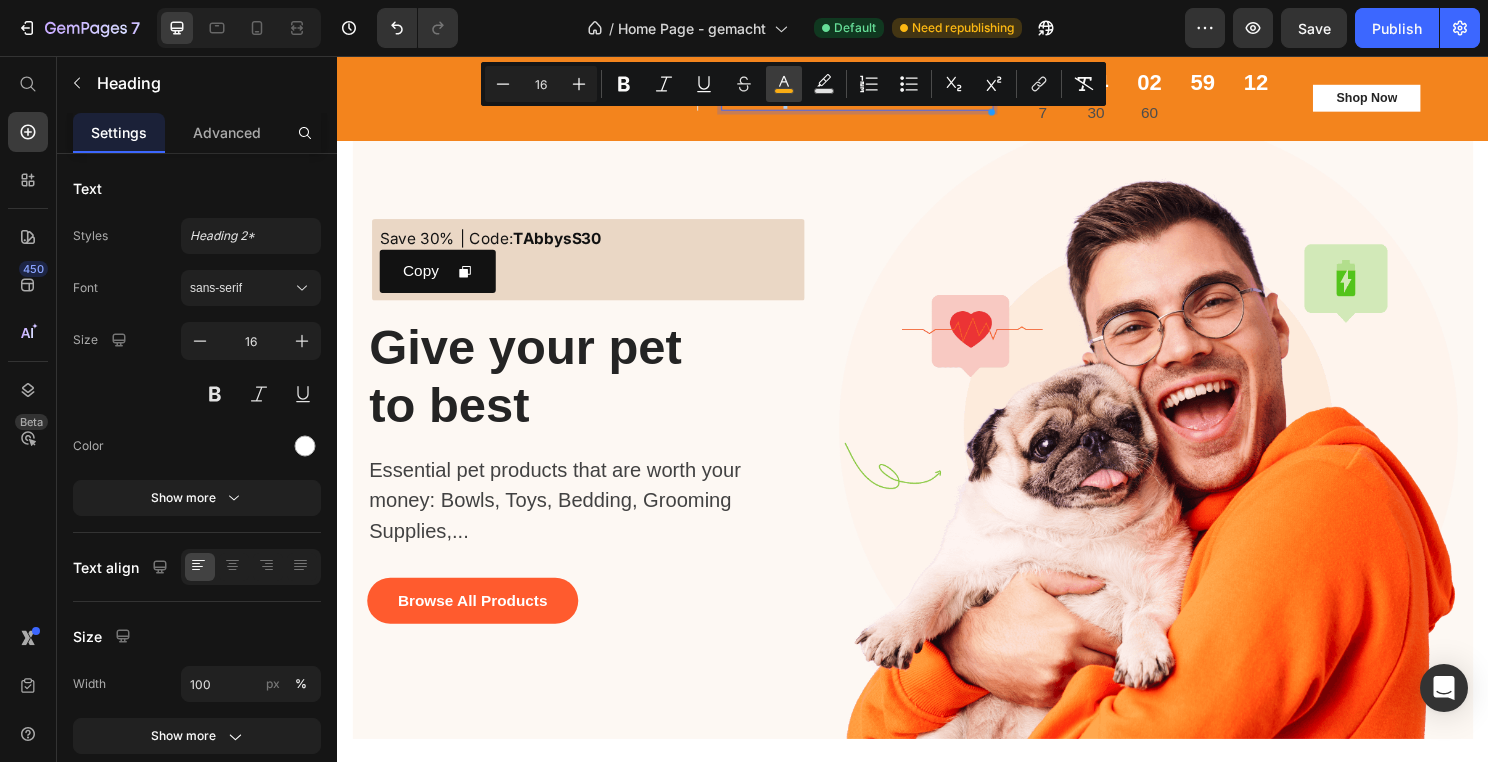 click 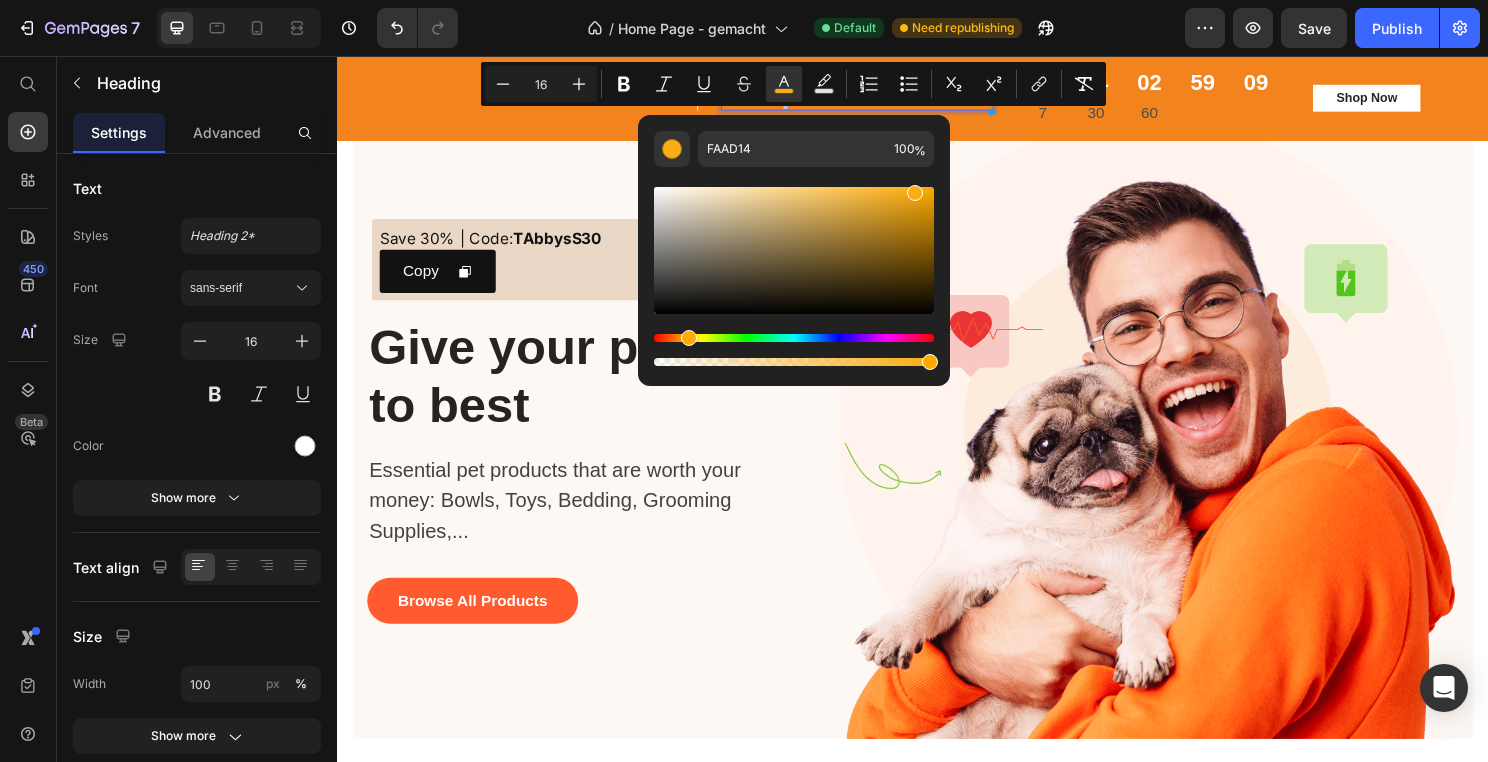 click at bounding box center (794, 250) 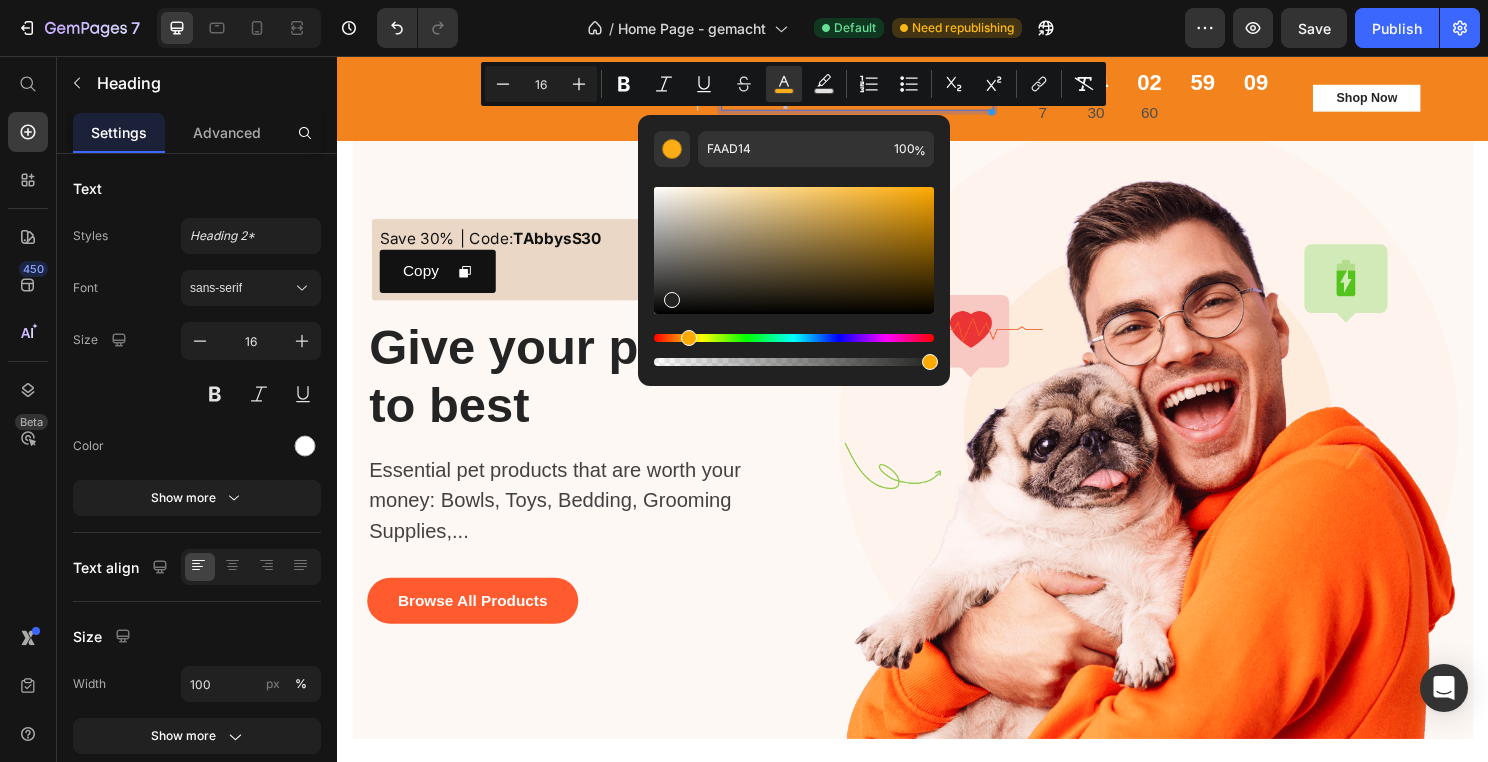 type on "232321" 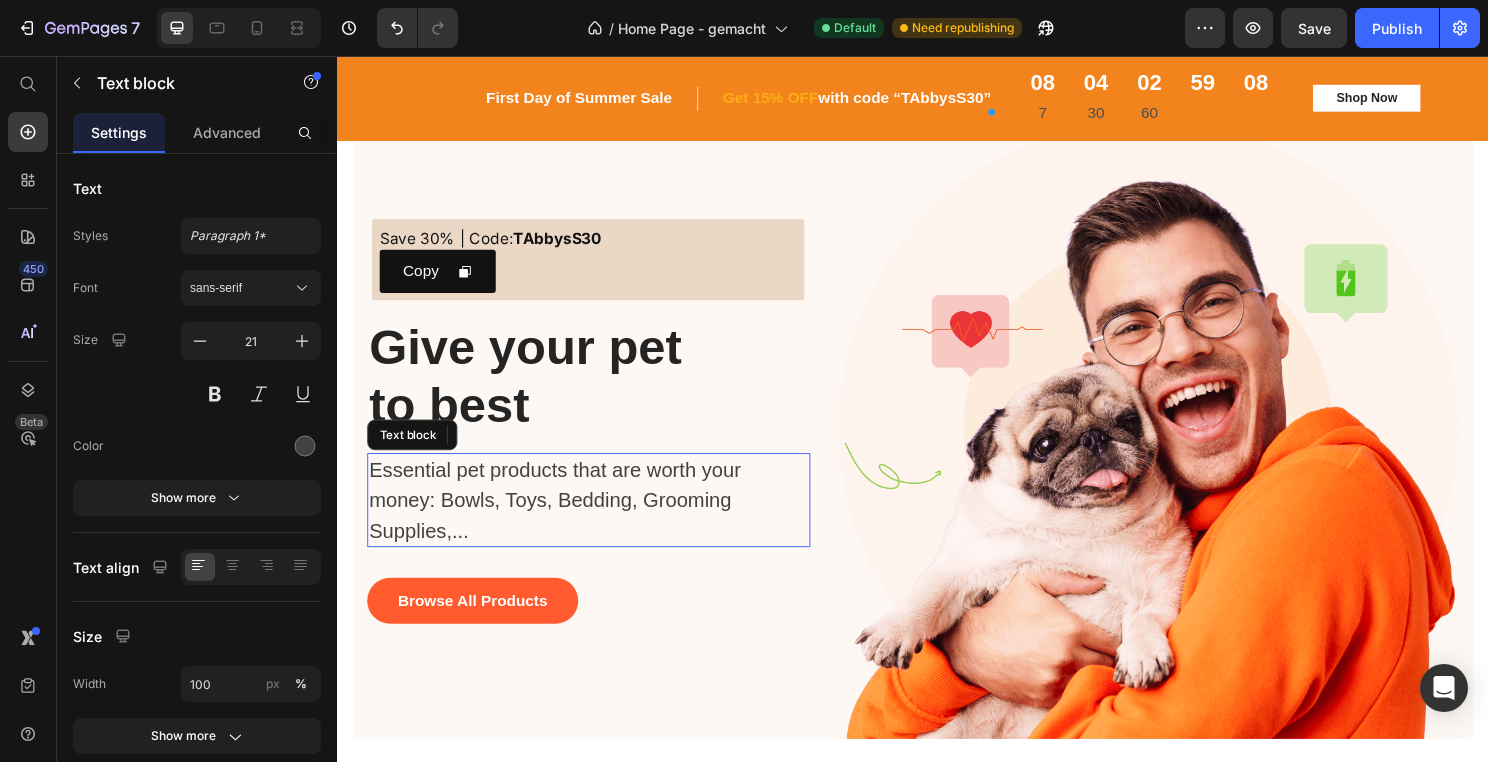 click on "Essential pet products that are worth your money: Bowls, Toys, Bedding, Grooming Supplies,..." at bounding box center (589, 519) 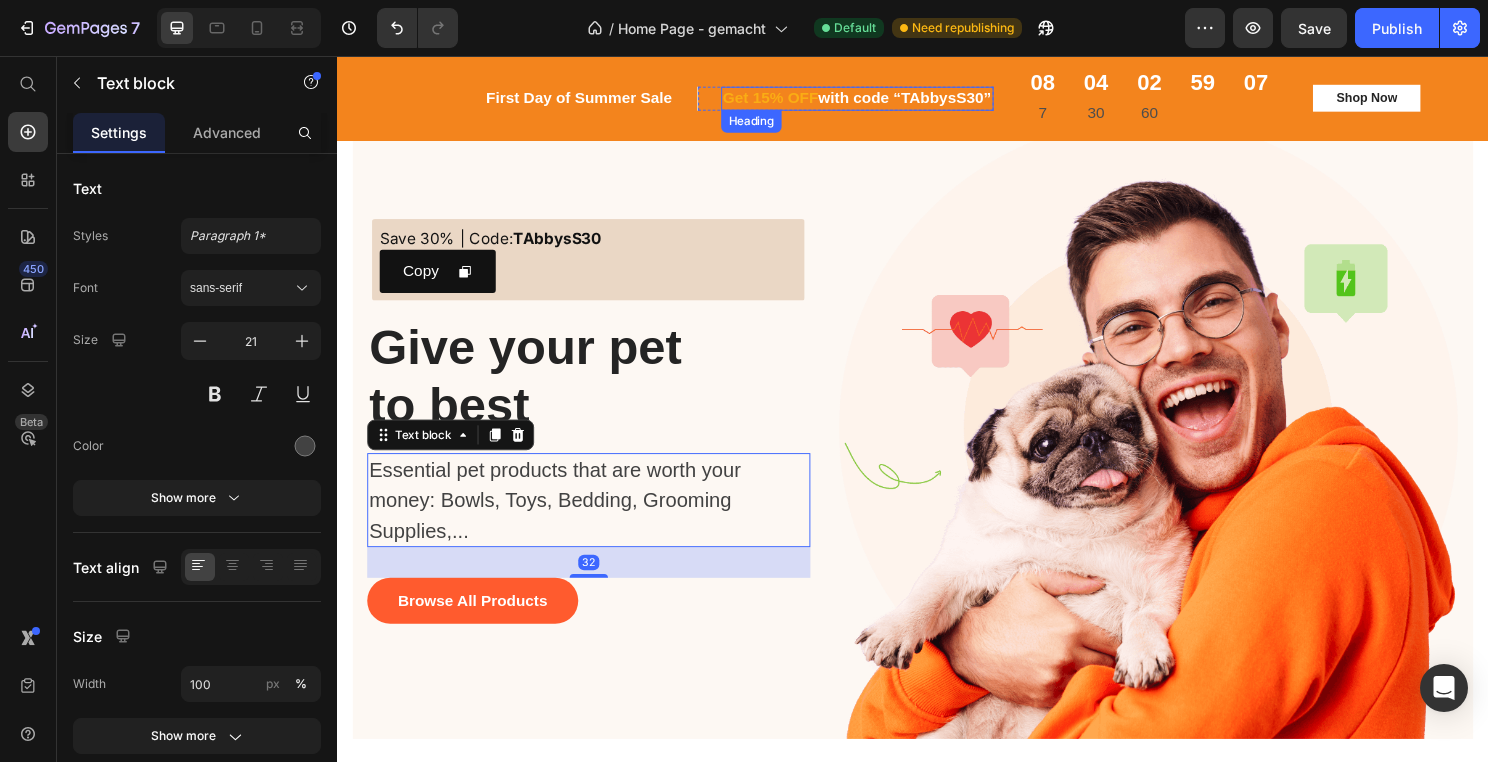 click on "OFF" at bounding box center (822, 99) 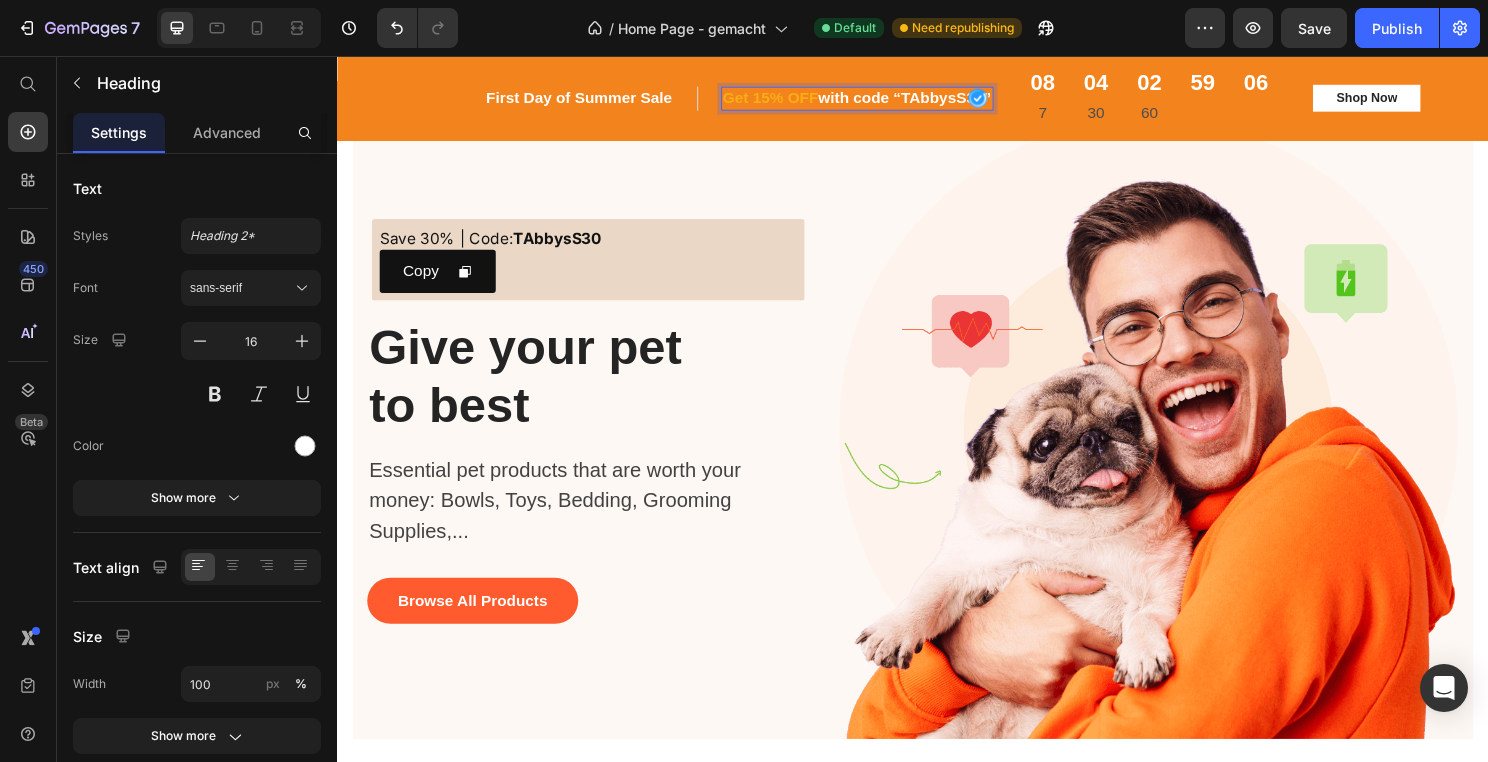 click on "OFF" at bounding box center (822, 99) 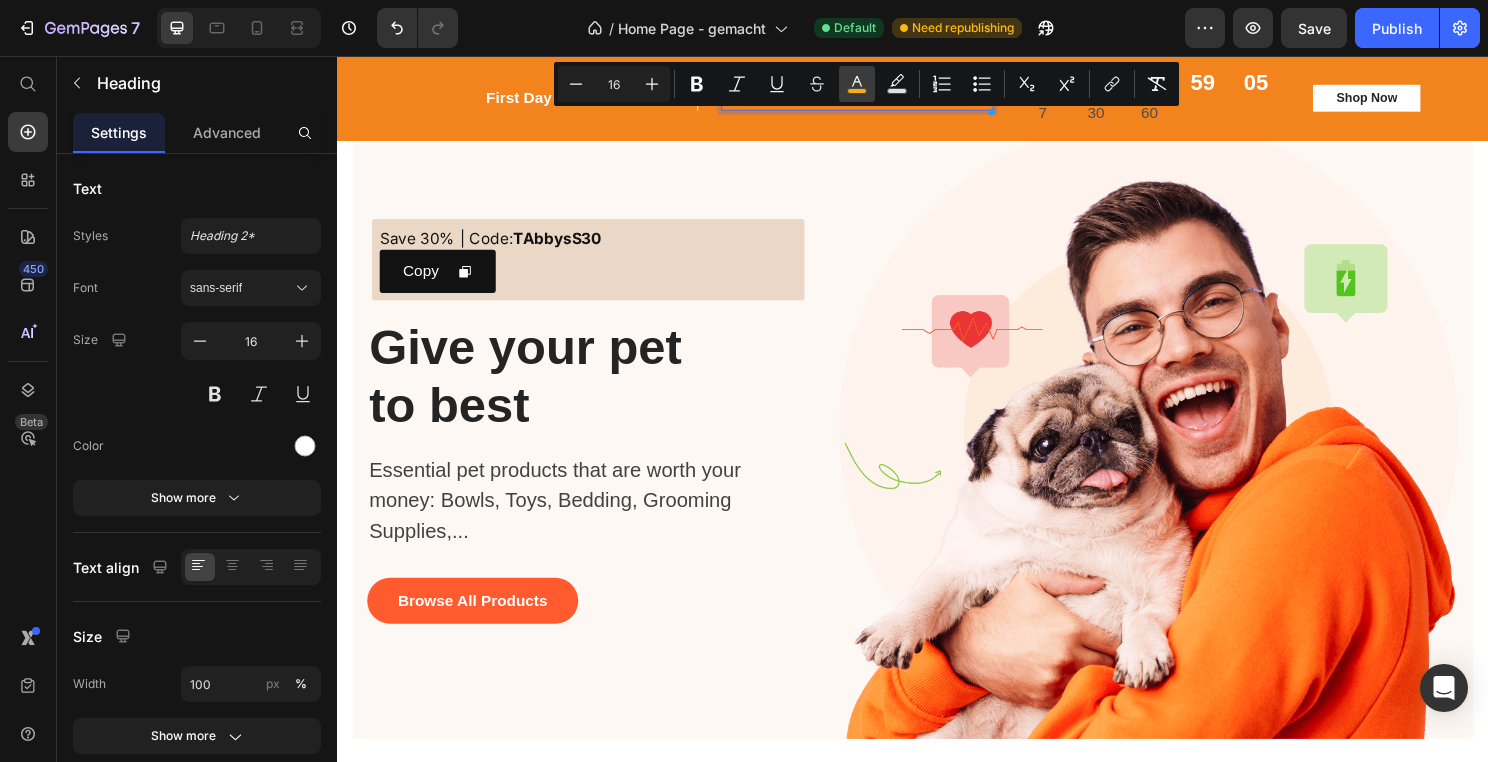 click 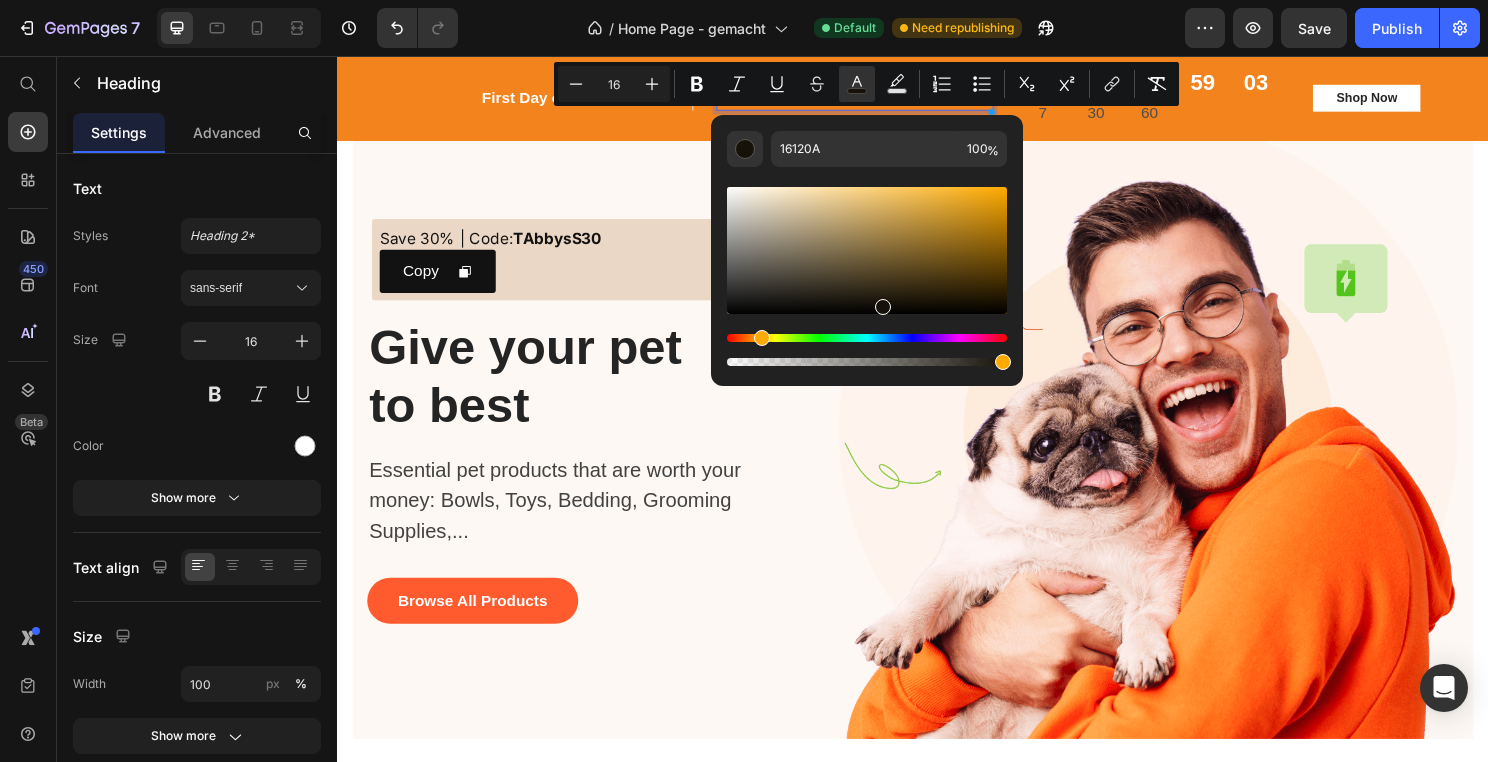 drag, startPoint x: 991, startPoint y: 191, endPoint x: 886, endPoint y: 300, distance: 151.34729 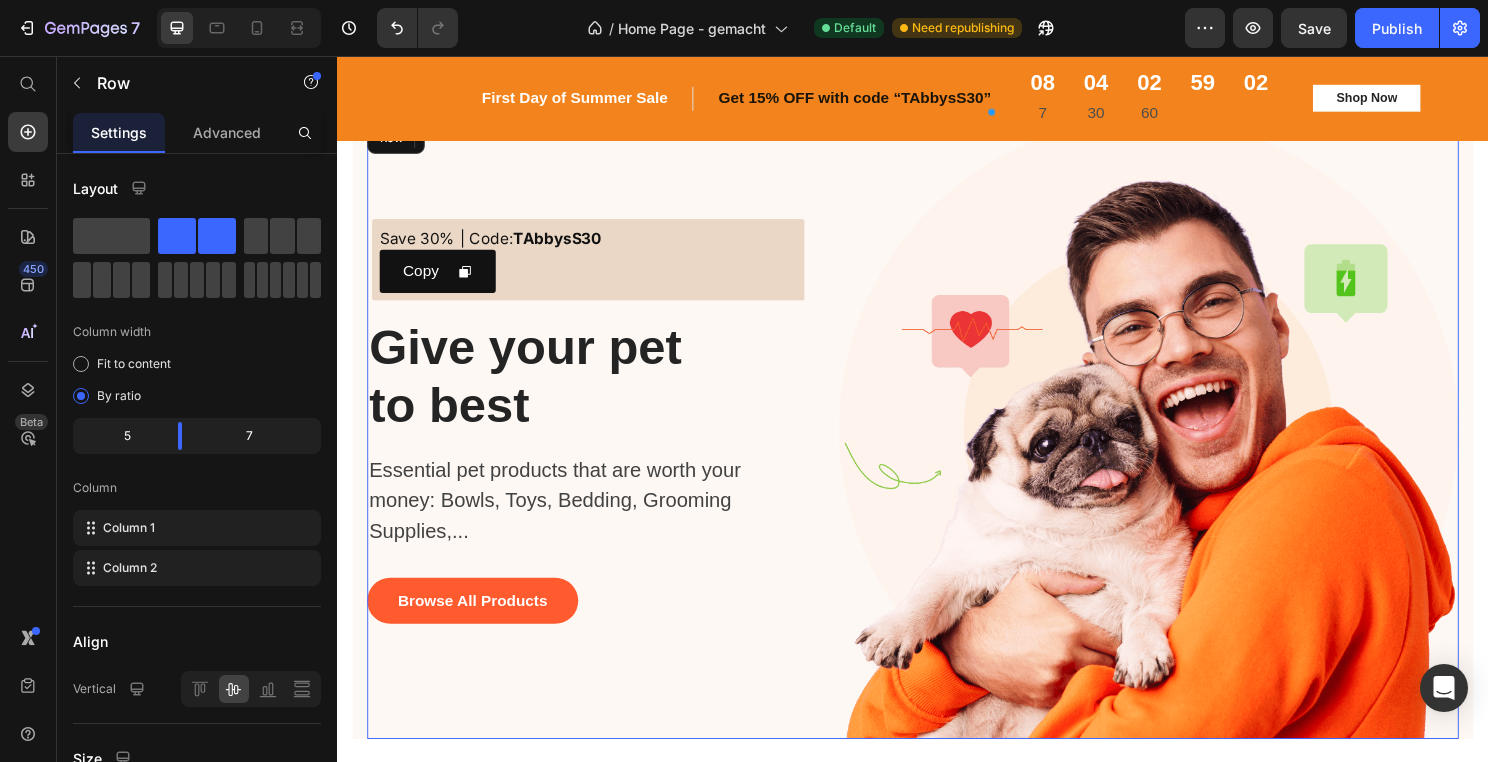 click on "Save 30% | Code:  TAbbysS30 Text Block Copy Copy Coupon Code Row Give your pet to best Heading Essential pet products that are worth your money: Bowls, Toys, Bedding, Grooming Supplies,... Text block Browse All Products Button Image Row" at bounding box center (937, 445) 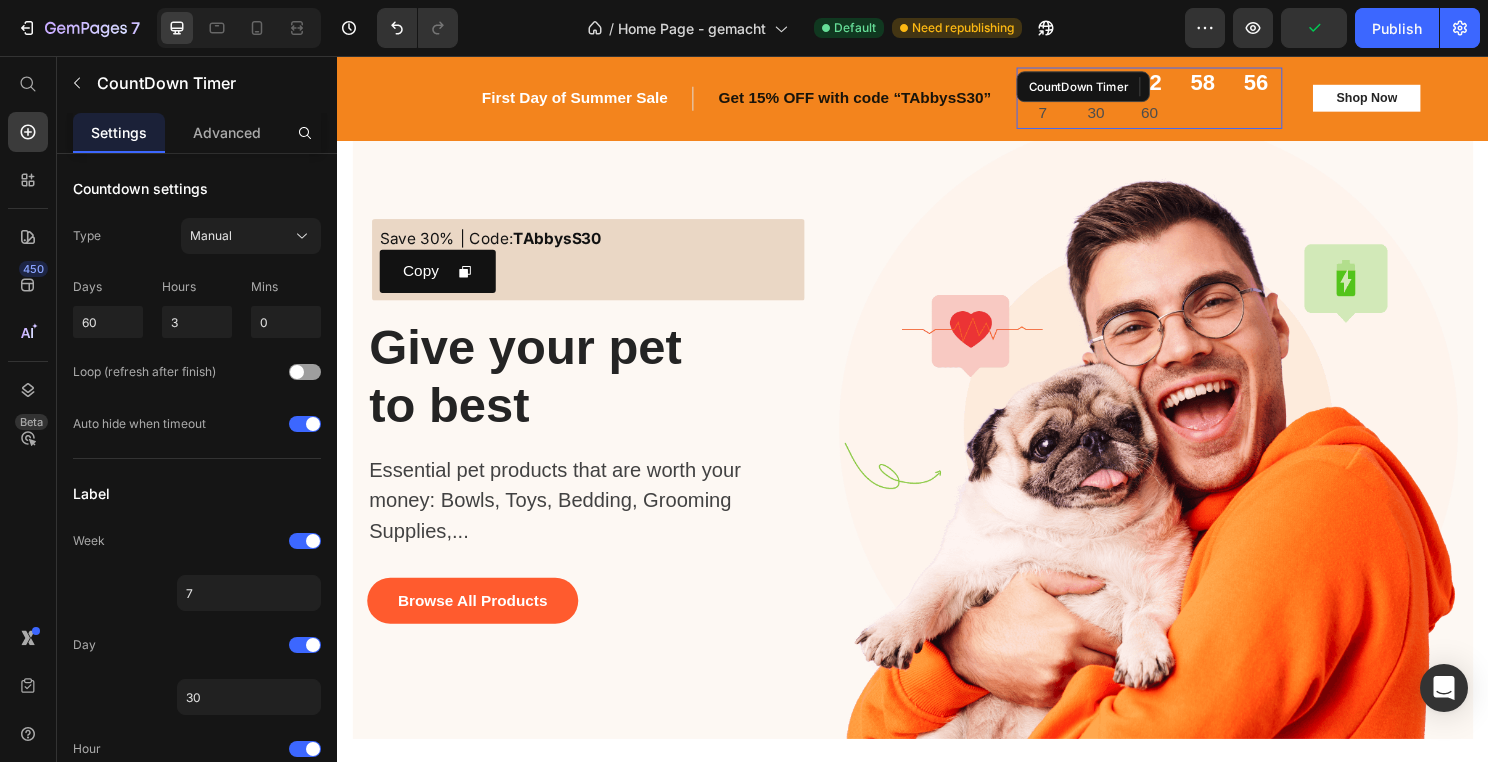 click on "60" at bounding box center (1184, 116) 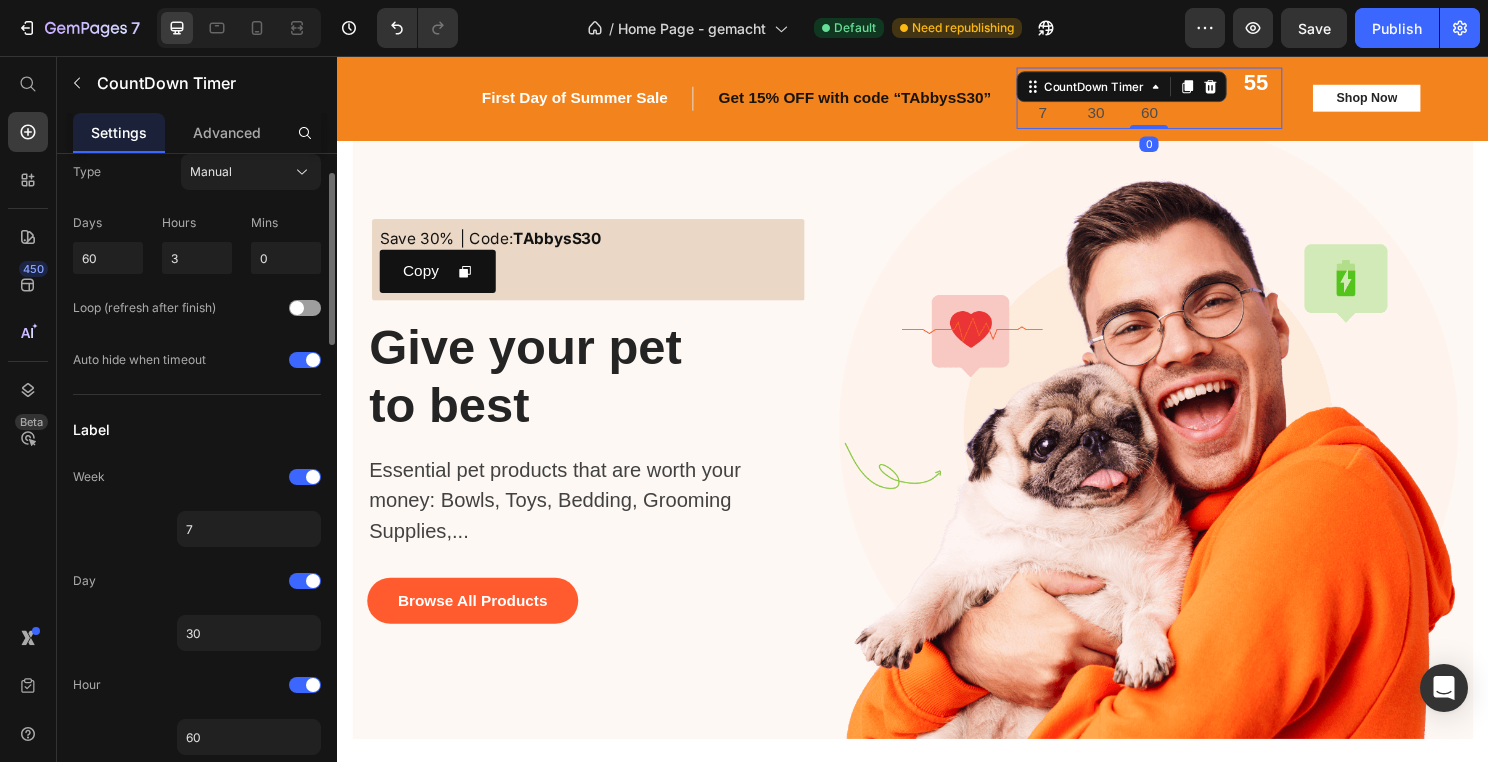 scroll, scrollTop: 66, scrollLeft: 0, axis: vertical 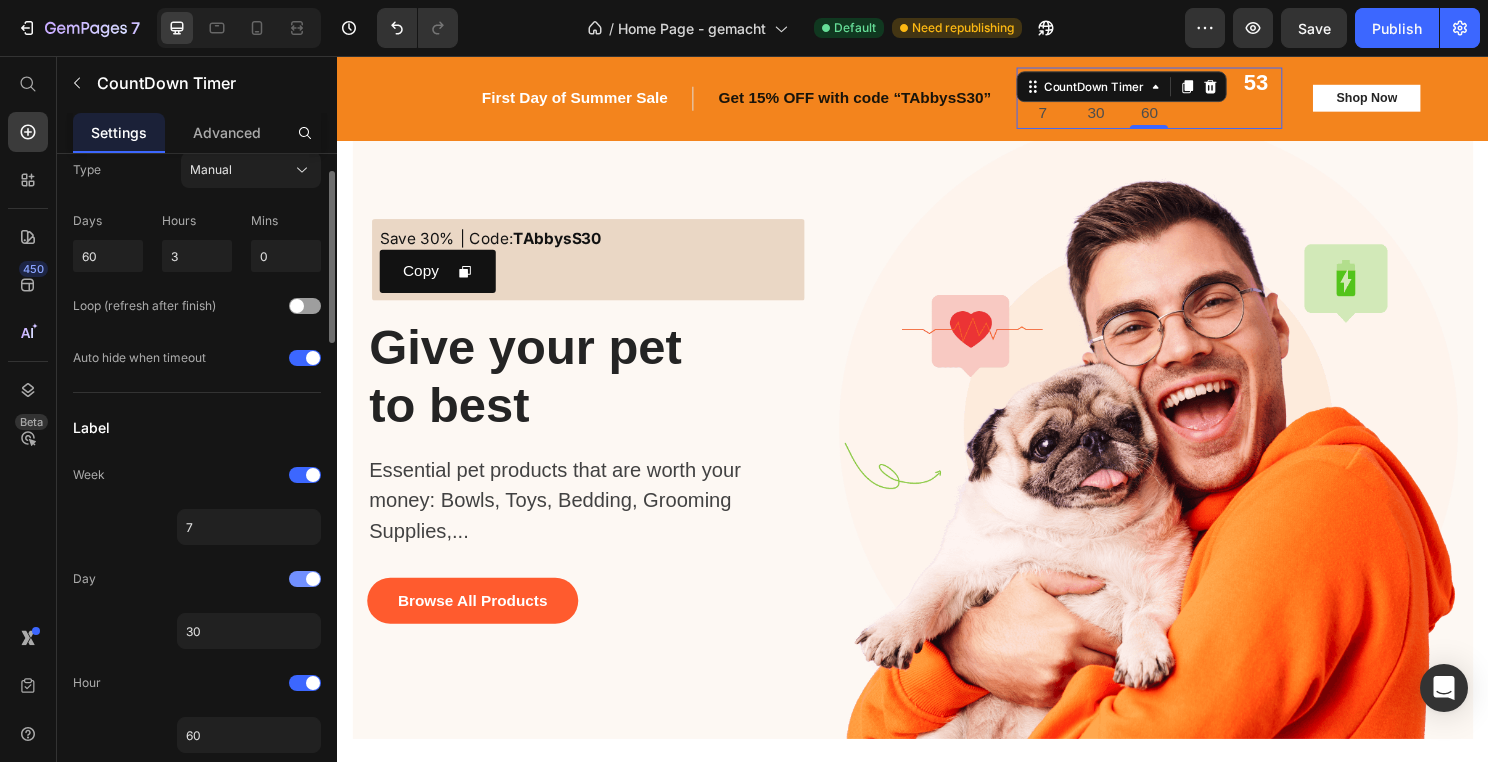 click at bounding box center [313, 579] 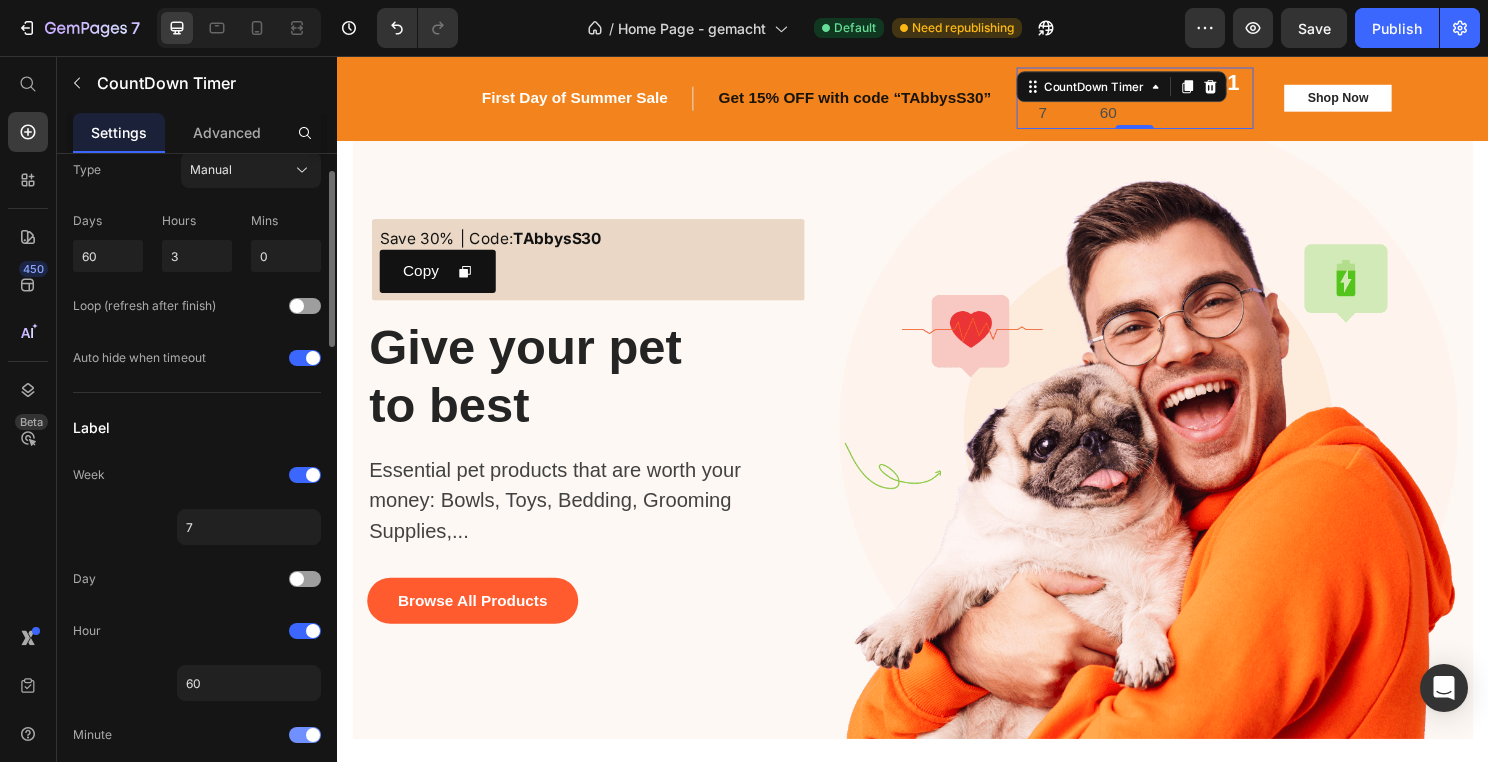 click at bounding box center (305, 735) 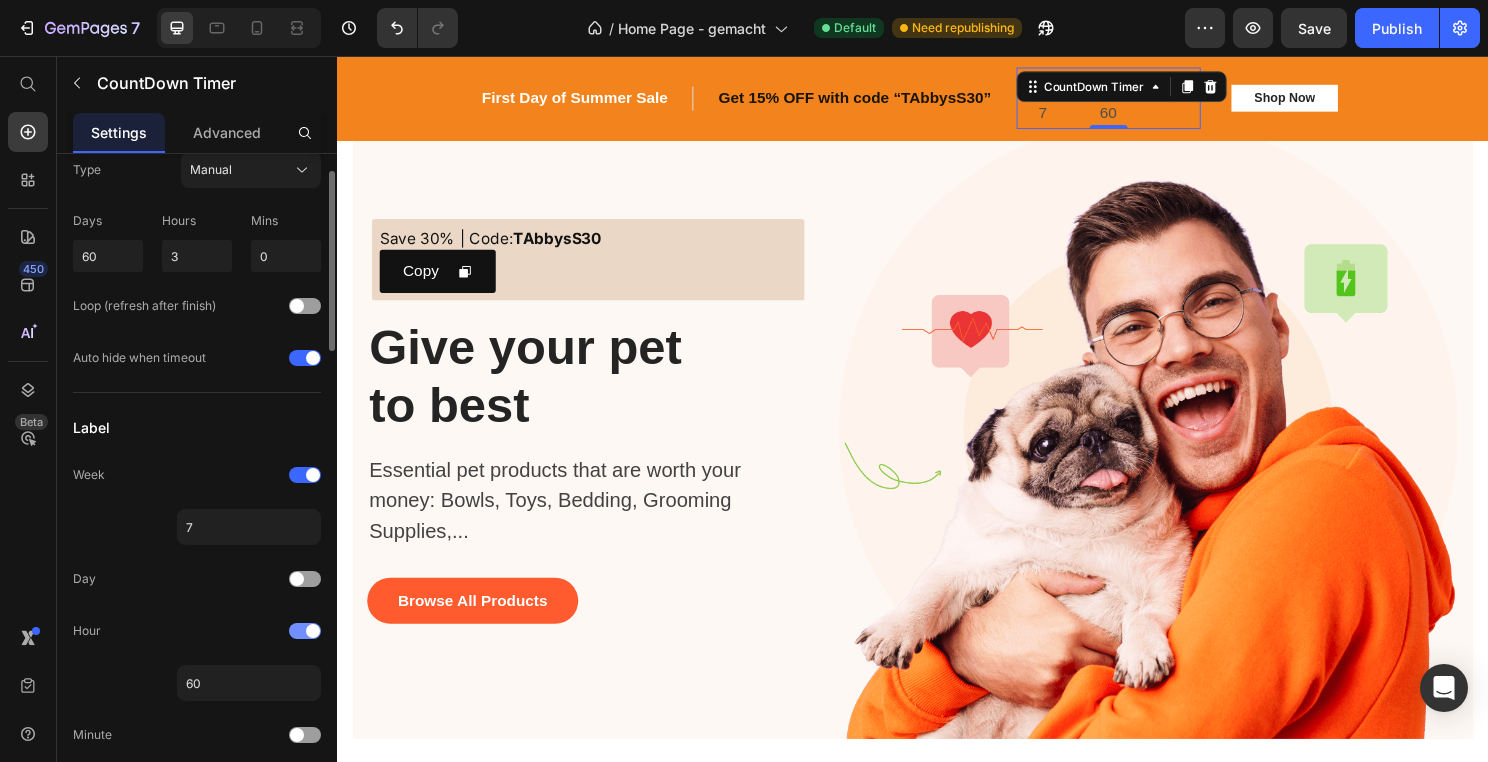 click at bounding box center (313, 631) 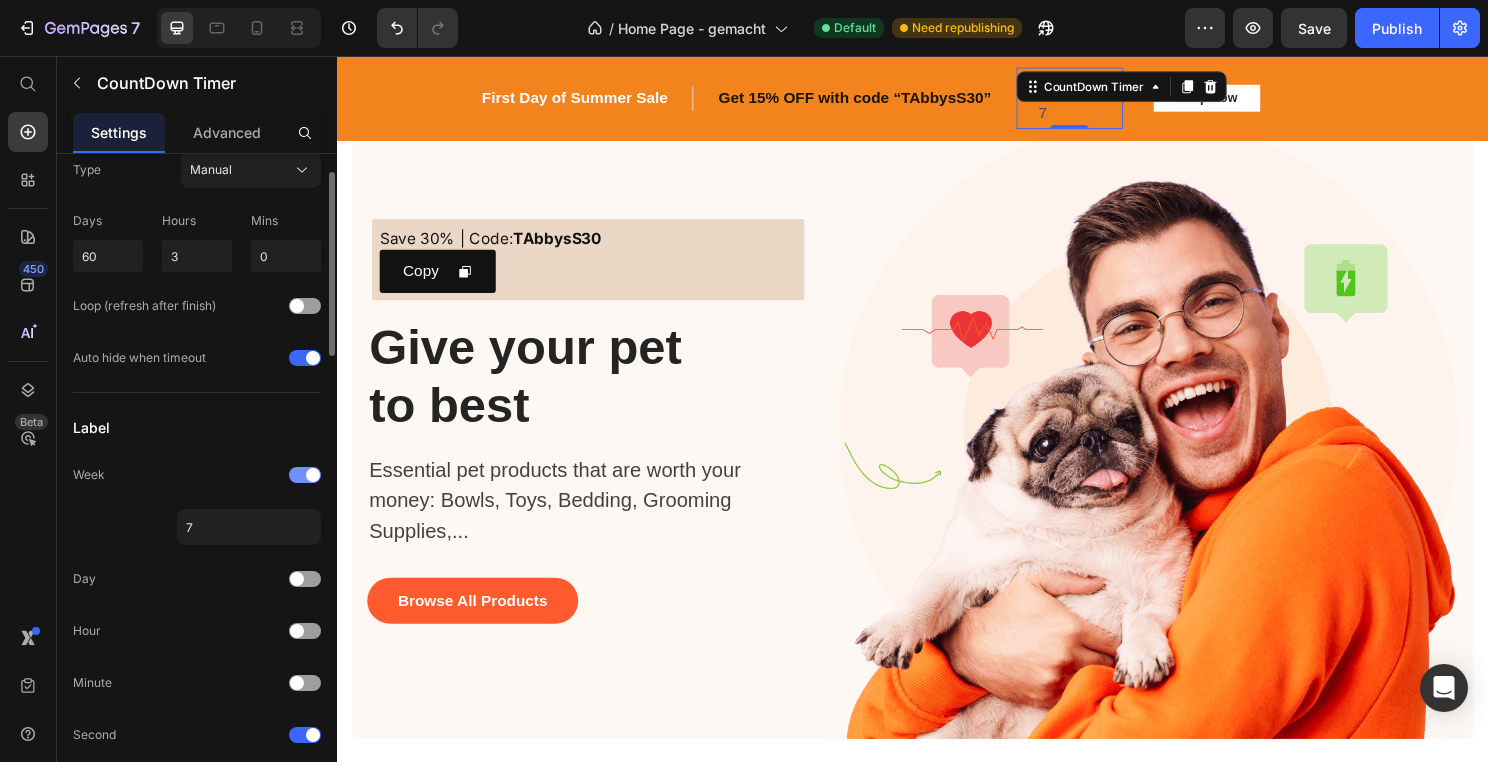 click on "Week" 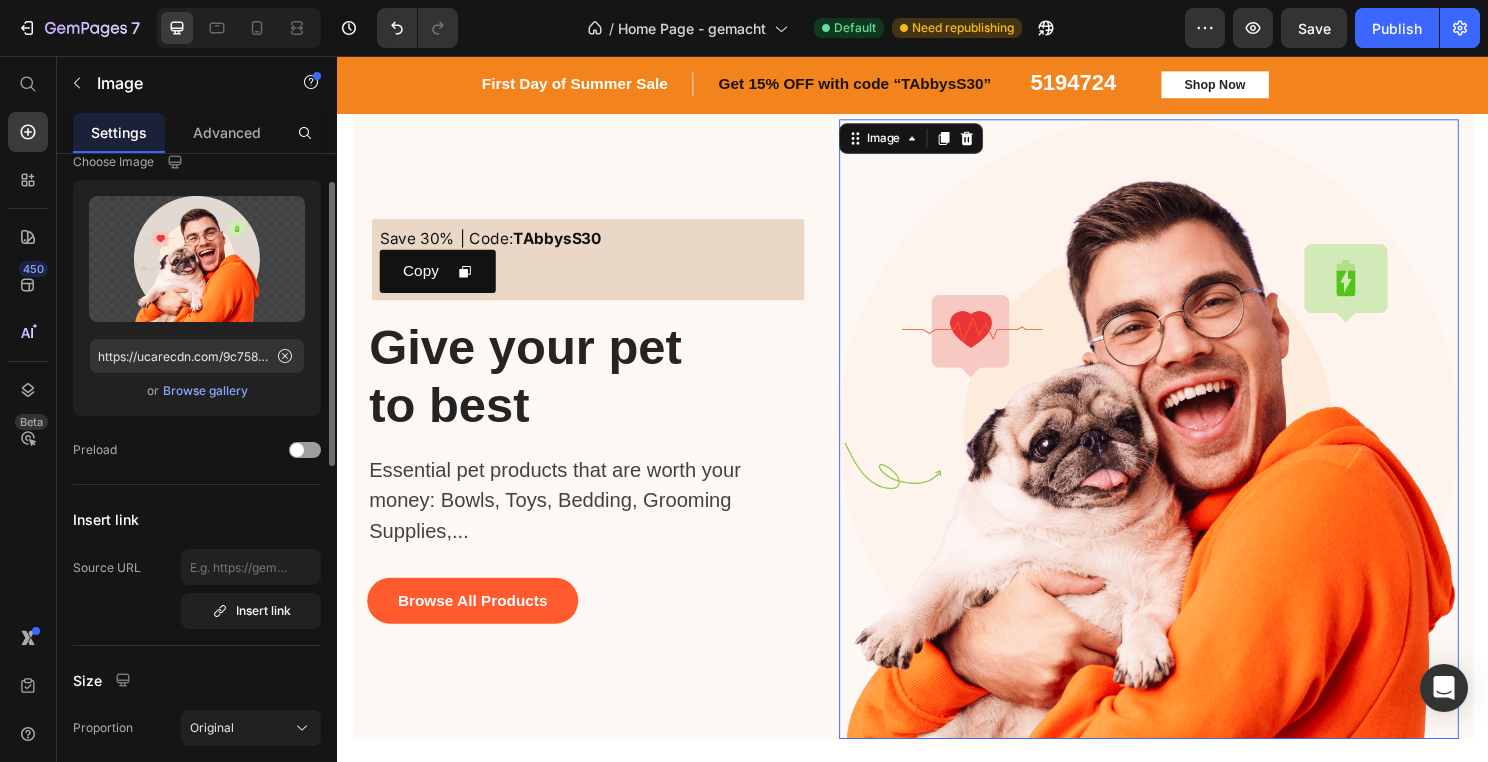 click at bounding box center [1183, 445] 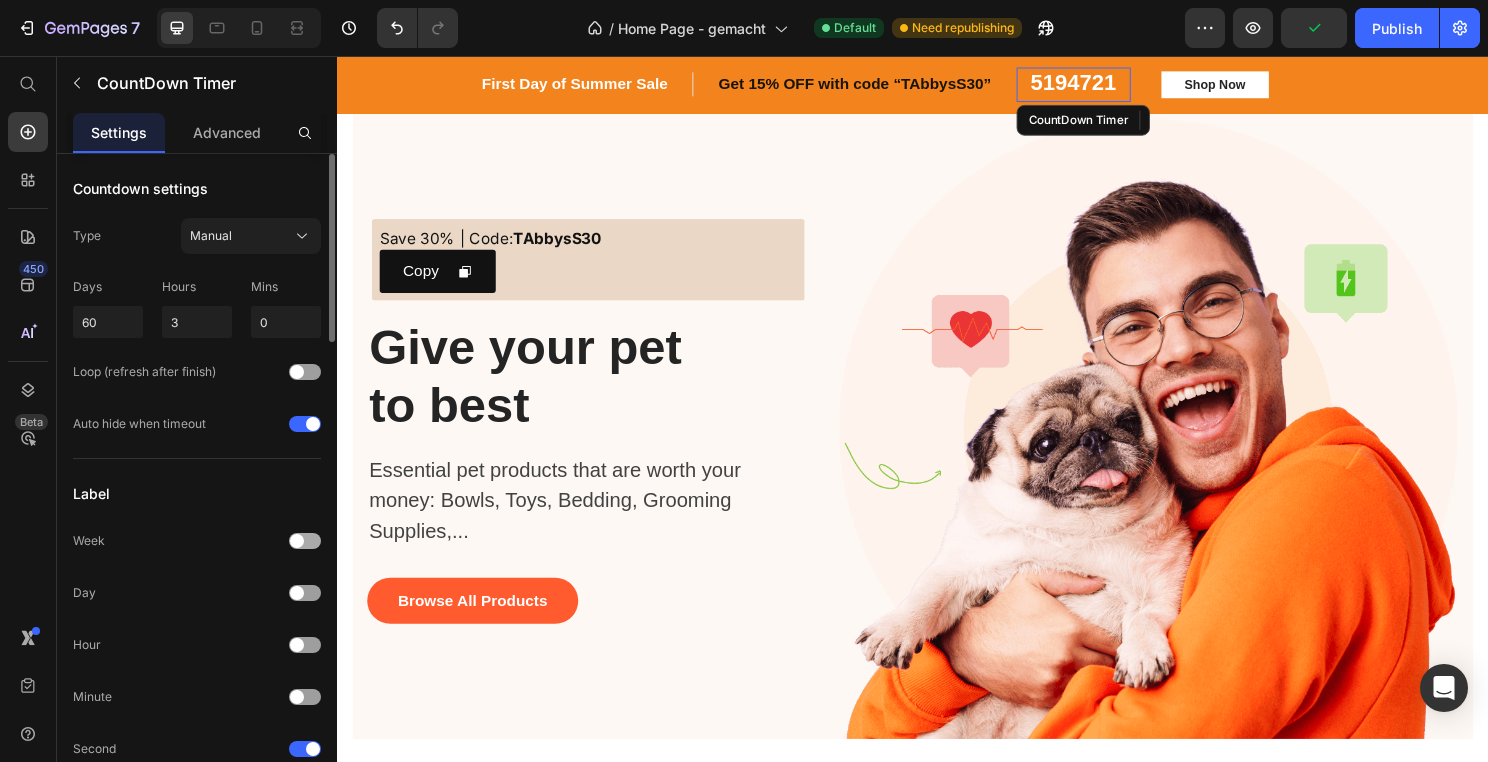 click on "5194721" at bounding box center [1105, 84] 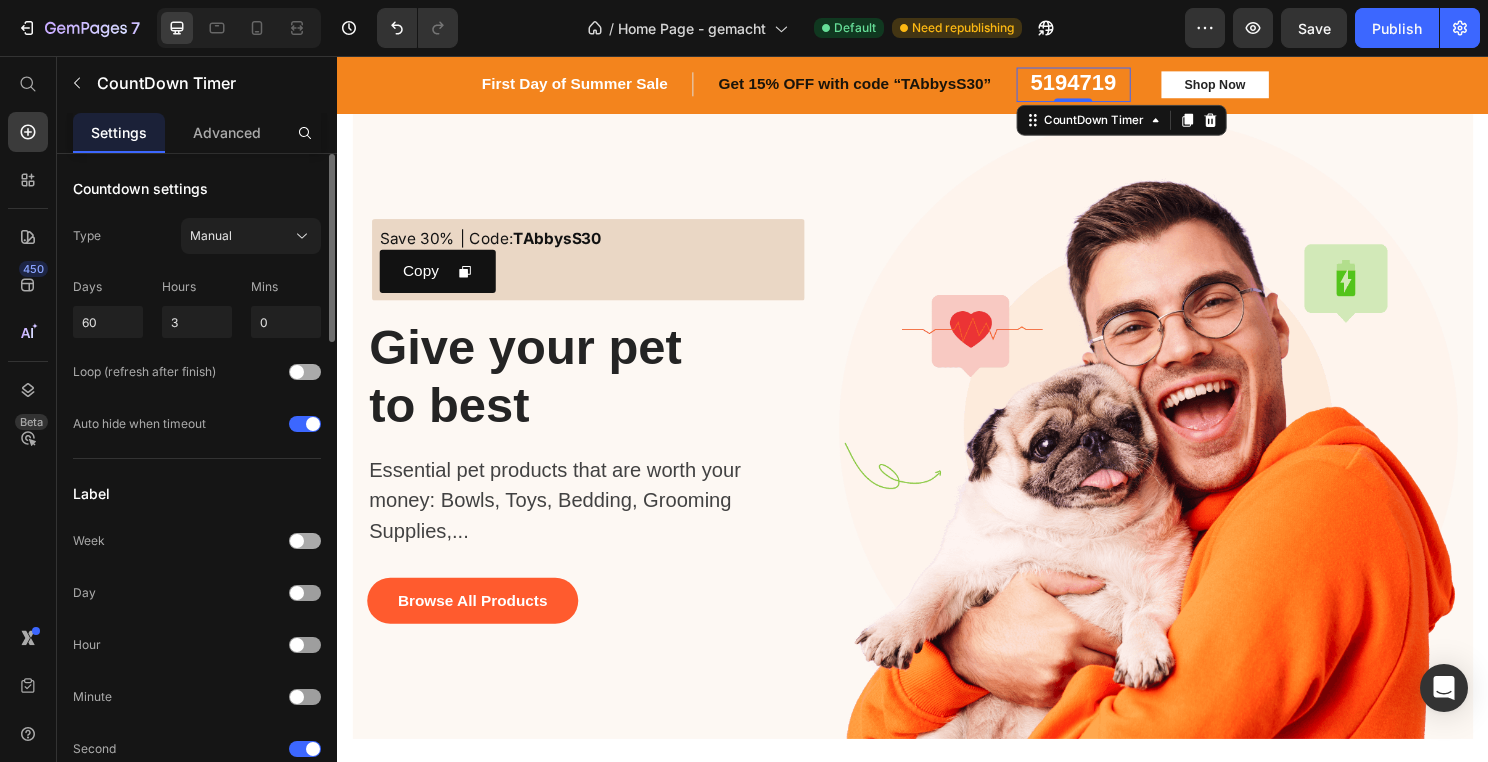 click at bounding box center (297, 372) 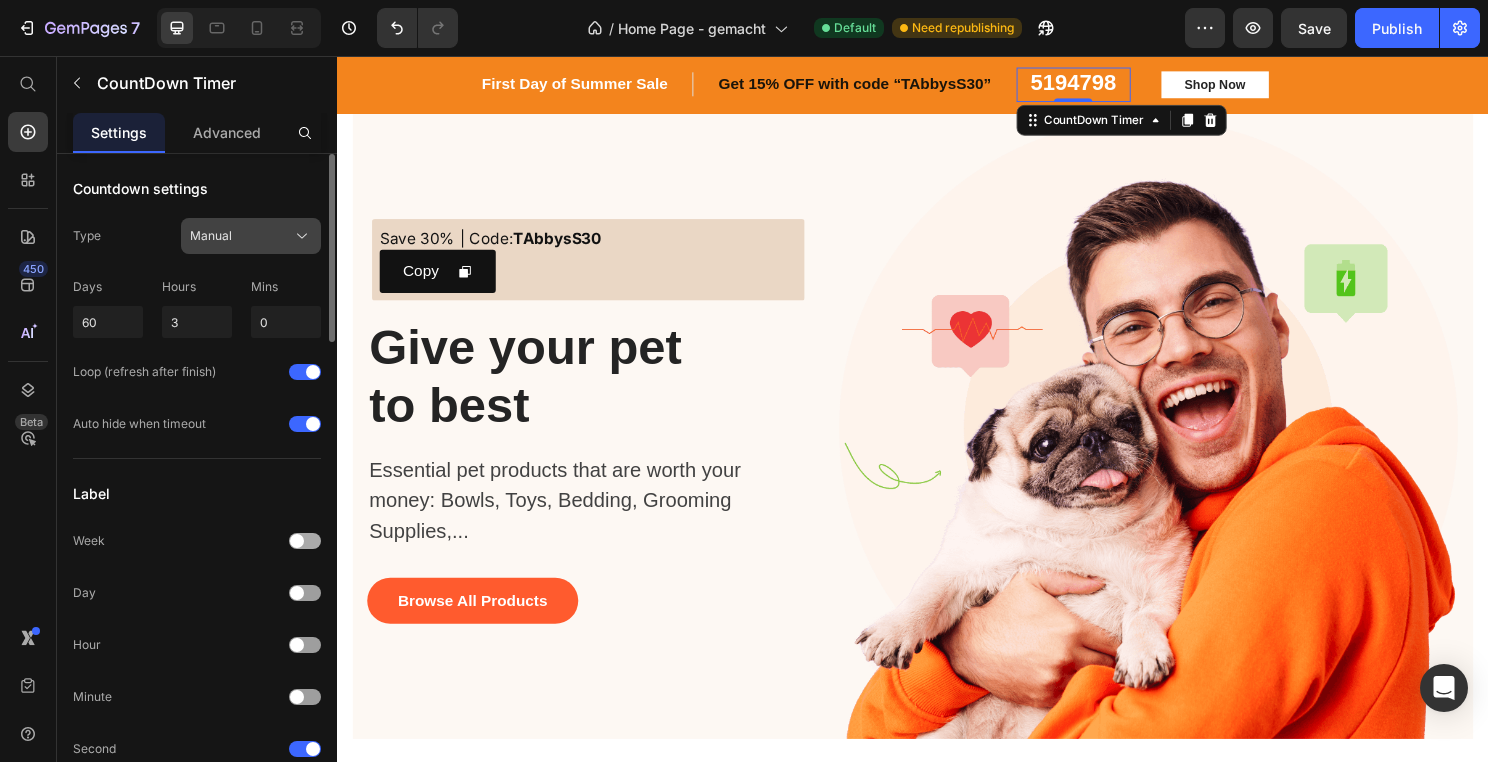 click on "Manual" 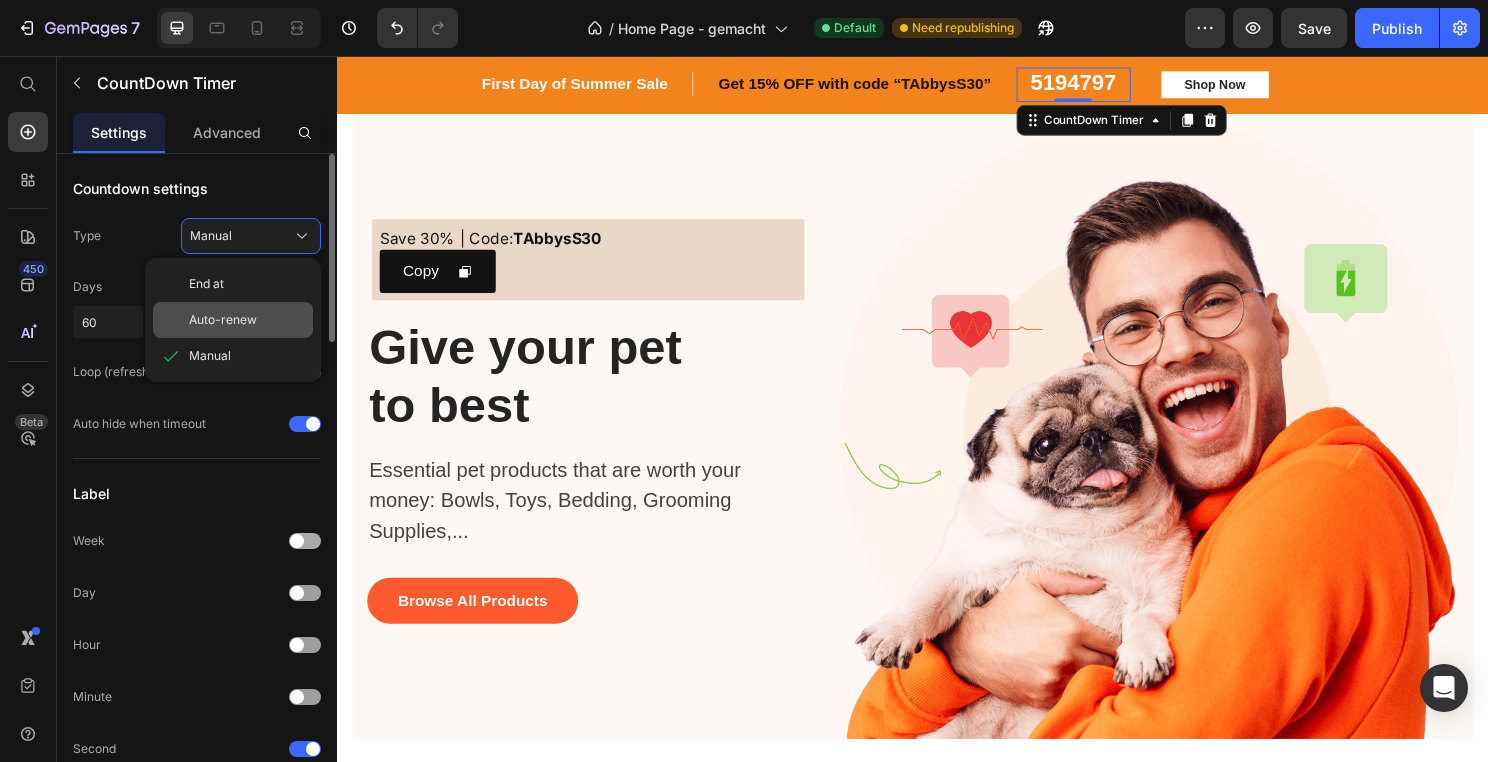 click on "Auto-renew" at bounding box center (223, 320) 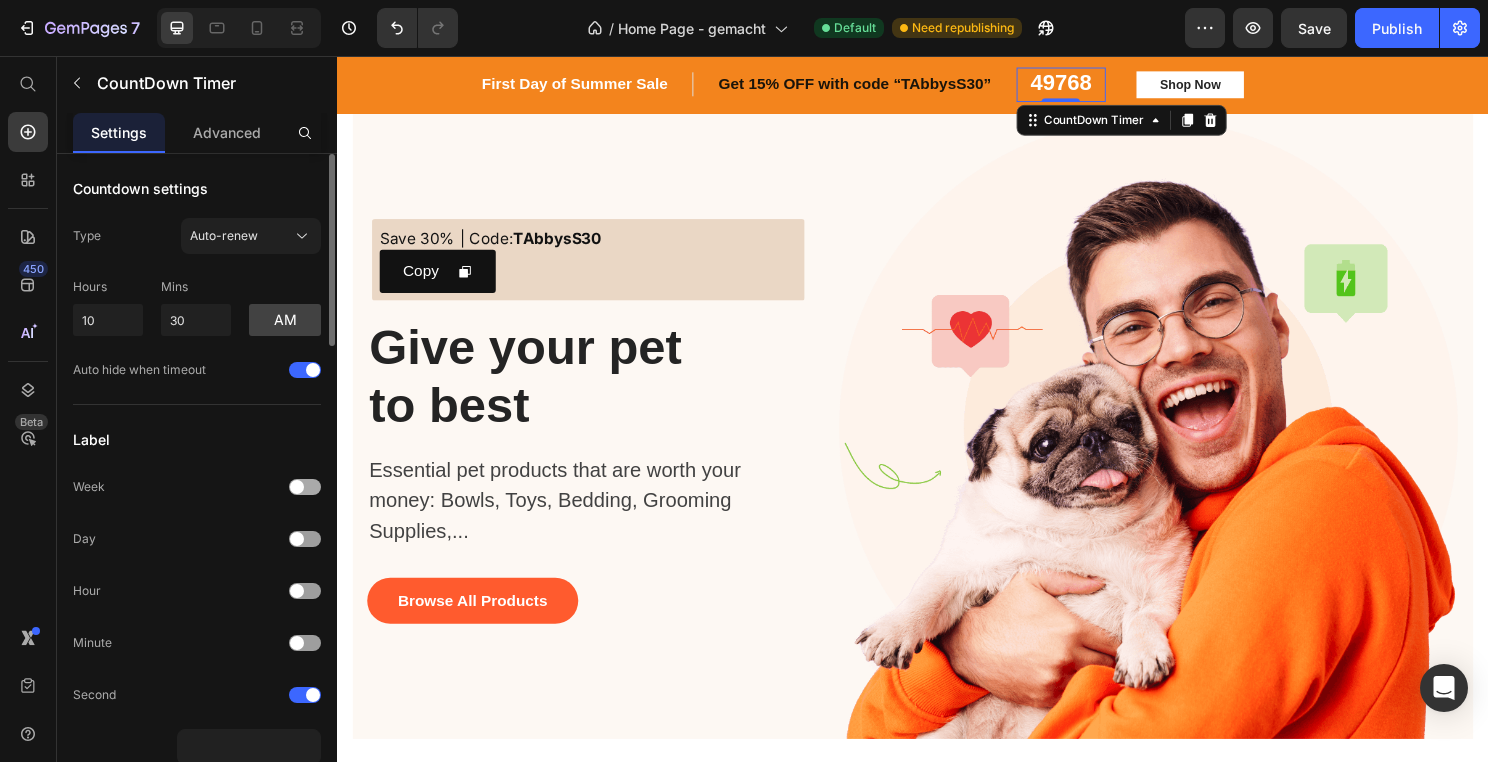 click at bounding box center [297, 487] 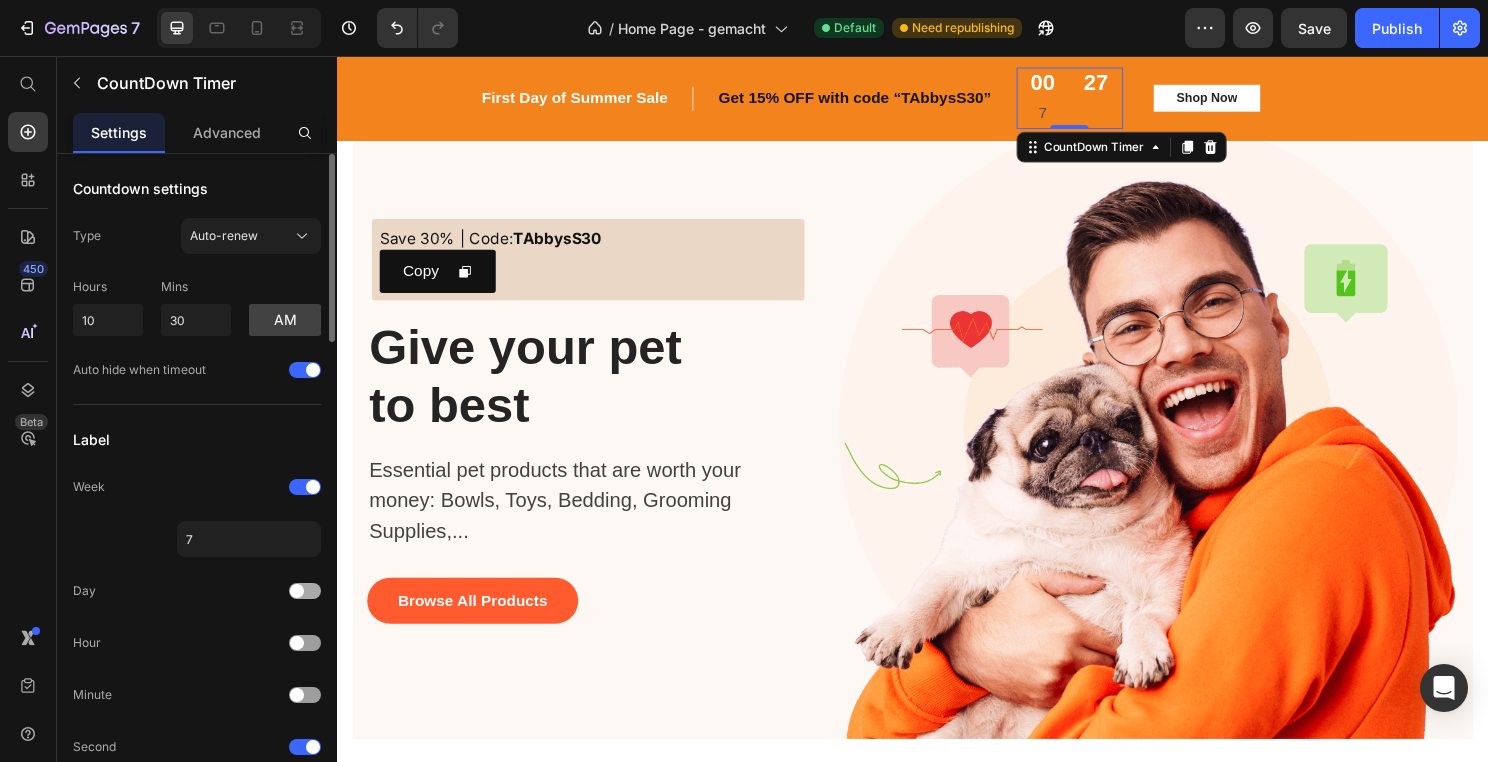 click at bounding box center [305, 591] 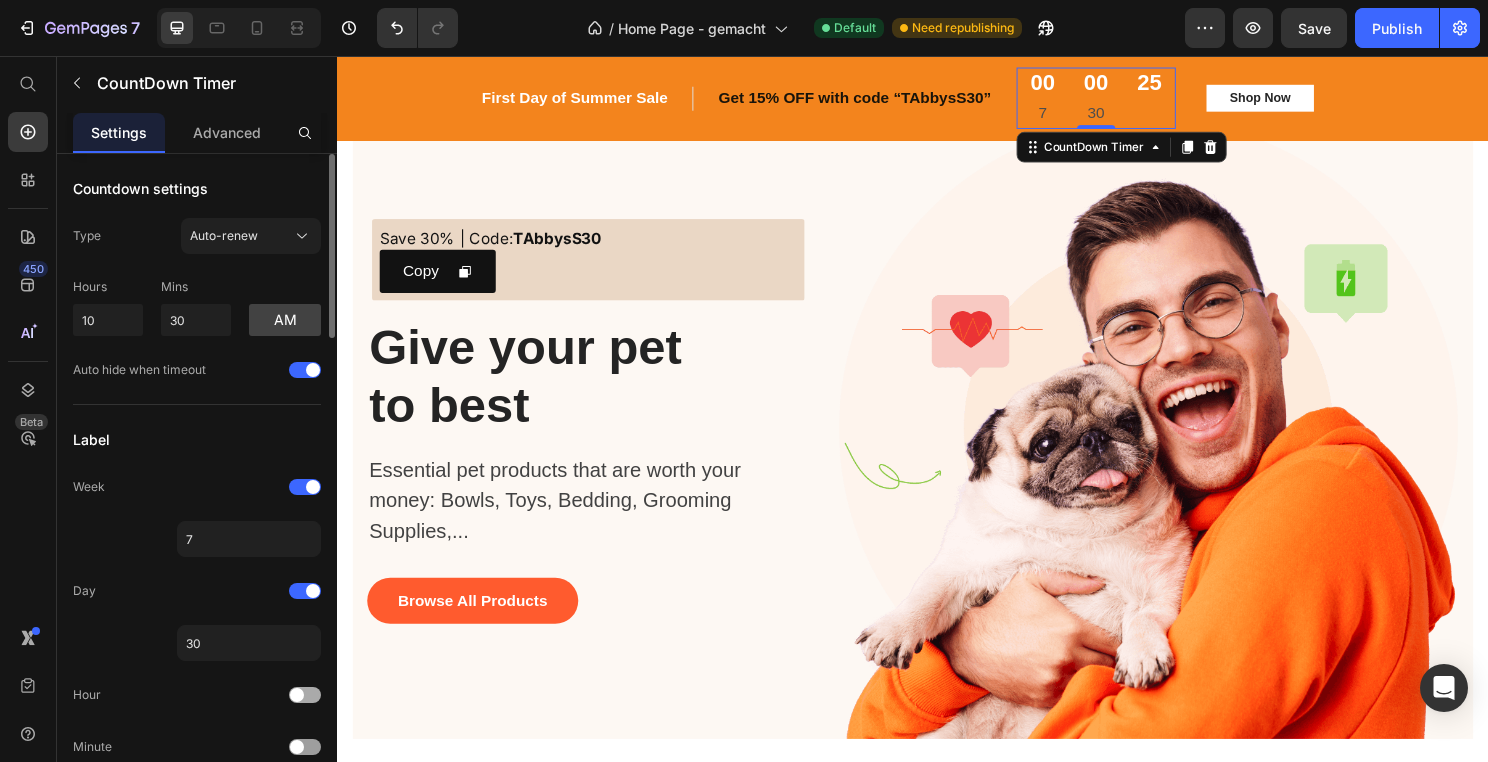 click at bounding box center (305, 695) 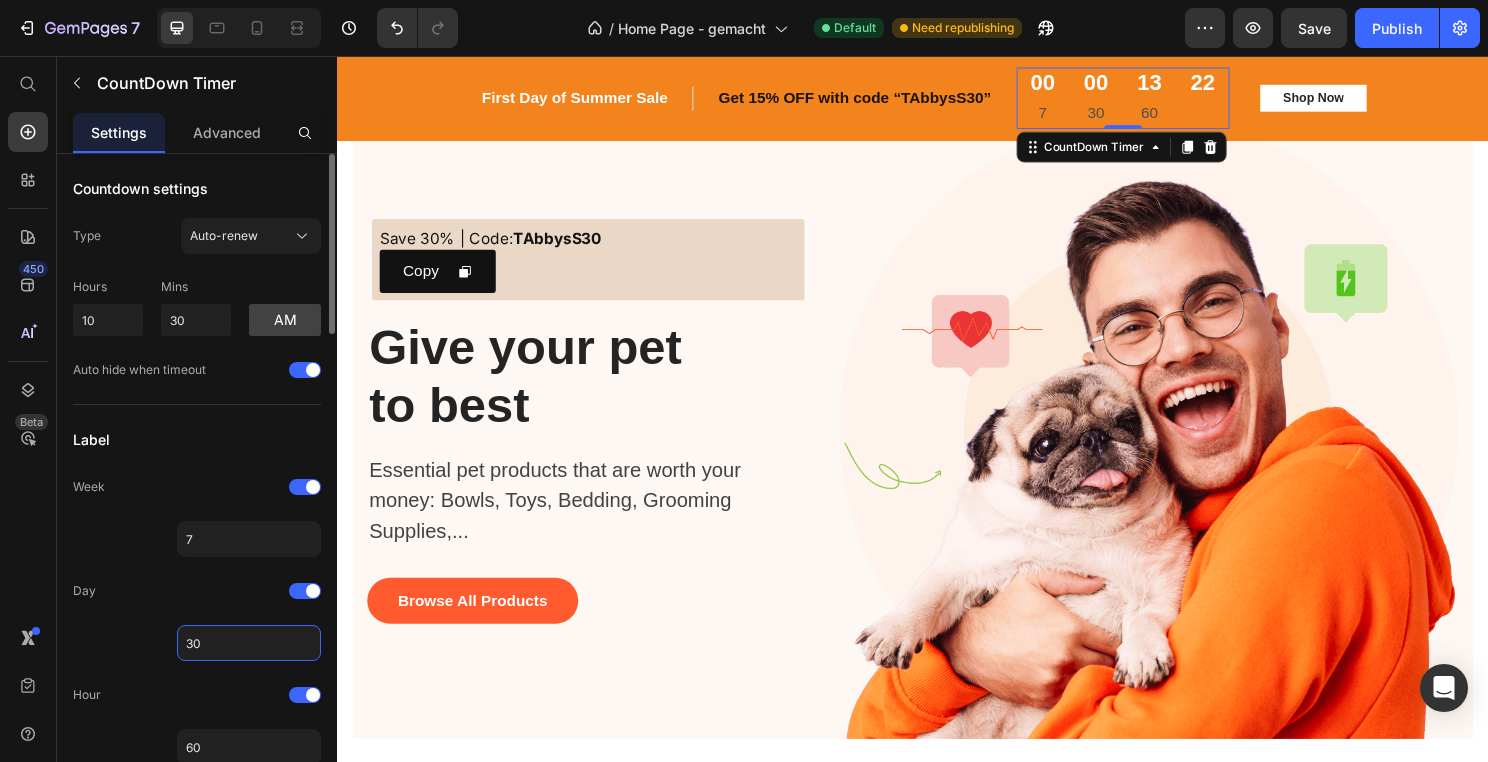 click on "30" 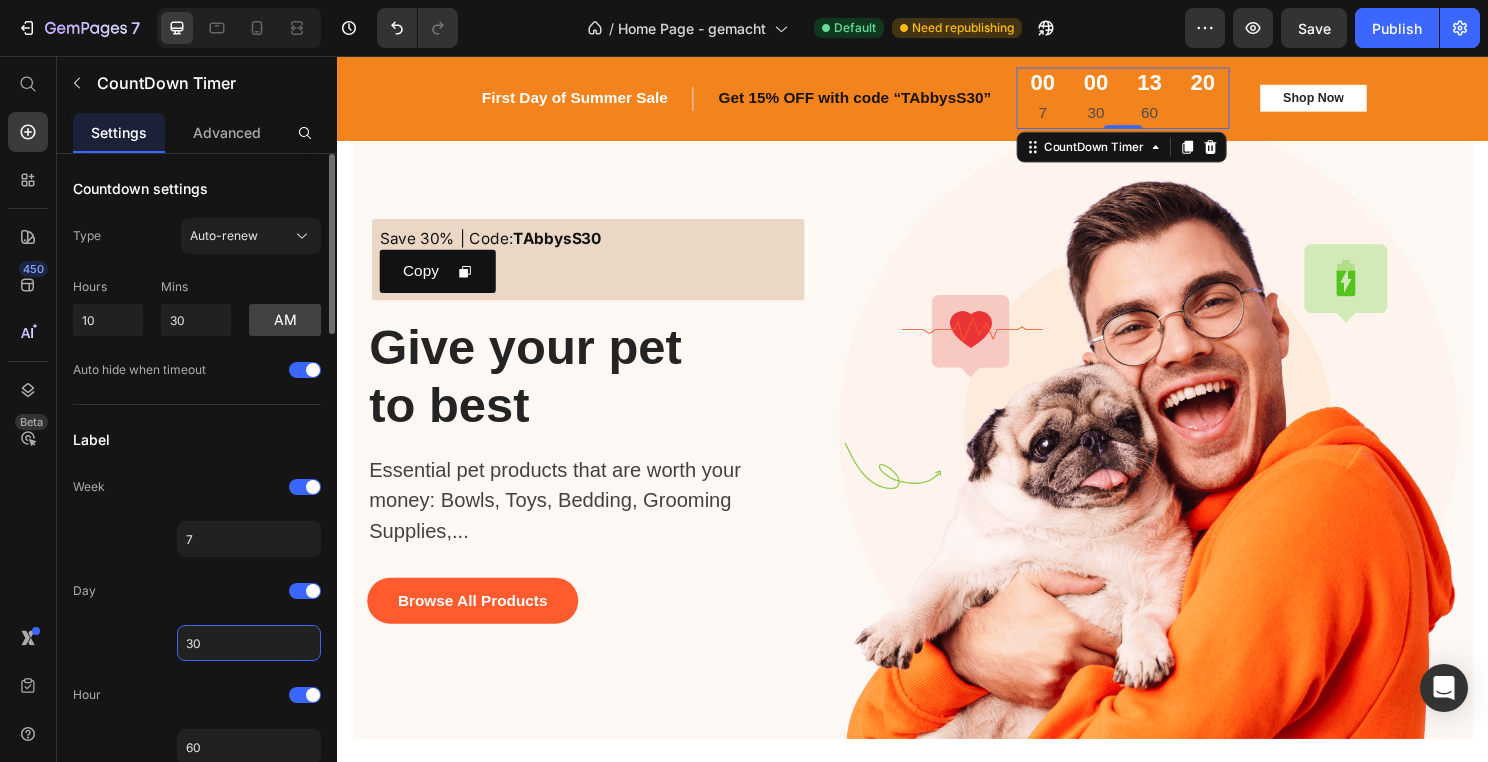 click on "30" 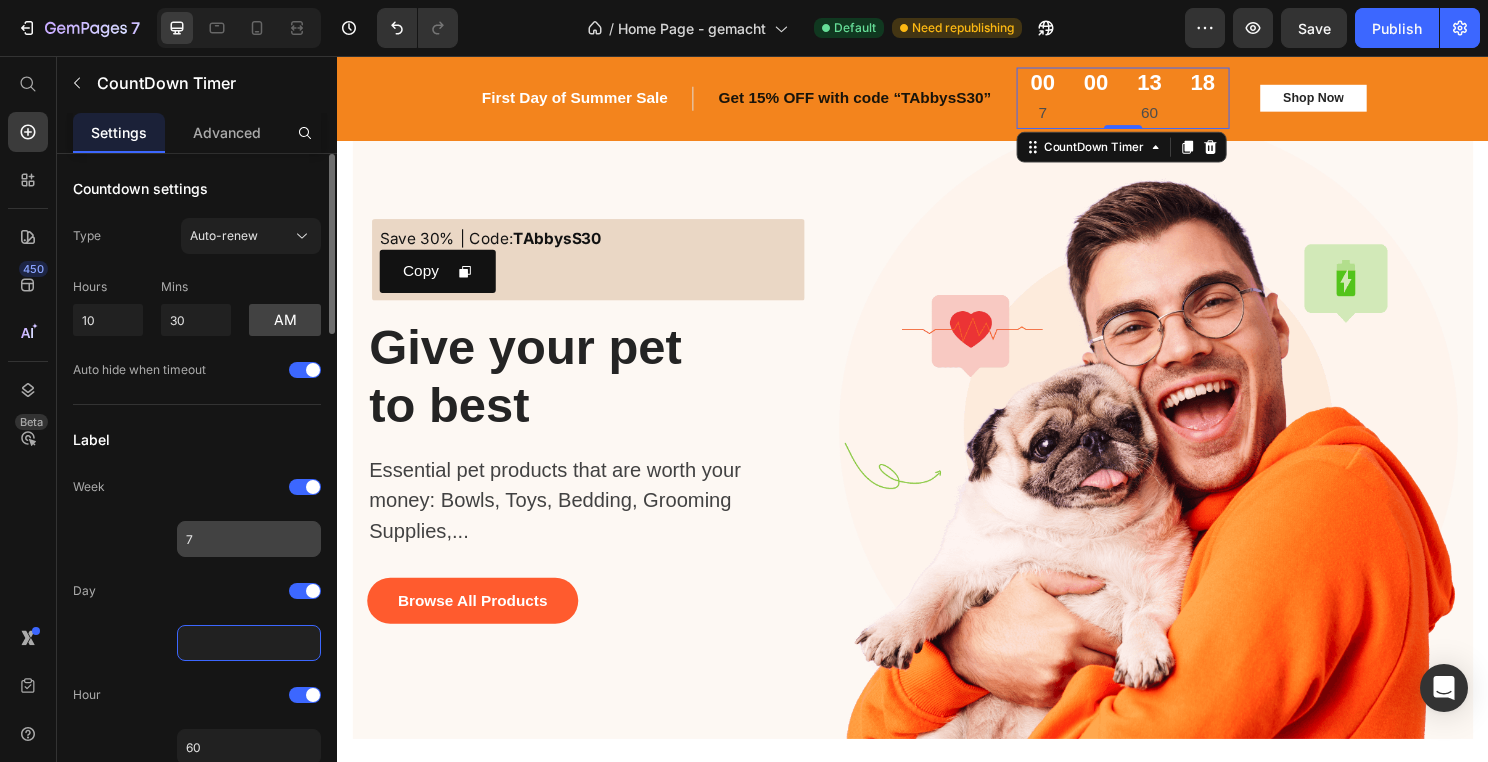 type 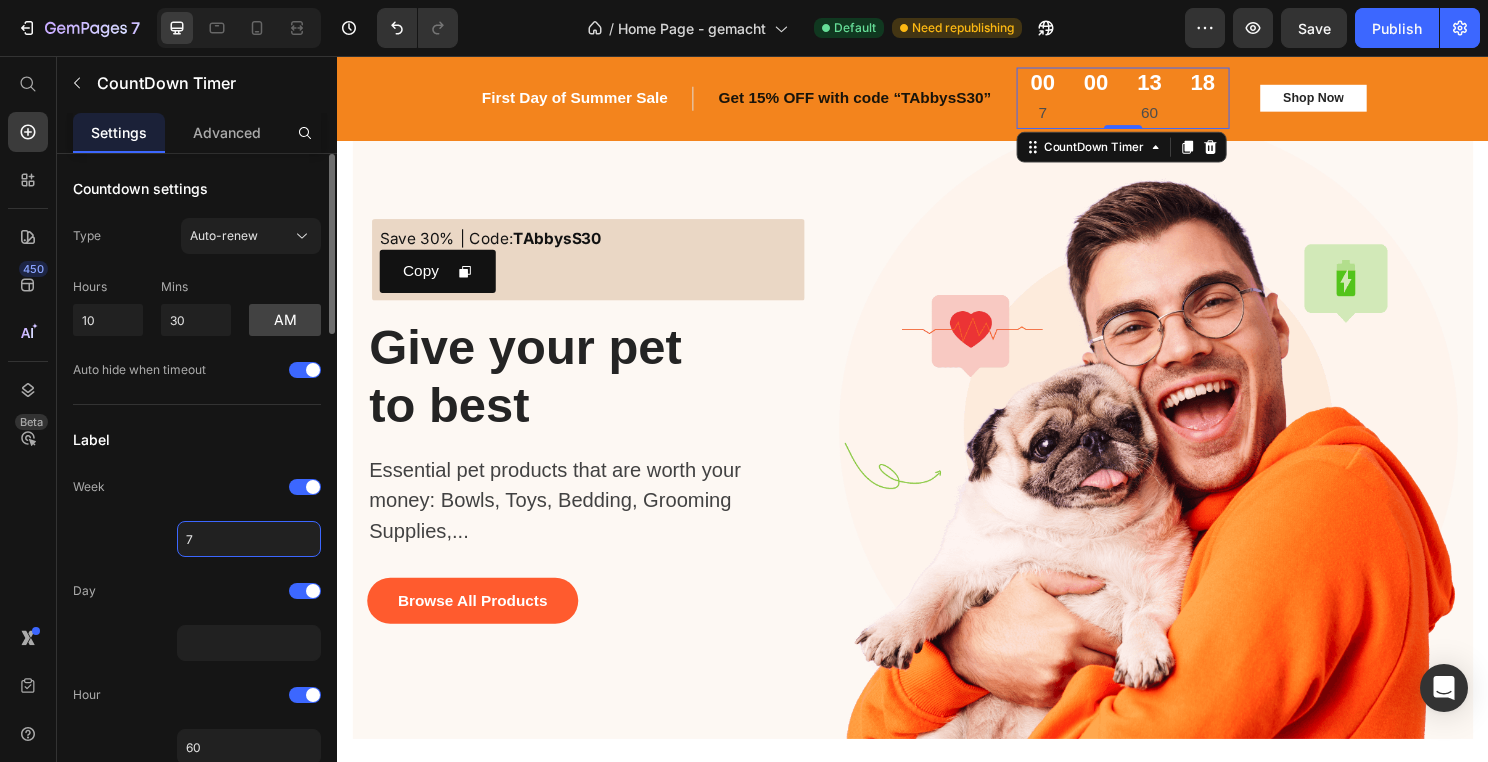 click on "7" 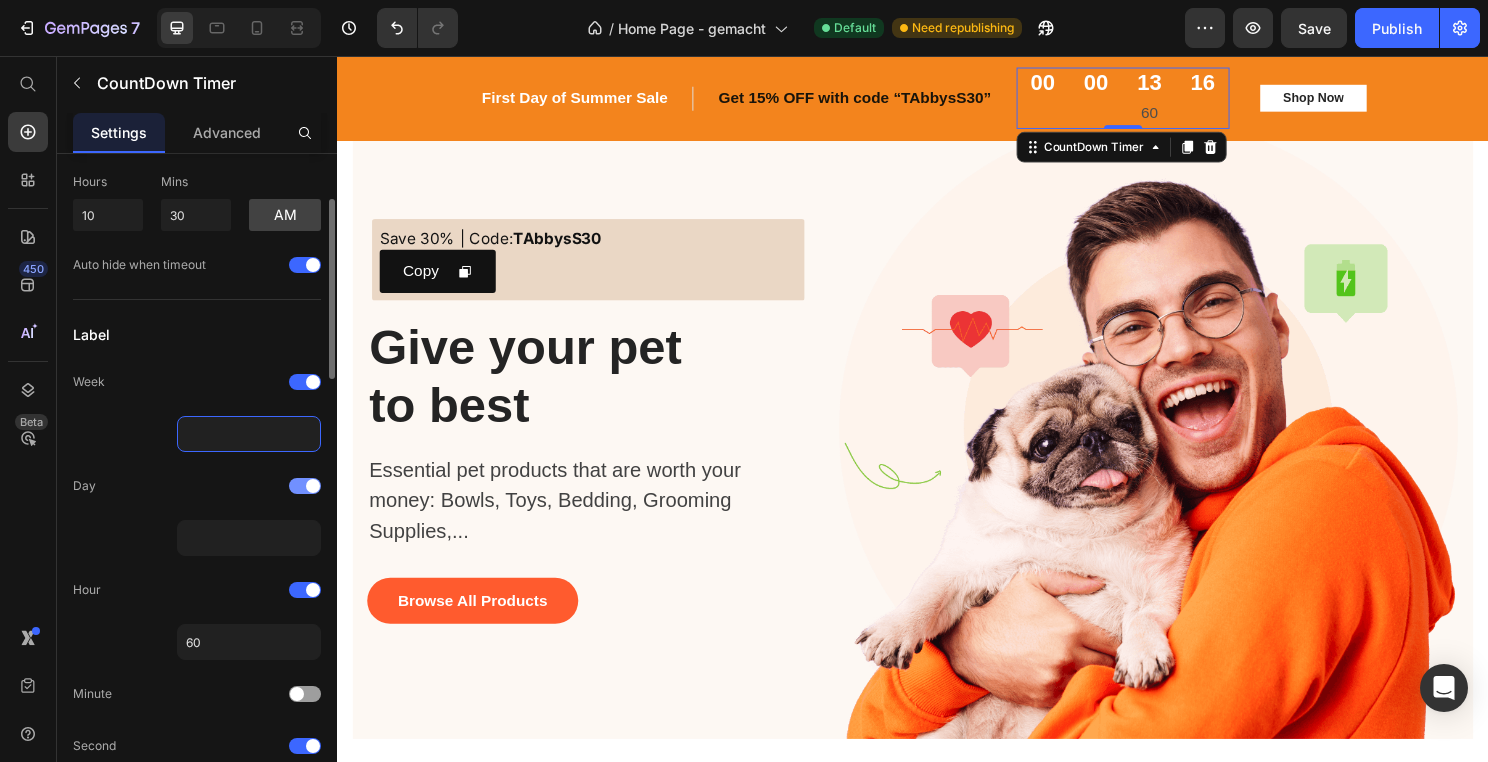 scroll, scrollTop: 118, scrollLeft: 0, axis: vertical 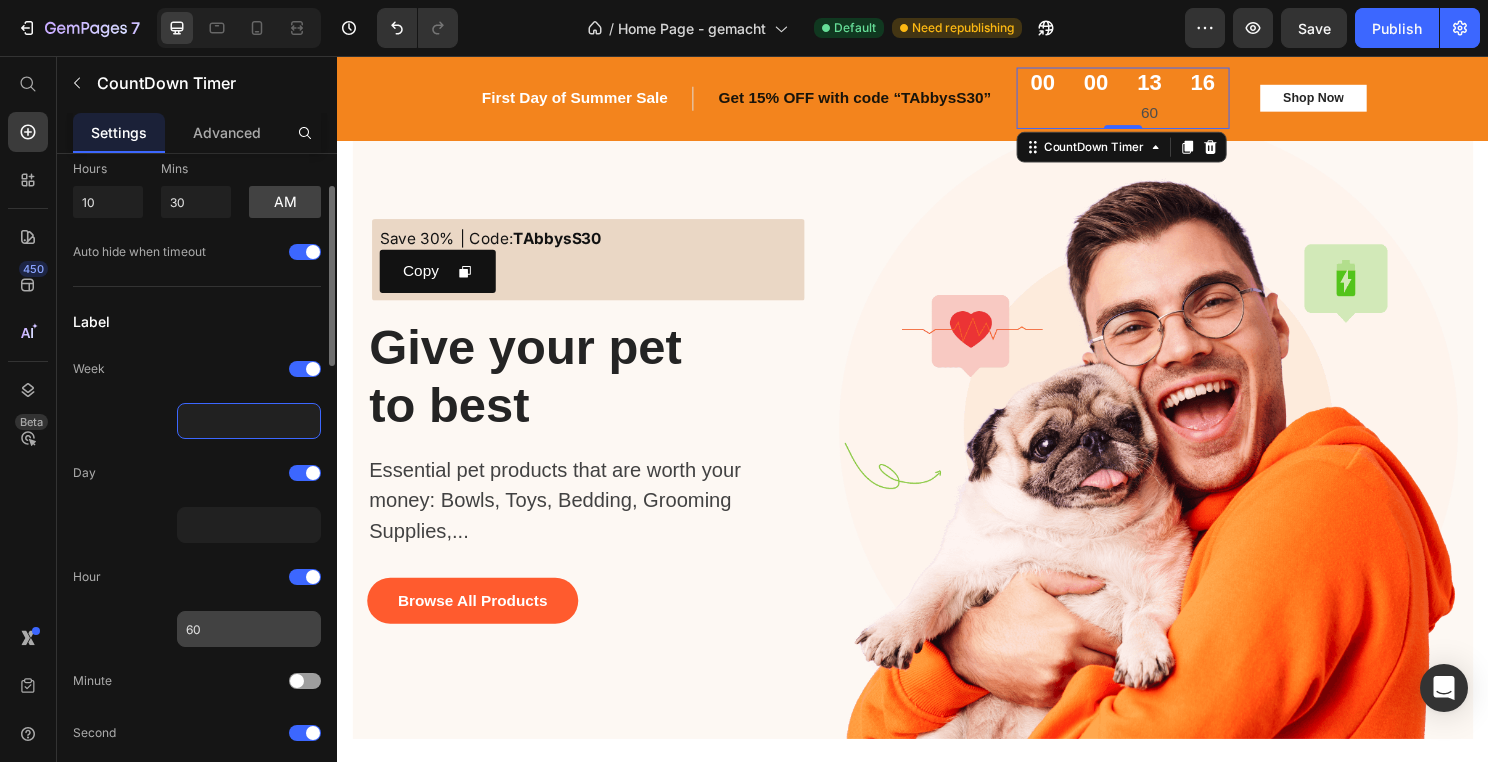 type 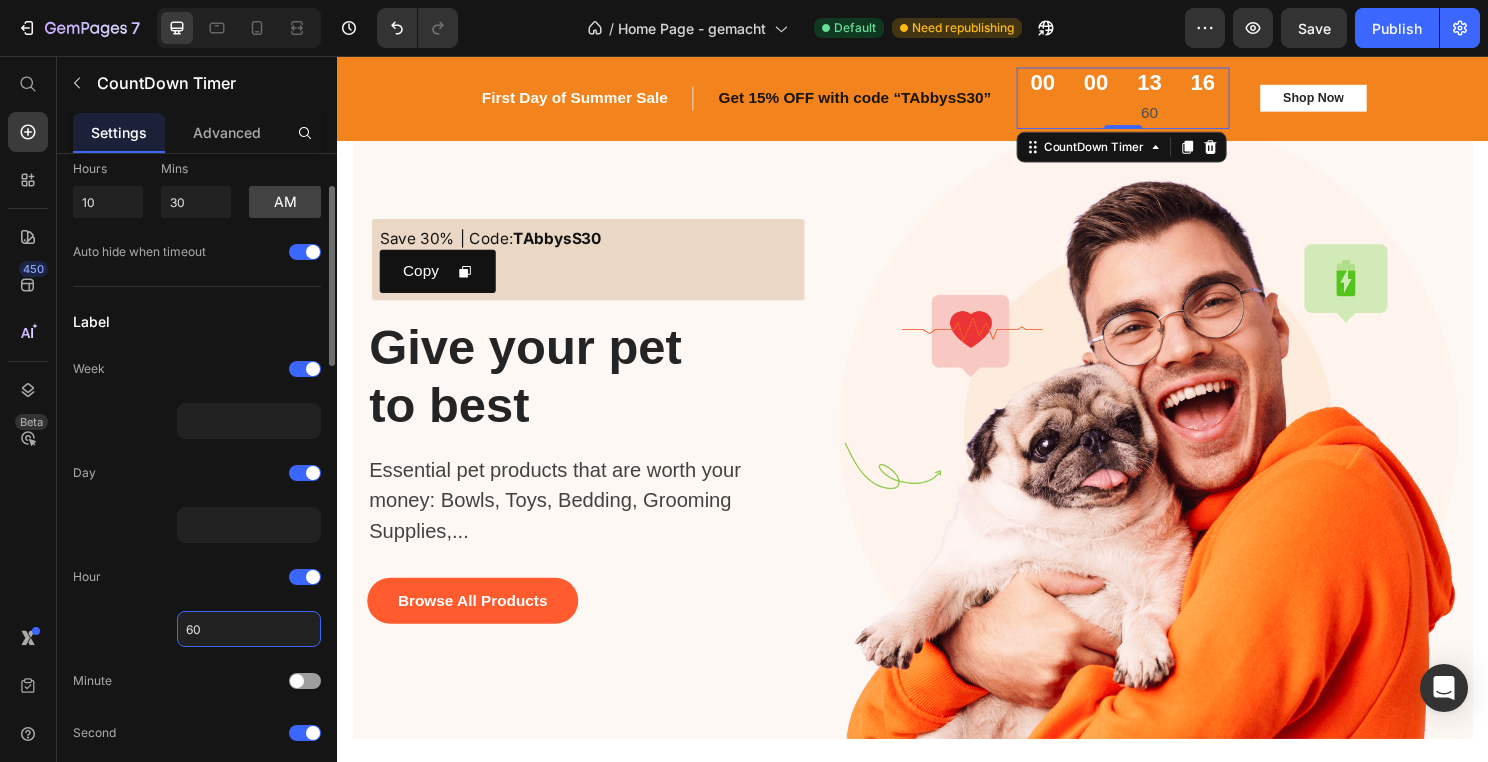 click on "60" 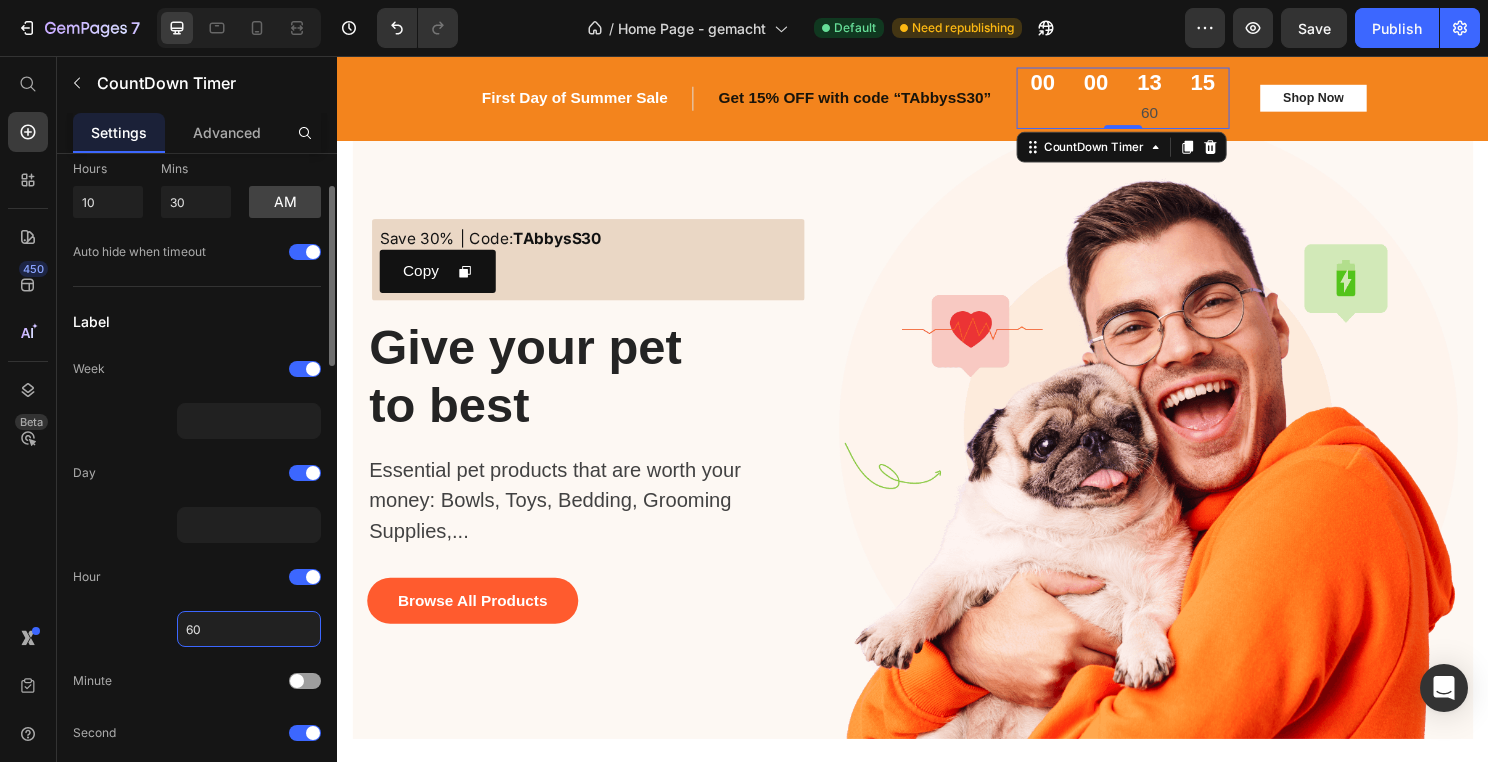 type on "6" 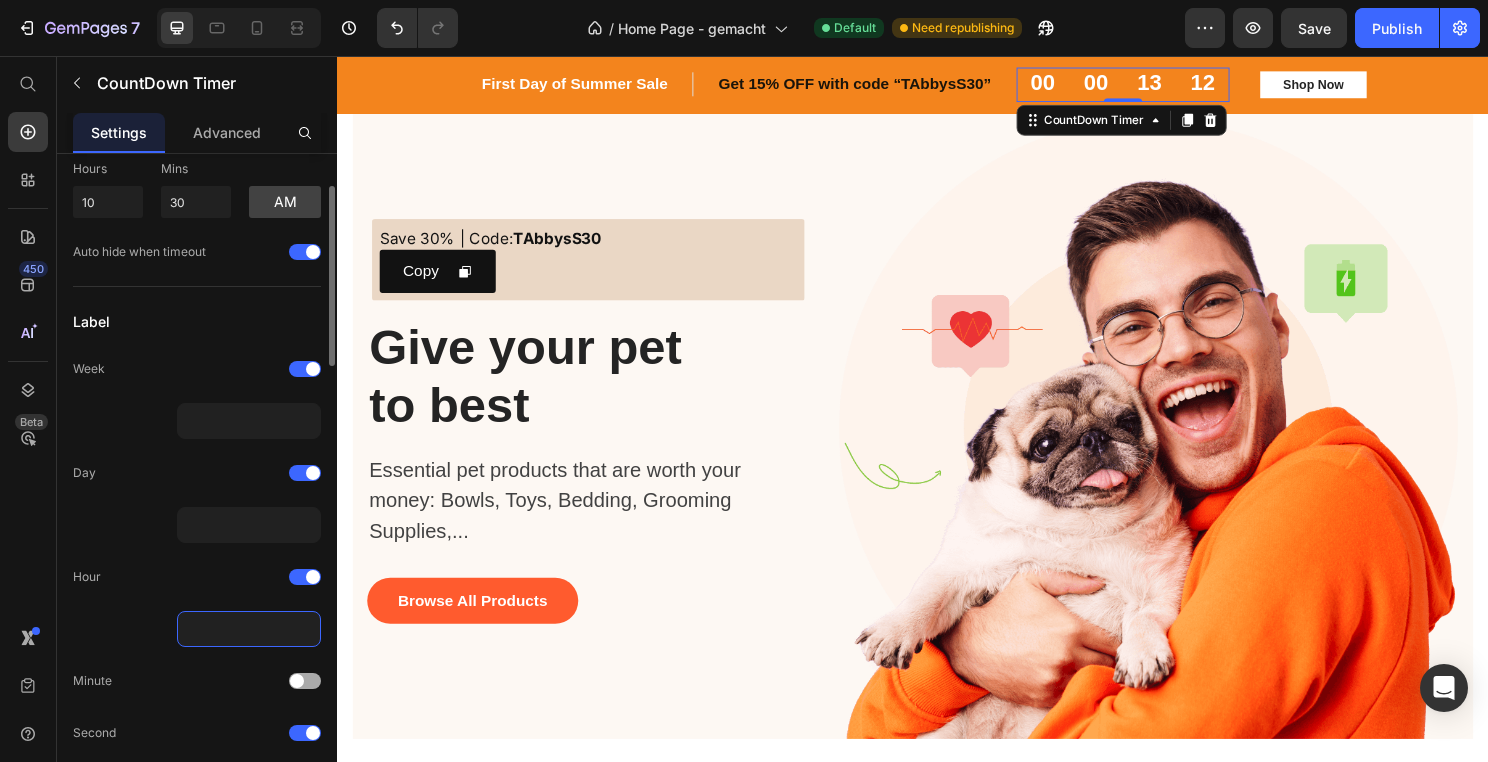 type 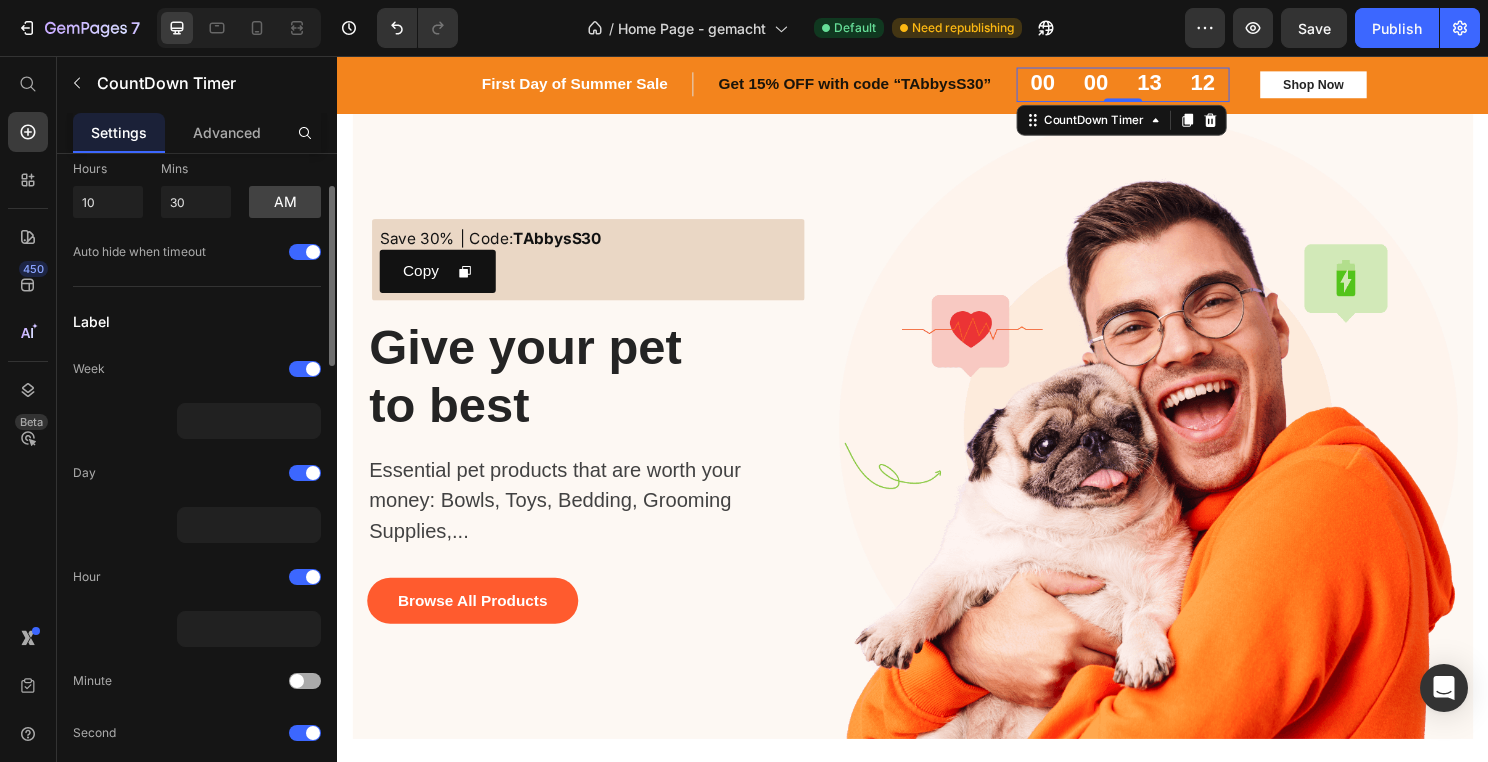 click at bounding box center [305, 681] 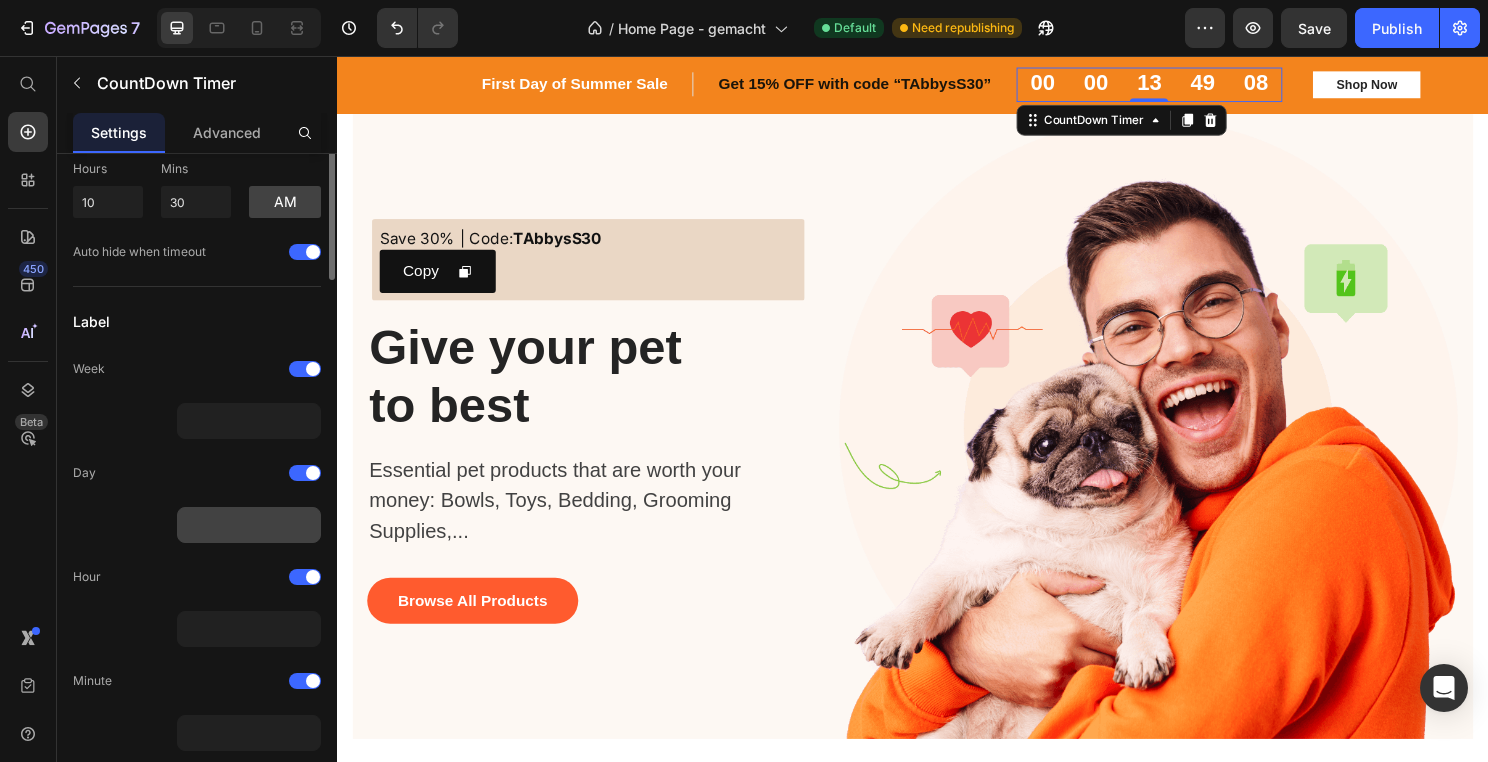 scroll, scrollTop: 4, scrollLeft: 0, axis: vertical 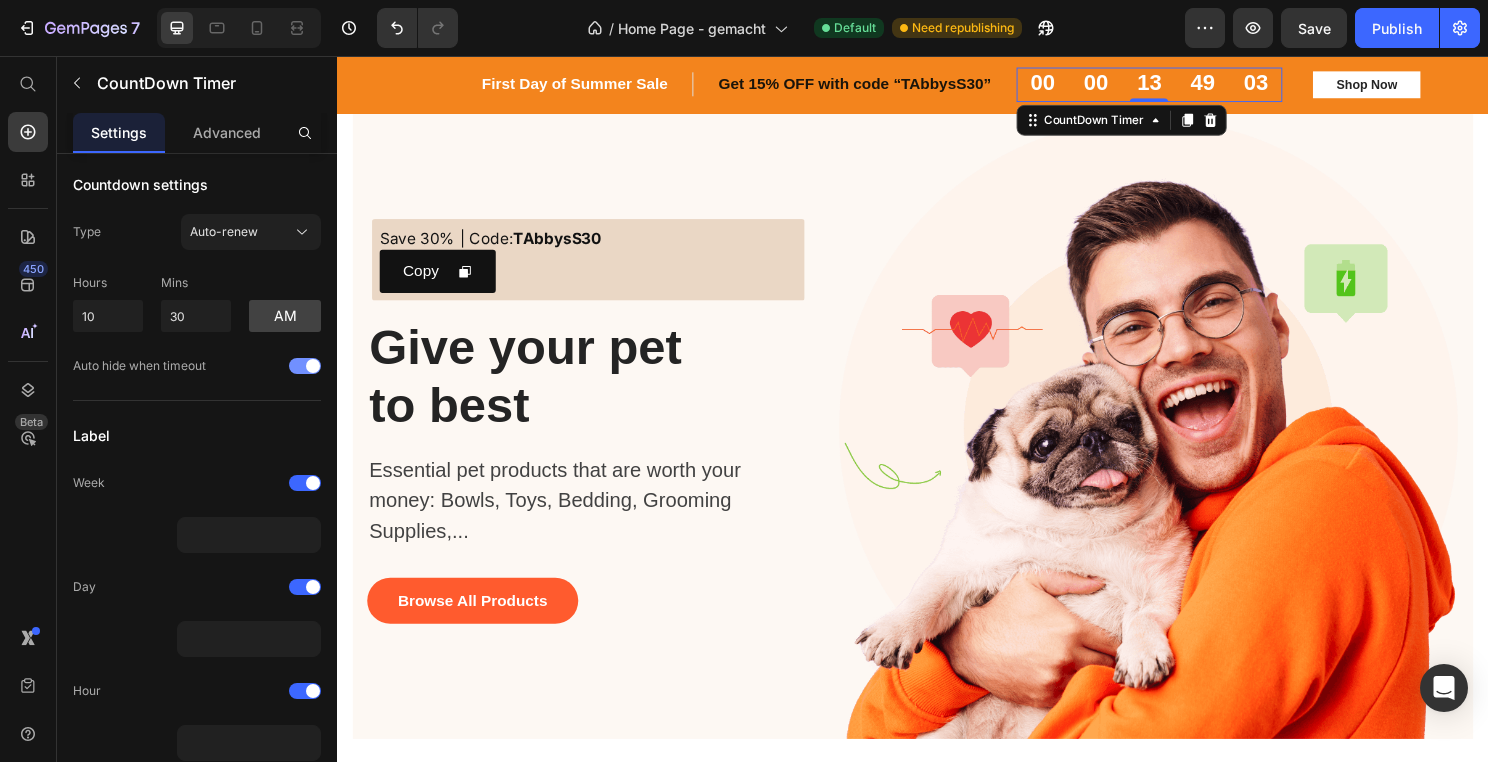 click at bounding box center [313, 366] 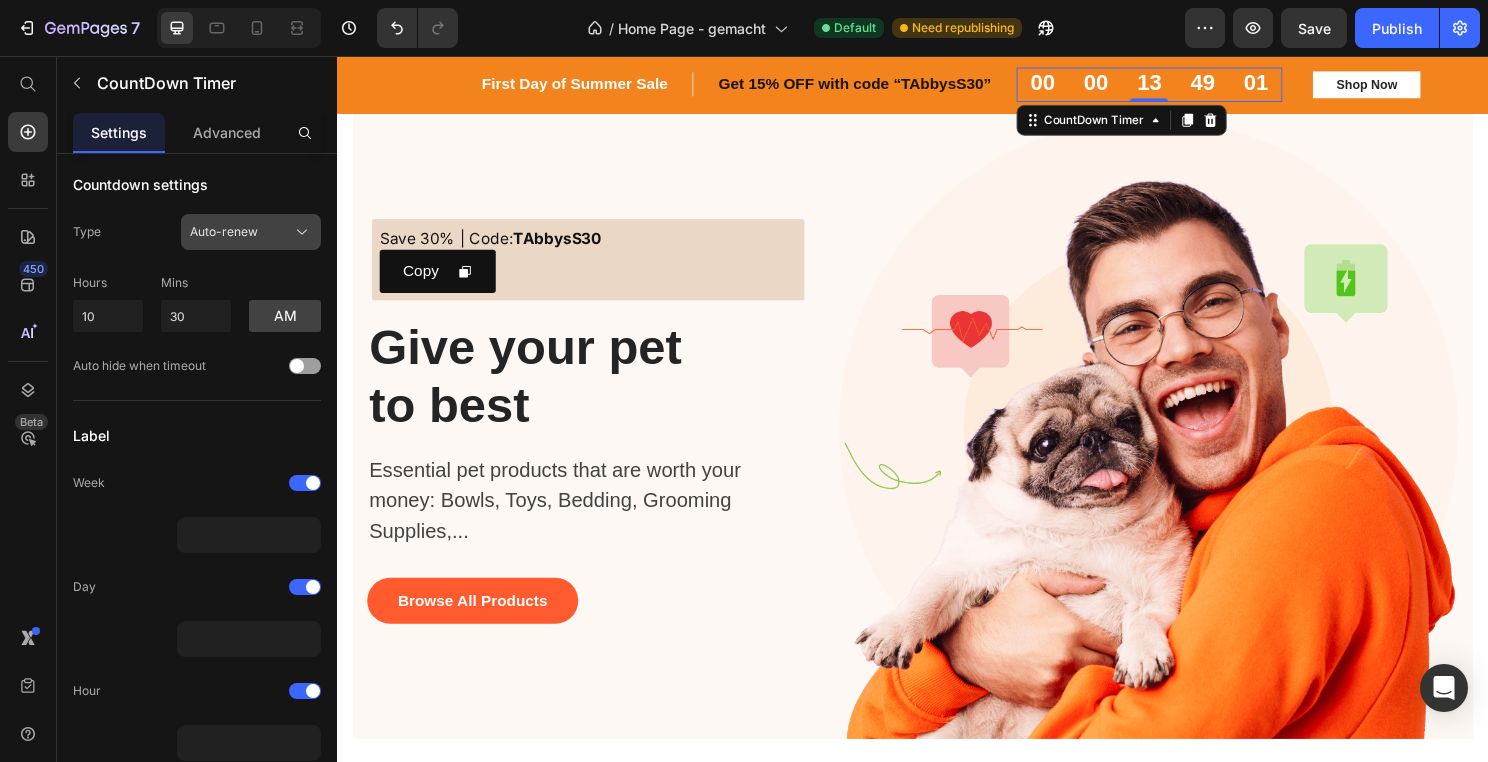 click on "Auto-renew" 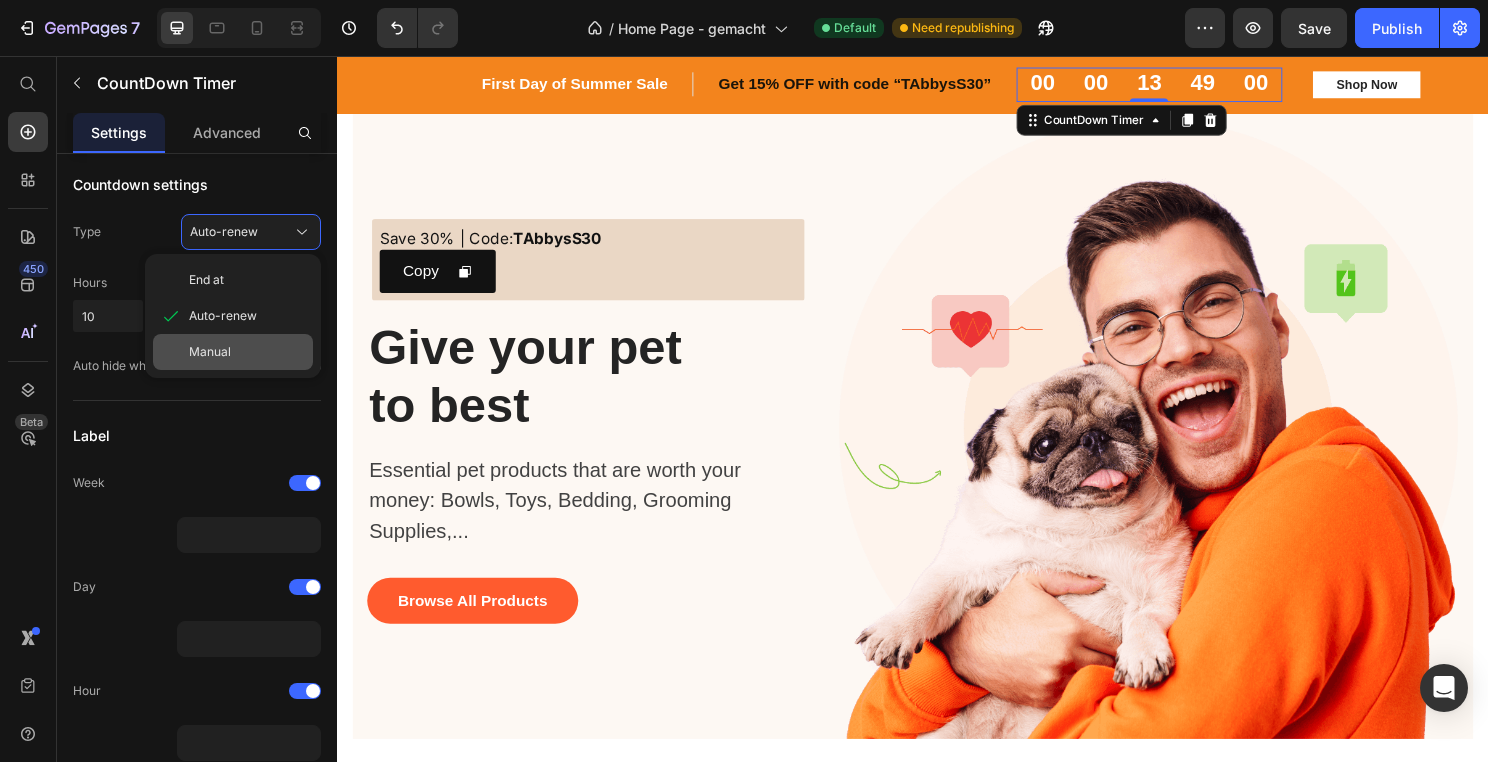 click on "Manual" 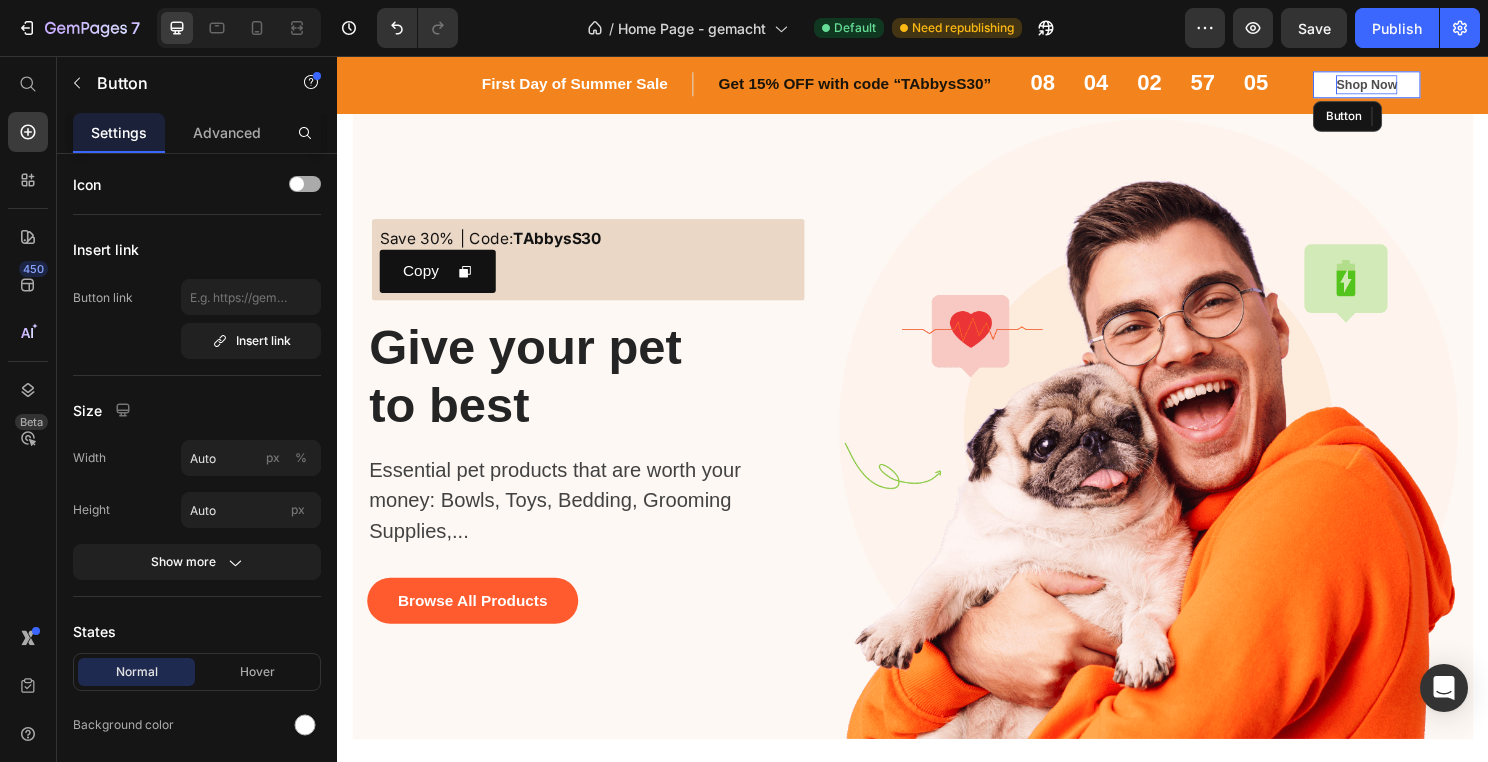 click on "Shop Now" at bounding box center (1410, 86) 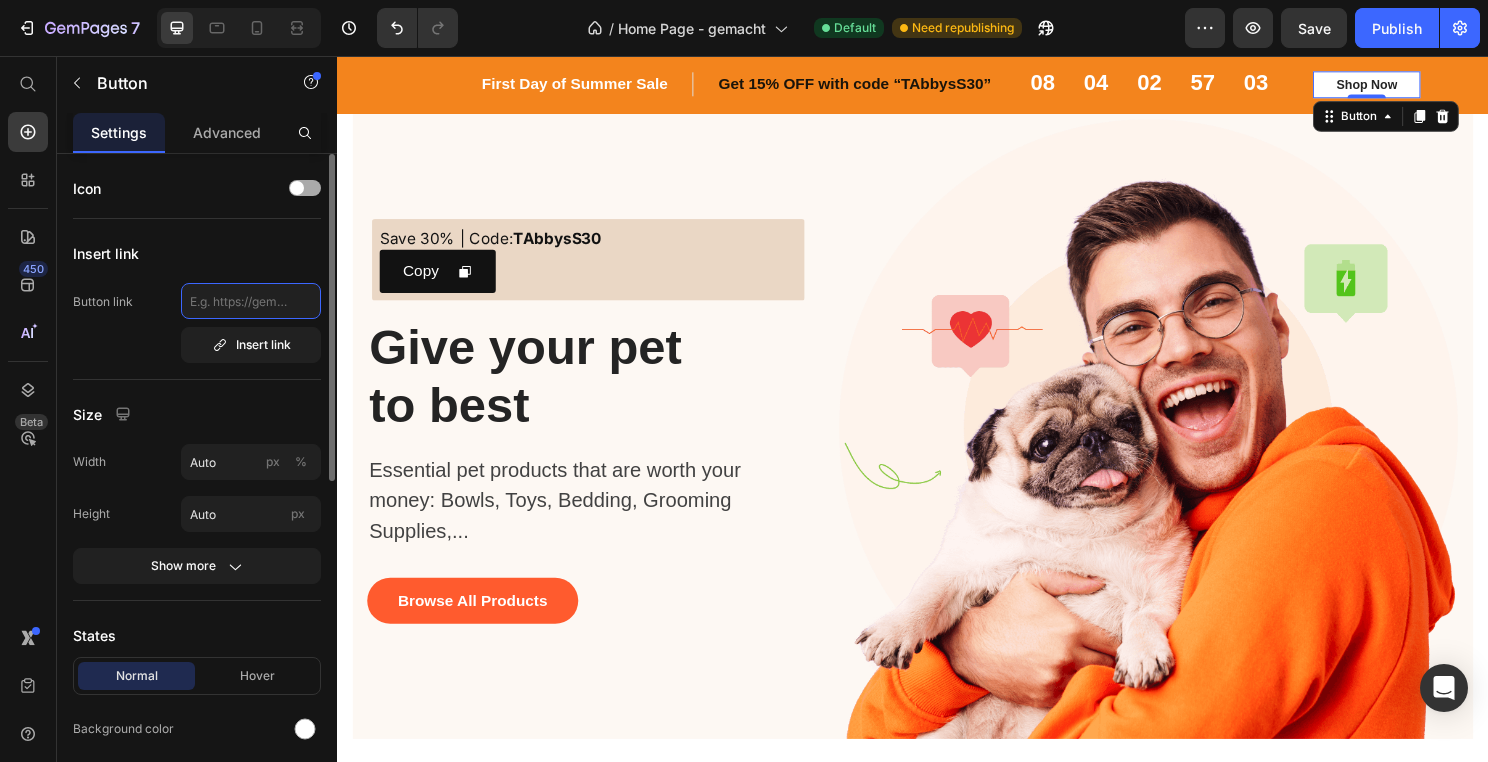 click 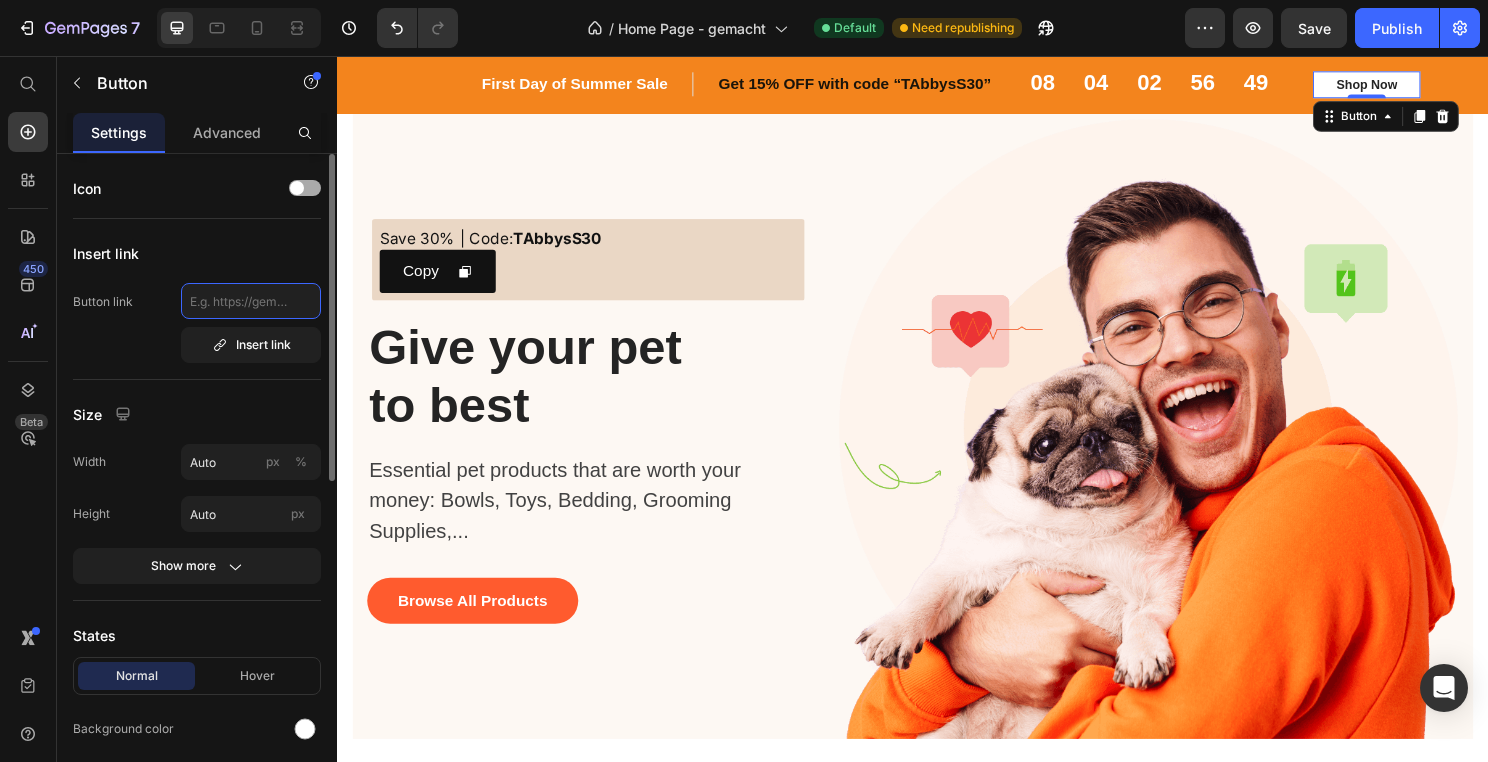 click 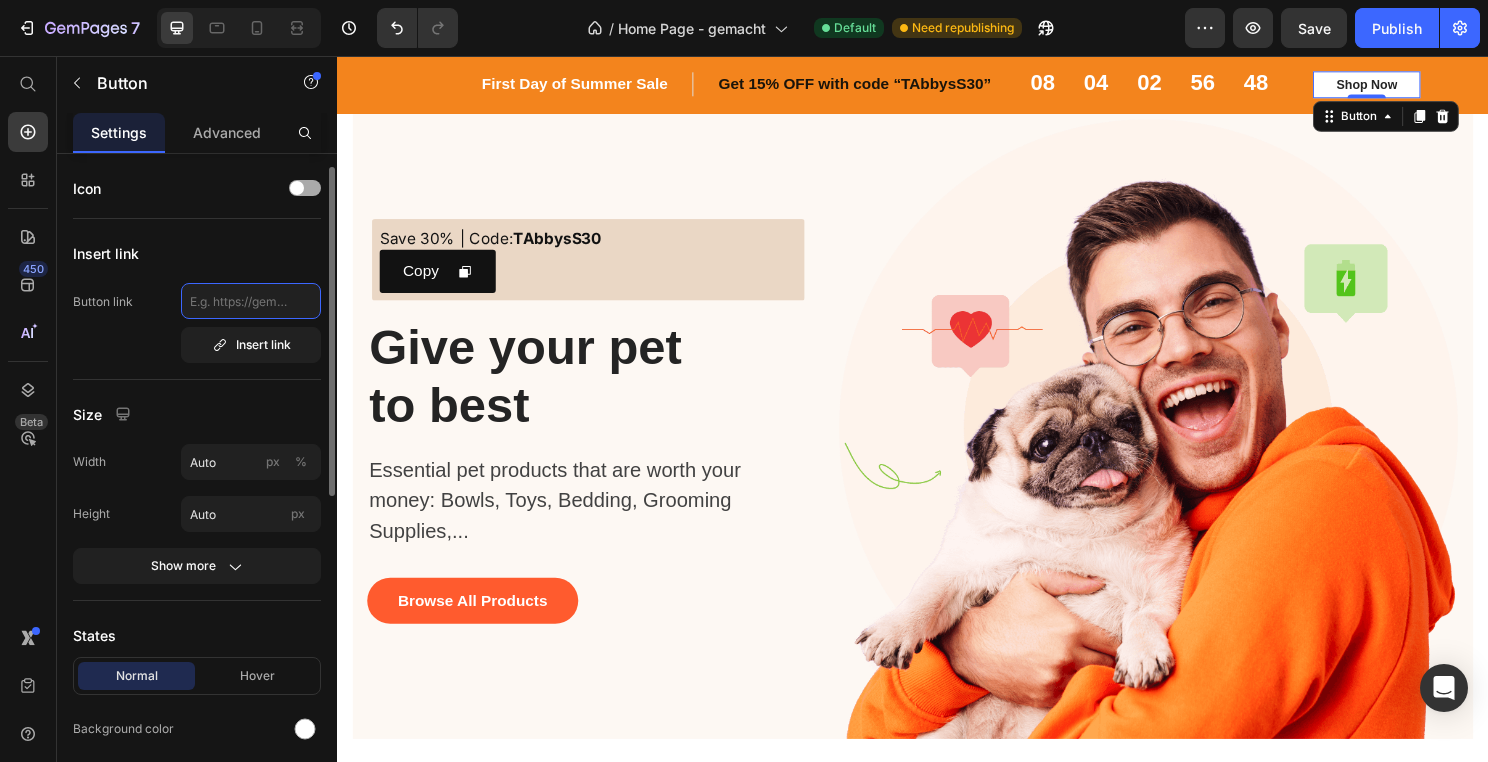 paste on "https://www.tabbyaw.com/collections/all" 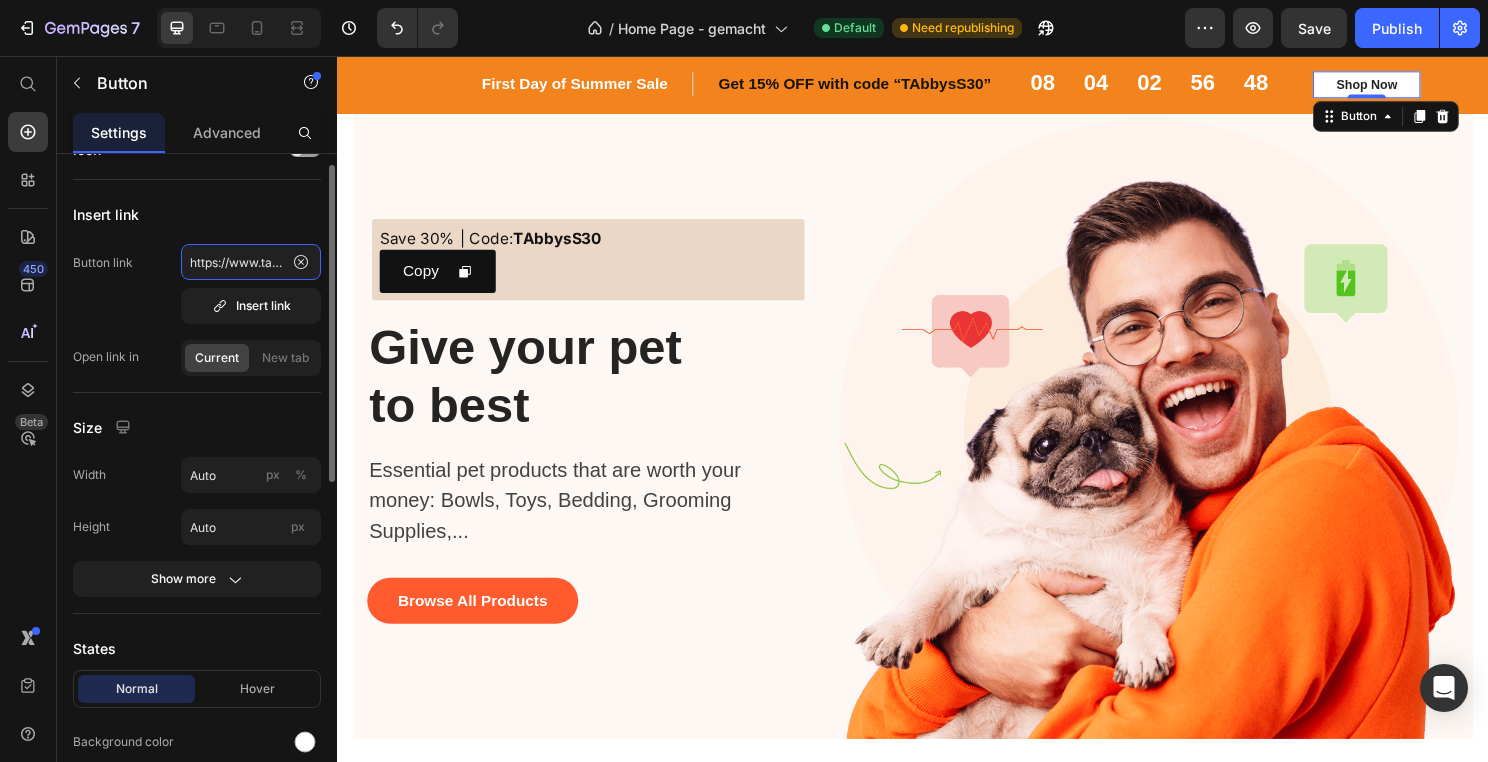 scroll, scrollTop: 40, scrollLeft: 0, axis: vertical 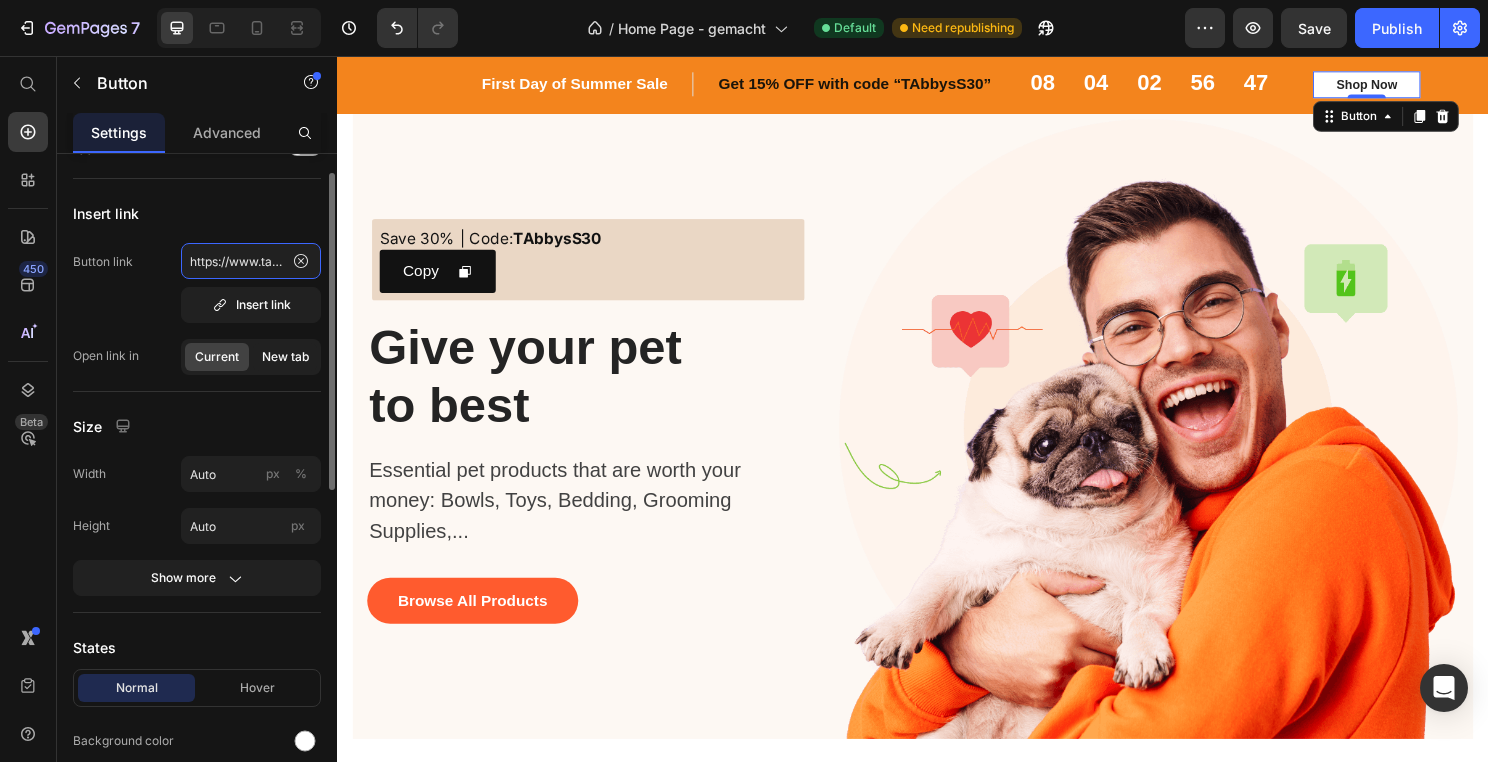 type on "https://www.tabbyaw.com/collections/all" 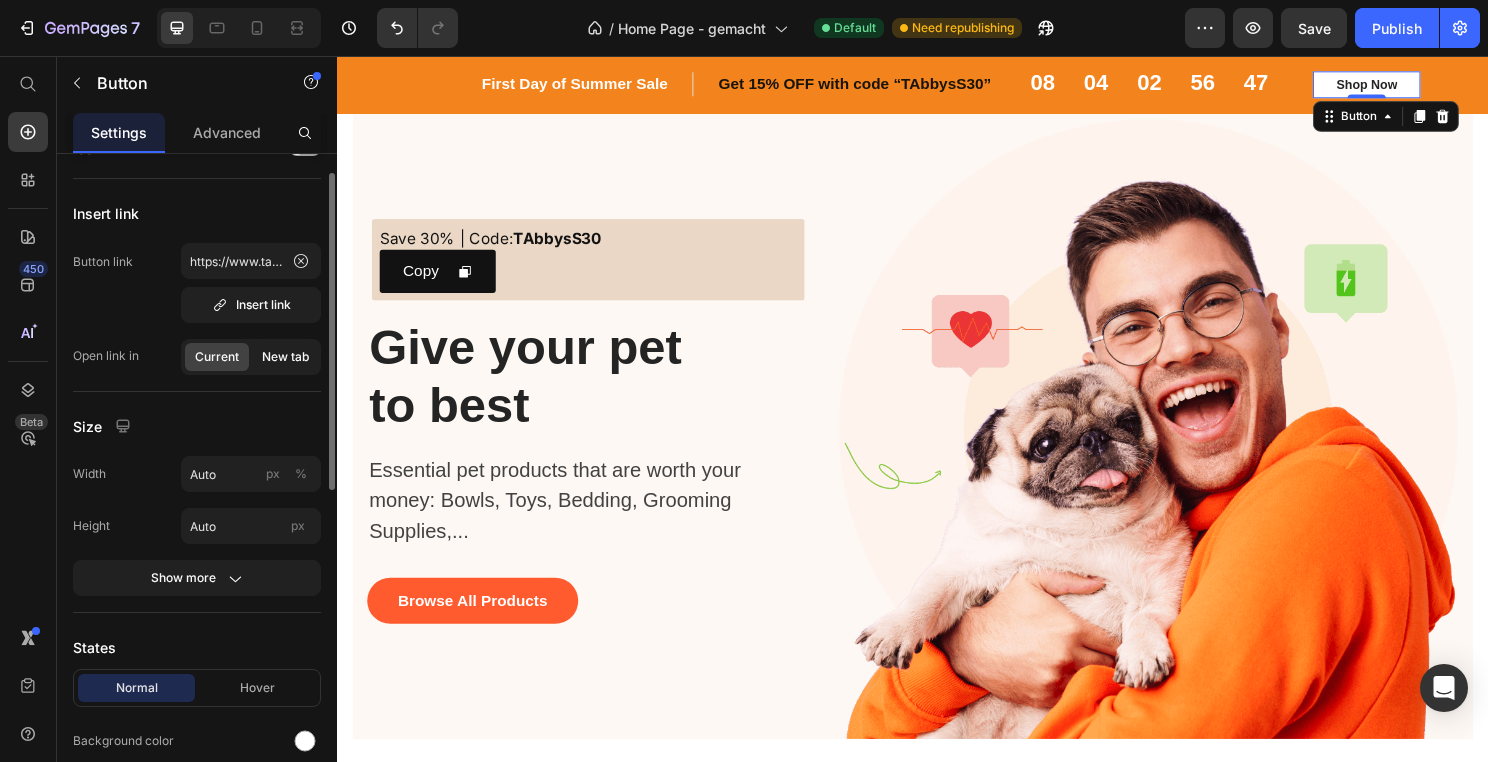 click on "New tab" 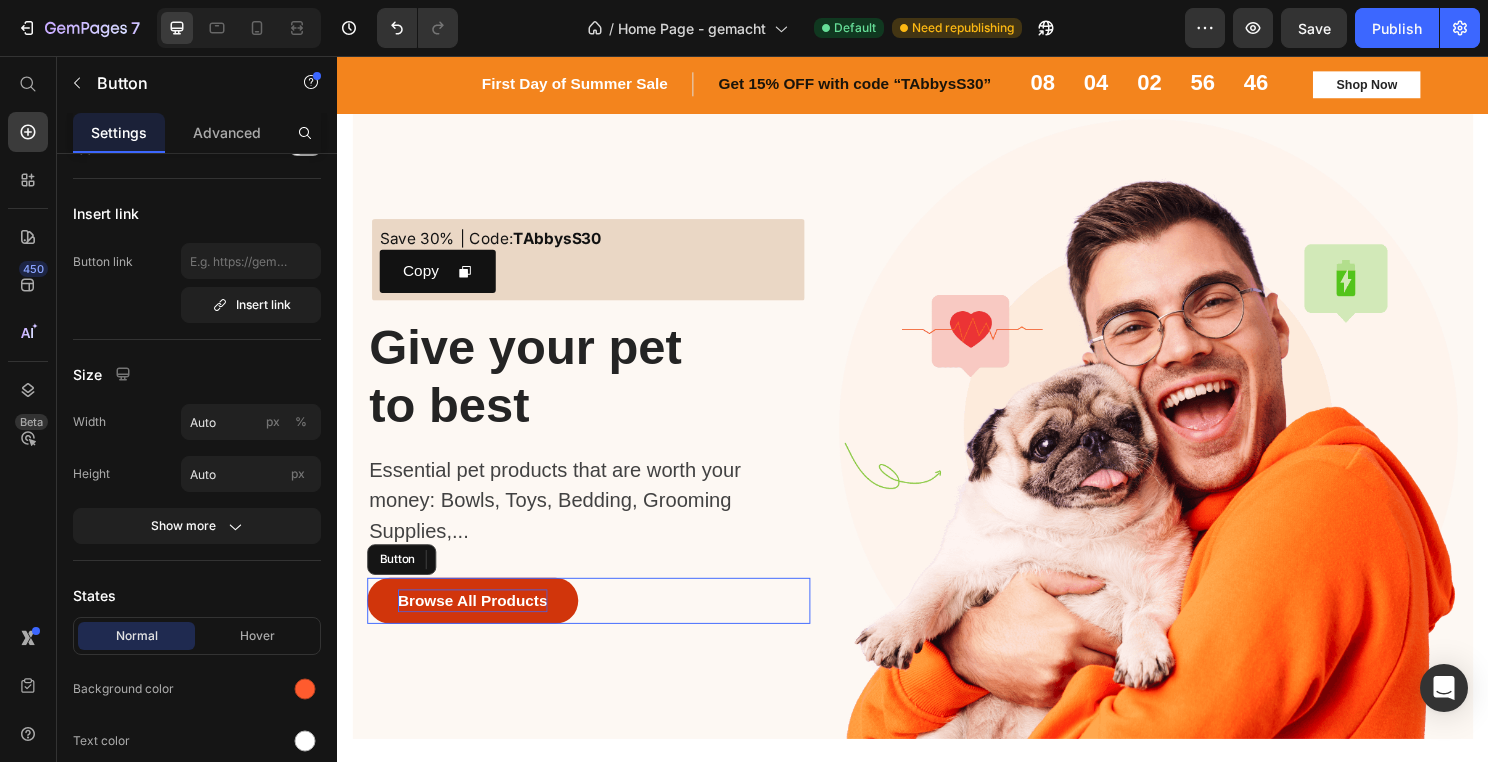 click on "Browse All Products" at bounding box center (478, 624) 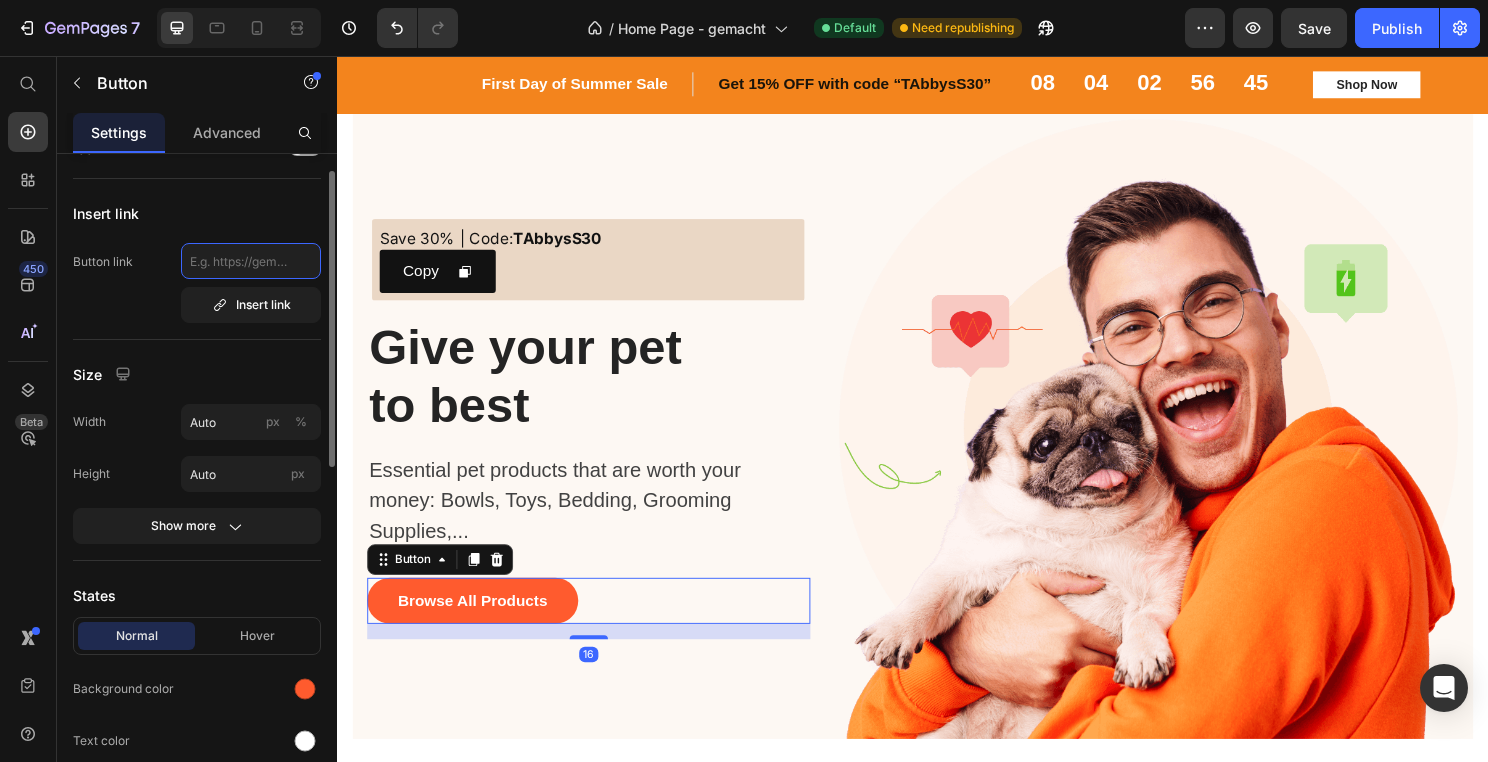 click 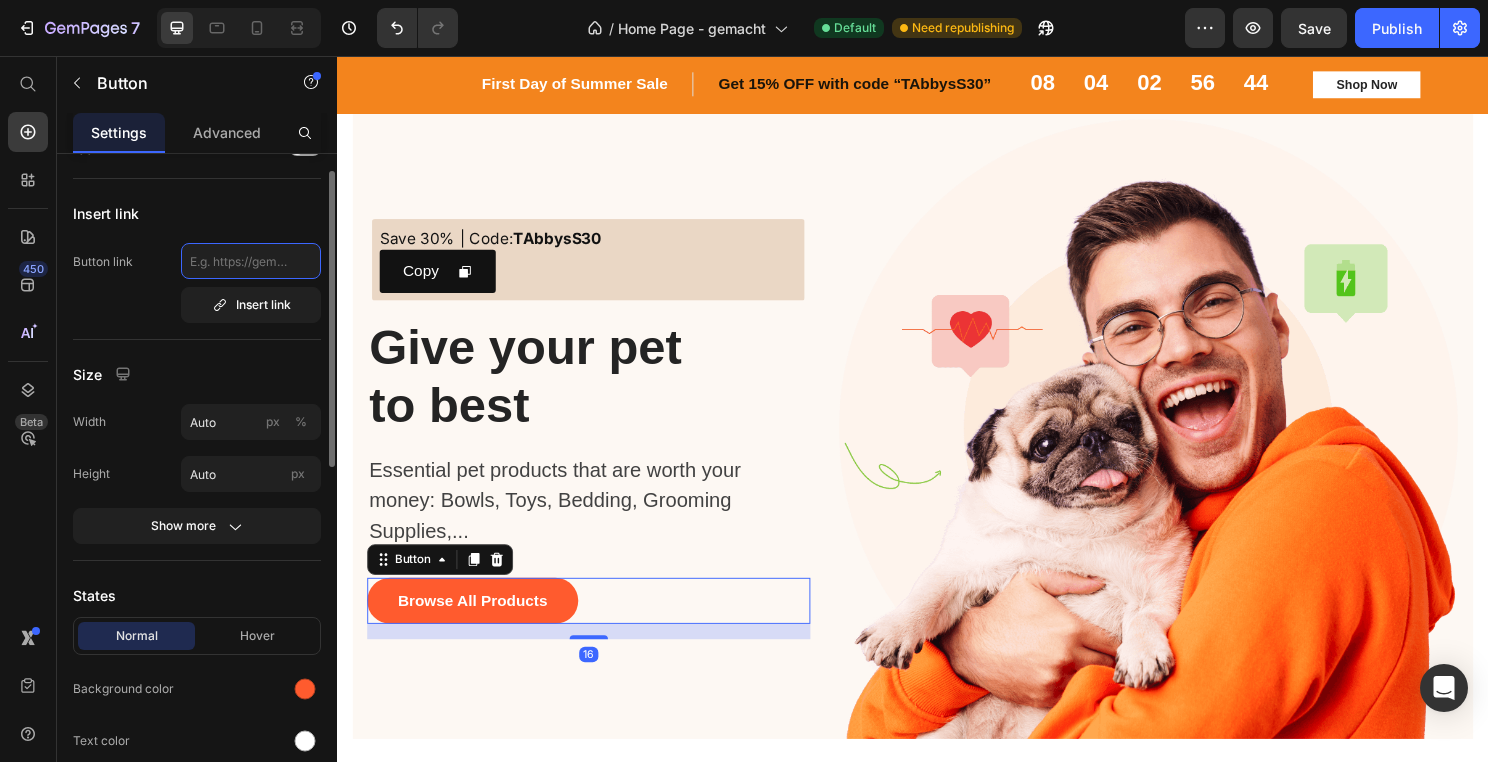 paste on "https://www.tabbyaw.com/collections/all" 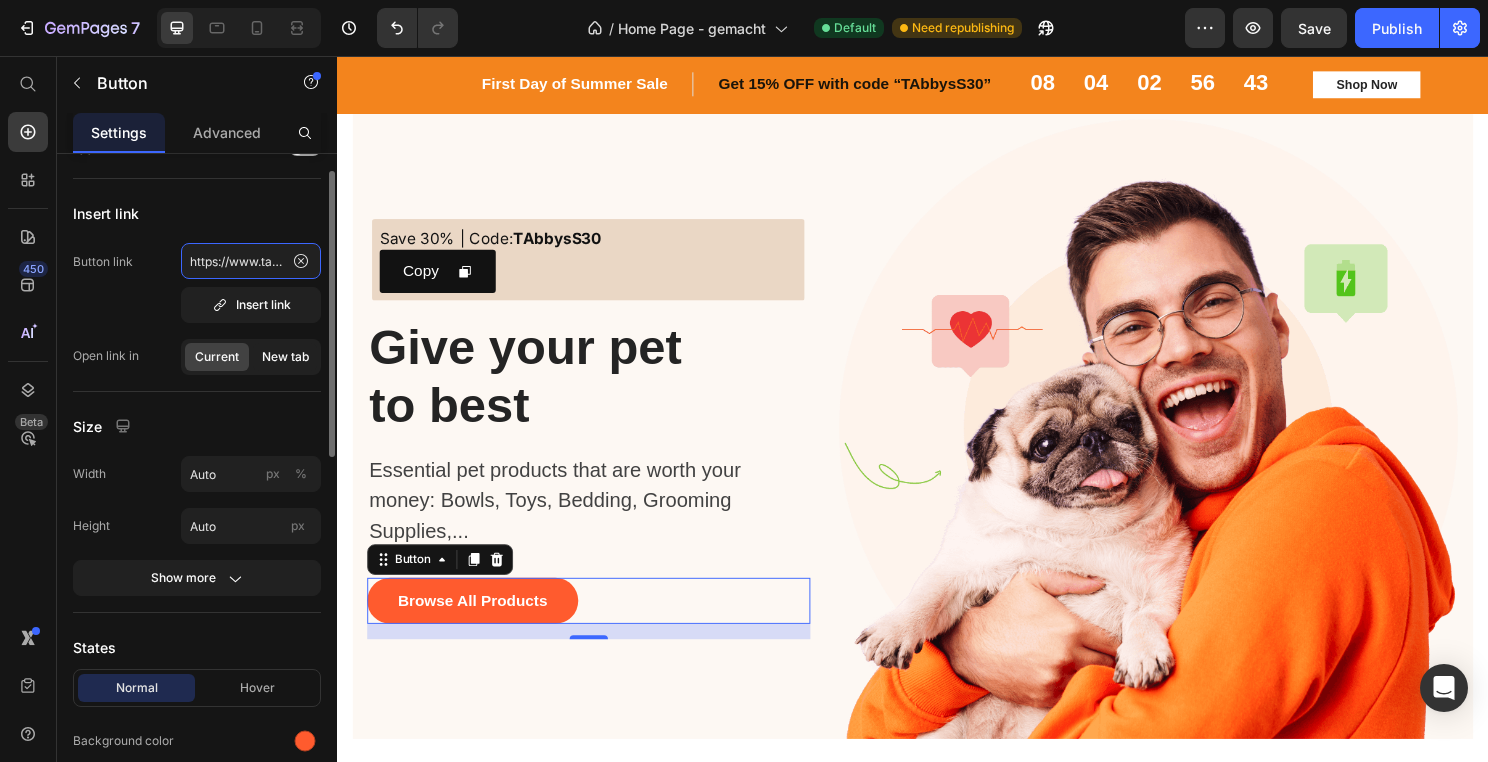 type on "https://www.tabbyaw.com/collections/all" 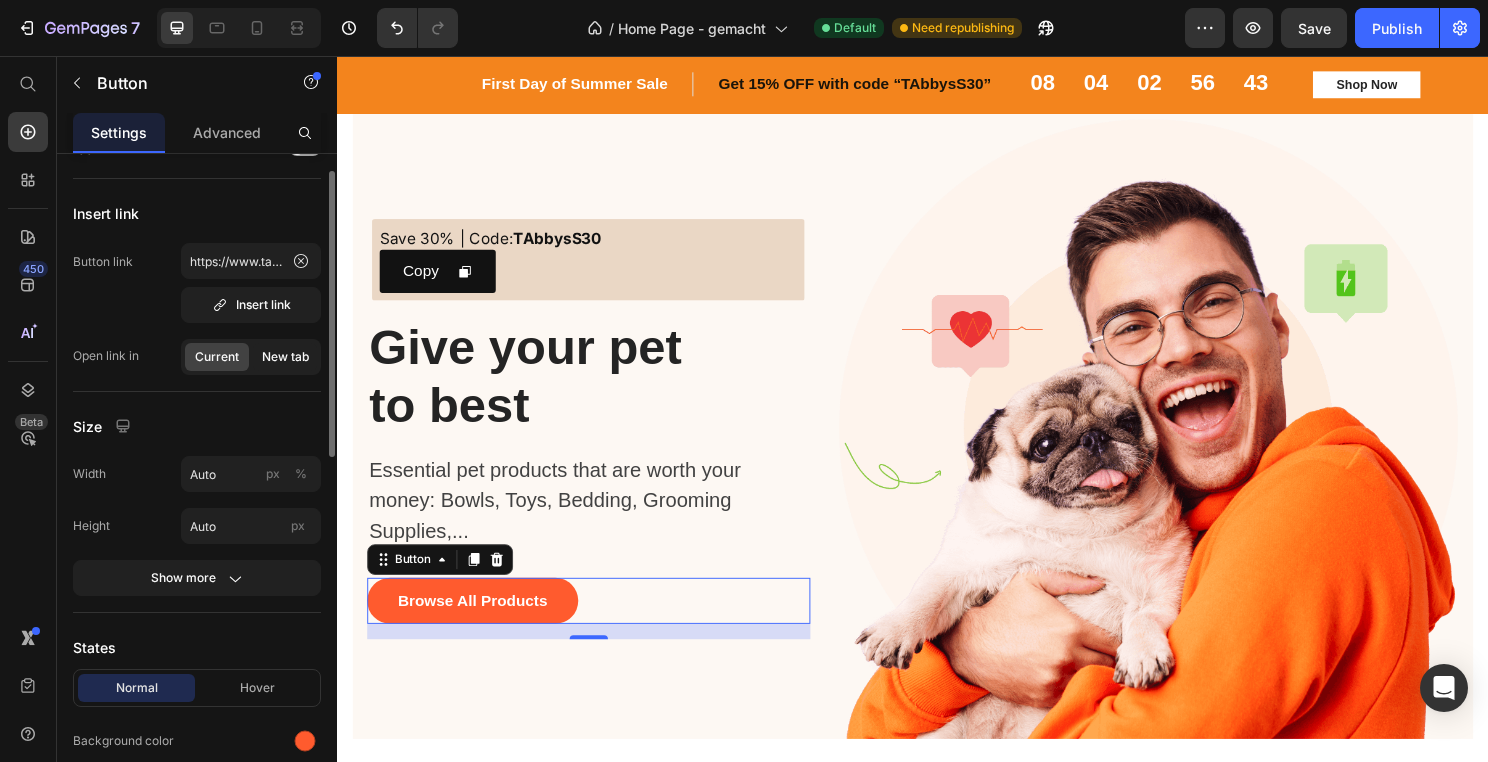 click on "New tab" 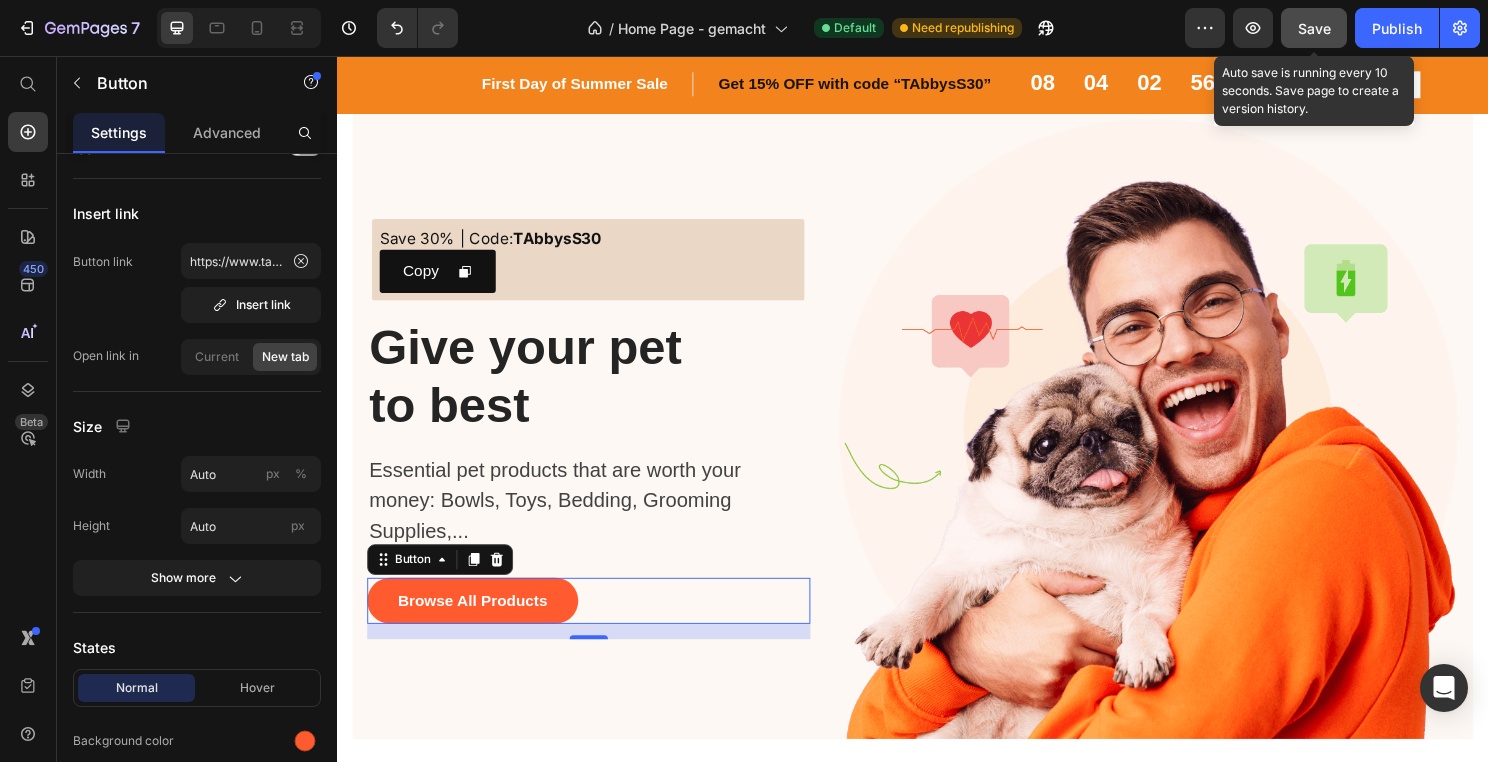 click on "Save" at bounding box center (1314, 28) 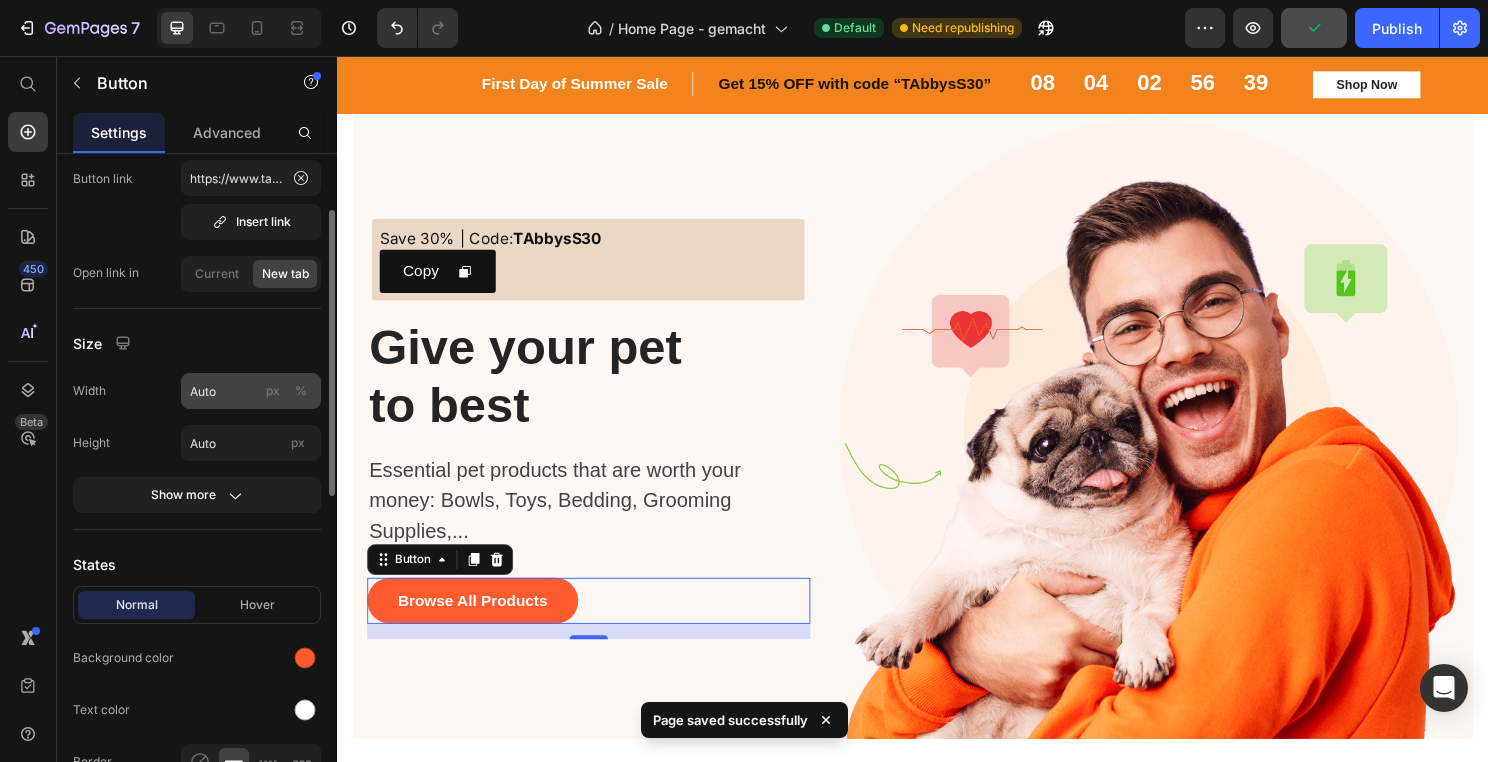 scroll, scrollTop: 127, scrollLeft: 0, axis: vertical 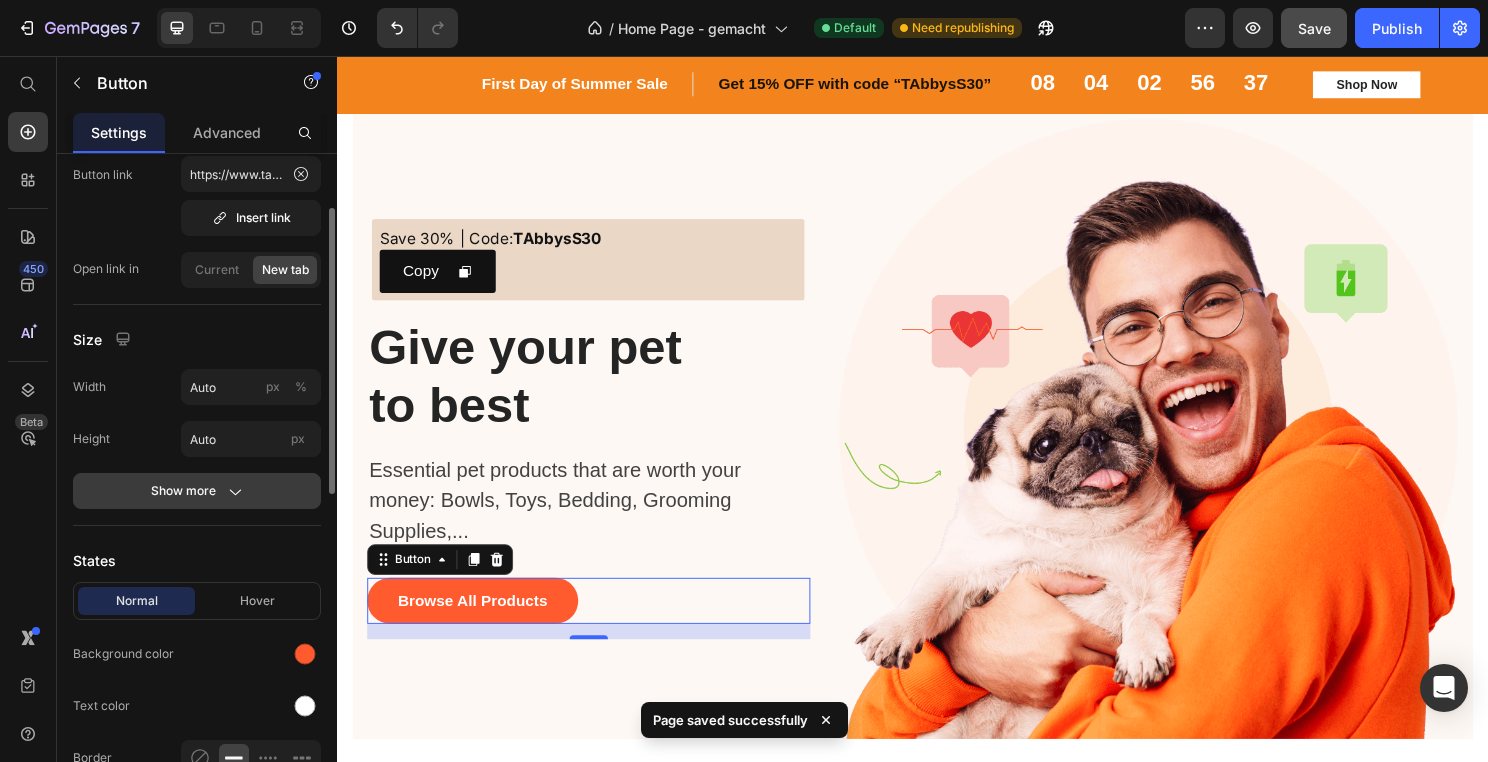 click on "Show more" 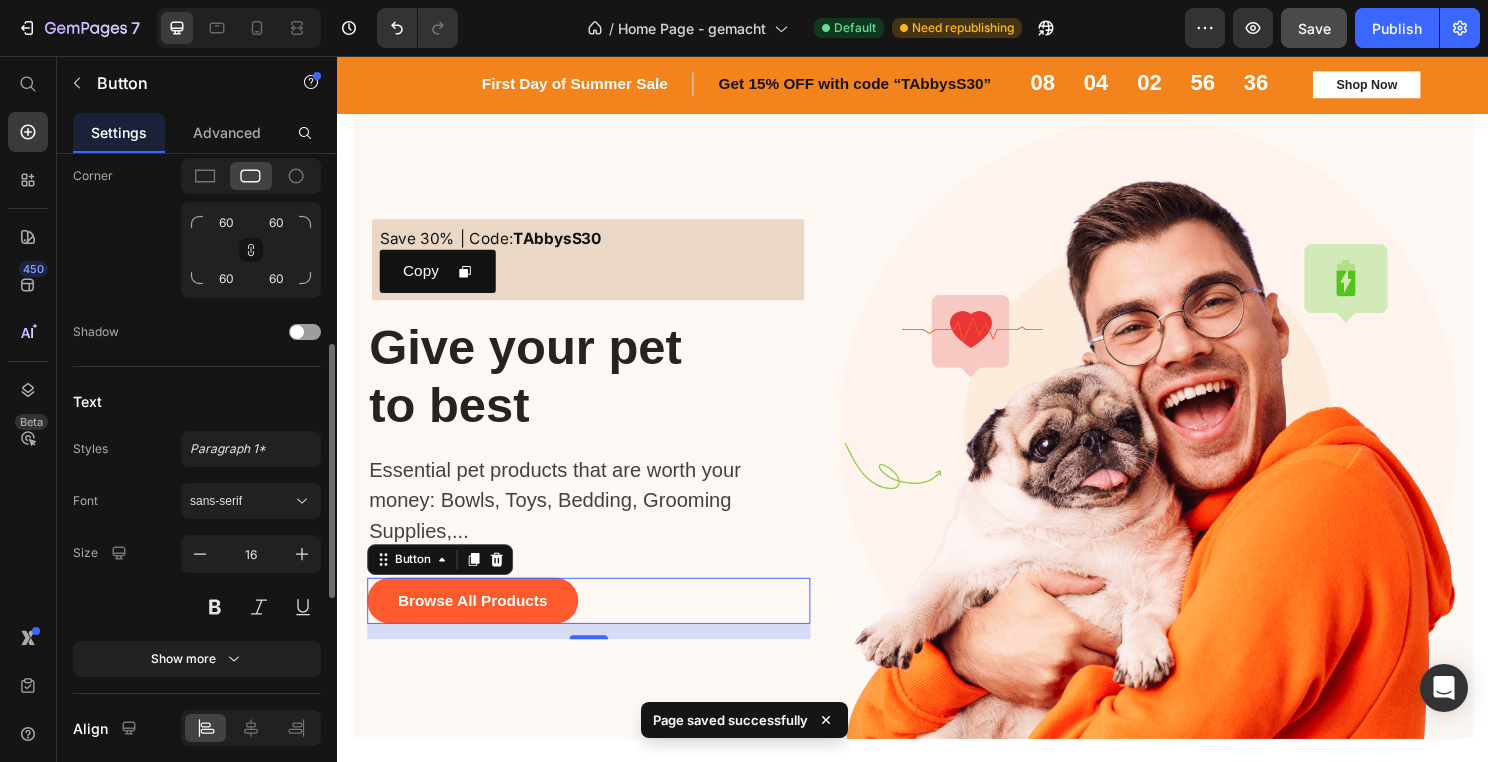 scroll, scrollTop: 1076, scrollLeft: 0, axis: vertical 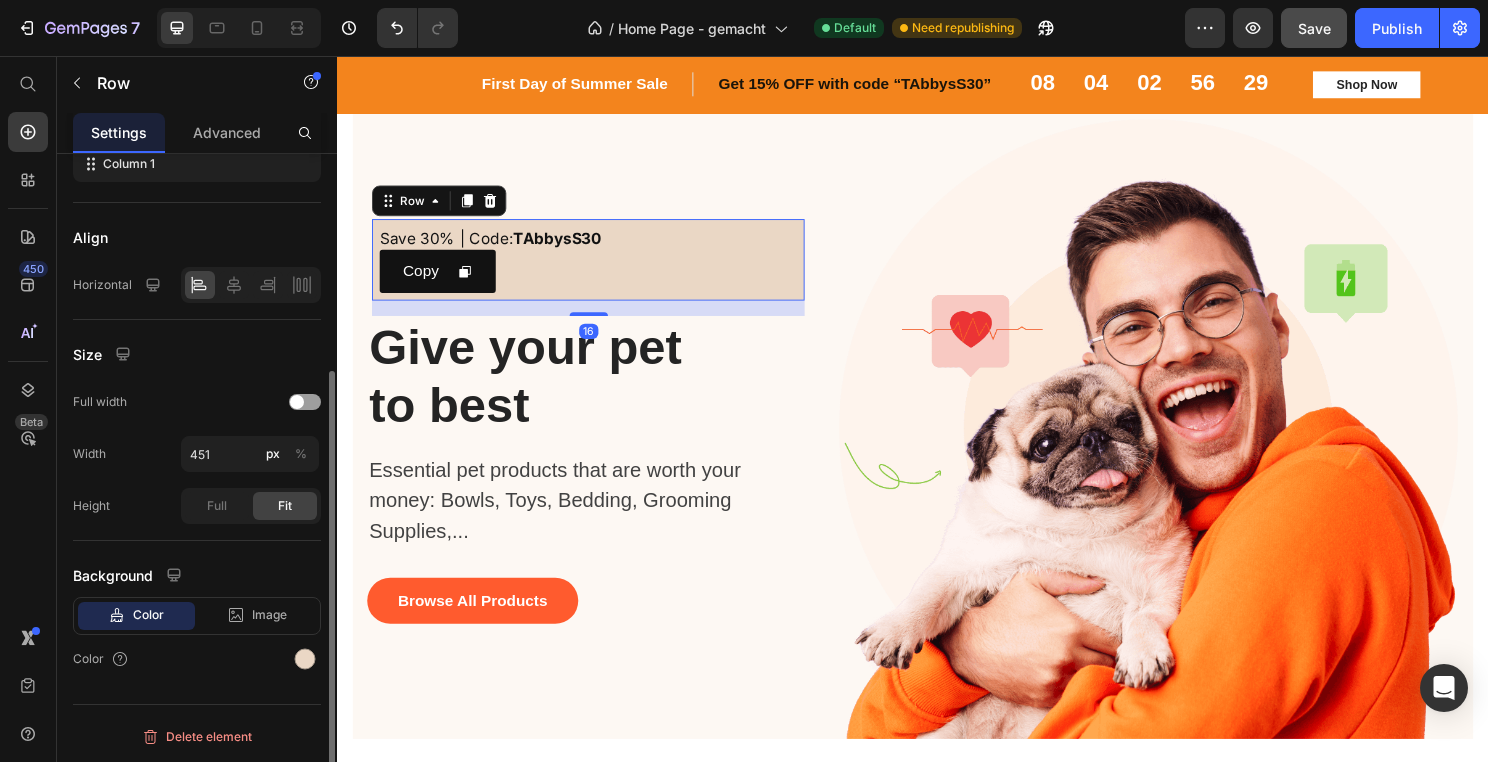 click on "Save 30% | Code:  TAbbysS30 Text Block Copy Copy Coupon Code Row   16" at bounding box center (598, 268) 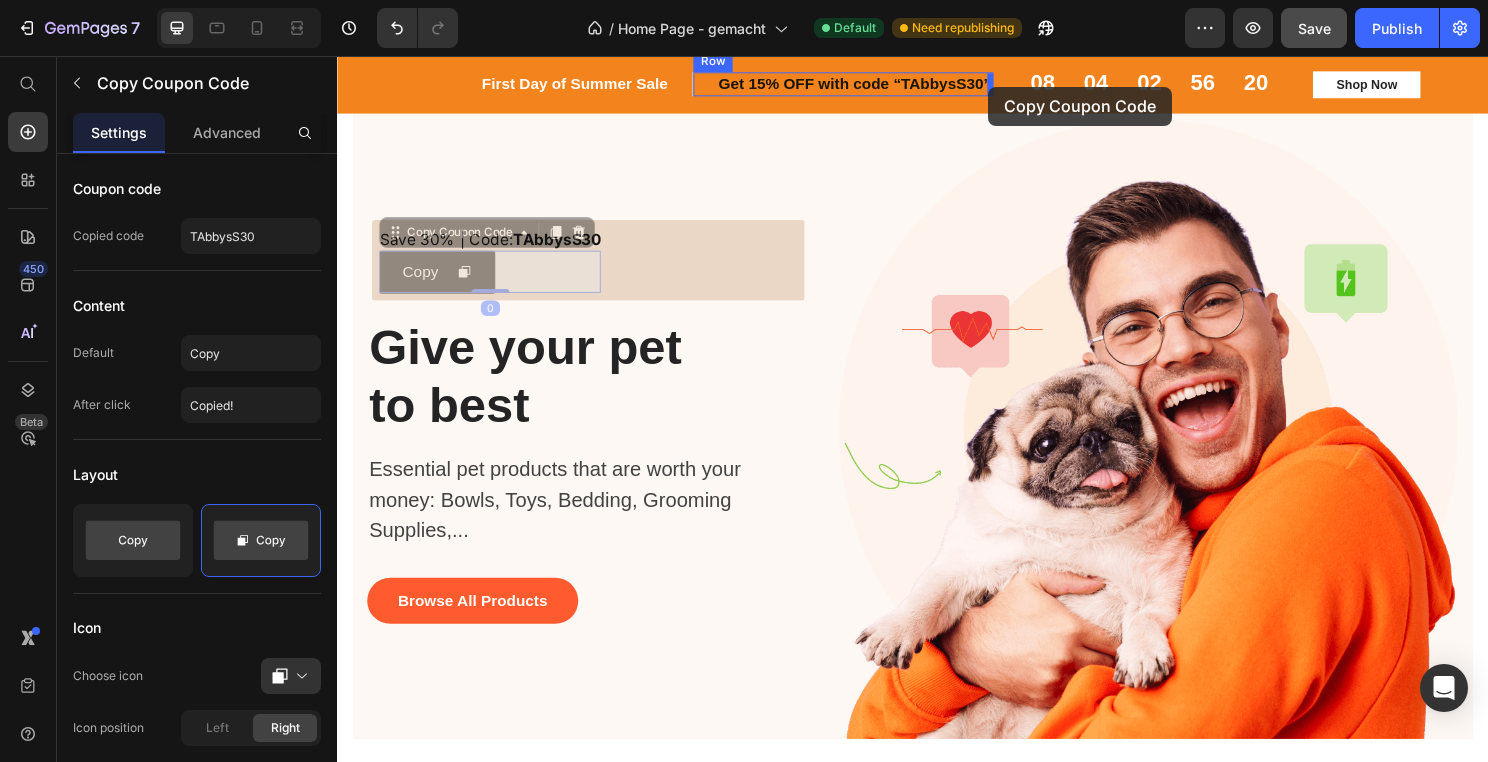 drag, startPoint x: 431, startPoint y: 279, endPoint x: 1016, endPoint y: 88, distance: 615.3909 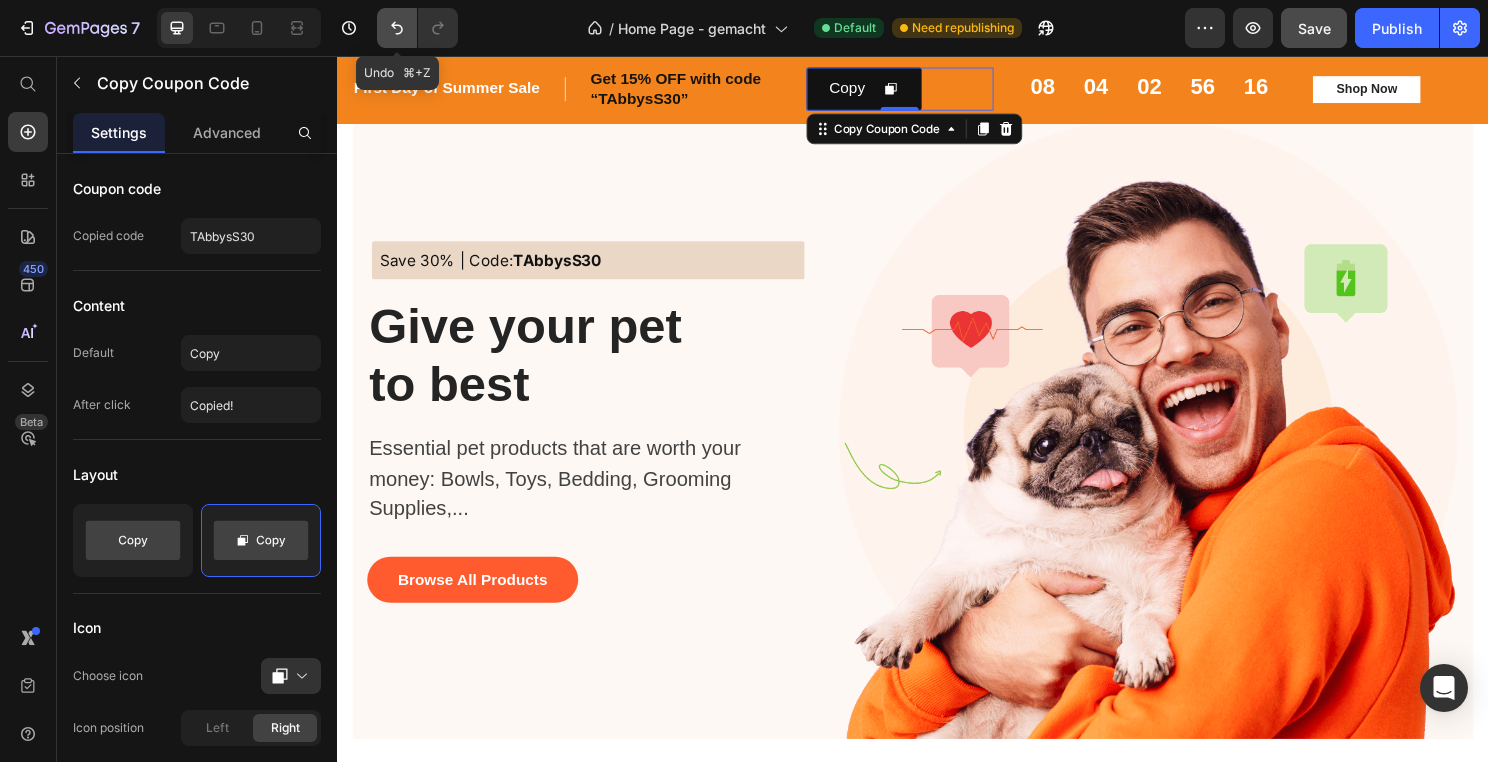 click 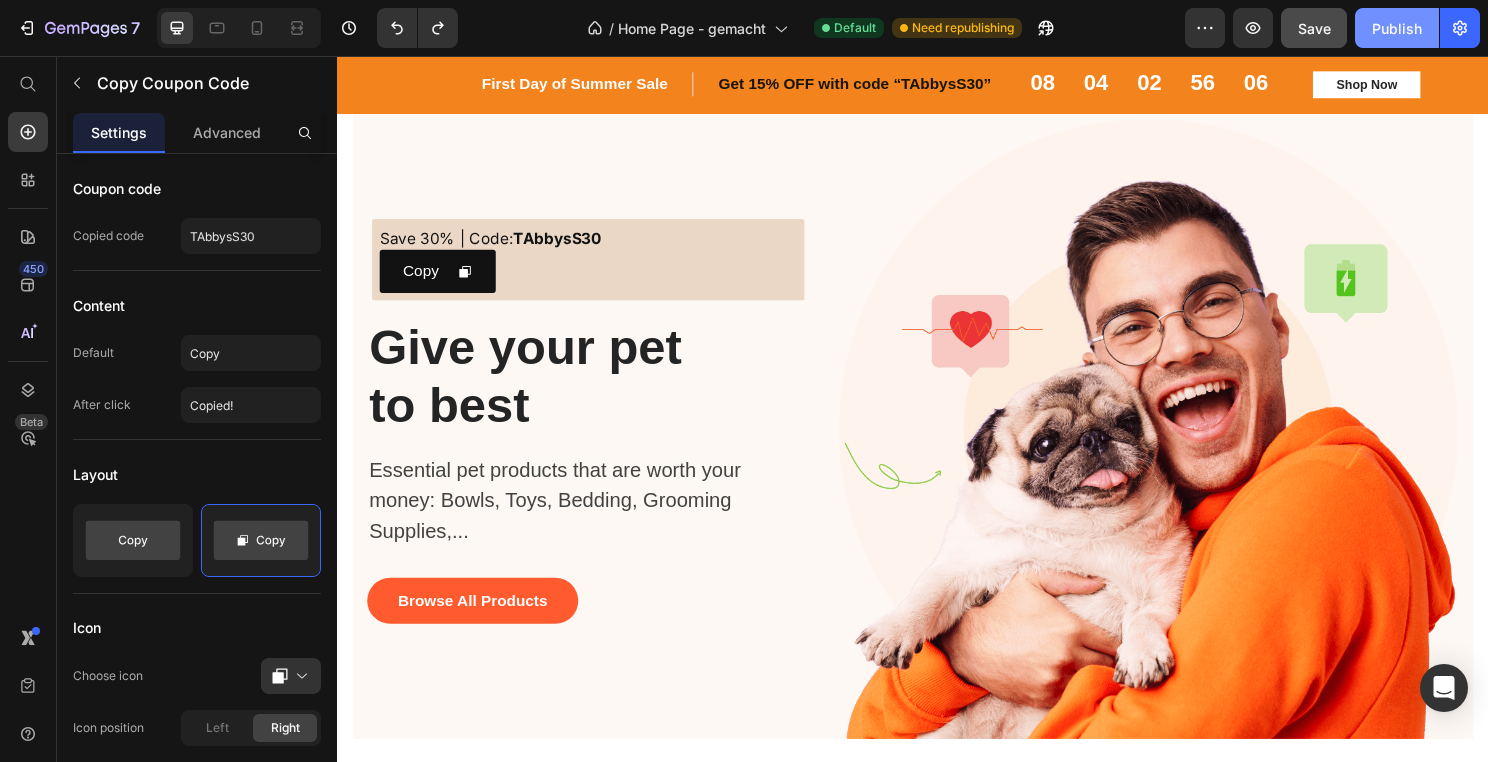 click on "Publish" at bounding box center (1397, 28) 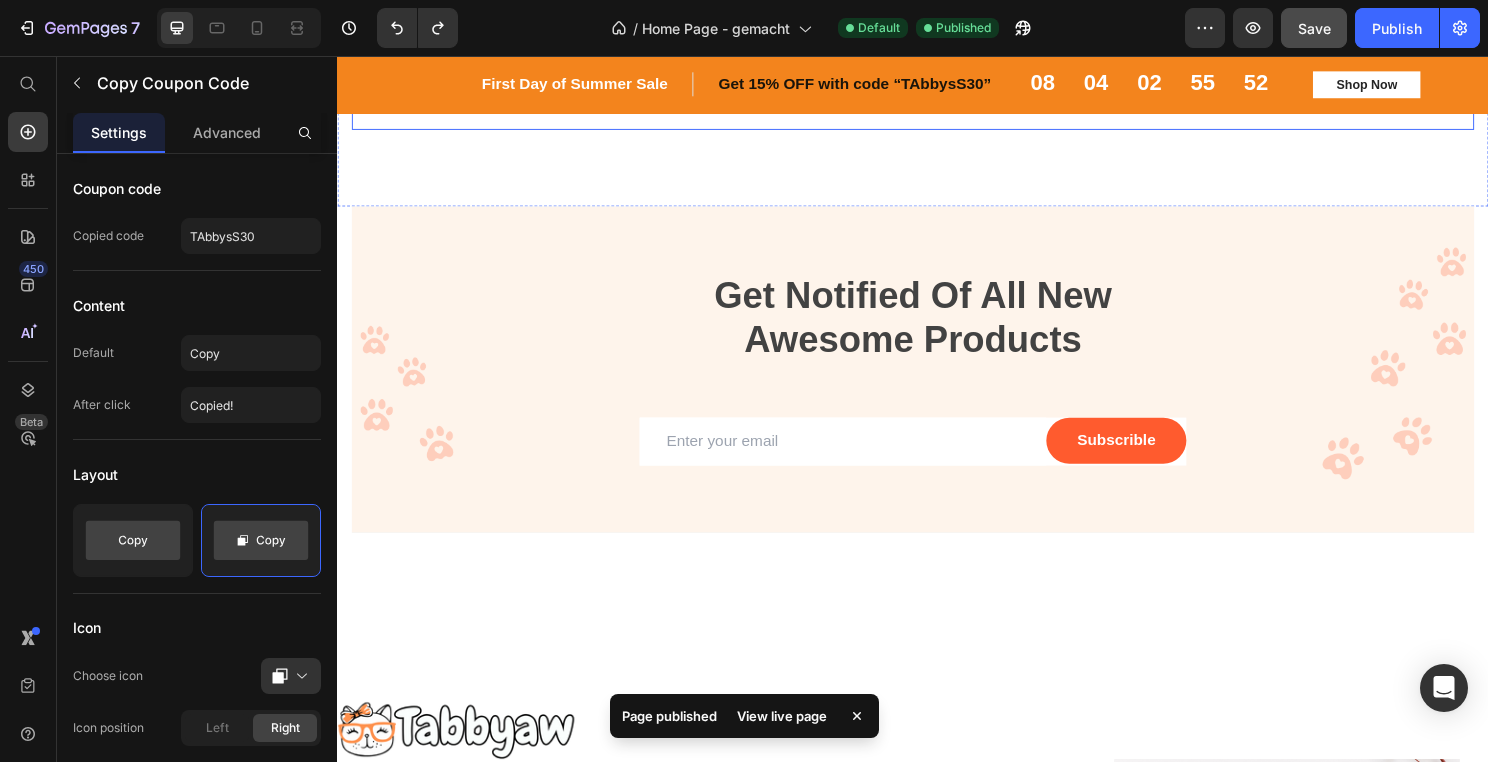 scroll, scrollTop: 4863, scrollLeft: 0, axis: vertical 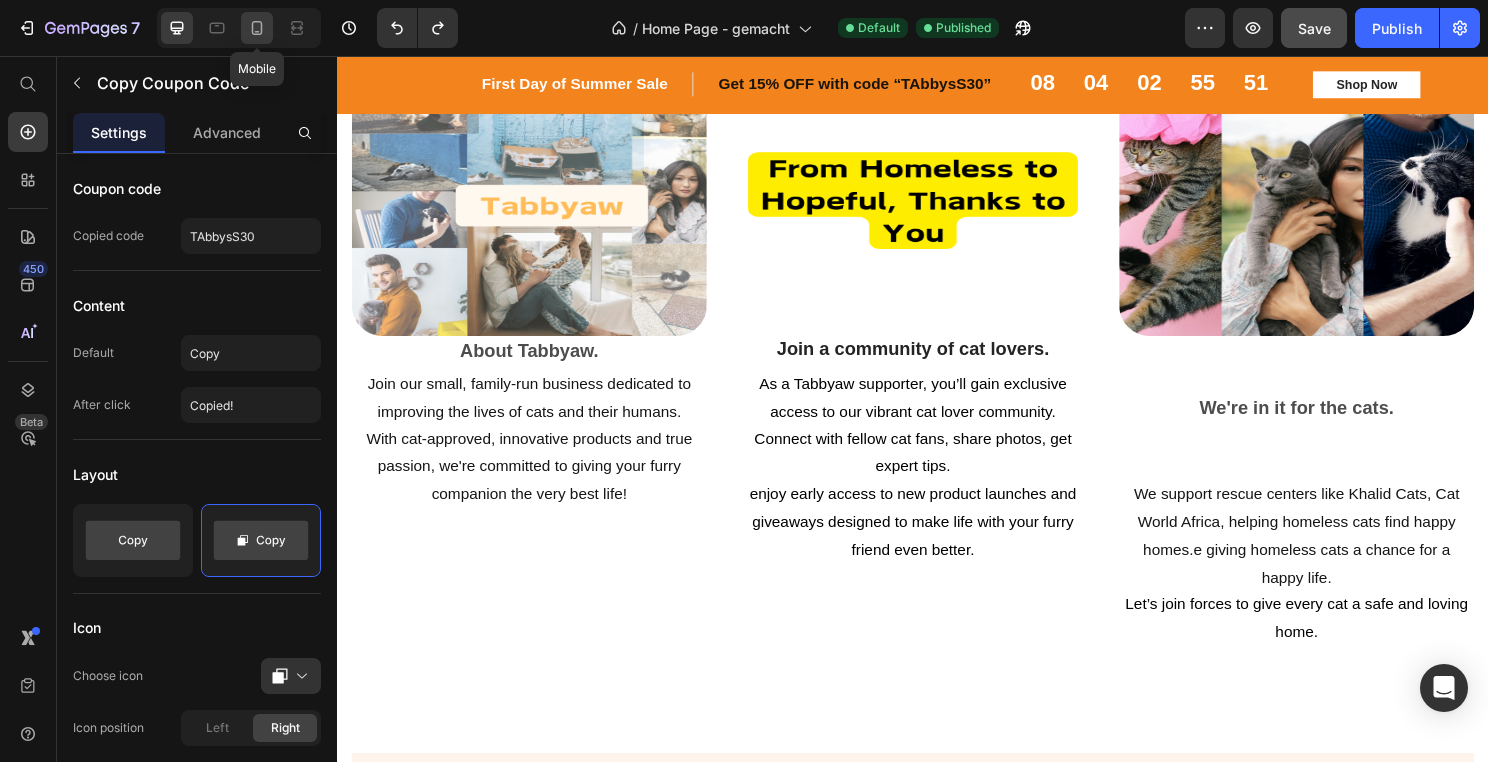 click 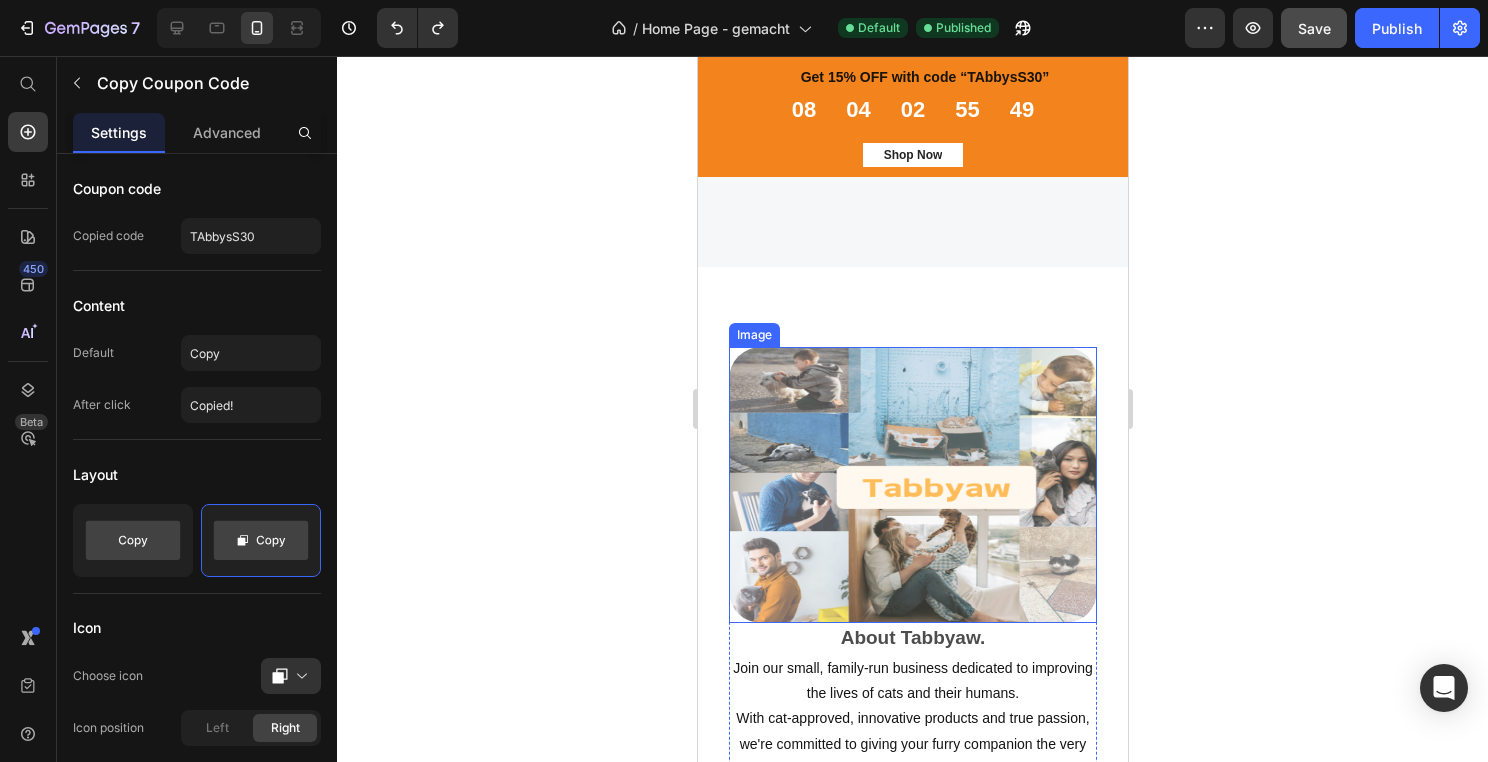 scroll, scrollTop: 4728, scrollLeft: 0, axis: vertical 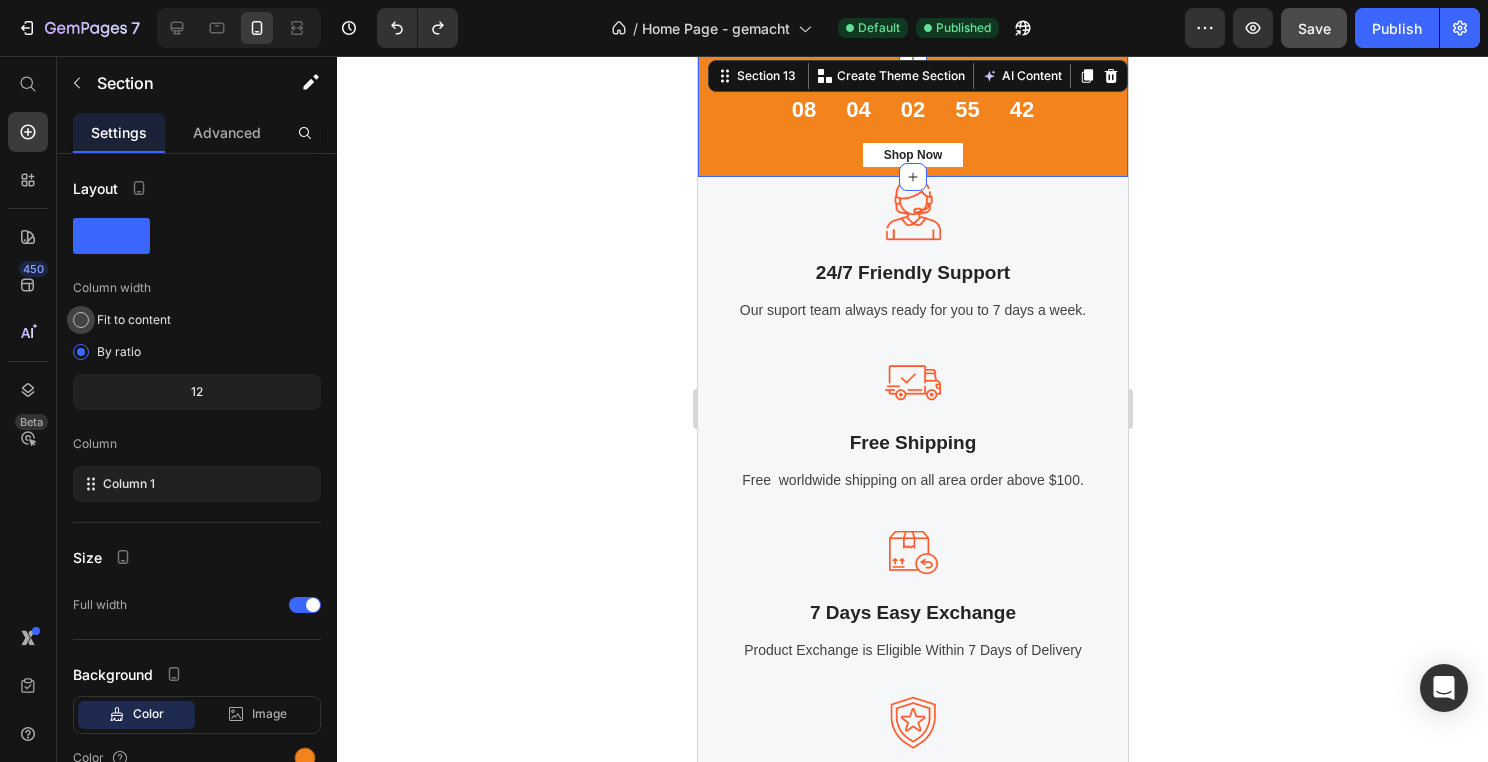 click on "Fit to content" at bounding box center (134, 320) 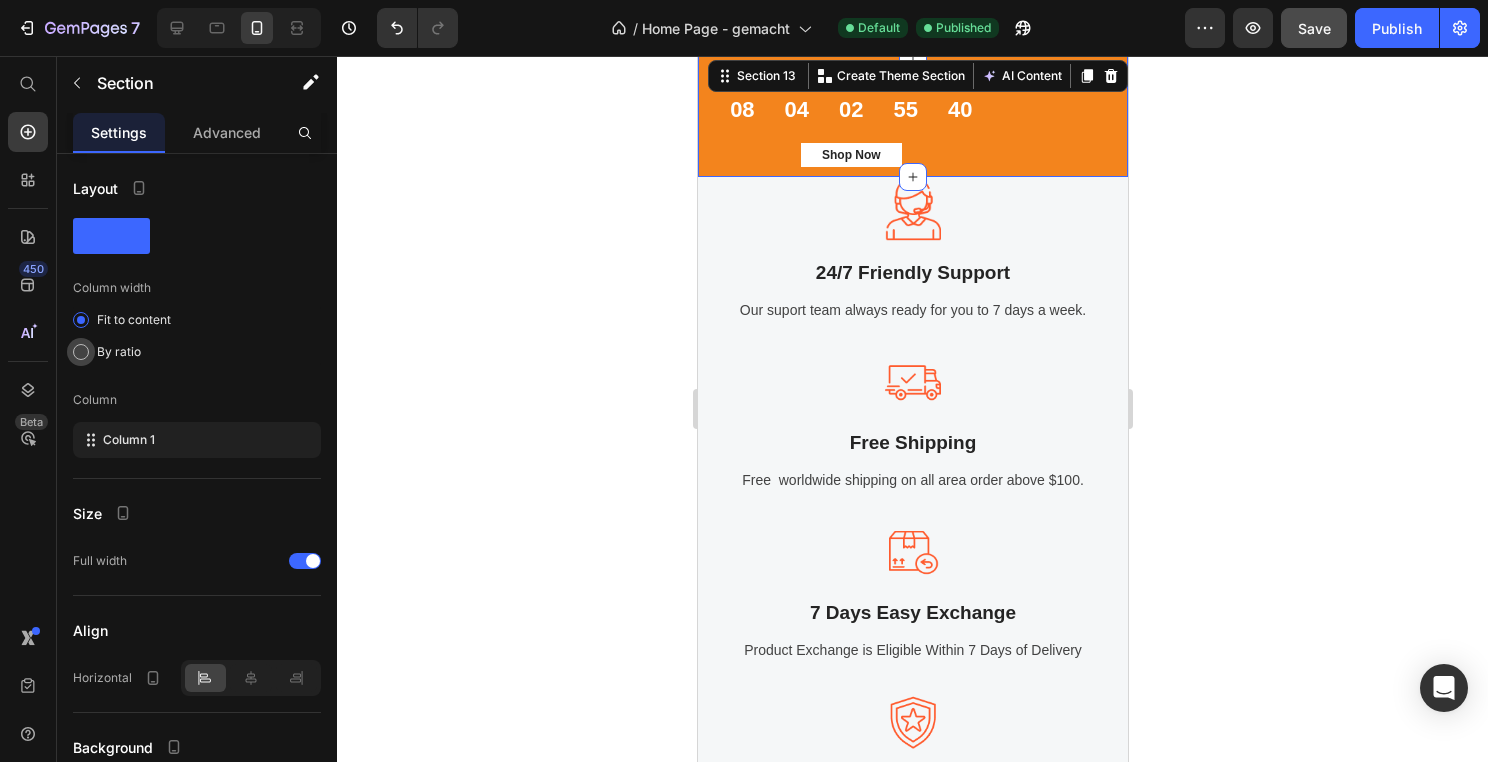 click on "By ratio" at bounding box center (119, 352) 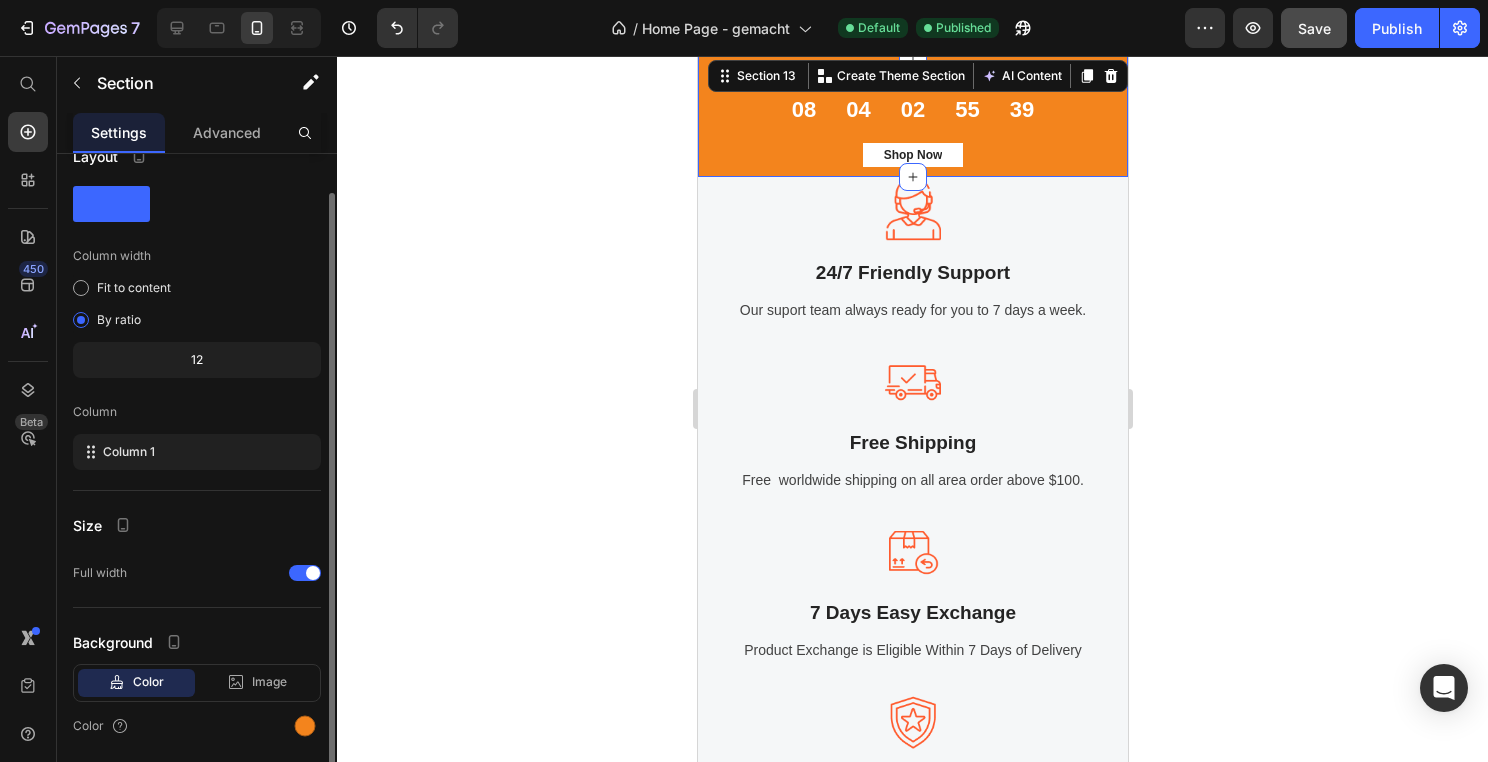 scroll, scrollTop: 40, scrollLeft: 0, axis: vertical 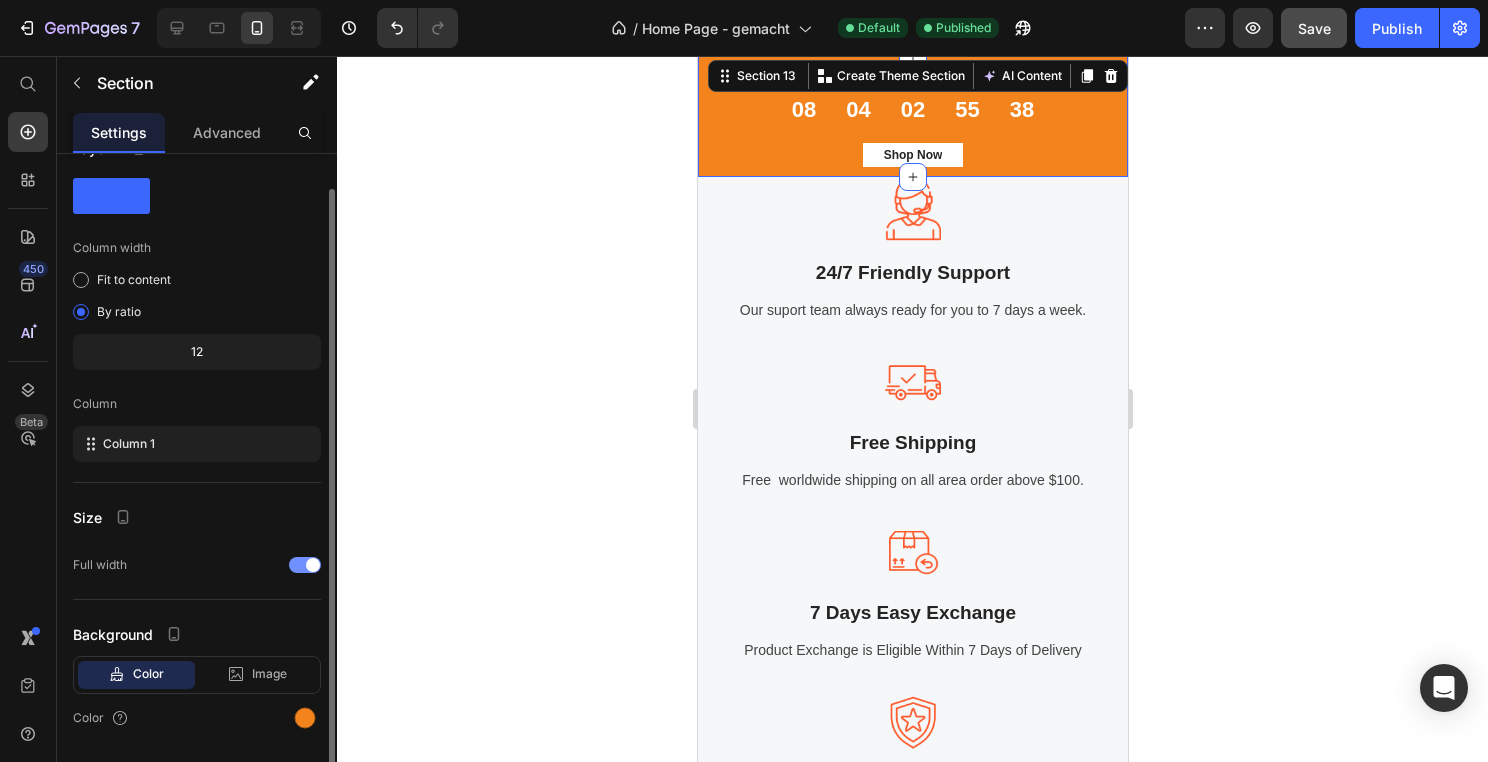 click at bounding box center (305, 565) 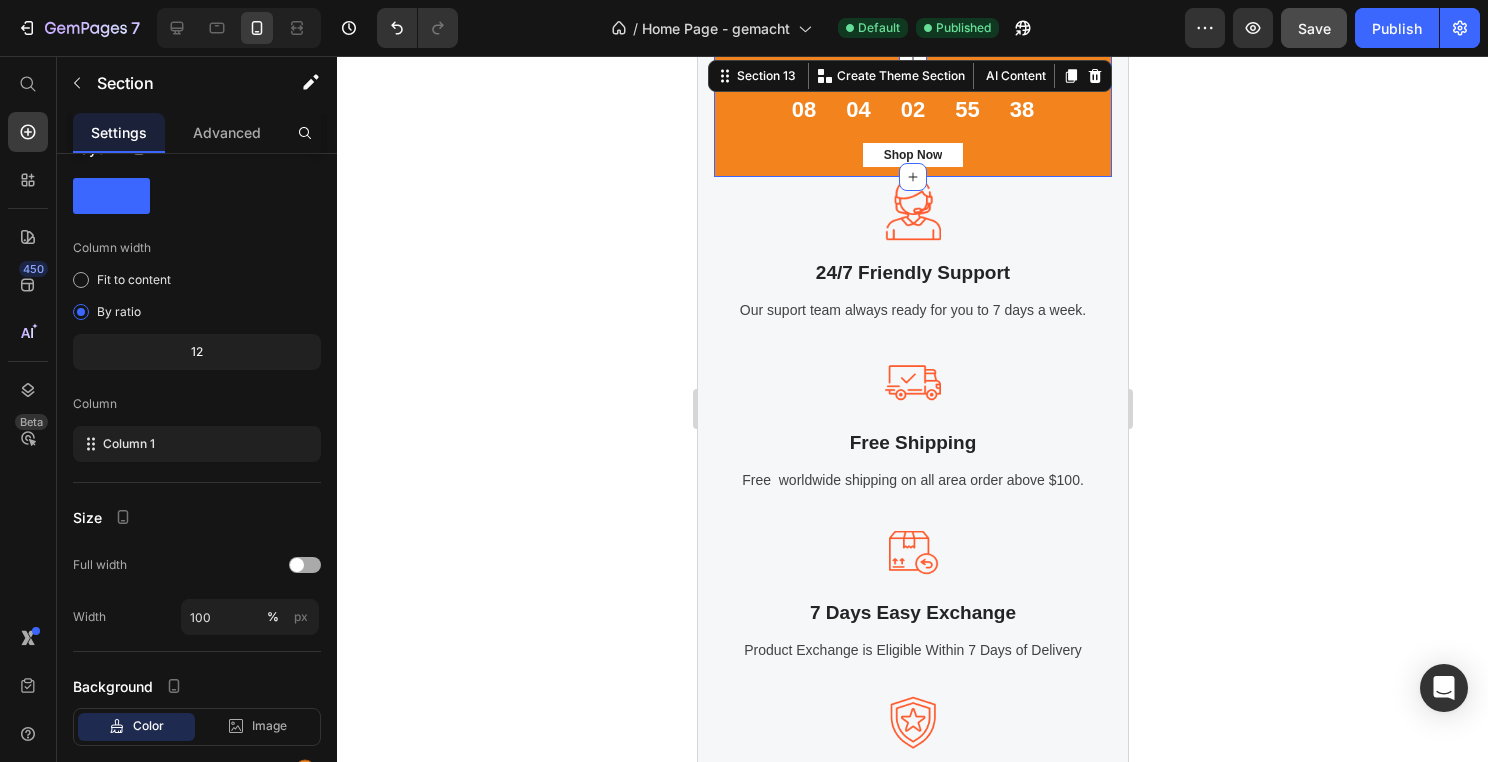 click at bounding box center [305, 565] 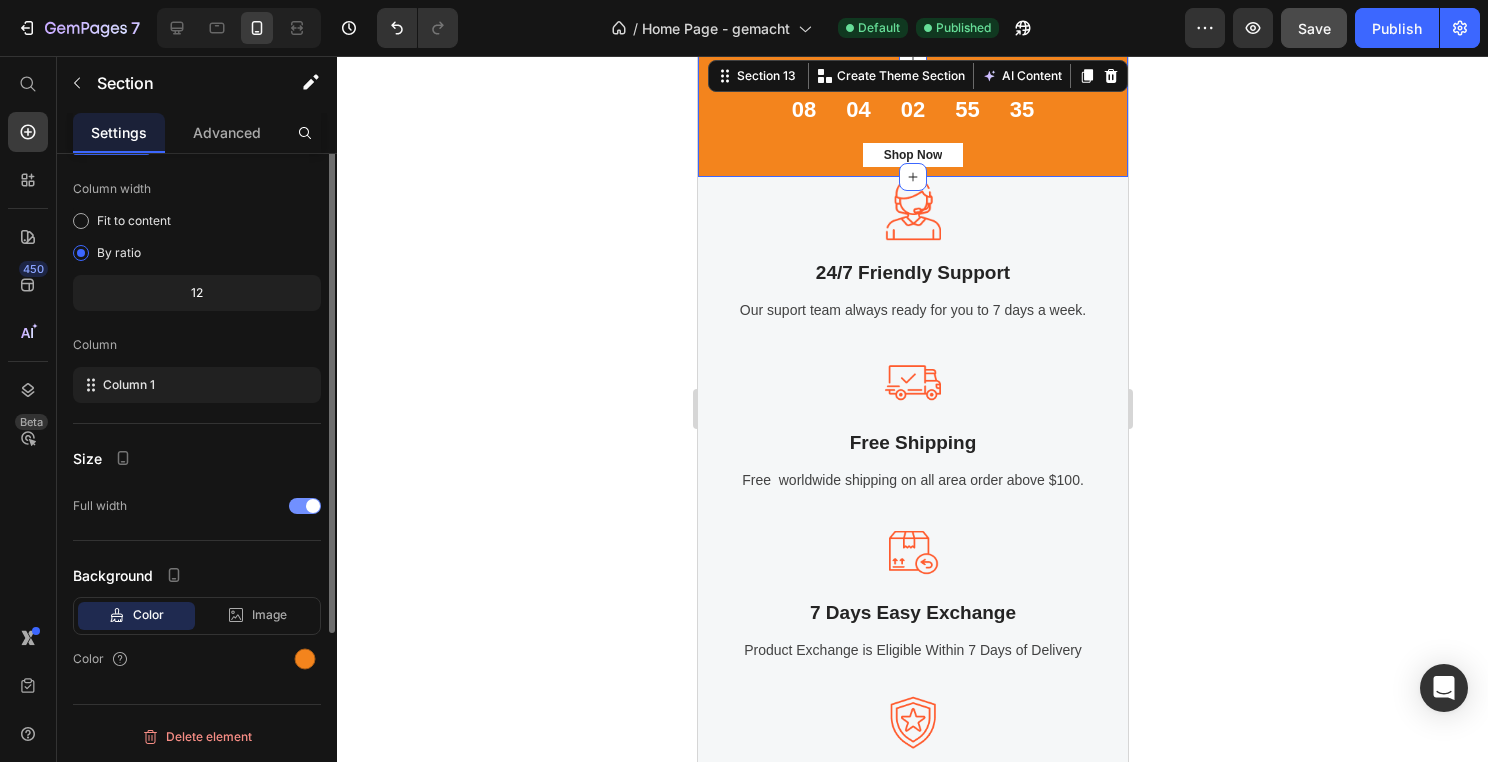 scroll, scrollTop: 0, scrollLeft: 0, axis: both 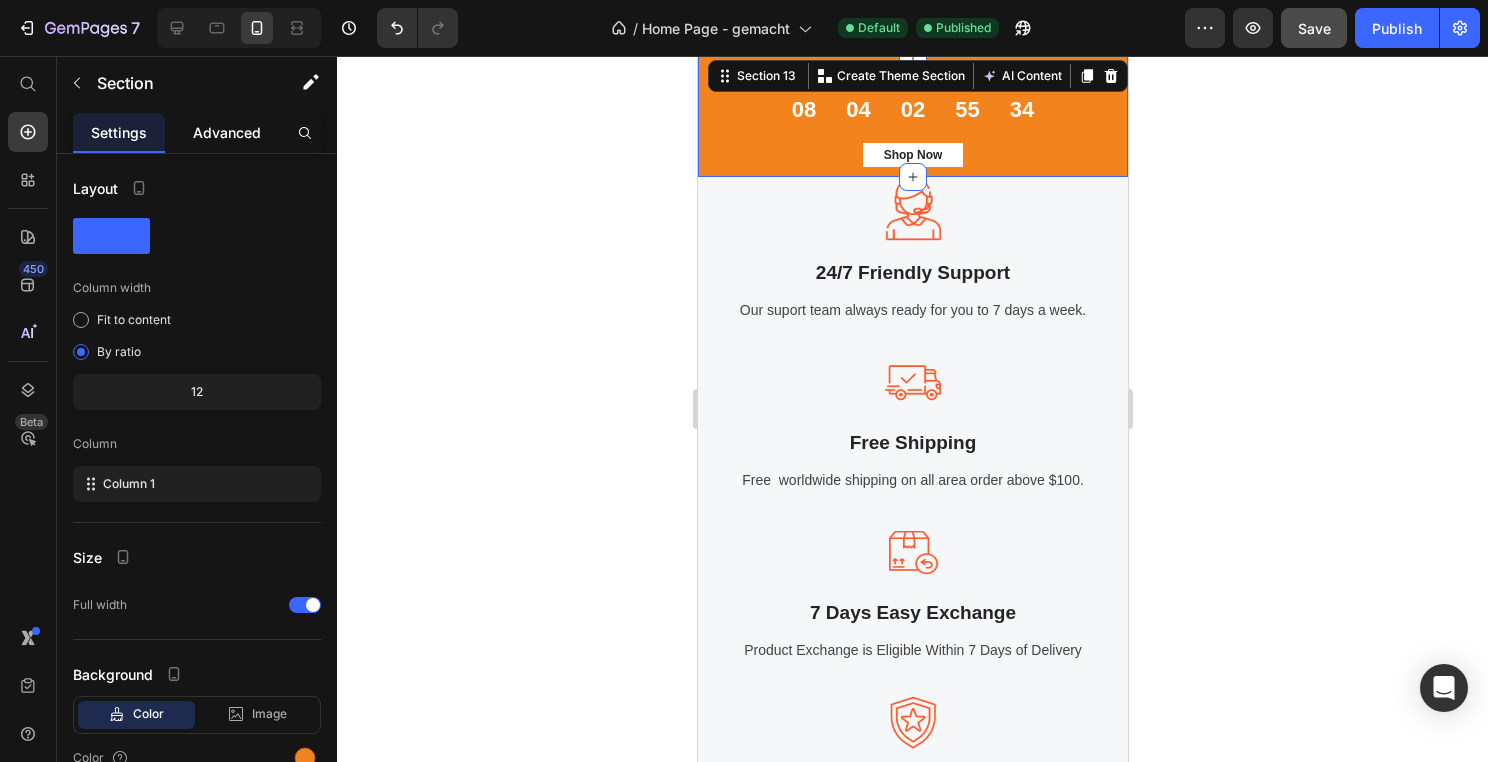 click on "Advanced" at bounding box center [227, 132] 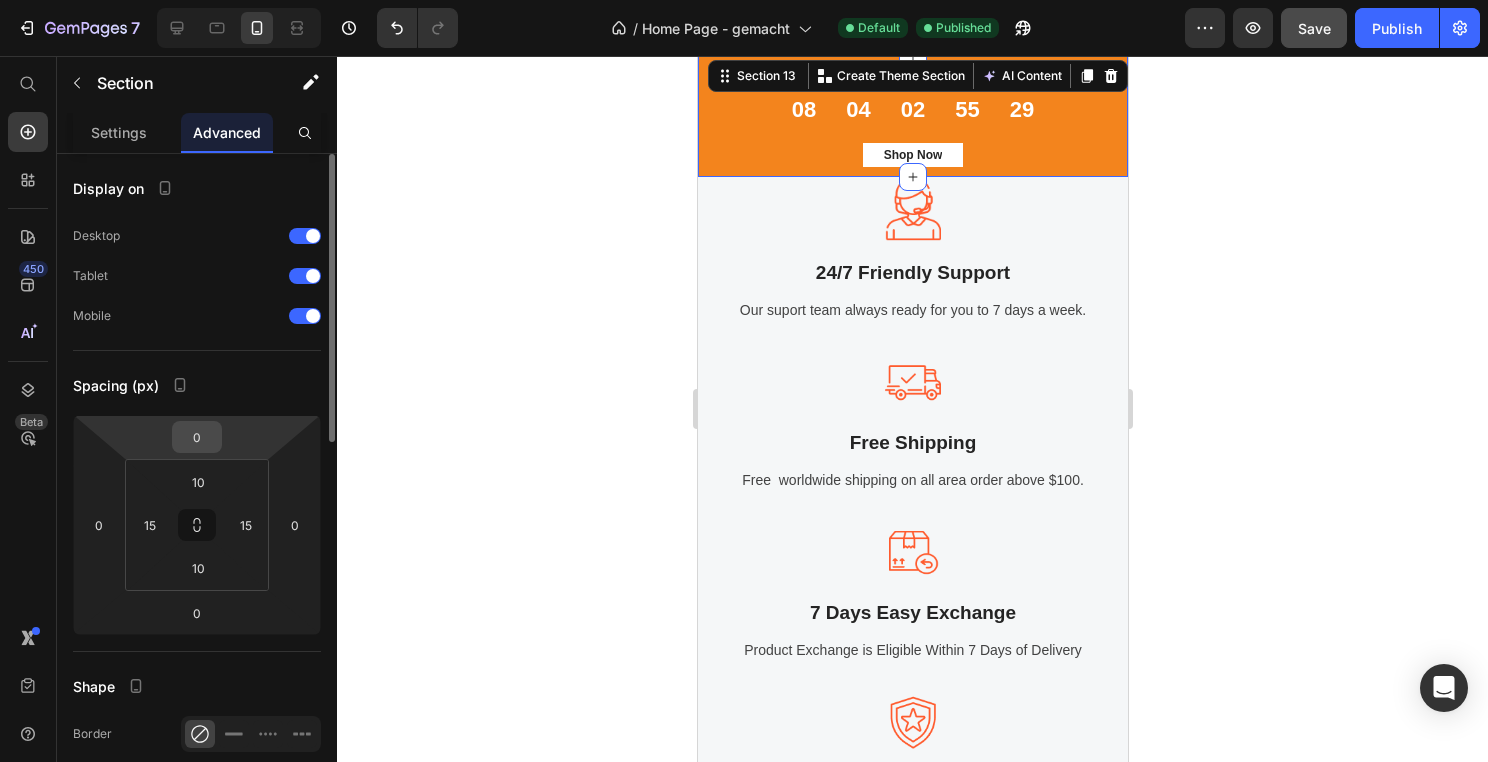 click on "0" at bounding box center (197, 437) 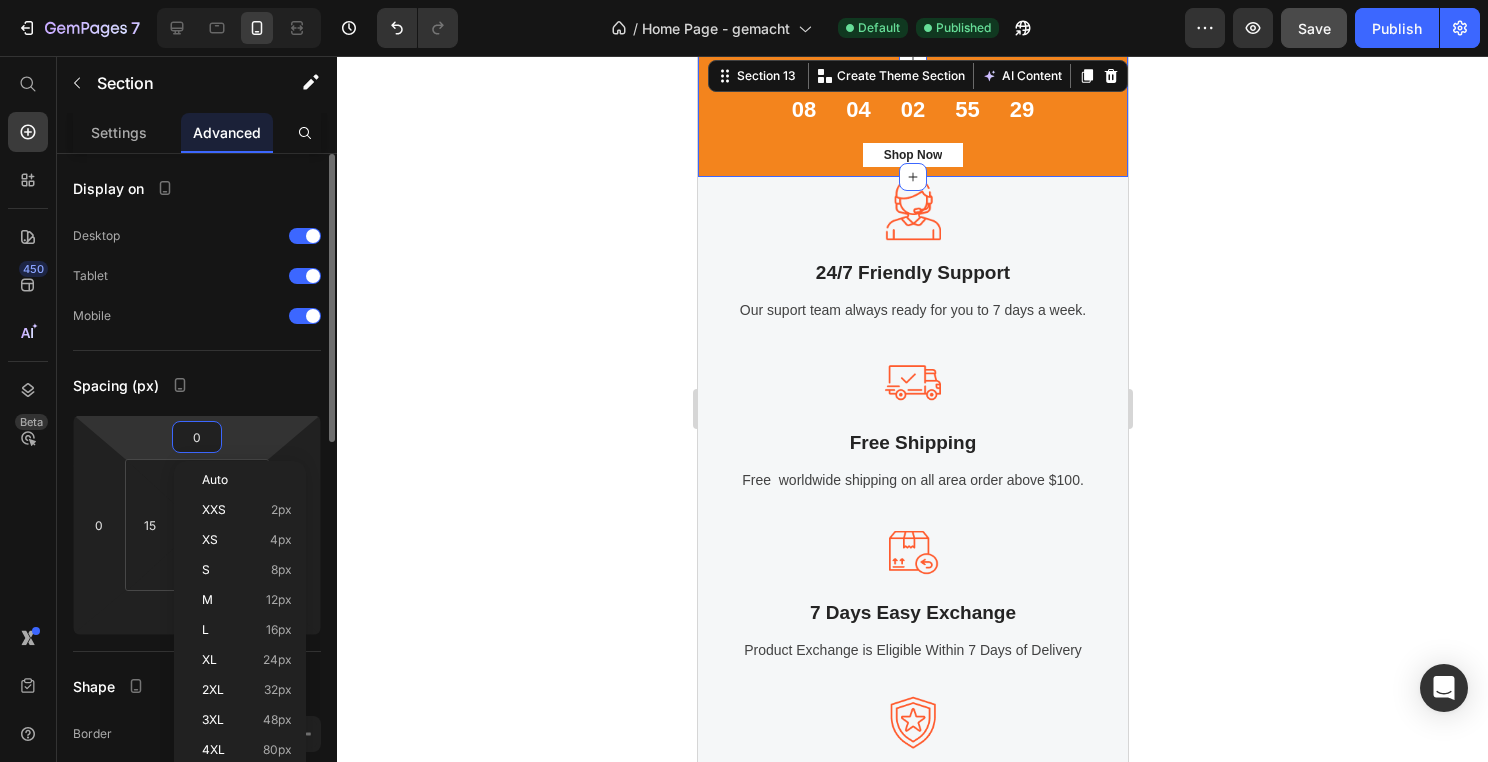 click on "0" at bounding box center (197, 437) 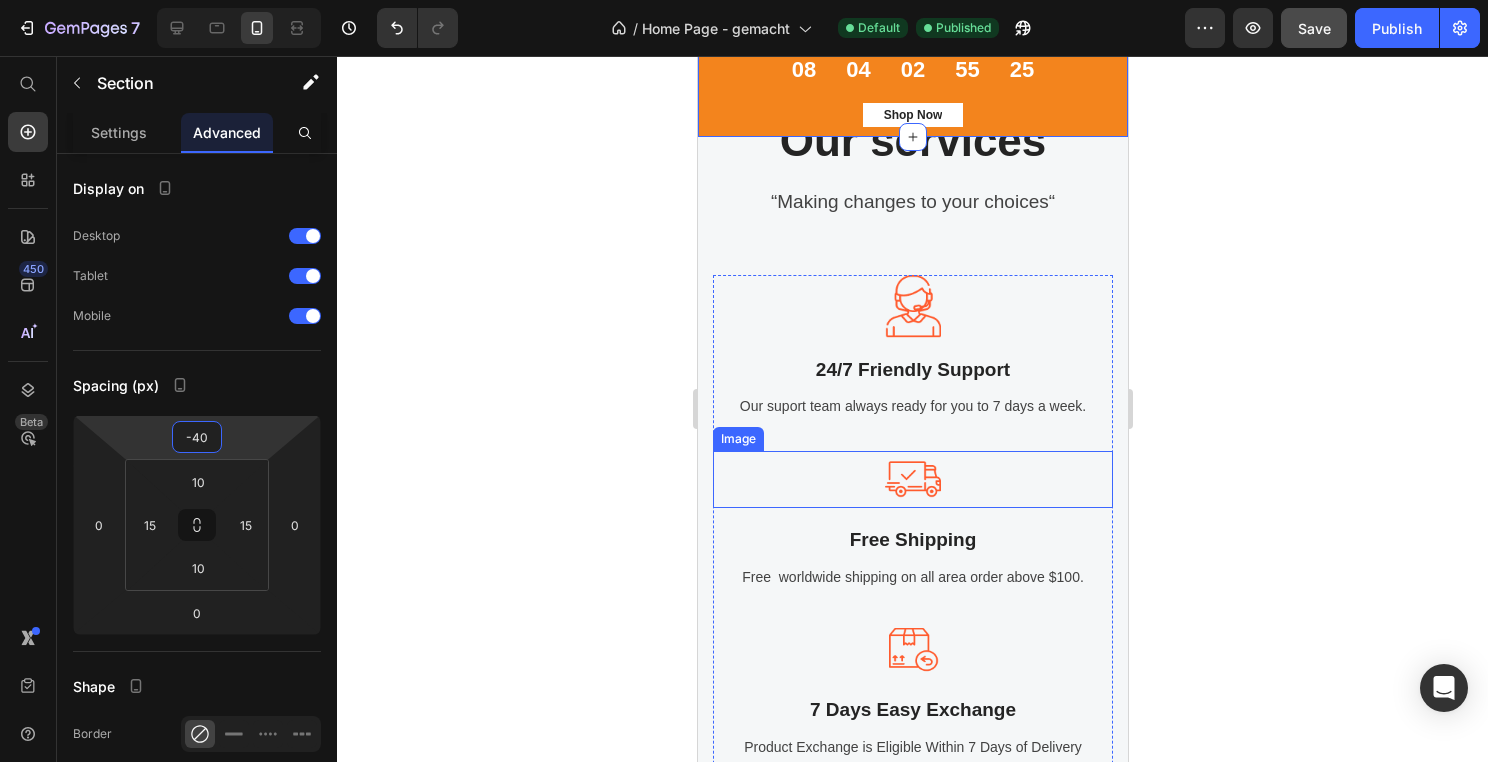 scroll, scrollTop: 3419, scrollLeft: 0, axis: vertical 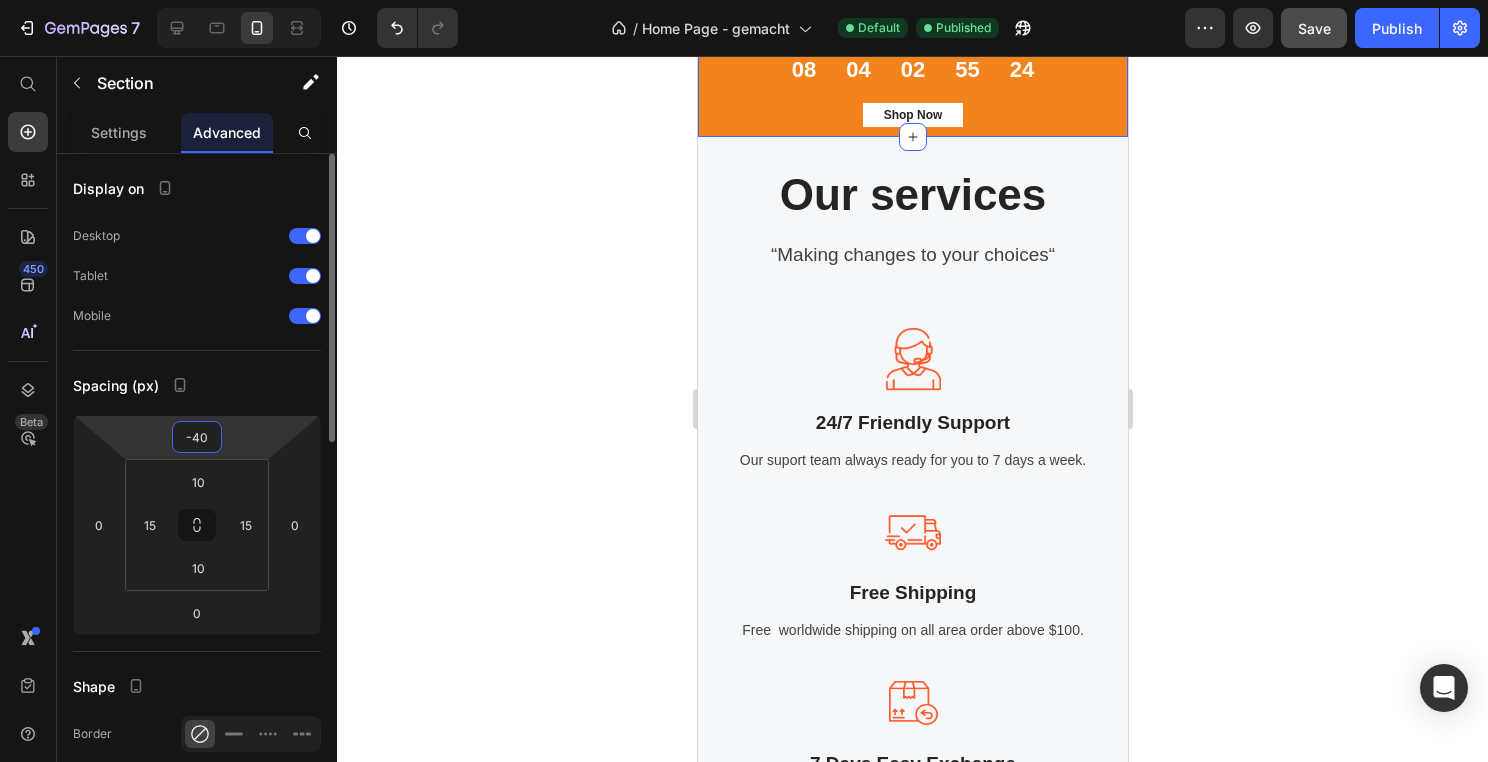 type on "-4" 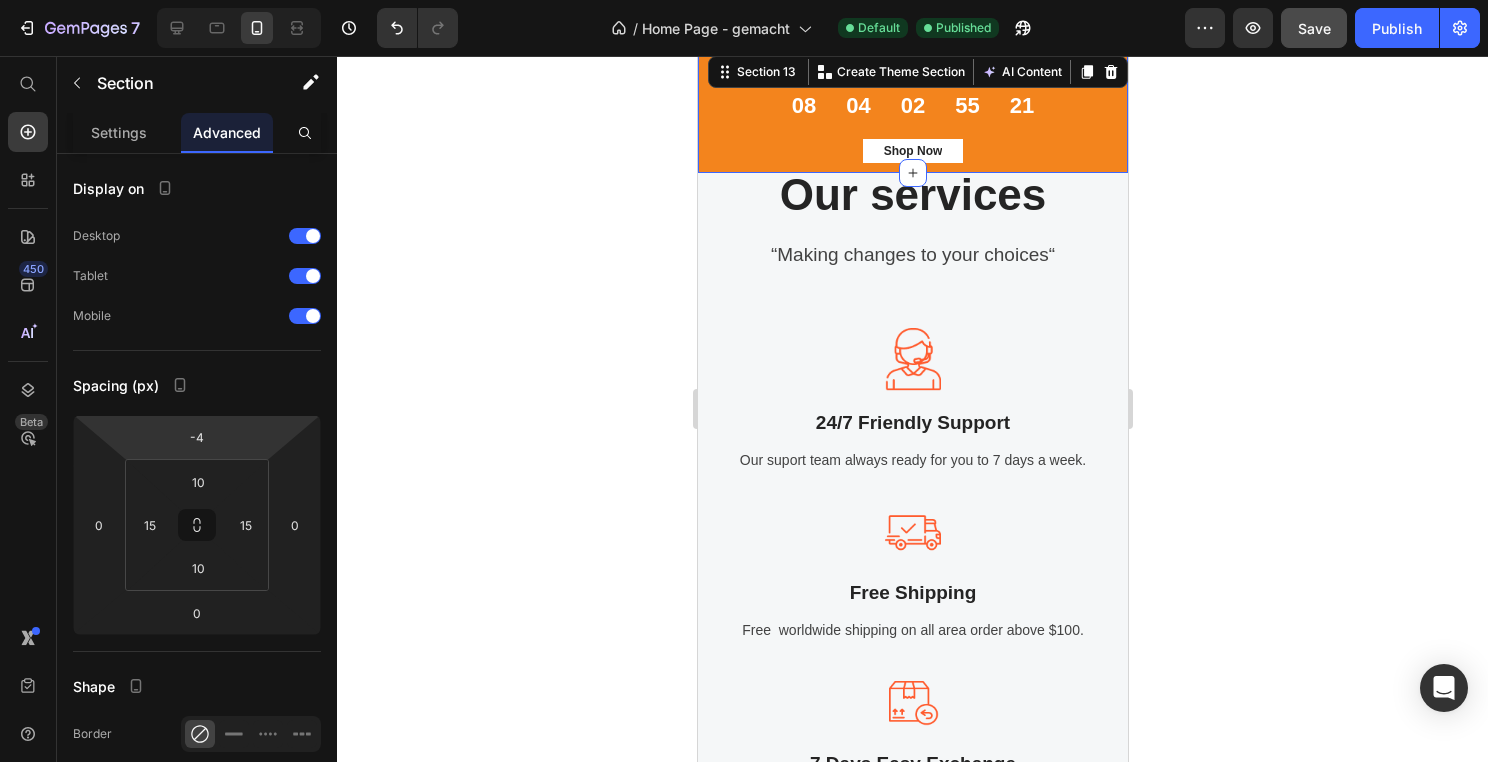 click 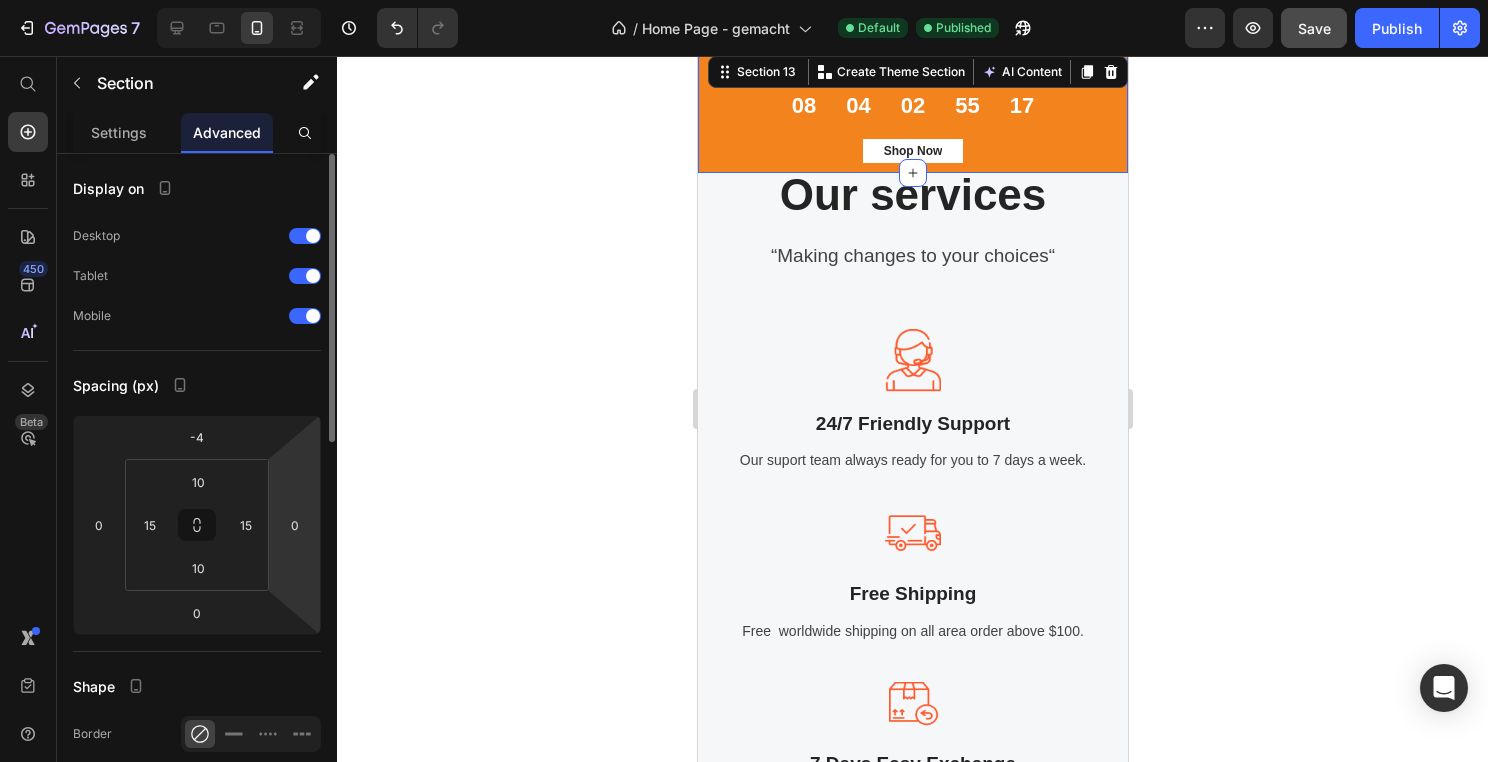 scroll, scrollTop: 2854, scrollLeft: 0, axis: vertical 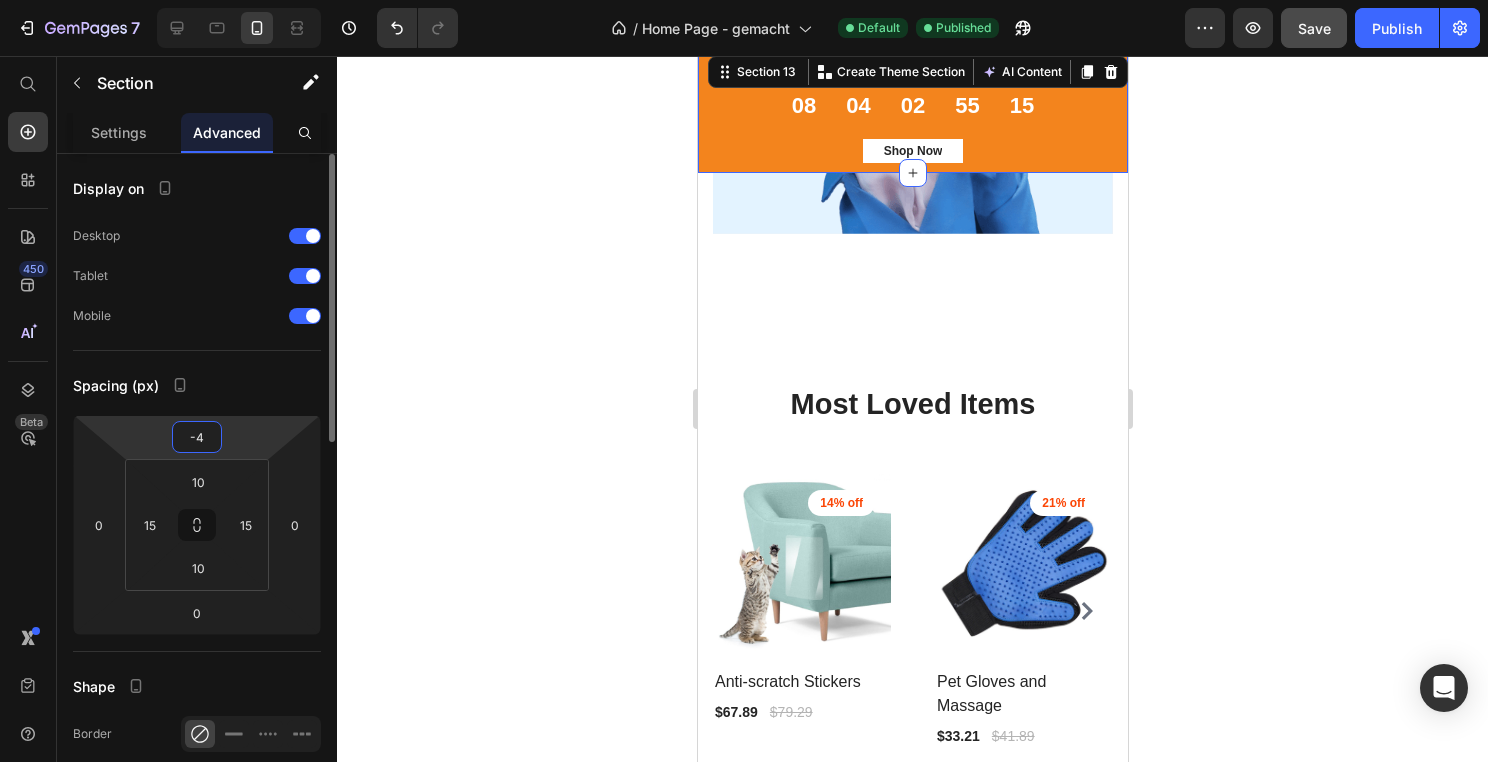 click on "-4" at bounding box center (197, 437) 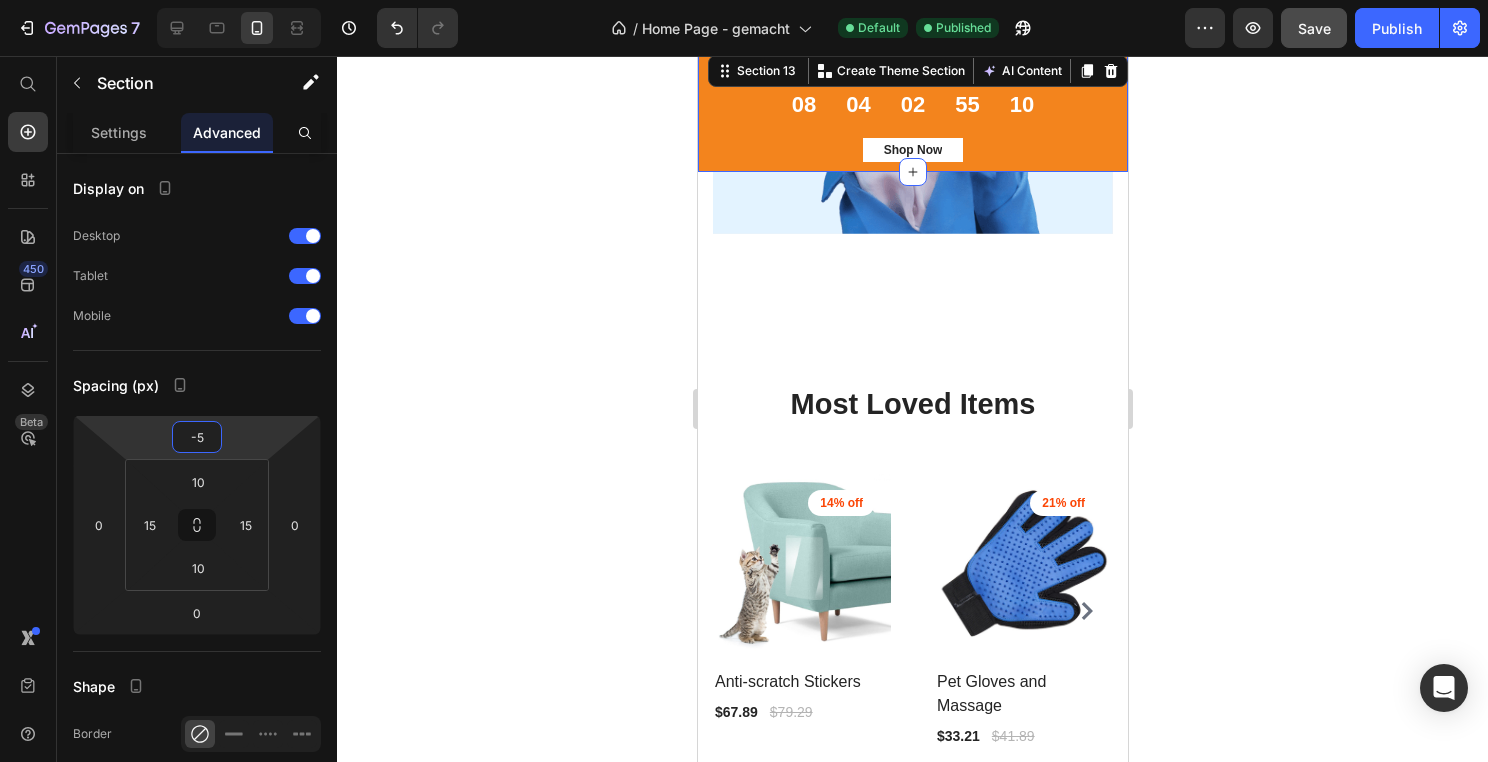 type on "-5" 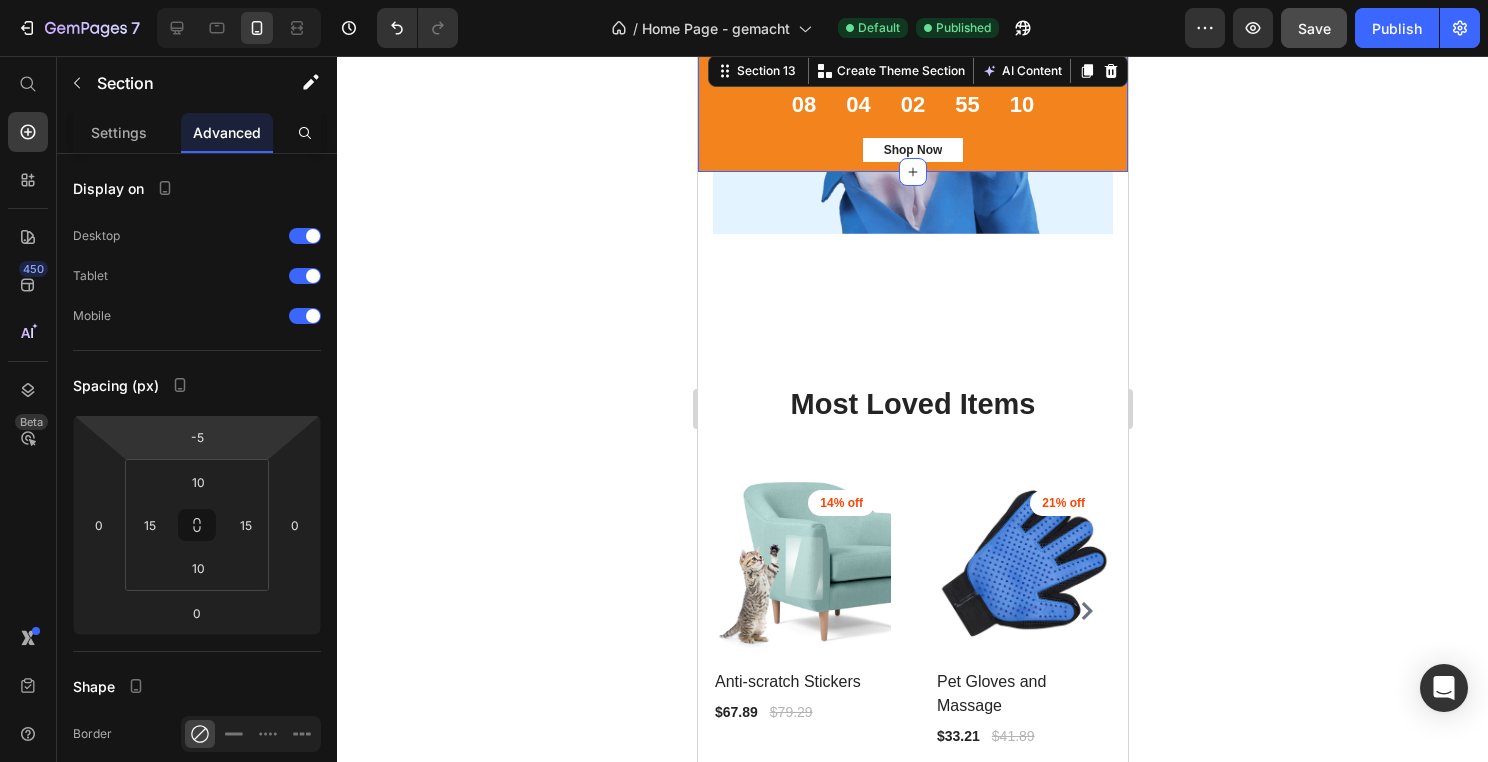 click 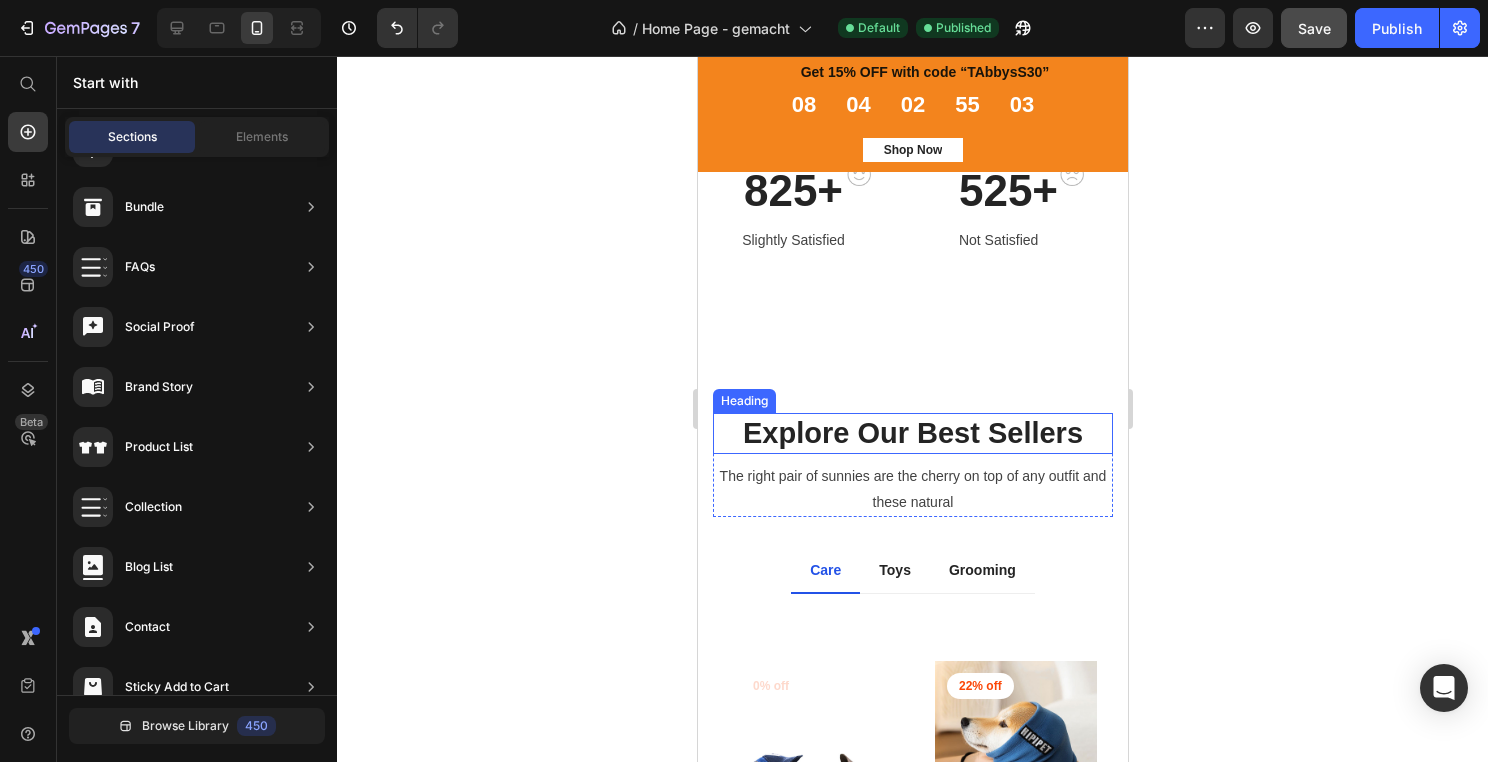 scroll, scrollTop: 1041, scrollLeft: 0, axis: vertical 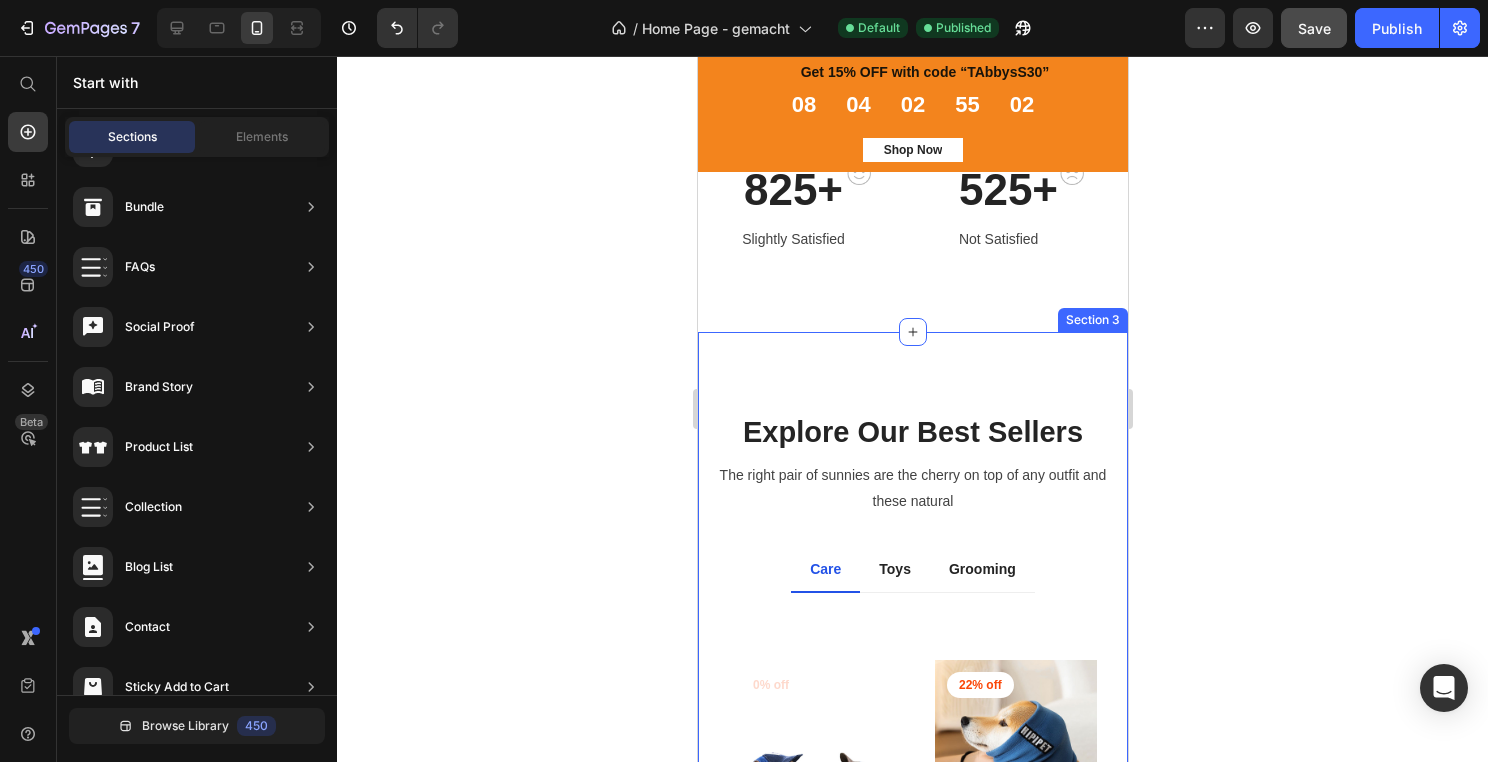click on "Explore Our Best Sellers Heading The right pair of sunnies are the cherry on top of any outfit and these natural Text block Row Care Toys Grooming                Title Line 0% off Product Badge (P) Images $32.57 (P) Price $0.00 (P) Price Row Corduroy Dog Hat (P) Title Row 22% off Product Badge (P) Images $46.50 (P) Price $59.85 (P) Price Row HushBand Noise Relief Scarf (P) Title Row 15% off Product Badge (P) Images $43.73 (P) Price $51.73 (P) Price Row EasyWear Adjustable Harness (P) Title Row 19% off Product Badge (P) Images $31.50 (P) Price $39.11 (P) Price Row Cat Litter Scoop (P) Title Row 0% off Product Badge (P) Images $27.00 (P) Price $0.00 (P) Price Row Car seat cover (P) Title Row 14% off Product Badge (P) Images $67.89 (P) Price $79.29 (P) Price Row Anti-scratch Stickers (P) Title Row 0% off Product Badge (P) Images $27.00 (P) Price $0.00 (P) Price Row The cute octopus Bath Massage Comb (P) Title Row 0% off Product Badge (P) Images $29.90 (P) Price $0.00 (P) Price Row Massage Comb Grooming (P) Title" at bounding box center (912, 725) 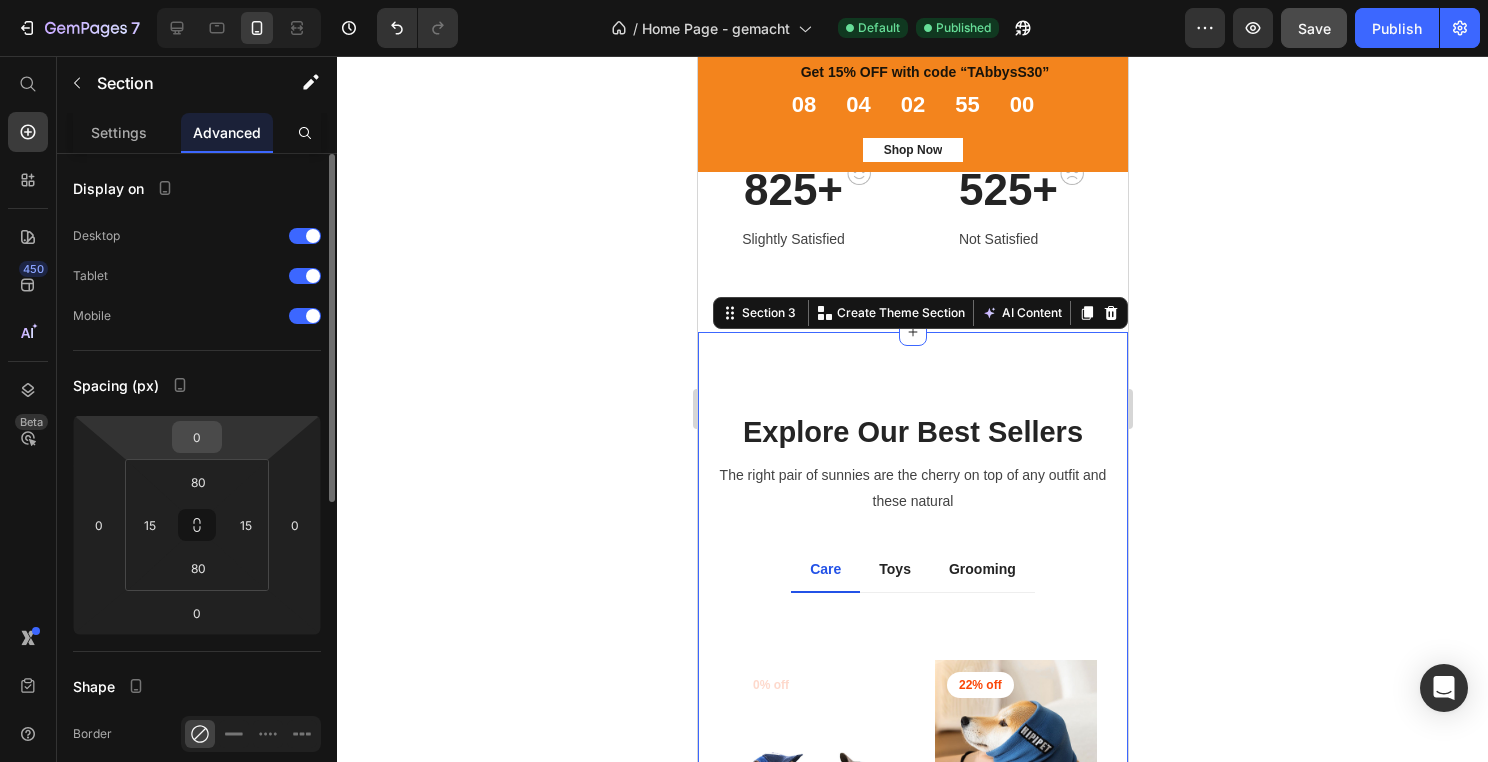 click on "0" at bounding box center [197, 437] 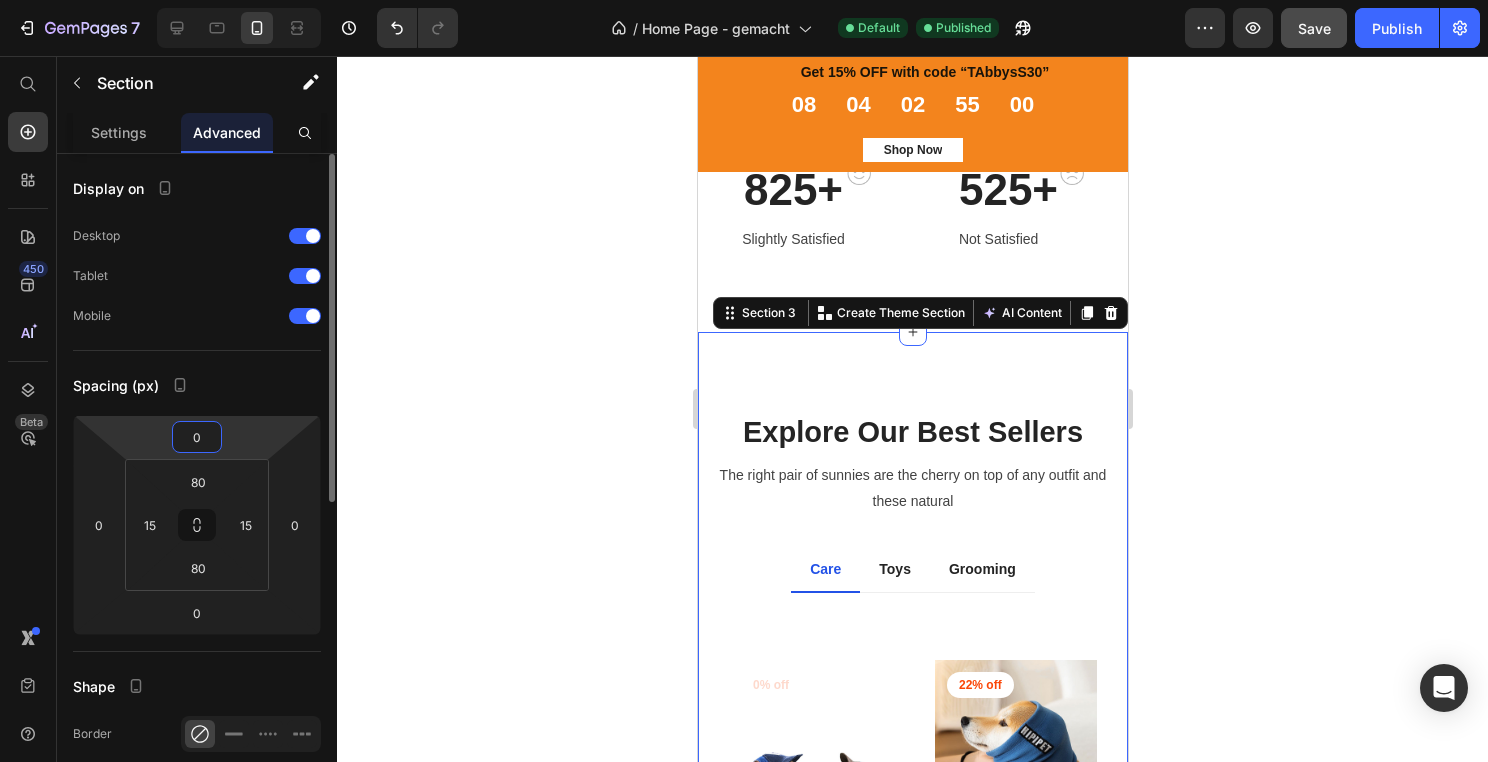 click on "0" at bounding box center (197, 437) 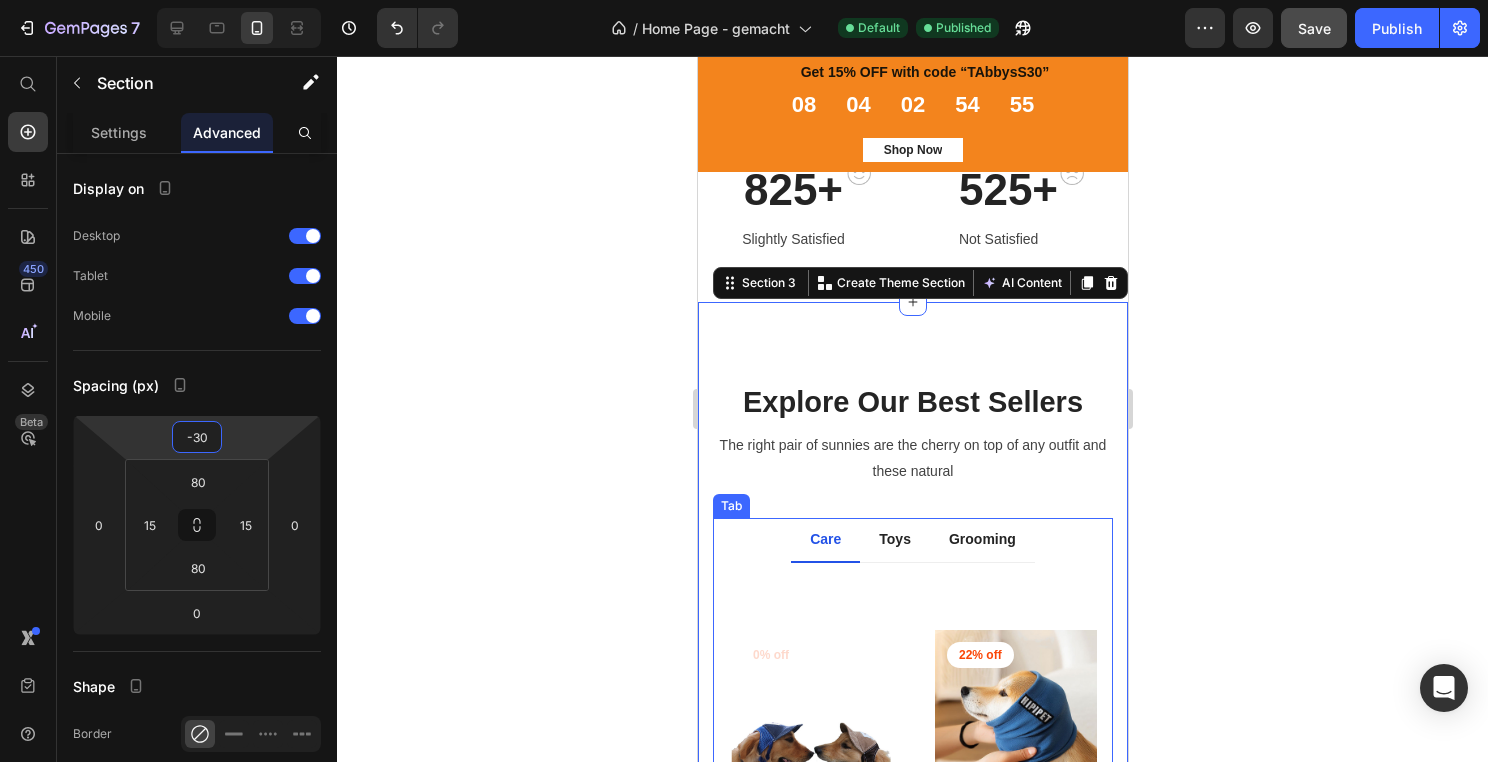 type on "-30" 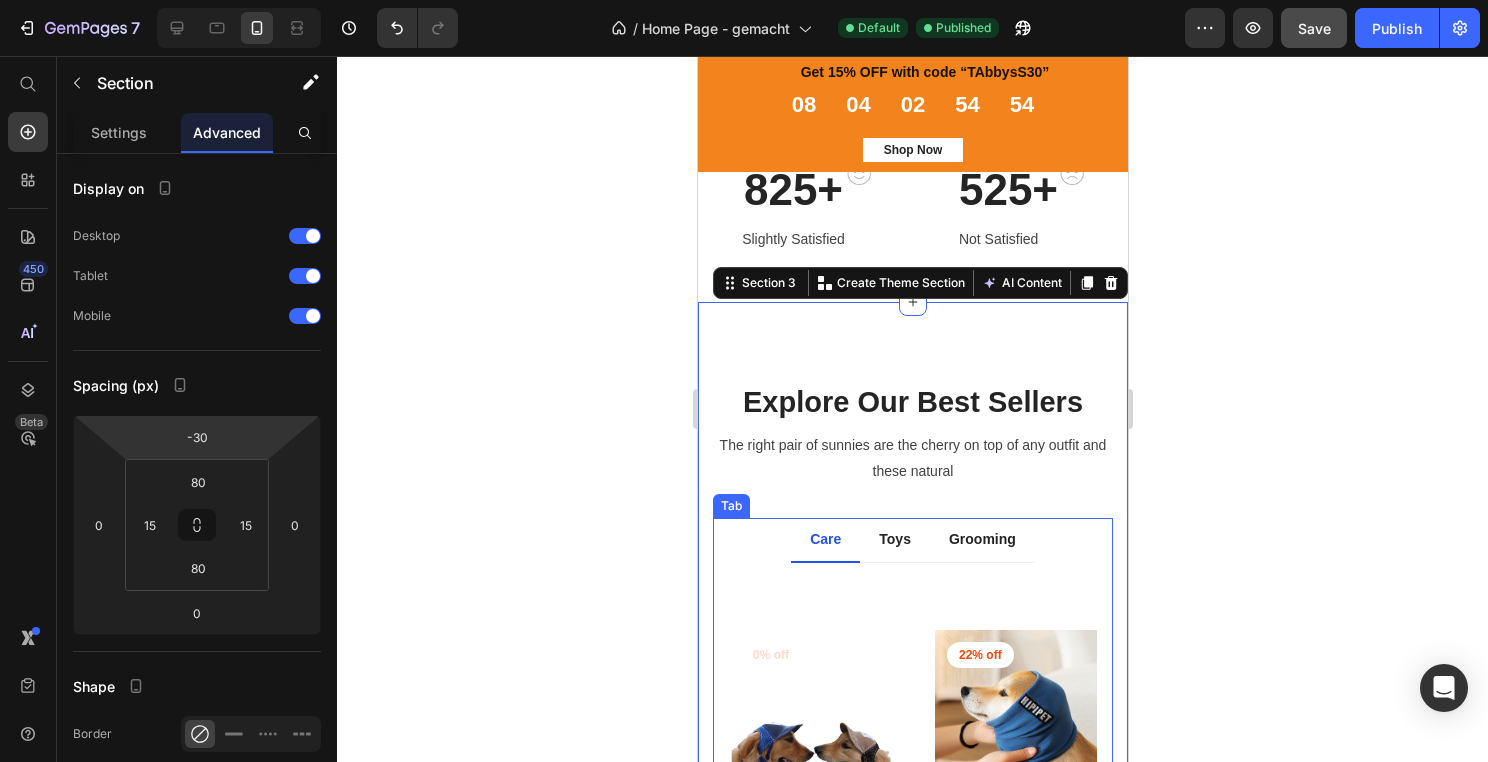 click 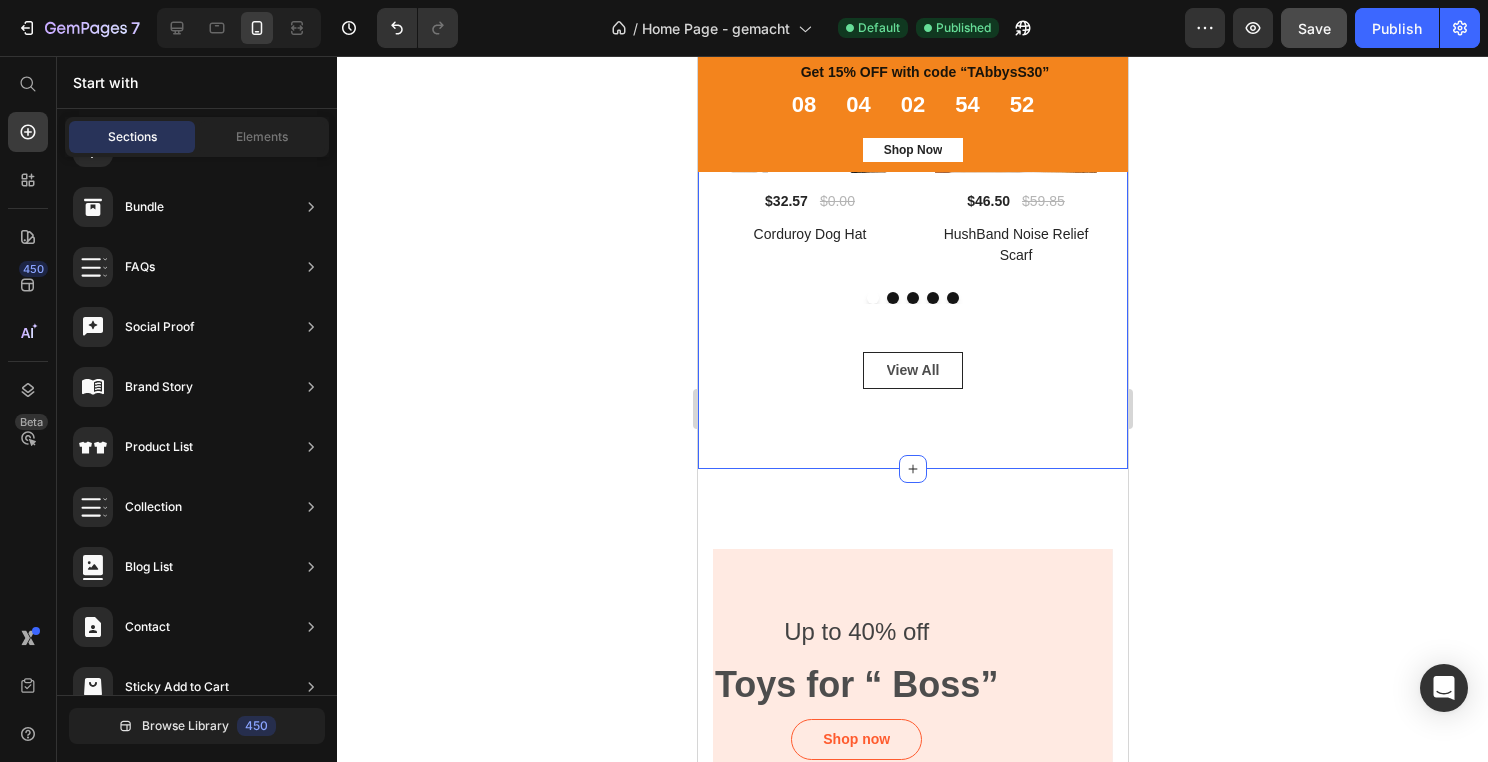 scroll, scrollTop: 1662, scrollLeft: 0, axis: vertical 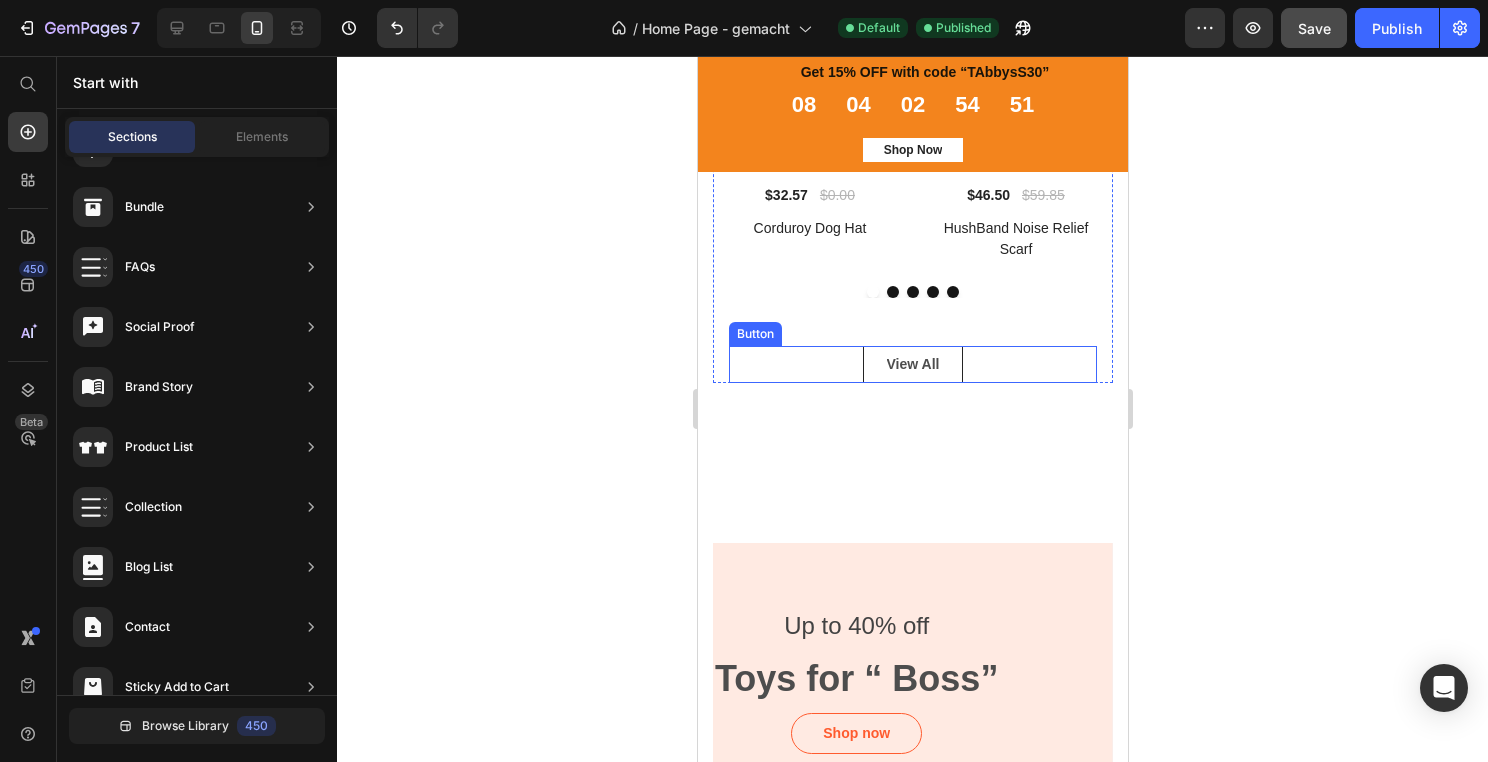 click on "View All Button" at bounding box center [912, 364] 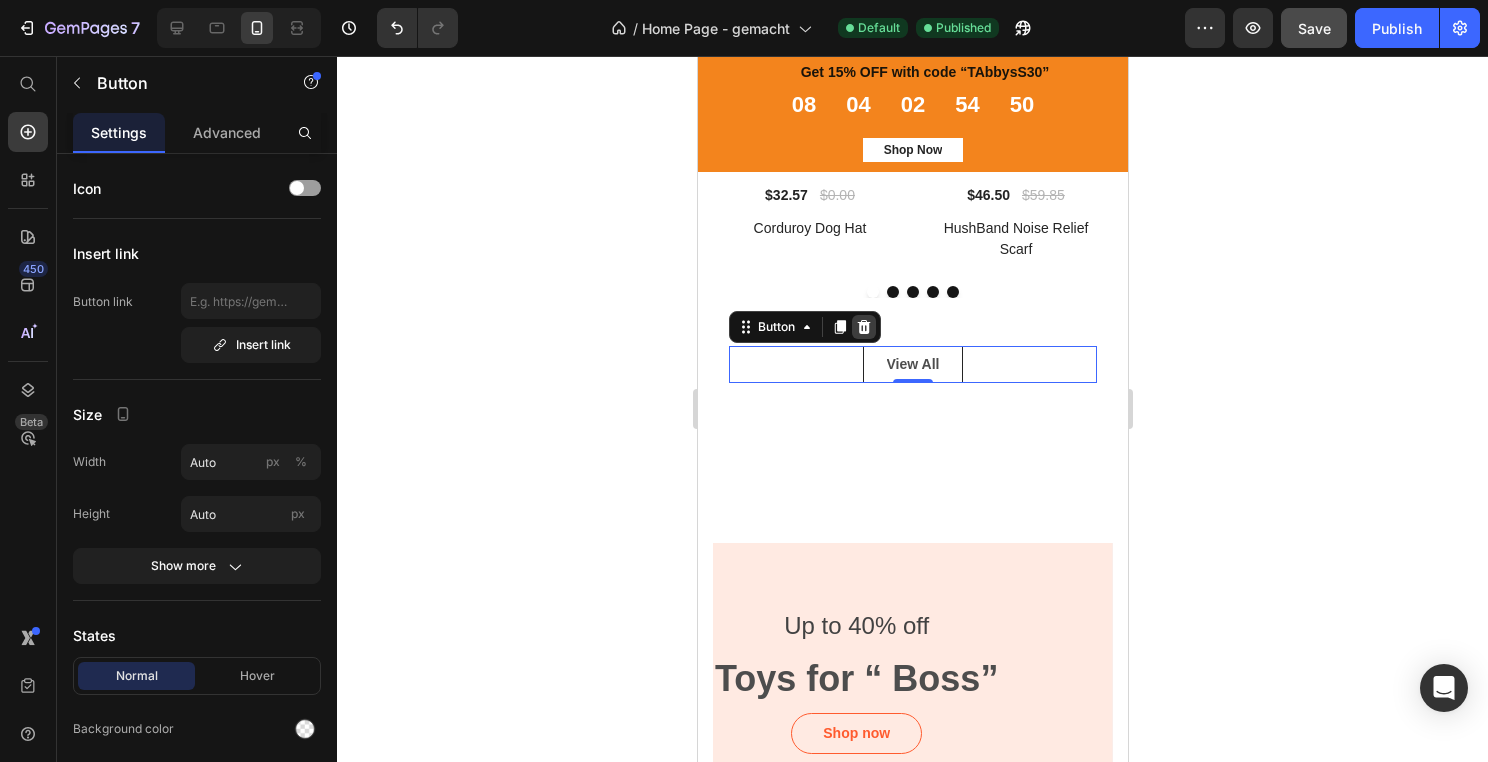 click 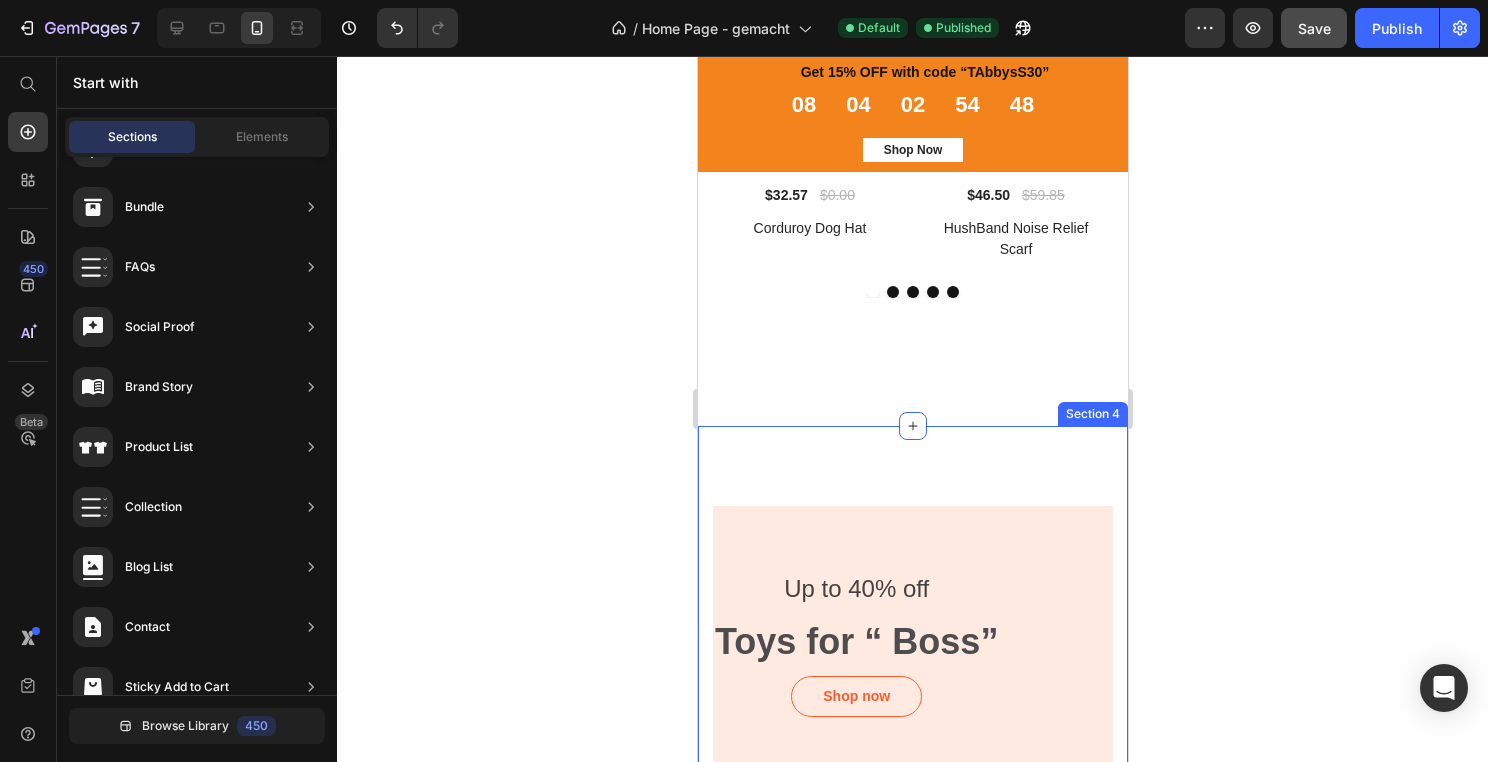 click on "Up to 40% off Text block Toys for “ Boss” Text Block Shop now Button Row Hero Banner All product for cat Text block Buy 1 get 1  Heading Shop now Button Row
Drop element here Row Hero Banner Row Row Section 4" at bounding box center [912, 1060] 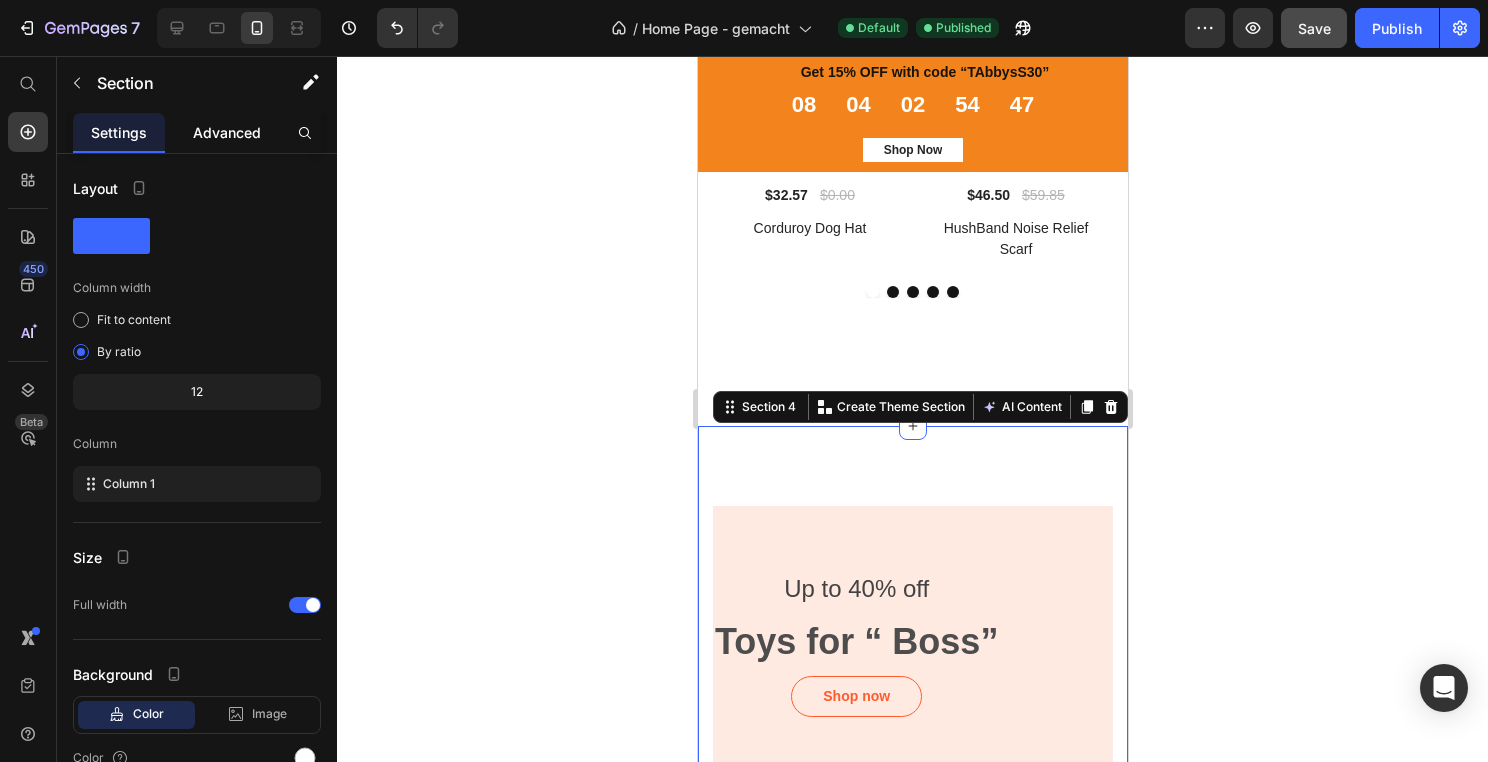 click on "Advanced" at bounding box center [227, 132] 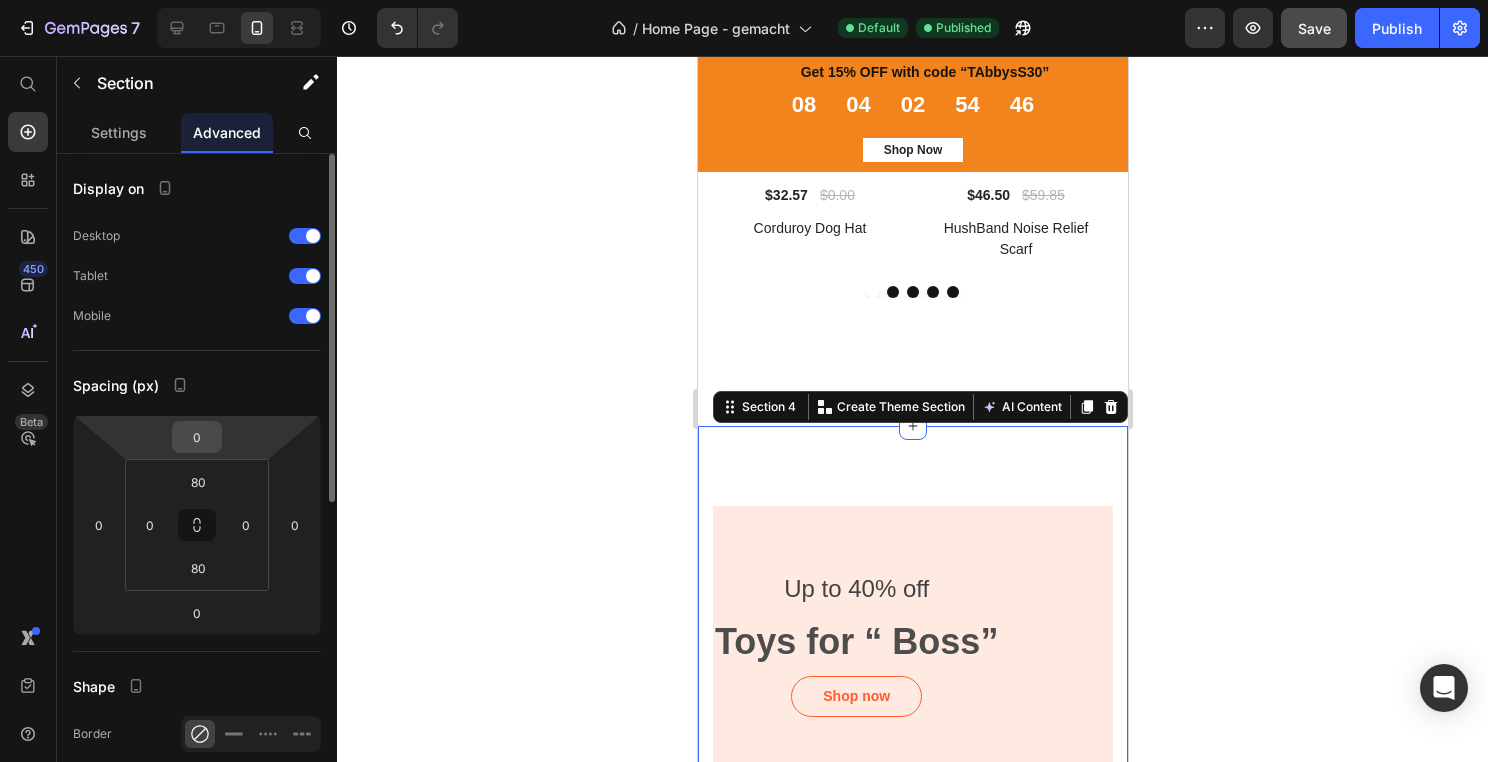 click on "0" at bounding box center [197, 437] 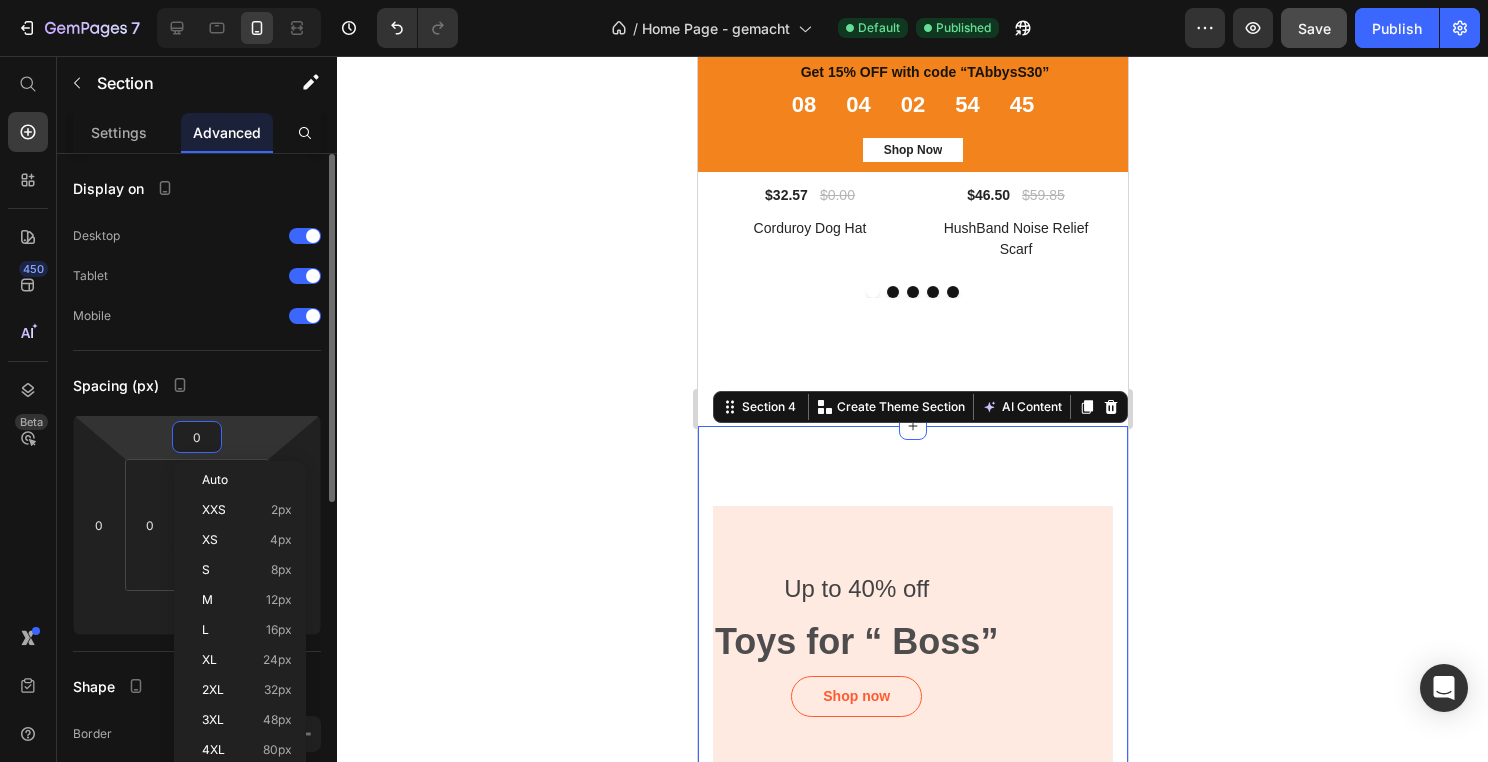 click on "0" at bounding box center (197, 437) 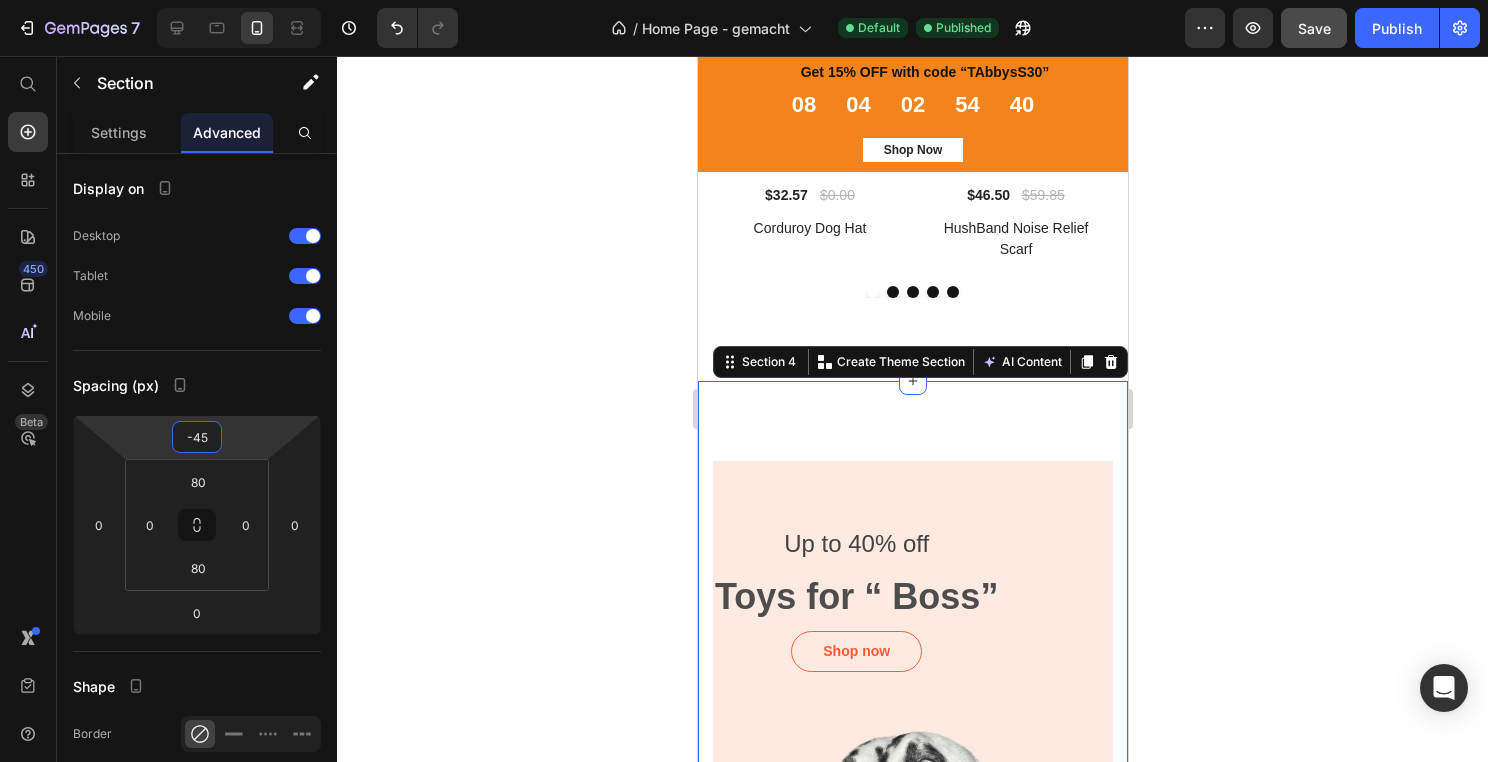 type on "-45" 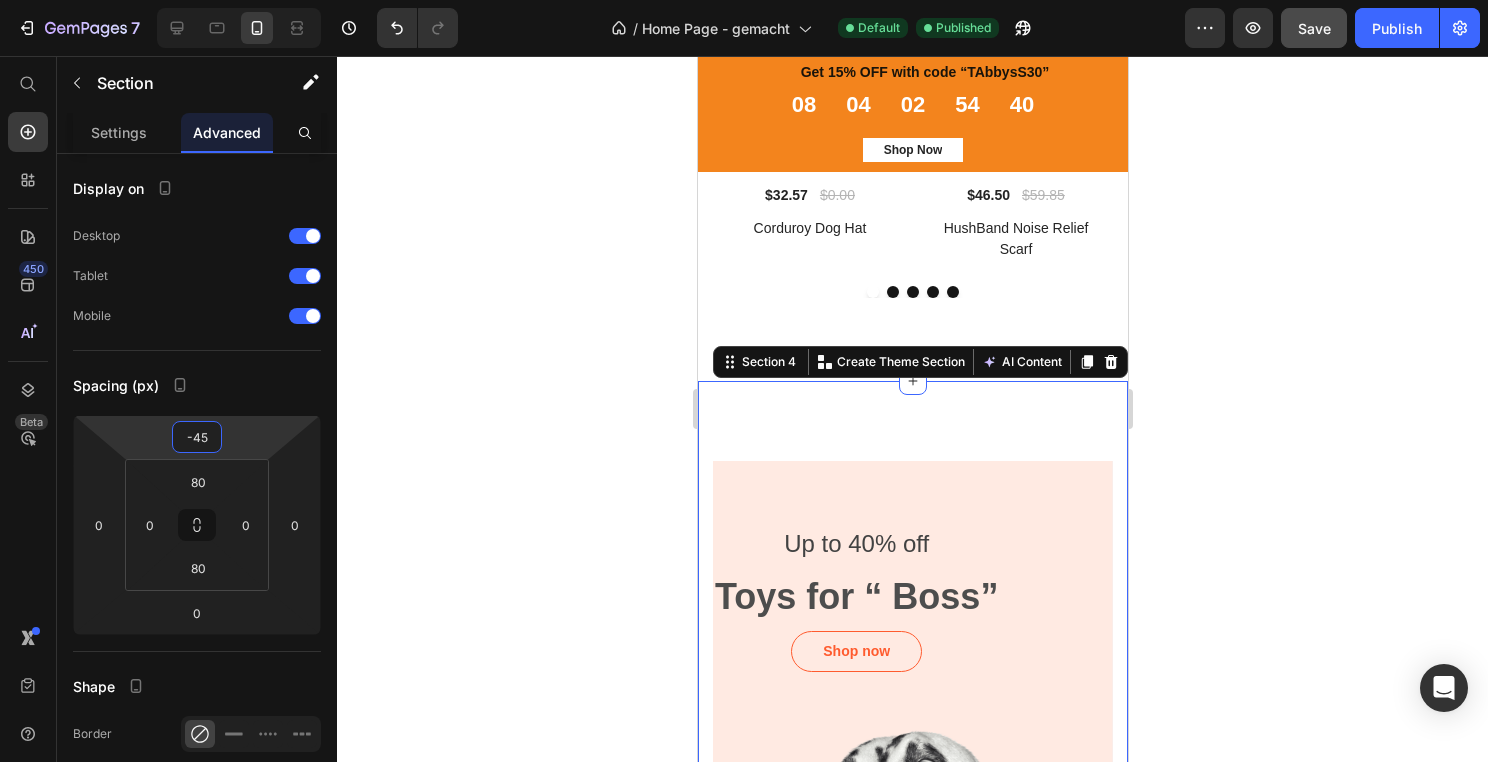click 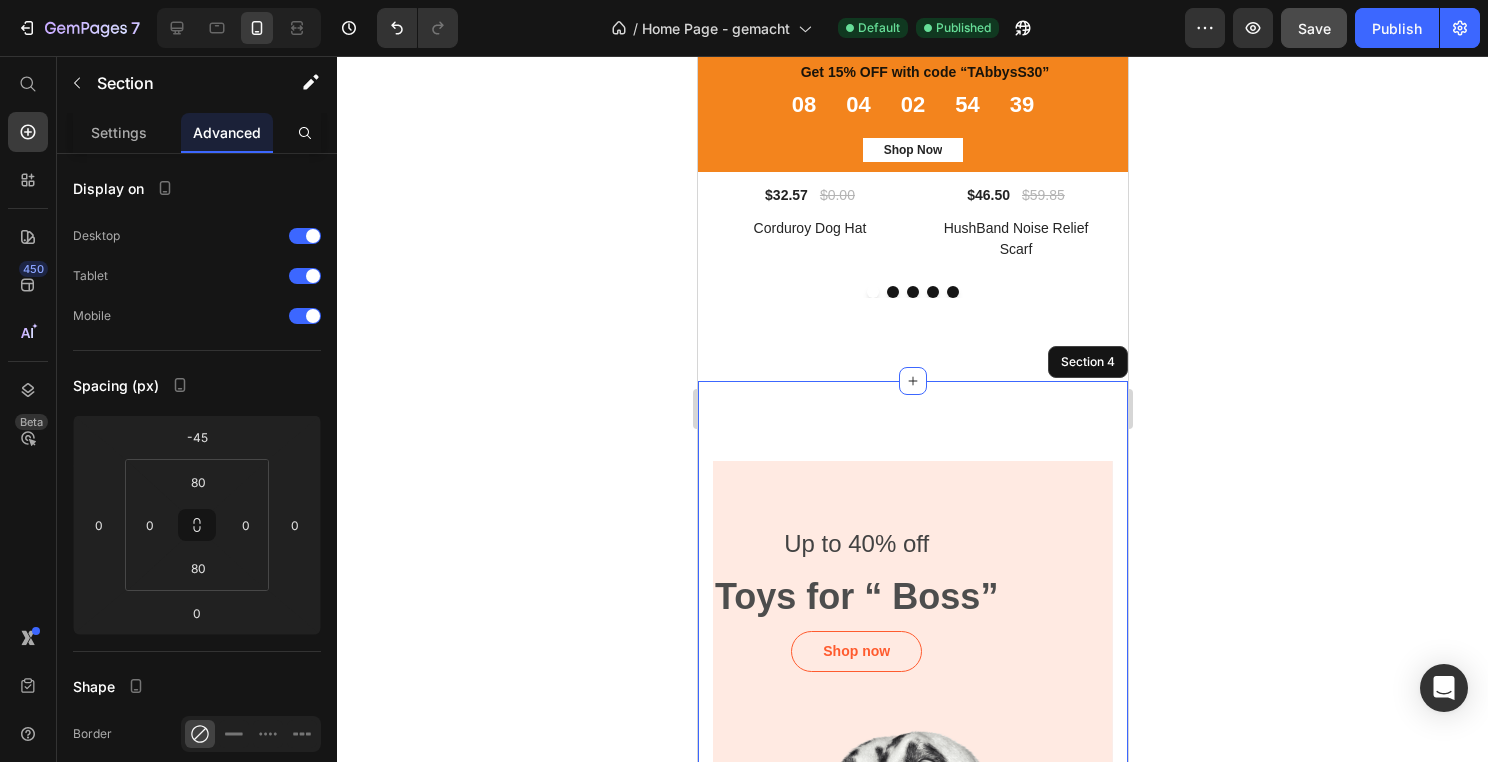 click on "Up to 40% off Text block Toys for “ Boss” Text Block Shop now Button Row Hero Banner All product for cat Text block Buy 1 get 1  Heading Shop now Button Row
Drop element here Row Hero Banner Row Row Section 4" at bounding box center (912, 1015) 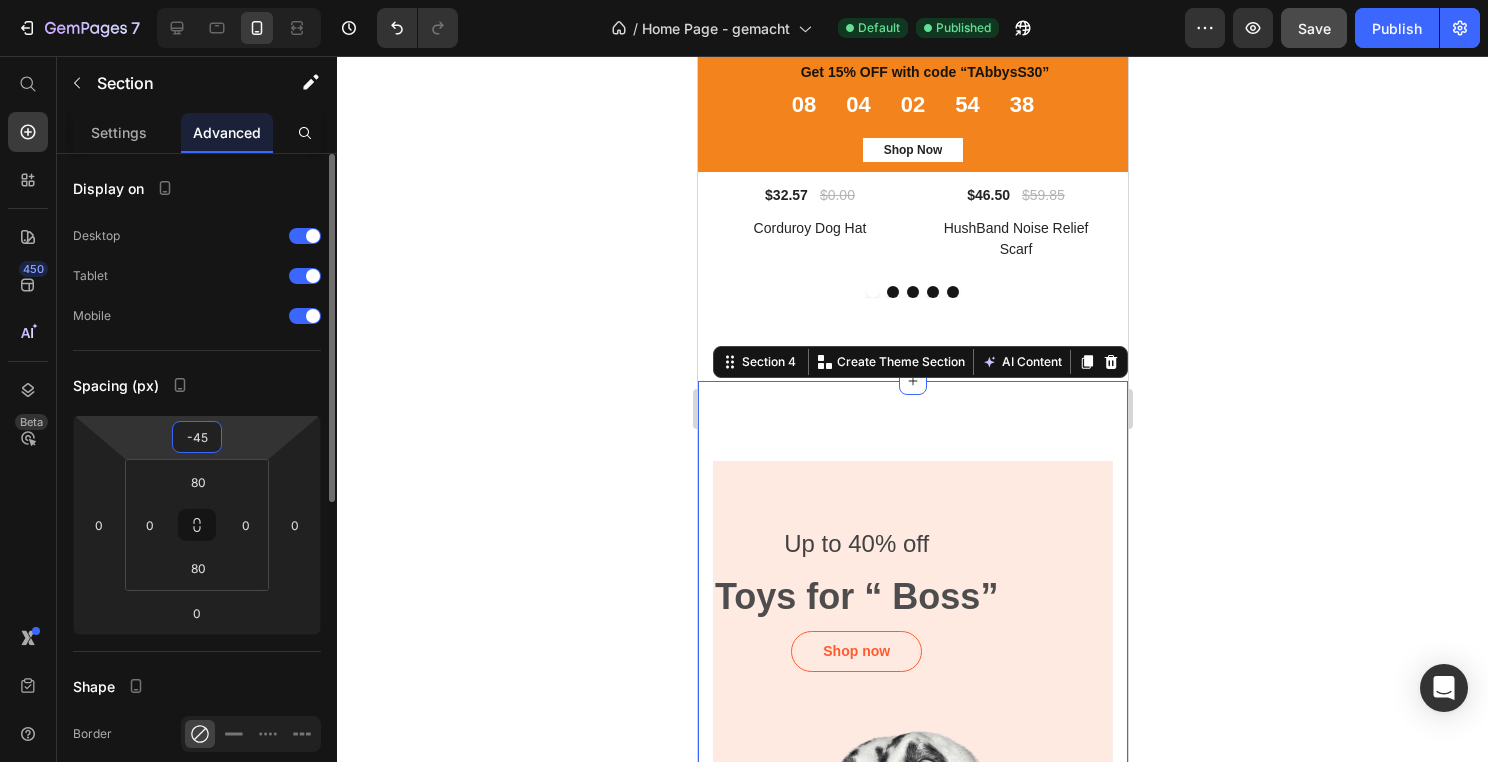 click on "-45" at bounding box center (197, 437) 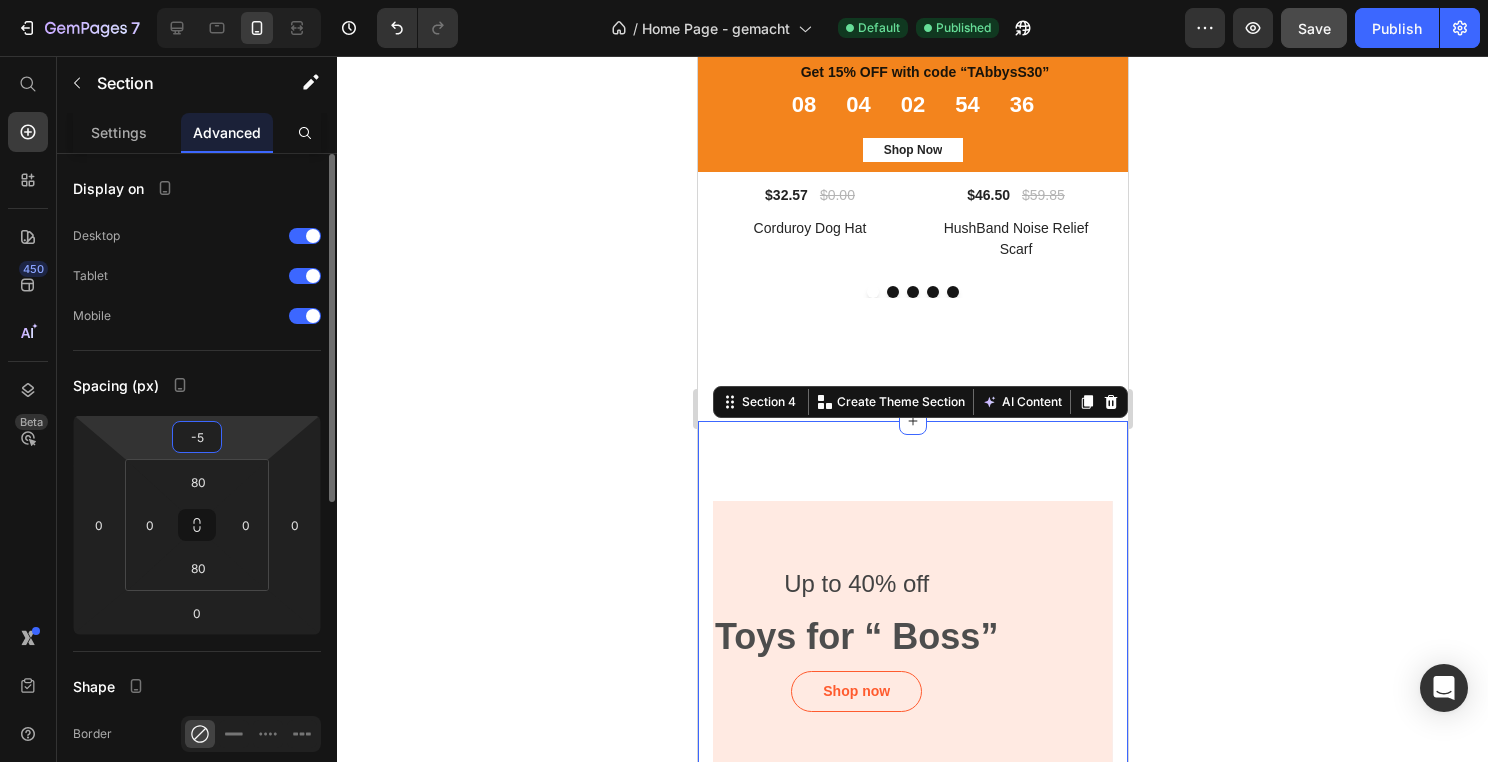 type on "-50" 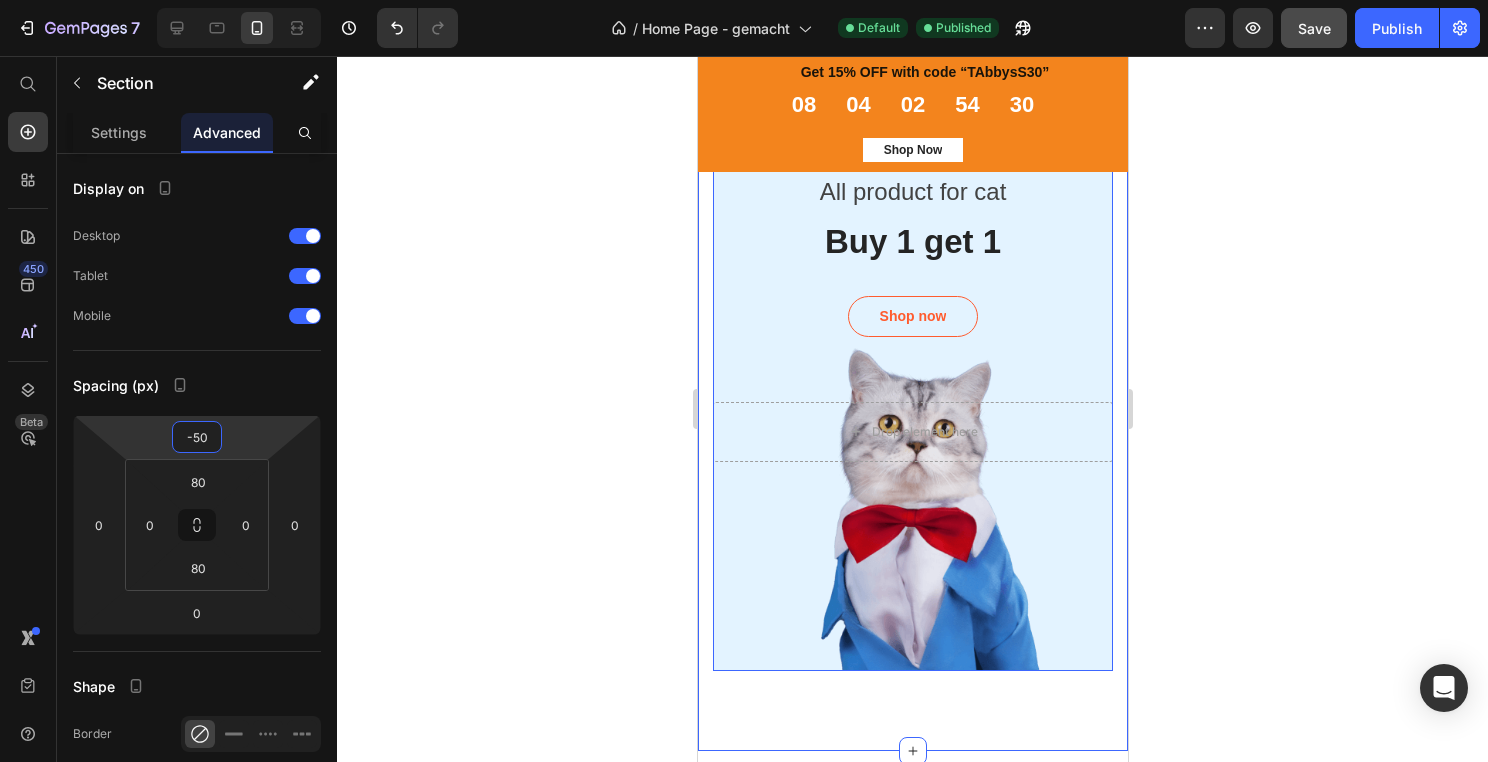scroll, scrollTop: 2120, scrollLeft: 0, axis: vertical 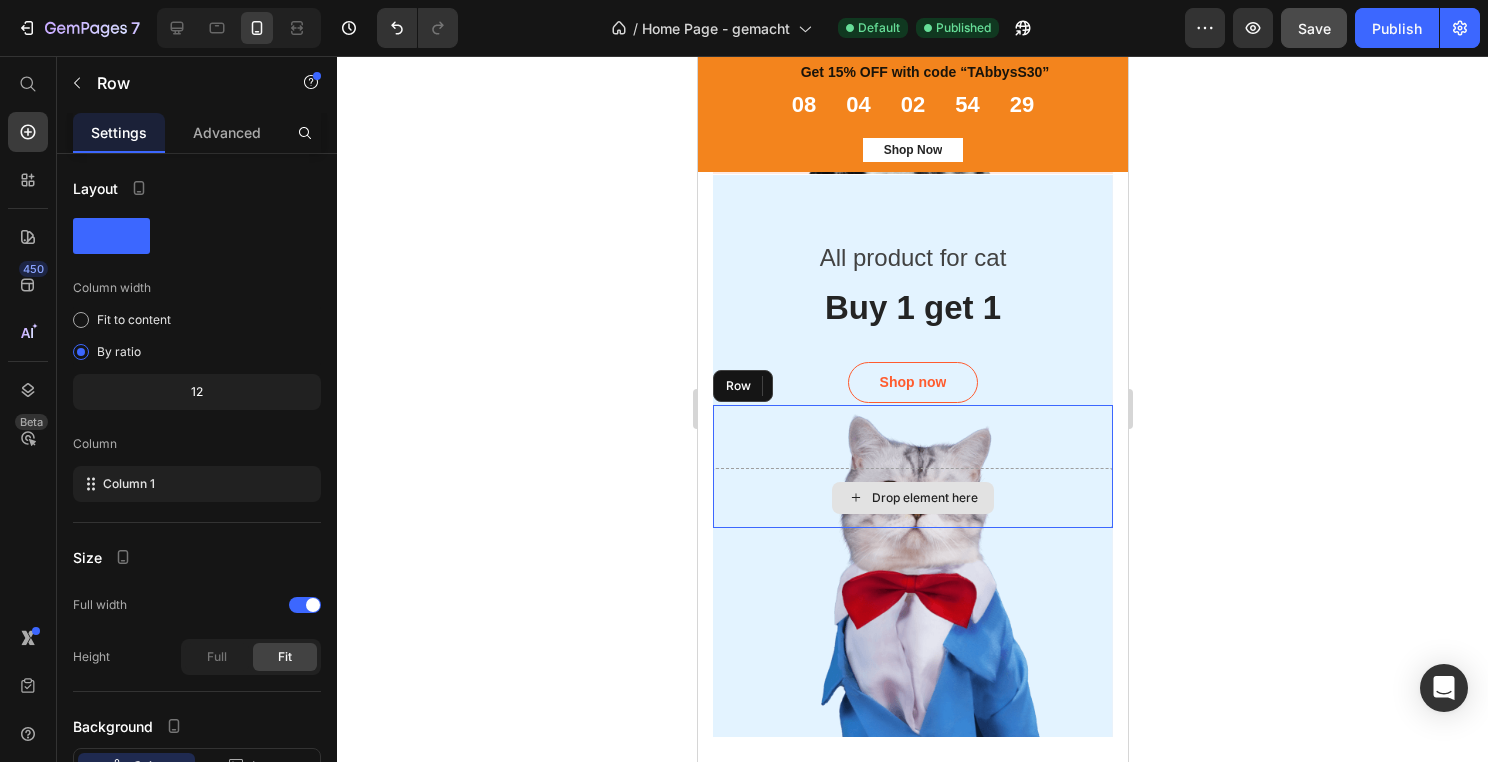 click on "Drop element here" at bounding box center [912, 498] 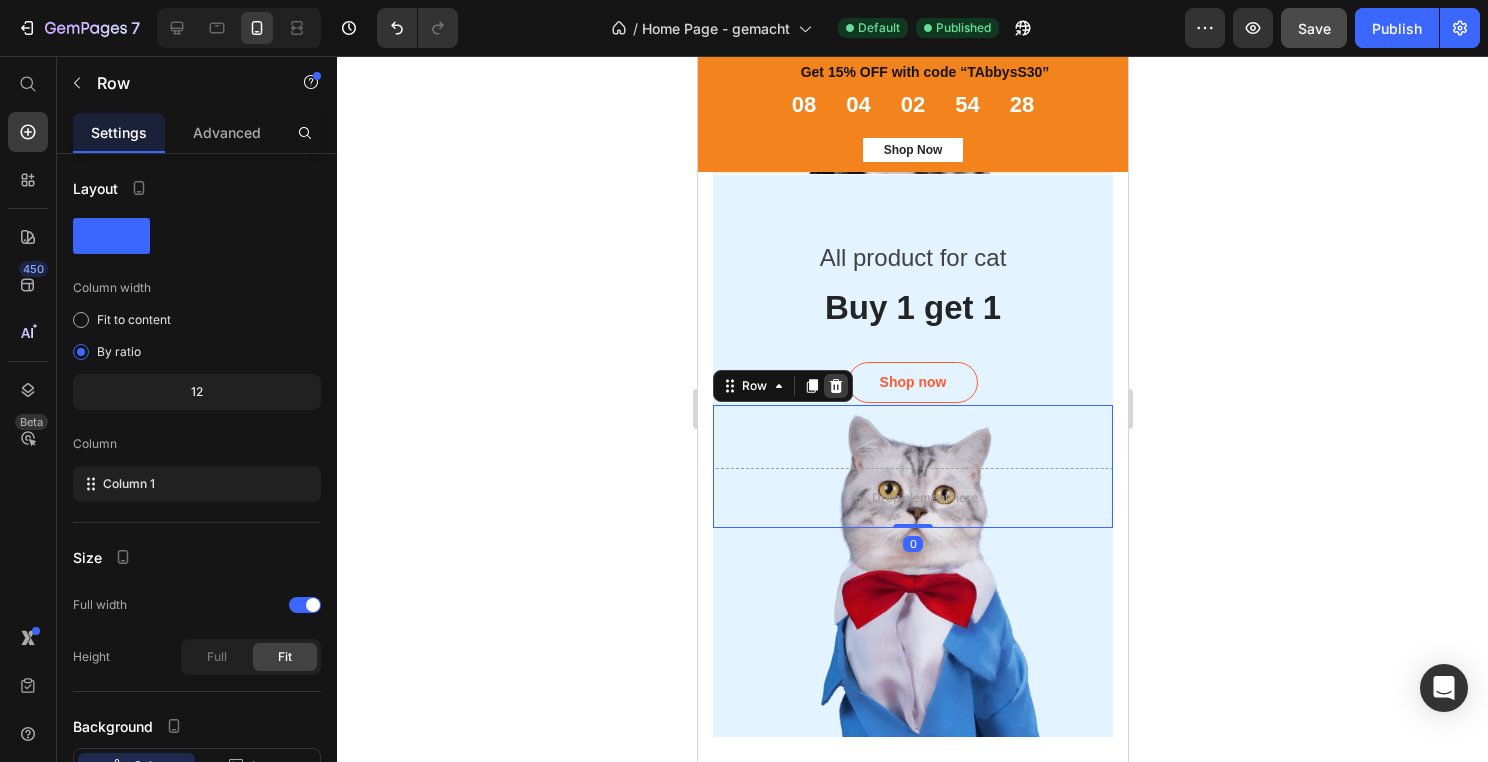 click 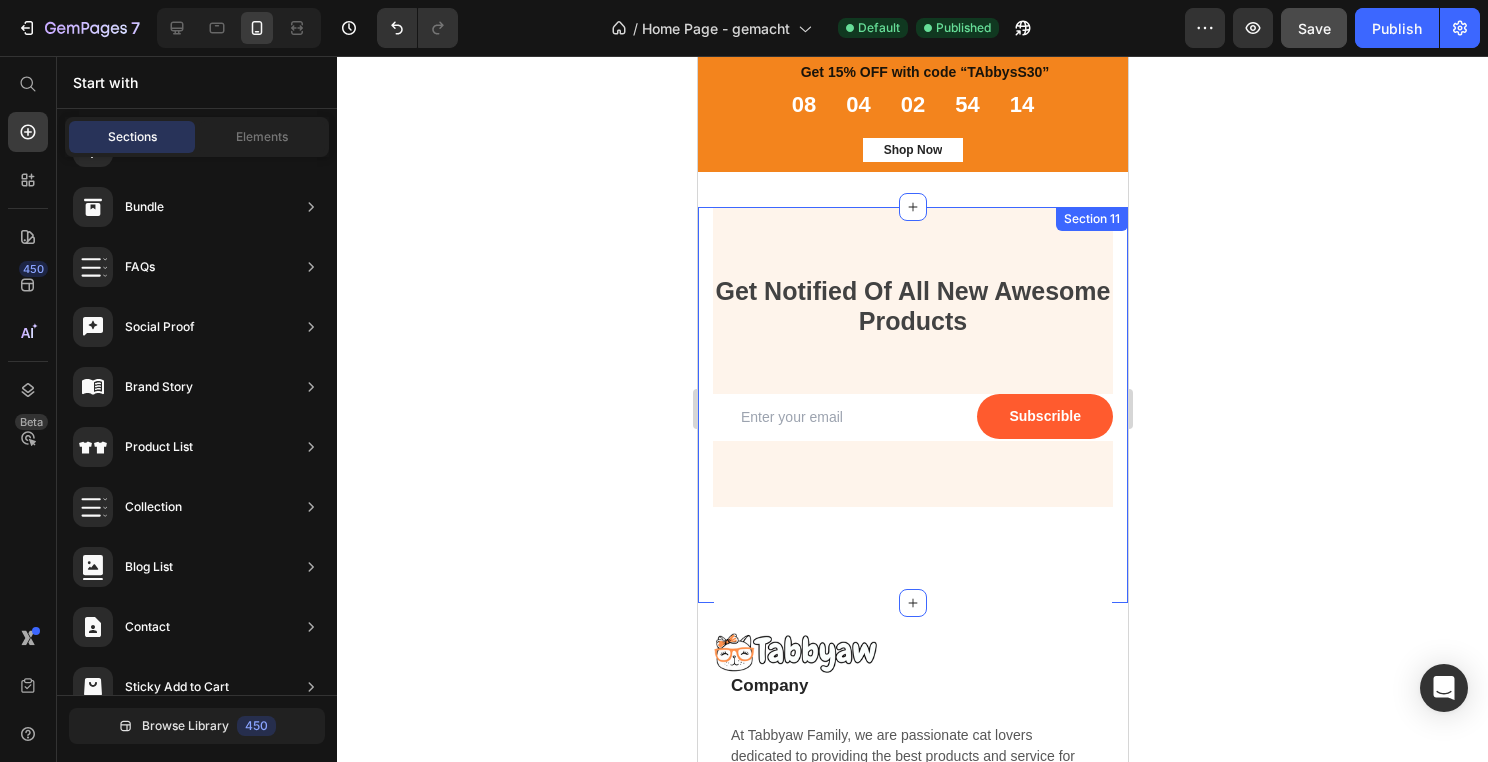 scroll, scrollTop: 7418, scrollLeft: 0, axis: vertical 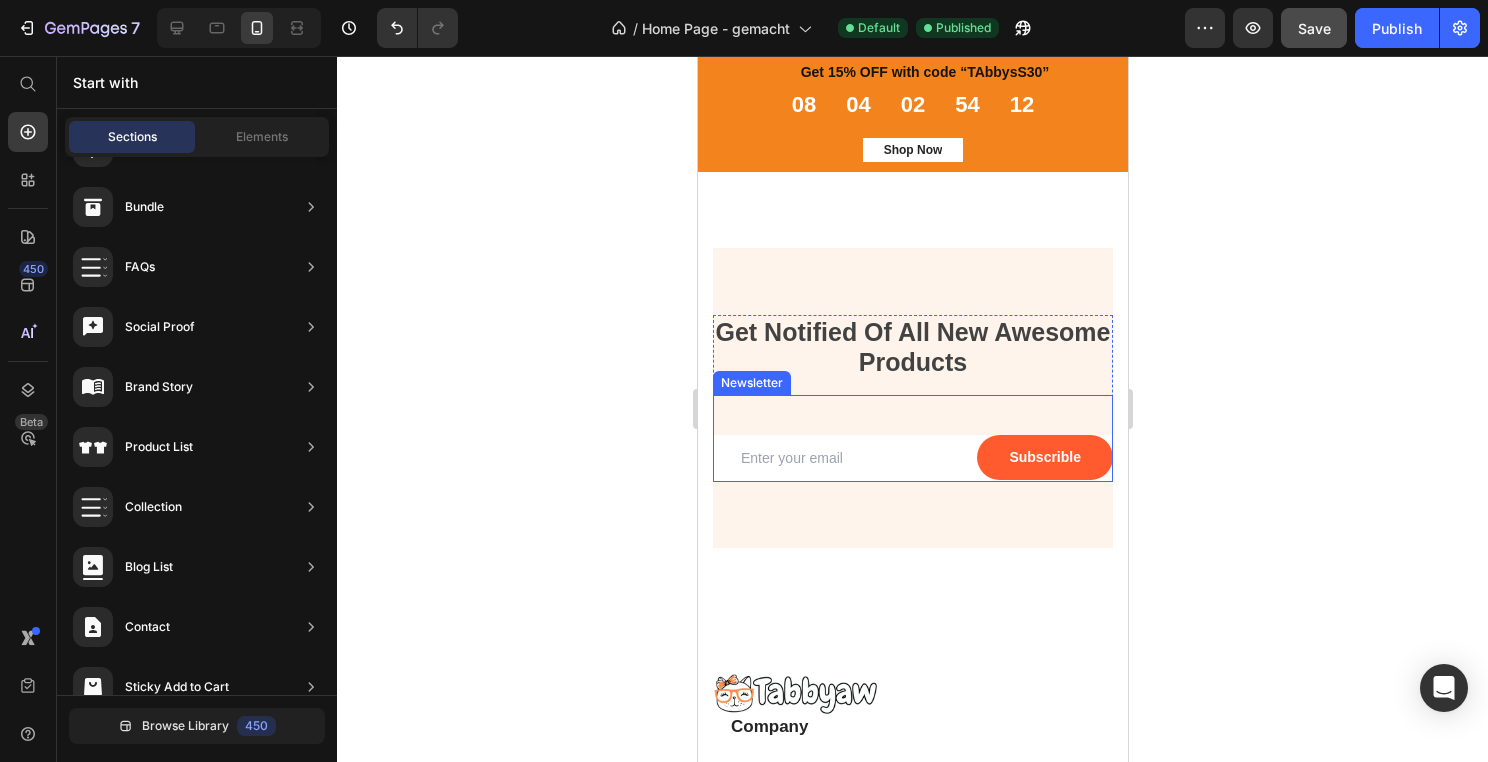 click on "Email Field Subscrible Submit Button Row Newsletter" at bounding box center [912, 438] 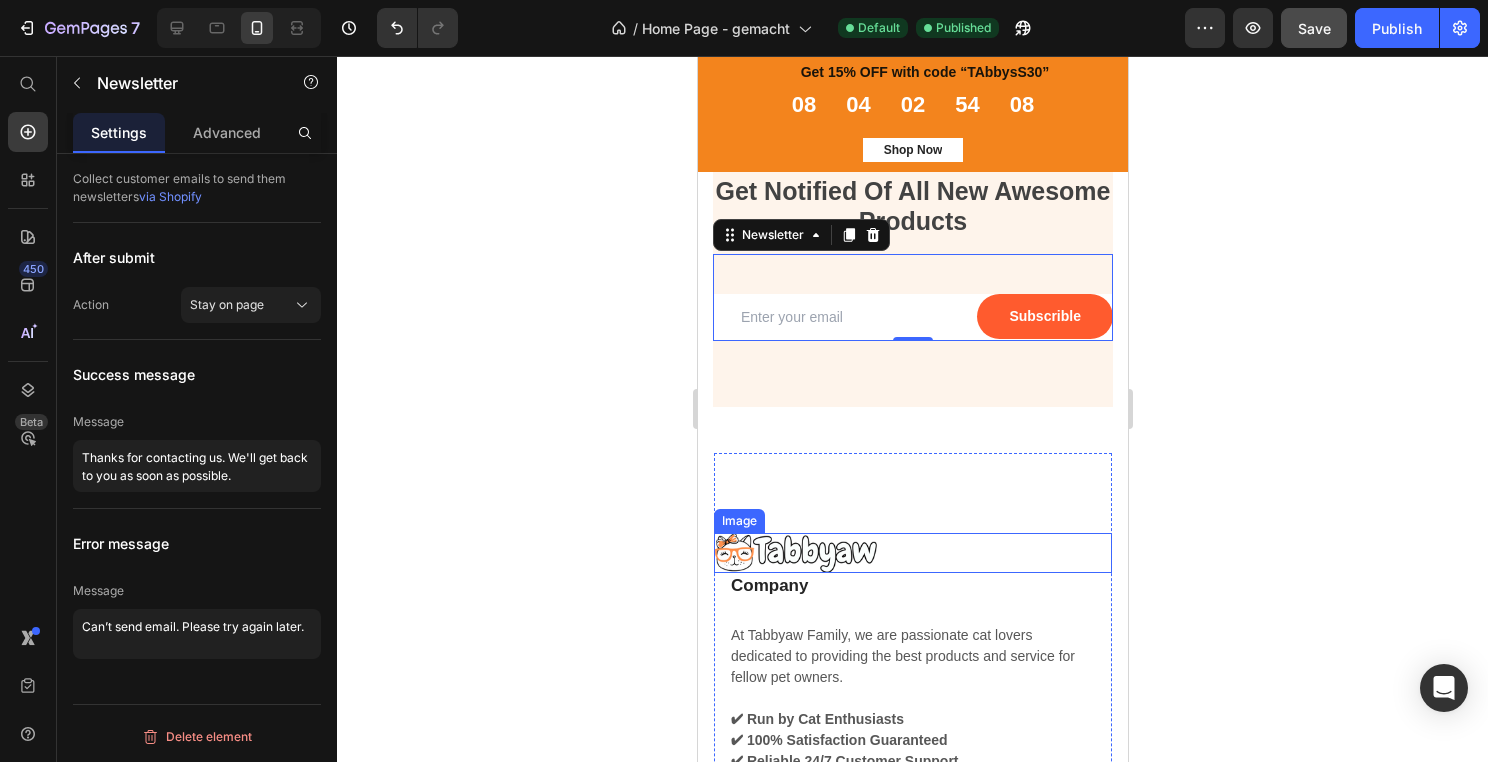 scroll, scrollTop: 7561, scrollLeft: 0, axis: vertical 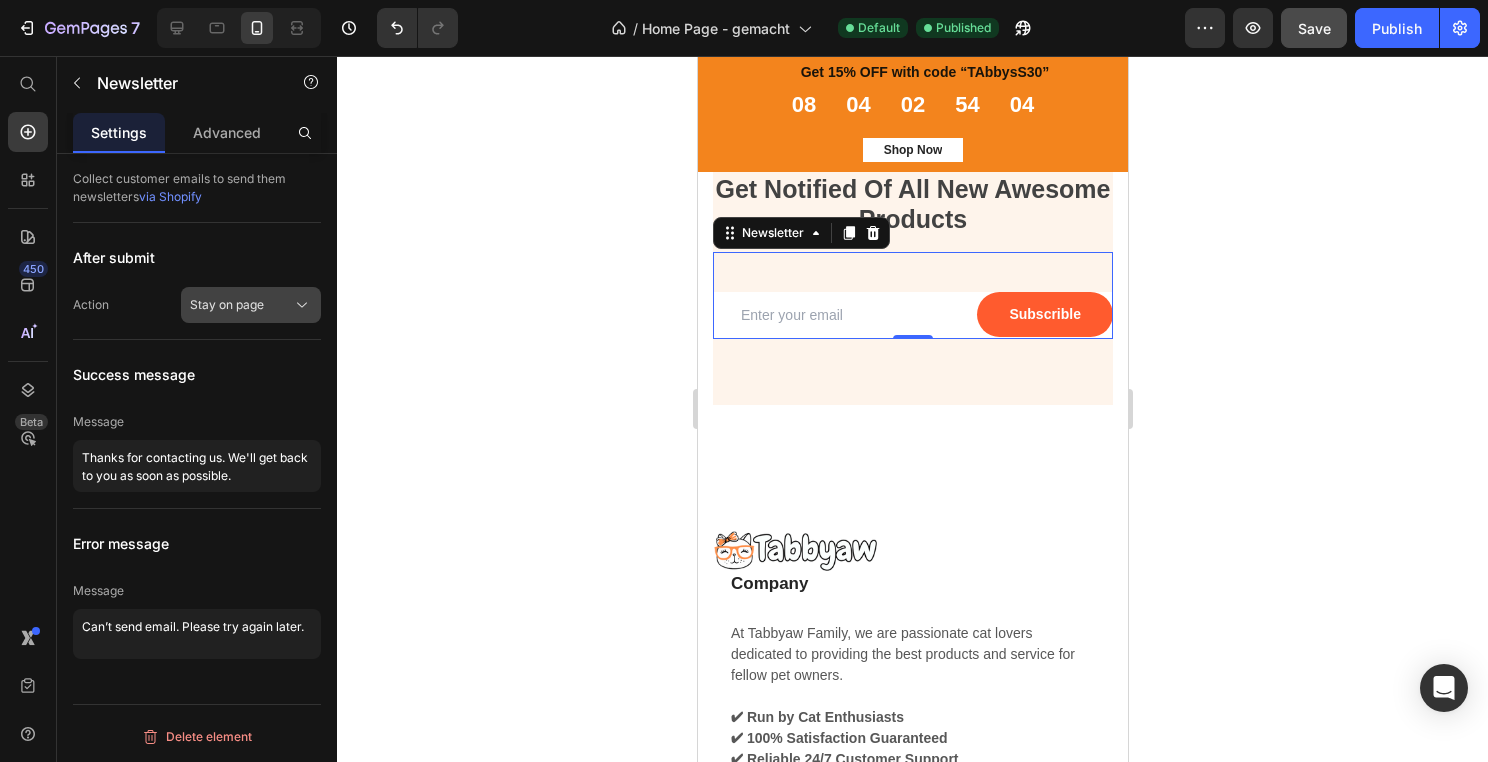 click 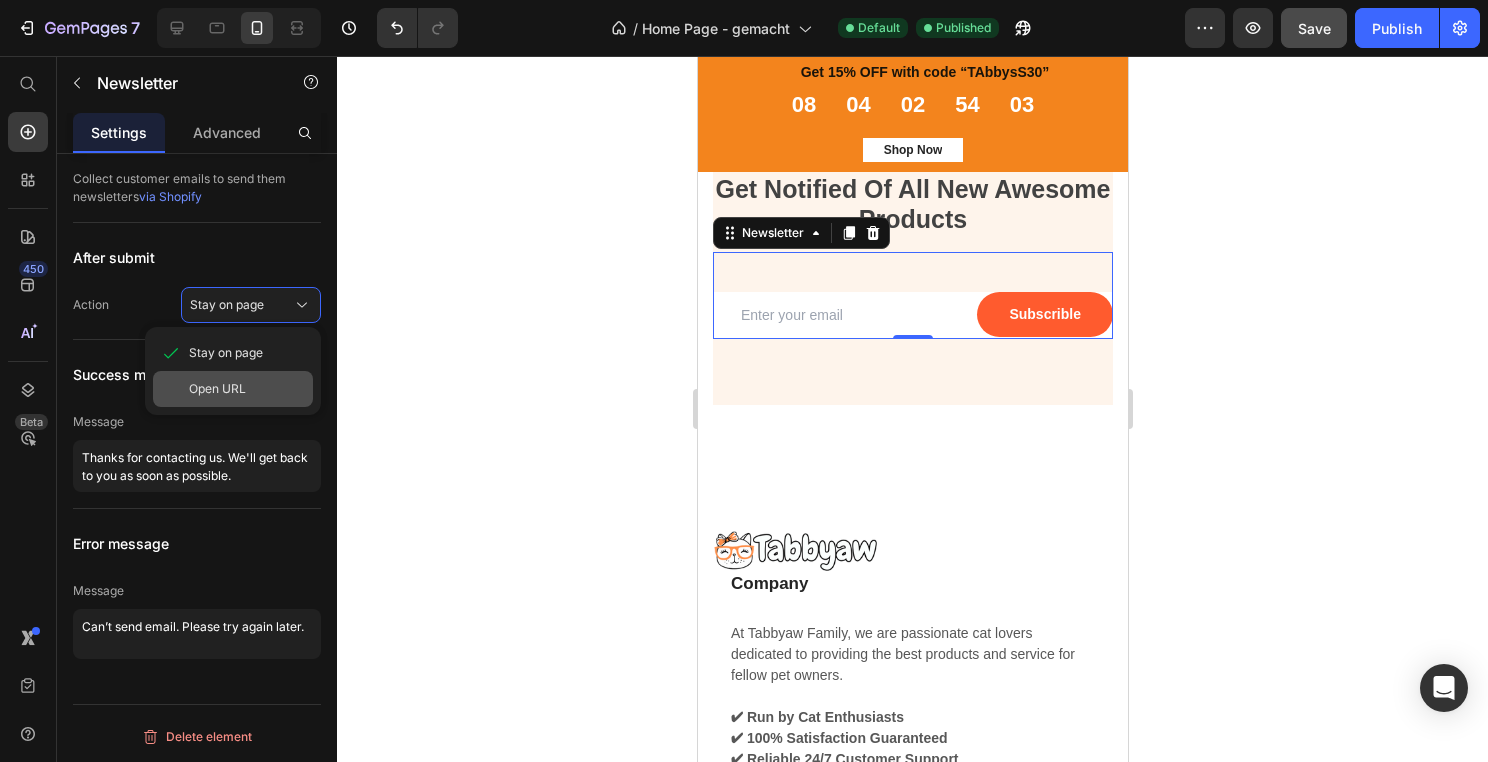 click on "Open URL" at bounding box center [247, 389] 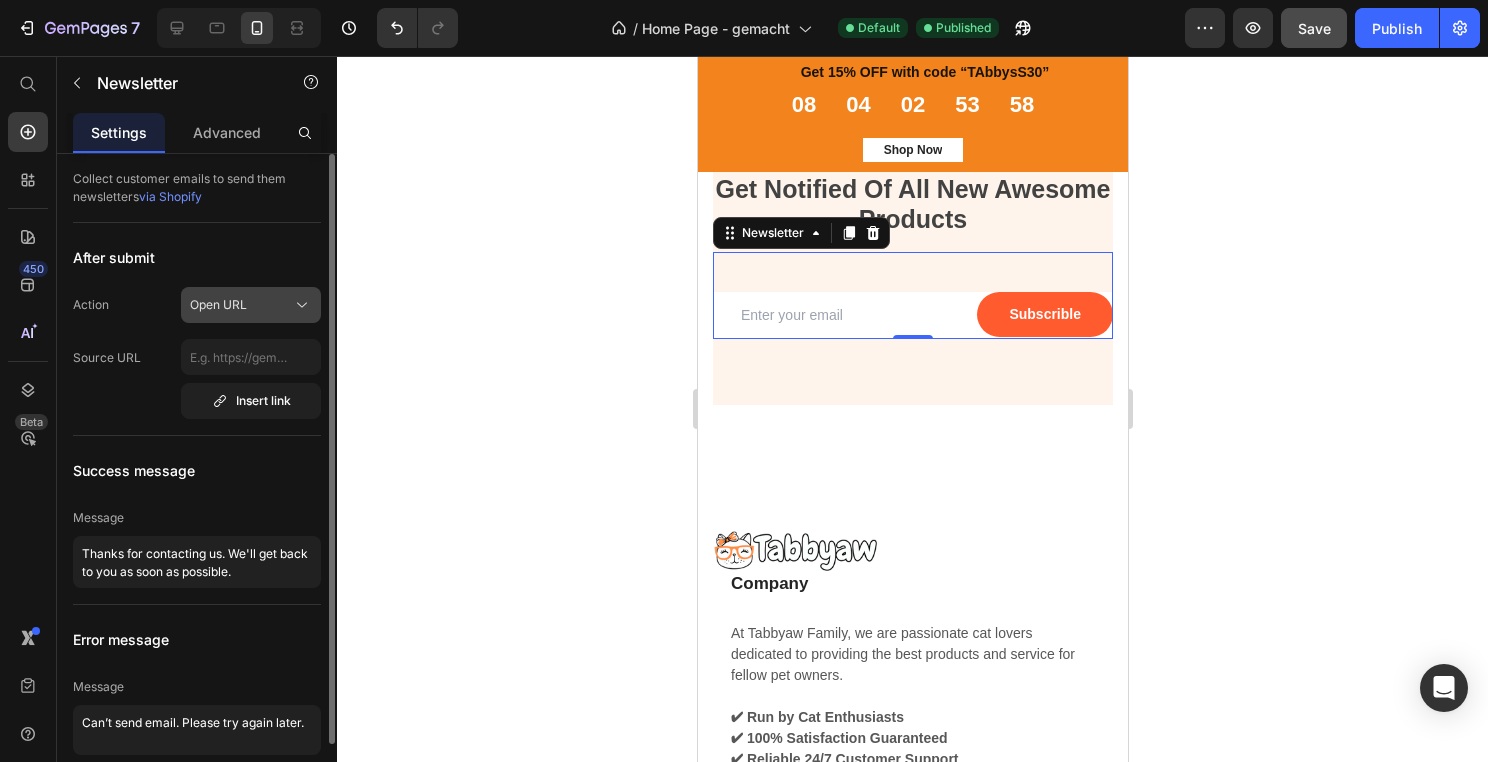 click 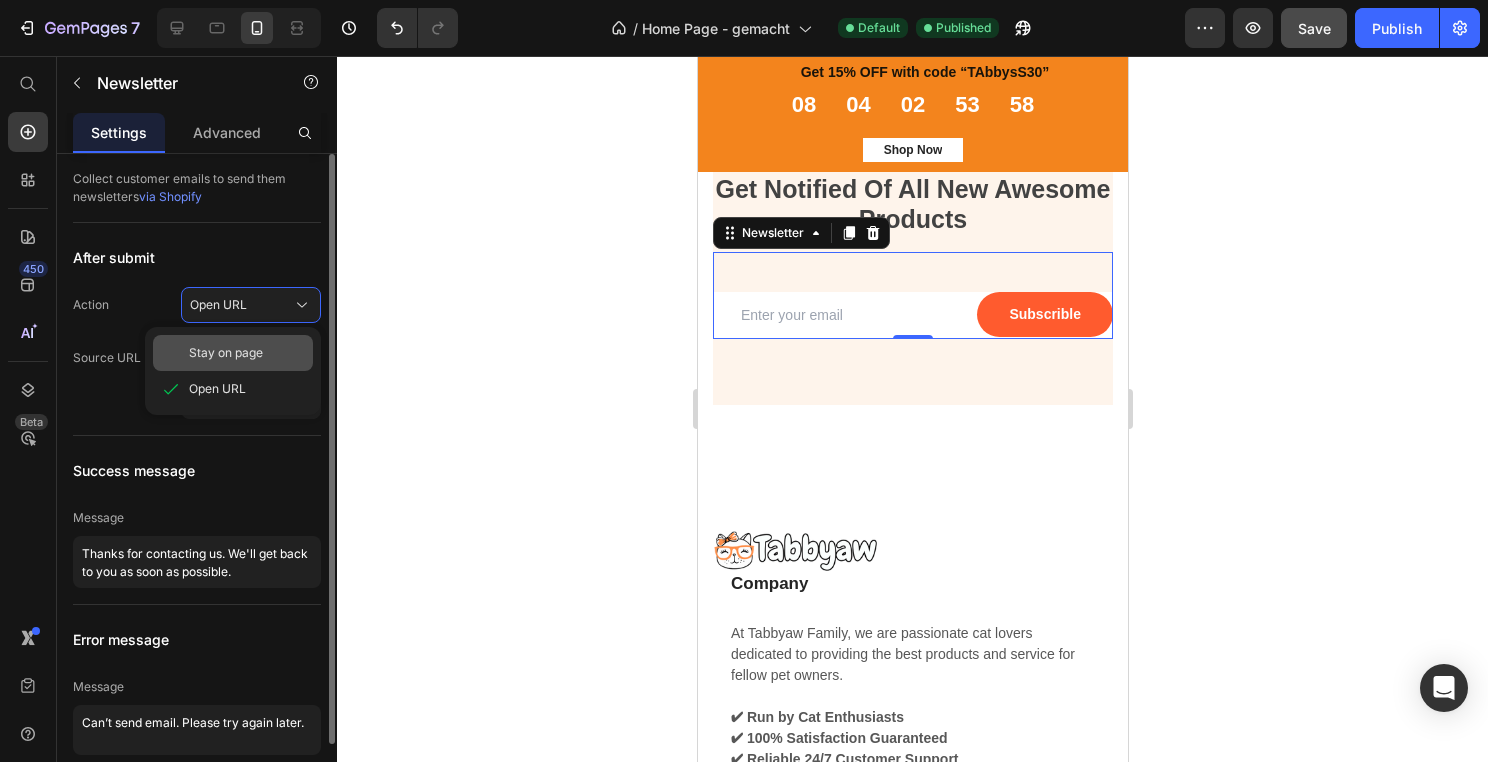 click on "Stay on page" at bounding box center (226, 353) 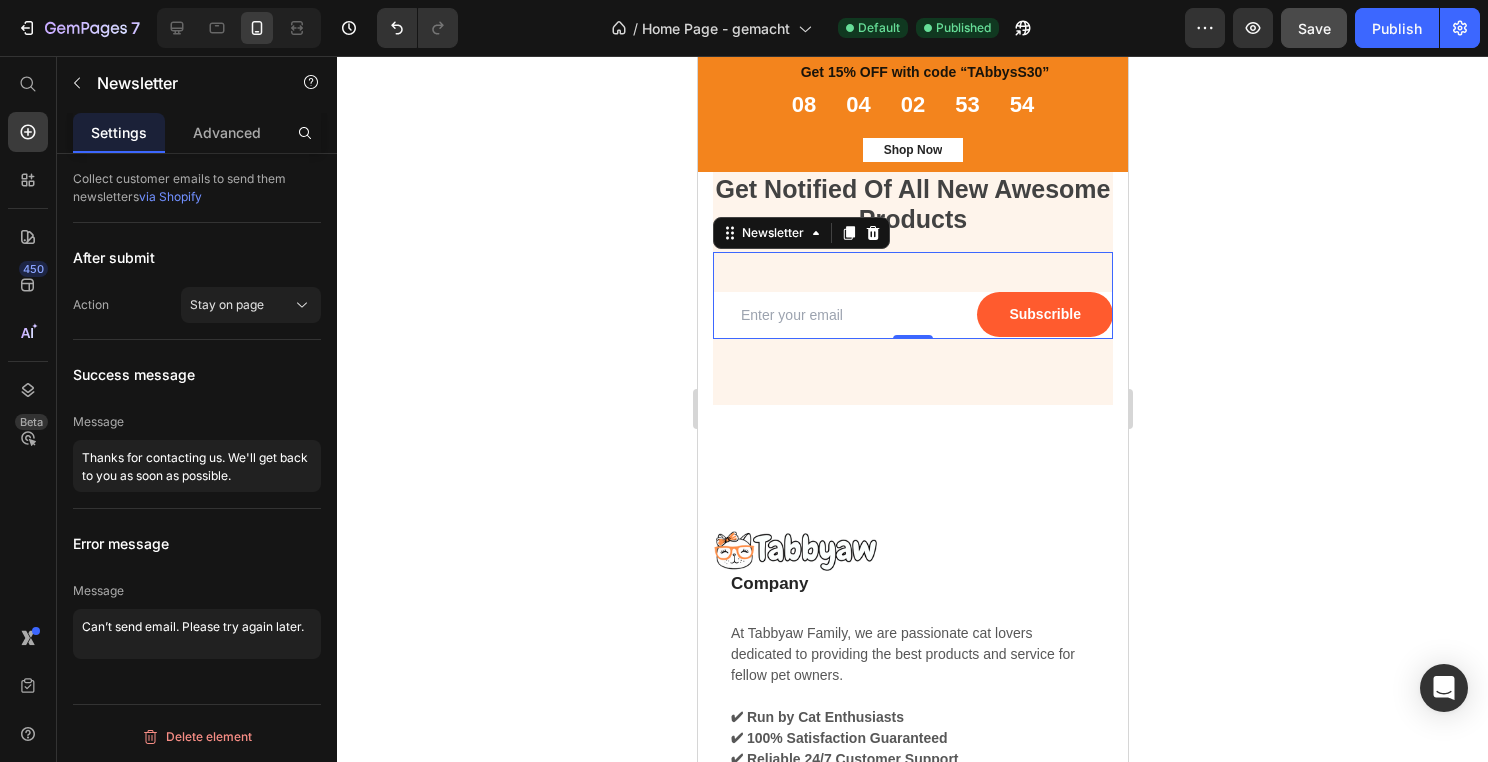 click on "via Shopify" at bounding box center (170, 196) 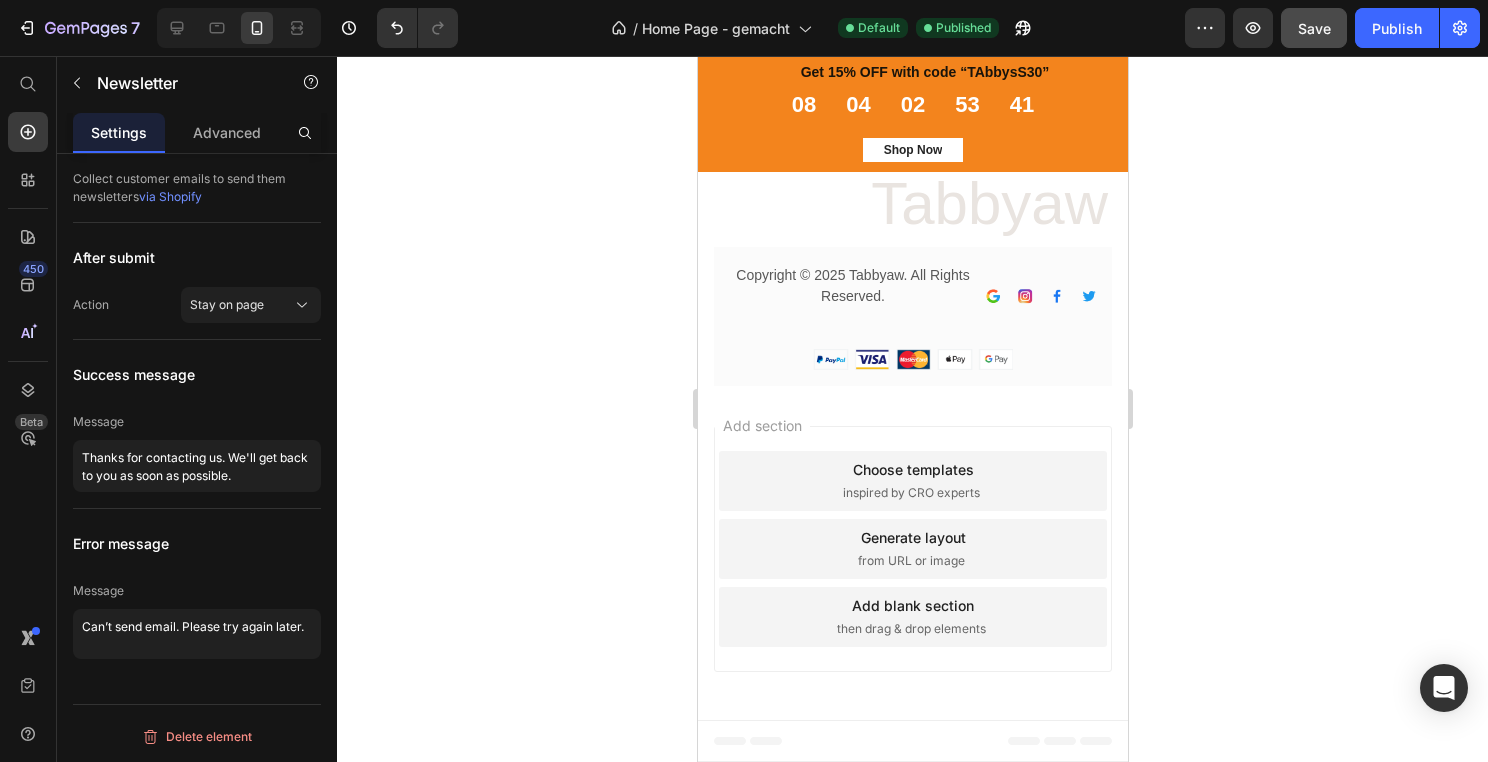 scroll, scrollTop: 9208, scrollLeft: 0, axis: vertical 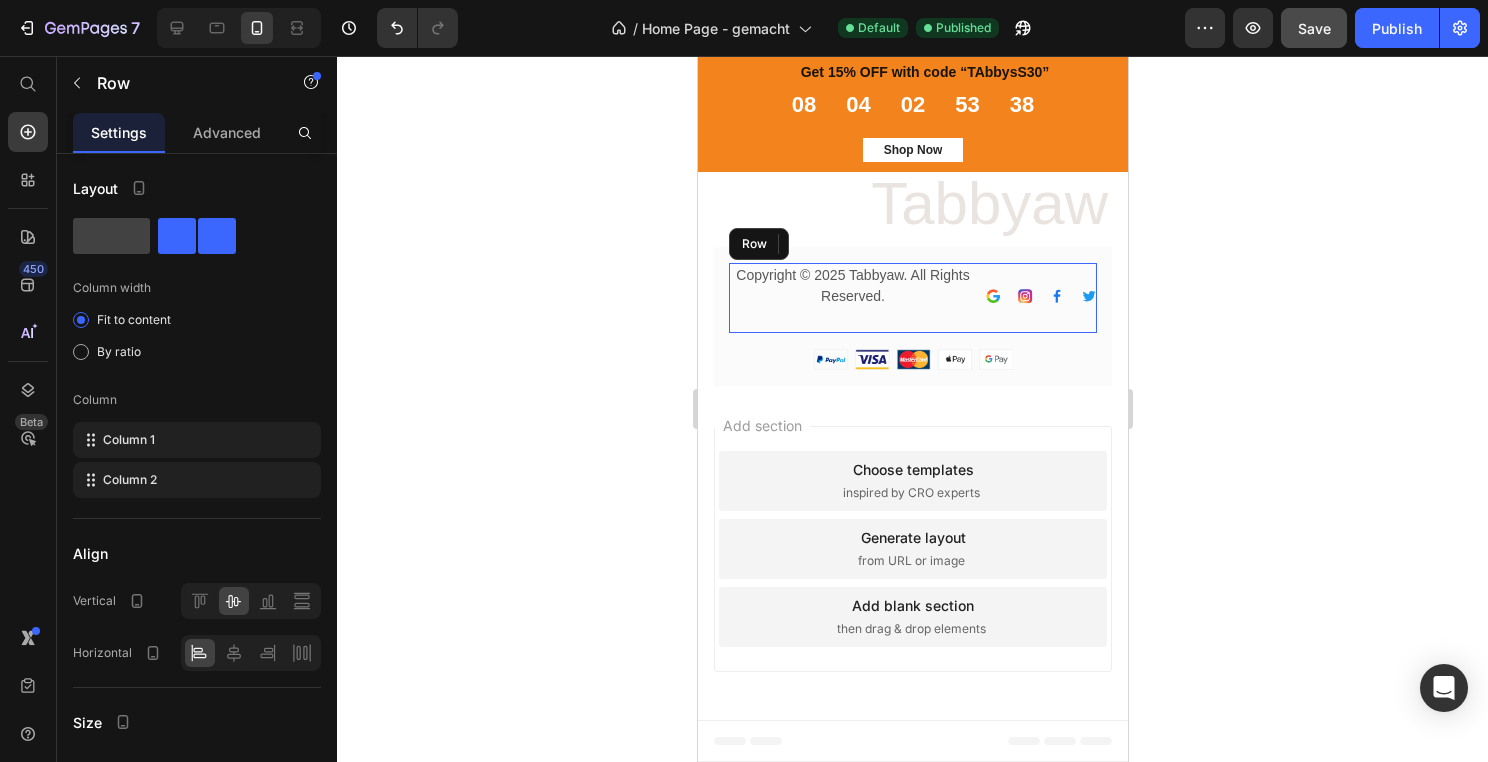 click on "Copyright © 2025 Tabbyaw. All Rights Reserved. Text block" at bounding box center (852, 298) 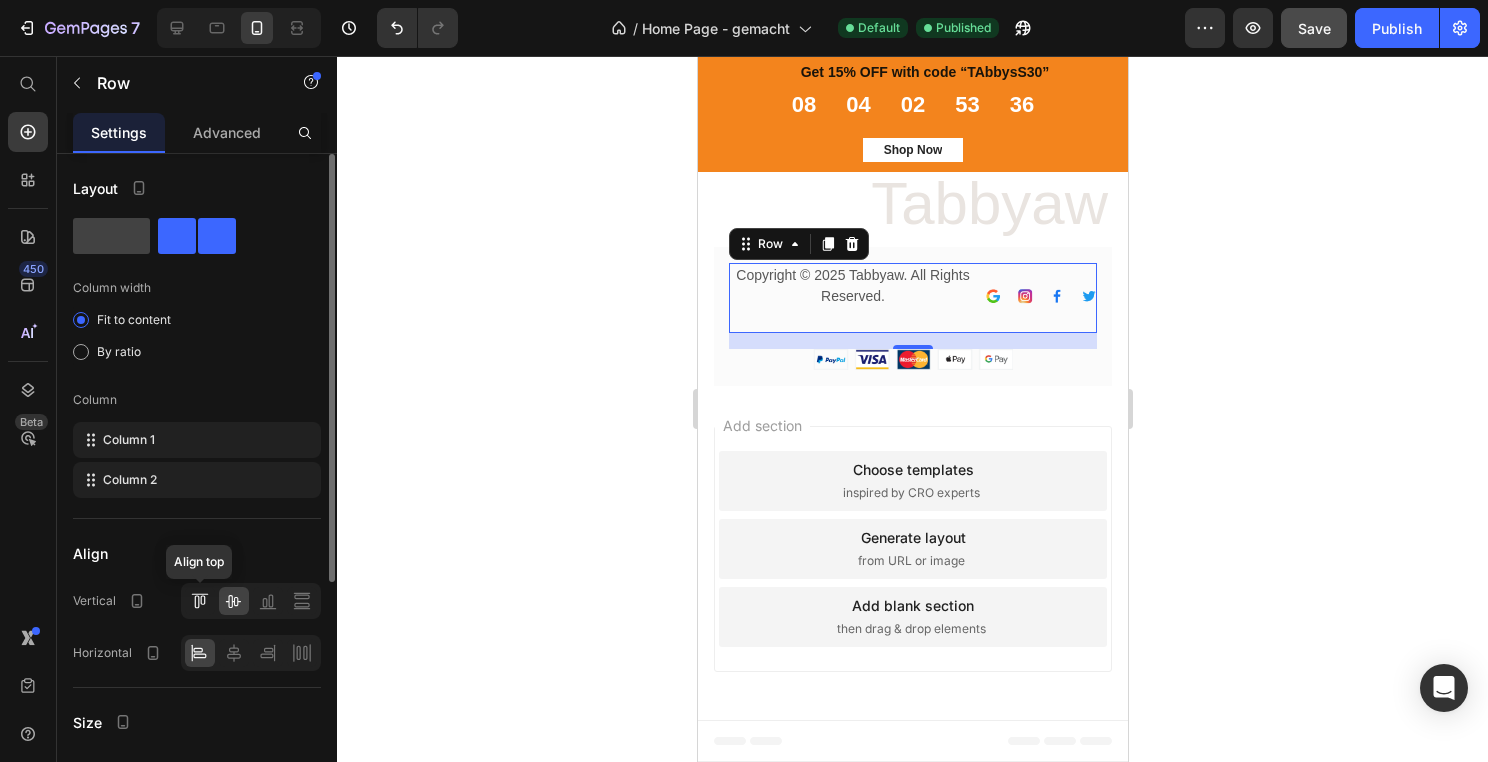 click 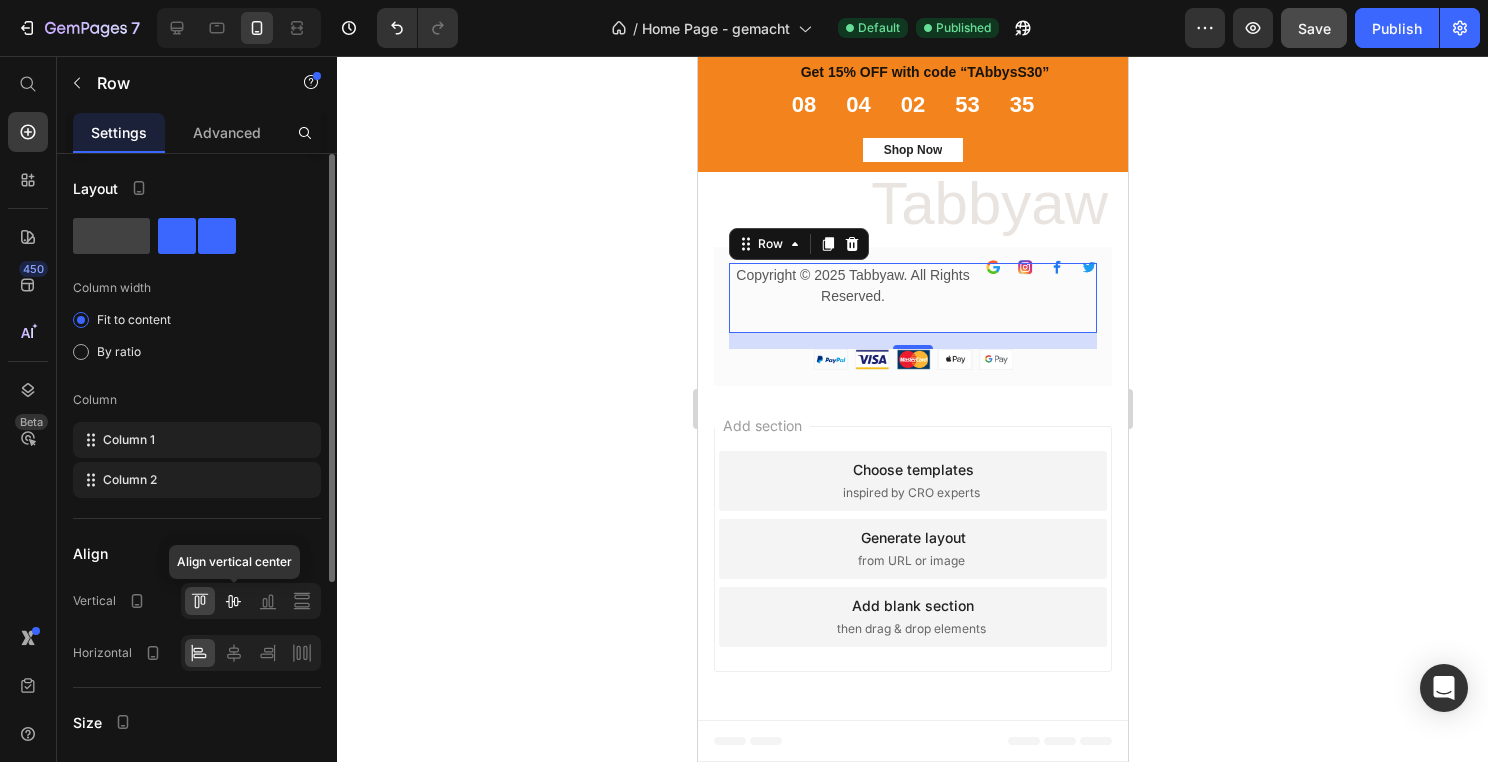 click 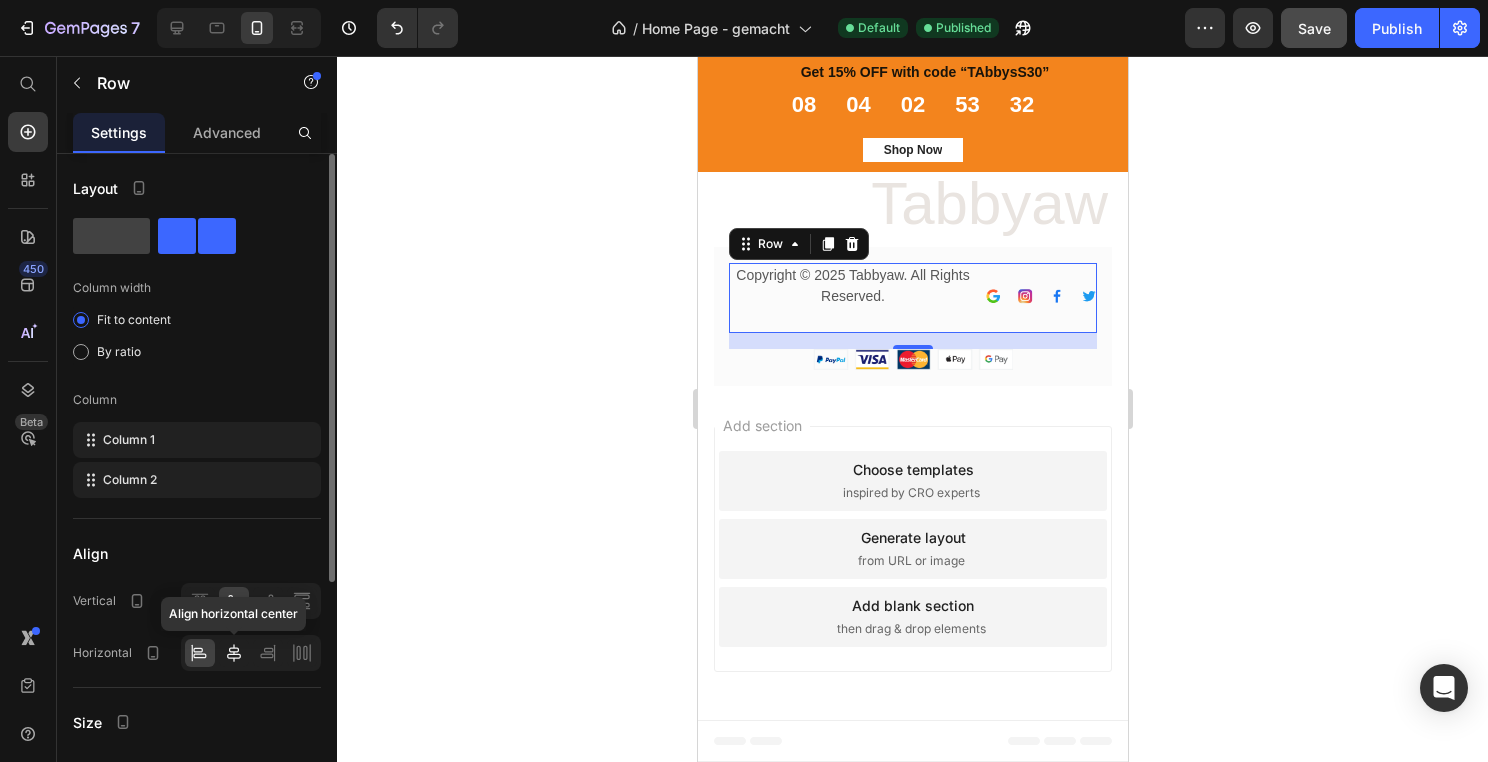 click 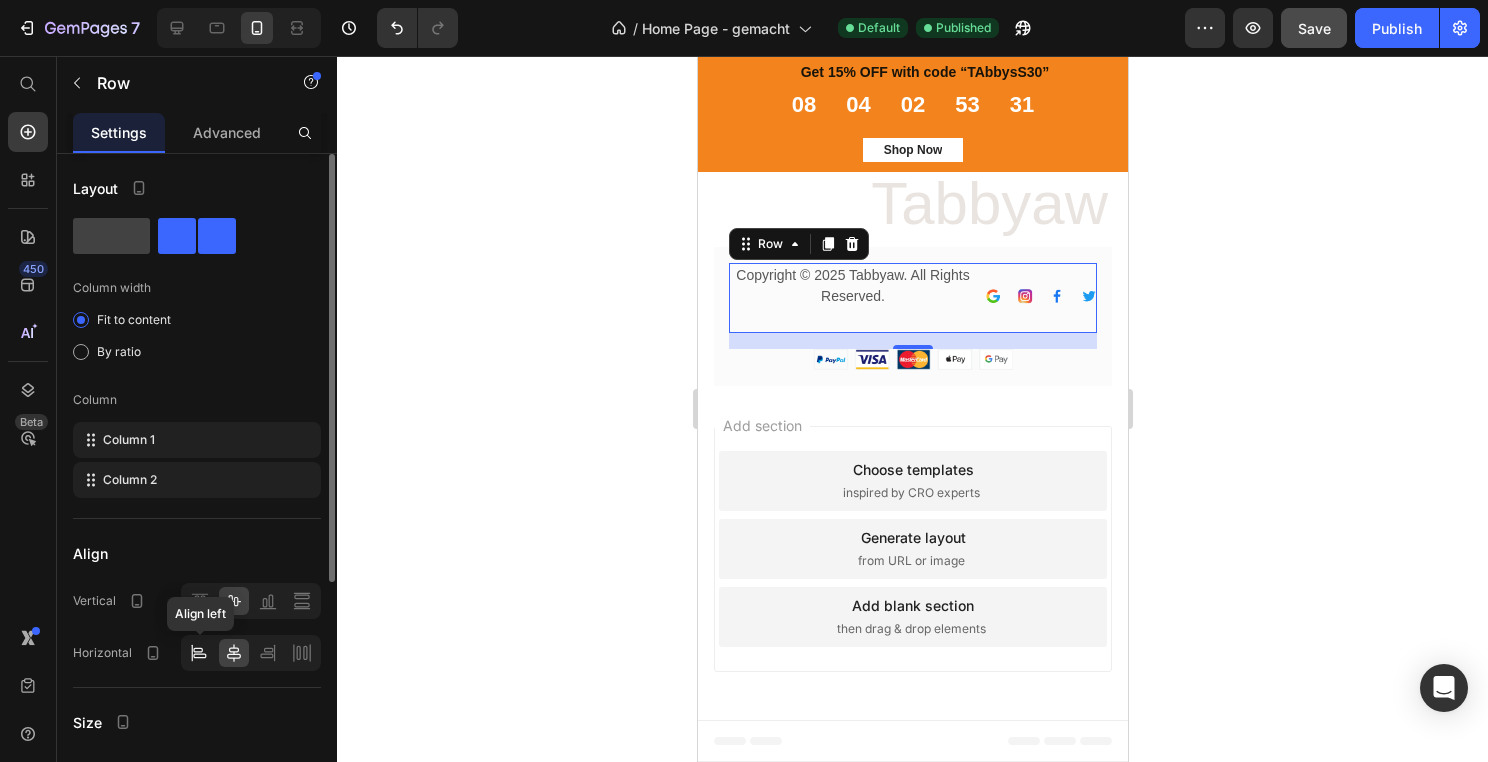 click 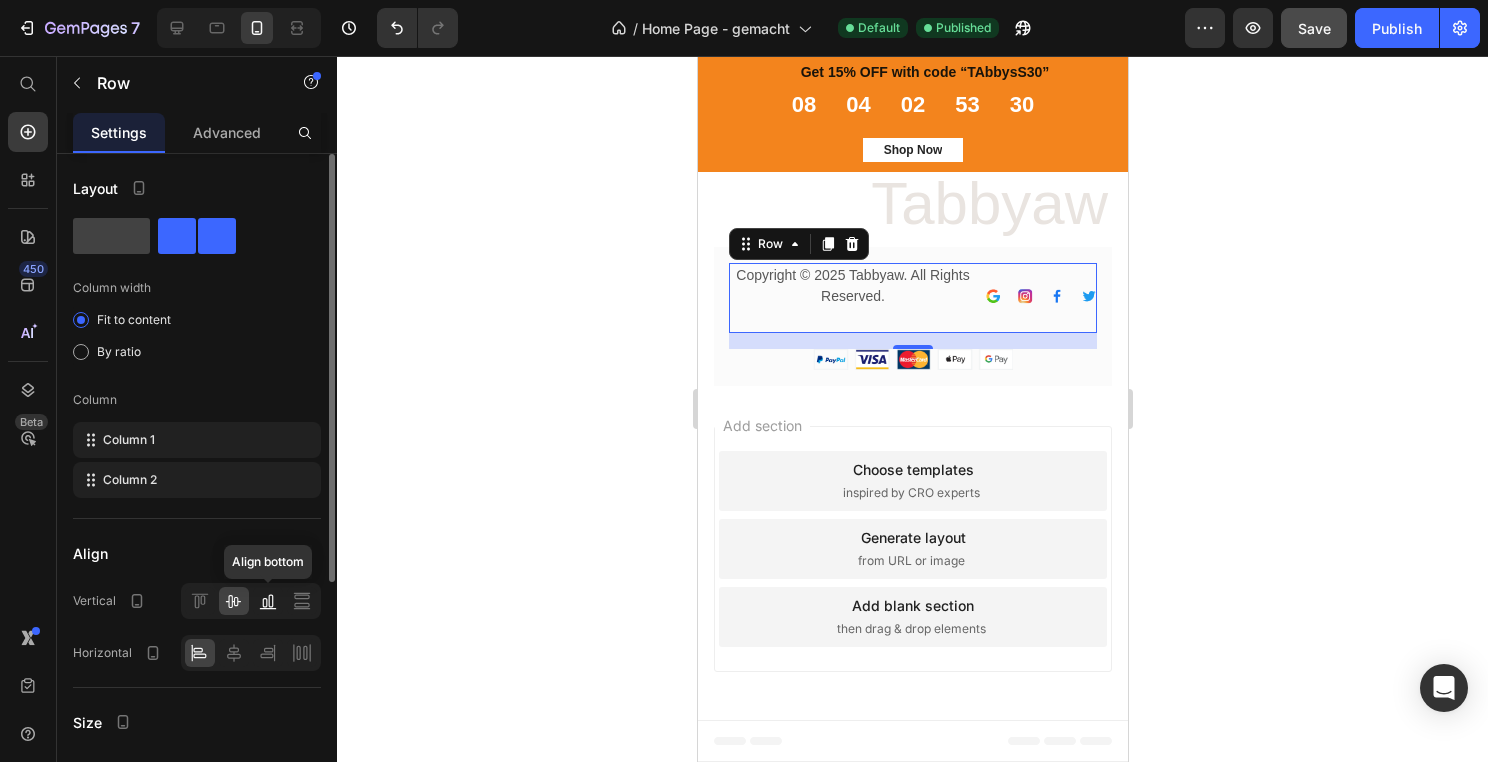 click 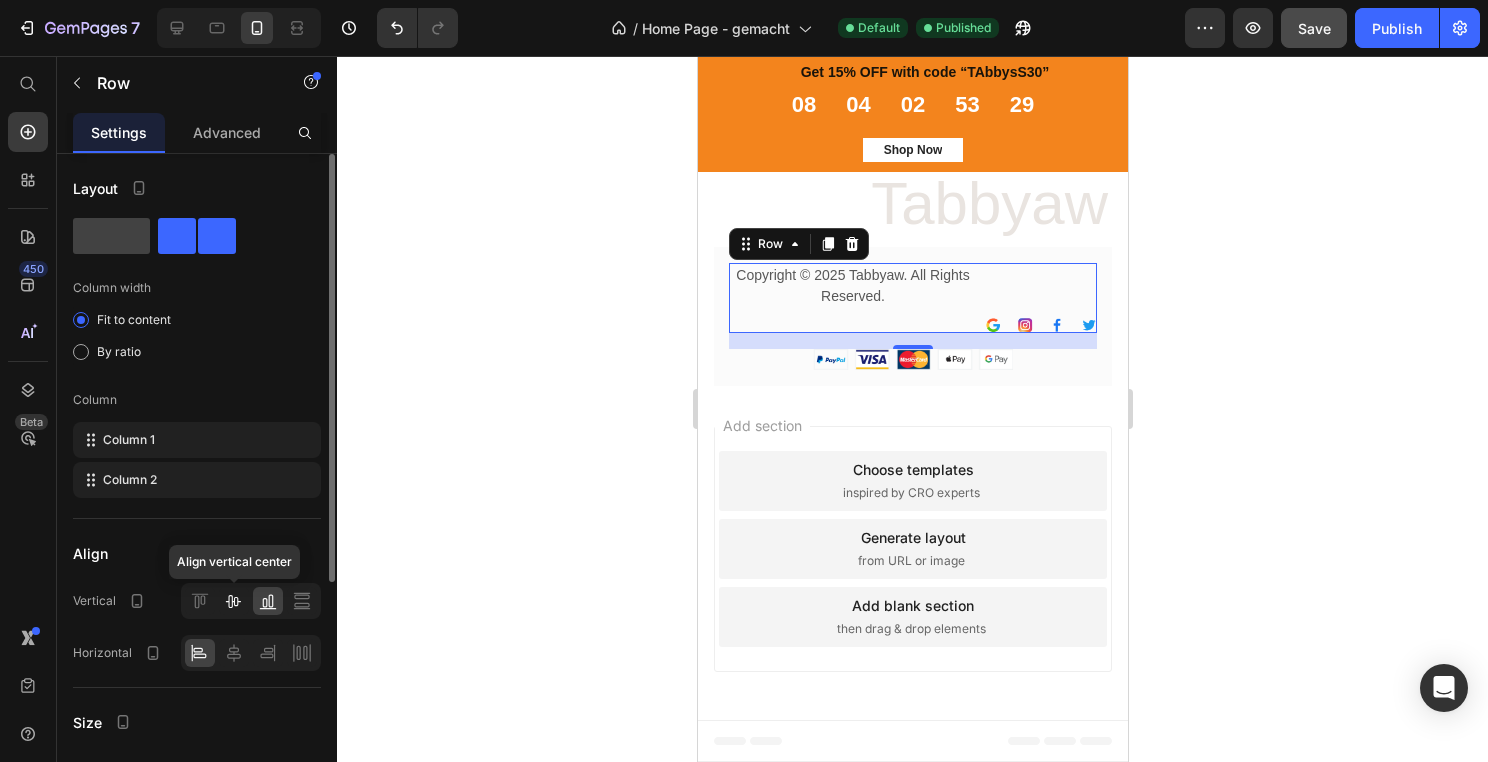 click 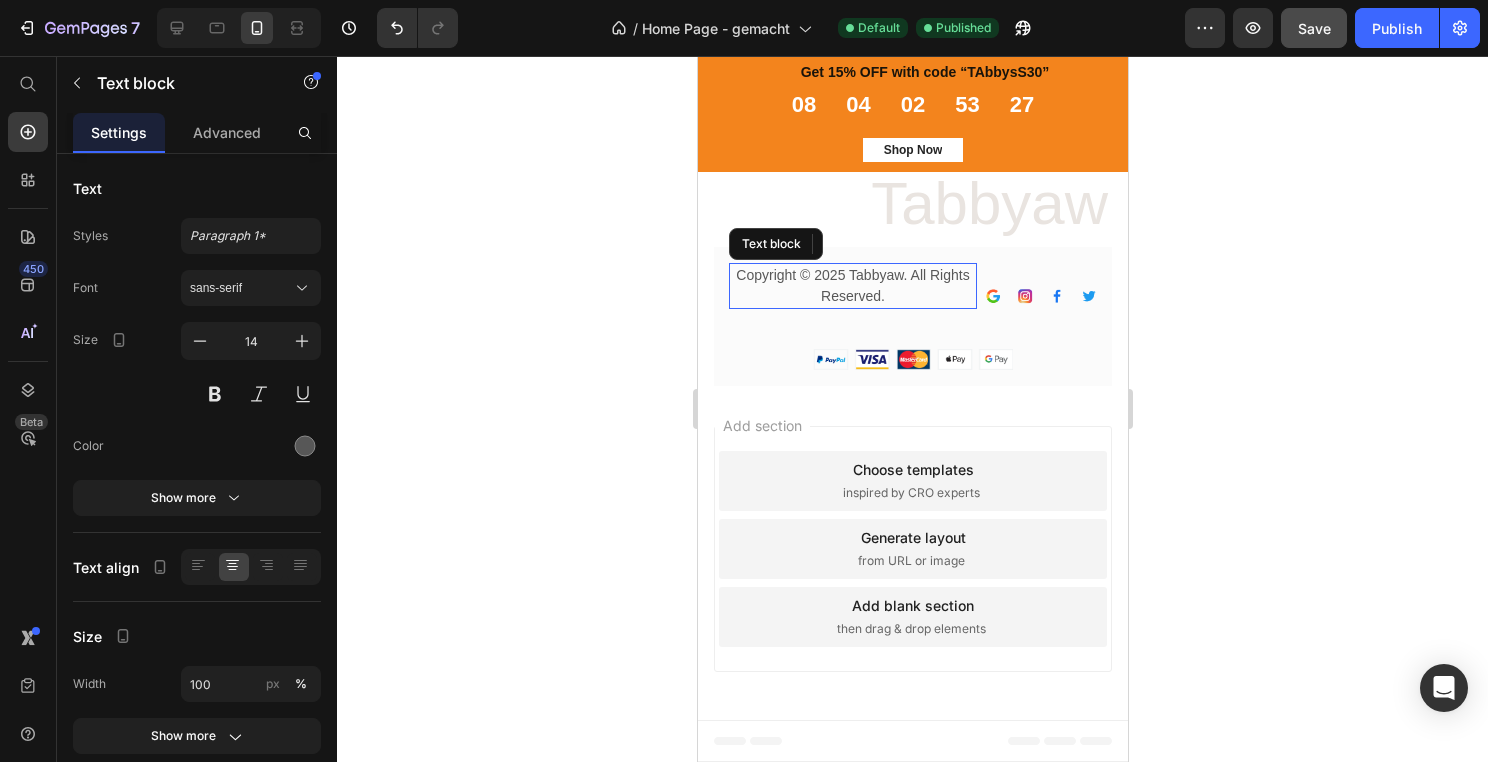 click on "Copyright © 2025 Tabbyaw. All Rights Reserved." at bounding box center [852, 286] 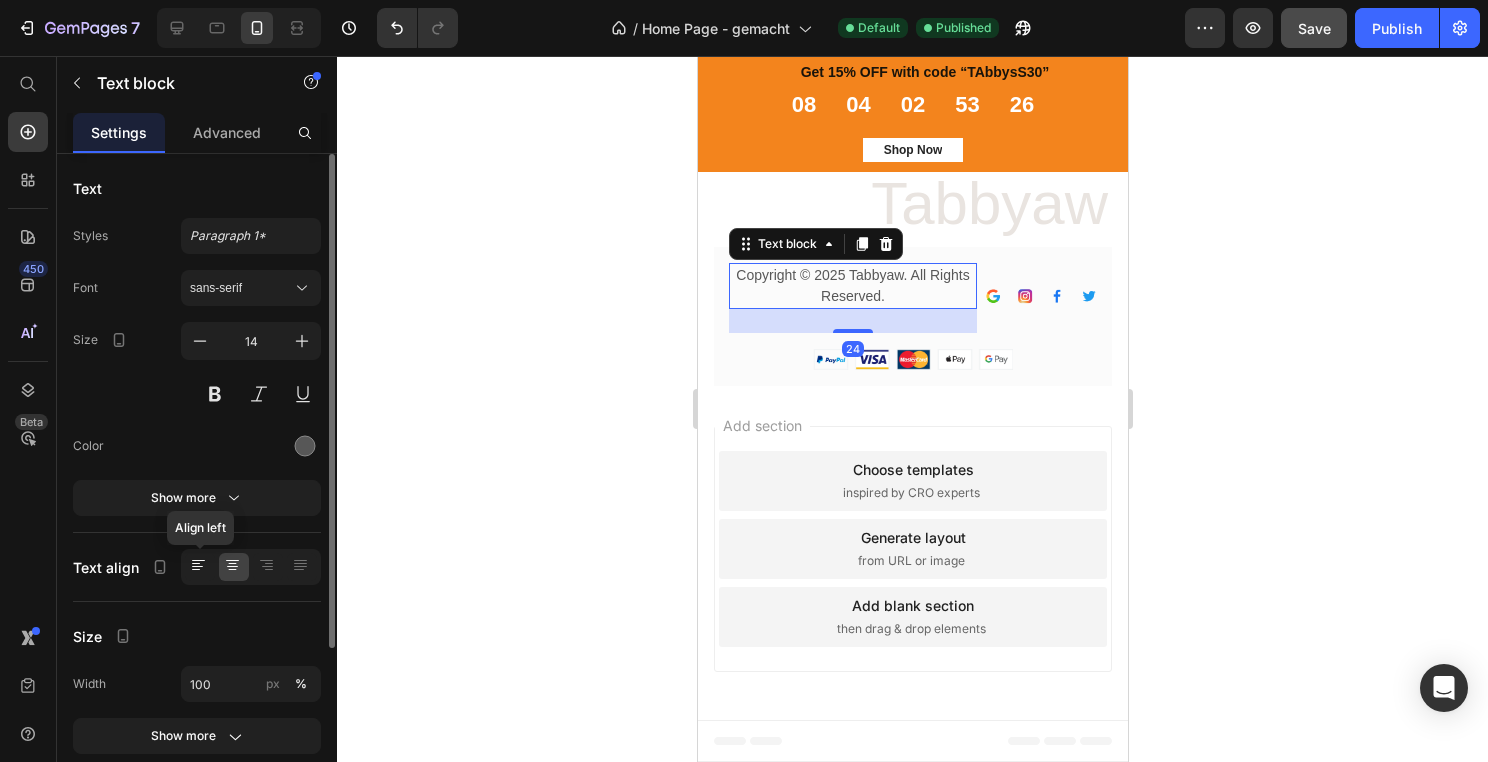 click 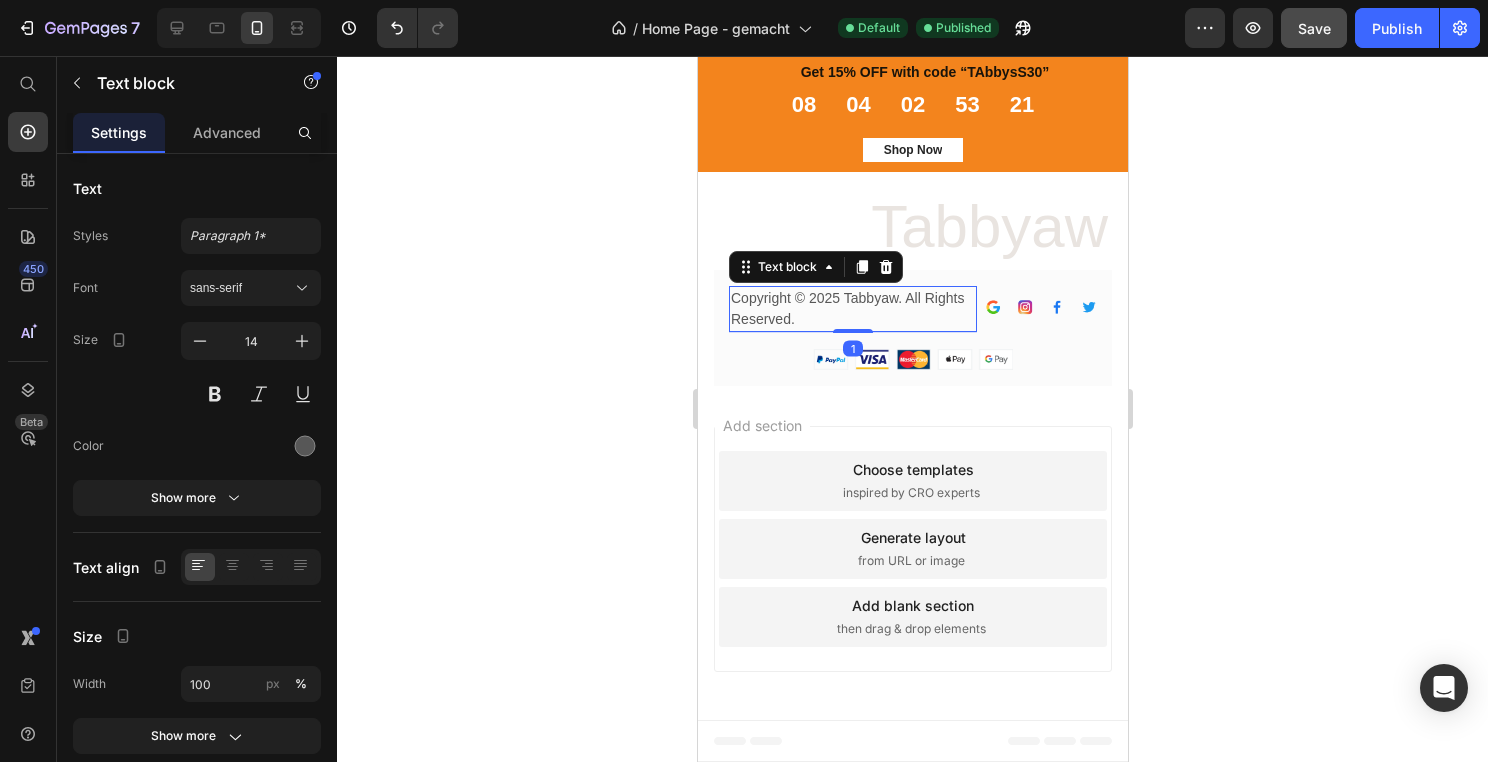 scroll, scrollTop: 9185, scrollLeft: 0, axis: vertical 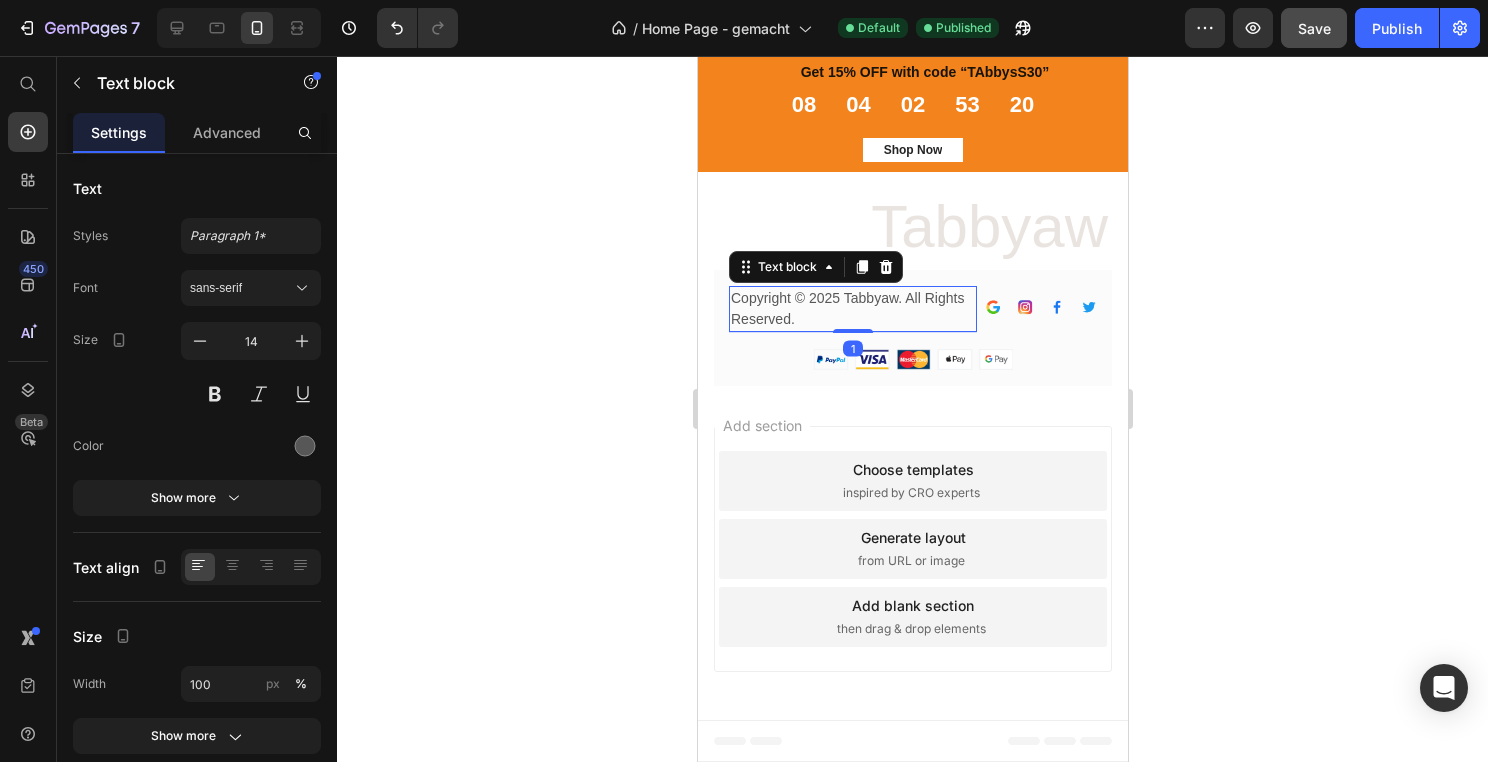 drag, startPoint x: 854, startPoint y: 330, endPoint x: 856, endPoint y: 307, distance: 23.086792 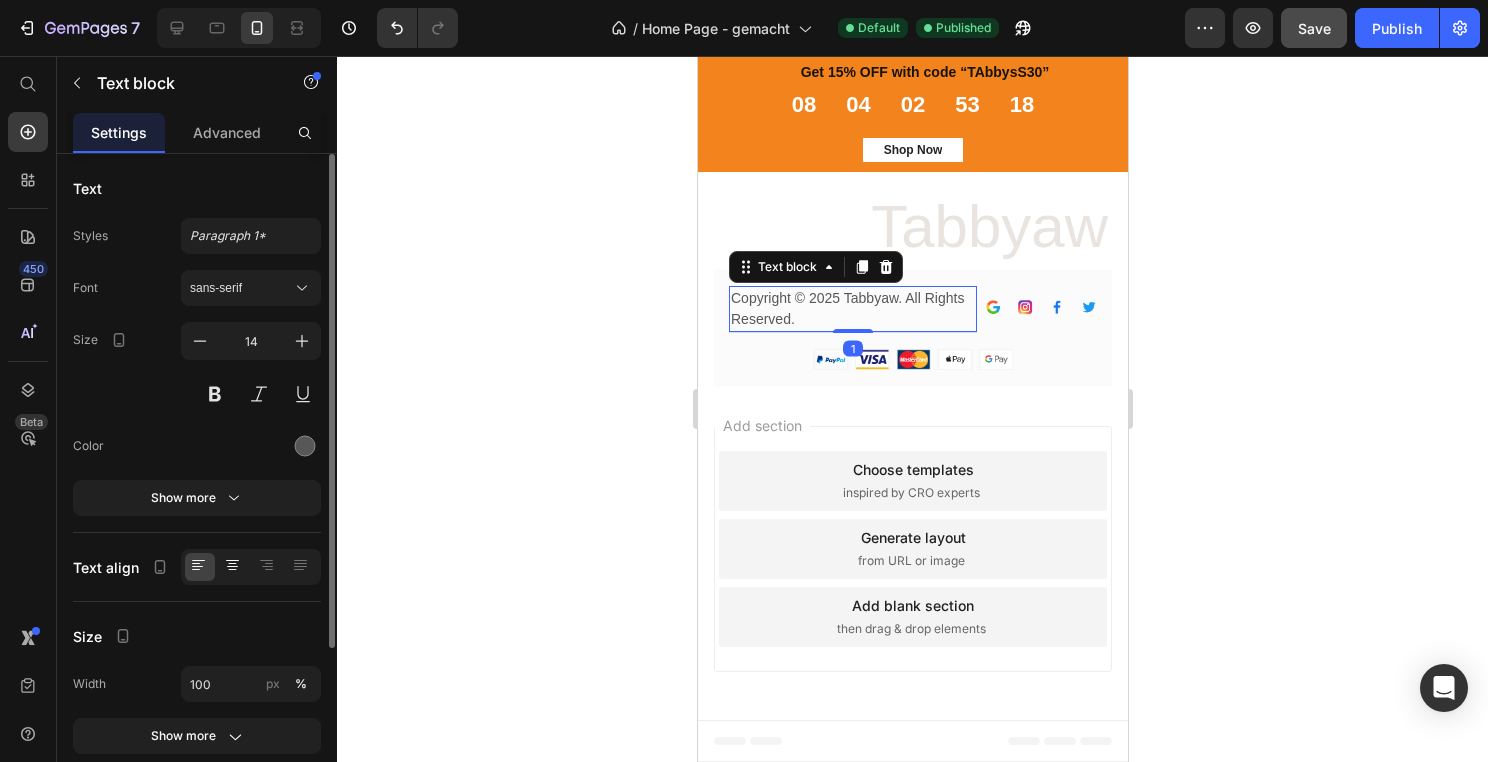 click 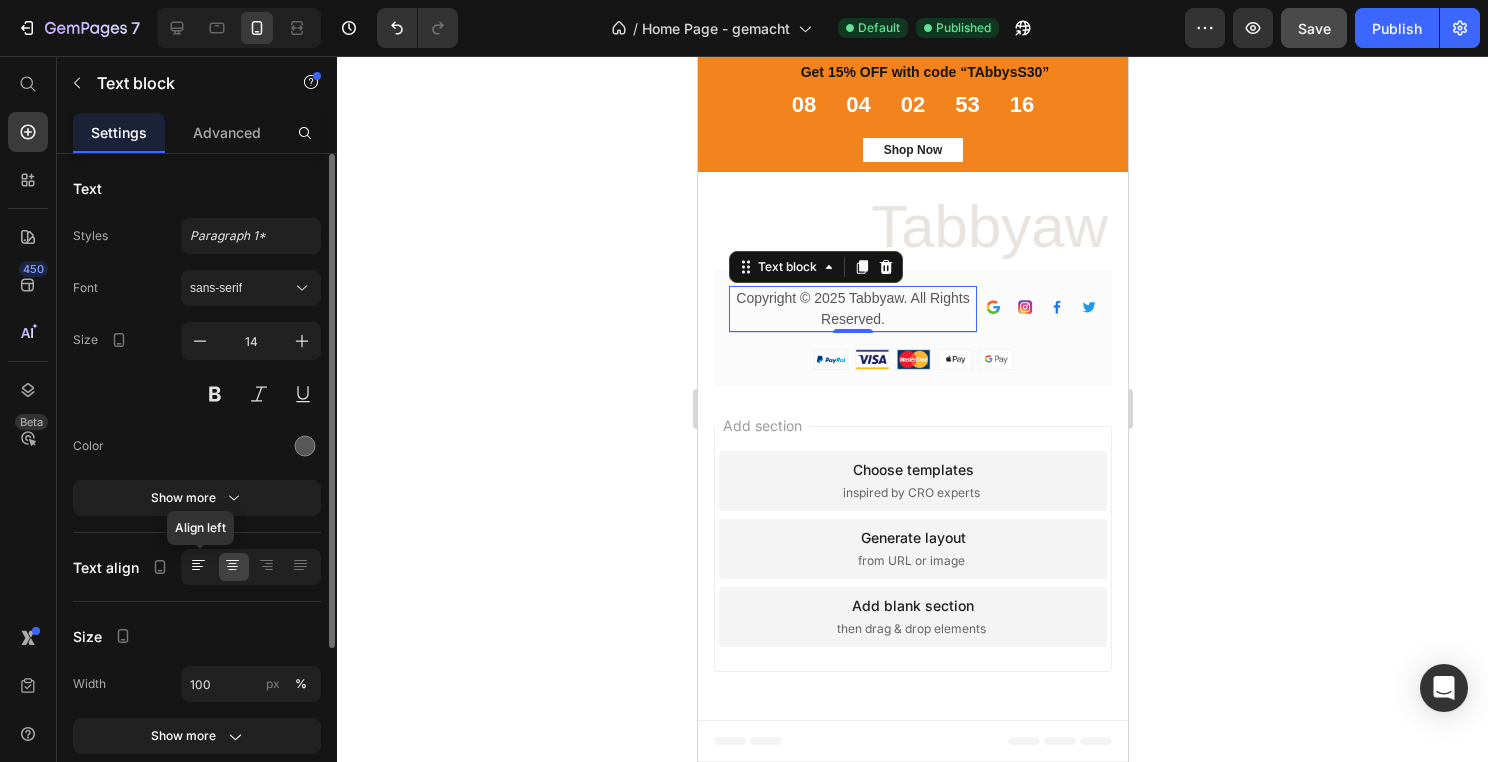 click 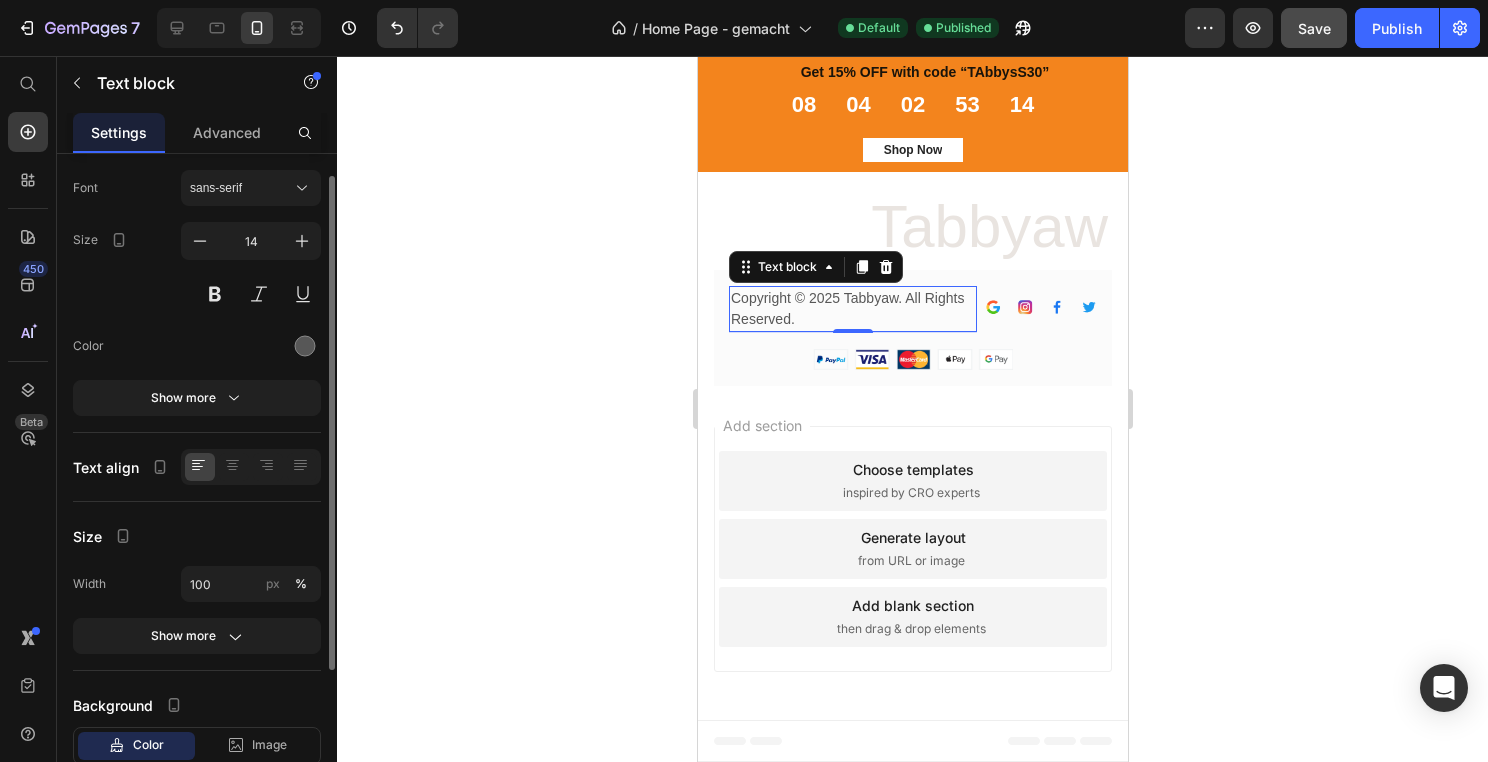 scroll, scrollTop: 118, scrollLeft: 0, axis: vertical 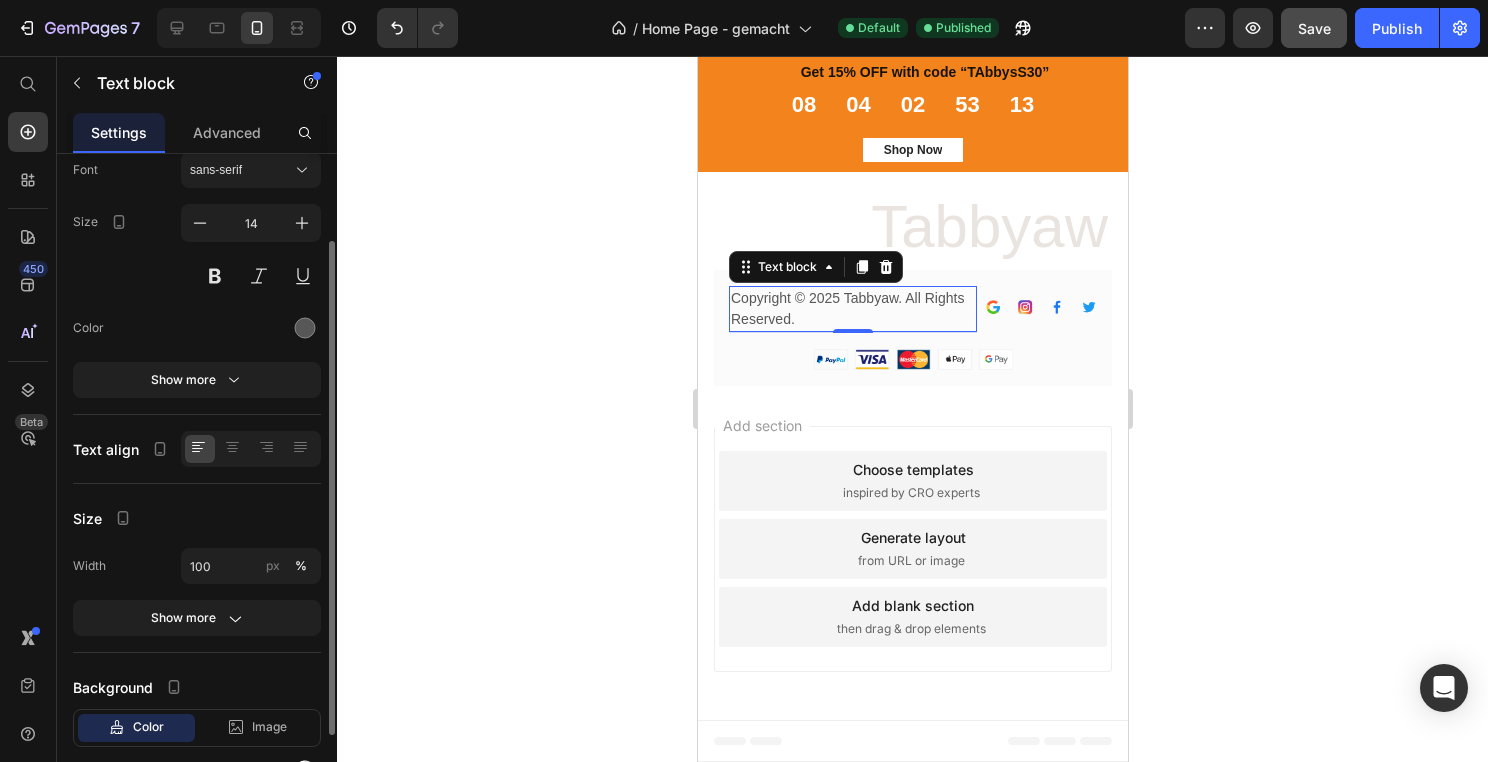 click on "Size Width 100 px % Show more" 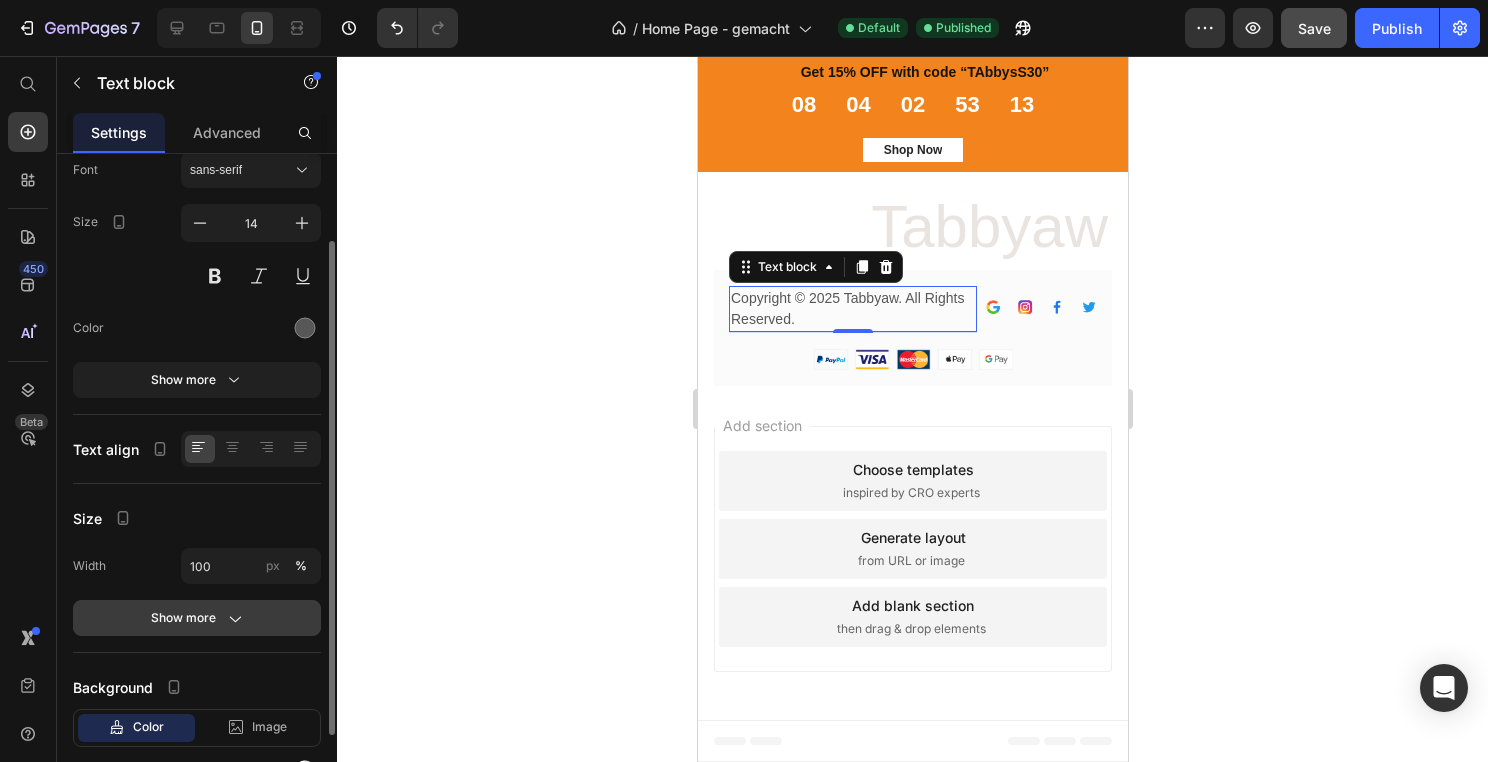 click on "Show more" 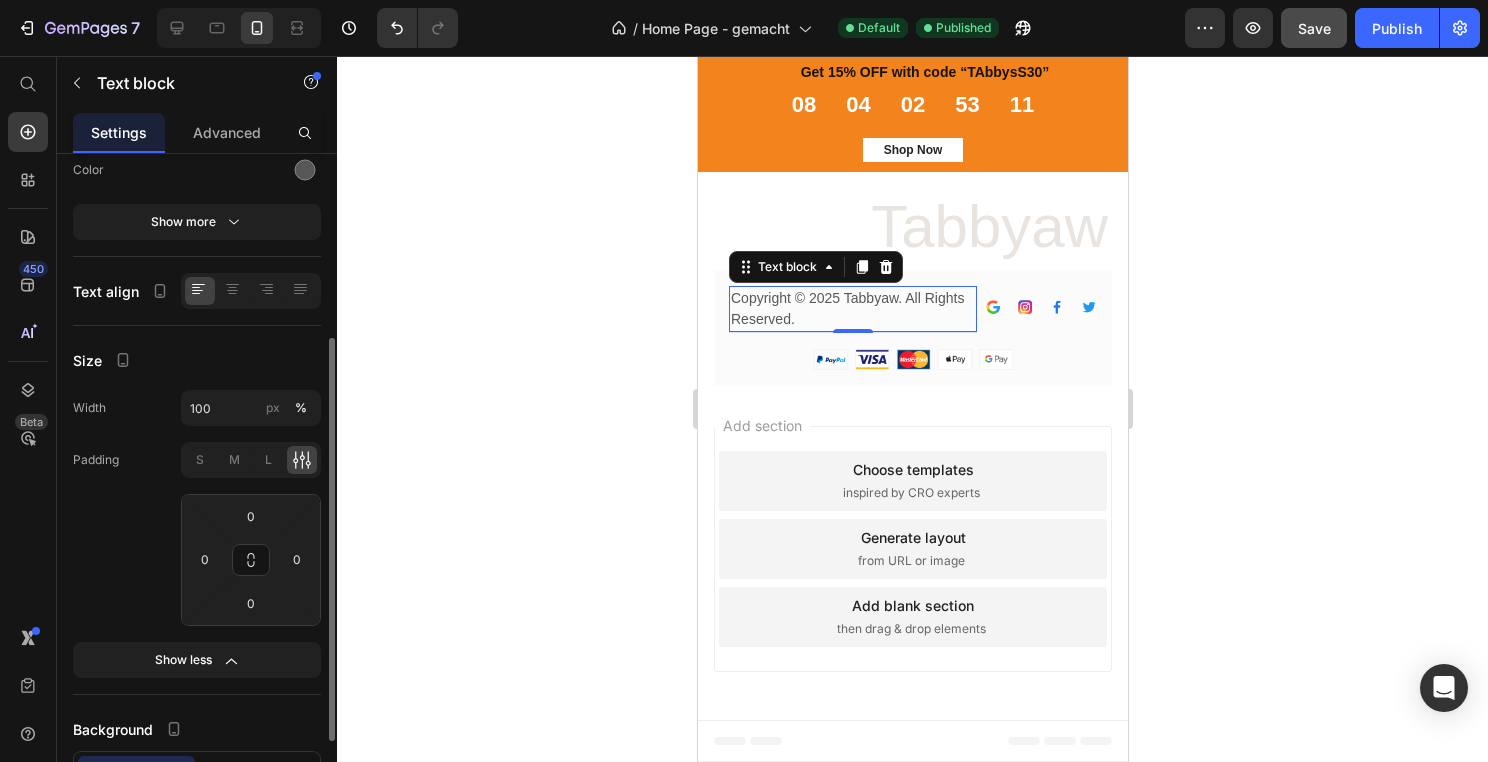 scroll, scrollTop: 274, scrollLeft: 0, axis: vertical 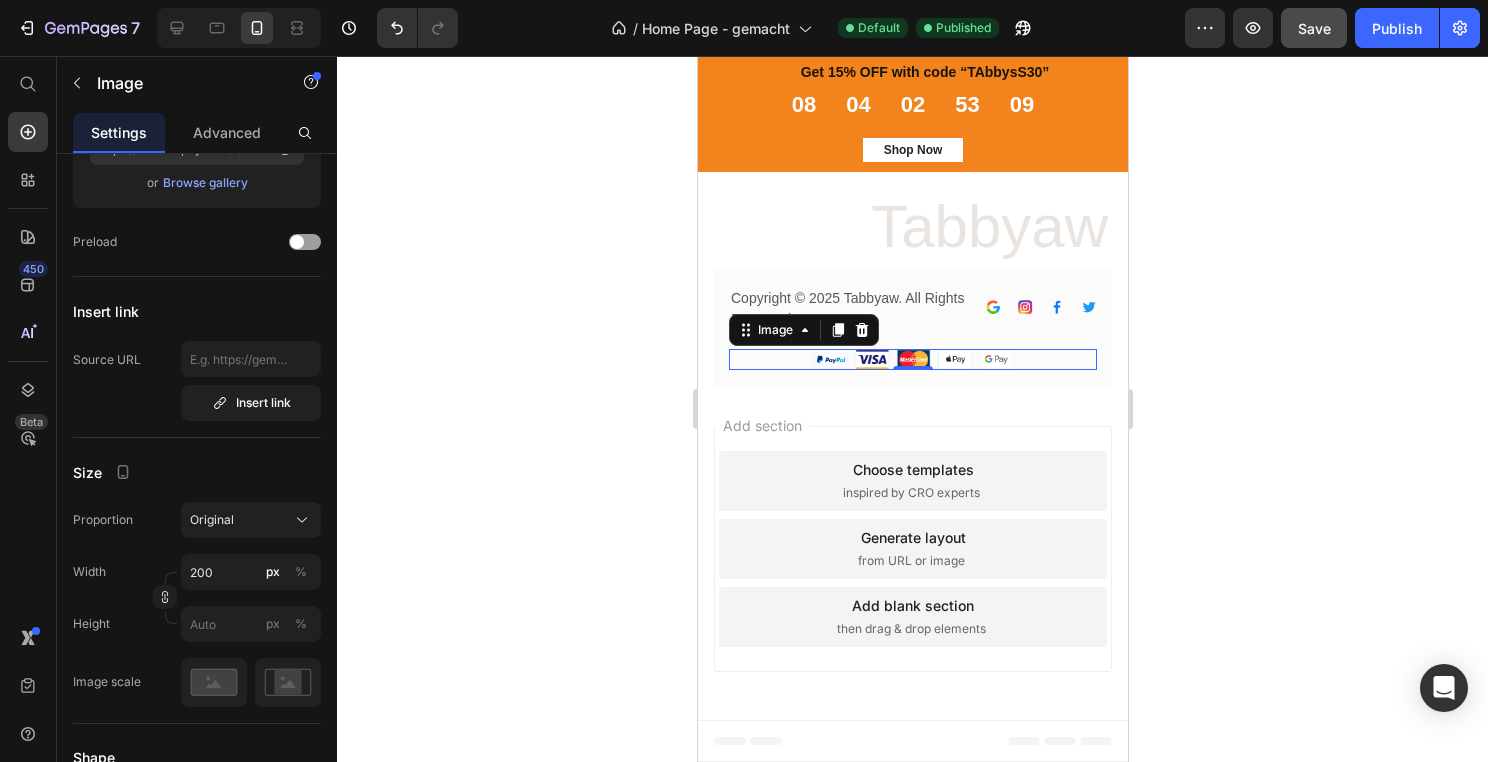 click at bounding box center [912, 359] 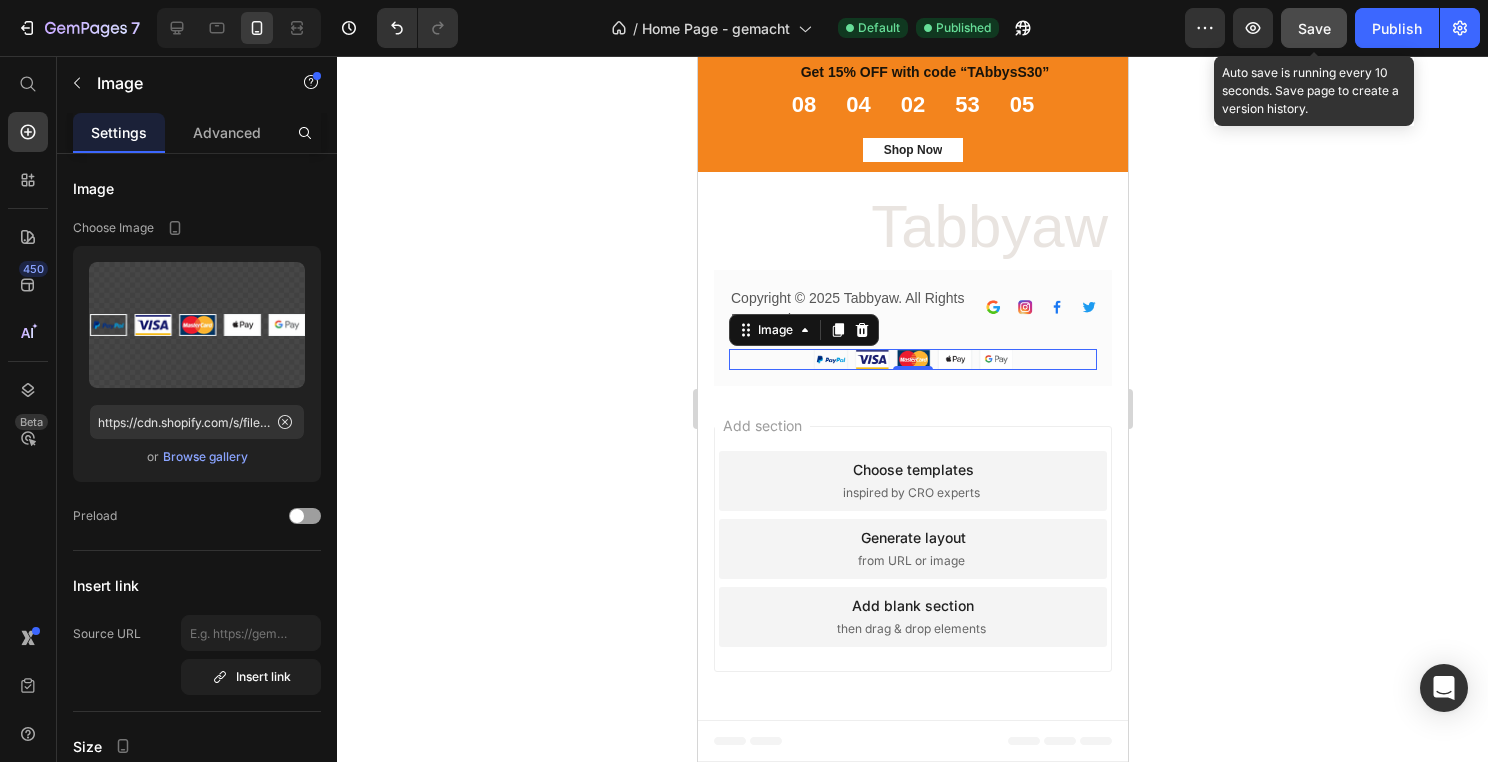 click on "Save" at bounding box center (1314, 28) 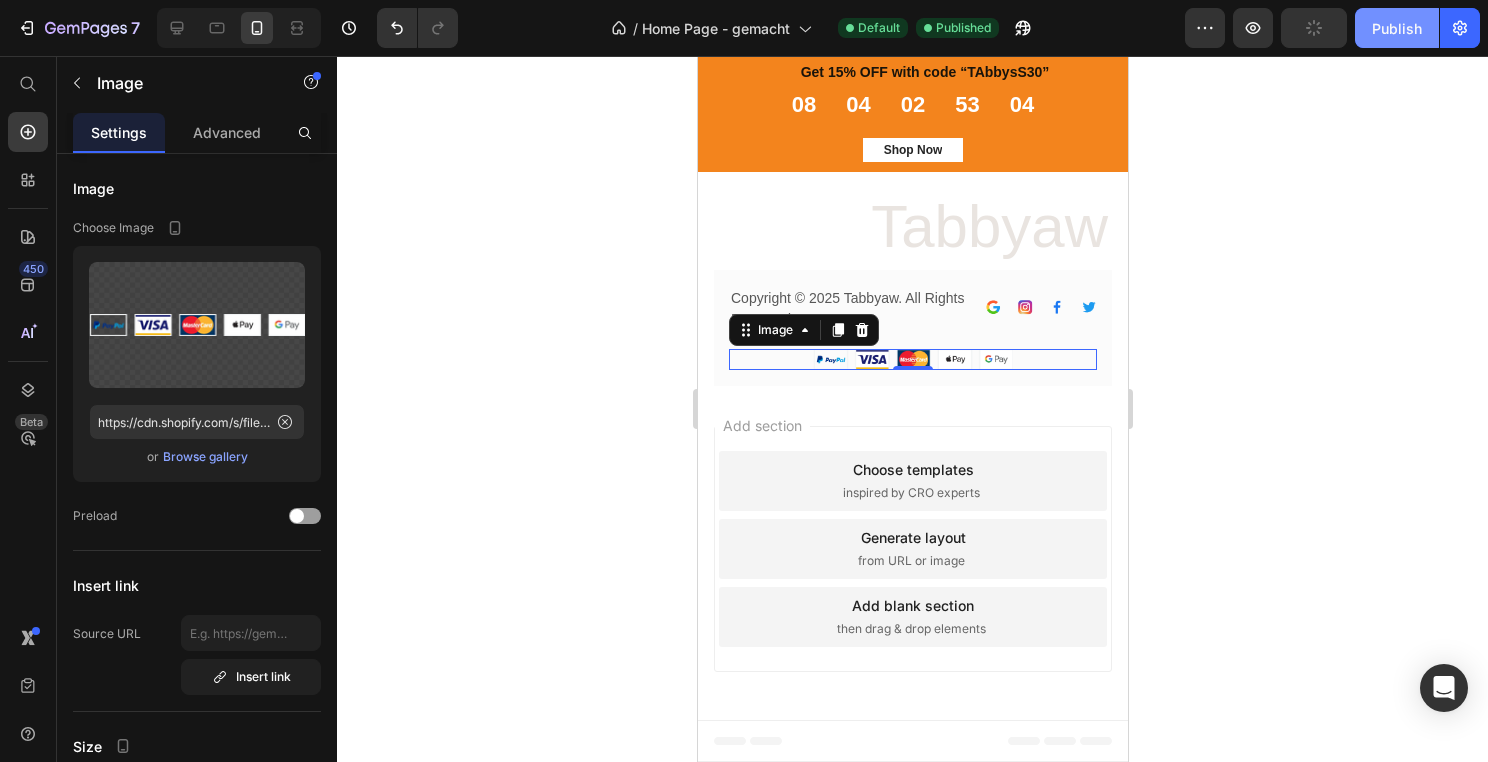 click on "Publish" at bounding box center (1397, 28) 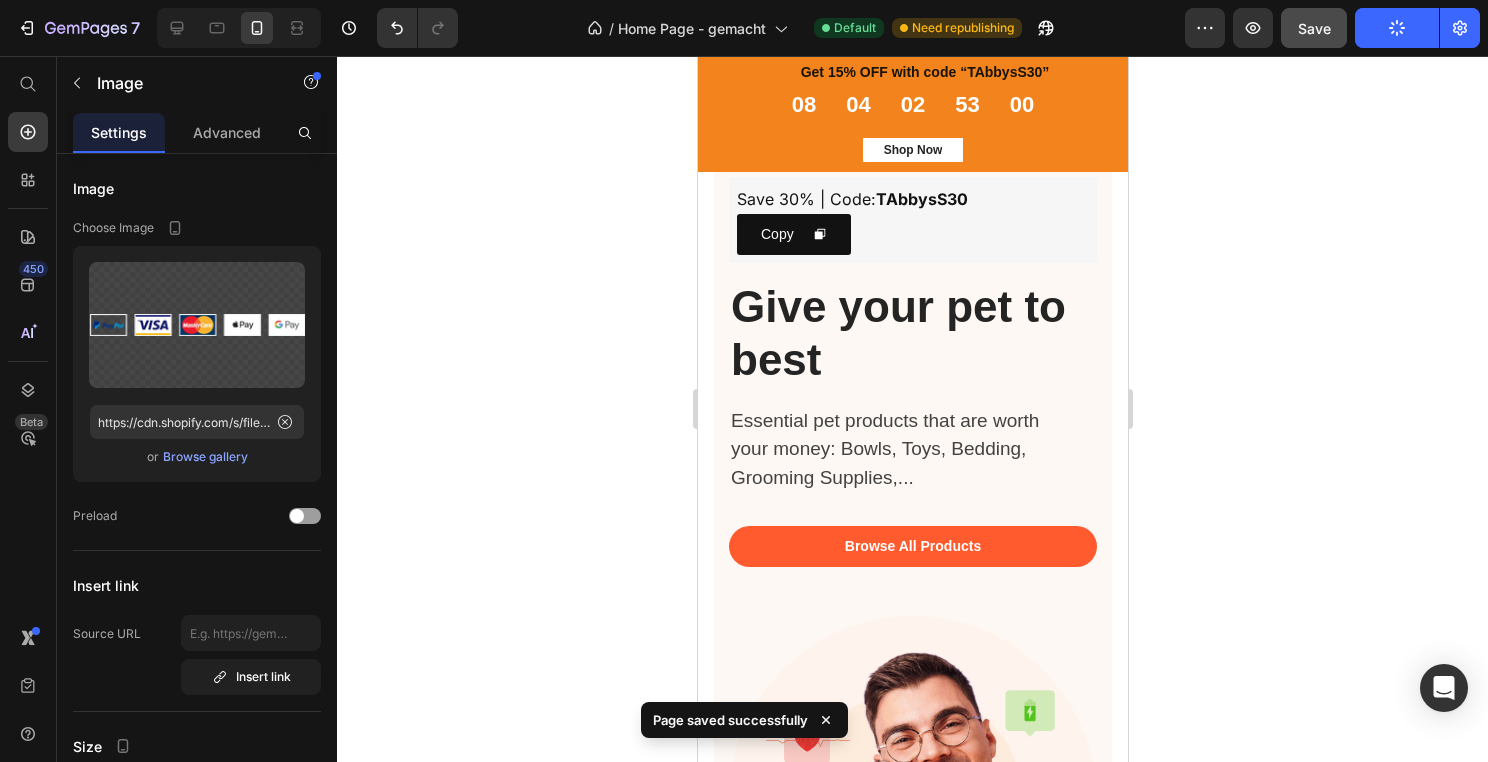 scroll, scrollTop: 0, scrollLeft: 0, axis: both 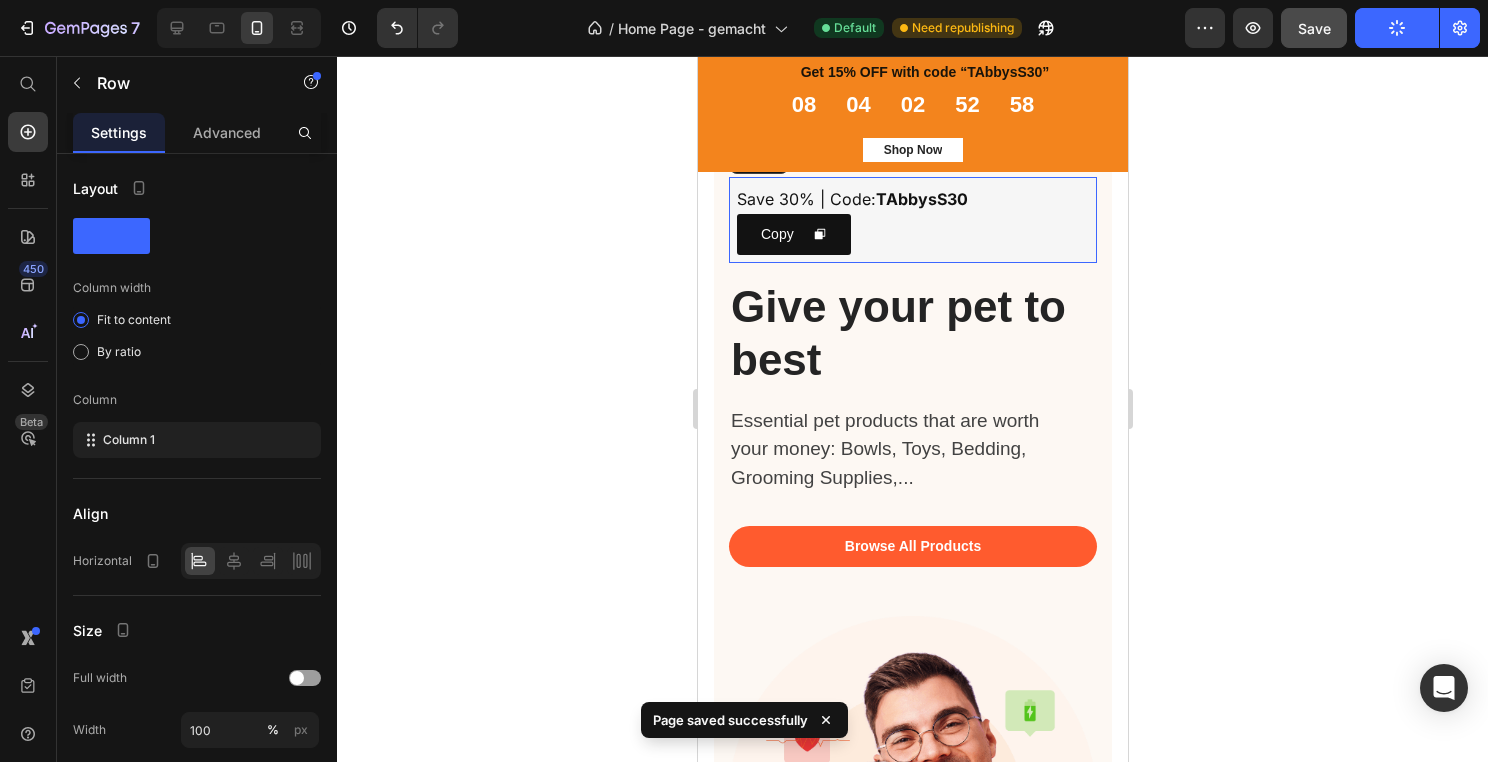 click on "Save 30% | Code:  TAbbysS30 Text Block Copy Copy Coupon Code Row" at bounding box center (912, 220) 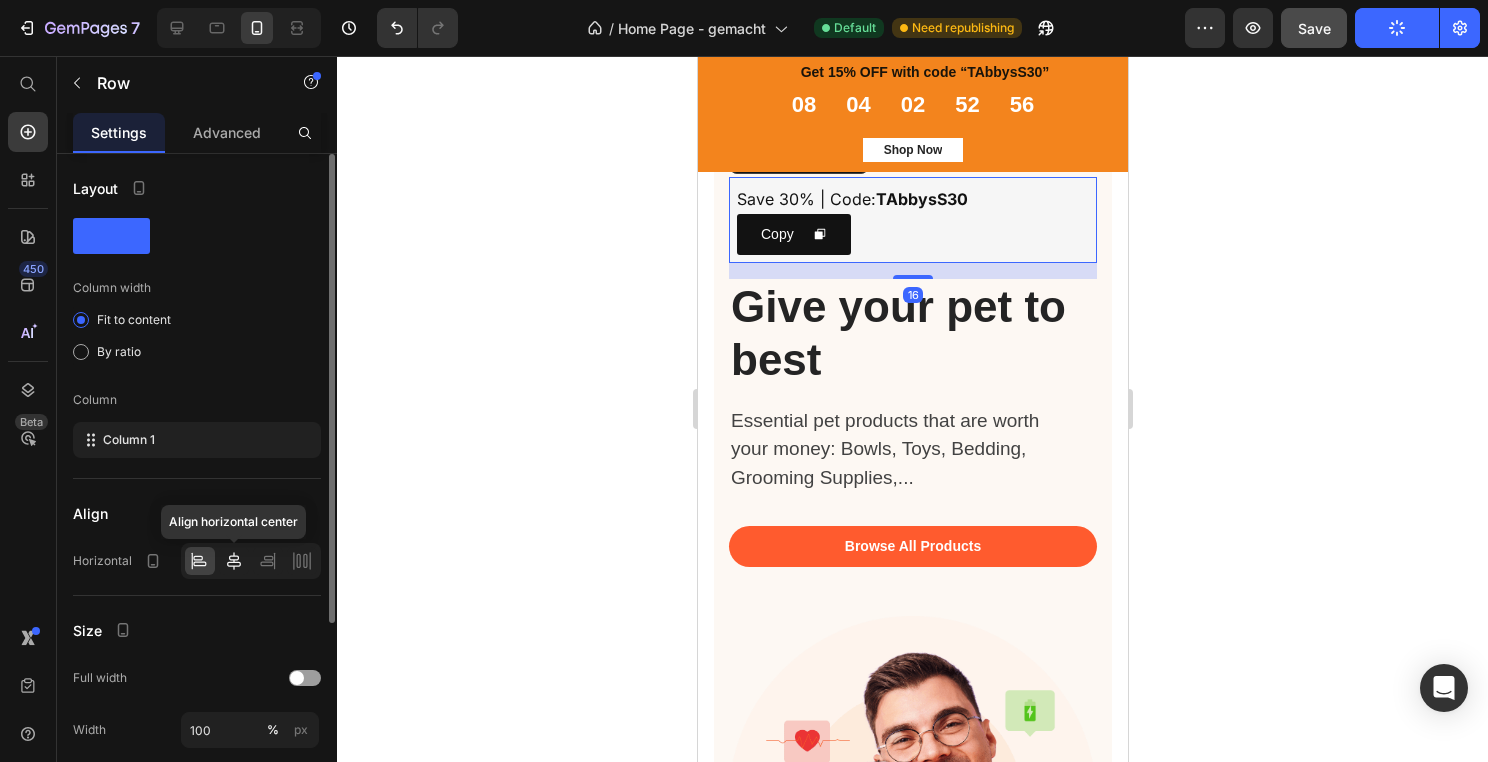 click 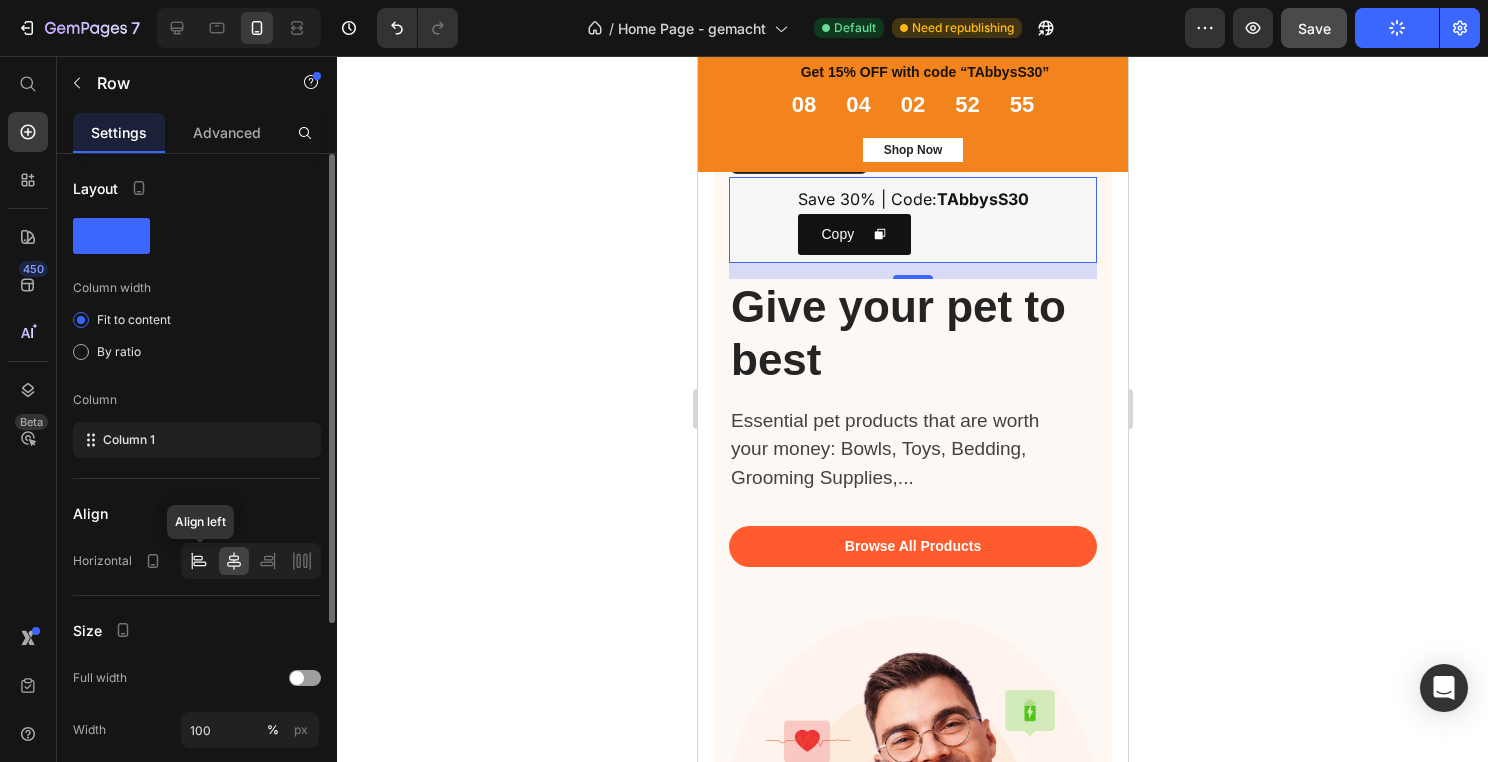 click 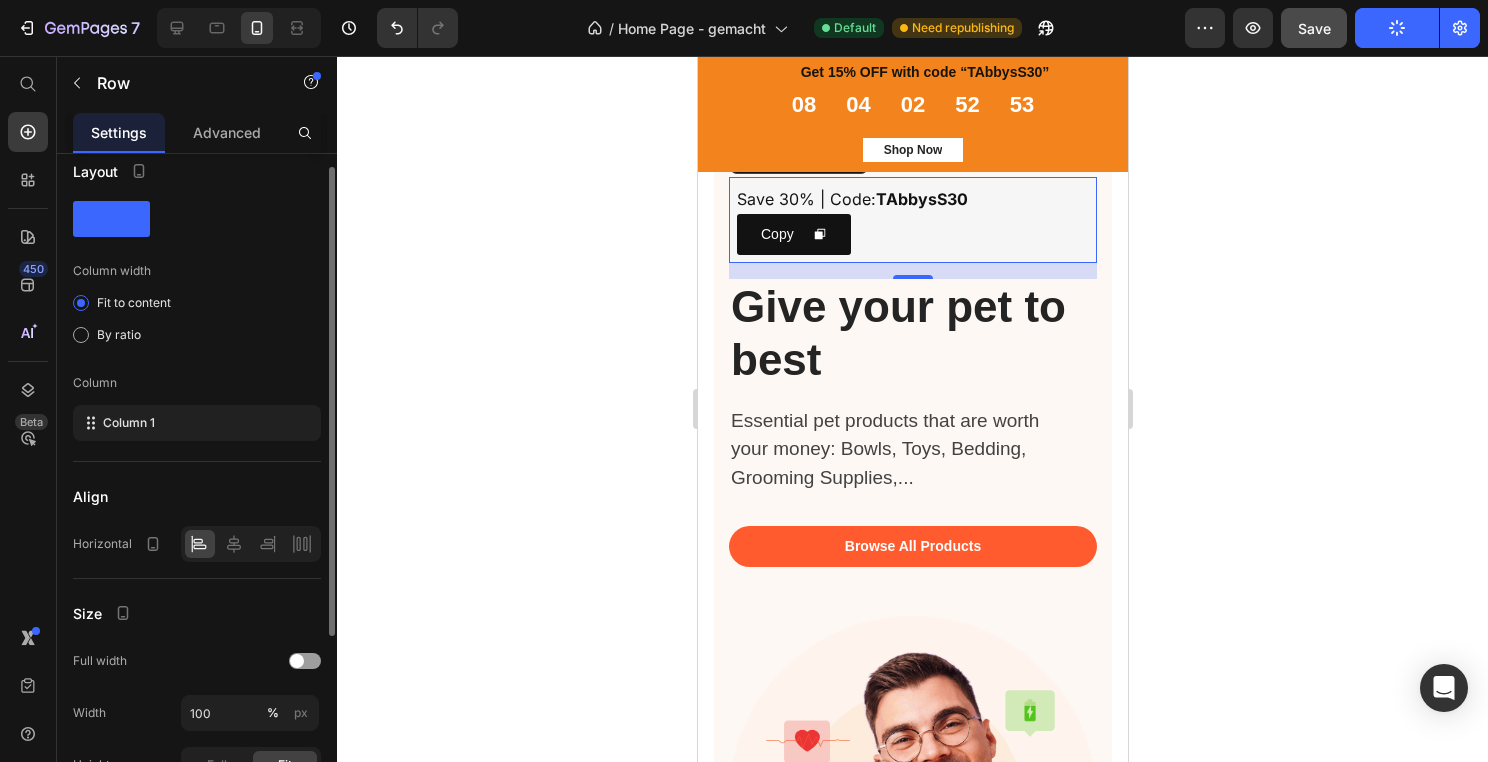 scroll, scrollTop: 18, scrollLeft: 0, axis: vertical 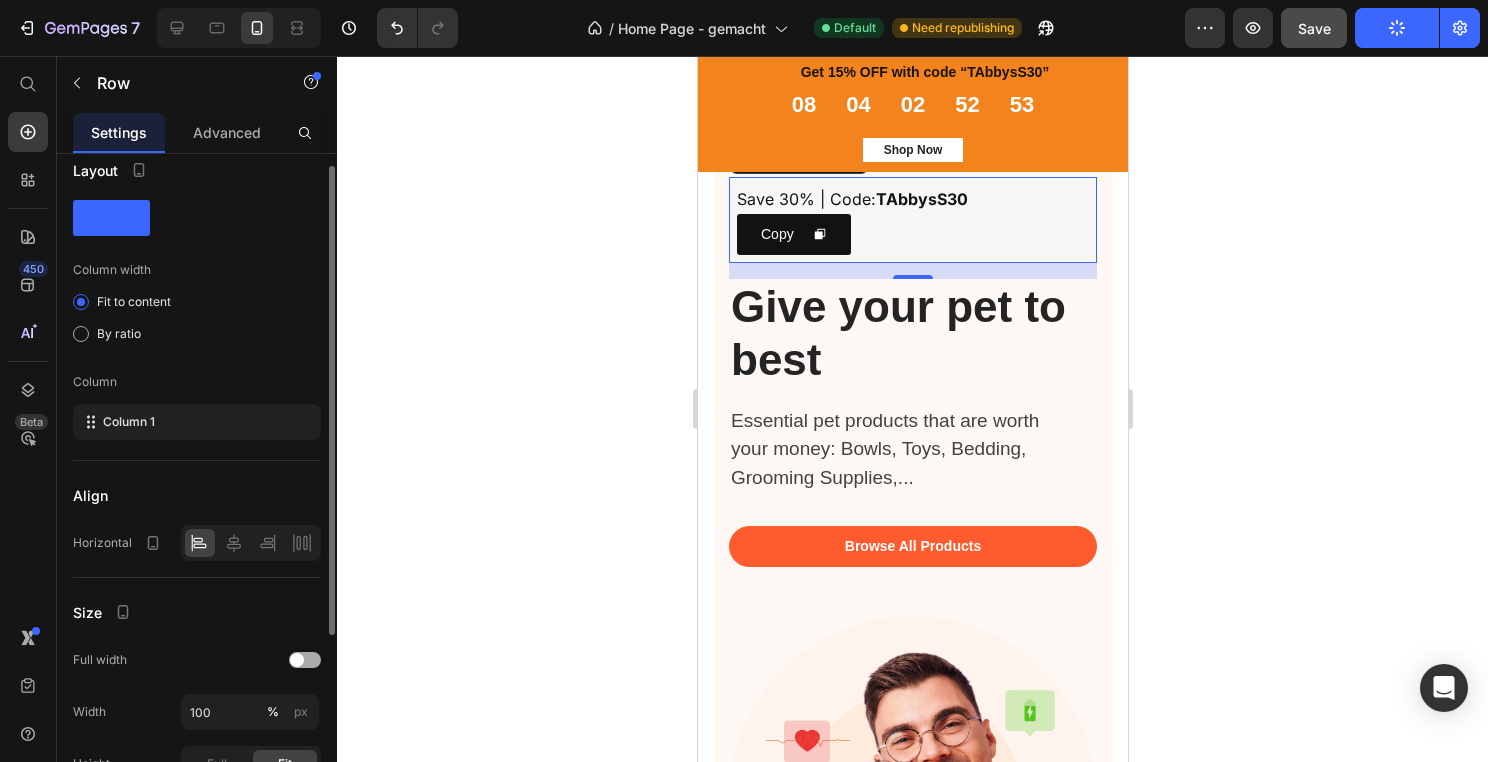 click at bounding box center [305, 660] 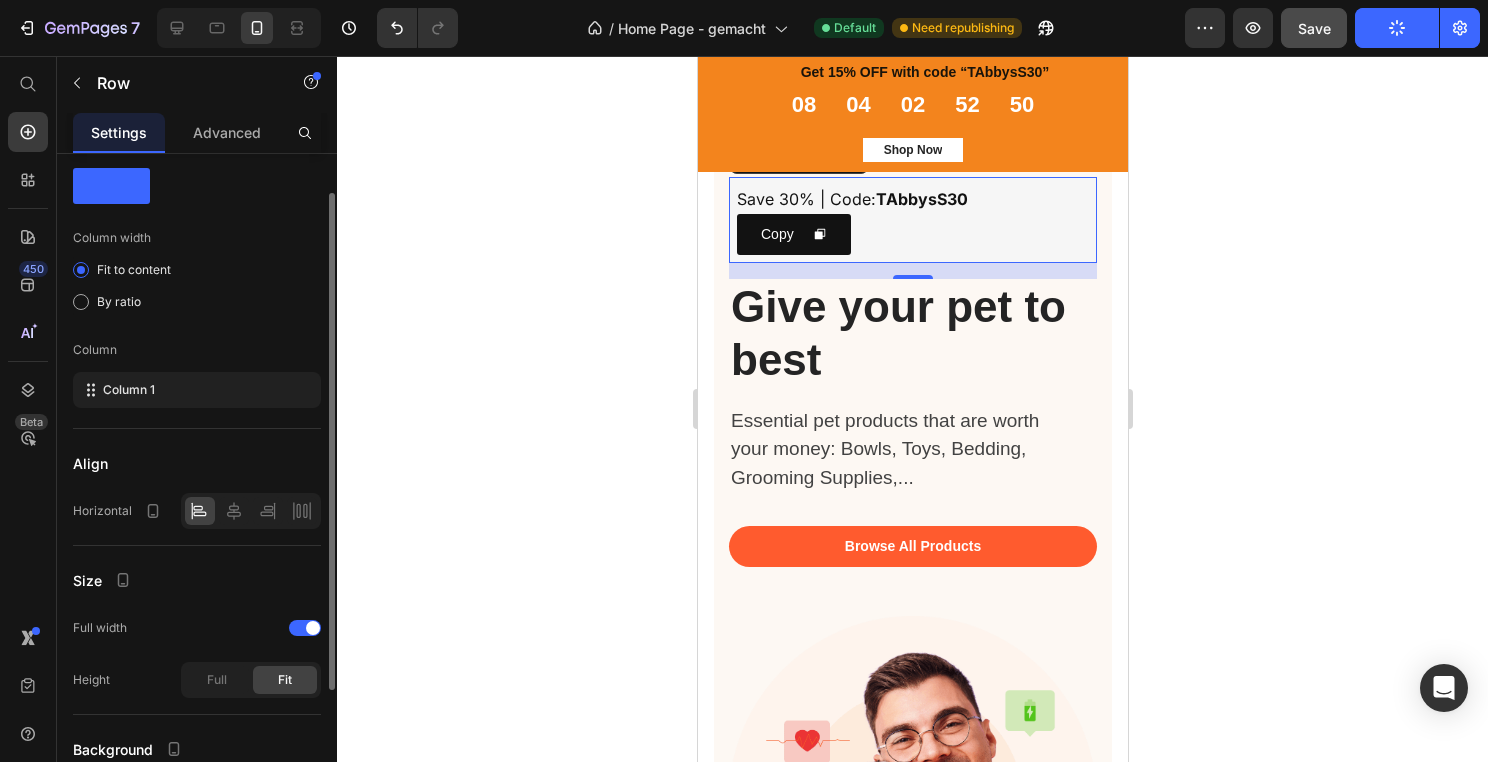 scroll, scrollTop: 56, scrollLeft: 0, axis: vertical 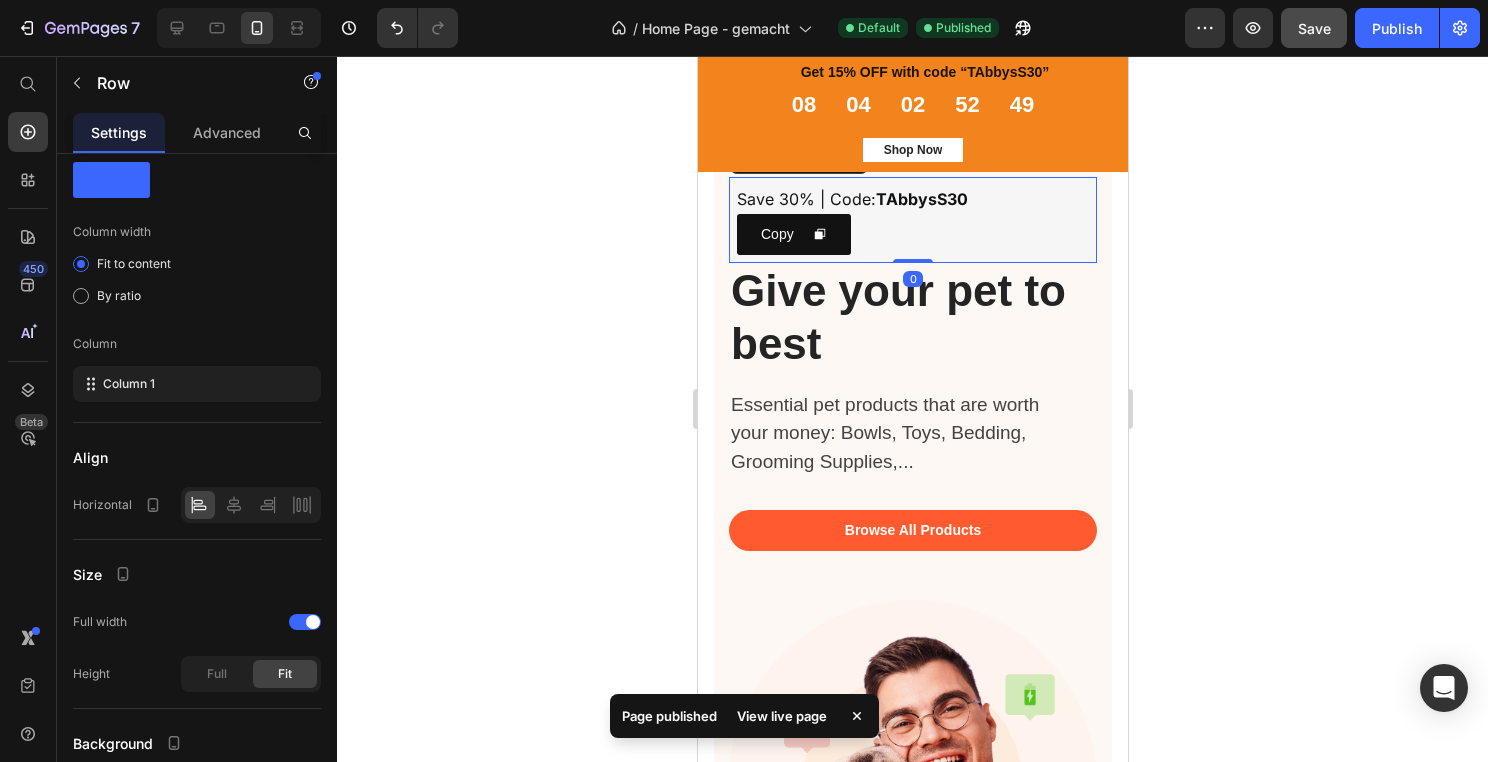drag, startPoint x: 912, startPoint y: 274, endPoint x: 912, endPoint y: 250, distance: 24 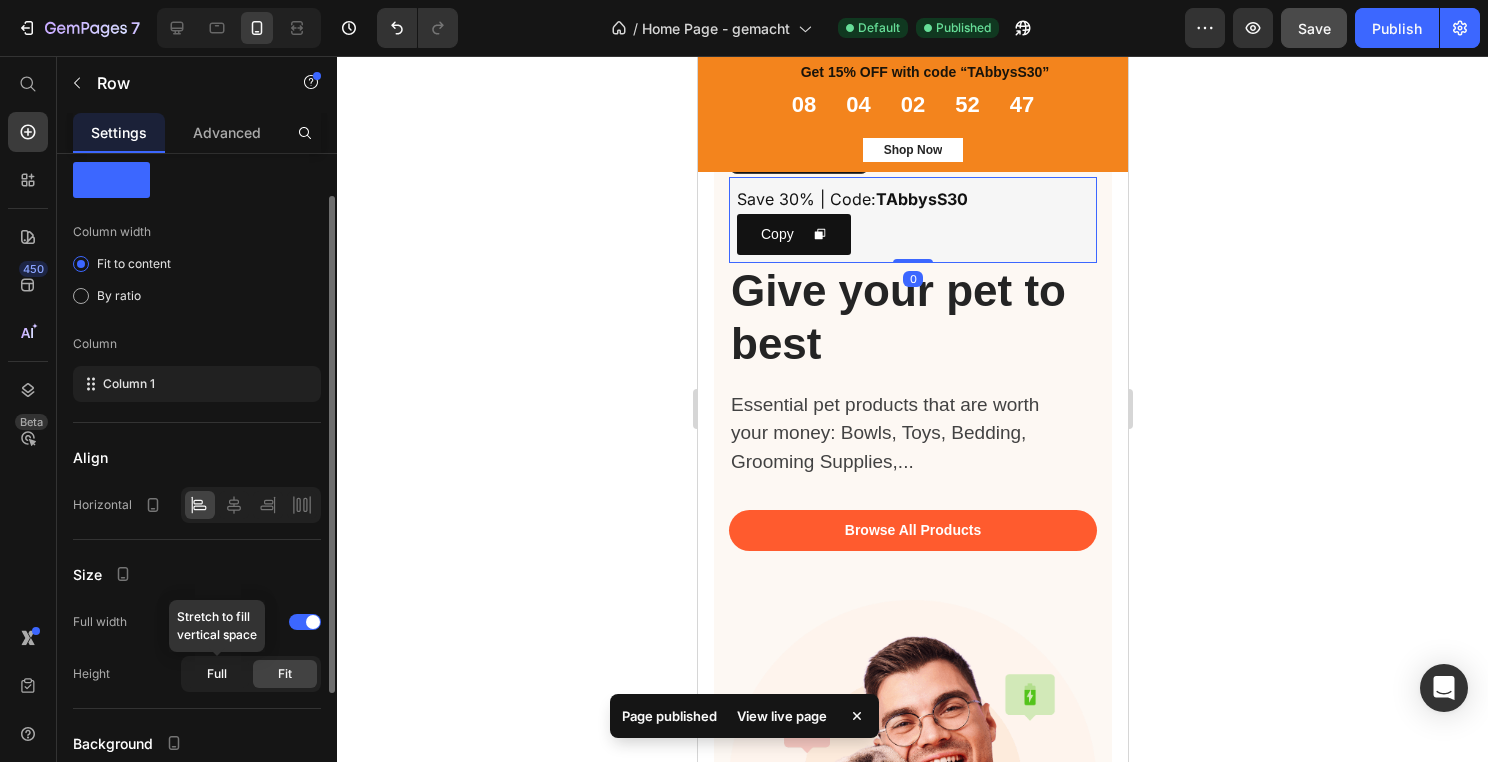 click on "Full" 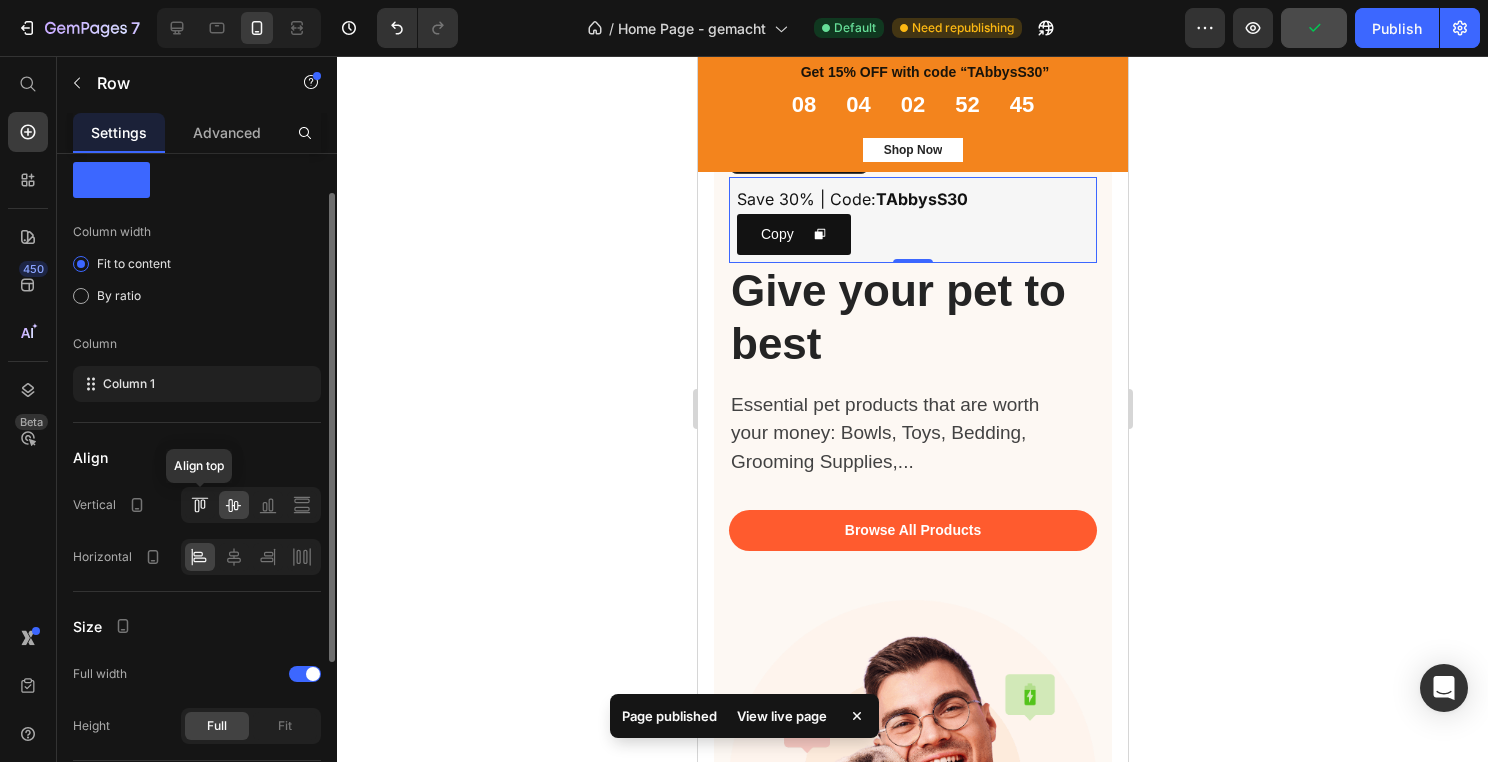 click 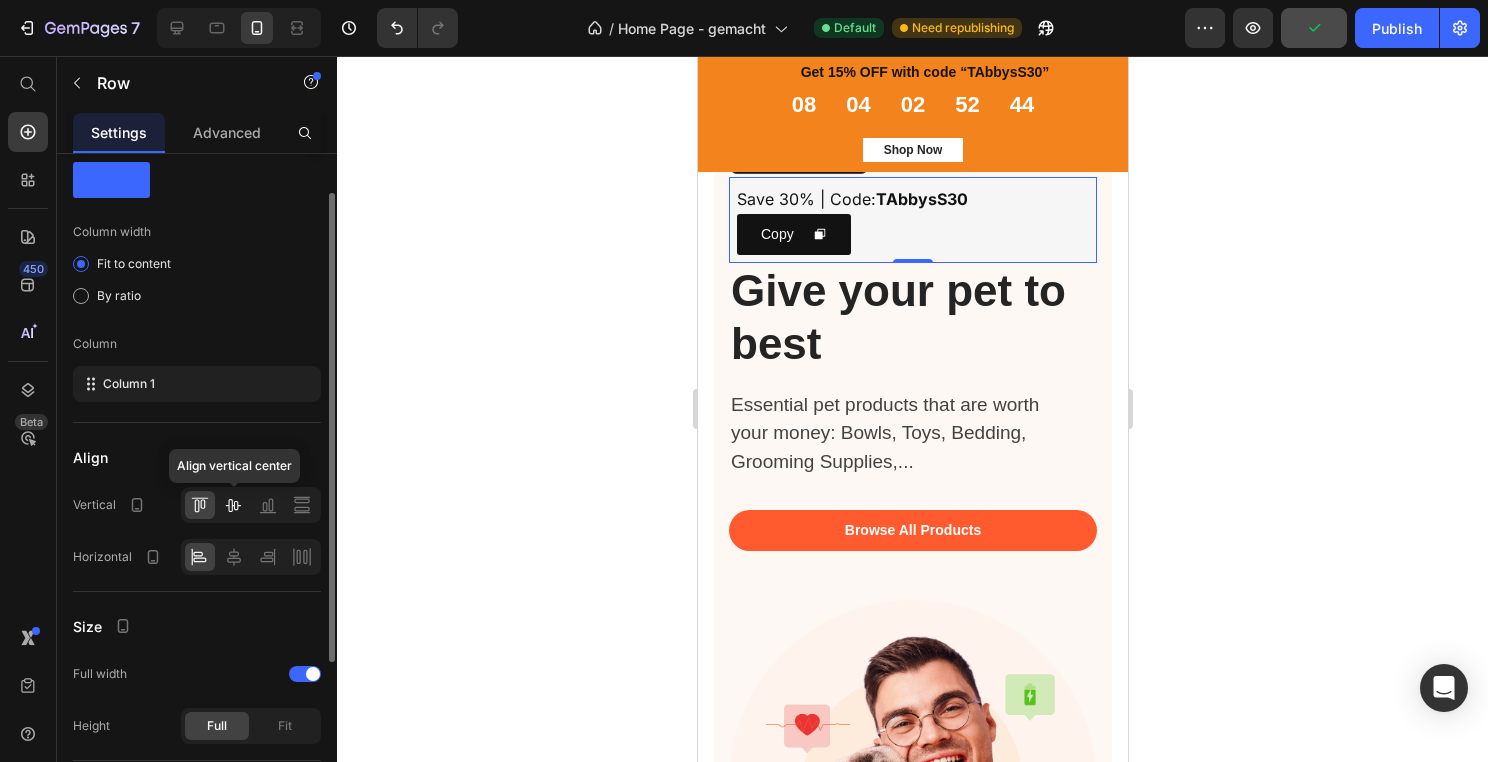 click 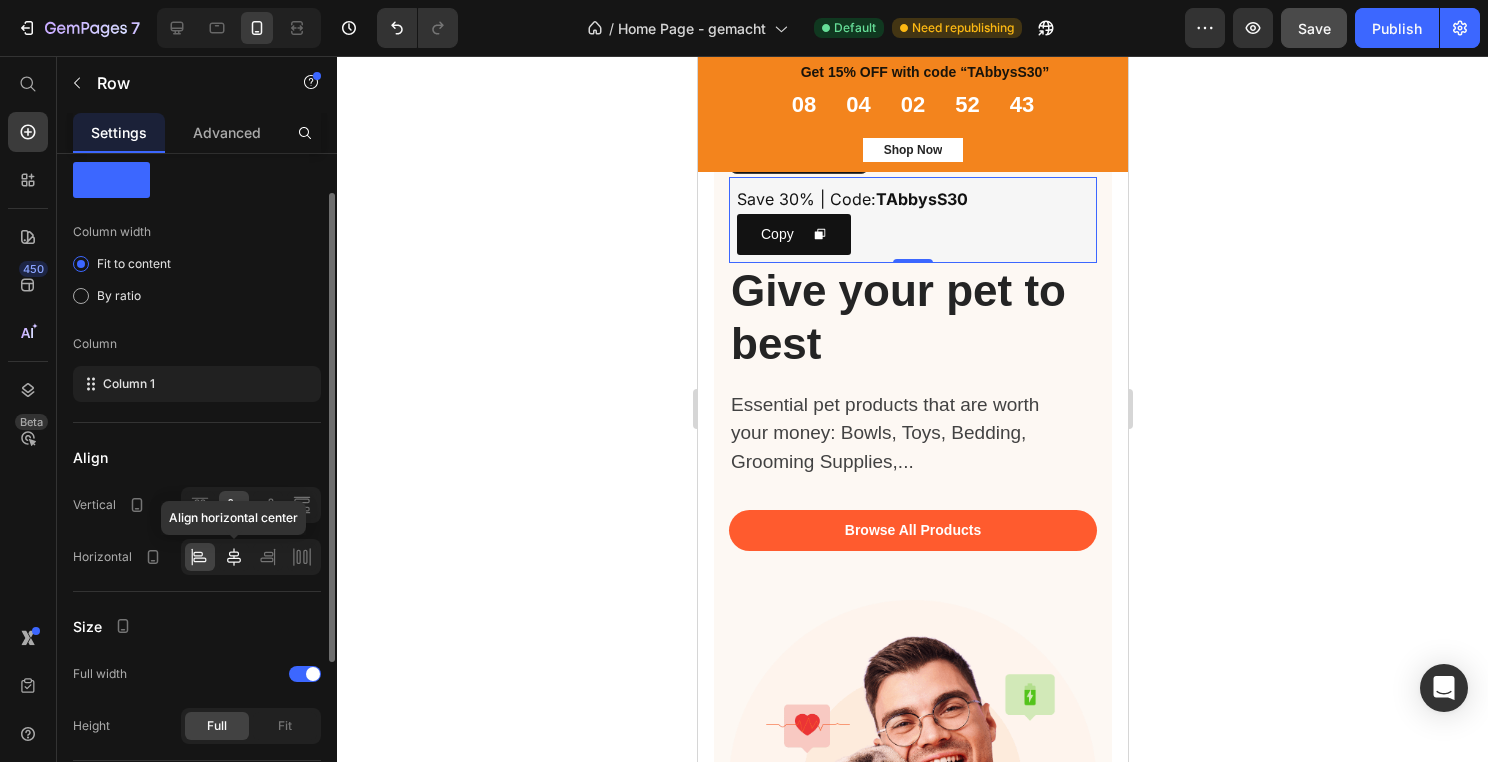 click 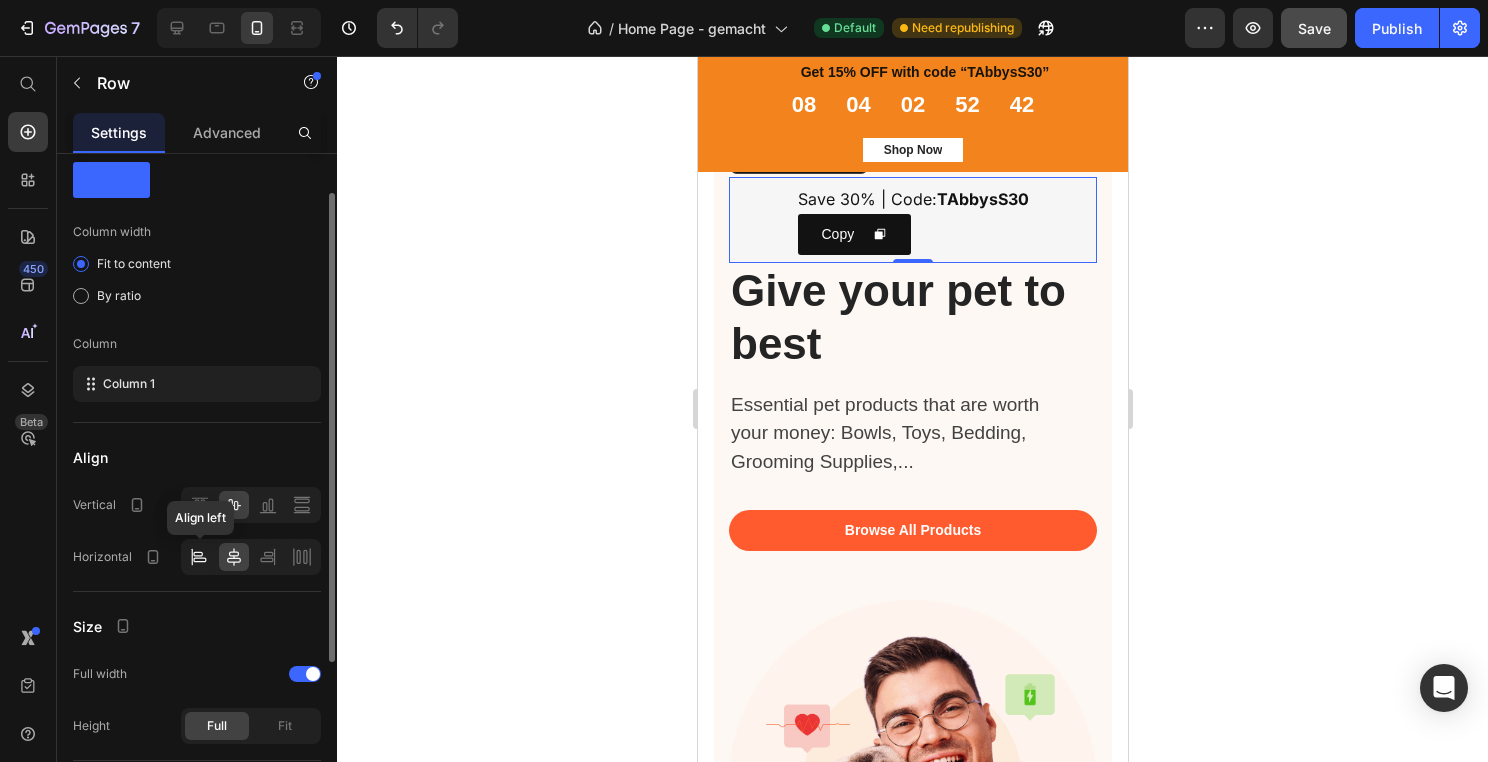 click 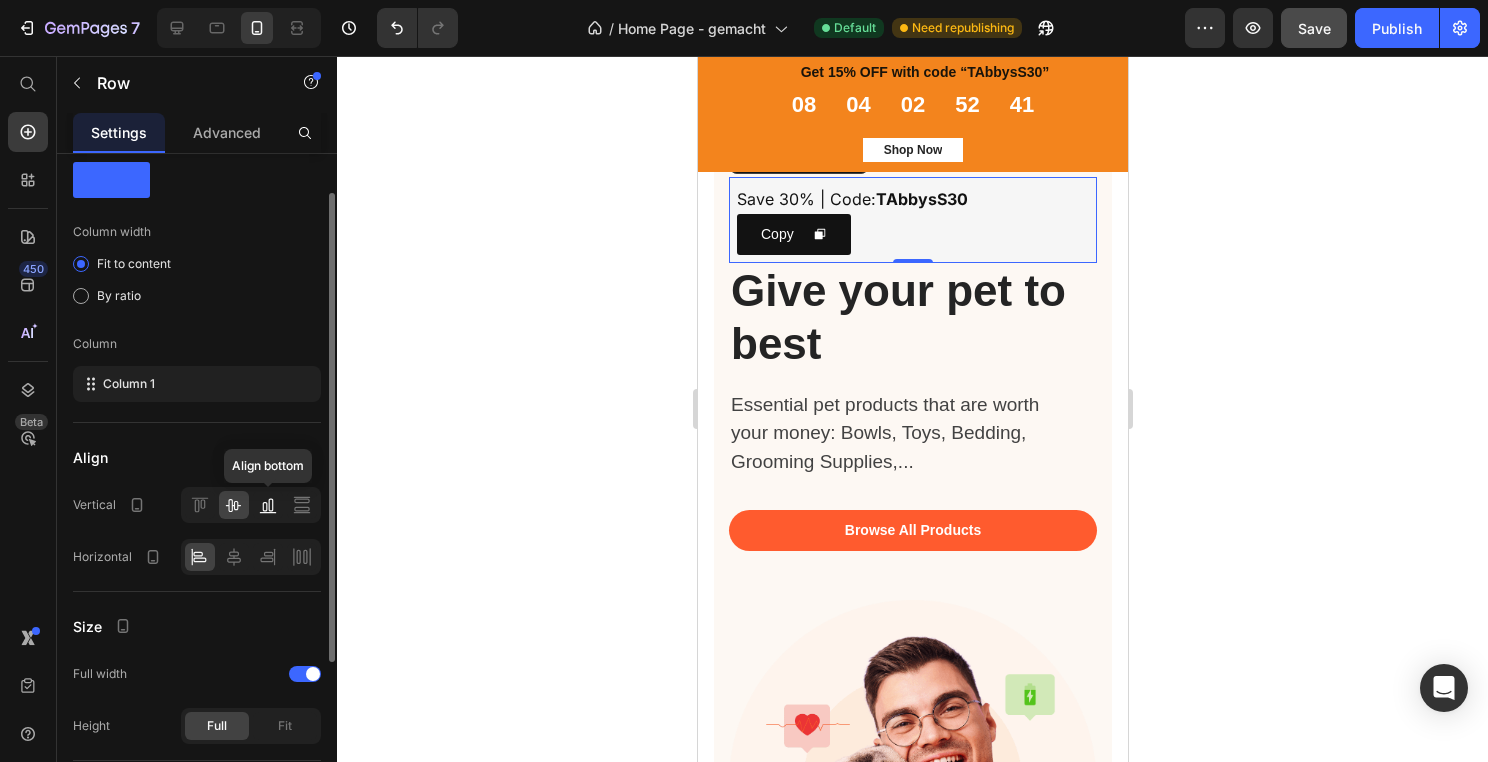 click 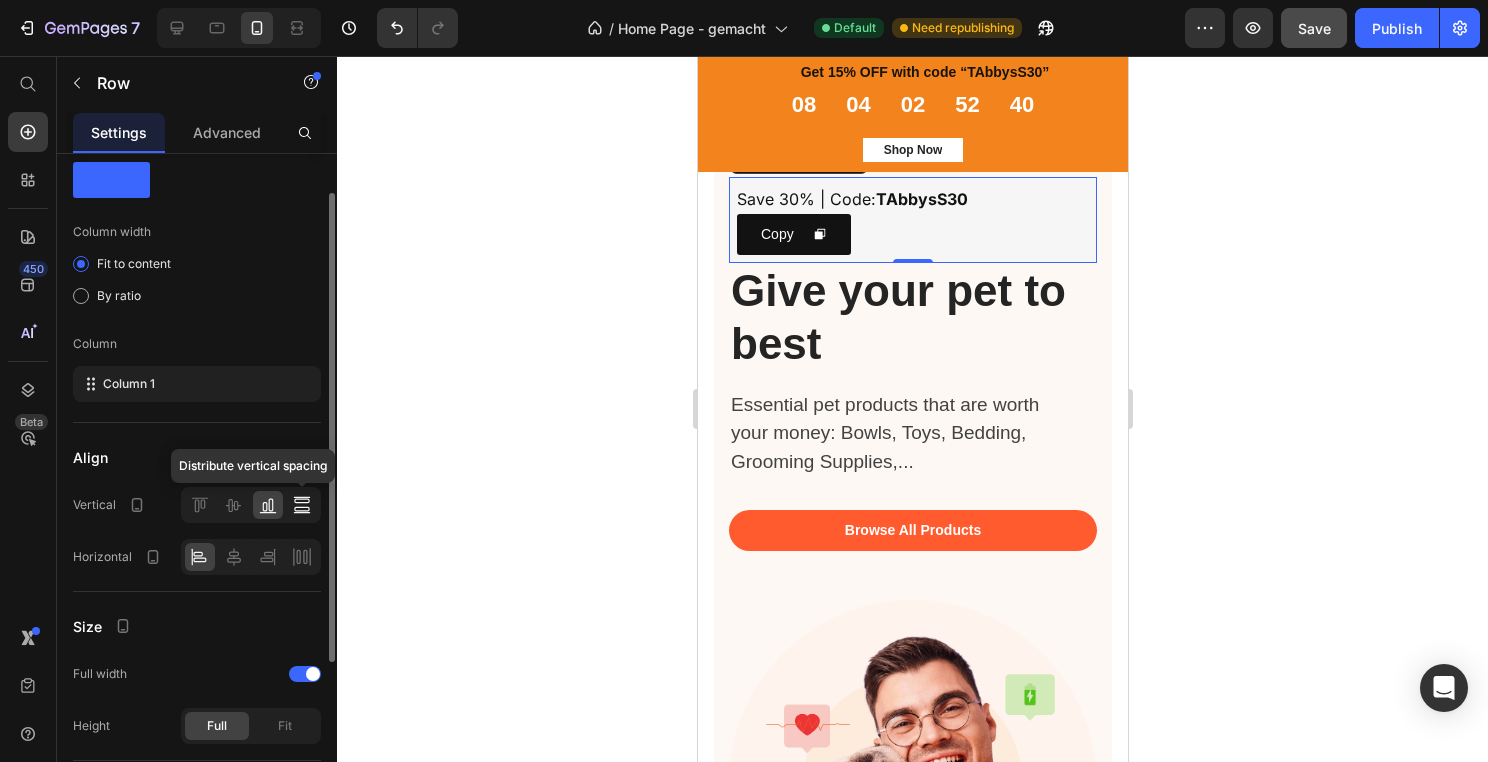 click 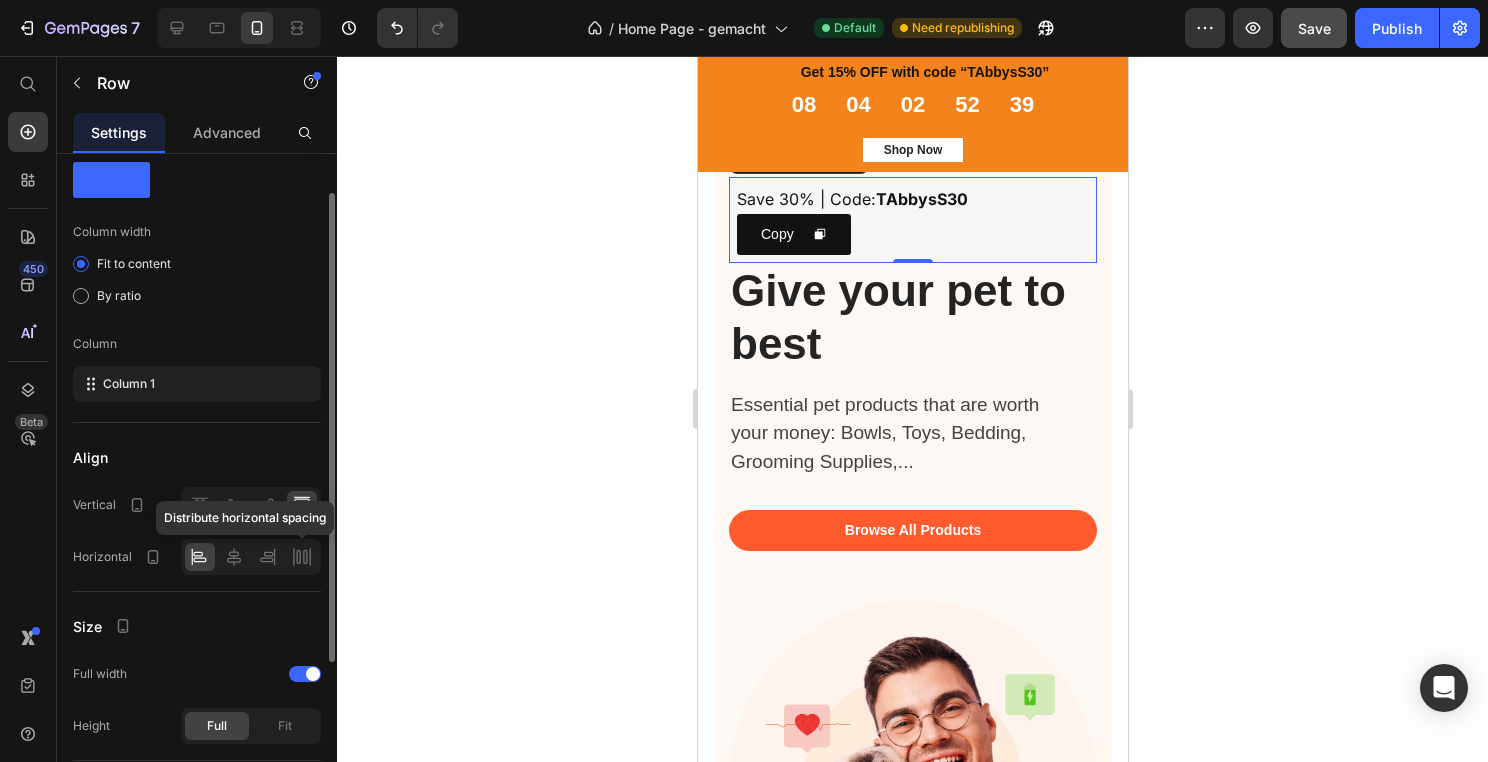 click 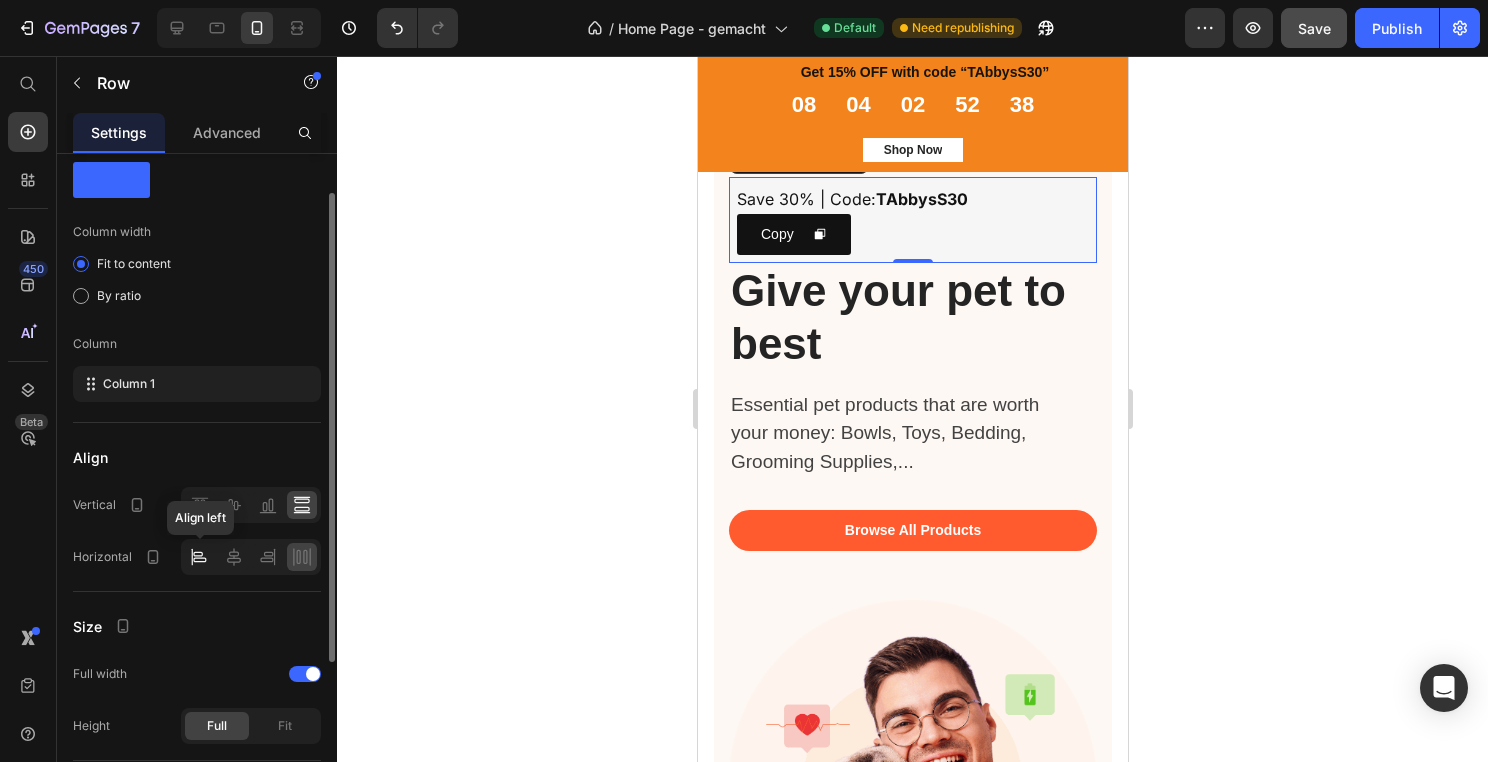 click 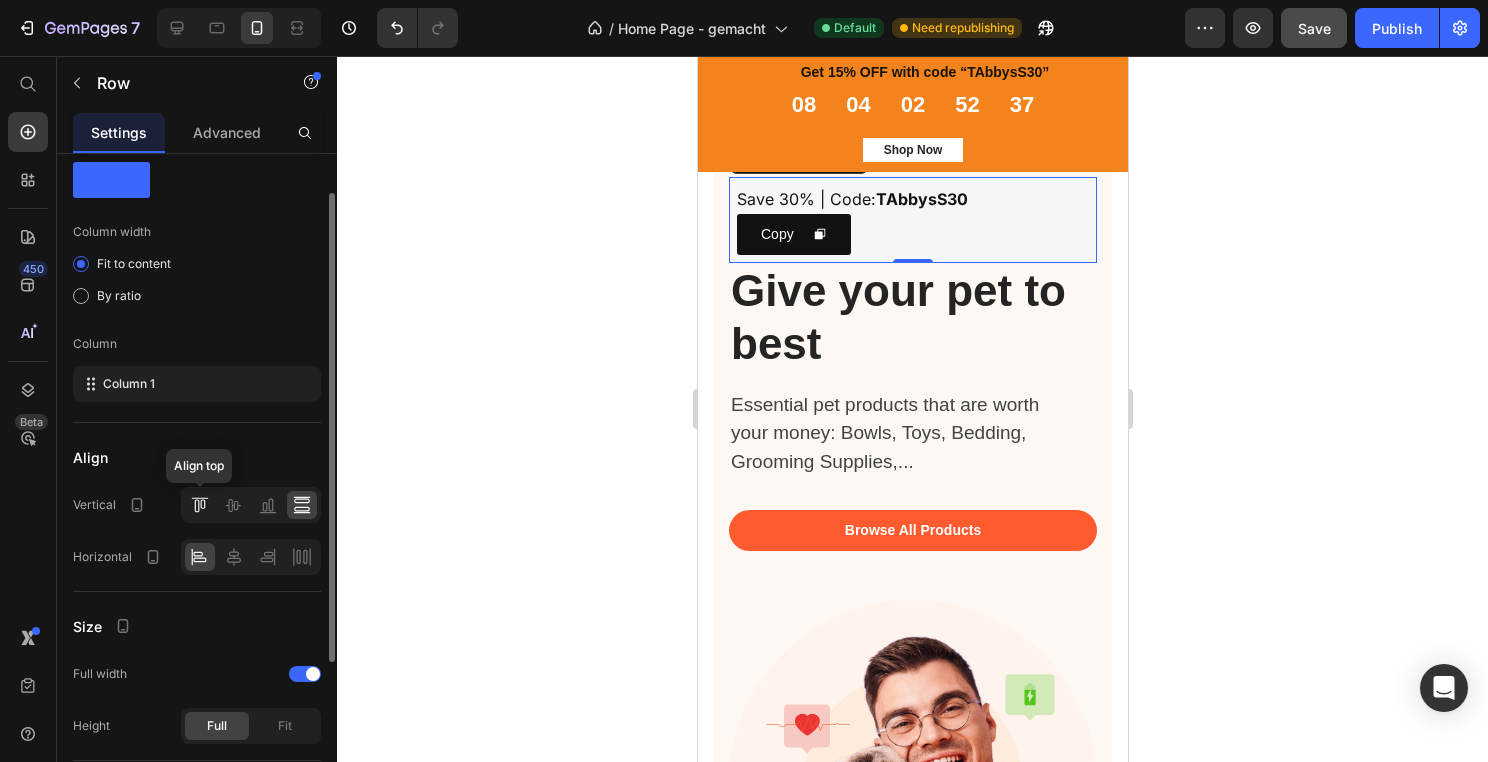 click 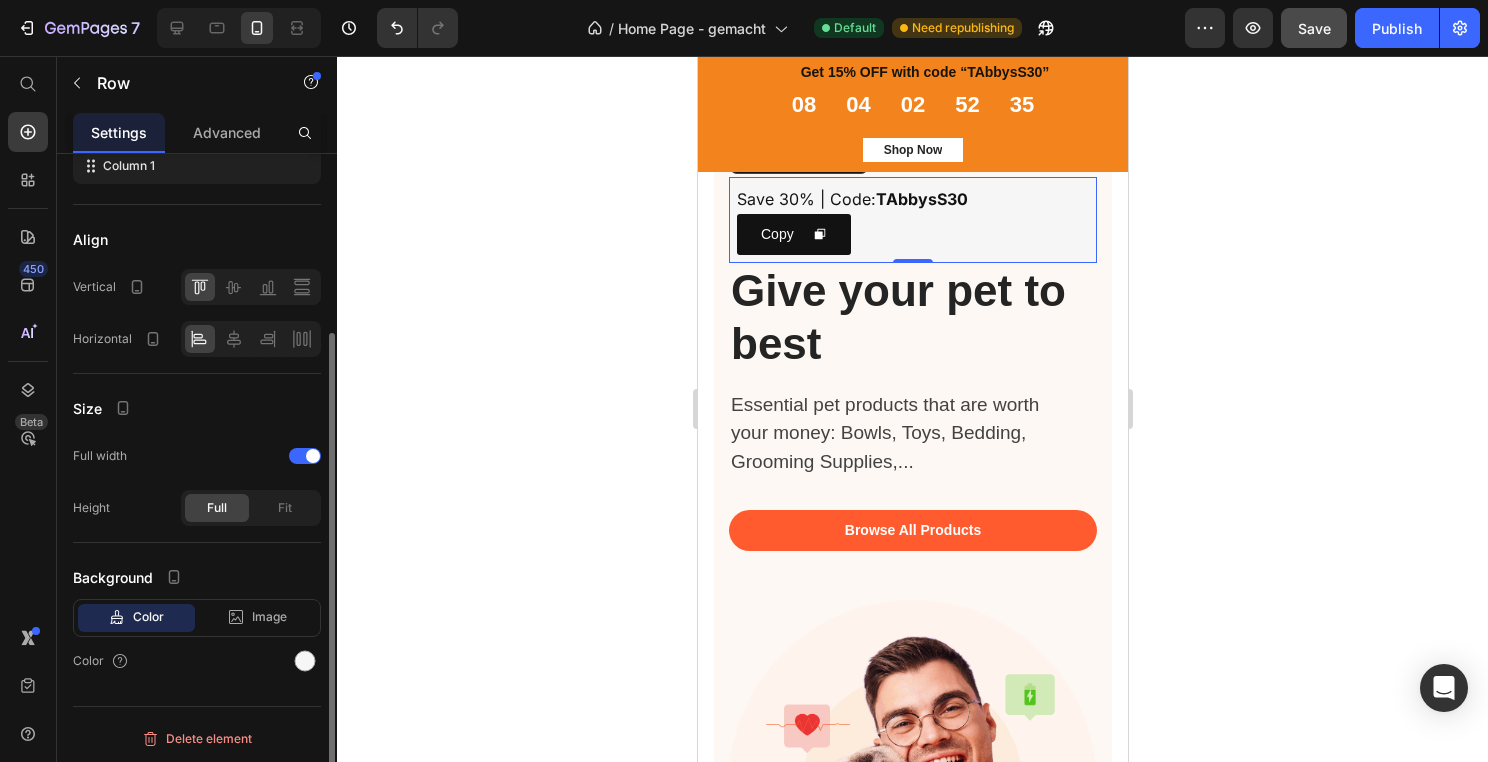scroll, scrollTop: 276, scrollLeft: 0, axis: vertical 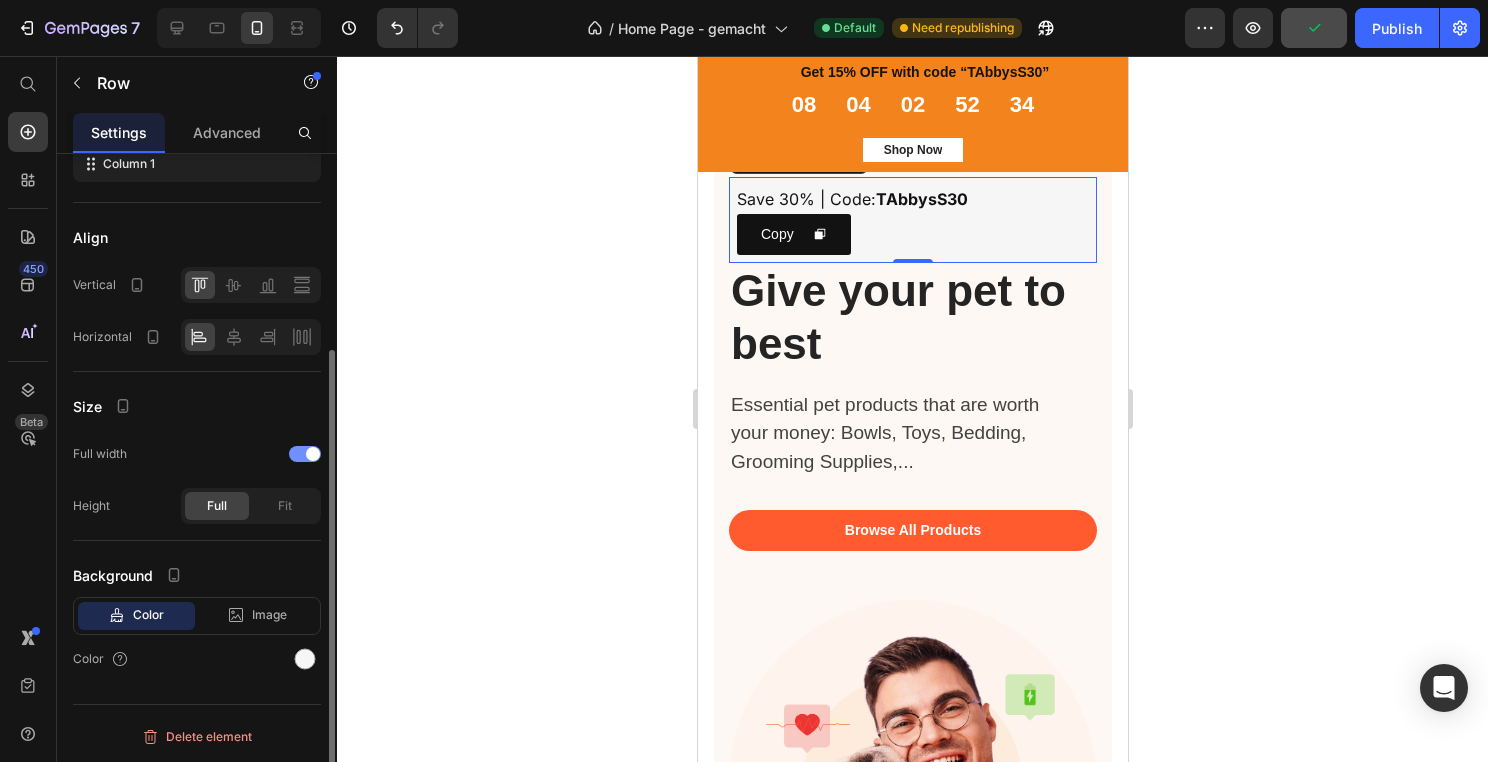 click at bounding box center (313, 454) 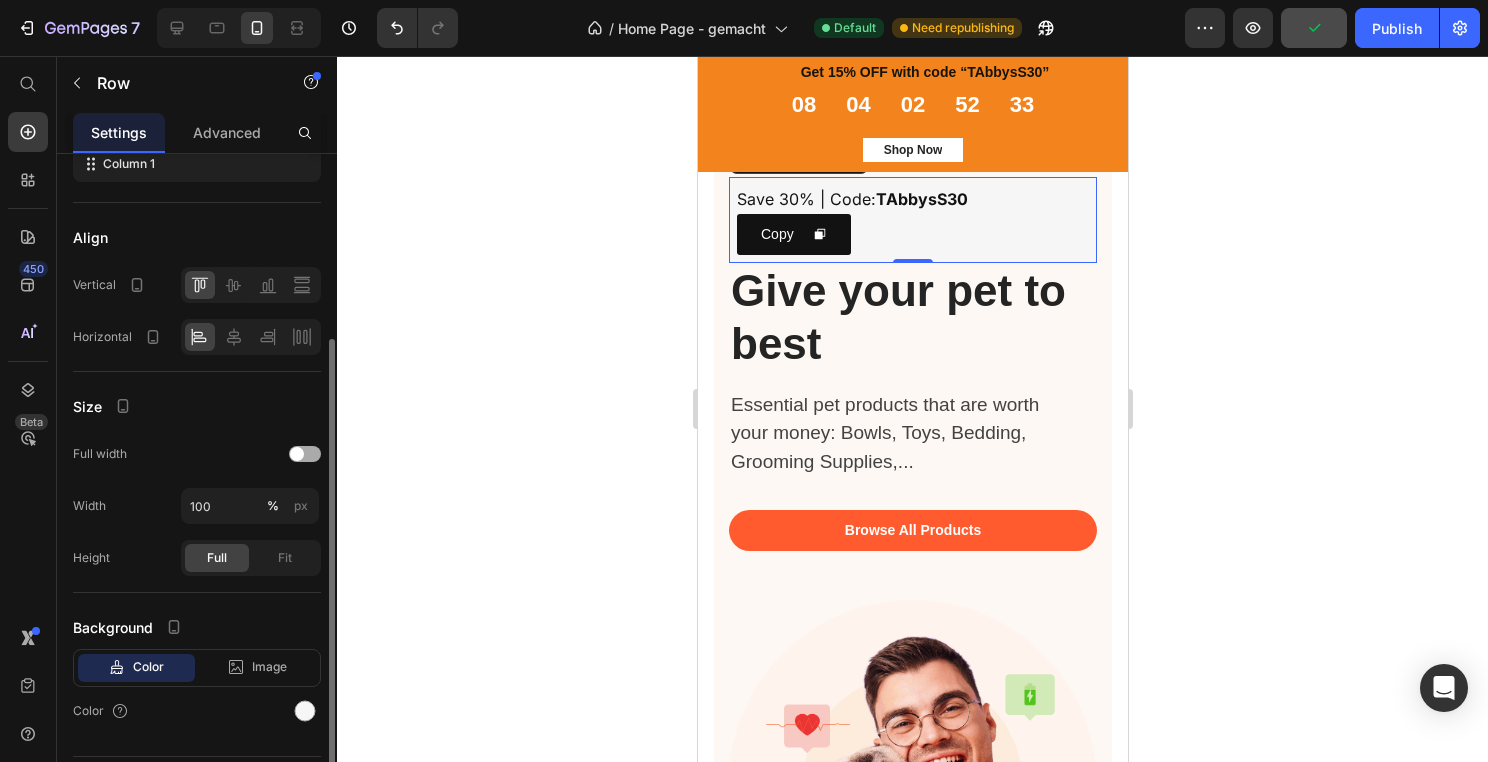 click at bounding box center (305, 454) 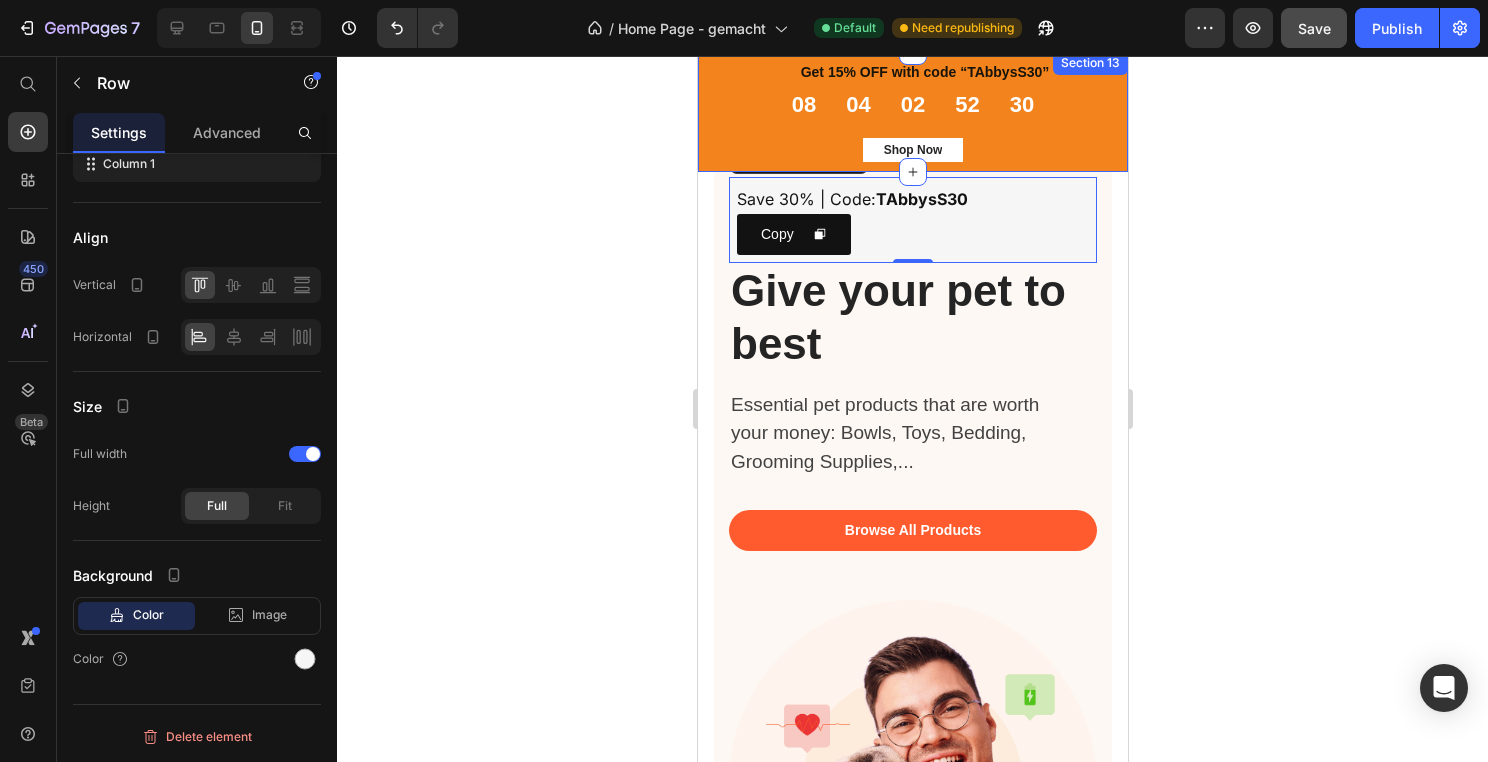 click on "First Day of Summer Sale Heading Row ⁠⁠⁠⁠⁠⁠⁠ Get 15% OFF with code “TAbbysS30” Heading Row Row 08 04 02 52 30 CountDown Timer Shop Now Button Row Row Section 13" at bounding box center [912, 111] 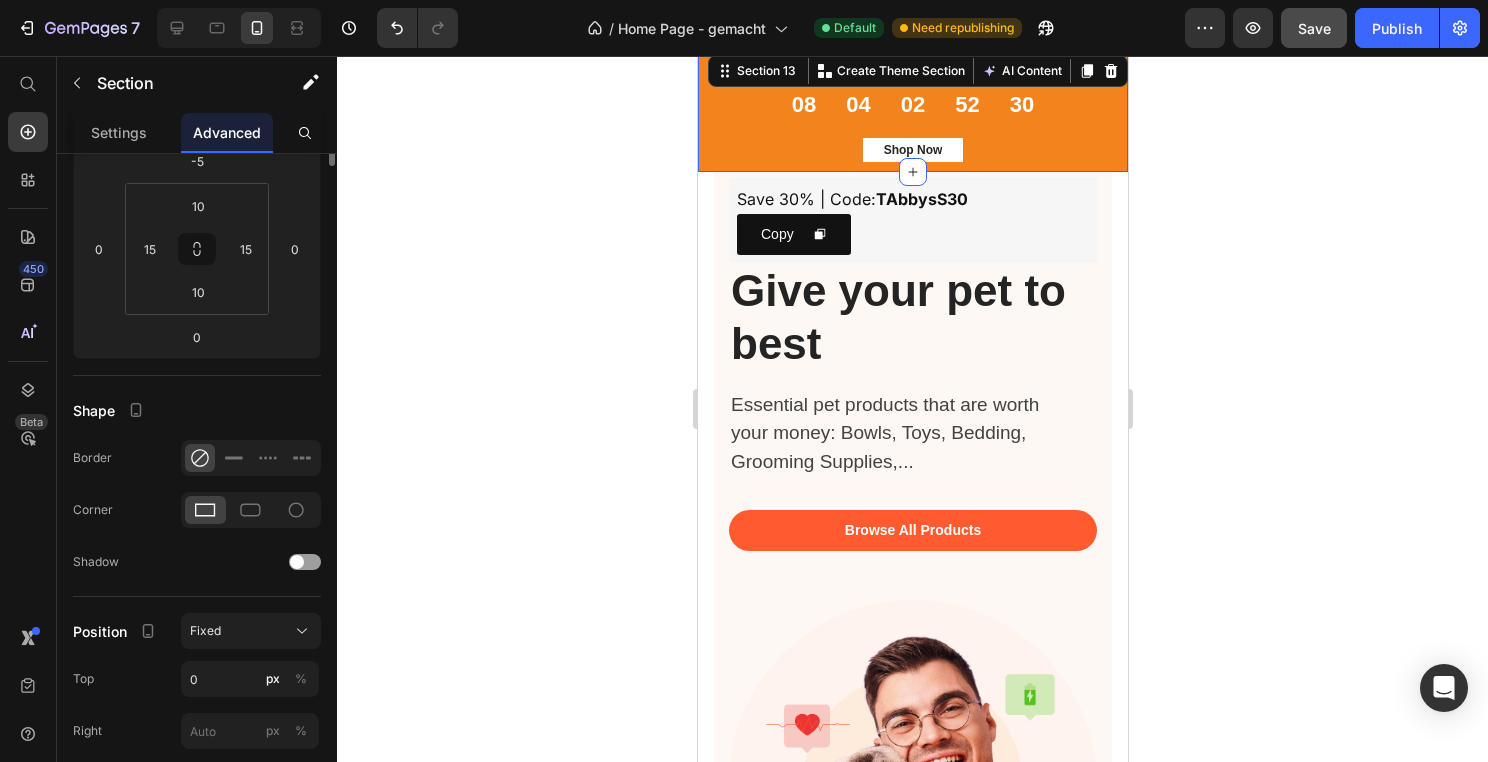 scroll, scrollTop: 0, scrollLeft: 0, axis: both 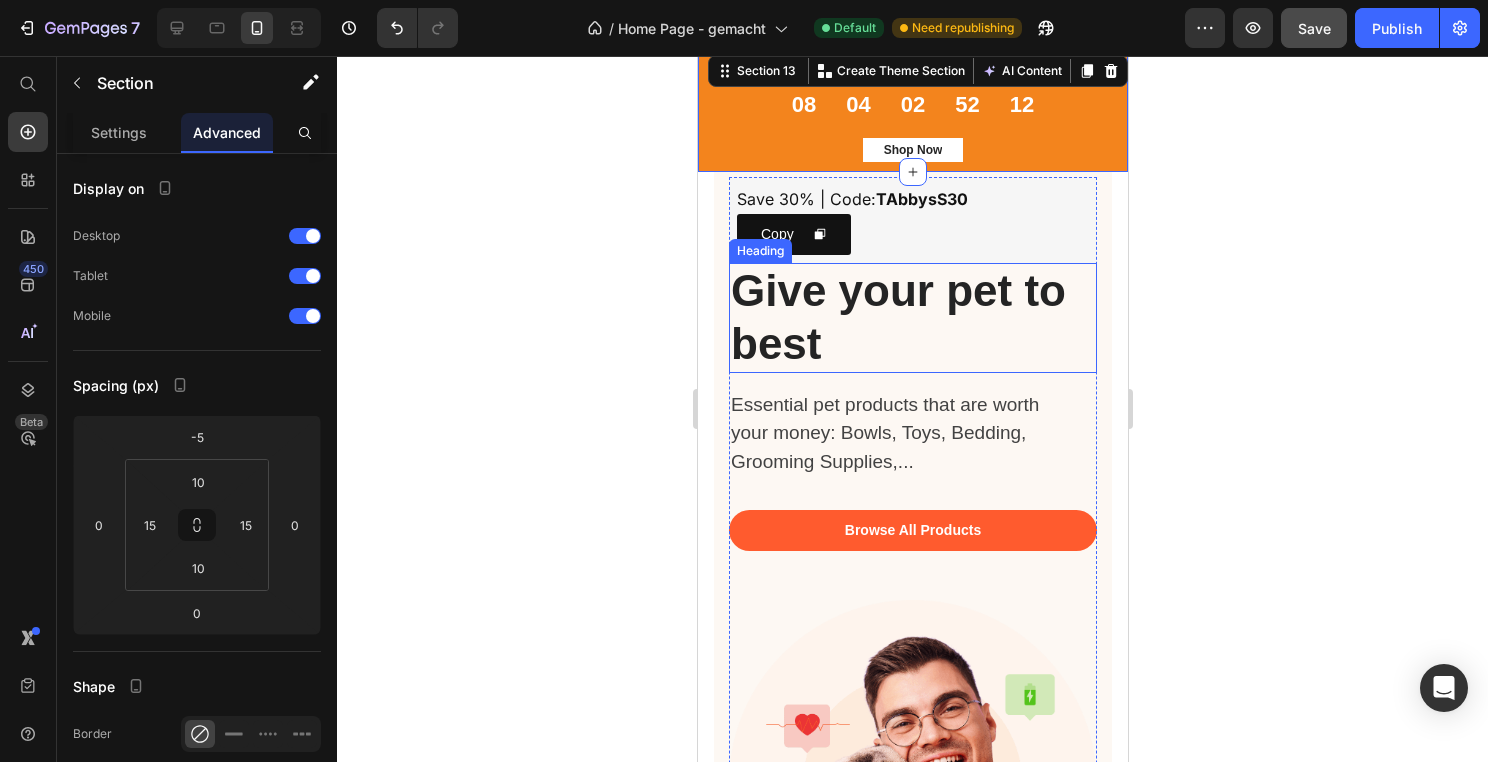 click on "Give your pet to best" at bounding box center [912, 318] 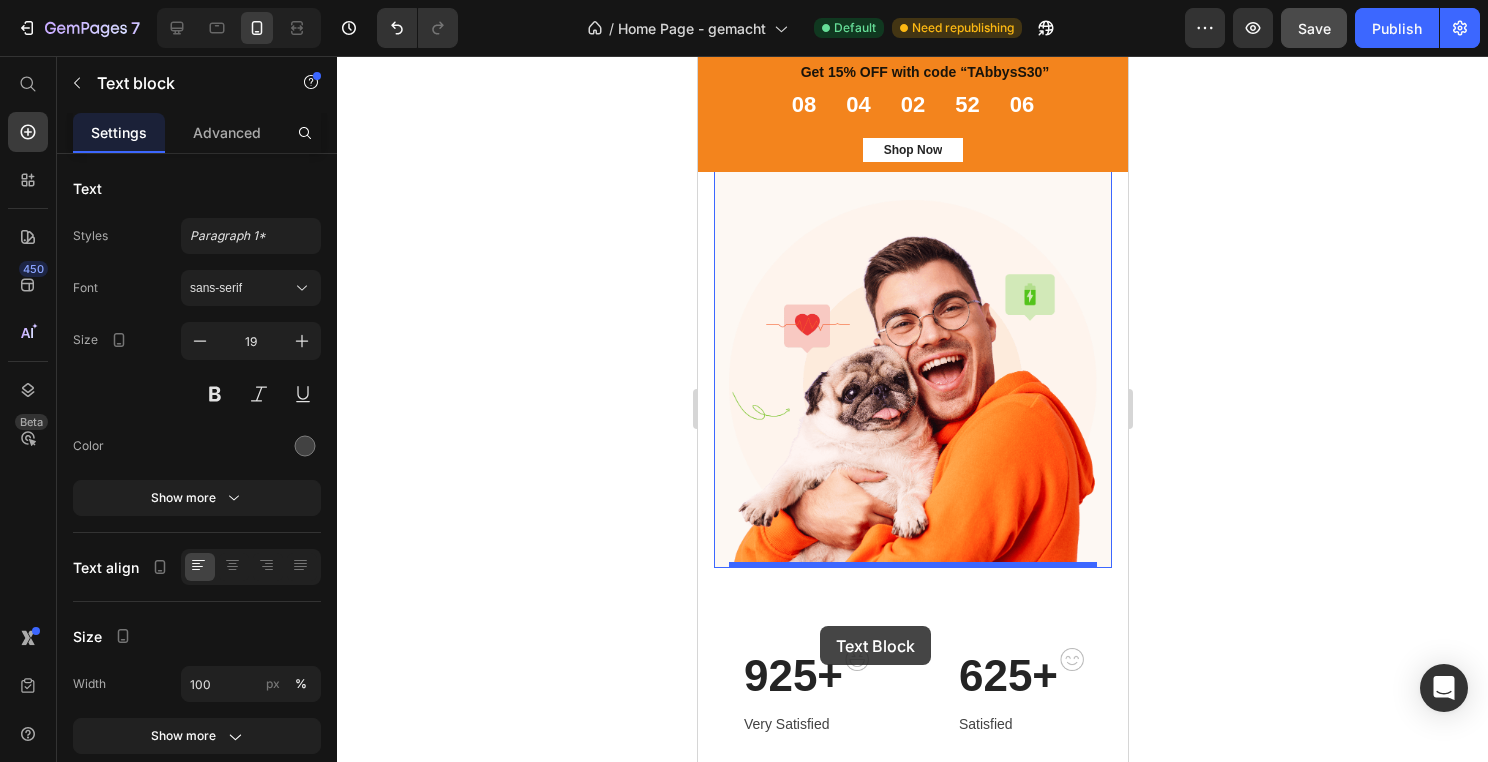 scroll, scrollTop: 444, scrollLeft: 0, axis: vertical 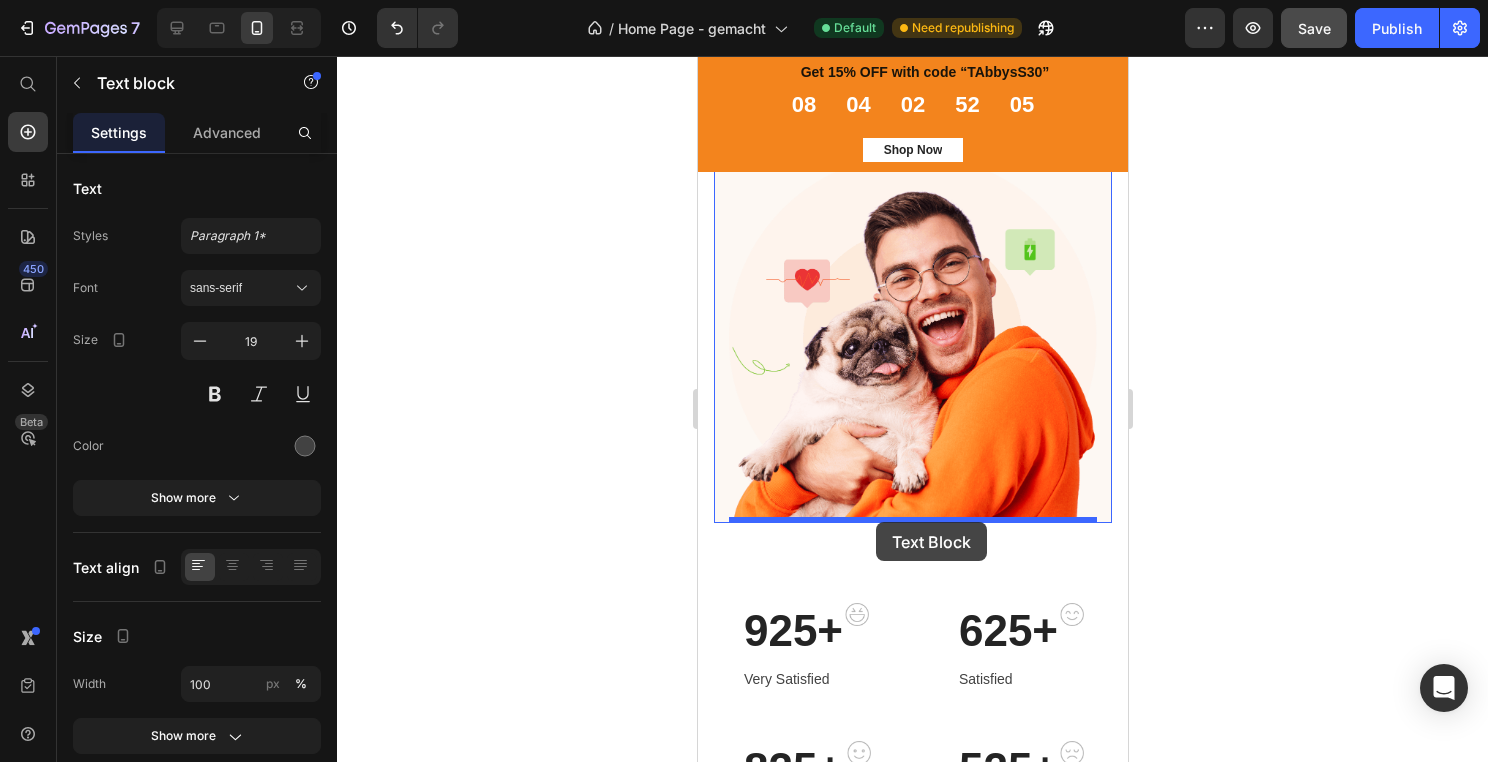 drag, startPoint x: 792, startPoint y: 442, endPoint x: 875, endPoint y: 522, distance: 115.27792 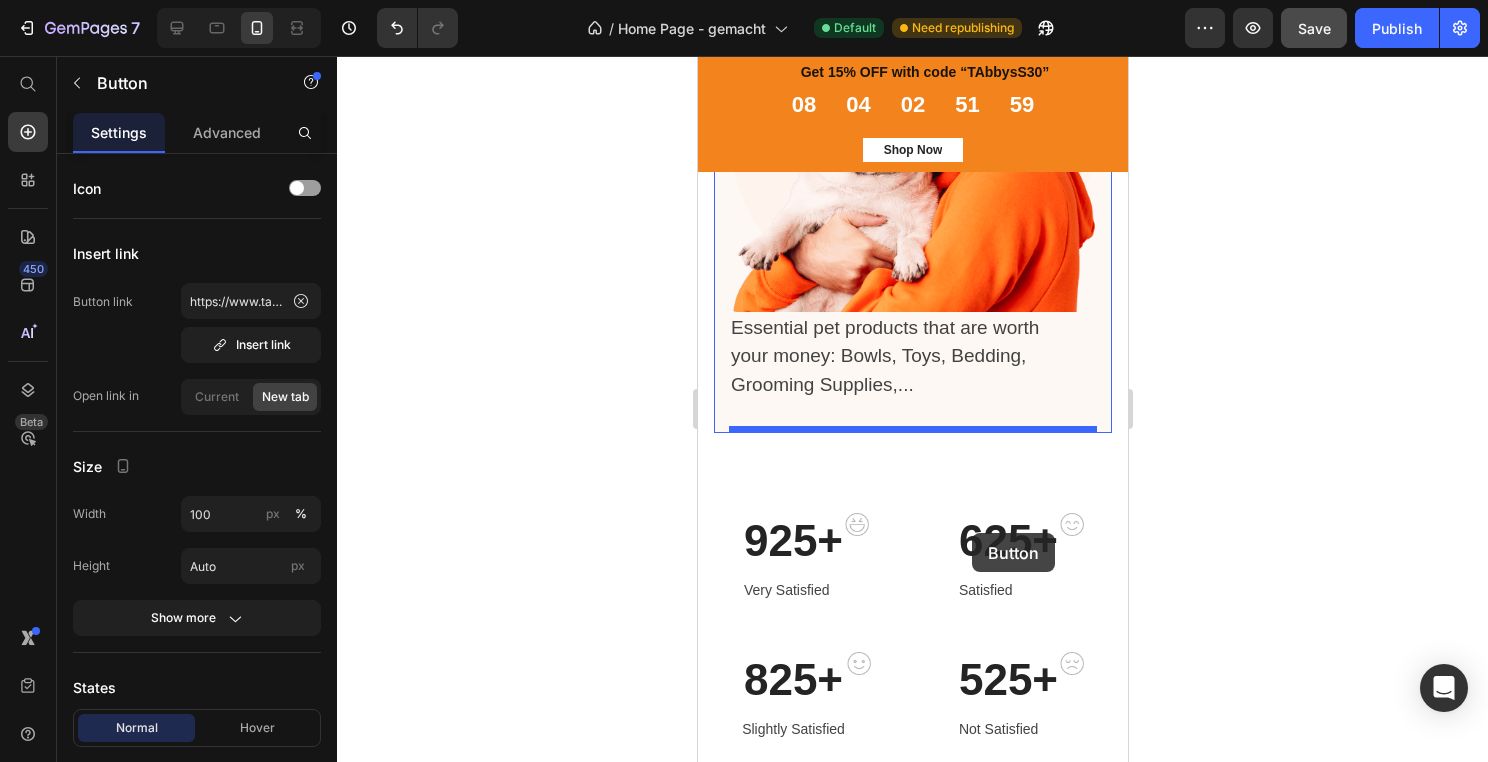 scroll, scrollTop: 577, scrollLeft: 0, axis: vertical 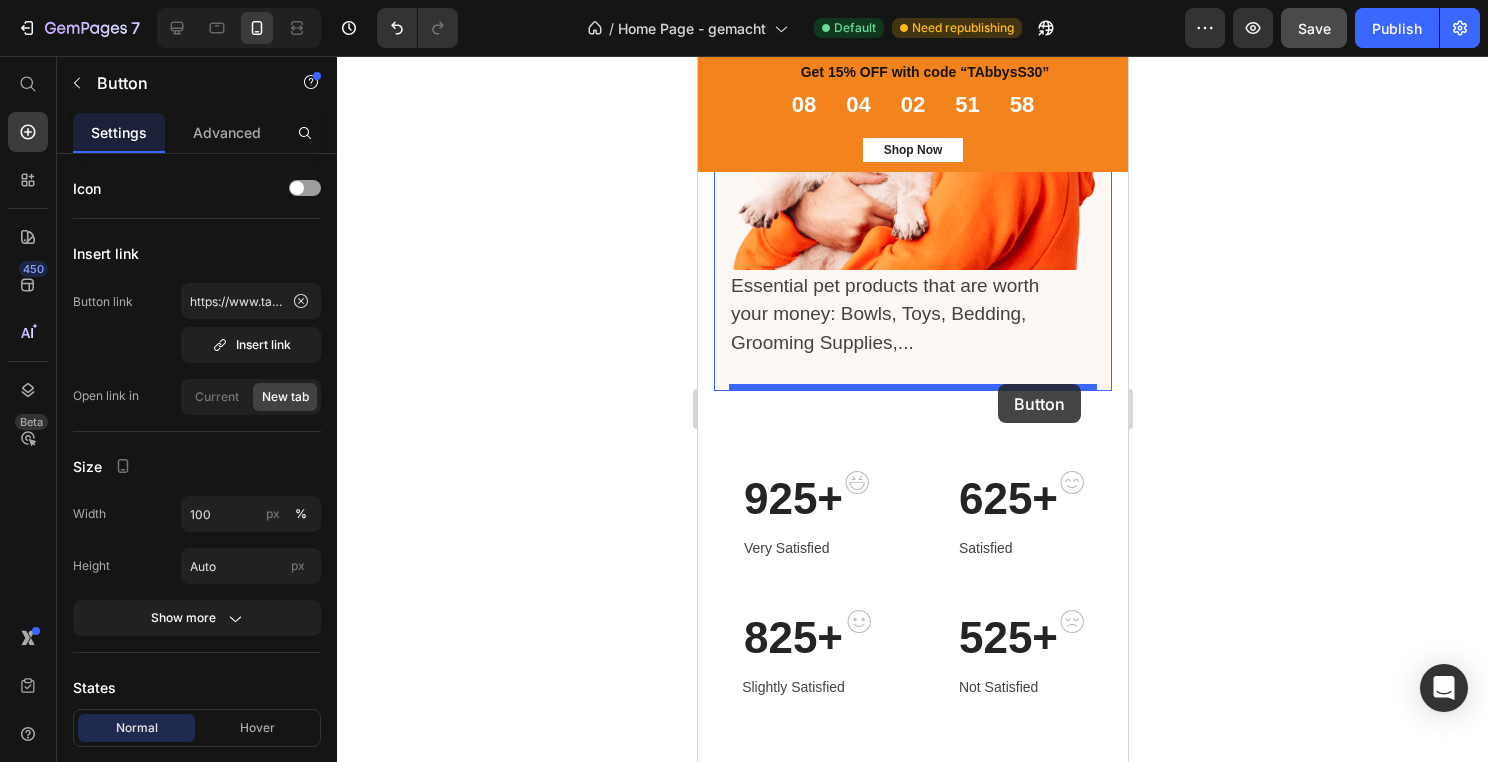drag, startPoint x: 1000, startPoint y: 238, endPoint x: 997, endPoint y: 384, distance: 146.03082 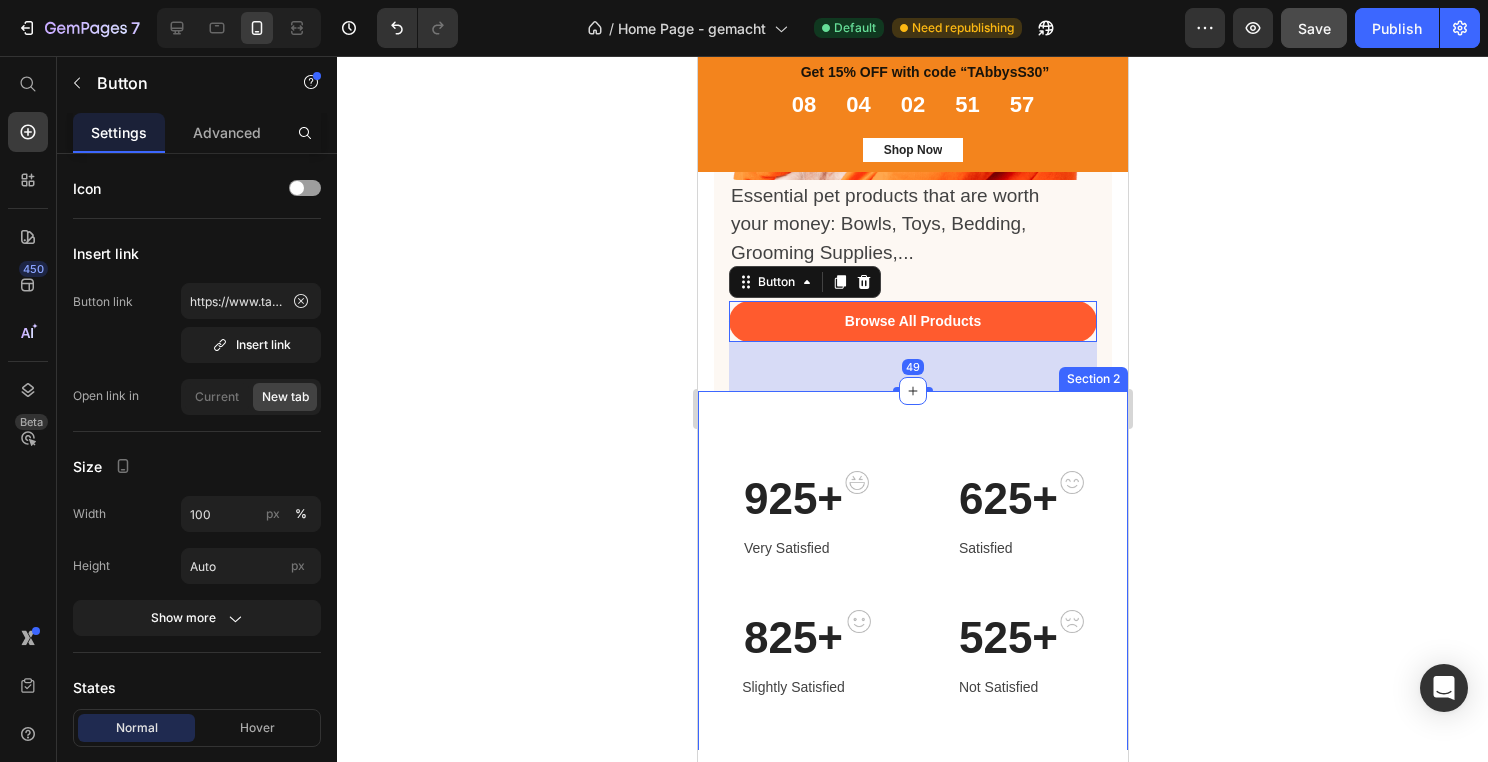 click on "925+ Heading Very Satisfied Text block Image Row 625+ Heading Satisfied Text block Image Row Row 825+ Heading Slightly Satisfied Text block Image Row 525+ Heading Not Satisfied Text block Image Row Row Row Section 2" at bounding box center (912, 585) 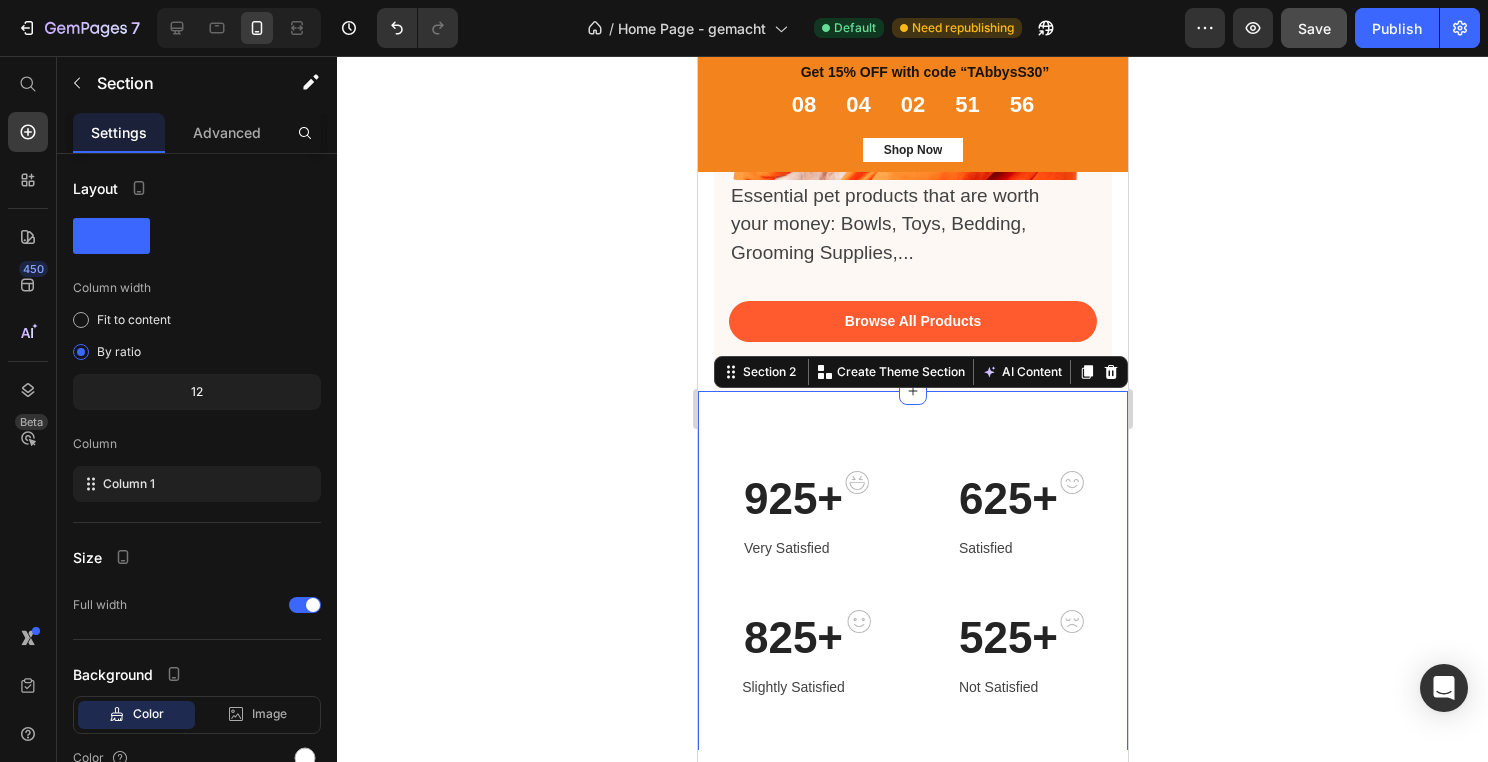 click 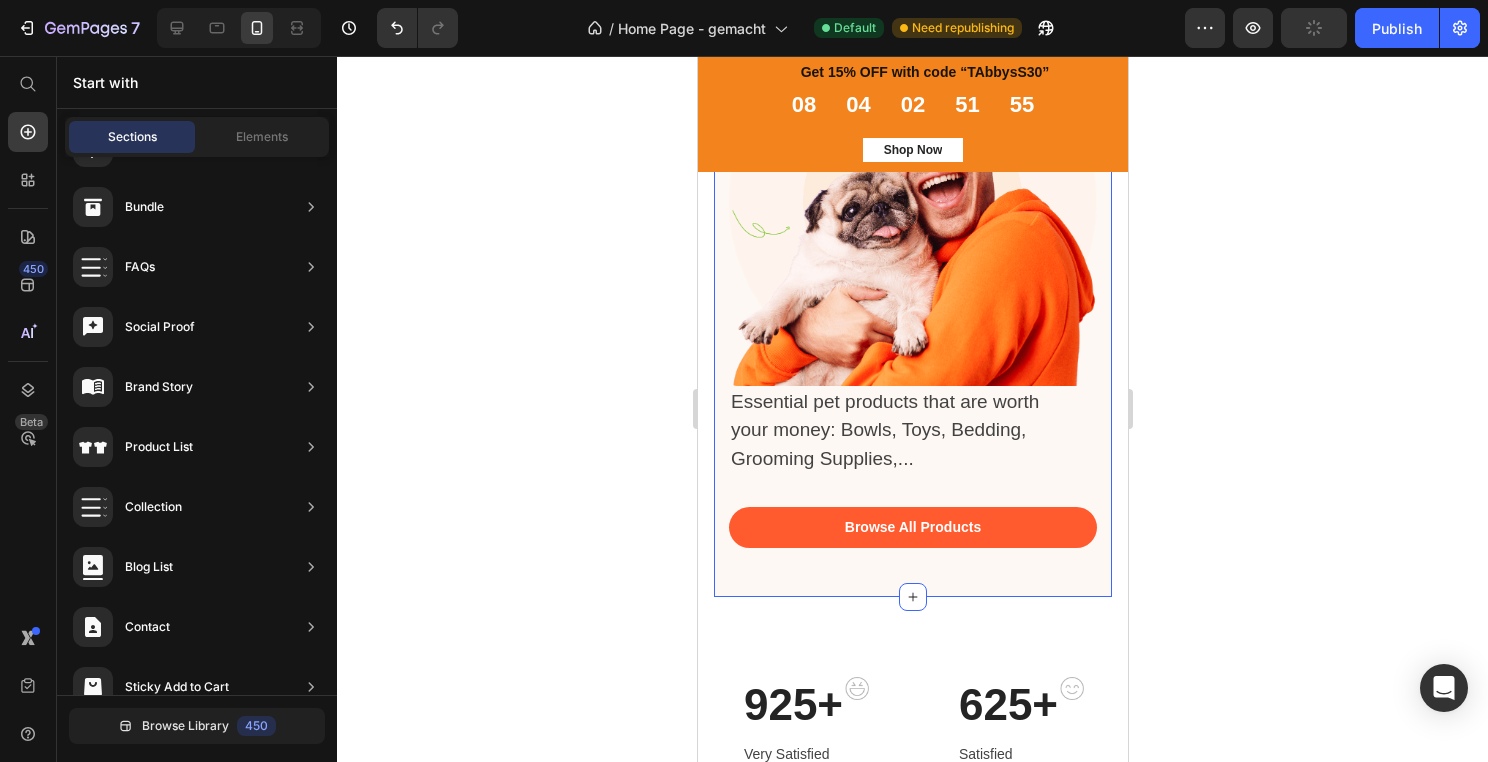 scroll, scrollTop: 353, scrollLeft: 0, axis: vertical 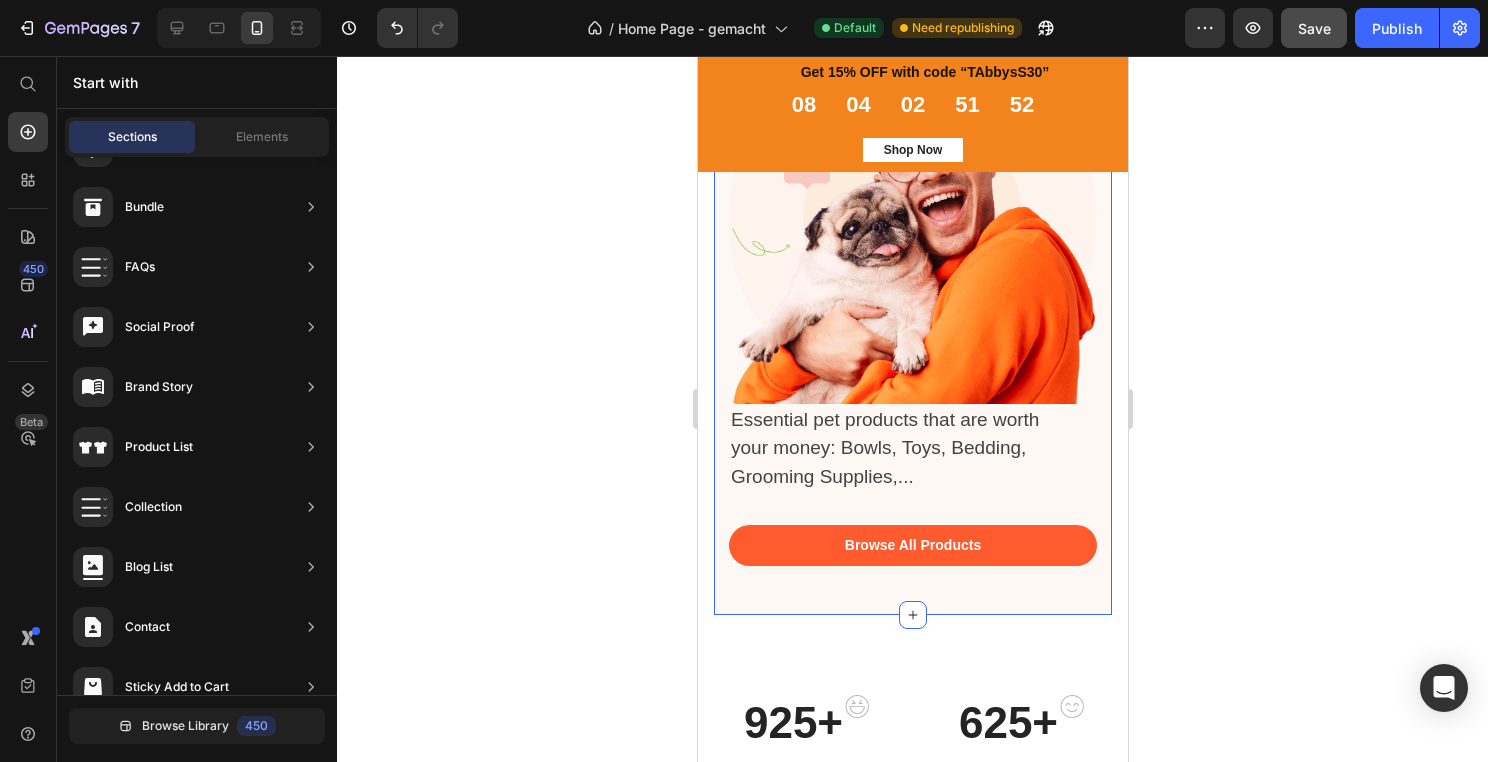 click on "Save 30% | Code:  TAbbysS30 Text Block Copy Copy Coupon Code Row Give your pet to best Heading Image Row Essential pet products that are worth your money: Bowls, Toys, Bedding, Grooming Supplies,... Text block Browse All Products Button" at bounding box center (912, 219) 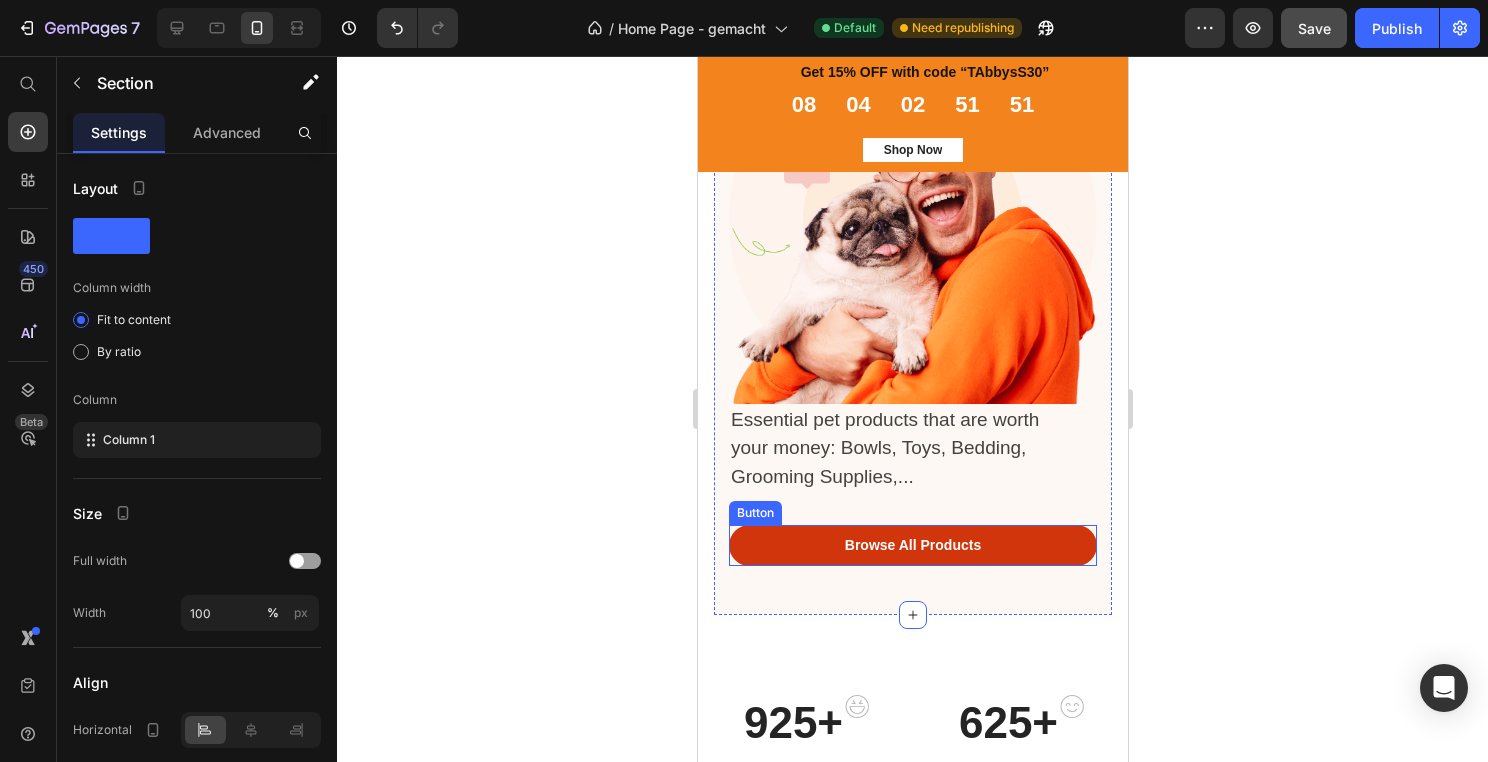 click on "Browse All Products" at bounding box center (912, 545) 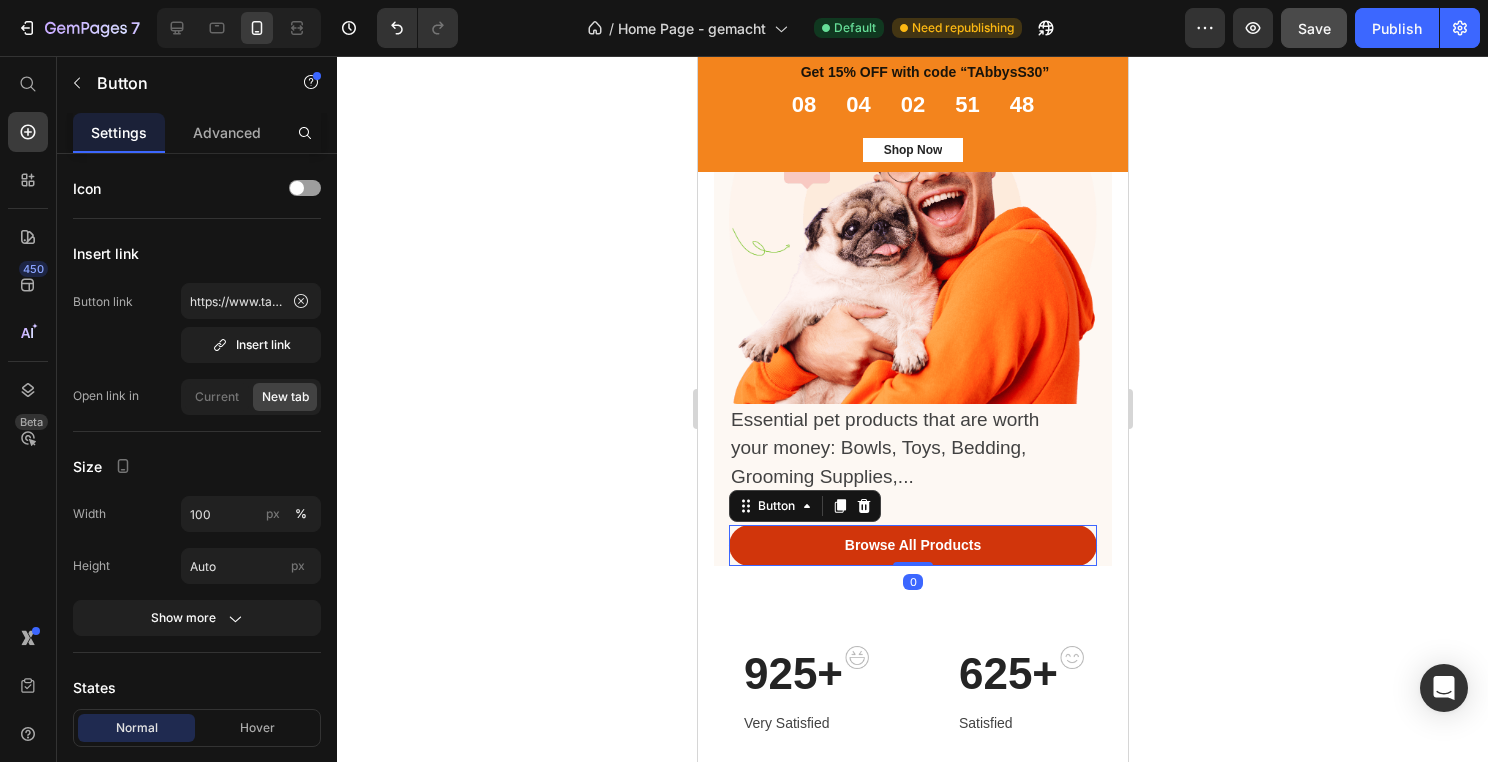 drag, startPoint x: 920, startPoint y: 606, endPoint x: 924, endPoint y: 557, distance: 49.162994 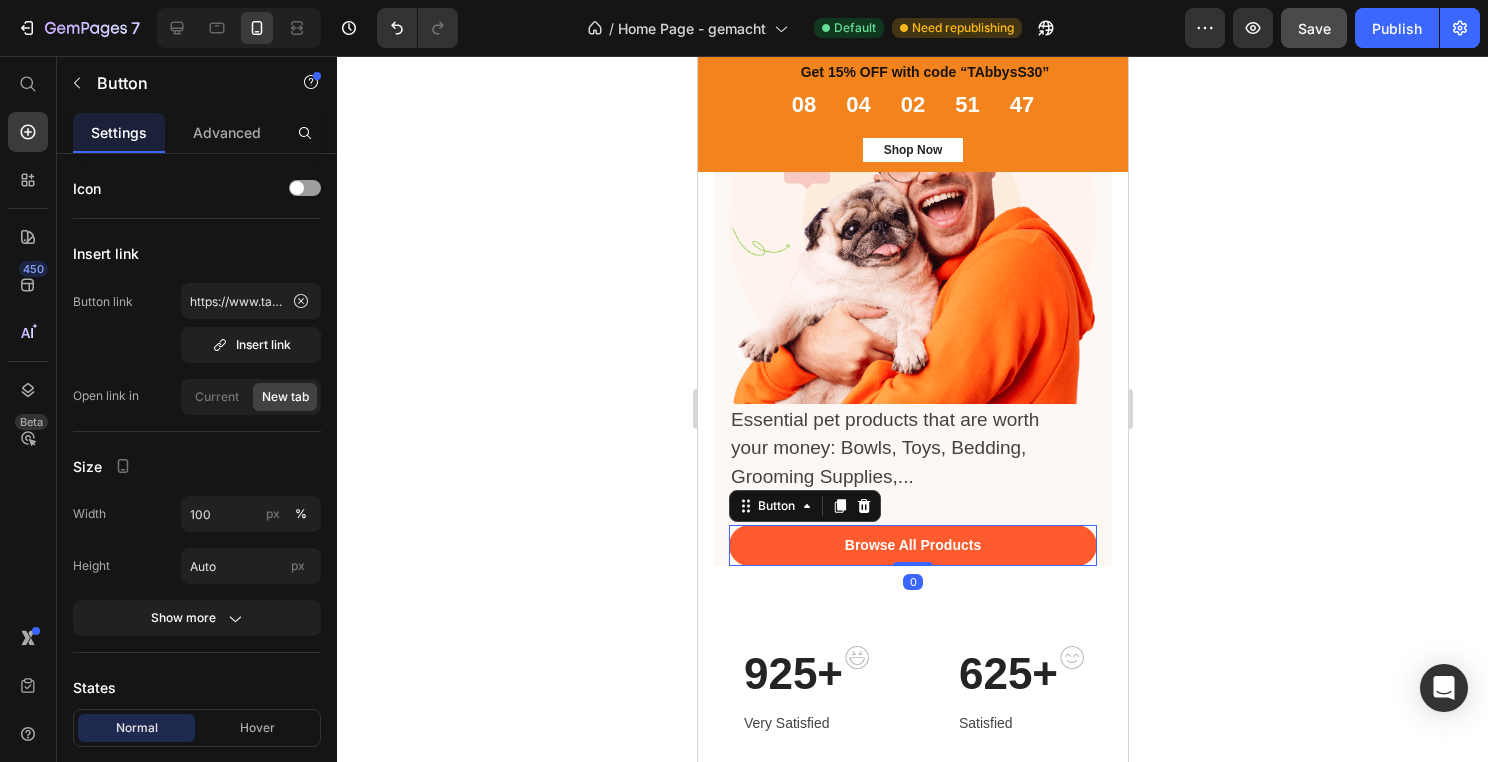 click 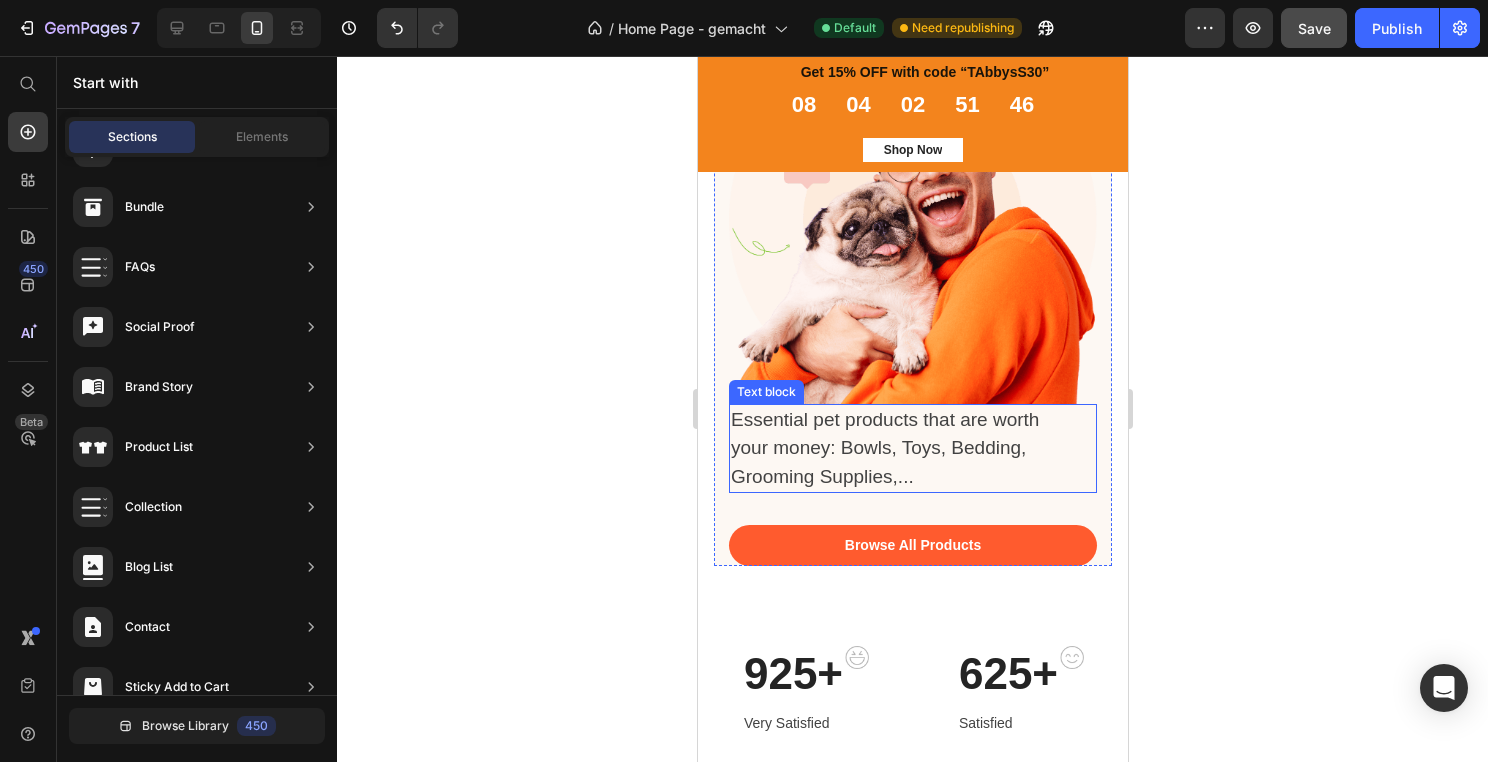 click on "Essential pet products that are worth your money: Bowls, Toys, Bedding, Grooming Supplies,..." at bounding box center (902, 449) 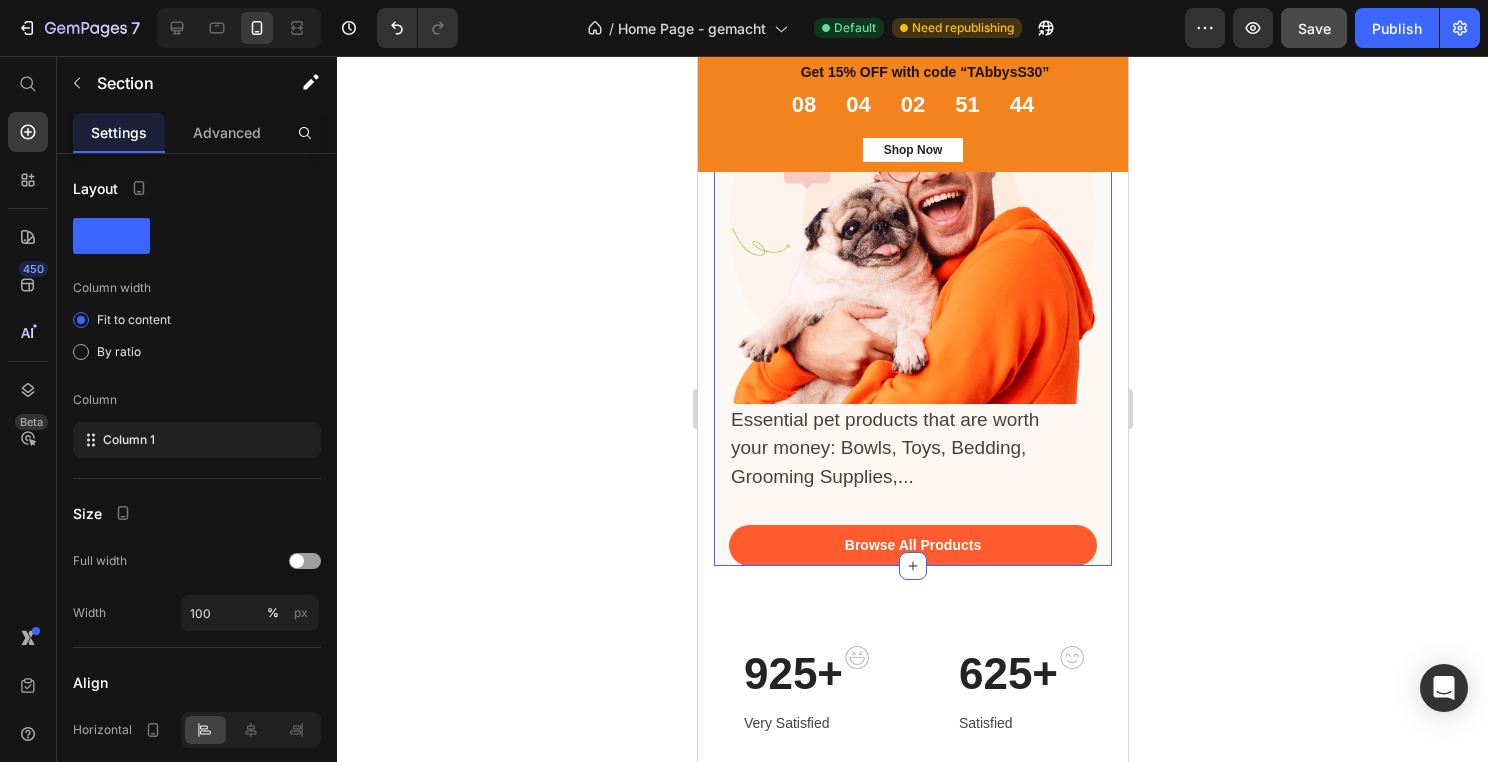 click on "Save 30% | Code:  TAbbysS30 Text Block Copy Copy Coupon Code Row Give your pet to best Heading Image Row Essential pet products that are worth your money: Bowls, Toys, Bedding, Grooming Supplies,... Text block Browse All Products Button Section 1   You can create reusable sections Create Theme Section AI Content Write with GemAI What would you like to describe here? Tone and Voice Persuasive Product Simulation Bird Cat Show more Generate" at bounding box center [912, 155] 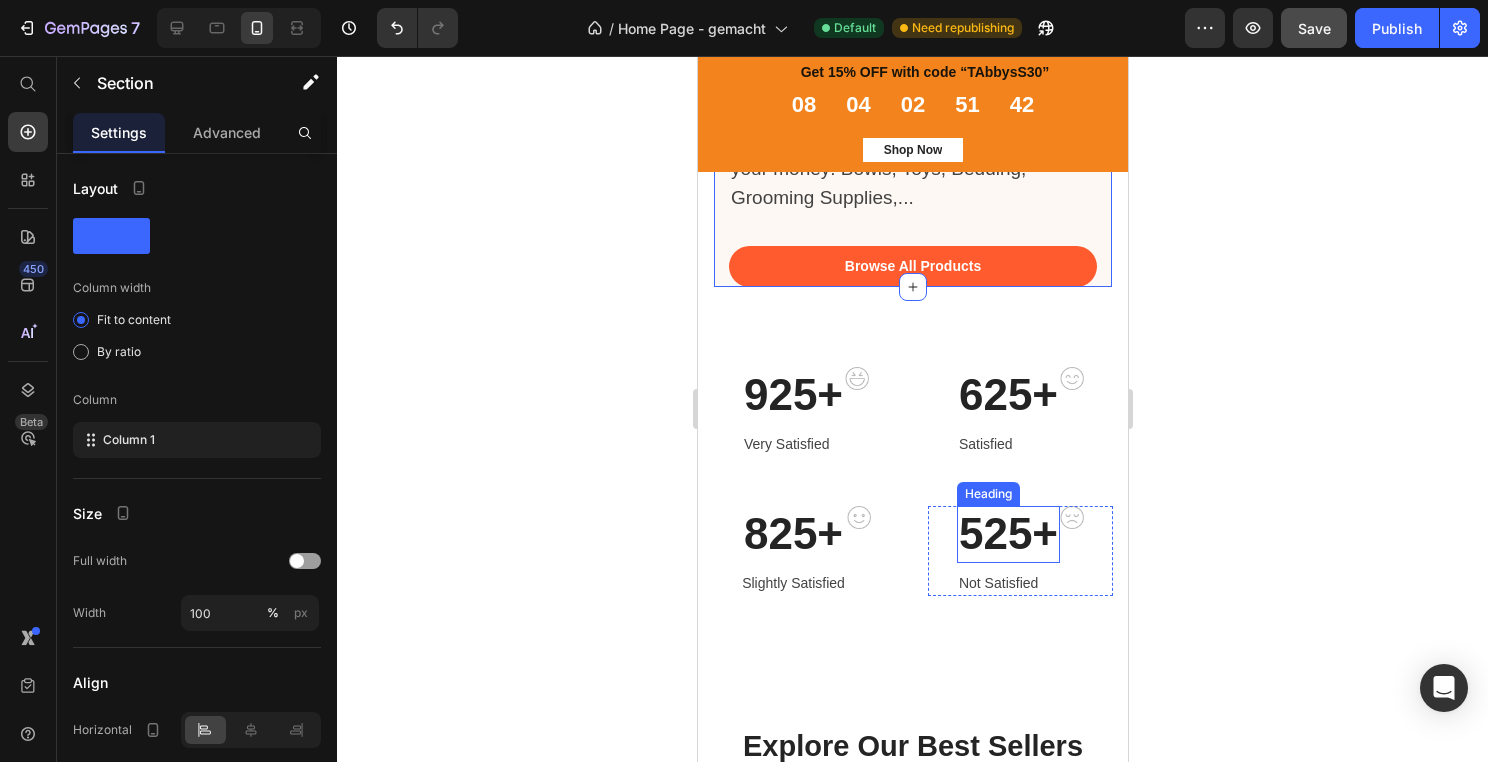 scroll, scrollTop: 636, scrollLeft: 0, axis: vertical 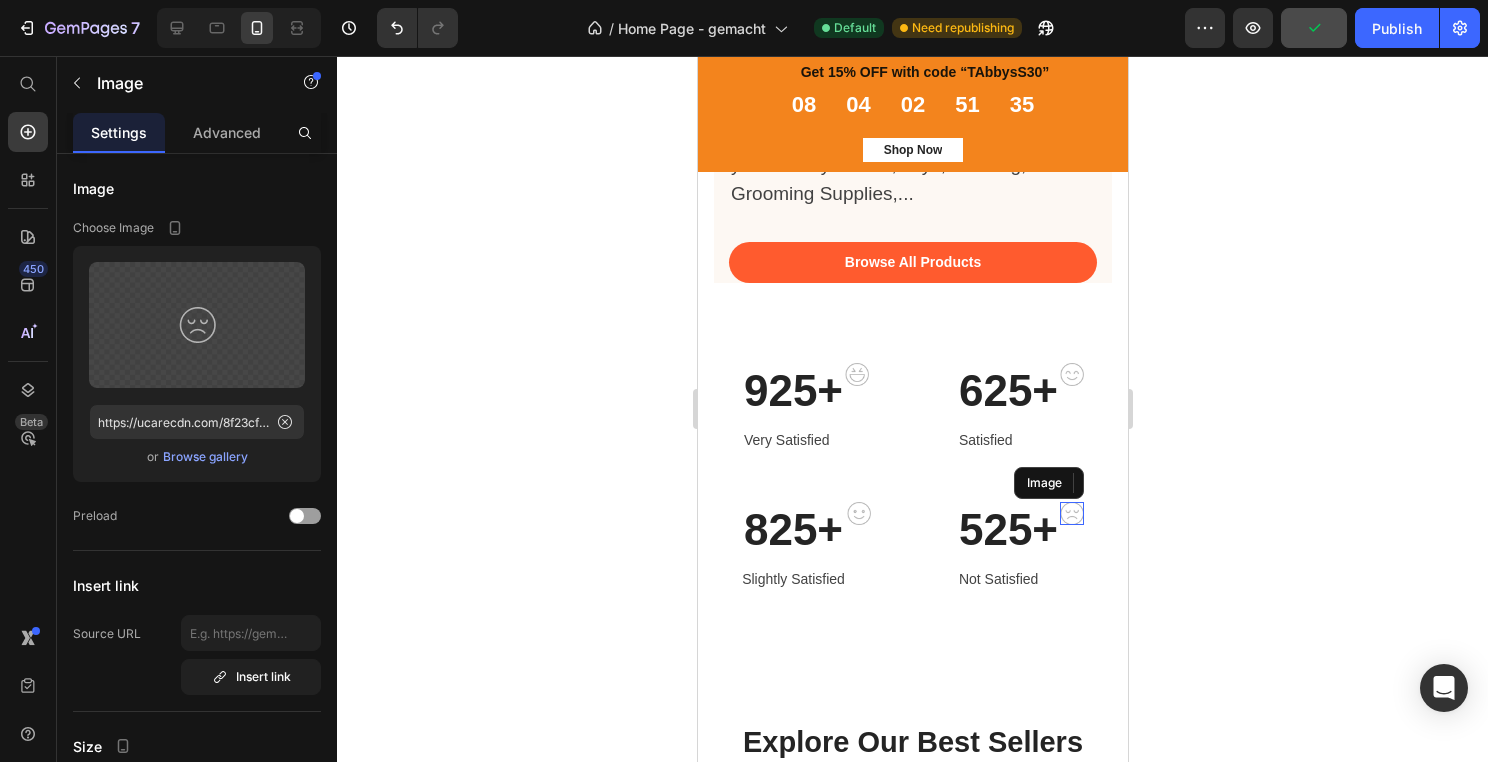 click at bounding box center [1071, 513] 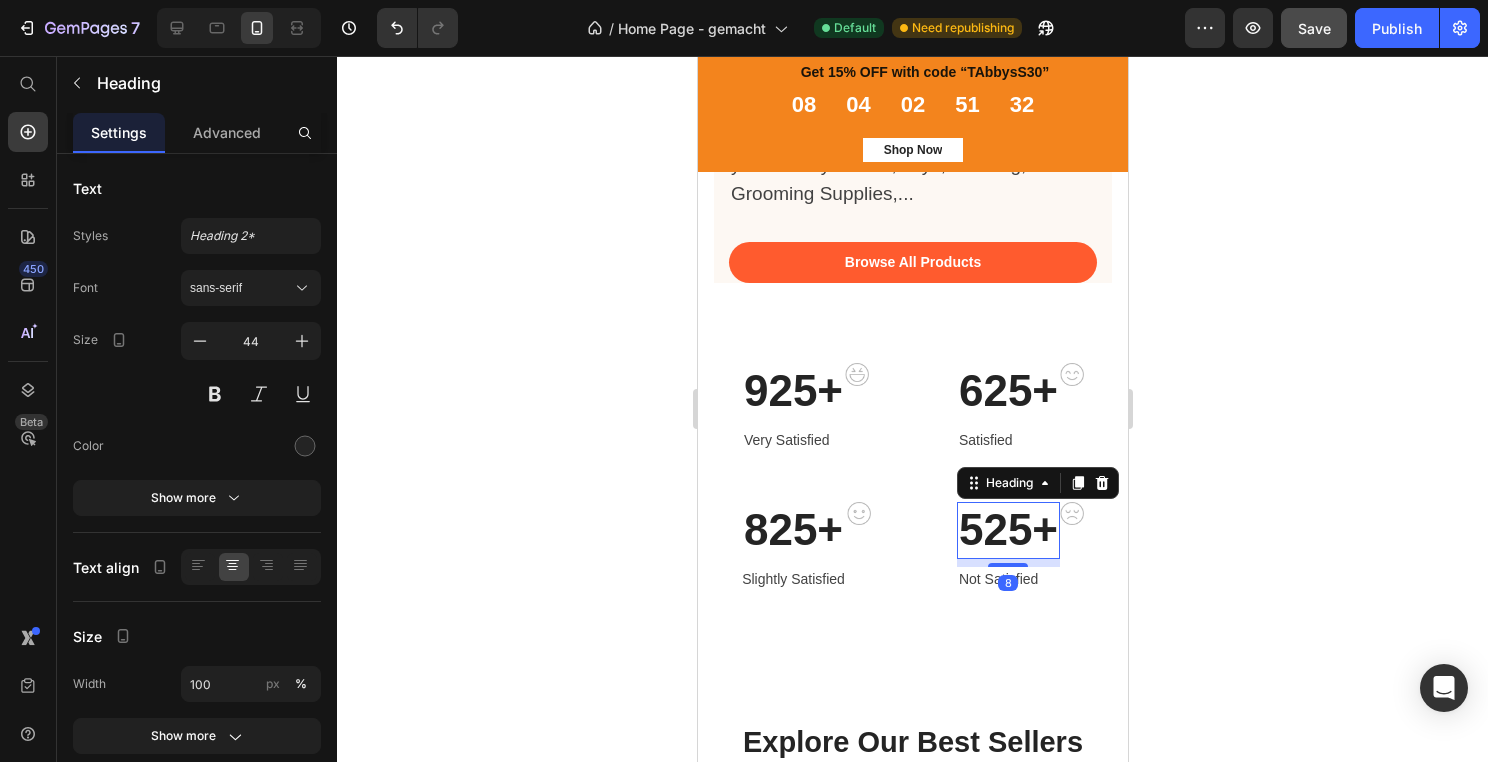click on "525+" at bounding box center (1007, 530) 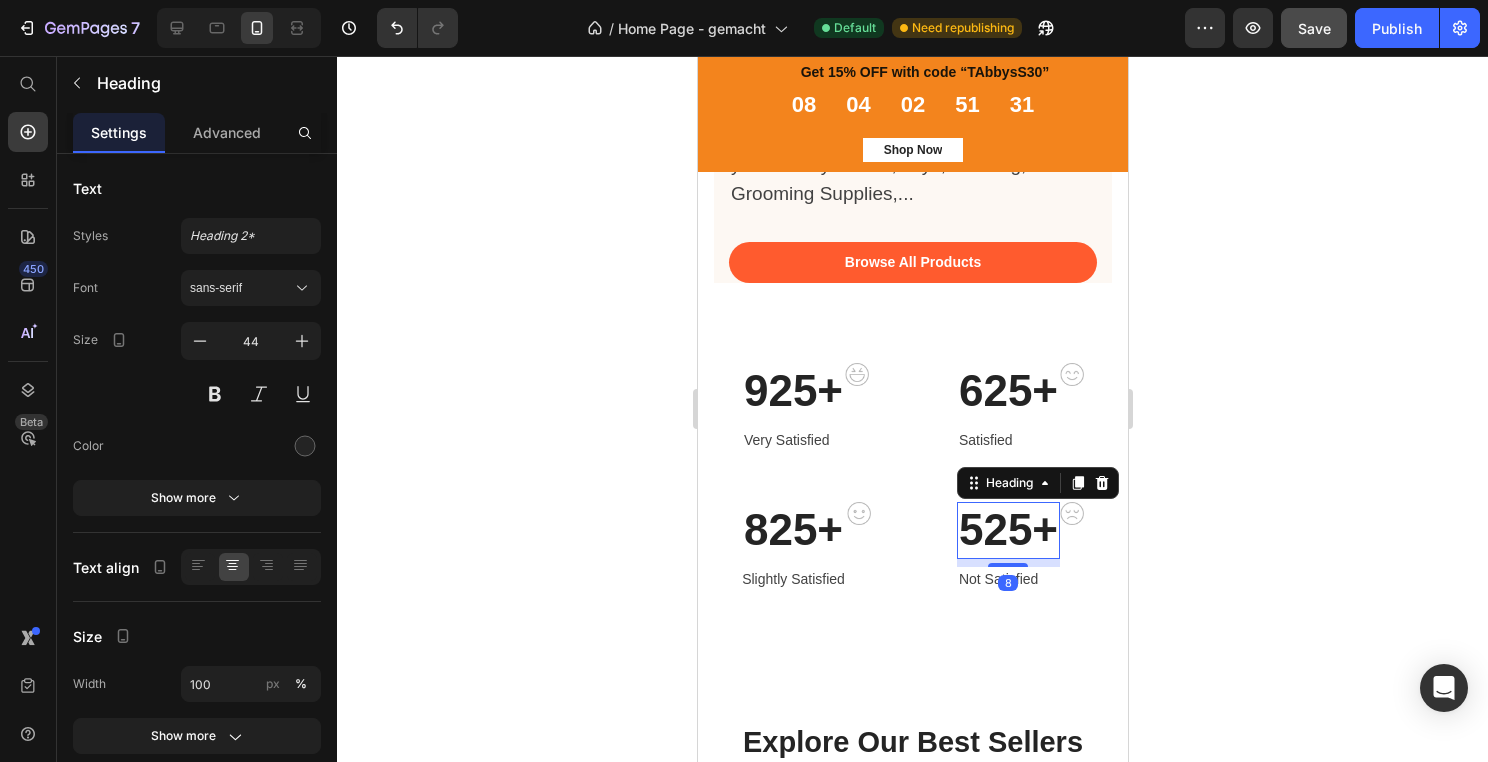 click on "525+" at bounding box center [1007, 530] 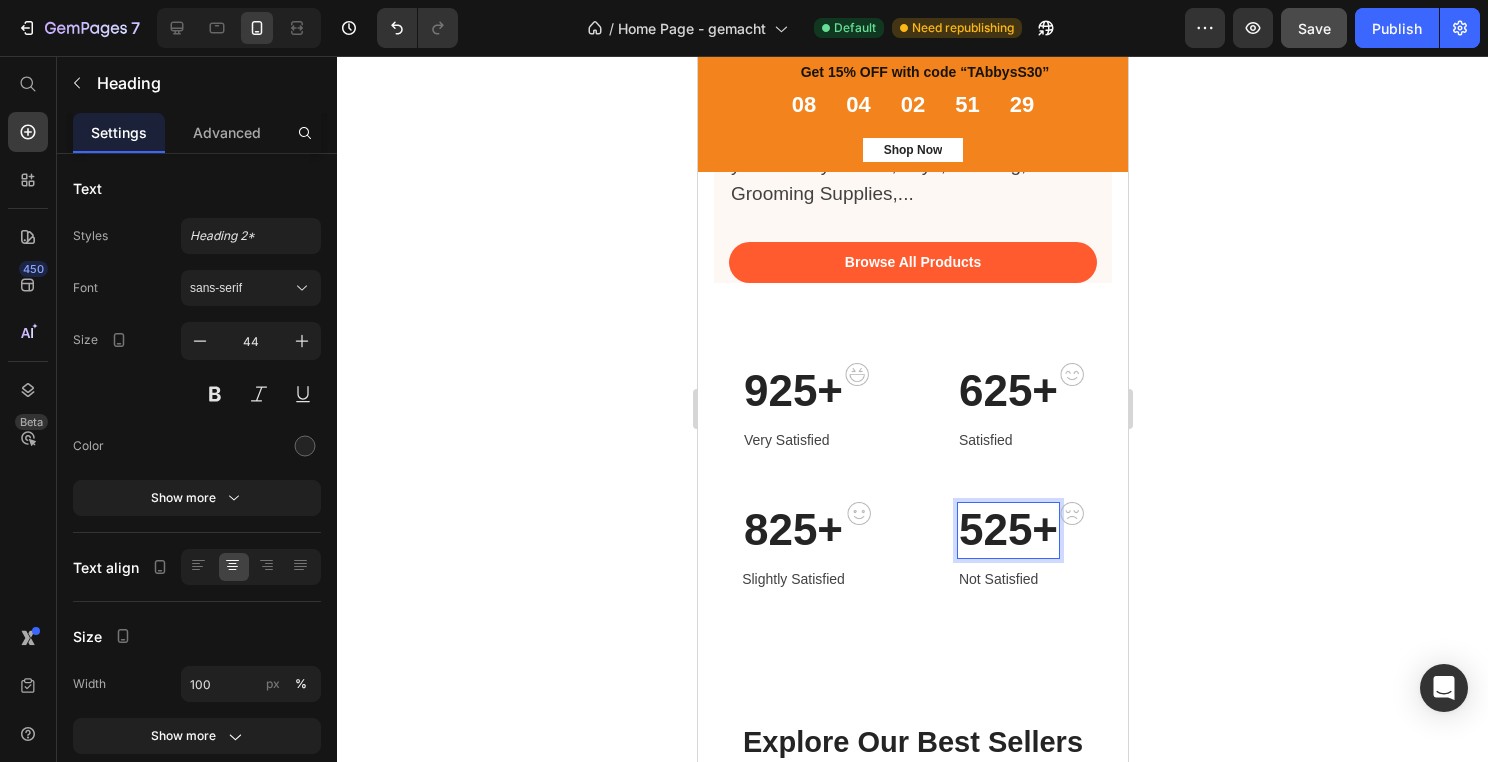 click on "525+" at bounding box center (1007, 530) 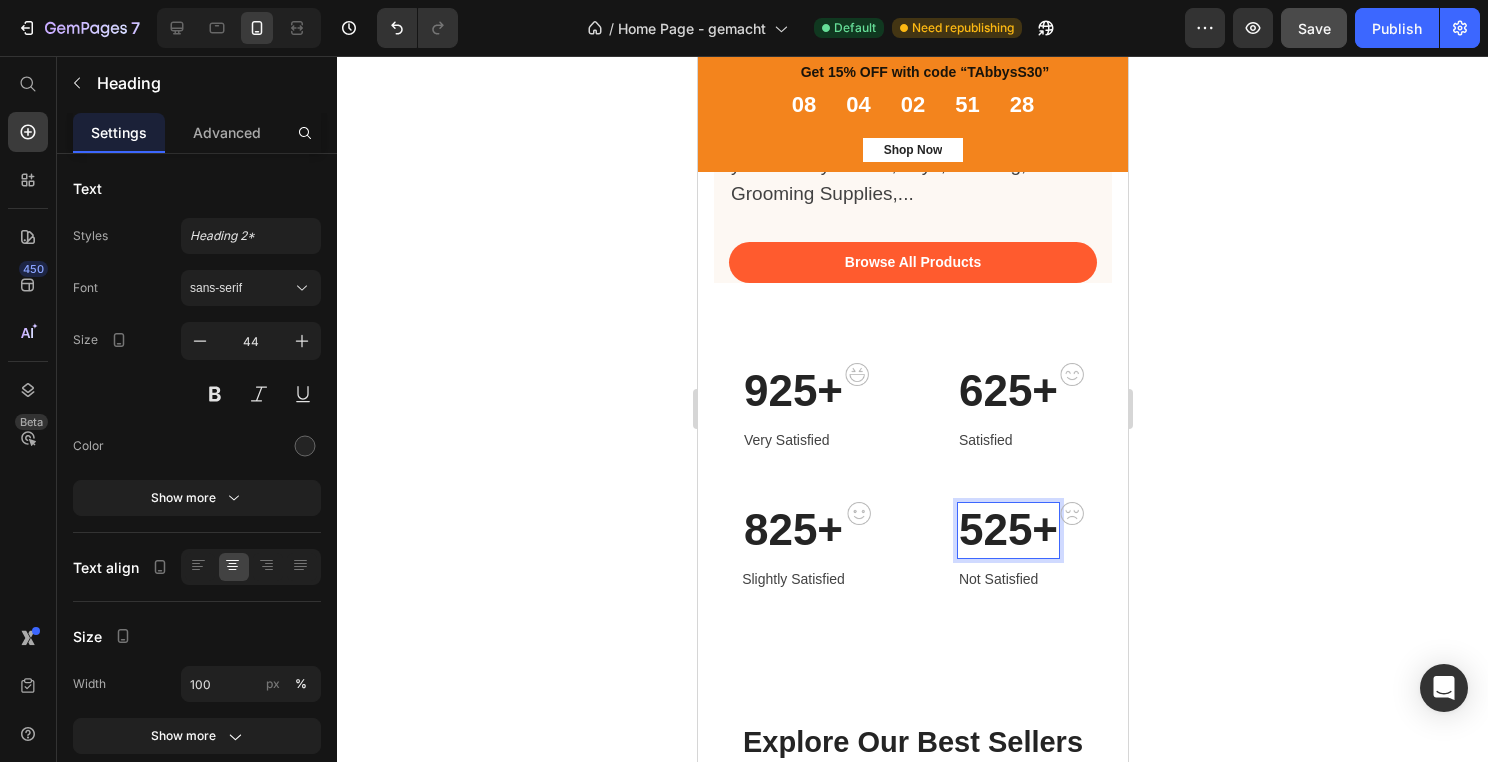 click on "525+" at bounding box center (1007, 530) 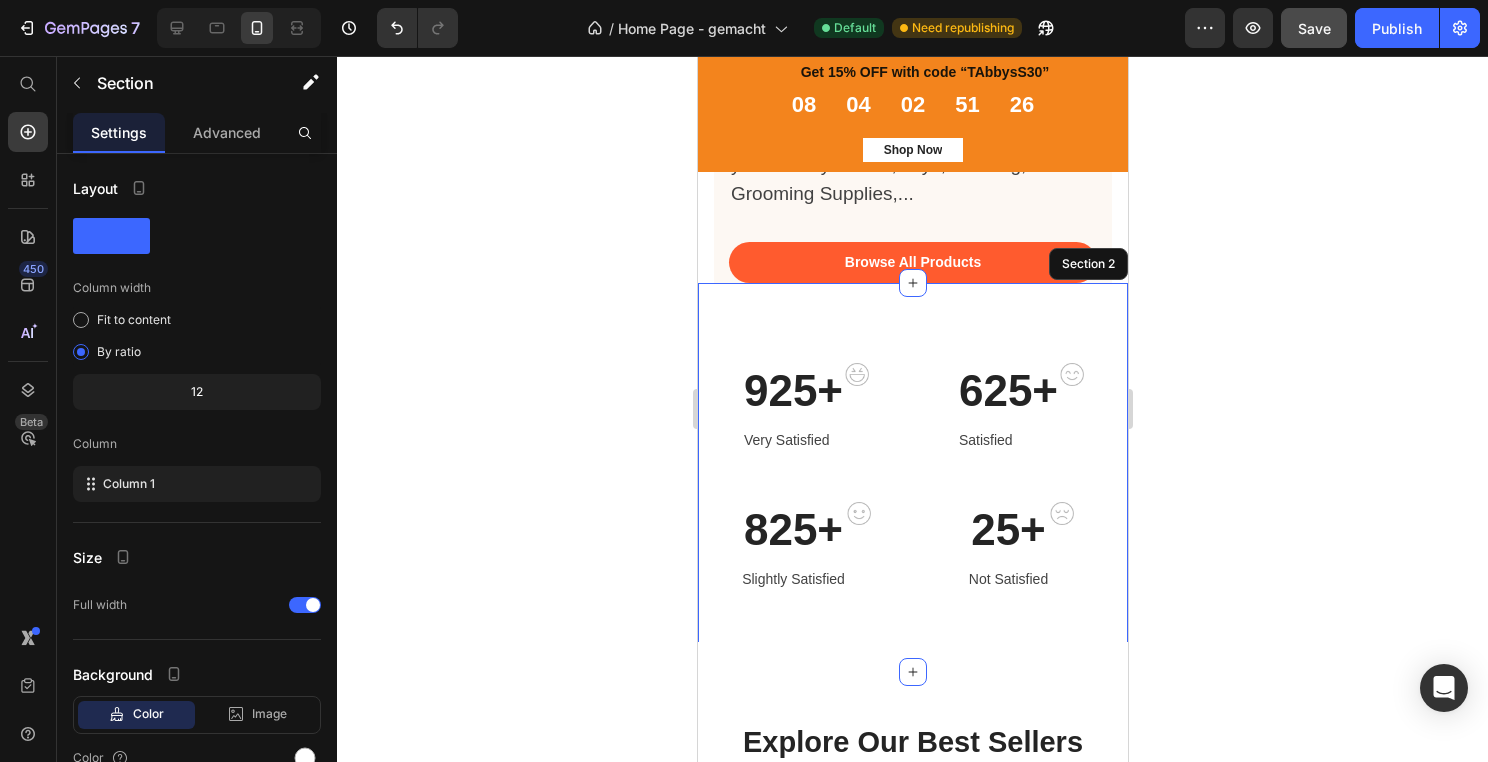 click on "925+ Heading Very Satisfied Text block Image Row 625+ Heading Satisfied Text block Image Row Row 825+ Heading Slightly Satisfied Text block Image Row 25+ Heading   8 Not Satisfied Text block Image Row Row Row Section 2" at bounding box center (912, 477) 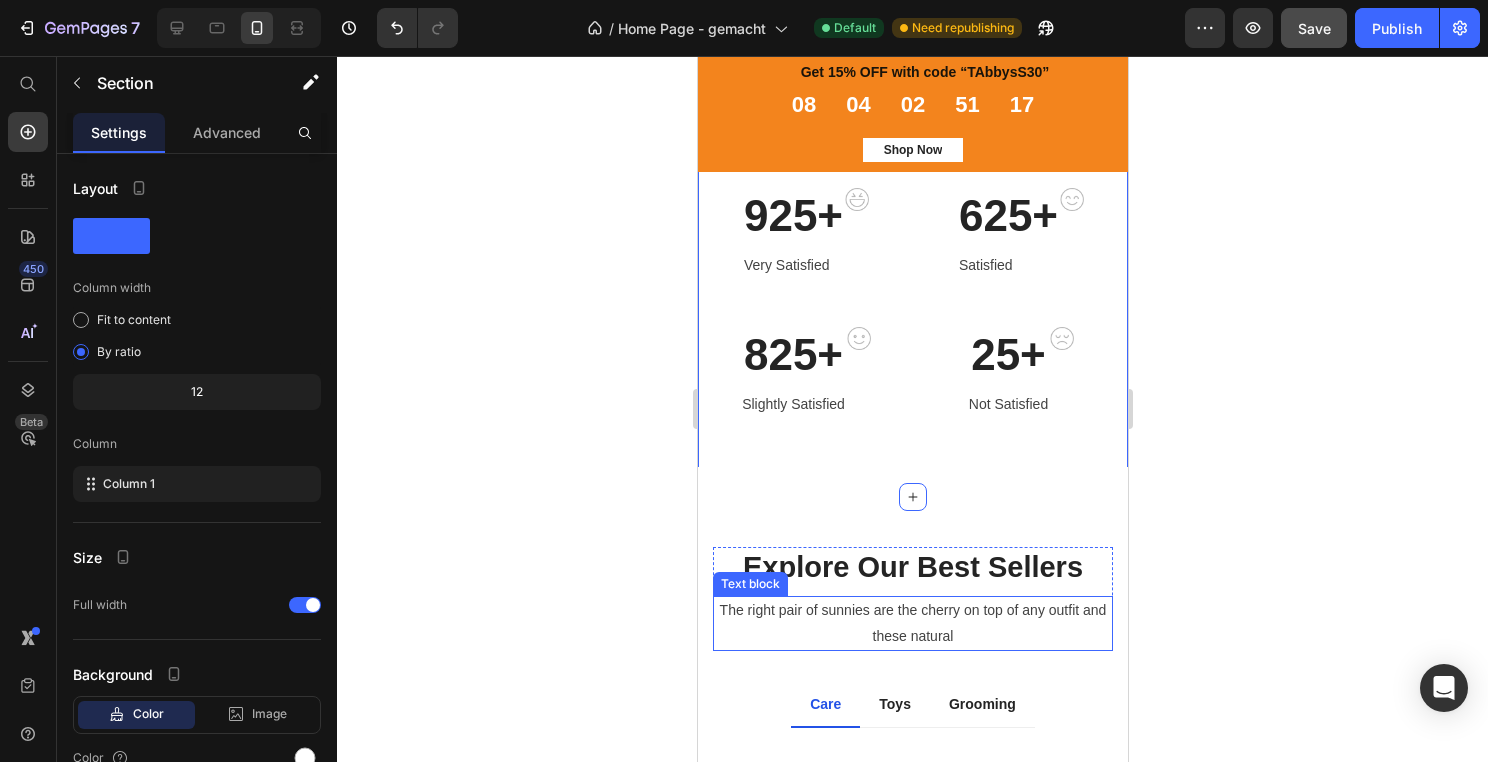 scroll, scrollTop: 795, scrollLeft: 0, axis: vertical 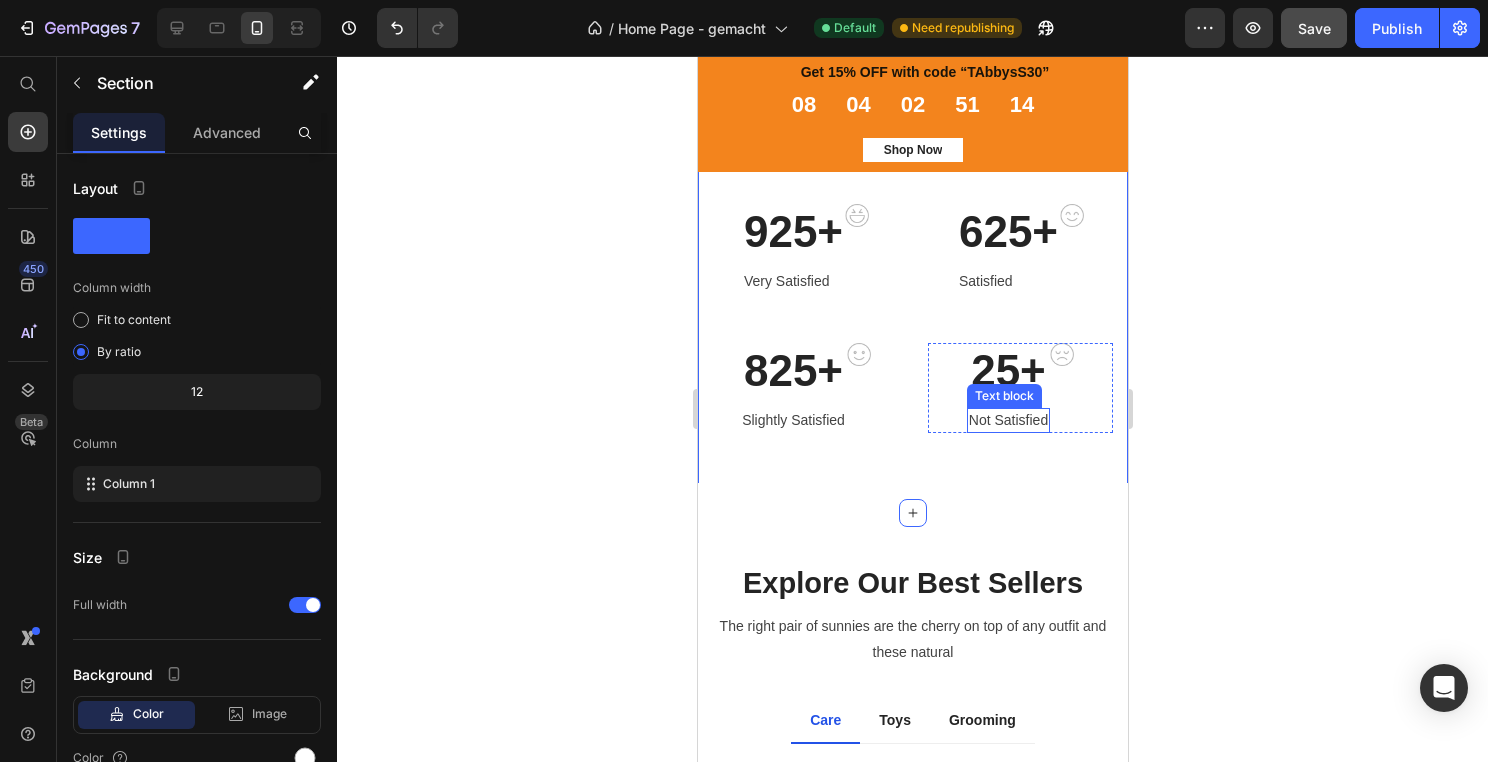 click on "Text block" at bounding box center (1003, 396) 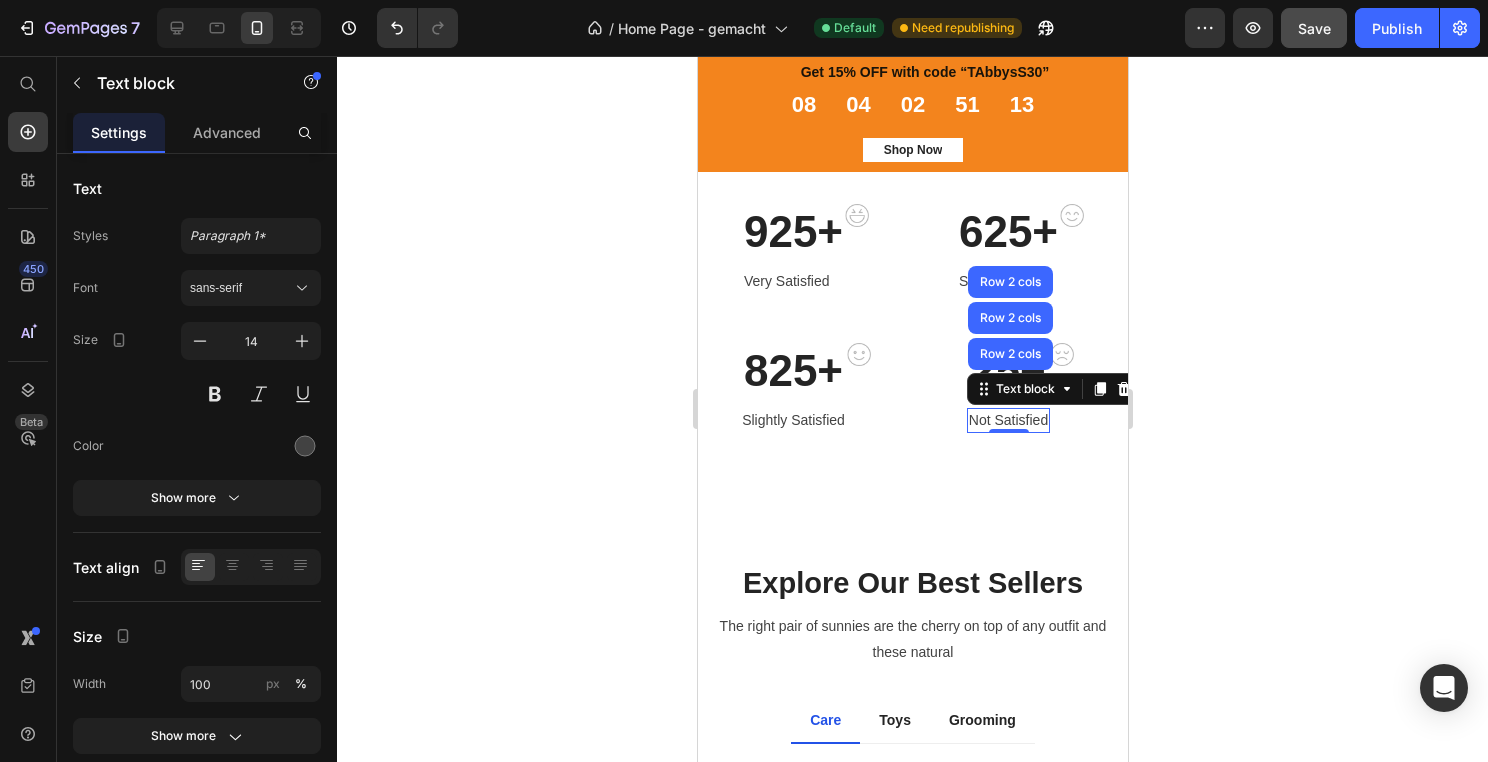 click on "825+ Heading Slightly Satisfied Text block Image Row 25+ Heading Not Satisfied Text block Row 2 cols Row 2 cols Row 2 cols   0 Image Row Row" at bounding box center [912, 388] 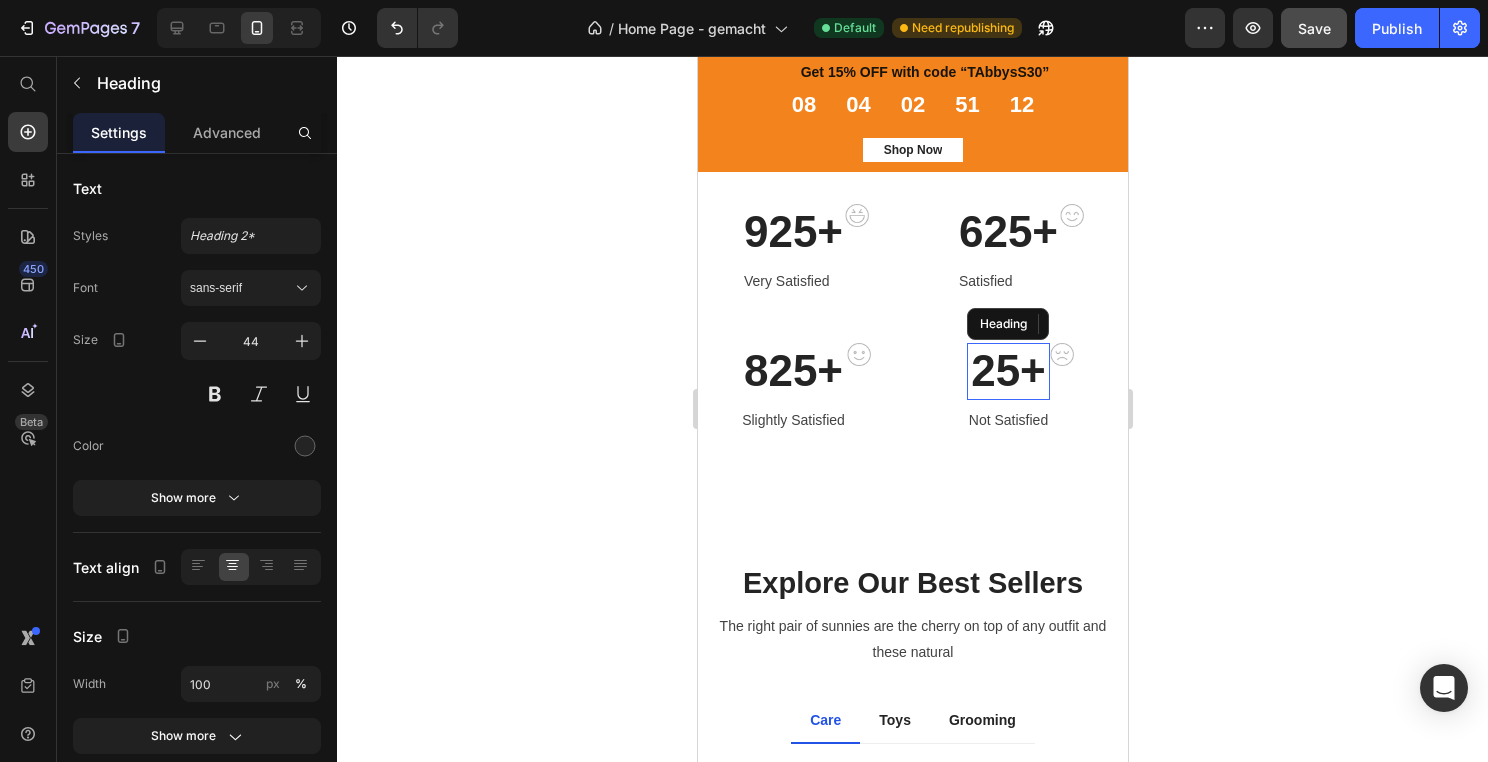 click on "25+" at bounding box center [1007, 371] 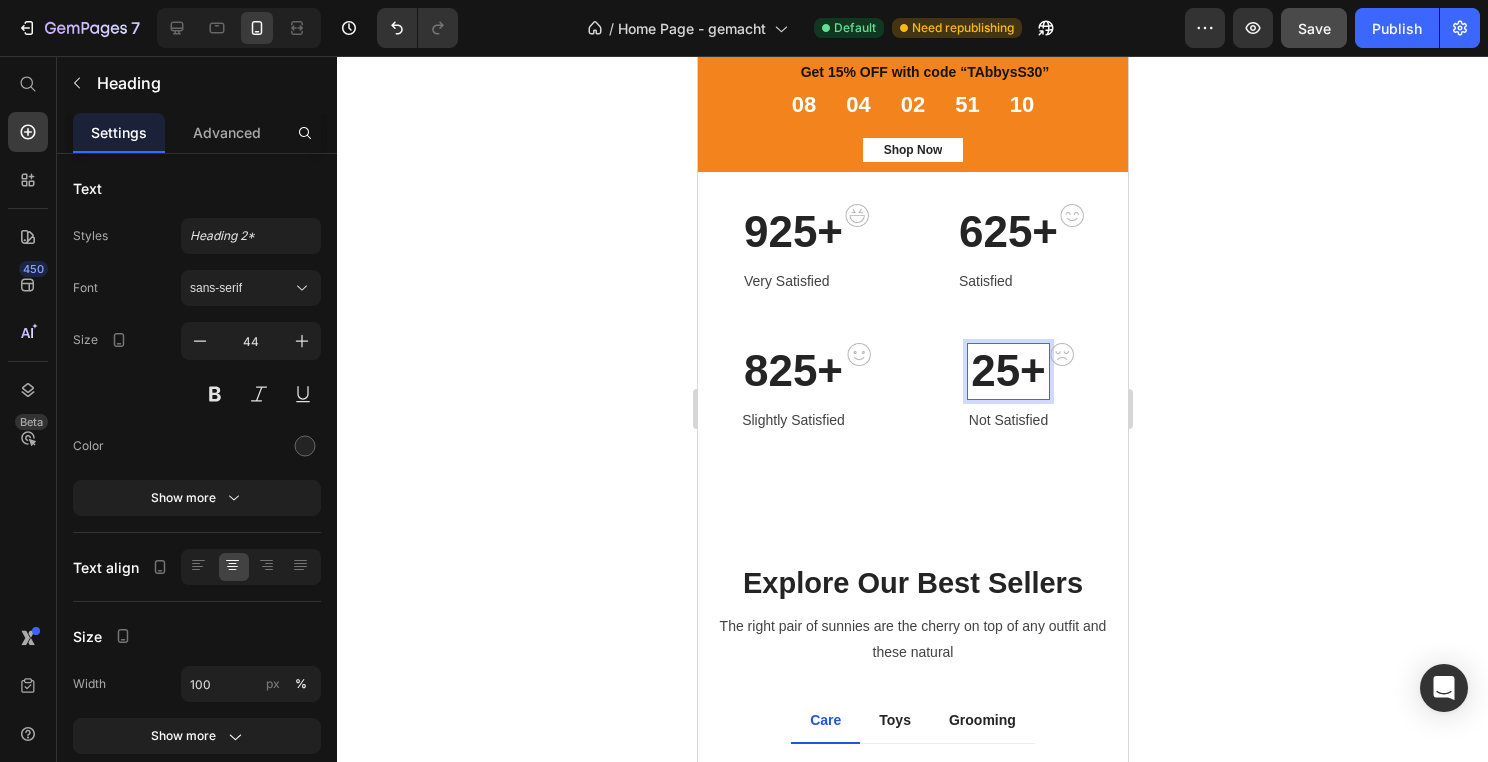 click on "25+" at bounding box center (1007, 371) 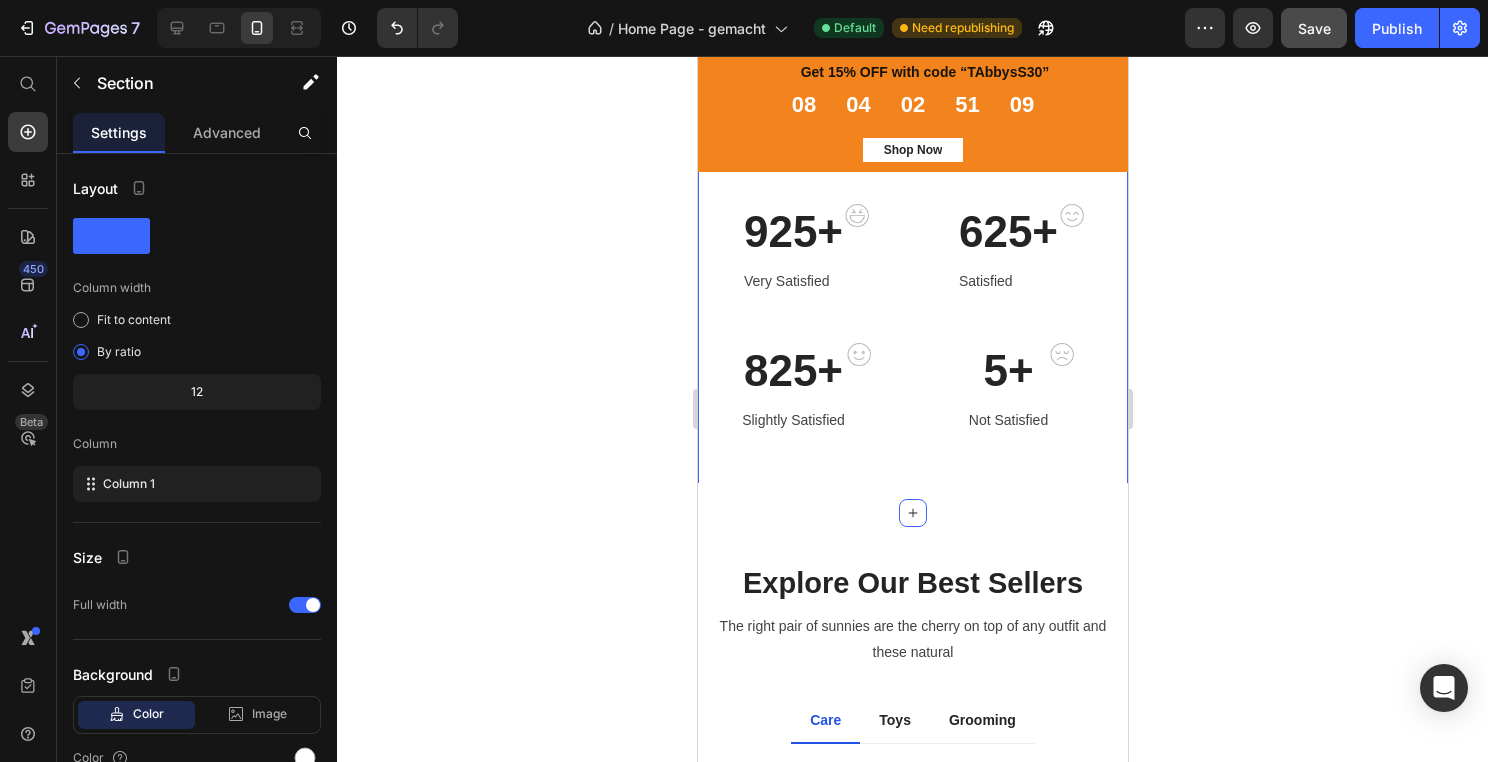 click on "925+ Heading Very Satisfied Text block Image Row 625+ Heading Satisfied Text block Image Row Row 825+ Heading Slightly Satisfied Text block Image Row 5+ Heading   8 Not Satisfied Text block Image Row Row Row Section 2" at bounding box center (912, 318) 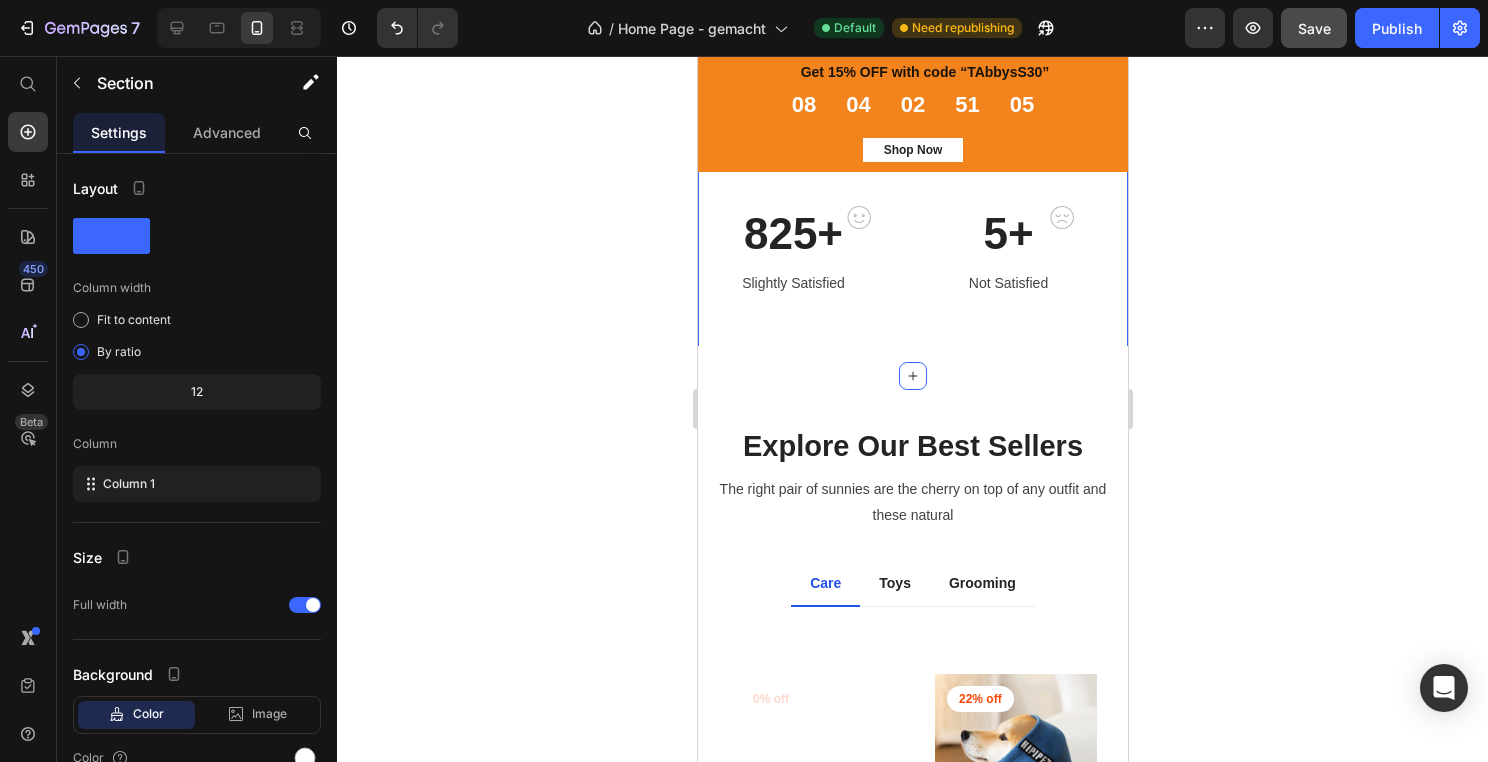 scroll, scrollTop: 963, scrollLeft: 0, axis: vertical 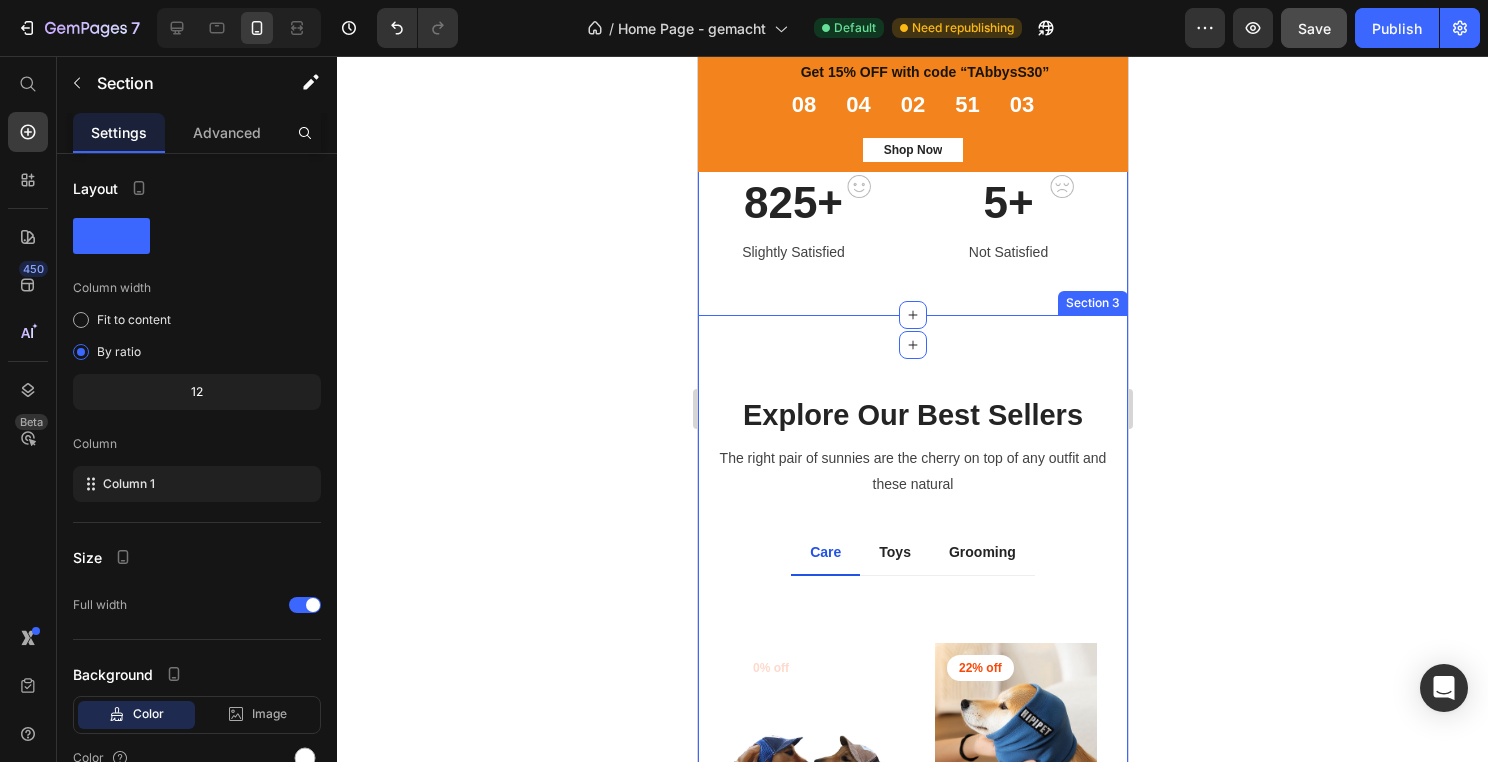 click on "Explore Our Best Sellers Heading The right pair of sunnies are the cherry on top of any outfit and these natural Text block Row Care Toys Grooming                Title Line 0% off Product Badge (P) Images $32.57 (P) Price $0.00 (P) Price Row Corduroy Dog Hat (P) Title Row 22% off Product Badge (P) Images $46.50 (P) Price $59.85 (P) Price Row HushBand Noise Relief Scarf (P) Title Row 15% off Product Badge (P) Images $43.73 (P) Price $51.73 (P) Price Row EasyWear Adjustable Harness (P) Title Row 19% off Product Badge (P) Images $31.50 (P) Price $39.11 (P) Price Row Cat Litter Scoop (P) Title Row 0% off Product Badge (P) Images $27.00 (P) Price $0.00 (P) Price Row Car seat cover (P) Title Row 14% off Product Badge (P) Images $67.89 (P) Price $79.29 (P) Price Row Anti-scratch Stickers (P) Title Row 0% off Product Badge (P) Images $27.00 (P) Price $0.00 (P) Price Row The cute octopus Bath Massage Comb (P) Title Row 0% off Product Badge (P) Images $29.90 (P) Price $0.00 (P) Price Row Massage Comb Grooming (P) Title" at bounding box center [912, 689] 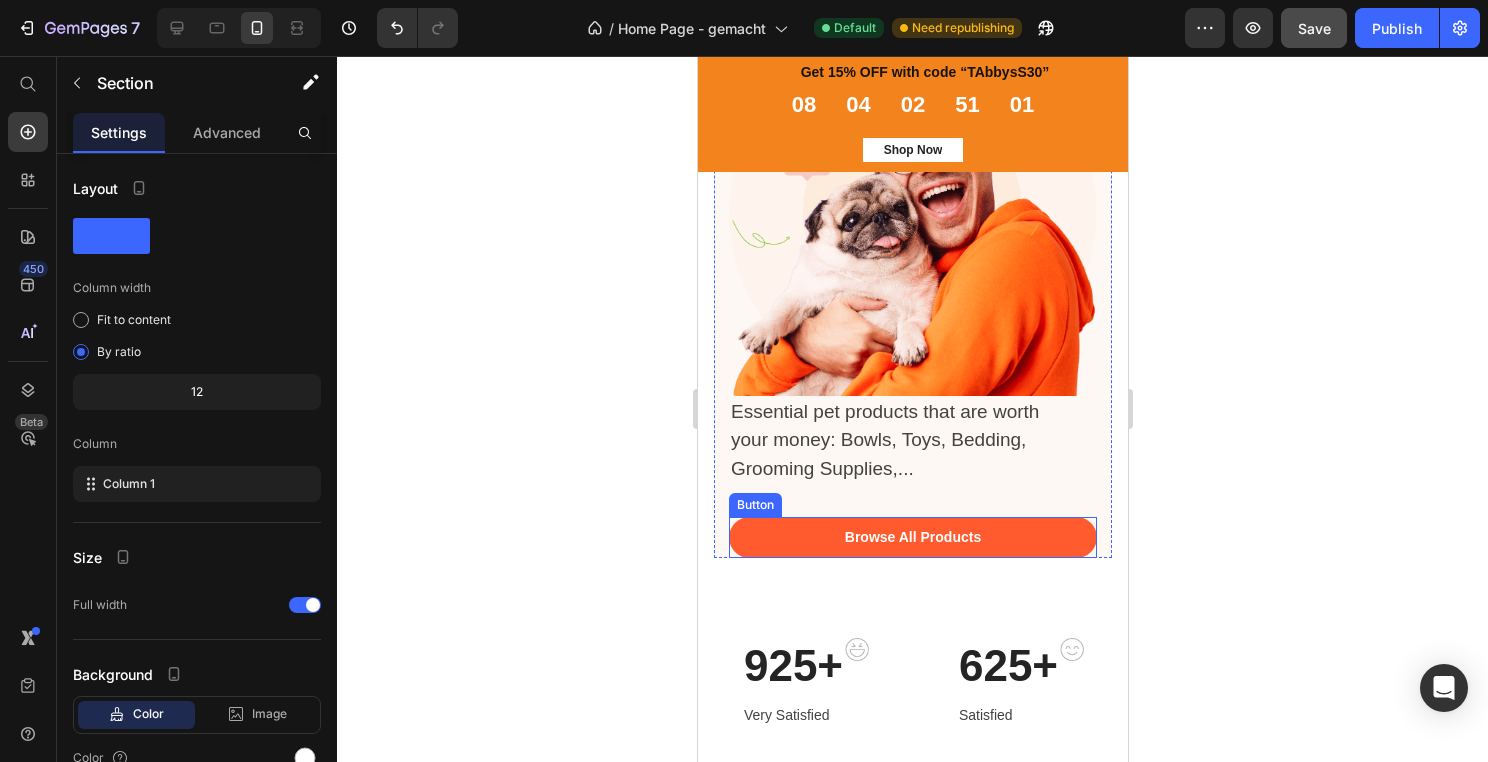 scroll, scrollTop: 345, scrollLeft: 0, axis: vertical 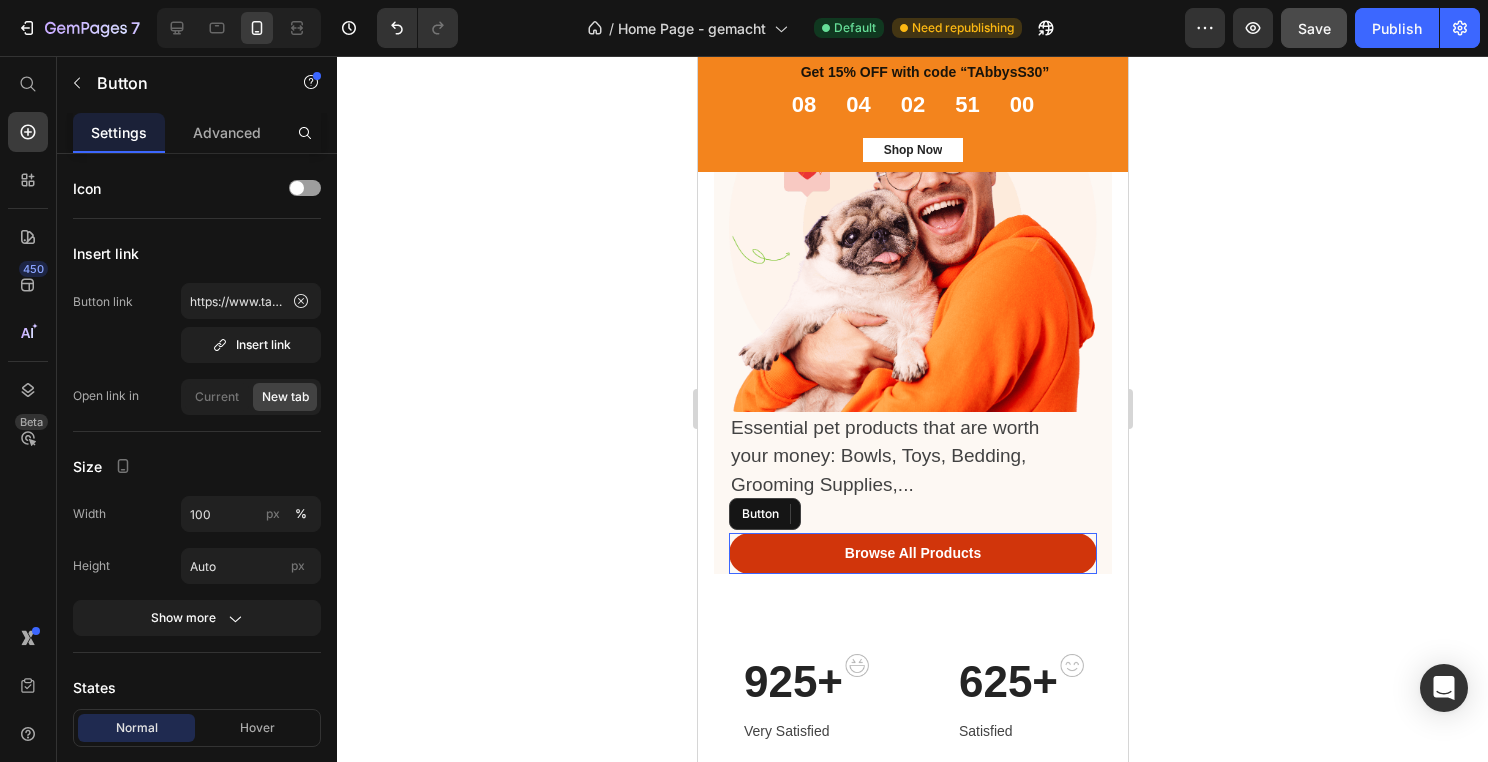 click on "Browse All Products" at bounding box center (912, 553) 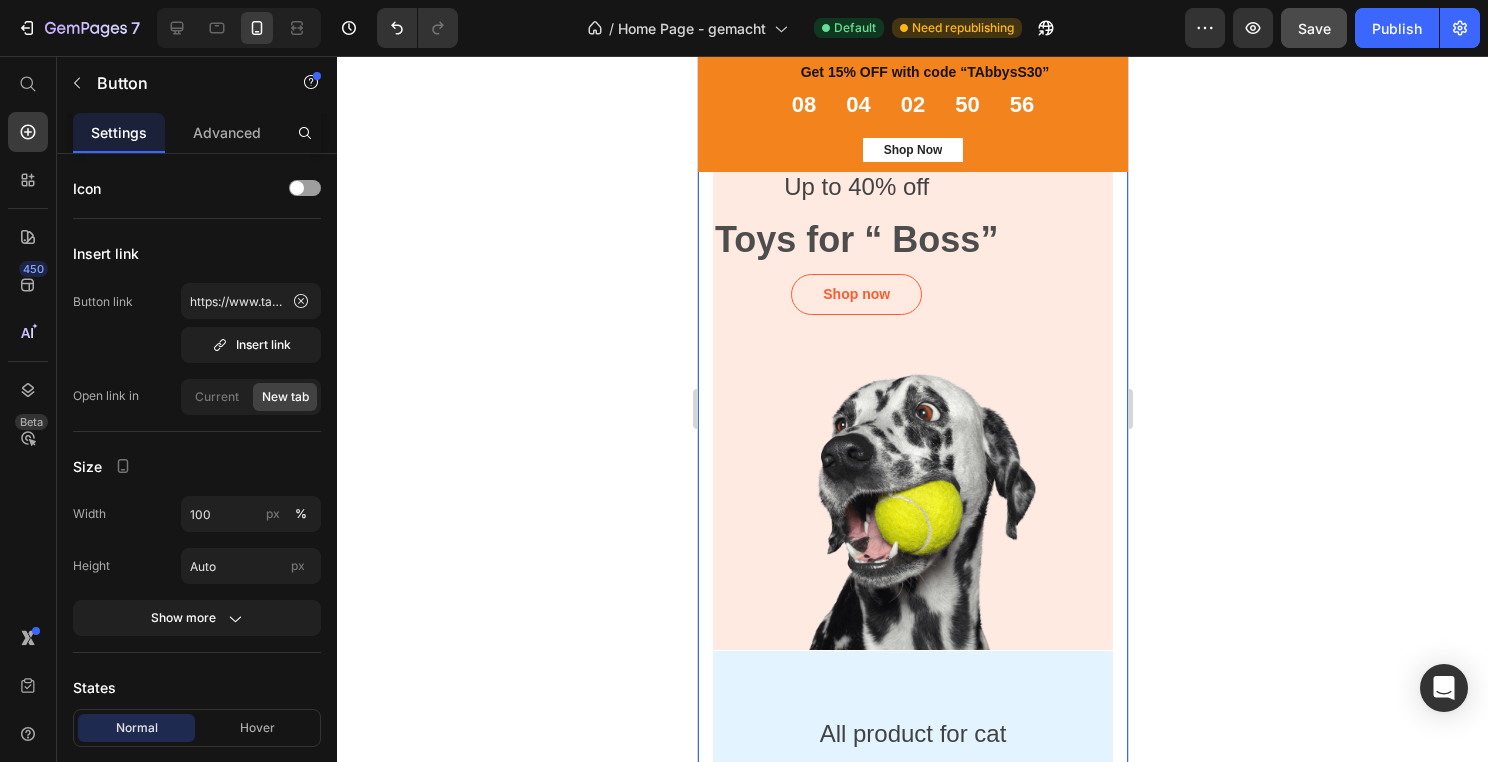 scroll, scrollTop: 1959, scrollLeft: 0, axis: vertical 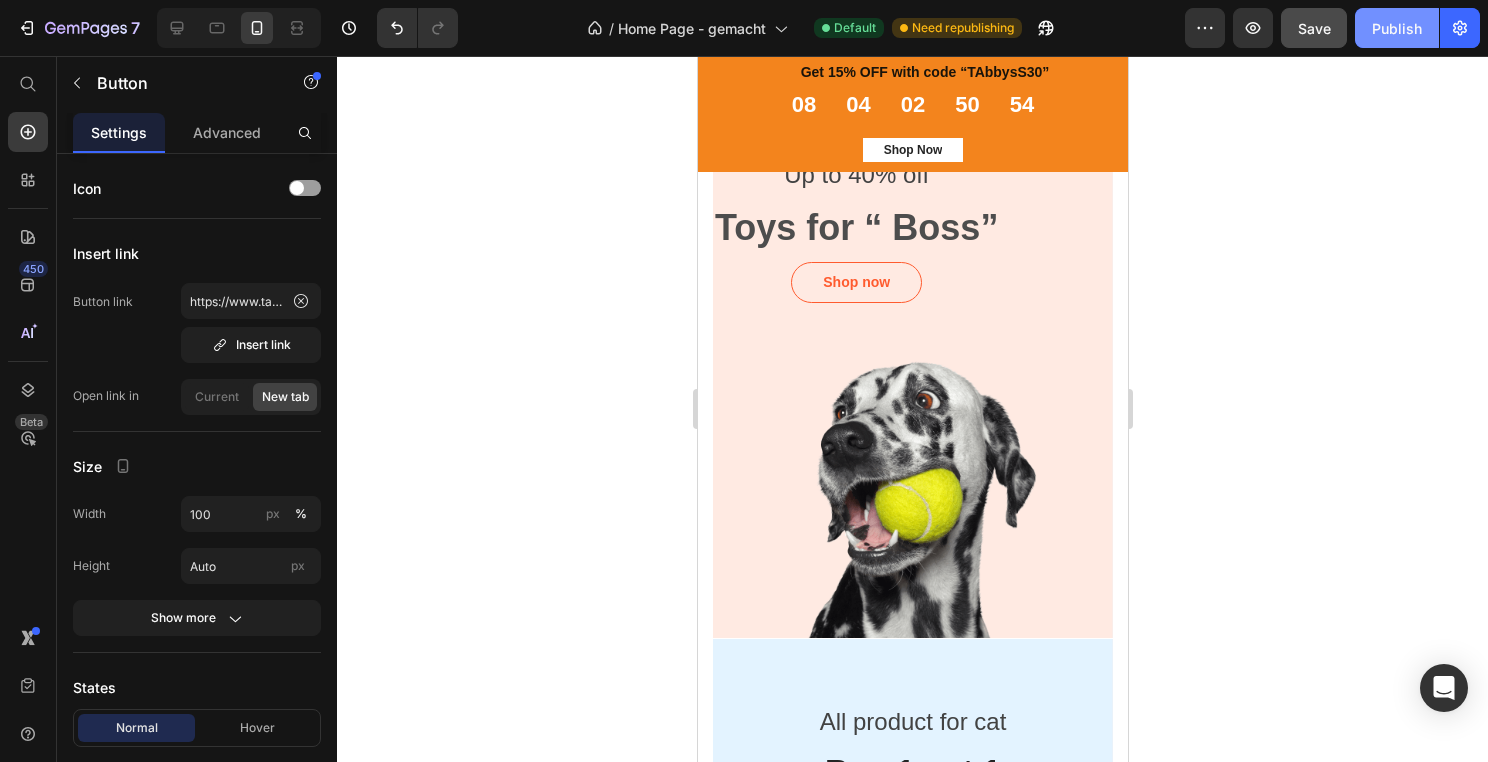 click on "Publish" at bounding box center [1397, 28] 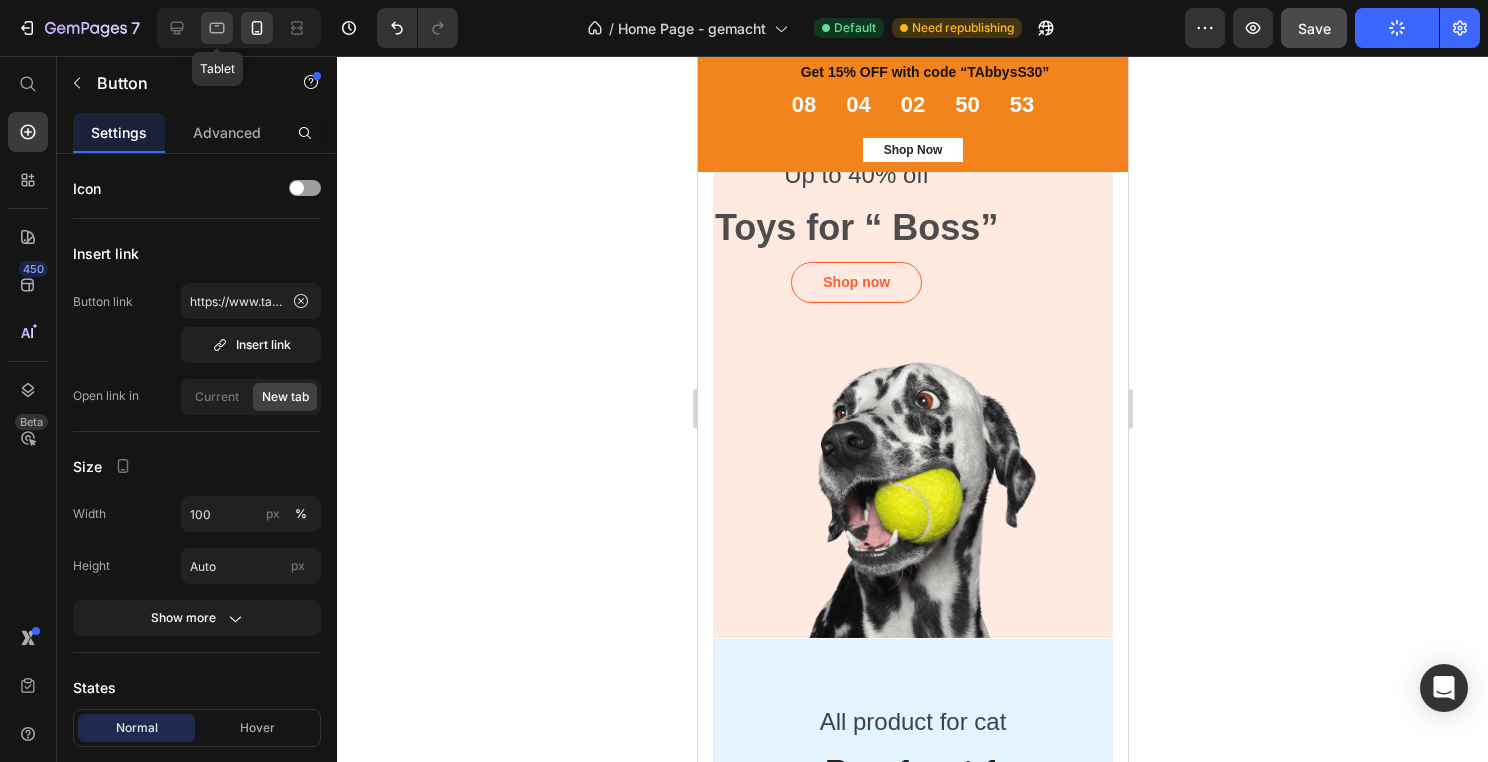 click 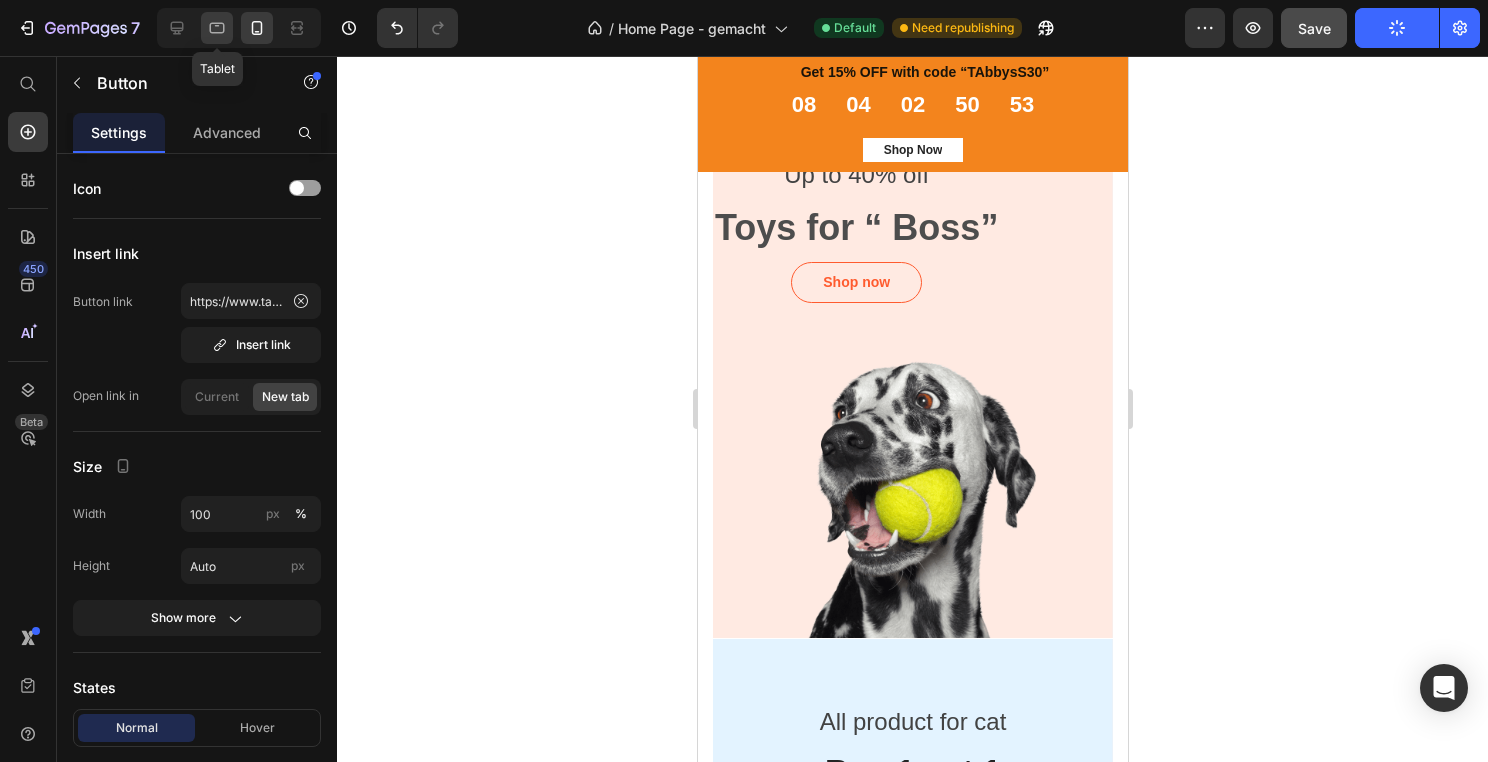 type on "16" 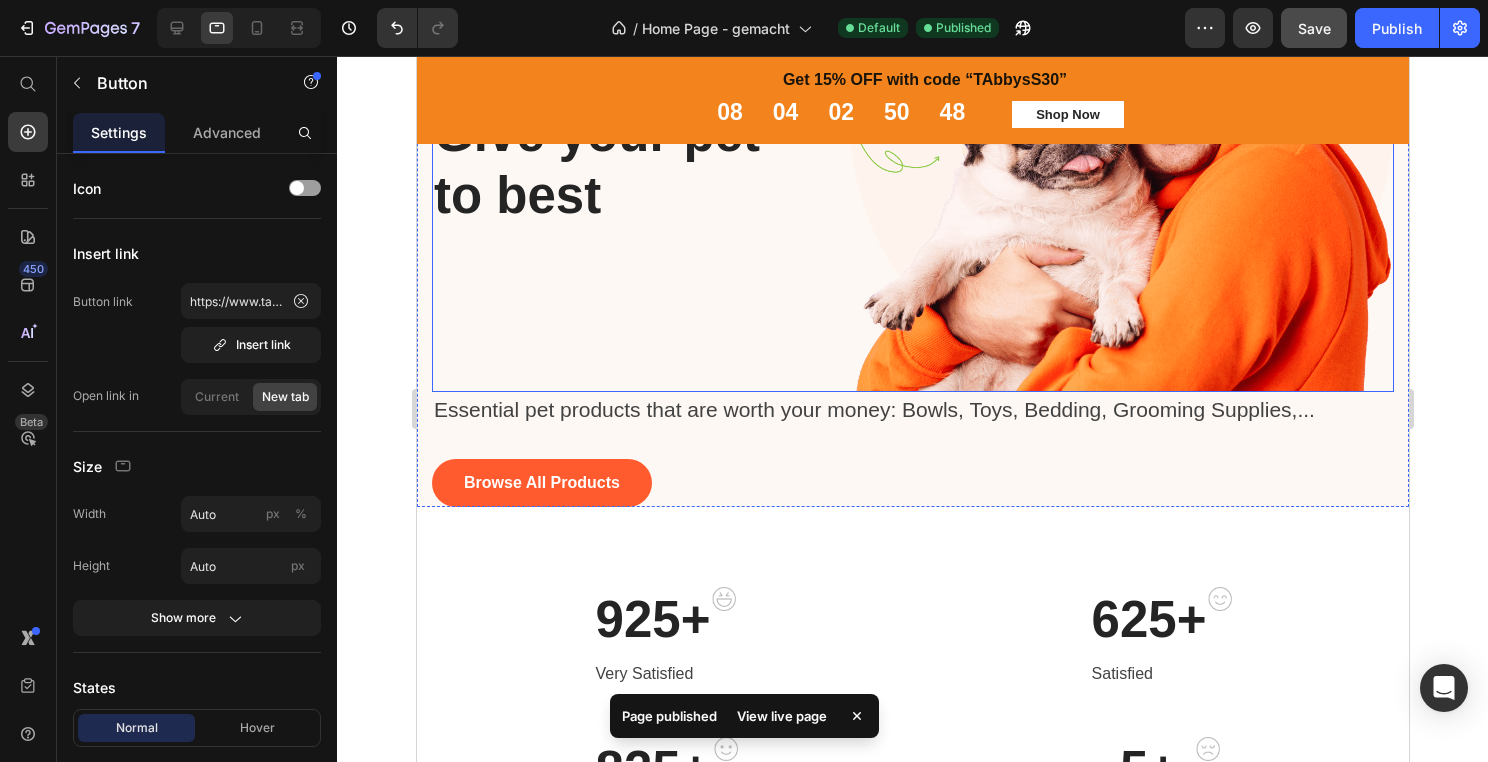 scroll, scrollTop: 285, scrollLeft: 0, axis: vertical 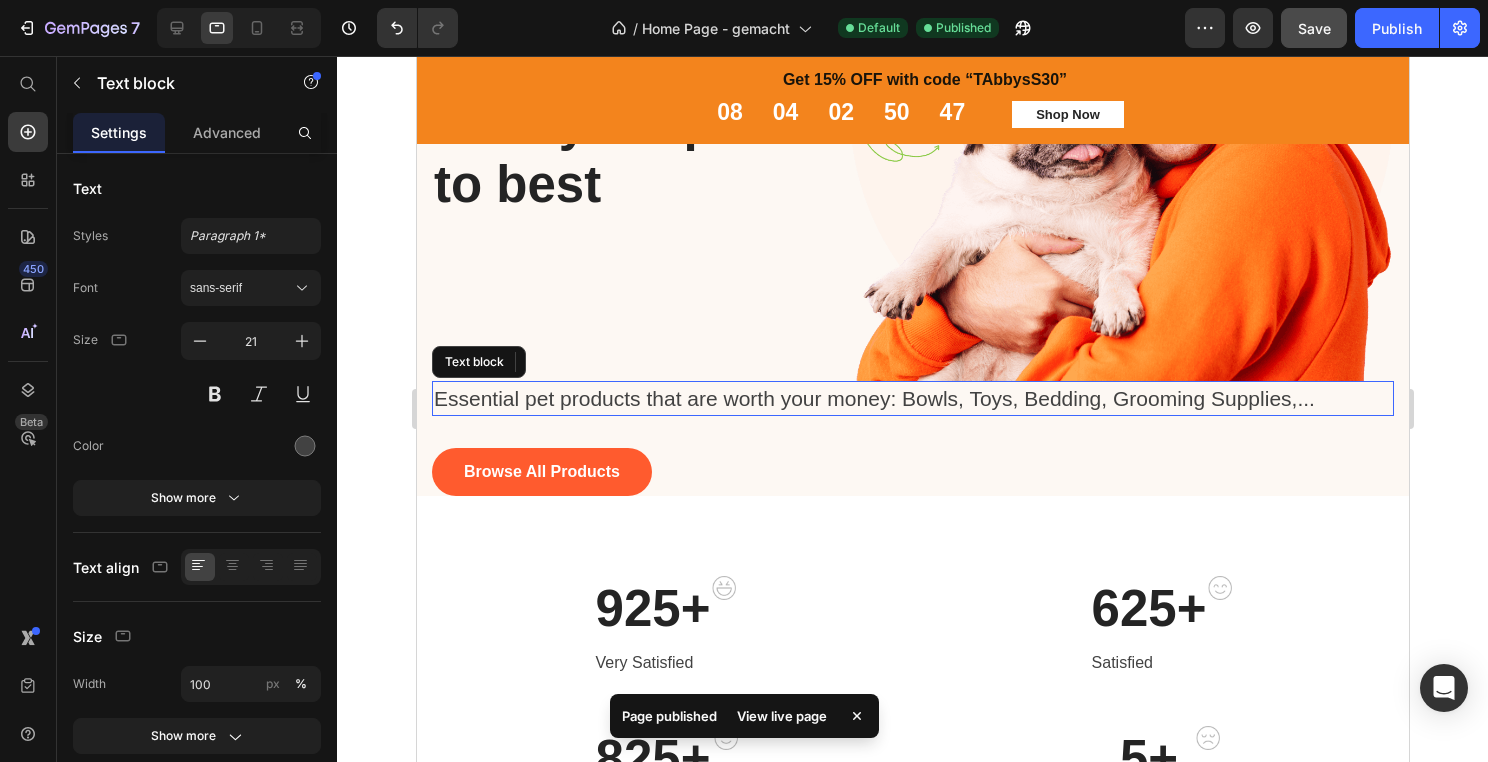 click on "Essential pet products that are worth your money: Bowls, Toys, Bedding, Grooming Supplies,..." at bounding box center [902, 399] 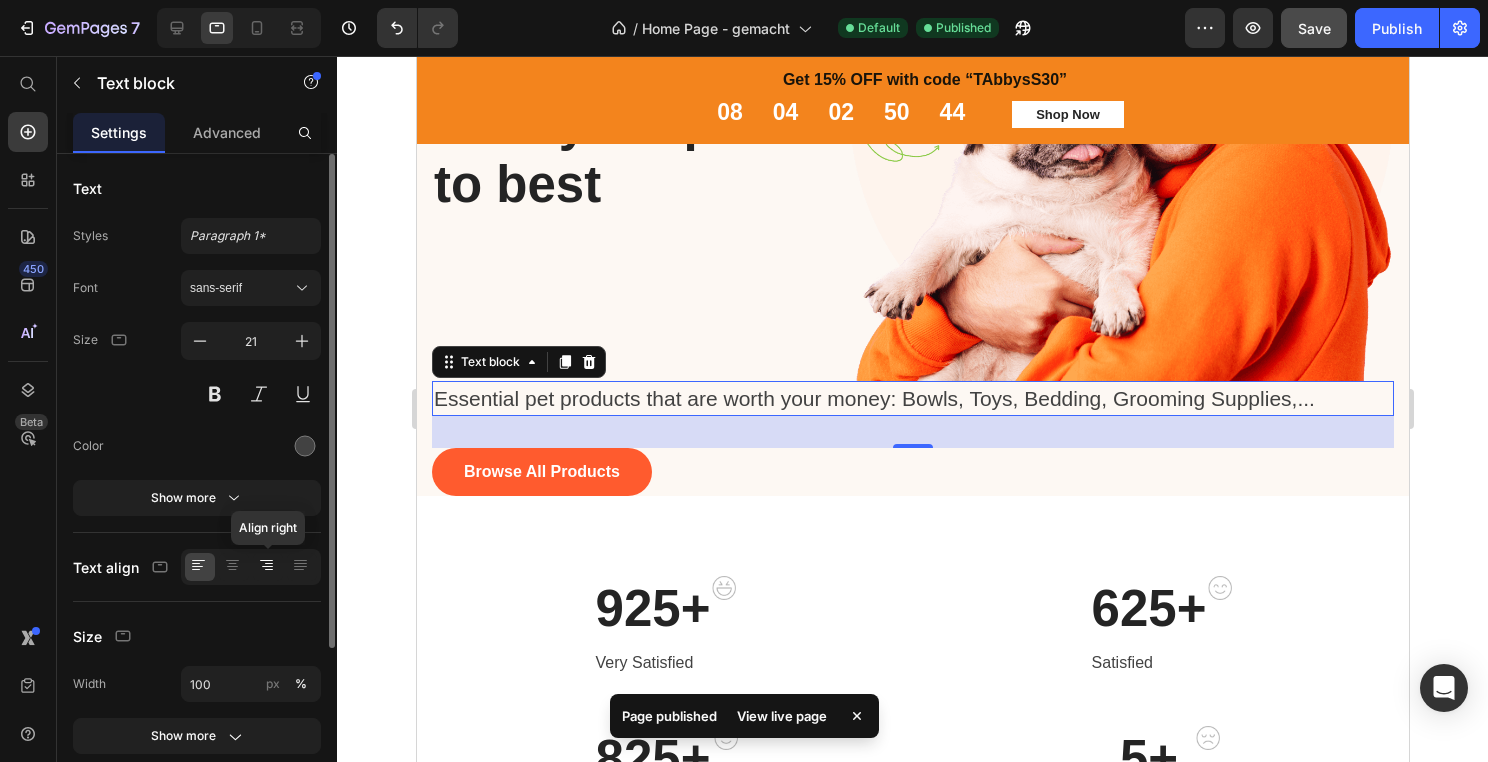 click 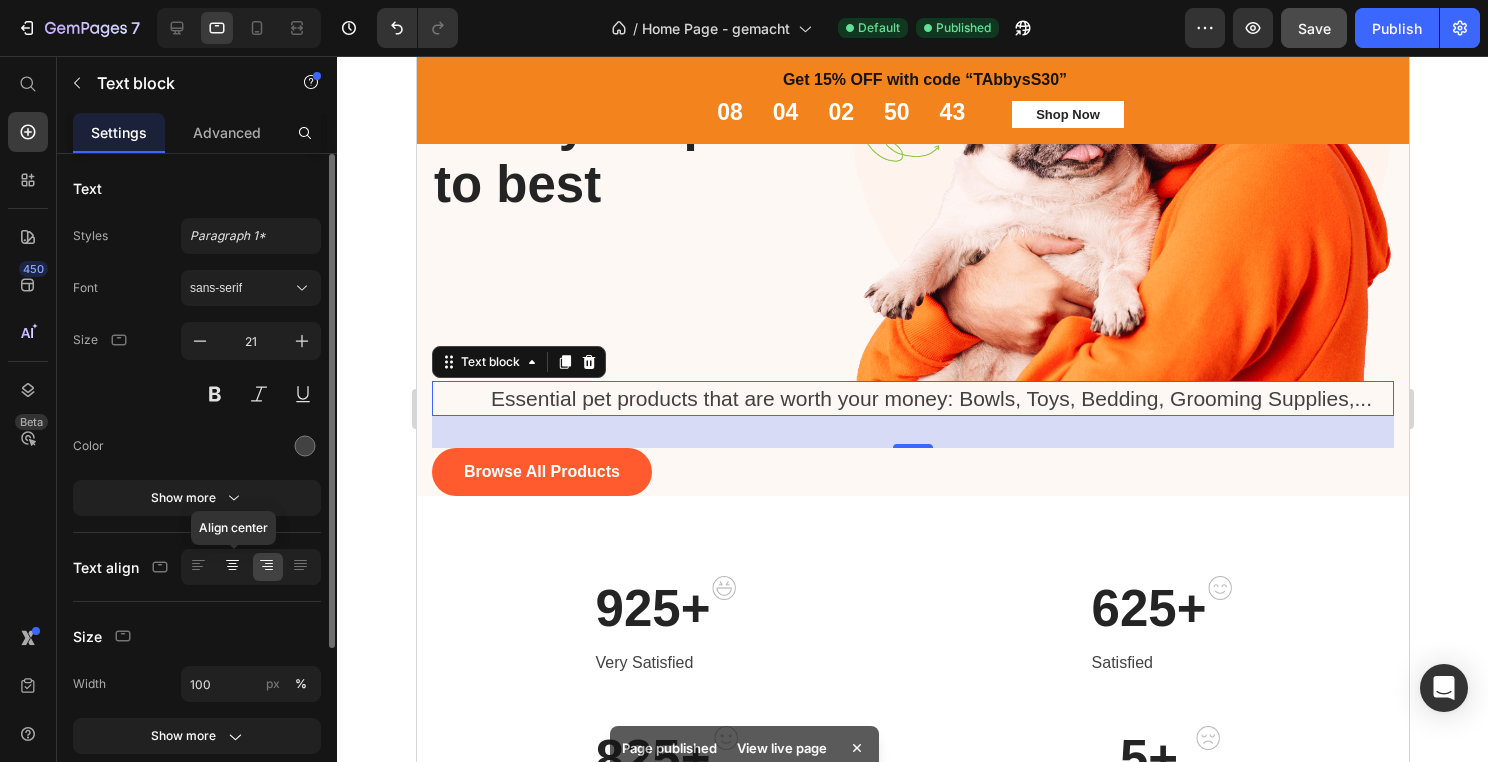 click 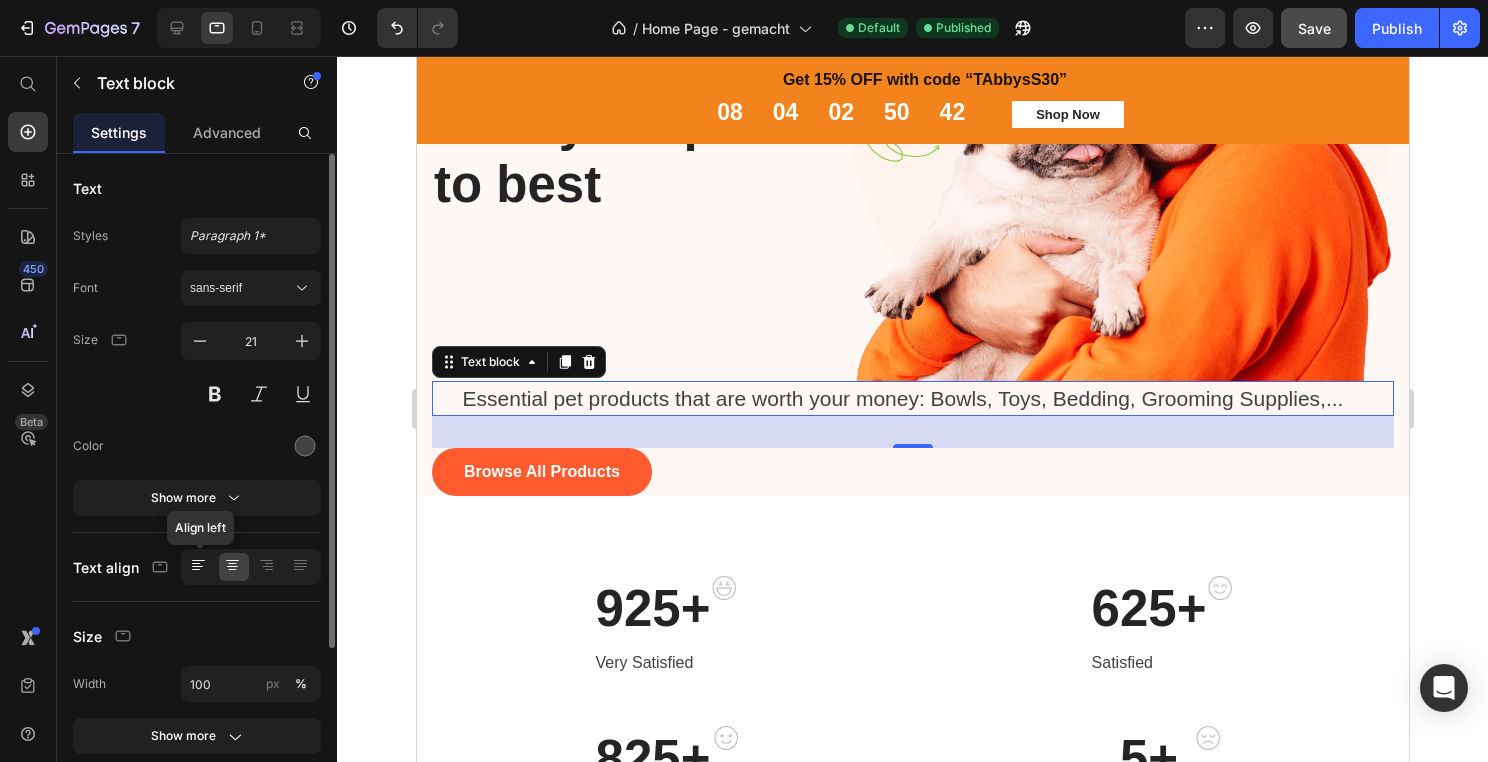 click 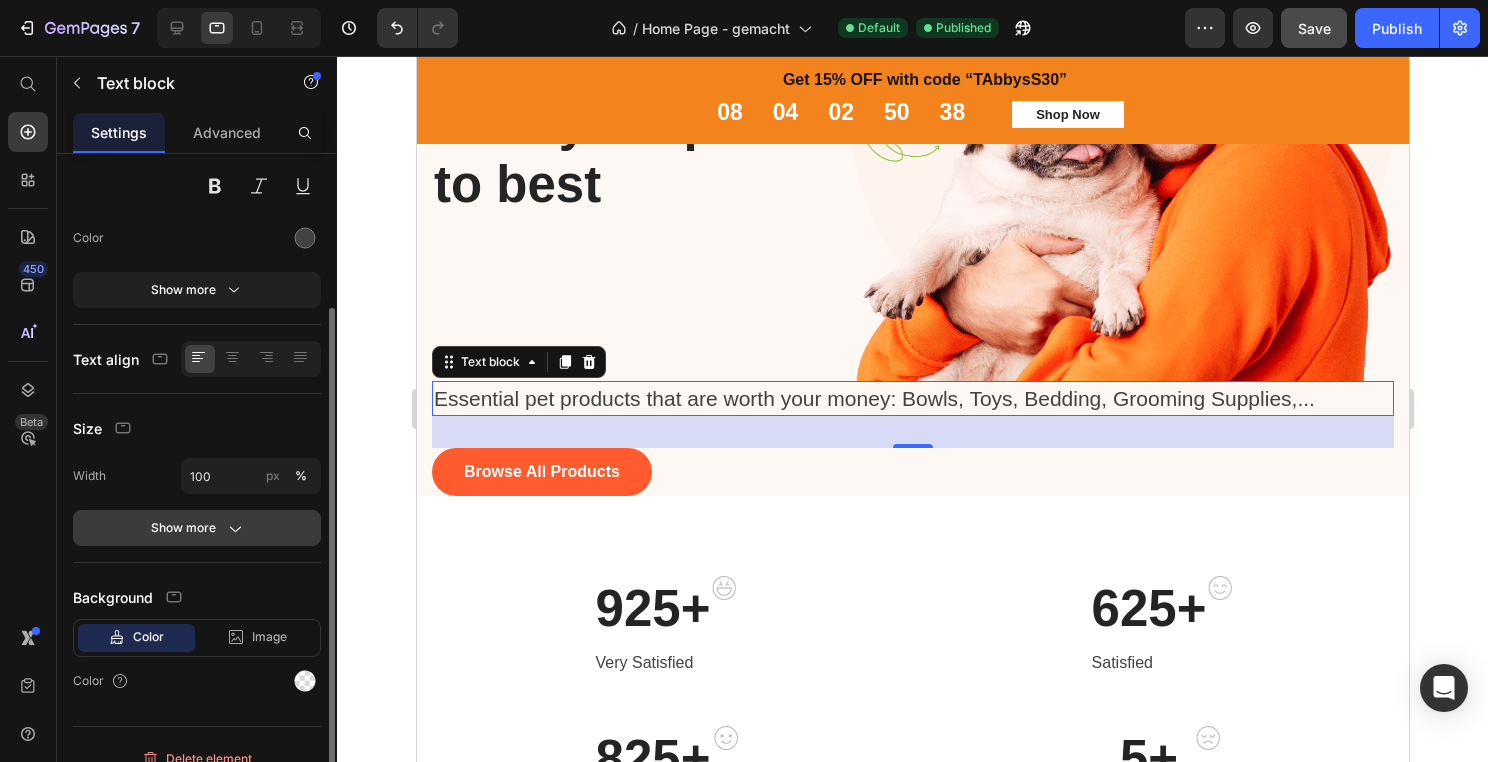 scroll, scrollTop: 230, scrollLeft: 0, axis: vertical 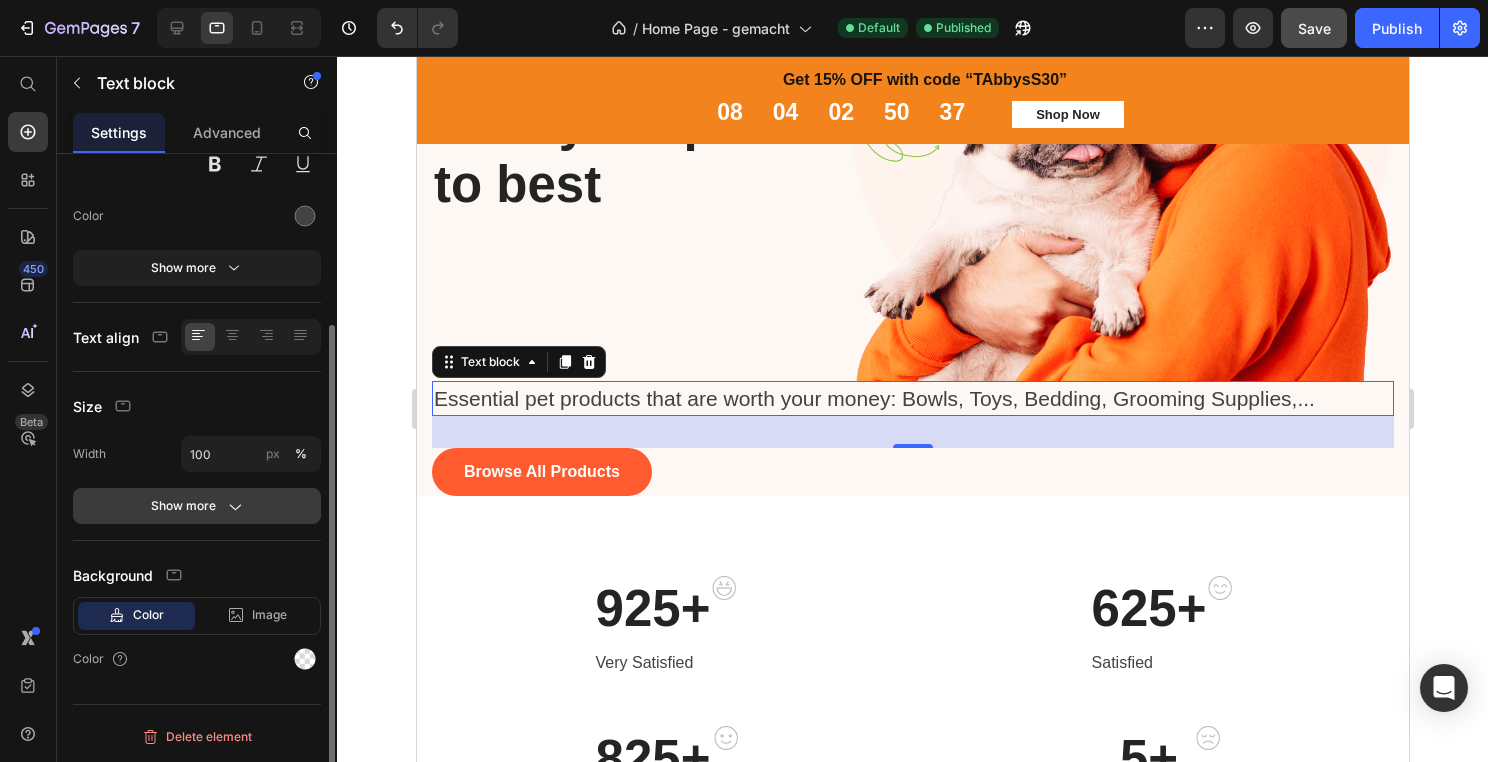 click on "Show more" 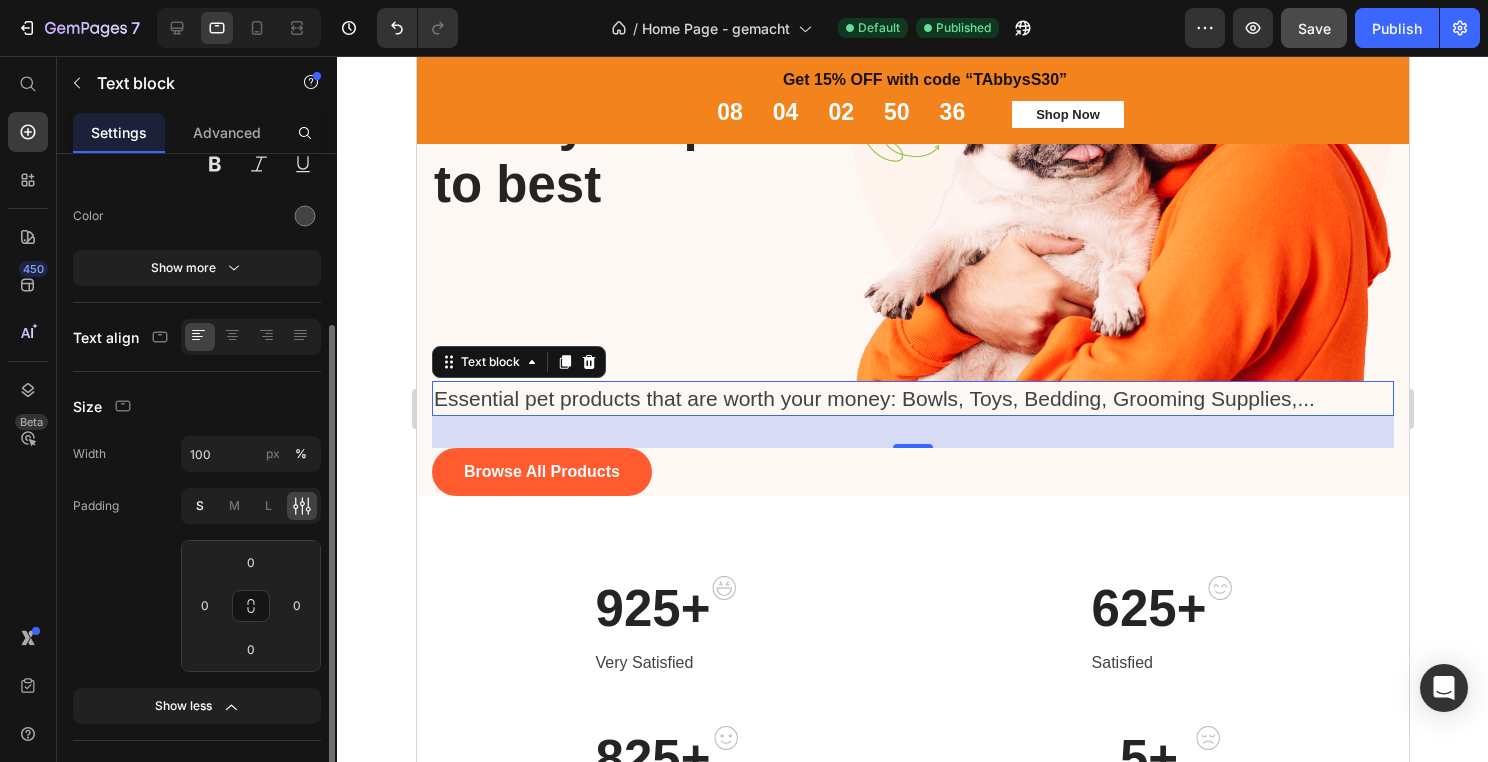 click on "S" 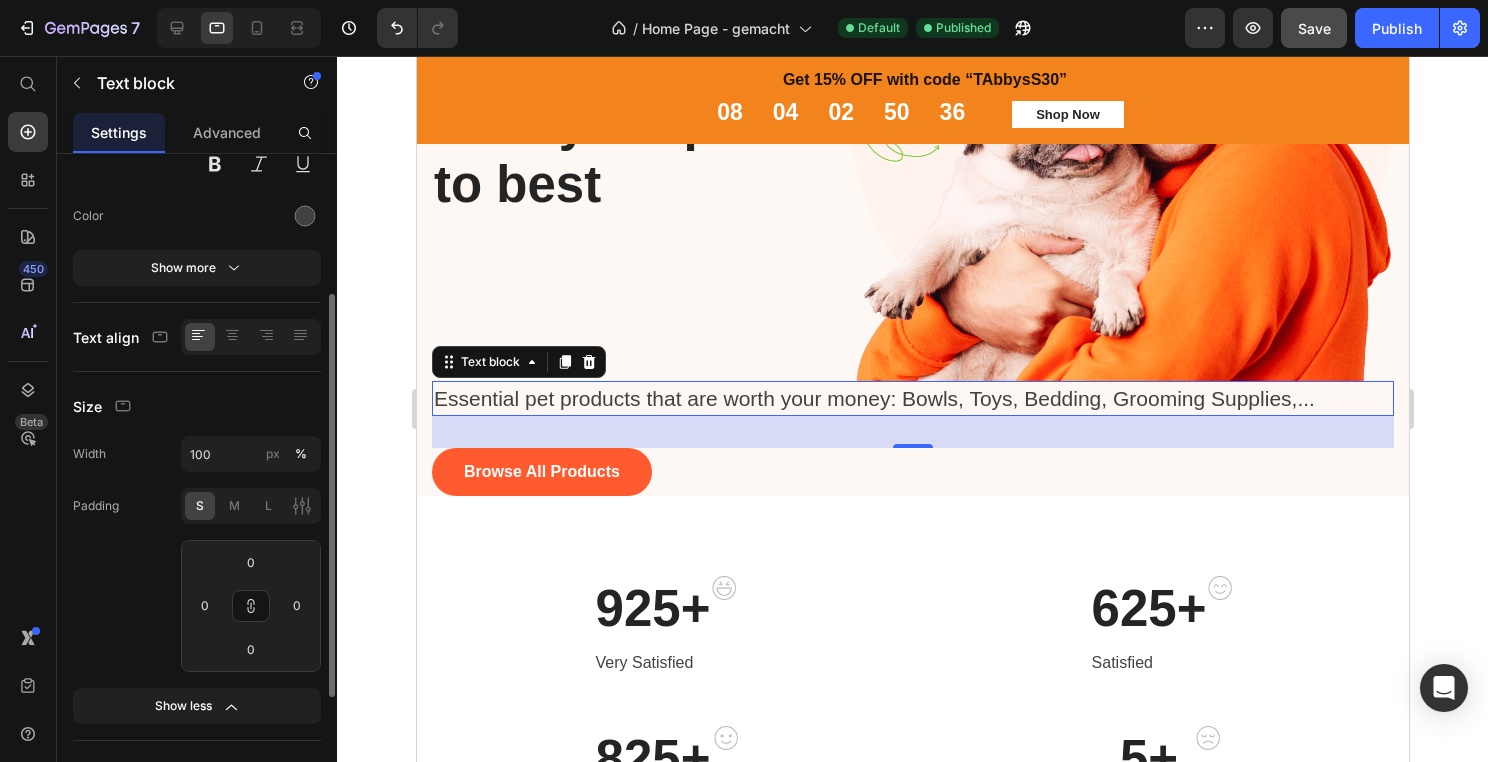 type on "4" 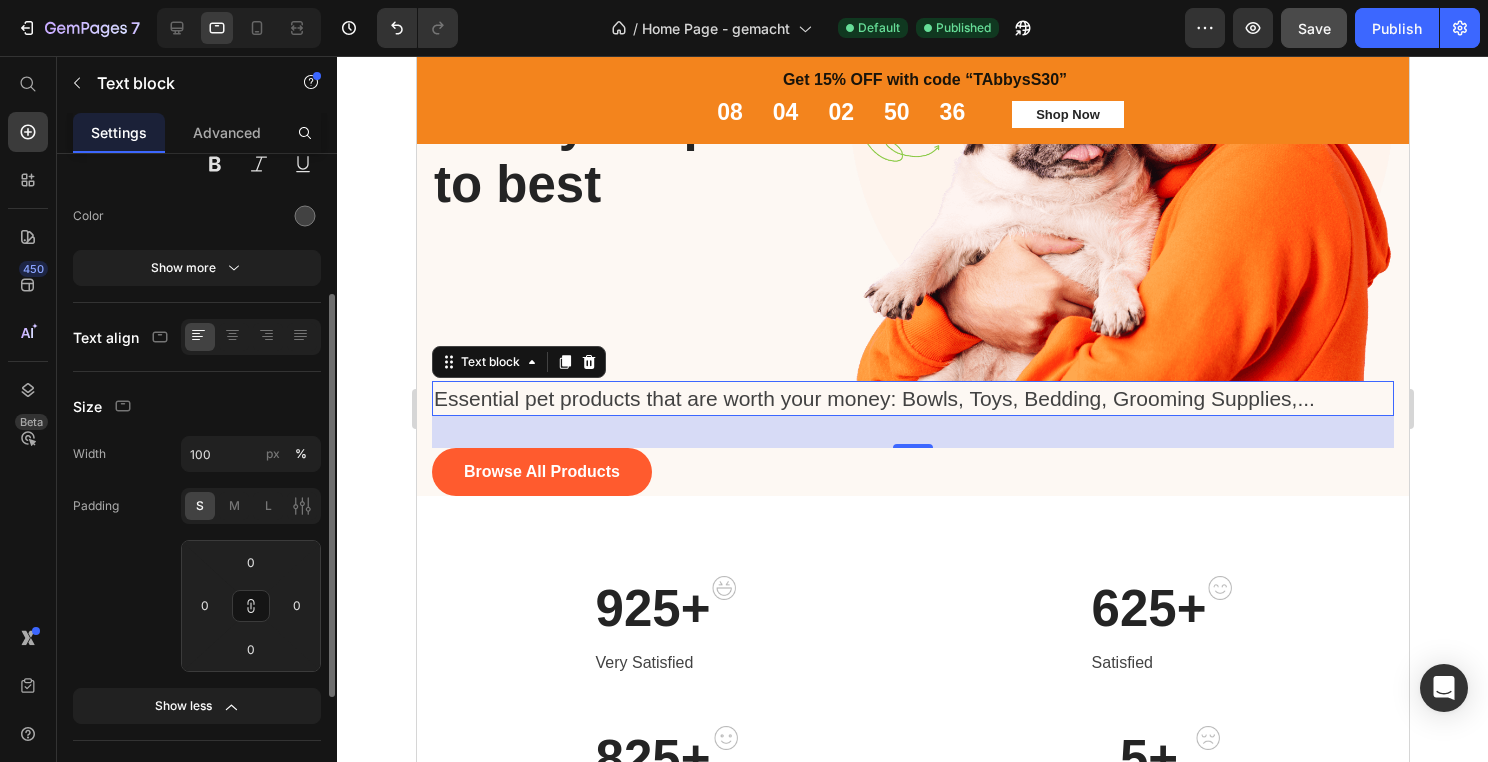 type on "4" 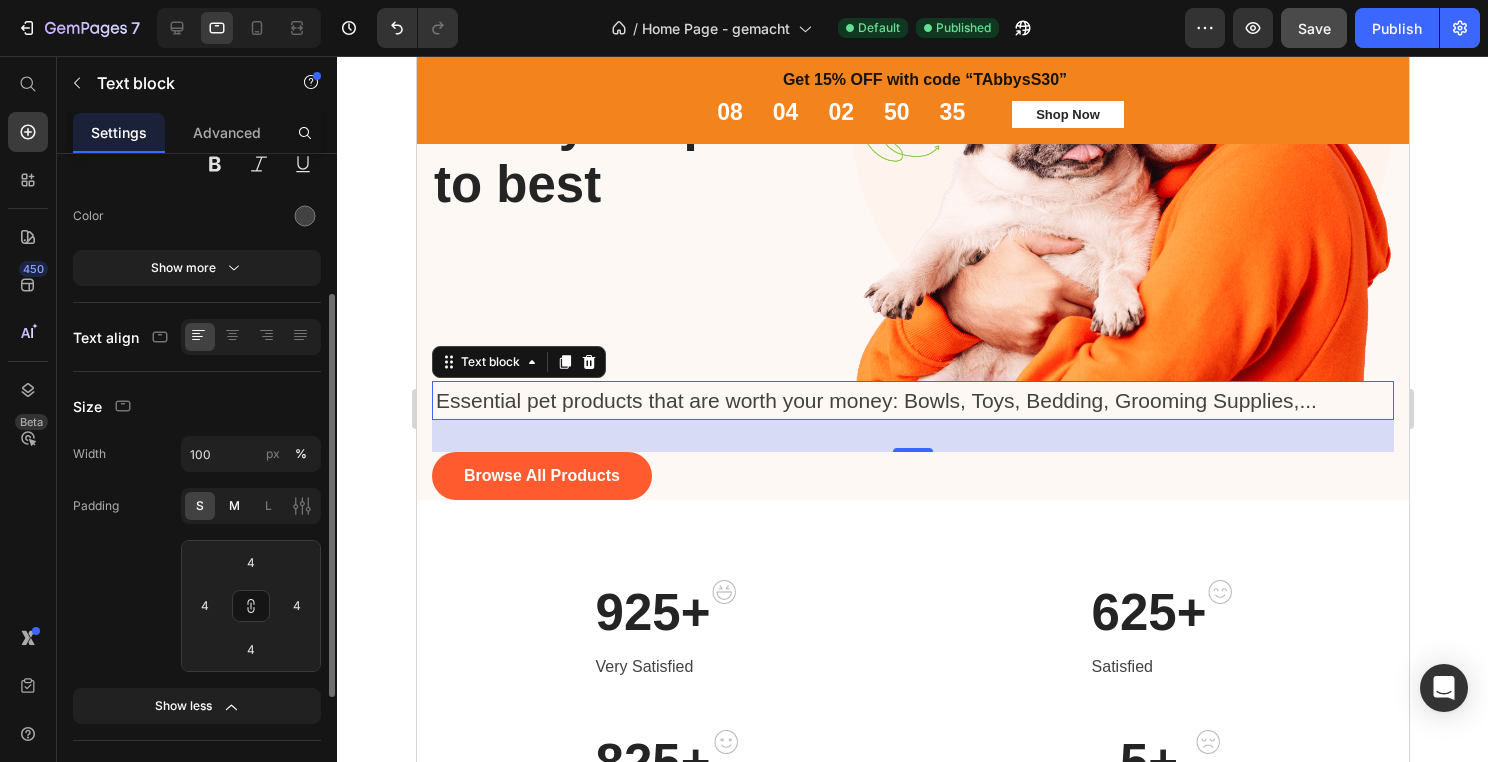click on "M" 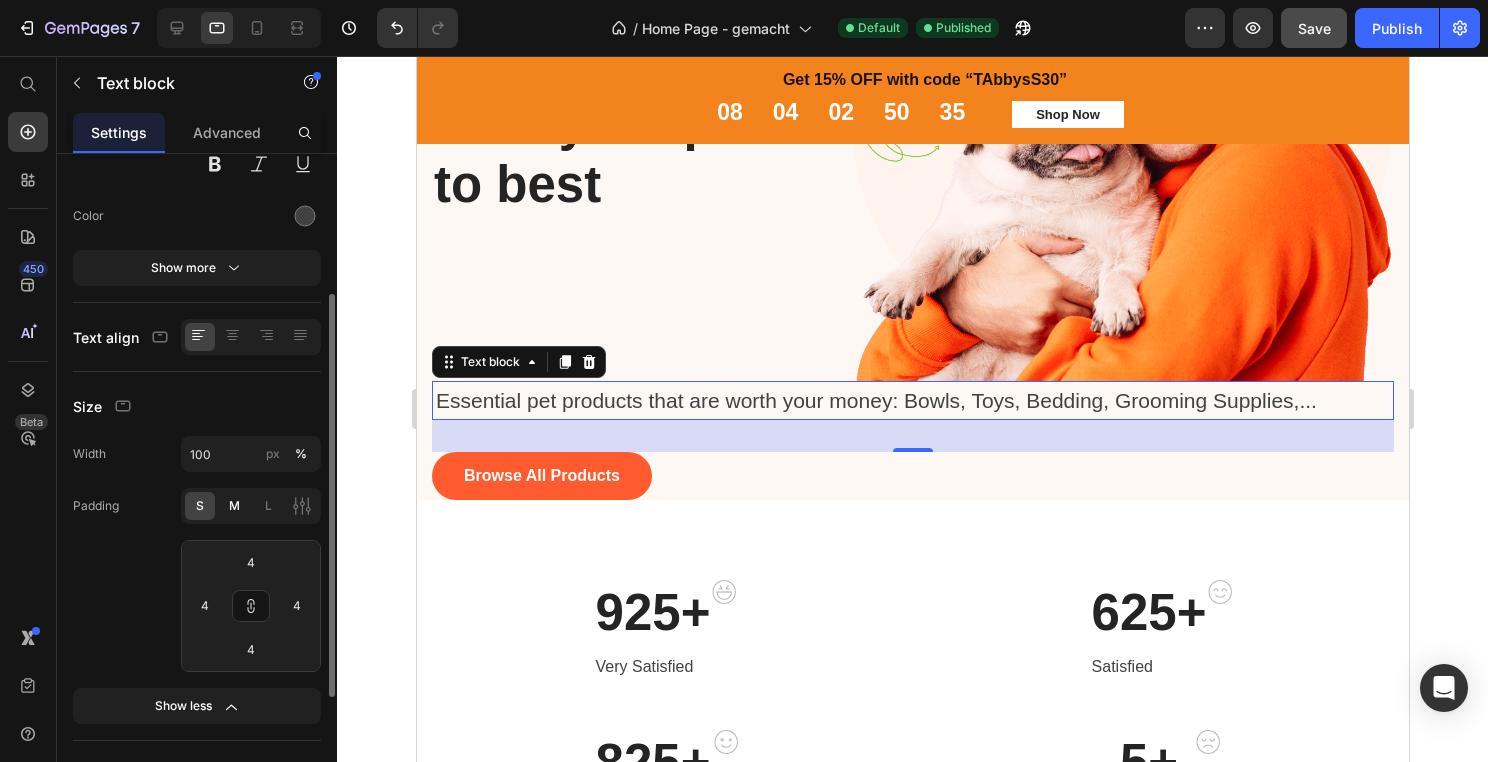 type on "8" 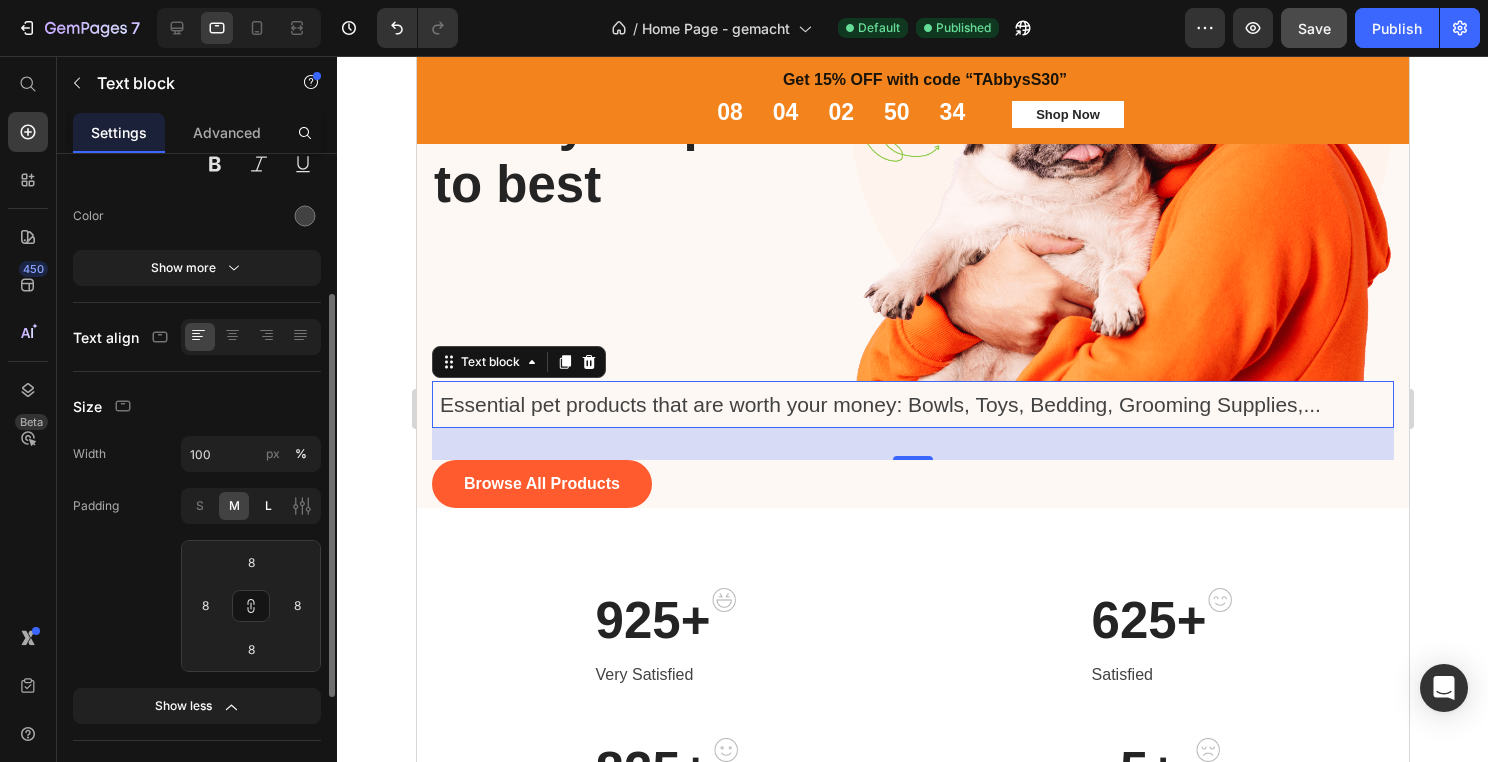 click on "L" 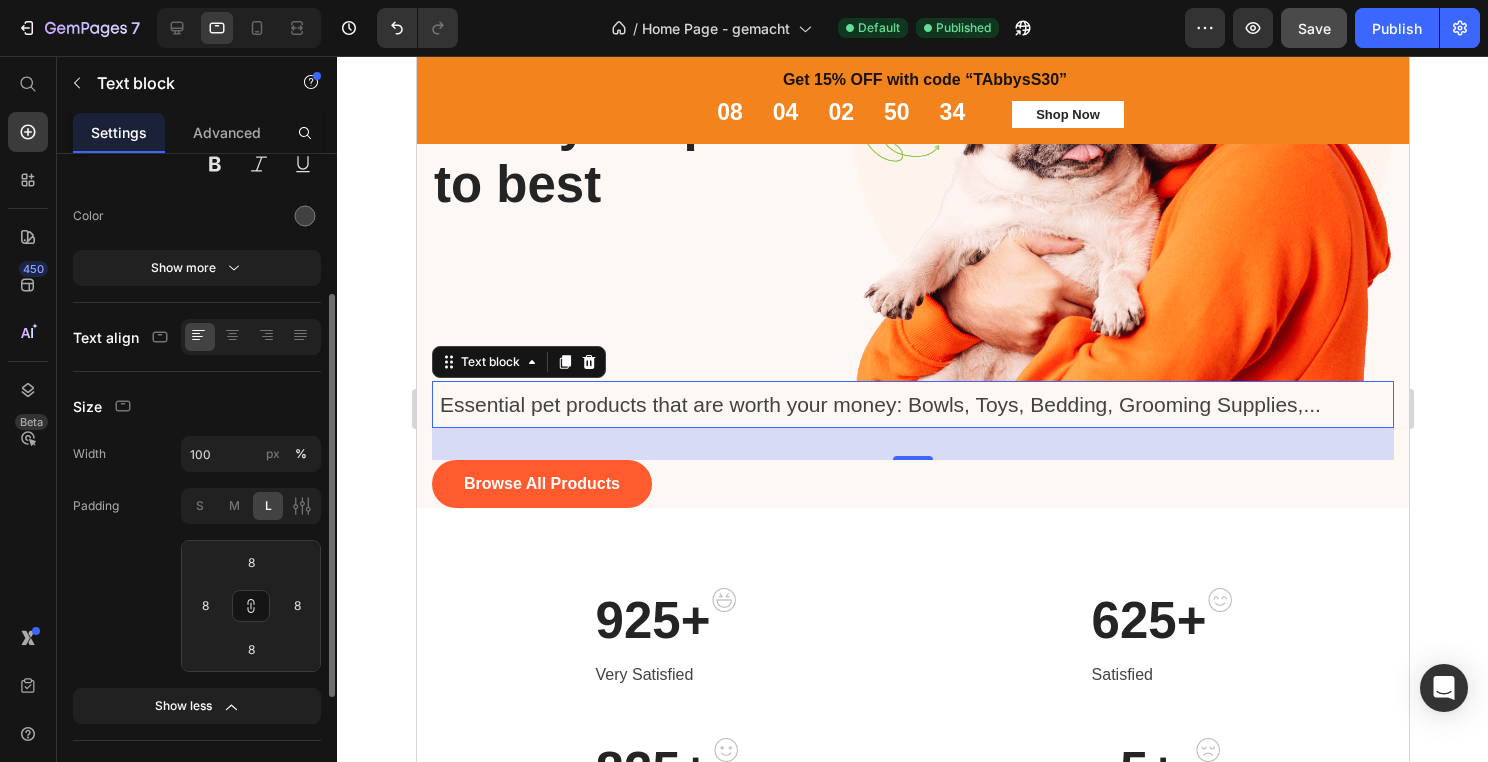 type on "16" 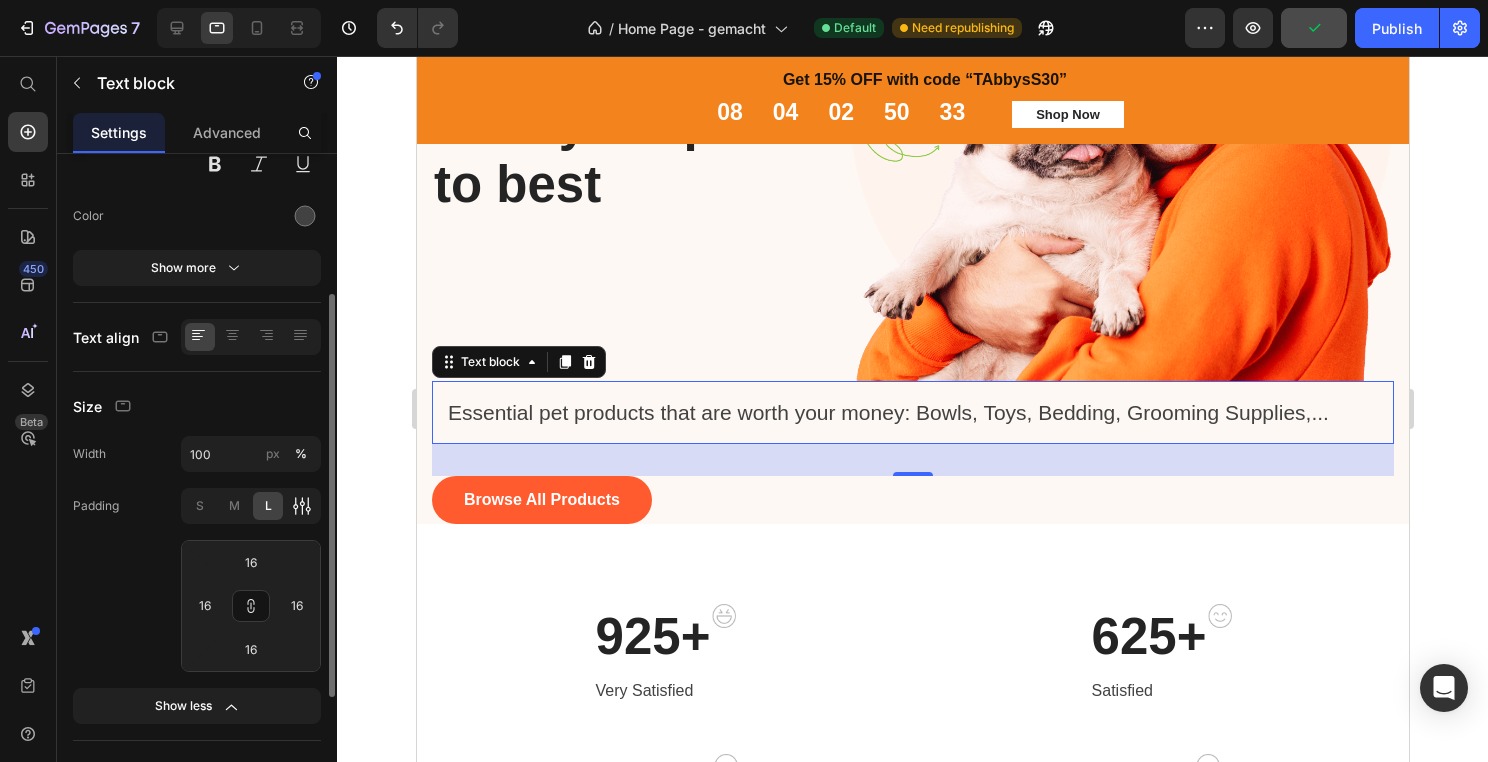 click 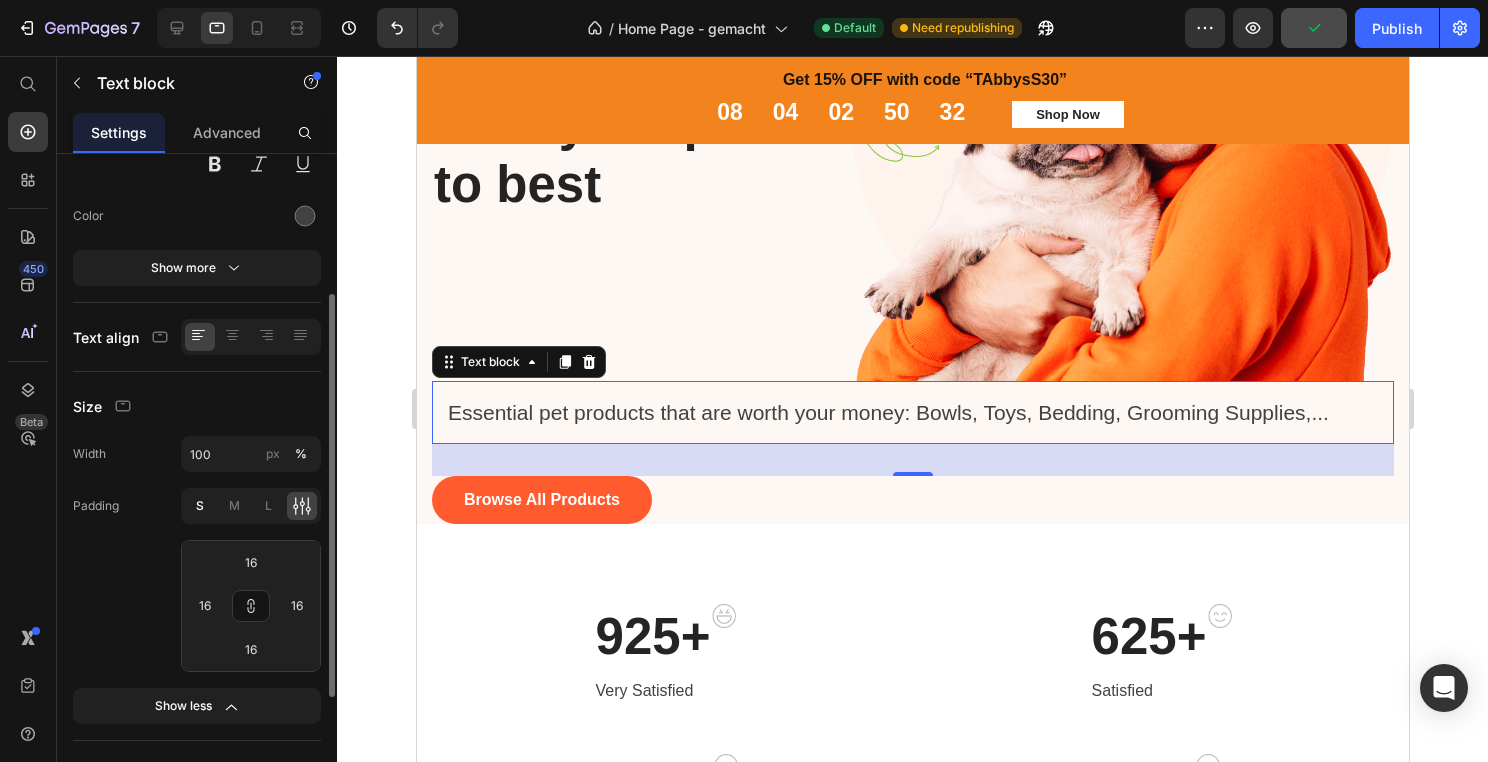 click on "S" 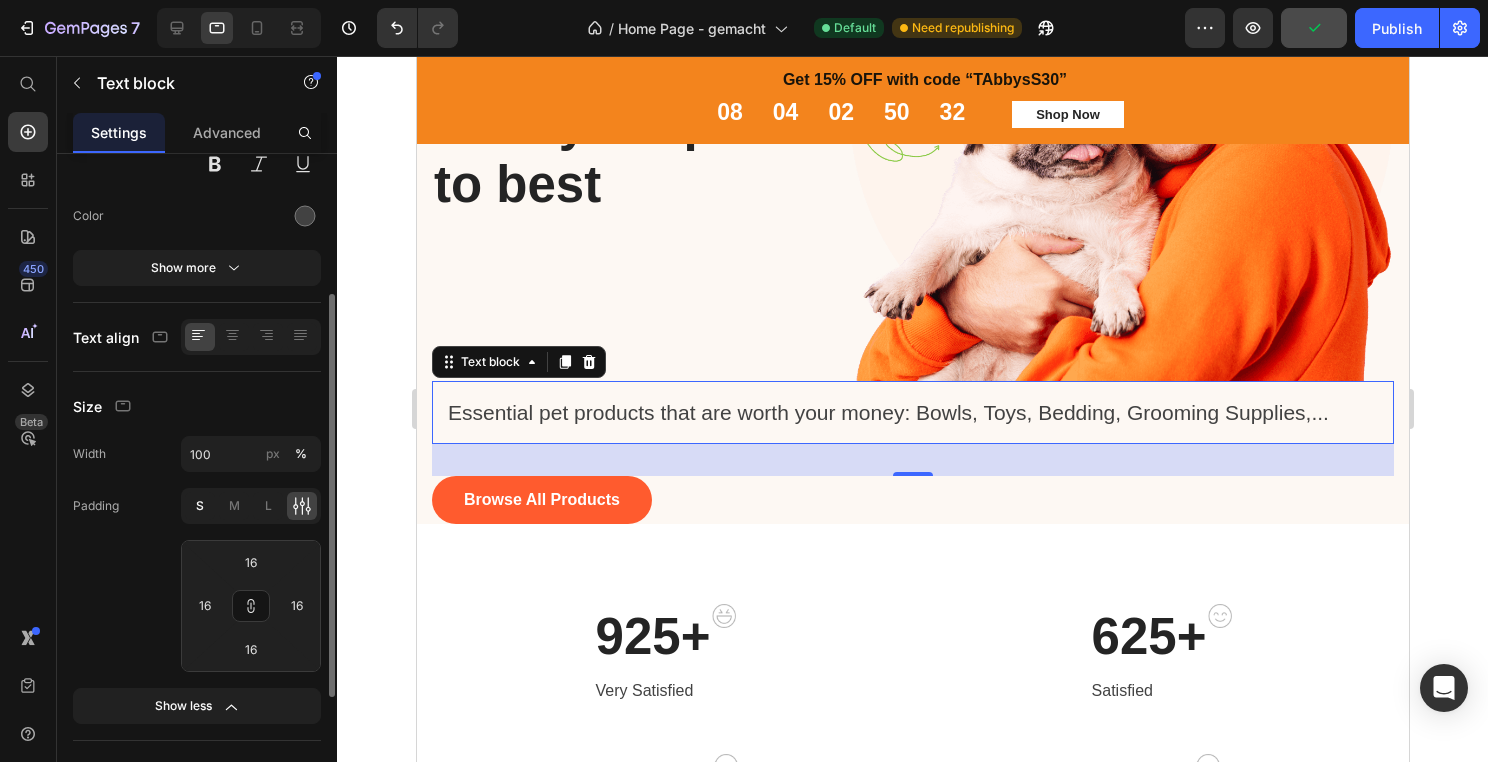 type on "4" 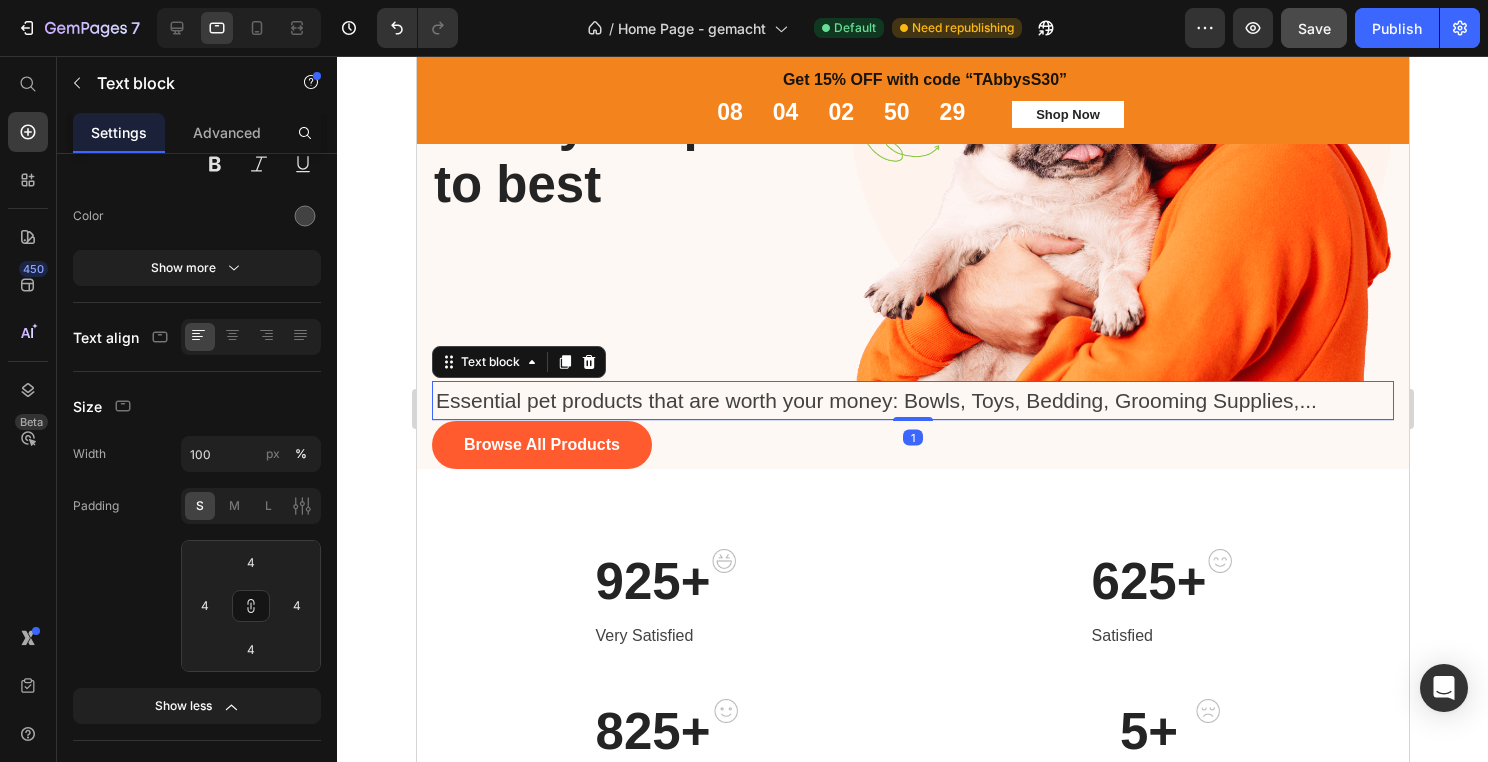 drag, startPoint x: 908, startPoint y: 449, endPoint x: 911, endPoint y: 418, distance: 31.144823 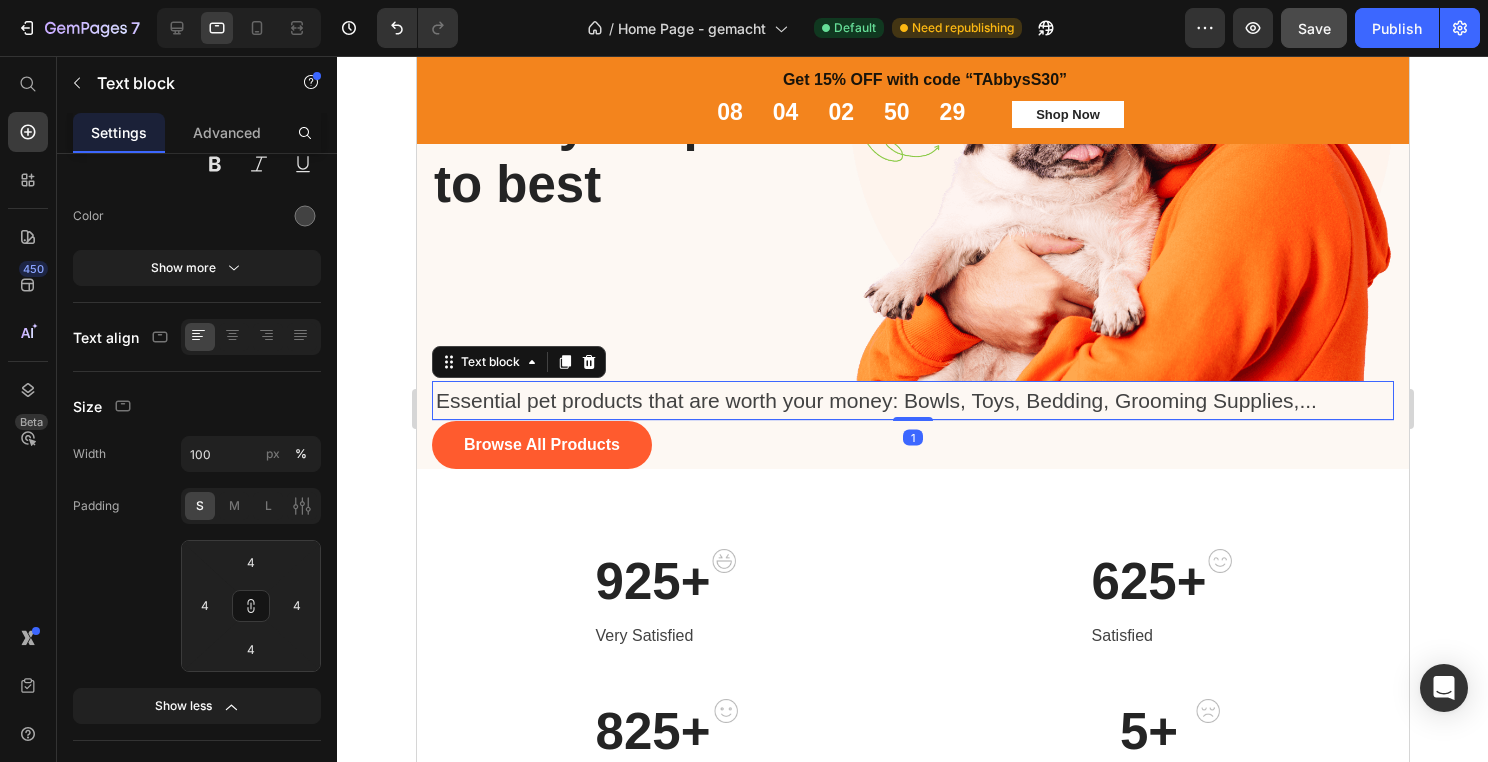 click at bounding box center [912, 419] 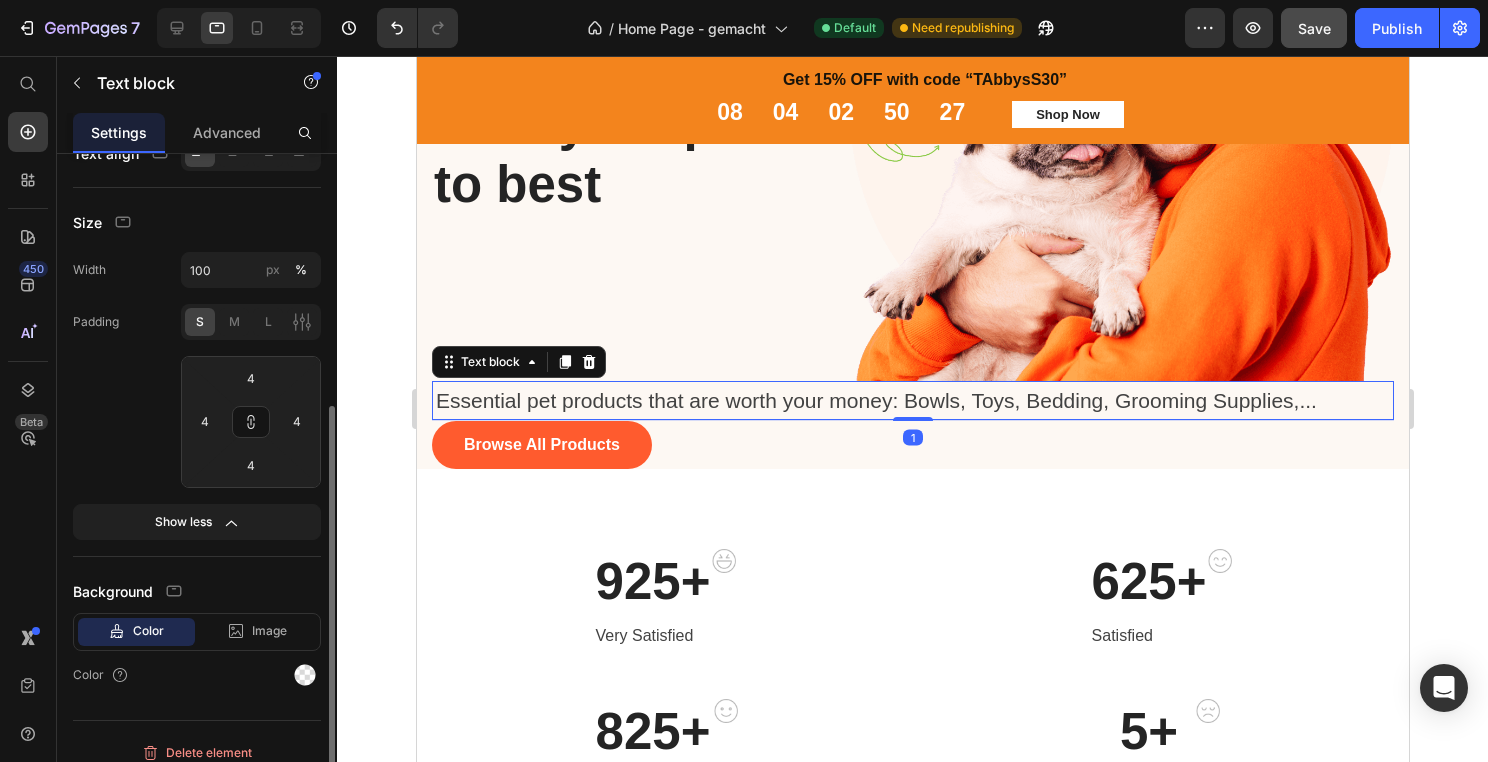 scroll, scrollTop: 430, scrollLeft: 0, axis: vertical 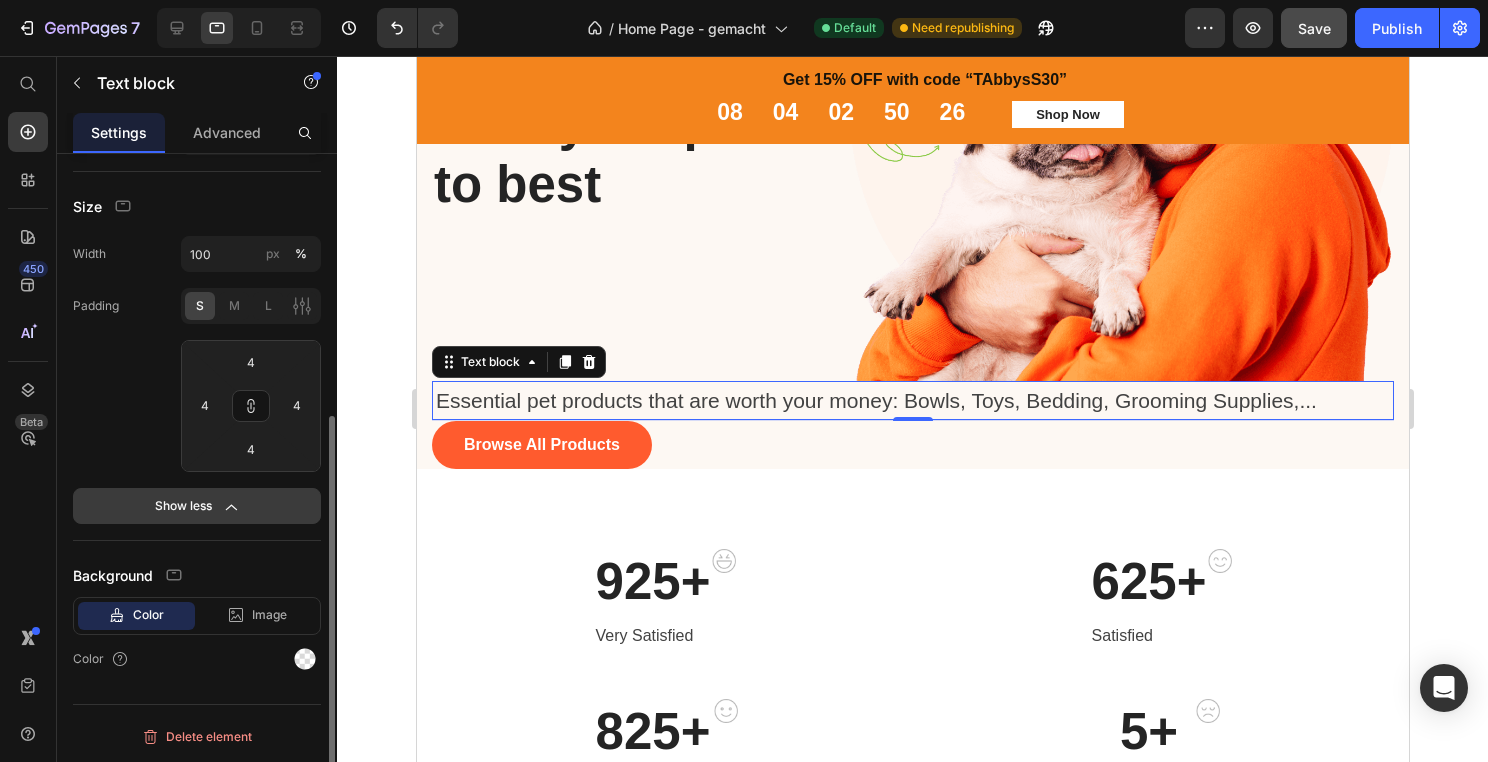 click on "Show less" 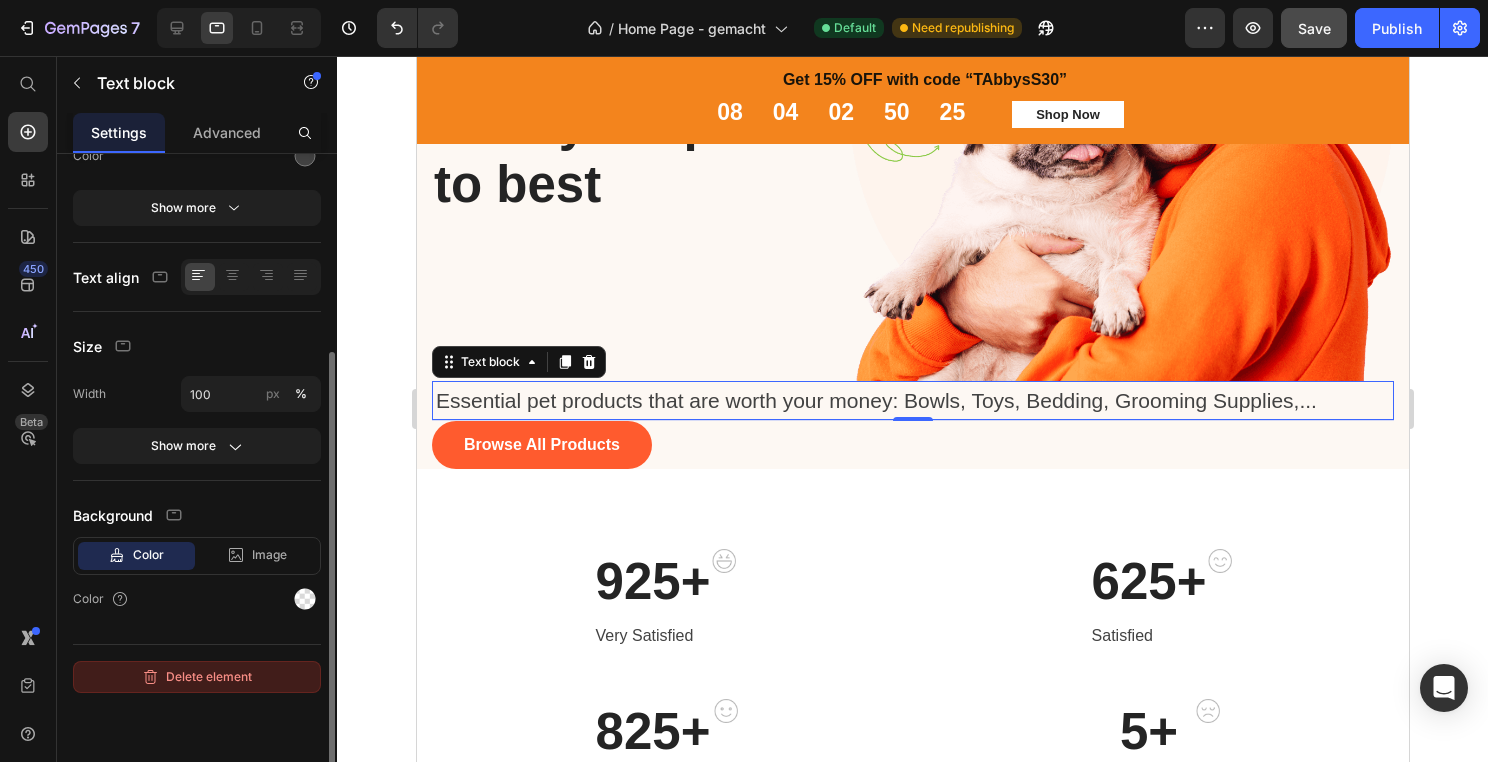 scroll, scrollTop: 0, scrollLeft: 0, axis: both 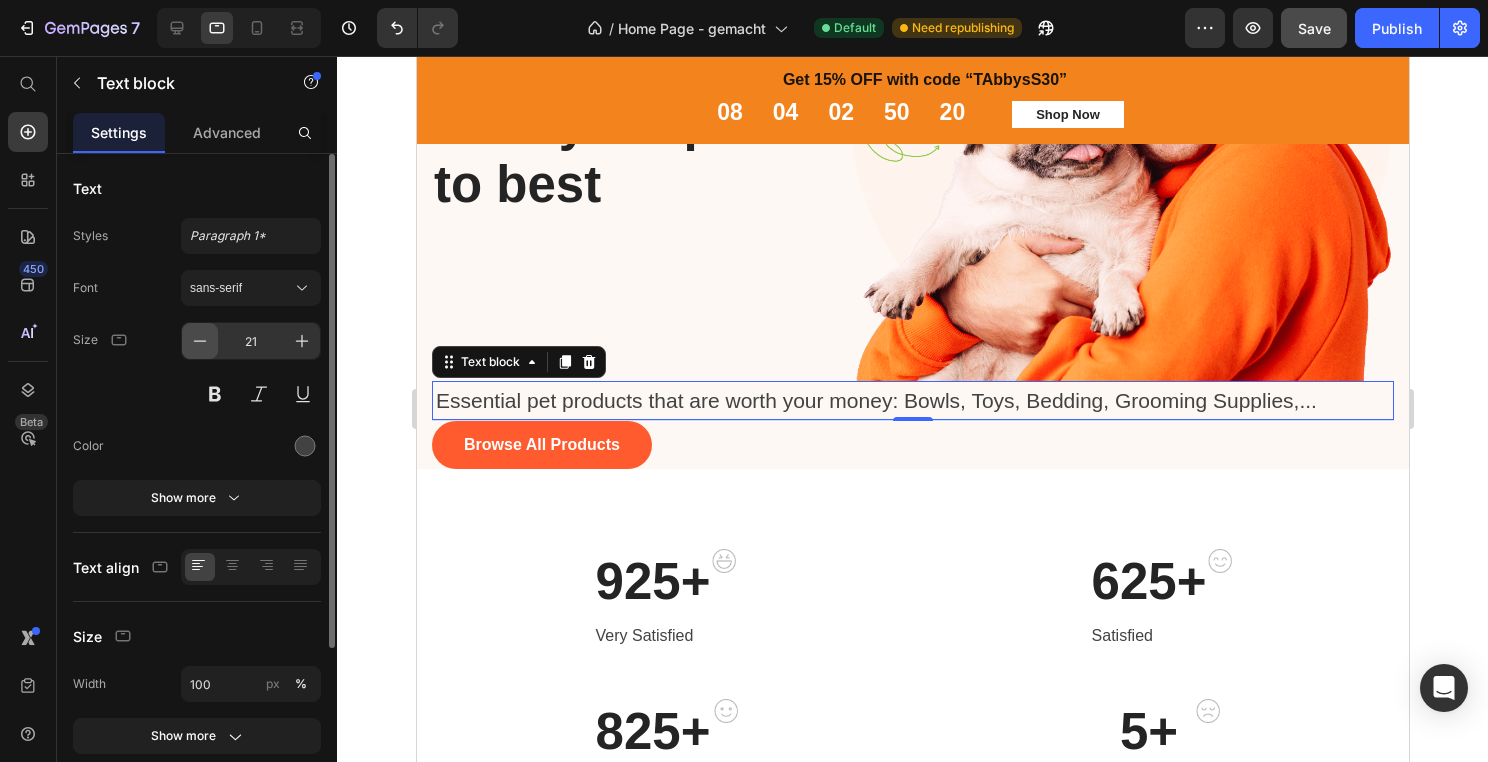 click 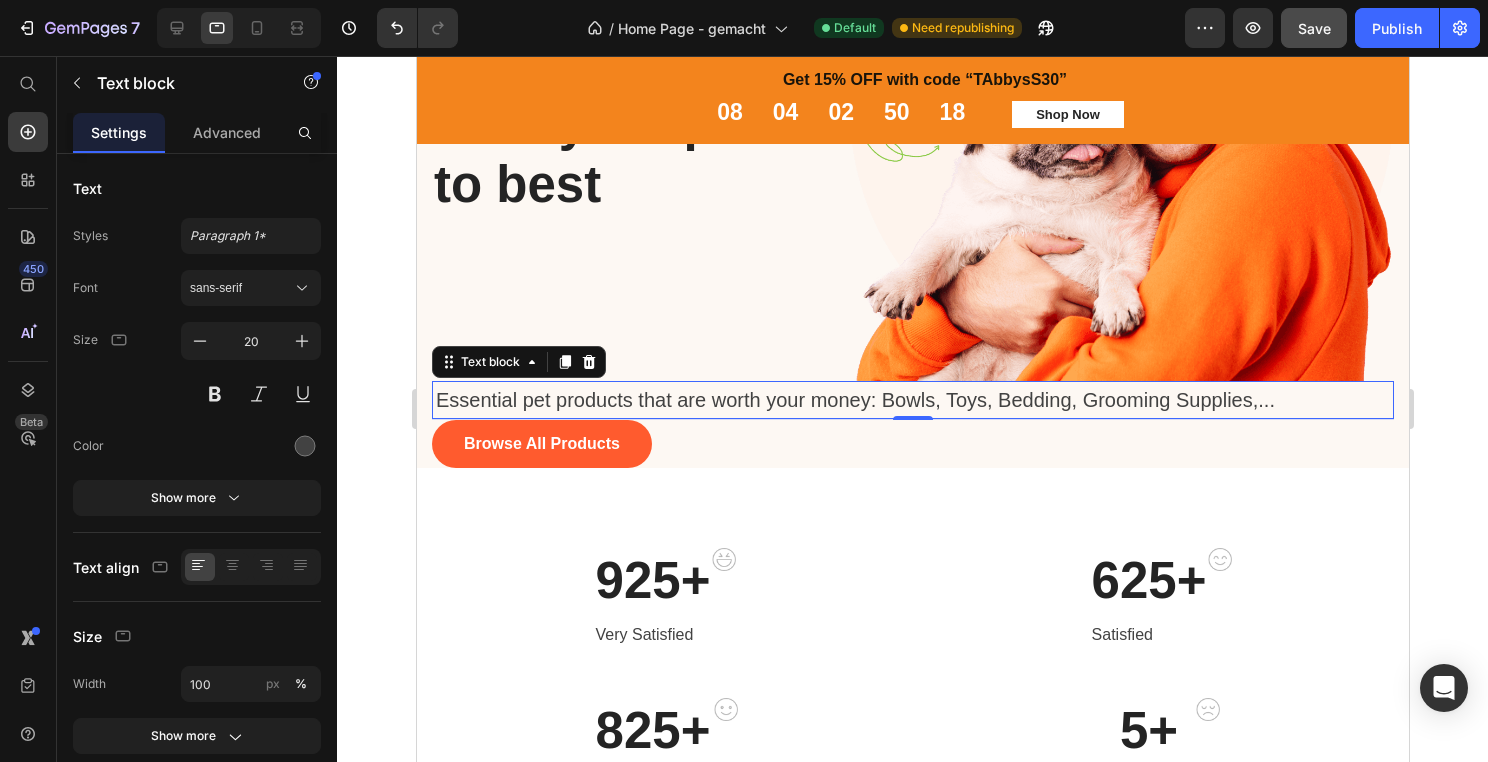 click on "Essential pet products that are worth your money: Bowls, Toys, Bedding, Grooming Supplies,..." at bounding box center (902, 400) 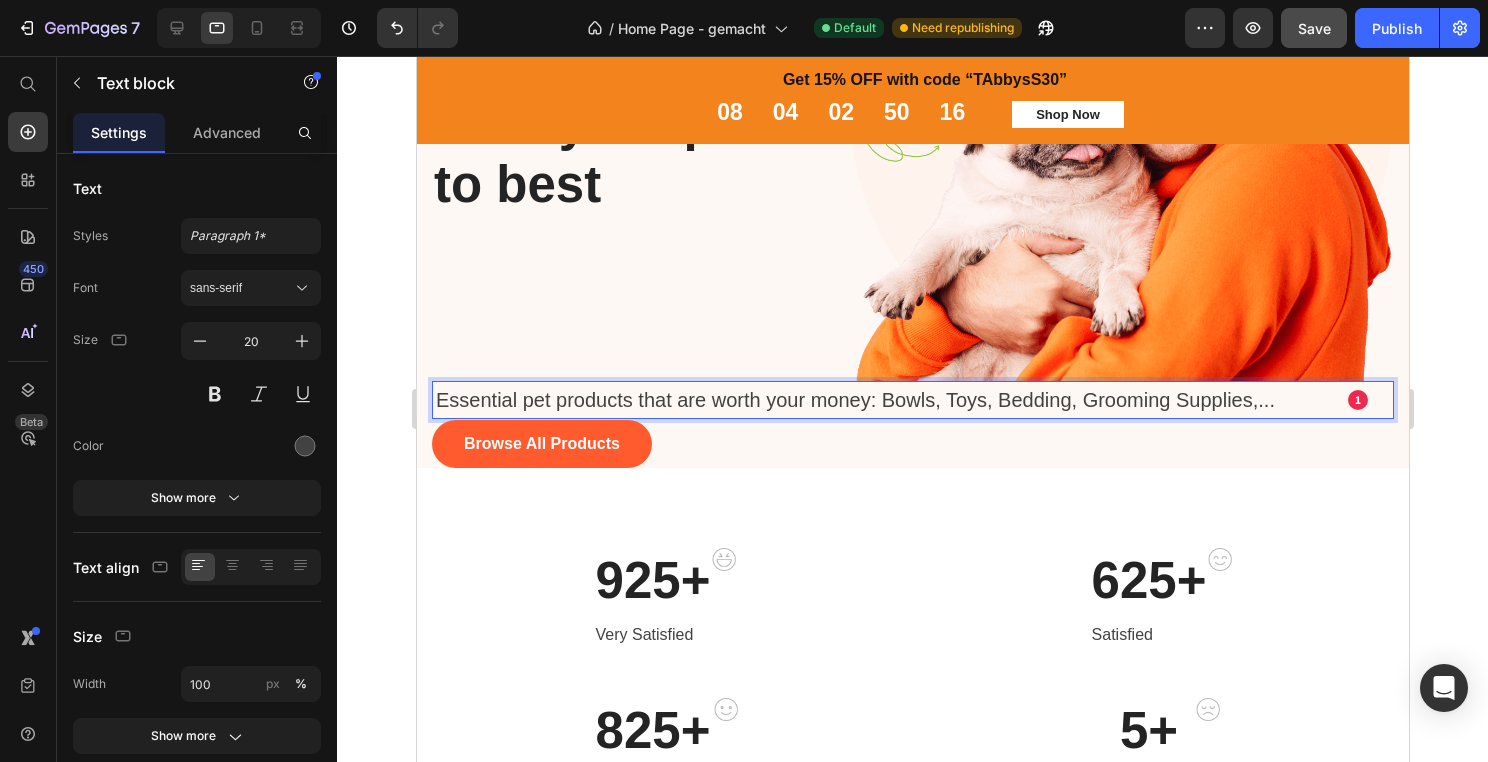 click on "Essential pet products that are worth your money: Bowls, Toys, Bedding, Grooming Supplies,..." at bounding box center (902, 400) 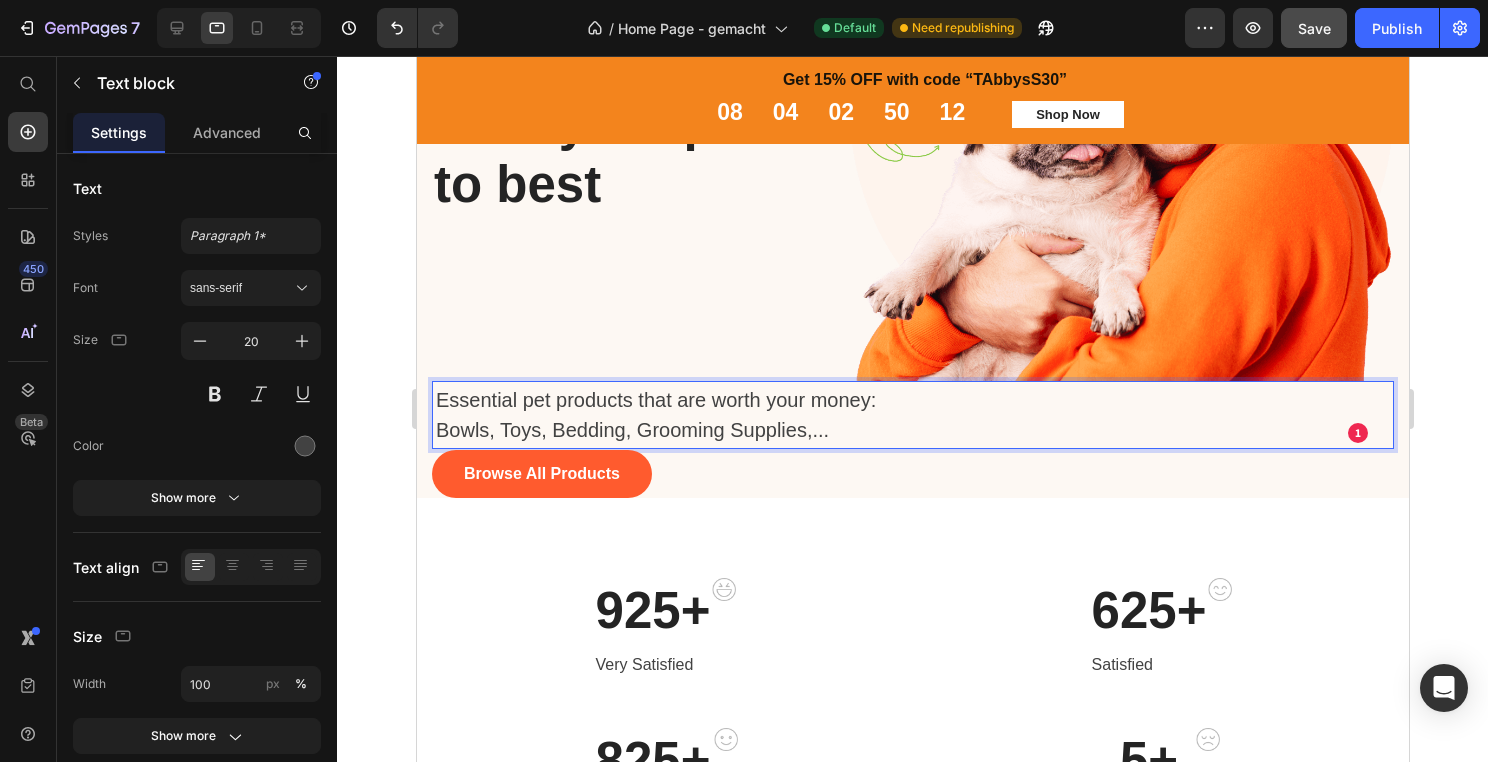 click on "Bowls, Toys, Bedding, Grooming Supplies,..." at bounding box center [902, 430] 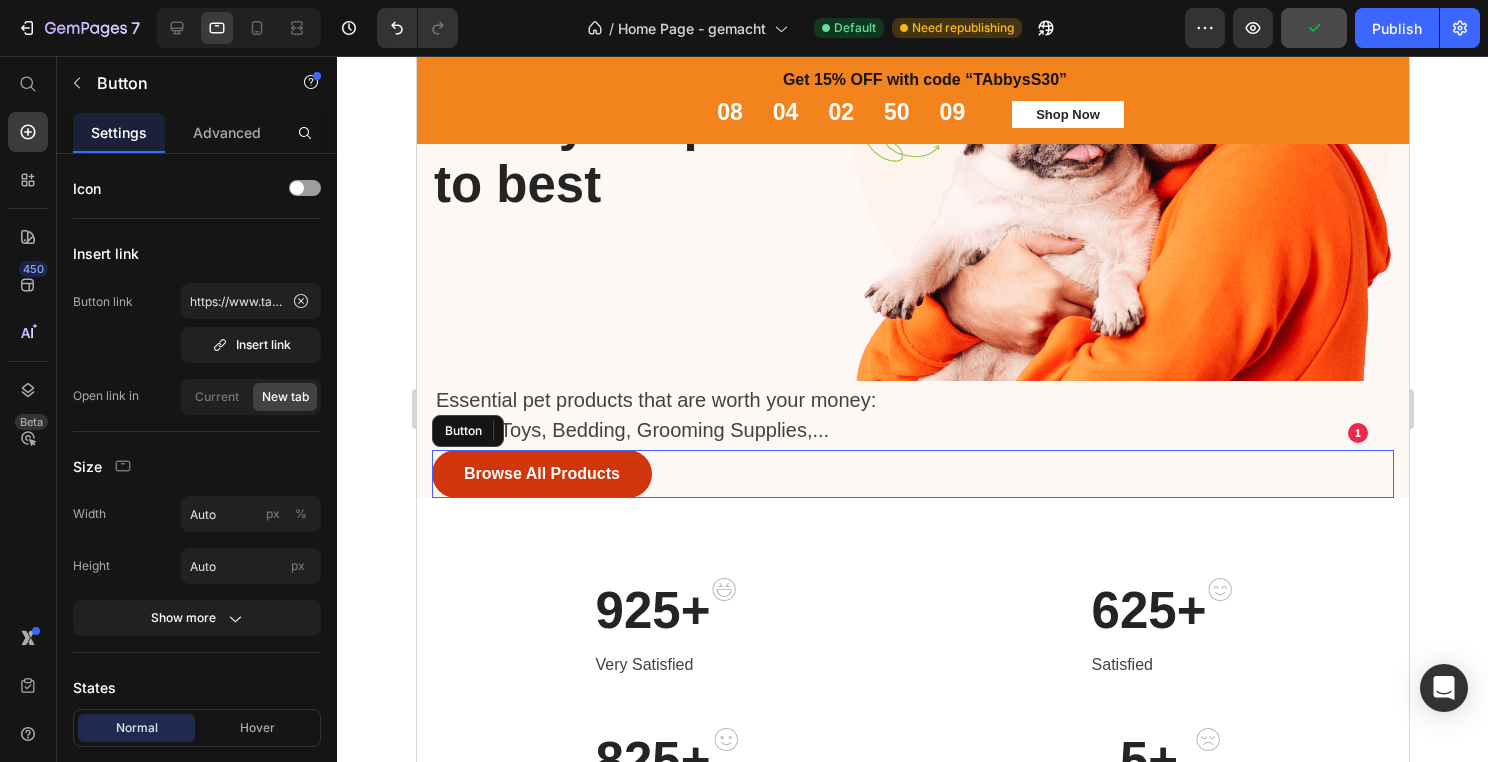 click on "Browse All Products" at bounding box center [541, 474] 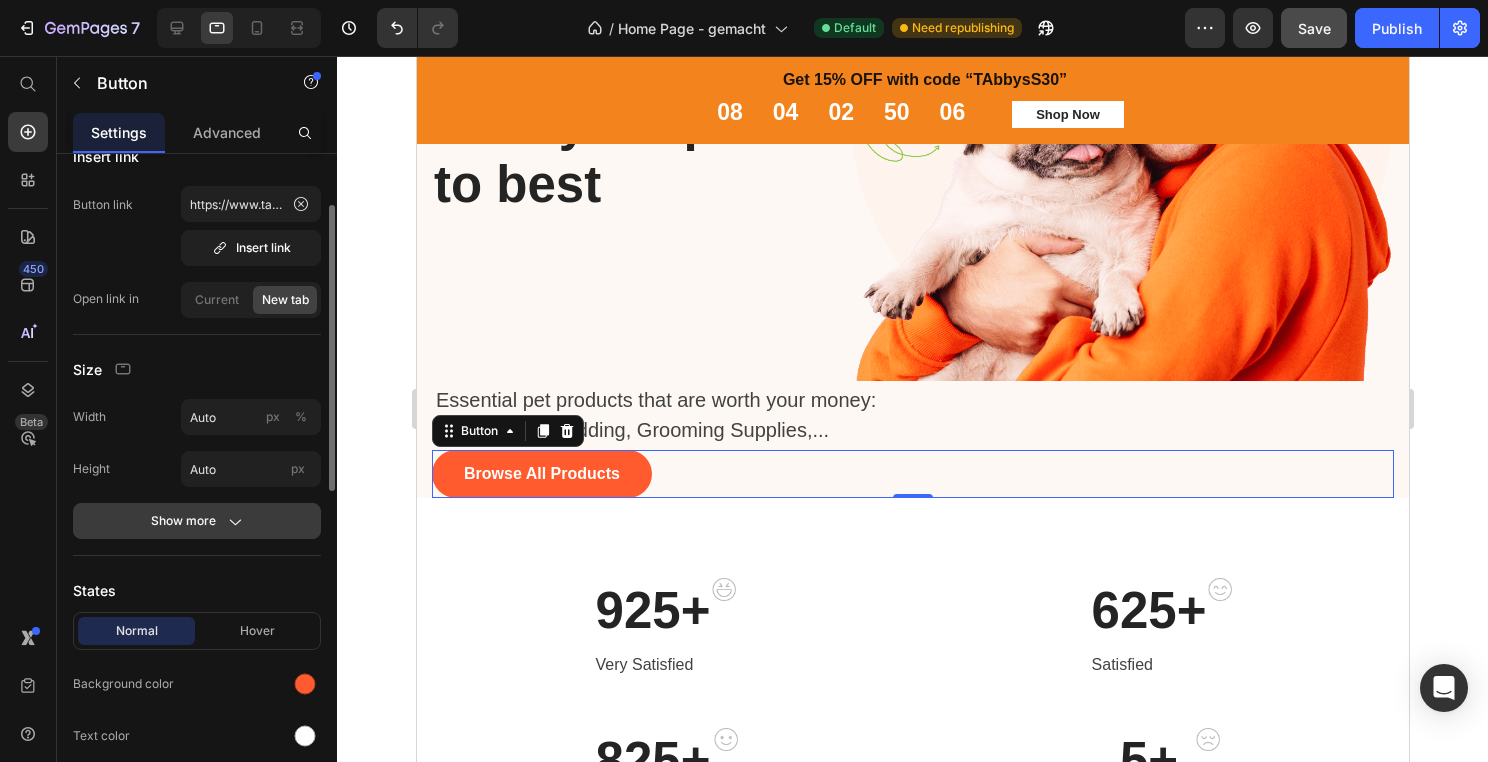 scroll, scrollTop: 104, scrollLeft: 0, axis: vertical 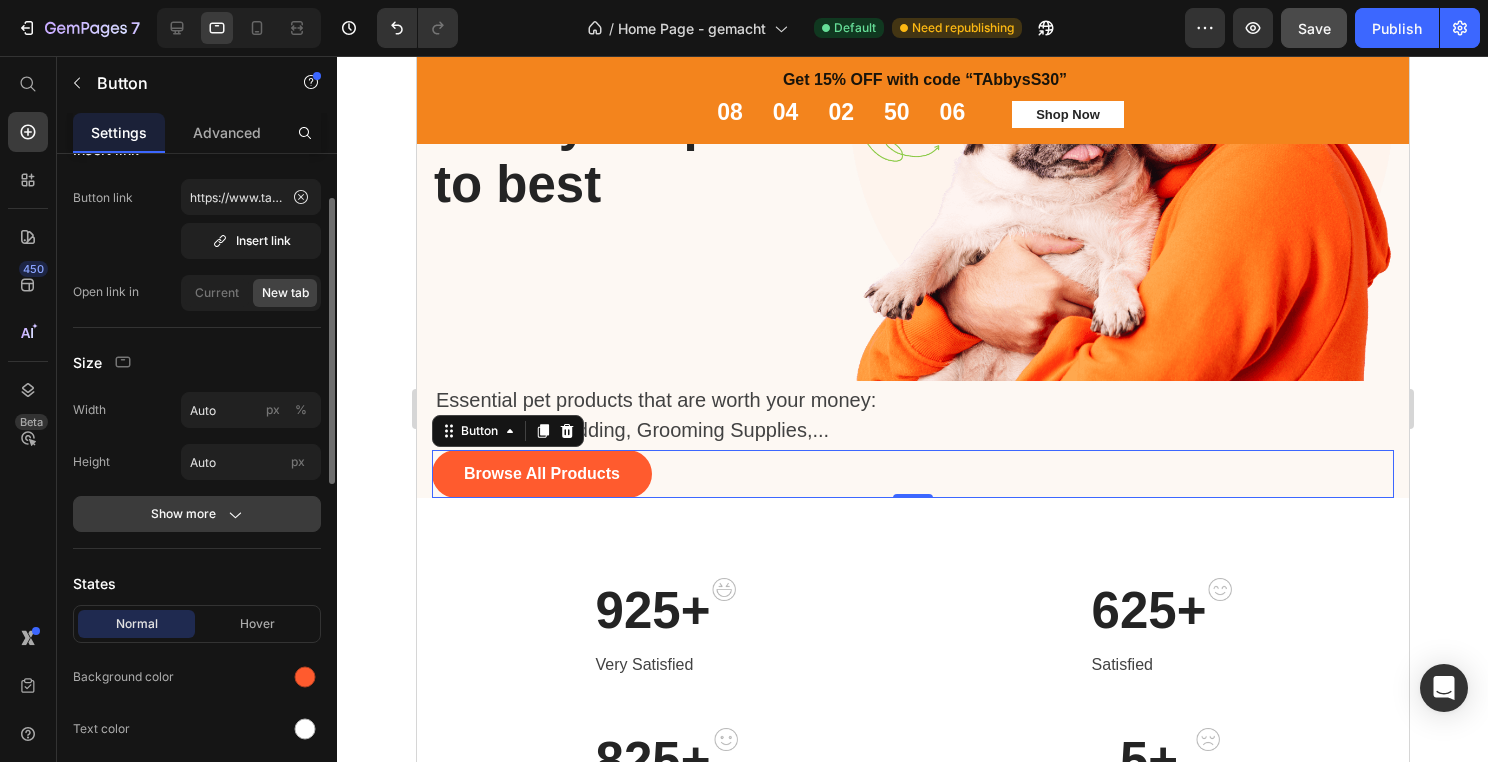 click on "Show more" at bounding box center [197, 514] 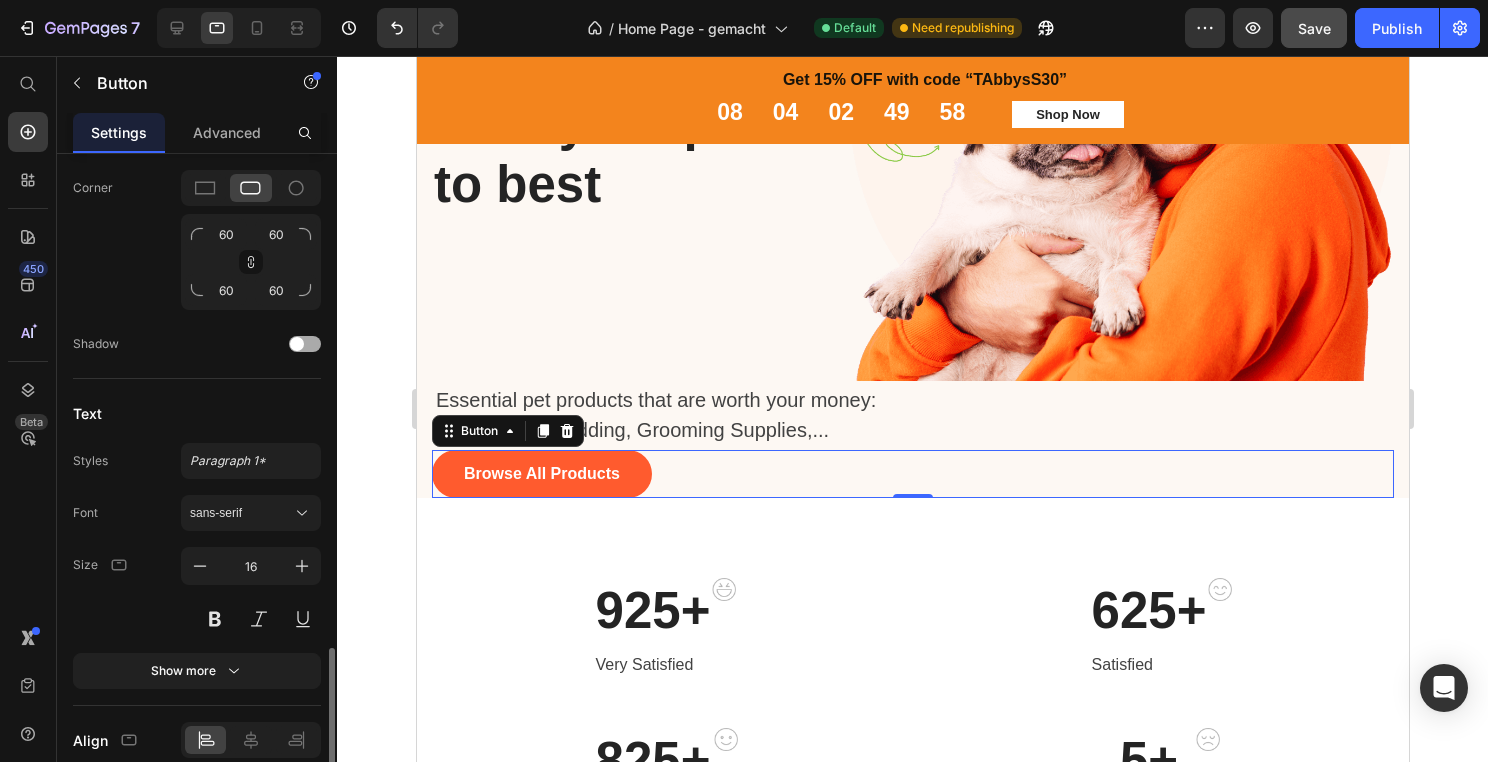 scroll, scrollTop: 1076, scrollLeft: 0, axis: vertical 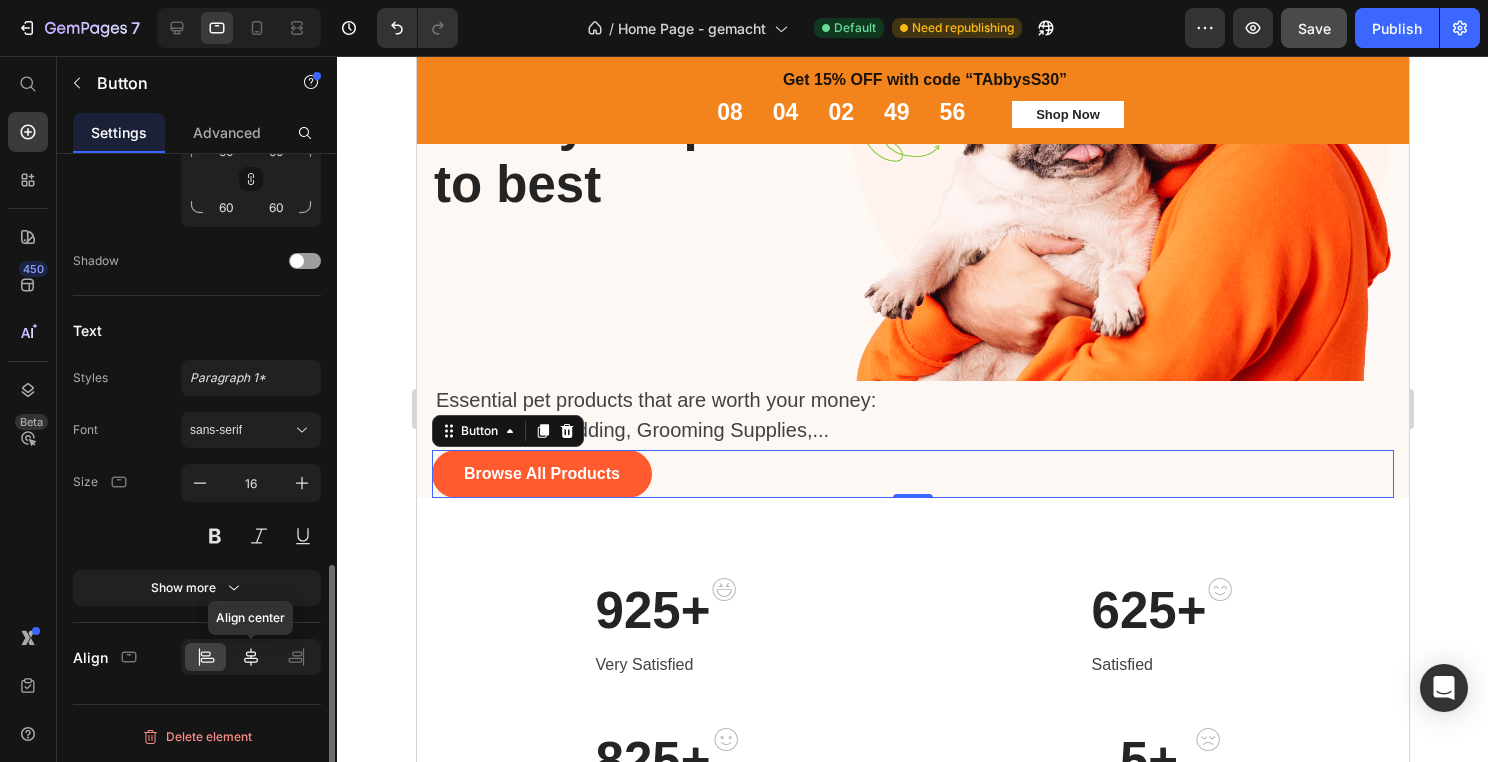 click 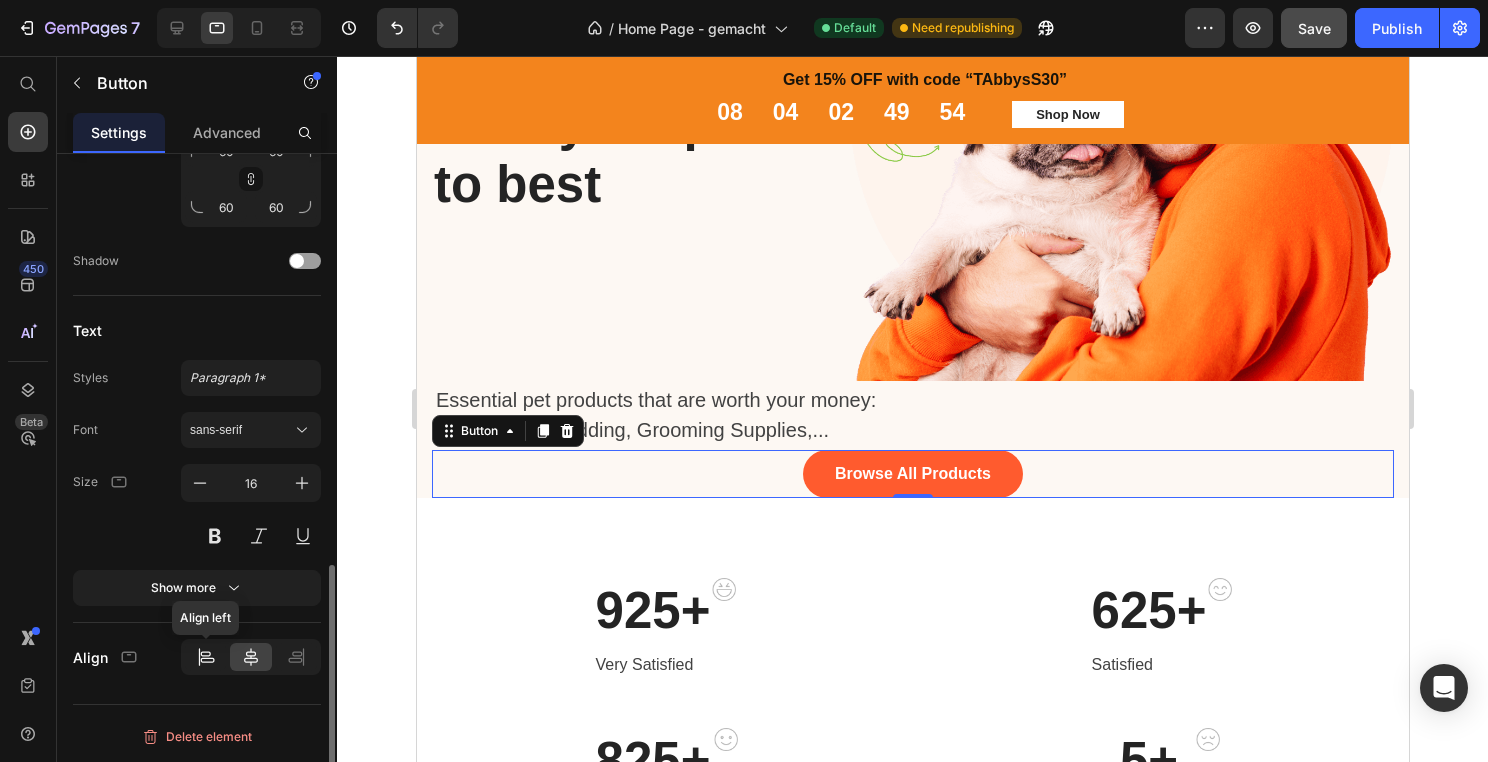 click 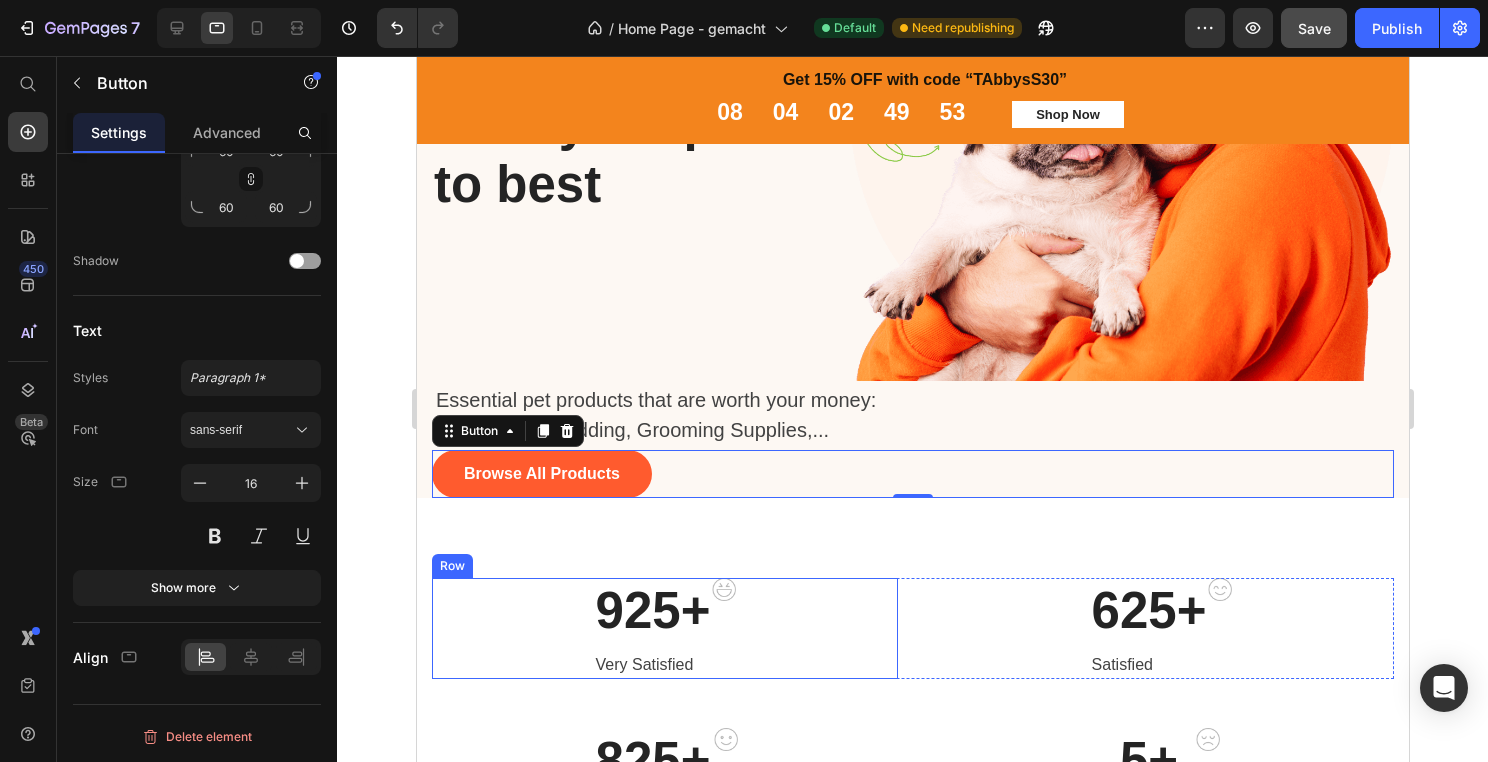 click on "925+ Heading Very Satisfied Text block Image Row" at bounding box center (664, 628) 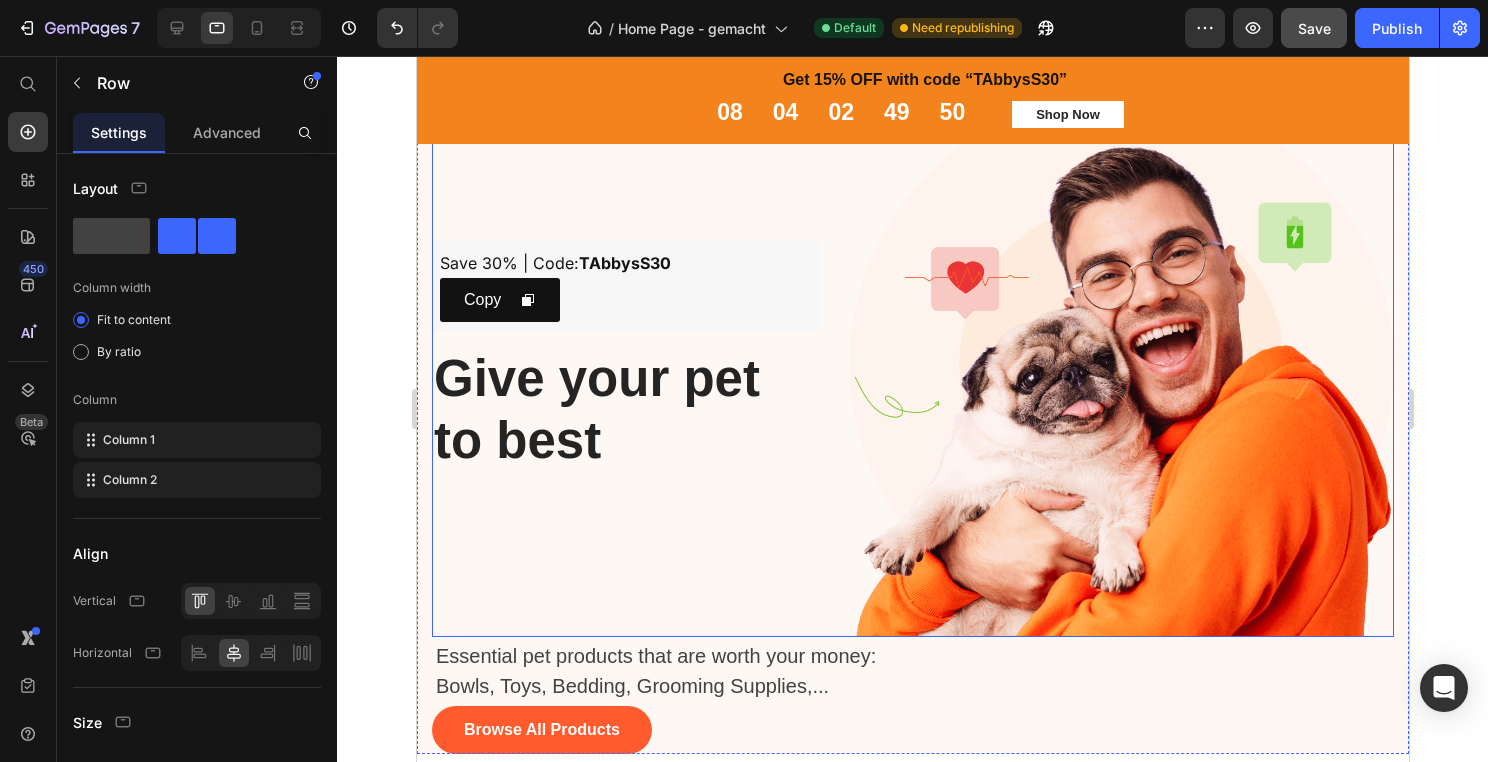 scroll, scrollTop: 19, scrollLeft: 0, axis: vertical 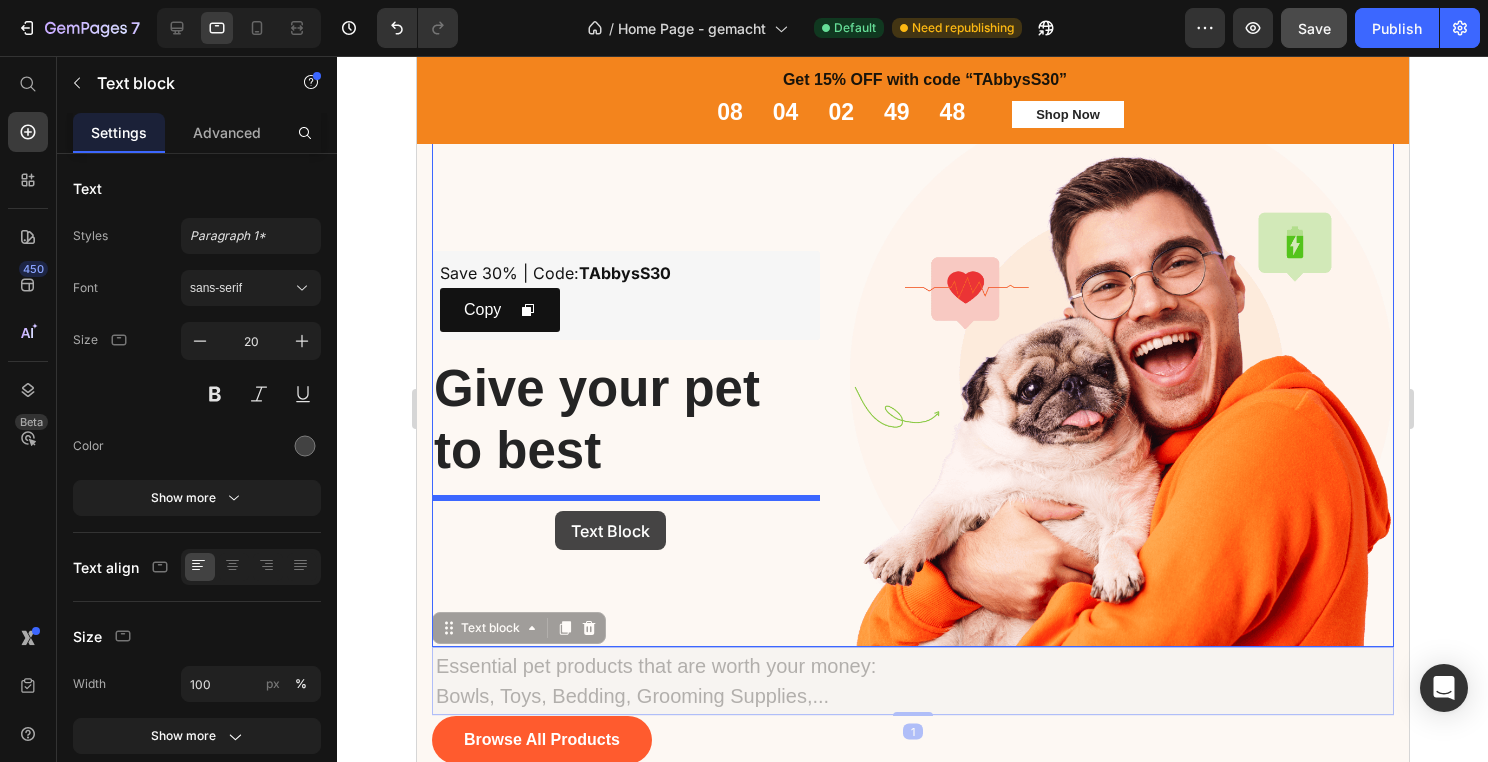 drag, startPoint x: 615, startPoint y: 687, endPoint x: 554, endPoint y: 511, distance: 186.2713 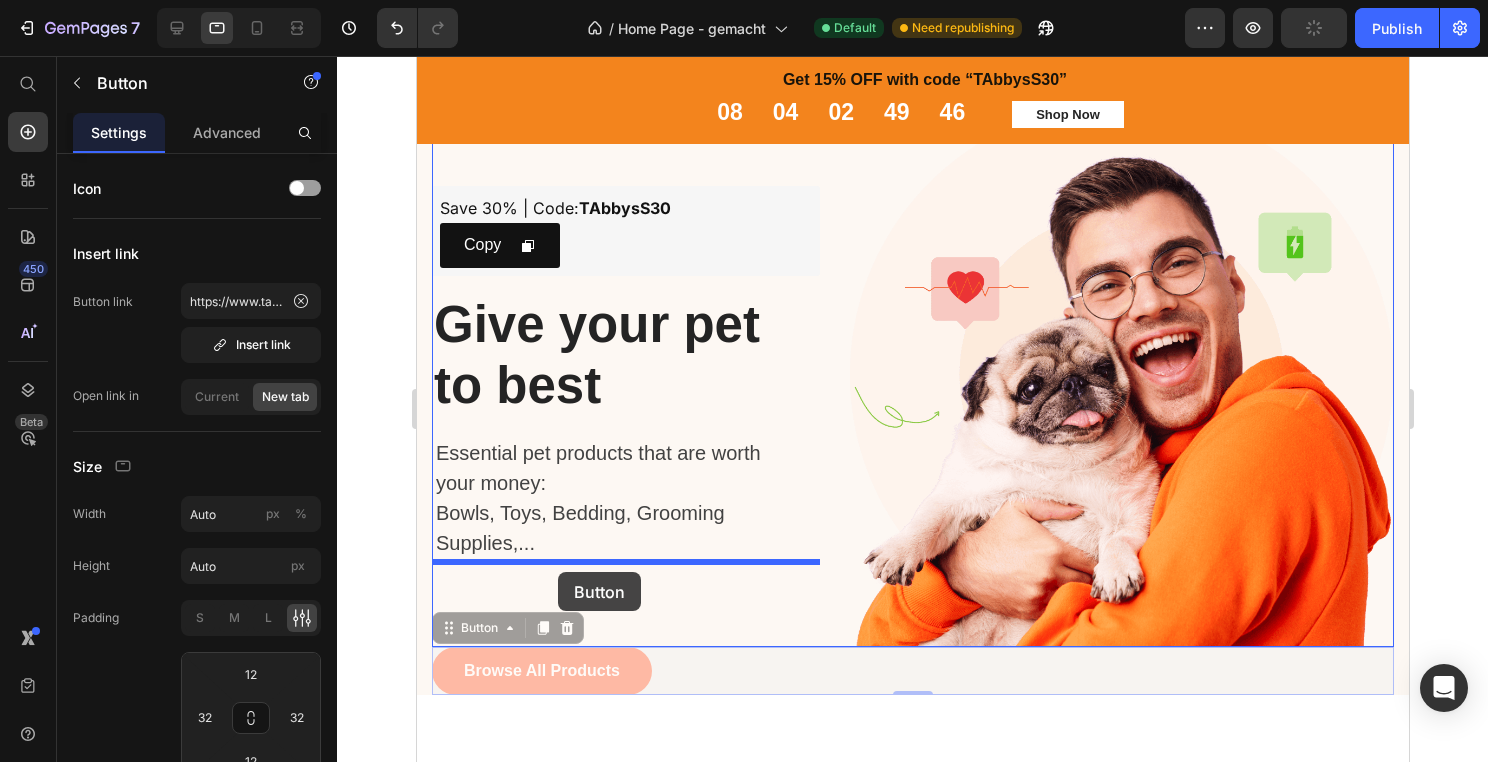 drag, startPoint x: 555, startPoint y: 669, endPoint x: 557, endPoint y: 572, distance: 97.020615 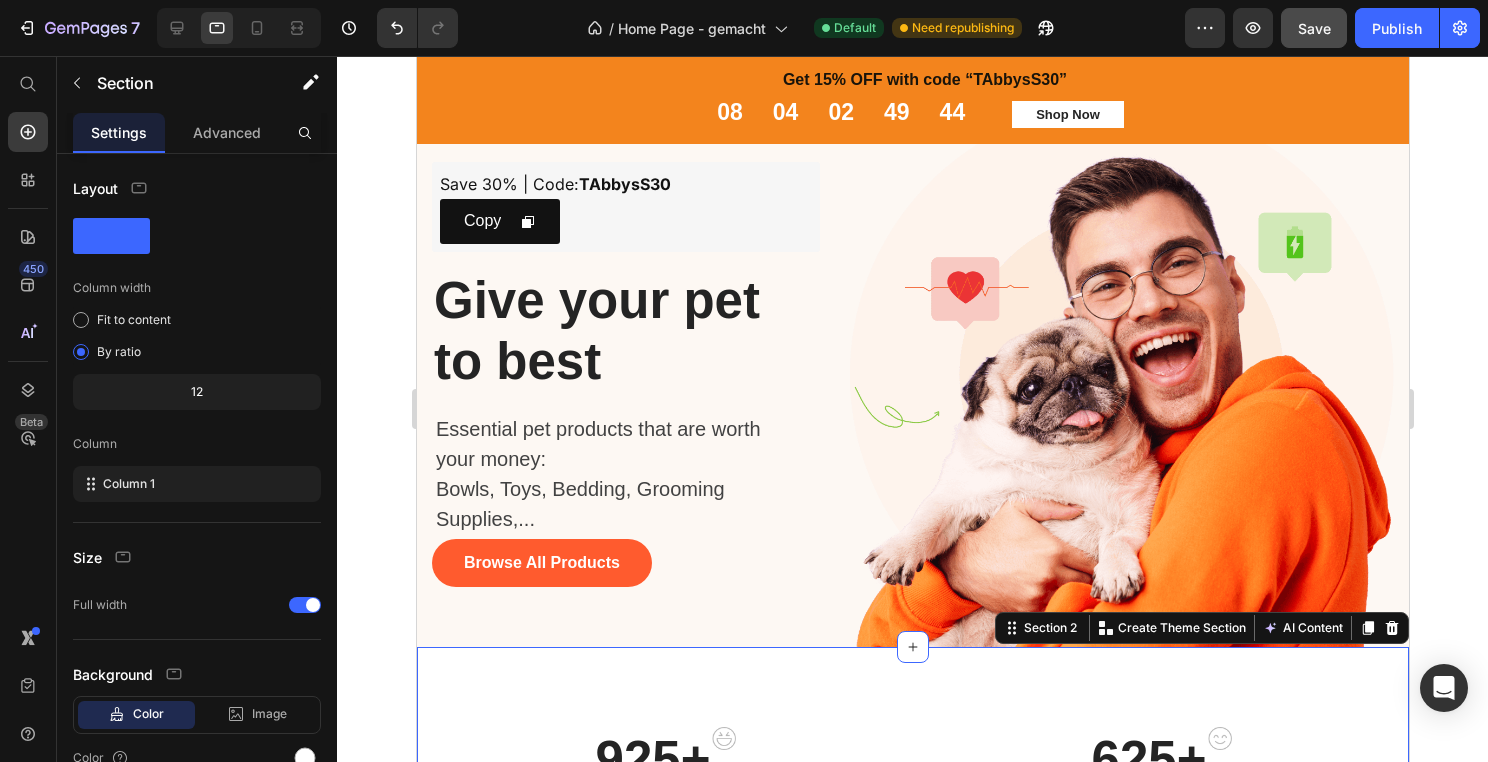 click on "925+ Heading Very Satisfied Text block Image Row 625+ Heading Satisfied Text block Image Row Row 825+ Heading Slightly Satisfied Text block Image Row 5+ Heading Not Satisfied Text block Image Row Row Row Section 2   You can create reusable sections Create Theme Section AI Content Write with GemAI What would you like to describe here? Tone and Voice Persuasive Product Simulation Bird Cat Show more Generate" at bounding box center [912, 852] 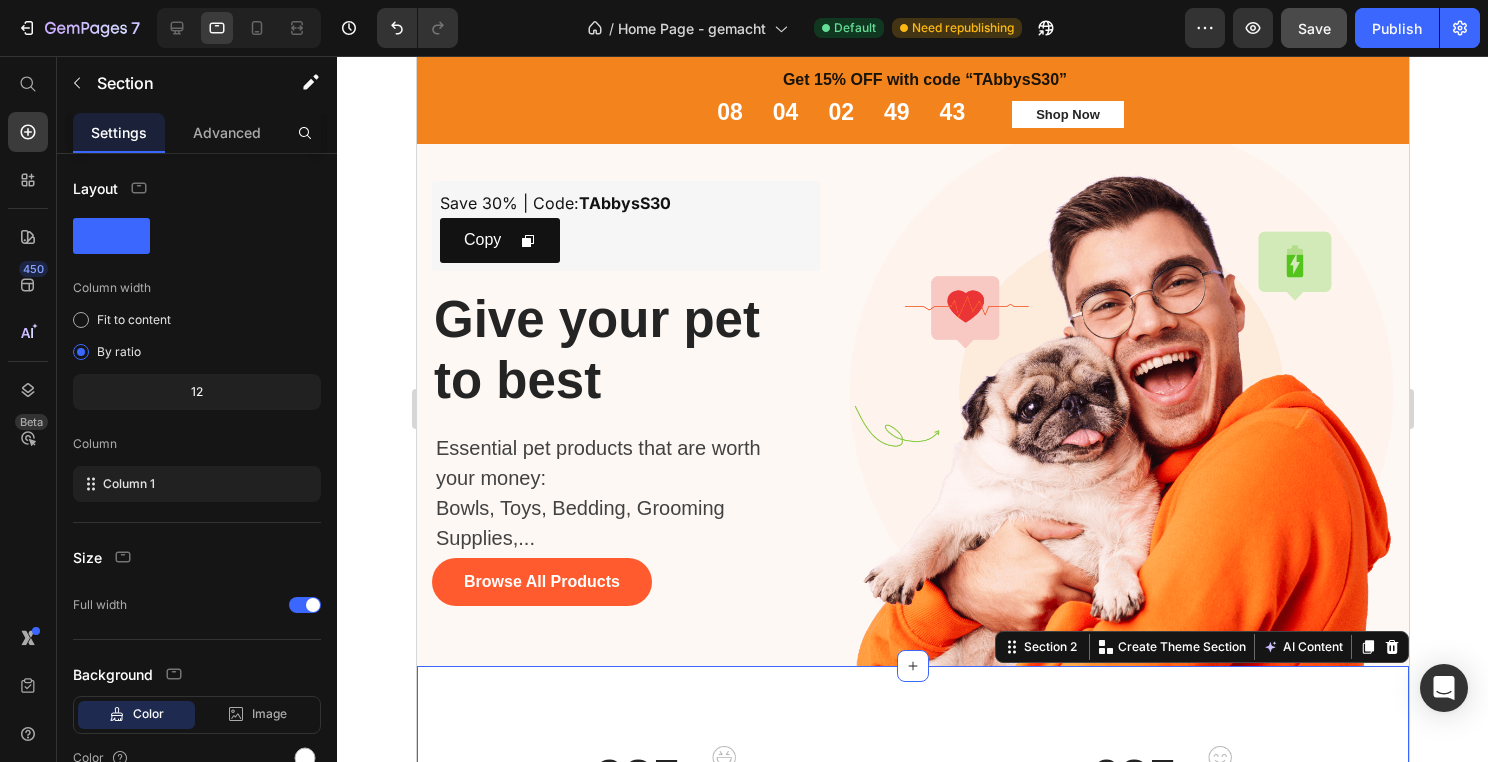 scroll, scrollTop: 0, scrollLeft: 0, axis: both 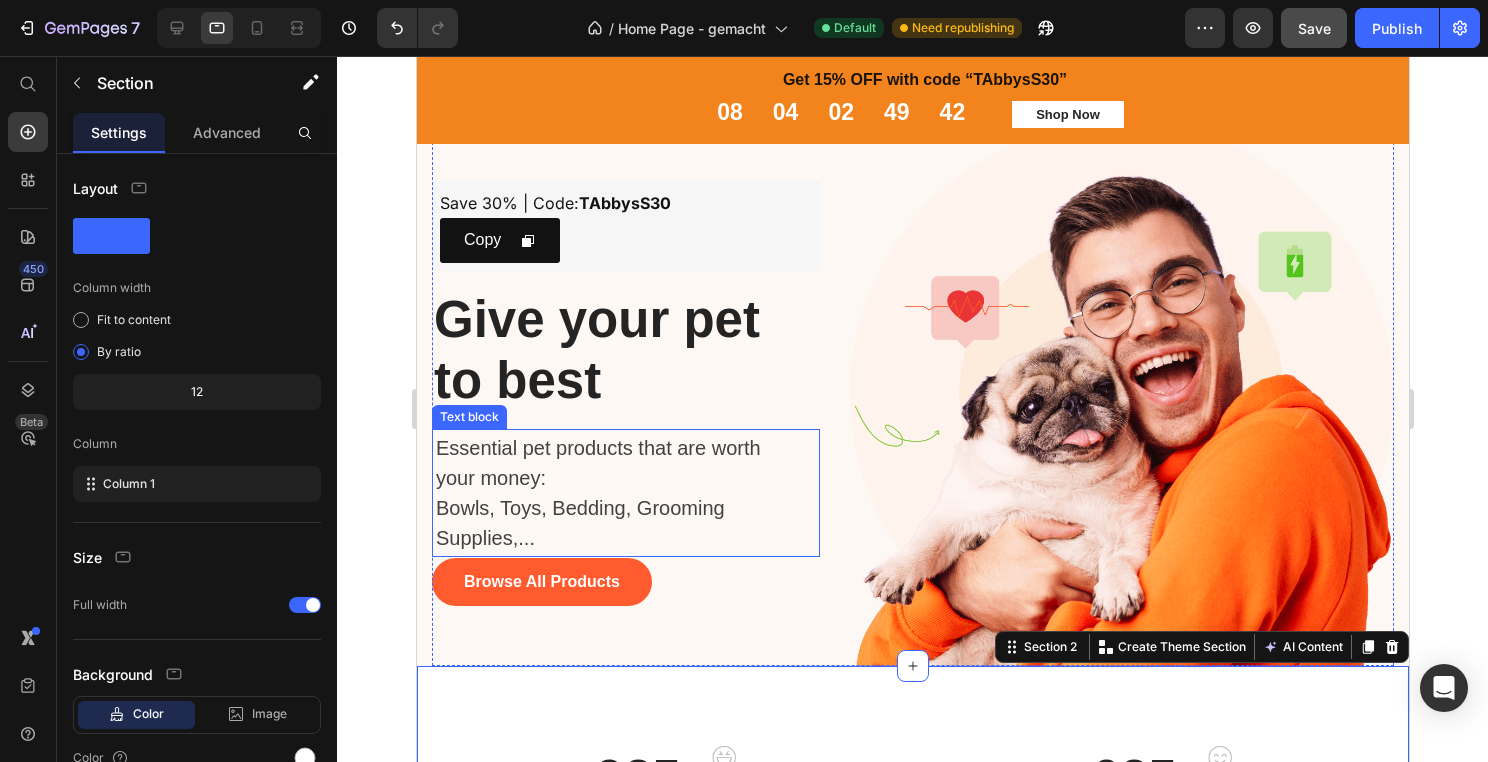 click on "Essential pet products that are worth your money:" at bounding box center [615, 463] 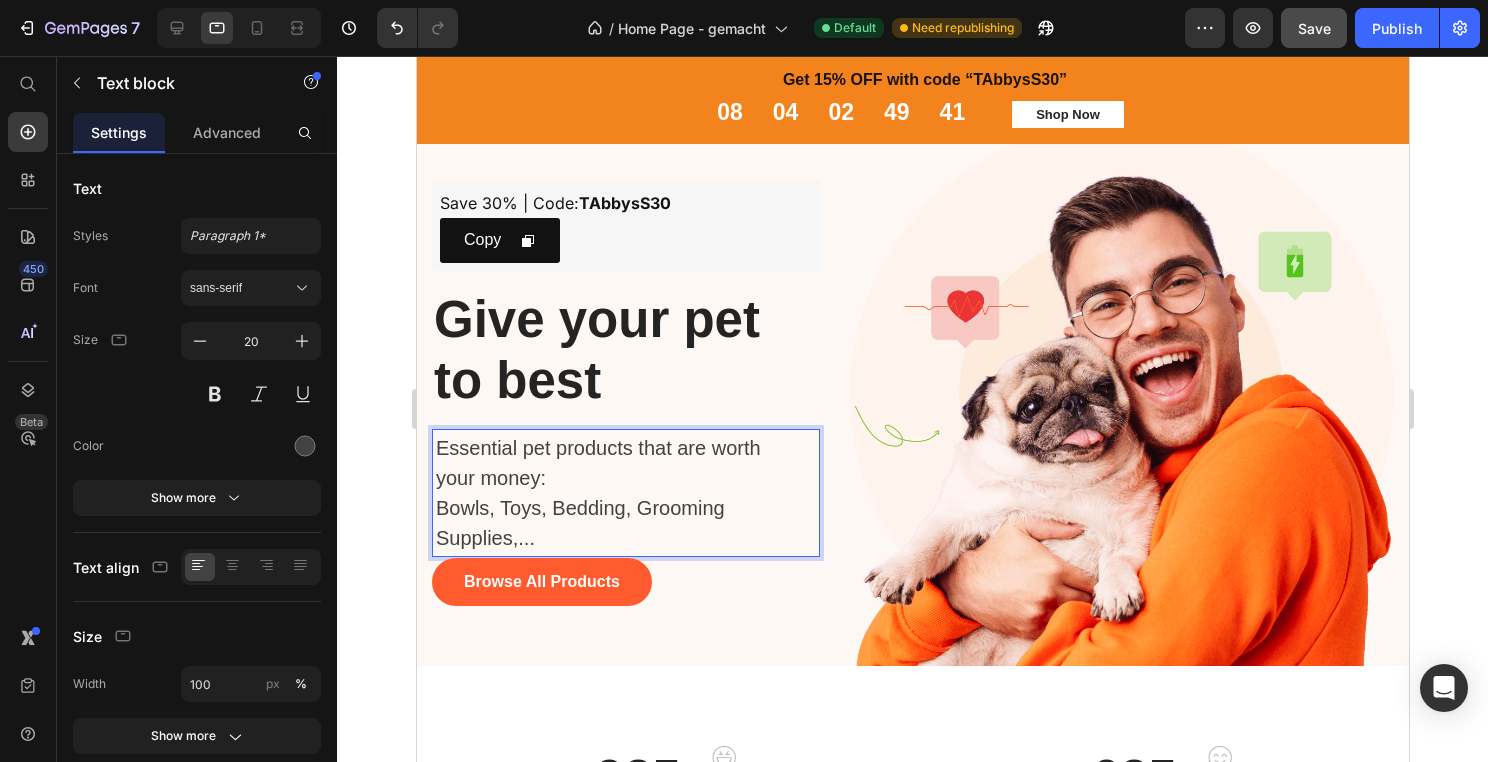 click on "Bowls, Toys, Bedding, Grooming Supplies,..." at bounding box center [615, 523] 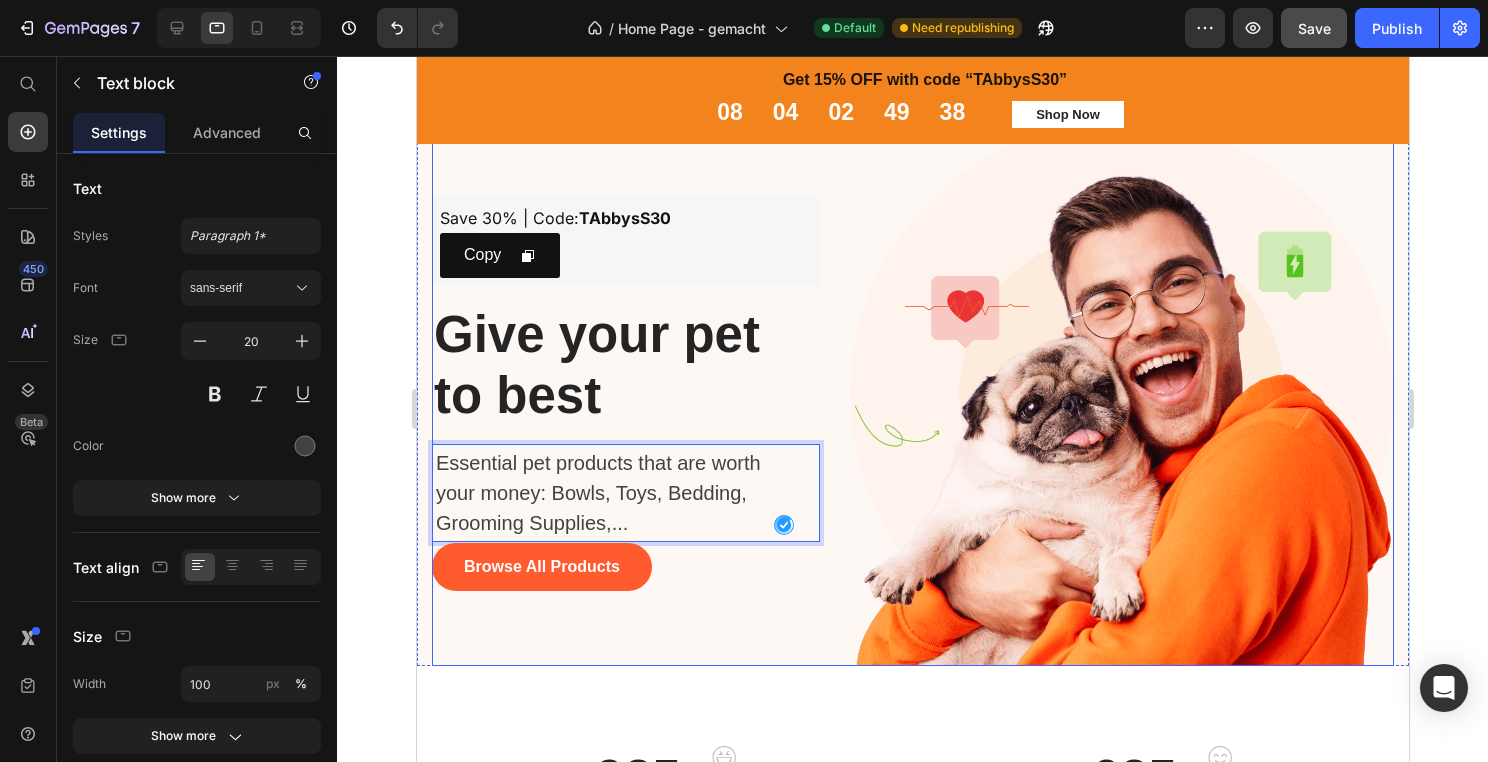 click on "Save 30% | Code:  TAbbysS30 Text Block Copy Copy Coupon Code Row Give your pet to best Heading Essential pet products that are worth your money: Bowls, Toys, Bedding, Grooming Supplies,... Text block   1 Browse All Products Button" at bounding box center (625, 394) 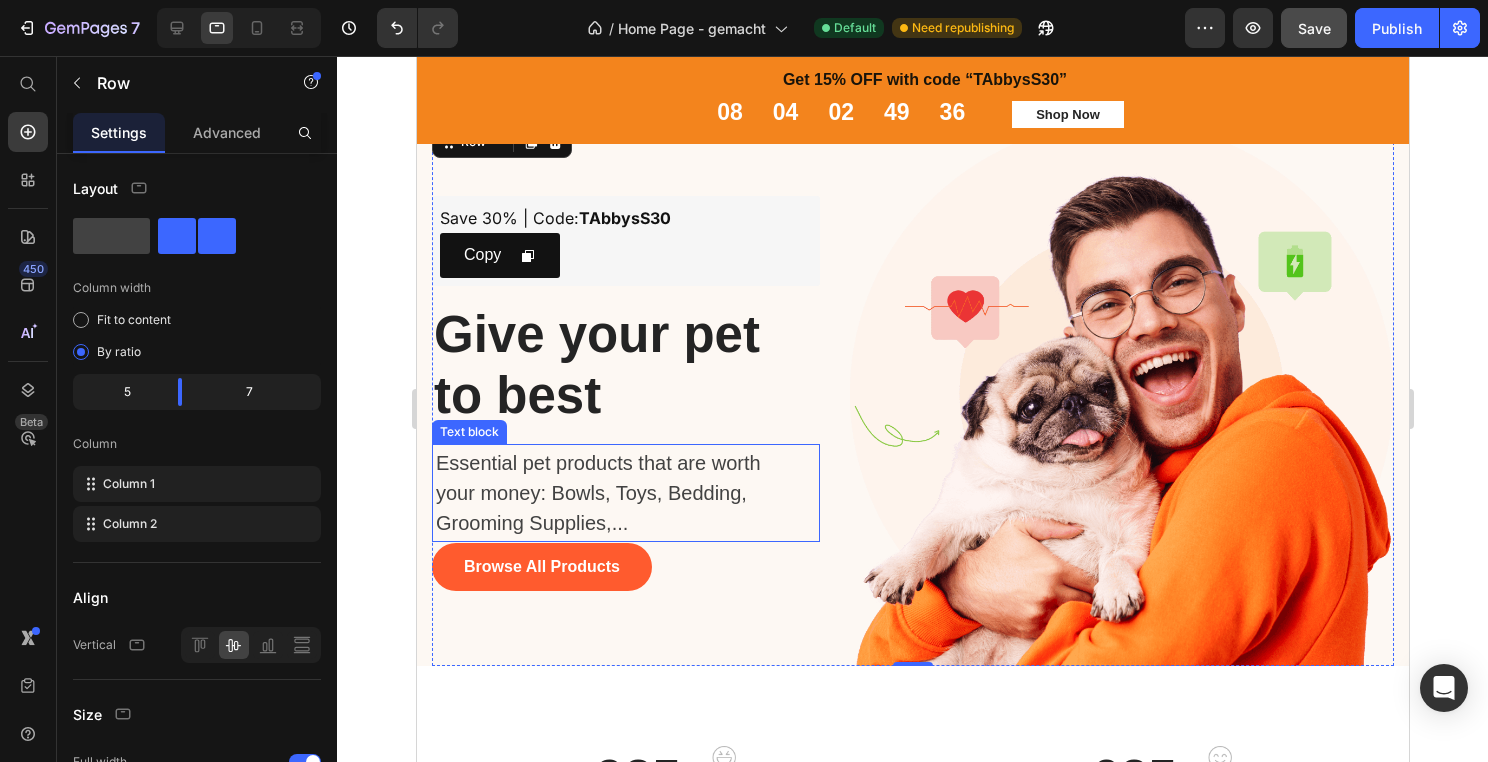 click on "Essential pet products that are worth your money: Bowls, Toys, Bedding, Grooming Supplies,..." at bounding box center [615, 493] 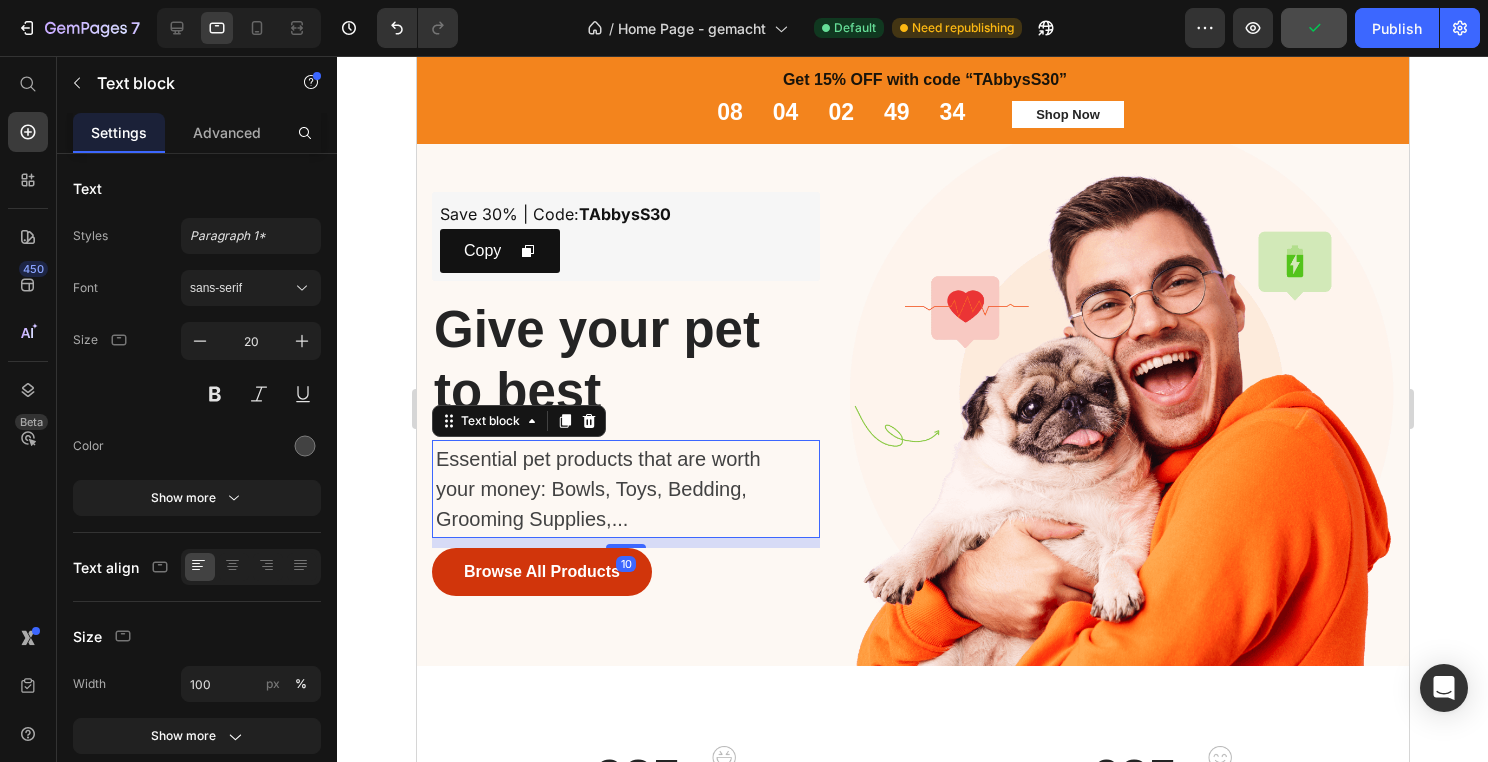 click on "Save 30% | Code:  TAbbysS30 Text Block Copy Copy Coupon Code Row Give your pet to best Heading Essential pet products that are worth your money: Bowls, Toys, Bedding, Grooming Supplies,... Text block   10 Browse All Products Button" at bounding box center (625, 394) 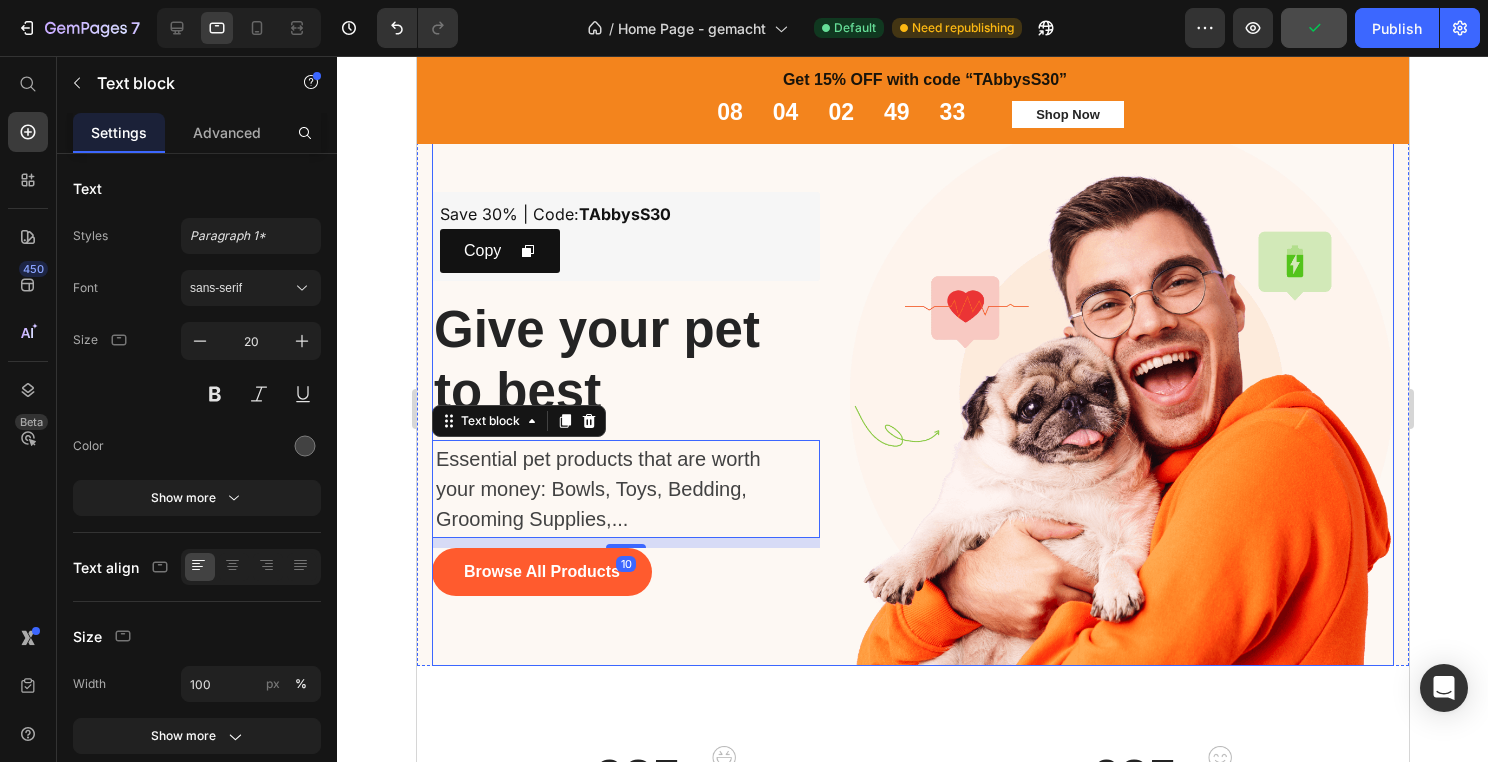 click on "Save 30% | Code:  TAbbysS30 Text Block Copy Copy Coupon Code Row Give your pet to best Heading Essential pet products that are worth your money: Bowls, Toys, Bedding, Grooming Supplies,... Text block   10 Browse All Products Button" at bounding box center (625, 394) 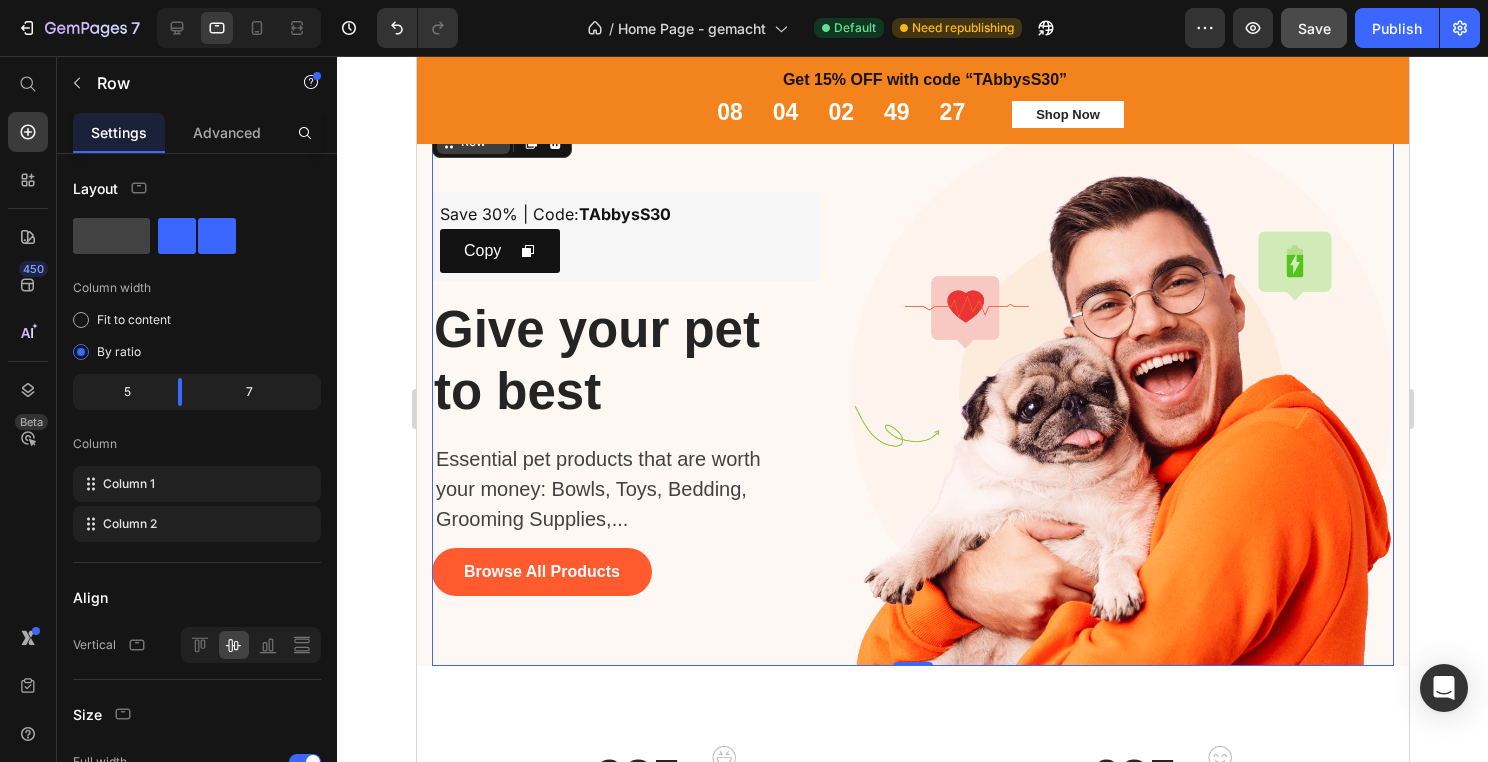 click on "Row" at bounding box center [472, 142] 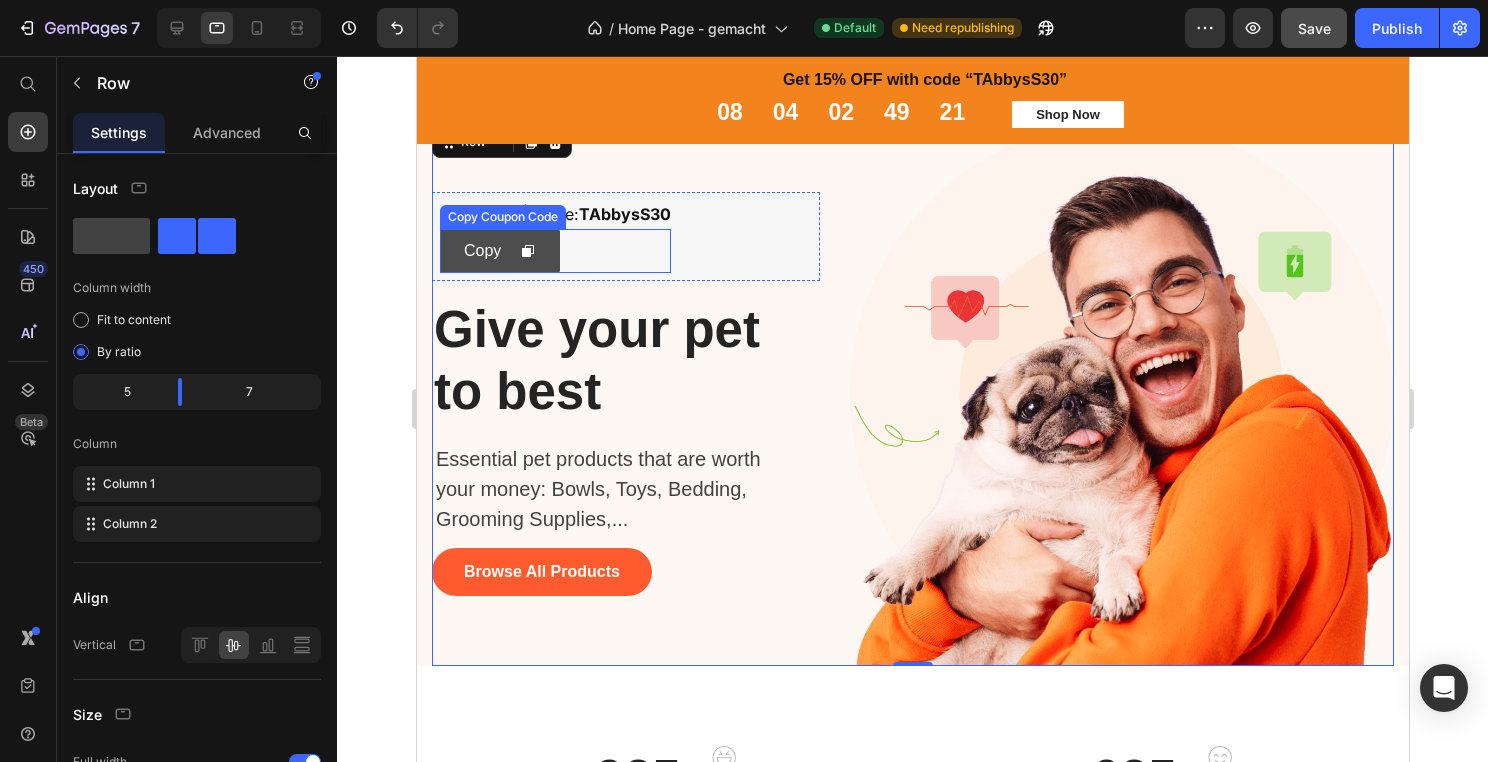 click on "Copy" at bounding box center [499, 251] 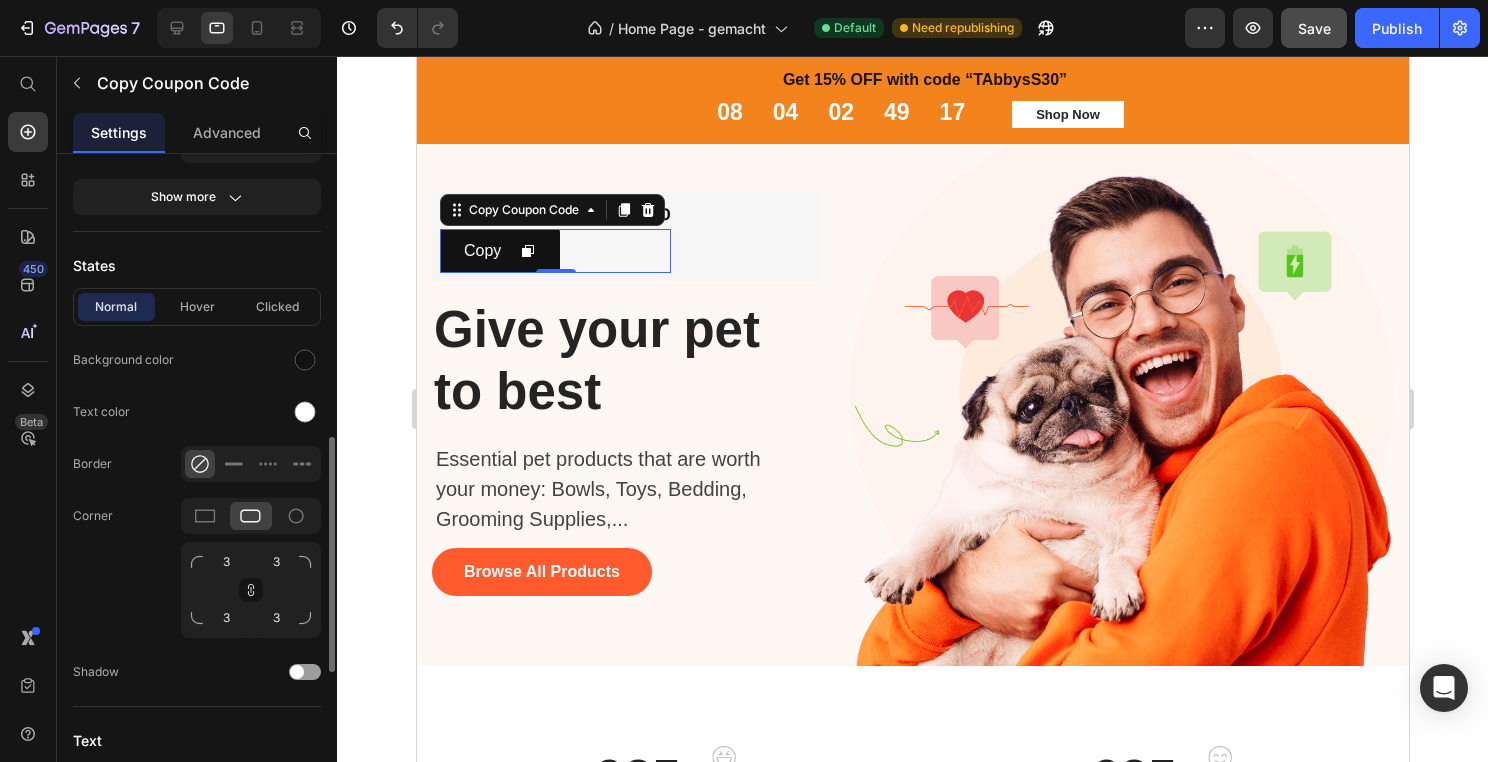 scroll, scrollTop: 792, scrollLeft: 0, axis: vertical 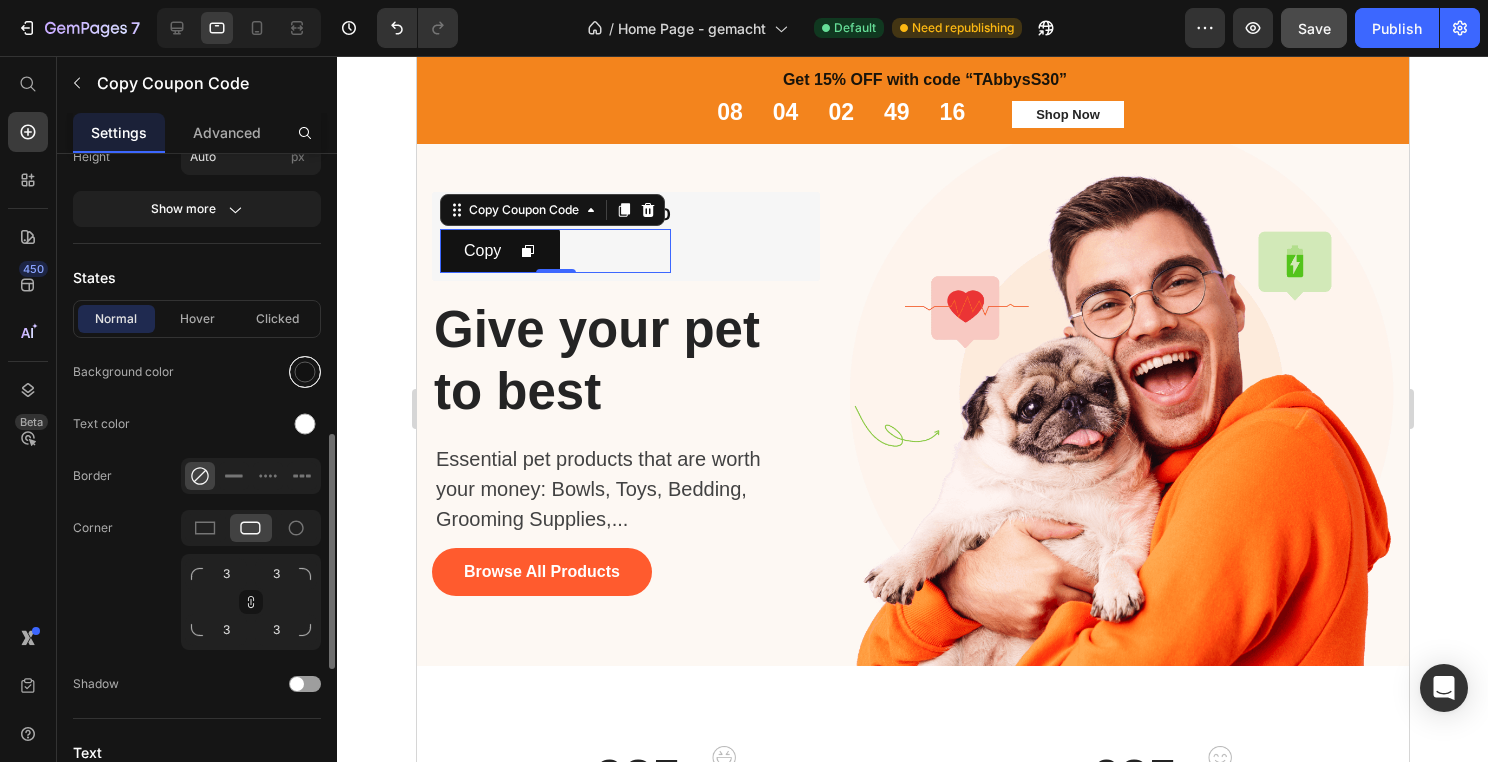 click at bounding box center [305, 371] 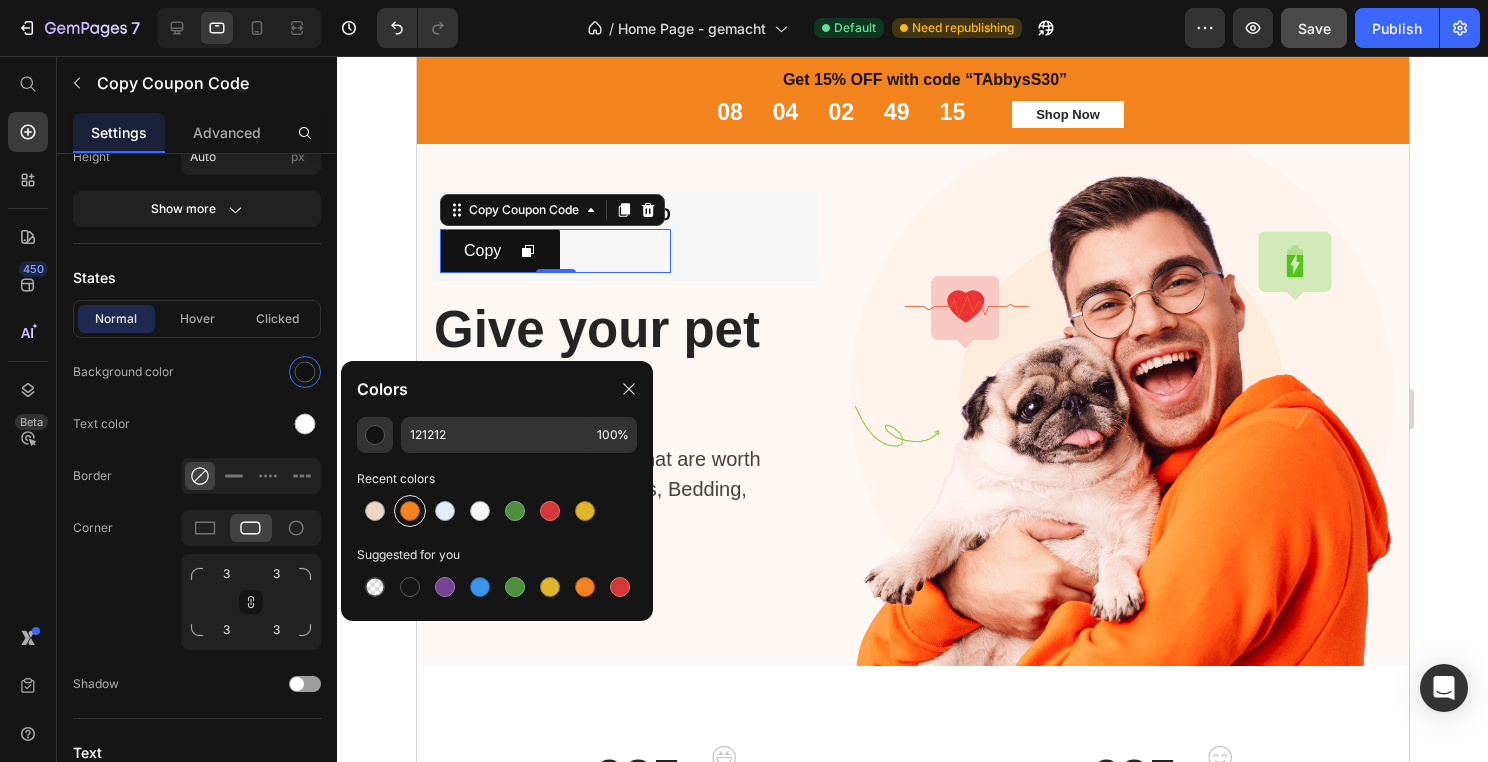 click at bounding box center (410, 511) 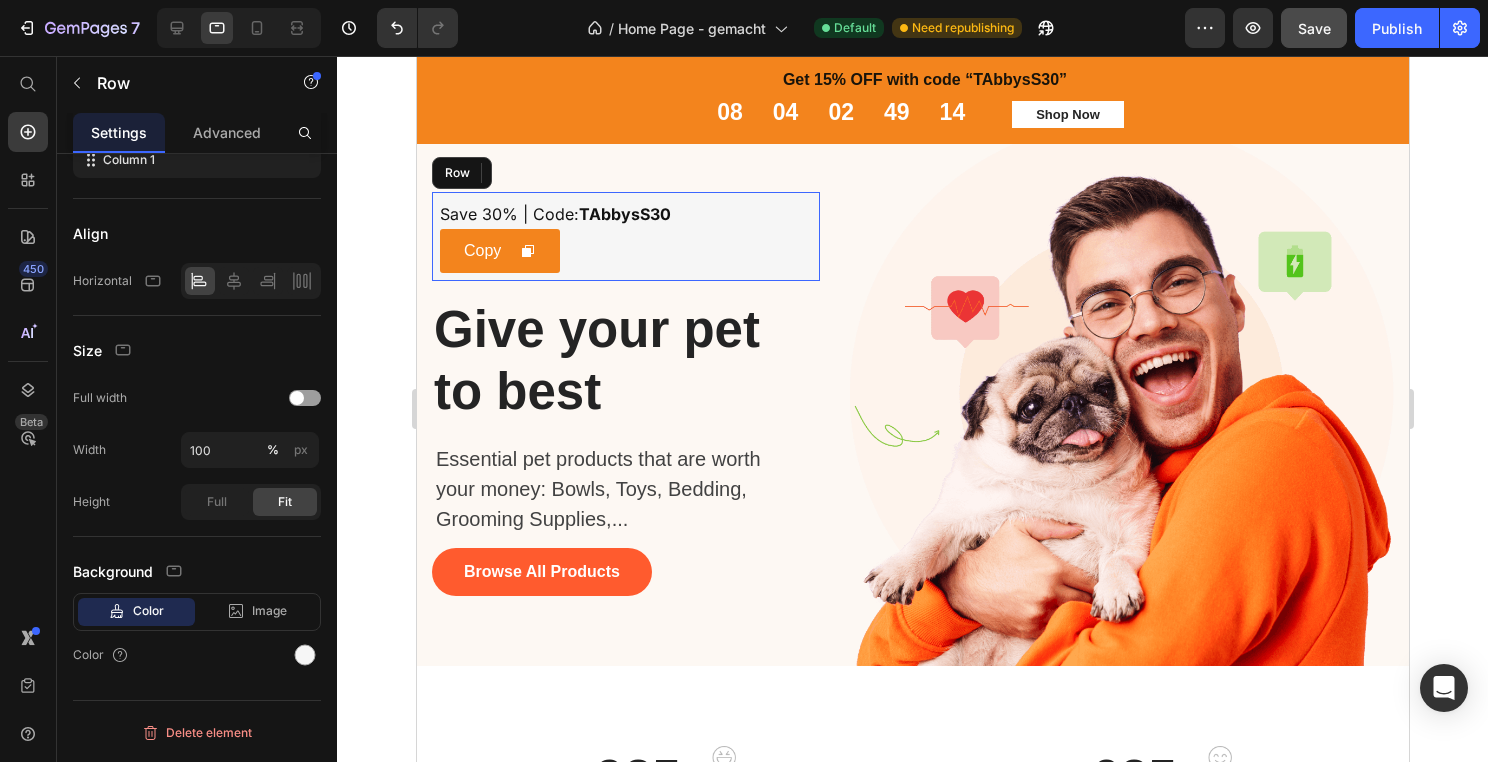 click on "Save 30% | Code:  TAbbysS30 Text Block Copy Copy Coupon Code   0 Row" at bounding box center [625, 237] 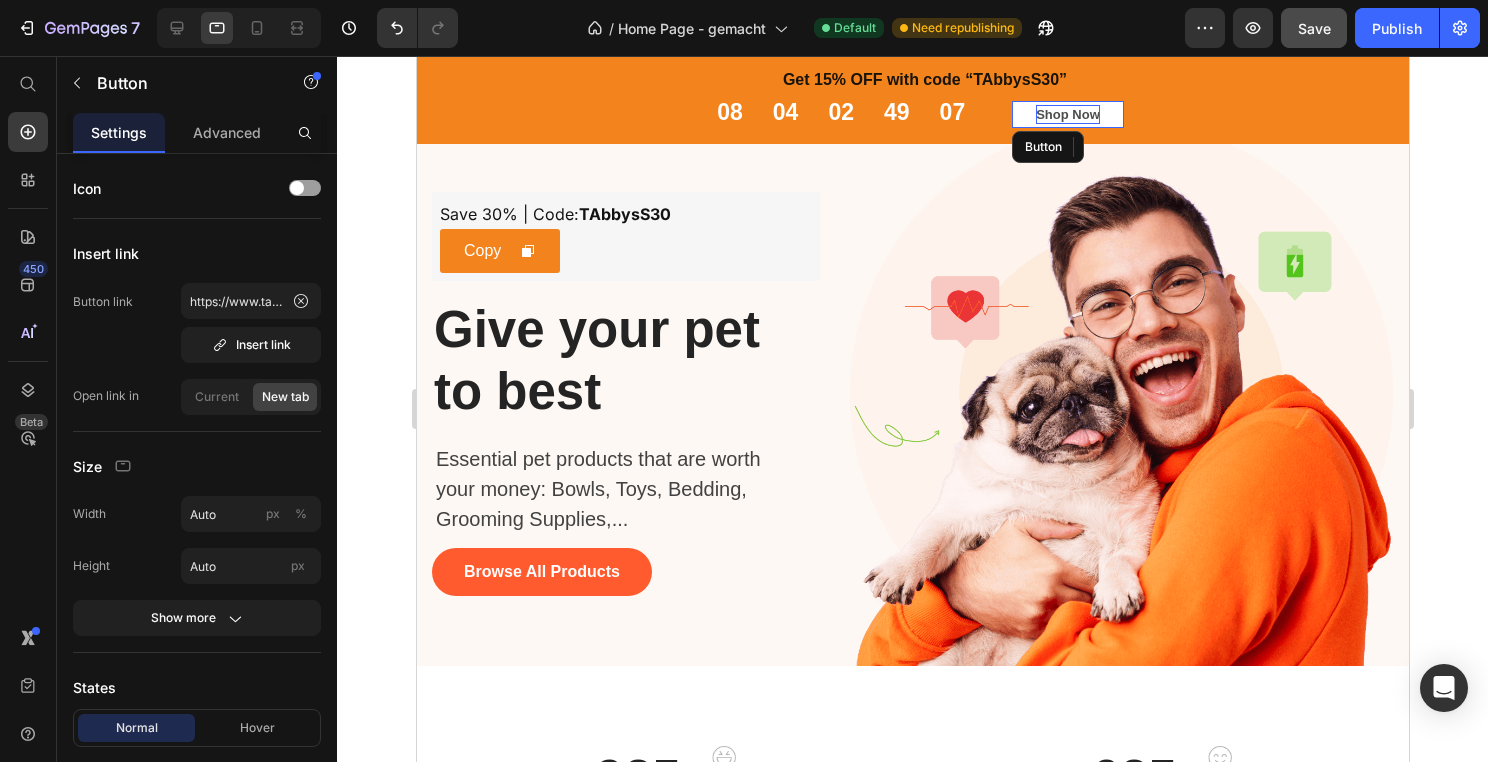 click on "Shop Now" at bounding box center [1067, 115] 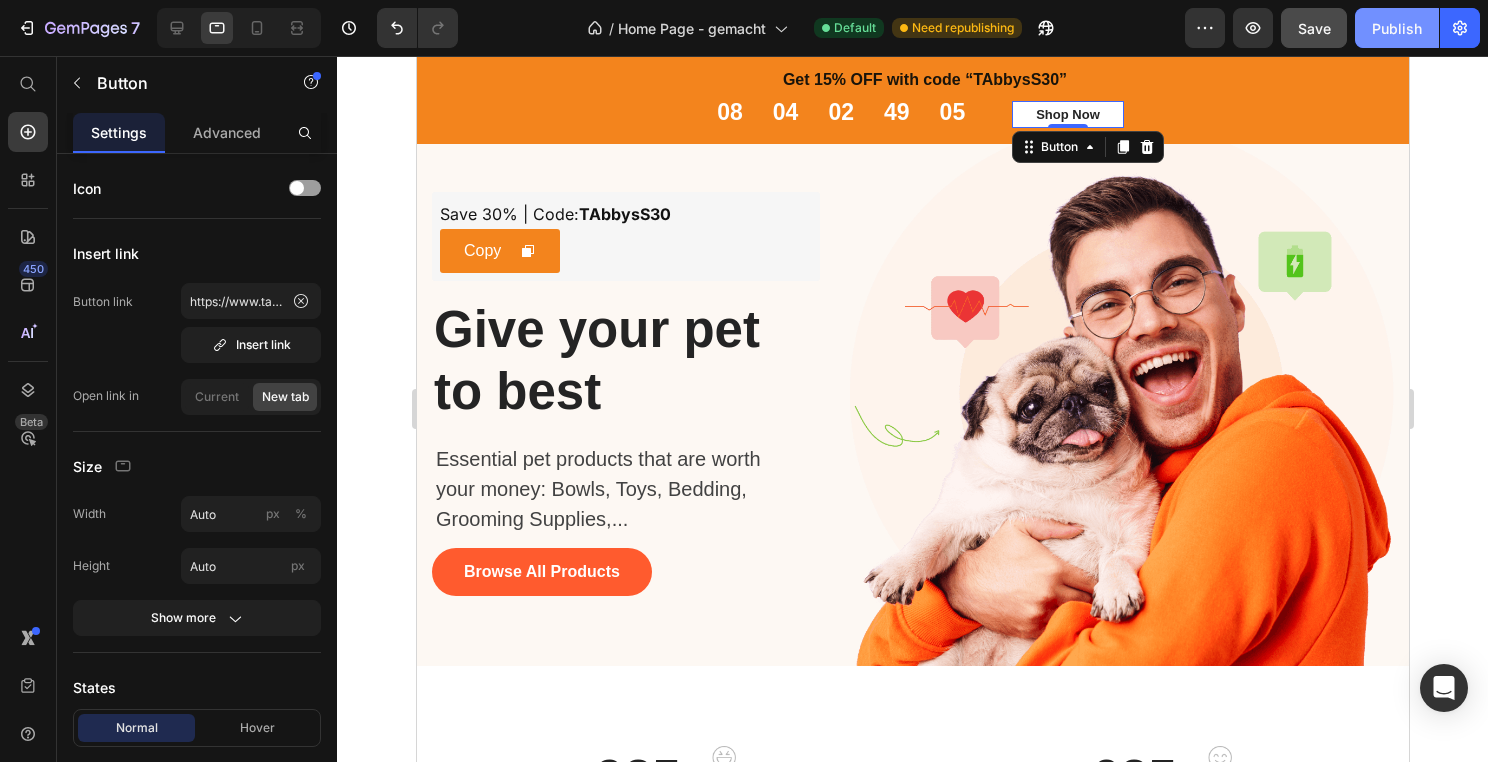 click on "Publish" at bounding box center [1397, 28] 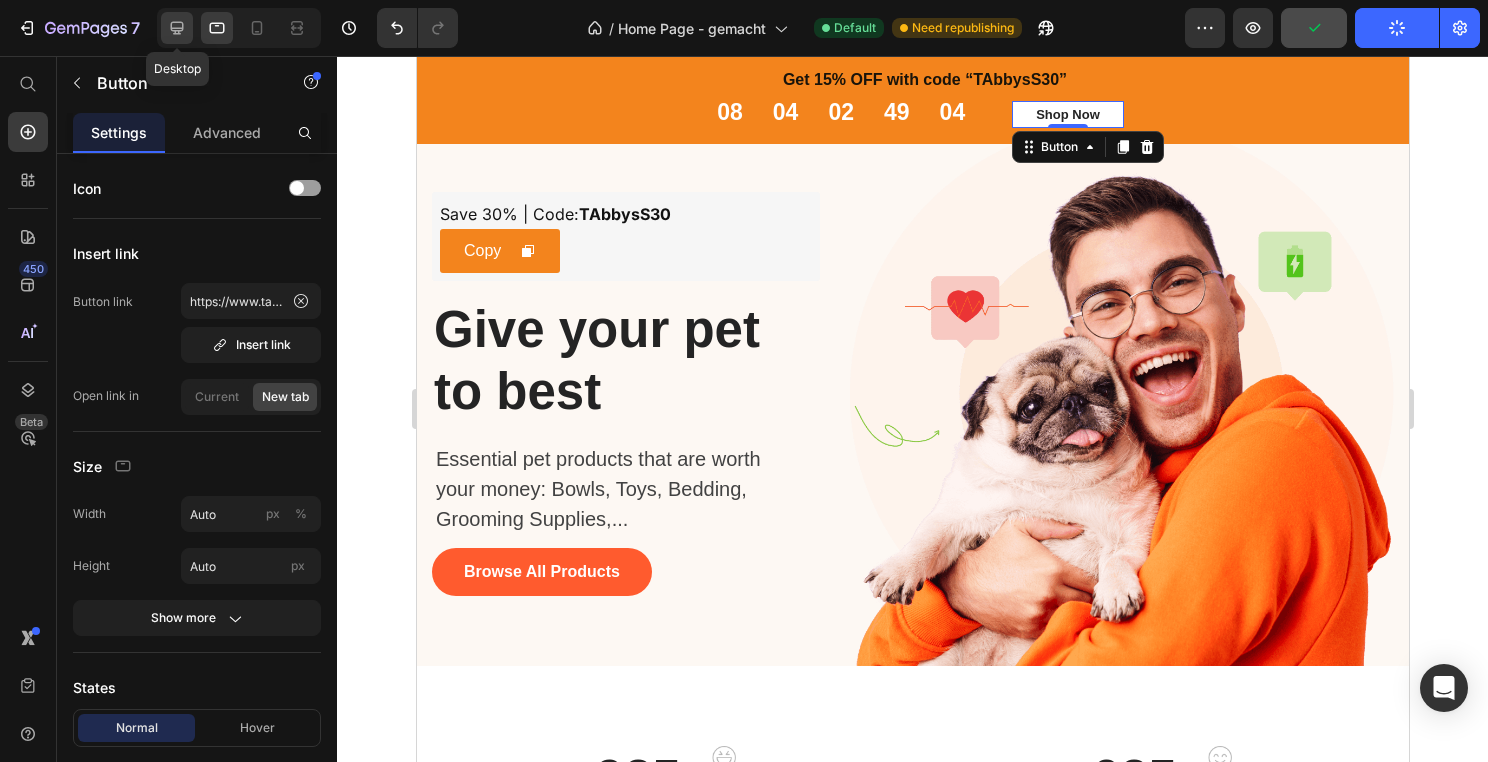 click 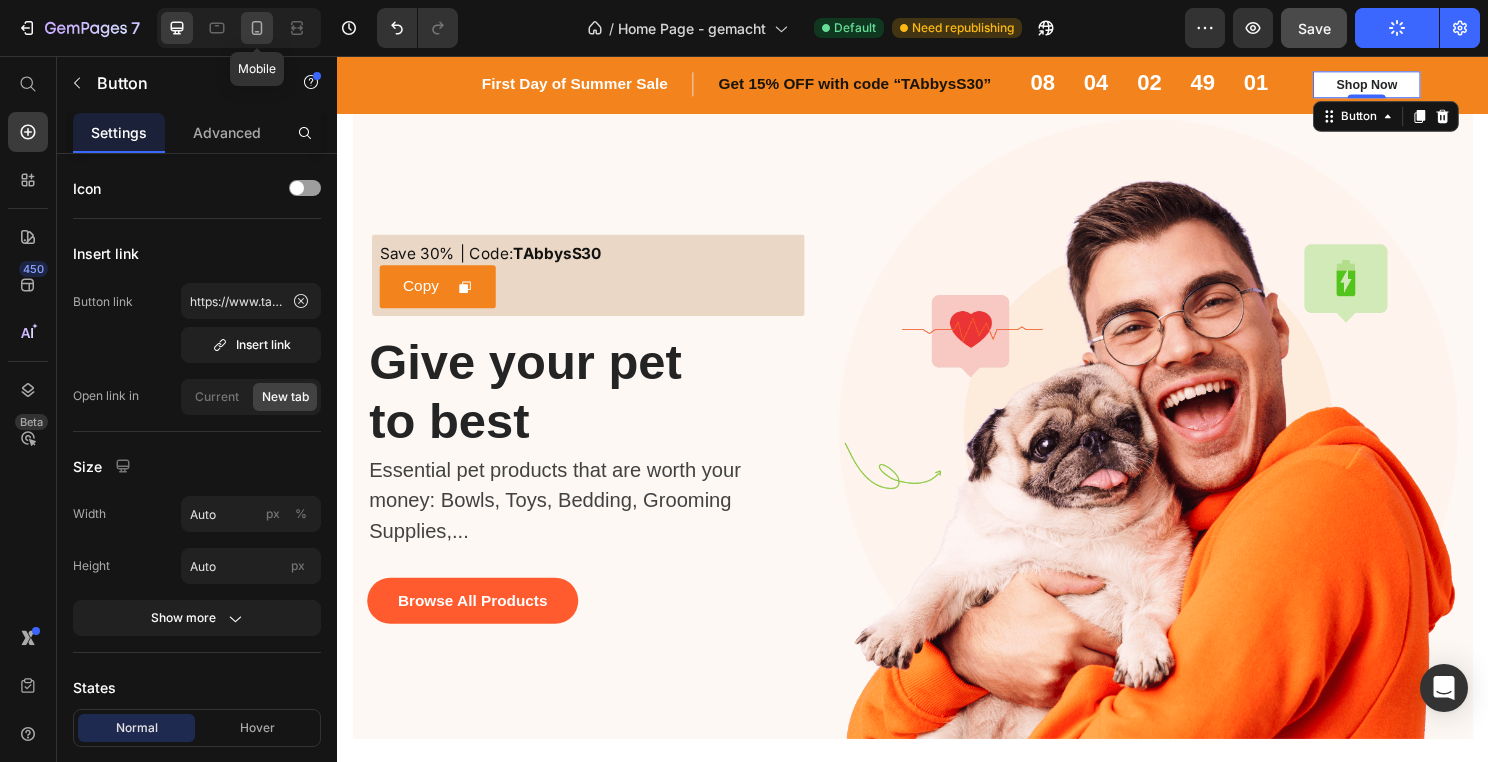 click 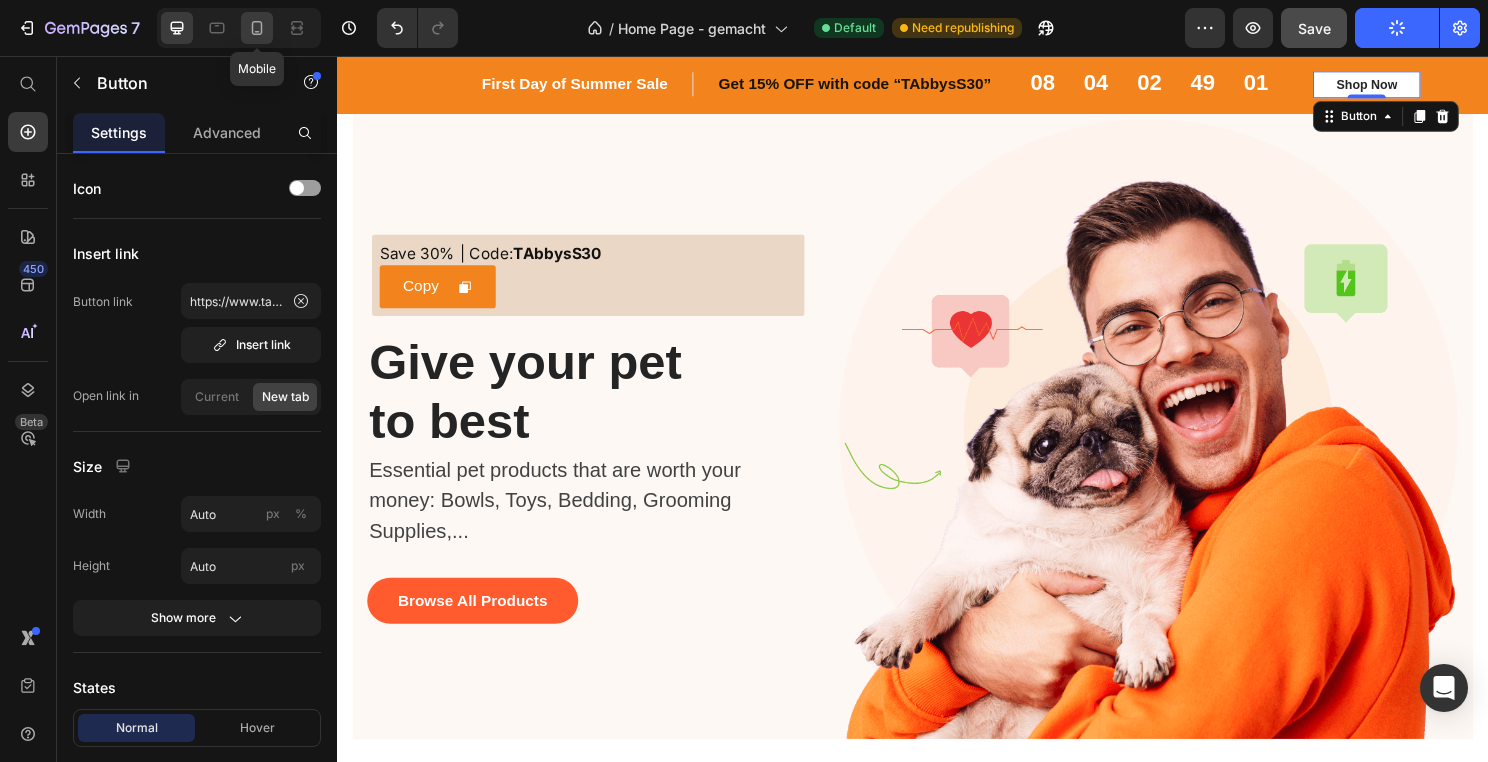 type on "12" 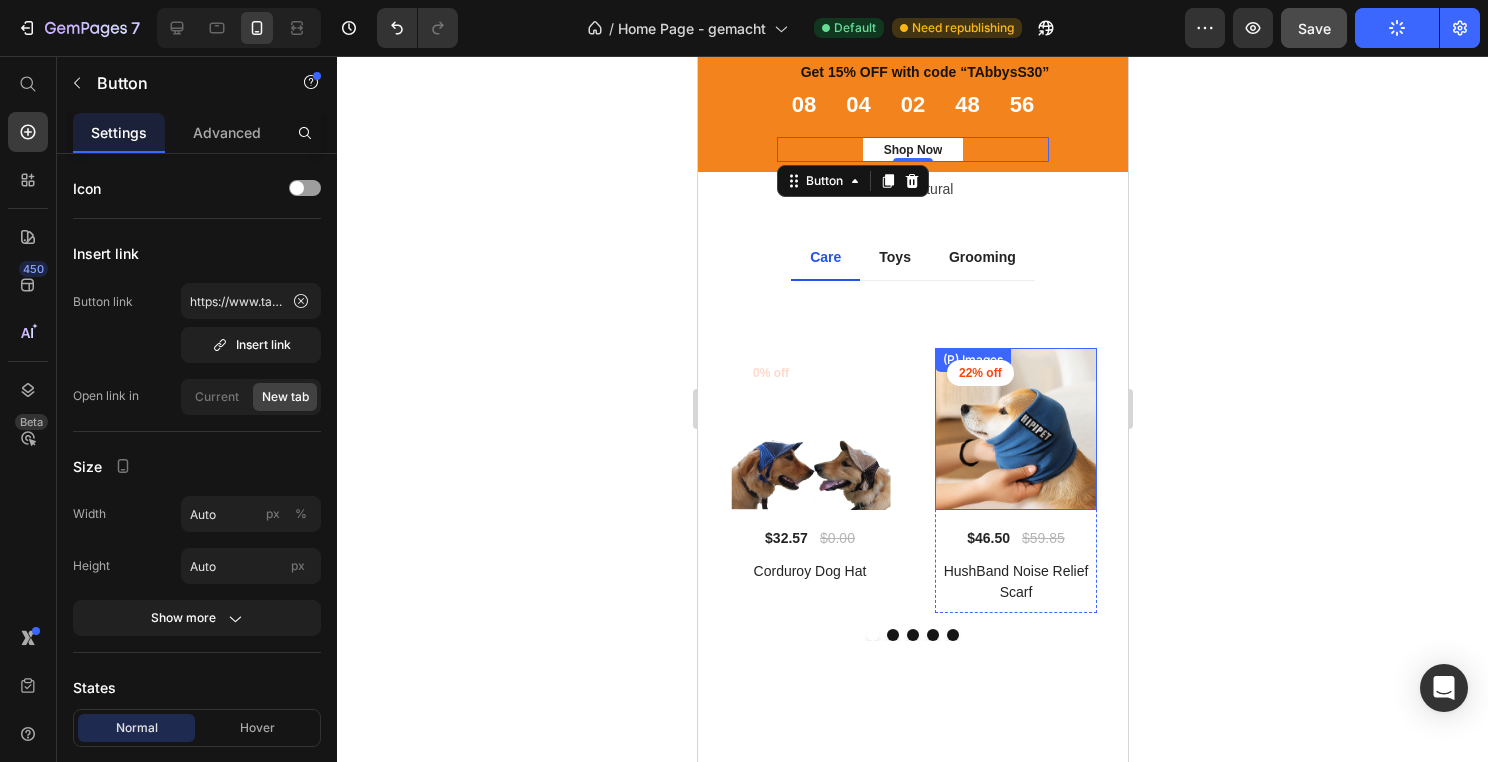 scroll, scrollTop: 1248, scrollLeft: 0, axis: vertical 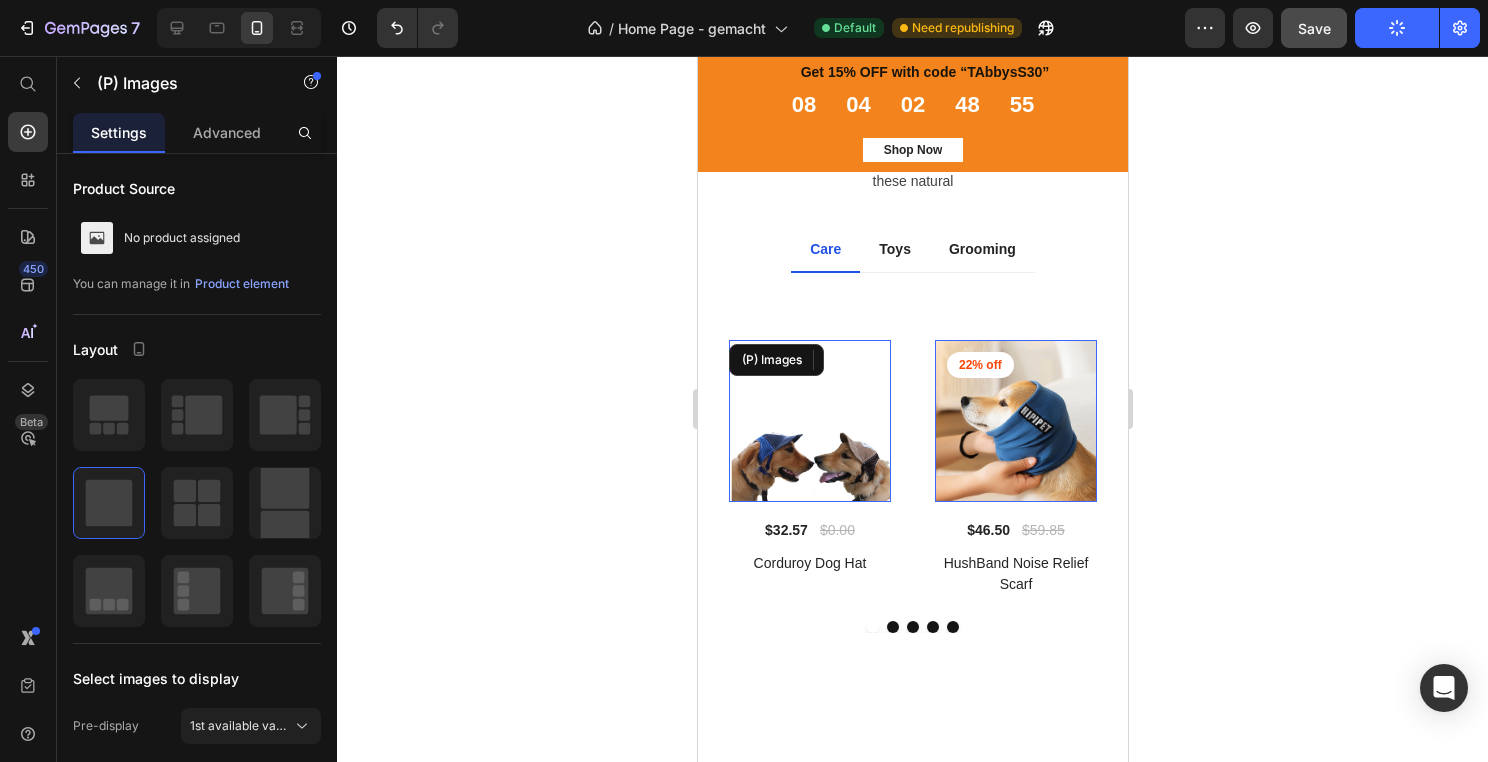 click at bounding box center [809, 421] 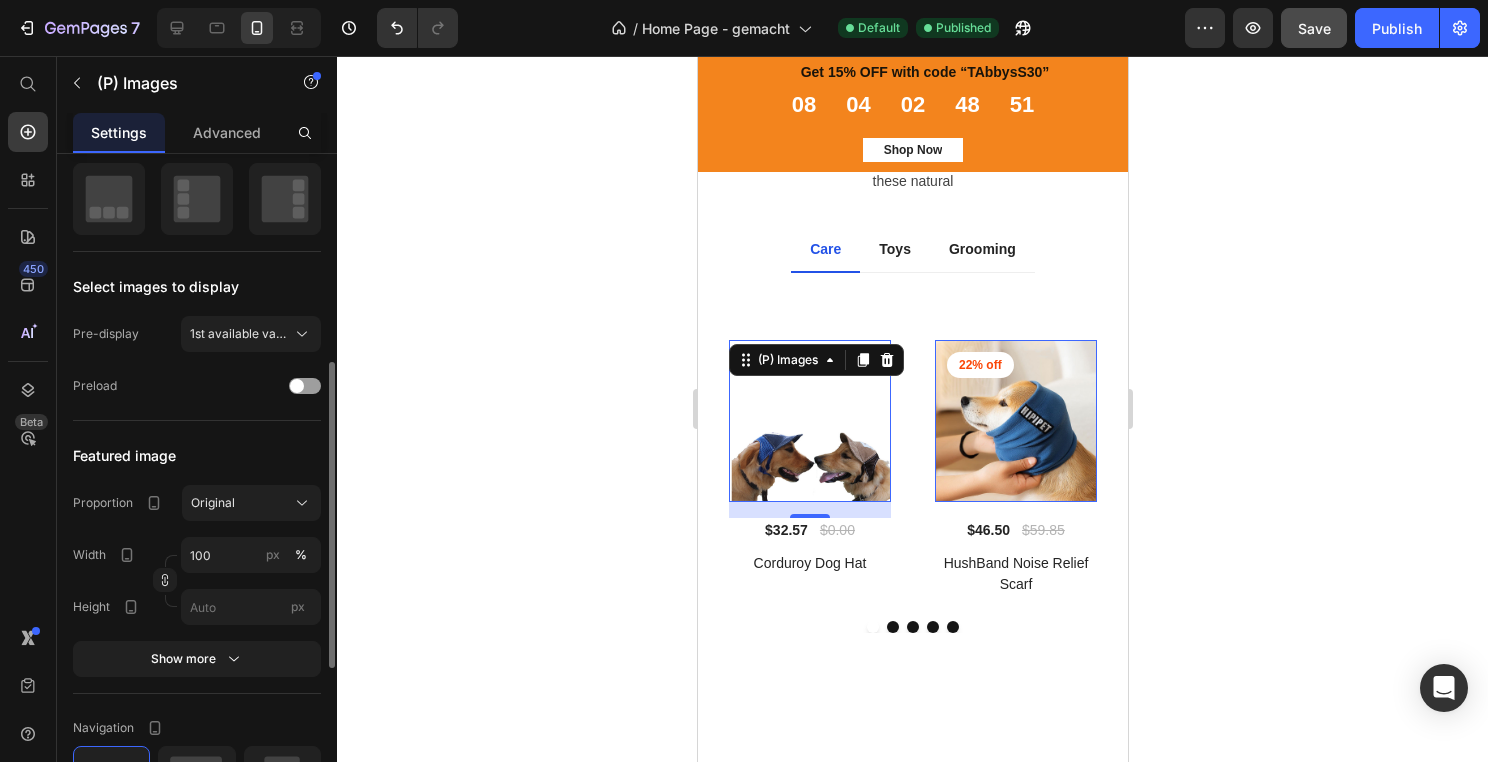 scroll, scrollTop: 411, scrollLeft: 0, axis: vertical 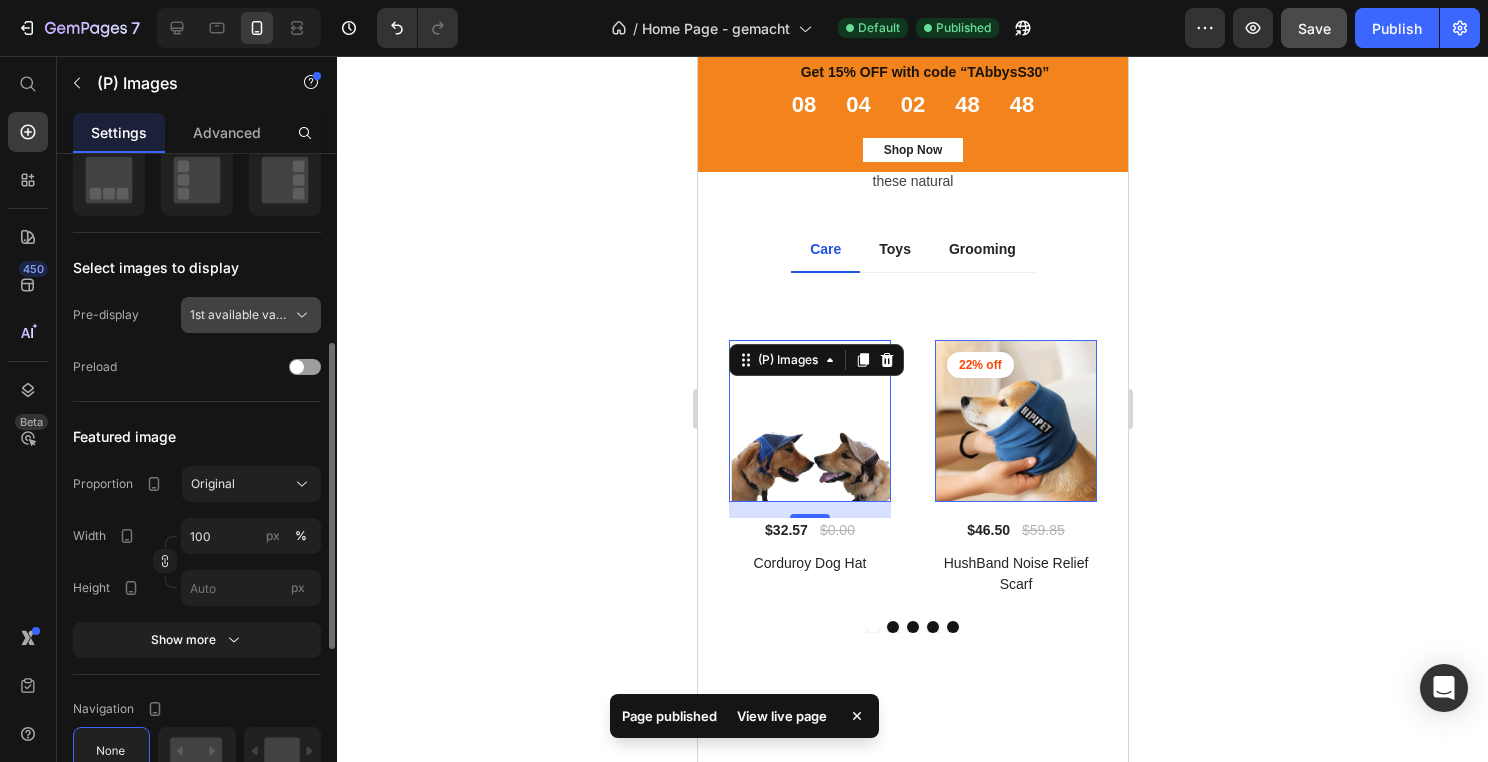 click on "1st available variant" at bounding box center (239, 315) 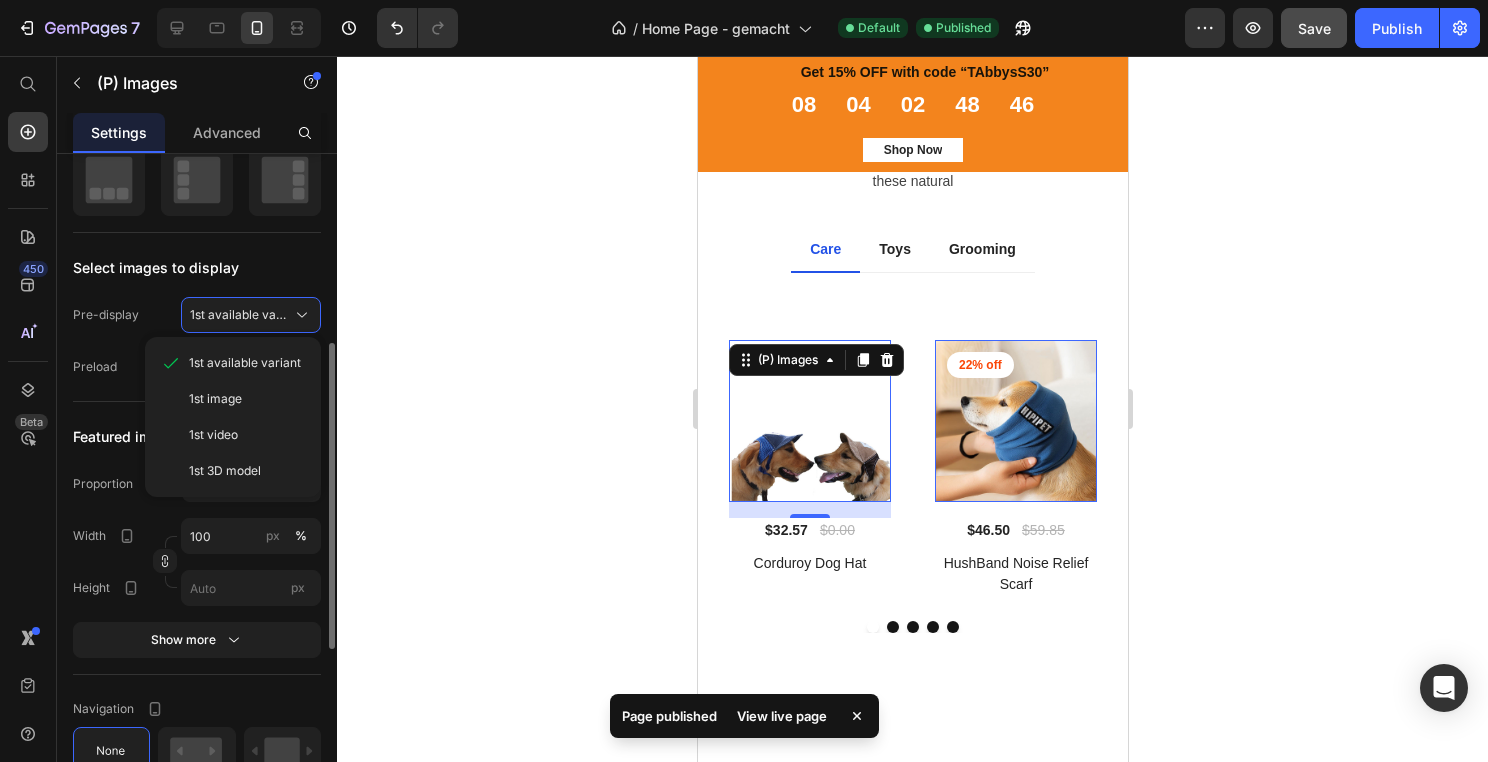 click on "Select images to display" at bounding box center [197, 267] 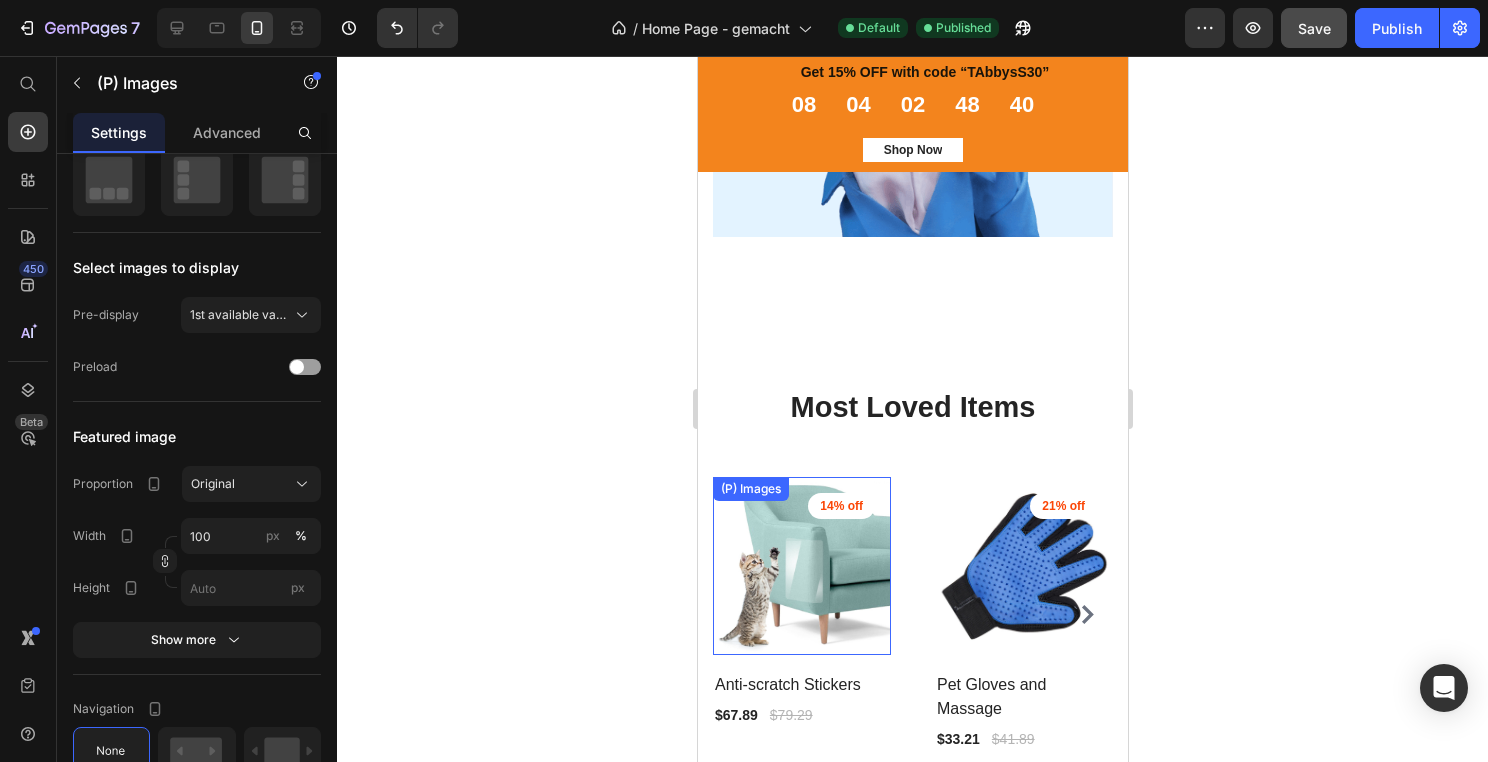 scroll, scrollTop: 3061, scrollLeft: 0, axis: vertical 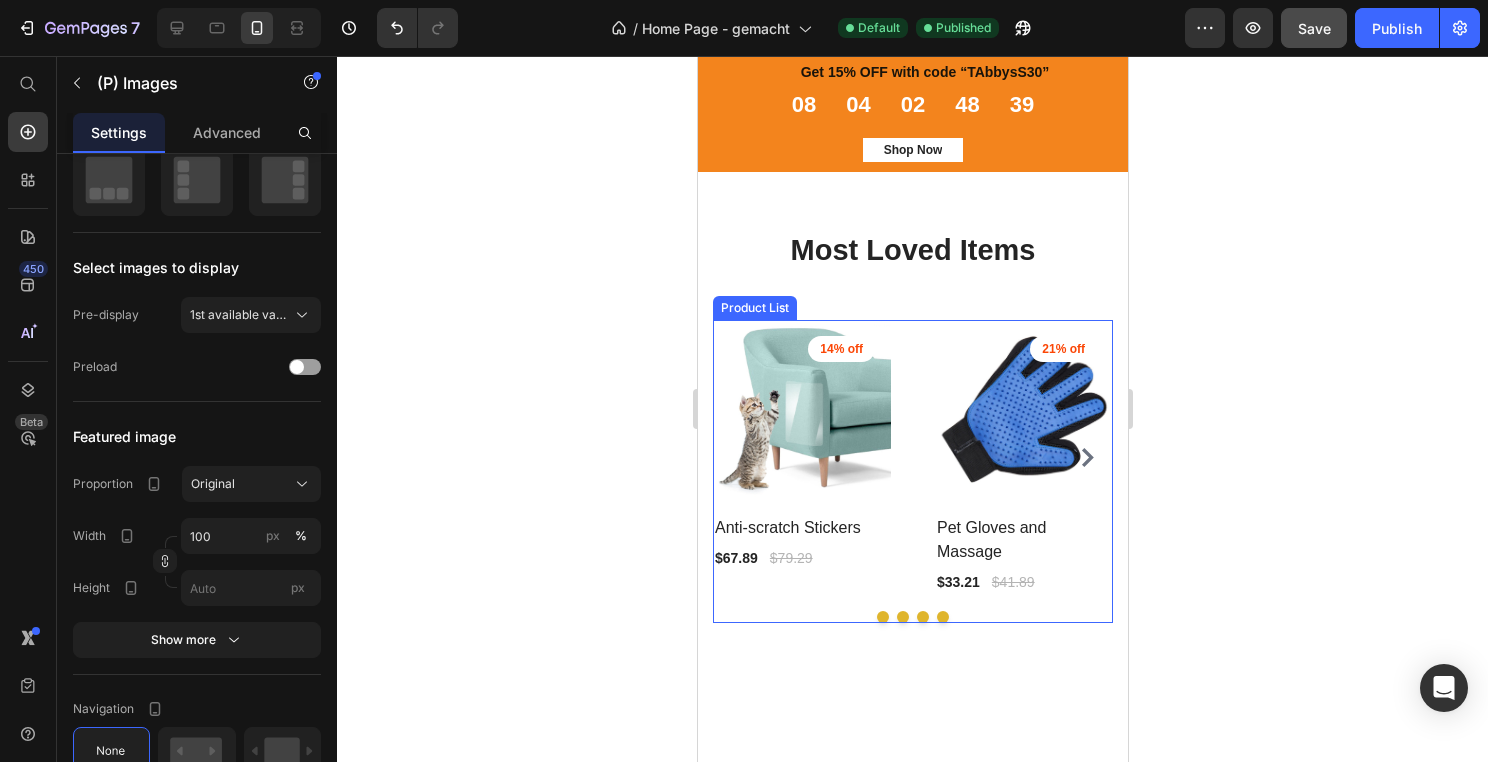 click on "(P) Images 14% off Product Badge Row Anti-scratch Stickers (P) Title $67.89 (P) Price $79.29 (P) Price Row Row (P) Images 21% off Product Badge Row Pet Gloves and Massage (P) Title $33.21 (P) Price $41.89 (P) Price Row Row (P) Images 37% off Product Badge Row SkyGlide The Original Soaring Experience (P) Title $37.89 (P) Price $59.73 (P) Price Row Row (P) Images 36% off Product Badge Row UltimatePet Brush (P) Title $13.71 (P) Price $21.44 (P) Price Row Row (P) Images 20% off Product Badge Row Revolutionary Steam Brush (P) Title $26.69 (P) Price $33.51 (P) Price Row Row (P) Images 0% off Product Badge Row Smart Cat Toilet (P) Title $51.03 (P) Price $0.00 (P) Price Row Row (P) Images 0% off Product Badge Row Bambu the ultimate Cat Toy (P) Title $39.69 (P) Price $0.00 (P) Price Row Row" at bounding box center [912, 457] 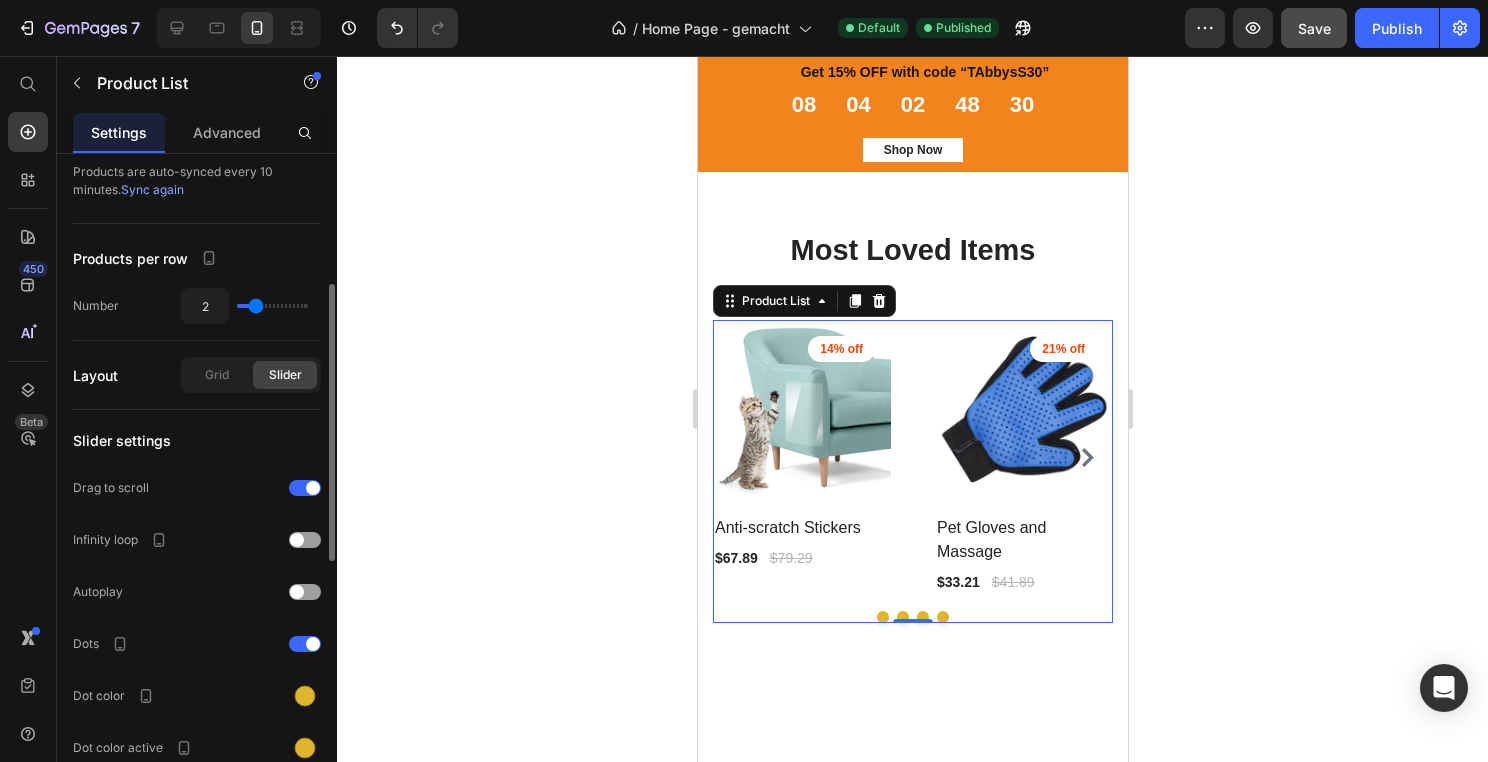 scroll, scrollTop: 298, scrollLeft: 0, axis: vertical 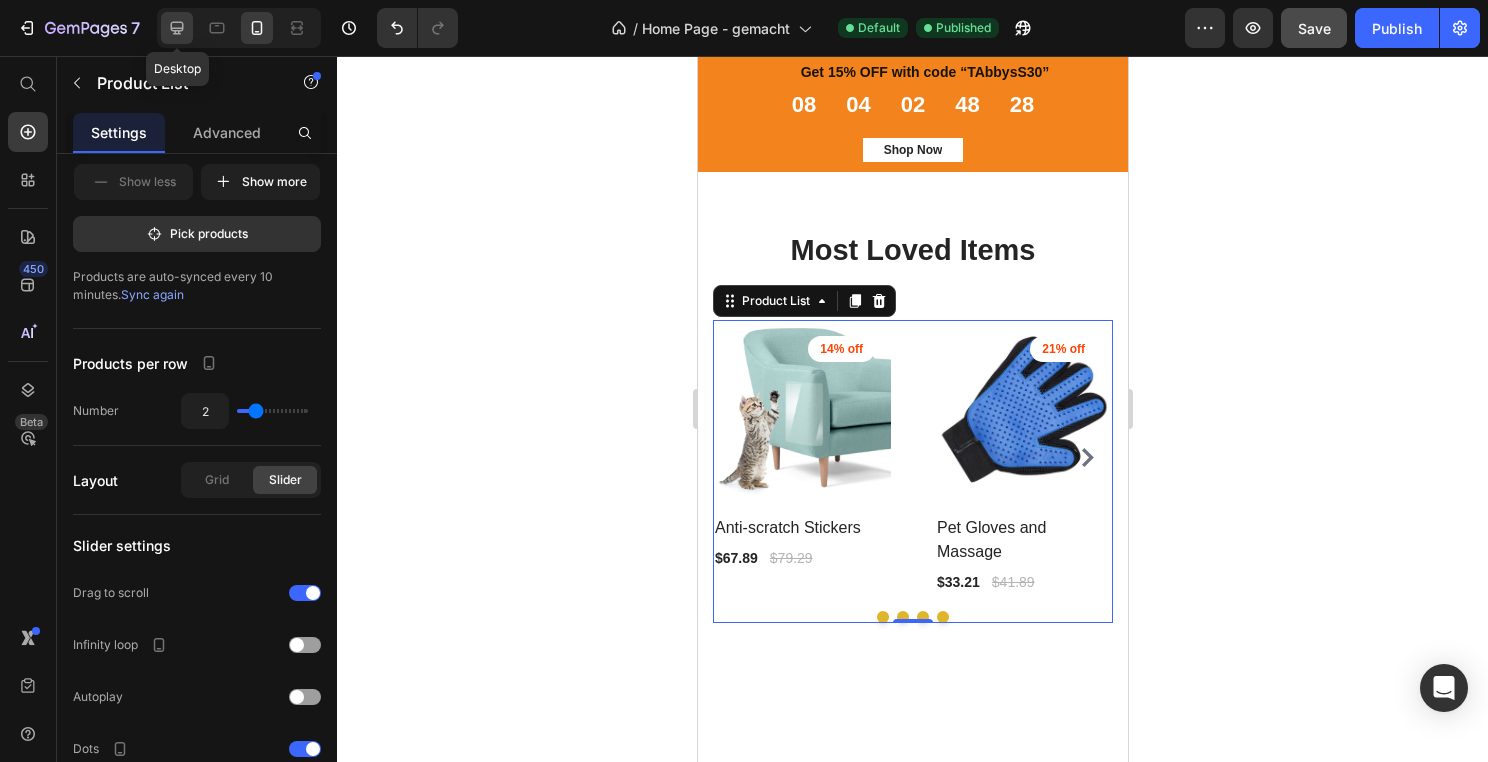 click 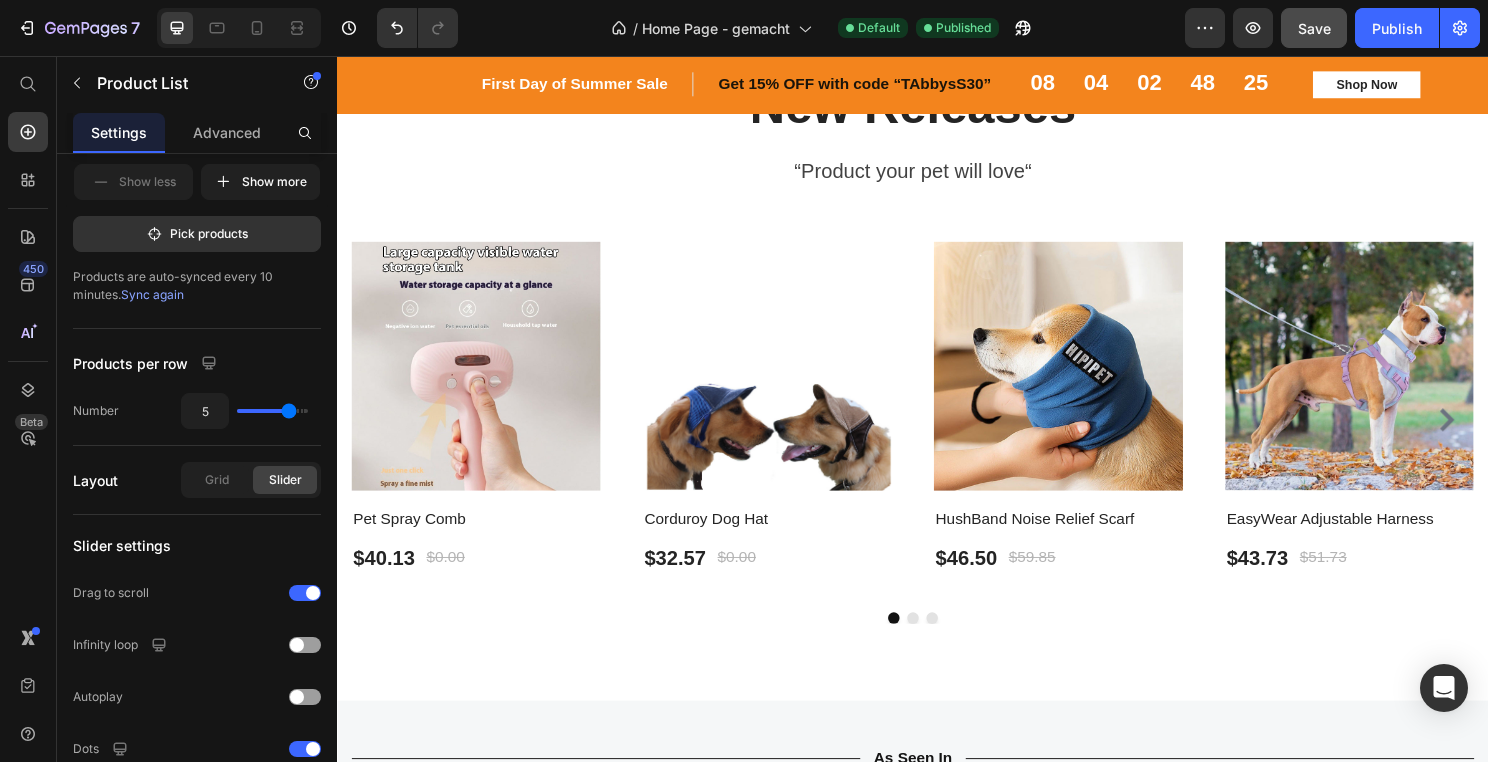 scroll, scrollTop: 4119, scrollLeft: 0, axis: vertical 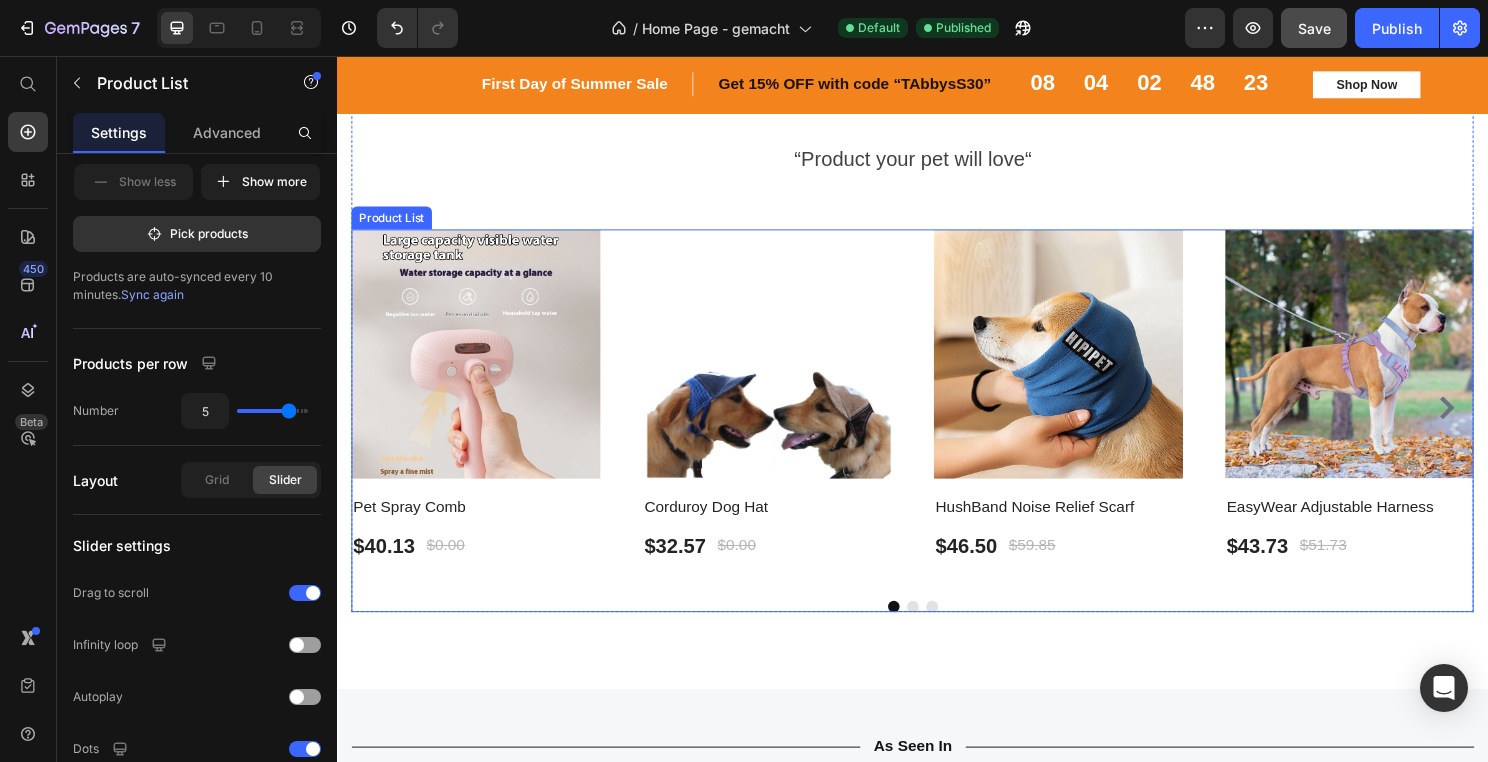 click on "Product Images Pet Spray Comb (P) Title $40.13 (P) Price $0.00 (P) Price Row Row Product Images Corduroy Dog Hat (P) Title $32.57 (P) Price $0.00 (P) Price Row Row Product Images HushBand Noise Relief Scarf (P) Title $46.50 (P) Price $59.85 (P) Price Row Row Product Images EasyWear Adjustable Harness (P) Title $43.73 (P) Price $51.73 (P) Price Row Row Product Images Cat Litter Scoop (P) Title $31.50 (P) Price $39.11 (P) Price Row Row Product Images Car seat cover (P) Title $27.00 (P) Price $0.00 (P) Price Row Row Product Images Anti-scratch Stickers (P) Title $67.89 (P) Price $79.29 (P) Price Row Row Product Images The cute octopus Bath Massage Comb (P) Title $27.00 (P) Price $0.00 (P) Price Row Row Product Images Portable Litter Box Waterproof (P) Title $36.43 (P) Price $0.00 (P) Price Row Row" at bounding box center (937, 422) 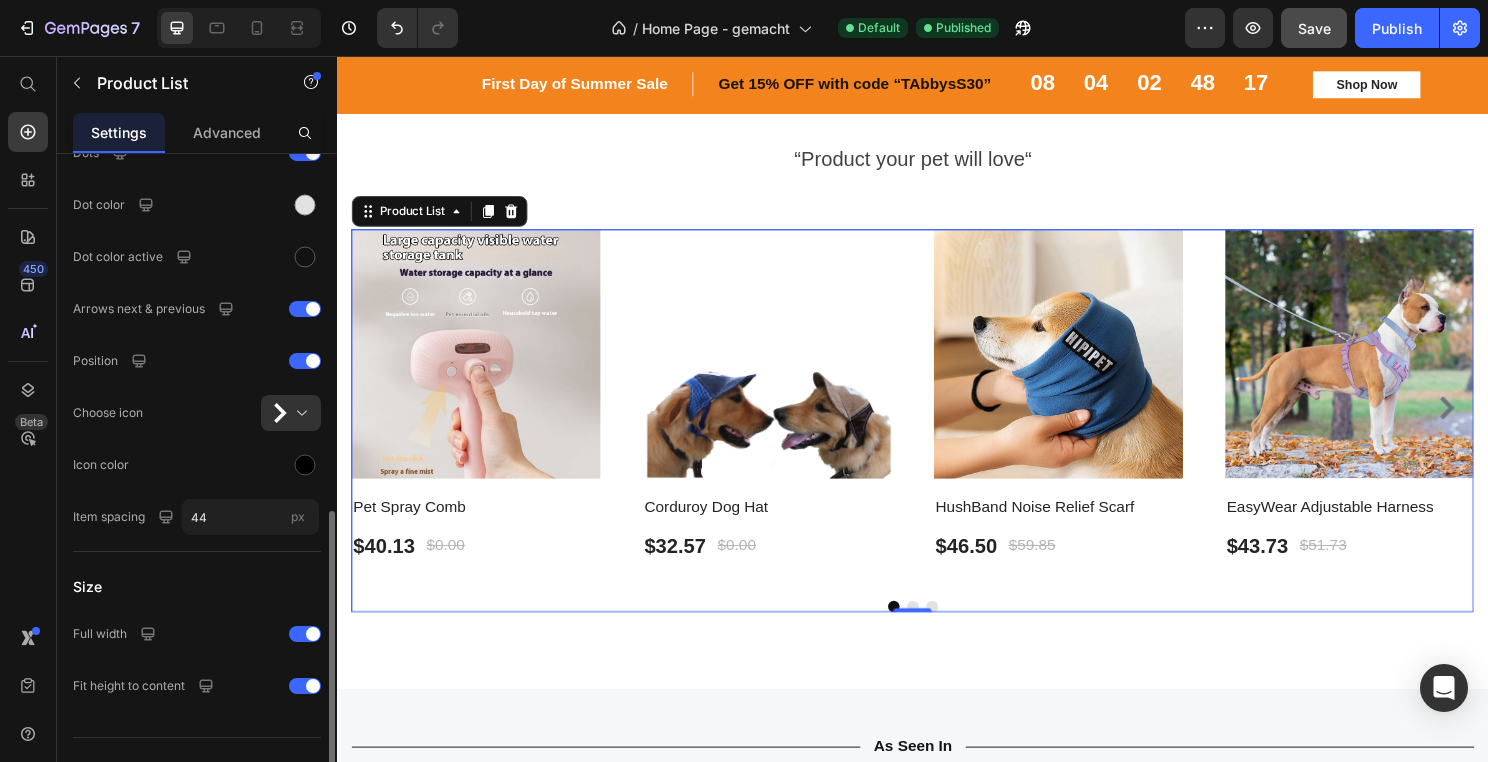 scroll, scrollTop: 906, scrollLeft: 0, axis: vertical 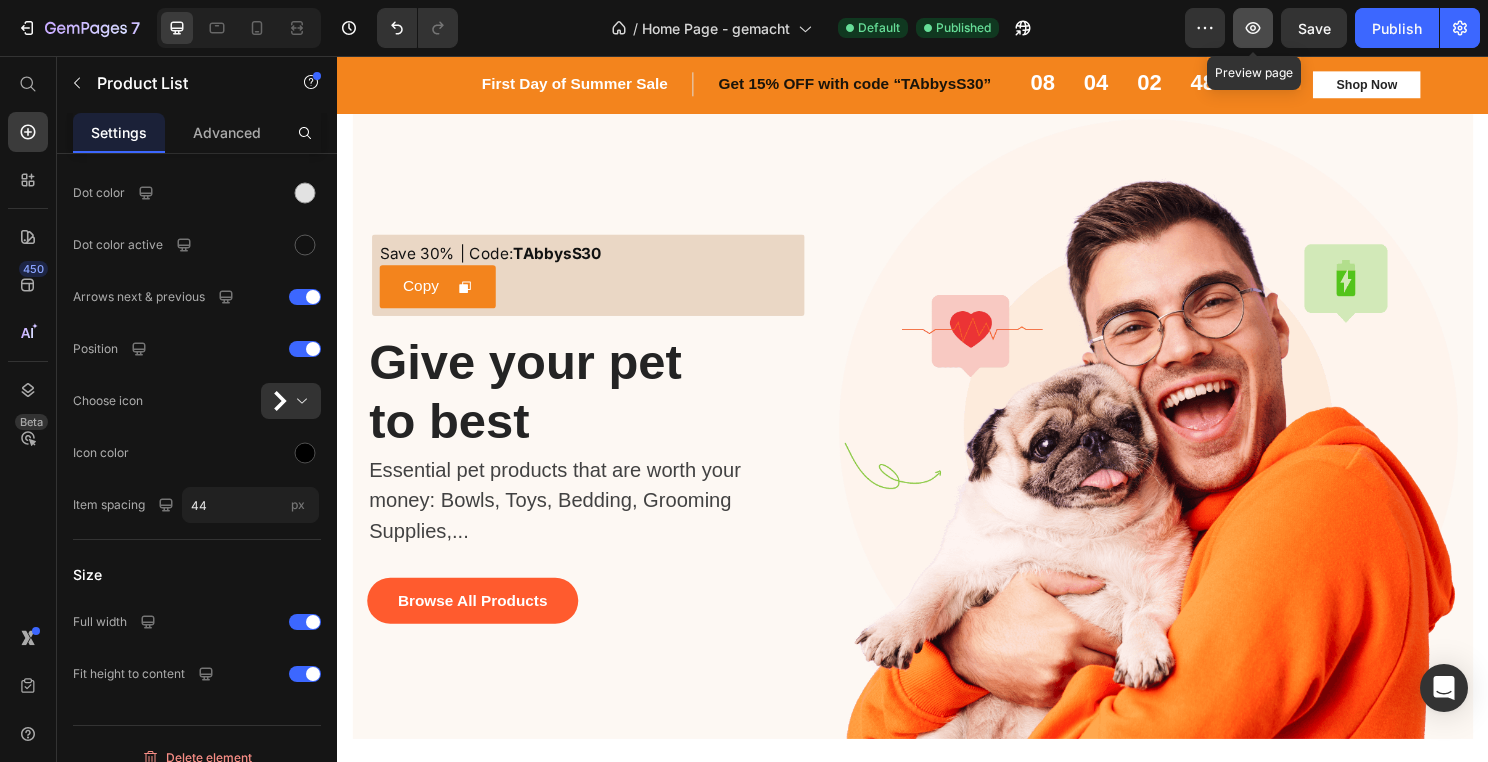click 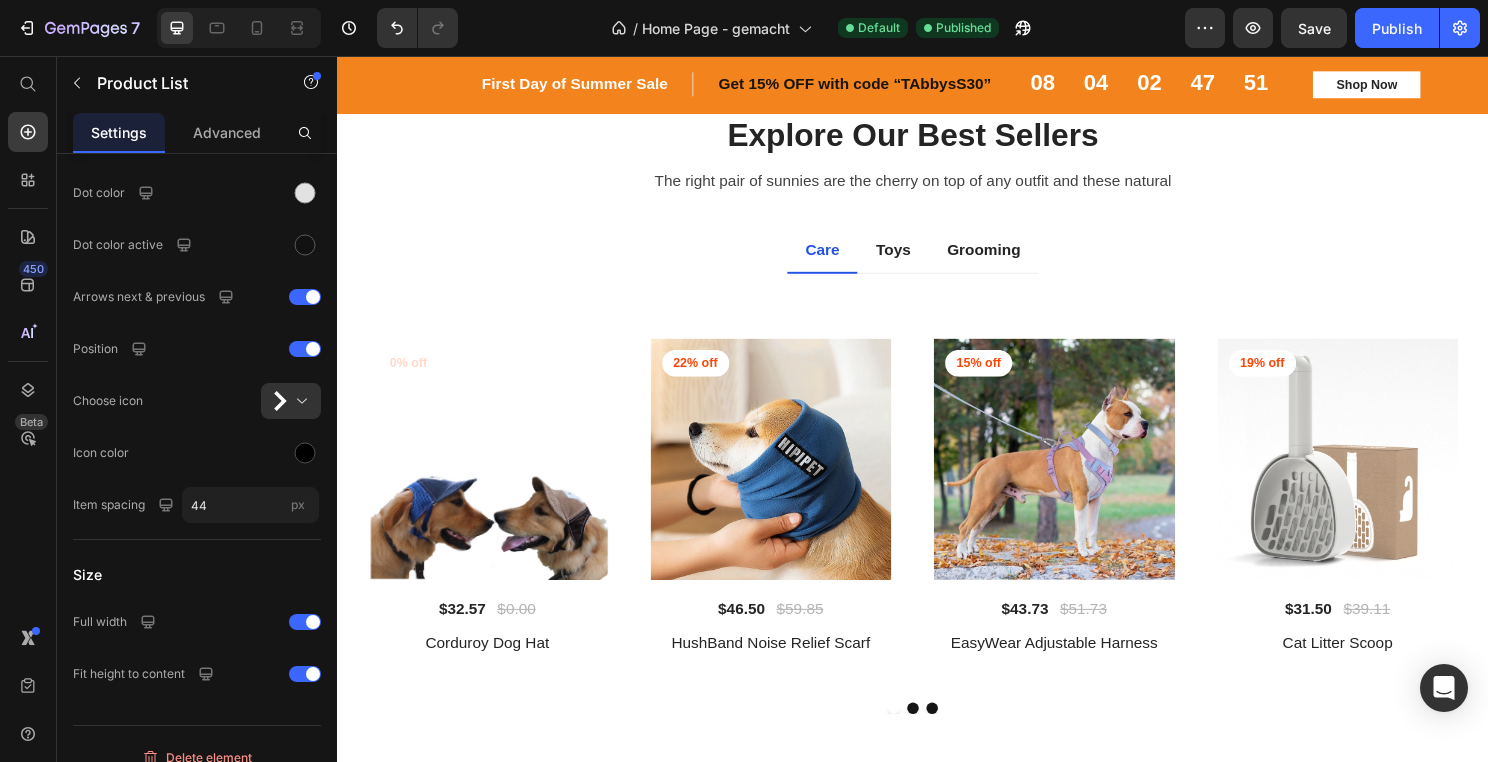 scroll, scrollTop: 1030, scrollLeft: 0, axis: vertical 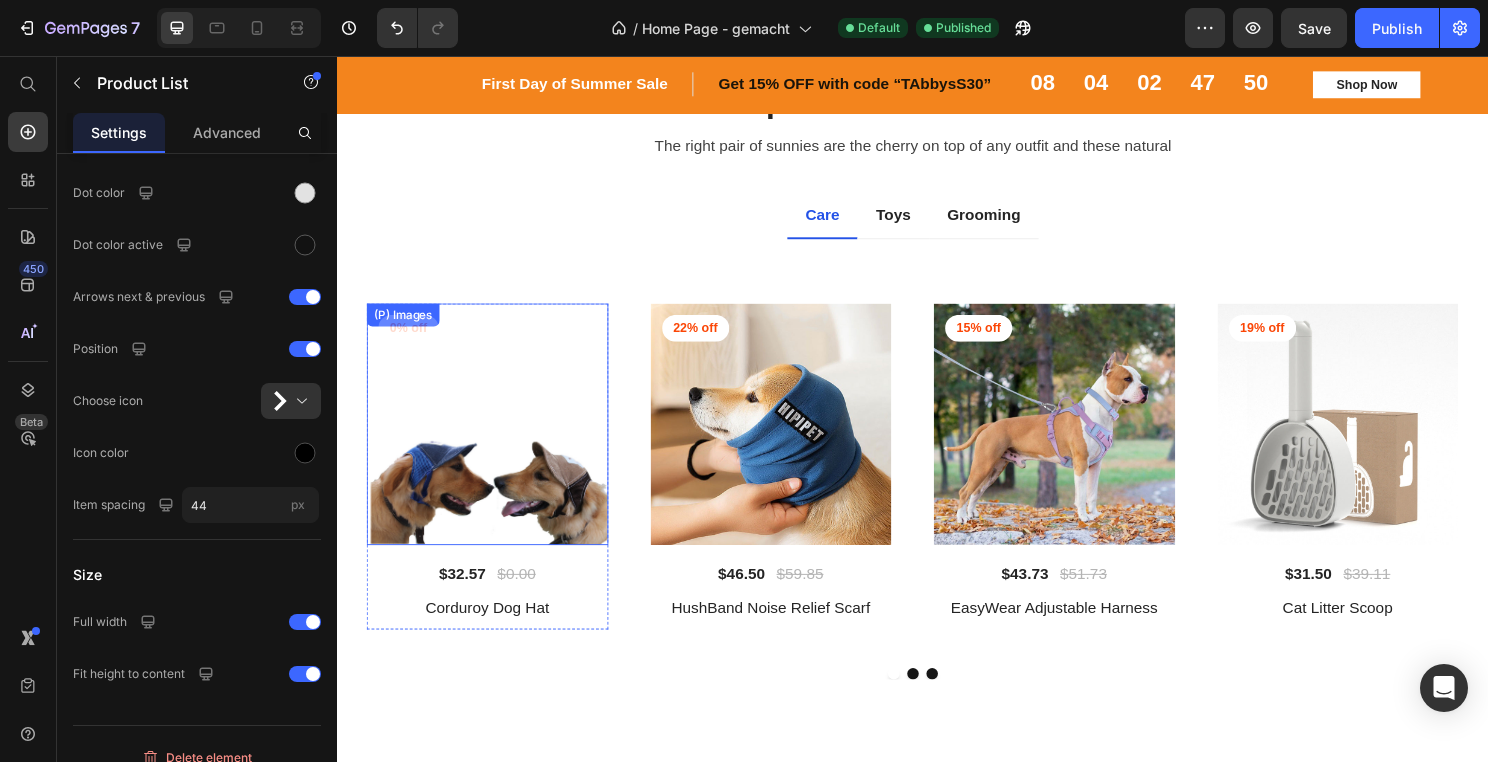 click at bounding box center (494, 440) 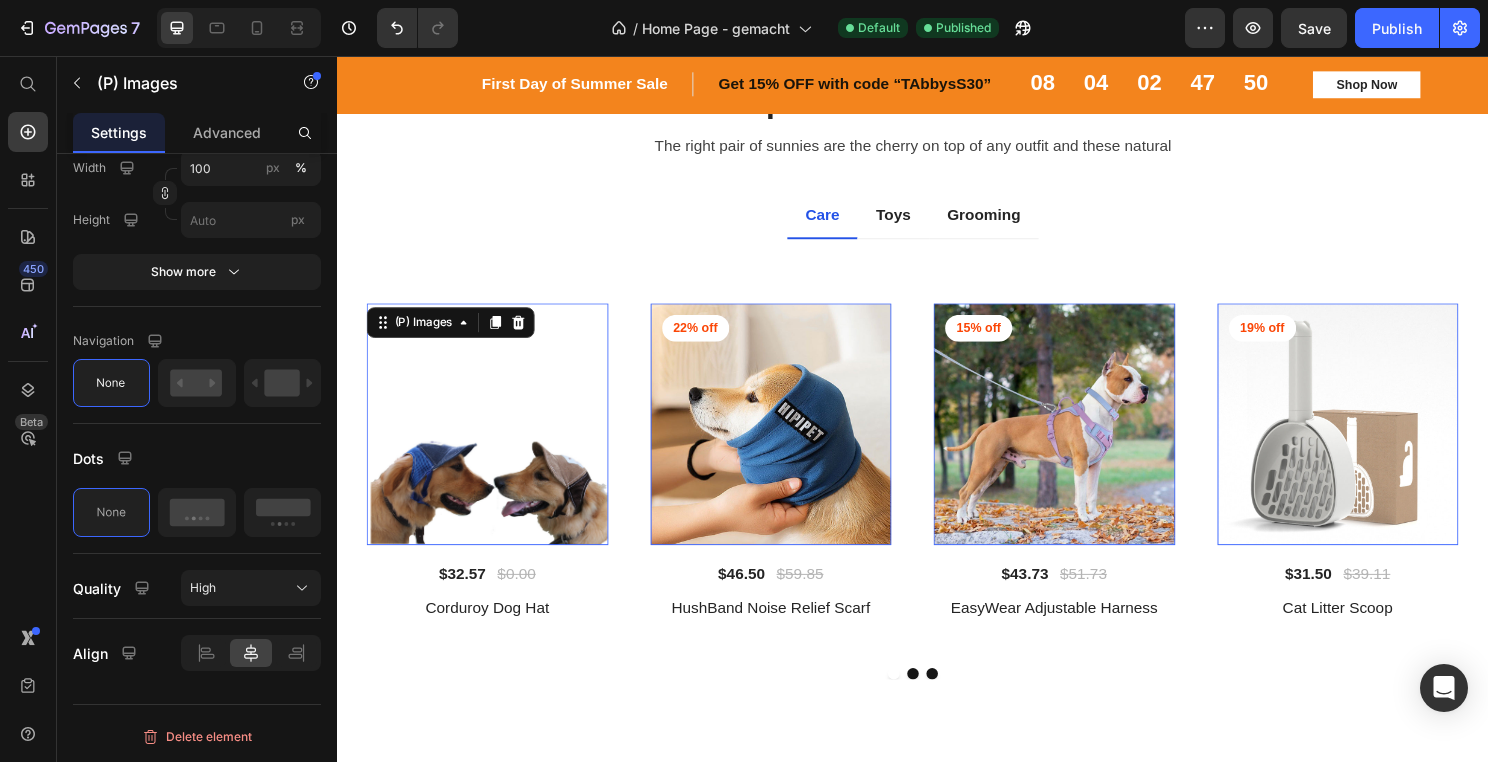 scroll, scrollTop: 0, scrollLeft: 0, axis: both 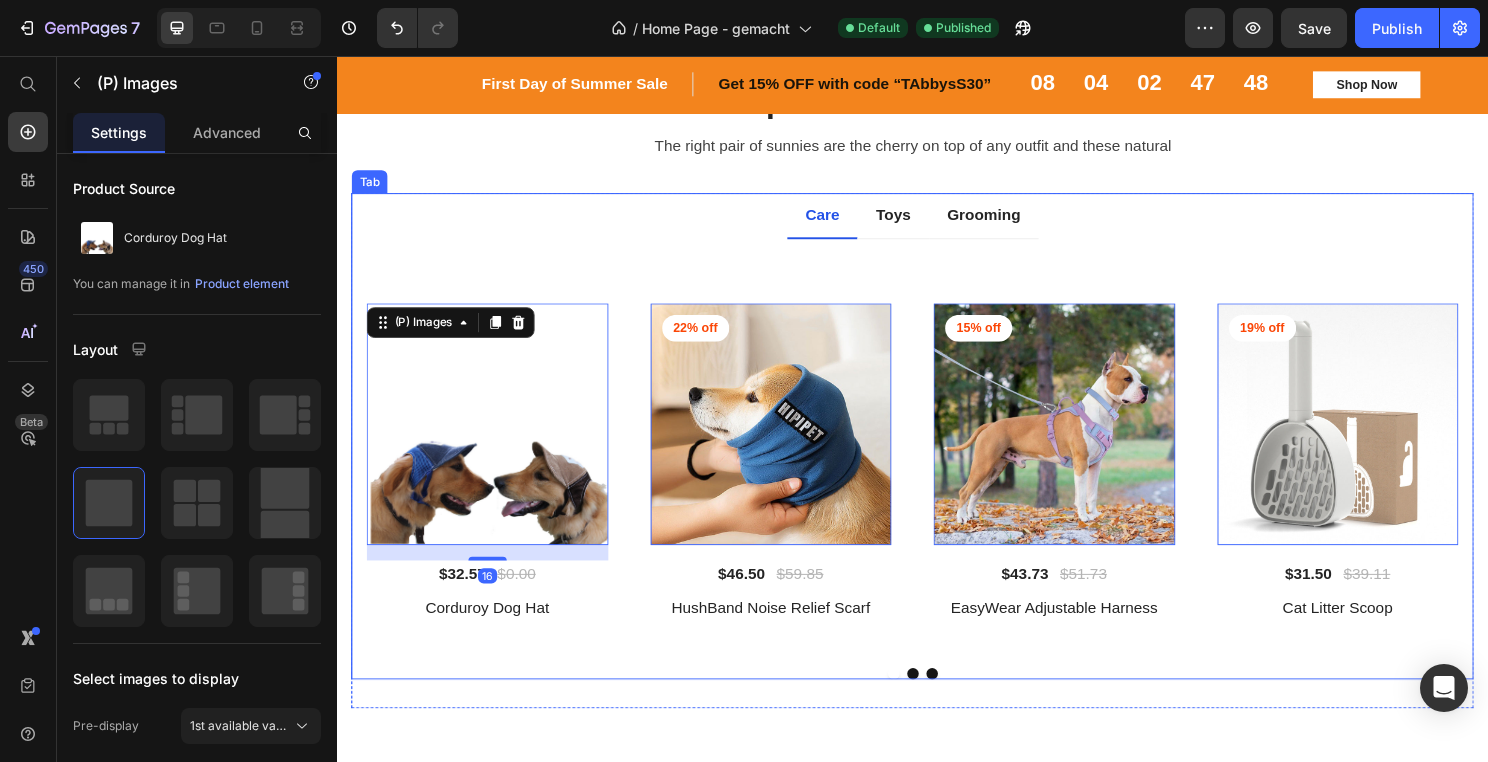 click on "Care Toys Grooming" at bounding box center [937, 223] 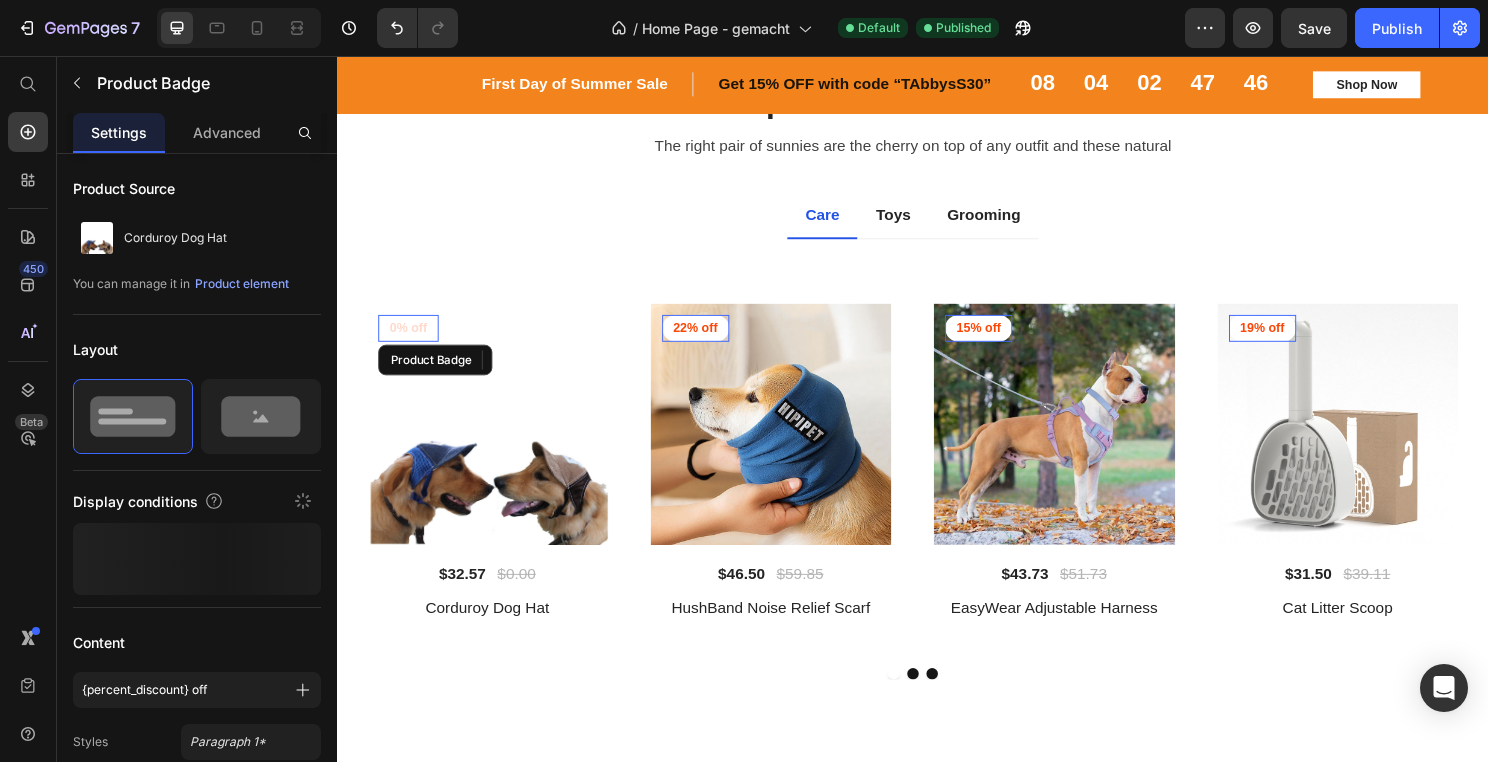 click on "0% off" at bounding box center (411, 340) 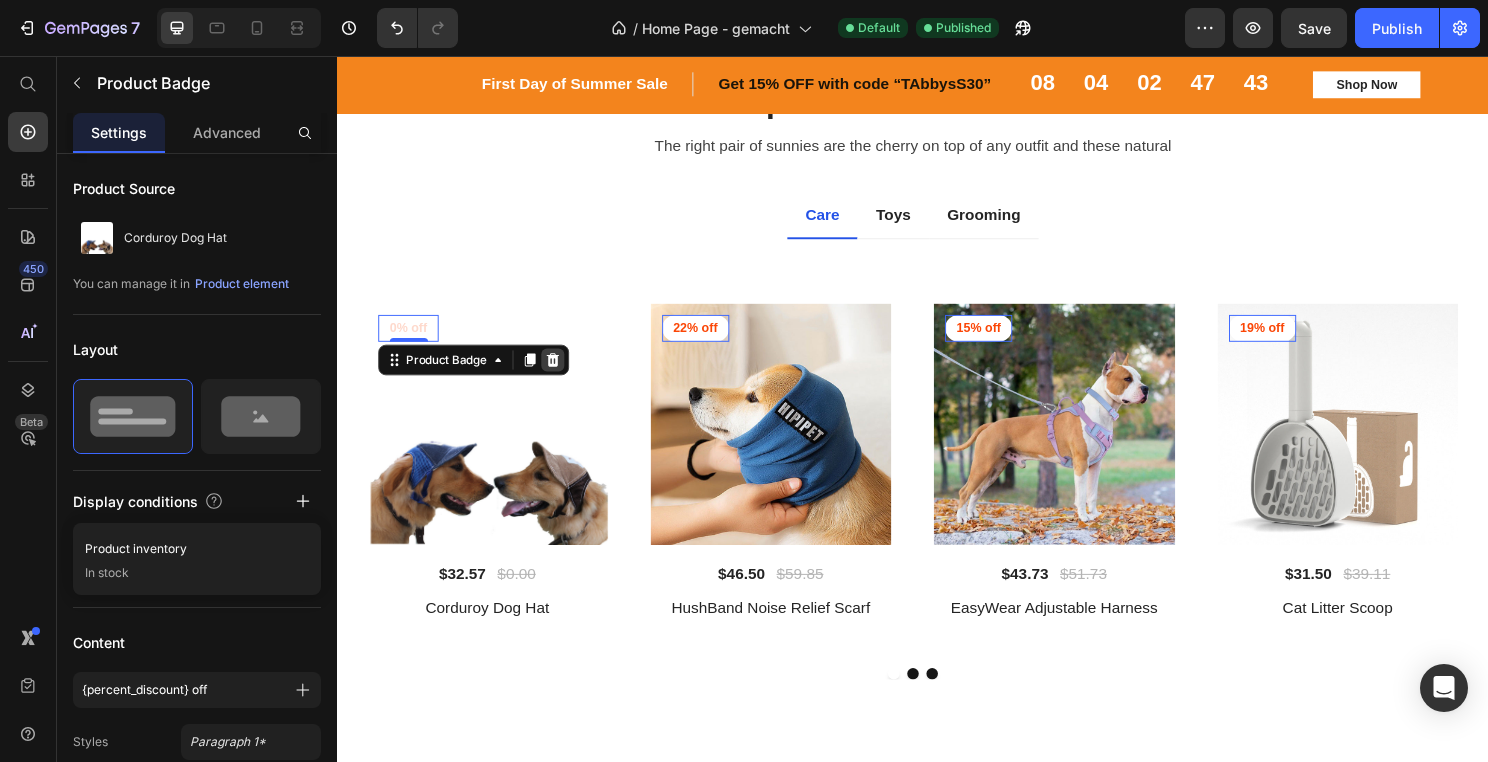 click 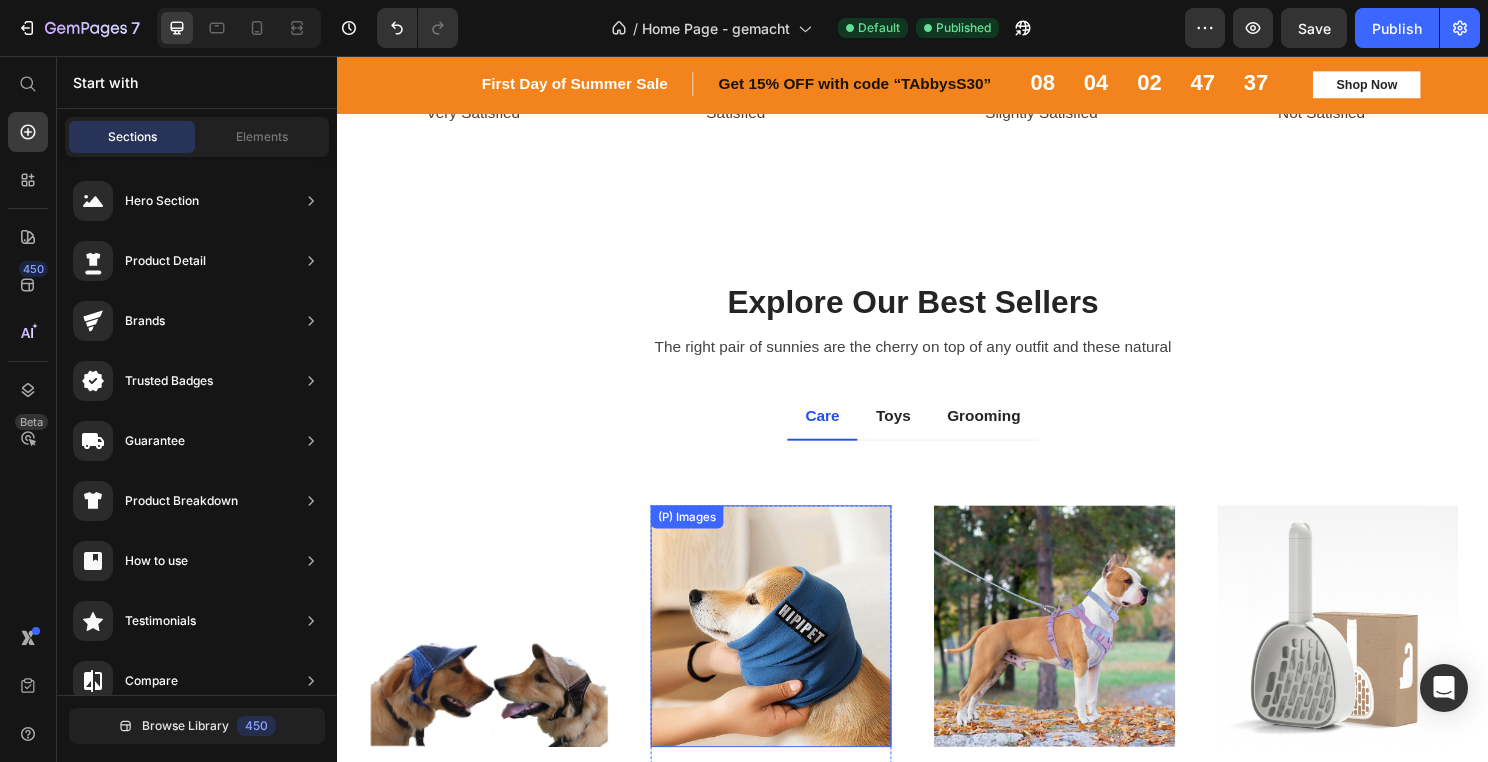 scroll, scrollTop: 814, scrollLeft: 0, axis: vertical 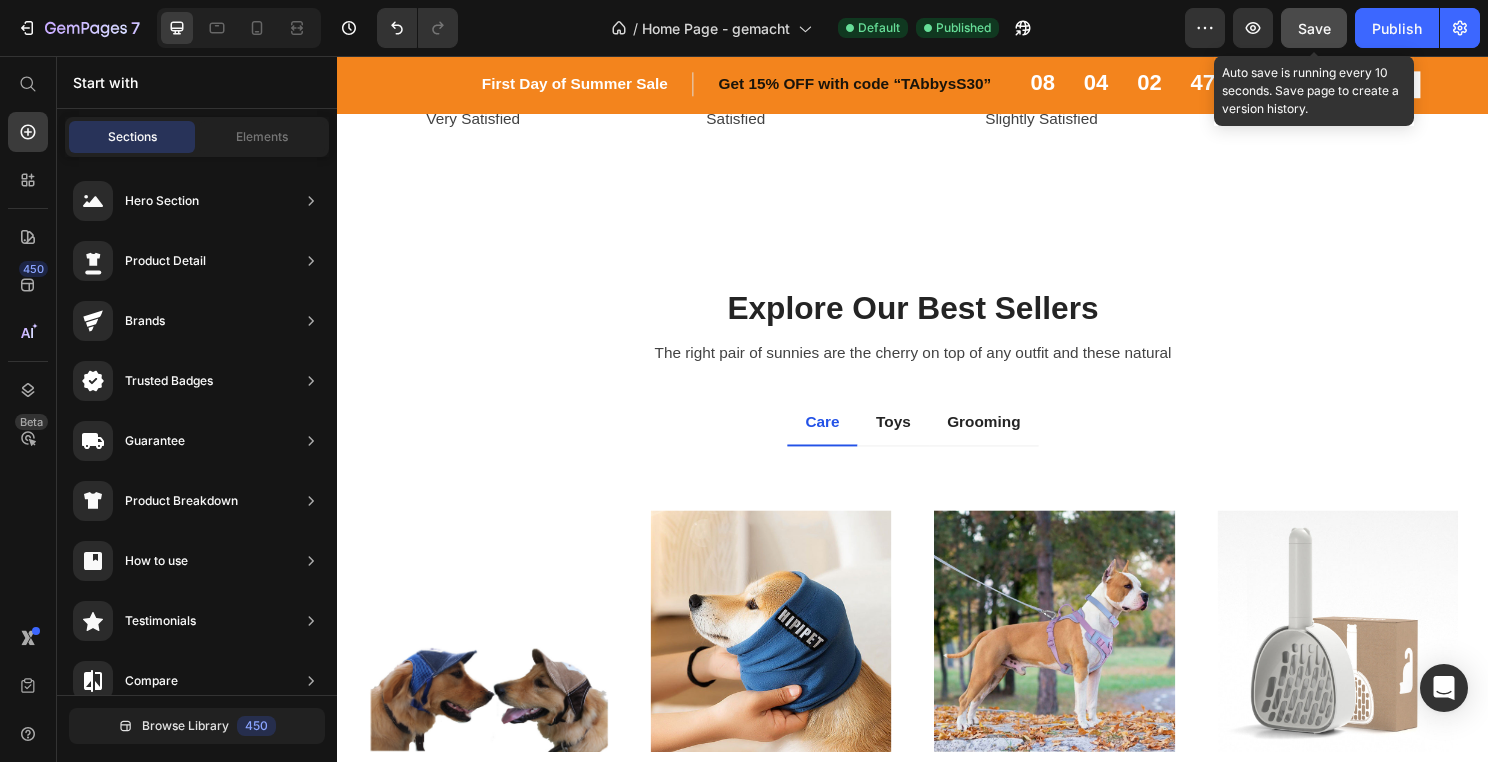 click on "Save" at bounding box center [1314, 28] 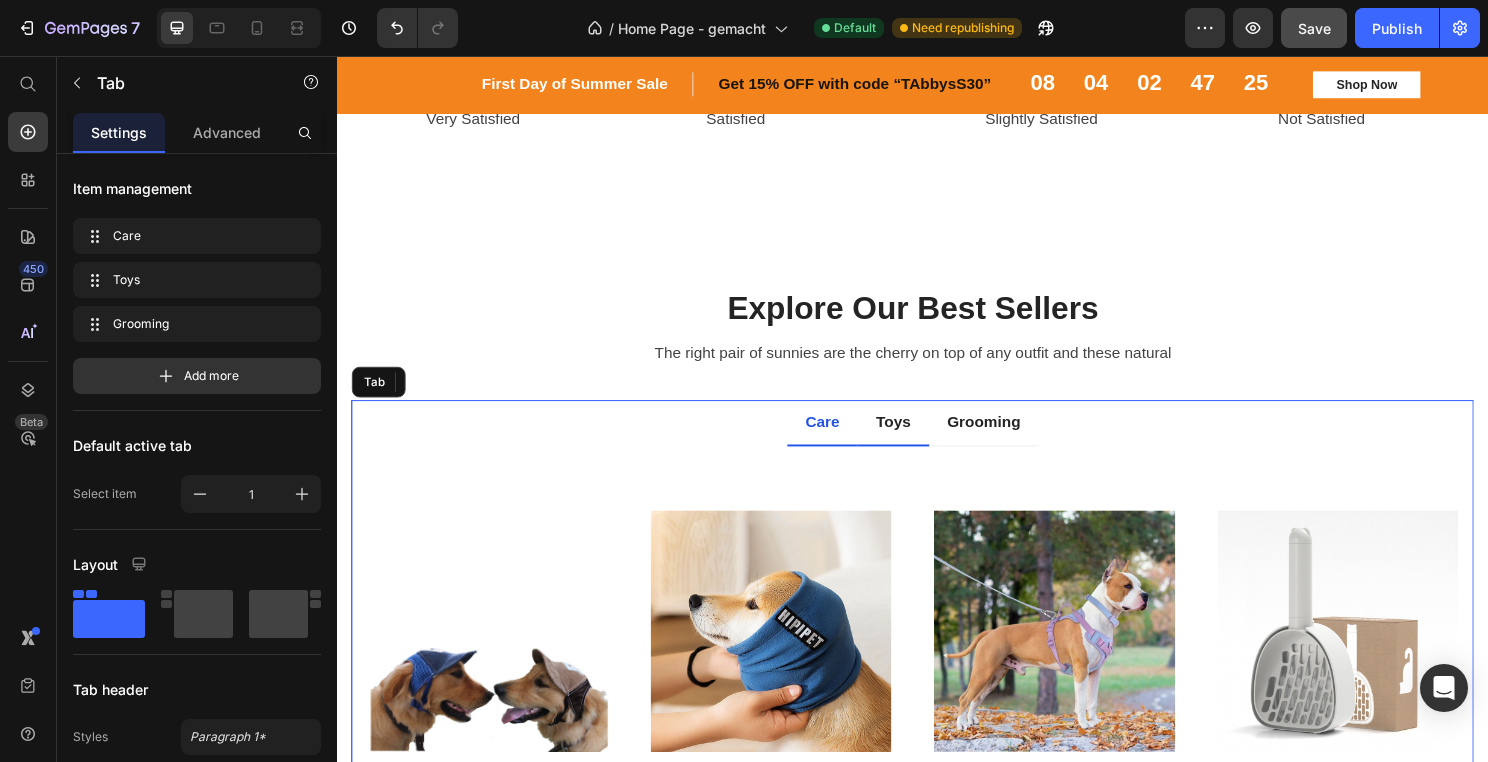 click on "Toys" at bounding box center (916, 438) 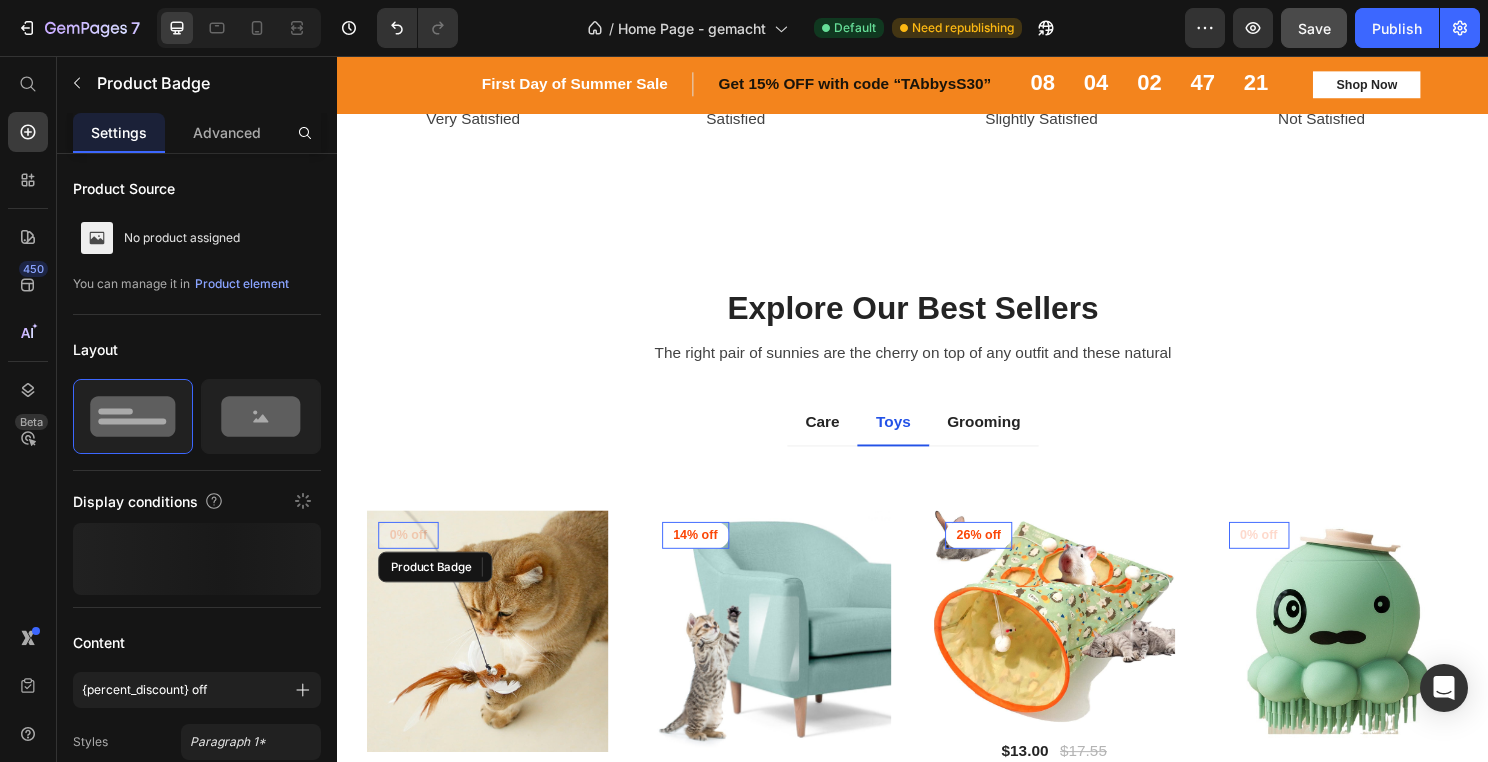 click on "0% off" at bounding box center [411, 556] 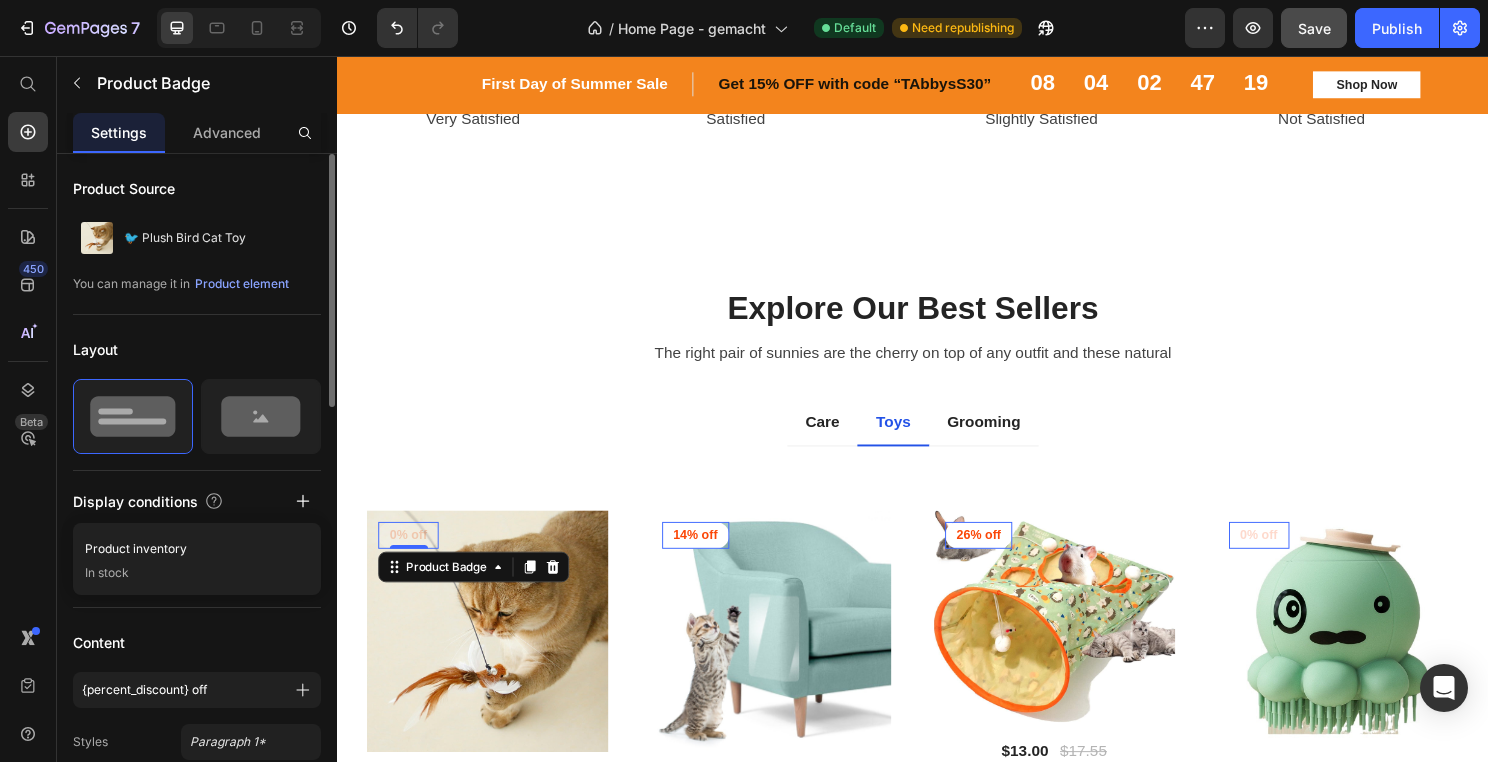 click 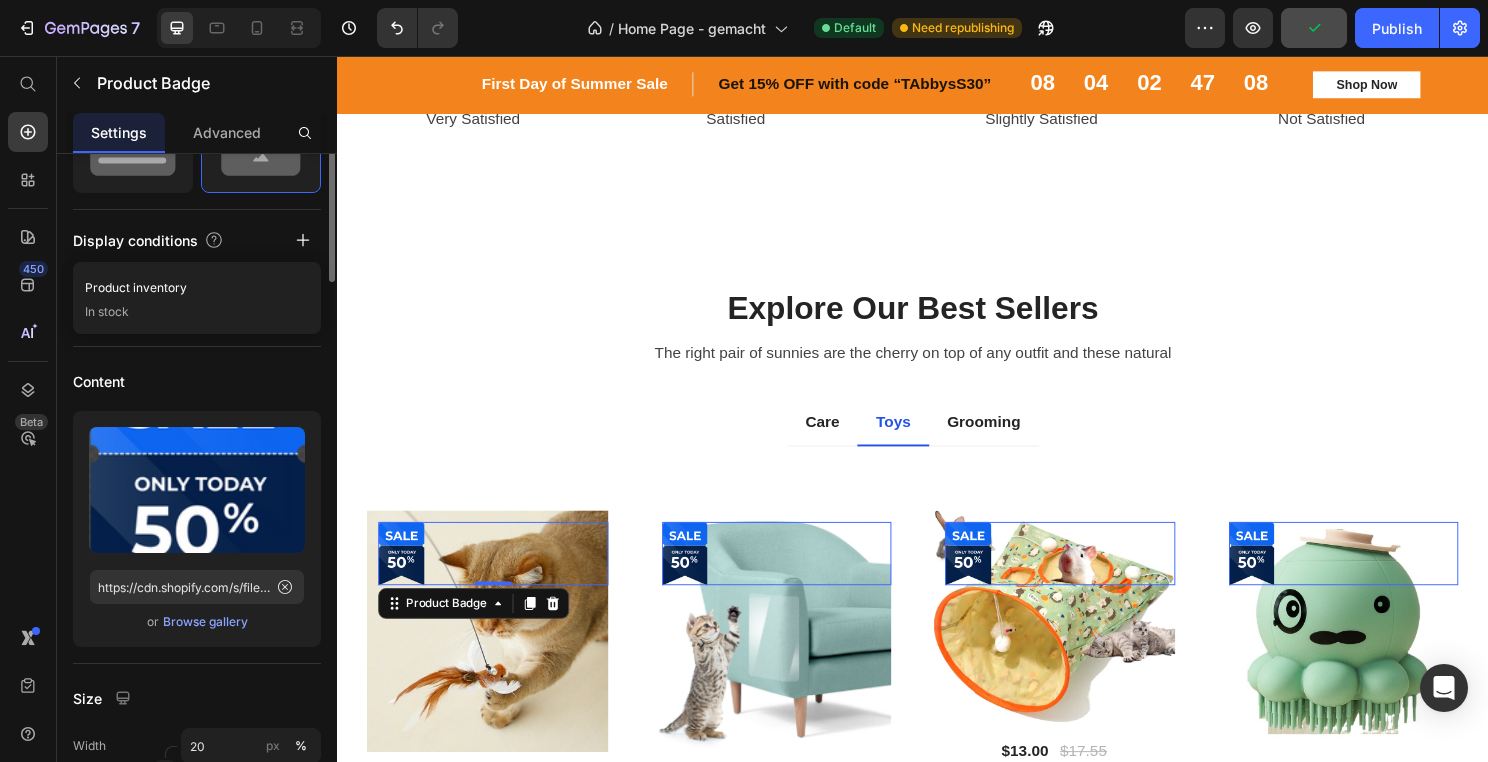 scroll, scrollTop: 0, scrollLeft: 0, axis: both 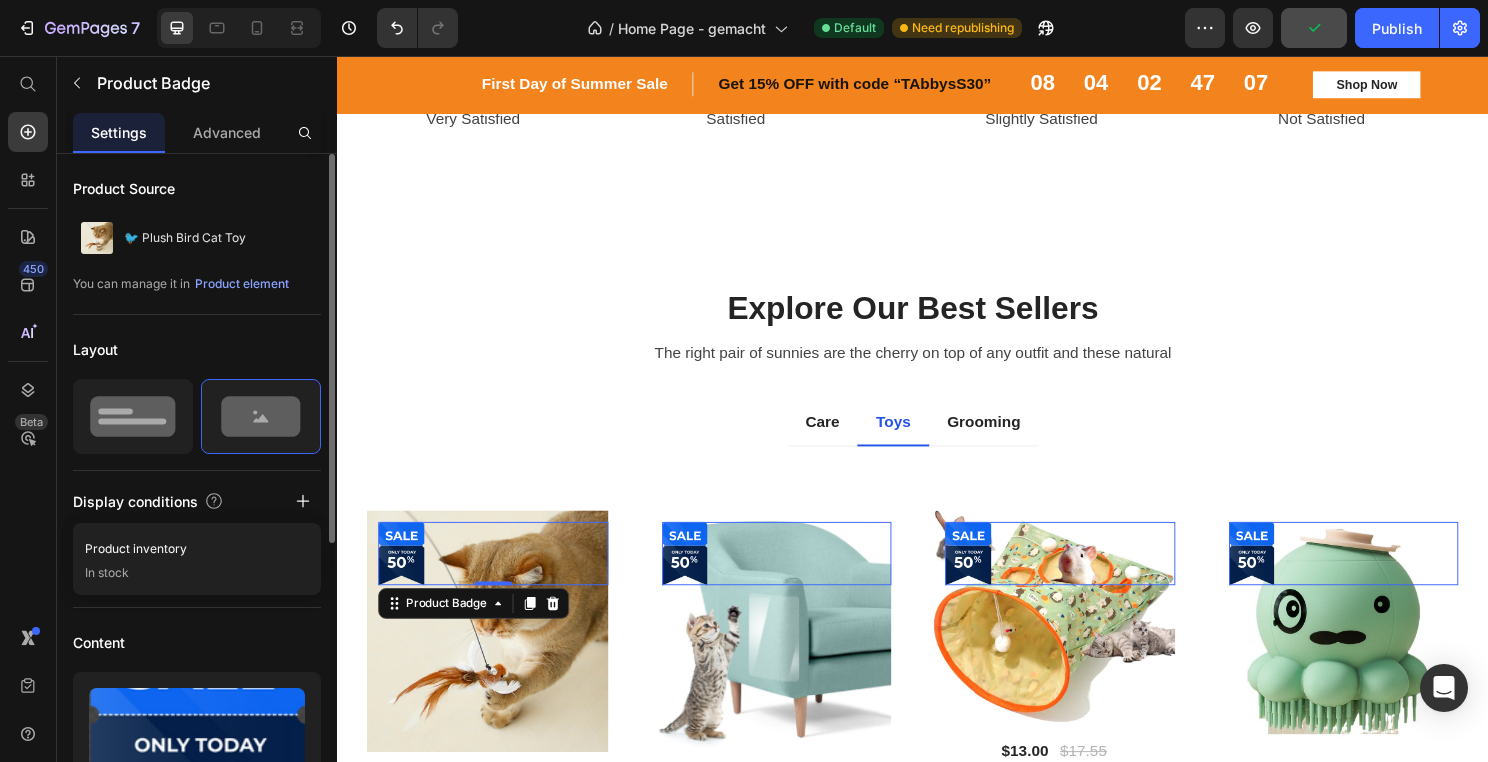 click 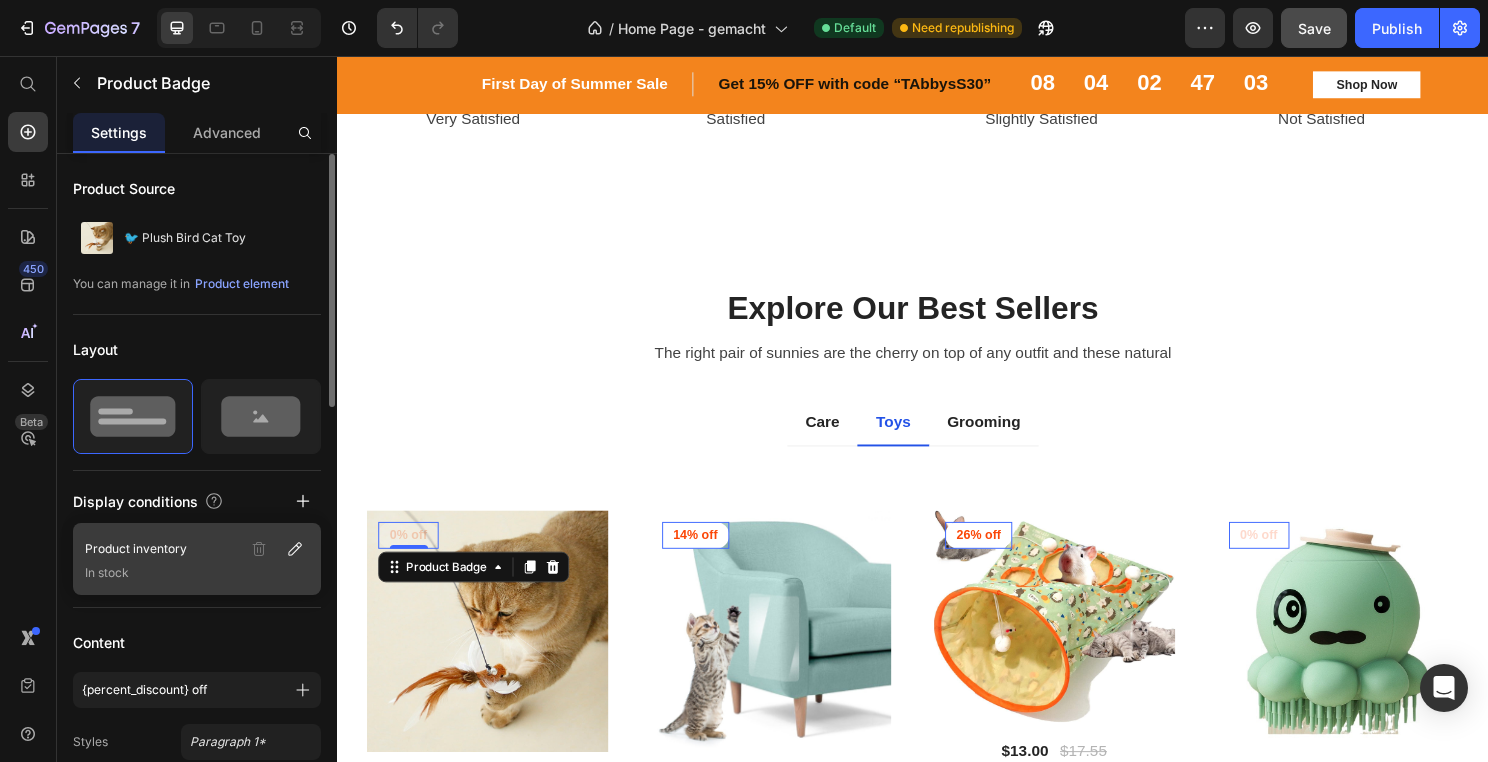 click on "In stock" at bounding box center (197, 573) 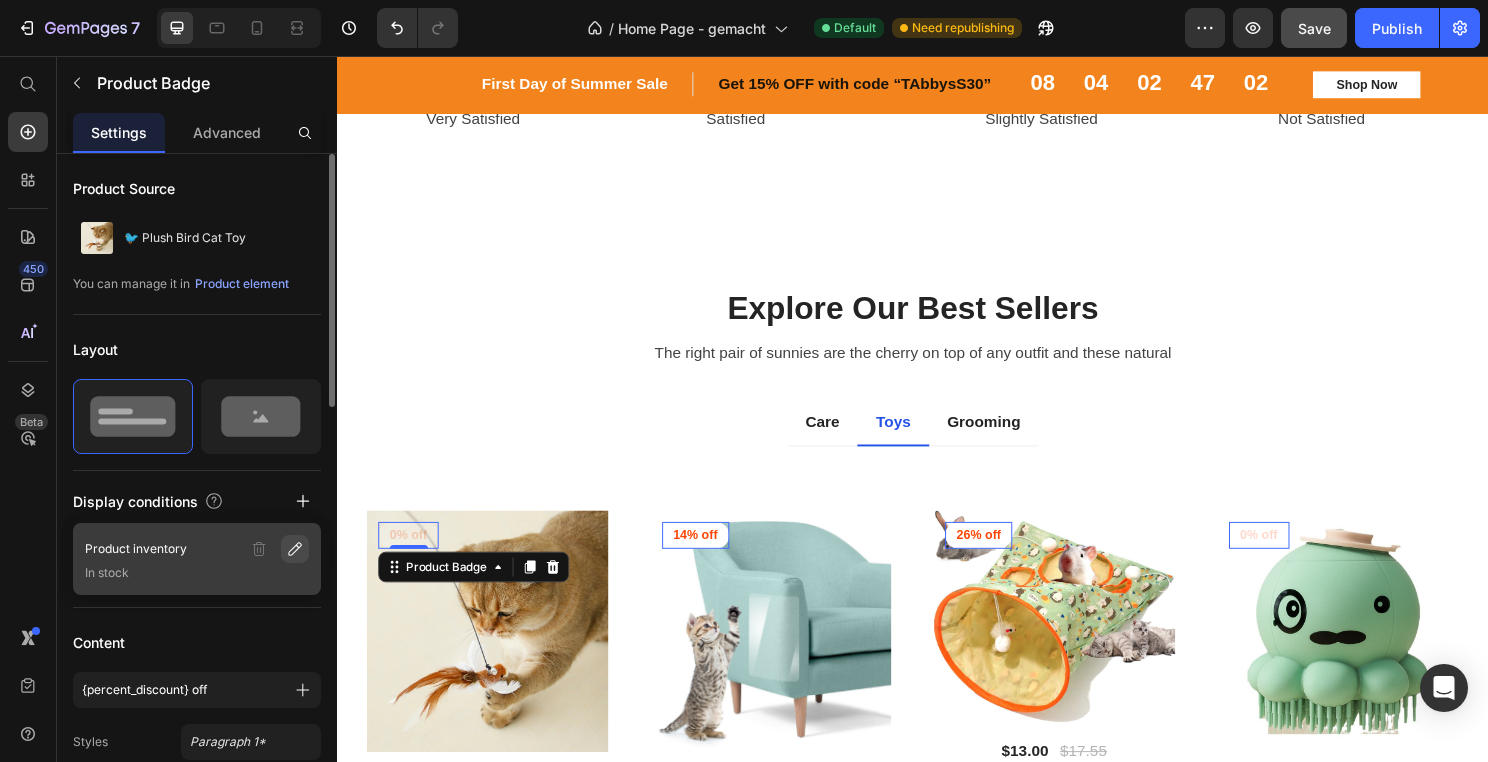 click 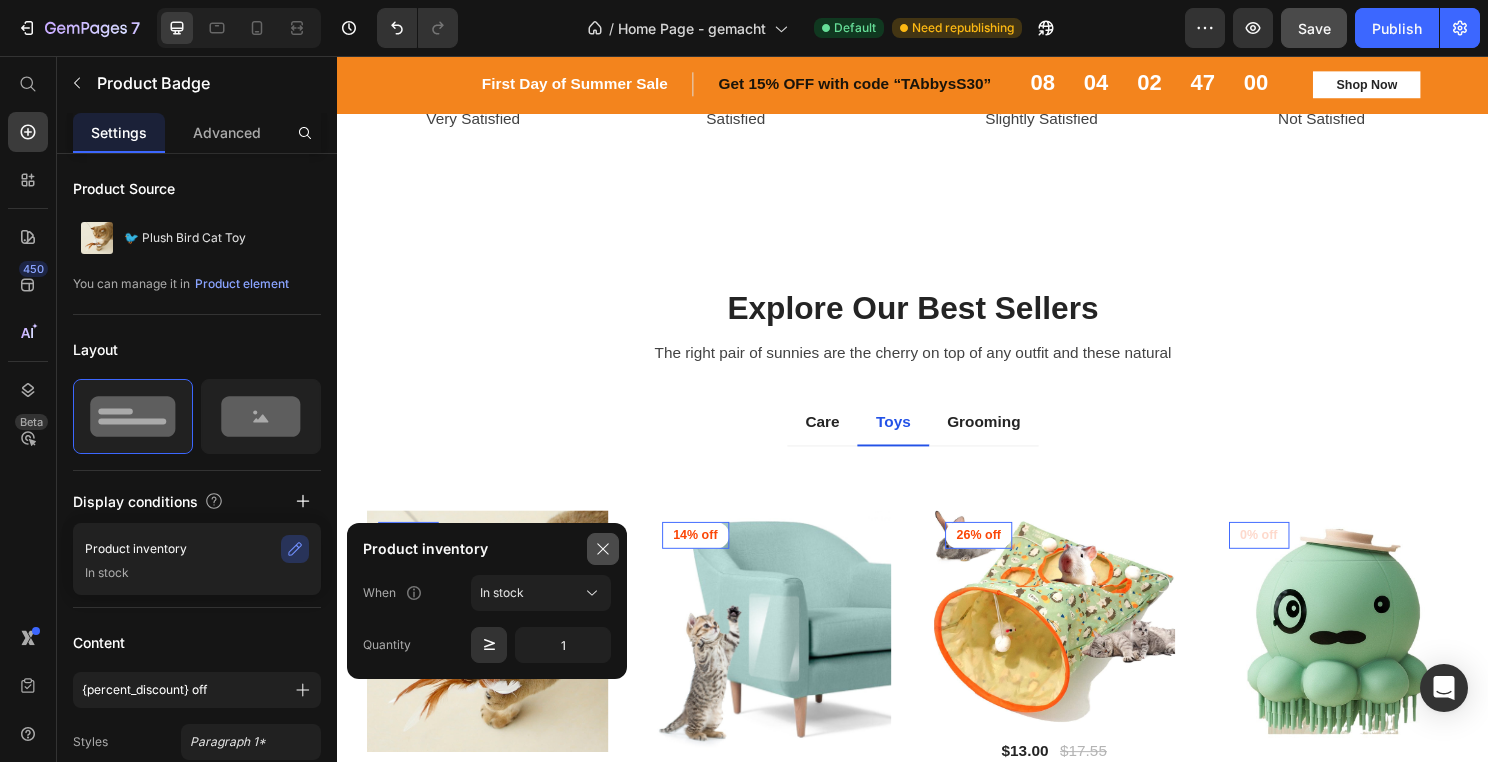 click 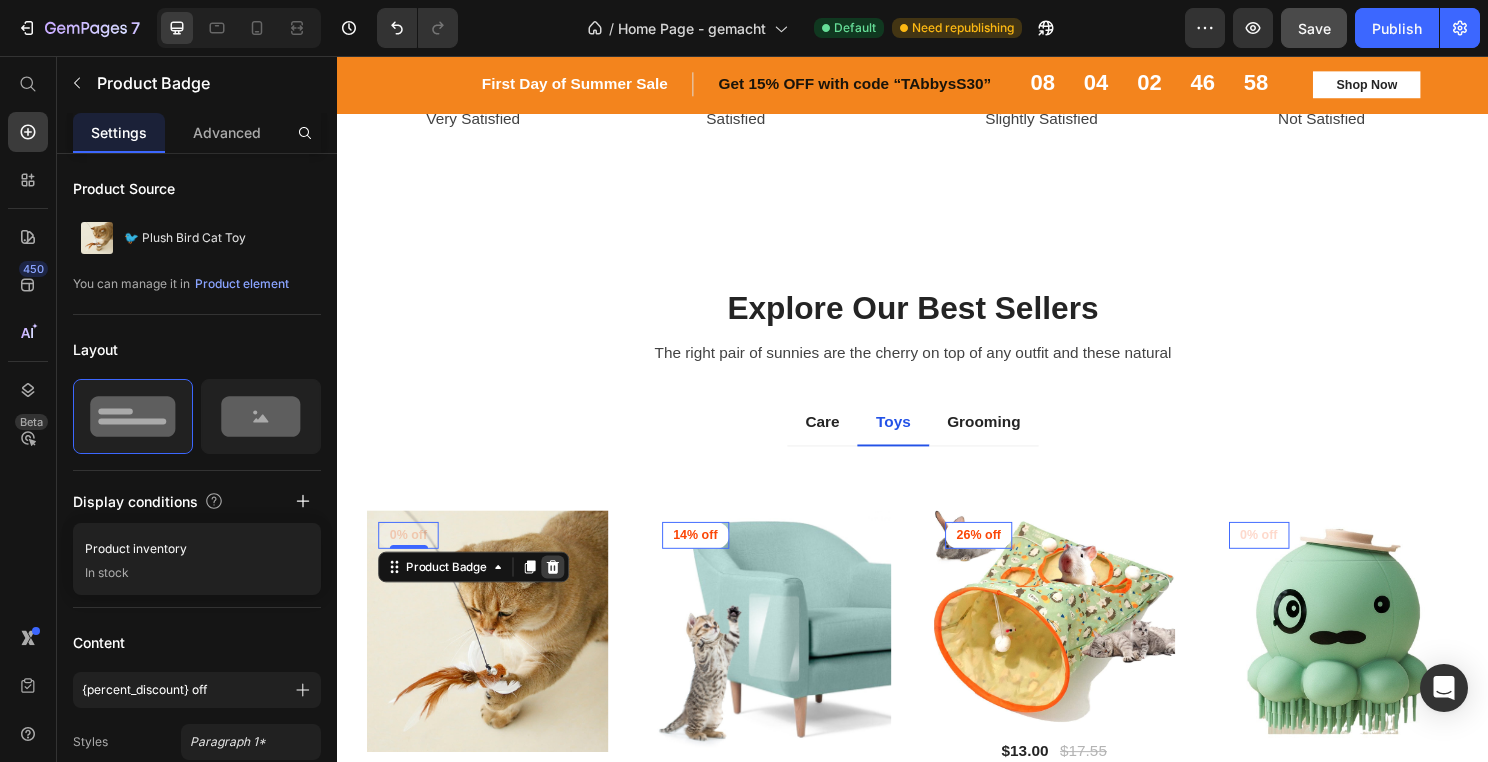 click 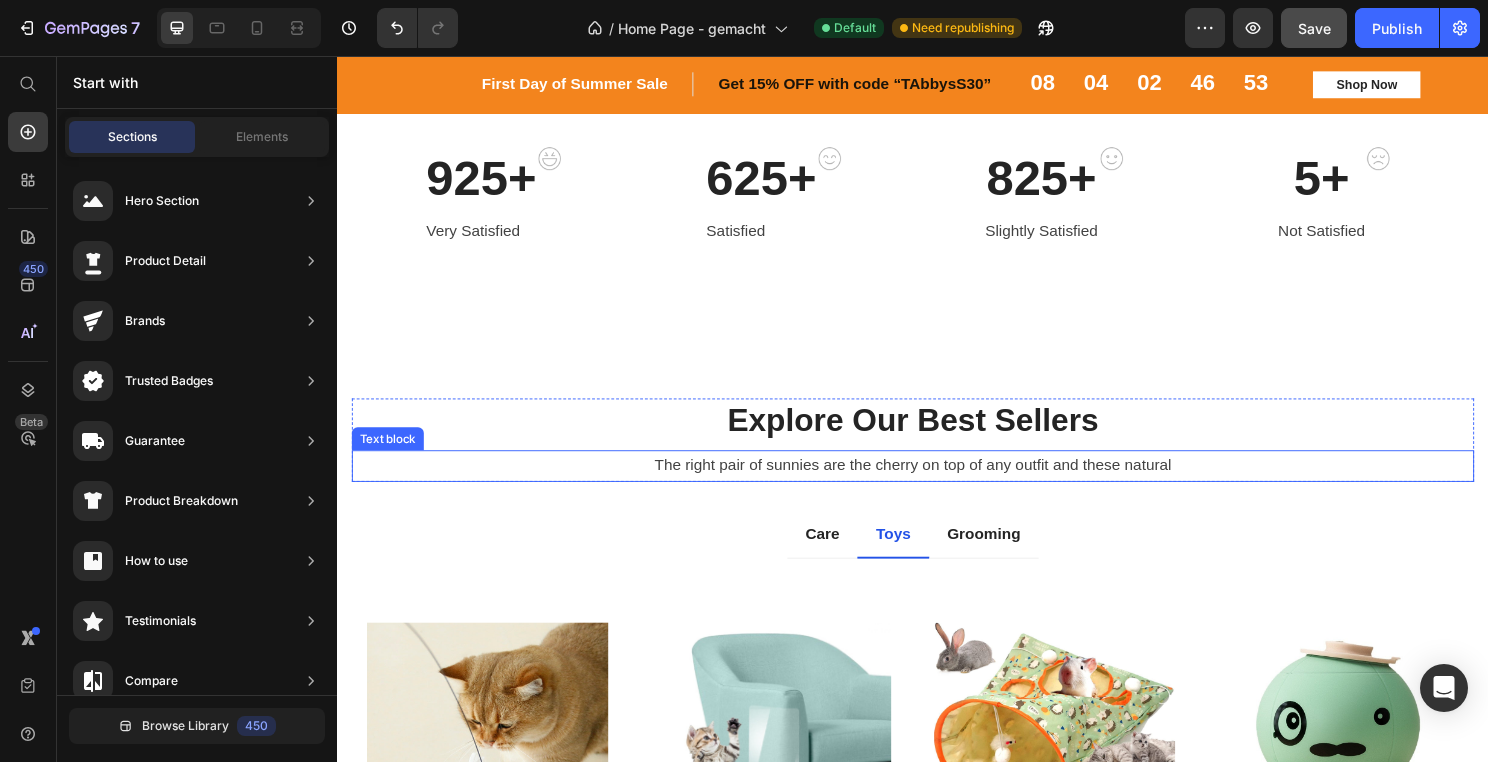 scroll, scrollTop: 704, scrollLeft: 0, axis: vertical 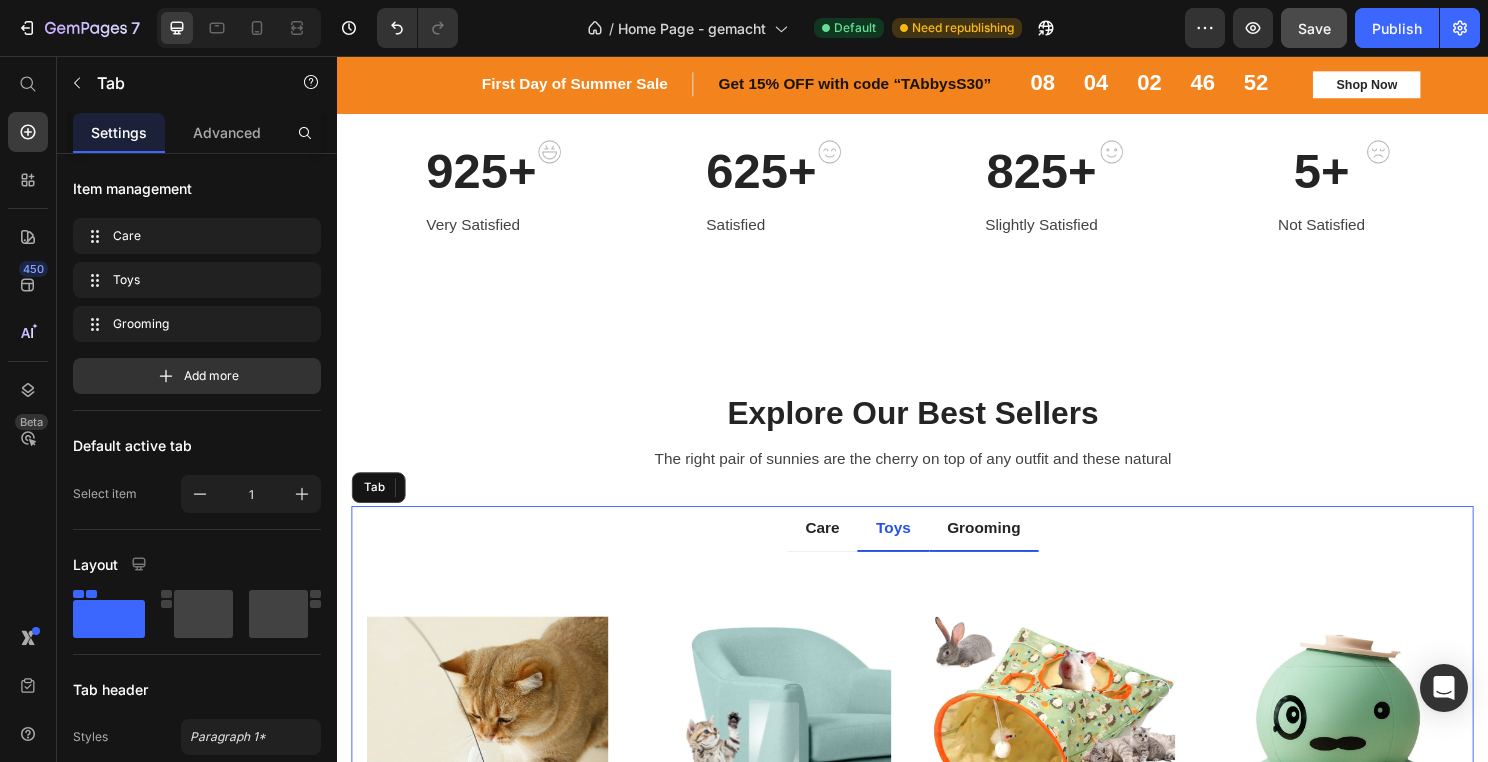 click on "Grooming" at bounding box center (1011, 548) 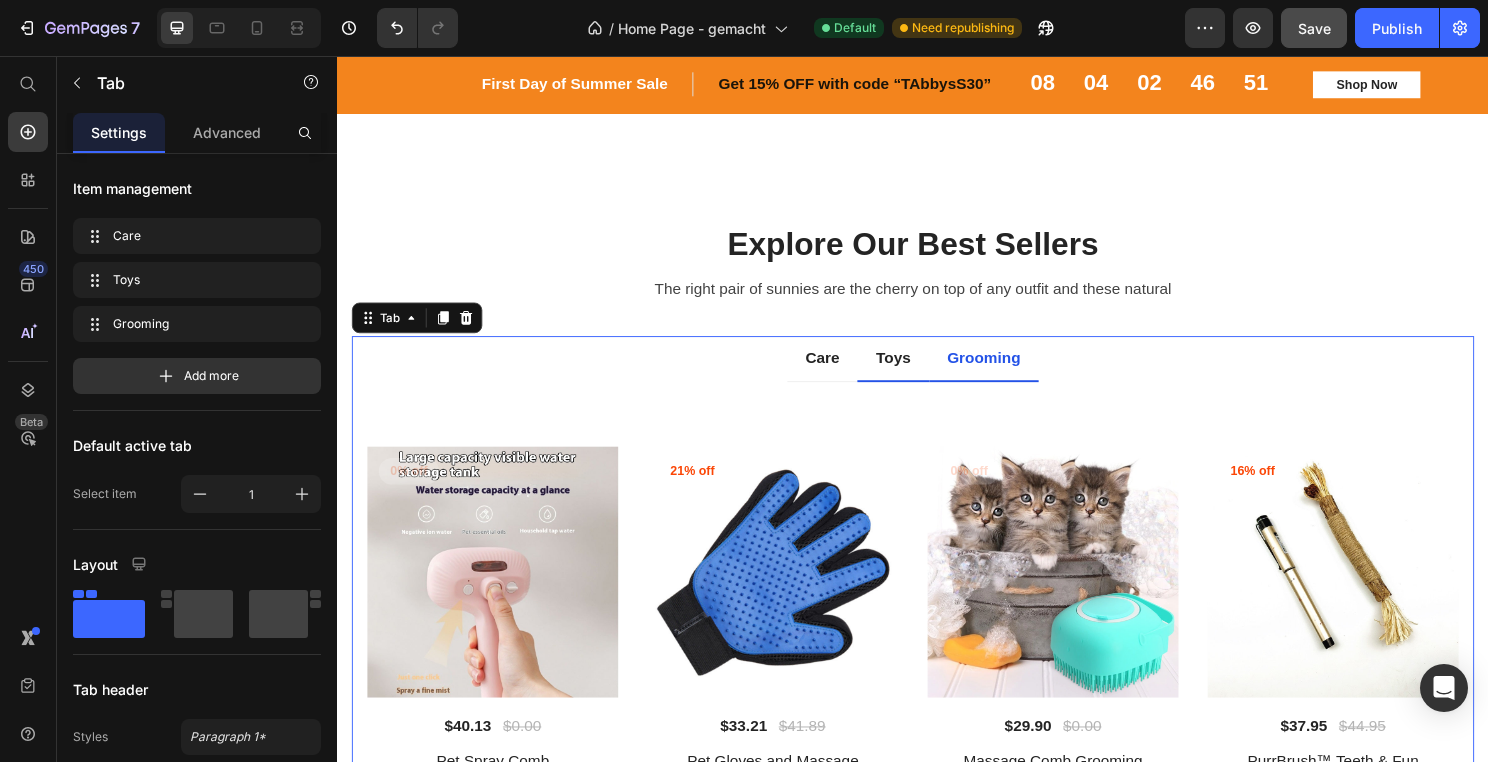 scroll, scrollTop: 883, scrollLeft: 0, axis: vertical 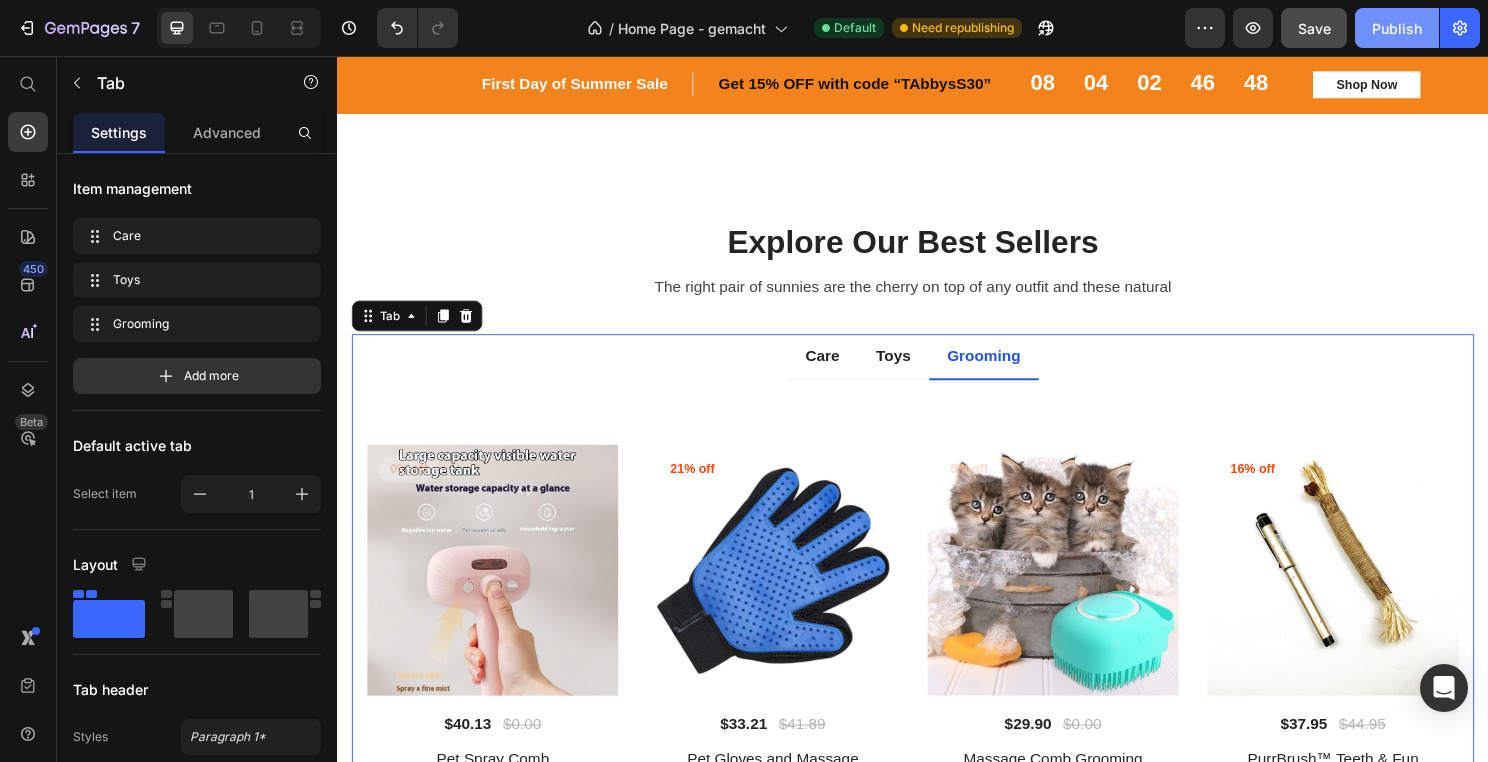 click on "Publish" at bounding box center (1397, 28) 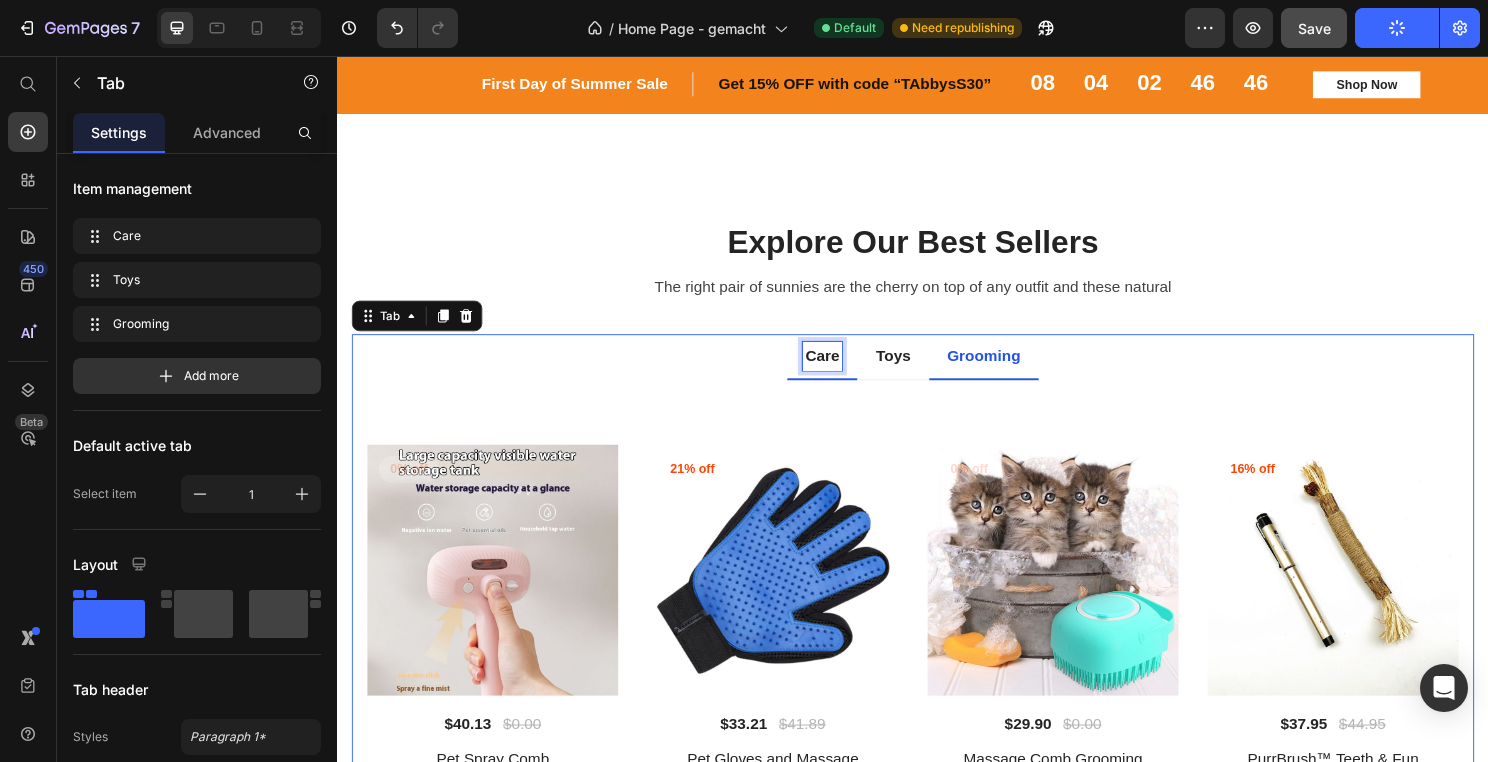 click on "Care" at bounding box center (843, 369) 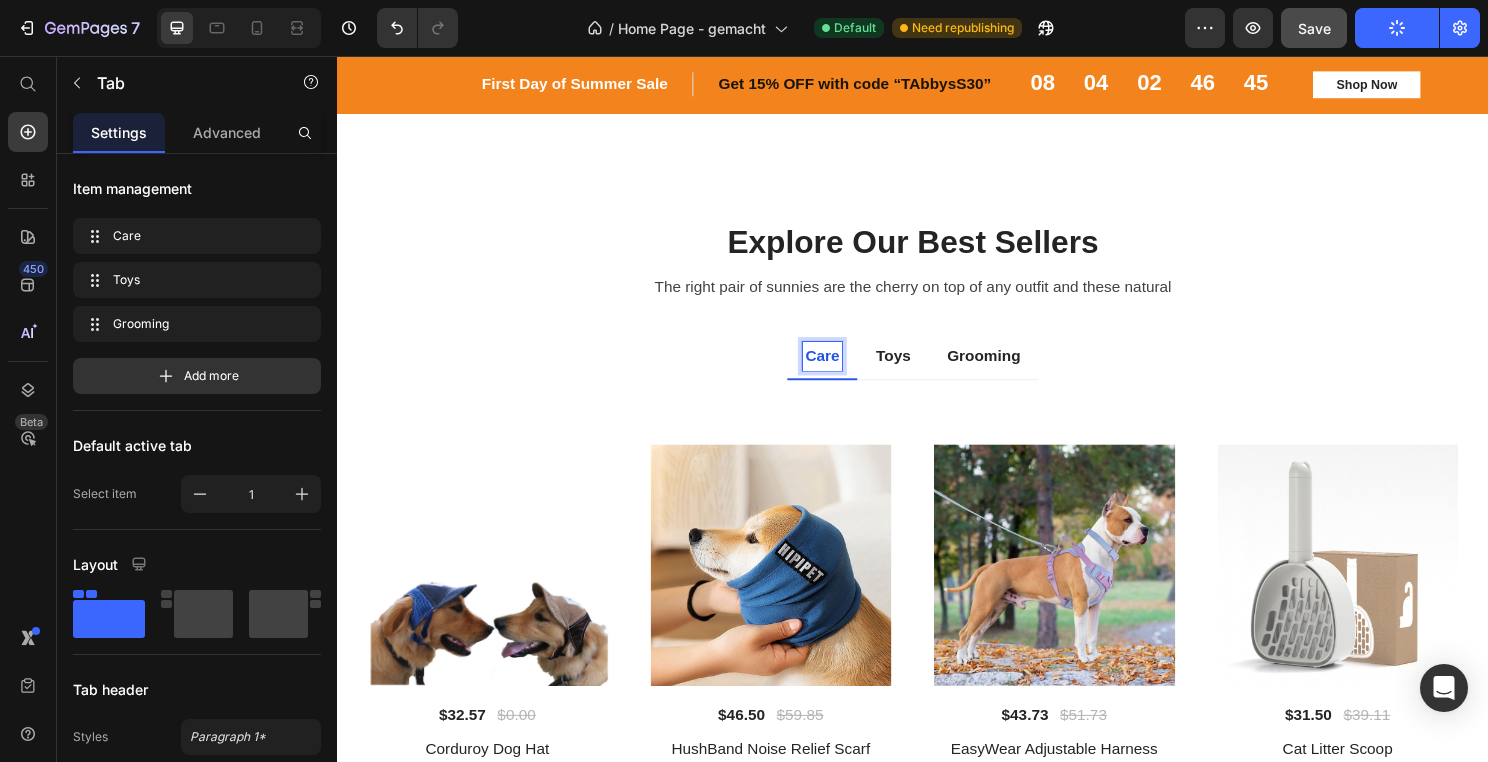 click on "Care Toys Grooming" at bounding box center (937, 370) 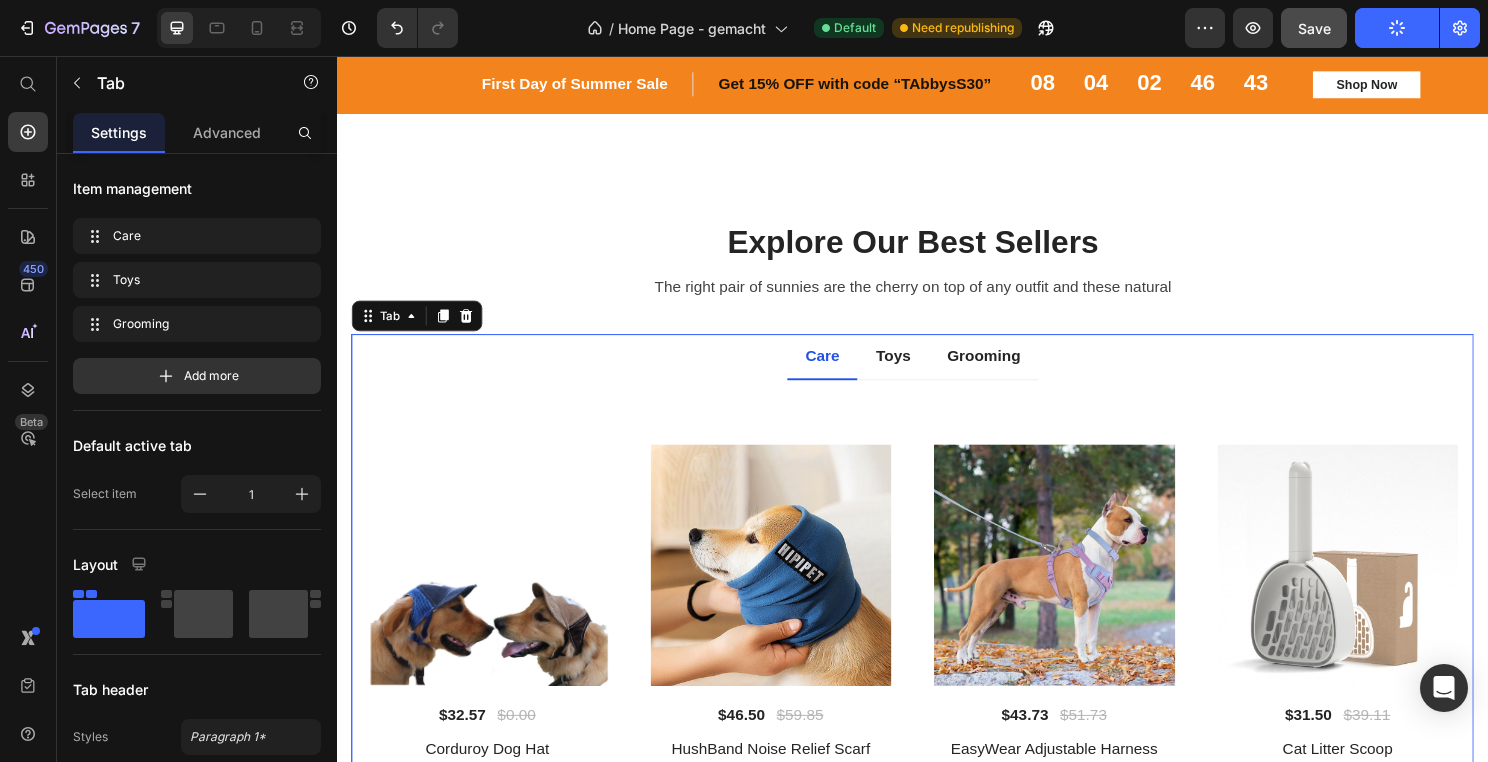 click on "Care Toys Grooming" at bounding box center [937, 370] 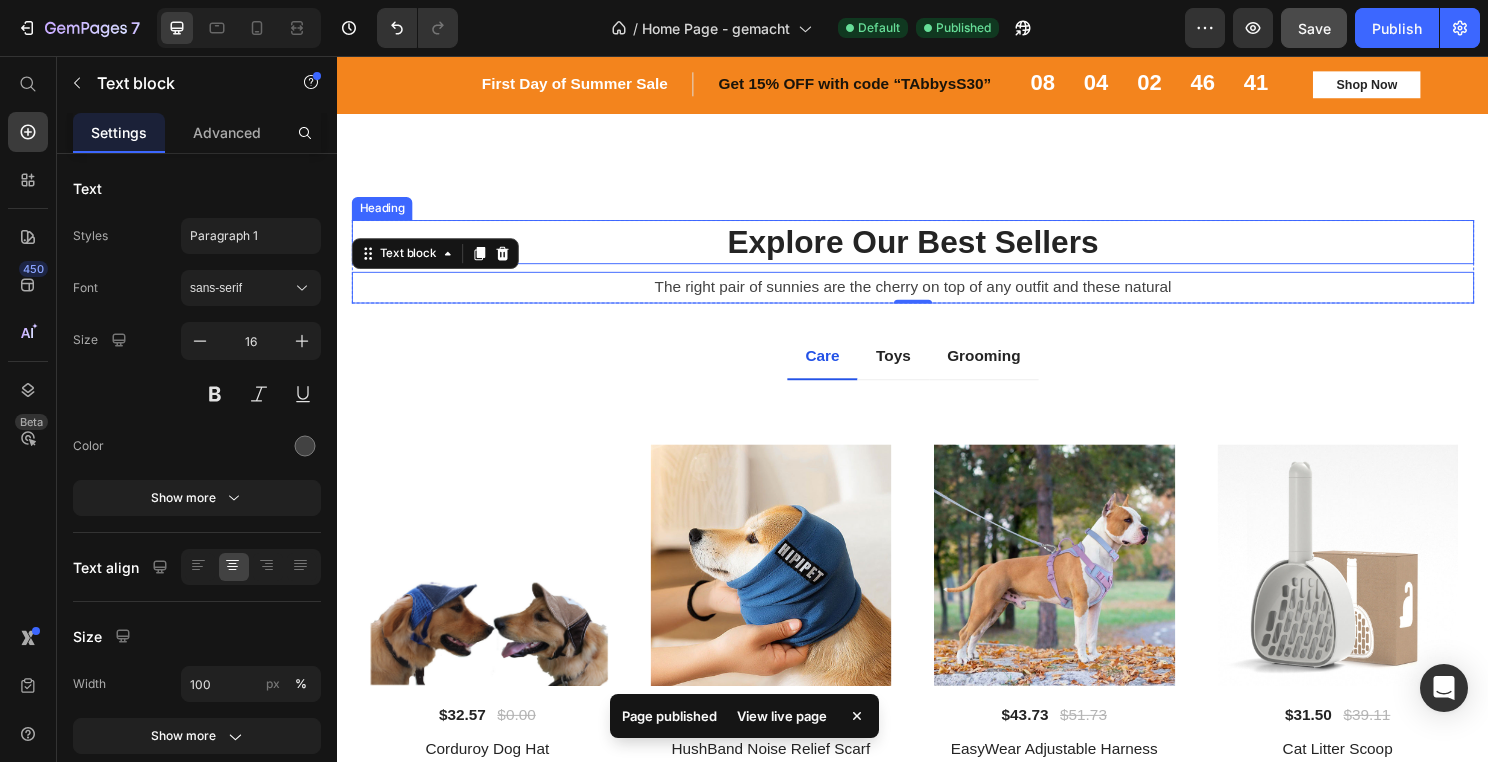 click on "Explore Our Best Sellers" at bounding box center (937, 250) 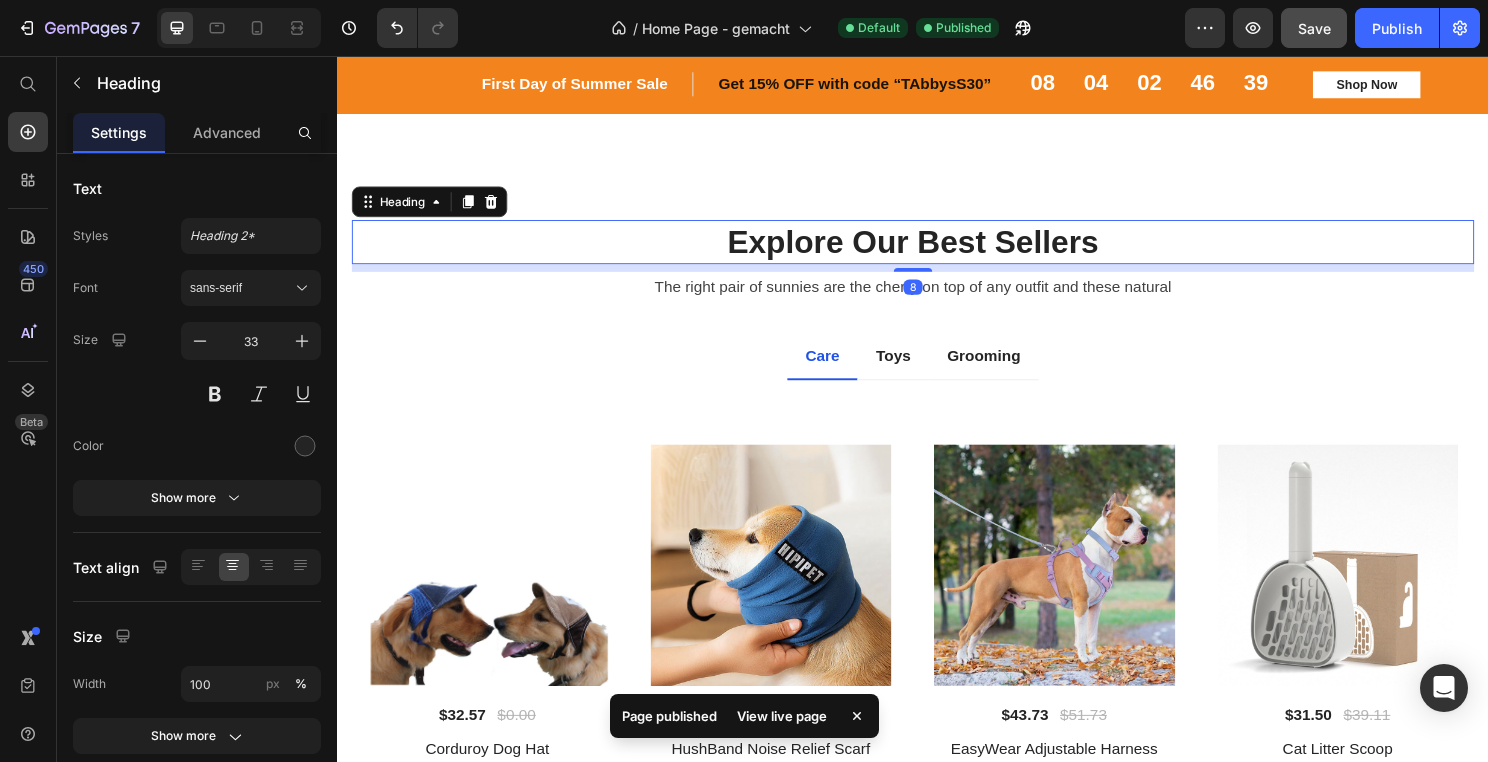 click on "View live page" at bounding box center [782, 716] 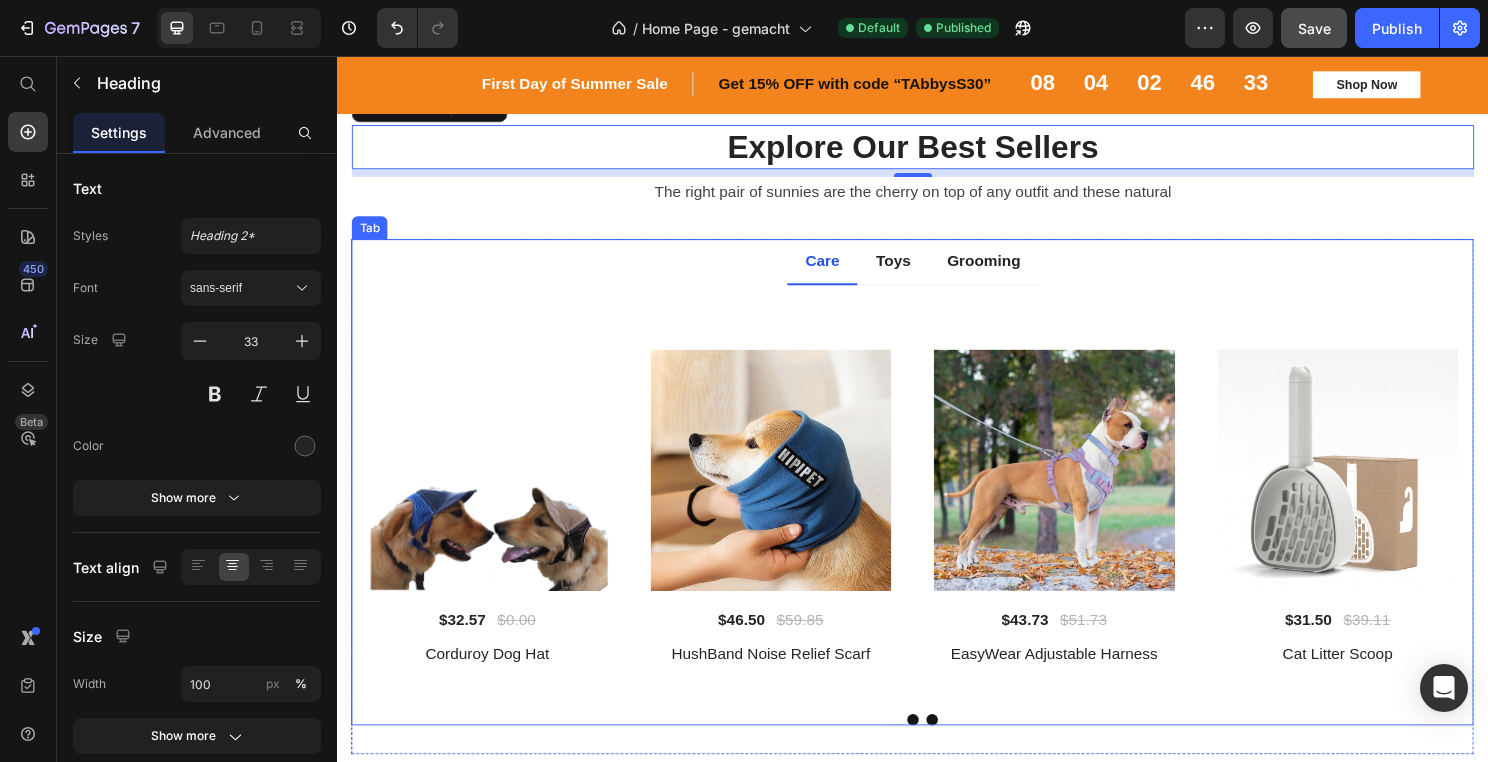 scroll, scrollTop: 1032, scrollLeft: 0, axis: vertical 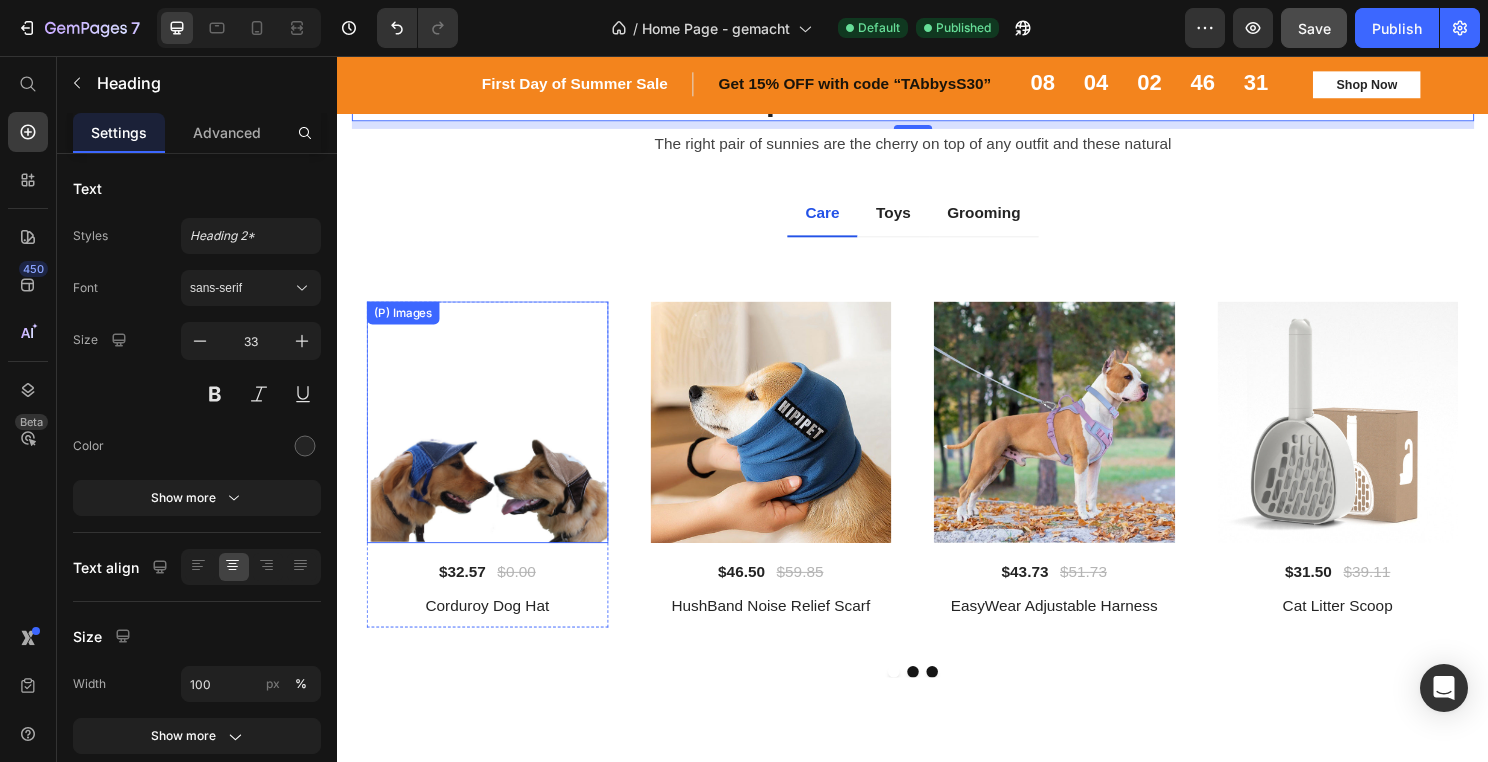 click at bounding box center [494, 438] 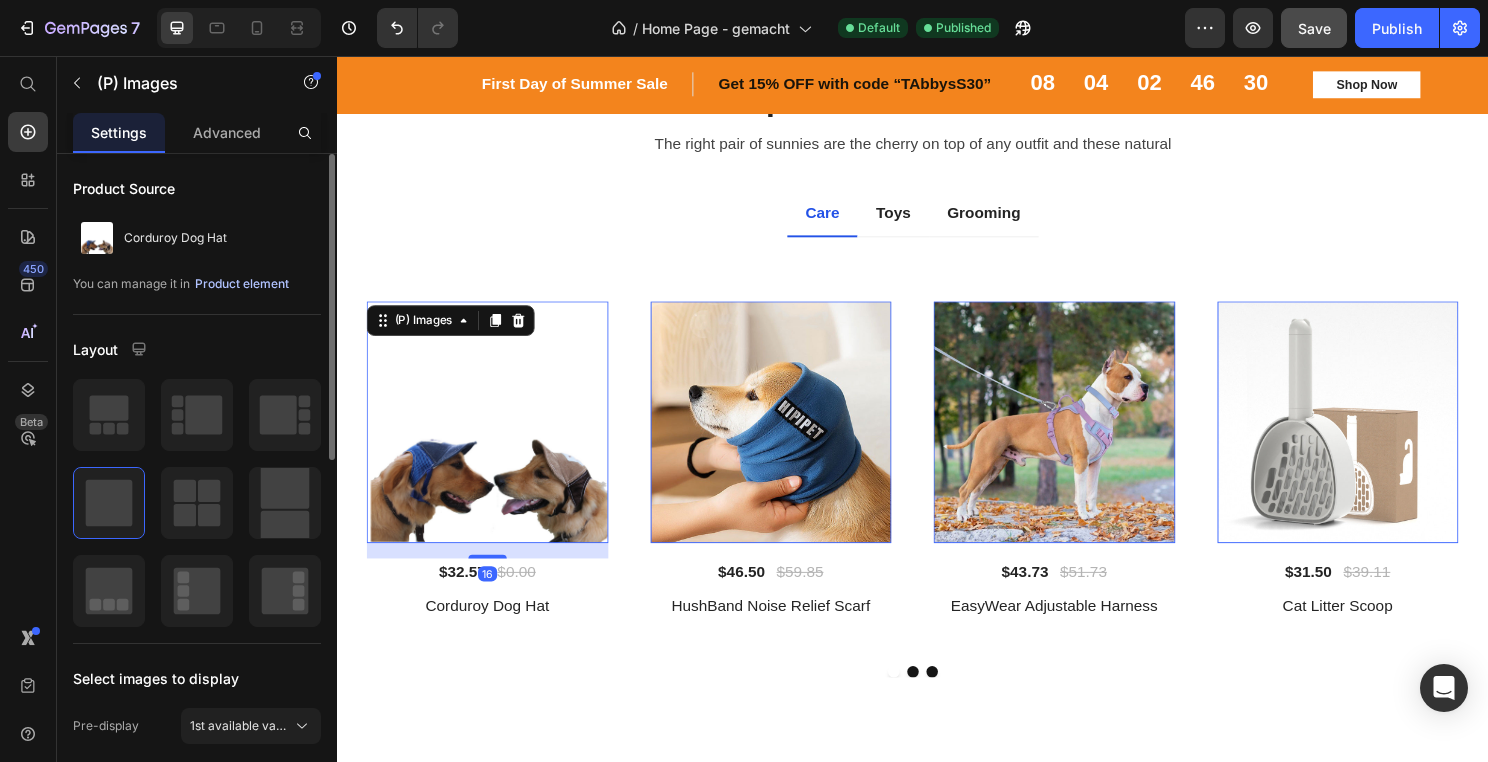 click on "Product element" at bounding box center [242, 284] 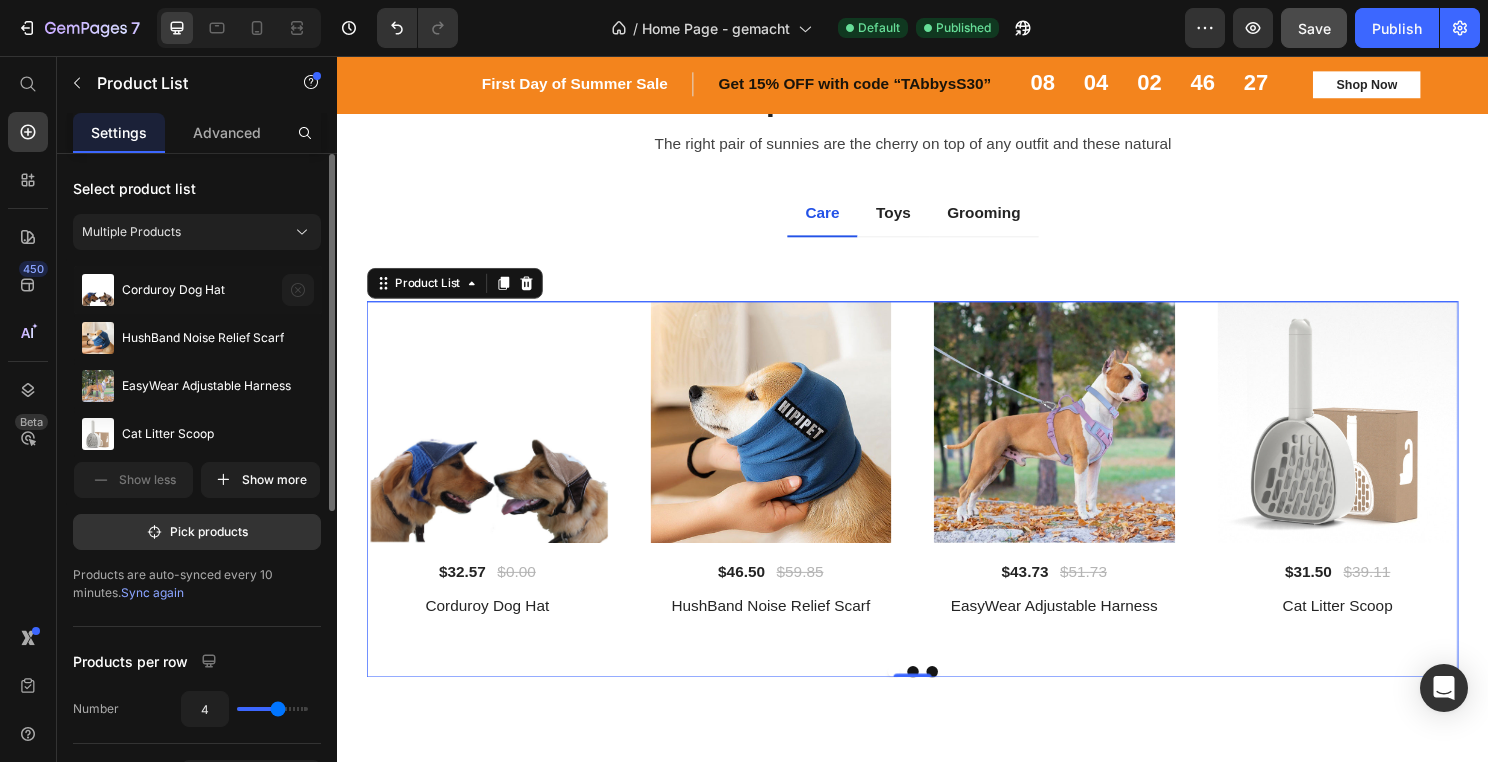click 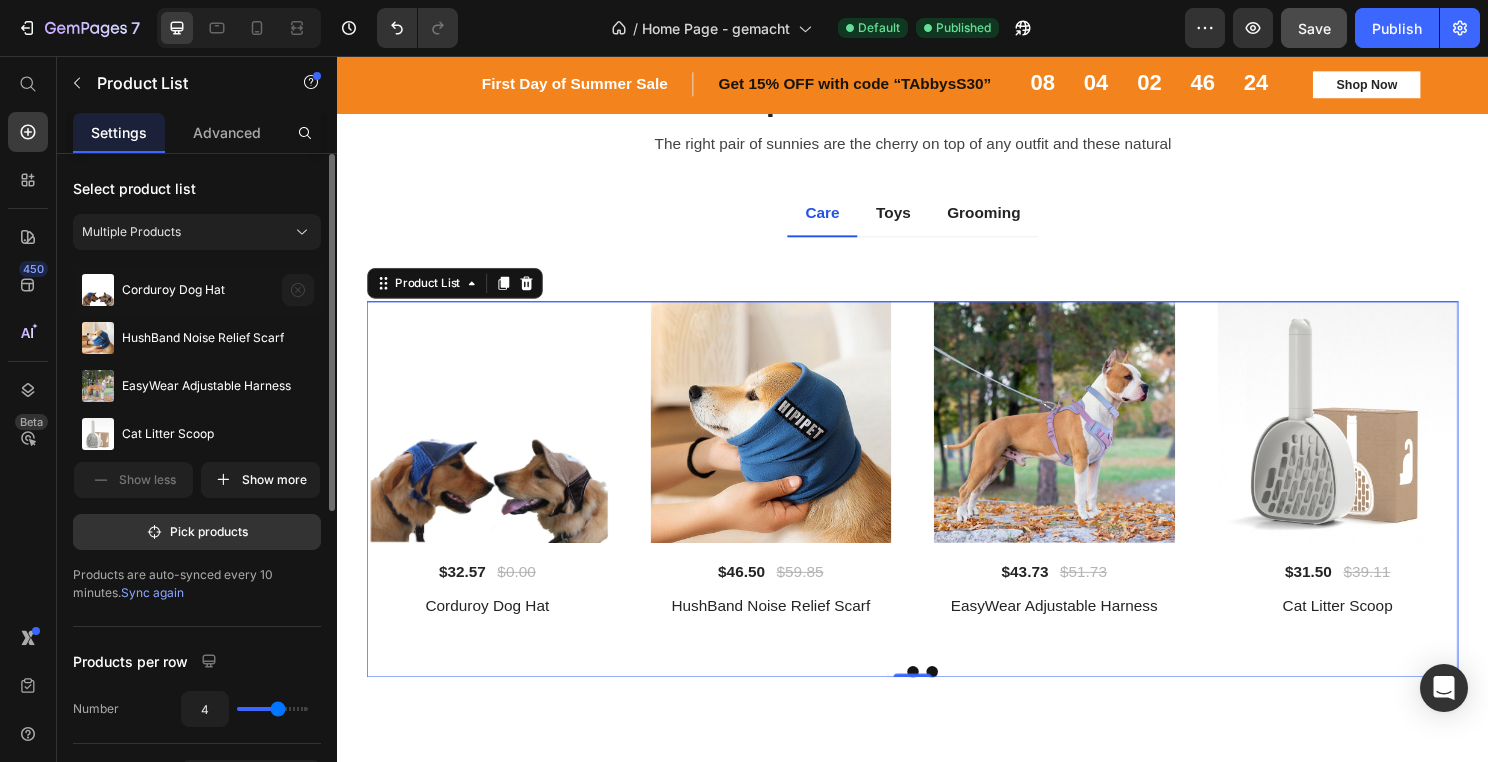 click 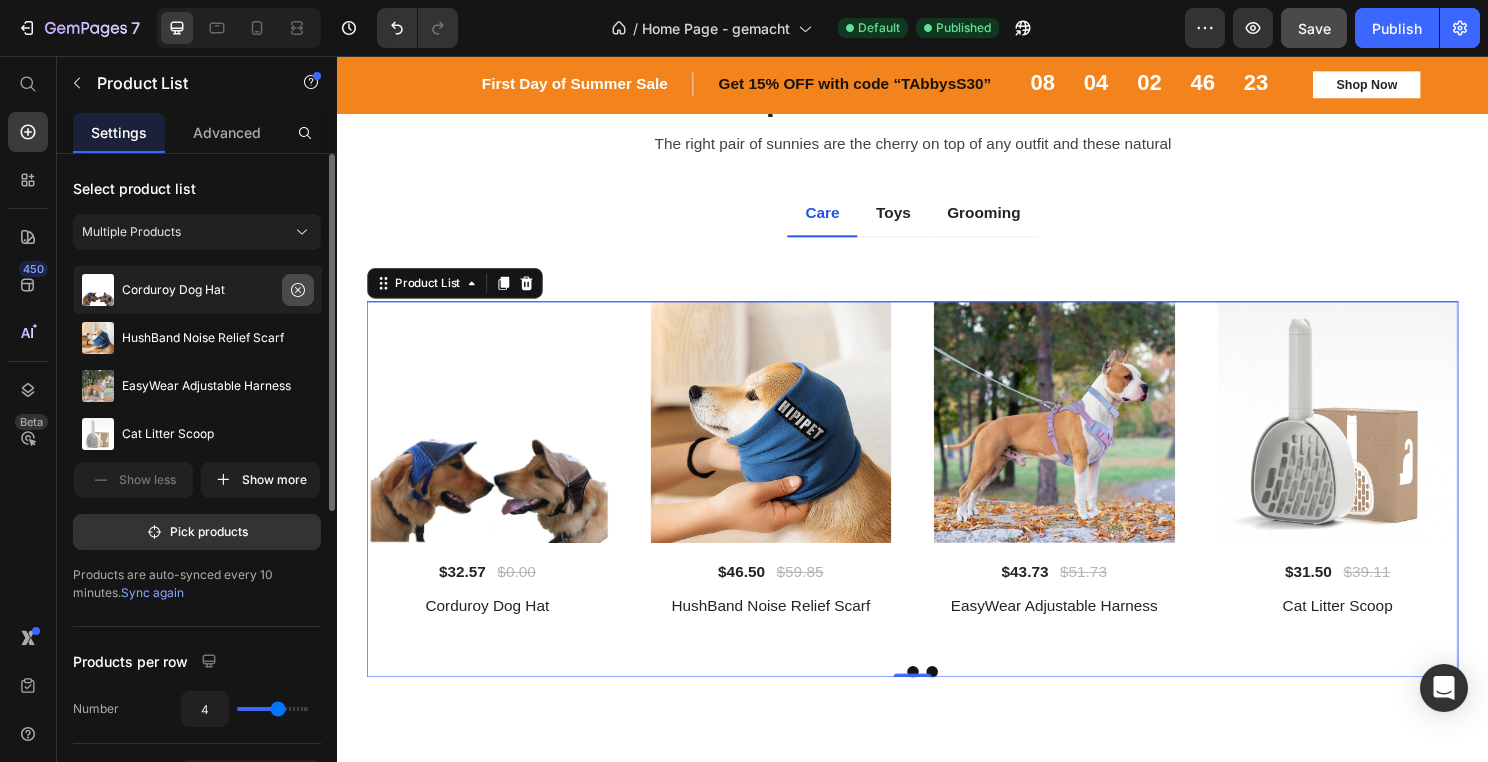 click 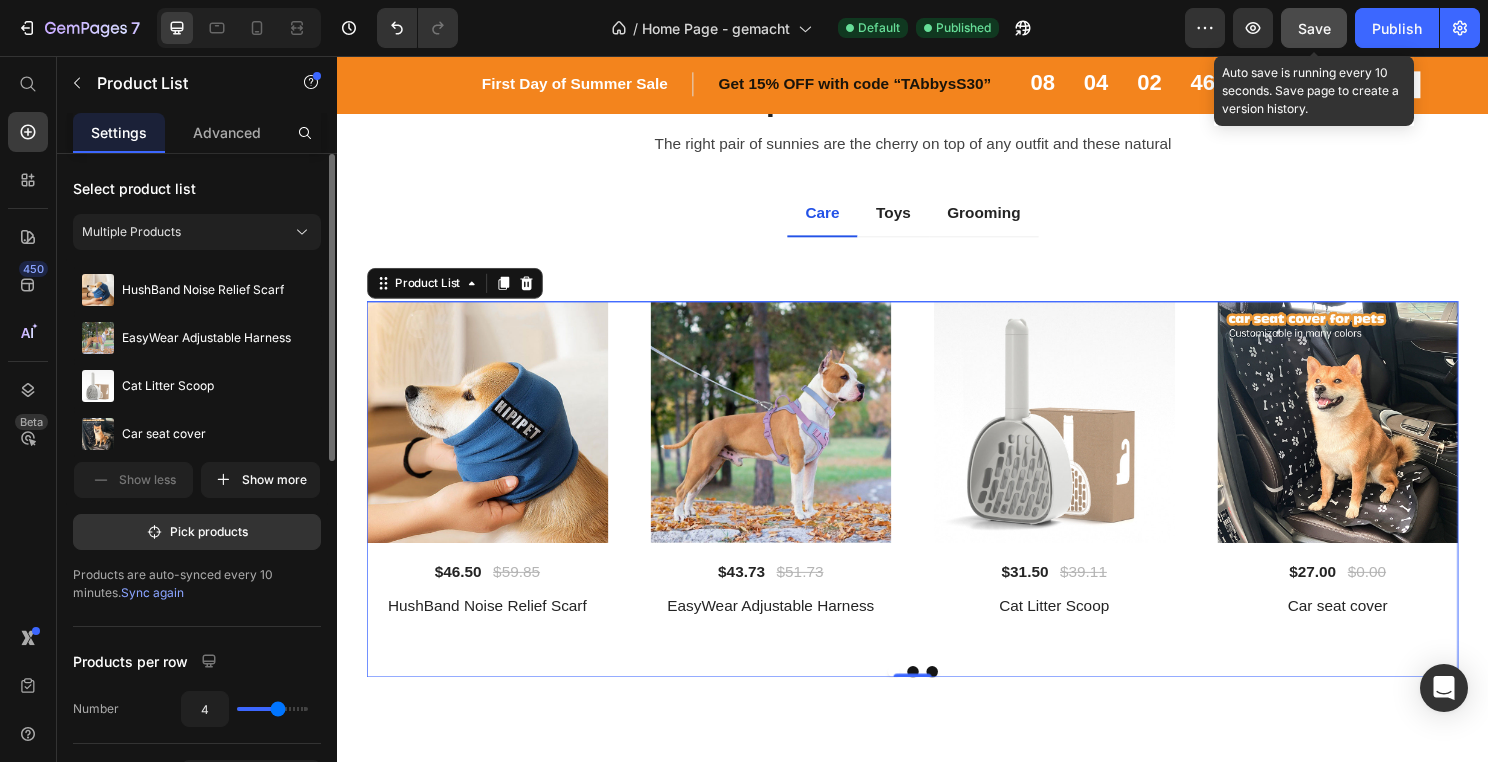 click on "Save" at bounding box center (1314, 28) 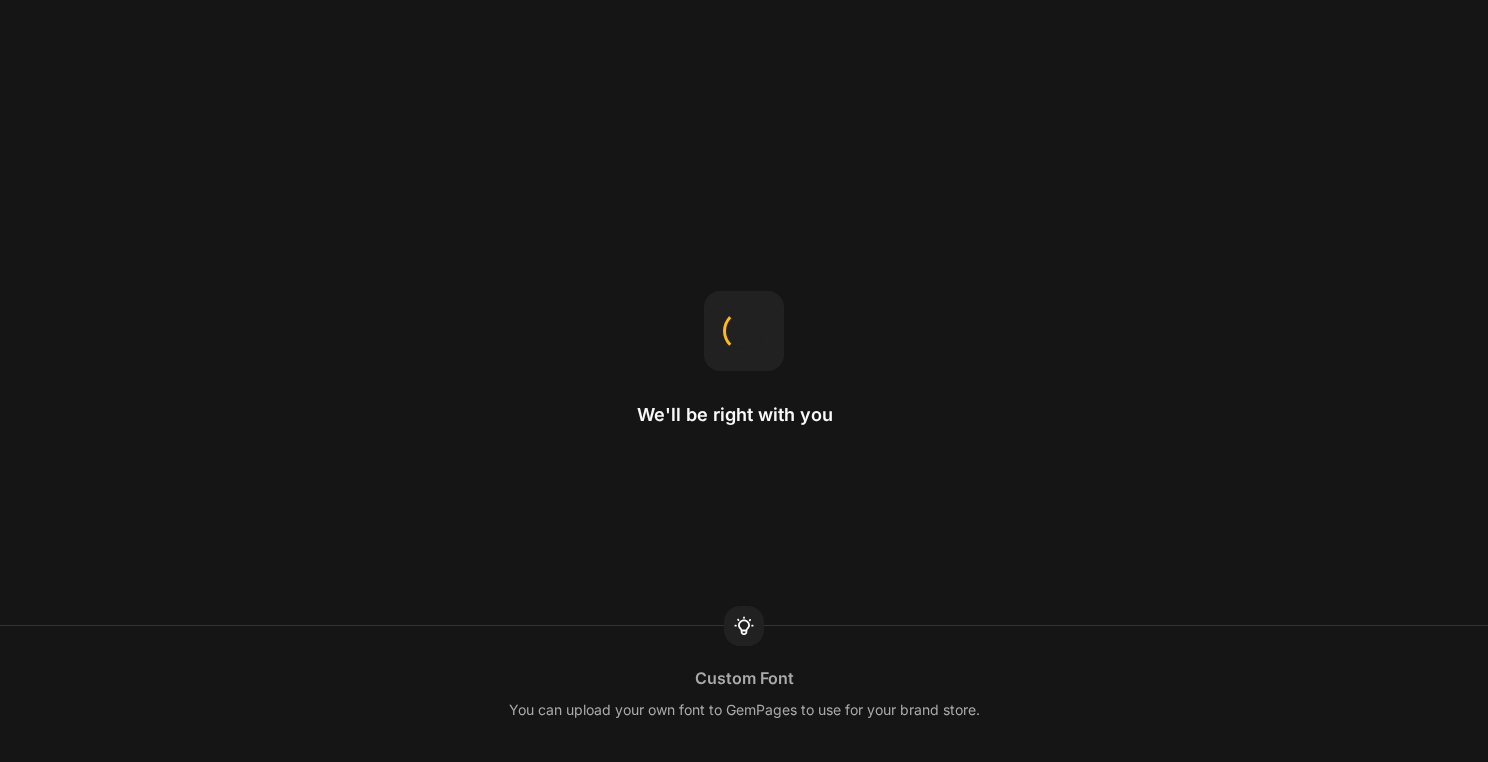 scroll, scrollTop: 0, scrollLeft: 0, axis: both 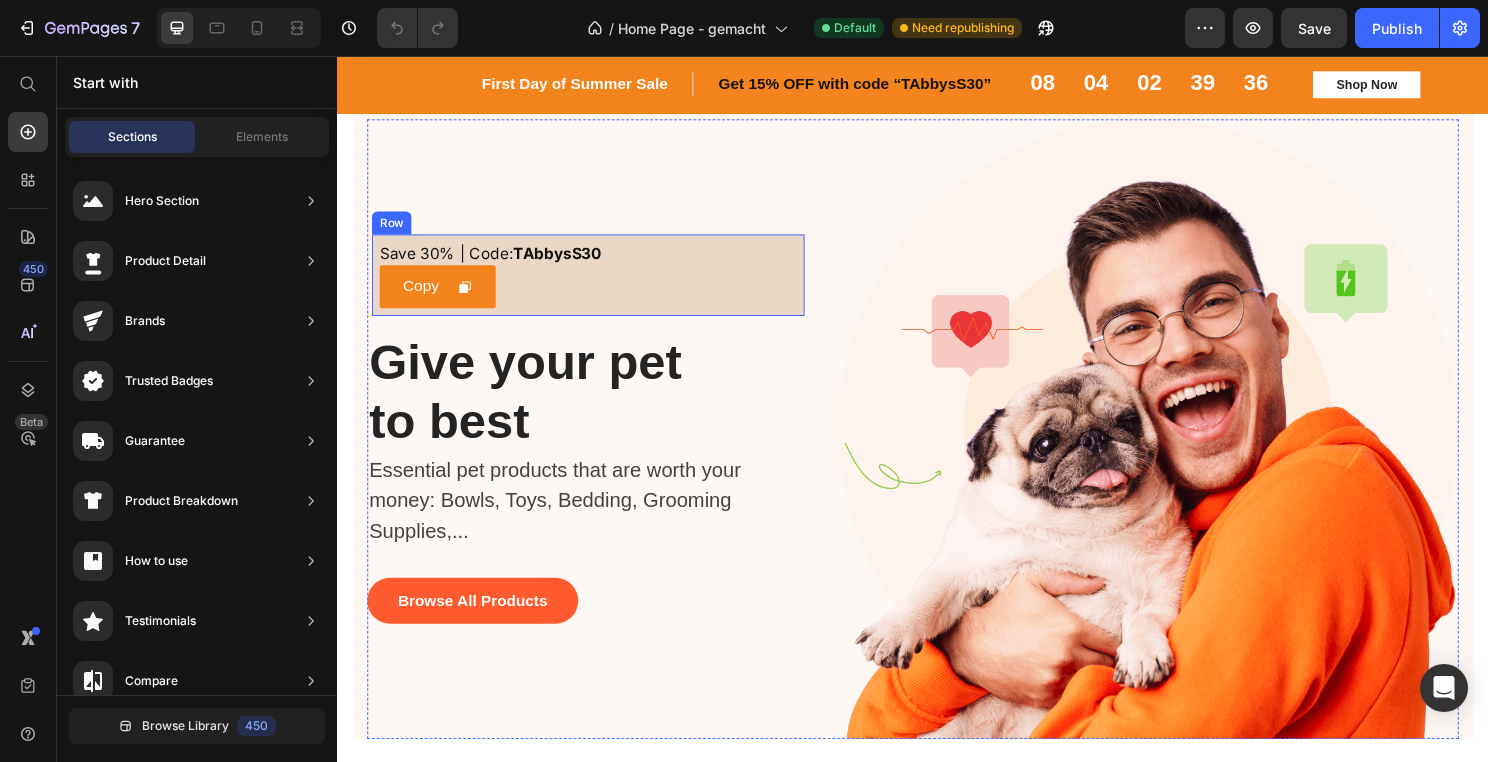 click on "Save 30% | Code:  TAbbysS30 Text Block Copy Copy Coupon Code Row" at bounding box center [598, 284] 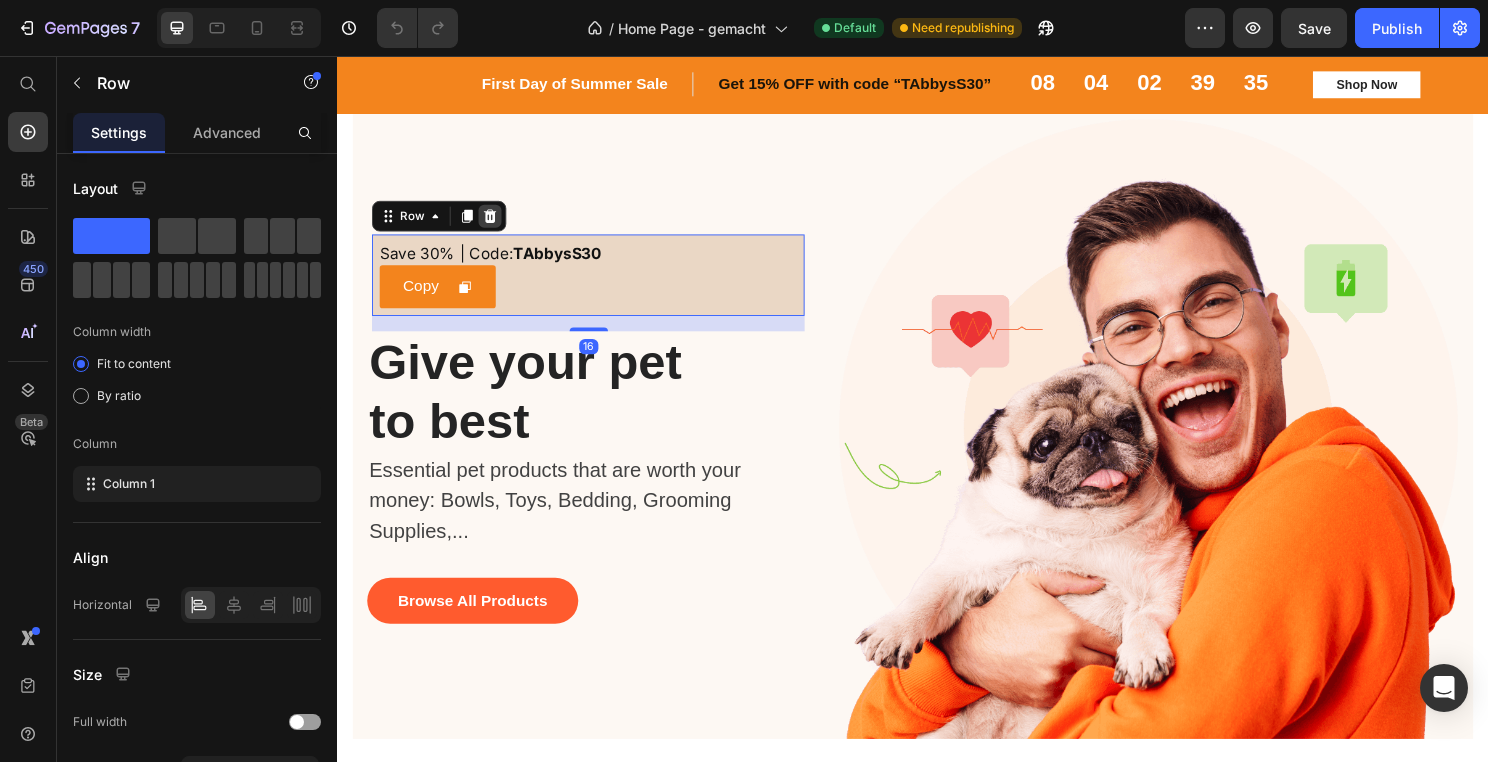 click 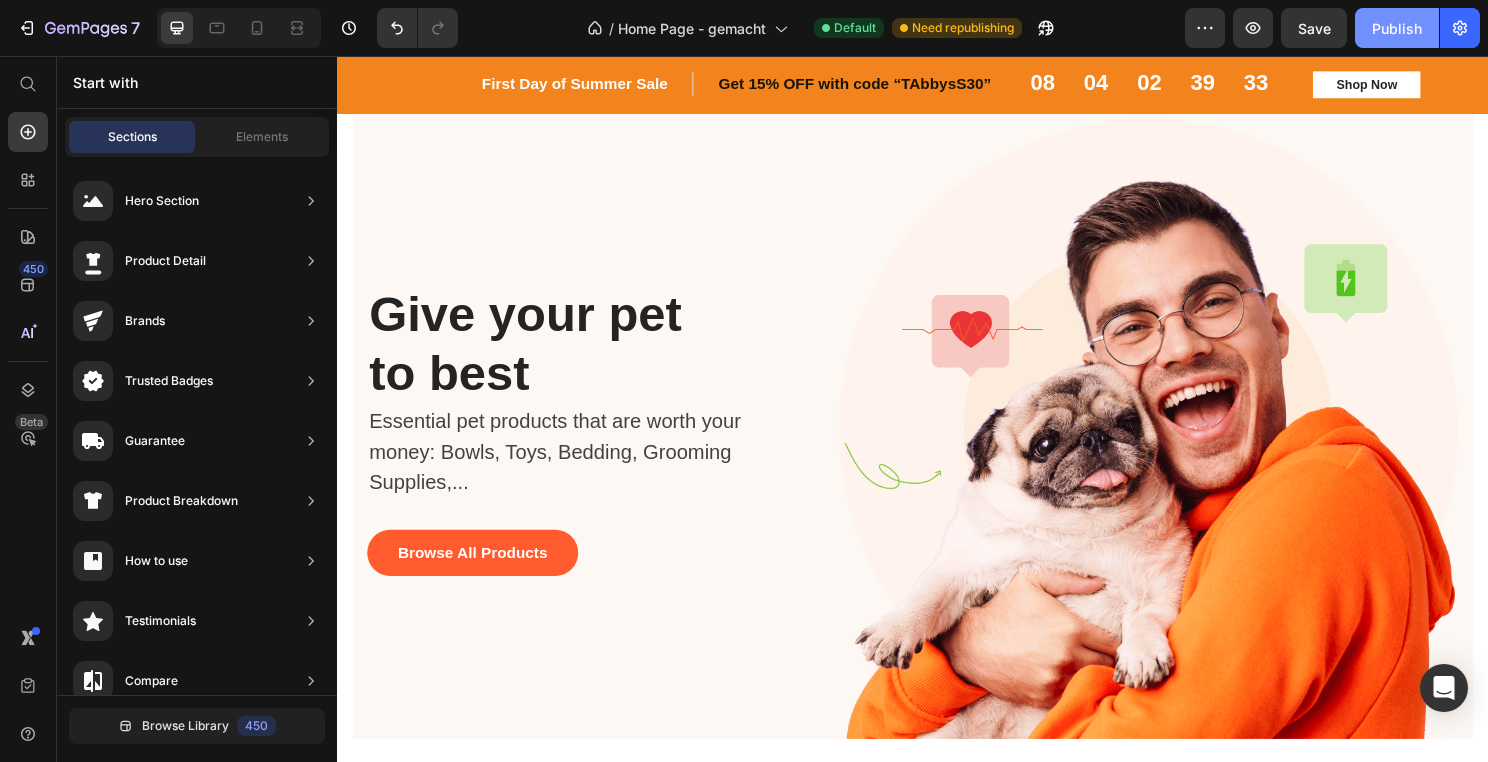 click on "Publish" 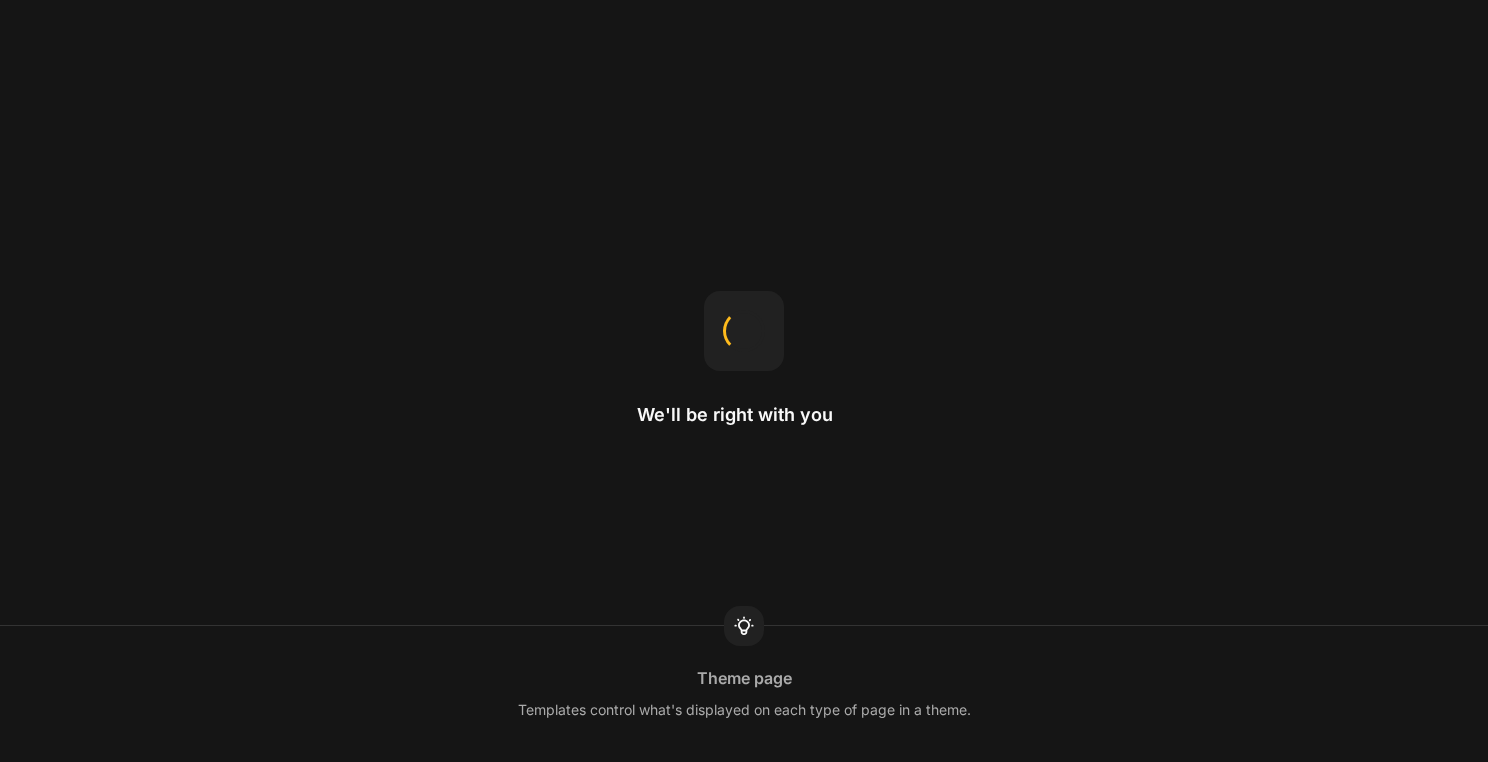 scroll, scrollTop: 0, scrollLeft: 0, axis: both 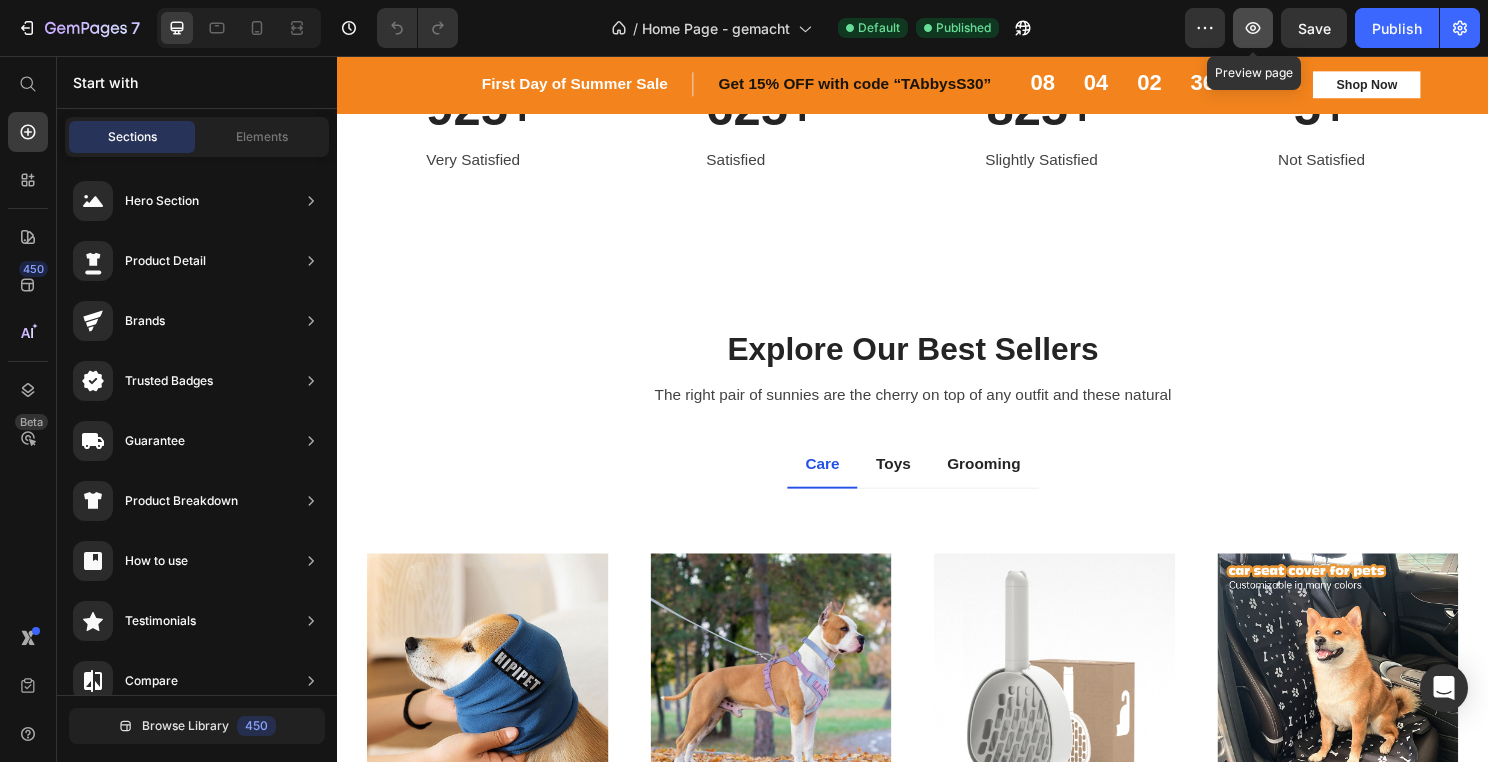 click 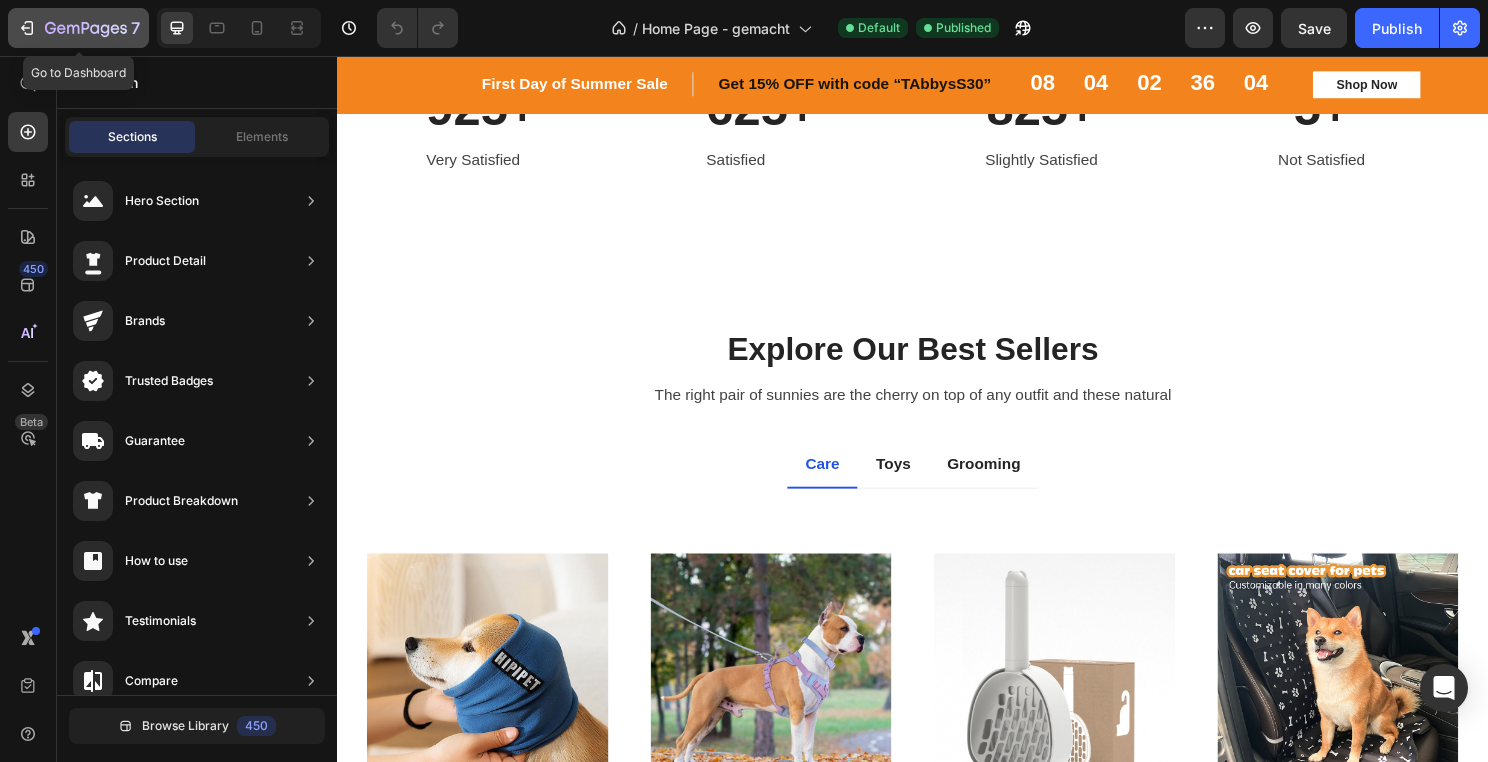 click on "7" 